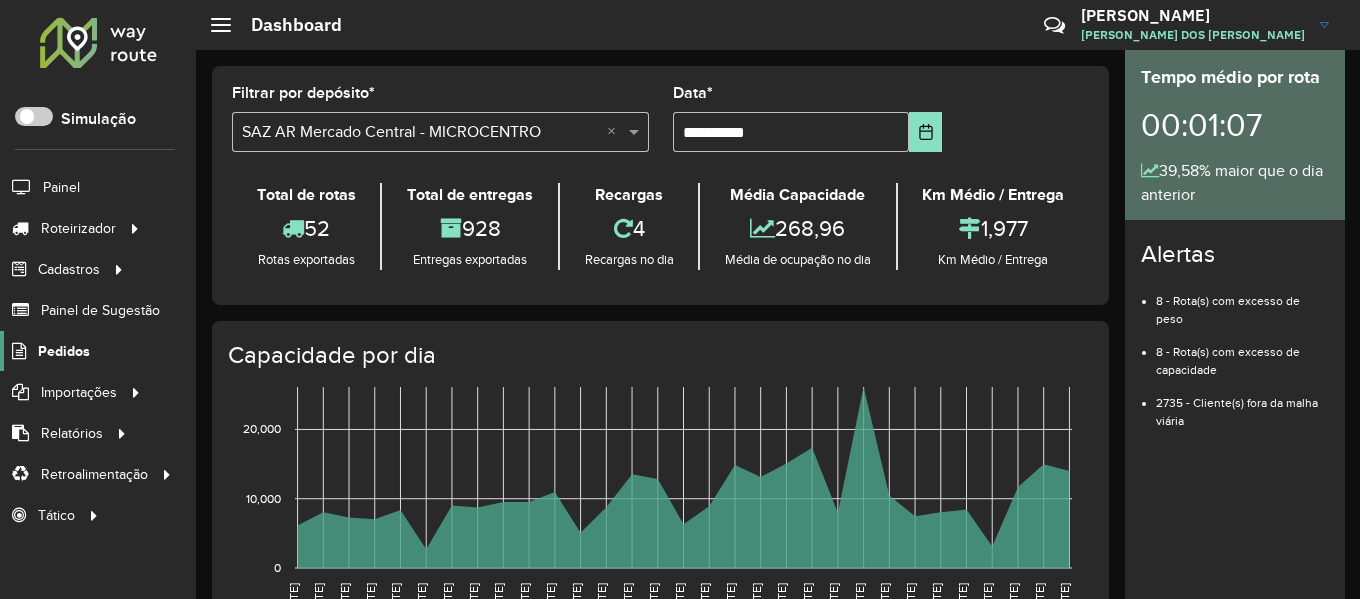 scroll, scrollTop: 0, scrollLeft: 0, axis: both 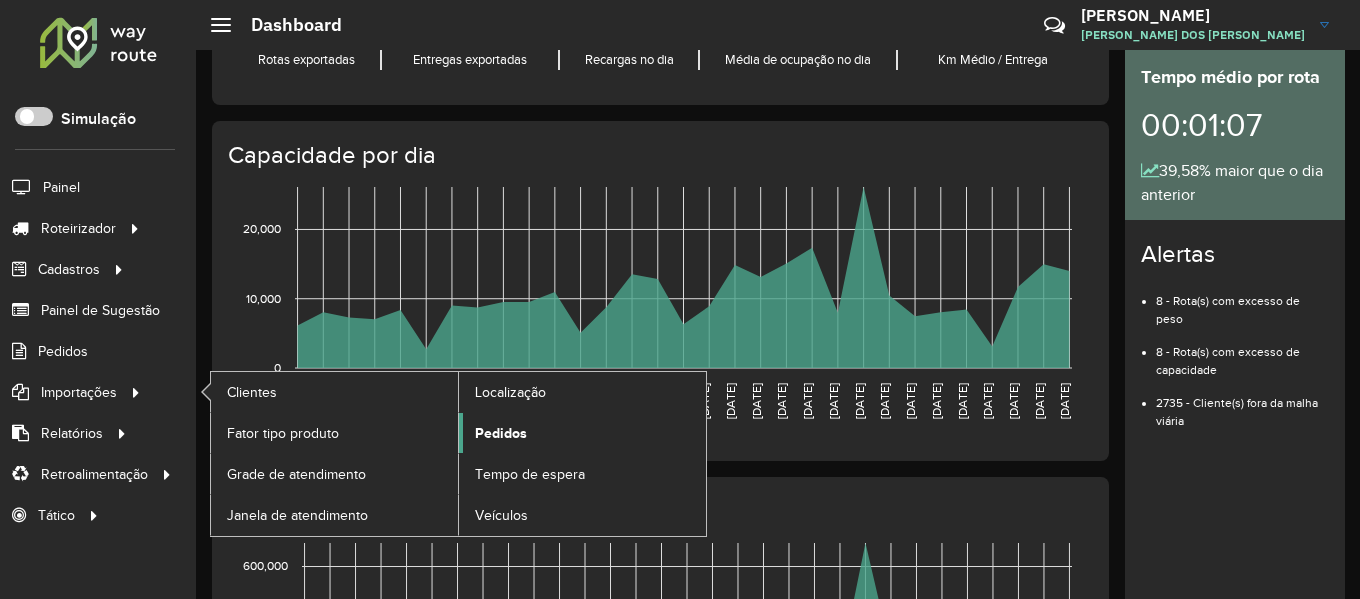 click on "Pedidos" 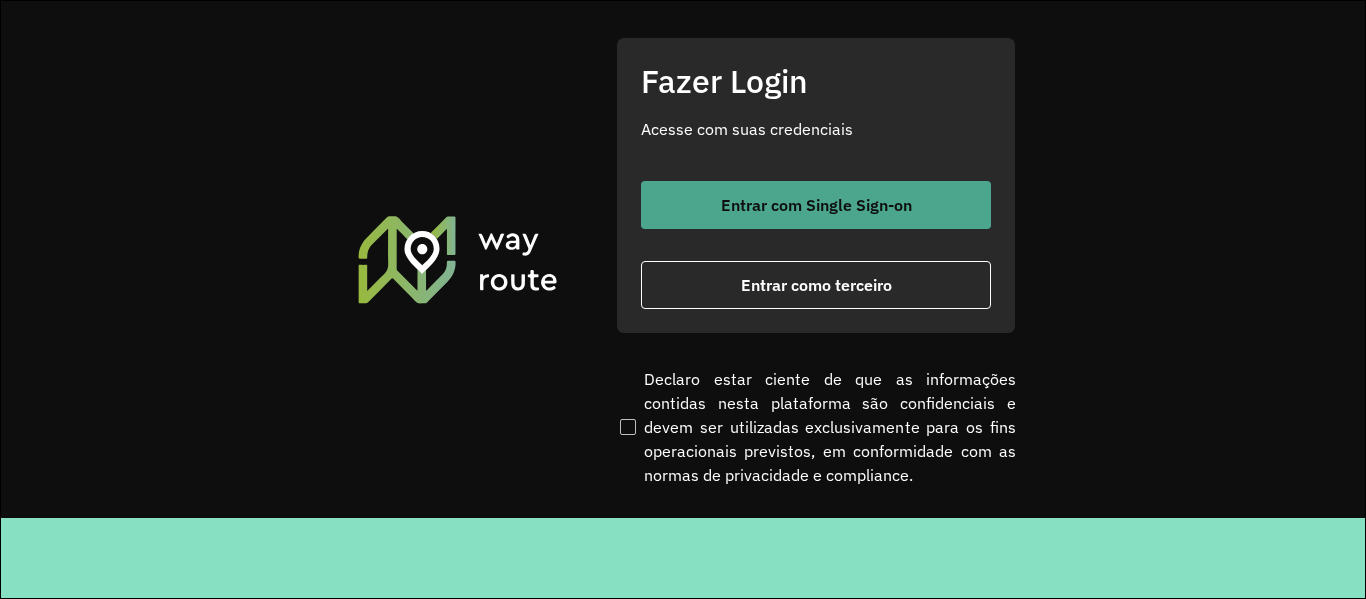 click on "Entrar com Single Sign-on" at bounding box center [816, 205] 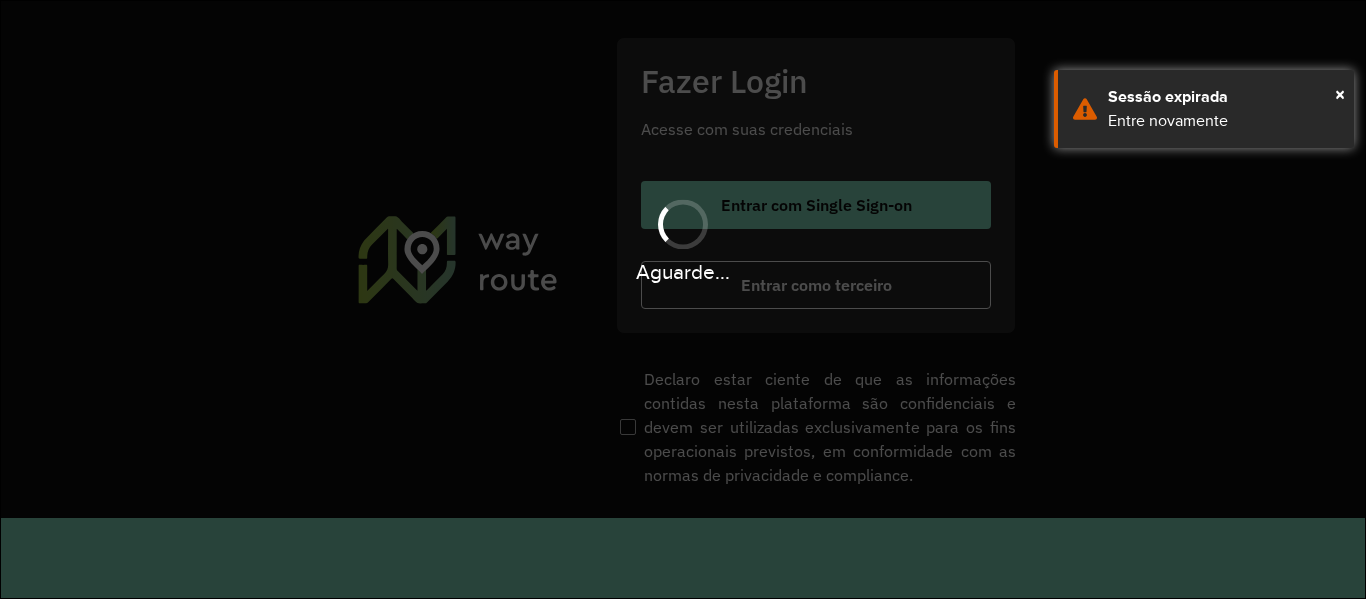 scroll, scrollTop: 0, scrollLeft: 0, axis: both 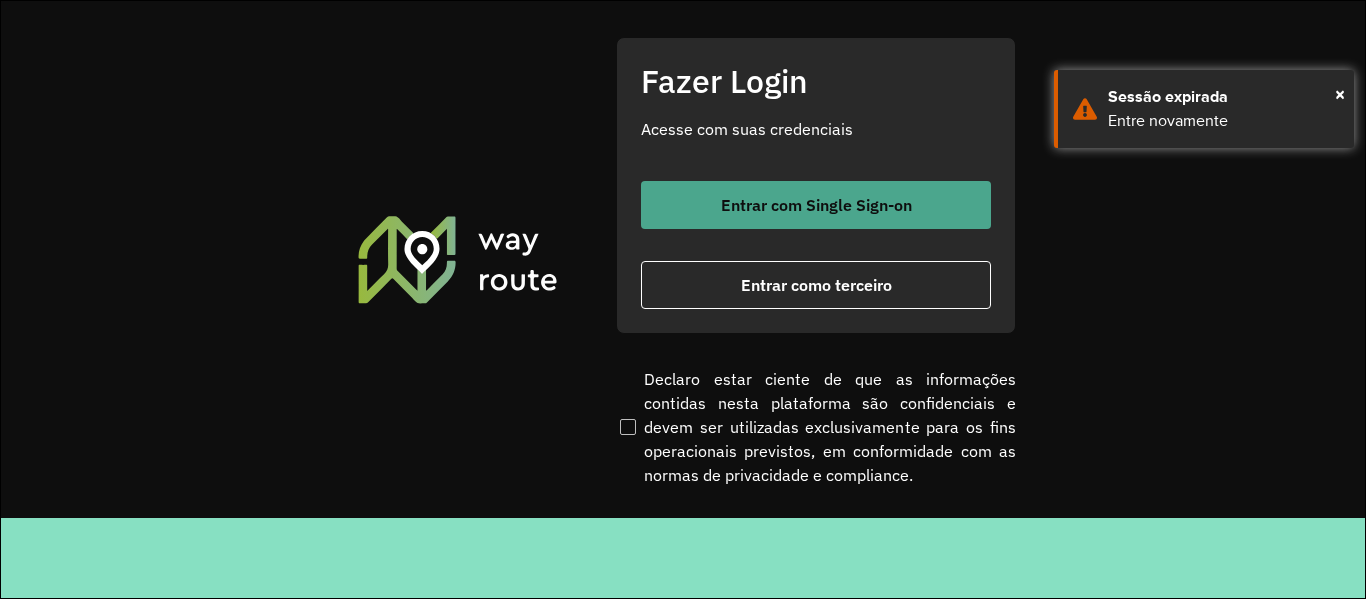 drag, startPoint x: 759, startPoint y: 231, endPoint x: 759, endPoint y: 209, distance: 22 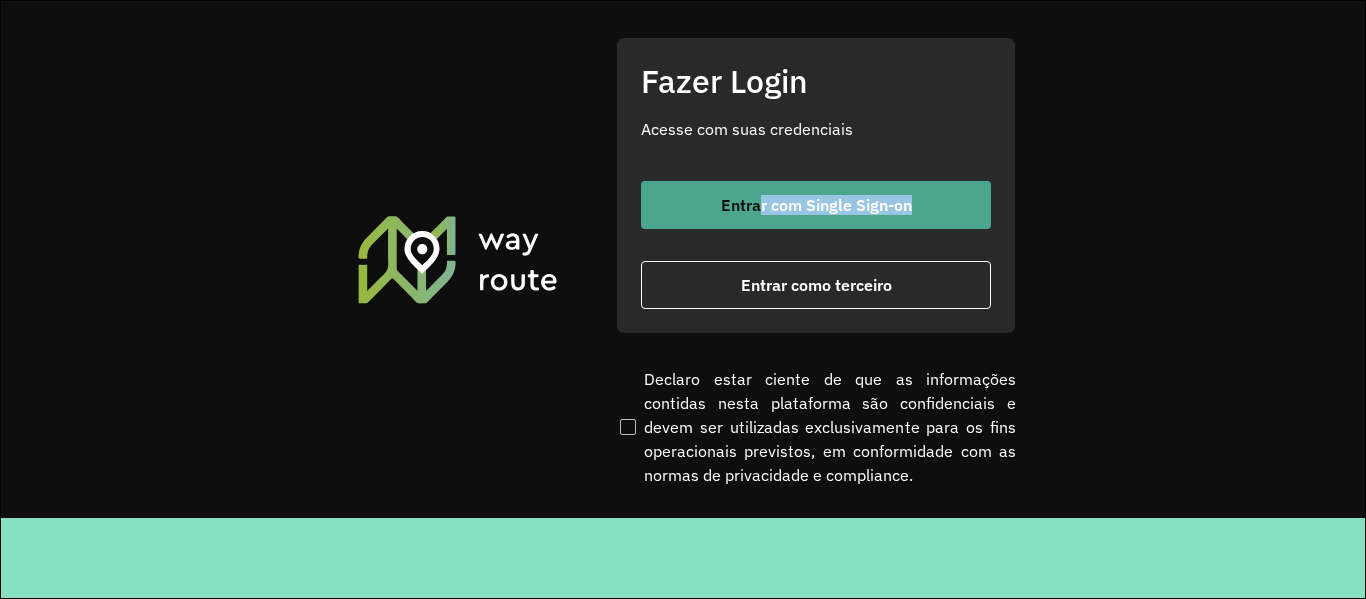 click on "Entrar com Single Sign-on" at bounding box center (816, 205) 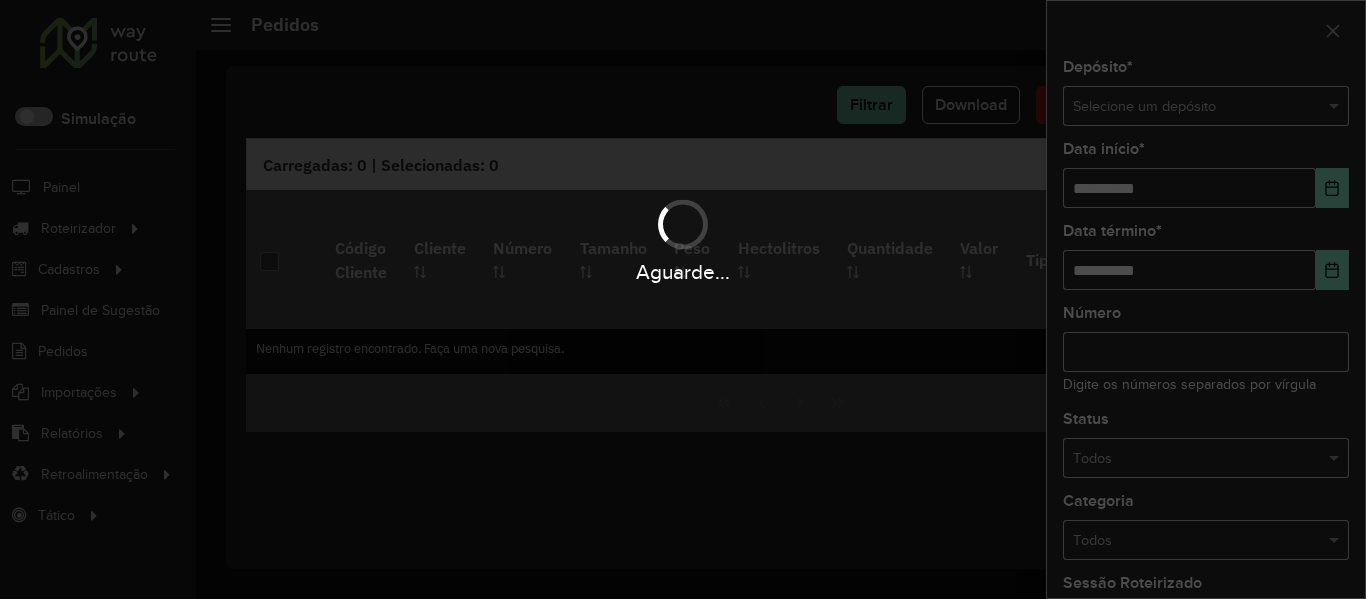scroll, scrollTop: 0, scrollLeft: 0, axis: both 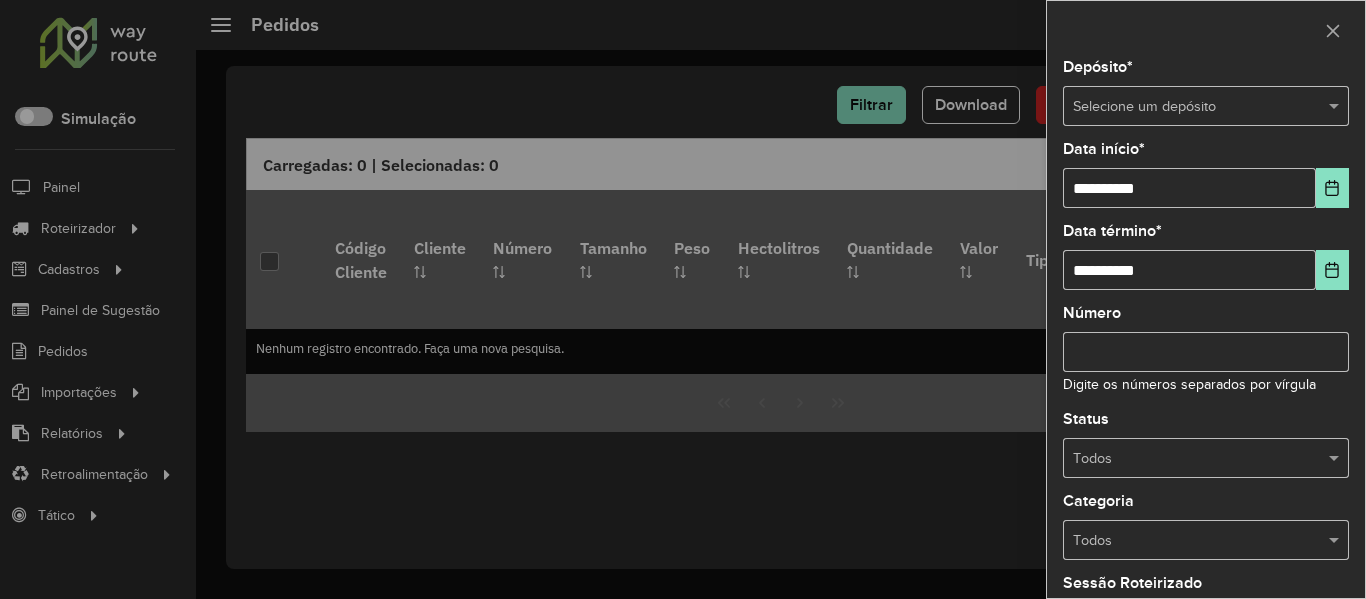 click at bounding box center (683, 299) 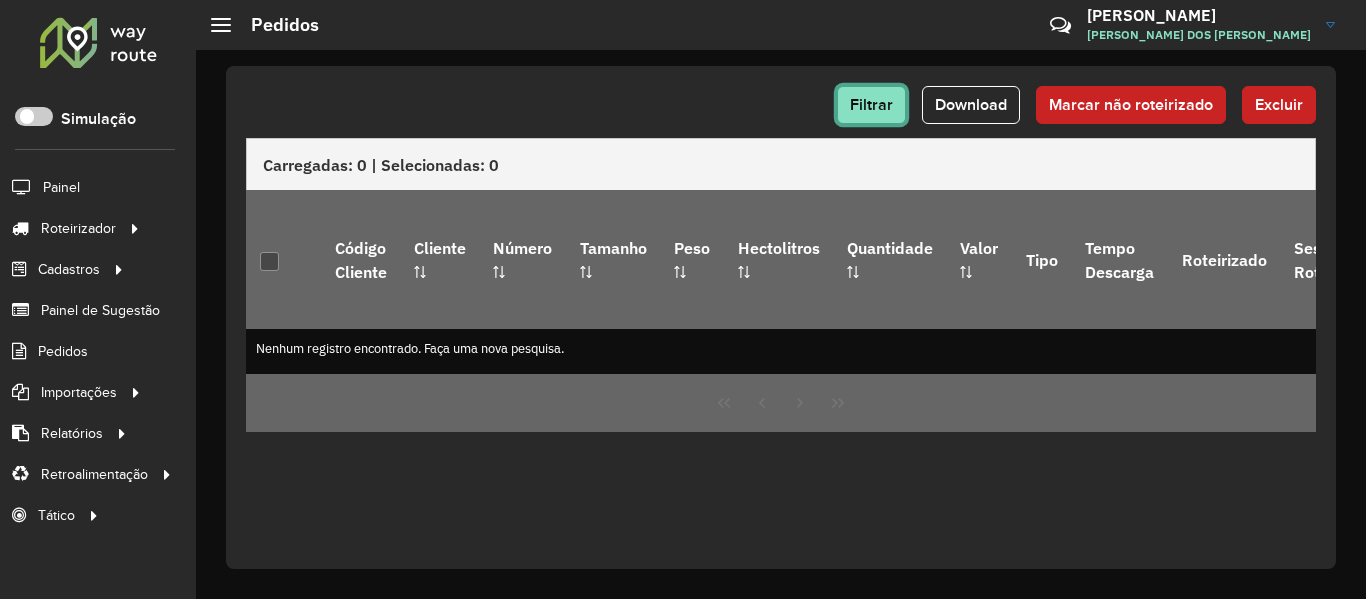 click on "Filtrar" 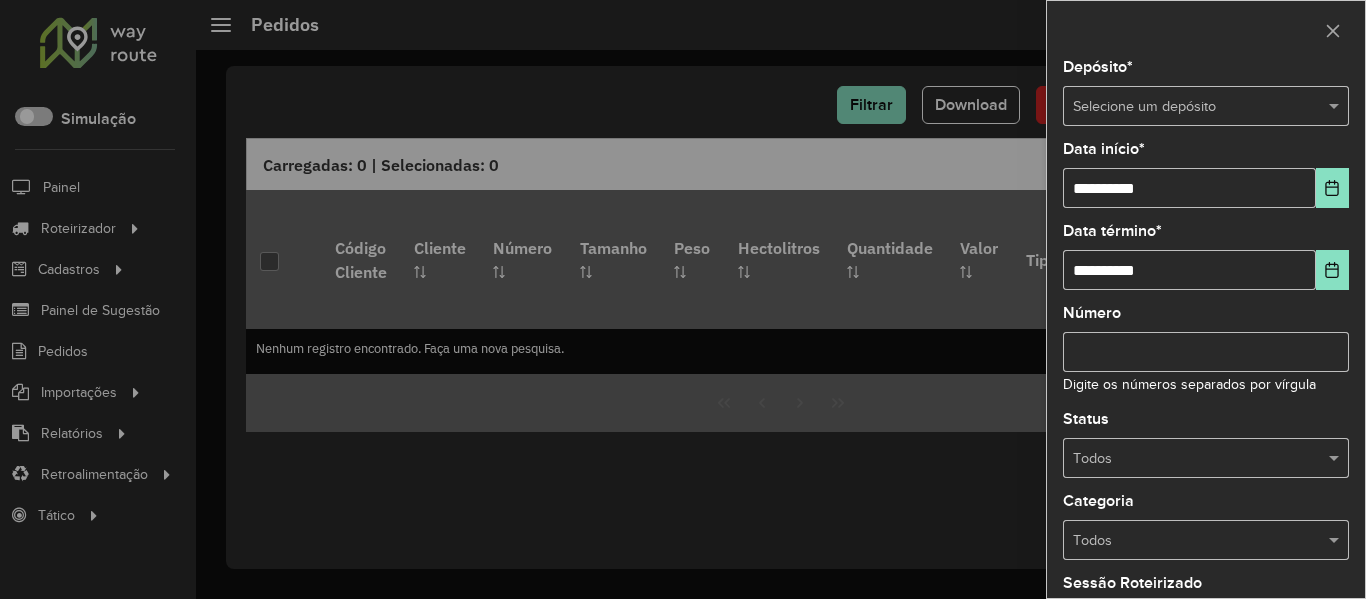 click on "Selecione um depósito" at bounding box center [1206, 106] 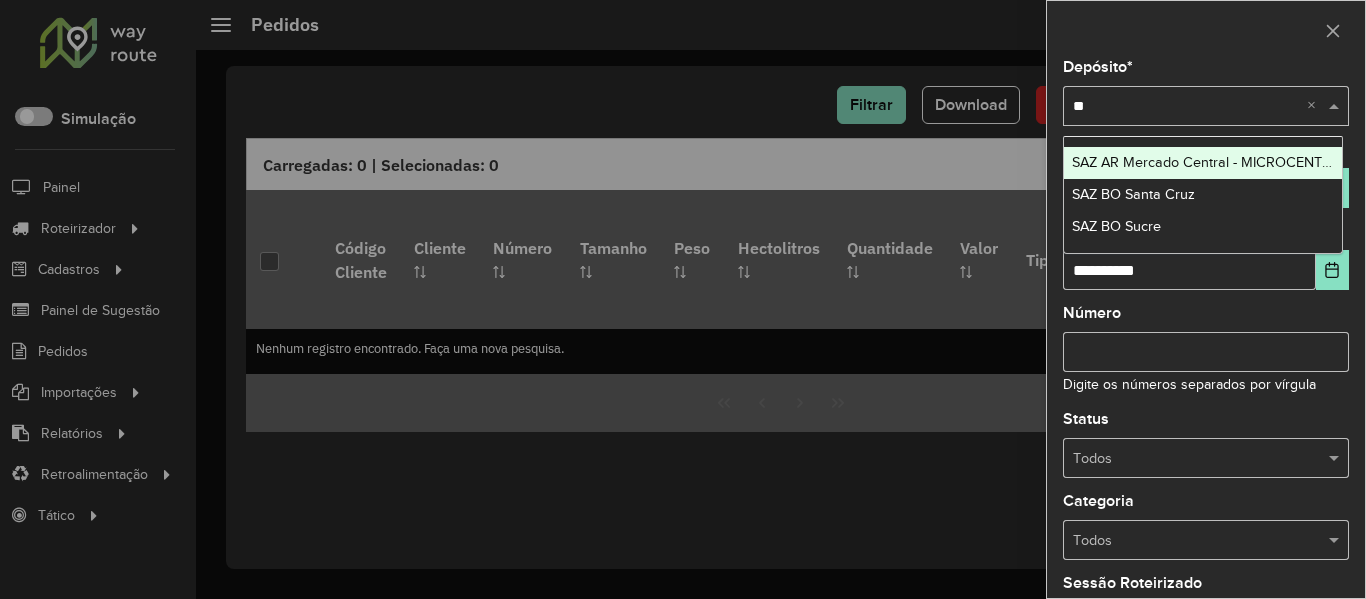 type on "***" 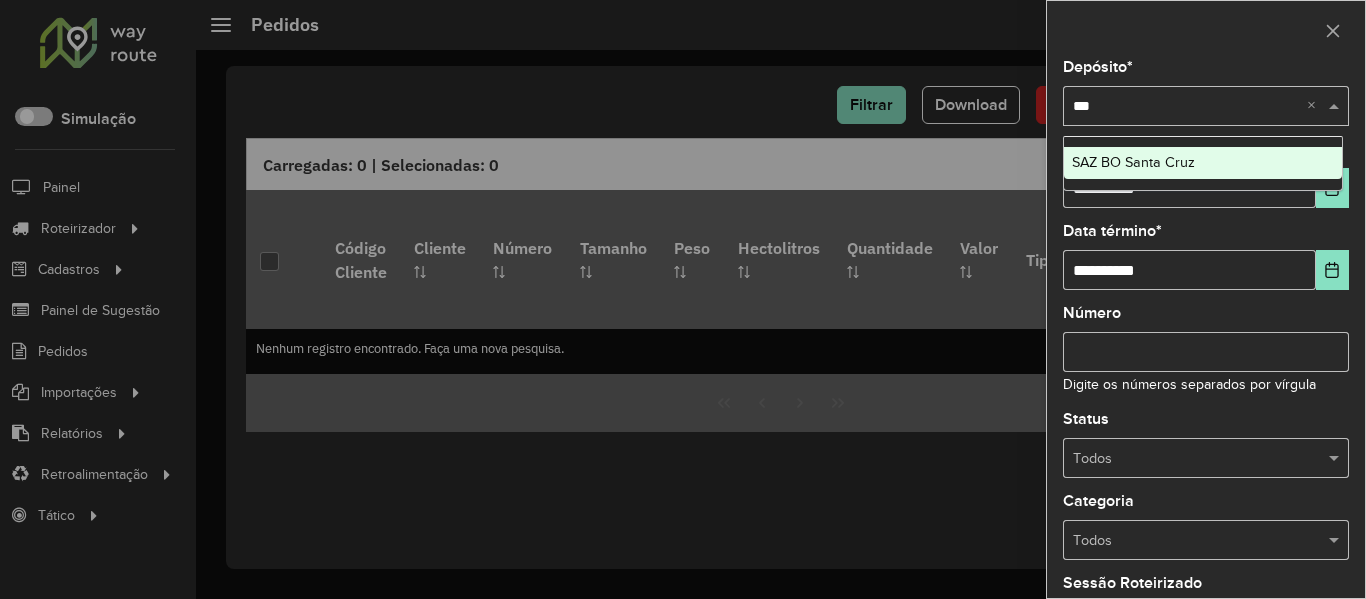 click on "SAZ BO Santa Cruz" at bounding box center [1203, 163] 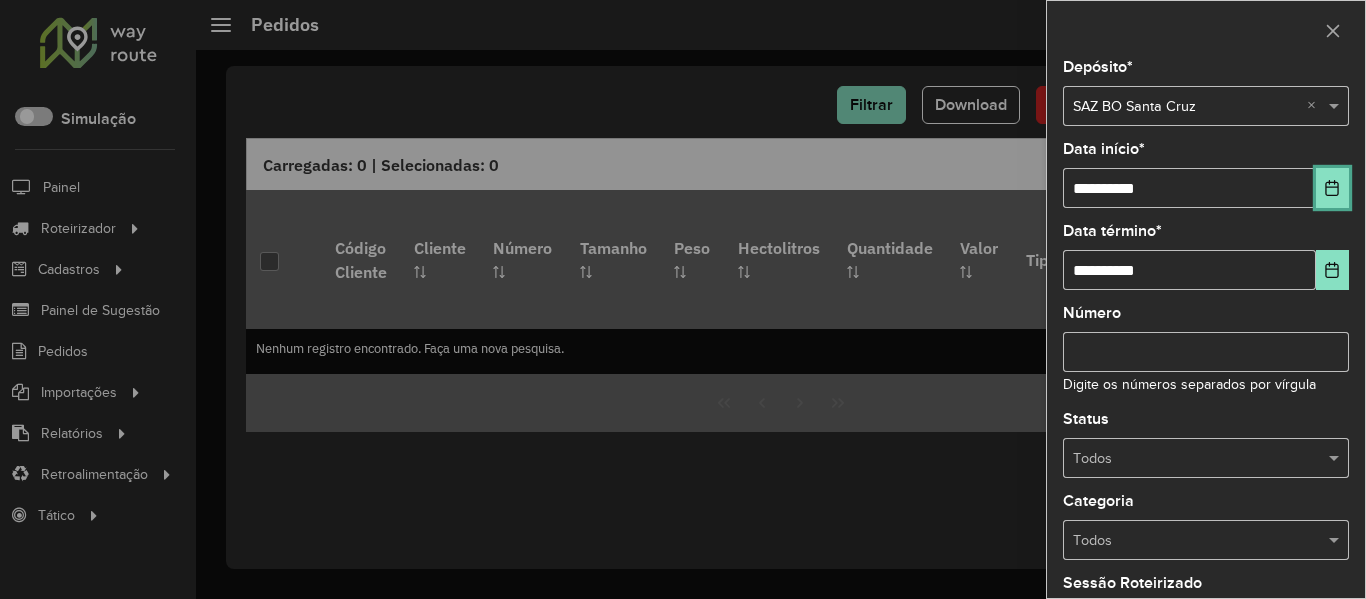click at bounding box center (1332, 188) 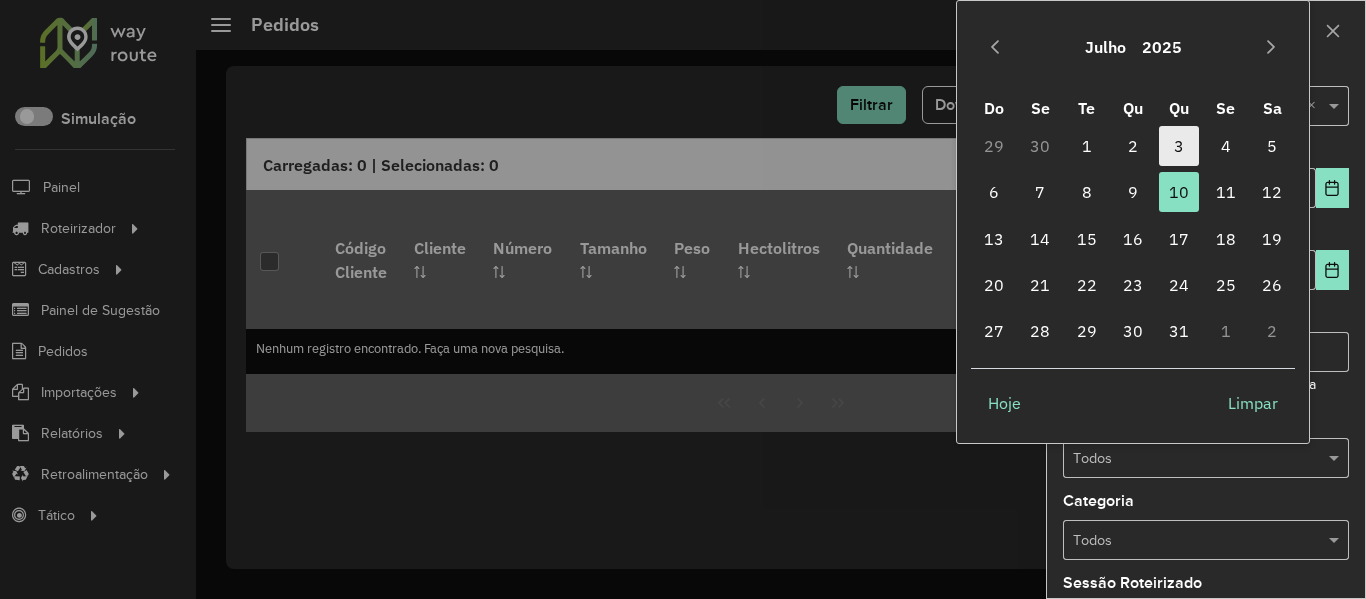 click on "3" at bounding box center [1179, 146] 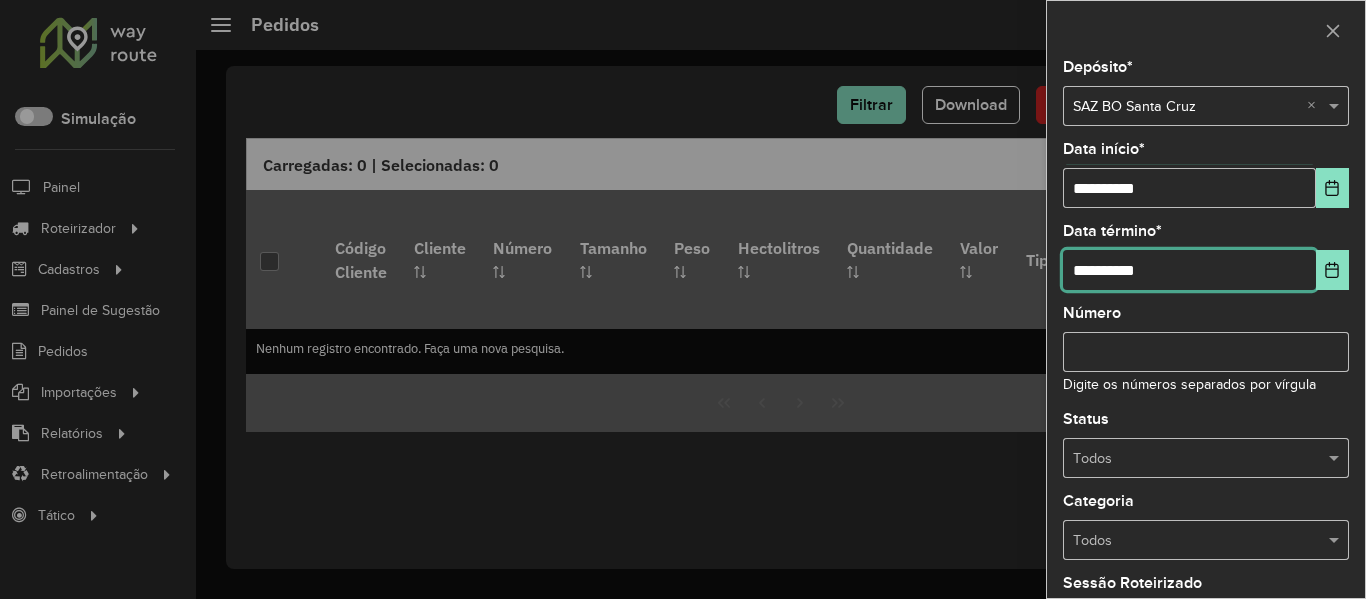 click on "**********" at bounding box center [1189, 270] 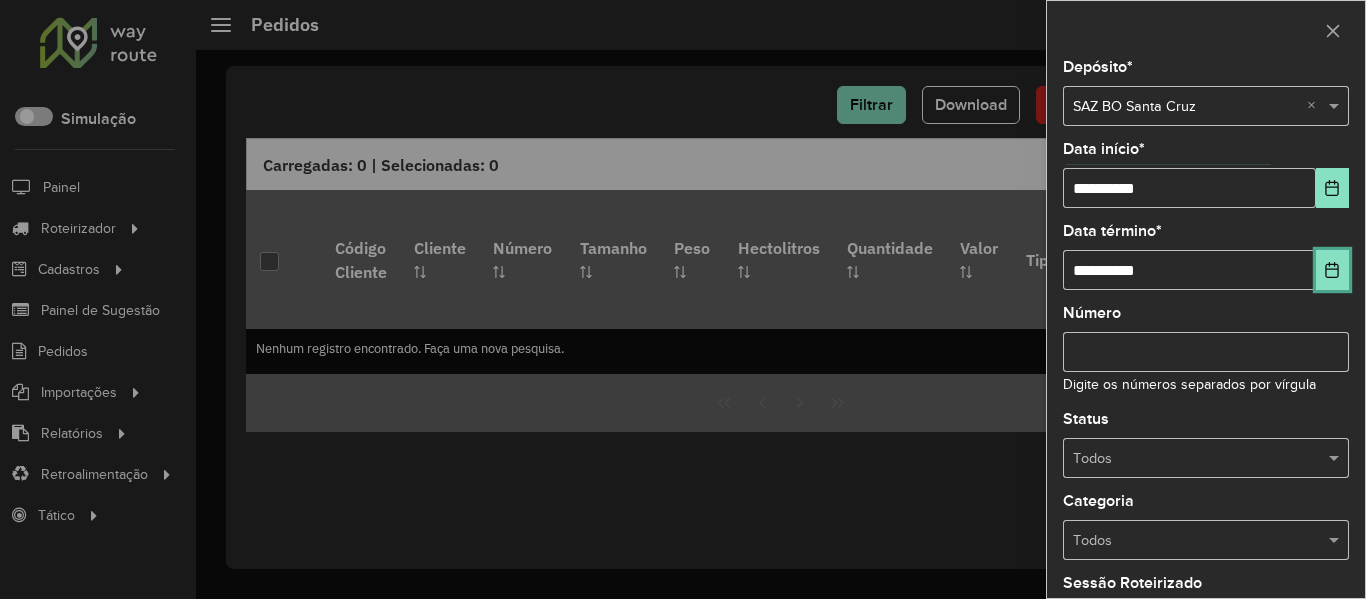 click 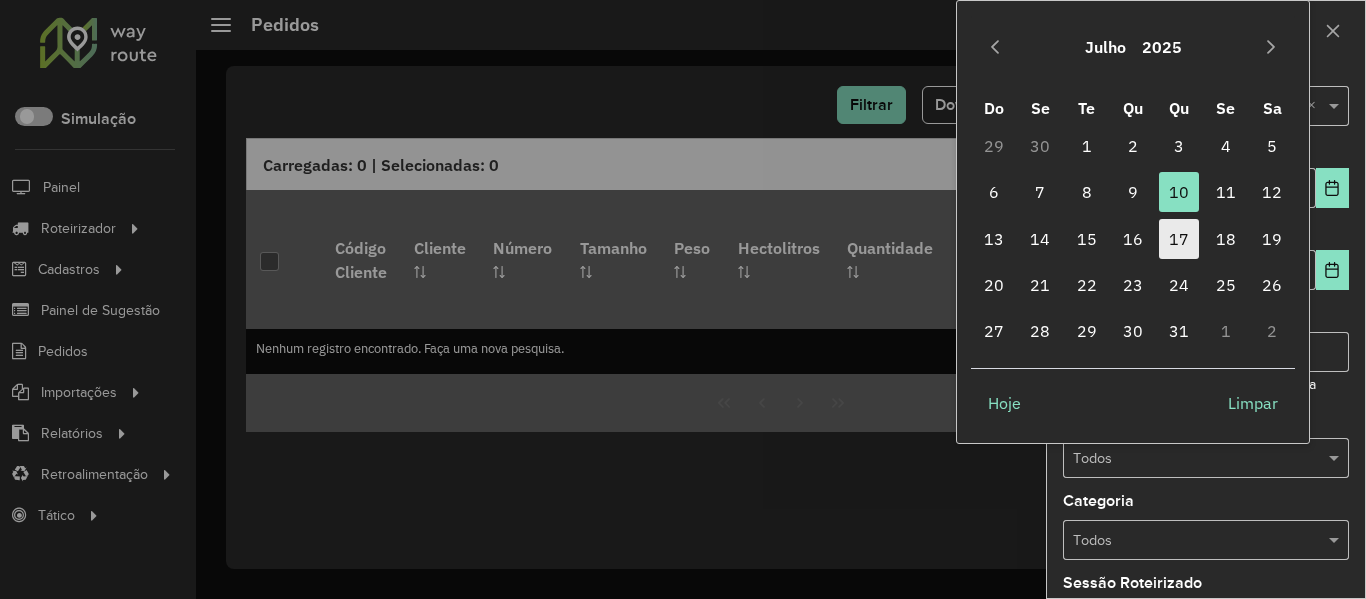 click on "17" at bounding box center (1179, 239) 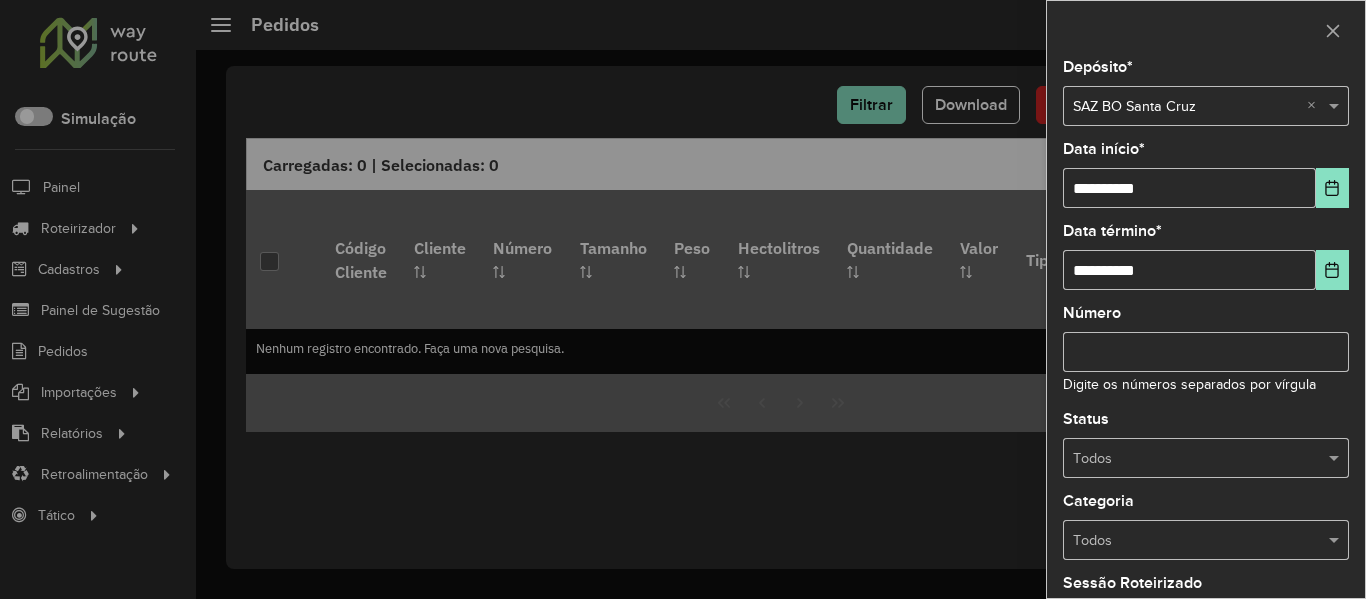 click at bounding box center (1186, 459) 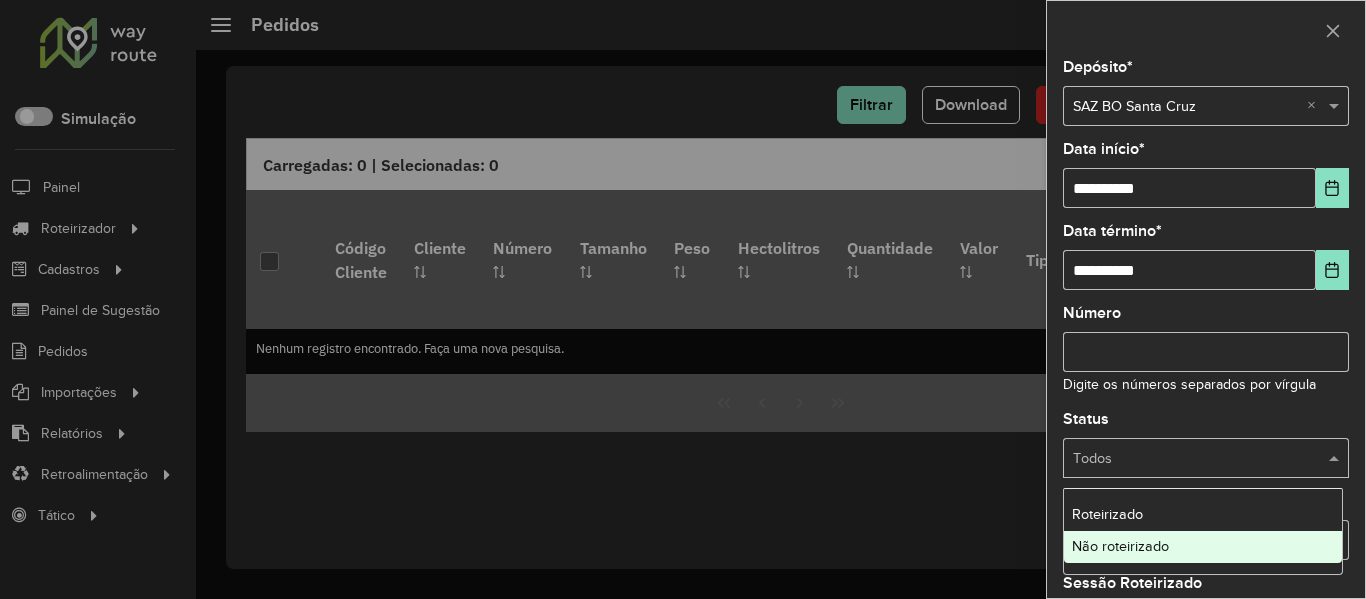 click on "Não roteirizado" at bounding box center (1203, 547) 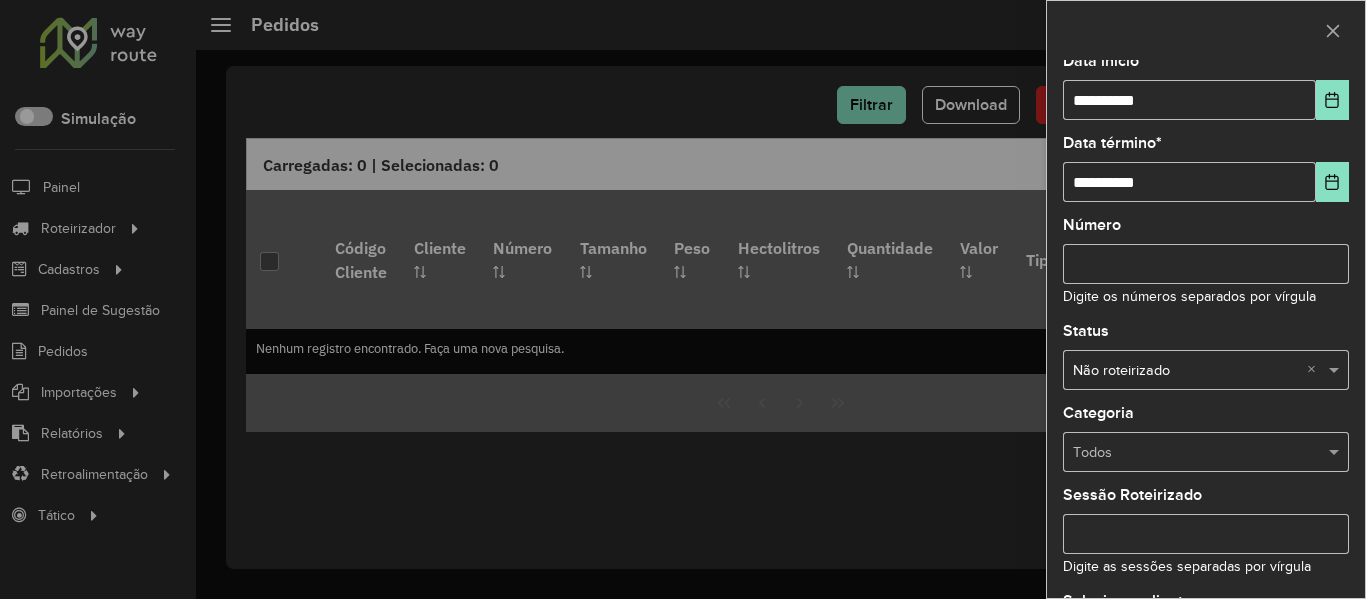 scroll, scrollTop: 243, scrollLeft: 0, axis: vertical 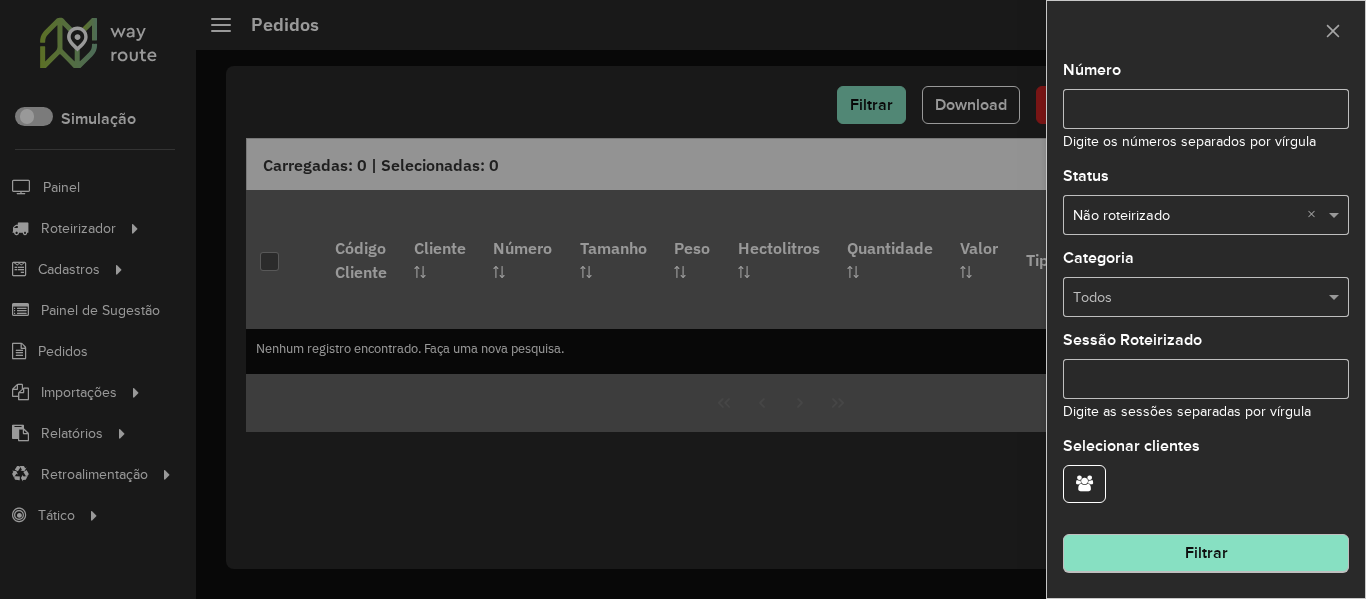 click on "Filtrar" 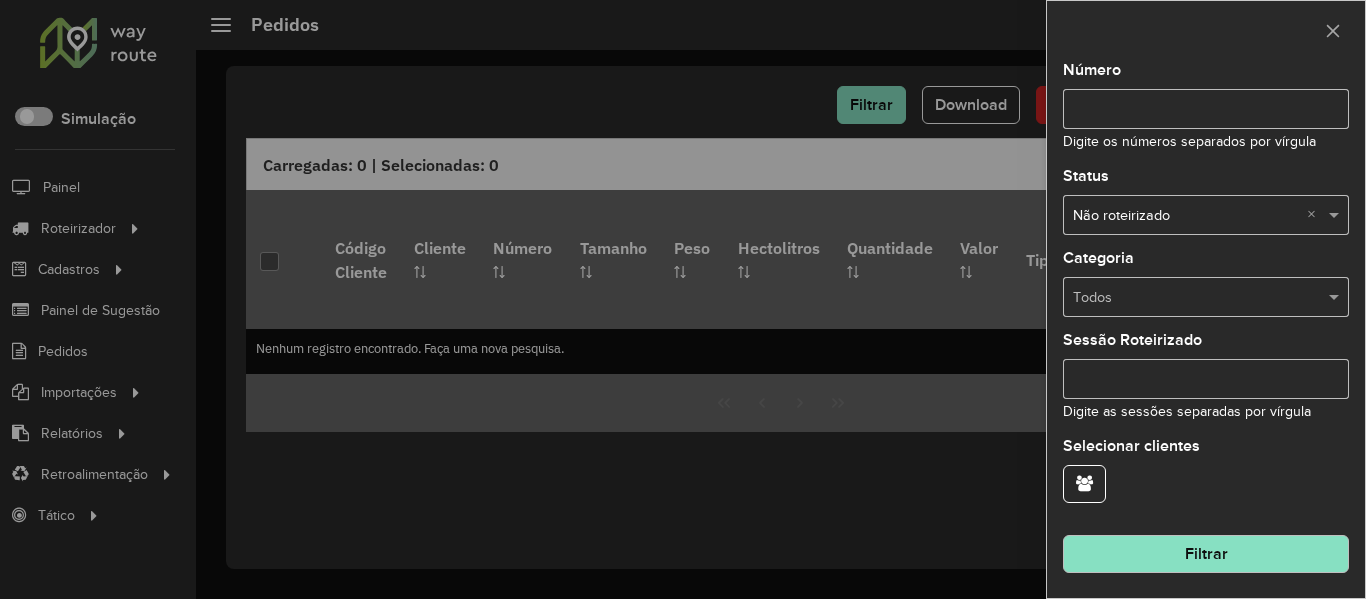 click on "Filtrar" 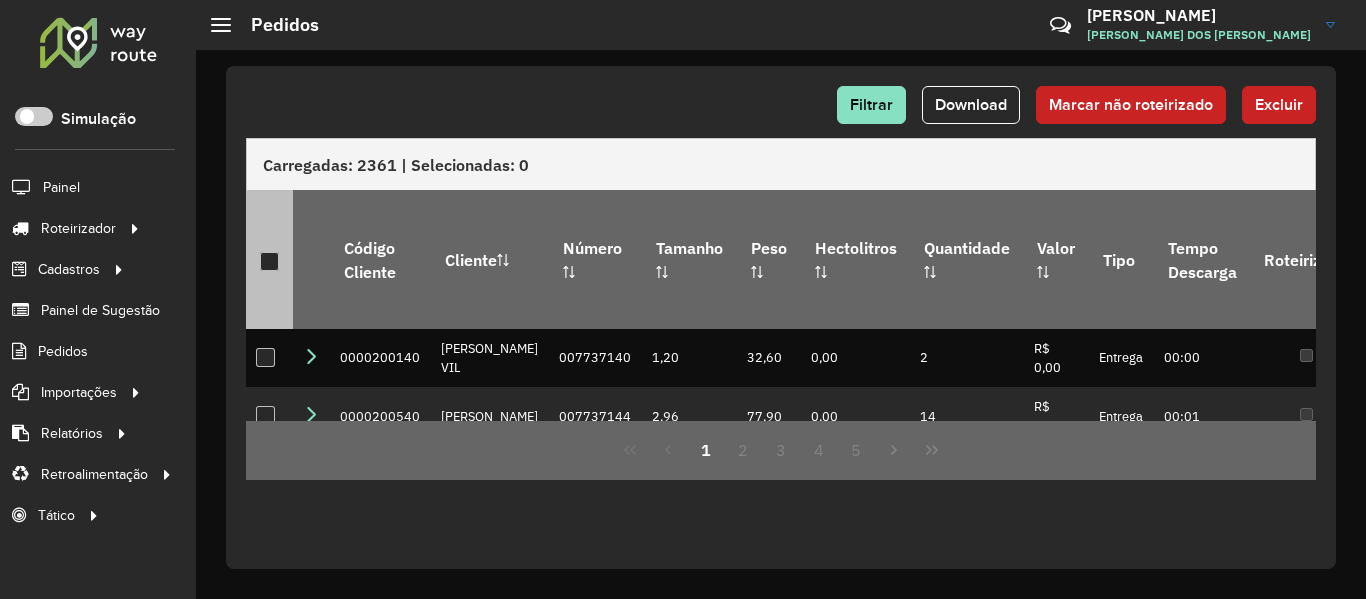 click at bounding box center (269, 261) 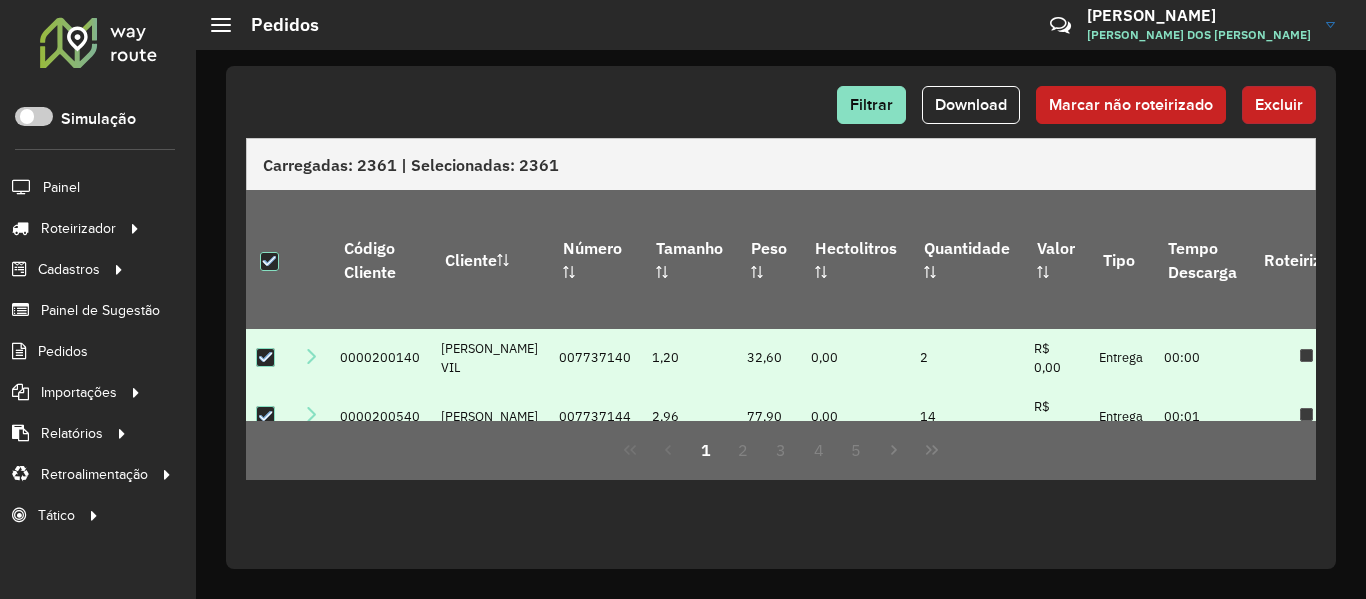 click on "Excluir" 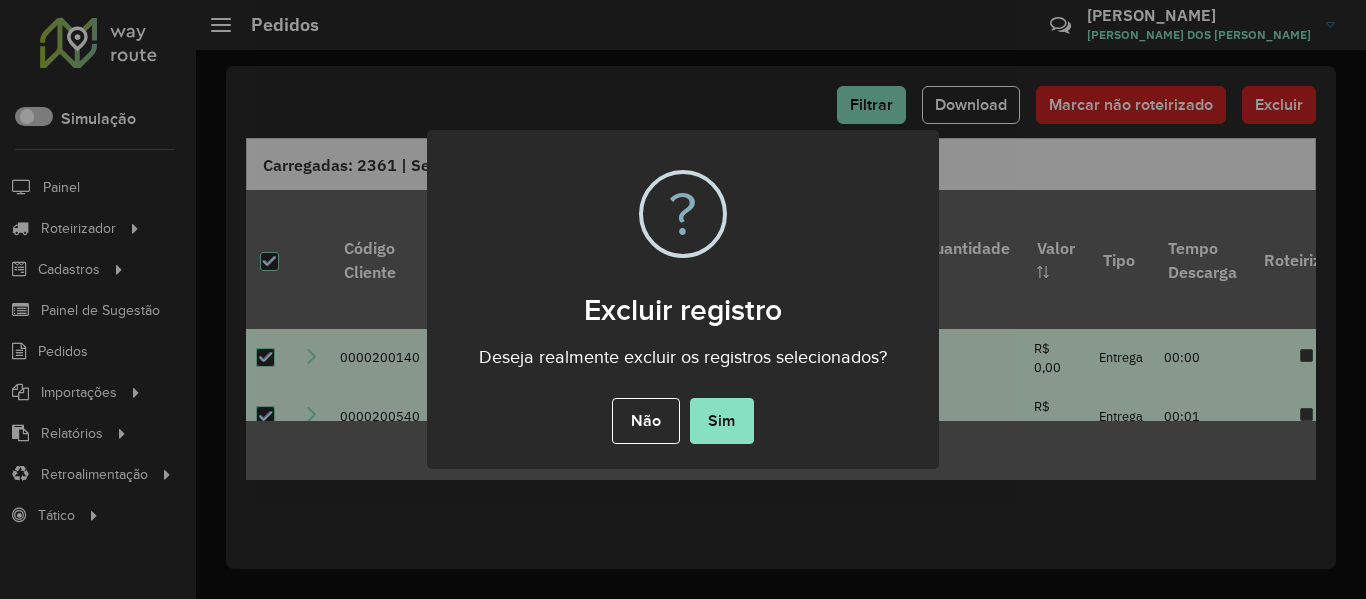 click on "× ? Excluir registro Deseja realmente excluir os registros selecionados? Não No Sim" at bounding box center [683, 299] 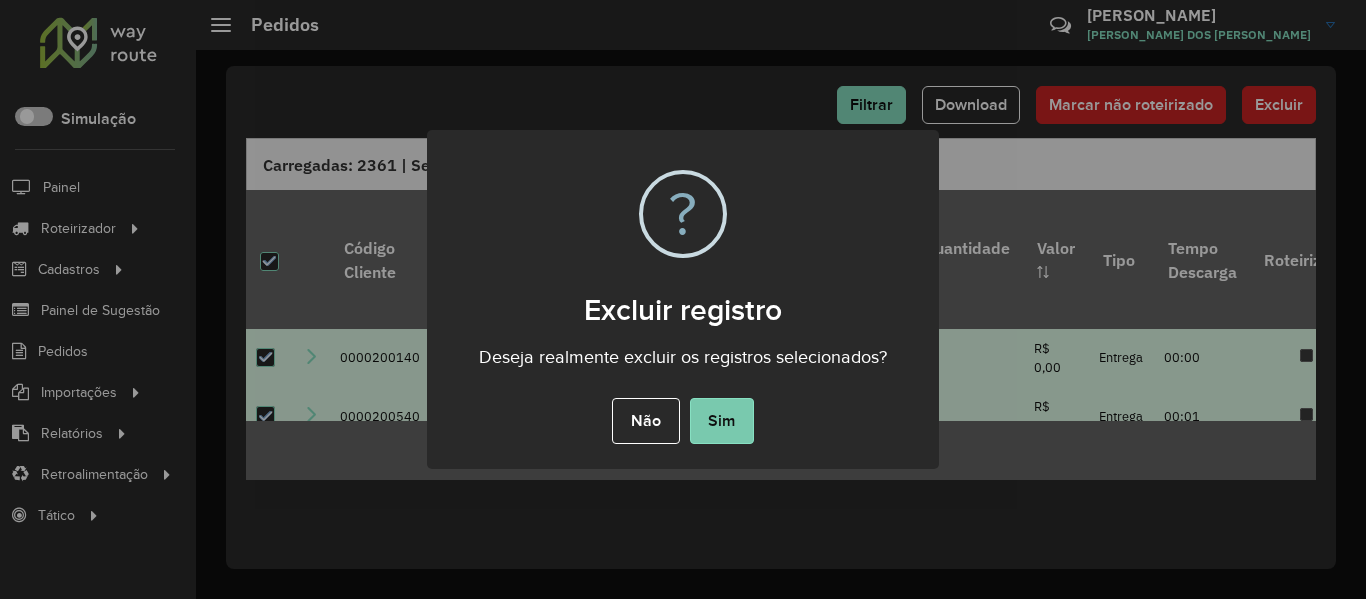 click on "Sim" at bounding box center [722, 421] 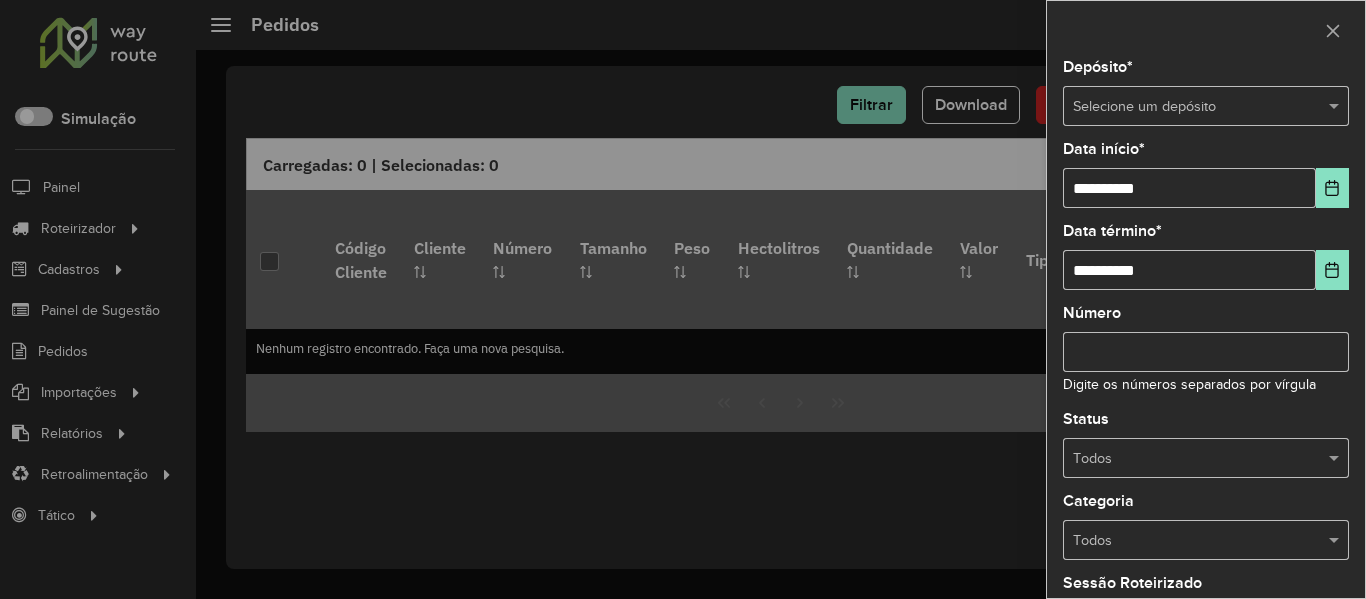 scroll, scrollTop: 0, scrollLeft: 0, axis: both 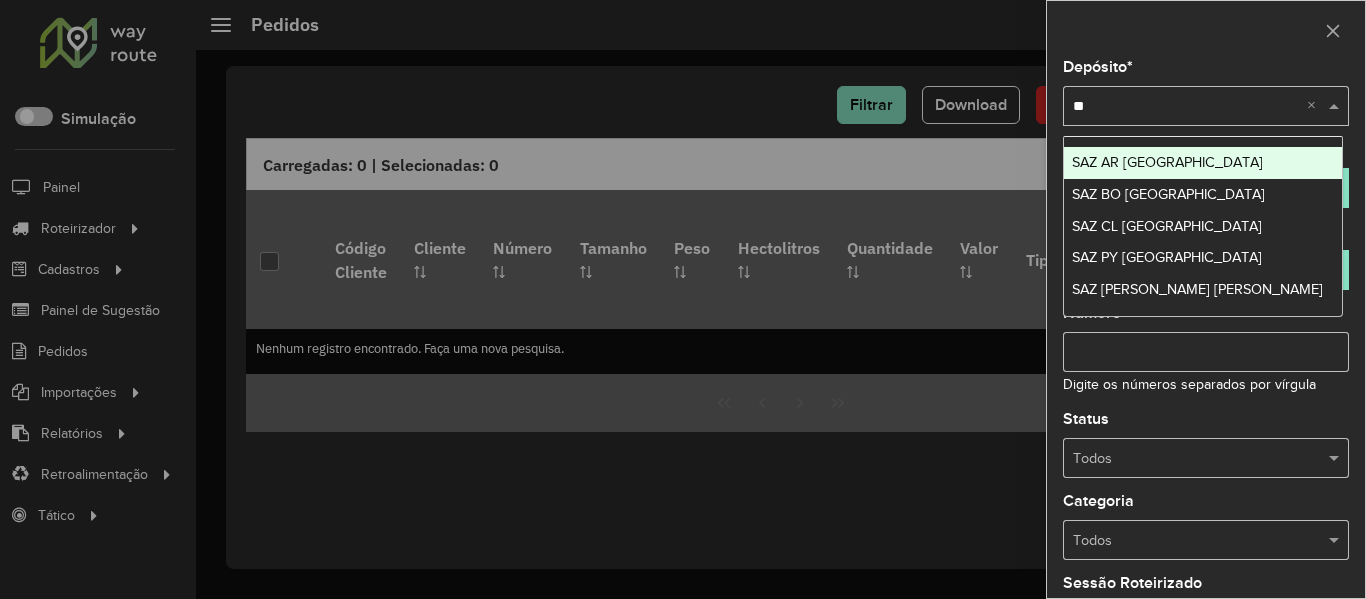 type on "**" 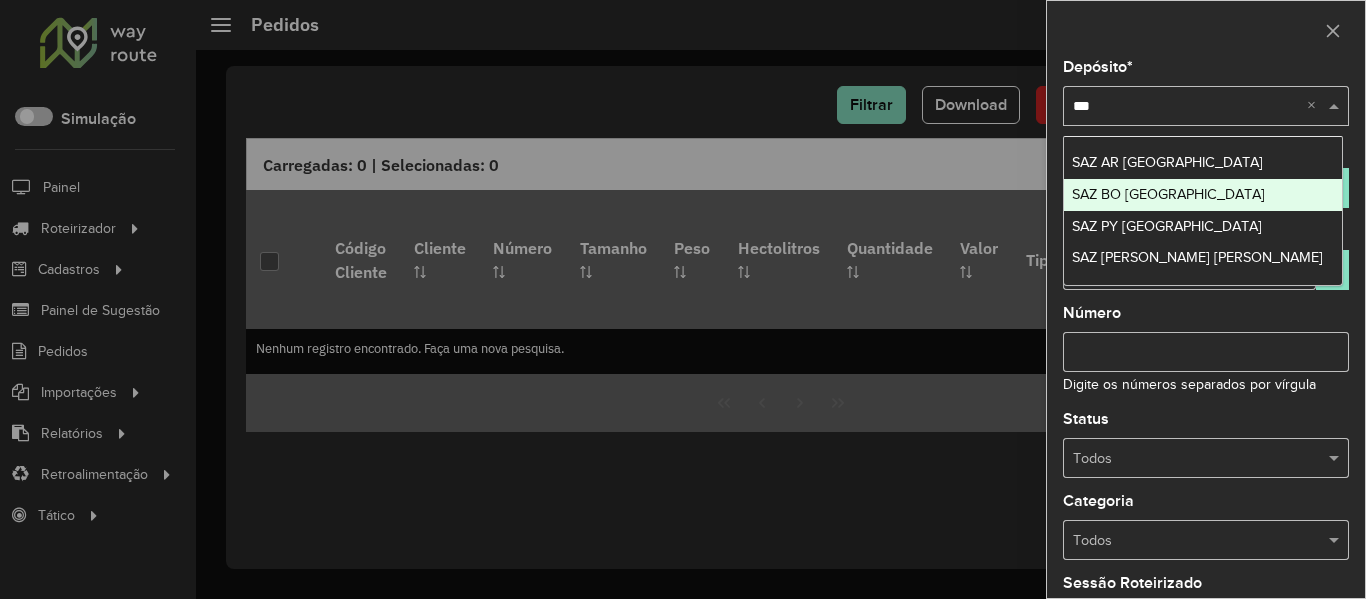 click on "SAZ BO [GEOGRAPHIC_DATA]" at bounding box center (1203, 195) 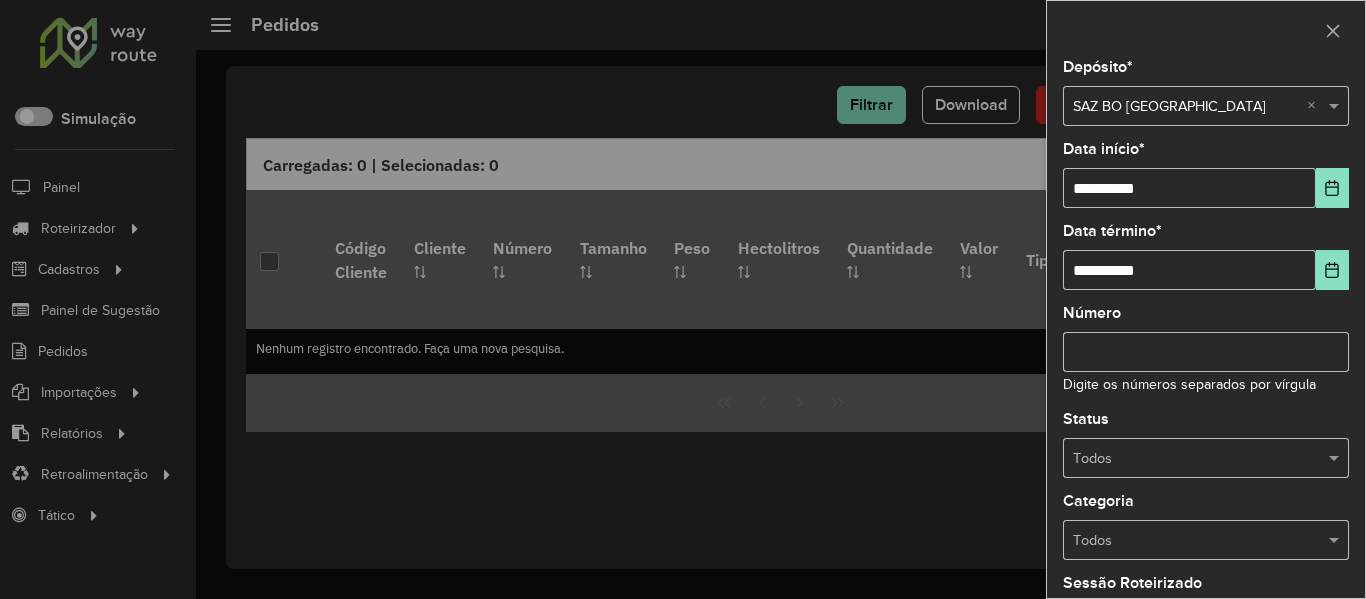 click on "**********" 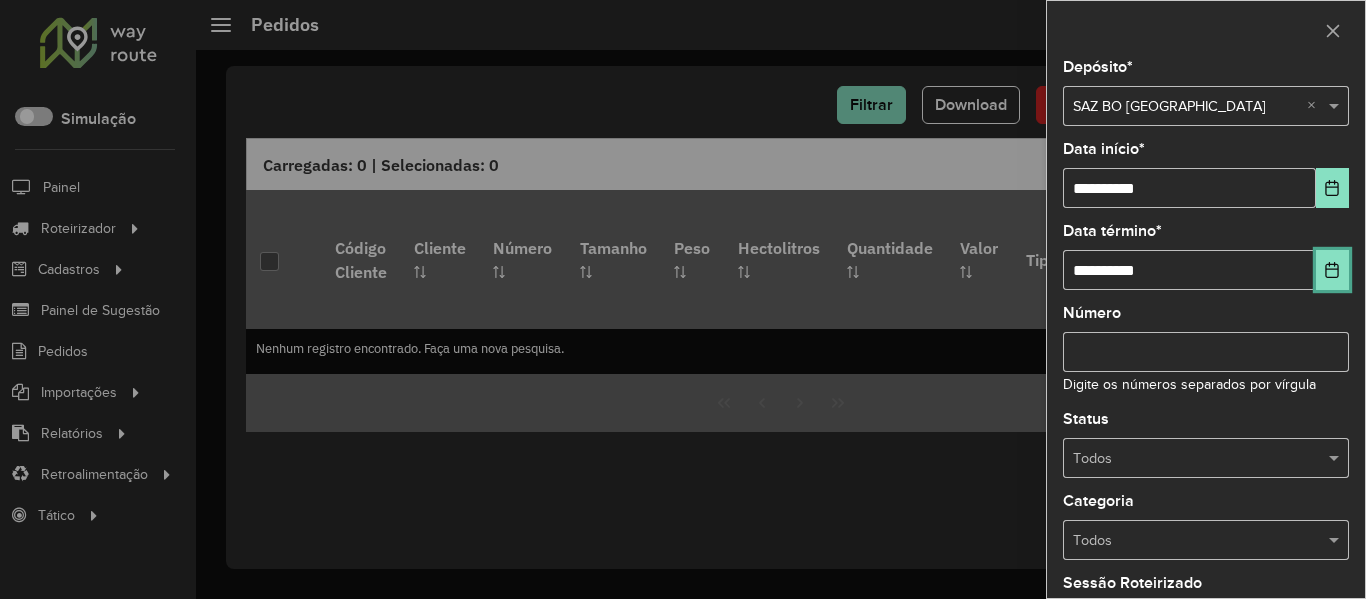 click at bounding box center [1332, 270] 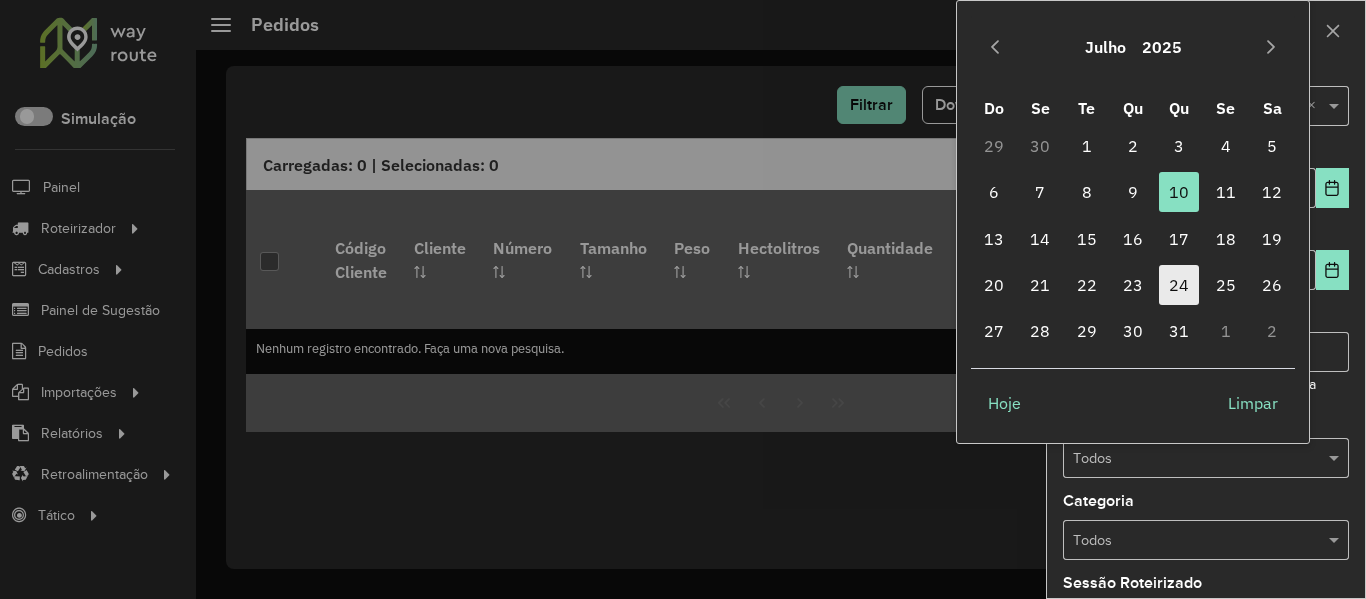 click on "24" at bounding box center [1179, 285] 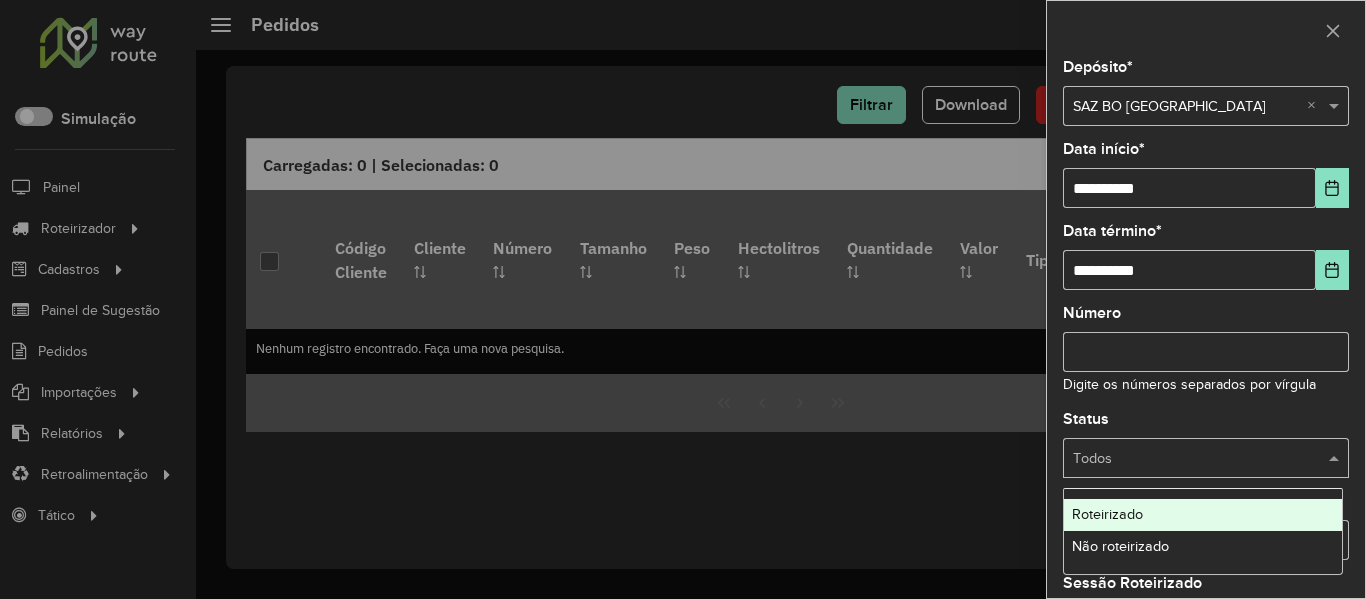 click at bounding box center [1186, 459] 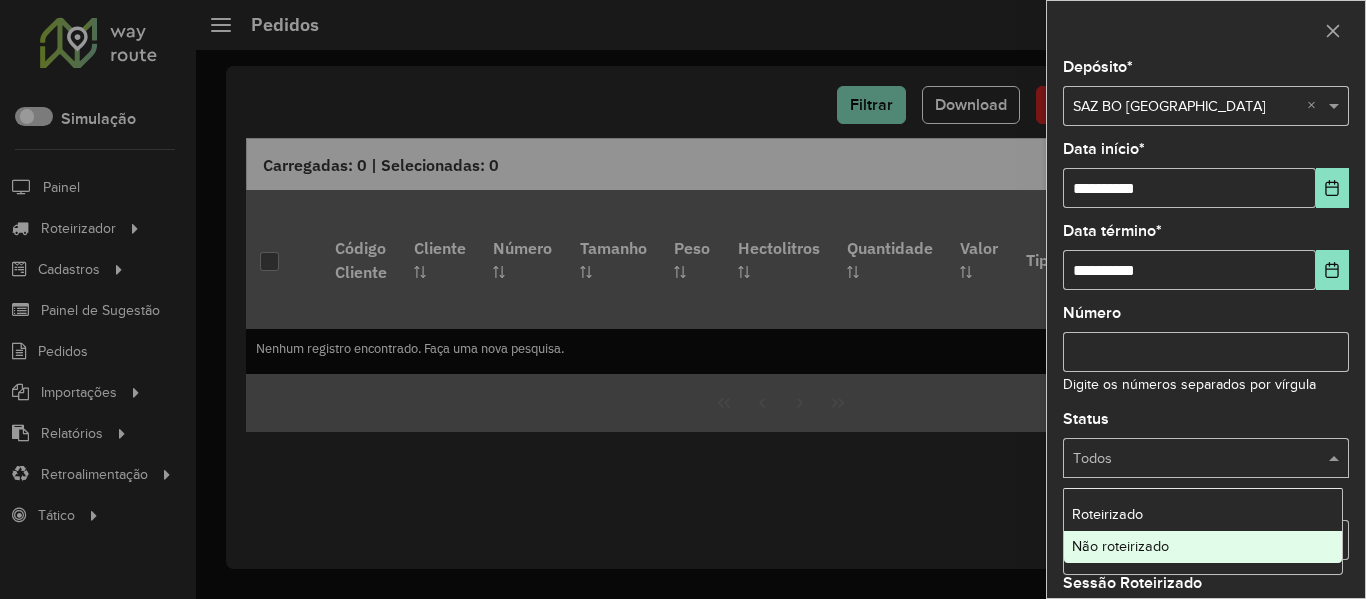 drag, startPoint x: 1186, startPoint y: 548, endPoint x: 1190, endPoint y: 408, distance: 140.05713 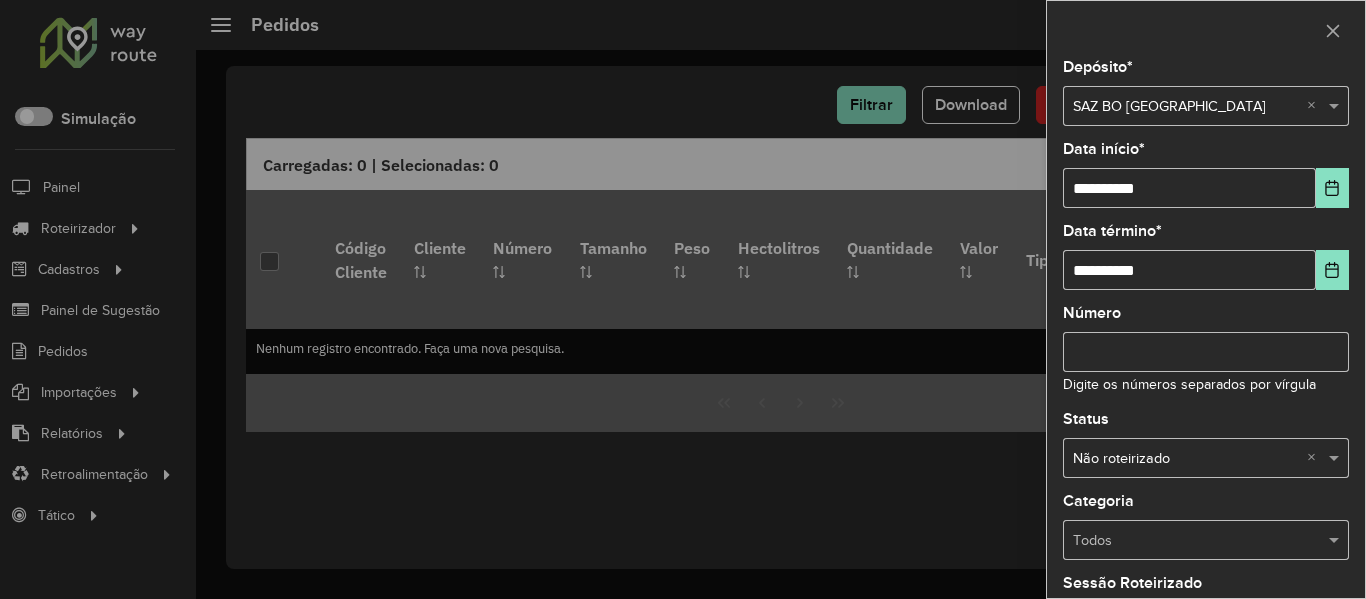 scroll, scrollTop: 243, scrollLeft: 0, axis: vertical 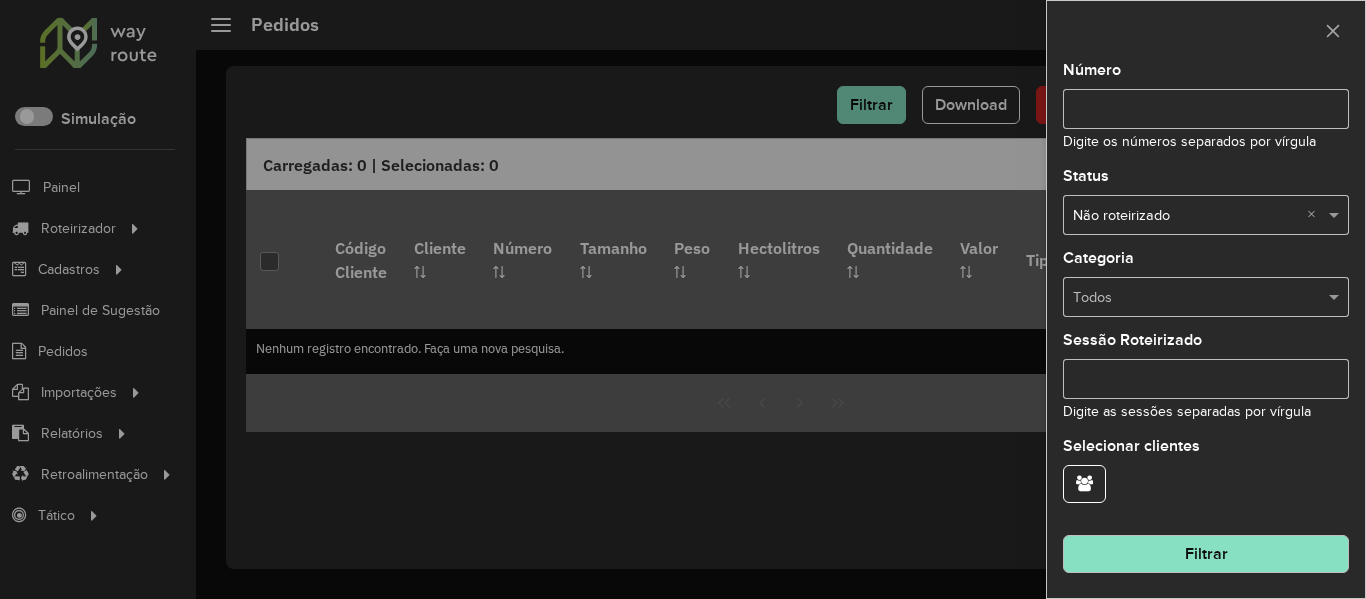 click on "Filtrar" 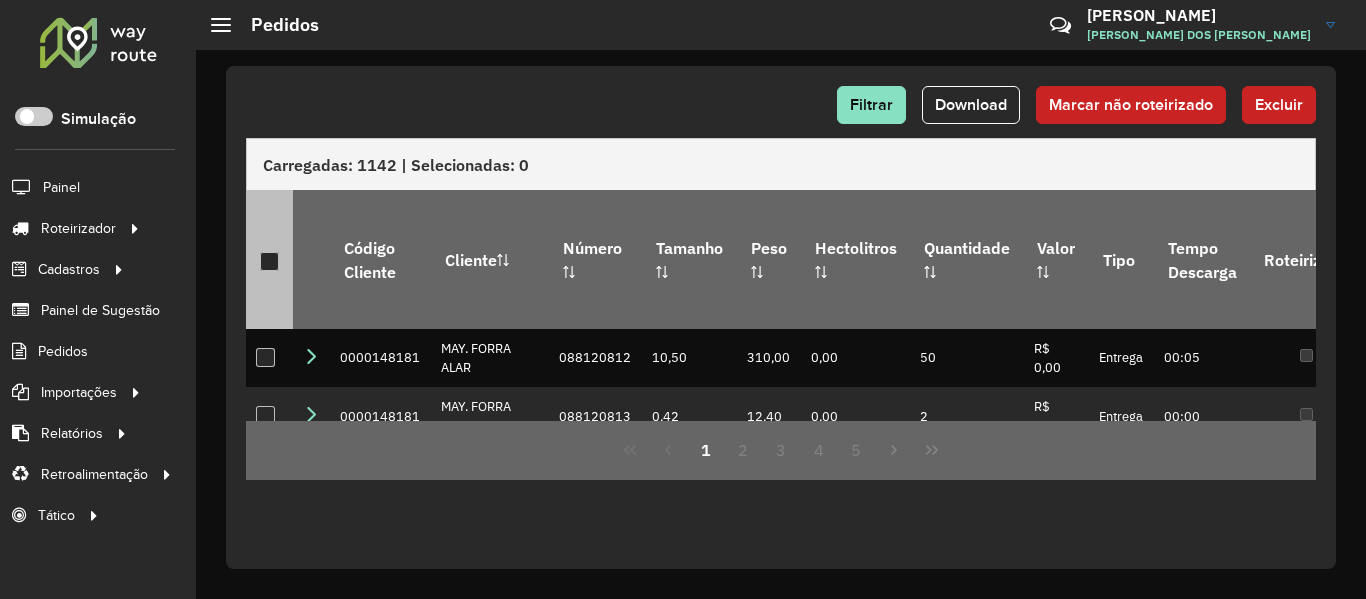 drag, startPoint x: 276, startPoint y: 268, endPoint x: 272, endPoint y: 255, distance: 13.601471 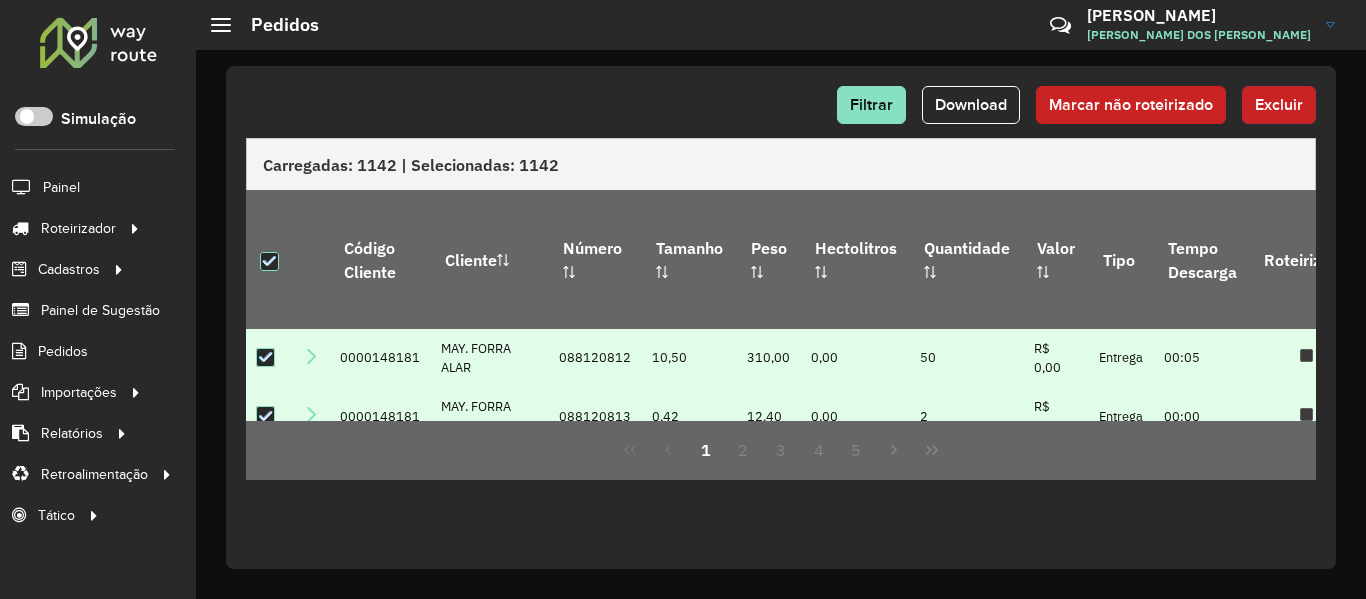 click on "Excluir" 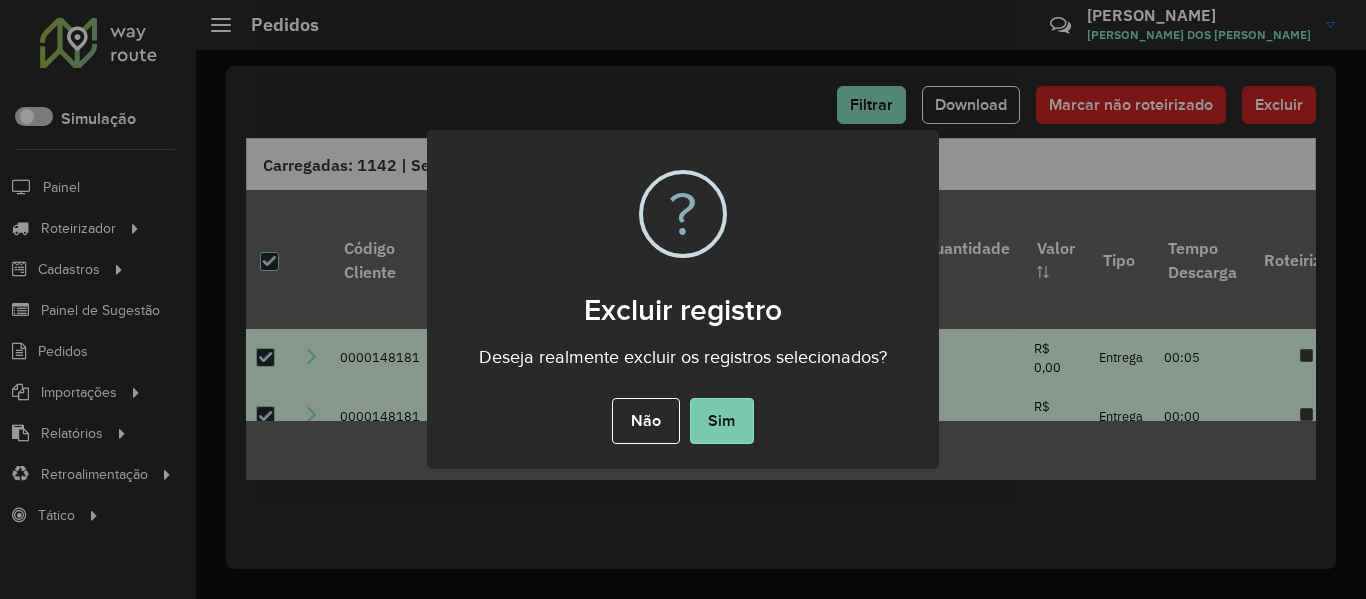 click on "Sim" at bounding box center [722, 421] 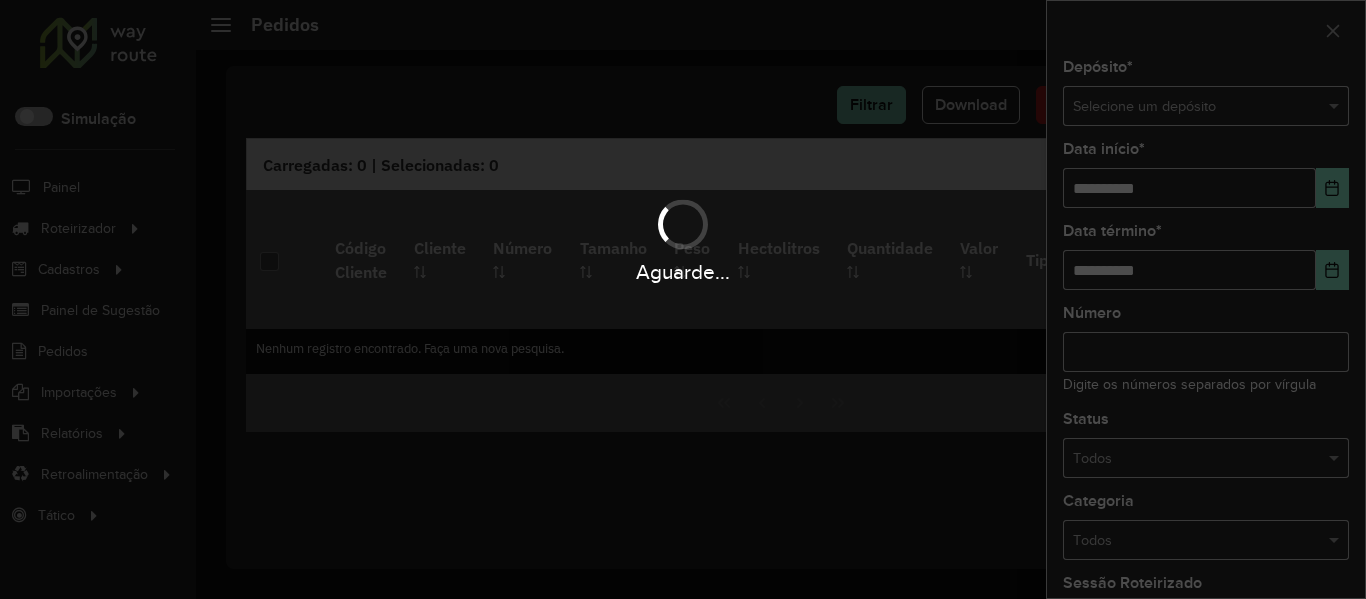 scroll, scrollTop: 0, scrollLeft: 0, axis: both 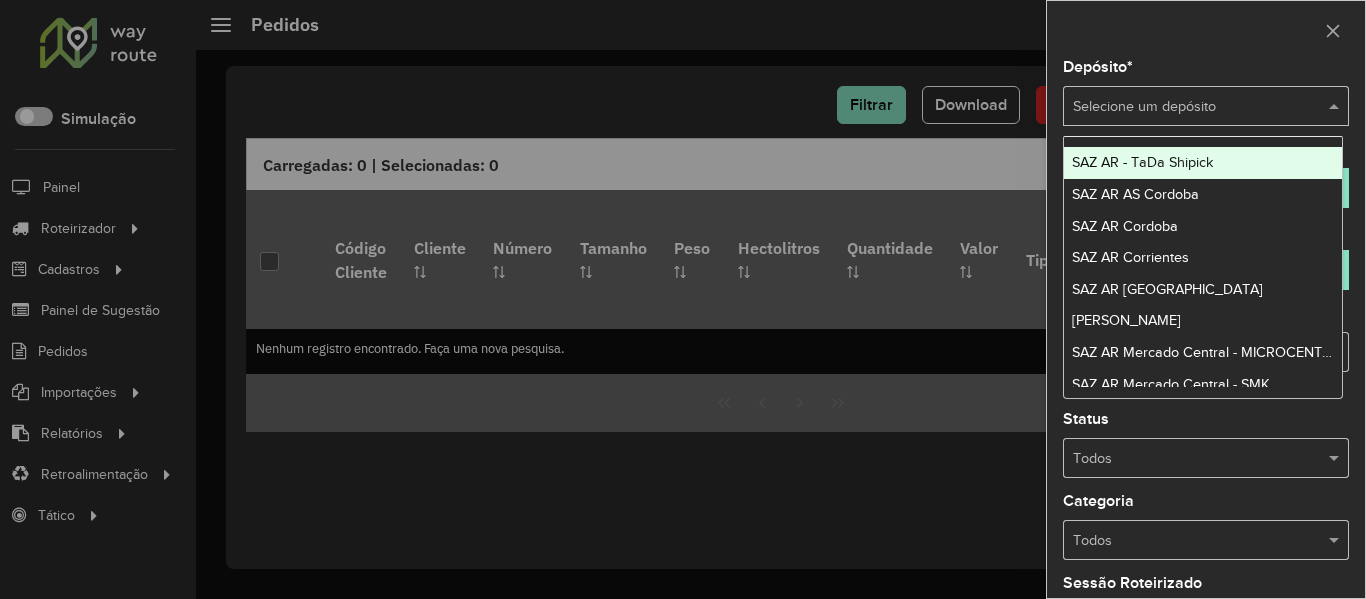 click at bounding box center (1186, 107) 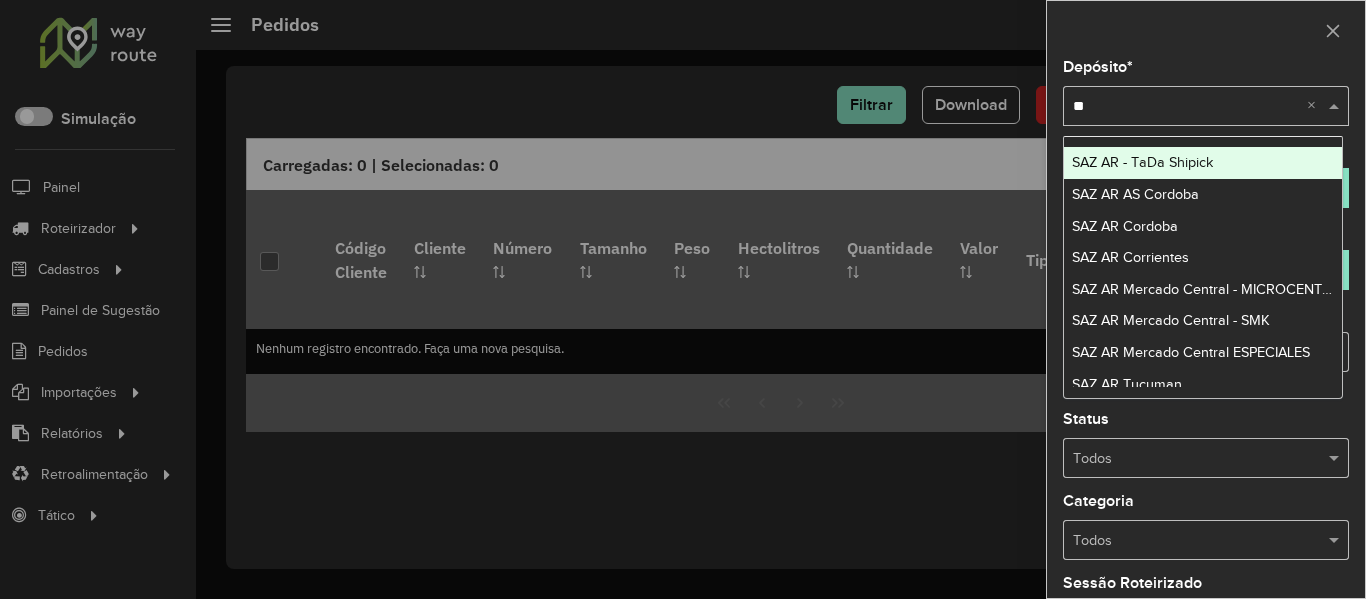 type on "***" 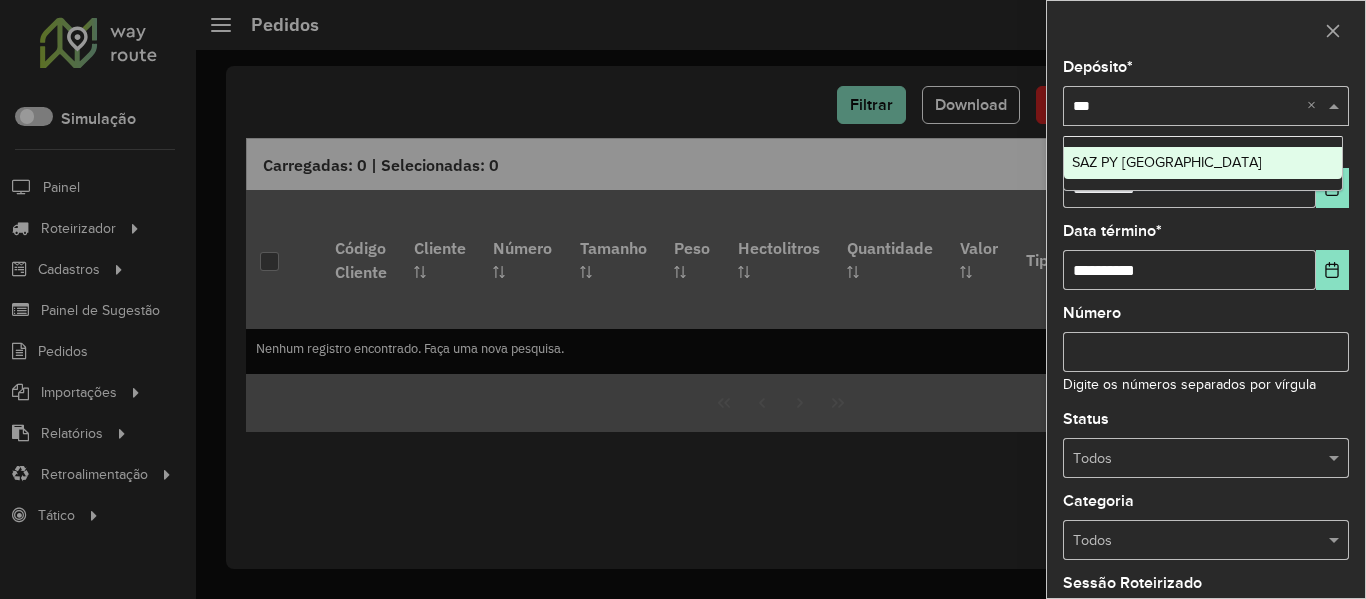 type 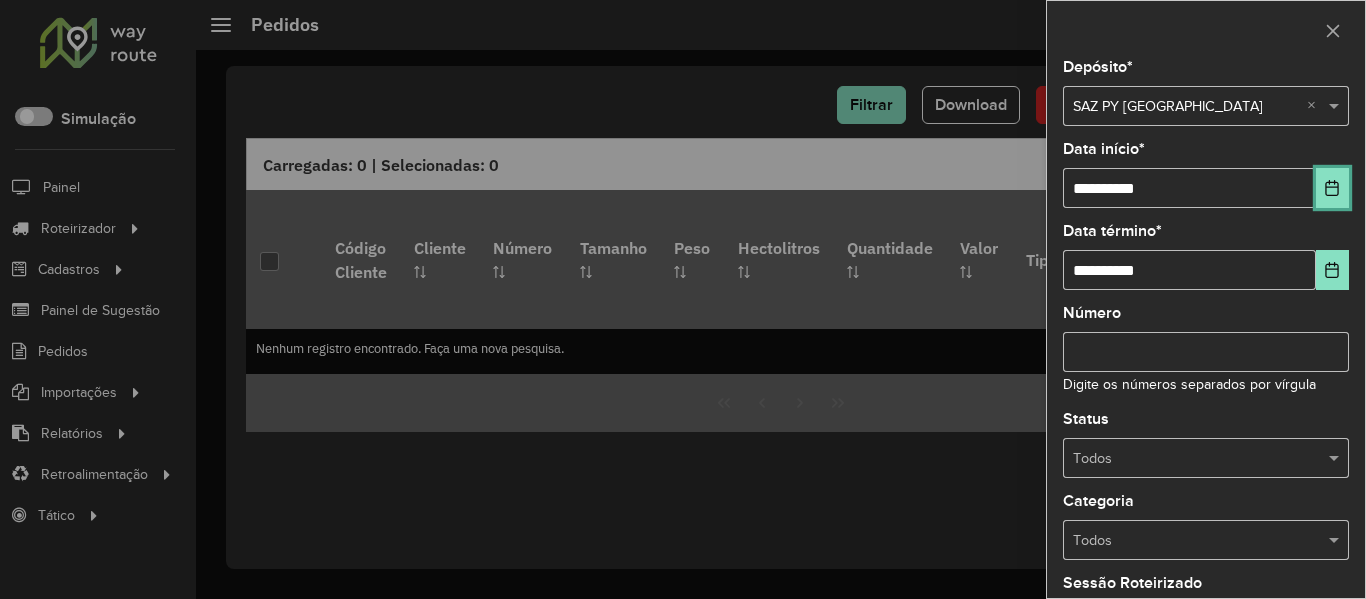 click at bounding box center (1332, 188) 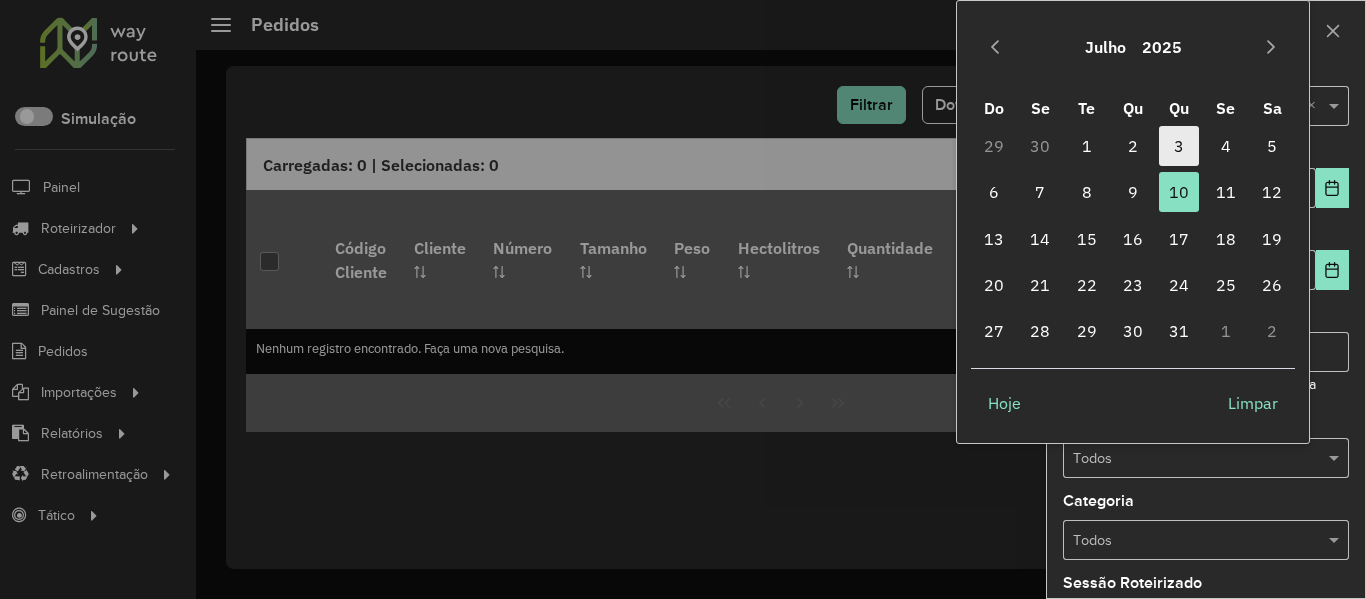 click on "3" at bounding box center [1179, 146] 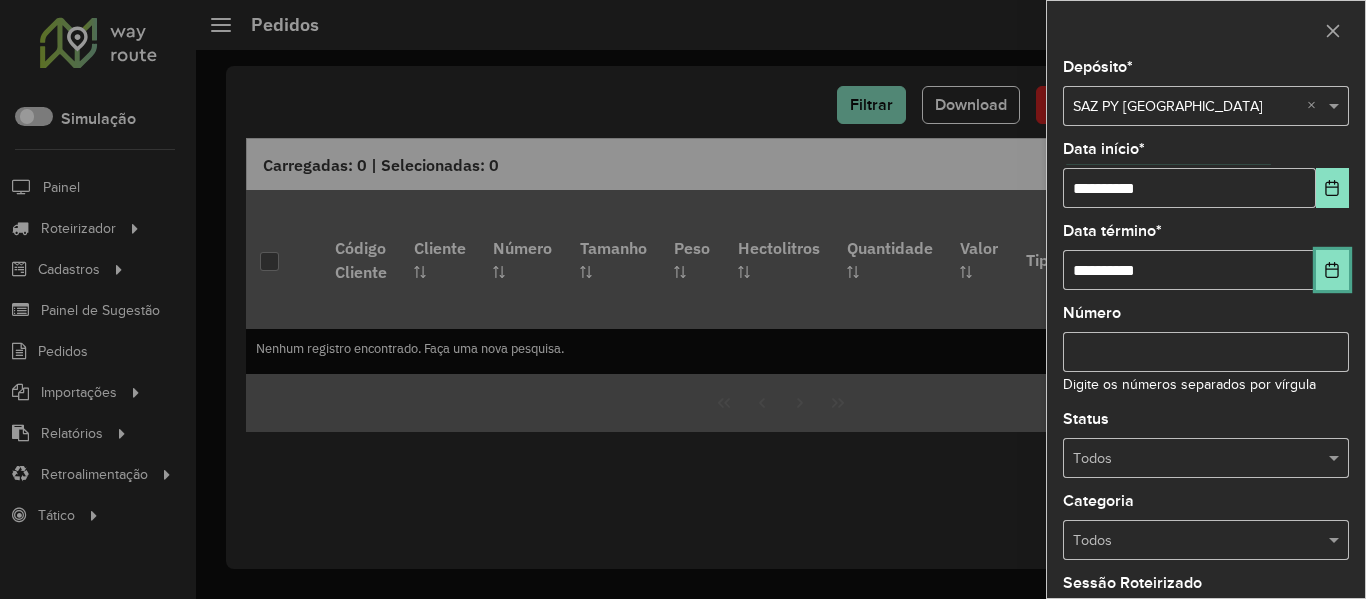 click at bounding box center [1332, 270] 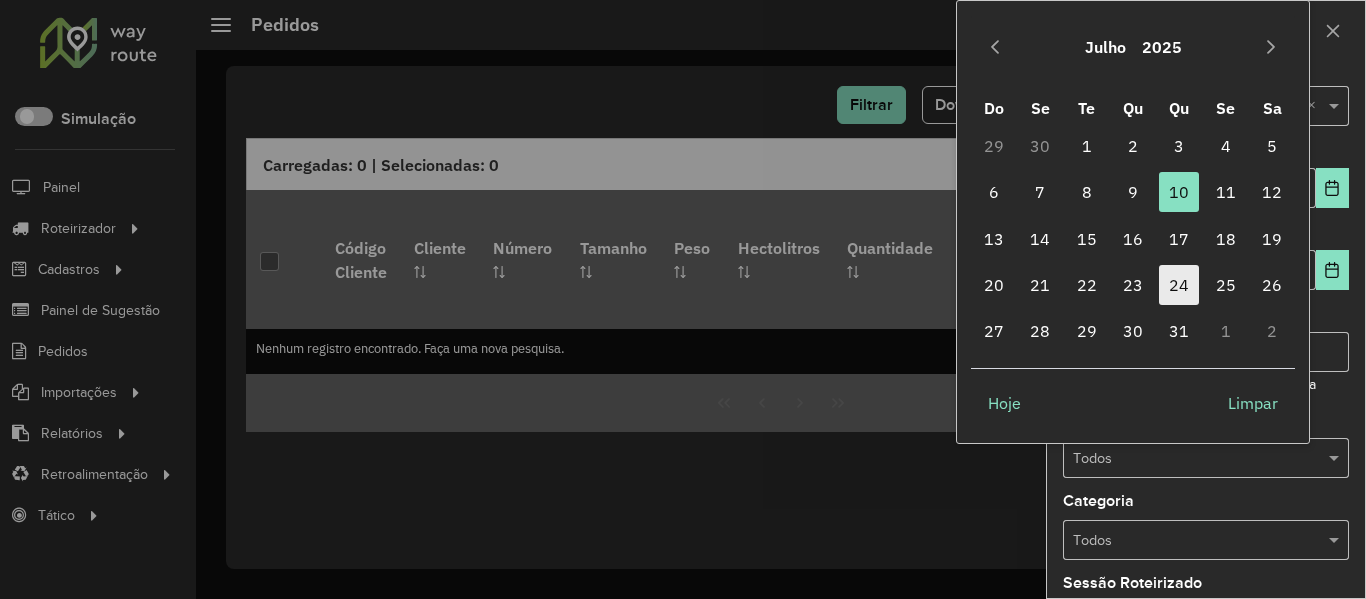 click on "24" at bounding box center (1179, 285) 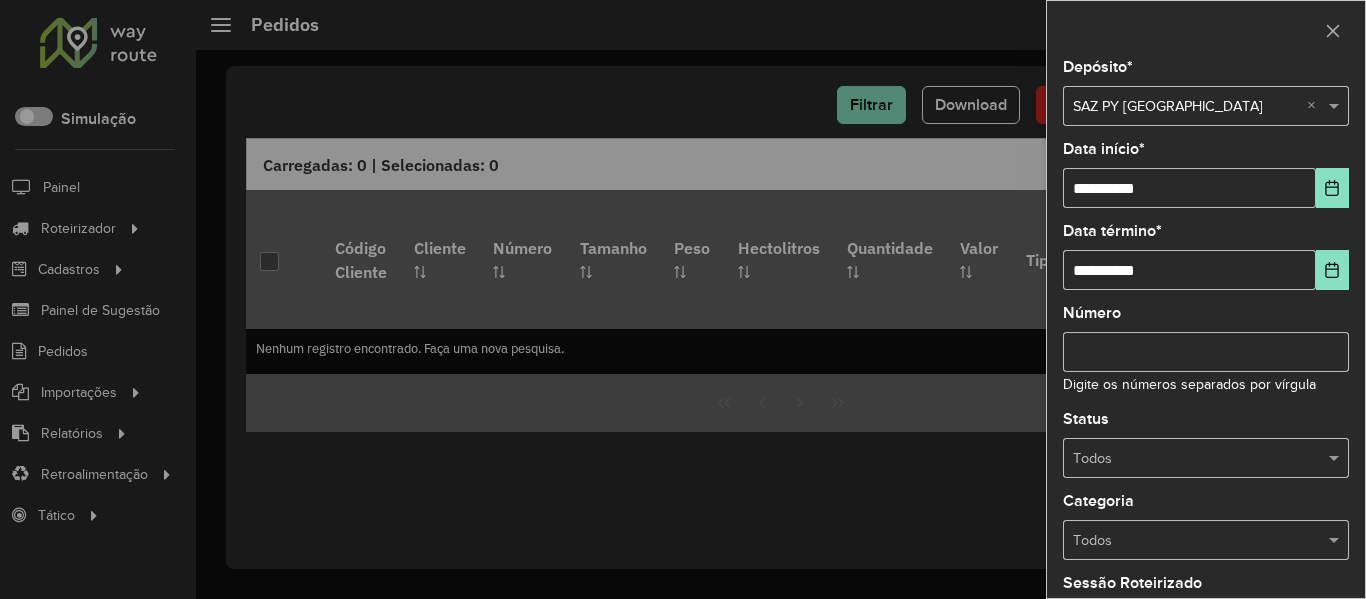 drag, startPoint x: 1190, startPoint y: 447, endPoint x: 1191, endPoint y: 460, distance: 13.038404 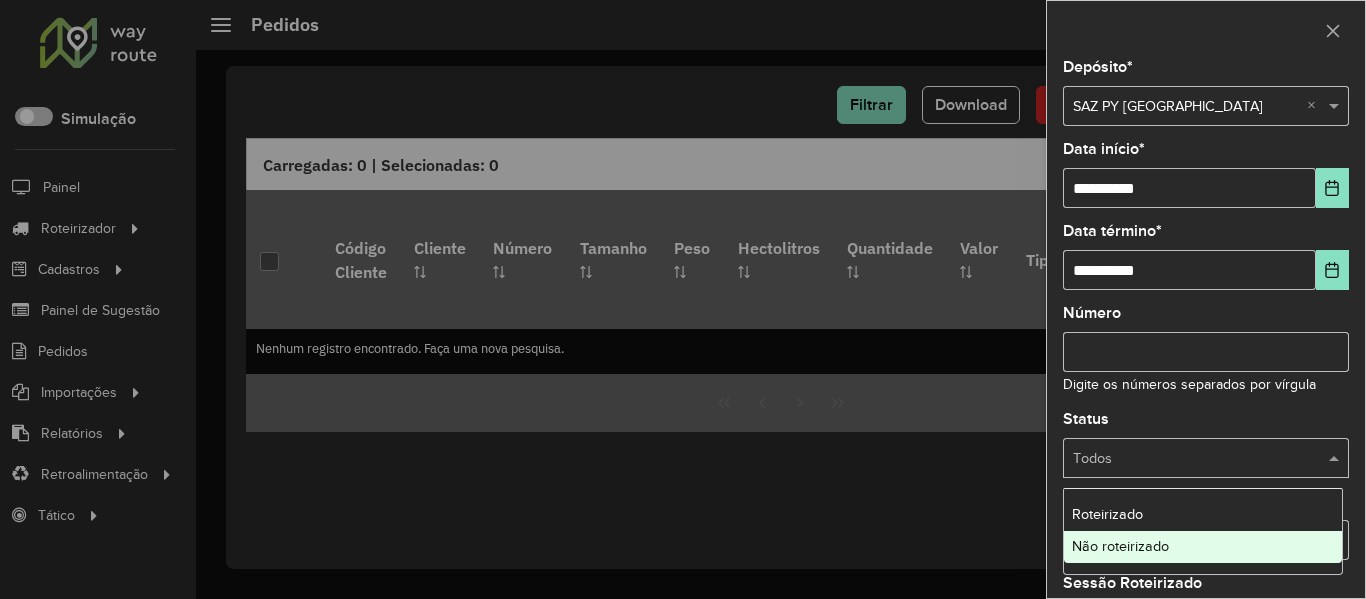 click on "Não roteirizado" at bounding box center [1203, 547] 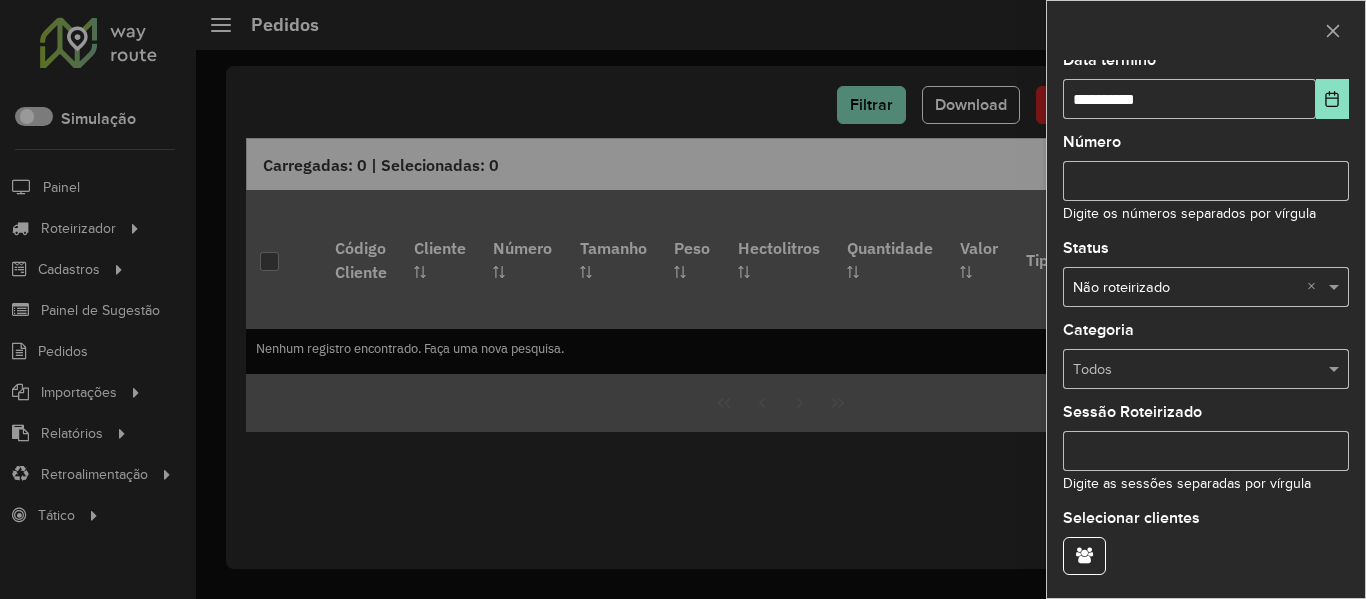 scroll, scrollTop: 243, scrollLeft: 0, axis: vertical 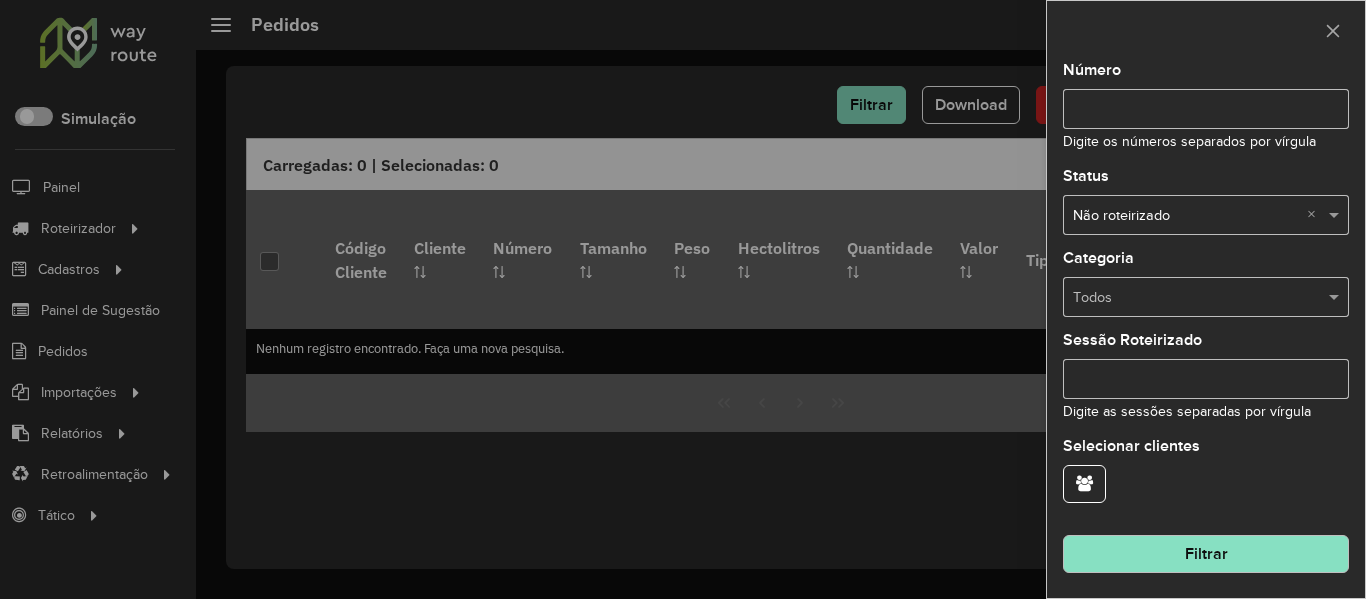 click on "Filtrar" 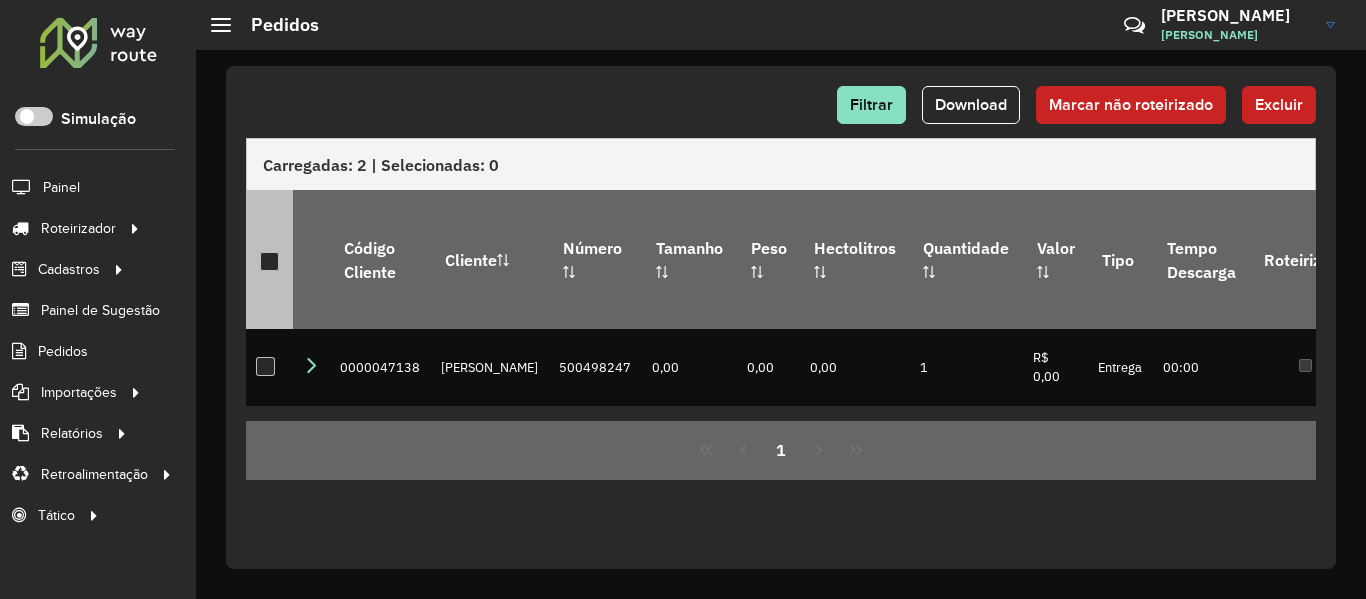 click at bounding box center (269, 261) 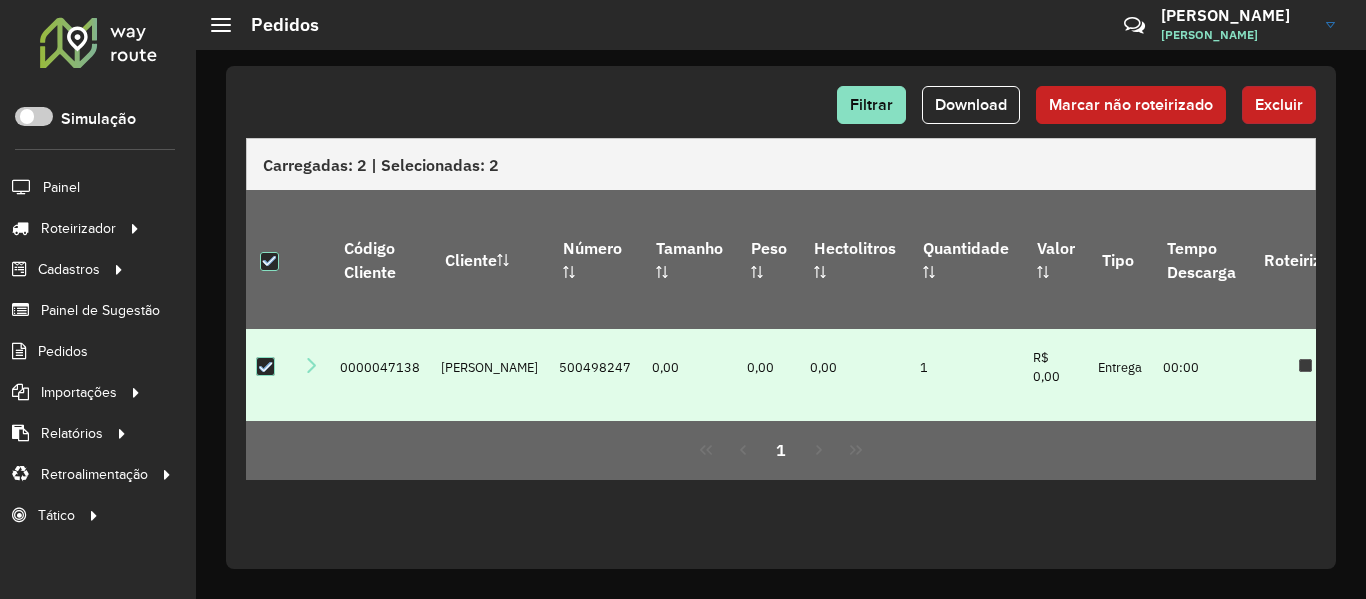 click on "Excluir" 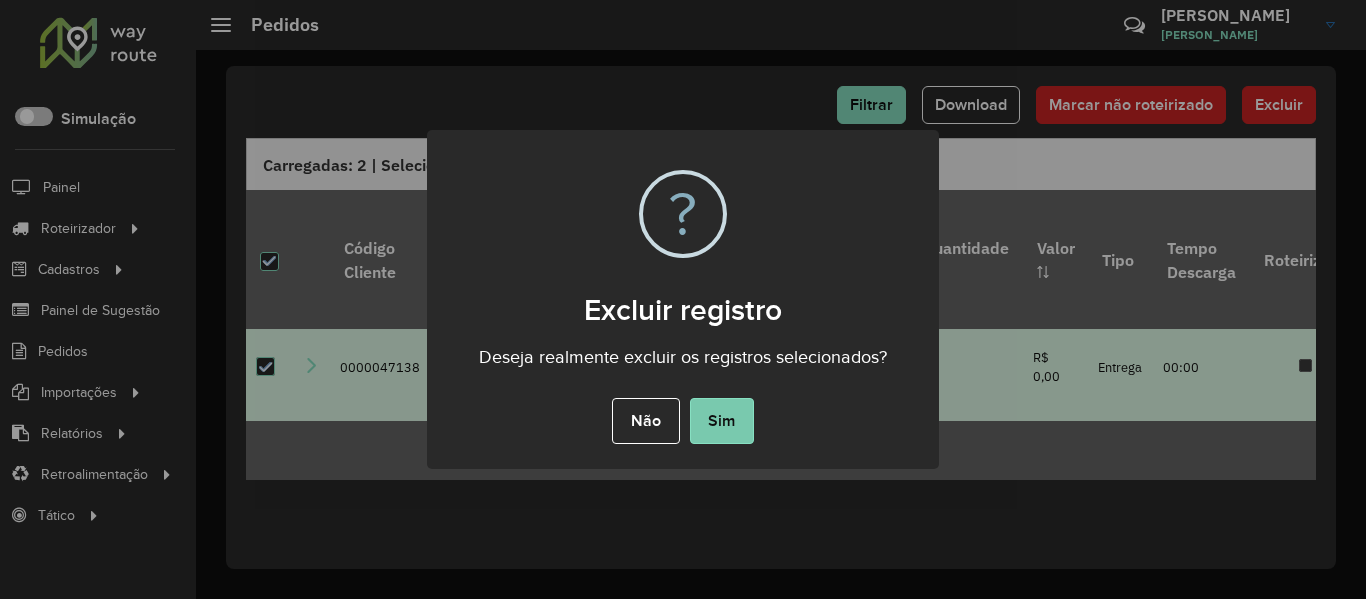 click on "Sim" at bounding box center [722, 421] 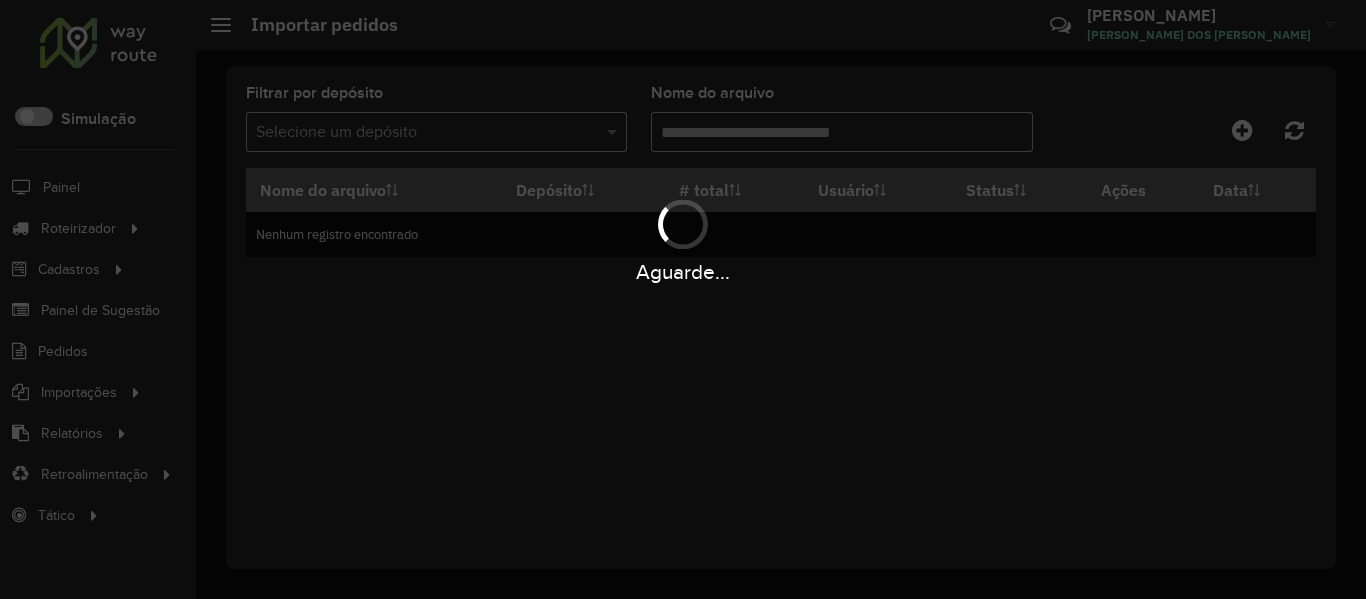 scroll, scrollTop: 0, scrollLeft: 0, axis: both 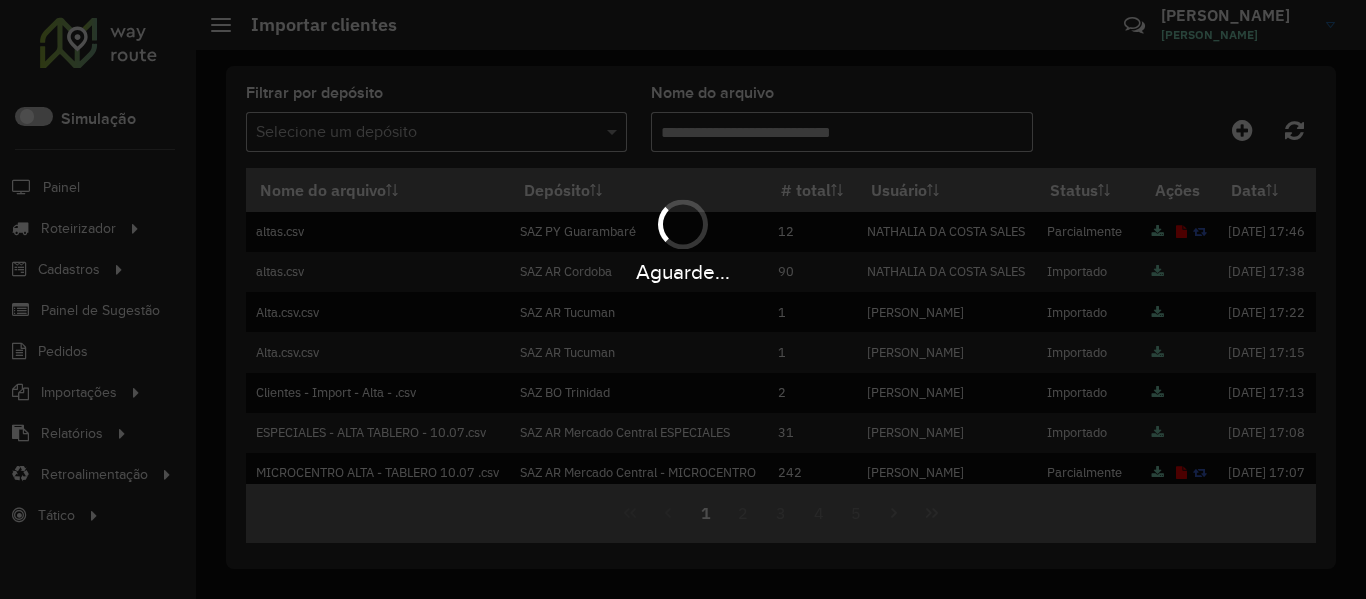 click on "Aguarde..." at bounding box center [683, 299] 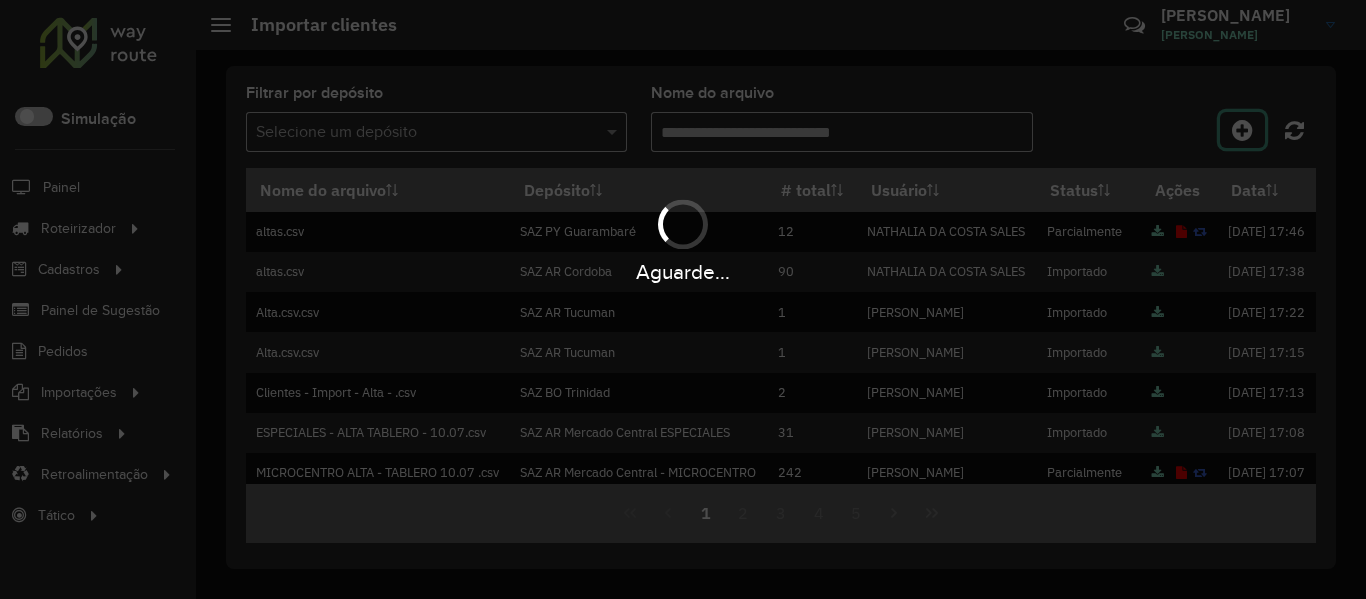 click 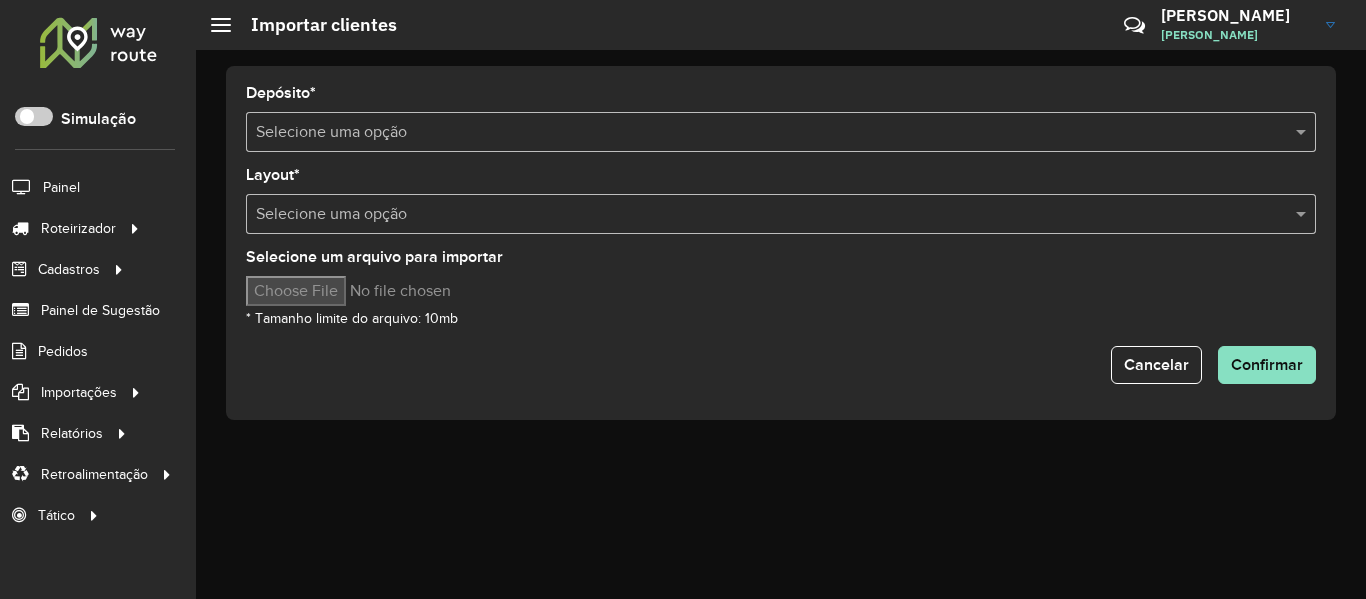 click on "Aguarde..." at bounding box center (0, 0) 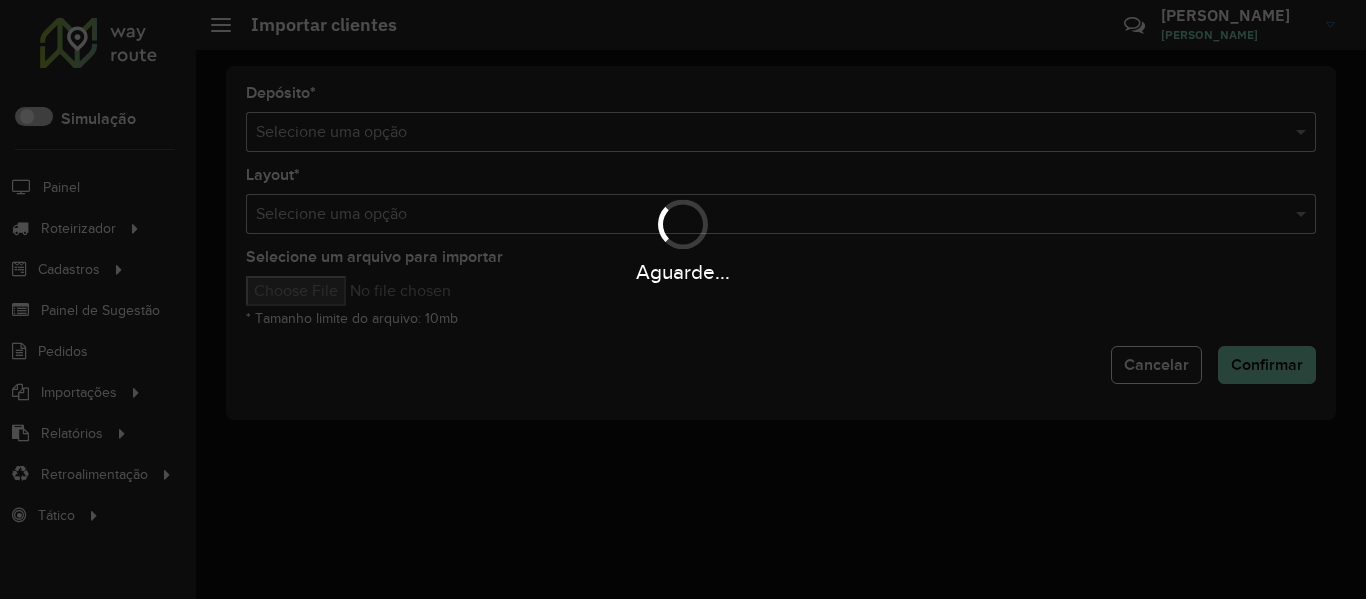 drag, startPoint x: 1128, startPoint y: 115, endPoint x: 1111, endPoint y: 117, distance: 17.117243 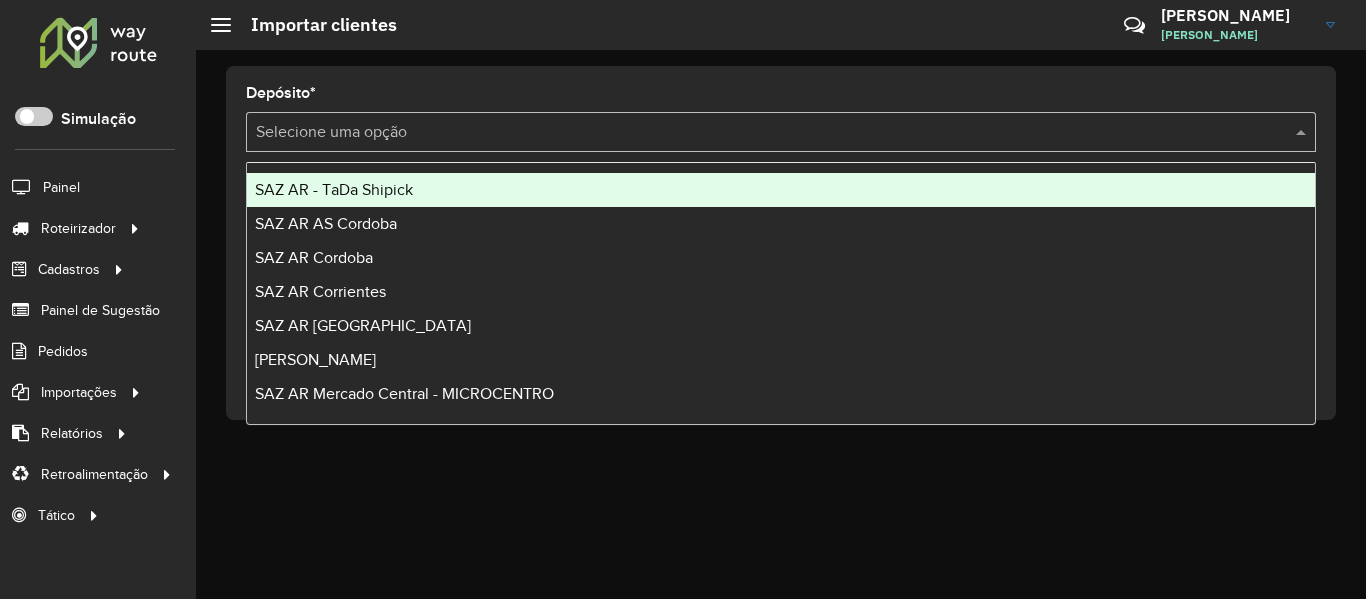 click at bounding box center (761, 133) 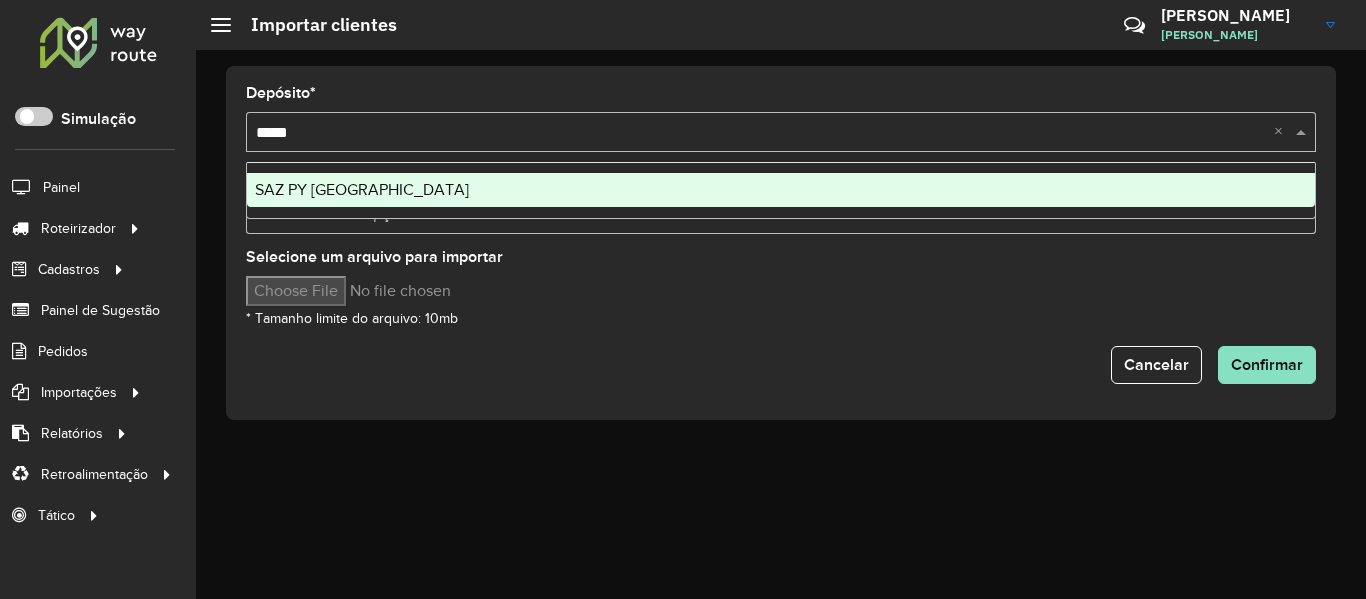 type on "******" 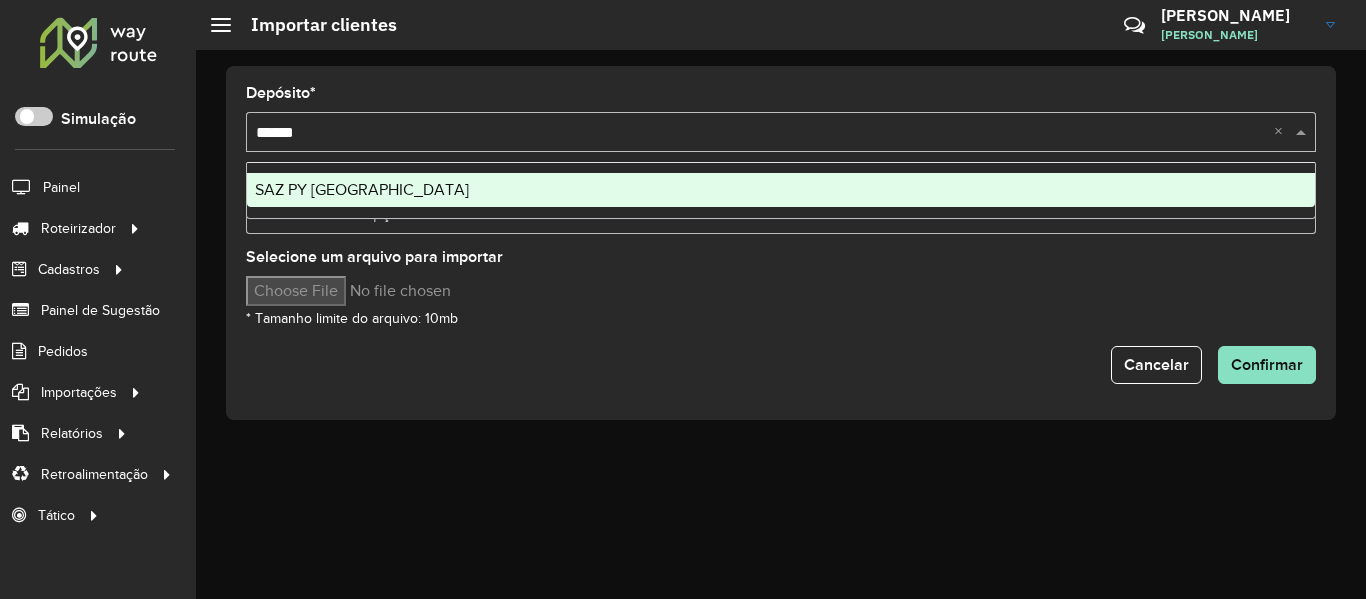type 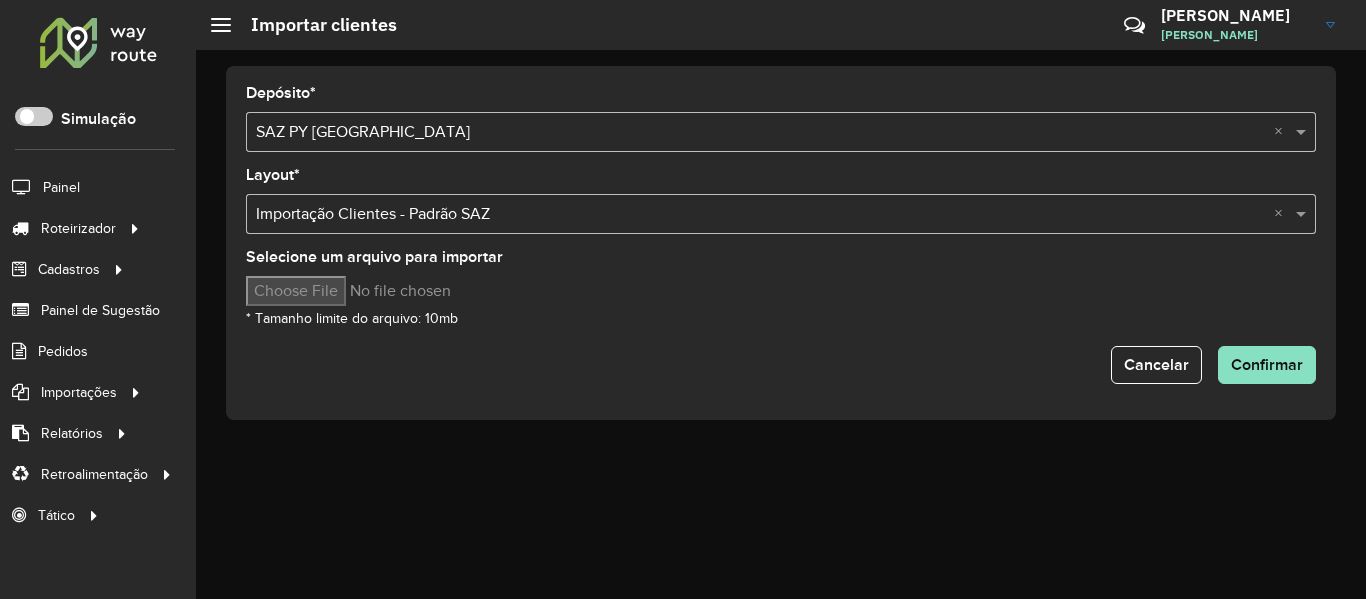 click on "Selecione um arquivo para importar" at bounding box center [416, 291] 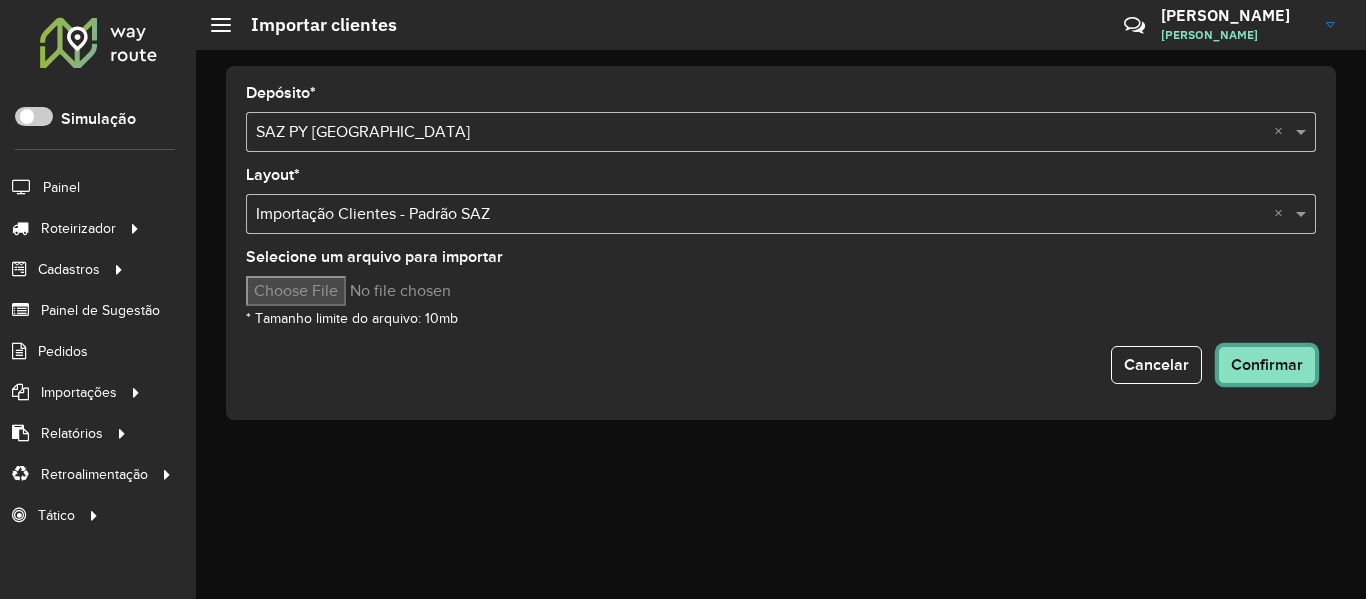 click on "Confirmar" 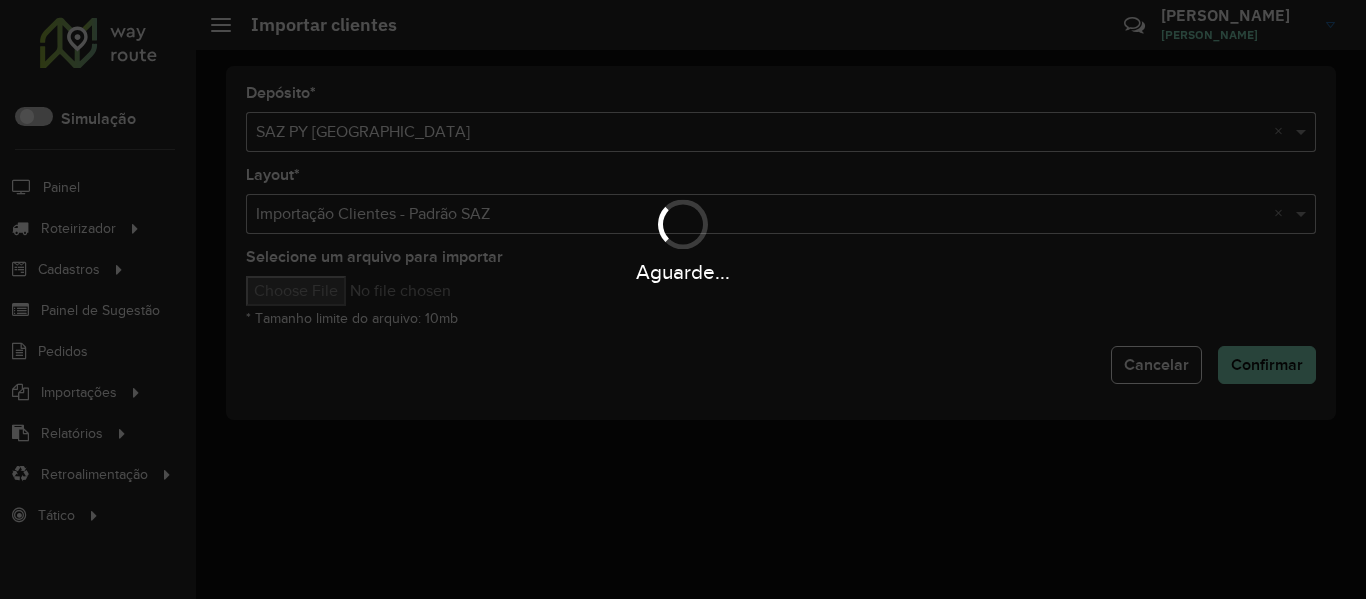 click on "Aguarde..." at bounding box center (683, 299) 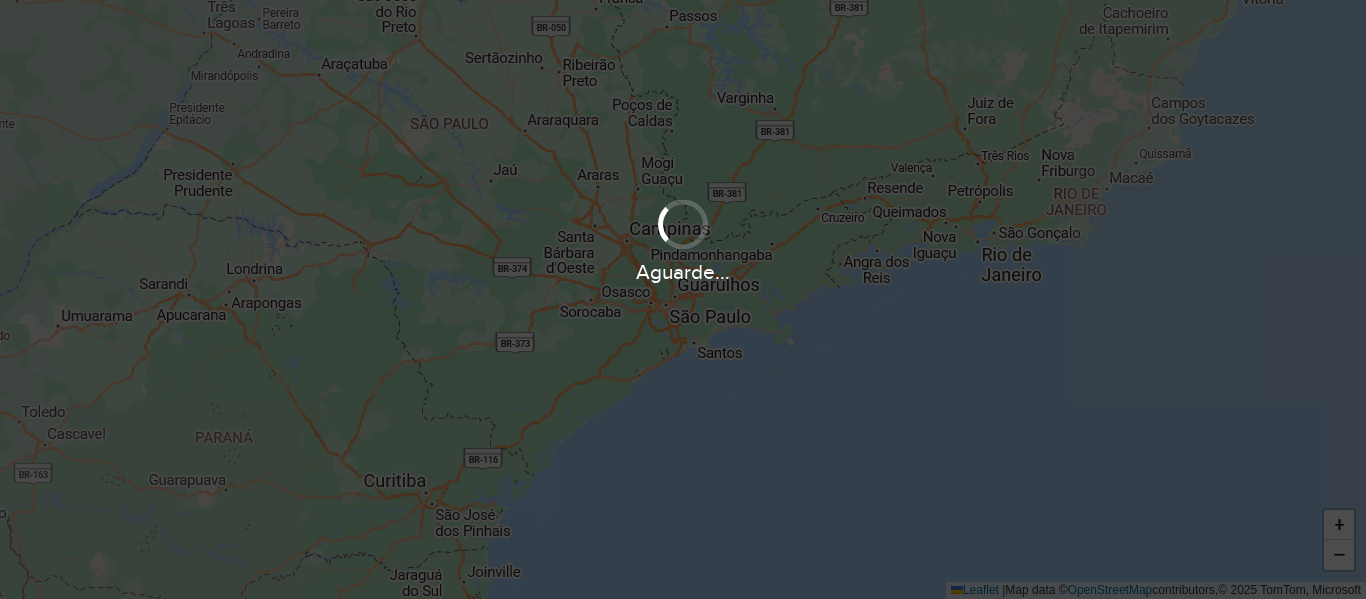 scroll, scrollTop: 0, scrollLeft: 0, axis: both 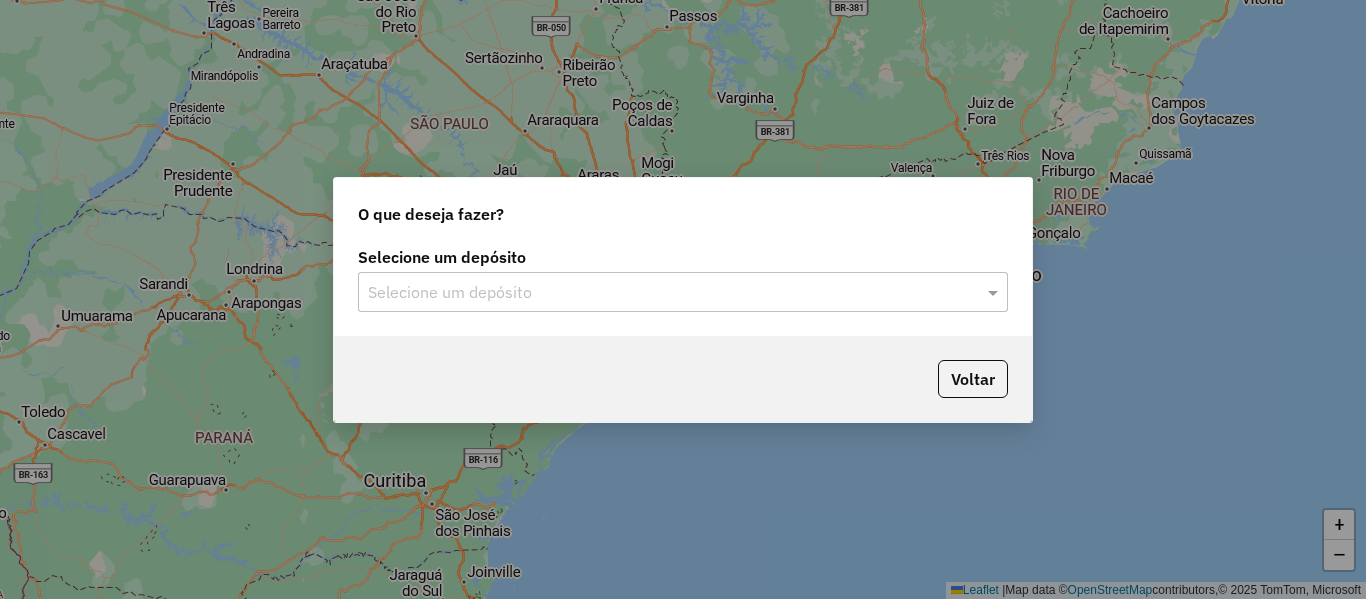 drag, startPoint x: 505, startPoint y: 286, endPoint x: 526, endPoint y: 285, distance: 21.023796 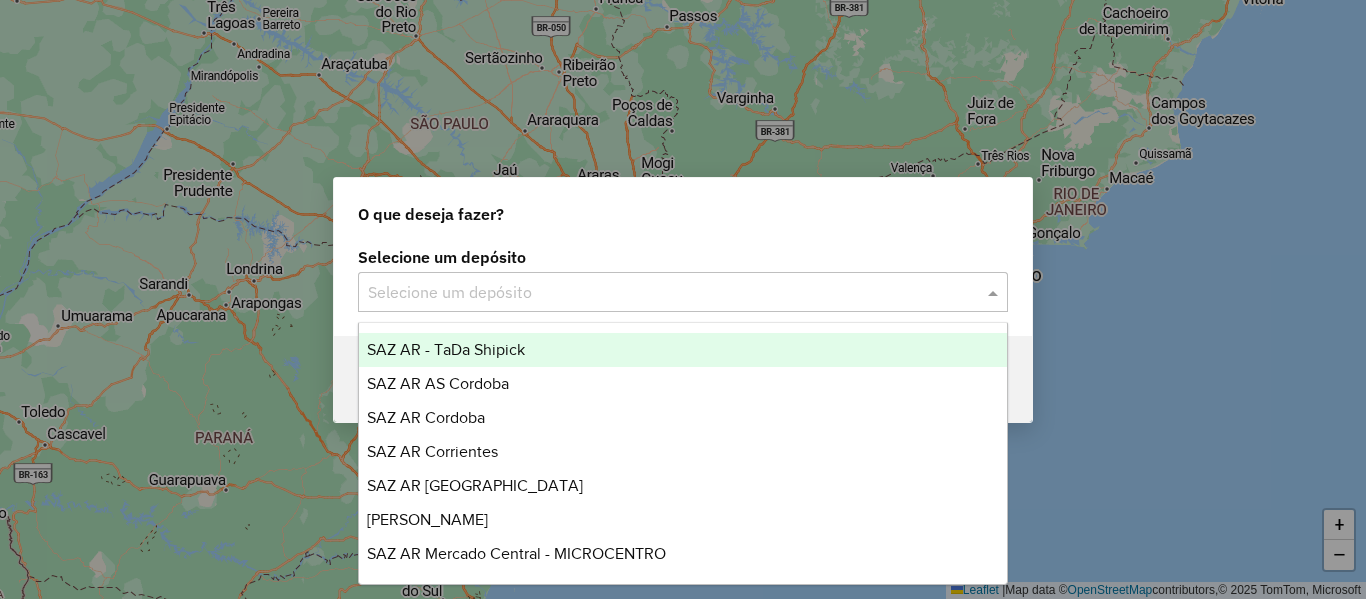 drag, startPoint x: 659, startPoint y: 274, endPoint x: 655, endPoint y: 290, distance: 16.492422 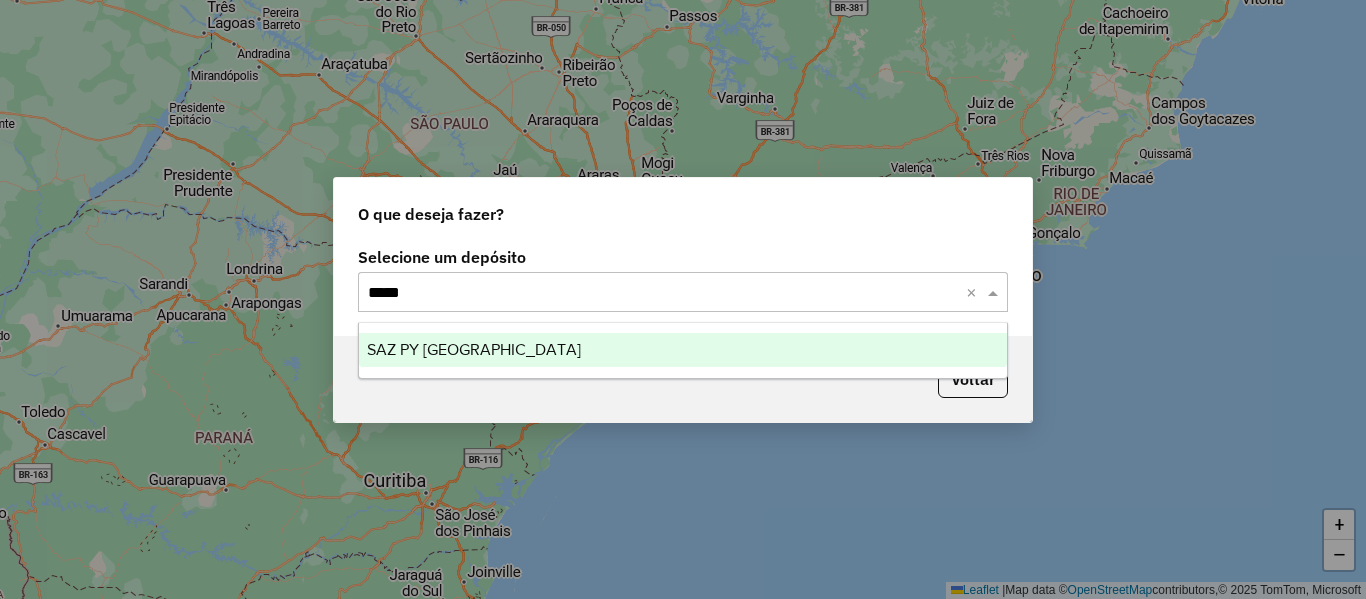 type on "******" 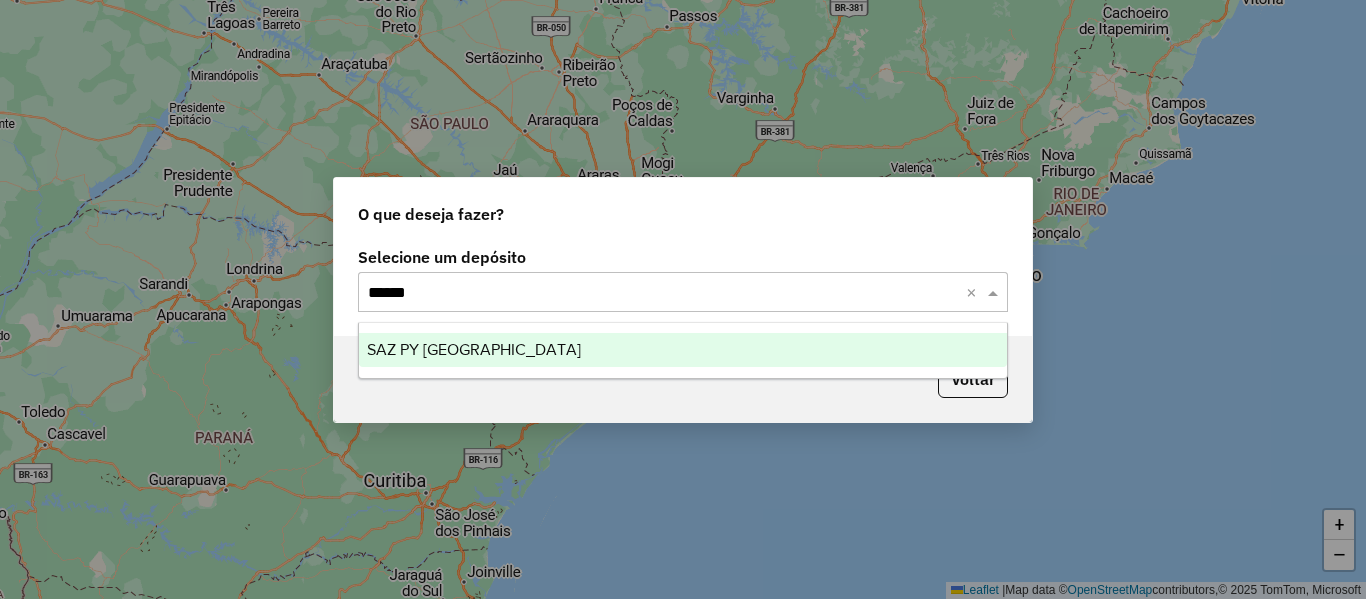 type 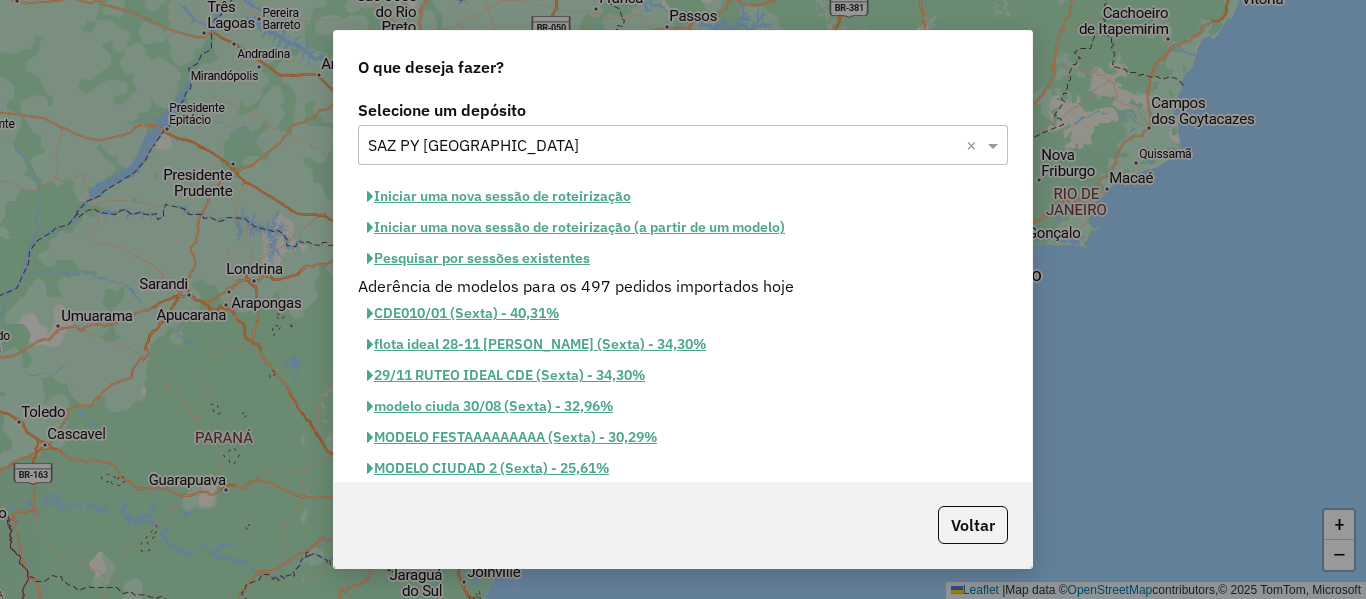 click on "Iniciar uma nova sessão de roteirização" 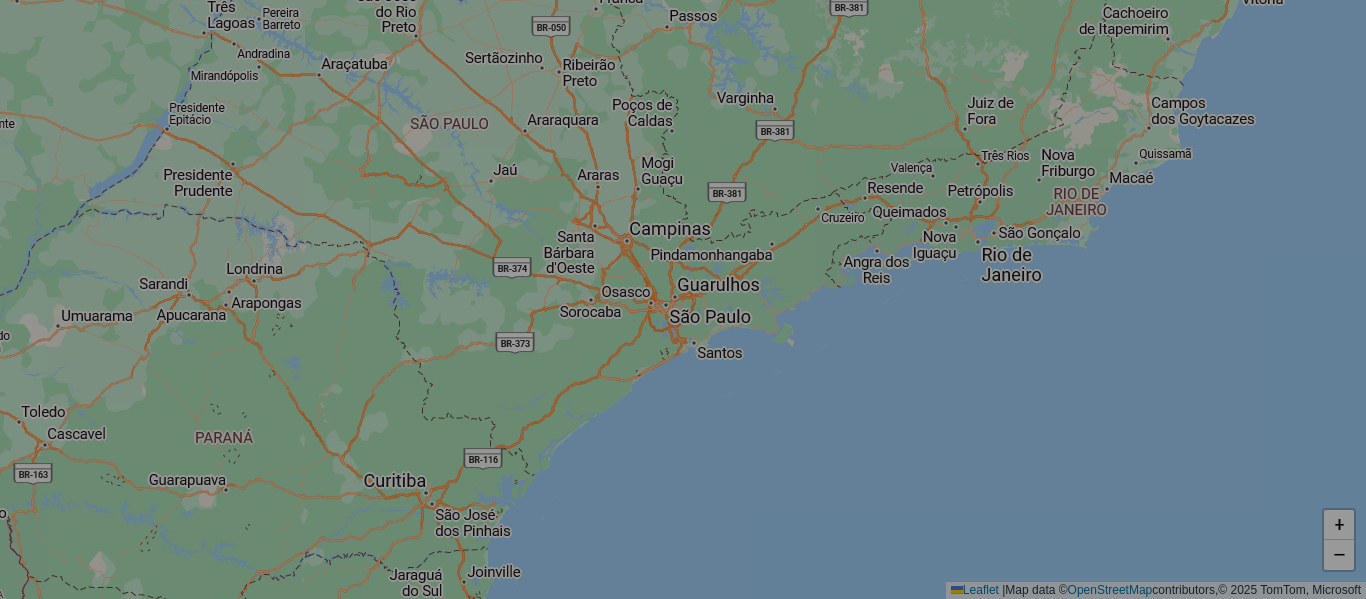 select on "*" 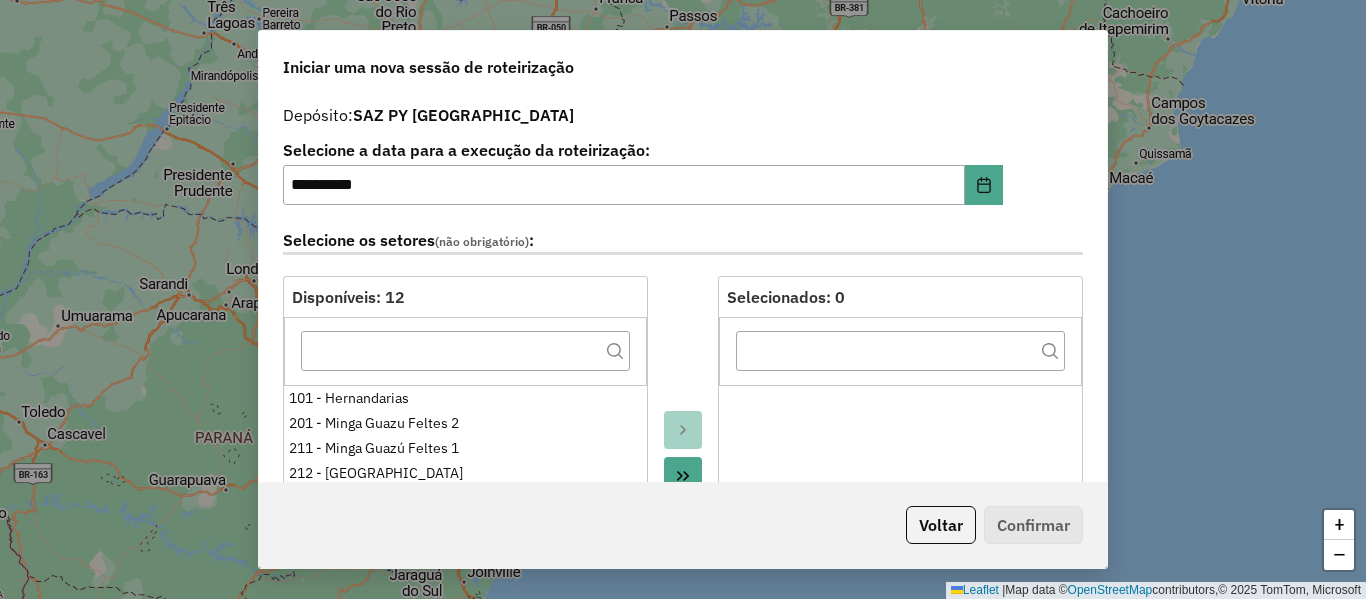 click on "Selecione os setores  (não obrigatório) :" 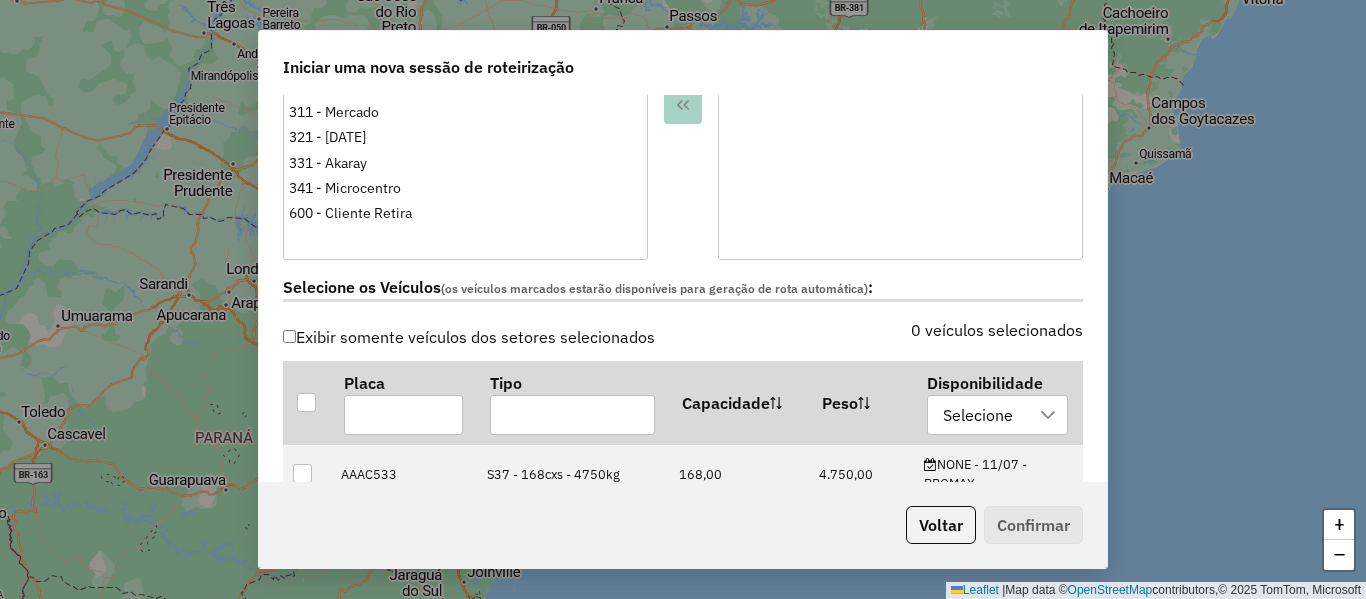 scroll, scrollTop: 700, scrollLeft: 0, axis: vertical 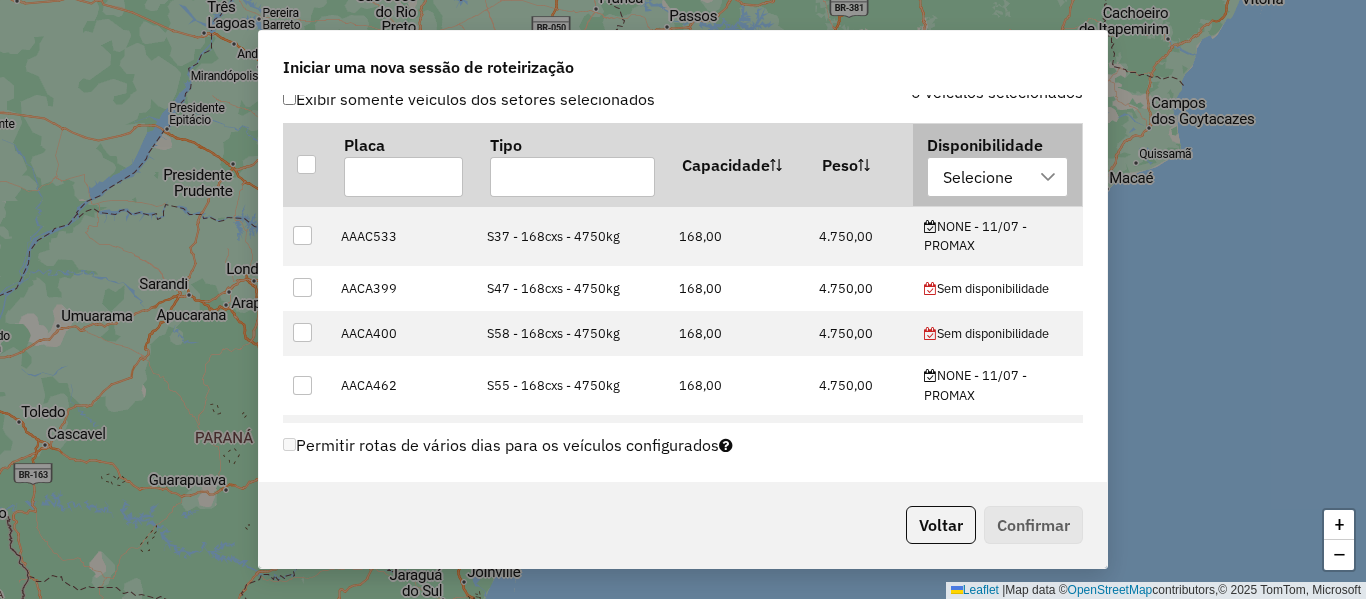 click on "Selecione" at bounding box center (978, 177) 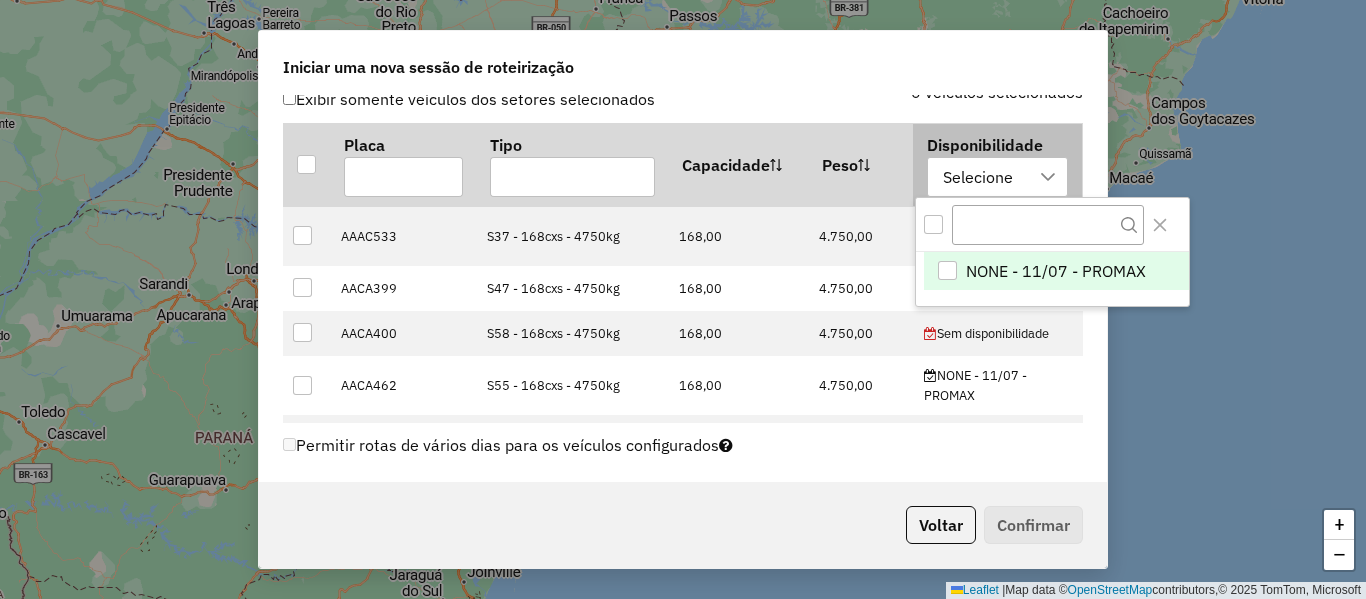 scroll, scrollTop: 15, scrollLeft: 91, axis: both 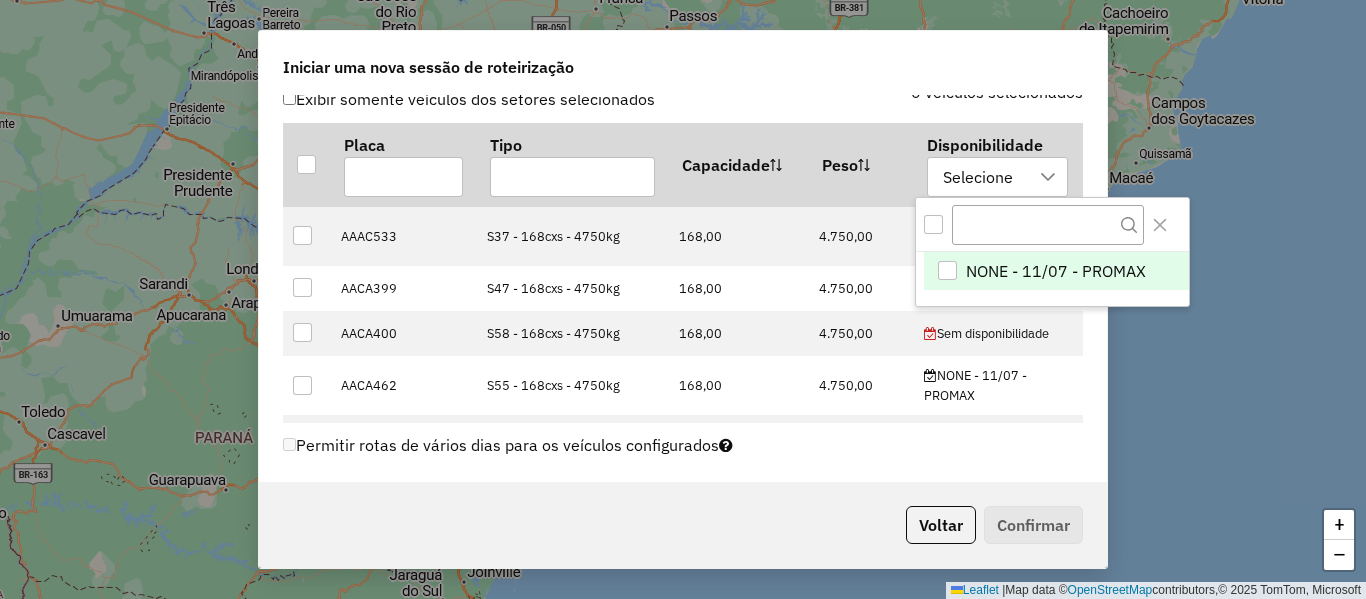click on "NONE - 11/07 - PROMAX" at bounding box center [1056, 271] 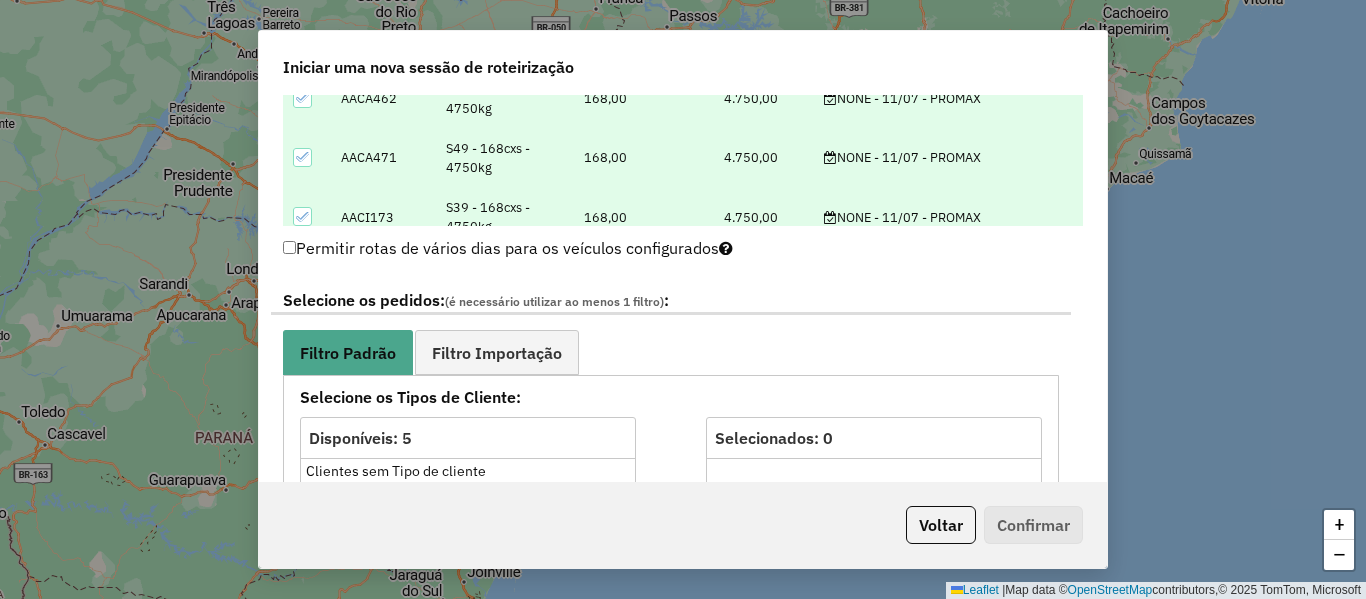 scroll, scrollTop: 900, scrollLeft: 0, axis: vertical 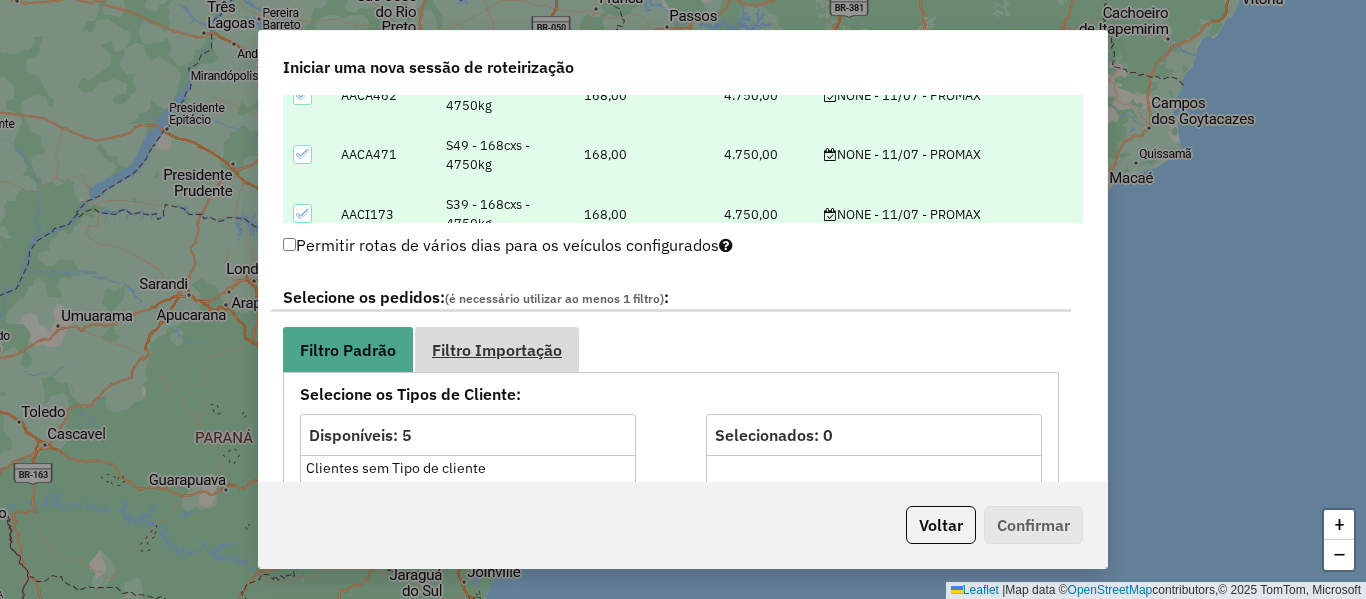 click on "Filtro Importação" at bounding box center [497, 350] 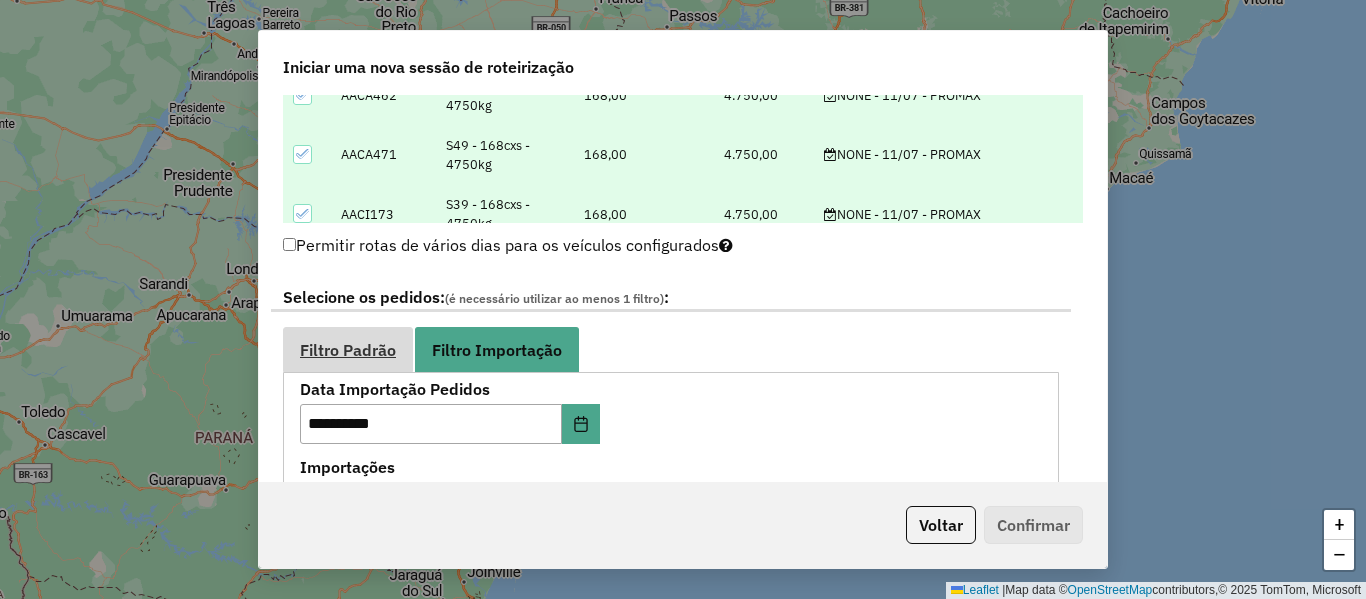 click on "Filtro Padrão" at bounding box center [348, 350] 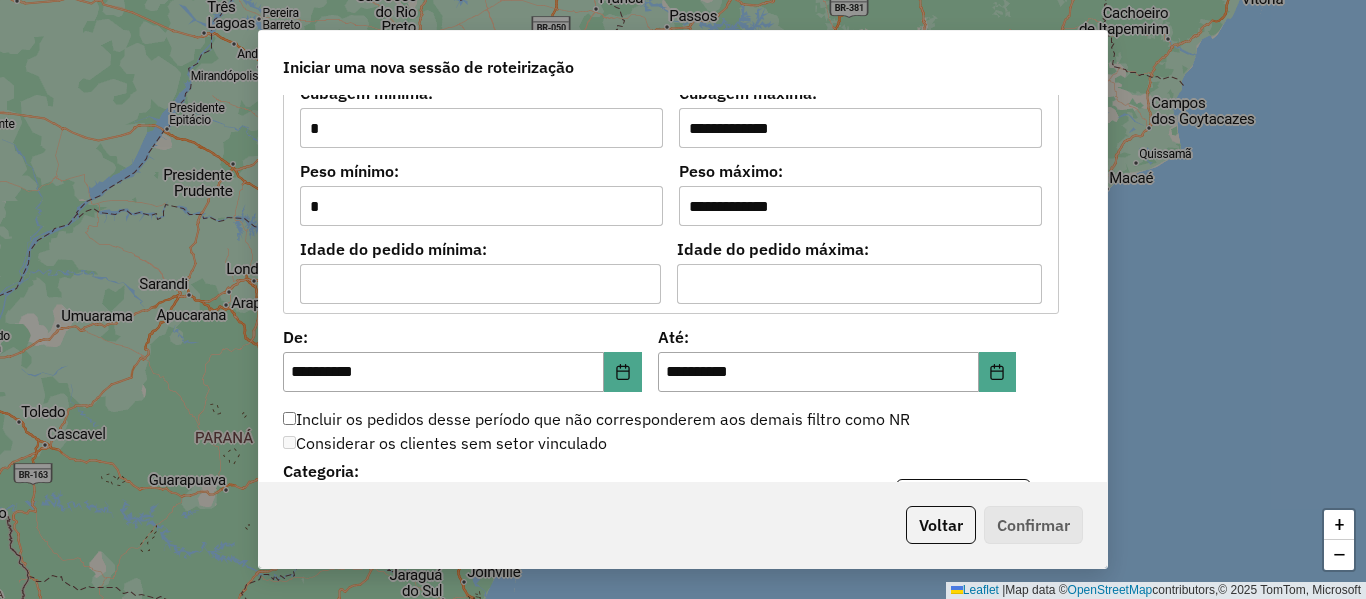 scroll, scrollTop: 1900, scrollLeft: 0, axis: vertical 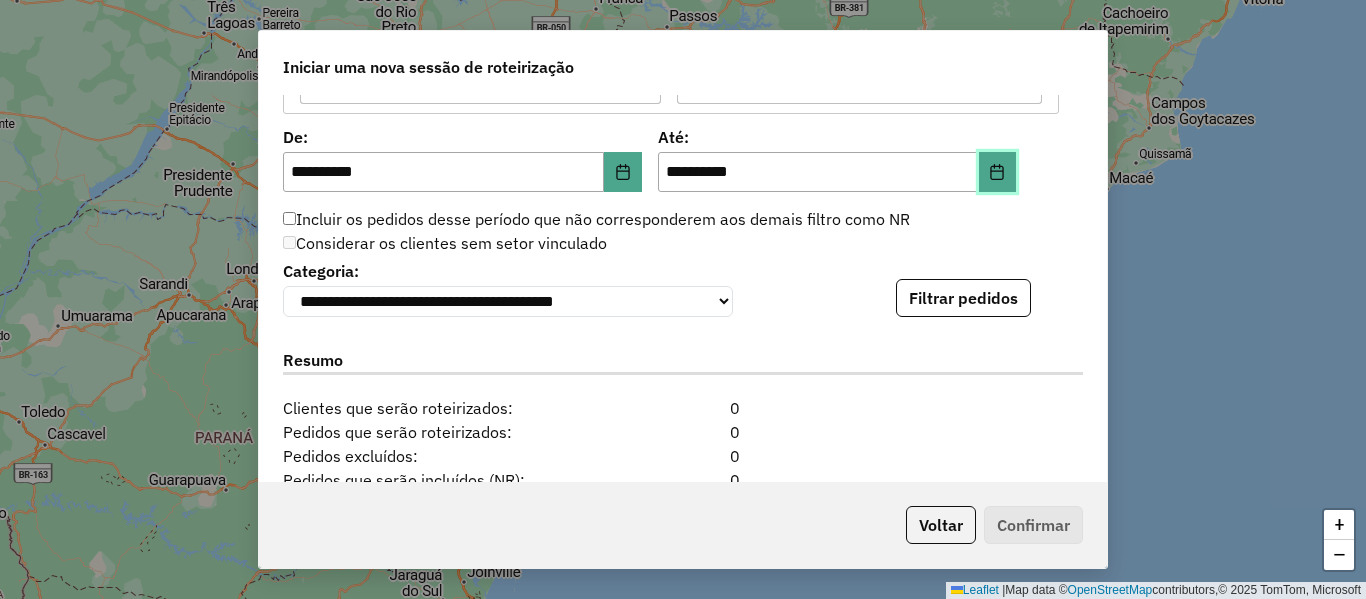 click at bounding box center [998, 172] 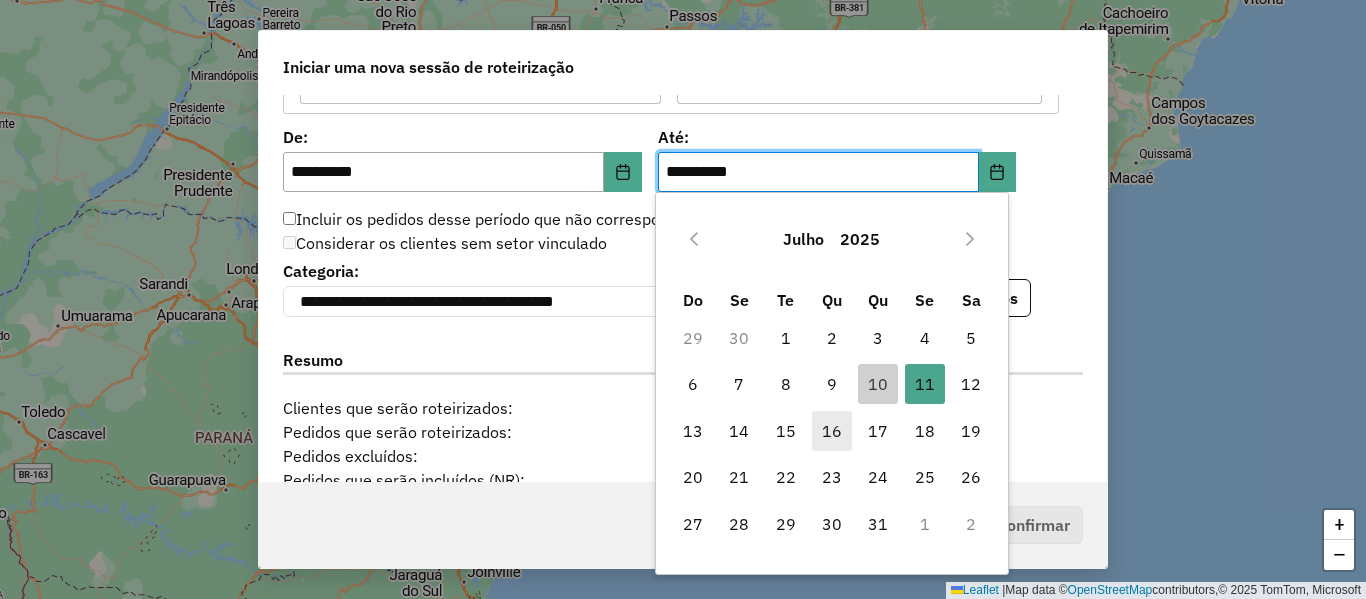 click on "16" at bounding box center (832, 431) 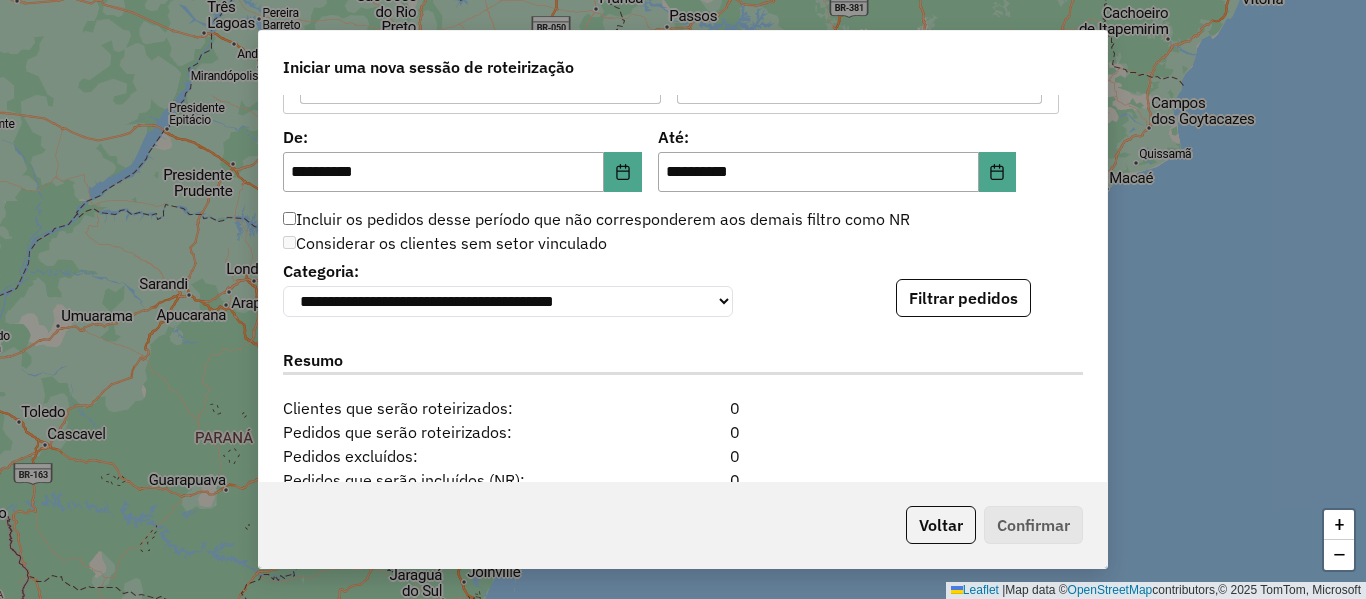 click on "**********" 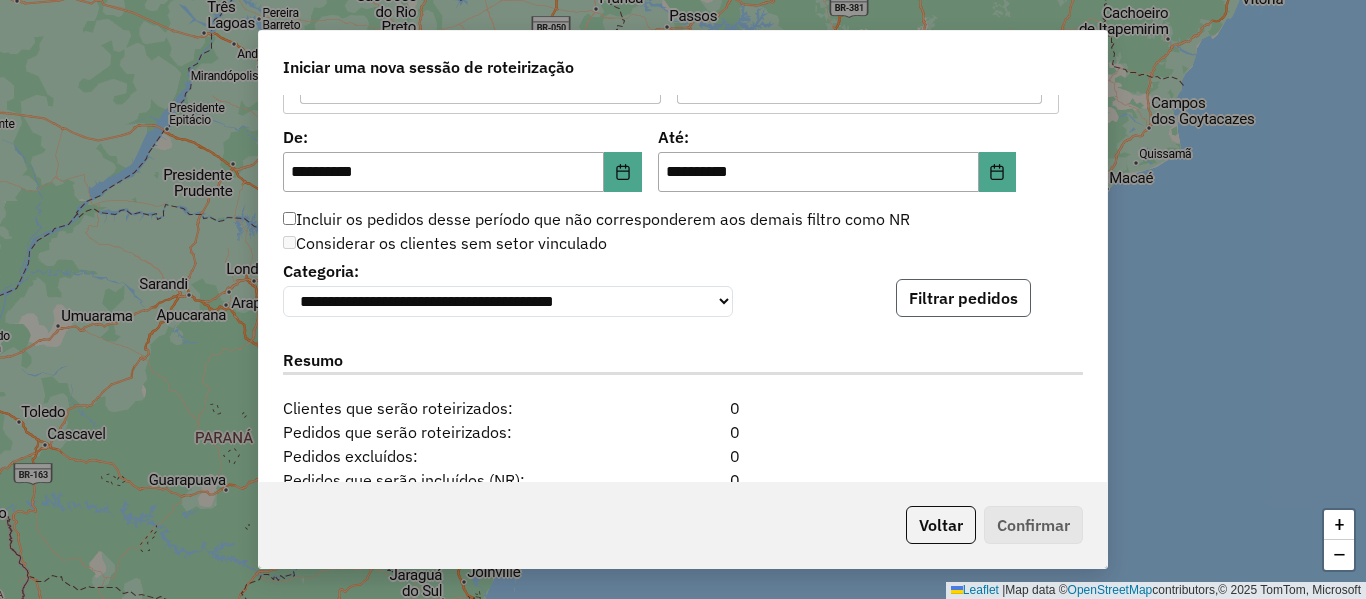 click on "Filtrar pedidos" 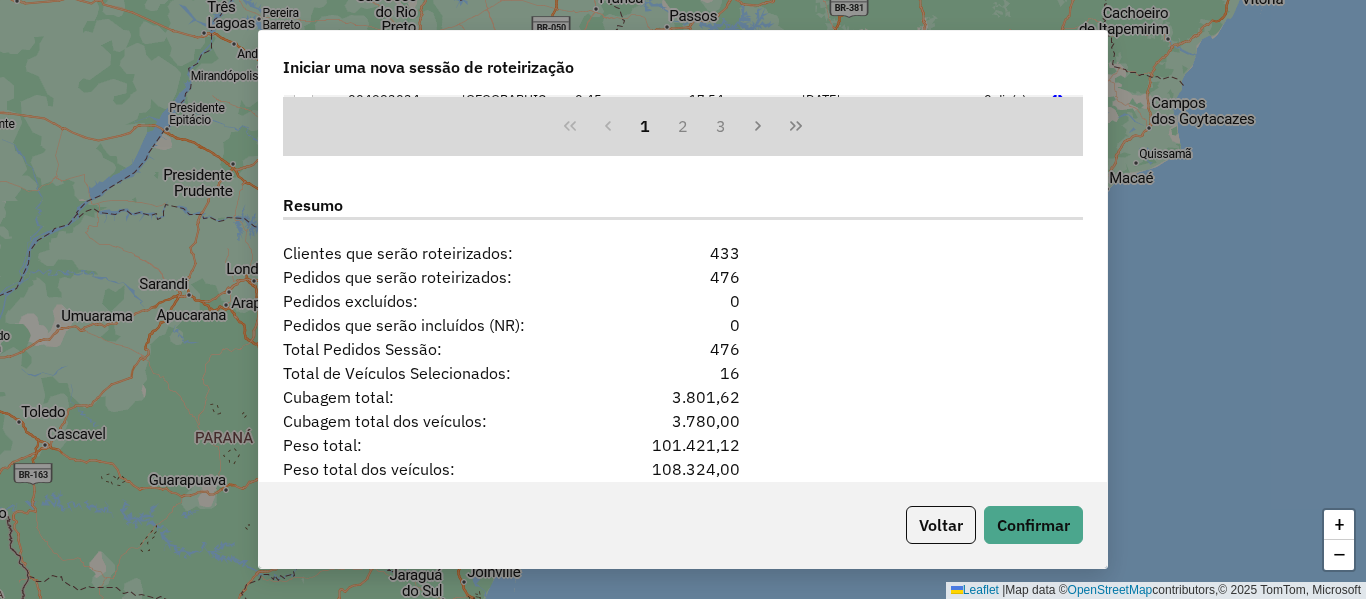 scroll, scrollTop: 2500, scrollLeft: 0, axis: vertical 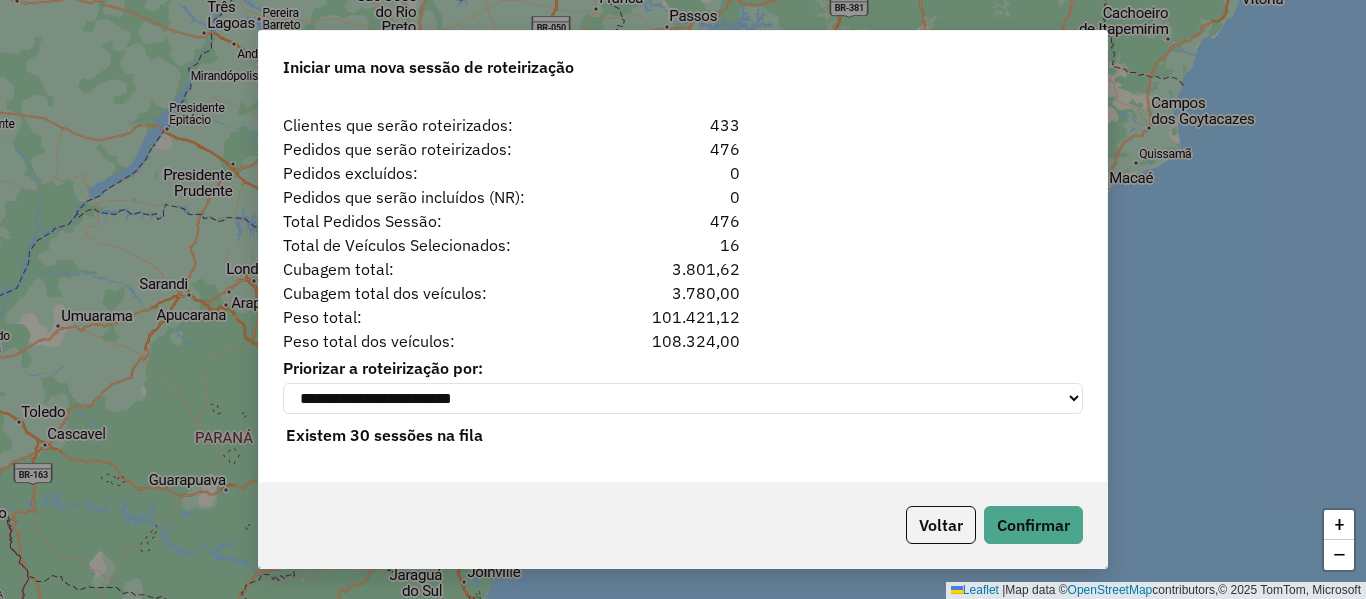 click on "**********" 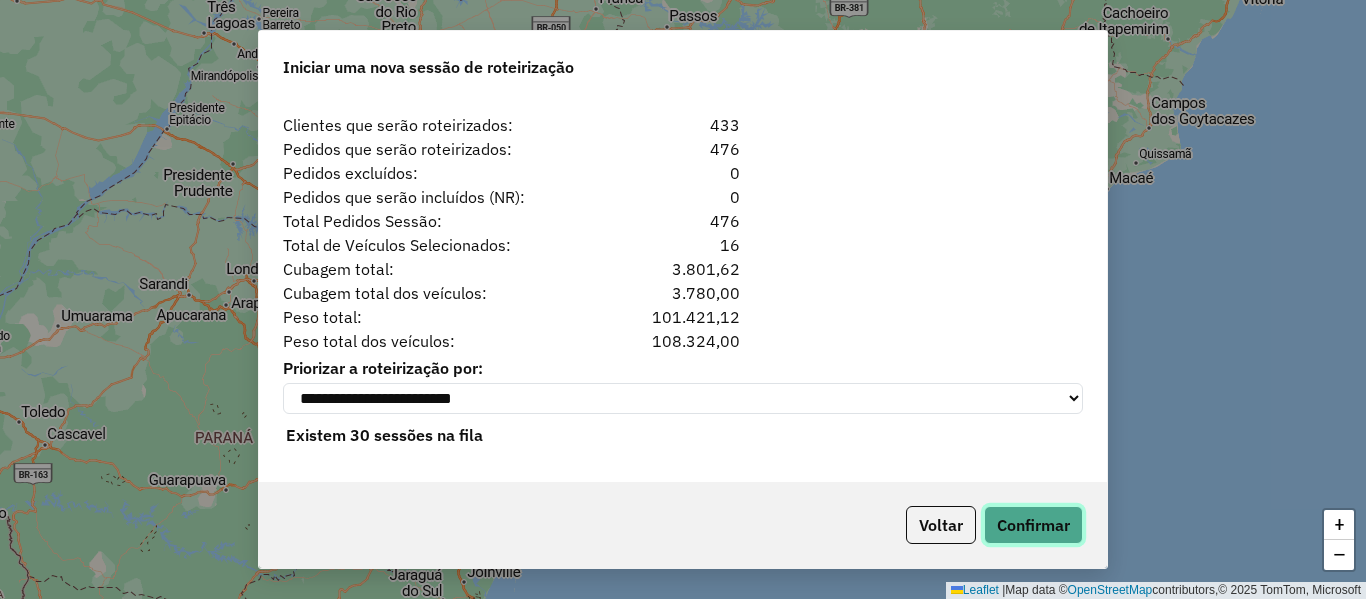 click on "Confirmar" 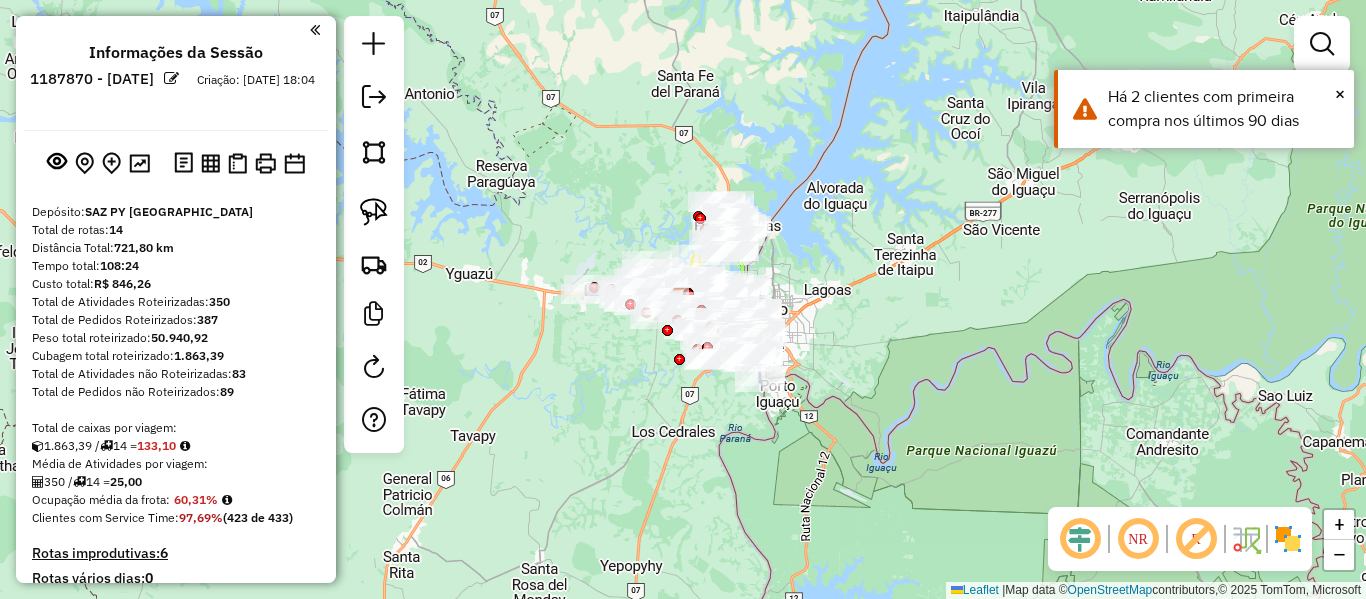 click 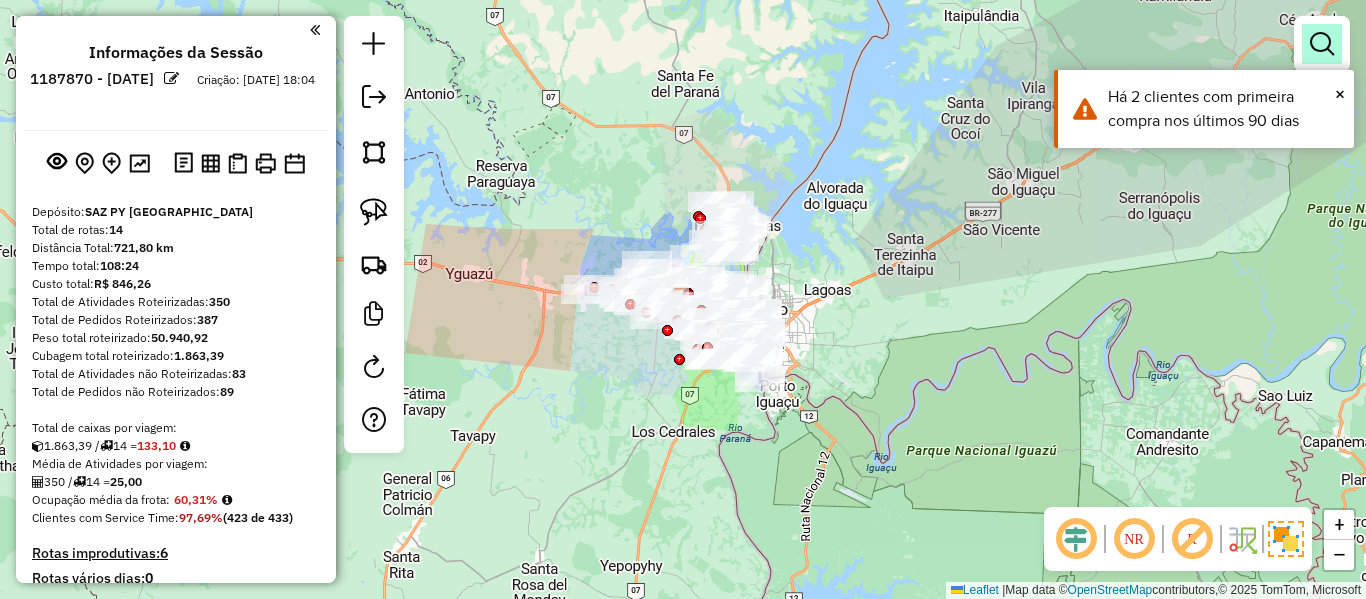 click at bounding box center (1322, 44) 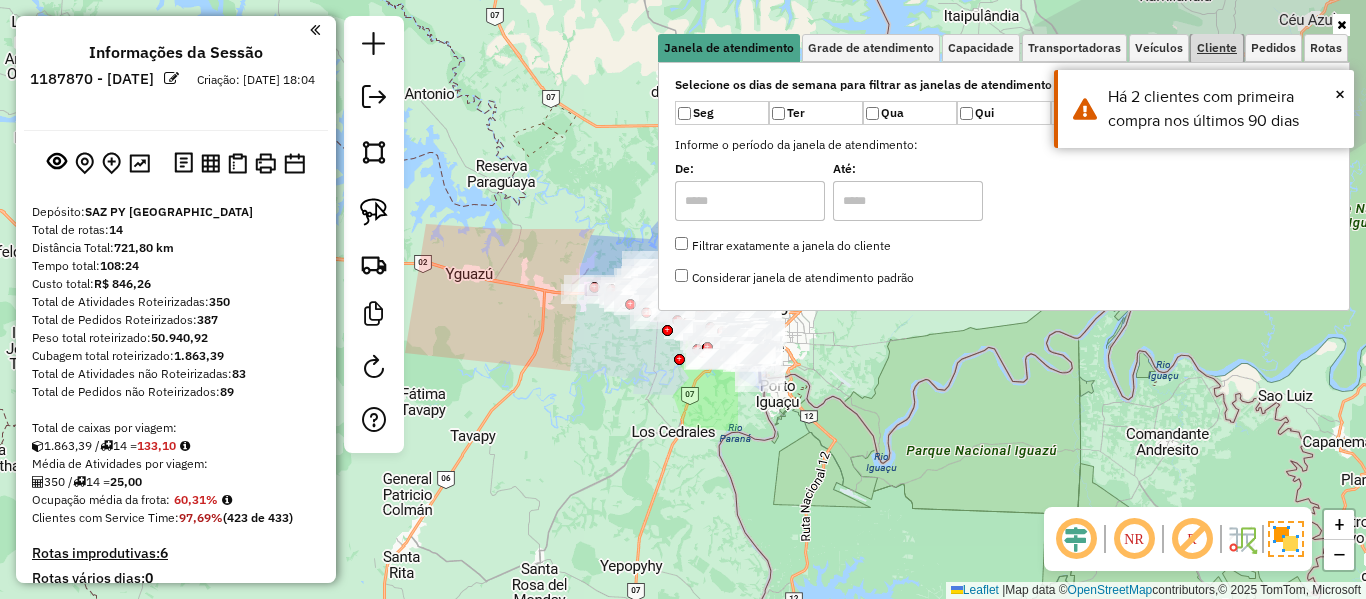 click on "Cliente" at bounding box center (1217, 48) 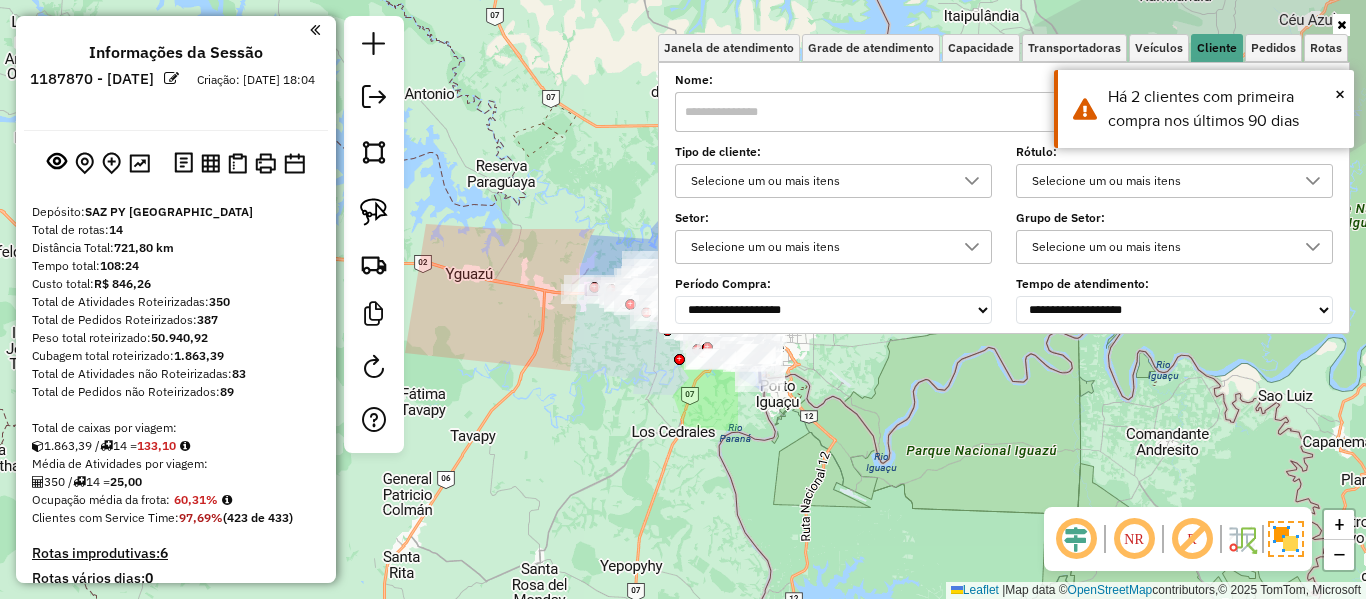 click on "Selecione um ou mais itens" at bounding box center (818, 181) 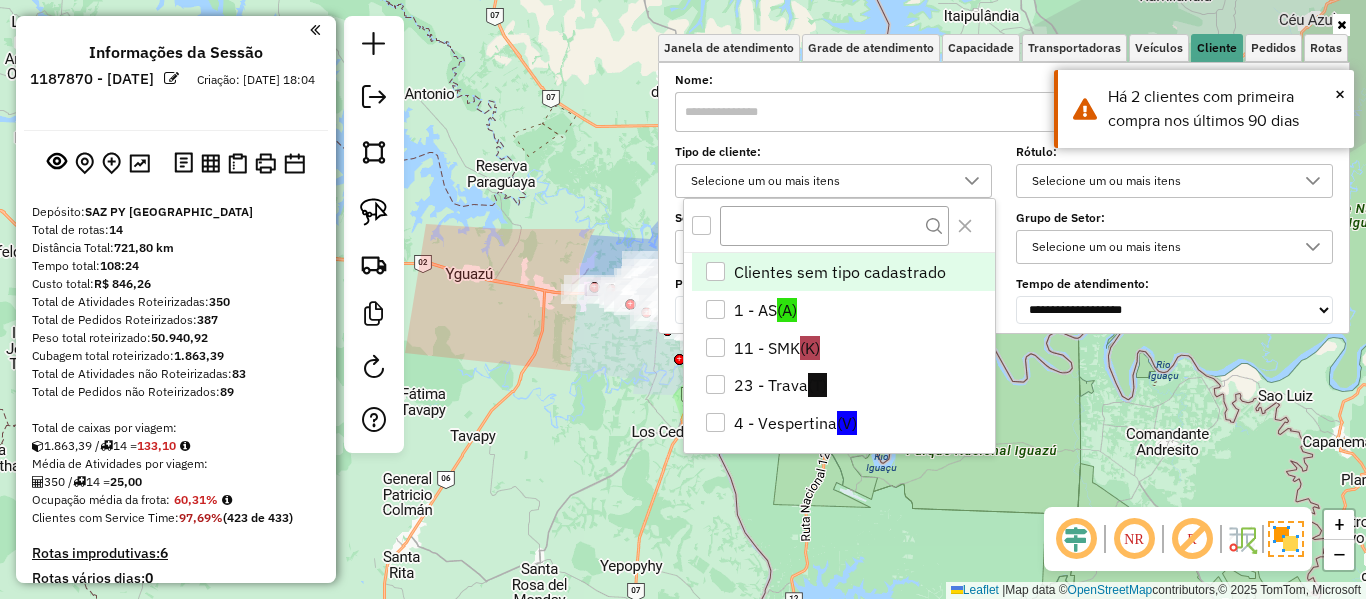 scroll, scrollTop: 12, scrollLeft: 69, axis: both 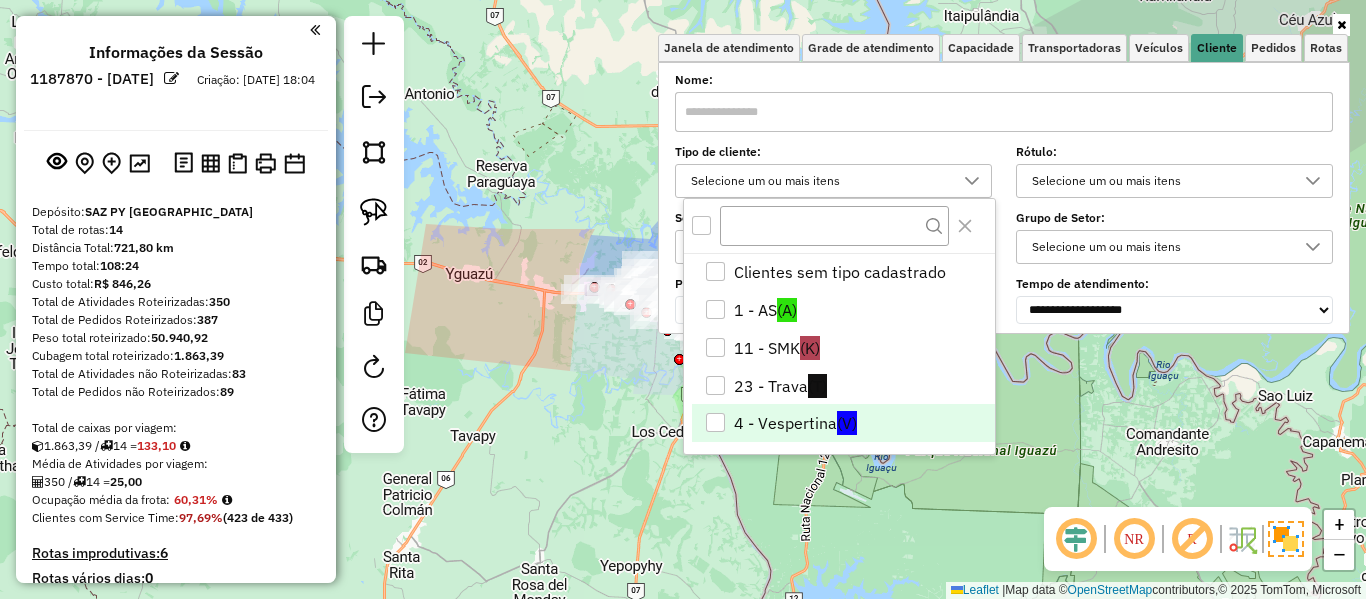 click on "(V)" at bounding box center [847, 423] 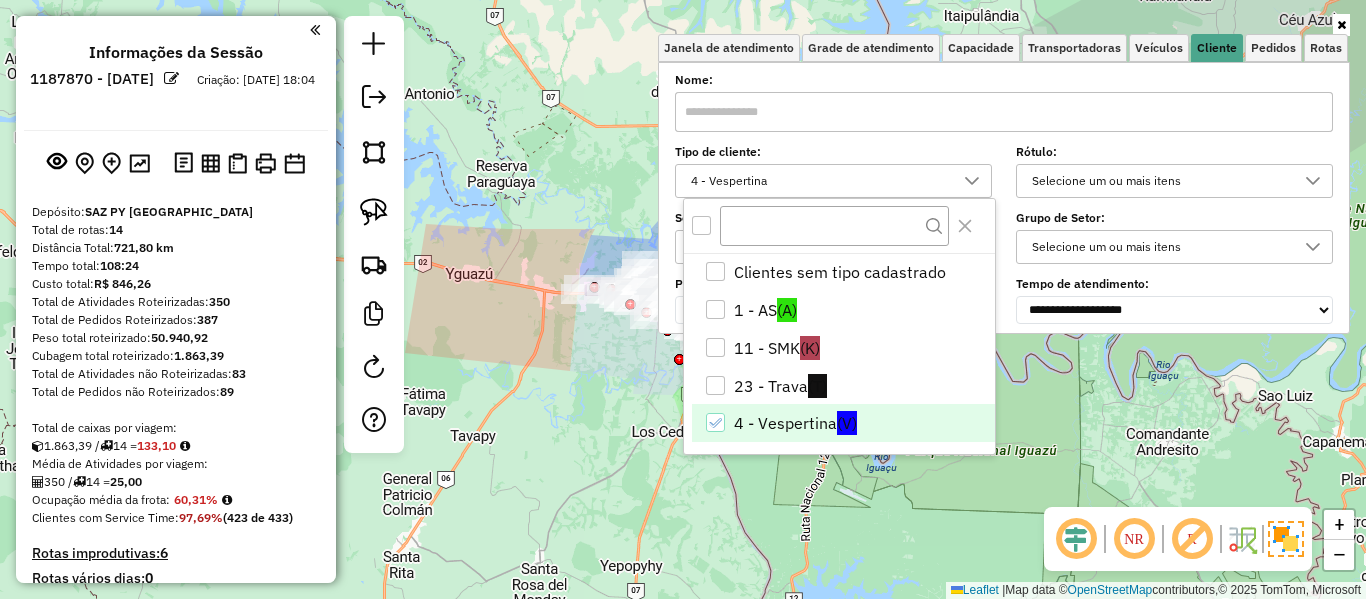 click on "Janela de atendimento Grade de atendimento Capacidade Transportadoras Veículos Cliente Pedidos  Rotas Selecione os dias de semana para filtrar as janelas de atendimento  Seg   Ter   Qua   Qui   Sex   Sáb   Dom  Informe o período da janela de atendimento: De: Até:  Filtrar exatamente a janela do cliente  Considerar janela de atendimento padrão  Selecione os dias de semana para filtrar as grades de atendimento  Seg   Ter   Qua   Qui   Sex   Sáb   Dom   Considerar clientes sem dia de atendimento cadastrado  Clientes fora do dia de atendimento selecionado Filtrar as atividades entre os valores definidos abaixo:  Peso mínimo:   Peso máximo:   Cubagem mínima:   Cubagem máxima:   De:   Até:  Filtrar as atividades entre o tempo de atendimento definido abaixo:  De:   Até:   Considerar capacidade total dos clientes não roteirizados Transportadora: Selecione um ou mais itens Tipo de veículo: Selecione um ou mais itens Veículo: Selecione um ou mais itens Motorista: Selecione um ou mais itens Nome: Rótulo:" 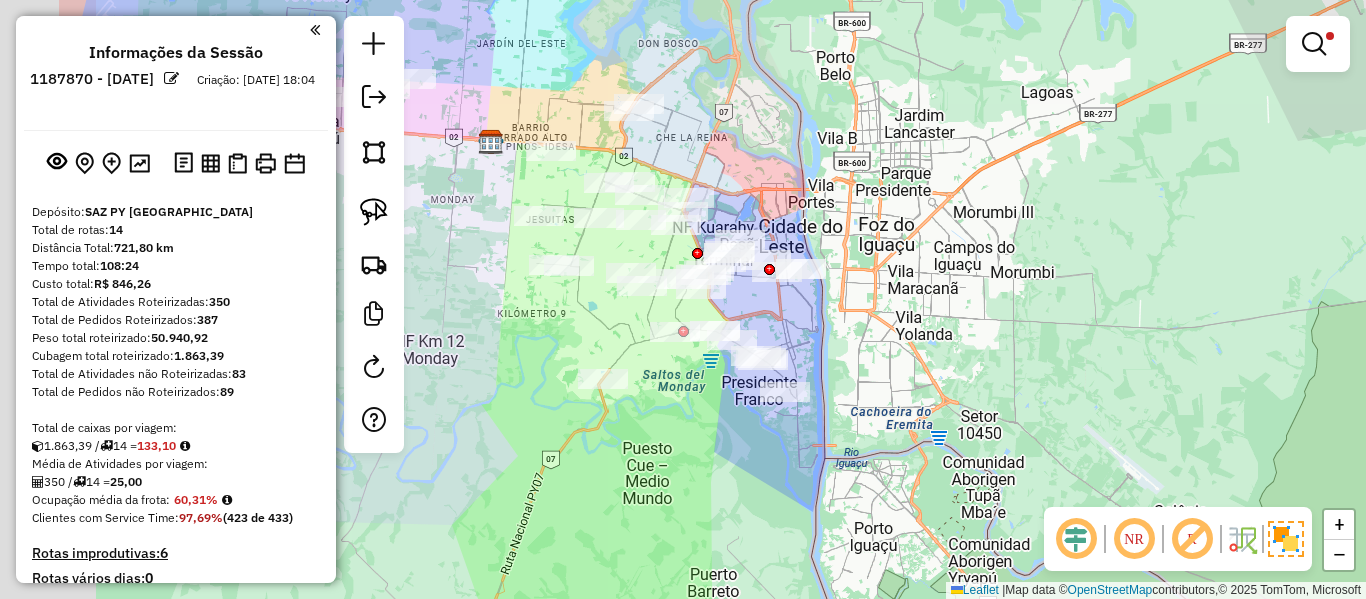 drag, startPoint x: 599, startPoint y: 409, endPoint x: 795, endPoint y: 454, distance: 201.09947 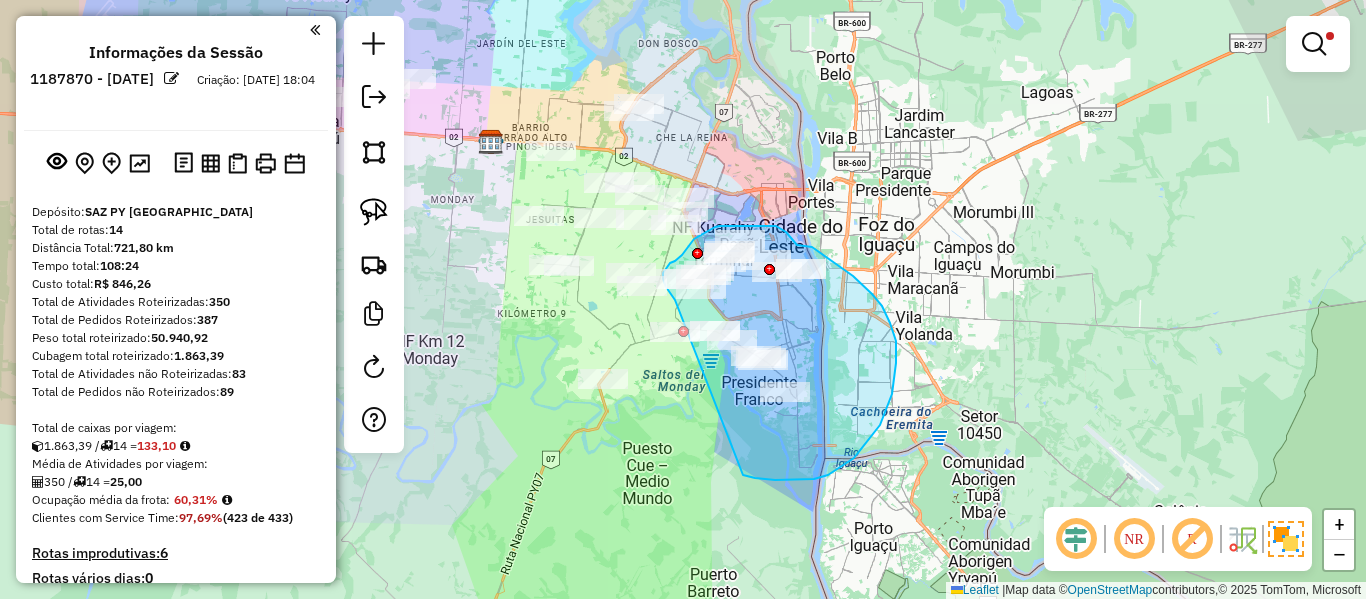drag, startPoint x: 755, startPoint y: 478, endPoint x: 696, endPoint y: 320, distance: 168.65645 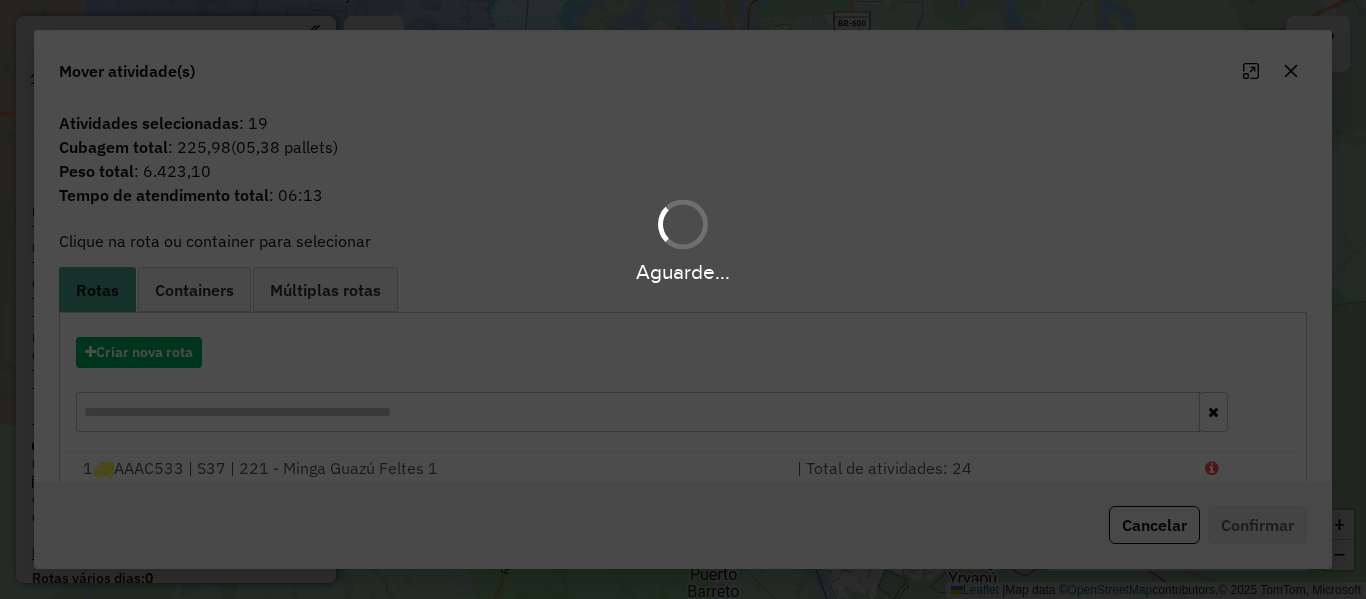 click on "Aguarde..." at bounding box center (683, 299) 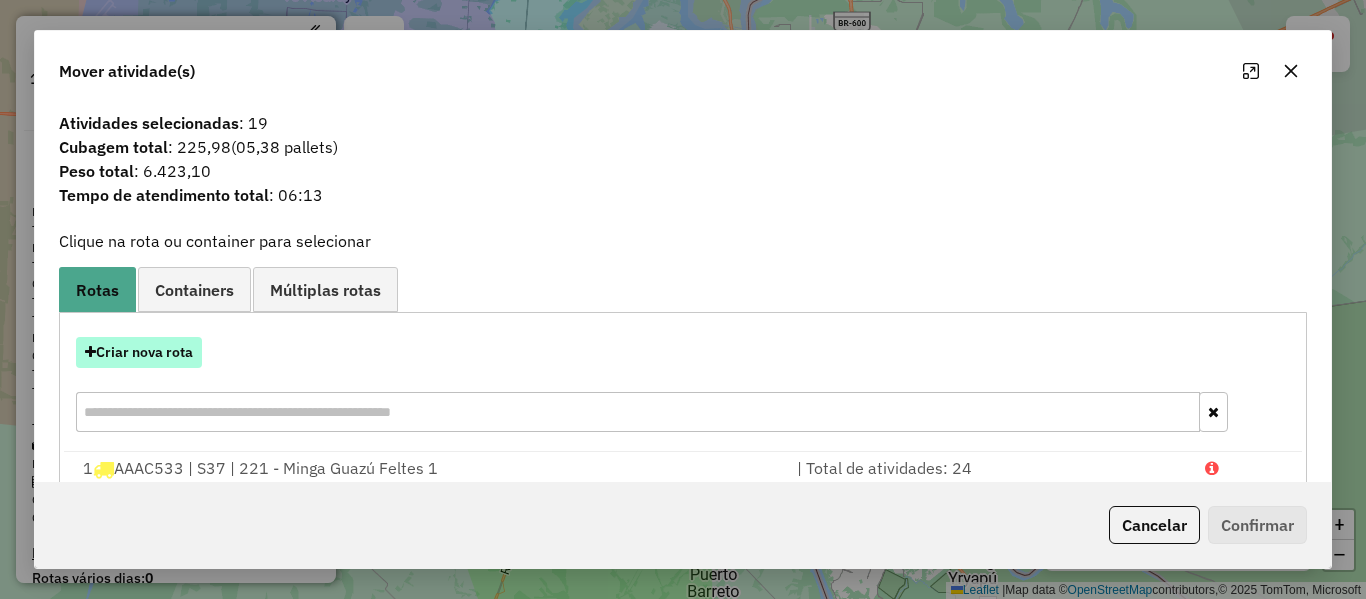 click on "Criar nova rota" at bounding box center (139, 352) 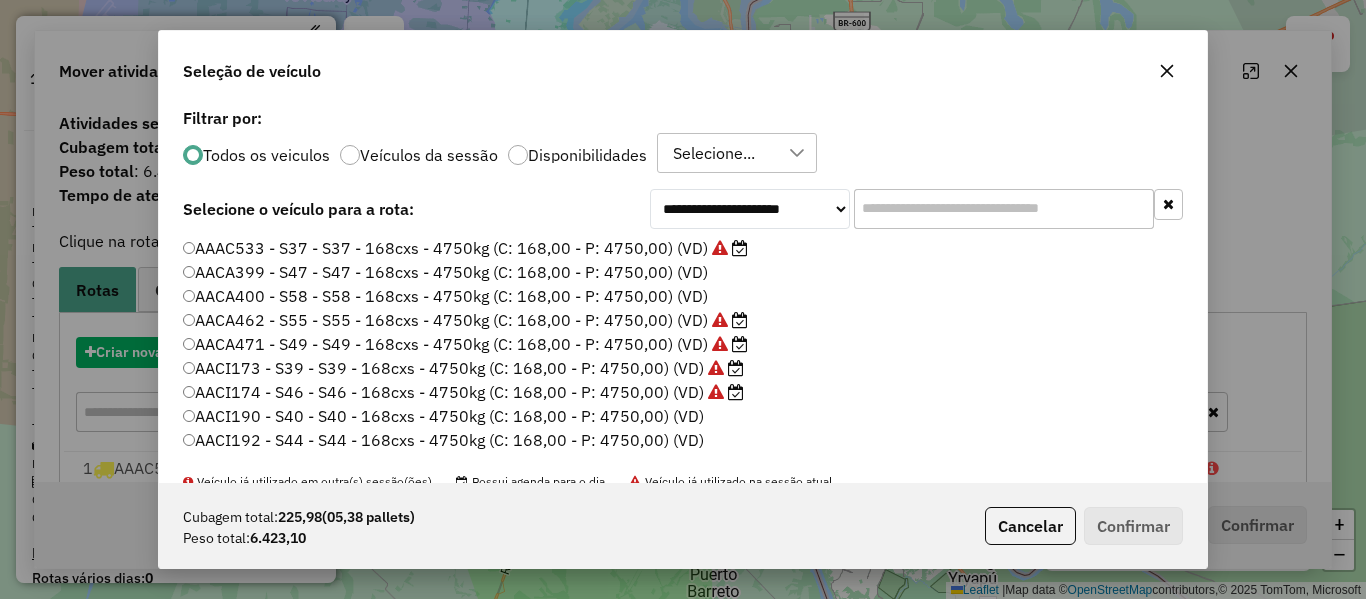 scroll, scrollTop: 11, scrollLeft: 6, axis: both 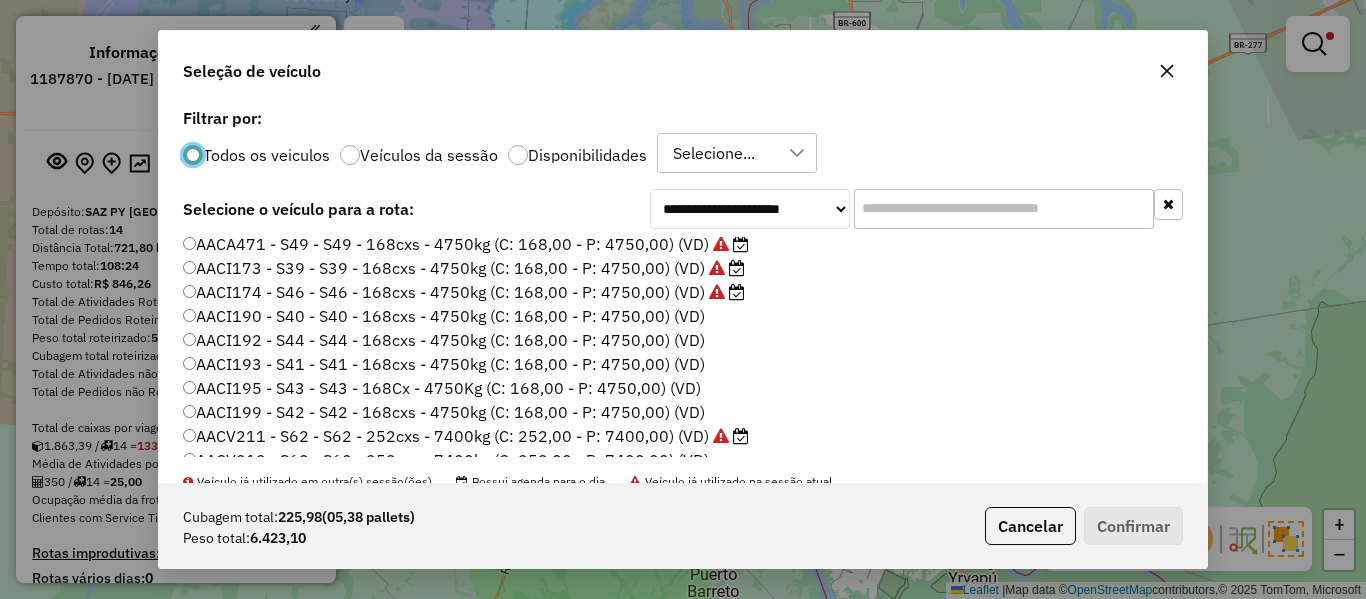 click on "Disponibilidades" 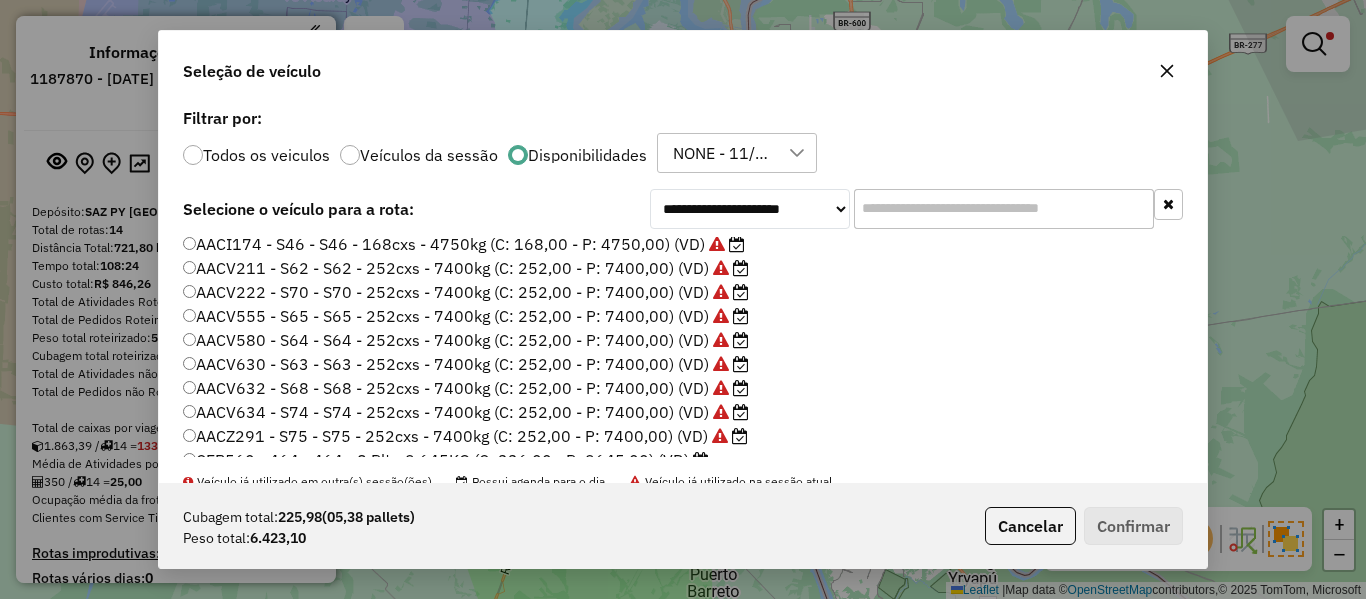 scroll, scrollTop: 52, scrollLeft: 0, axis: vertical 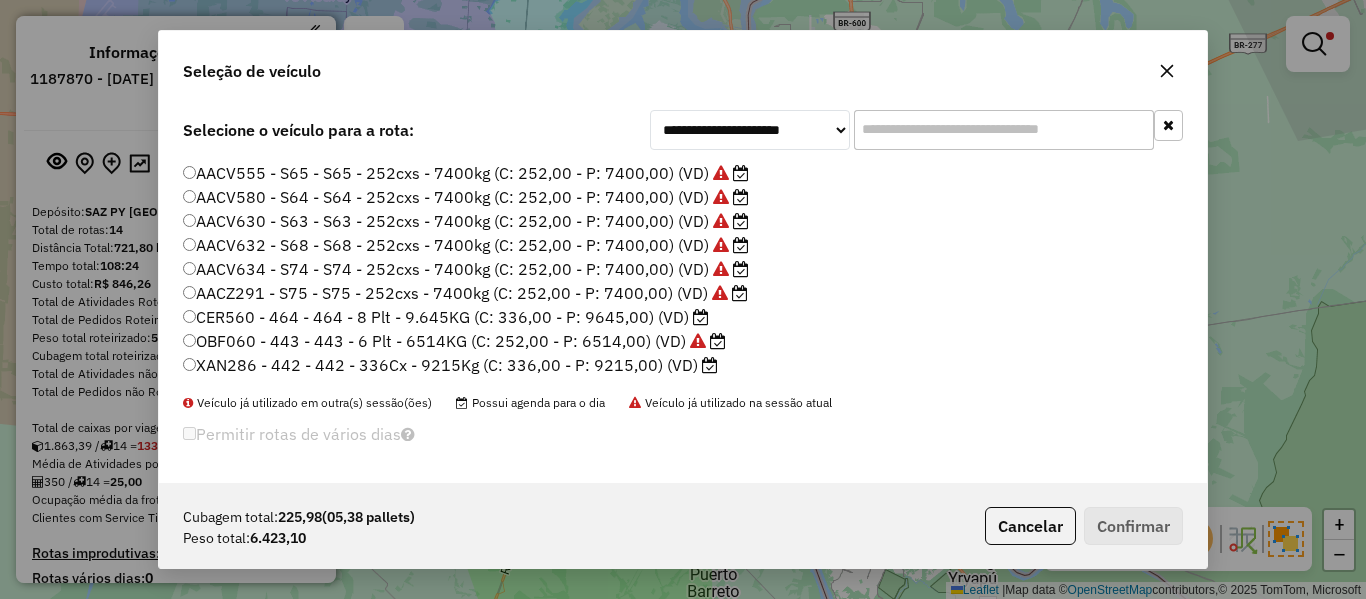 click on "AACZ291 - S75 - S75 - 252cxs - 7400kg (C: 252,00 - P: 7400,00) (VD)" 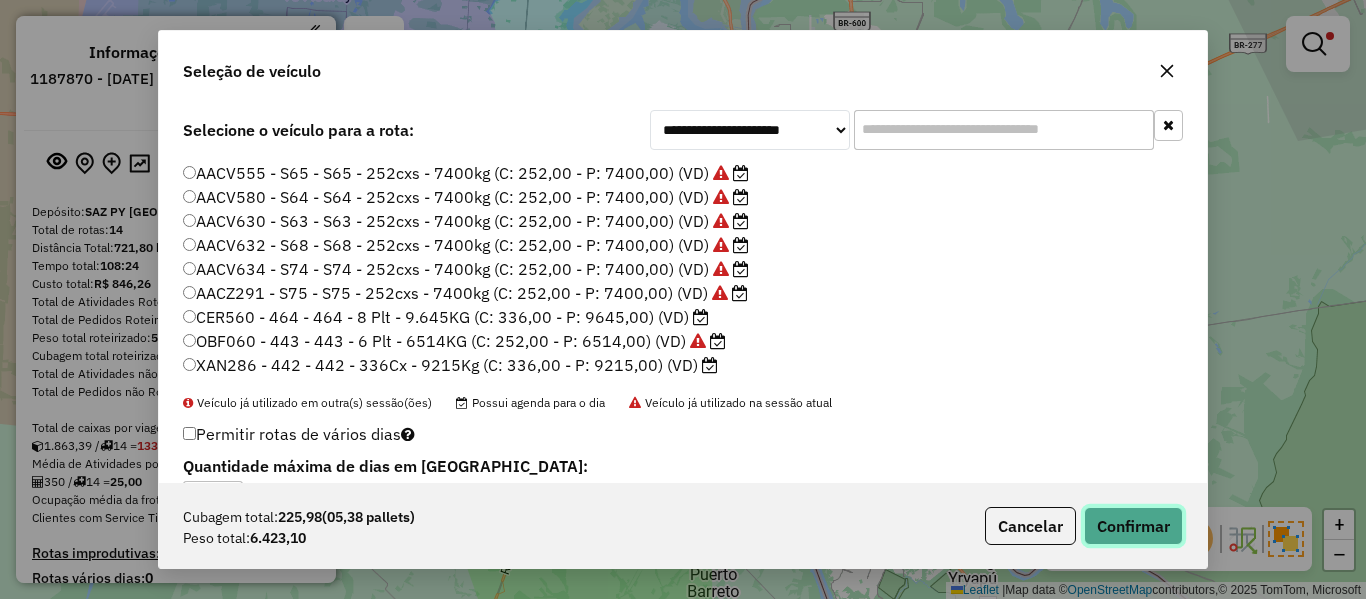 click on "Confirmar" 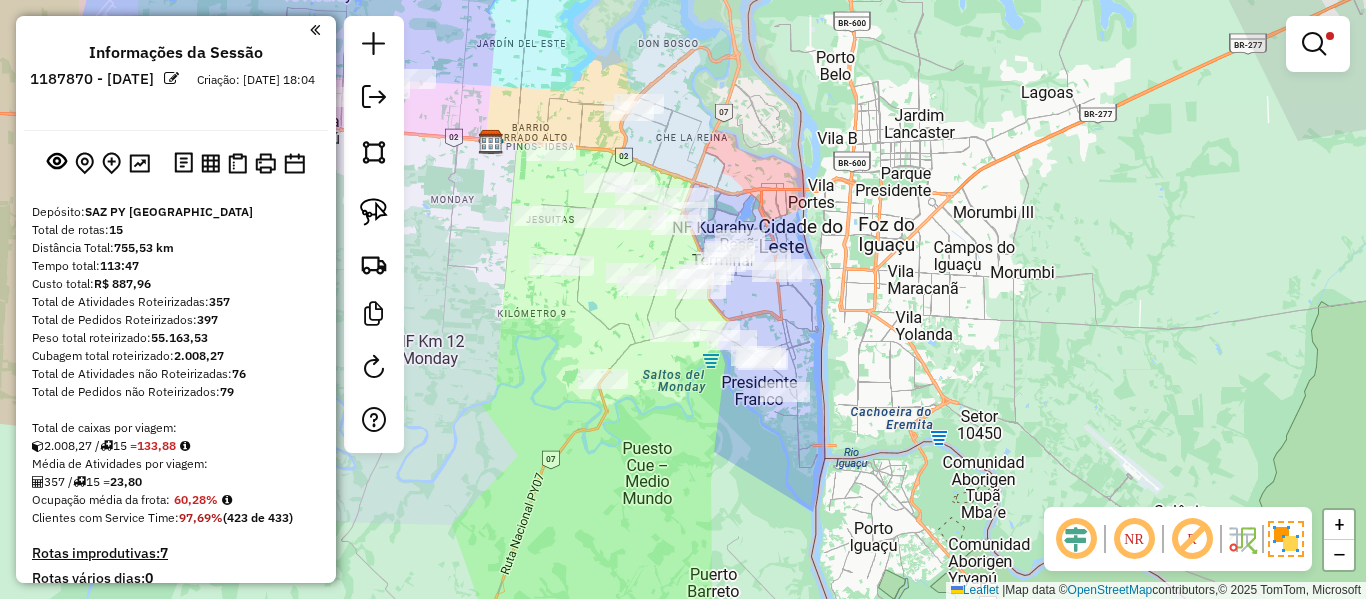 scroll, scrollTop: 0, scrollLeft: 0, axis: both 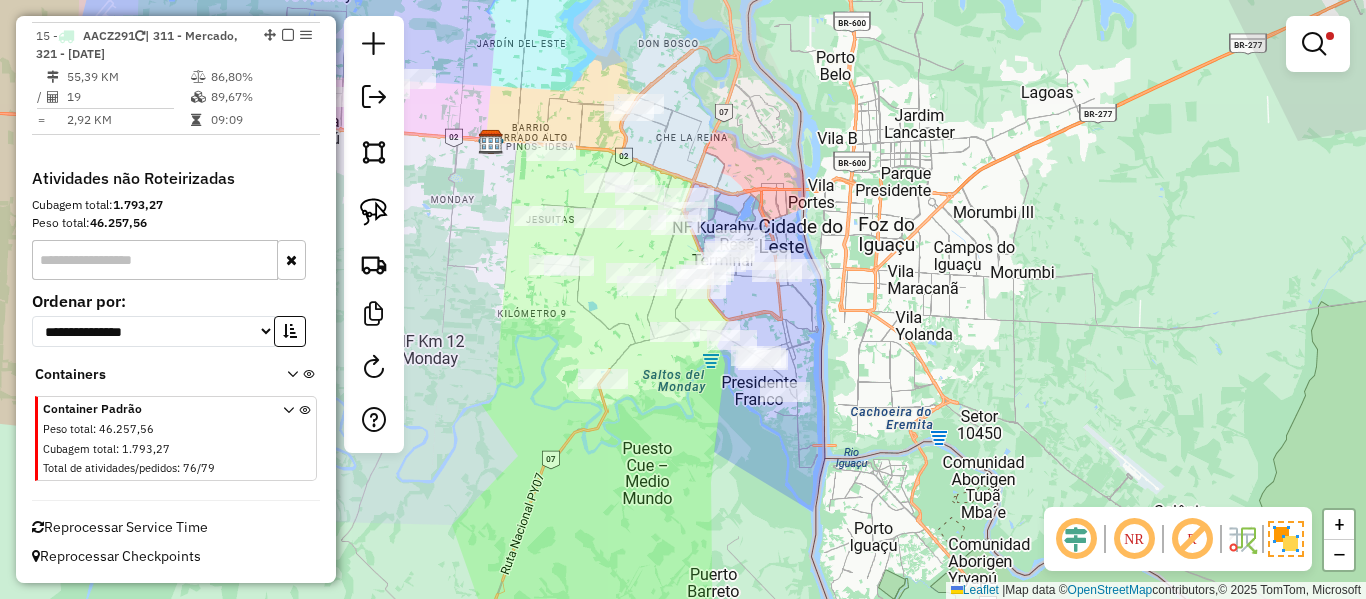 drag, startPoint x: 302, startPoint y: 210, endPoint x: 291, endPoint y: 460, distance: 250.24188 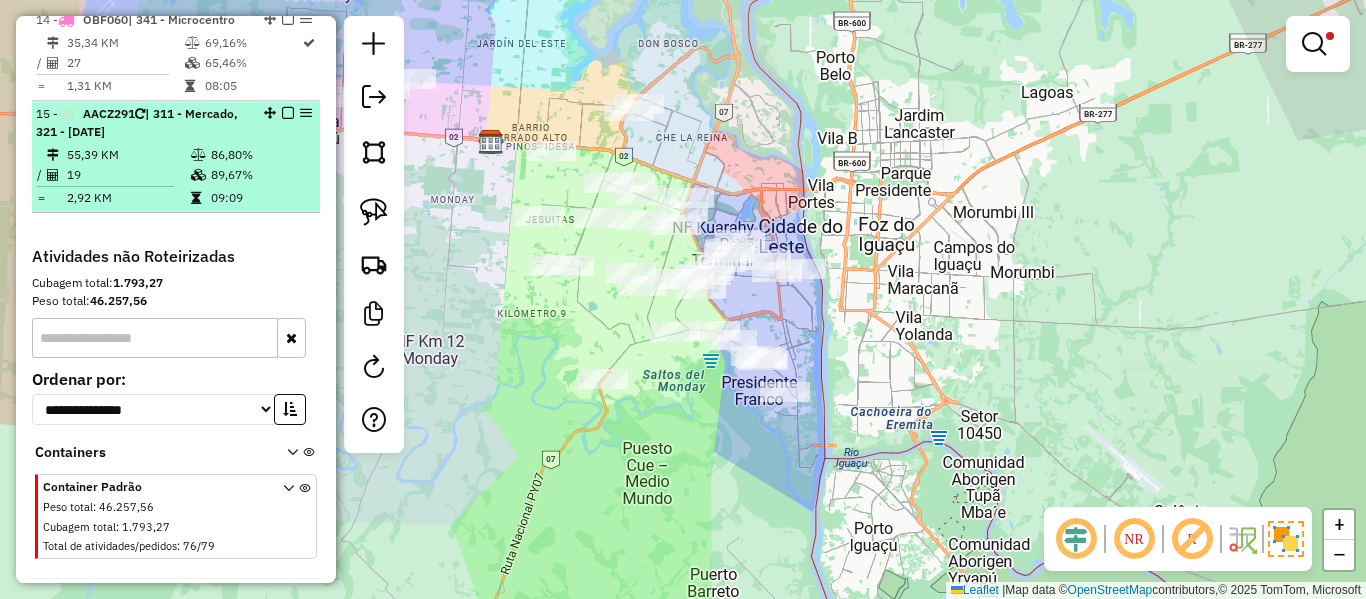 scroll, scrollTop: 2088, scrollLeft: 0, axis: vertical 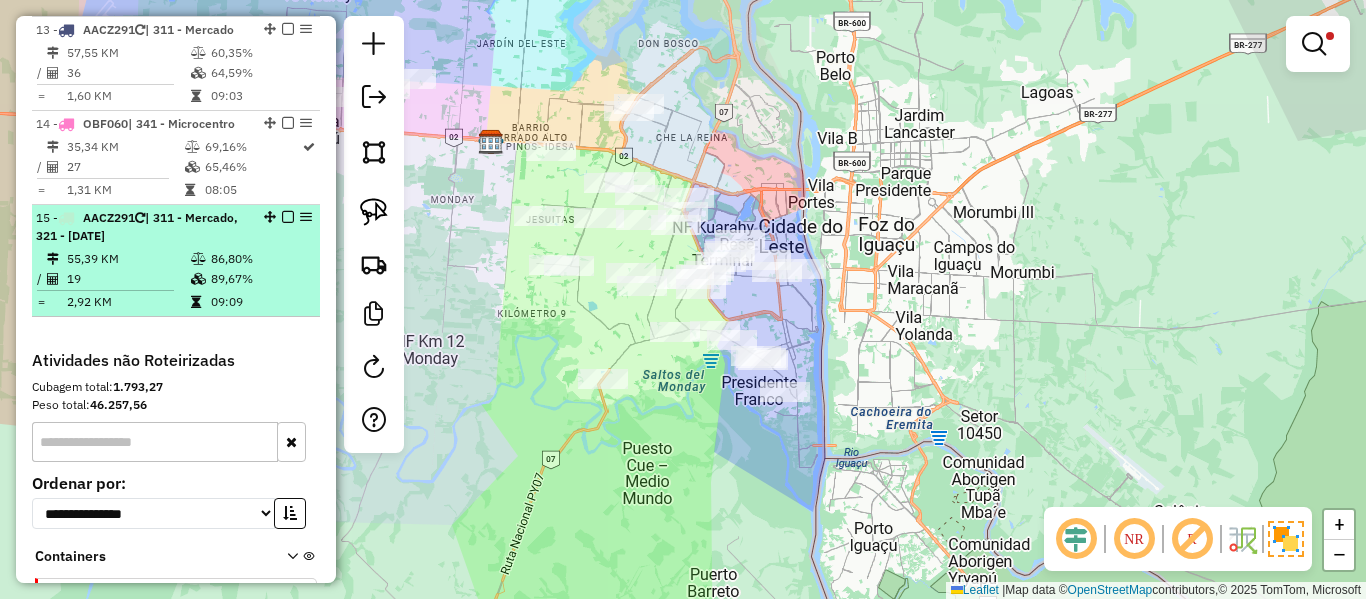 click on "09:09" at bounding box center (260, 302) 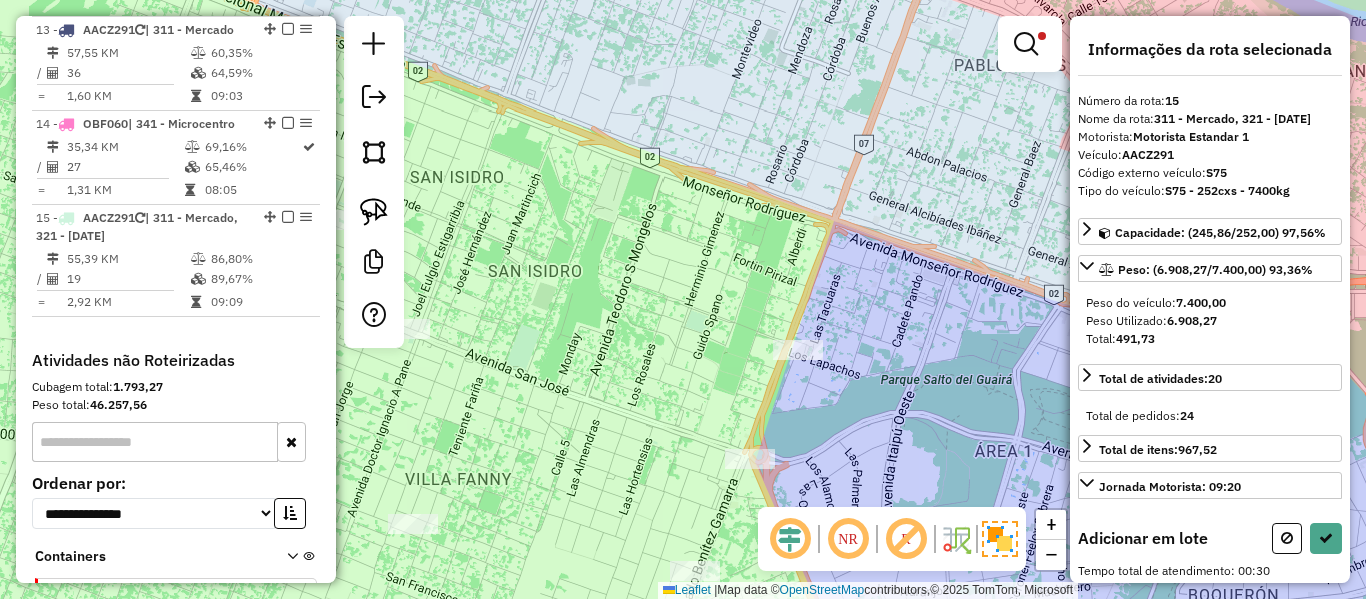 select on "**********" 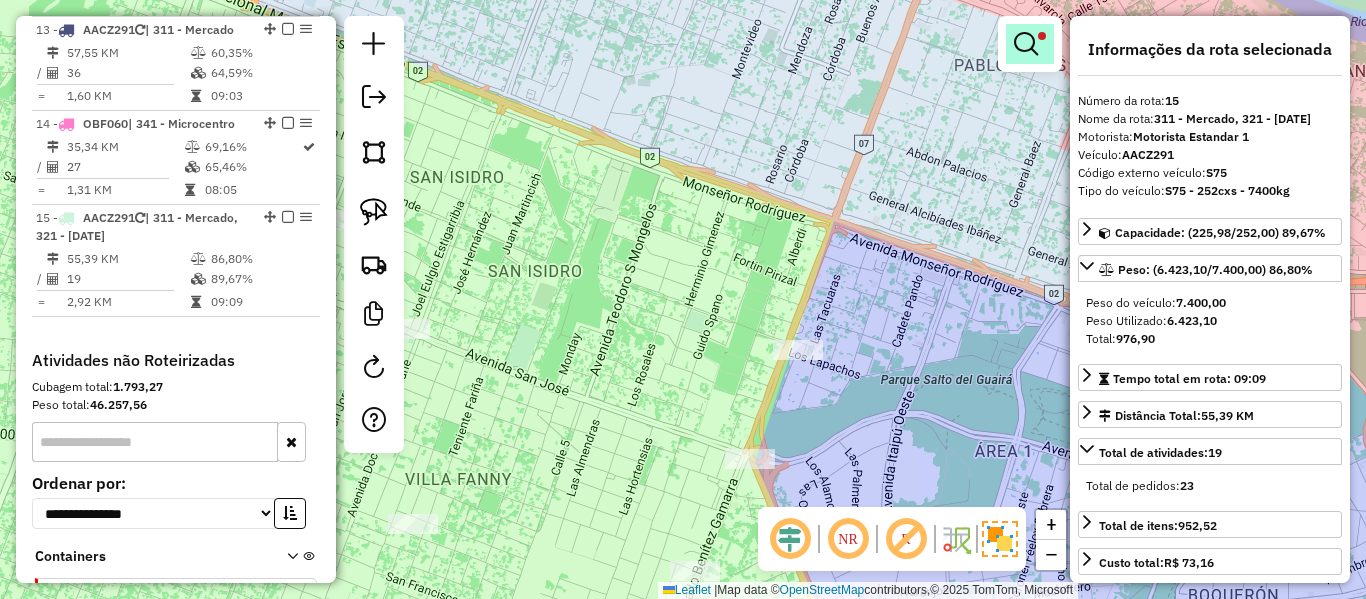 click at bounding box center (1030, 44) 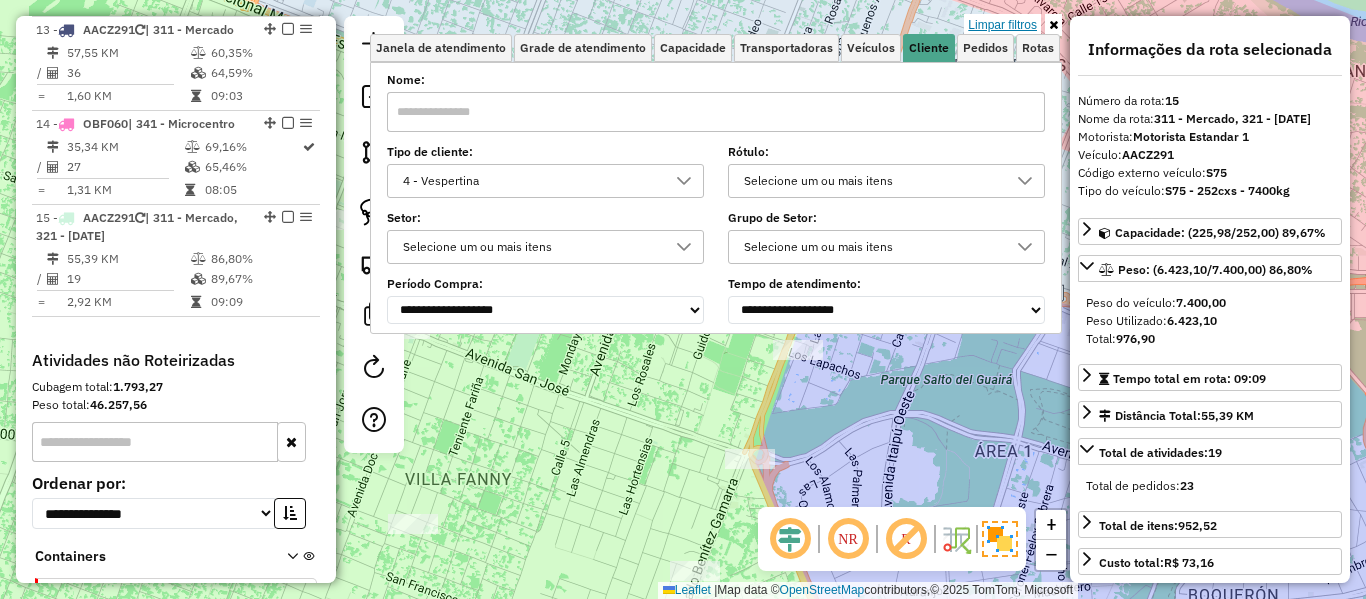 click on "Limpar filtros" at bounding box center (1002, 25) 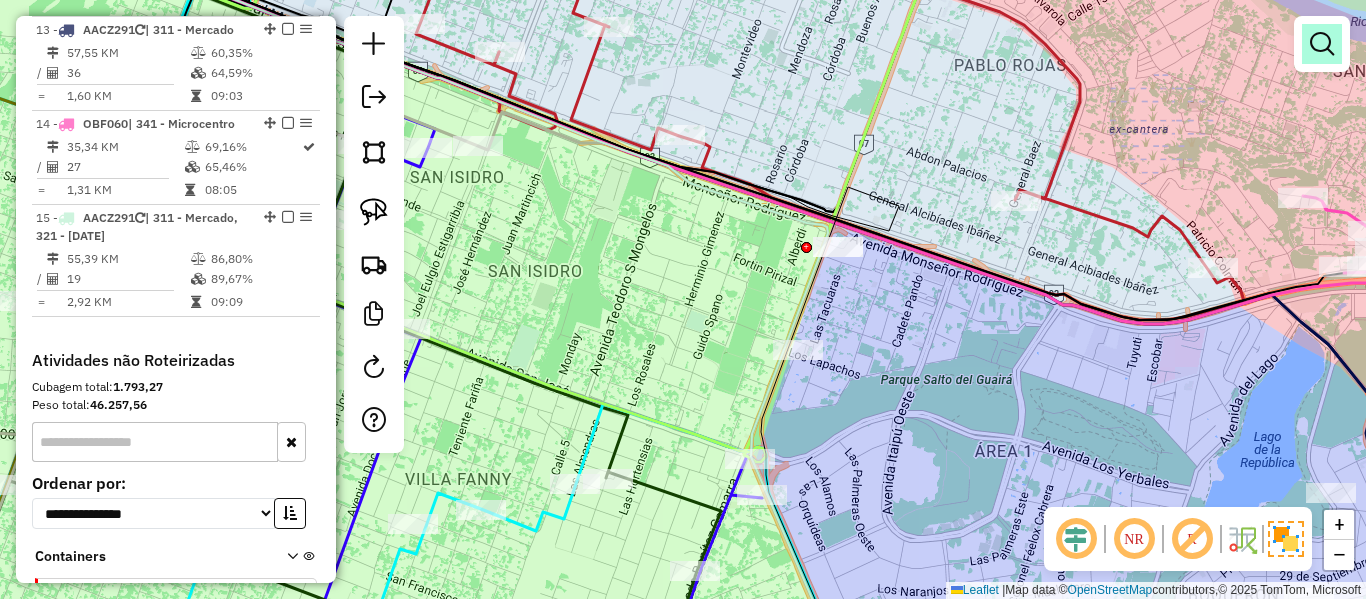 click at bounding box center [1322, 44] 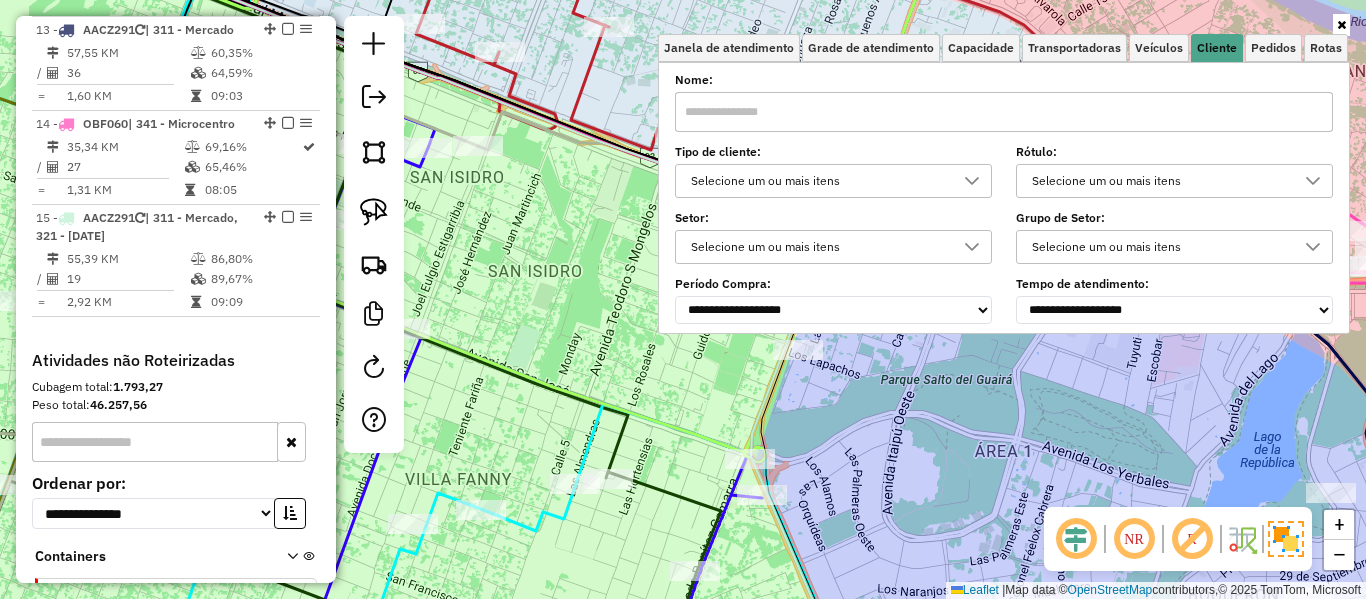 drag, startPoint x: 851, startPoint y: 159, endPoint x: 843, endPoint y: 176, distance: 18.788294 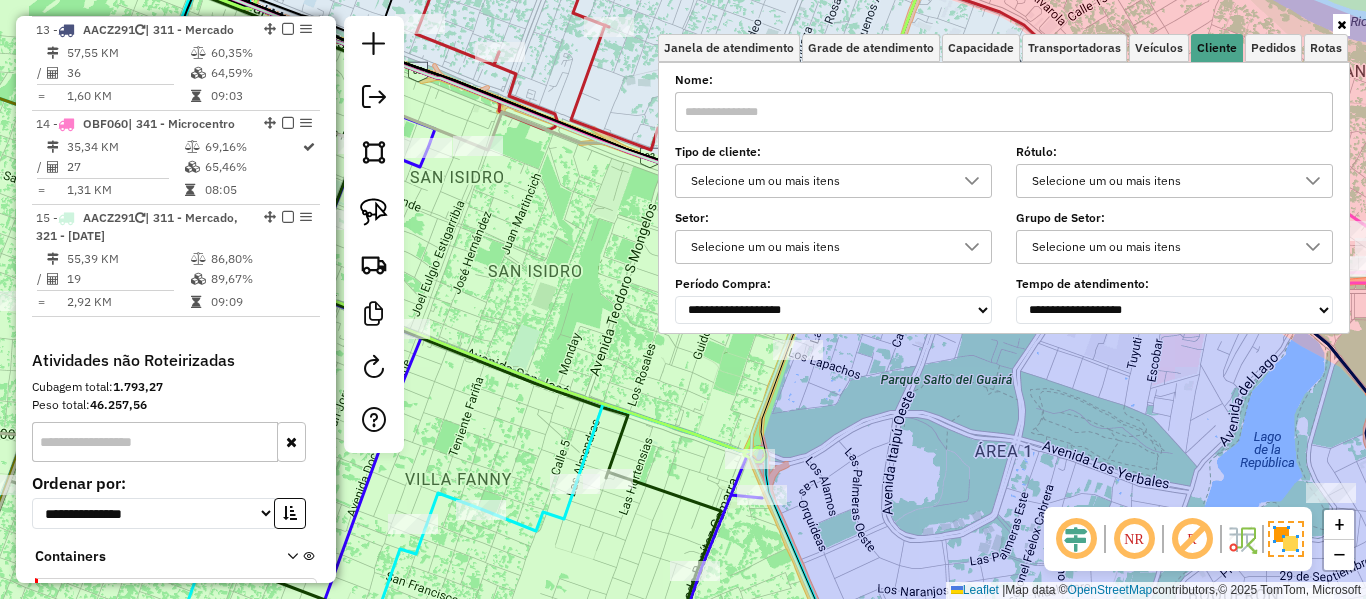 scroll, scrollTop: 12, scrollLeft: 69, axis: both 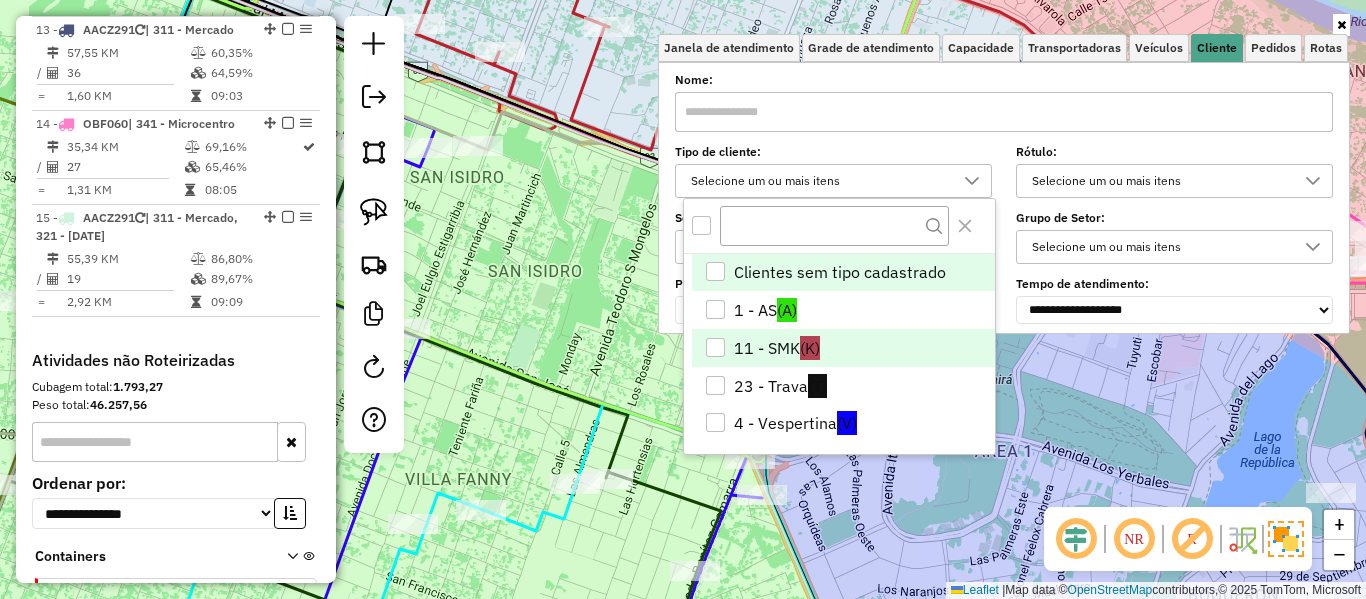 click on "11 - SMK  (K)" at bounding box center (843, 348) 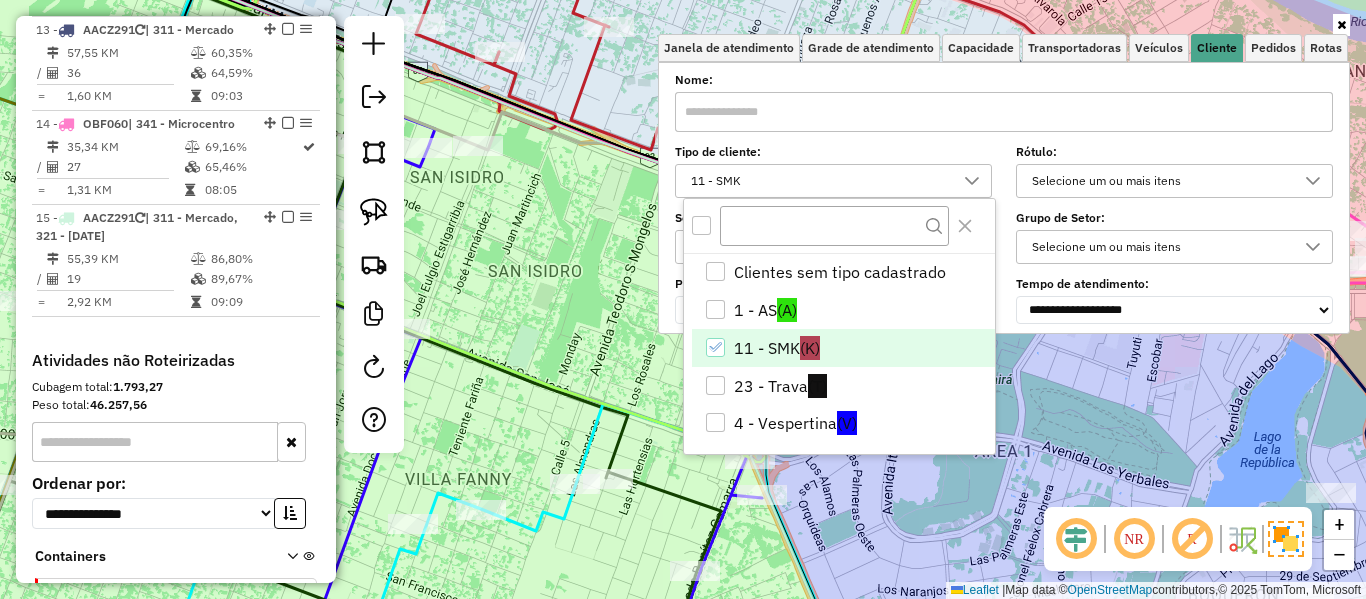 click on "Janela de atendimento Grade de atendimento Capacidade Transportadoras Veículos Cliente Pedidos  Rotas Selecione os dias de semana para filtrar as janelas de atendimento  Seg   Ter   Qua   Qui   Sex   Sáb   Dom  Informe o período da janela de atendimento: De: Até:  Filtrar exatamente a janela do cliente  Considerar janela de atendimento padrão  Selecione os dias de semana para filtrar as grades de atendimento  Seg   Ter   Qua   Qui   Sex   Sáb   Dom   Considerar clientes sem dia de atendimento cadastrado  Clientes fora do dia de atendimento selecionado Filtrar as atividades entre os valores definidos abaixo:  Peso mínimo:   Peso máximo:   Cubagem mínima:   Cubagem máxima:   De:   Até:  Filtrar as atividades entre o tempo de atendimento definido abaixo:  De:   Até:   Considerar capacidade total dos clientes não roteirizados Transportadora: Selecione um ou mais itens Tipo de veículo: Selecione um ou mais itens Veículo: Selecione um ou mais itens Motorista: Selecione um ou mais itens Nome: 11 - SMK" 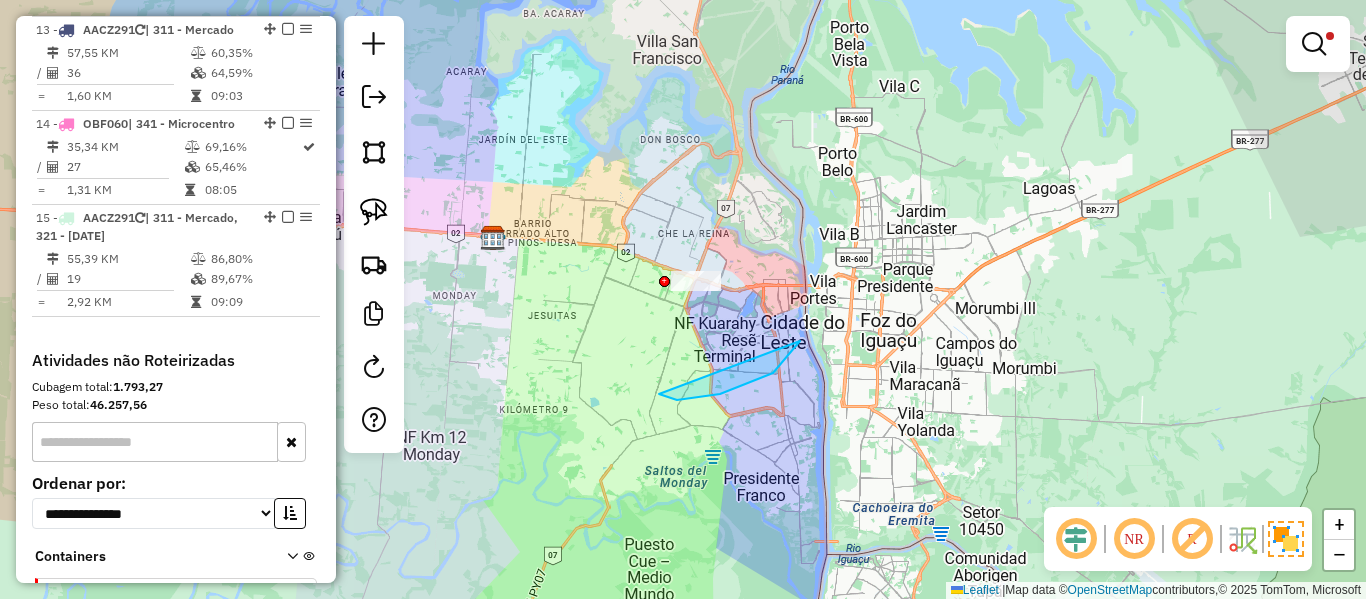 drag, startPoint x: 800, startPoint y: 341, endPoint x: 646, endPoint y: 307, distance: 157.70859 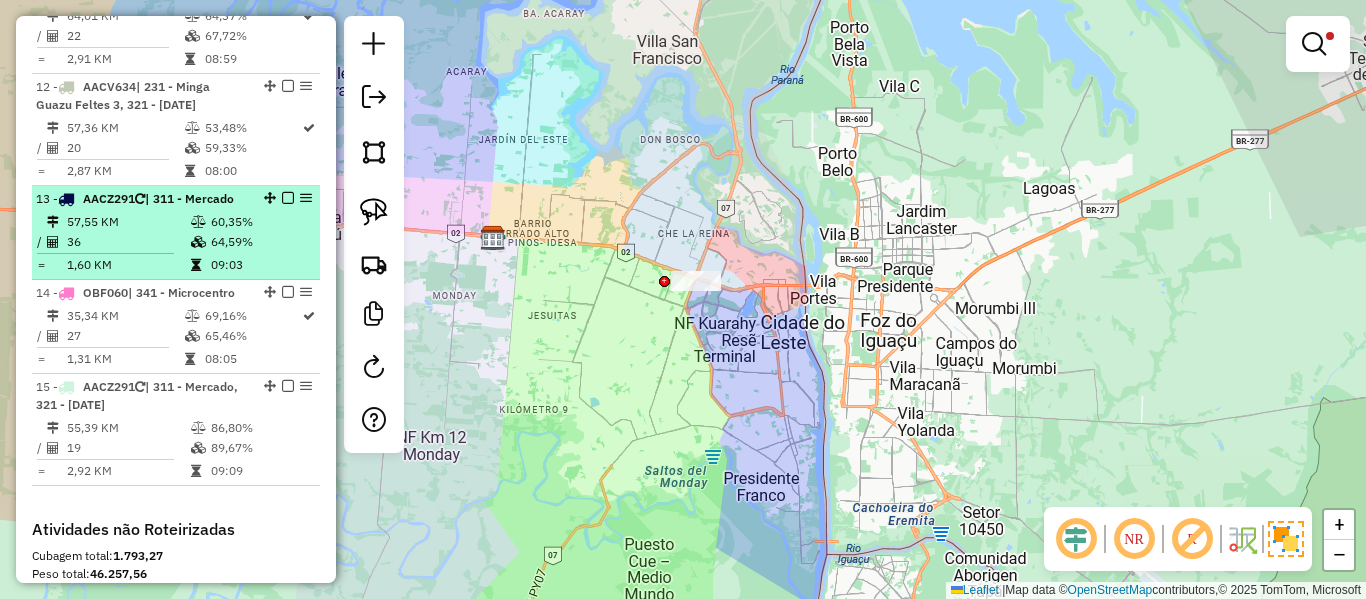 scroll, scrollTop: 1788, scrollLeft: 0, axis: vertical 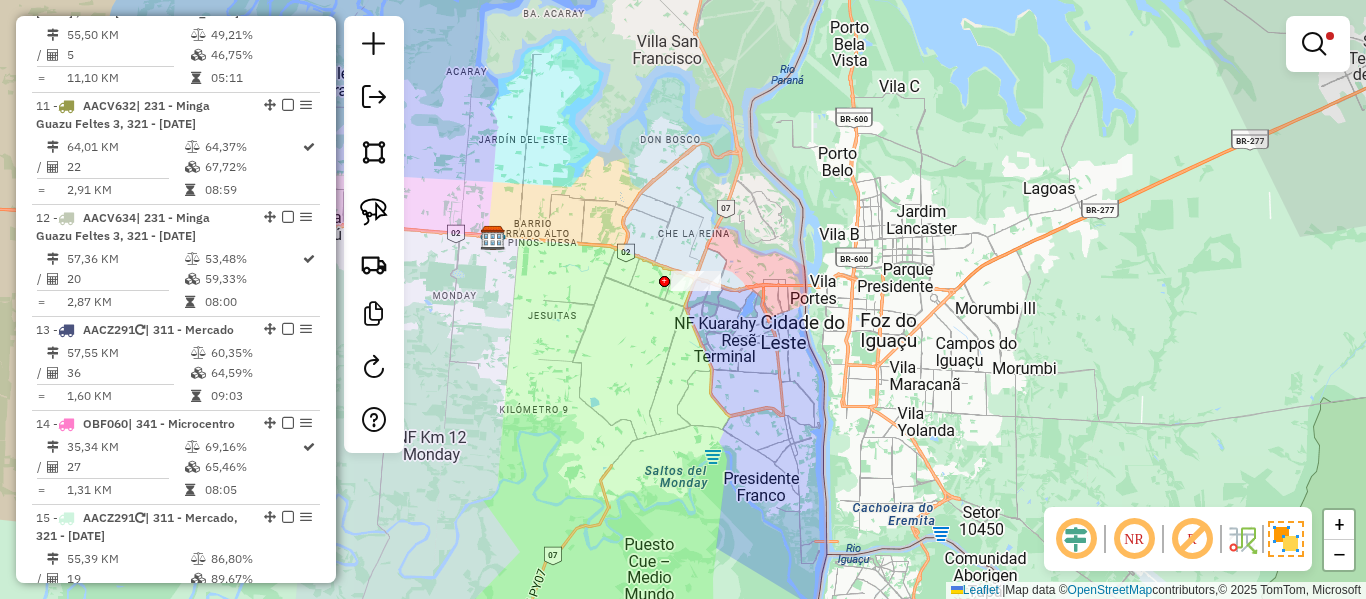 click at bounding box center (1318, 44) 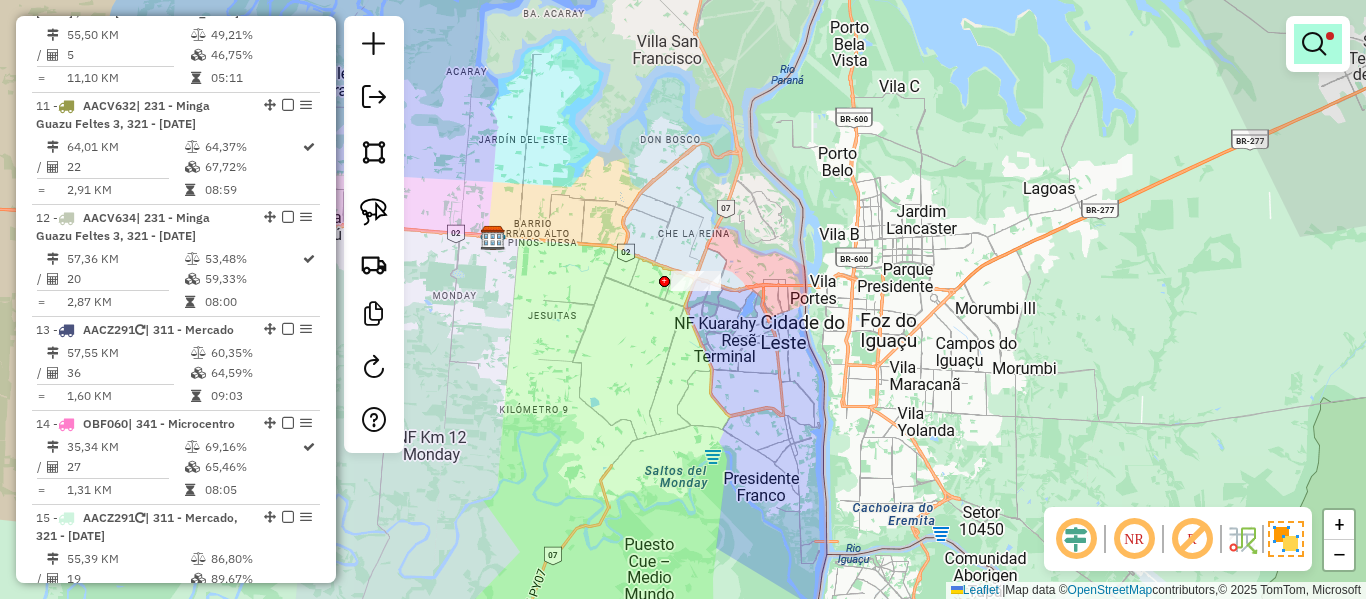 click at bounding box center [1314, 44] 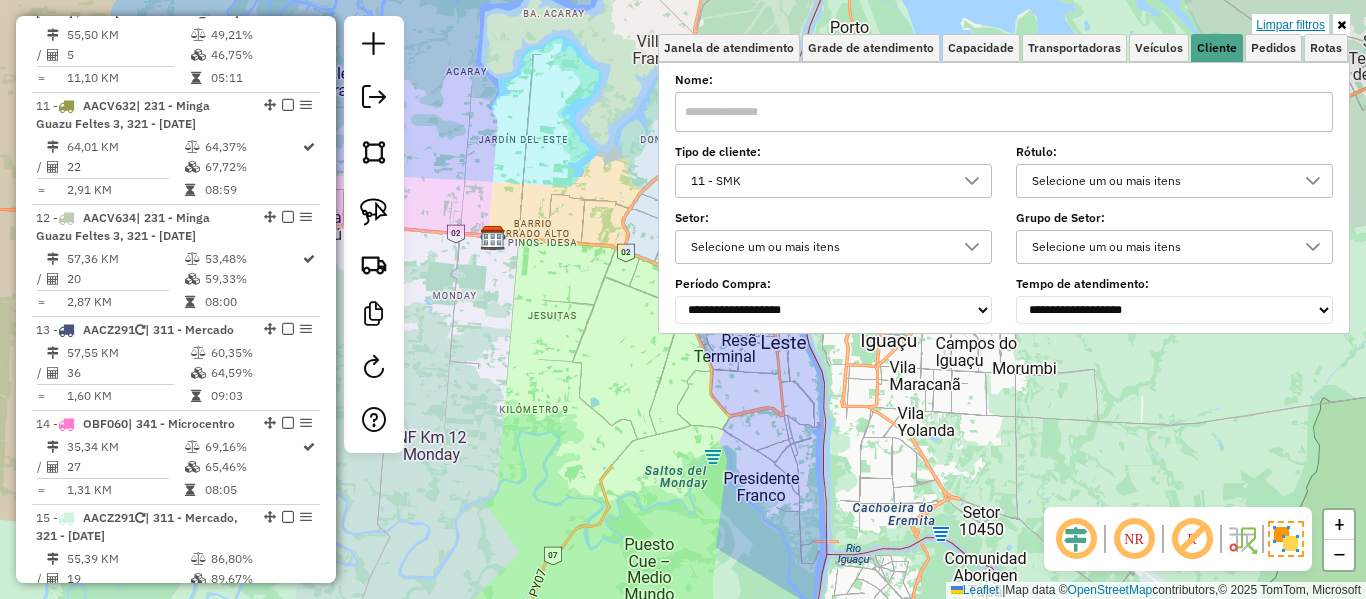 click on "Limpar filtros" at bounding box center (1290, 25) 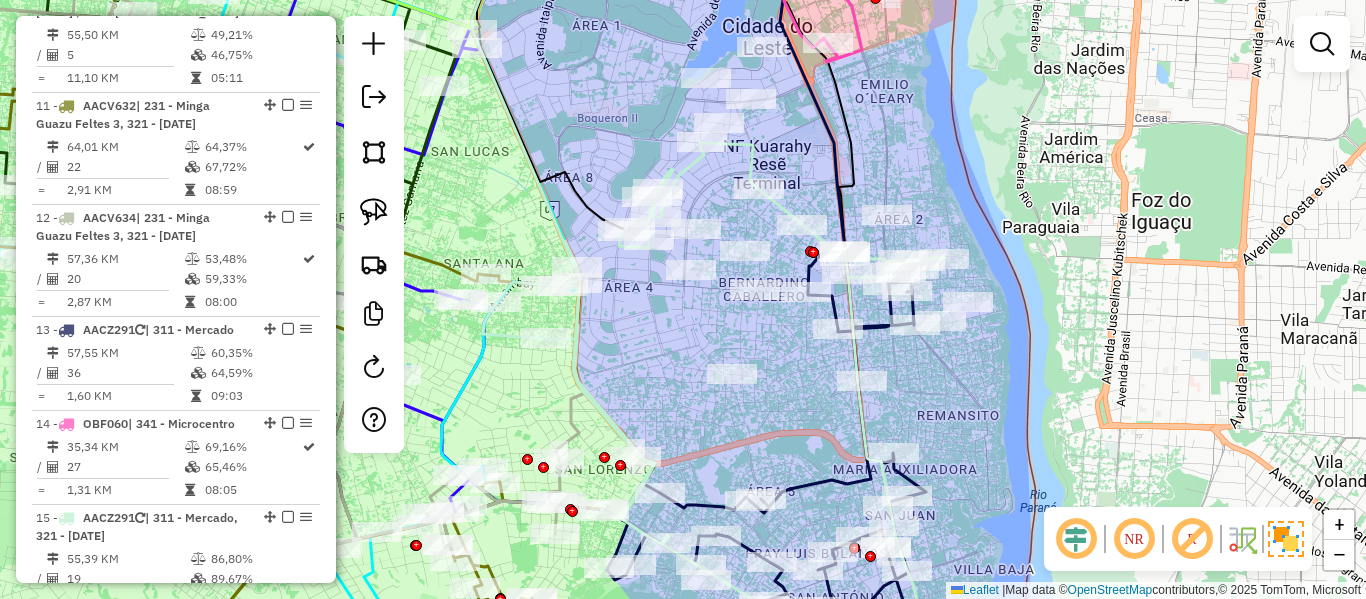 click 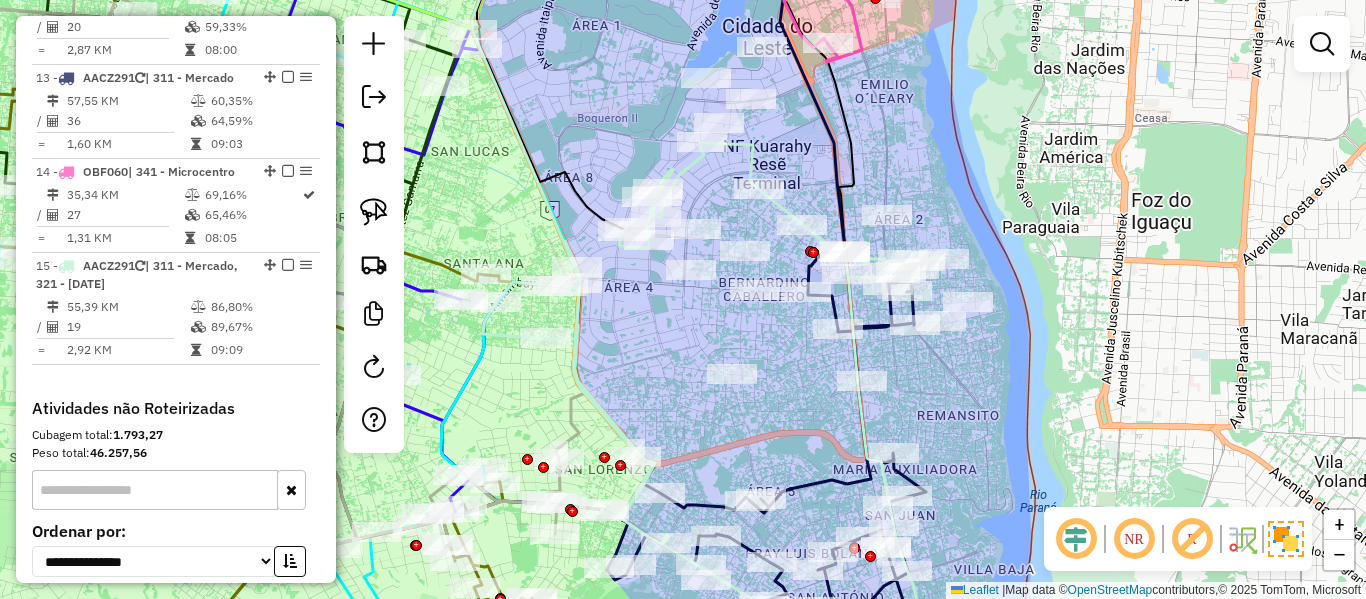 select on "**********" 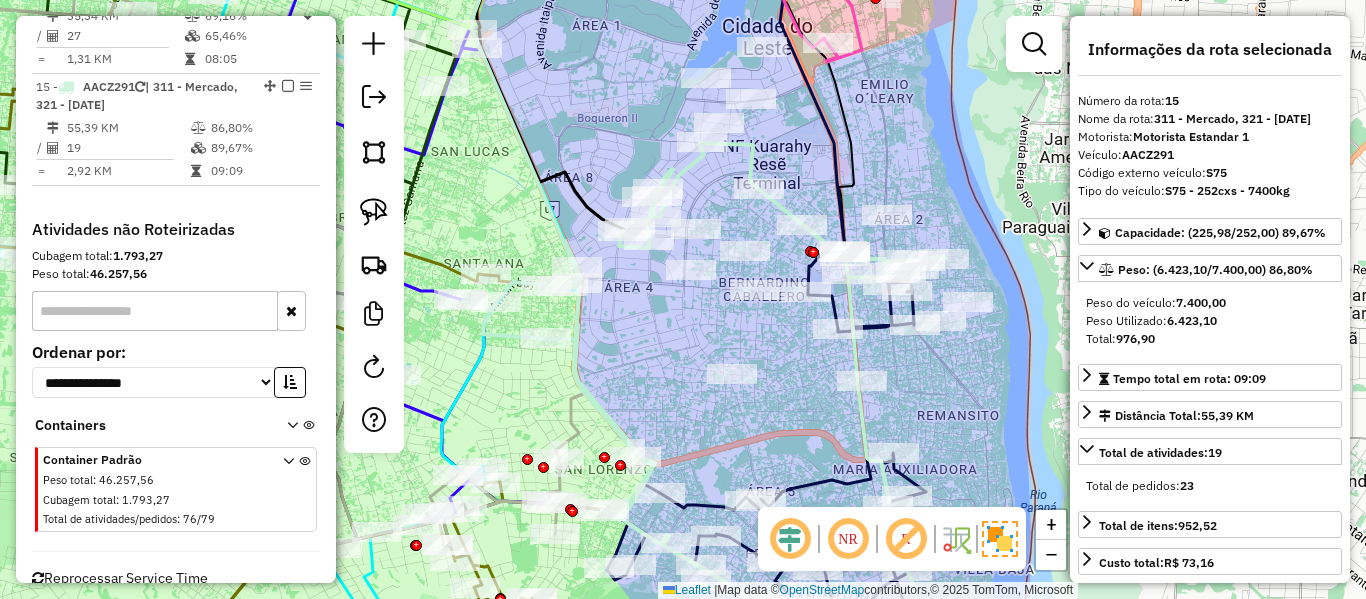 scroll, scrollTop: 2288, scrollLeft: 0, axis: vertical 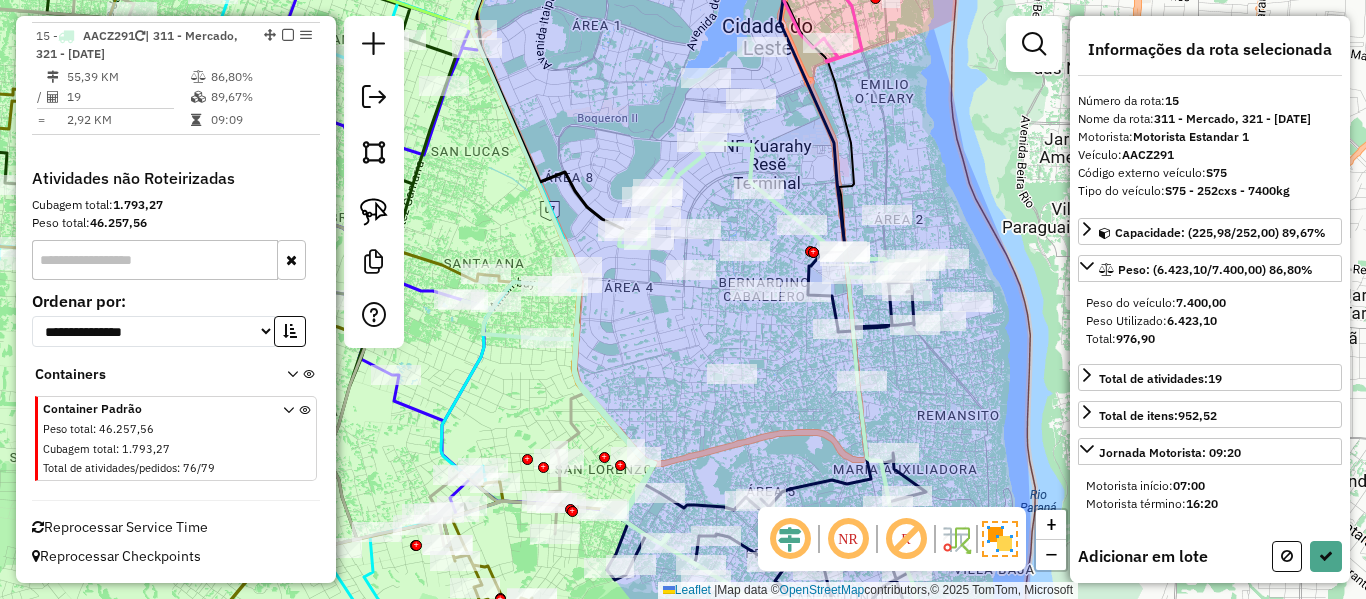 drag, startPoint x: 719, startPoint y: 258, endPoint x: 788, endPoint y: 444, distance: 198.38599 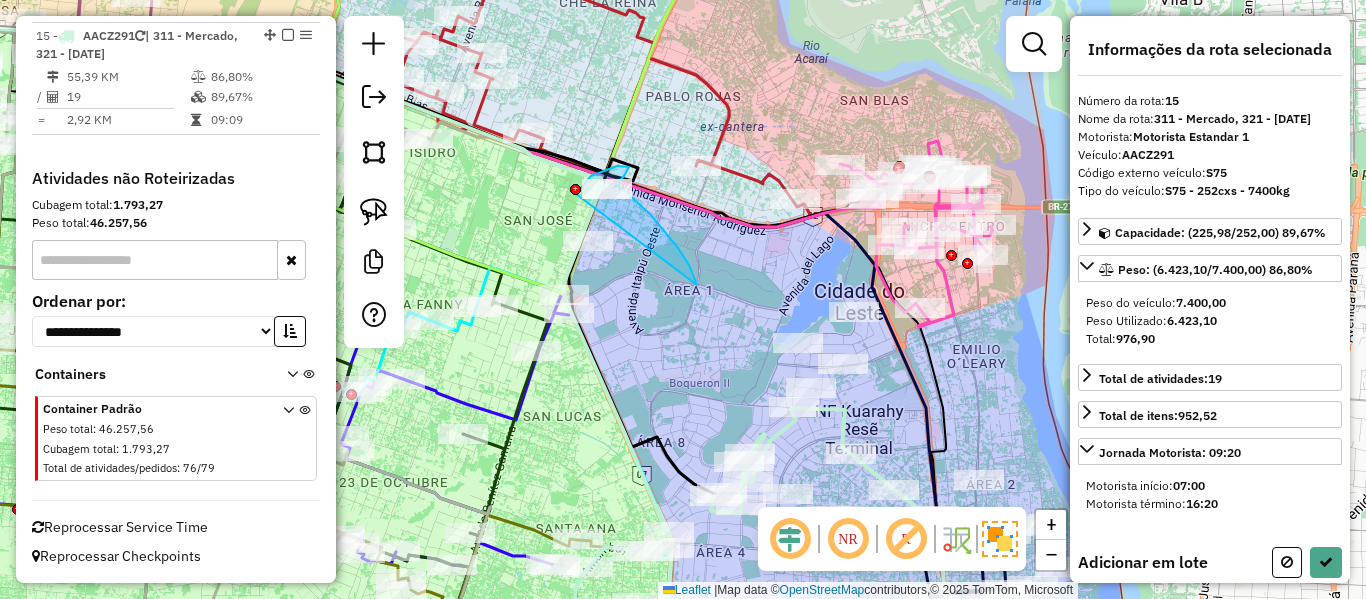 drag, startPoint x: 689, startPoint y: 265, endPoint x: 576, endPoint y: 194, distance: 133.45412 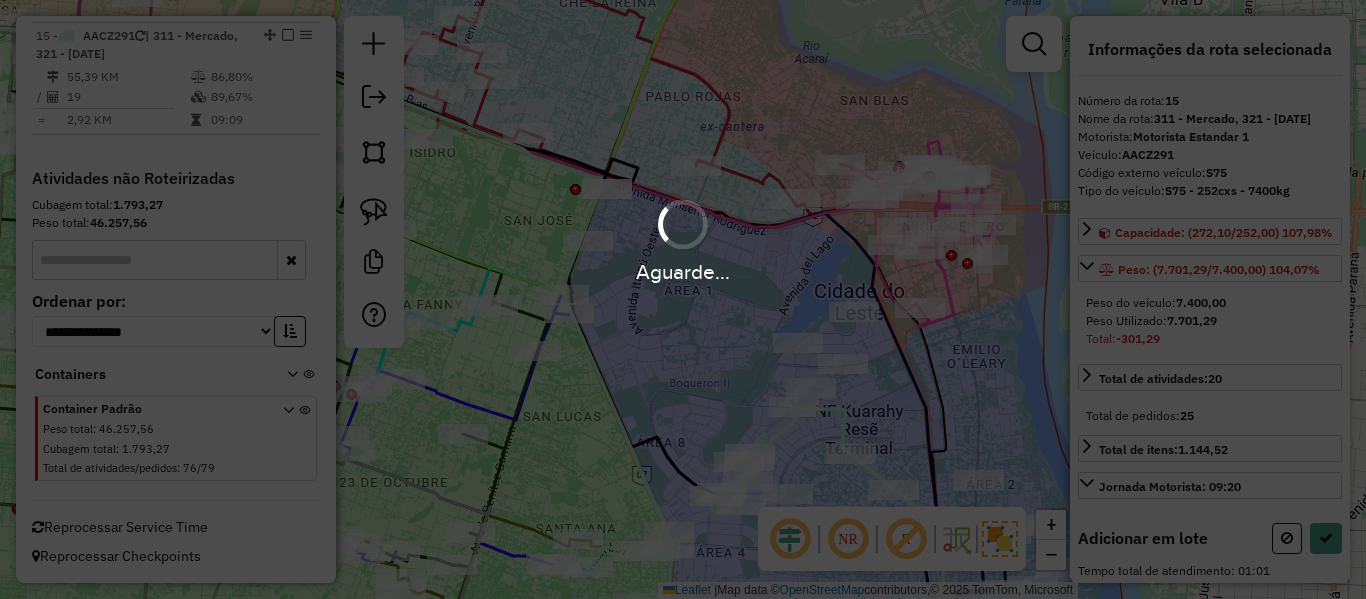 select on "**********" 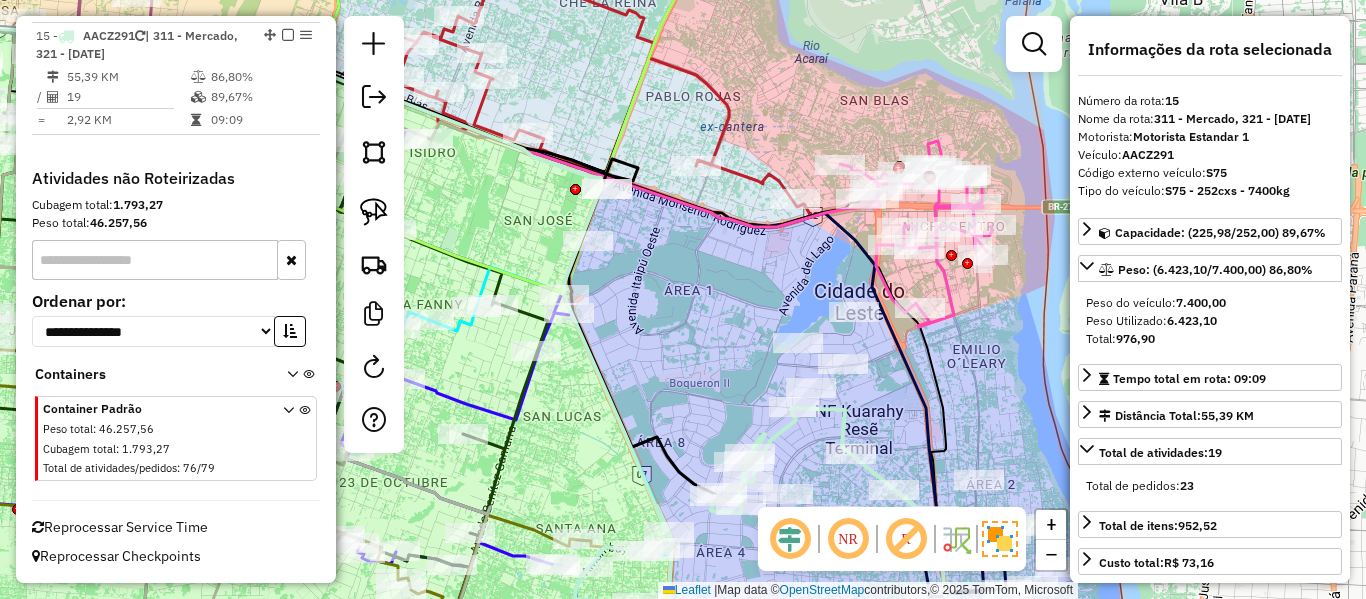 click on "Janela de atendimento Grade de atendimento Capacidade Transportadoras Veículos Cliente Pedidos  Rotas Selecione os dias de semana para filtrar as janelas de atendimento  Seg   Ter   Qua   Qui   Sex   Sáb   Dom  Informe o período da janela de atendimento: De: Até:  Filtrar exatamente a janela do cliente  Considerar janela de atendimento padrão  Selecione os dias de semana para filtrar as grades de atendimento  Seg   Ter   Qua   Qui   Sex   Sáb   Dom   Considerar clientes sem dia de atendimento cadastrado  Clientes fora do dia de atendimento selecionado Filtrar as atividades entre os valores definidos abaixo:  Peso mínimo:   Peso máximo:   Cubagem mínima:   Cubagem máxima:   De:   Até:  Filtrar as atividades entre o tempo de atendimento definido abaixo:  De:   Até:   Considerar capacidade total dos clientes não roteirizados Transportadora: Selecione um ou mais itens Tipo de veículo: Selecione um ou mais itens Veículo: Selecione um ou mais itens Motorista: Selecione um ou mais itens Nome: Rótulo:" 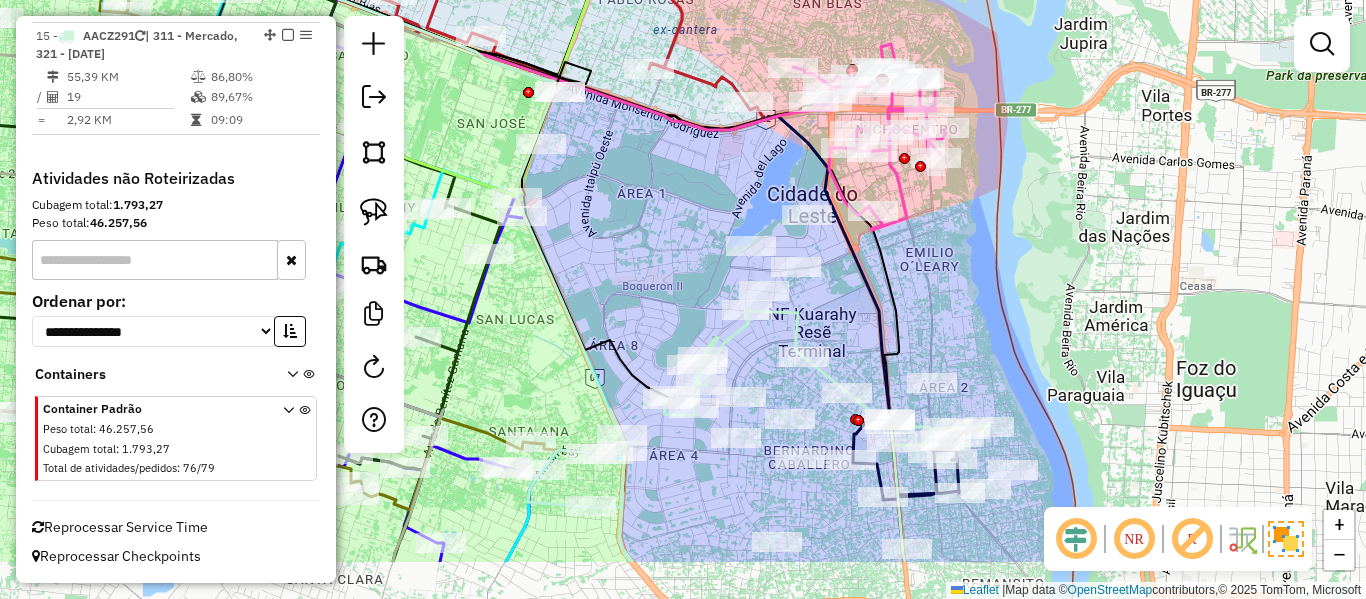 drag, startPoint x: 692, startPoint y: 352, endPoint x: 641, endPoint y: 182, distance: 177.48521 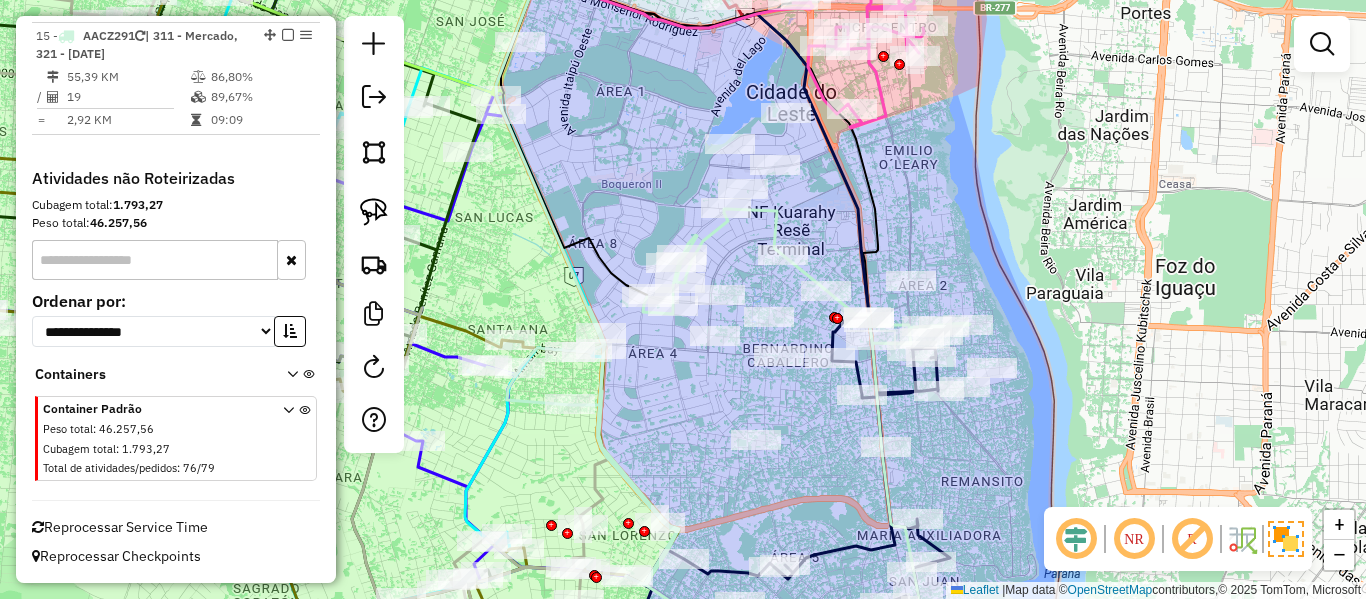 click 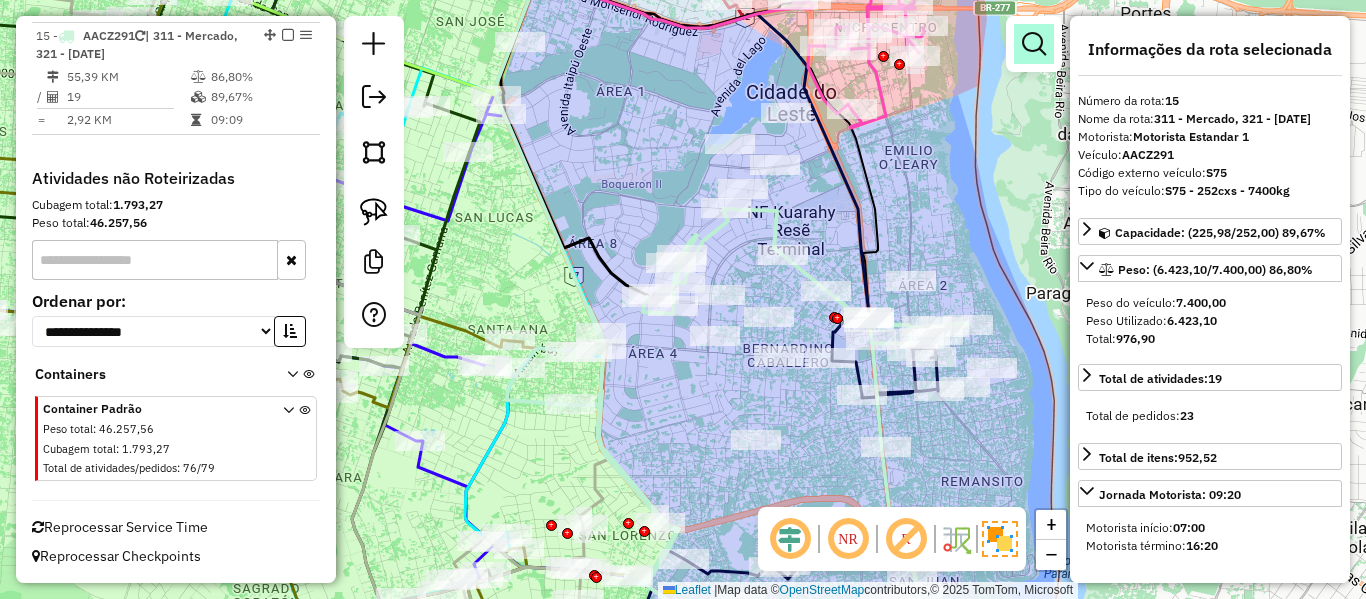 click at bounding box center (1034, 44) 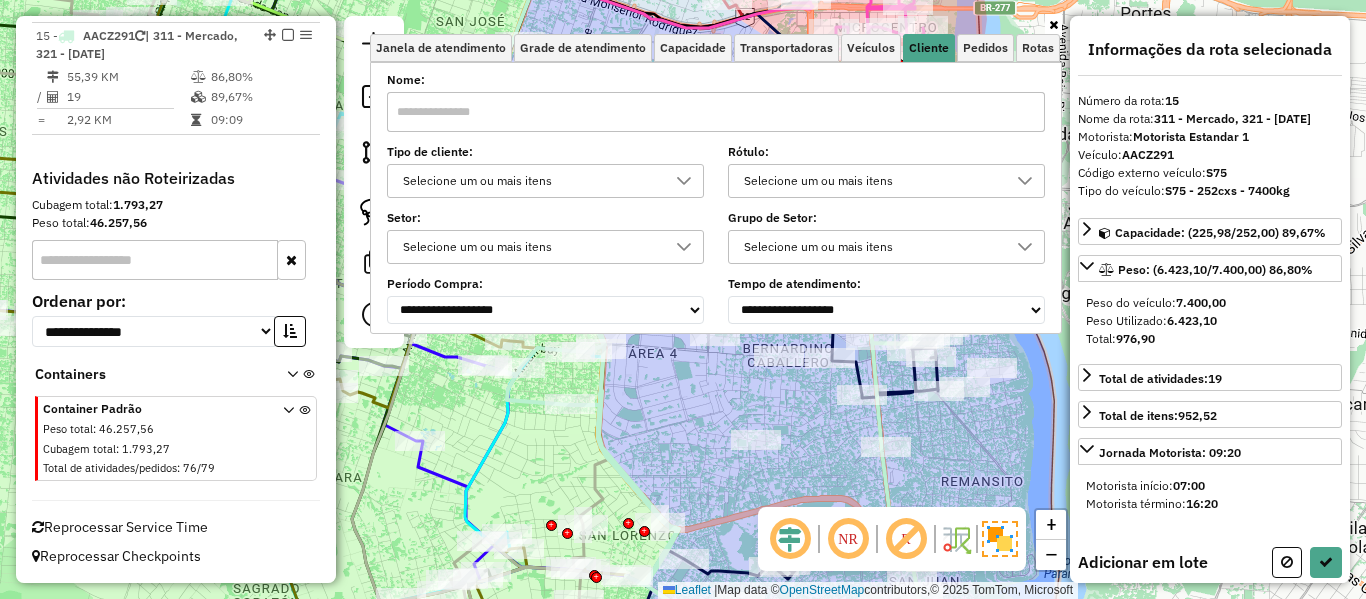 click on "Selecione um ou mais itens" at bounding box center (530, 181) 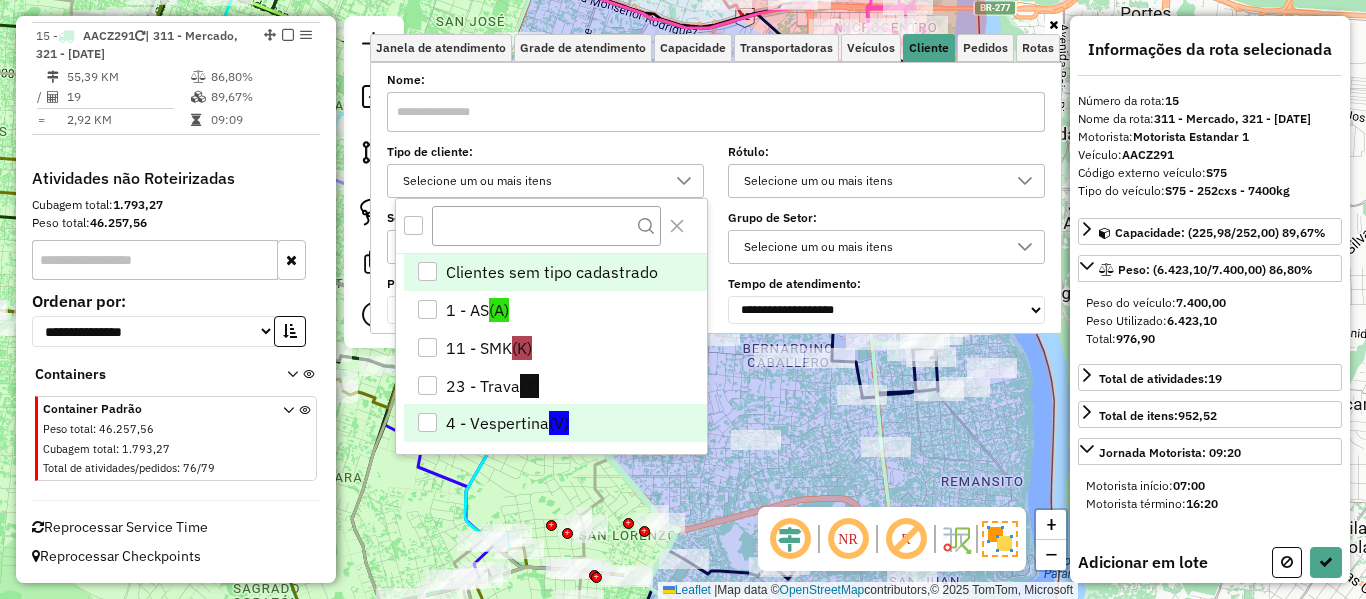 click on "(V)" at bounding box center [559, 423] 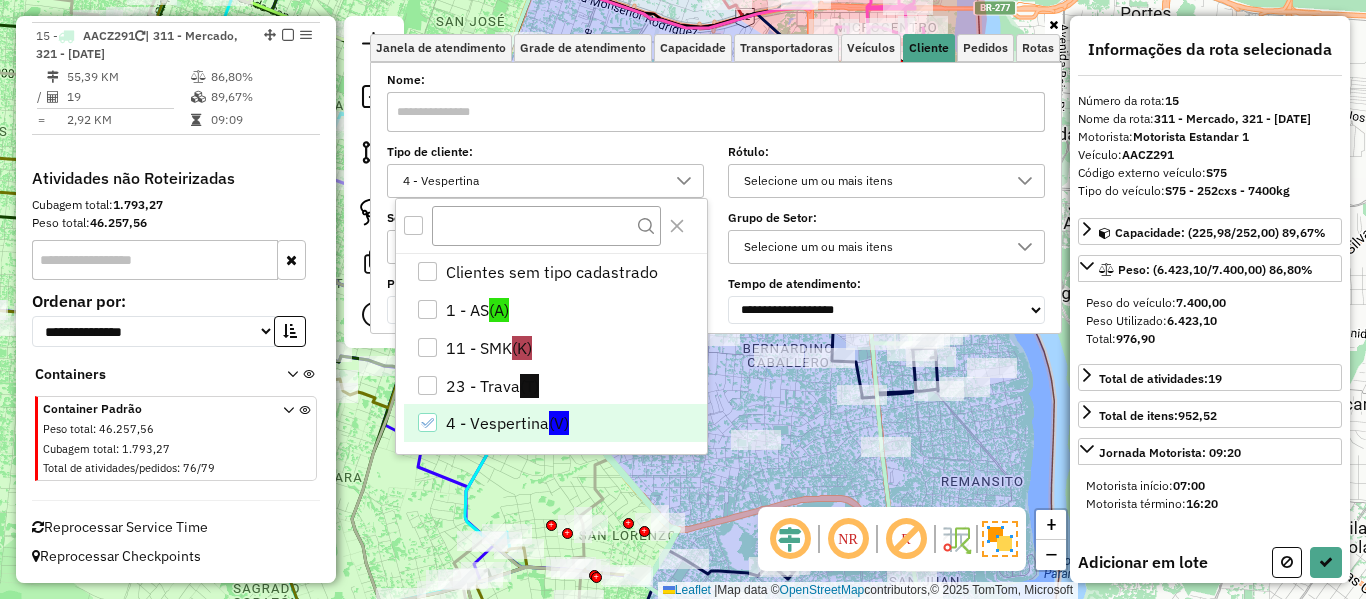 click on "Janela de atendimento Grade de atendimento Capacidade Transportadoras Veículos Cliente Pedidos  Rotas Selecione os dias de semana para filtrar as janelas de atendimento  Seg   Ter   Qua   Qui   Sex   Sáb   Dom  Informe o período da janela de atendimento: De: Até:  Filtrar exatamente a janela do cliente  Considerar janela de atendimento padrão  Selecione os dias de semana para filtrar as grades de atendimento  Seg   Ter   Qua   Qui   Sex   Sáb   Dom   Considerar clientes sem dia de atendimento cadastrado  Clientes fora do dia de atendimento selecionado Filtrar as atividades entre os valores definidos abaixo:  Peso mínimo:   Peso máximo:   Cubagem mínima:   Cubagem máxima:   De:   Até:  Filtrar as atividades entre o tempo de atendimento definido abaixo:  De:   Até:   Considerar capacidade total dos clientes não roteirizados Transportadora: Selecione um ou mais itens Tipo de veículo: Selecione um ou mais itens Veículo: Selecione um ou mais itens Motorista: Selecione um ou mais itens Nome: Rótulo:" 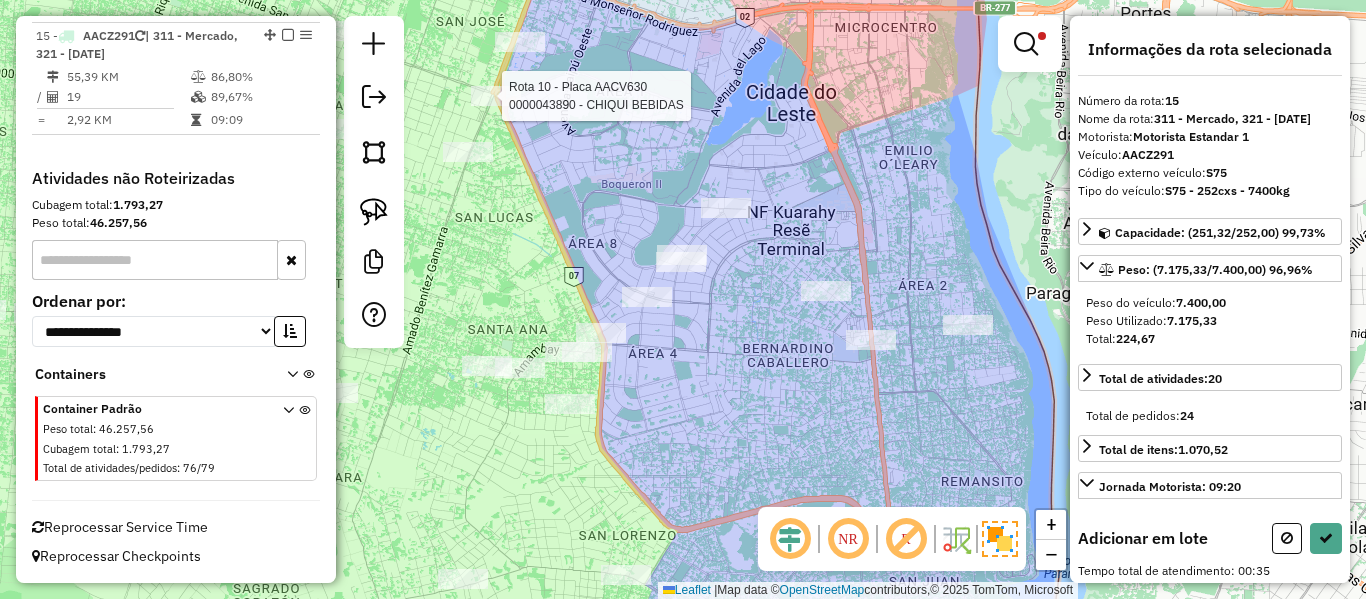 select on "**********" 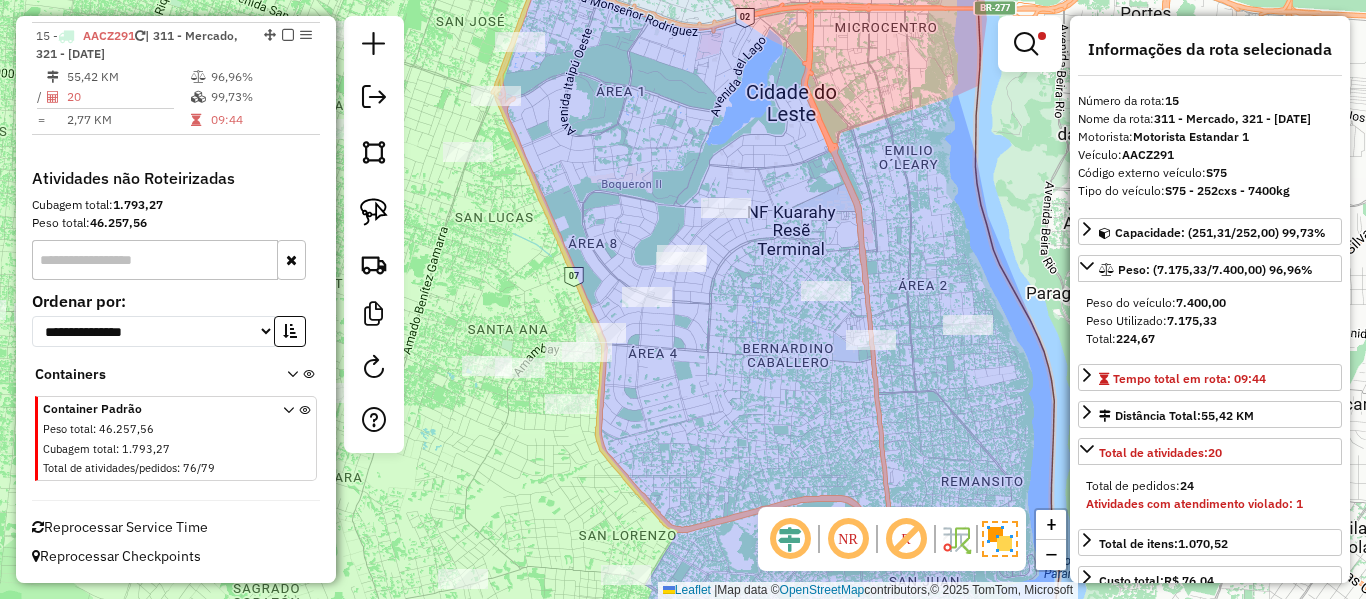 drag, startPoint x: 595, startPoint y: 167, endPoint x: 662, endPoint y: 203, distance: 76.05919 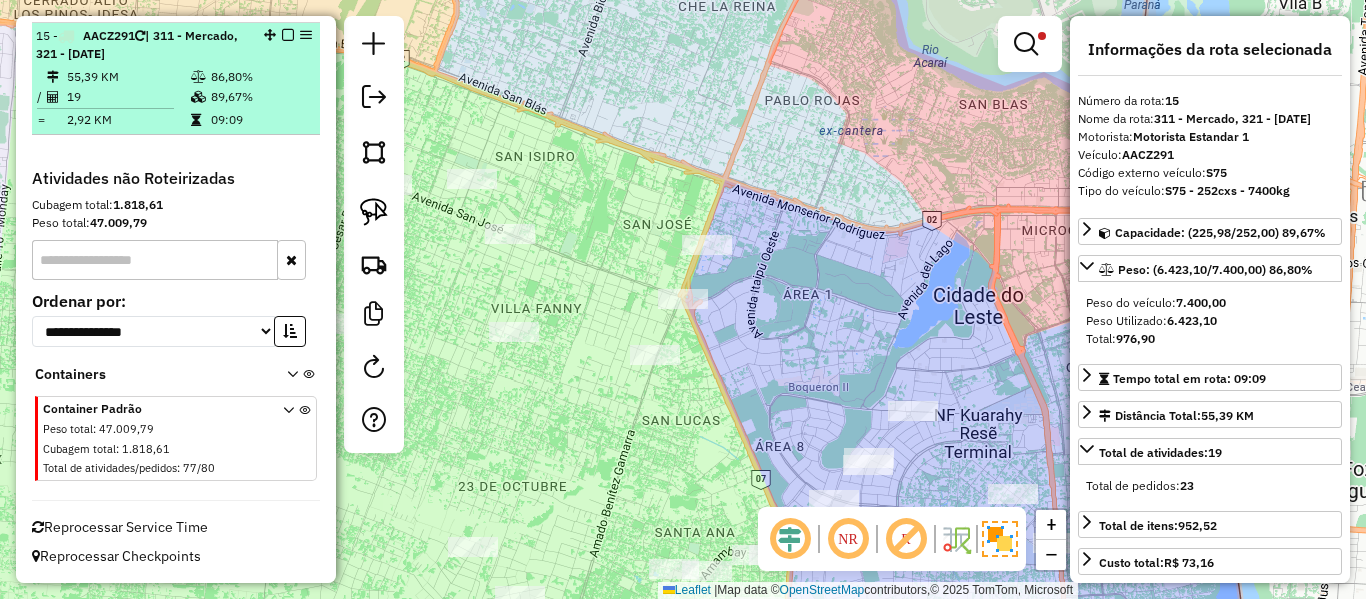 click at bounding box center (288, 35) 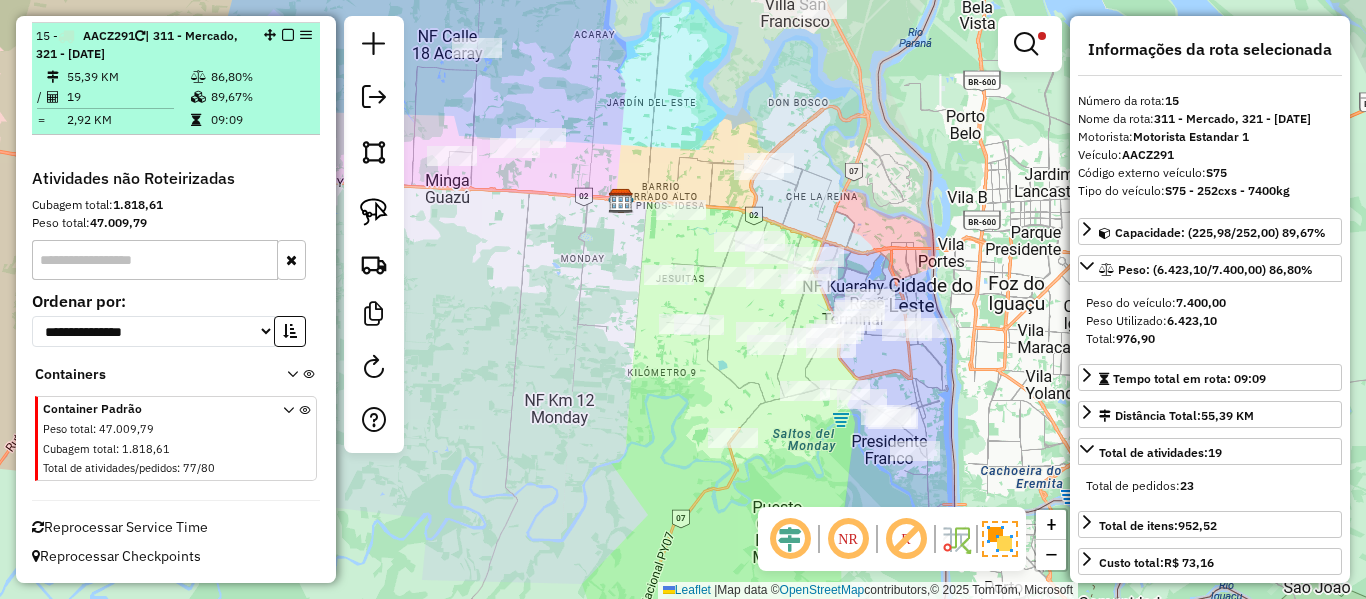 click at bounding box center [288, 35] 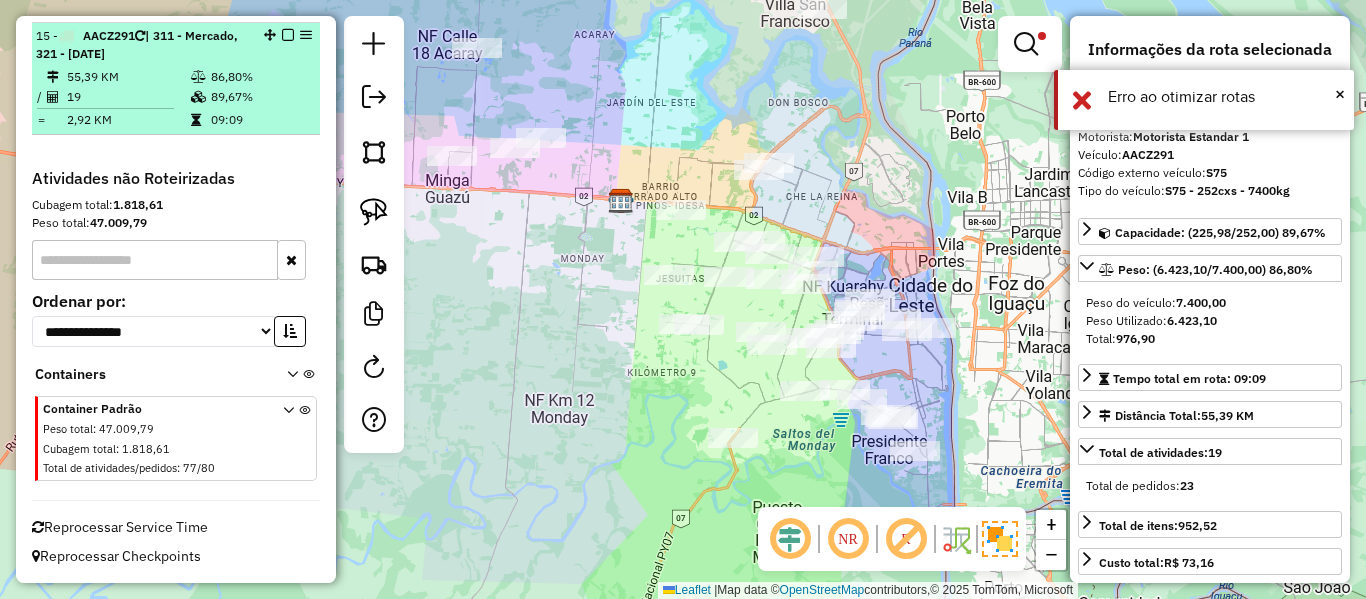 click at bounding box center (288, 35) 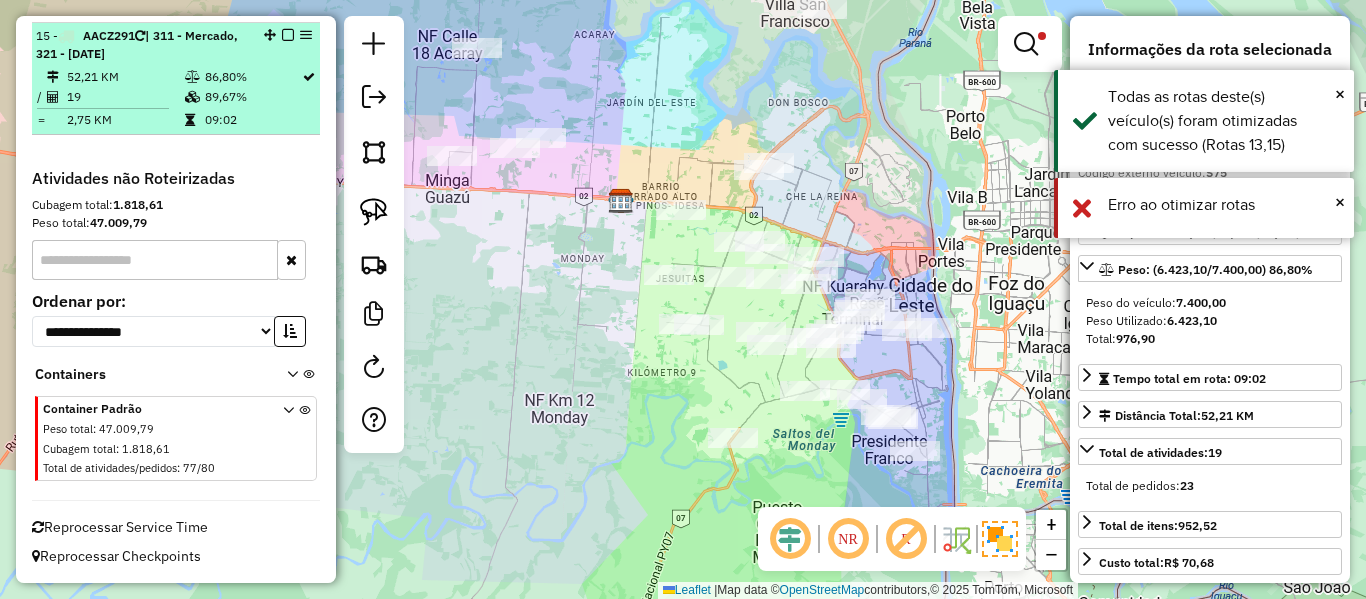 click at bounding box center (288, 35) 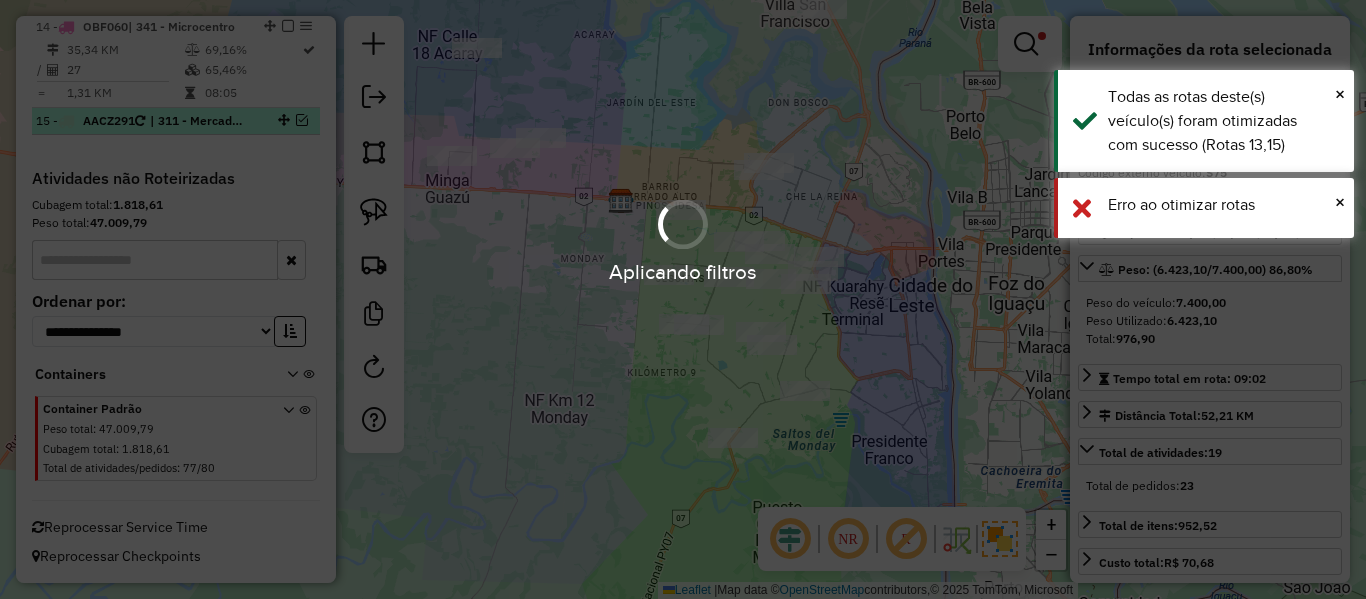scroll, scrollTop: 2203, scrollLeft: 0, axis: vertical 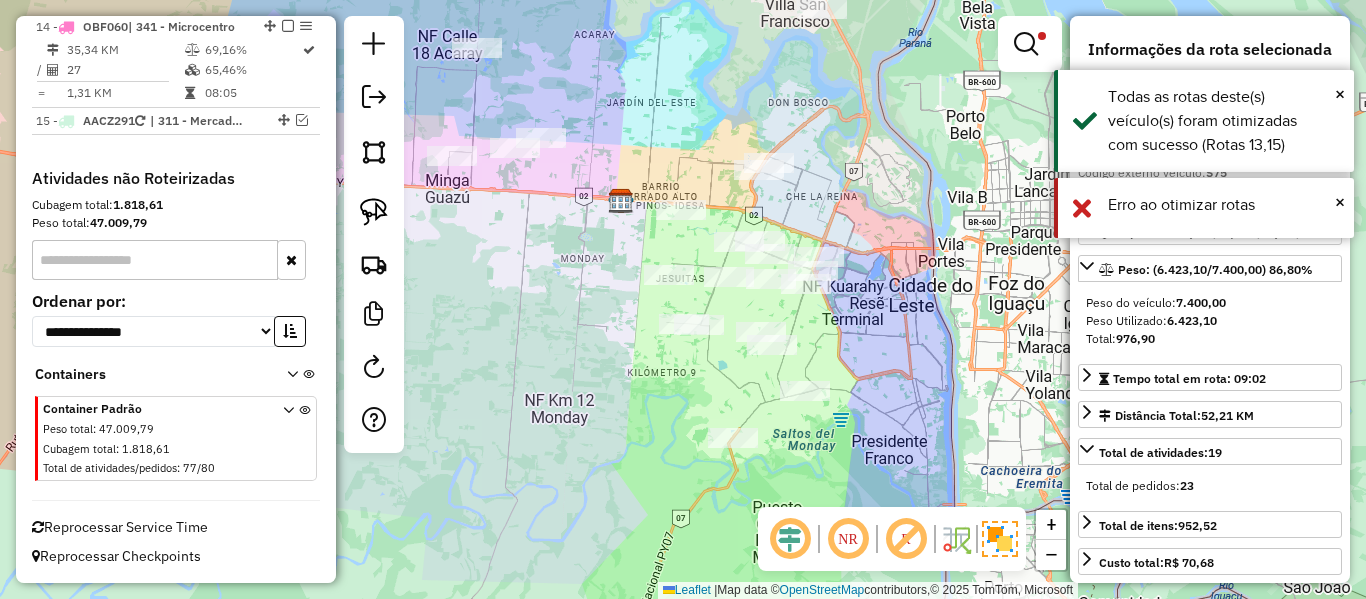 click on "Limpar filtros Janela de atendimento Grade de atendimento Capacidade Transportadoras Veículos Cliente Pedidos  Rotas Selecione os dias de semana para filtrar as janelas de atendimento  Seg   Ter   Qua   Qui   Sex   Sáb   Dom  Informe o período da janela de atendimento: De: Até:  Filtrar exatamente a janela do cliente  Considerar janela de atendimento padrão  Selecione os dias de semana para filtrar as grades de atendimento  Seg   Ter   Qua   Qui   Sex   Sáb   Dom   Considerar clientes sem dia de atendimento cadastrado  Clientes fora do dia de atendimento selecionado Filtrar as atividades entre os valores definidos abaixo:  Peso mínimo:   Peso máximo:   Cubagem mínima:   Cubagem máxima:   De:   Até:  Filtrar as atividades entre o tempo de atendimento definido abaixo:  De:   Até:   Considerar capacidade total dos clientes não roteirizados Transportadora: Selecione um ou mais itens Tipo de veículo: Selecione um ou mais itens Veículo: Selecione um ou mais itens Motorista: Selecione um ou mais itens" 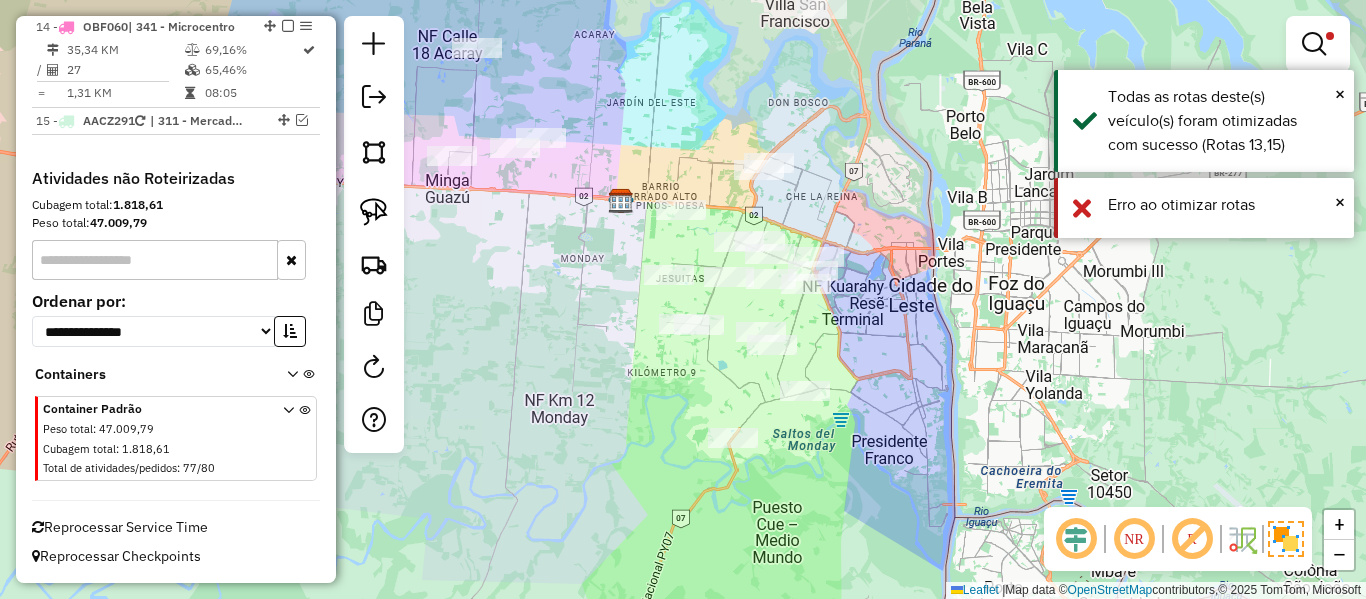 drag, startPoint x: 970, startPoint y: 374, endPoint x: 1034, endPoint y: 311, distance: 89.80534 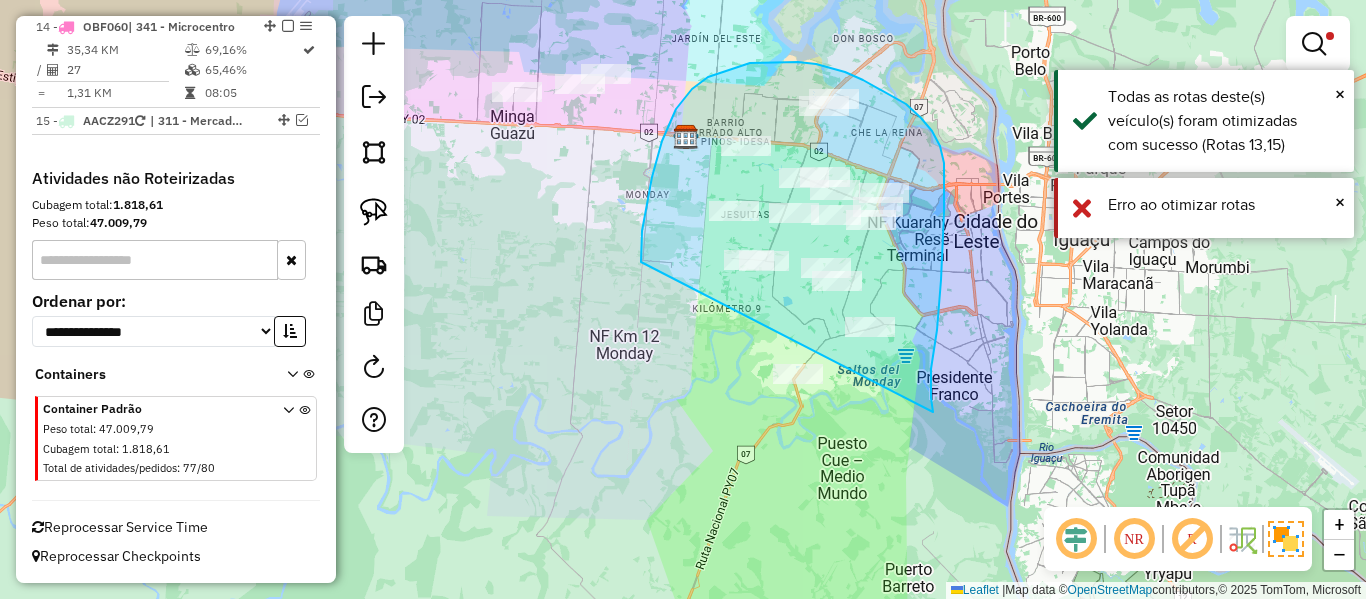 drag, startPoint x: 933, startPoint y: 412, endPoint x: 682, endPoint y: 412, distance: 251 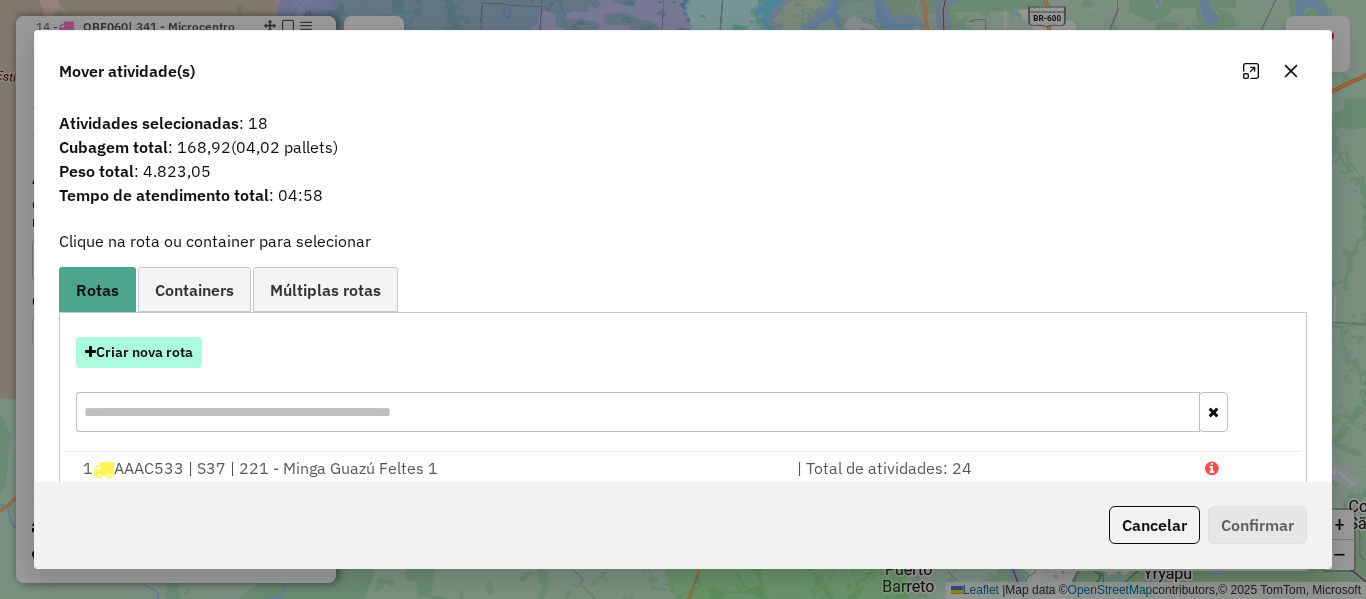 click on "Criar nova rota" at bounding box center [139, 352] 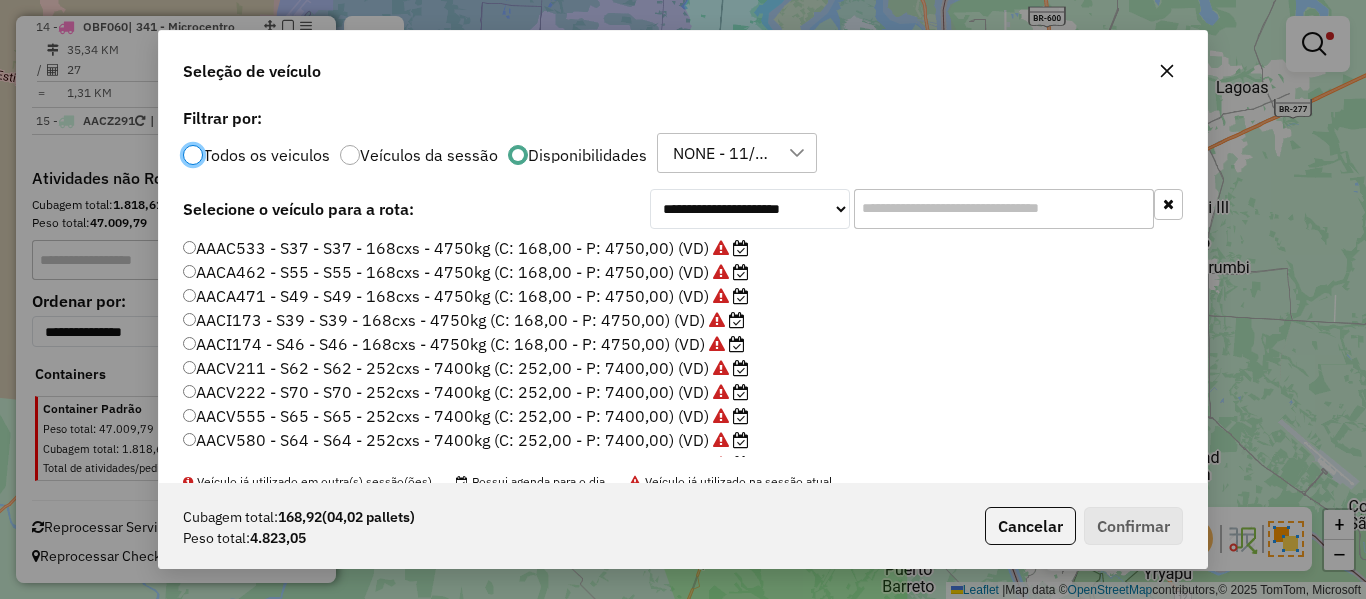 scroll, scrollTop: 11, scrollLeft: 6, axis: both 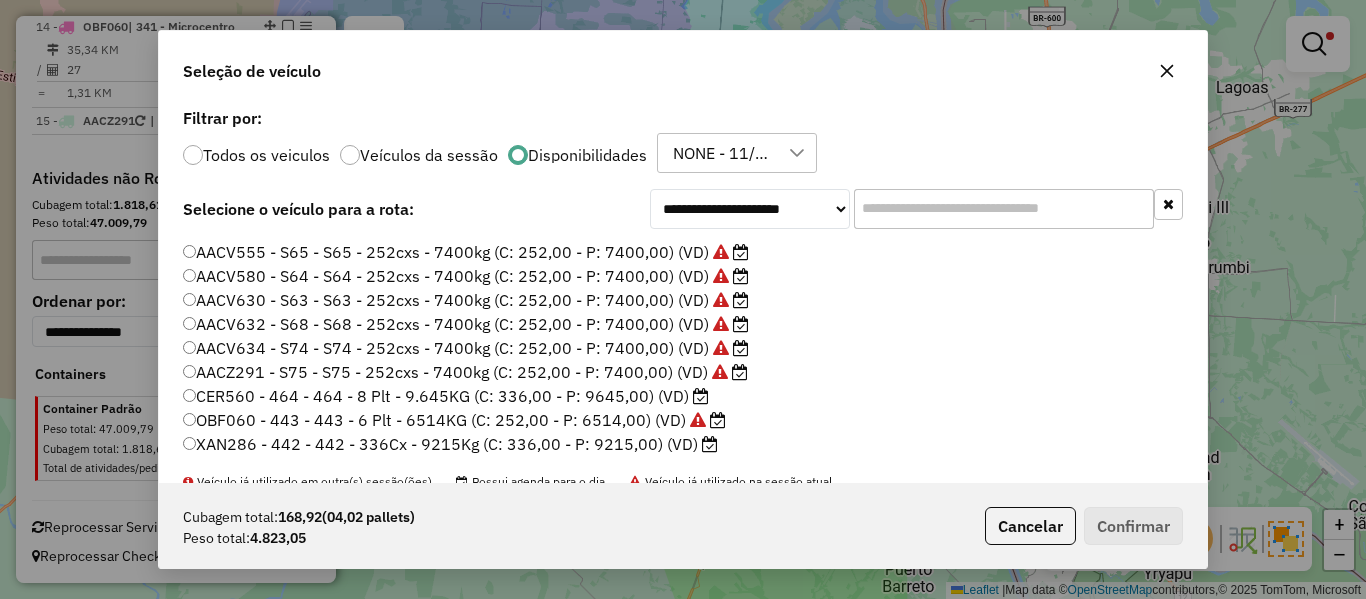 click on "AACV634 - S74 - S74 - 252cxs - 7400kg (C: 252,00 - P: 7400,00) (VD)" 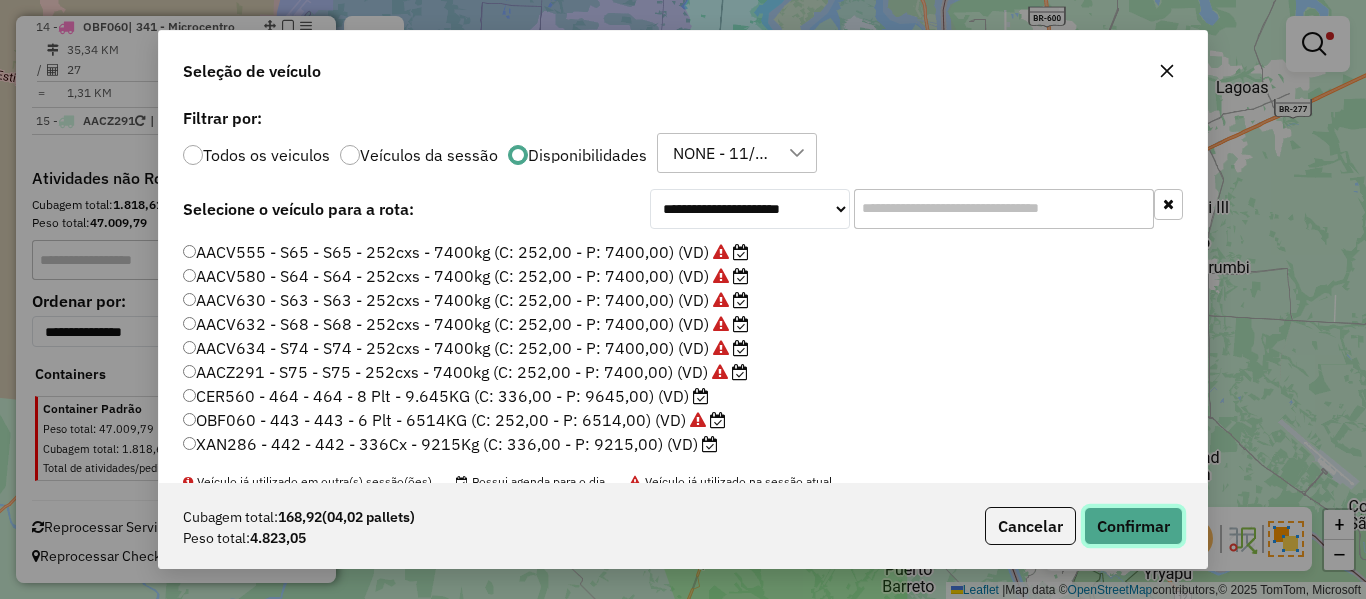 click on "Confirmar" 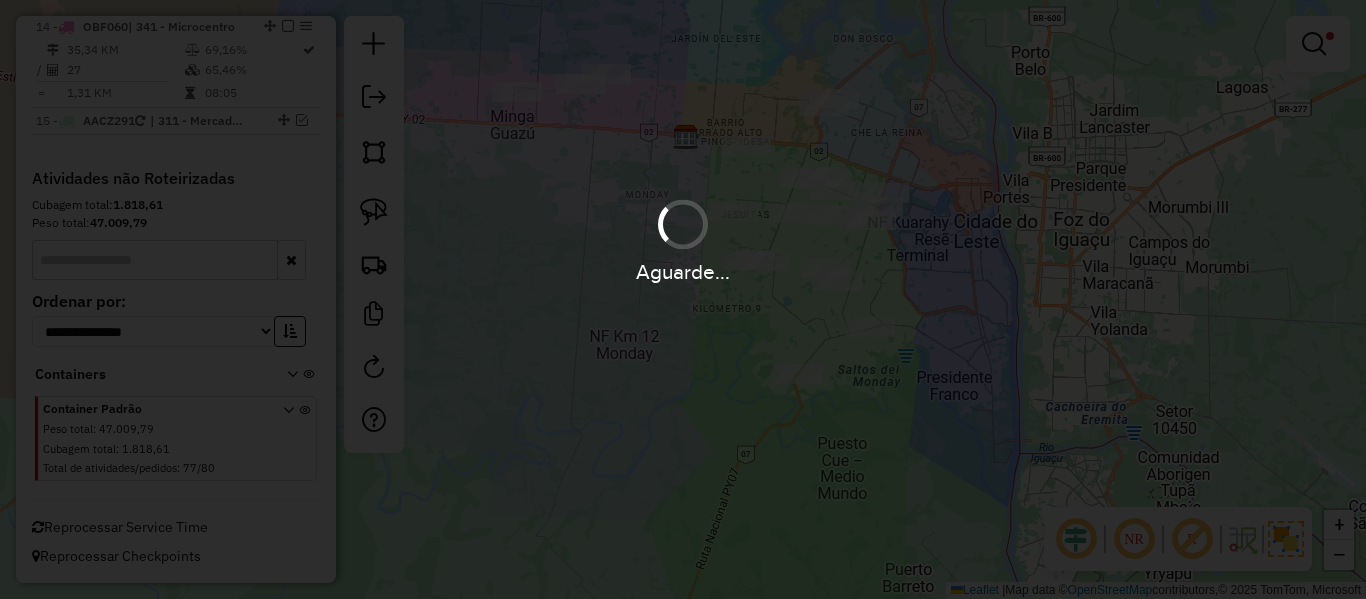 scroll, scrollTop: 2288, scrollLeft: 0, axis: vertical 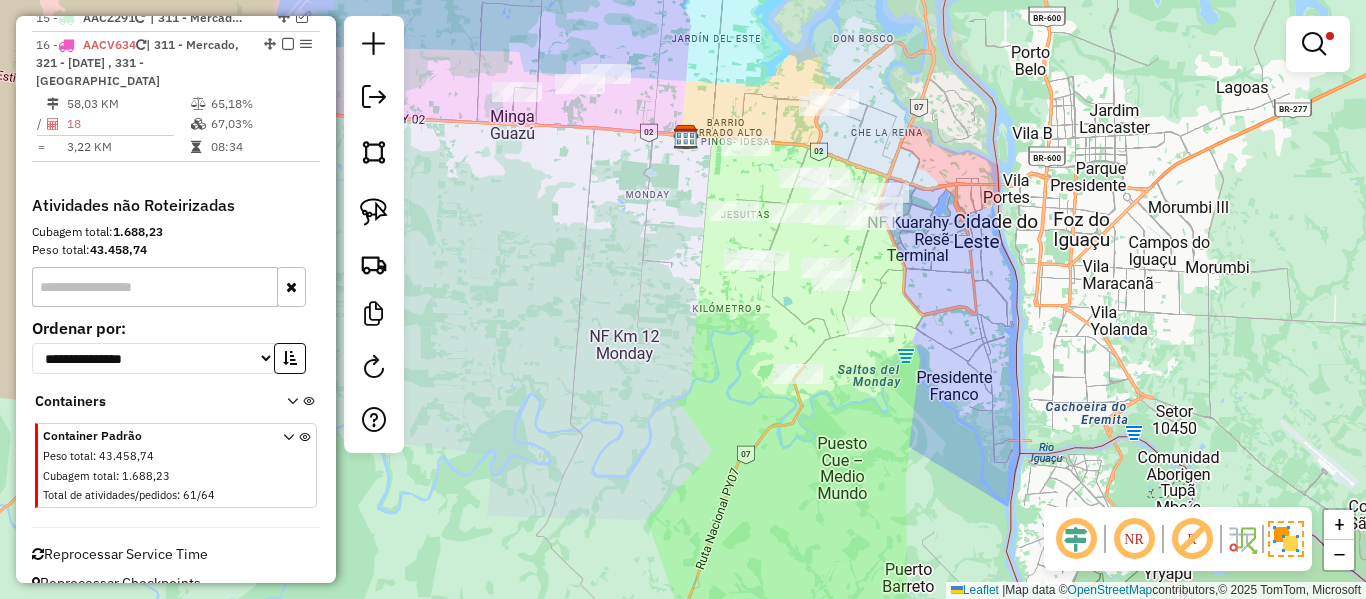 select on "**********" 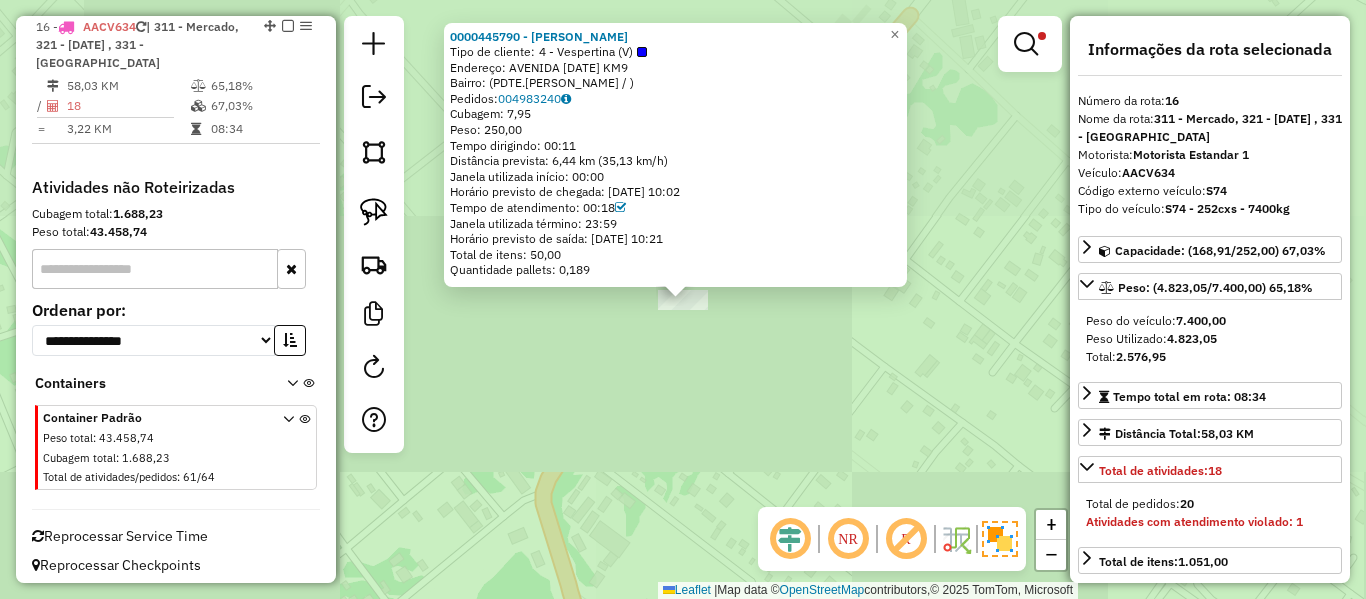 scroll, scrollTop: 2322, scrollLeft: 0, axis: vertical 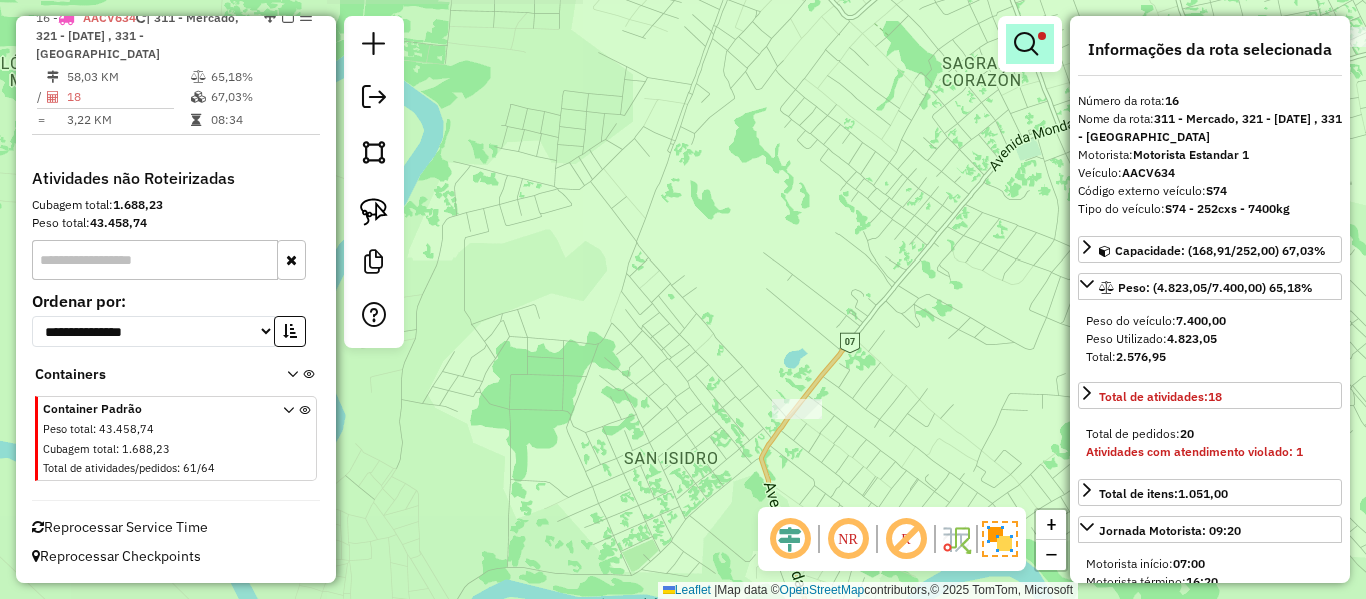 click at bounding box center [1026, 44] 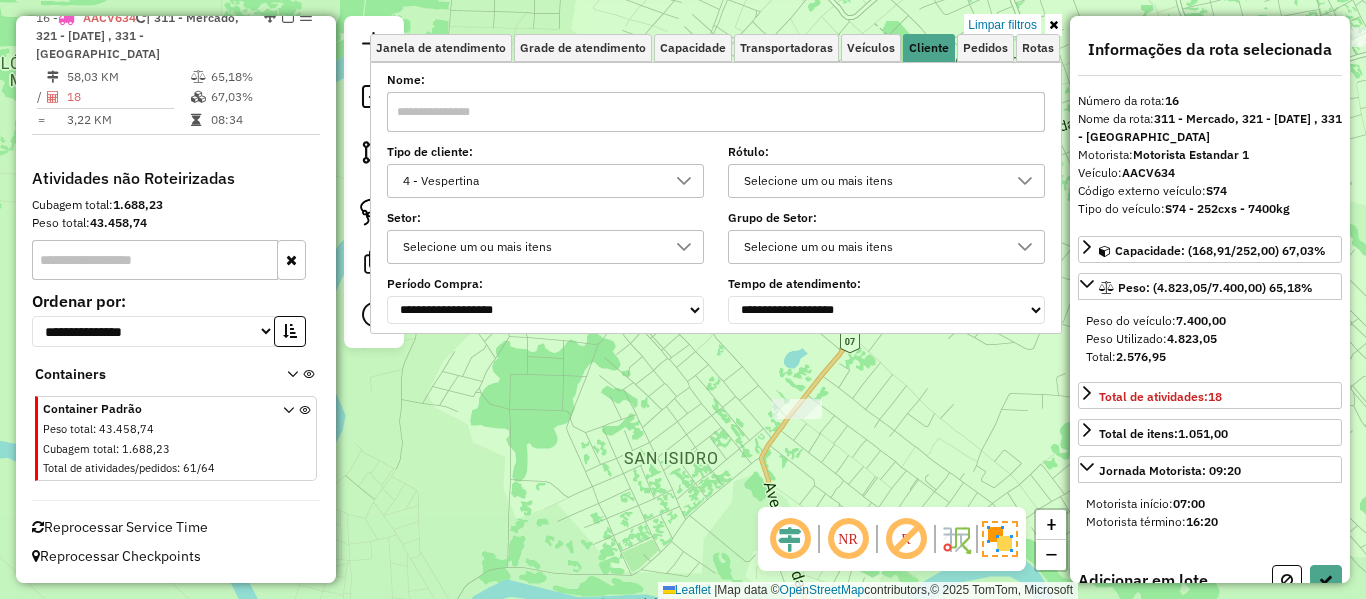 click at bounding box center (684, 181) 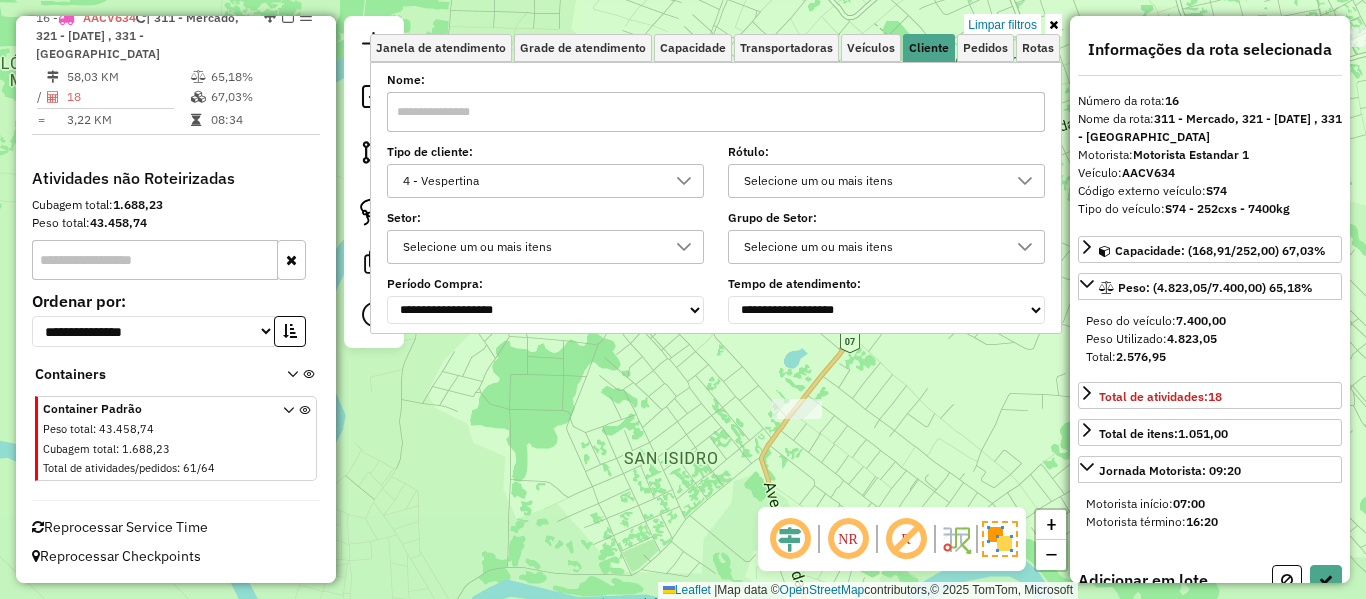 scroll, scrollTop: 12, scrollLeft: 69, axis: both 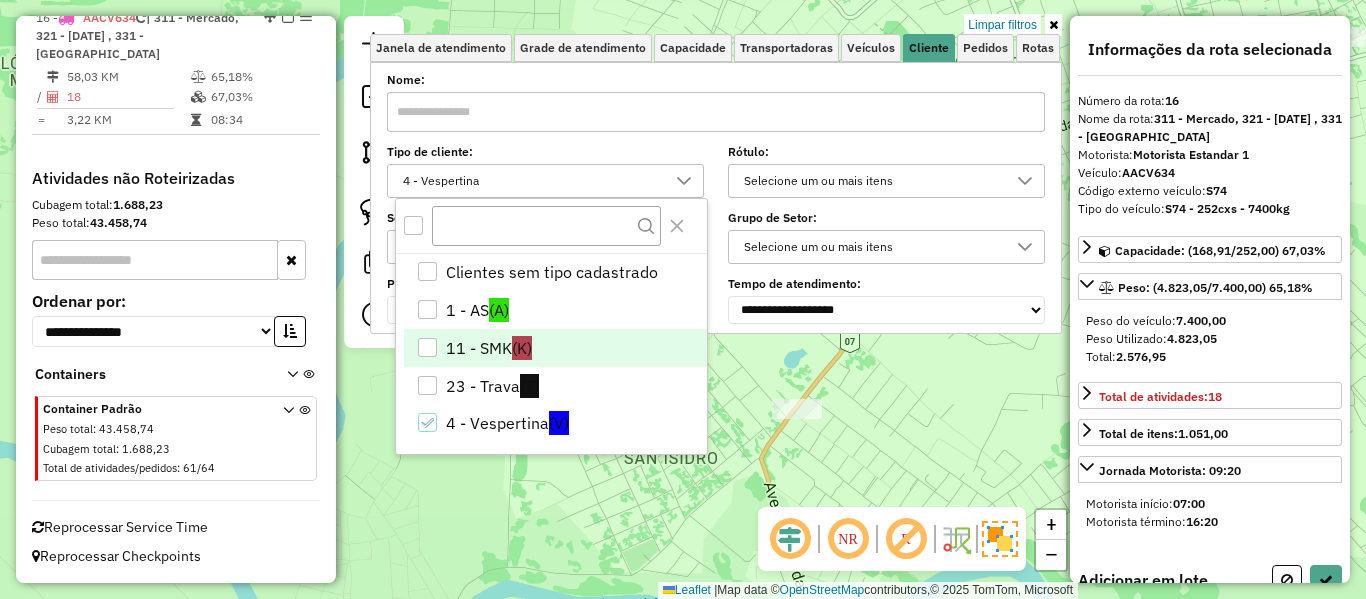 click on "11 - SMK  (K)" at bounding box center [555, 348] 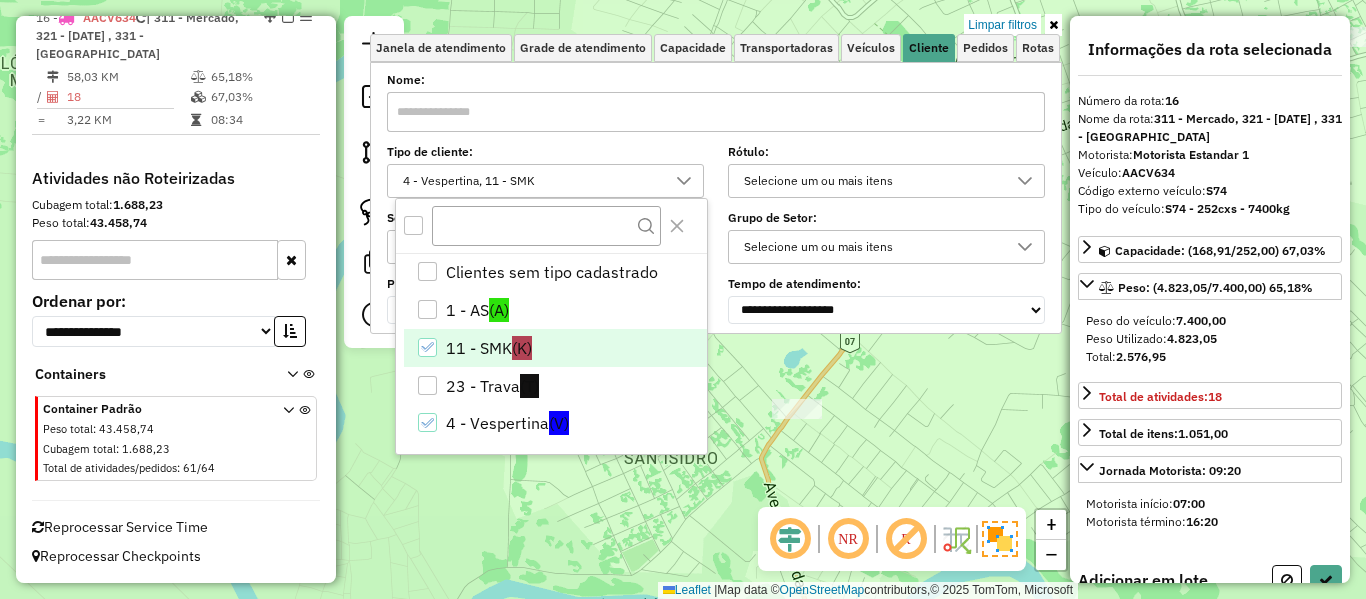 click on "Limpar filtros Janela de atendimento Grade de atendimento Capacidade Transportadoras Veículos Cliente Pedidos  Rotas Selecione os dias de semana para filtrar as janelas de atendimento  Seg   Ter   Qua   Qui   Sex   Sáb   Dom  Informe o período da janela de atendimento: De: Até:  Filtrar exatamente a janela do cliente  Considerar janela de atendimento padrão  Selecione os dias de semana para filtrar as grades de atendimento  Seg   Ter   Qua   Qui   Sex   Sáb   Dom   Considerar clientes sem dia de atendimento cadastrado  Clientes fora do dia de atendimento selecionado Filtrar as atividades entre os valores definidos abaixo:  Peso mínimo:   Peso máximo:   Cubagem mínima:   Cubagem máxima:   De:   Até:  Filtrar as atividades entre o tempo de atendimento definido abaixo:  De:   Até:   Considerar capacidade total dos clientes não roteirizados Transportadora: Selecione um ou mais itens Tipo de veículo: Selecione um ou mais itens Veículo: Selecione um ou mais itens Motorista: Selecione um ou mais itens" 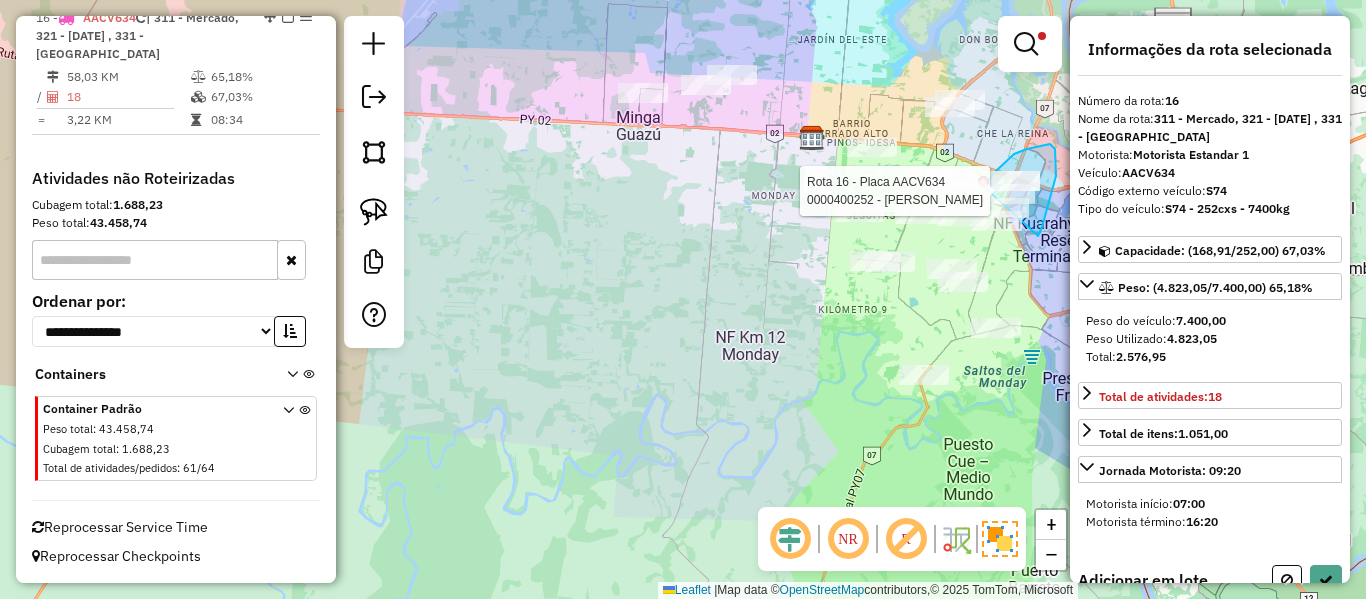 drag, startPoint x: 1042, startPoint y: 227, endPoint x: 976, endPoint y: 204, distance: 69.89278 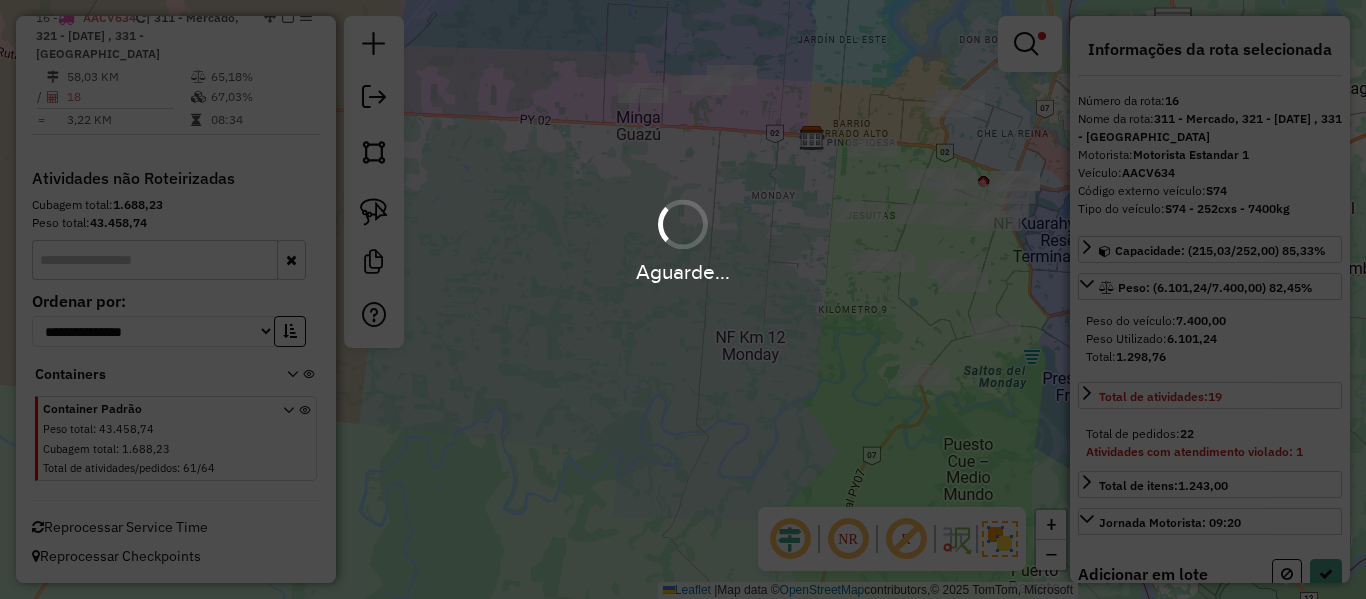 select on "**********" 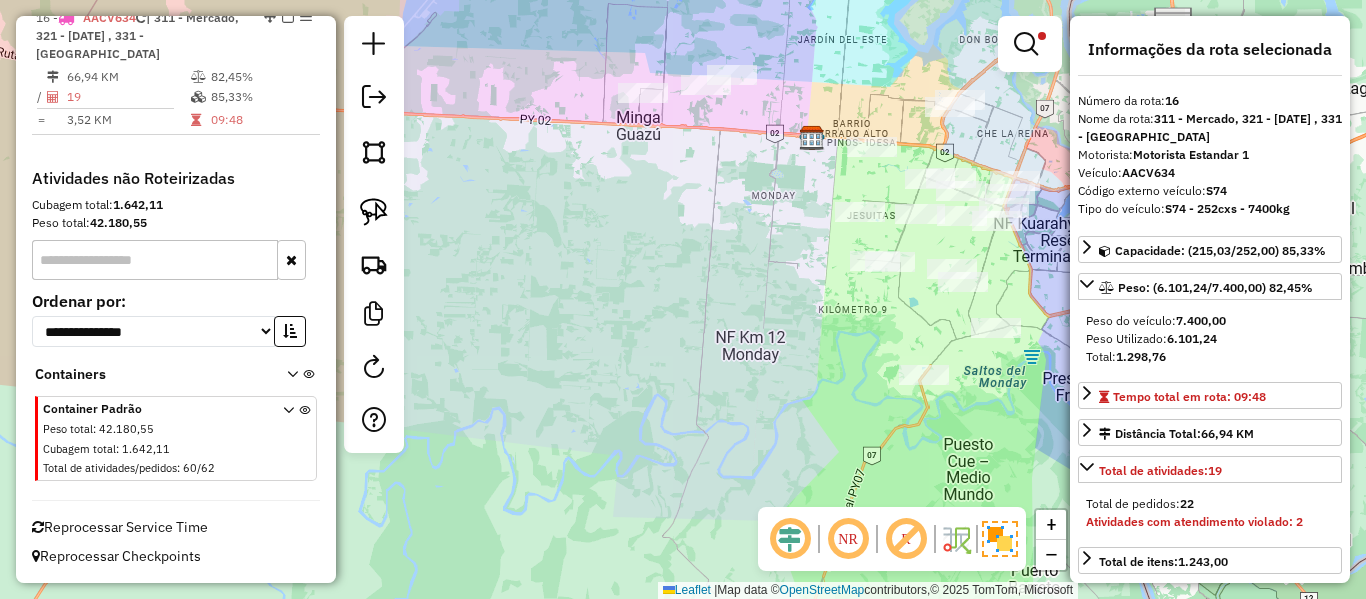drag, startPoint x: 804, startPoint y: 291, endPoint x: 646, endPoint y: 374, distance: 178.47409 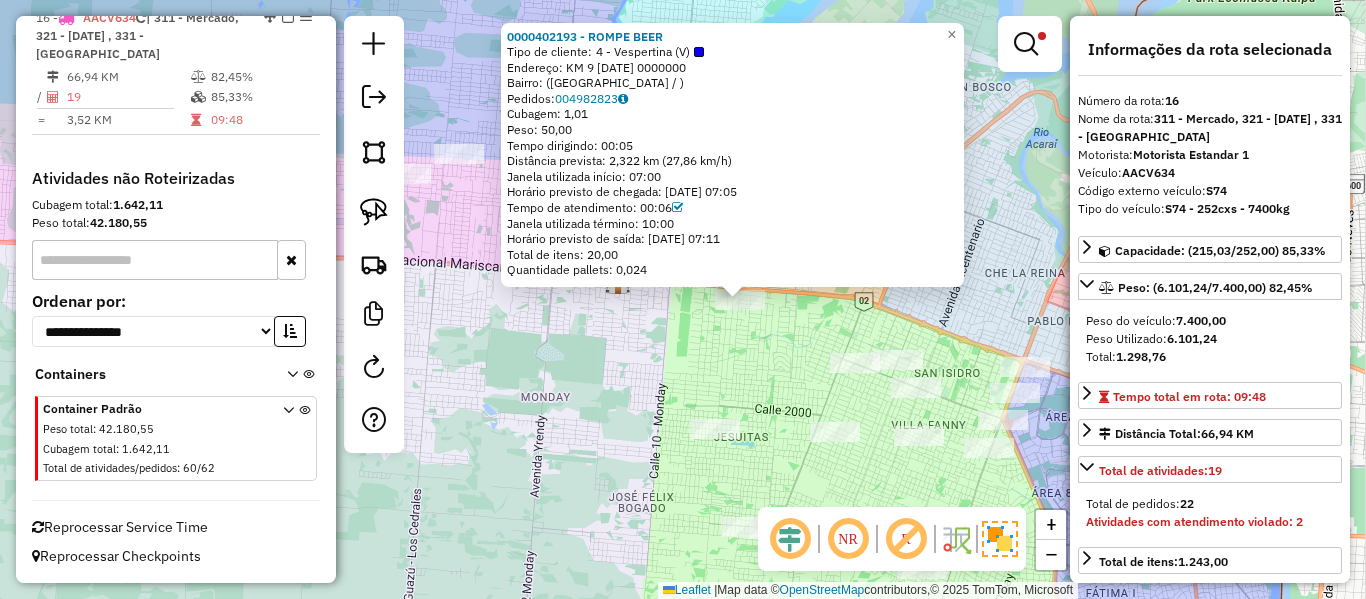 click on "0000402193 - ROMPE BEER  Tipo de cliente:   4 - Vespertina (V)   Endereço: KM 9 MONDAY 0000000   Bairro:  (CIUDAD DEL ESTE / )   Pedidos:  004982823   Cubagem: 1,01  Peso: 50,00  Tempo dirigindo: 00:05   Distância prevista: 2,322 km (27,86 km/h)   Janela utilizada início: 07:00   Horário previsto de chegada: 11/07/2025 07:05   Tempo de atendimento: 00:06   Janela utilizada término: 10:00   Horário previsto de saída: 11/07/2025 07:11   Total de itens: 20,00   Quantidade pallets: 0,024  × Limpar filtros Janela de atendimento Grade de atendimento Capacidade Transportadoras Veículos Cliente Pedidos  Rotas Selecione os dias de semana para filtrar as janelas de atendimento  Seg   Ter   Qua   Qui   Sex   Sáb   Dom  Informe o período da janela de atendimento: De: Até:  Filtrar exatamente a janela do cliente  Considerar janela de atendimento padrão  Selecione os dias de semana para filtrar as grades de atendimento  Seg   Ter   Qua   Qui   Sex   Sáb   Dom   Clientes fora do dia de atendimento selecionado" 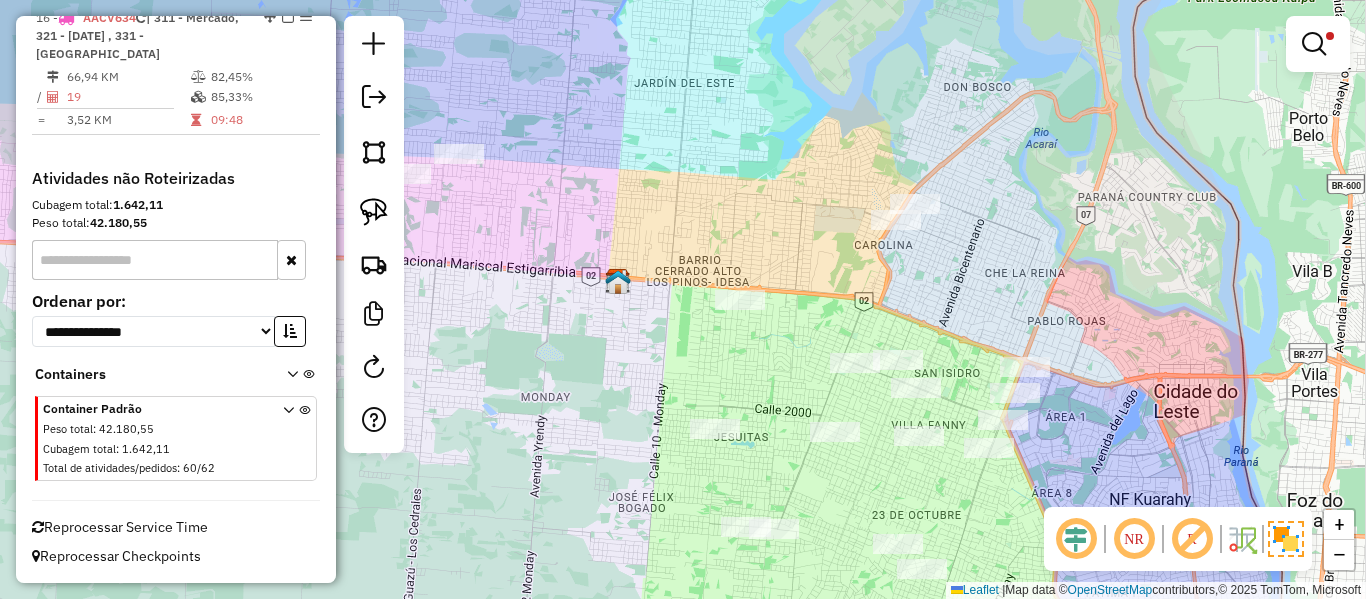 drag, startPoint x: 853, startPoint y: 299, endPoint x: 616, endPoint y: 231, distance: 246.56236 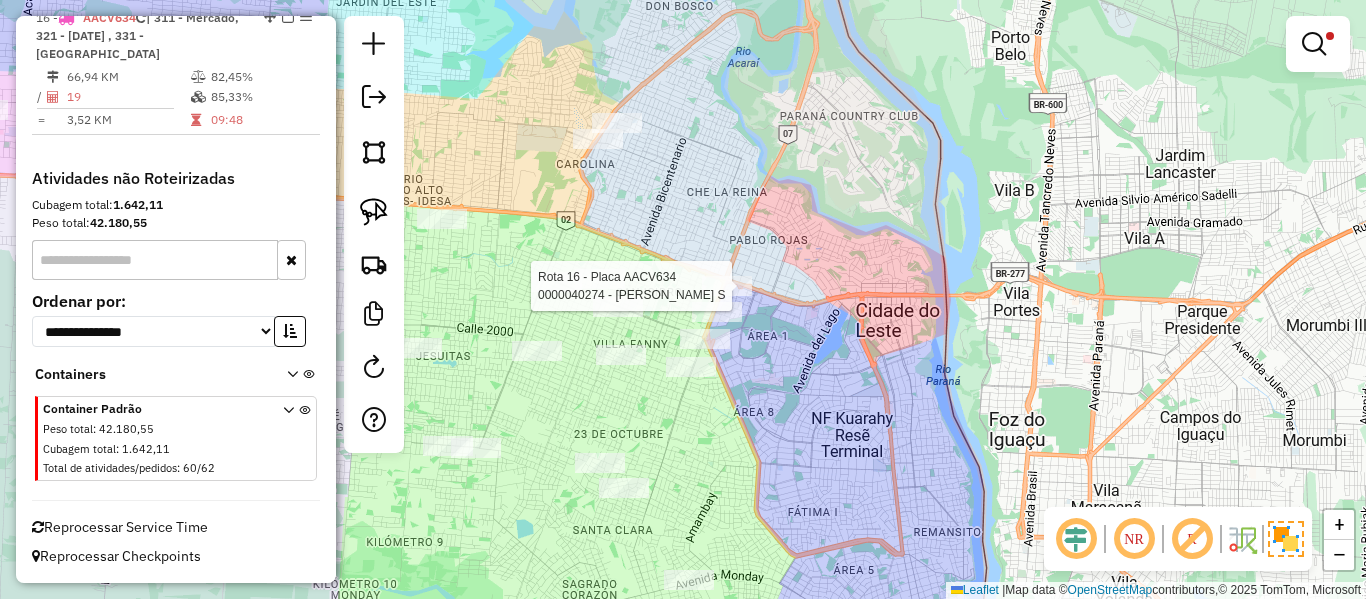 select on "**********" 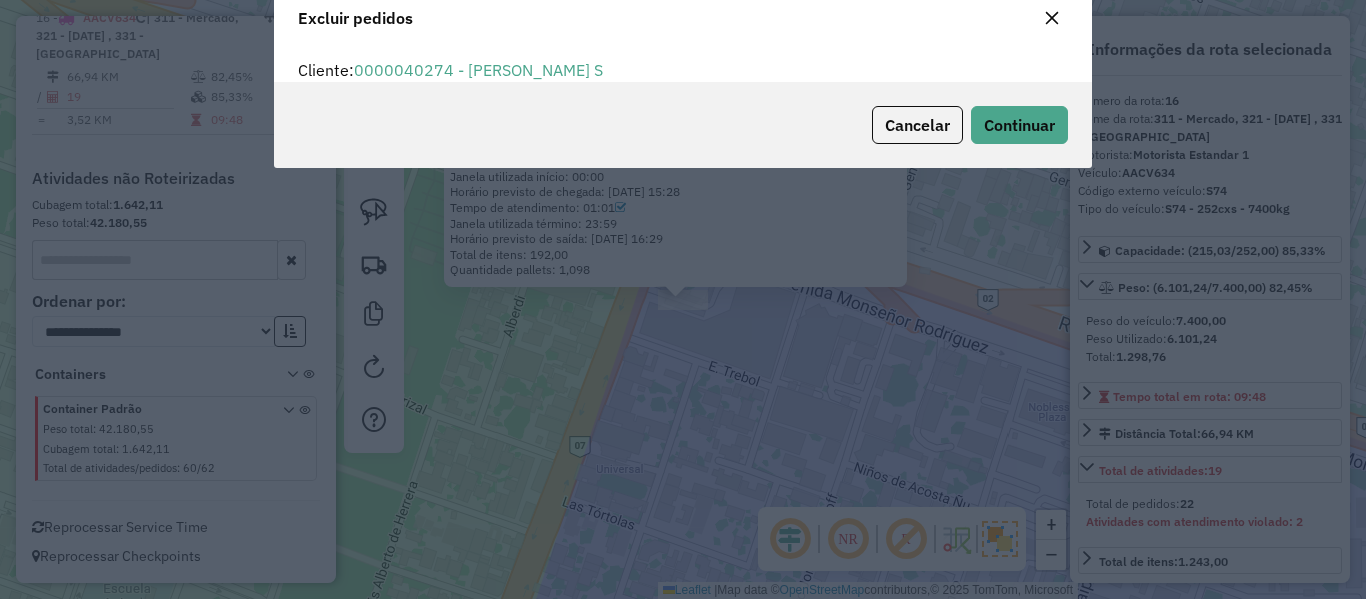 scroll, scrollTop: 82, scrollLeft: 0, axis: vertical 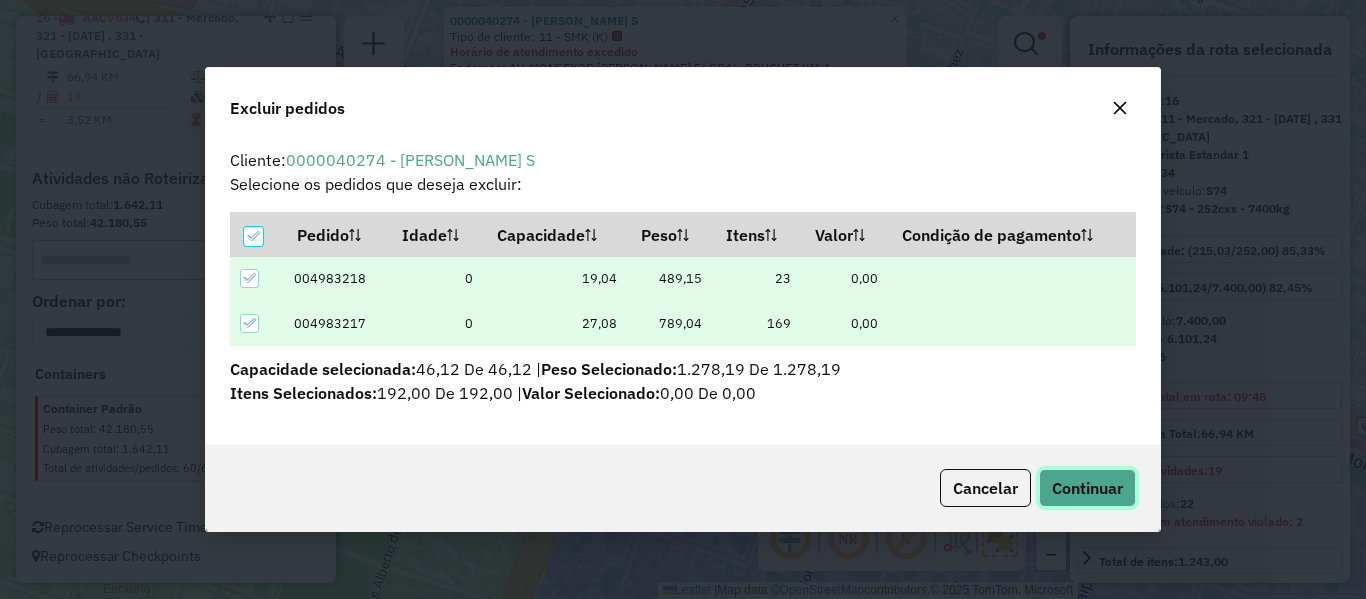 click on "Continuar" 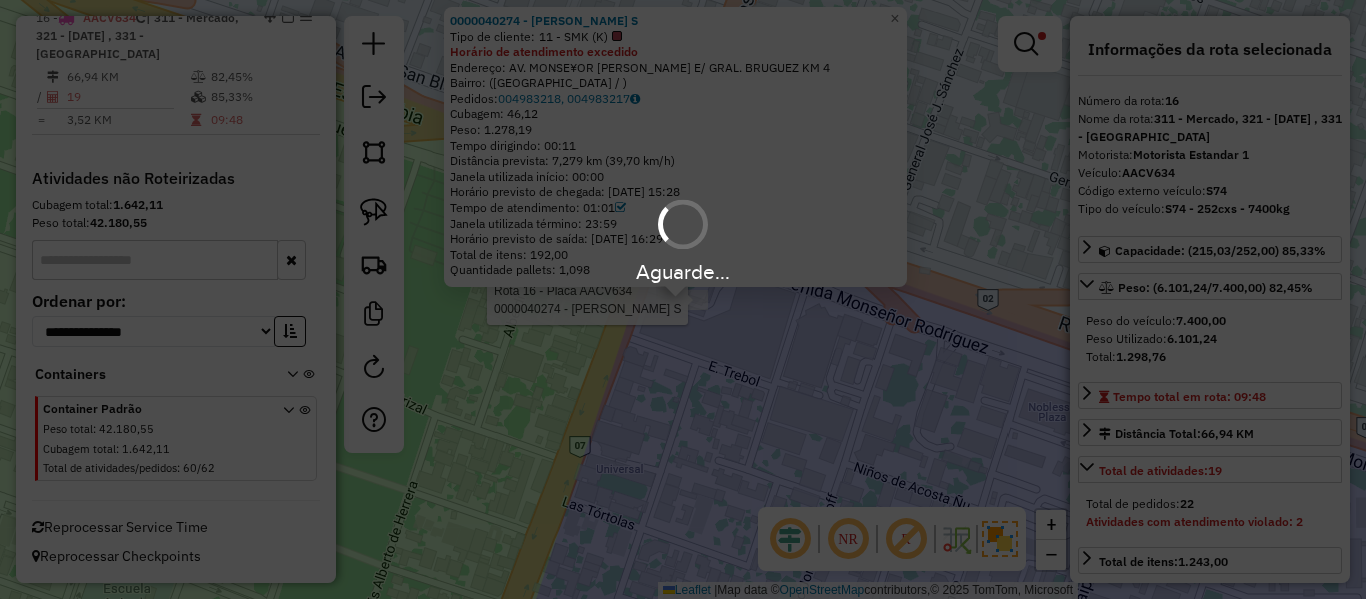 click on "Aguarde..." at bounding box center (683, 299) 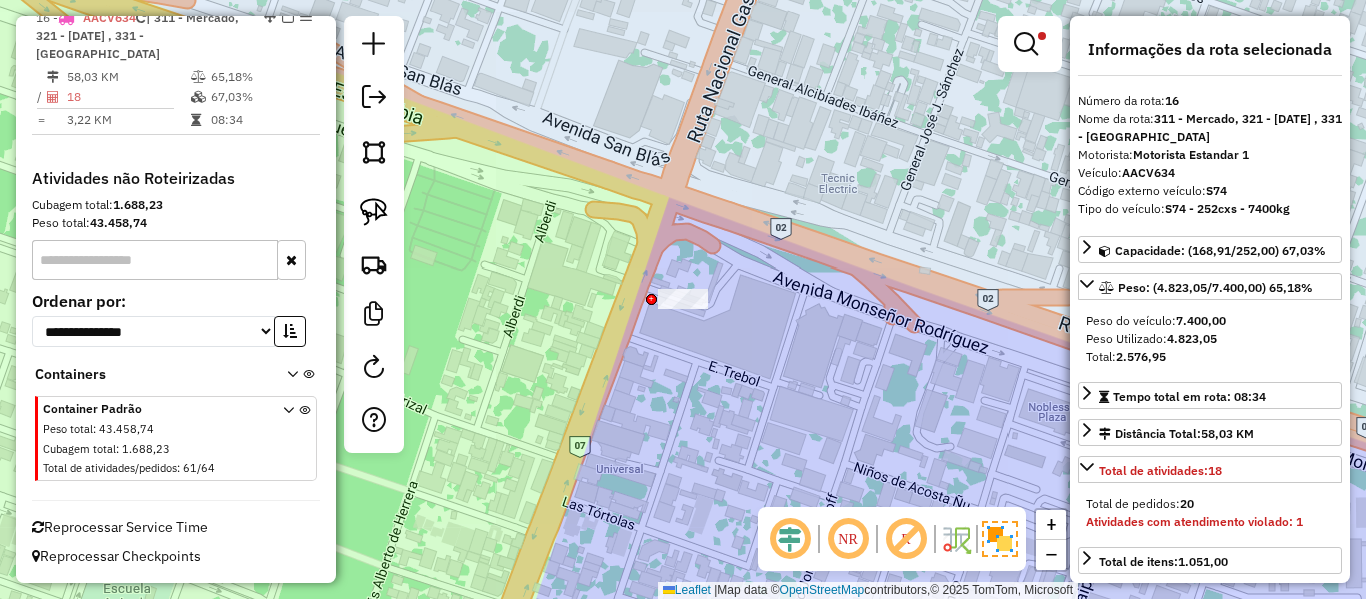 click on "Limpar filtros Janela de atendimento Grade de atendimento Capacidade Transportadoras Veículos Cliente Pedidos  Rotas Selecione os dias de semana para filtrar as janelas de atendimento  Seg   Ter   Qua   Qui   Sex   Sáb   Dom  Informe o período da janela de atendimento: De: Até:  Filtrar exatamente a janela do cliente  Considerar janela de atendimento padrão  Selecione os dias de semana para filtrar as grades de atendimento  Seg   Ter   Qua   Qui   Sex   Sáb   Dom   Considerar clientes sem dia de atendimento cadastrado  Clientes fora do dia de atendimento selecionado Filtrar as atividades entre os valores definidos abaixo:  Peso mínimo:   Peso máximo:   Cubagem mínima:   Cubagem máxima:   De:   Até:  Filtrar as atividades entre o tempo de atendimento definido abaixo:  De:   Até:   Considerar capacidade total dos clientes não roteirizados Transportadora: Selecione um ou mais itens Tipo de veículo: Selecione um ou mais itens Veículo: Selecione um ou mais itens Motorista: Selecione um ou mais itens" 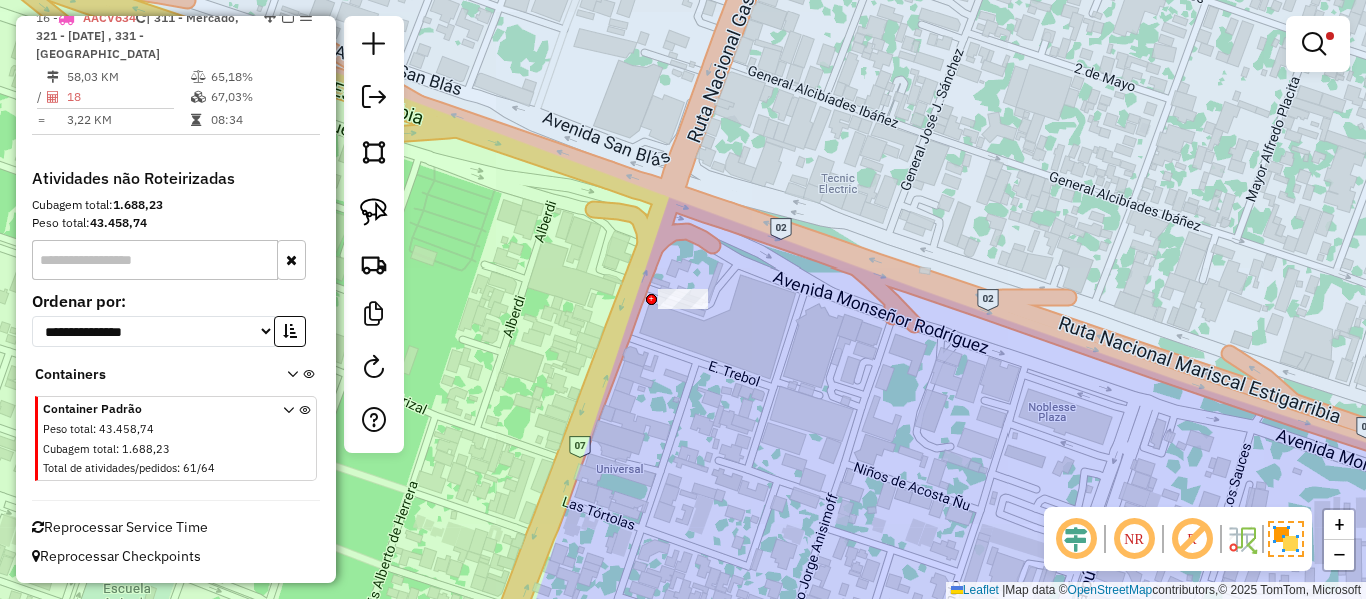 click on "Limpar filtros Janela de atendimento Grade de atendimento Capacidade Transportadoras Veículos Cliente Pedidos  Rotas Selecione os dias de semana para filtrar as janelas de atendimento  Seg   Ter   Qua   Qui   Sex   Sáb   Dom  Informe o período da janela de atendimento: De: Até:  Filtrar exatamente a janela do cliente  Considerar janela de atendimento padrão  Selecione os dias de semana para filtrar as grades de atendimento  Seg   Ter   Qua   Qui   Sex   Sáb   Dom   Considerar clientes sem dia de atendimento cadastrado  Clientes fora do dia de atendimento selecionado Filtrar as atividades entre os valores definidos abaixo:  Peso mínimo:   Peso máximo:   Cubagem mínima:   Cubagem máxima:   De:   Até:  Filtrar as atividades entre o tempo de atendimento definido abaixo:  De:   Até:   Considerar capacidade total dos clientes não roteirizados Transportadora: Selecione um ou mais itens Tipo de veículo: Selecione um ou mais itens Veículo: Selecione um ou mais itens Motorista: Selecione um ou mais itens" 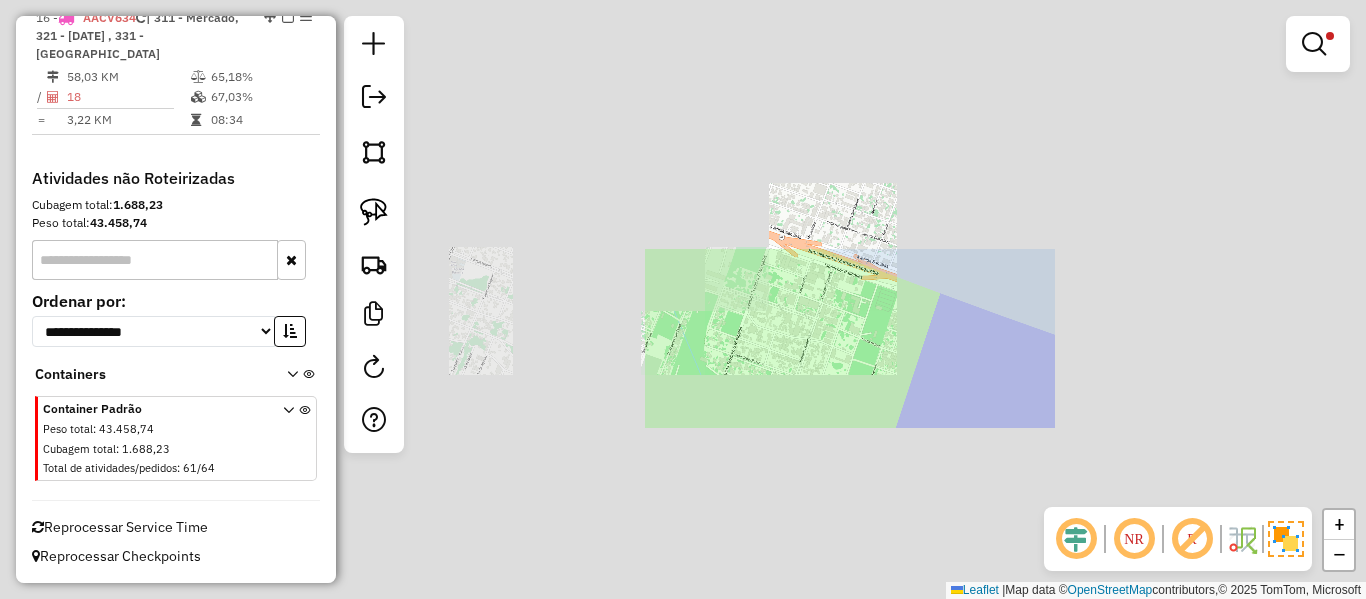 drag, startPoint x: 873, startPoint y: 349, endPoint x: 850, endPoint y: 350, distance: 23.021729 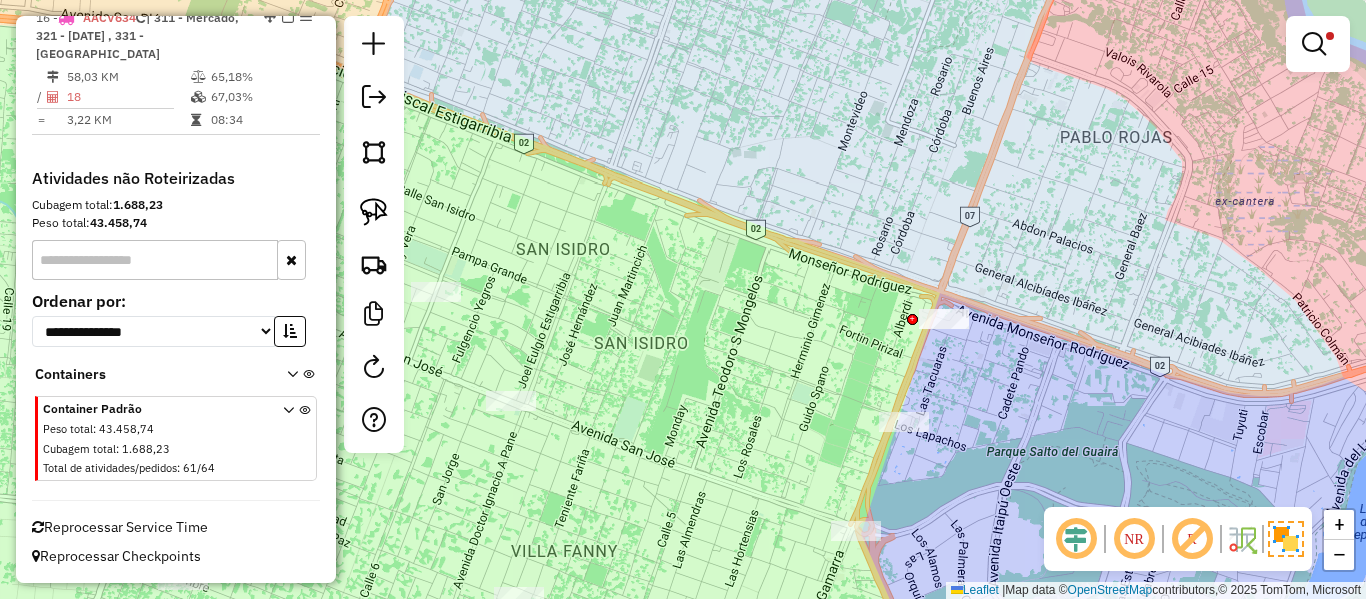 select on "**********" 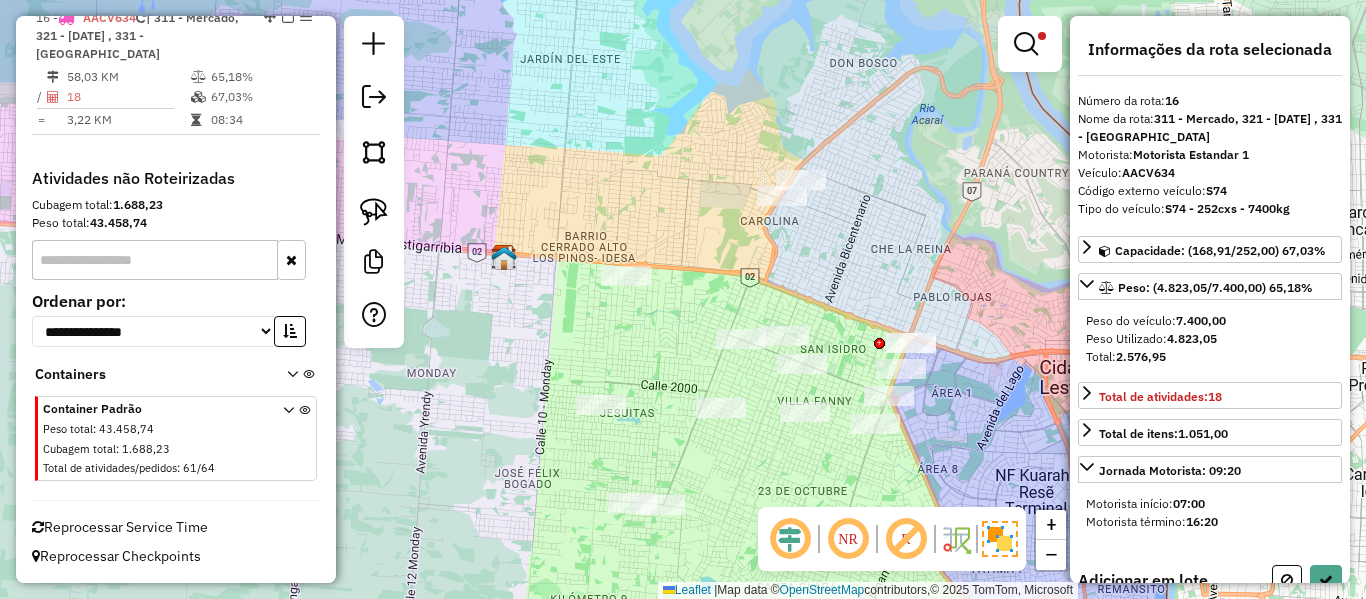 drag, startPoint x: 814, startPoint y: 322, endPoint x: 1033, endPoint y: 326, distance: 219.03653 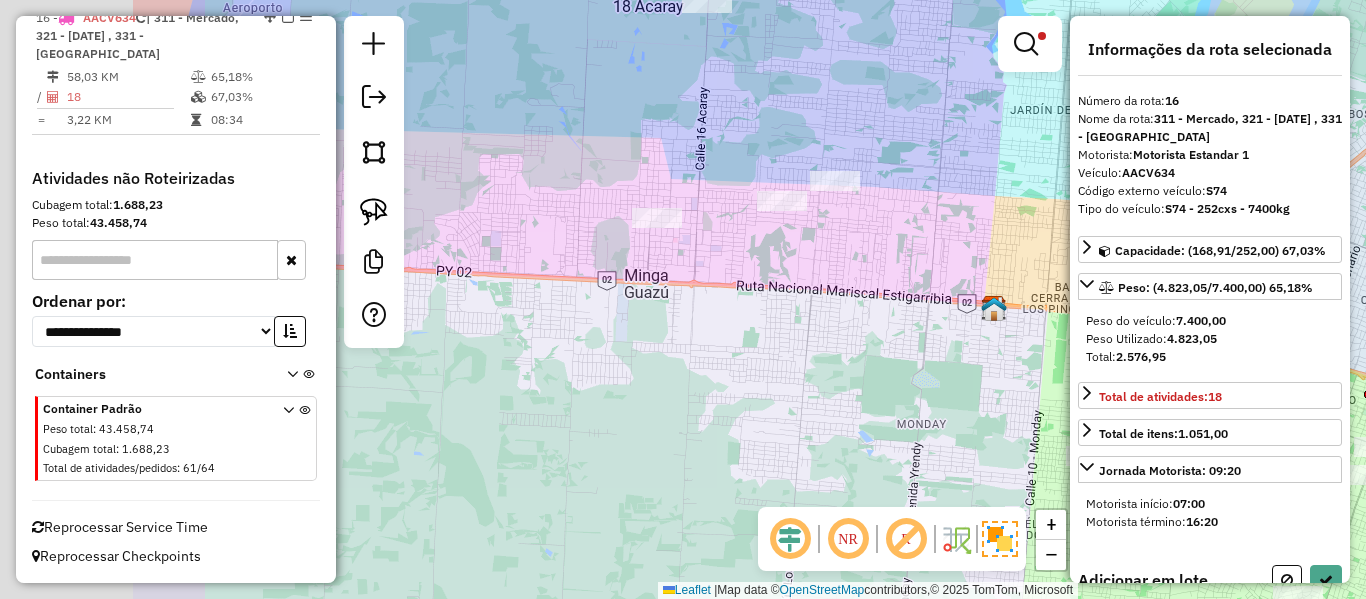 click on "Limpar filtros Janela de atendimento Grade de atendimento Capacidade Transportadoras Veículos Cliente Pedidos  Rotas Selecione os dias de semana para filtrar as janelas de atendimento  Seg   Ter   Qua   Qui   Sex   Sáb   Dom  Informe o período da janela de atendimento: De: Até:  Filtrar exatamente a janela do cliente  Considerar janela de atendimento padrão  Selecione os dias de semana para filtrar as grades de atendimento  Seg   Ter   Qua   Qui   Sex   Sáb   Dom   Considerar clientes sem dia de atendimento cadastrado  Clientes fora do dia de atendimento selecionado Filtrar as atividades entre os valores definidos abaixo:  Peso mínimo:   Peso máximo:   Cubagem mínima:   Cubagem máxima:   De:   Até:  Filtrar as atividades entre o tempo de atendimento definido abaixo:  De:   Até:   Considerar capacidade total dos clientes não roteirizados Transportadora: Selecione um ou mais itens Tipo de veículo: Selecione um ou mais itens Veículo: Selecione um ou mais itens Motorista: Selecione um ou mais itens" 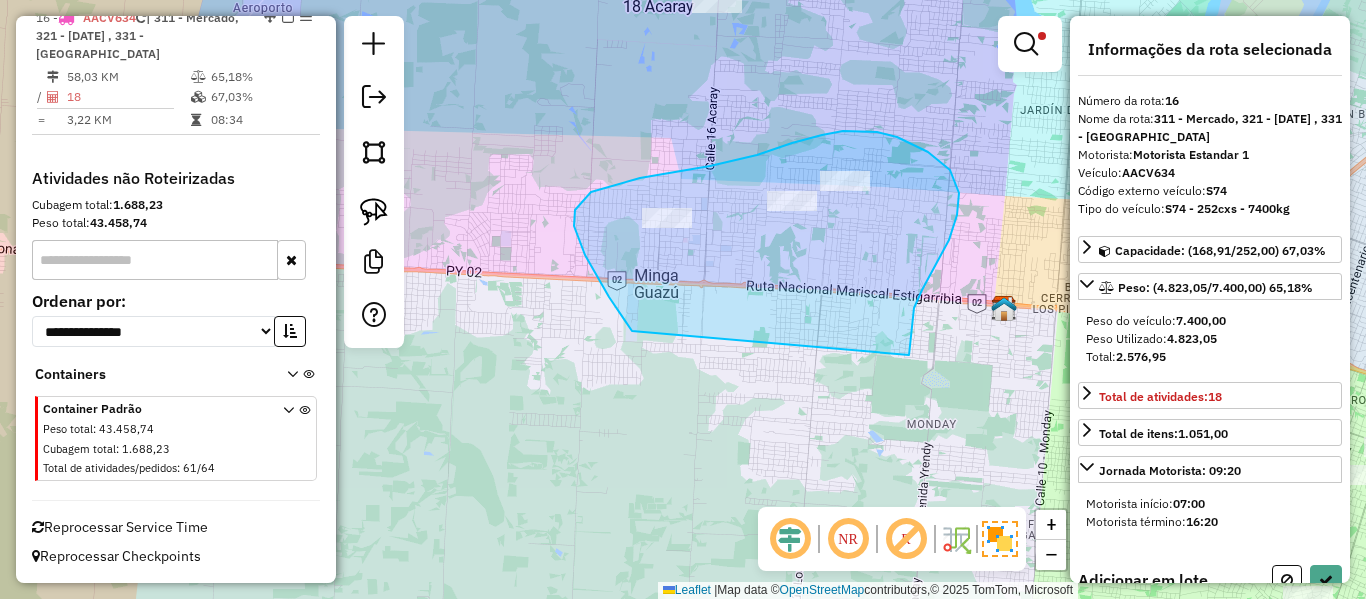 drag, startPoint x: 909, startPoint y: 347, endPoint x: 675, endPoint y: 358, distance: 234.2584 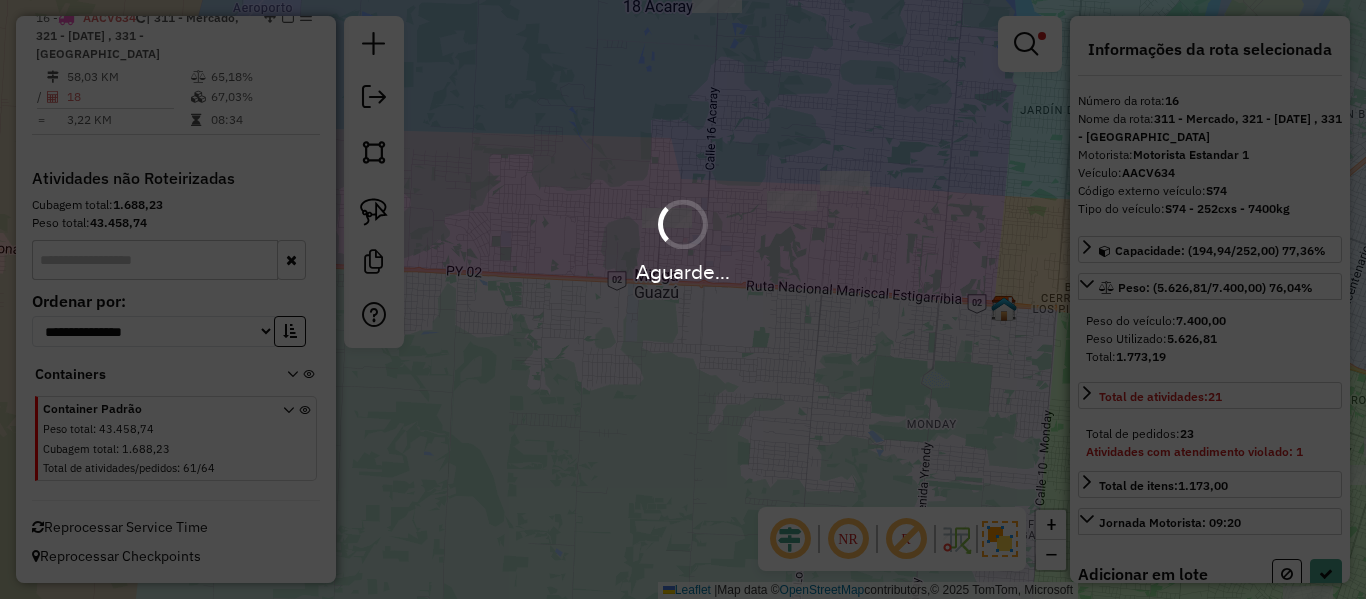 select on "**********" 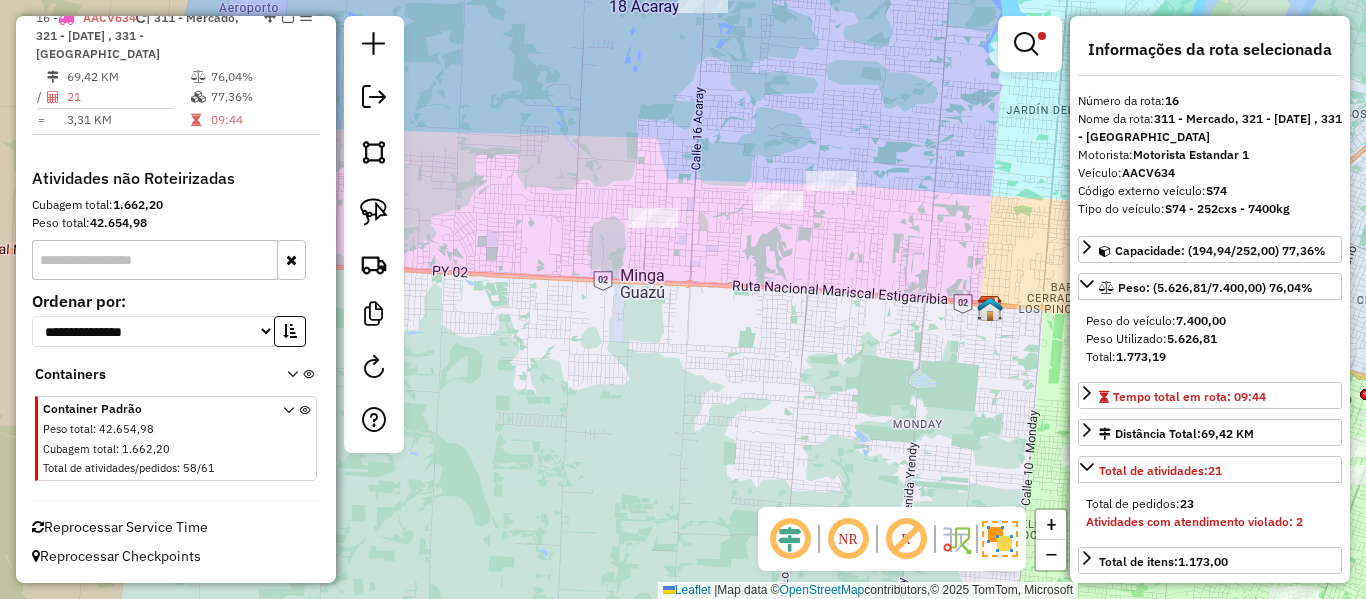drag, startPoint x: 855, startPoint y: 351, endPoint x: 491, endPoint y: 289, distance: 369.24246 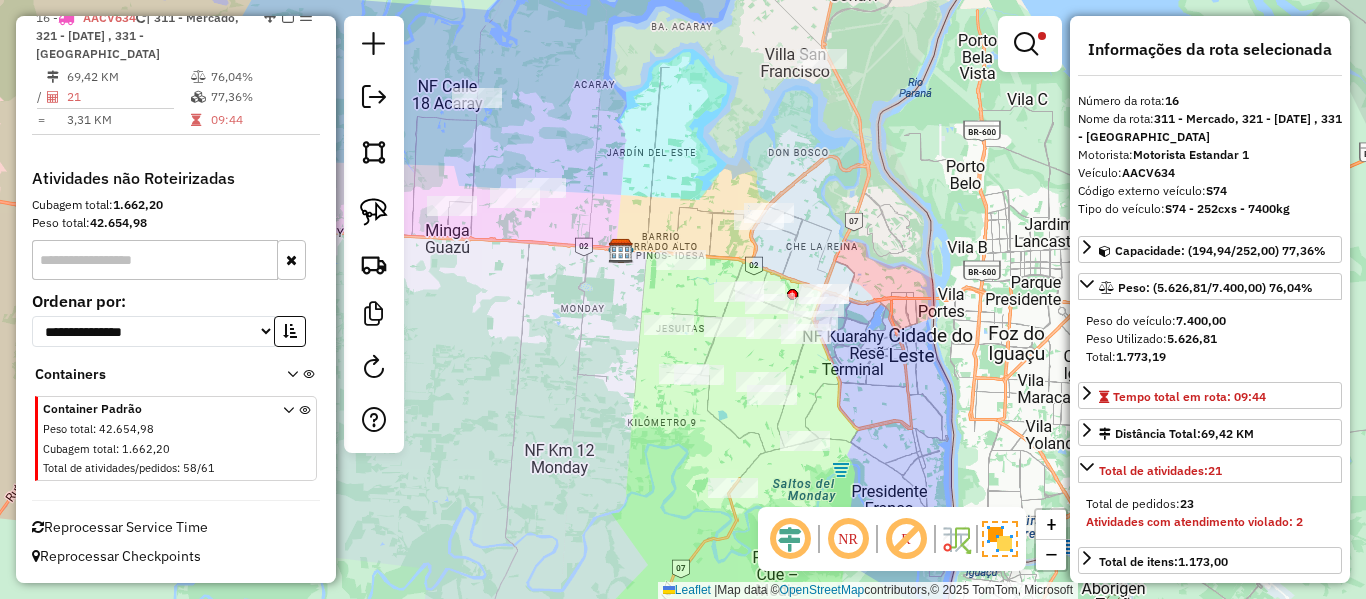drag, startPoint x: 503, startPoint y: 221, endPoint x: 619, endPoint y: 223, distance: 116.01724 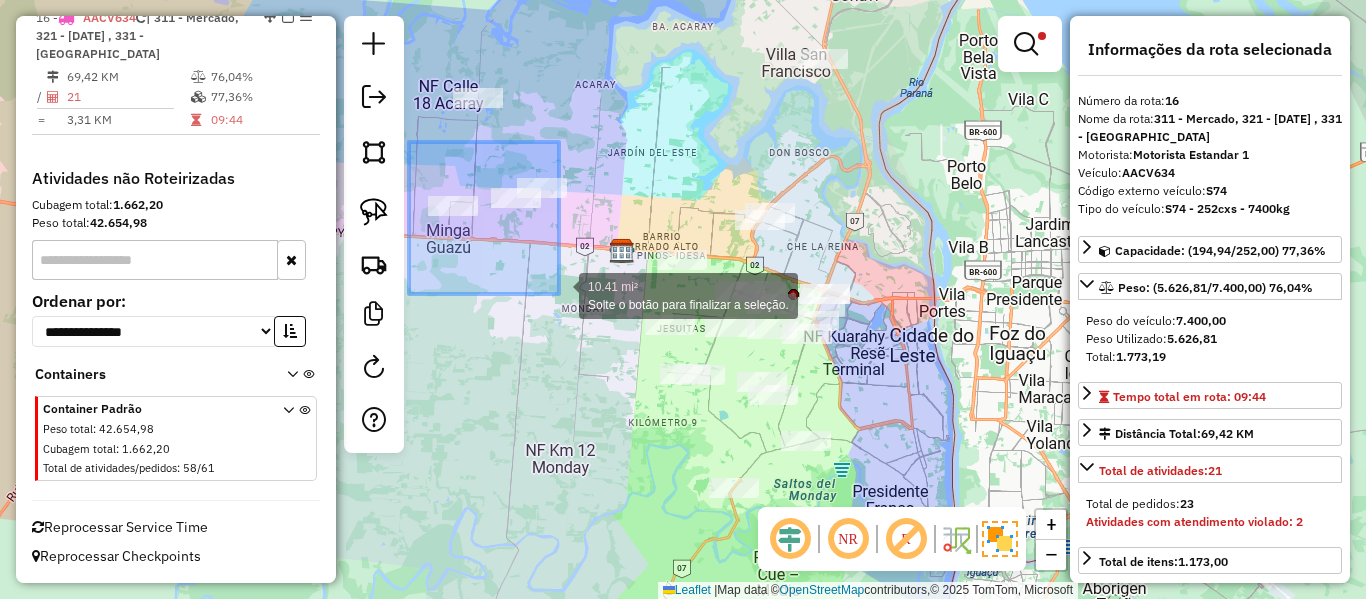 drag, startPoint x: 444, startPoint y: 177, endPoint x: 560, endPoint y: 294, distance: 164.7574 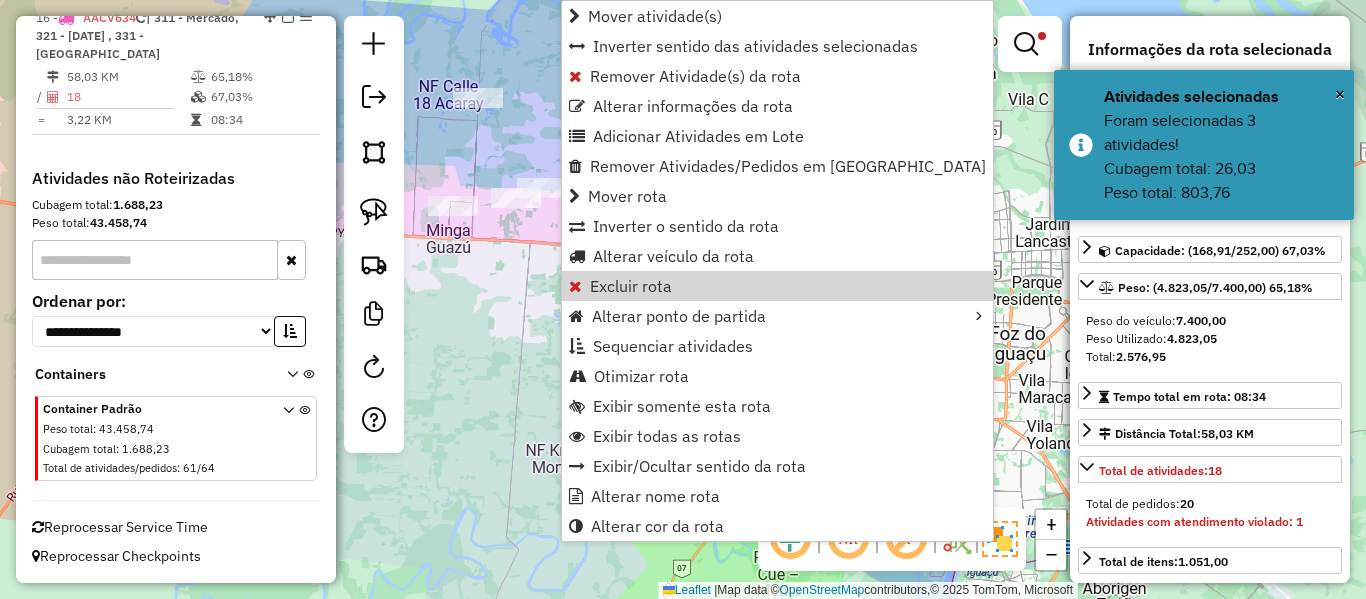 click on "Limpar filtros Janela de atendimento Grade de atendimento Capacidade Transportadoras Veículos Cliente Pedidos  Rotas Selecione os dias de semana para filtrar as janelas de atendimento  Seg   Ter   Qua   Qui   Sex   Sáb   Dom  Informe o período da janela de atendimento: De: Até:  Filtrar exatamente a janela do cliente  Considerar janela de atendimento padrão  Selecione os dias de semana para filtrar as grades de atendimento  Seg   Ter   Qua   Qui   Sex   Sáb   Dom   Considerar clientes sem dia de atendimento cadastrado  Clientes fora do dia de atendimento selecionado Filtrar as atividades entre os valores definidos abaixo:  Peso mínimo:   Peso máximo:   Cubagem mínima:   Cubagem máxima:   De:   Até:  Filtrar as atividades entre o tempo de atendimento definido abaixo:  De:   Até:   Considerar capacidade total dos clientes não roteirizados Transportadora: Selecione um ou mais itens Tipo de veículo: Selecione um ou mais itens Veículo: Selecione um ou mais itens Motorista: Selecione um ou mais itens" 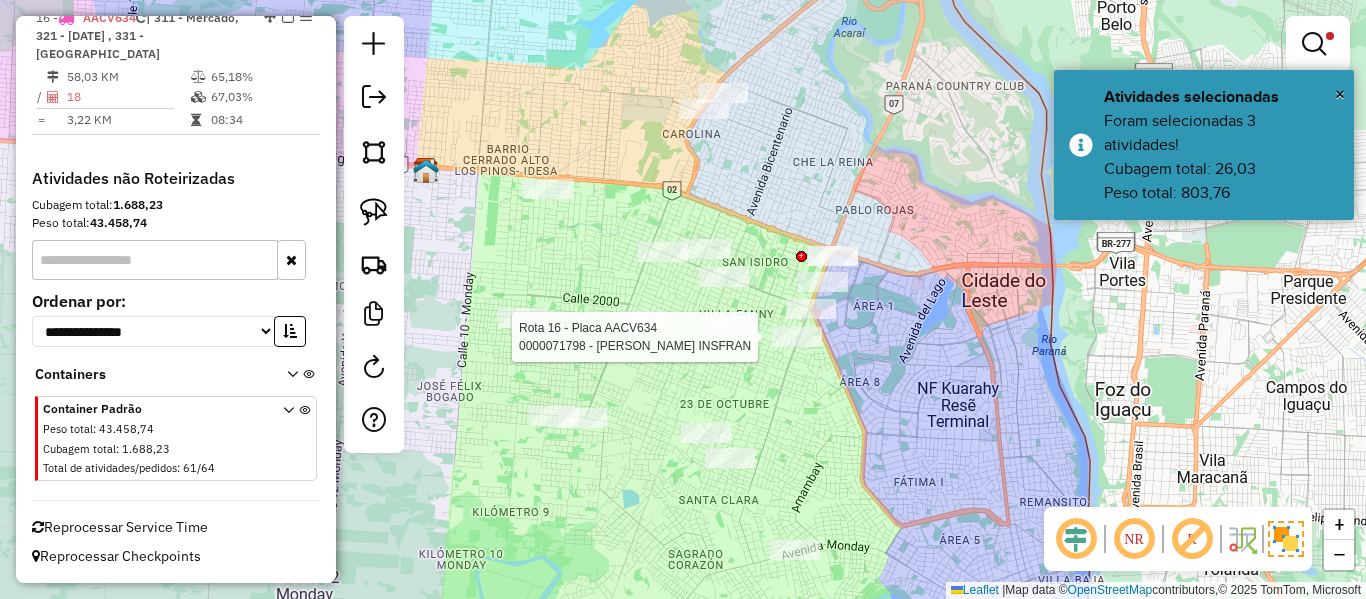 select on "**********" 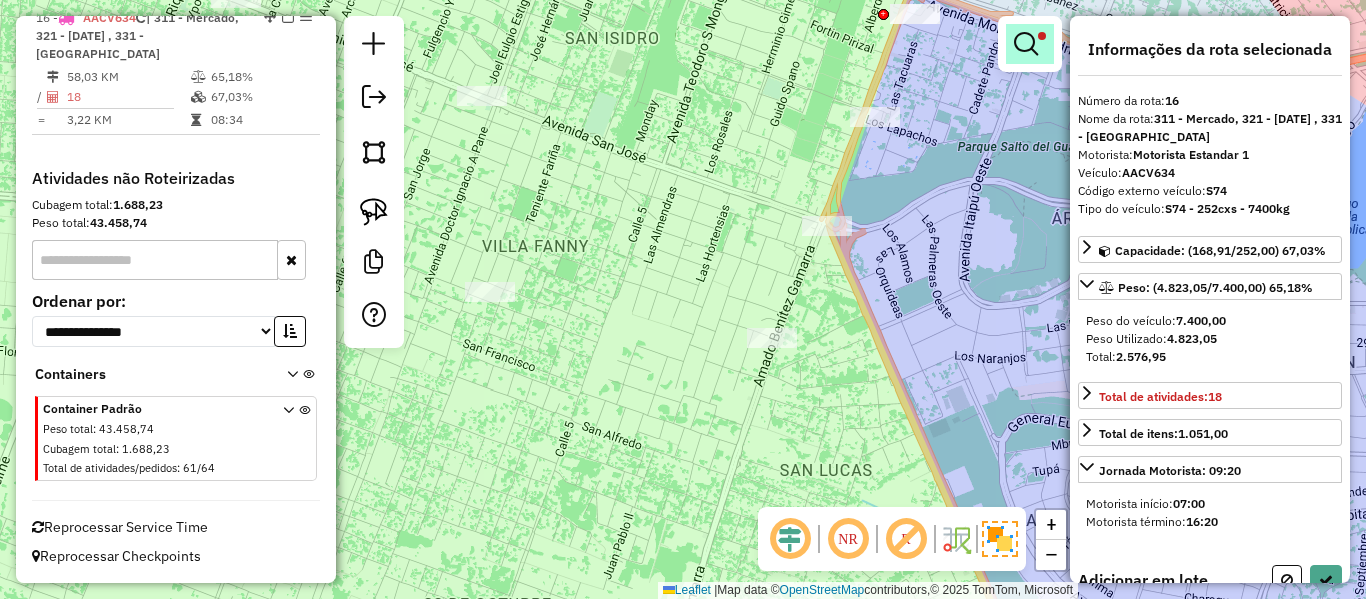 click at bounding box center (1026, 44) 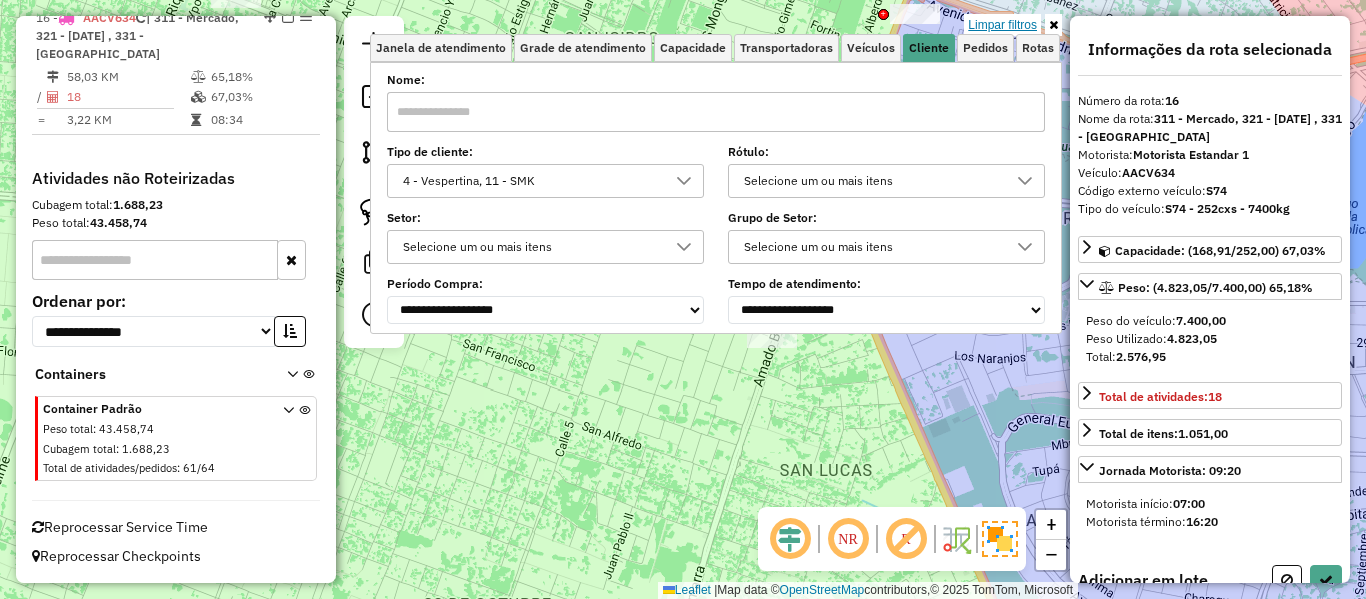 click on "Limpar filtros" at bounding box center (1002, 25) 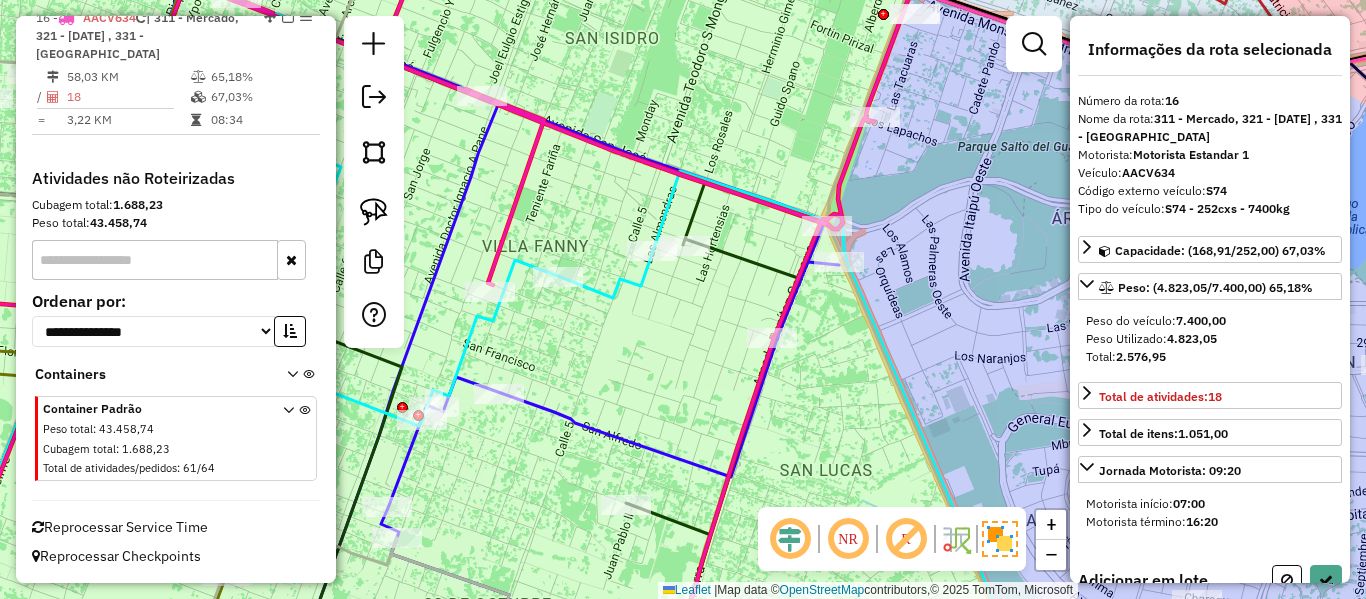 drag, startPoint x: 766, startPoint y: 420, endPoint x: 828, endPoint y: 350, distance: 93.50936 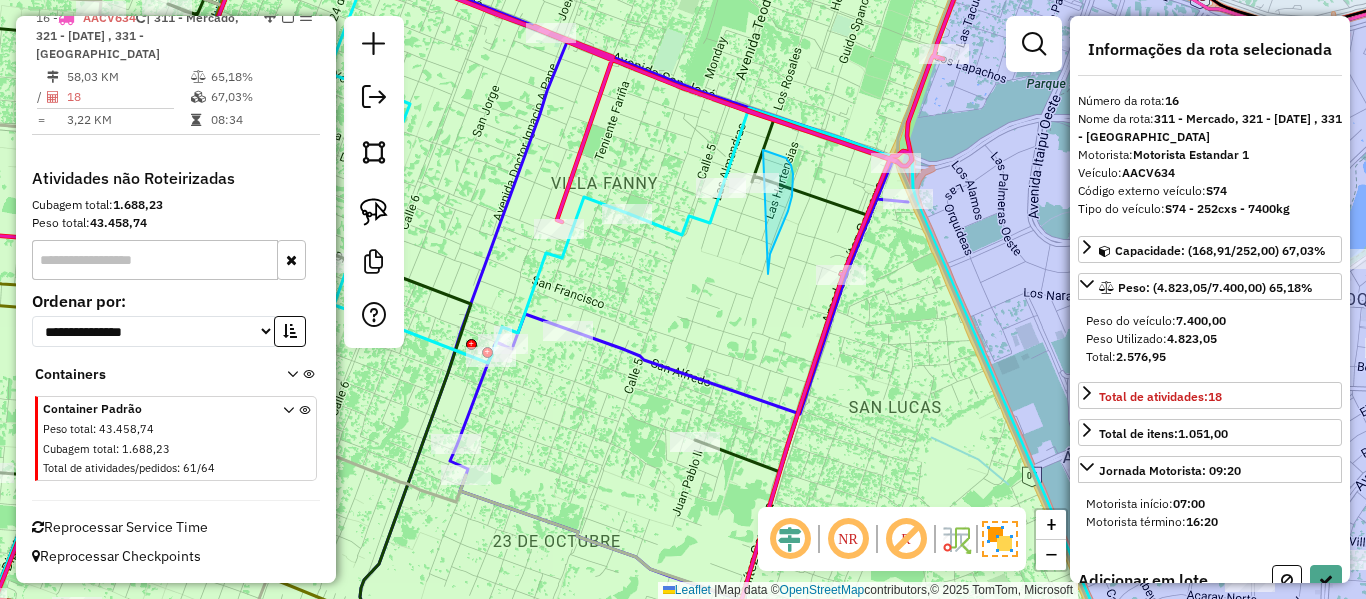 drag, startPoint x: 768, startPoint y: 272, endPoint x: 685, endPoint y: 179, distance: 124.65151 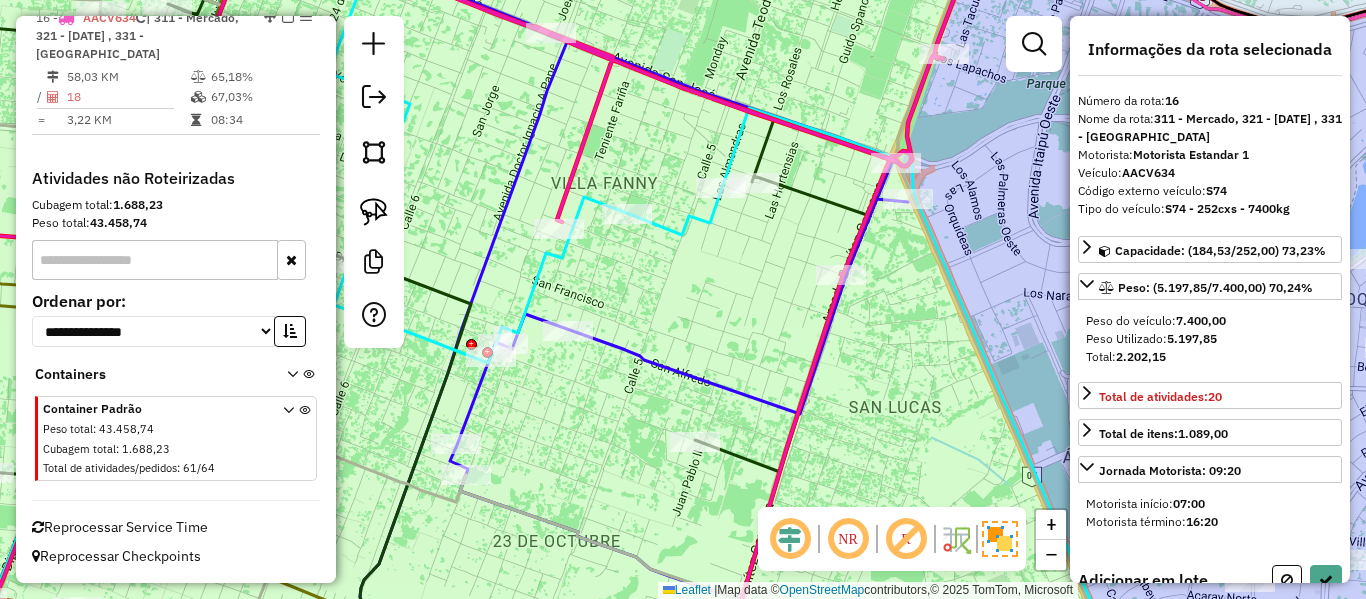 click on "Peso Utilizado:  5.197,85" at bounding box center (1210, 339) 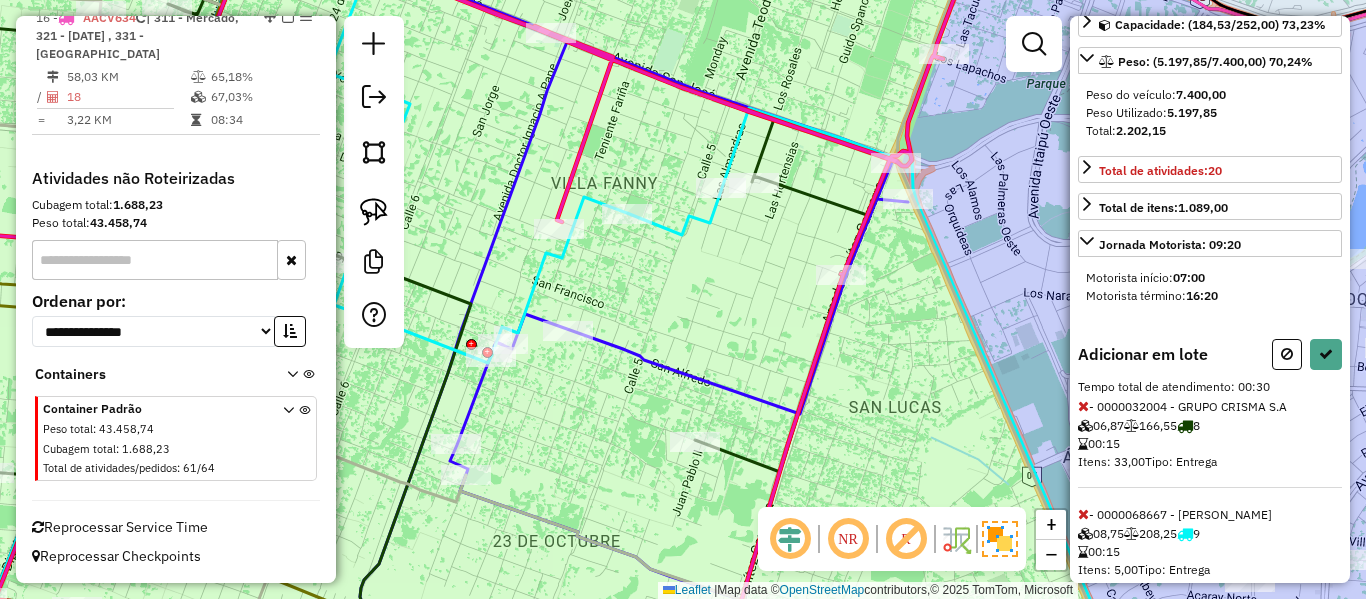 scroll, scrollTop: 263, scrollLeft: 0, axis: vertical 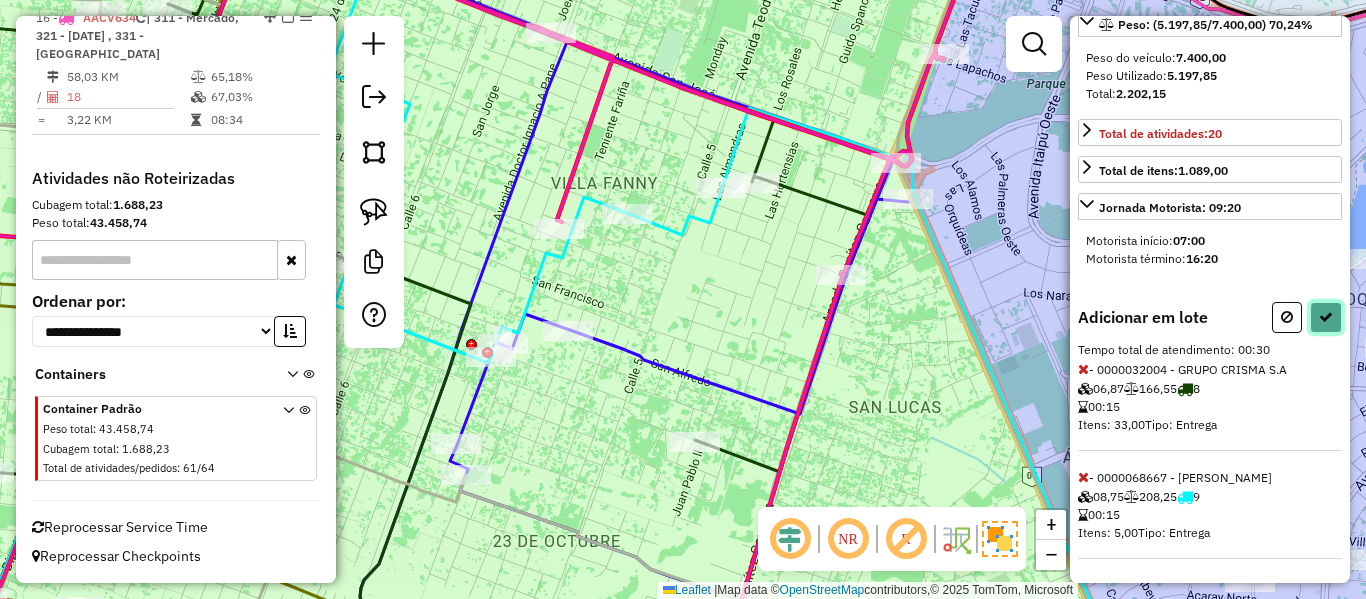 click at bounding box center (1326, 317) 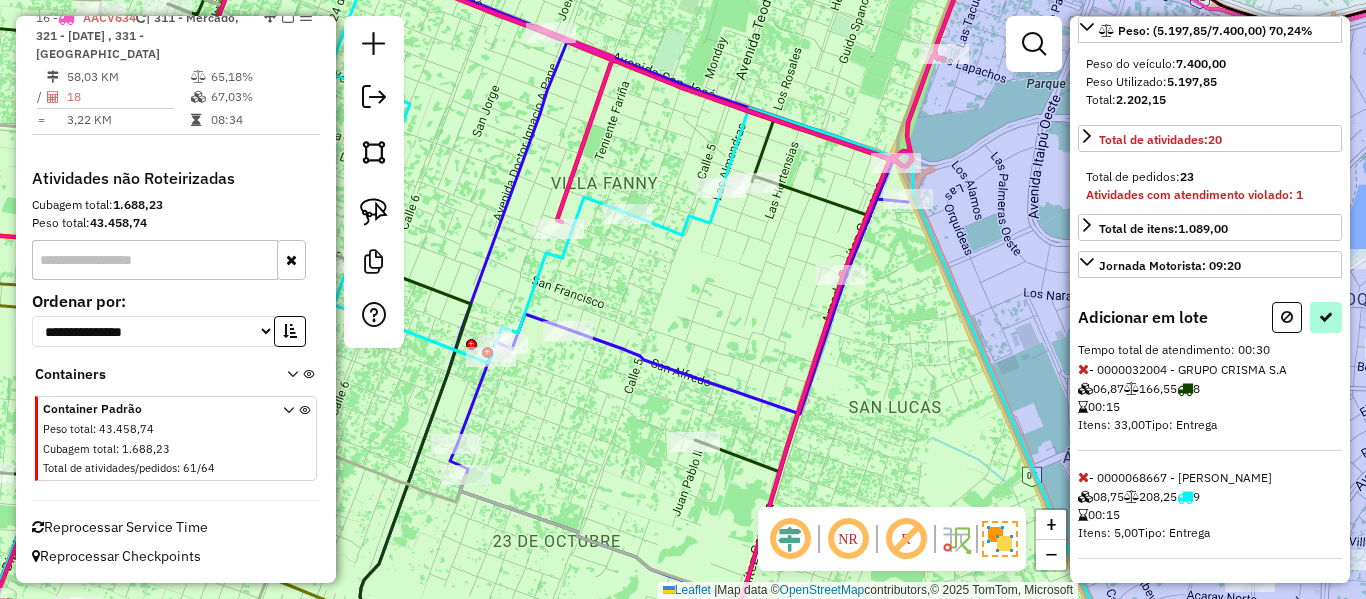 select on "**********" 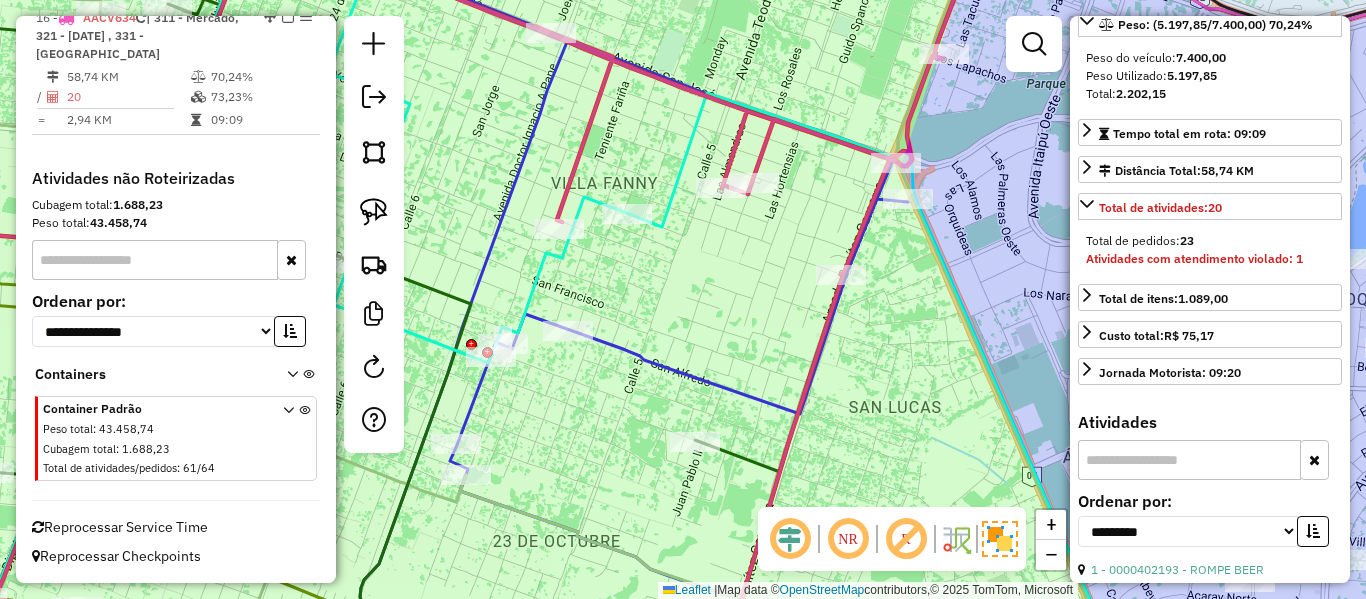 drag, startPoint x: 900, startPoint y: 340, endPoint x: 905, endPoint y: 414, distance: 74.168724 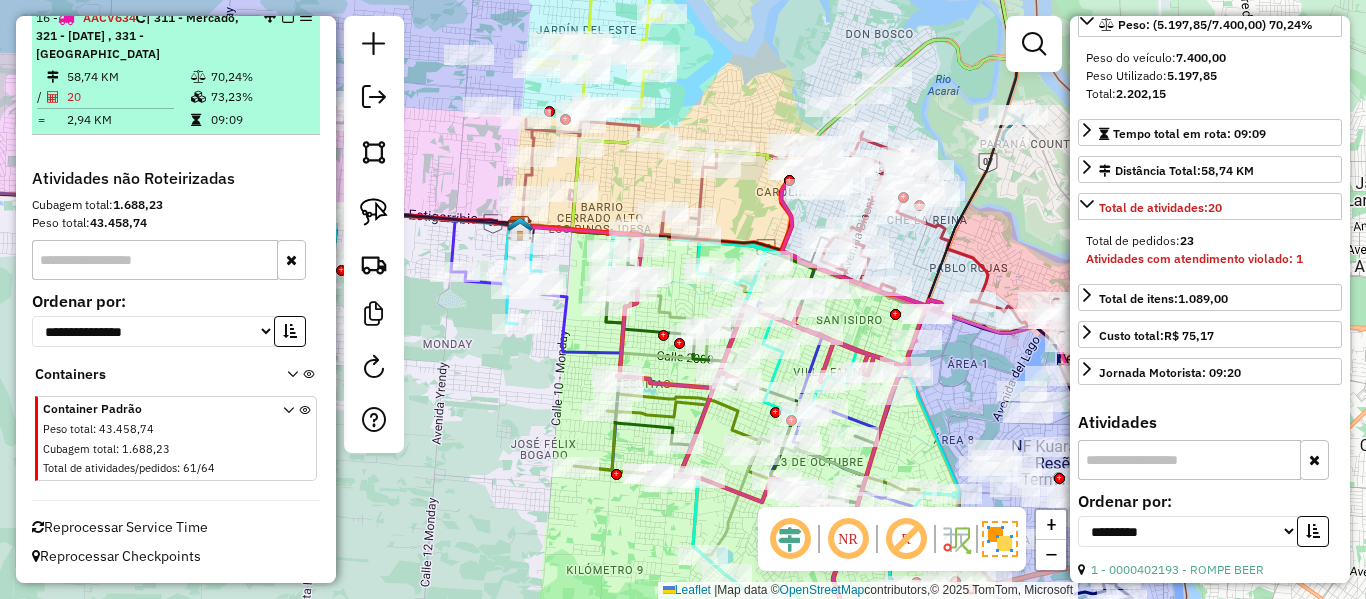 click at bounding box center [288, 17] 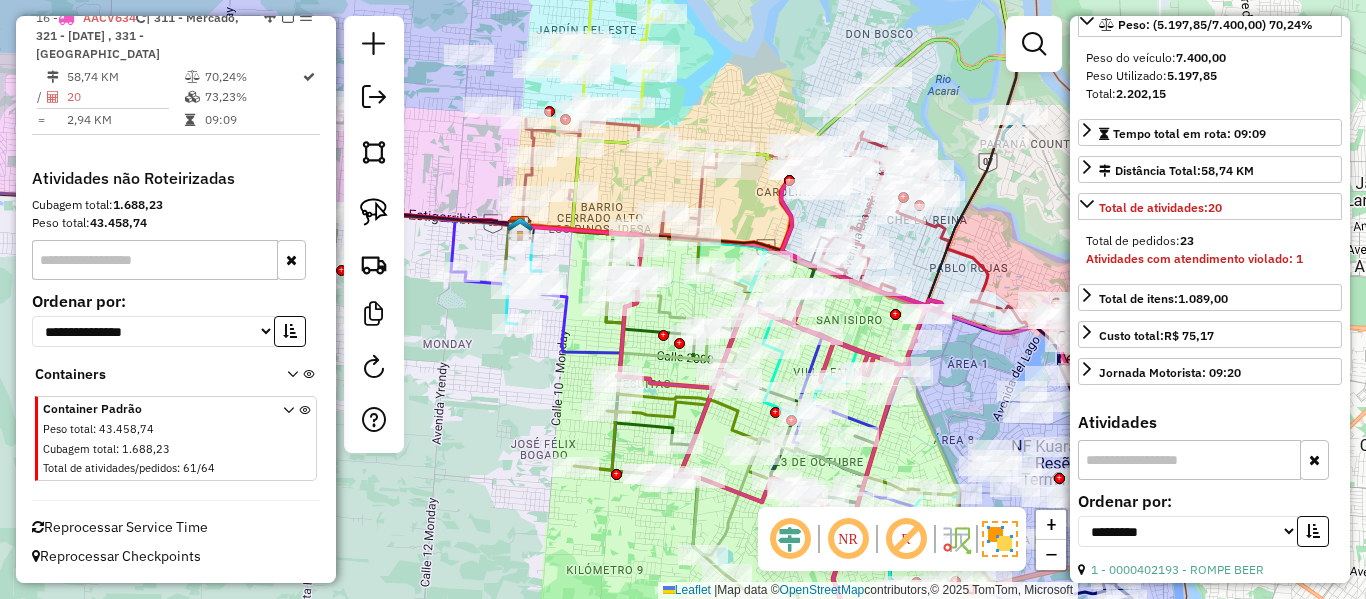 click at bounding box center (288, 17) 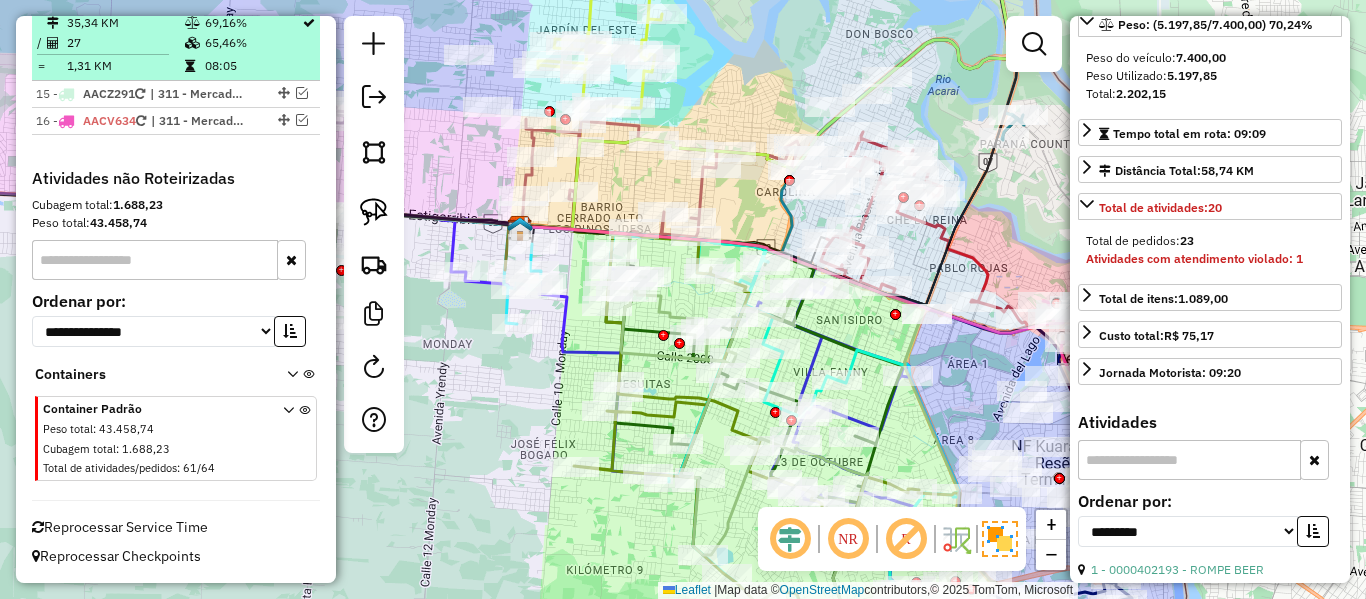 scroll, scrollTop: 2230, scrollLeft: 0, axis: vertical 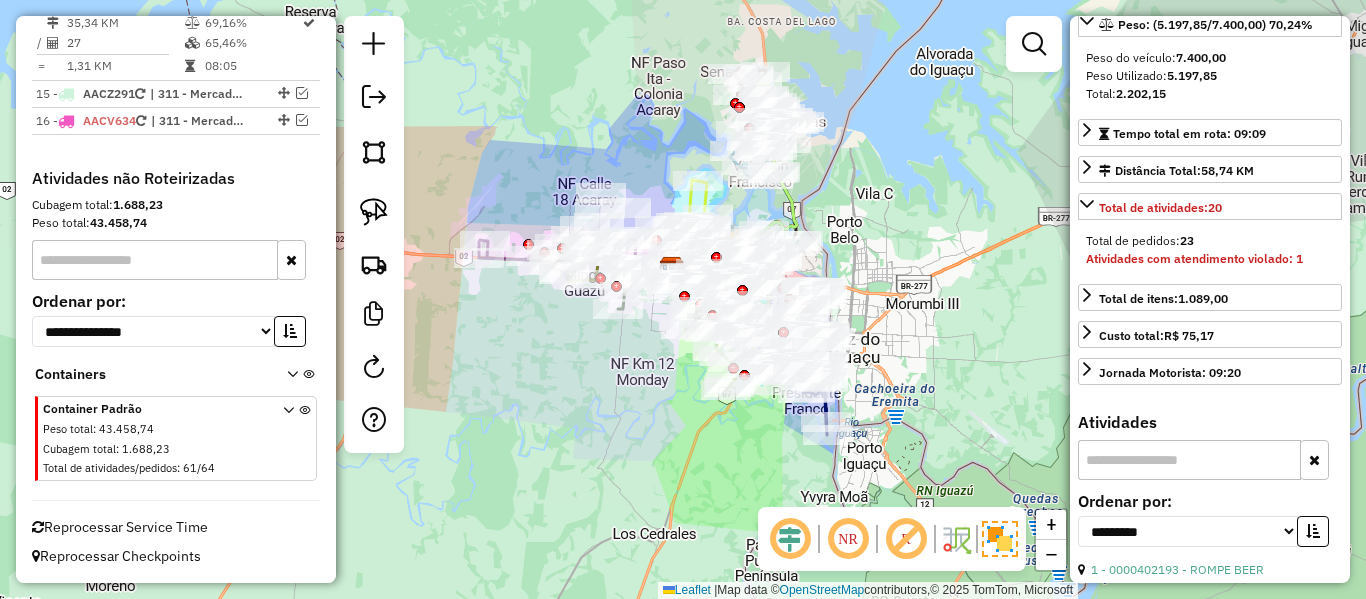 drag, startPoint x: 901, startPoint y: 226, endPoint x: 885, endPoint y: 170, distance: 58.24088 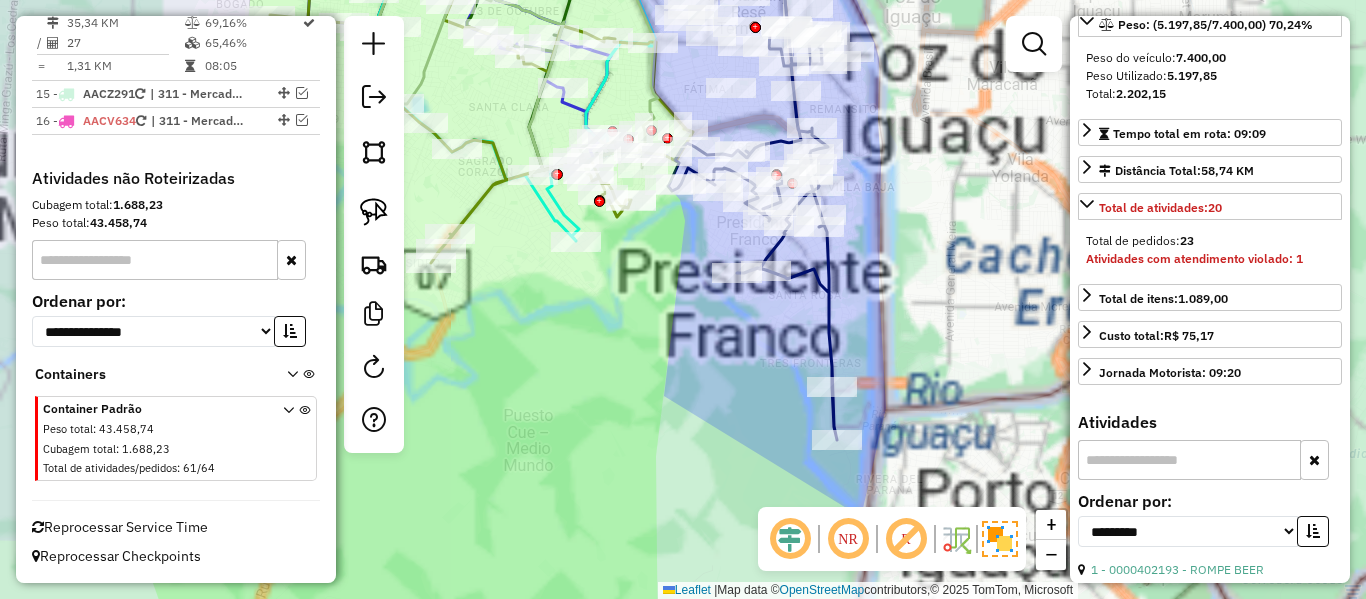 click 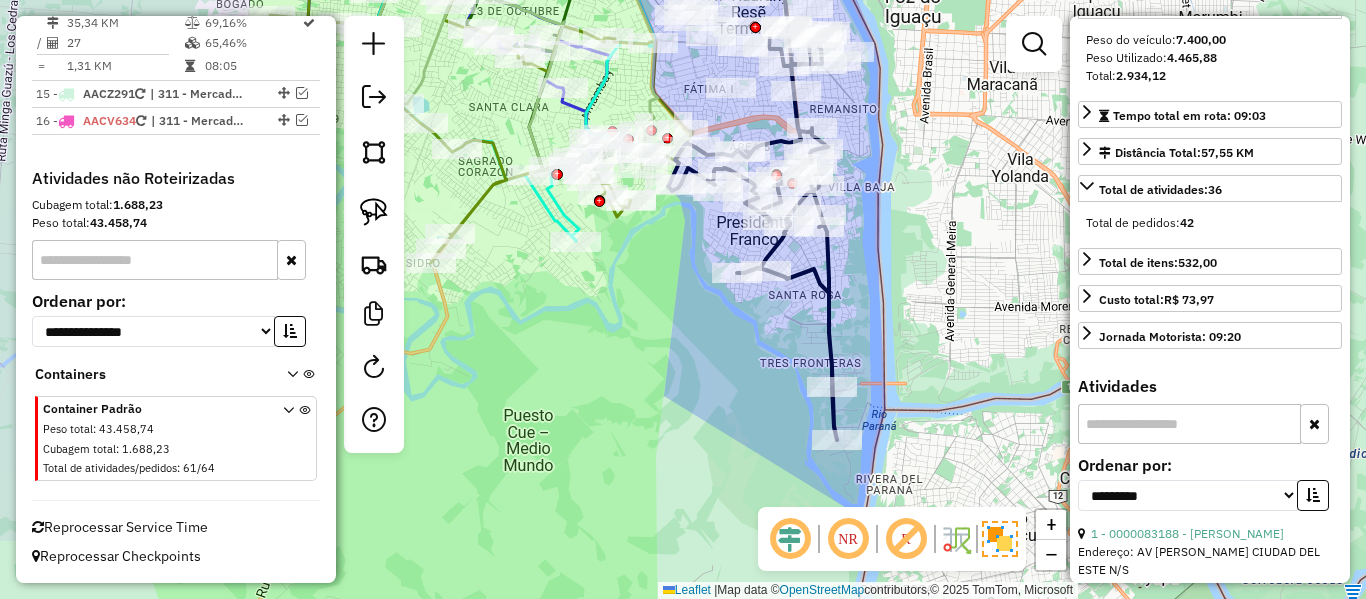 scroll, scrollTop: 245, scrollLeft: 0, axis: vertical 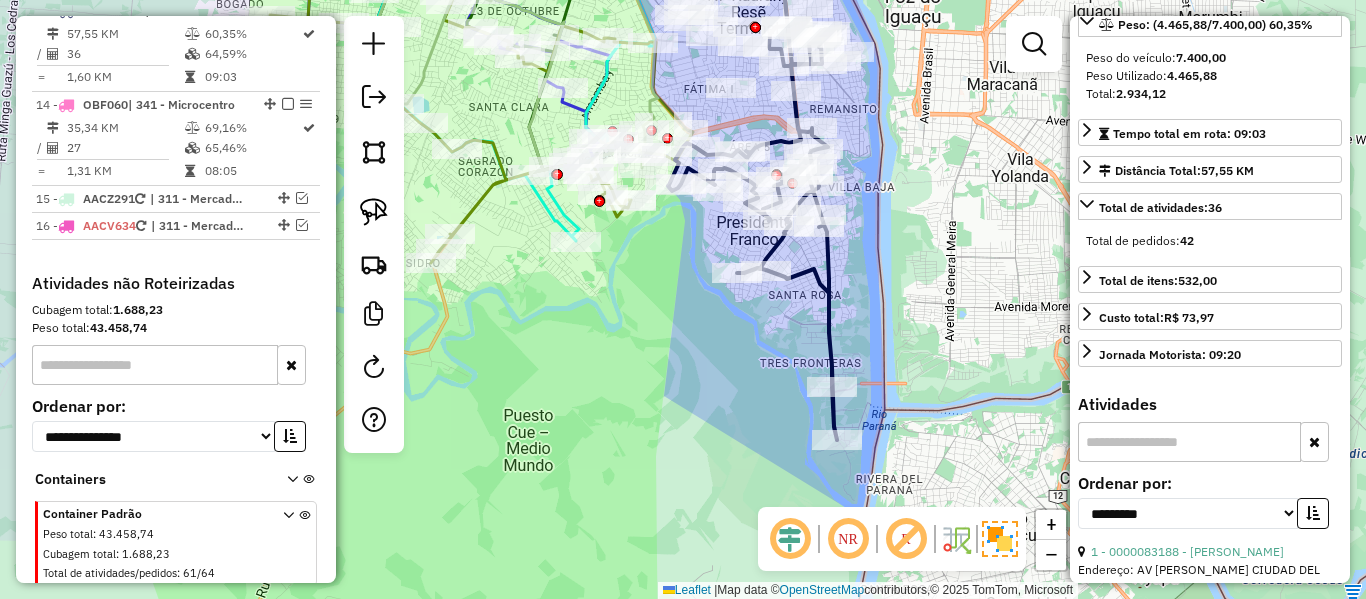 drag, startPoint x: 883, startPoint y: 277, endPoint x: 806, endPoint y: 372, distance: 122.28655 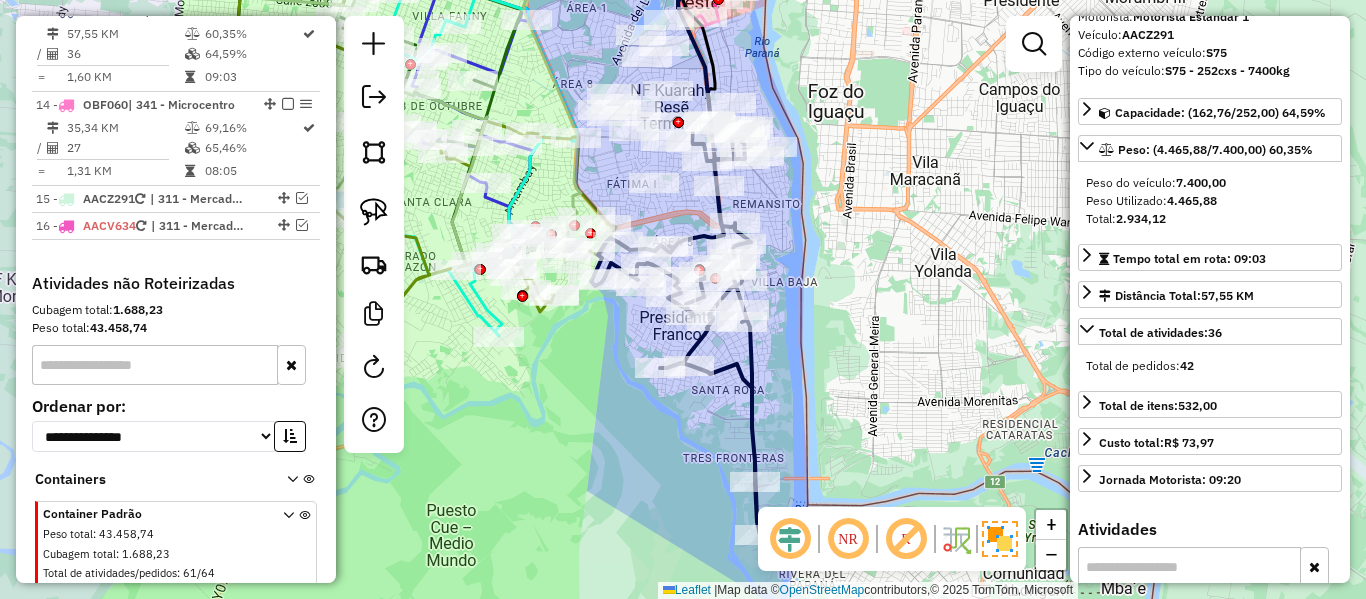 scroll, scrollTop: 0, scrollLeft: 0, axis: both 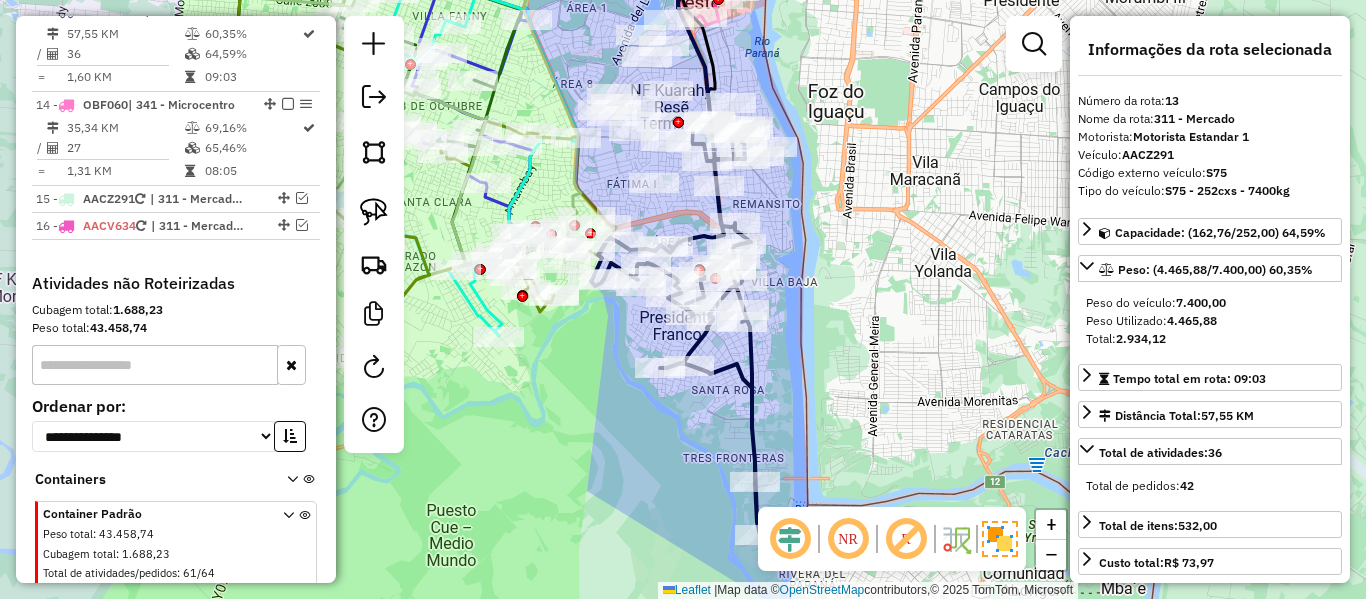 click 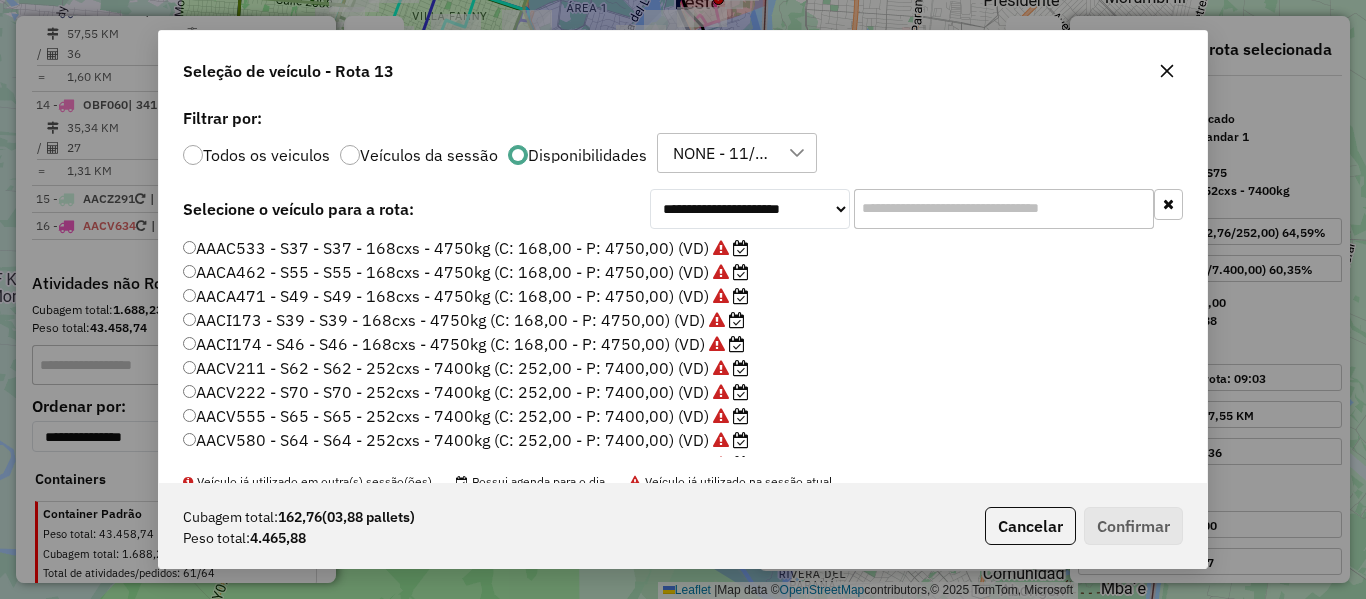 scroll, scrollTop: 11, scrollLeft: 6, axis: both 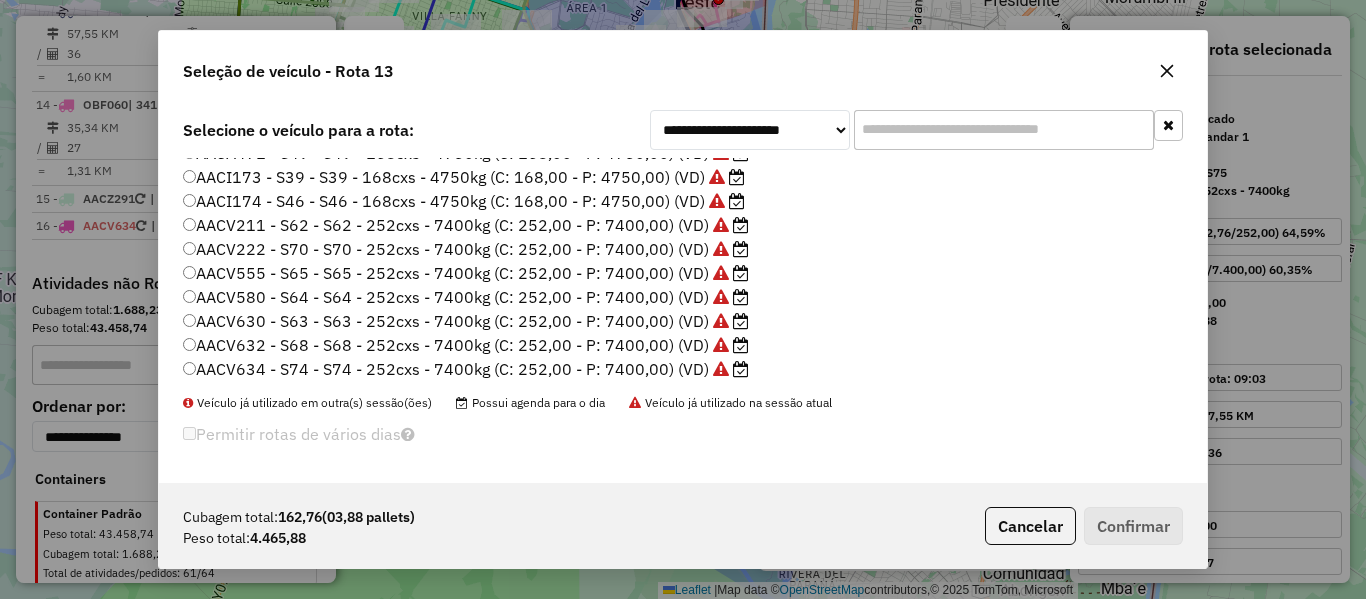 click on "AACV632 - S68 - S68 - 252cxs - 7400kg (C: 252,00 - P: 7400,00) (VD)" 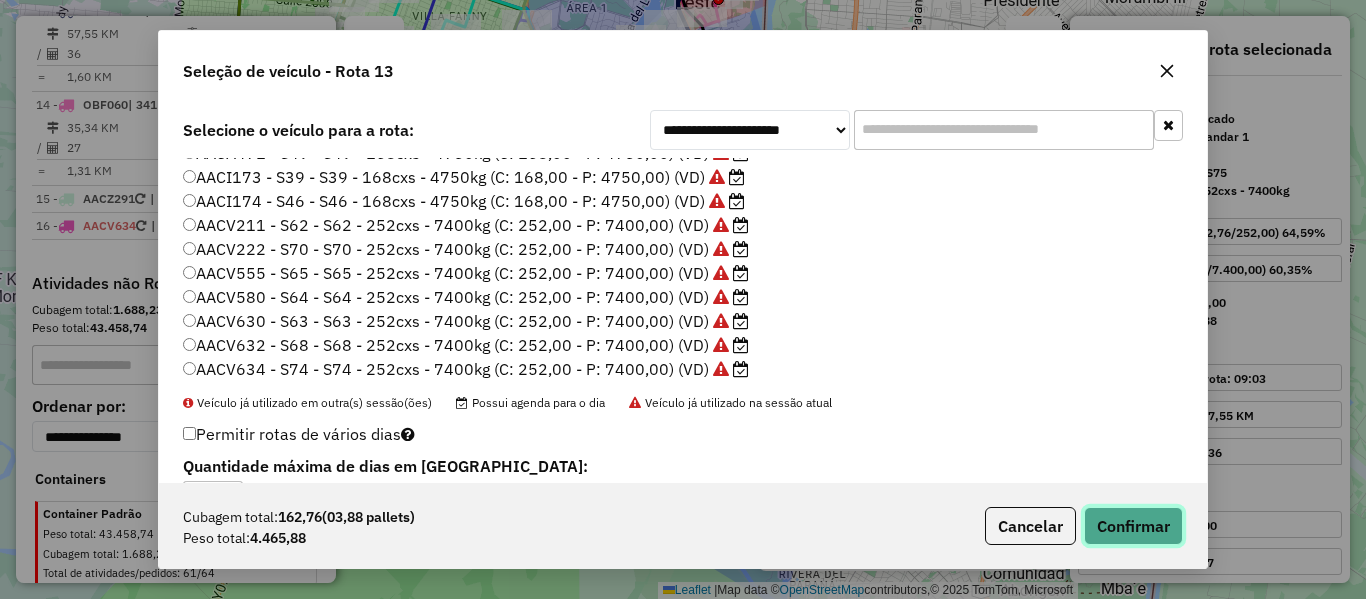 click on "Confirmar" 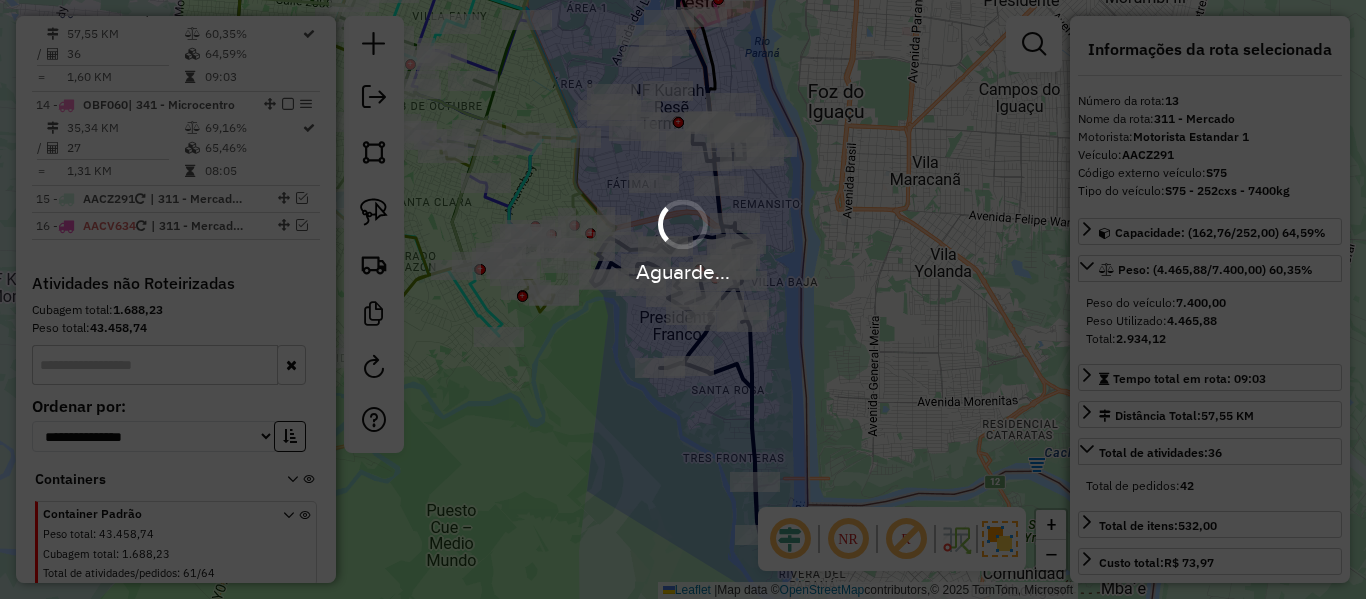 scroll, scrollTop: 0, scrollLeft: 0, axis: both 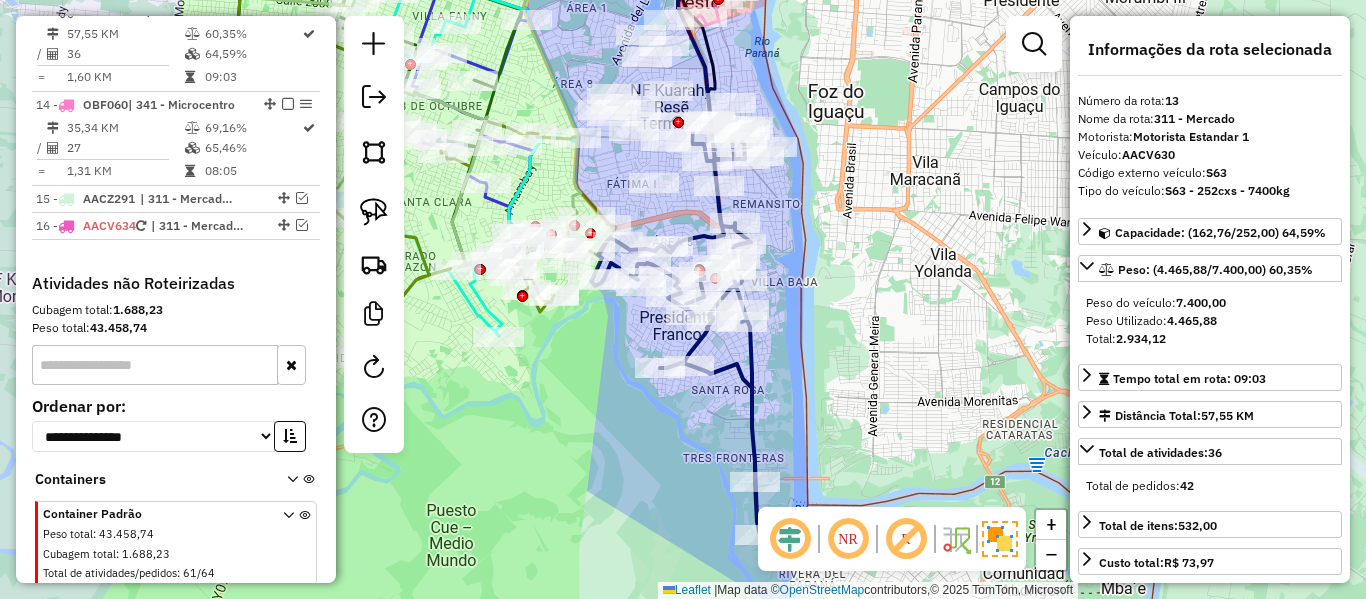 click 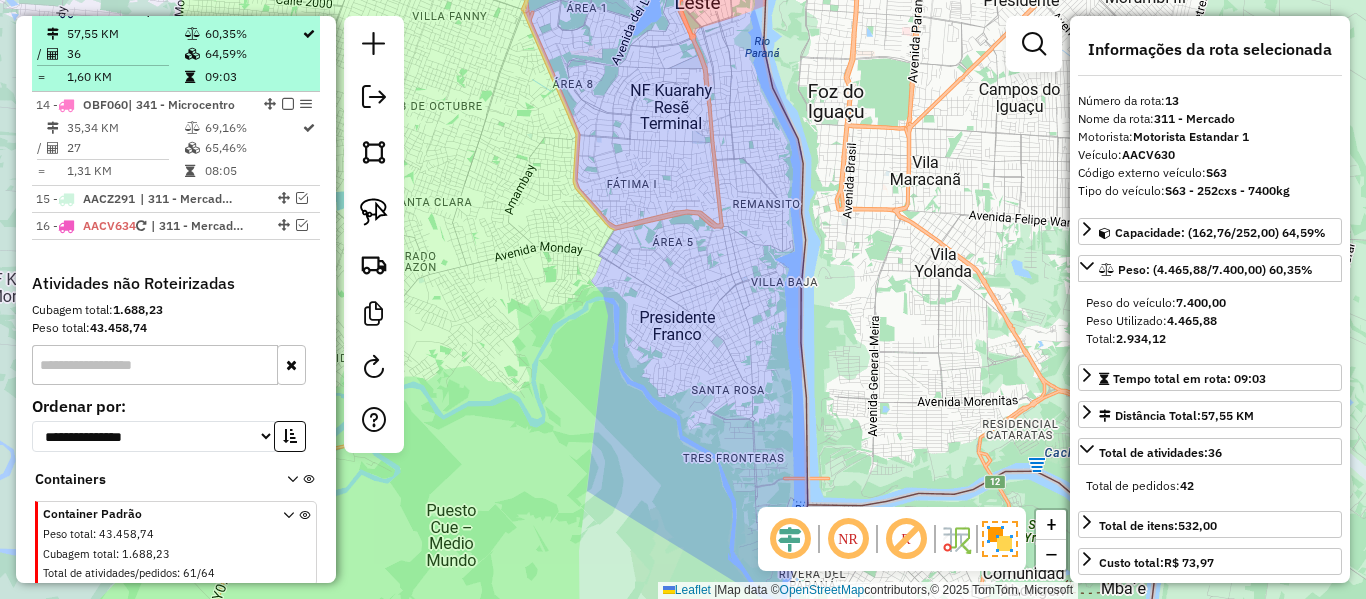click on "64,59%" at bounding box center [252, 54] 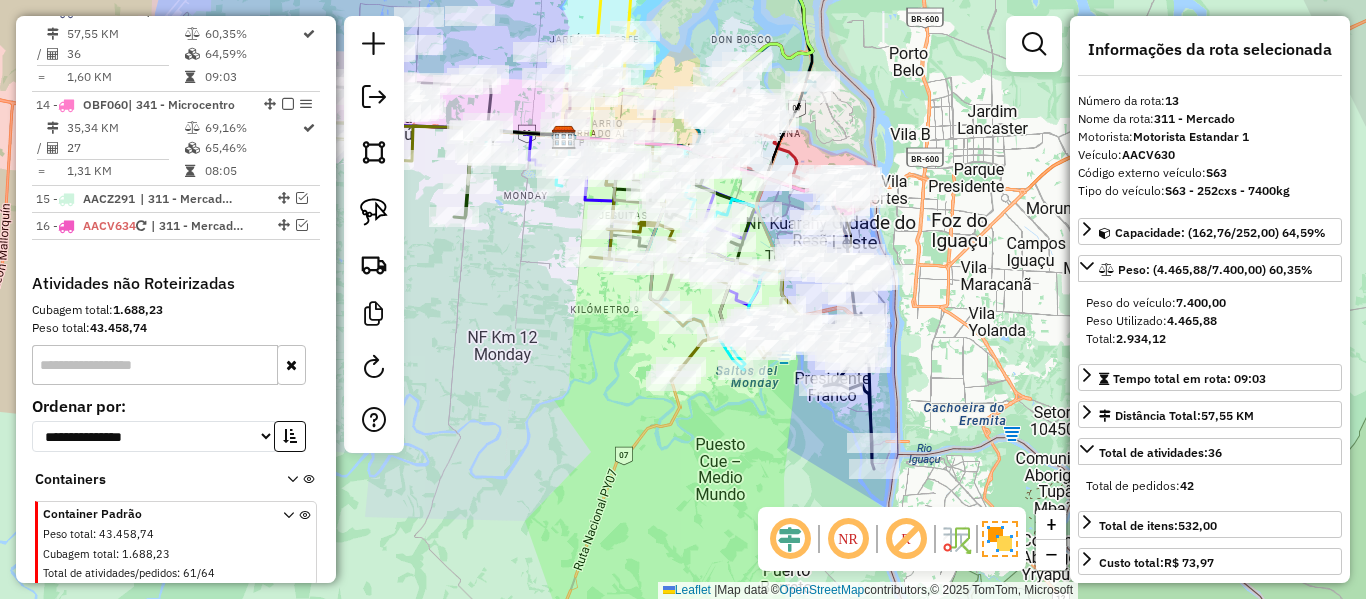 scroll, scrollTop: 2230, scrollLeft: 0, axis: vertical 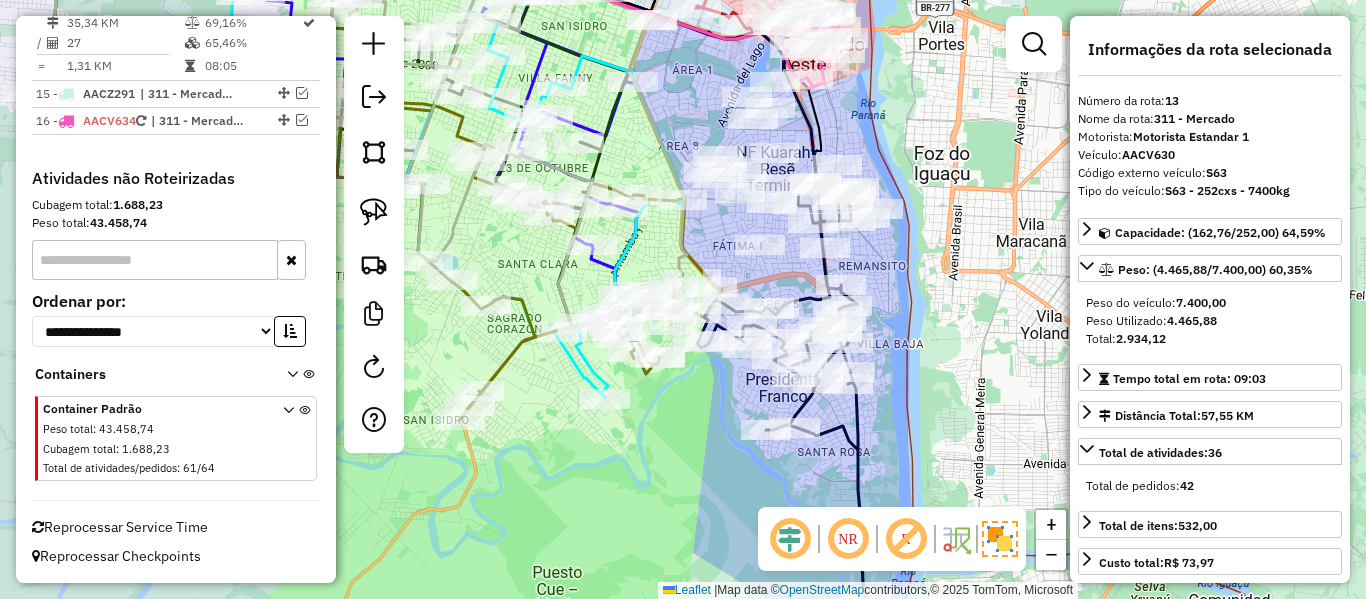 click 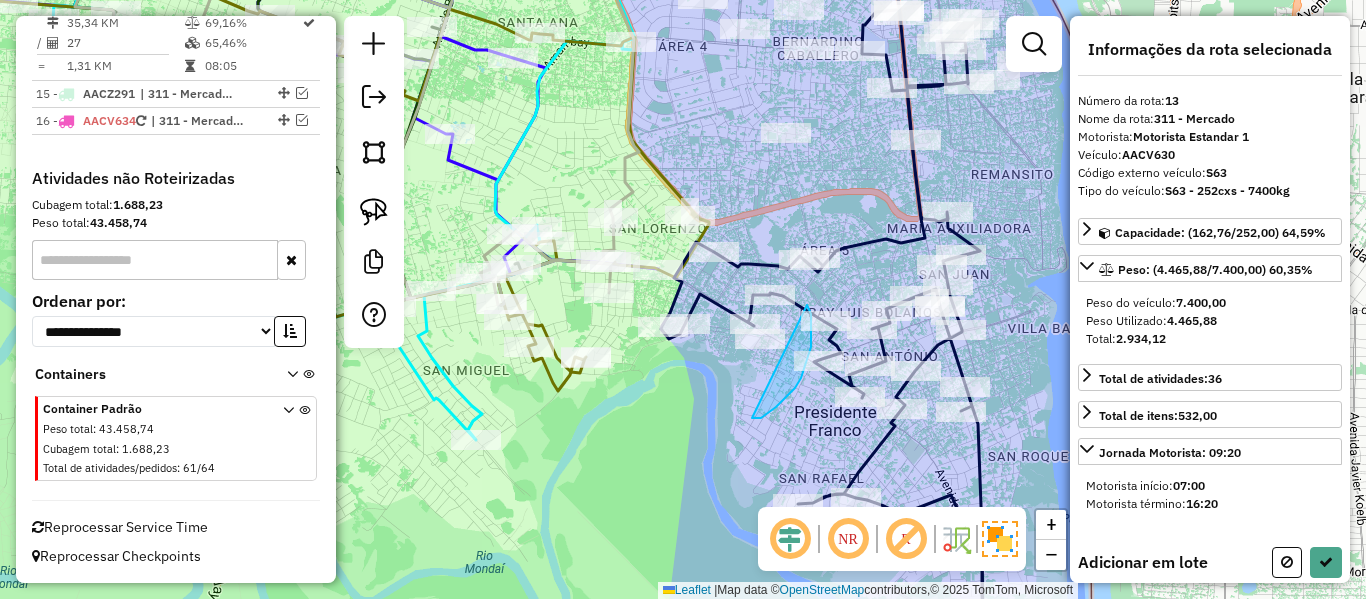 drag, startPoint x: 776, startPoint y: 407, endPoint x: 746, endPoint y: 372, distance: 46.09772 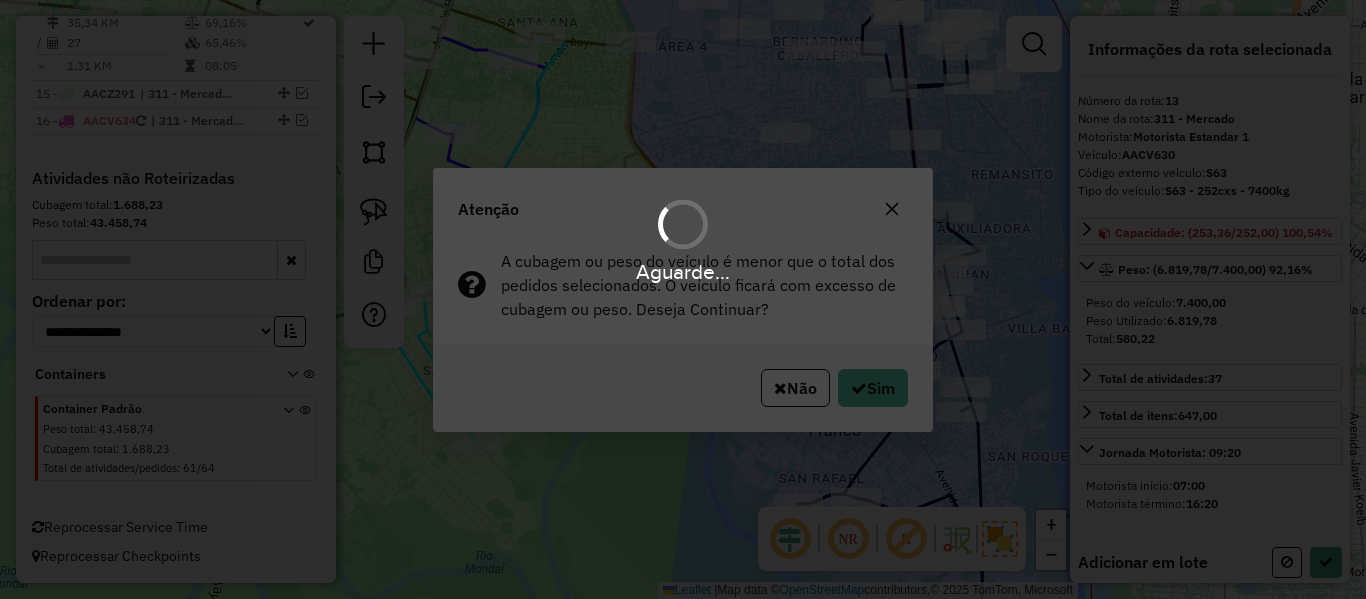 click on "Aguarde..." at bounding box center [683, 299] 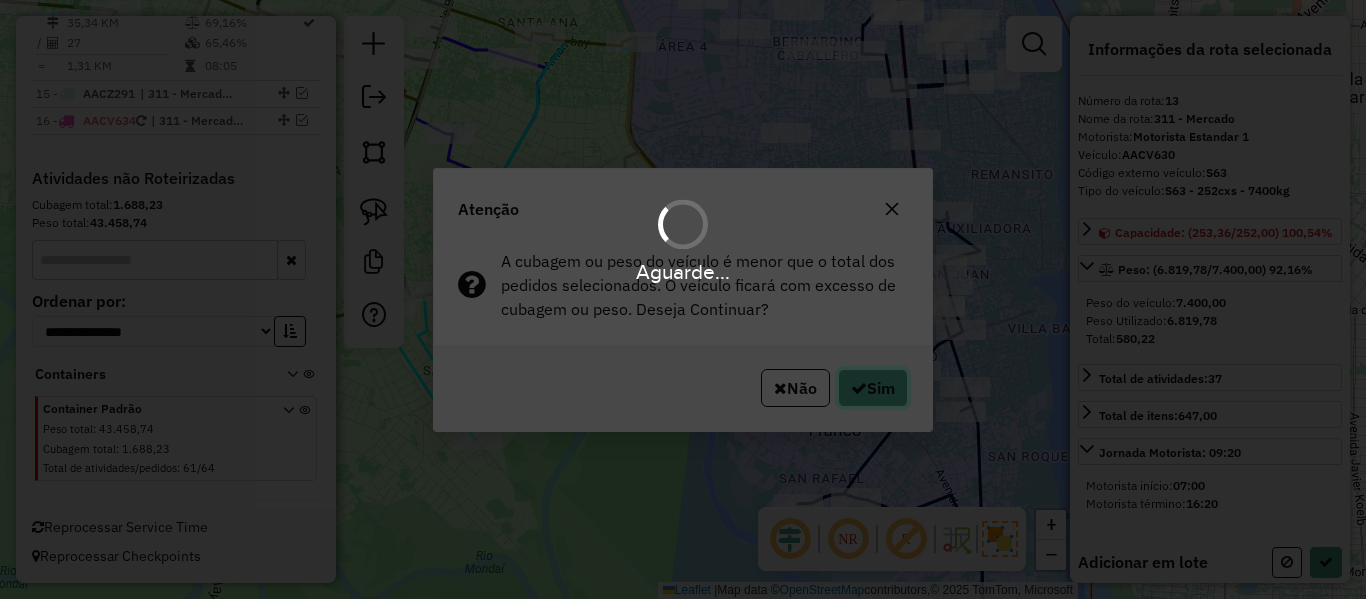 click on "Sim" 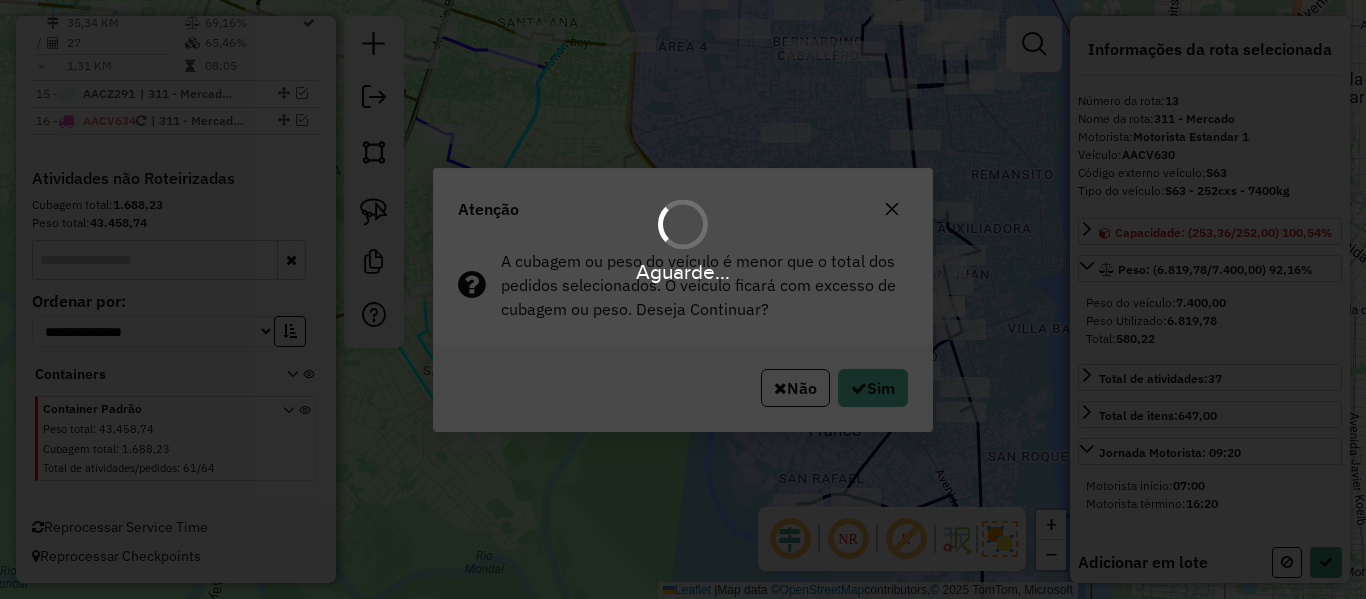 select on "**********" 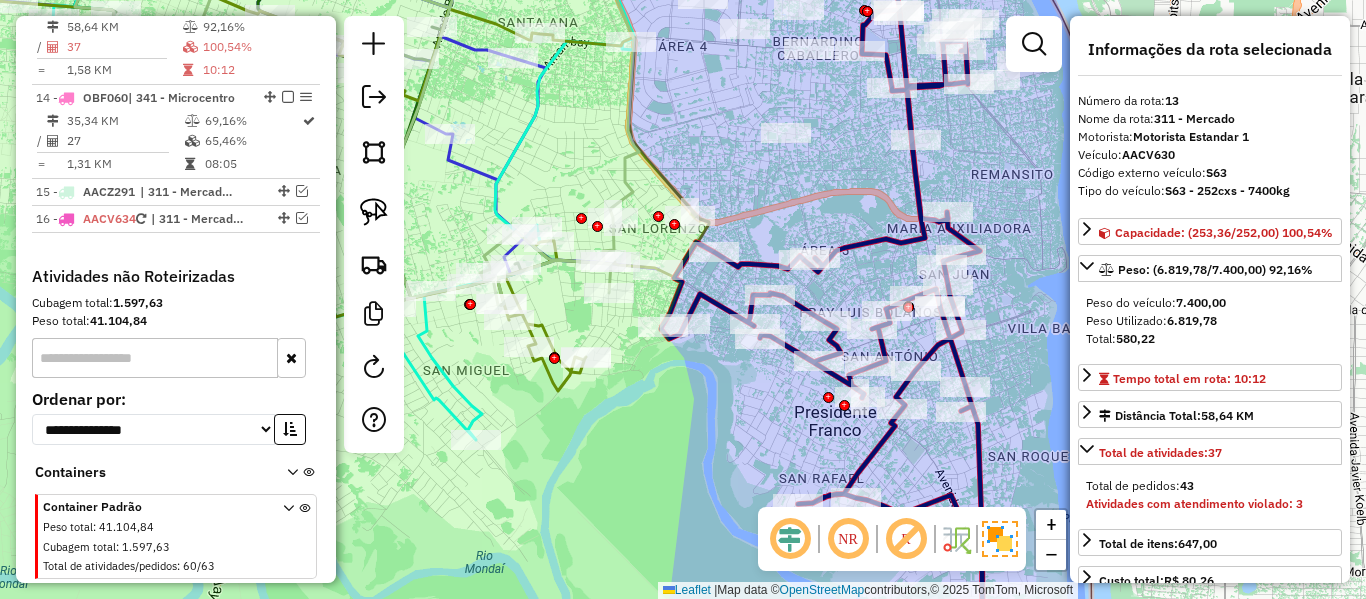 scroll, scrollTop: 2107, scrollLeft: 0, axis: vertical 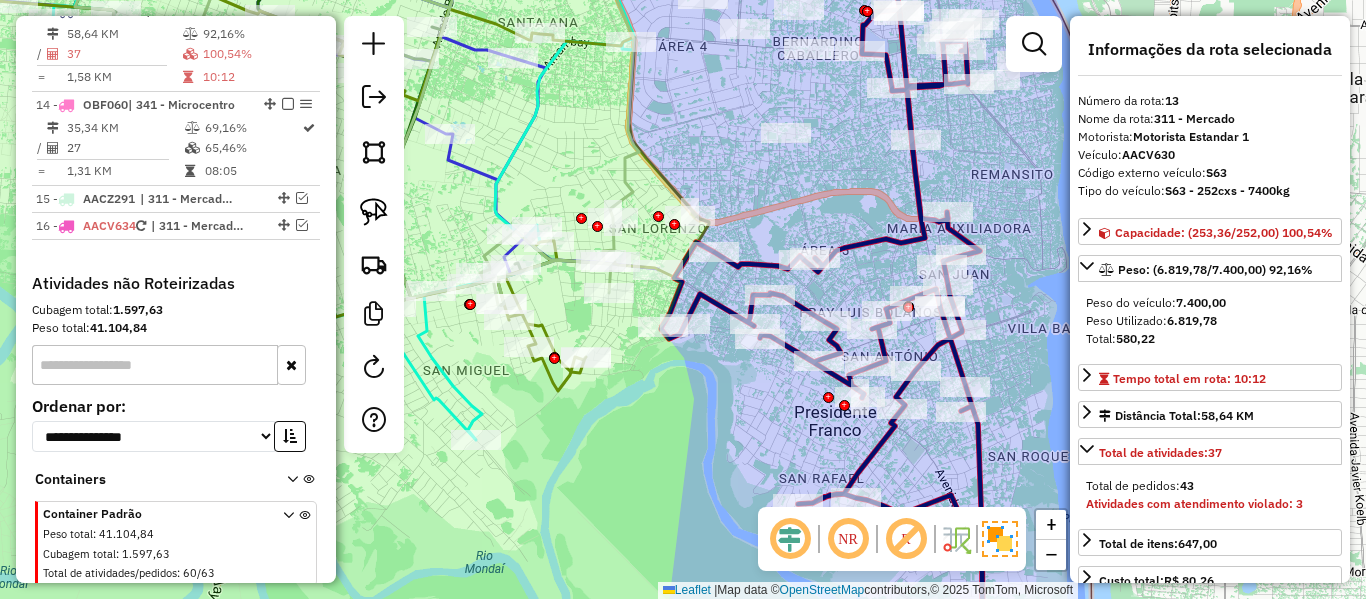 drag, startPoint x: 1010, startPoint y: 145, endPoint x: 891, endPoint y: 334, distance: 223.34279 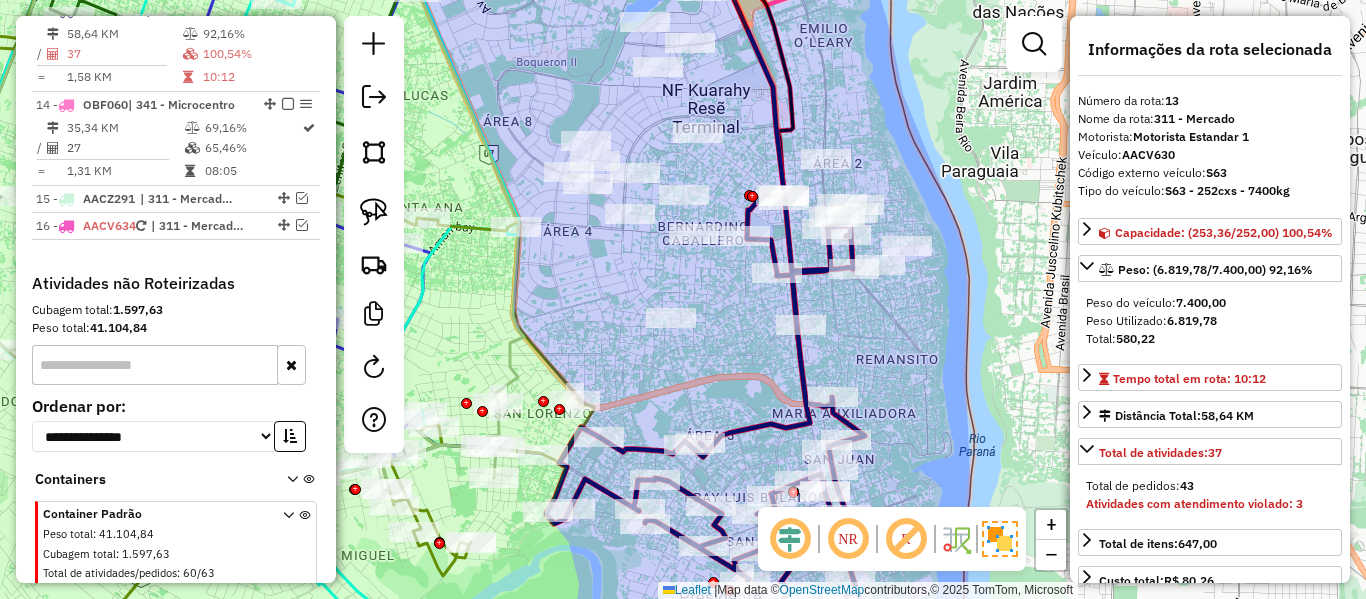 click 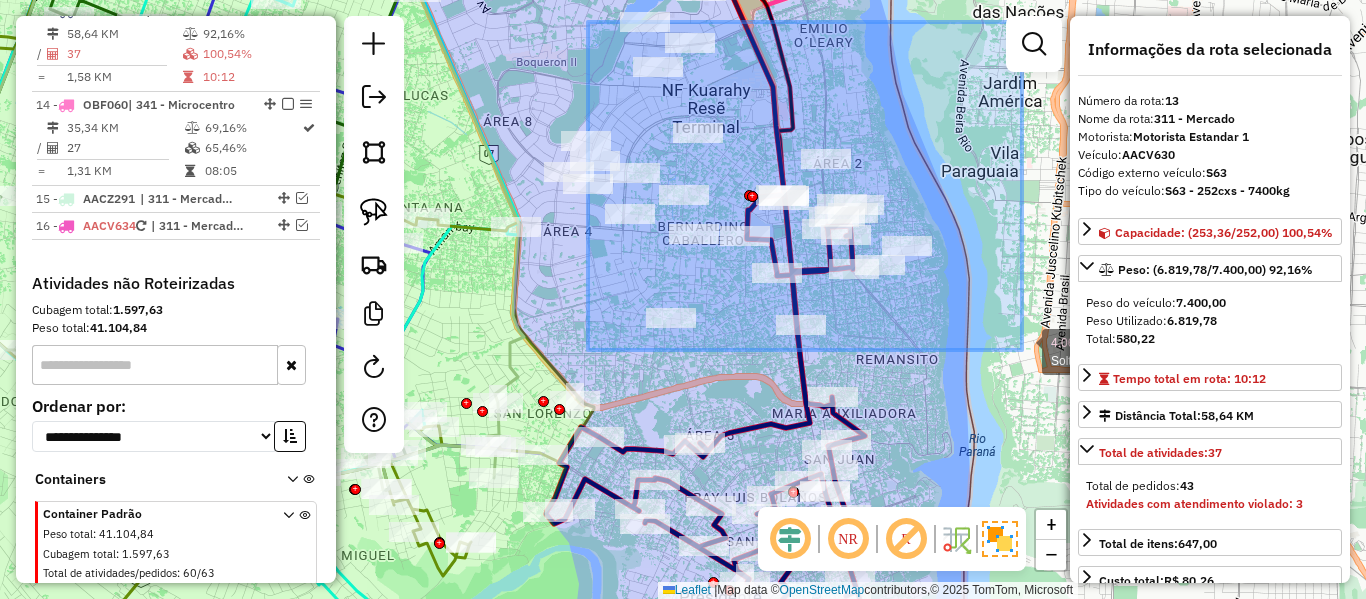 drag, startPoint x: 638, startPoint y: 44, endPoint x: 1022, endPoint y: 350, distance: 491.0112 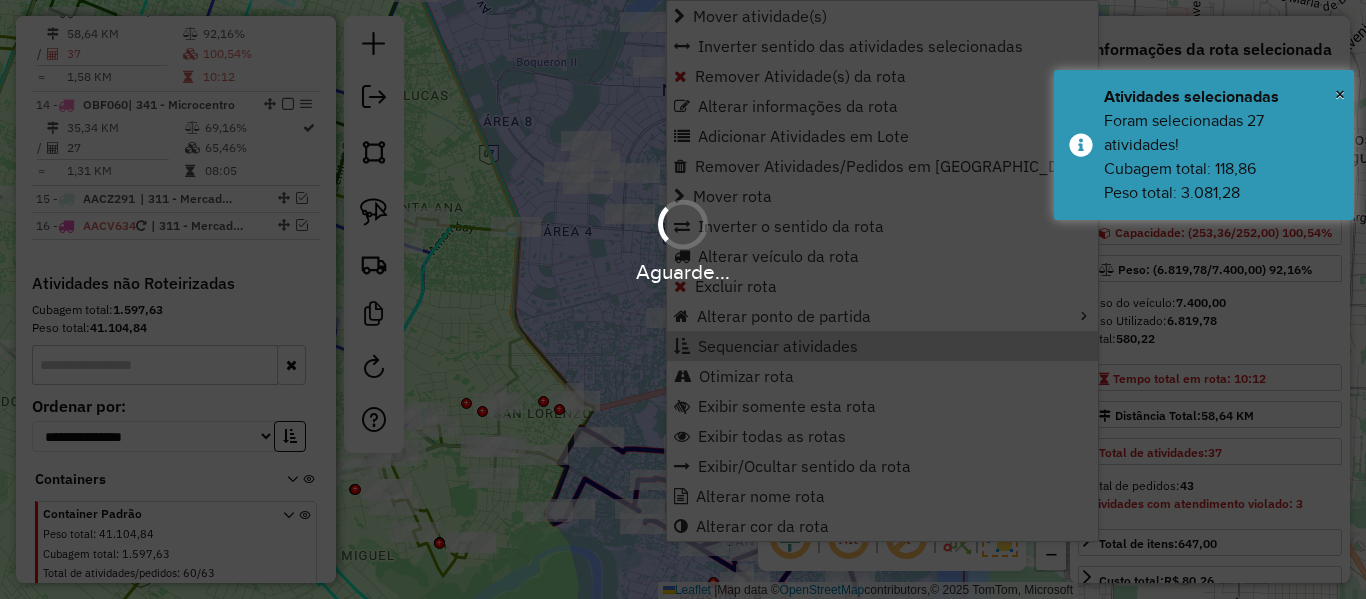 drag, startPoint x: 600, startPoint y: 292, endPoint x: 623, endPoint y: 281, distance: 25.495098 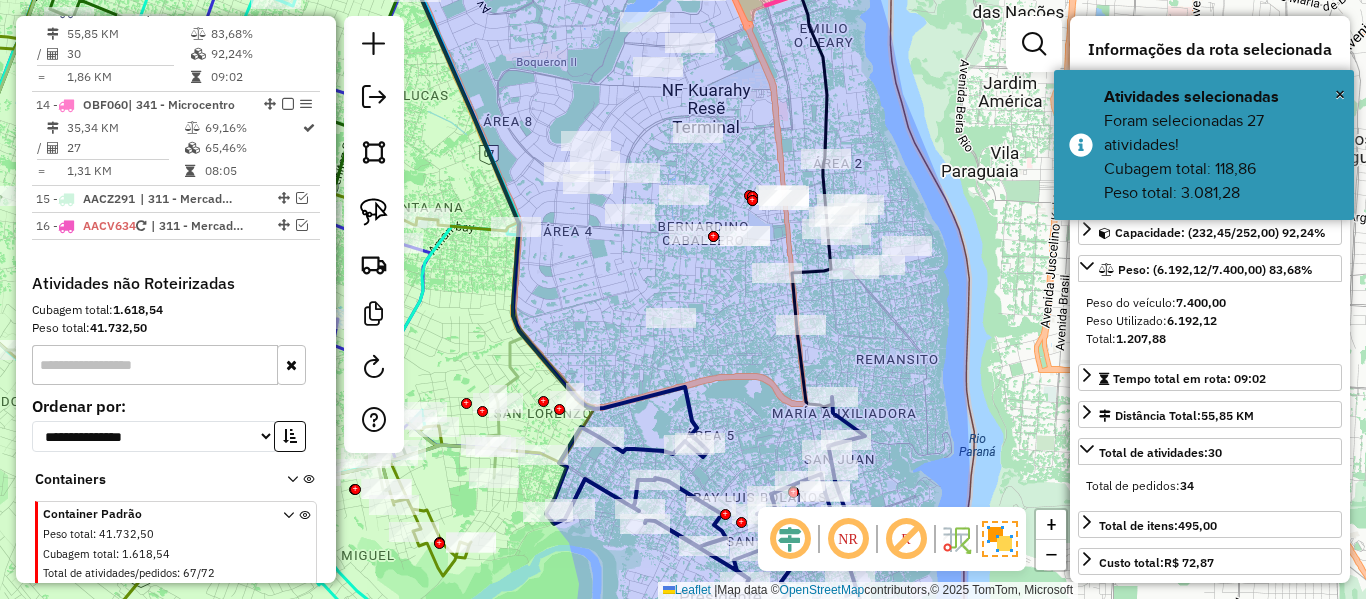 click 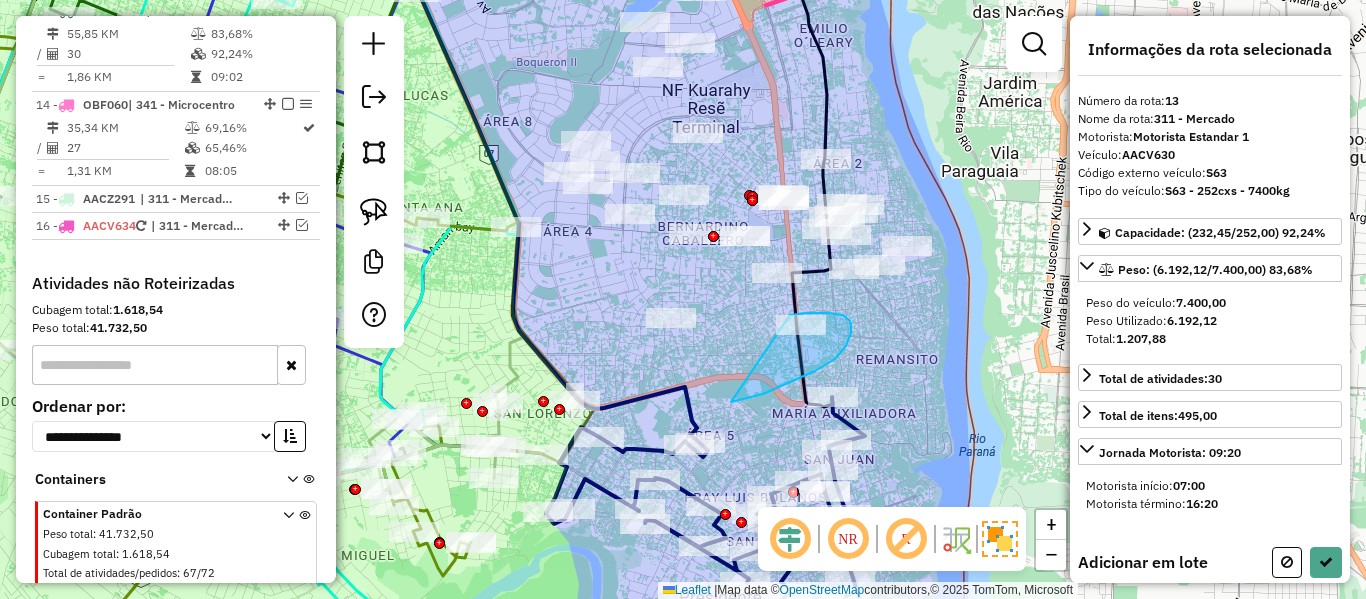 drag, startPoint x: 776, startPoint y: 389, endPoint x: 735, endPoint y: 341, distance: 63.126858 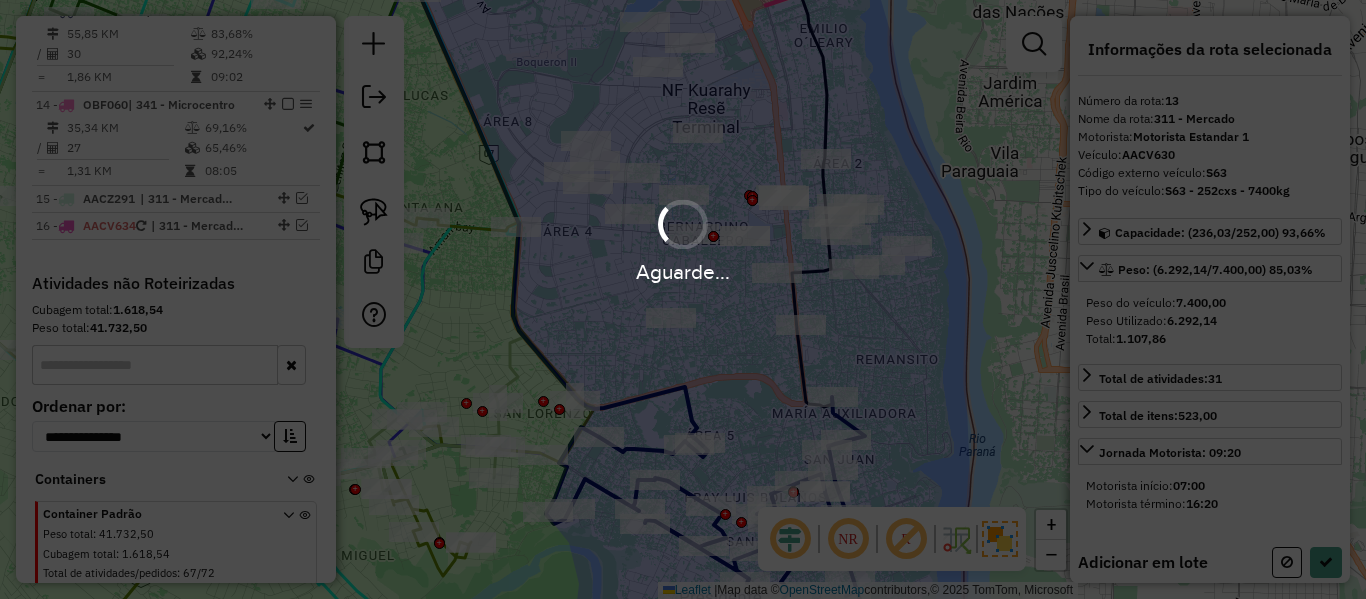 select on "**********" 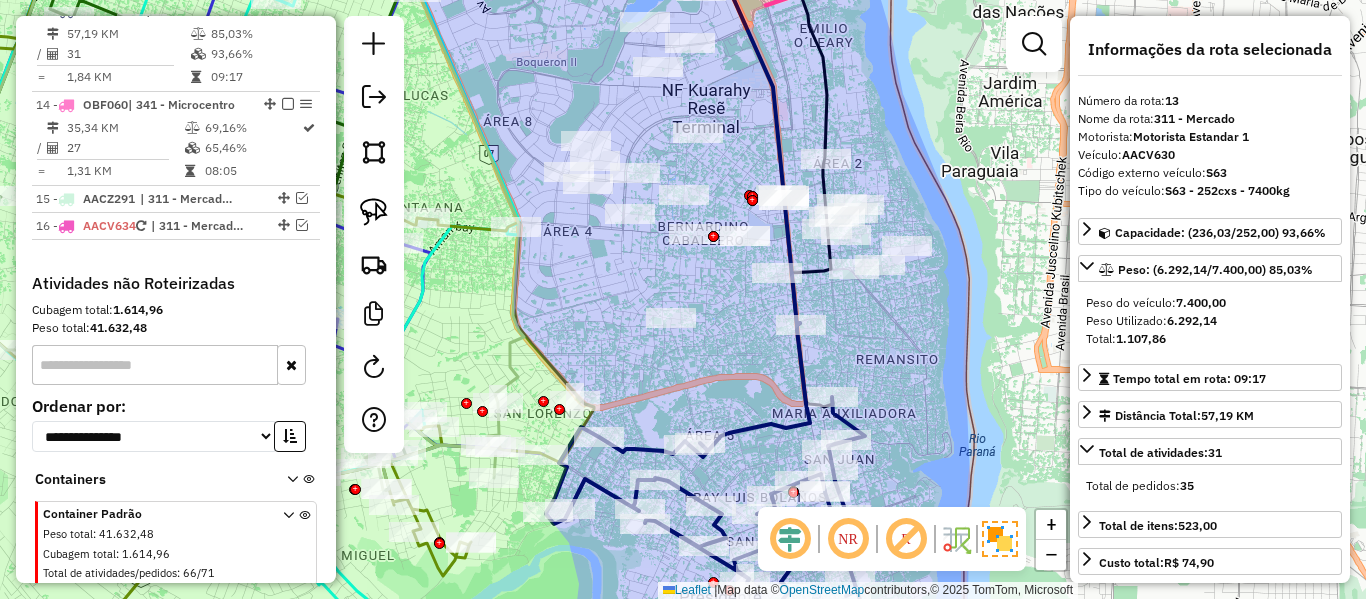 click 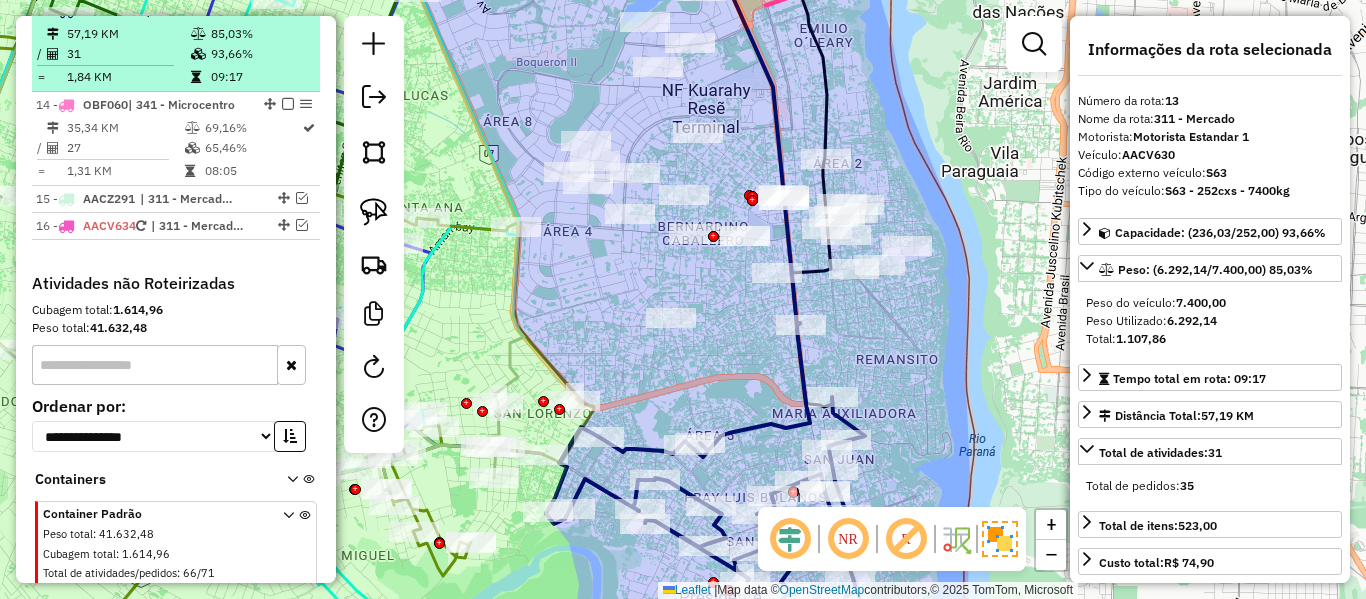 click at bounding box center [288, 10] 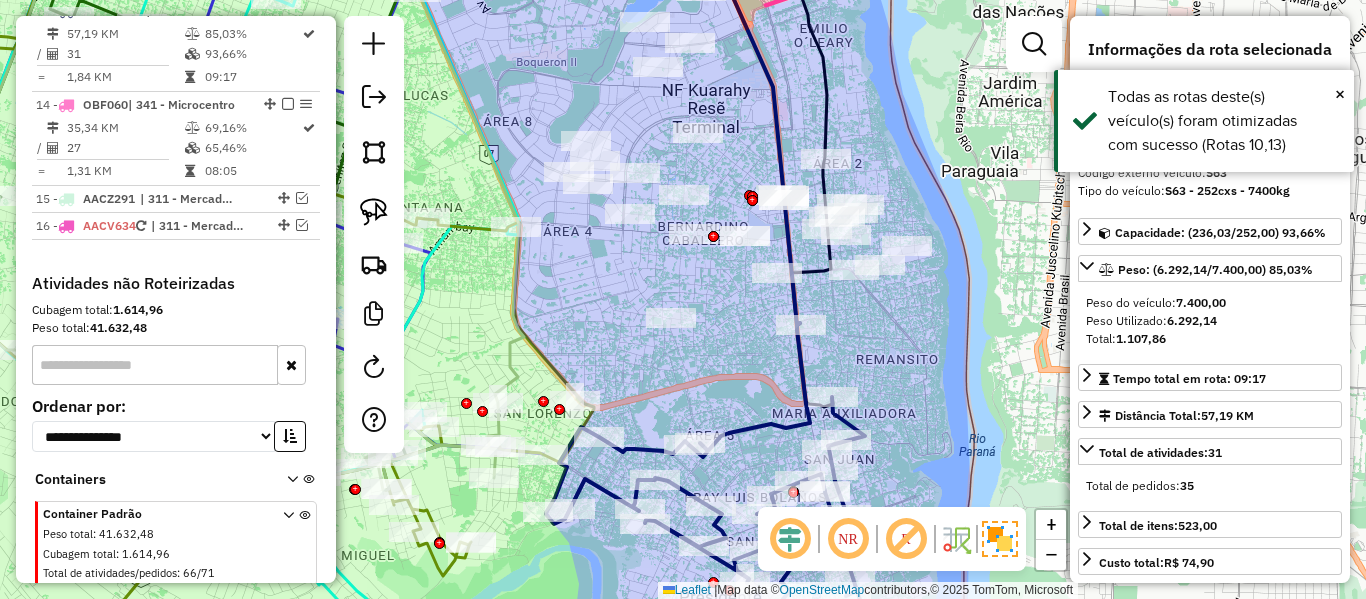 click at bounding box center (288, 10) 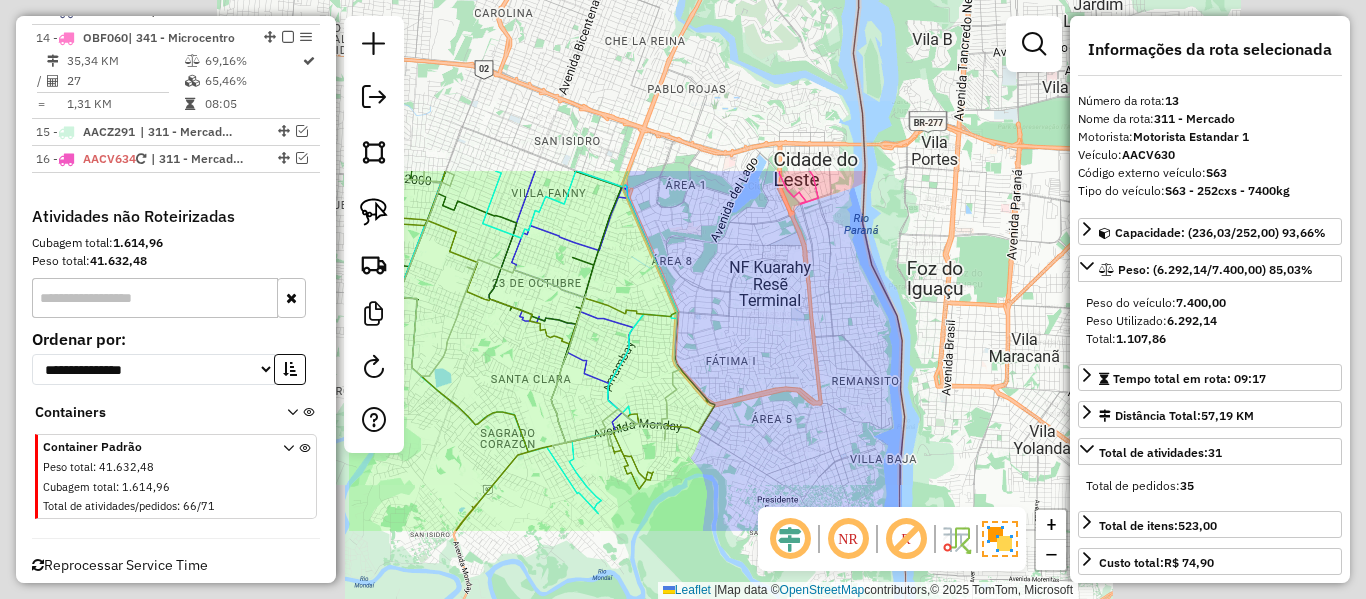 click on "Janela de atendimento Grade de atendimento Capacidade Transportadoras Veículos Cliente Pedidos  Rotas Selecione os dias de semana para filtrar as janelas de atendimento  Seg   Ter   Qua   Qui   Sex   Sáb   Dom  Informe o período da janela de atendimento: De: Até:  Filtrar exatamente a janela do cliente  Considerar janela de atendimento padrão  Selecione os dias de semana para filtrar as grades de atendimento  Seg   Ter   Qua   Qui   Sex   Sáb   Dom   Considerar clientes sem dia de atendimento cadastrado  Clientes fora do dia de atendimento selecionado Filtrar as atividades entre os valores definidos abaixo:  Peso mínimo:   Peso máximo:   Cubagem mínima:   Cubagem máxima:   De:   Até:  Filtrar as atividades entre o tempo de atendimento definido abaixo:  De:   Até:   Considerar capacidade total dos clientes não roteirizados Transportadora: Selecione um ou mais itens Tipo de veículo: Selecione um ou mais itens Veículo: Selecione um ou mais itens Motorista: Selecione um ou mais itens Nome: Rótulo:" 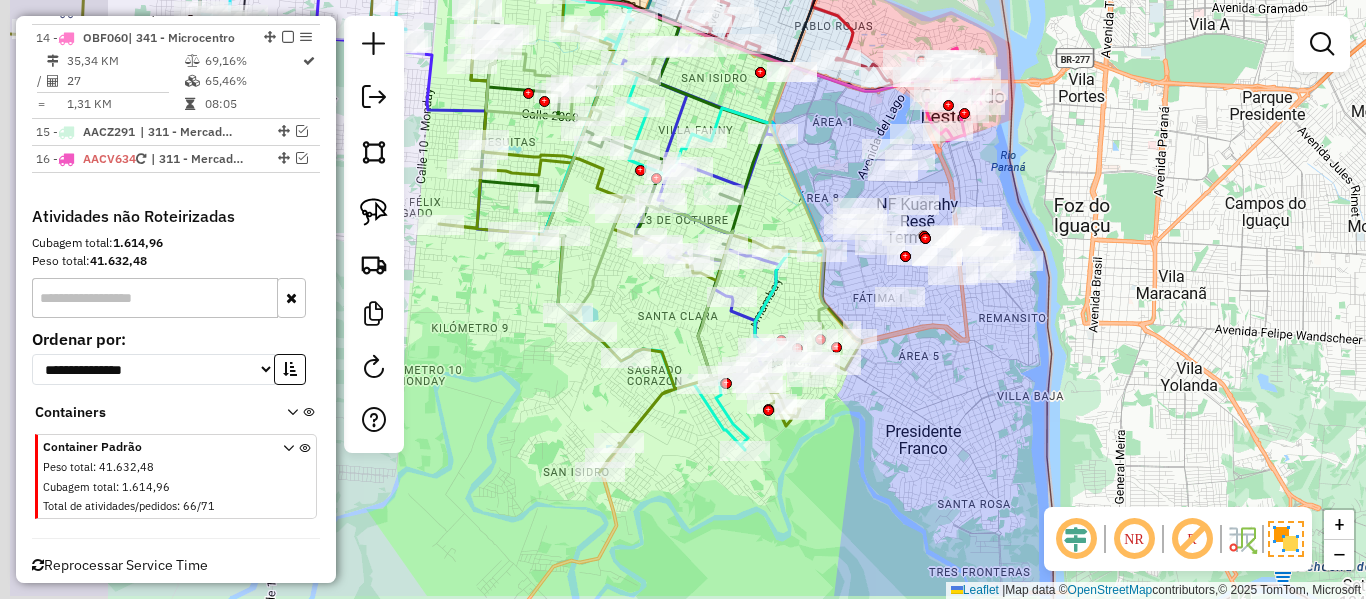 drag, startPoint x: 811, startPoint y: 449, endPoint x: 977, endPoint y: 385, distance: 177.9101 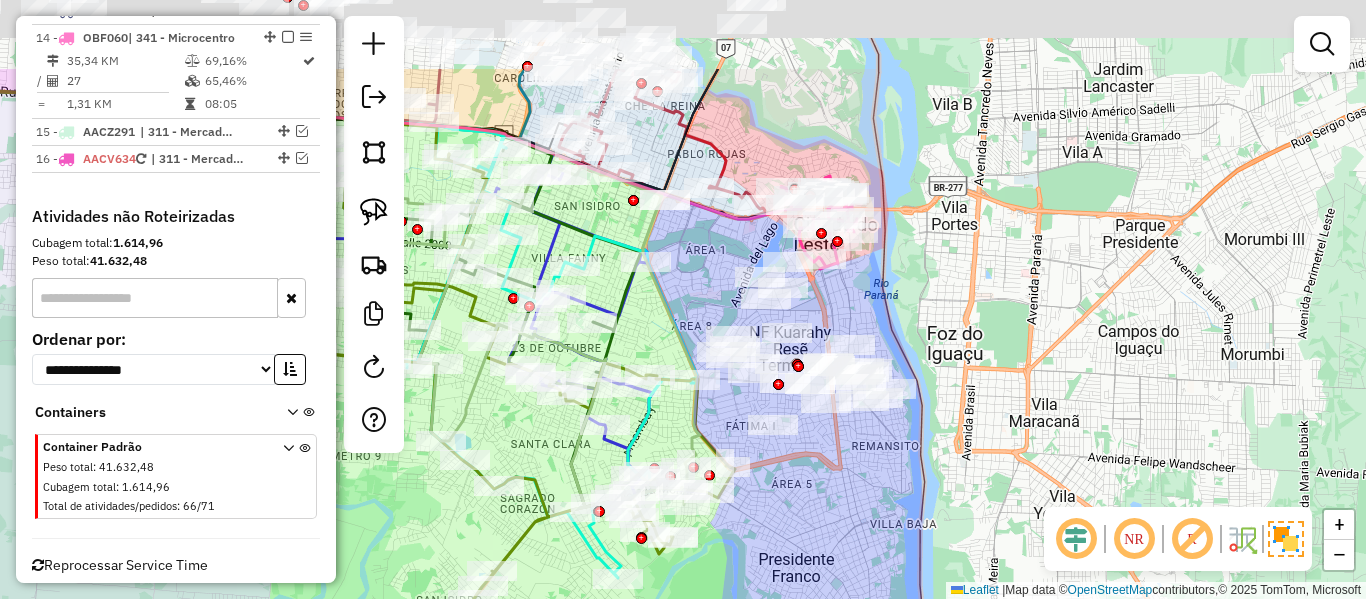 drag, startPoint x: 950, startPoint y: 426, endPoint x: 772, endPoint y: 582, distance: 236.68544 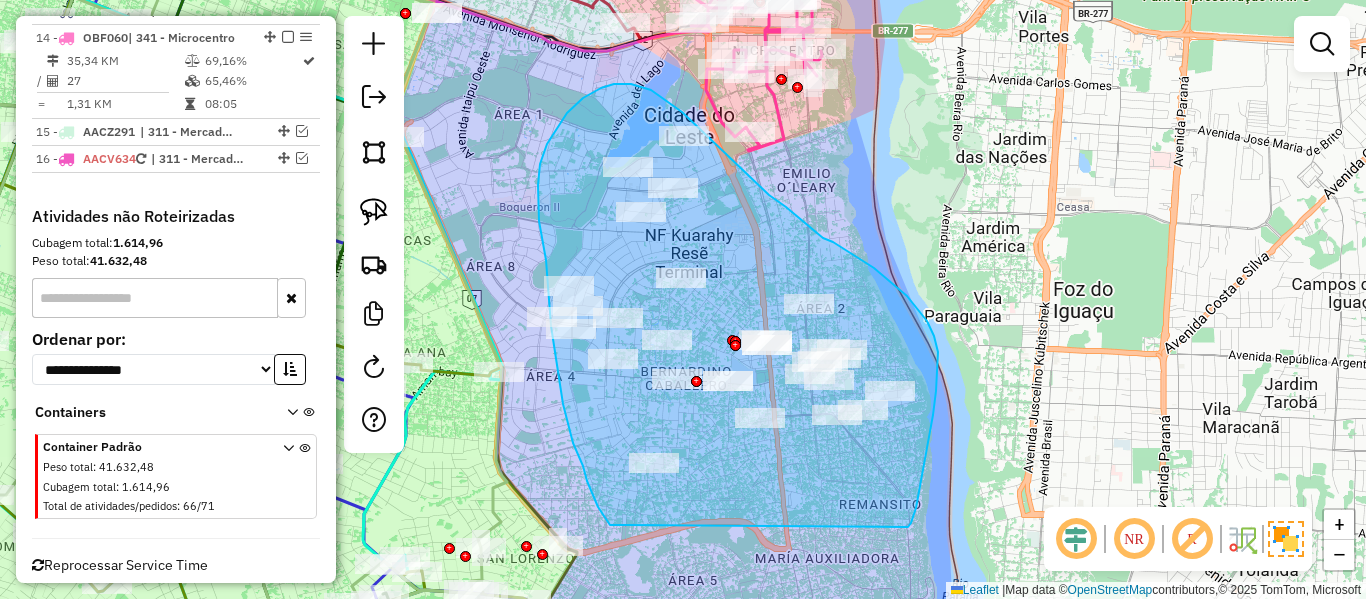 drag, startPoint x: 911, startPoint y: 523, endPoint x: 613, endPoint y: 529, distance: 298.0604 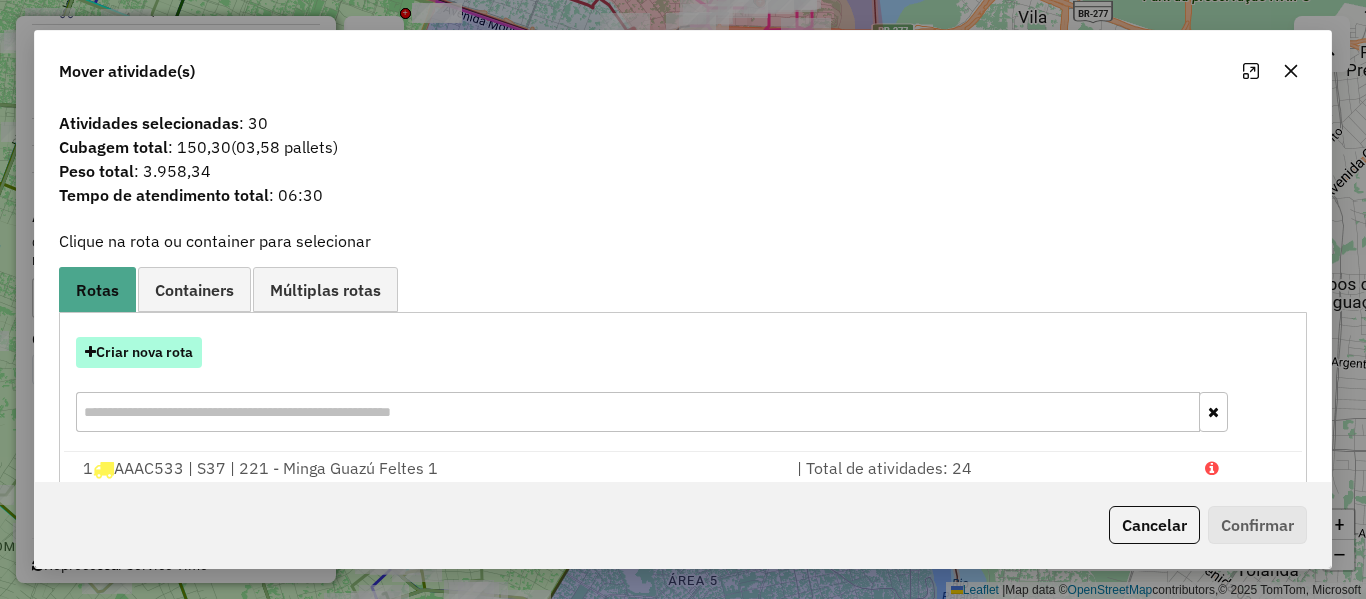 click on "Criar nova rota" at bounding box center [139, 352] 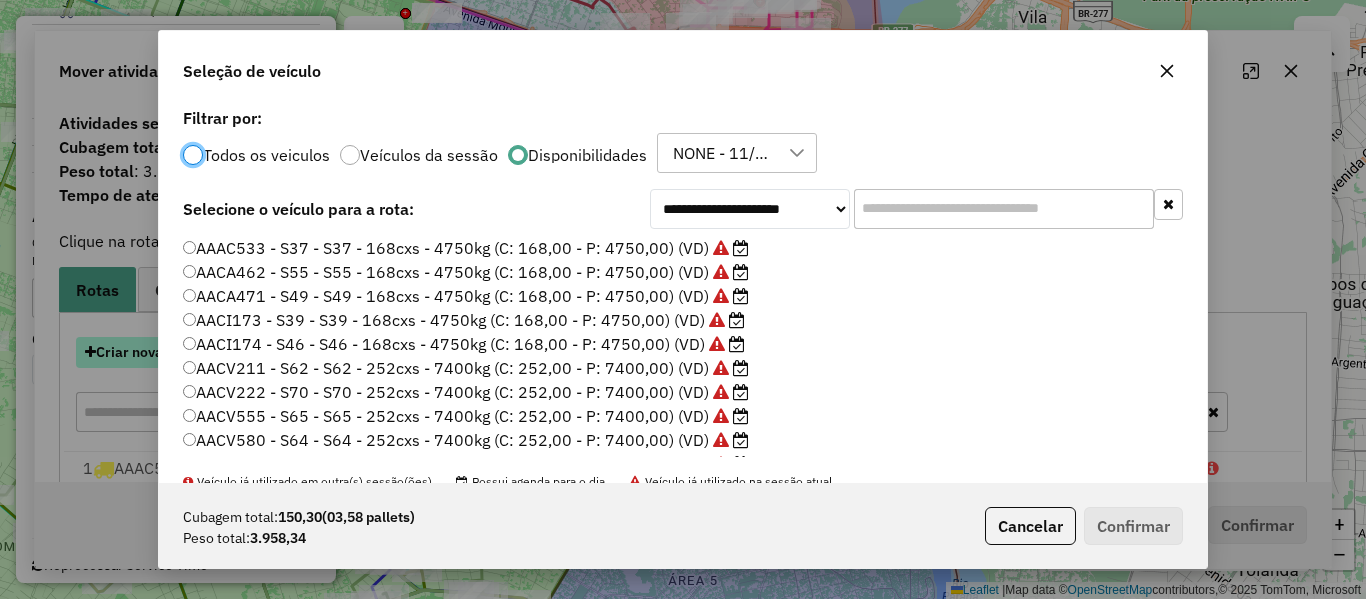scroll, scrollTop: 11, scrollLeft: 6, axis: both 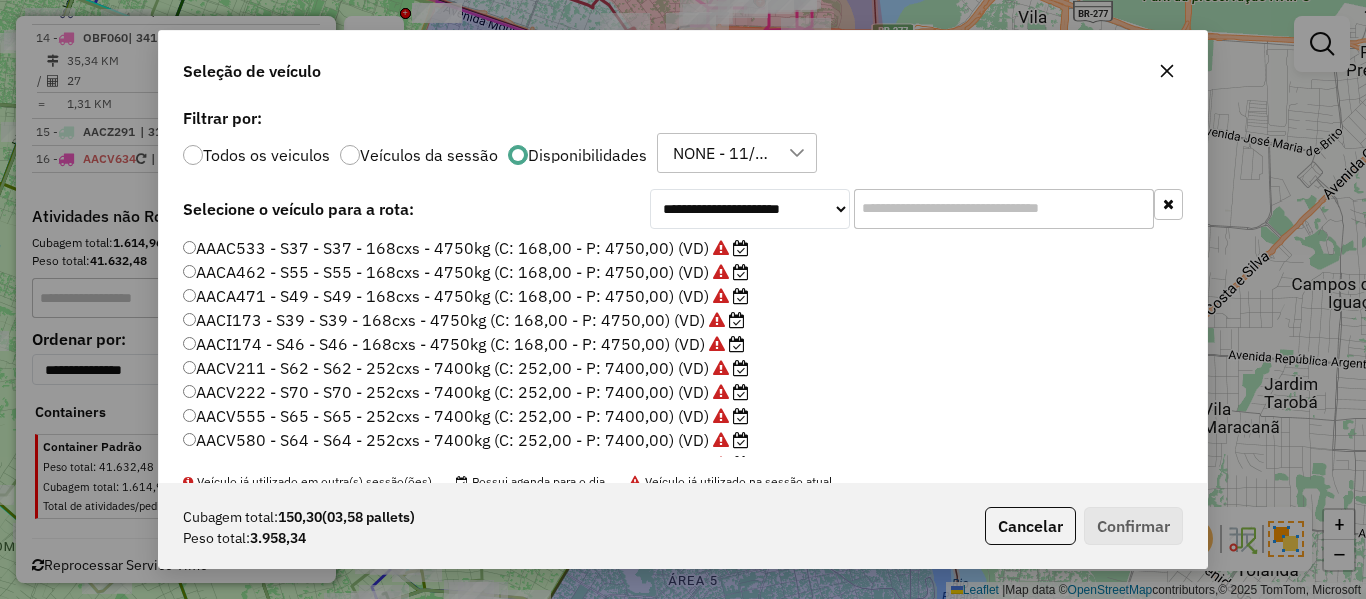 click on "AAAC533 - S37 - S37 - 168cxs - 4750kg (C: 168,00 - P: 4750,00) (VD)" 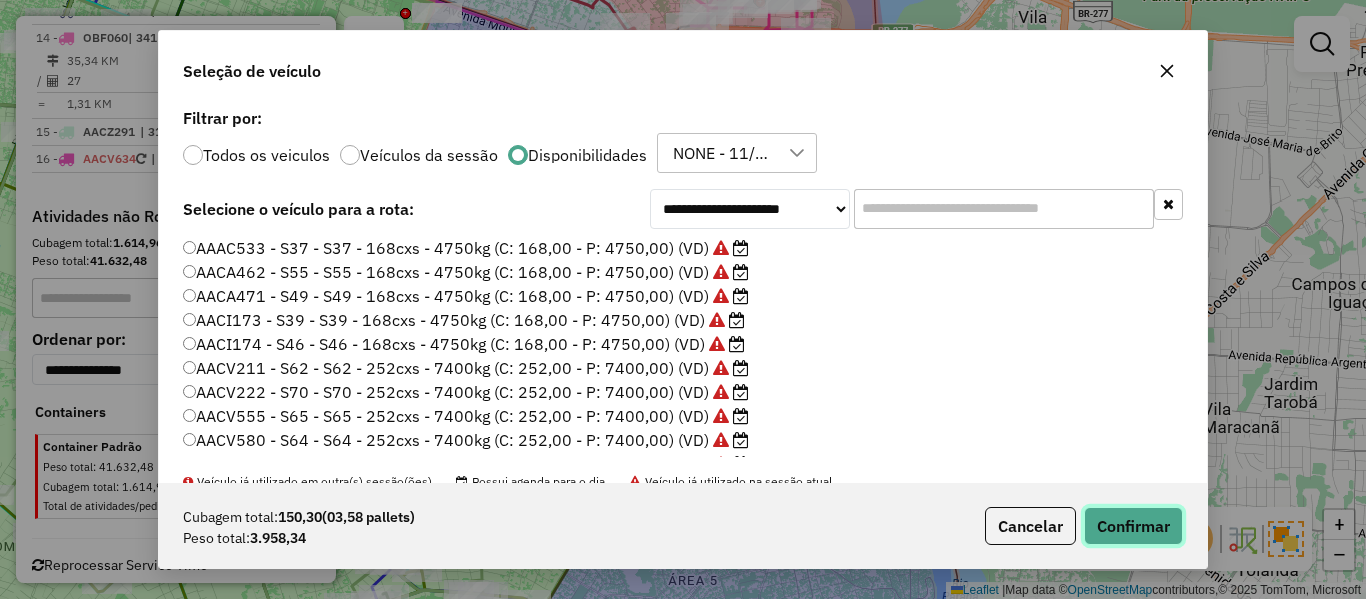 click on "Confirmar" 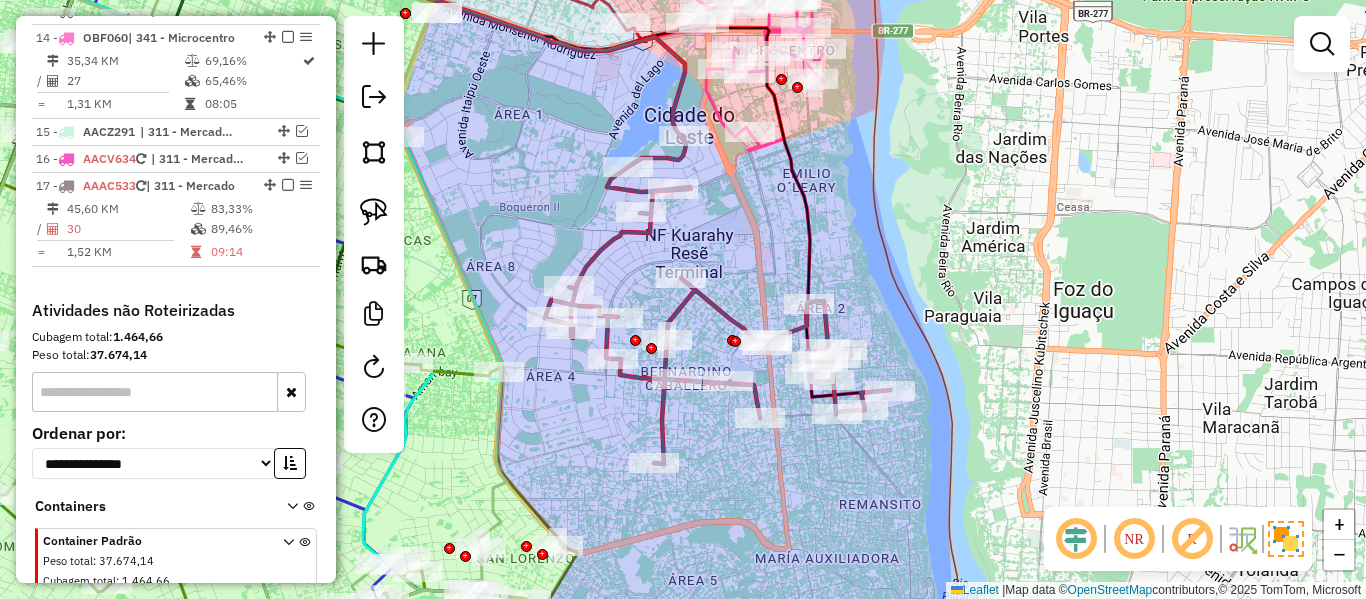 click 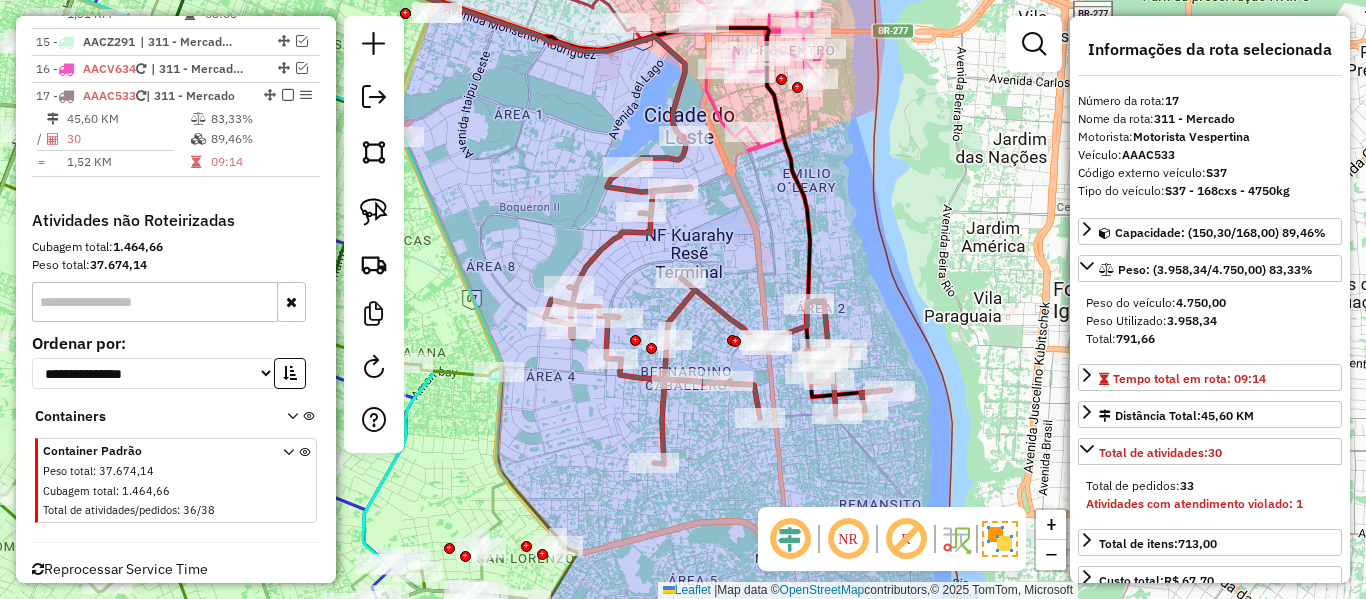 scroll, scrollTop: 2275, scrollLeft: 0, axis: vertical 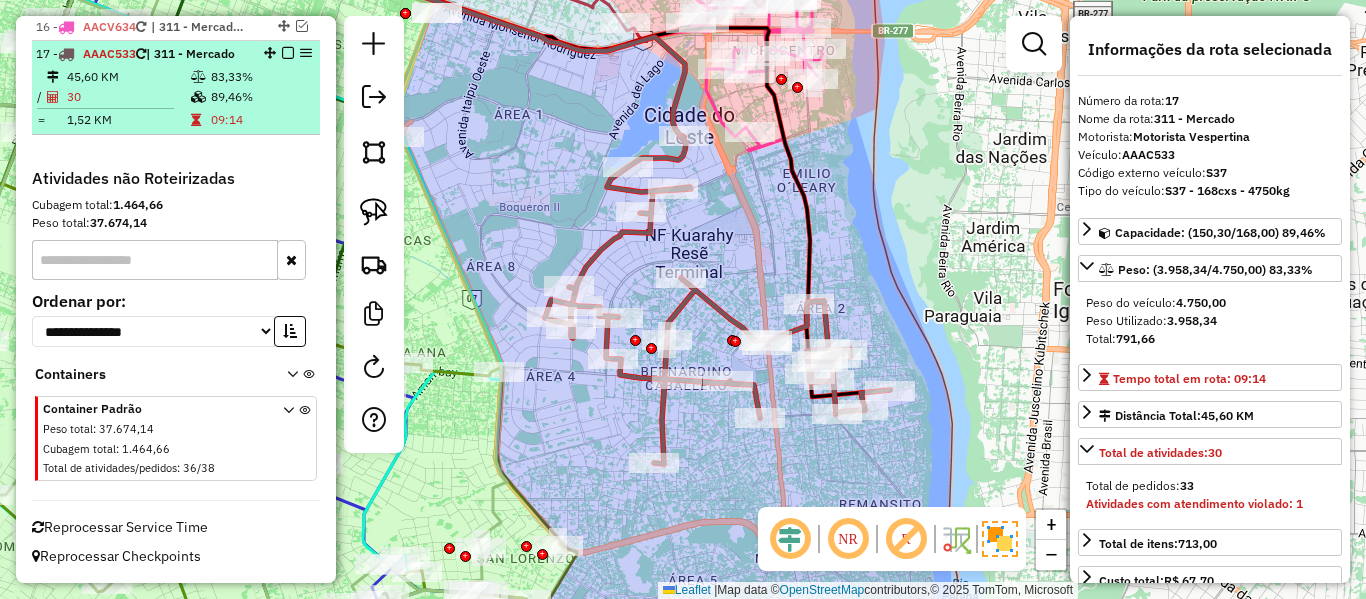 click at bounding box center (288, 53) 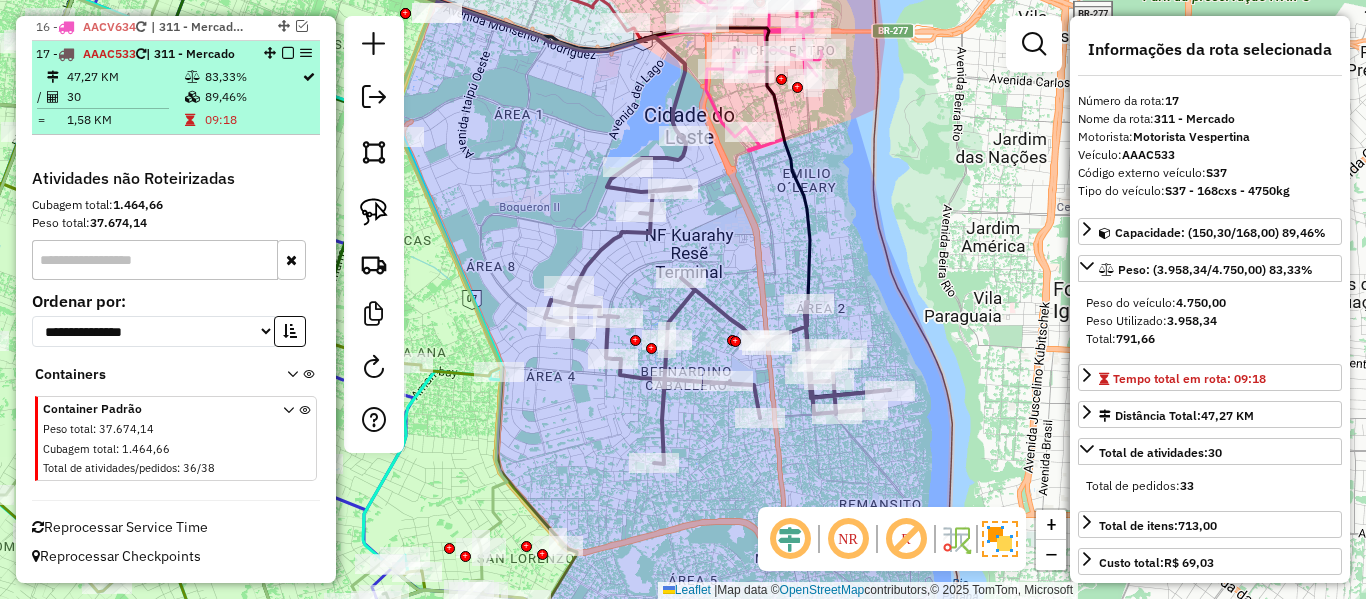 click at bounding box center [288, 53] 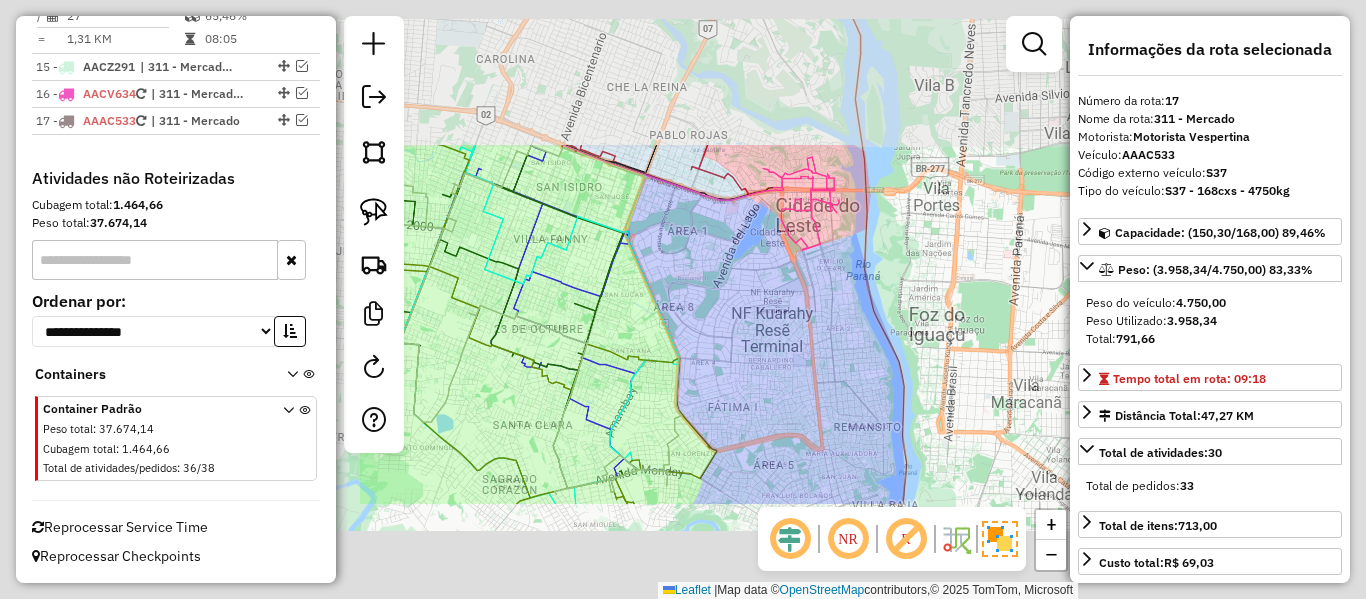 click on "Janela de atendimento Grade de atendimento Capacidade Transportadoras Veículos Cliente Pedidos  Rotas Selecione os dias de semana para filtrar as janelas de atendimento  Seg   Ter   Qua   Qui   Sex   Sáb   Dom  Informe o período da janela de atendimento: De: Até:  Filtrar exatamente a janela do cliente  Considerar janela de atendimento padrão  Selecione os dias de semana para filtrar as grades de atendimento  Seg   Ter   Qua   Qui   Sex   Sáb   Dom   Considerar clientes sem dia de atendimento cadastrado  Clientes fora do dia de atendimento selecionado Filtrar as atividades entre os valores definidos abaixo:  Peso mínimo:   Peso máximo:   Cubagem mínima:   Cubagem máxima:   De:   Até:  Filtrar as atividades entre o tempo de atendimento definido abaixo:  De:   Até:   Considerar capacidade total dos clientes não roteirizados Transportadora: Selecione um ou mais itens Tipo de veículo: Selecione um ou mais itens Veículo: Selecione um ou mais itens Motorista: Selecione um ou mais itens Nome: Rótulo:" 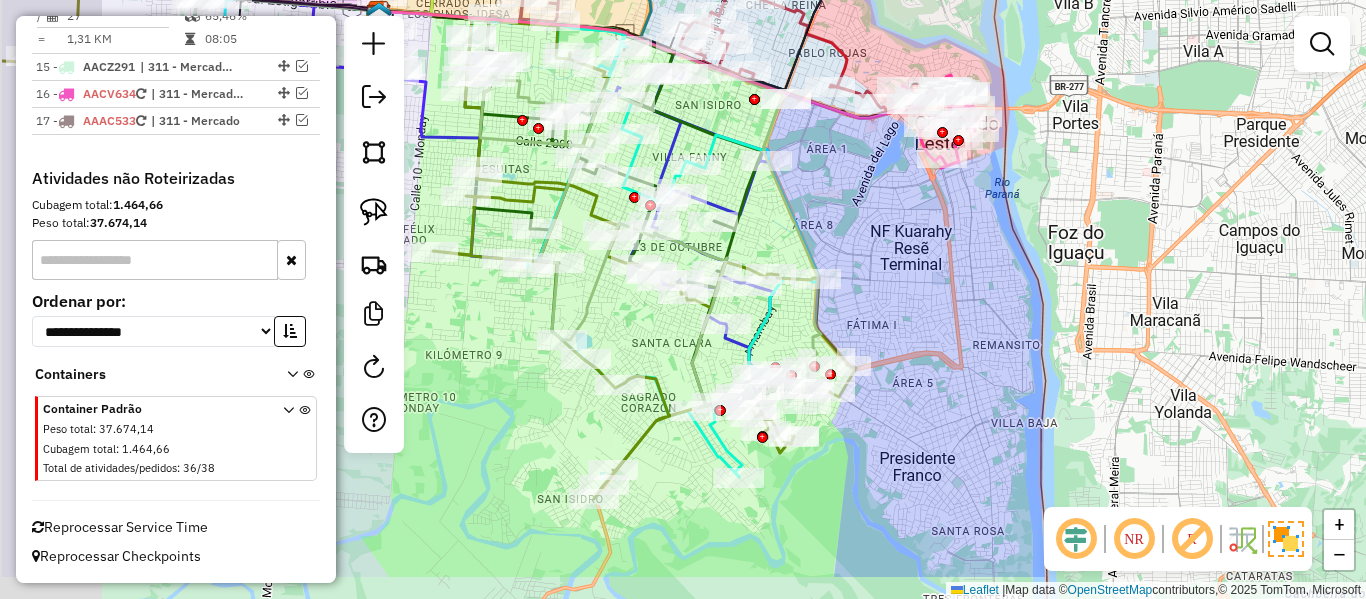 drag, startPoint x: 929, startPoint y: 381, endPoint x: 1204, endPoint y: 253, distance: 303.32986 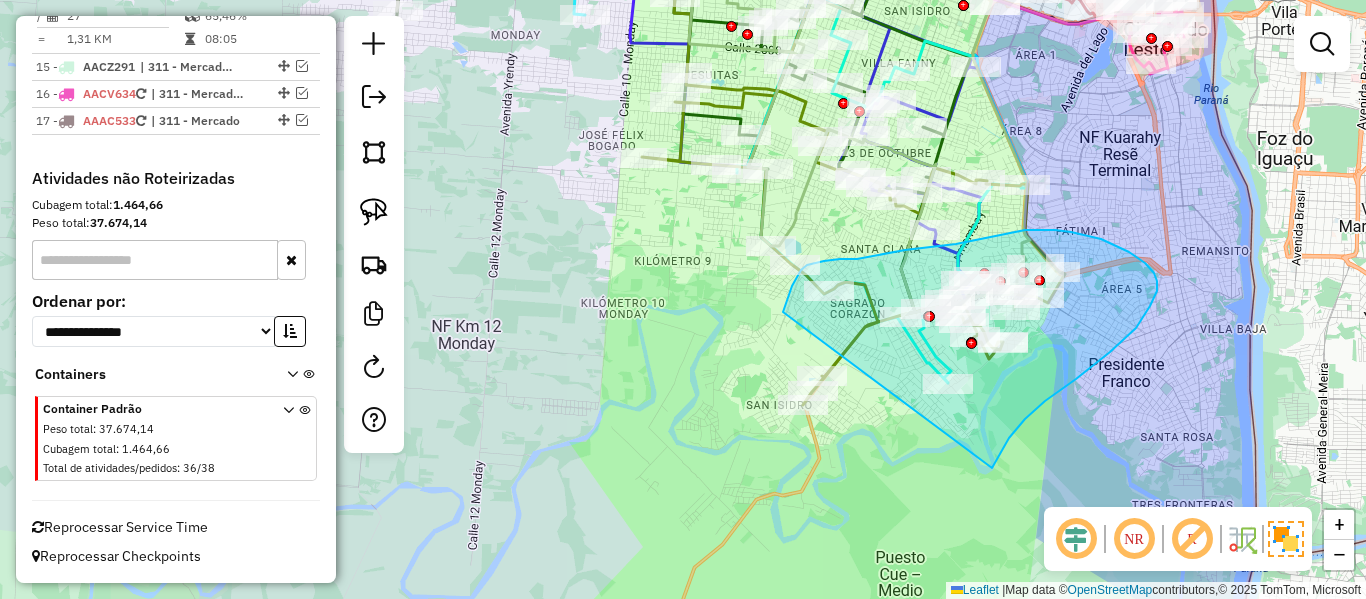 drag, startPoint x: 1157, startPoint y: 291, endPoint x: 787, endPoint y: 483, distance: 416.8501 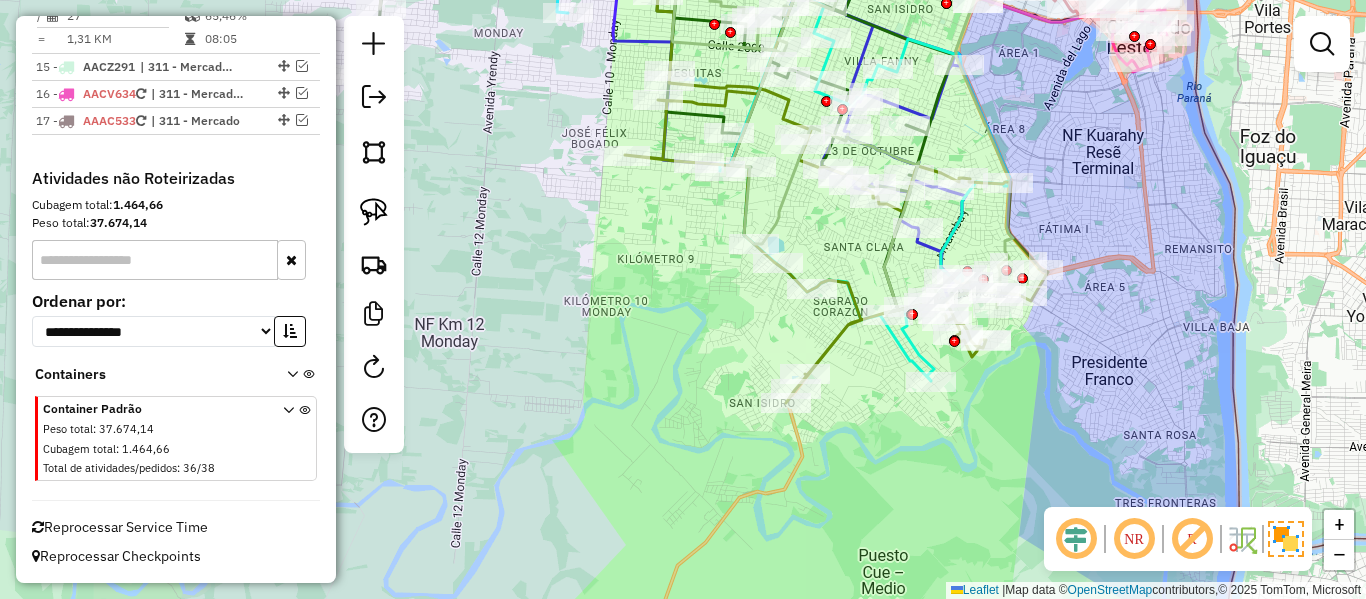 drag, startPoint x: 999, startPoint y: 424, endPoint x: 883, endPoint y: 417, distance: 116.21101 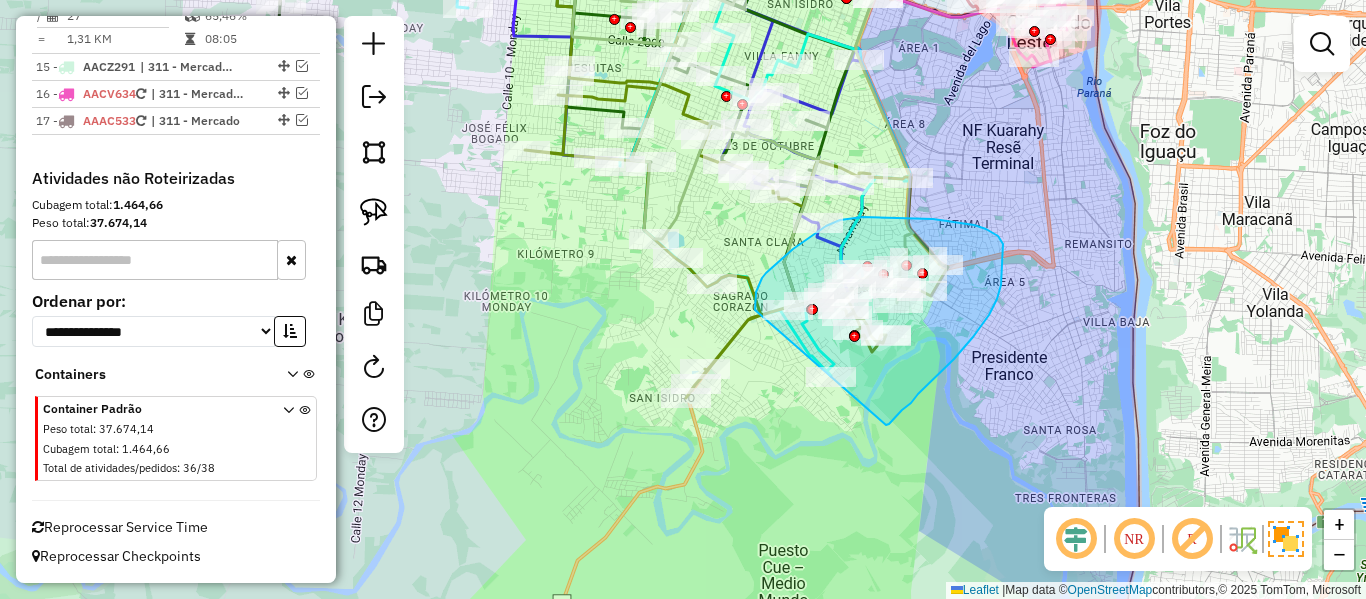 drag, startPoint x: 886, startPoint y: 425, endPoint x: 860, endPoint y: 459, distance: 42.80187 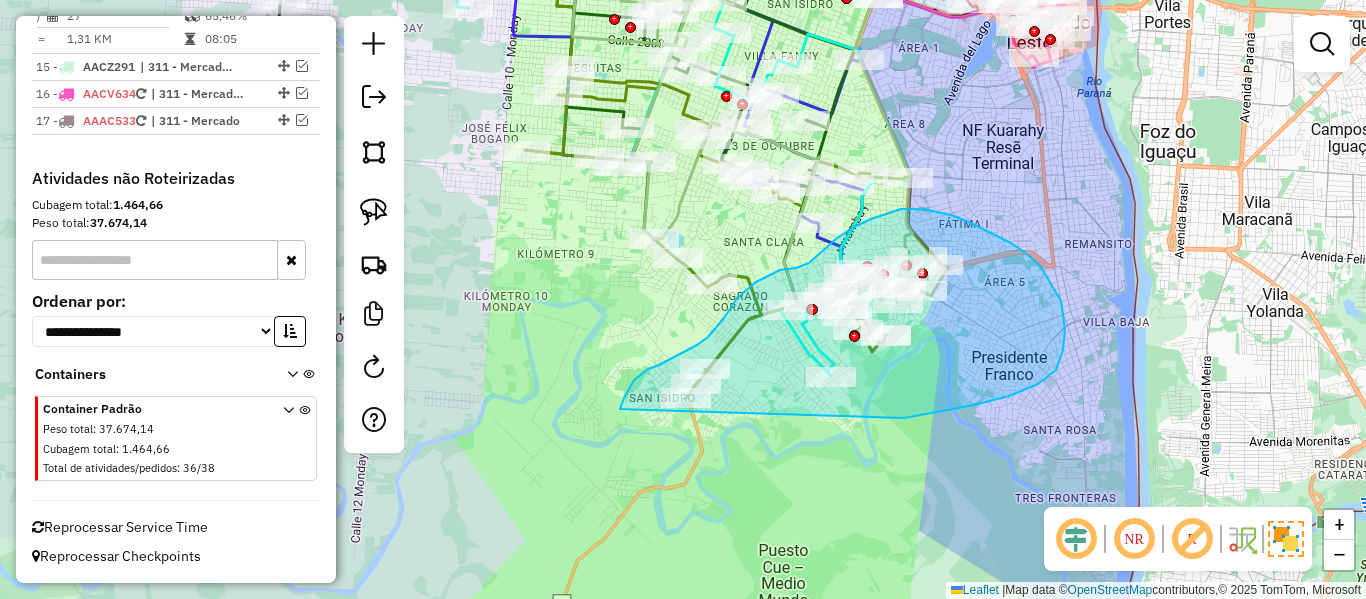 drag, startPoint x: 1063, startPoint y: 350, endPoint x: 718, endPoint y: 529, distance: 388.6721 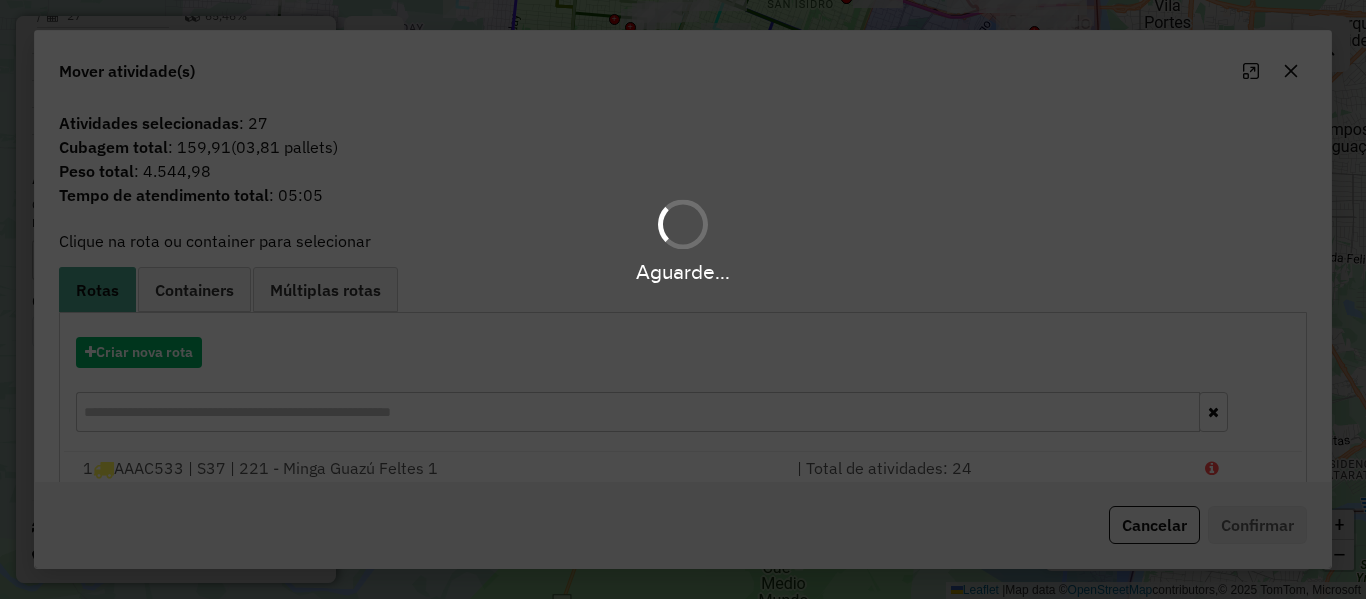 click on "Aguarde...  Pop-up bloqueado!  Seu navegador bloqueou automáticamente a abertura de uma nova janela.   Acesse as configurações e adicione o endereço do sistema a lista de permissão.   Fechar  Informações da Sessão 1187870 - 11/07/2025     Criação: 10/07/2025 18:04   Depósito:  SAZ PY Ciudad del Este  Total de rotas:  17  Distância Total:  855,38 km  Tempo total:  129:07  Custo total:  R$ 1.018,10  Total de Atividades Roteirizadas:  397  Total de Pedidos Roteirizados:  438  Peso total roteirizado:  63.746,95  Cubagem total roteirizado:  2.336,89  Total de Atividades não Roteirizadas:  36  Total de Pedidos não Roteirizados:  38 Total de caixas por viagem:  2.336,89 /   17 =  137,46 Média de Atividades por viagem:  397 /   17 =  23,35 Ocupação média da frota:  62,50%  Clientes com Service Time:  97,69%   (423 de 433)   Rotas improdutivas:  7  Rotas vários dias:  0  Clientes Priorizados NR:  0  Transportadoras  Rotas  Recargas: 3   Ver rotas   Ver veículos  Finalizar todas as rotas   1 -  / =" at bounding box center (683, 299) 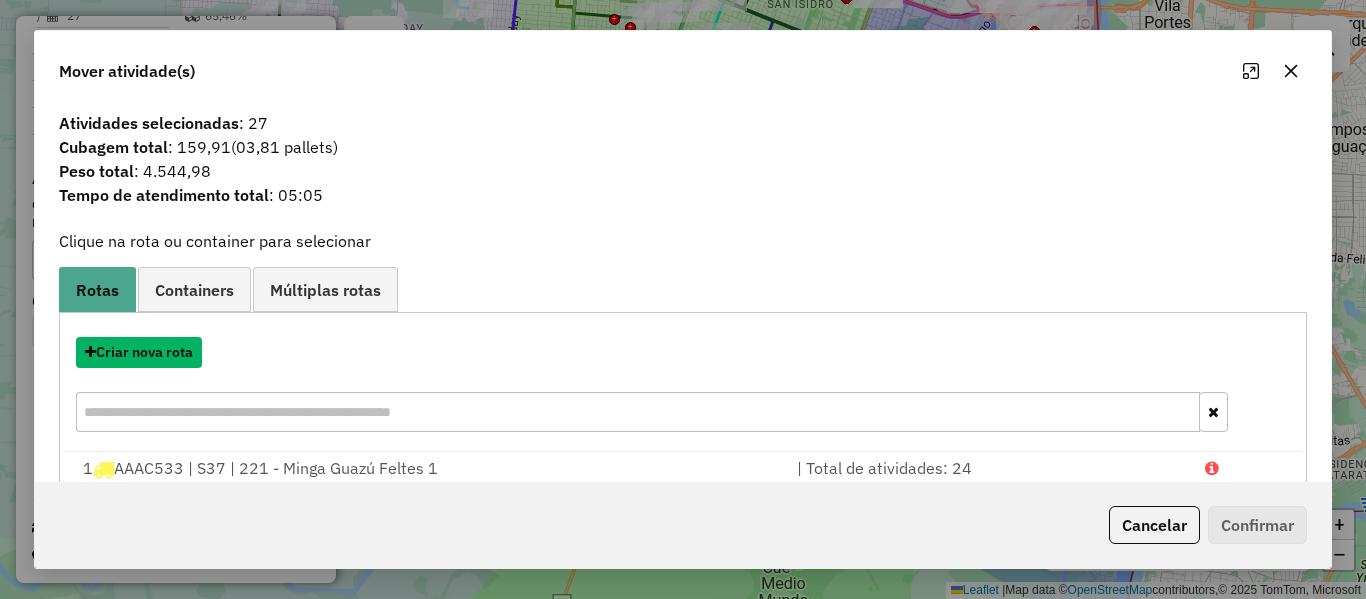 click on "Criar nova rota" at bounding box center (139, 352) 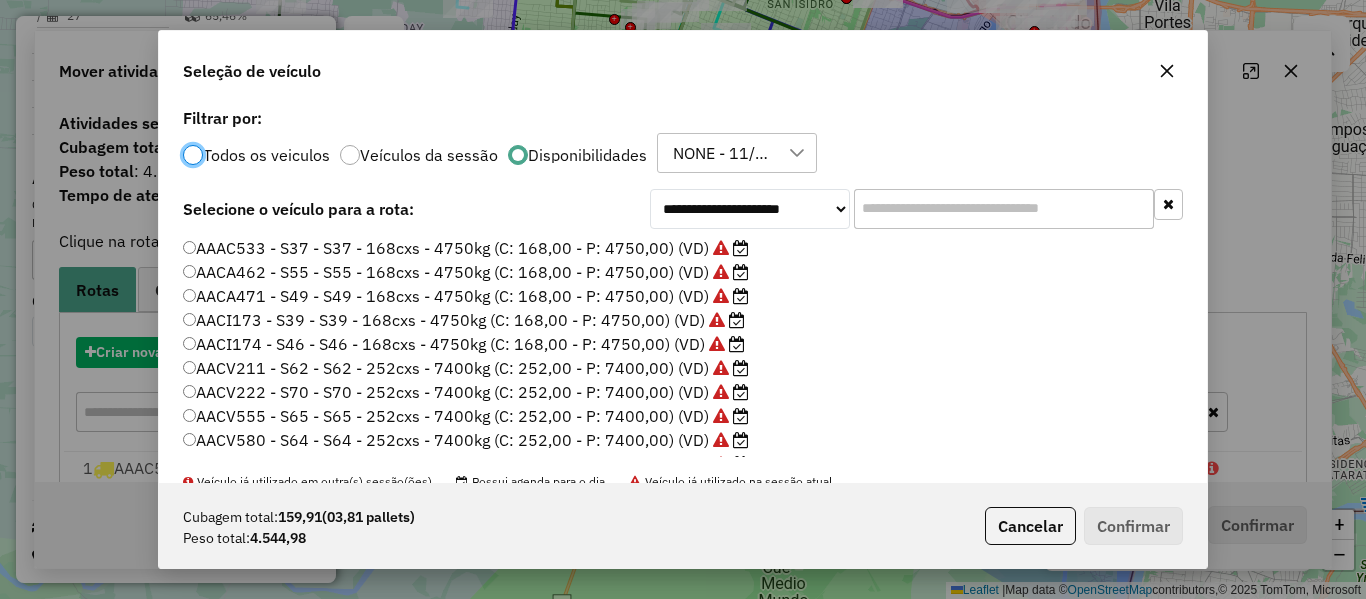 scroll, scrollTop: 11, scrollLeft: 6, axis: both 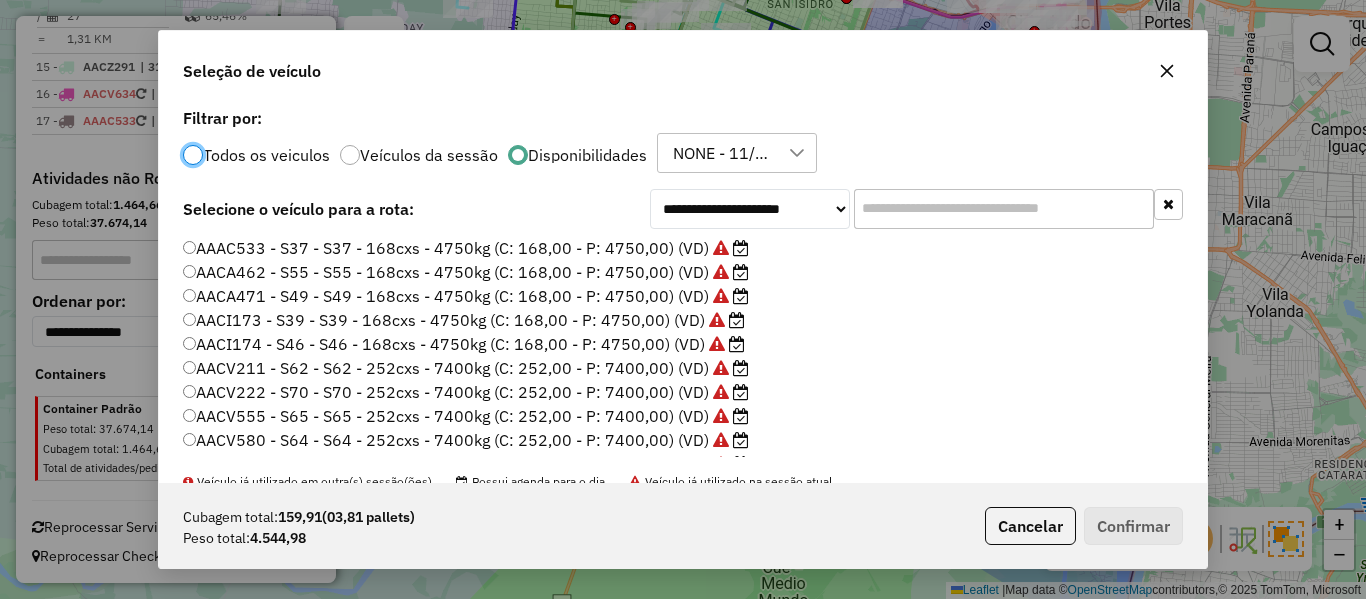 drag, startPoint x: 633, startPoint y: 272, endPoint x: 894, endPoint y: 365, distance: 277.074 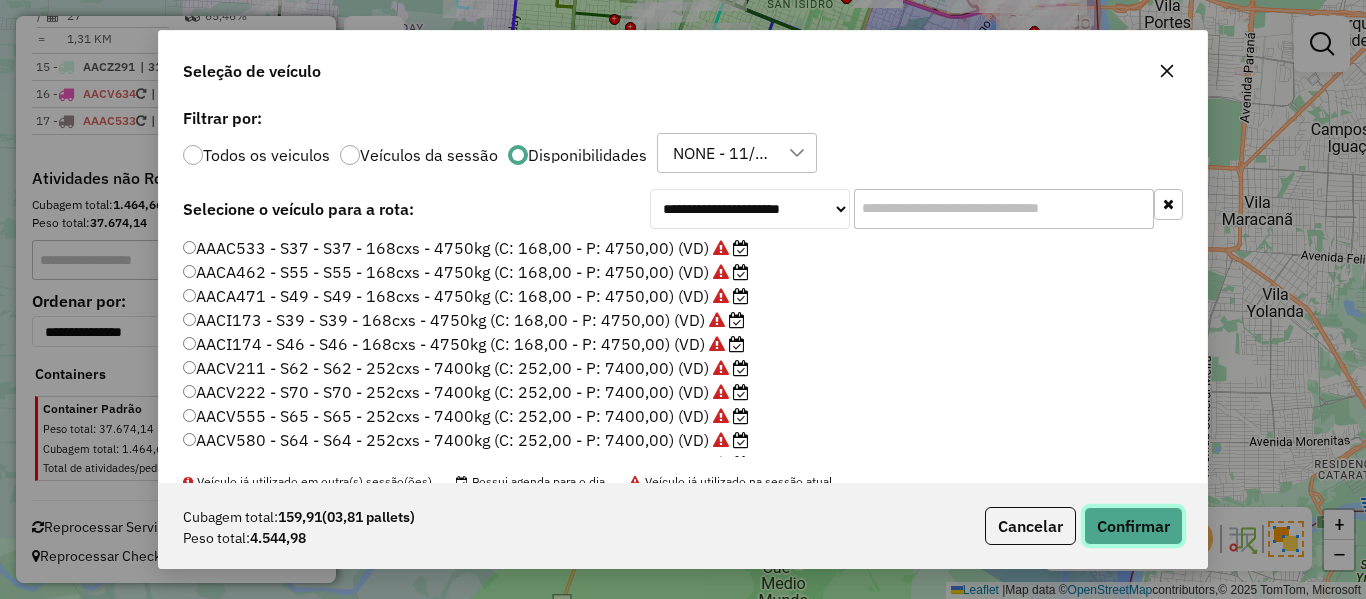 click on "Confirmar" 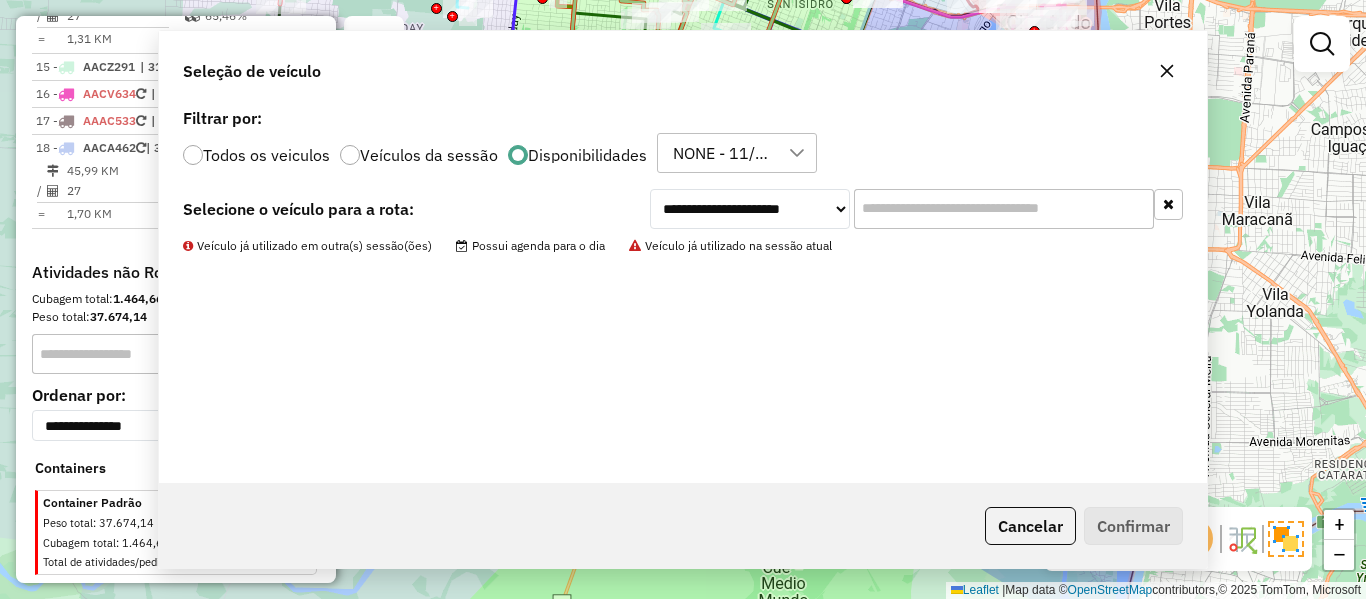 scroll, scrollTop: 2275, scrollLeft: 0, axis: vertical 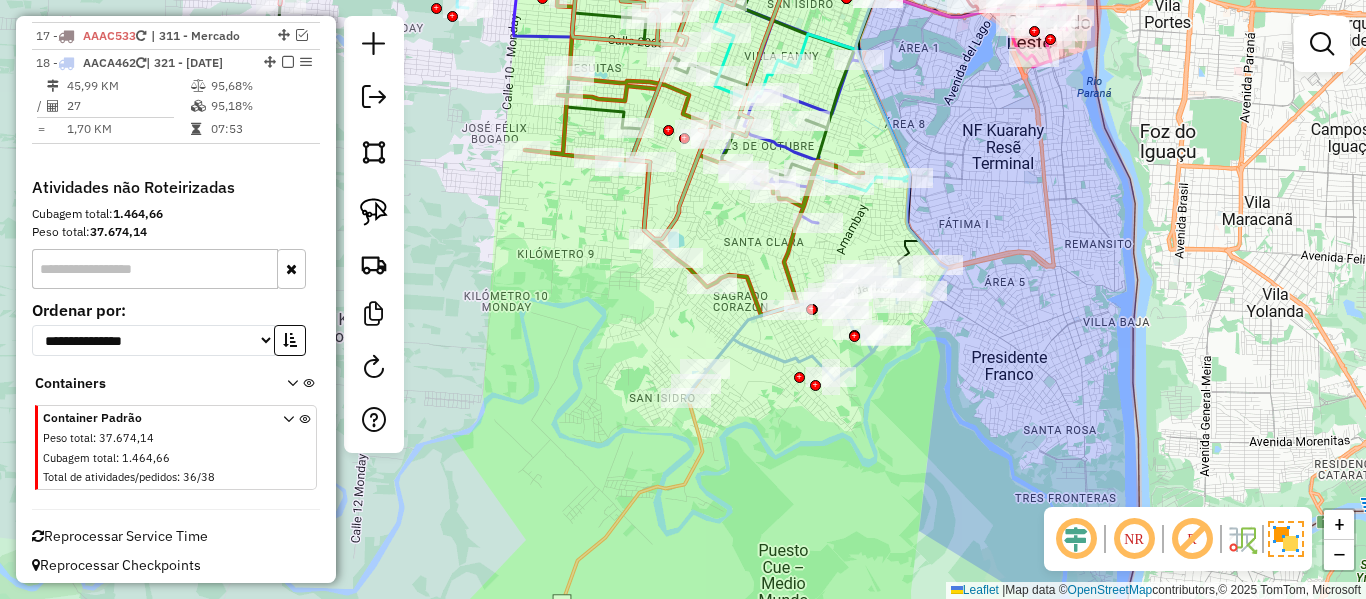 click 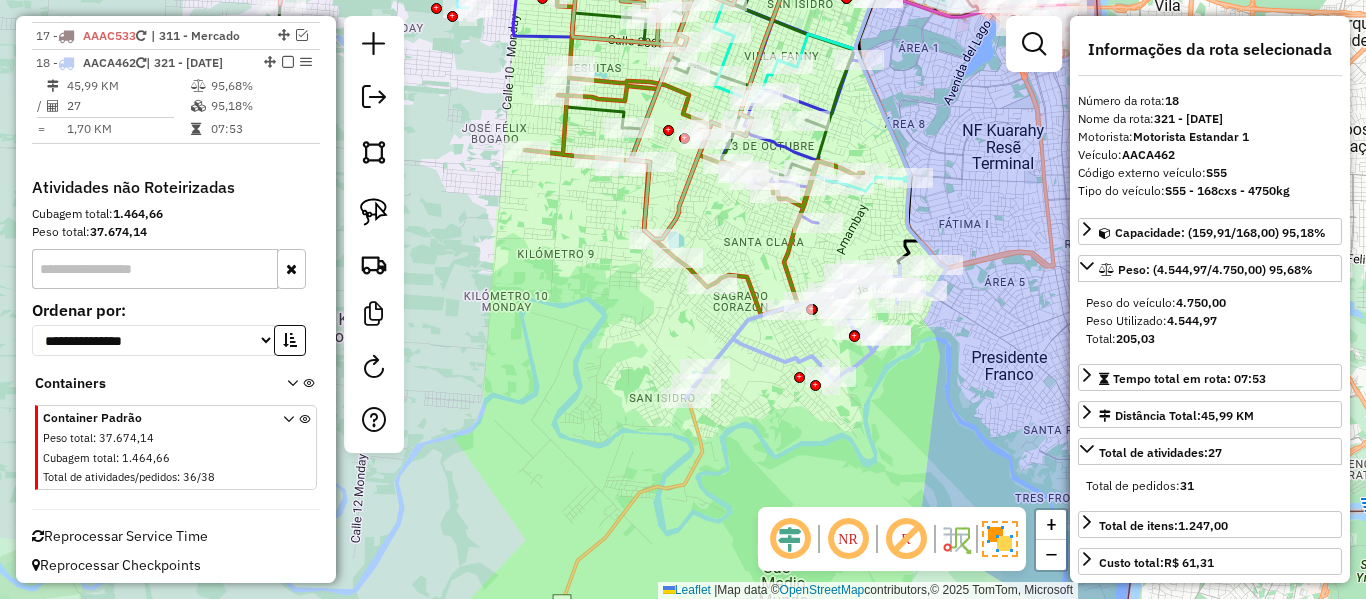 scroll, scrollTop: 2284, scrollLeft: 0, axis: vertical 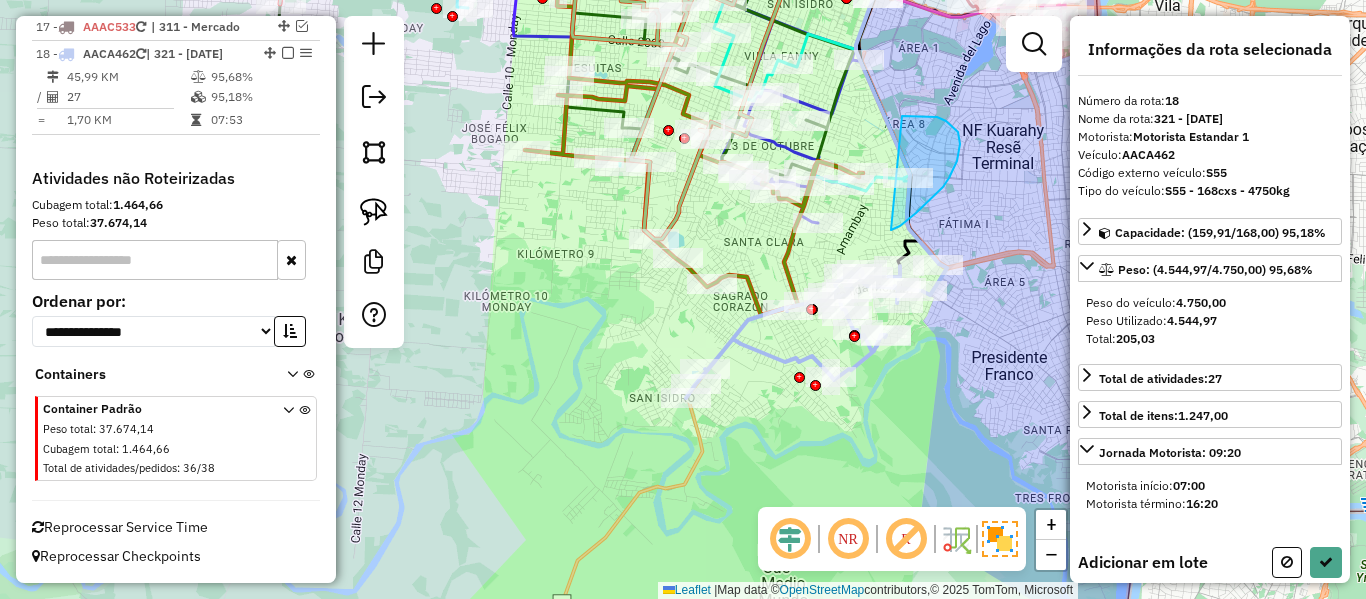 drag, startPoint x: 943, startPoint y: 187, endPoint x: 897, endPoint y: 116, distance: 84.59905 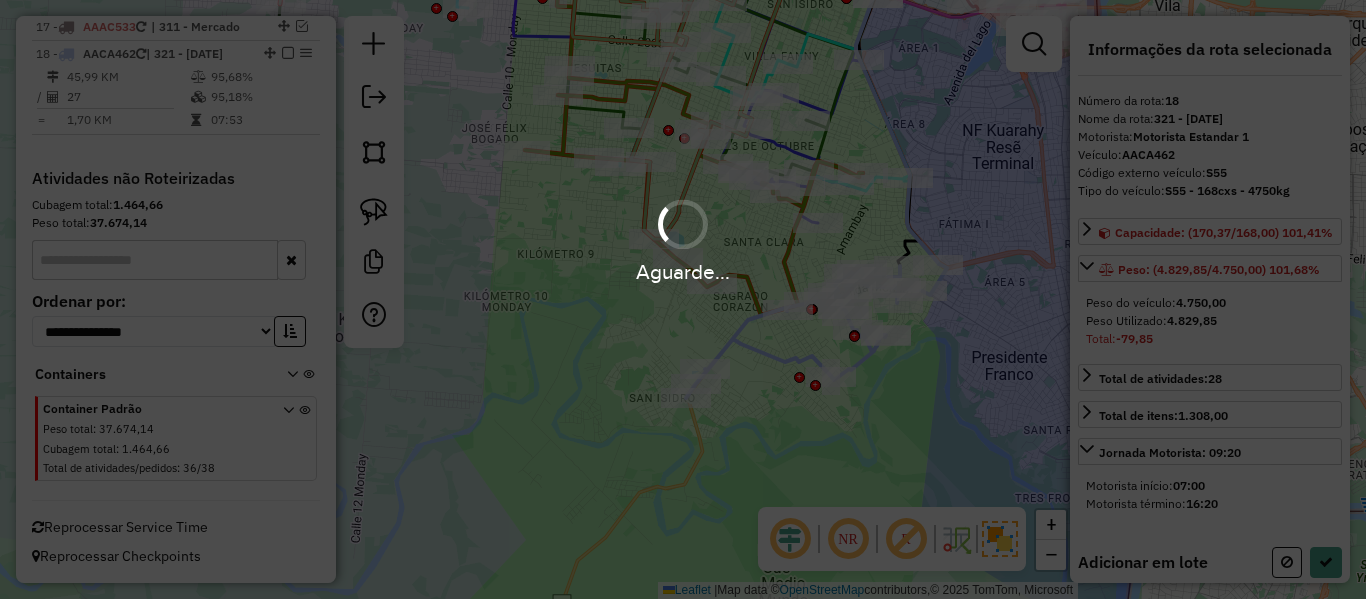 select on "**********" 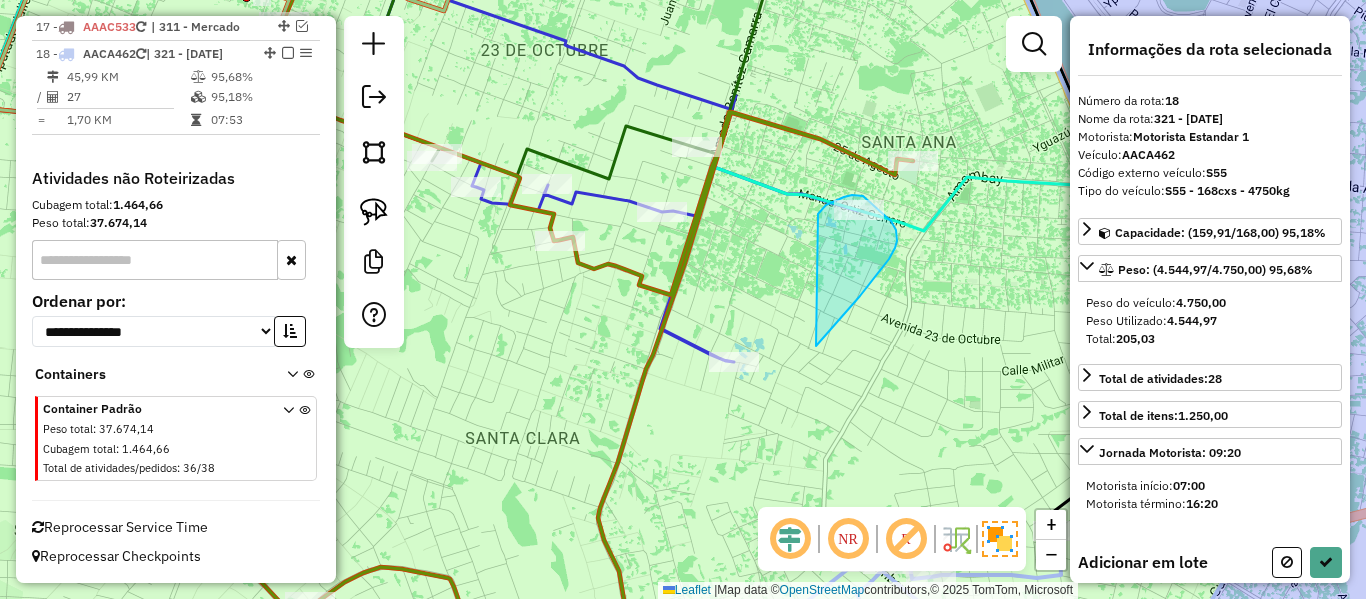 drag, startPoint x: 818, startPoint y: 345, endPoint x: 807, endPoint y: 244, distance: 101.597244 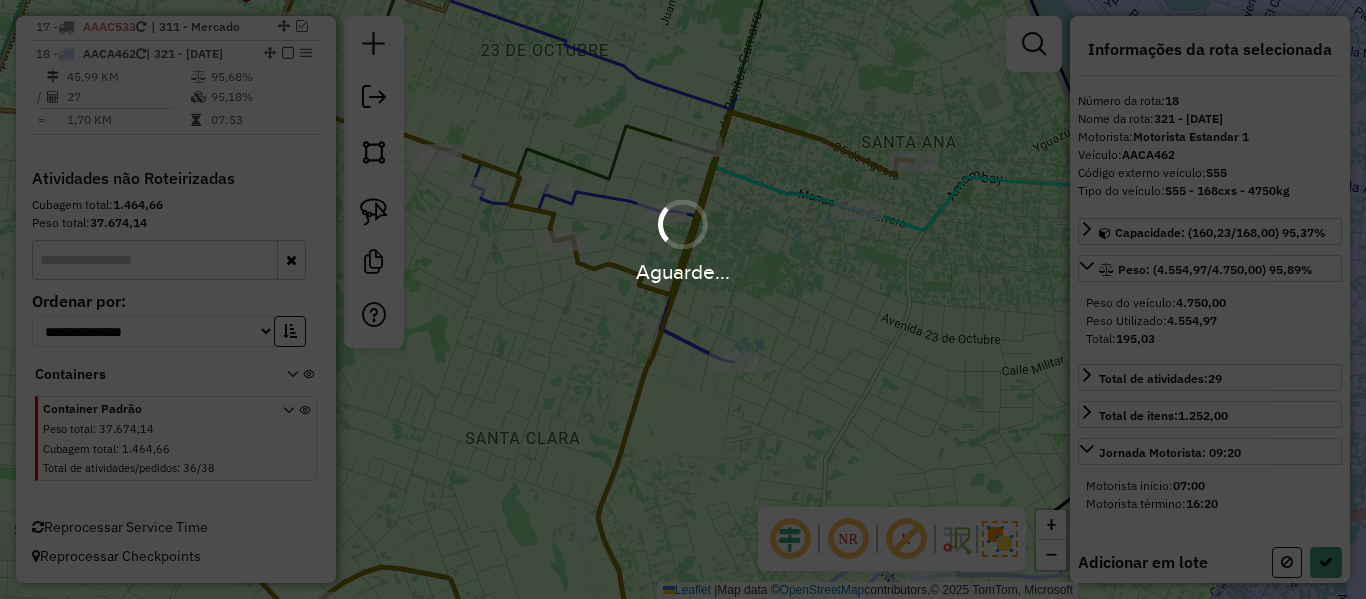 select on "**********" 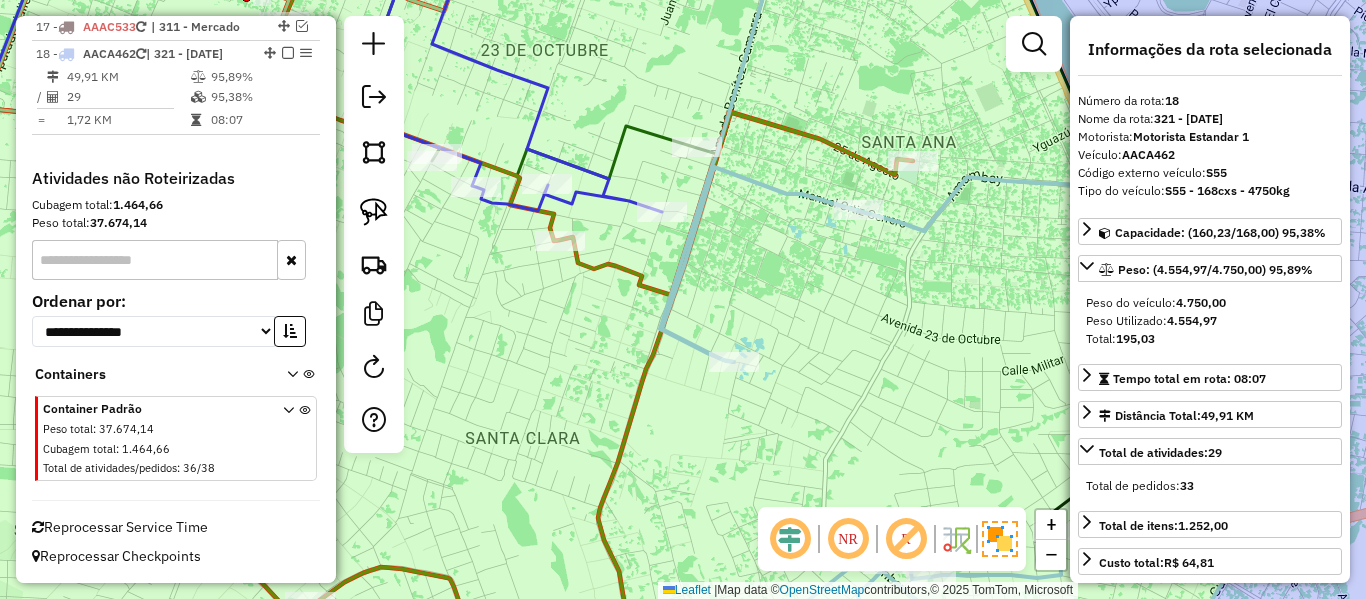 click on "Janela de atendimento Grade de atendimento Capacidade Transportadoras Veículos Cliente Pedidos  Rotas Selecione os dias de semana para filtrar as janelas de atendimento  Seg   Ter   Qua   Qui   Sex   Sáb   Dom  Informe o período da janela de atendimento: De: Até:  Filtrar exatamente a janela do cliente  Considerar janela de atendimento padrão  Selecione os dias de semana para filtrar as grades de atendimento  Seg   Ter   Qua   Qui   Sex   Sáb   Dom   Considerar clientes sem dia de atendimento cadastrado  Clientes fora do dia de atendimento selecionado Filtrar as atividades entre os valores definidos abaixo:  Peso mínimo:   Peso máximo:   Cubagem mínima:   Cubagem máxima:   De:   Até:  Filtrar as atividades entre o tempo de atendimento definido abaixo:  De:   Até:   Considerar capacidade total dos clientes não roteirizados Transportadora: Selecione um ou mais itens Tipo de veículo: Selecione um ou mais itens Veículo: Selecione um ou mais itens Motorista: Selecione um ou mais itens Nome: Rótulo:" 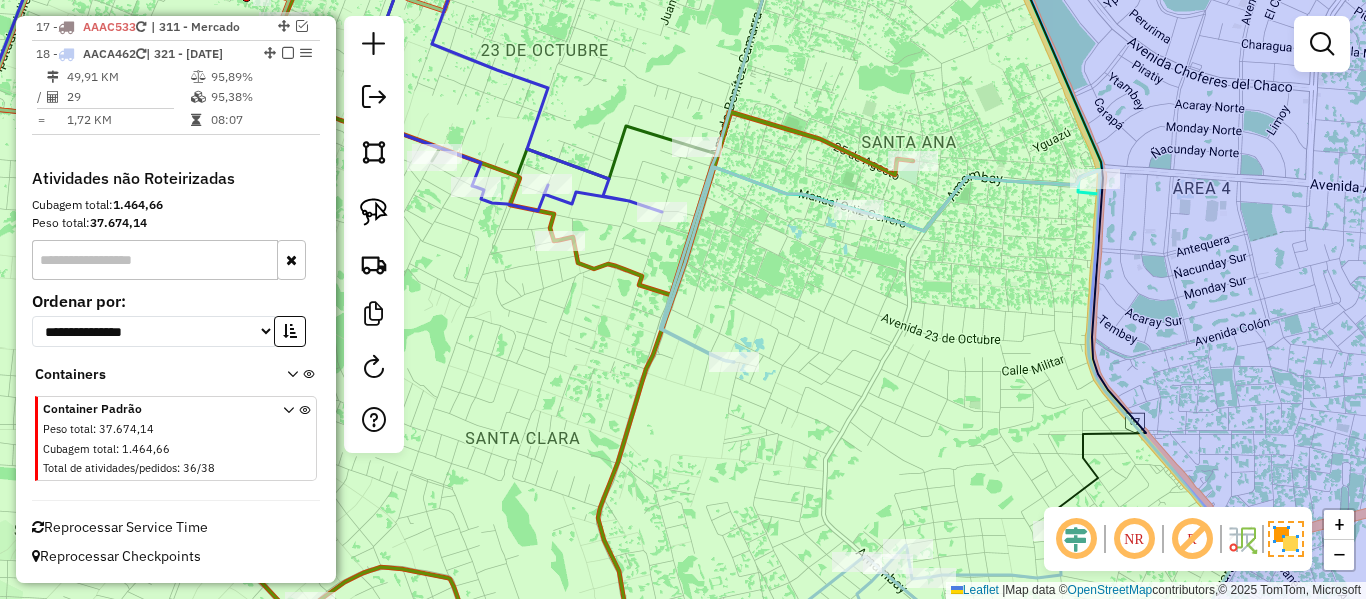 click on "Janela de atendimento Grade de atendimento Capacidade Transportadoras Veículos Cliente Pedidos  Rotas Selecione os dias de semana para filtrar as janelas de atendimento  Seg   Ter   Qua   Qui   Sex   Sáb   Dom  Informe o período da janela de atendimento: De: Até:  Filtrar exatamente a janela do cliente  Considerar janela de atendimento padrão  Selecione os dias de semana para filtrar as grades de atendimento  Seg   Ter   Qua   Qui   Sex   Sáb   Dom   Considerar clientes sem dia de atendimento cadastrado  Clientes fora do dia de atendimento selecionado Filtrar as atividades entre os valores definidos abaixo:  Peso mínimo:   Peso máximo:   Cubagem mínima:   Cubagem máxima:   De:   Até:  Filtrar as atividades entre o tempo de atendimento definido abaixo:  De:   Até:   Considerar capacidade total dos clientes não roteirizados Transportadora: Selecione um ou mais itens Tipo de veículo: Selecione um ou mais itens Veículo: Selecione um ou mais itens Motorista: Selecione um ou mais itens Nome: Rótulo:" 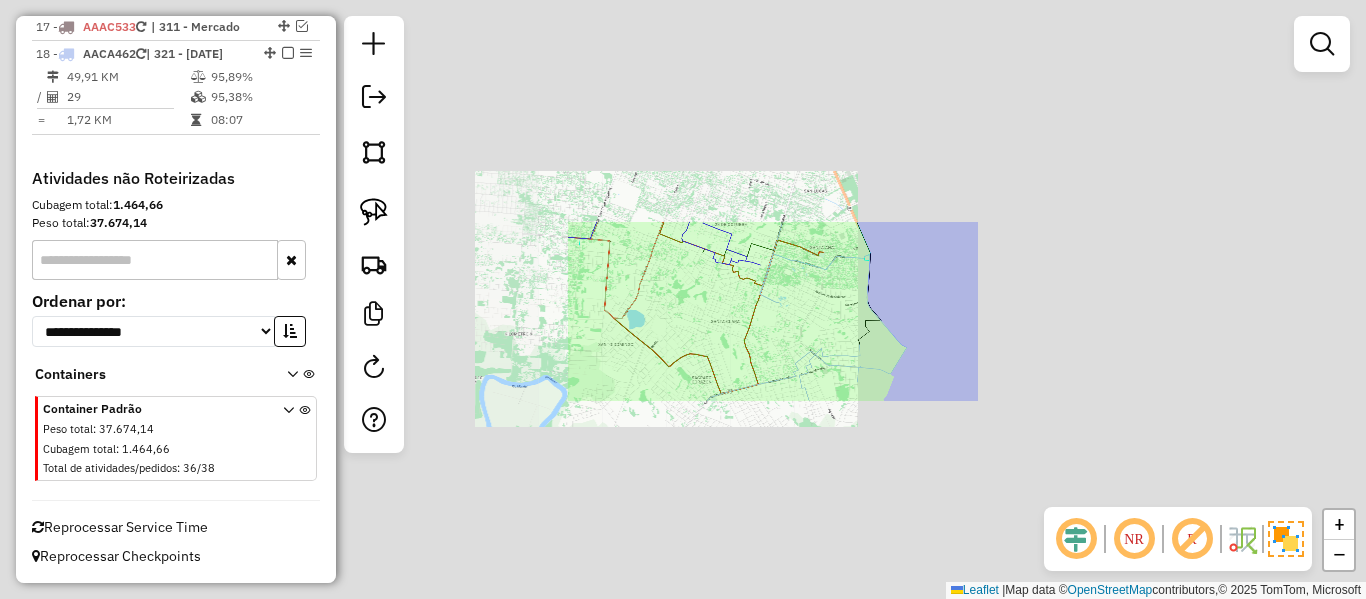 click on "Janela de atendimento Grade de atendimento Capacidade Transportadoras Veículos Cliente Pedidos  Rotas Selecione os dias de semana para filtrar as janelas de atendimento  Seg   Ter   Qua   Qui   Sex   Sáb   Dom  Informe o período da janela de atendimento: De: Até:  Filtrar exatamente a janela do cliente  Considerar janela de atendimento padrão  Selecione os dias de semana para filtrar as grades de atendimento  Seg   Ter   Qua   Qui   Sex   Sáb   Dom   Considerar clientes sem dia de atendimento cadastrado  Clientes fora do dia de atendimento selecionado Filtrar as atividades entre os valores definidos abaixo:  Peso mínimo:   Peso máximo:   Cubagem mínima:   Cubagem máxima:   De:   Até:  Filtrar as atividades entre o tempo de atendimento definido abaixo:  De:   Até:   Considerar capacidade total dos clientes não roteirizados Transportadora: Selecione um ou mais itens Tipo de veículo: Selecione um ou mais itens Veículo: Selecione um ou mais itens Motorista: Selecione um ou mais itens Nome: Rótulo:" 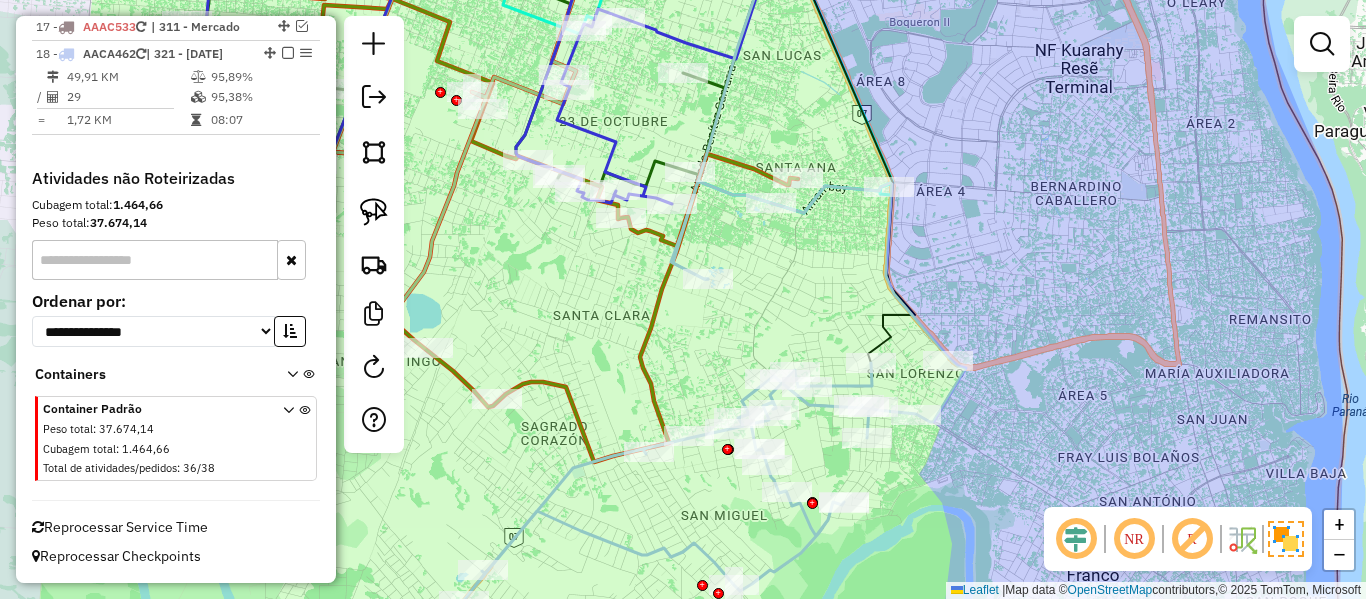 click 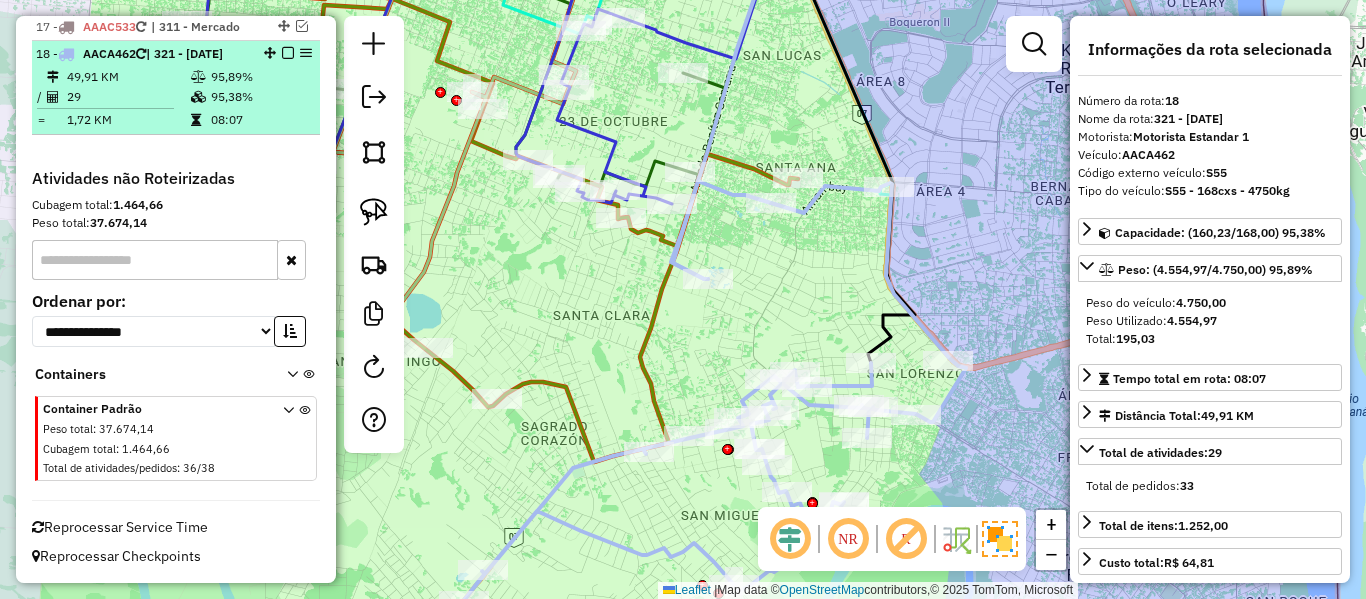 click at bounding box center [288, 53] 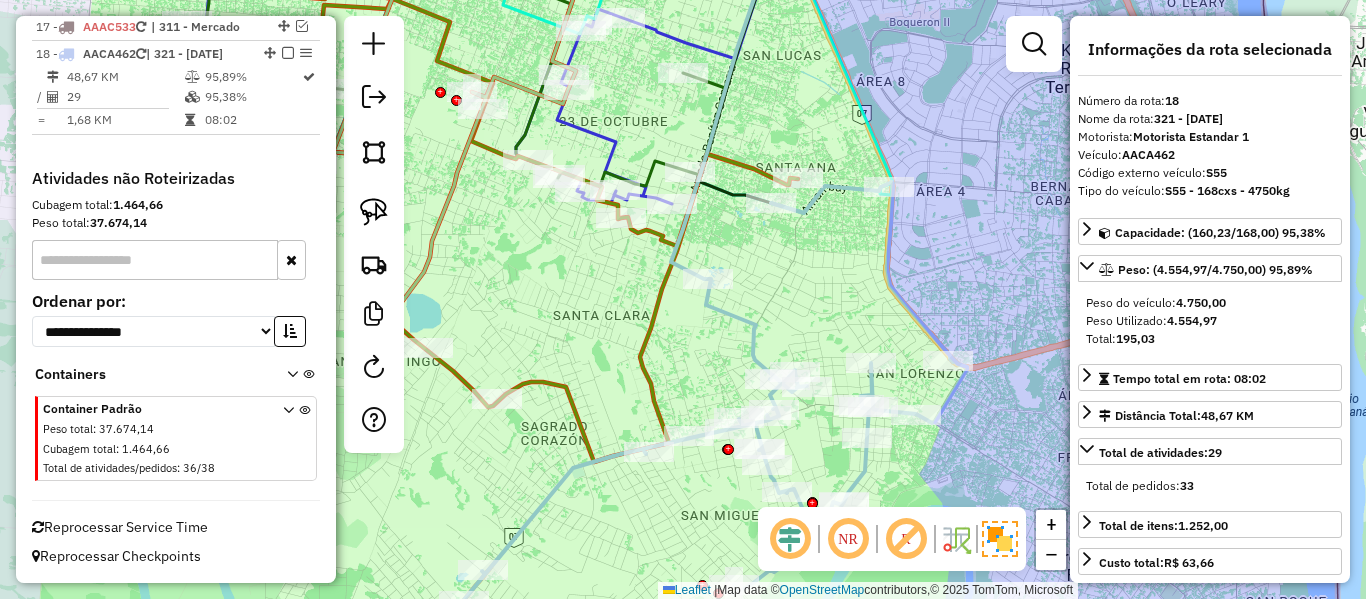 click at bounding box center [288, 53] 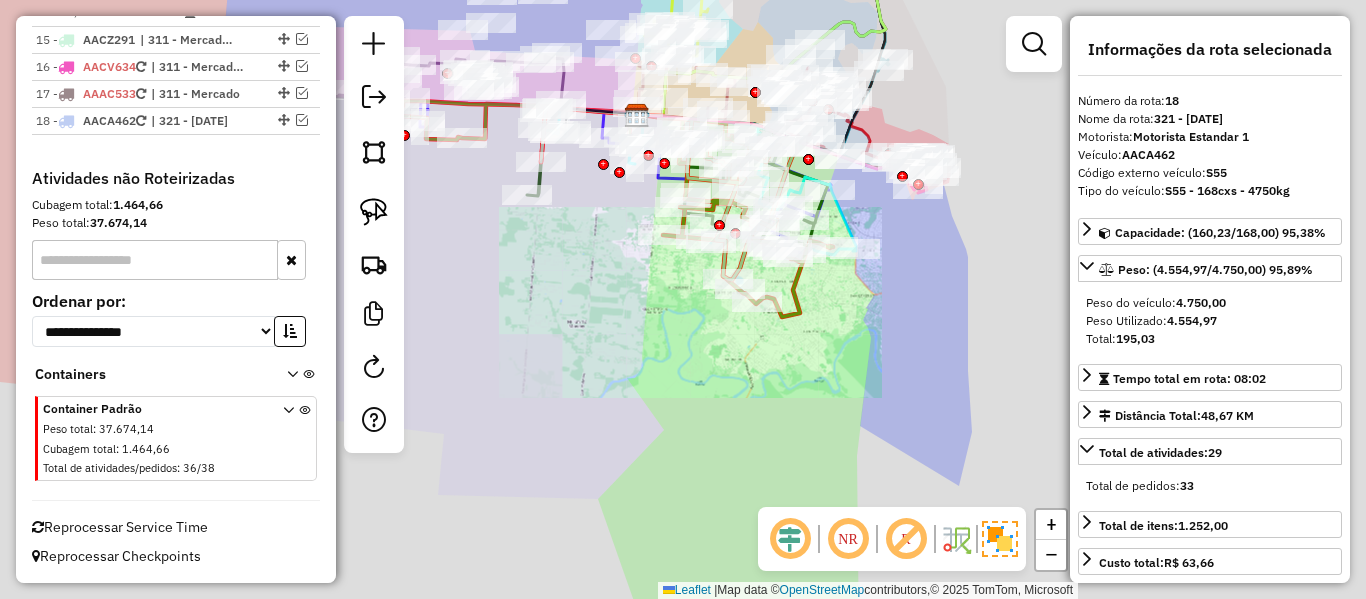 click on "Janela de atendimento Grade de atendimento Capacidade Transportadoras Veículos Cliente Pedidos  Rotas Selecione os dias de semana para filtrar as janelas de atendimento  Seg   Ter   Qua   Qui   Sex   Sáb   Dom  Informe o período da janela de atendimento: De: Até:  Filtrar exatamente a janela do cliente  Considerar janela de atendimento padrão  Selecione os dias de semana para filtrar as grades de atendimento  Seg   Ter   Qua   Qui   Sex   Sáb   Dom   Considerar clientes sem dia de atendimento cadastrado  Clientes fora do dia de atendimento selecionado Filtrar as atividades entre os valores definidos abaixo:  Peso mínimo:   Peso máximo:   Cubagem mínima:   Cubagem máxima:   De:   Até:  Filtrar as atividades entre o tempo de atendimento definido abaixo:  De:   Até:   Considerar capacidade total dos clientes não roteirizados Transportadora: Selecione um ou mais itens Tipo de veículo: Selecione um ou mais itens Veículo: Selecione um ou mais itens Motorista: Selecione um ou mais itens Nome: Rótulo:" 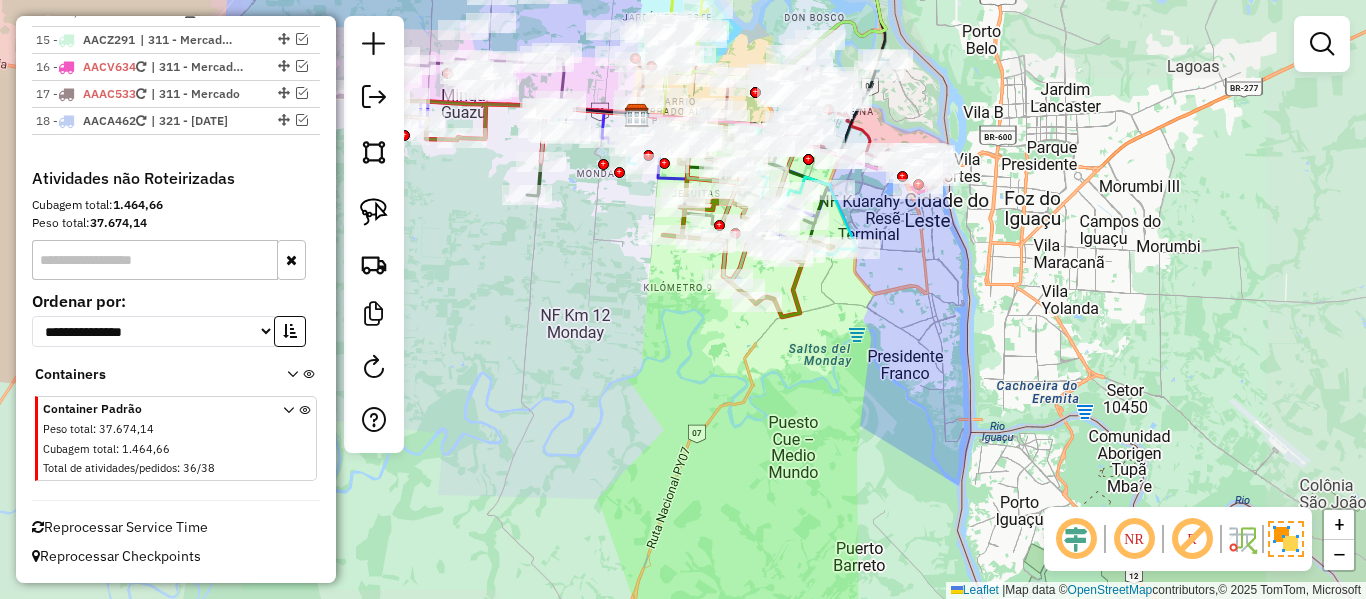 drag, startPoint x: 891, startPoint y: 320, endPoint x: 865, endPoint y: 385, distance: 70.00714 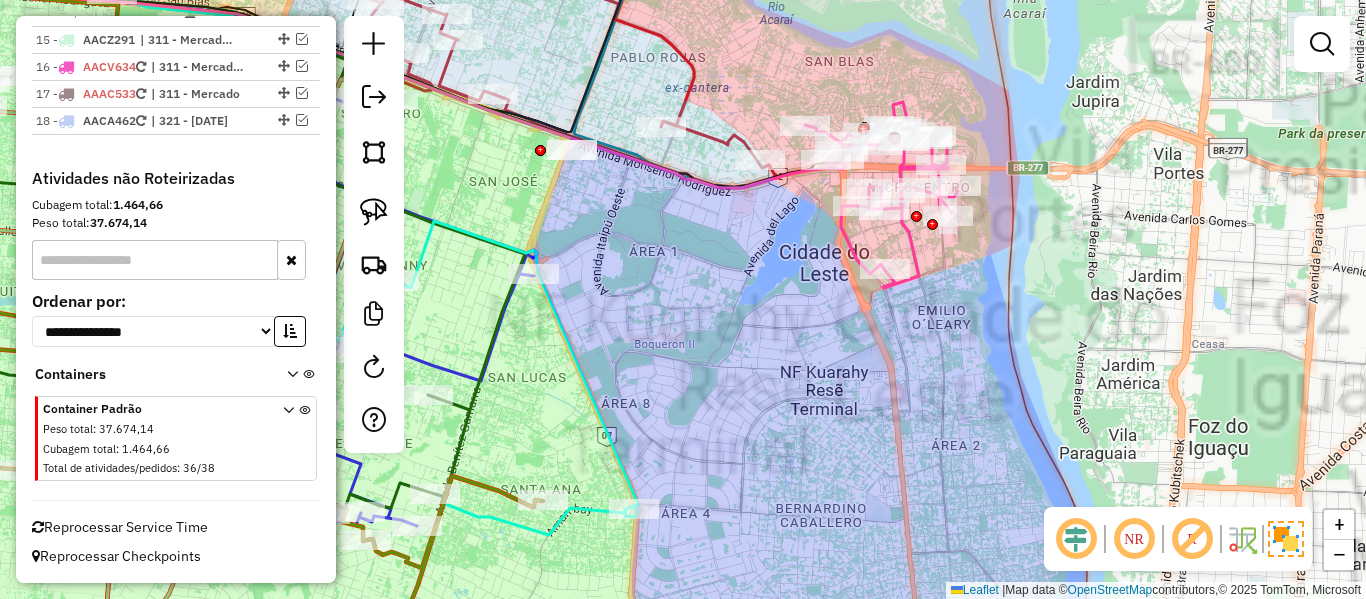 click on "Janela de atendimento Grade de atendimento Capacidade Transportadoras Veículos Cliente Pedidos  Rotas Selecione os dias de semana para filtrar as janelas de atendimento  Seg   Ter   Qua   Qui   Sex   Sáb   Dom  Informe o período da janela de atendimento: De: Até:  Filtrar exatamente a janela do cliente  Considerar janela de atendimento padrão  Selecione os dias de semana para filtrar as grades de atendimento  Seg   Ter   Qua   Qui   Sex   Sáb   Dom   Considerar clientes sem dia de atendimento cadastrado  Clientes fora do dia de atendimento selecionado Filtrar as atividades entre os valores definidos abaixo:  Peso mínimo:   Peso máximo:   Cubagem mínima:   Cubagem máxima:   De:   Até:  Filtrar as atividades entre o tempo de atendimento definido abaixo:  De:   Até:   Considerar capacidade total dos clientes não roteirizados Transportadora: Selecione um ou mais itens Tipo de veículo: Selecione um ou mais itens Veículo: Selecione um ou mais itens Motorista: Selecione um ou mais itens Nome: Rótulo:" 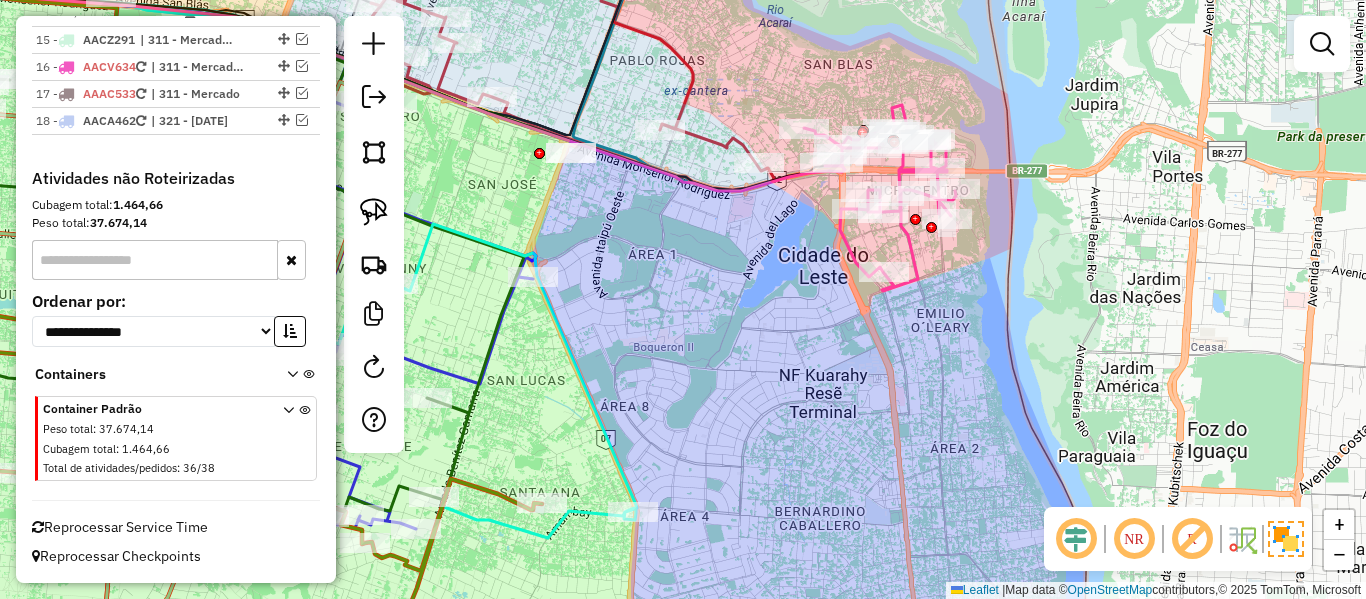 click 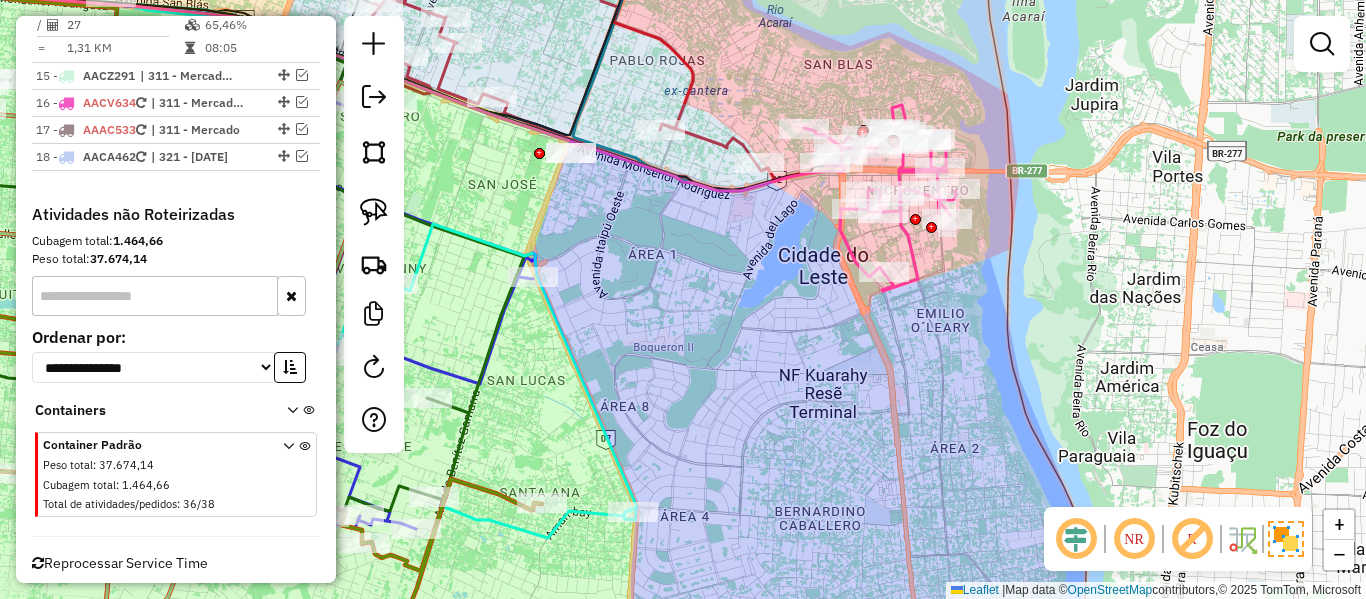 select on "**********" 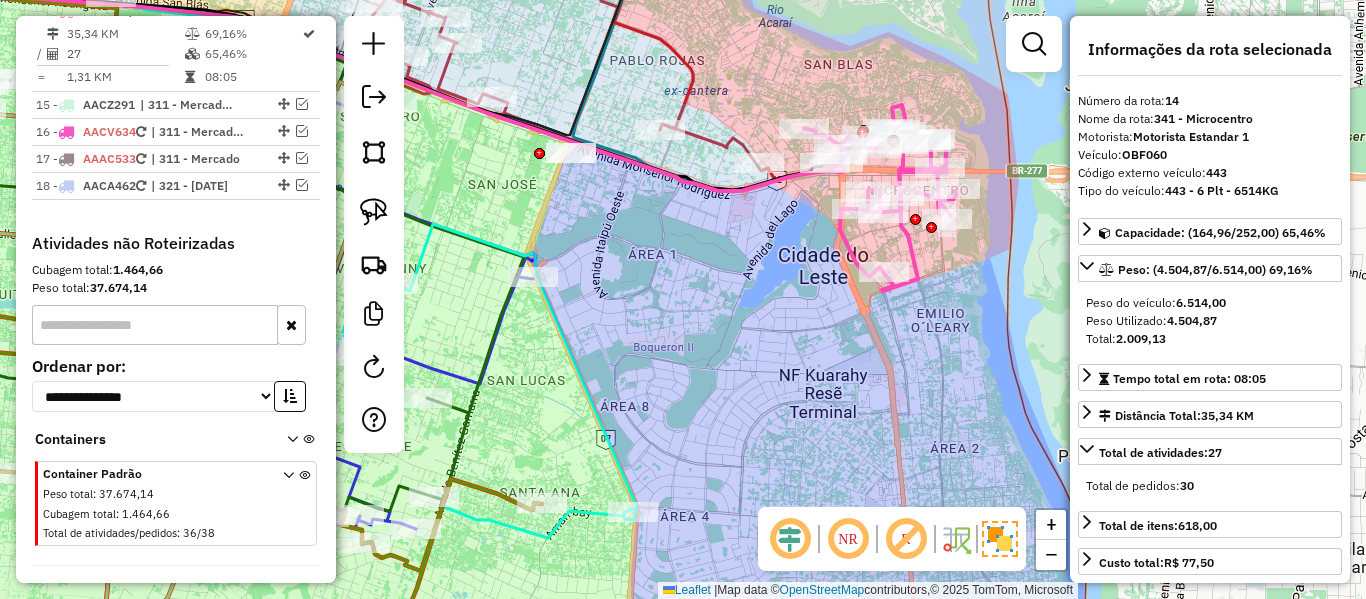 scroll, scrollTop: 2134, scrollLeft: 0, axis: vertical 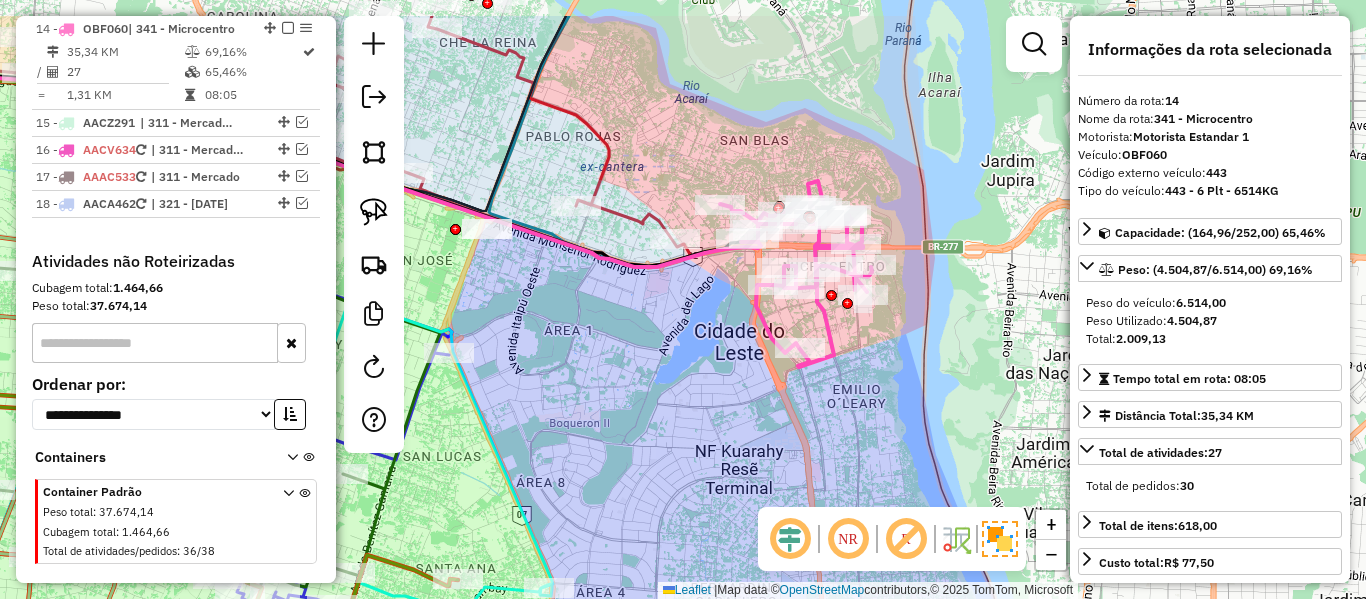 drag, startPoint x: 753, startPoint y: 315, endPoint x: 732, endPoint y: 349, distance: 39.962482 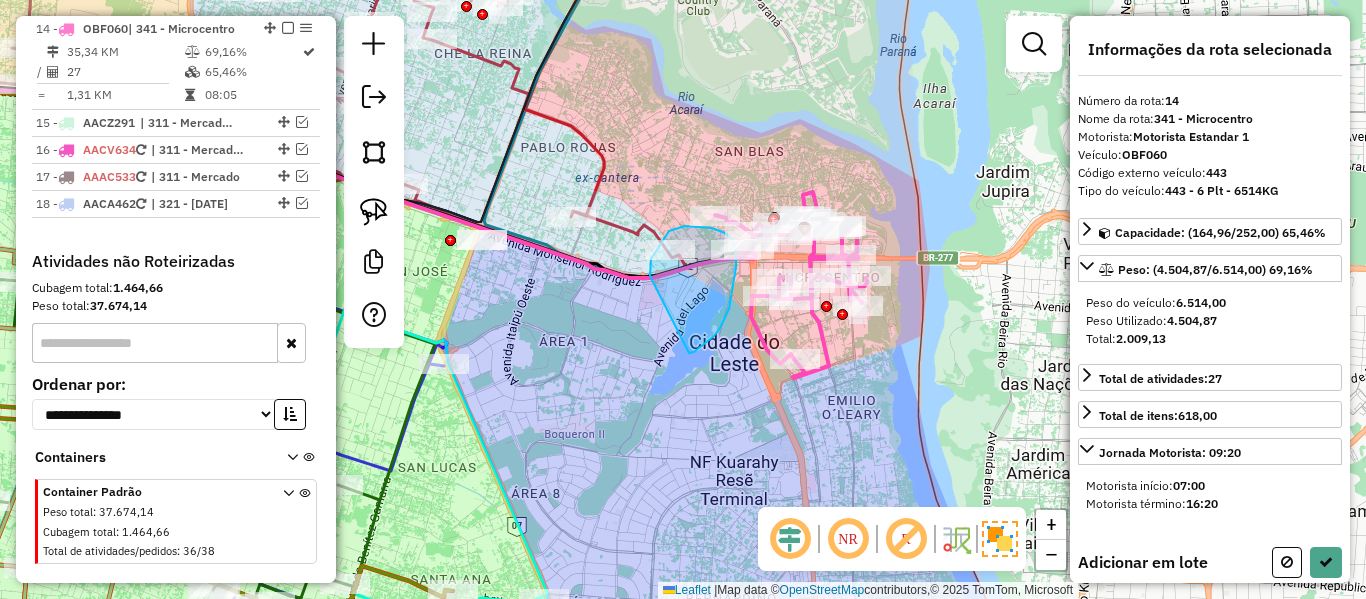drag, startPoint x: 689, startPoint y: 353, endPoint x: 652, endPoint y: 279, distance: 82.73451 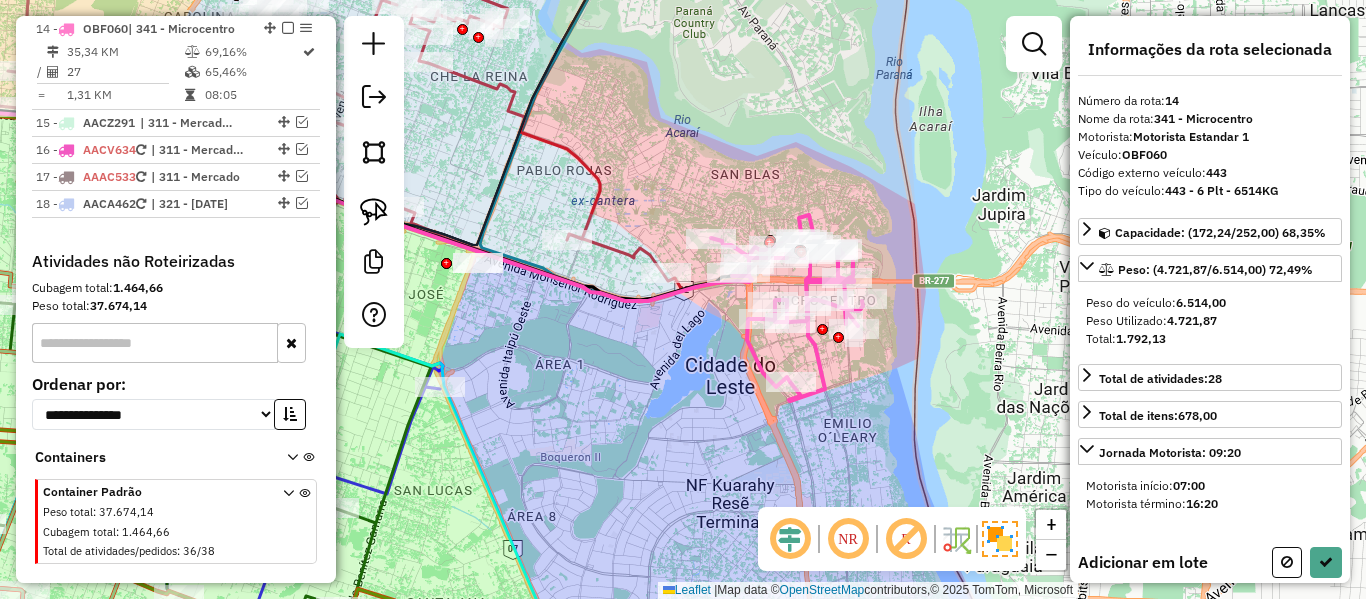 drag, startPoint x: 694, startPoint y: 281, endPoint x: 690, endPoint y: 304, distance: 23.345236 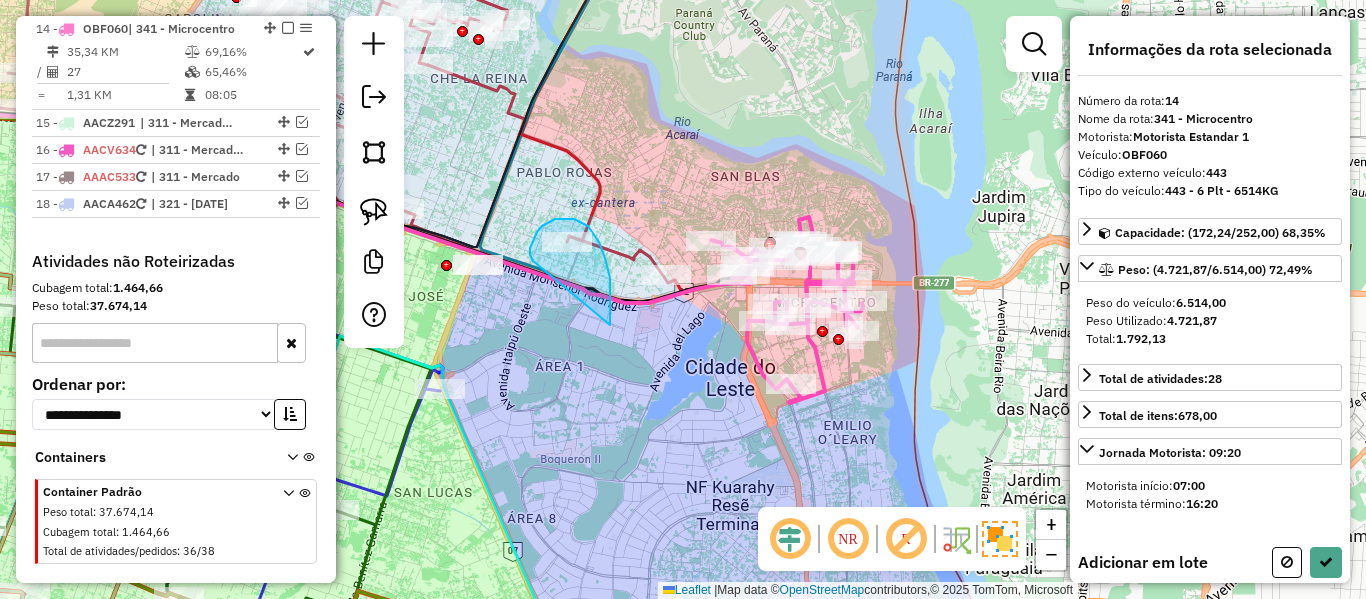 drag, startPoint x: 610, startPoint y: 325, endPoint x: 539, endPoint y: 265, distance: 92.95698 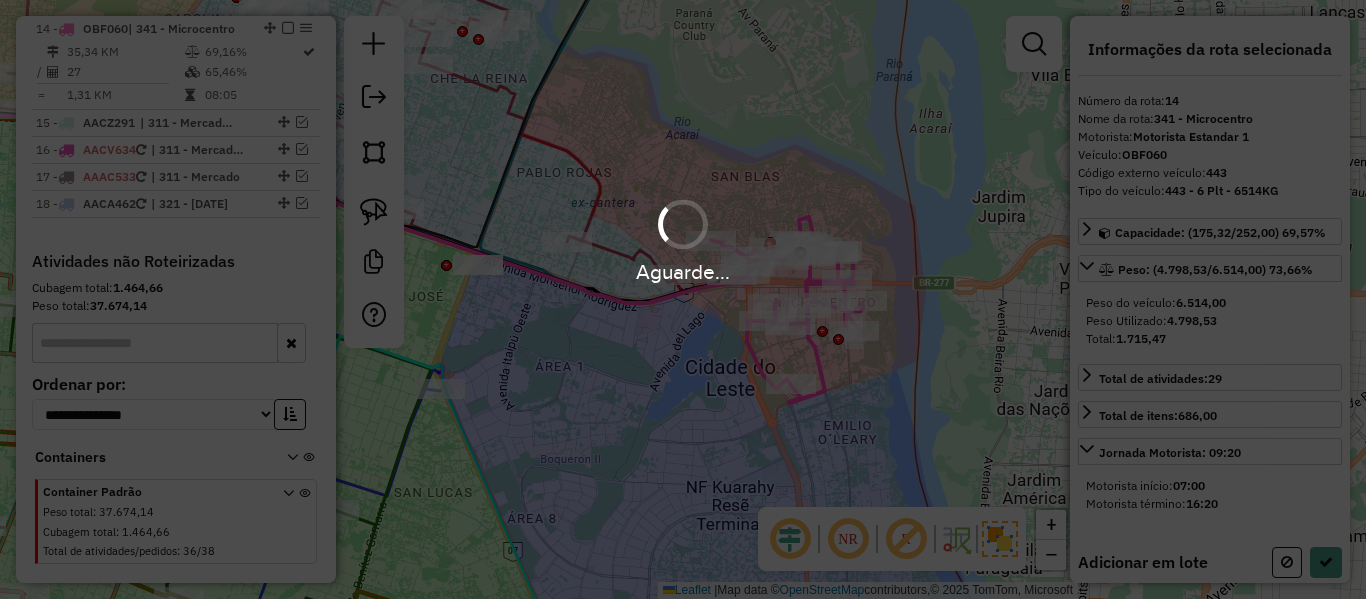 select on "**********" 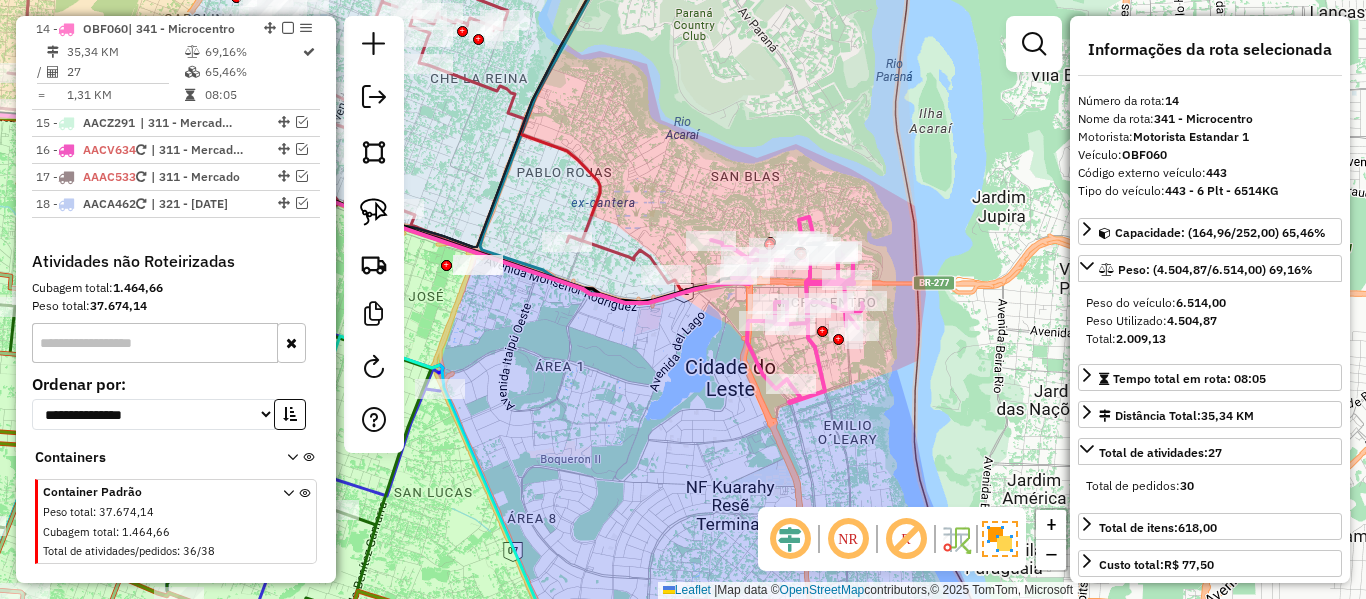 drag, startPoint x: 602, startPoint y: 332, endPoint x: 740, endPoint y: 350, distance: 139.16896 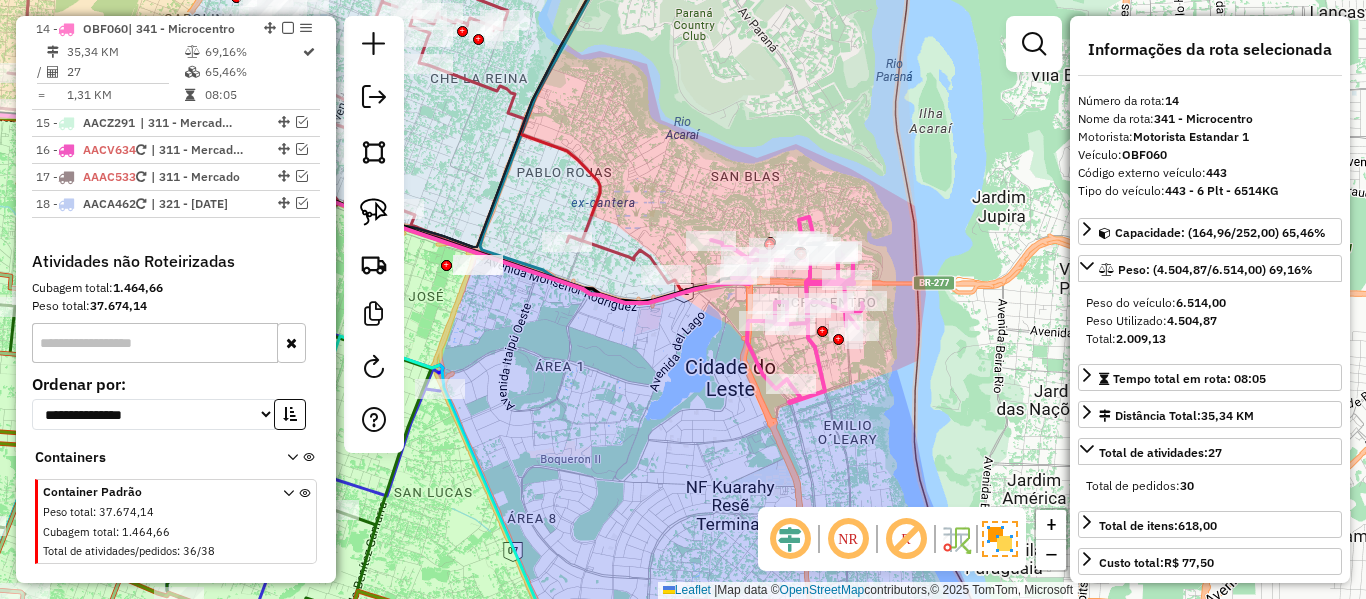 click 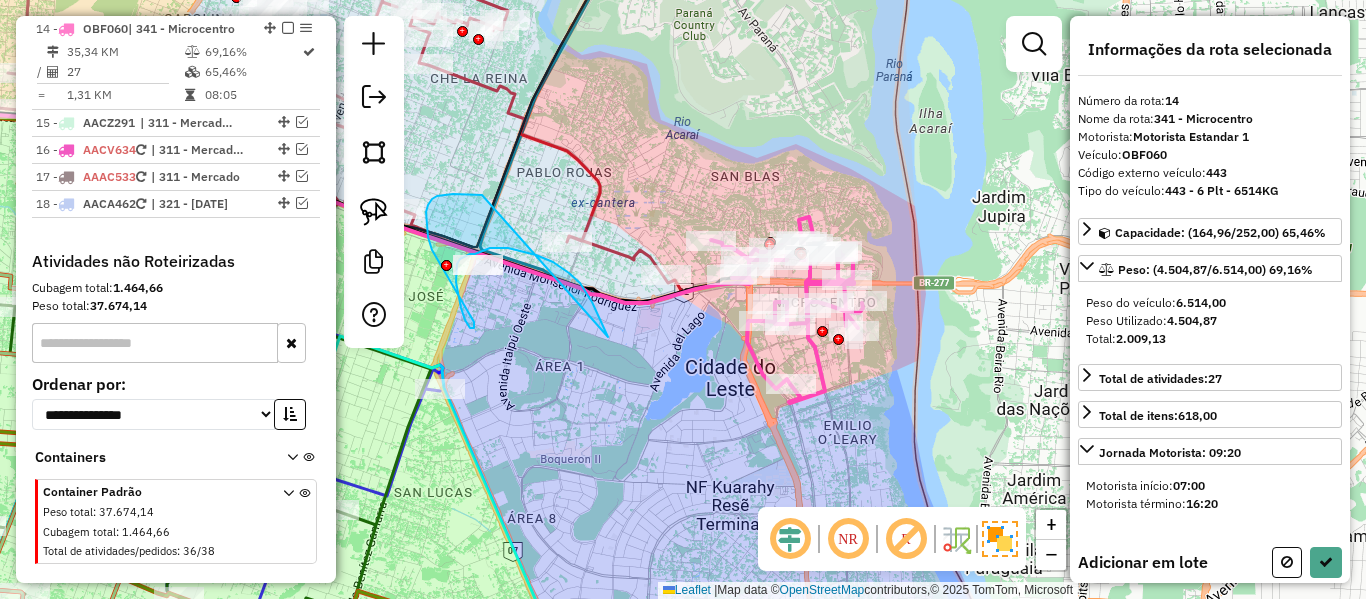drag, startPoint x: 536, startPoint y: 255, endPoint x: 512, endPoint y: 218, distance: 44.102154 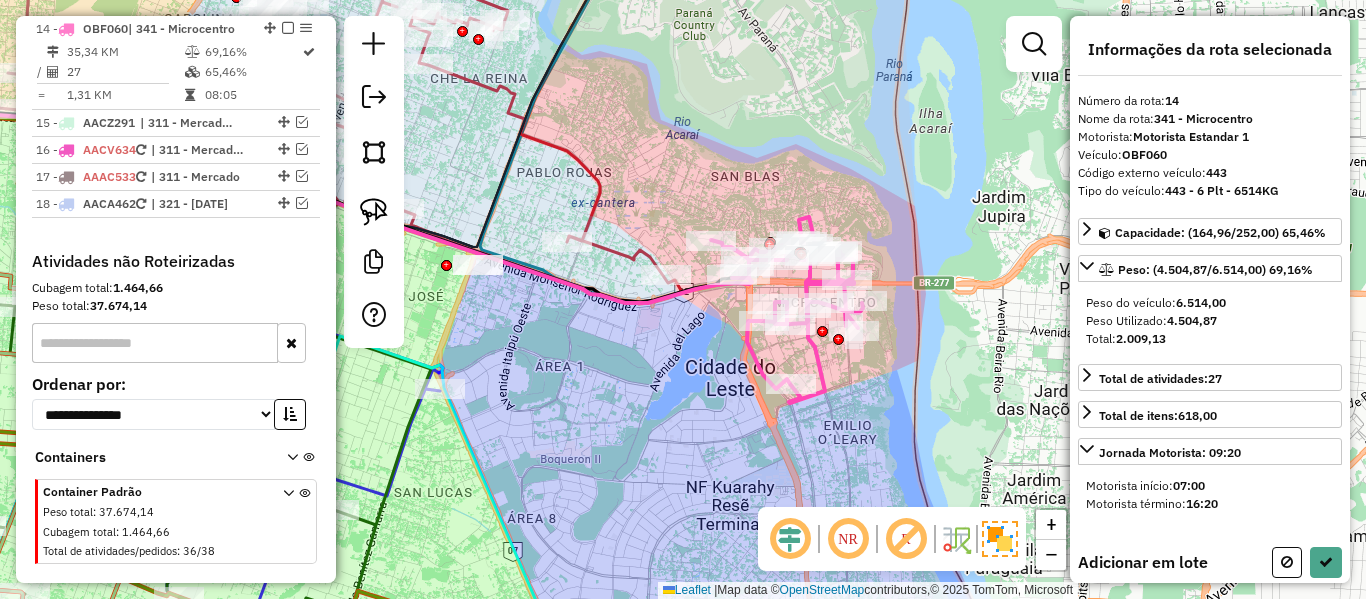 click on "Janela de atendimento Grade de atendimento Capacidade Transportadoras Veículos Cliente Pedidos  Rotas Selecione os dias de semana para filtrar as janelas de atendimento  Seg   Ter   Qua   Qui   Sex   Sáb   Dom  Informe o período da janela de atendimento: De: Até:  Filtrar exatamente a janela do cliente  Considerar janela de atendimento padrão  Selecione os dias de semana para filtrar as grades de atendimento  Seg   Ter   Qua   Qui   Sex   Sáb   Dom   Considerar clientes sem dia de atendimento cadastrado  Clientes fora do dia de atendimento selecionado Filtrar as atividades entre os valores definidos abaixo:  Peso mínimo:   Peso máximo:   Cubagem mínima:   Cubagem máxima:   De:   Até:  Filtrar as atividades entre o tempo de atendimento definido abaixo:  De:   Até:   Considerar capacidade total dos clientes não roteirizados Transportadora: Selecione um ou mais itens Tipo de veículo: Selecione um ou mais itens Veículo: Selecione um ou mais itens Motorista: Selecione um ou mais itens Nome: Rótulo:" 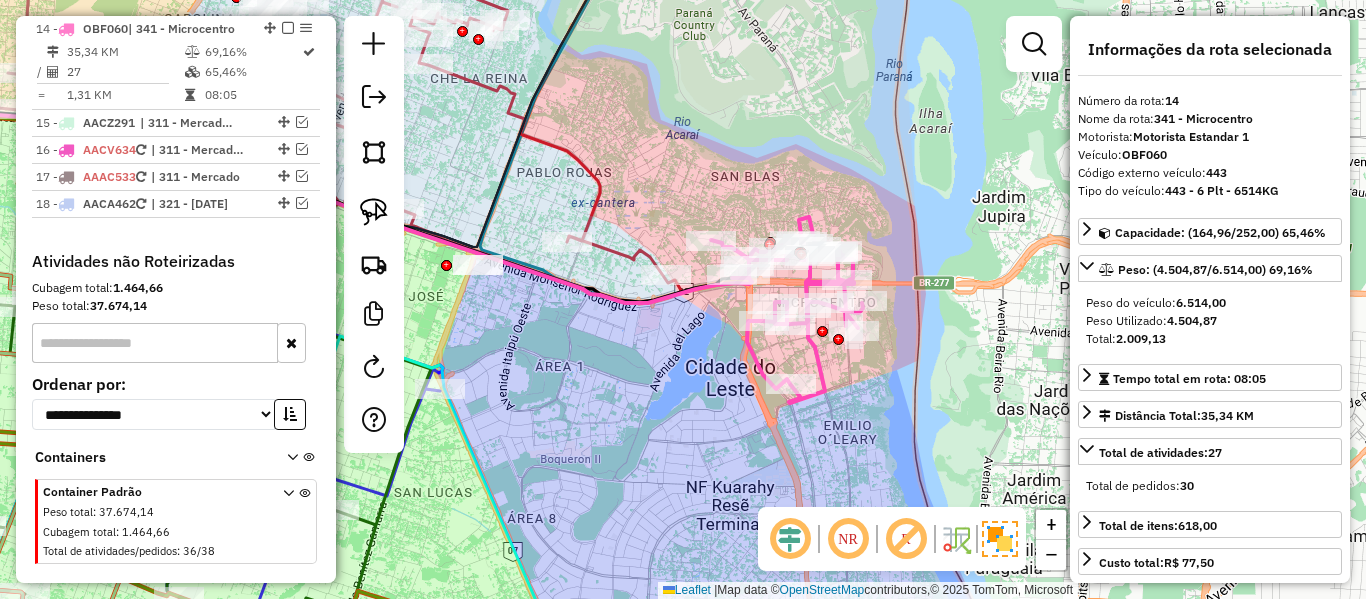 click 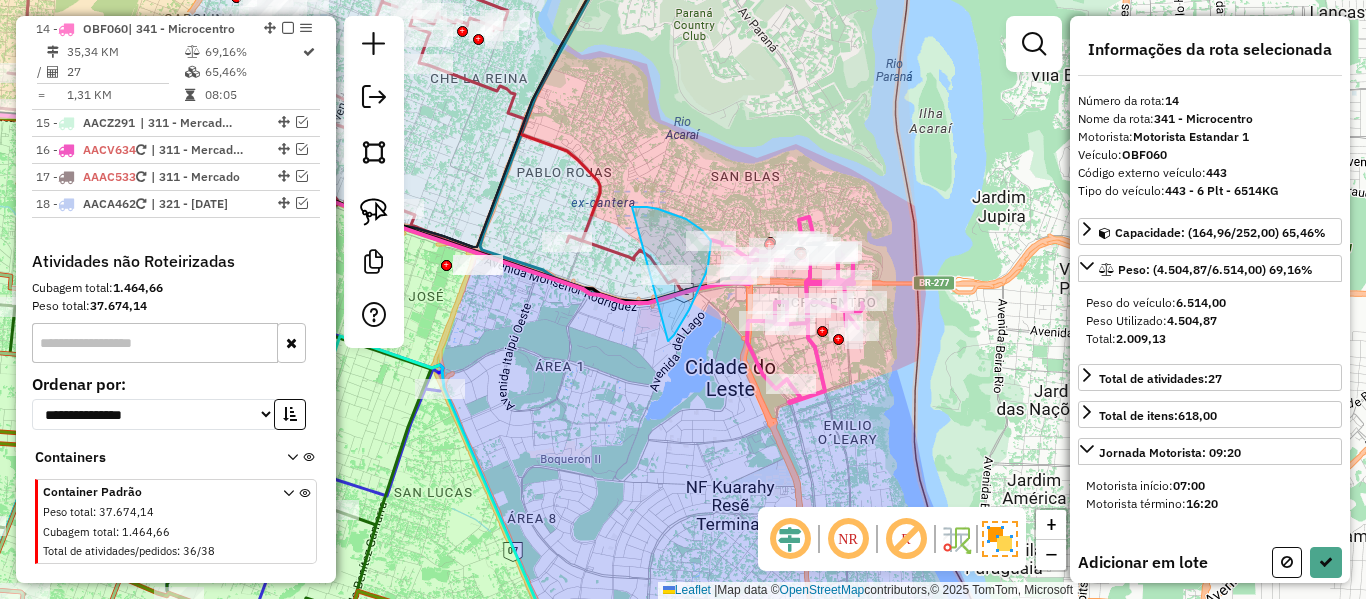 drag, startPoint x: 668, startPoint y: 341, endPoint x: 632, endPoint y: 207, distance: 138.75157 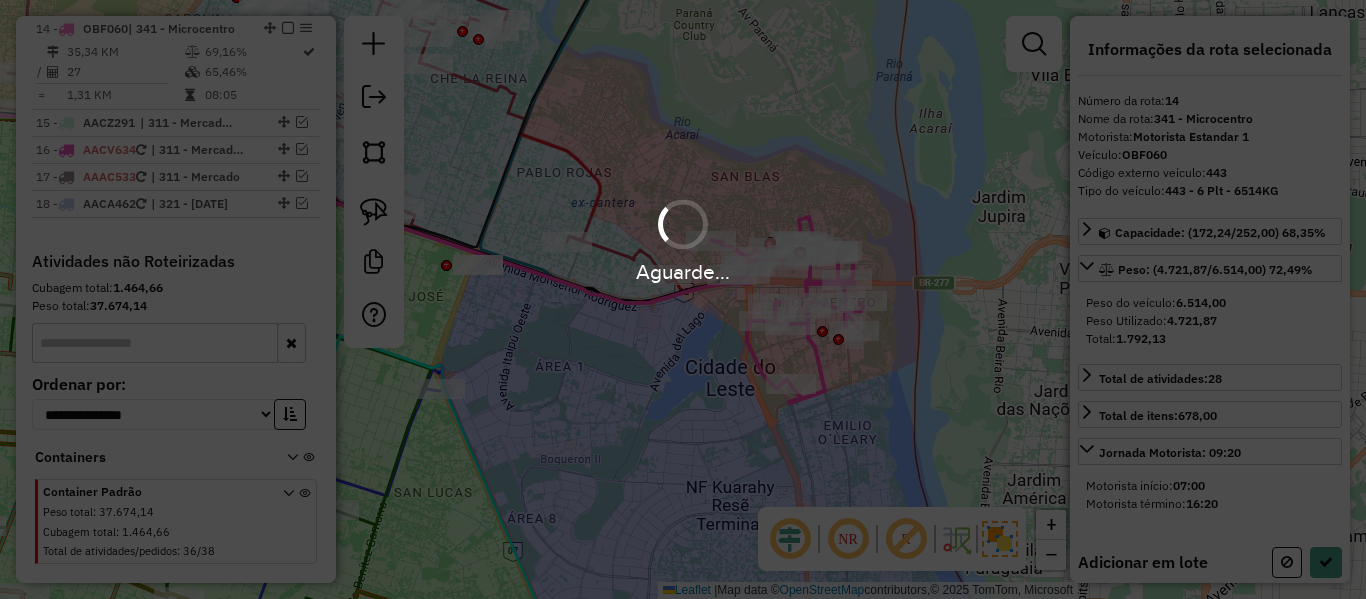 select on "**********" 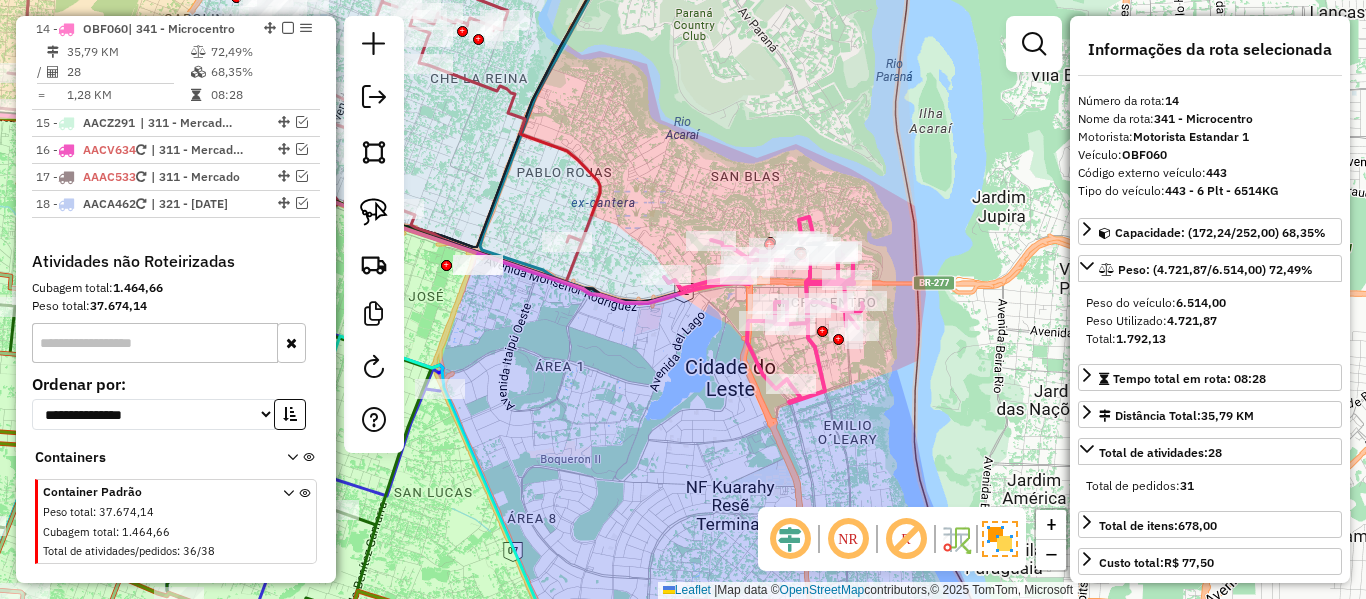 click 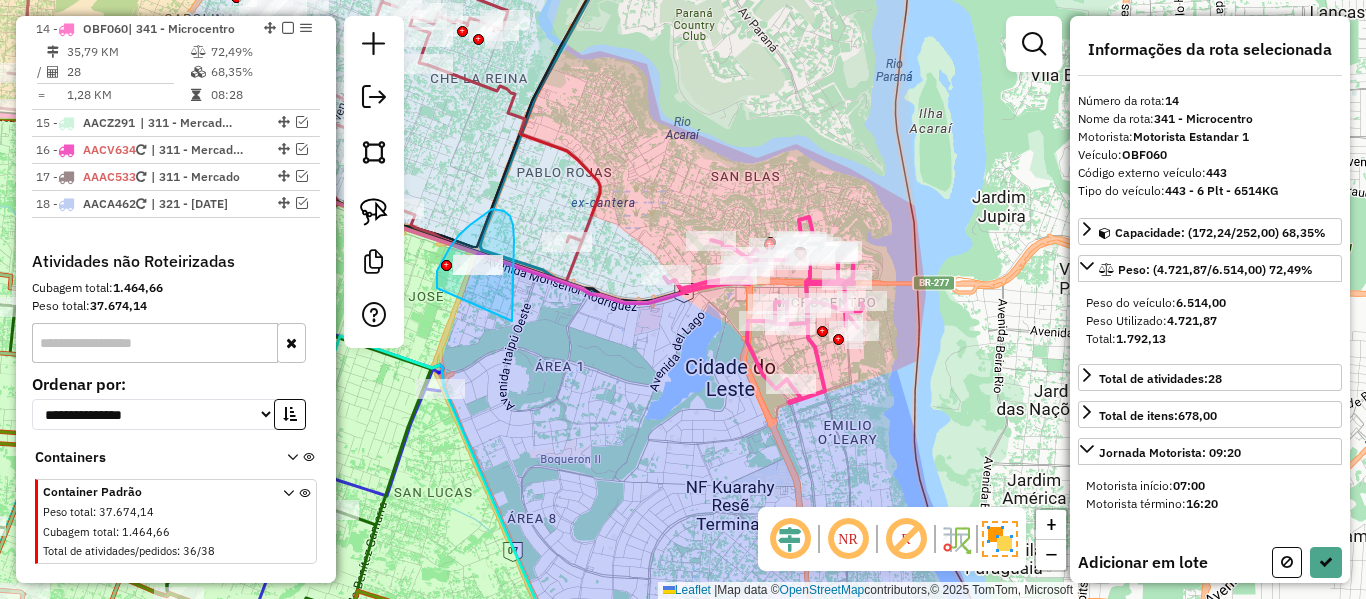drag, startPoint x: 514, startPoint y: 240, endPoint x: 437, endPoint y: 288, distance: 90.73588 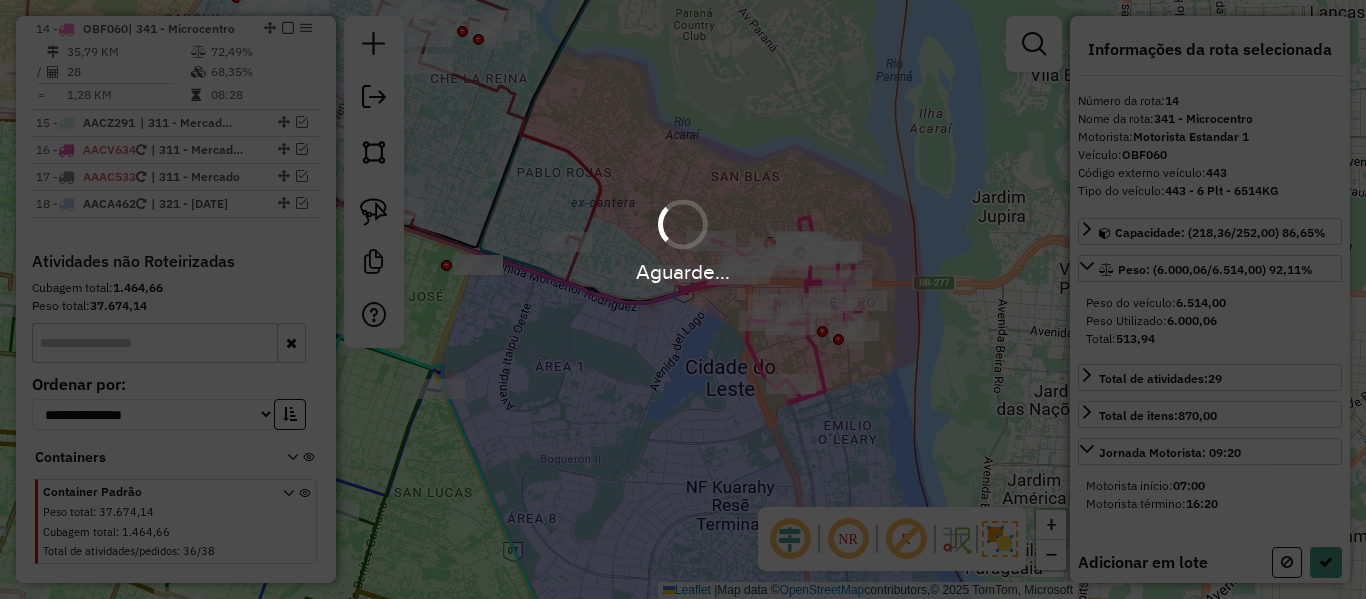 select on "**********" 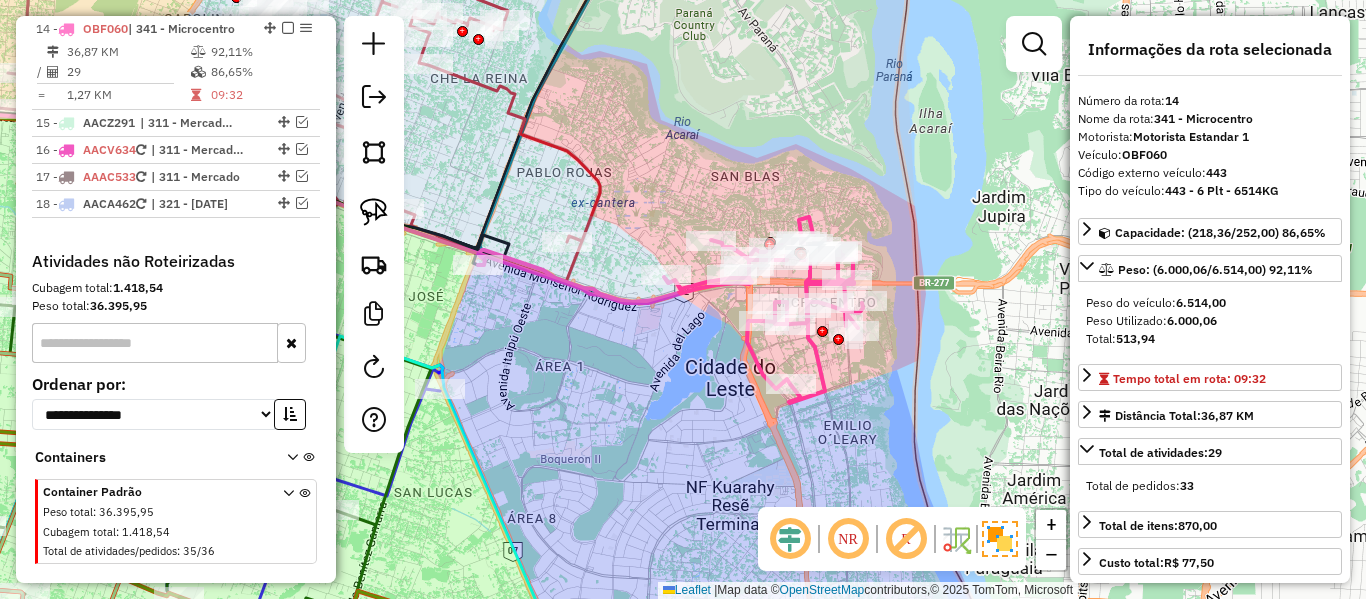 click 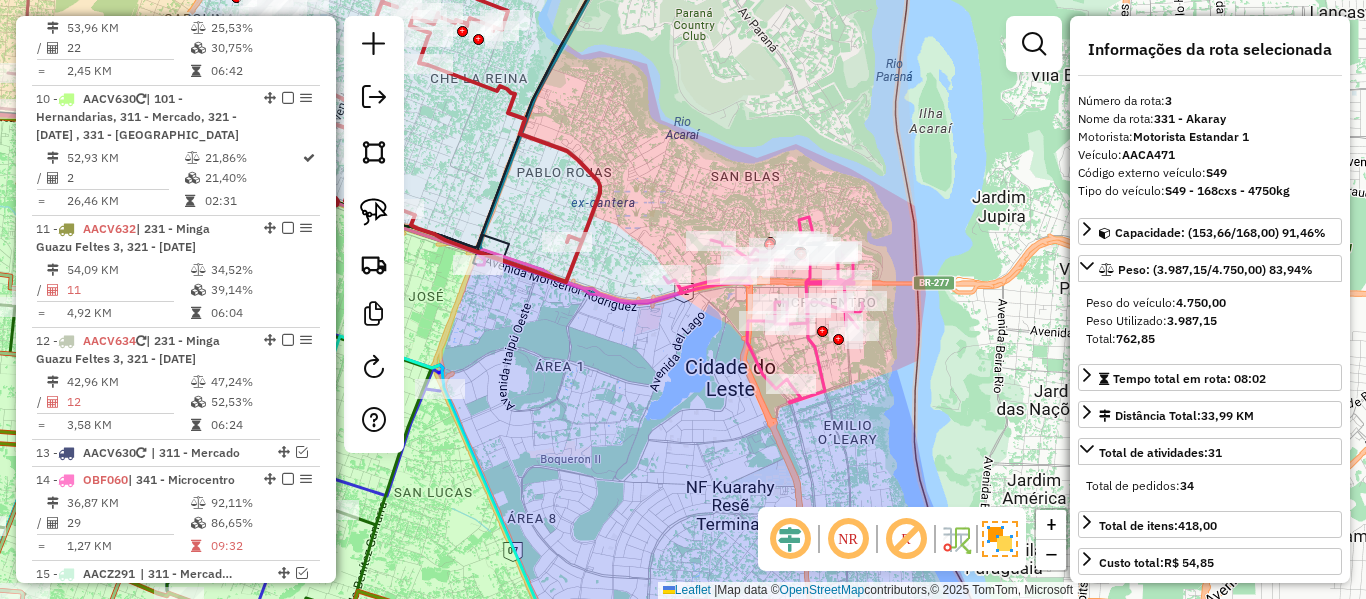 scroll, scrollTop: 1005, scrollLeft: 0, axis: vertical 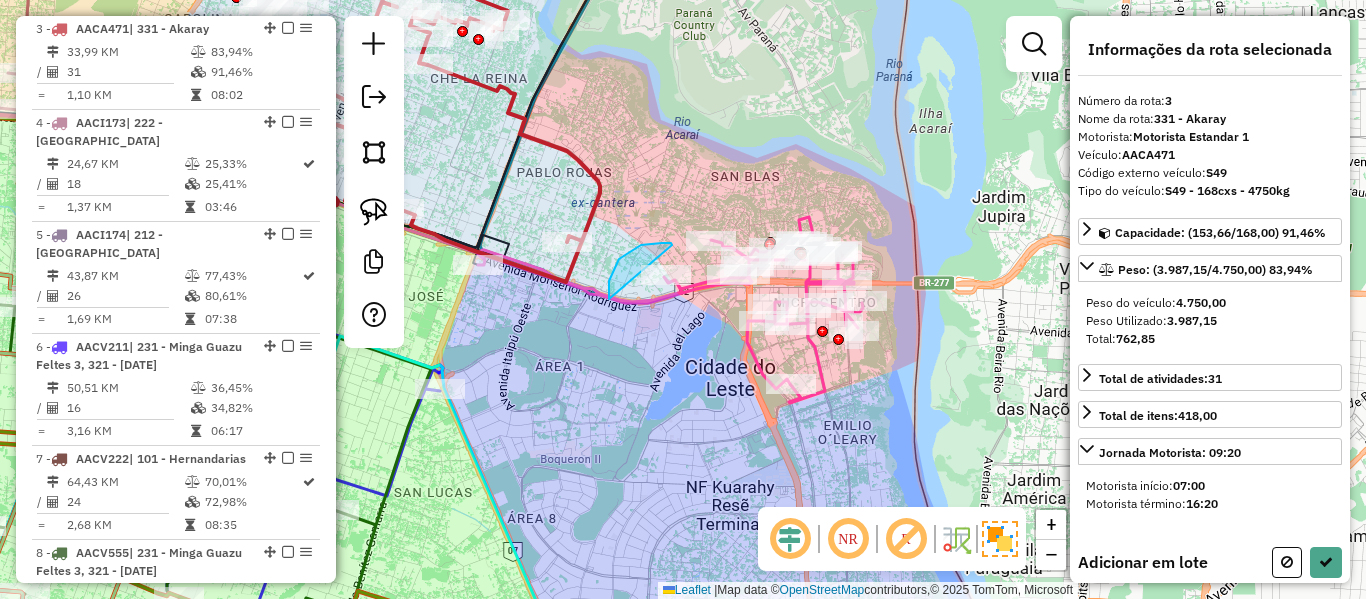 drag, startPoint x: 625, startPoint y: 254, endPoint x: 661, endPoint y: 313, distance: 69.115845 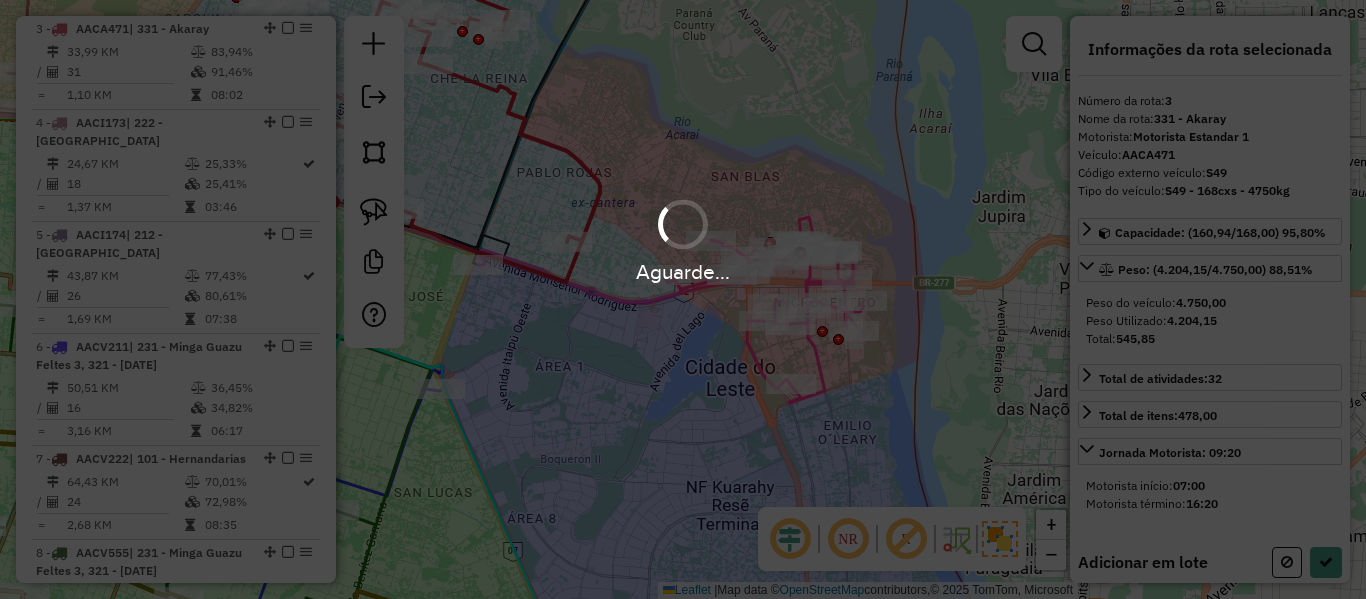 select on "**********" 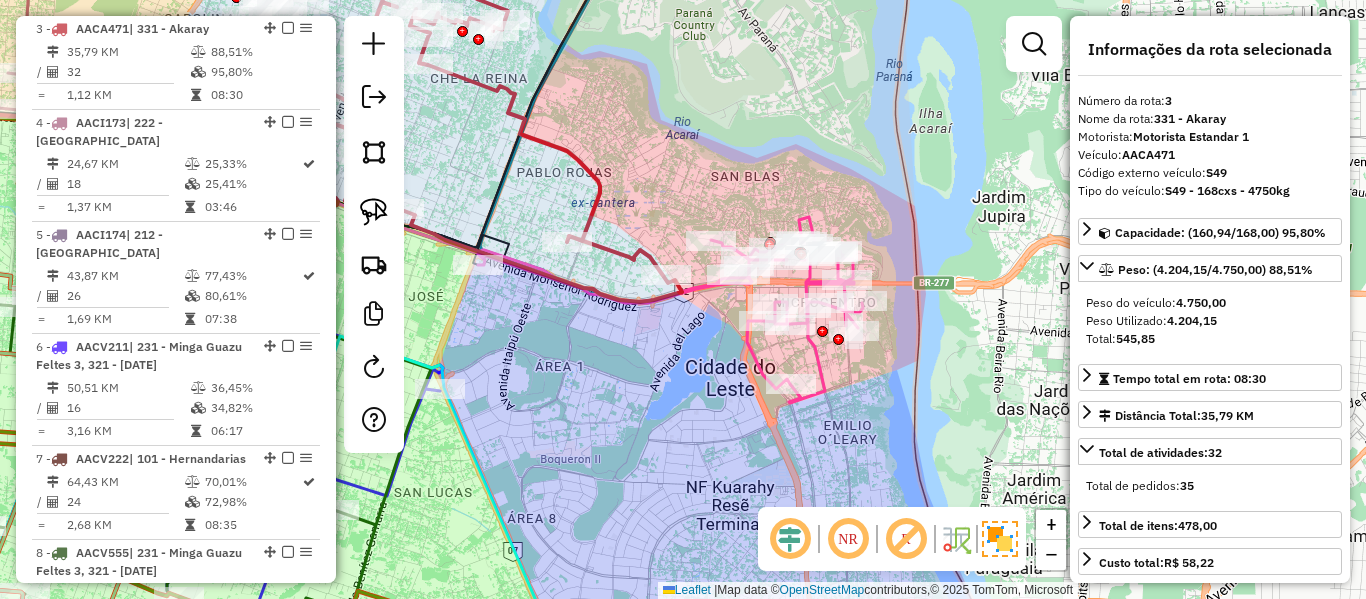 click 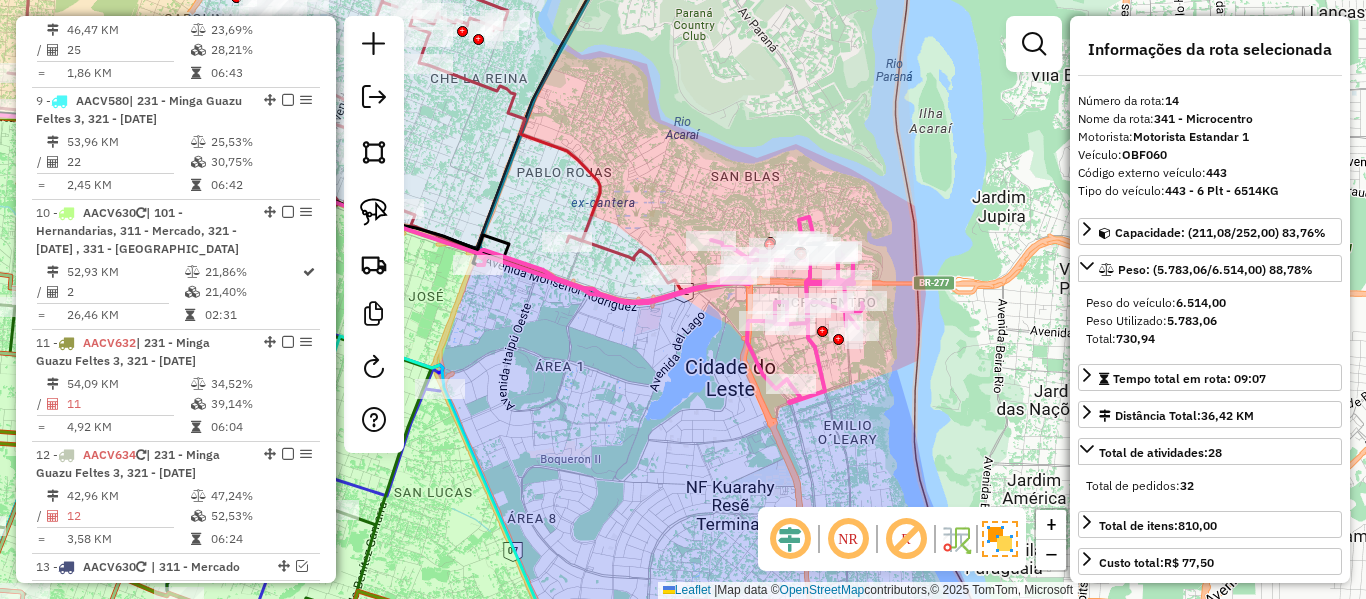 scroll, scrollTop: 2134, scrollLeft: 0, axis: vertical 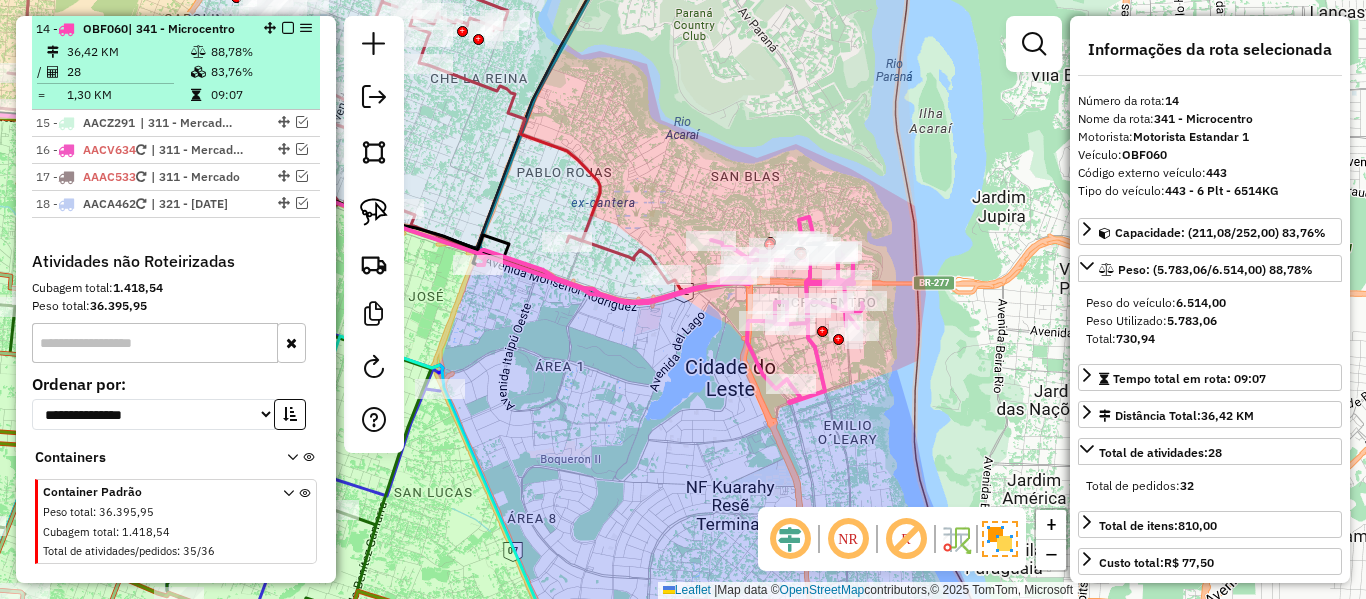 click at bounding box center (288, 28) 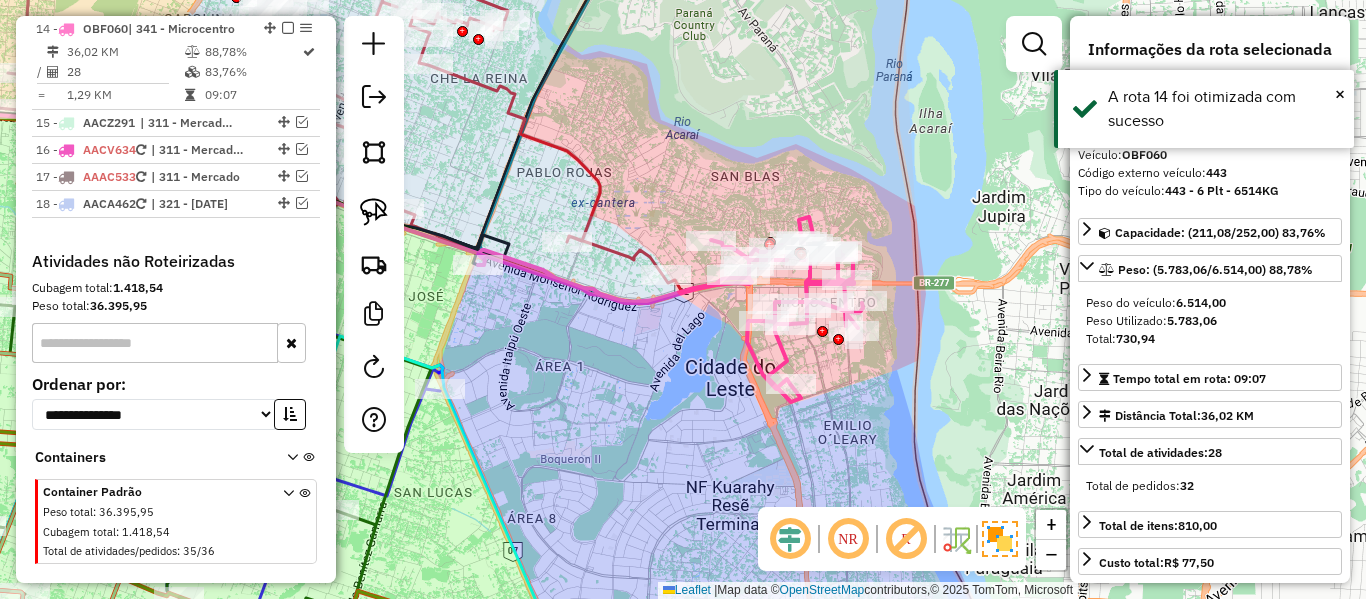 click at bounding box center [288, 28] 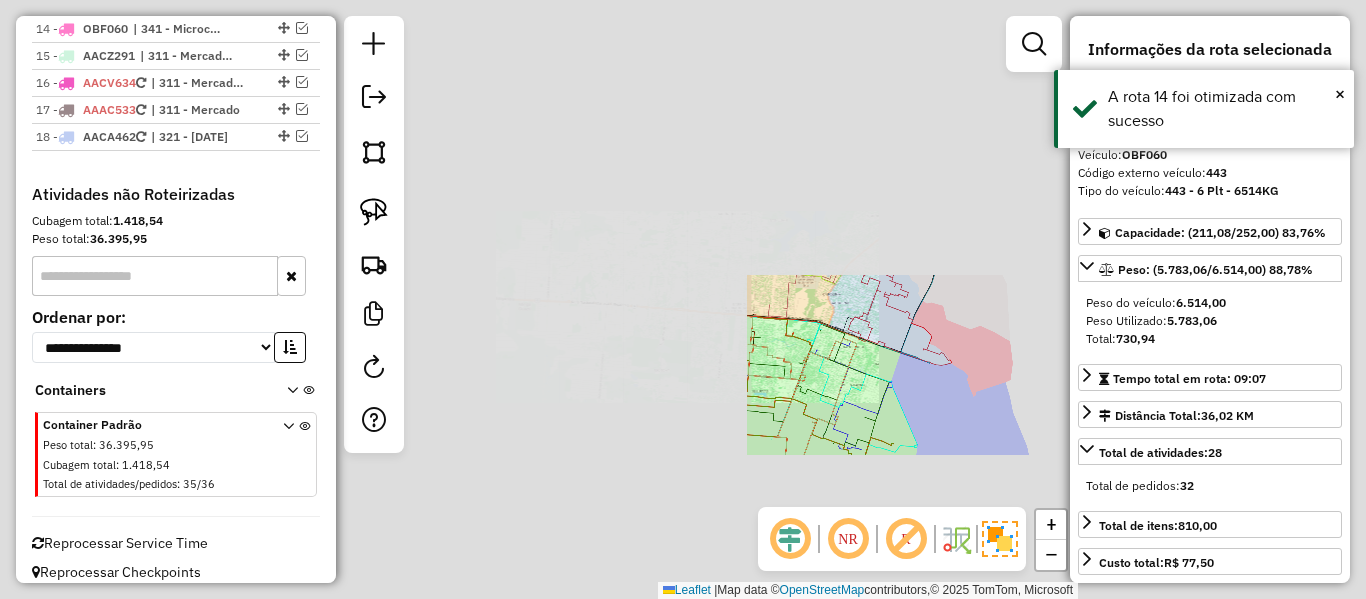 click on "Janela de atendimento Grade de atendimento Capacidade Transportadoras Veículos Cliente Pedidos  Rotas Selecione os dias de semana para filtrar as janelas de atendimento  Seg   Ter   Qua   Qui   Sex   Sáb   Dom  Informe o período da janela de atendimento: De: Até:  Filtrar exatamente a janela do cliente  Considerar janela de atendimento padrão  Selecione os dias de semana para filtrar as grades de atendimento  Seg   Ter   Qua   Qui   Sex   Sáb   Dom   Considerar clientes sem dia de atendimento cadastrado  Clientes fora do dia de atendimento selecionado Filtrar as atividades entre os valores definidos abaixo:  Peso mínimo:   Peso máximo:   Cubagem mínima:   Cubagem máxima:   De:   Até:  Filtrar as atividades entre o tempo de atendimento definido abaixo:  De:   Até:   Considerar capacidade total dos clientes não roteirizados Transportadora: Selecione um ou mais itens Tipo de veículo: Selecione um ou mais itens Veículo: Selecione um ou mais itens Motorista: Selecione um ou mais itens Nome: Rótulo:" 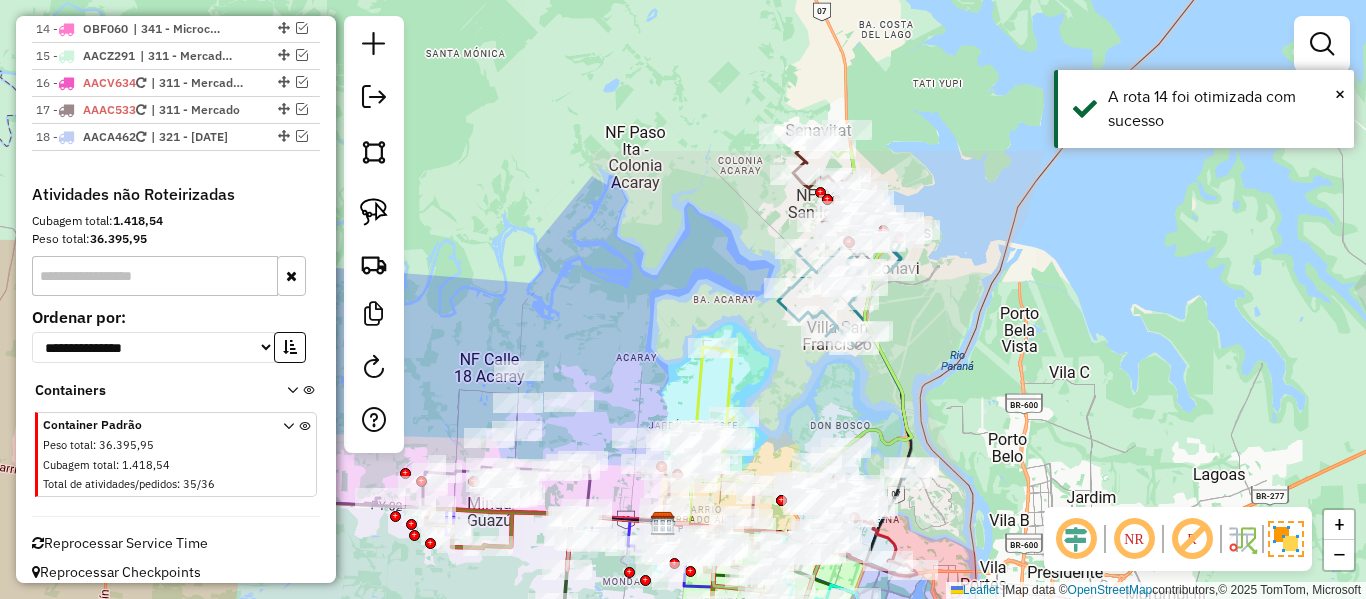drag, startPoint x: 927, startPoint y: 632, endPoint x: 928, endPoint y: 450, distance: 182.00275 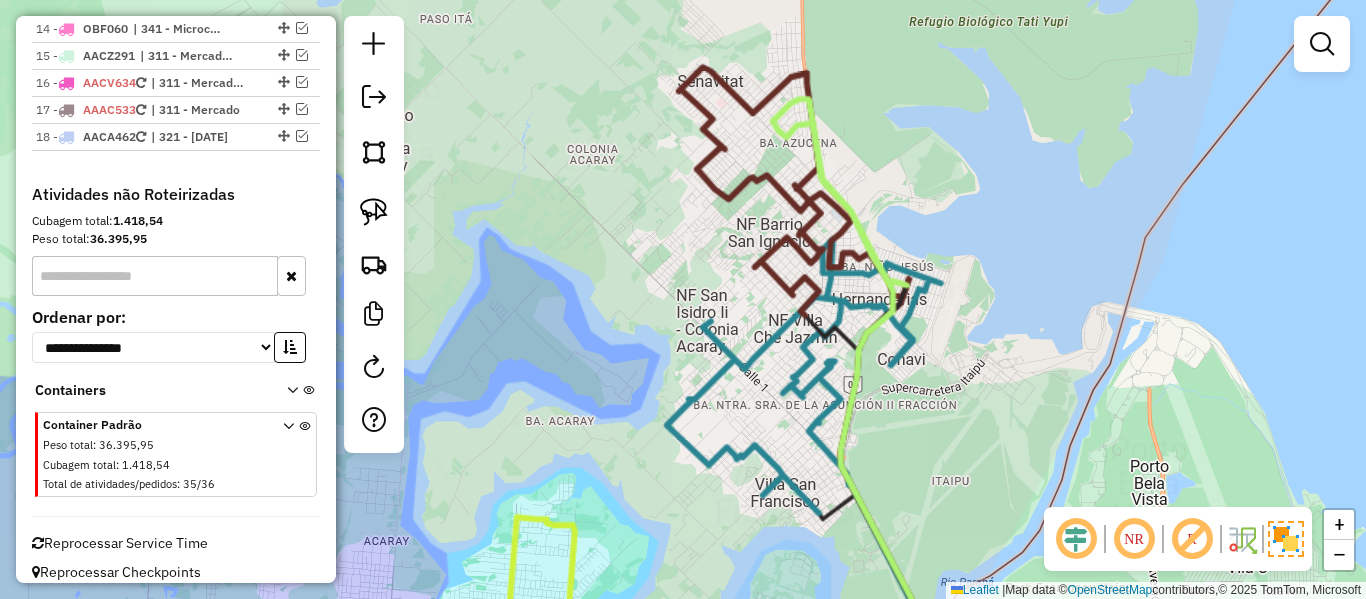 click on "Janela de atendimento Grade de atendimento Capacidade Transportadoras Veículos Cliente Pedidos  Rotas Selecione os dias de semana para filtrar as janelas de atendimento  Seg   Ter   Qua   Qui   Sex   Sáb   Dom  Informe o período da janela de atendimento: De: Até:  Filtrar exatamente a janela do cliente  Considerar janela de atendimento padrão  Selecione os dias de semana para filtrar as grades de atendimento  Seg   Ter   Qua   Qui   Sex   Sáb   Dom   Considerar clientes sem dia de atendimento cadastrado  Clientes fora do dia de atendimento selecionado Filtrar as atividades entre os valores definidos abaixo:  Peso mínimo:   Peso máximo:   Cubagem mínima:   Cubagem máxima:   De:   Até:  Filtrar as atividades entre o tempo de atendimento definido abaixo:  De:   Até:   Considerar capacidade total dos clientes não roteirizados Transportadora: Selecione um ou mais itens Tipo de veículo: Selecione um ou mais itens Veículo: Selecione um ou mais itens Motorista: Selecione um ou mais itens Nome: Rótulo:" 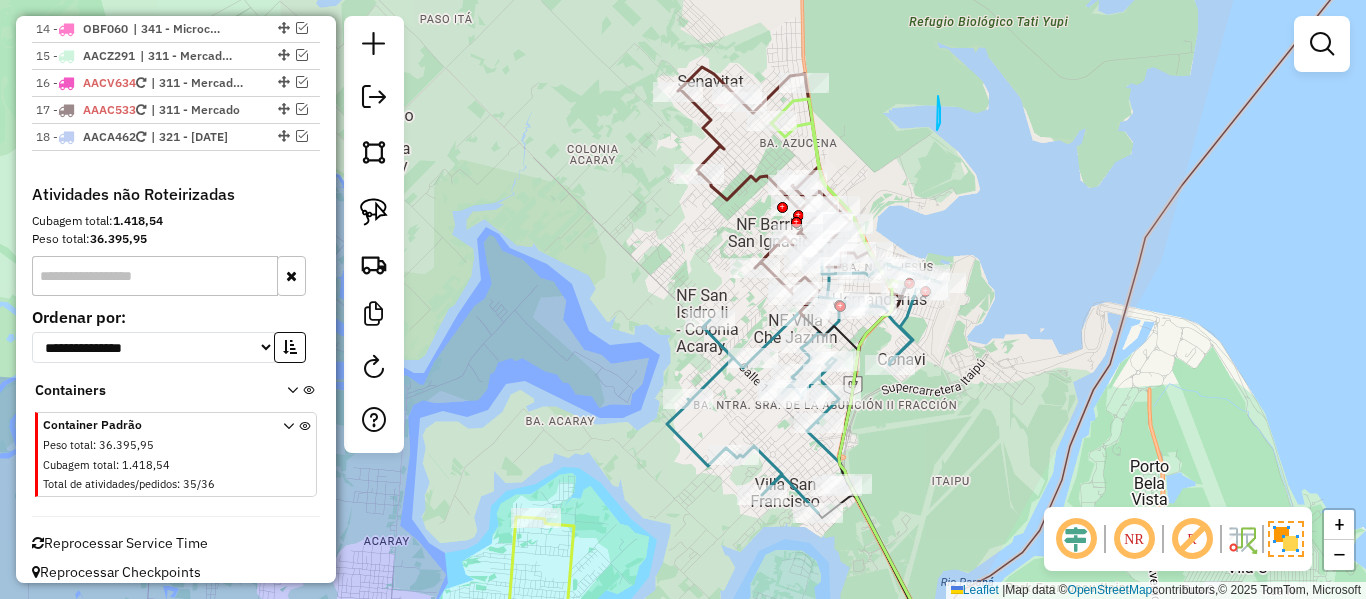drag, startPoint x: 937, startPoint y: 130, endPoint x: 937, endPoint y: 102, distance: 28 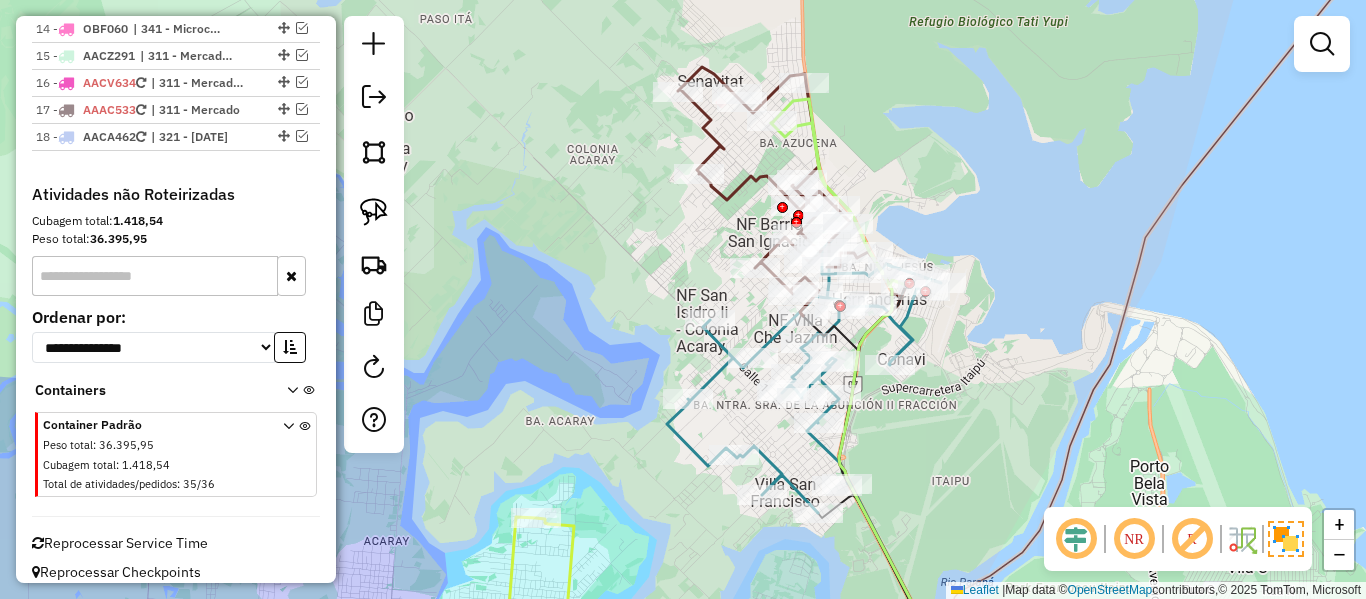 drag, startPoint x: 937, startPoint y: 102, endPoint x: 920, endPoint y: 110, distance: 18.788294 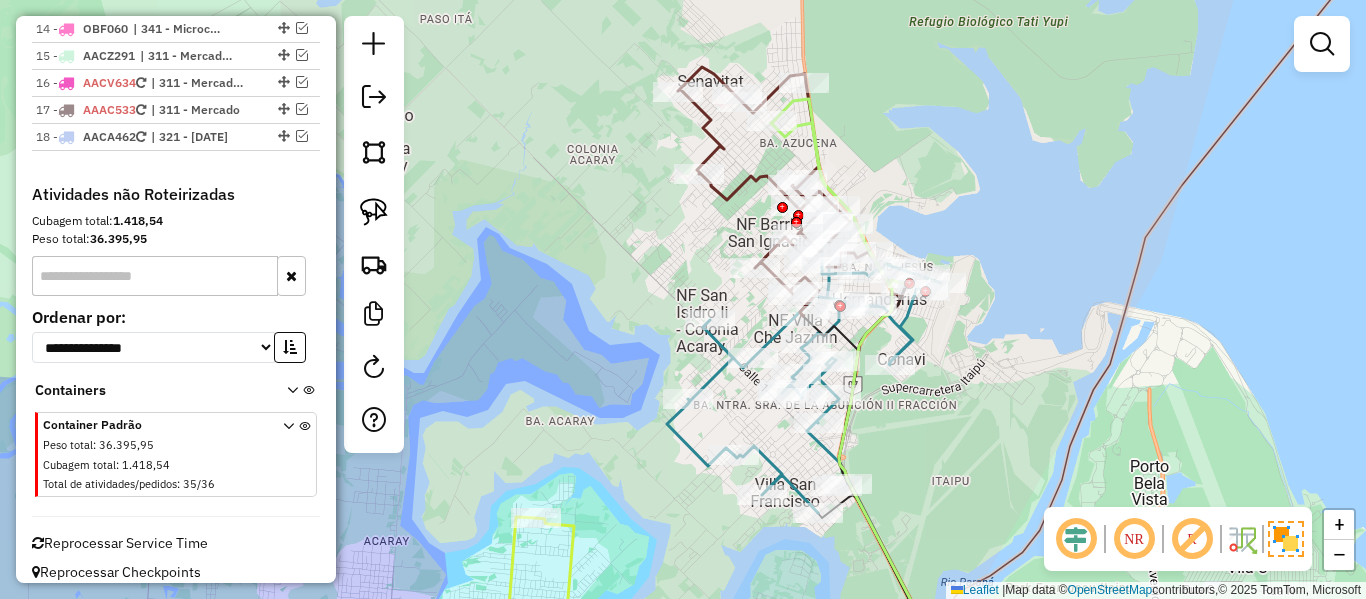 click 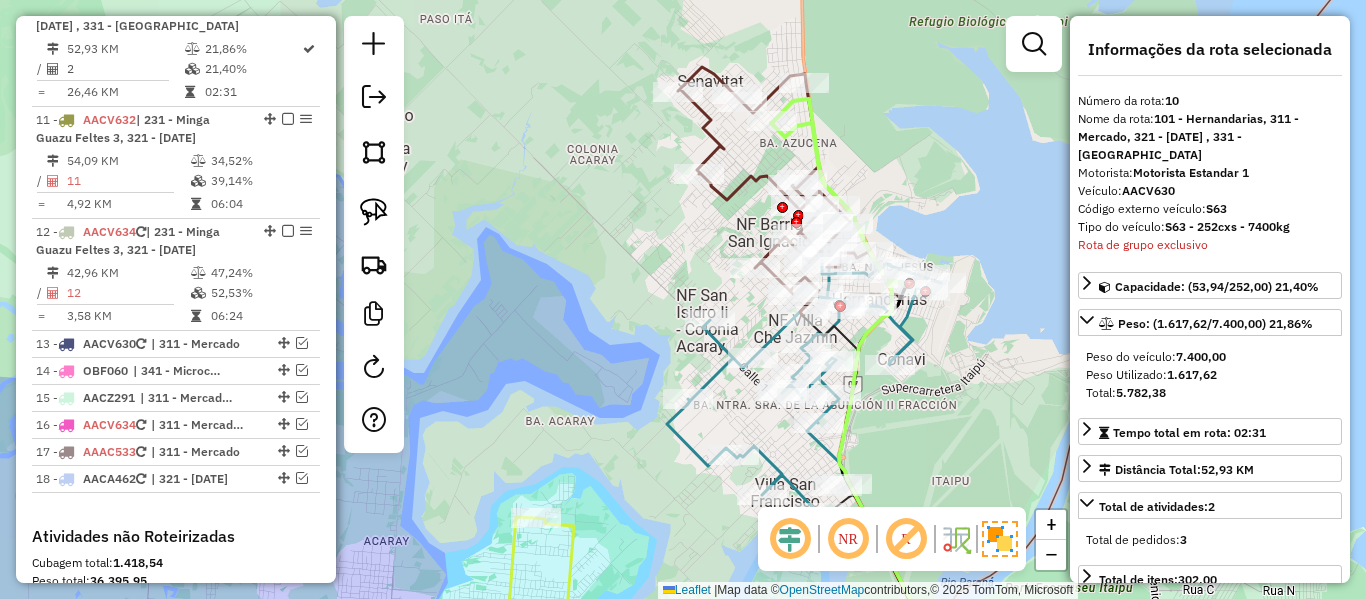 scroll, scrollTop: 1753, scrollLeft: 0, axis: vertical 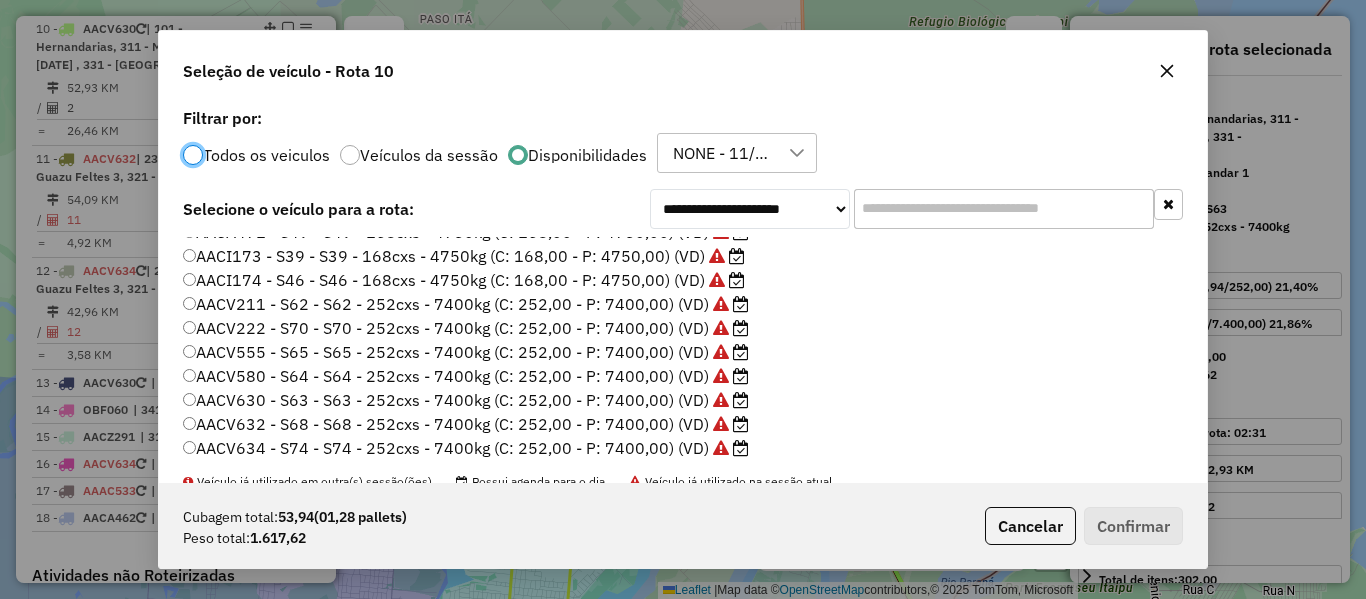 click on "AACV211 - S62 - S62 - 252cxs - 7400kg (C: 252,00 - P: 7400,00) (VD)" 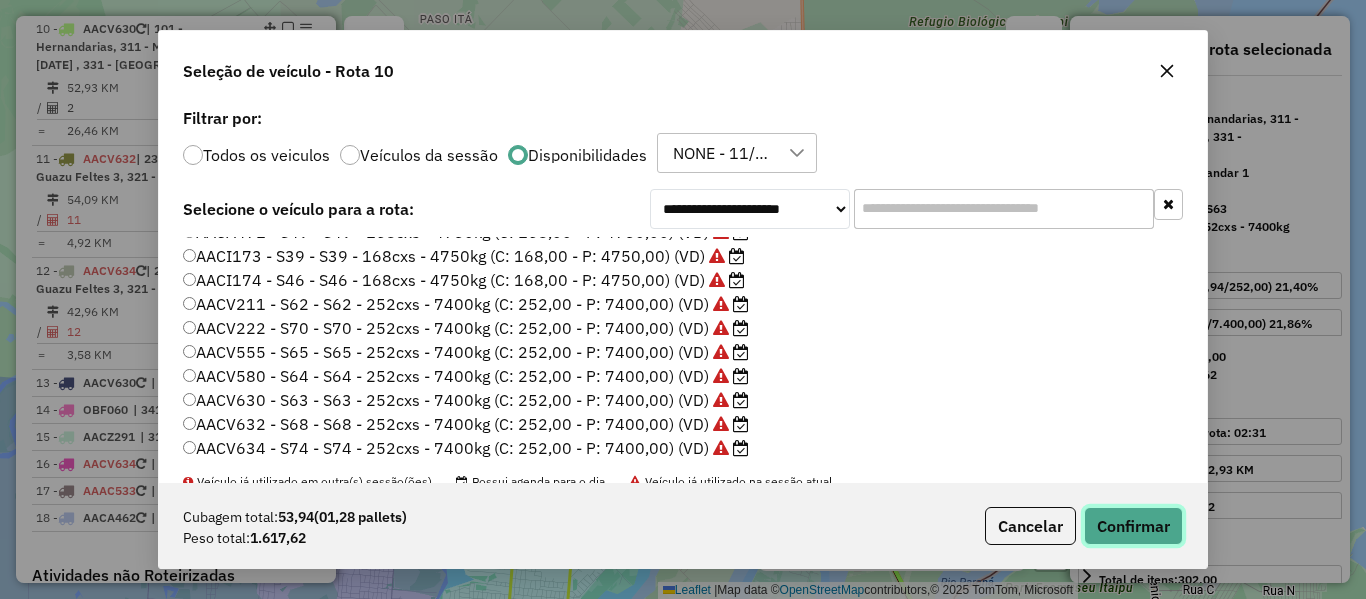 click on "Confirmar" 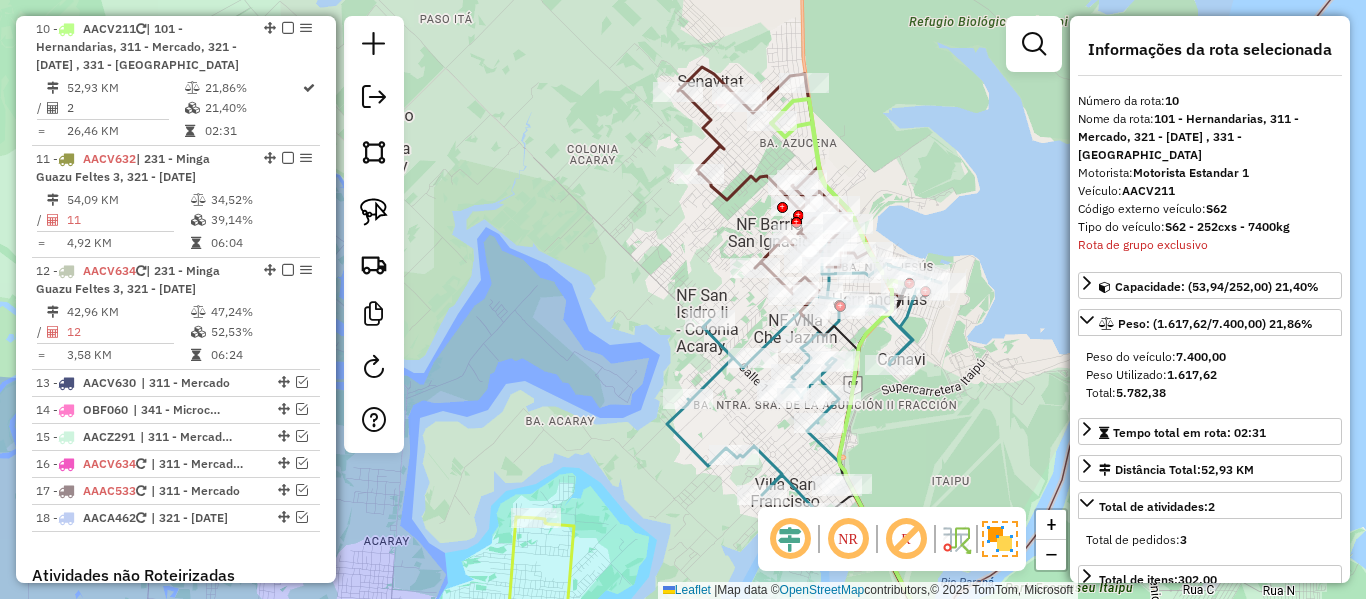 click on "Janela de atendimento Grade de atendimento Capacidade Transportadoras Veículos Cliente Pedidos  Rotas Selecione os dias de semana para filtrar as janelas de atendimento  Seg   Ter   Qua   Qui   Sex   Sáb   Dom  Informe o período da janela de atendimento: De: Até:  Filtrar exatamente a janela do cliente  Considerar janela de atendimento padrão  Selecione os dias de semana para filtrar as grades de atendimento  Seg   Ter   Qua   Qui   Sex   Sáb   Dom   Considerar clientes sem dia de atendimento cadastrado  Clientes fora do dia de atendimento selecionado Filtrar as atividades entre os valores definidos abaixo:  Peso mínimo:   Peso máximo:   Cubagem mínima:   Cubagem máxima:   De:   Até:  Filtrar as atividades entre o tempo de atendimento definido abaixo:  De:   Até:   Considerar capacidade total dos clientes não roteirizados Transportadora: Selecione um ou mais itens Tipo de veículo: Selecione um ou mais itens Veículo: Selecione um ou mais itens Motorista: Selecione um ou mais itens Nome: Rótulo:" 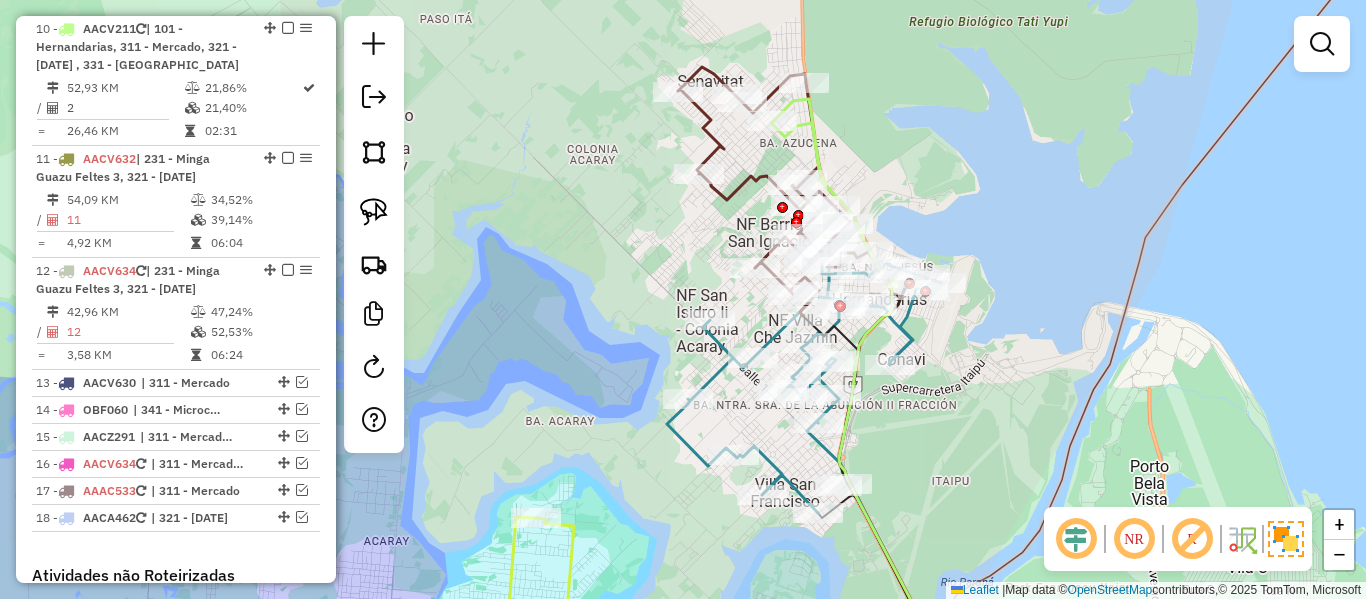 click 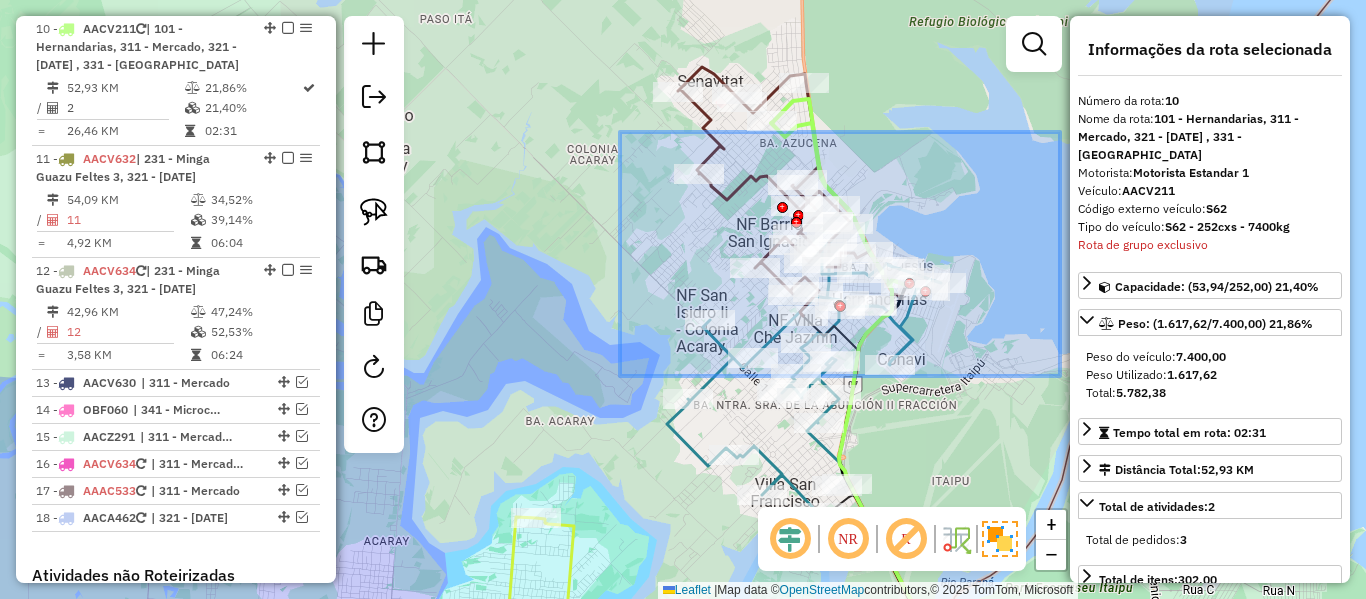 drag, startPoint x: 668, startPoint y: 154, endPoint x: 1119, endPoint y: 482, distance: 557.6603 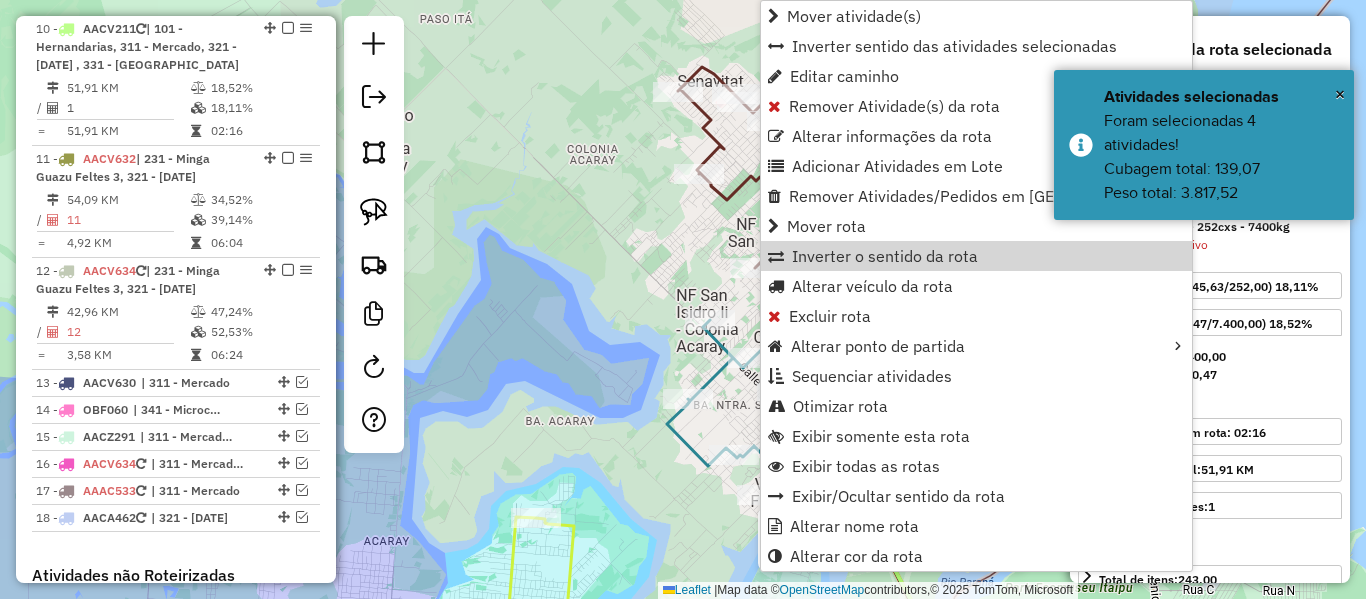 click on "Janela de atendimento Grade de atendimento Capacidade Transportadoras Veículos Cliente Pedidos  Rotas Selecione os dias de semana para filtrar as janelas de atendimento  Seg   Ter   Qua   Qui   Sex   Sáb   Dom  Informe o período da janela de atendimento: De: Até:  Filtrar exatamente a janela do cliente  Considerar janela de atendimento padrão  Selecione os dias de semana para filtrar as grades de atendimento  Seg   Ter   Qua   Qui   Sex   Sáb   Dom   Considerar clientes sem dia de atendimento cadastrado  Clientes fora do dia de atendimento selecionado Filtrar as atividades entre os valores definidos abaixo:  Peso mínimo:   Peso máximo:   Cubagem mínima:   Cubagem máxima:   De:   Até:  Filtrar as atividades entre o tempo de atendimento definido abaixo:  De:   Até:   Considerar capacidade total dos clientes não roteirizados Transportadora: Selecione um ou mais itens Tipo de veículo: Selecione um ou mais itens Veículo: Selecione um ou mais itens Motorista: Selecione um ou mais itens Nome: Rótulo:" 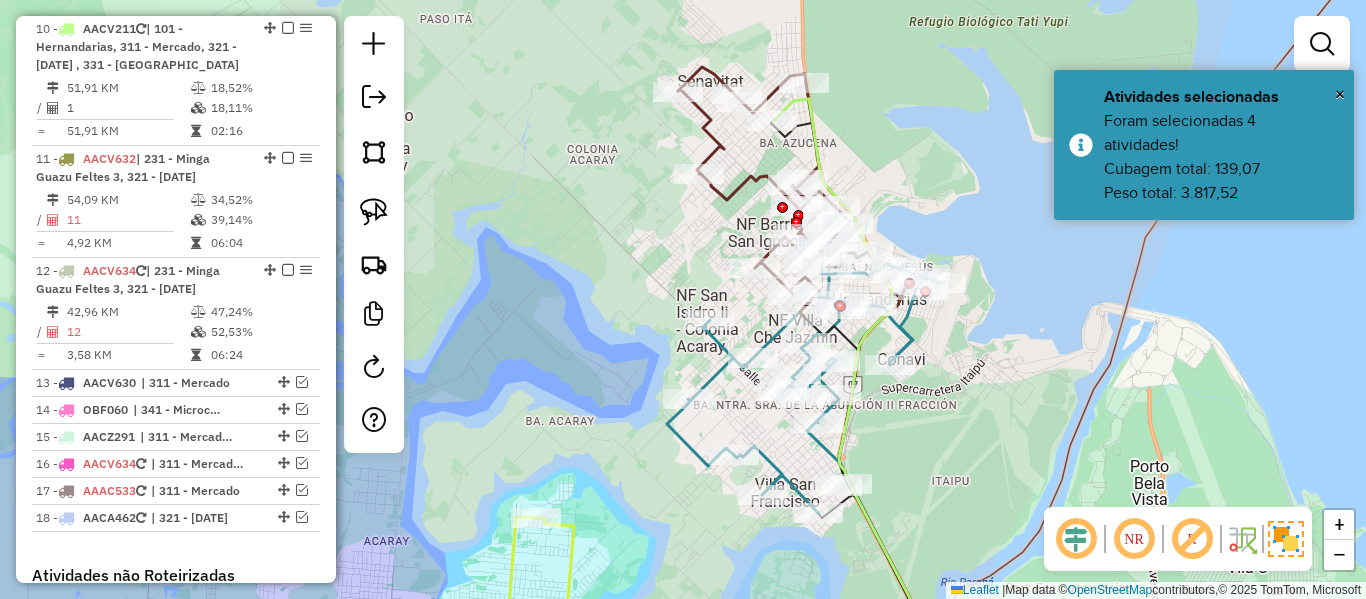click 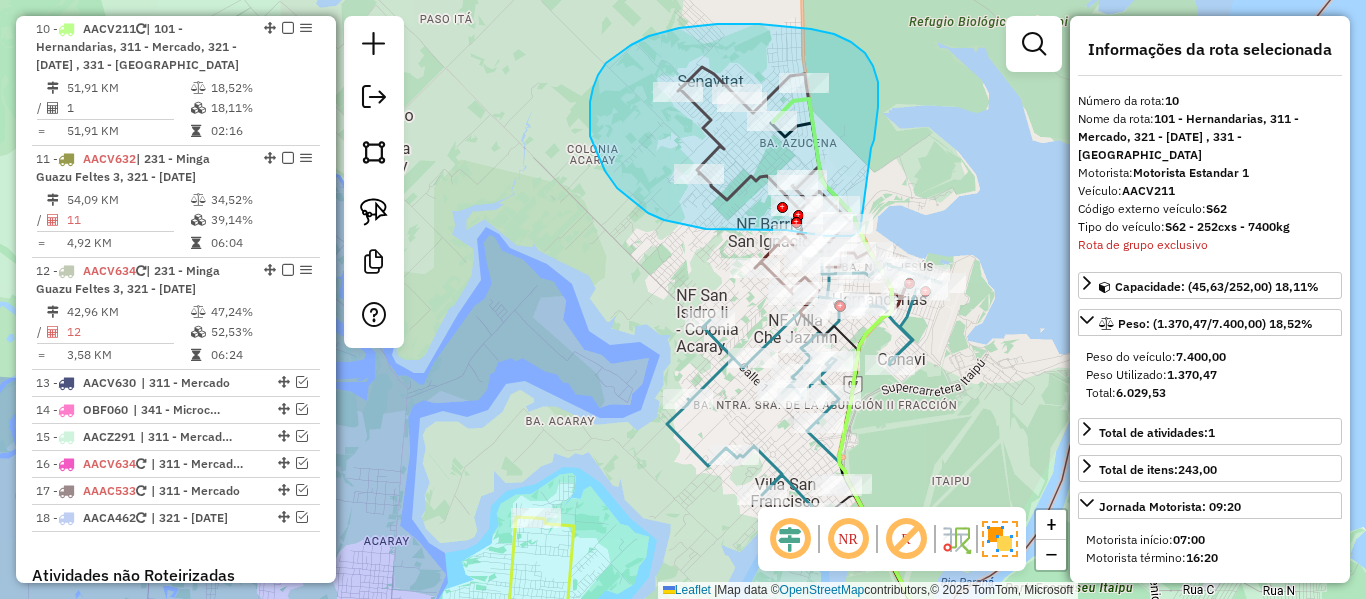 click on "Rota 7 - Placa AACV222  0000402597 - COP. ¥A LUCIA Rota 2 - Placa AACA462  0000400325 - NIKY BEBIDAS Janela de atendimento Grade de atendimento Capacidade Transportadoras Veículos Cliente Pedidos  Rotas Selecione os dias de semana para filtrar as janelas de atendimento  Seg   Ter   Qua   Qui   Sex   Sáb   Dom  Informe o período da janela de atendimento: De: Até:  Filtrar exatamente a janela do cliente  Considerar janela de atendimento padrão  Selecione os dias de semana para filtrar as grades de atendimento  Seg   Ter   Qua   Qui   Sex   Sáb   Dom   Considerar clientes sem dia de atendimento cadastrado  Clientes fora do dia de atendimento selecionado Filtrar as atividades entre os valores definidos abaixo:  Peso mínimo:   Peso máximo:   Cubagem mínima:   Cubagem máxima:   De:   Até:  Filtrar as atividades entre o tempo de atendimento definido abaixo:  De:   Até:   Considerar capacidade total dos clientes não roteirizados Transportadora: Selecione um ou mais itens Tipo de veículo: Veículo: De:" 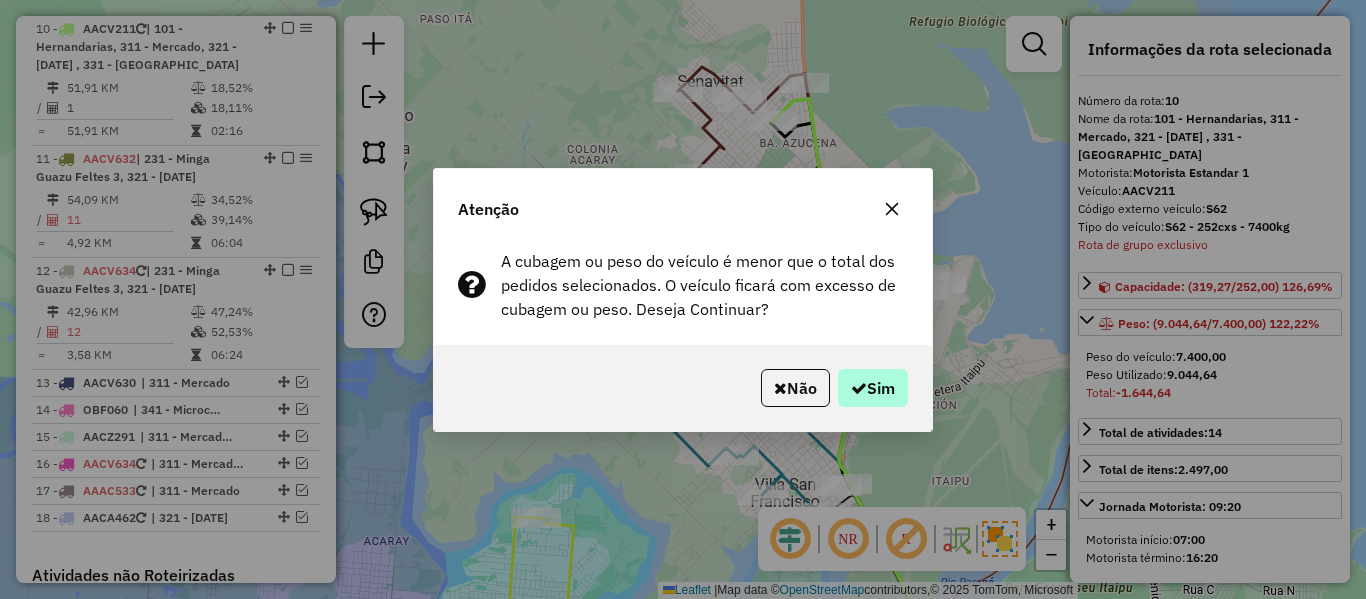 drag, startPoint x: 858, startPoint y: 346, endPoint x: 850, endPoint y: 402, distance: 56.568542 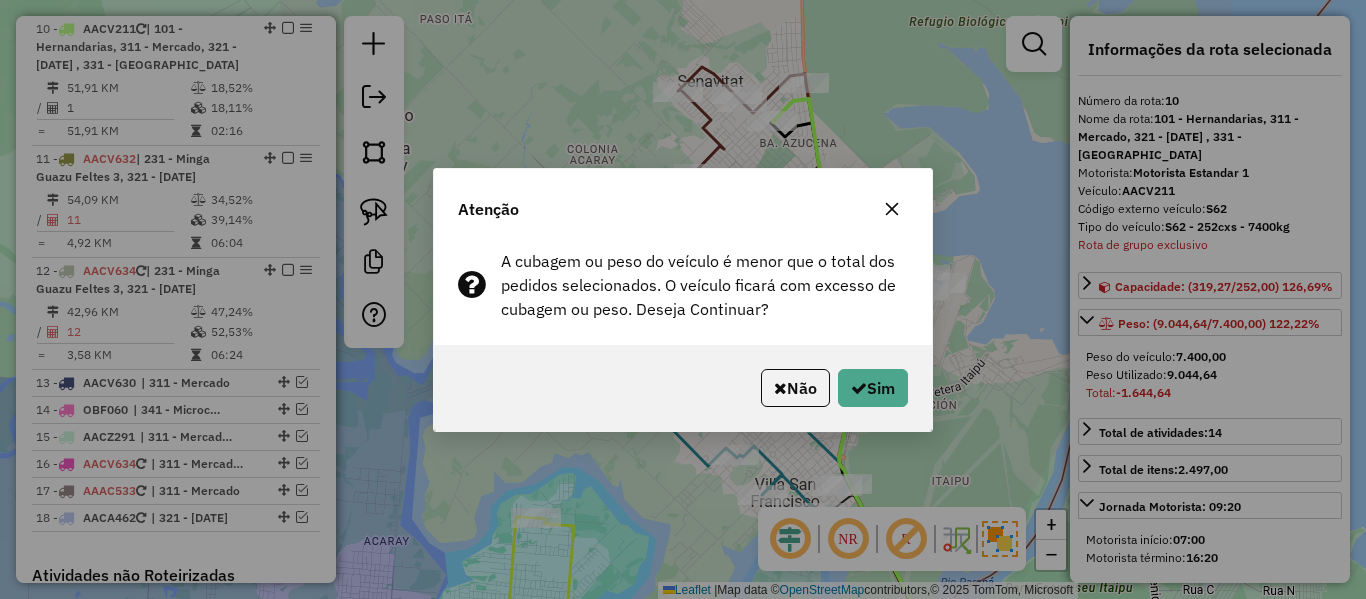 click on "Não   Sim" 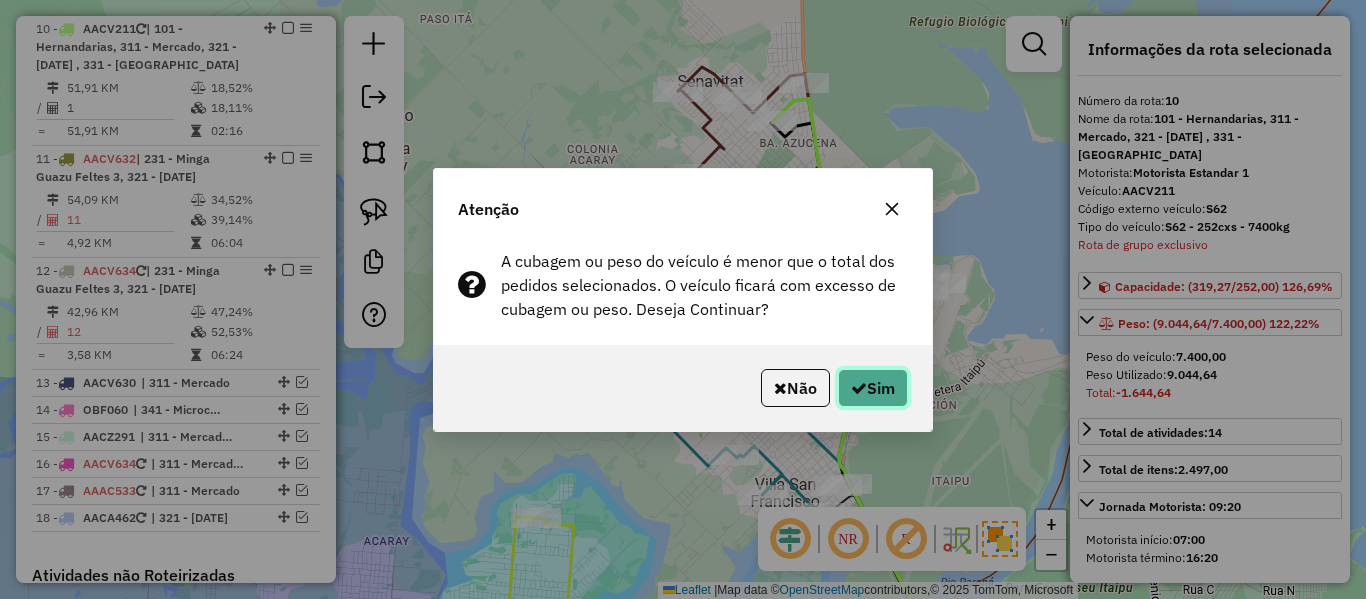 click on "Sim" 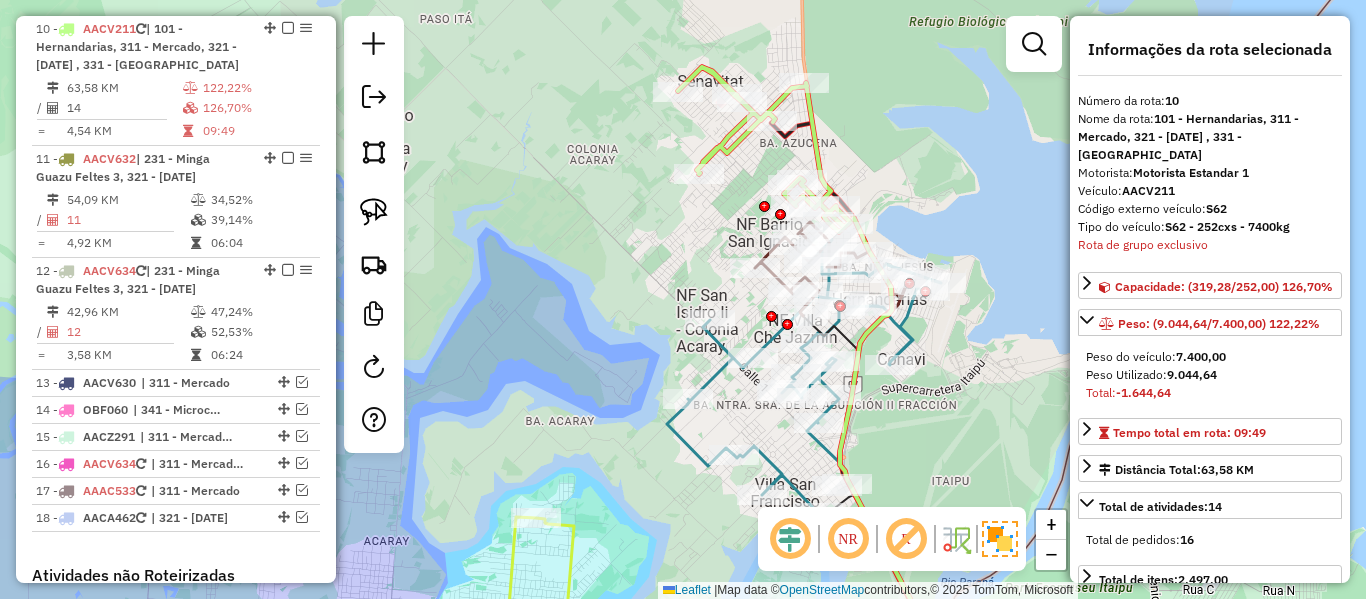 drag, startPoint x: 813, startPoint y: 153, endPoint x: 897, endPoint y: 155, distance: 84.0238 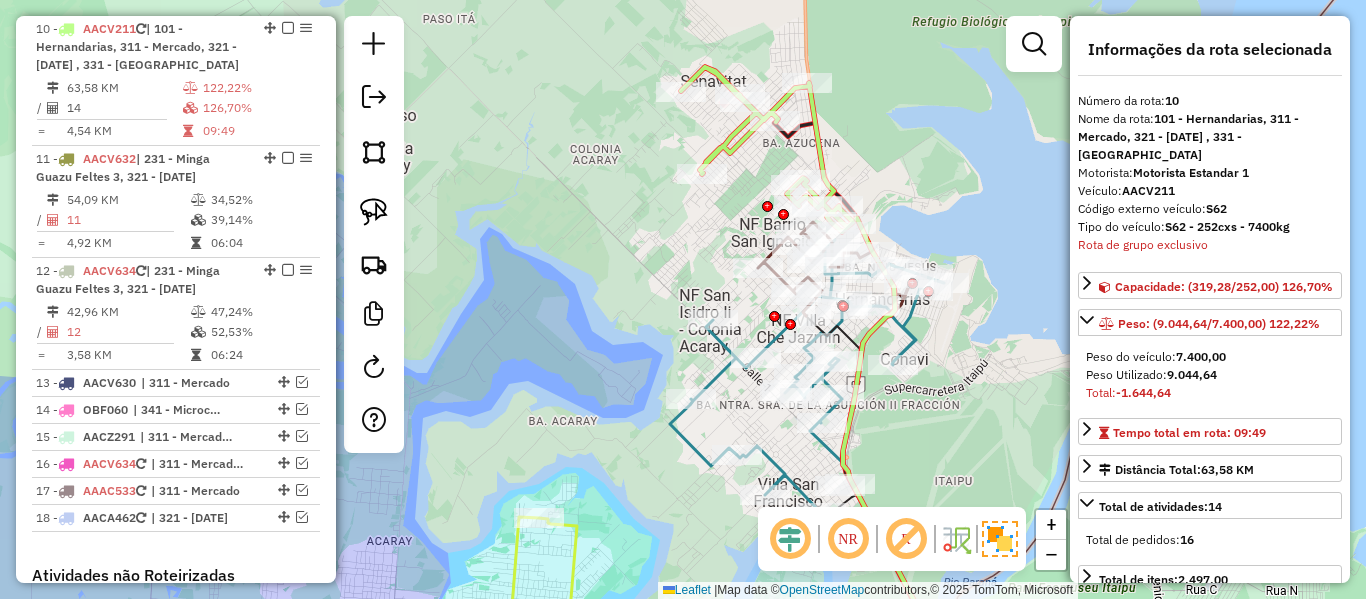 drag, startPoint x: 903, startPoint y: 161, endPoint x: 834, endPoint y: 170, distance: 69.58448 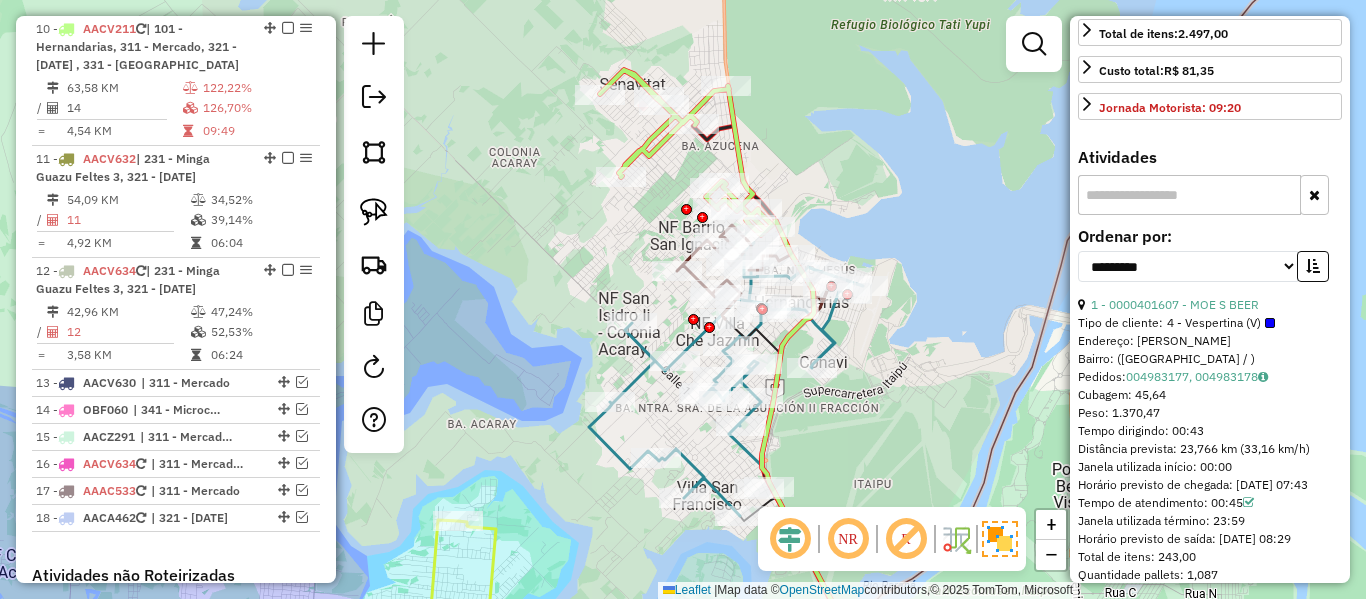 scroll, scrollTop: 581, scrollLeft: 0, axis: vertical 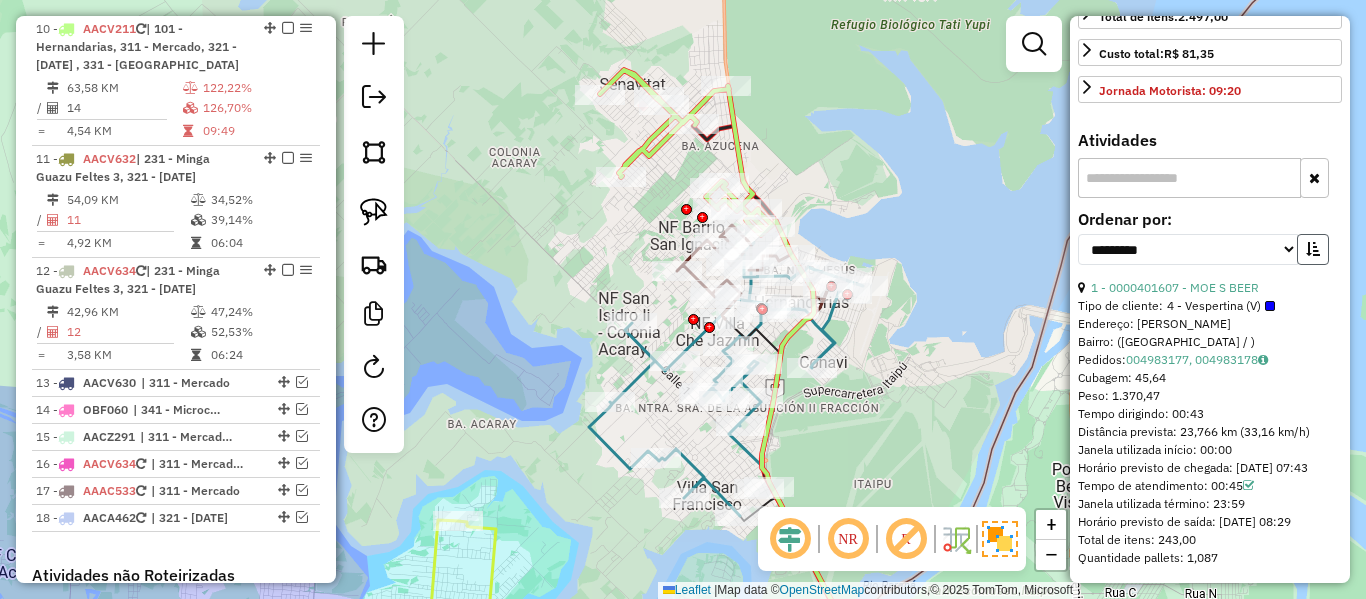 click at bounding box center [1313, 249] 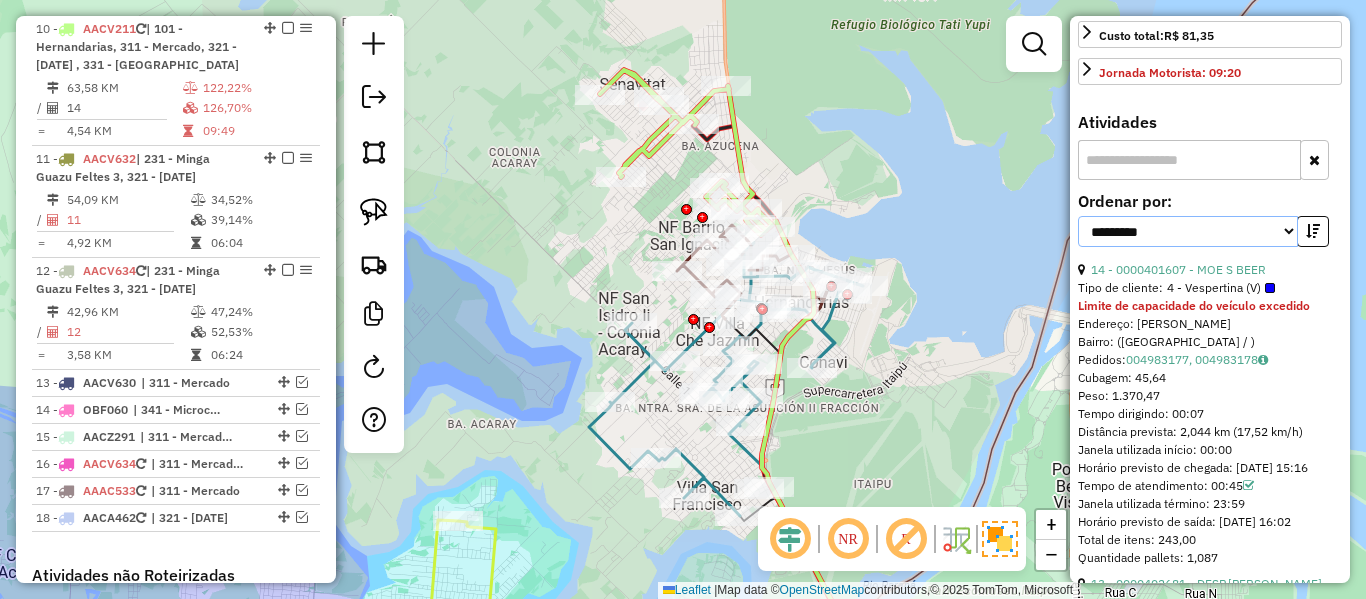 drag, startPoint x: 1224, startPoint y: 229, endPoint x: 1201, endPoint y: 242, distance: 26.41969 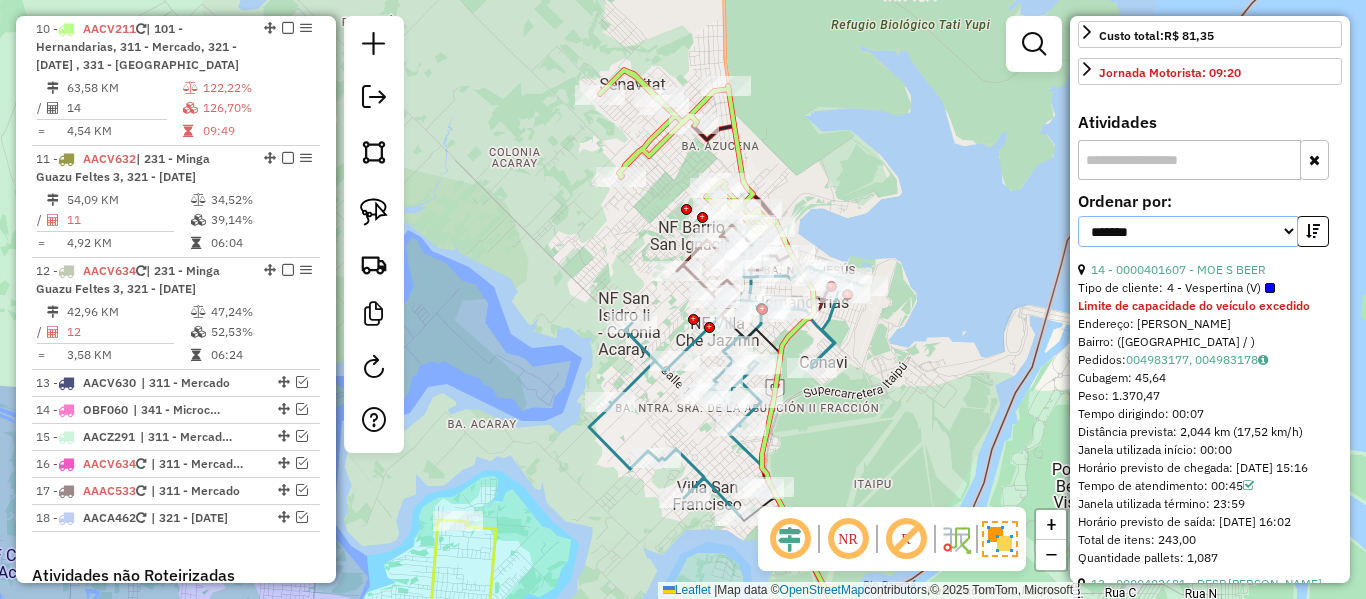 click on "**********" at bounding box center [1188, 231] 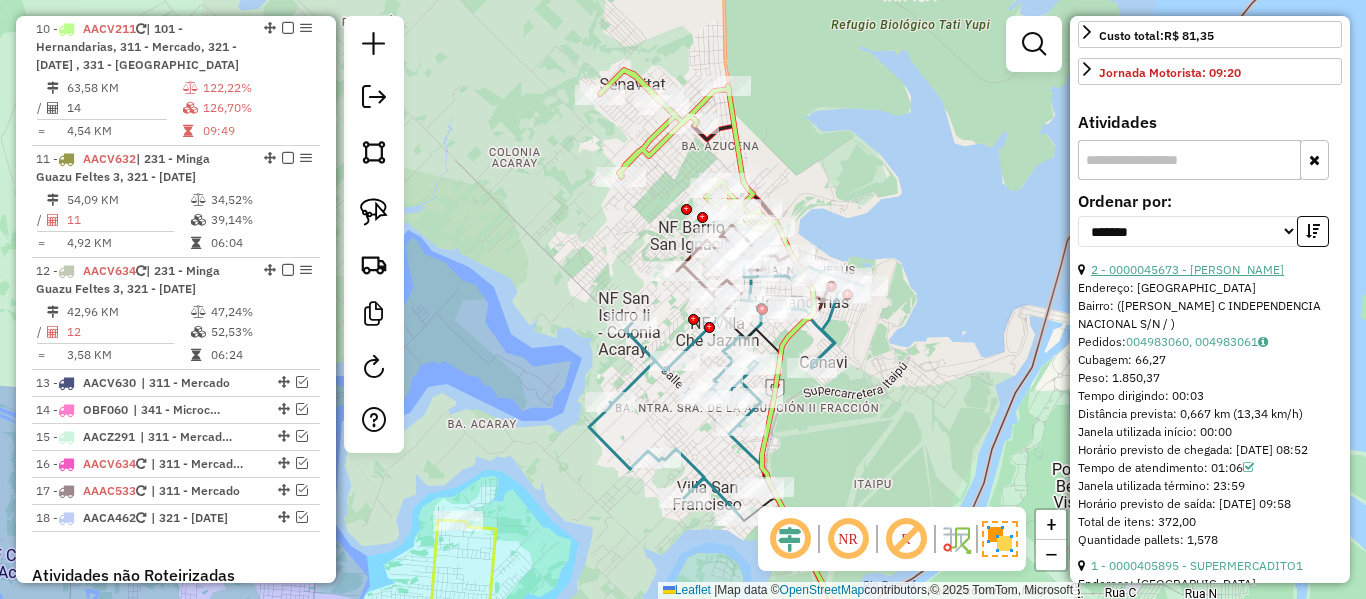 click on "2 - 0000045673 - ARZAMENDIA CABRERA, ADRIAN" at bounding box center (1187, 269) 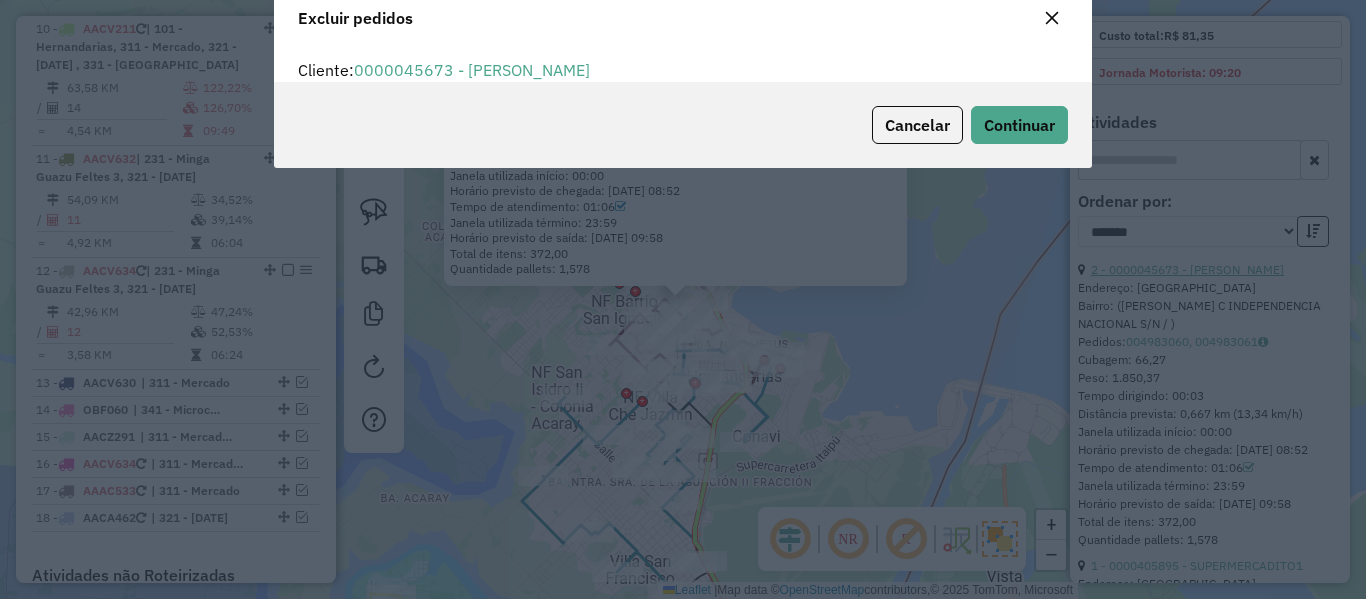 scroll, scrollTop: 82, scrollLeft: 0, axis: vertical 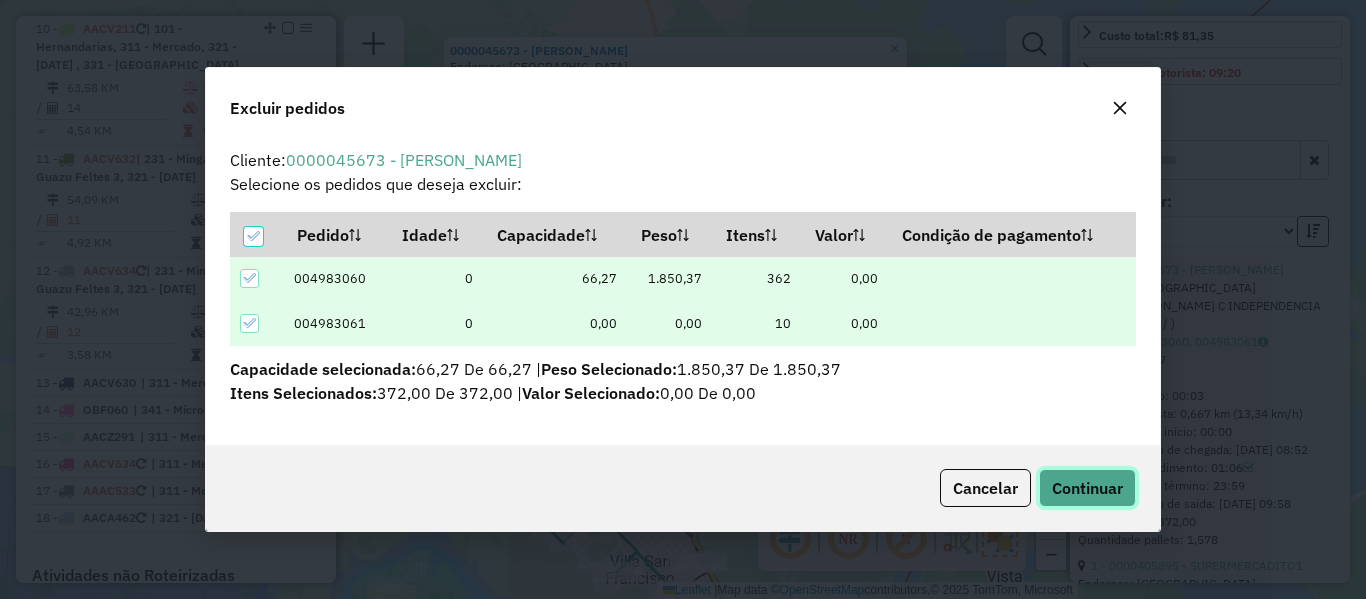 click on "Continuar" 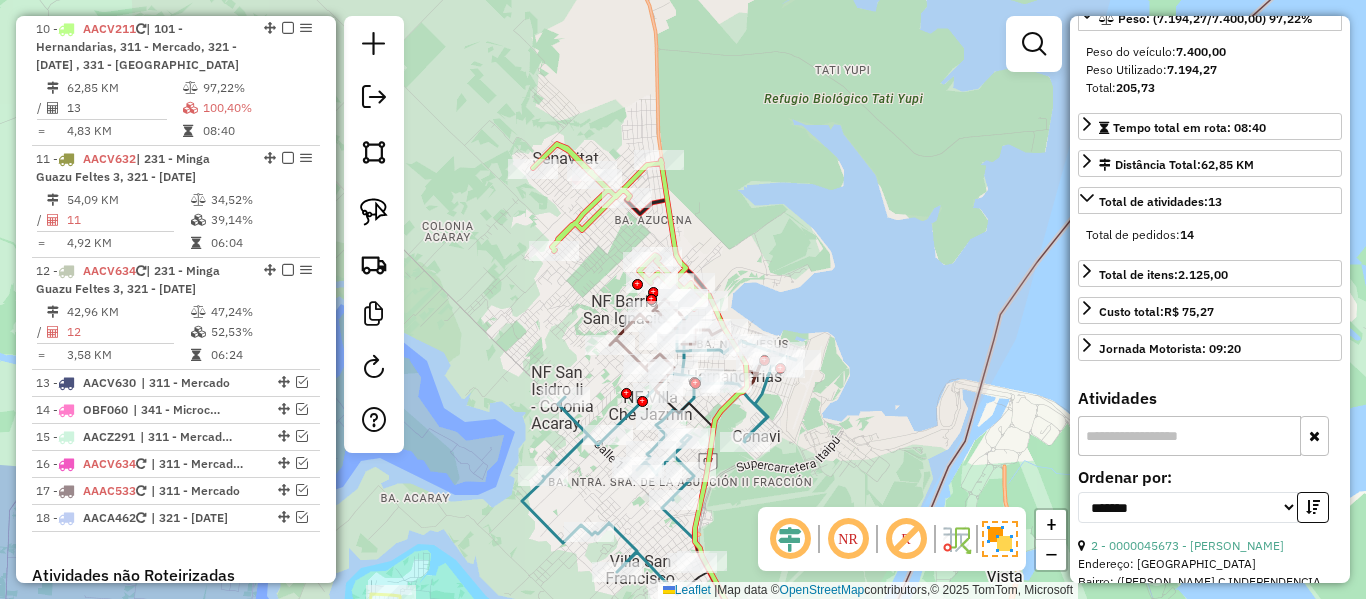 scroll, scrollTop: 400, scrollLeft: 0, axis: vertical 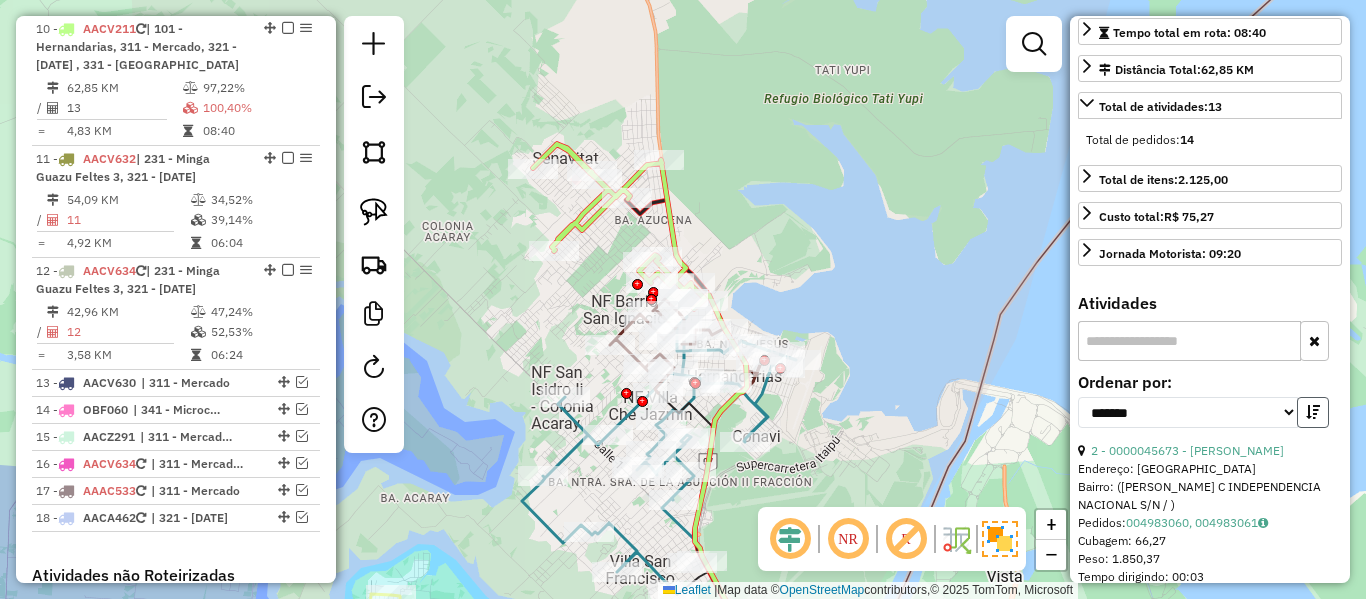 click at bounding box center (1313, 412) 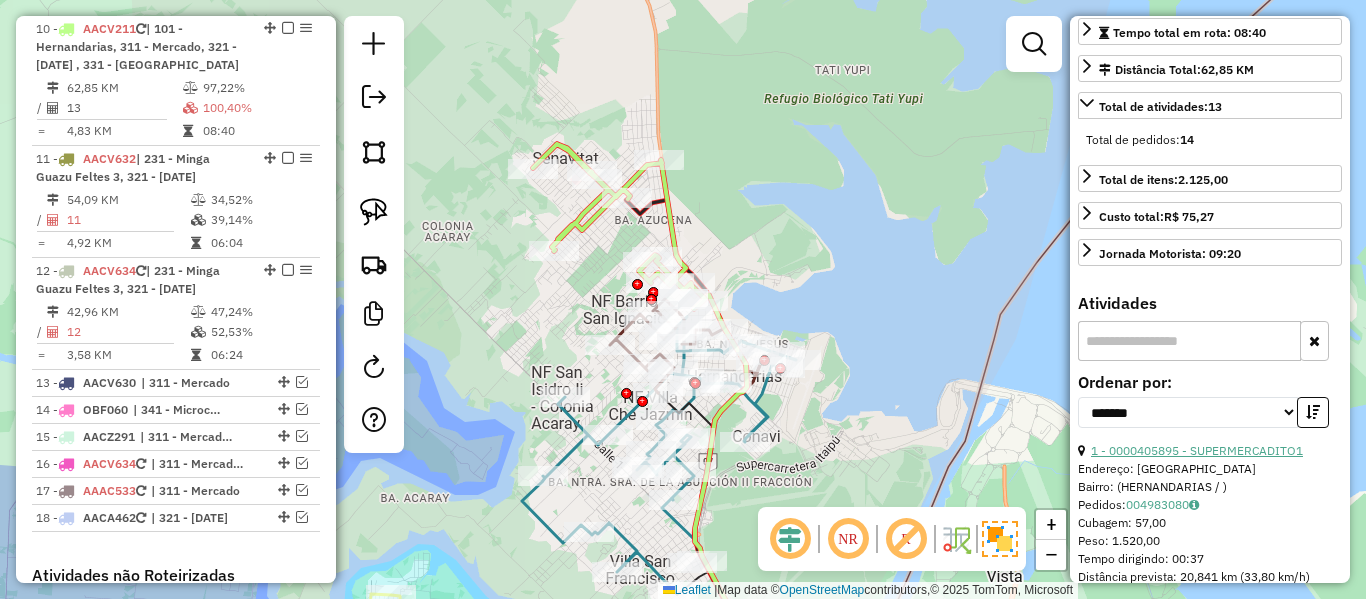 click on "1 - 0000405895 - SUPERMERCADITO1" at bounding box center (1197, 450) 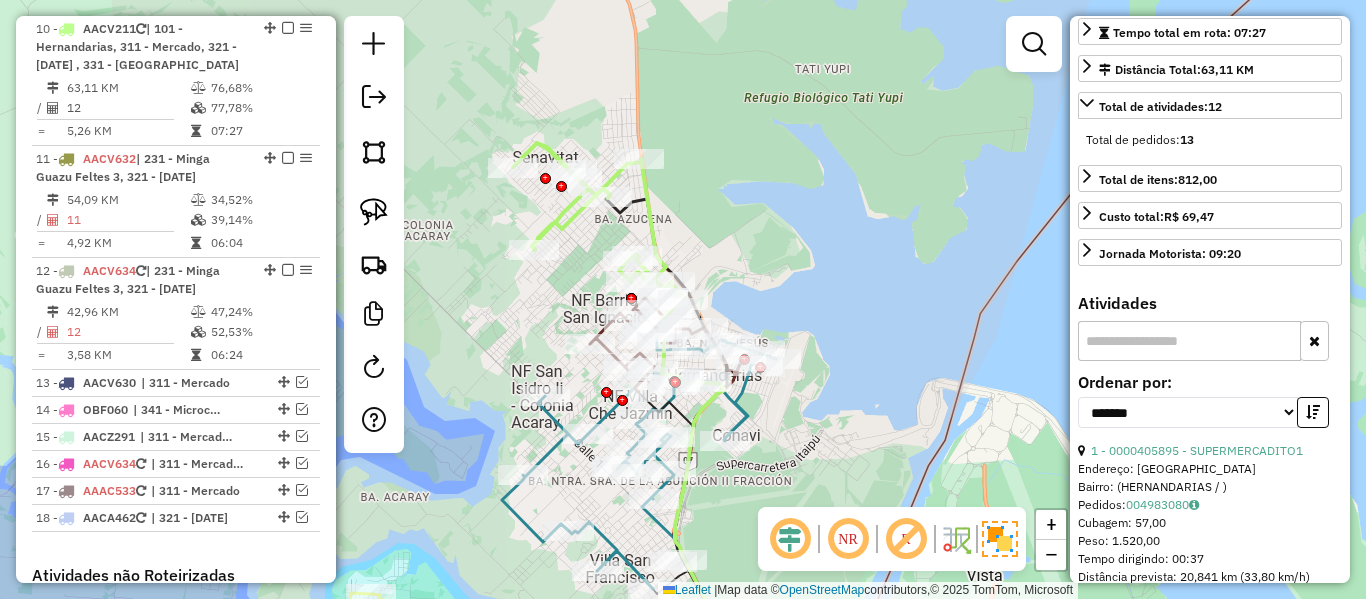 scroll, scrollTop: 382, scrollLeft: 0, axis: vertical 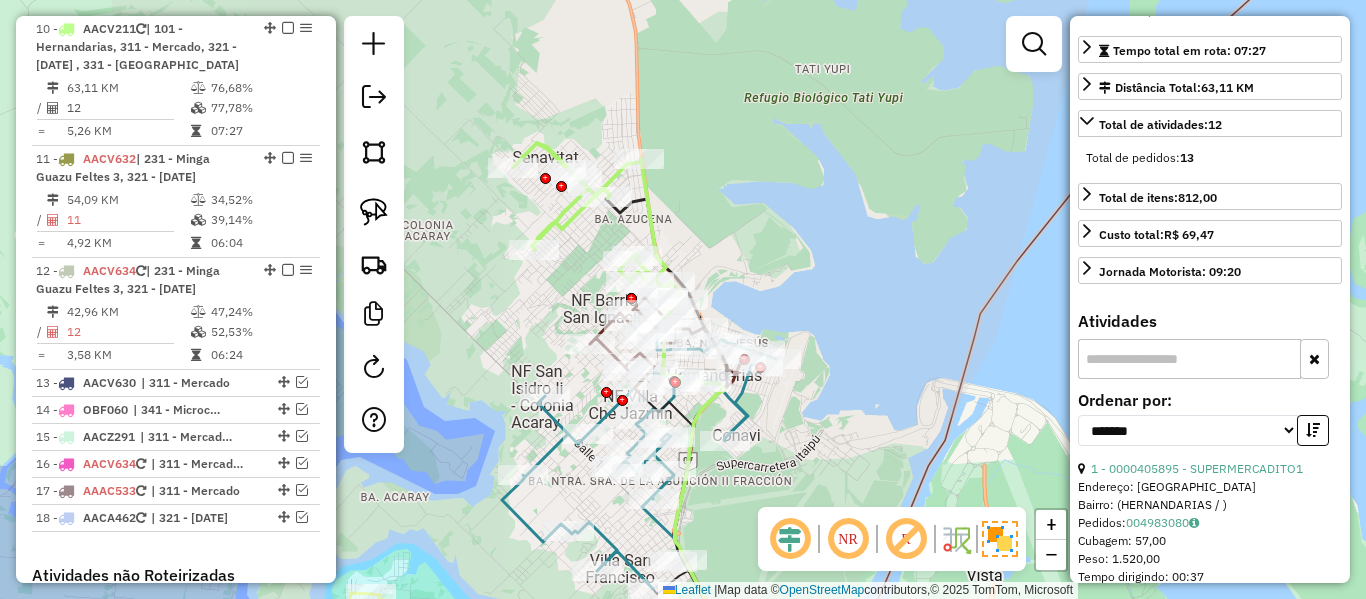 click 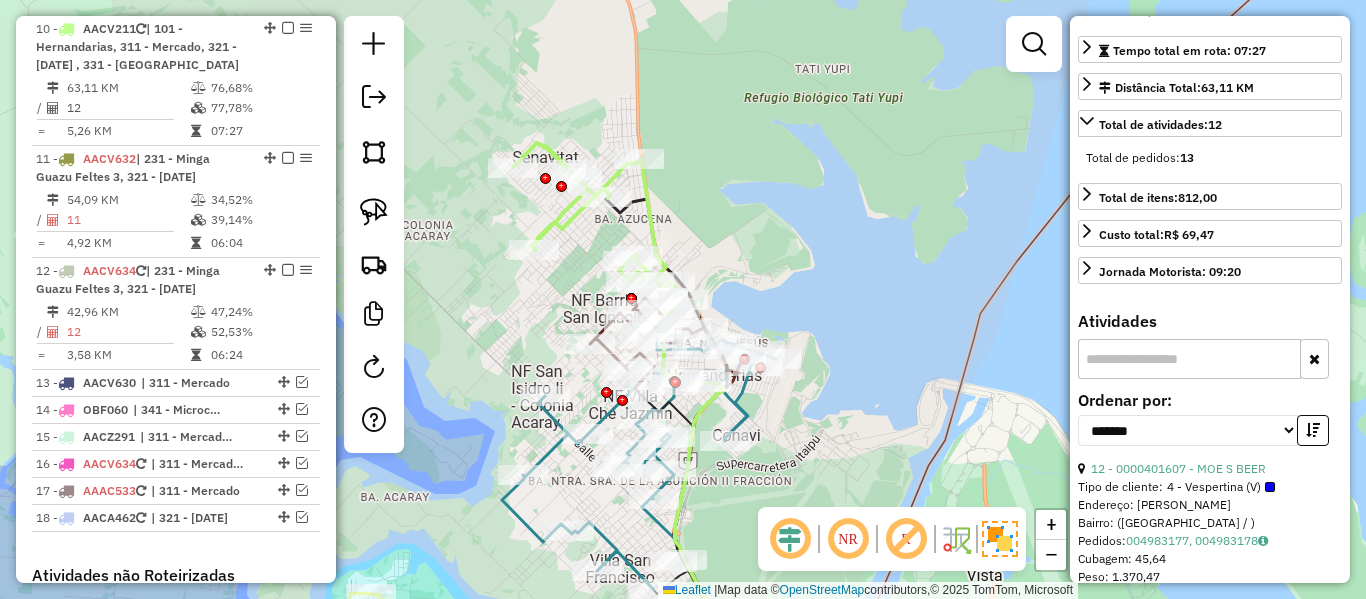 click 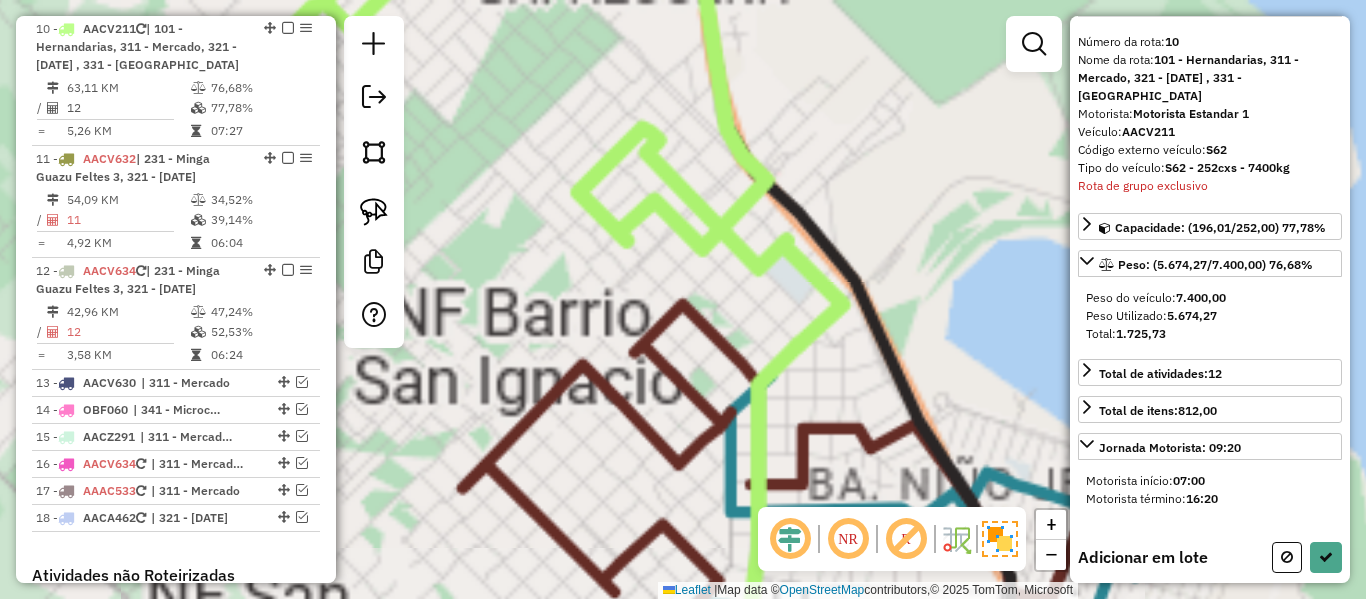 scroll, scrollTop: 65, scrollLeft: 0, axis: vertical 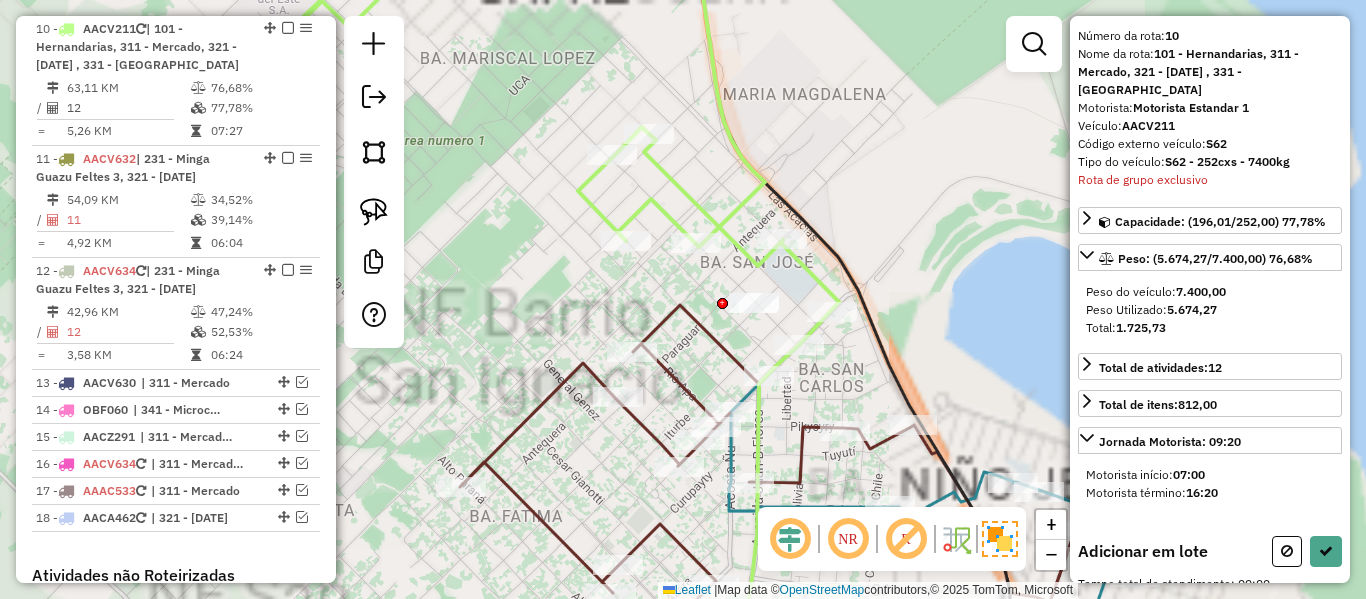 click on "Janela de atendimento Grade de atendimento Capacidade Transportadoras Veículos Cliente Pedidos  Rotas Selecione os dias de semana para filtrar as janelas de atendimento  Seg   Ter   Qua   Qui   Sex   Sáb   Dom  Informe o período da janela de atendimento: De: Até:  Filtrar exatamente a janela do cliente  Considerar janela de atendimento padrão  Selecione os dias de semana para filtrar as grades de atendimento  Seg   Ter   Qua   Qui   Sex   Sáb   Dom   Considerar clientes sem dia de atendimento cadastrado  Clientes fora do dia de atendimento selecionado Filtrar as atividades entre os valores definidos abaixo:  Peso mínimo:   Peso máximo:   Cubagem mínima:   Cubagem máxima:   De:   Até:  Filtrar as atividades entre o tempo de atendimento definido abaixo:  De:   Até:   Considerar capacidade total dos clientes não roteirizados Transportadora: Selecione um ou mais itens Tipo de veículo: Selecione um ou mais itens Veículo: Selecione um ou mais itens Motorista: Selecione um ou mais itens Nome: Rótulo:" 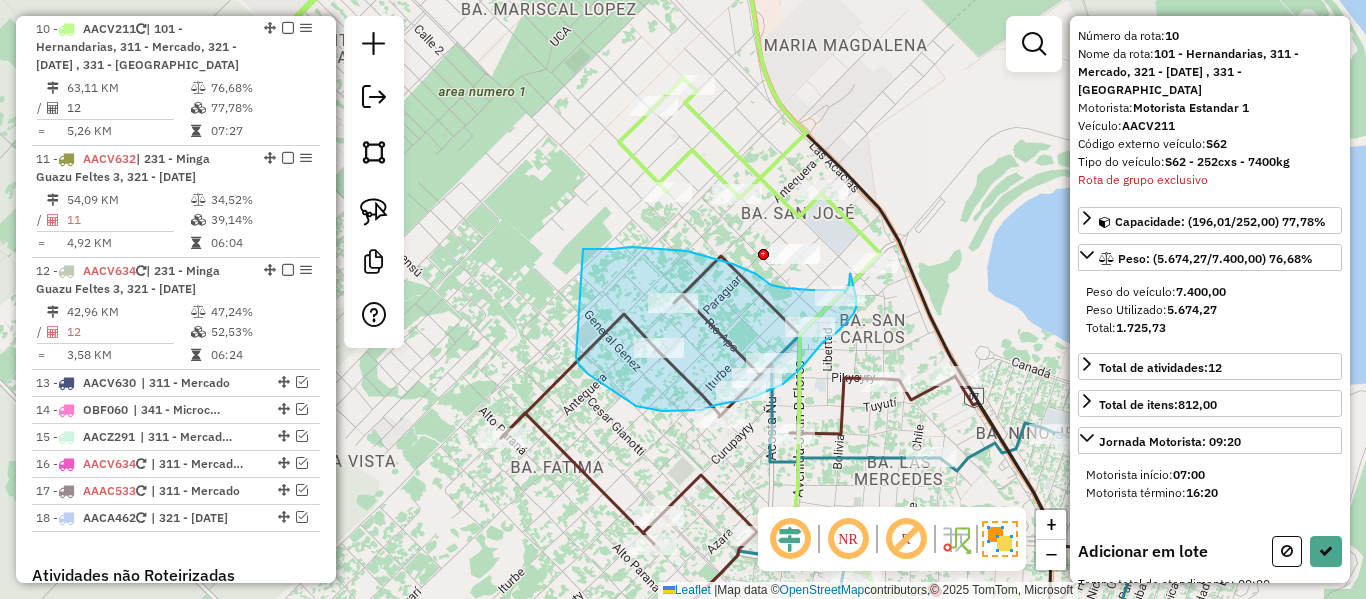 drag, startPoint x: 657, startPoint y: 248, endPoint x: 565, endPoint y: 322, distance: 118.06778 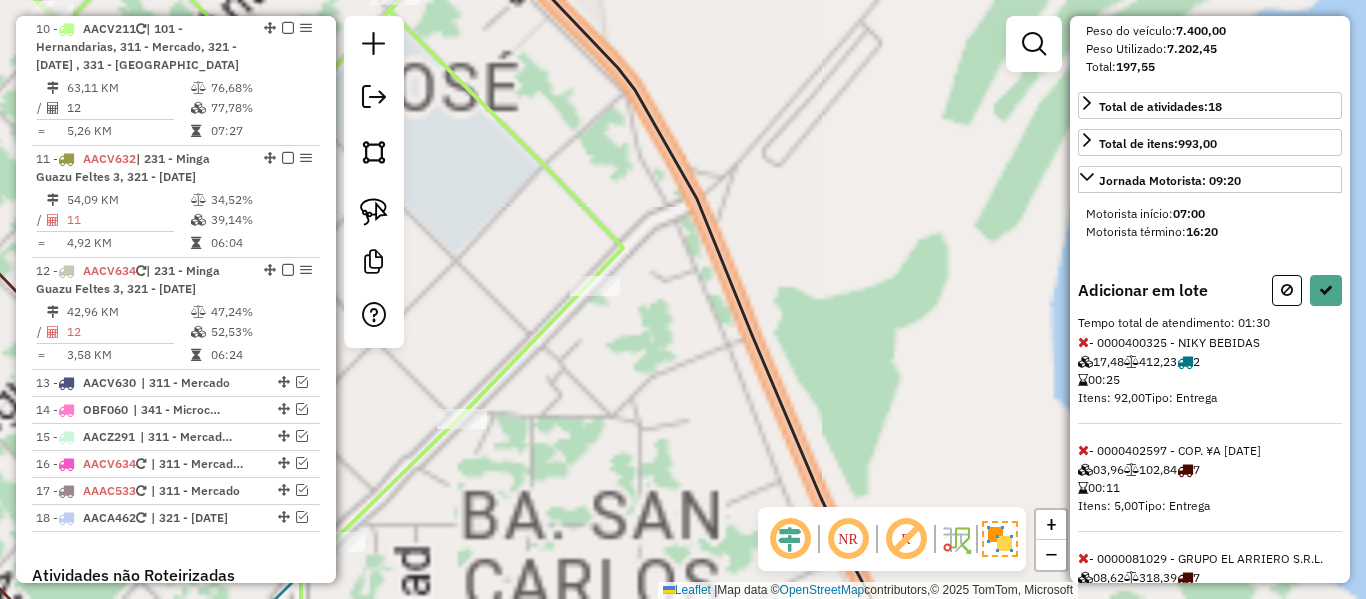 scroll, scrollTop: 0, scrollLeft: 0, axis: both 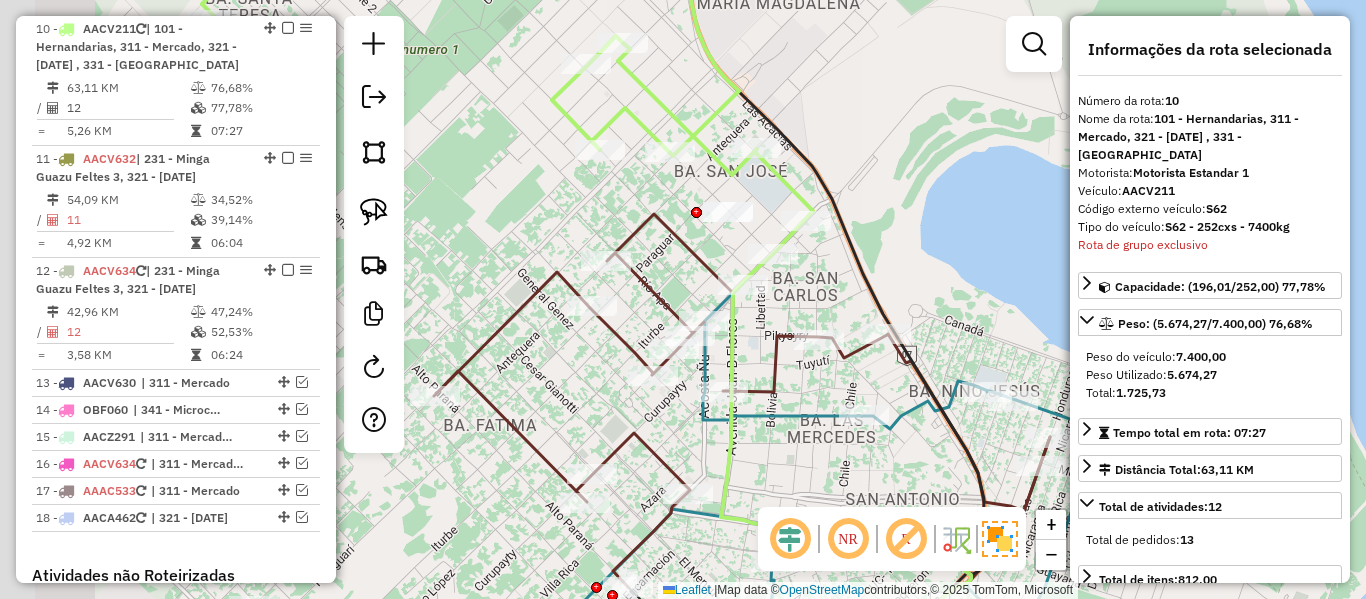 drag, startPoint x: 650, startPoint y: 320, endPoint x: 822, endPoint y: 276, distance: 177.53873 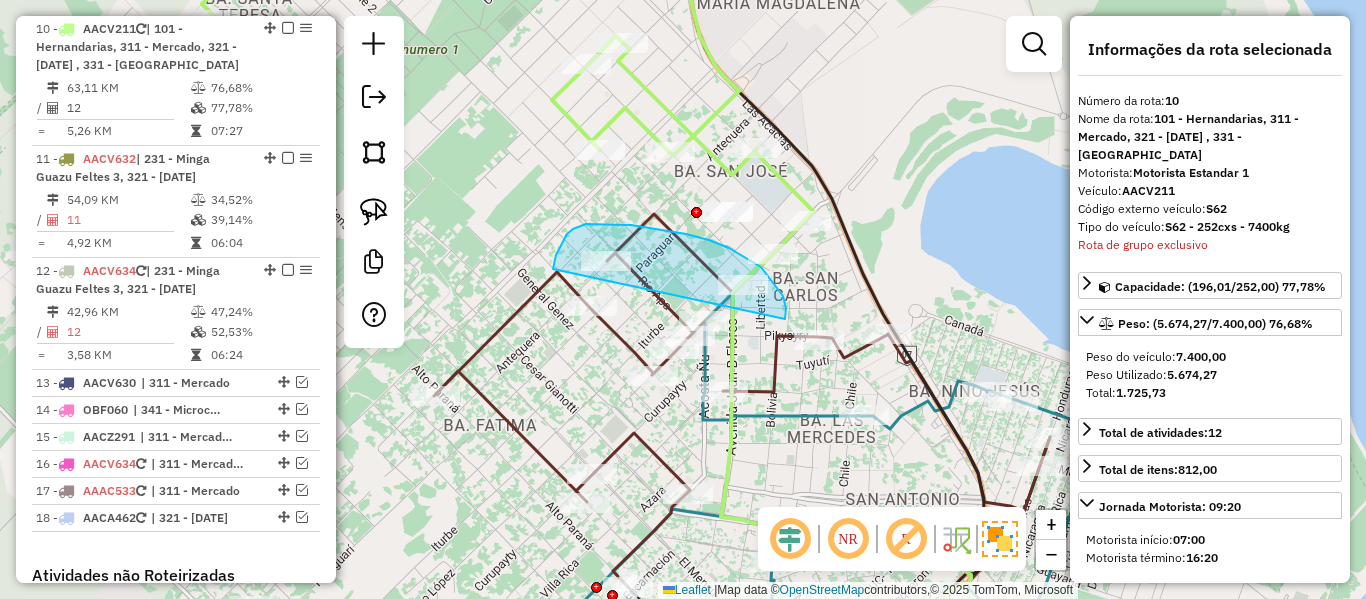 drag, startPoint x: 709, startPoint y: 240, endPoint x: 553, endPoint y: 269, distance: 158.67262 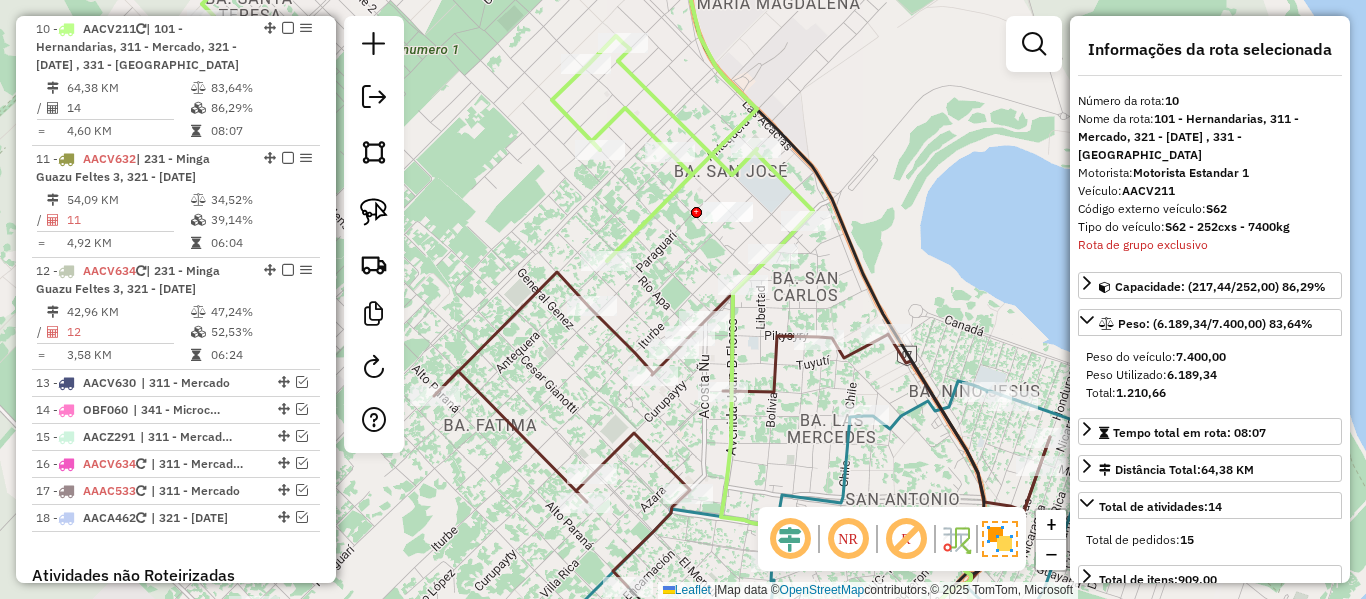 click 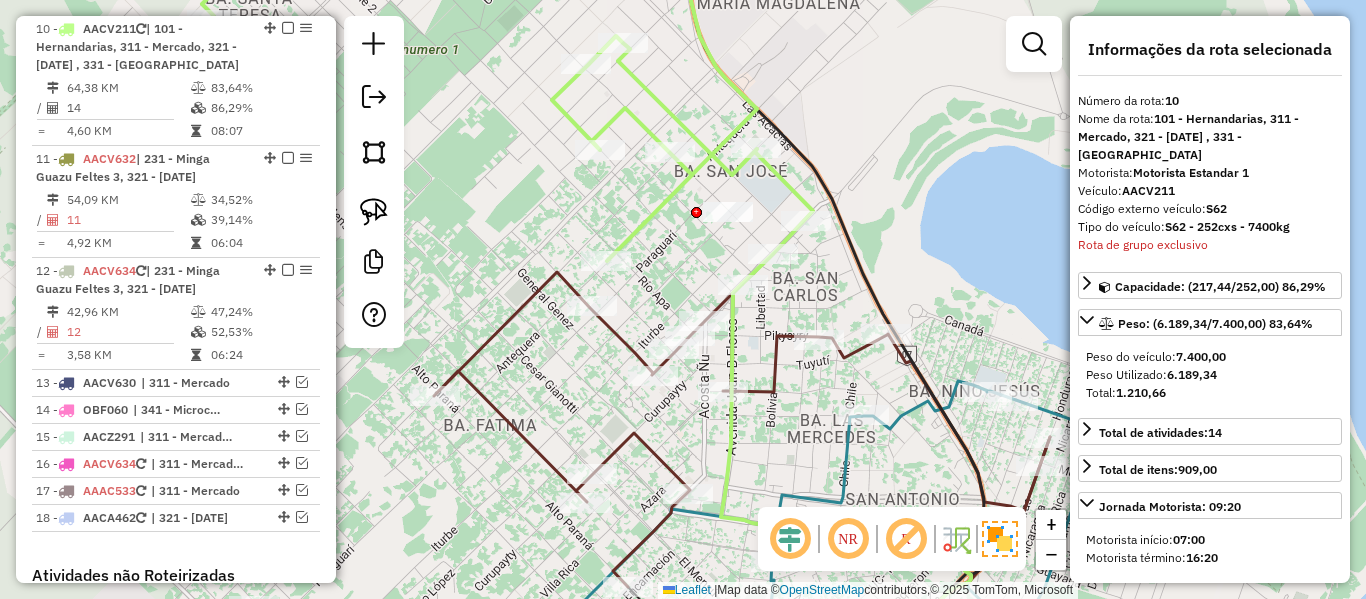 click 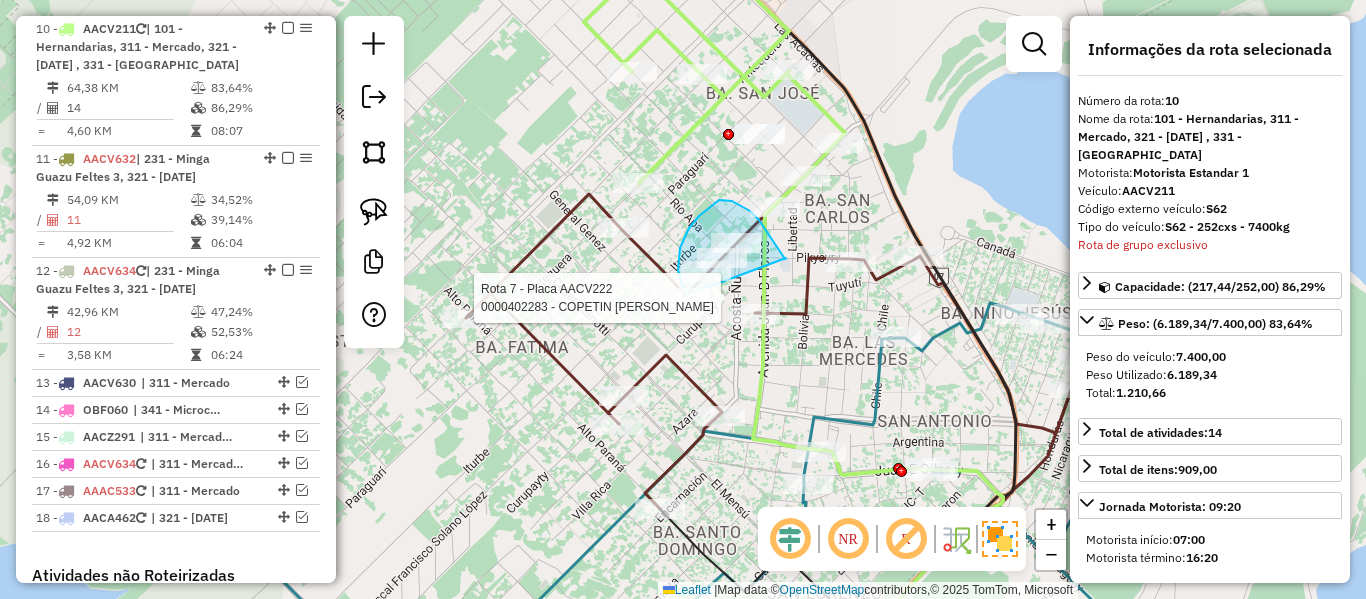 click on "Rota 7 - Placa AACV222  0000043575 - DESP.TUPI GUARA Rota 7 - Placa AACV222  0000402283 - COPETIN ANDRESA Janela de atendimento Grade de atendimento Capacidade Transportadoras Veículos Cliente Pedidos  Rotas Selecione os dias de semana para filtrar as janelas de atendimento  Seg   Ter   Qua   Qui   Sex   Sáb   Dom  Informe o período da janela de atendimento: De: Até:  Filtrar exatamente a janela do cliente  Considerar janela de atendimento padrão  Selecione os dias de semana para filtrar as grades de atendimento  Seg   Ter   Qua   Qui   Sex   Sáb   Dom   Considerar clientes sem dia de atendimento cadastrado  Clientes fora do dia de atendimento selecionado Filtrar as atividades entre os valores definidos abaixo:  Peso mínimo:   Peso máximo:   Cubagem mínima:   Cubagem máxima:   De:   Até:  Filtrar as atividades entre o tempo de atendimento definido abaixo:  De:   Até:   Considerar capacidade total dos clientes não roteirizados Transportadora: Selecione um ou mais itens Tipo de veículo: Veículo:" 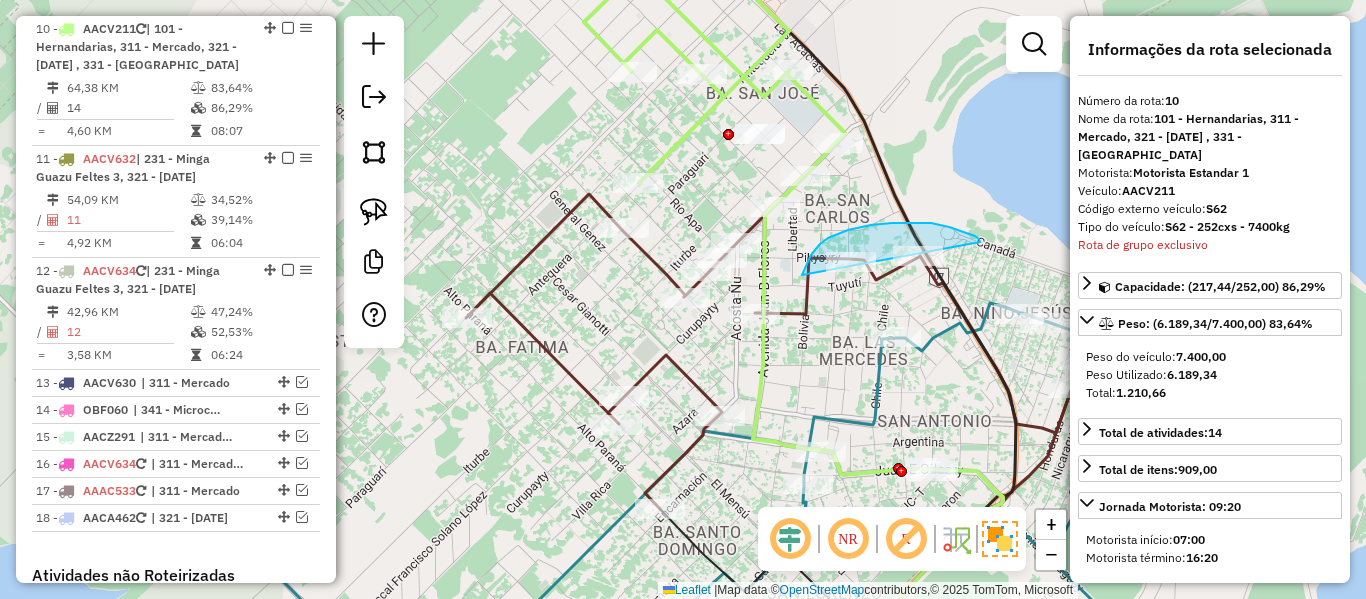 drag, startPoint x: 802, startPoint y: 275, endPoint x: 930, endPoint y: 308, distance: 132.18547 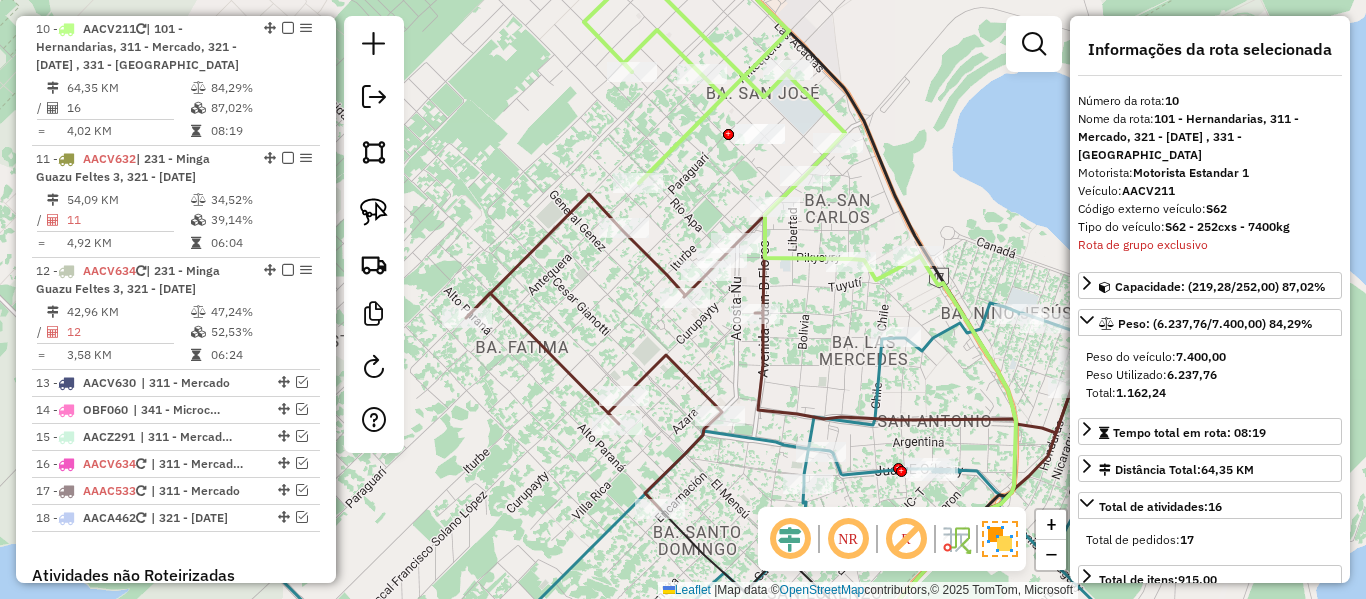 click 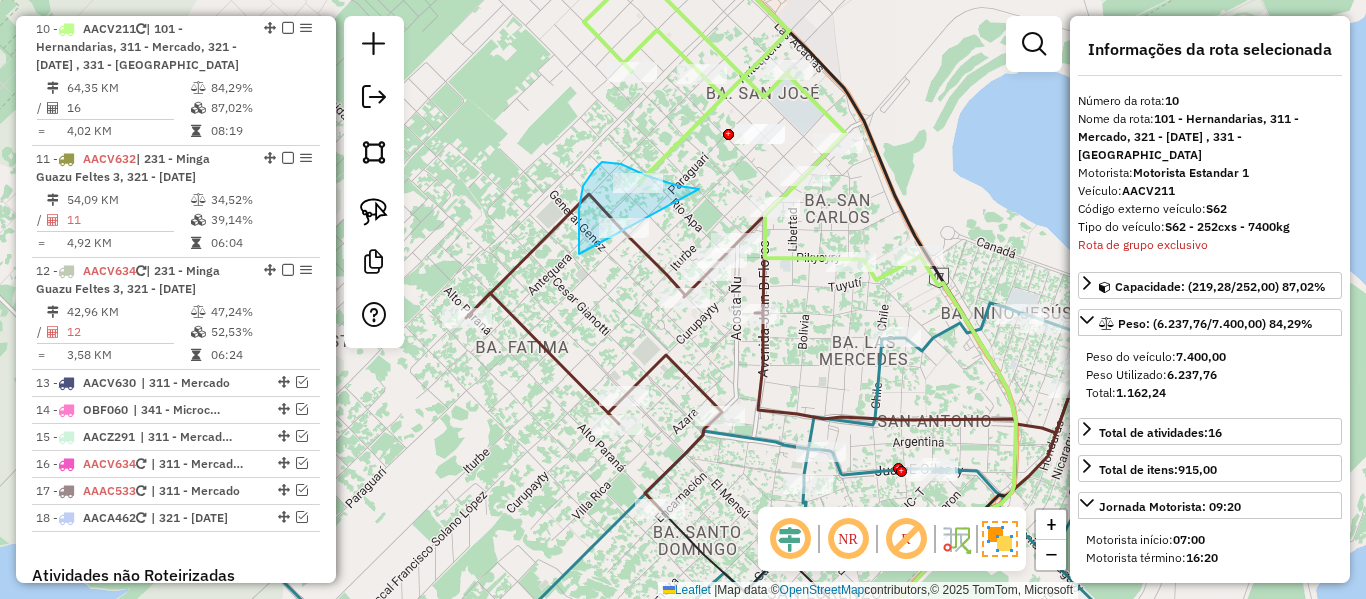 drag, startPoint x: 699, startPoint y: 189, endPoint x: 603, endPoint y: 276, distance: 129.55693 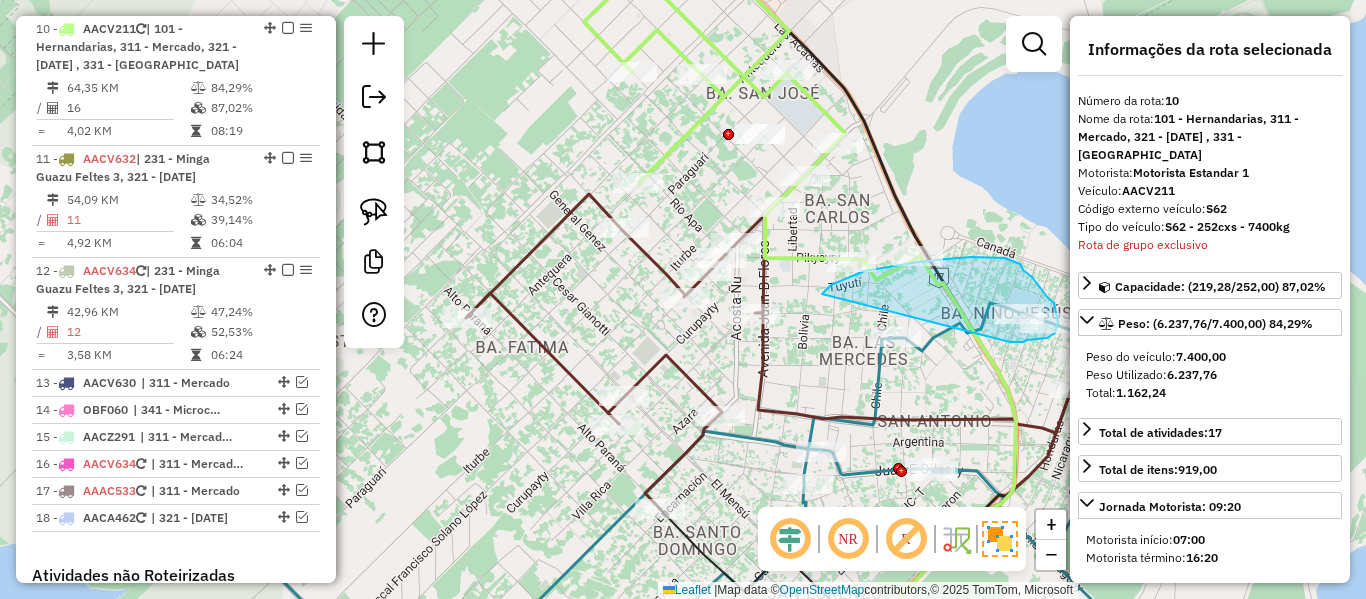 drag, startPoint x: 846, startPoint y: 279, endPoint x: 965, endPoint y: 337, distance: 132.38202 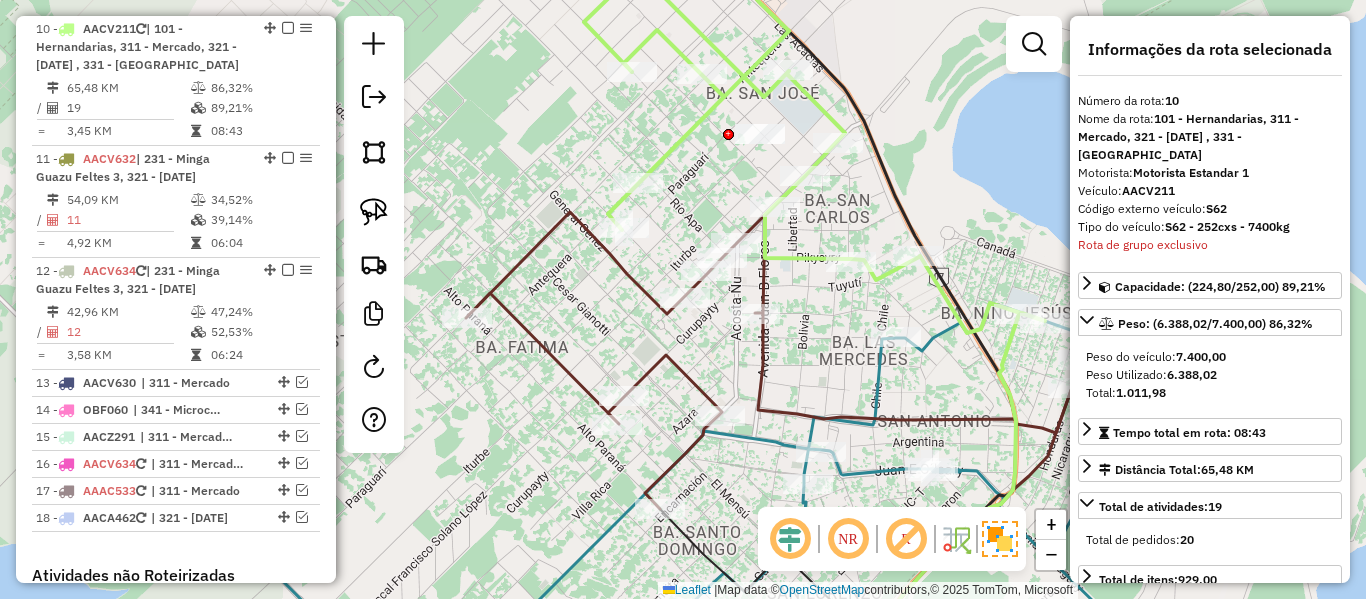 click 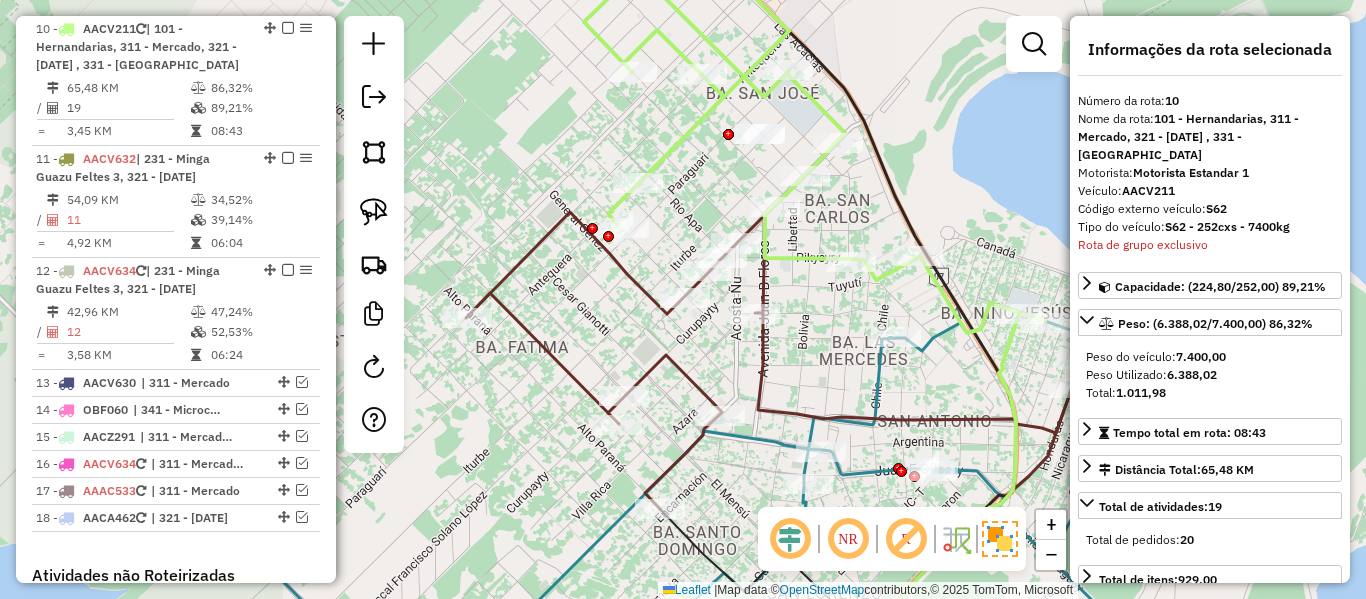 click 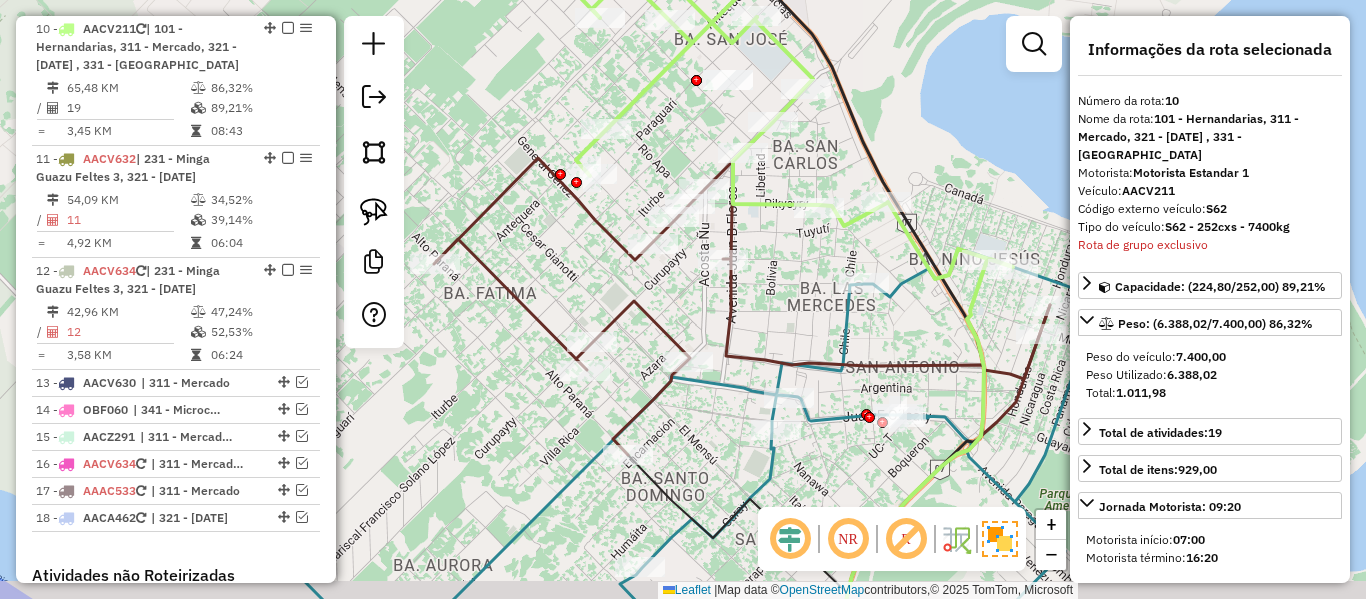 drag, startPoint x: 808, startPoint y: 310, endPoint x: 776, endPoint y: 256, distance: 62.76942 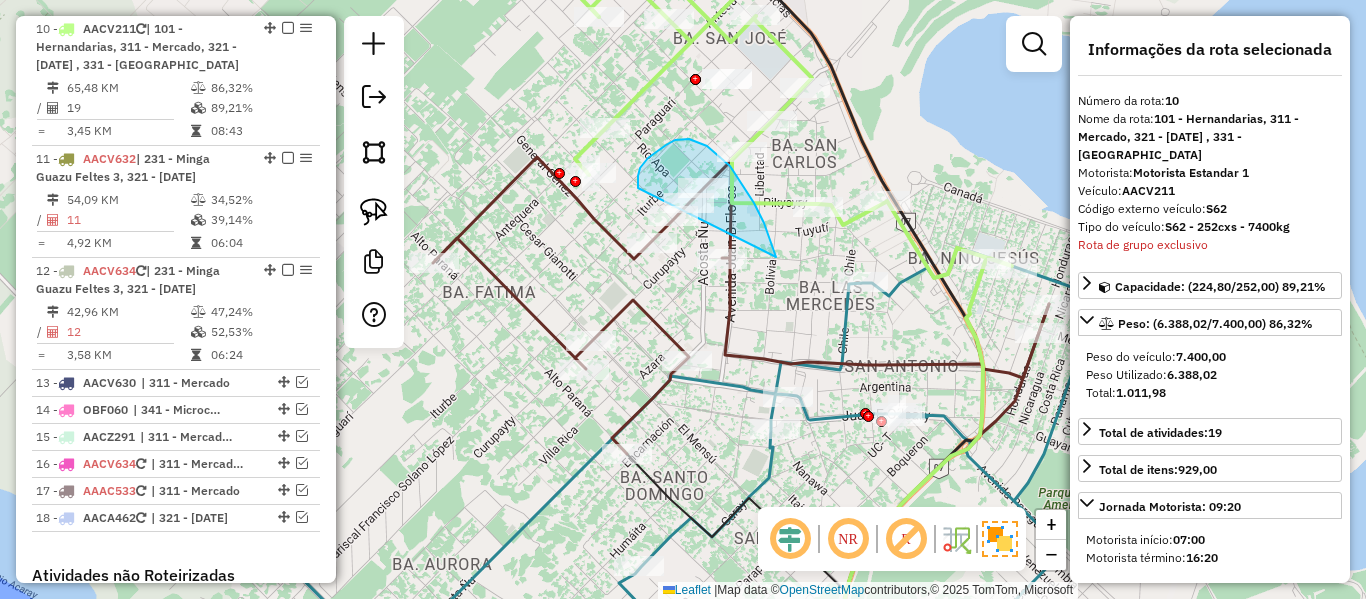 drag, startPoint x: 773, startPoint y: 247, endPoint x: 639, endPoint y: 188, distance: 146.4138 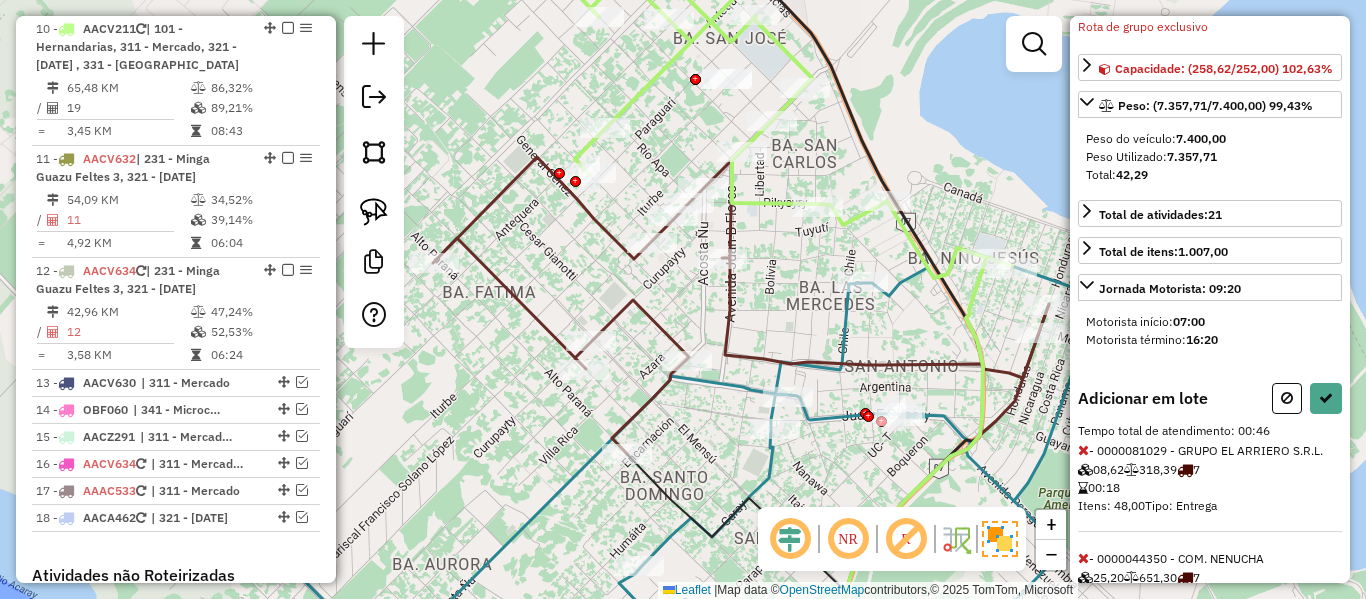 scroll, scrollTop: 299, scrollLeft: 0, axis: vertical 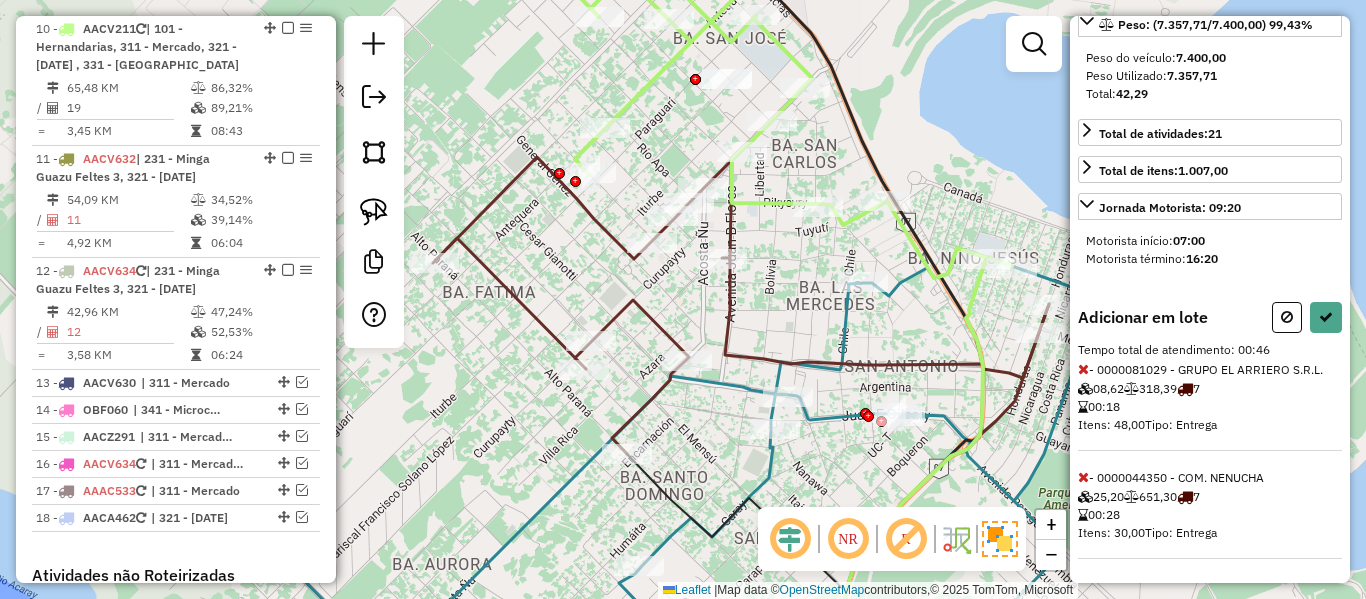 click on "Informações da rota selecionada   Número da rota:  10  Nome da rota:  101 - Hernandarias, 311 - Mercado, 321 - Monday , 331 - Akaray  Motorista:  Motorista Estandar 1  Veículo:  AACV211  Código externo veículo:  S62  Tipo do veículo:  S62 - 252cxs - 7400kg  Rota de grupo exclusivo      Capacidade: (258,62/252,00) 102,63%      Peso: (7.357,71/7.400,00) 99,43%   Peso do veículo:  7.400,00  Peso Utilizado:  7.357,71  Total:  42,29     Total de atividades:  21  Total de pedidos:  22     Total de itens:  1.007,00     Jornada Motorista: 09:20   Motorista início:  07:00  Motorista término:   16:20  Adicionar em lote Tempo total de atendimento: 00:46   - 0000081029 - GRUPO EL ARRIERO S.R.L.   08,62  318,39  7   00:18   Itens: 48,00   Tipo: Entrega   - 0000044350 - COM. NENUCHA   25,20  651,30  7   00:28   Itens: 30,00   Tipo: Entrega" at bounding box center [1210, 299] 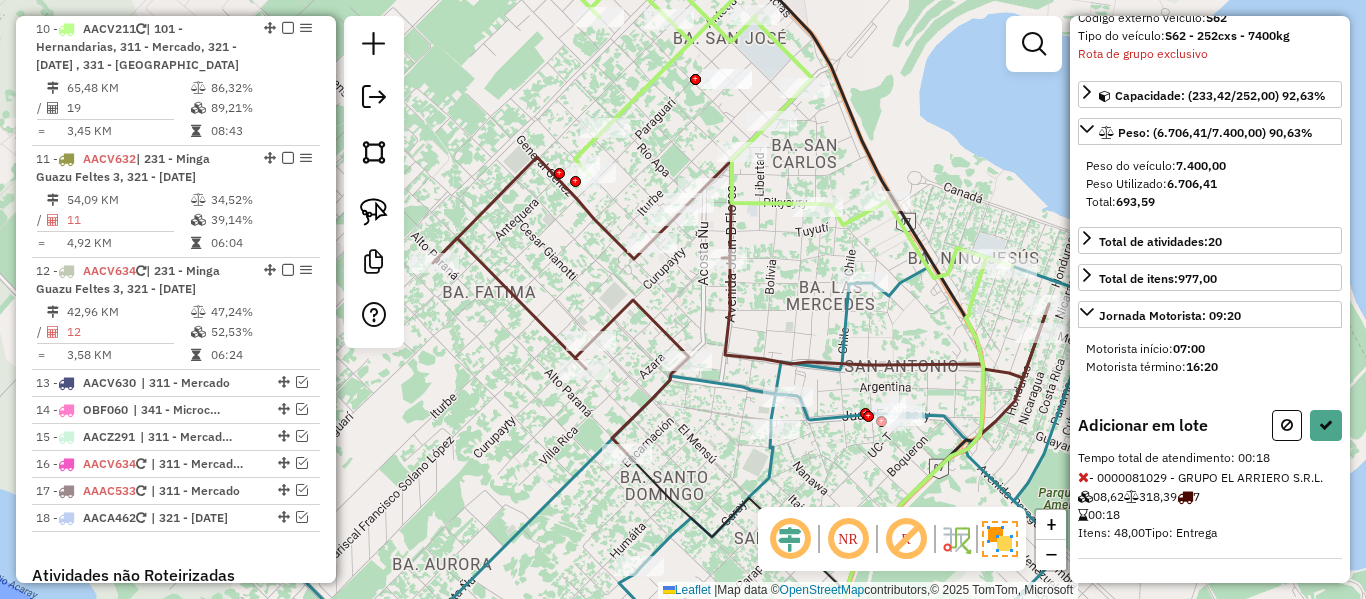 scroll, scrollTop: 173, scrollLeft: 0, axis: vertical 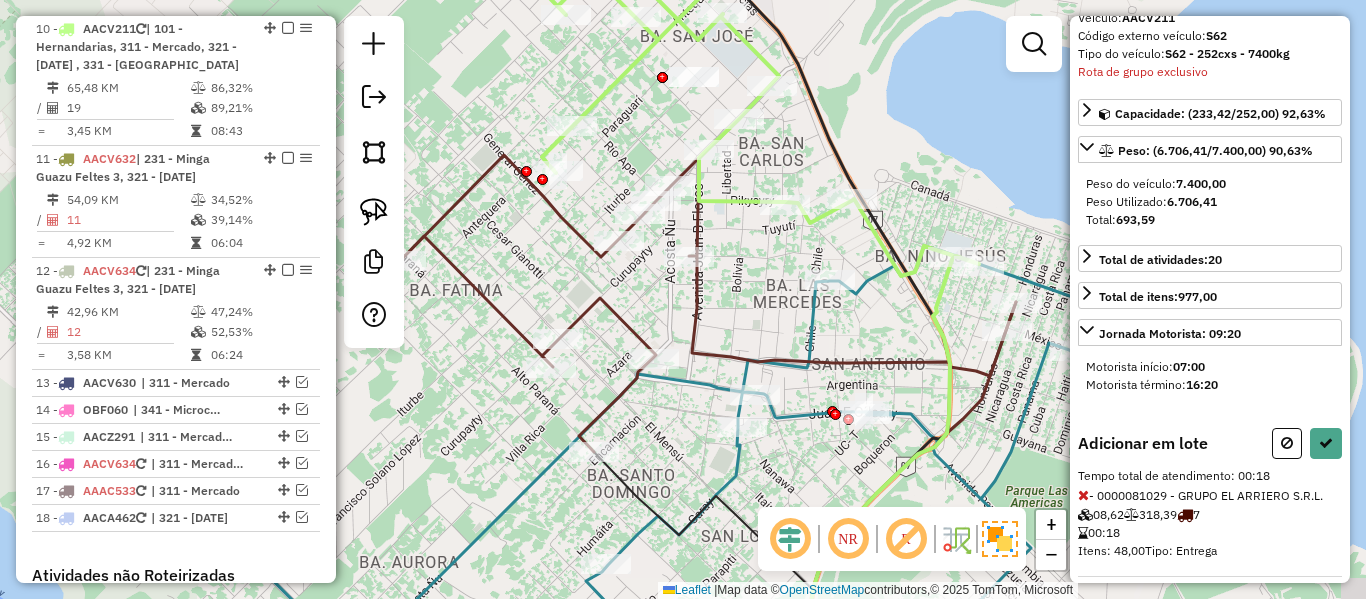 drag, startPoint x: 782, startPoint y: 284, endPoint x: 767, endPoint y: 289, distance: 15.811388 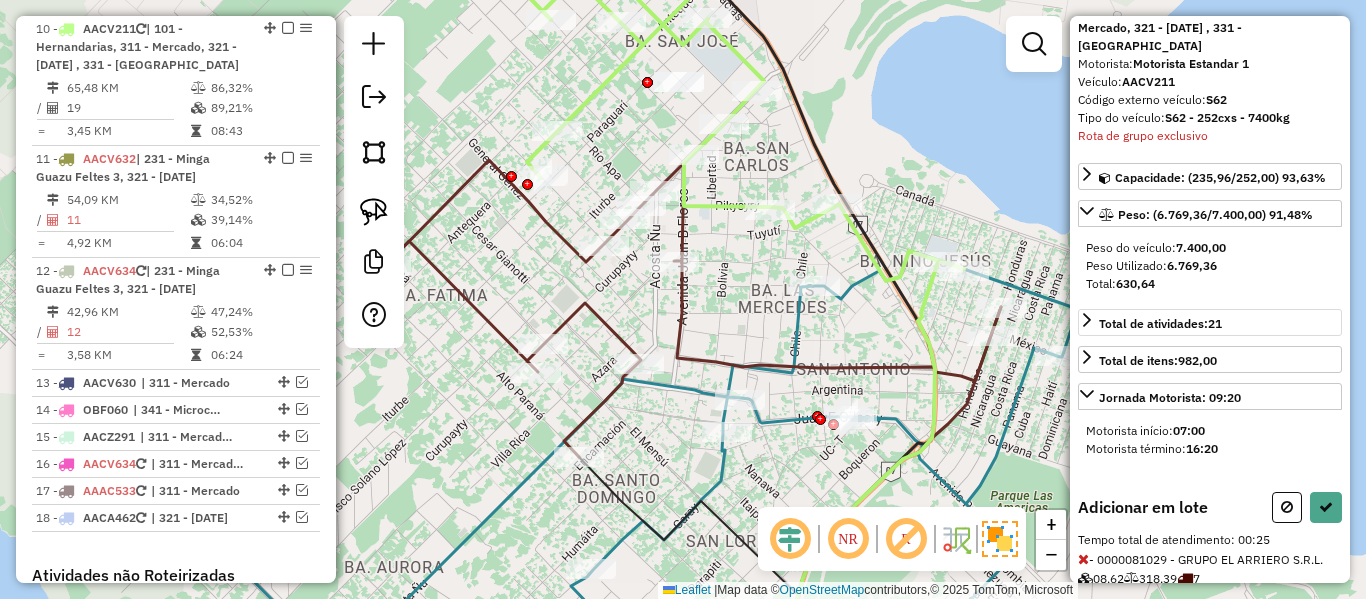 scroll, scrollTop: 0, scrollLeft: 0, axis: both 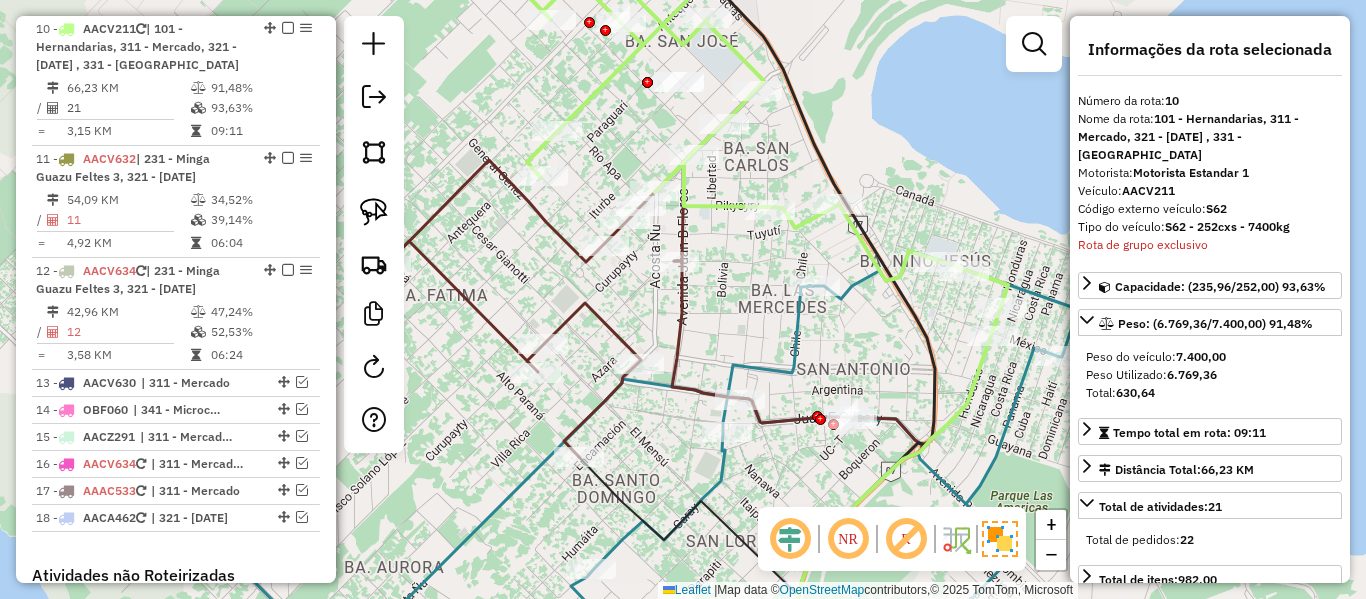 click 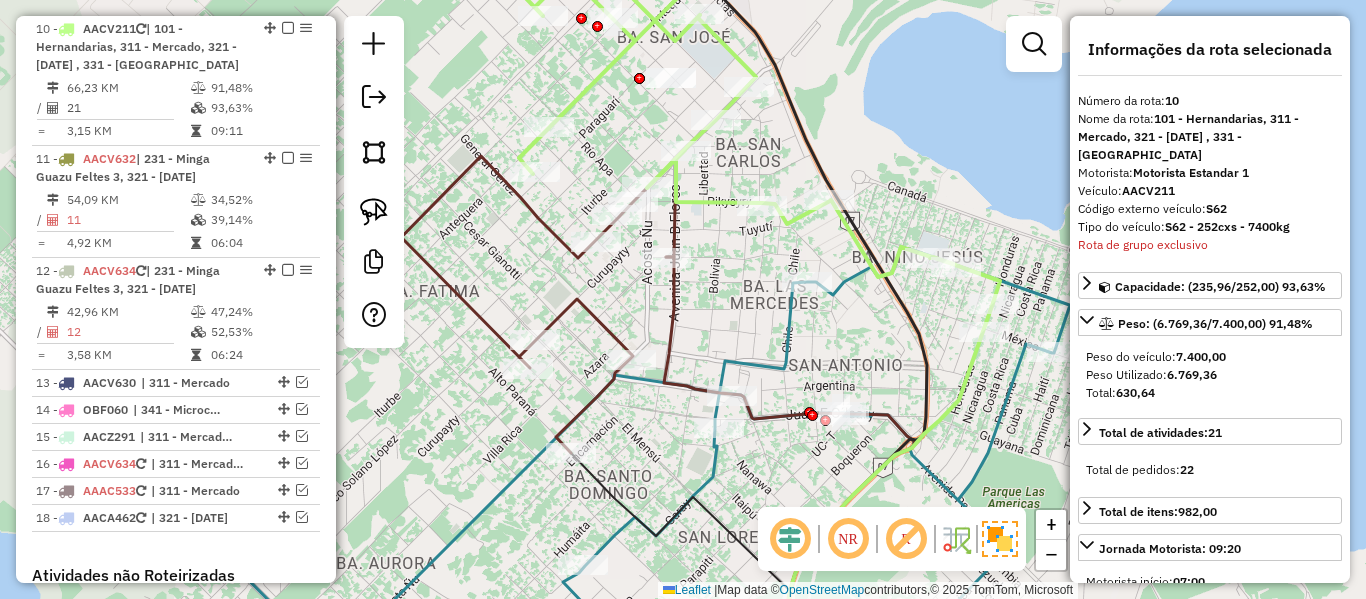 drag, startPoint x: 734, startPoint y: 270, endPoint x: 889, endPoint y: 365, distance: 181.79659 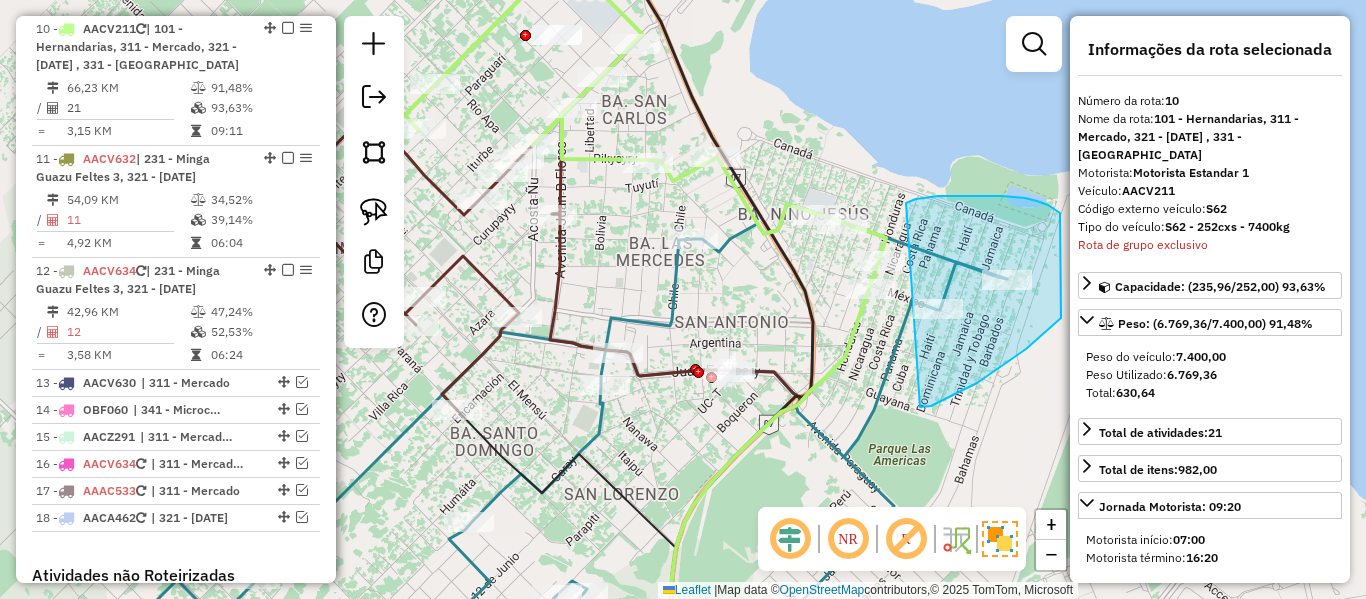 drag, startPoint x: 1026, startPoint y: 349, endPoint x: 906, endPoint y: 203, distance: 188.98677 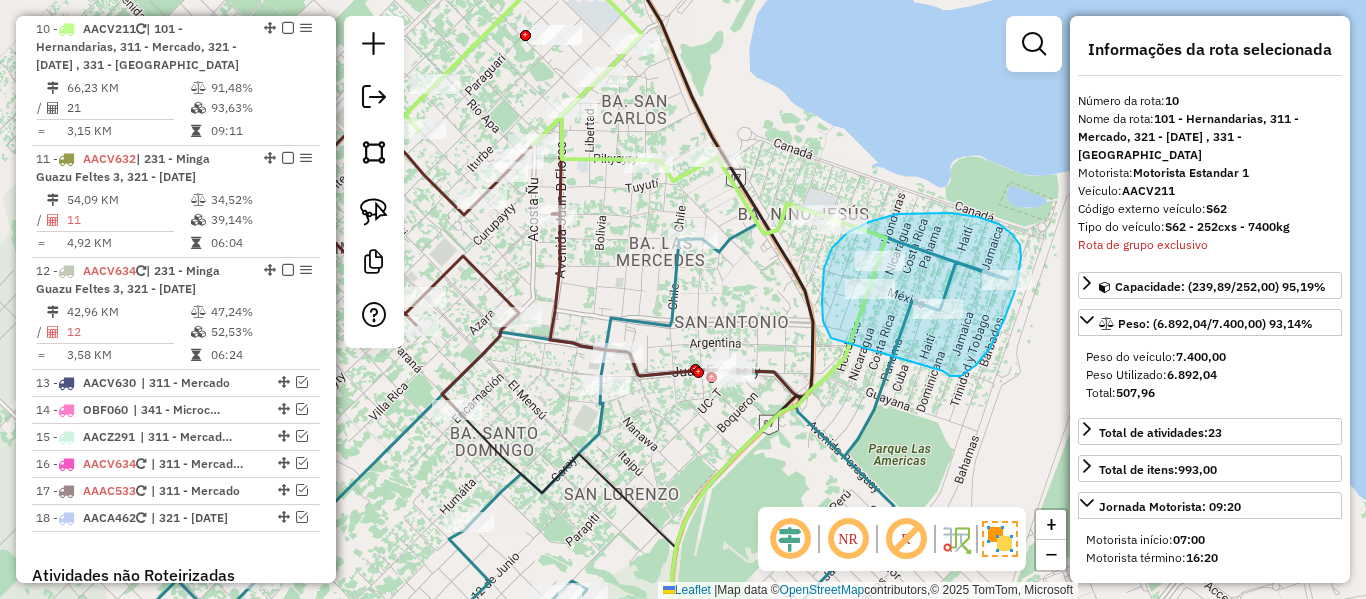drag, startPoint x: 1004, startPoint y: 320, endPoint x: 854, endPoint y: 360, distance: 155.24174 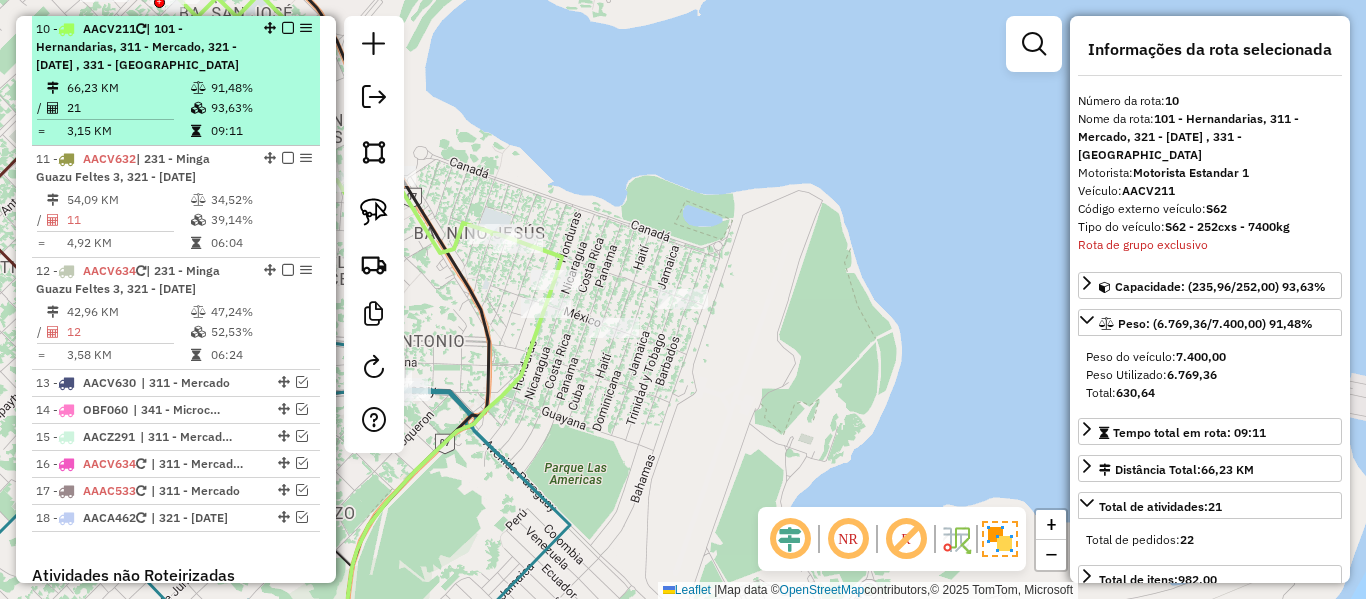 click at bounding box center (288, 28) 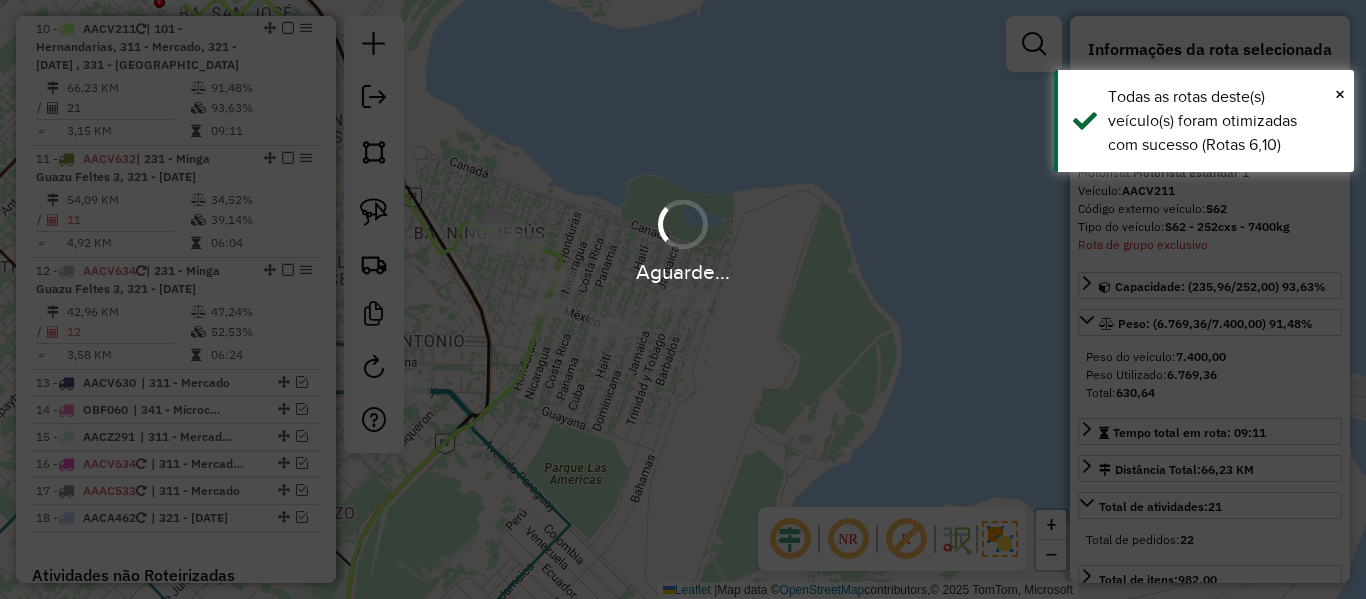 click on "Aguarde..." at bounding box center [683, 299] 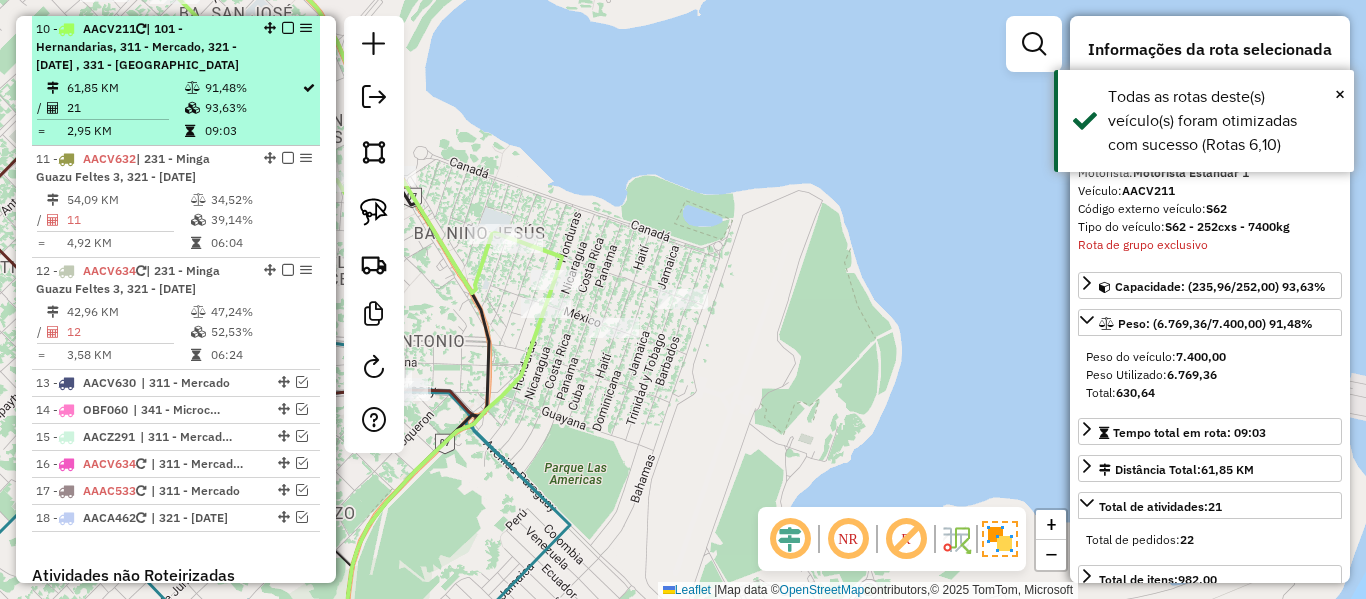 click at bounding box center (288, 28) 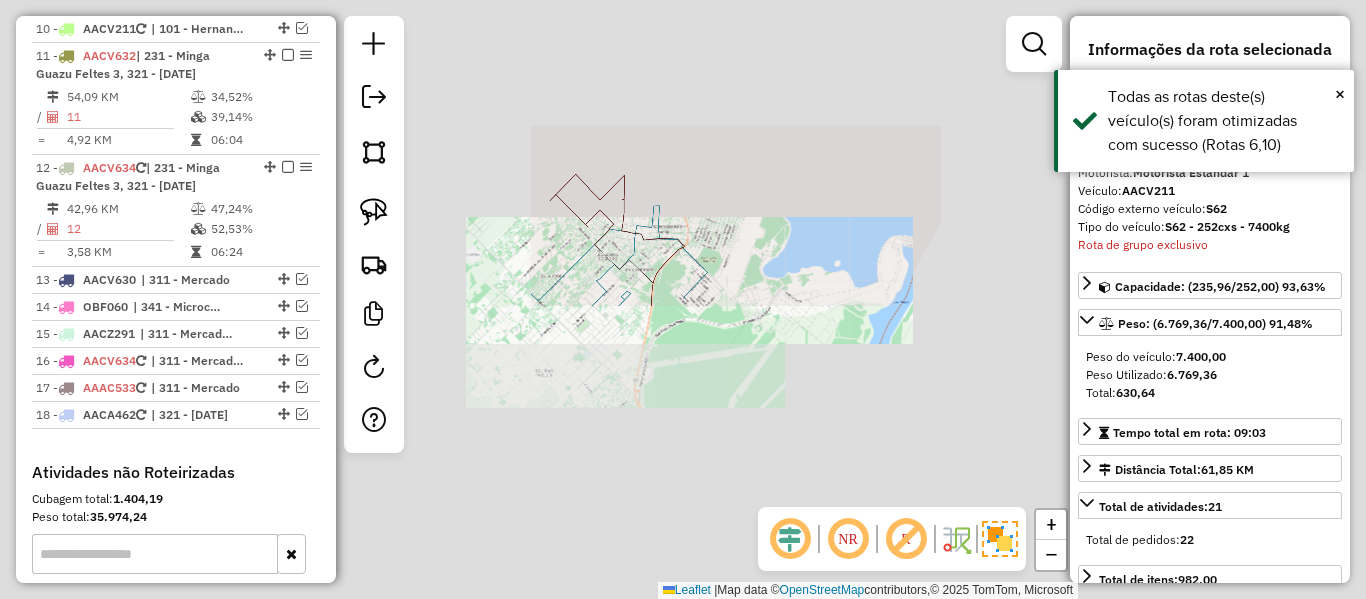 click on "Janela de atendimento Grade de atendimento Capacidade Transportadoras Veículos Cliente Pedidos  Rotas Selecione os dias de semana para filtrar as janelas de atendimento  Seg   Ter   Qua   Qui   Sex   Sáb   Dom  Informe o período da janela de atendimento: De: Até:  Filtrar exatamente a janela do cliente  Considerar janela de atendimento padrão  Selecione os dias de semana para filtrar as grades de atendimento  Seg   Ter   Qua   Qui   Sex   Sáb   Dom   Considerar clientes sem dia de atendimento cadastrado  Clientes fora do dia de atendimento selecionado Filtrar as atividades entre os valores definidos abaixo:  Peso mínimo:   Peso máximo:   Cubagem mínima:   Cubagem máxima:   De:   Até:  Filtrar as atividades entre o tempo de atendimento definido abaixo:  De:   Até:   Considerar capacidade total dos clientes não roteirizados Transportadora: Selecione um ou mais itens Tipo de veículo: Selecione um ou mais itens Veículo: Selecione um ou mais itens Motorista: Selecione um ou mais itens Nome: Rótulo:" 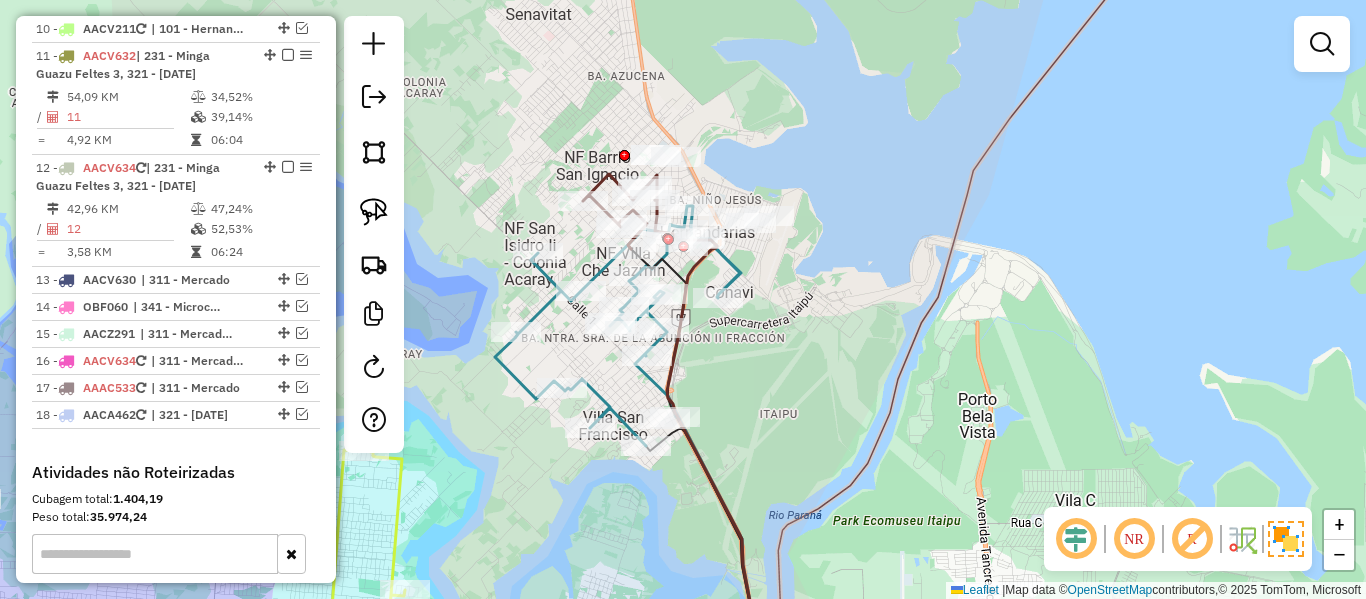 drag, startPoint x: 824, startPoint y: 259, endPoint x: 999, endPoint y: 265, distance: 175.10283 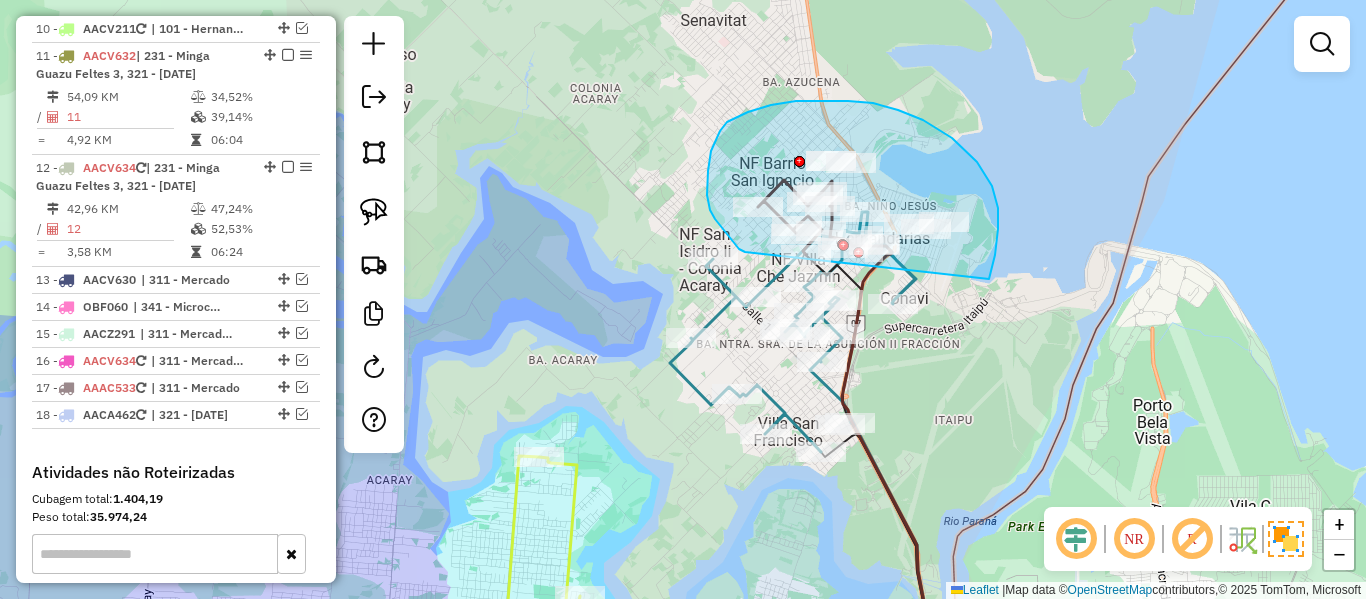 drag, startPoint x: 952, startPoint y: 138, endPoint x: 778, endPoint y: 266, distance: 216.00926 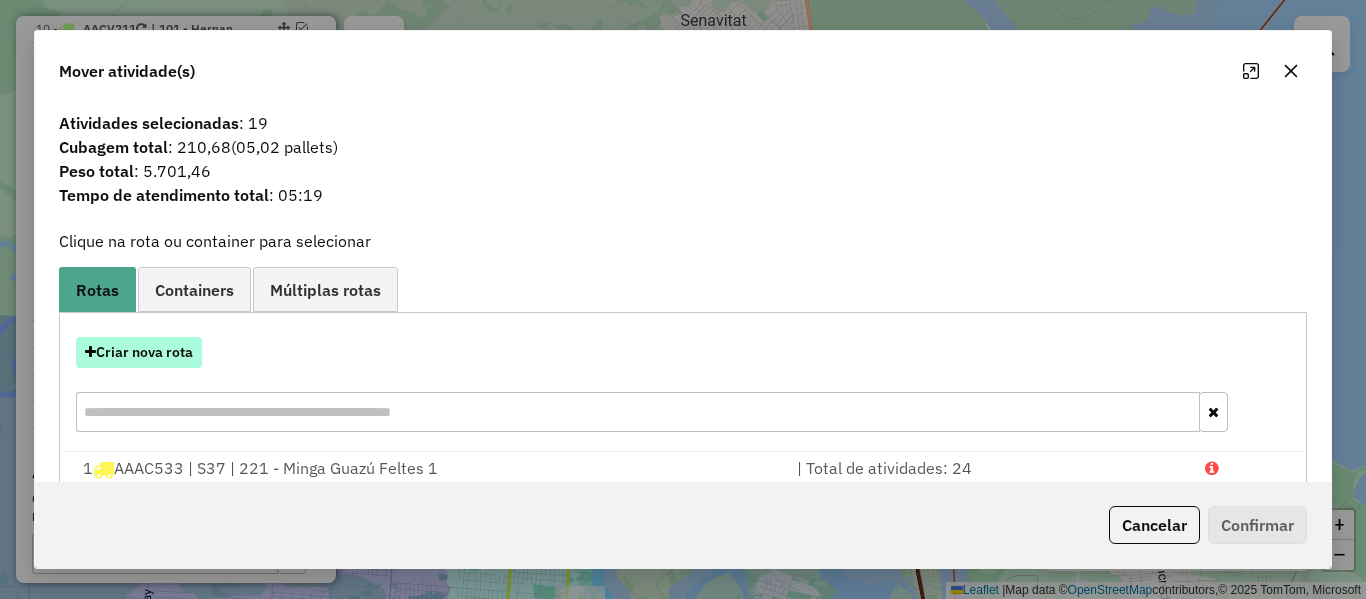 click on "Criar nova rota" at bounding box center (139, 352) 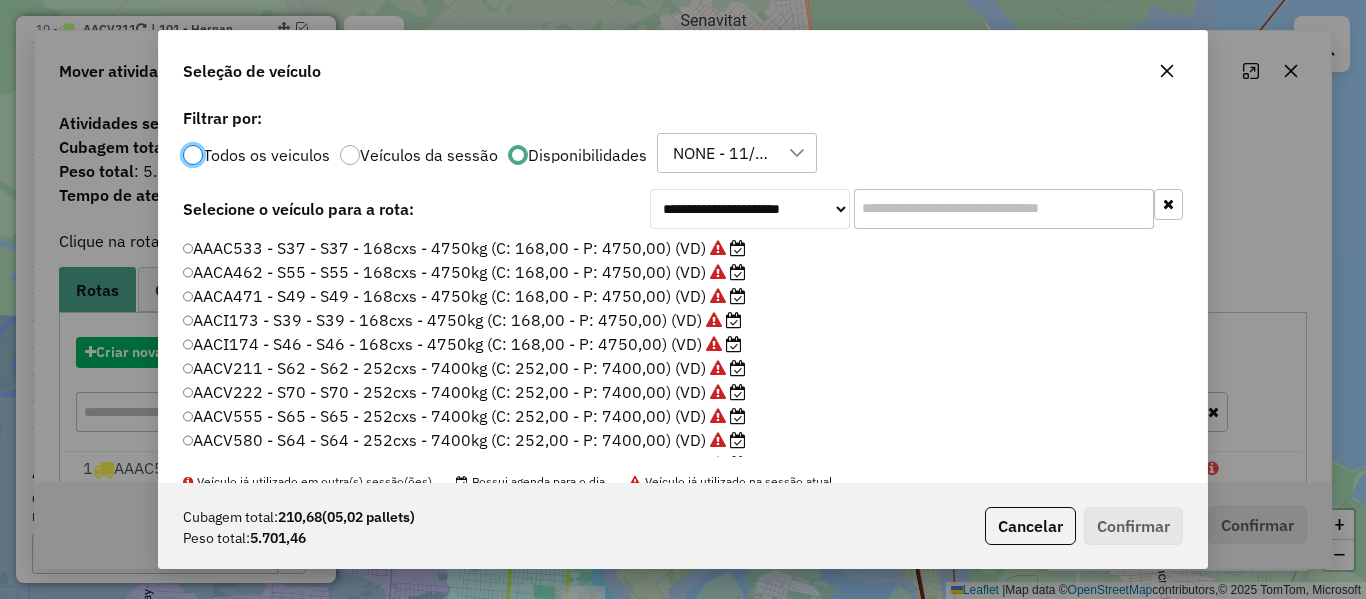 scroll, scrollTop: 11, scrollLeft: 6, axis: both 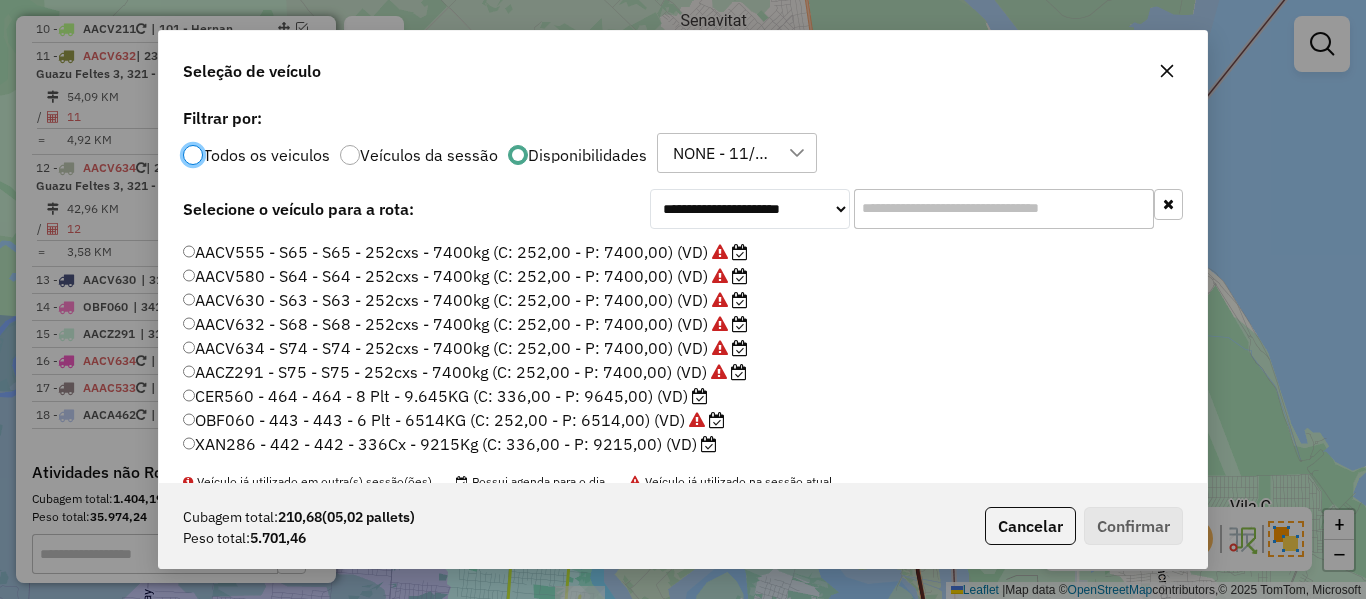 click on "AACV555 - S65 - S65 - 252cxs - 7400kg (C: 252,00 - P: 7400,00) (VD)" 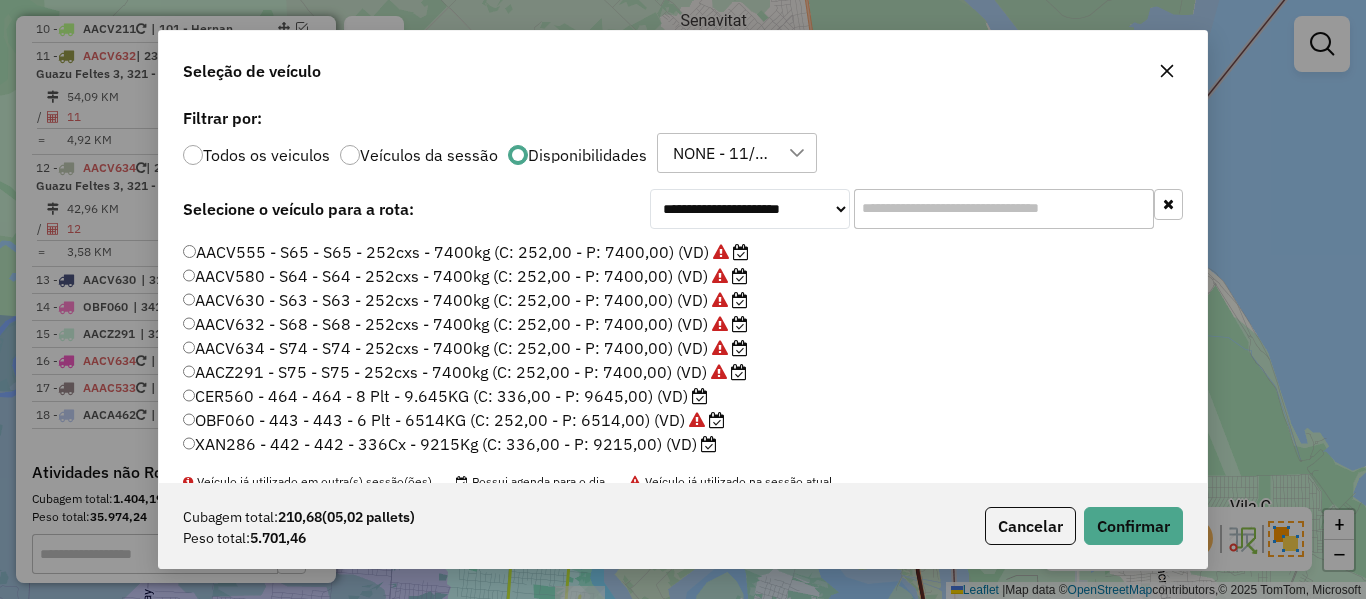 click on "AACV580 - S64 - S64 - 252cxs - 7400kg (C: 252,00 - P: 7400,00) (VD)" 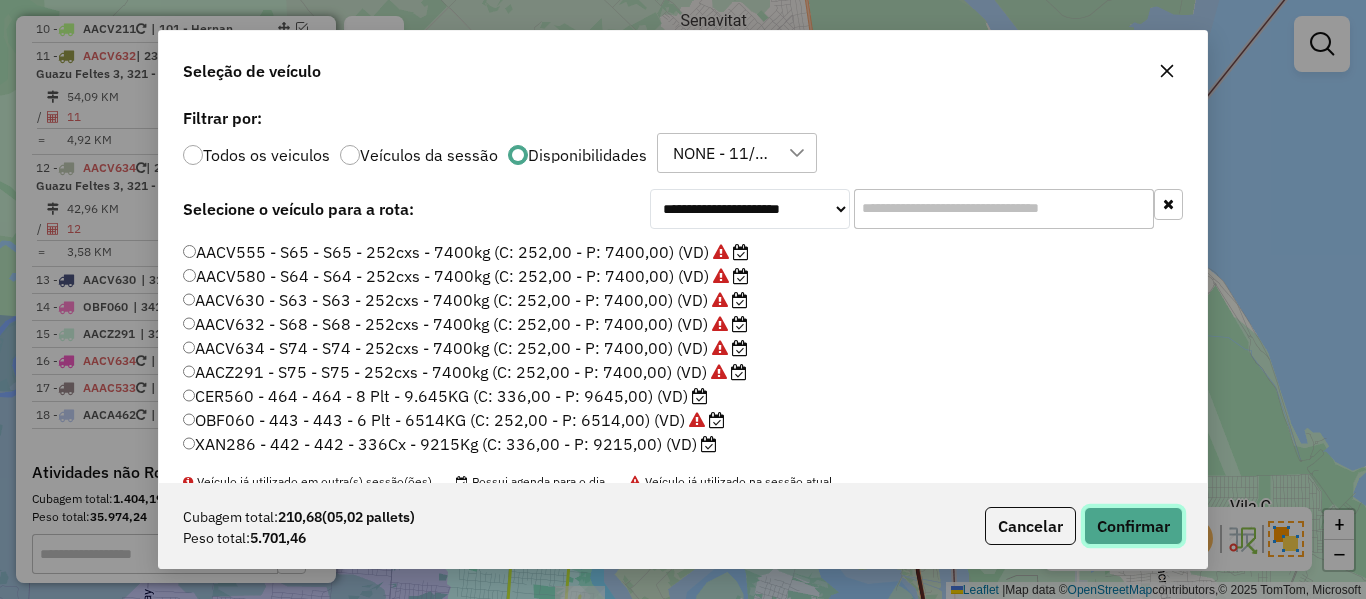 click on "Confirmar" 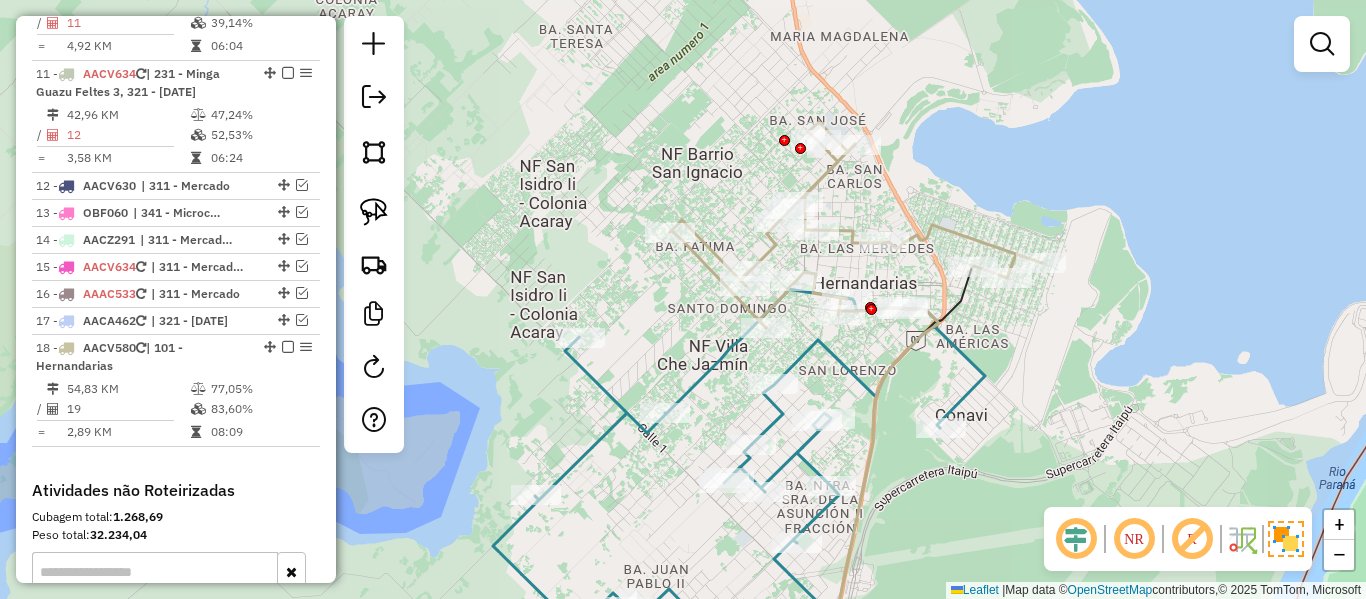 click 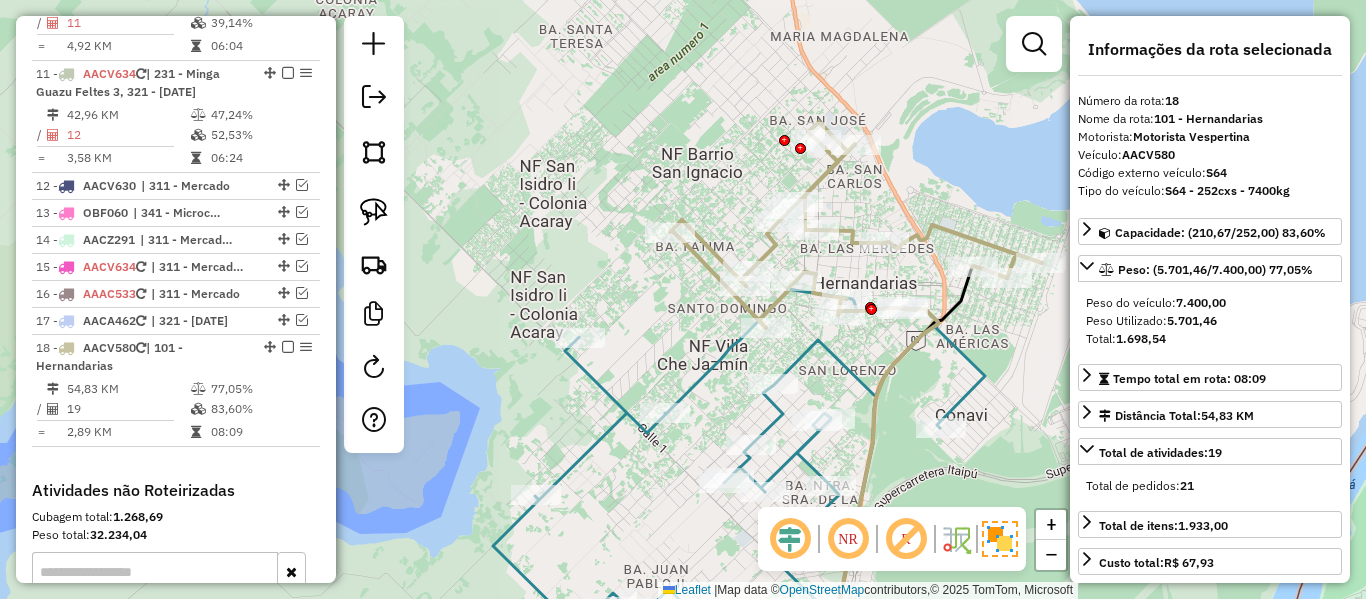 scroll, scrollTop: 2047, scrollLeft: 0, axis: vertical 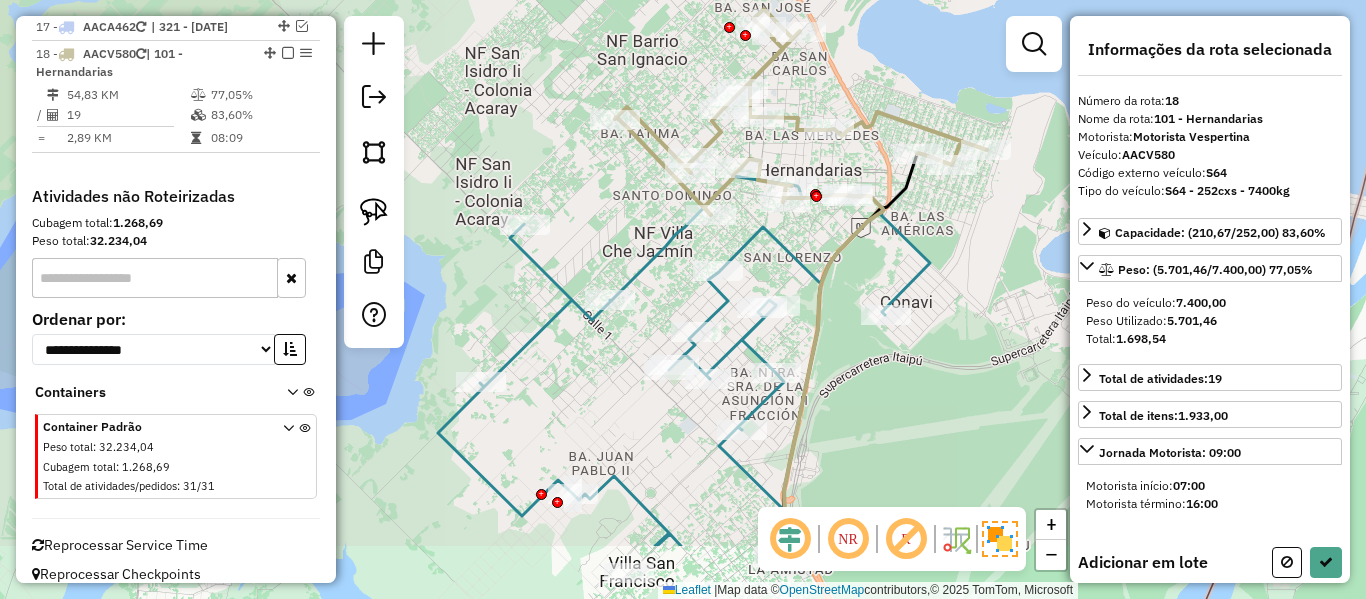 drag, startPoint x: 894, startPoint y: 378, endPoint x: 806, endPoint y: 216, distance: 184.35835 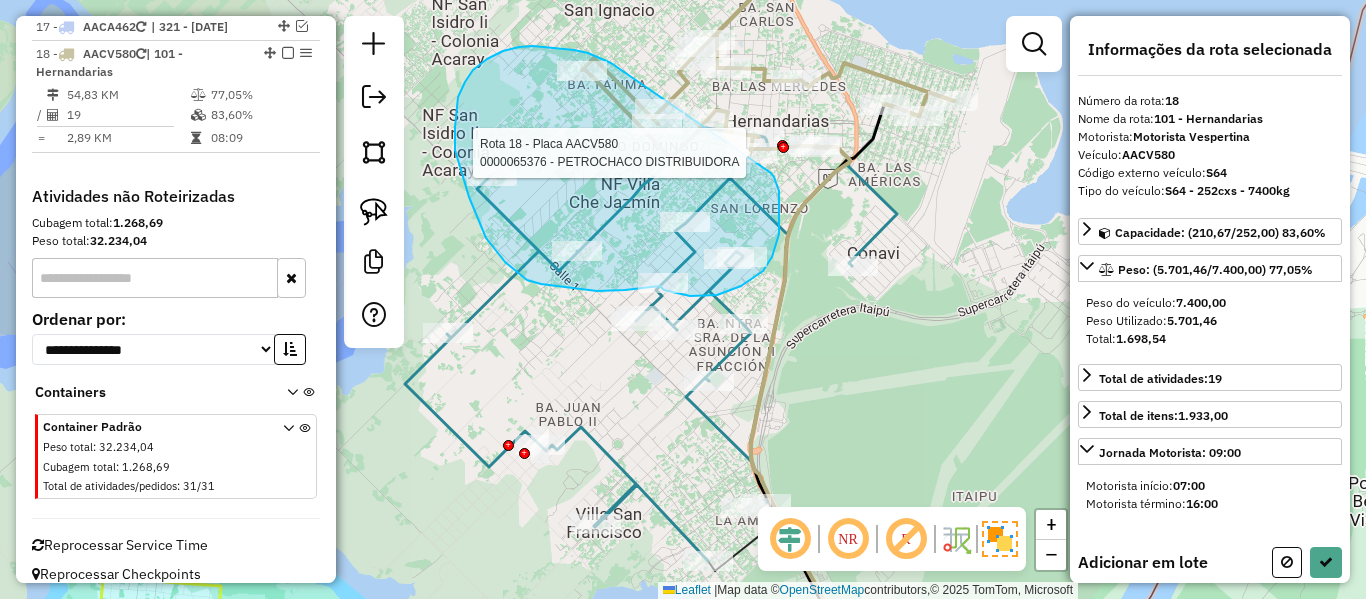 drag, startPoint x: 503, startPoint y: 51, endPoint x: 765, endPoint y: 161, distance: 284.15488 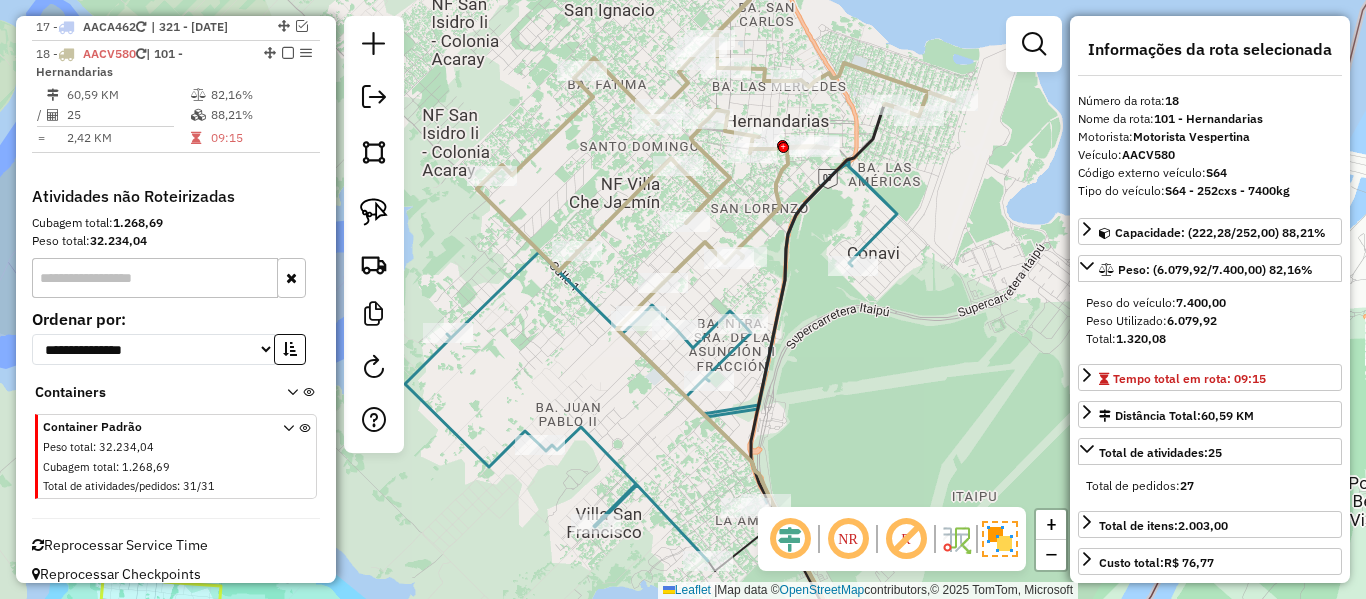 click 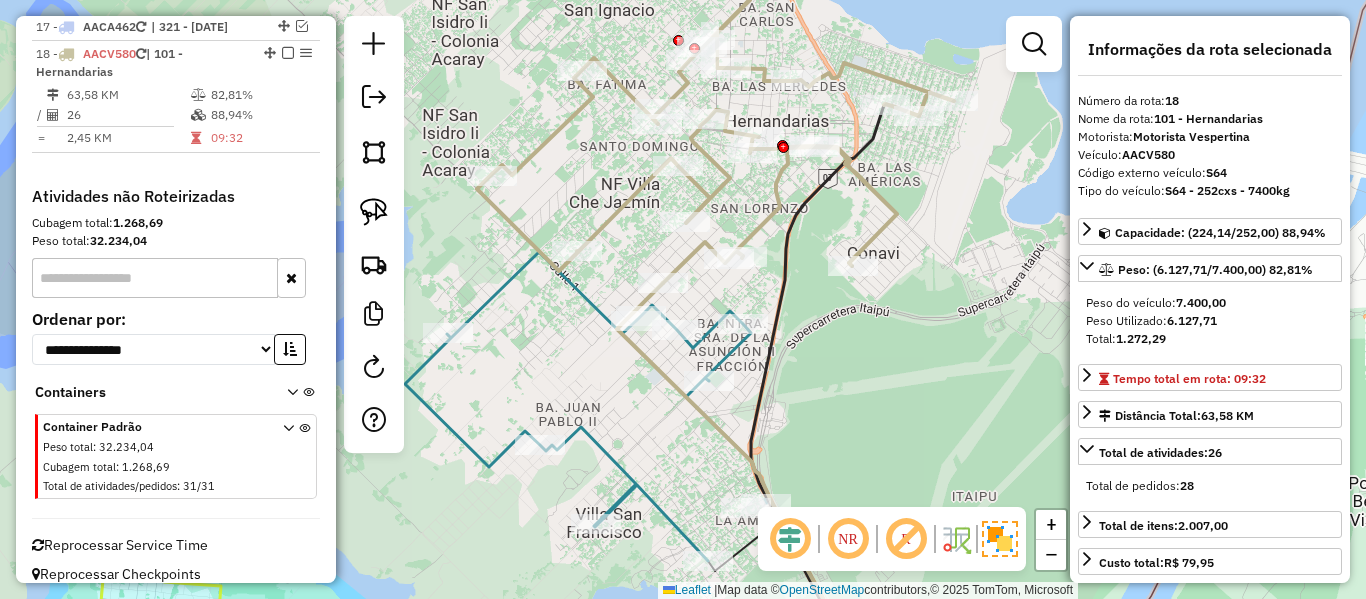 click 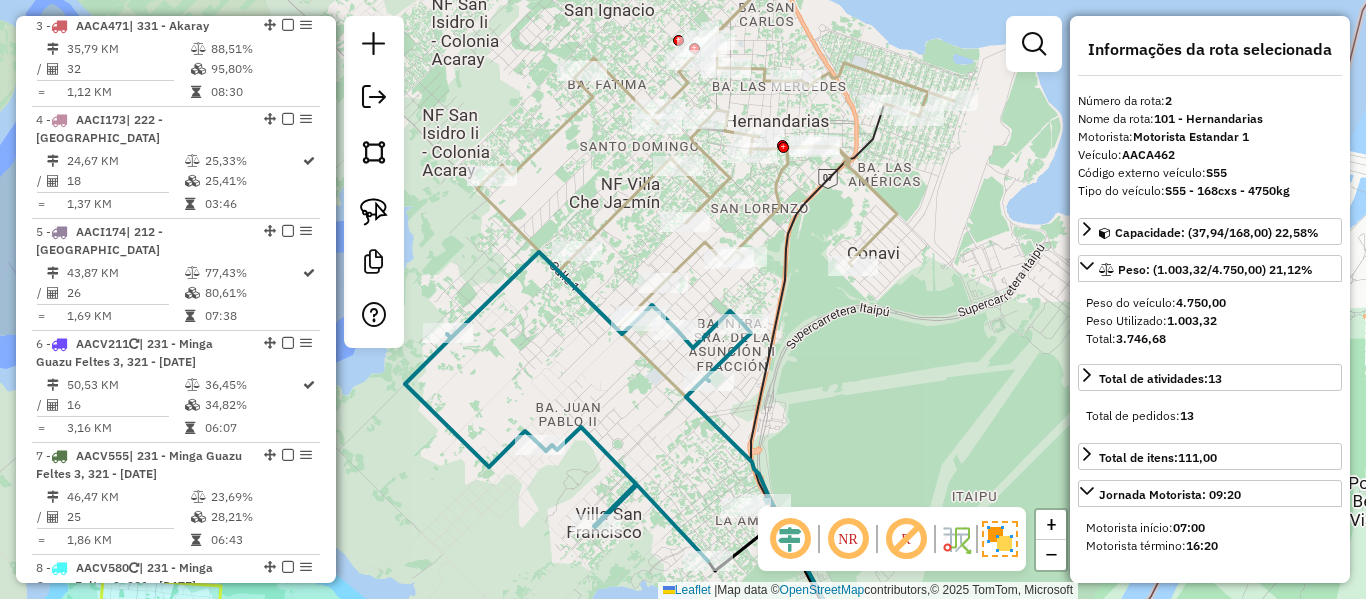 scroll, scrollTop: 893, scrollLeft: 0, axis: vertical 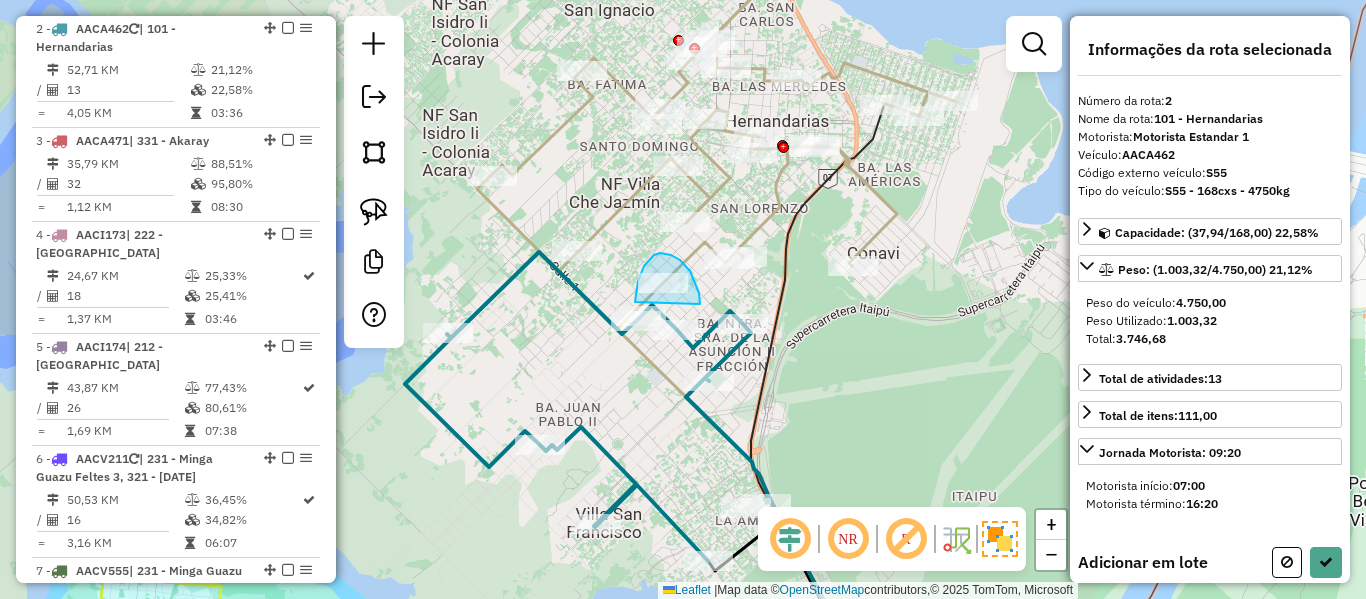drag, startPoint x: 700, startPoint y: 304, endPoint x: 659, endPoint y: 345, distance: 57.982758 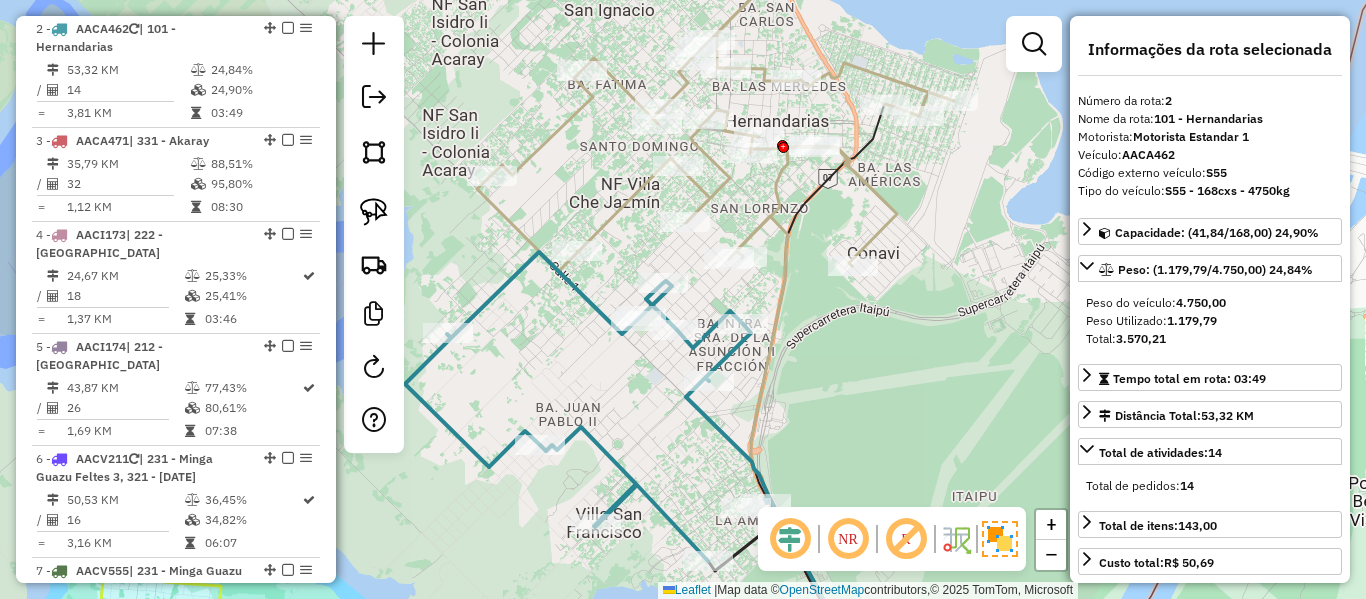 click 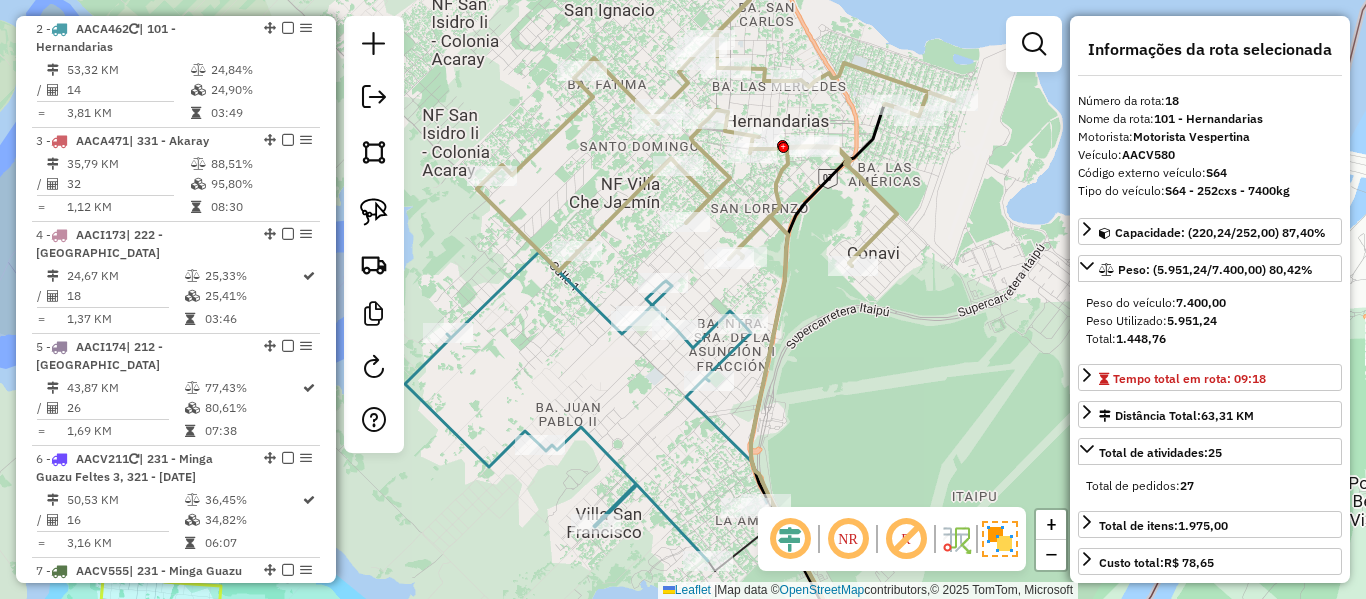 scroll, scrollTop: 2047, scrollLeft: 0, axis: vertical 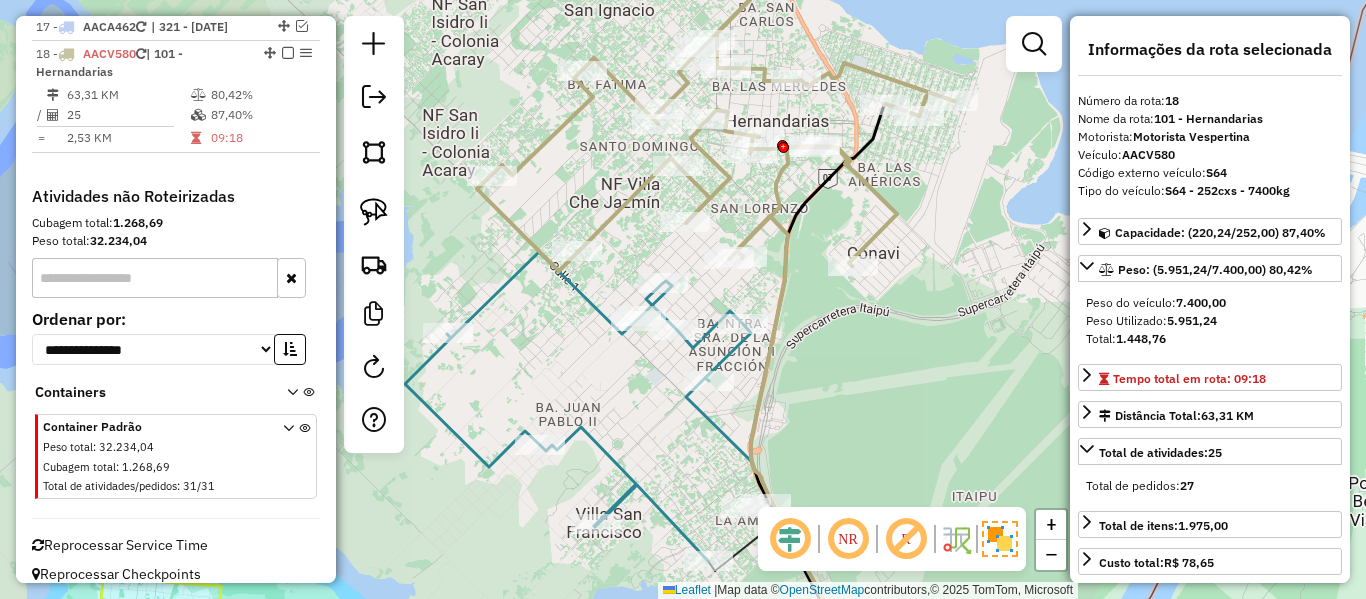 click at bounding box center (288, 53) 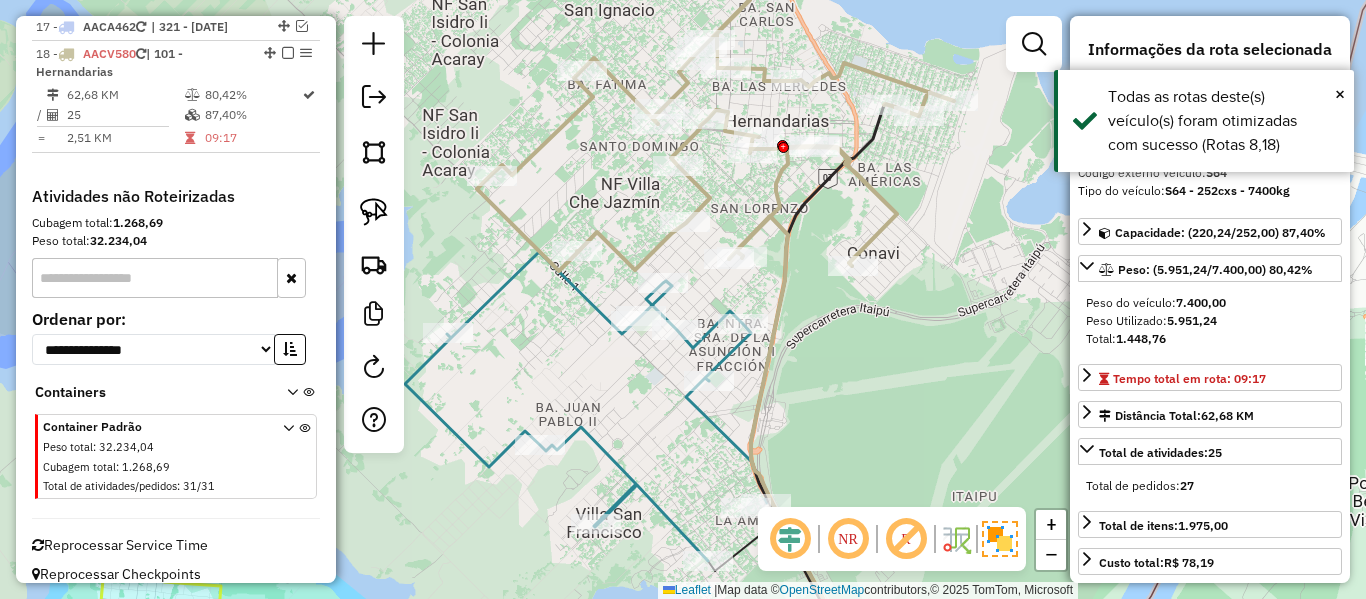 click at bounding box center (288, 53) 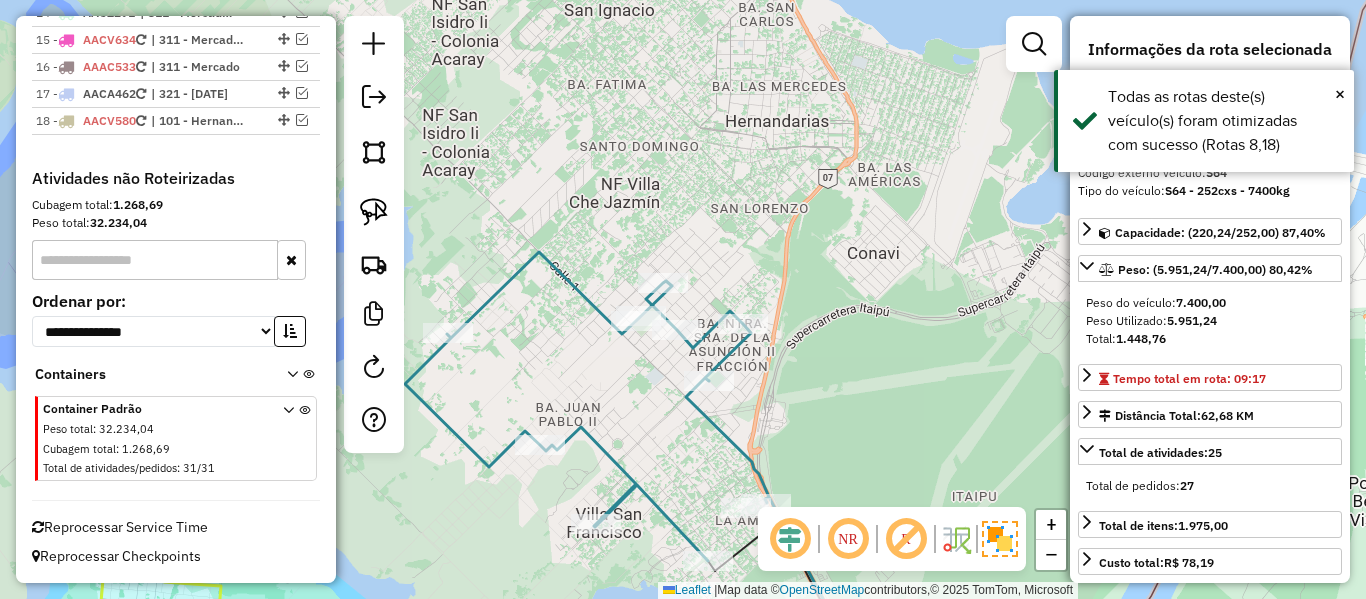 scroll, scrollTop: 1962, scrollLeft: 0, axis: vertical 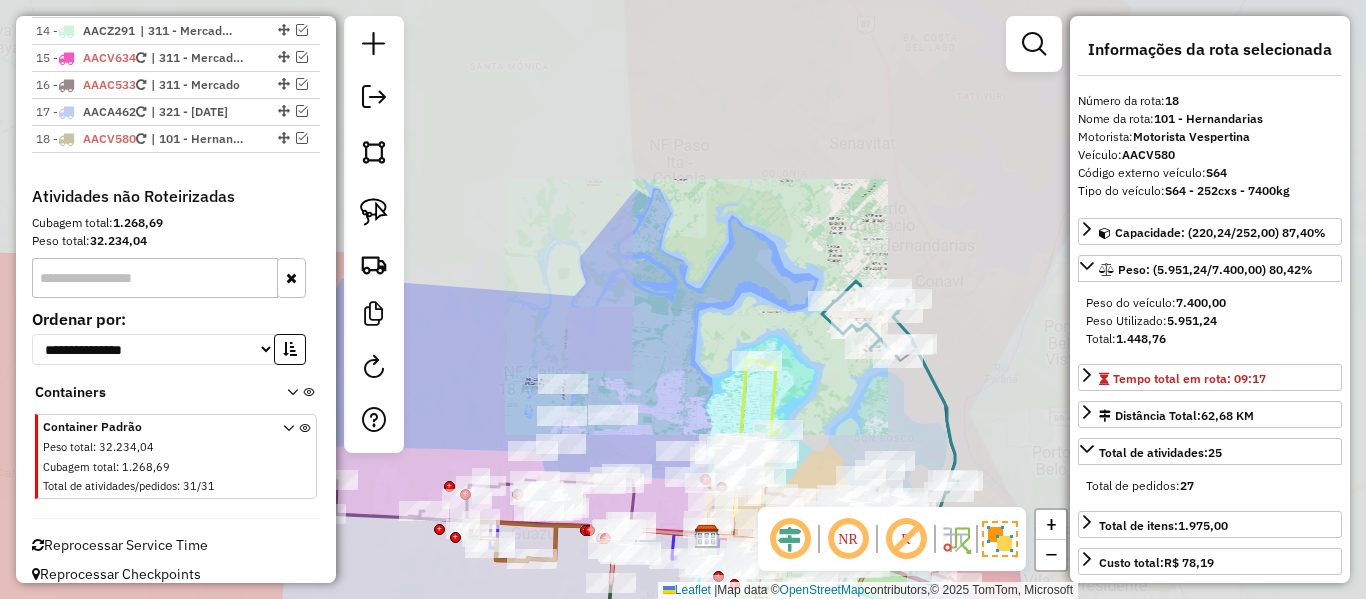 click on "Janela de atendimento Grade de atendimento Capacidade Transportadoras Veículos Cliente Pedidos  Rotas Selecione os dias de semana para filtrar as janelas de atendimento  Seg   Ter   Qua   Qui   Sex   Sáb   Dom  Informe o período da janela de atendimento: De: Até:  Filtrar exatamente a janela do cliente  Considerar janela de atendimento padrão  Selecione os dias de semana para filtrar as grades de atendimento  Seg   Ter   Qua   Qui   Sex   Sáb   Dom   Considerar clientes sem dia de atendimento cadastrado  Clientes fora do dia de atendimento selecionado Filtrar as atividades entre os valores definidos abaixo:  Peso mínimo:   Peso máximo:   Cubagem mínima:   Cubagem máxima:   De:   Até:  Filtrar as atividades entre o tempo de atendimento definido abaixo:  De:   Até:   Considerar capacidade total dos clientes não roteirizados Transportadora: Selecione um ou mais itens Tipo de veículo: Selecione um ou mais itens Veículo: Selecione um ou mais itens Motorista: Selecione um ou mais itens Nome: Rótulo:" 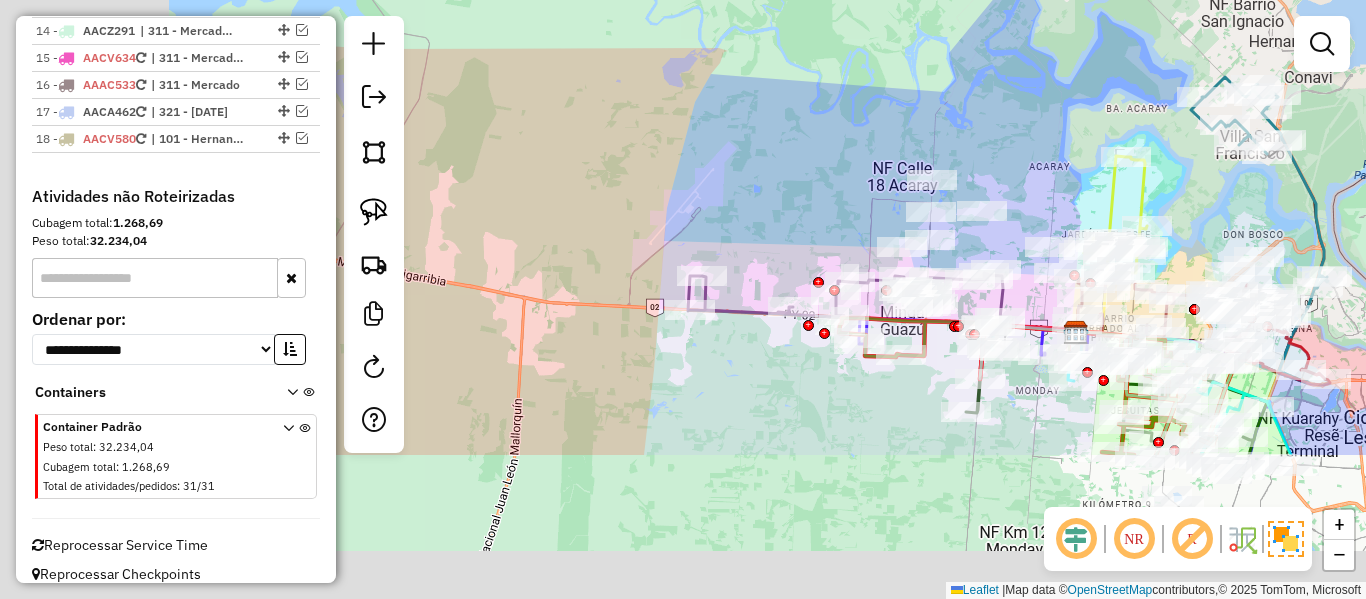 drag, startPoint x: 671, startPoint y: 277, endPoint x: 1134, endPoint y: 69, distance: 507.57562 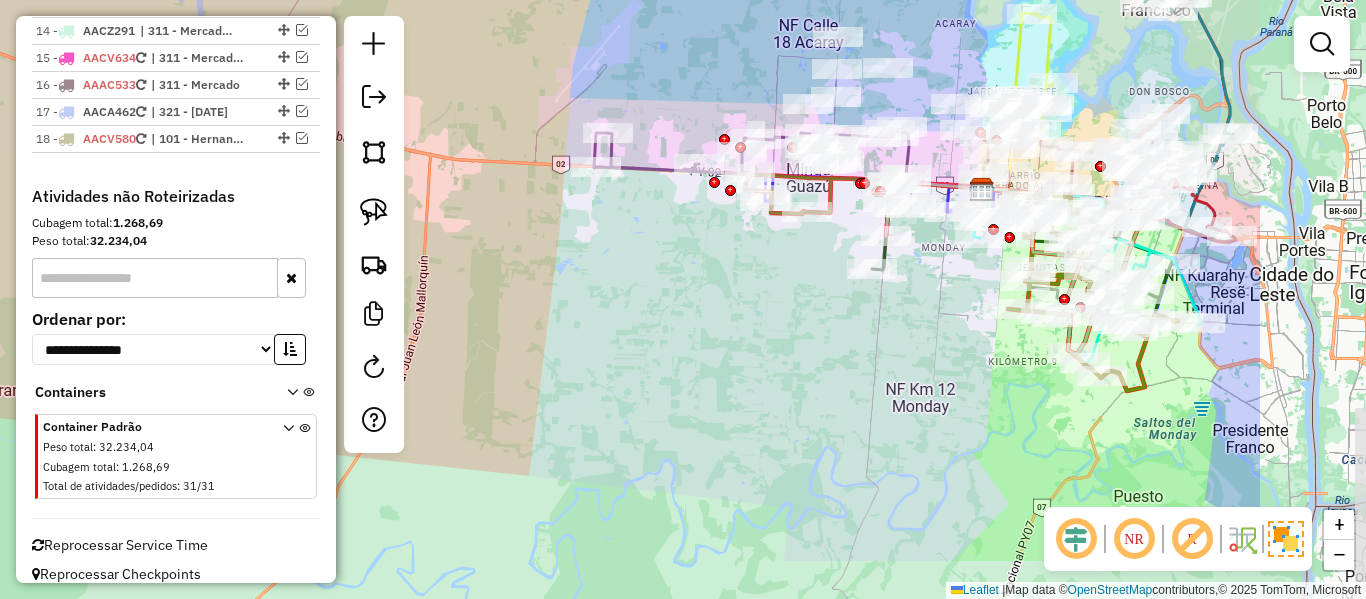 drag, startPoint x: 827, startPoint y: 404, endPoint x: 608, endPoint y: 321, distance: 234.20078 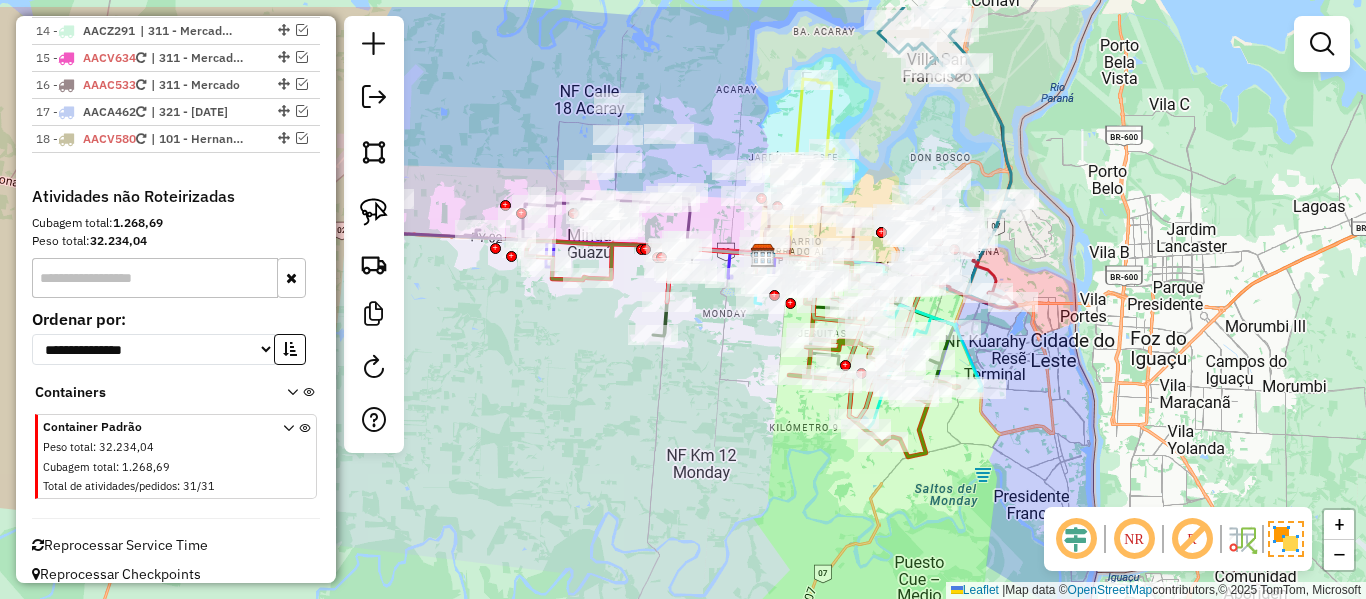 drag, startPoint x: 660, startPoint y: 430, endPoint x: 702, endPoint y: 497, distance: 79.07591 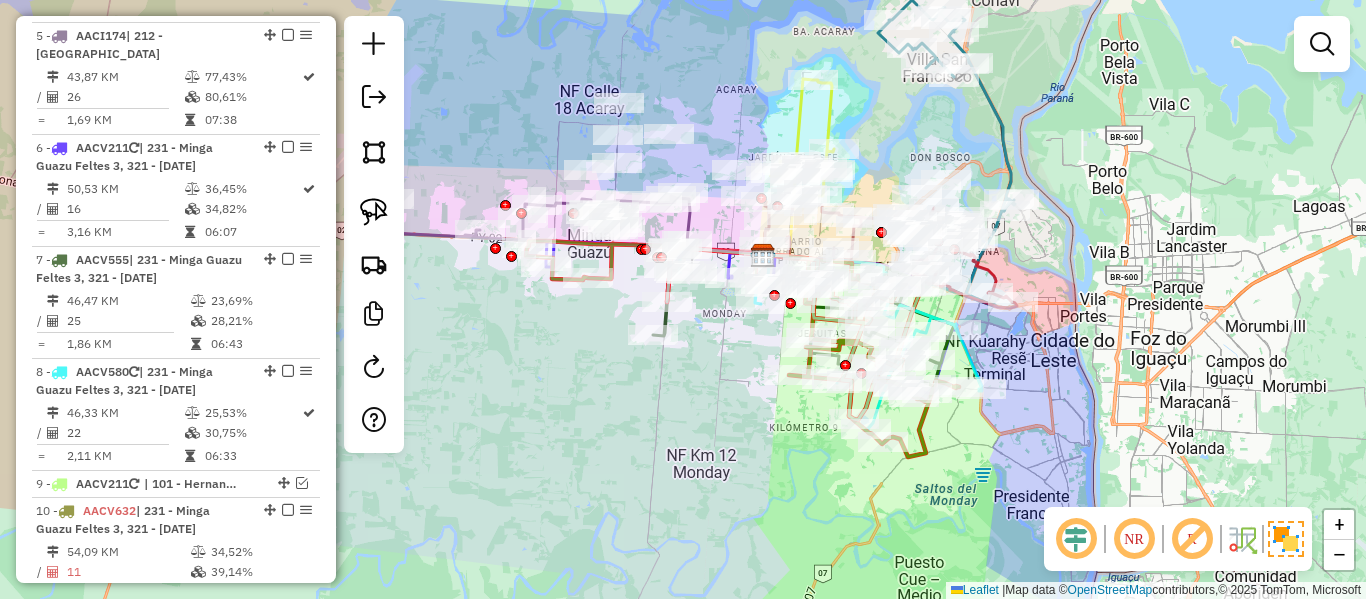 scroll, scrollTop: 1162, scrollLeft: 0, axis: vertical 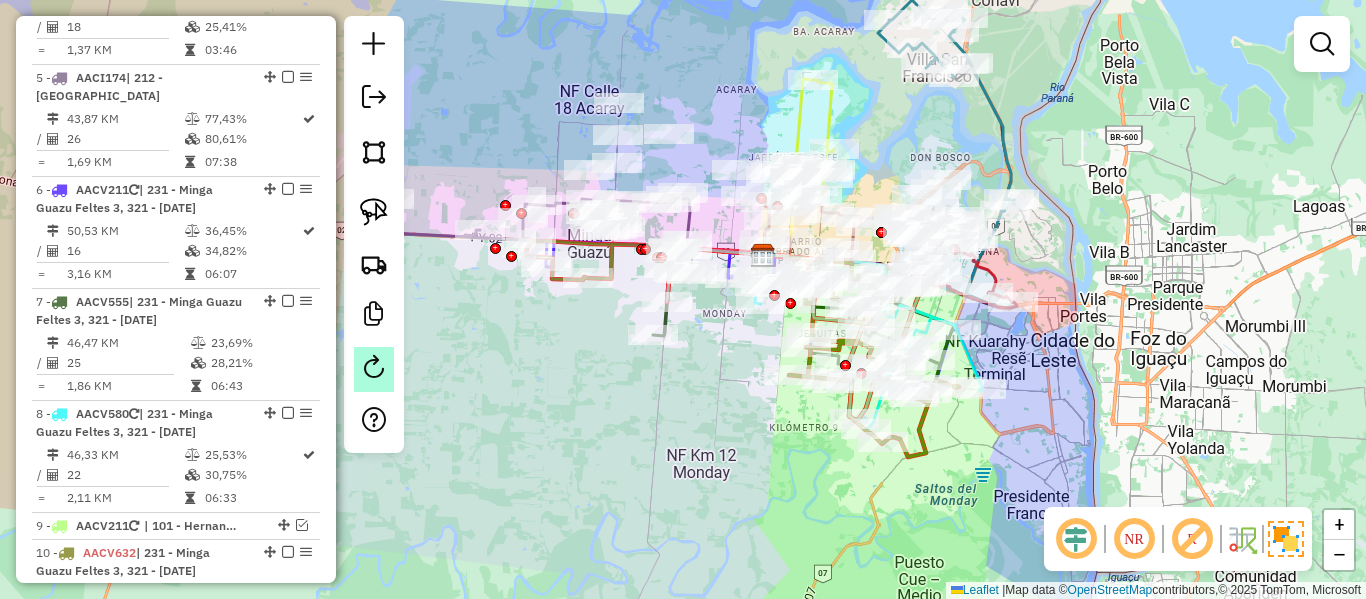 click 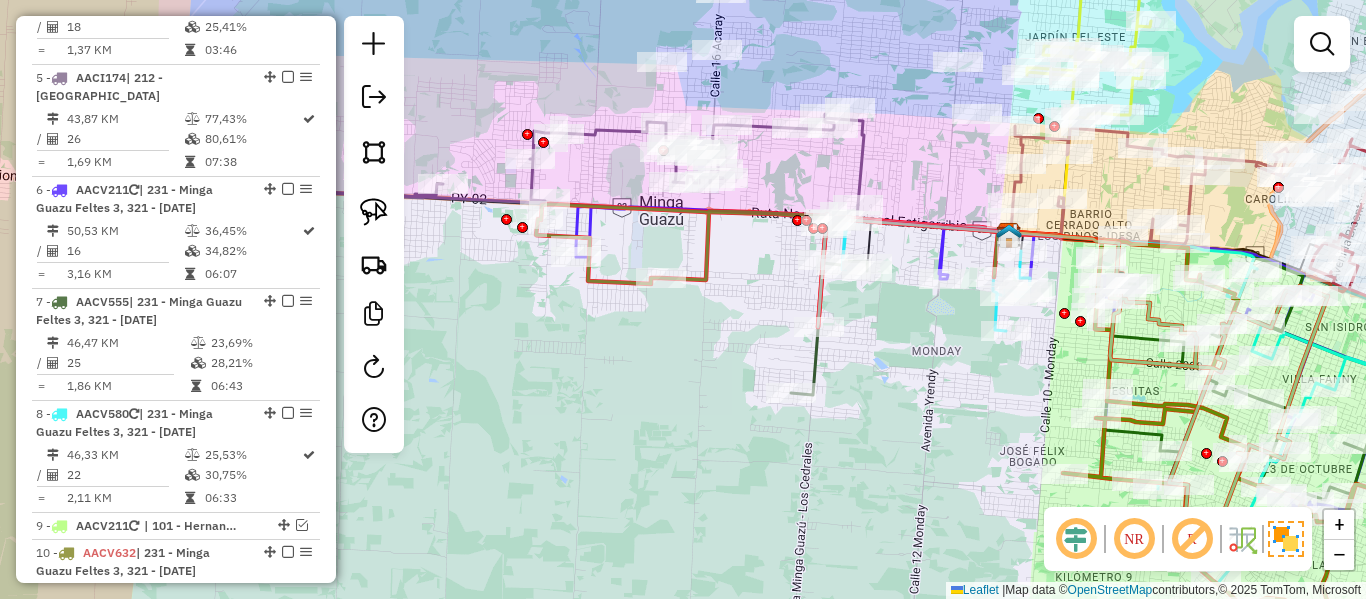 drag, startPoint x: 514, startPoint y: 314, endPoint x: 570, endPoint y: 366, distance: 76.41989 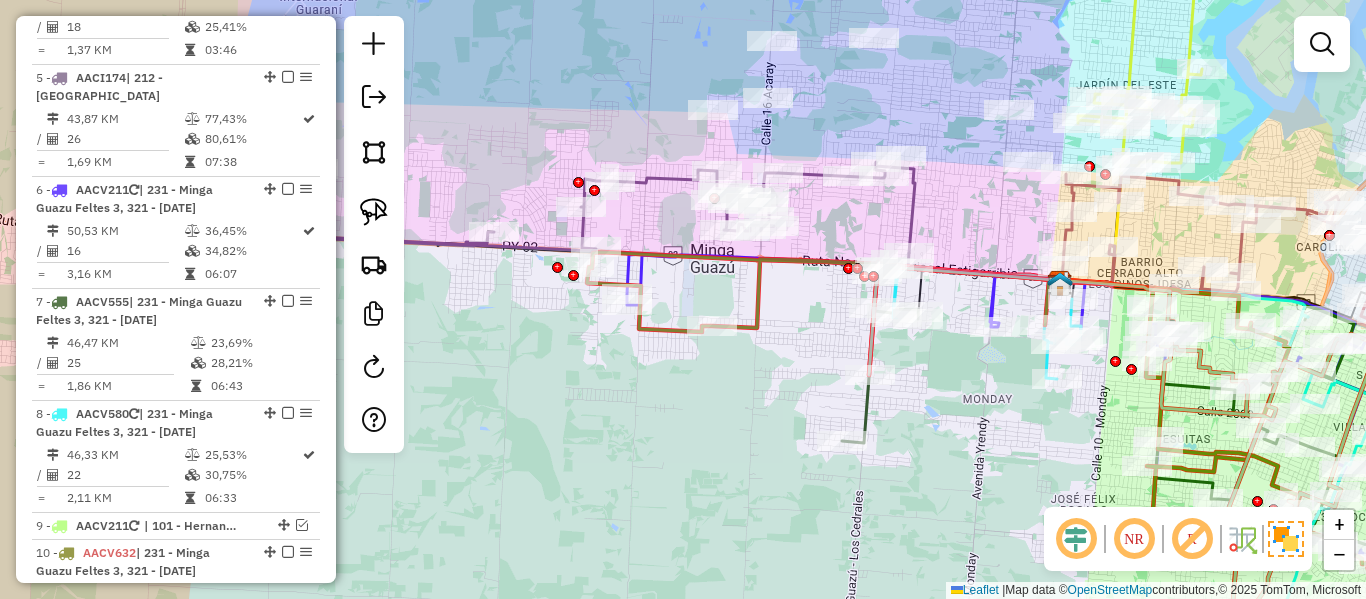 click 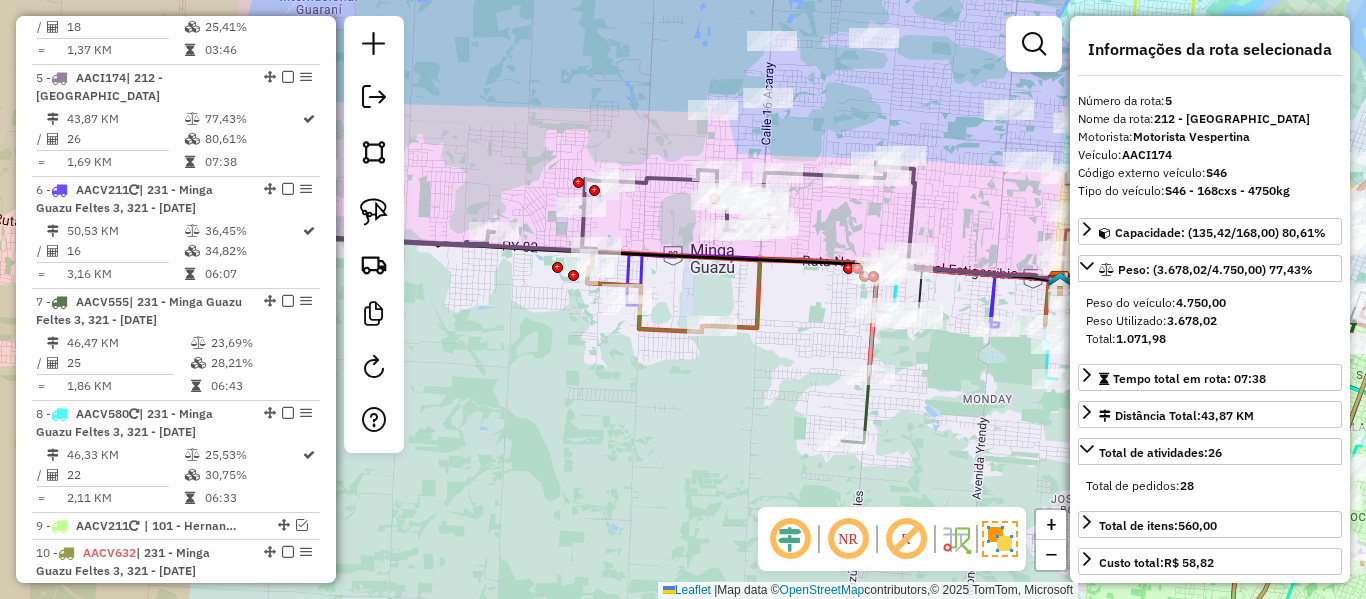 scroll, scrollTop: 1193, scrollLeft: 0, axis: vertical 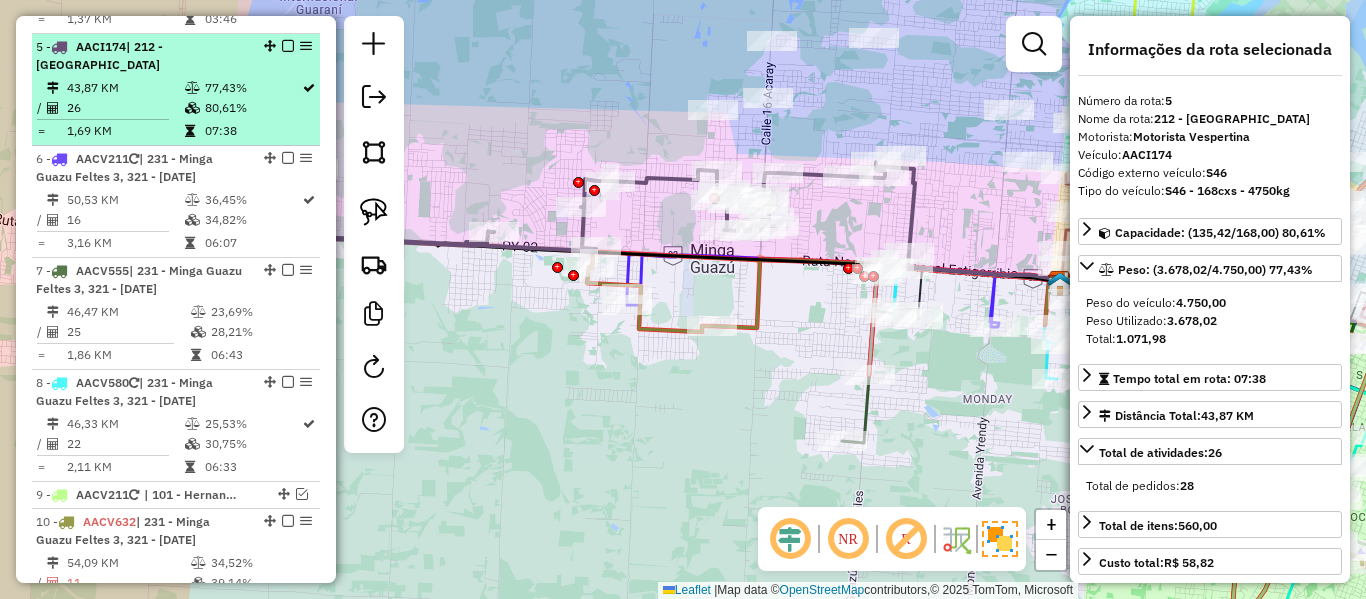 click on "80,61%" at bounding box center (252, 108) 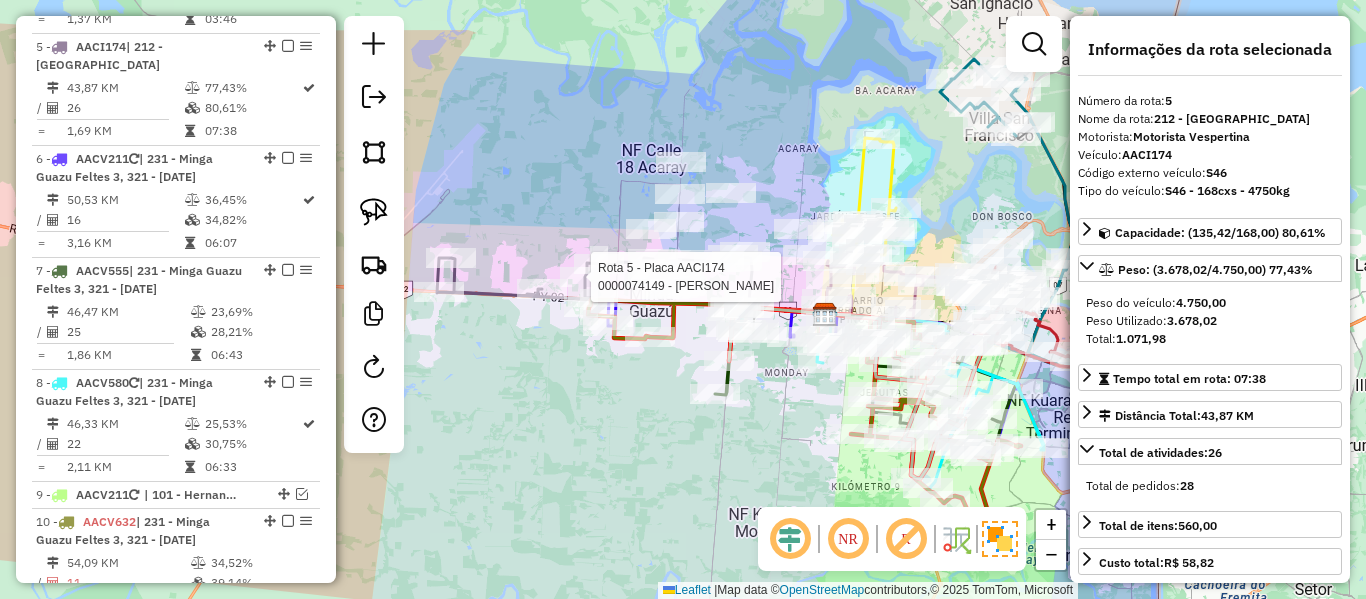 scroll, scrollTop: 1962, scrollLeft: 0, axis: vertical 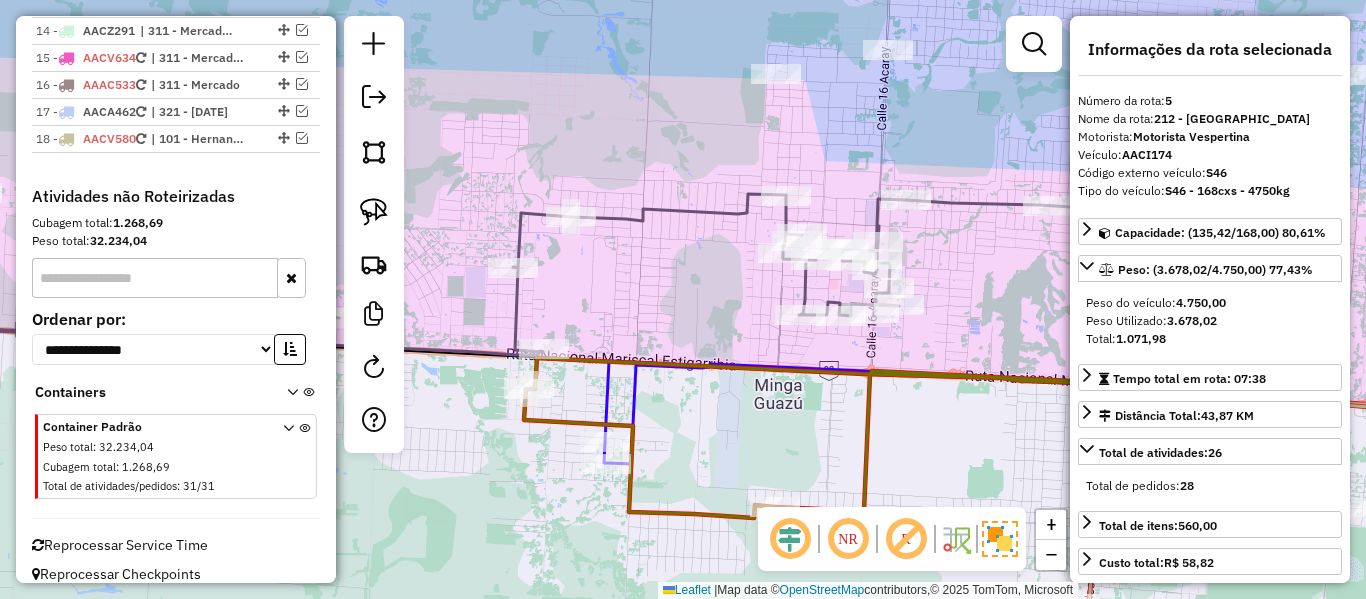 click 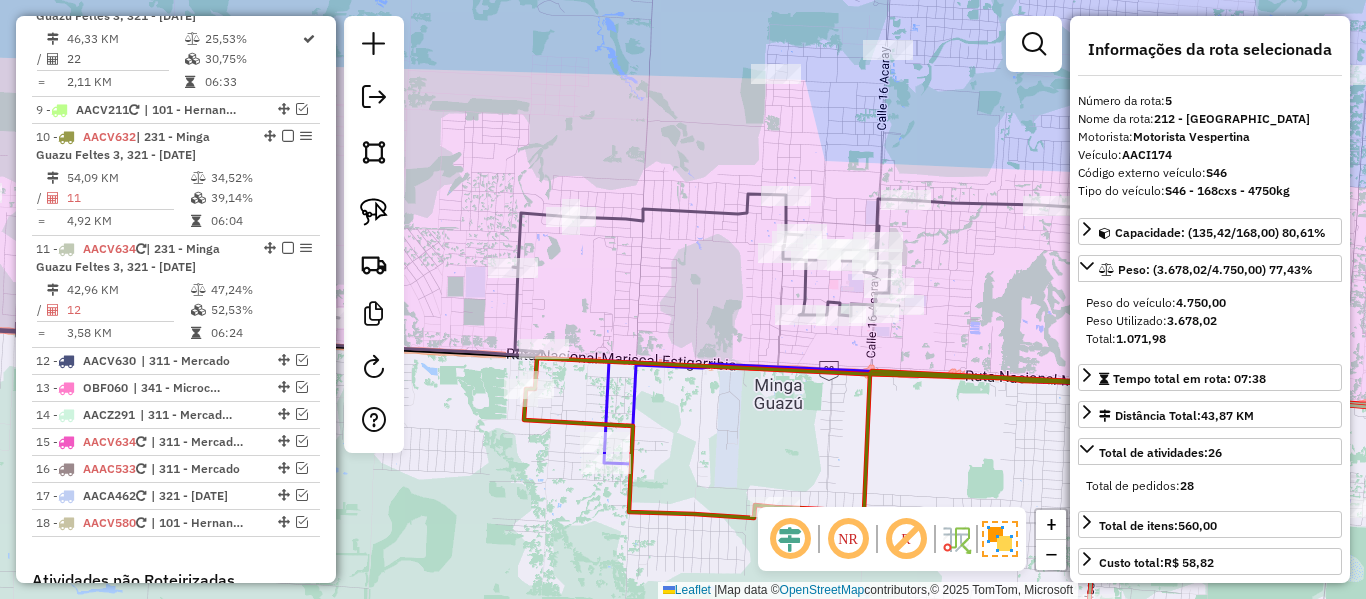 scroll, scrollTop: 1193, scrollLeft: 0, axis: vertical 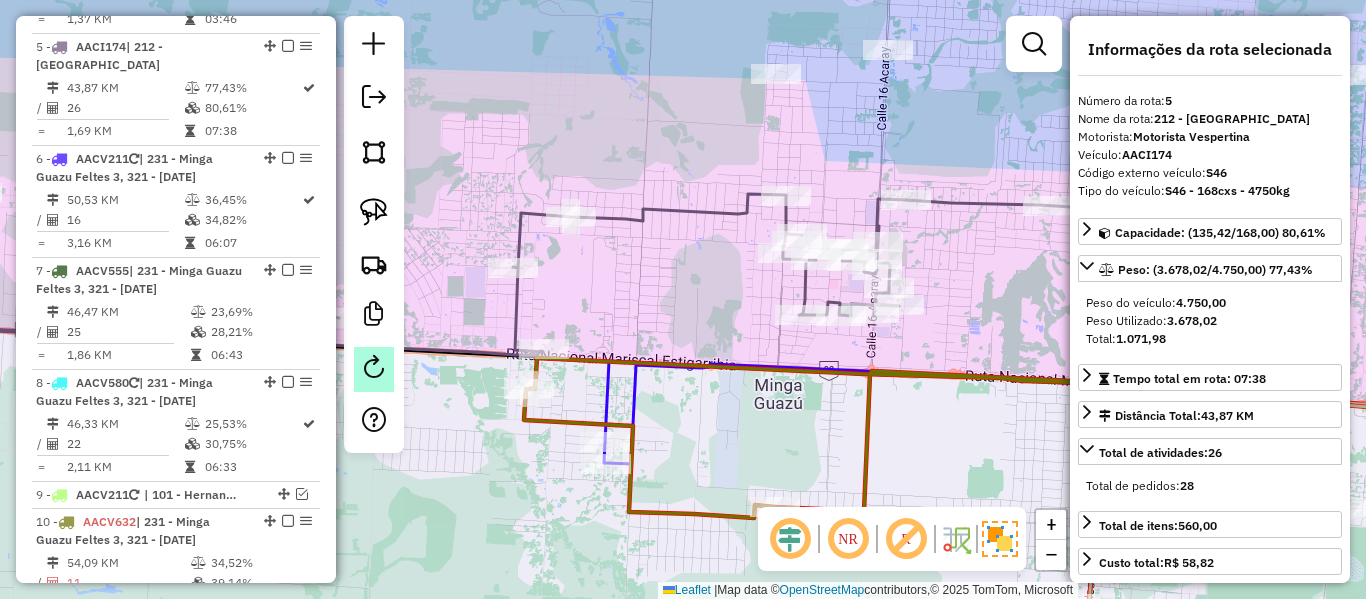 click 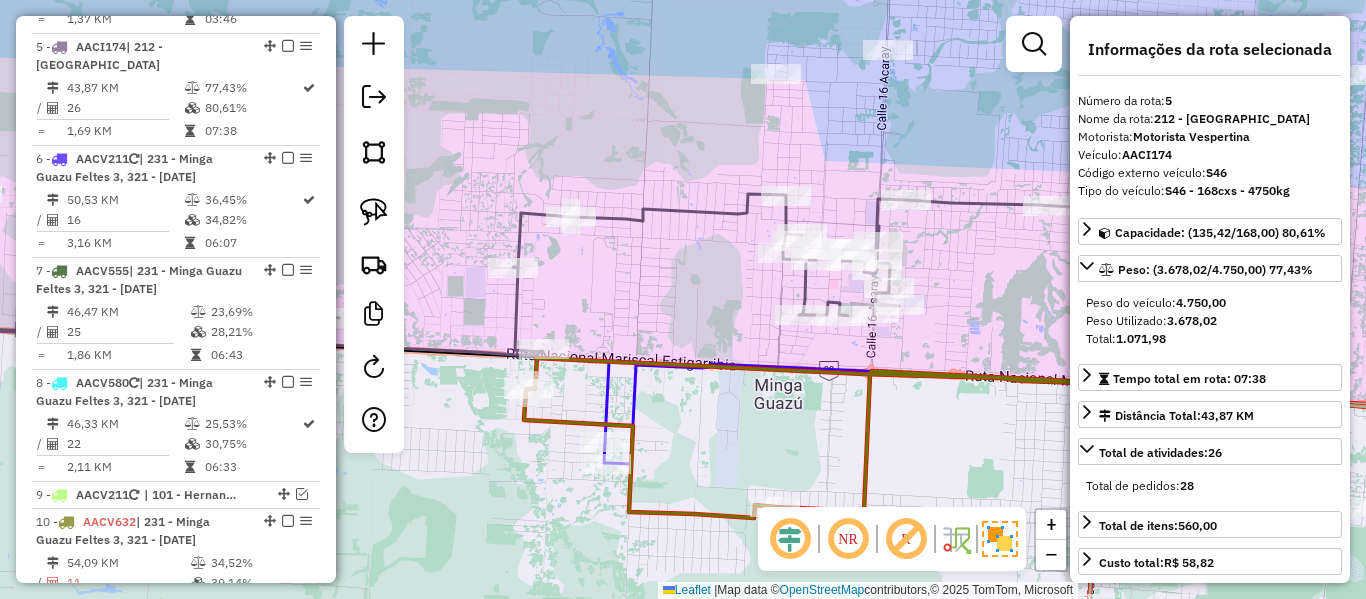 click 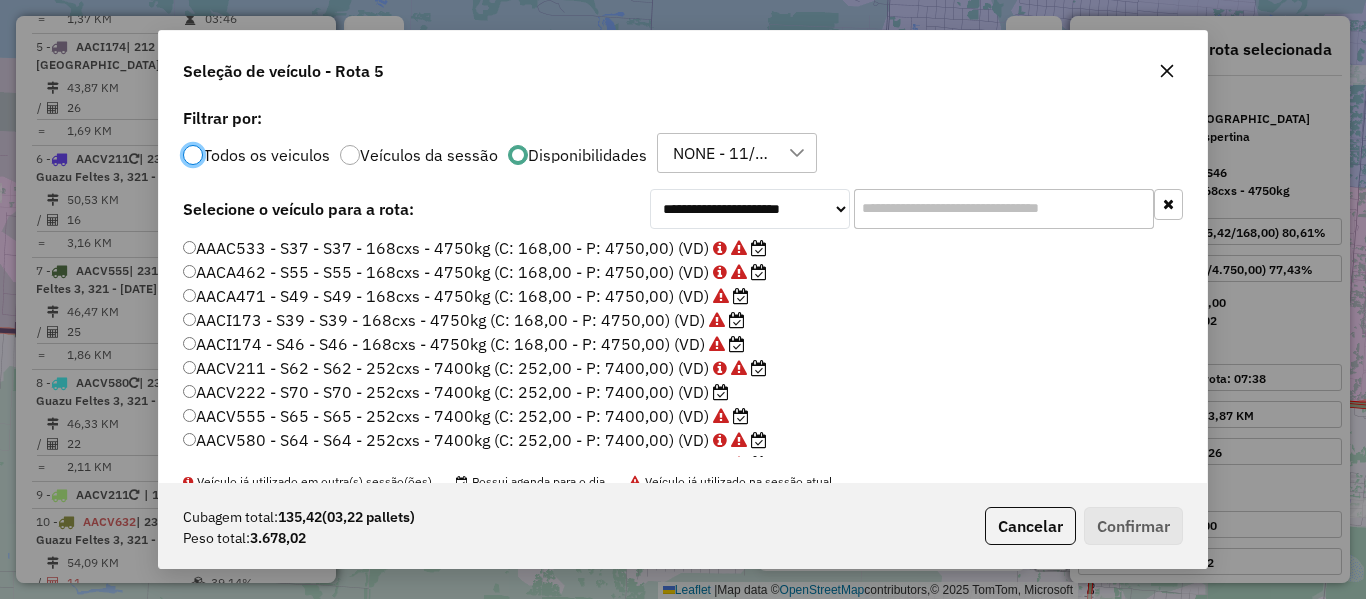 scroll, scrollTop: 11, scrollLeft: 6, axis: both 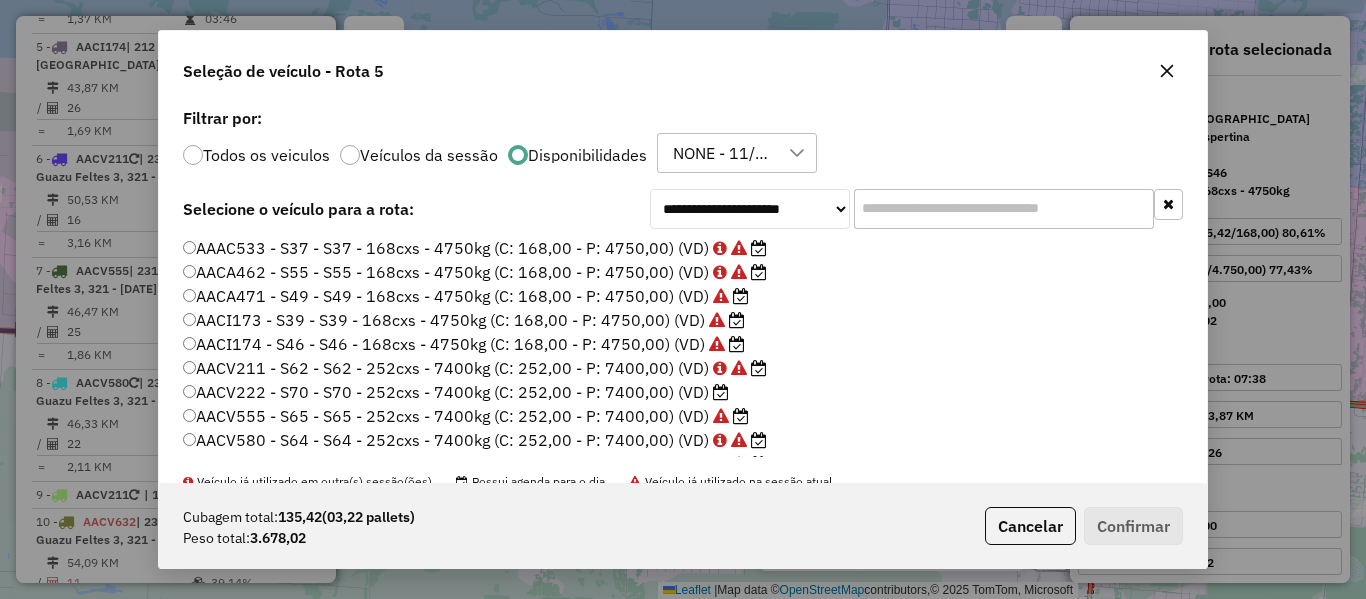 click 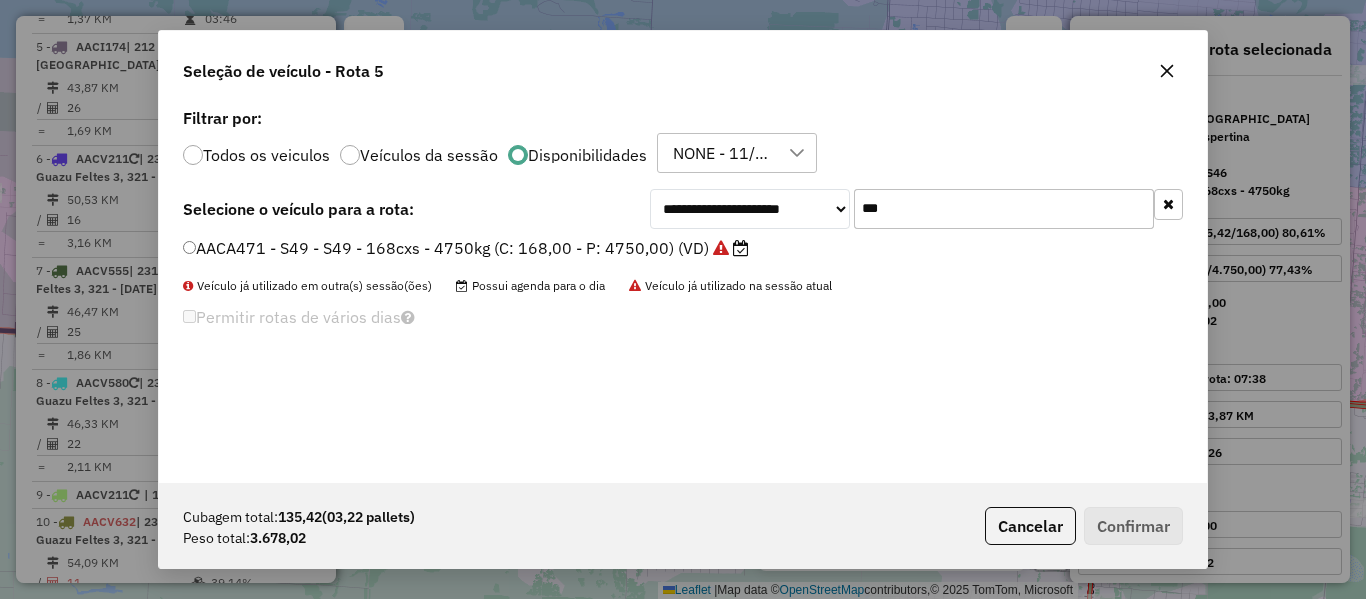 type on "***" 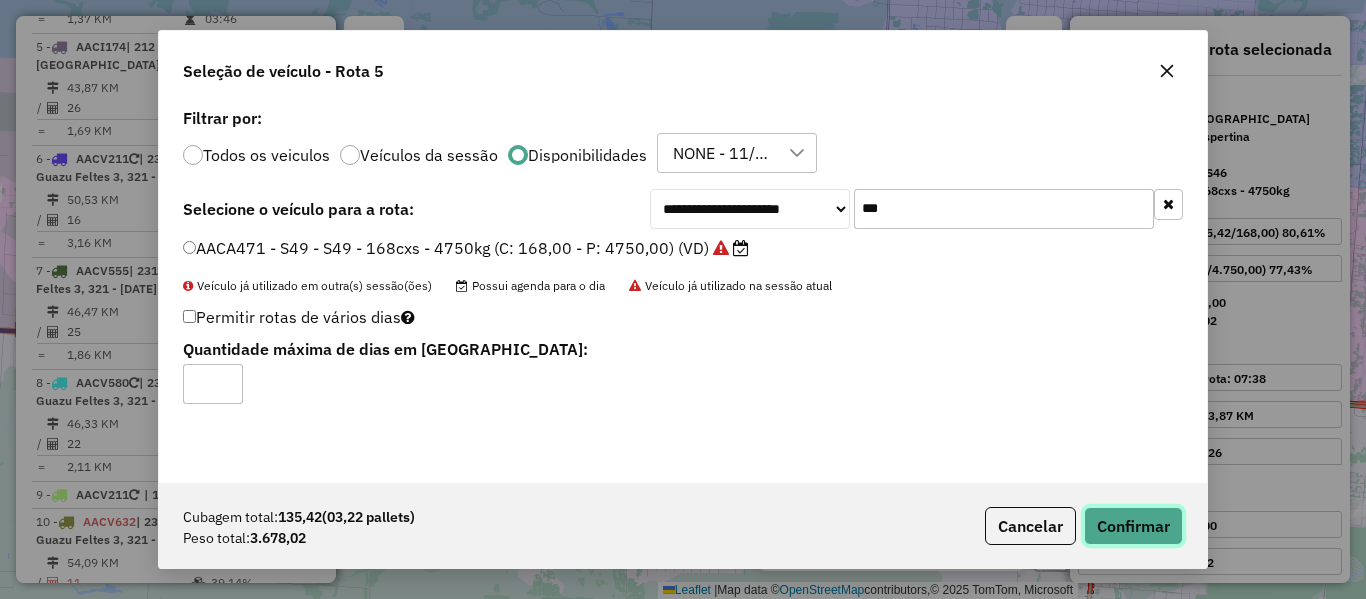 click on "Confirmar" 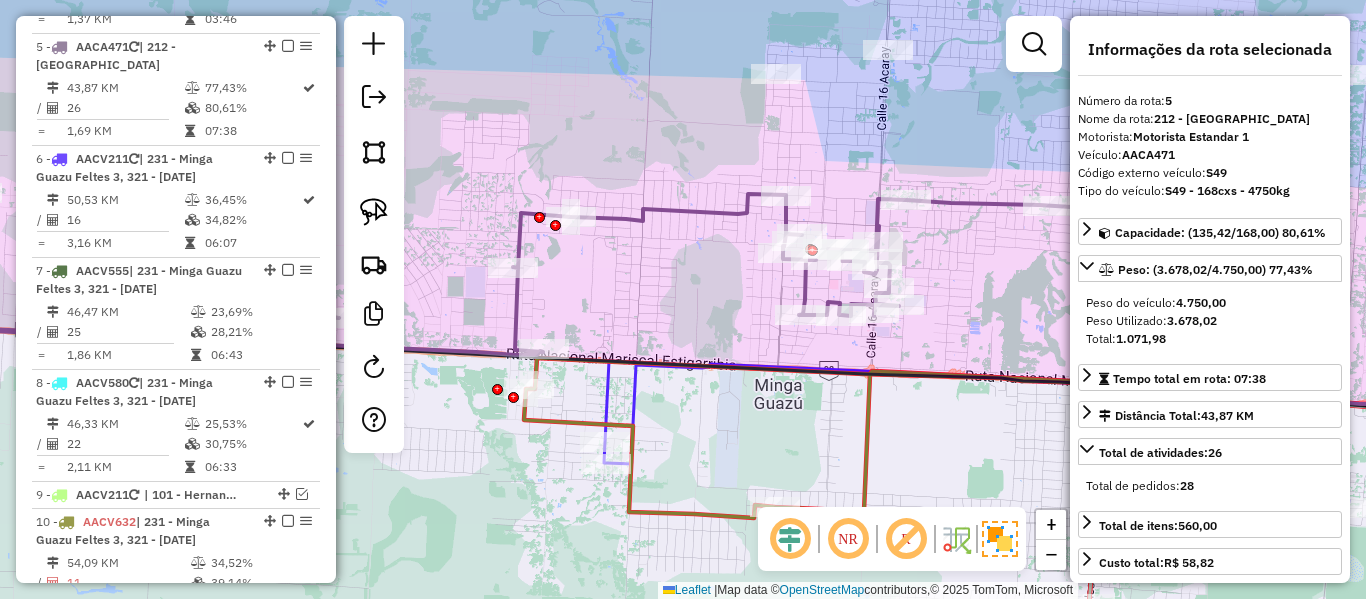 click 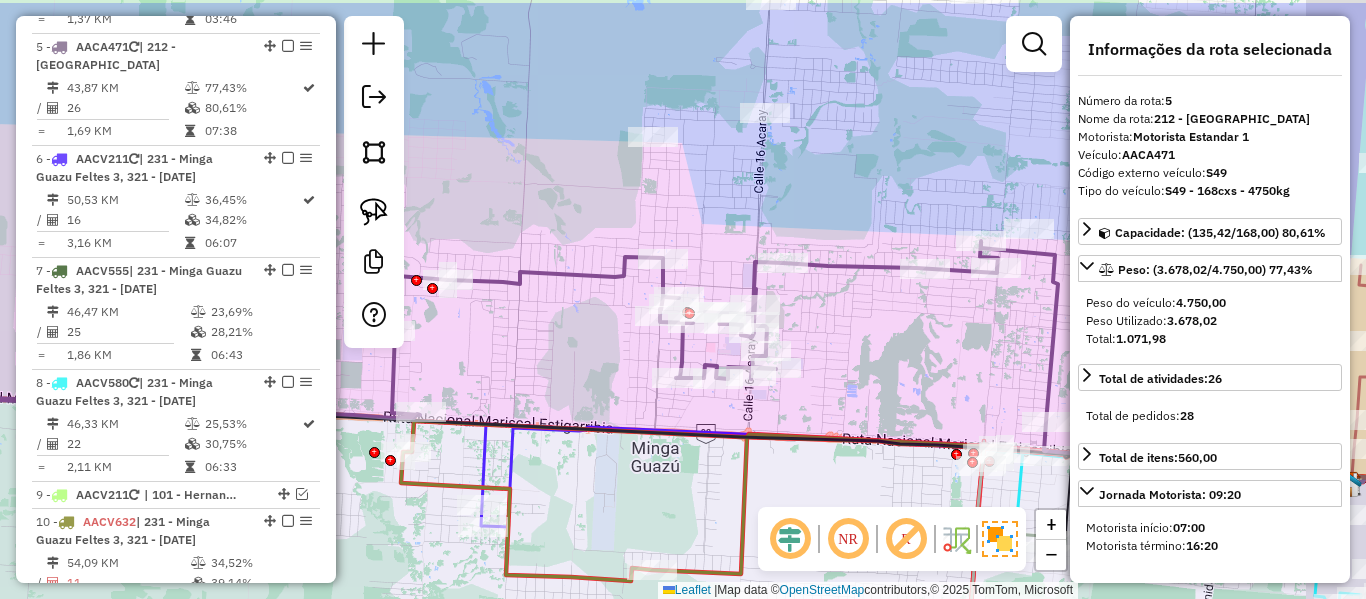 drag, startPoint x: 696, startPoint y: 296, endPoint x: 559, endPoint y: 365, distance: 153.39491 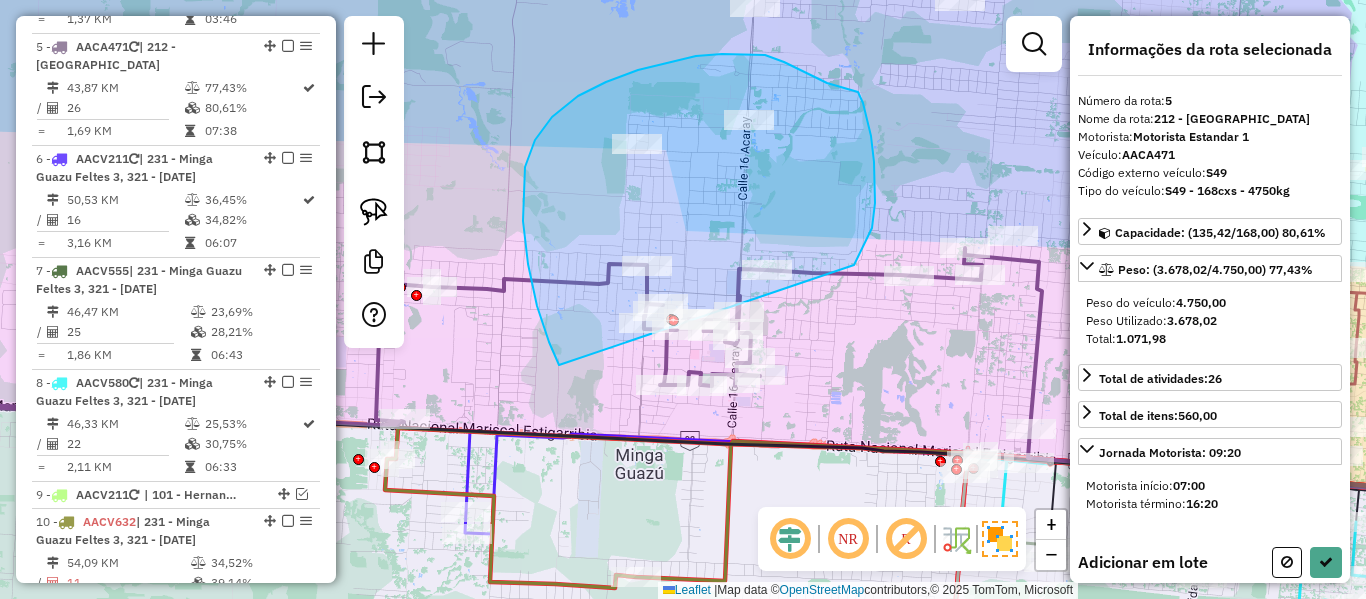 drag, startPoint x: 559, startPoint y: 365, endPoint x: 827, endPoint y: 312, distance: 273.1904 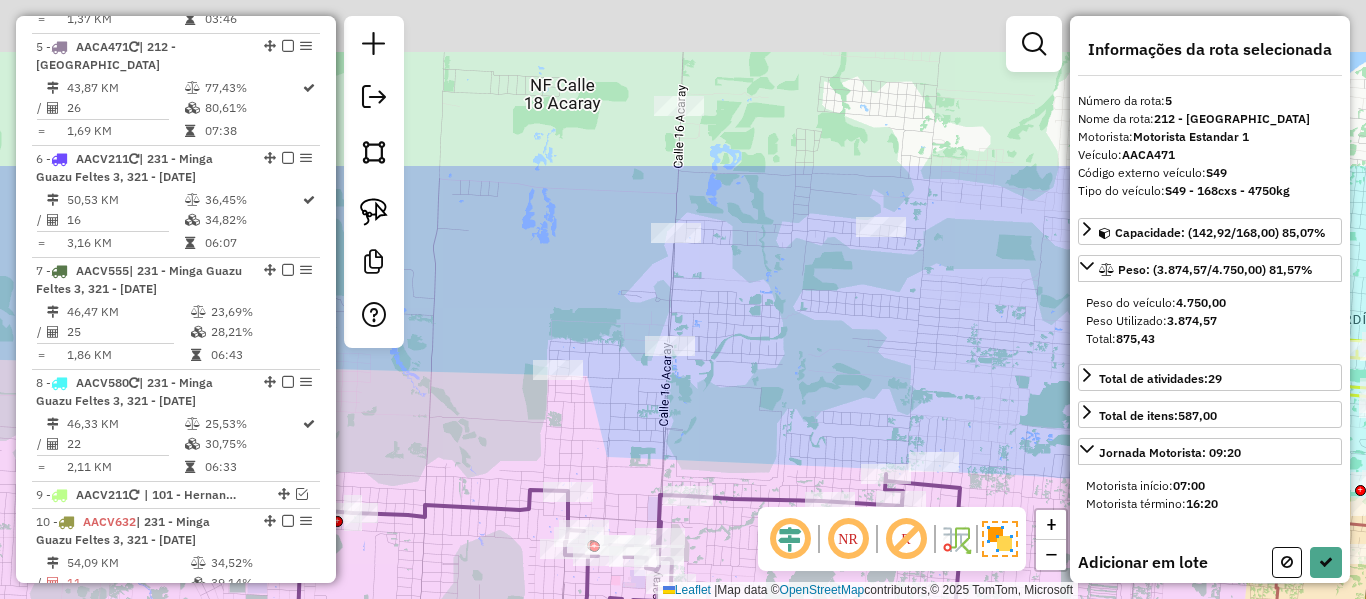 click on "Janela de atendimento Grade de atendimento Capacidade Transportadoras Veículos Cliente Pedidos  Rotas Selecione os dias de semana para filtrar as janelas de atendimento  Seg   Ter   Qua   Qui   Sex   Sáb   Dom  Informe o período da janela de atendimento: De: Até:  Filtrar exatamente a janela do cliente  Considerar janela de atendimento padrão  Selecione os dias de semana para filtrar as grades de atendimento  Seg   Ter   Qua   Qui   Sex   Sáb   Dom   Considerar clientes sem dia de atendimento cadastrado  Clientes fora do dia de atendimento selecionado Filtrar as atividades entre os valores definidos abaixo:  Peso mínimo:   Peso máximo:   Cubagem mínima:   Cubagem máxima:   De:   Até:  Filtrar as atividades entre o tempo de atendimento definido abaixo:  De:   Até:   Considerar capacidade total dos clientes não roteirizados Transportadora: Selecione um ou mais itens Tipo de veículo: Selecione um ou mais itens Veículo: Selecione um ou mais itens Motorista: Selecione um ou mais itens Nome: Rótulo:" 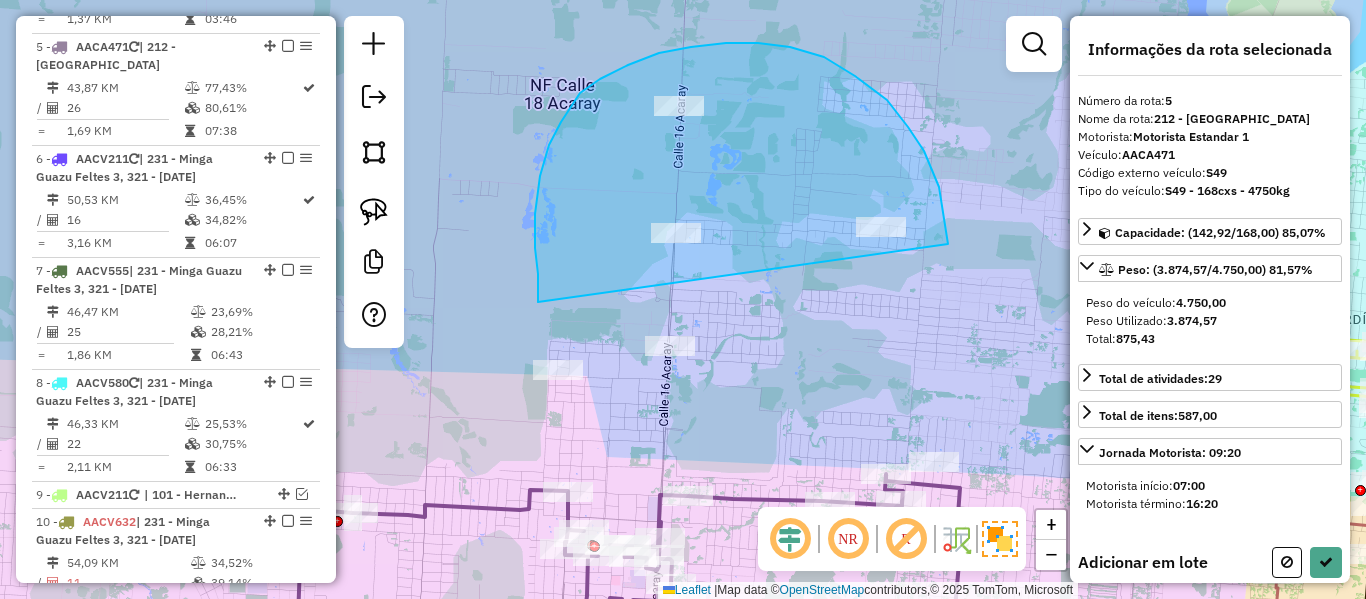 drag, startPoint x: 538, startPoint y: 302, endPoint x: 926, endPoint y: 321, distance: 388.46494 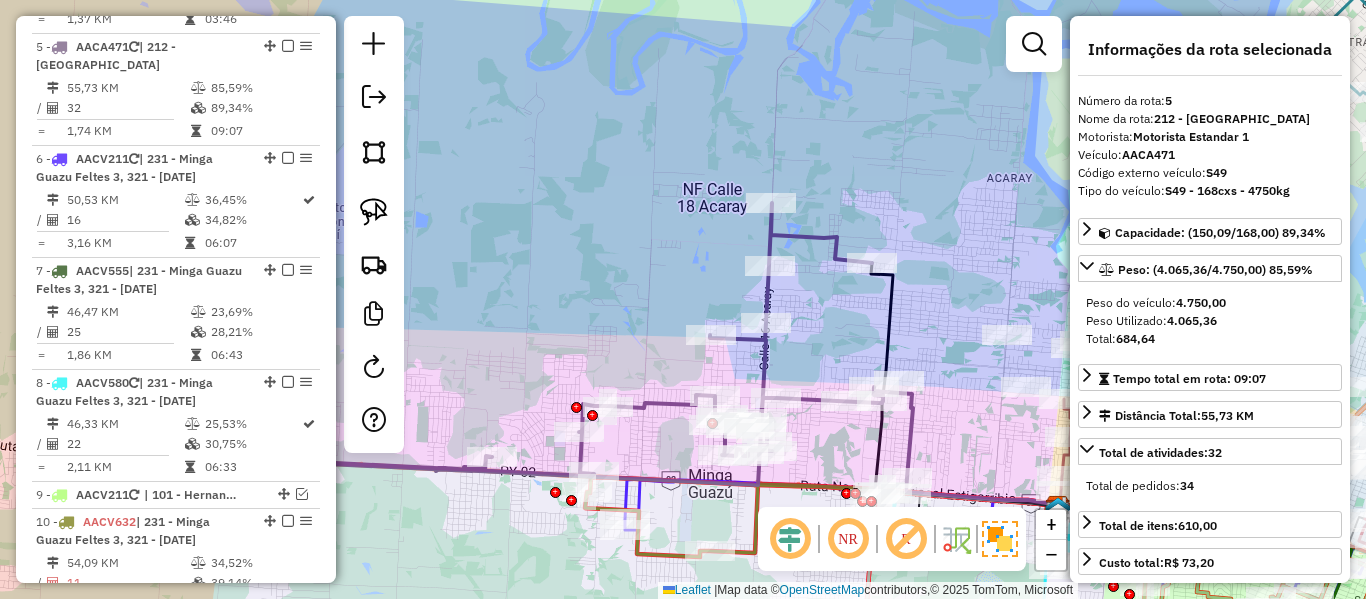 click 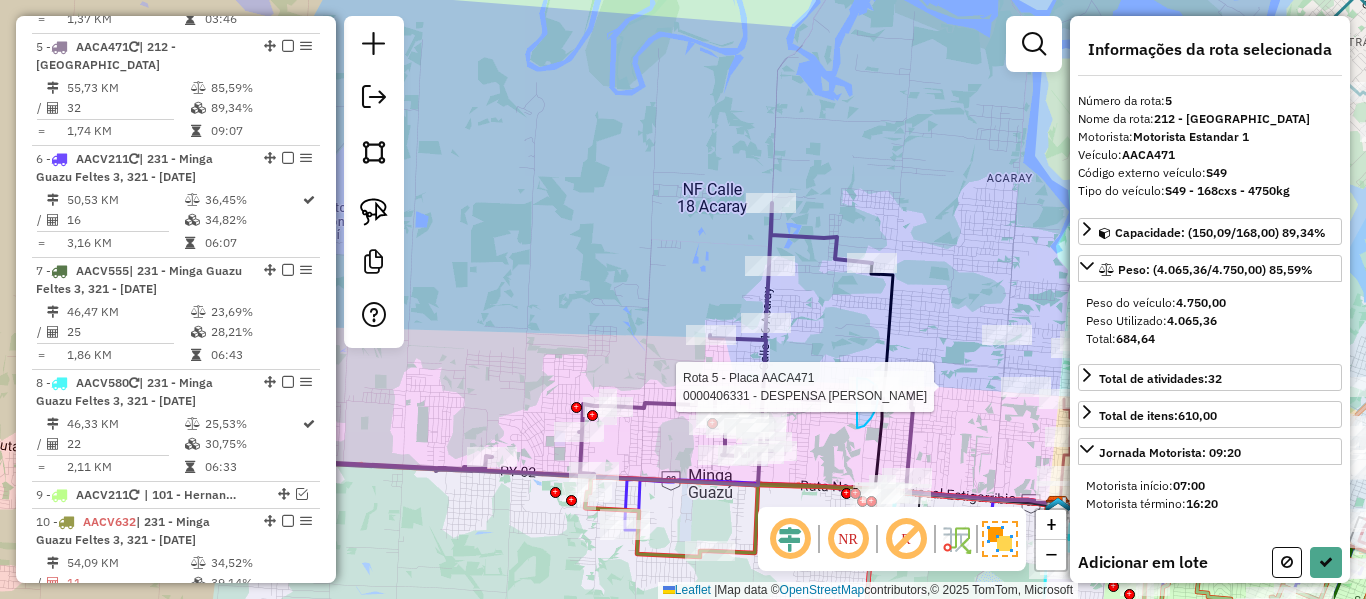 drag, startPoint x: 857, startPoint y: 428, endPoint x: 808, endPoint y: 412, distance: 51.546097 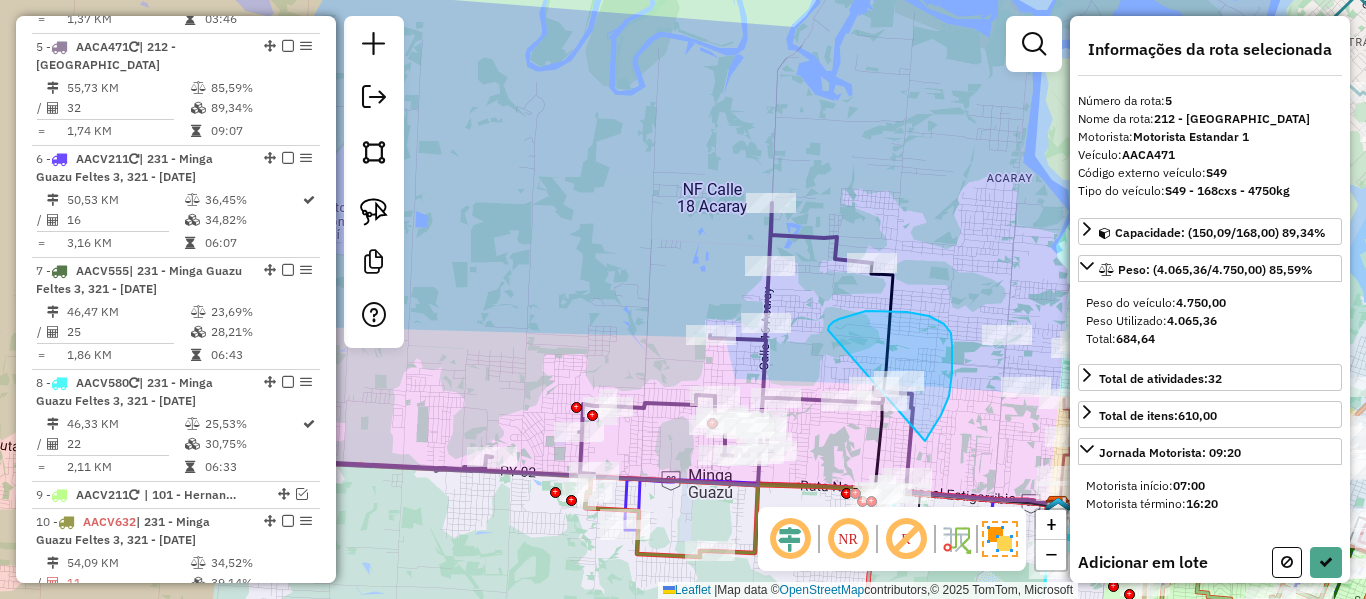 drag, startPoint x: 925, startPoint y: 441, endPoint x: 828, endPoint y: 330, distance: 147.411 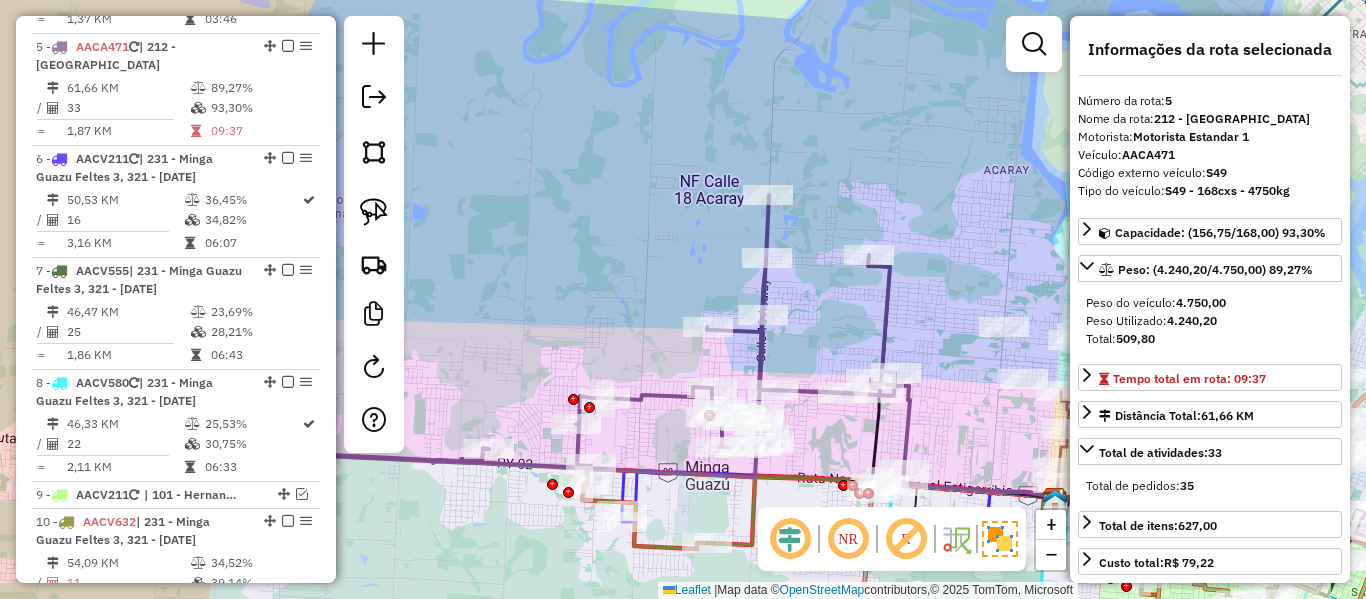 drag, startPoint x: 844, startPoint y: 335, endPoint x: 795, endPoint y: 223, distance: 122.24974 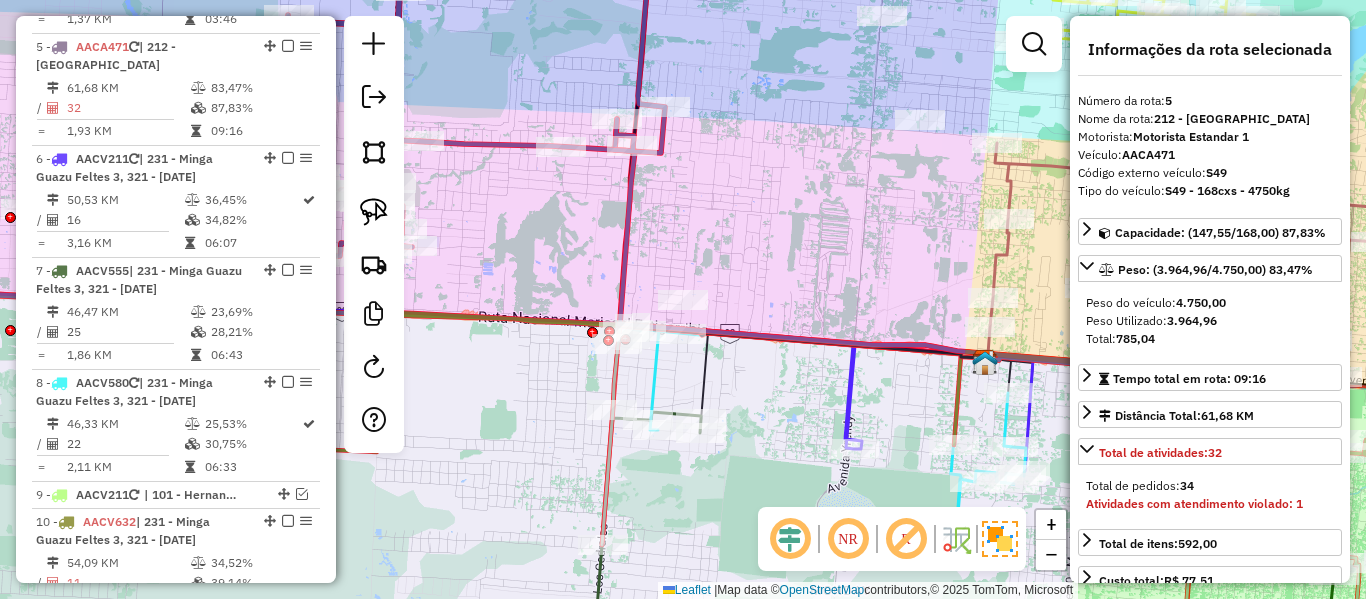 click on "Janela de atendimento Grade de atendimento Capacidade Transportadoras Veículos Cliente Pedidos  Rotas Selecione os dias de semana para filtrar as janelas de atendimento  Seg   Ter   Qua   Qui   Sex   Sáb   Dom  Informe o período da janela de atendimento: De: Até:  Filtrar exatamente a janela do cliente  Considerar janela de atendimento padrão  Selecione os dias de semana para filtrar as grades de atendimento  Seg   Ter   Qua   Qui   Sex   Sáb   Dom   Considerar clientes sem dia de atendimento cadastrado  Clientes fora do dia de atendimento selecionado Filtrar as atividades entre os valores definidos abaixo:  Peso mínimo:   Peso máximo:   Cubagem mínima:   Cubagem máxima:   De:   Até:  Filtrar as atividades entre o tempo de atendimento definido abaixo:  De:   Até:   Considerar capacidade total dos clientes não roteirizados Transportadora: Selecione um ou mais itens Tipo de veículo: Selecione um ou mais itens Veículo: Selecione um ou mais itens Motorista: Selecione um ou mais itens Nome: Rótulo:" 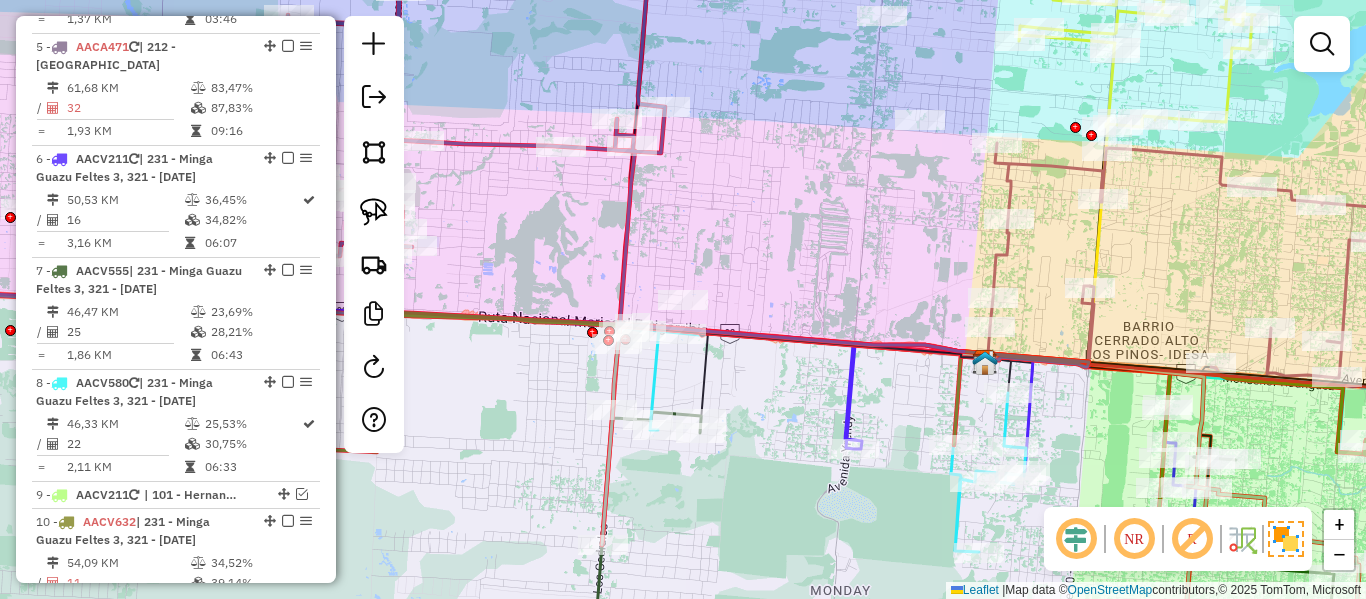 click on "Janela de atendimento Grade de atendimento Capacidade Transportadoras Veículos Cliente Pedidos  Rotas Selecione os dias de semana para filtrar as janelas de atendimento  Seg   Ter   Qua   Qui   Sex   Sáb   Dom  Informe o período da janela de atendimento: De: Até:  Filtrar exatamente a janela do cliente  Considerar janela de atendimento padrão  Selecione os dias de semana para filtrar as grades de atendimento  Seg   Ter   Qua   Qui   Sex   Sáb   Dom   Considerar clientes sem dia de atendimento cadastrado  Clientes fora do dia de atendimento selecionado Filtrar as atividades entre os valores definidos abaixo:  Peso mínimo:   Peso máximo:   Cubagem mínima:   Cubagem máxima:   De:   Até:  Filtrar as atividades entre o tempo de atendimento definido abaixo:  De:   Até:   Considerar capacidade total dos clientes não roteirizados Transportadora: Selecione um ou mais itens Tipo de veículo: Selecione um ou mais itens Veículo: Selecione um ou mais itens Motorista: Selecione um ou mais itens Nome: Rótulo:" 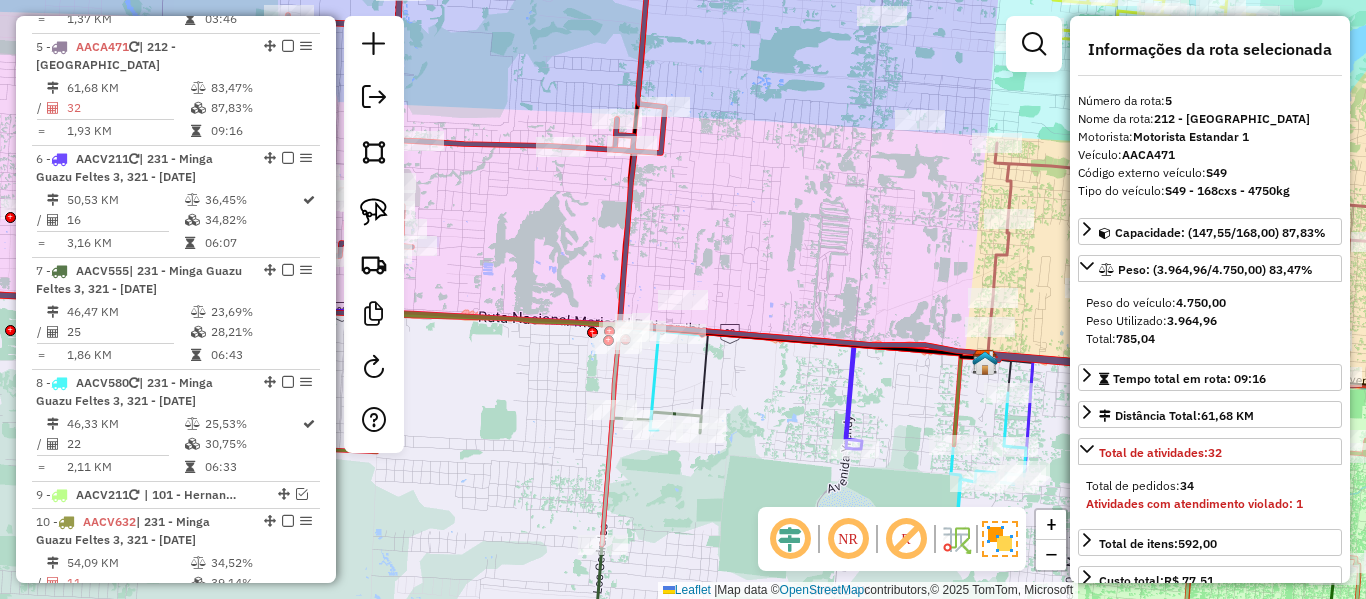 click 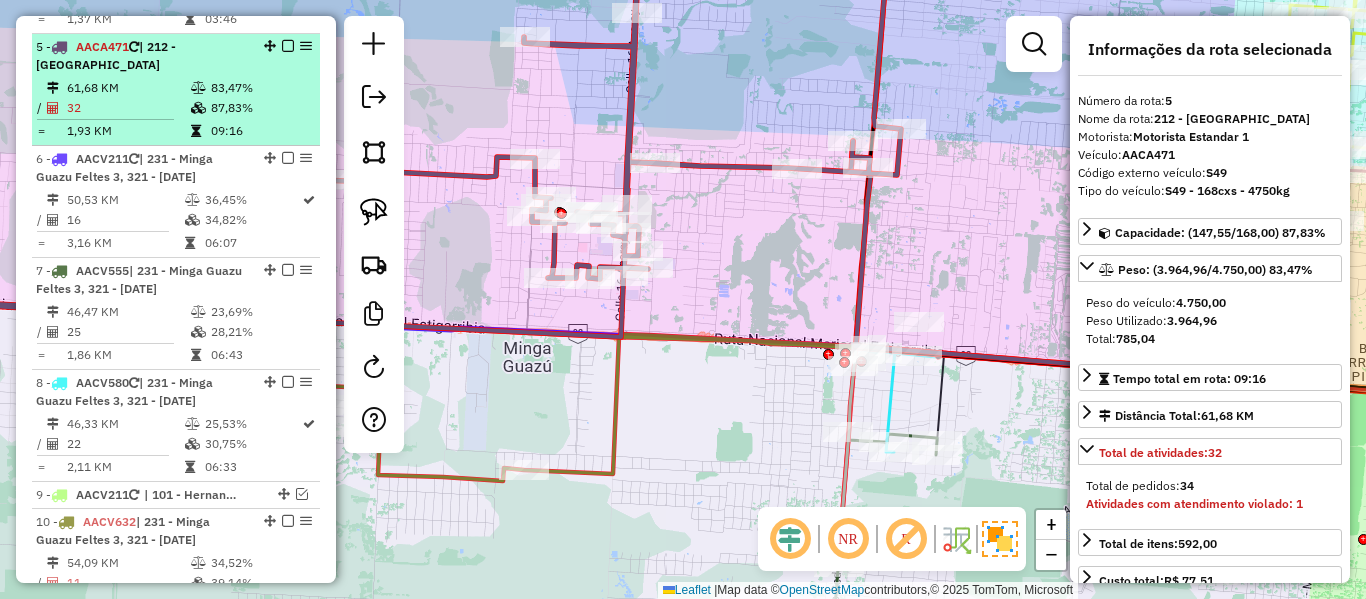 click at bounding box center [288, 46] 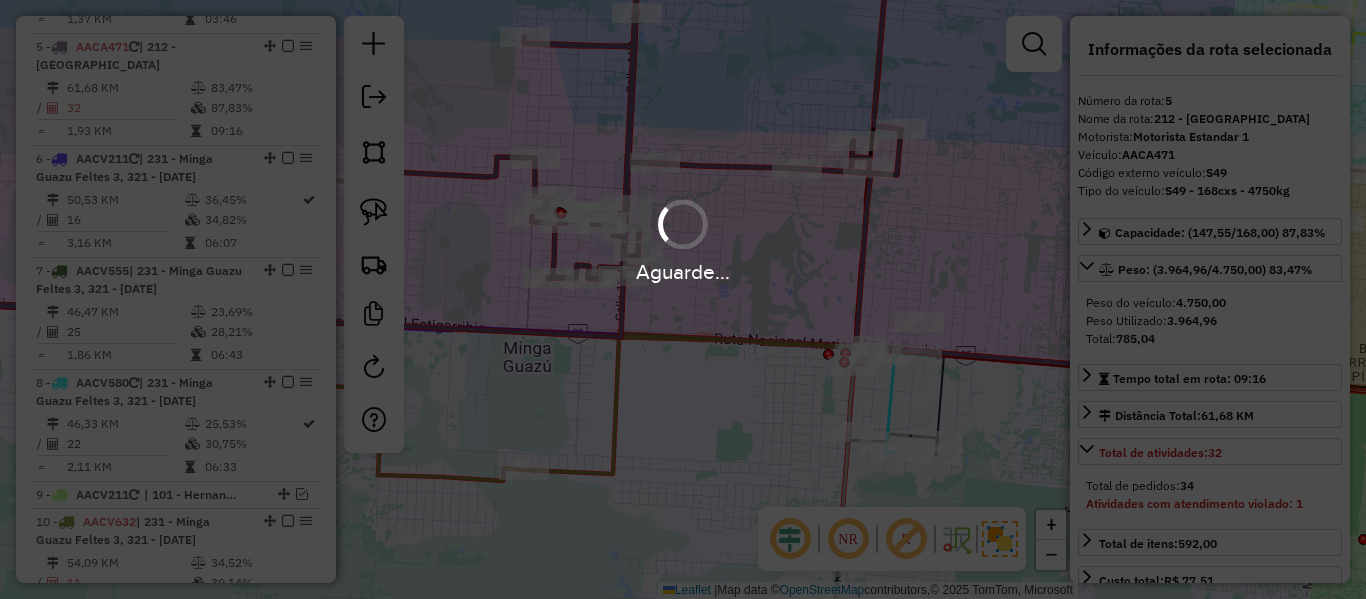 click on "Aguarde..." at bounding box center (683, 299) 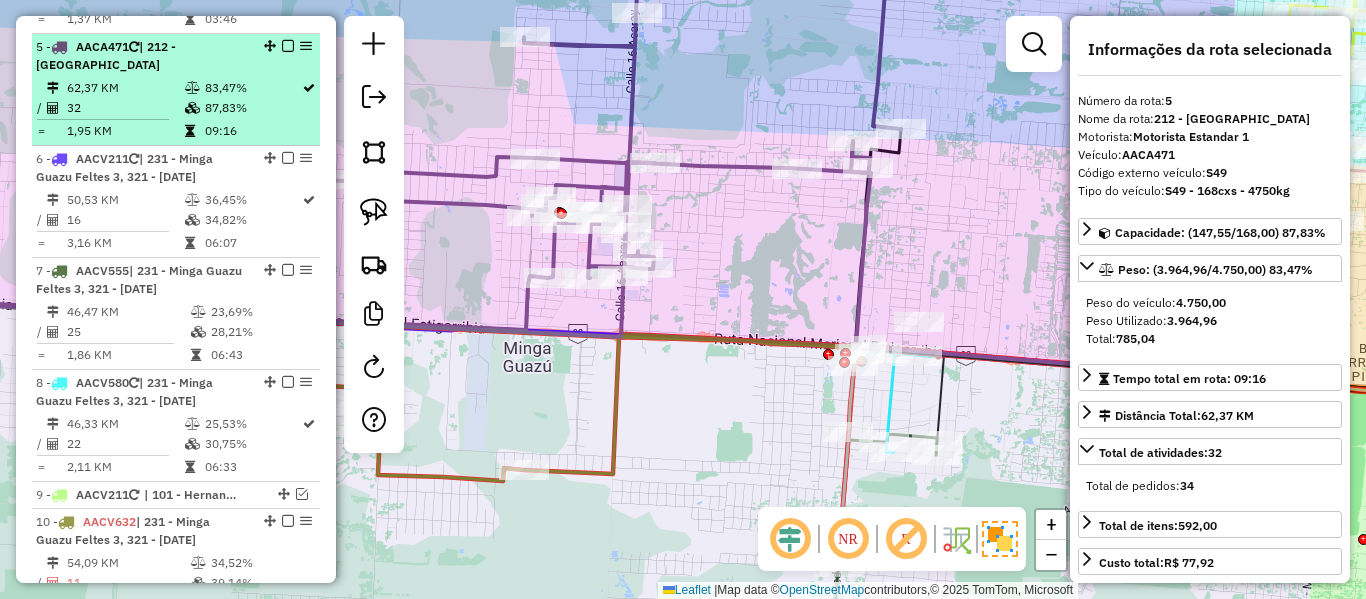 click at bounding box center [288, 46] 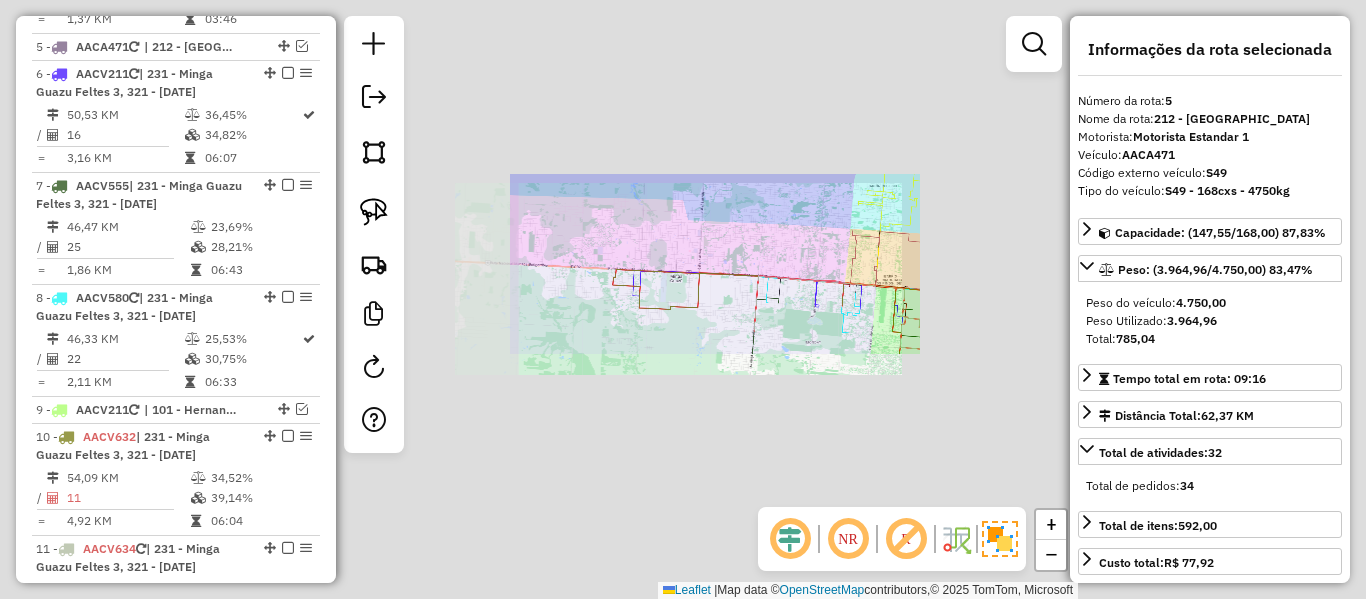 click on "Janela de atendimento Grade de atendimento Capacidade Transportadoras Veículos Cliente Pedidos  Rotas Selecione os dias de semana para filtrar as janelas de atendimento  Seg   Ter   Qua   Qui   Sex   Sáb   Dom  Informe o período da janela de atendimento: De: Até:  Filtrar exatamente a janela do cliente  Considerar janela de atendimento padrão  Selecione os dias de semana para filtrar as grades de atendimento  Seg   Ter   Qua   Qui   Sex   Sáb   Dom   Considerar clientes sem dia de atendimento cadastrado  Clientes fora do dia de atendimento selecionado Filtrar as atividades entre os valores definidos abaixo:  Peso mínimo:   Peso máximo:   Cubagem mínima:   Cubagem máxima:   De:   Até:  Filtrar as atividades entre o tempo de atendimento definido abaixo:  De:   Até:   Considerar capacidade total dos clientes não roteirizados Transportadora: Selecione um ou mais itens Tipo de veículo: Selecione um ou mais itens Veículo: Selecione um ou mais itens Motorista: Selecione um ou mais itens Nome: Rótulo:" 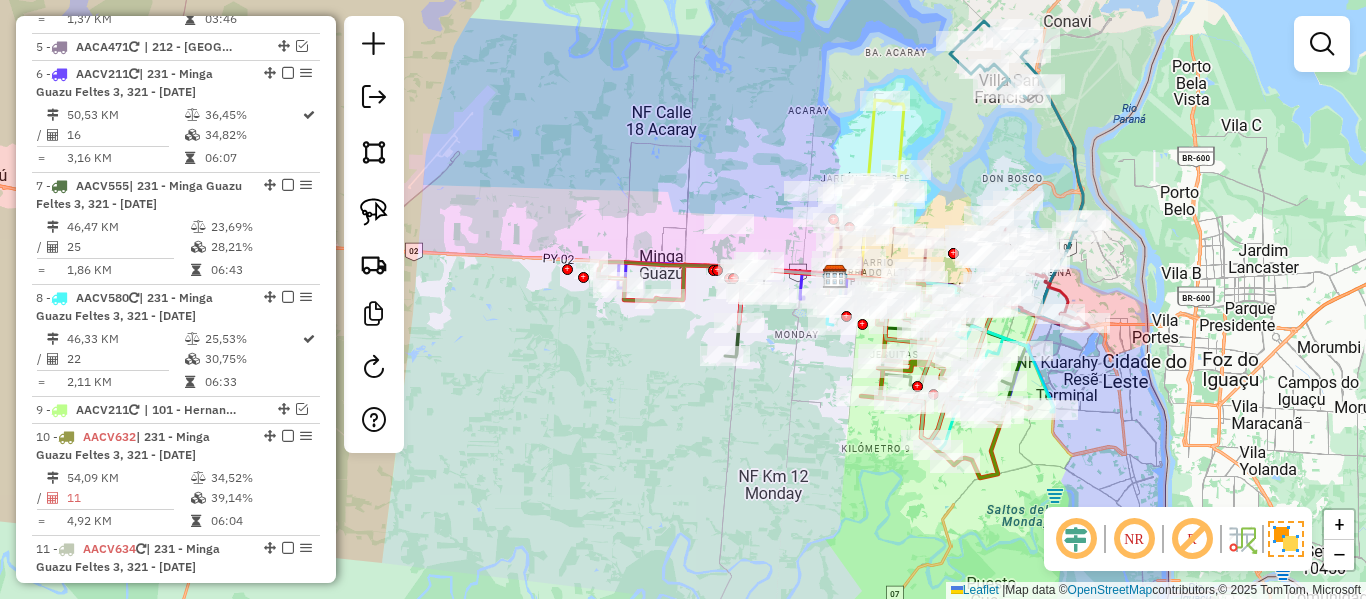 drag, startPoint x: 663, startPoint y: 384, endPoint x: 647, endPoint y: 376, distance: 17.888544 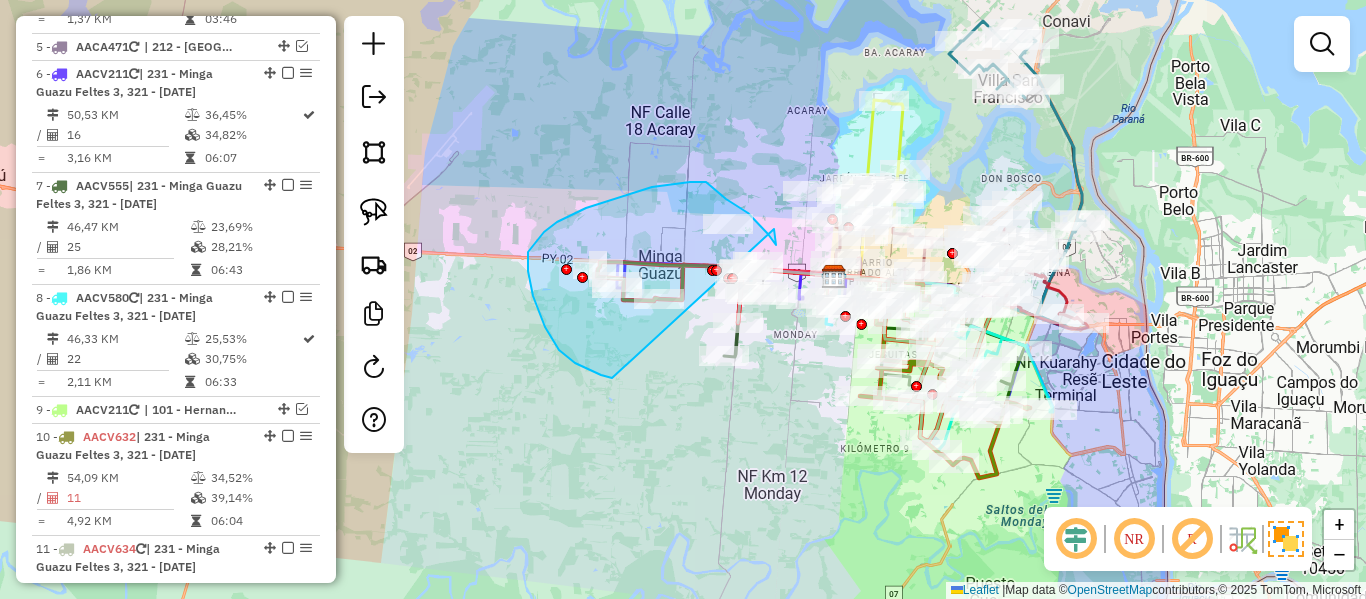 drag, startPoint x: 612, startPoint y: 378, endPoint x: 608, endPoint y: 154, distance: 224.0357 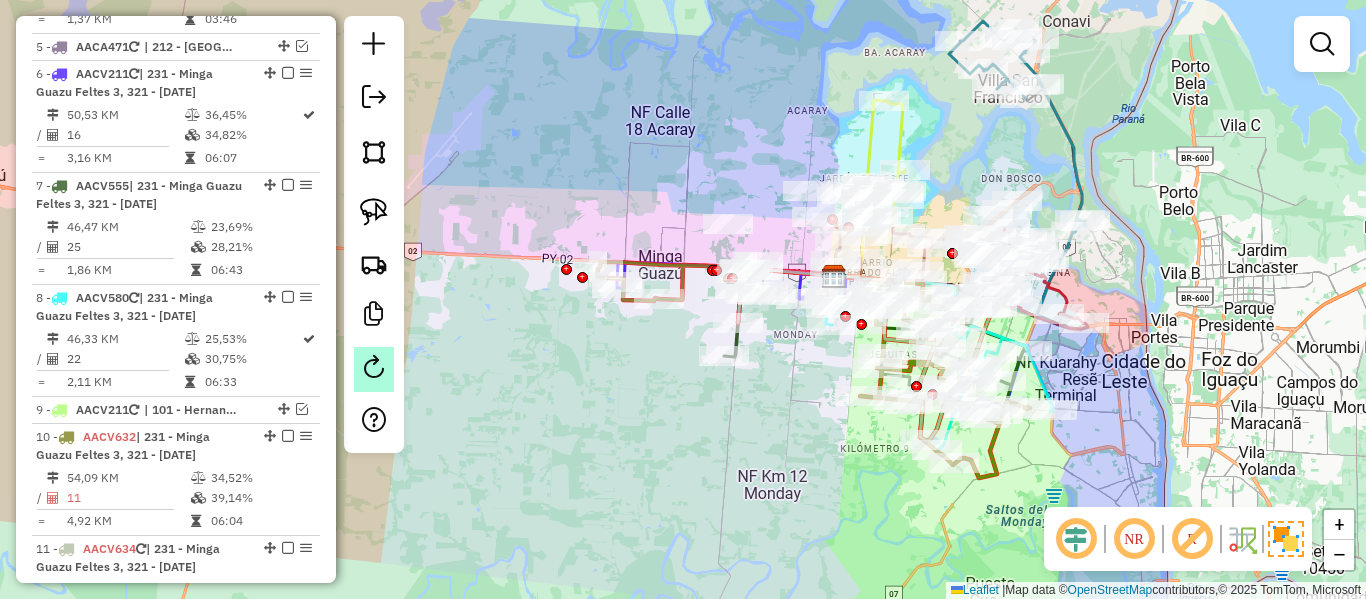 click 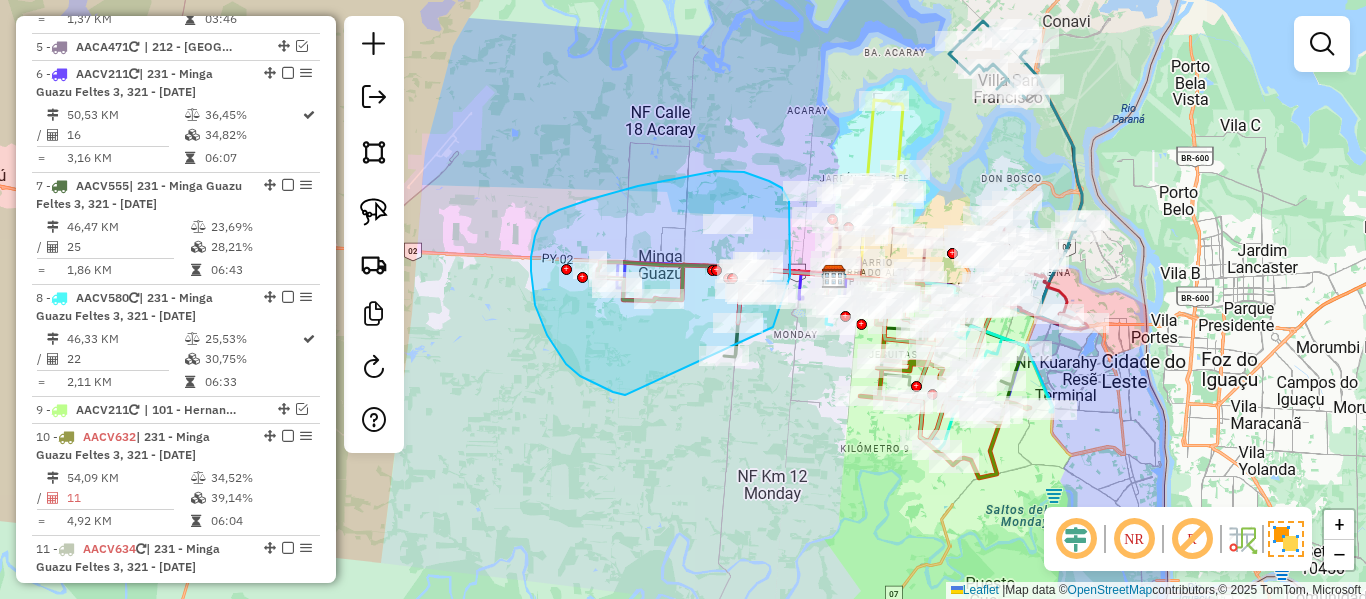 drag, startPoint x: 597, startPoint y: 384, endPoint x: 769, endPoint y: 396, distance: 172.41809 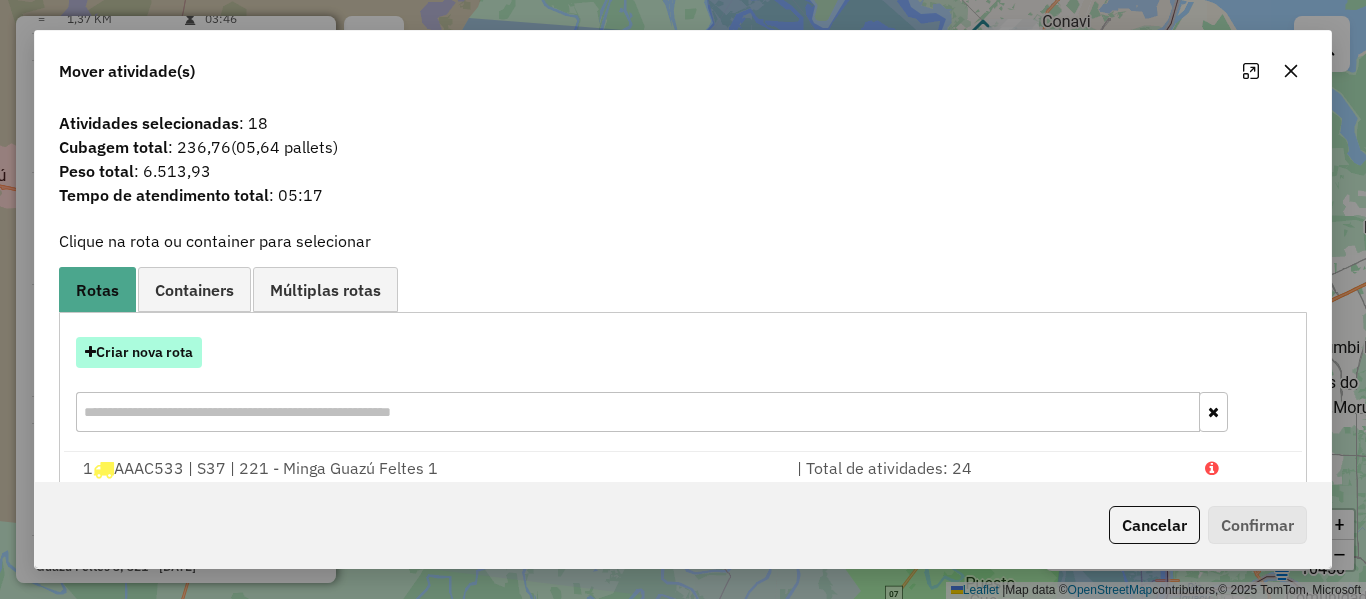 click on "Criar nova rota" at bounding box center (139, 352) 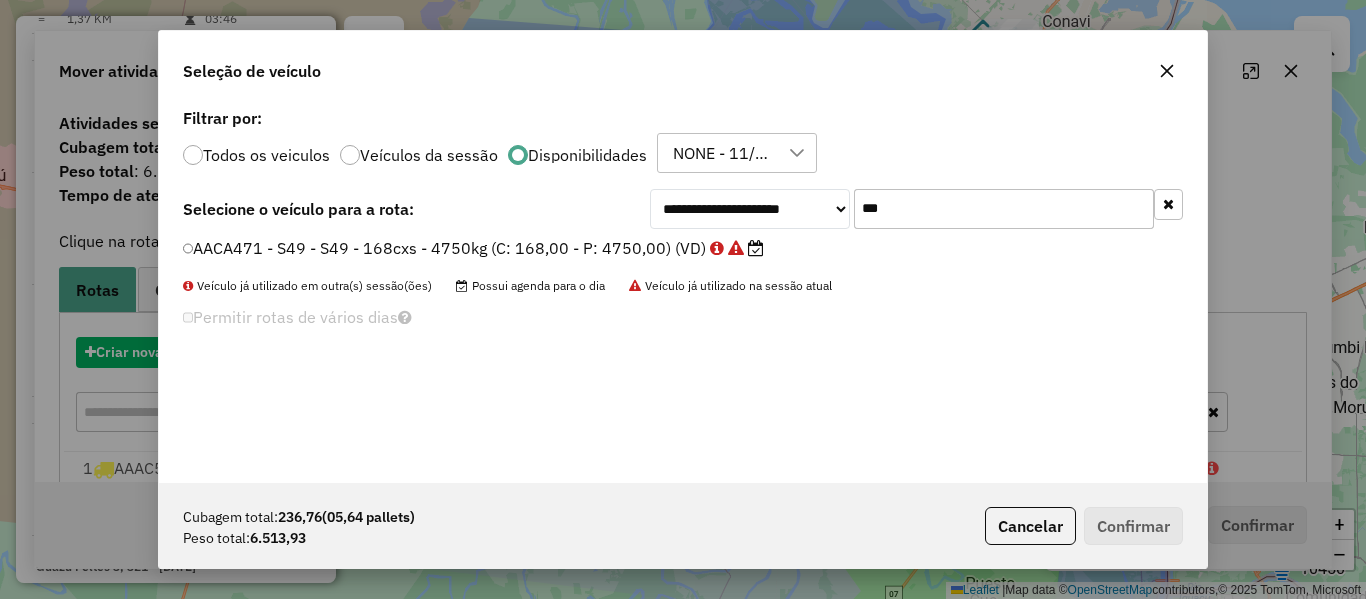 scroll, scrollTop: 11, scrollLeft: 6, axis: both 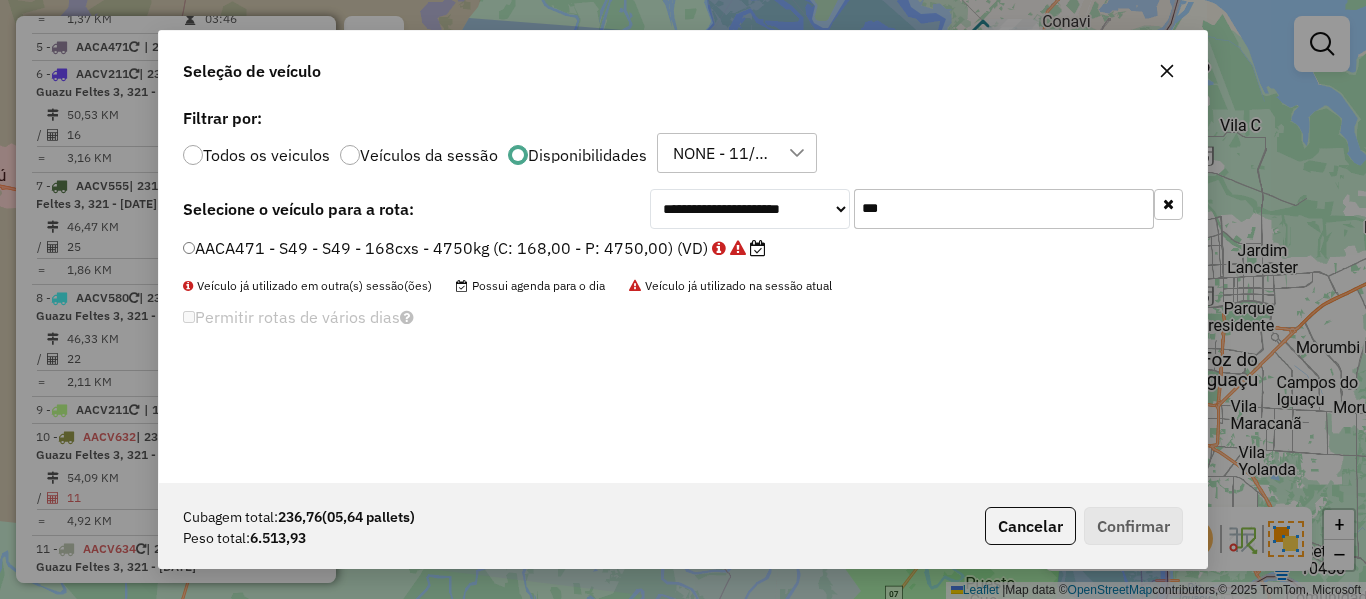 click on "***" 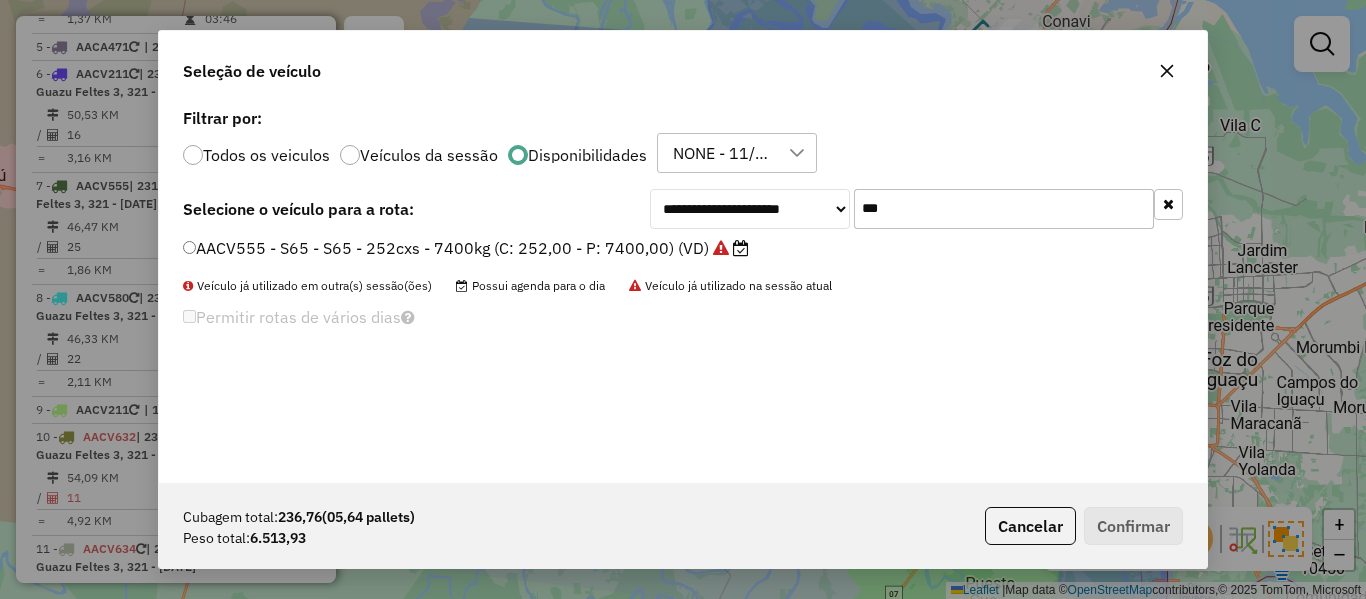 type on "***" 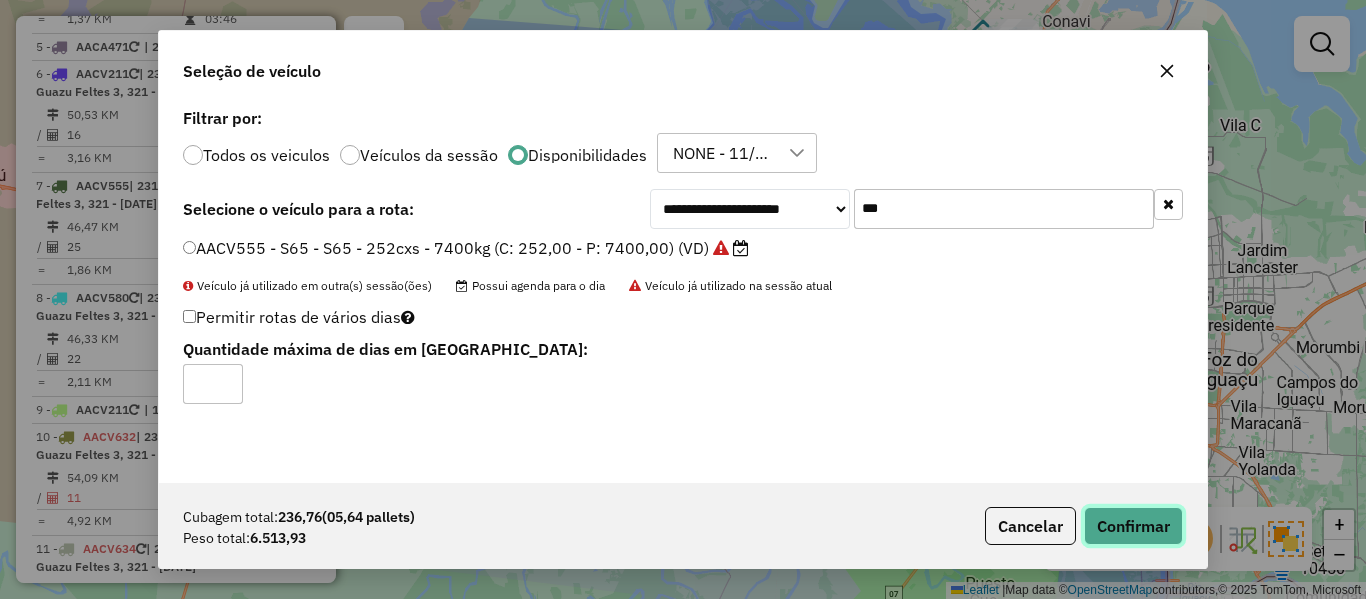 click on "Confirmar" 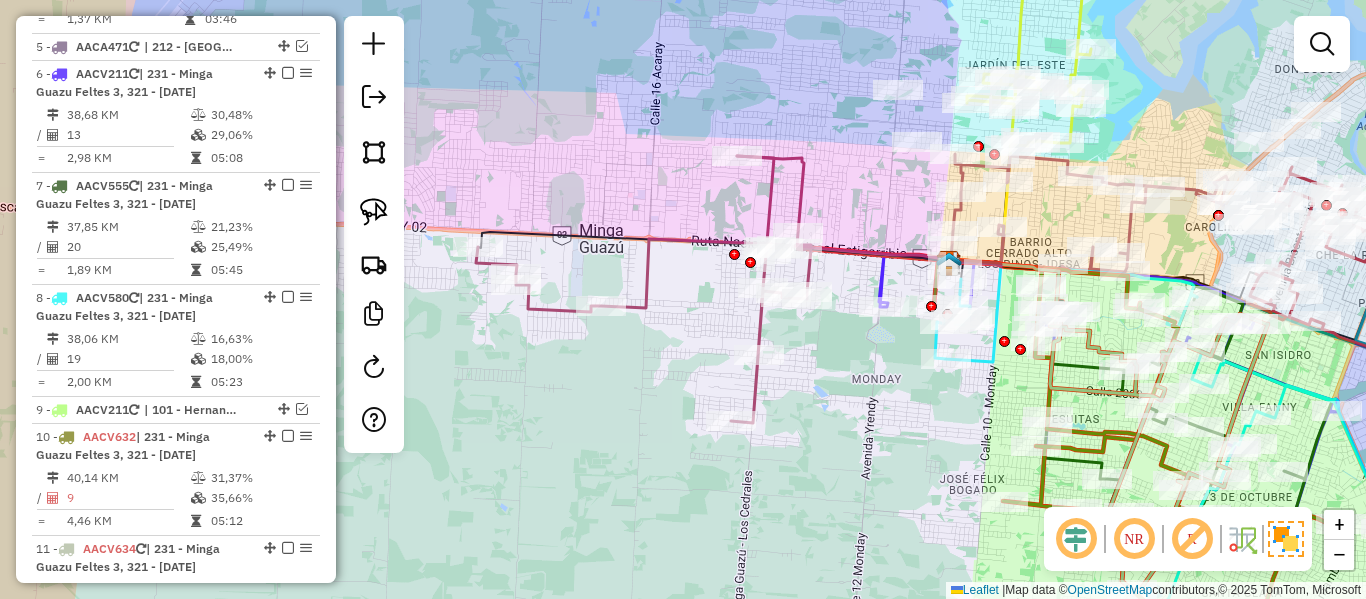 click 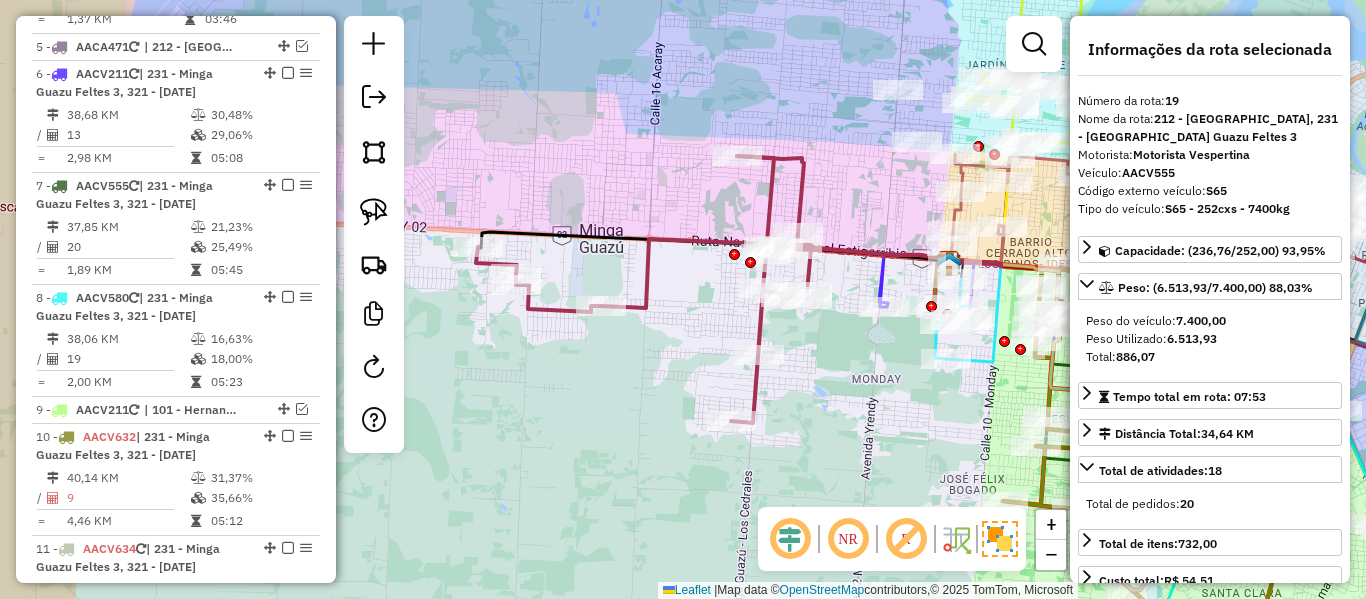 scroll, scrollTop: 1989, scrollLeft: 0, axis: vertical 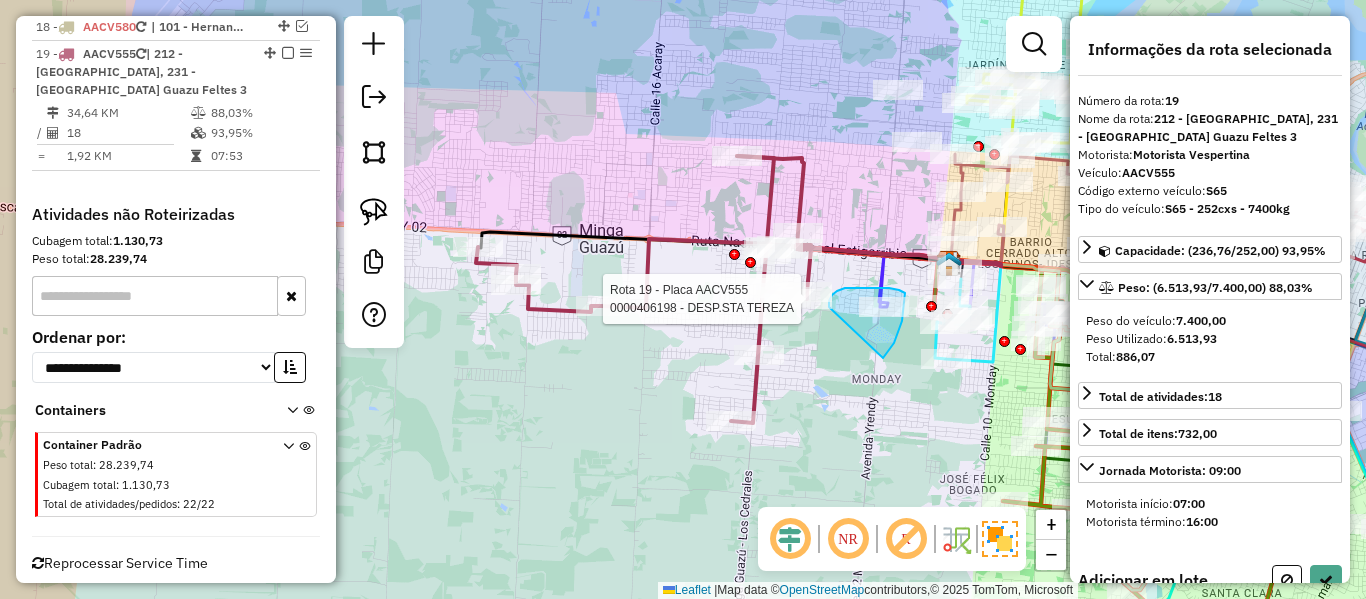 click on "Rota 19 - Placa AACV555  0000406198 - DESP.STA TEREZA Janela de atendimento Grade de atendimento Capacidade Transportadoras Veículos Cliente Pedidos  Rotas Selecione os dias de semana para filtrar as janelas de atendimento  Seg   Ter   Qua   Qui   Sex   Sáb   Dom  Informe o período da janela de atendimento: De: Até:  Filtrar exatamente a janela do cliente  Considerar janela de atendimento padrão  Selecione os dias de semana para filtrar as grades de atendimento  Seg   Ter   Qua   Qui   Sex   Sáb   Dom   Considerar clientes sem dia de atendimento cadastrado  Clientes fora do dia de atendimento selecionado Filtrar as atividades entre os valores definidos abaixo:  Peso mínimo:   Peso máximo:   Cubagem mínima:   Cubagem máxima:   De:   Até:  Filtrar as atividades entre o tempo de atendimento definido abaixo:  De:   Até:   Considerar capacidade total dos clientes não roteirizados Transportadora: Selecione um ou mais itens Tipo de veículo: Selecione um ou mais itens Veículo: Motorista: Nome: Rótulo:" 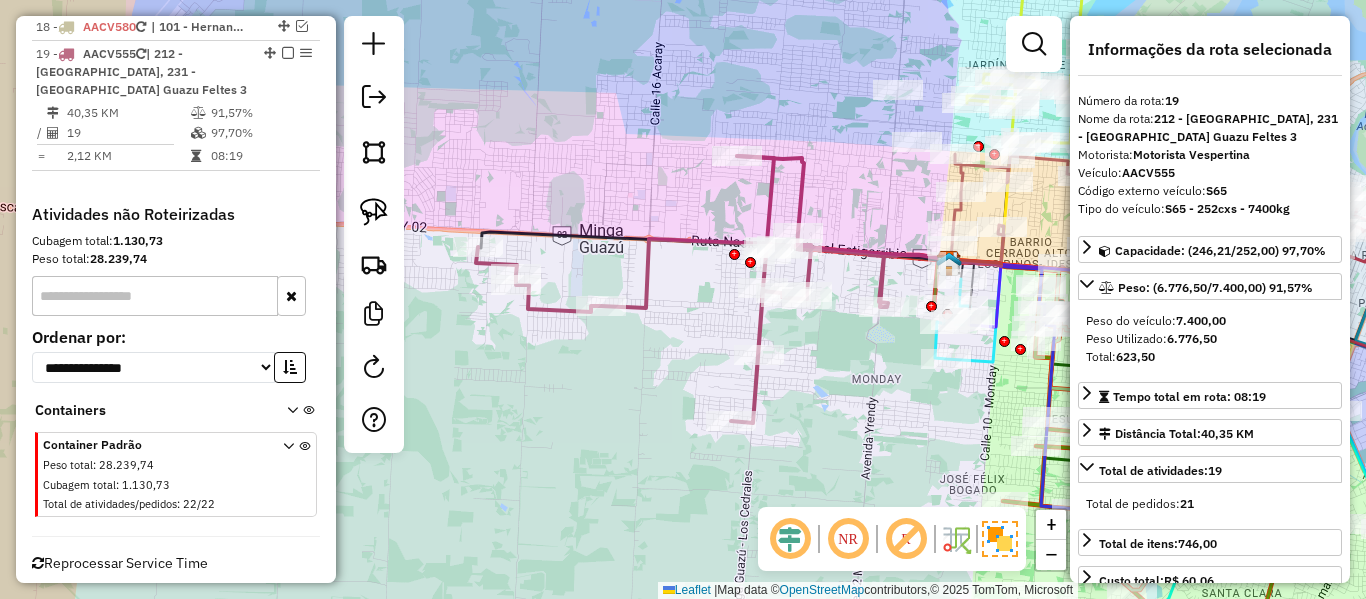 click 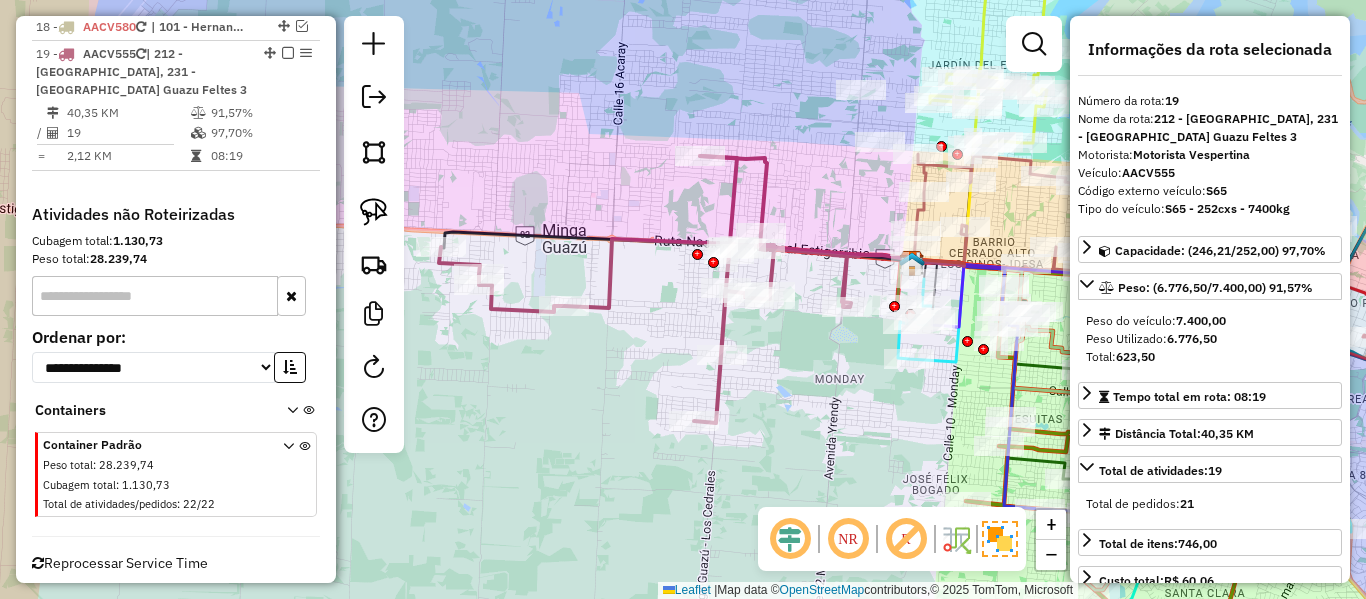 drag, startPoint x: 813, startPoint y: 390, endPoint x: 744, endPoint y: 390, distance: 69 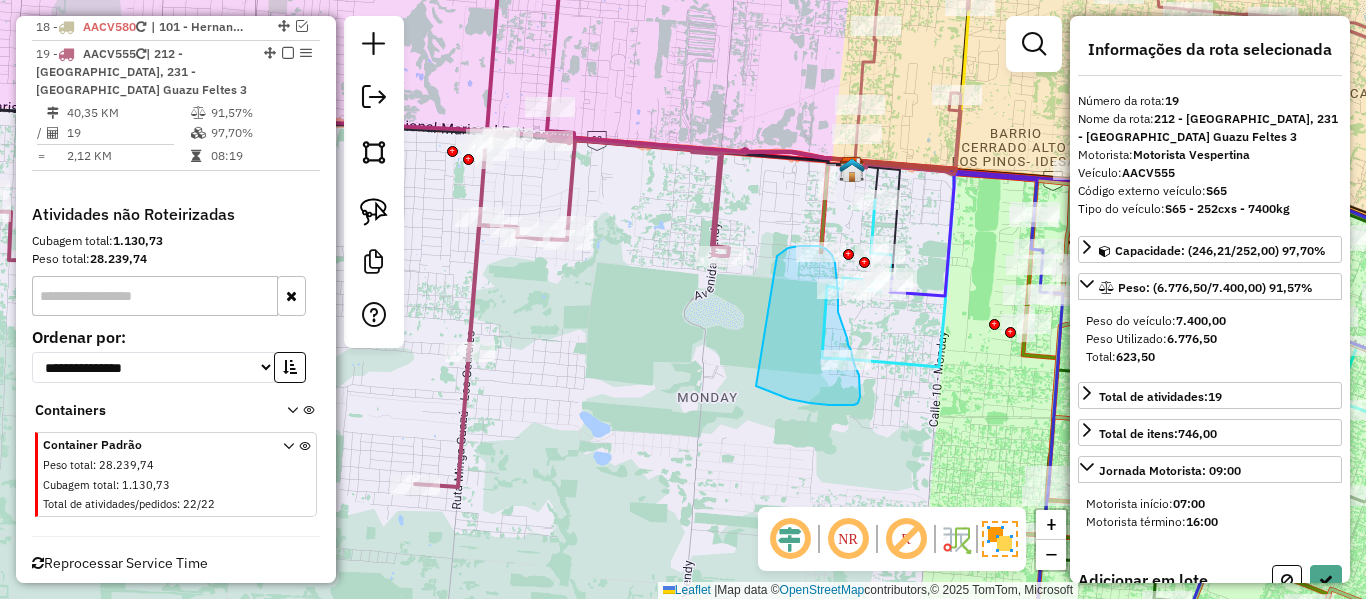 drag, startPoint x: 774, startPoint y: 394, endPoint x: 777, endPoint y: 261, distance: 133.03383 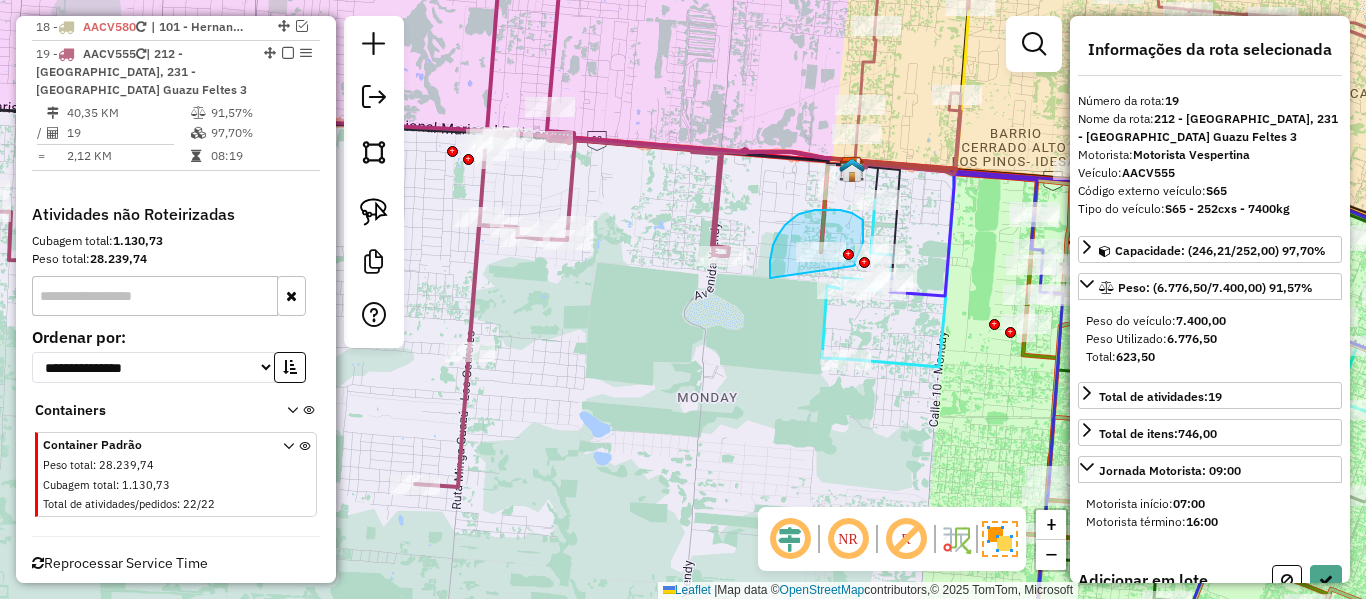 drag, startPoint x: 770, startPoint y: 278, endPoint x: 831, endPoint y: 269, distance: 61.66036 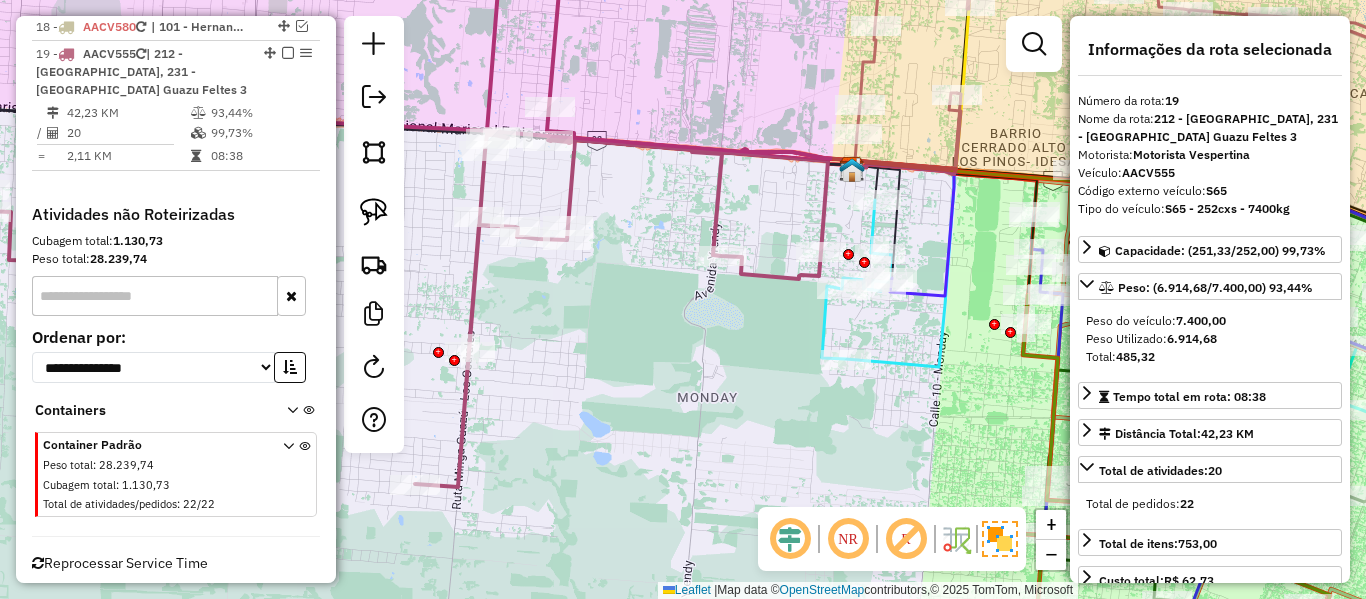 click 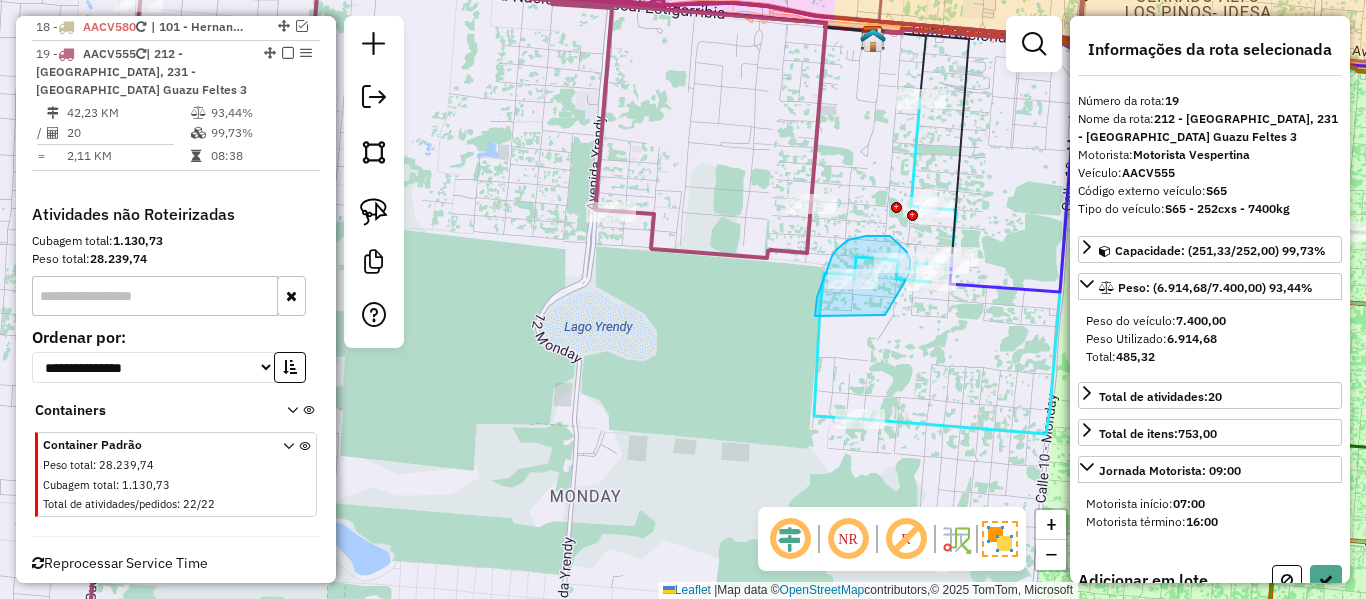 drag, startPoint x: 815, startPoint y: 316, endPoint x: 885, endPoint y: 315, distance: 70.00714 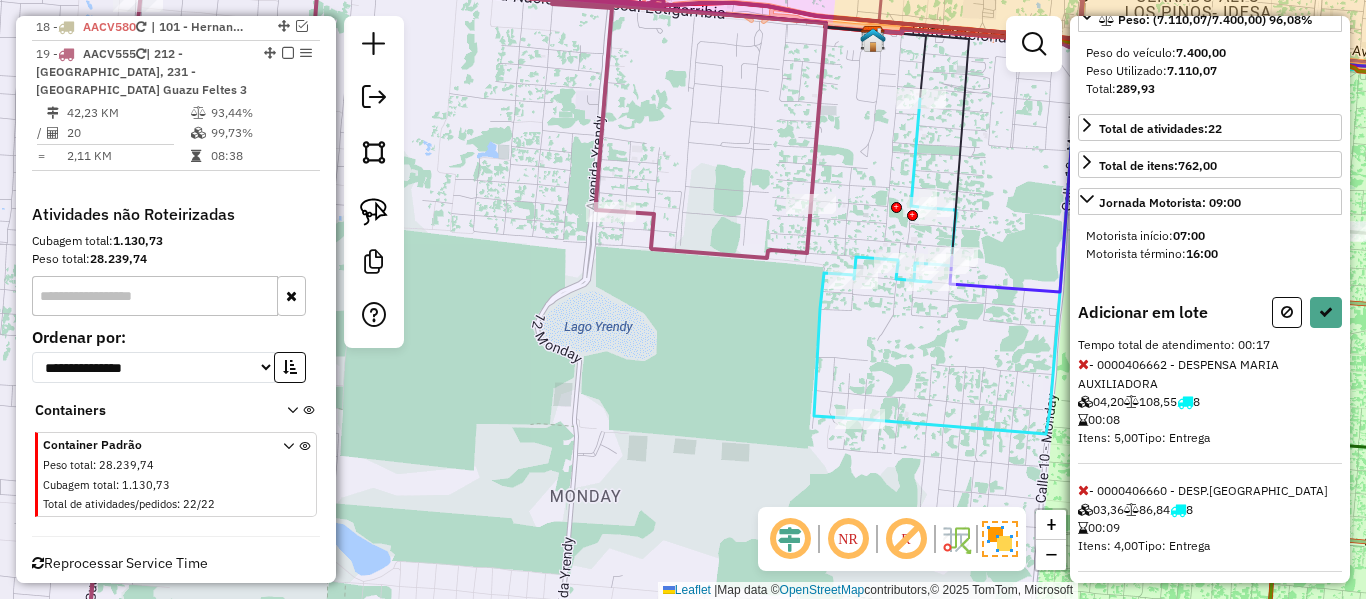 scroll, scrollTop: 299, scrollLeft: 0, axis: vertical 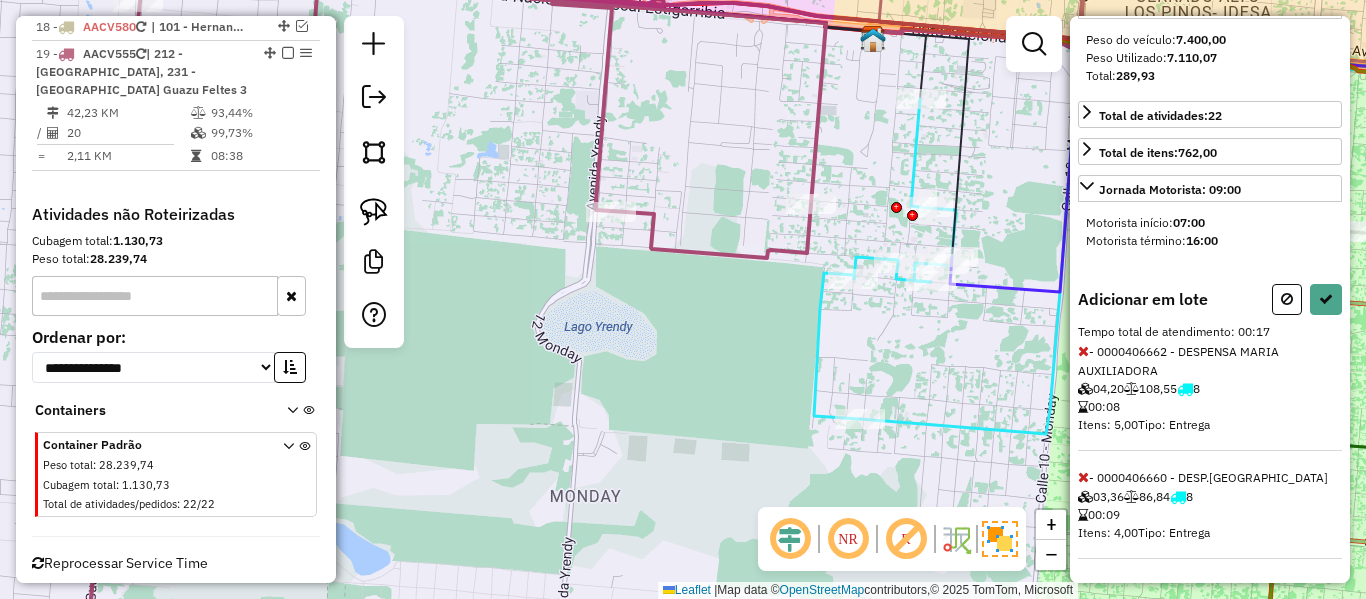 click at bounding box center [1083, 477] 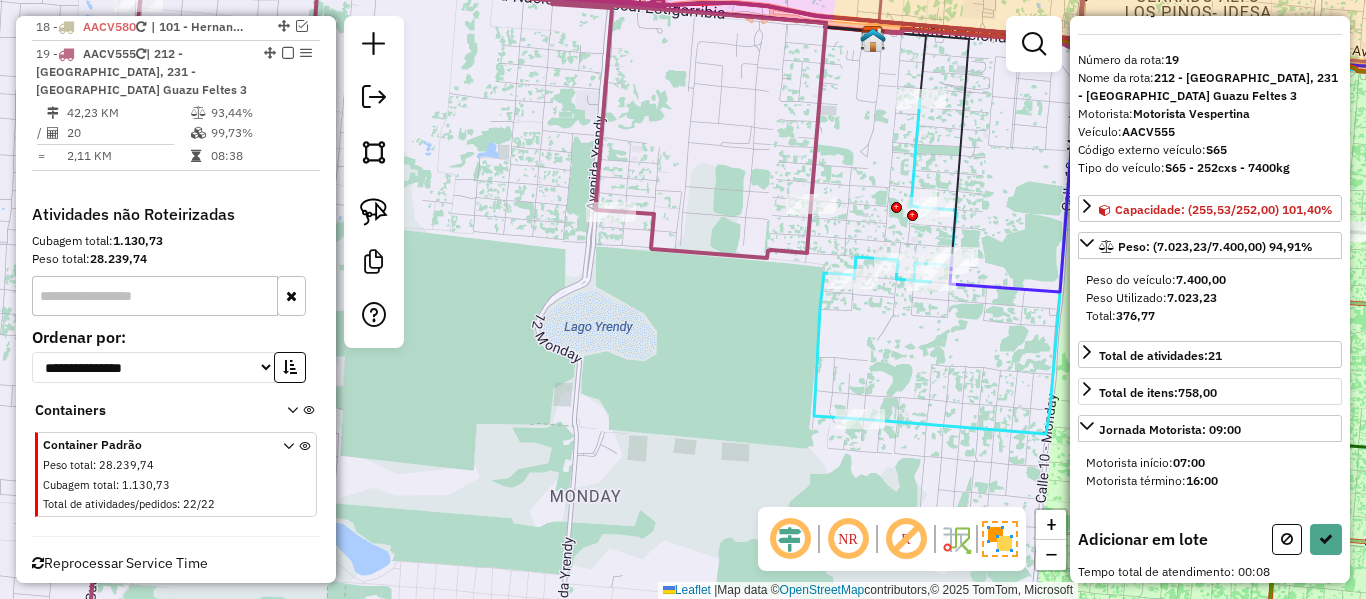 scroll, scrollTop: 0, scrollLeft: 0, axis: both 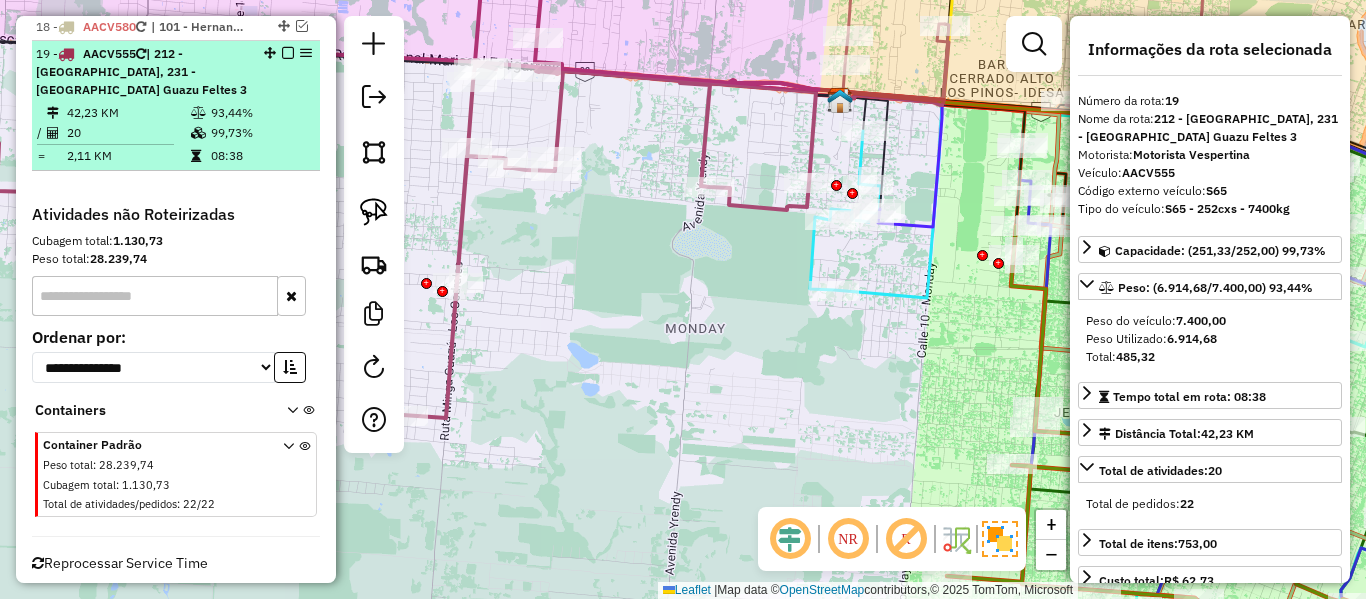 click at bounding box center (288, 53) 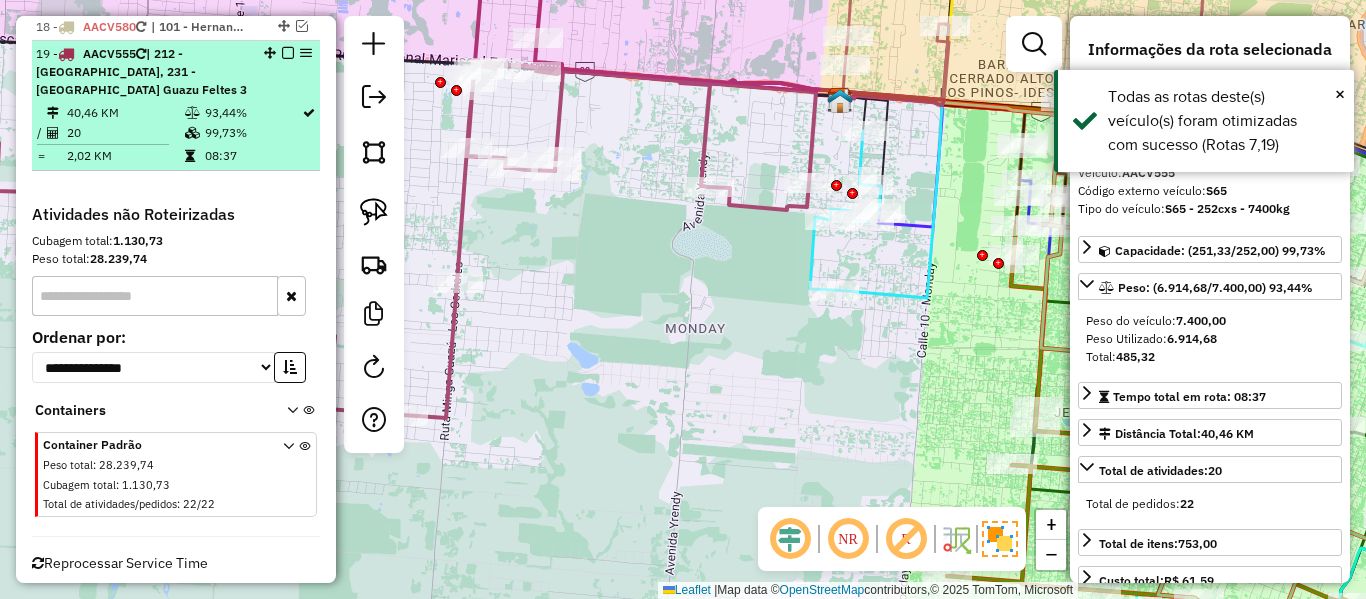 click at bounding box center [288, 53] 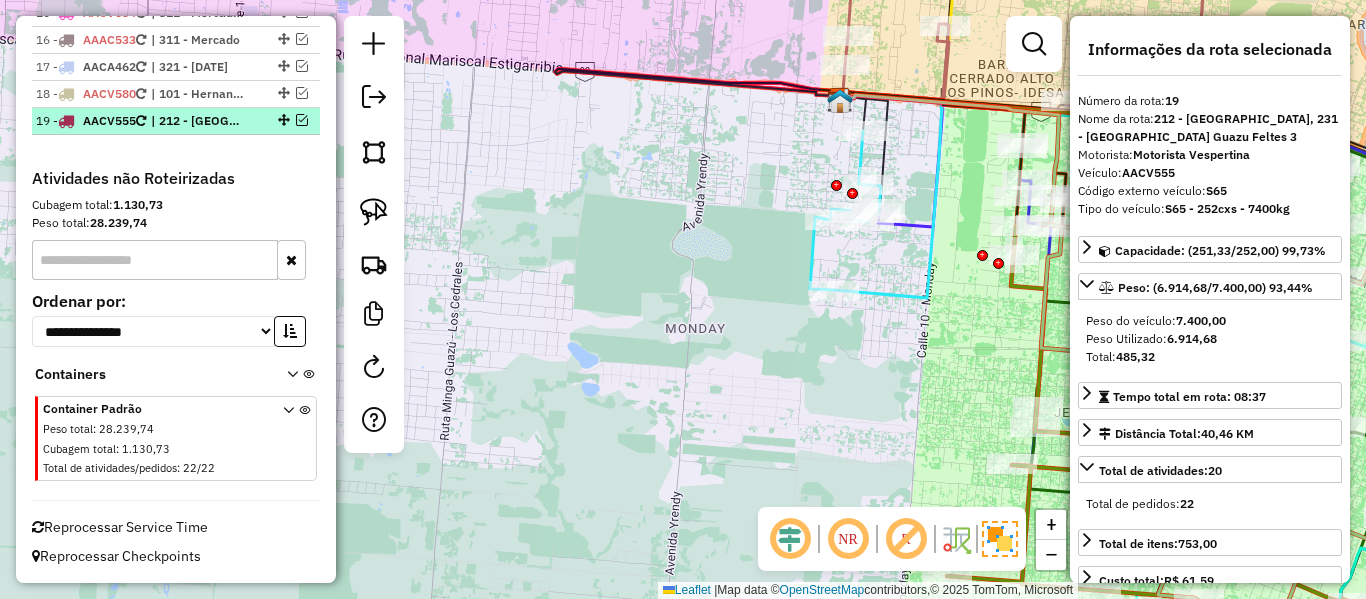 scroll, scrollTop: 1904, scrollLeft: 0, axis: vertical 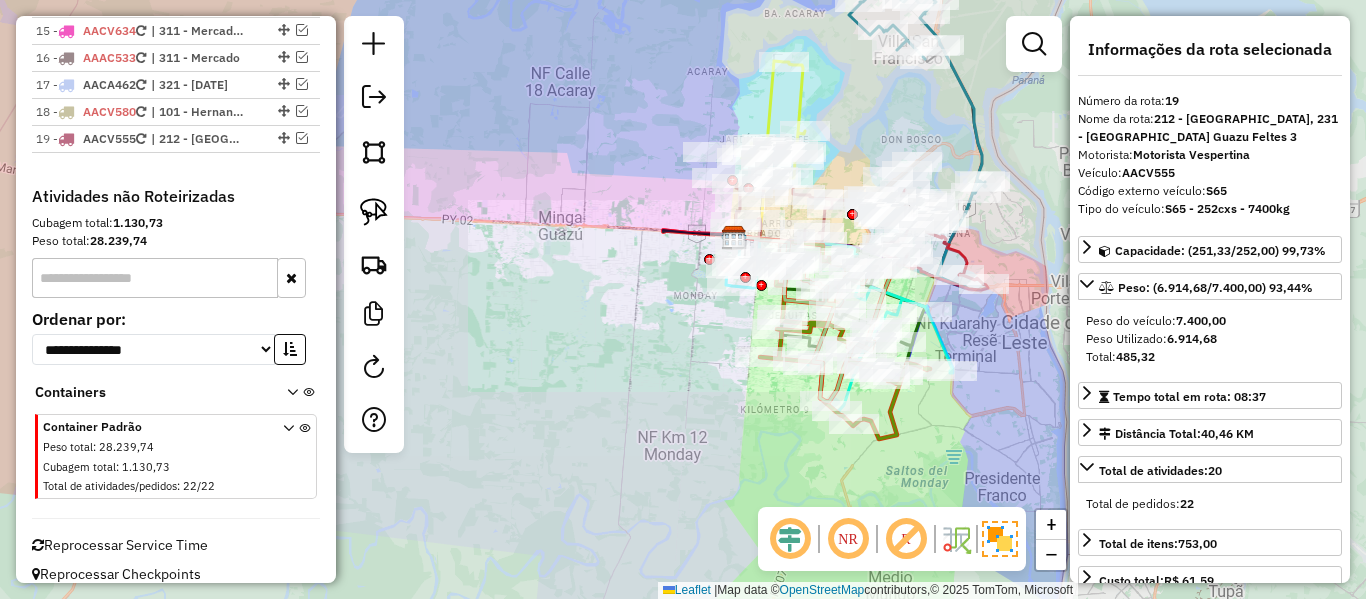 click on "Janela de atendimento Grade de atendimento Capacidade Transportadoras Veículos Cliente Pedidos  Rotas Selecione os dias de semana para filtrar as janelas de atendimento  Seg   Ter   Qua   Qui   Sex   Sáb   Dom  Informe o período da janela de atendimento: De: Até:  Filtrar exatamente a janela do cliente  Considerar janela de atendimento padrão  Selecione os dias de semana para filtrar as grades de atendimento  Seg   Ter   Qua   Qui   Sex   Sáb   Dom   Considerar clientes sem dia de atendimento cadastrado  Clientes fora do dia de atendimento selecionado Filtrar as atividades entre os valores definidos abaixo:  Peso mínimo:   Peso máximo:   Cubagem mínima:   Cubagem máxima:   De:   Até:  Filtrar as atividades entre o tempo de atendimento definido abaixo:  De:   Até:   Considerar capacidade total dos clientes não roteirizados Transportadora: Selecione um ou mais itens Tipo de veículo: Selecione um ou mais itens Veículo: Selecione um ou mais itens Motorista: Selecione um ou mais itens Nome: Rótulo:" 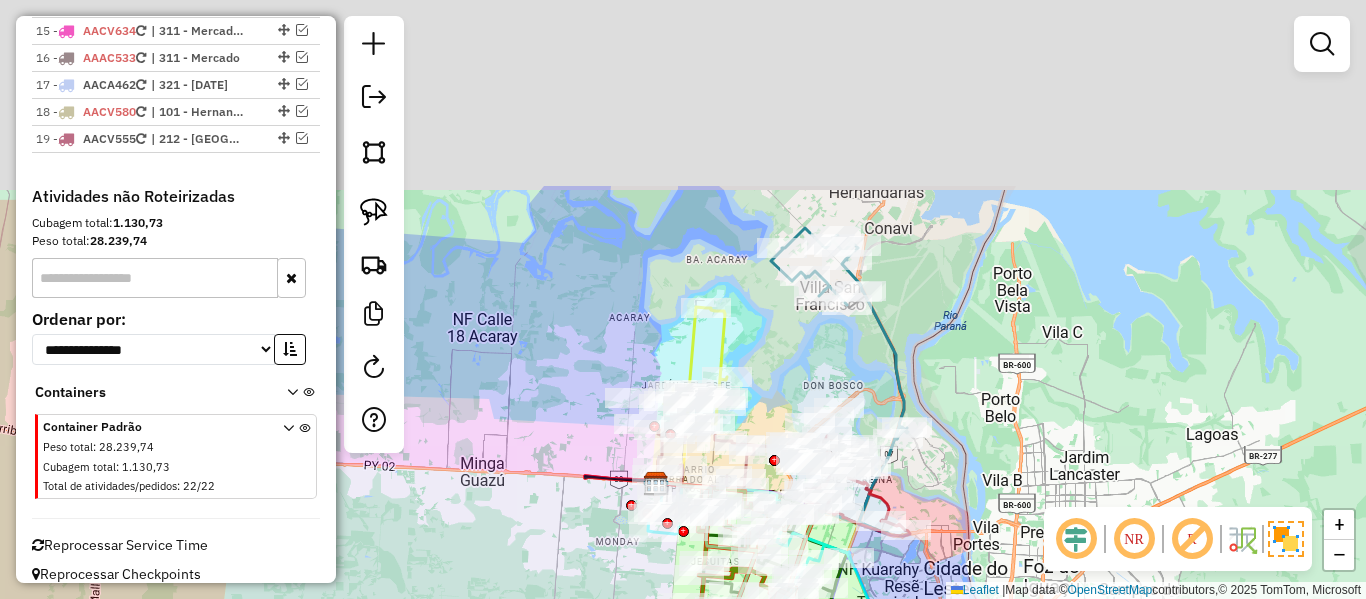 drag, startPoint x: 650, startPoint y: 323, endPoint x: 603, endPoint y: 532, distance: 214.21951 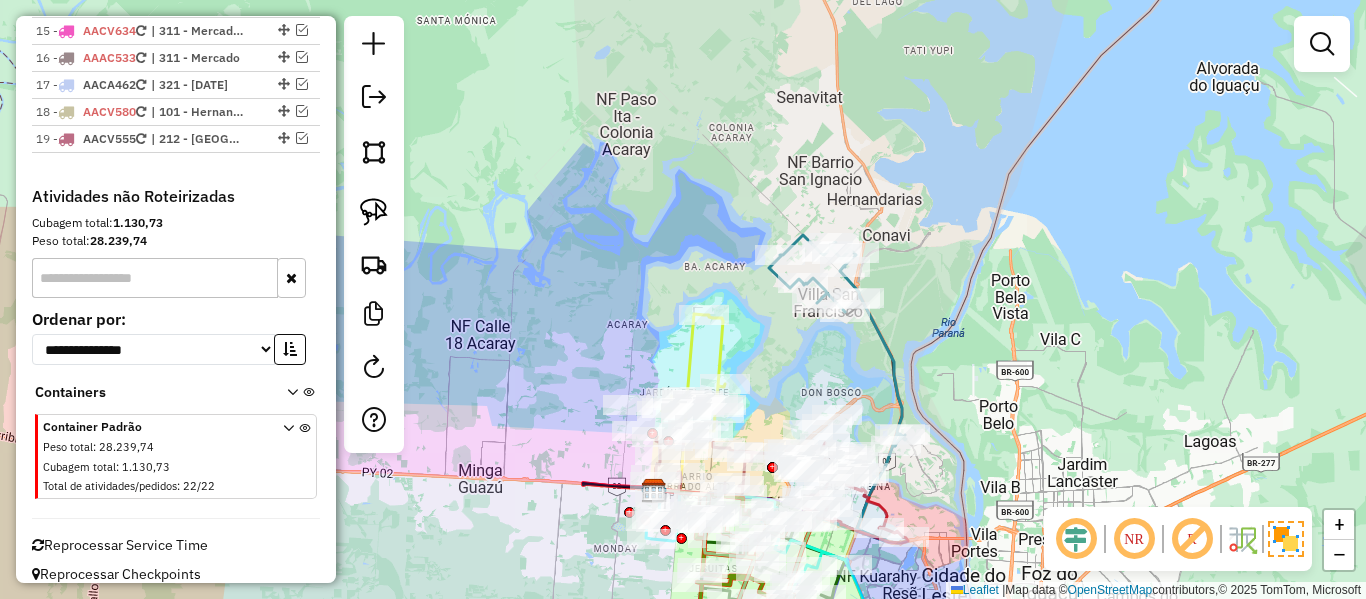 drag, startPoint x: 916, startPoint y: 305, endPoint x: 886, endPoint y: 301, distance: 30.265491 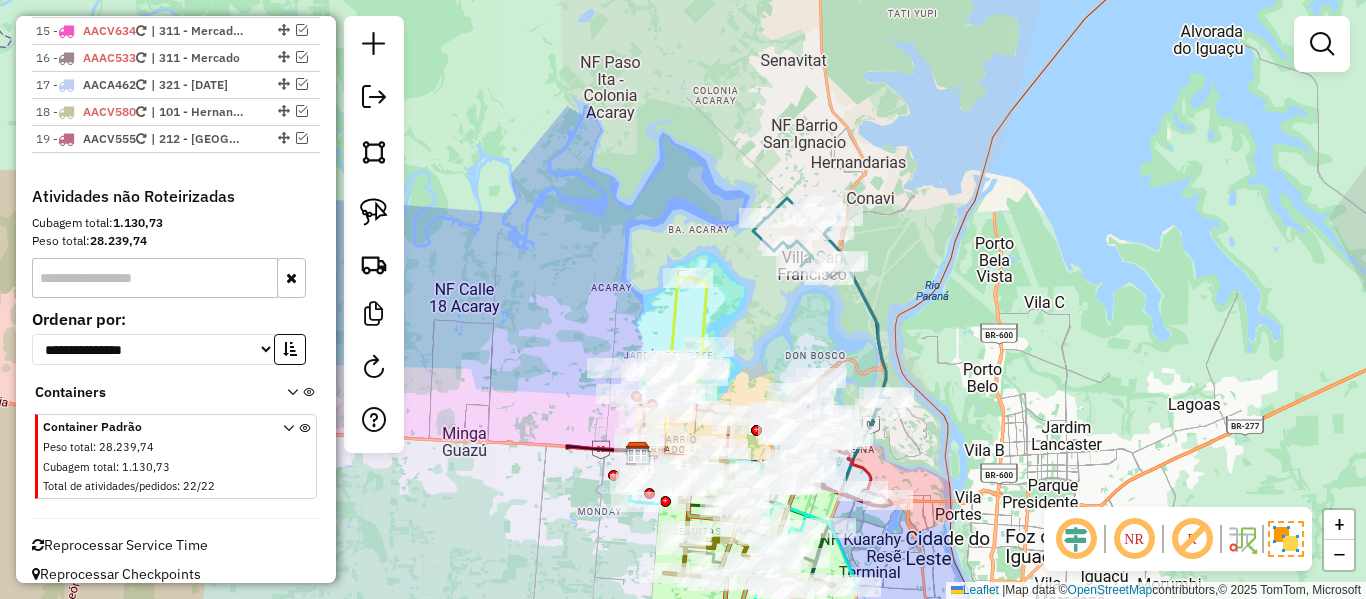 click 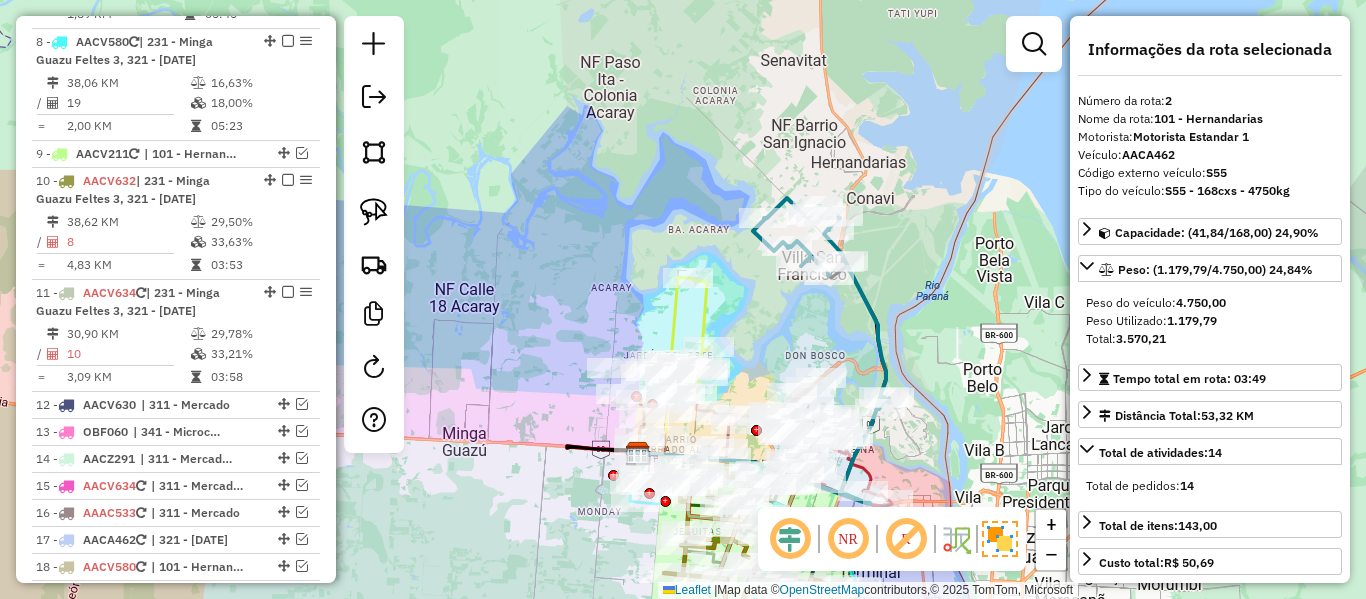 scroll, scrollTop: 893, scrollLeft: 0, axis: vertical 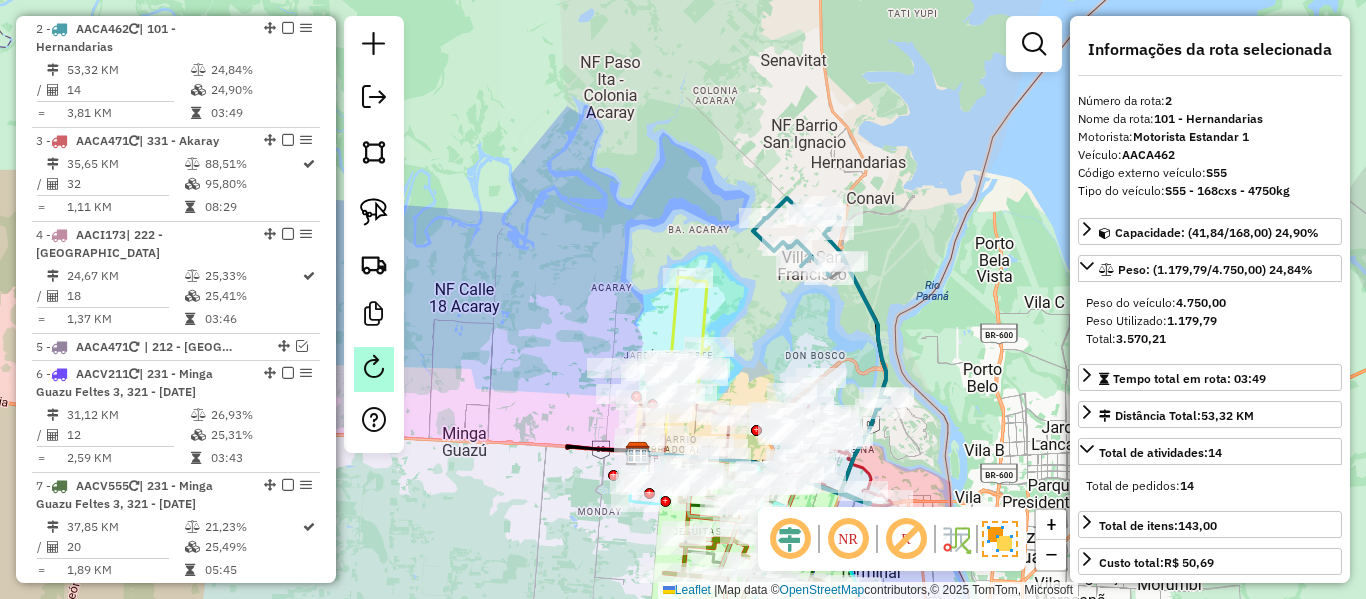 click 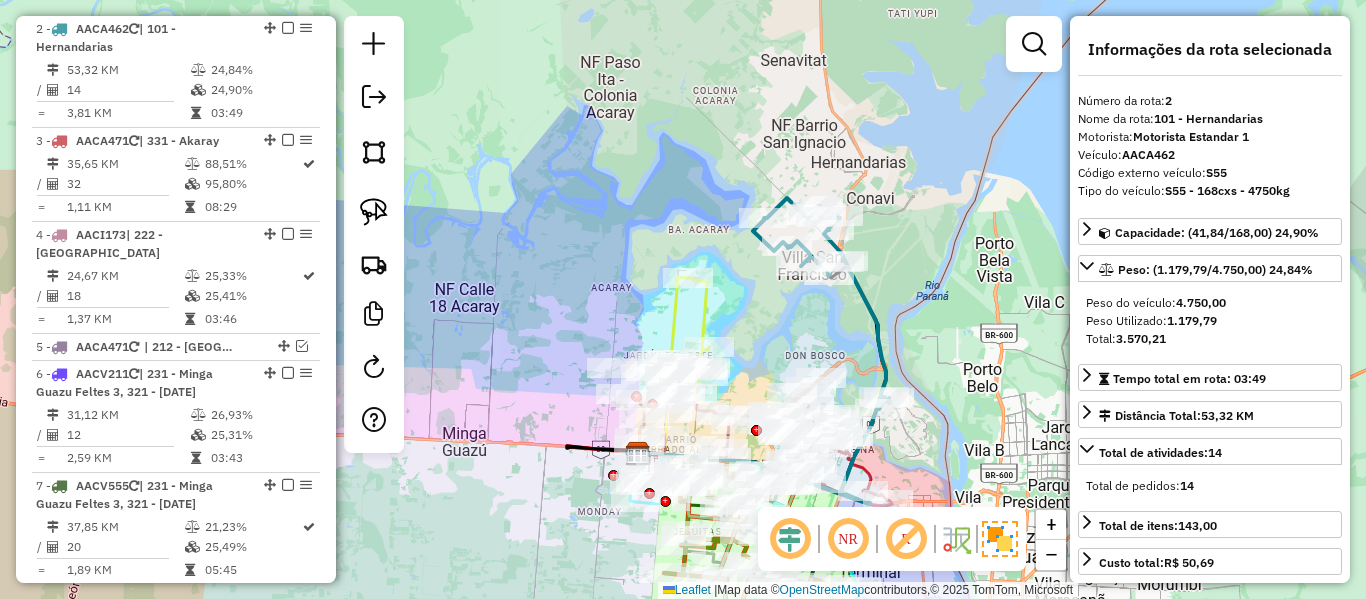 click 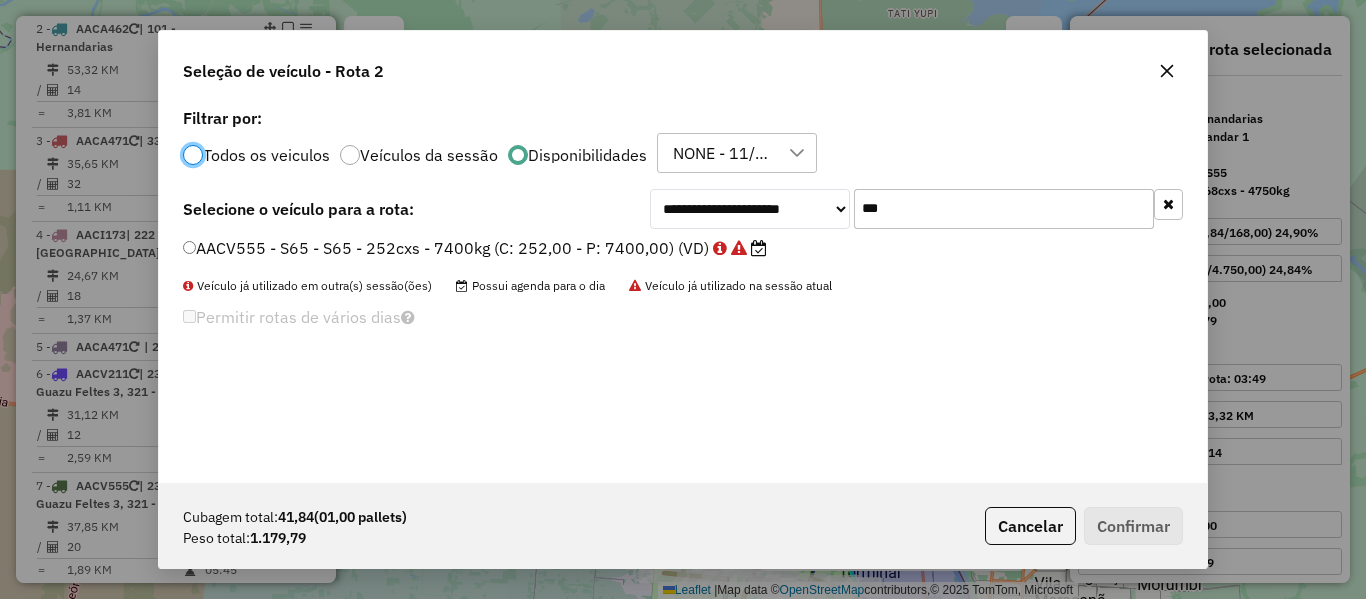scroll, scrollTop: 11, scrollLeft: 6, axis: both 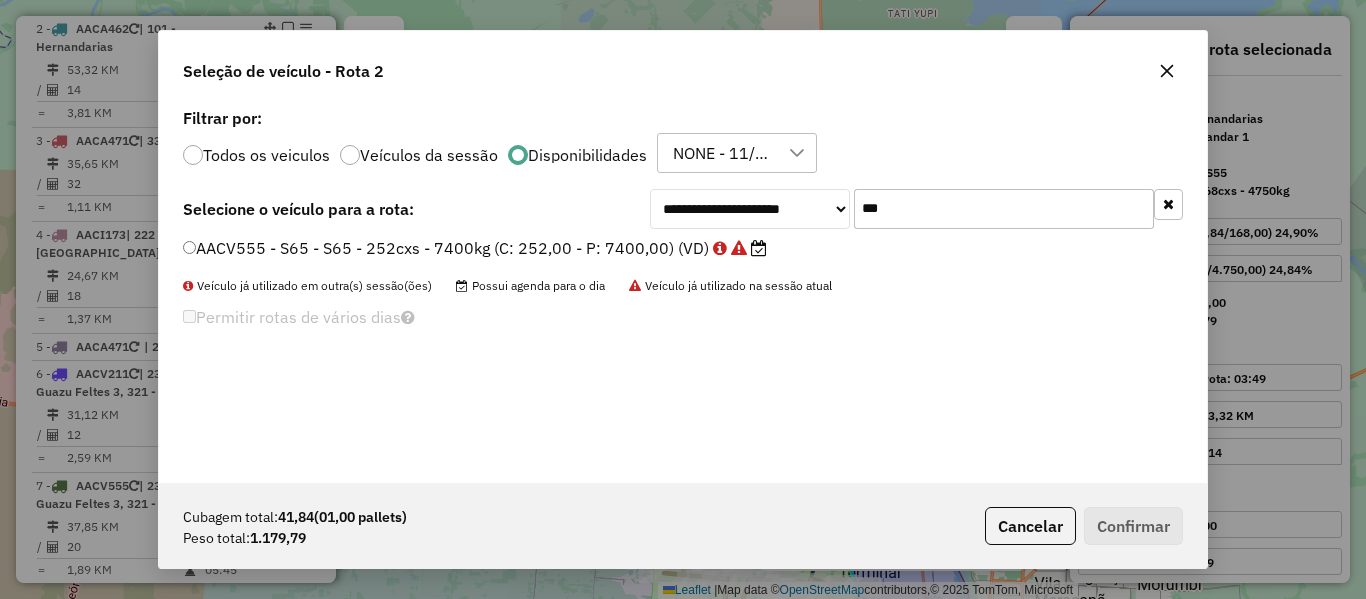 click on "***" 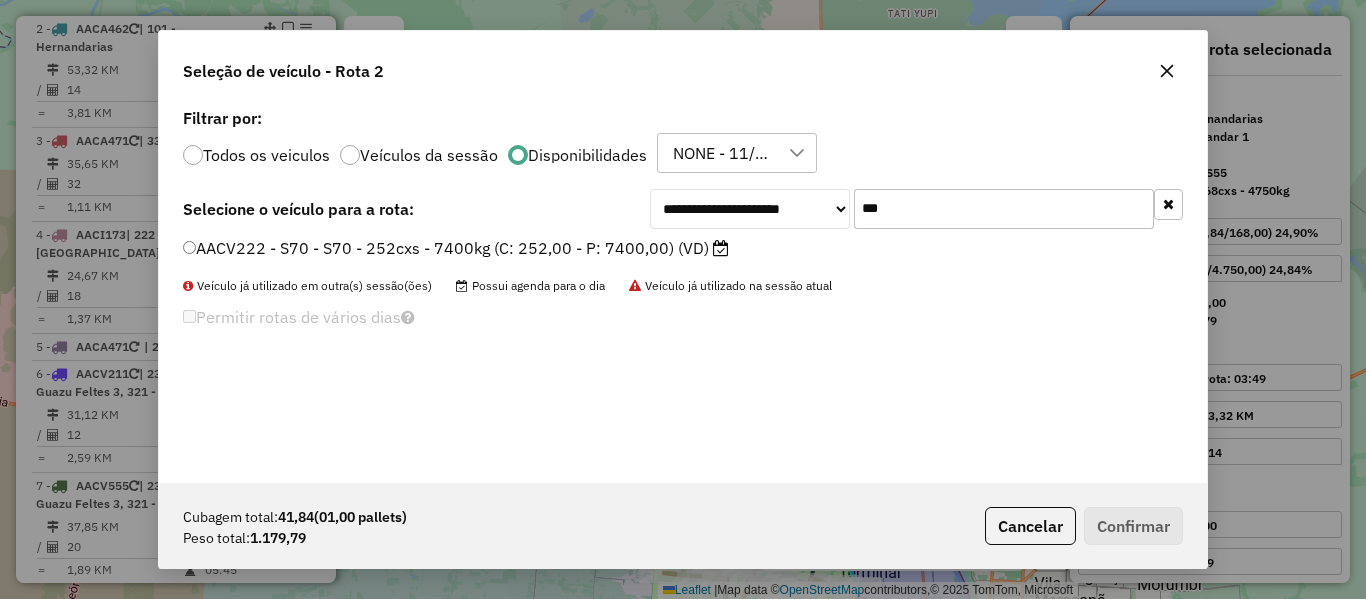 type on "***" 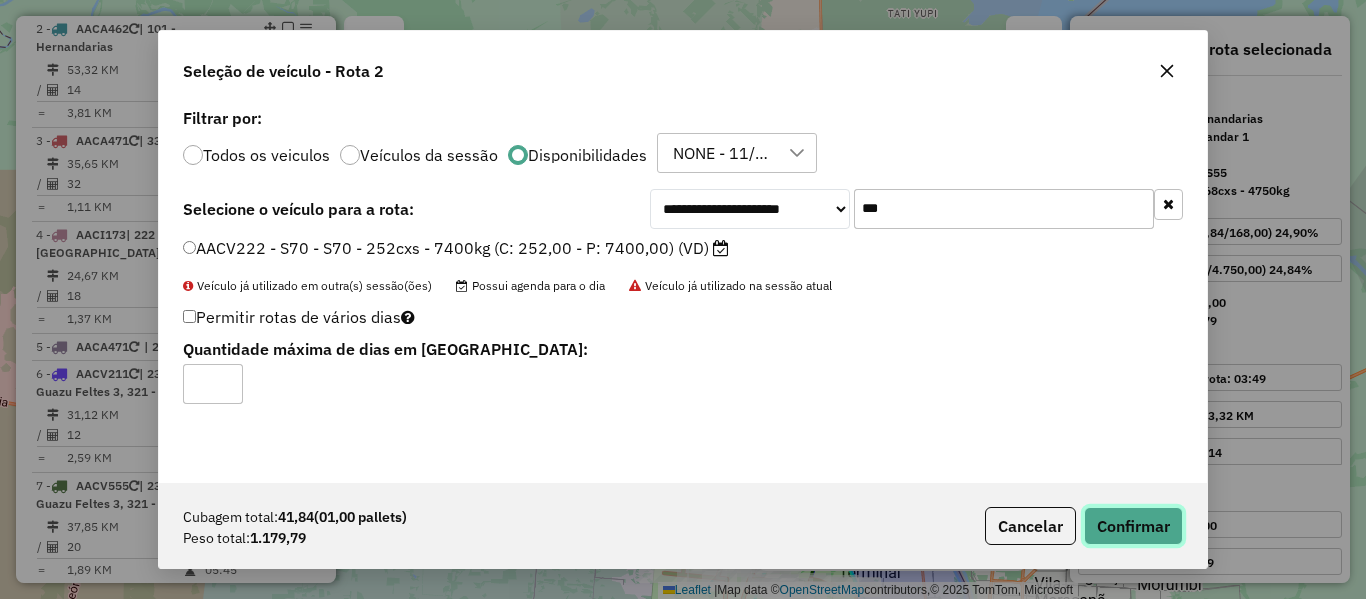 click on "Confirmar" 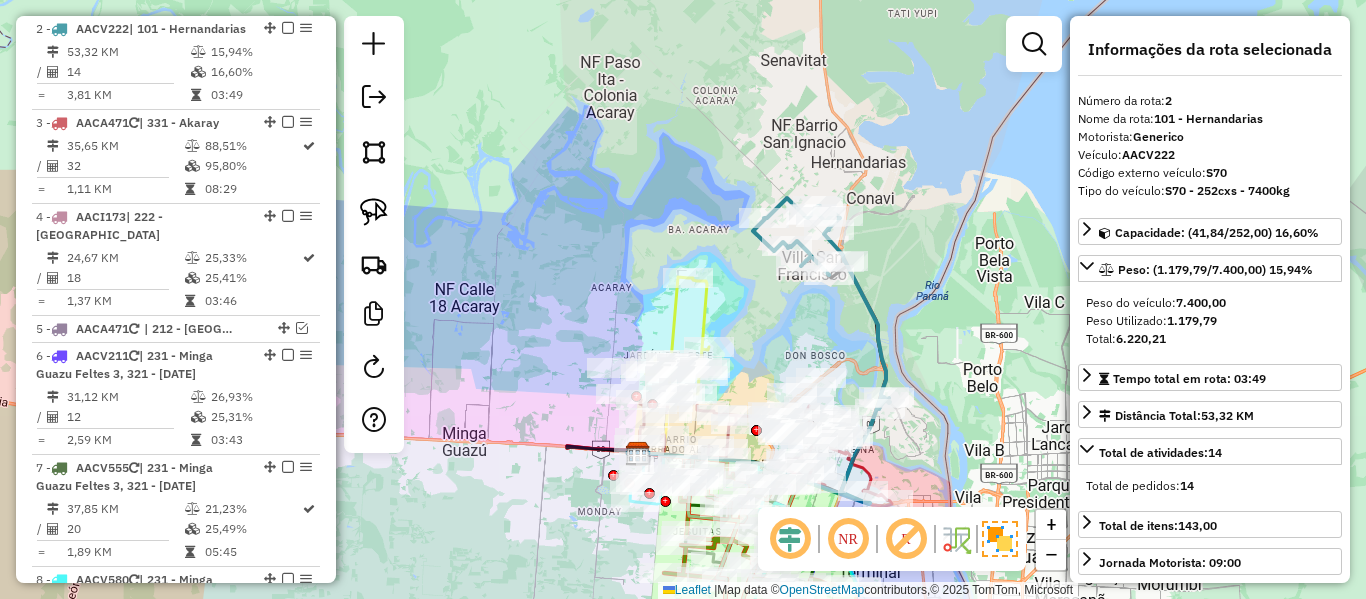 click 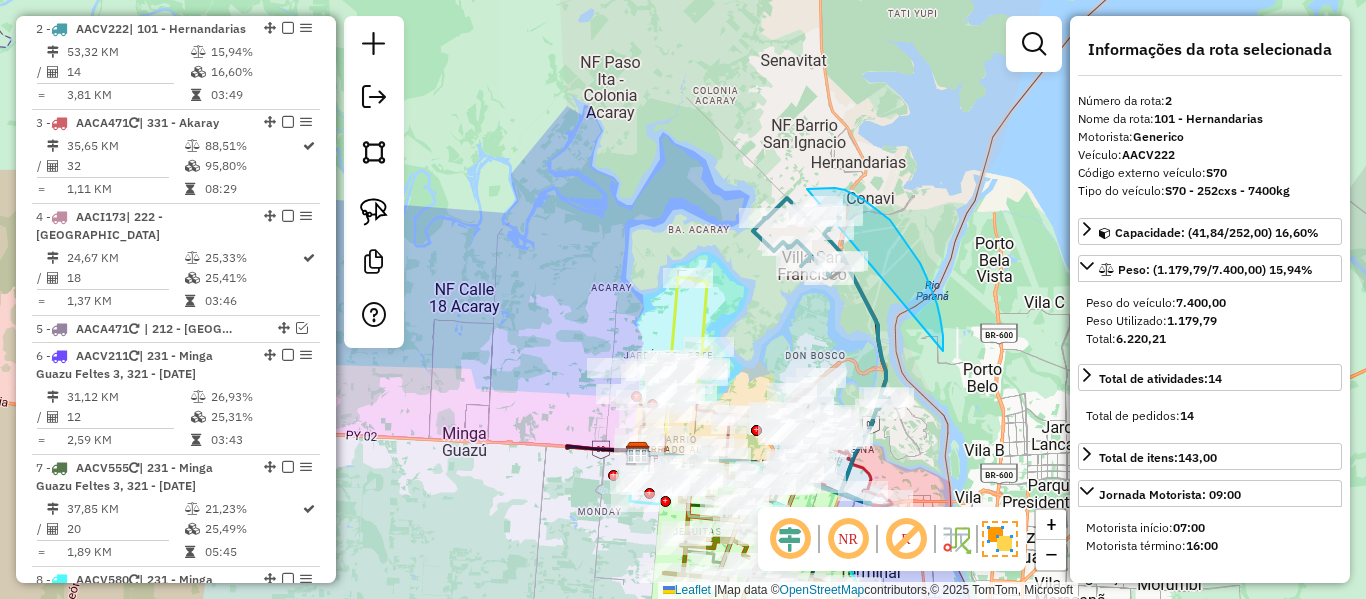 drag, startPoint x: 864, startPoint y: 200, endPoint x: 751, endPoint y: 271, distance: 133.45412 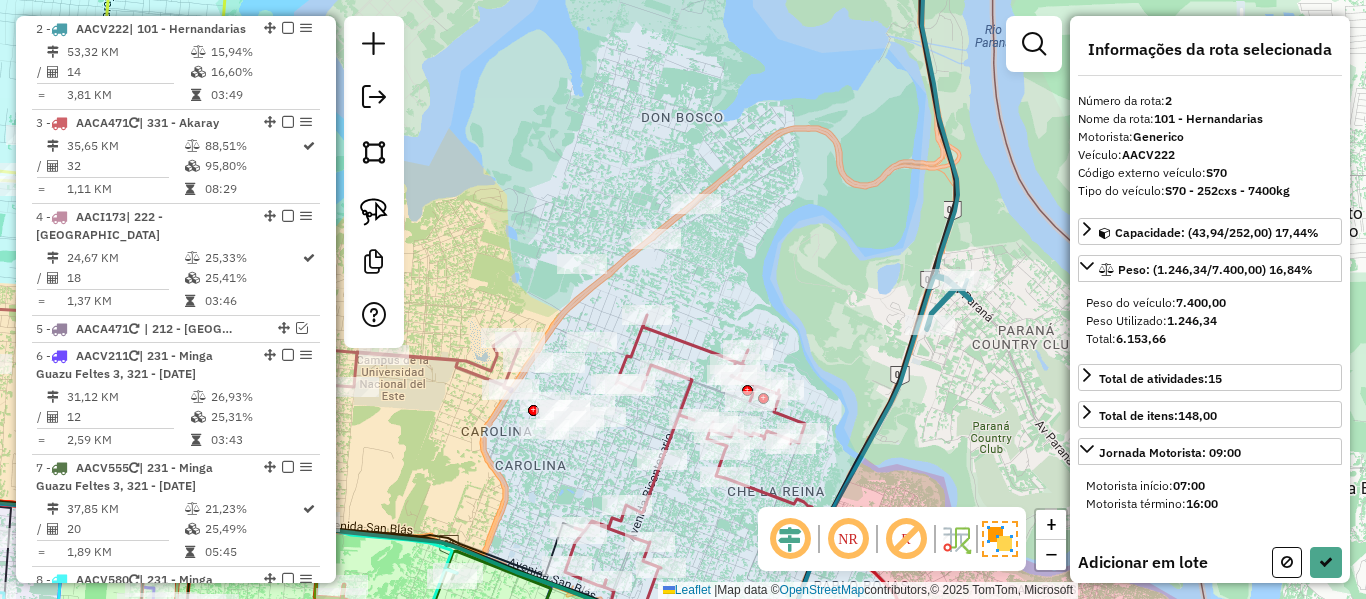 drag, startPoint x: 898, startPoint y: 406, endPoint x: 878, endPoint y: 381, distance: 32.01562 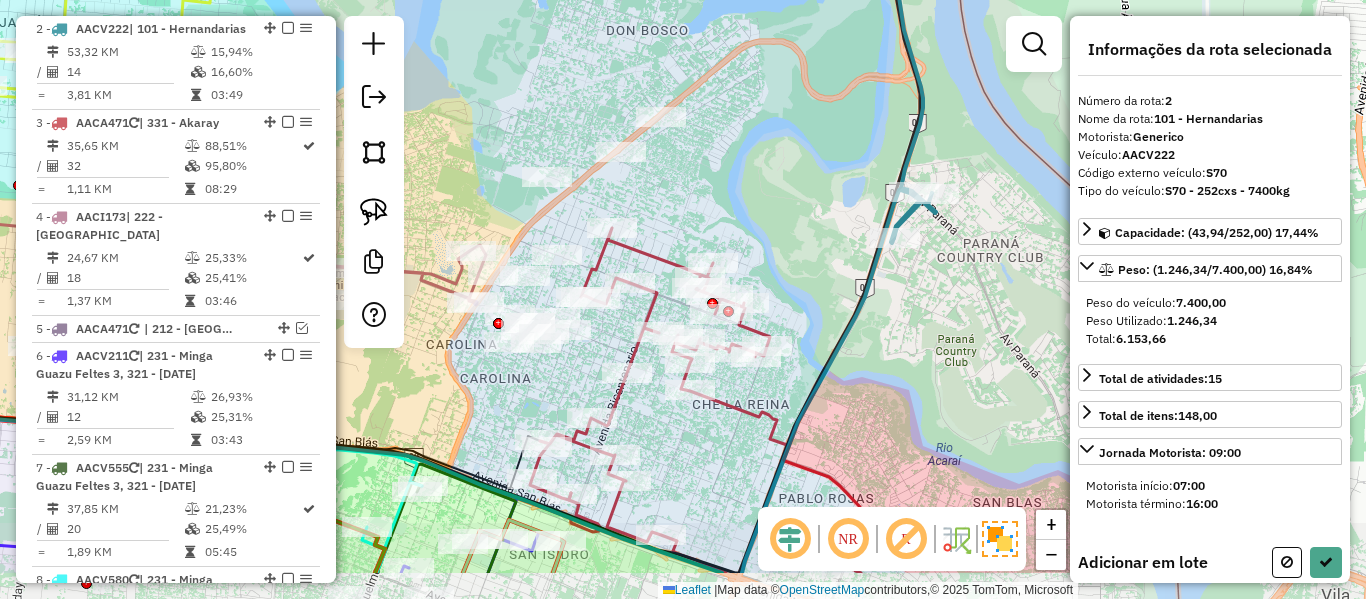 drag, startPoint x: 853, startPoint y: 347, endPoint x: 782, endPoint y: 268, distance: 106.21676 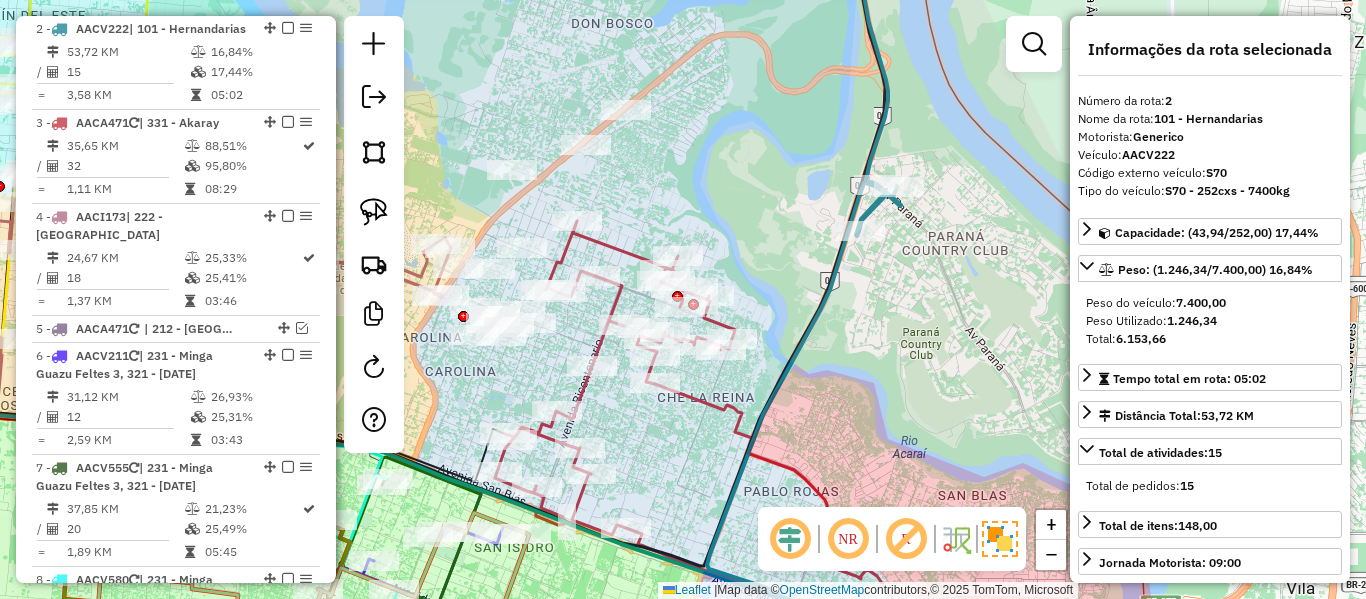 click 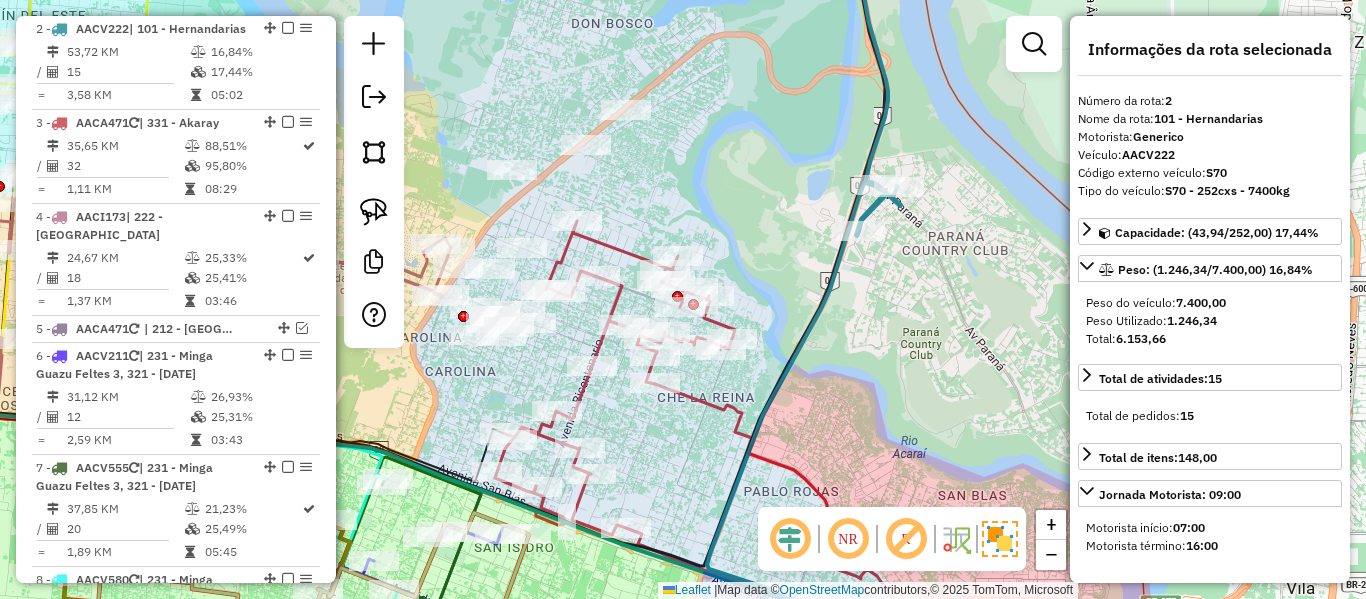 drag, startPoint x: 806, startPoint y: 287, endPoint x: 837, endPoint y: 286, distance: 31.016125 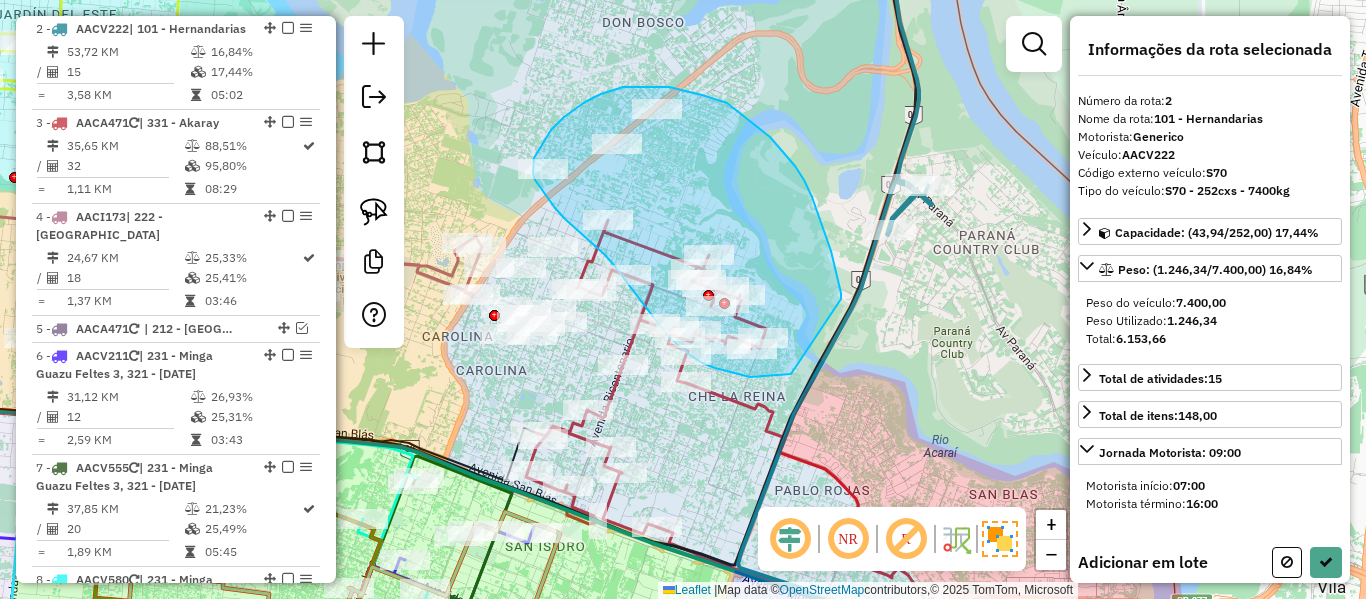 drag, startPoint x: 841, startPoint y: 299, endPoint x: 831, endPoint y: 358, distance: 59.841457 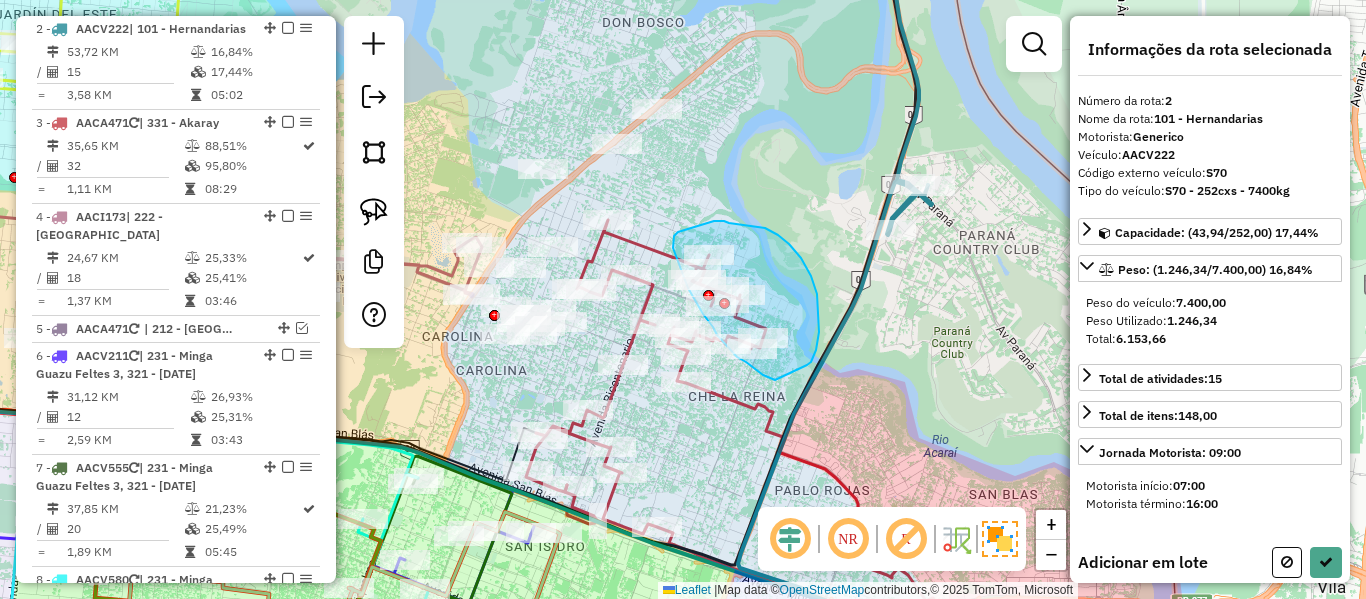 drag, startPoint x: 807, startPoint y: 365, endPoint x: 784, endPoint y: 373, distance: 24.351591 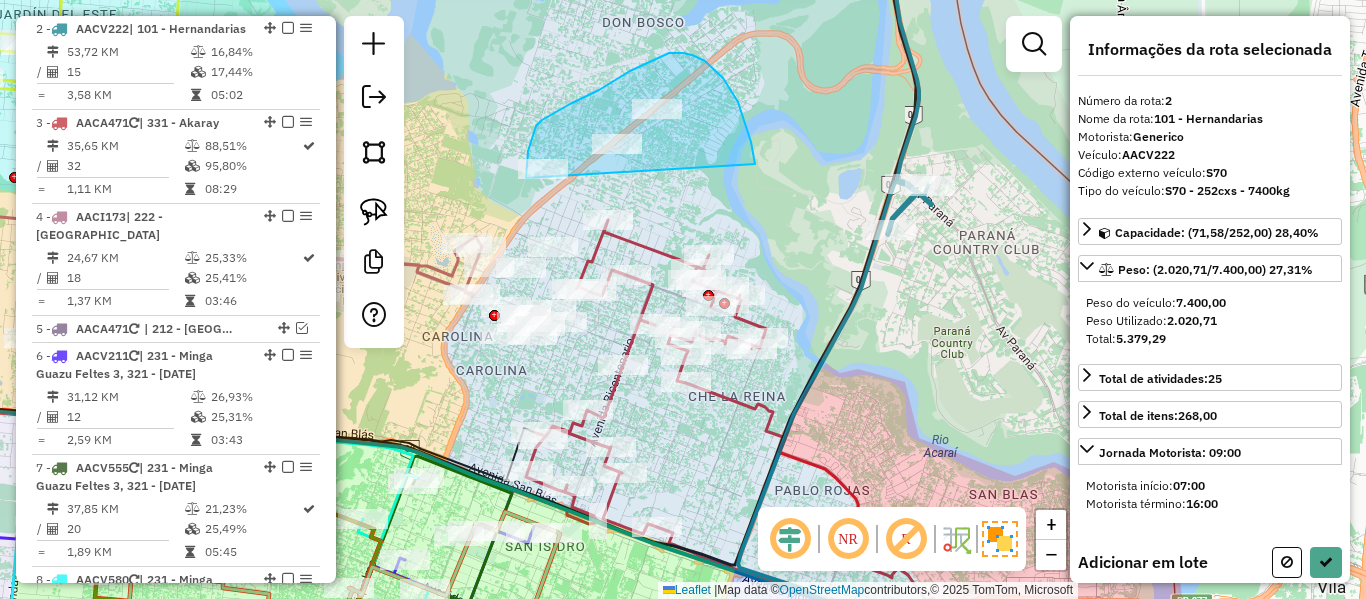 drag, startPoint x: 705, startPoint y: 61, endPoint x: 532, endPoint y: 186, distance: 213.43384 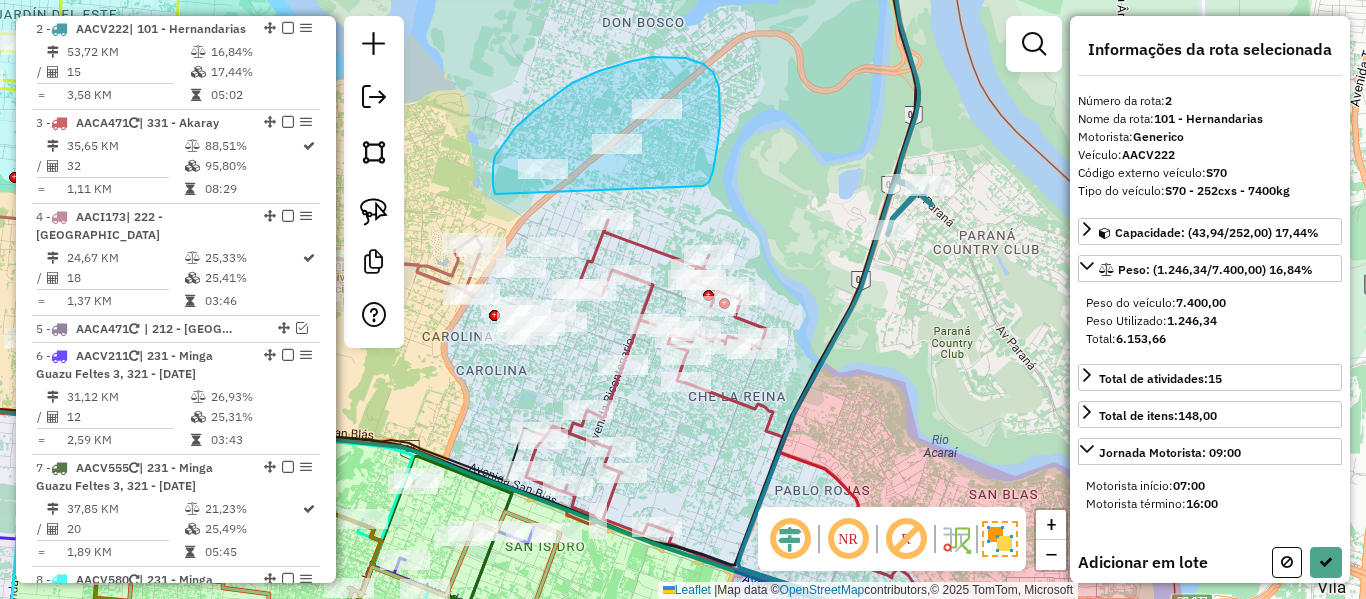 drag, startPoint x: 705, startPoint y: 184, endPoint x: 519, endPoint y: 203, distance: 186.96791 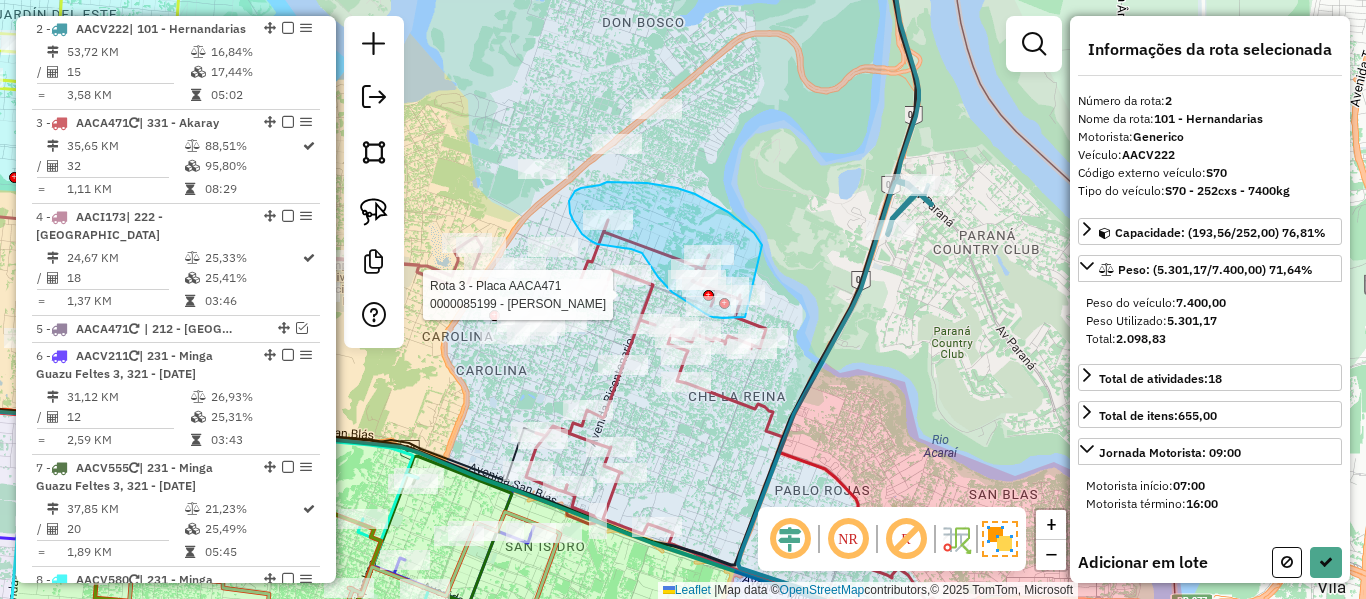 drag, startPoint x: 754, startPoint y: 233, endPoint x: 802, endPoint y: 260, distance: 55.072678 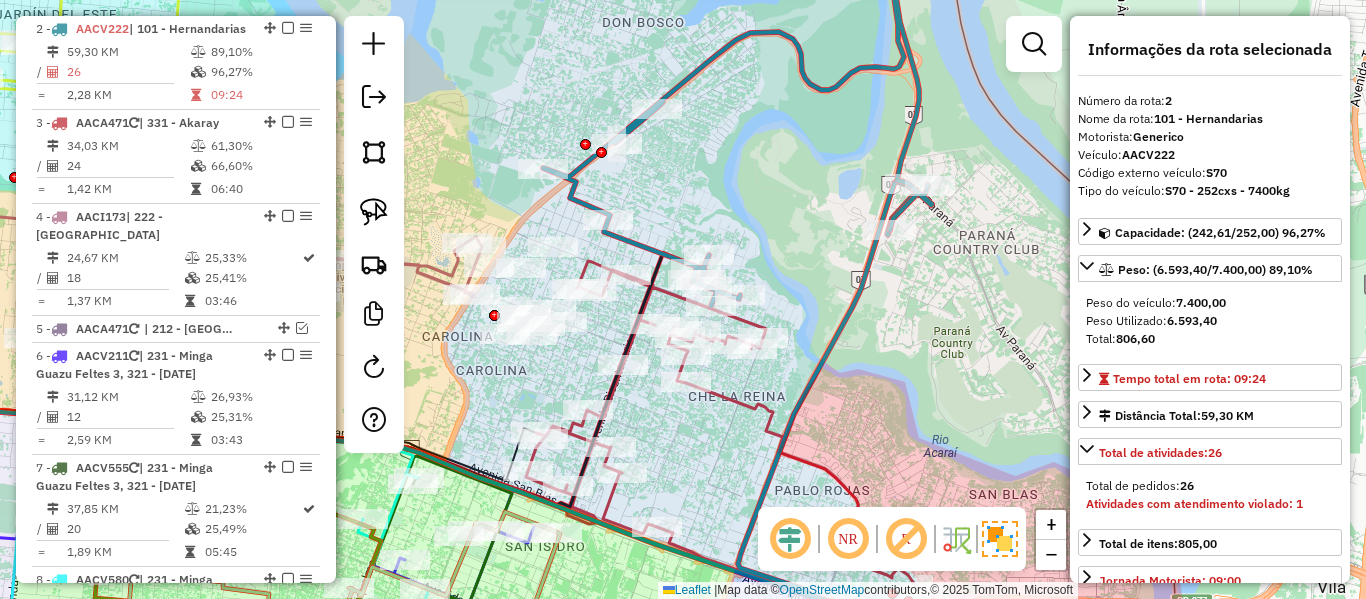 click 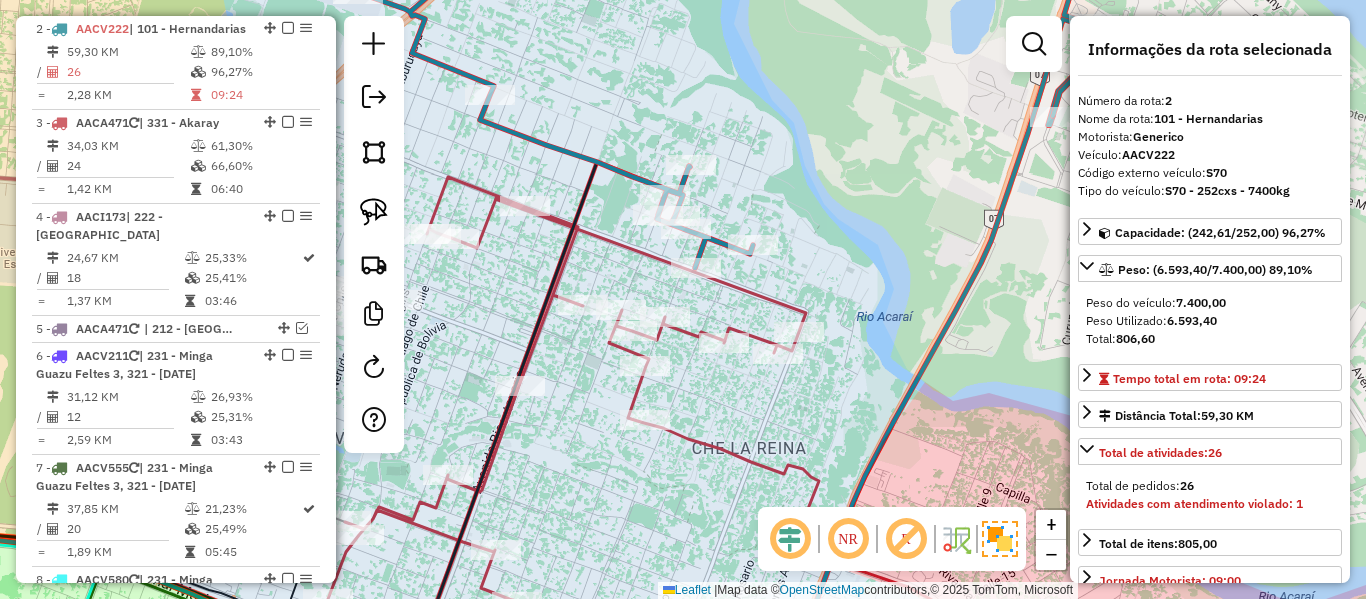 click 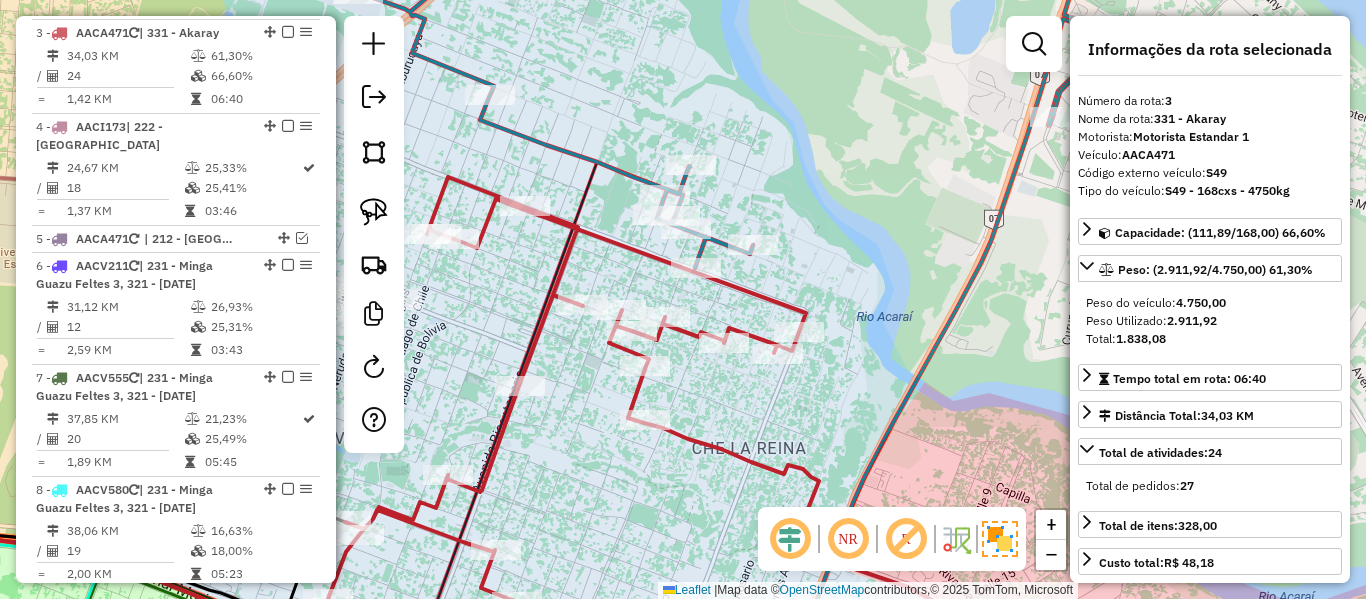 scroll, scrollTop: 1005, scrollLeft: 0, axis: vertical 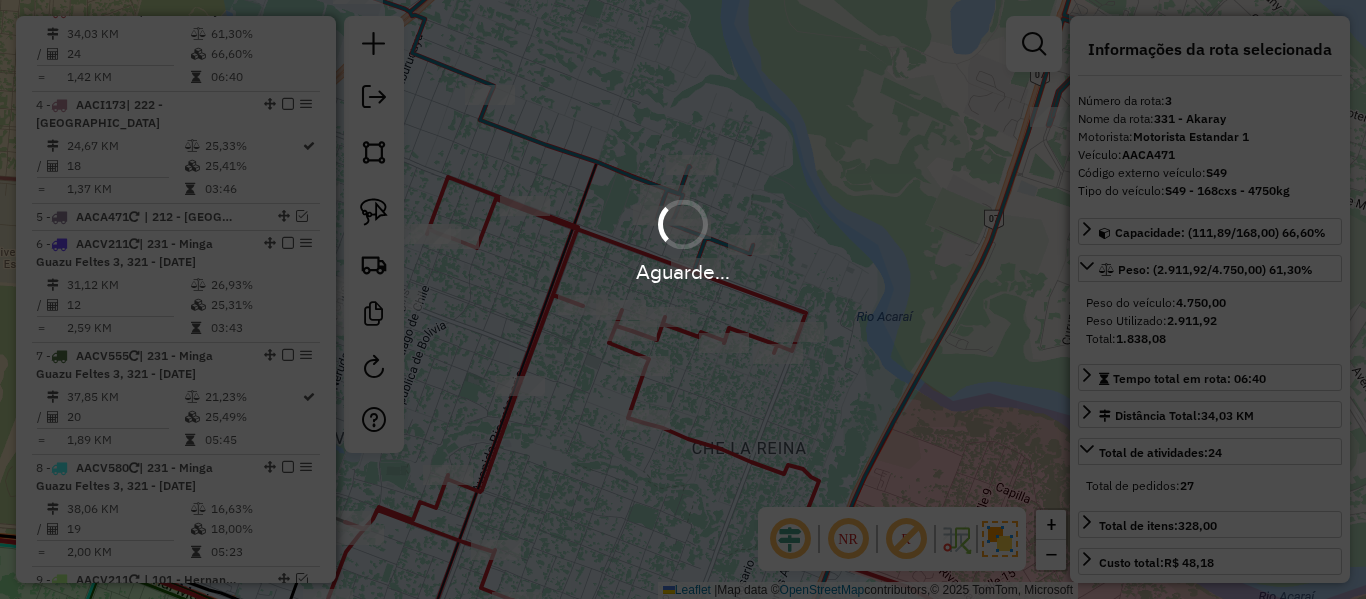 click on "Aguarde...  Pop-up bloqueado!  Seu navegador bloqueou automáticamente a abertura de uma nova janela.   Acesse as configurações e adicione o endereço do sistema a lista de permissão.   Fechar  Informações da Sessão 1187870 - 11/07/2025     Criação: 10/07/2025 18:04   Depósito:  SAZ PY Ciudad del Este  Total de rotas:  19  Distância Total:  849,24 km  Tempo total:  138:04  Custo total:  R$ 1.051,85  Total de Atividades Roteirizadas:  415  Total de Pedidos Roteirizados:  458  Peso total roteirizado:  77.302,72  Cubagem total roteirizado:  2.822,52  Total de Atividades não Roteirizadas:  18  Total de Pedidos não Roteirizados:  18 Total de caixas por viagem:  2.822,52 /   19 =  148,55 Média de Atividades por viagem:  415 /   19 =  21,84 Ocupação média da frota:  66,35%  Clientes com Service Time:  97,69%   (423 de 433)   Rotas improdutivas:  8  Rotas vários dias:  0  Clientes Priorizados NR:  0  Transportadoras  Rotas  Recargas: 6   Ver rotas   Ver veículos  Finalizar todas as rotas   1 -  / =" at bounding box center (683, 299) 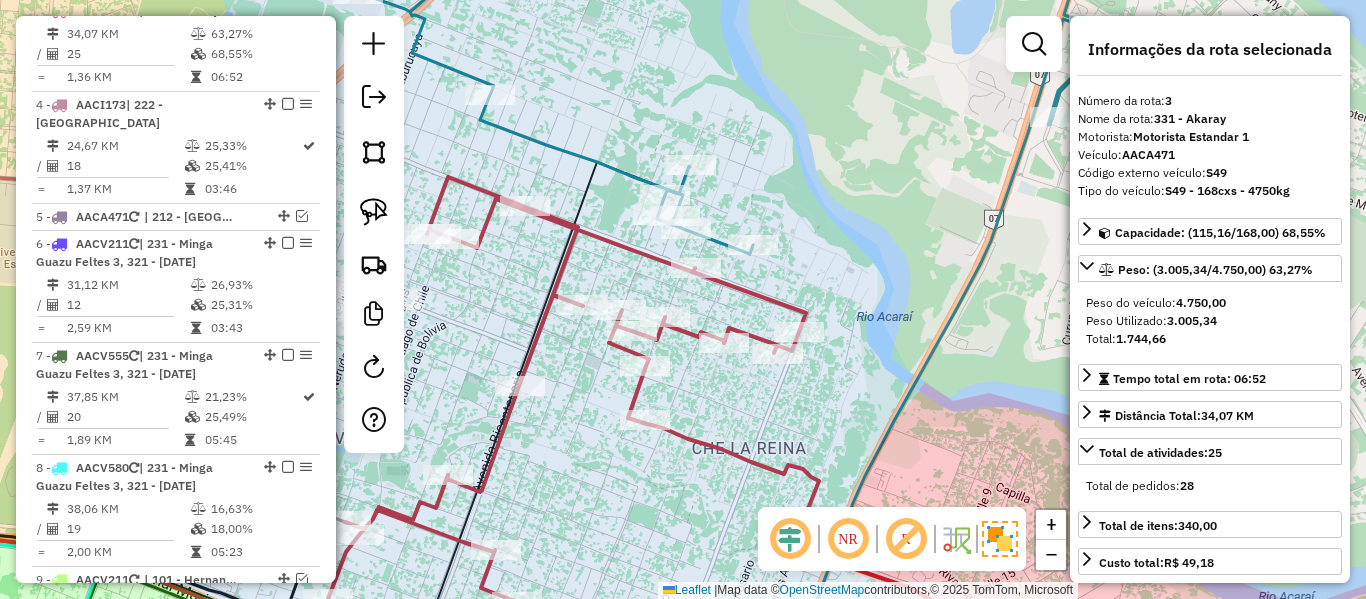 click 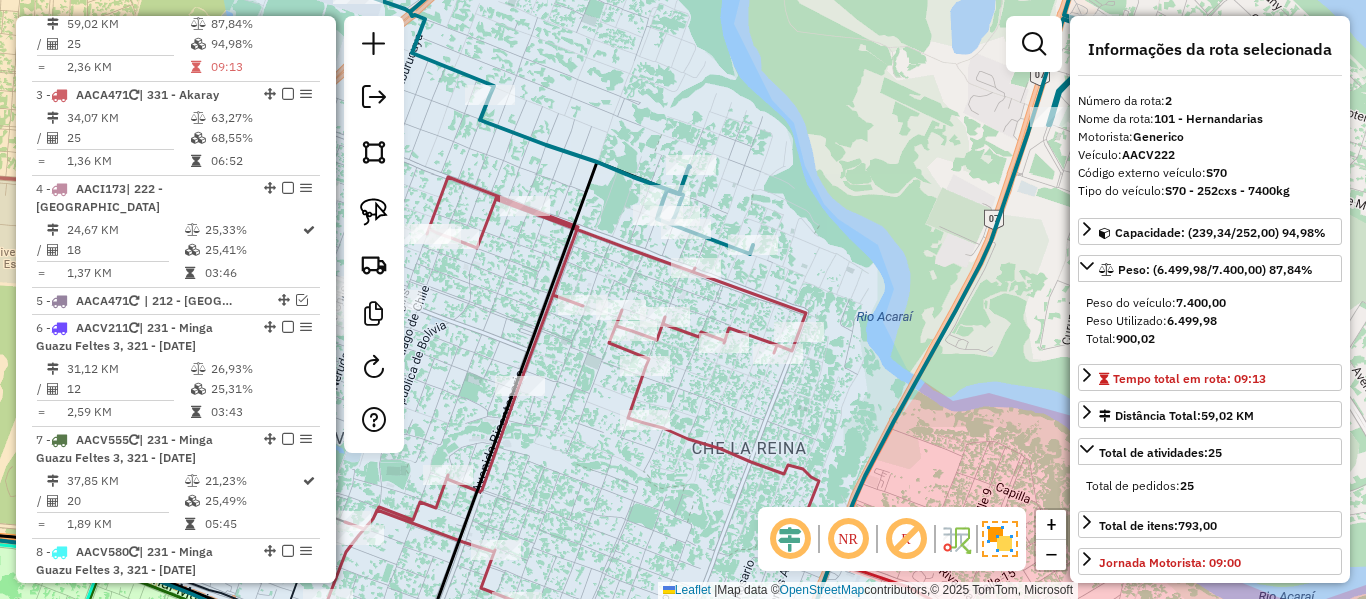 scroll, scrollTop: 893, scrollLeft: 0, axis: vertical 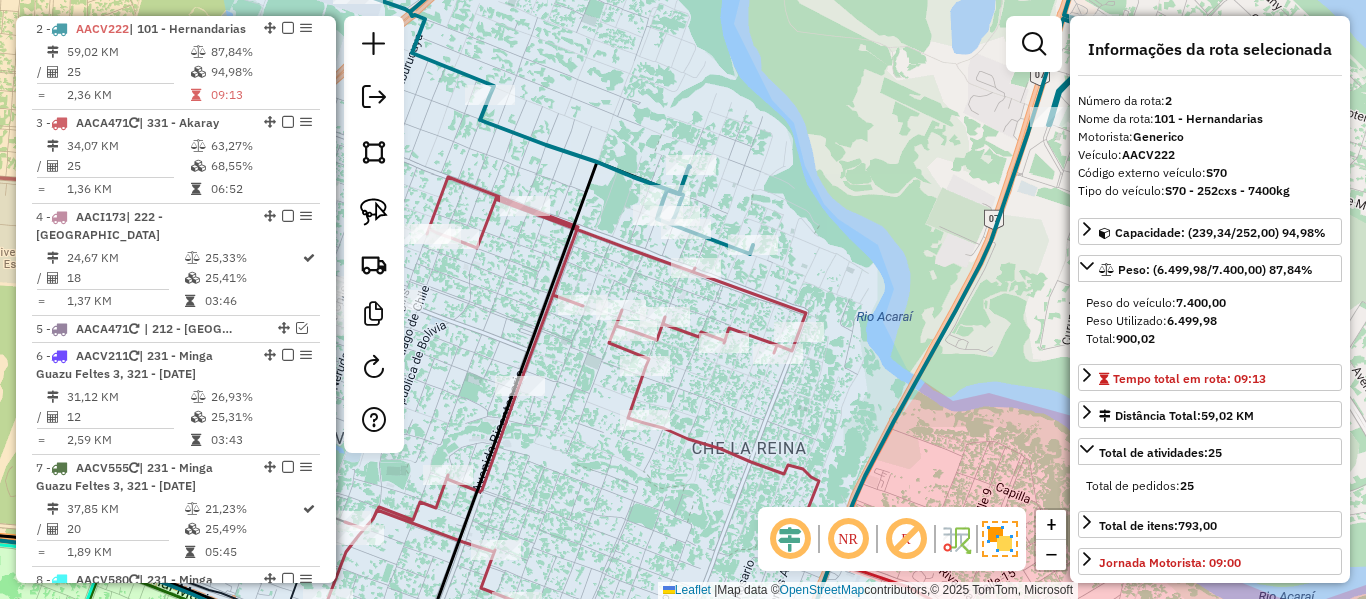 click 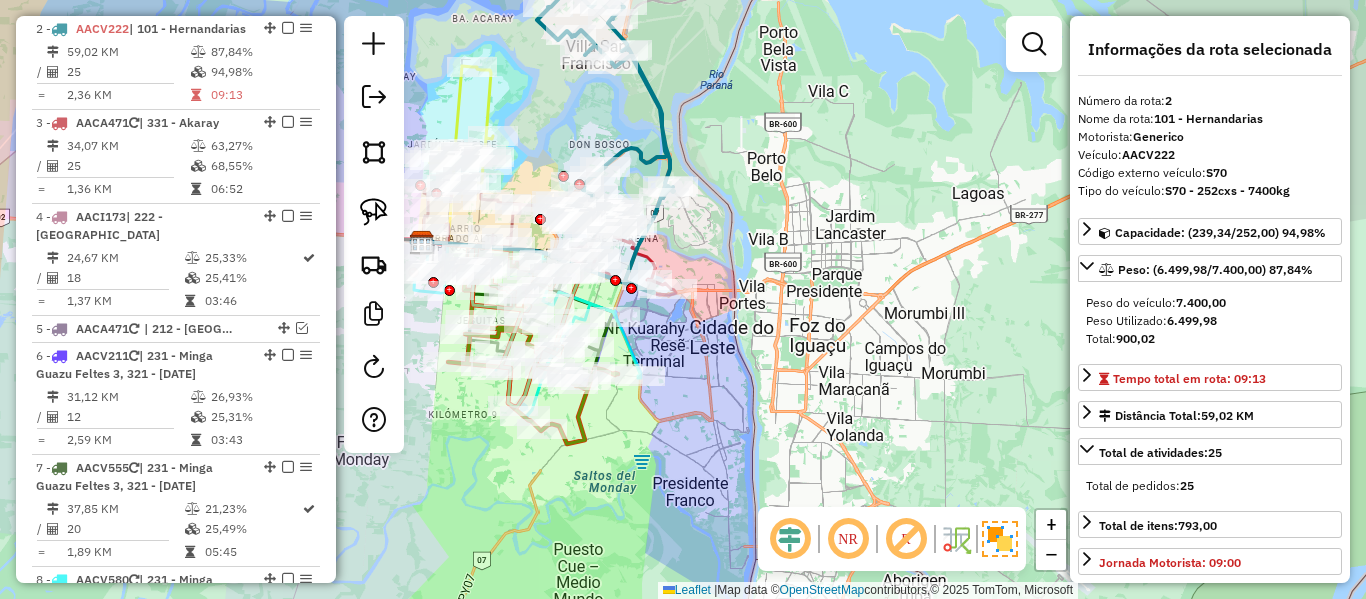 drag, startPoint x: 731, startPoint y: 198, endPoint x: 772, endPoint y: 274, distance: 86.35392 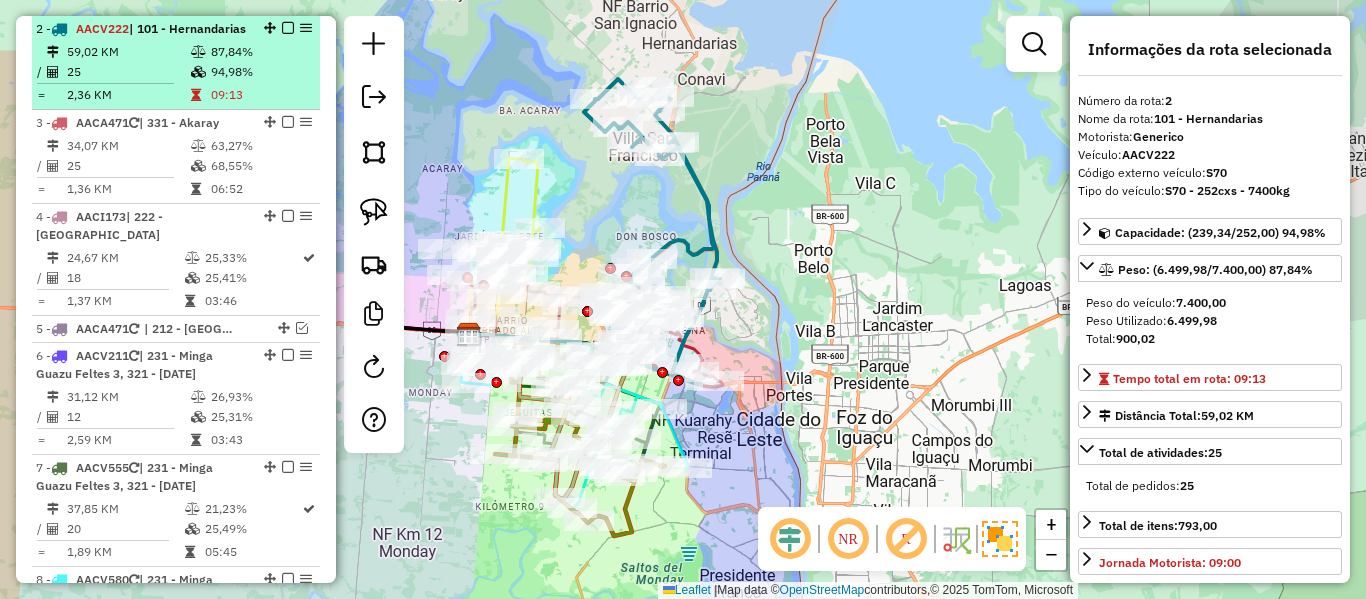 click at bounding box center (288, 28) 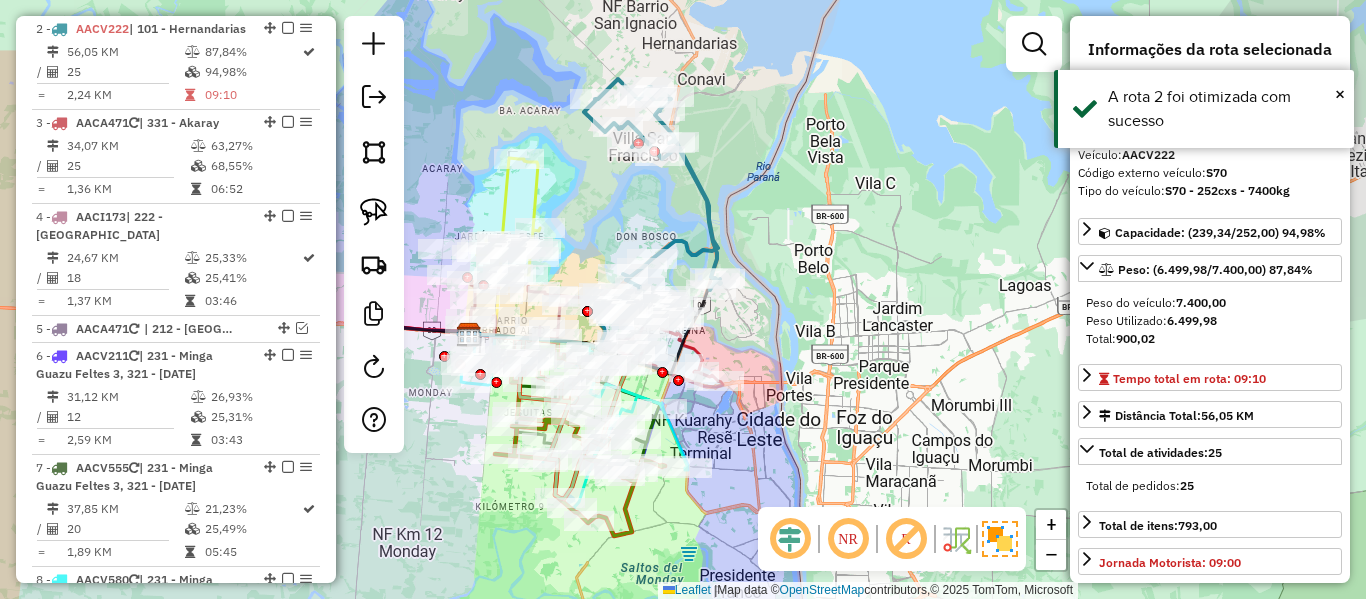 click at bounding box center [288, 28] 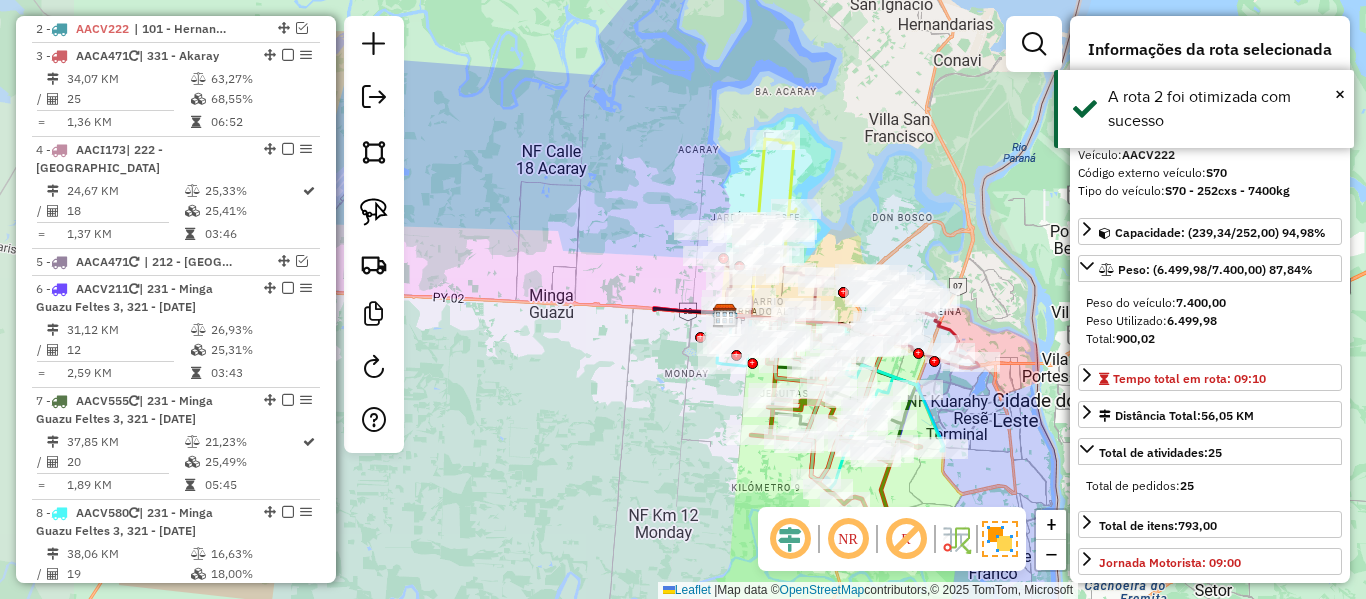 drag, startPoint x: 672, startPoint y: 217, endPoint x: 928, endPoint y: 198, distance: 256.7041 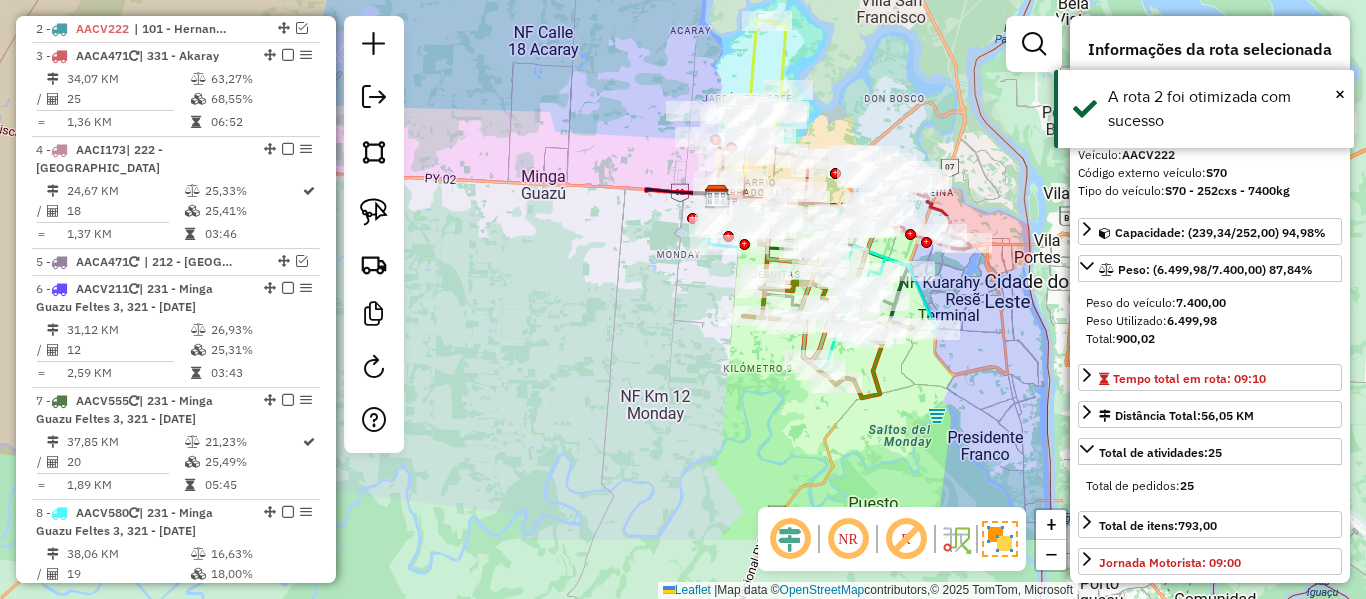 drag, startPoint x: 1007, startPoint y: 442, endPoint x: 941, endPoint y: 350, distance: 113.22544 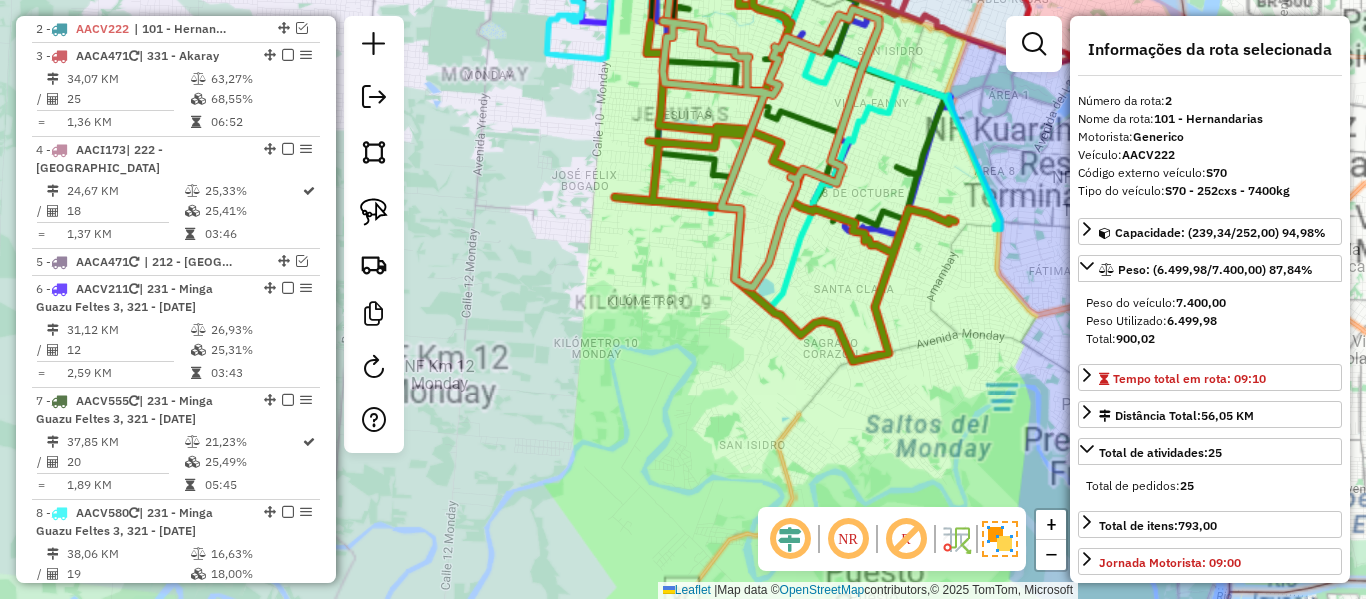 click on "Janela de atendimento Grade de atendimento Capacidade Transportadoras Veículos Cliente Pedidos  Rotas Selecione os dias de semana para filtrar as janelas de atendimento  Seg   Ter   Qua   Qui   Sex   Sáb   Dom  Informe o período da janela de atendimento: De: Até:  Filtrar exatamente a janela do cliente  Considerar janela de atendimento padrão  Selecione os dias de semana para filtrar as grades de atendimento  Seg   Ter   Qua   Qui   Sex   Sáb   Dom   Considerar clientes sem dia de atendimento cadastrado  Clientes fora do dia de atendimento selecionado Filtrar as atividades entre os valores definidos abaixo:  Peso mínimo:   Peso máximo:   Cubagem mínima:   Cubagem máxima:   De:   Até:  Filtrar as atividades entre o tempo de atendimento definido abaixo:  De:   Até:   Considerar capacidade total dos clientes não roteirizados Transportadora: Selecione um ou mais itens Tipo de veículo: Selecione um ou mais itens Veículo: Selecione um ou mais itens Motorista: Selecione um ou mais itens Nome: Rótulo:" 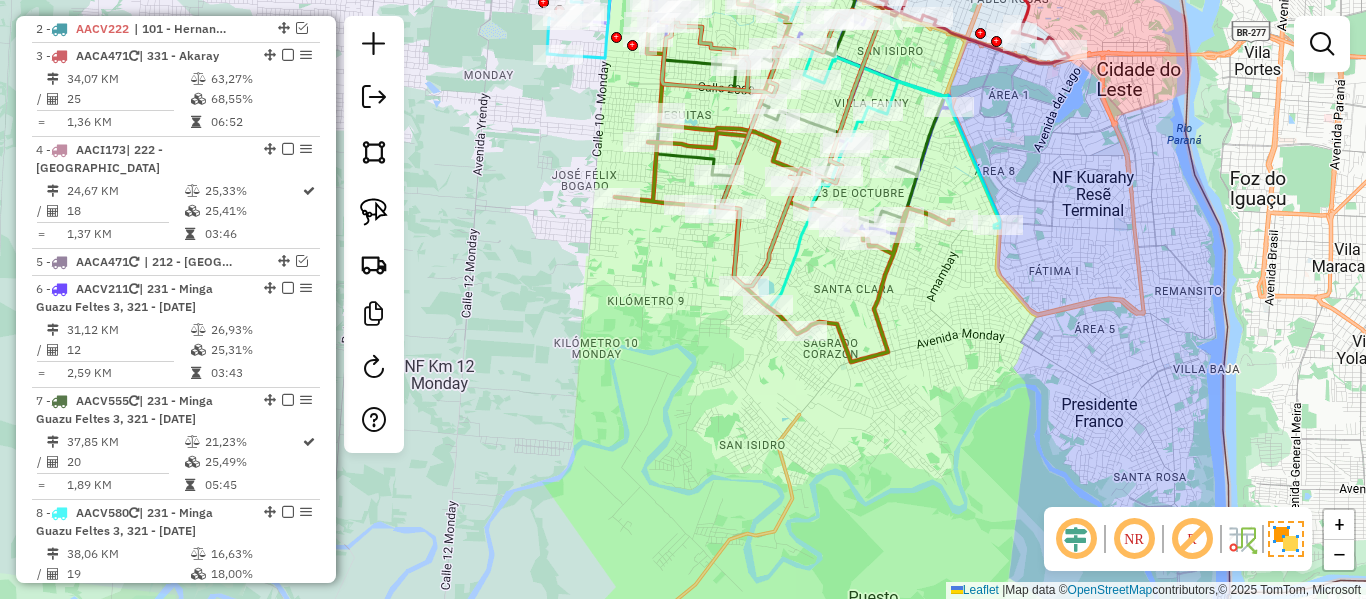 click on "Janela de atendimento Grade de atendimento Capacidade Transportadoras Veículos Cliente Pedidos  Rotas Selecione os dias de semana para filtrar as janelas de atendimento  Seg   Ter   Qua   Qui   Sex   Sáb   Dom  Informe o período da janela de atendimento: De: Até:  Filtrar exatamente a janela do cliente  Considerar janela de atendimento padrão  Selecione os dias de semana para filtrar as grades de atendimento  Seg   Ter   Qua   Qui   Sex   Sáb   Dom   Considerar clientes sem dia de atendimento cadastrado  Clientes fora do dia de atendimento selecionado Filtrar as atividades entre os valores definidos abaixo:  Peso mínimo:   Peso máximo:   Cubagem mínima:   Cubagem máxima:   De:   Até:  Filtrar as atividades entre o tempo de atendimento definido abaixo:  De:   Até:   Considerar capacidade total dos clientes não roteirizados Transportadora: Selecione um ou mais itens Tipo de veículo: Selecione um ou mais itens Veículo: Selecione um ou mais itens Motorista: Selecione um ou mais itens Nome: Rótulo:" 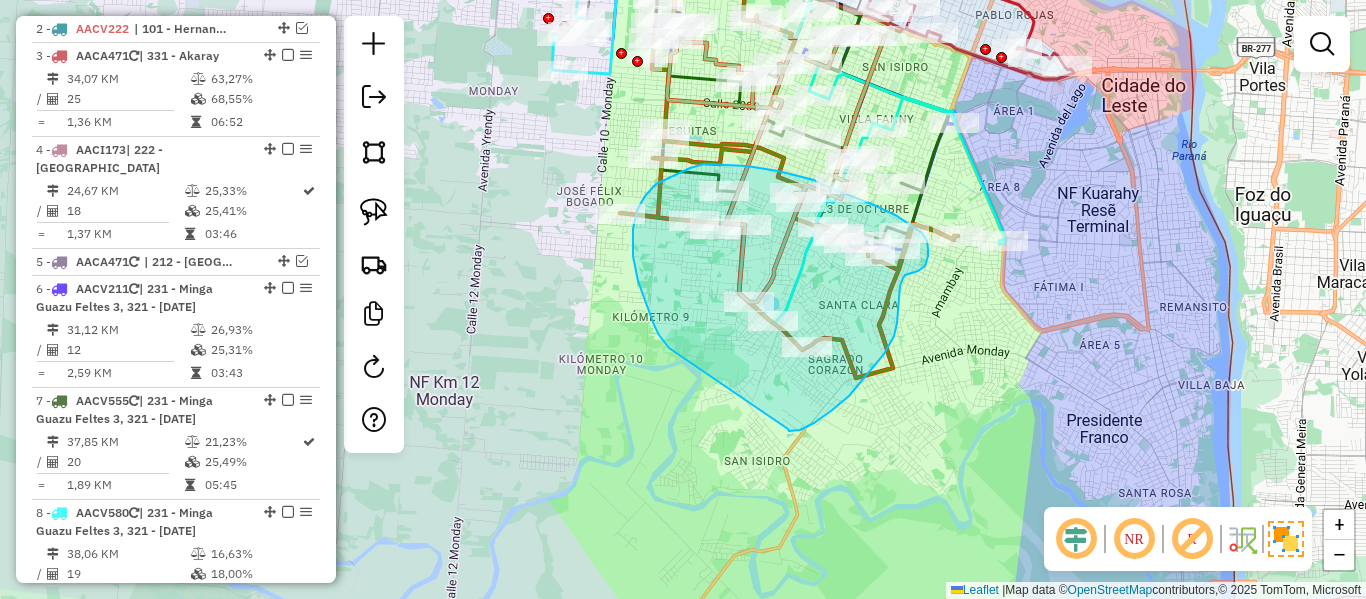 drag, startPoint x: 789, startPoint y: 431, endPoint x: 671, endPoint y: 353, distance: 141.44963 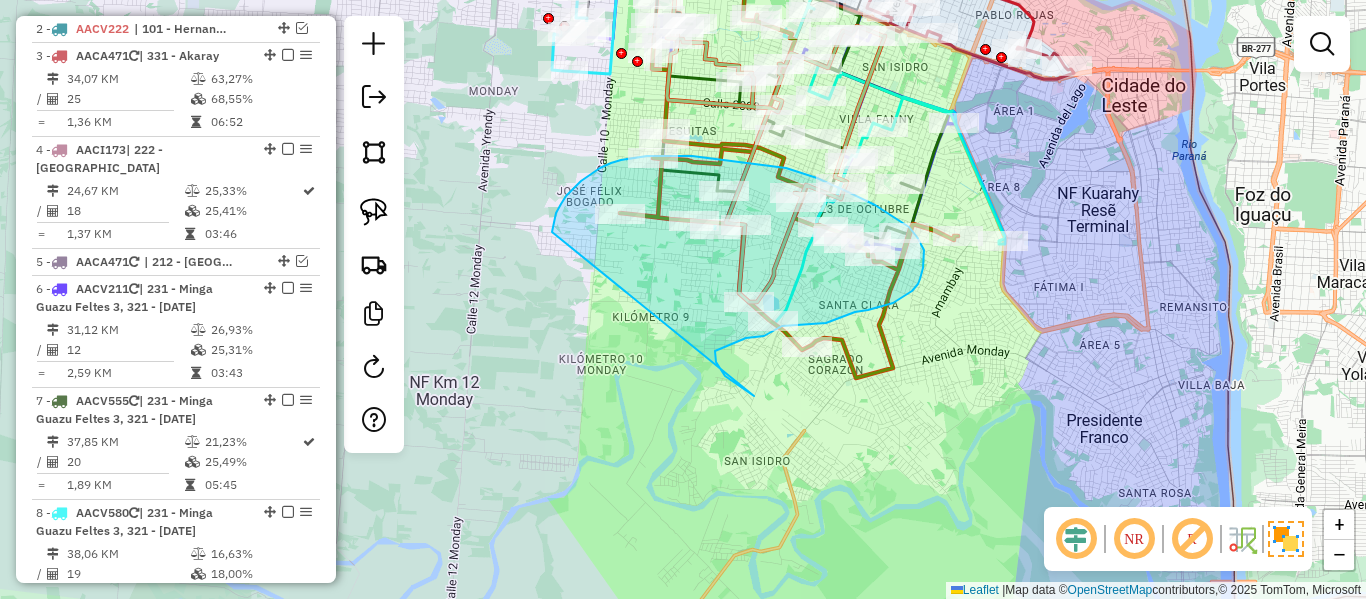 drag, startPoint x: 716, startPoint y: 362, endPoint x: 561, endPoint y: 289, distance: 171.3301 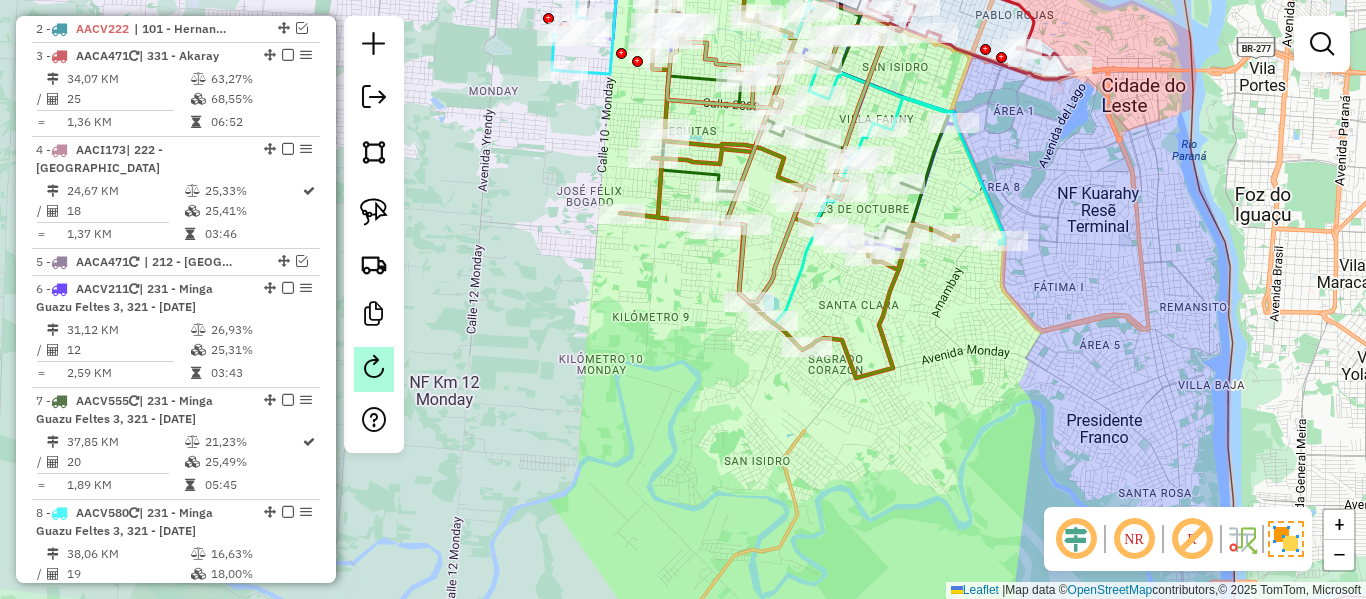 click 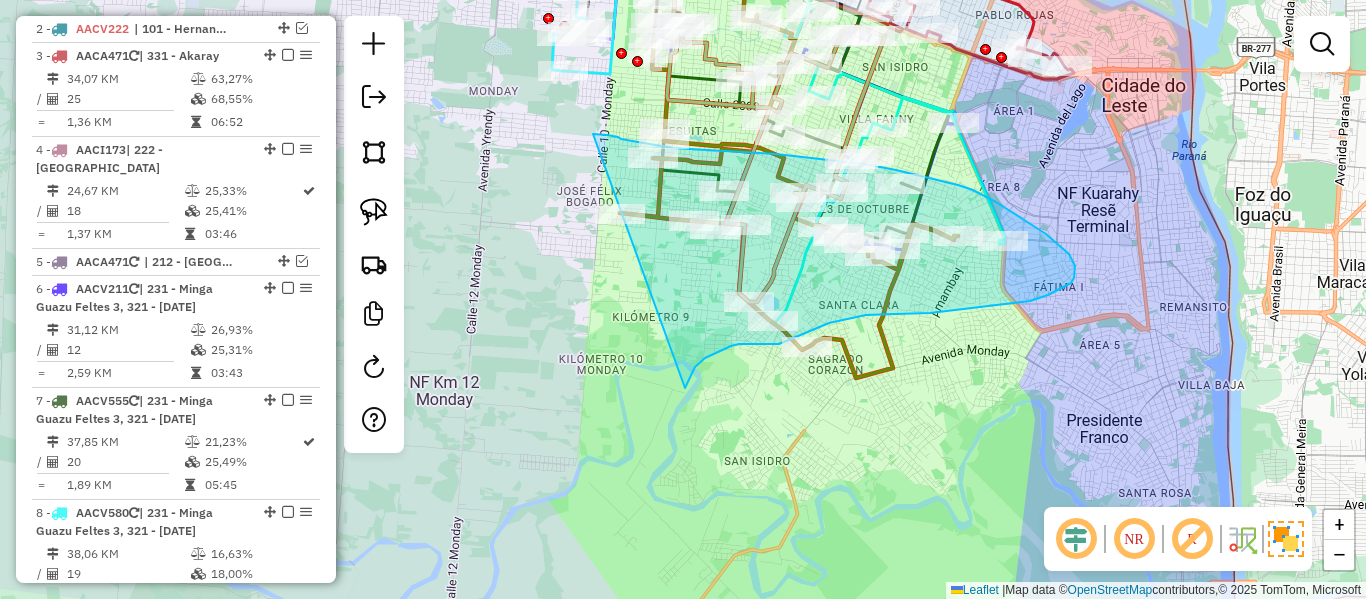 drag, startPoint x: 685, startPoint y: 388, endPoint x: 538, endPoint y: 281, distance: 181.81859 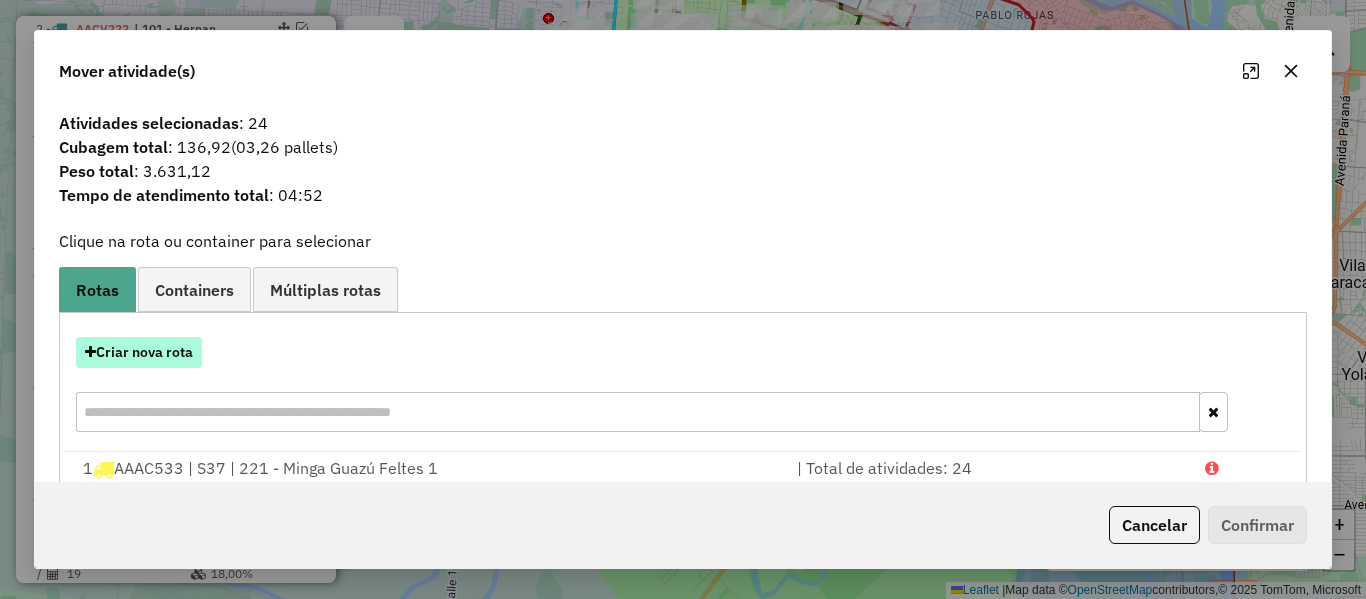 click on "Criar nova rota" at bounding box center (139, 352) 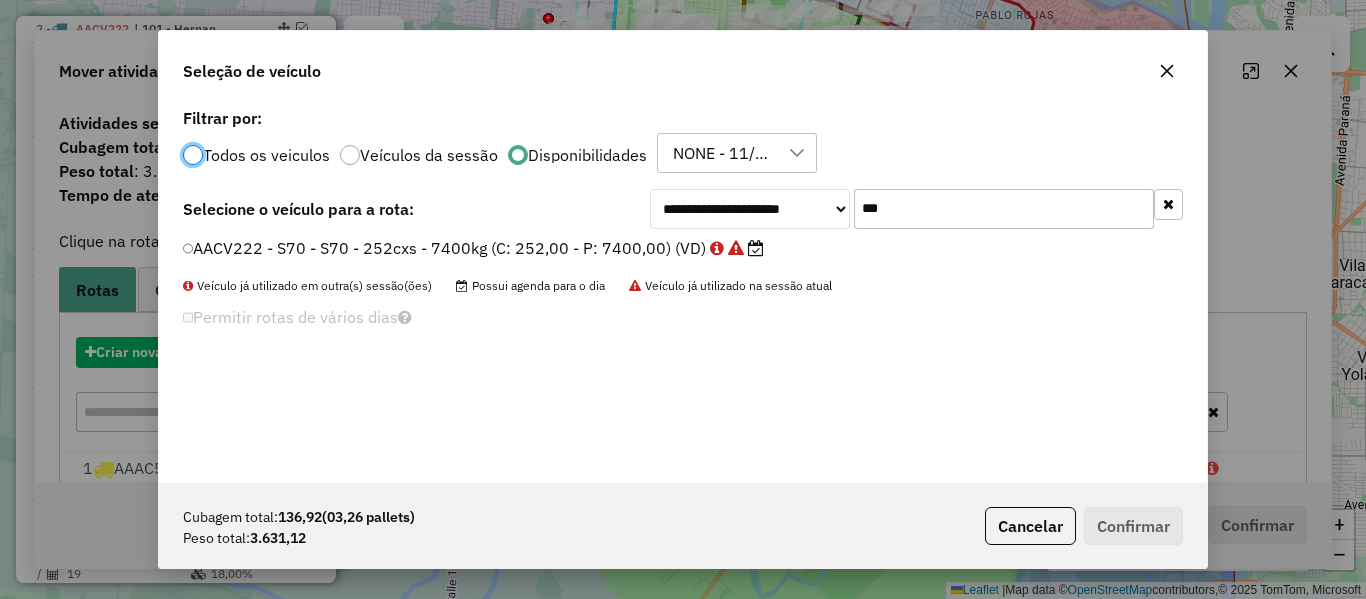 scroll, scrollTop: 11, scrollLeft: 6, axis: both 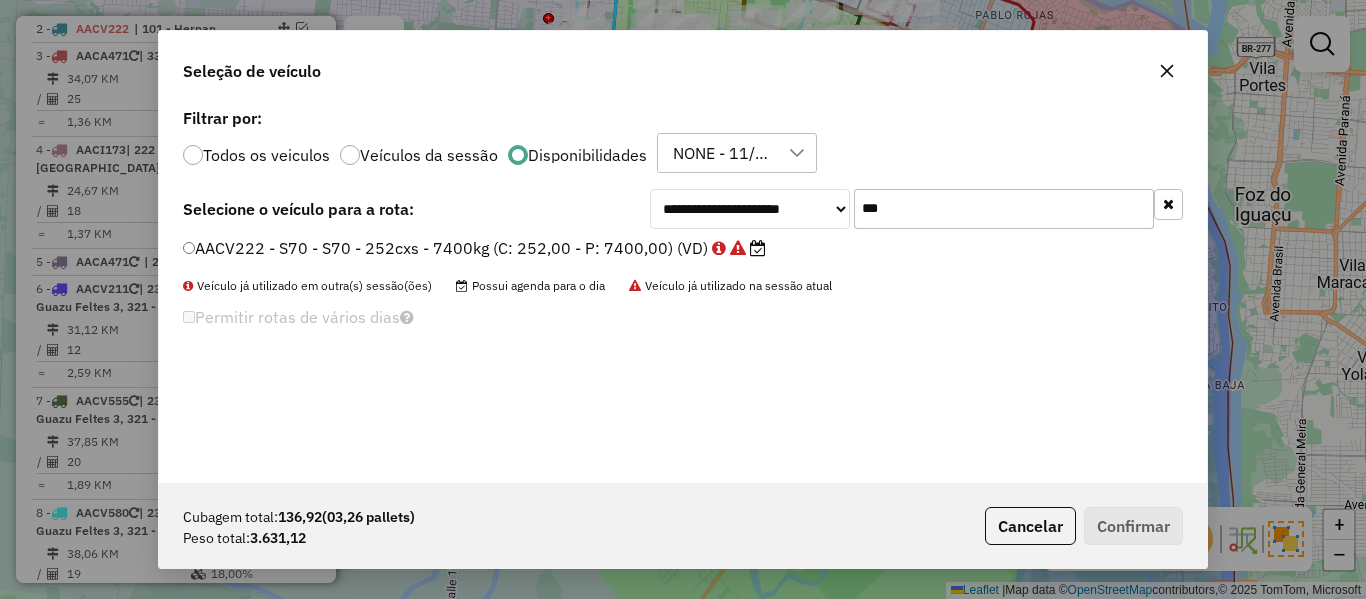 click on "***" 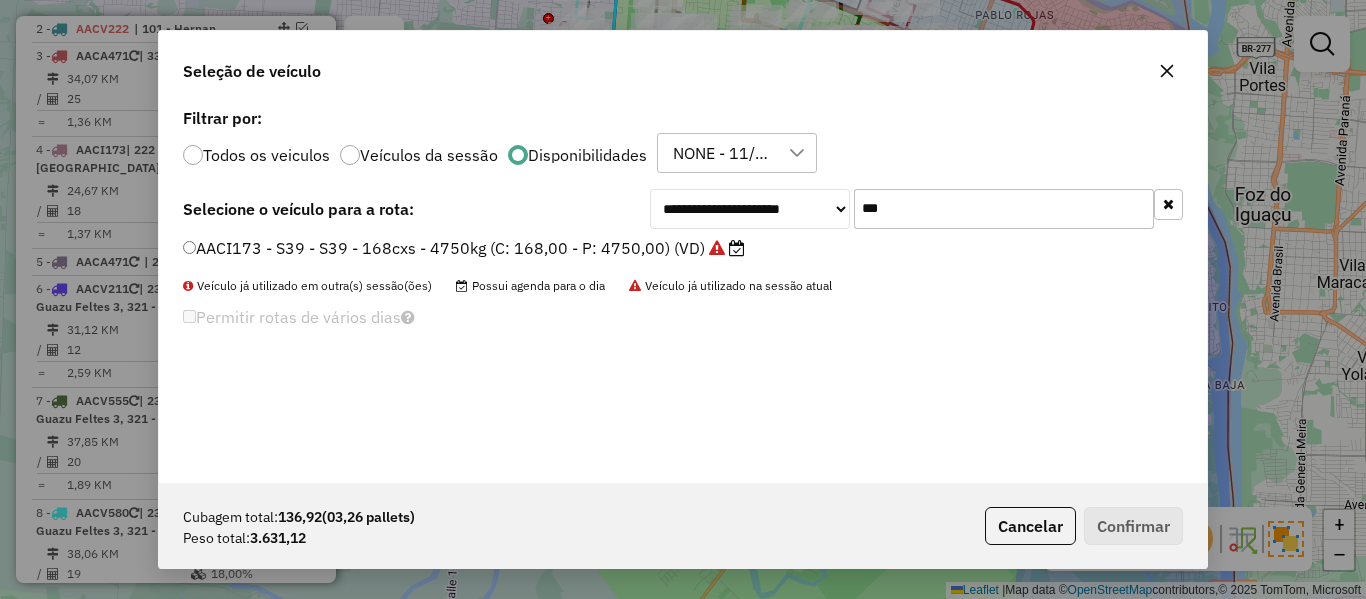 type on "***" 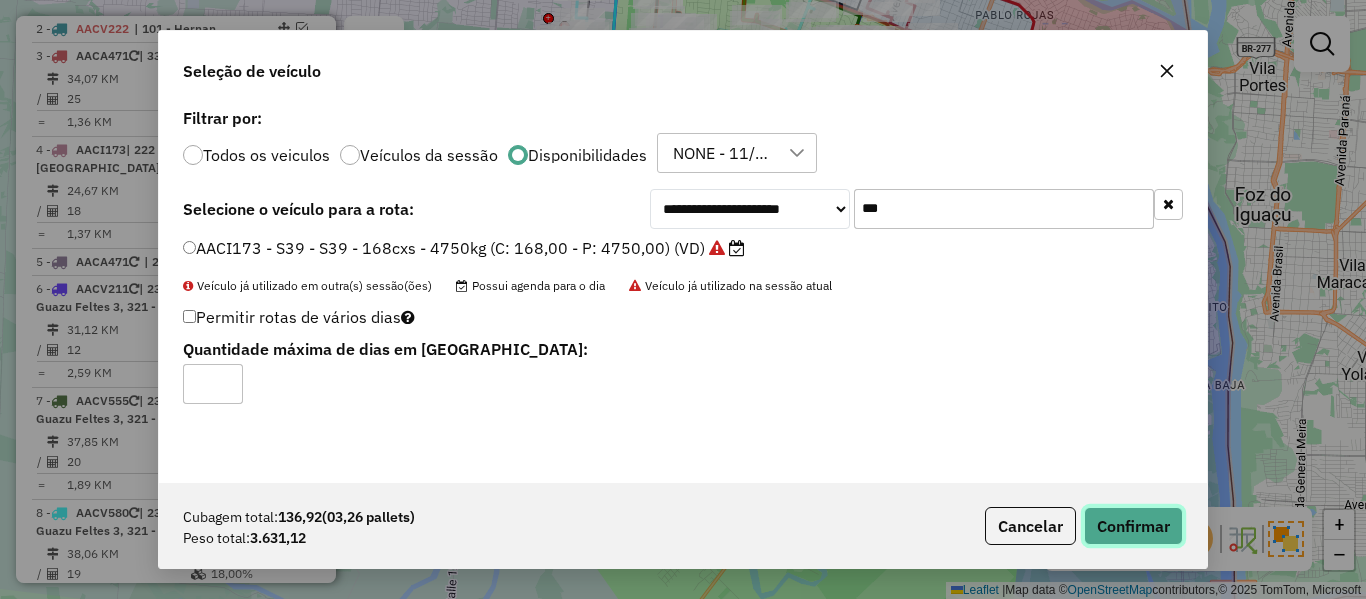 click on "Confirmar" 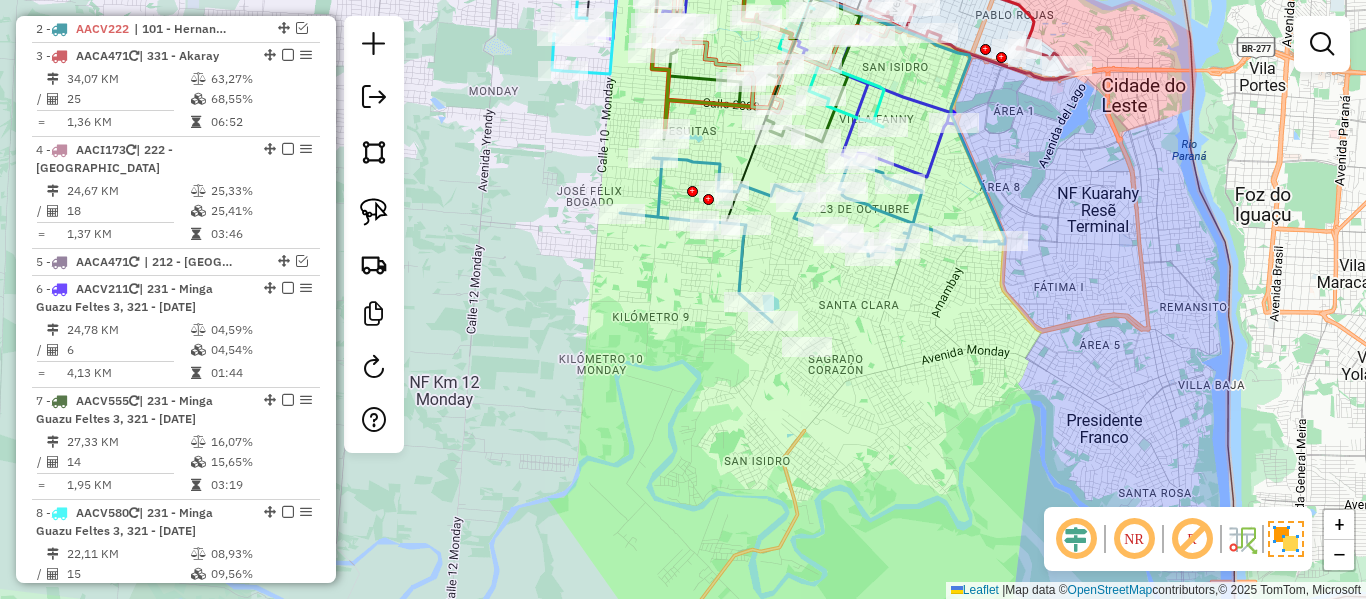 click 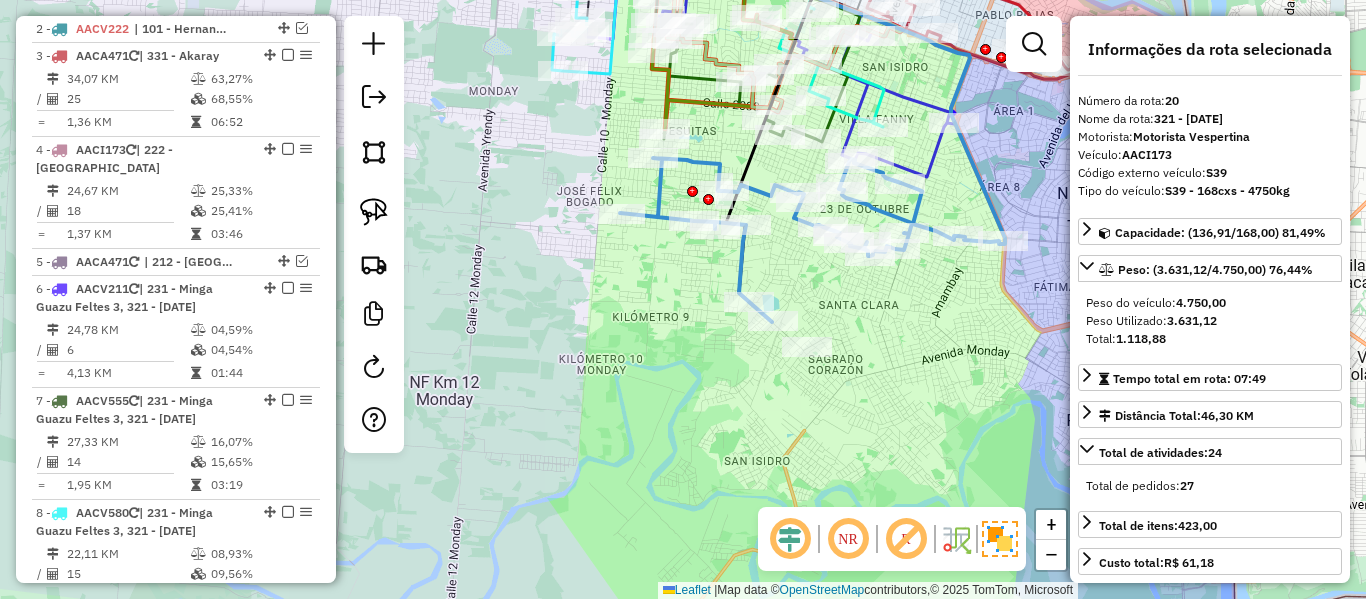 scroll, scrollTop: 1913, scrollLeft: 0, axis: vertical 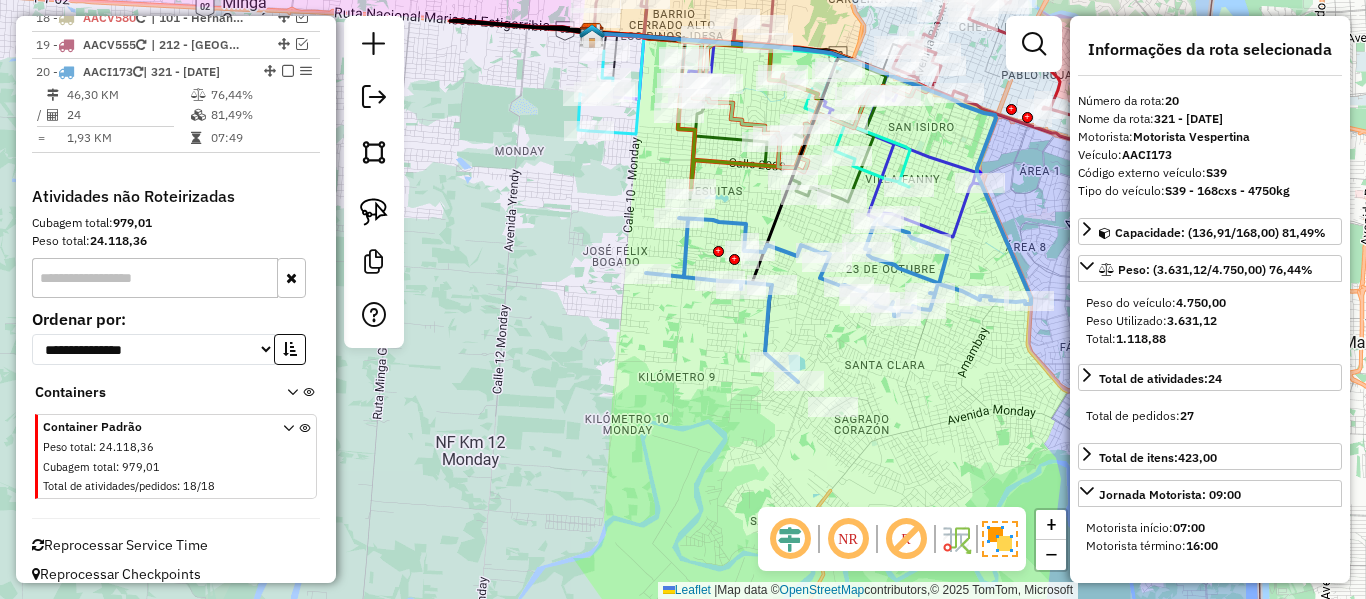 click on "Janela de atendimento Grade de atendimento Capacidade Transportadoras Veículos Cliente Pedidos  Rotas Selecione os dias de semana para filtrar as janelas de atendimento  Seg   Ter   Qua   Qui   Sex   Sáb   Dom  Informe o período da janela de atendimento: De: Até:  Filtrar exatamente a janela do cliente  Considerar janela de atendimento padrão  Selecione os dias de semana para filtrar as grades de atendimento  Seg   Ter   Qua   Qui   Sex   Sáb   Dom   Considerar clientes sem dia de atendimento cadastrado  Clientes fora do dia de atendimento selecionado Filtrar as atividades entre os valores definidos abaixo:  Peso mínimo:   Peso máximo:   Cubagem mínima:   Cubagem máxima:   De:   Até:  Filtrar as atividades entre o tempo de atendimento definido abaixo:  De:   Até:   Considerar capacidade total dos clientes não roteirizados Transportadora: Selecione um ou mais itens Tipo de veículo: Selecione um ou mais itens Veículo: Selecione um ou mais itens Motorista: Selecione um ou mais itens Nome: Rótulo:" 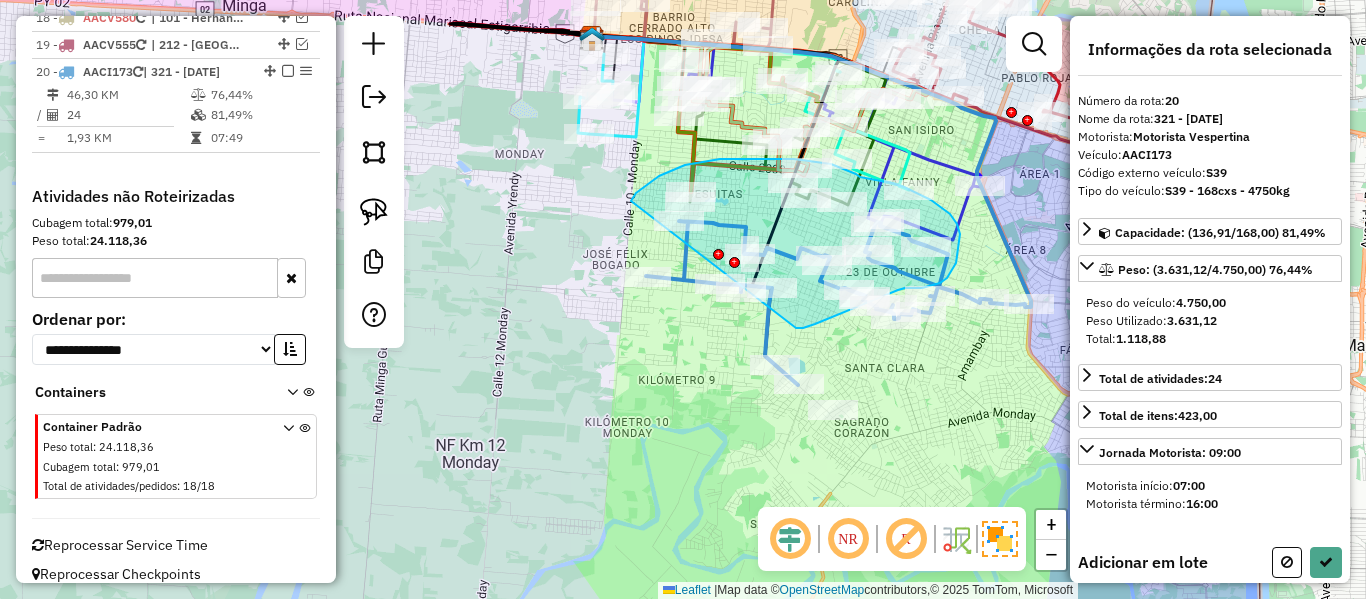 drag, startPoint x: 796, startPoint y: 328, endPoint x: 632, endPoint y: 217, distance: 198.03282 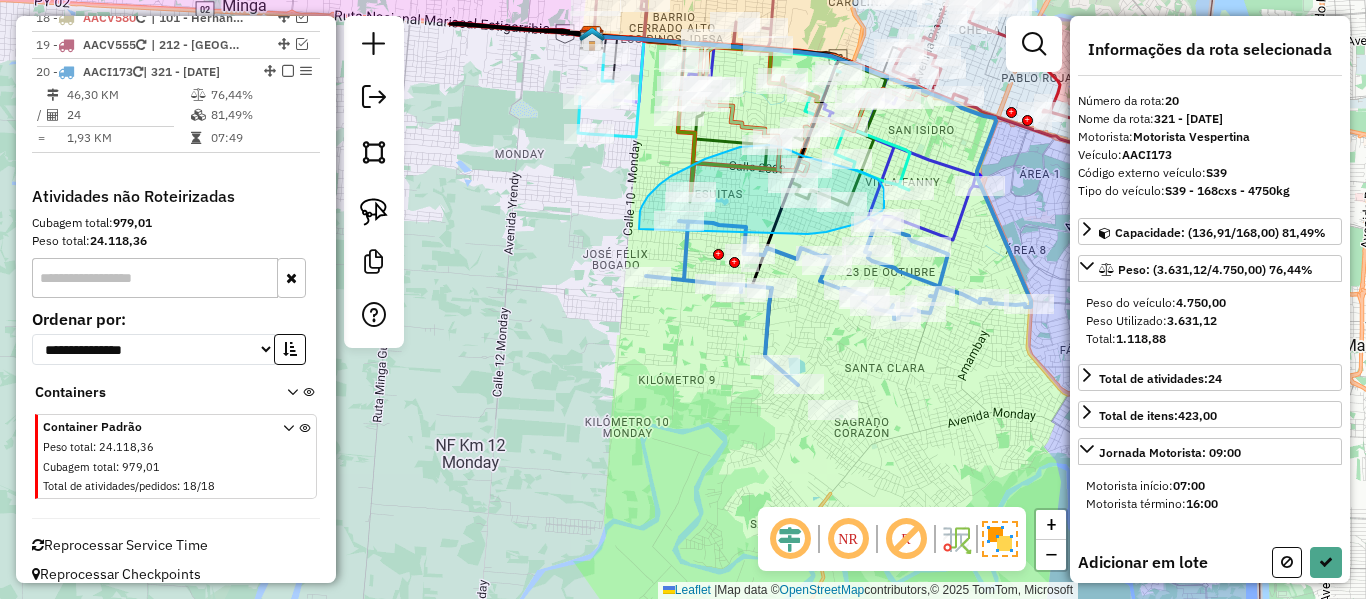 drag, startPoint x: 808, startPoint y: 234, endPoint x: 641, endPoint y: 230, distance: 167.0479 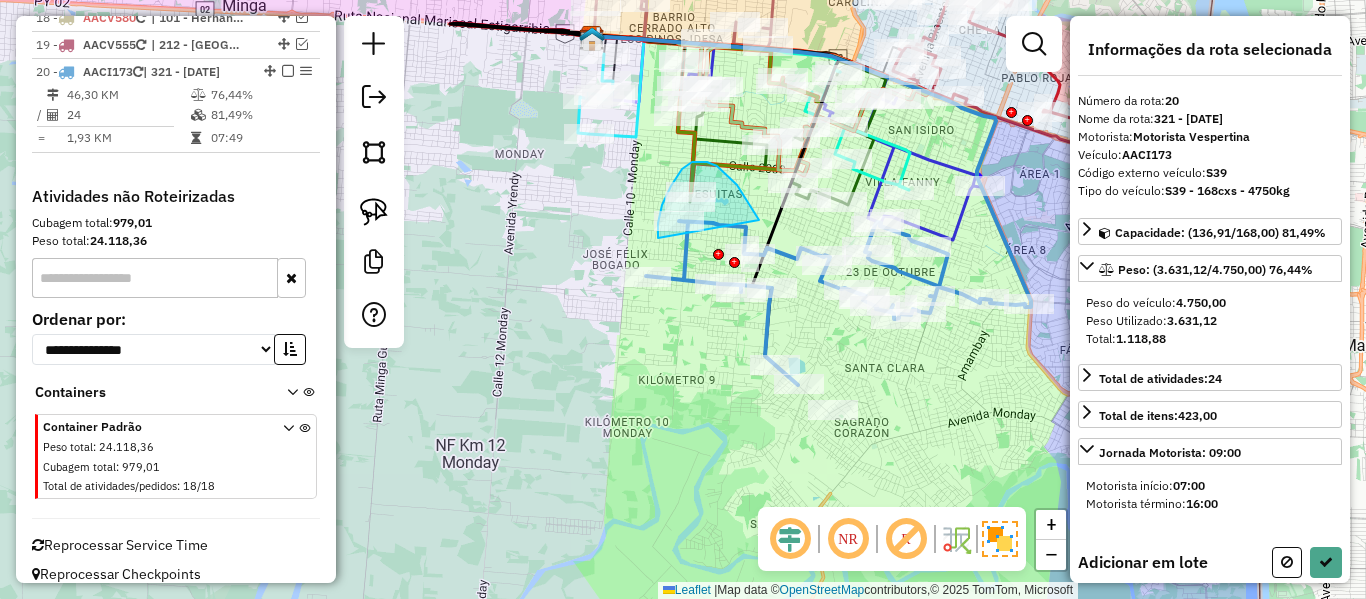 drag, startPoint x: 759, startPoint y: 220, endPoint x: 663, endPoint y: 236, distance: 97.3242 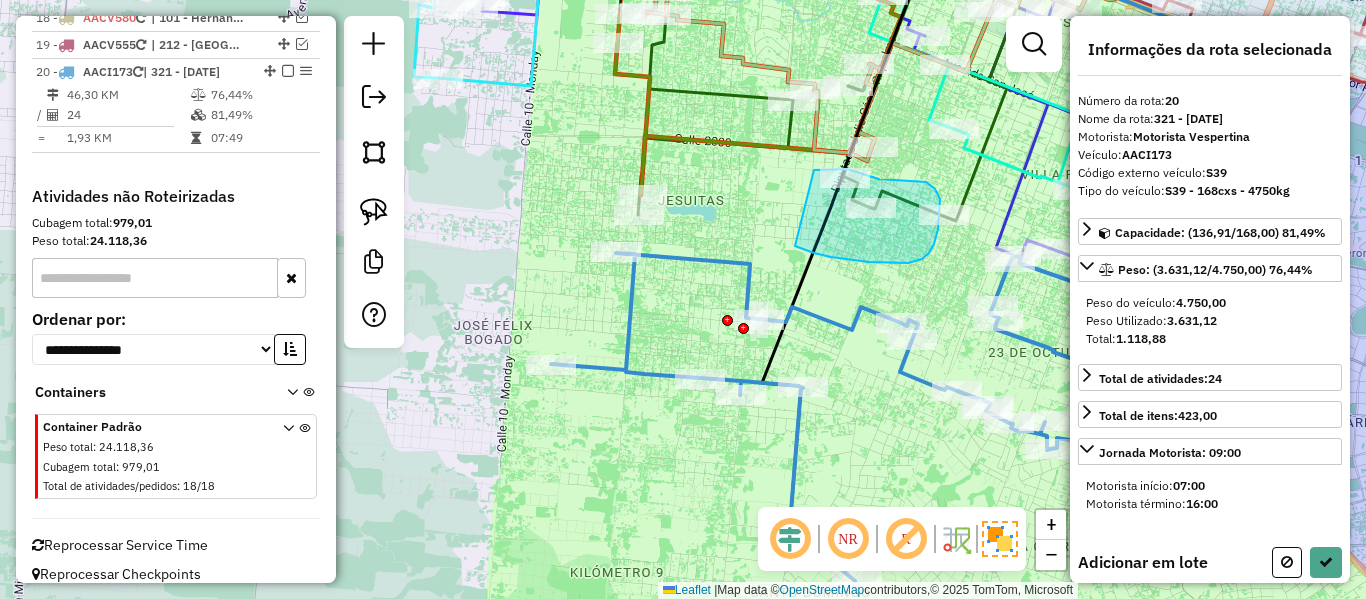 drag, startPoint x: 831, startPoint y: 257, endPoint x: 791, endPoint y: 170, distance: 95.7549 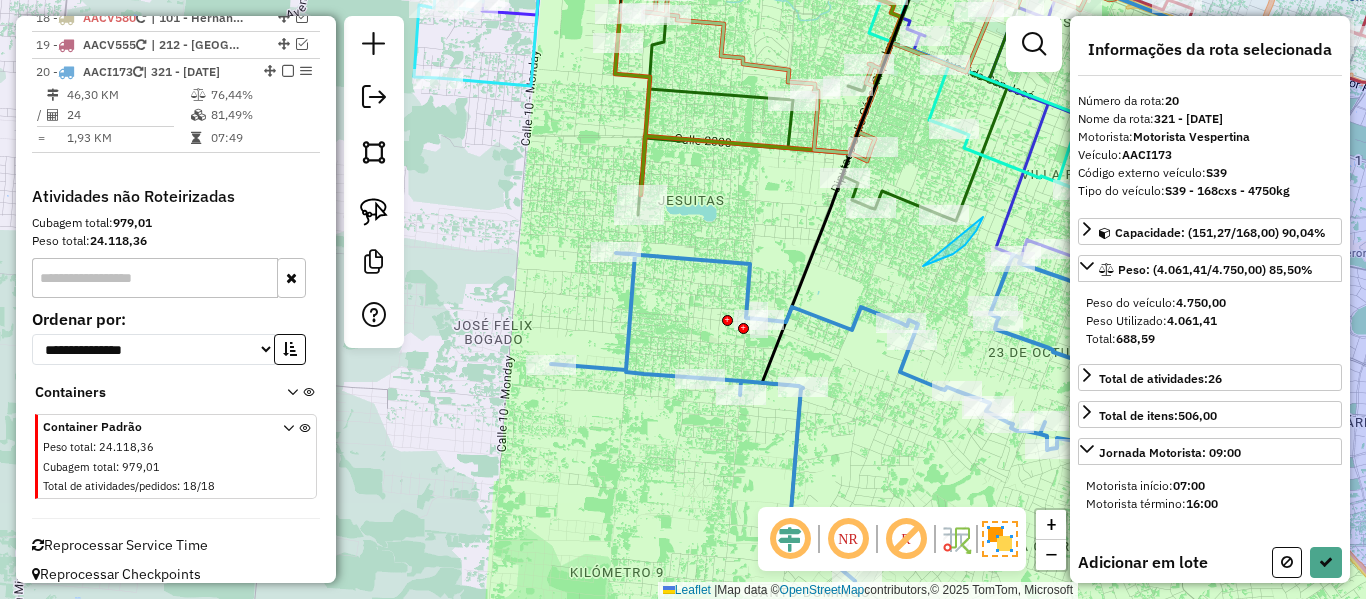 drag, startPoint x: 983, startPoint y: 217, endPoint x: 916, endPoint y: 198, distance: 69.641945 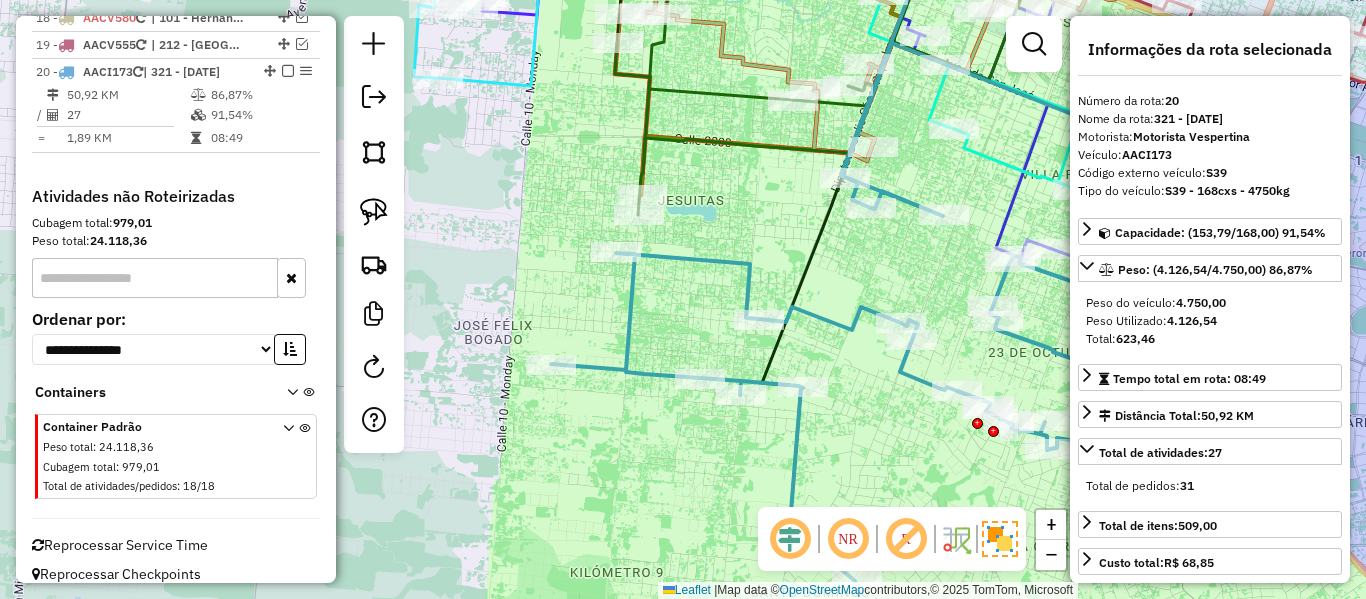 click on "Janela de atendimento Grade de atendimento Capacidade Transportadoras Veículos Cliente Pedidos  Rotas Selecione os dias de semana para filtrar as janelas de atendimento  Seg   Ter   Qua   Qui   Sex   Sáb   Dom  Informe o período da janela de atendimento: De: Até:  Filtrar exatamente a janela do cliente  Considerar janela de atendimento padrão  Selecione os dias de semana para filtrar as grades de atendimento  Seg   Ter   Qua   Qui   Sex   Sáb   Dom   Considerar clientes sem dia de atendimento cadastrado  Clientes fora do dia de atendimento selecionado Filtrar as atividades entre os valores definidos abaixo:  Peso mínimo:   Peso máximo:   Cubagem mínima:   Cubagem máxima:   De:   Até:  Filtrar as atividades entre o tempo de atendimento definido abaixo:  De:   Até:   Considerar capacidade total dos clientes não roteirizados Transportadora: Selecione um ou mais itens Tipo de veículo: Selecione um ou mais itens Veículo: Selecione um ou mais itens Motorista: Selecione um ou mais itens Nome: Rótulo:" 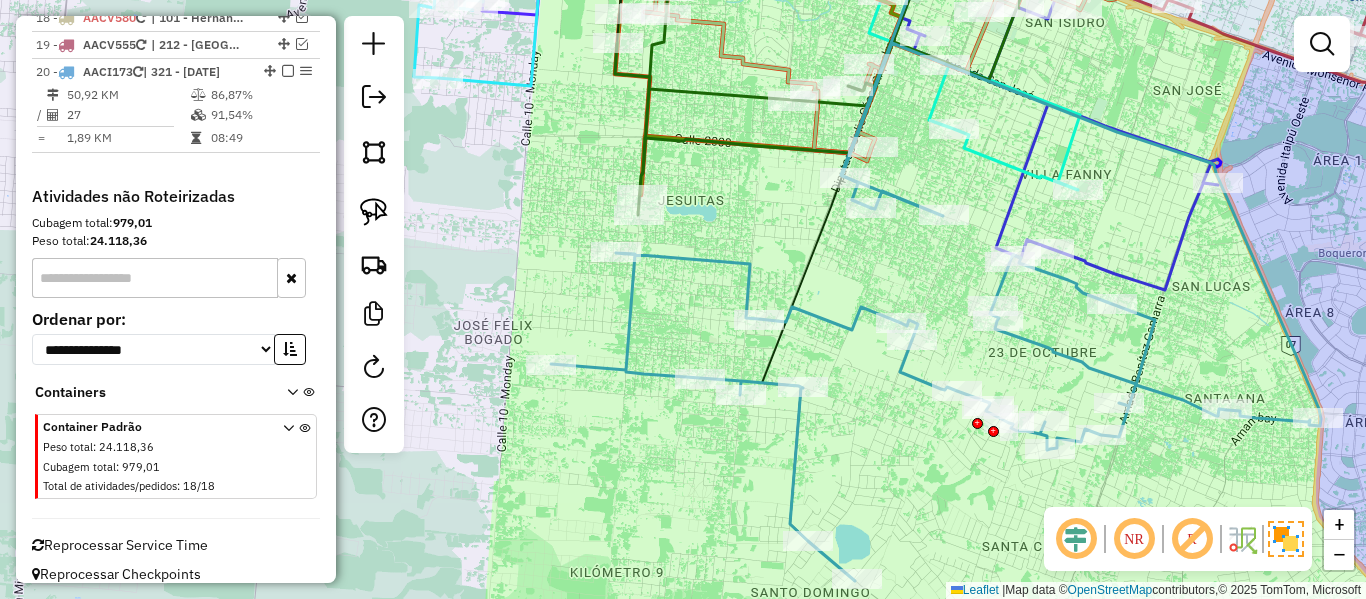 click 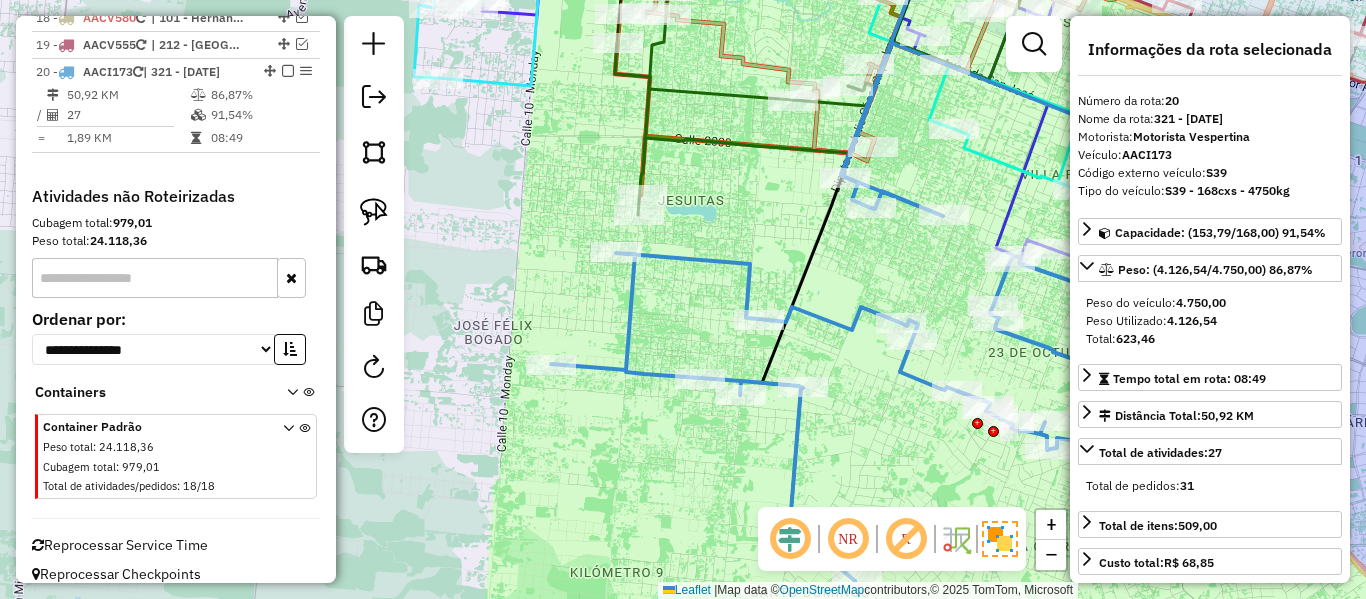 drag, startPoint x: 746, startPoint y: 305, endPoint x: 689, endPoint y: 310, distance: 57.21888 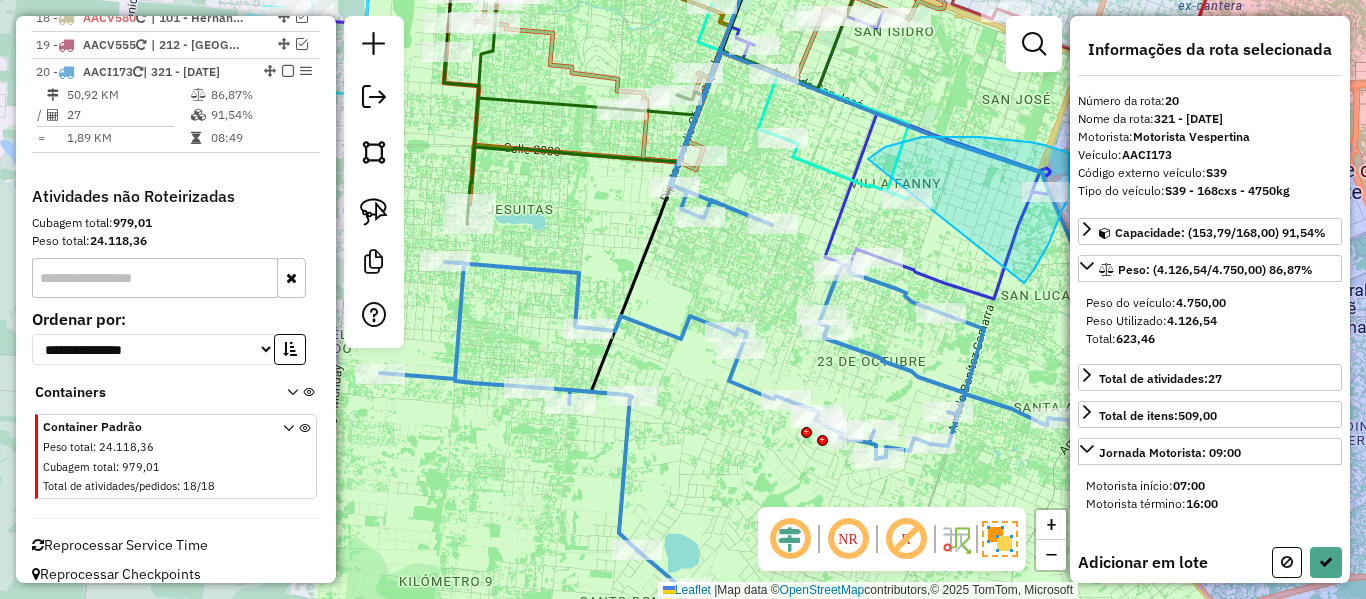 drag, startPoint x: 1062, startPoint y: 210, endPoint x: 864, endPoint y: 196, distance: 198.49434 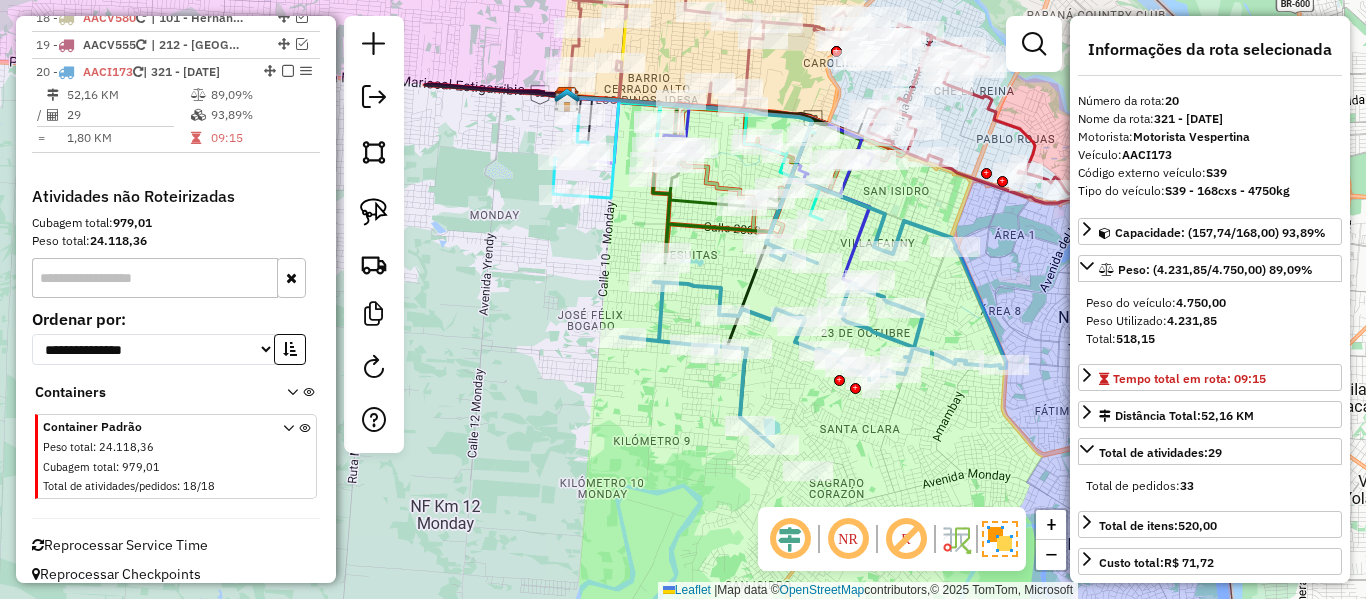drag, startPoint x: 981, startPoint y: 308, endPoint x: 896, endPoint y: 268, distance: 93.941475 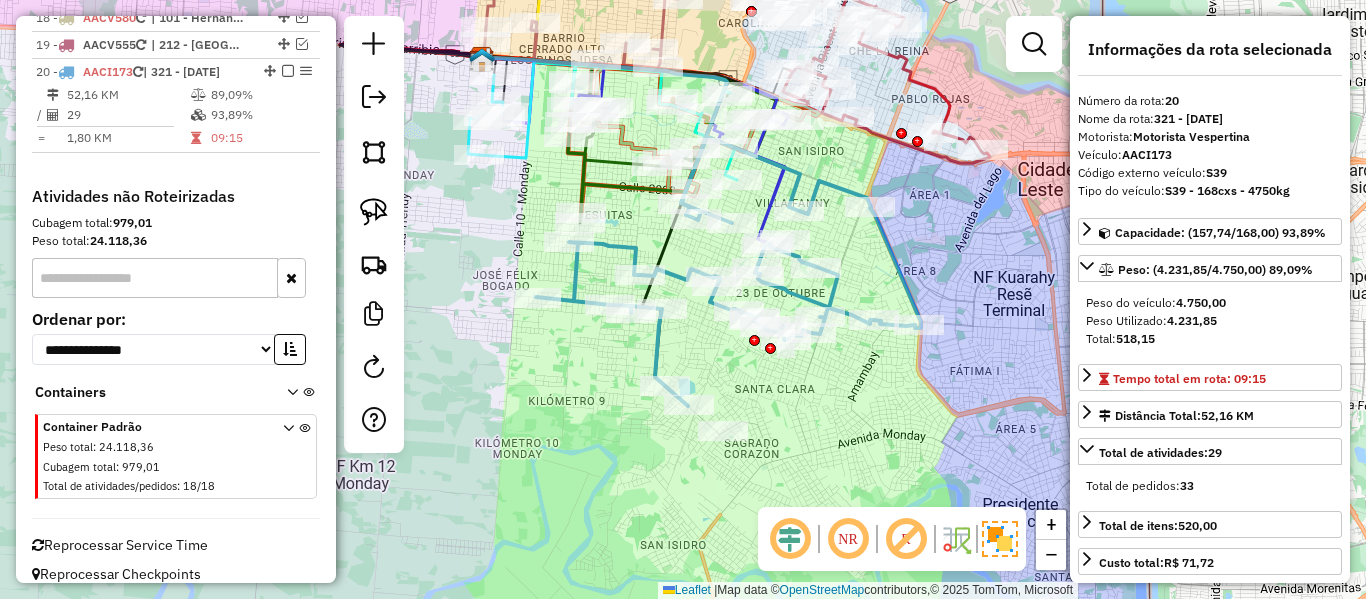 click 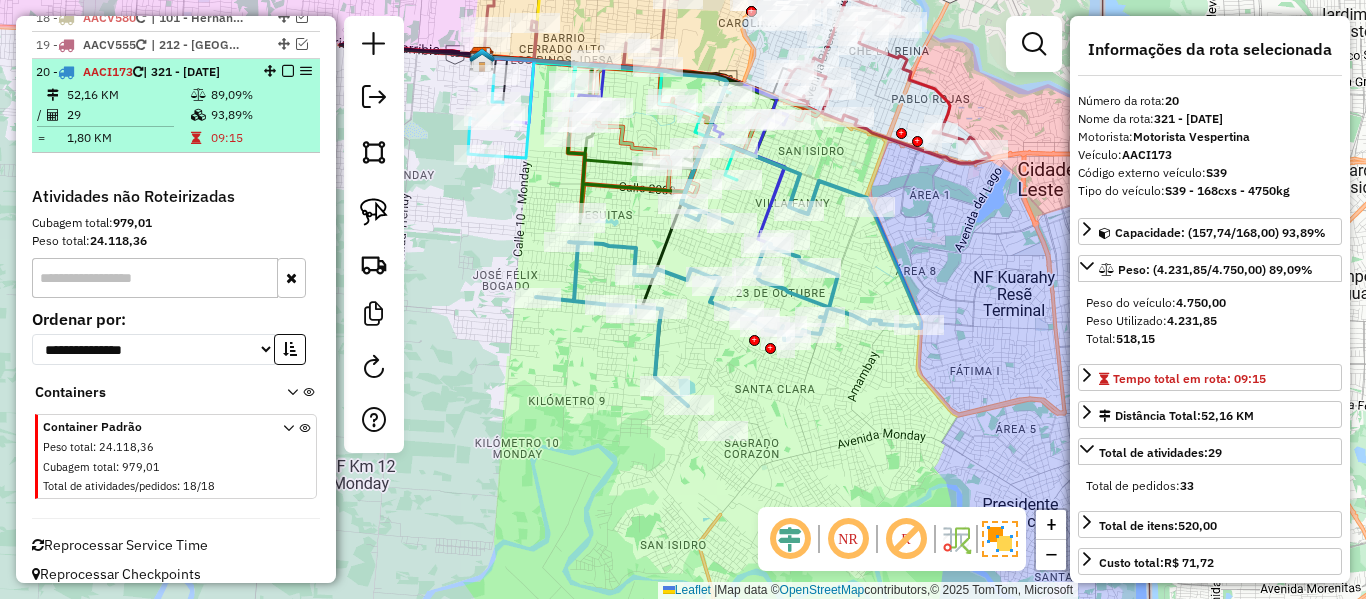 click at bounding box center (288, 71) 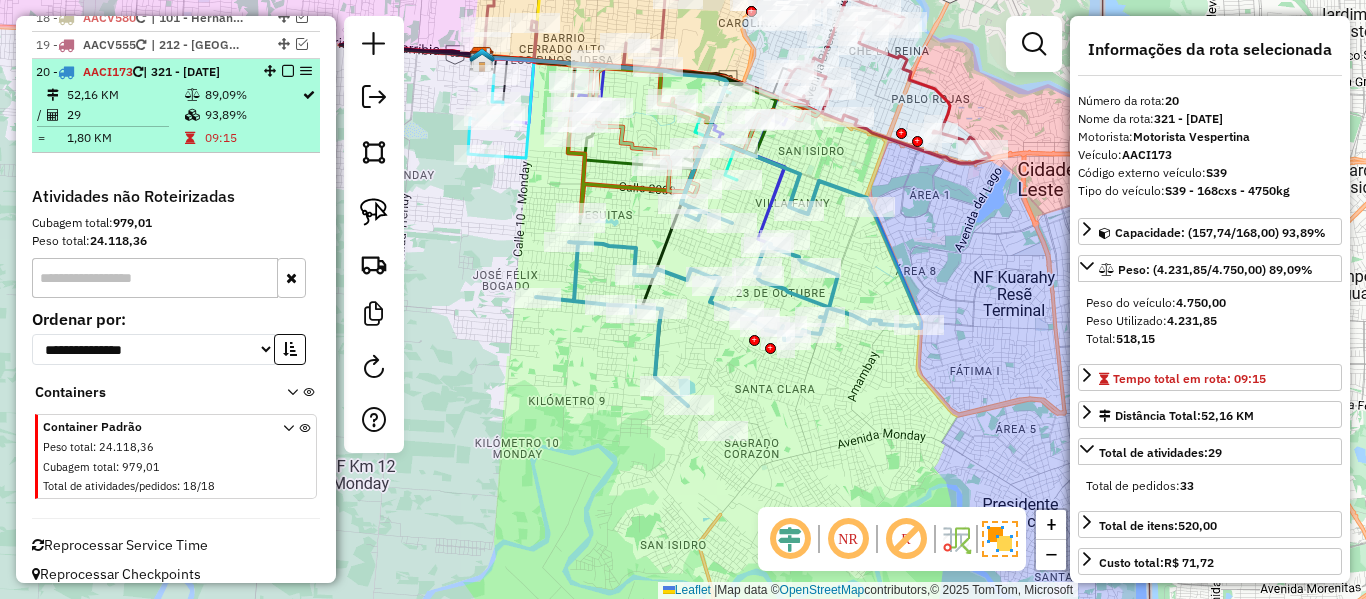 click at bounding box center (288, 71) 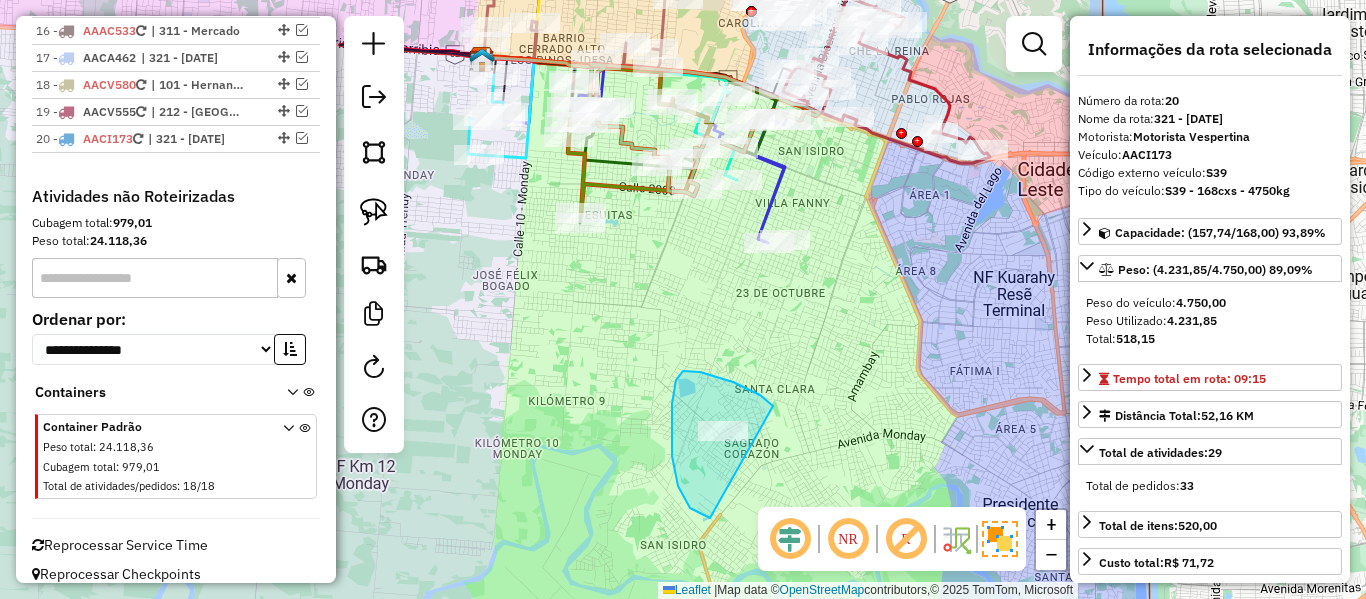 drag, startPoint x: 773, startPoint y: 406, endPoint x: 846, endPoint y: 434, distance: 78.18568 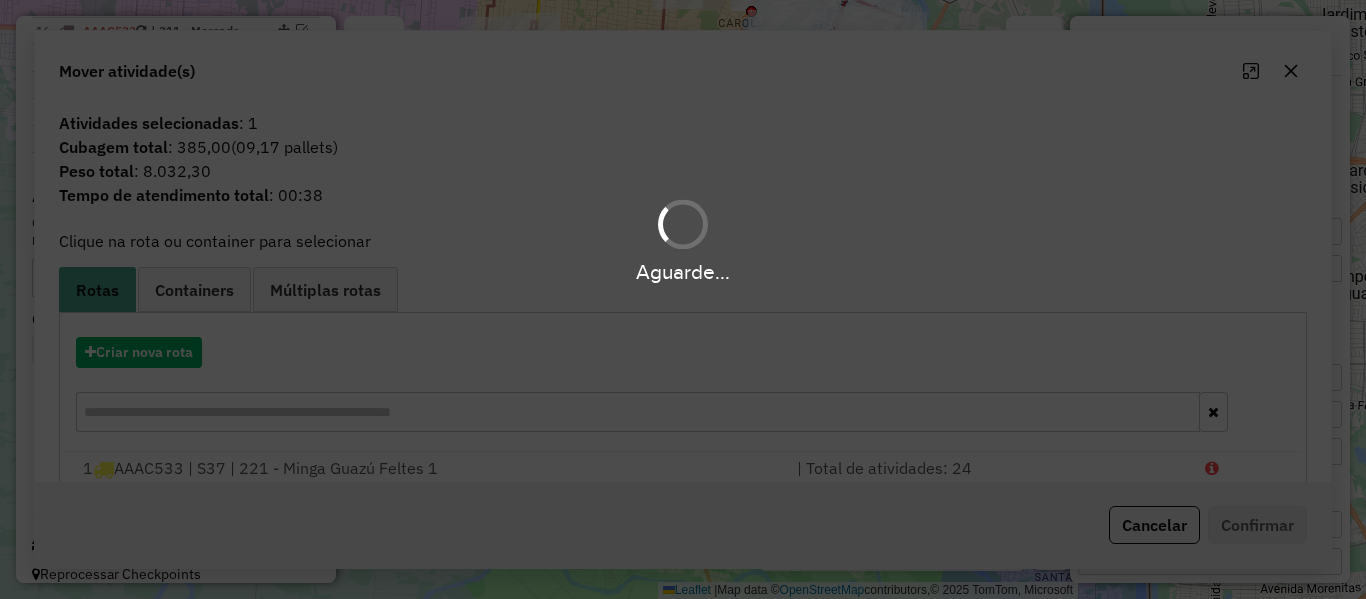 click on "Aguarde..." at bounding box center (683, 299) 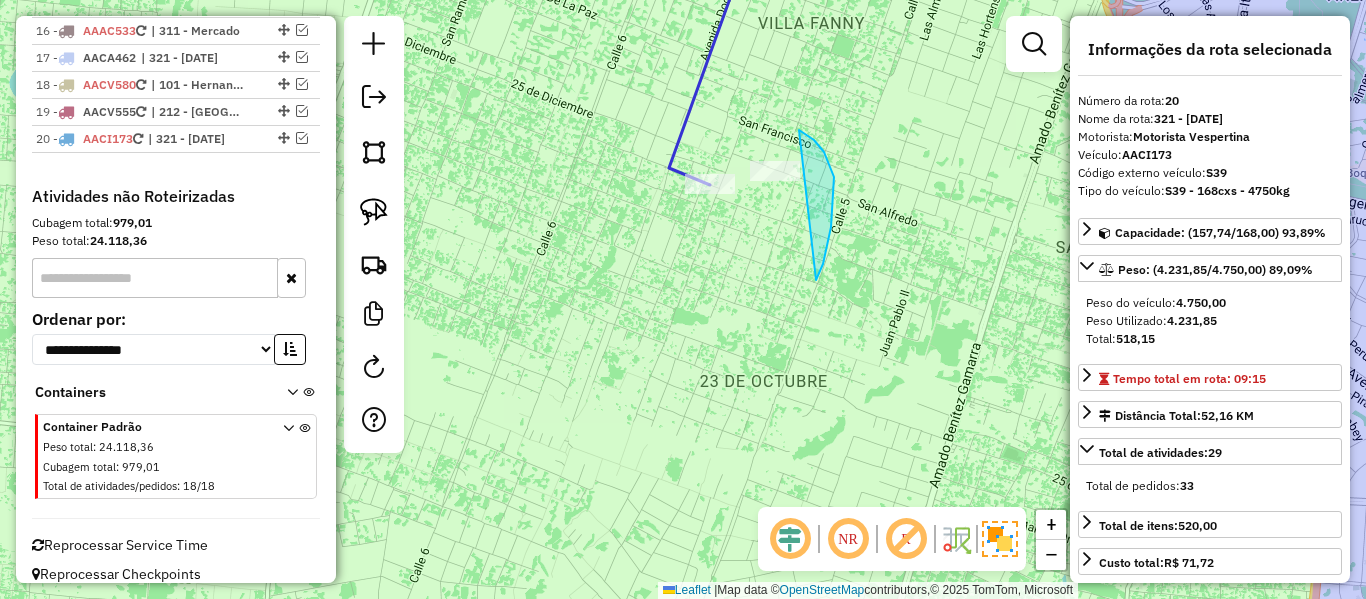 drag, startPoint x: 823, startPoint y: 264, endPoint x: 729, endPoint y: 129, distance: 164.50227 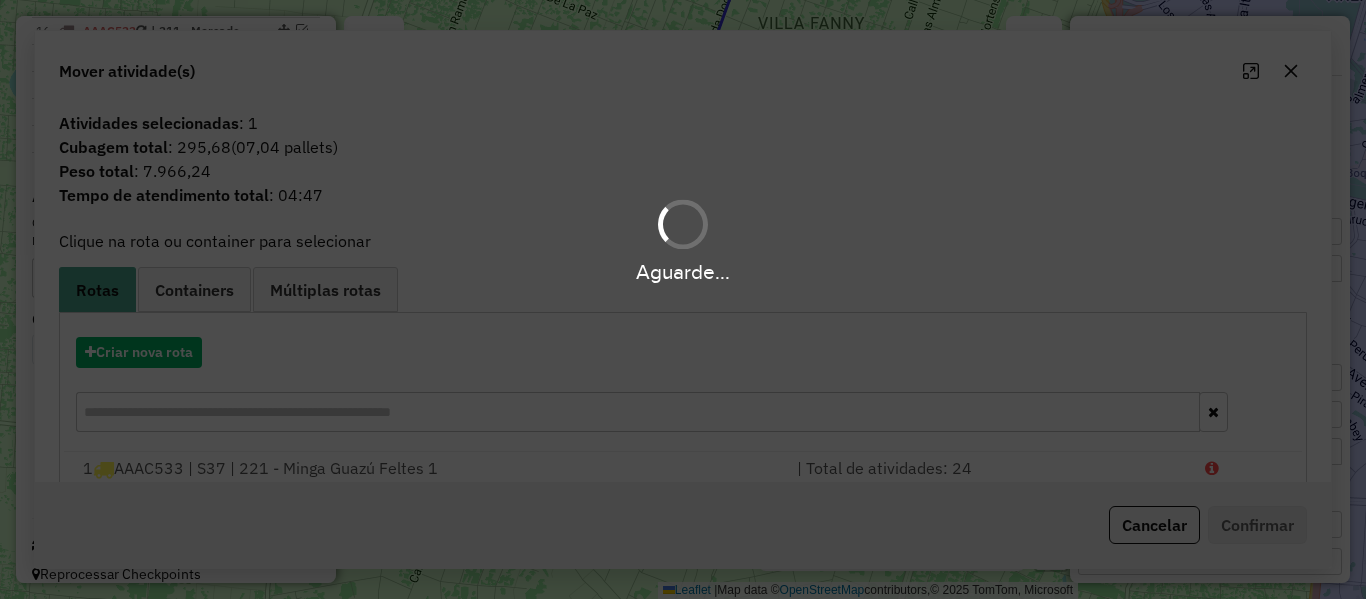 click on "Aguarde...  Pop-up bloqueado!  Seu navegador bloqueou automáticamente a abertura de uma nova janela.   Acesse as configurações e adicione o endereço do sistema a lista de permissão.   Fechar  Informações da Sessão 1187870 - 11/07/2025     Criação: 10/07/2025 18:04   Depósito:  SAZ PY Ciudad del Este  Total de rotas:  20  Distância Total:  829,33 km  Tempo total:  136:04  Custo total:  R$ 1.038,10  Total de Atividades Roteirizadas:  415  Total de Pedidos Roteirizados:  458  Peso total roteirizado:  77.302,72  Cubagem total roteirizado:  2.822,51  Total de Atividades não Roteirizadas:  18  Total de Pedidos não Roteirizados:  18 Total de caixas por viagem:  2.822,51 /   20 =  141,13 Média de Atividades por viagem:  415 /   20 =  20,75 Ocupação média da frota:  64,58%  Clientes com Service Time:  97,69%   (423 de 433)   Rotas improdutivas:  8  Rotas vários dias:  0  Clientes Priorizados NR:  0  Transportadoras  Rotas  Recargas: 7   Ver rotas   Ver veículos  Finalizar todas as rotas   1 -  / =" at bounding box center [683, 299] 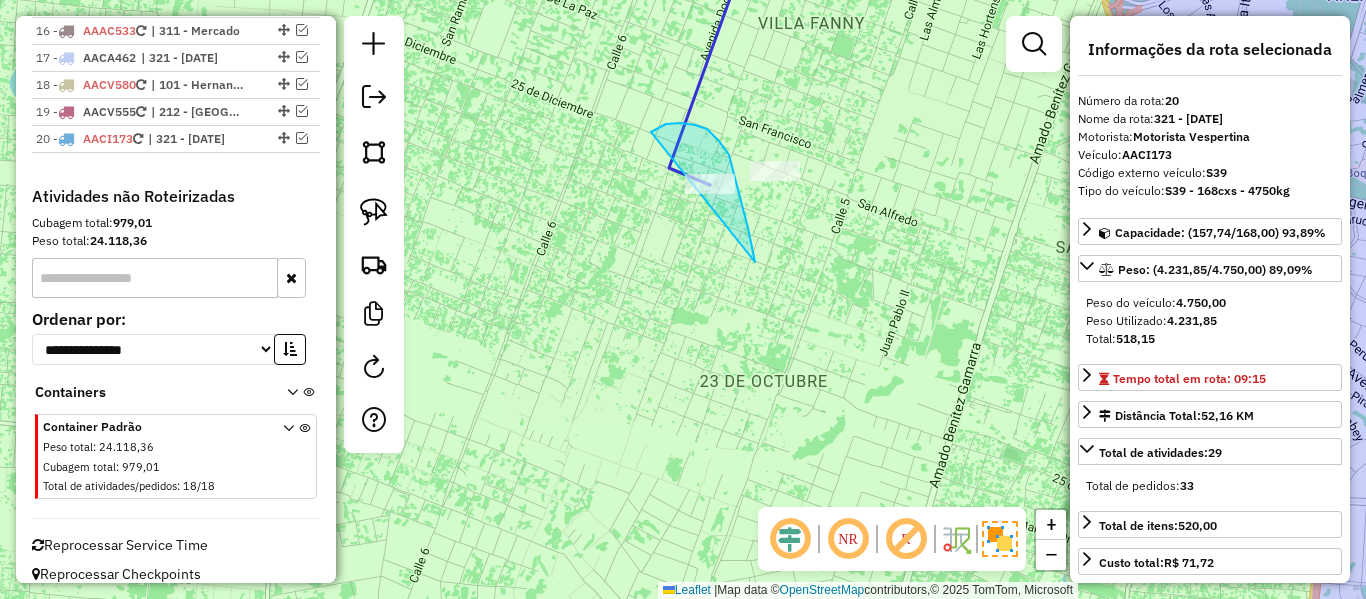 drag, startPoint x: 755, startPoint y: 262, endPoint x: 605, endPoint y: 235, distance: 152.41063 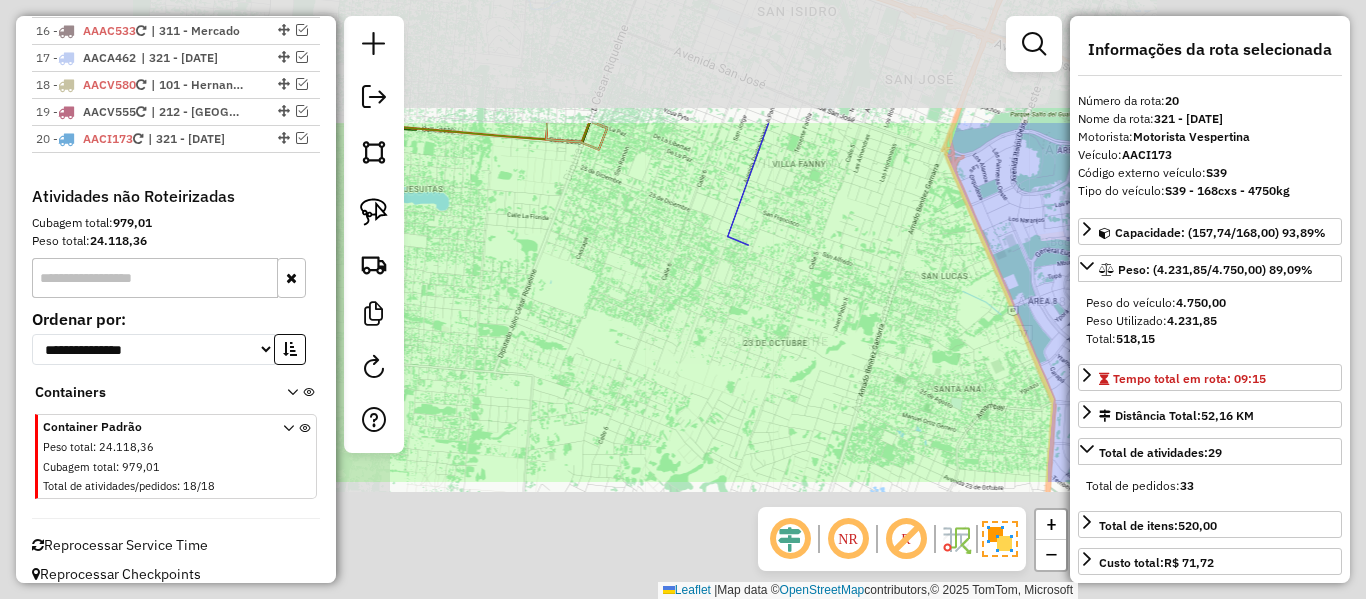 click on "Janela de atendimento Grade de atendimento Capacidade Transportadoras Veículos Cliente Pedidos  Rotas Selecione os dias de semana para filtrar as janelas de atendimento  Seg   Ter   Qua   Qui   Sex   Sáb   Dom  Informe o período da janela de atendimento: De: Até:  Filtrar exatamente a janela do cliente  Considerar janela de atendimento padrão  Selecione os dias de semana para filtrar as grades de atendimento  Seg   Ter   Qua   Qui   Sex   Sáb   Dom   Considerar clientes sem dia de atendimento cadastrado  Clientes fora do dia de atendimento selecionado Filtrar as atividades entre os valores definidos abaixo:  Peso mínimo:   Peso máximo:   Cubagem mínima:   Cubagem máxima:   De:   Até:  Filtrar as atividades entre o tempo de atendimento definido abaixo:  De:   Até:   Considerar capacidade total dos clientes não roteirizados Transportadora: Selecione um ou mais itens Tipo de veículo: Selecione um ou mais itens Veículo: Selecione um ou mais itens Motorista: Selecione um ou mais itens Nome: Rótulo:" 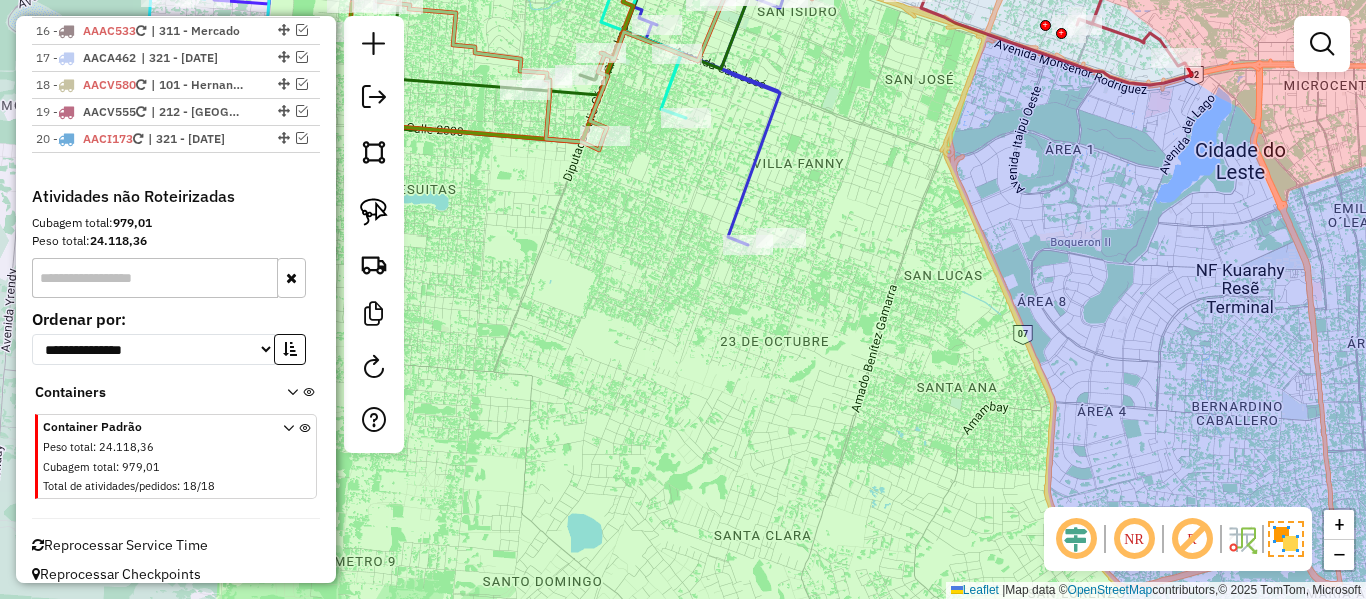 drag, startPoint x: 826, startPoint y: 238, endPoint x: 806, endPoint y: 464, distance: 226.88322 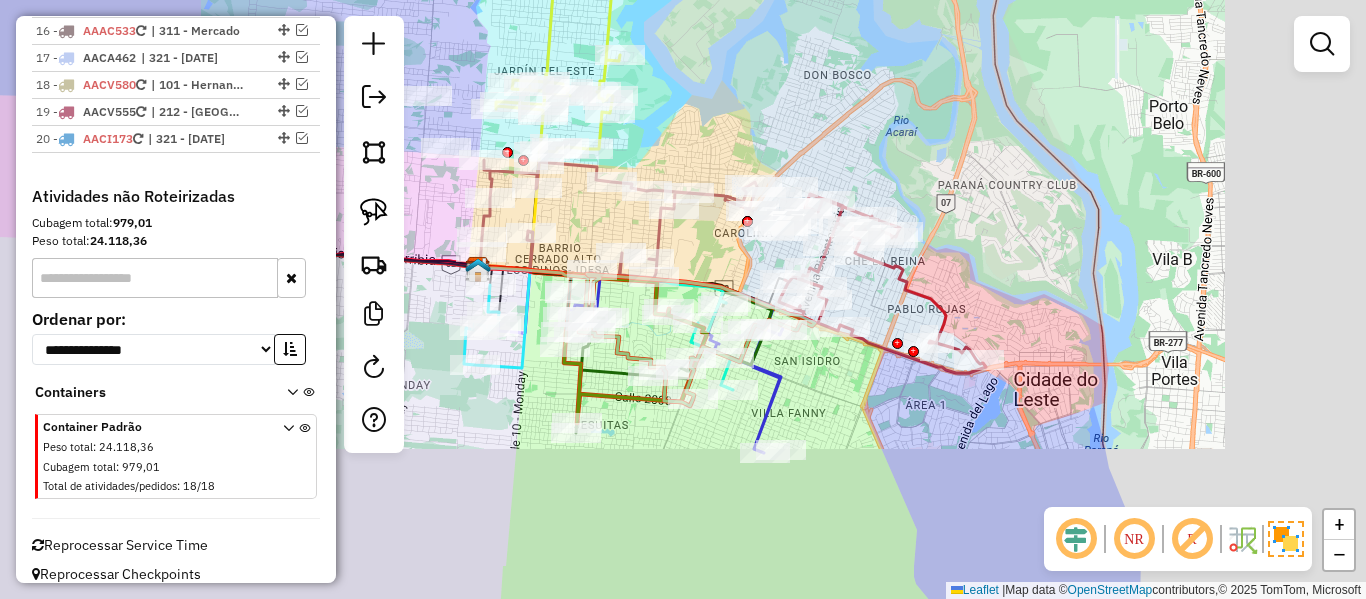 click on "Janela de atendimento Grade de atendimento Capacidade Transportadoras Veículos Cliente Pedidos  Rotas Selecione os dias de semana para filtrar as janelas de atendimento  Seg   Ter   Qua   Qui   Sex   Sáb   Dom  Informe o período da janela de atendimento: De: Até:  Filtrar exatamente a janela do cliente  Considerar janela de atendimento padrão  Selecione os dias de semana para filtrar as grades de atendimento  Seg   Ter   Qua   Qui   Sex   Sáb   Dom   Considerar clientes sem dia de atendimento cadastrado  Clientes fora do dia de atendimento selecionado Filtrar as atividades entre os valores definidos abaixo:  Peso mínimo:   Peso máximo:   Cubagem mínima:   Cubagem máxima:   De:   Até:  Filtrar as atividades entre o tempo de atendimento definido abaixo:  De:   Até:   Considerar capacidade total dos clientes não roteirizados Transportadora: Selecione um ou mais itens Tipo de veículo: Selecione um ou mais itens Veículo: Selecione um ou mais itens Motorista: Selecione um ou mais itens Nome: Rótulo:" 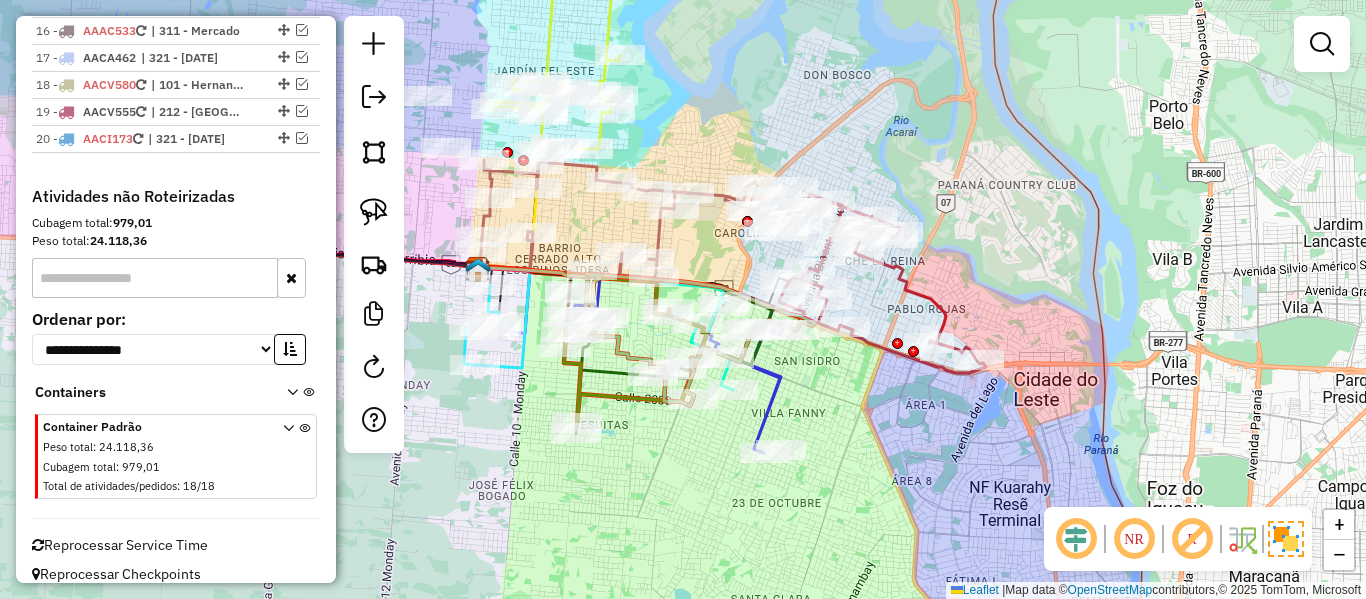 click 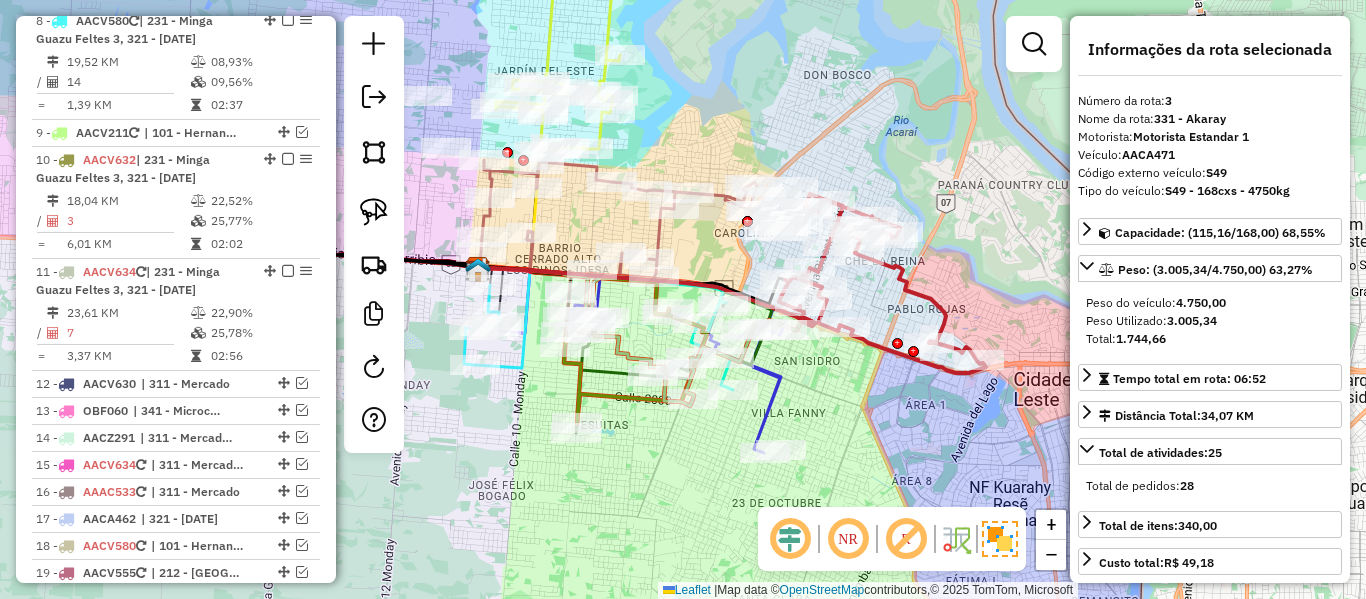scroll, scrollTop: 920, scrollLeft: 0, axis: vertical 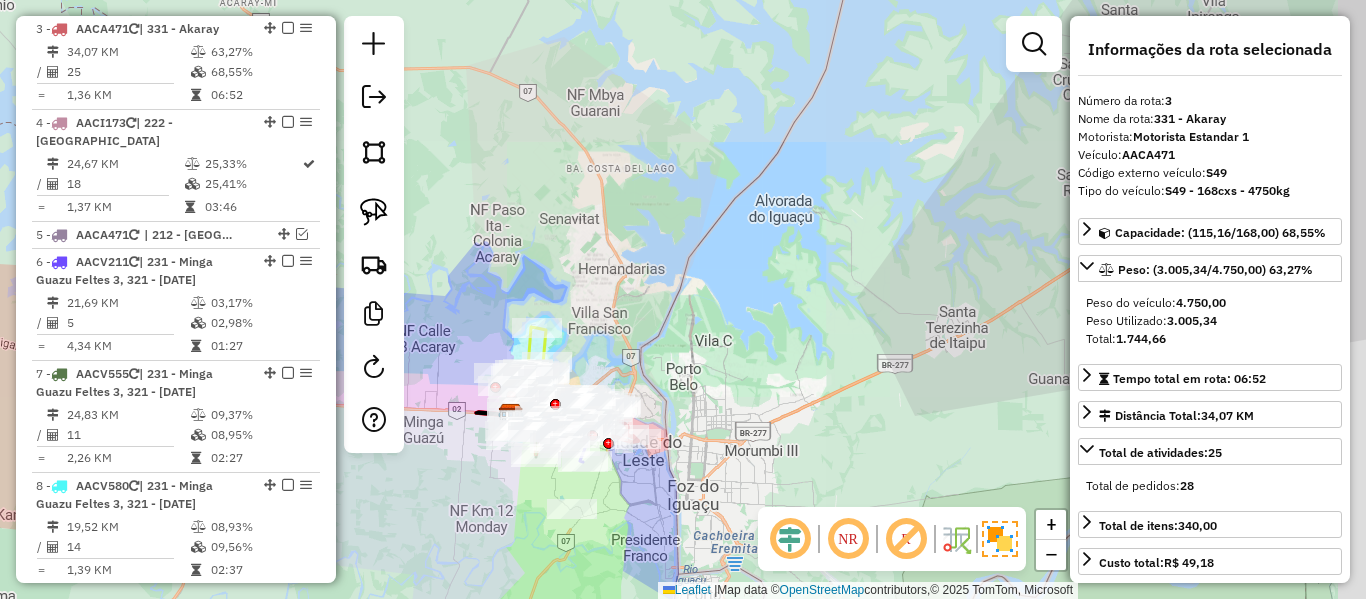 drag, startPoint x: 742, startPoint y: 481, endPoint x: 821, endPoint y: 354, distance: 149.56604 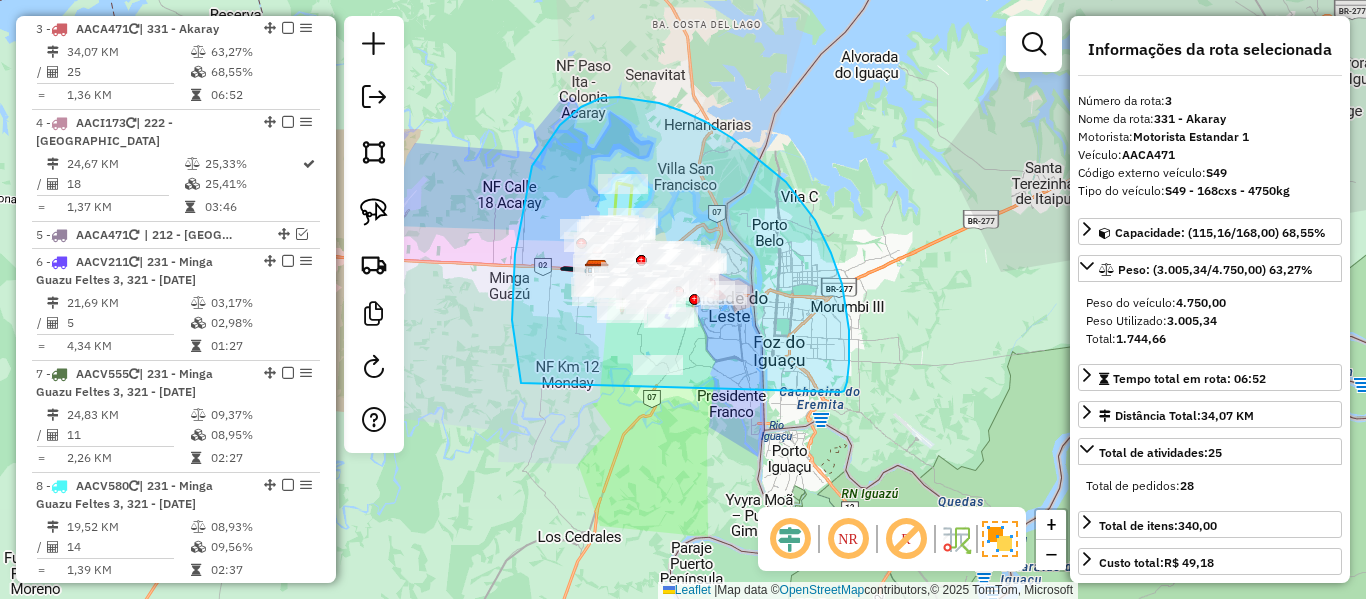 drag, startPoint x: 815, startPoint y: 220, endPoint x: 678, endPoint y: 582, distance: 387.05685 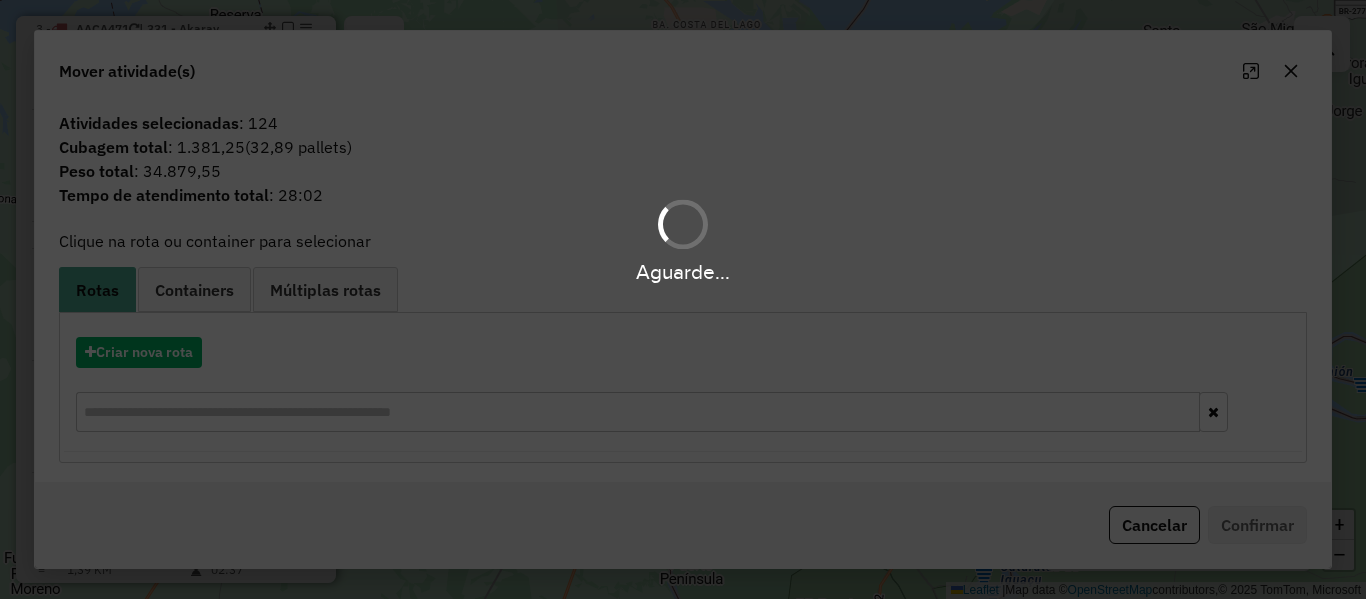 click on "Aguarde...  Pop-up bloqueado!  Seu navegador bloqueou automáticamente a abertura de uma nova janela.   Acesse as configurações e adicione o endereço do sistema a lista de permissão.   Fechar  Informações da Sessão 1187870 - 11/07/2025     Criação: 10/07/2025 18:04   Depósito:  SAZ PY Ciudad del Este  Total de rotas:  20  Distância Total:  829,33 km  Tempo total:  136:04  Custo total:  R$ 1.038,10  Total de Atividades Roteirizadas:  415  Total de Pedidos Roteirizados:  458  Peso total roteirizado:  77.302,72  Cubagem total roteirizado:  2.822,51  Total de Atividades não Roteirizadas:  18  Total de Pedidos não Roteirizados:  18 Total de caixas por viagem:  2.822,51 /   20 =  141,13 Média de Atividades por viagem:  415 /   20 =  20,75 Ocupação média da frota:  64,58%  Clientes com Service Time:  97,69%   (423 de 433)   Rotas improdutivas:  8  Rotas vários dias:  0  Clientes Priorizados NR:  0  Transportadoras  Rotas  Recargas: 7   Ver rotas   Ver veículos  Finalizar todas as rotas   1 -  / =" at bounding box center [683, 299] 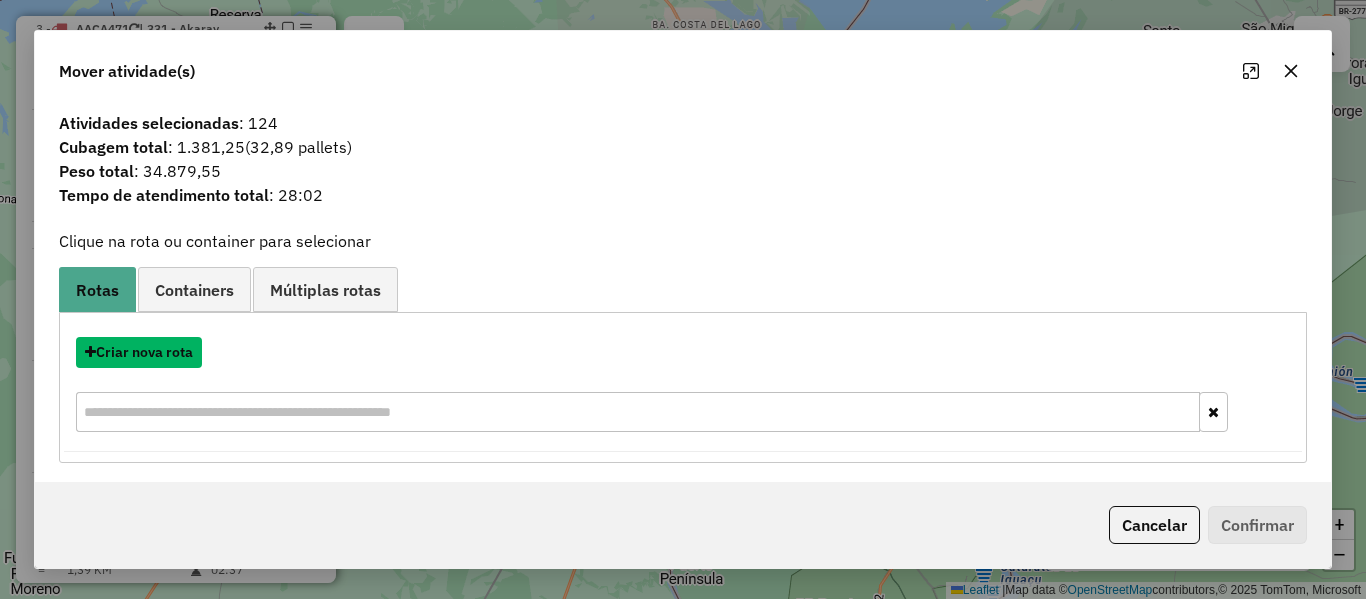 click on "Criar nova rota" at bounding box center (139, 352) 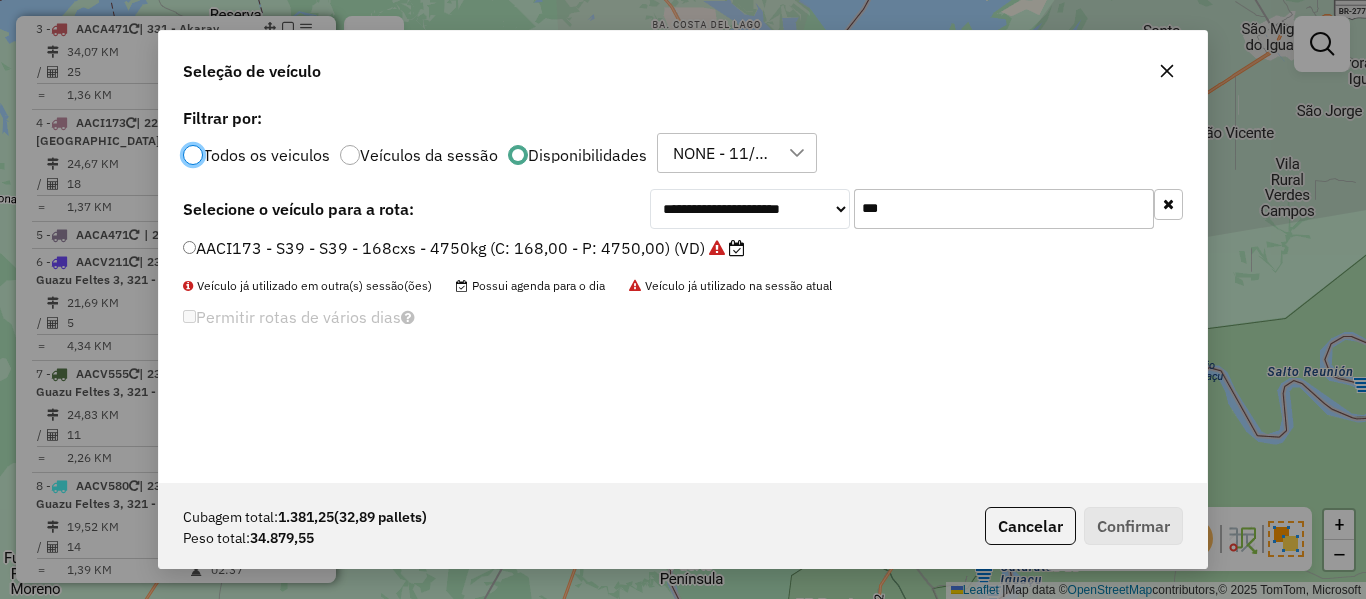 scroll, scrollTop: 11, scrollLeft: 6, axis: both 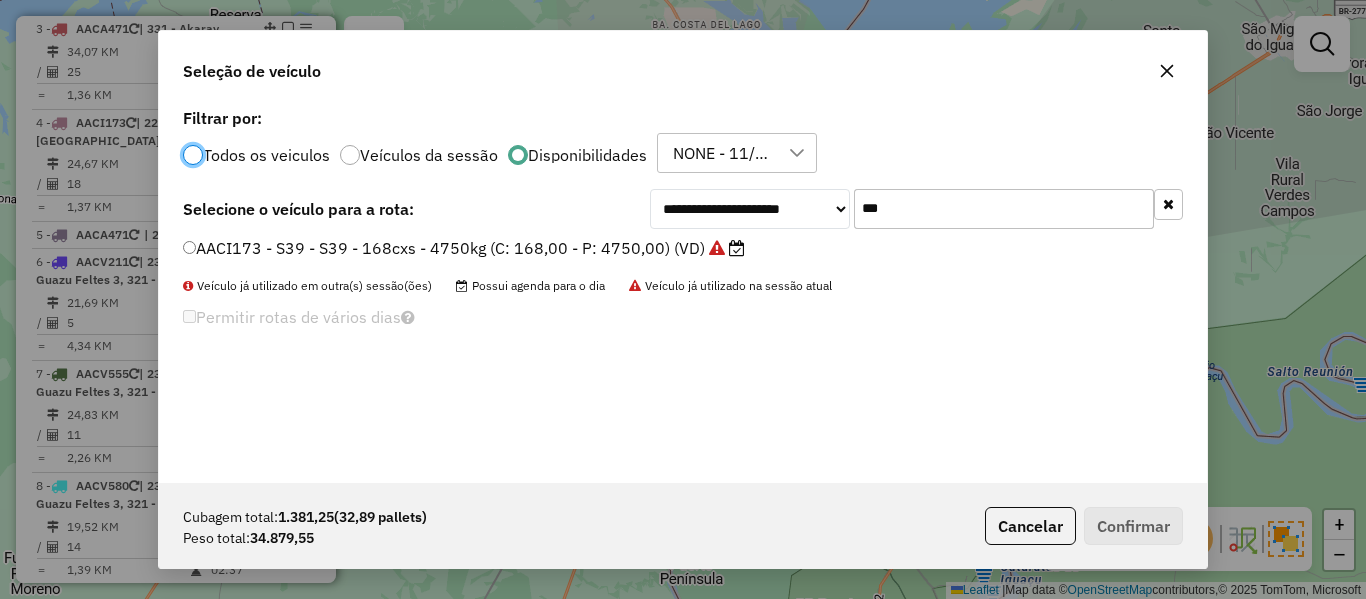click 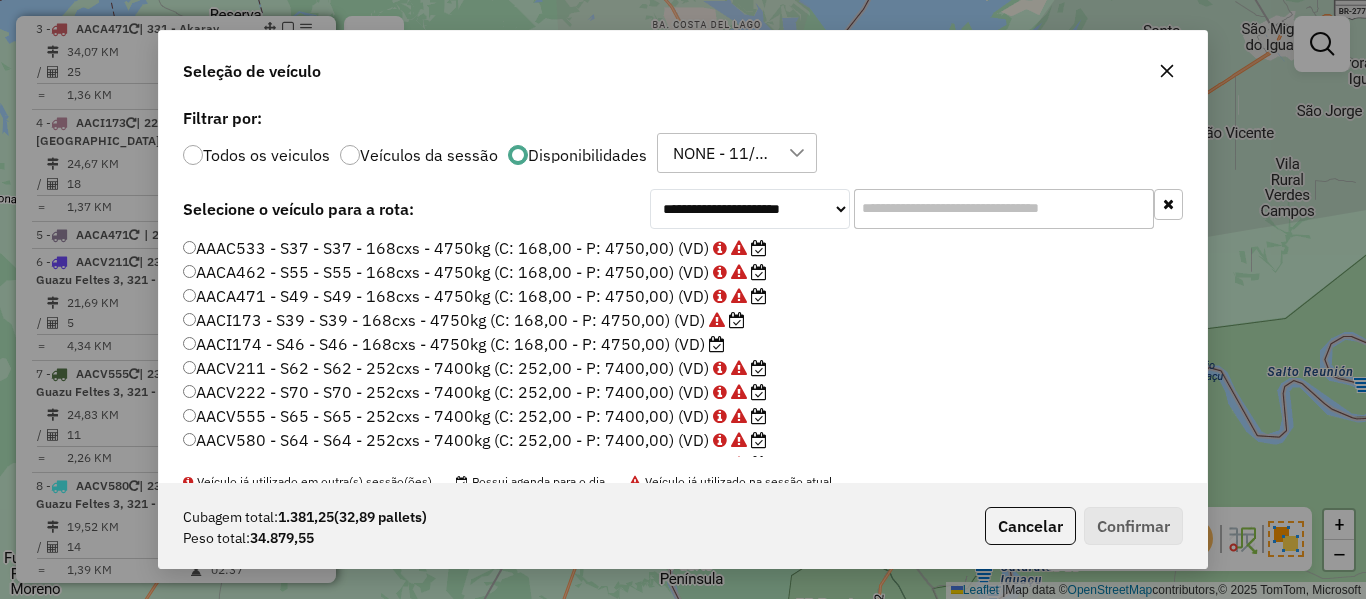 click 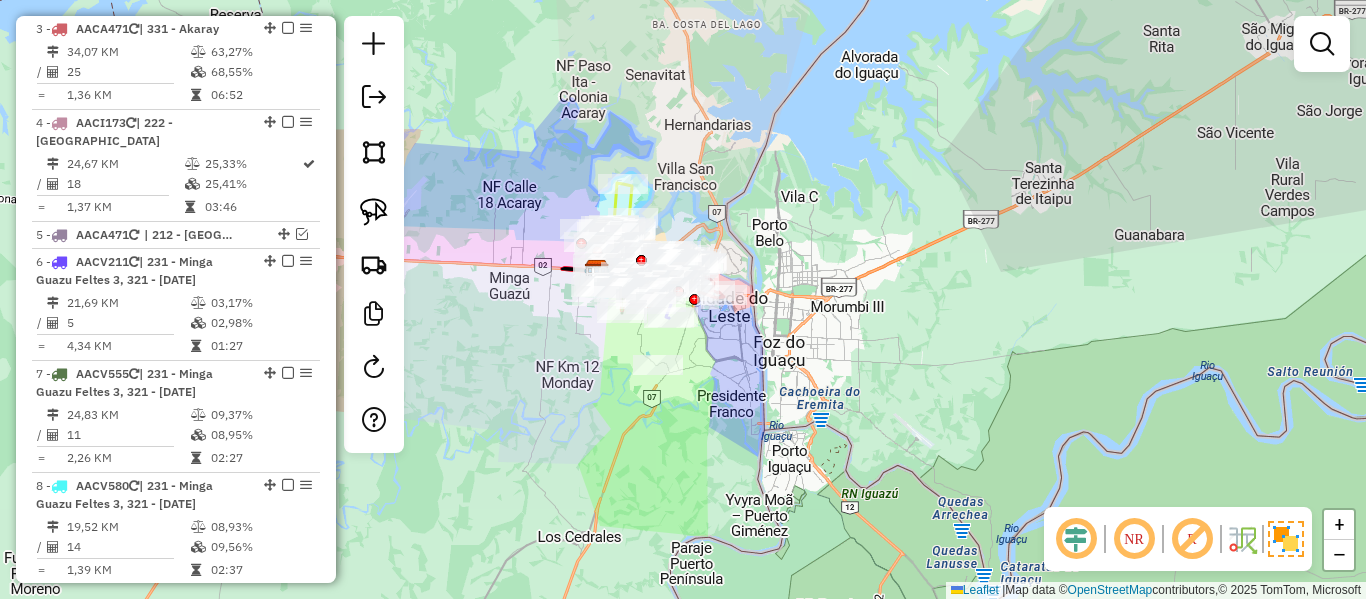 click on "Janela de atendimento Grade de atendimento Capacidade Transportadoras Veículos Cliente Pedidos  Rotas Selecione os dias de semana para filtrar as janelas de atendimento  Seg   Ter   Qua   Qui   Sex   Sáb   Dom  Informe o período da janela de atendimento: De: Até:  Filtrar exatamente a janela do cliente  Considerar janela de atendimento padrão  Selecione os dias de semana para filtrar as grades de atendimento  Seg   Ter   Qua   Qui   Sex   Sáb   Dom   Considerar clientes sem dia de atendimento cadastrado  Clientes fora do dia de atendimento selecionado Filtrar as atividades entre os valores definidos abaixo:  Peso mínimo:   Peso máximo:   Cubagem mínima:   Cubagem máxima:   De:   Até:  Filtrar as atividades entre o tempo de atendimento definido abaixo:  De:   Até:   Considerar capacidade total dos clientes não roteirizados Transportadora: Selecione um ou mais itens Tipo de veículo: Selecione um ou mais itens Veículo: Selecione um ou mais itens Motorista: Selecione um ou mais itens Nome: Rótulo:" 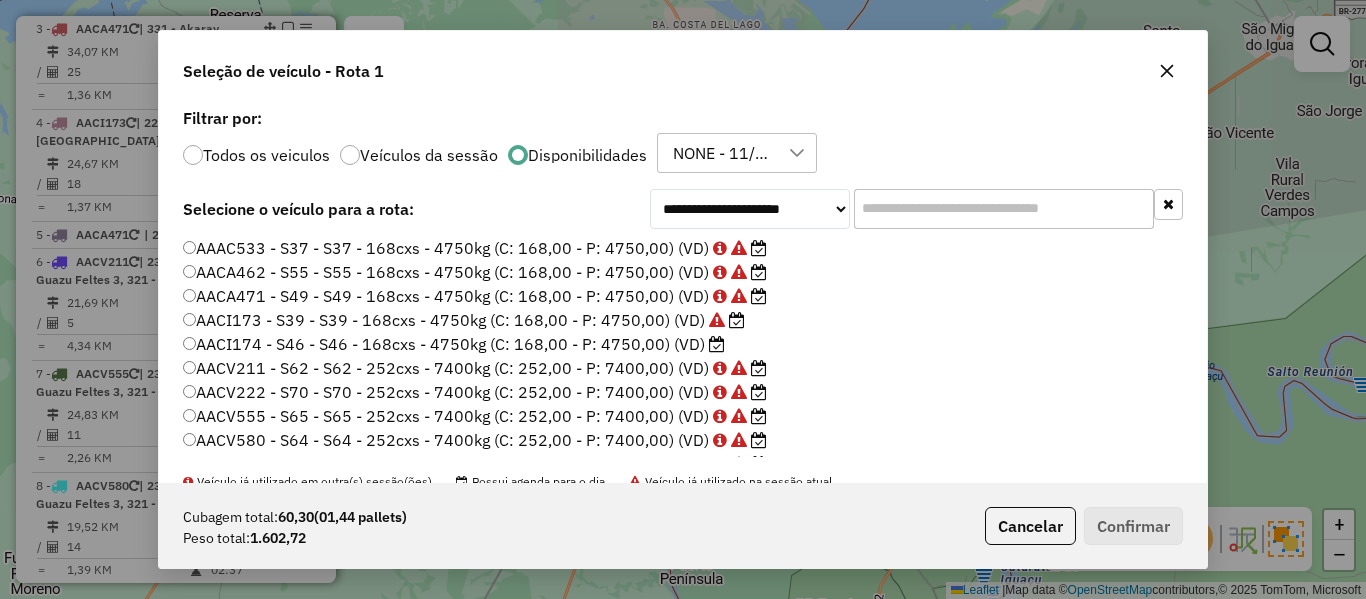 scroll, scrollTop: 11, scrollLeft: 6, axis: both 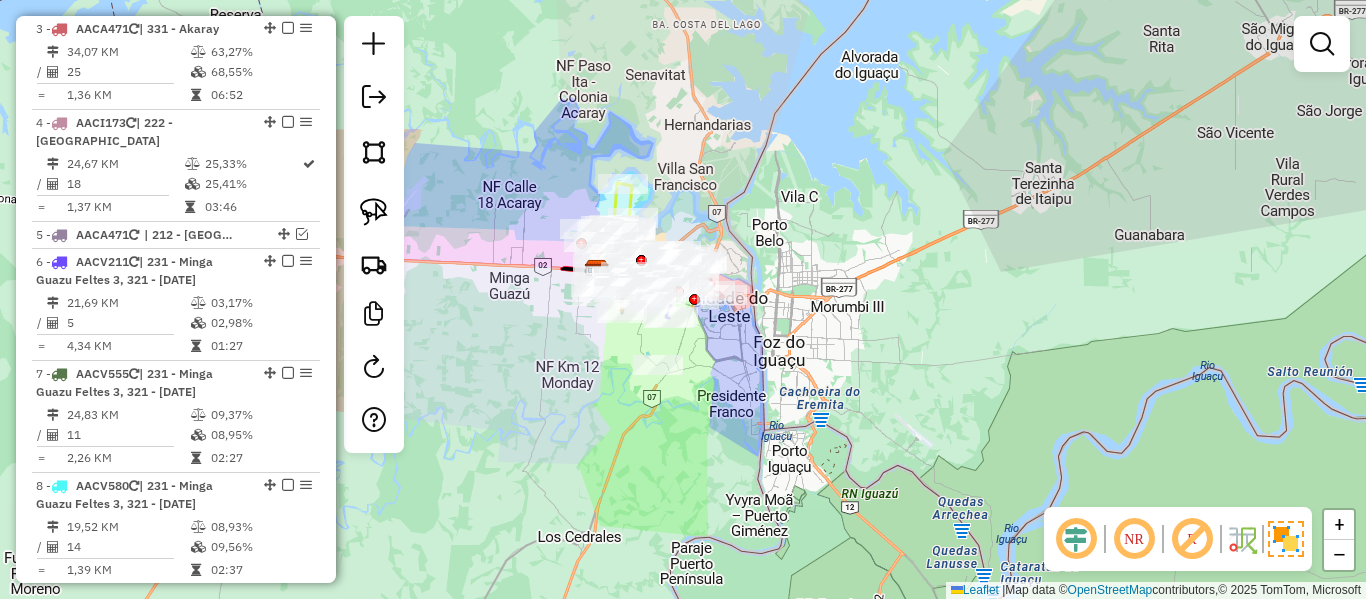 click on "Janela de atendimento Grade de atendimento Capacidade Transportadoras Veículos Cliente Pedidos  Rotas Selecione os dias de semana para filtrar as janelas de atendimento  Seg   Ter   Qua   Qui   Sex   Sáb   Dom  Informe o período da janela de atendimento: De: Até:  Filtrar exatamente a janela do cliente  Considerar janela de atendimento padrão  Selecione os dias de semana para filtrar as grades de atendimento  Seg   Ter   Qua   Qui   Sex   Sáb   Dom   Considerar clientes sem dia de atendimento cadastrado  Clientes fora do dia de atendimento selecionado Filtrar as atividades entre os valores definidos abaixo:  Peso mínimo:   Peso máximo:   Cubagem mínima:   Cubagem máxima:   De:   Até:  Filtrar as atividades entre o tempo de atendimento definido abaixo:  De:   Até:   Considerar capacidade total dos clientes não roteirizados Transportadora: Selecione um ou mais itens Tipo de veículo: Selecione um ou mais itens Veículo: Selecione um ou mais itens Motorista: Selecione um ou mais itens Nome: Rótulo:" 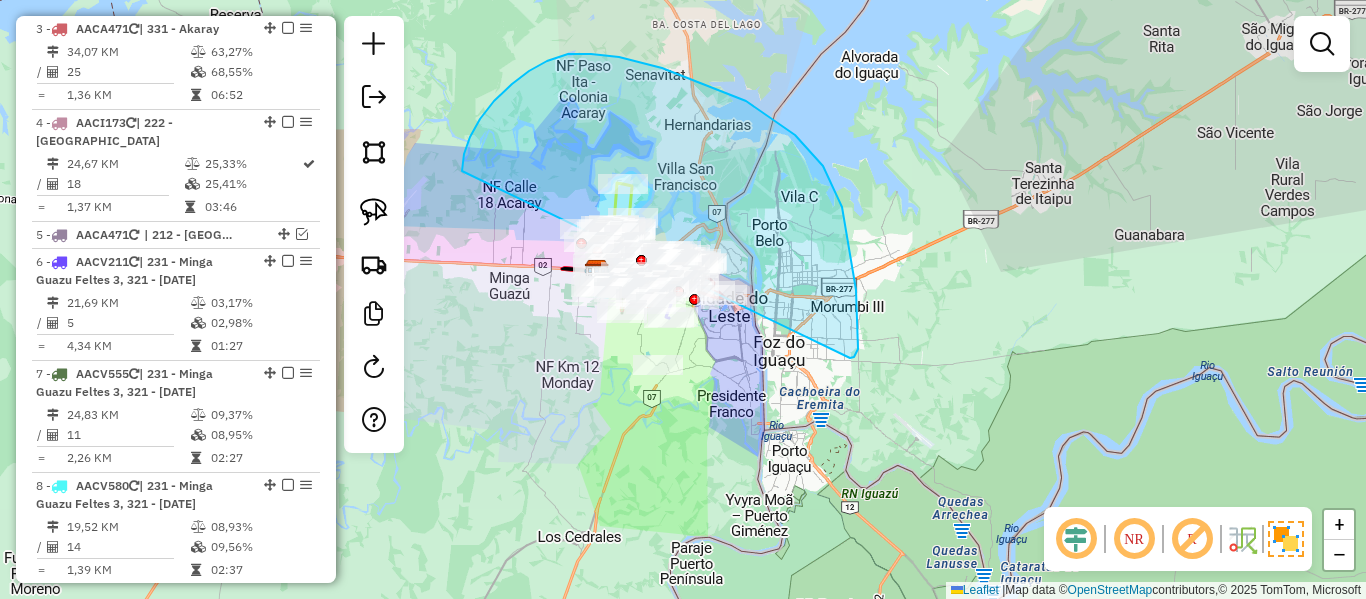 drag, startPoint x: 858, startPoint y: 349, endPoint x: 665, endPoint y: 463, distance: 224.15396 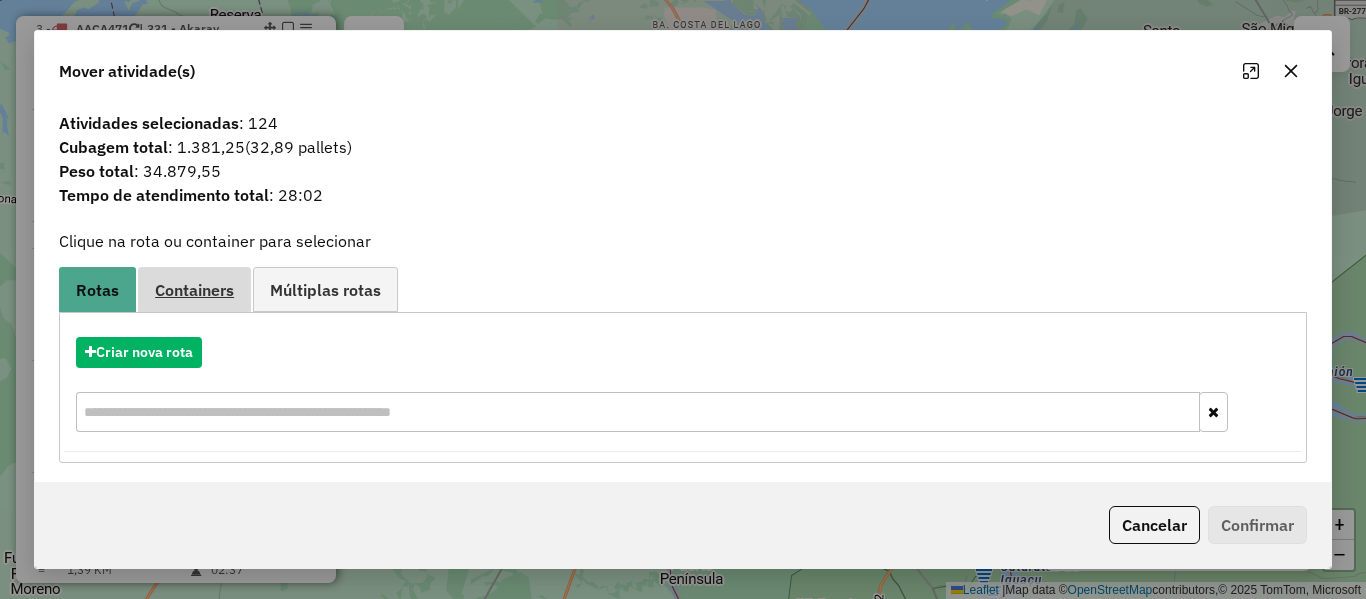 click on "Containers" at bounding box center [194, 290] 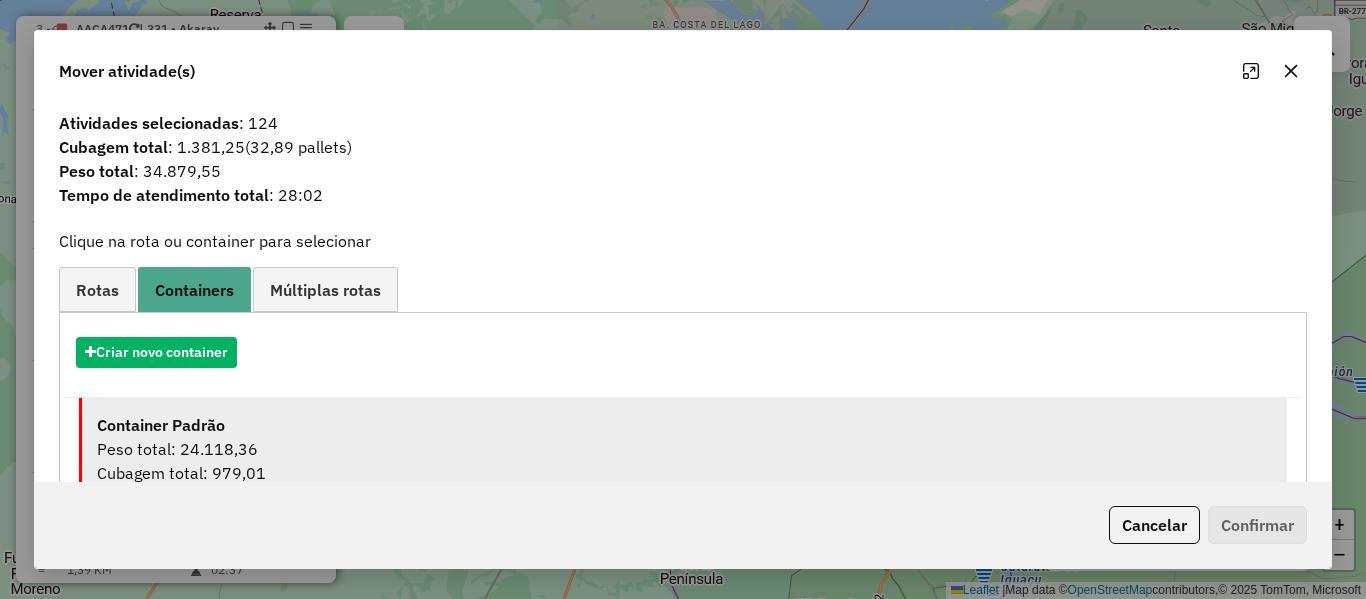 drag, startPoint x: 266, startPoint y: 429, endPoint x: 553, endPoint y: 473, distance: 290.35324 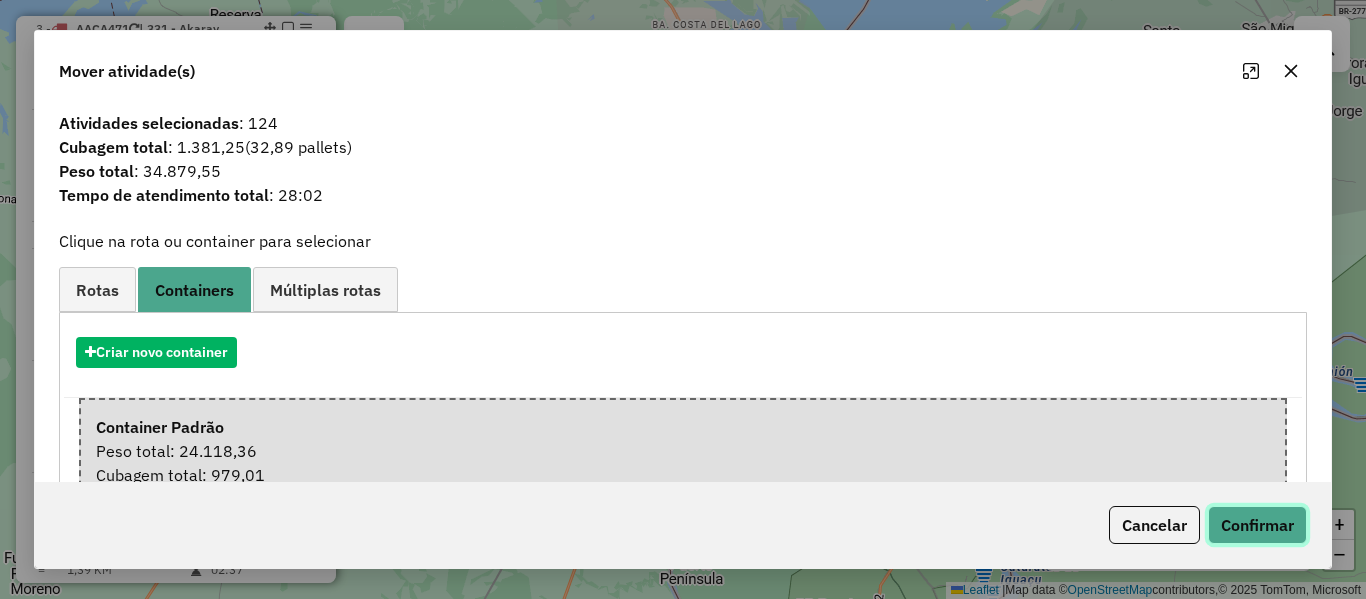 click on "Confirmar" 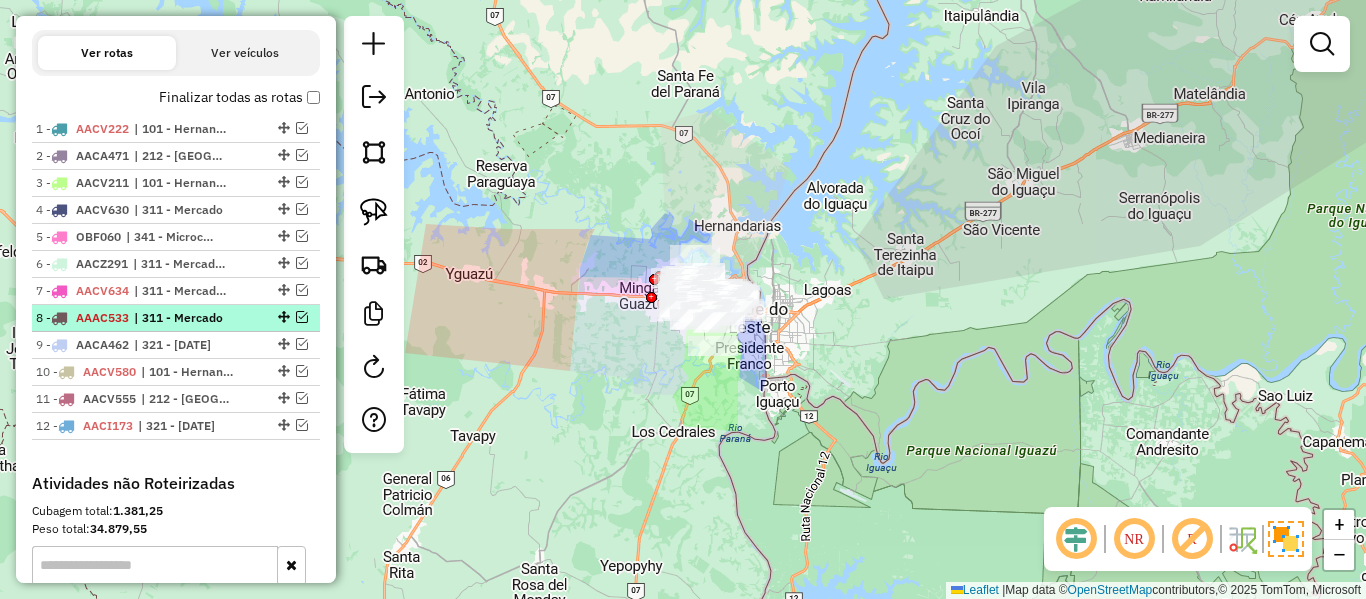 scroll, scrollTop: 583, scrollLeft: 0, axis: vertical 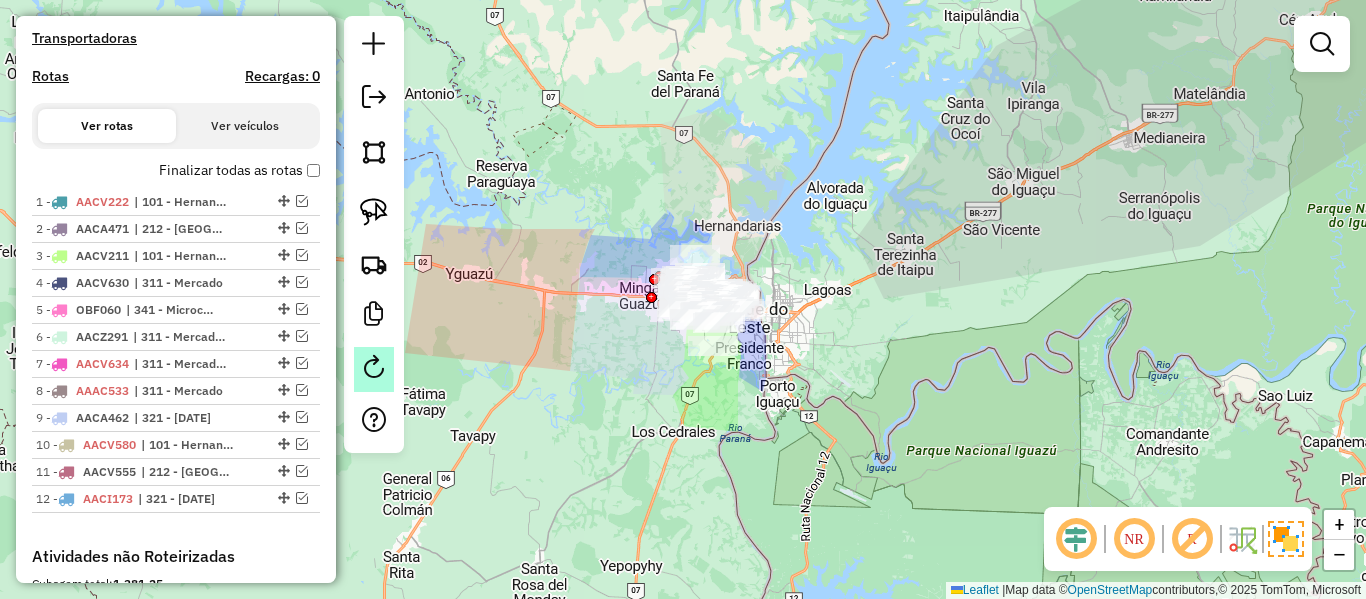 click 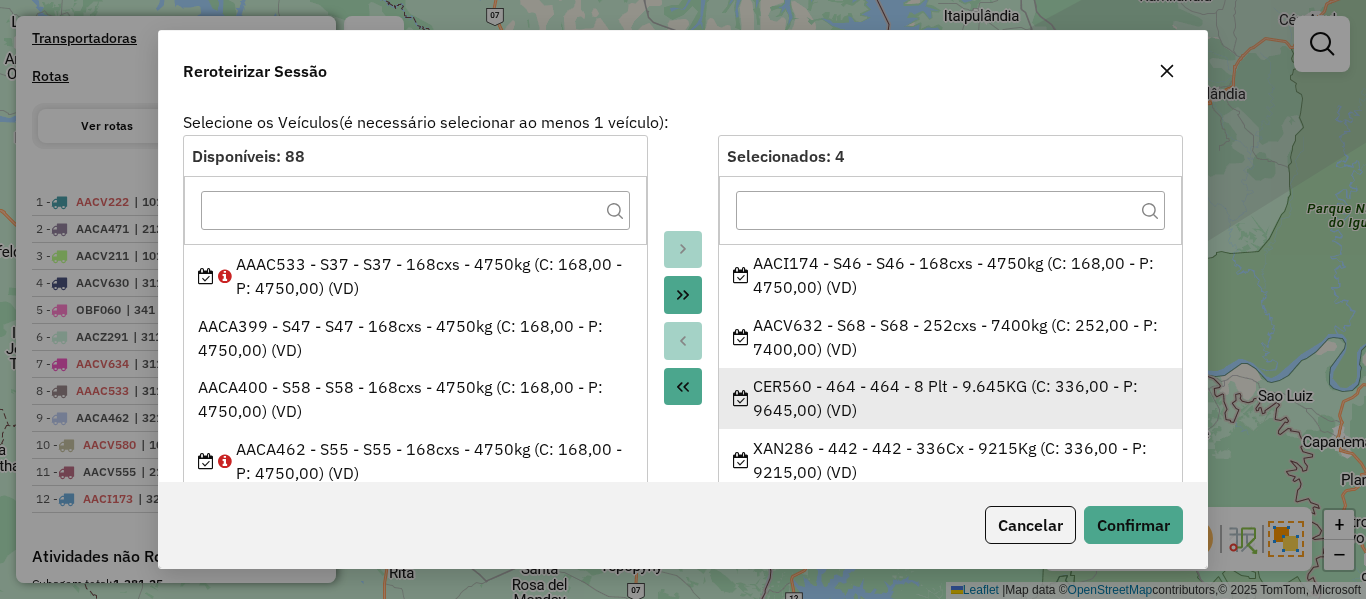 scroll, scrollTop: 0, scrollLeft: 0, axis: both 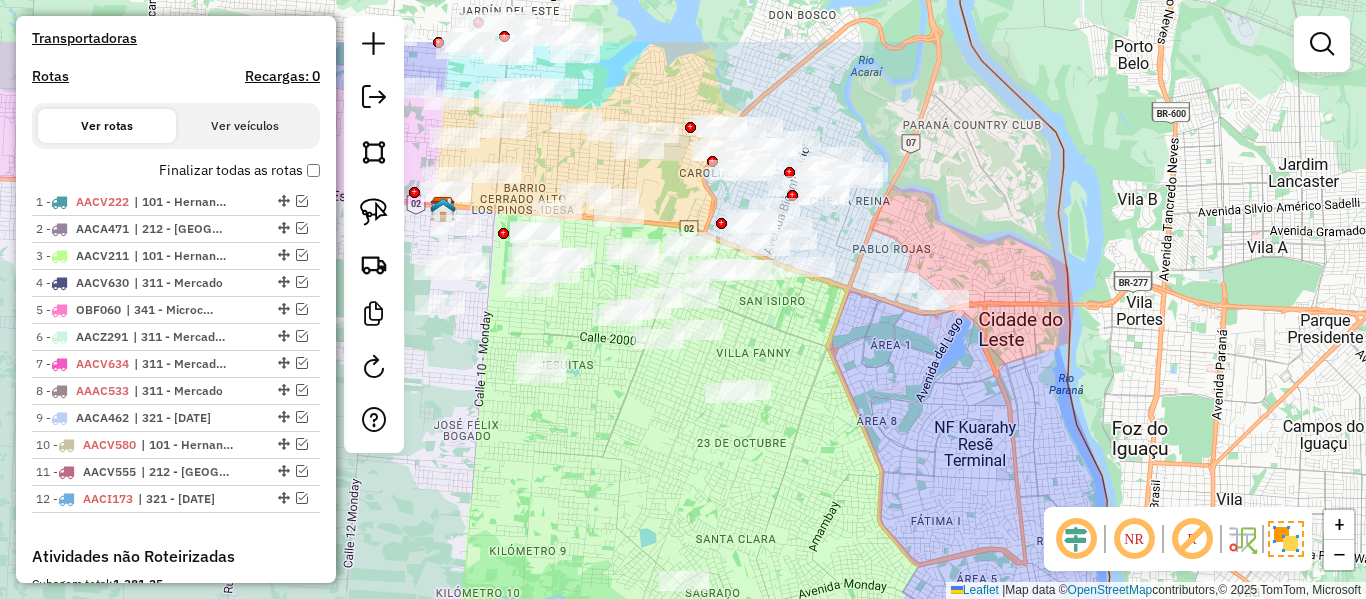 drag, startPoint x: 874, startPoint y: 189, endPoint x: 929, endPoint y: 320, distance: 142.07744 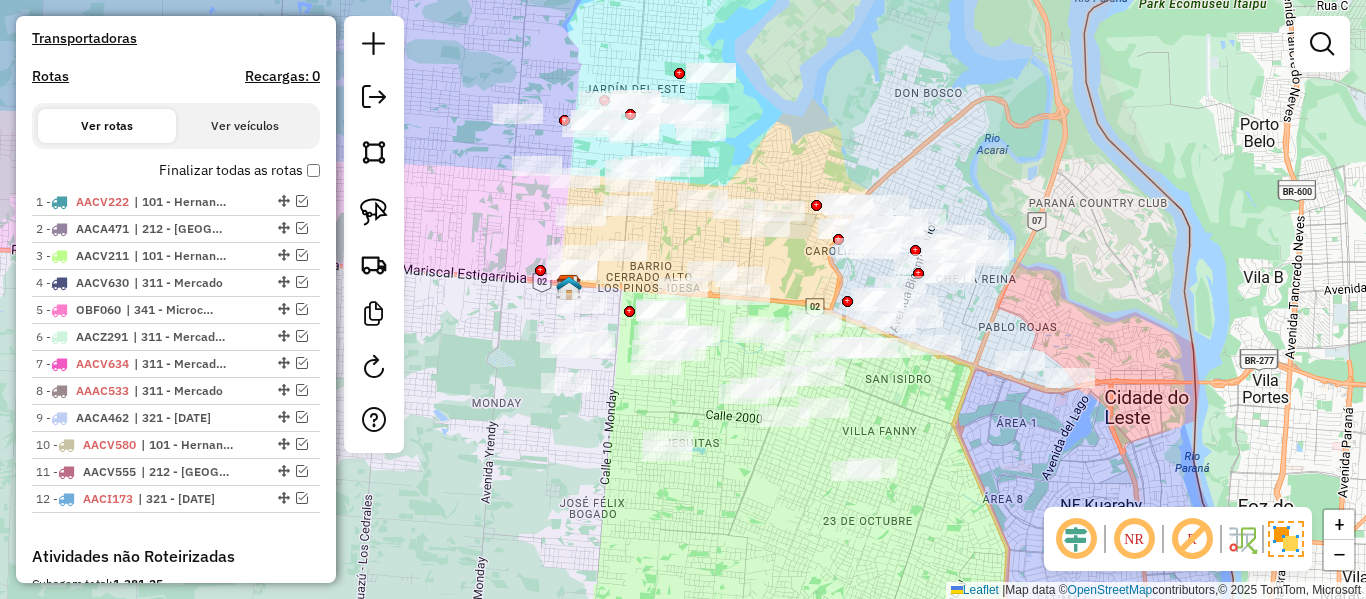 drag, startPoint x: 750, startPoint y: 138, endPoint x: 1016, endPoint y: 231, distance: 281.78894 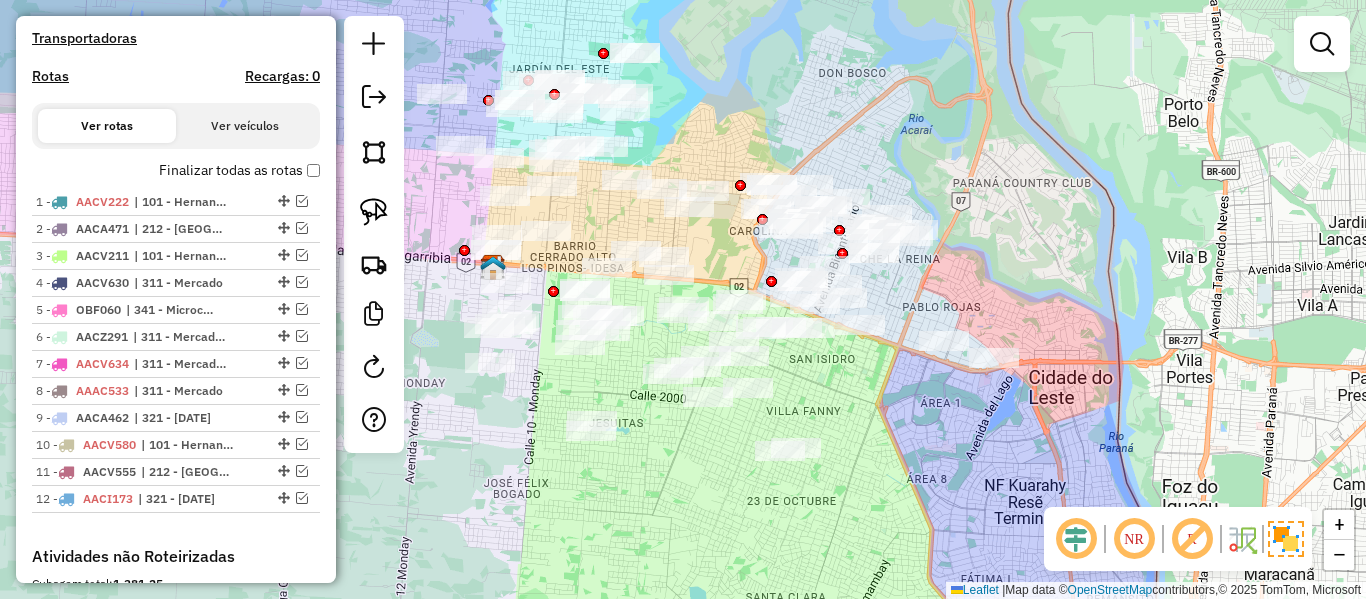 drag, startPoint x: 1045, startPoint y: 289, endPoint x: 969, endPoint y: 268, distance: 78.84795 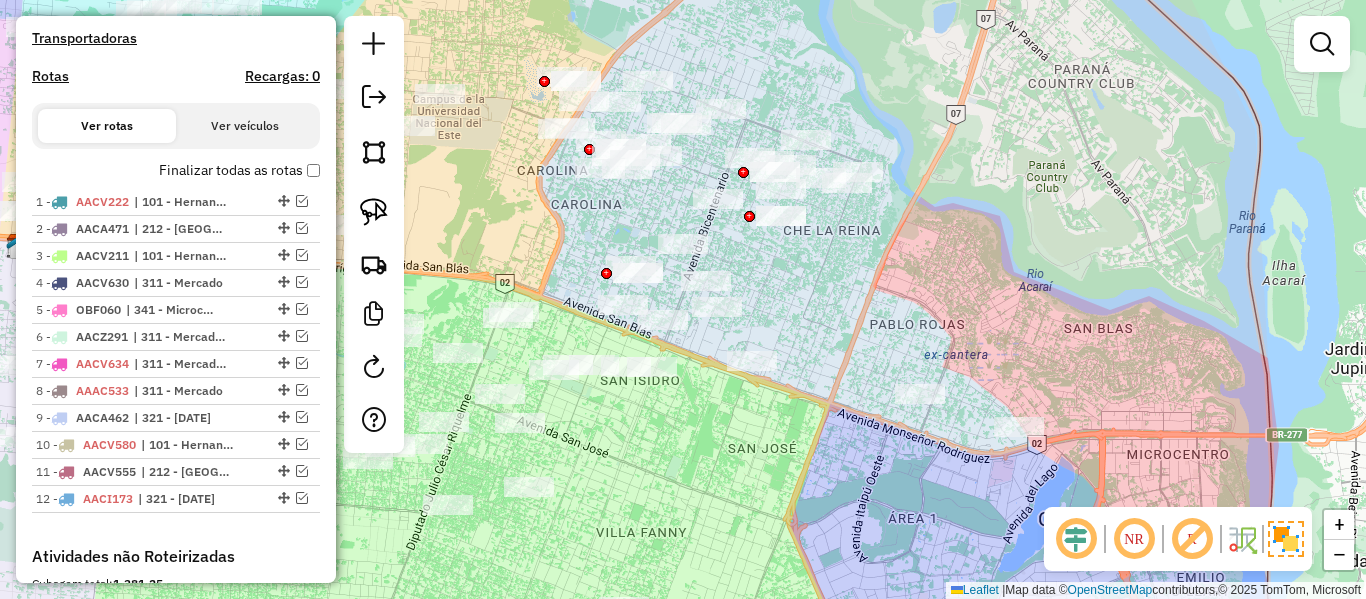 drag, startPoint x: 931, startPoint y: 291, endPoint x: 937, endPoint y: 308, distance: 18.027756 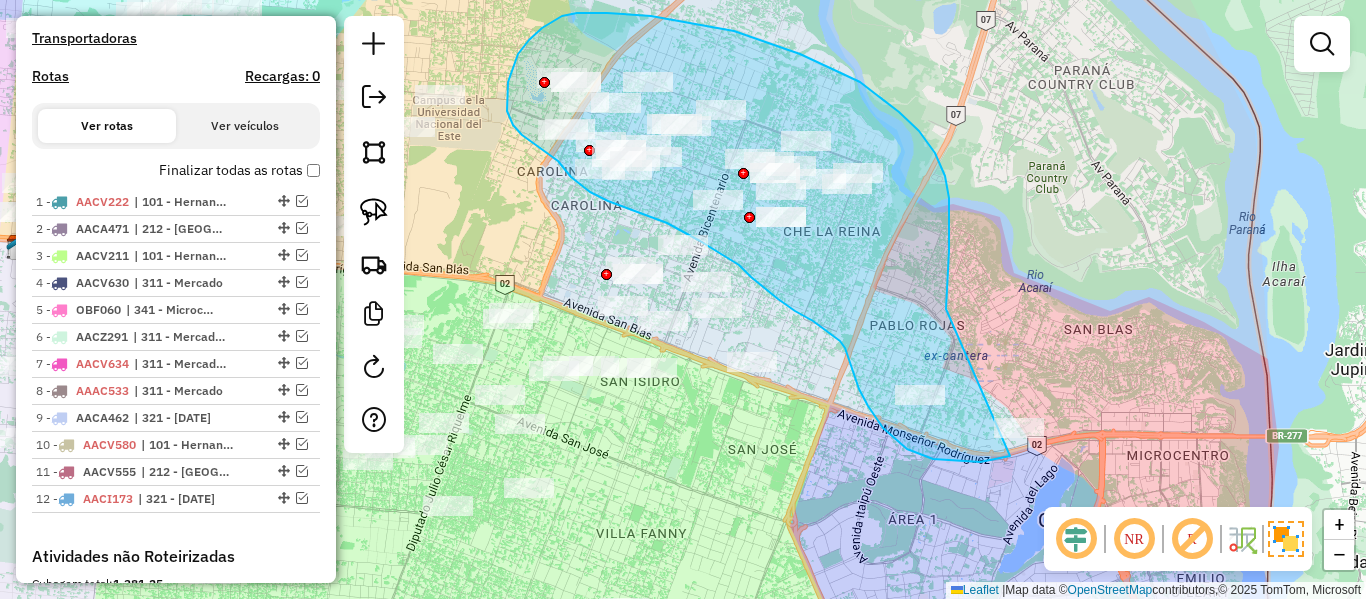 drag, startPoint x: 947, startPoint y: 291, endPoint x: 1133, endPoint y: 303, distance: 186.38669 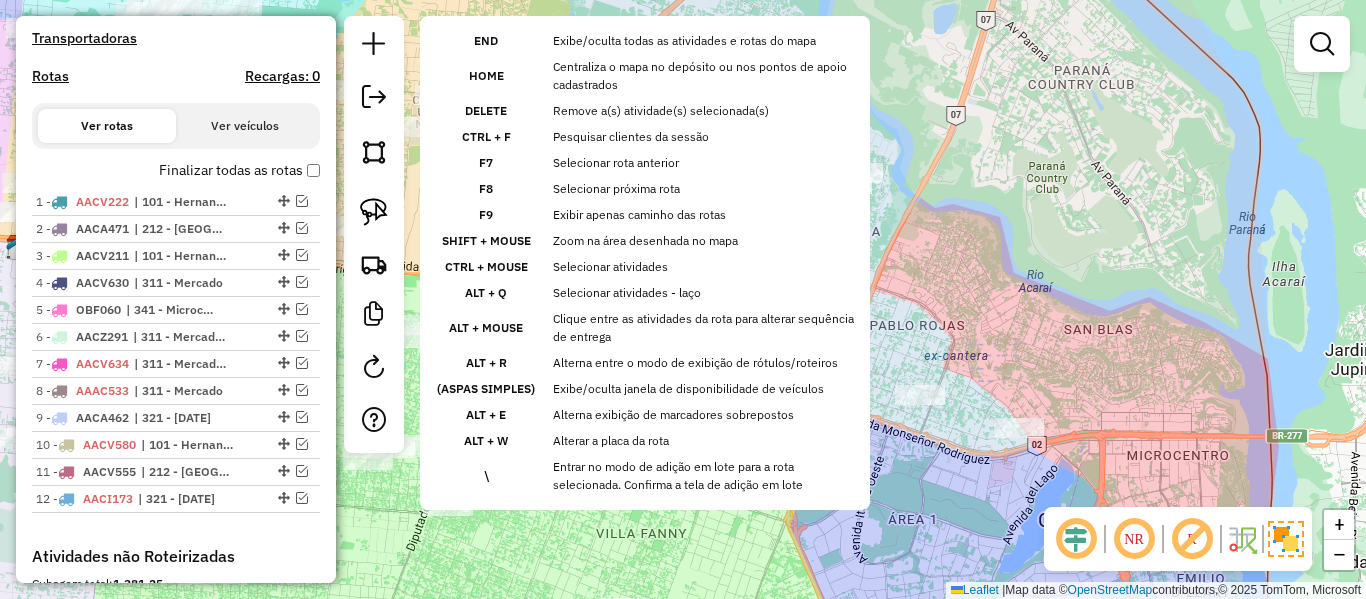 click on "end  Exibe/oculta todas as atividades e rotas do mapa  home  Centraliza o mapa no depósito ou nos pontos de apoio cadastrados  delete  Remove a(s) atividade(s) selecionada(s)  ctrl + f  Pesquisar clientes da sessão  f7  Selecionar rota anterior  f8  Selecionar próxima rota  f9  Exibir apenas caminho das rotas  shift + mouse   Zoom na área desenhada no mapa  ctrl + mouse  Selecionar atividades  alt + q  Selecionar atividades - laço  alt + mouse  Clique entre as atividades da rota para alterar sequência de entrega  alt + r  Alterna entre o modo de exibição de rótulos/roteiros  (Aspas simples)  Exibe/oculta janela de disponibilidade de veículos  alt + e  Alterna exibição de marcadores sobrepostos  alt + w  Alterar a placa da rota  \  Entrar no modo de adição em lote para a rota selecionada. Confirma a tela de adição em lote" 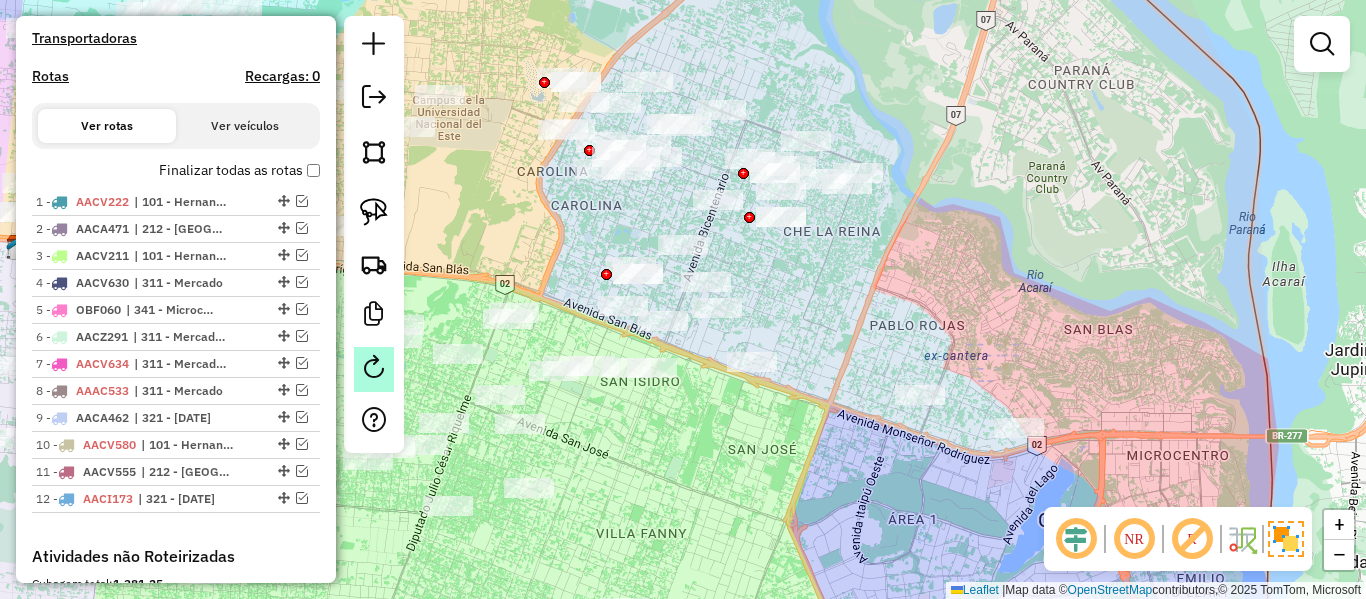 click 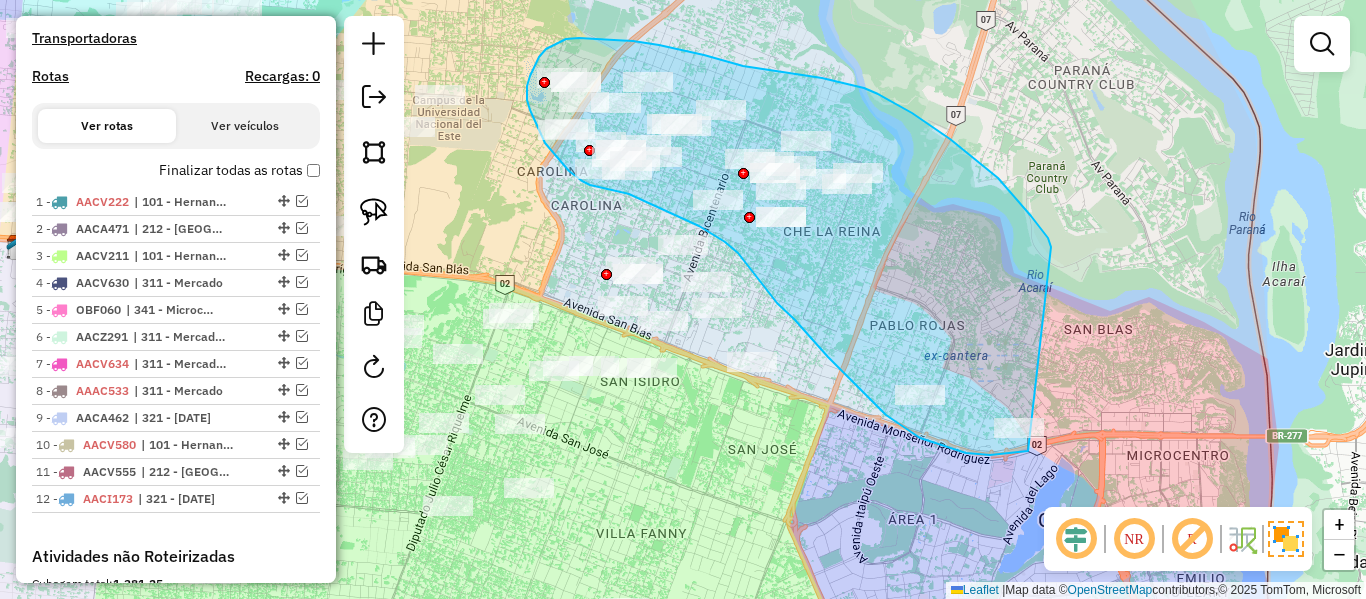 drag, startPoint x: 998, startPoint y: 178, endPoint x: 1110, endPoint y: 387, distance: 237.11812 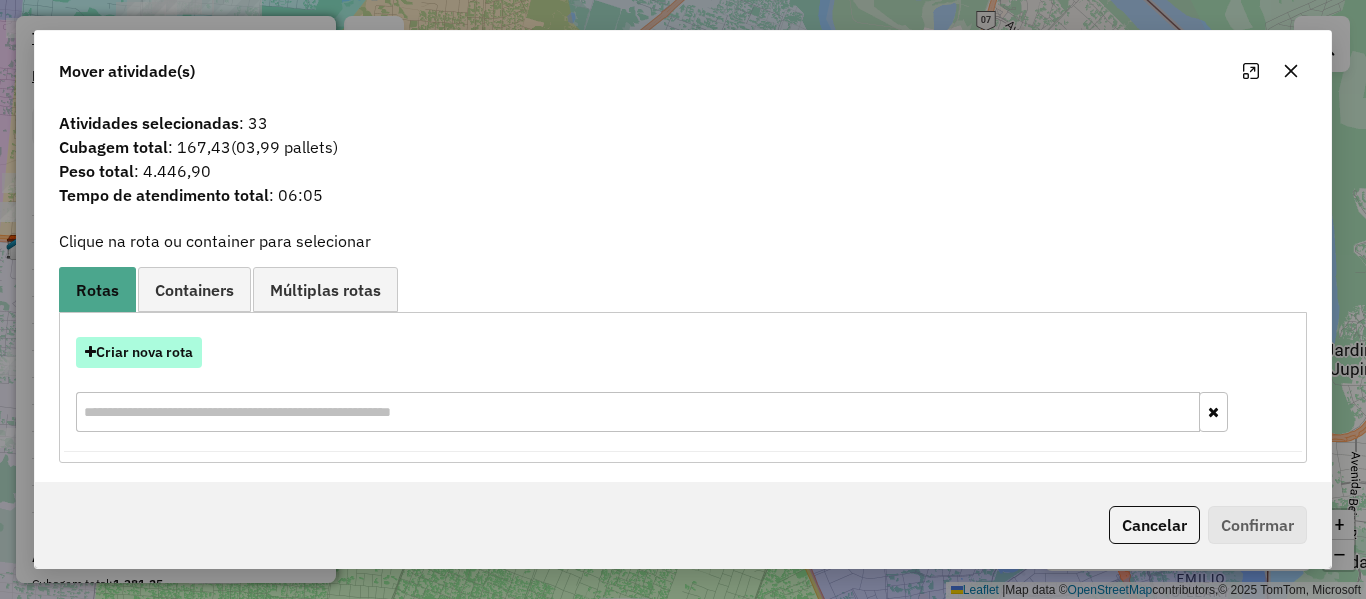 click on "Criar nova rota" at bounding box center (139, 352) 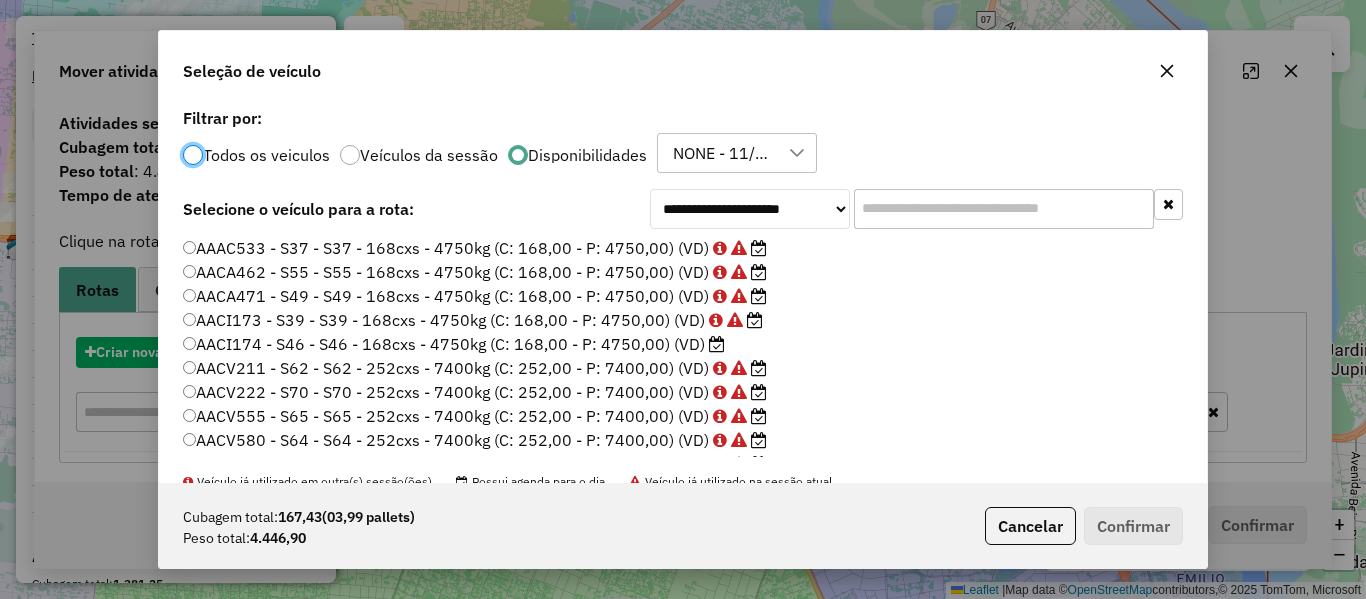 scroll, scrollTop: 11, scrollLeft: 6, axis: both 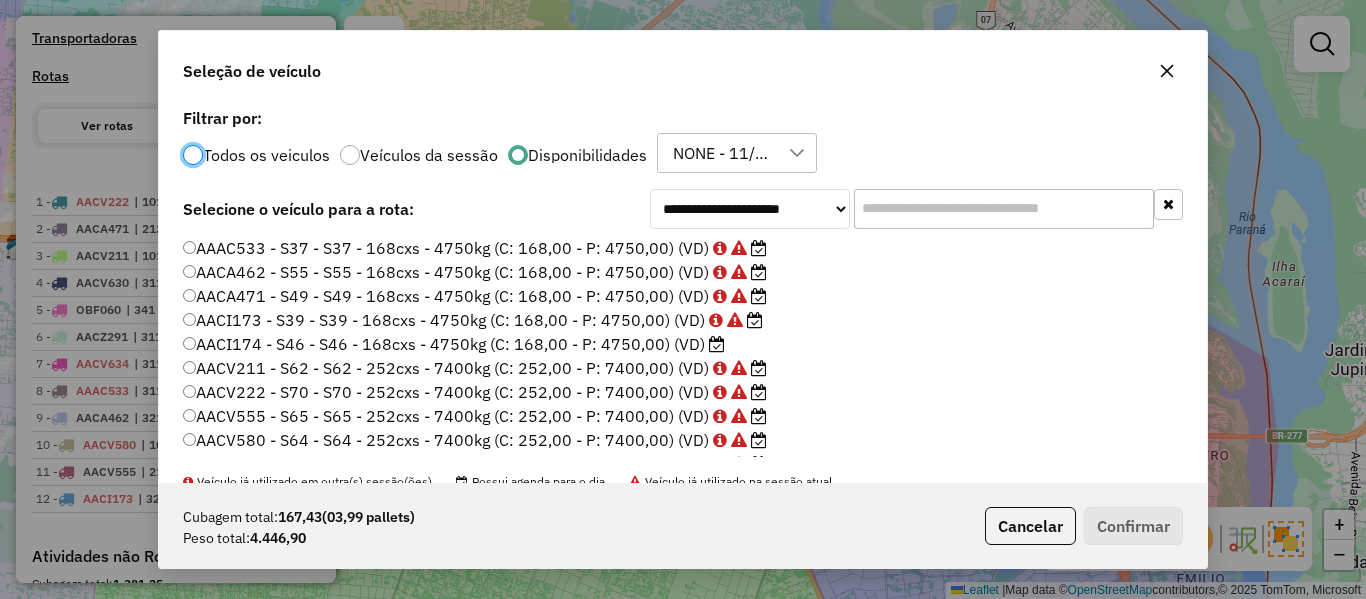 click 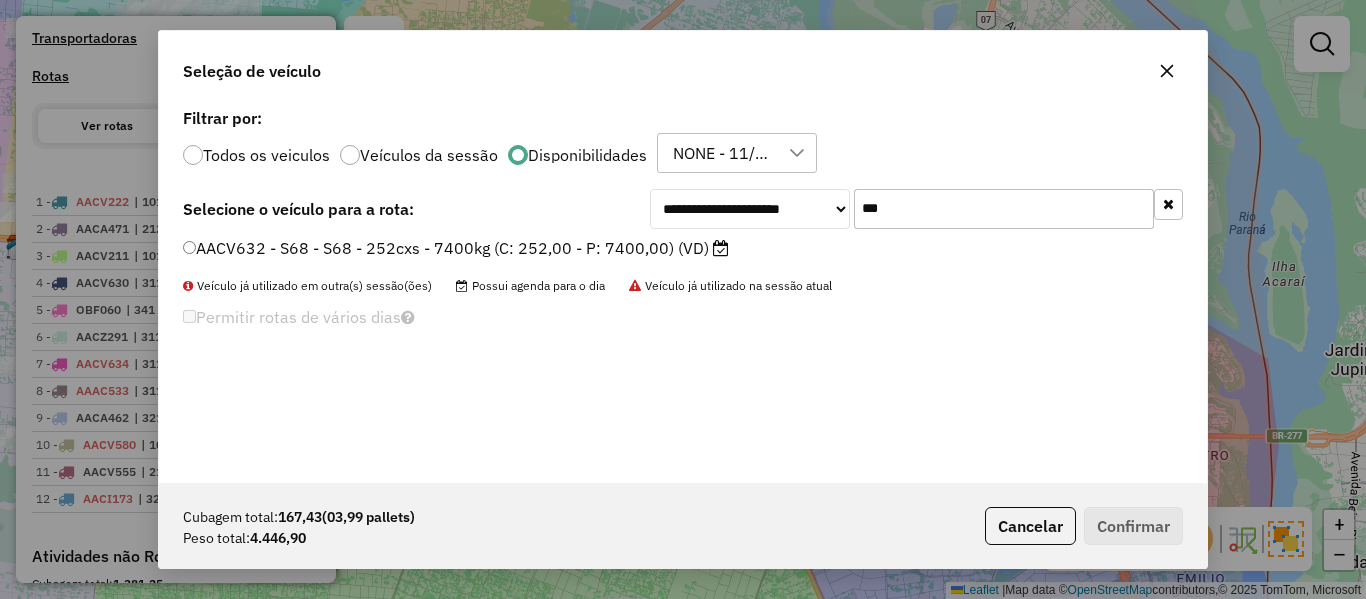 type on "***" 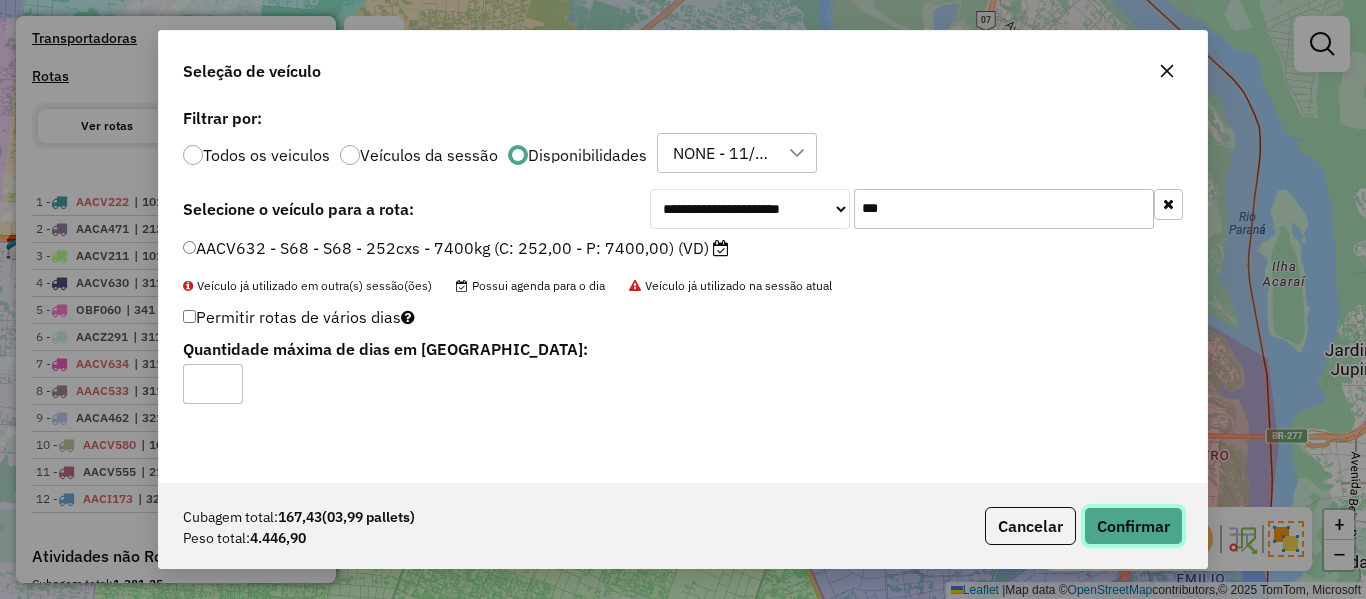 drag, startPoint x: 1123, startPoint y: 528, endPoint x: 1132, endPoint y: 533, distance: 10.29563 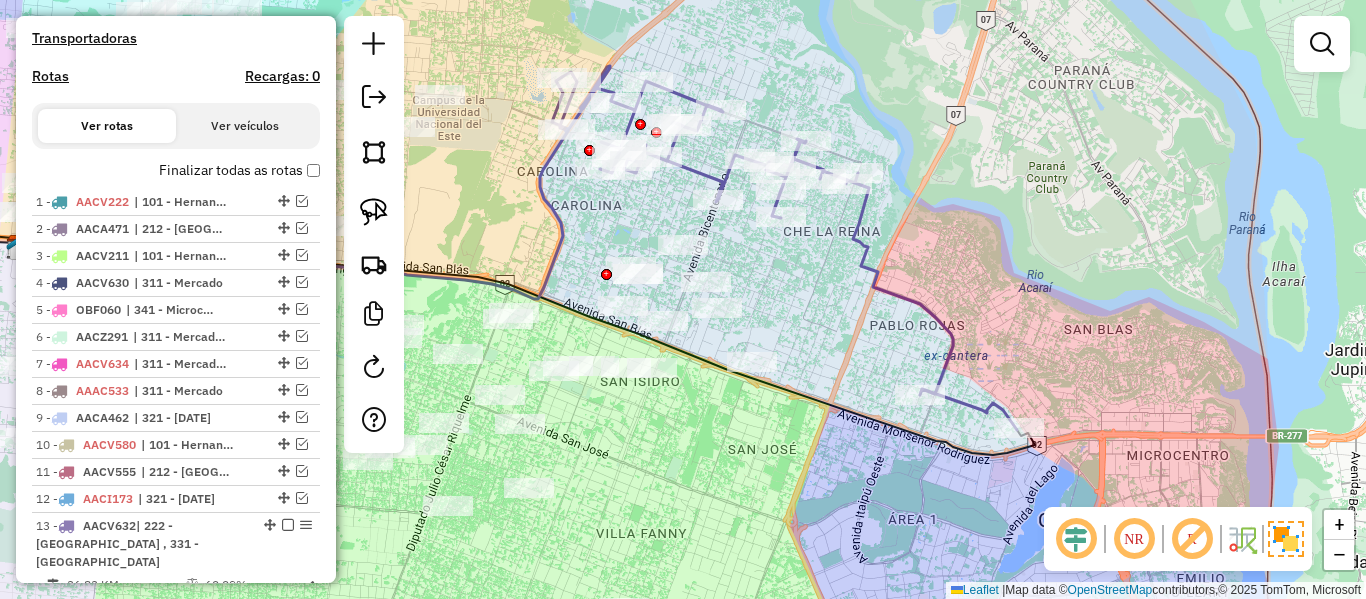 click 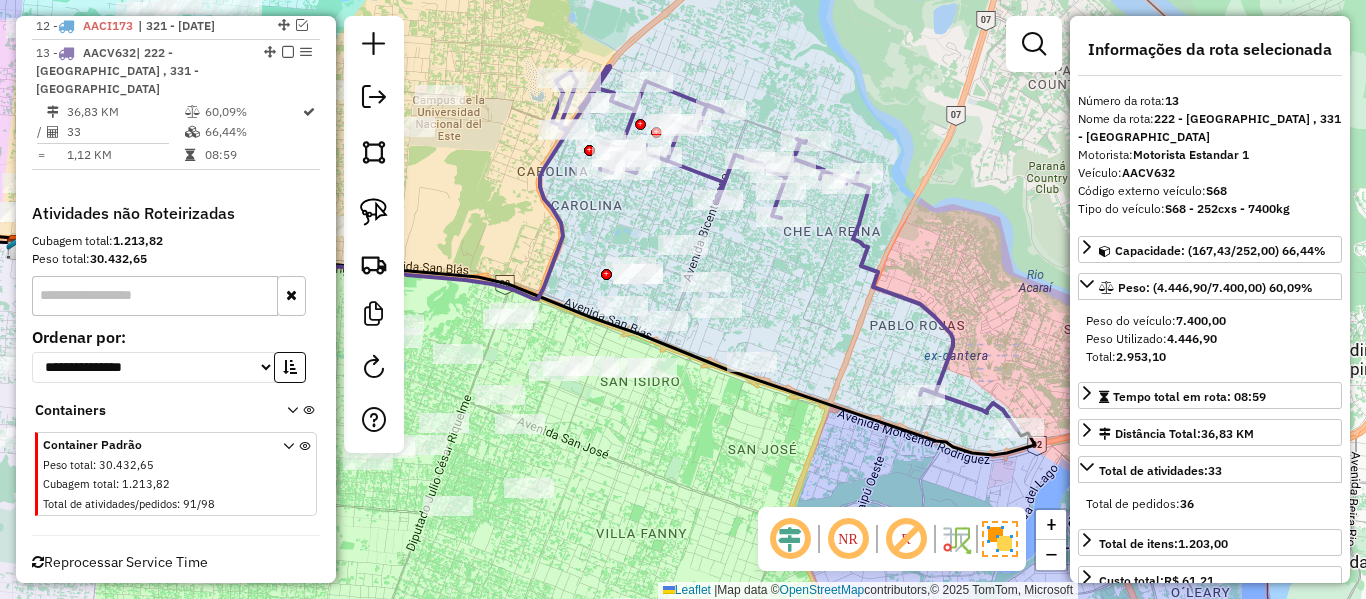 click 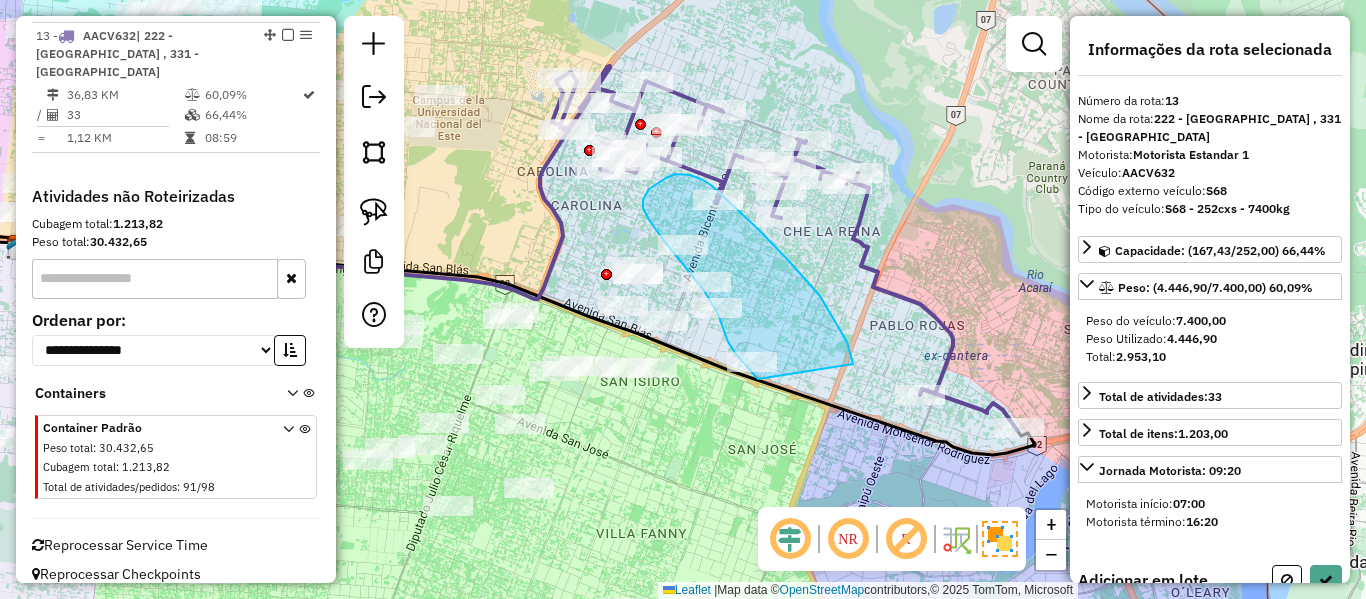 drag, startPoint x: 847, startPoint y: 342, endPoint x: 781, endPoint y: 386, distance: 79.32213 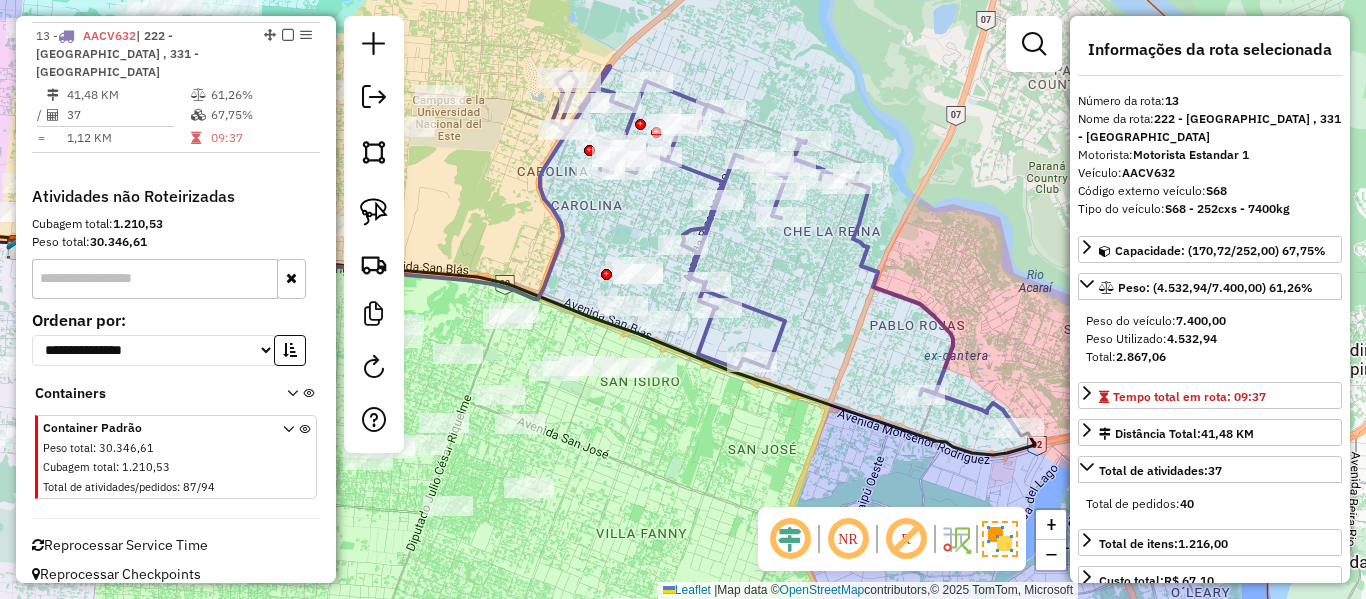 click 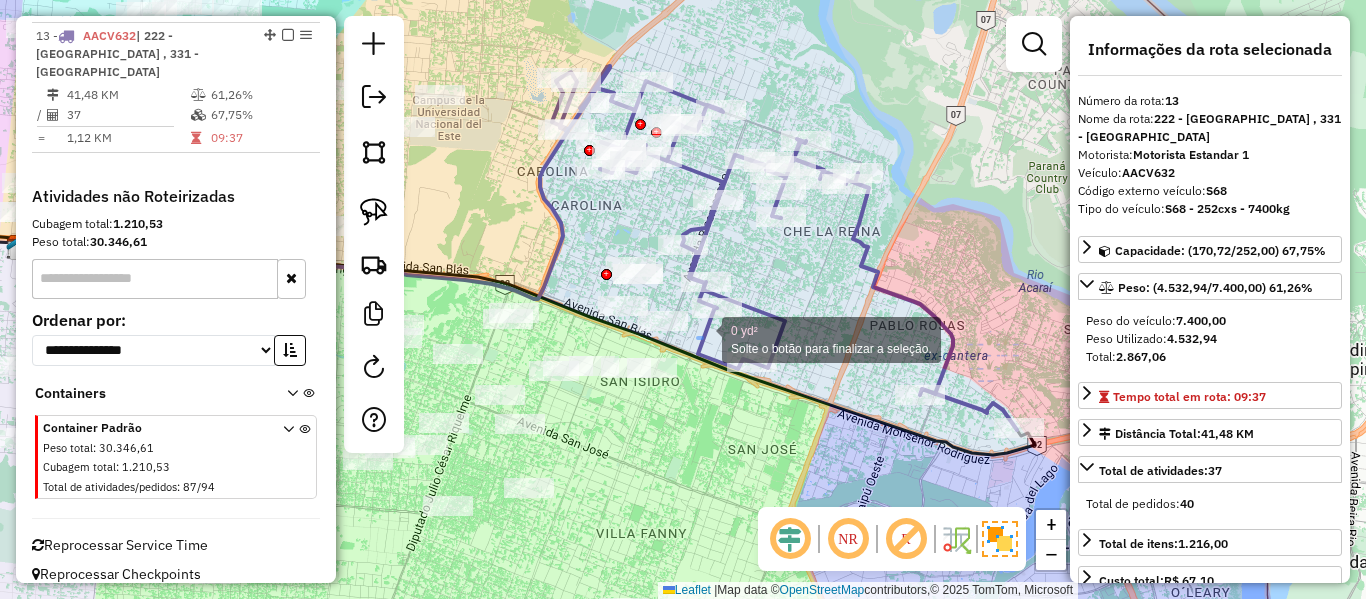 drag, startPoint x: 698, startPoint y: 337, endPoint x: 780, endPoint y: 422, distance: 118.10589 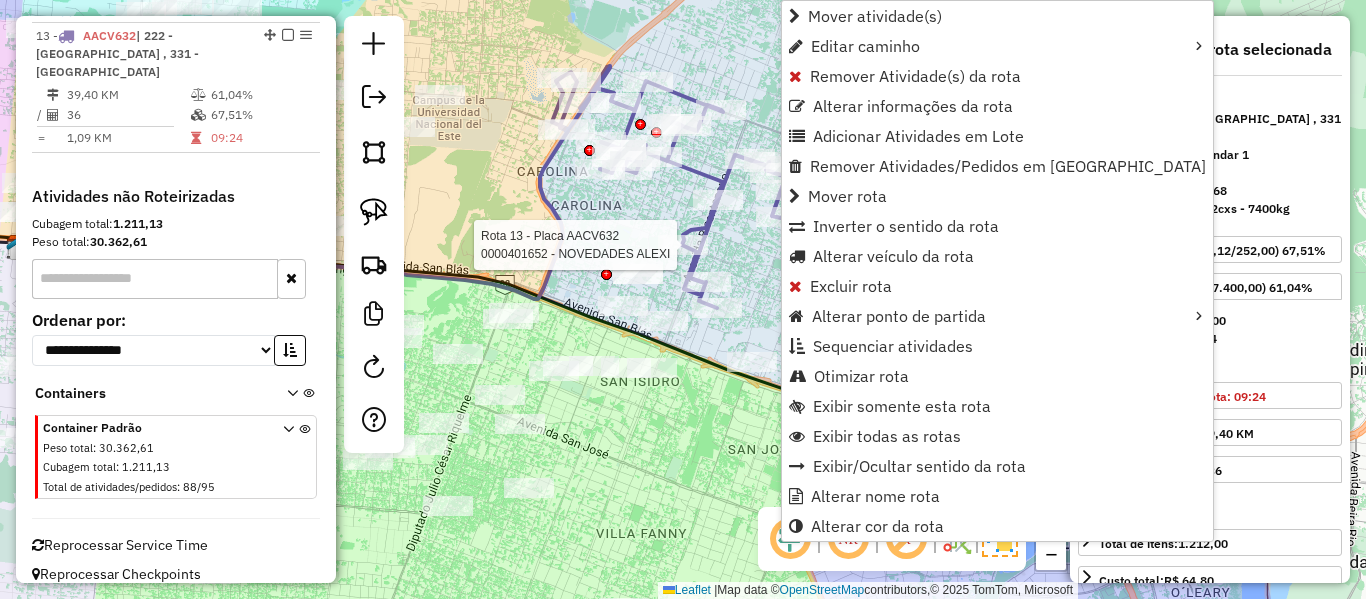 click 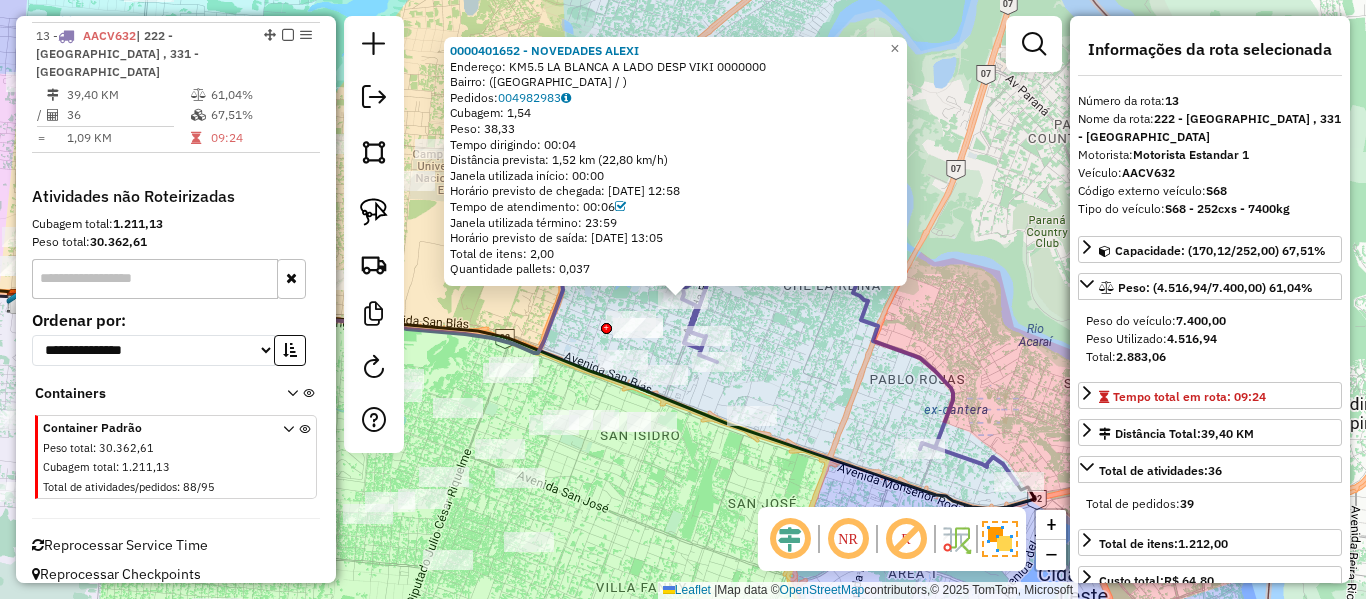 click on "Horário previsto de saída: [DATE] 13:05" 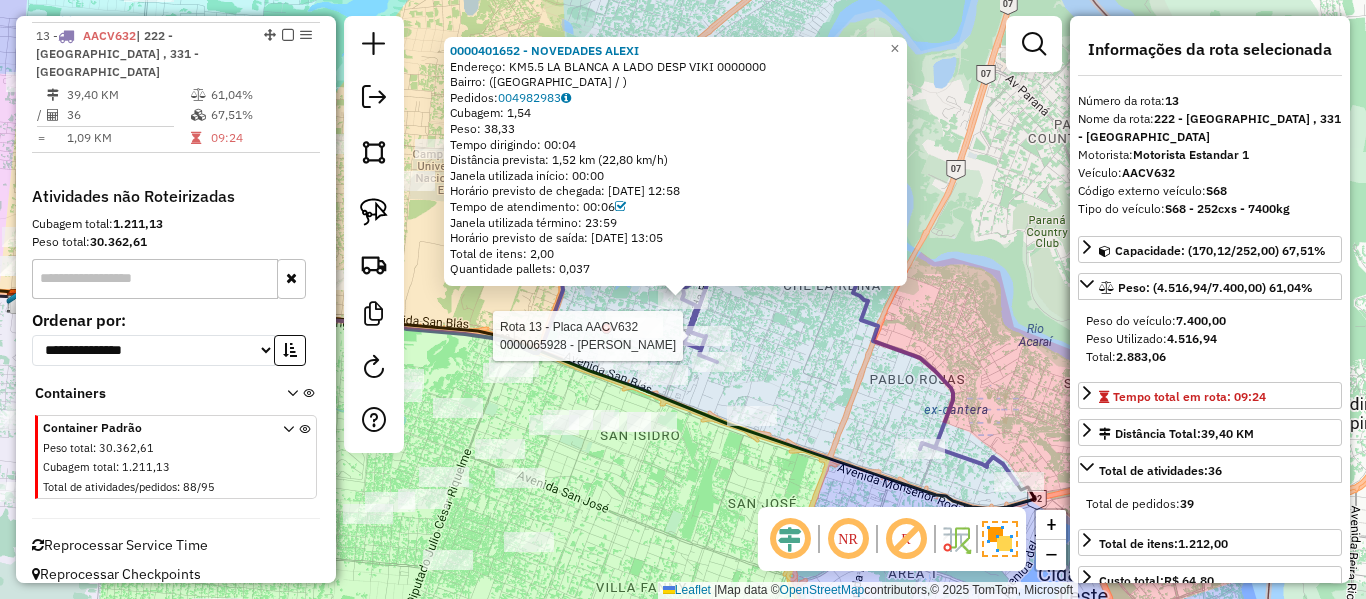 click 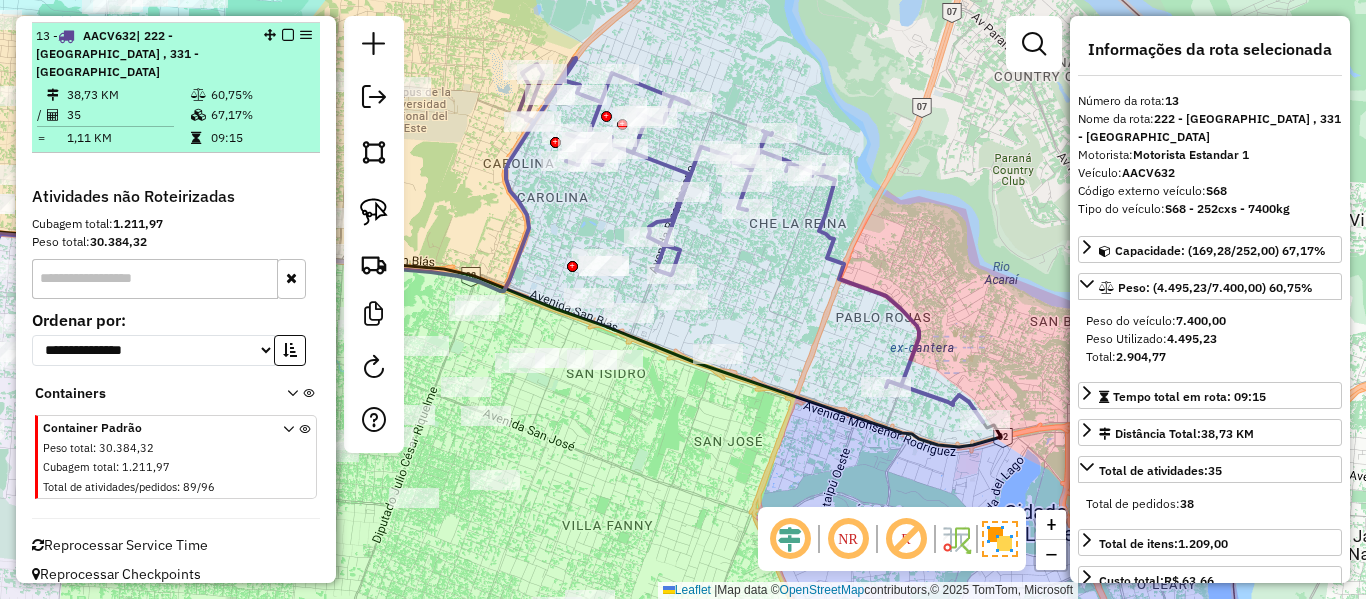 click at bounding box center (288, 35) 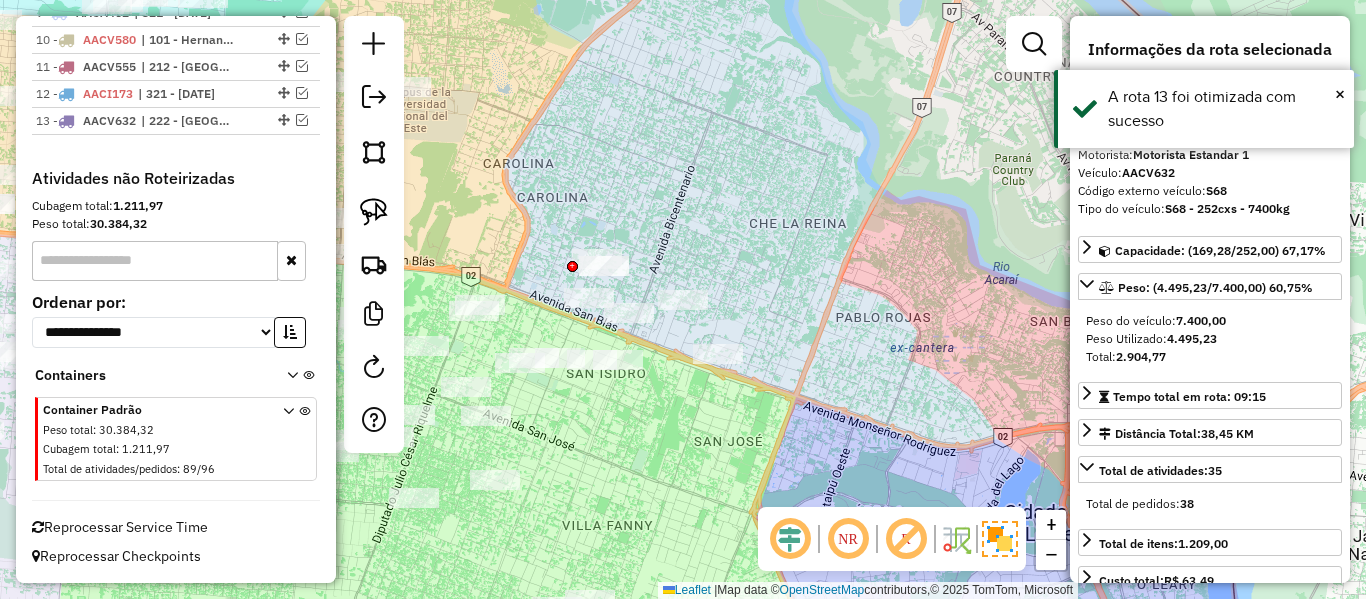 scroll, scrollTop: 988, scrollLeft: 0, axis: vertical 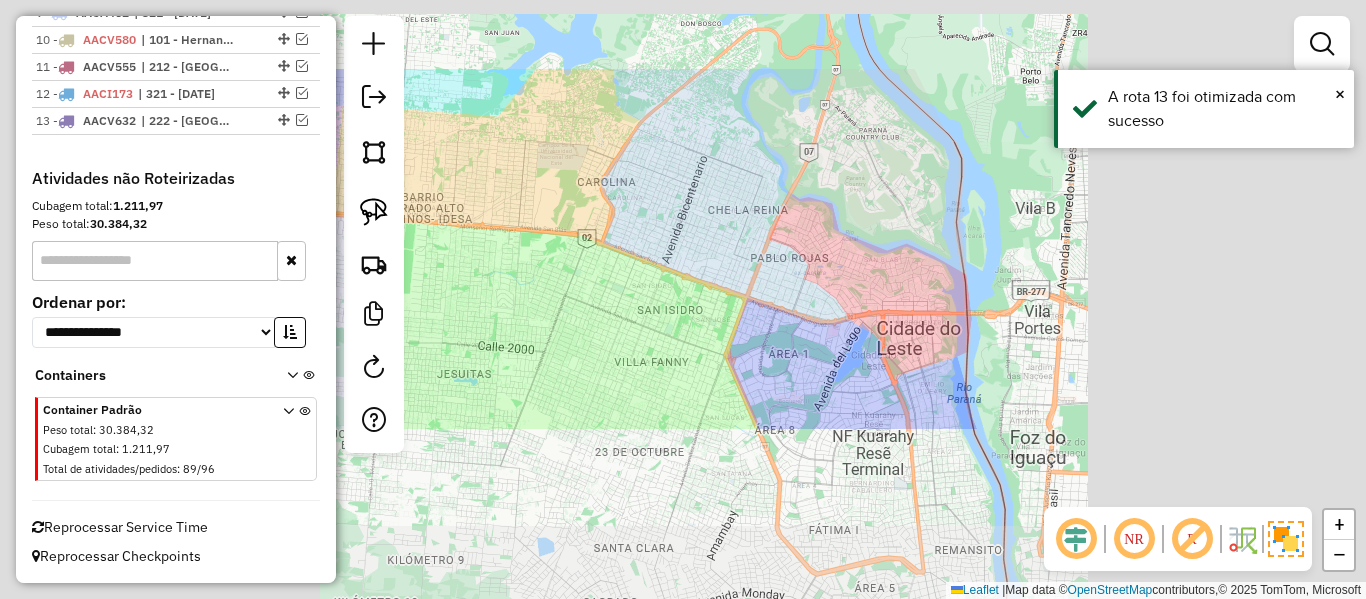 click on "Janela de atendimento Grade de atendimento Capacidade Transportadoras Veículos Cliente Pedidos  Rotas Selecione os dias de semana para filtrar as janelas de atendimento  Seg   Ter   Qua   Qui   Sex   Sáb   Dom  Informe o período da janela de atendimento: De: Até:  Filtrar exatamente a janela do cliente  Considerar janela de atendimento padrão  Selecione os dias de semana para filtrar as grades de atendimento  Seg   Ter   Qua   Qui   Sex   Sáb   Dom   Considerar clientes sem dia de atendimento cadastrado  Clientes fora do dia de atendimento selecionado Filtrar as atividades entre os valores definidos abaixo:  Peso mínimo:   Peso máximo:   Cubagem mínima:   Cubagem máxima:   De:   Até:  Filtrar as atividades entre o tempo de atendimento definido abaixo:  De:   Até:   Considerar capacidade total dos clientes não roteirizados Transportadora: Selecione um ou mais itens Tipo de veículo: Selecione um ou mais itens Veículo: Selecione um ou mais itens Motorista: Selecione um ou mais itens Nome: Rótulo:" 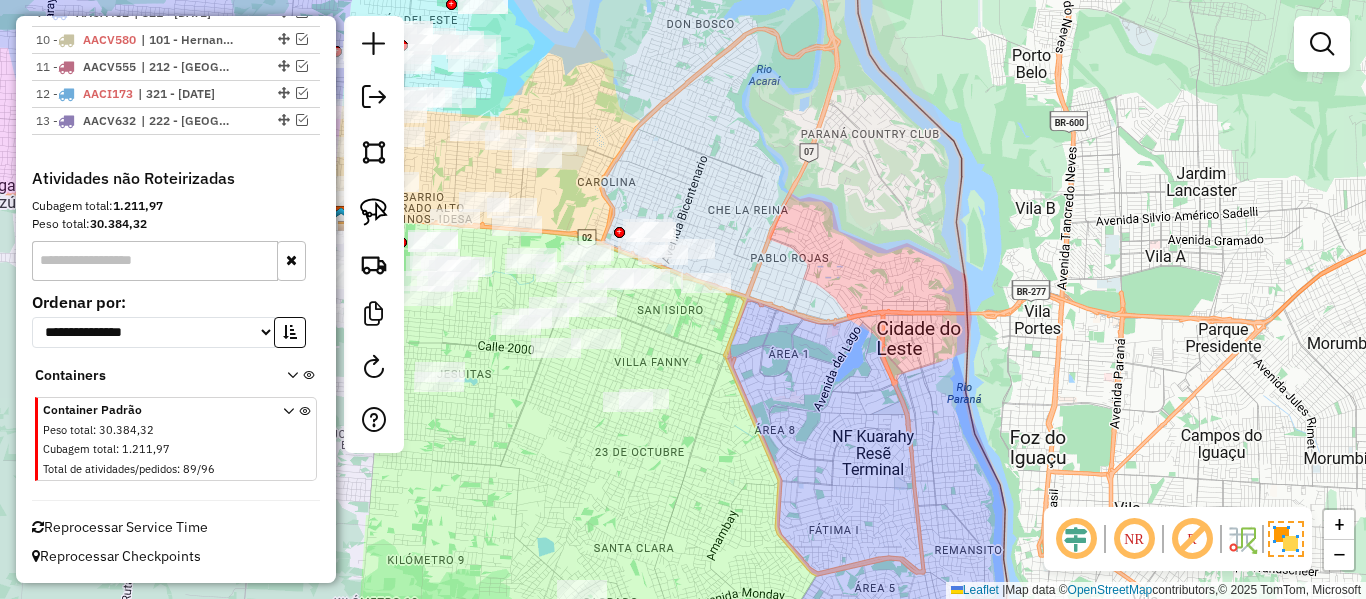 click on "Janela de atendimento Grade de atendimento Capacidade Transportadoras Veículos Cliente Pedidos  Rotas Selecione os dias de semana para filtrar as janelas de atendimento  Seg   Ter   Qua   Qui   Sex   Sáb   Dom  Informe o período da janela de atendimento: De: Até:  Filtrar exatamente a janela do cliente  Considerar janela de atendimento padrão  Selecione os dias de semana para filtrar as grades de atendimento  Seg   Ter   Qua   Qui   Sex   Sáb   Dom   Considerar clientes sem dia de atendimento cadastrado  Clientes fora do dia de atendimento selecionado Filtrar as atividades entre os valores definidos abaixo:  Peso mínimo:   Peso máximo:   Cubagem mínima:   Cubagem máxima:   De:   Até:  Filtrar as atividades entre o tempo de atendimento definido abaixo:  De:   Até:   Considerar capacidade total dos clientes não roteirizados Transportadora: Selecione um ou mais itens Tipo de veículo: Selecione um ou mais itens Veículo: Selecione um ou mais itens Motorista: Selecione um ou mais itens Nome: Rótulo:" 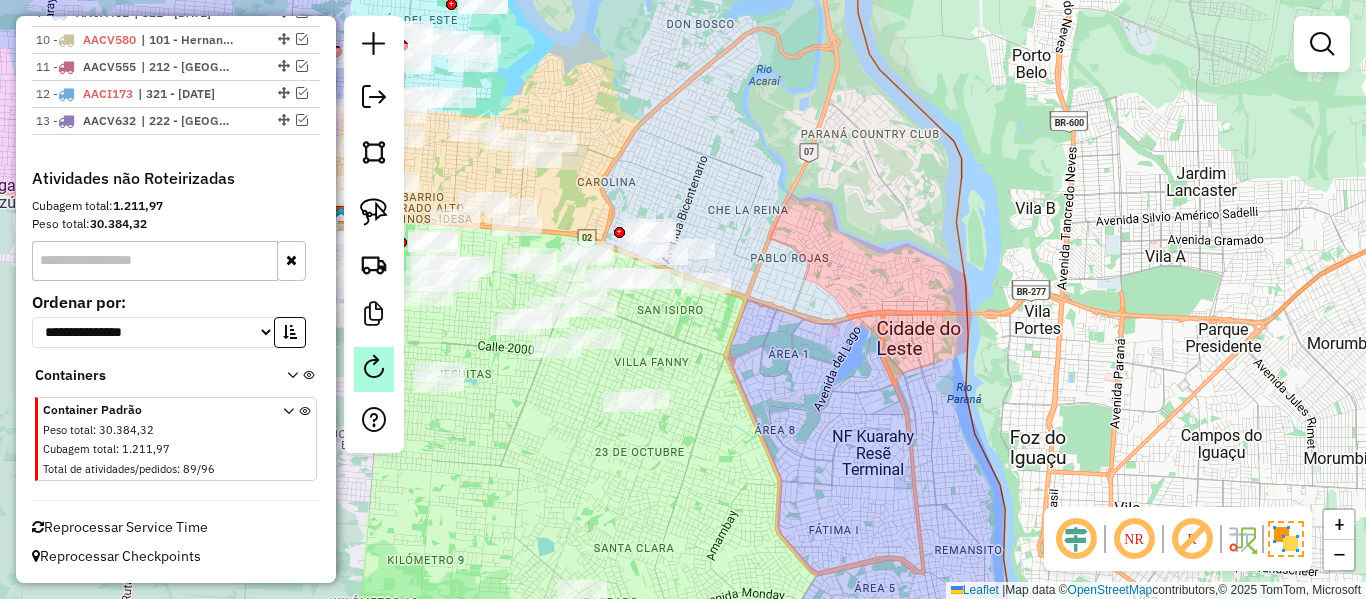 click 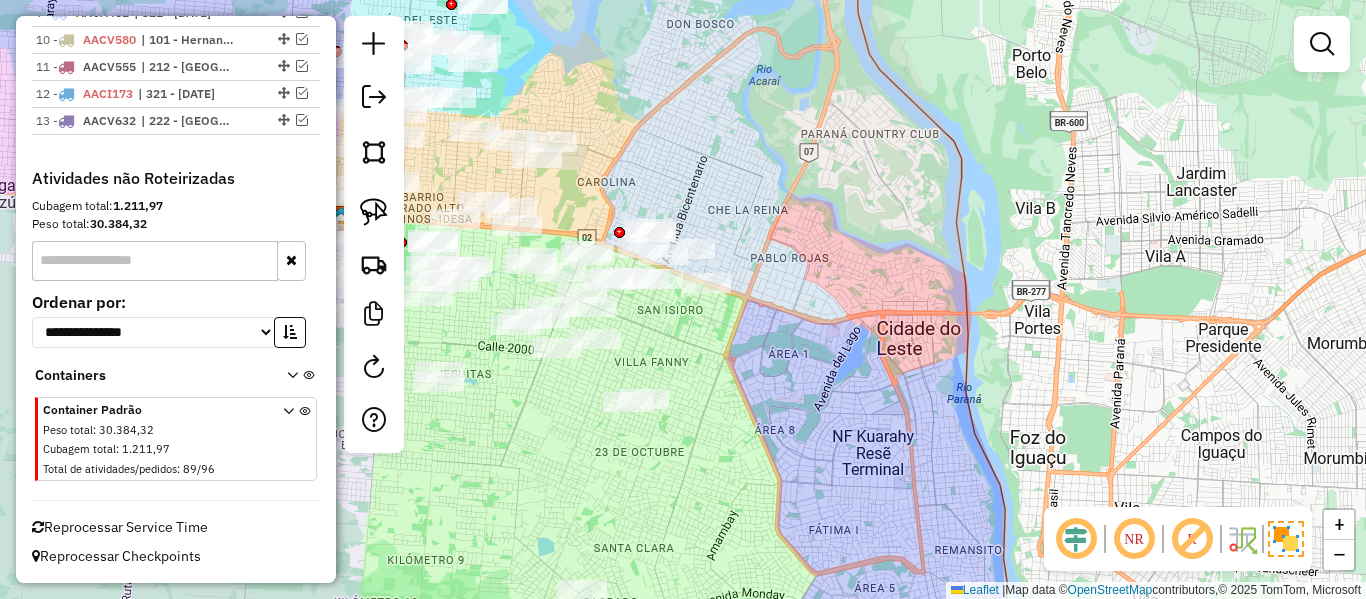 drag, startPoint x: 849, startPoint y: 352, endPoint x: 1151, endPoint y: 332, distance: 302.66153 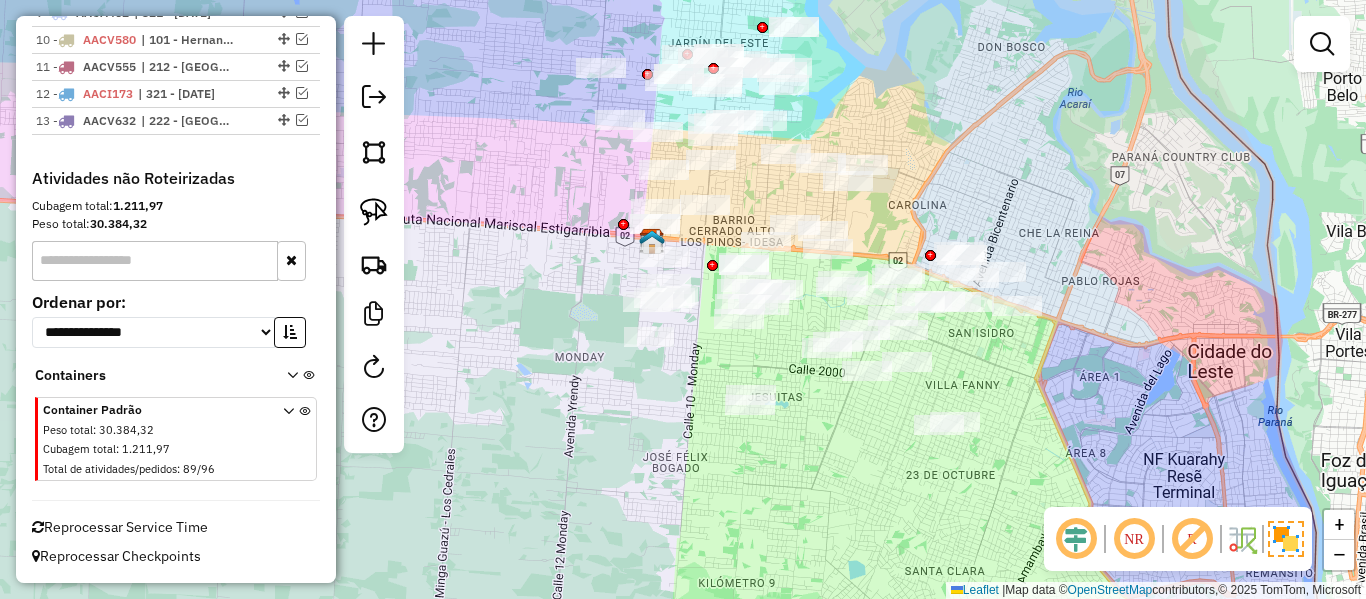 drag, startPoint x: 1130, startPoint y: 381, endPoint x: 1111, endPoint y: 334, distance: 50.695168 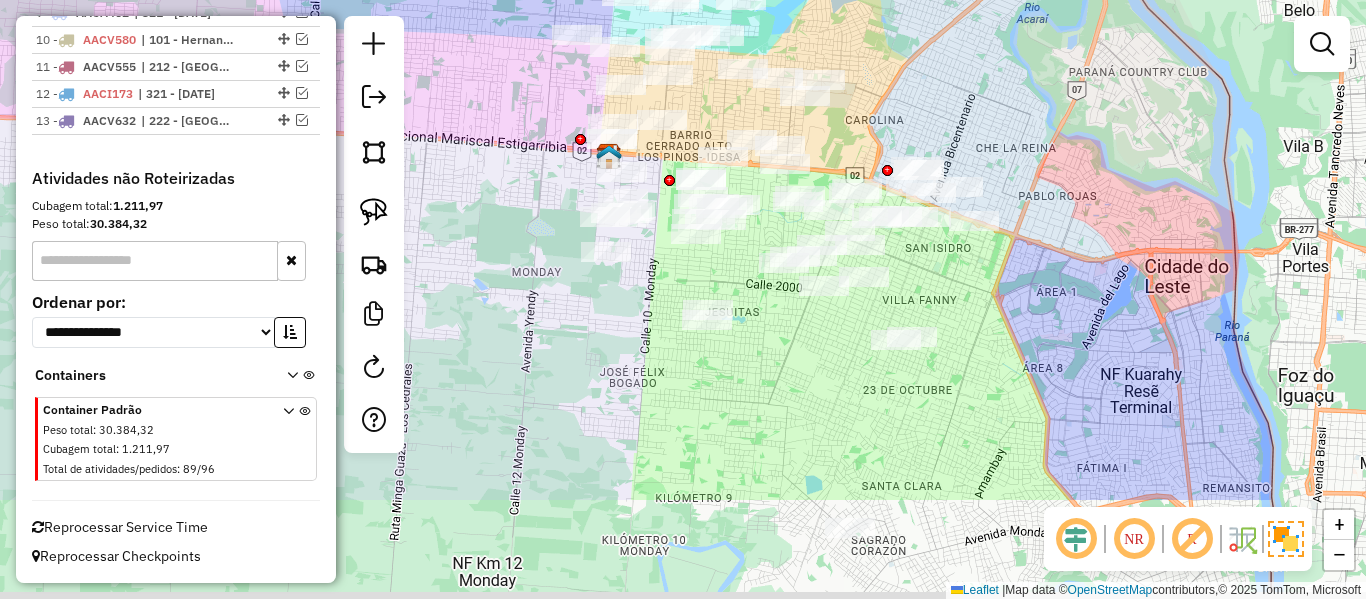 drag, startPoint x: 1005, startPoint y: 196, endPoint x: 959, endPoint y: 90, distance: 115.55086 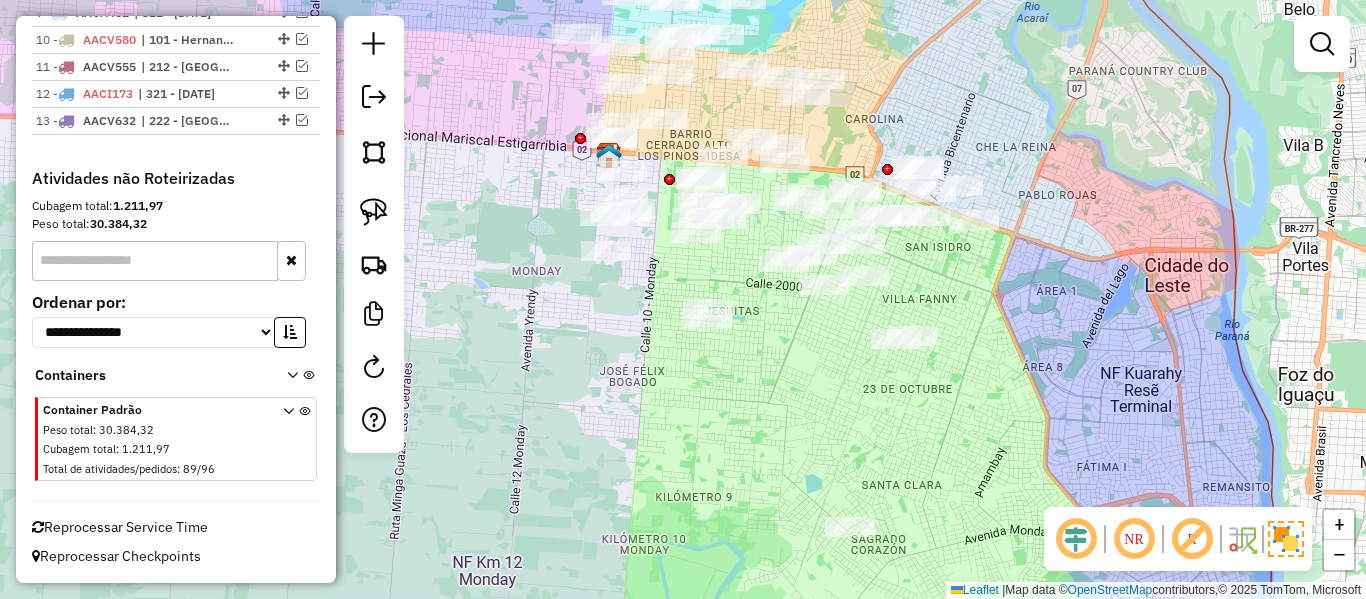 drag, startPoint x: 1079, startPoint y: 345, endPoint x: 1068, endPoint y: 247, distance: 98.61542 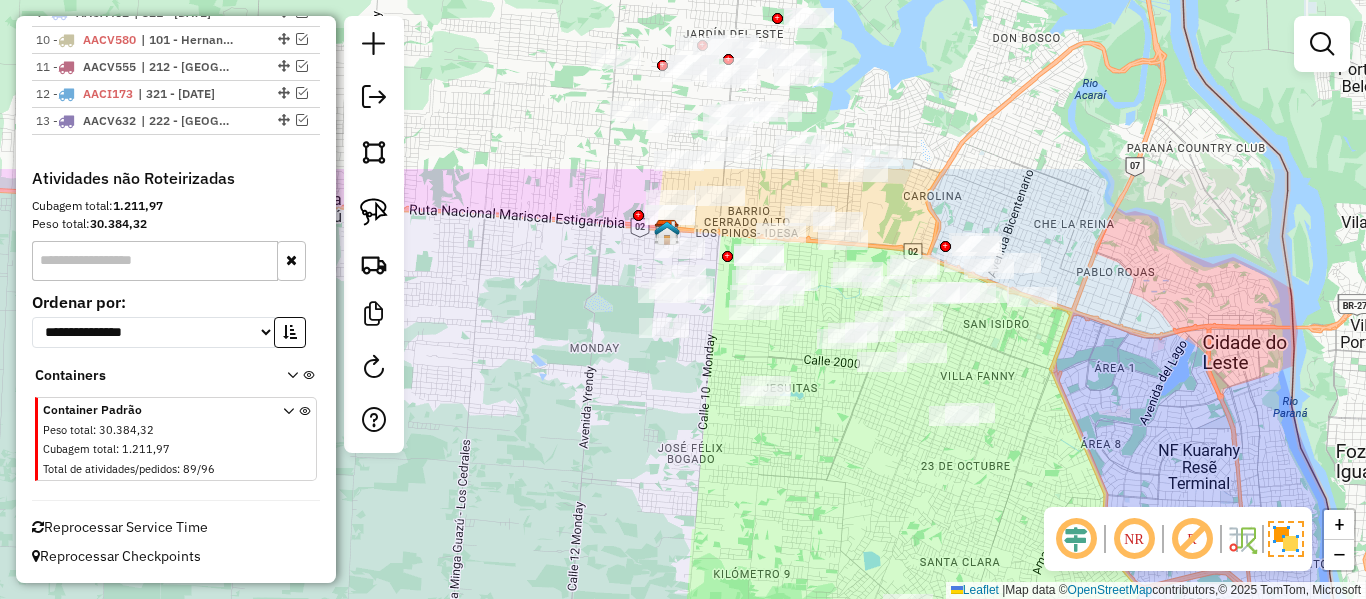 drag, startPoint x: 1093, startPoint y: 523, endPoint x: 1111, endPoint y: 536, distance: 22.203604 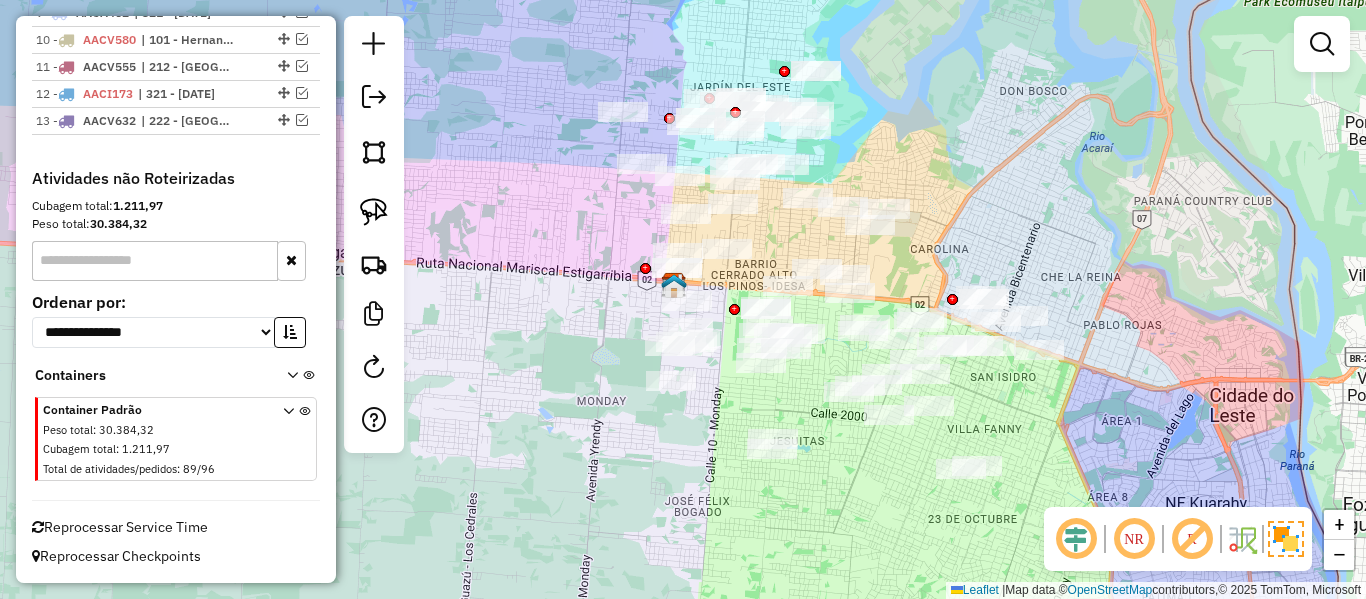 drag, startPoint x: 977, startPoint y: 121, endPoint x: 1003, endPoint y: 166, distance: 51.971146 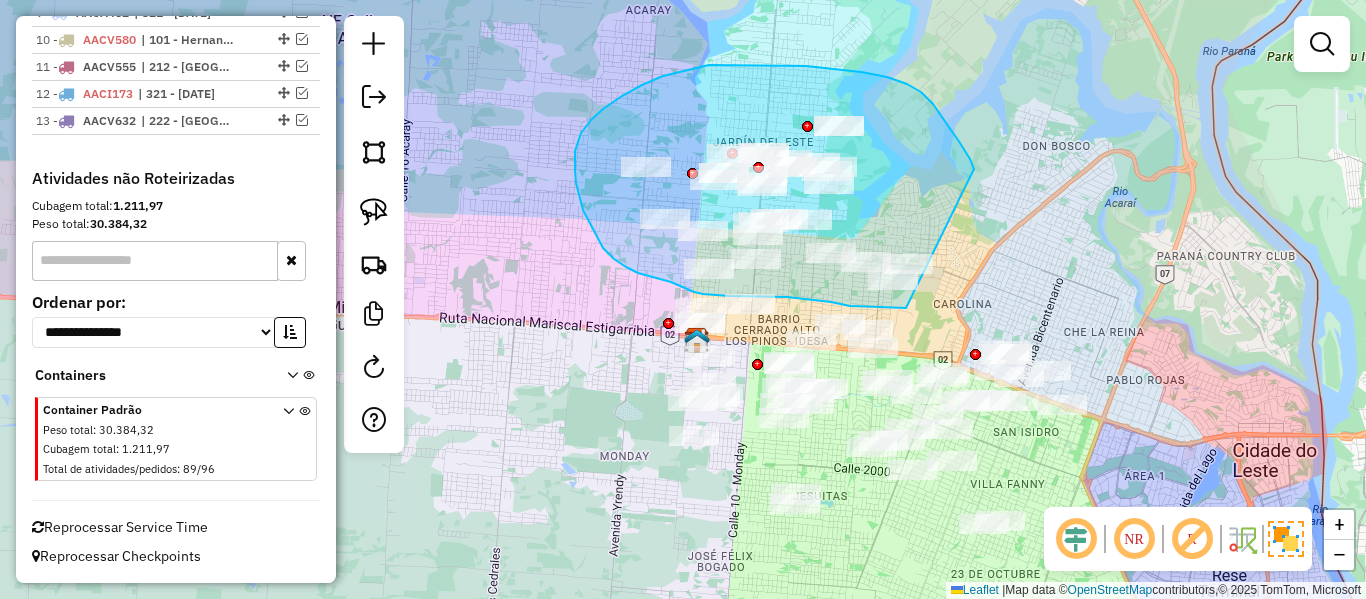 drag, startPoint x: 974, startPoint y: 169, endPoint x: 928, endPoint y: 293, distance: 132.25732 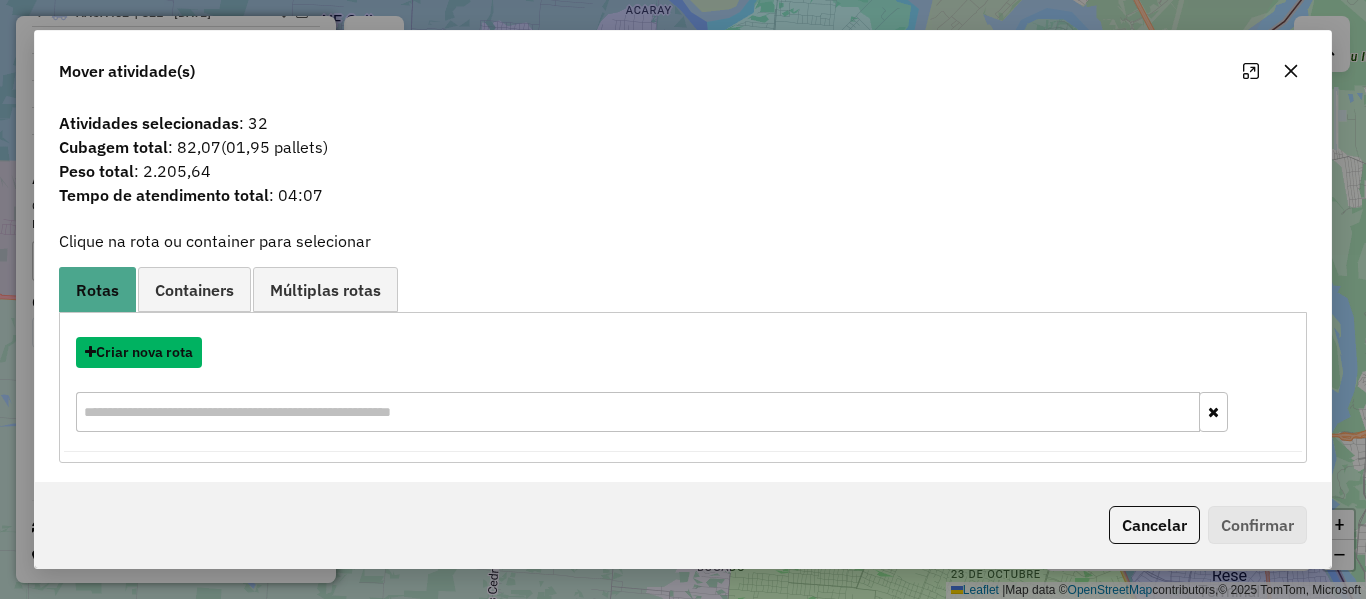 click on "Criar nova rota" at bounding box center (139, 352) 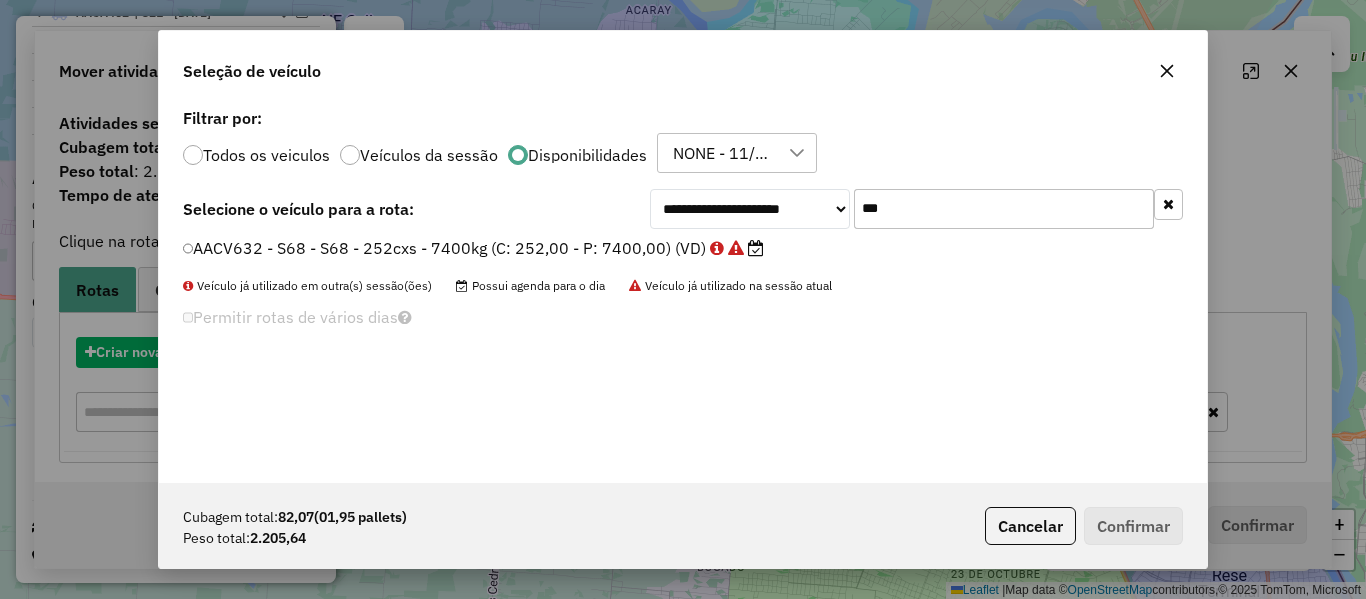 scroll, scrollTop: 11, scrollLeft: 6, axis: both 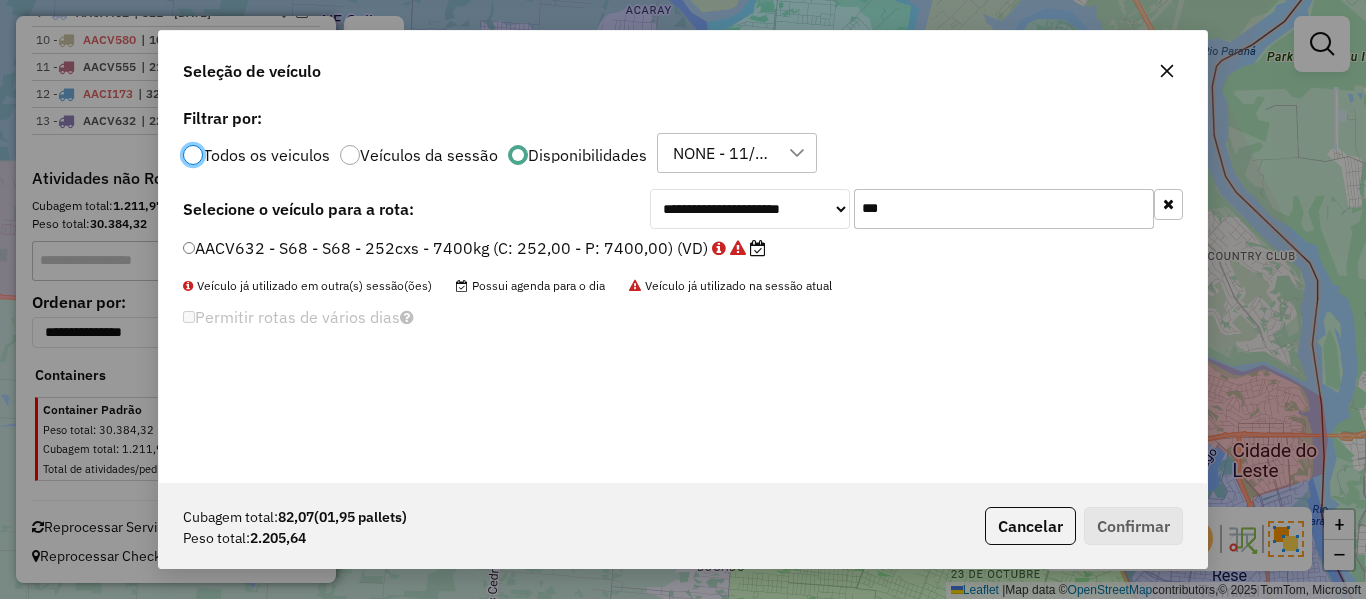 click on "***" 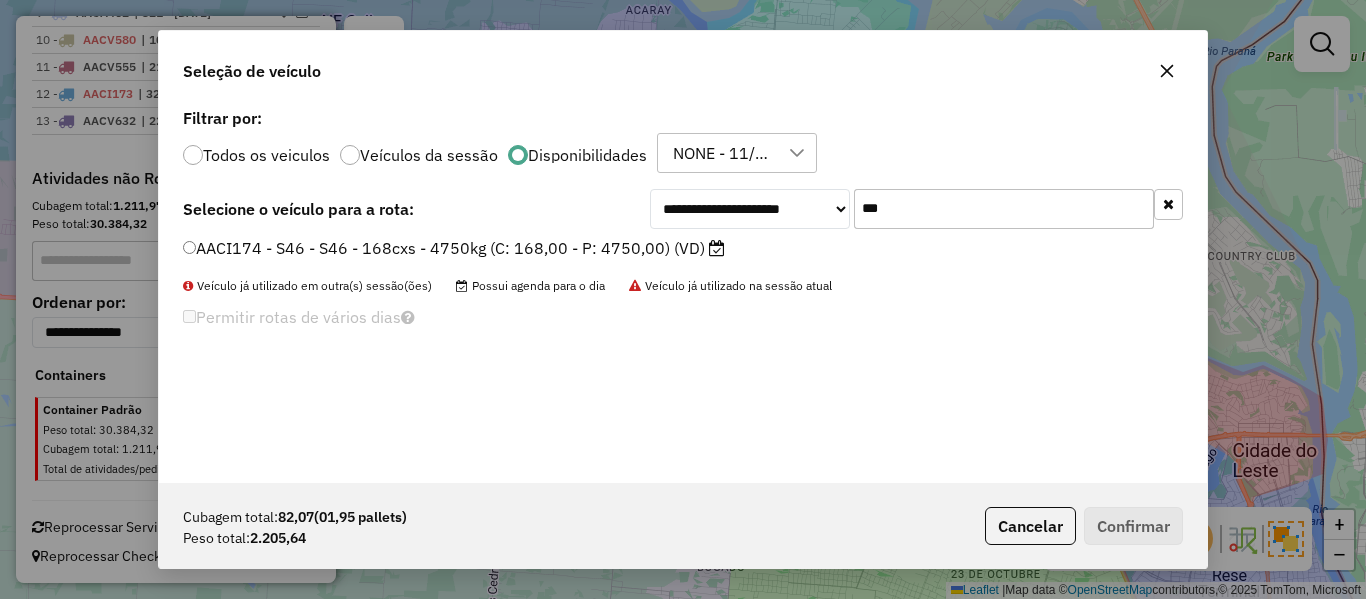 type on "***" 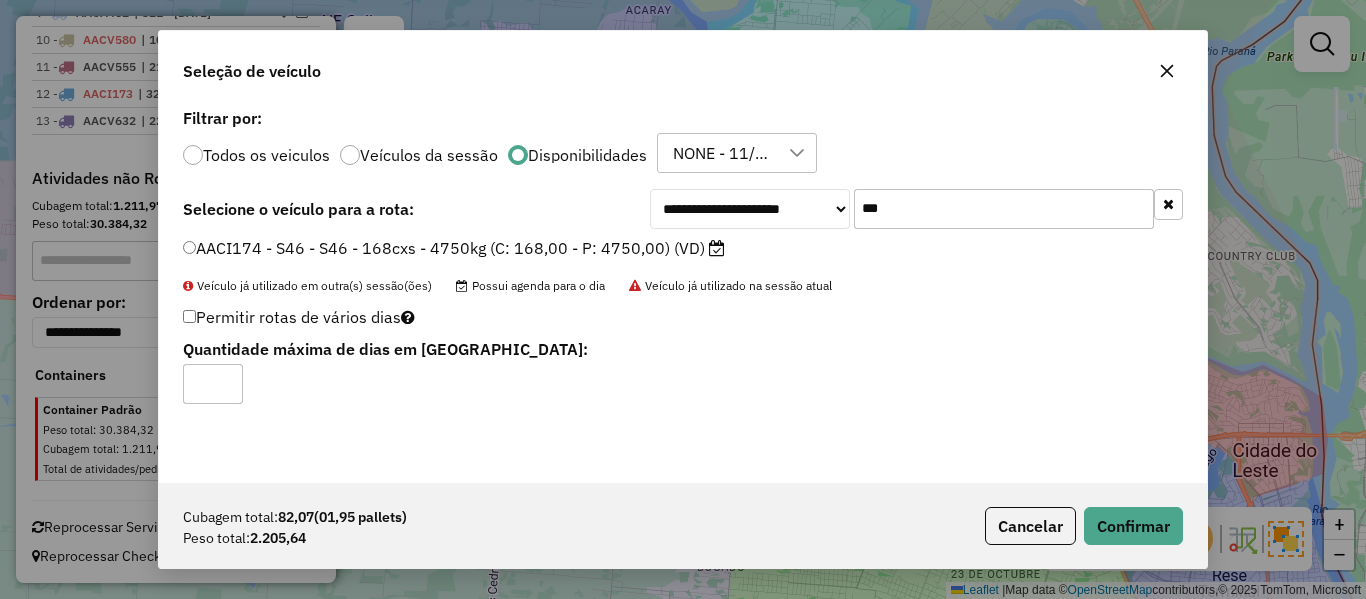 drag, startPoint x: 1039, startPoint y: 501, endPoint x: 1084, endPoint y: 510, distance: 45.891174 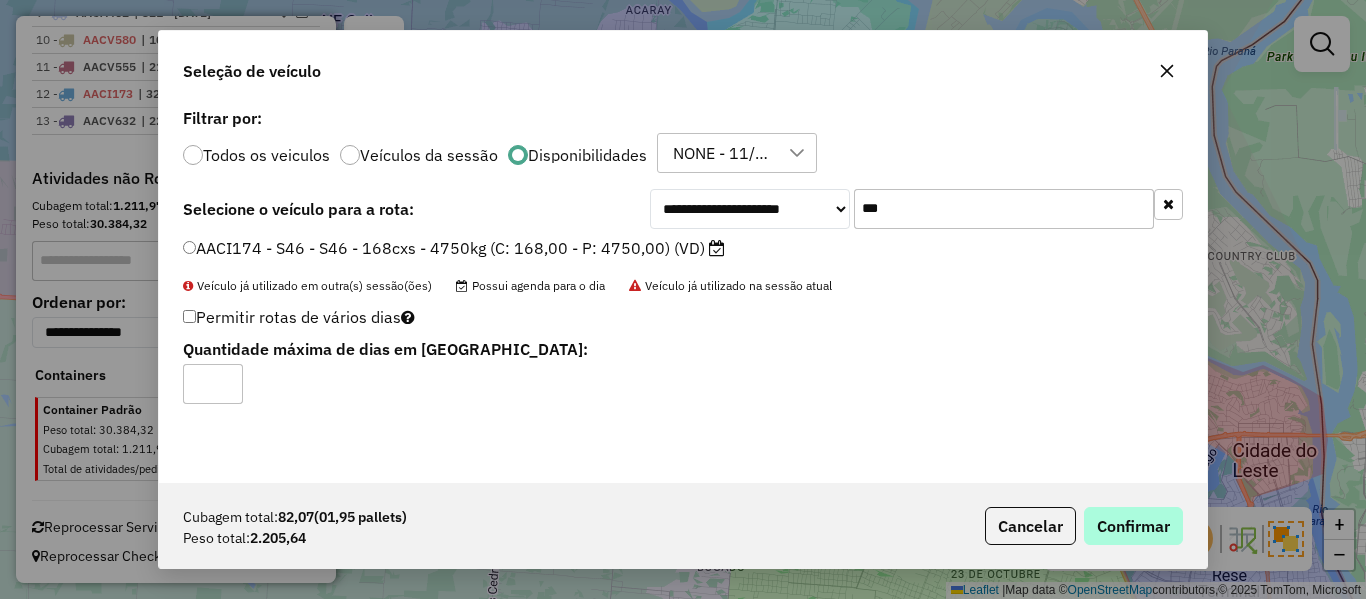 click on "Cubagem total:  82,07   (01,95 pallets)  Peso total: 2.205,64  Cancelar   Confirmar" 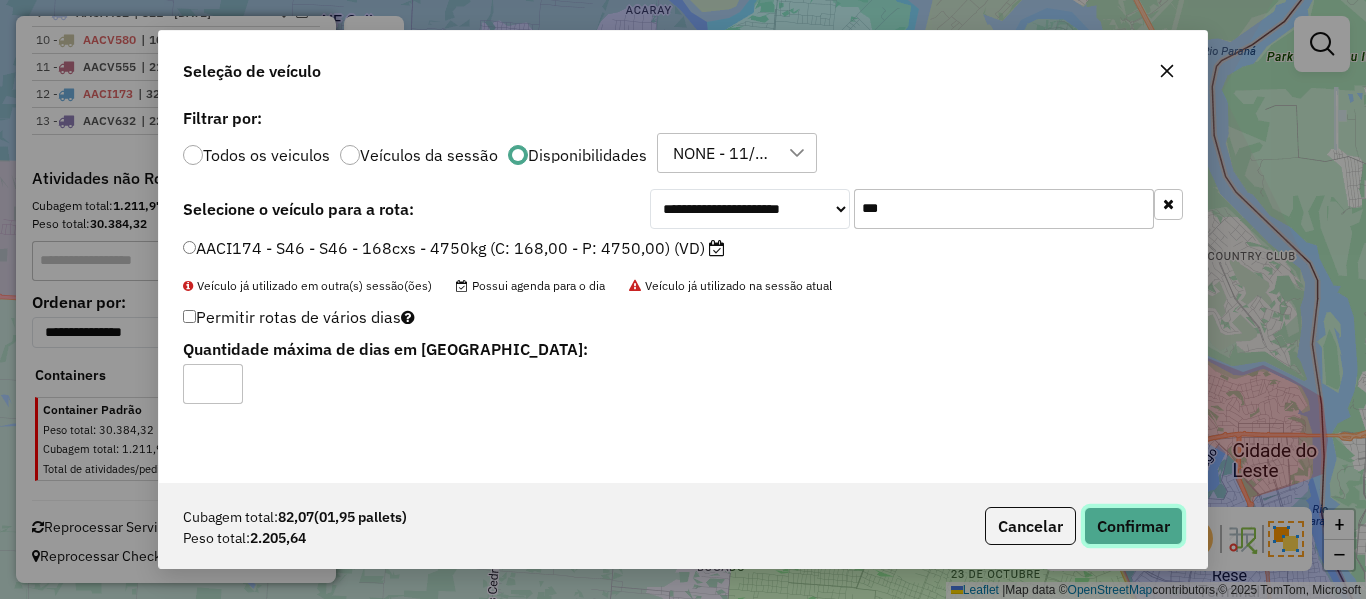 click on "Confirmar" 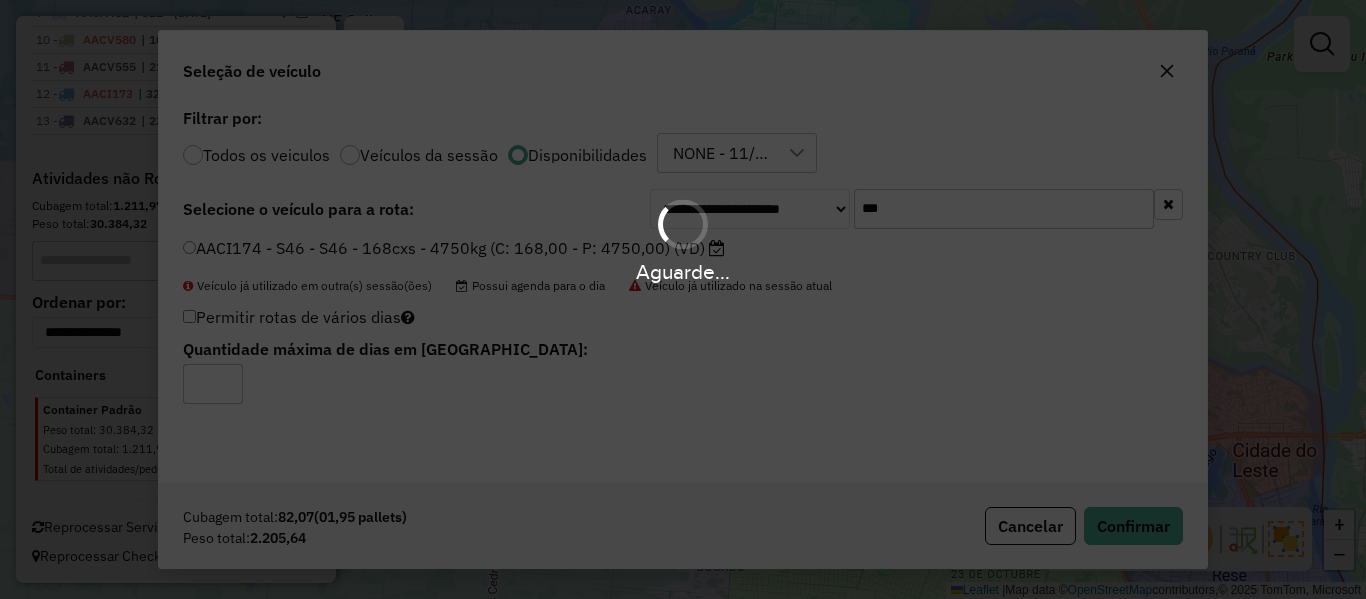 scroll, scrollTop: 1098, scrollLeft: 0, axis: vertical 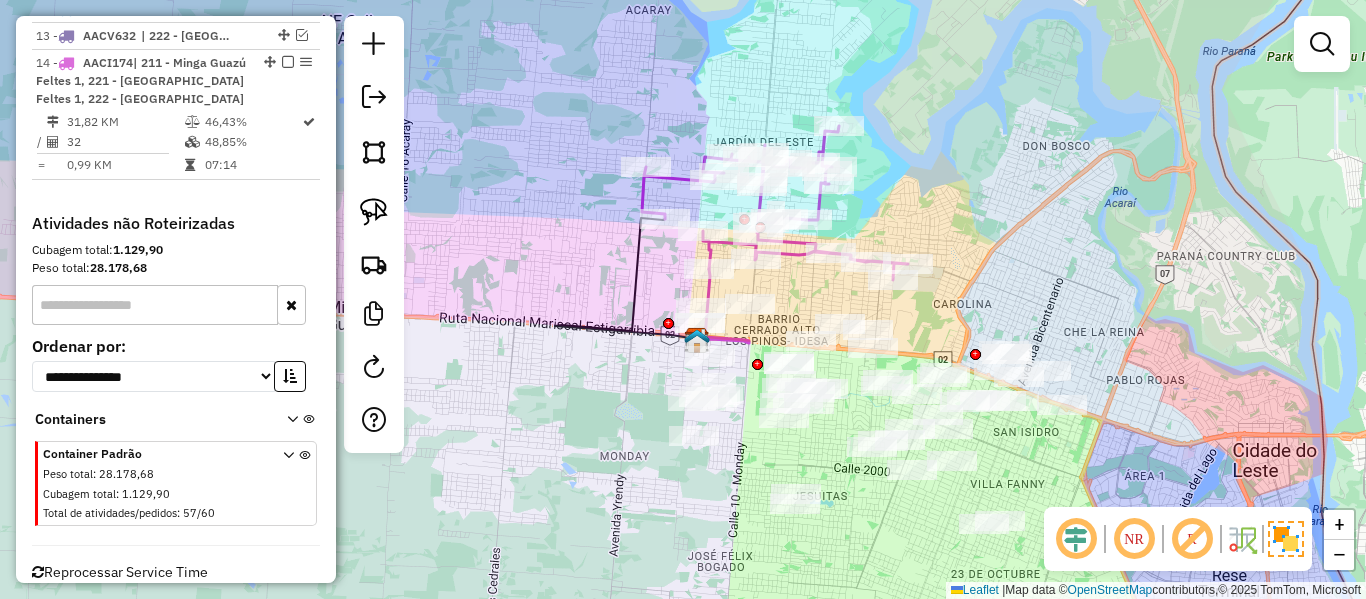 click 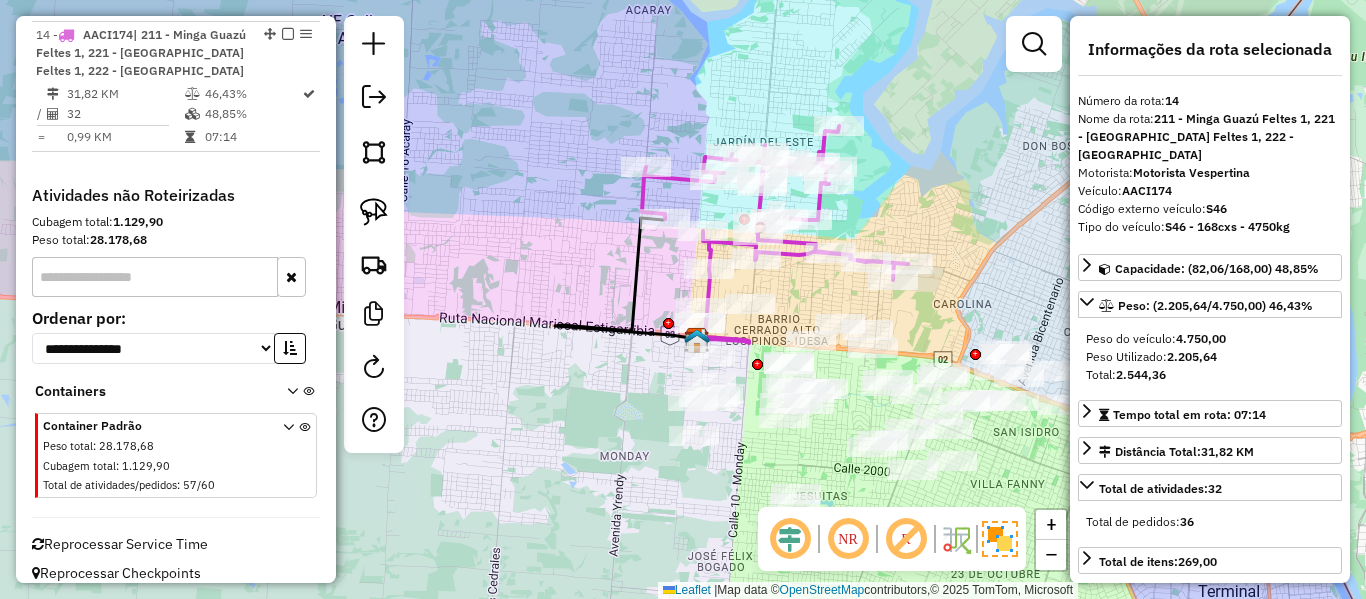 scroll, scrollTop: 1132, scrollLeft: 0, axis: vertical 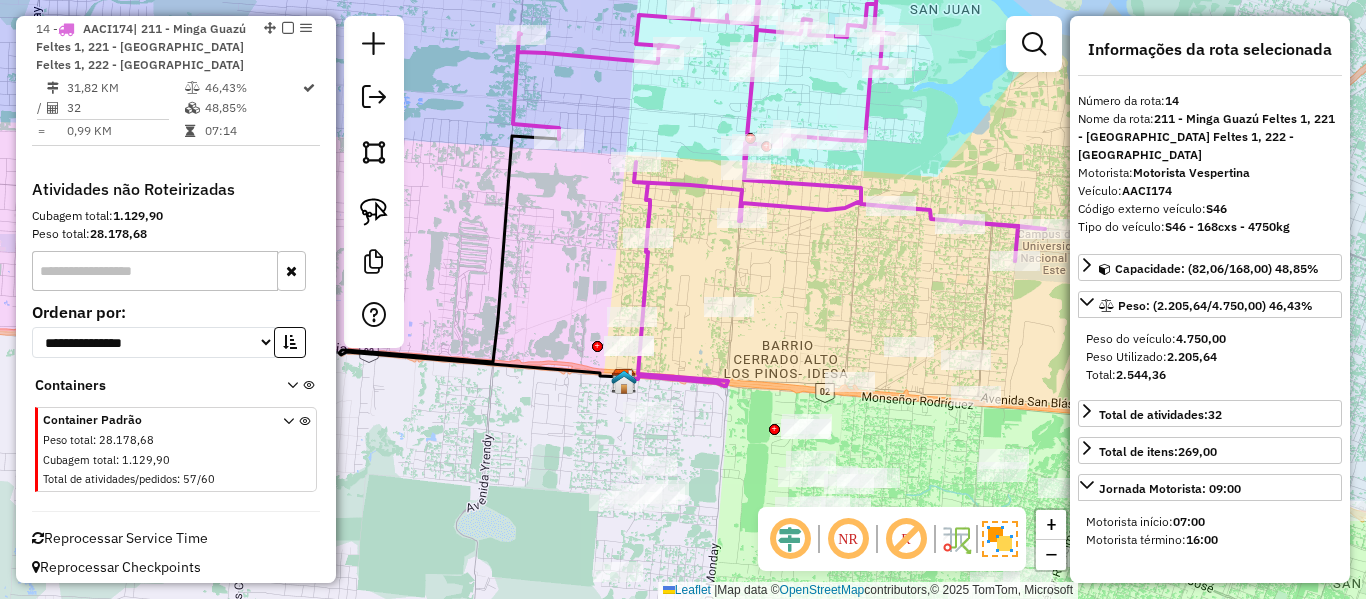 drag, startPoint x: 807, startPoint y: 261, endPoint x: 794, endPoint y: 237, distance: 27.294687 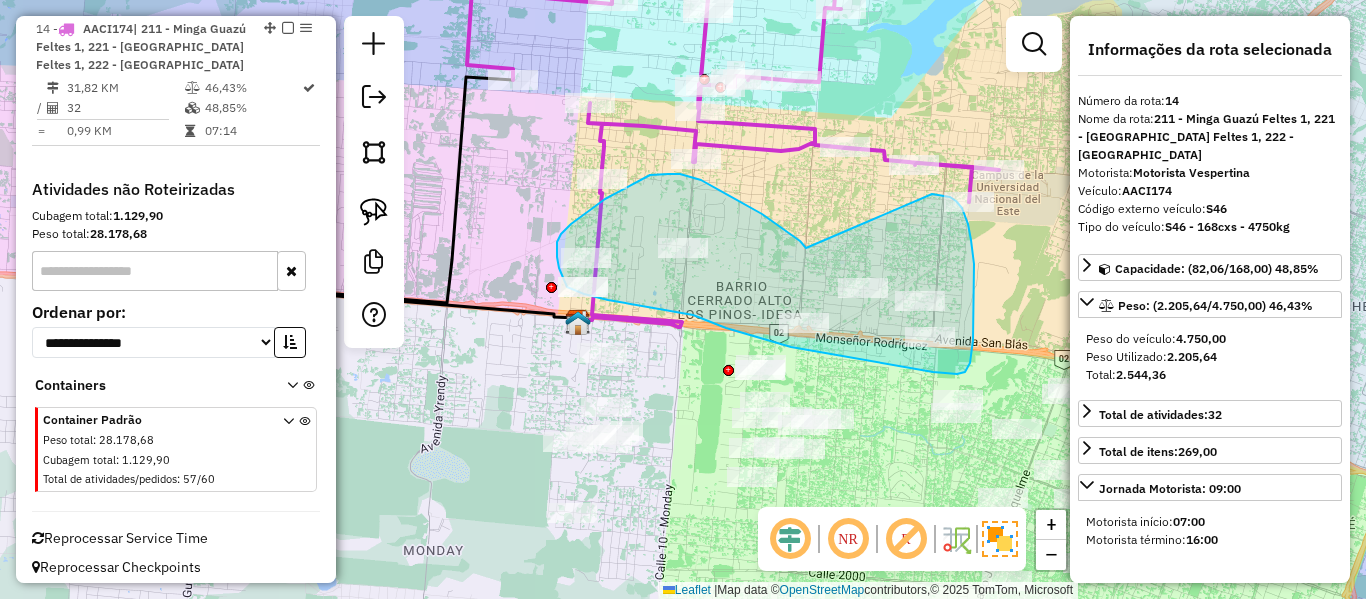 drag, startPoint x: 708, startPoint y: 184, endPoint x: 927, endPoint y: 204, distance: 219.91135 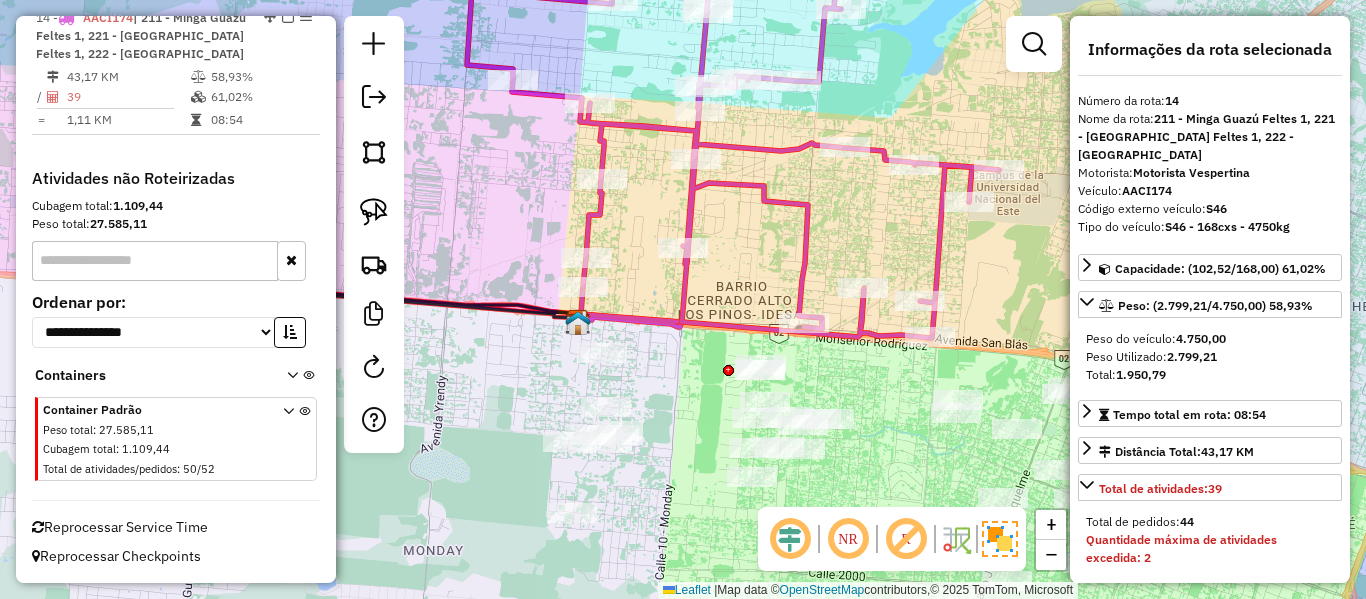 scroll, scrollTop: 1118, scrollLeft: 0, axis: vertical 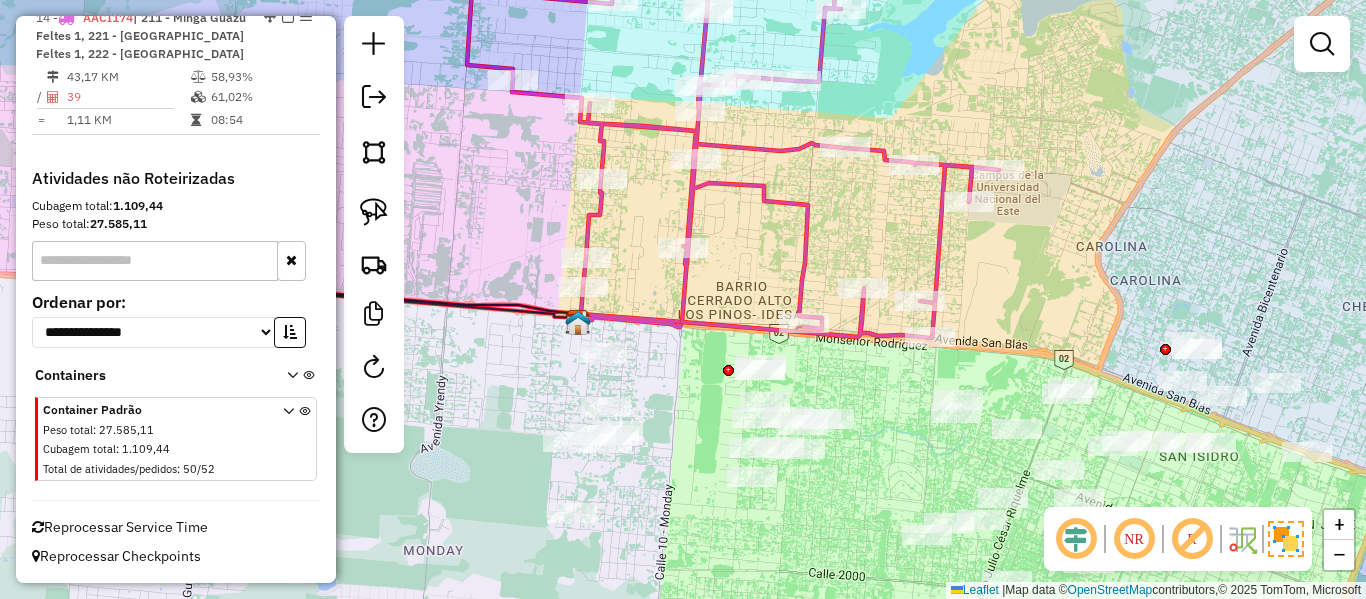 click 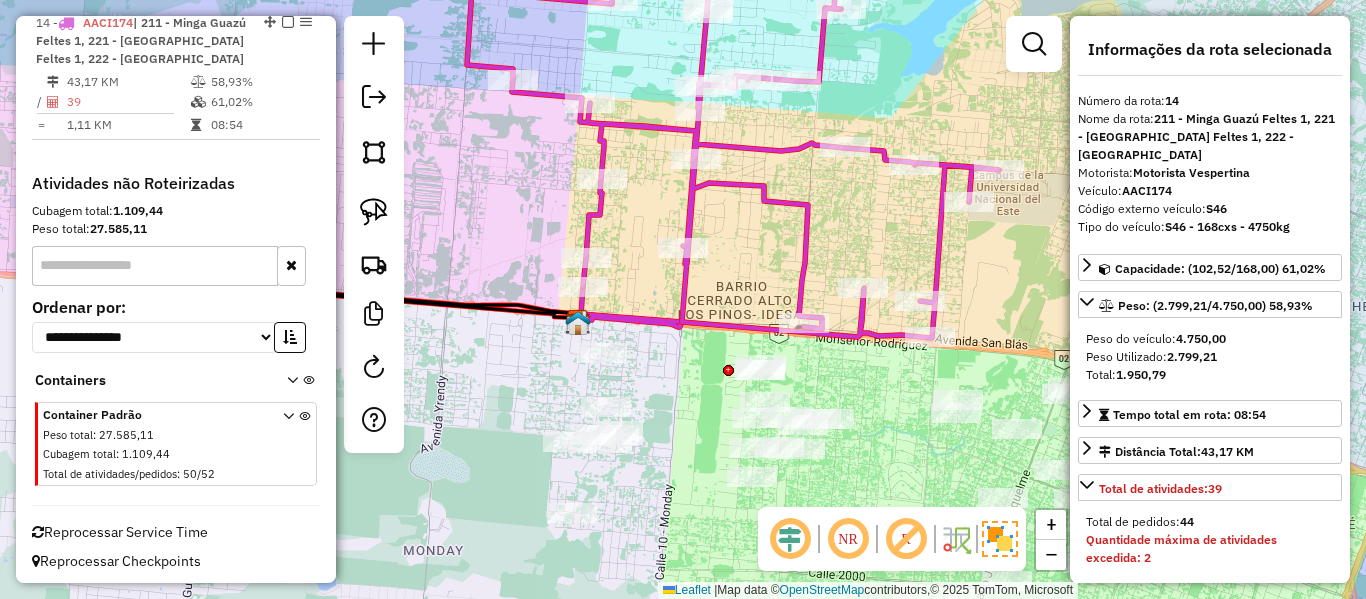 scroll, scrollTop: 1107, scrollLeft: 0, axis: vertical 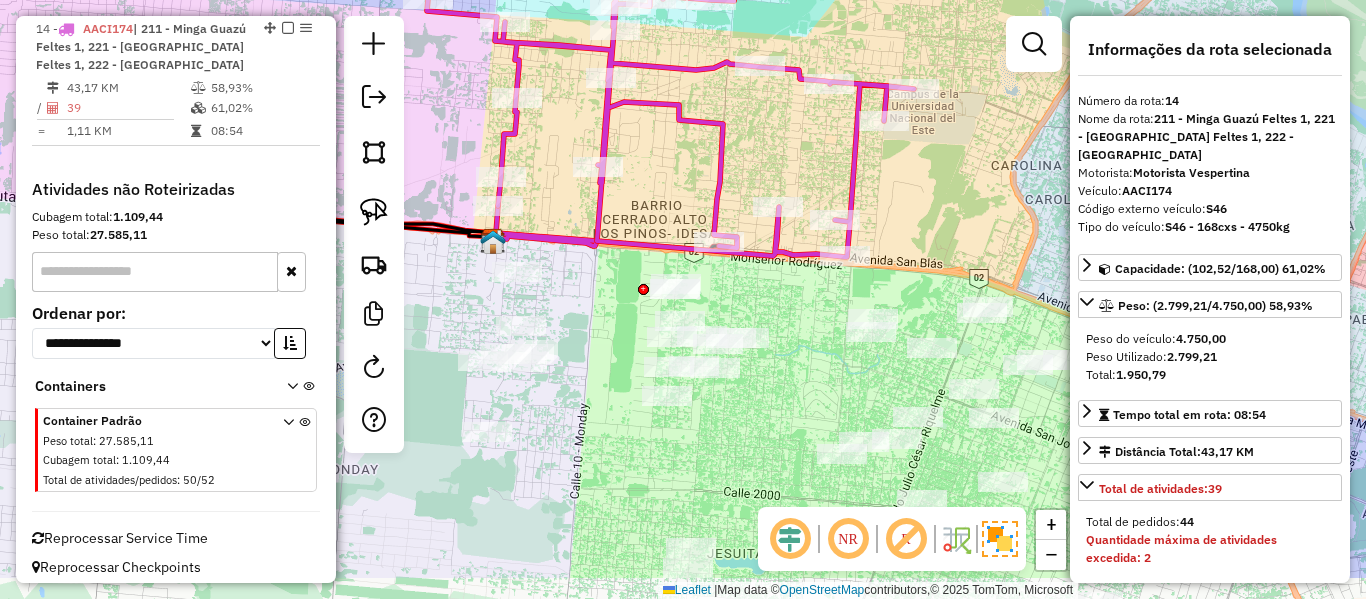 drag, startPoint x: 823, startPoint y: 211, endPoint x: 680, endPoint y: 100, distance: 181.02486 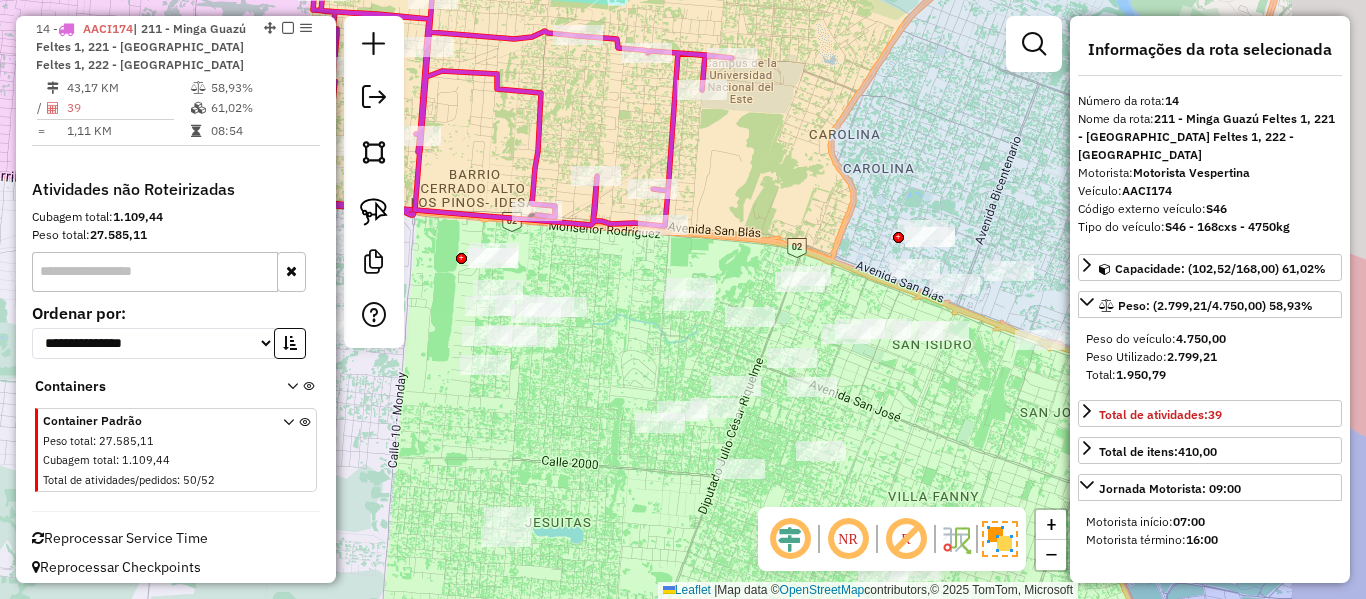 drag, startPoint x: 935, startPoint y: 180, endPoint x: 795, endPoint y: 182, distance: 140.01428 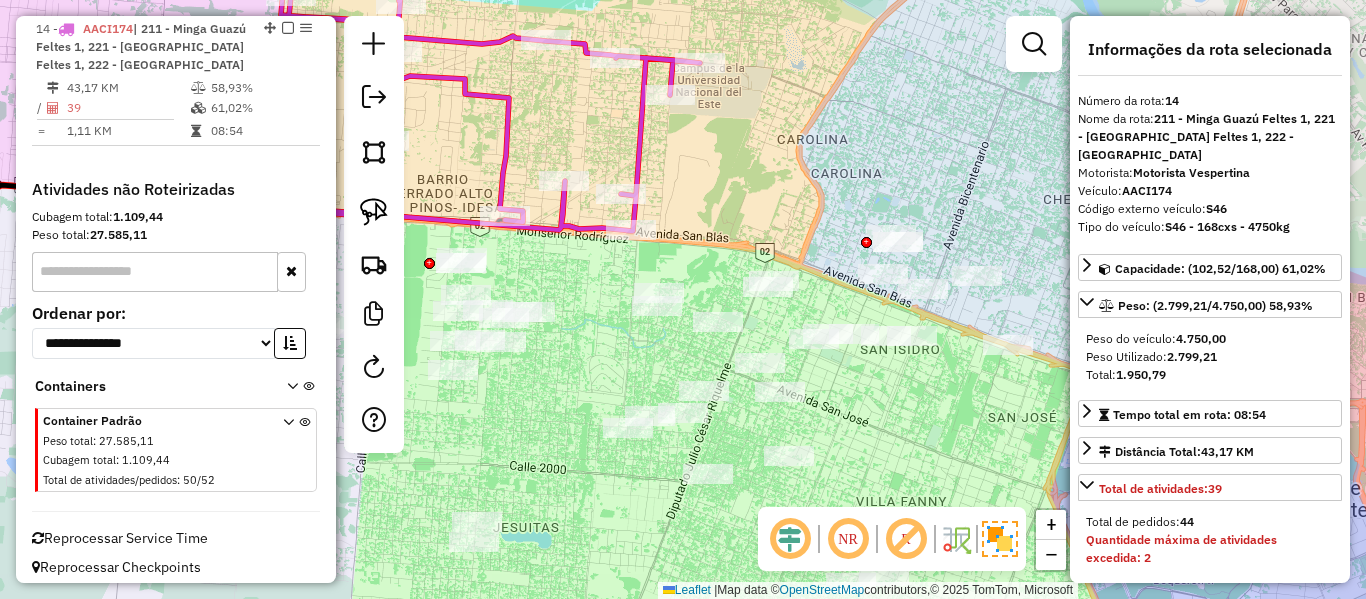 click 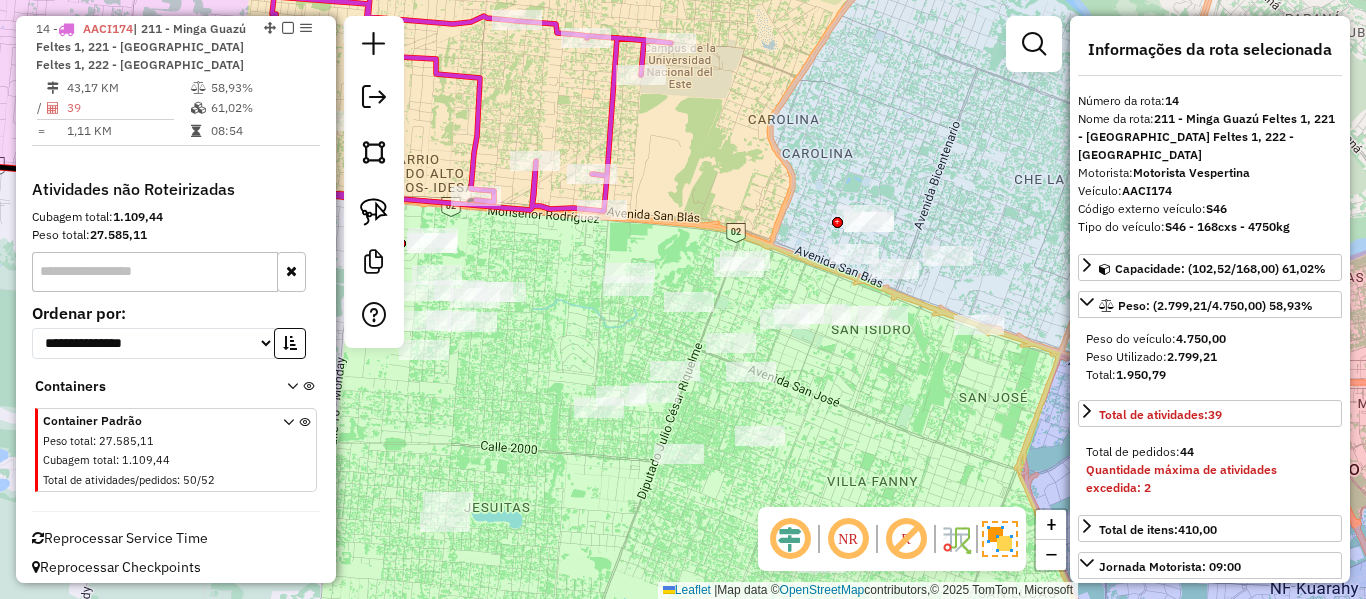 drag, startPoint x: 765, startPoint y: 187, endPoint x: 699, endPoint y: 156, distance: 72.91776 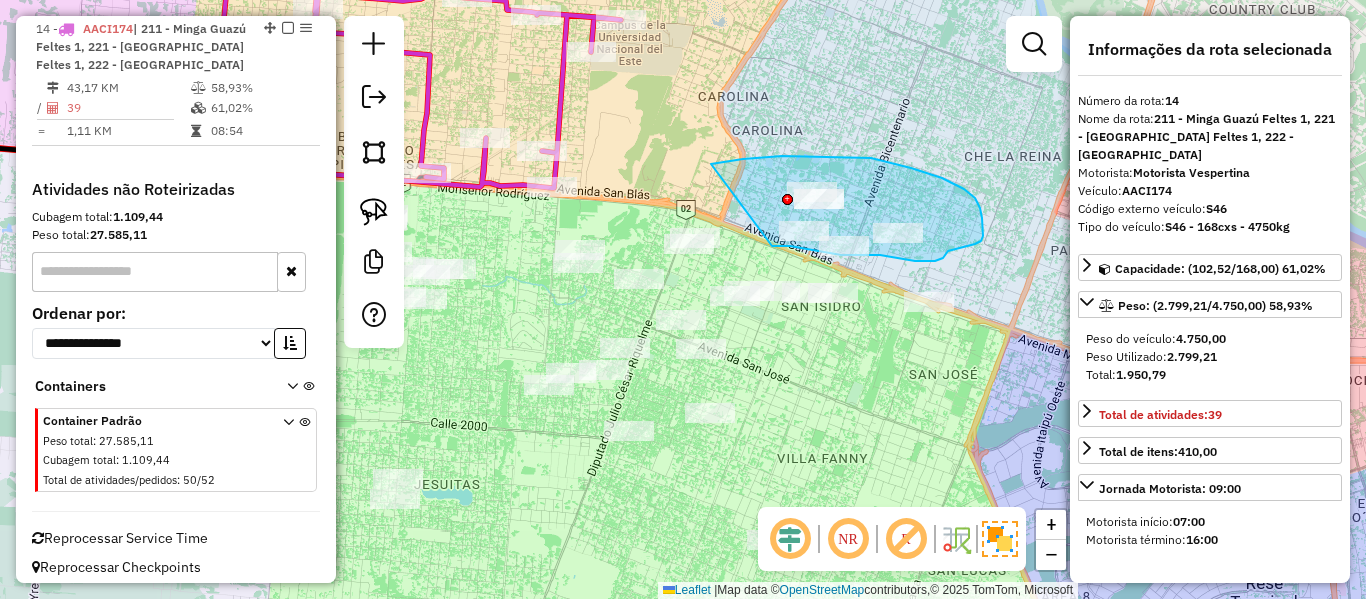 drag, startPoint x: 743, startPoint y: 159, endPoint x: 746, endPoint y: 240, distance: 81.055534 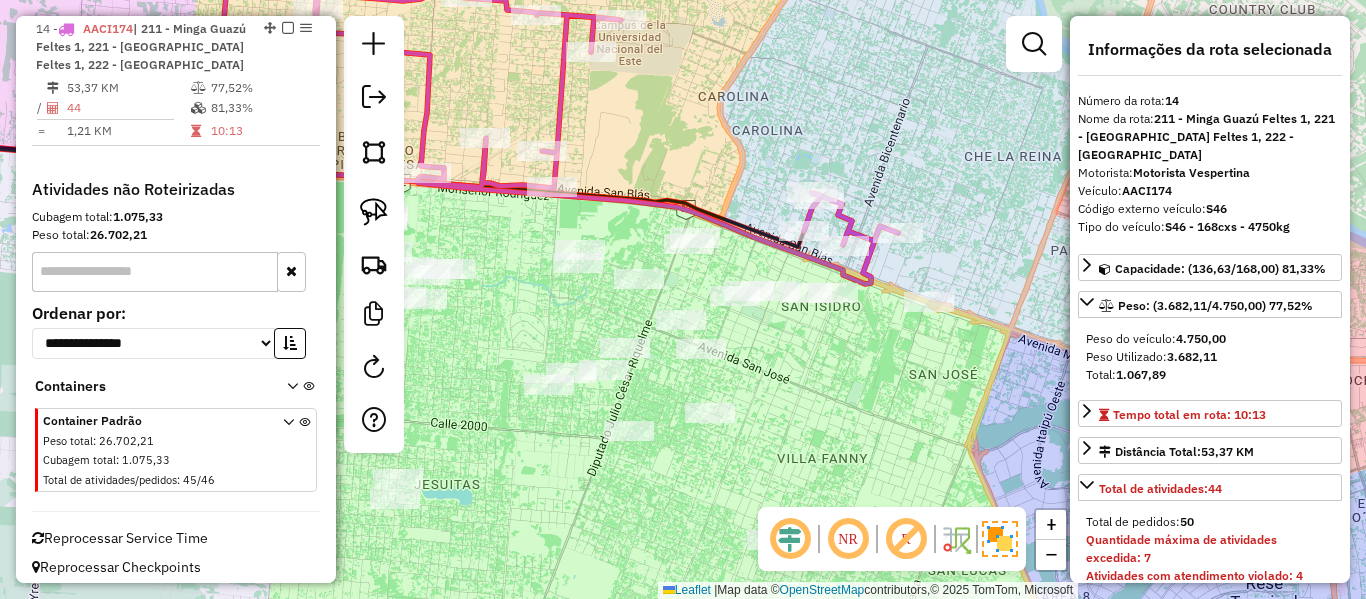 click 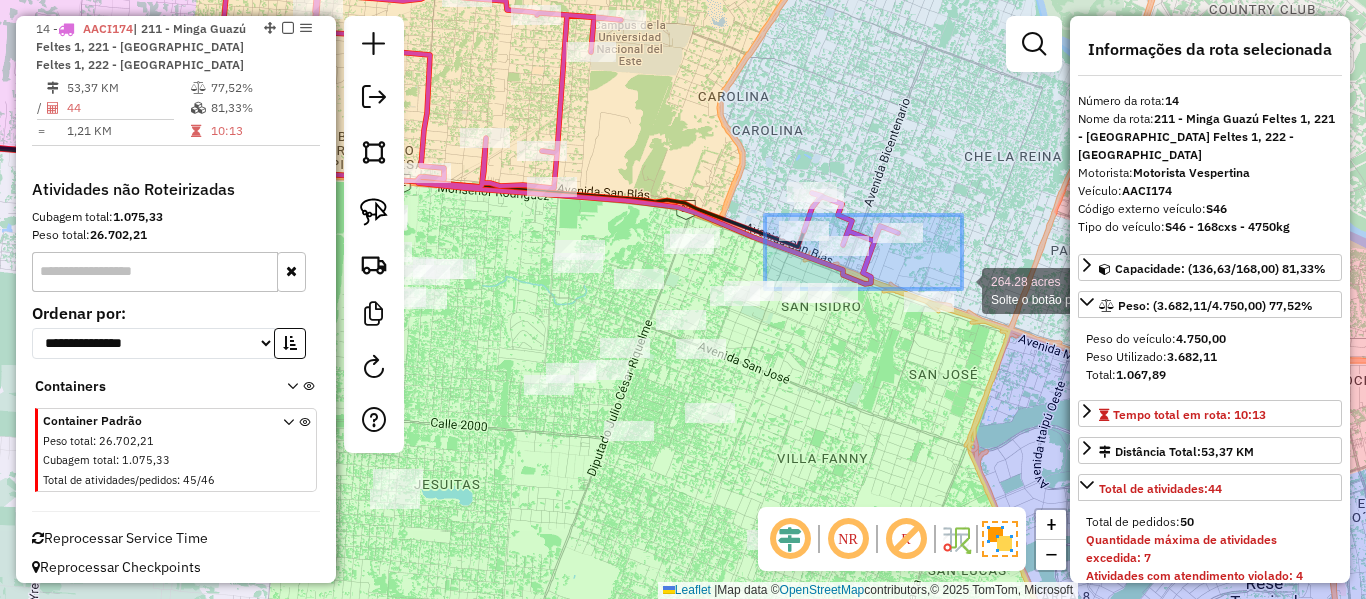 drag, startPoint x: 765, startPoint y: 215, endPoint x: 962, endPoint y: 291, distance: 211.15161 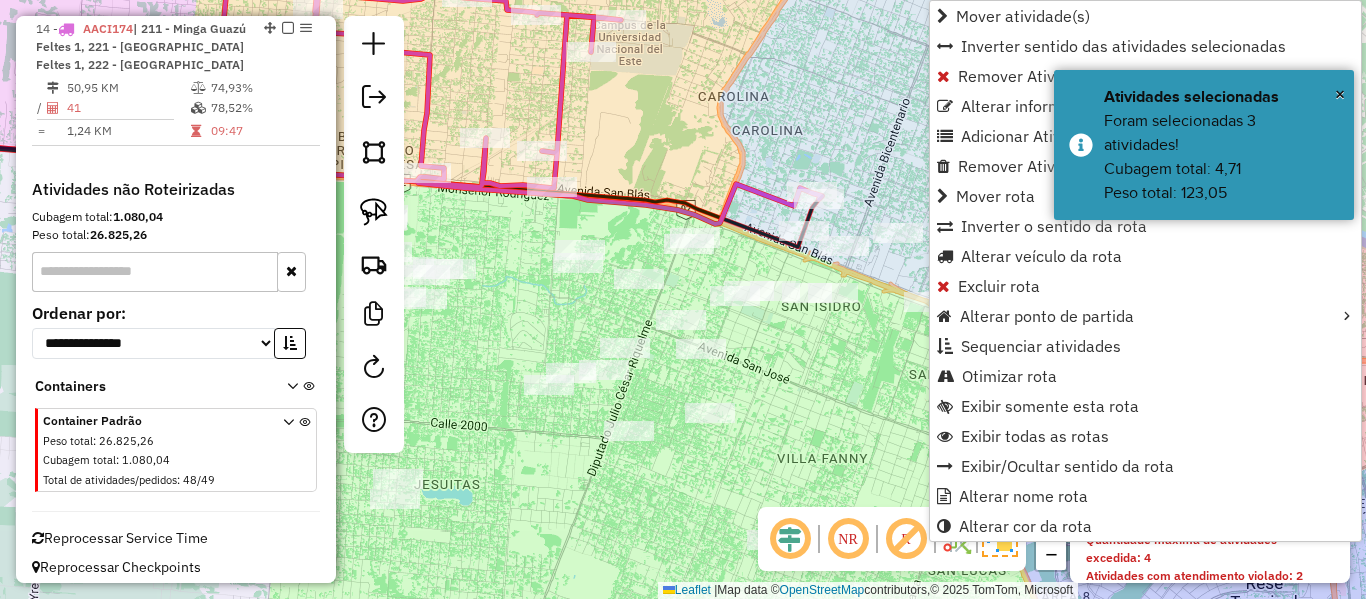 click 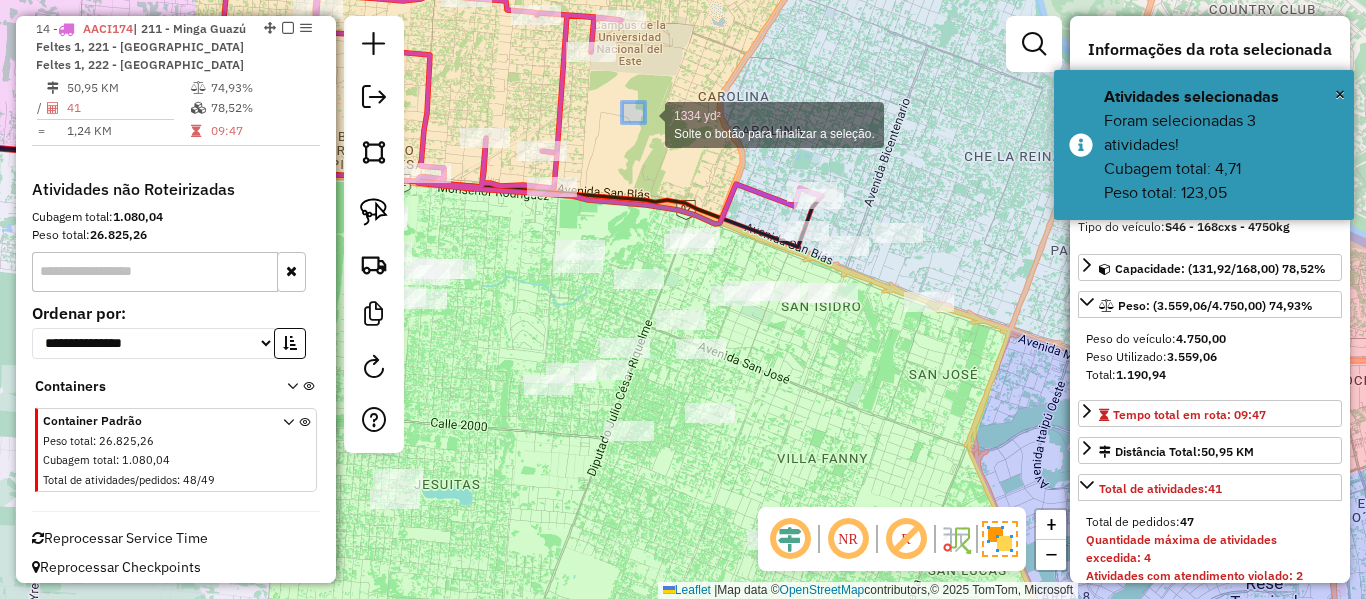 drag, startPoint x: 645, startPoint y: 123, endPoint x: 901, endPoint y: 324, distance: 325.47964 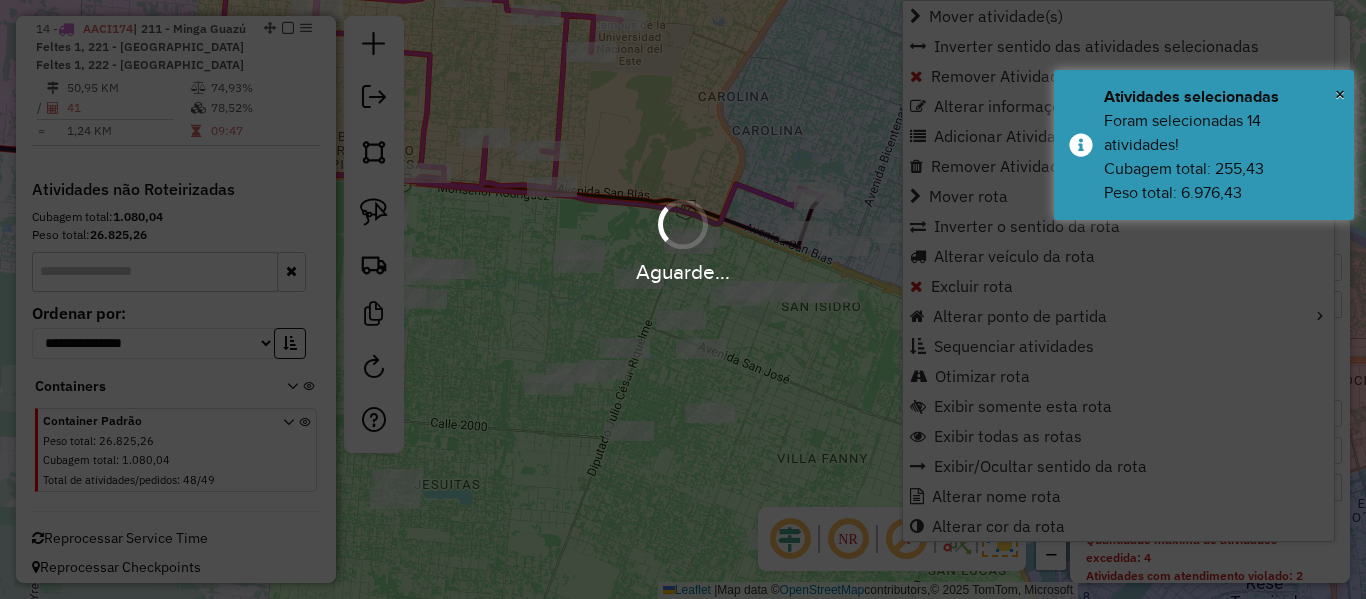 click on "Aguarde..." at bounding box center [683, 299] 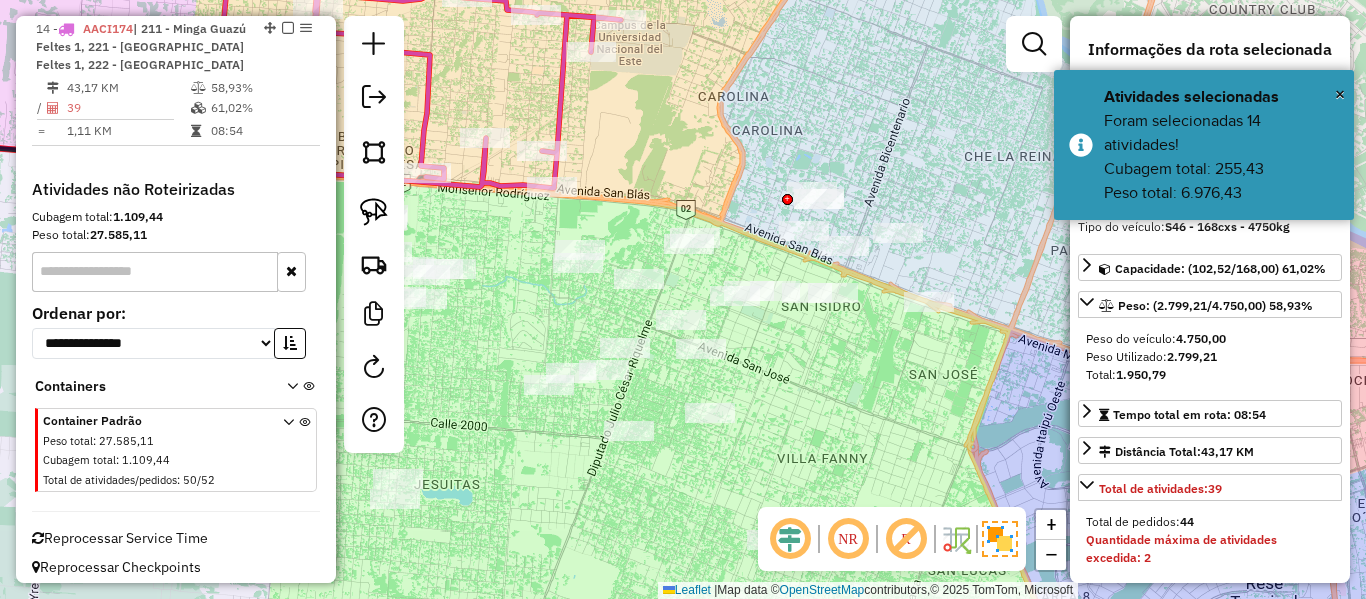 click 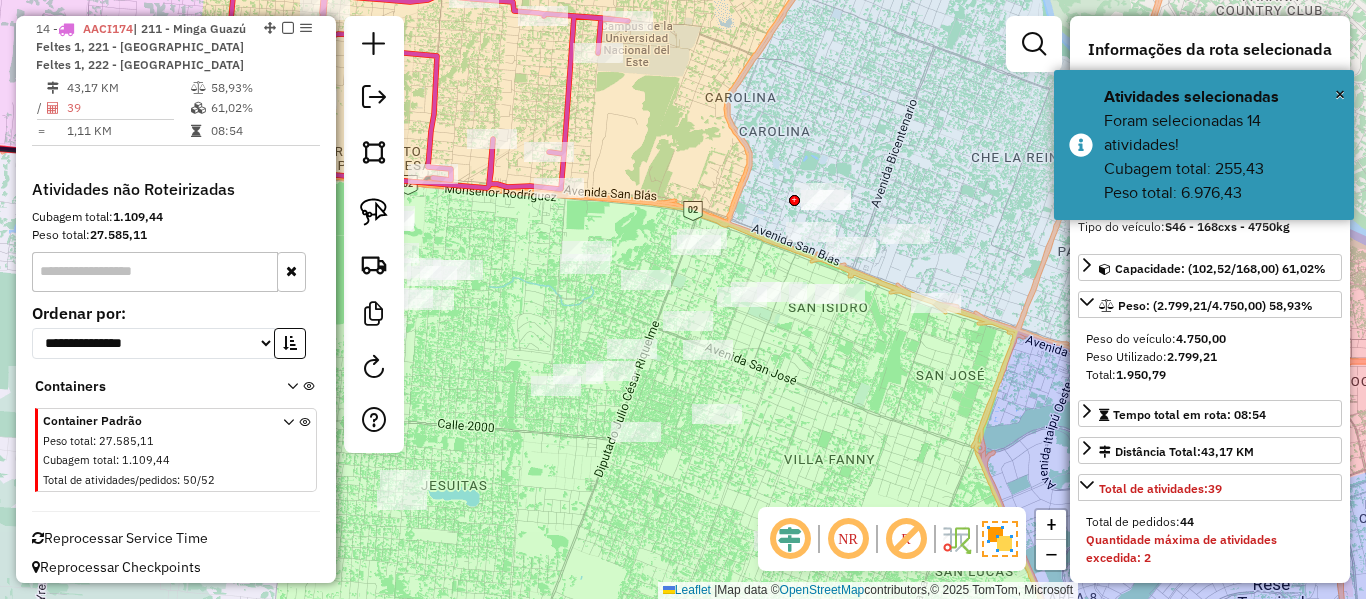 drag, startPoint x: 642, startPoint y: 142, endPoint x: 741, endPoint y: 139, distance: 99.04544 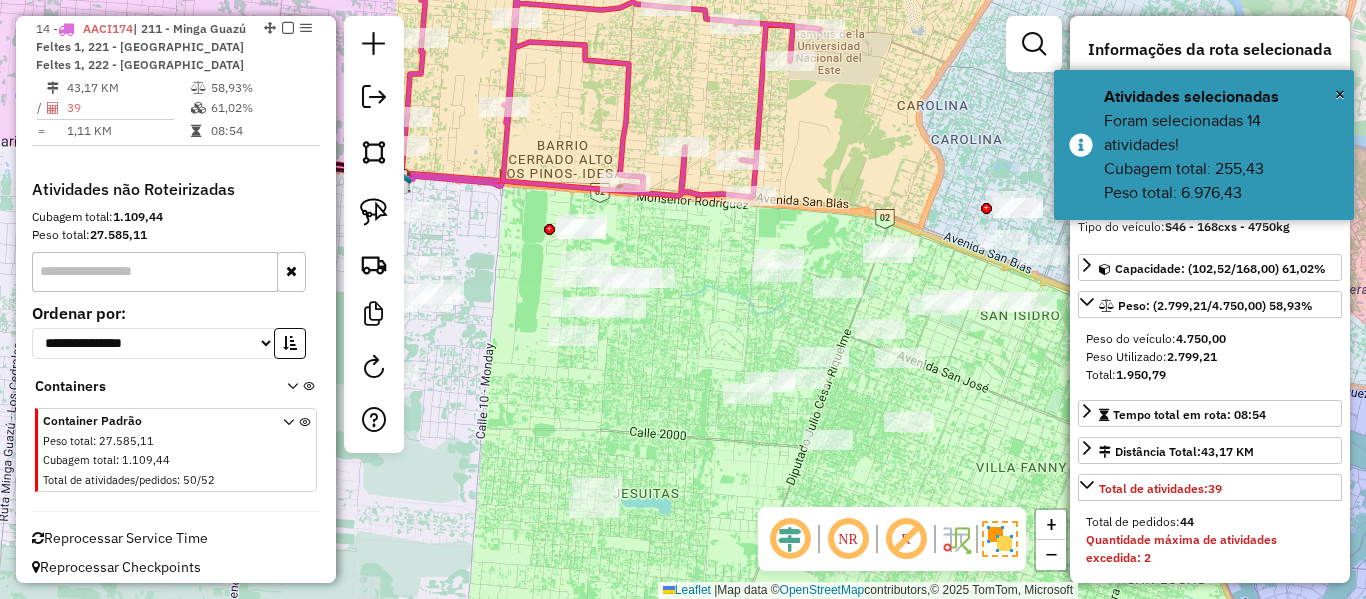 drag, startPoint x: 741, startPoint y: 139, endPoint x: 709, endPoint y: 169, distance: 43.863426 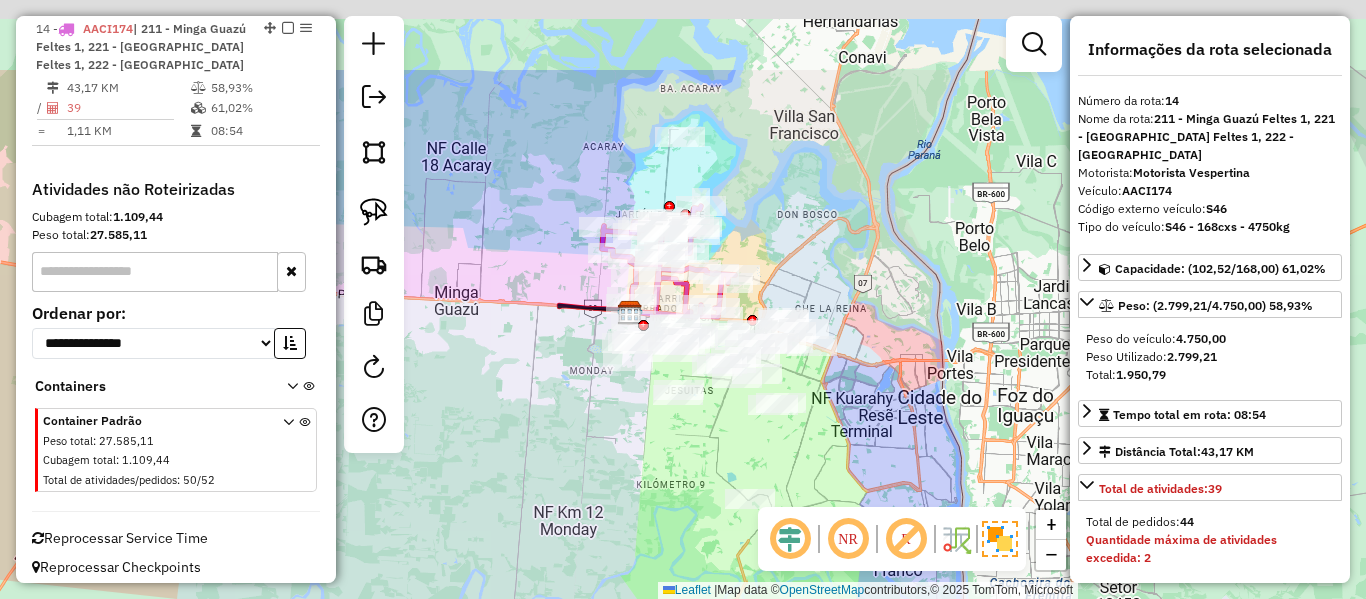 drag, startPoint x: 780, startPoint y: 181, endPoint x: 785, endPoint y: 216, distance: 35.35534 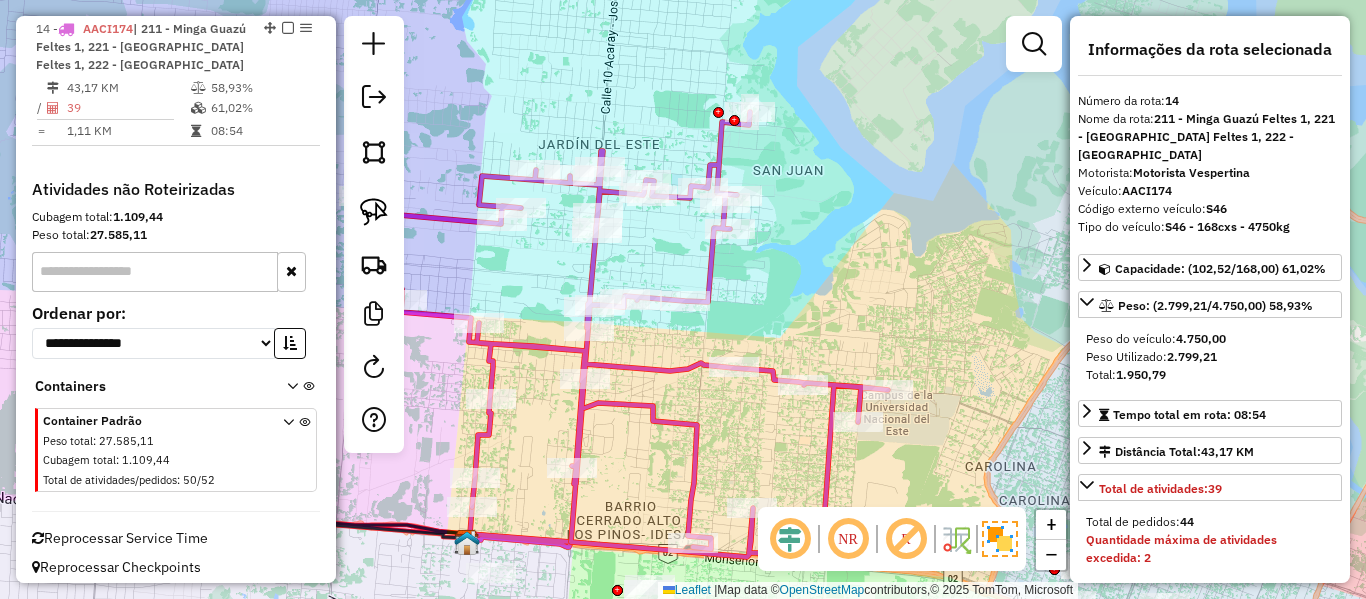 click 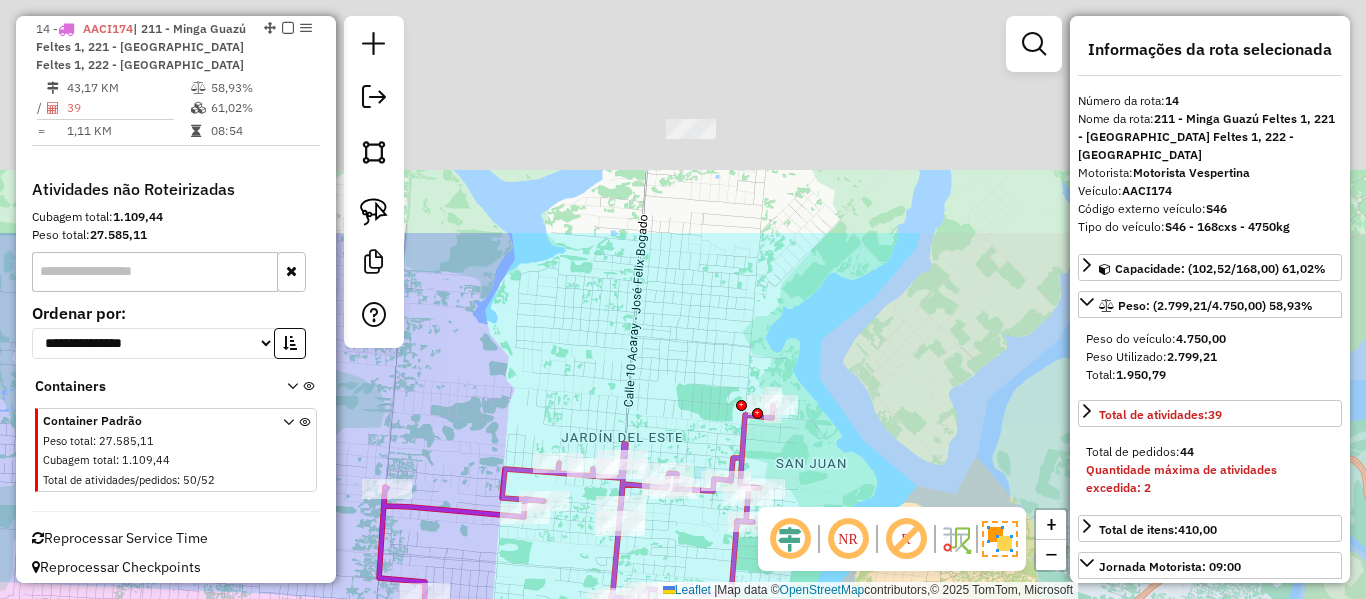 click on "Rota 14 - Placa AACI174  0000041828 - DESP.13 TUYUTI Janela de atendimento Grade de atendimento Capacidade Transportadoras Veículos Cliente Pedidos  Rotas Selecione os dias de semana para filtrar as janelas de atendimento  Seg   Ter   Qua   Qui   Sex   Sáb   Dom  Informe o período da janela de atendimento: De: Até:  Filtrar exatamente a janela do cliente  Considerar janela de atendimento padrão  Selecione os dias de semana para filtrar as grades de atendimento  Seg   Ter   Qua   Qui   Sex   Sáb   Dom   Considerar clientes sem dia de atendimento cadastrado  Clientes fora do dia de atendimento selecionado Filtrar as atividades entre os valores definidos abaixo:  Peso mínimo:   Peso máximo:   Cubagem mínima:   Cubagem máxima:   De:   Até:  Filtrar as atividades entre o tempo de atendimento definido abaixo:  De:   Até:   Considerar capacidade total dos clientes não roteirizados Transportadora: Selecione um ou mais itens Tipo de veículo: Selecione um ou mais itens Veículo: Selecione um ou mais itens" 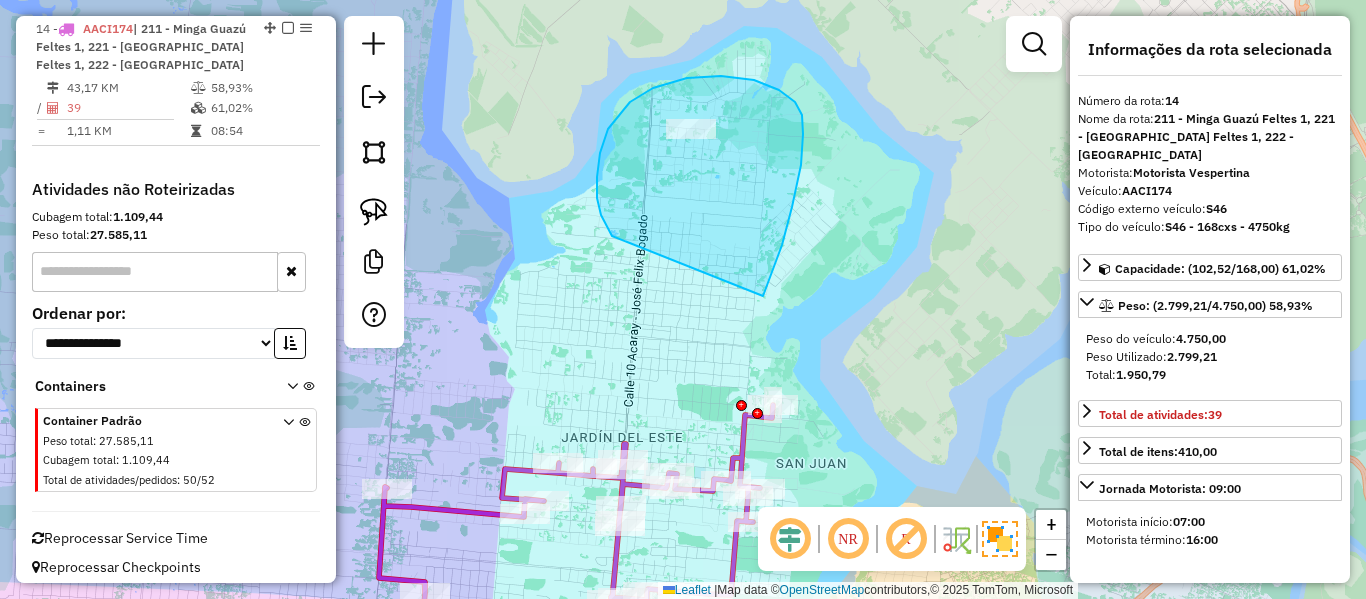 drag, startPoint x: 792, startPoint y: 207, endPoint x: 612, endPoint y: 236, distance: 182.32115 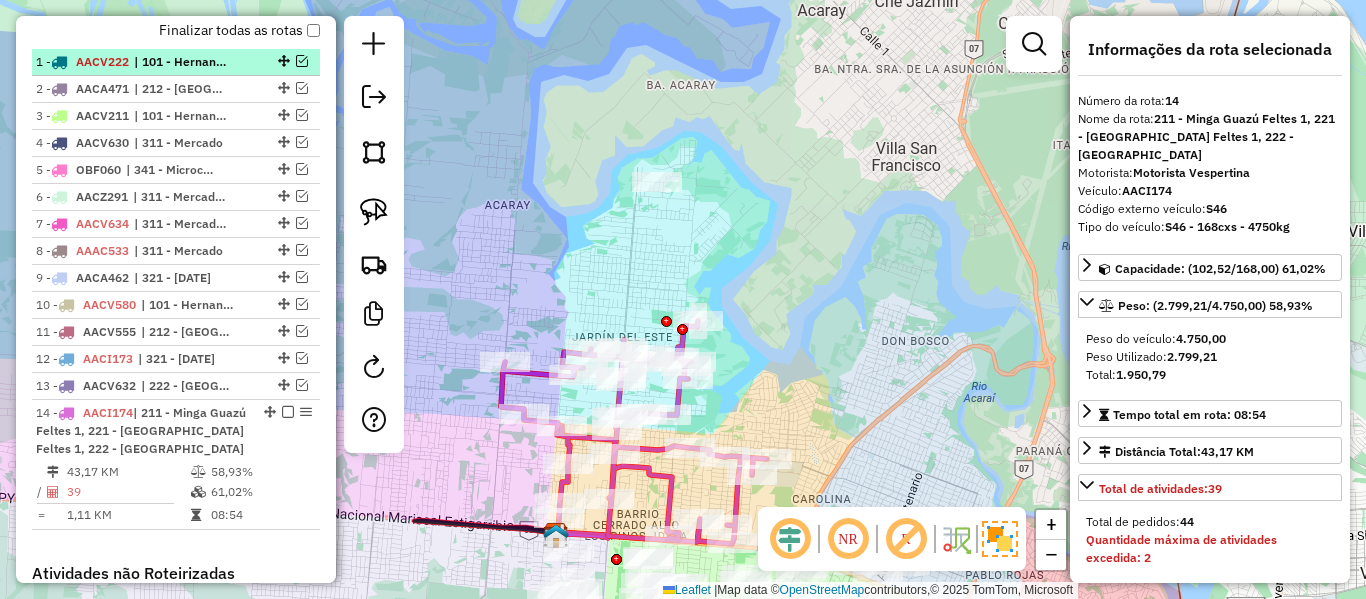 scroll, scrollTop: 507, scrollLeft: 0, axis: vertical 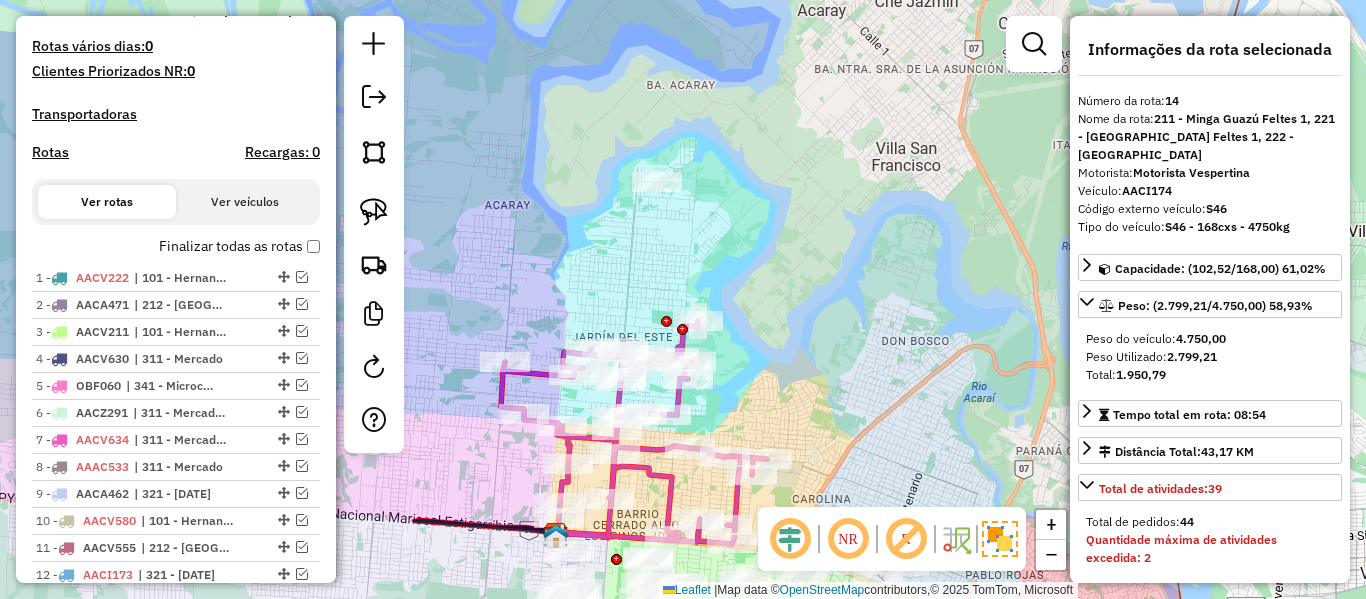 click on "Finalizar todas as rotas" at bounding box center (239, 246) 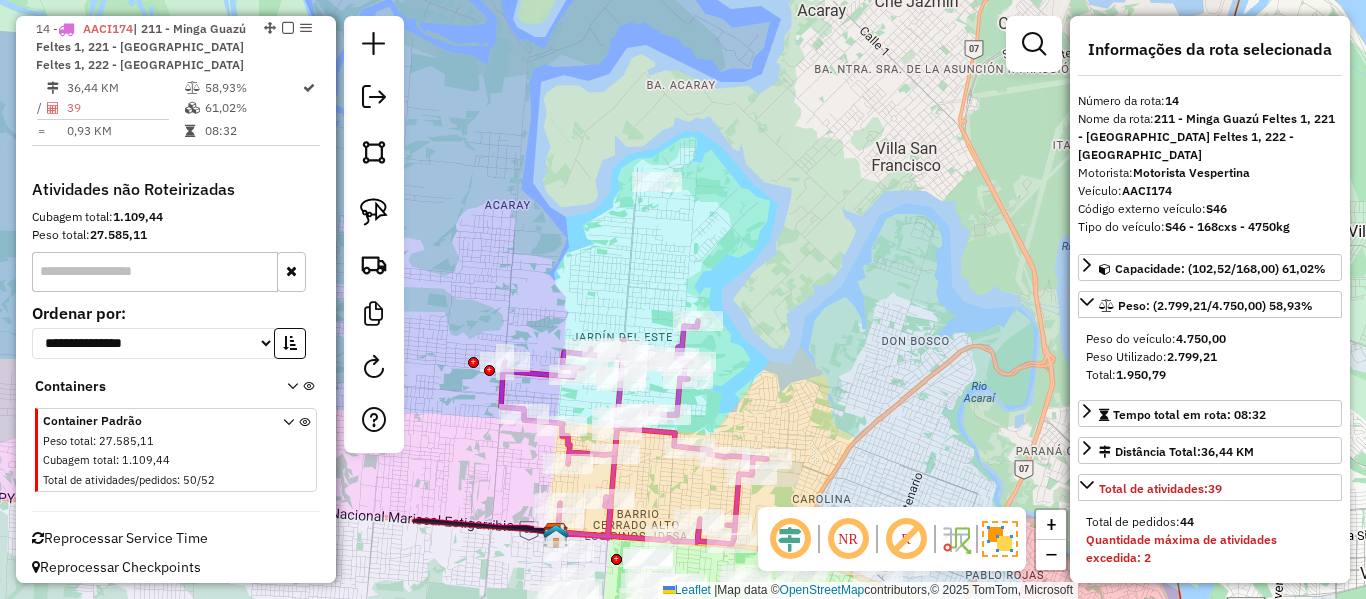 scroll, scrollTop: 607, scrollLeft: 0, axis: vertical 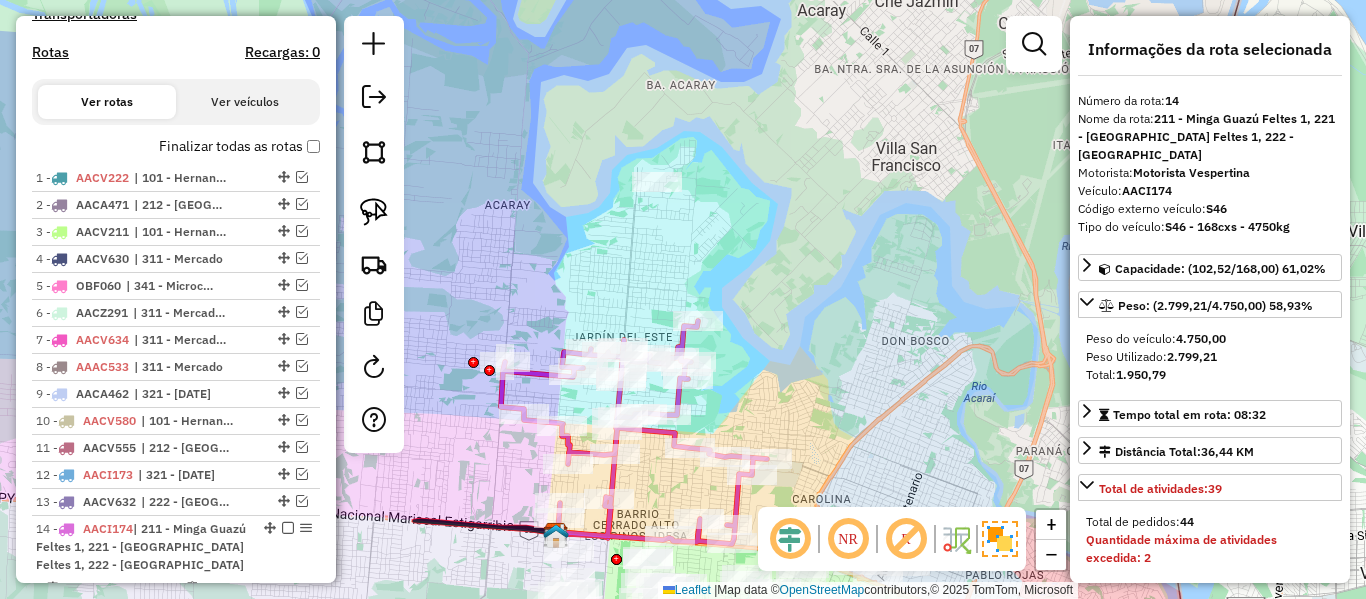 click on "Finalizar todas as rotas" at bounding box center (239, 146) 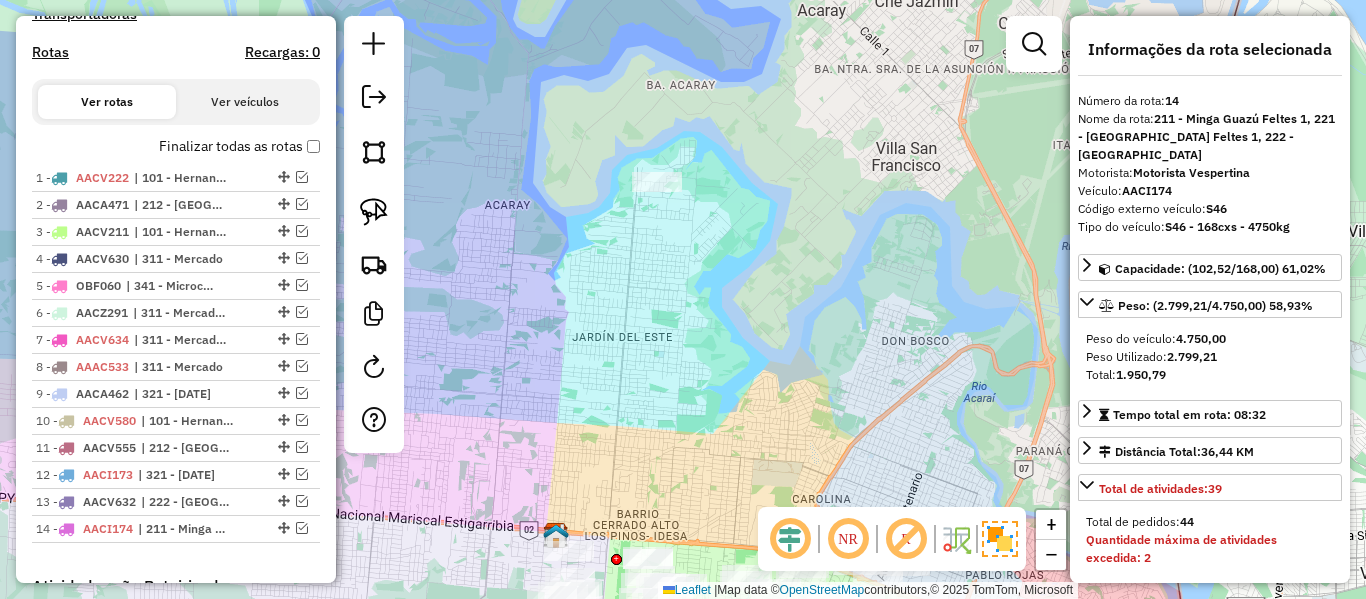 click on "Finalizar todas as rotas" at bounding box center (239, 146) 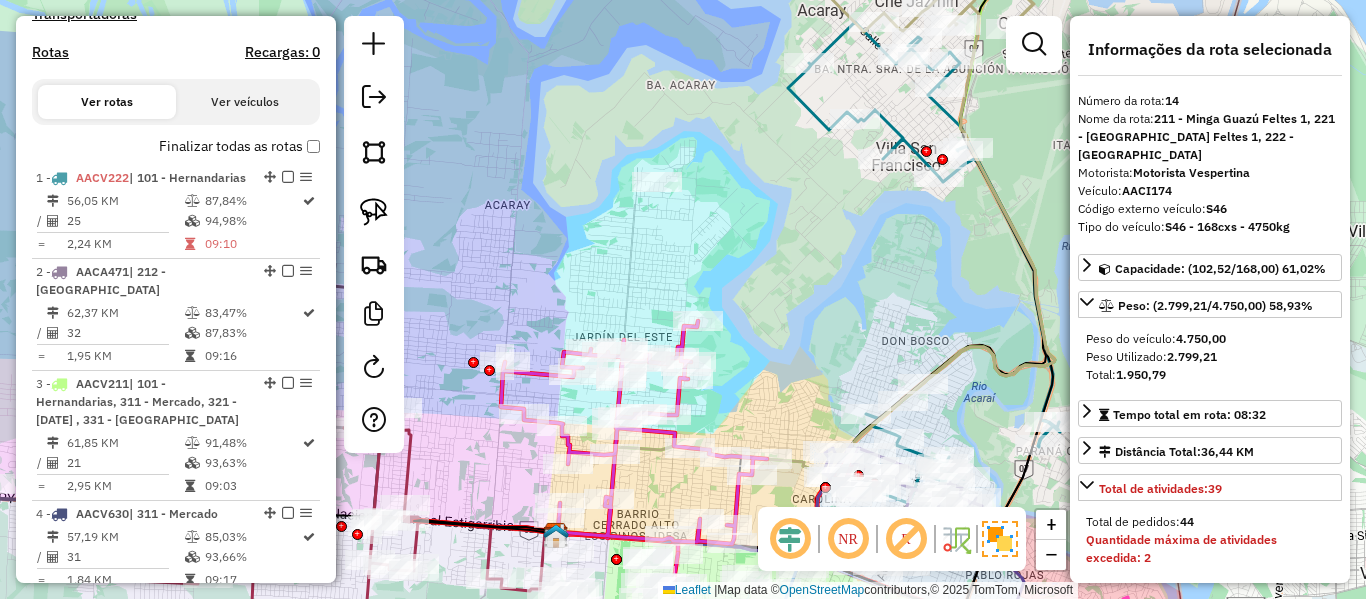 click 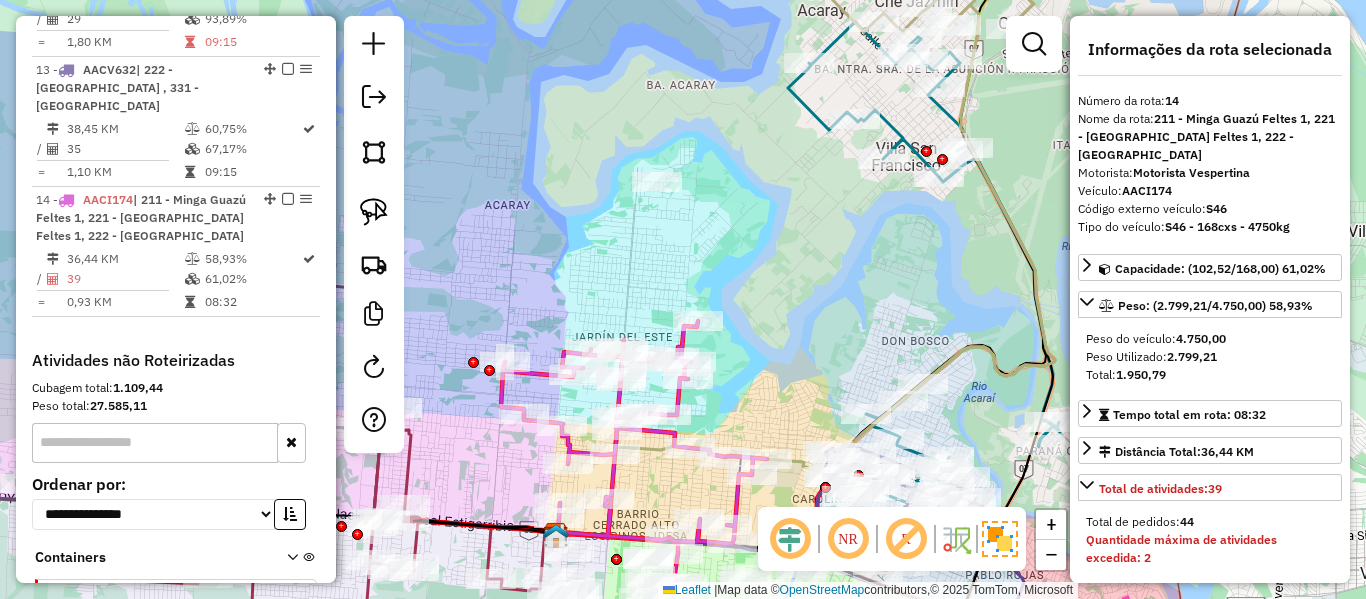 scroll, scrollTop: 2140, scrollLeft: 0, axis: vertical 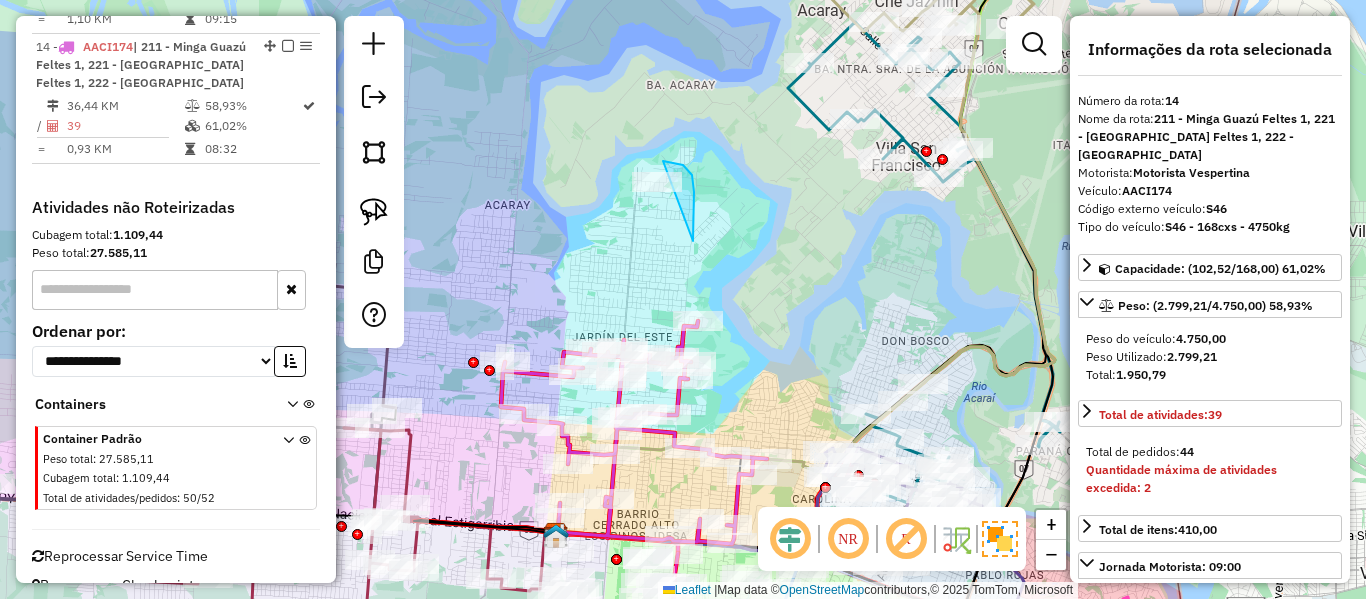 drag, startPoint x: 663, startPoint y: 161, endPoint x: 599, endPoint y: 224, distance: 89.80534 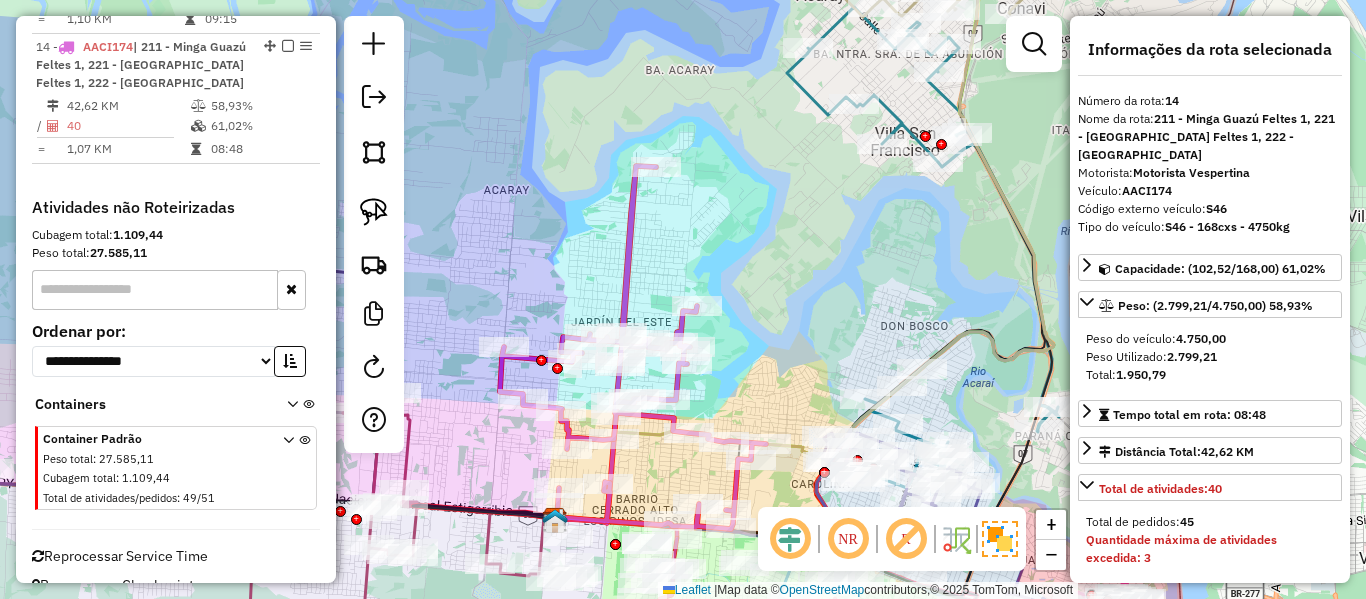 drag, startPoint x: 783, startPoint y: 382, endPoint x: 780, endPoint y: 285, distance: 97.04638 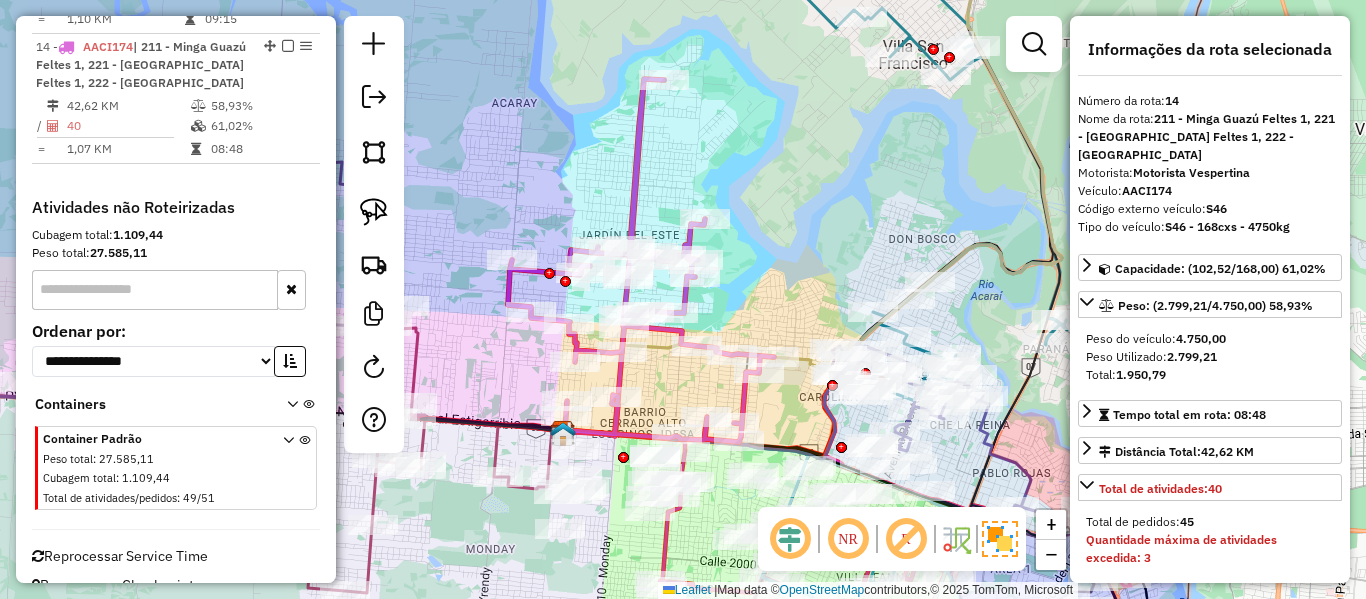 click on "Janela de atendimento Grade de atendimento Capacidade Transportadoras Veículos Cliente Pedidos  Rotas Selecione os dias de semana para filtrar as janelas de atendimento  Seg   Ter   Qua   Qui   Sex   Sáb   Dom  Informe o período da janela de atendimento: De: Até:  Filtrar exatamente a janela do cliente  Considerar janela de atendimento padrão  Selecione os dias de semana para filtrar as grades de atendimento  Seg   Ter   Qua   Qui   Sex   Sáb   Dom   Considerar clientes sem dia de atendimento cadastrado  Clientes fora do dia de atendimento selecionado Filtrar as atividades entre os valores definidos abaixo:  Peso mínimo:   Peso máximo:   Cubagem mínima:   Cubagem máxima:   De:   Até:  Filtrar as atividades entre o tempo de atendimento definido abaixo:  De:   Até:   Considerar capacidade total dos clientes não roteirizados Transportadora: Selecione um ou mais itens Tipo de veículo: Selecione um ou mais itens Veículo: Selecione um ou mais itens Motorista: Selecione um ou mais itens Nome: Rótulo:" 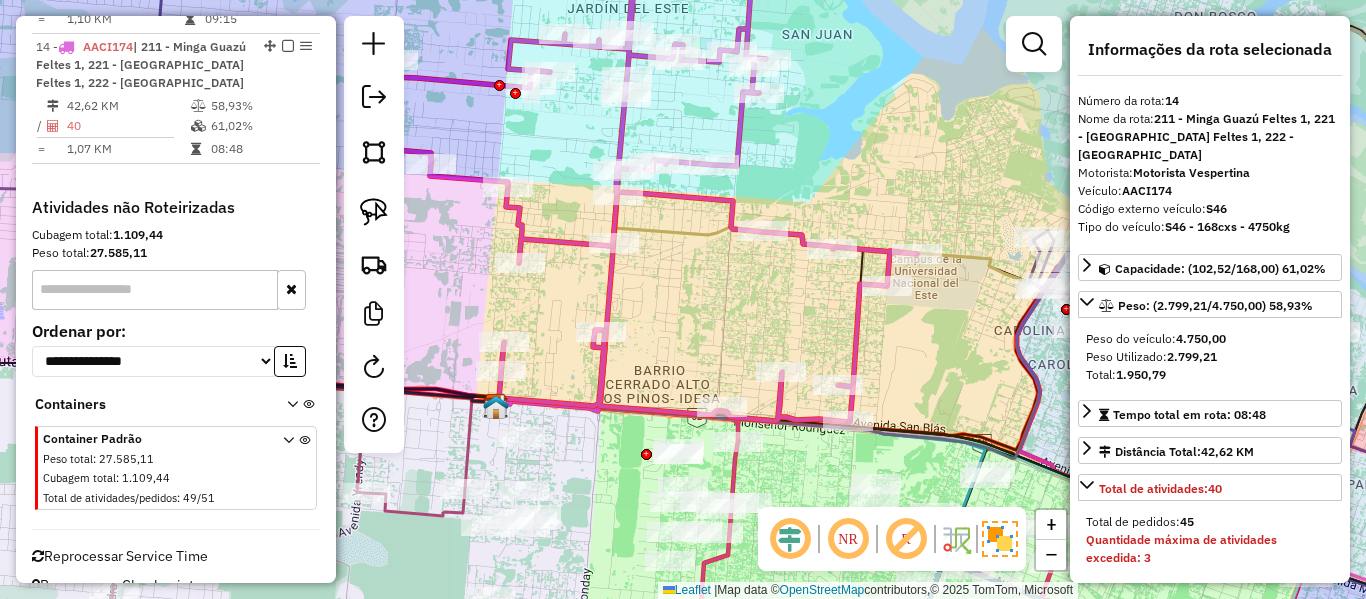 click 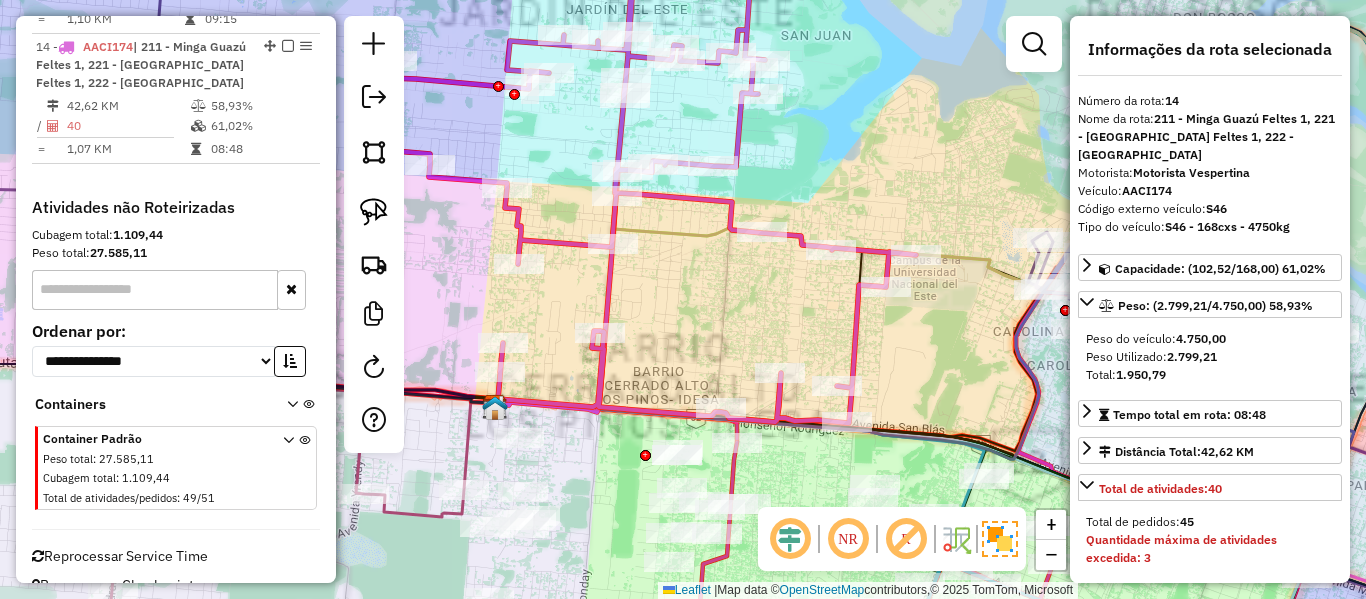 click 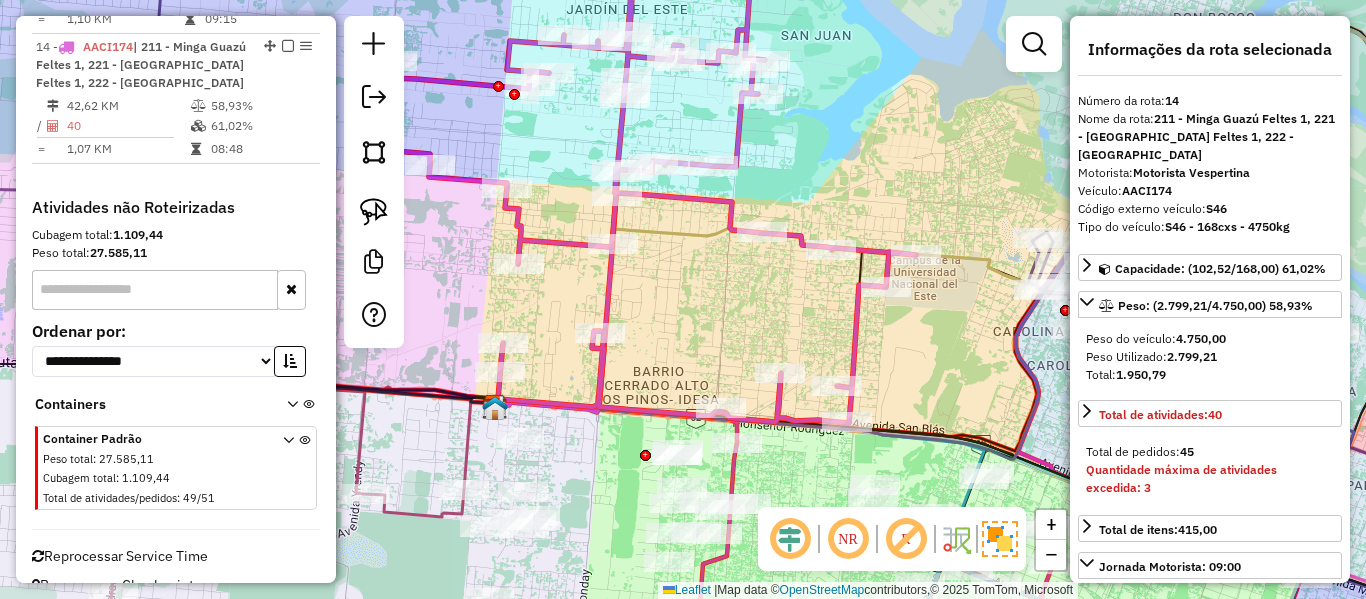 click 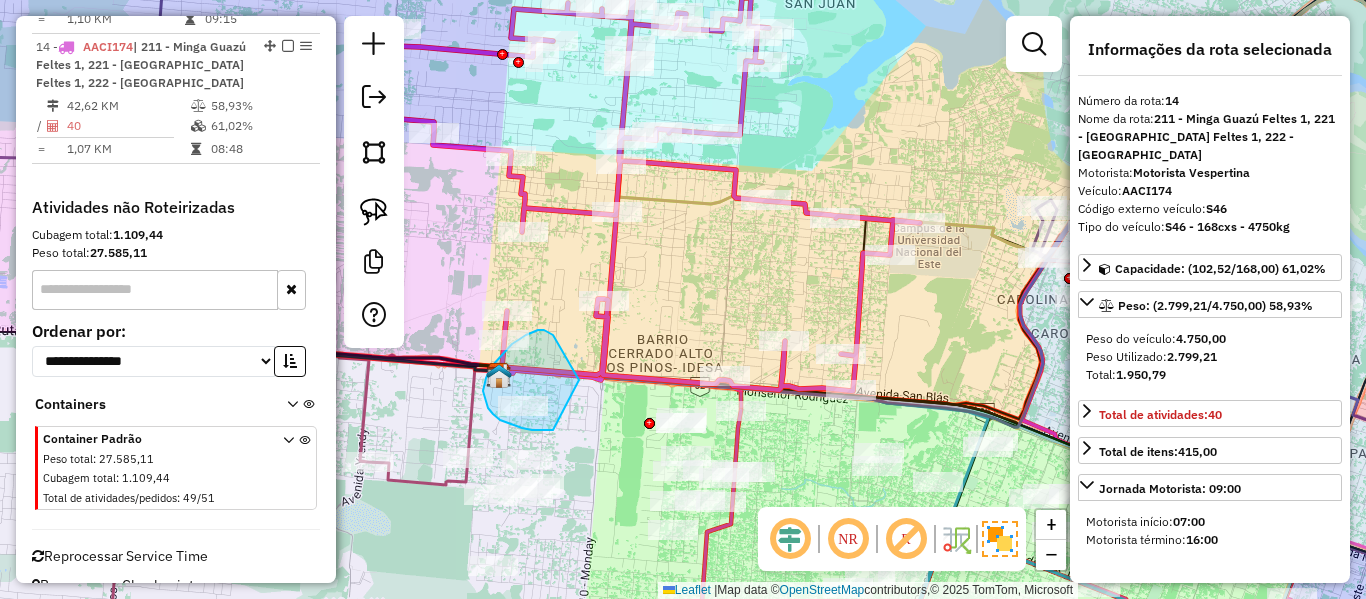 drag, startPoint x: 577, startPoint y: 378, endPoint x: 577, endPoint y: 425, distance: 47 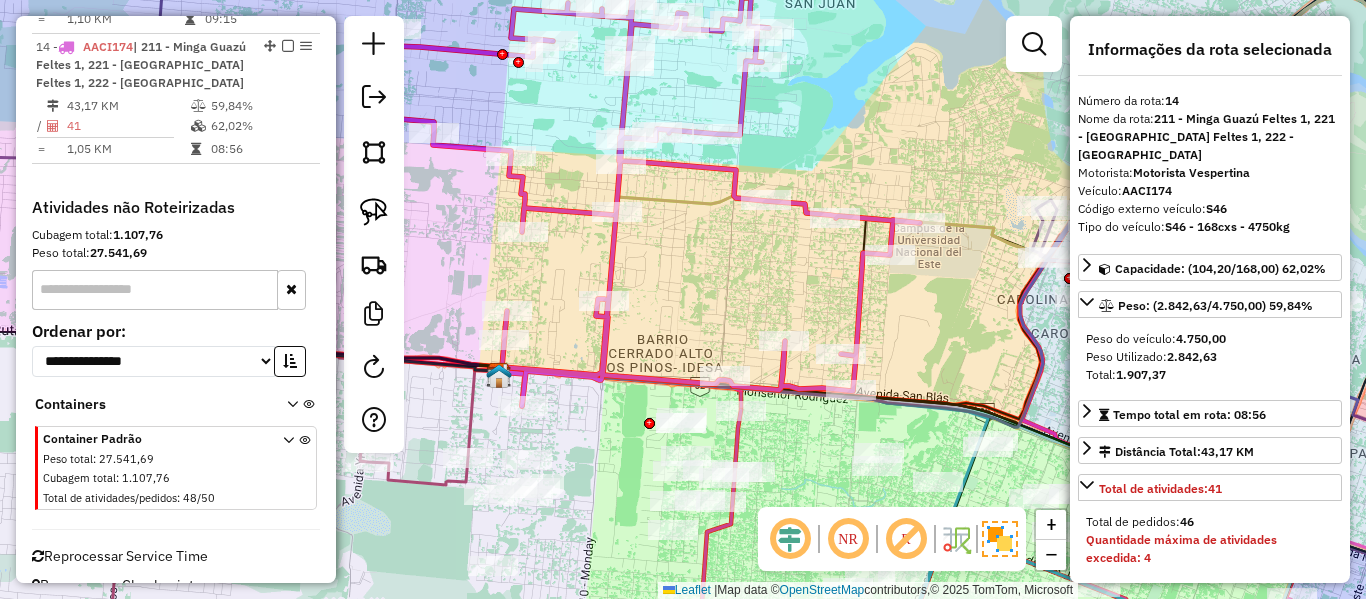 click 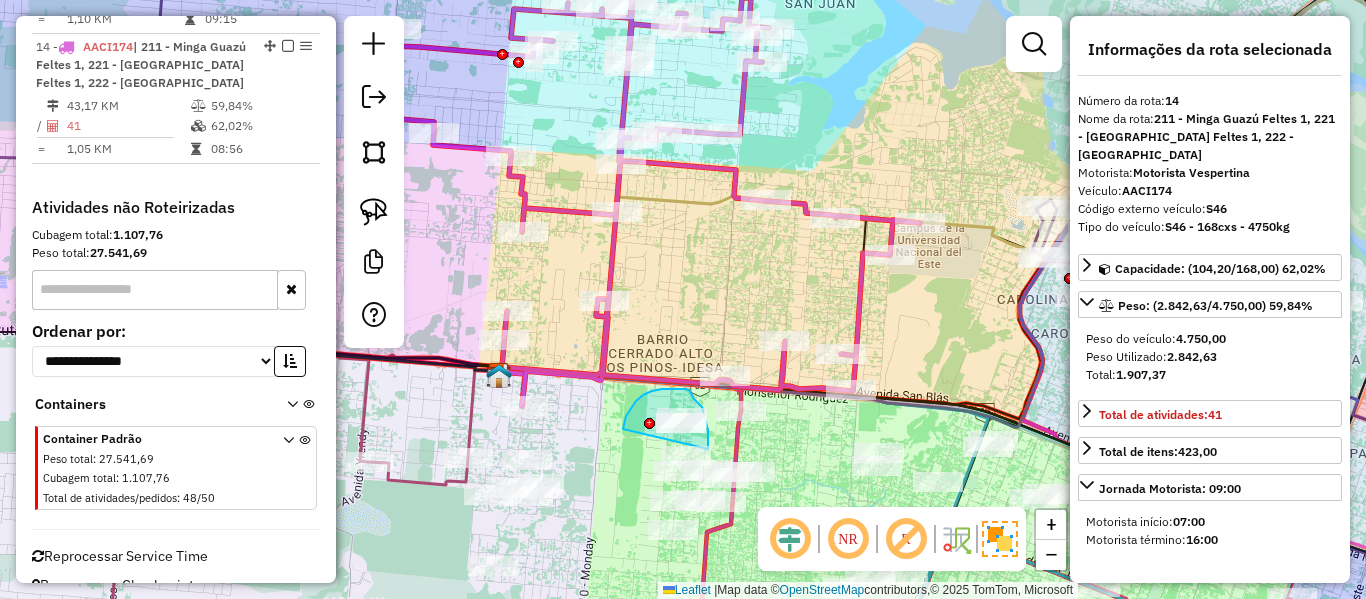 click on "Janela de atendimento Grade de atendimento Capacidade Transportadoras Veículos Cliente Pedidos  Rotas Selecione os dias de semana para filtrar as janelas de atendimento  Seg   Ter   Qua   Qui   Sex   Sáb   Dom  Informe o período da janela de atendimento: De: Até:  Filtrar exatamente a janela do cliente  Considerar janela de atendimento padrão  Selecione os dias de semana para filtrar as grades de atendimento  Seg   Ter   Qua   Qui   Sex   Sáb   Dom   Considerar clientes sem dia de atendimento cadastrado  Clientes fora do dia de atendimento selecionado Filtrar as atividades entre os valores definidos abaixo:  Peso mínimo:   Peso máximo:   Cubagem mínima:   Cubagem máxima:   De:   Até:  Filtrar as atividades entre o tempo de atendimento definido abaixo:  De:   Até:   Considerar capacidade total dos clientes não roteirizados Transportadora: Selecione um ou mais itens Tipo de veículo: Selecione um ou mais itens Veículo: Selecione um ou mais itens Motorista: Selecione um ou mais itens Nome: Rótulo:" 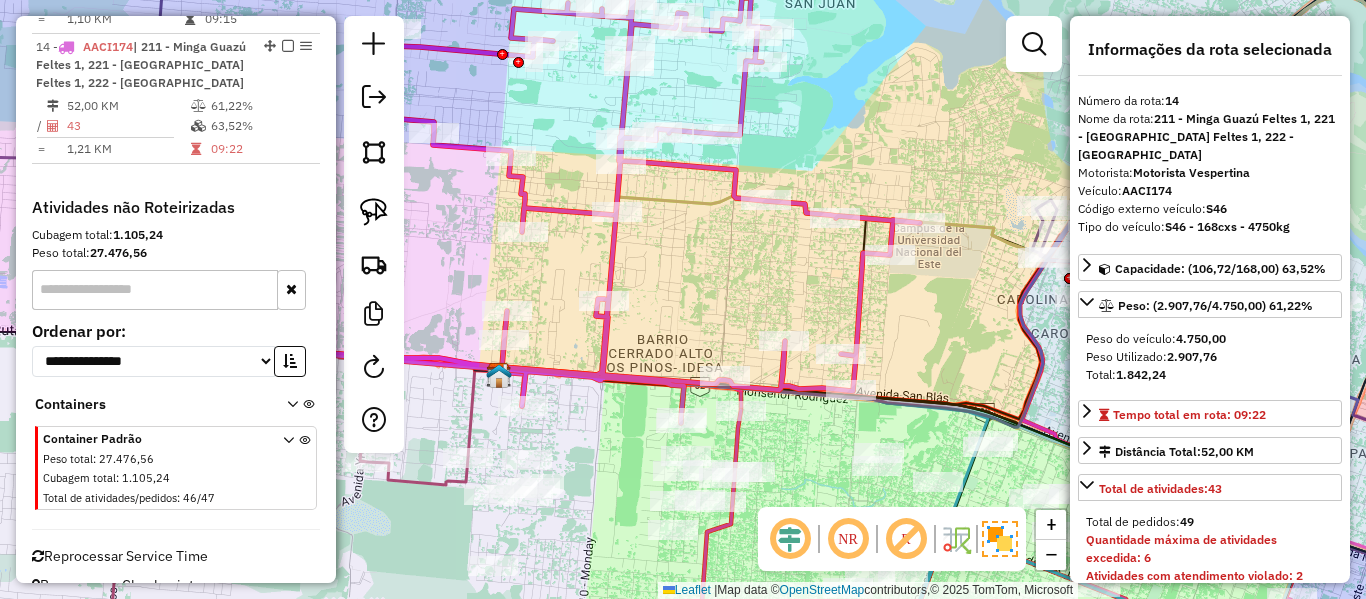 click 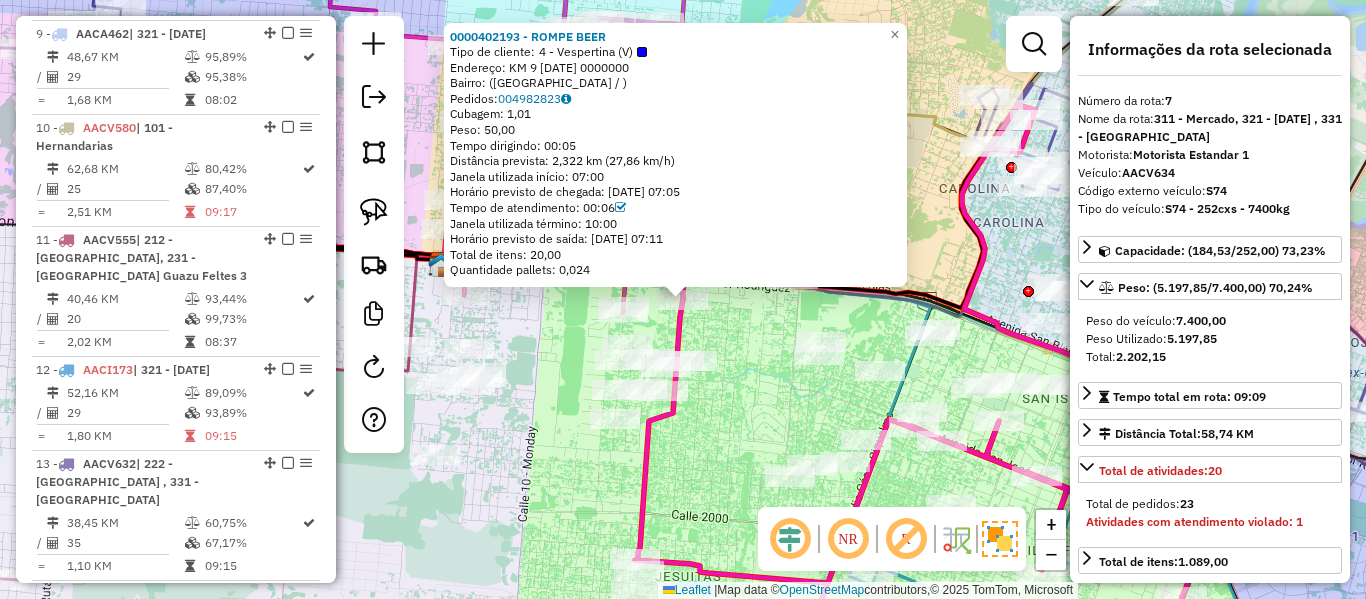scroll, scrollTop: 1410, scrollLeft: 0, axis: vertical 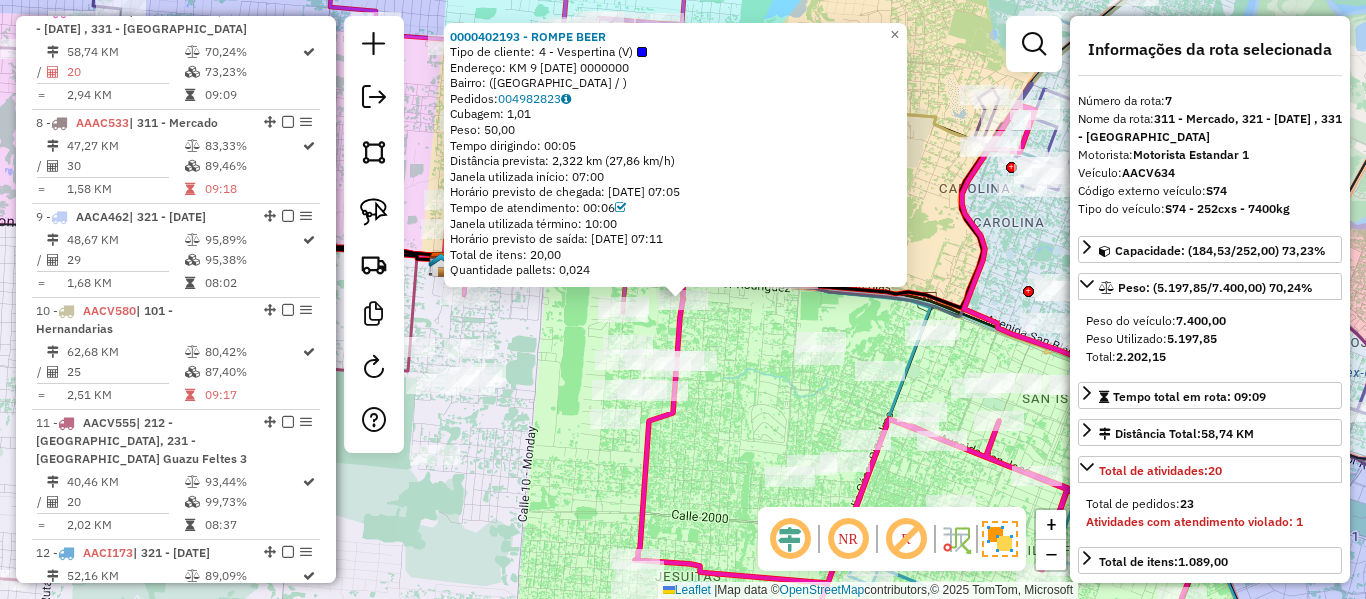 click on "0000402193 - ROMPE BEER  Tipo de cliente:   4 - Vespertina (V)   Endereço: KM 9 MONDAY 0000000   Bairro:  (CIUDAD DEL ESTE / )   Pedidos:  004982823   Cubagem: 1,01  Peso: 50,00  Tempo dirigindo: 00:05   Distância prevista: 2,322 km (27,86 km/h)   Janela utilizada início: 07:00   Horário previsto de chegada: 11/07/2025 07:05   Tempo de atendimento: 00:06   Janela utilizada término: 10:00   Horário previsto de saída: 11/07/2025 07:11   Total de itens: 20,00   Quantidade pallets: 0,024  × Janela de atendimento Grade de atendimento Capacidade Transportadoras Veículos Cliente Pedidos  Rotas Selecione os dias de semana para filtrar as janelas de atendimento  Seg   Ter   Qua   Qui   Sex   Sáb   Dom  Informe o período da janela de atendimento: De: Até:  Filtrar exatamente a janela do cliente  Considerar janela de atendimento padrão  Selecione os dias de semana para filtrar as grades de atendimento  Seg   Ter   Qua   Qui   Sex   Sáb   Dom   Considerar clientes sem dia de atendimento cadastrado  De:  De:" 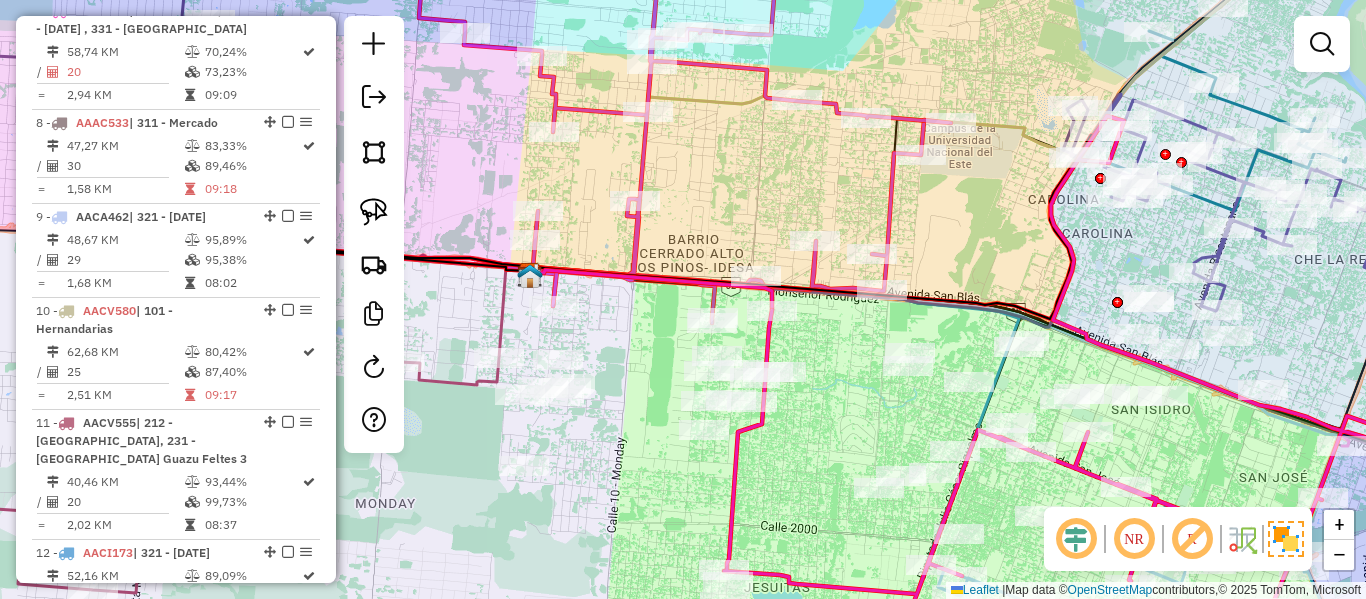 drag, startPoint x: 552, startPoint y: 345, endPoint x: 680, endPoint y: 359, distance: 128.76335 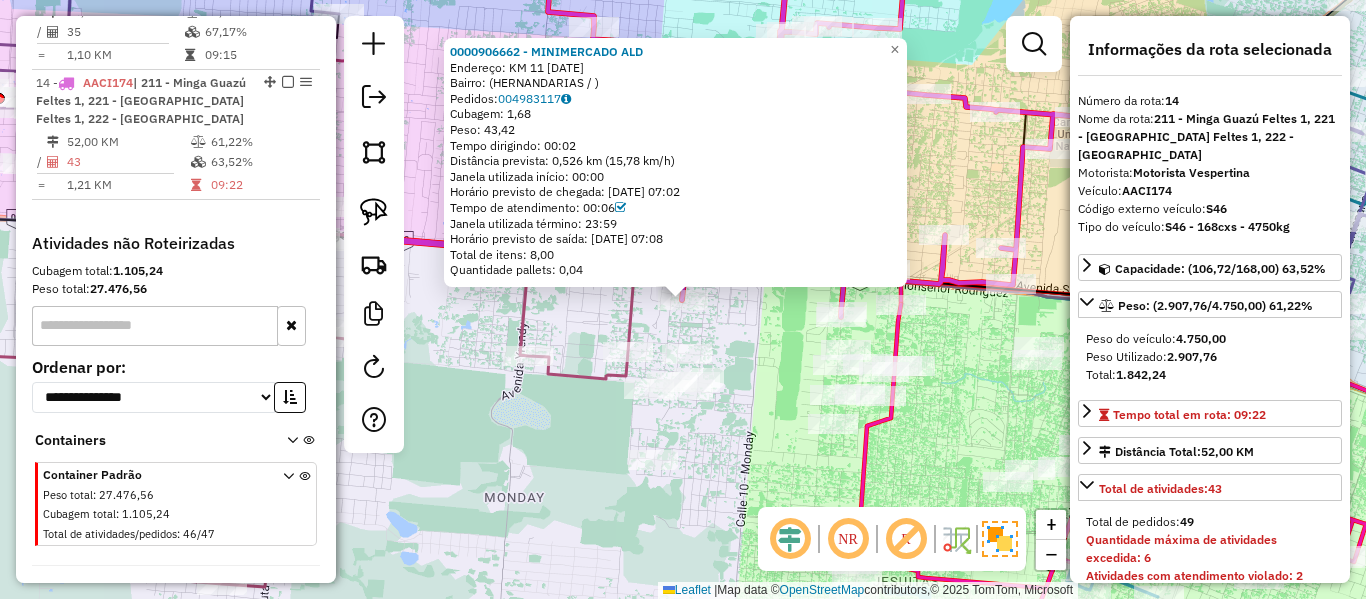 scroll, scrollTop: 2140, scrollLeft: 0, axis: vertical 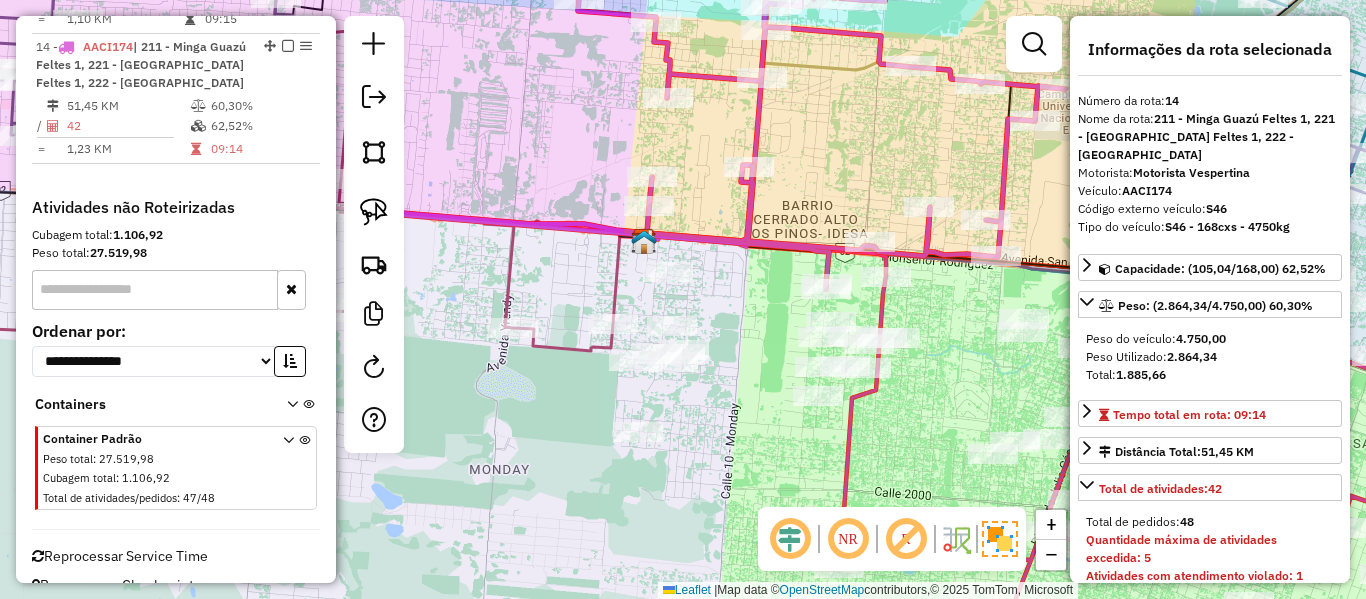 drag, startPoint x: 768, startPoint y: 410, endPoint x: 734, endPoint y: 366, distance: 55.605755 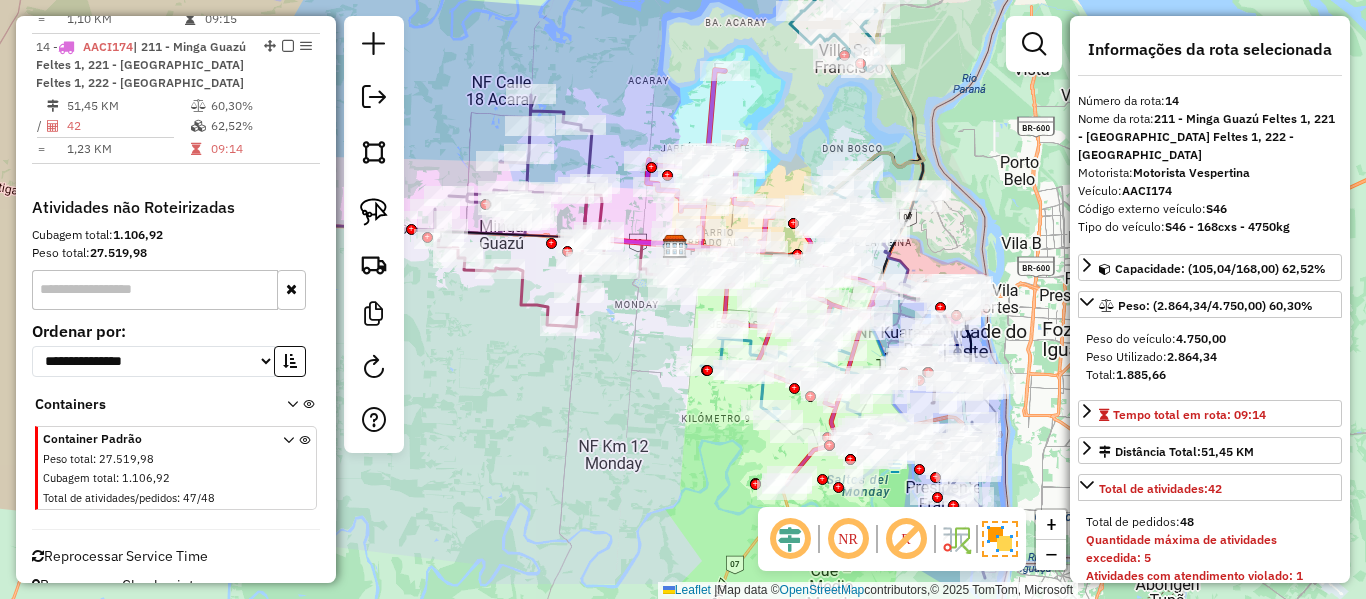 drag, startPoint x: 726, startPoint y: 382, endPoint x: 663, endPoint y: 223, distance: 171.0263 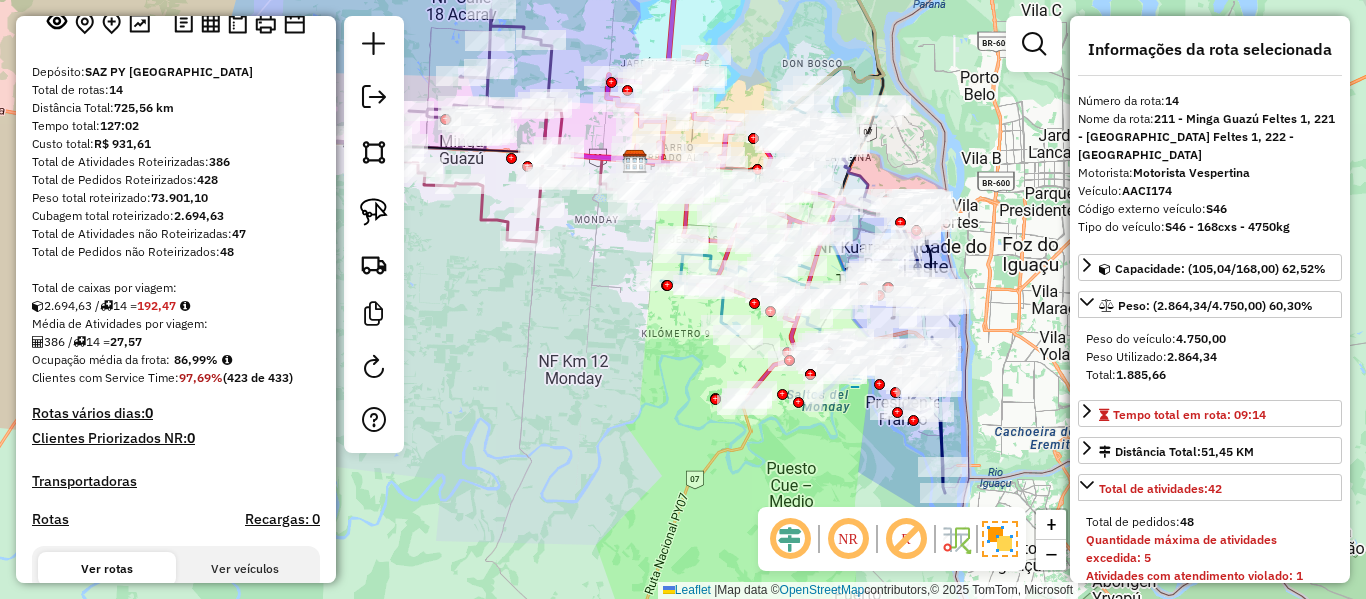 scroll, scrollTop: 540, scrollLeft: 0, axis: vertical 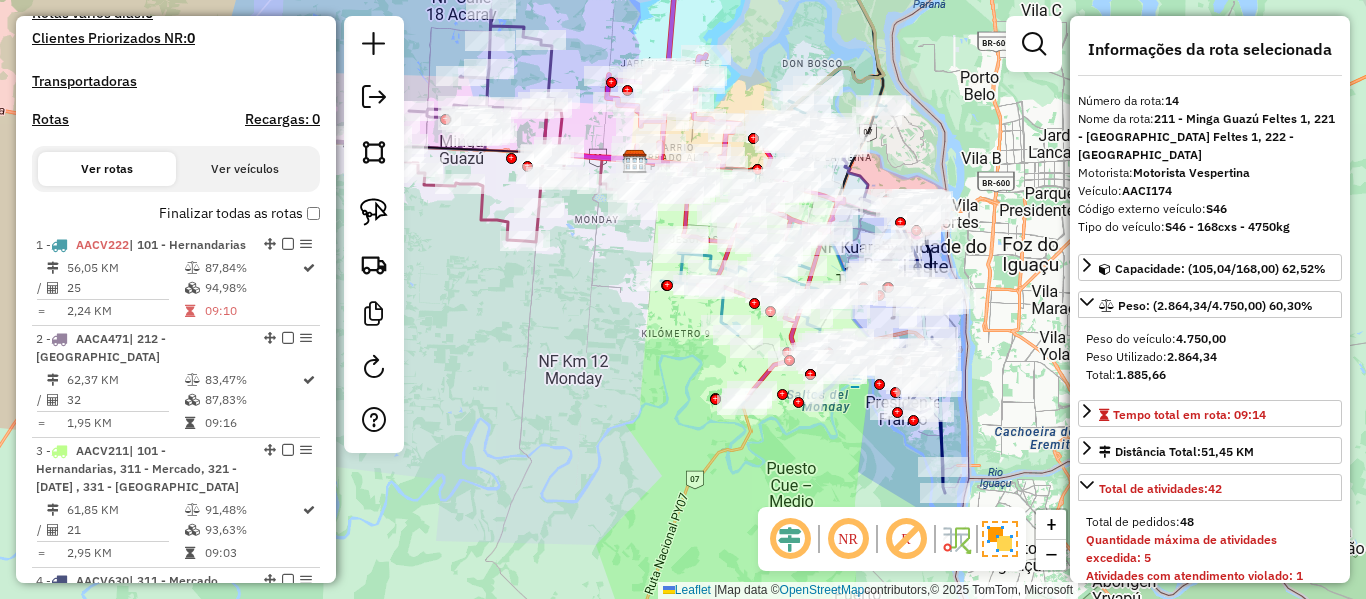 click on "Depósito:  SAZ PY Ciudad del Este  Total de rotas:  14  Distância Total:  725,56 km  Tempo total:  127:02  Custo total:  R$ 931,61  Total de Atividades Roteirizadas:  386  Total de Pedidos Roteirizados:  428  Peso total roteirizado:  73.901,10  Cubagem total roteirizado:  2.694,63  Total de Atividades não Roteirizadas:  47  Total de Pedidos não Roteirizados:  48 Total de caixas por viagem:  2.694,63 /   14 =  192,47 Média de Atividades por viagem:  386 /   14 =  27,57 Ocupação média da frota:  86,99%  Clientes com Service Time:  97,69%   (423 de 433)   Rotas vários dias:  0  Clientes Priorizados NR:  0  Transportadoras  Rotas  Recargas: 0   Ver rotas   Ver veículos  Finalizar todas as rotas   1 -       AACV222   | 101 - Hernandarias  56,05 KM   87,84%  /  25   94,98%     =  2,24 KM   09:10   2 -       AACA471   | 212 - Minga Guazu  62,37 KM   83,47%  /  32   87,83%     =  1,95 KM   09:16   3 -       AACV211   | 101 - Hernandarias, 311 - Mercado, 321 - Monday , 331 - Akaray  61,85 KM   91,48%  /" at bounding box center (176, 730) 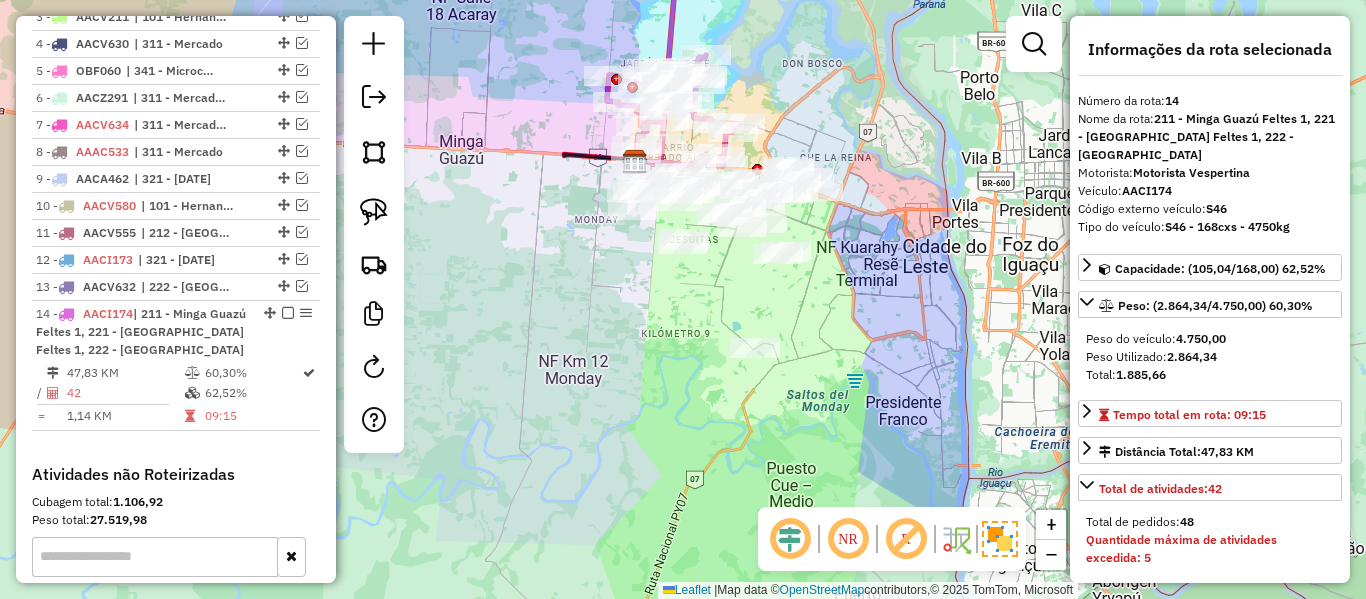 scroll, scrollTop: 1107, scrollLeft: 0, axis: vertical 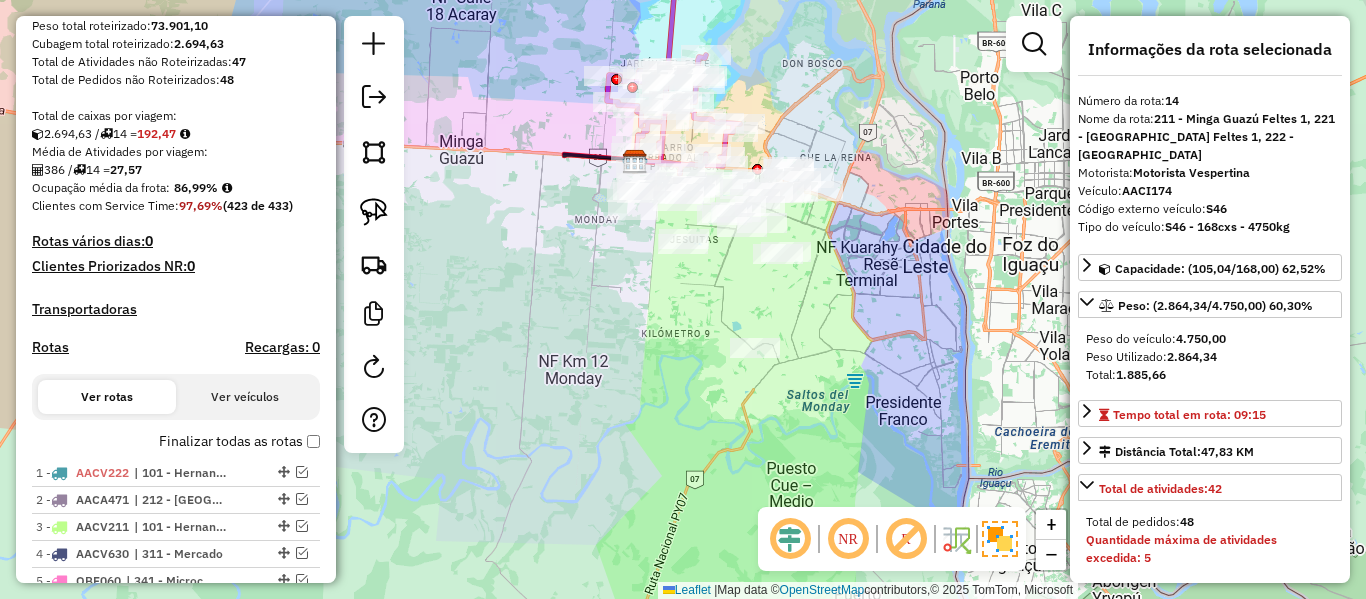 drag, startPoint x: 246, startPoint y: 237, endPoint x: 293, endPoint y: 100, distance: 144.83784 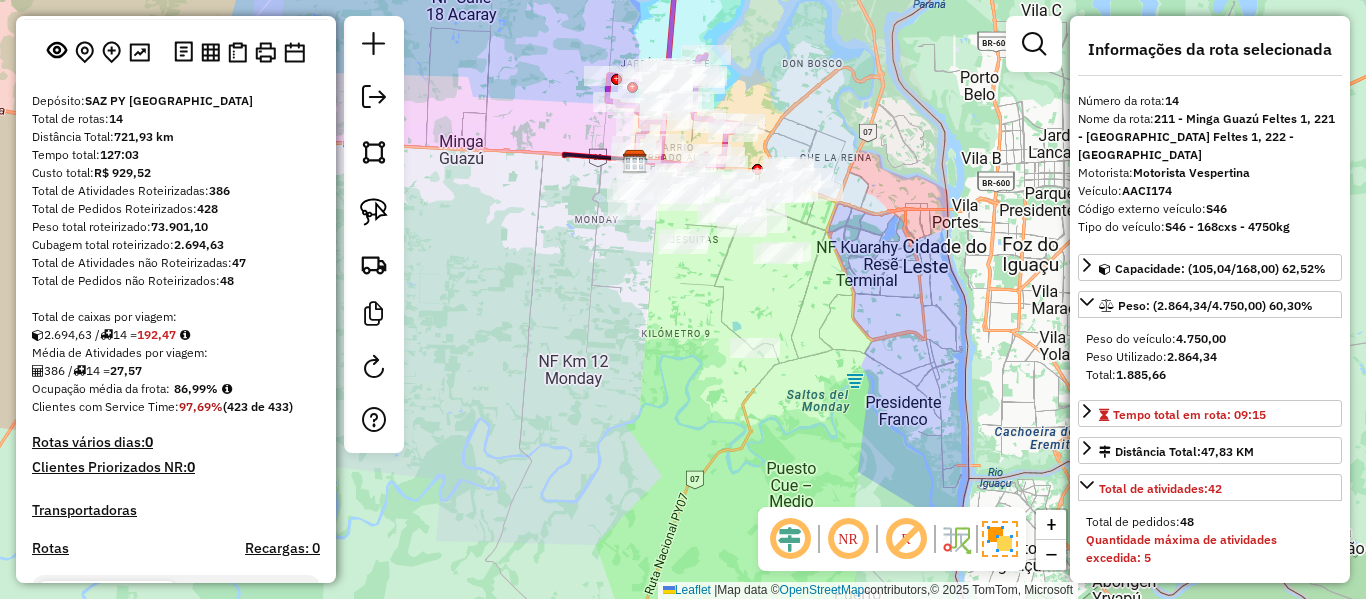 scroll, scrollTop: 511, scrollLeft: 0, axis: vertical 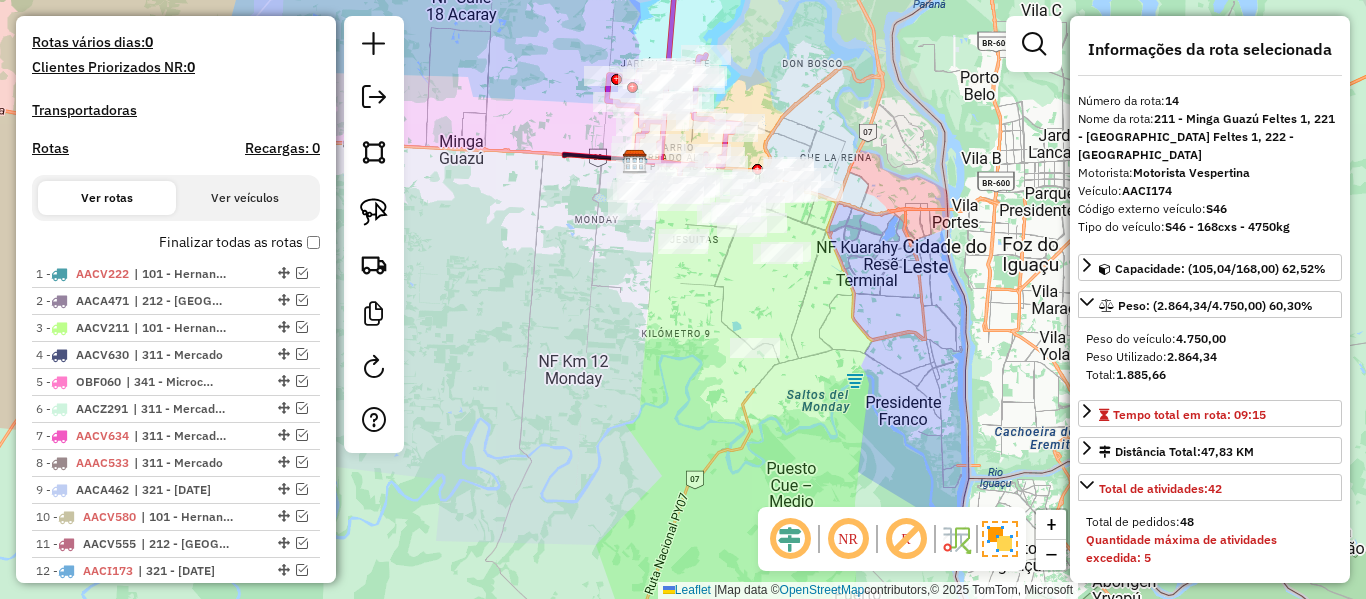 click on "Finalizar todas as rotas" at bounding box center (239, 242) 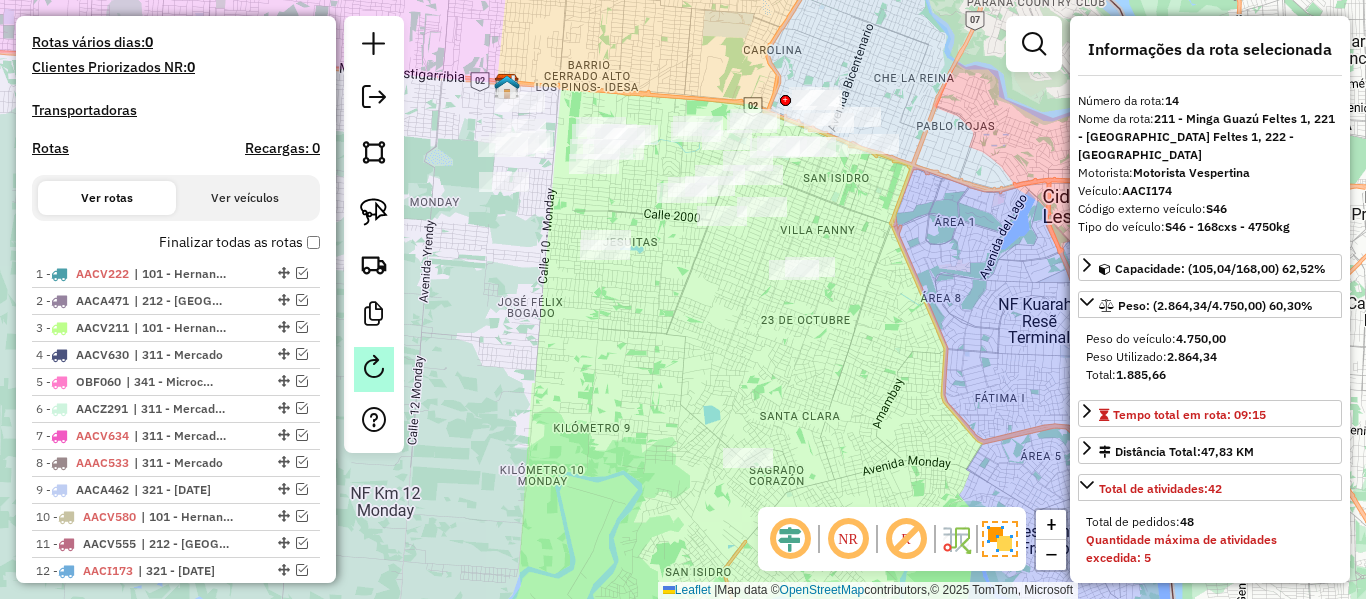 click 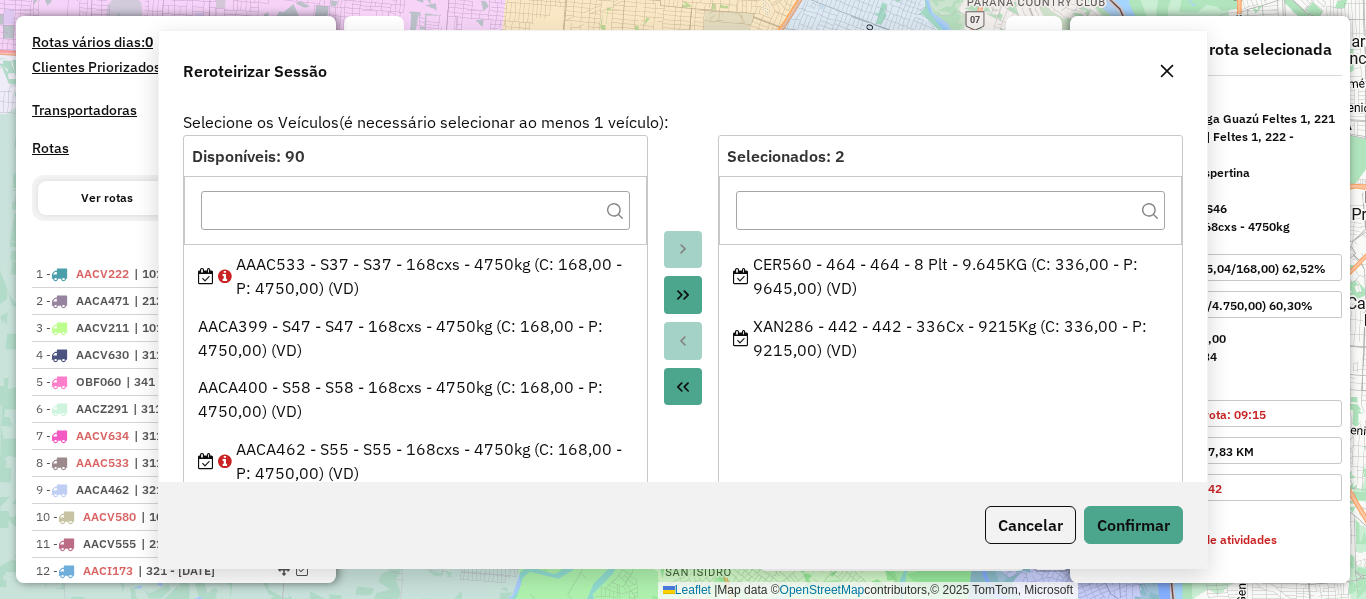 click on "Janela de atendimento Grade de atendimento Capacidade Transportadoras Veículos Cliente Pedidos  Rotas Selecione os dias de semana para filtrar as janelas de atendimento  Seg   Ter   Qua   Qui   Sex   Sáb   Dom  Informe o período da janela de atendimento: De: Até:  Filtrar exatamente a janela do cliente  Considerar janela de atendimento padrão  Selecione os dias de semana para filtrar as grades de atendimento  Seg   Ter   Qua   Qui   Sex   Sáb   Dom   Considerar clientes sem dia de atendimento cadastrado  Clientes fora do dia de atendimento selecionado Filtrar as atividades entre os valores definidos abaixo:  Peso mínimo:   Peso máximo:   Cubagem mínima:   Cubagem máxima:   De:   Até:  Filtrar as atividades entre o tempo de atendimento definido abaixo:  De:   Até:   Considerar capacidade total dos clientes não roteirizados Transportadora: Selecione um ou mais itens Tipo de veículo: Selecione um ou mais itens Veículo: Selecione um ou mais itens Motorista: Selecione um ou mais itens Nome: Rótulo:" 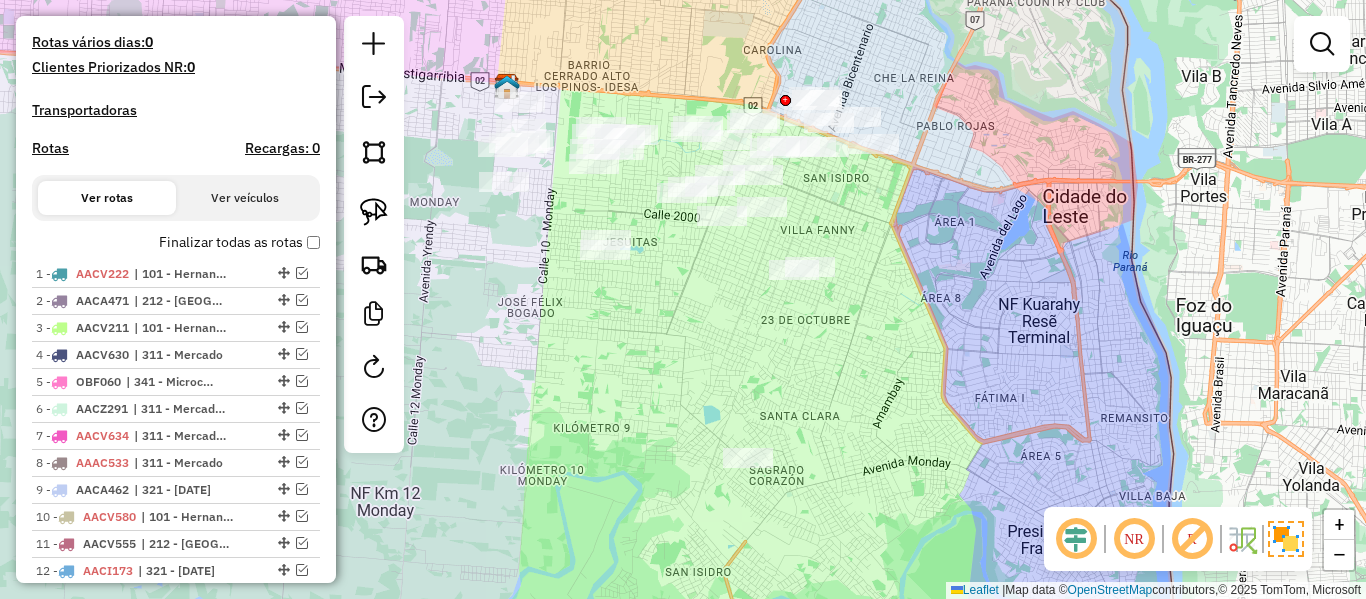drag, startPoint x: 827, startPoint y: 360, endPoint x: 838, endPoint y: 369, distance: 14.21267 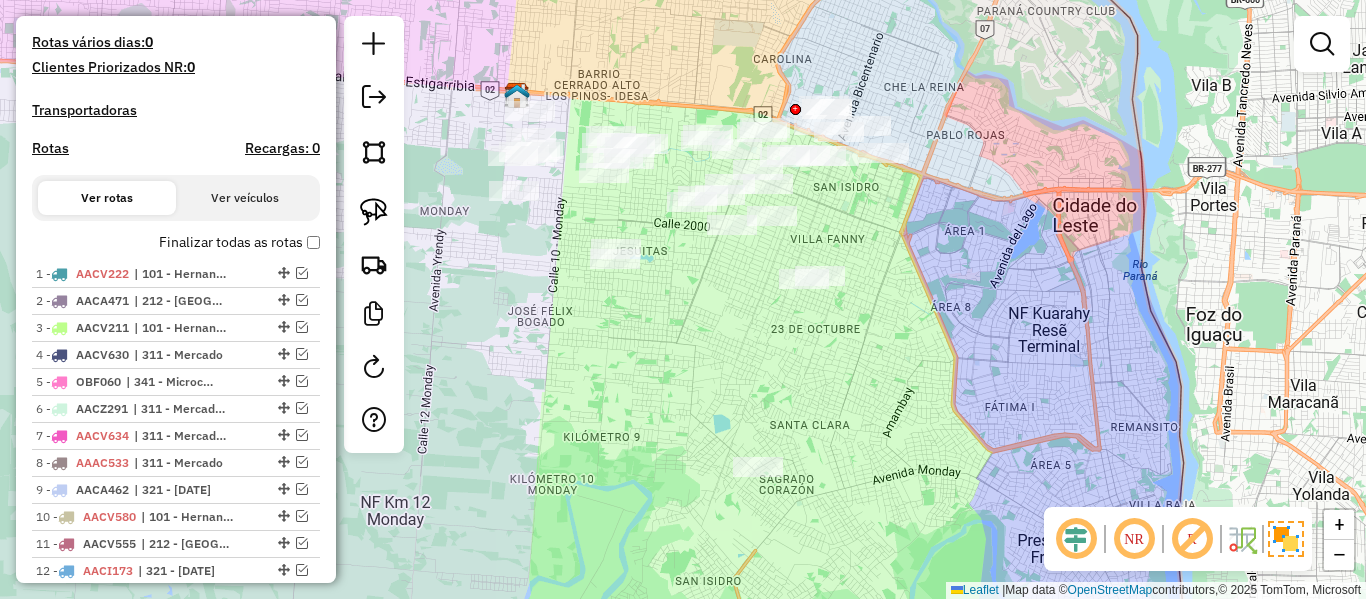drag, startPoint x: 849, startPoint y: 365, endPoint x: 840, endPoint y: 306, distance: 59.682495 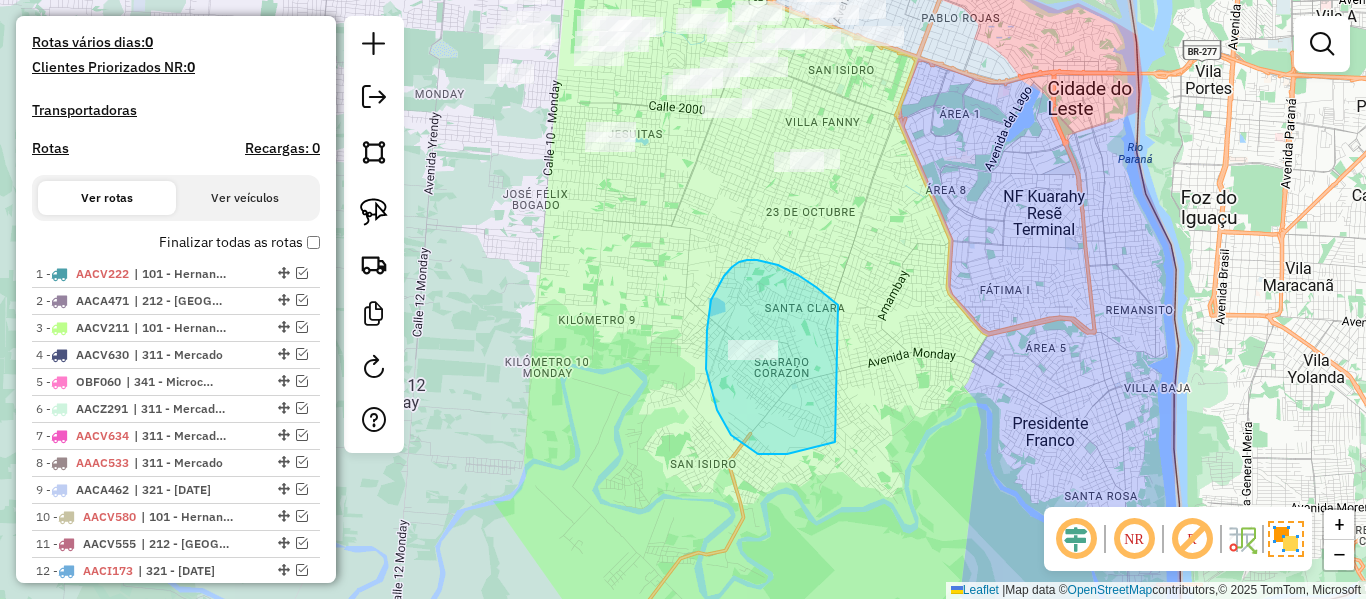 drag, startPoint x: 831, startPoint y: 298, endPoint x: 892, endPoint y: 419, distance: 135.50645 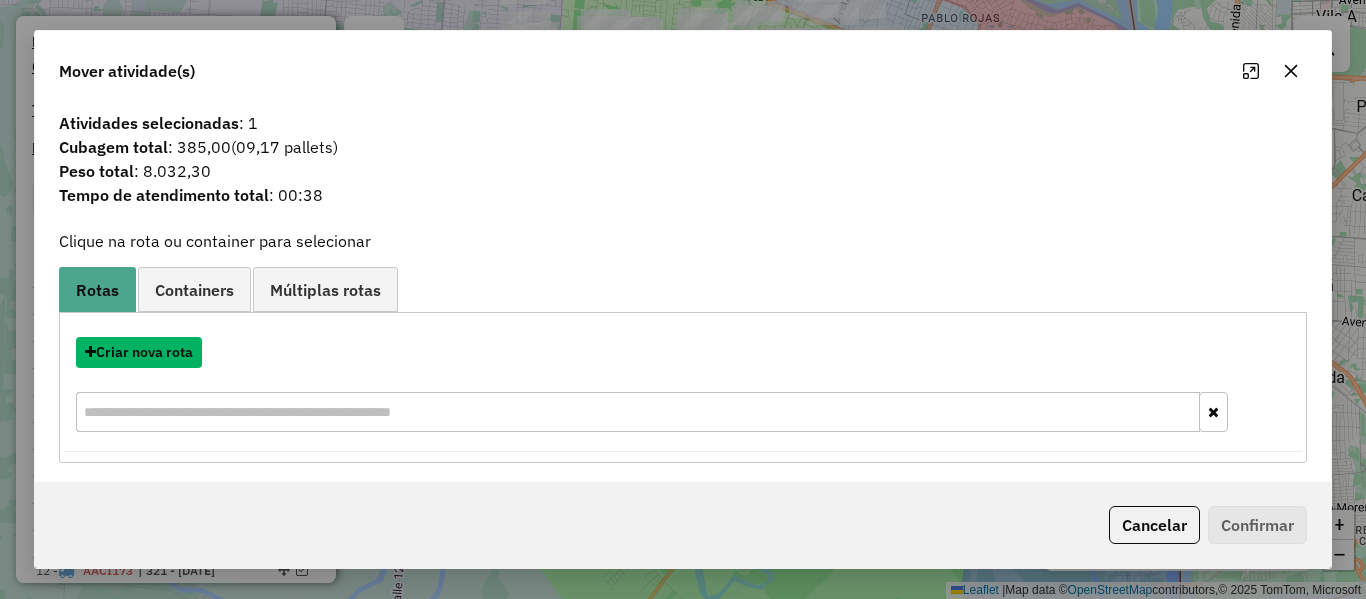 click on "Criar nova rota" at bounding box center [139, 352] 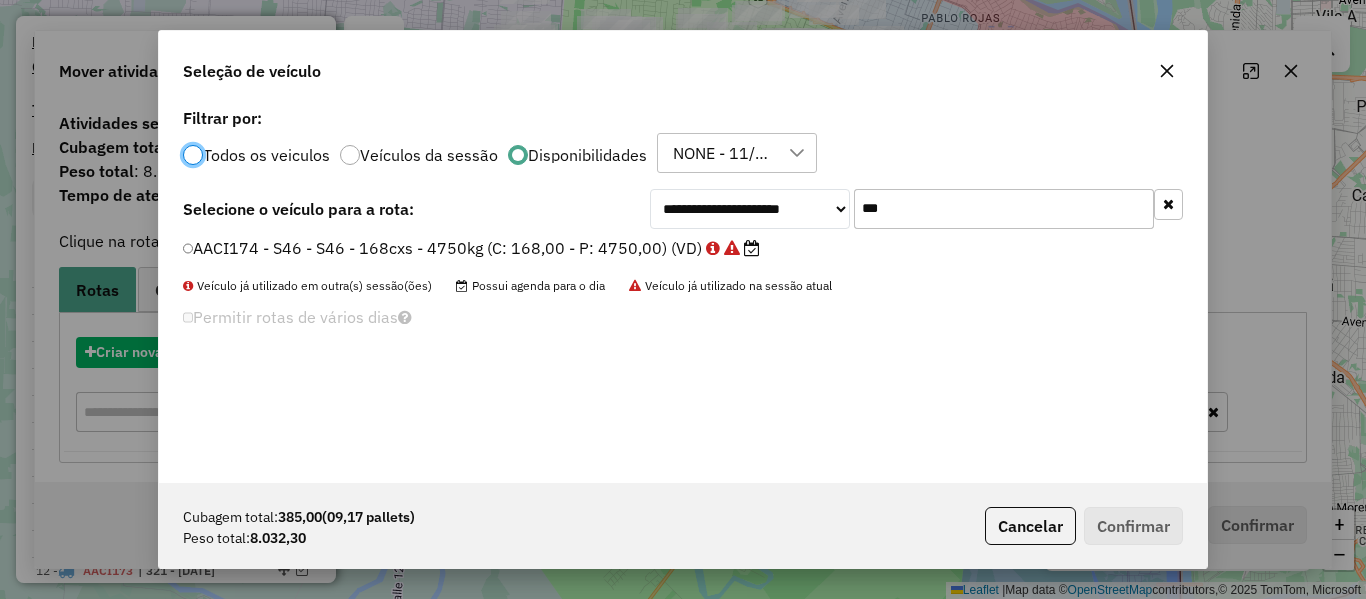 scroll, scrollTop: 11, scrollLeft: 6, axis: both 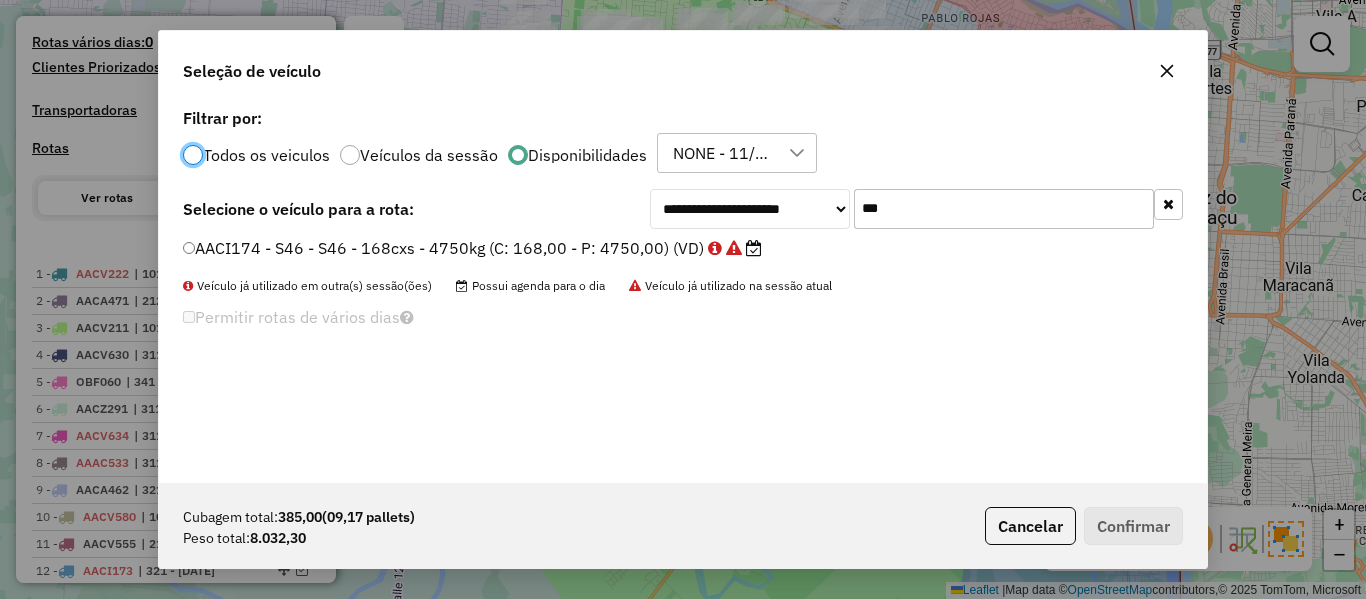 click on "**********" 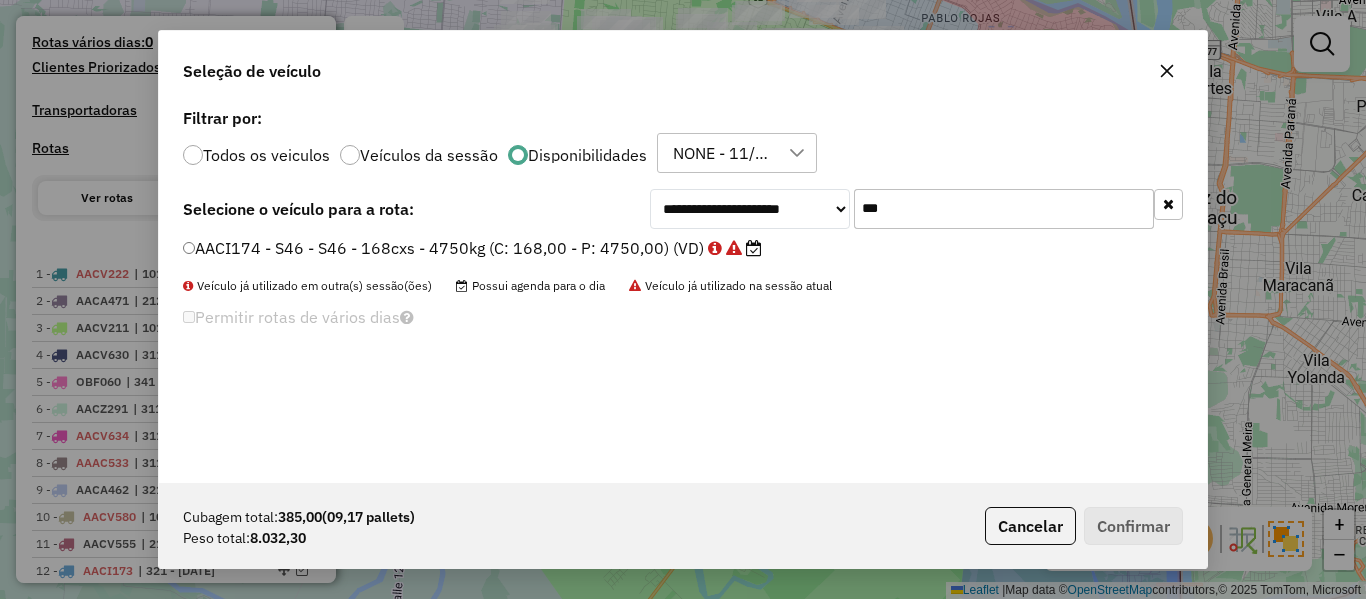 click on "***" 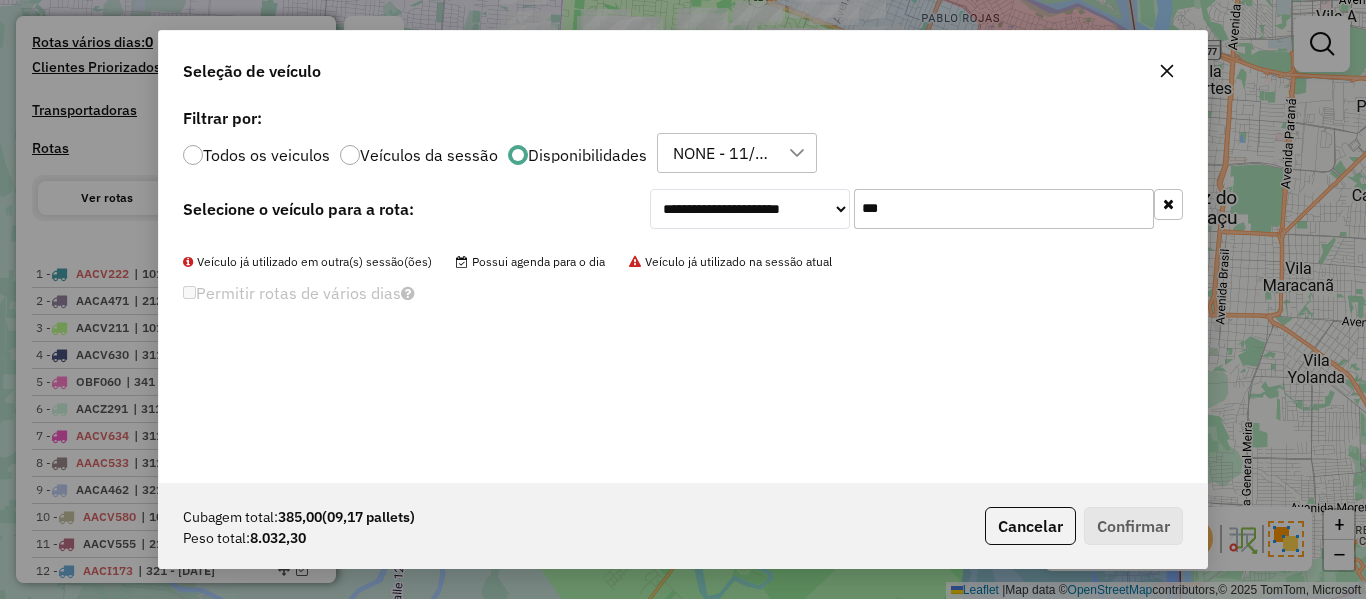 type on "***" 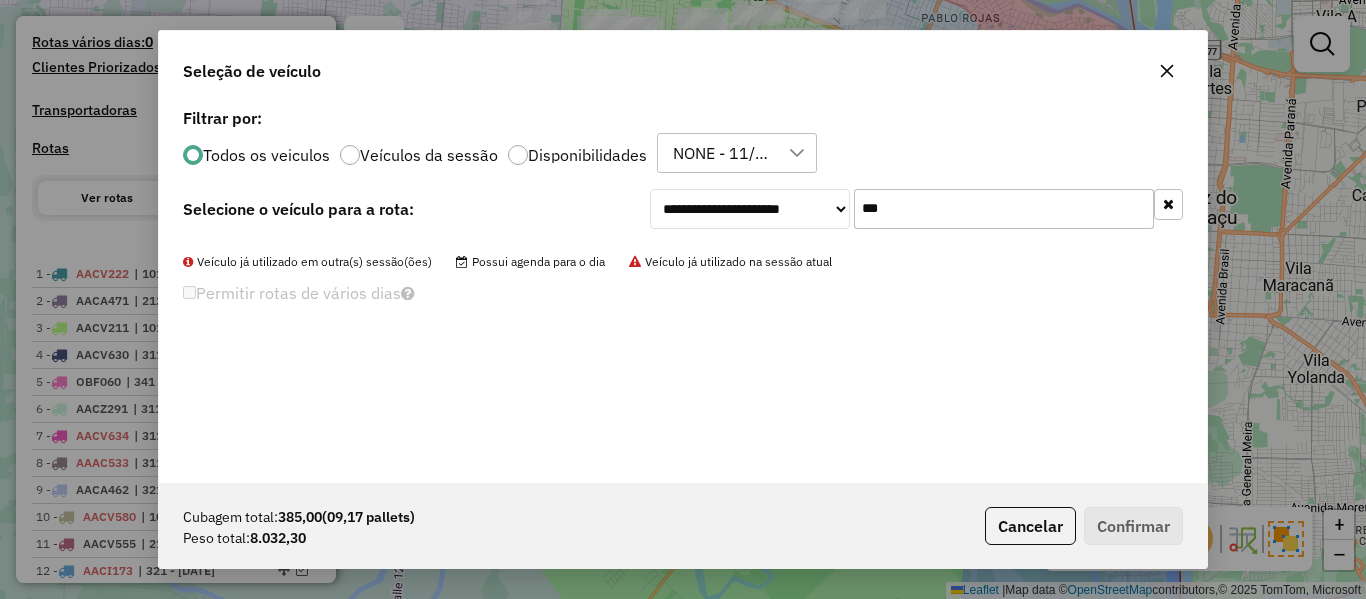 click on "Todos os veiculos" 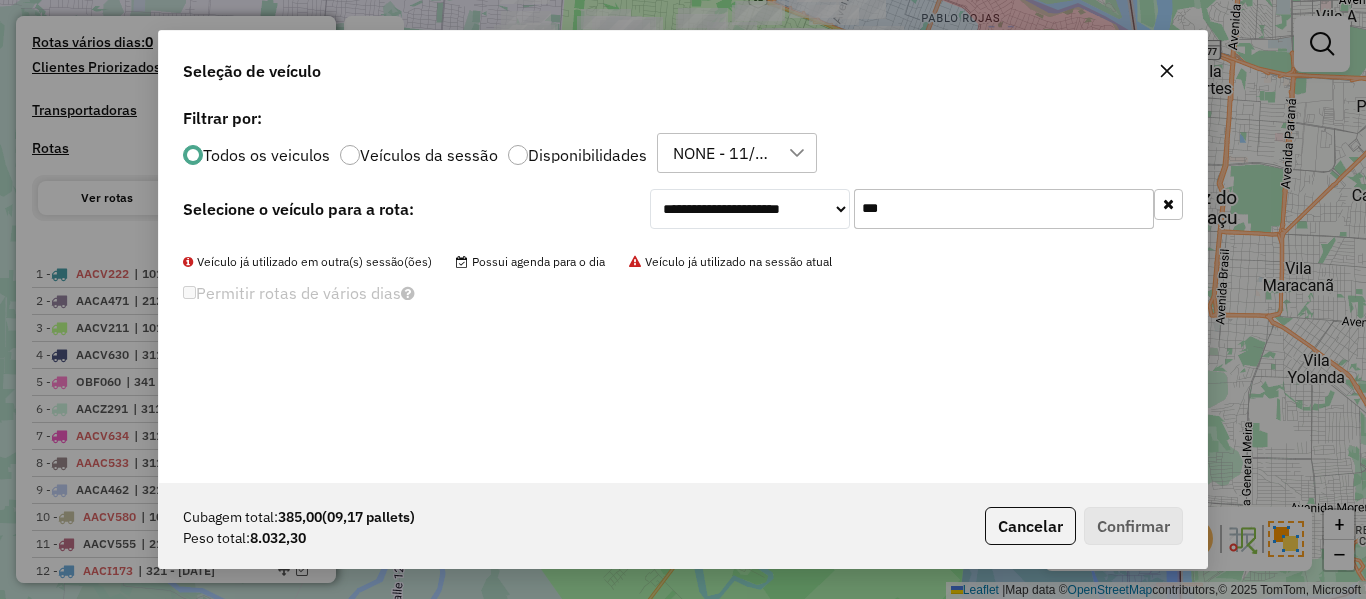 click on "NONE - 11/07 - PROMAX" at bounding box center [722, 153] 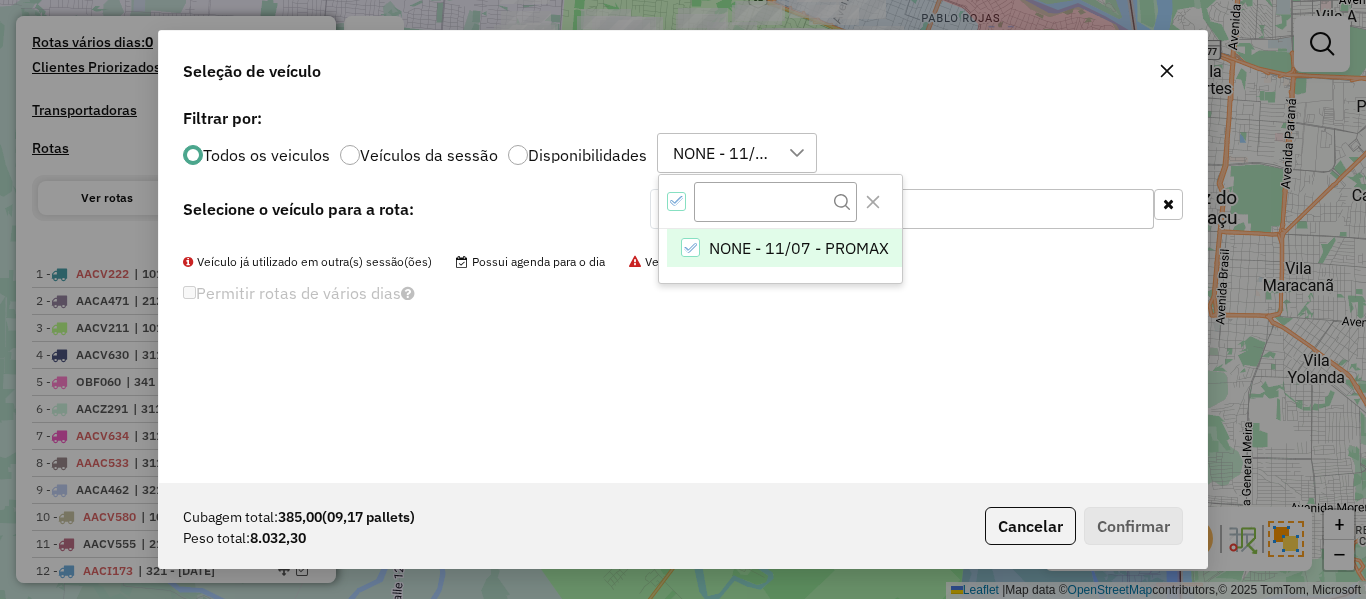 click on "NONE - 11/07 - PROMAX" at bounding box center (799, 248) 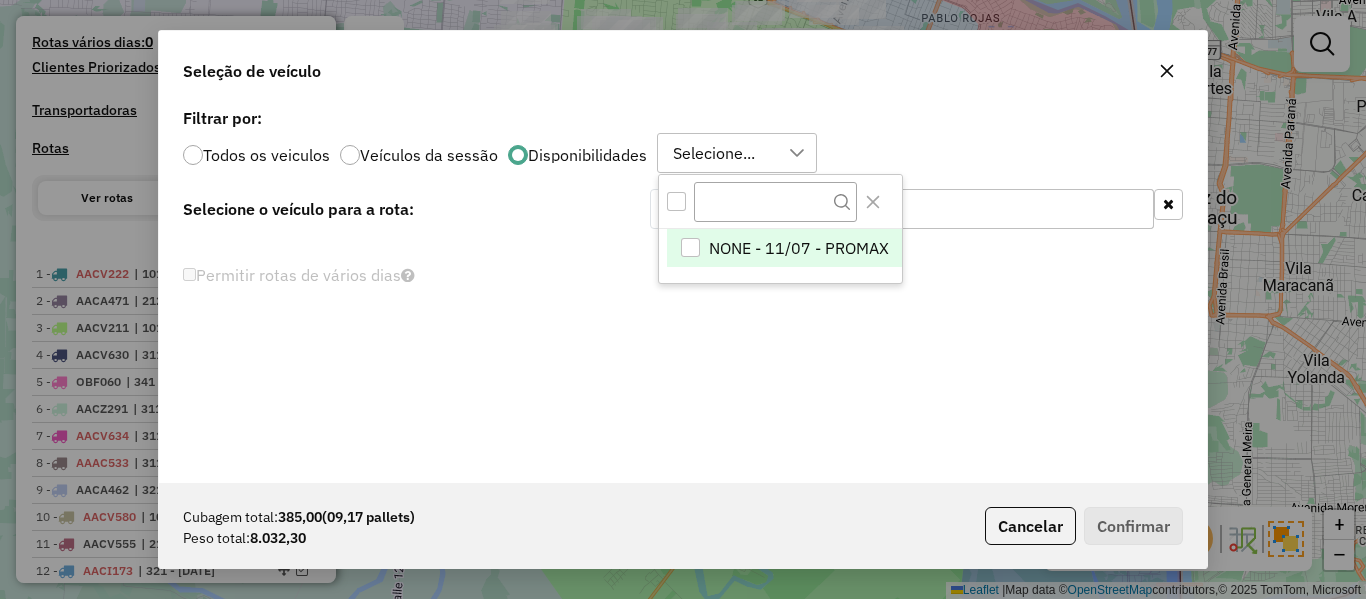 click on "Todos os veiculos" 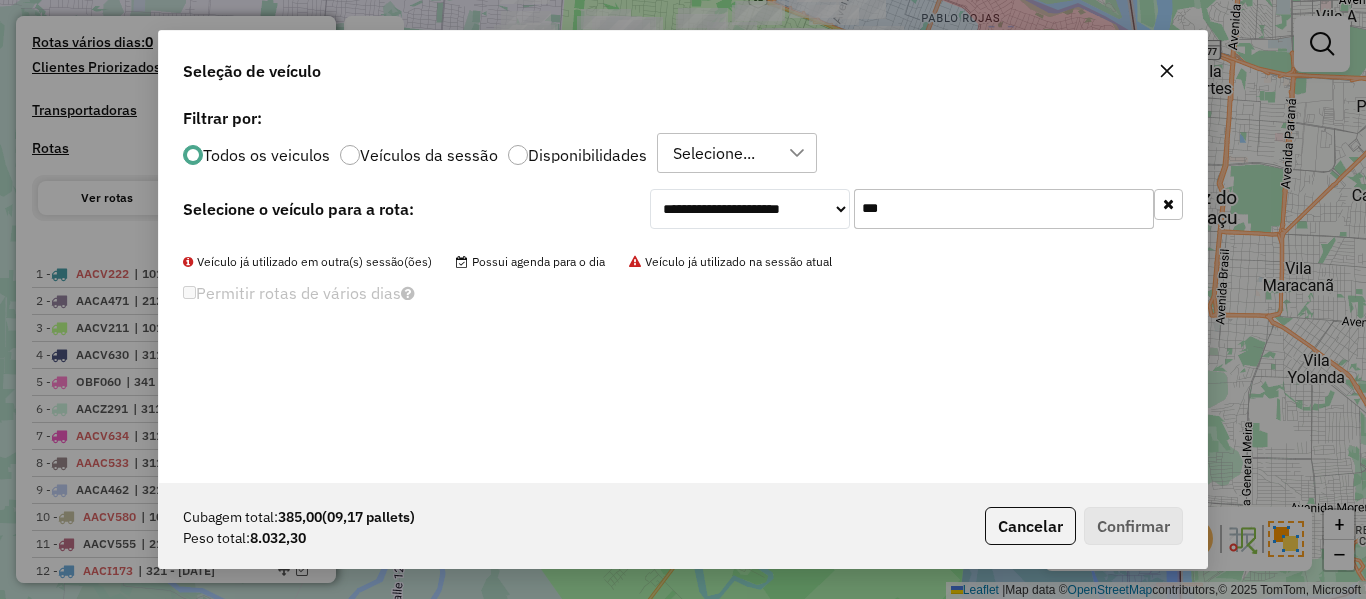 click on "Permitir rotas de vários dias" 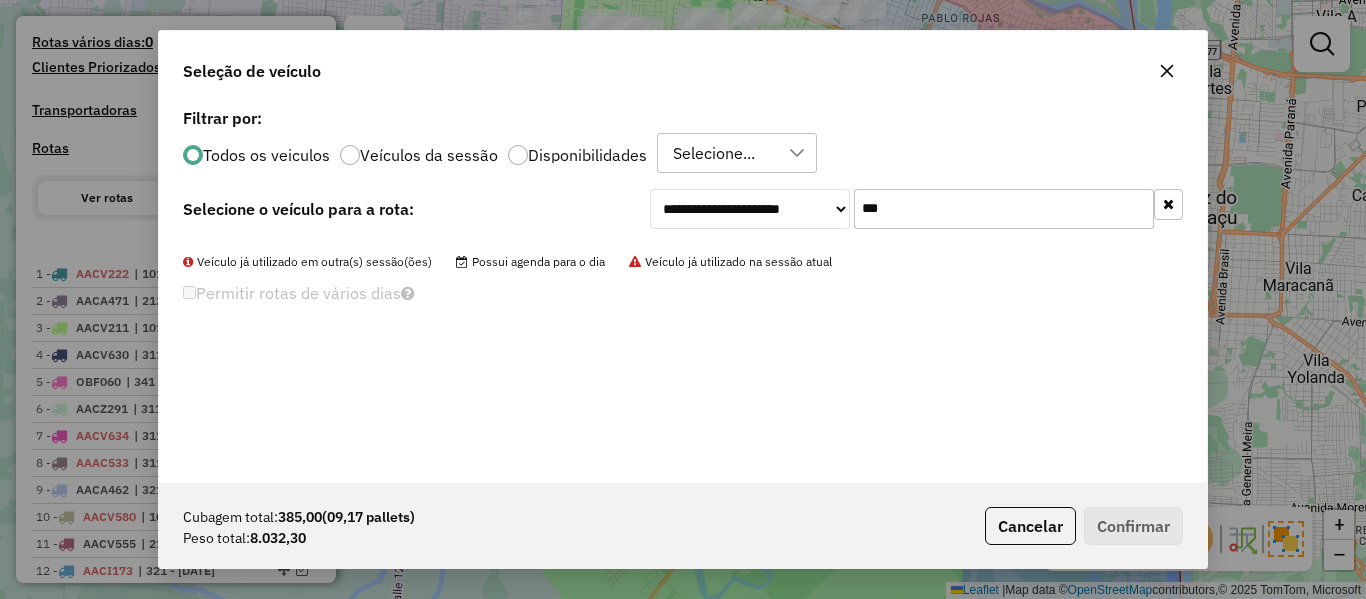 click 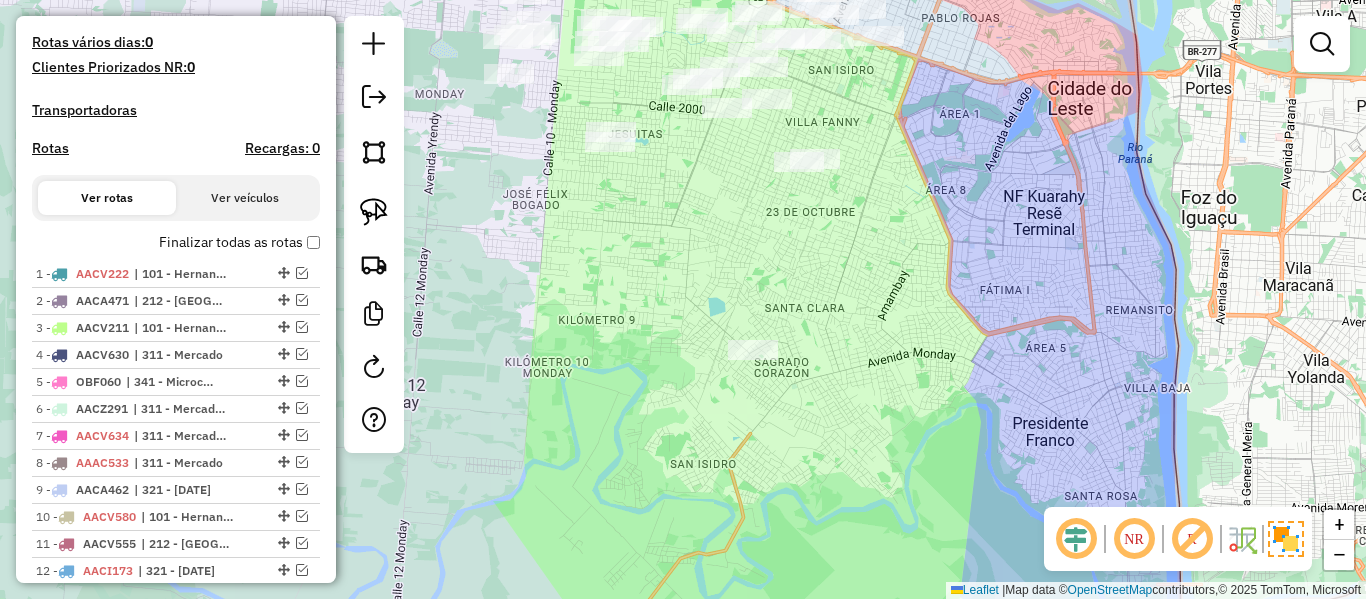 click on "Janela de atendimento Grade de atendimento Capacidade Transportadoras Veículos Cliente Pedidos  Rotas Selecione os dias de semana para filtrar as janelas de atendimento  Seg   Ter   Qua   Qui   Sex   Sáb   Dom  Informe o período da janela de atendimento: De: Até:  Filtrar exatamente a janela do cliente  Considerar janela de atendimento padrão  Selecione os dias de semana para filtrar as grades de atendimento  Seg   Ter   Qua   Qui   Sex   Sáb   Dom   Considerar clientes sem dia de atendimento cadastrado  Clientes fora do dia de atendimento selecionado Filtrar as atividades entre os valores definidos abaixo:  Peso mínimo:   Peso máximo:   Cubagem mínima:   Cubagem máxima:   De:   Até:  Filtrar as atividades entre o tempo de atendimento definido abaixo:  De:   Até:   Considerar capacidade total dos clientes não roteirizados Transportadora: Selecione um ou mais itens Tipo de veículo: Selecione um ou mais itens Veículo: Selecione um ou mais itens Motorista: Selecione um ou mais itens Nome: Rótulo:" 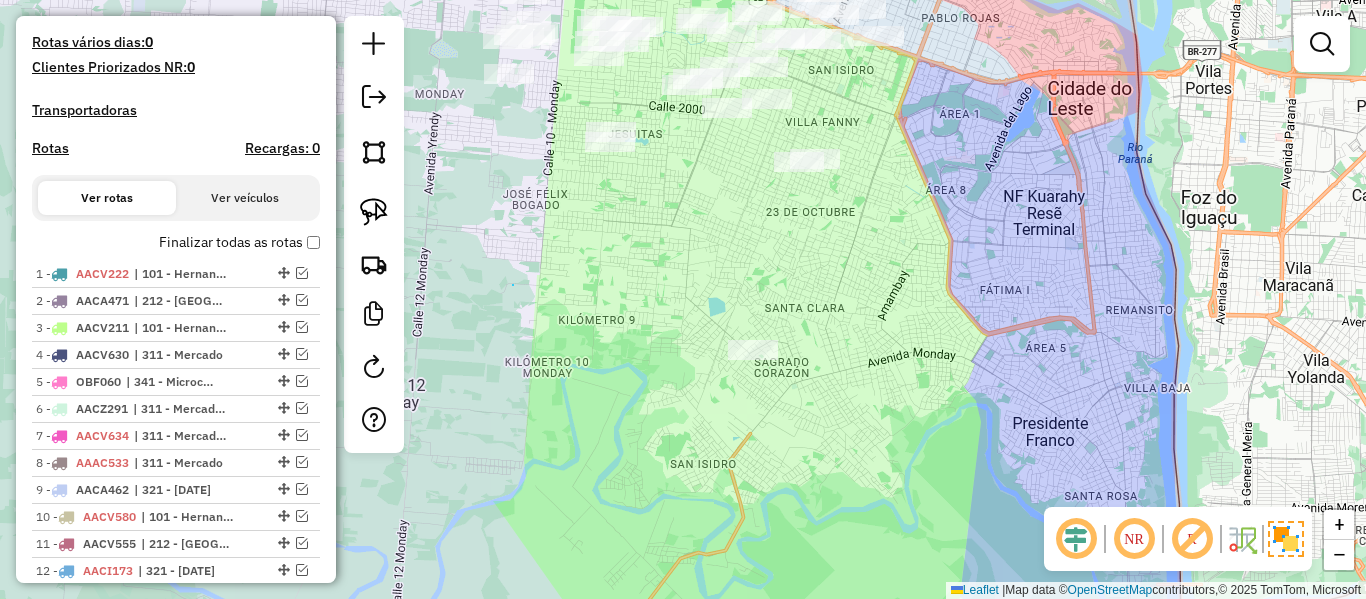 drag, startPoint x: 513, startPoint y: 285, endPoint x: 590, endPoint y: 280, distance: 77.16217 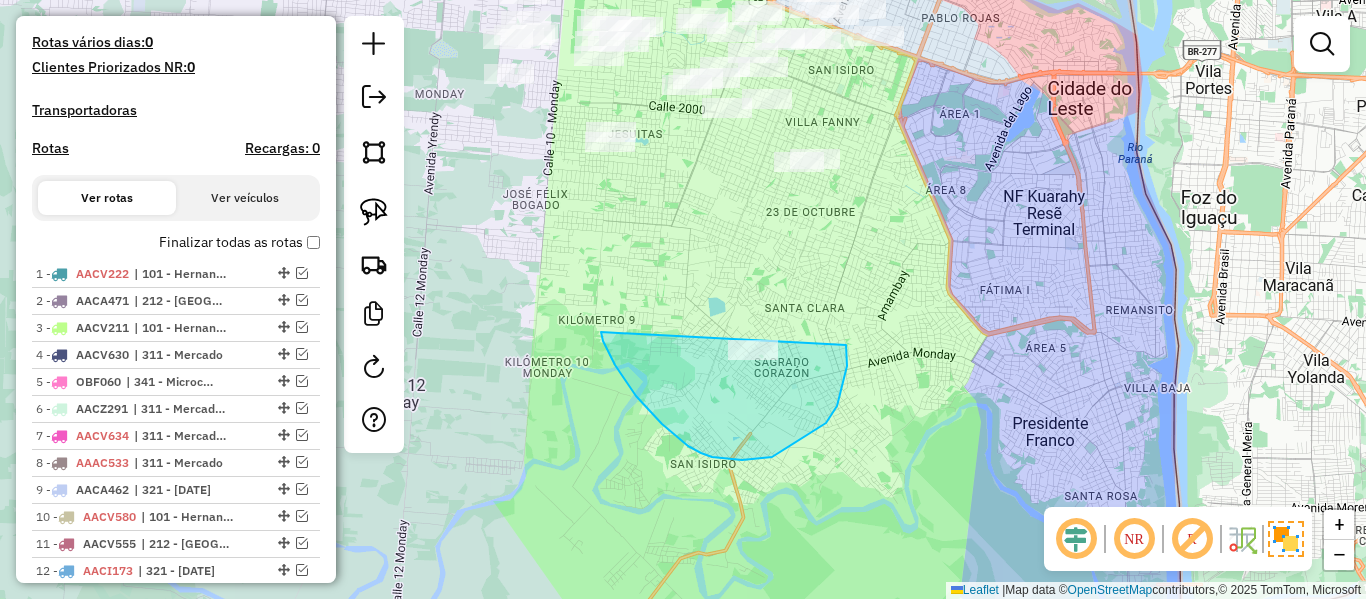 drag, startPoint x: 603, startPoint y: 341, endPoint x: 735, endPoint y: 276, distance: 147.13599 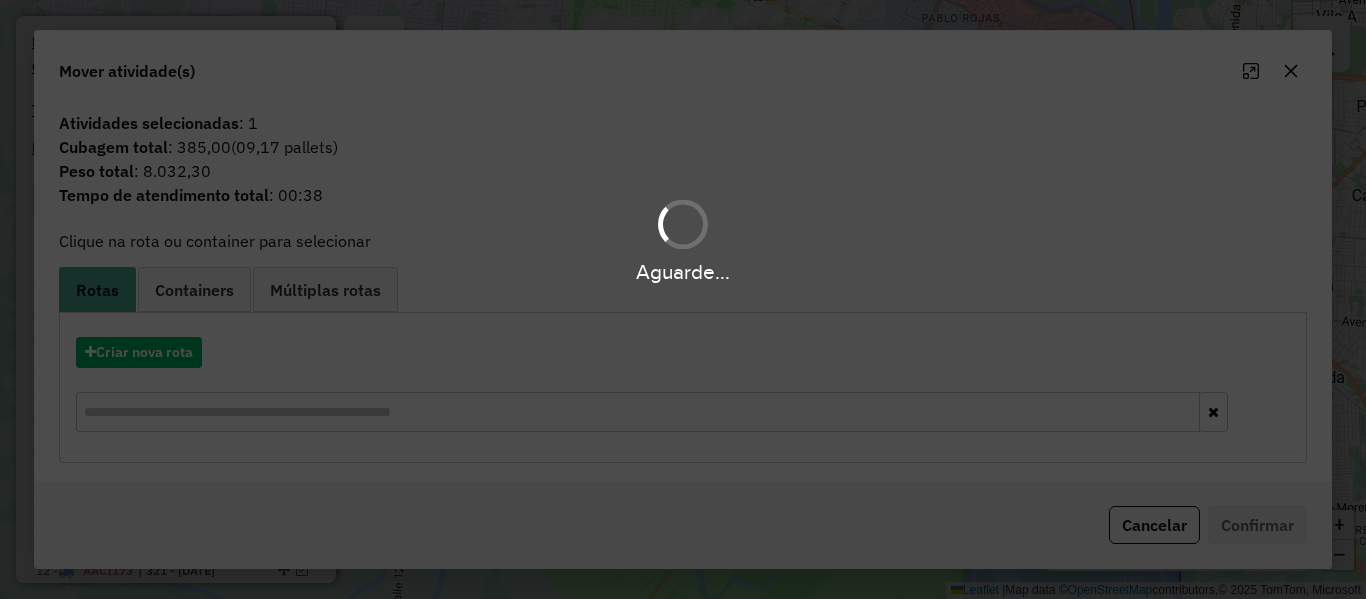 click on "Aguarde..." at bounding box center [683, 299] 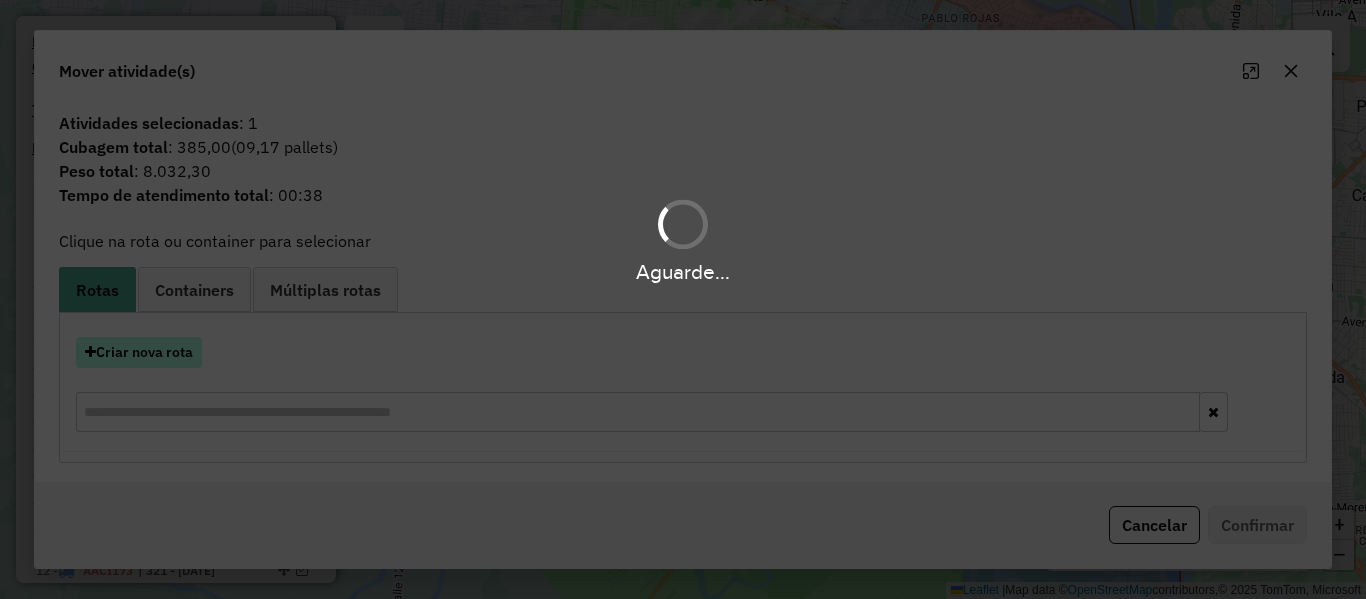 click on "Criar nova rota" at bounding box center (139, 352) 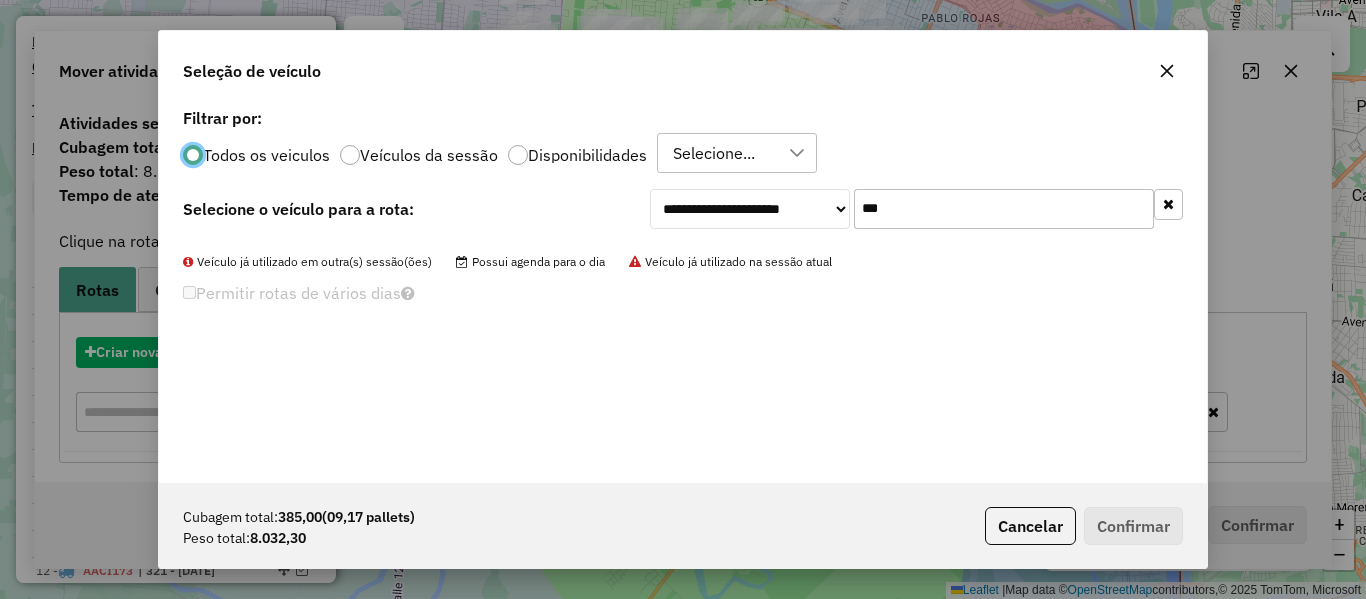 scroll, scrollTop: 11, scrollLeft: 6, axis: both 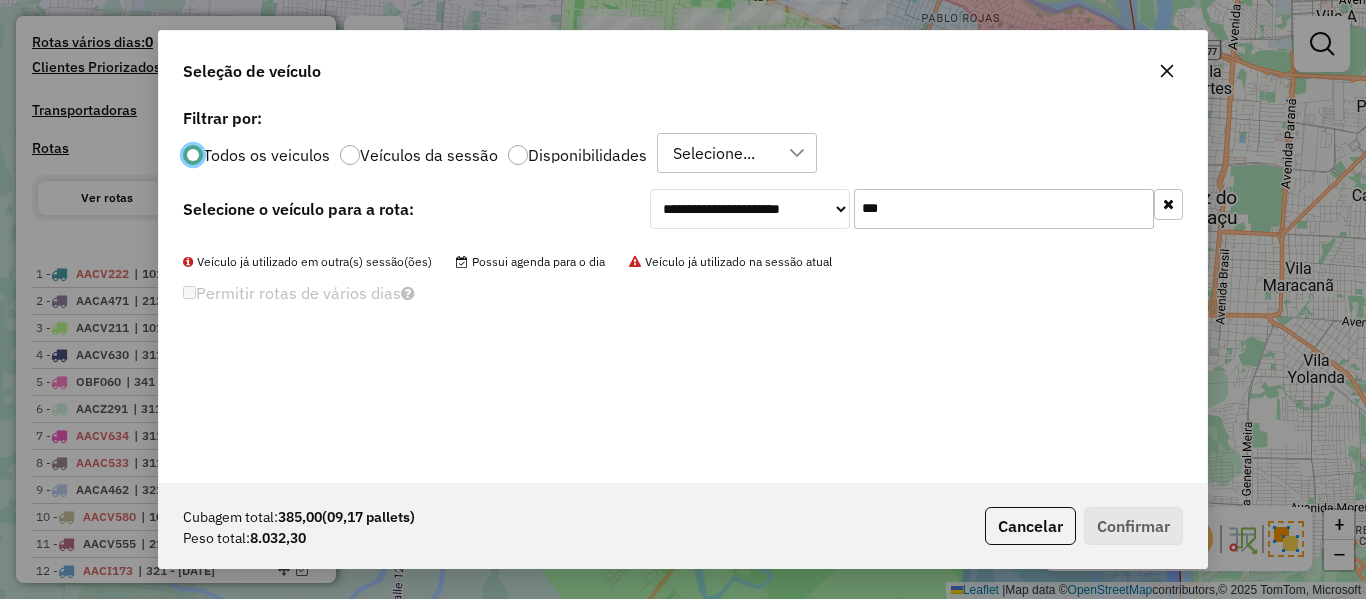 click on "**********" 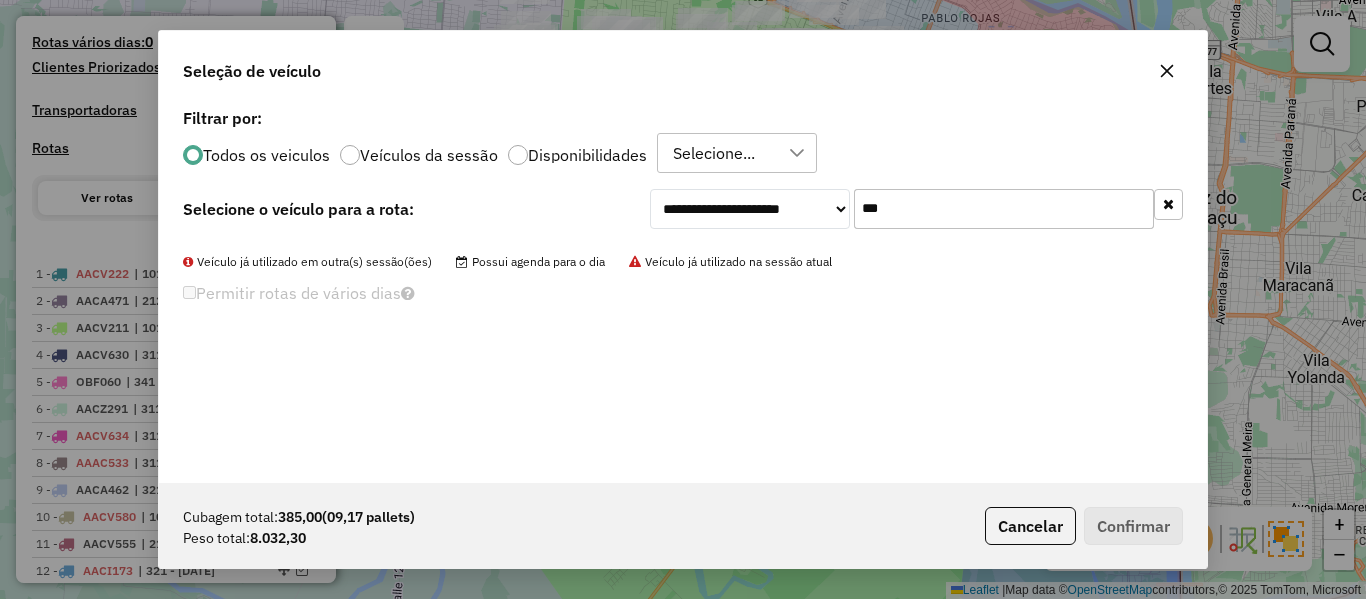 click on "***" 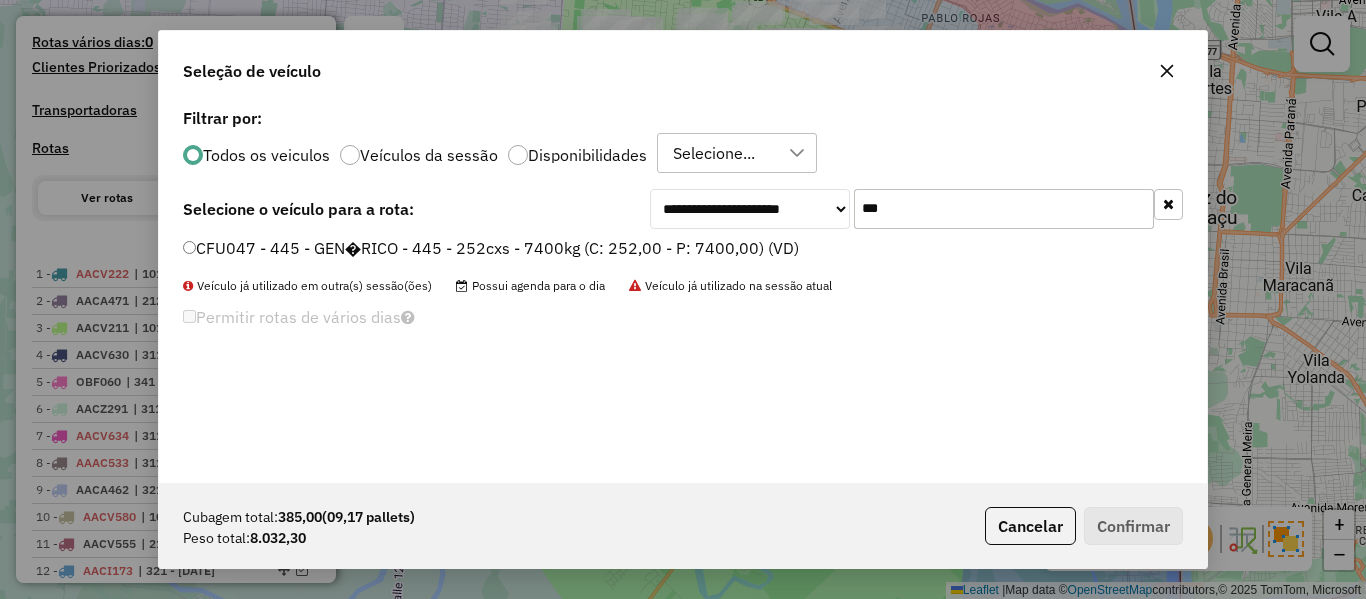 type on "***" 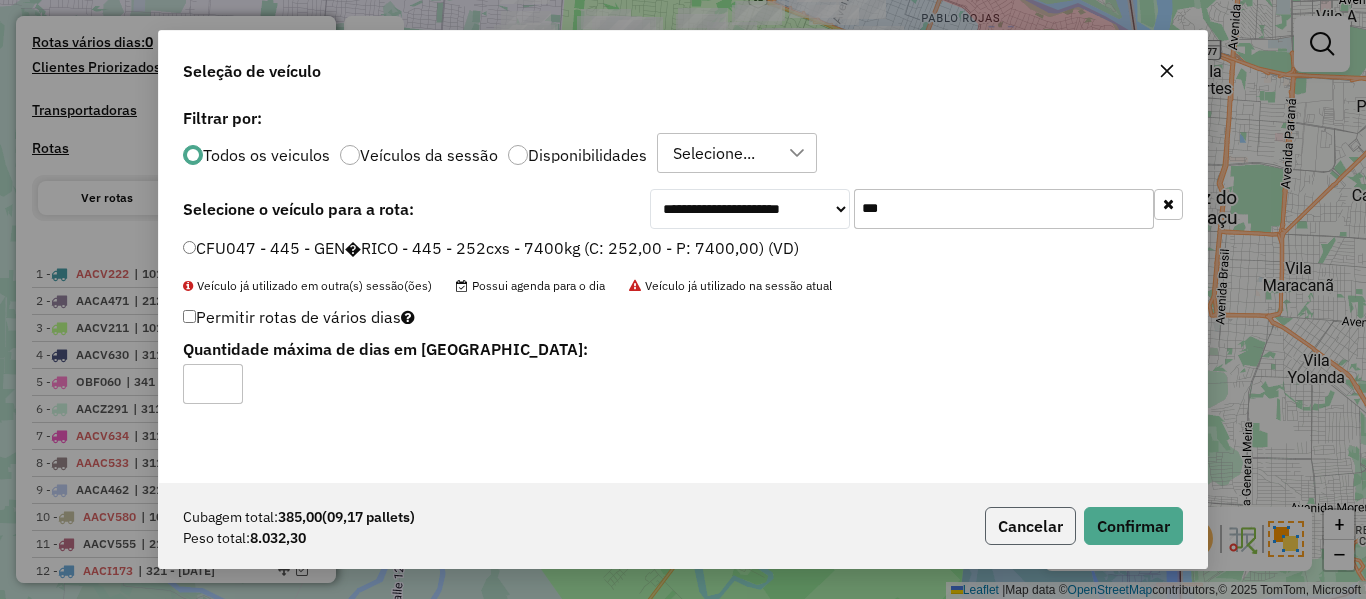 click on "Cancelar" 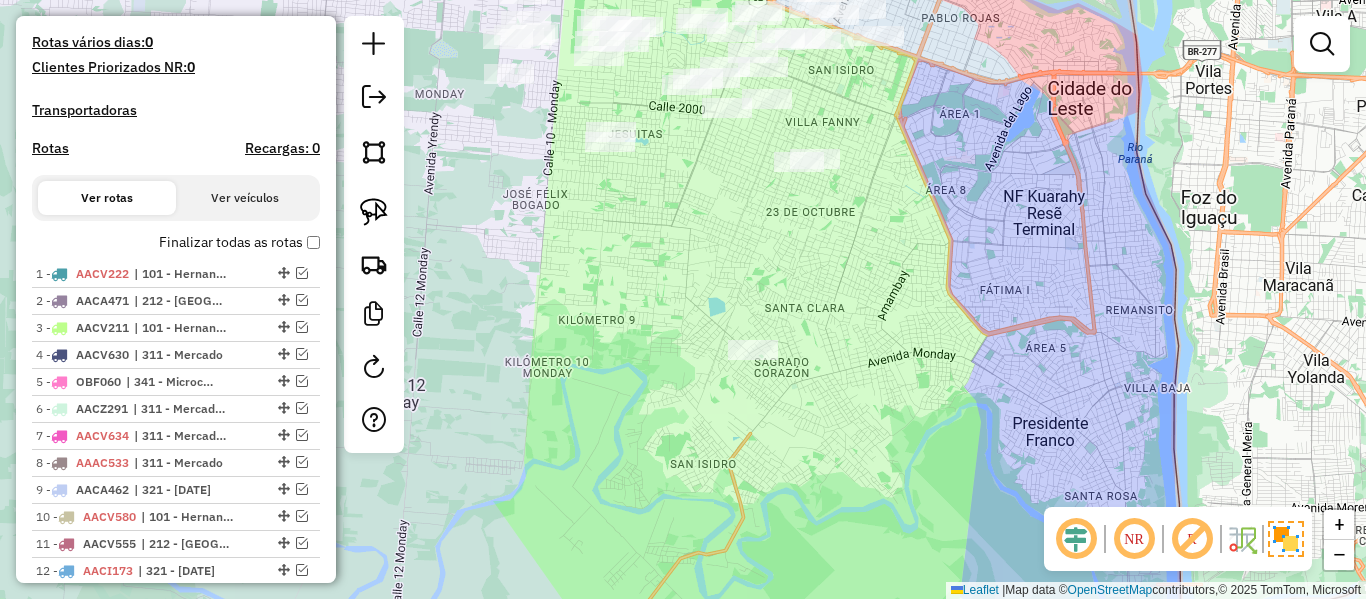 drag, startPoint x: 854, startPoint y: 278, endPoint x: 907, endPoint y: 325, distance: 70.837845 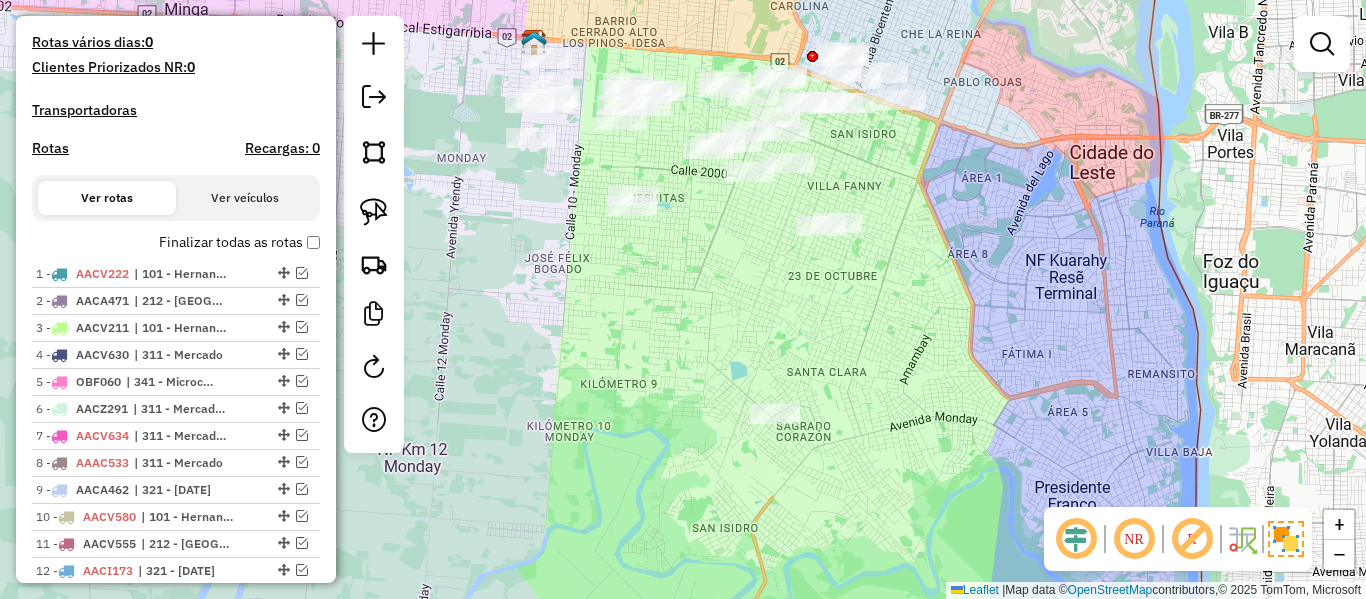 click on "Janela de atendimento Grade de atendimento Capacidade Transportadoras Veículos Cliente Pedidos  Rotas Selecione os dias de semana para filtrar as janelas de atendimento  Seg   Ter   Qua   Qui   Sex   Sáb   Dom  Informe o período da janela de atendimento: De: Até:  Filtrar exatamente a janela do cliente  Considerar janela de atendimento padrão  Selecione os dias de semana para filtrar as grades de atendimento  Seg   Ter   Qua   Qui   Sex   Sáb   Dom   Considerar clientes sem dia de atendimento cadastrado  Clientes fora do dia de atendimento selecionado Filtrar as atividades entre os valores definidos abaixo:  Peso mínimo:   Peso máximo:   Cubagem mínima:   Cubagem máxima:   De:   Até:  Filtrar as atividades entre o tempo de atendimento definido abaixo:  De:   Até:   Considerar capacidade total dos clientes não roteirizados Transportadora: Selecione um ou mais itens Tipo de veículo: Selecione um ou mais itens Veículo: Selecione um ou mais itens Motorista: Selecione um ou mais itens Nome: Rótulo:" 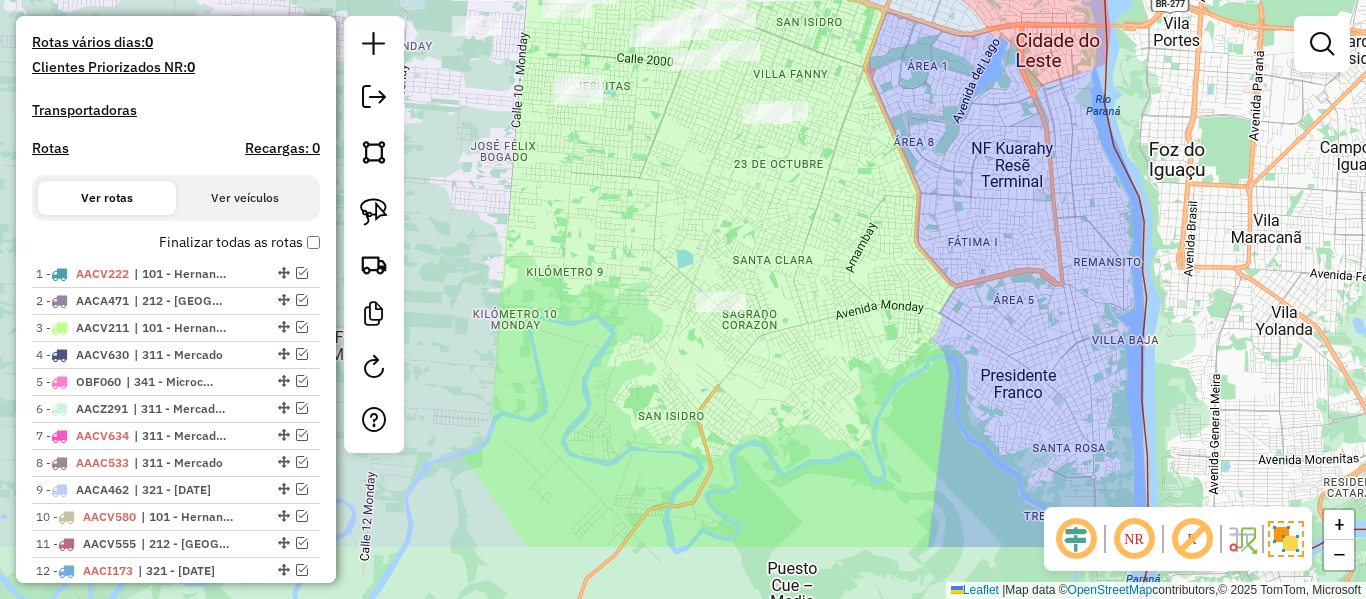 drag, startPoint x: 844, startPoint y: 410, endPoint x: 713, endPoint y: 437, distance: 133.75351 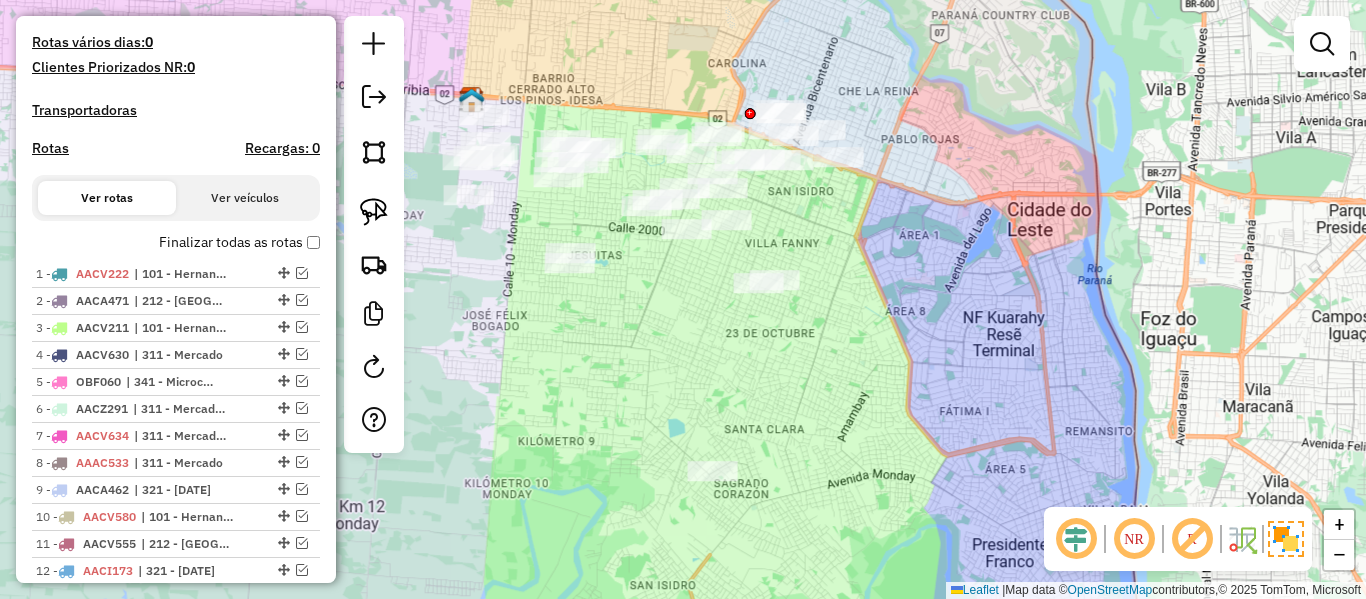 drag, startPoint x: 777, startPoint y: 416, endPoint x: 831, endPoint y: 386, distance: 61.77378 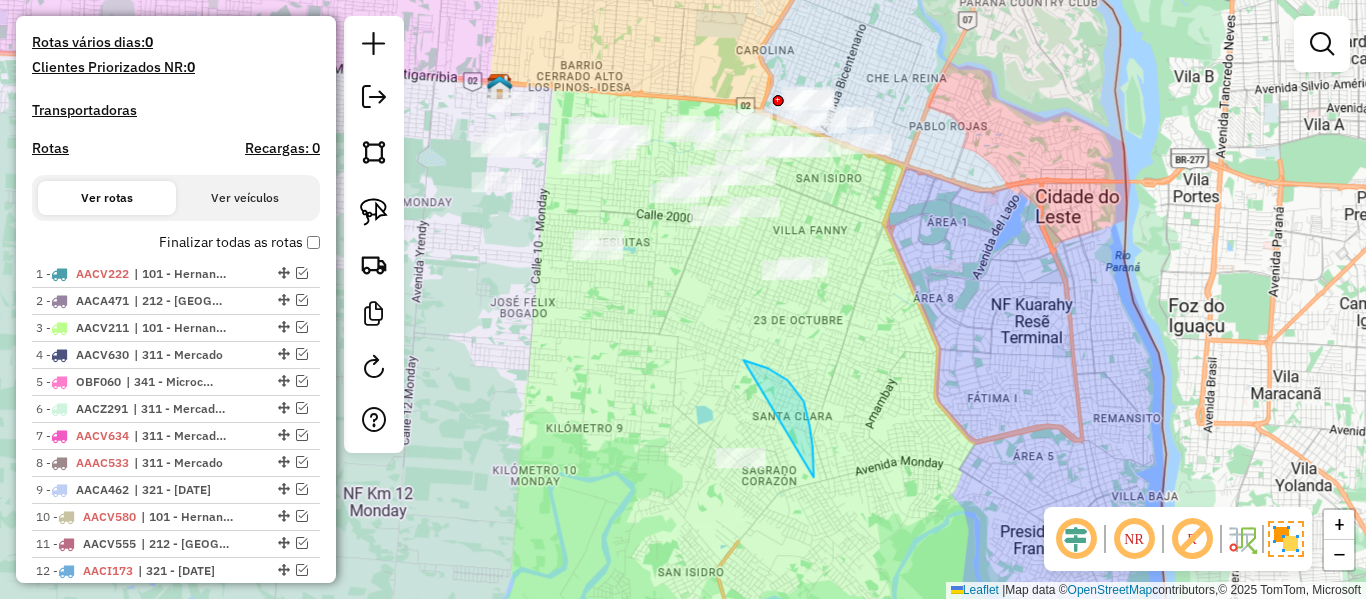 drag, startPoint x: 810, startPoint y: 426, endPoint x: 675, endPoint y: 570, distance: 197.3854 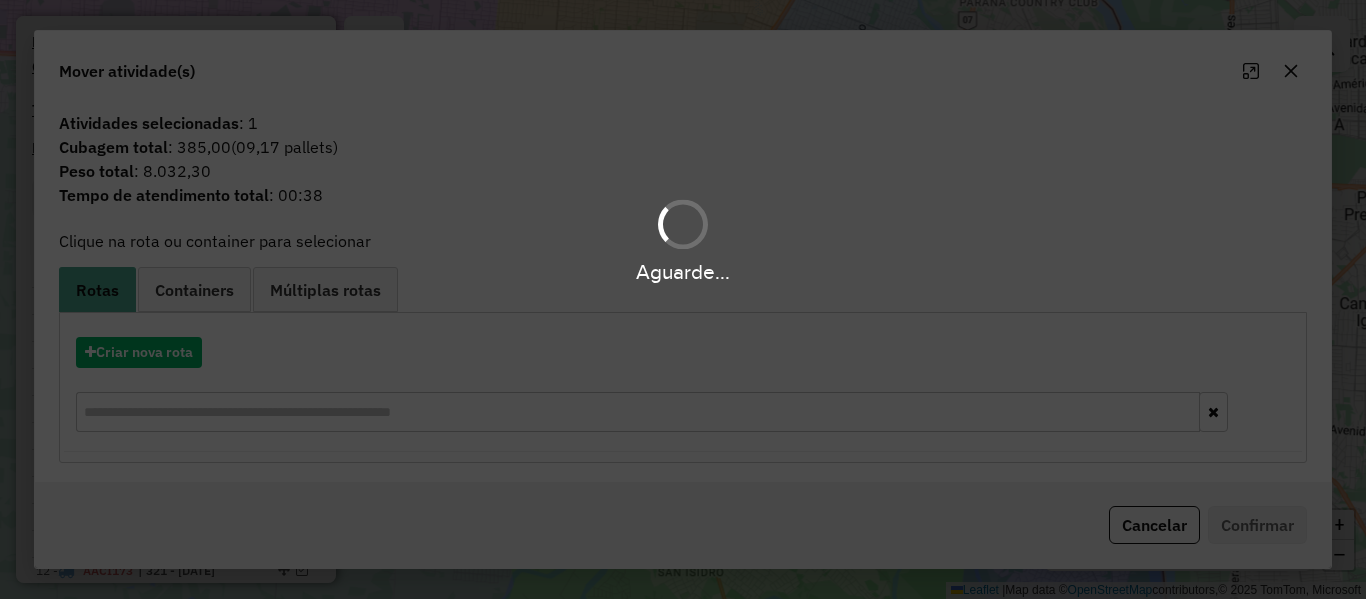 click on "Aguarde..." at bounding box center (683, 299) 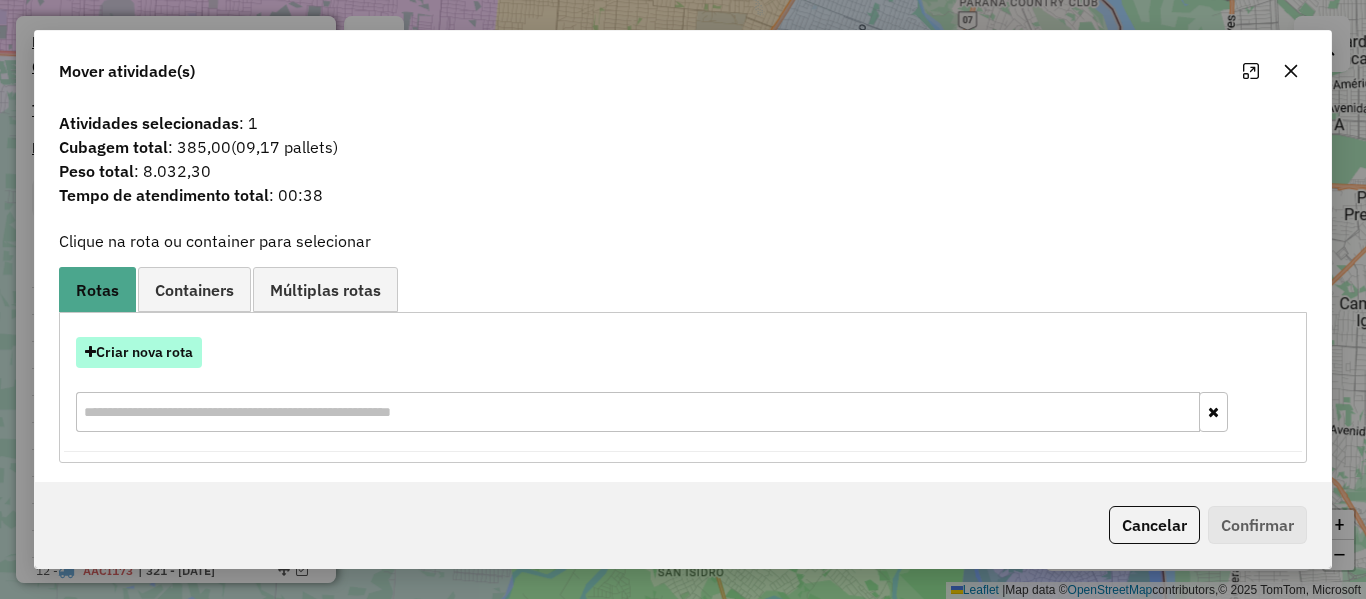 click on "Criar nova rota" at bounding box center [139, 352] 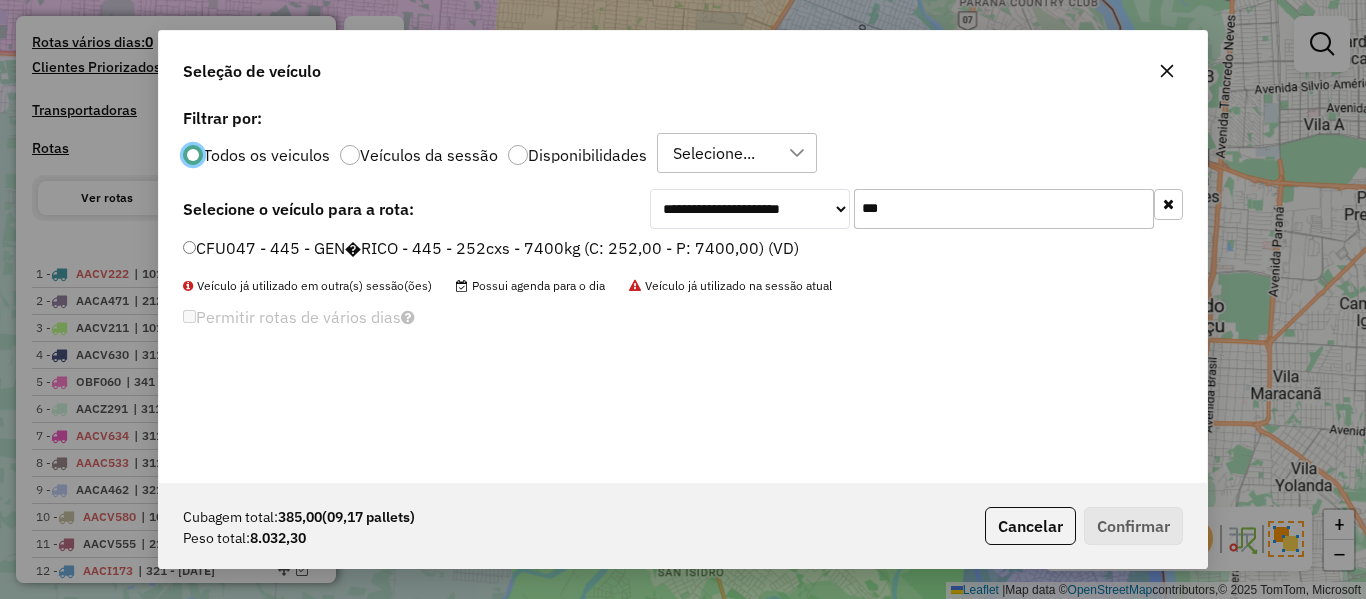 scroll, scrollTop: 11, scrollLeft: 6, axis: both 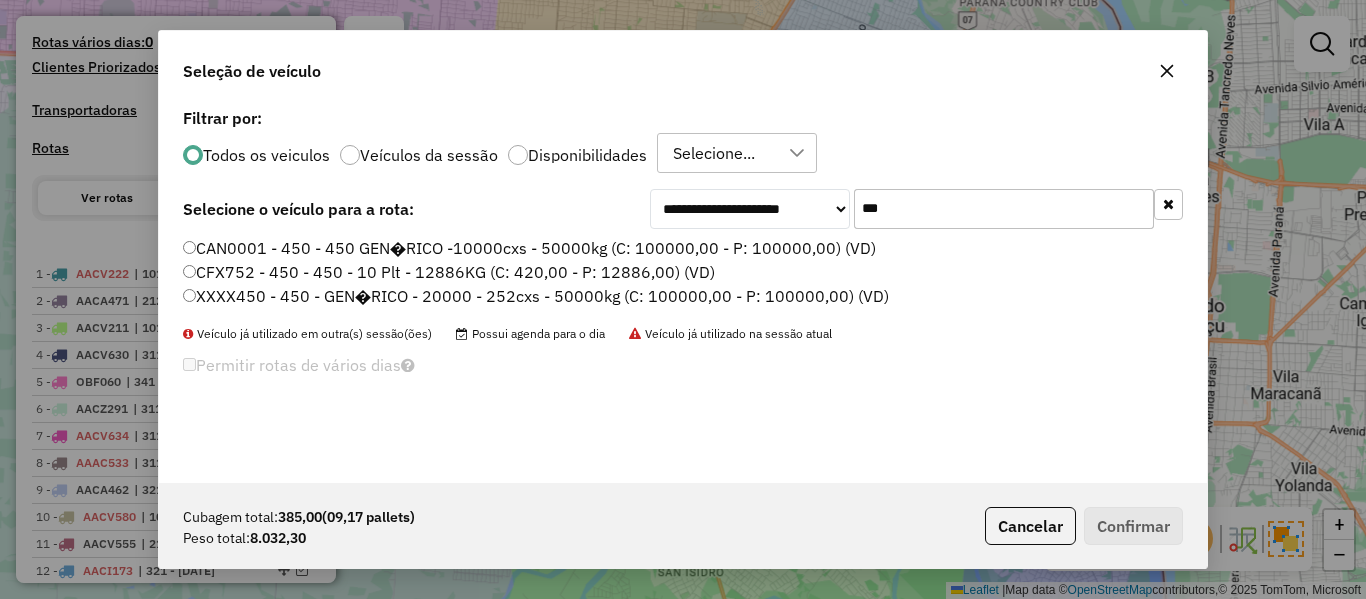 type on "***" 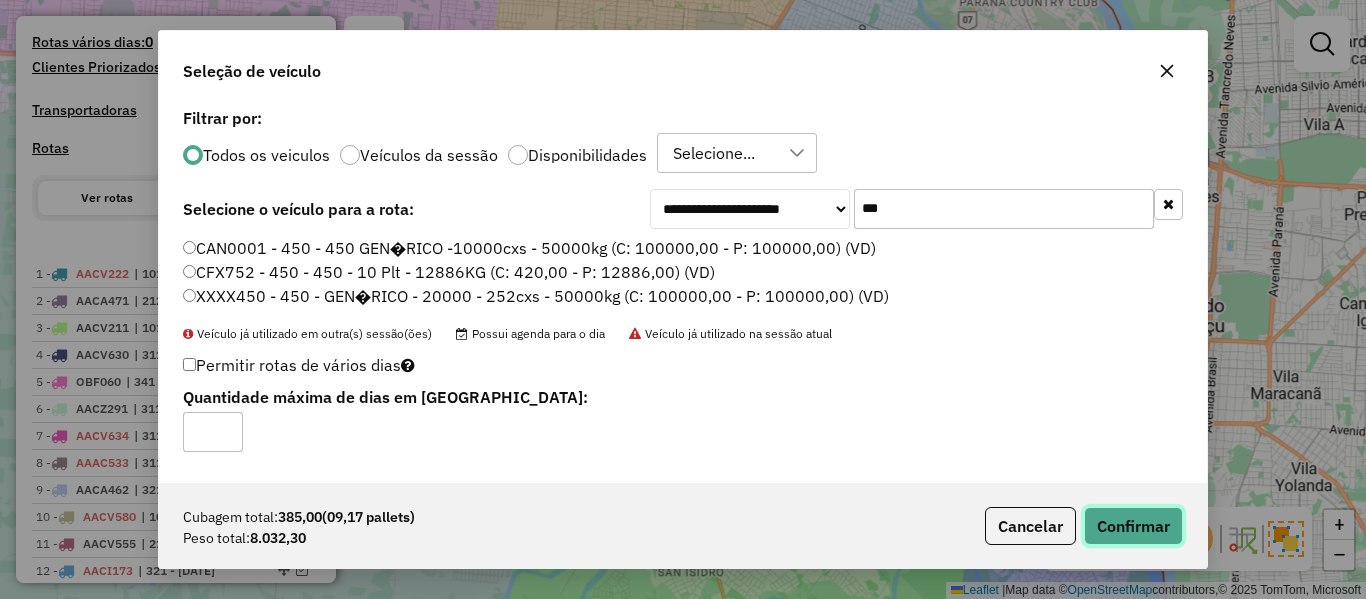 click on "Confirmar" 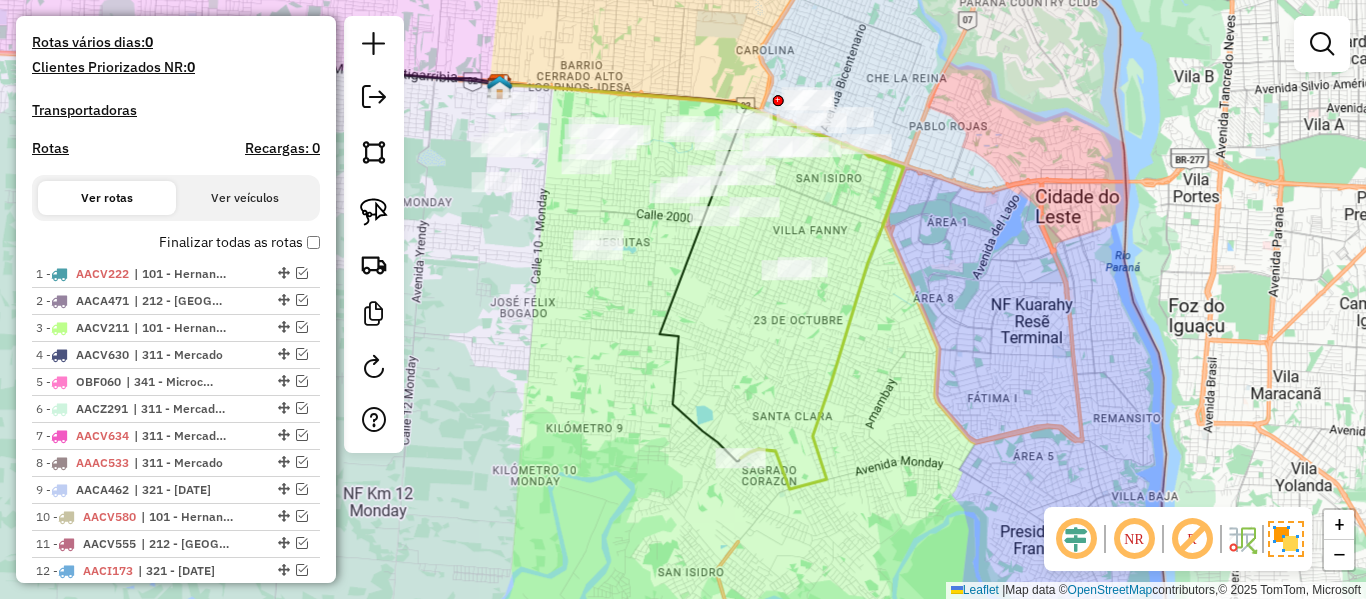 click on "Janela de atendimento Grade de atendimento Capacidade Transportadoras Veículos Cliente Pedidos  Rotas Selecione os dias de semana para filtrar as janelas de atendimento  Seg   Ter   Qua   Qui   Sex   Sáb   Dom  Informe o período da janela de atendimento: De: Até:  Filtrar exatamente a janela do cliente  Considerar janela de atendimento padrão  Selecione os dias de semana para filtrar as grades de atendimento  Seg   Ter   Qua   Qui   Sex   Sáb   Dom   Considerar clientes sem dia de atendimento cadastrado  Clientes fora do dia de atendimento selecionado Filtrar as atividades entre os valores definidos abaixo:  Peso mínimo:   Peso máximo:   Cubagem mínima:   Cubagem máxima:   De:   Até:  Filtrar as atividades entre o tempo de atendimento definido abaixo:  De:   Até:   Considerar capacidade total dos clientes não roteirizados Transportadora: Selecione um ou mais itens Tipo de veículo: Selecione um ou mais itens Veículo: Selecione um ou mais itens Motorista: Selecione um ou mais itens Nome: Rótulo:" 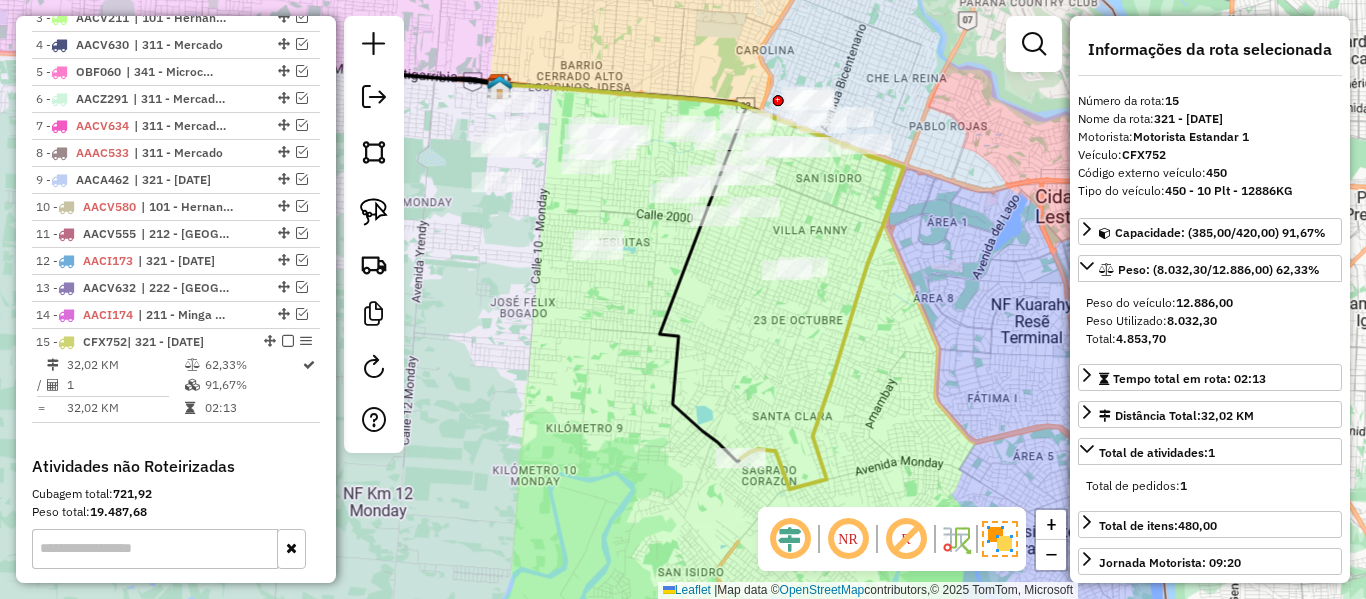 scroll, scrollTop: 1109, scrollLeft: 0, axis: vertical 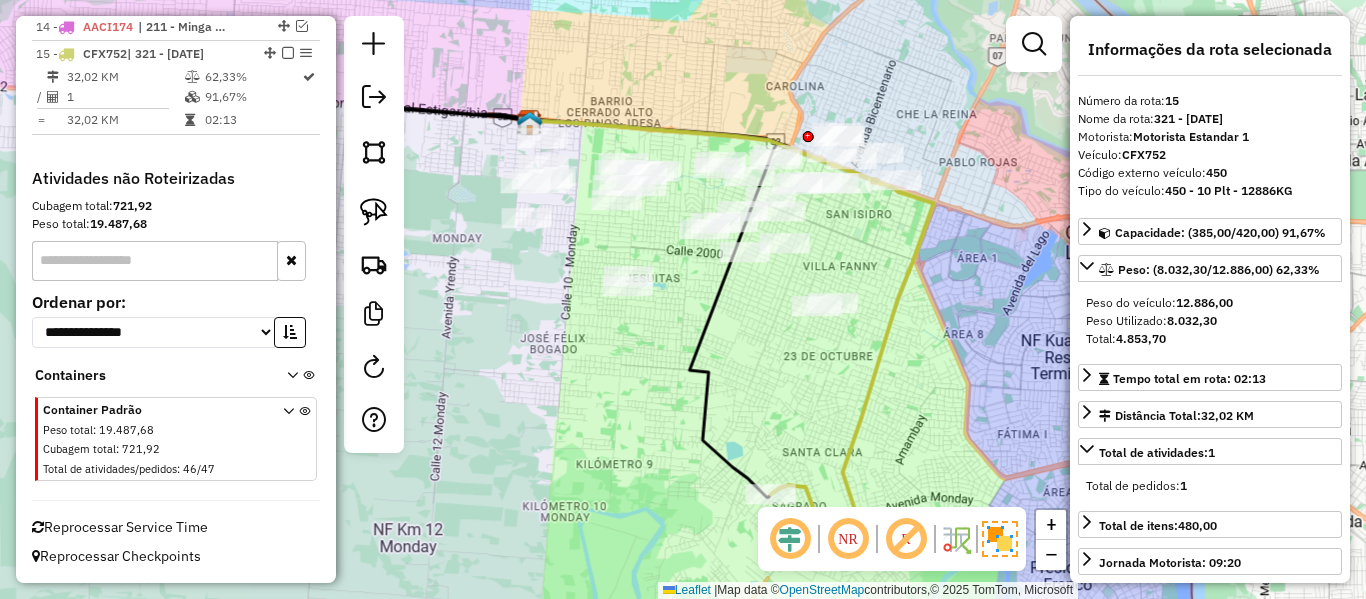 drag, startPoint x: 736, startPoint y: 344, endPoint x: 793, endPoint y: 415, distance: 91.04944 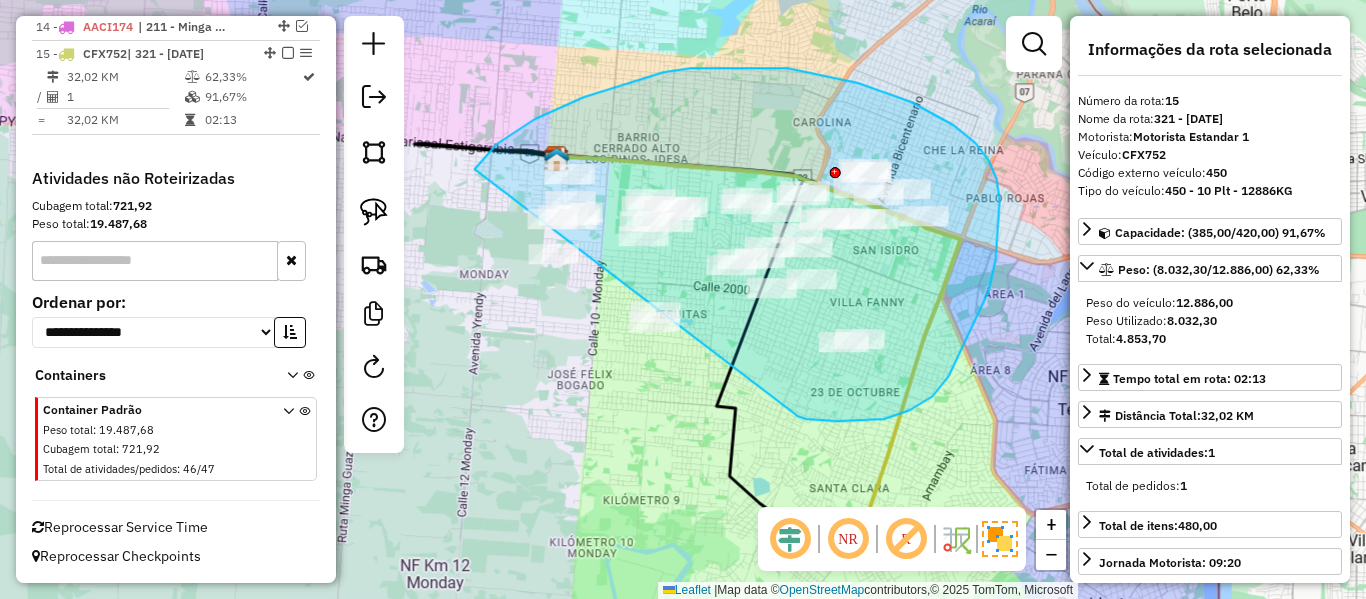 drag, startPoint x: 793, startPoint y: 412, endPoint x: 567, endPoint y: 348, distance: 234.8872 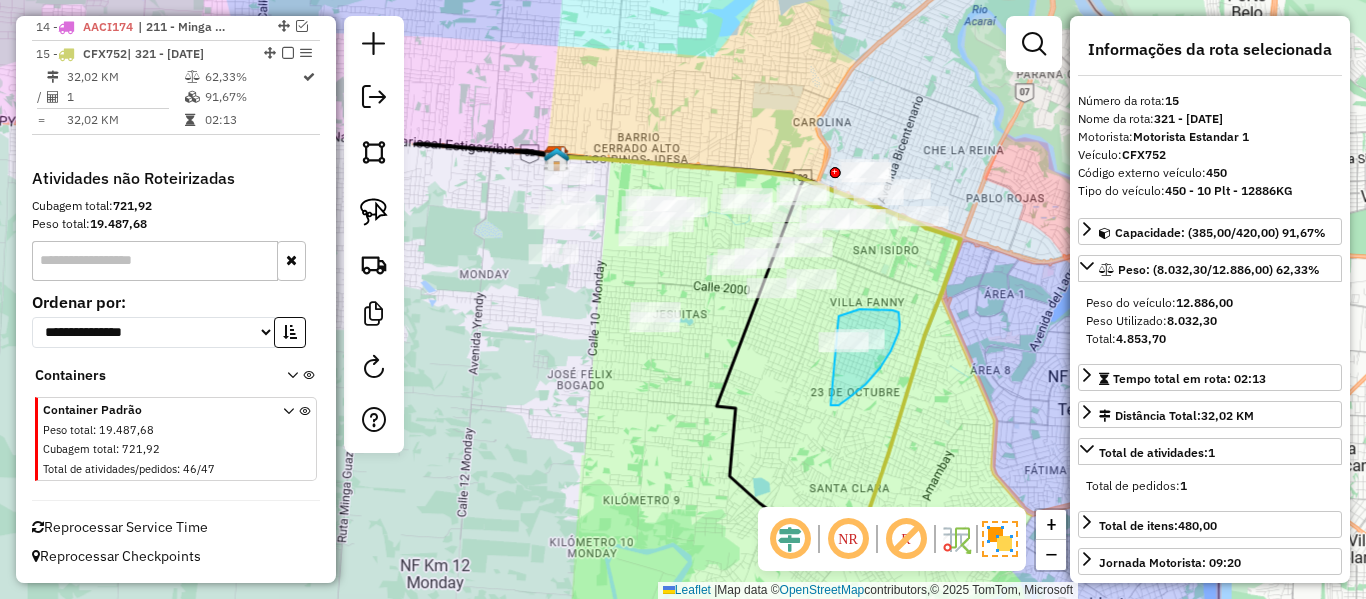 drag, startPoint x: 850, startPoint y: 397, endPoint x: 791, endPoint y: 359, distance: 70.178345 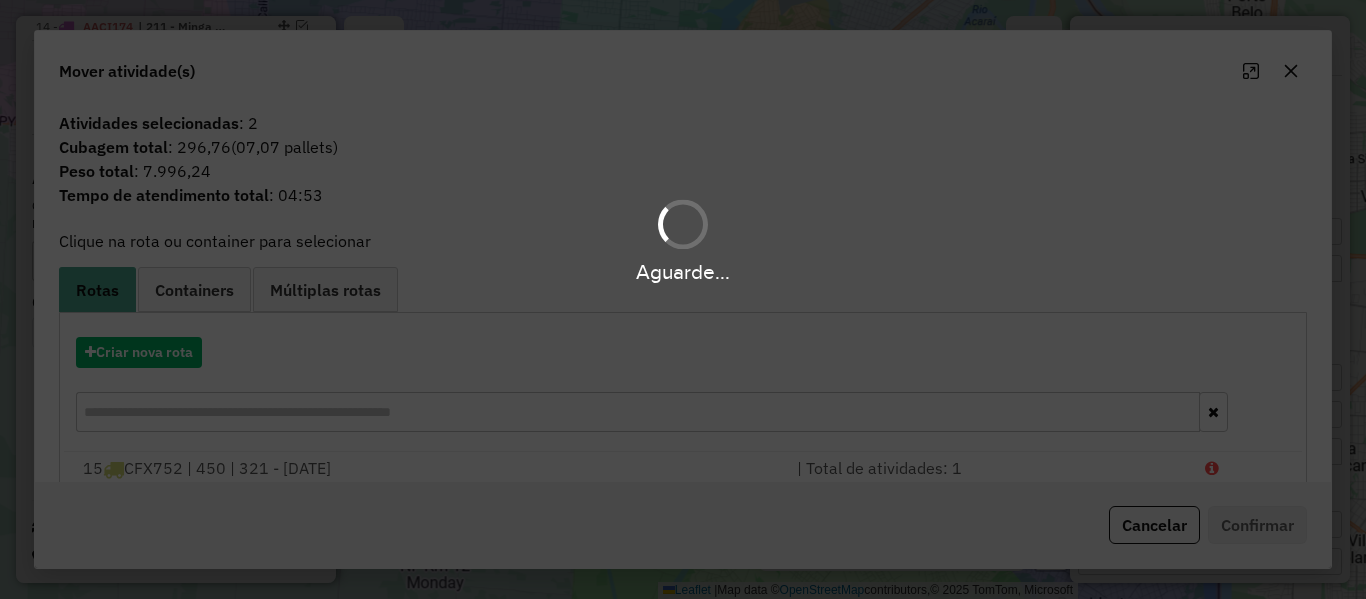 click on "Aguarde..." at bounding box center [683, 299] 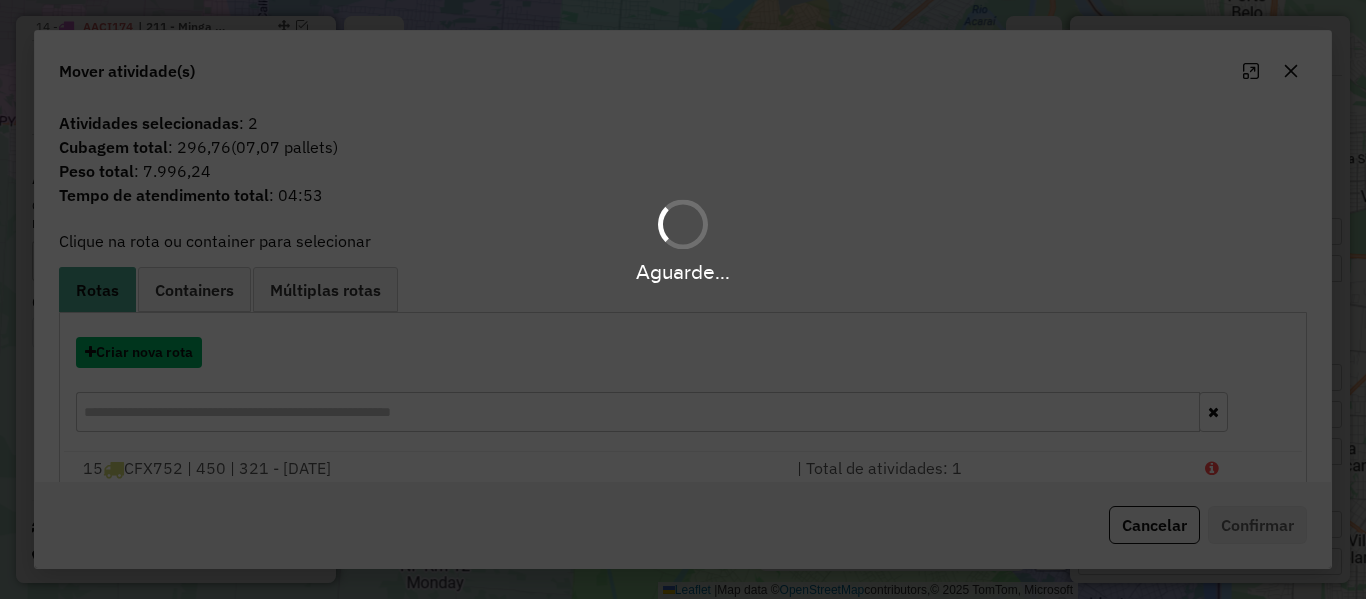 click on "Criar nova rota" at bounding box center [139, 352] 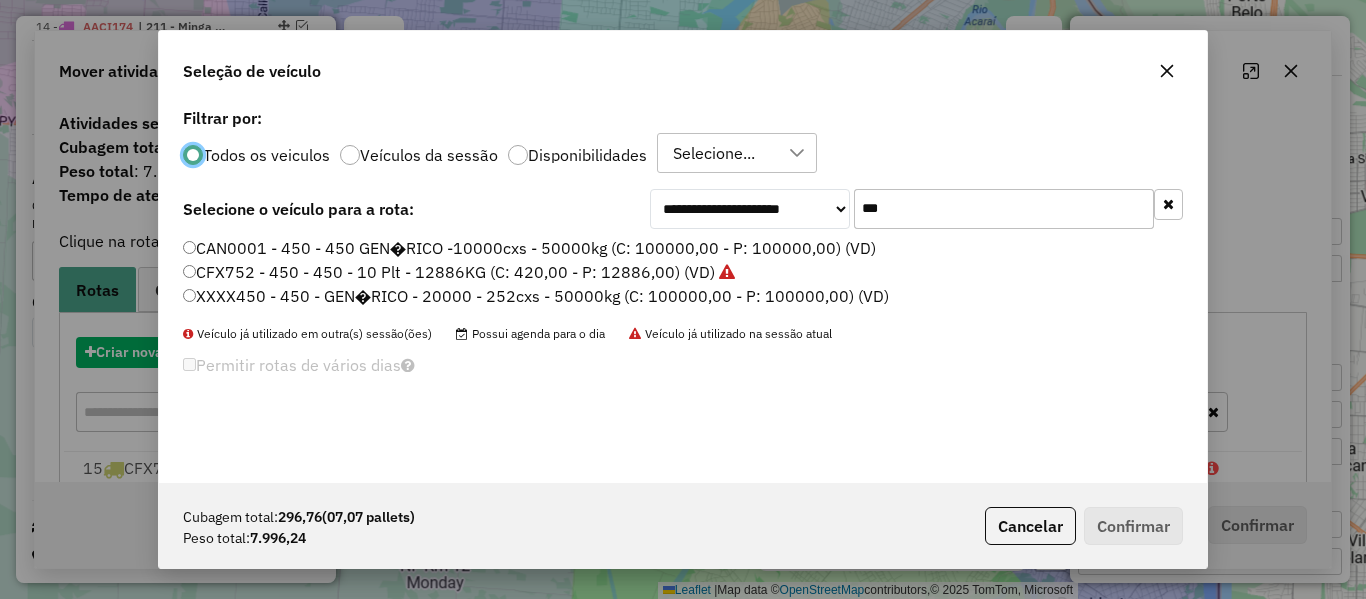 scroll, scrollTop: 11, scrollLeft: 6, axis: both 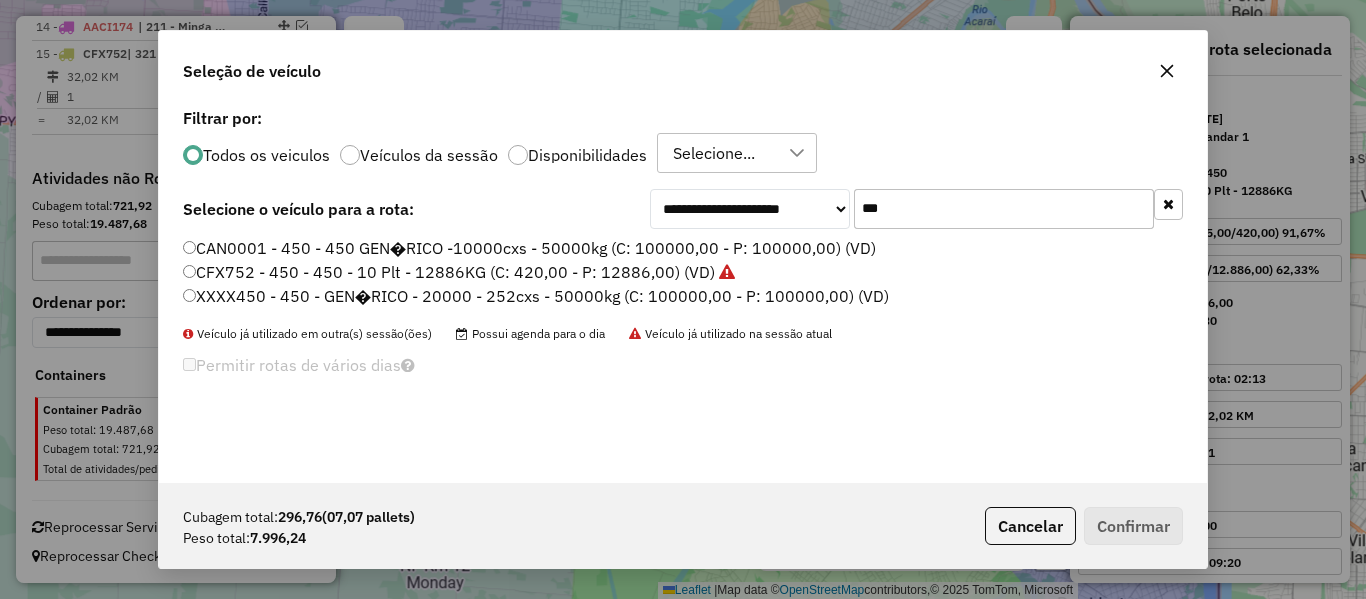 click on "CFX752 - 450 - 450 - 10 Plt - 12886KG (C: 420,00 - P: 12886,00) (VD)" 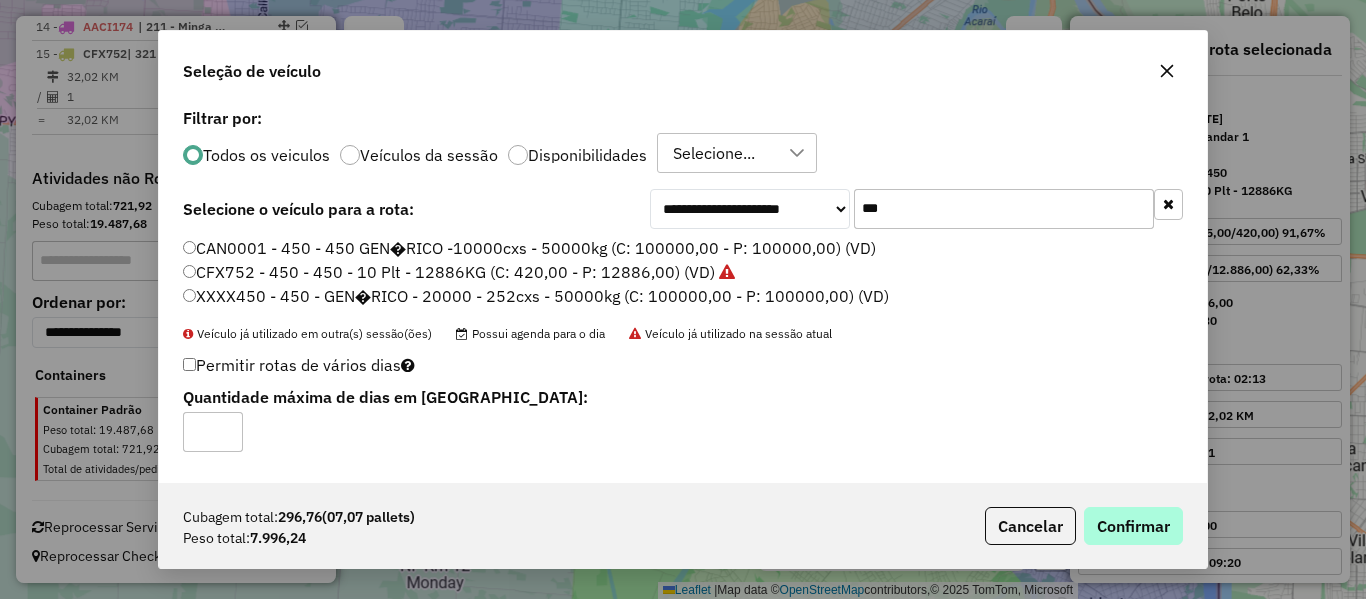 drag, startPoint x: 1069, startPoint y: 514, endPoint x: 1116, endPoint y: 523, distance: 47.853943 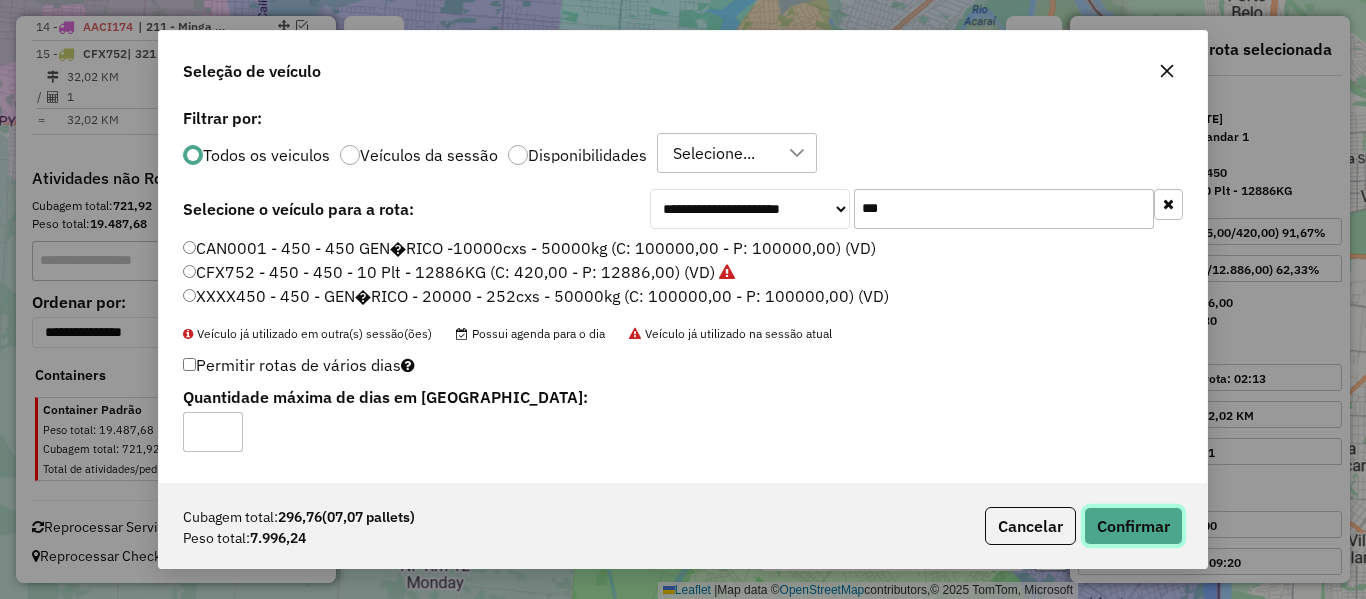 click on "Confirmar" 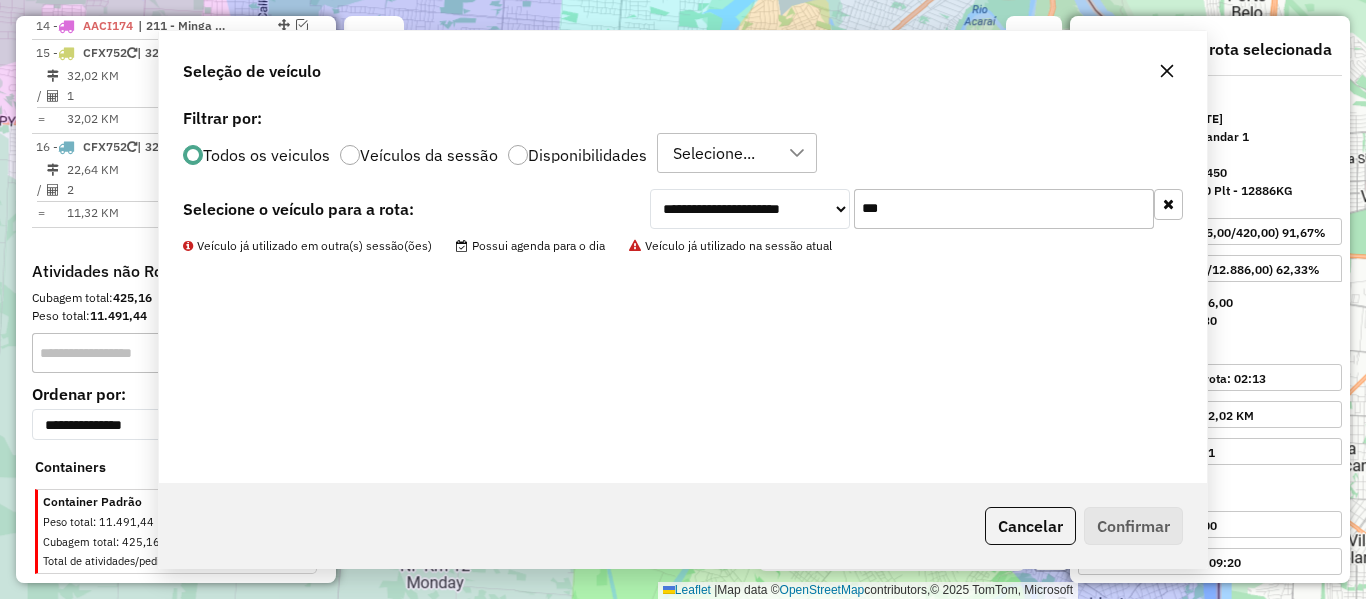 scroll, scrollTop: 1134, scrollLeft: 0, axis: vertical 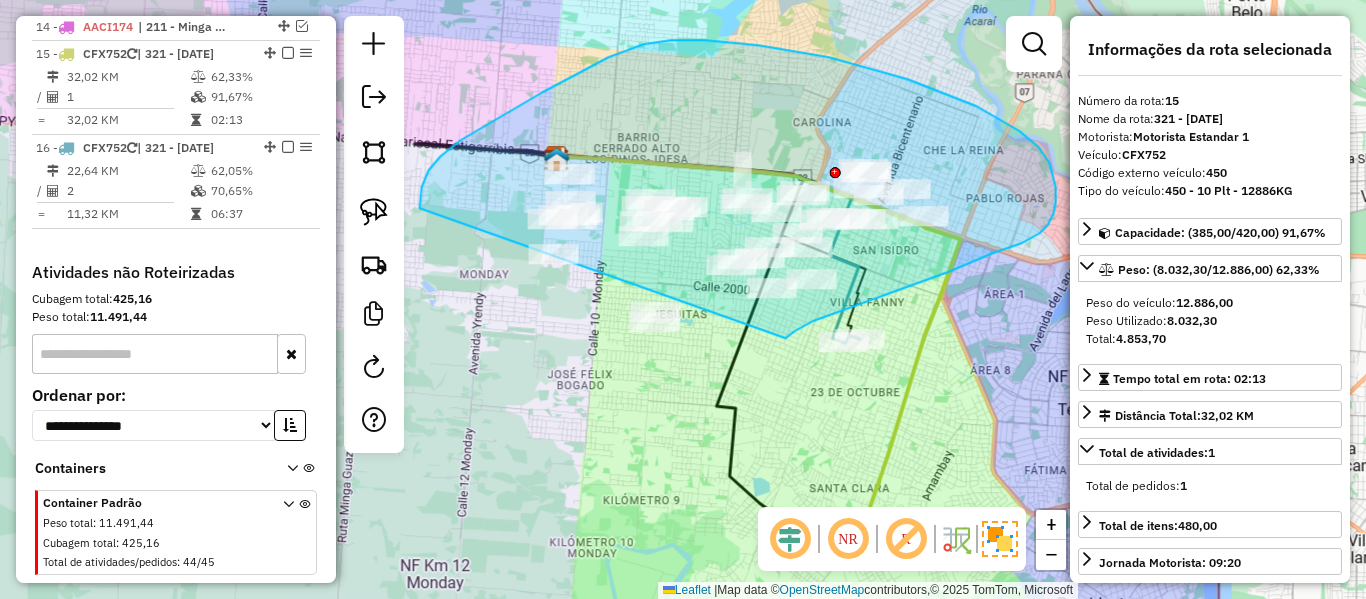drag, startPoint x: 786, startPoint y: 338, endPoint x: 618, endPoint y: 427, distance: 190.11838 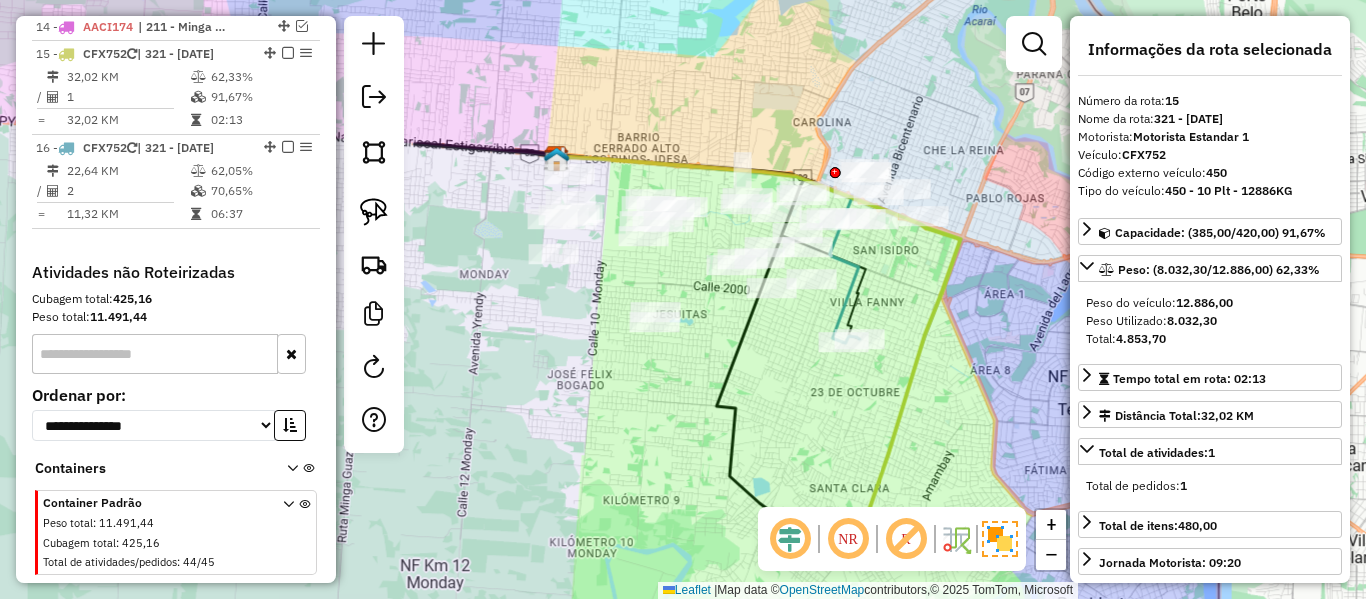 click 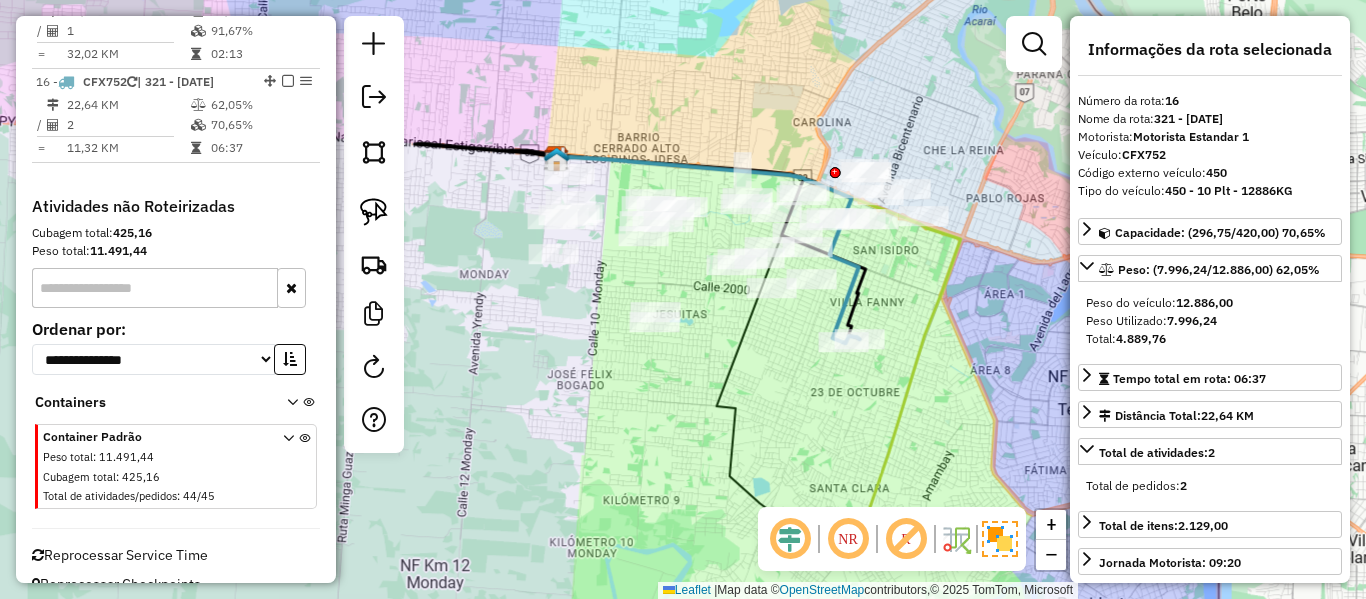 scroll, scrollTop: 1228, scrollLeft: 0, axis: vertical 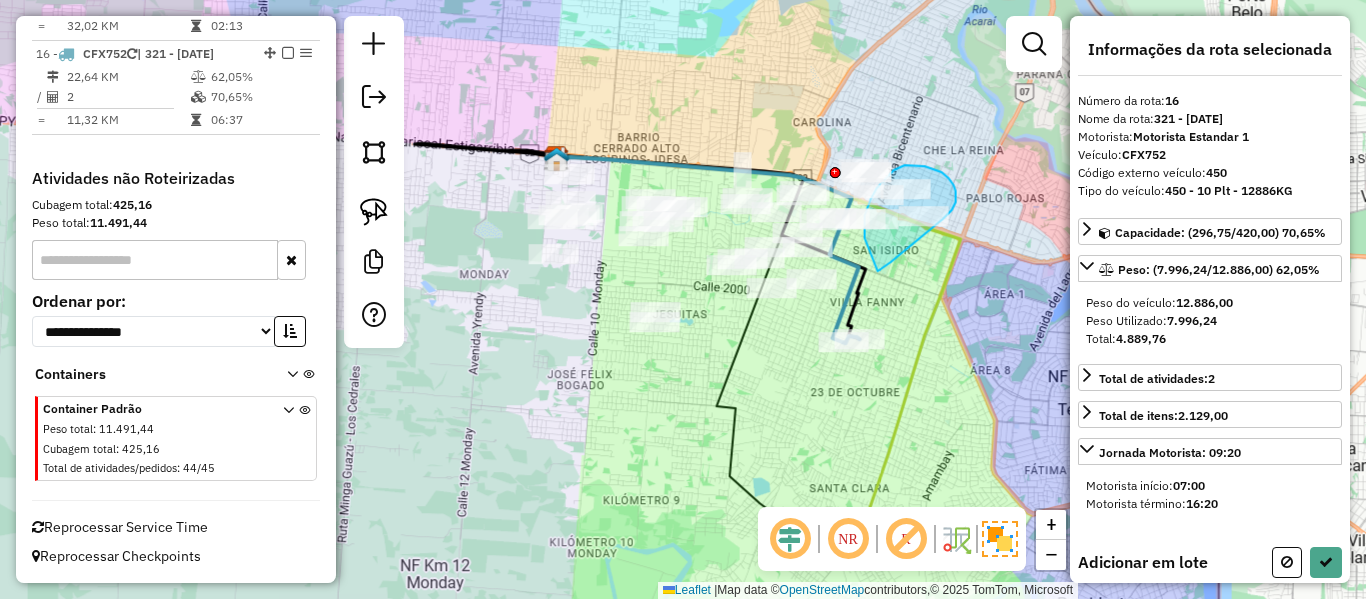 drag, startPoint x: 884, startPoint y: 267, endPoint x: 865, endPoint y: 238, distance: 34.669872 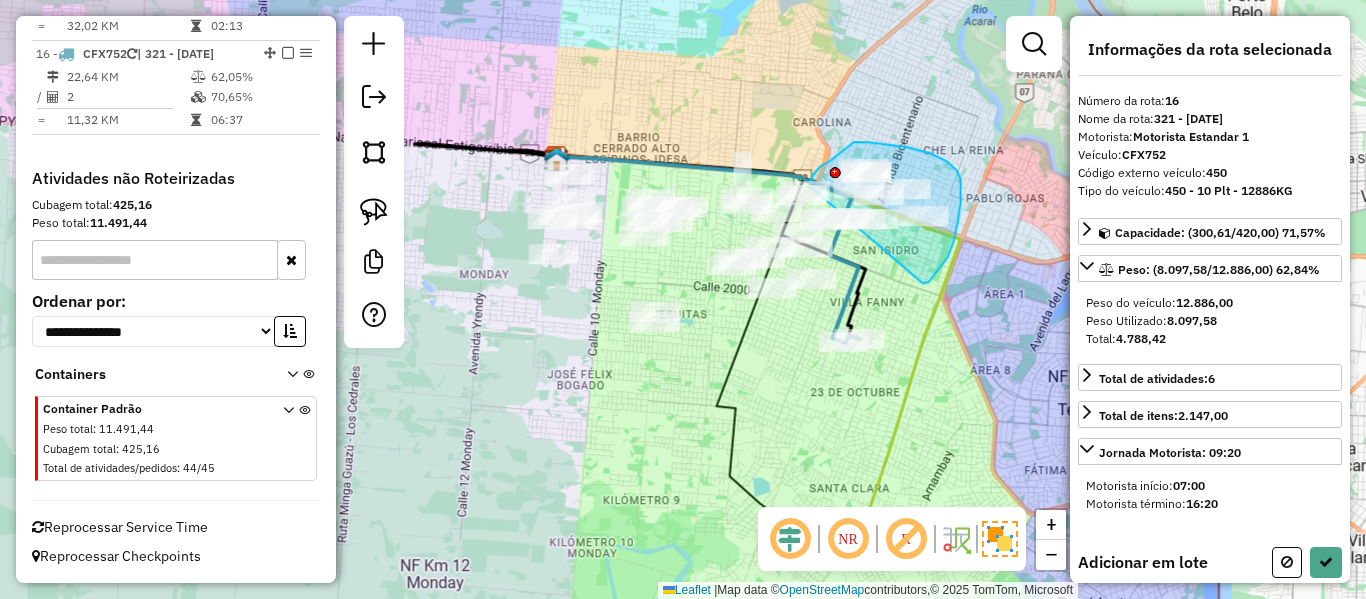 click on "Janela de atendimento Grade de atendimento Capacidade Transportadoras Veículos Cliente Pedidos  Rotas Selecione os dias de semana para filtrar as janelas de atendimento  Seg   Ter   Qua   Qui   Sex   Sáb   Dom  Informe o período da janela de atendimento: De: Até:  Filtrar exatamente a janela do cliente  Considerar janela de atendimento padrão  Selecione os dias de semana para filtrar as grades de atendimento  Seg   Ter   Qua   Qui   Sex   Sáb   Dom   Considerar clientes sem dia de atendimento cadastrado  Clientes fora do dia de atendimento selecionado Filtrar as atividades entre os valores definidos abaixo:  Peso mínimo:   Peso máximo:   Cubagem mínima:   Cubagem máxima:   De:   Até:  Filtrar as atividades entre o tempo de atendimento definido abaixo:  De:   Até:   Considerar capacidade total dos clientes não roteirizados Transportadora: Selecione um ou mais itens Tipo de veículo: Selecione um ou mais itens Veículo: Selecione um ou mais itens Motorista: Selecione um ou mais itens Nome: Rótulo:" 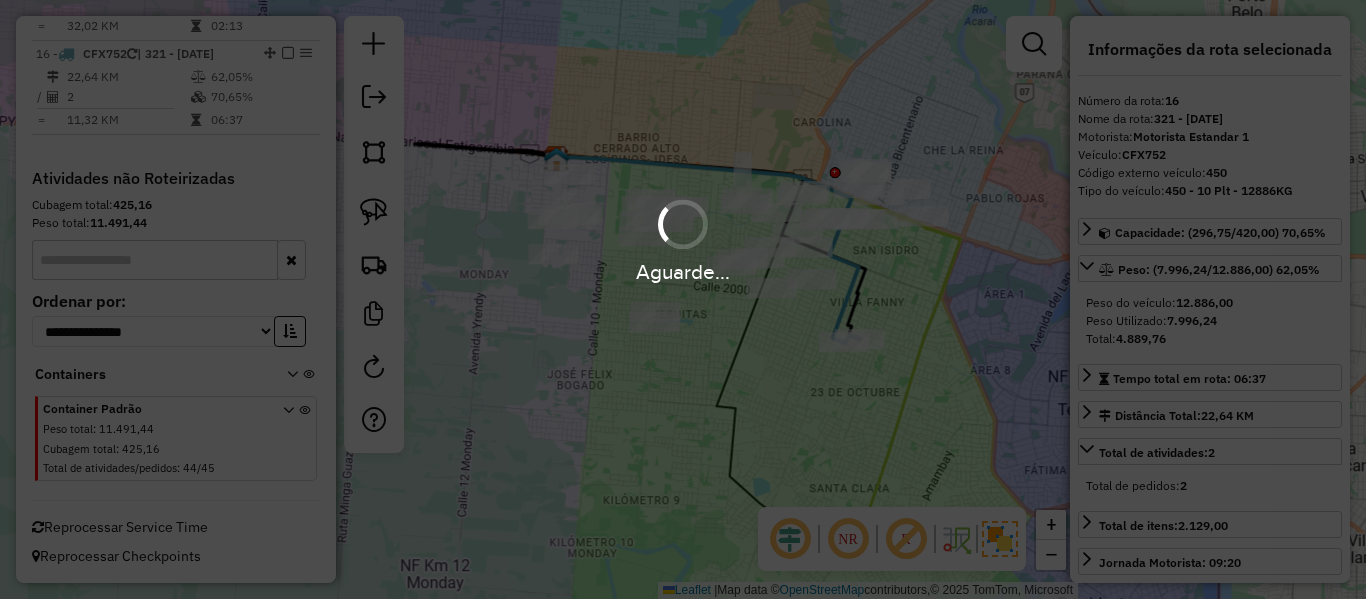 scroll, scrollTop: 1203, scrollLeft: 0, axis: vertical 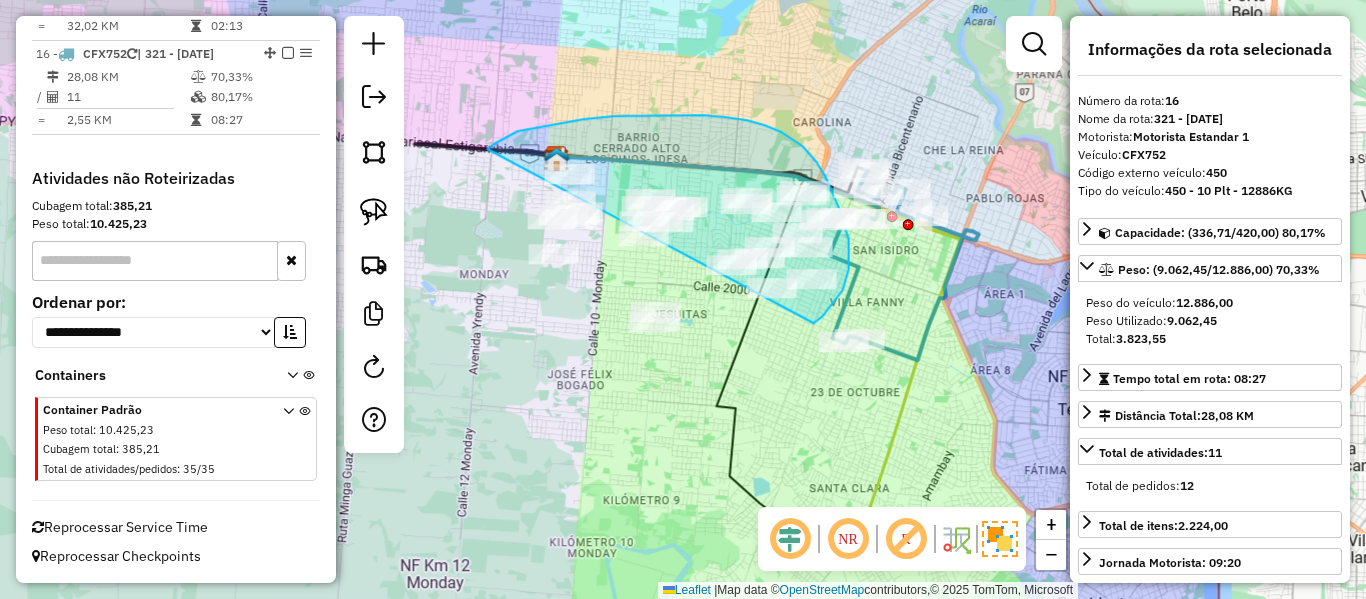 drag, startPoint x: 814, startPoint y: 323, endPoint x: 607, endPoint y: 456, distance: 246.04471 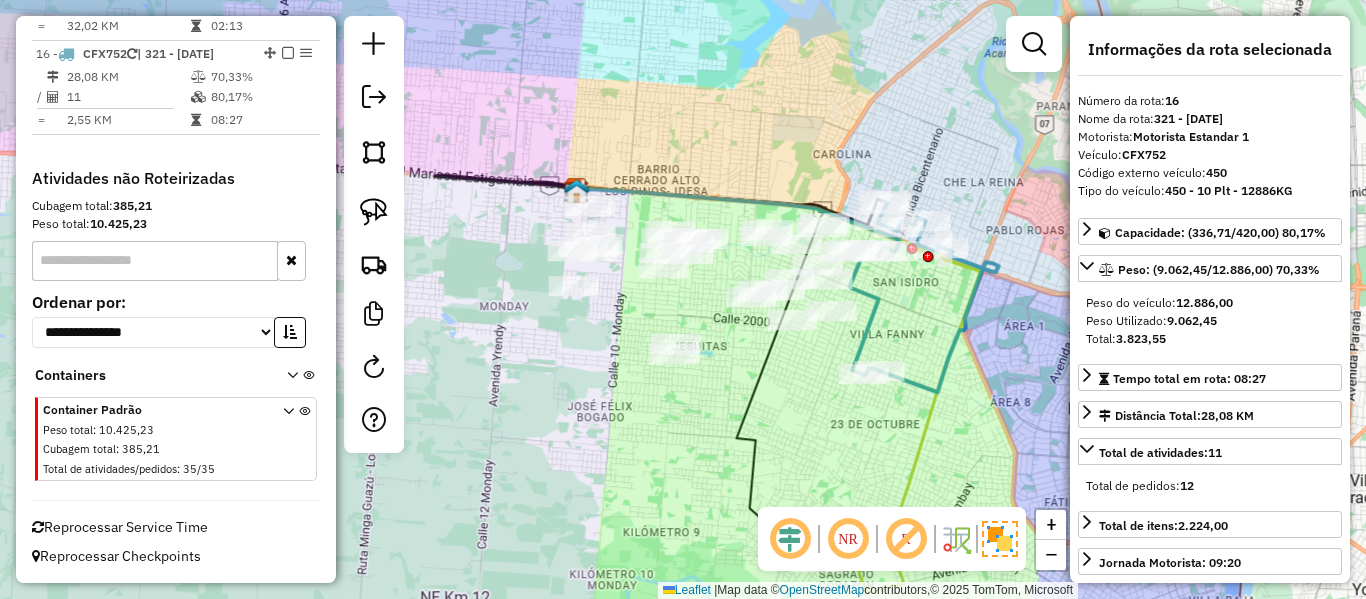 drag, startPoint x: 755, startPoint y: 408, endPoint x: 766, endPoint y: 413, distance: 12.083046 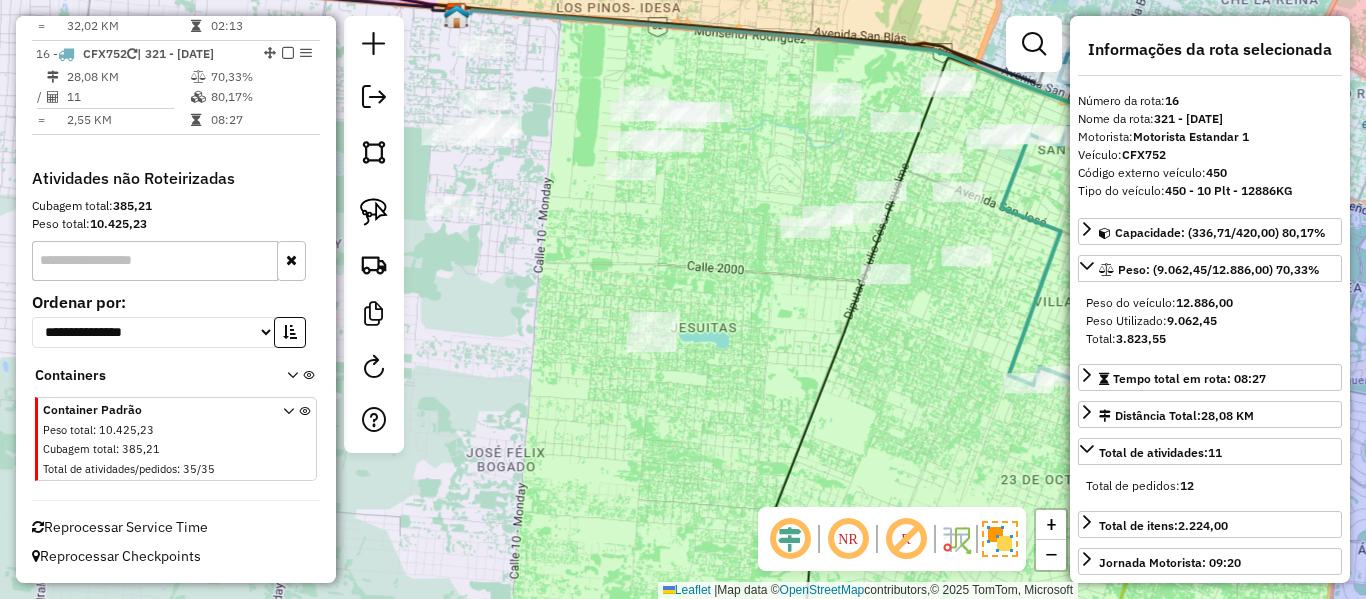 drag, startPoint x: 746, startPoint y: 399, endPoint x: 802, endPoint y: 439, distance: 68.8186 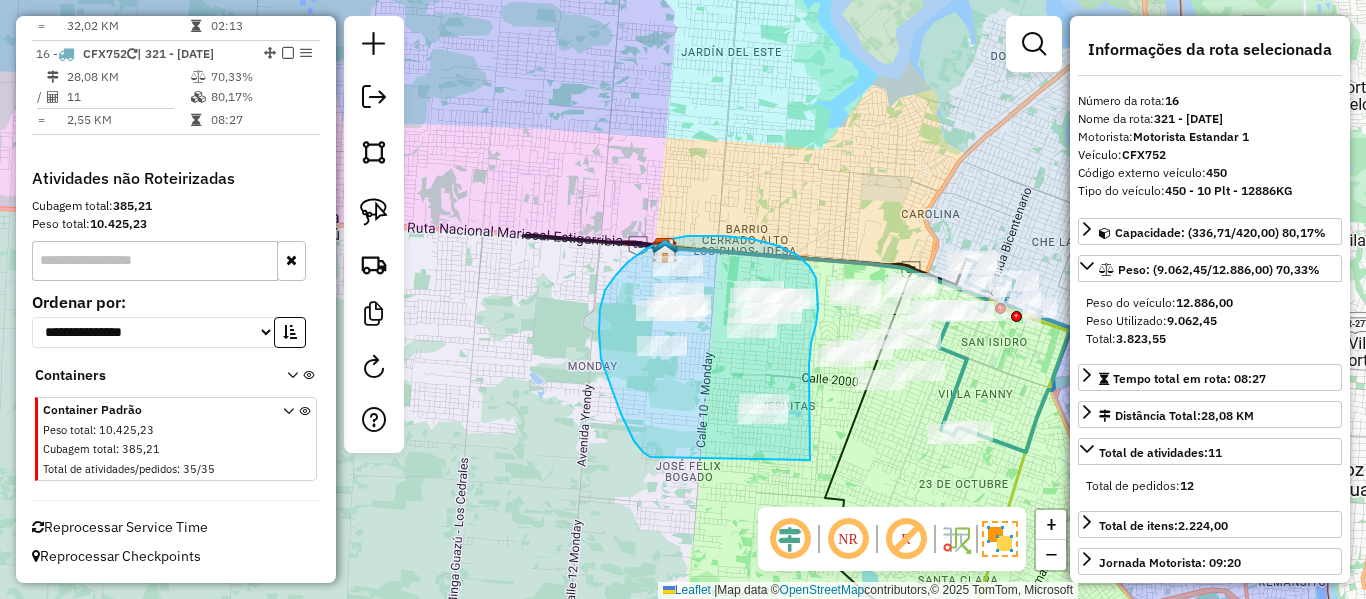 drag, startPoint x: 810, startPoint y: 460, endPoint x: 728, endPoint y: 465, distance: 82.1523 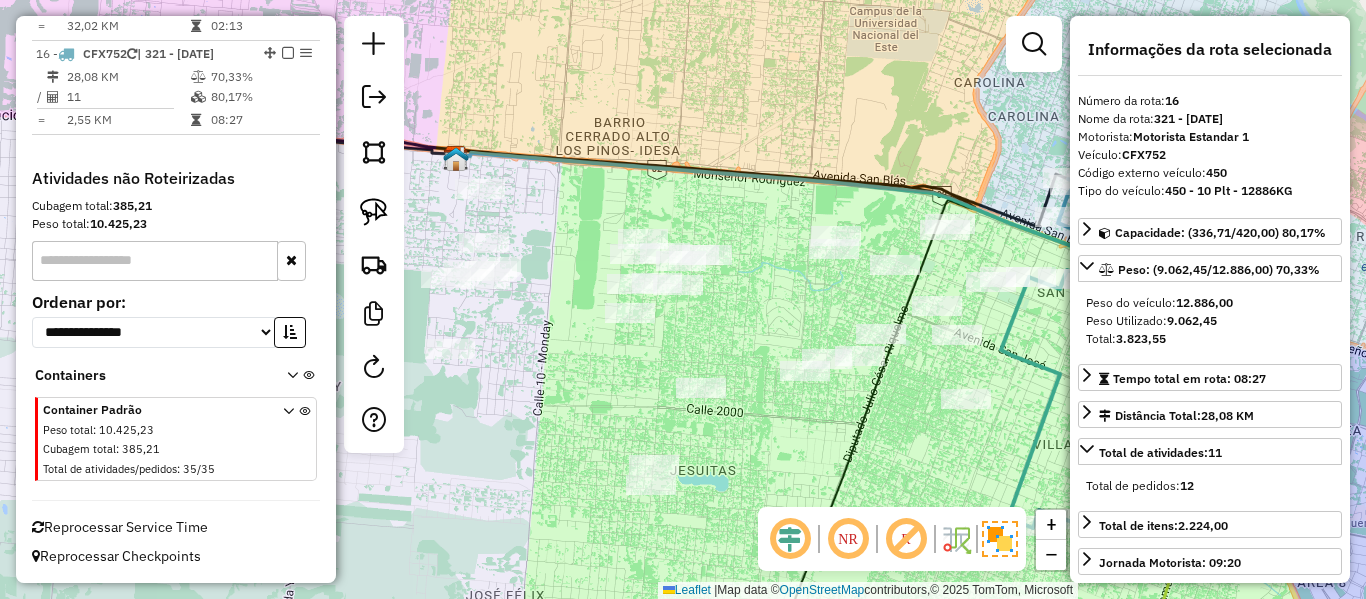 drag, startPoint x: 885, startPoint y: 431, endPoint x: 683, endPoint y: 400, distance: 204.36487 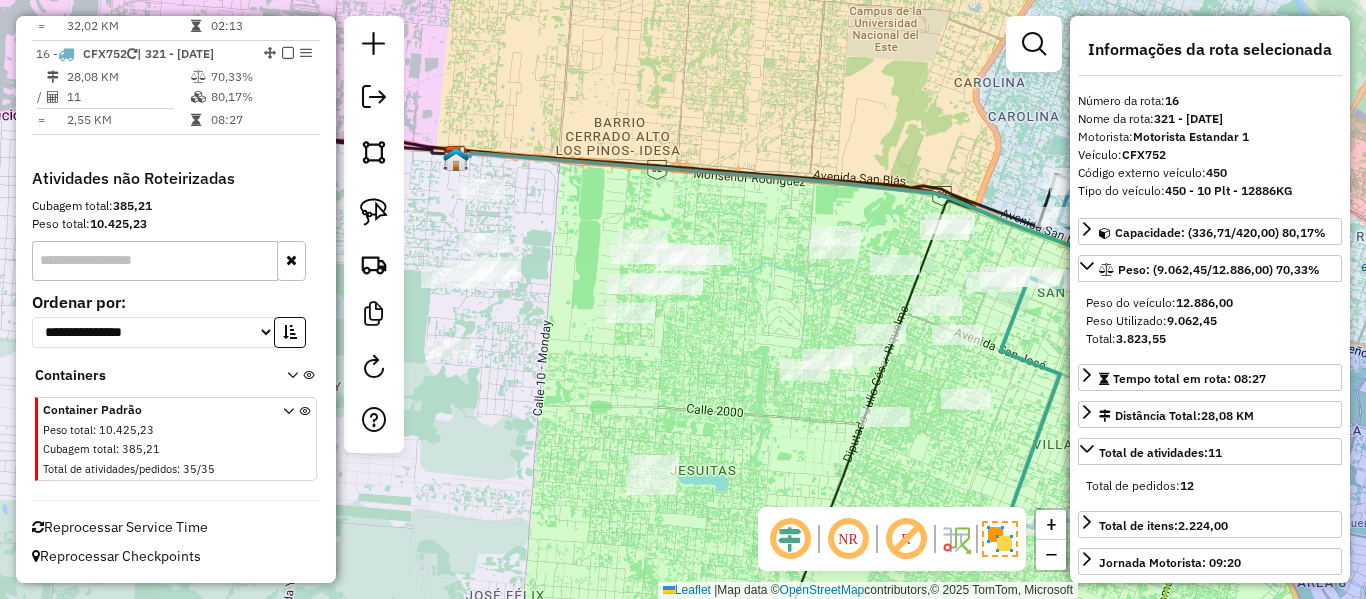drag, startPoint x: 790, startPoint y: 433, endPoint x: 649, endPoint y: 402, distance: 144.36758 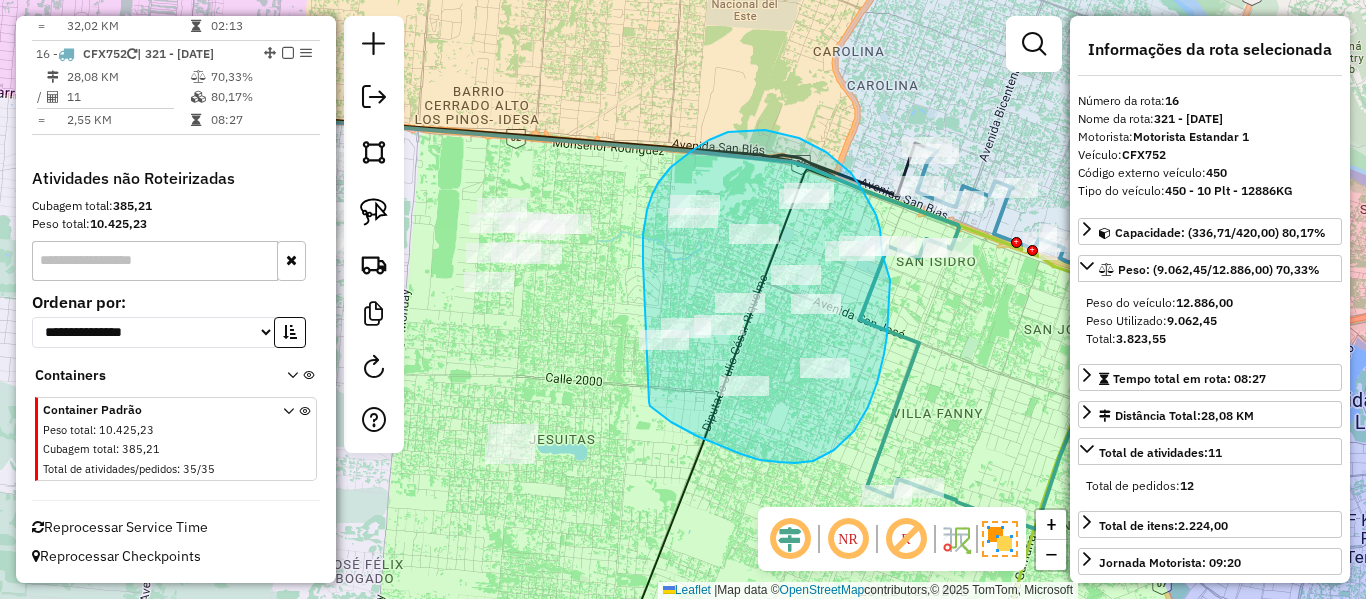 drag, startPoint x: 649, startPoint y: 402, endPoint x: 685, endPoint y: 350, distance: 63.245552 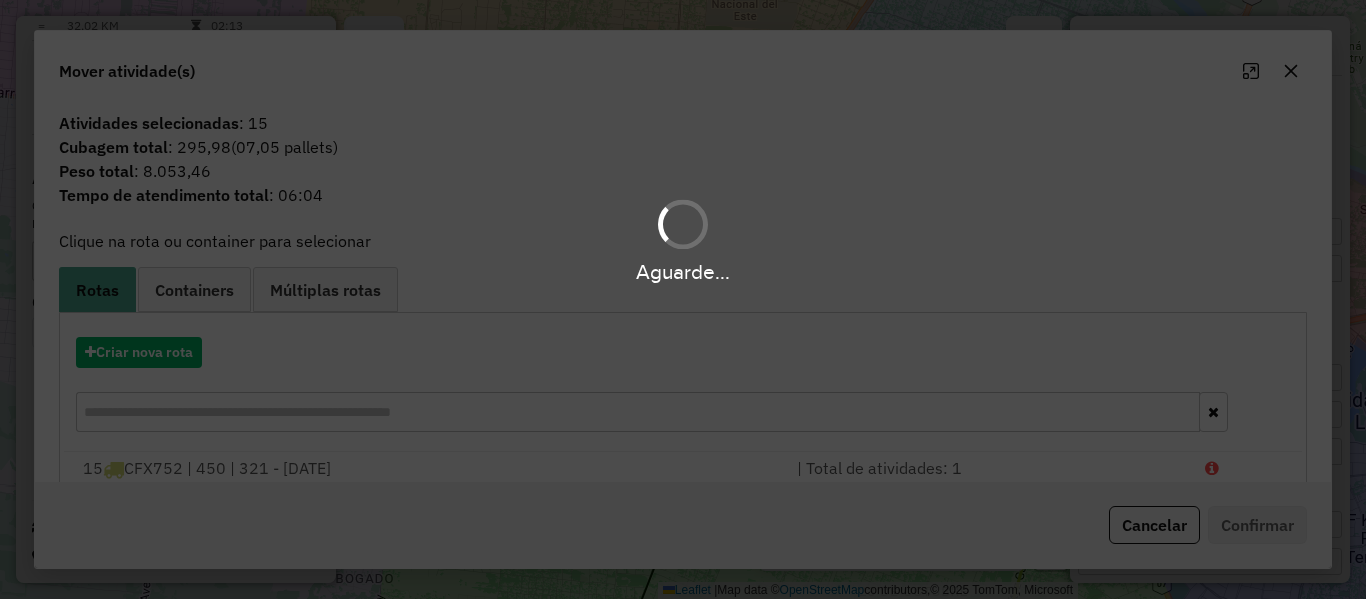 click on "Aguarde..." at bounding box center (683, 299) 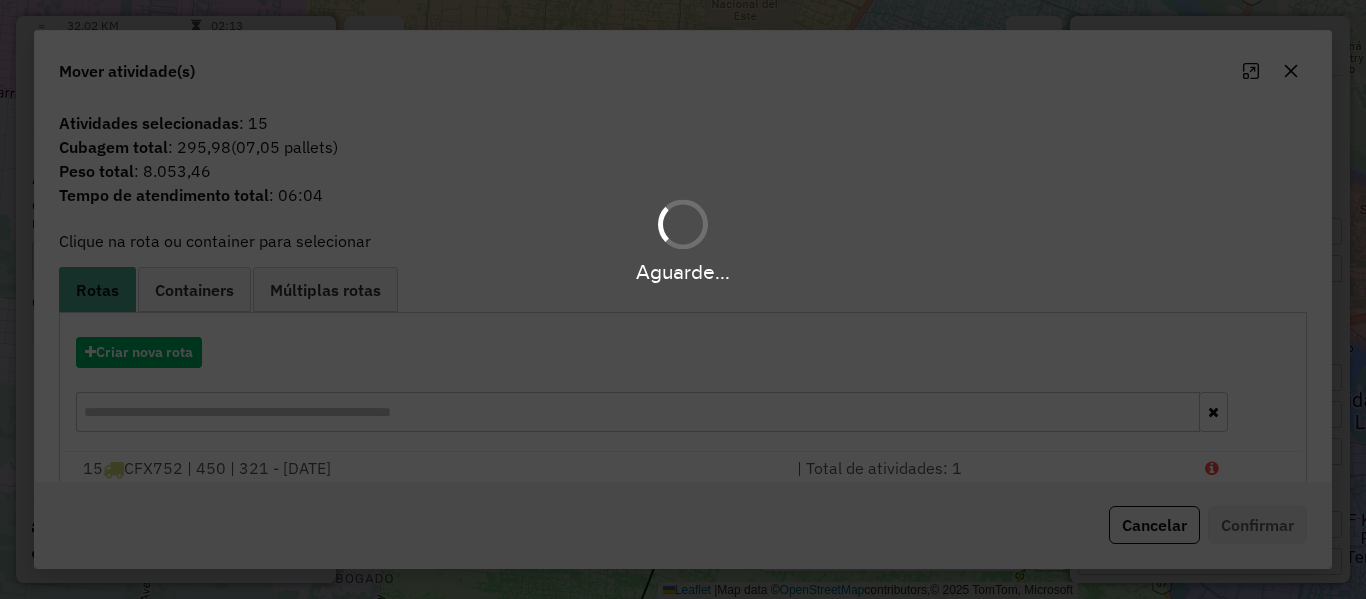 click on "Aguarde...  Pop-up bloqueado!  Seu navegador bloqueou automáticamente a abertura de uma nova janela.   Acesse as configurações e adicione o endereço do sistema a lista de permissão.   Fechar  Informações da Sessão 1187870 - 11/07/2025     Criação: 10/07/2025 18:04   Depósito:  SAZ PY Ciudad del Este  Total de rotas:  16  Distância Total:  782,04 km  Tempo total:  137:43  Custo total:  R$ 929,52  Total de Atividades Roteirizadas:  398  Total de Pedidos Roteirizados:  441  Peso total roteirizado:  90.995,85  Cubagem total roteirizado:  3.416,34  Total de Atividades não Roteirizadas:  35  Total de Pedidos não Roteirizados:  35 Total de caixas por viagem:  3.416,34 /   16 =  213,52 Média de Atividades por viagem:  398 /   16 =  24,88 Ocupação média da frota:  86,86%  Clientes com Service Time:  97,69%   (423 de 433)   Rotas vários dias:  0  Clientes Priorizados NR:  0  Transportadoras  Rotas  Recargas: 1   Ver rotas   Ver veículos  Finalizar todas as rotas   1 -       AACV222   2 -      / =" at bounding box center (683, 299) 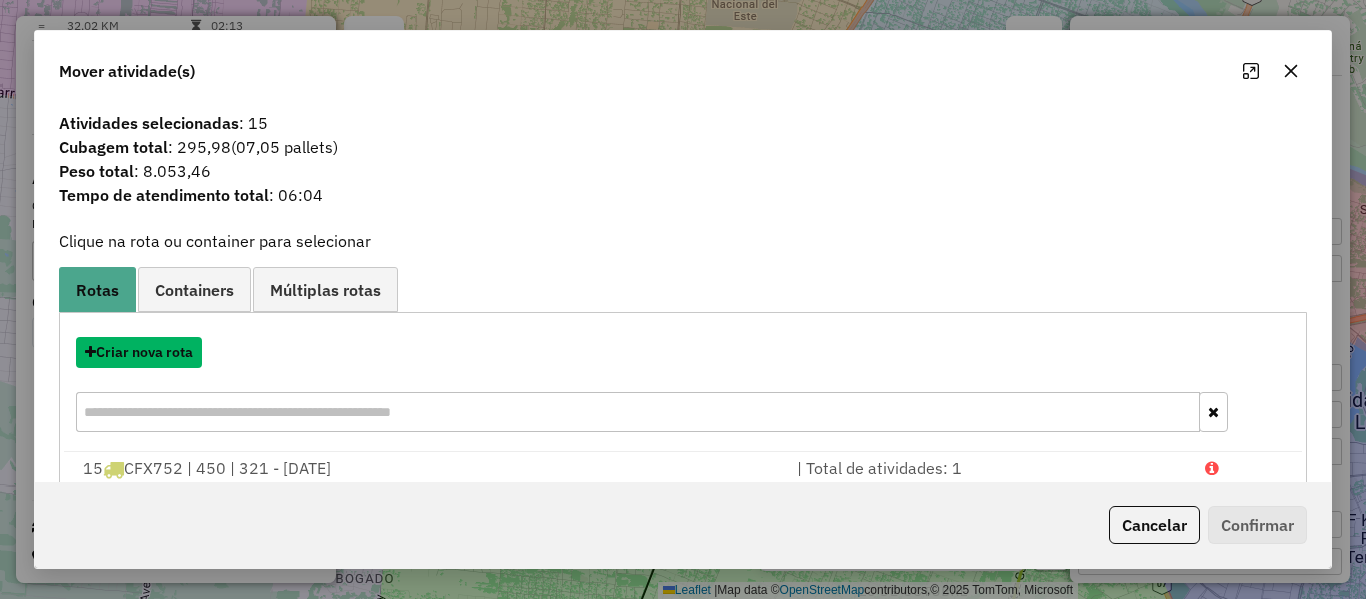 click on "Criar nova rota" at bounding box center [139, 352] 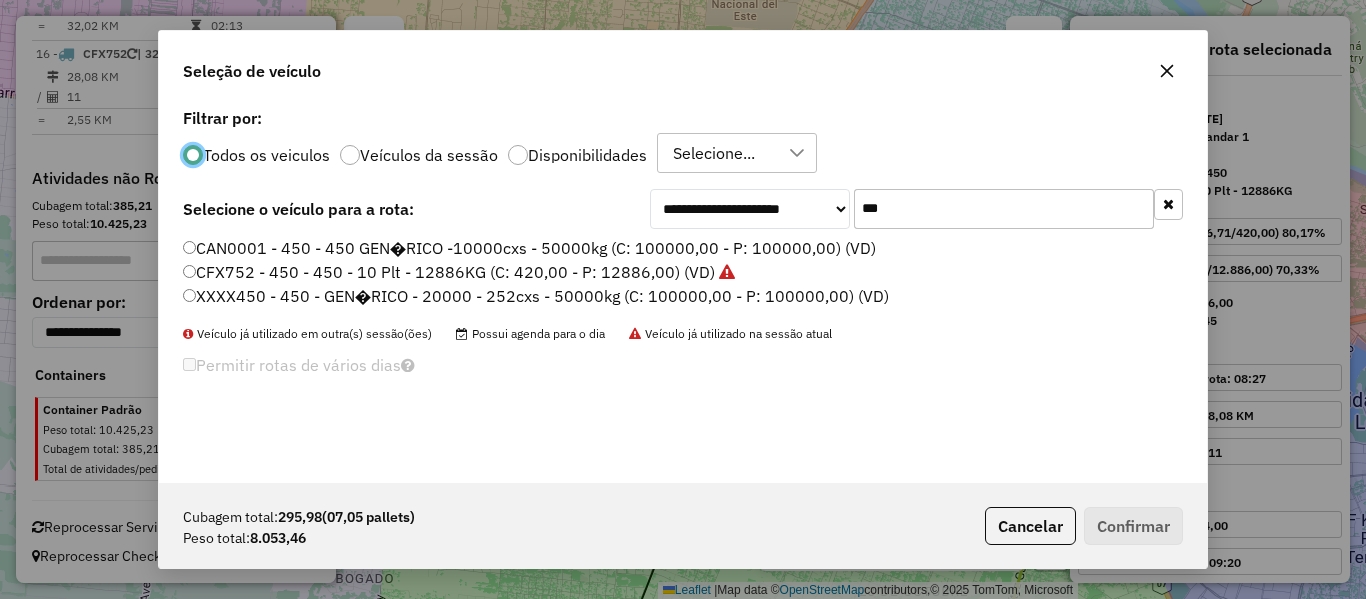 scroll, scrollTop: 11, scrollLeft: 6, axis: both 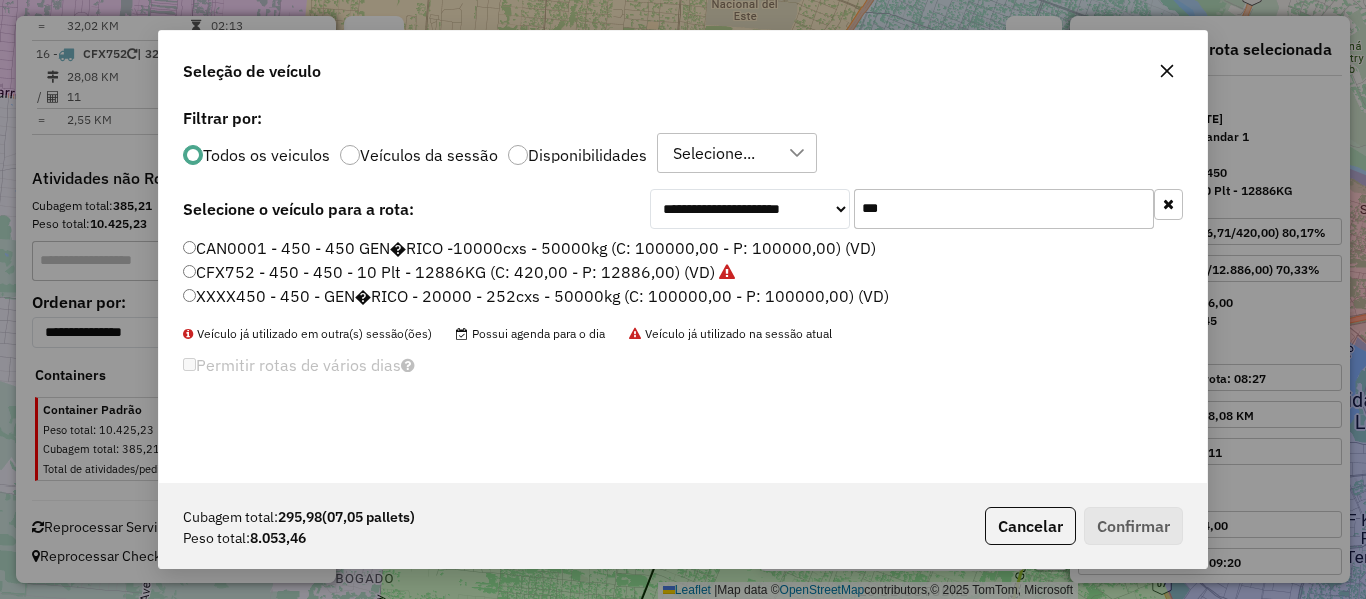 click on "XXXX450 - 450 - GEN�RICO - 20000 - 252cxs - 50000kg (C: 100000,00 - P: 100000,00) (VD)" 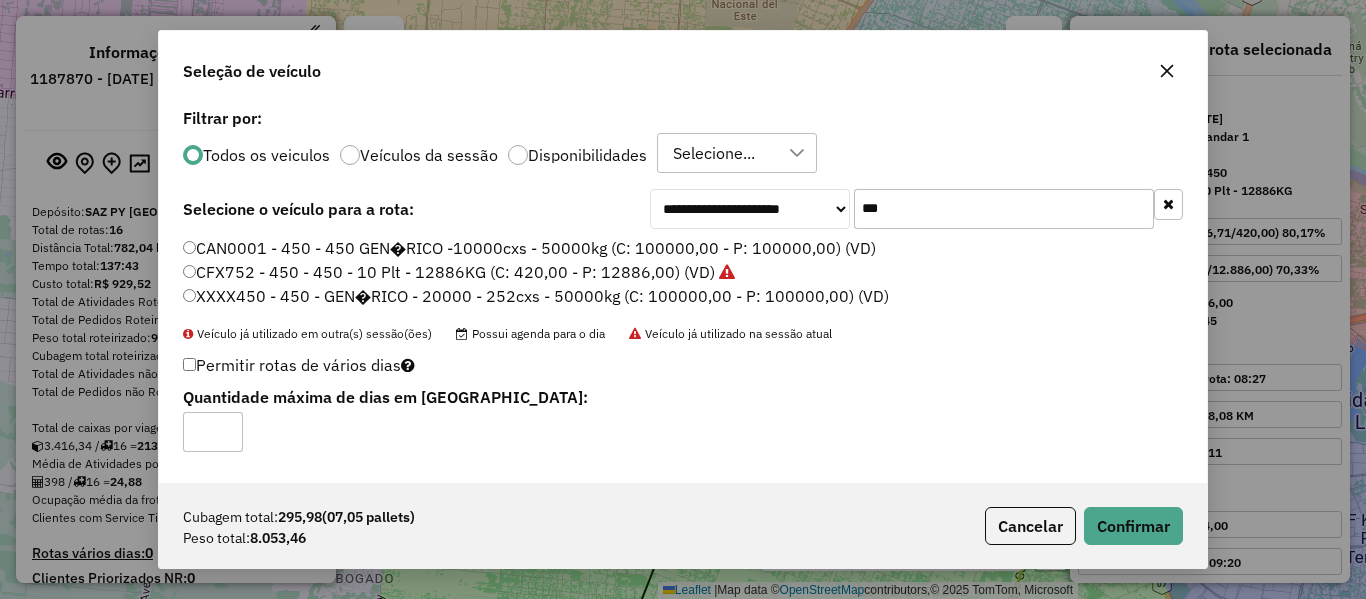 scroll, scrollTop: 0, scrollLeft: 0, axis: both 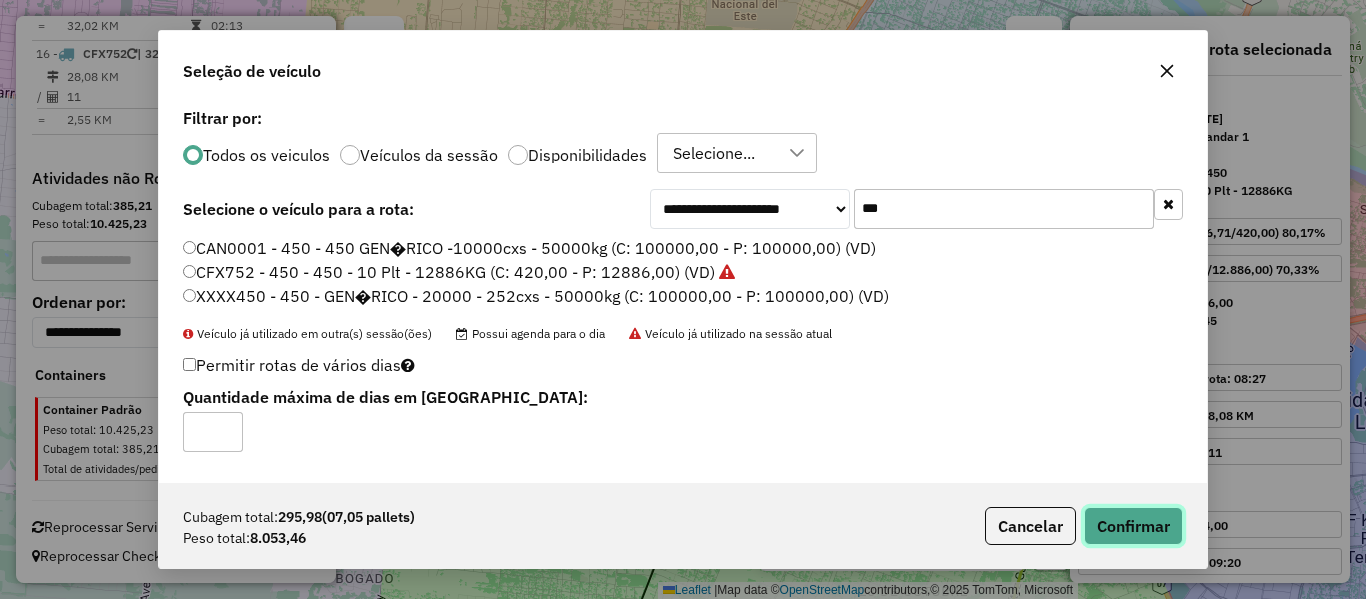 click on "Confirmar" 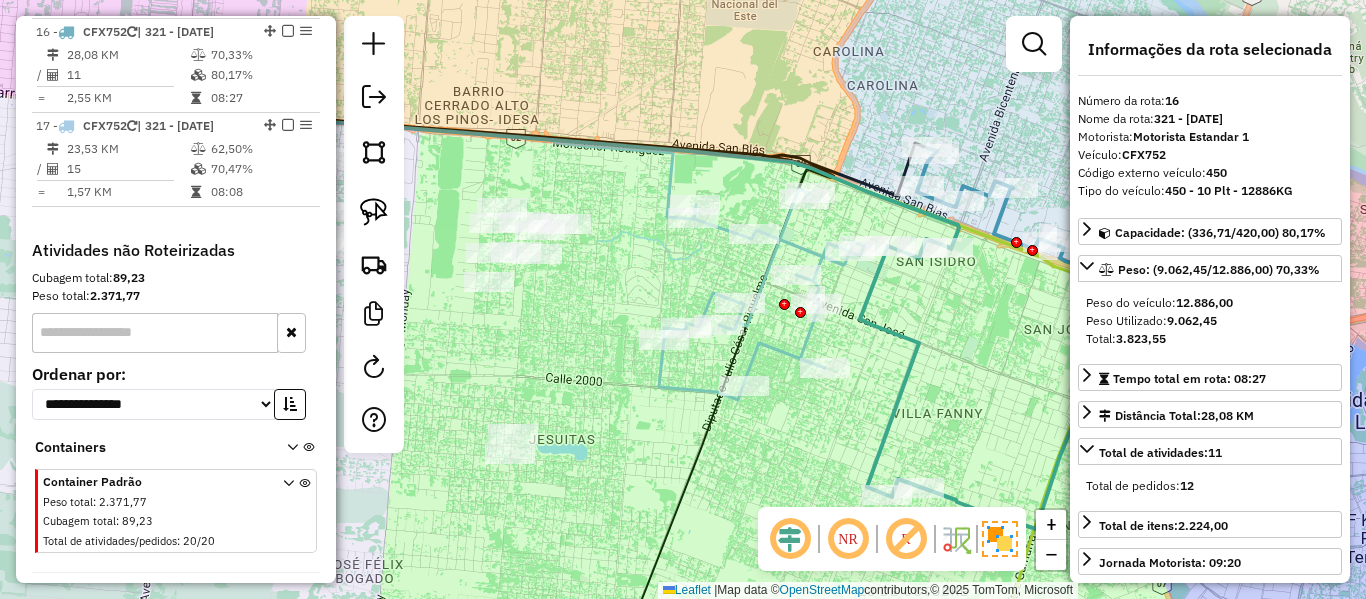 scroll, scrollTop: 1228, scrollLeft: 0, axis: vertical 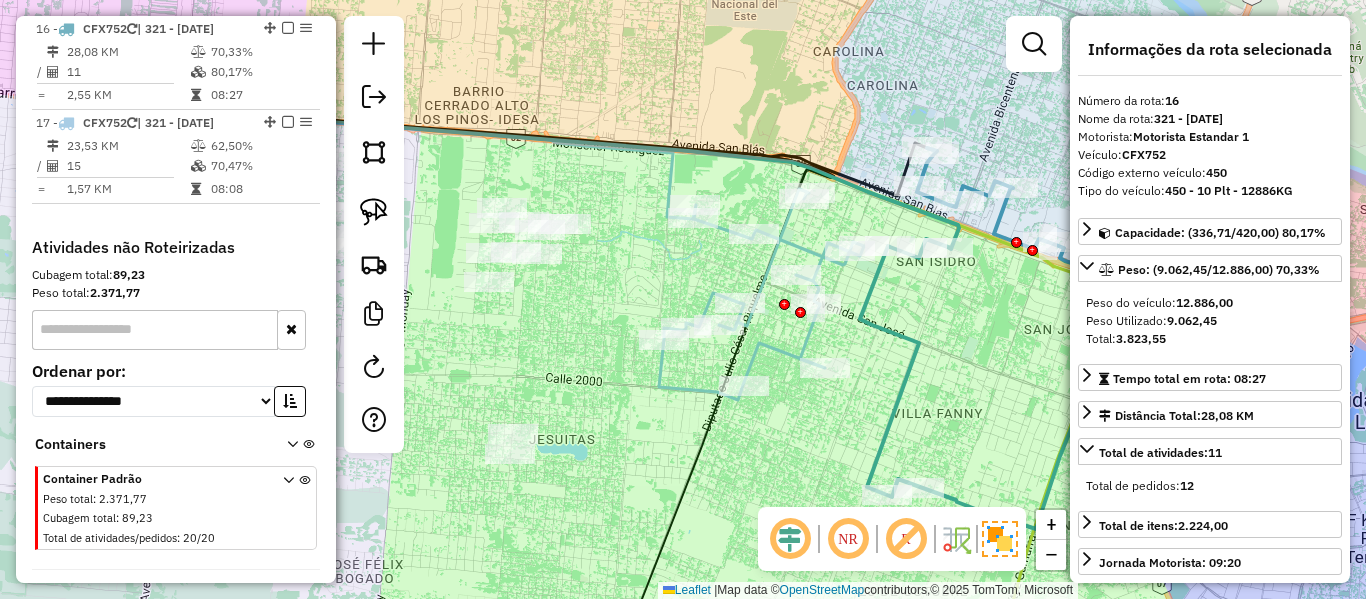 drag, startPoint x: 843, startPoint y: 384, endPoint x: 880, endPoint y: 370, distance: 39.56008 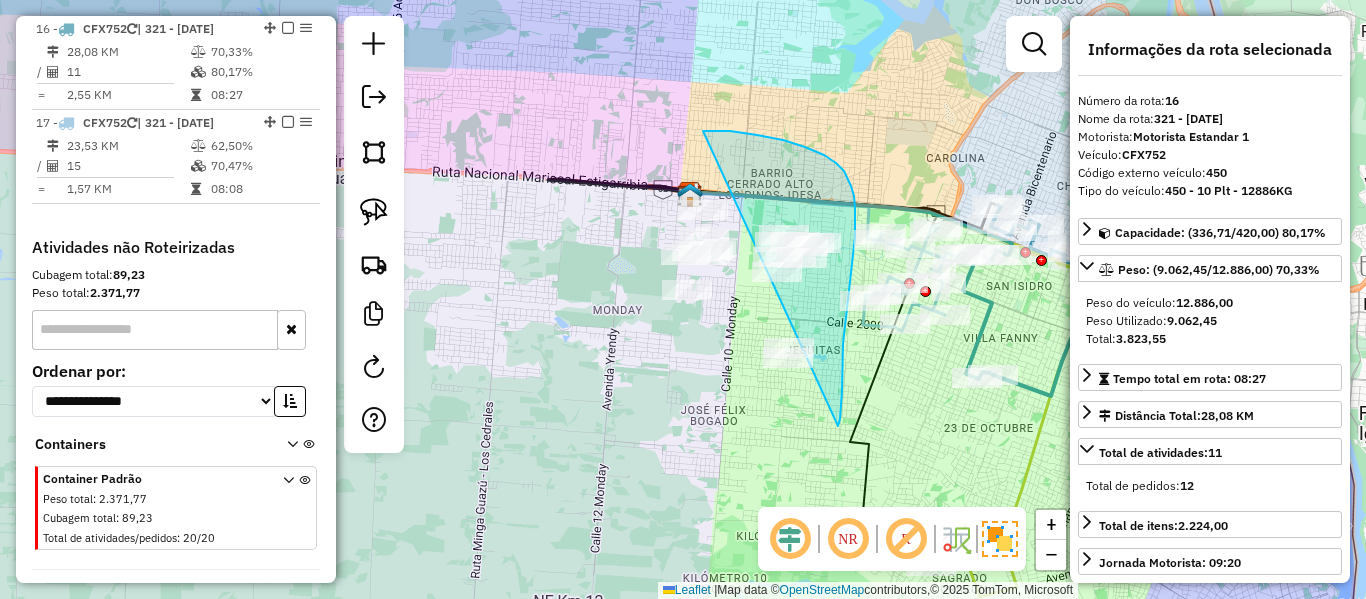 drag, startPoint x: 838, startPoint y: 426, endPoint x: 791, endPoint y: 443, distance: 49.979996 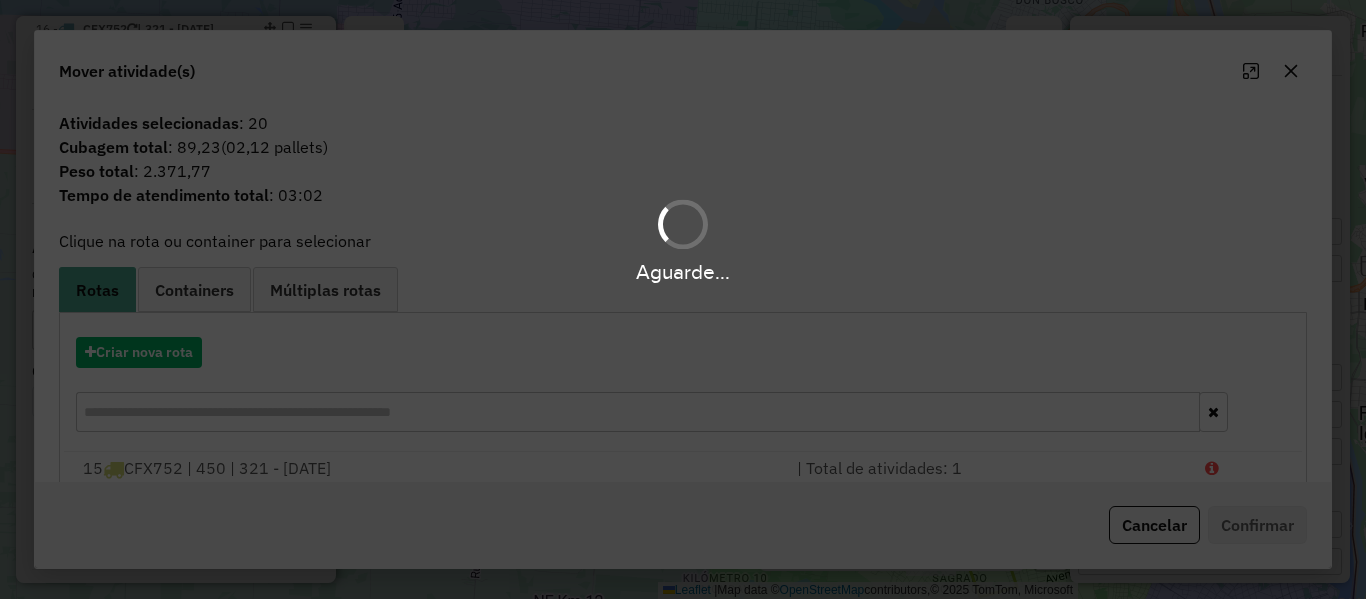 click on "Aguarde..." at bounding box center [683, 299] 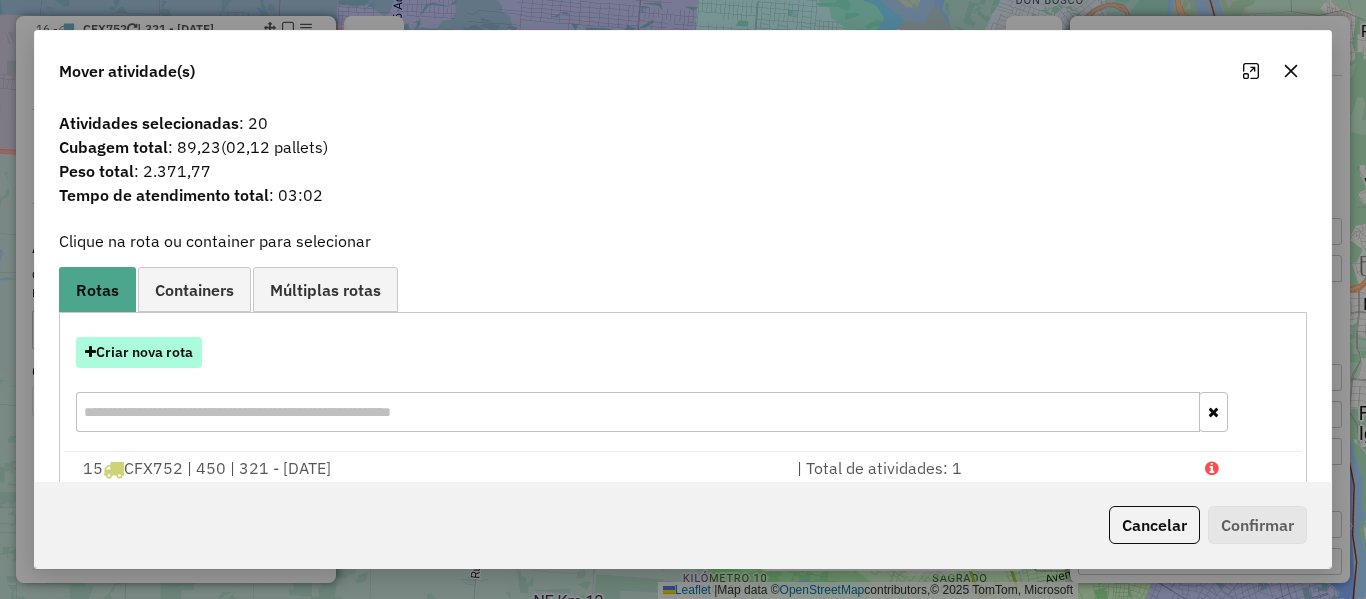 click on "Criar nova rota" at bounding box center (139, 352) 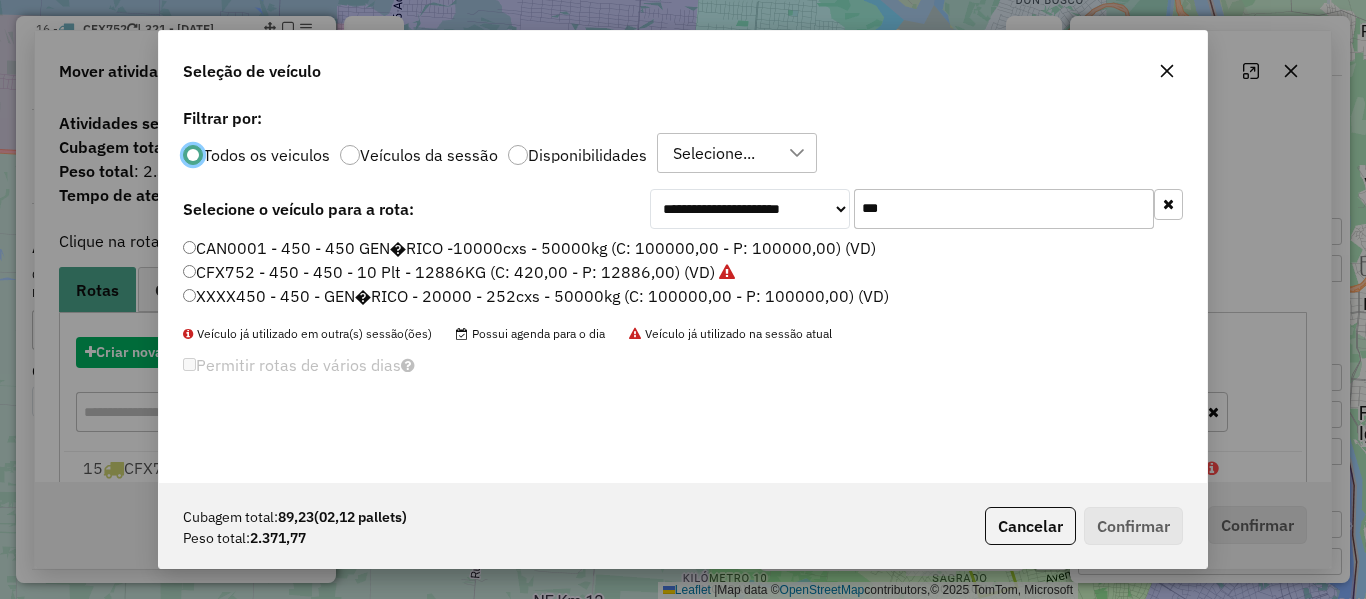scroll, scrollTop: 11, scrollLeft: 6, axis: both 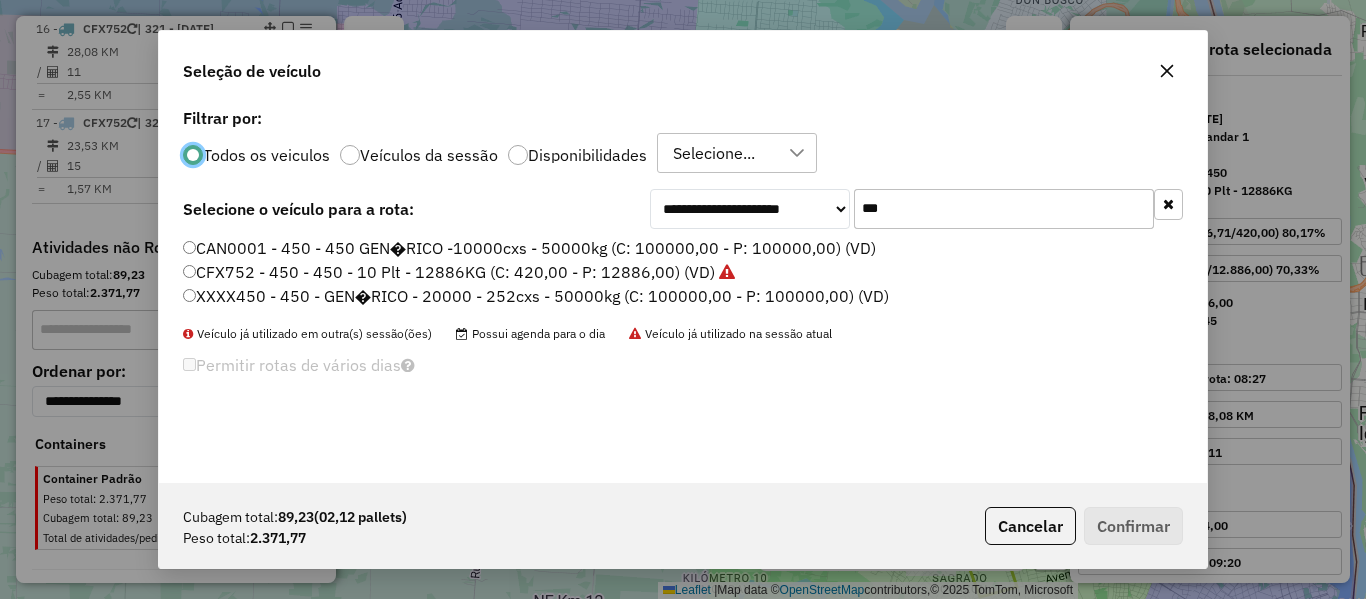 click on "CFX752 - 450 - 450 - 10 Plt - 12886KG (C: 420,00 - P: 12886,00) (VD)" 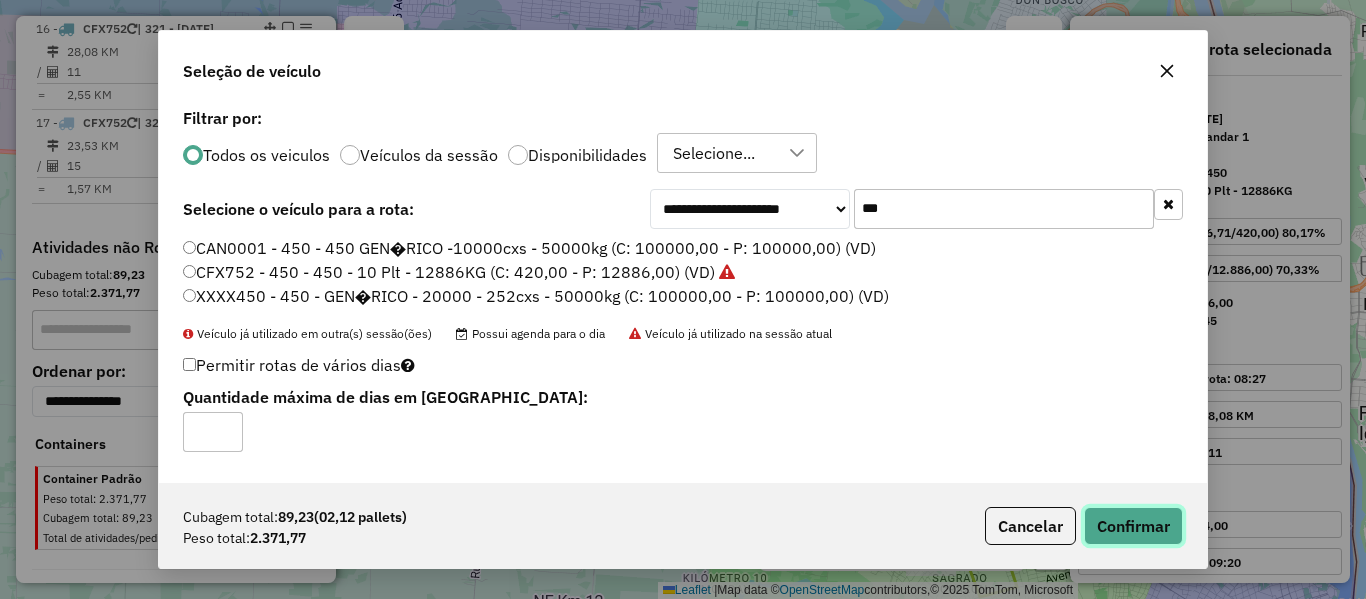 click on "Confirmar" 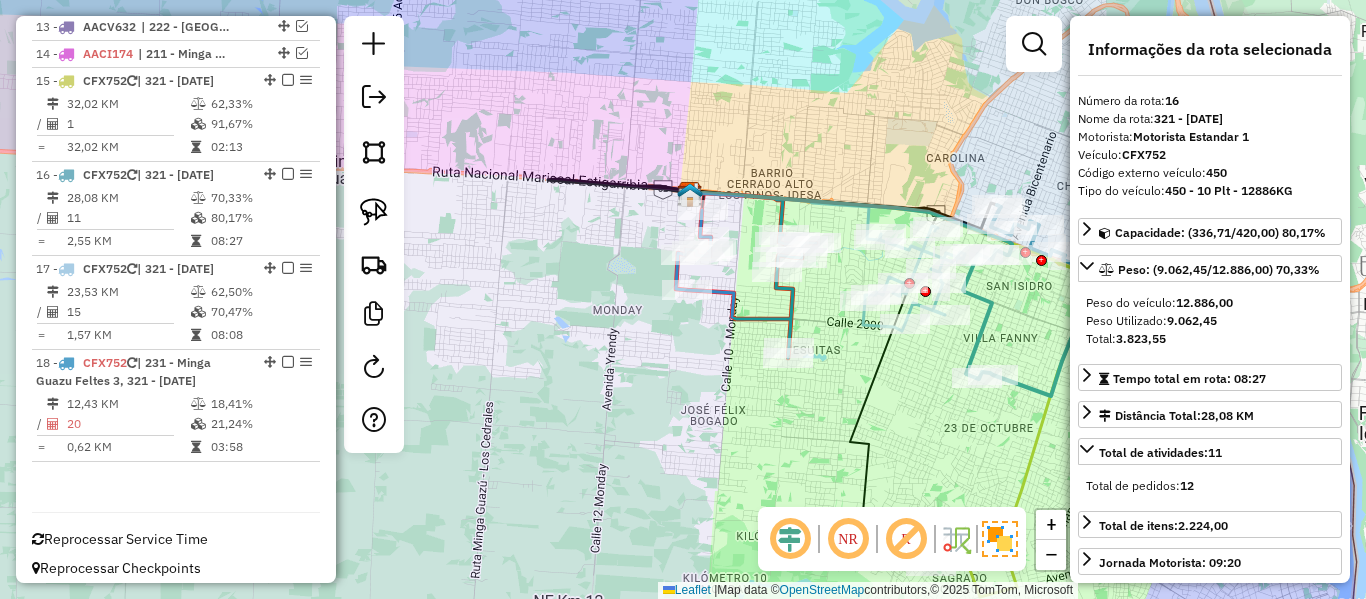 scroll, scrollTop: 1119, scrollLeft: 0, axis: vertical 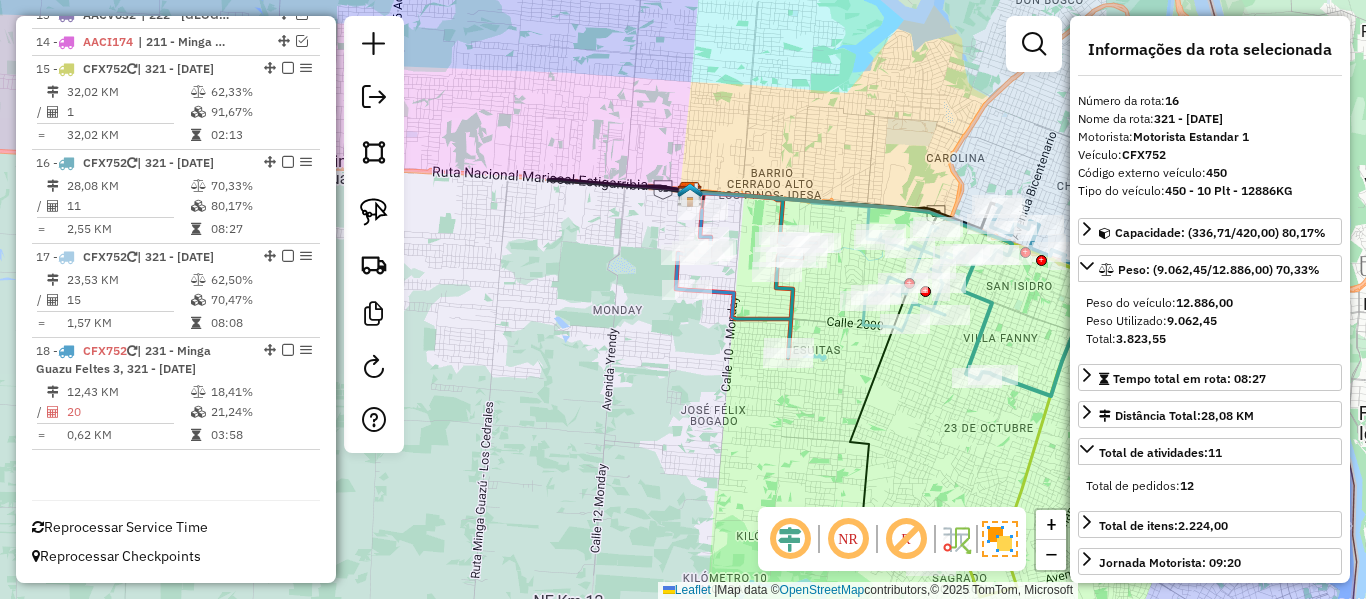 click on "Janela de atendimento Grade de atendimento Capacidade Transportadoras Veículos Cliente Pedidos  Rotas Selecione os dias de semana para filtrar as janelas de atendimento  Seg   Ter   Qua   Qui   Sex   Sáb   Dom  Informe o período da janela de atendimento: De: Até:  Filtrar exatamente a janela do cliente  Considerar janela de atendimento padrão  Selecione os dias de semana para filtrar as grades de atendimento  Seg   Ter   Qua   Qui   Sex   Sáb   Dom   Considerar clientes sem dia de atendimento cadastrado  Clientes fora do dia de atendimento selecionado Filtrar as atividades entre os valores definidos abaixo:  Peso mínimo:   Peso máximo:   Cubagem mínima:   Cubagem máxima:   De:   Até:  Filtrar as atividades entre o tempo de atendimento definido abaixo:  De:   Até:   Considerar capacidade total dos clientes não roteirizados Transportadora: Selecione um ou mais itens Tipo de veículo: Selecione um ou mais itens Veículo: Selecione um ou mais itens Motorista: Selecione um ou mais itens Nome: Rótulo:" 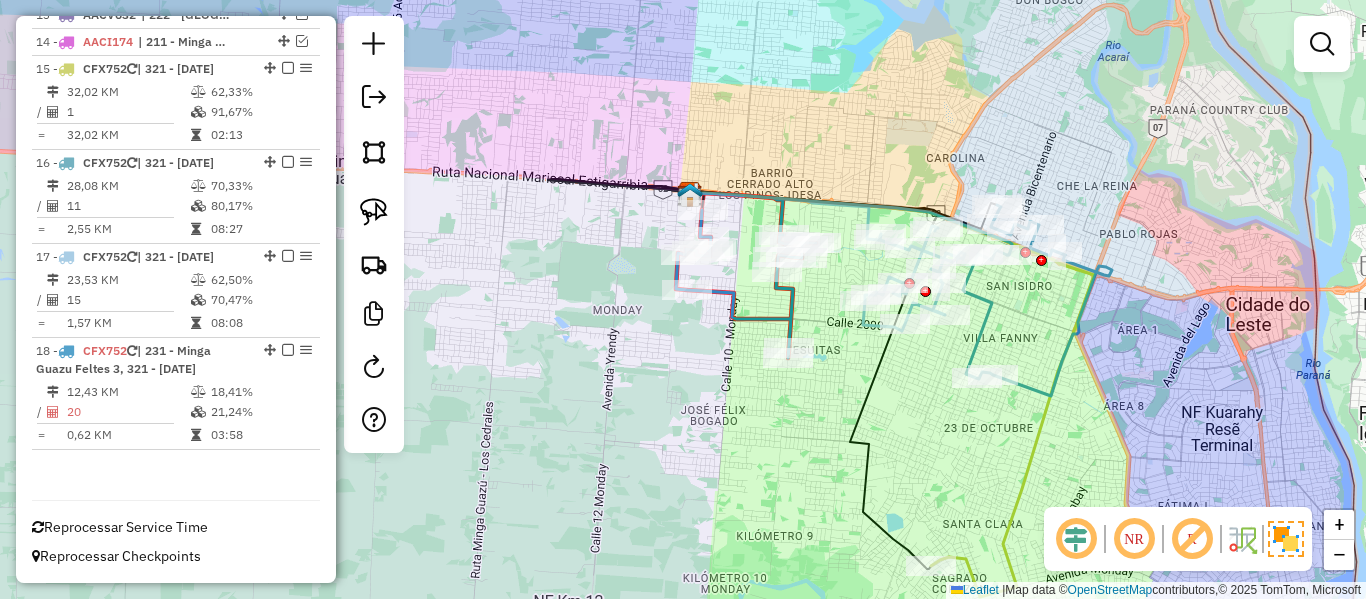 click 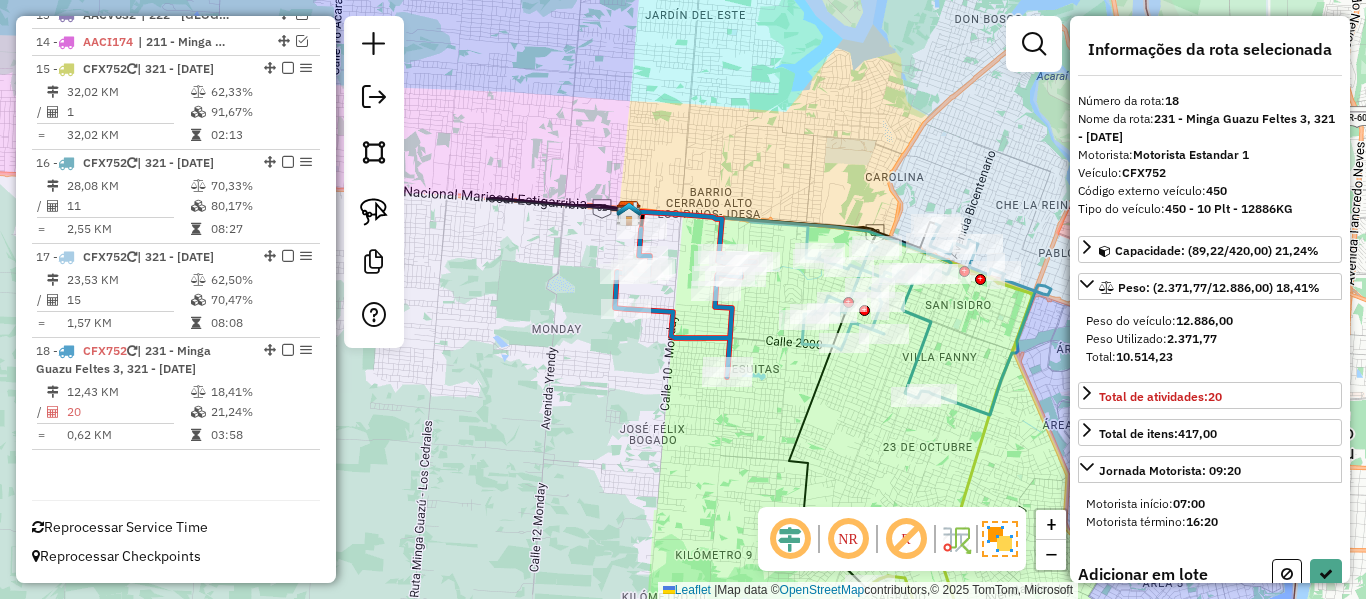 drag, startPoint x: 838, startPoint y: 393, endPoint x: 814, endPoint y: 360, distance: 40.804413 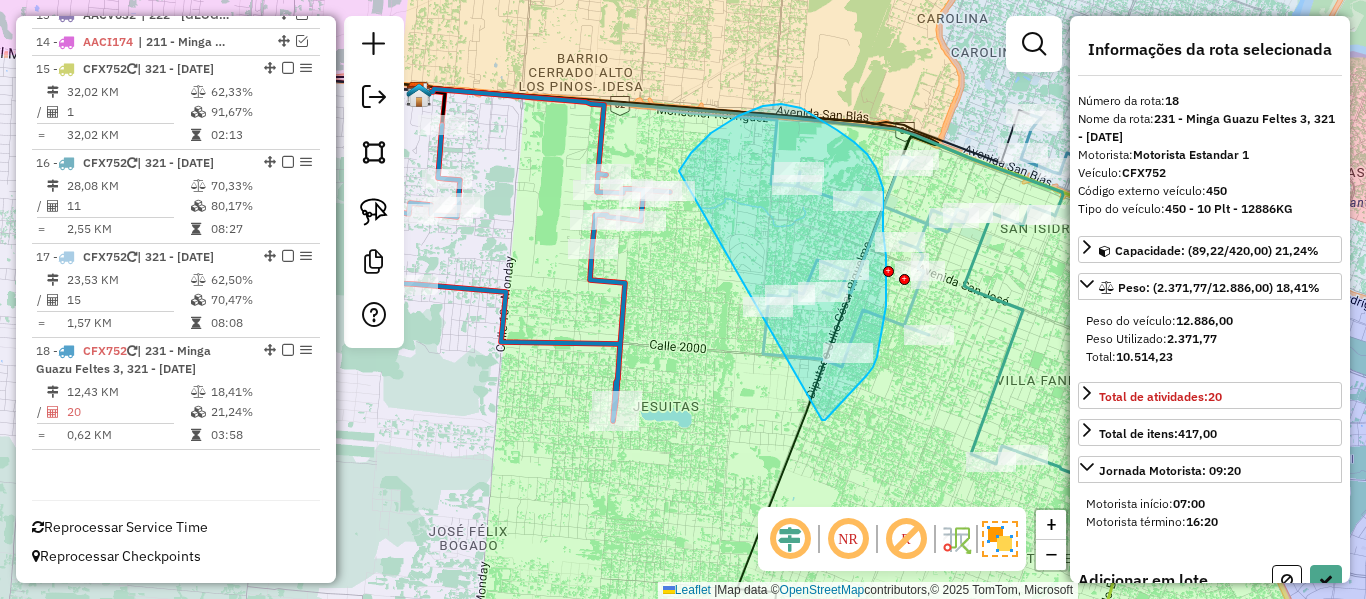 drag, startPoint x: 822, startPoint y: 420, endPoint x: 696, endPoint y: 325, distance: 157.8005 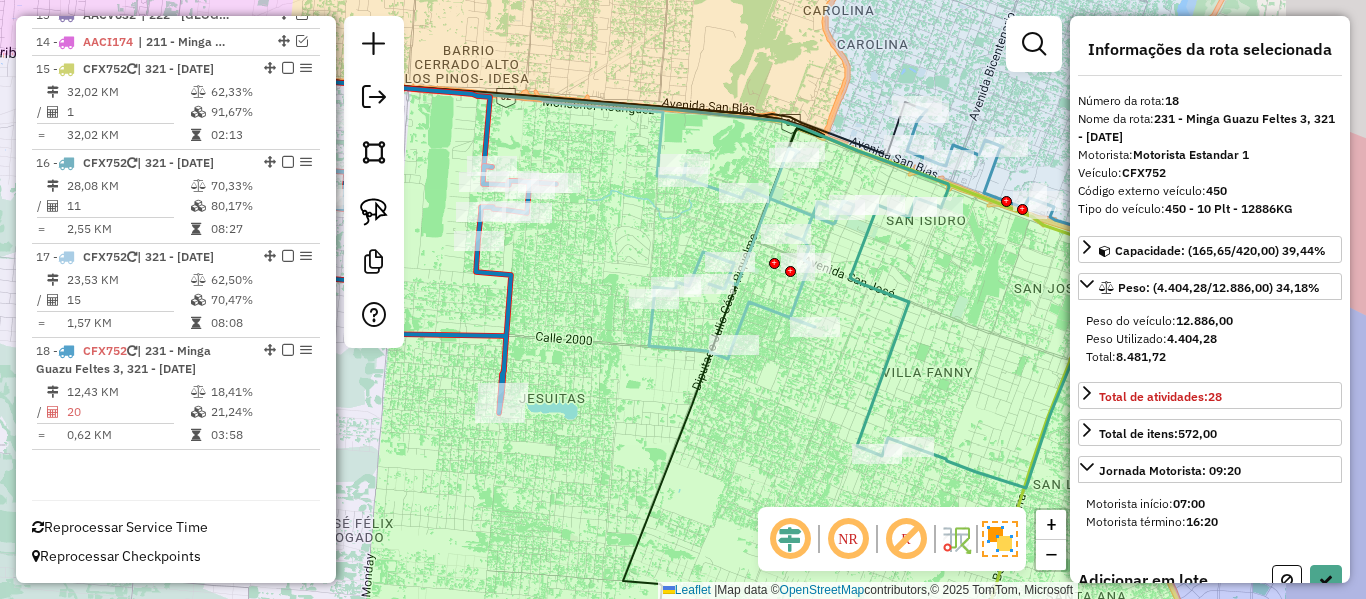 drag, startPoint x: 882, startPoint y: 433, endPoint x: 792, endPoint y: 417, distance: 91.411156 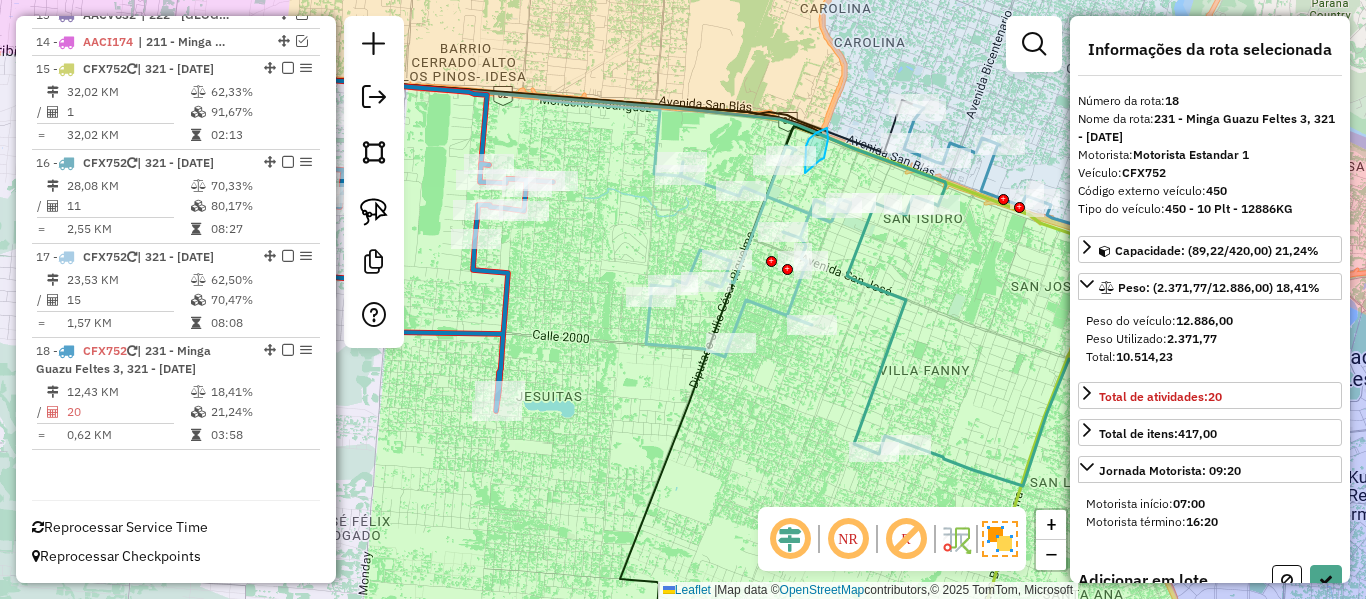 drag, startPoint x: 828, startPoint y: 139, endPoint x: 812, endPoint y: 187, distance: 50.596443 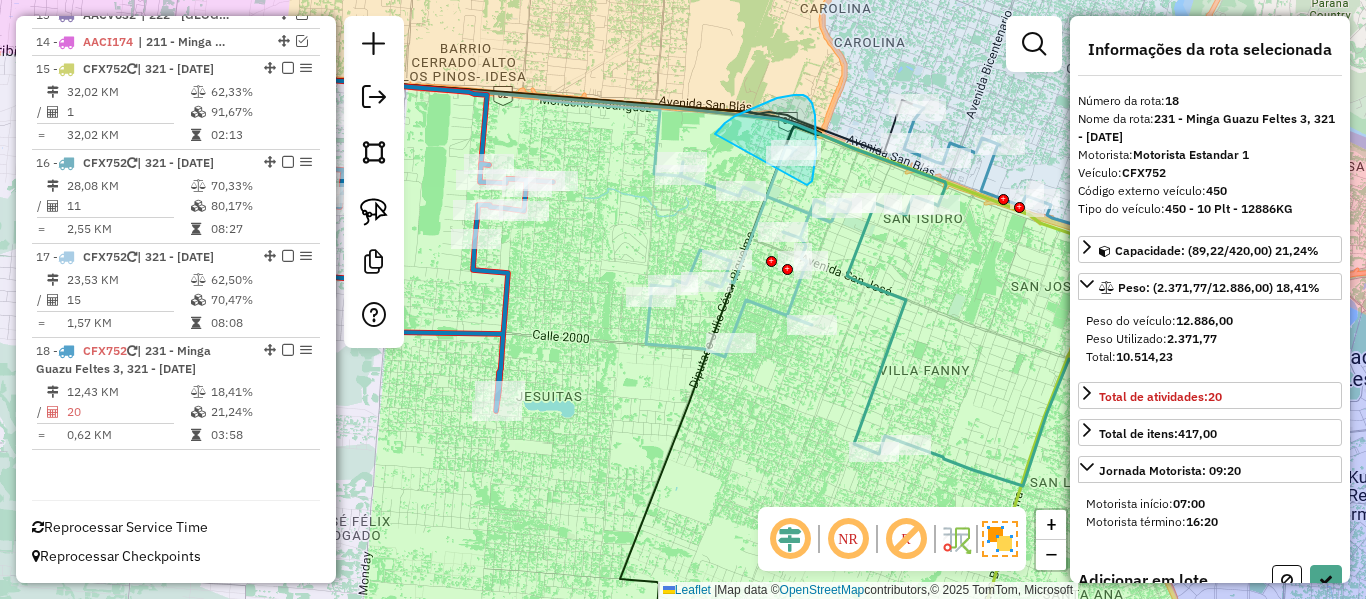 drag, startPoint x: 807, startPoint y: 185, endPoint x: 715, endPoint y: 134, distance: 105.1903 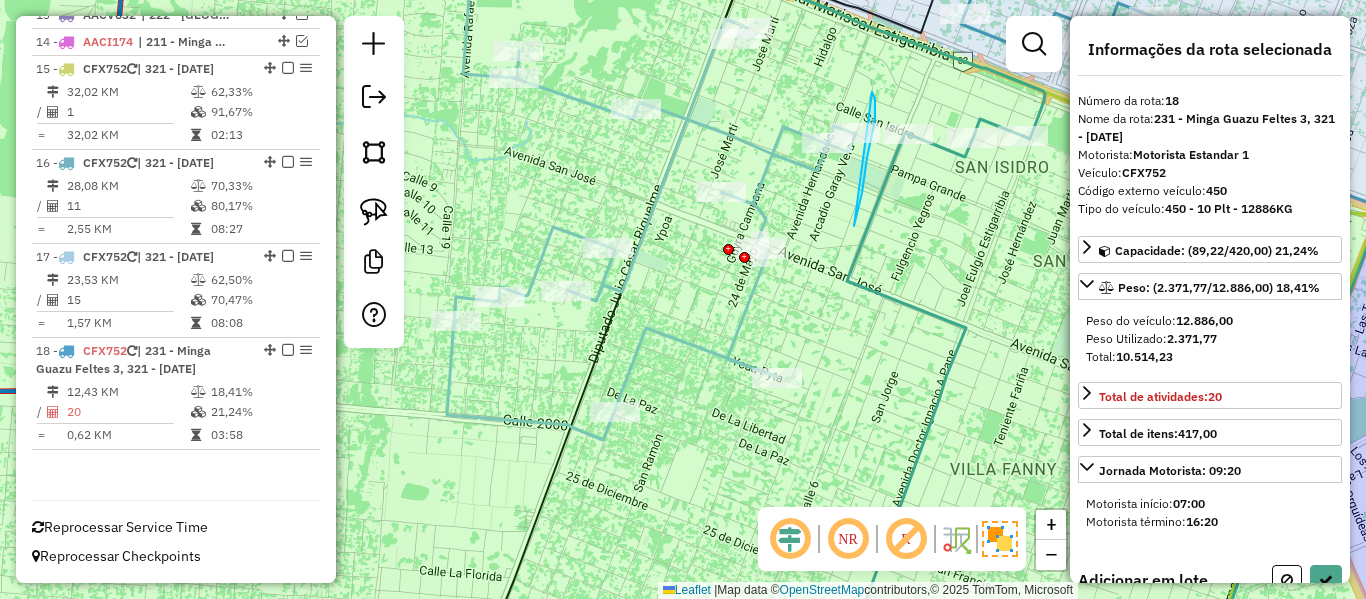 drag, startPoint x: 870, startPoint y: 144, endPoint x: 755, endPoint y: 141, distance: 115.03912 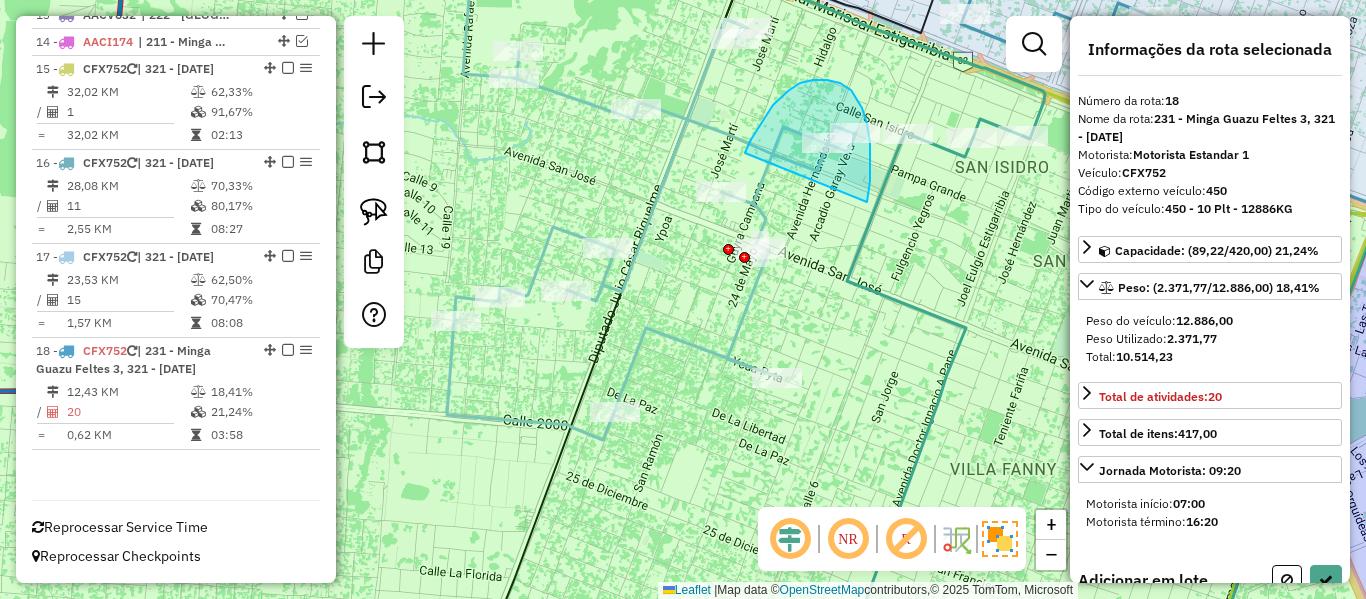 drag, startPoint x: 870, startPoint y: 161, endPoint x: 744, endPoint y: 160, distance: 126.00397 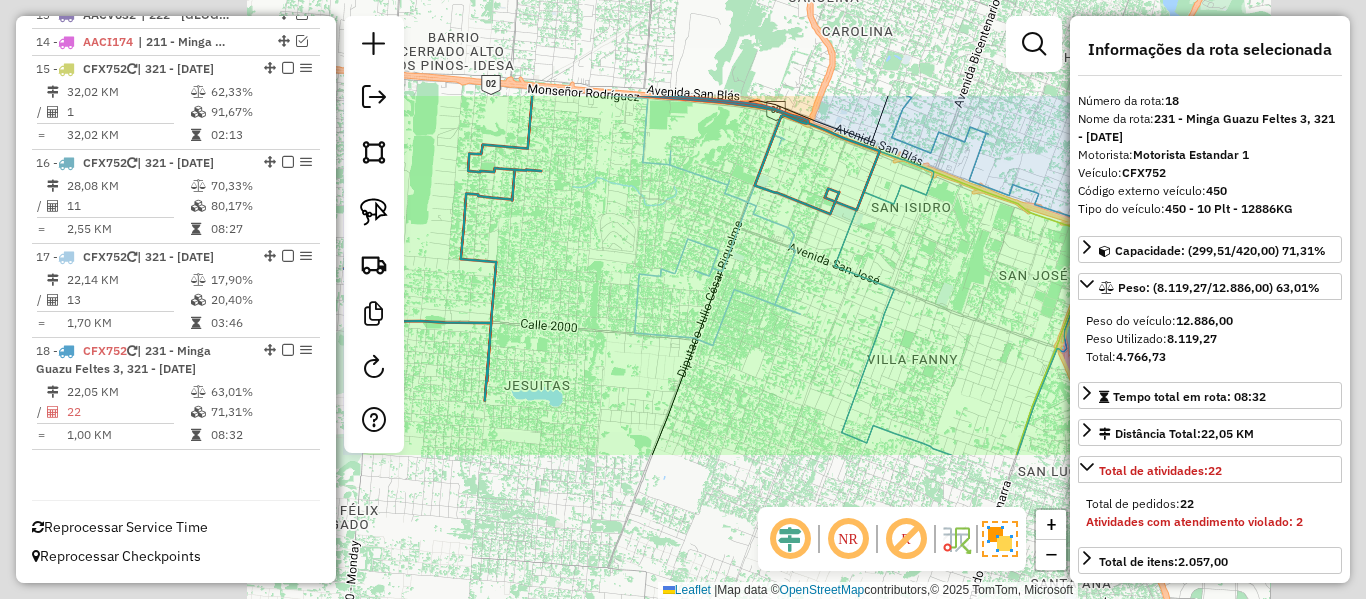 click on "Janela de atendimento Grade de atendimento Capacidade Transportadoras Veículos Cliente Pedidos  Rotas Selecione os dias de semana para filtrar as janelas de atendimento  Seg   Ter   Qua   Qui   Sex   Sáb   Dom  Informe o período da janela de atendimento: De: Até:  Filtrar exatamente a janela do cliente  Considerar janela de atendimento padrão  Selecione os dias de semana para filtrar as grades de atendimento  Seg   Ter   Qua   Qui   Sex   Sáb   Dom   Considerar clientes sem dia de atendimento cadastrado  Clientes fora do dia de atendimento selecionado Filtrar as atividades entre os valores definidos abaixo:  Peso mínimo:   Peso máximo:   Cubagem mínima:   Cubagem máxima:   De:   Até:  Filtrar as atividades entre o tempo de atendimento definido abaixo:  De:   Até:   Considerar capacidade total dos clientes não roteirizados Transportadora: Selecione um ou mais itens Tipo de veículo: Selecione um ou mais itens Veículo: Selecione um ou mais itens Motorista: Selecione um ou mais itens Nome: Rótulo:" 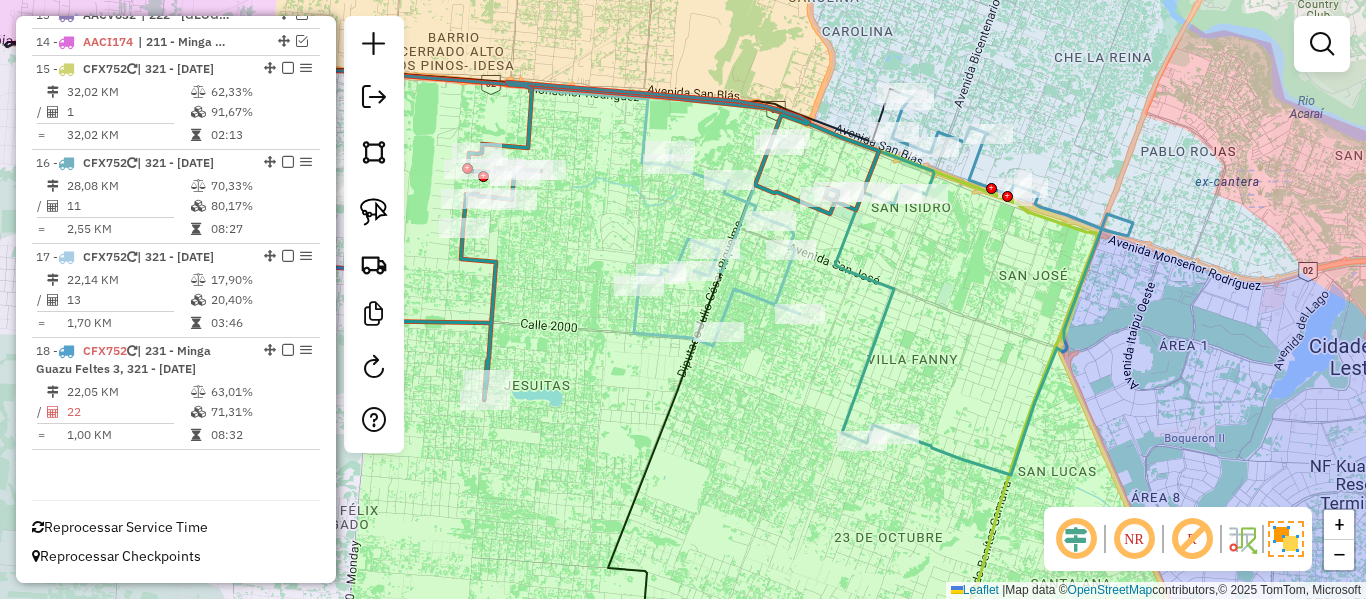 click 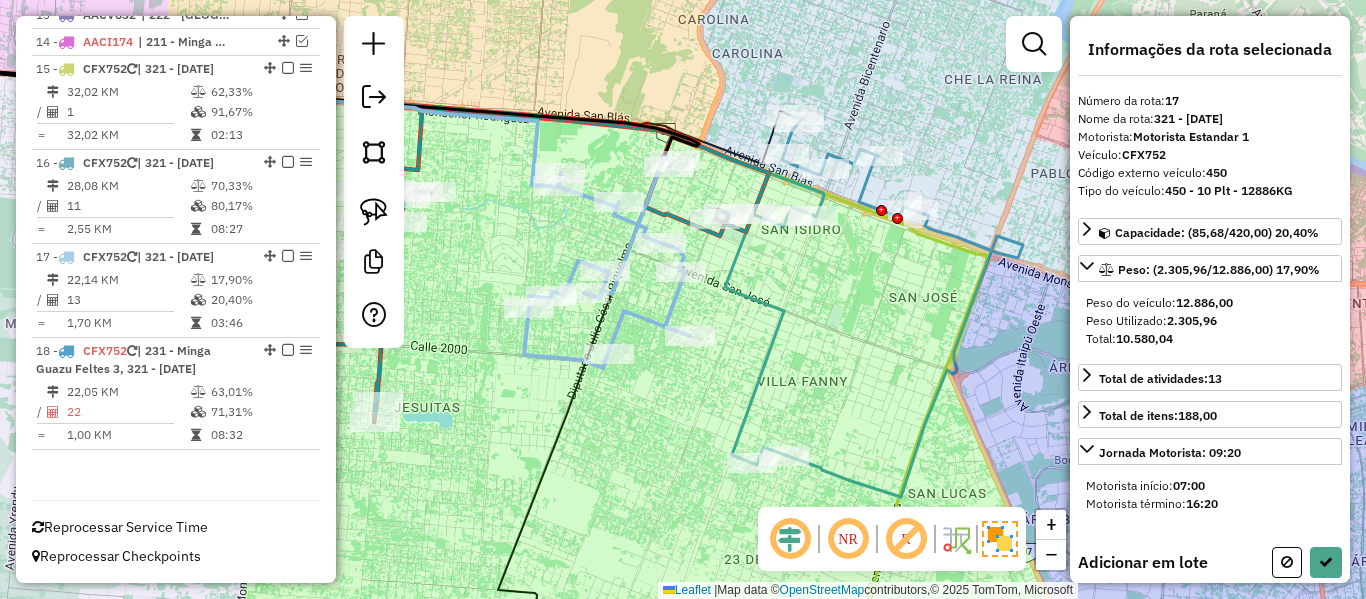 drag, startPoint x: 940, startPoint y: 295, endPoint x: 870, endPoint y: 283, distance: 71.021126 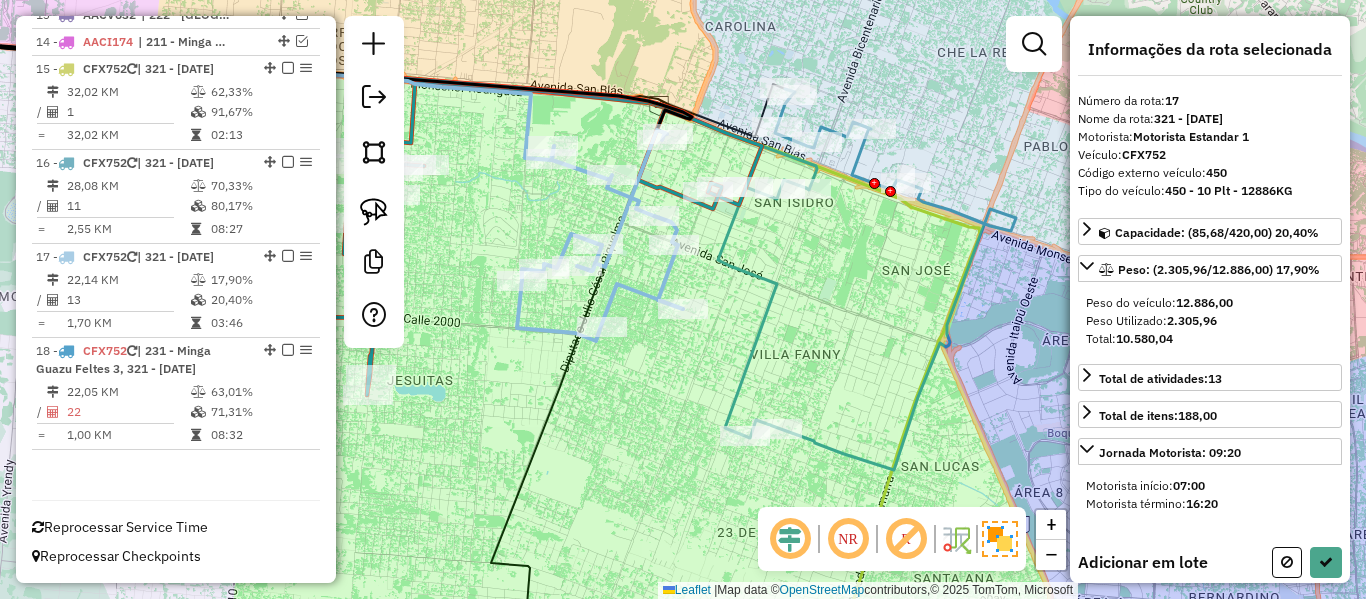 click on "Janela de atendimento Grade de atendimento Capacidade Transportadoras Veículos Cliente Pedidos  Rotas Selecione os dias de semana para filtrar as janelas de atendimento  Seg   Ter   Qua   Qui   Sex   Sáb   Dom  Informe o período da janela de atendimento: De: Até:  Filtrar exatamente a janela do cliente  Considerar janela de atendimento padrão  Selecione os dias de semana para filtrar as grades de atendimento  Seg   Ter   Qua   Qui   Sex   Sáb   Dom   Considerar clientes sem dia de atendimento cadastrado  Clientes fora do dia de atendimento selecionado Filtrar as atividades entre os valores definidos abaixo:  Peso mínimo:   Peso máximo:   Cubagem mínima:   Cubagem máxima:   De:   Até:  Filtrar as atividades entre o tempo de atendimento definido abaixo:  De:   Até:   Considerar capacidade total dos clientes não roteirizados Transportadora: Selecione um ou mais itens Tipo de veículo: Selecione um ou mais itens Veículo: Selecione um ou mais itens Motorista: Selecione um ou mais itens Nome: Rótulo:" 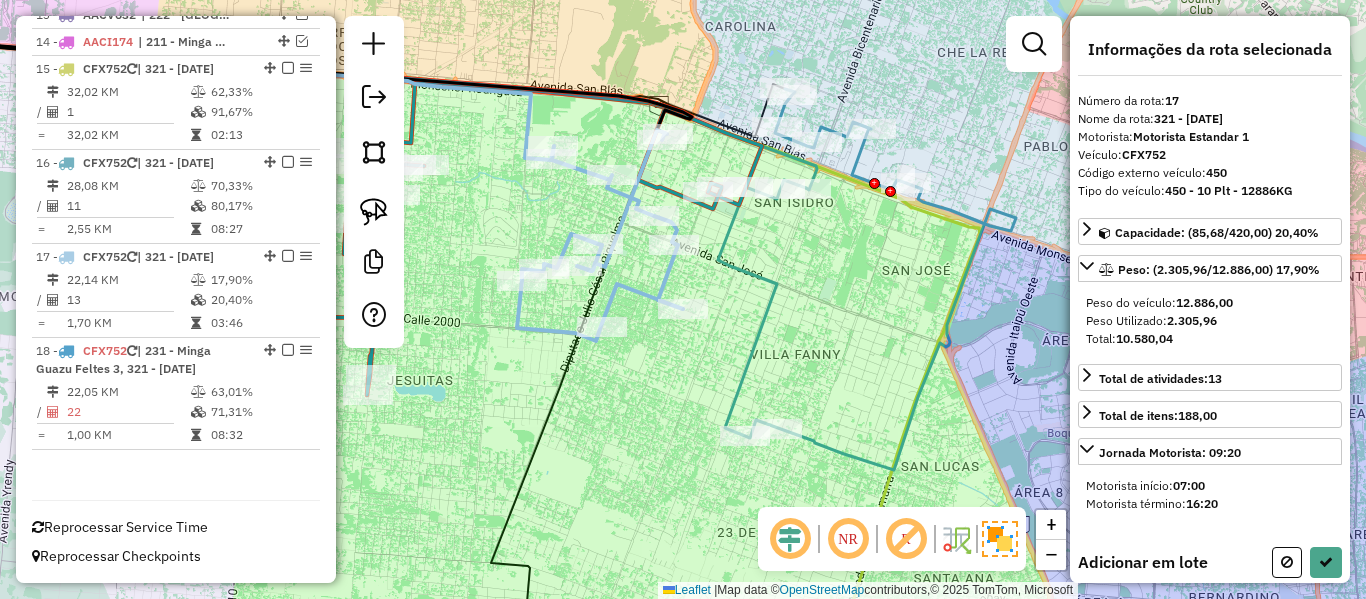 click 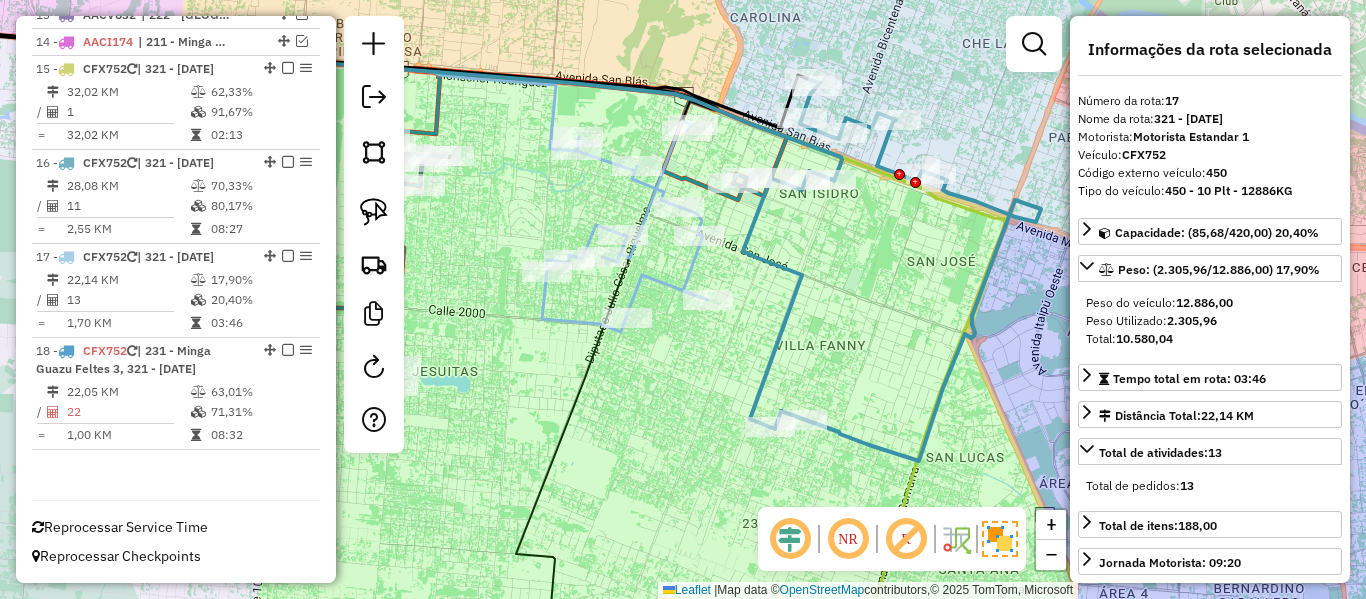 drag, startPoint x: 811, startPoint y: 301, endPoint x: 876, endPoint y: 278, distance: 68.94926 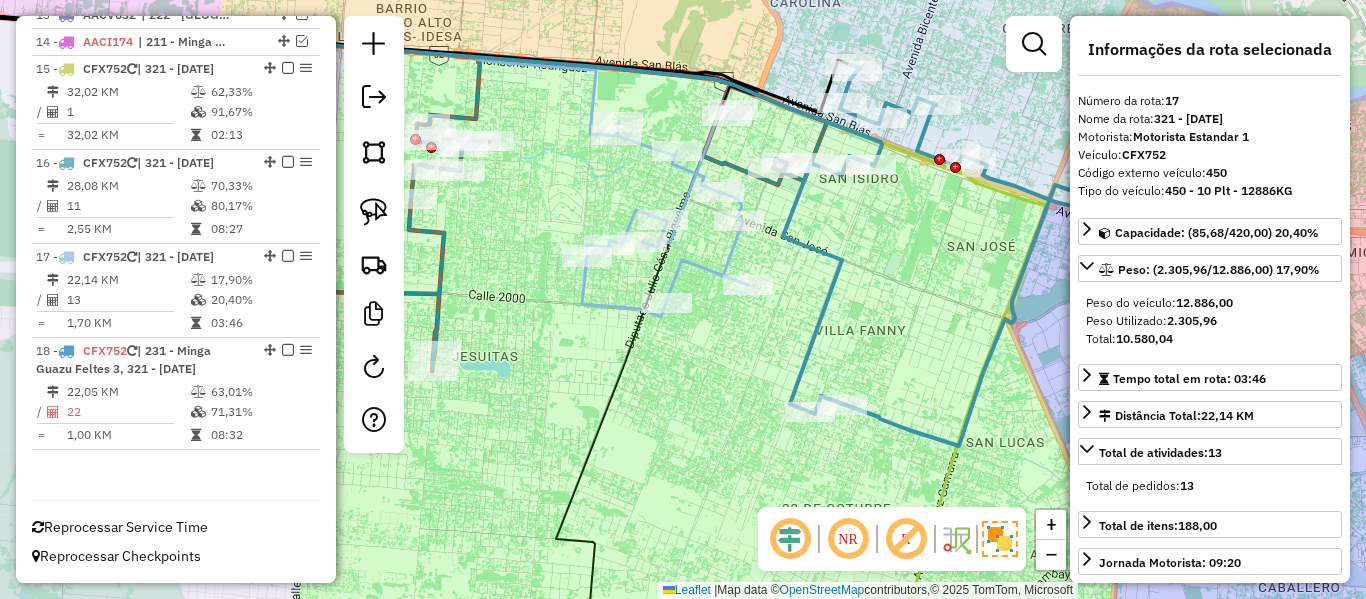 click 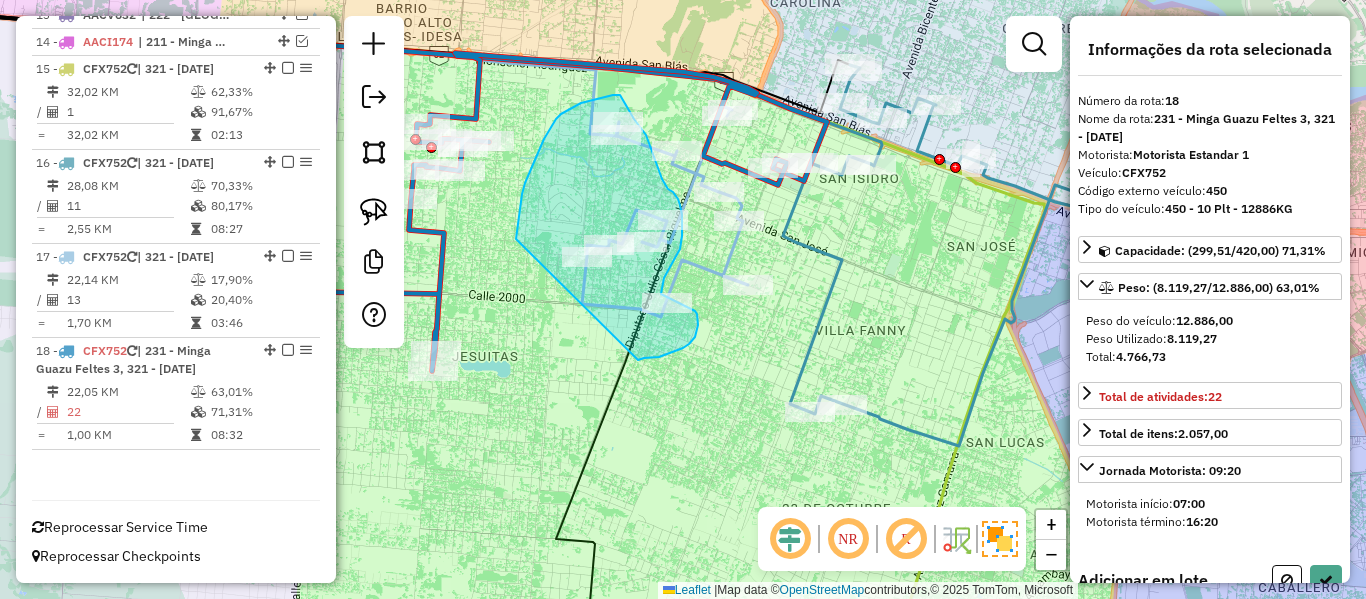 drag, startPoint x: 516, startPoint y: 234, endPoint x: 587, endPoint y: 353, distance: 138.57127 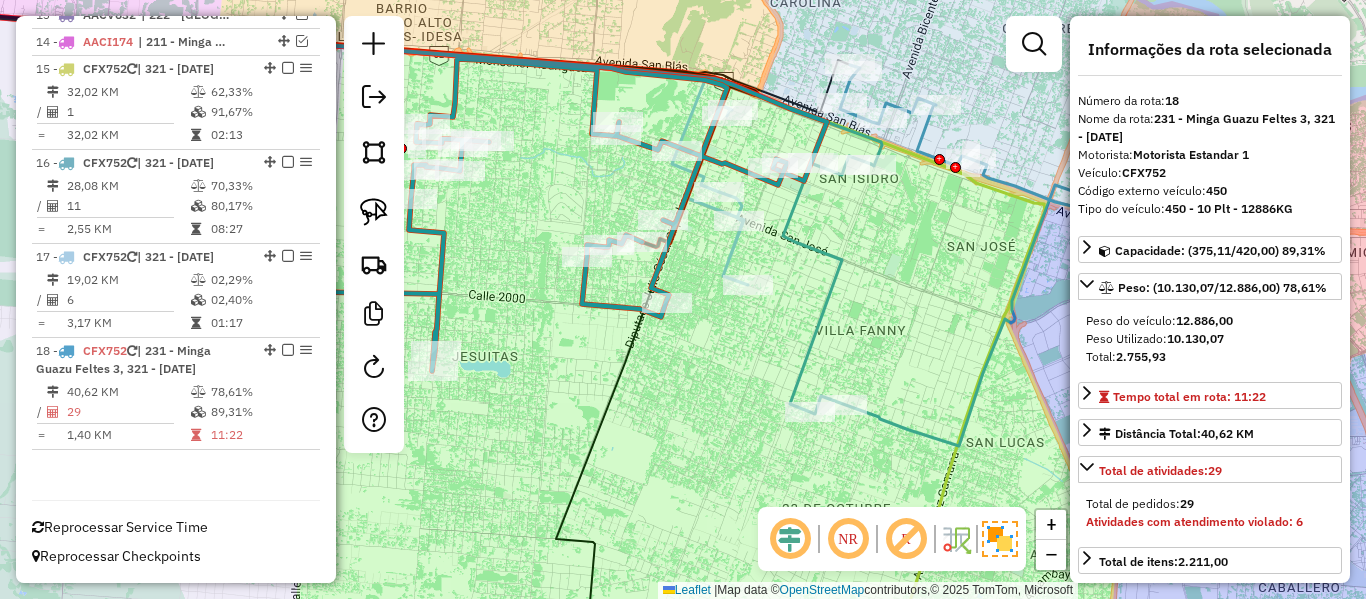 click 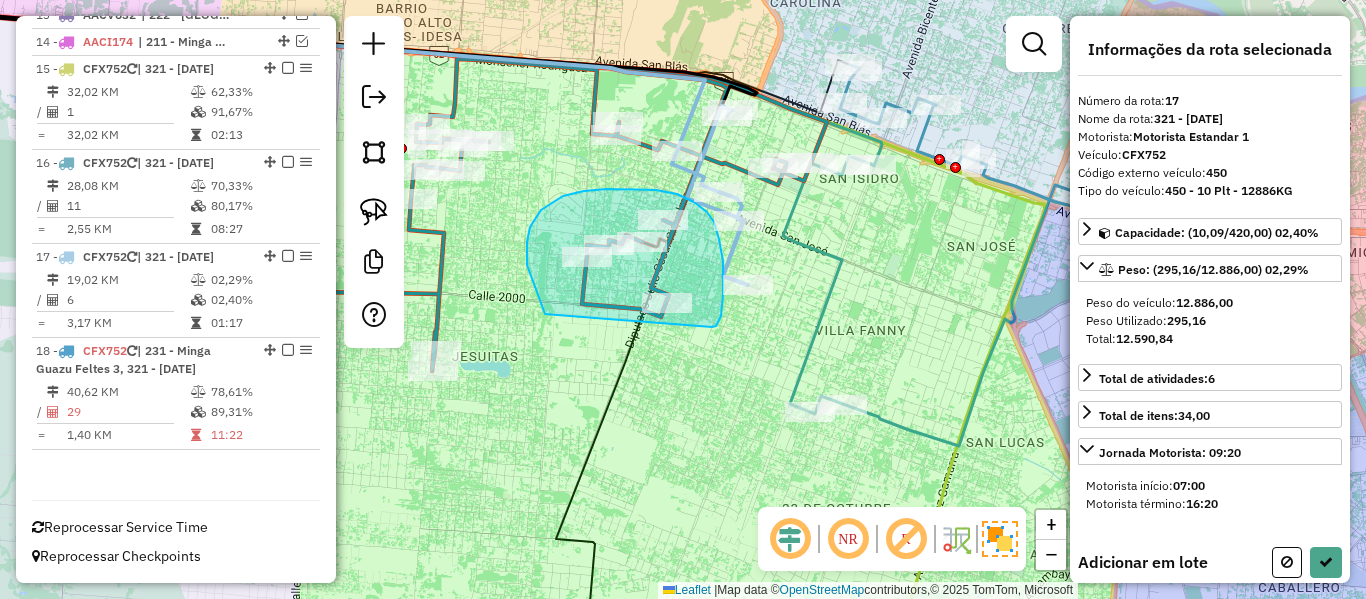 drag, startPoint x: 712, startPoint y: 327, endPoint x: 644, endPoint y: 362, distance: 76.47875 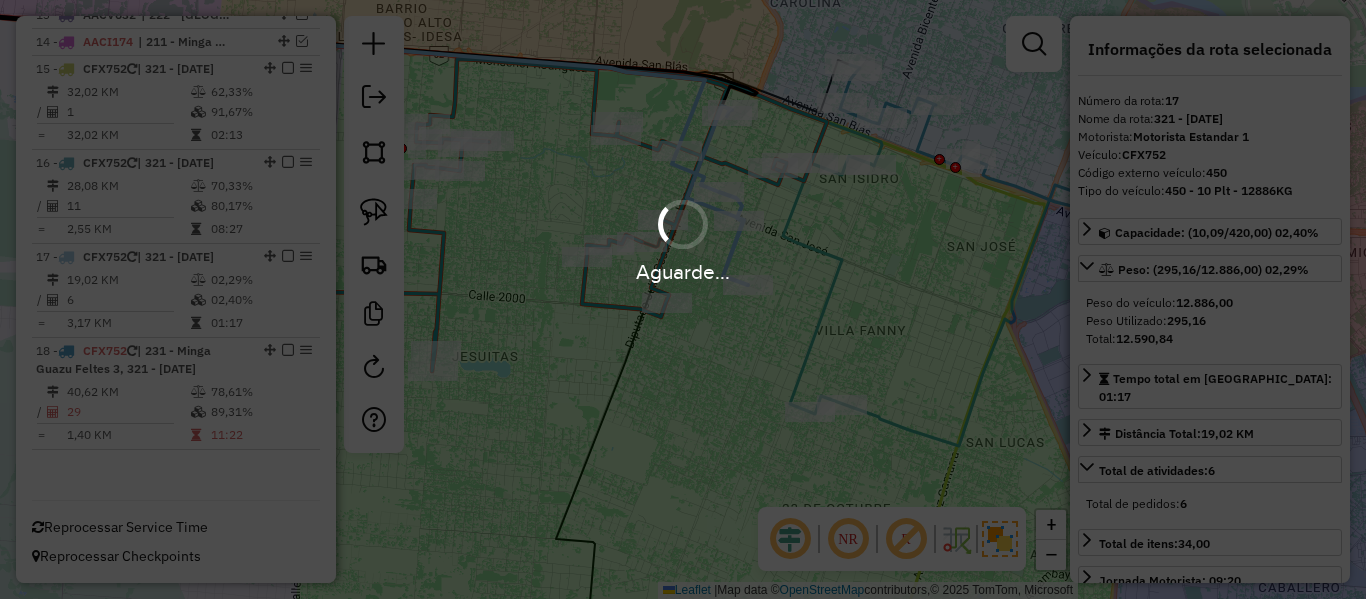 click on "Aguarde..." at bounding box center (683, 271) 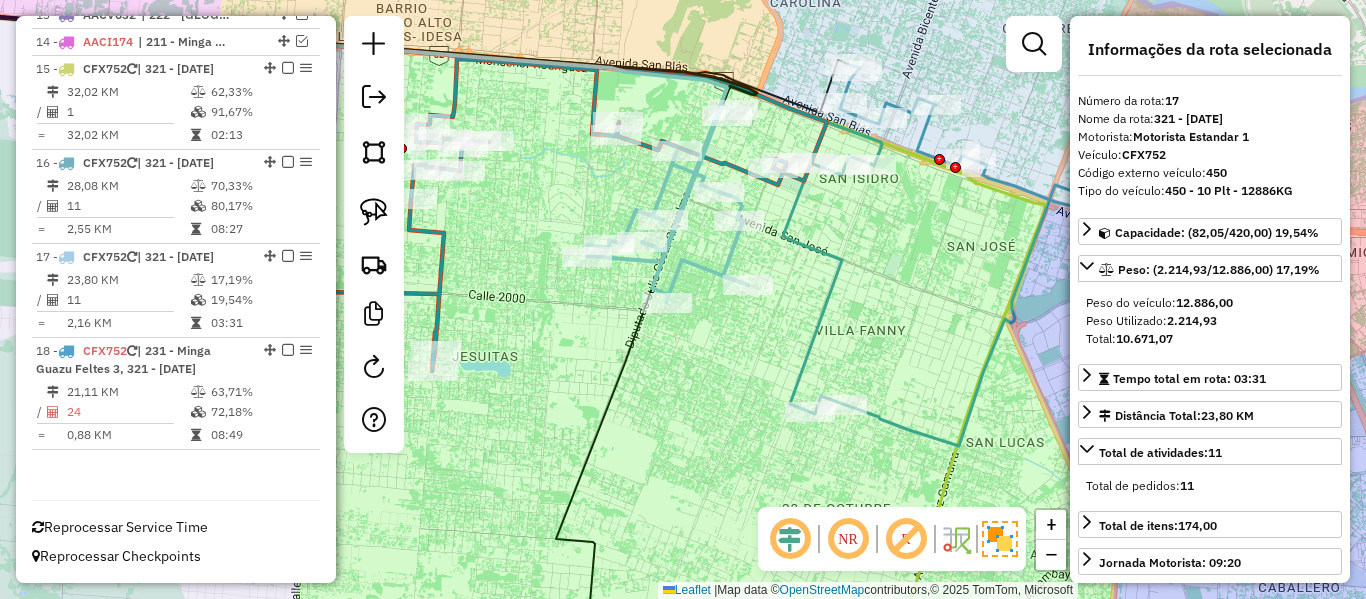 click 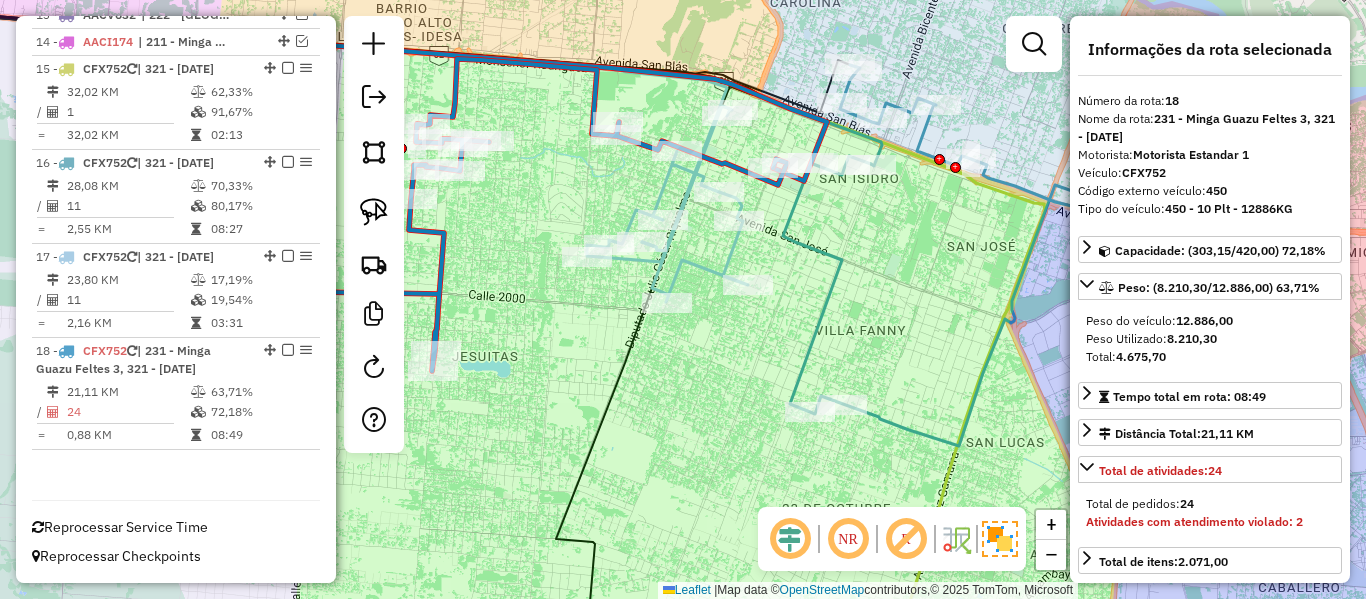 click 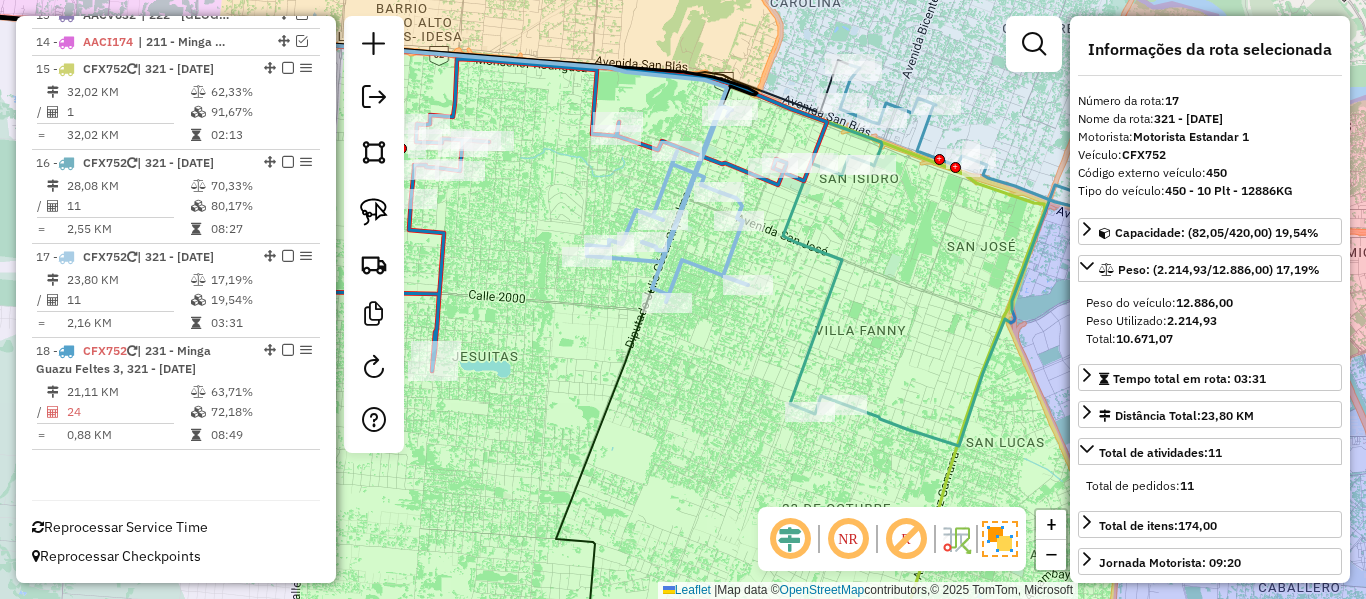 click 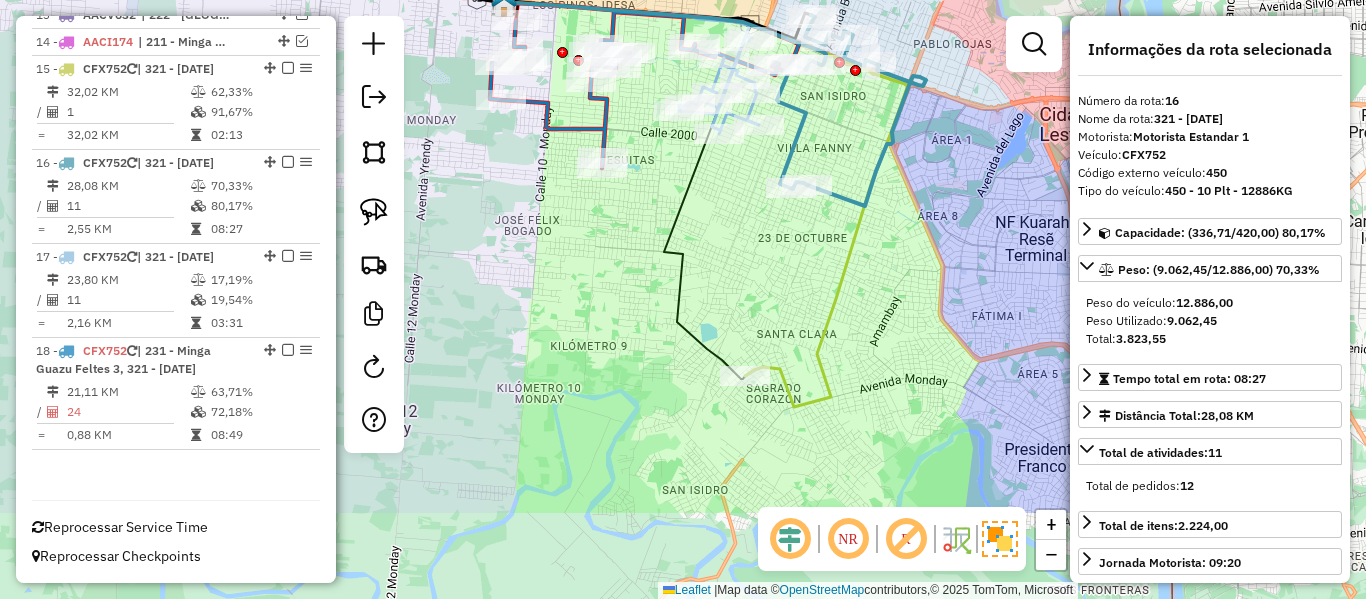 drag, startPoint x: 863, startPoint y: 294, endPoint x: 836, endPoint y: 161, distance: 135.71294 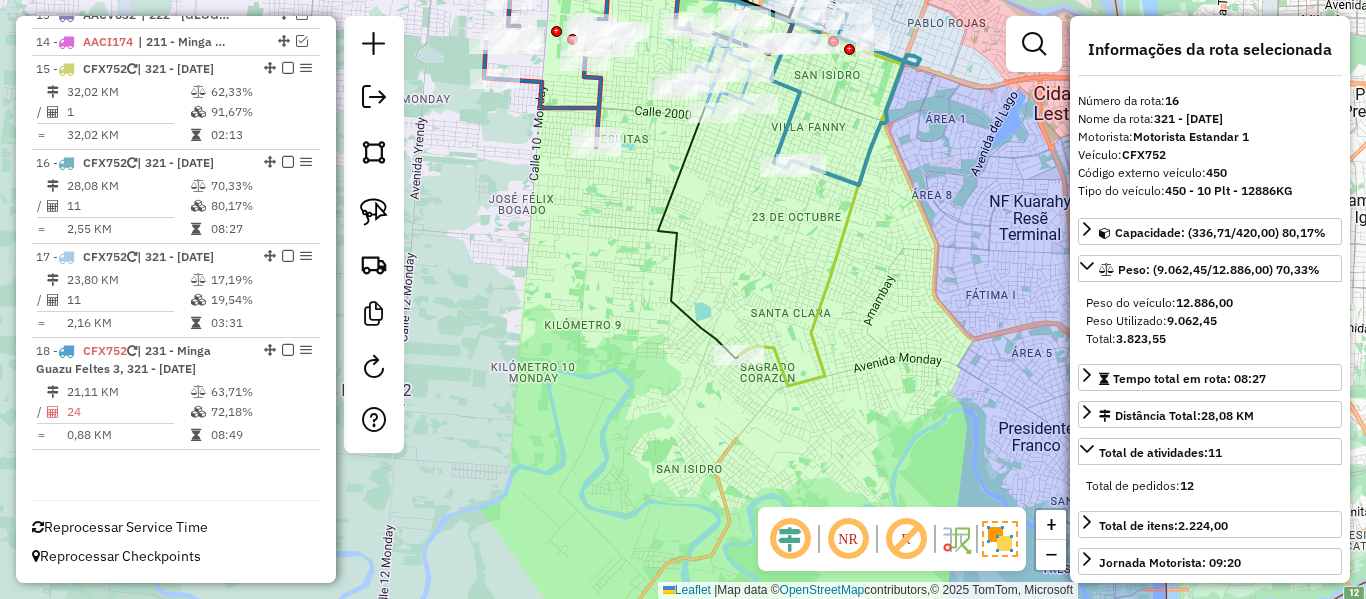 click 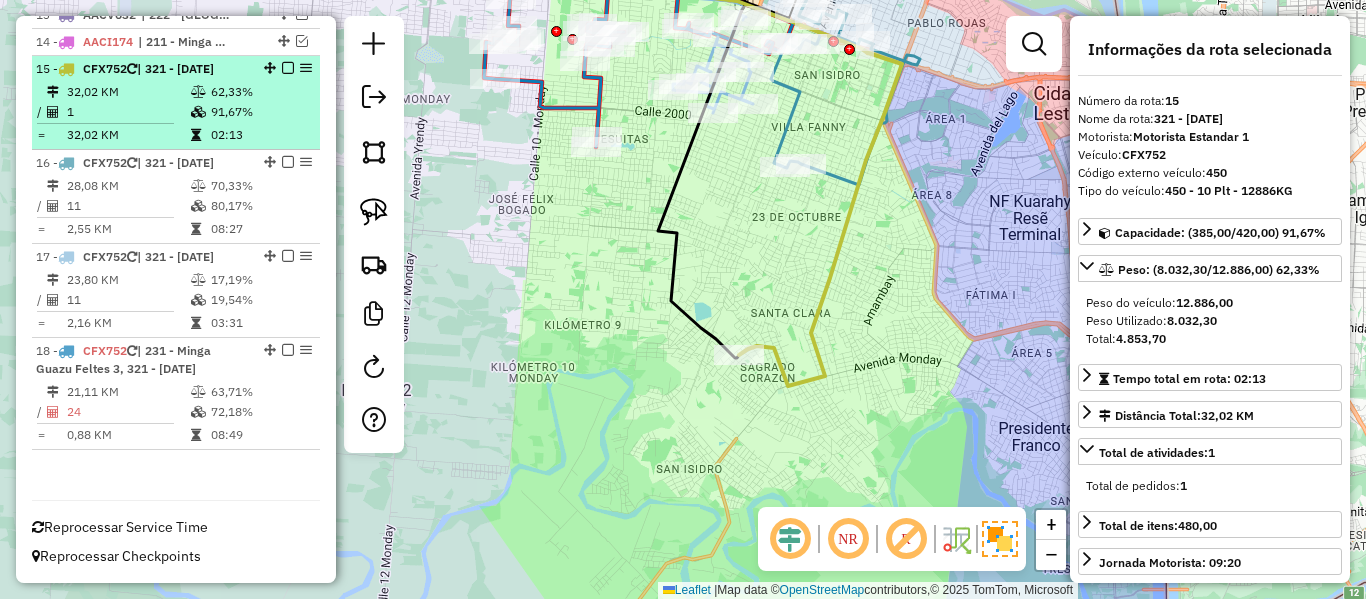 click at bounding box center (288, 68) 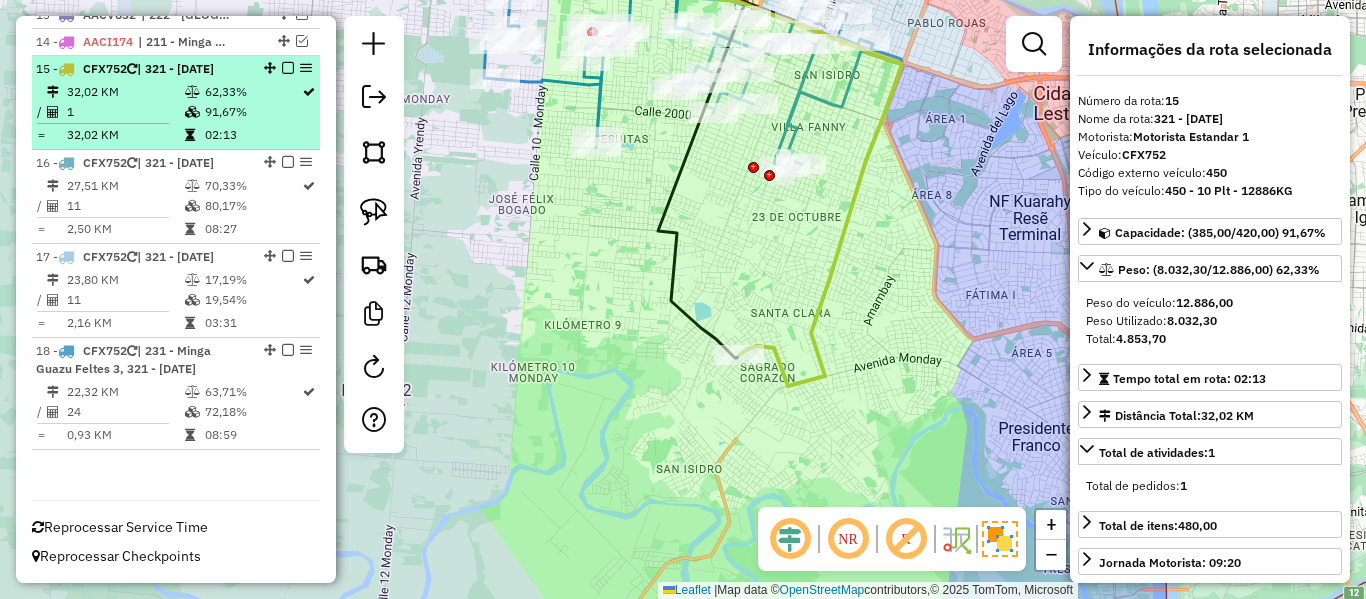 click at bounding box center (288, 68) 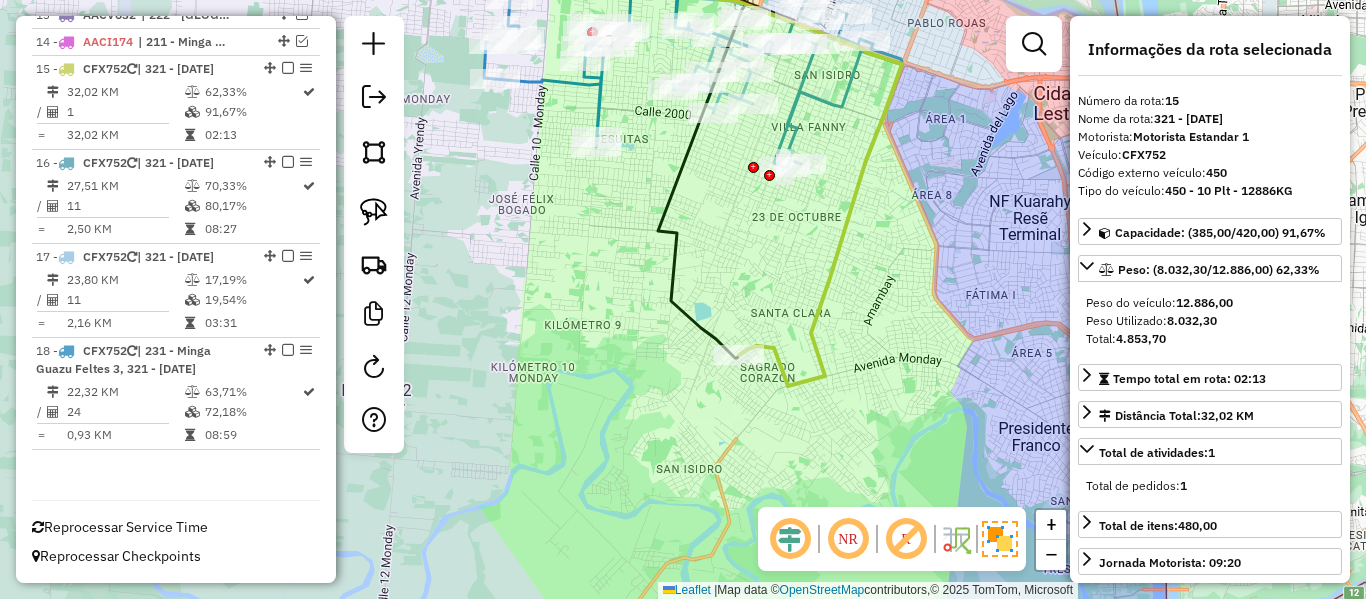 scroll, scrollTop: 1052, scrollLeft: 0, axis: vertical 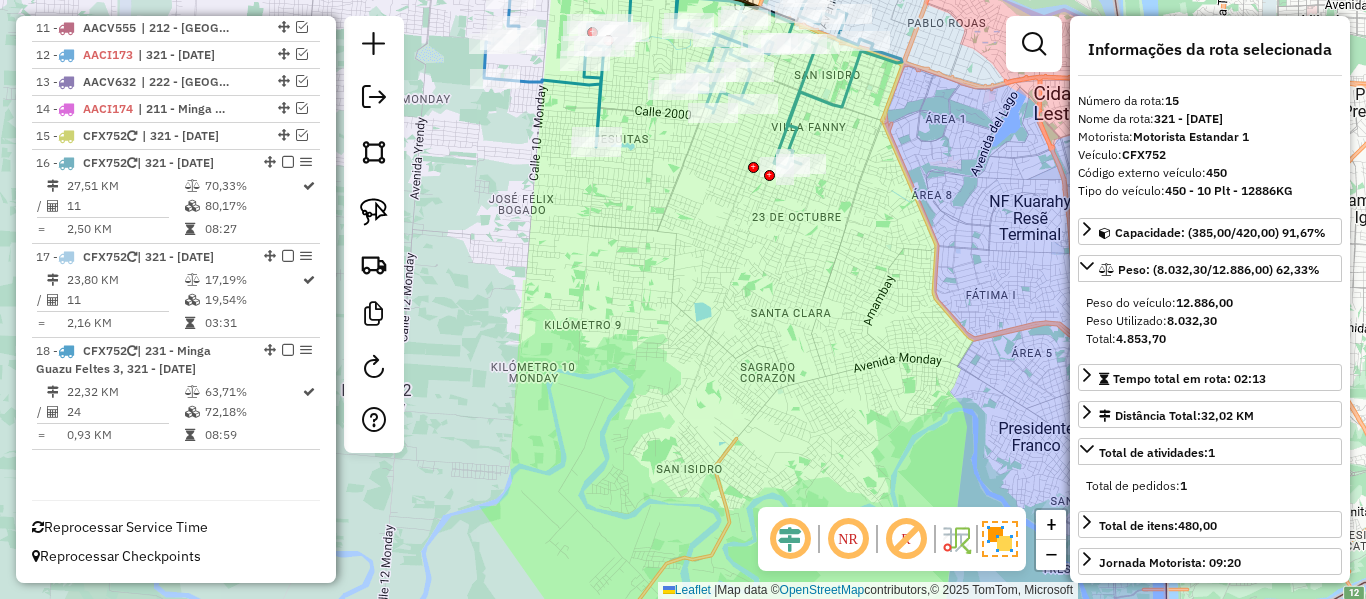 drag, startPoint x: 729, startPoint y: 512, endPoint x: 739, endPoint y: 563, distance: 51.971146 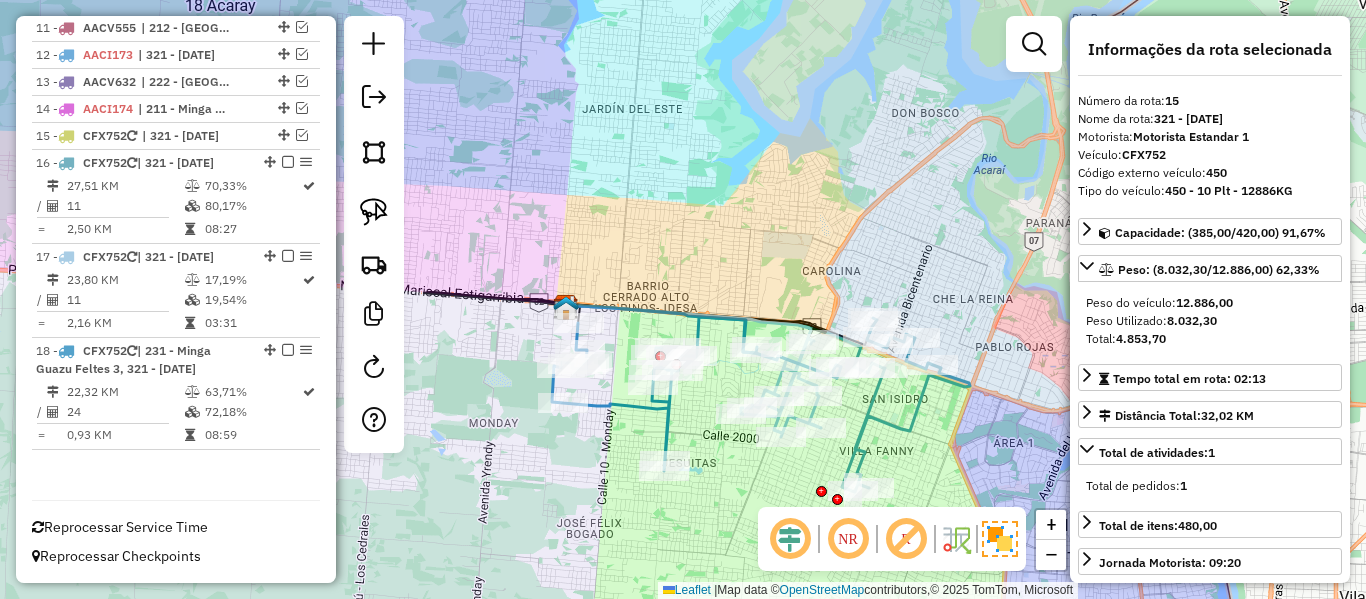 click 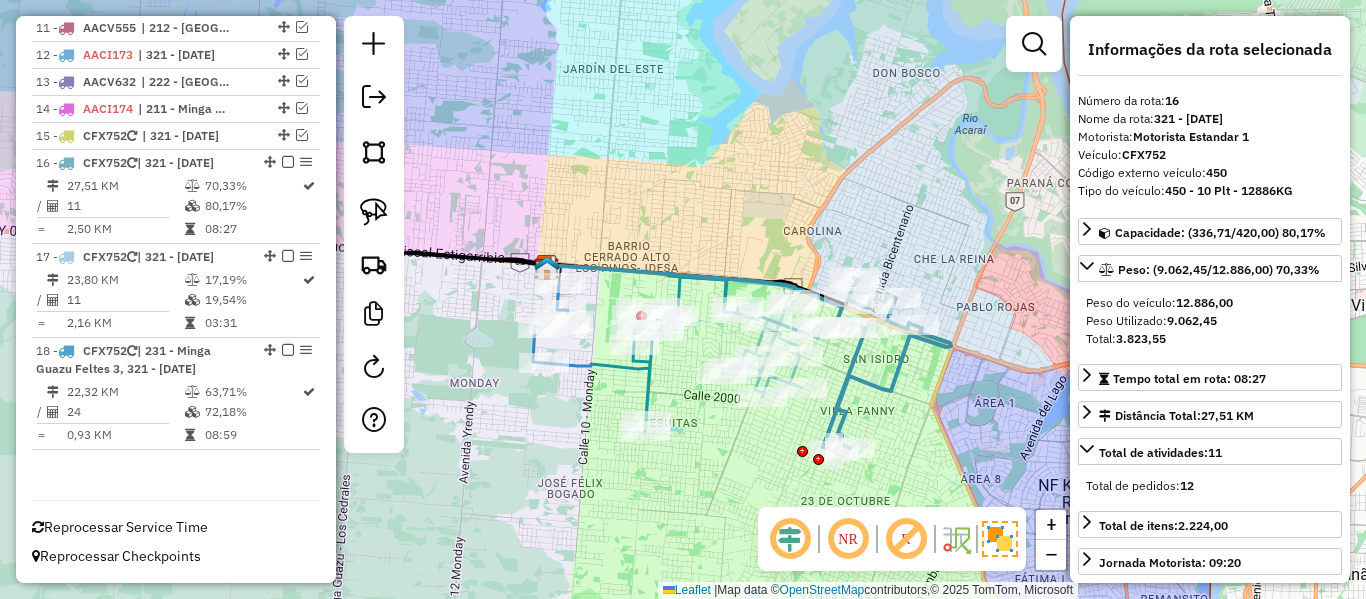drag, startPoint x: 914, startPoint y: 449, endPoint x: 832, endPoint y: 356, distance: 123.9879 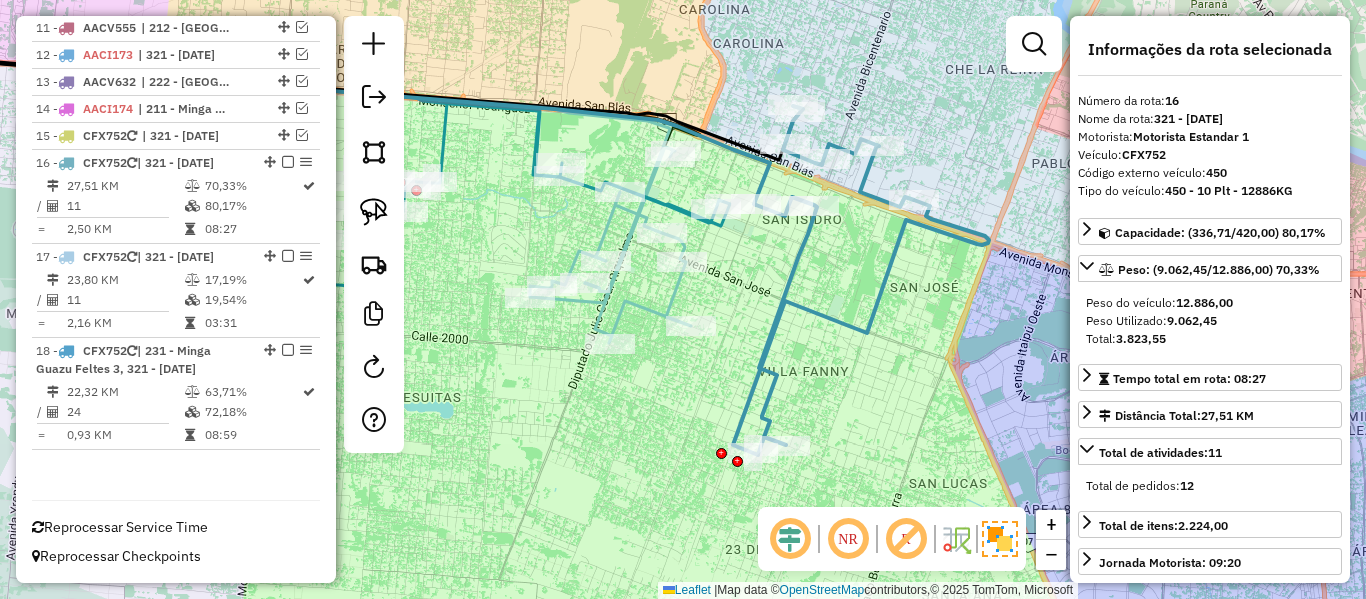 click on "Janela de atendimento Grade de atendimento Capacidade Transportadoras Veículos Cliente Pedidos  Rotas Selecione os dias de semana para filtrar as janelas de atendimento  Seg   Ter   Qua   Qui   Sex   Sáb   Dom  Informe o período da janela de atendimento: De: Até:  Filtrar exatamente a janela do cliente  Considerar janela de atendimento padrão  Selecione os dias de semana para filtrar as grades de atendimento  Seg   Ter   Qua   Qui   Sex   Sáb   Dom   Considerar clientes sem dia de atendimento cadastrado  Clientes fora do dia de atendimento selecionado Filtrar as atividades entre os valores definidos abaixo:  Peso mínimo:   Peso máximo:   Cubagem mínima:   Cubagem máxima:   De:   Até:  Filtrar as atividades entre o tempo de atendimento definido abaixo:  De:   Até:   Considerar capacidade total dos clientes não roteirizados Transportadora: Selecione um ou mais itens Tipo de veículo: Selecione um ou mais itens Veículo: Selecione um ou mais itens Motorista: Selecione um ou mais itens Nome: Rótulo:" 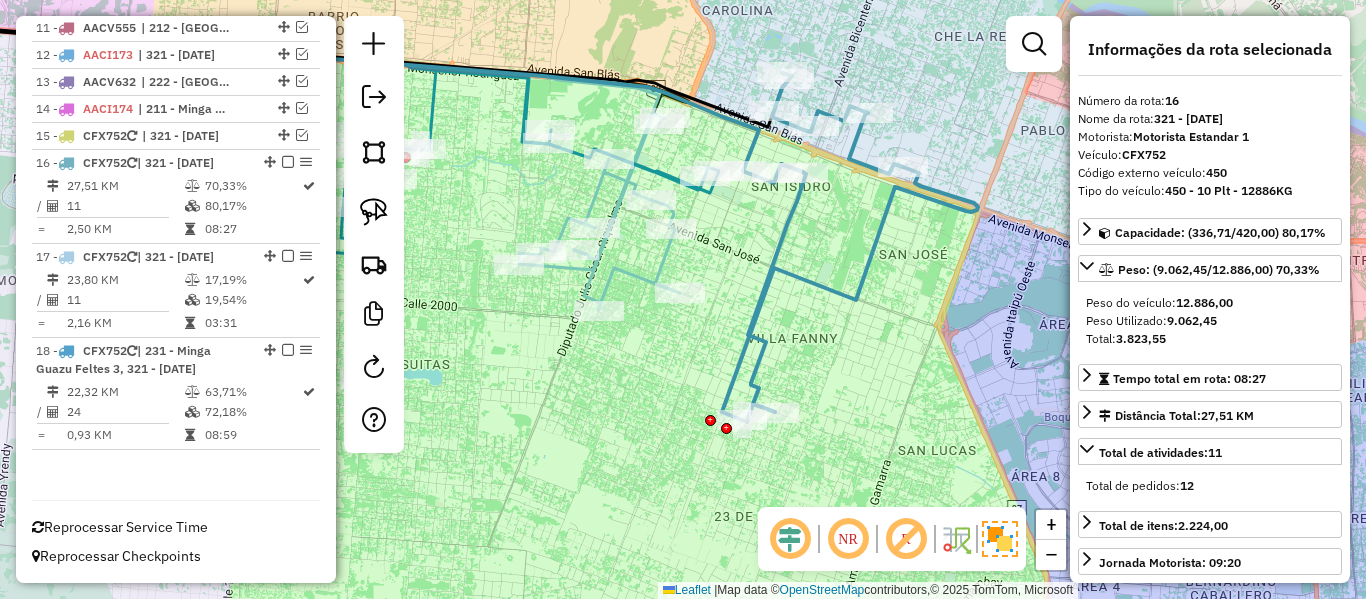 click 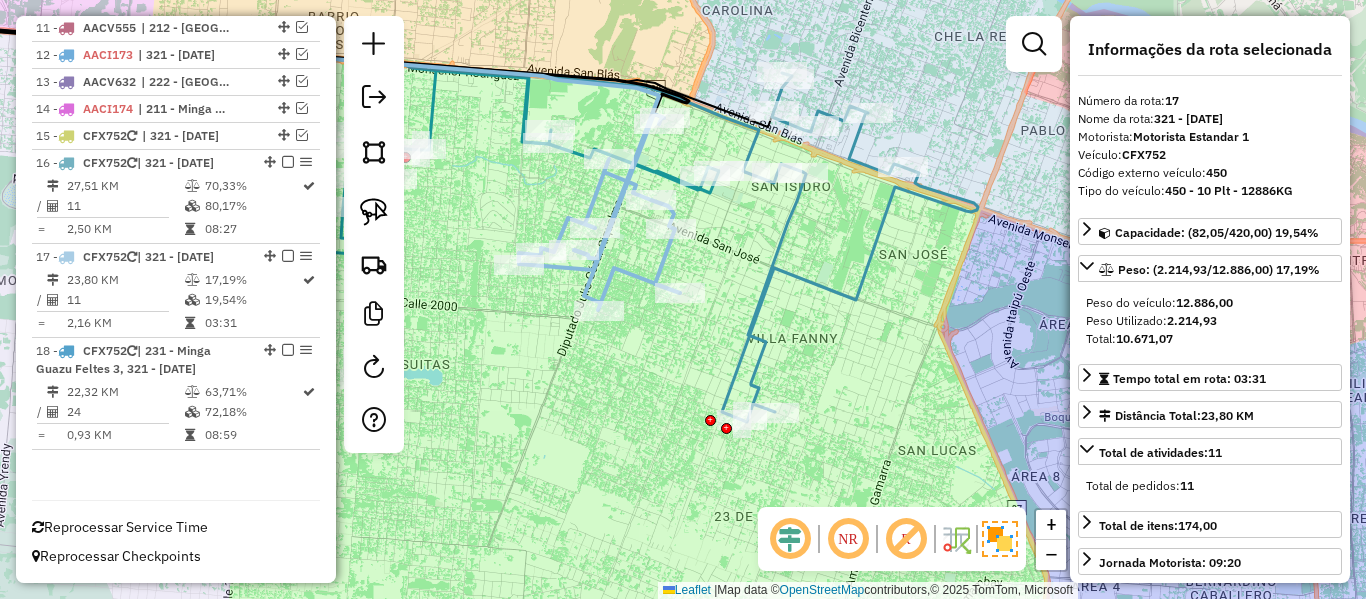 click 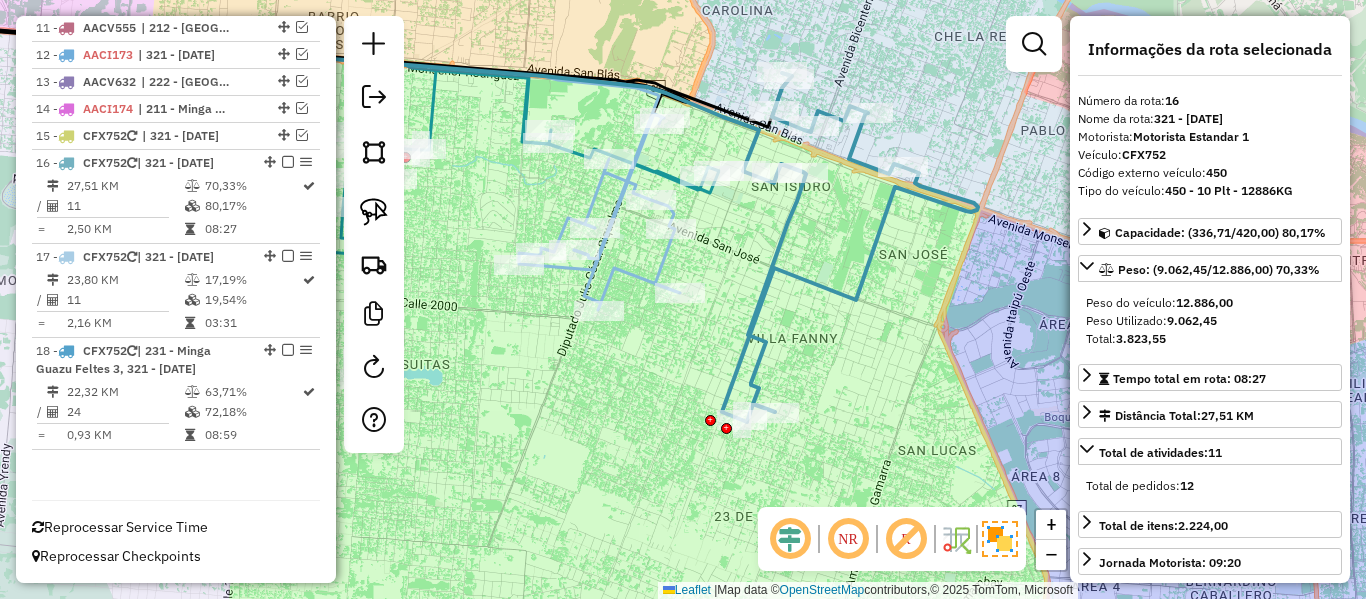 click 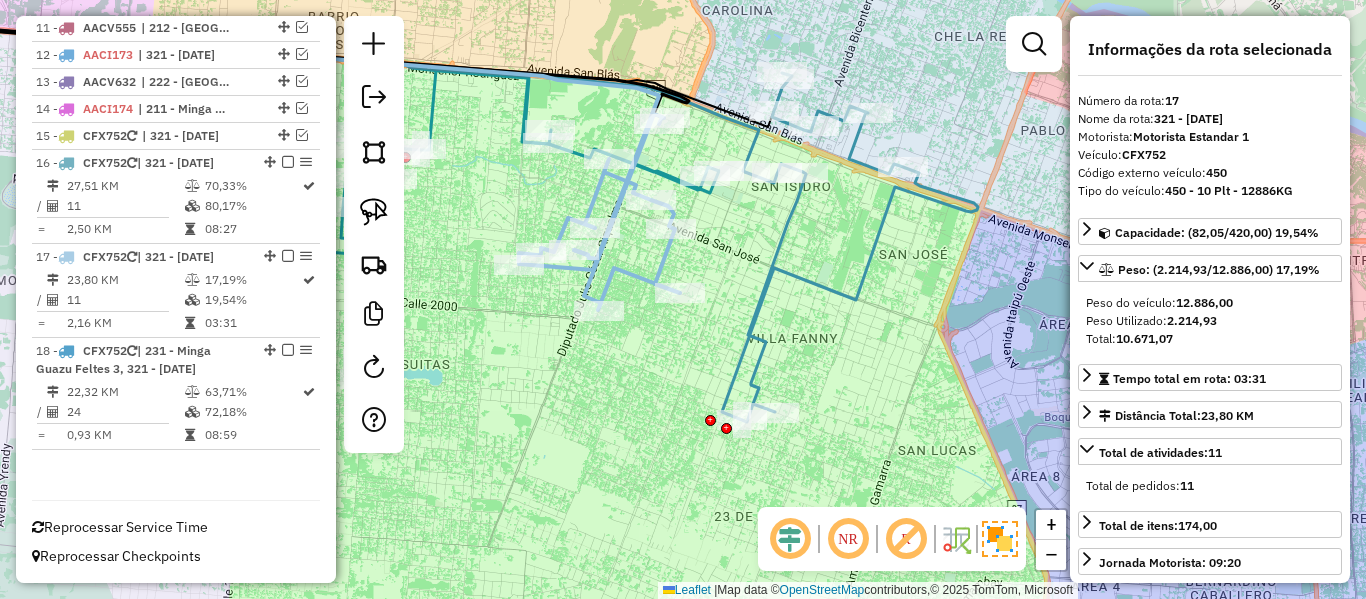 click 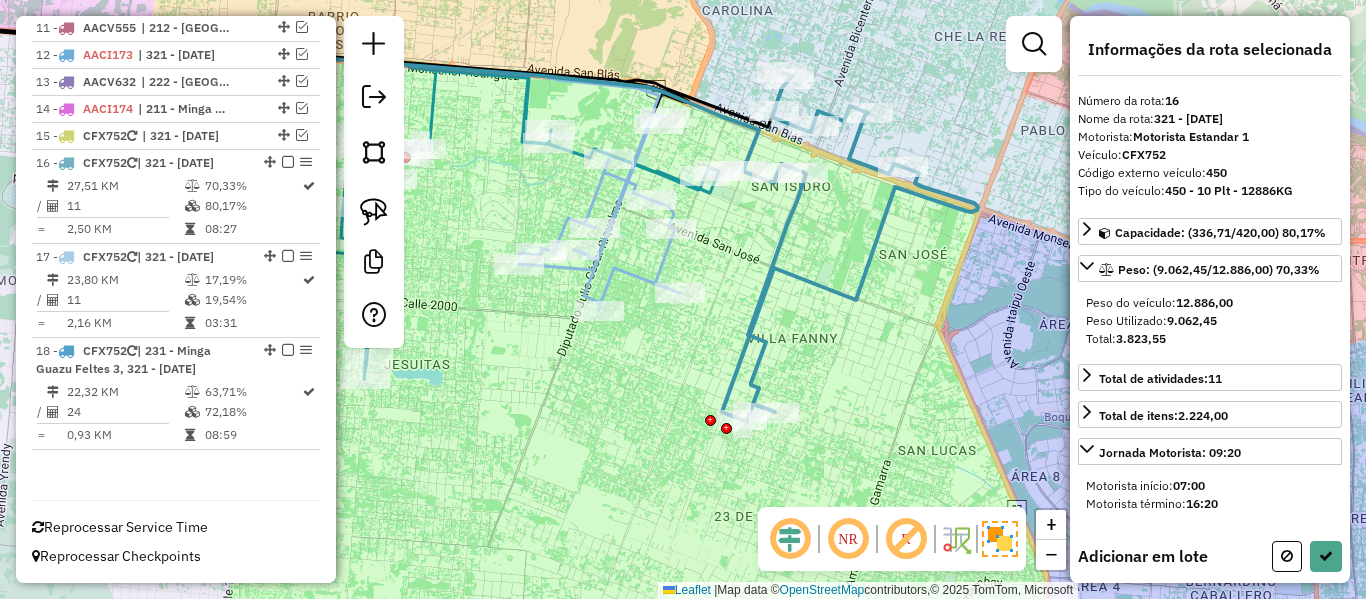 click 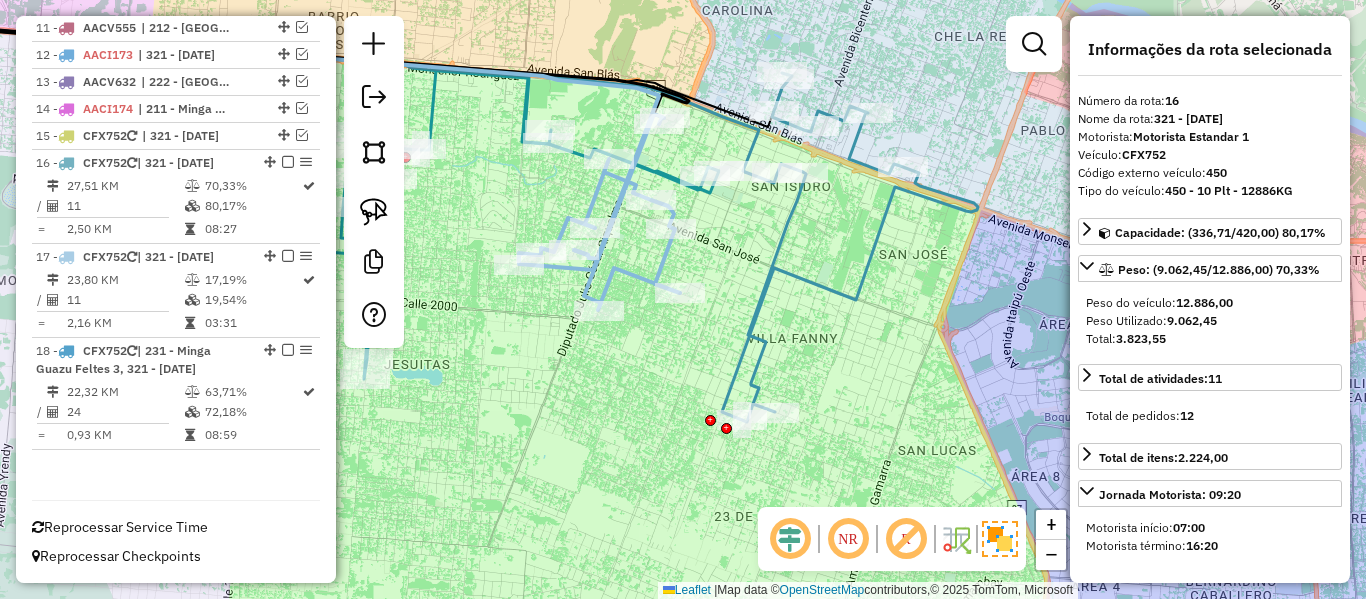 click 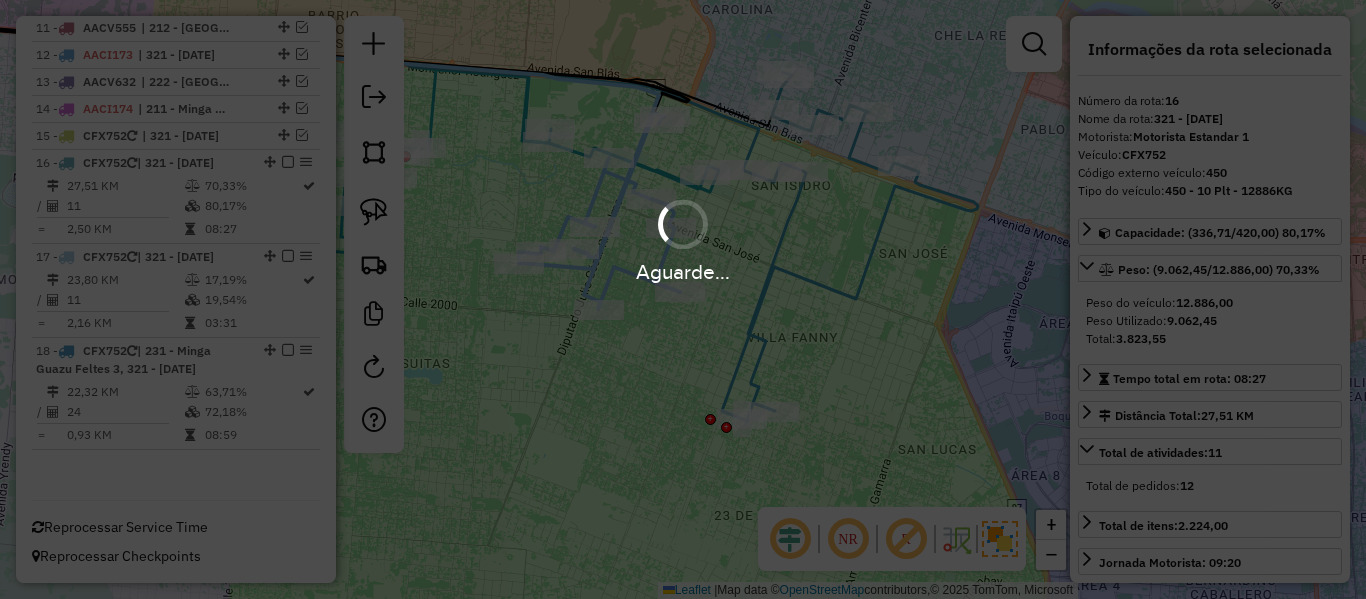 scroll, scrollTop: 933, scrollLeft: 0, axis: vertical 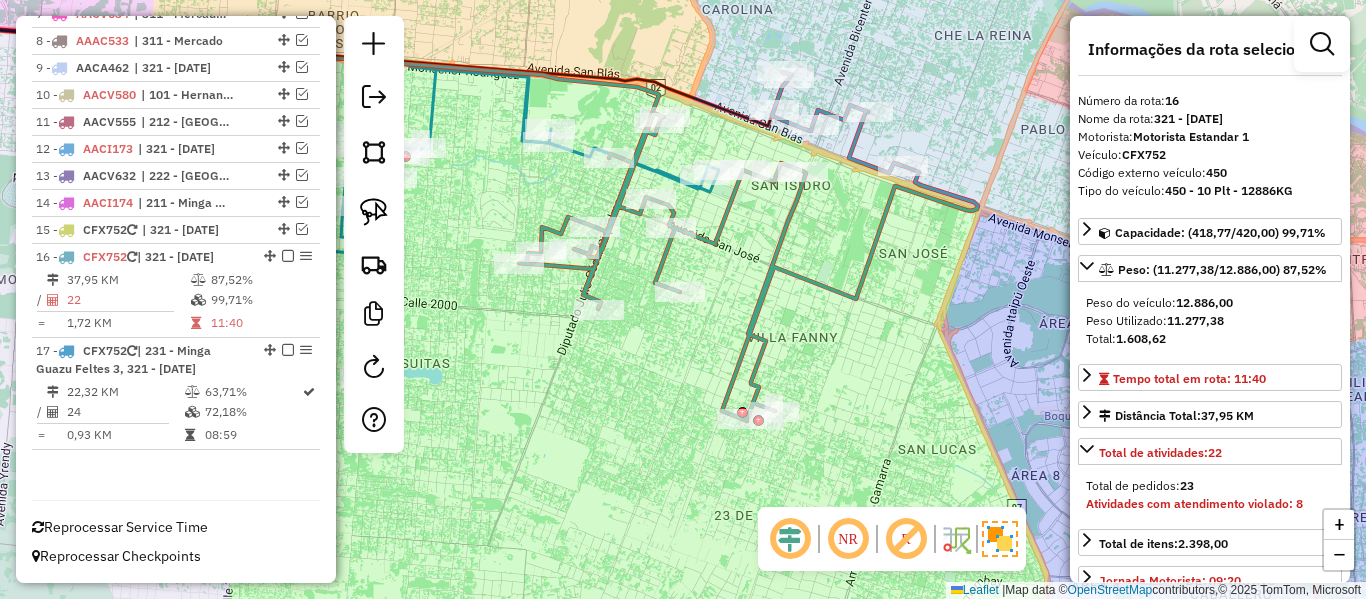 click 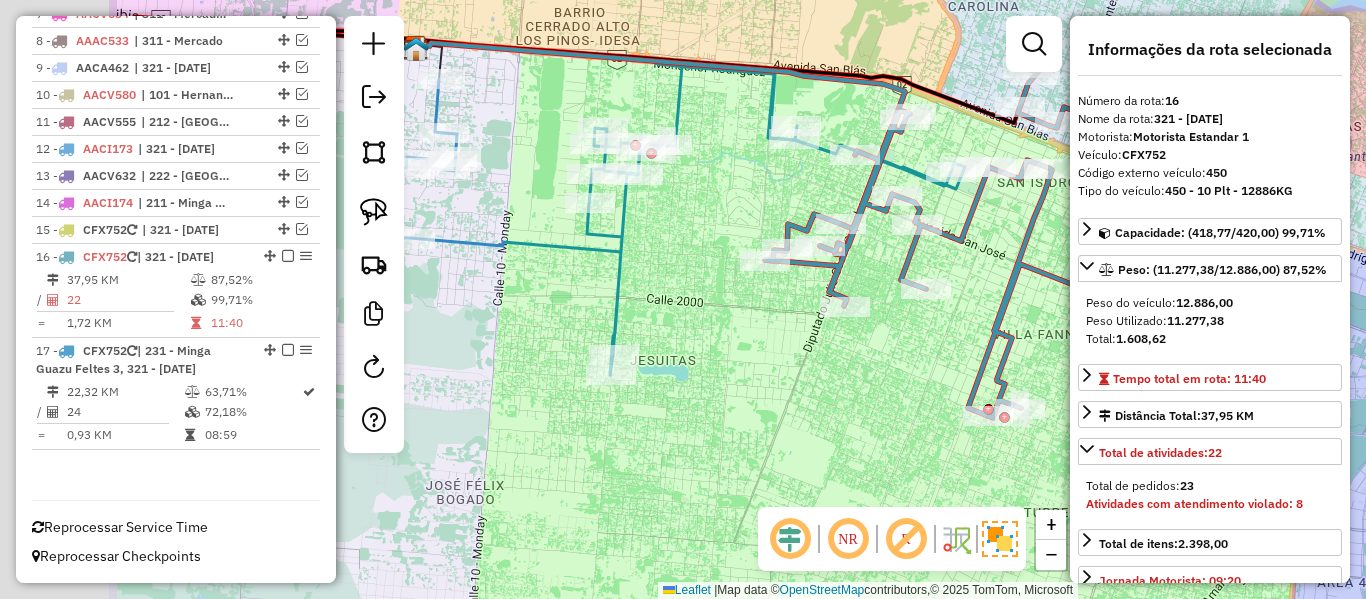 drag, startPoint x: 770, startPoint y: 288, endPoint x: 1008, endPoint y: 283, distance: 238.05252 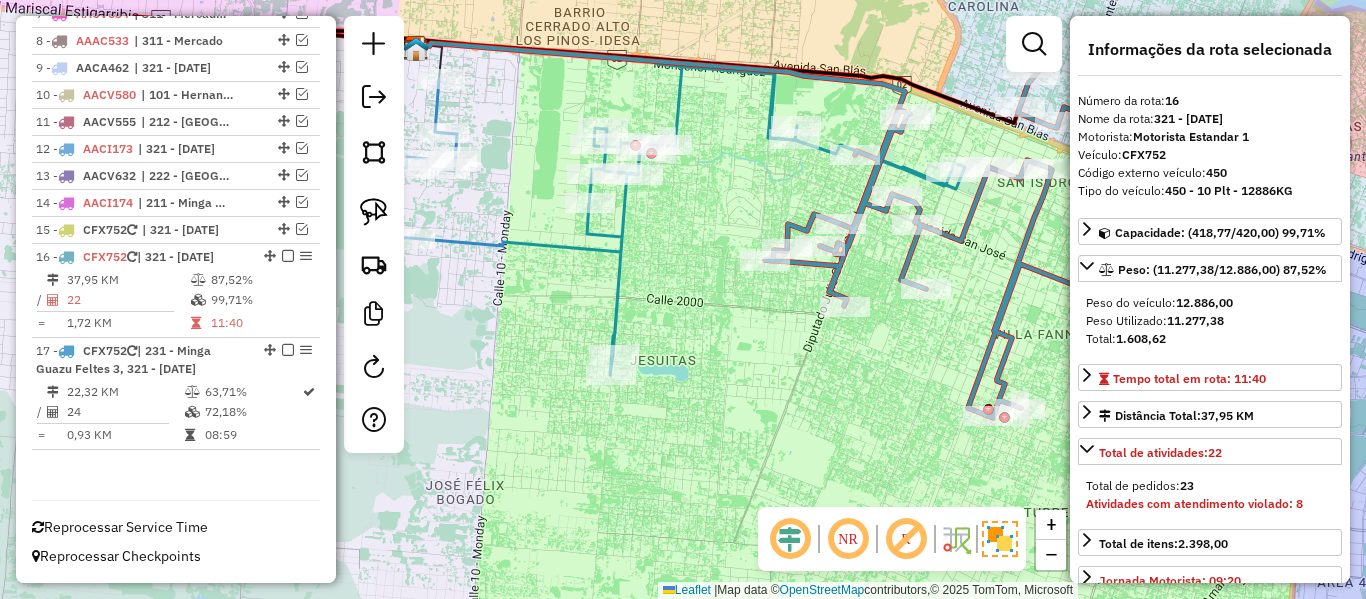 click 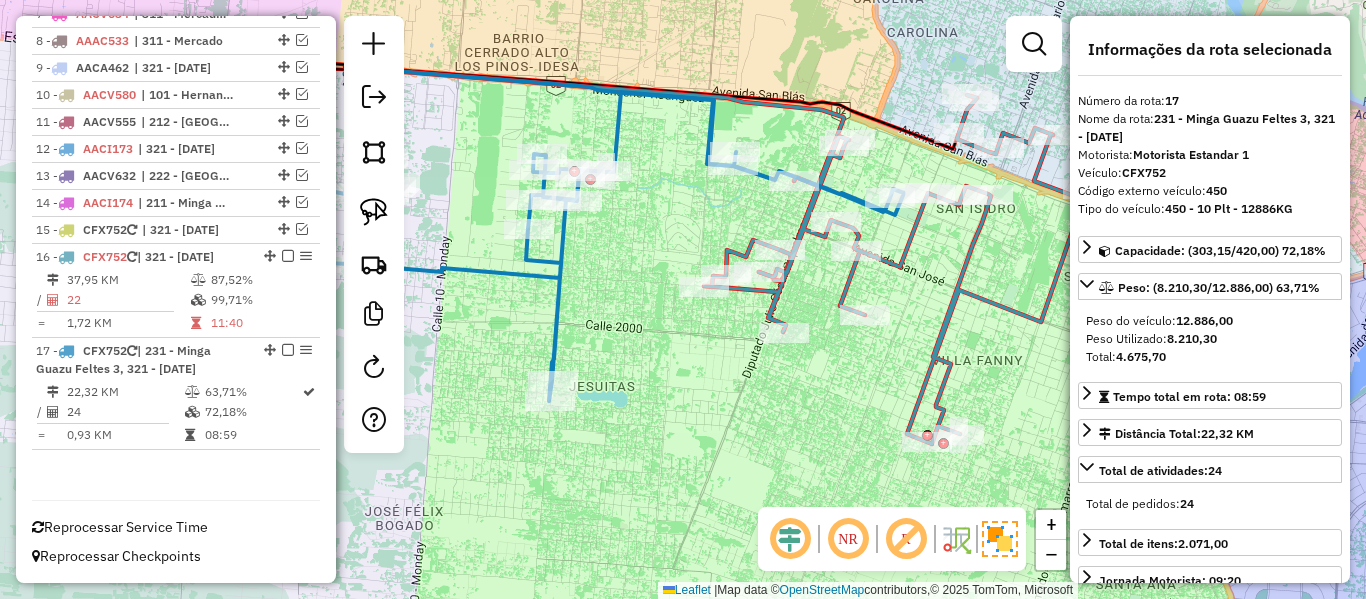 drag, startPoint x: 660, startPoint y: 251, endPoint x: 588, endPoint y: 285, distance: 79.624115 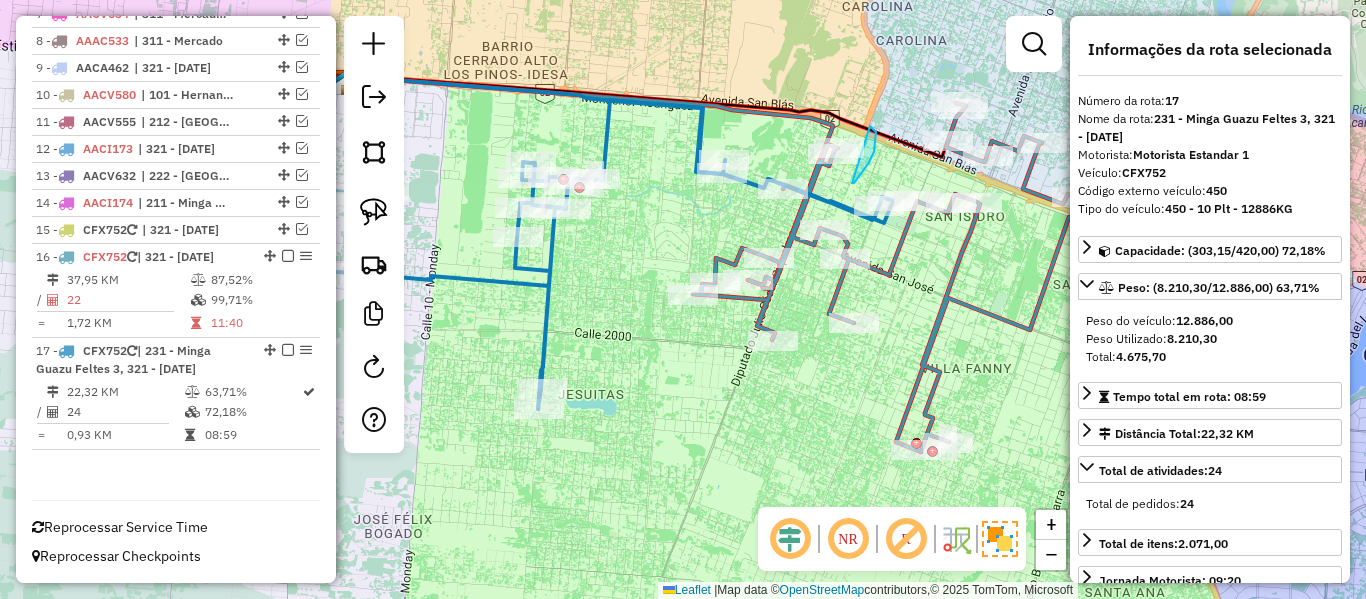 drag, startPoint x: 870, startPoint y: 126, endPoint x: 795, endPoint y: 126, distance: 75 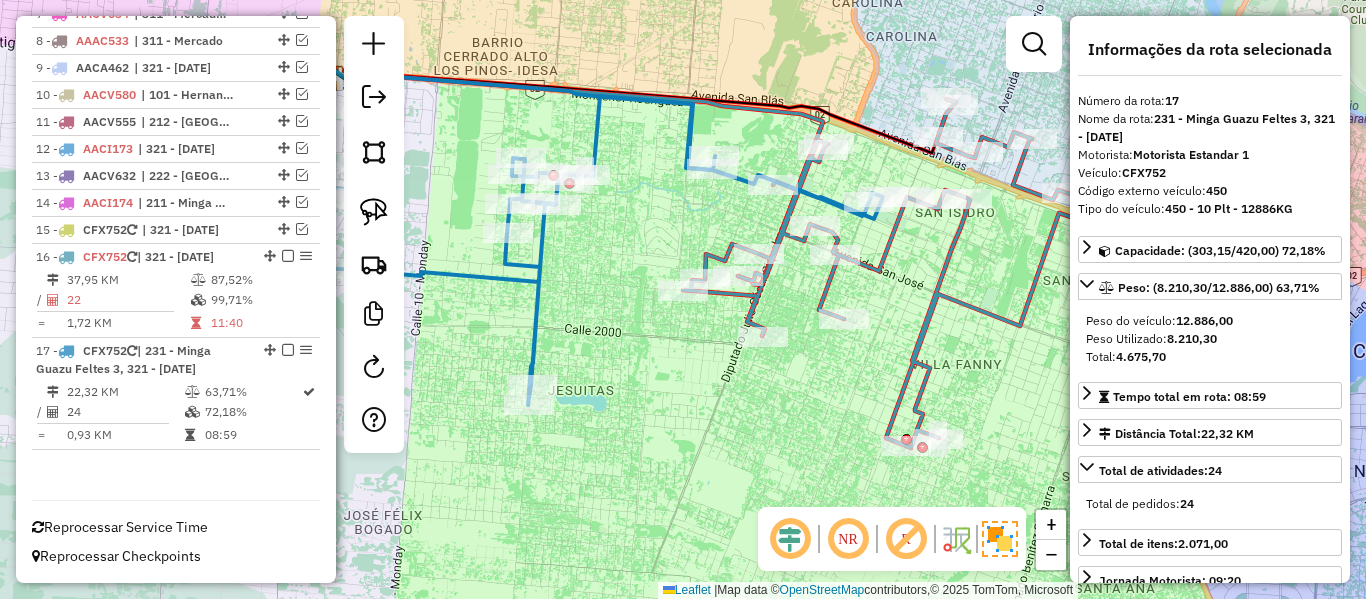 drag, startPoint x: 917, startPoint y: 261, endPoint x: 863, endPoint y: 258, distance: 54.08327 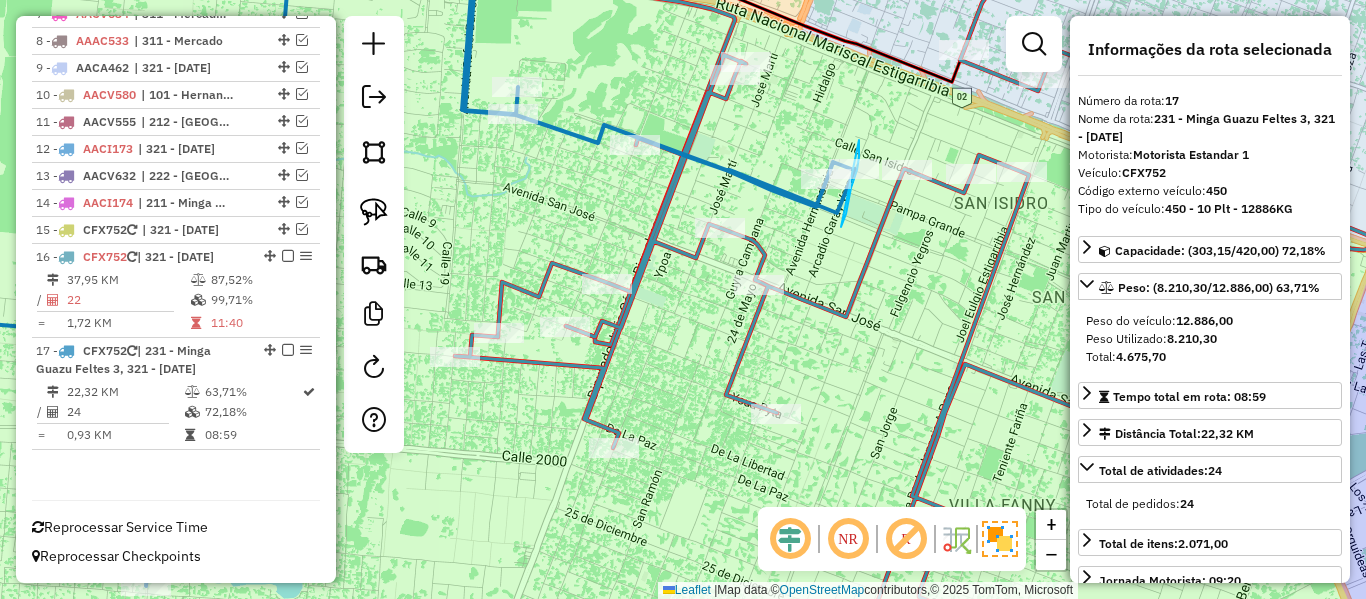 drag, startPoint x: 841, startPoint y: 227, endPoint x: 776, endPoint y: 176, distance: 82.61961 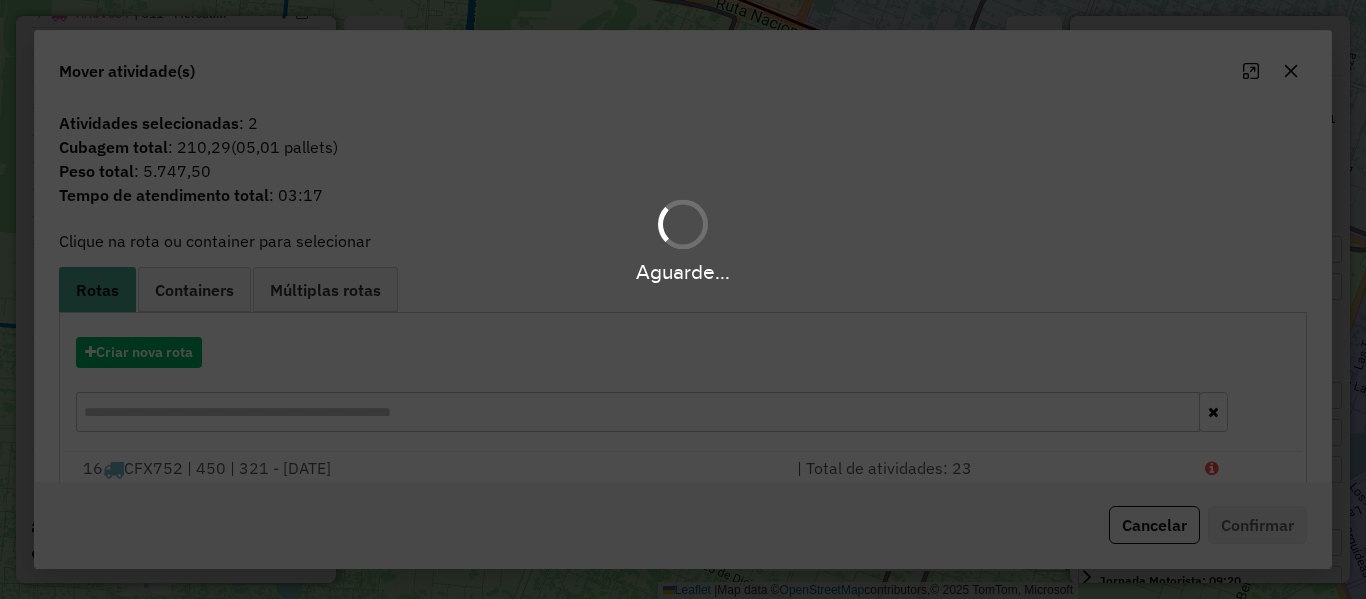 click on "Aguarde..." at bounding box center [683, 299] 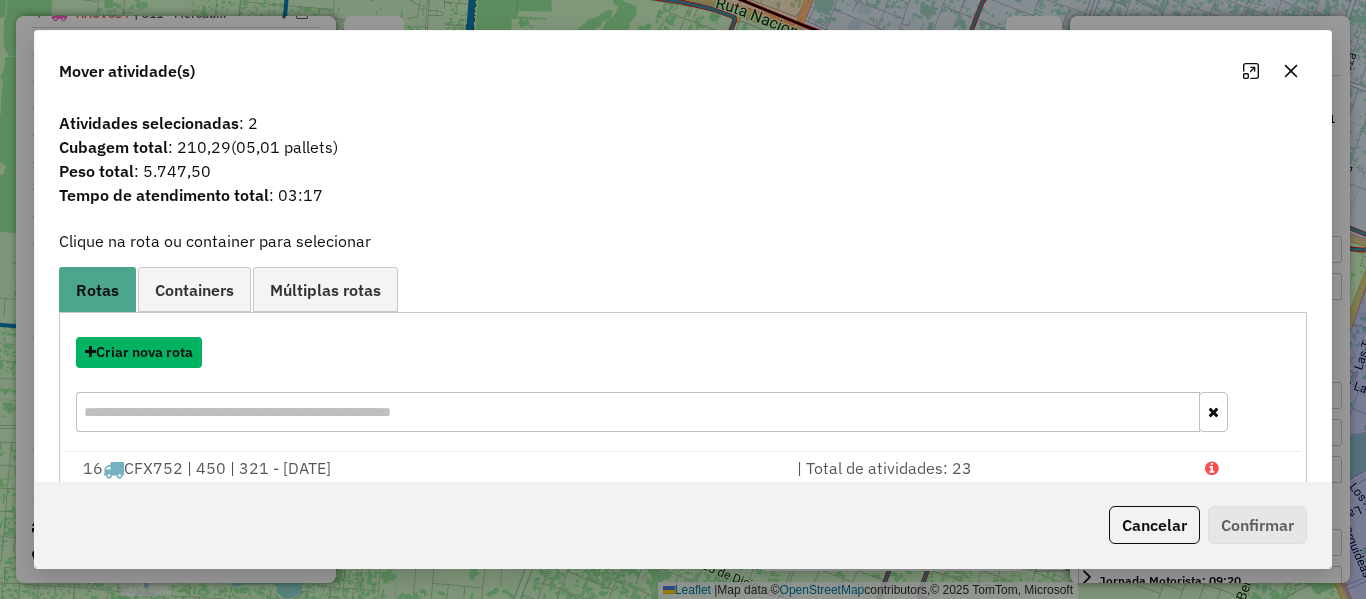 click on "Criar nova rota" at bounding box center (139, 352) 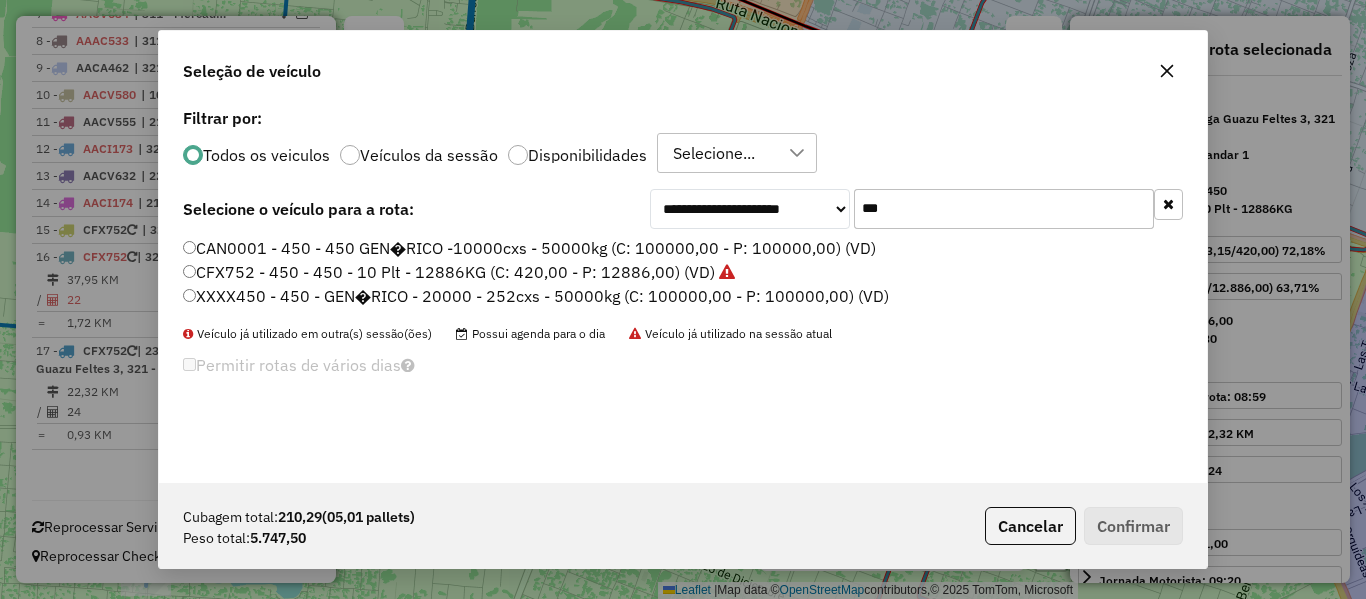 click on "Permitir rotas de vários dias" 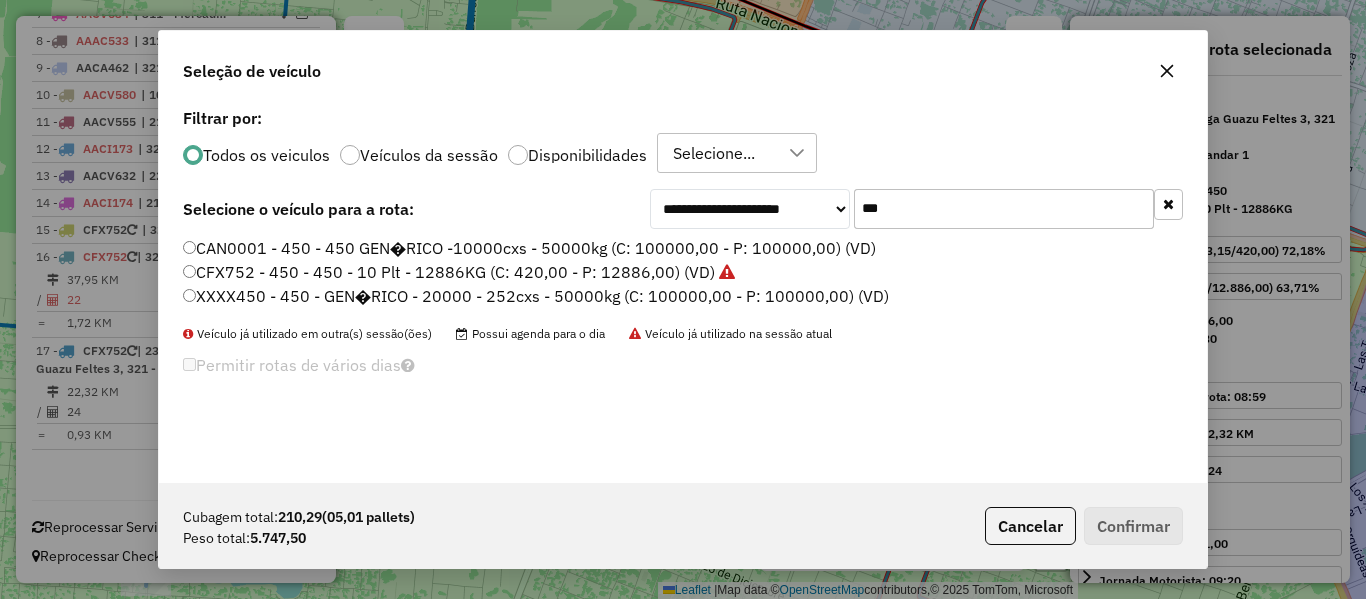 click on "CFX752 - 450 - 450 - 10 Plt - 12886KG (C: 420,00 - P: 12886,00) (VD)" 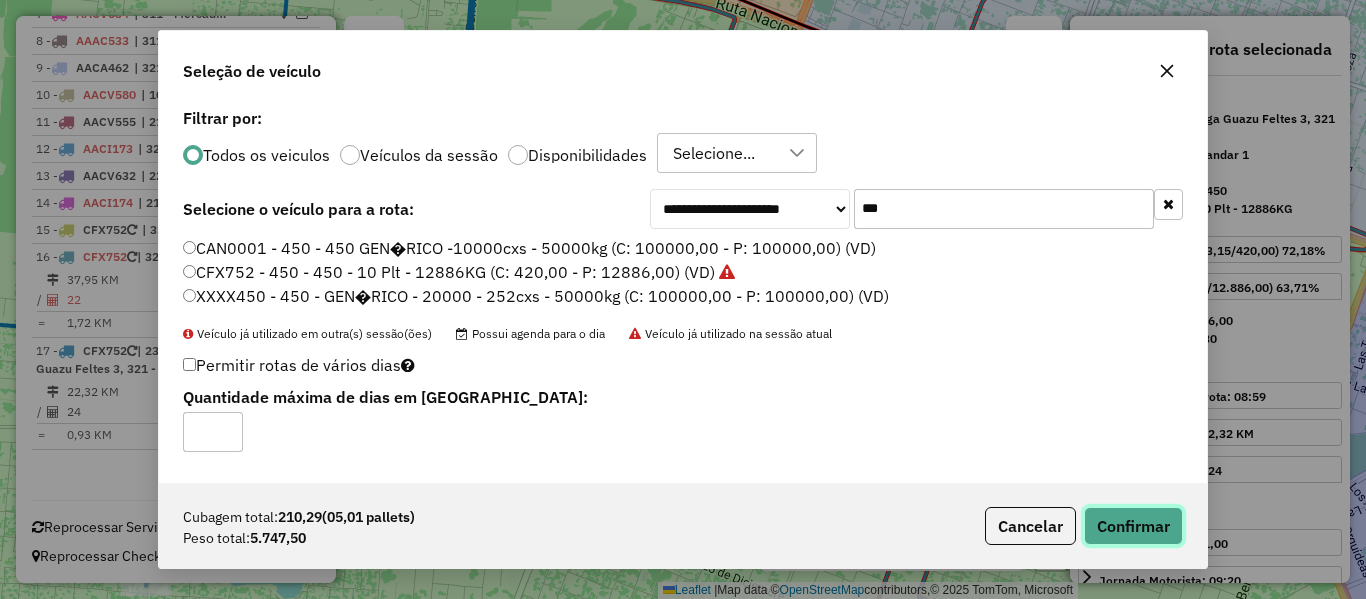 click on "Confirmar" 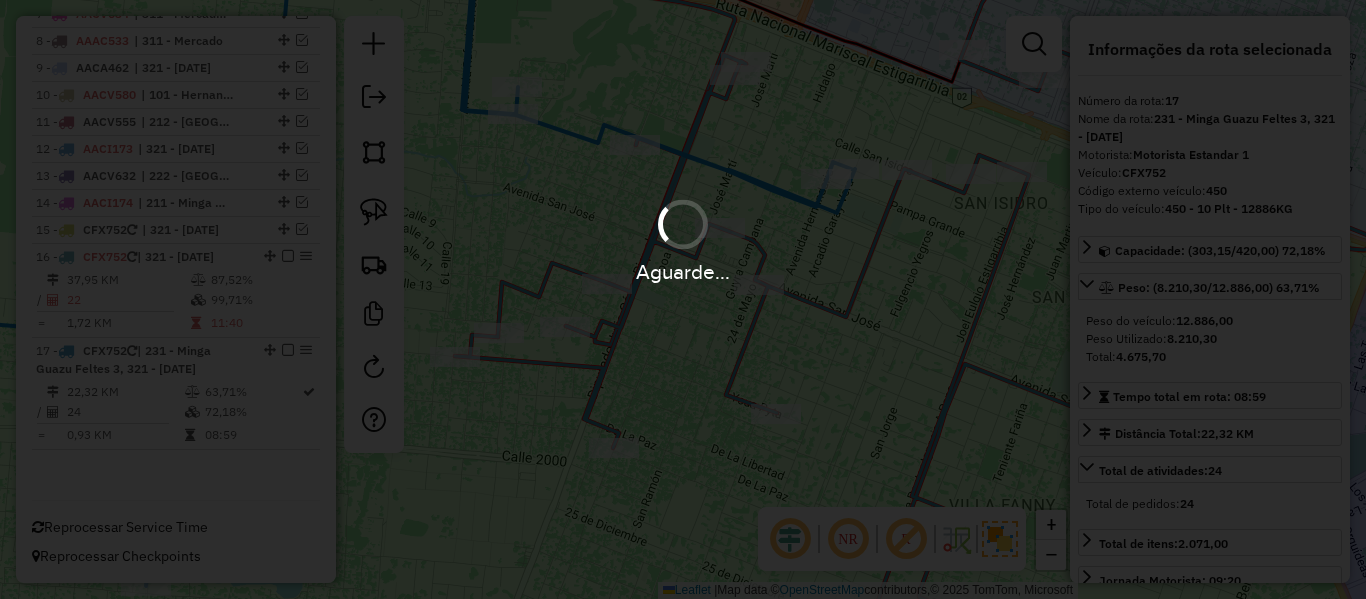 scroll, scrollTop: 1052, scrollLeft: 0, axis: vertical 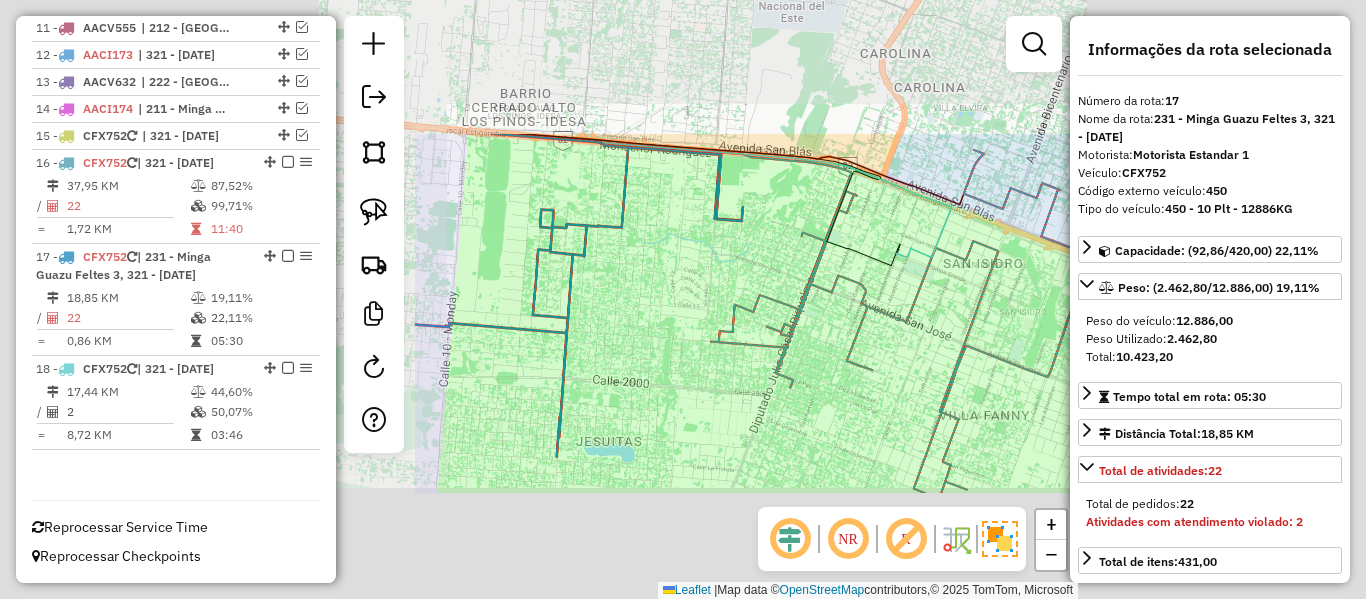 click 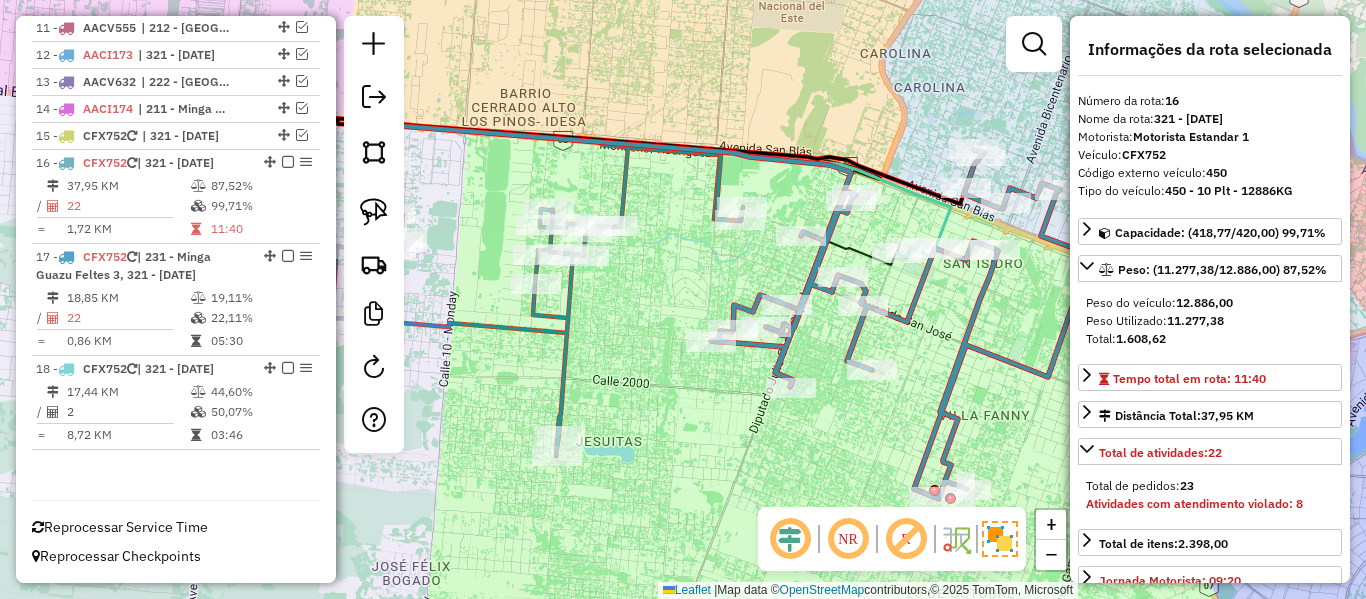 click 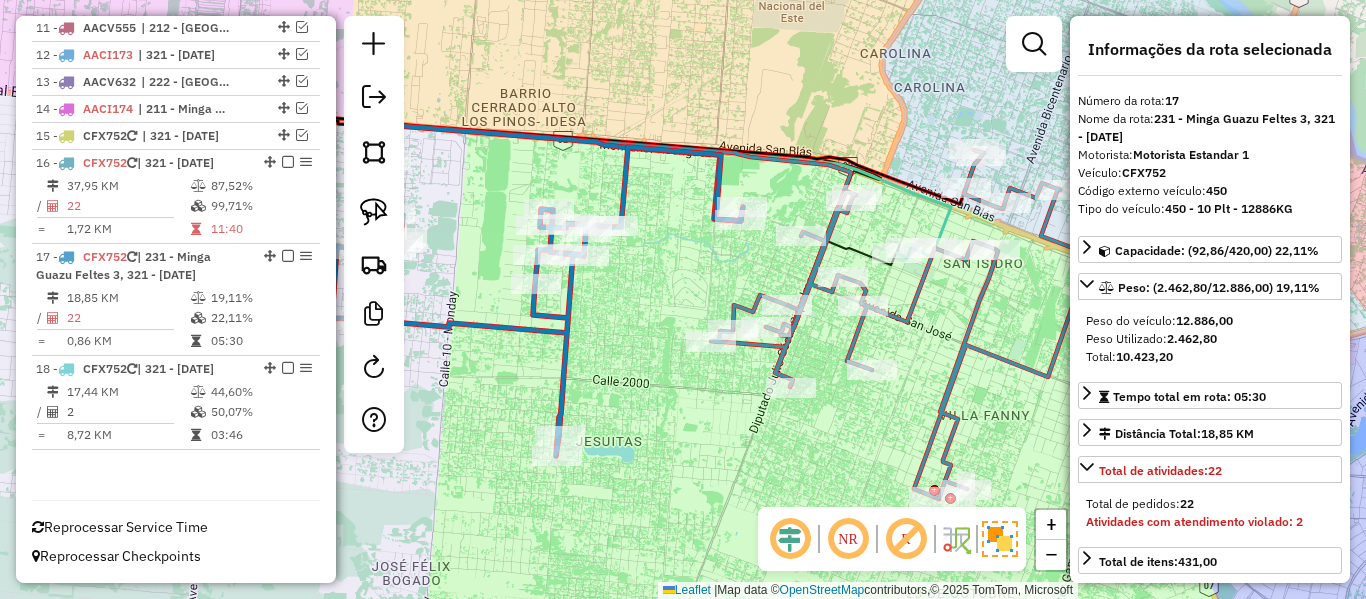 click 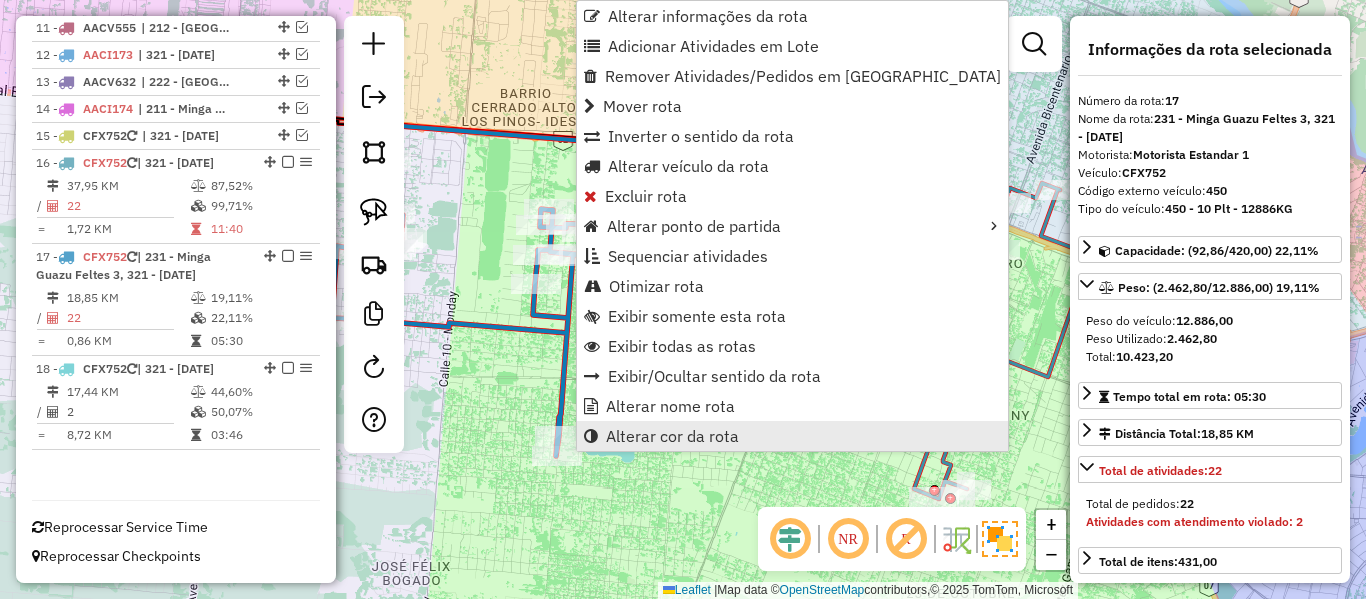 click on "Alterar cor da rota" at bounding box center [672, 436] 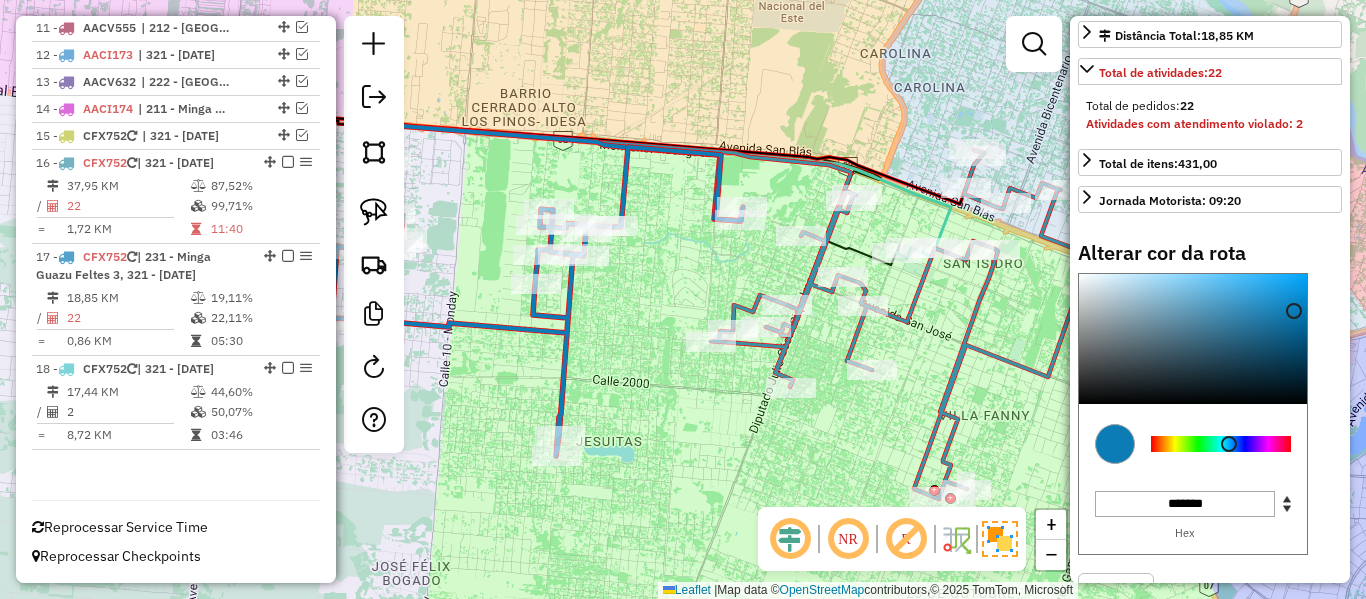 scroll, scrollTop: 464, scrollLeft: 0, axis: vertical 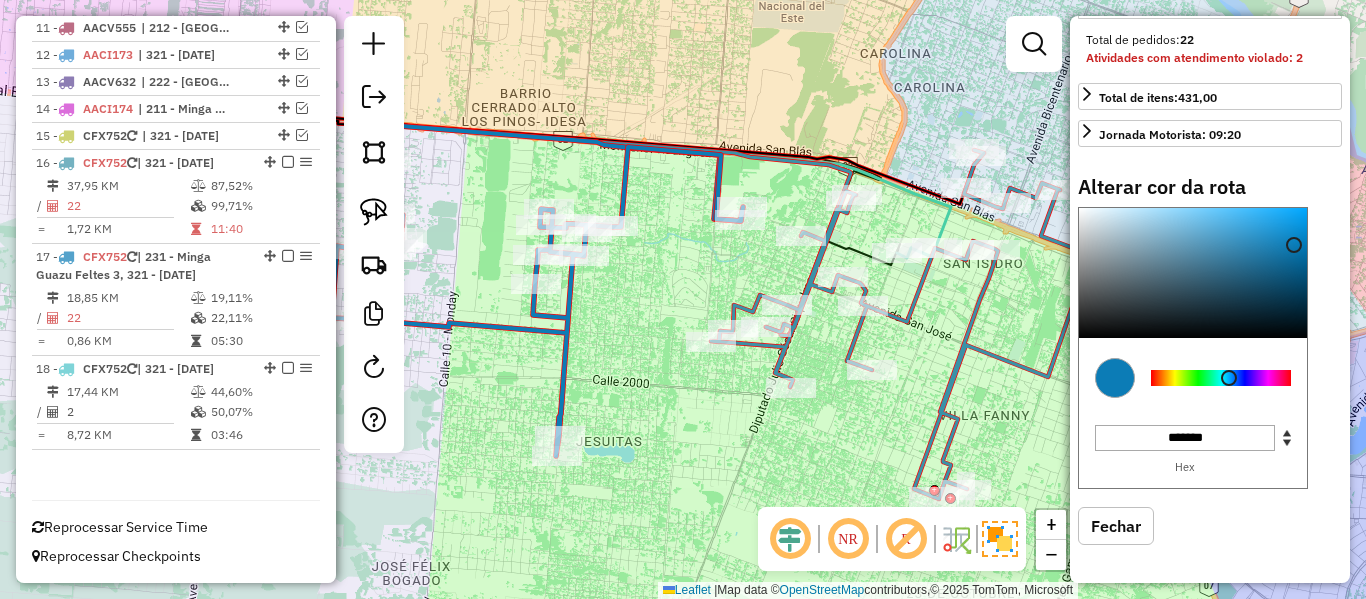 click at bounding box center (1221, 378) 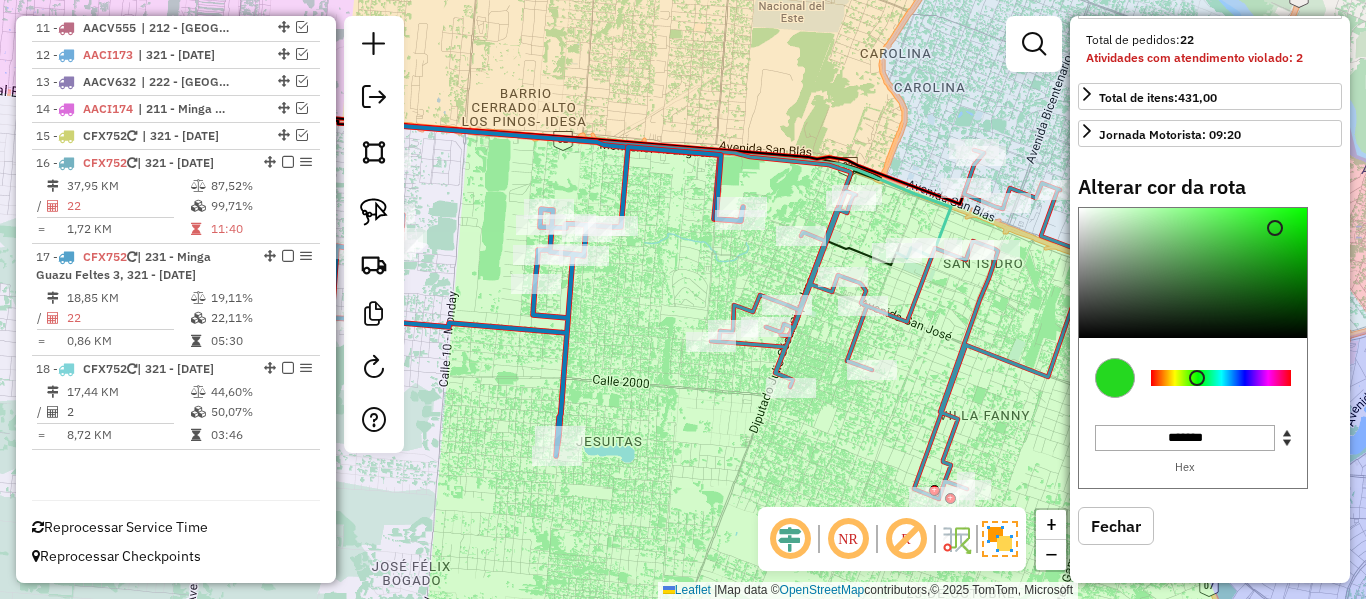 type on "*******" 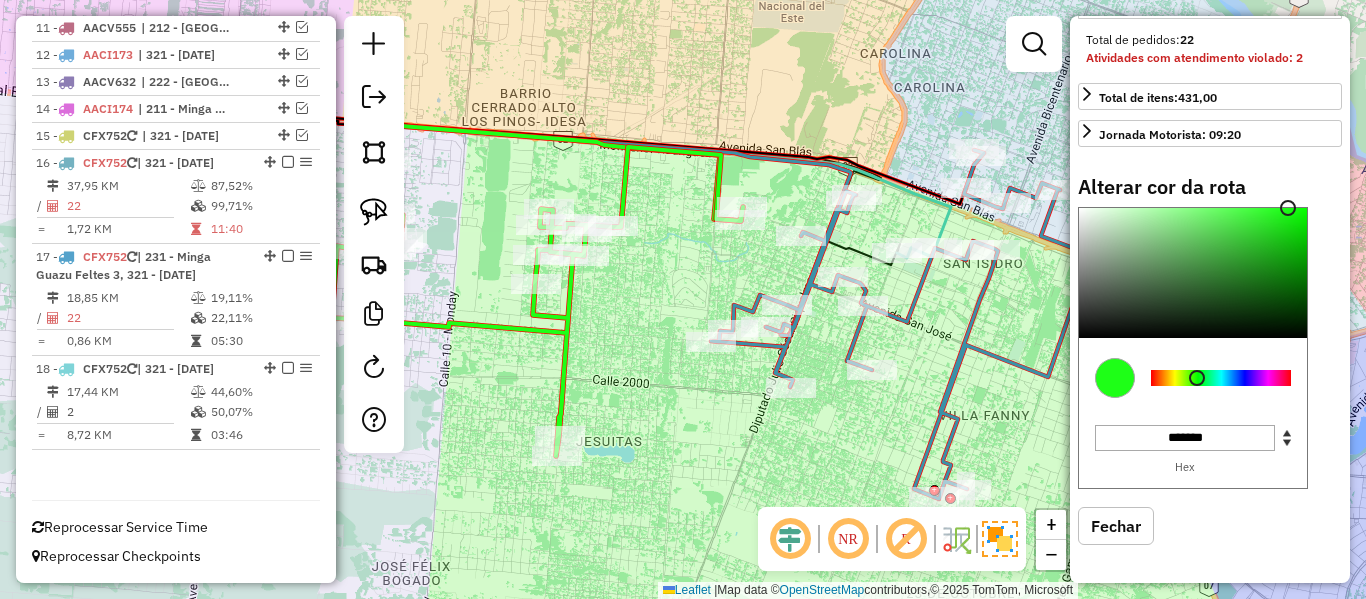 click on "Janela de atendimento Grade de atendimento Capacidade Transportadoras Veículos Cliente Pedidos  Rotas Selecione os dias de semana para filtrar as janelas de atendimento  Seg   Ter   Qua   Qui   Sex   Sáb   Dom  Informe o período da janela de atendimento: De: Até:  Filtrar exatamente a janela do cliente  Considerar janela de atendimento padrão  Selecione os dias de semana para filtrar as grades de atendimento  Seg   Ter   Qua   Qui   Sex   Sáb   Dom   Considerar clientes sem dia de atendimento cadastrado  Clientes fora do dia de atendimento selecionado Filtrar as atividades entre os valores definidos abaixo:  Peso mínimo:   Peso máximo:   Cubagem mínima:   Cubagem máxima:   De:   Até:  Filtrar as atividades entre o tempo de atendimento definido abaixo:  De:   Até:   Considerar capacidade total dos clientes não roteirizados Transportadora: Selecione um ou mais itens Tipo de veículo: Selecione um ou mais itens Veículo: Selecione um ou mais itens Motorista: Selecione um ou mais itens Nome: Rótulo:" 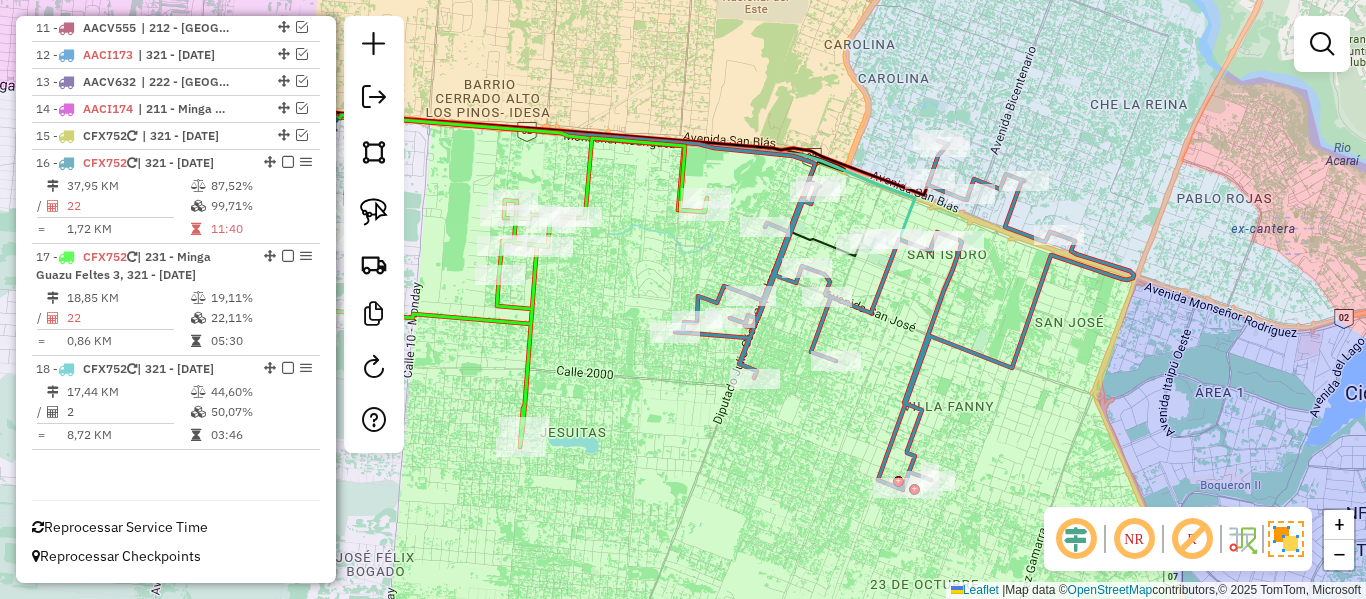 drag, startPoint x: 789, startPoint y: 422, endPoint x: 756, endPoint y: 401, distance: 39.115215 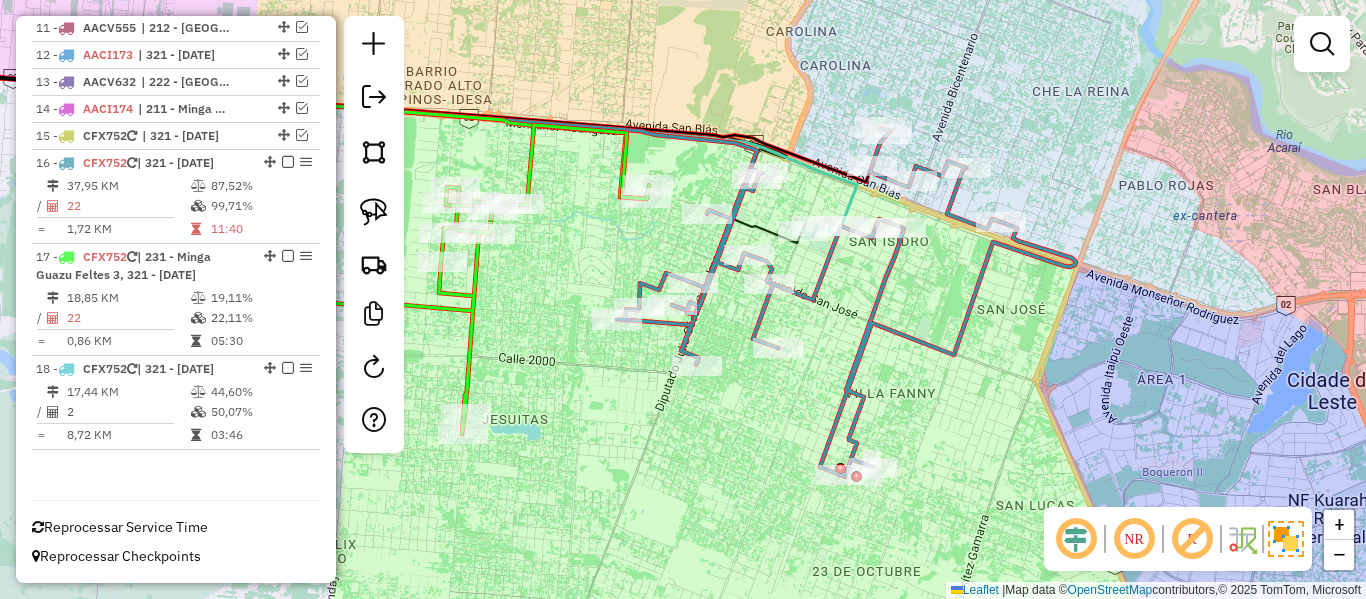 click 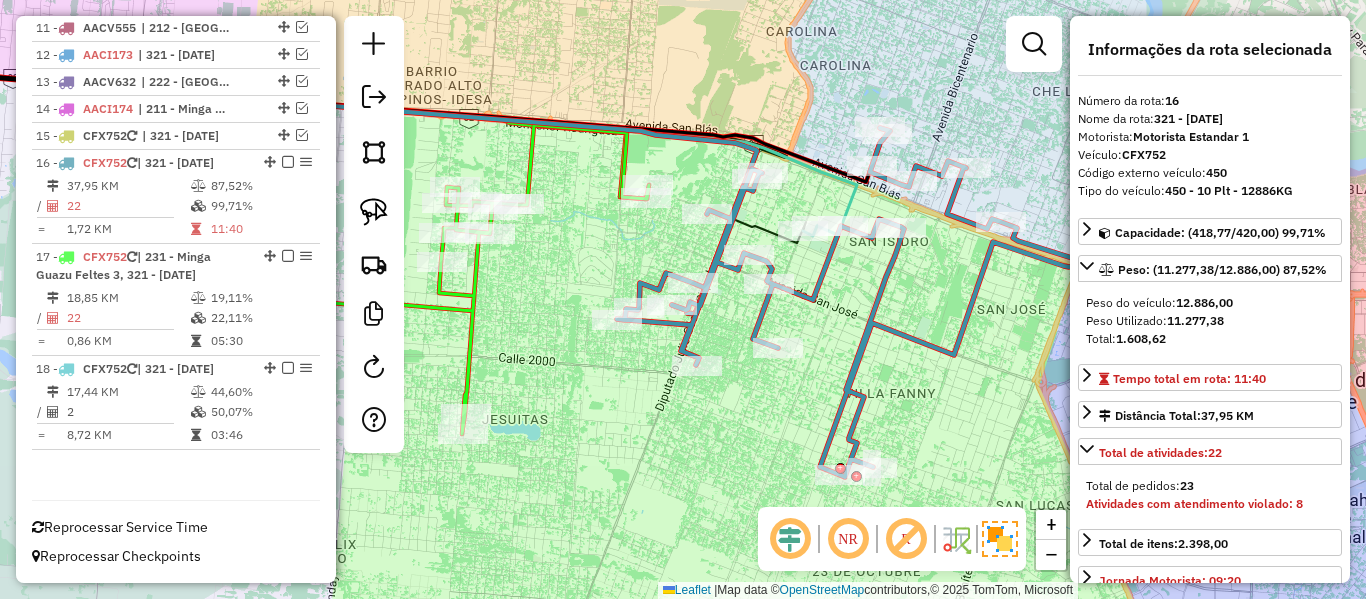 click 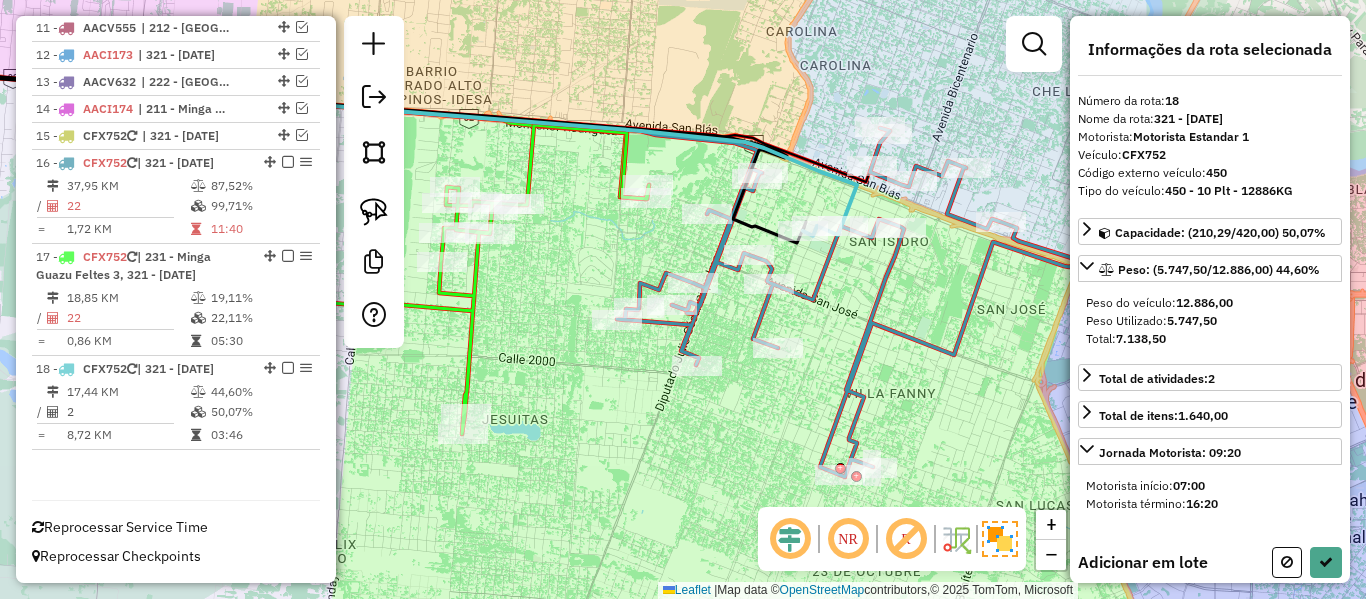 click on "Rota 16 - Placa CFX752  0000052749 - AMARILLA DE OZORIO DORA Janela de atendimento Grade de atendimento Capacidade Transportadoras Veículos Cliente Pedidos  Rotas Selecione os dias de semana para filtrar as janelas de atendimento  Seg   Ter   Qua   Qui   Sex   Sáb   Dom  Informe o período da janela de atendimento: De: Até:  Filtrar exatamente a janela do cliente  Considerar janela de atendimento padrão  Selecione os dias de semana para filtrar as grades de atendimento  Seg   Ter   Qua   Qui   Sex   Sáb   Dom   Considerar clientes sem dia de atendimento cadastrado  Clientes fora do dia de atendimento selecionado Filtrar as atividades entre os valores definidos abaixo:  Peso mínimo:   Peso máximo:   Cubagem mínima:   Cubagem máxima:   De:   Até:  Filtrar as atividades entre o tempo de atendimento definido abaixo:  De:   Até:   Considerar capacidade total dos clientes não roteirizados Transportadora: Selecione um ou mais itens Tipo de veículo: Selecione um ou mais itens Veículo: Motorista: Nome: +" 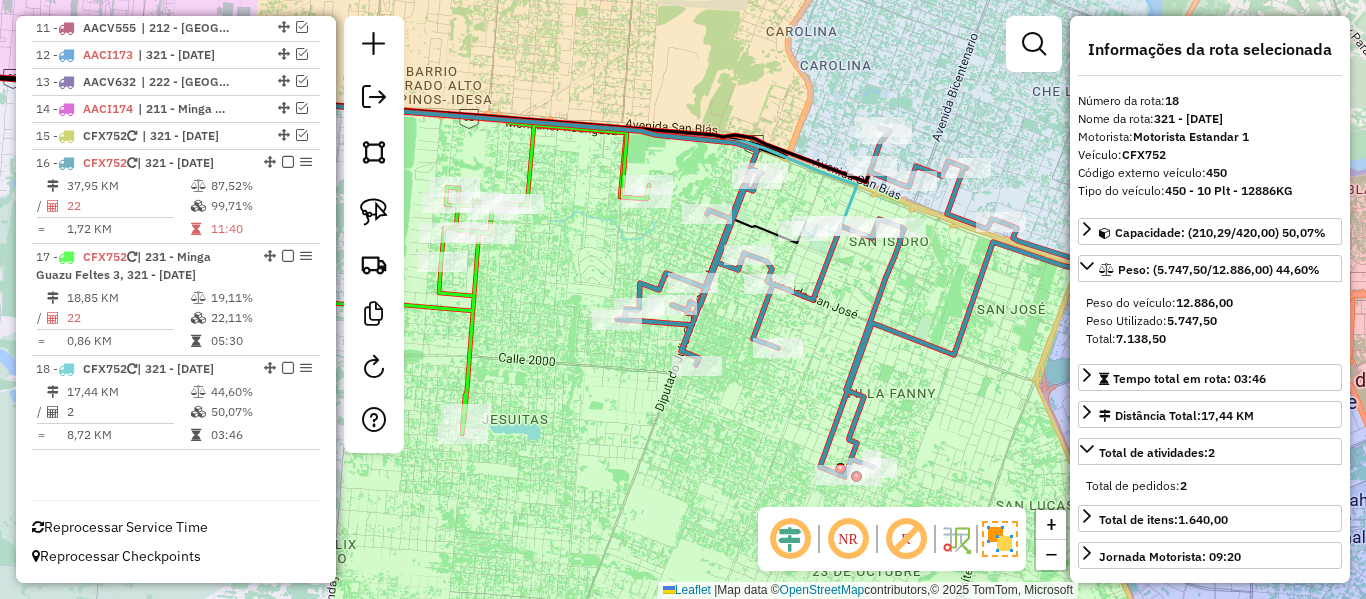 click 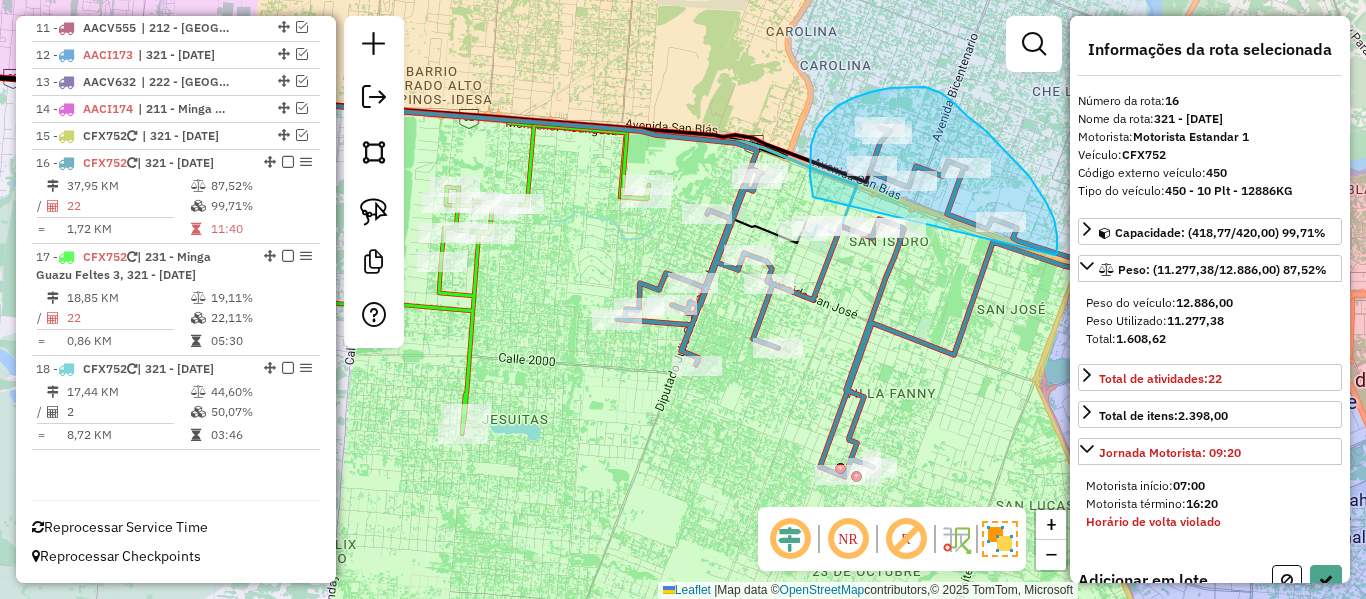 drag, startPoint x: 810, startPoint y: 162, endPoint x: 1049, endPoint y: 258, distance: 257.5597 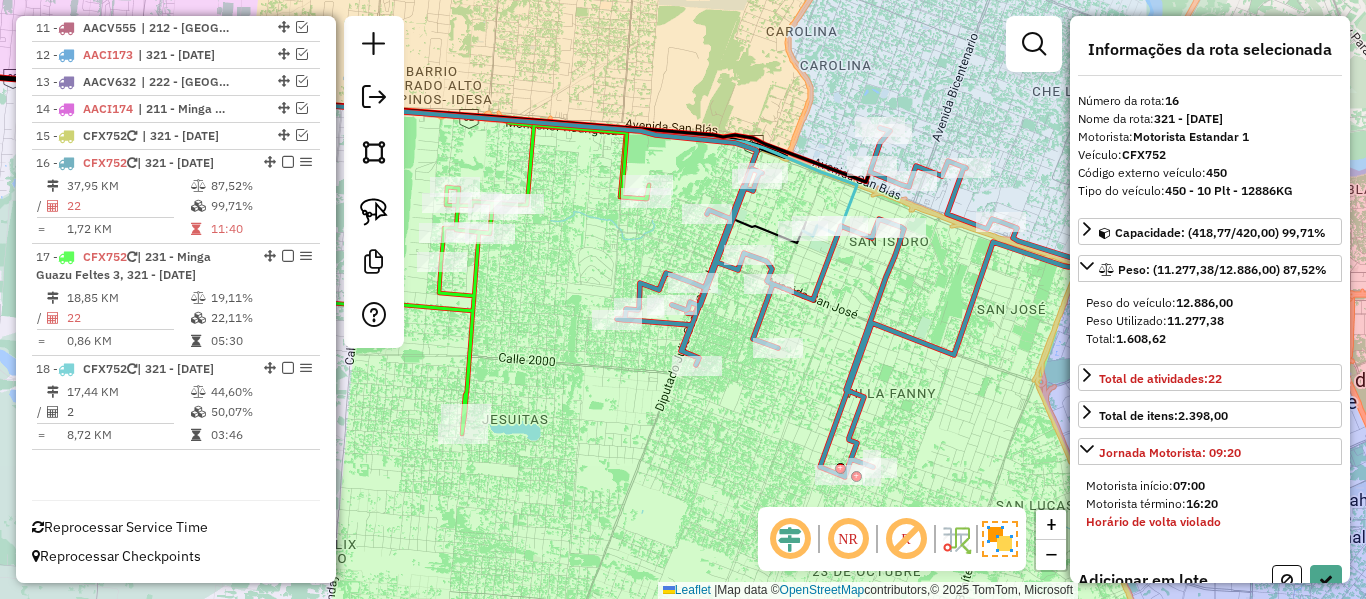 click 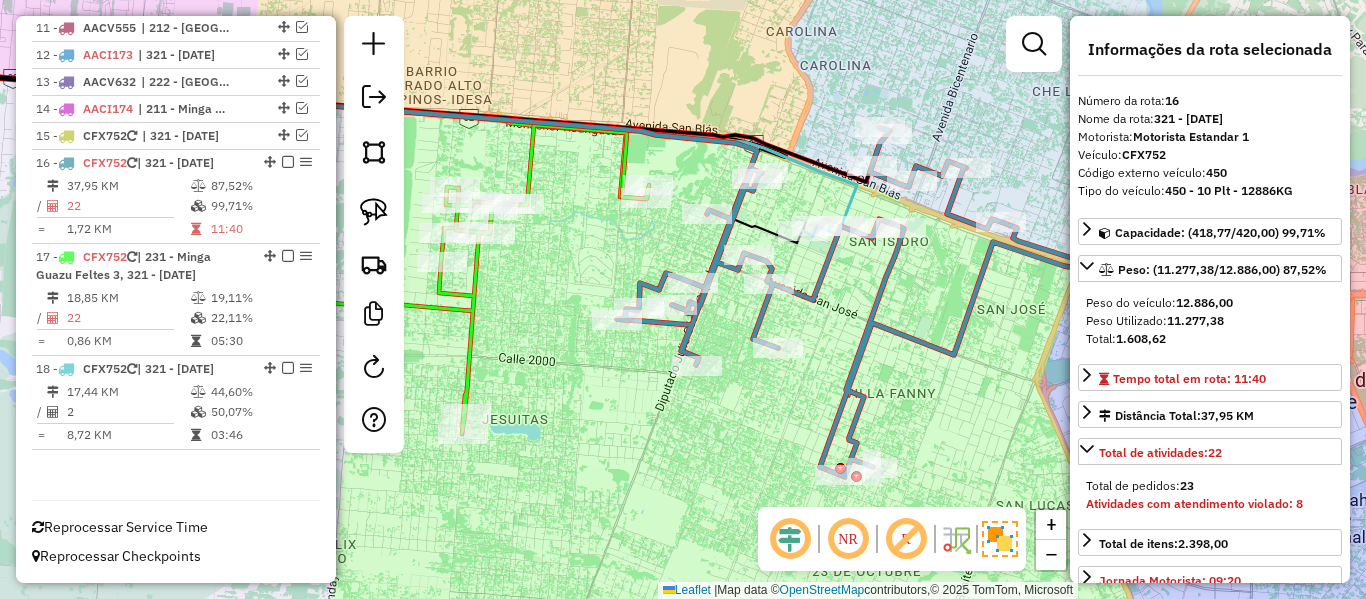 click 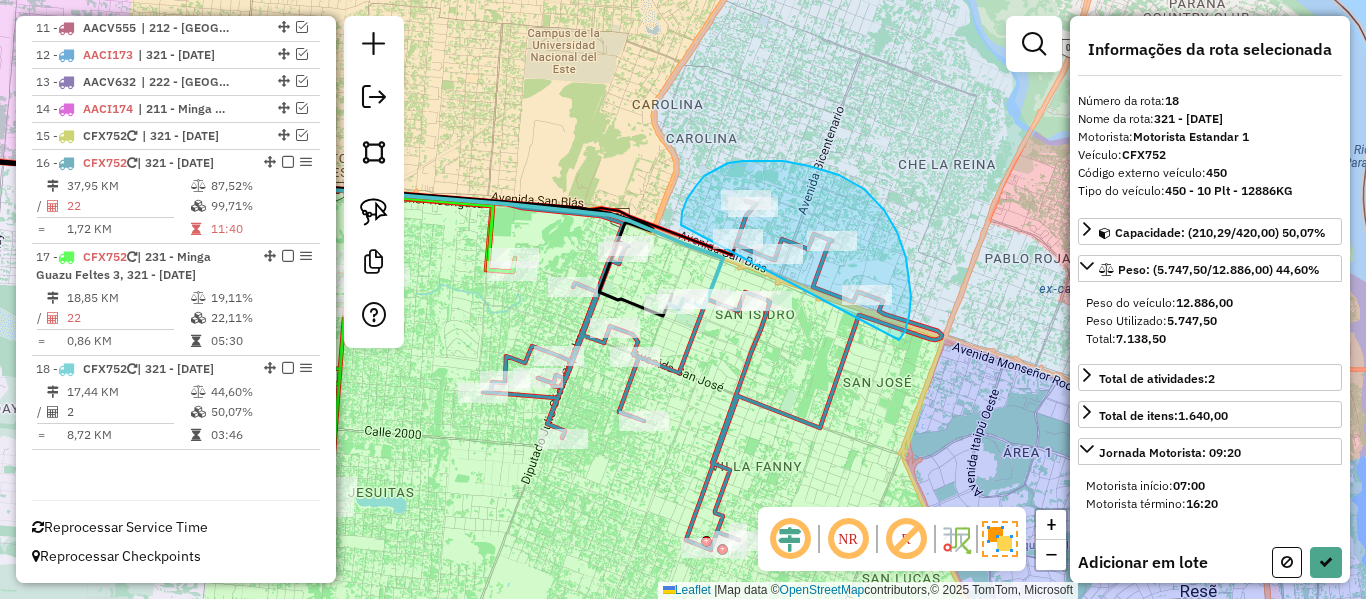 drag, startPoint x: 909, startPoint y: 316, endPoint x: 681, endPoint y: 225, distance: 245.4893 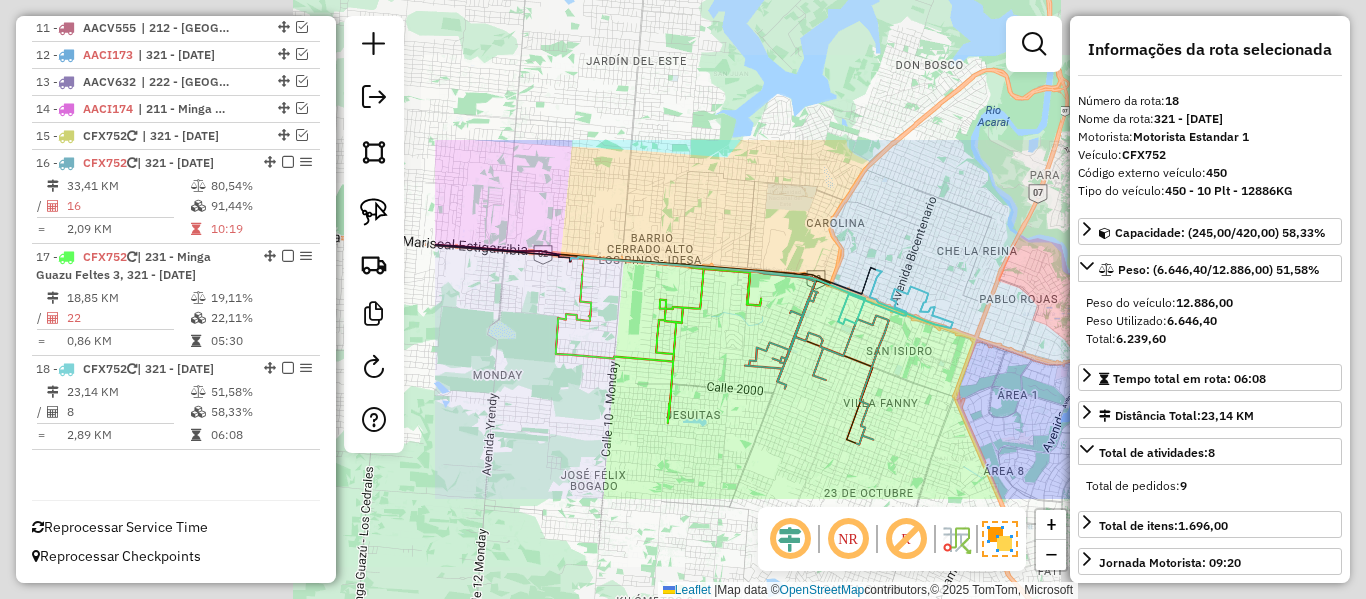 click on "Janela de atendimento Grade de atendimento Capacidade Transportadoras Veículos Cliente Pedidos  Rotas Selecione os dias de semana para filtrar as janelas de atendimento  Seg   Ter   Qua   Qui   Sex   Sáb   Dom  Informe o período da janela de atendimento: De: Até:  Filtrar exatamente a janela do cliente  Considerar janela de atendimento padrão  Selecione os dias de semana para filtrar as grades de atendimento  Seg   Ter   Qua   Qui   Sex   Sáb   Dom   Considerar clientes sem dia de atendimento cadastrado  Clientes fora do dia de atendimento selecionado Filtrar as atividades entre os valores definidos abaixo:  Peso mínimo:   Peso máximo:   Cubagem mínima:   Cubagem máxima:   De:   Até:  Filtrar as atividades entre o tempo de atendimento definido abaixo:  De:   Até:   Considerar capacidade total dos clientes não roteirizados Transportadora: Selecione um ou mais itens Tipo de veículo: Selecione um ou mais itens Veículo: Selecione um ou mais itens Motorista: Selecione um ou mais itens Nome: Rótulo:" 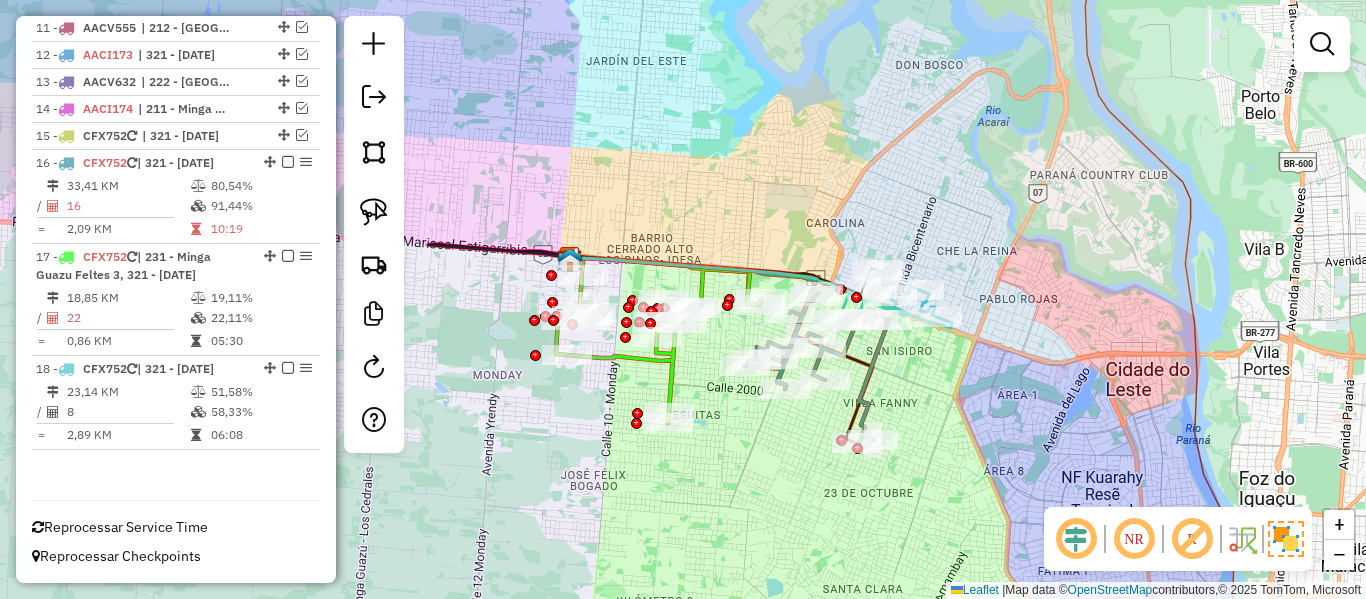 click 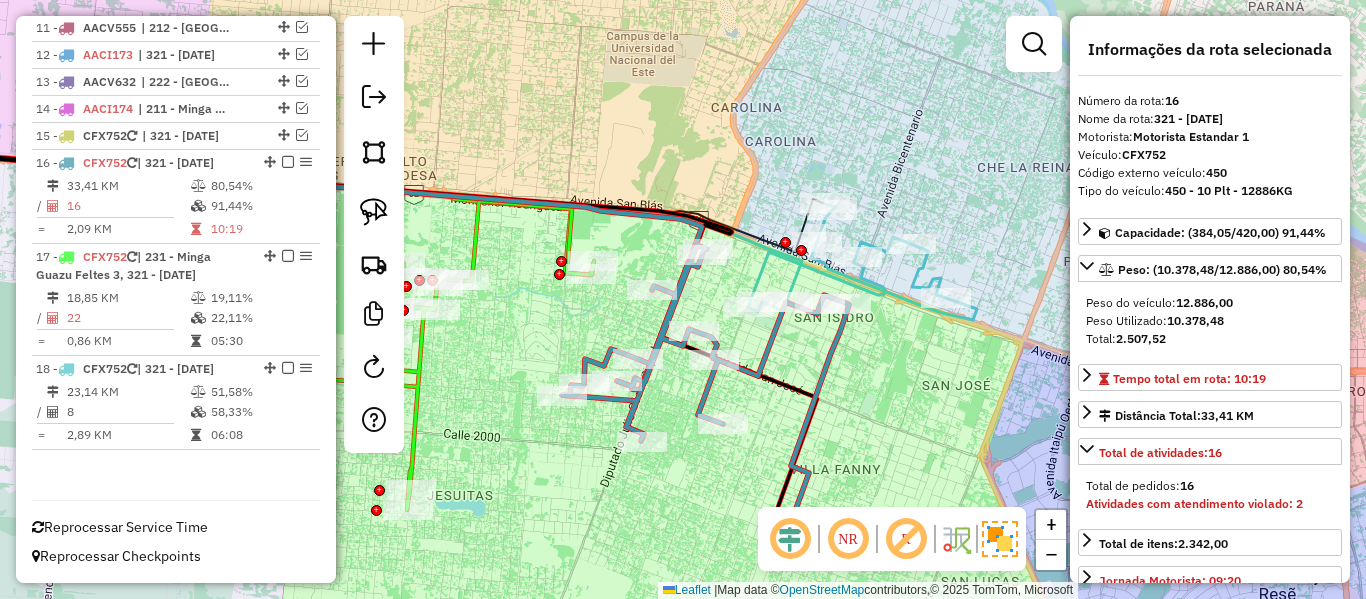 click 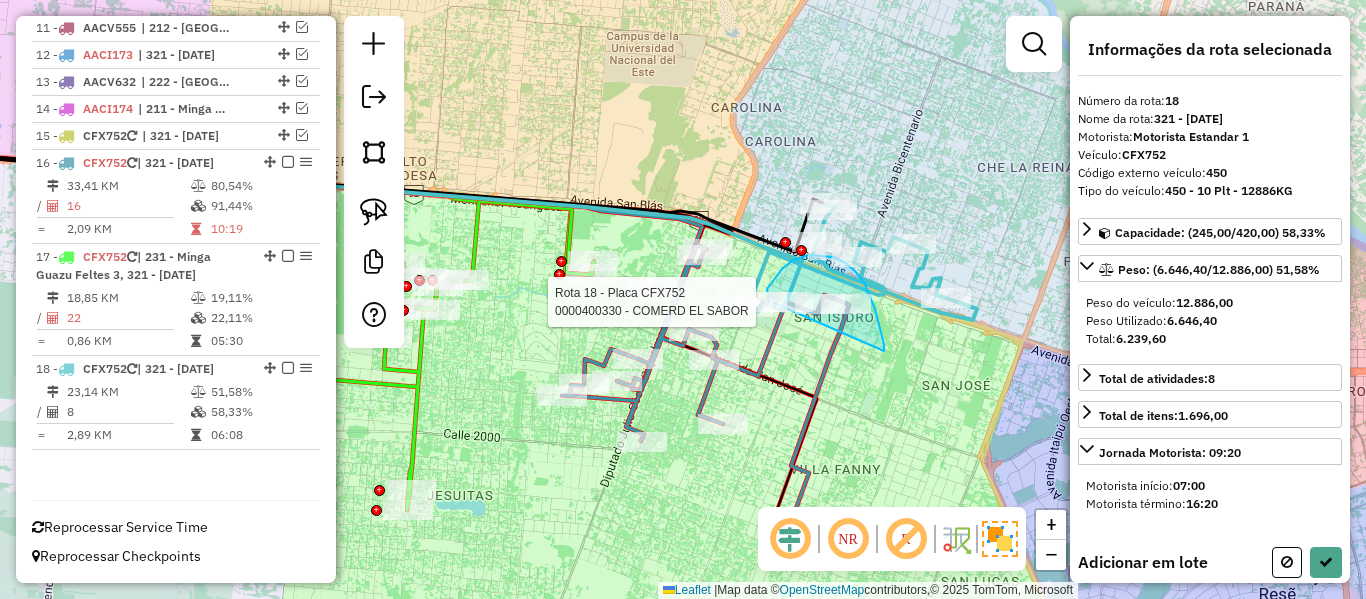 click on "Rota 18 - Placa CFX752  0000083635 - JN DISTRIBUIDORA EAS Rota 18 - Placa CFX752  0000400330 - COMERD EL SABOR Janela de atendimento Grade de atendimento Capacidade Transportadoras Veículos Cliente Pedidos  Rotas Selecione os dias de semana para filtrar as janelas de atendimento  Seg   Ter   Qua   Qui   Sex   Sáb   Dom  Informe o período da janela de atendimento: De: Até:  Filtrar exatamente a janela do cliente  Considerar janela de atendimento padrão  Selecione os dias de semana para filtrar as grades de atendimento  Seg   Ter   Qua   Qui   Sex   Sáb   Dom   Considerar clientes sem dia de atendimento cadastrado  Clientes fora do dia de atendimento selecionado Filtrar as atividades entre os valores definidos abaixo:  Peso mínimo:   Peso máximo:   Cubagem mínima:   Cubagem máxima:   De:   Até:  Filtrar as atividades entre o tempo de atendimento definido abaixo:  De:   Até:   Considerar capacidade total dos clientes não roteirizados Transportadora: Selecione um ou mais itens Tipo de veículo: Nome:" 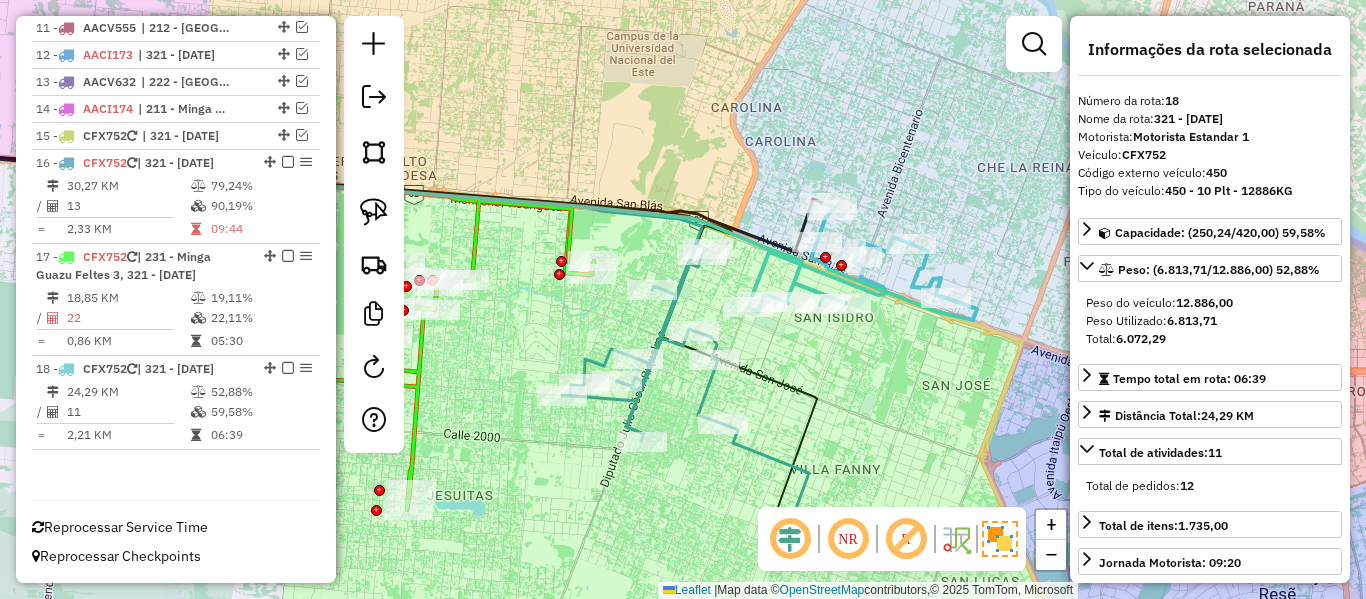 click 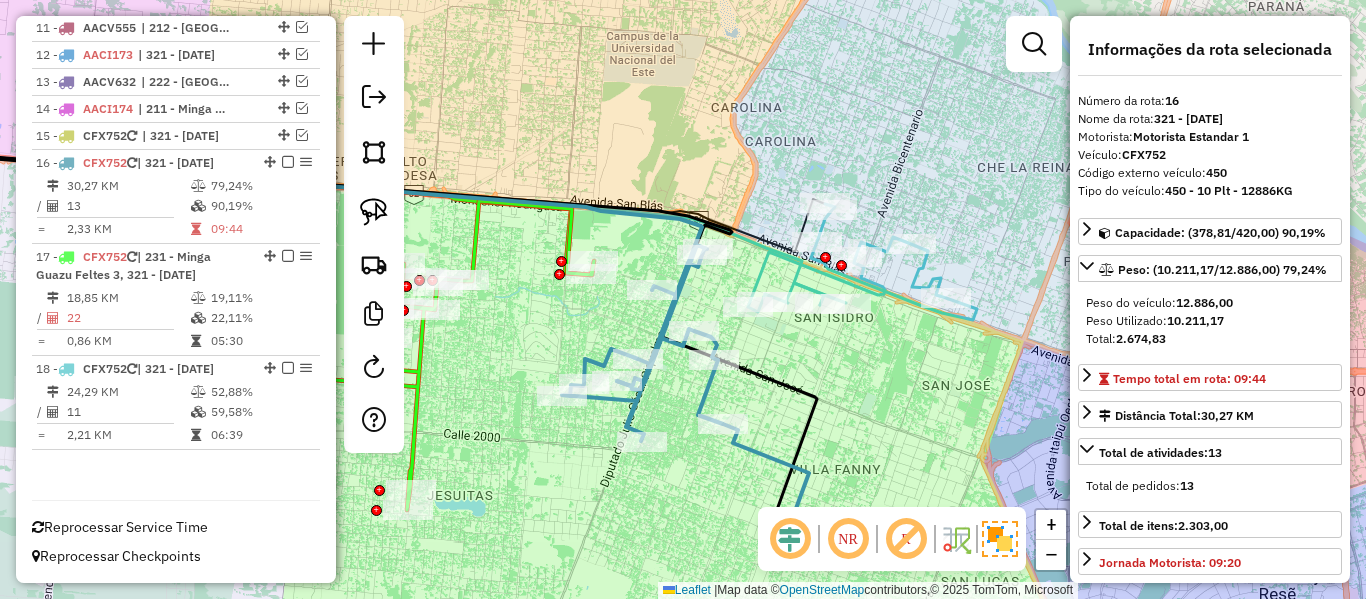 click 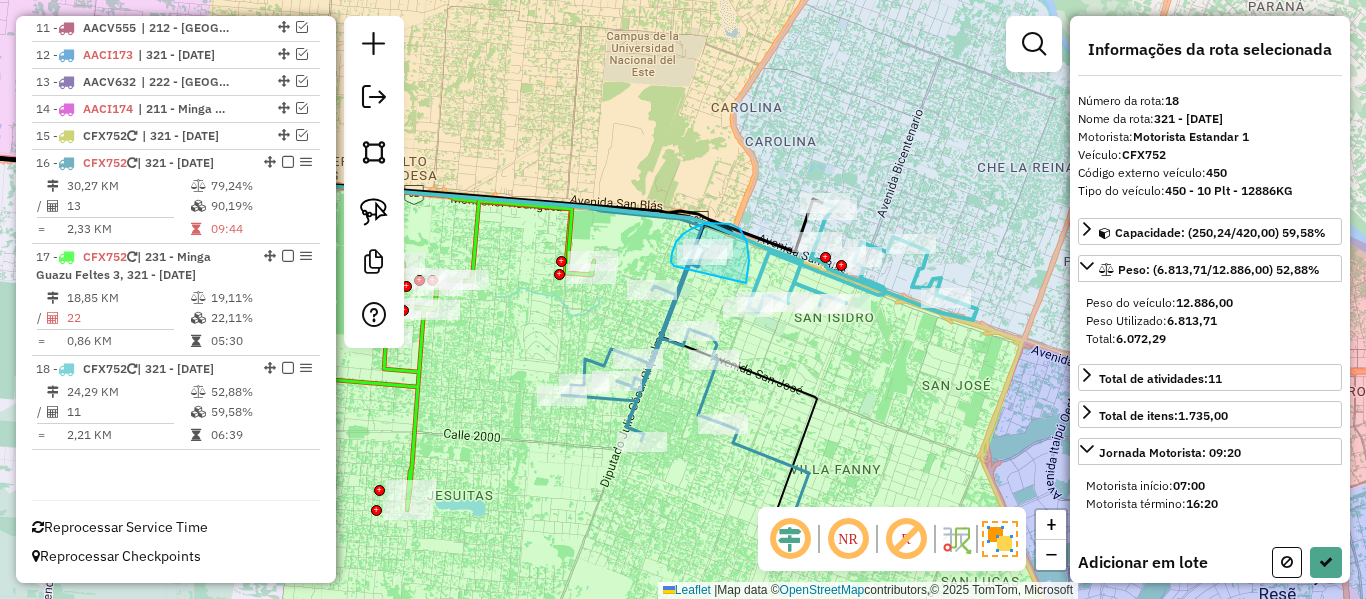 drag, startPoint x: 746, startPoint y: 281, endPoint x: 676, endPoint y: 268, distance: 71.19691 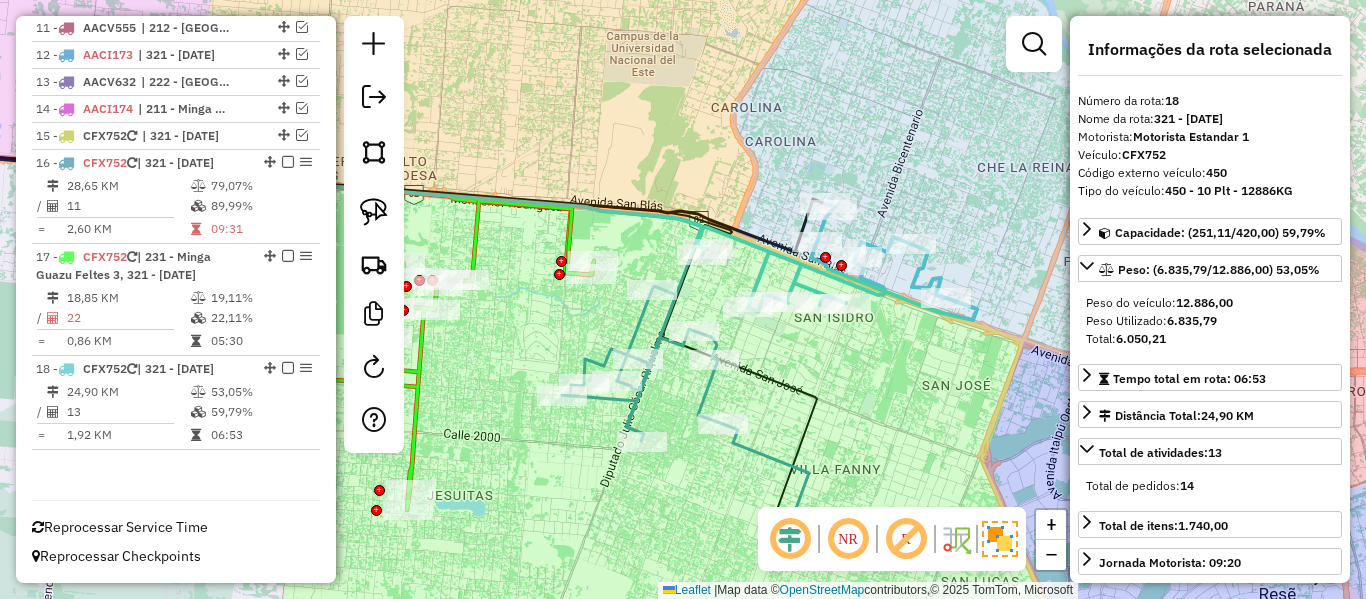 click 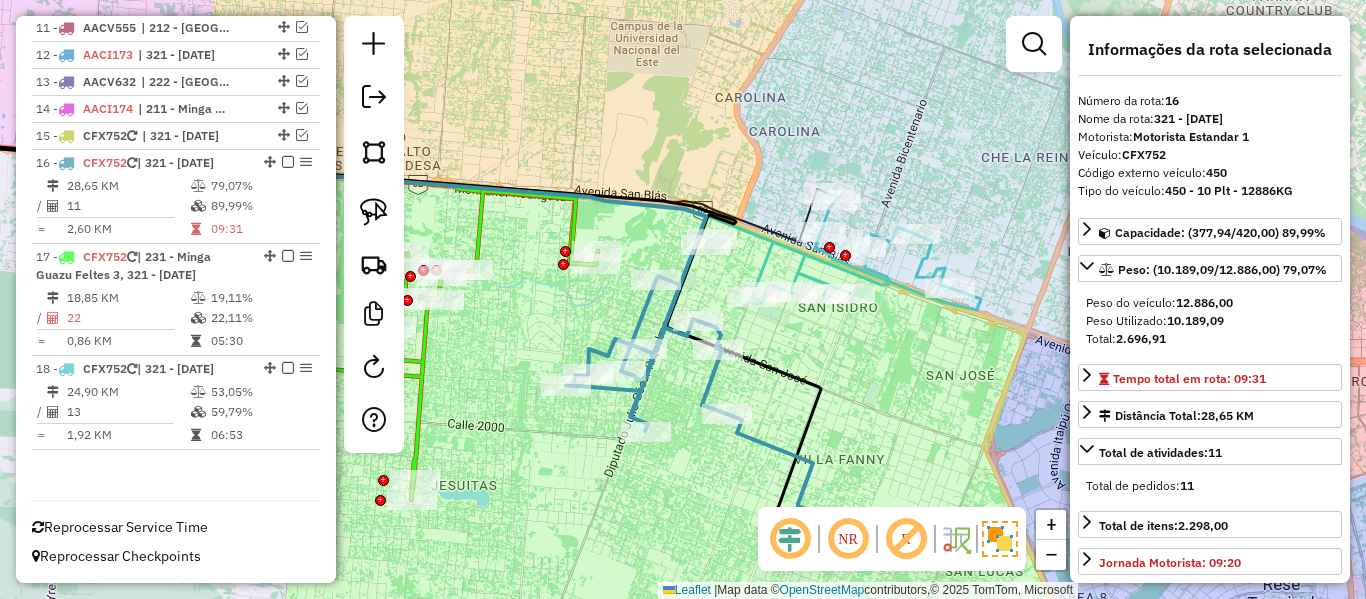 drag, startPoint x: 714, startPoint y: 475, endPoint x: 781, endPoint y: 368, distance: 126.24579 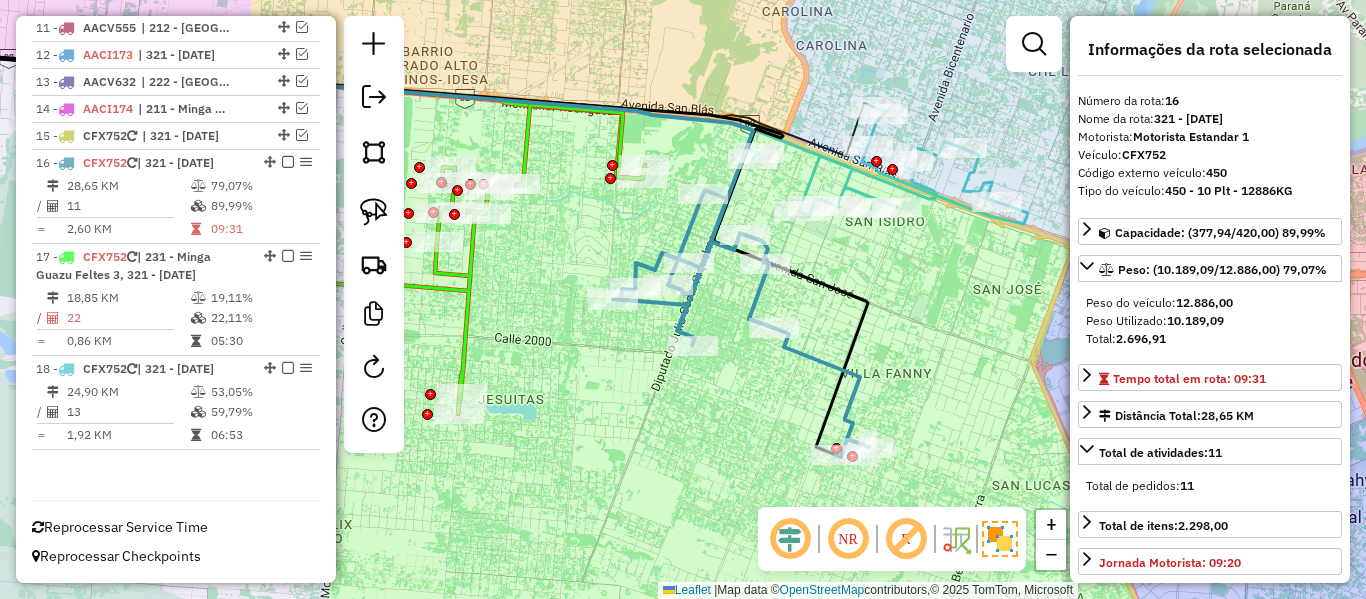 click 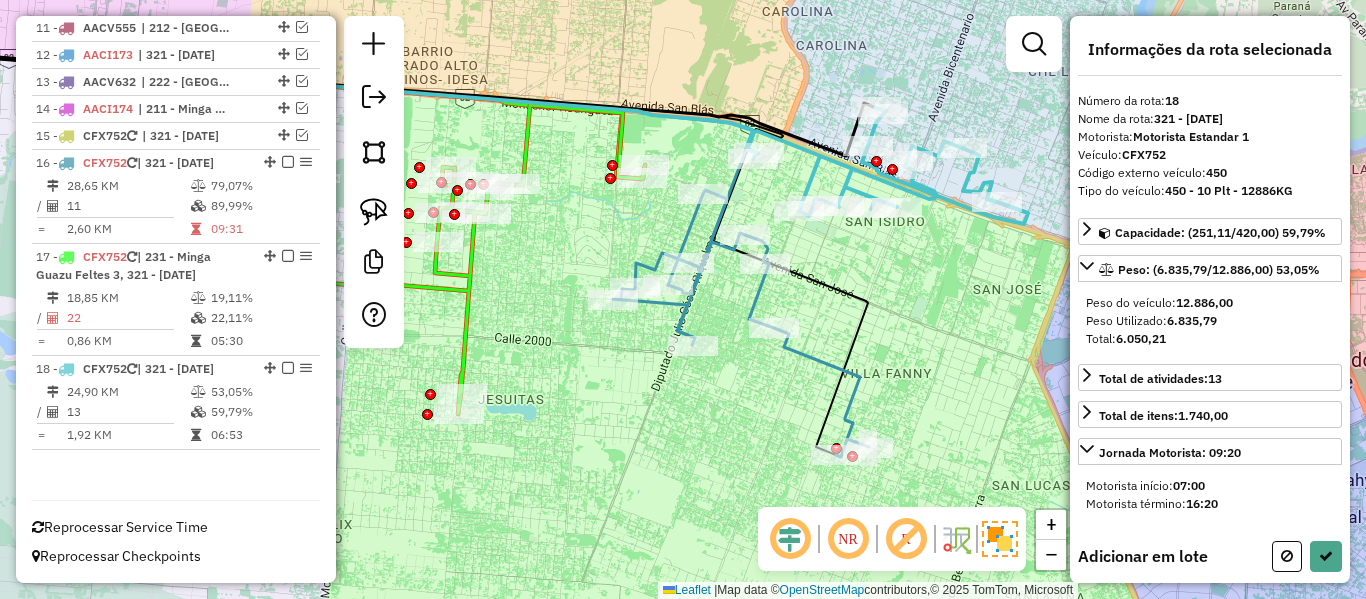 drag, startPoint x: 876, startPoint y: 296, endPoint x: 868, endPoint y: 249, distance: 47.67599 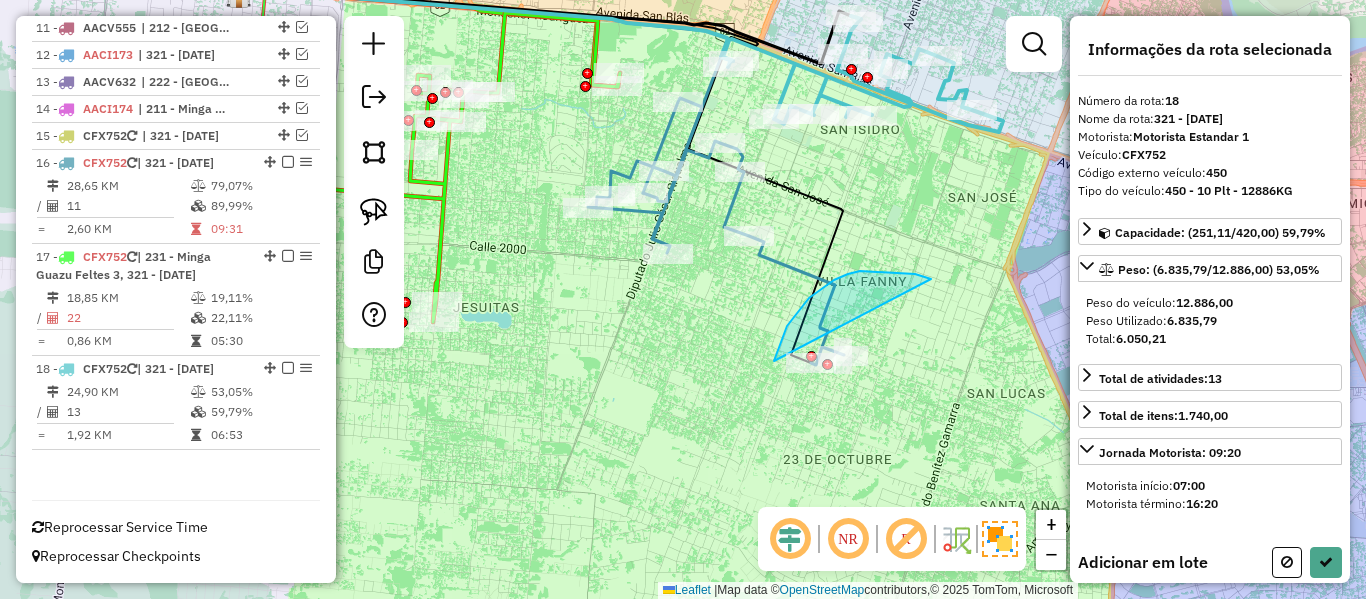 drag, startPoint x: 895, startPoint y: 272, endPoint x: 919, endPoint y: 371, distance: 101.86756 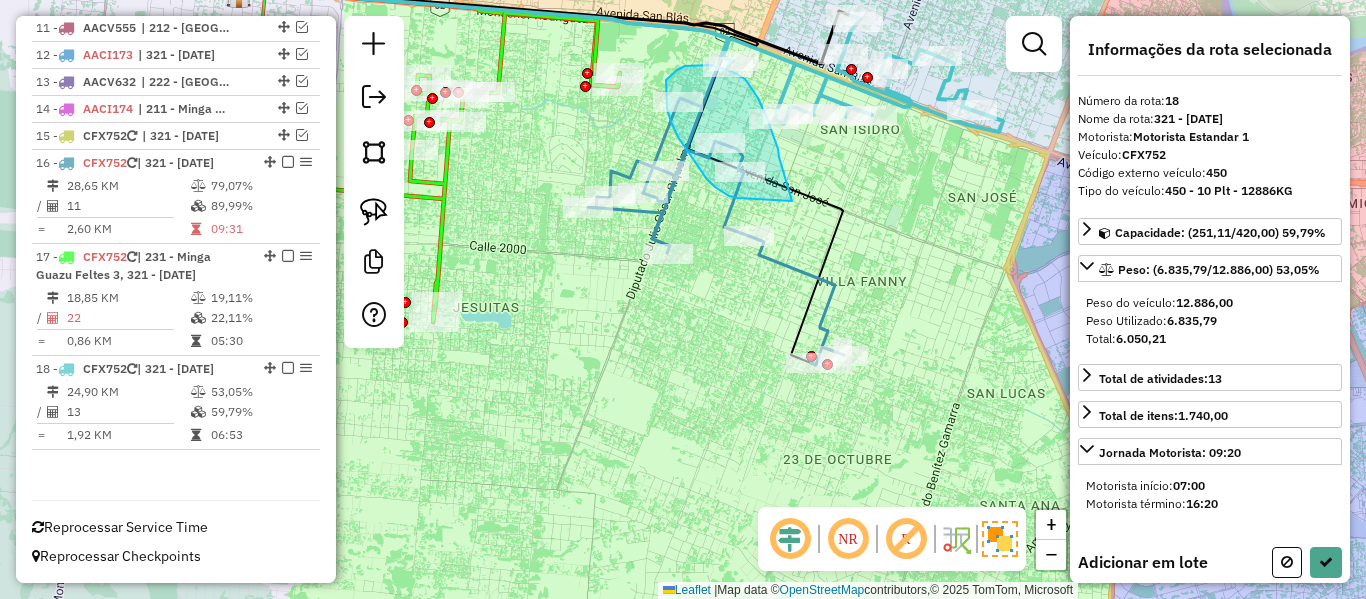 drag, startPoint x: 758, startPoint y: 98, endPoint x: 772, endPoint y: 207, distance: 109.89541 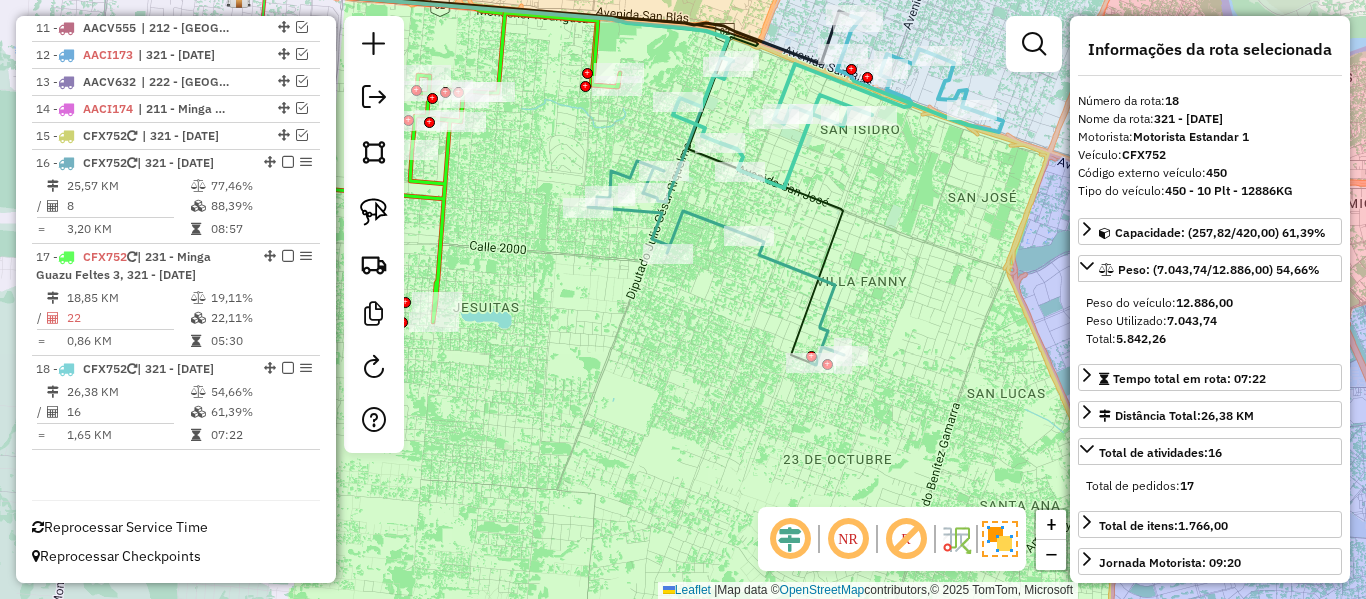 click 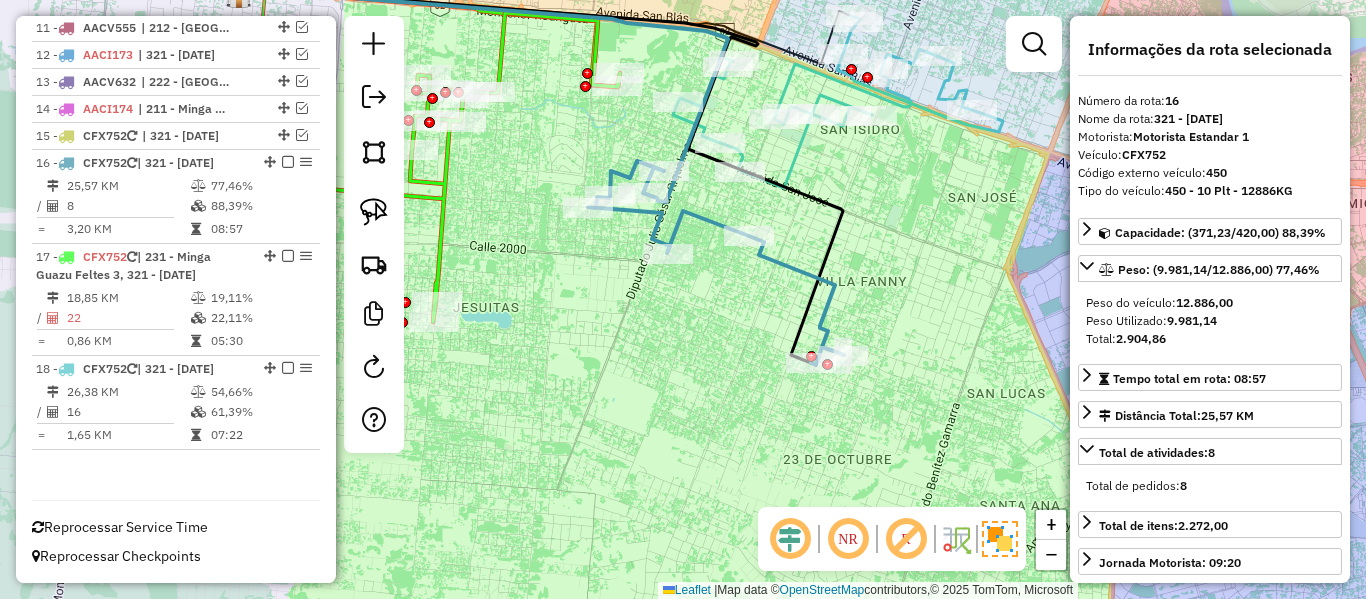 click 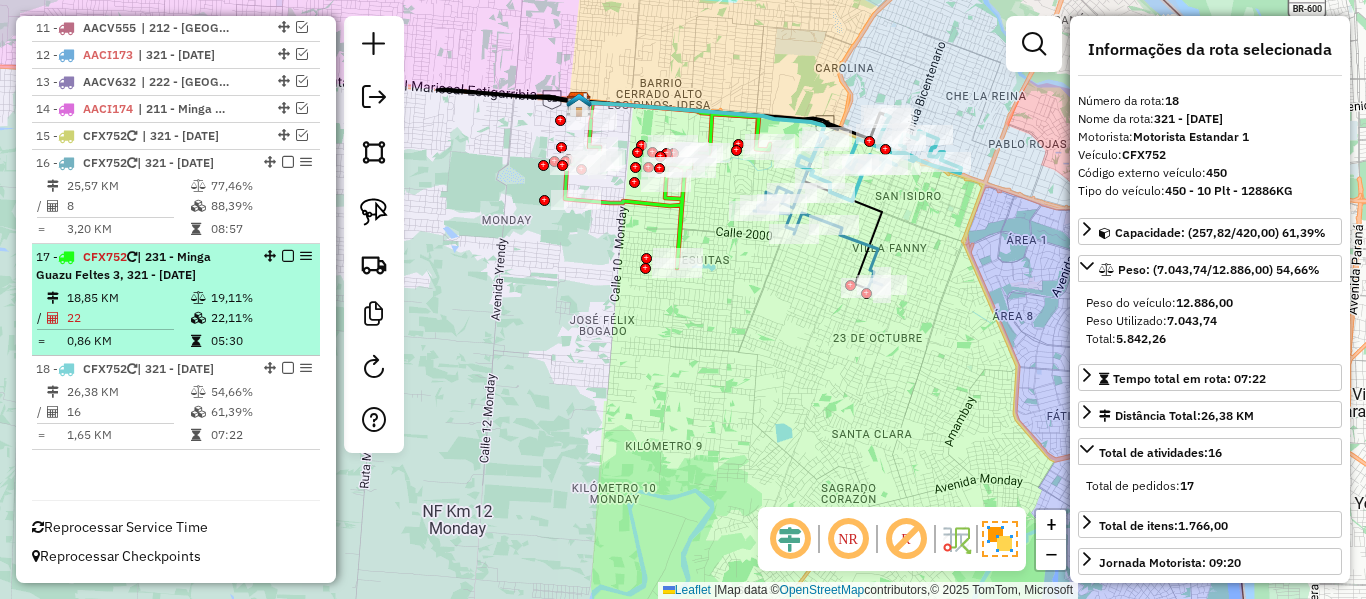 click on "19,11%" at bounding box center [260, 298] 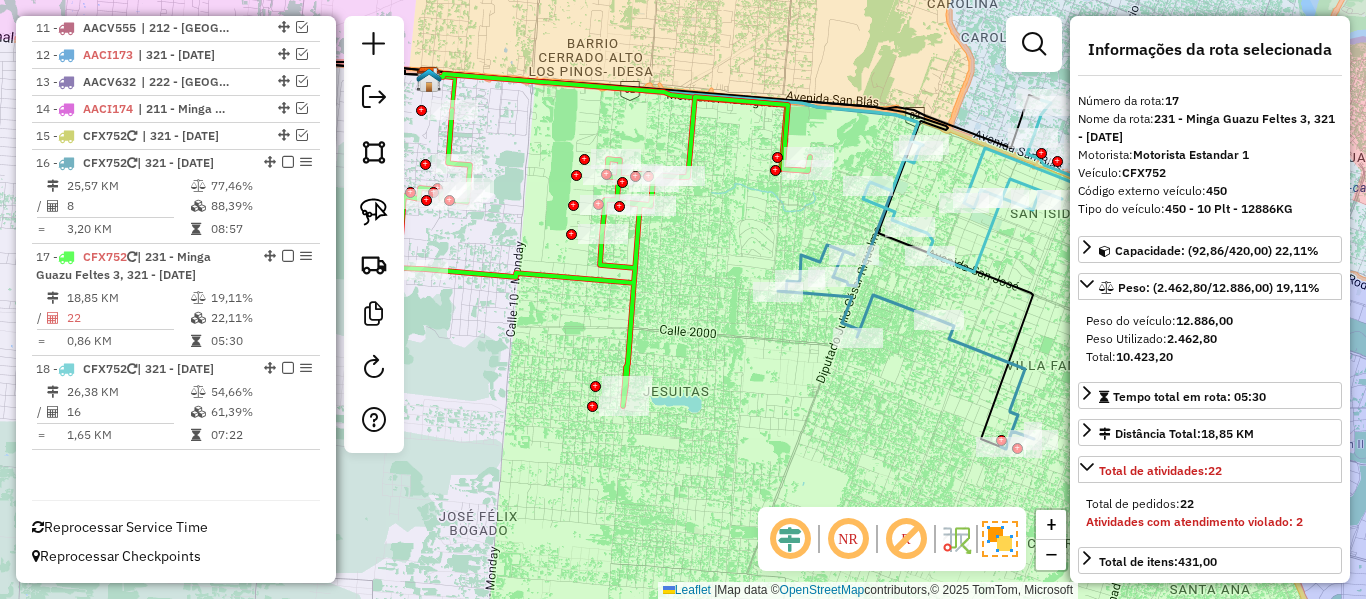 drag, startPoint x: 768, startPoint y: 423, endPoint x: 681, endPoint y: 361, distance: 106.83164 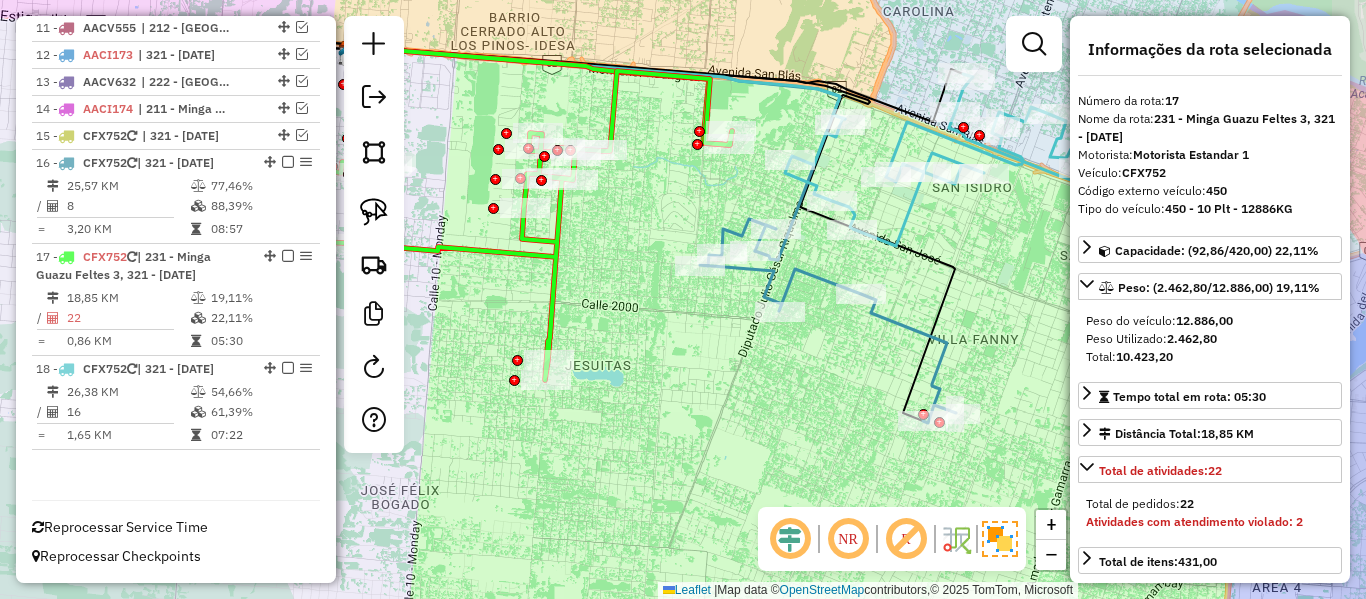 drag, startPoint x: 681, startPoint y: 361, endPoint x: 611, endPoint y: 338, distance: 73.68175 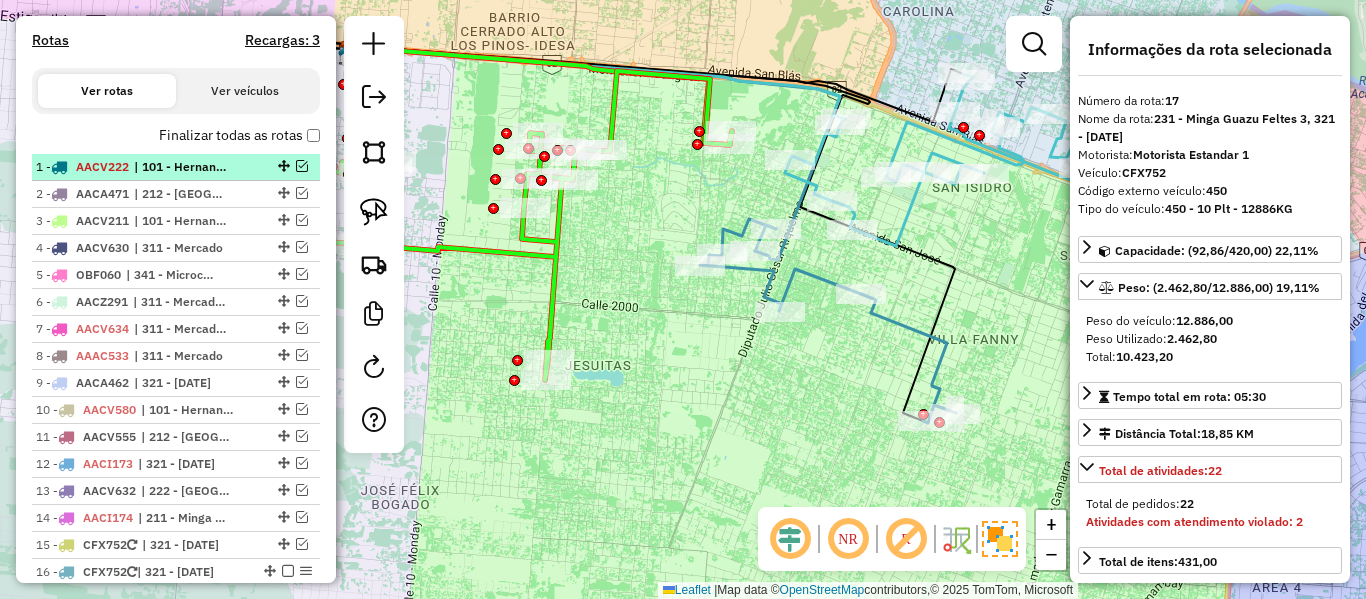 scroll, scrollTop: 452, scrollLeft: 0, axis: vertical 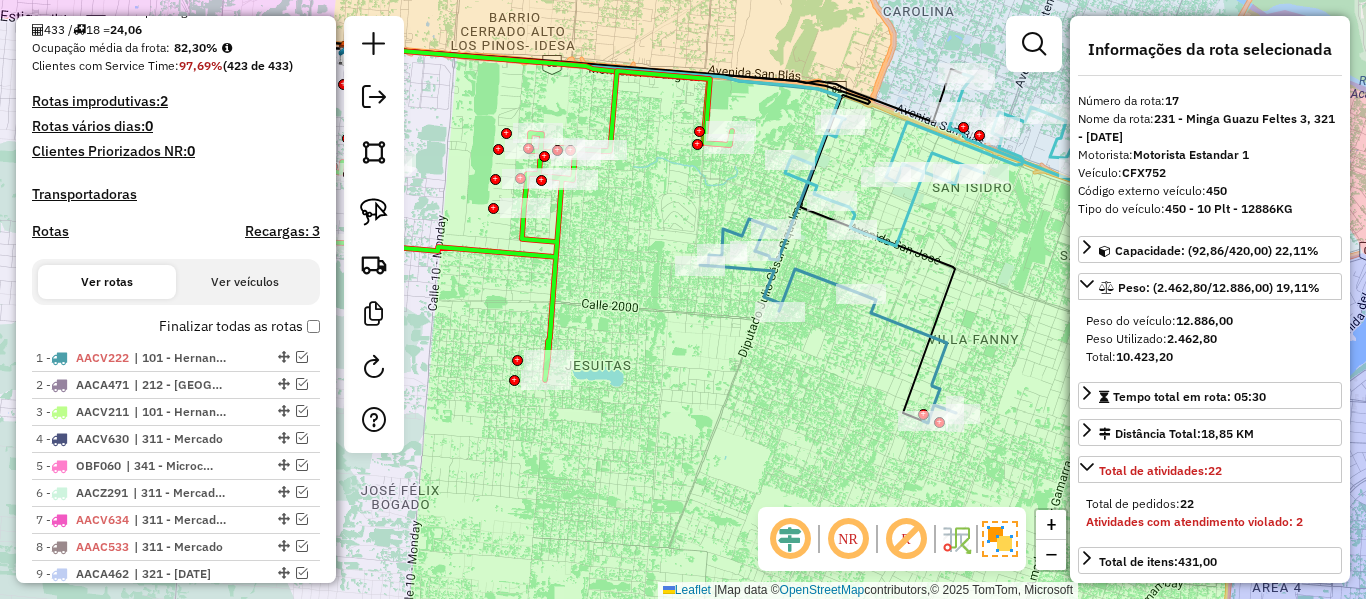 click on "Finalizar todas as rotas" at bounding box center [239, 326] 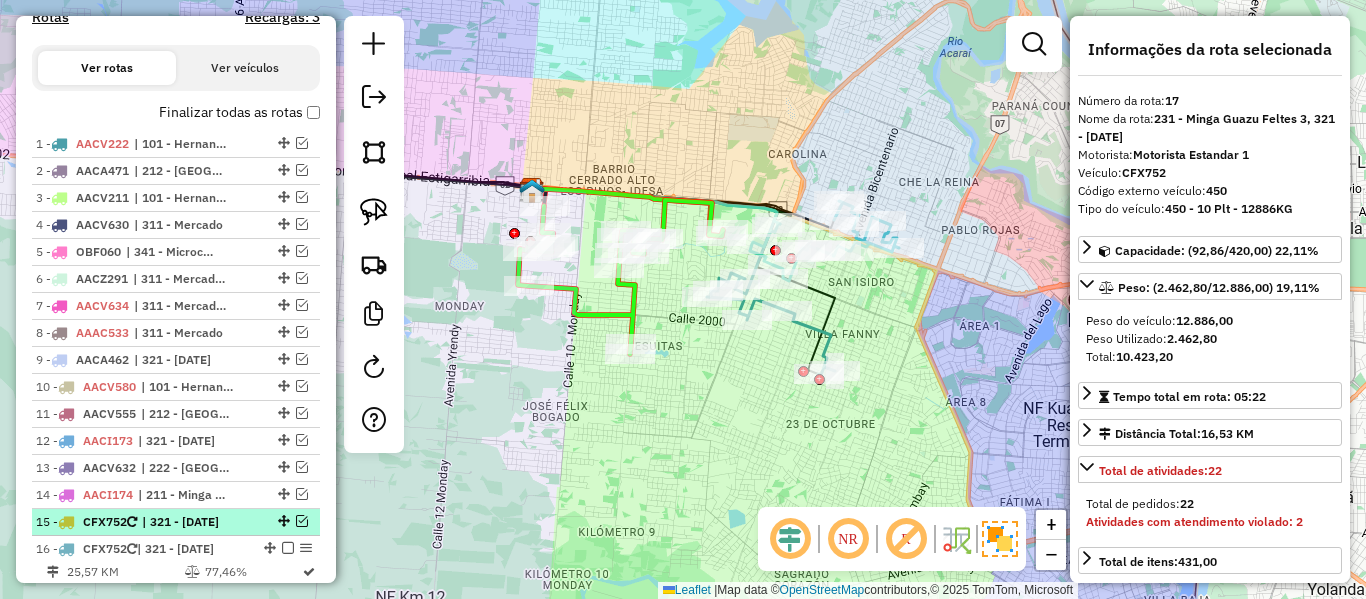 scroll, scrollTop: 452, scrollLeft: 0, axis: vertical 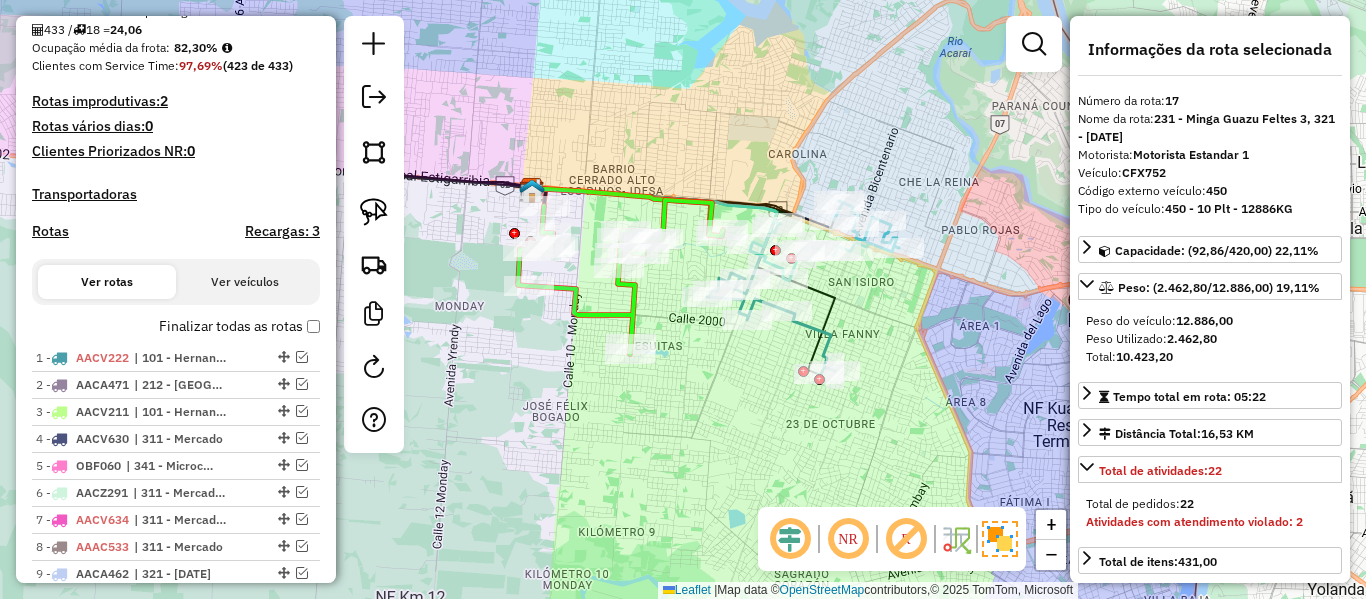 click on "Depósito:  SAZ PY Ciudad del Este  Total de rotas:  18  Distância Total:  819,22 km  Tempo total:  150:51  Custo total:  R$ 929,52  Total de Atividades Roteirizadas:  433  Total de Pedidos Roteirizados:  476  Peso total roteirizado:  101.421,08  Cubagem total roteirizado:  3.801,54  Total de Atividades não Roteirizadas:  0  Total de Pedidos não Roteirizados:  0 Total de caixas por viagem:  3.801,54 /   18 =  211,20 Média de Atividades por viagem:  433 /   18 =  24,06 Ocupação média da frota:  82,30%  Clientes com Service Time:  97,69%   (423 de 433)   Rotas improdutivas:  2  Rotas vários dias:  0  Clientes Priorizados NR:  0  Transportadoras  Rotas  Recargas: 3   Ver rotas   Ver veículos  Finalizar todas as rotas   1 -       AACV222   | 101 - Hernandarias   2 -       AACA471   | 212 - Minga Guazu   3 -       AACV211   | 101 - Hernandarias, 311 - Mercado, 321 - Monday , 331 - Akaray   4 -       AACV630   | 311 - Mercado   5 -       OBF060   | 341 - Microcentro   6 -       AACZ291   7 -      /" at bounding box center (176, 417) 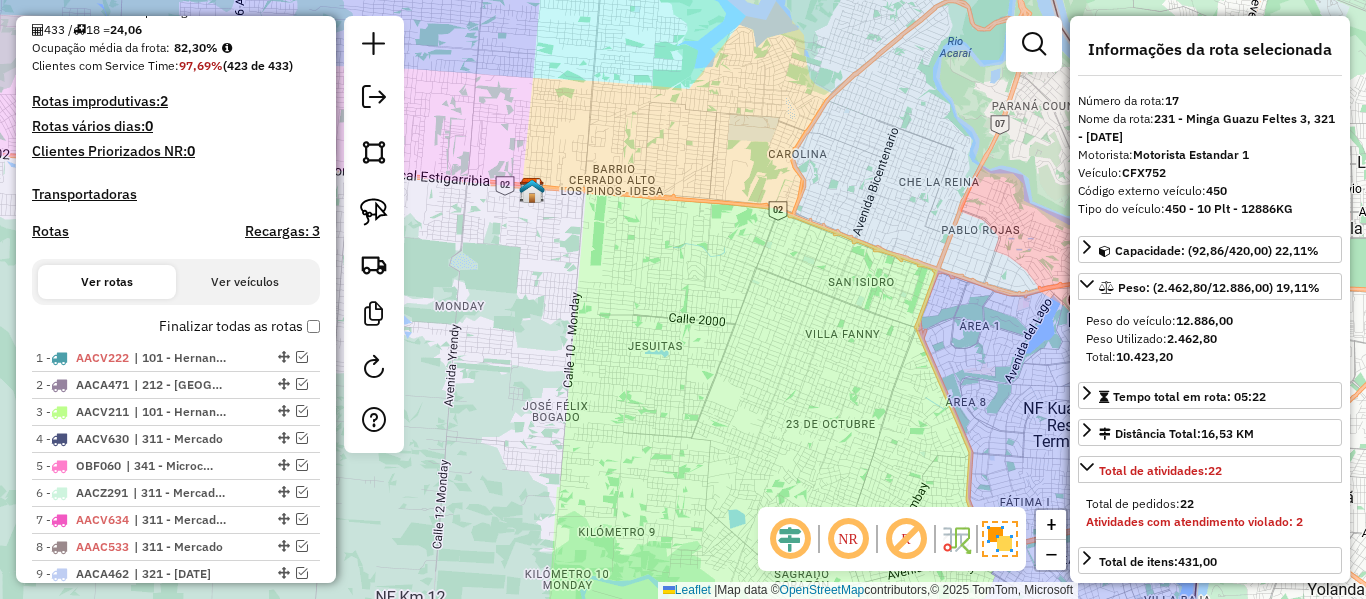 click on "Finalizar todas as rotas" at bounding box center (239, 326) 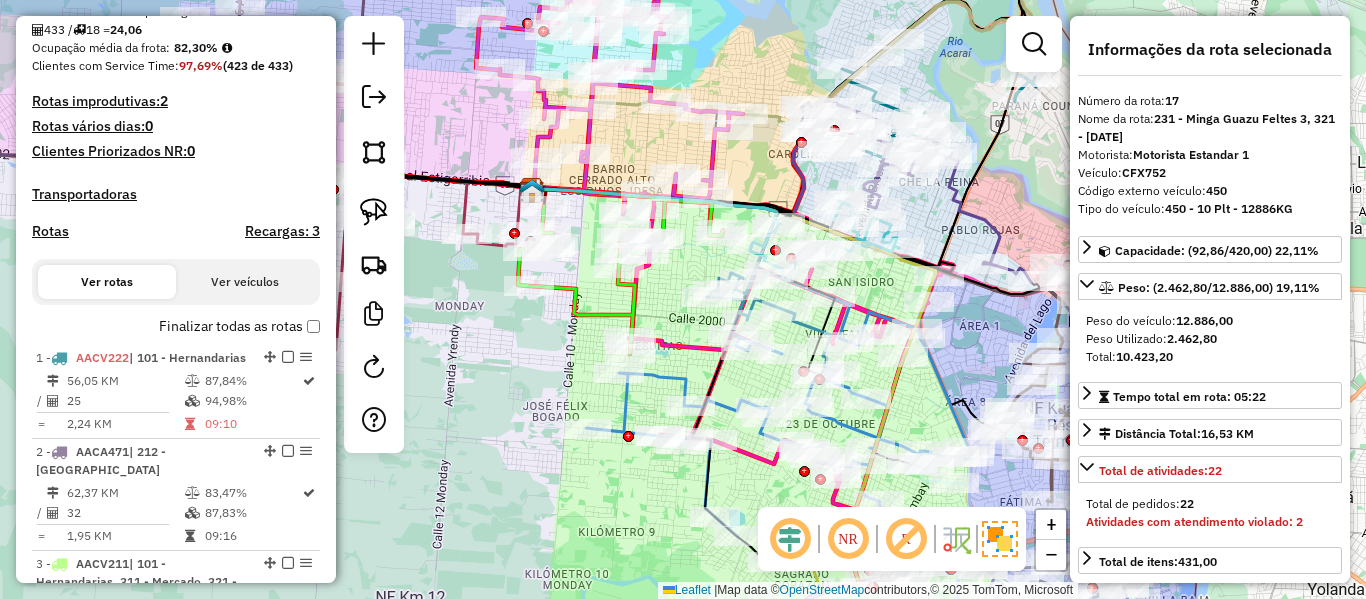 click on "Rotas" at bounding box center [50, 231] 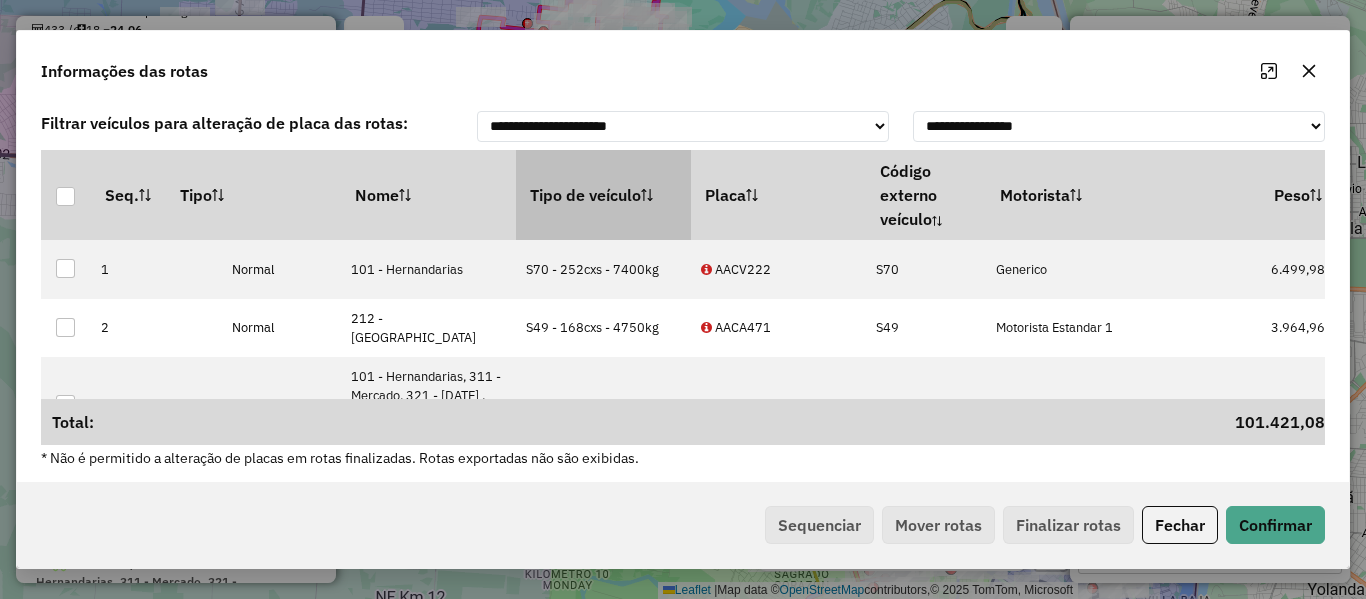 click on "Tipo de veículo" at bounding box center (603, 195) 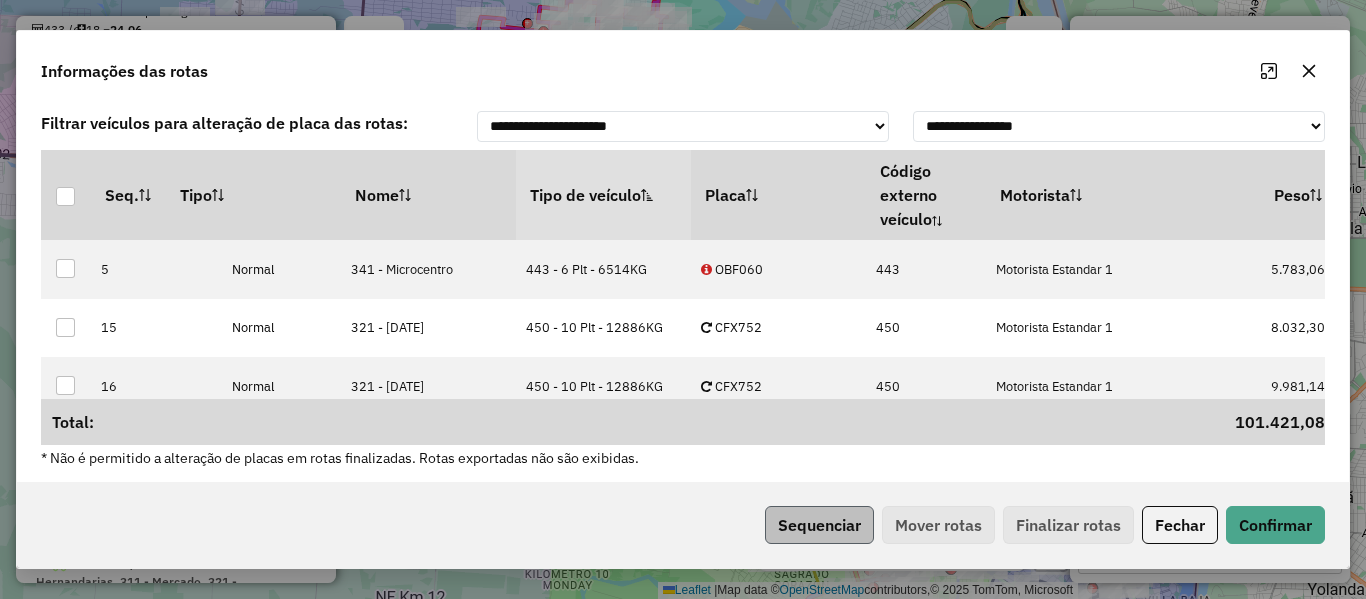 drag, startPoint x: 832, startPoint y: 504, endPoint x: 832, endPoint y: 526, distance: 22 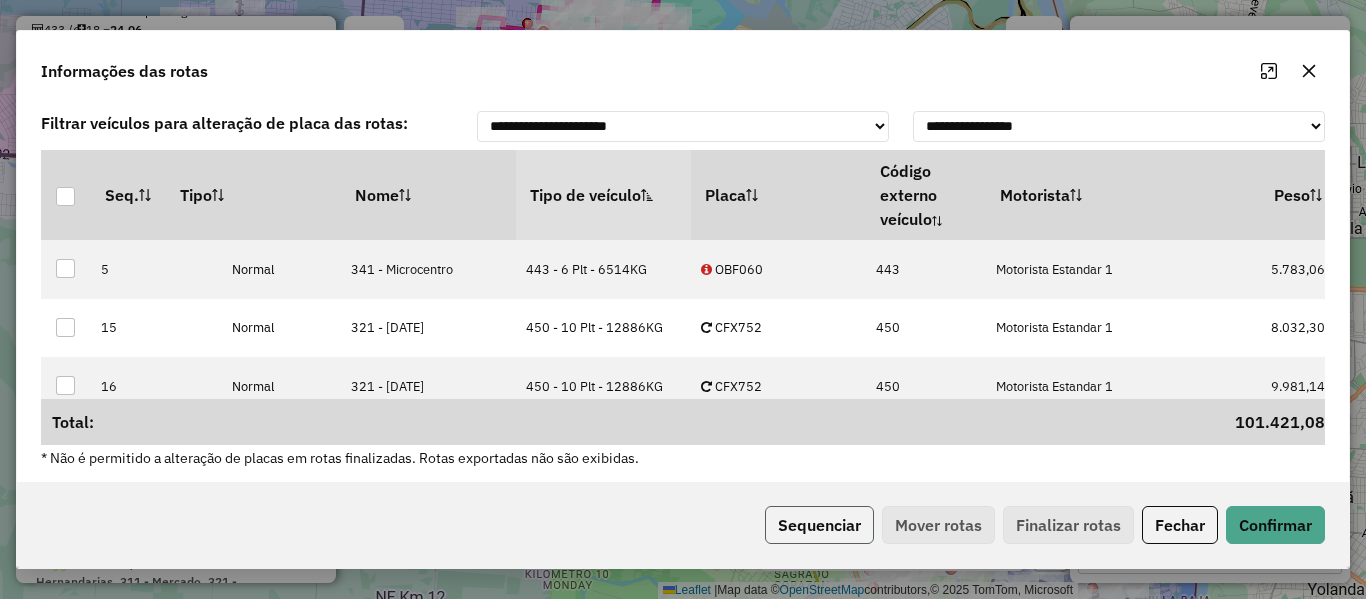 click on "Sequenciar" 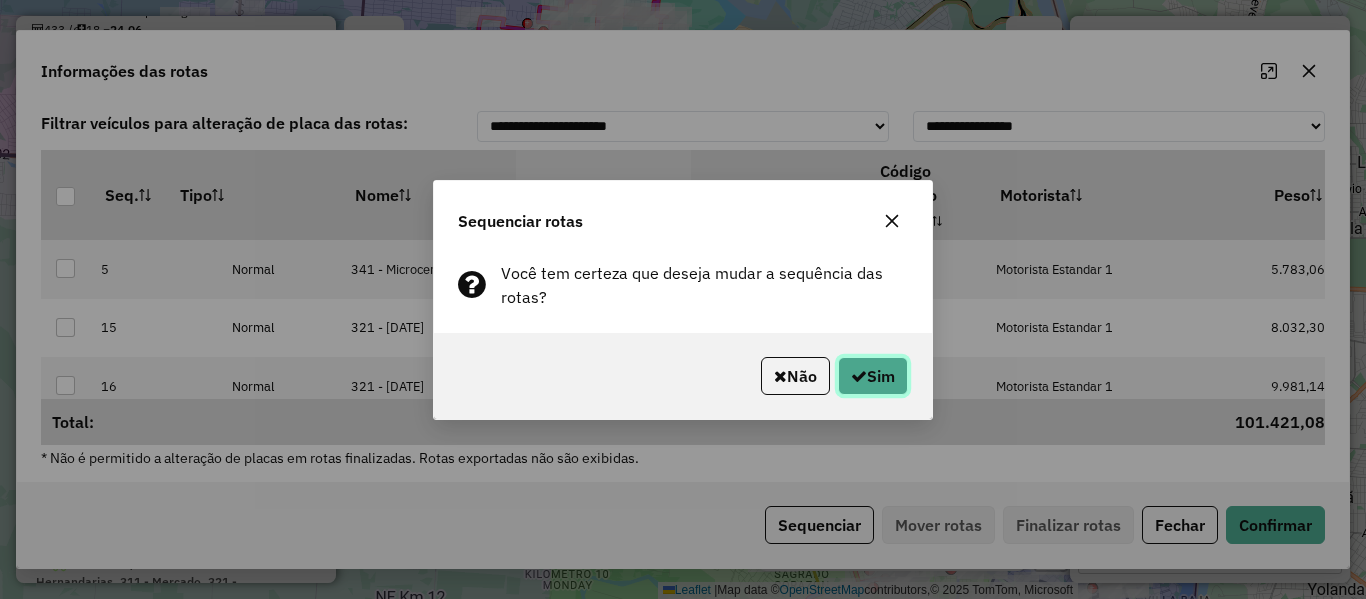 drag, startPoint x: 876, startPoint y: 383, endPoint x: 839, endPoint y: 401, distance: 41.14608 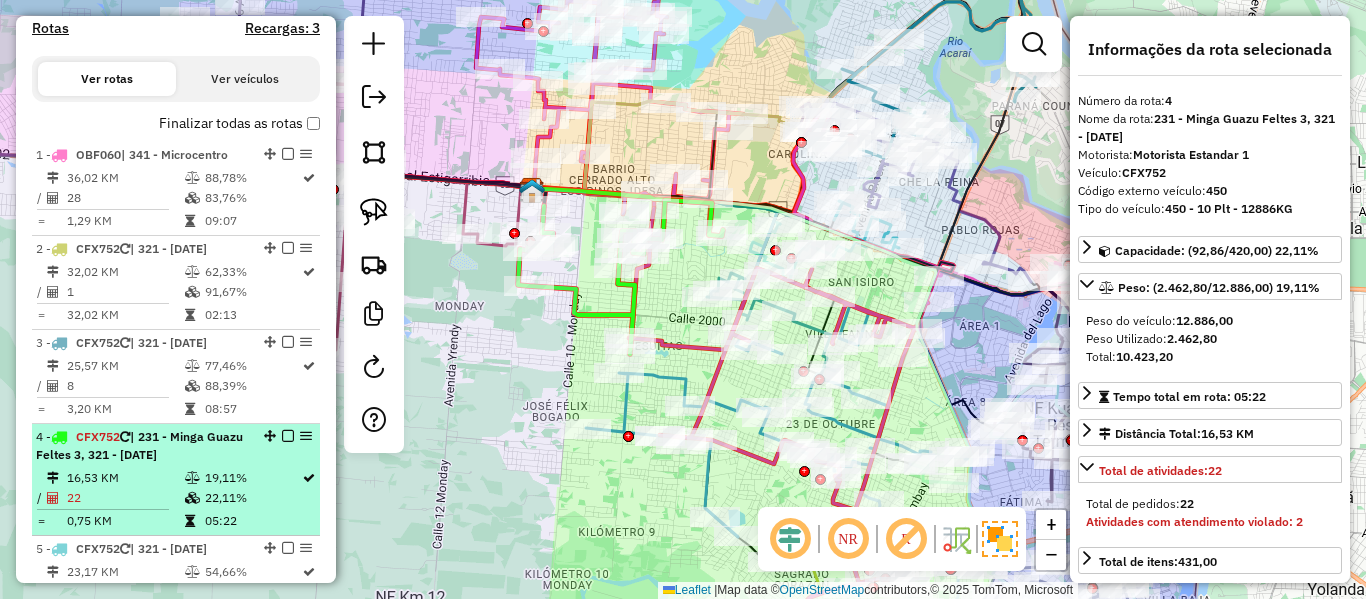 scroll, scrollTop: 555, scrollLeft: 0, axis: vertical 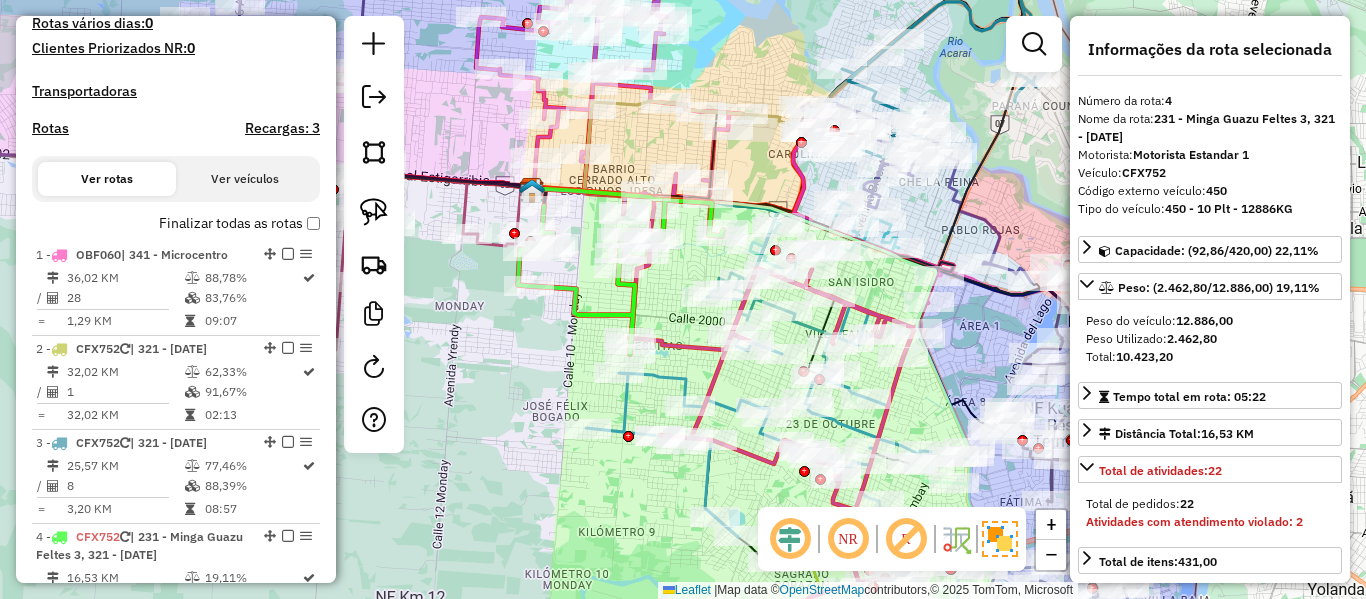 click on "Finalizar todas as rotas" at bounding box center [239, 223] 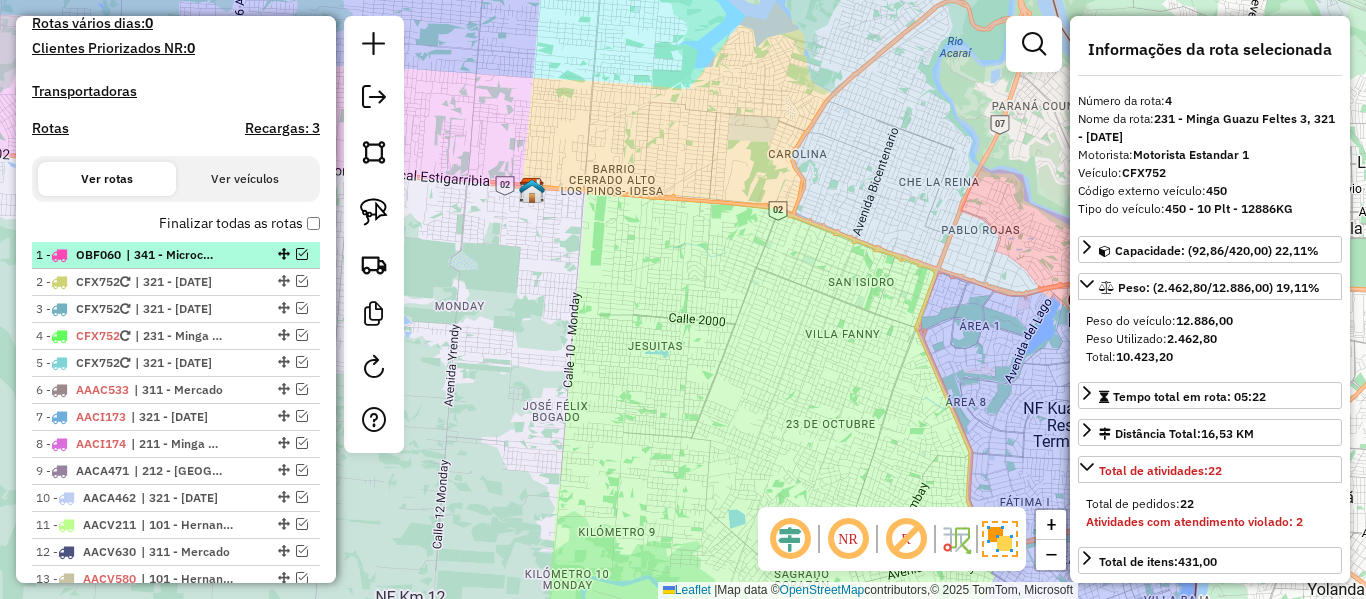 click on "1 -       OBF060   | 341 - Microcentro" at bounding box center (142, 255) 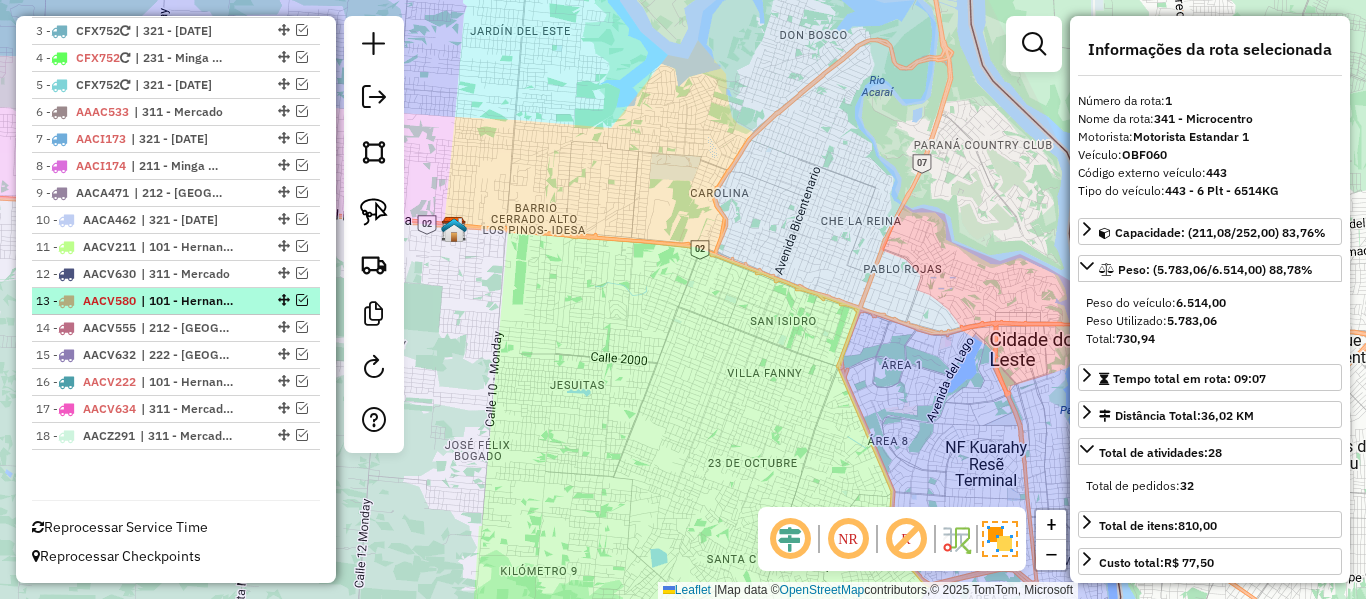 scroll, scrollTop: 533, scrollLeft: 0, axis: vertical 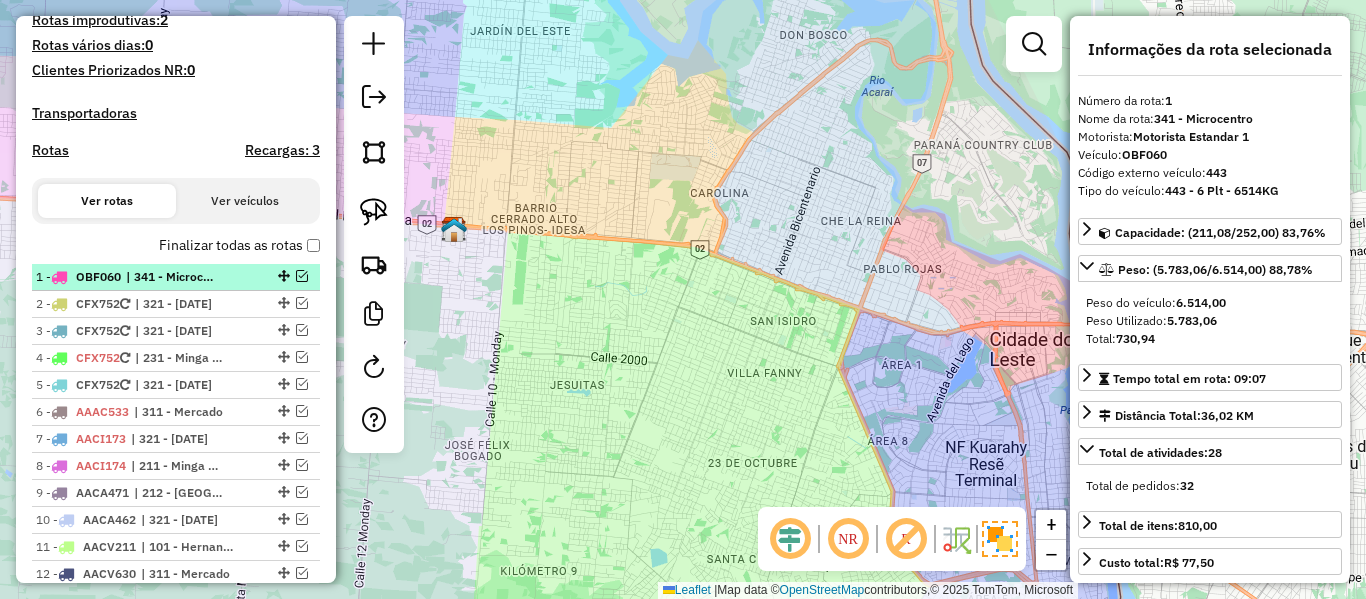 click at bounding box center (302, 276) 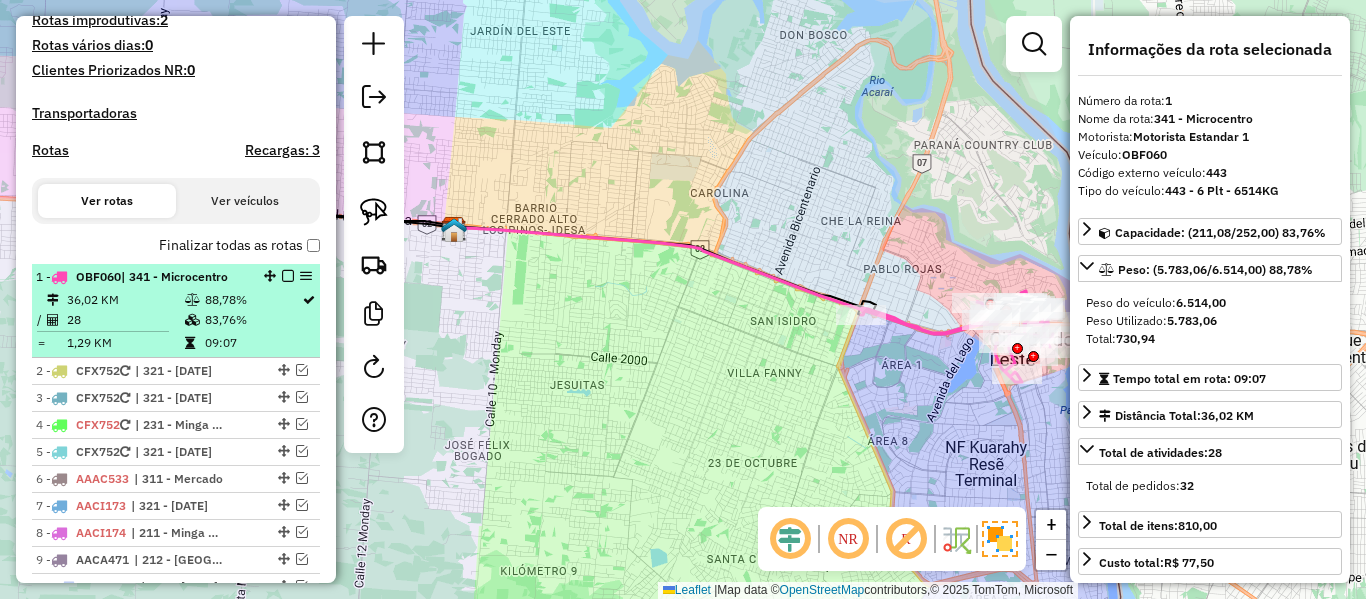 click at bounding box center [288, 276] 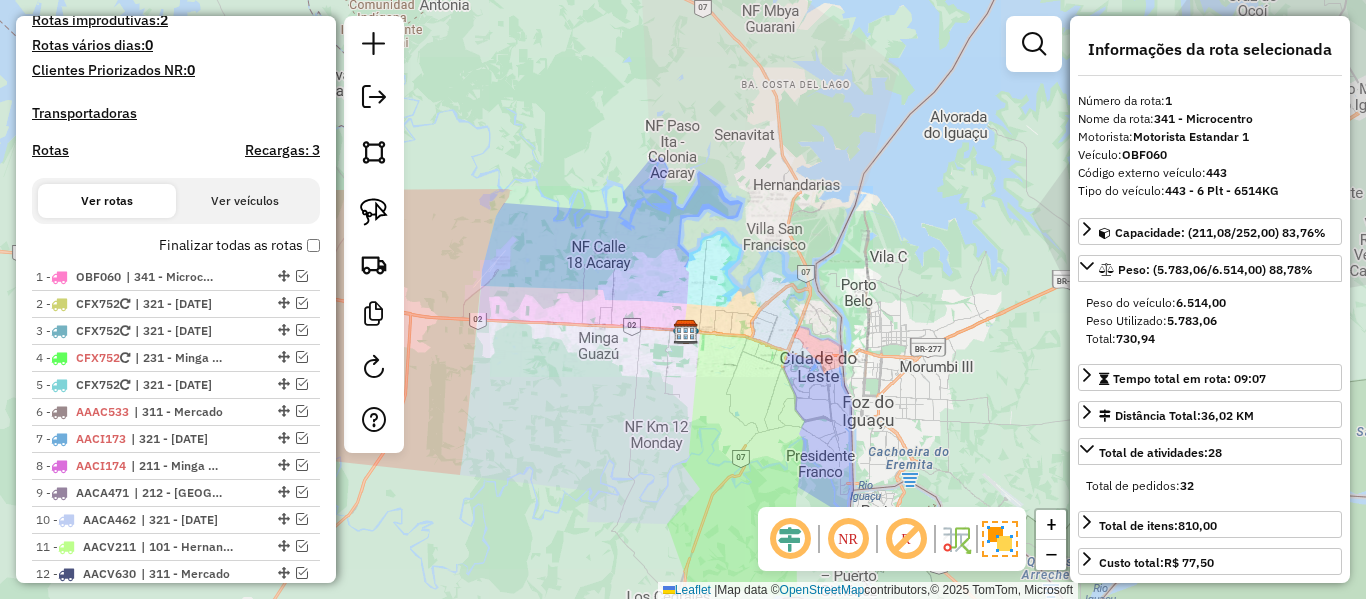 drag, startPoint x: 763, startPoint y: 387, endPoint x: 736, endPoint y: 332, distance: 61.269894 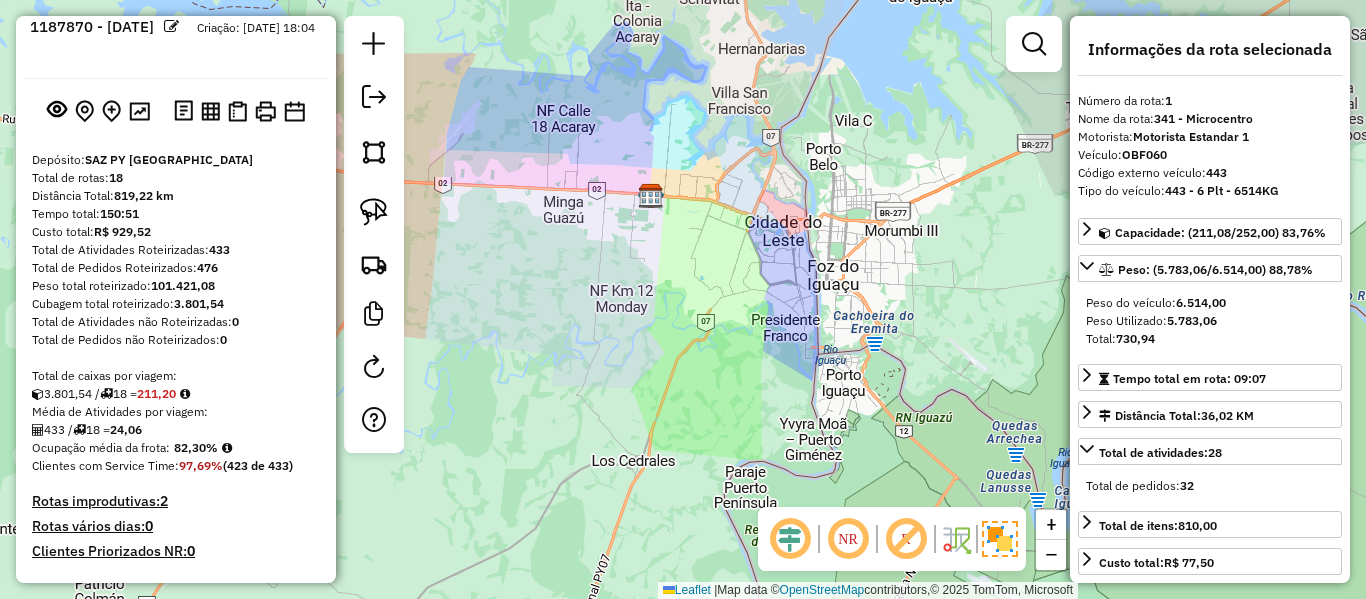scroll, scrollTop: 33, scrollLeft: 0, axis: vertical 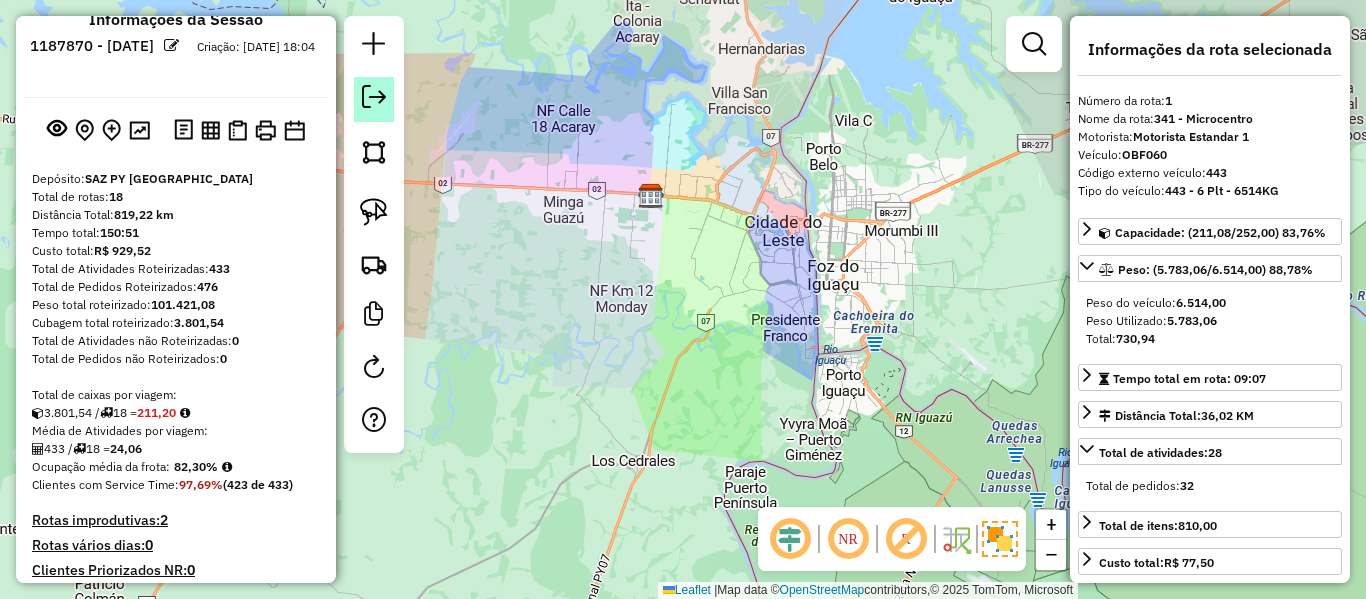 click 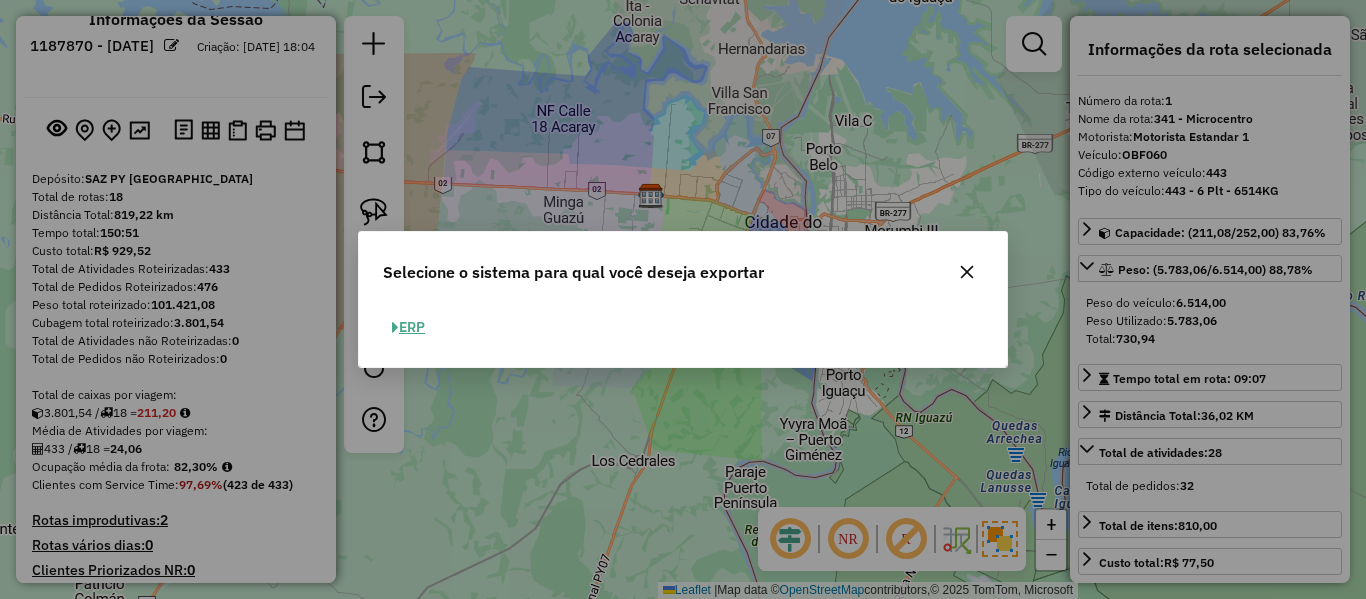 click on "ERP" 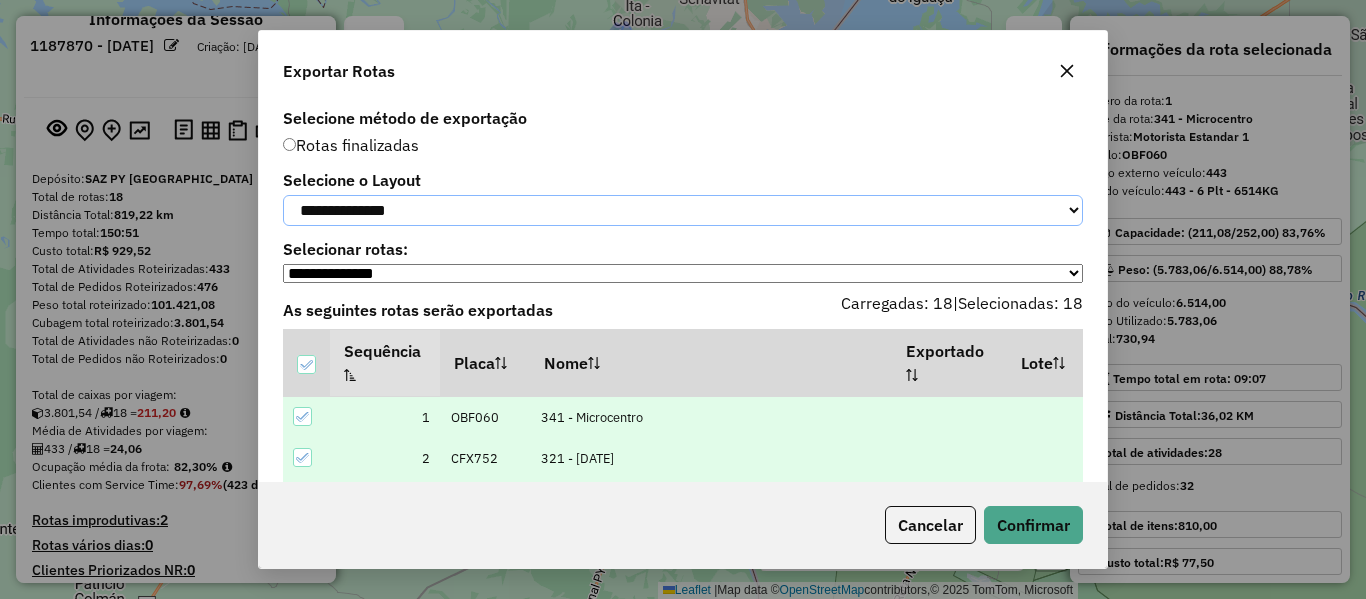 click on "**********" 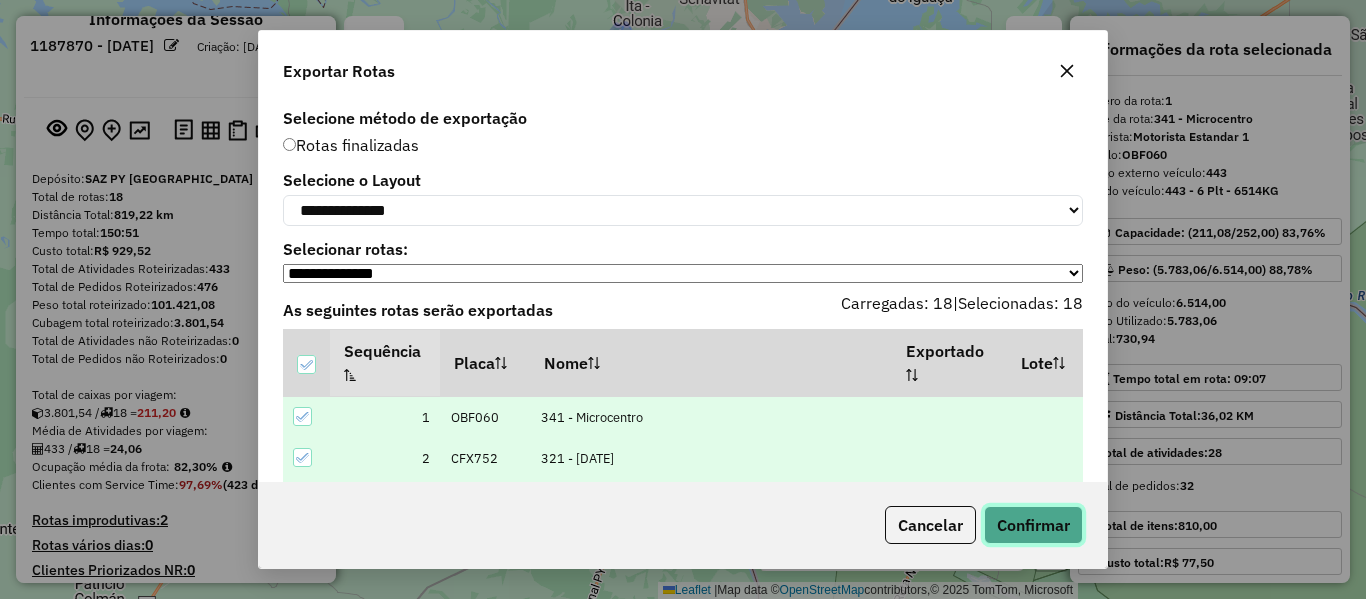 click on "Confirmar" 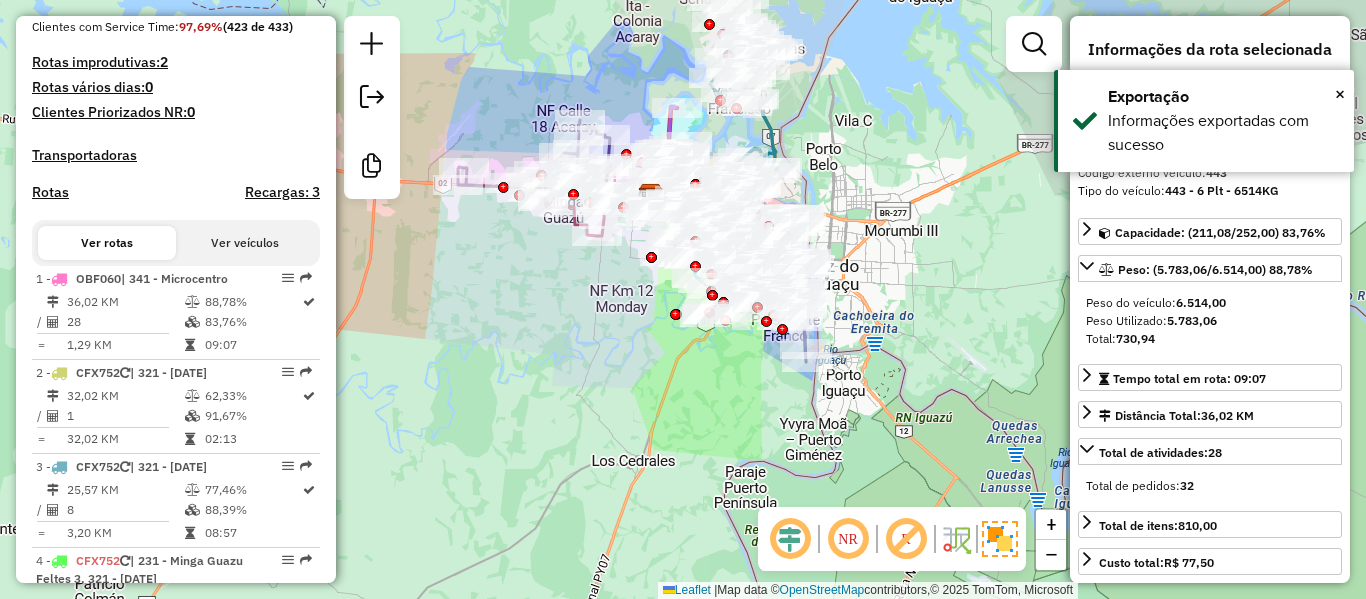 scroll, scrollTop: 795, scrollLeft: 0, axis: vertical 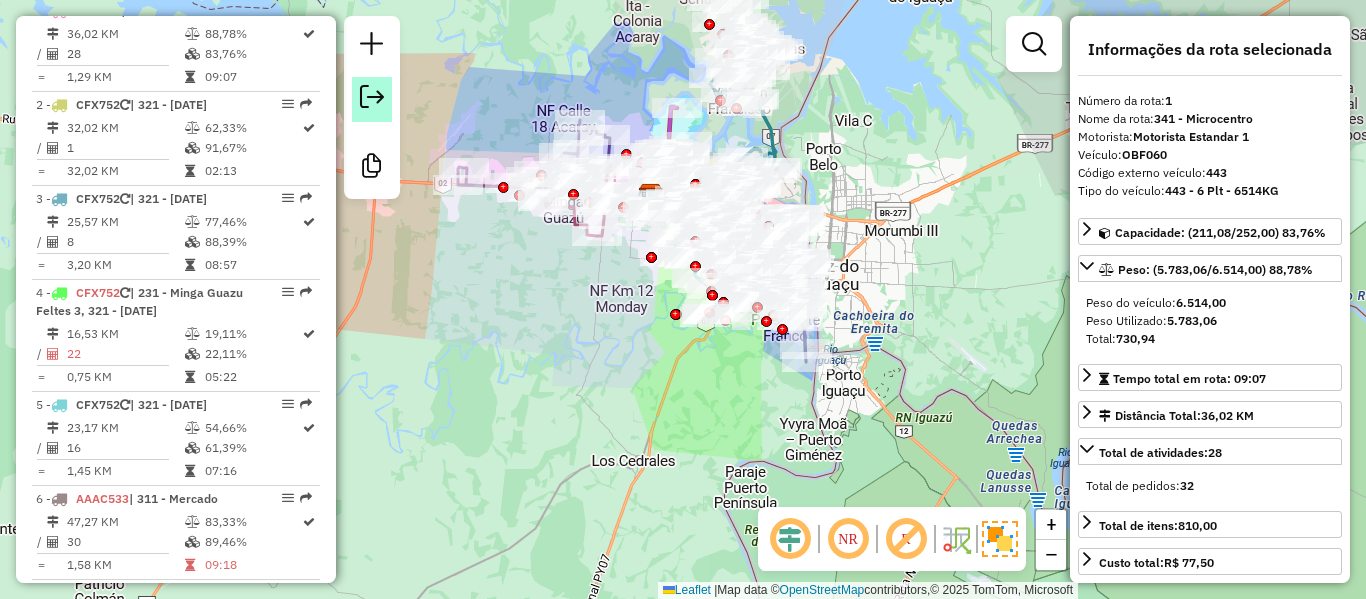 click 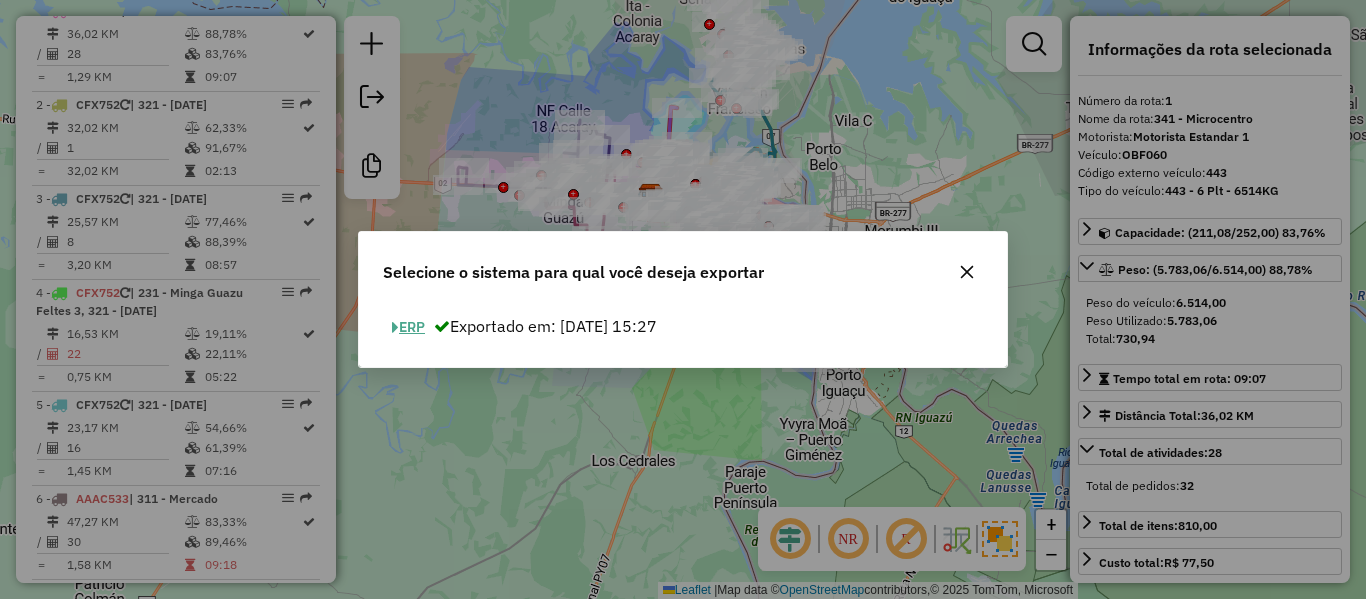 click on "ERP" 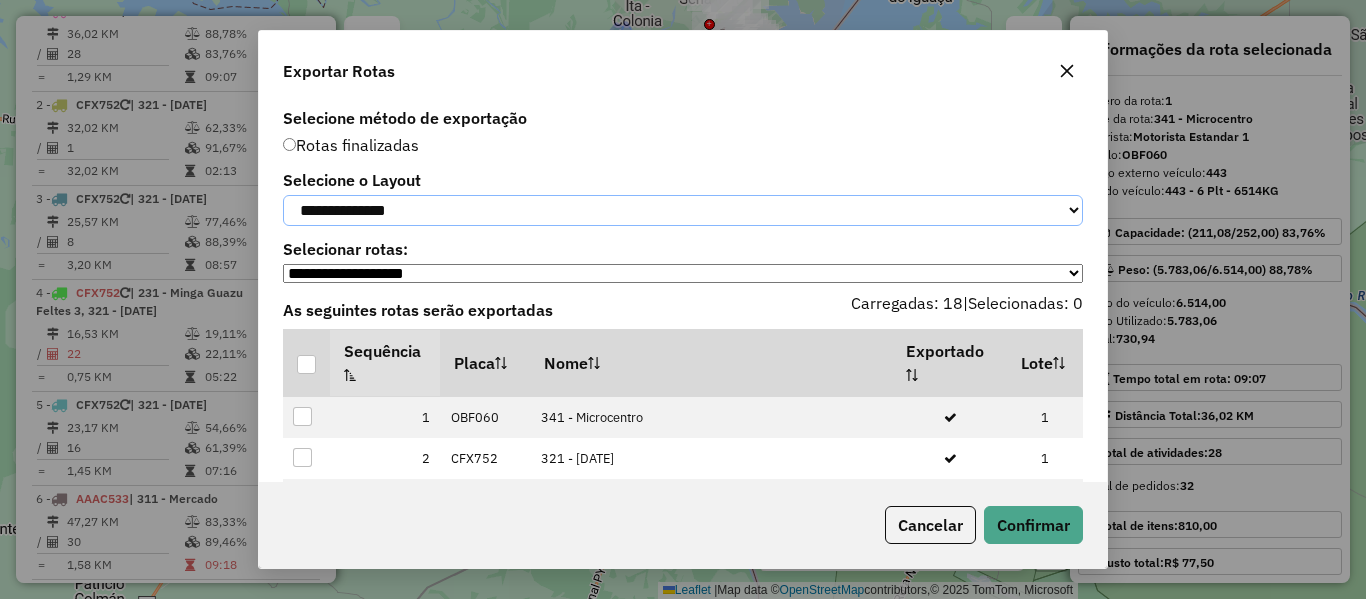 click on "**********" 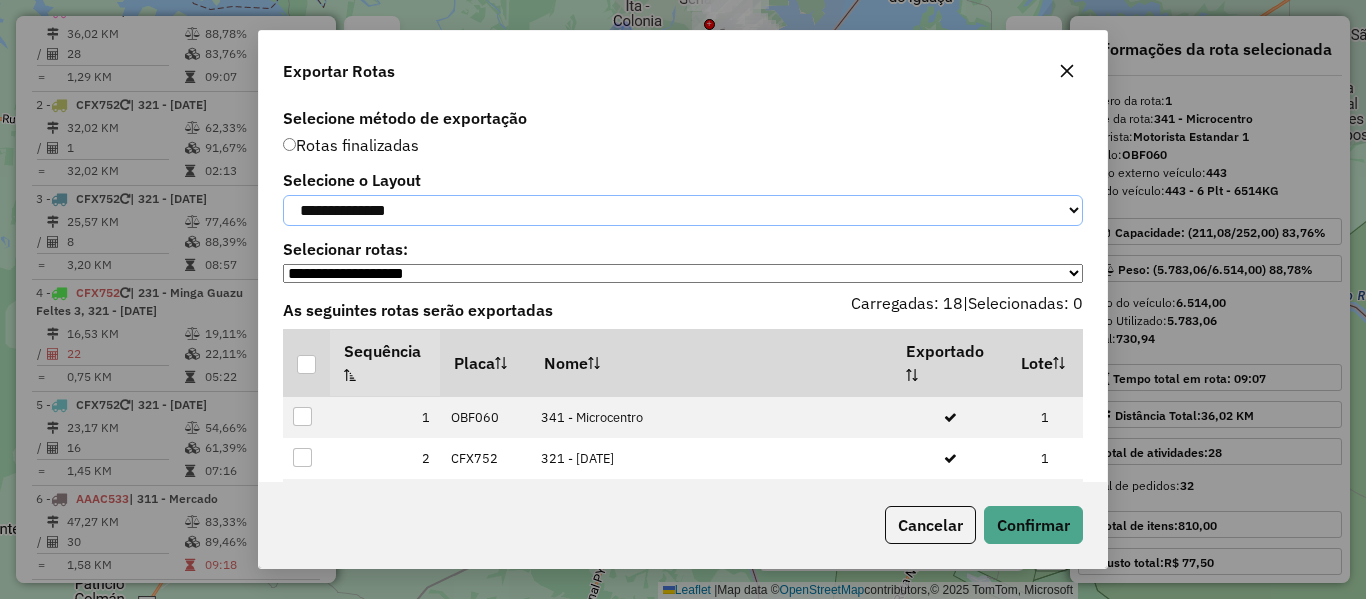 select on "*********" 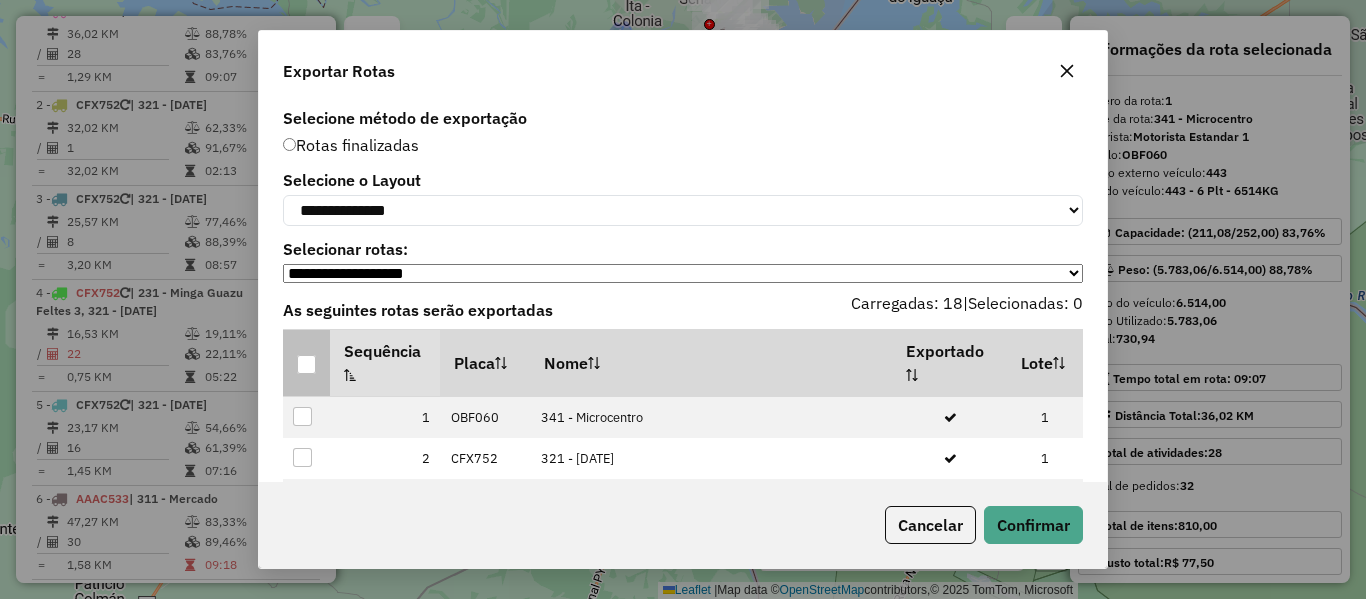 click at bounding box center [306, 364] 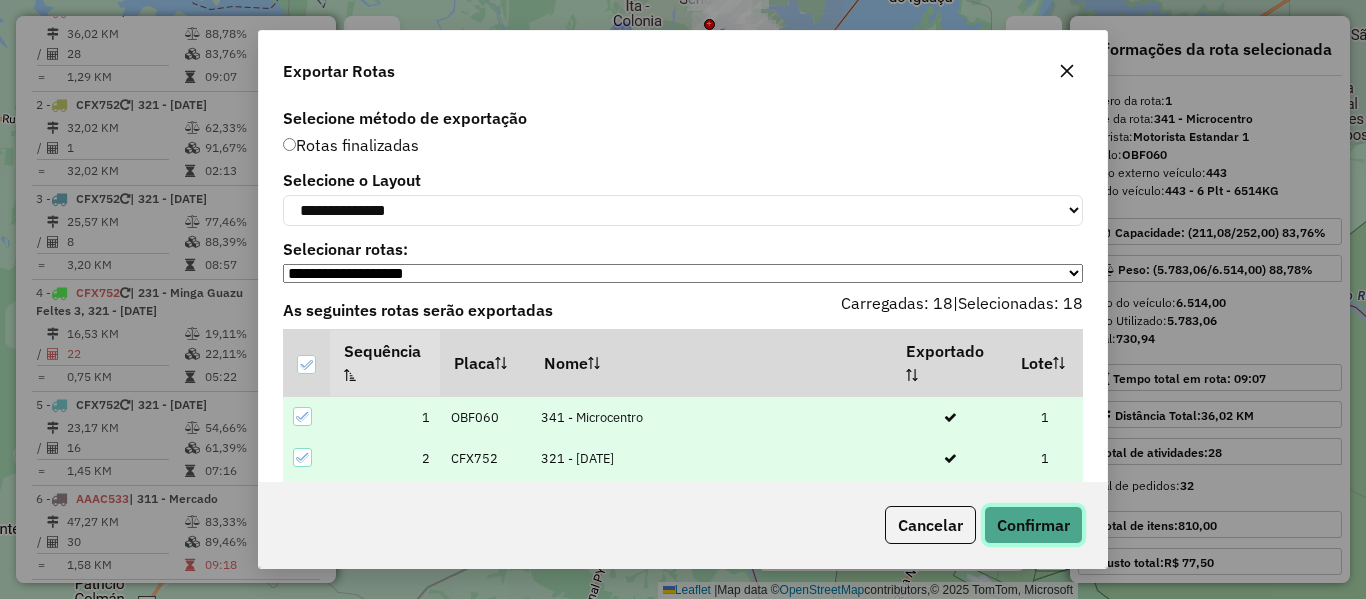 click on "Confirmar" 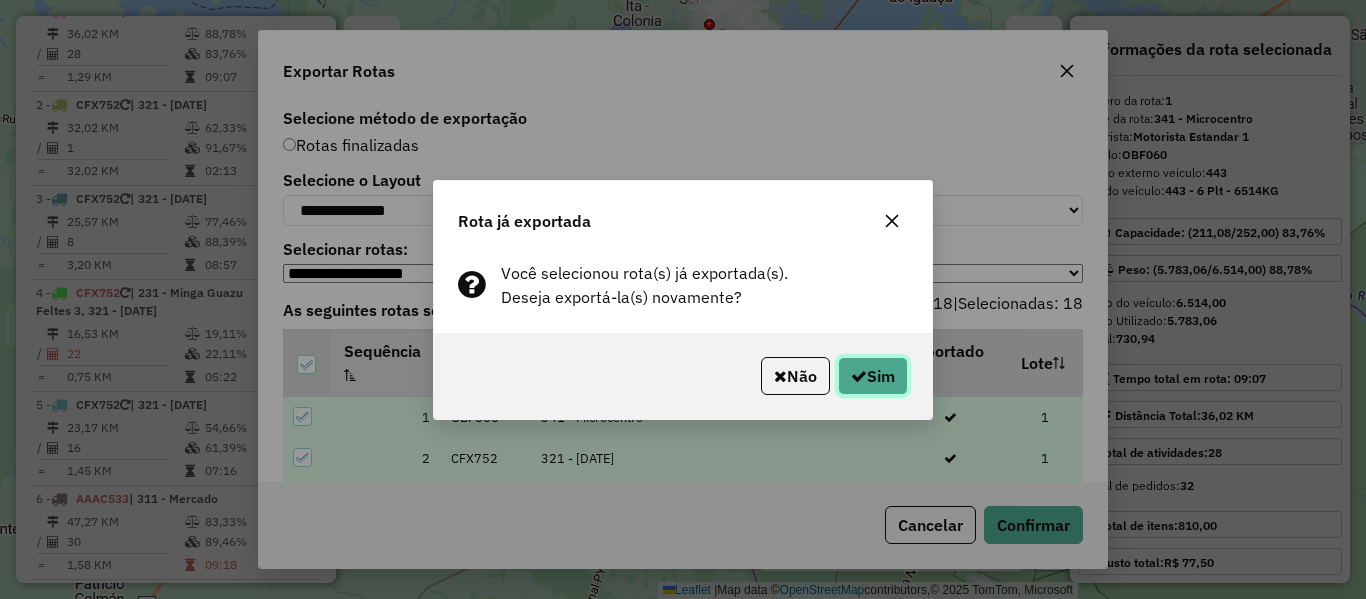 click on "Sim" 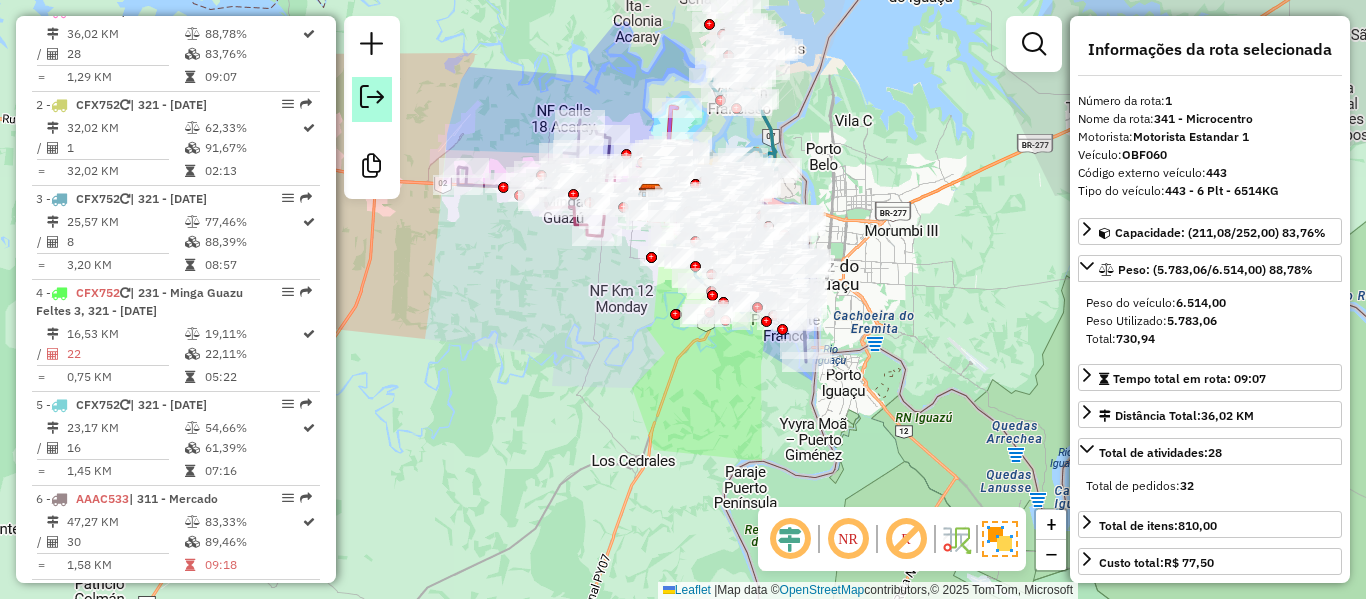click 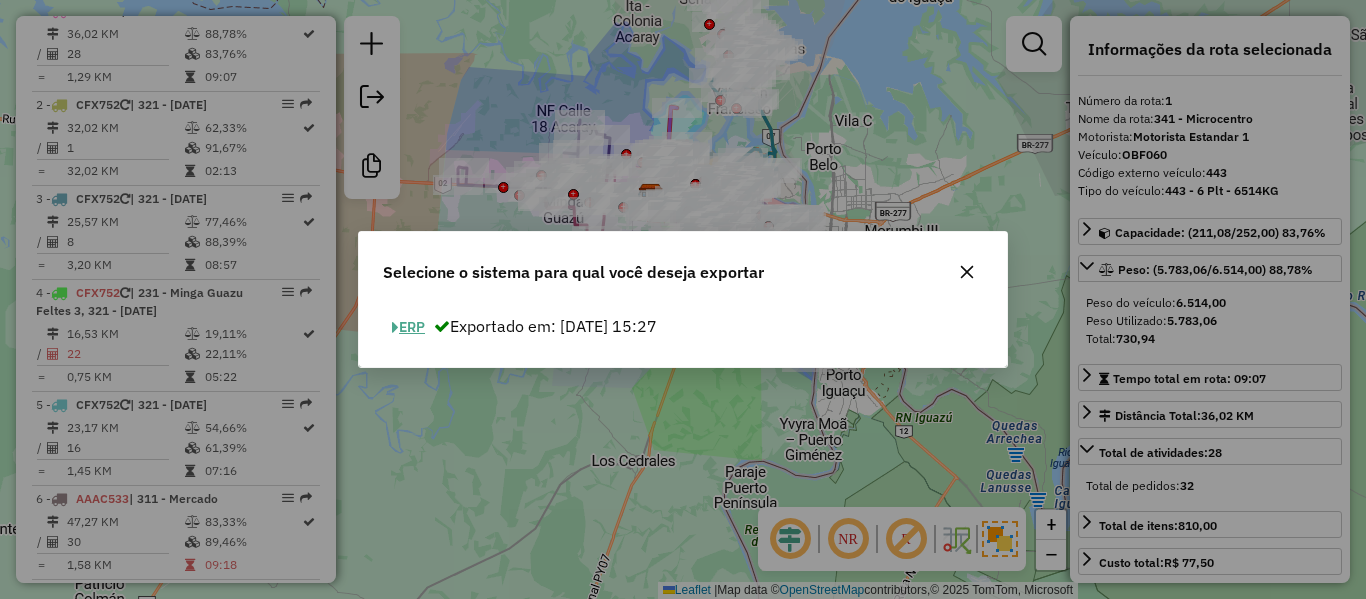 click 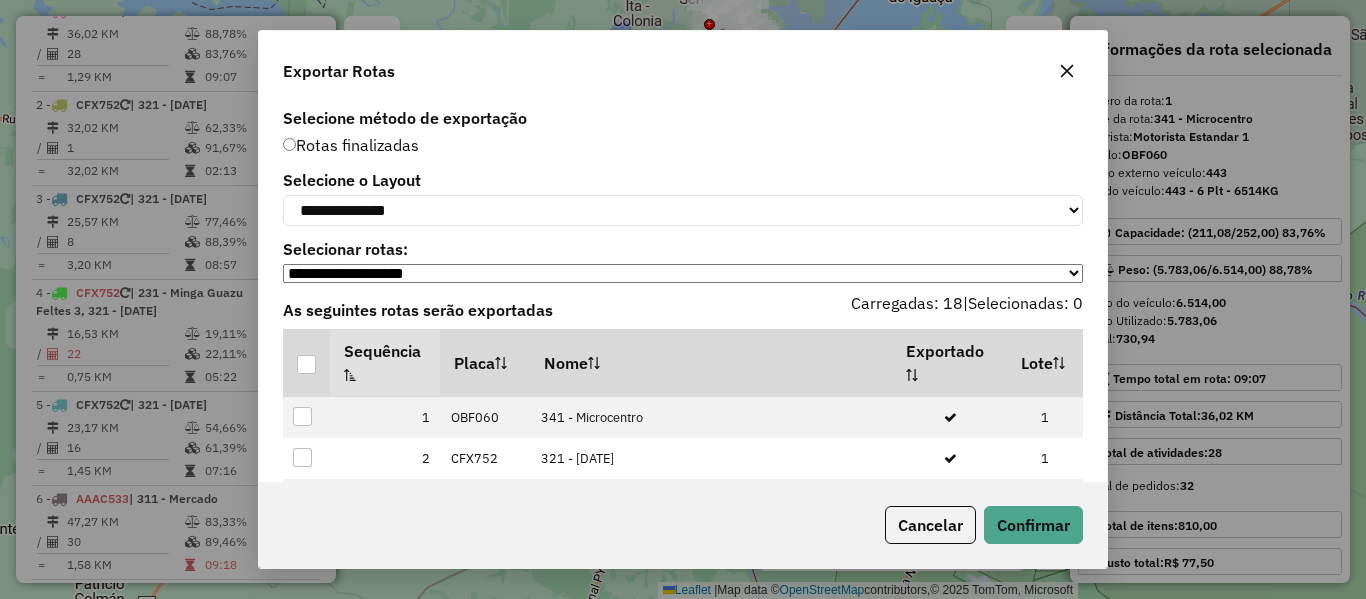 click on "**********" 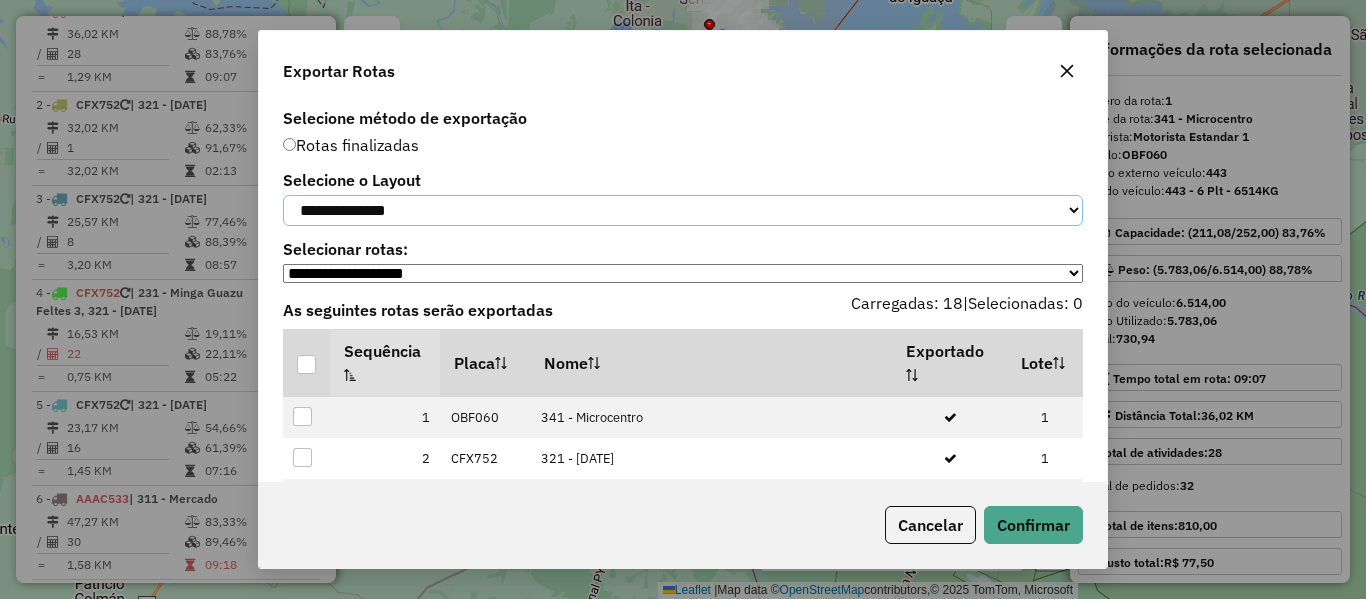 click on "**********" 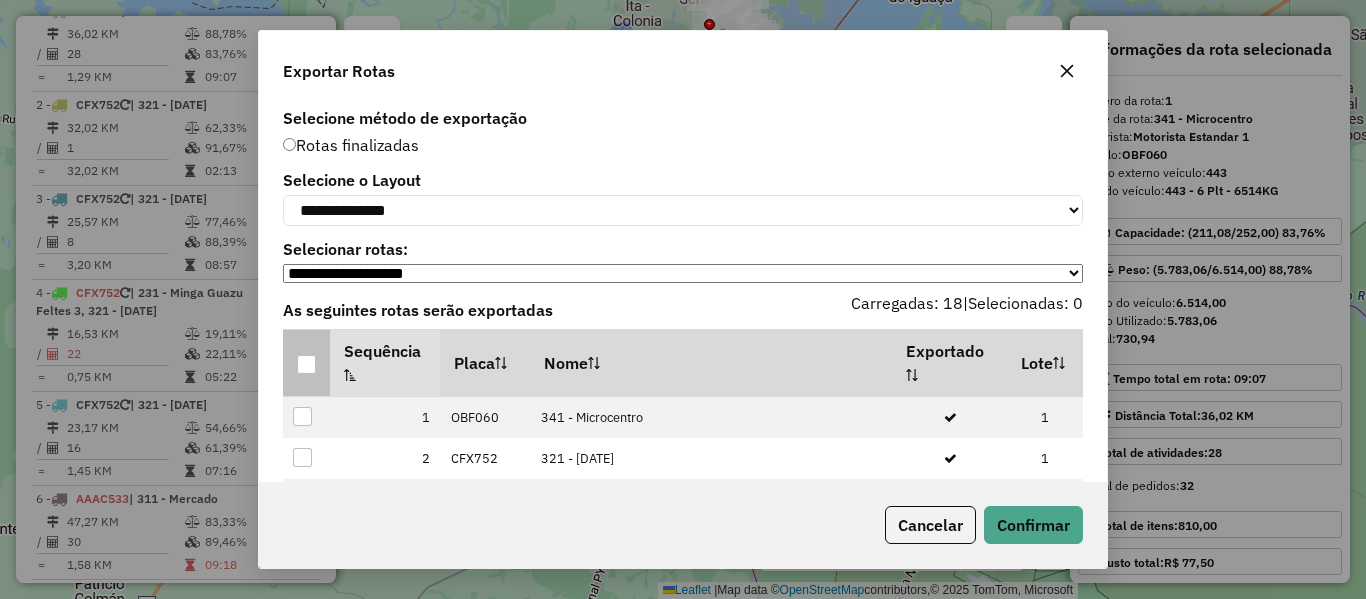 click at bounding box center (306, 364) 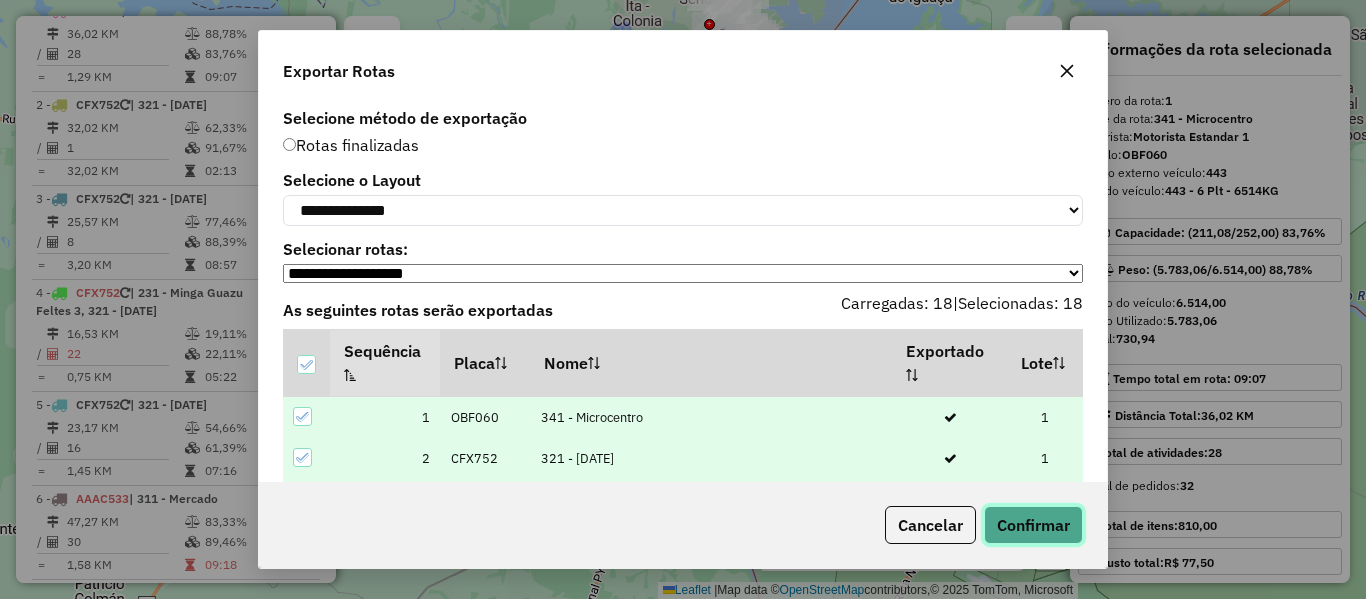 click on "Confirmar" 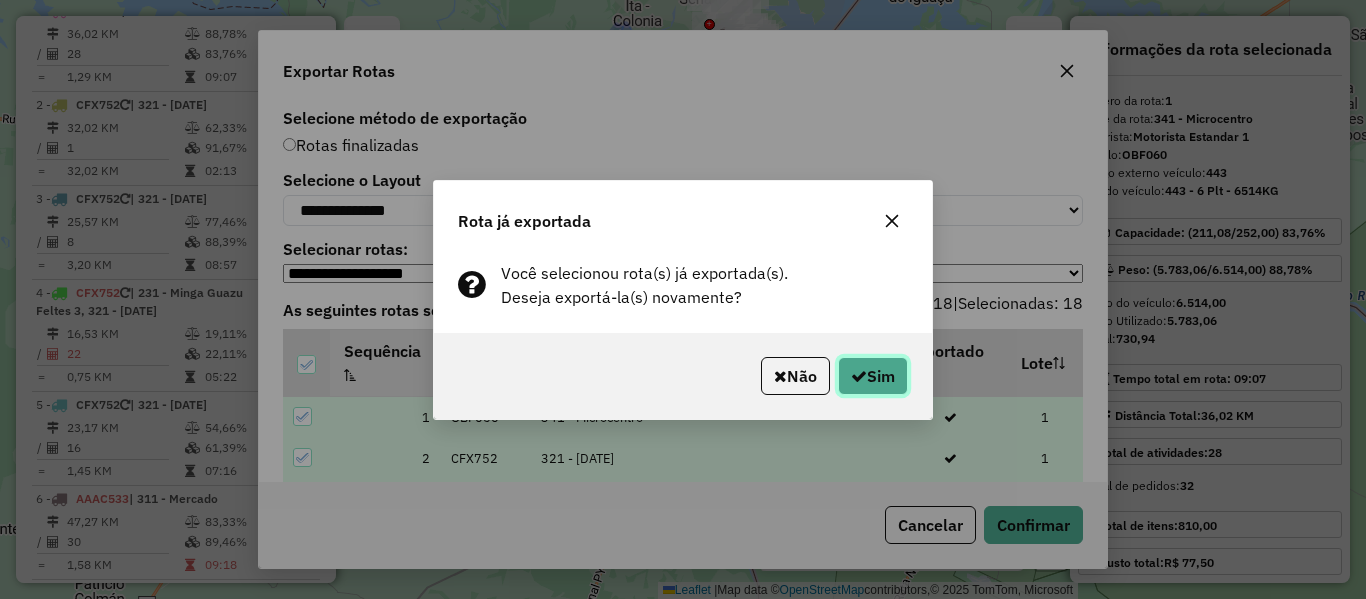 click on "Sim" 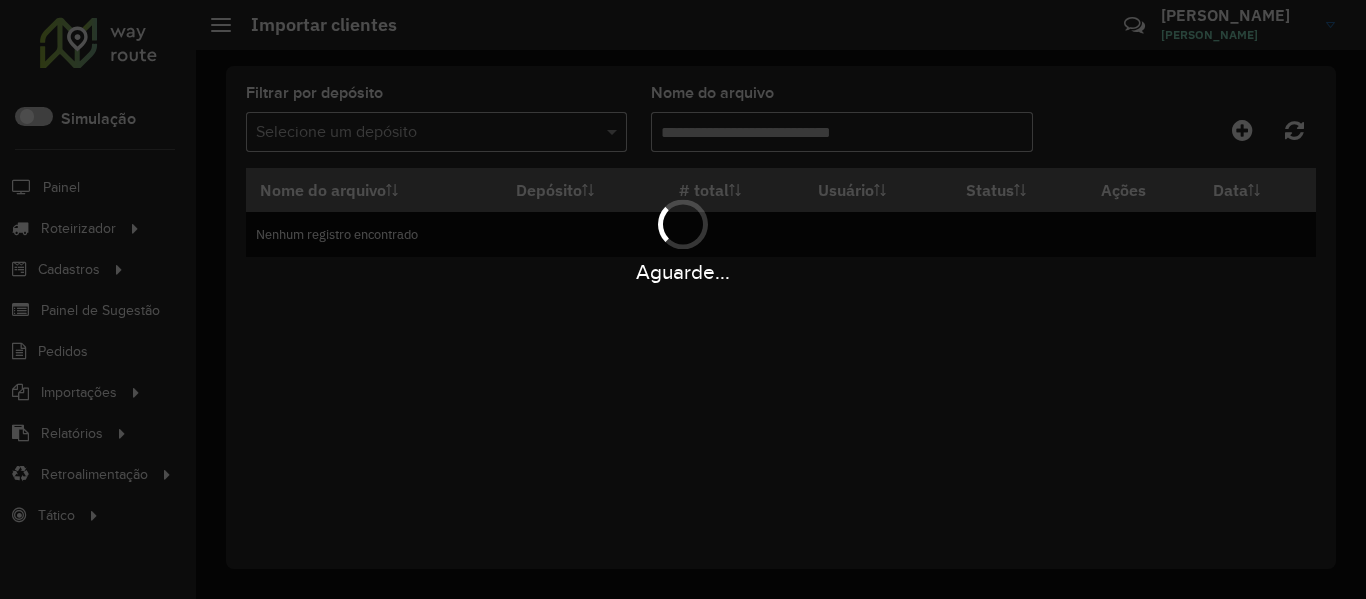 scroll, scrollTop: 0, scrollLeft: 0, axis: both 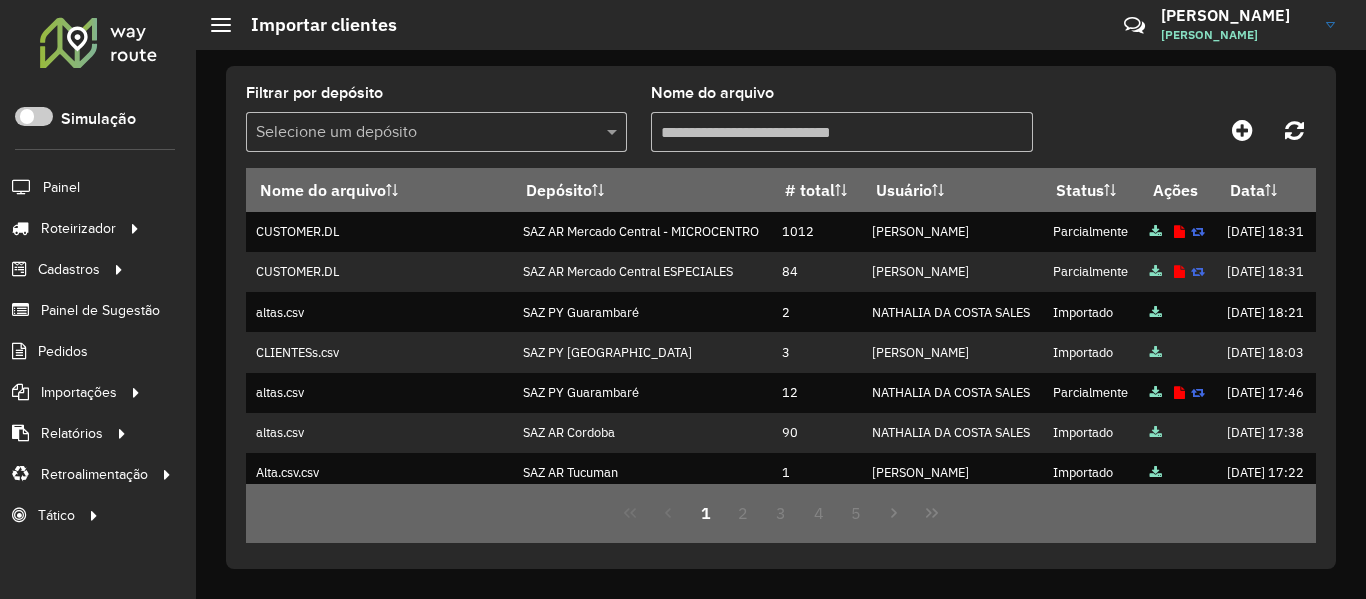 click 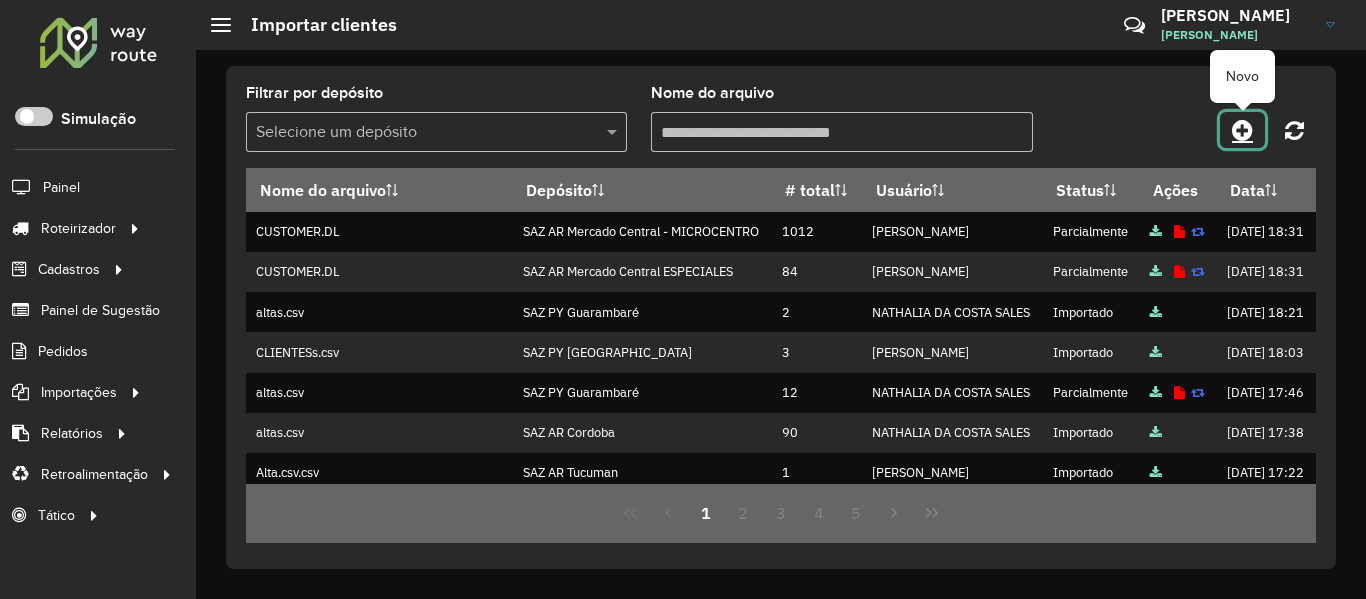 click 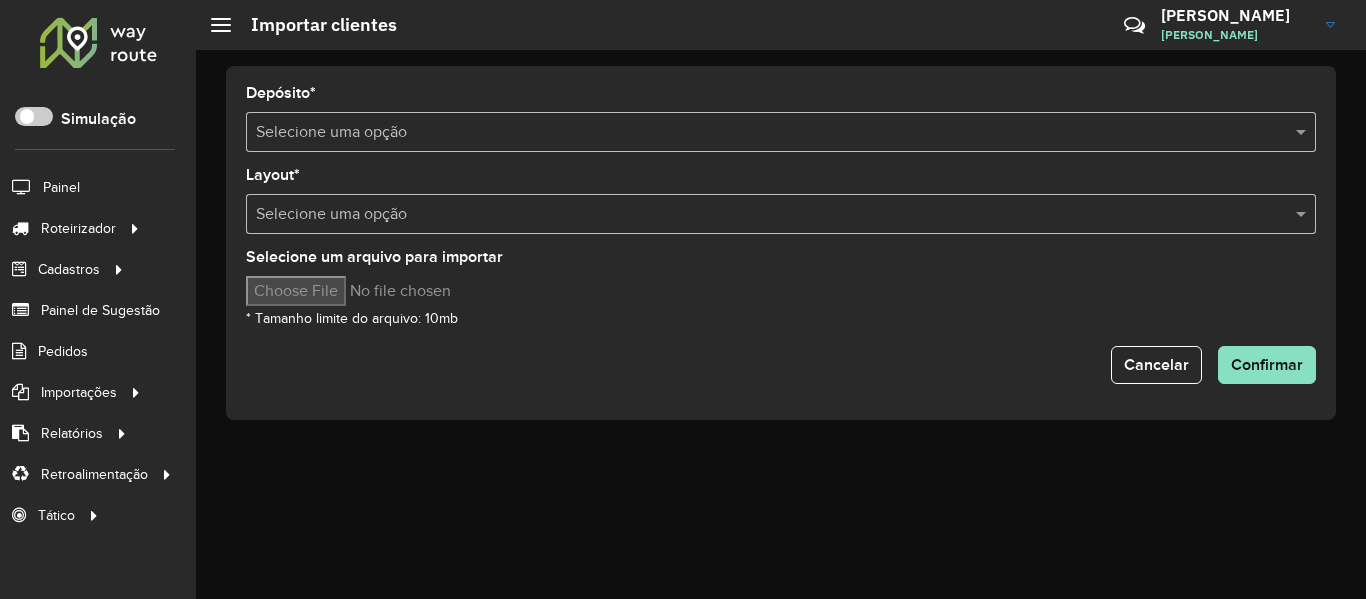 click at bounding box center (761, 133) 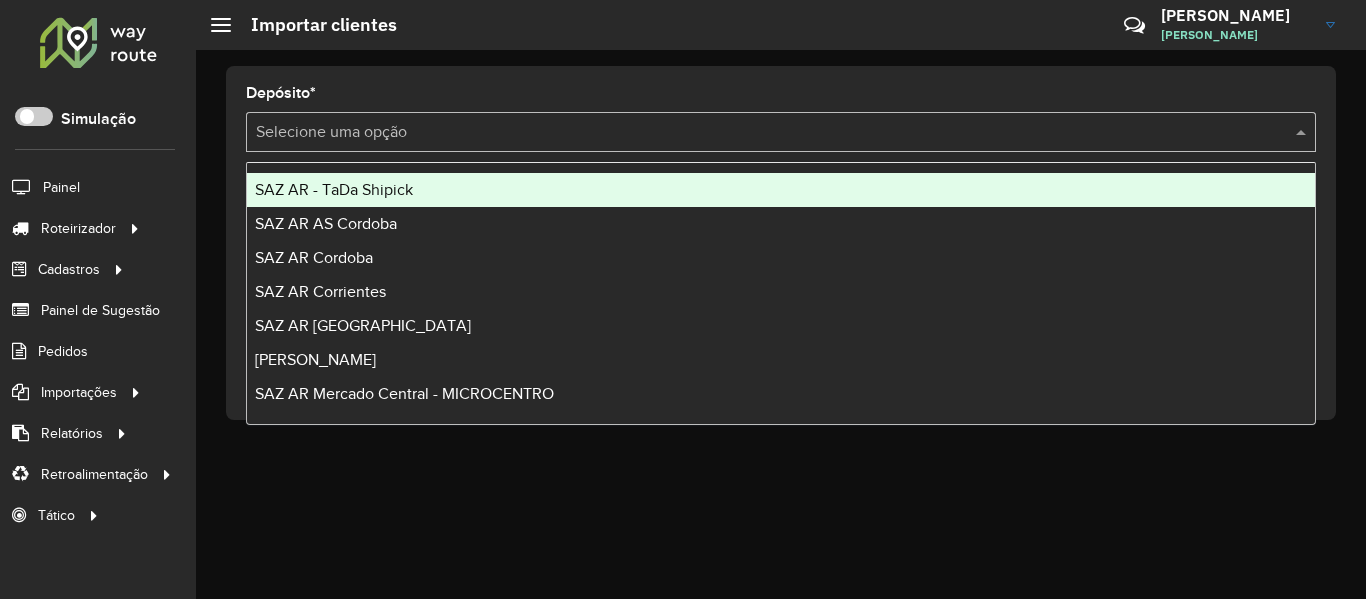 click at bounding box center [761, 133] 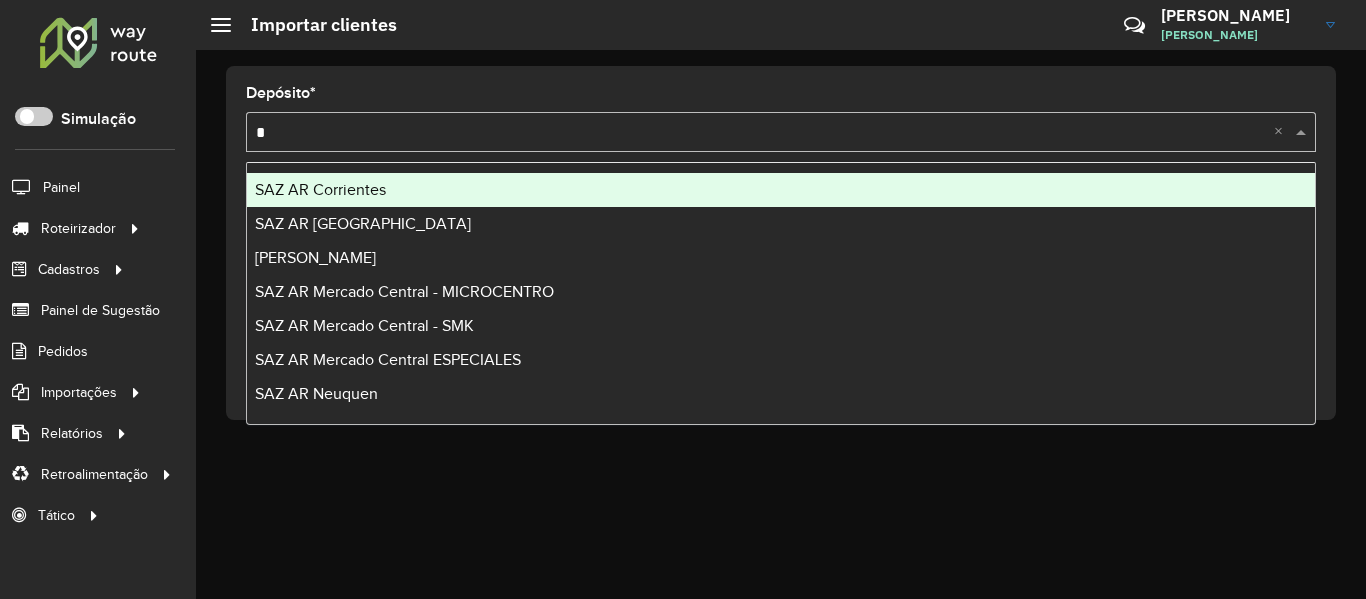 type on "**" 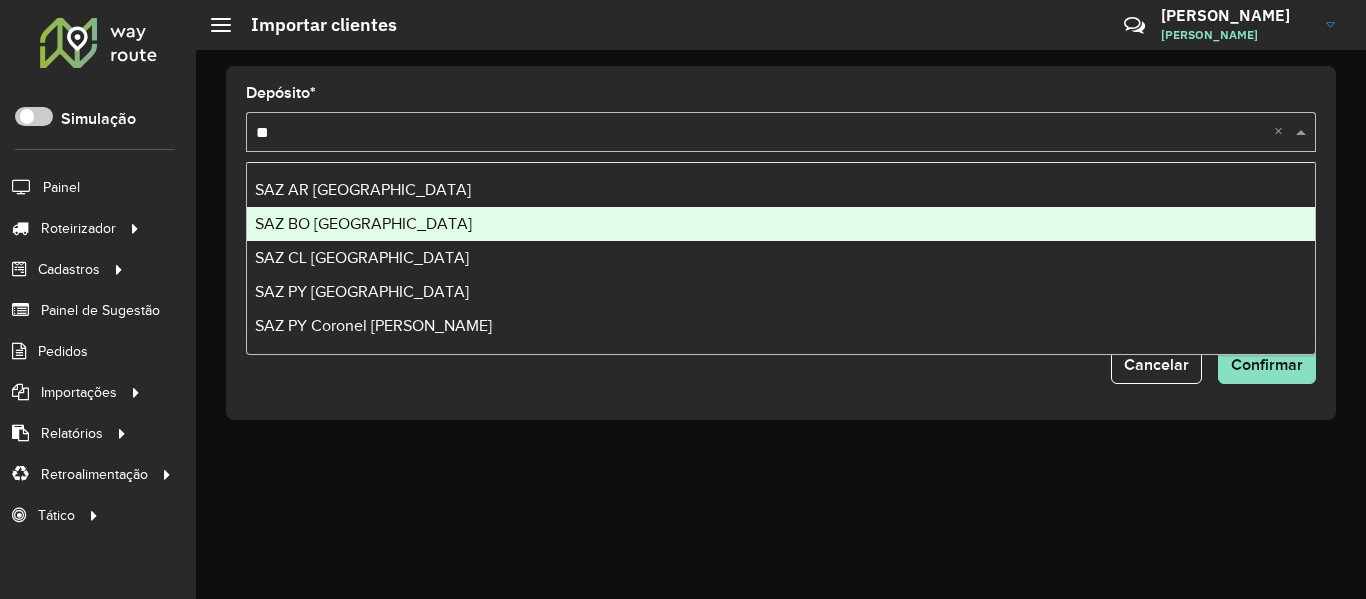click on "SAZ BO [GEOGRAPHIC_DATA]" at bounding box center (363, 223) 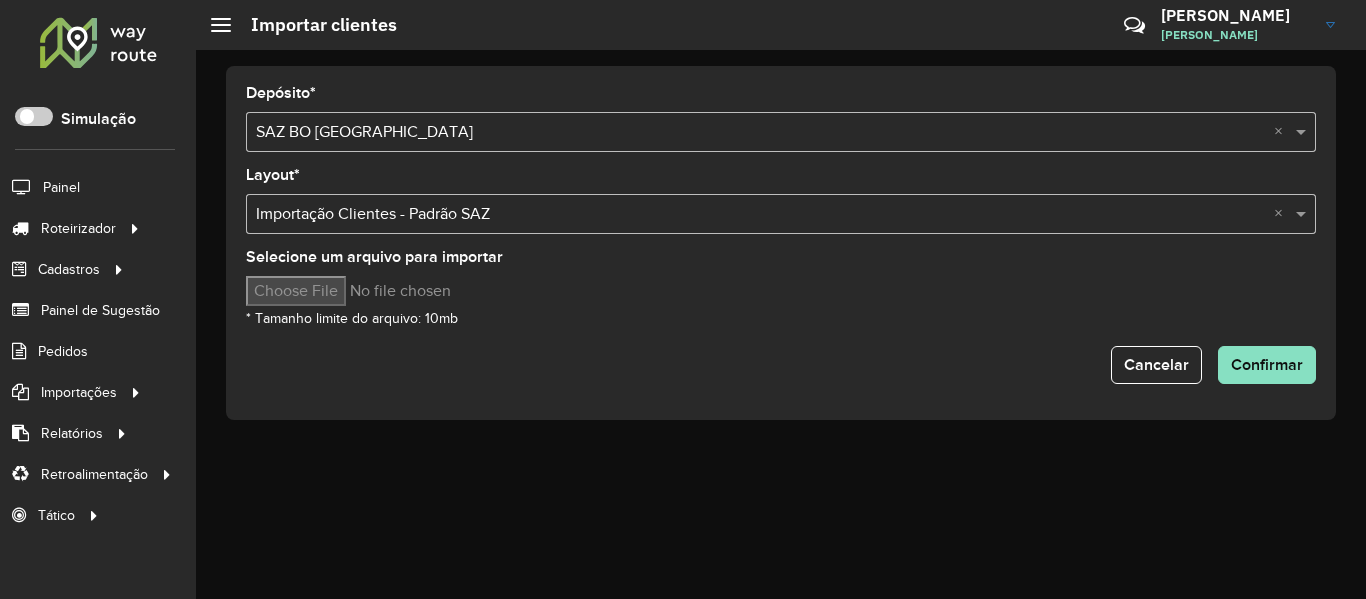 click on "Selecione um arquivo para importar" at bounding box center [416, 291] 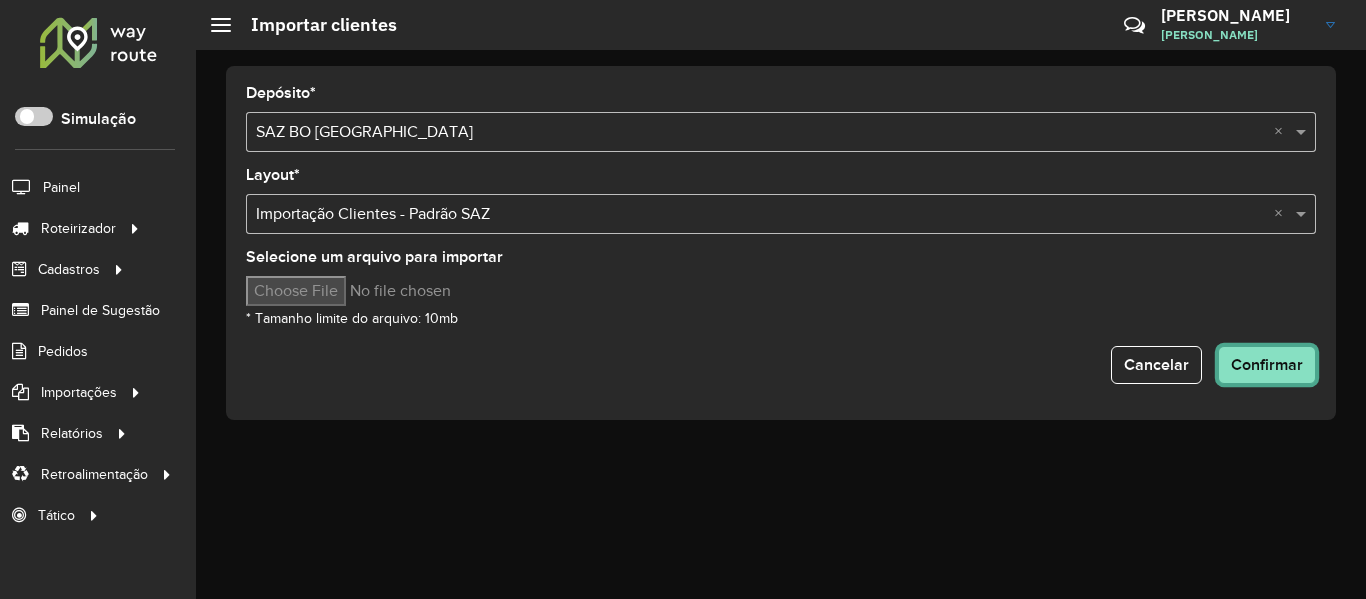 click on "Confirmar" 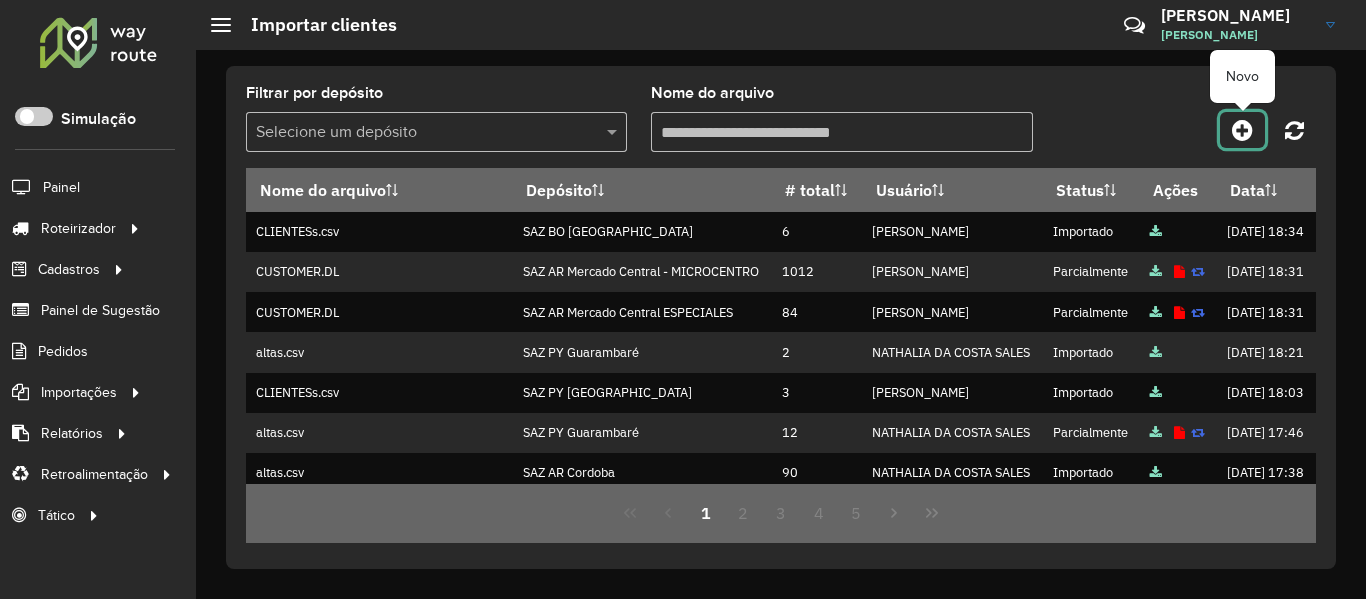 drag, startPoint x: 1240, startPoint y: 125, endPoint x: 987, endPoint y: 130, distance: 253.04941 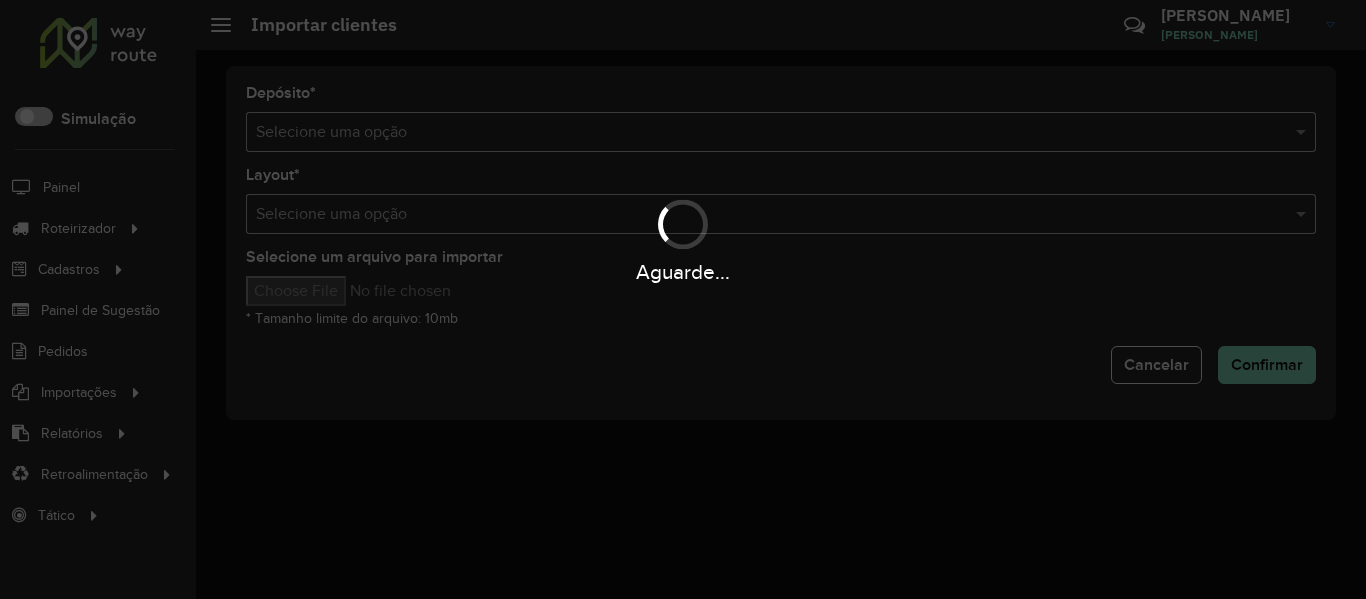 click on "Aguarde..." at bounding box center [683, 299] 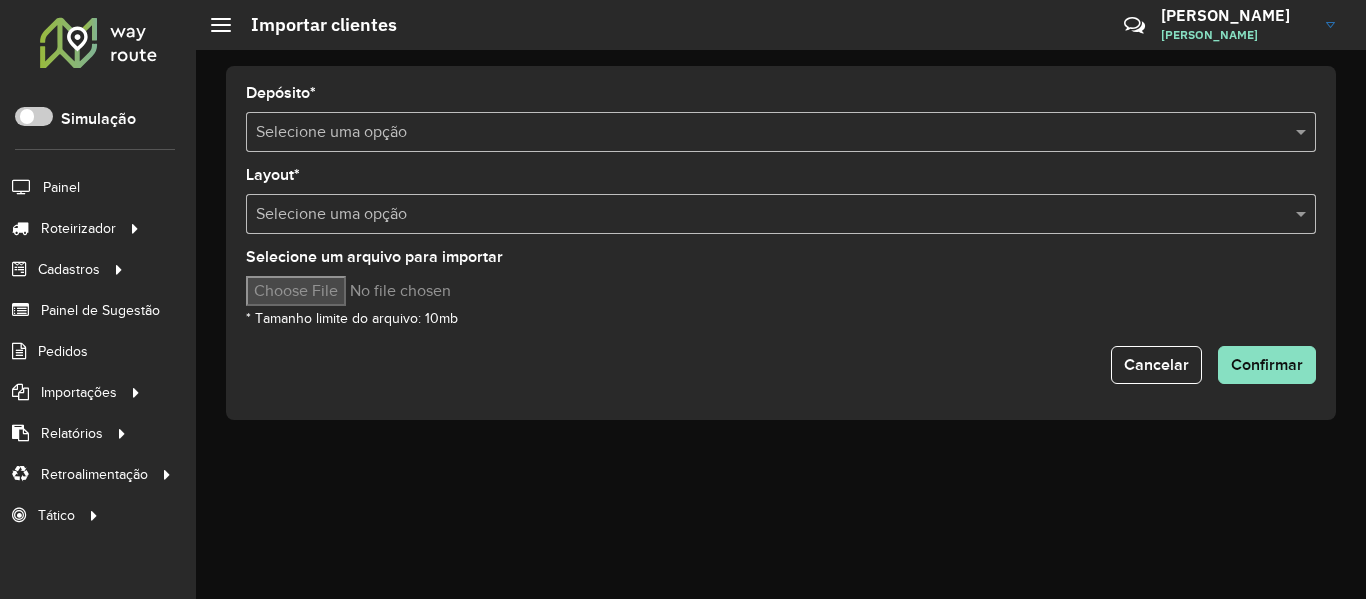 click on "Aguarde...  Pop-up bloqueado!  Seu navegador bloqueou automáticamente a abertura de uma nova janela.   Acesse as configurações e adicione o endereço do sistema a lista de permissão.   Fechar  Roteirizador AmbevTech Simulação Painel Roteirizador Entregas Cadastros Checkpoint Cliente Consulta de setores Depósito Disponibilidade de veículos Fator tipo de produto Grupo Rota Fator Tipo Produto Grupo de rotas exclusiva Grupo de setores Layout integração Modelo Parada Pedágio Ponto de apoio FAD Produto Rodízio de placa Rota exclusiva FAD Rótulo Setor Tipo de cliente Tipo de veículo Transportadora Veículo Painel de Sugestão Pedidos Importações Clientes Fator tipo produto Grade de atendimento Janela de atendimento Localização Pedidos Tempo de espera Veículos Relatórios Ações da sessão Clientes Clientes fora malha Exclusão pedido Fator tipo de produto Filtros da sessão Indicadores roteirização Integração automática Pedidos agrupados Pedidos não Roteirizados Romaneio Roteirização * *" at bounding box center [683, 299] 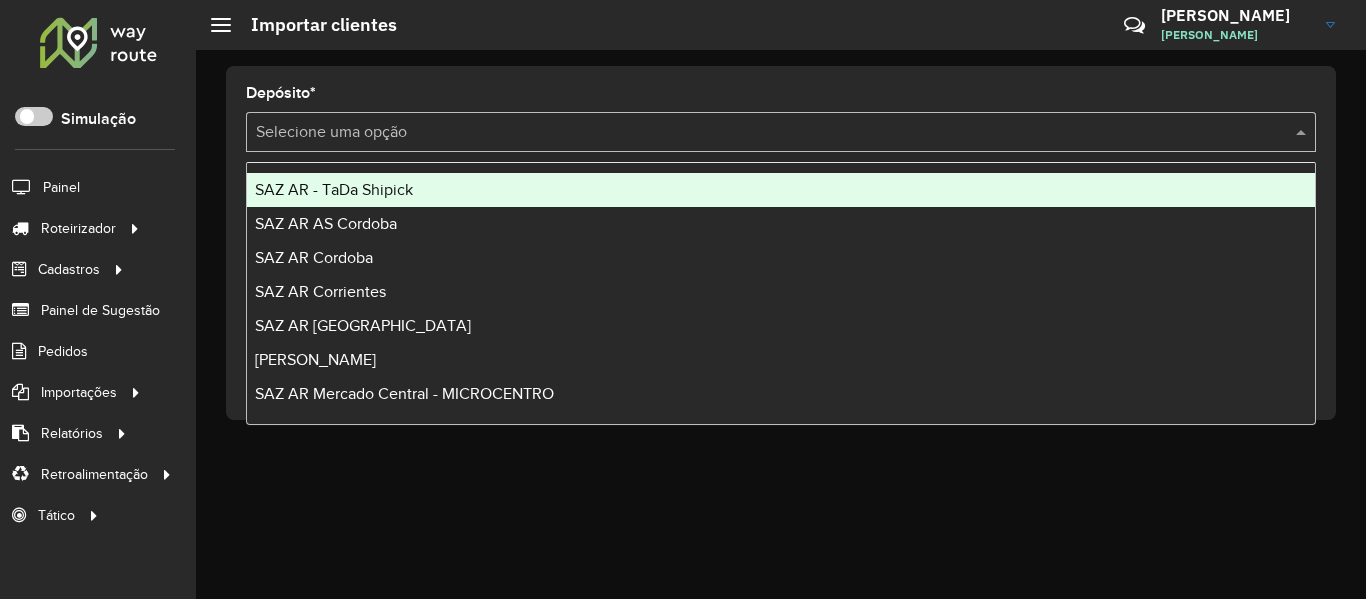 click at bounding box center [761, 133] 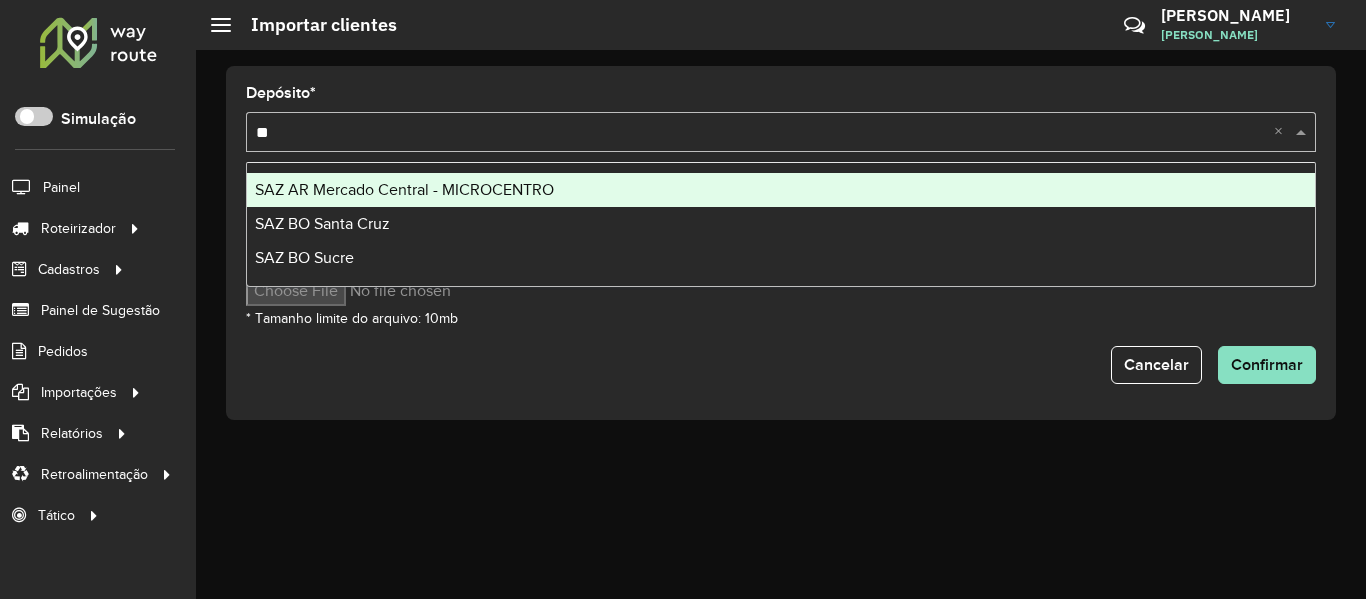 type on "***" 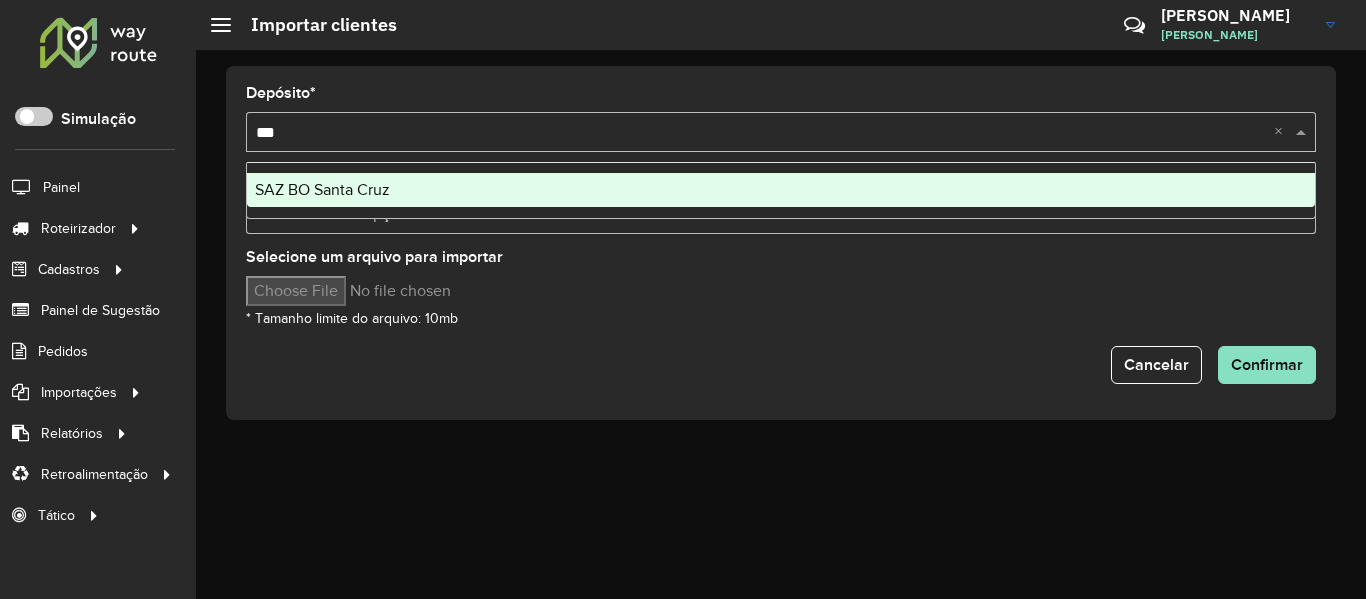 click on "SAZ BO Santa Cruz" at bounding box center (781, 190) 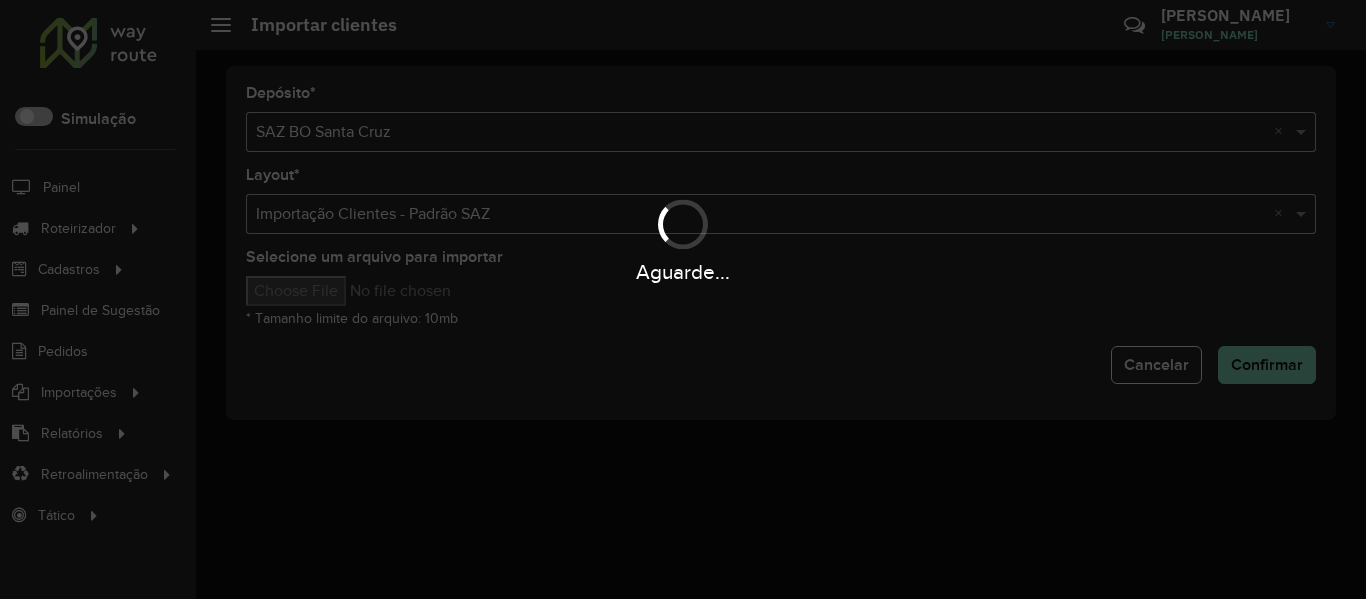 click on "Aguarde..." at bounding box center [683, 299] 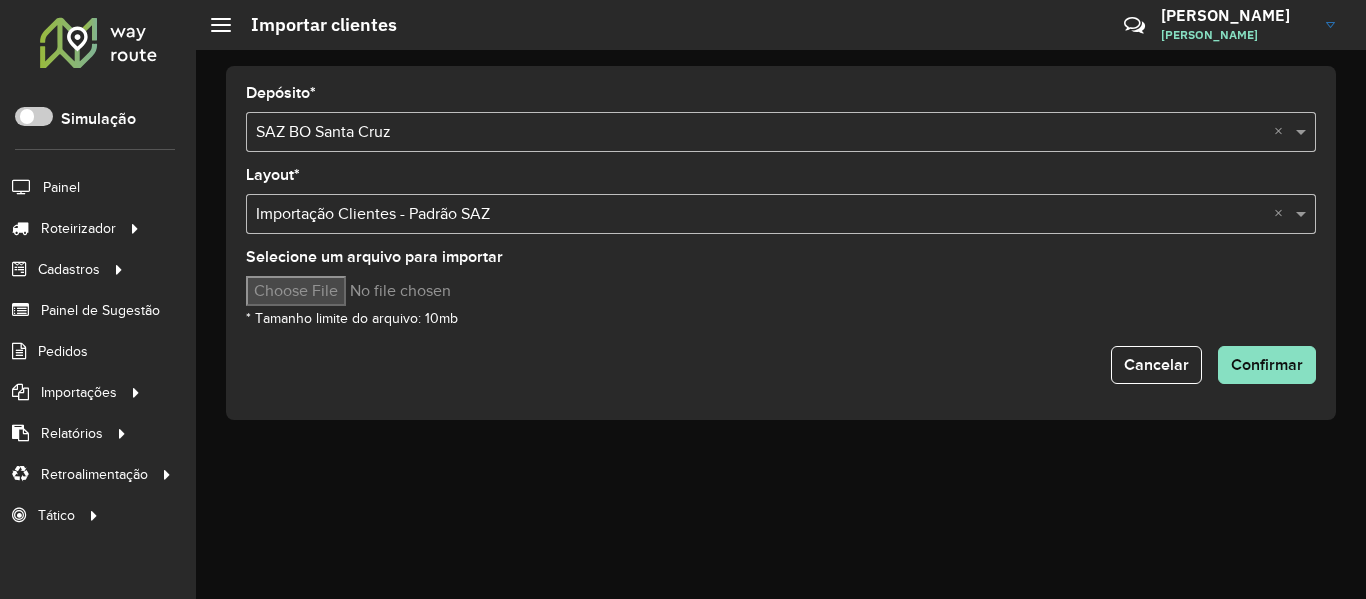 click on "Selecione um arquivo para importar" at bounding box center [416, 291] 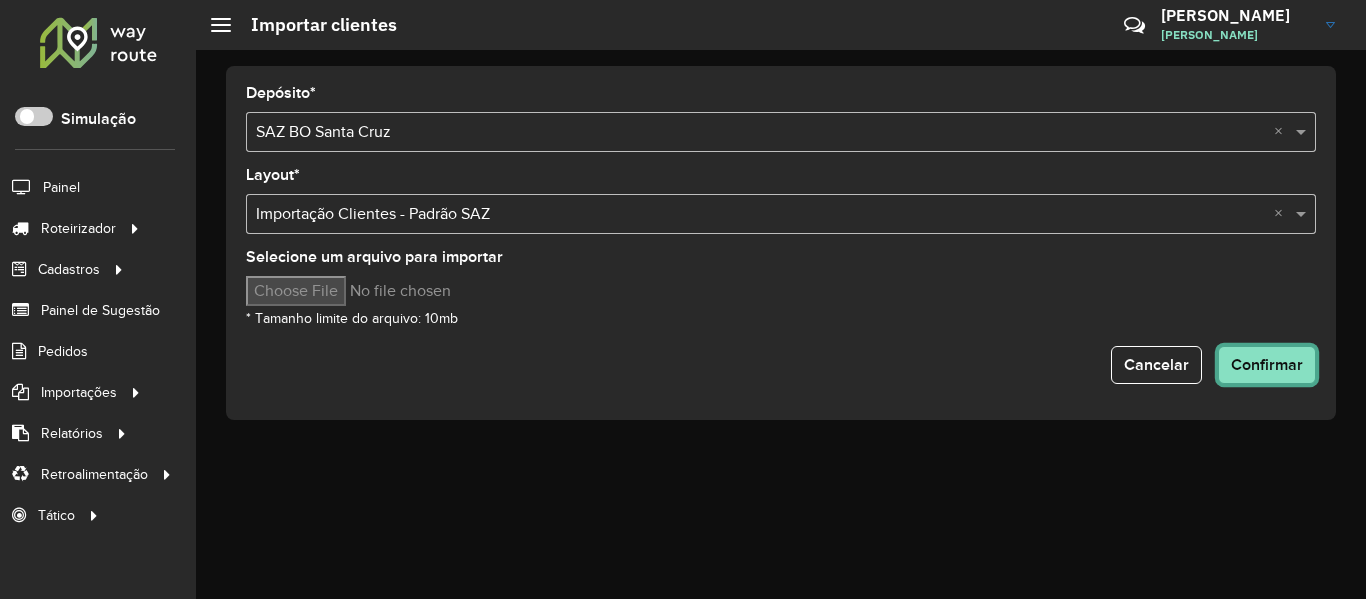 click on "Confirmar" 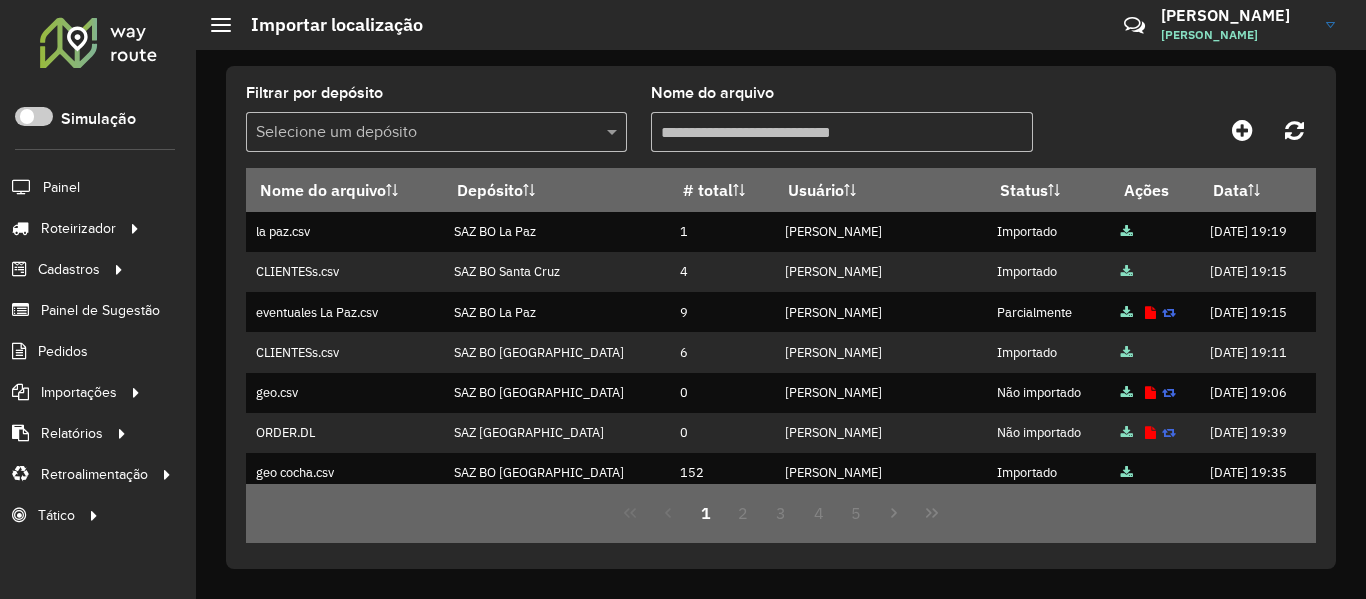 scroll, scrollTop: 0, scrollLeft: 0, axis: both 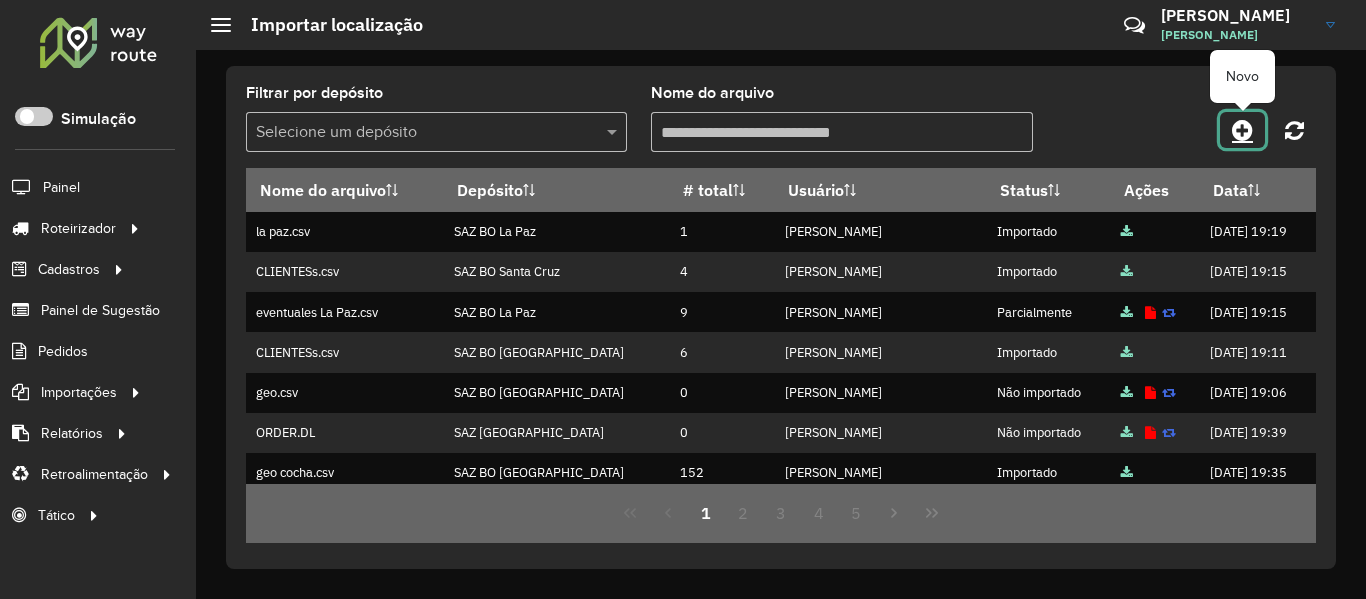 click 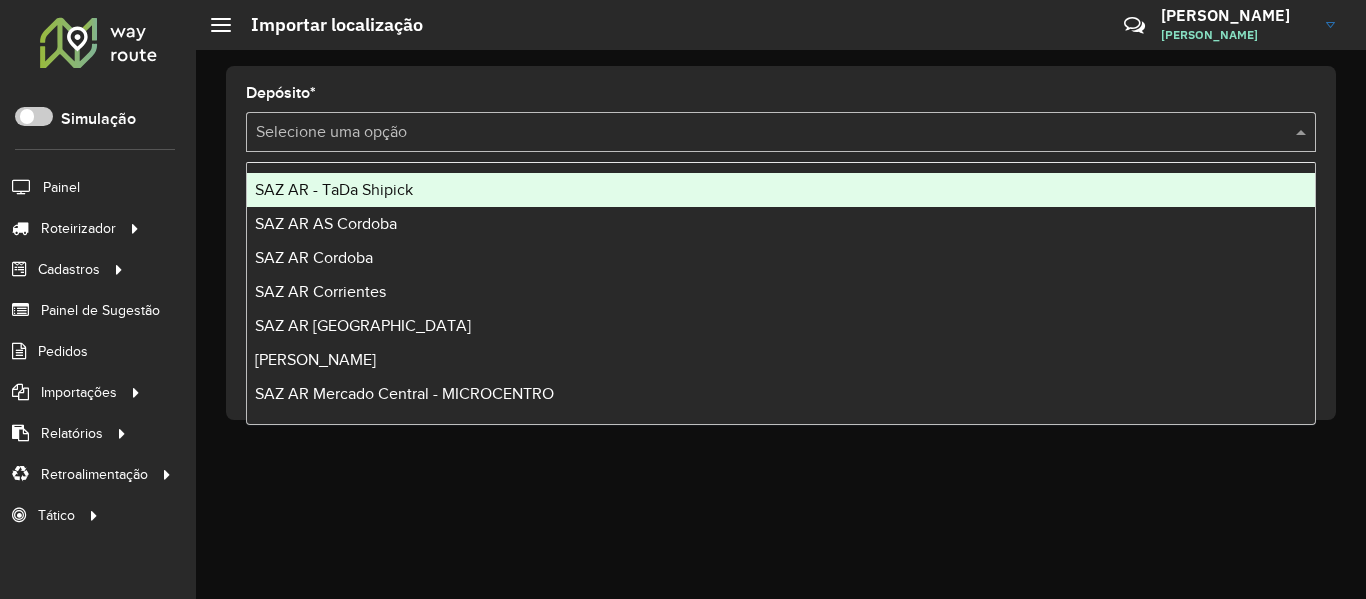 click at bounding box center (761, 133) 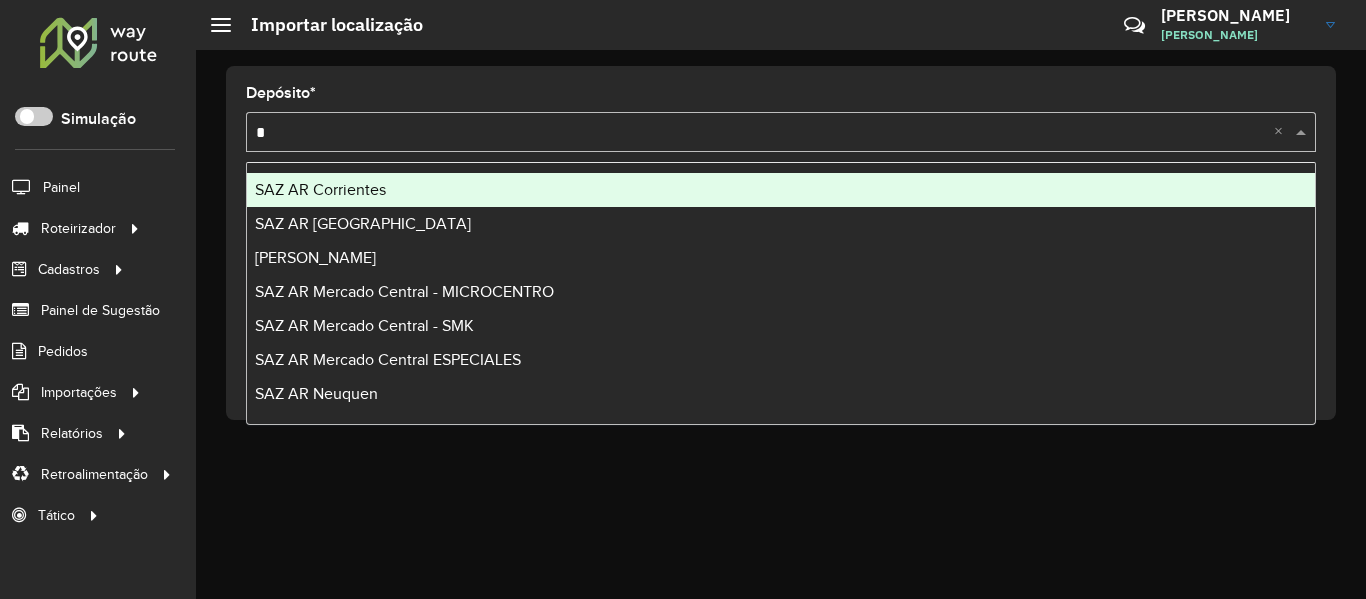 type on "**" 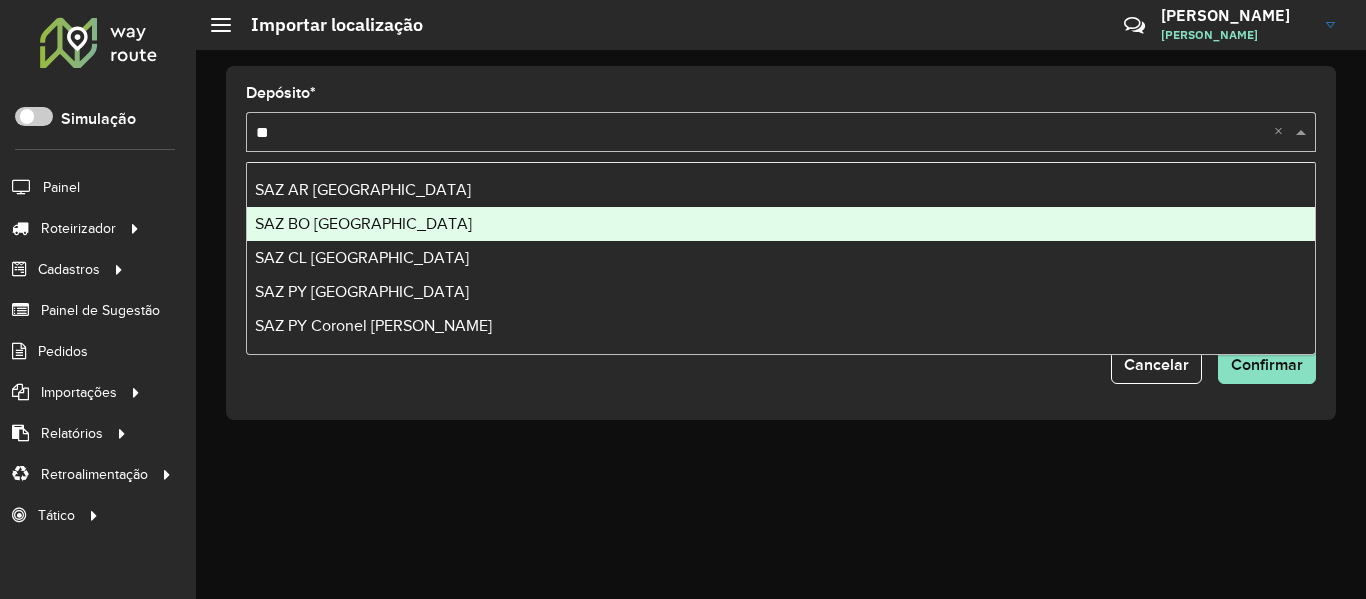 click on "SAZ BO [GEOGRAPHIC_DATA]" at bounding box center [781, 224] 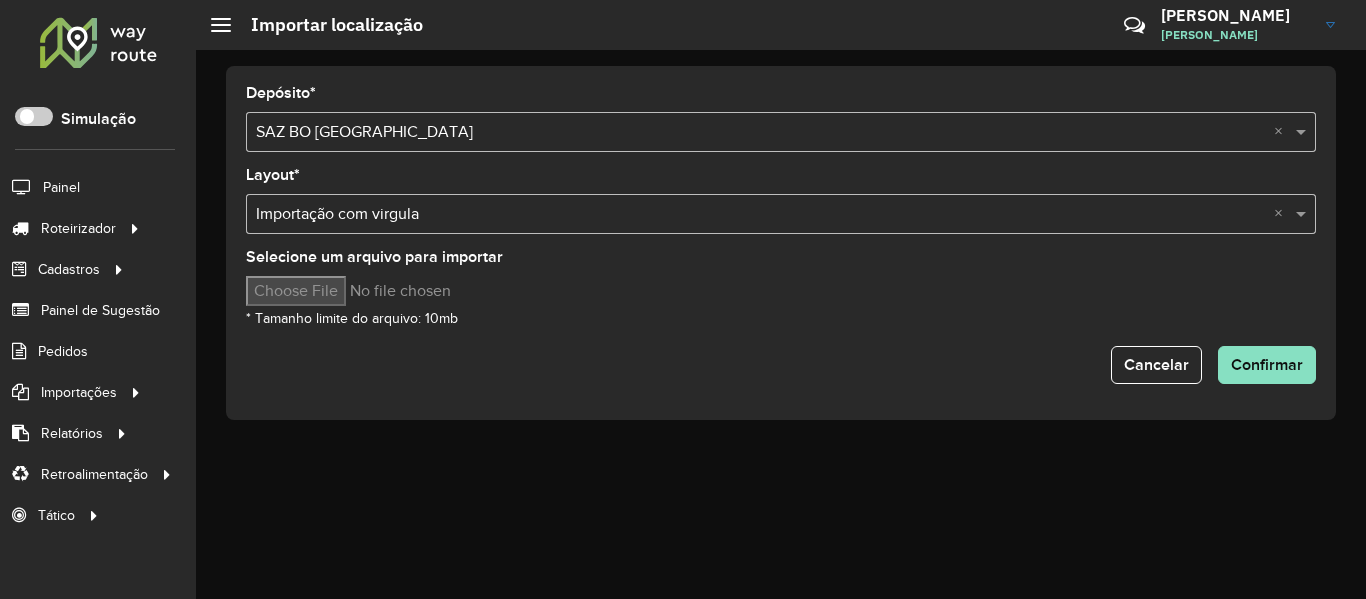 click on "Selecione um arquivo para importar  * Tamanho limite do arquivo: 10mb" 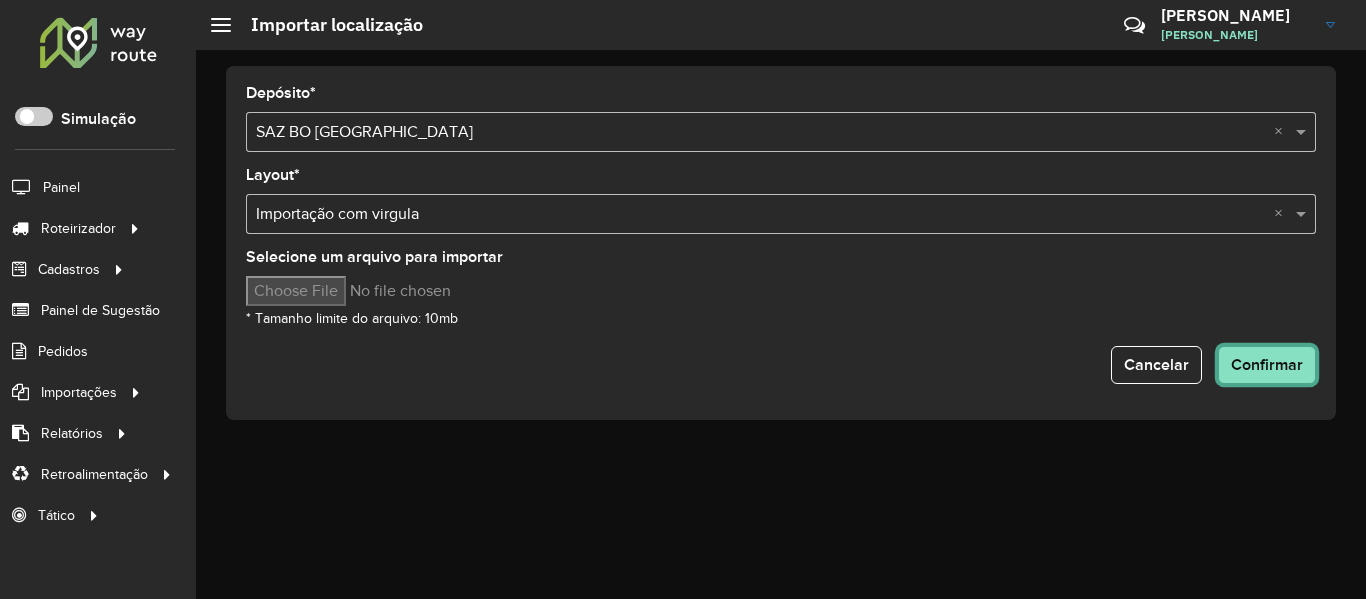 click on "Confirmar" 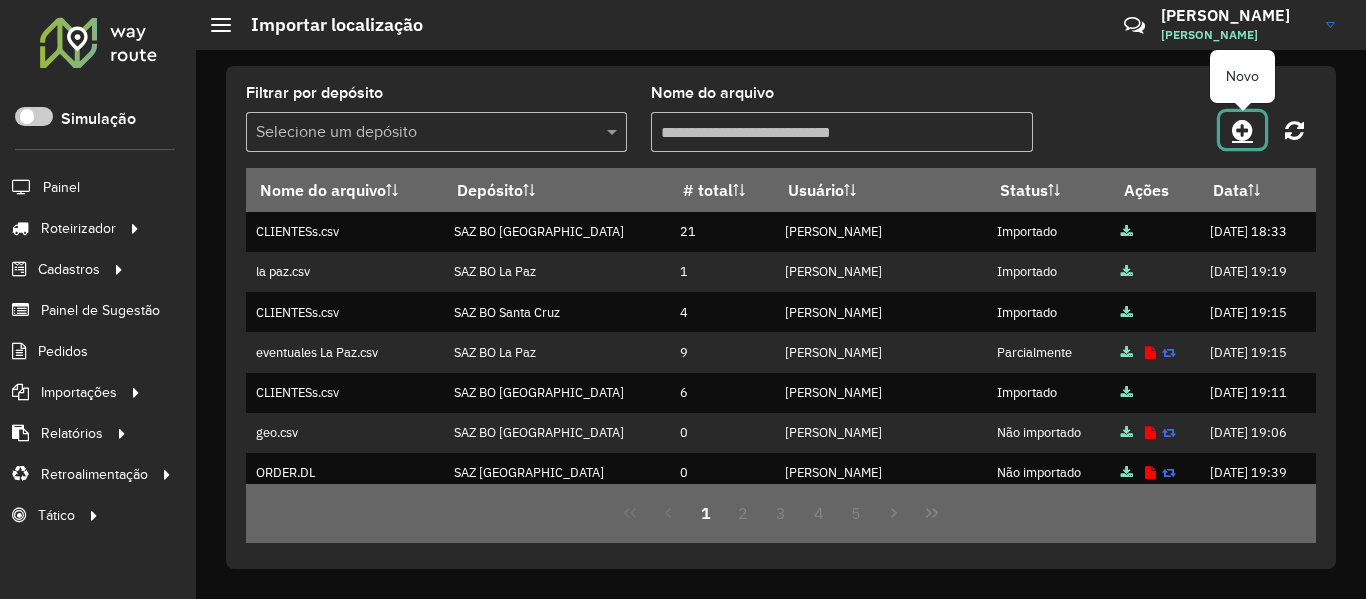 click 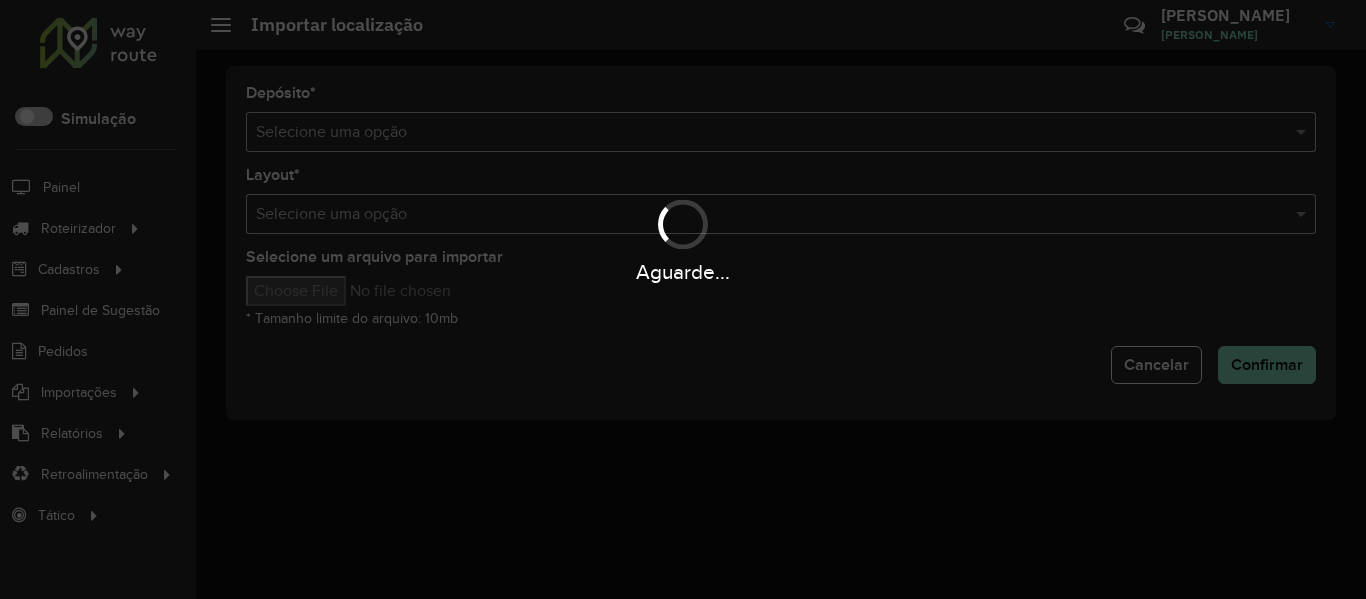 click on "Aguarde..." at bounding box center [683, 299] 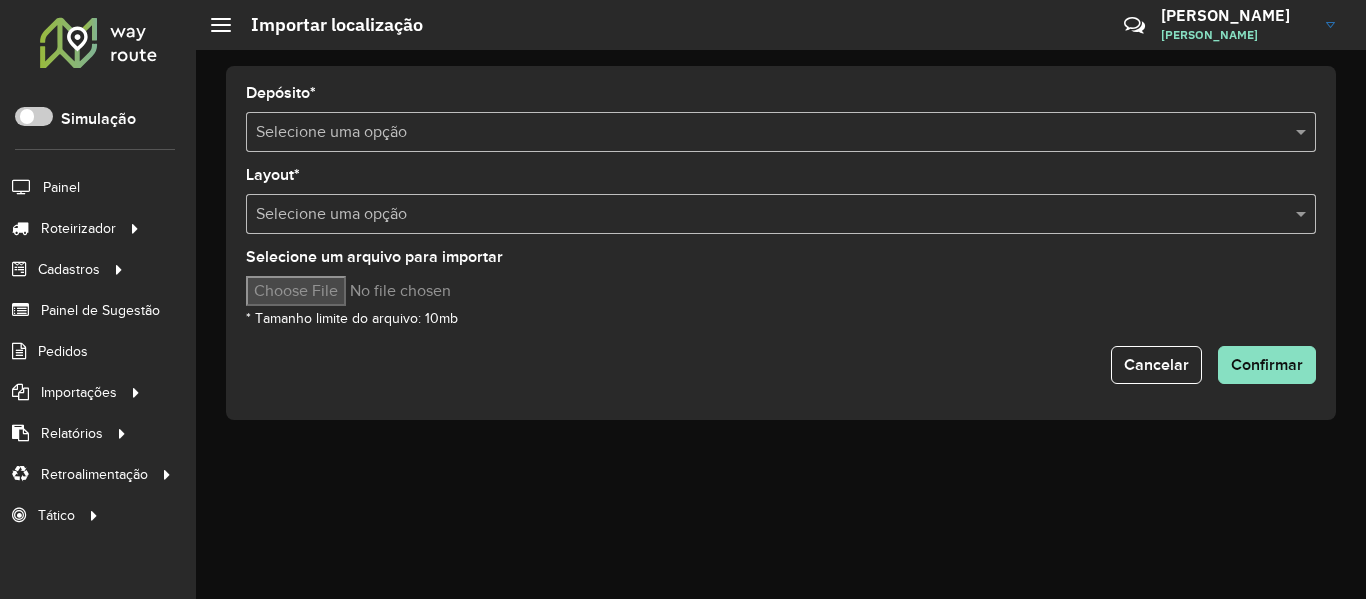 click at bounding box center (761, 133) 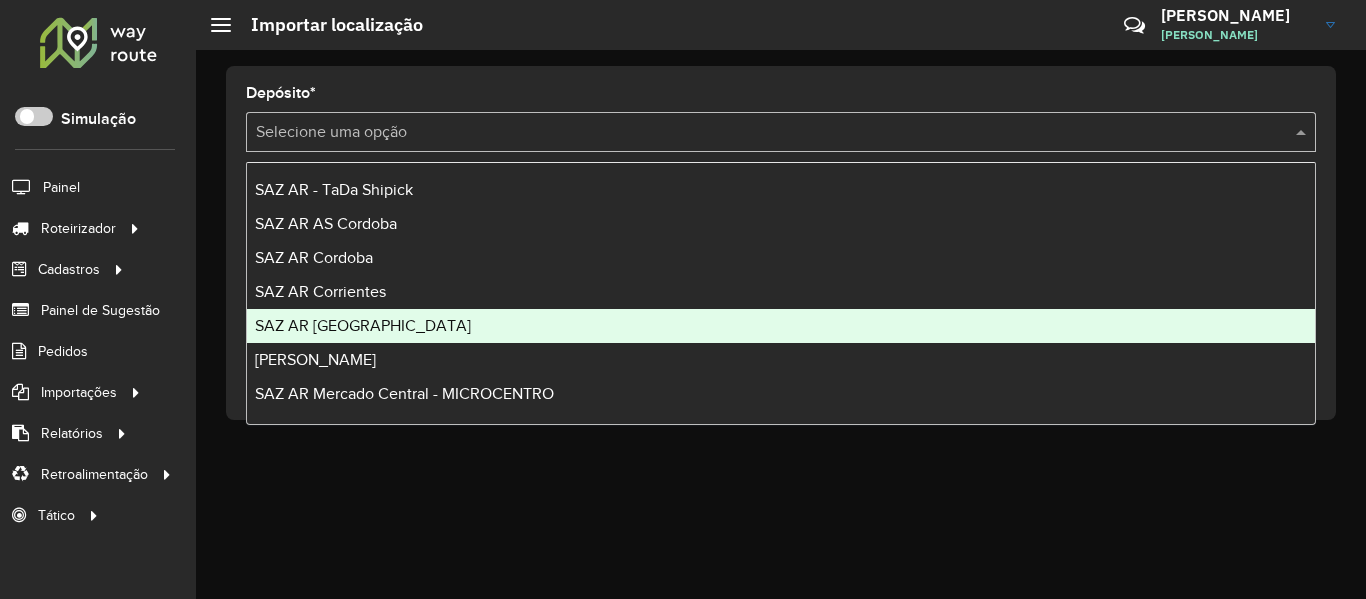 scroll, scrollTop: 100, scrollLeft: 0, axis: vertical 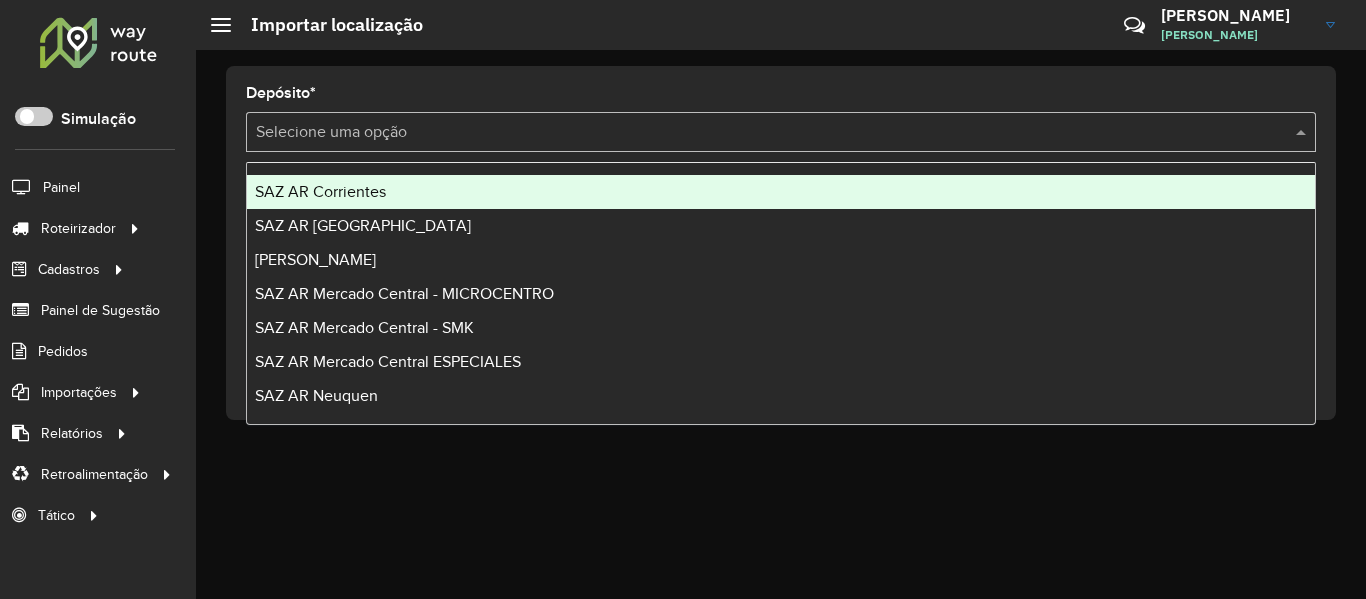 click at bounding box center (761, 133) 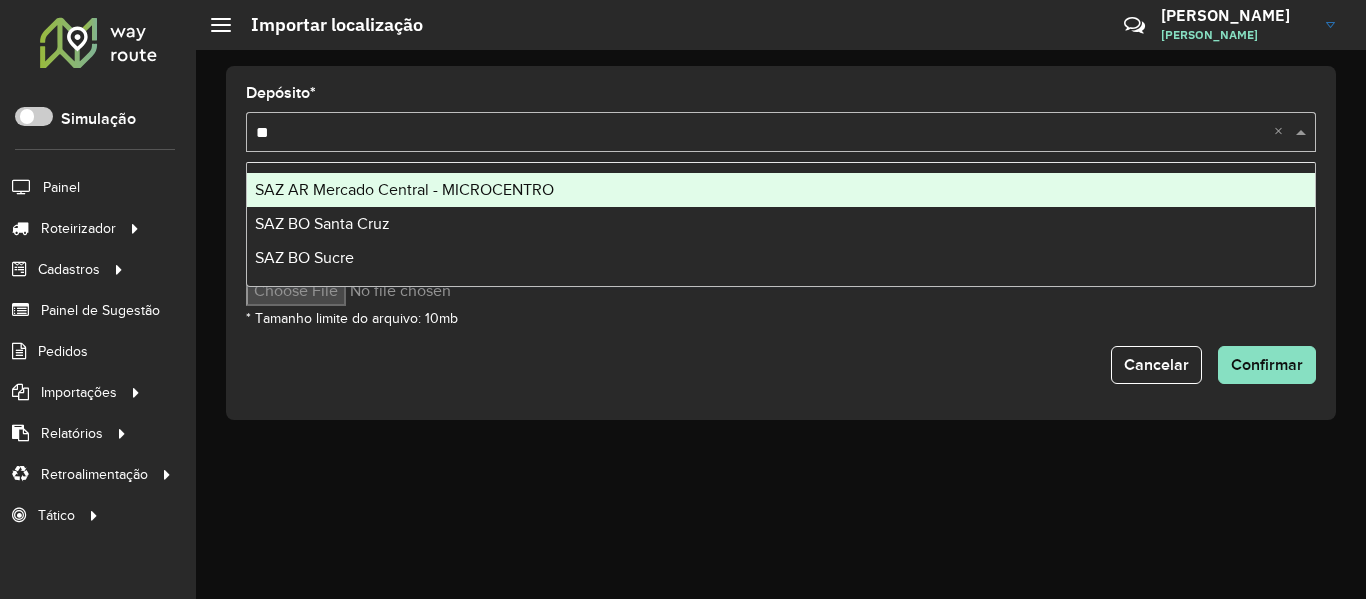 scroll, scrollTop: 0, scrollLeft: 0, axis: both 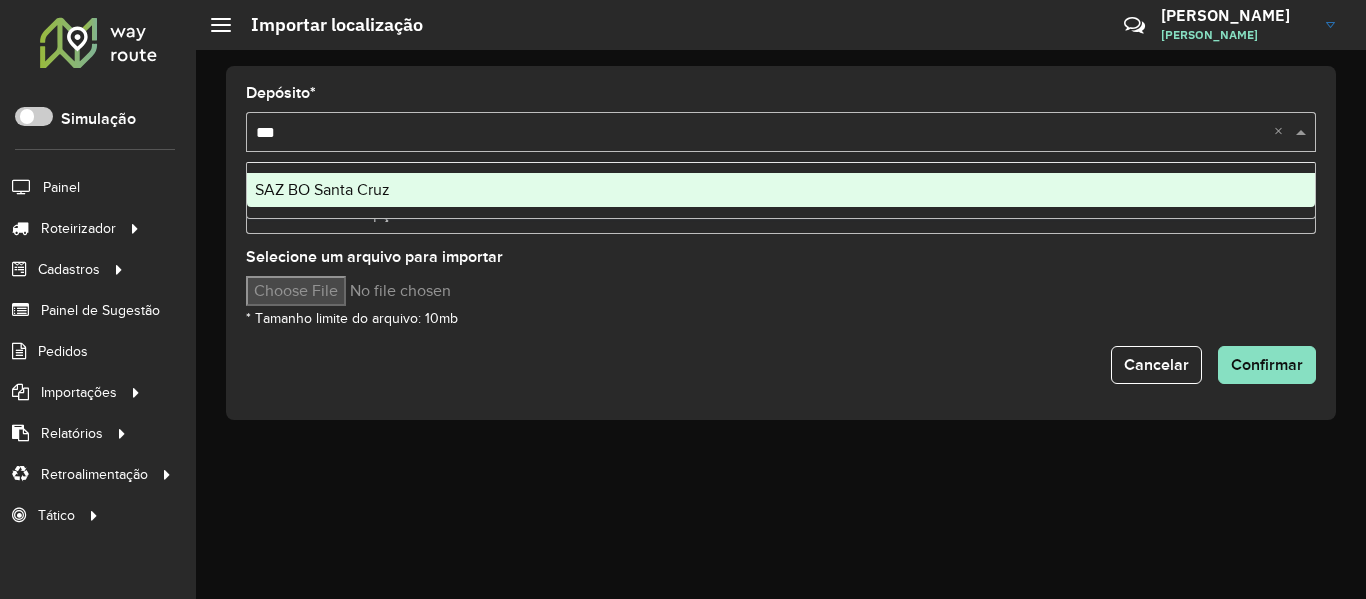 click on "SAZ BO Santa Cruz" at bounding box center [781, 190] 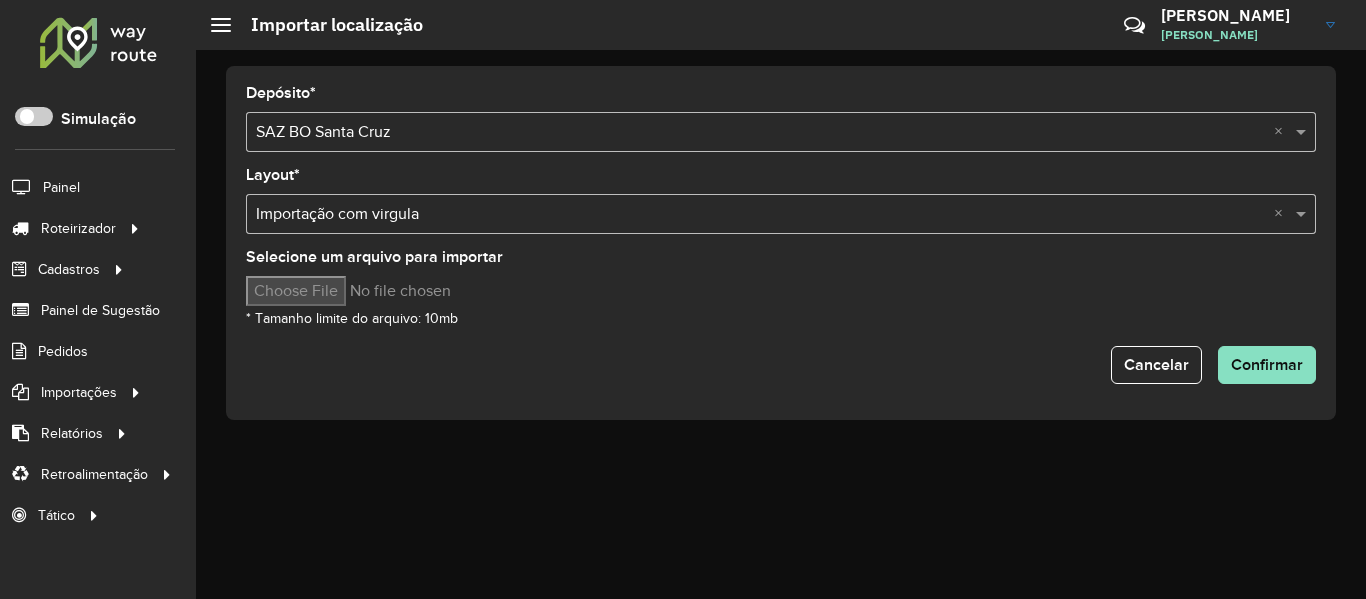 click on "Selecione um arquivo para importar" at bounding box center [416, 291] 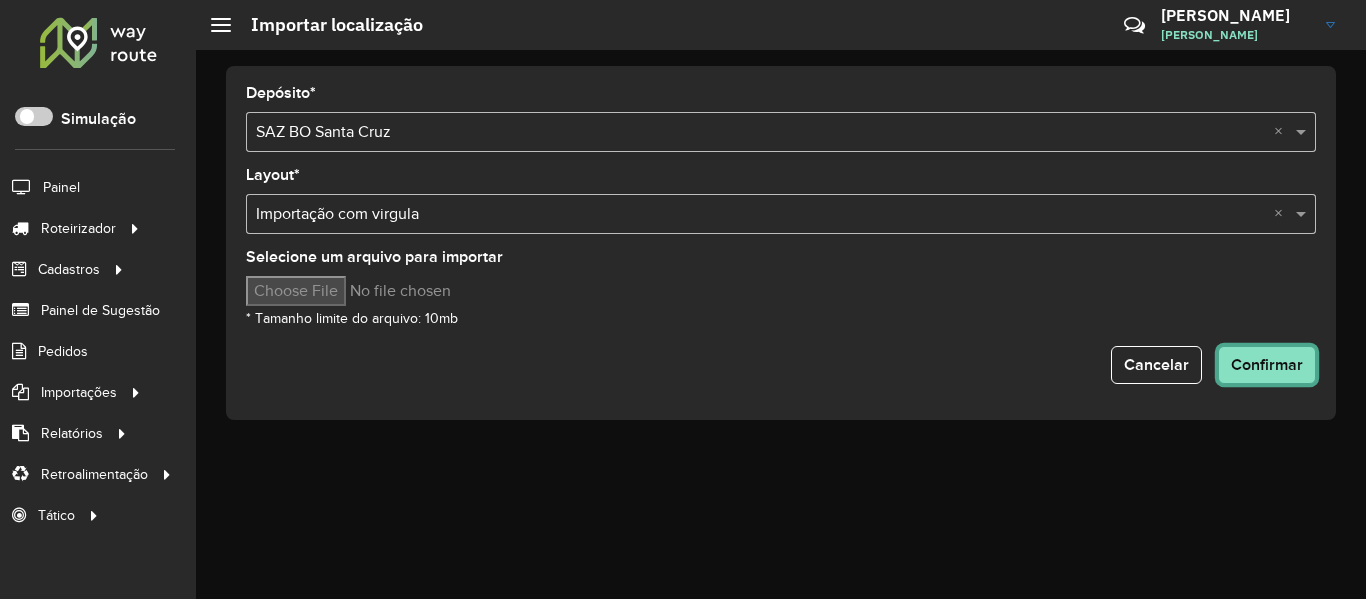 click on "Confirmar" 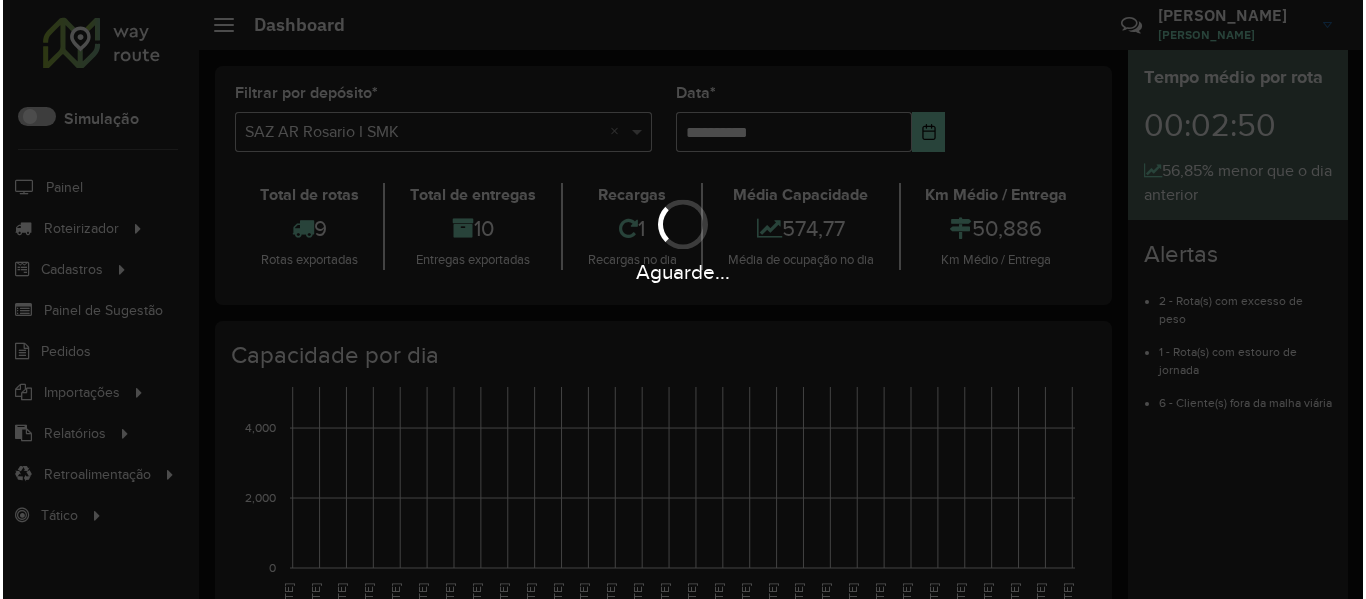 scroll, scrollTop: 0, scrollLeft: 0, axis: both 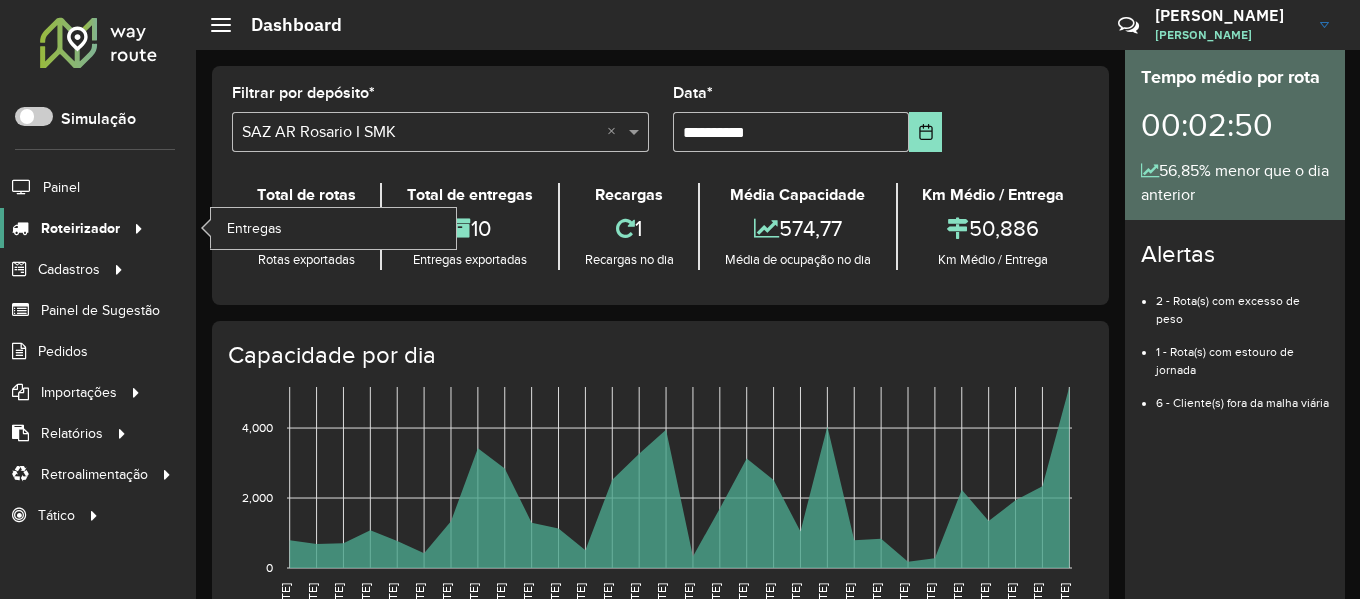 click on "Roteirizador" 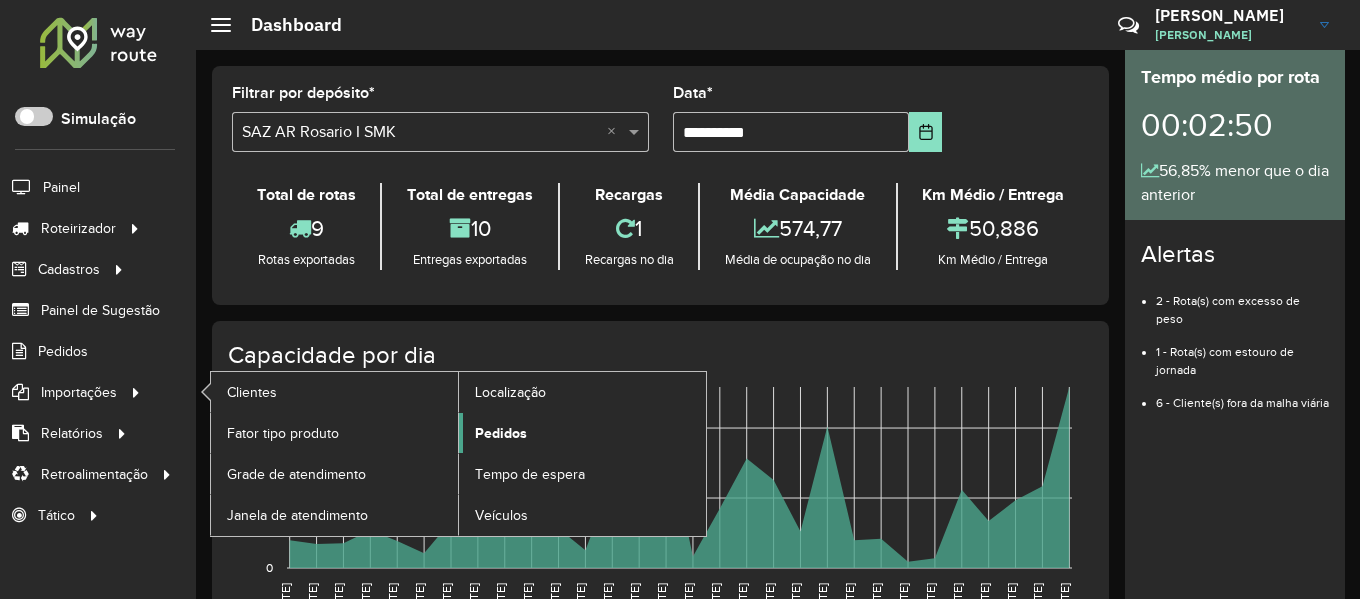 click on "Pedidos" 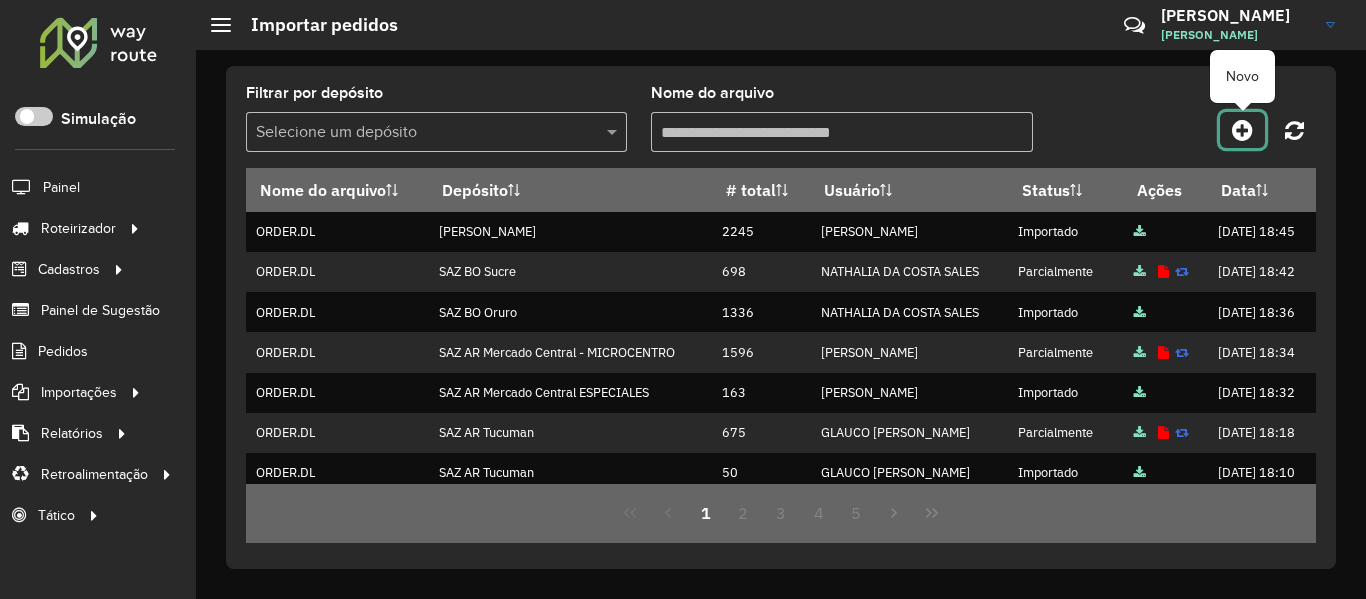 click 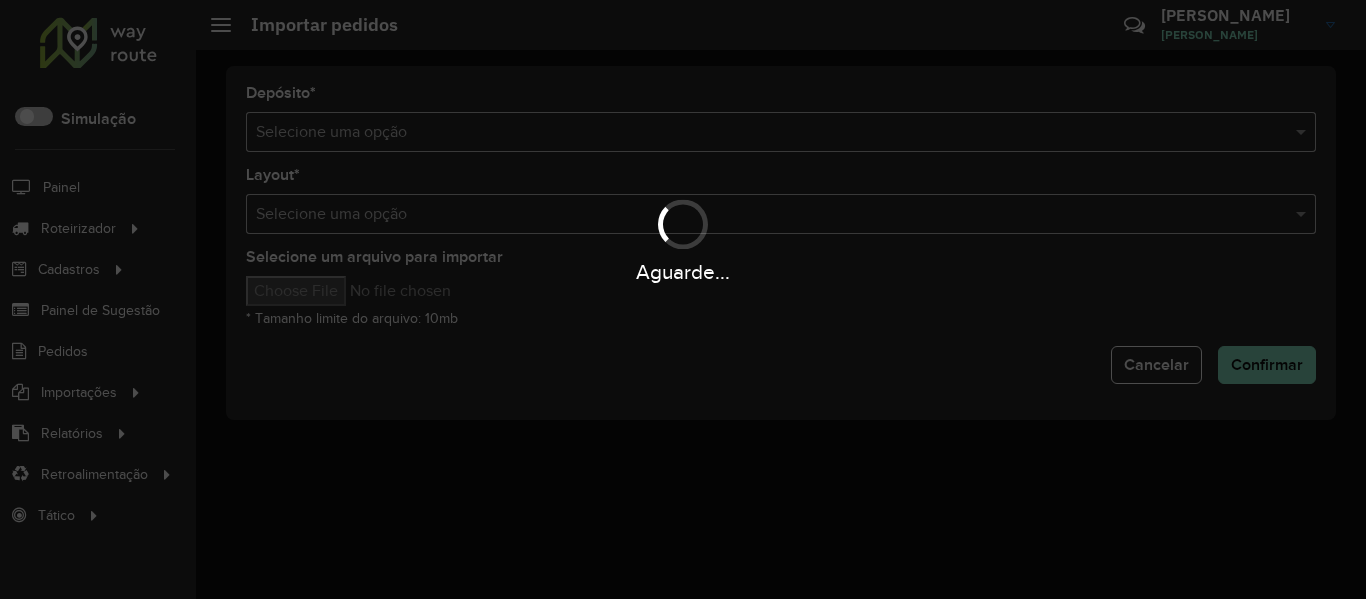 click on "Aguarde..." at bounding box center (683, 299) 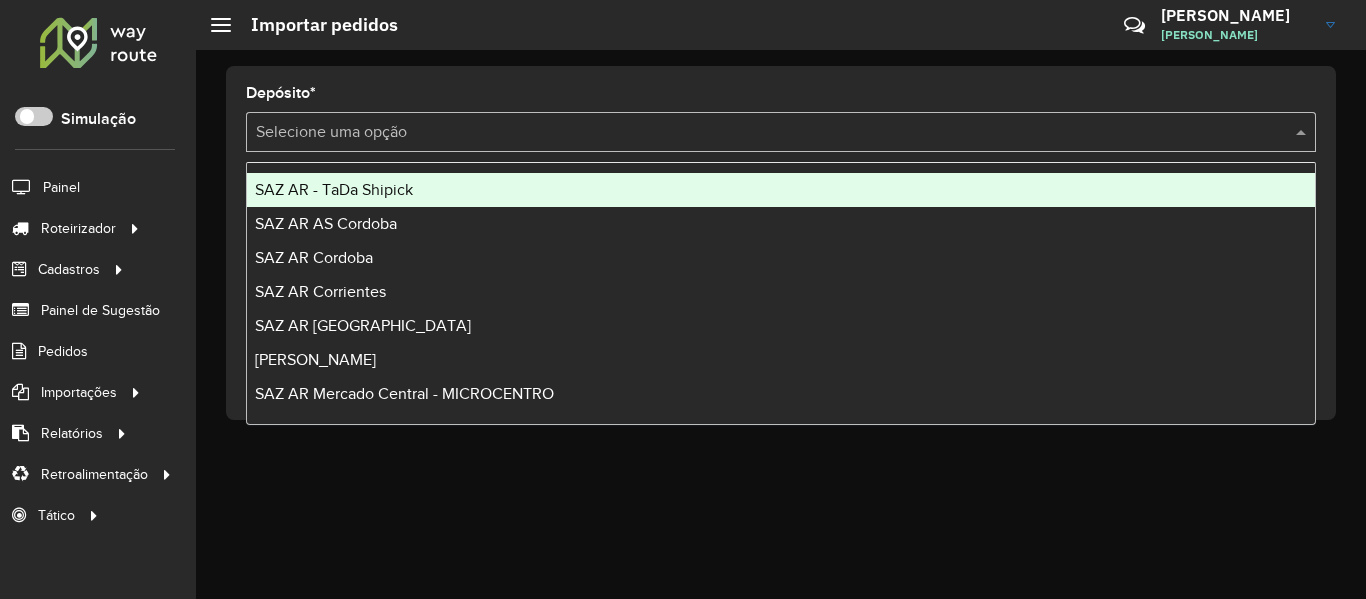 click at bounding box center (761, 133) 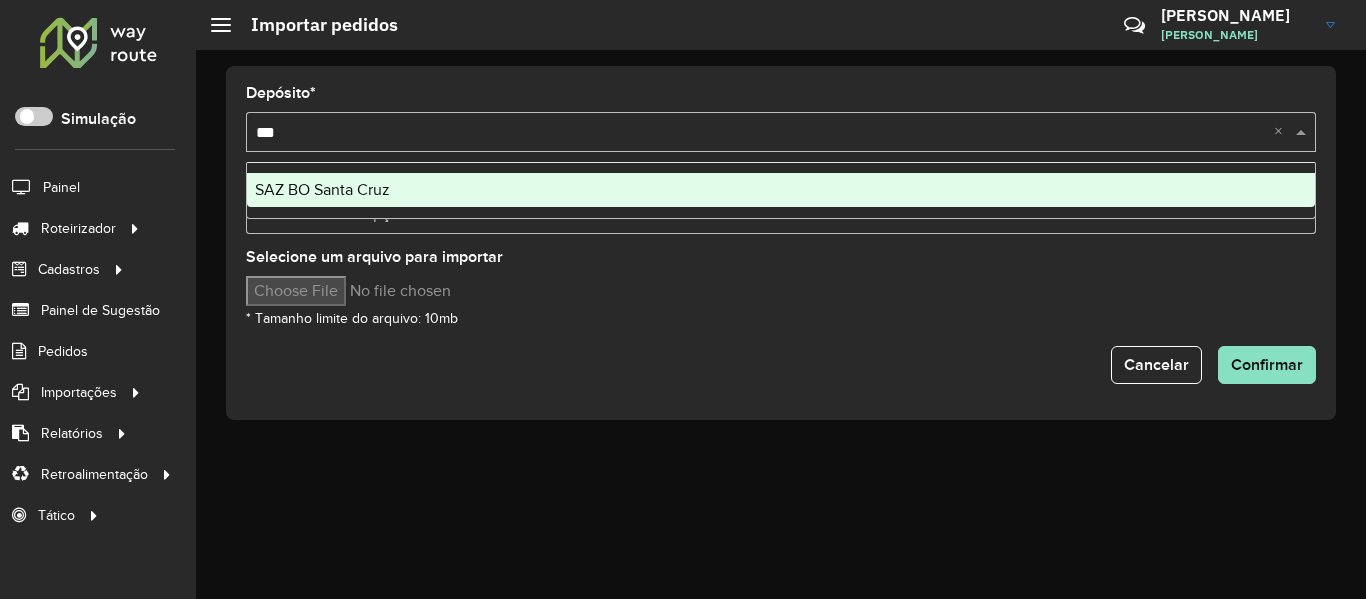 type on "****" 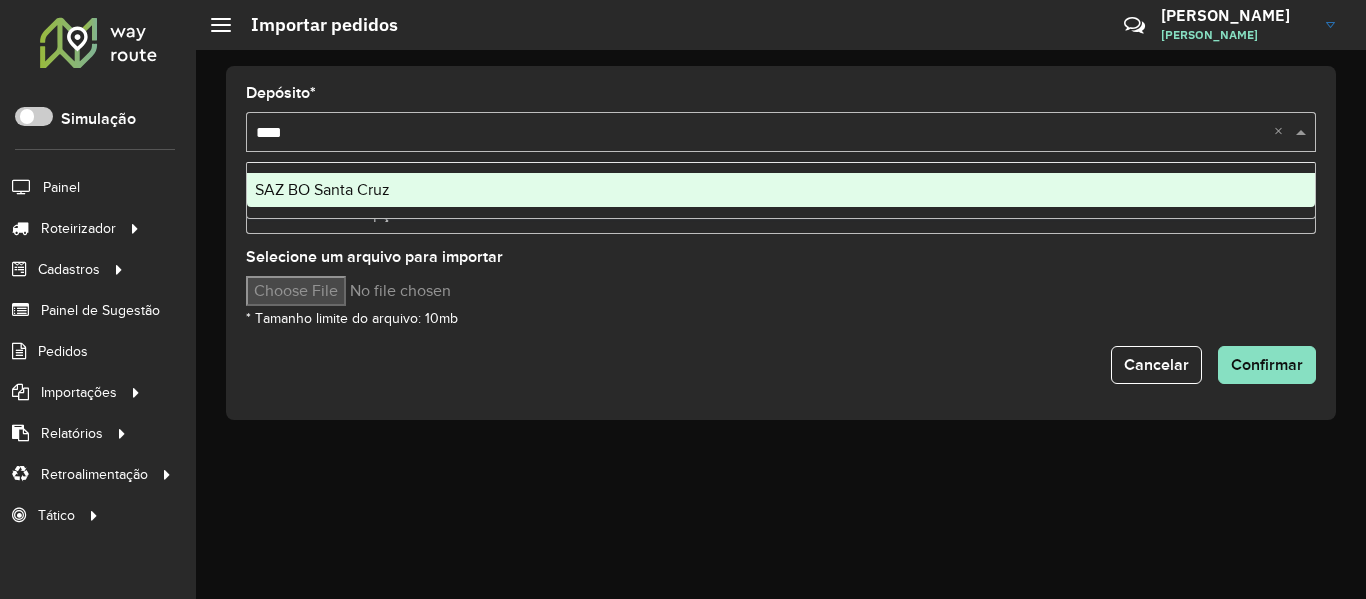 type 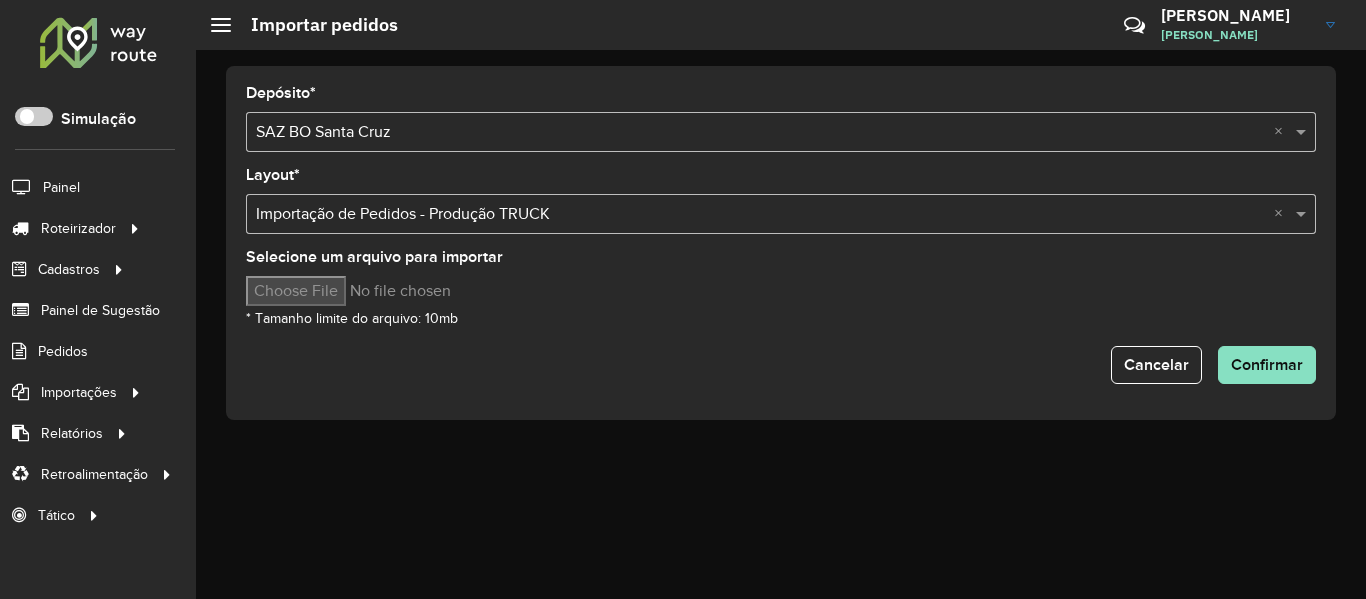 click on "Selecione um arquivo para importar" at bounding box center [416, 291] 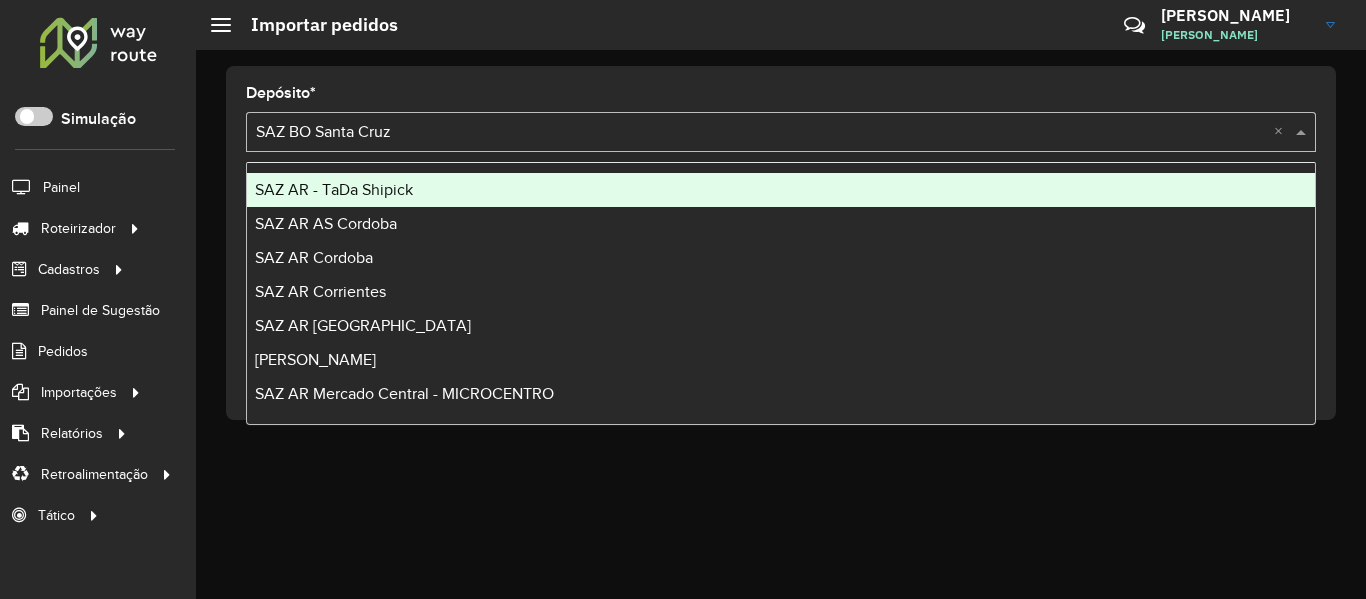 click at bounding box center (761, 133) 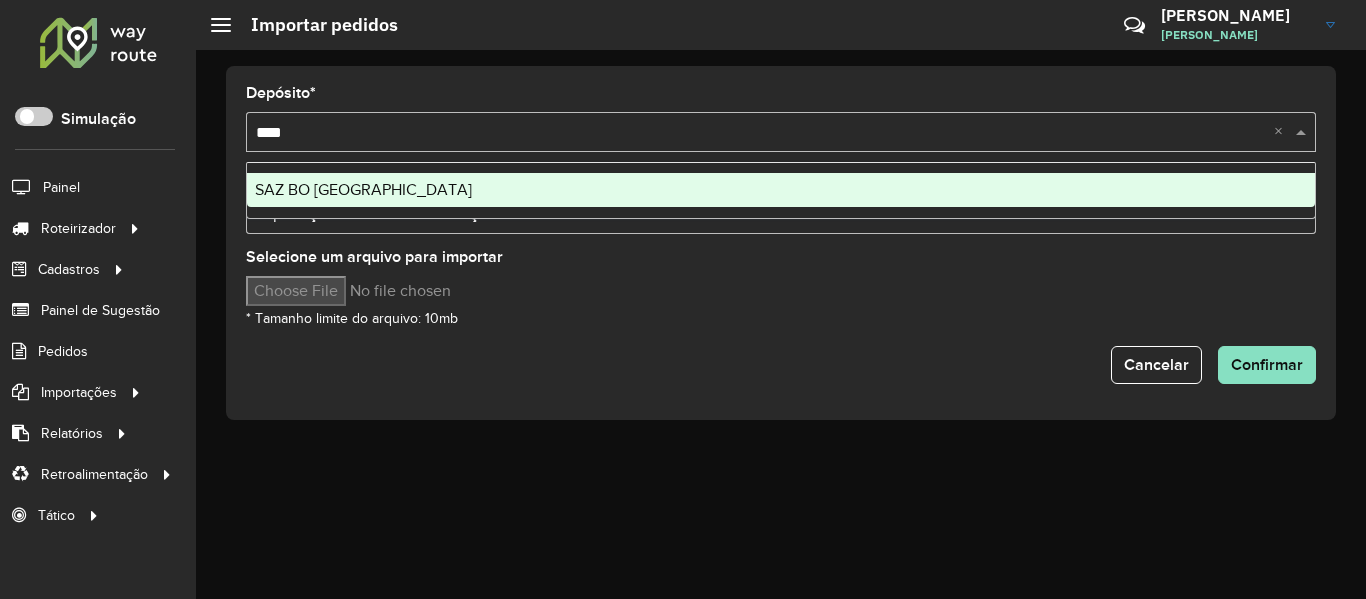 type on "*****" 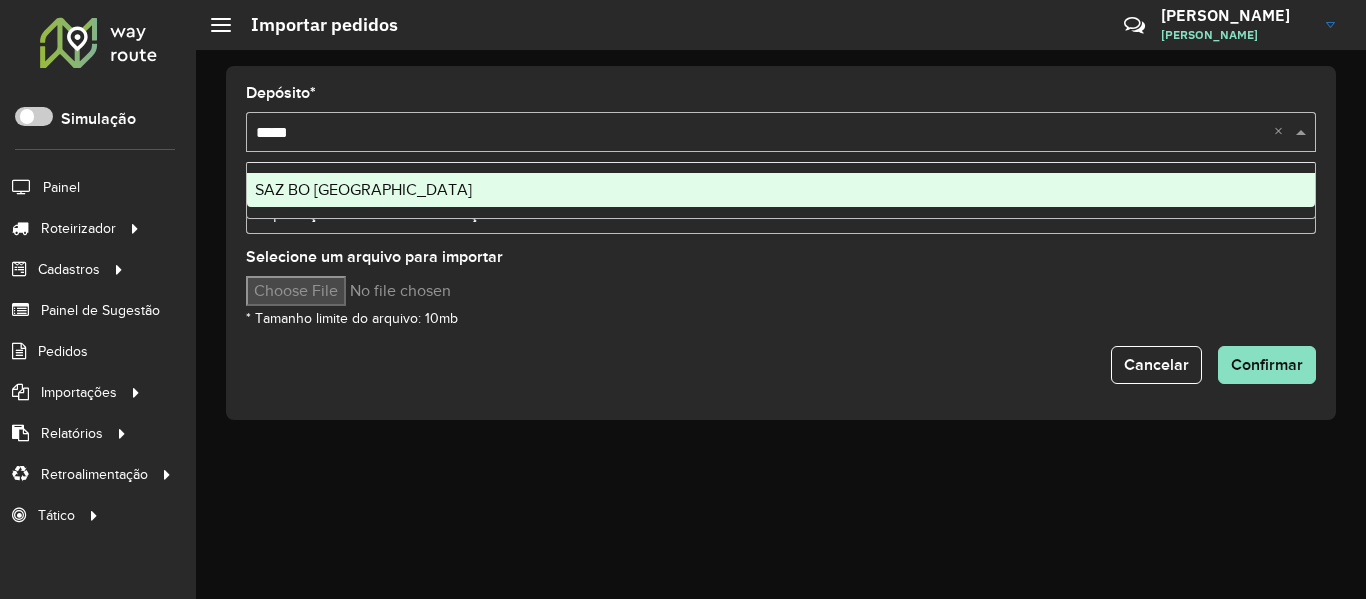 type 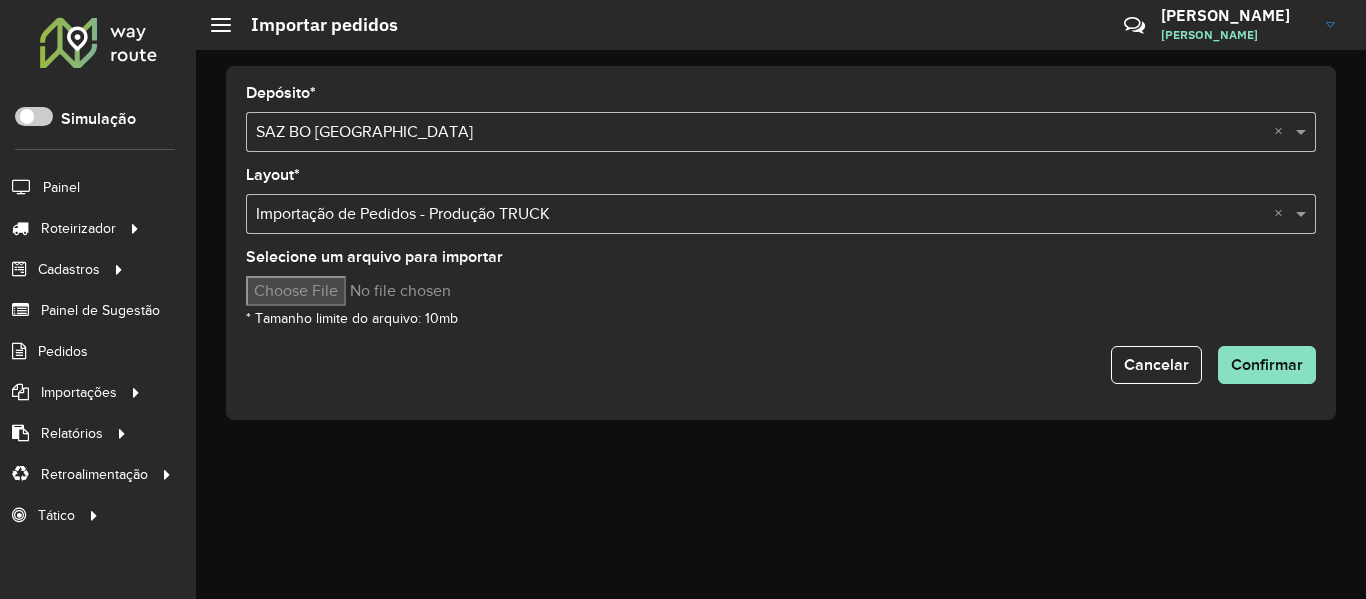 click on "Selecione um arquivo para importar" at bounding box center (416, 291) 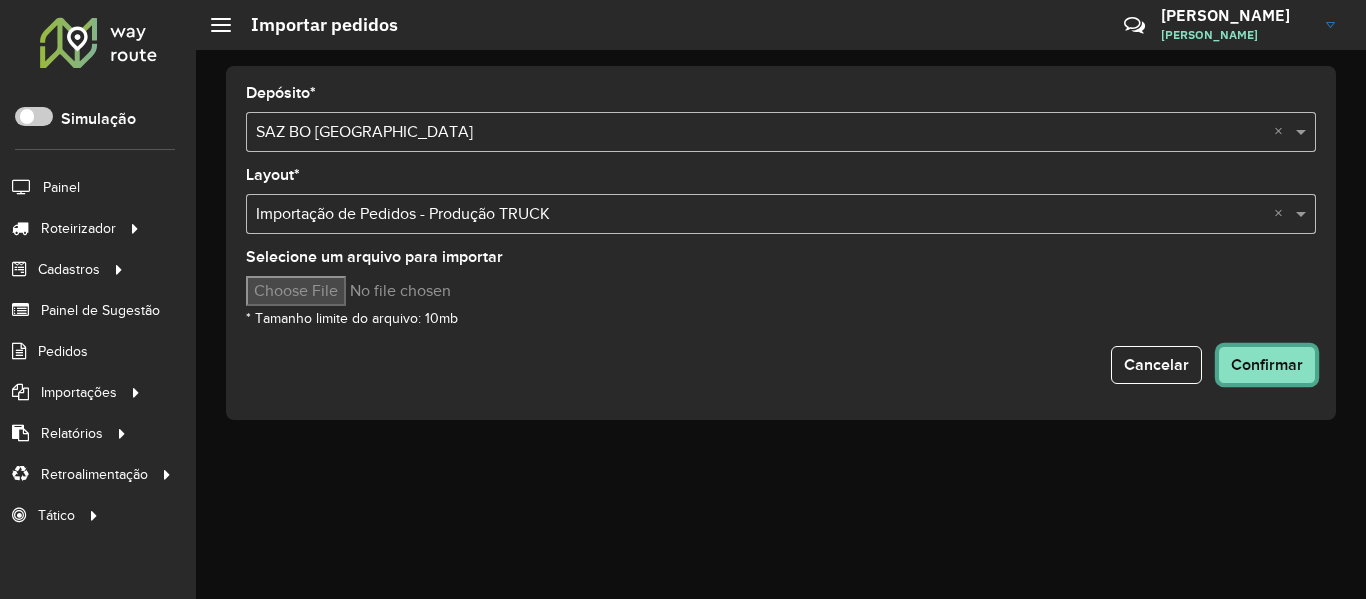 click on "Confirmar" 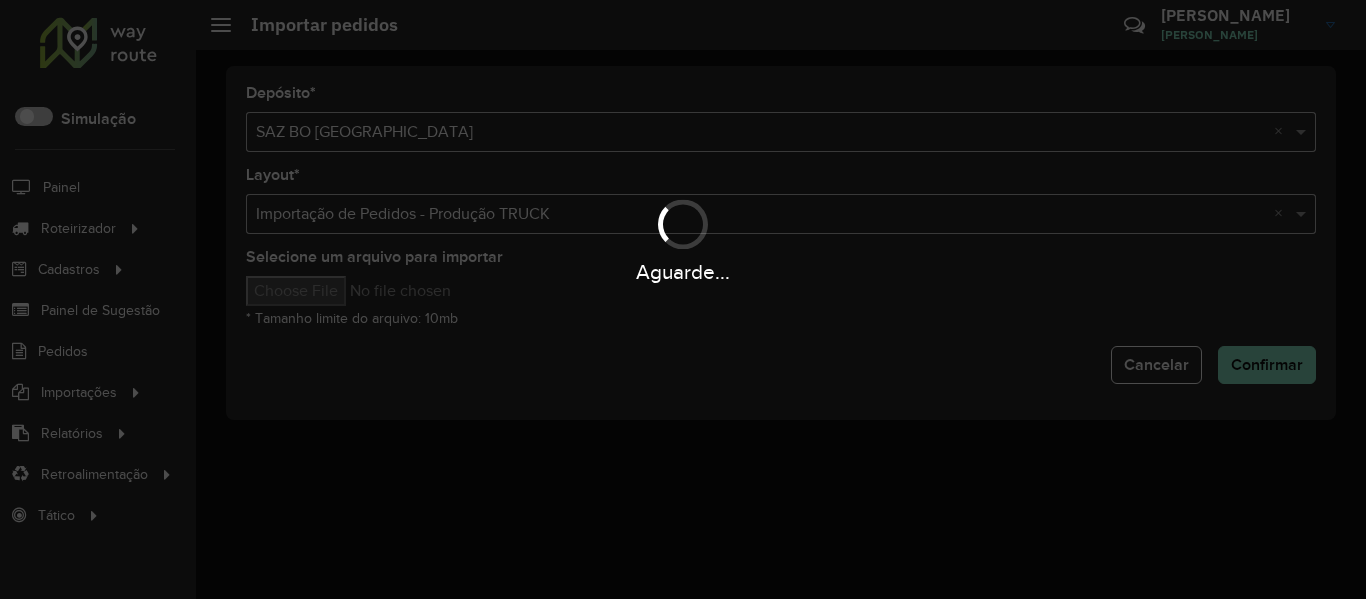 drag, startPoint x: 653, startPoint y: 343, endPoint x: 635, endPoint y: 306, distance: 41.14608 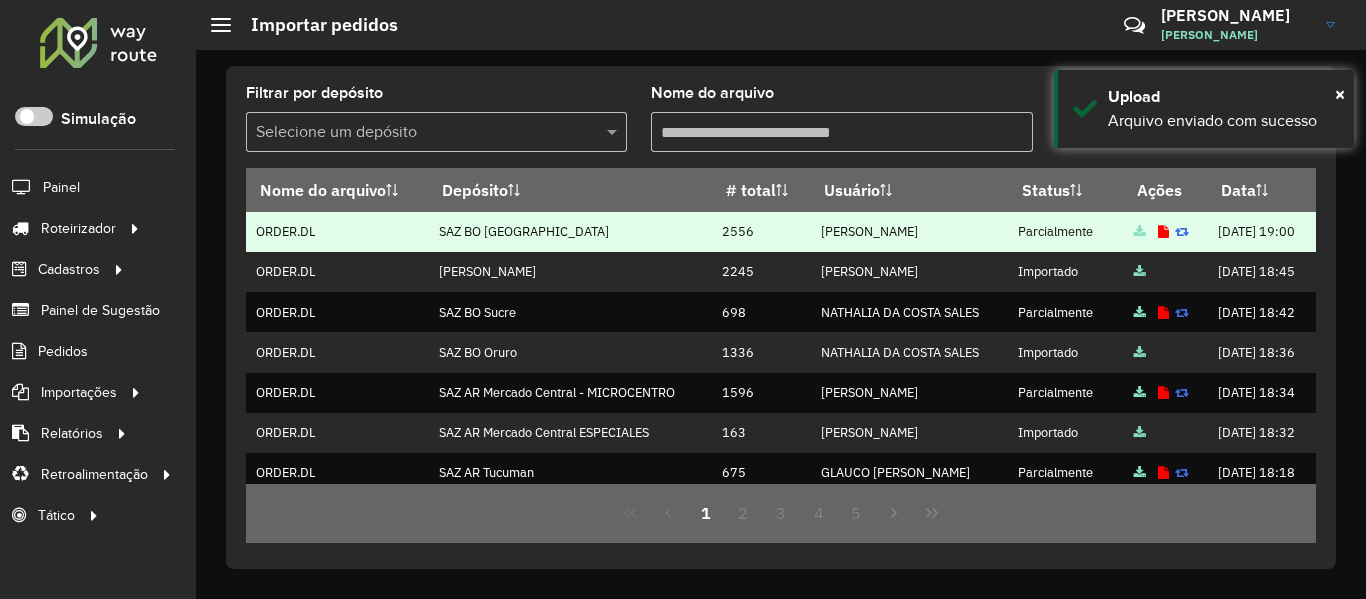 click at bounding box center [1182, 232] 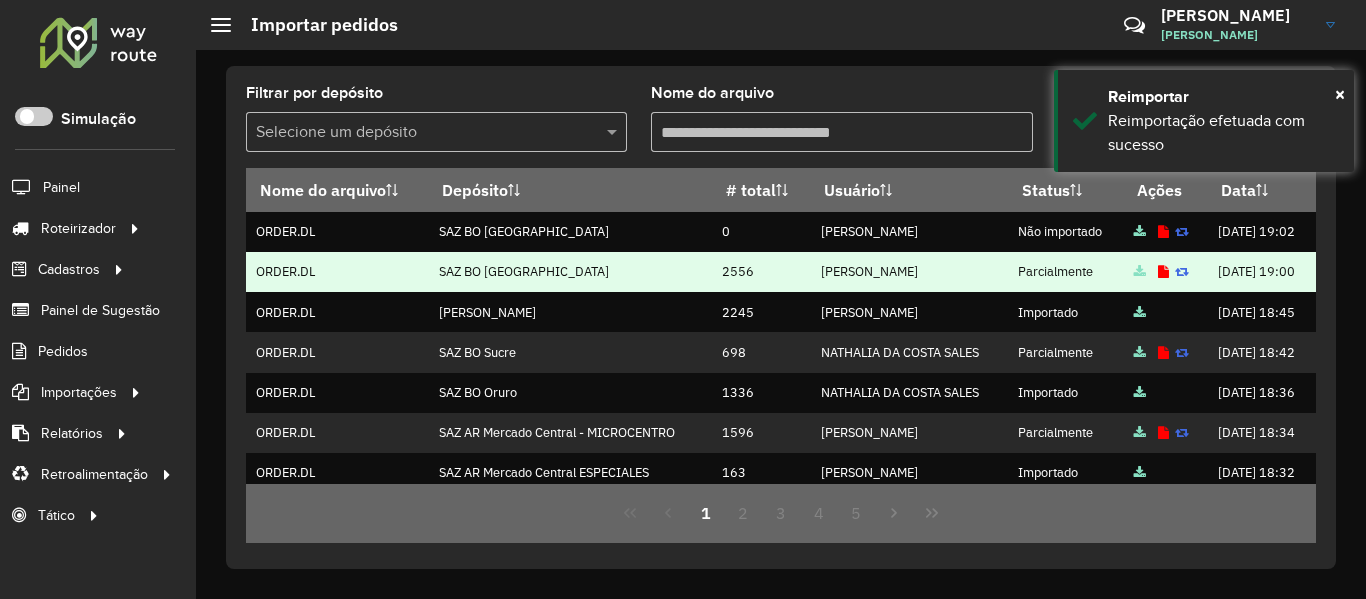 click at bounding box center (1163, 272) 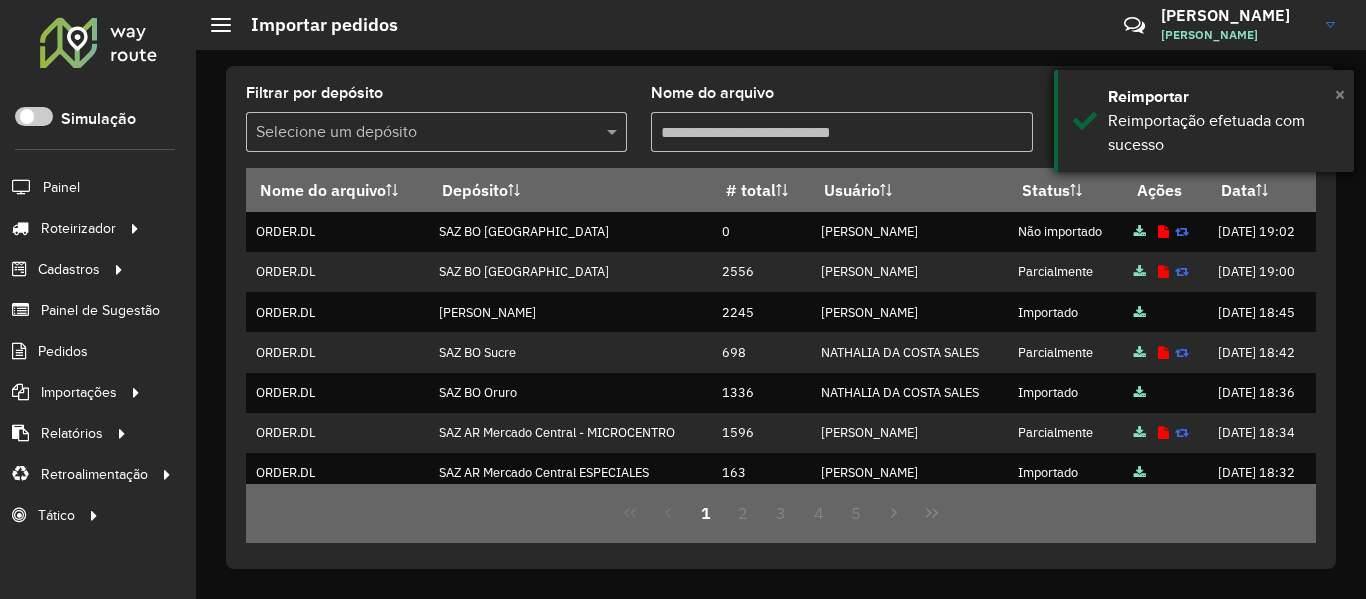 click on "×" at bounding box center [1340, 94] 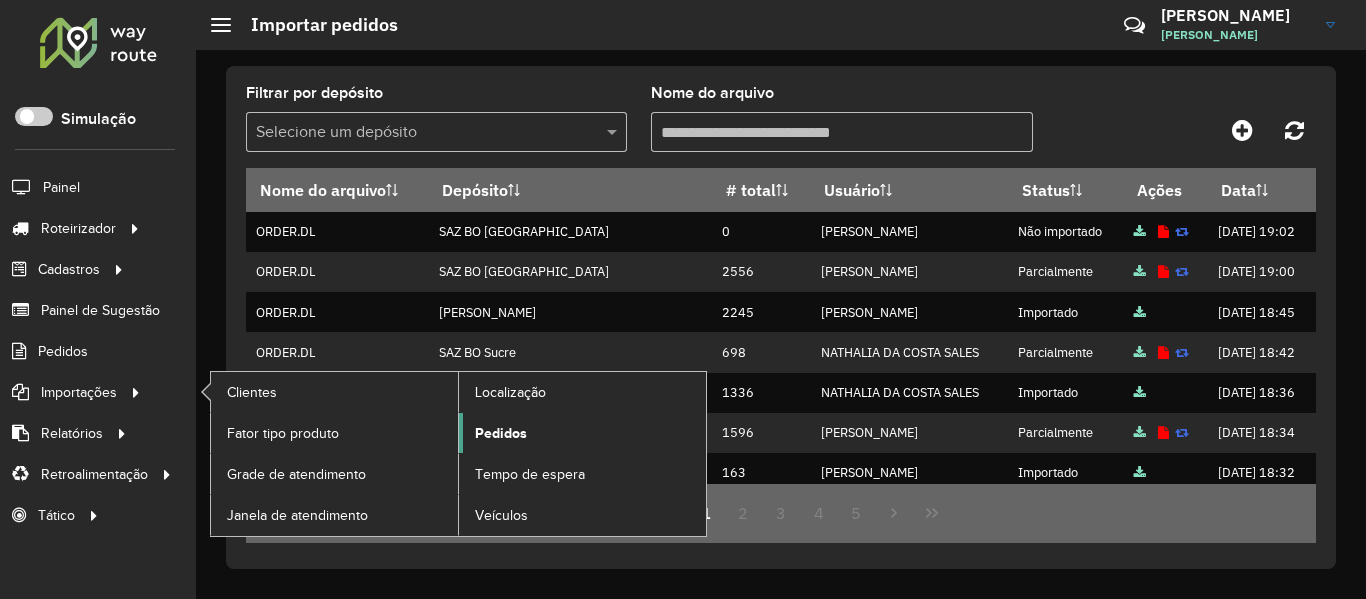 click on "Pedidos" 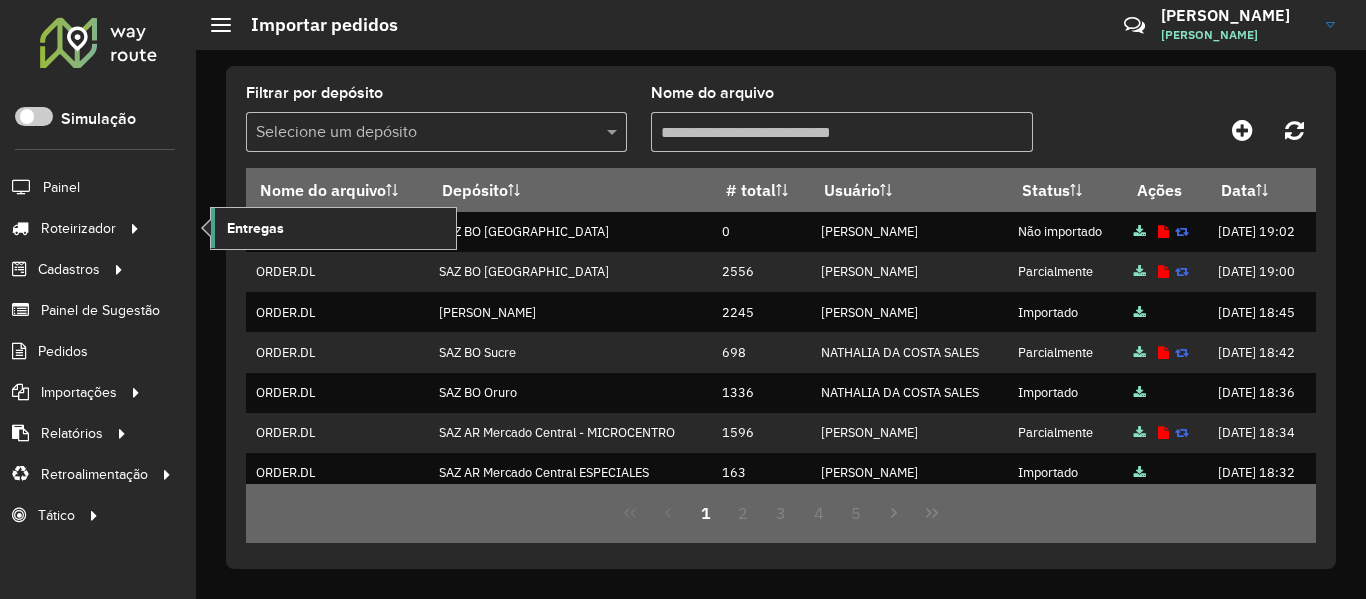 click on "Entregas" 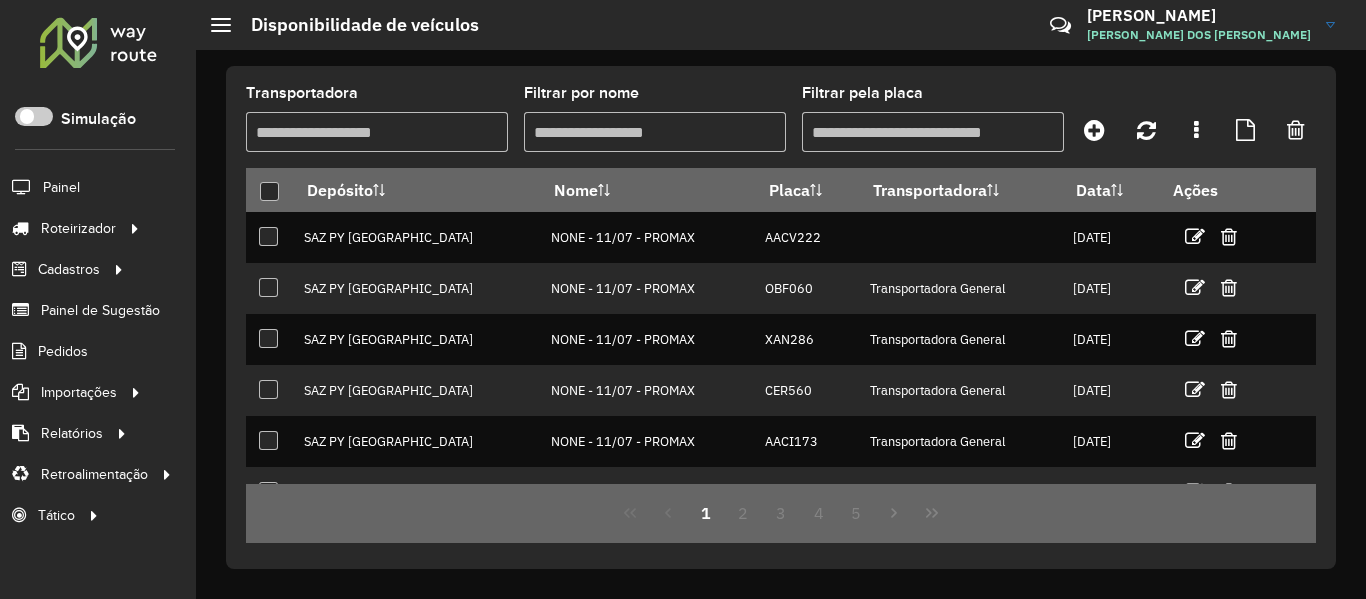 scroll, scrollTop: 0, scrollLeft: 0, axis: both 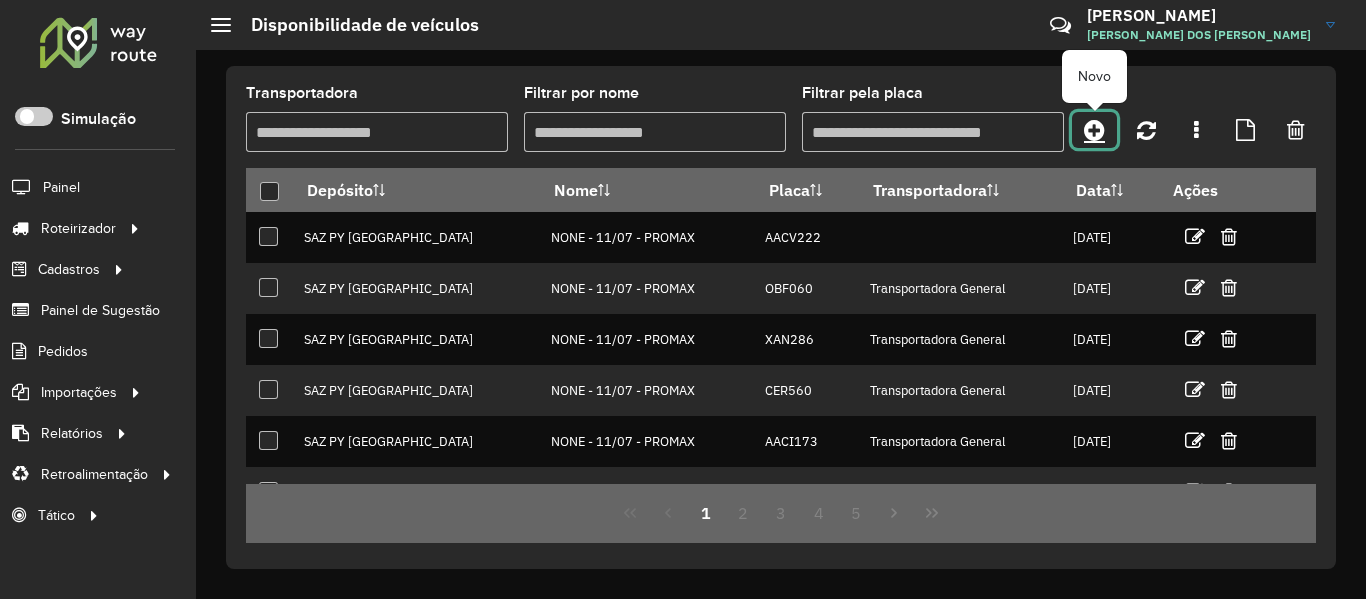 click 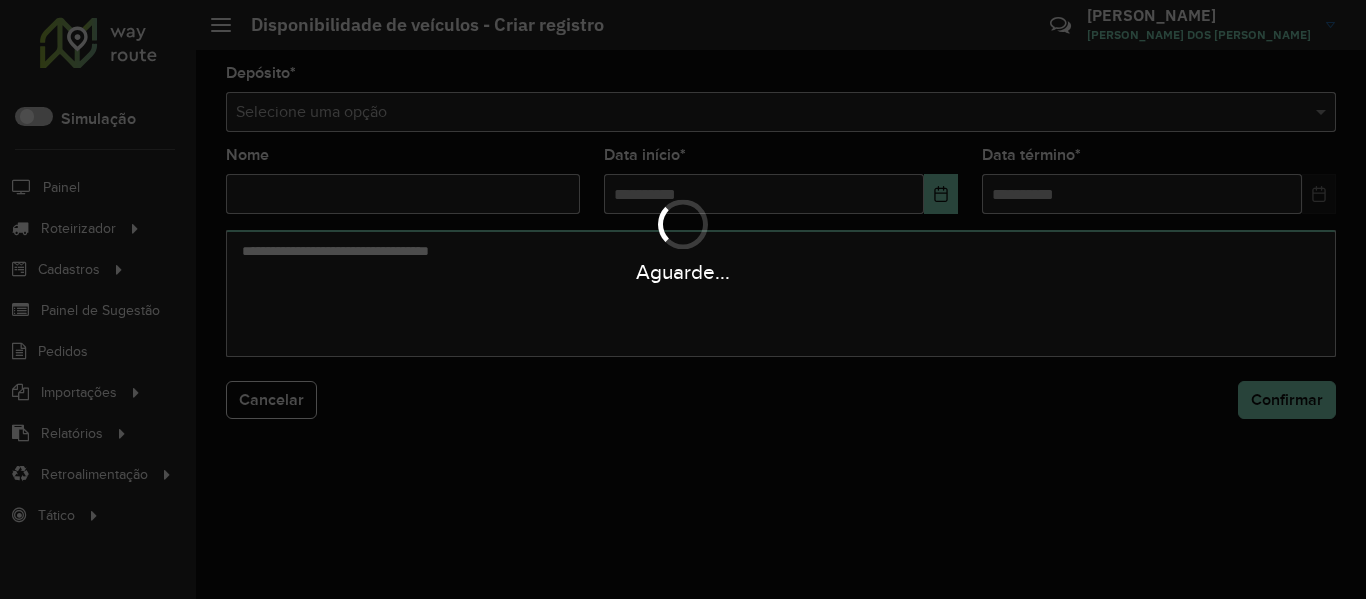 click on "Aguarde..." at bounding box center [683, 299] 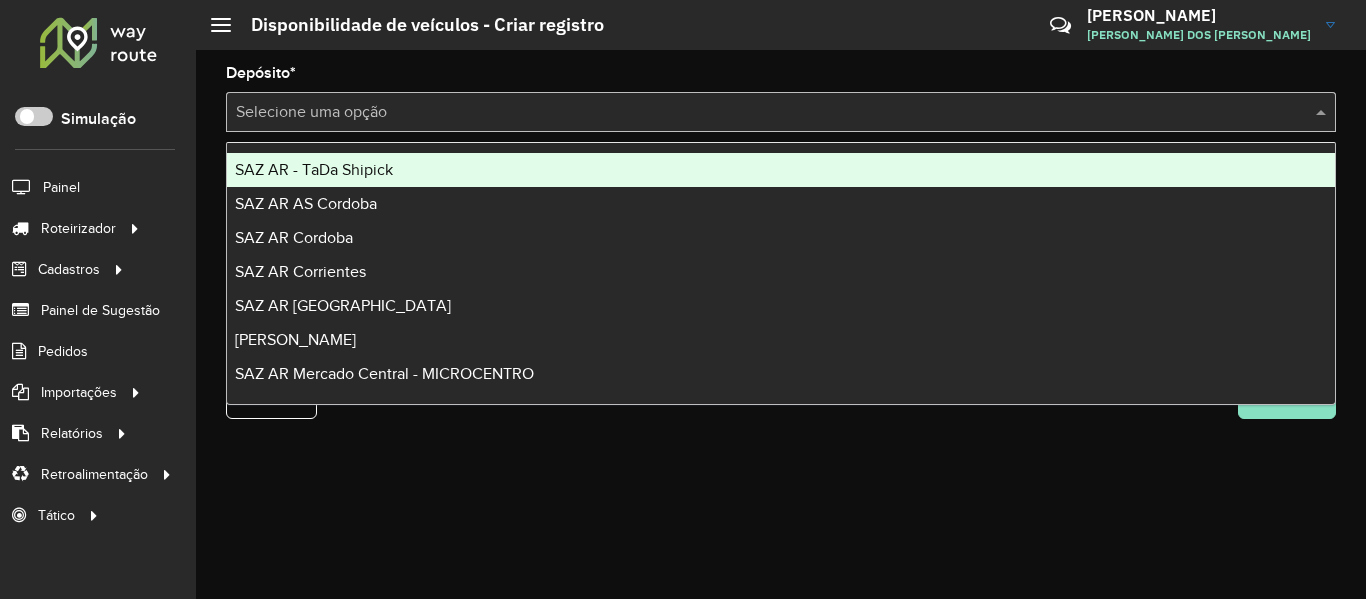 click at bounding box center (761, 113) 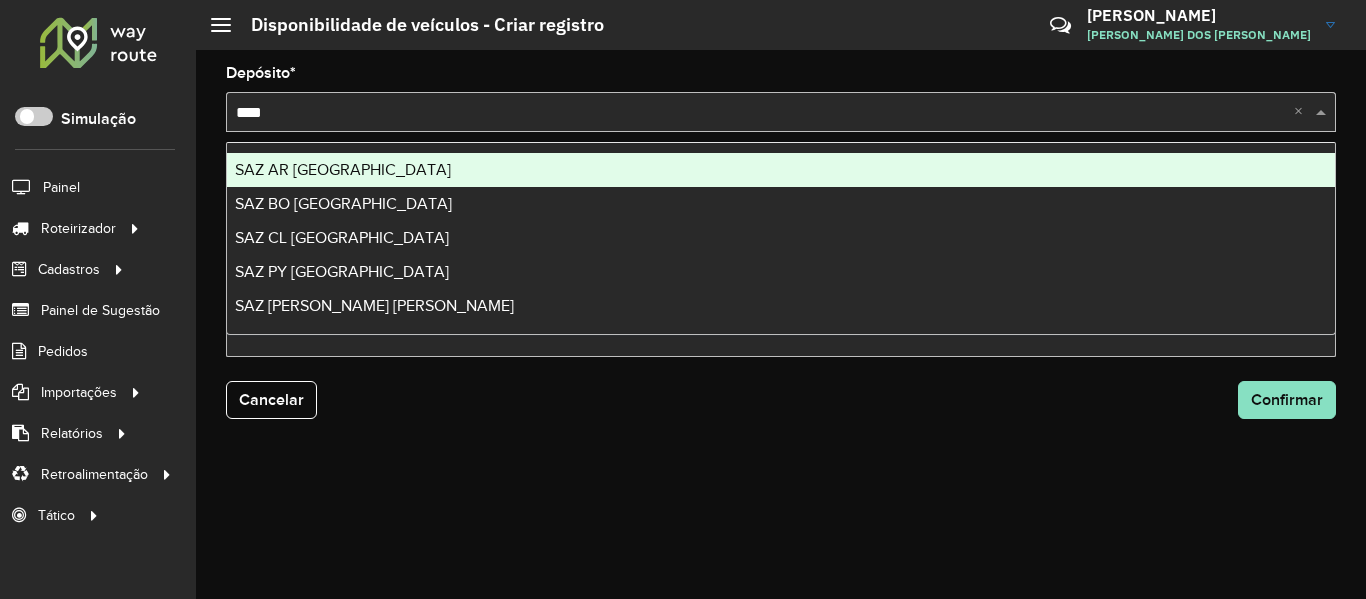 type on "*****" 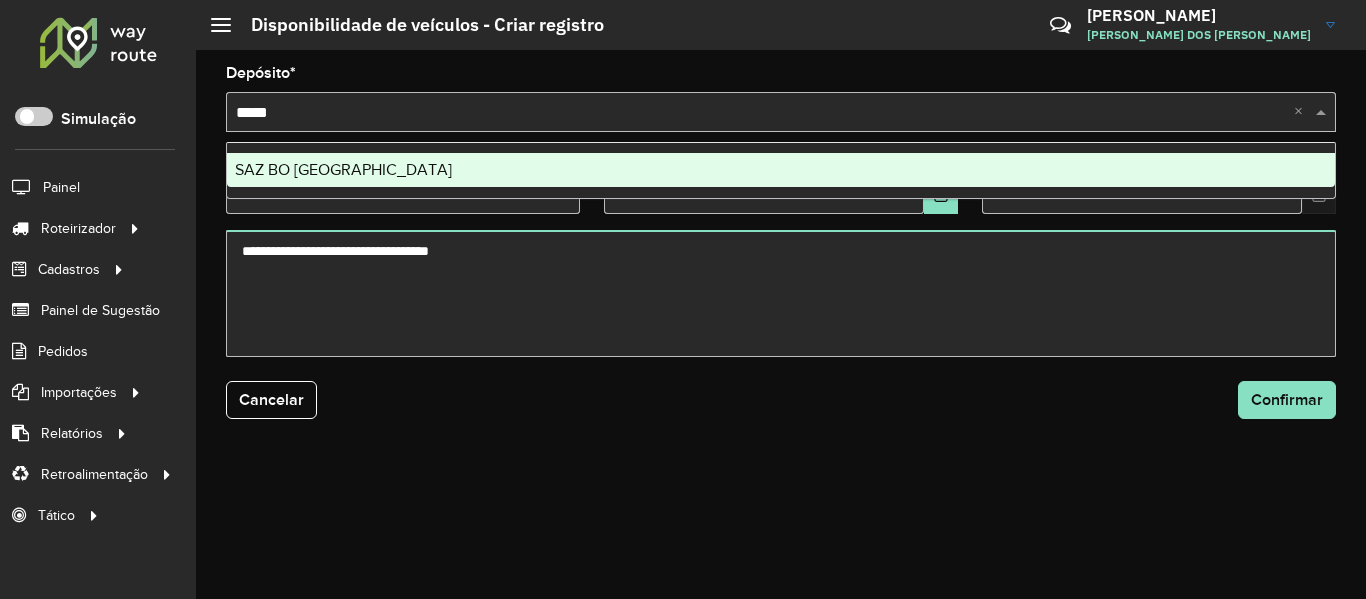 type 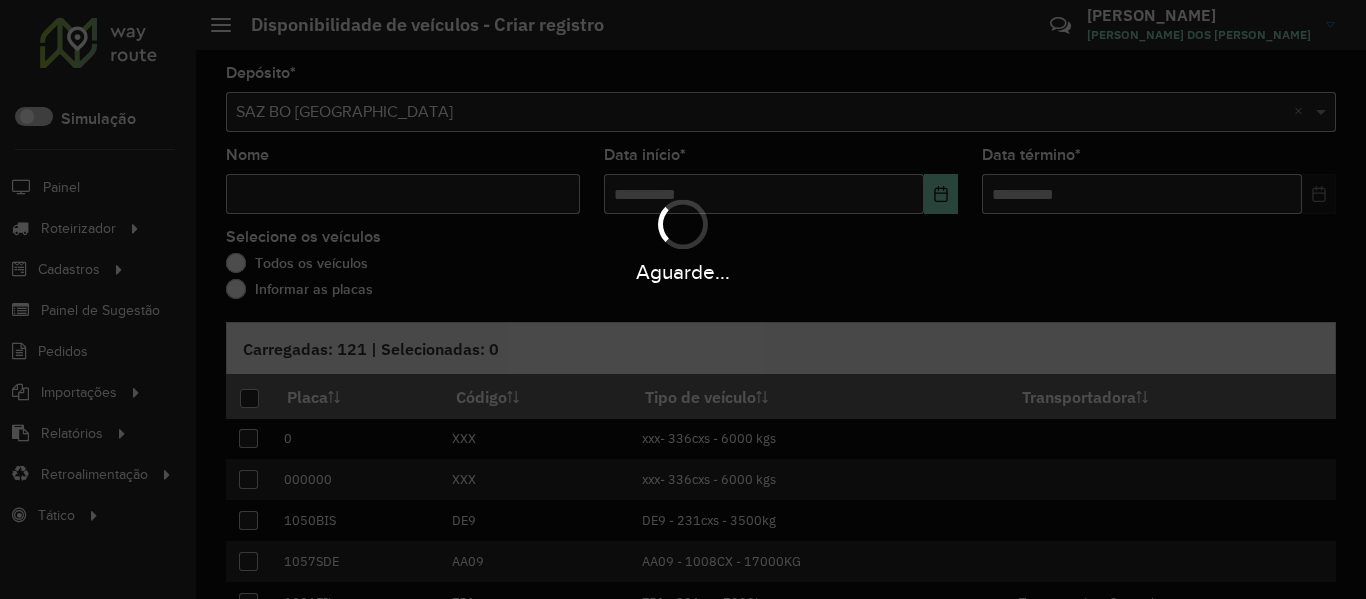 click on "Nome" at bounding box center (403, 194) 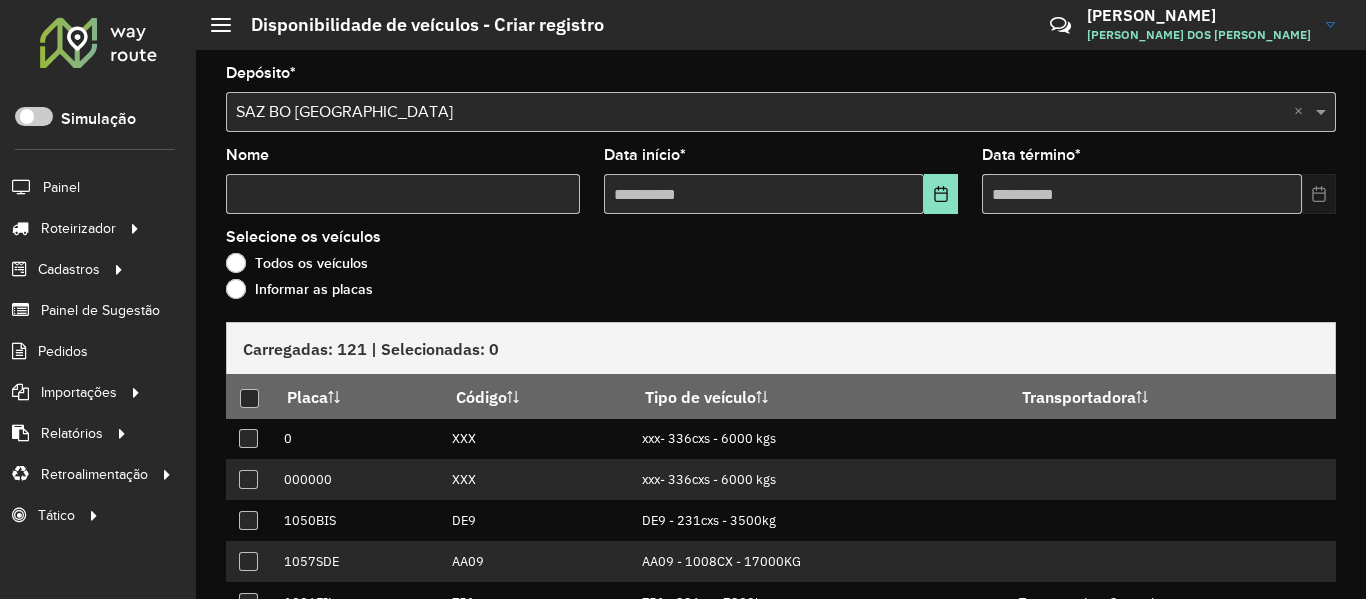 click on "Nome" at bounding box center (403, 194) 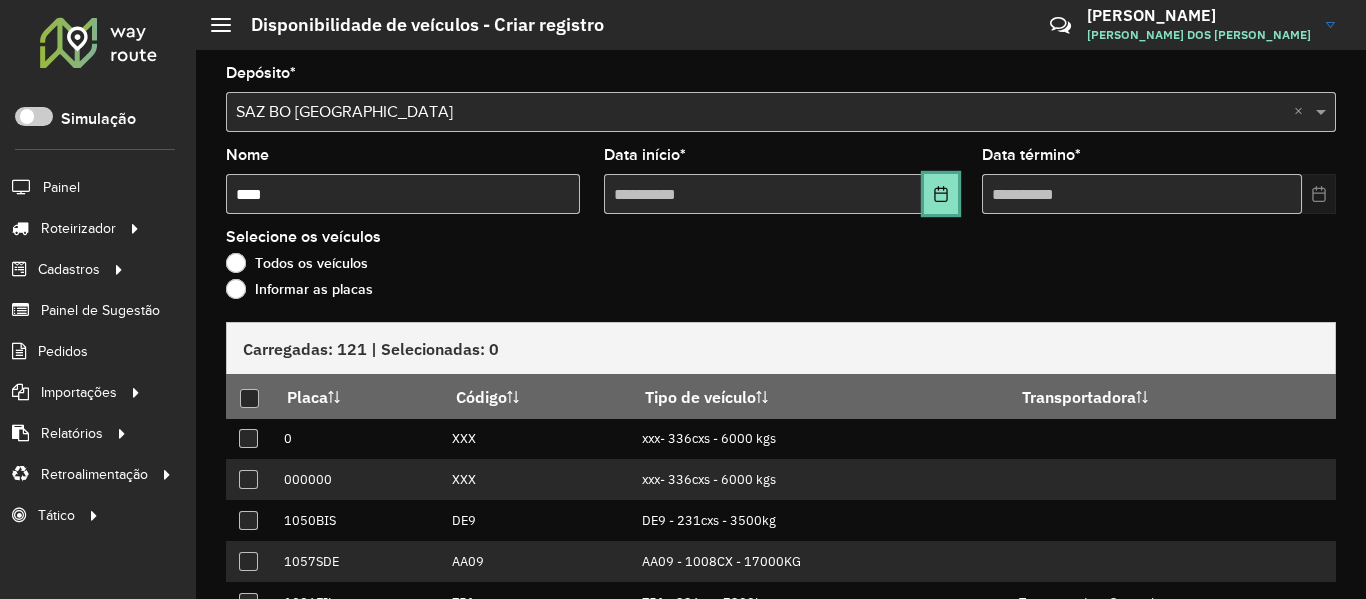 click at bounding box center (941, 194) 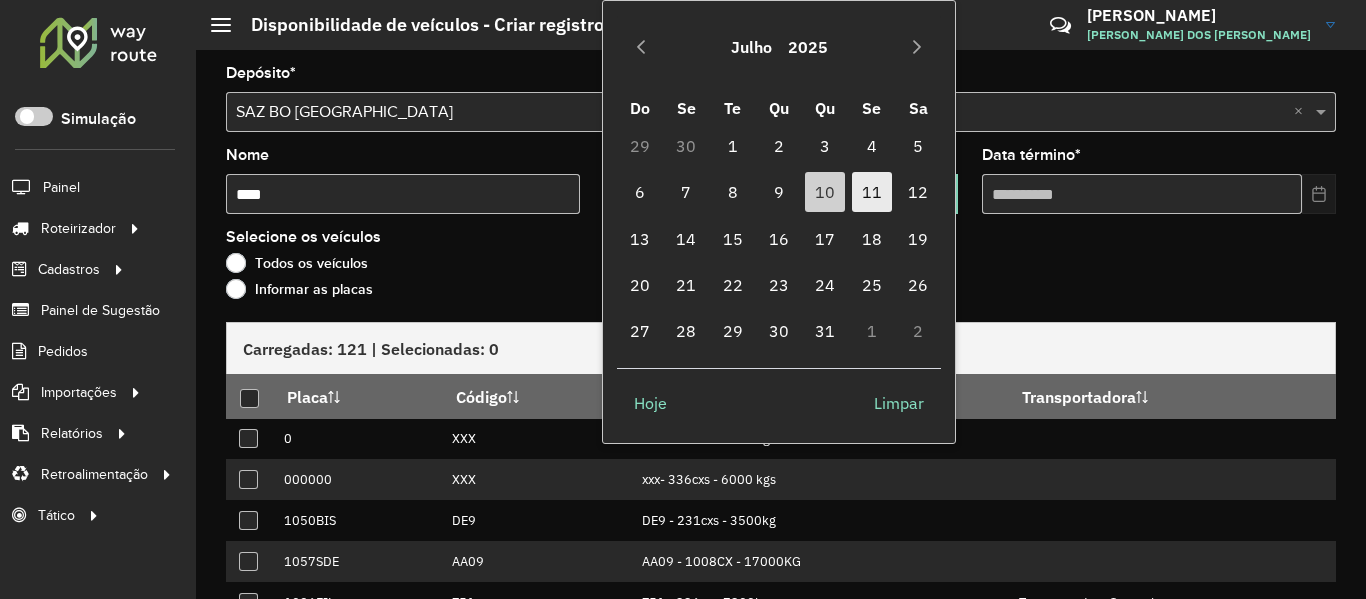 click on "11" at bounding box center (872, 192) 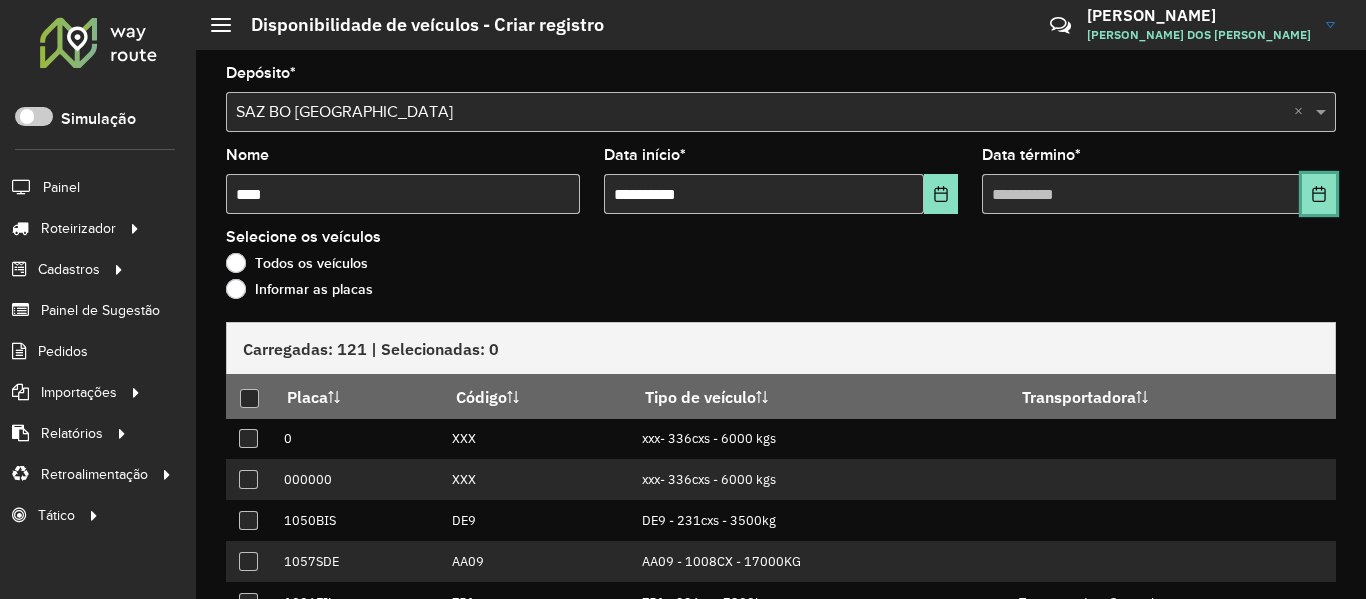 click at bounding box center [1319, 194] 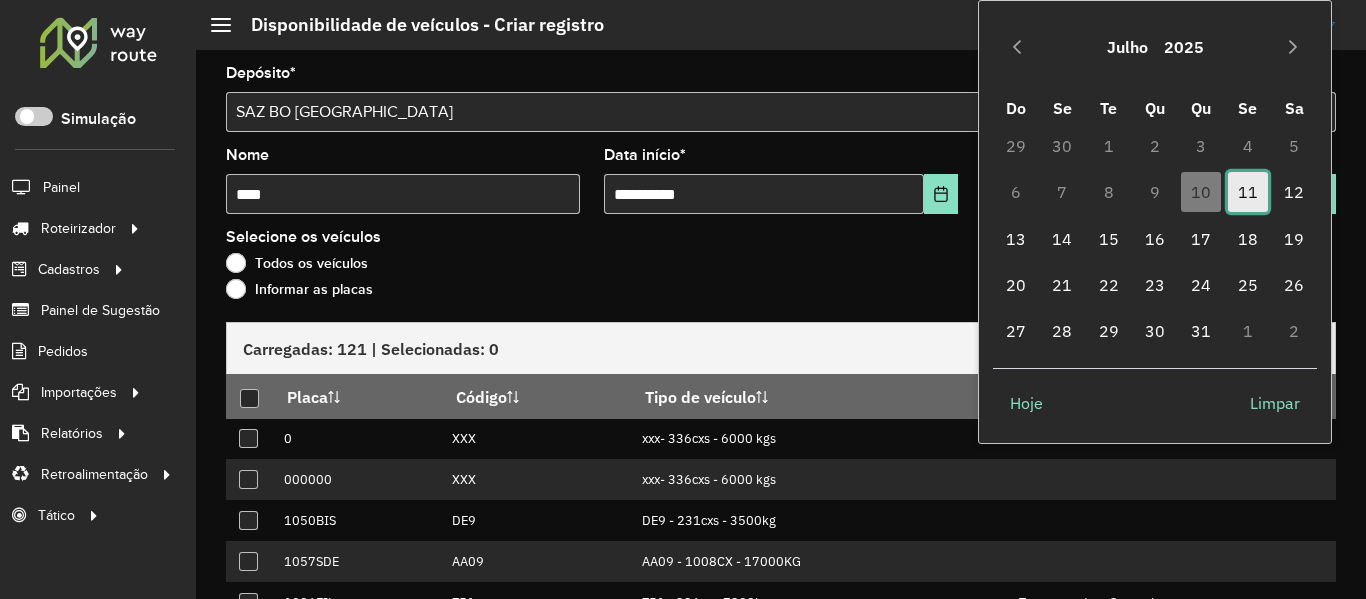 click on "11" at bounding box center (1248, 192) 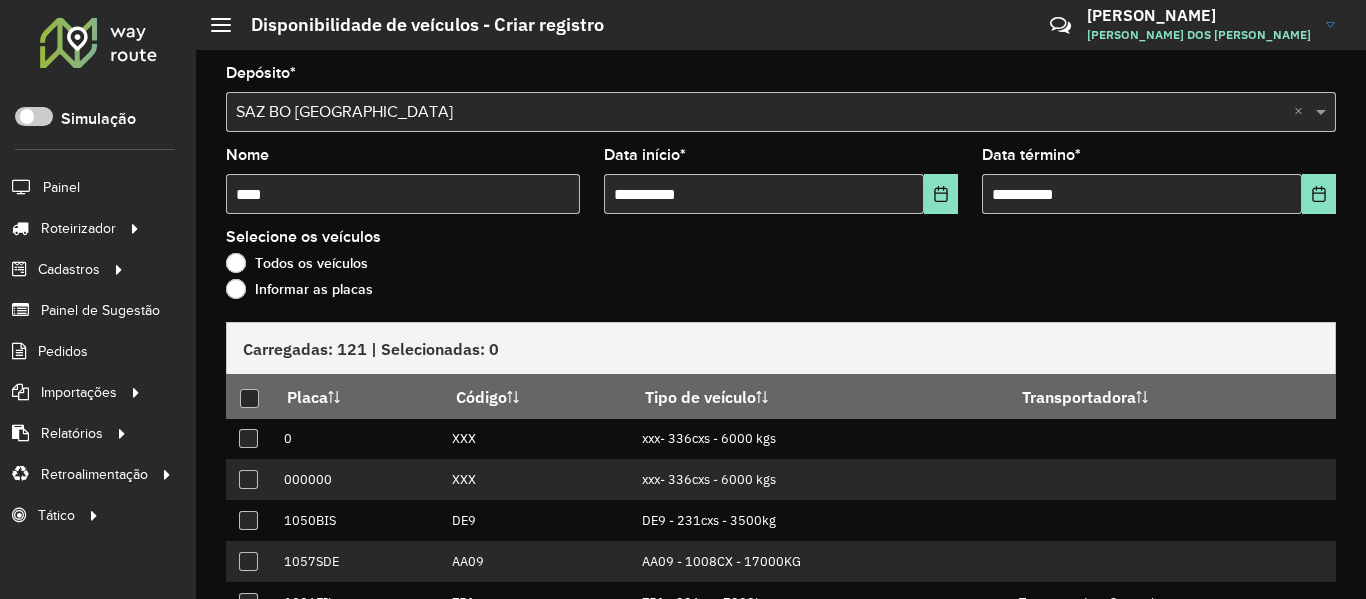 drag, startPoint x: 351, startPoint y: 290, endPoint x: 371, endPoint y: 303, distance: 23.853722 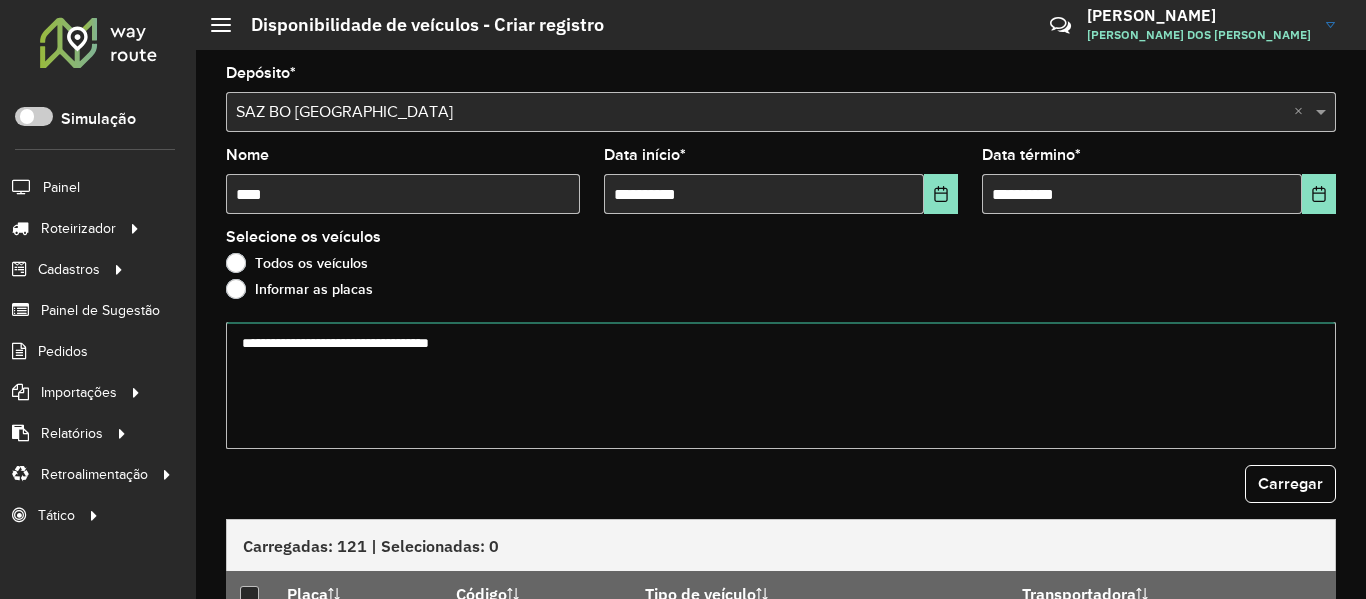 click at bounding box center [781, 385] 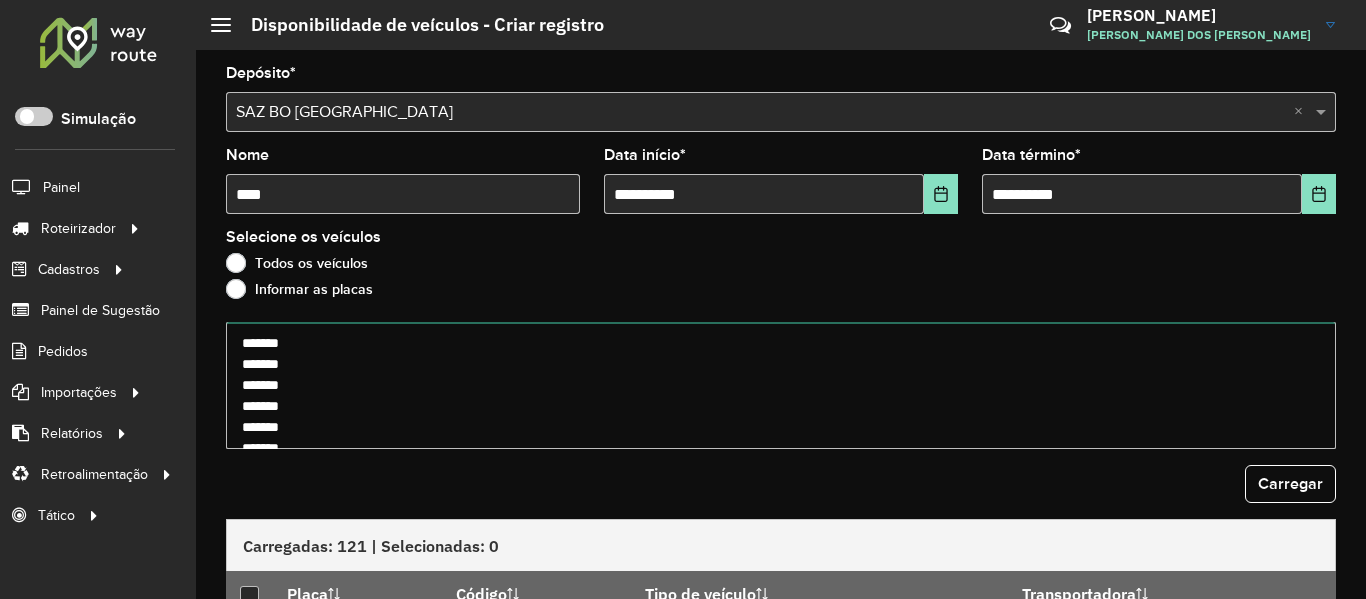 scroll, scrollTop: 553, scrollLeft: 0, axis: vertical 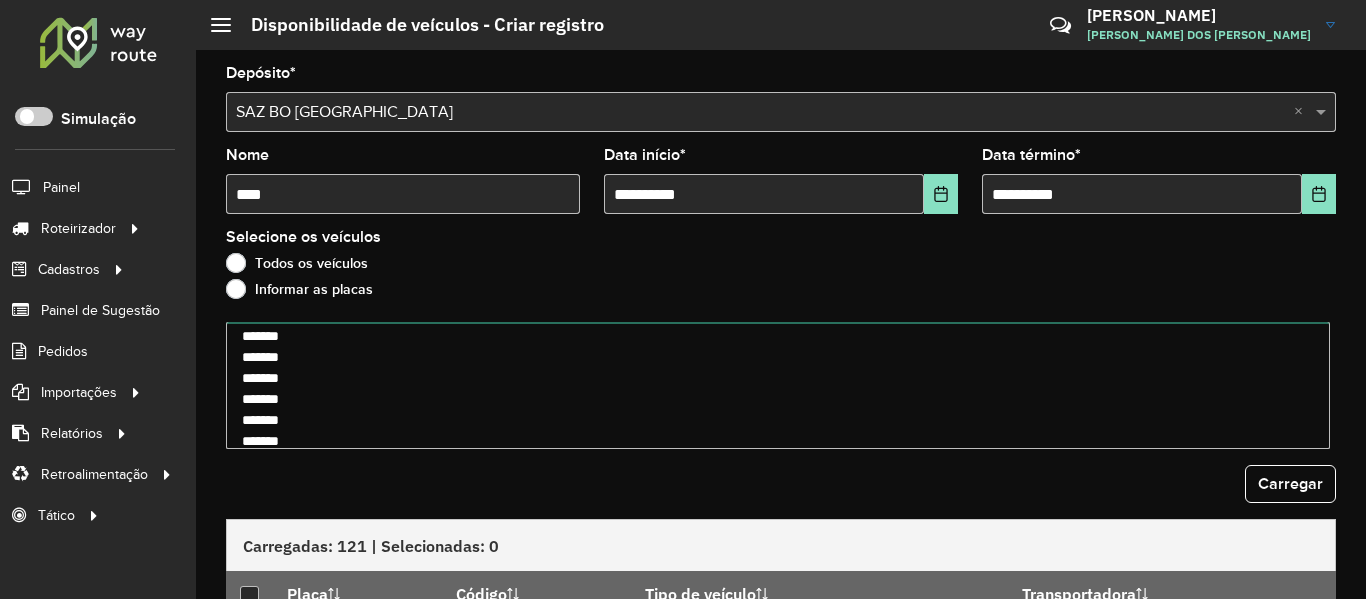 type on "*******
*******
*******
*******
*******
*******
*******
*******
*******
*******
*******
*******
*******
*******
*******
*******
*******
*******
*******
*******
*******
*******
*******
*******
*******
*******
*******
*******
*******
*******
*******
*******" 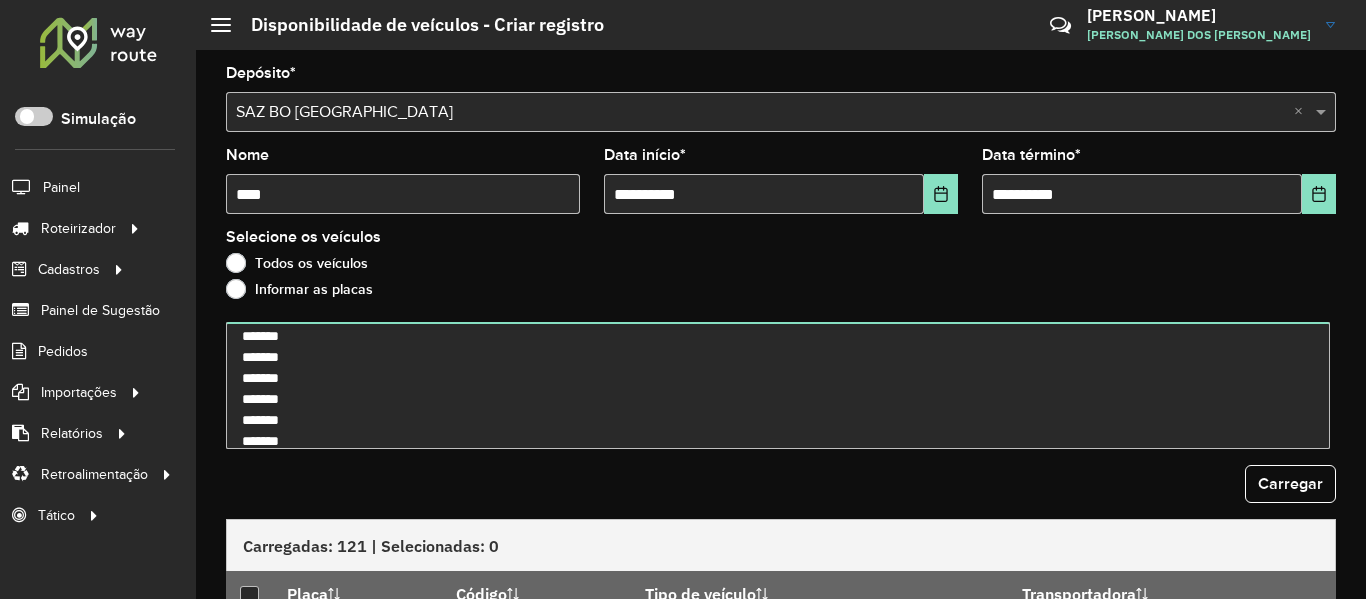 click on "Carregar" 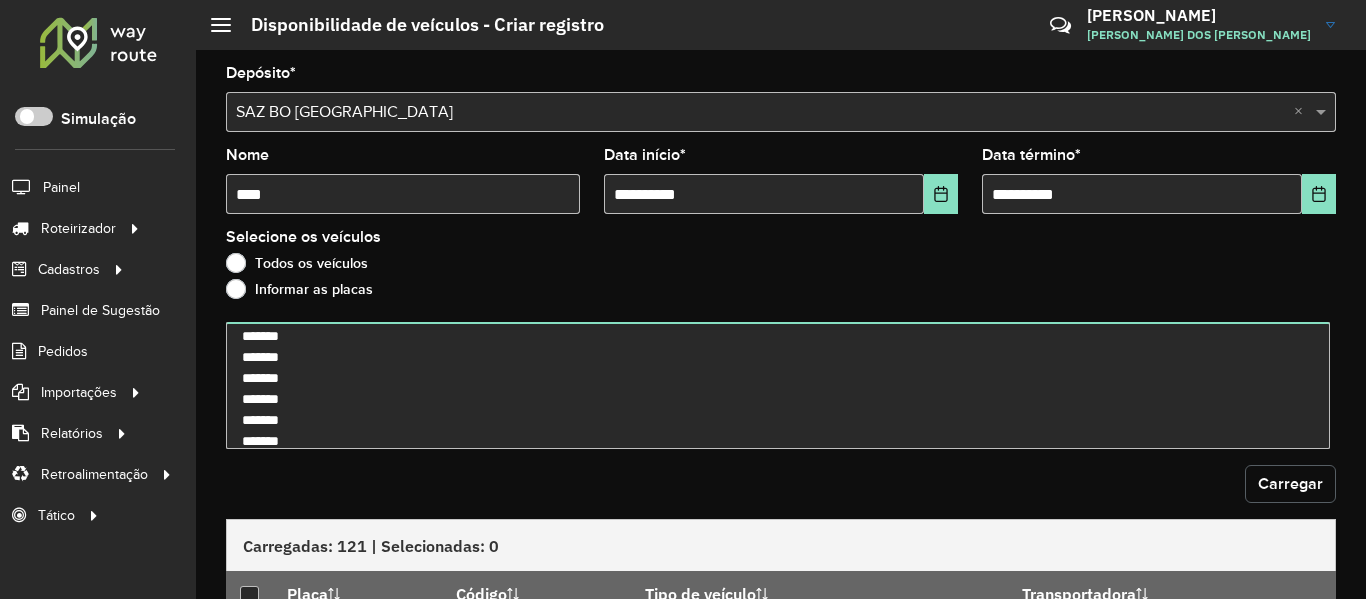 click on "Carregar" 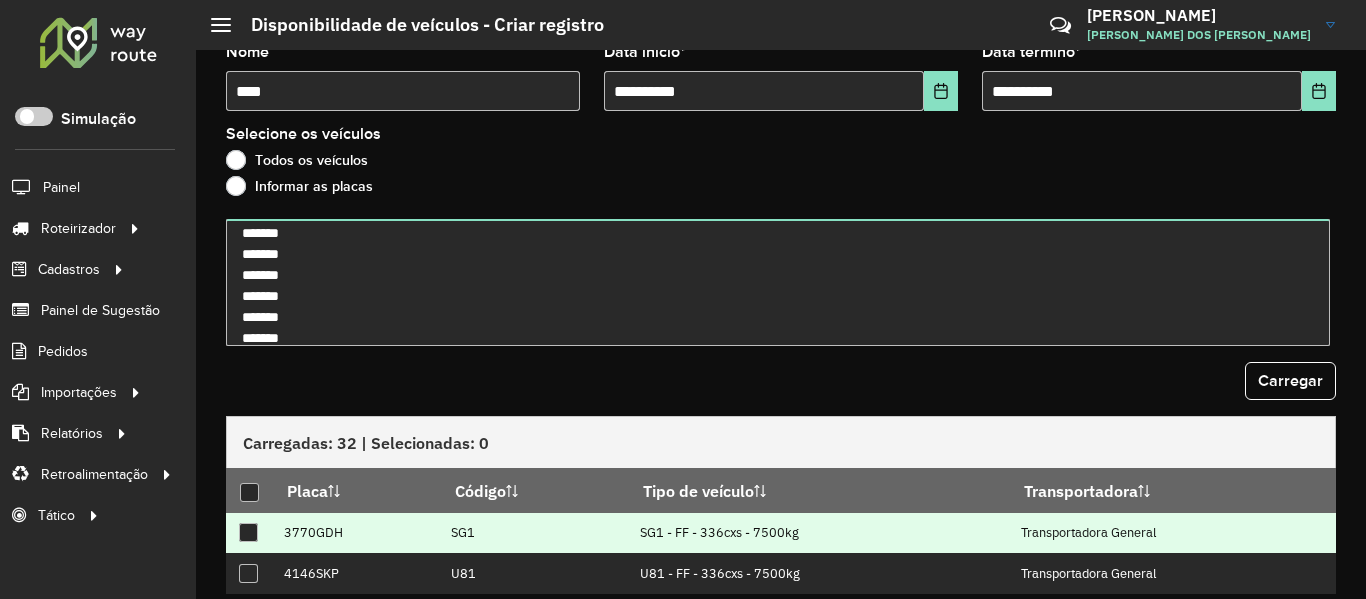 scroll, scrollTop: 200, scrollLeft: 0, axis: vertical 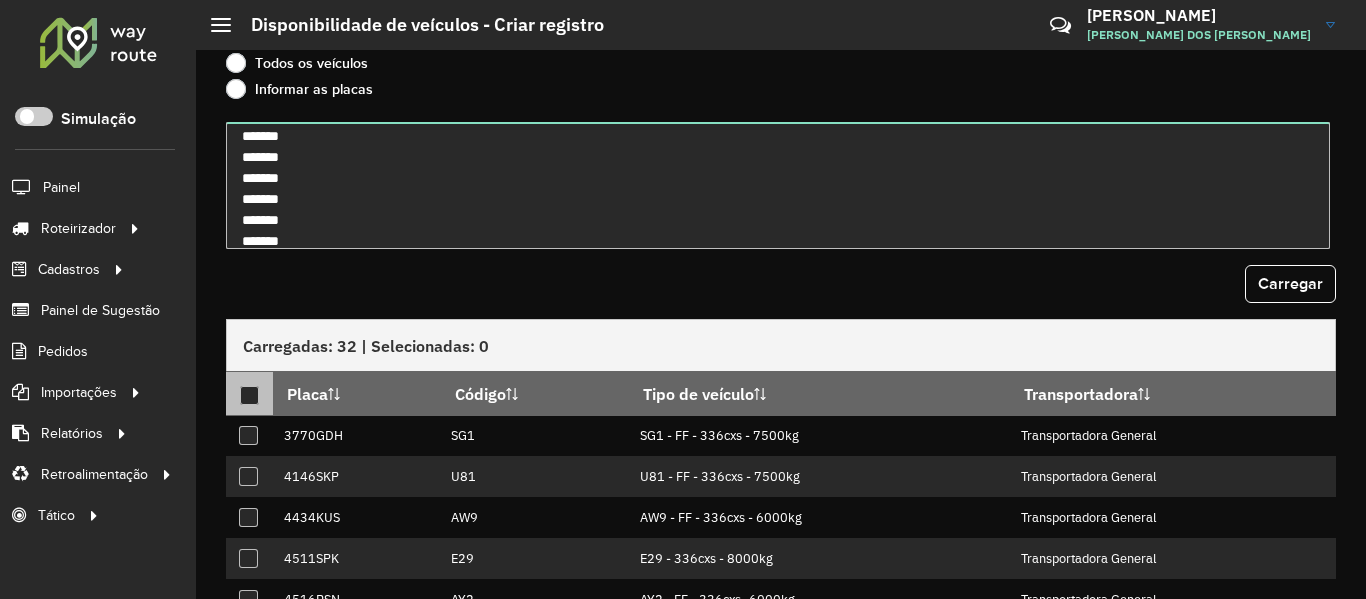 click at bounding box center [249, 395] 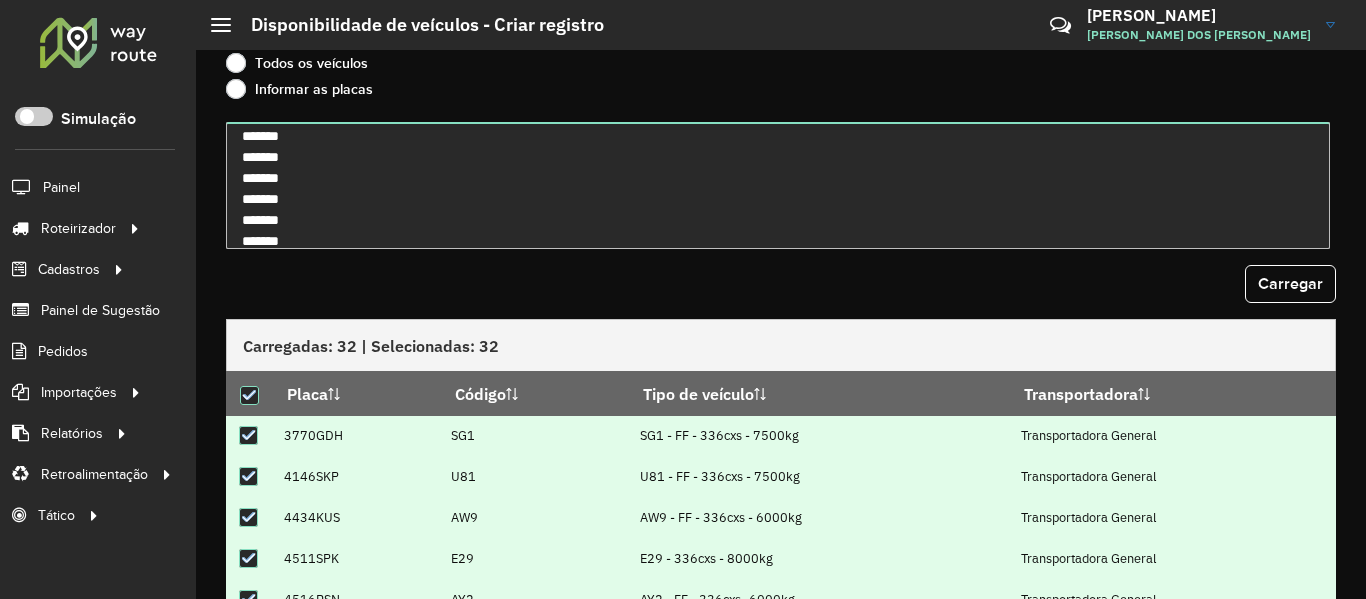 click on "Carregar" 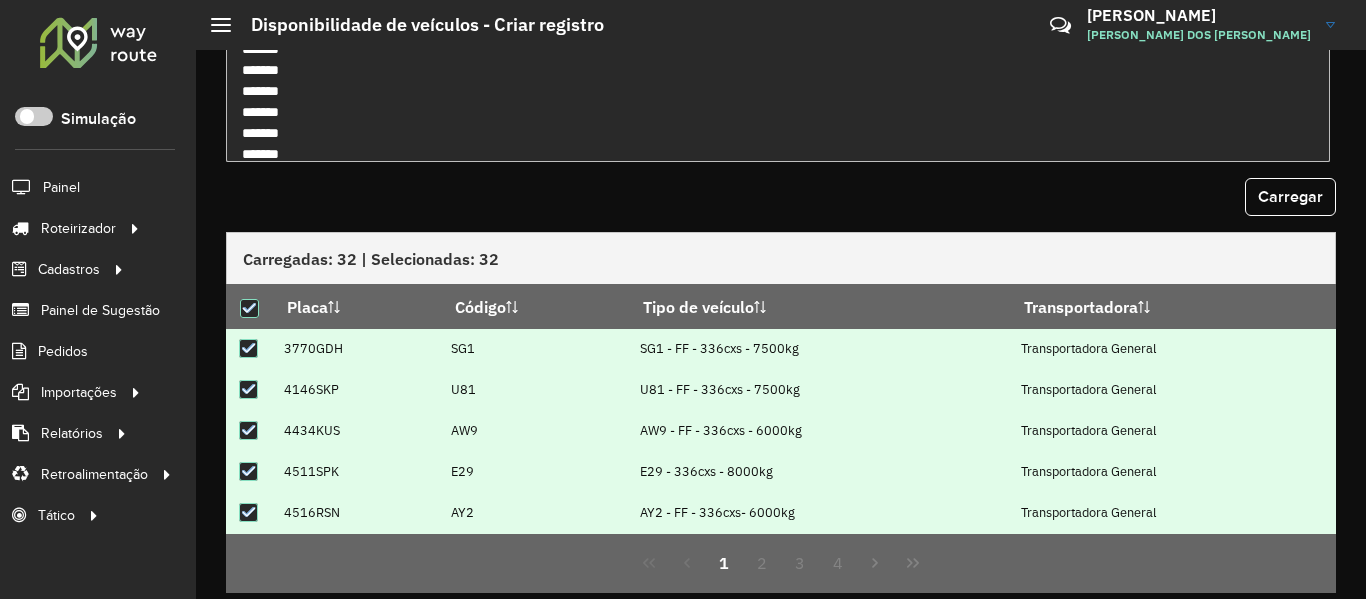 scroll, scrollTop: 351, scrollLeft: 0, axis: vertical 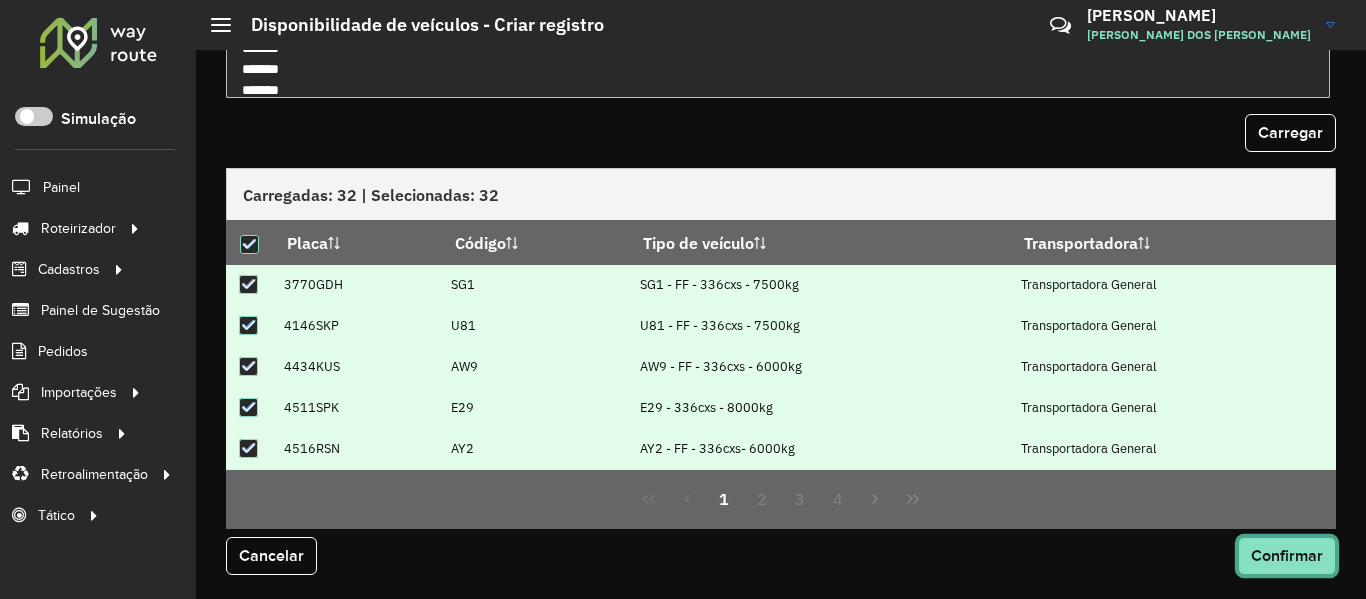 click on "Confirmar" 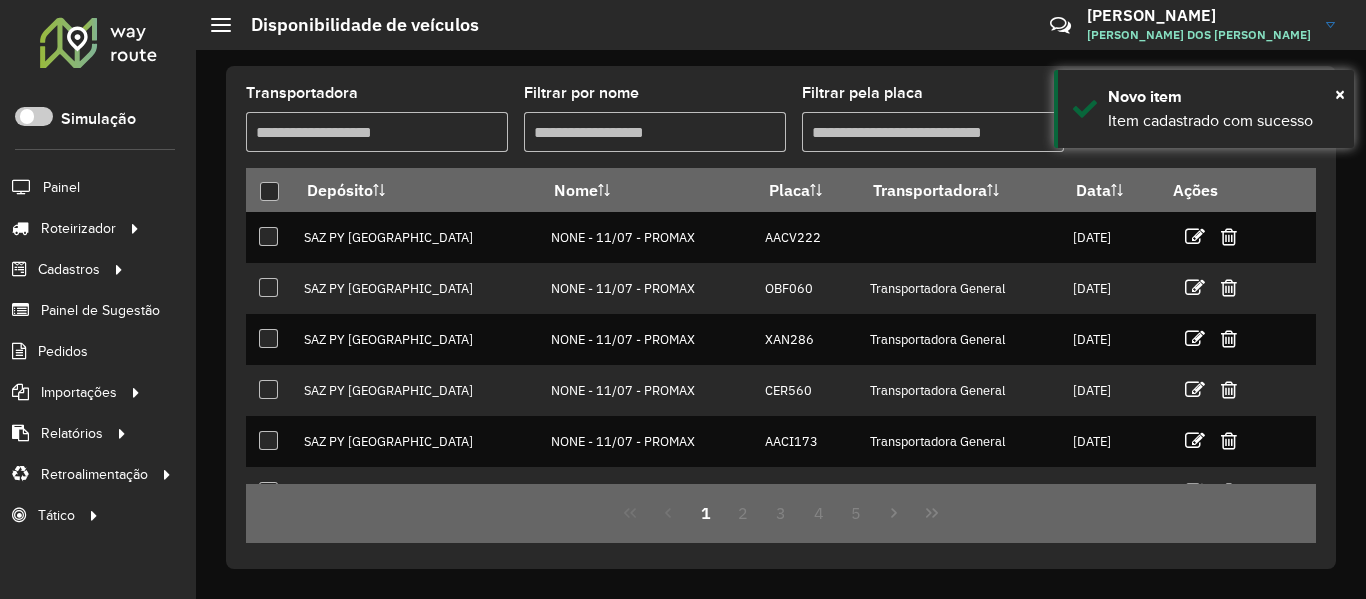 scroll, scrollTop: 0, scrollLeft: 0, axis: both 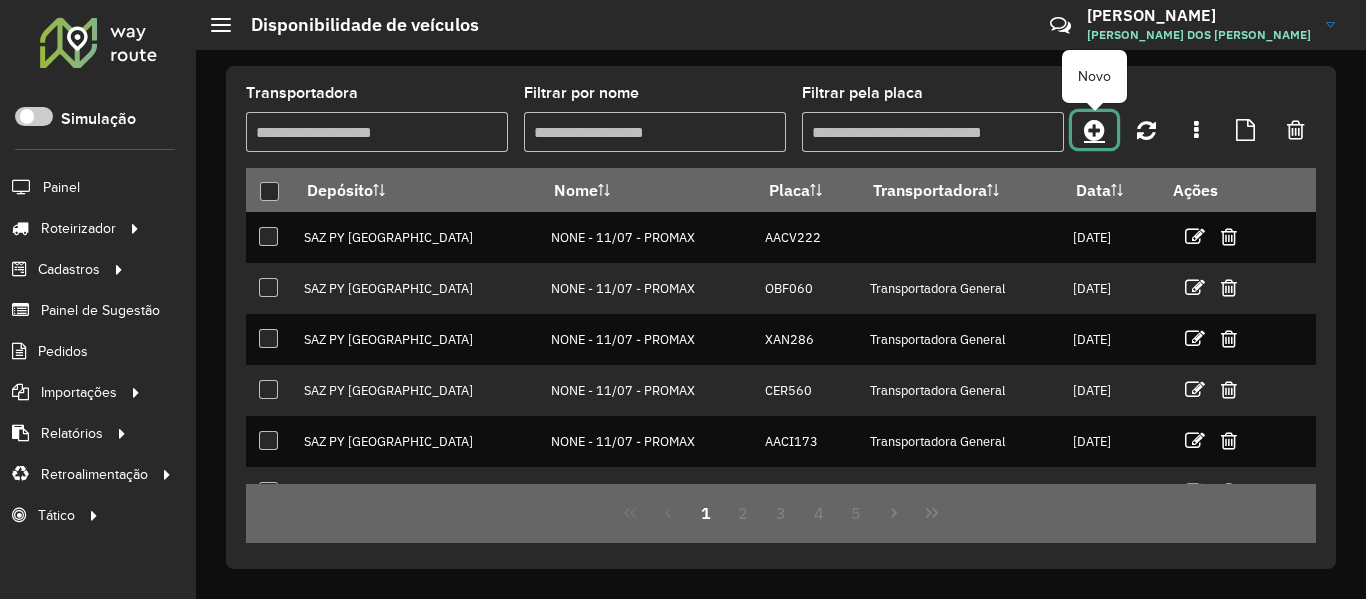 click 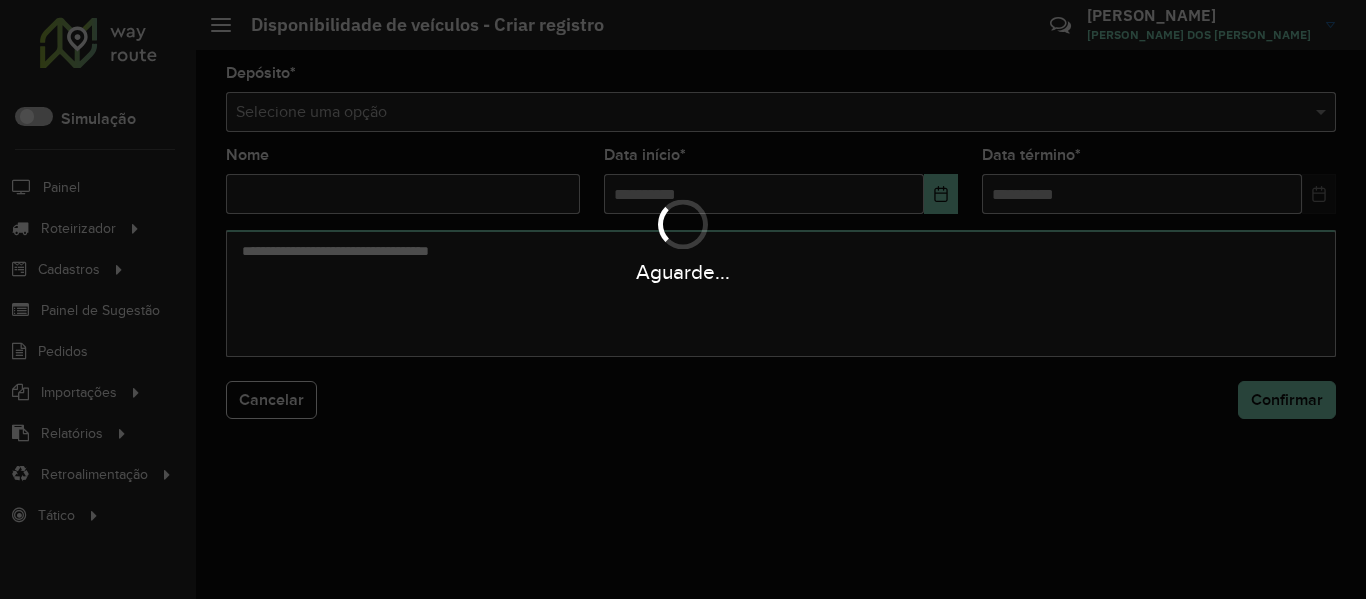 click at bounding box center [761, 113] 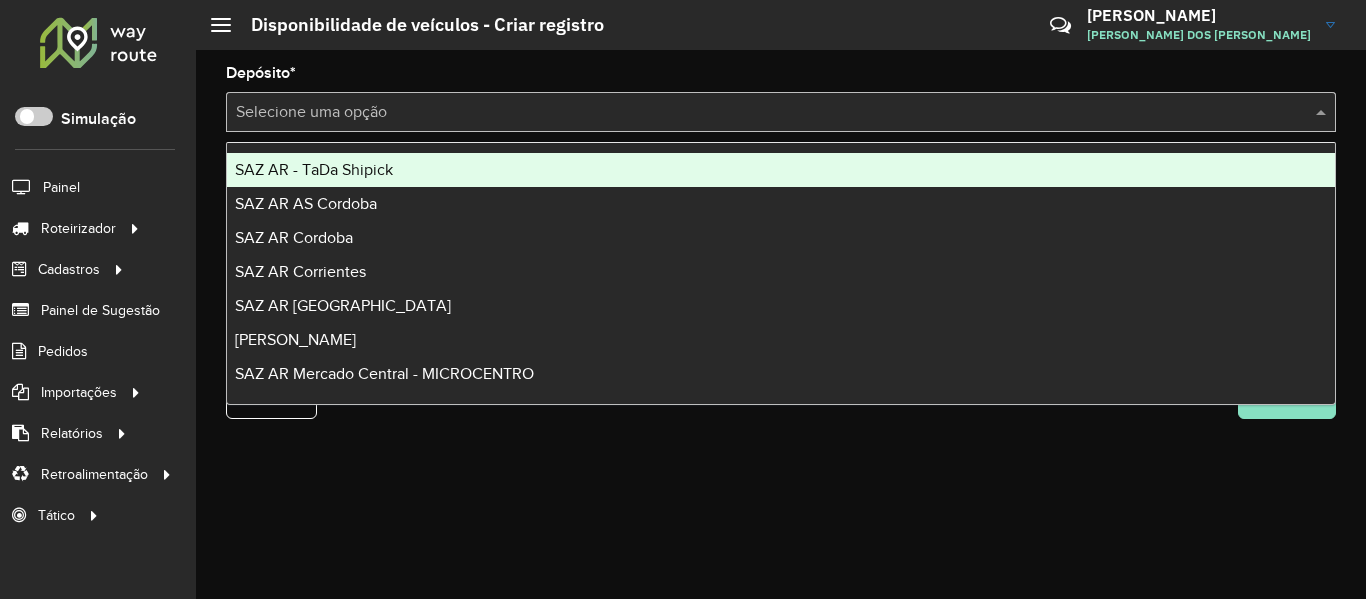 click at bounding box center (761, 113) 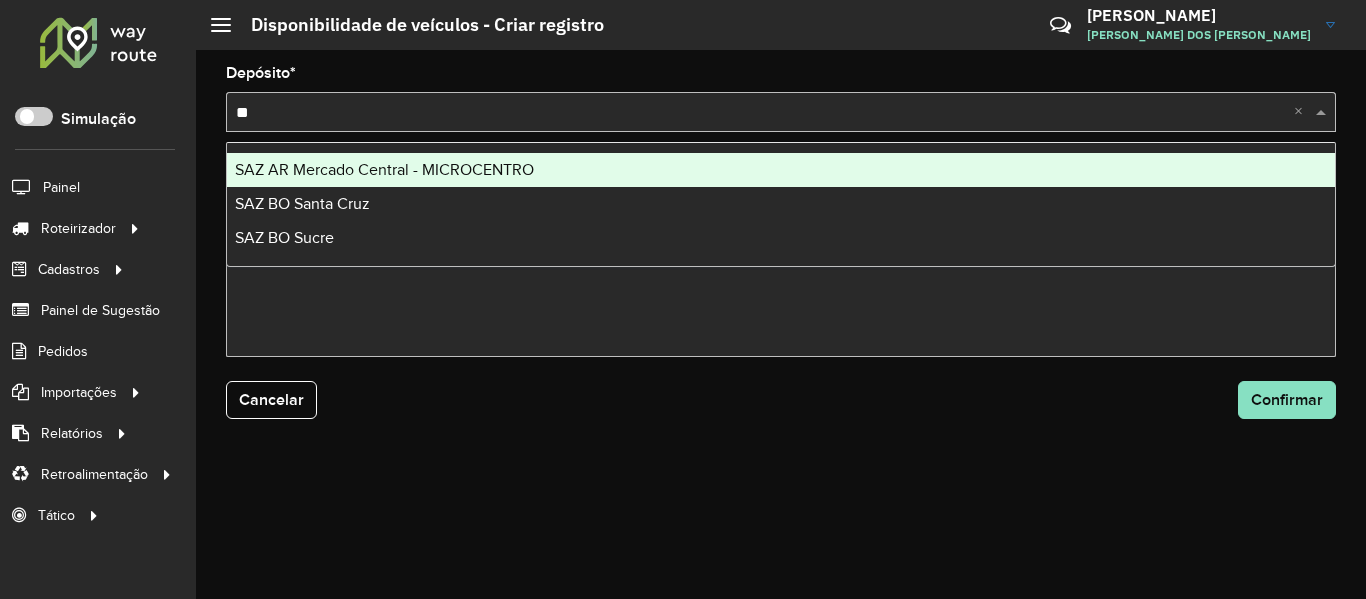 type on "***" 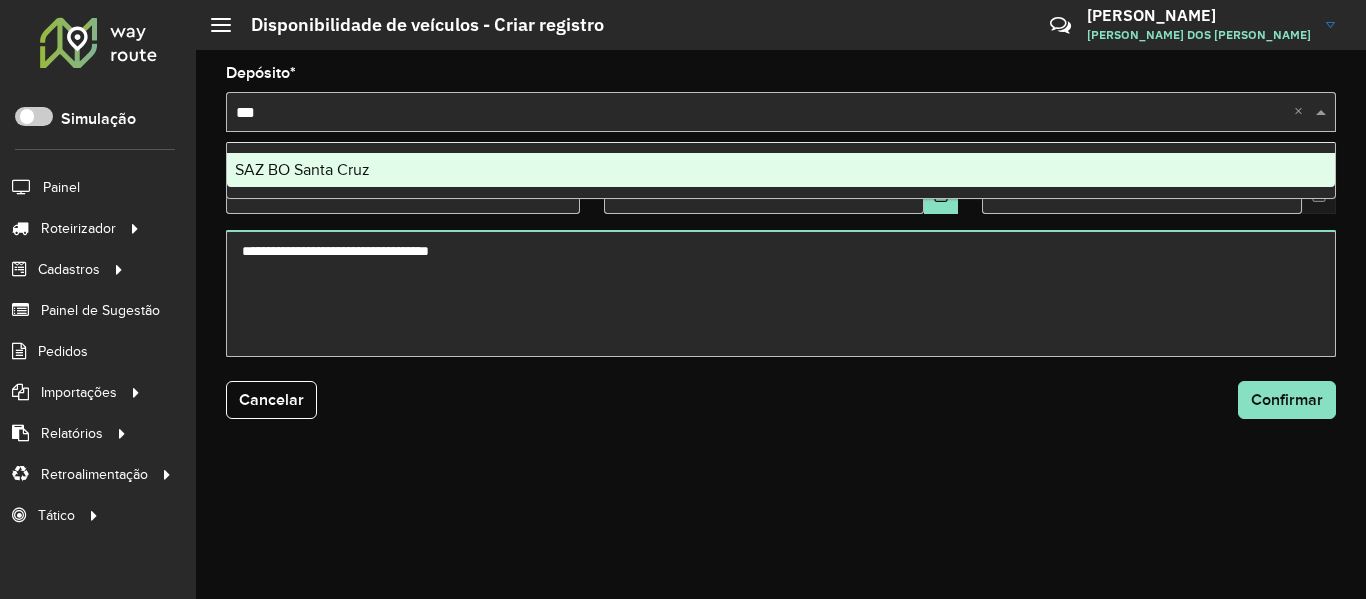 click on "SAZ BO Santa Cruz" at bounding box center [781, 170] 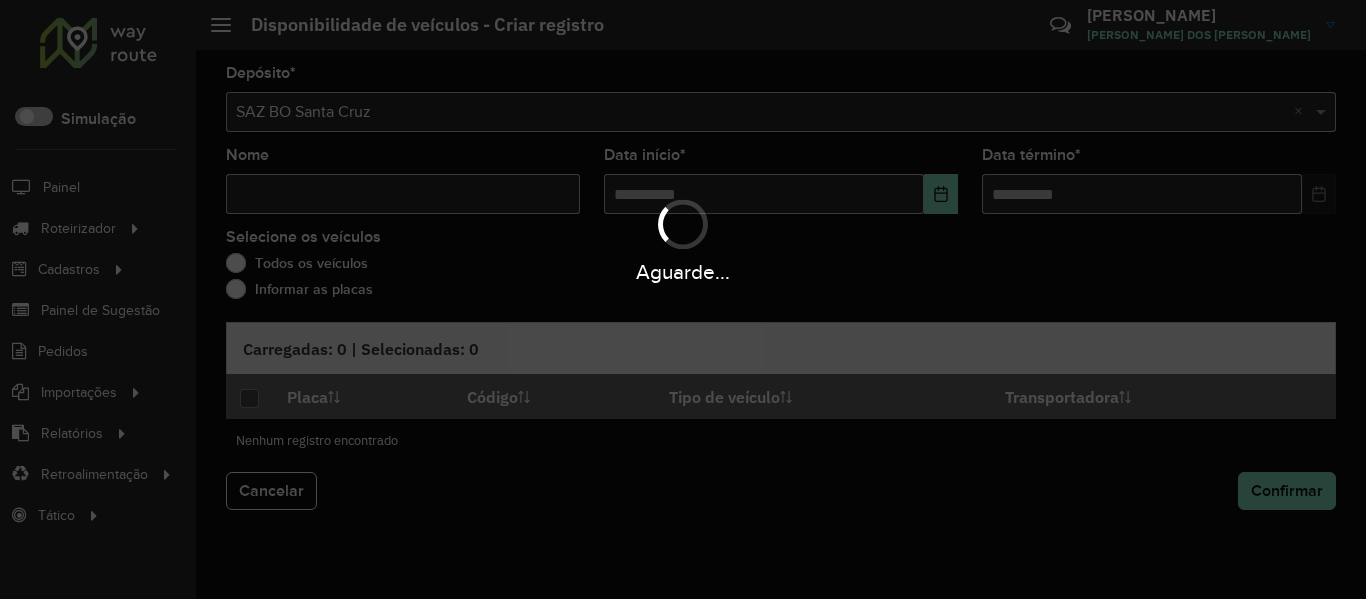 click on "Aguarde..." at bounding box center (683, 299) 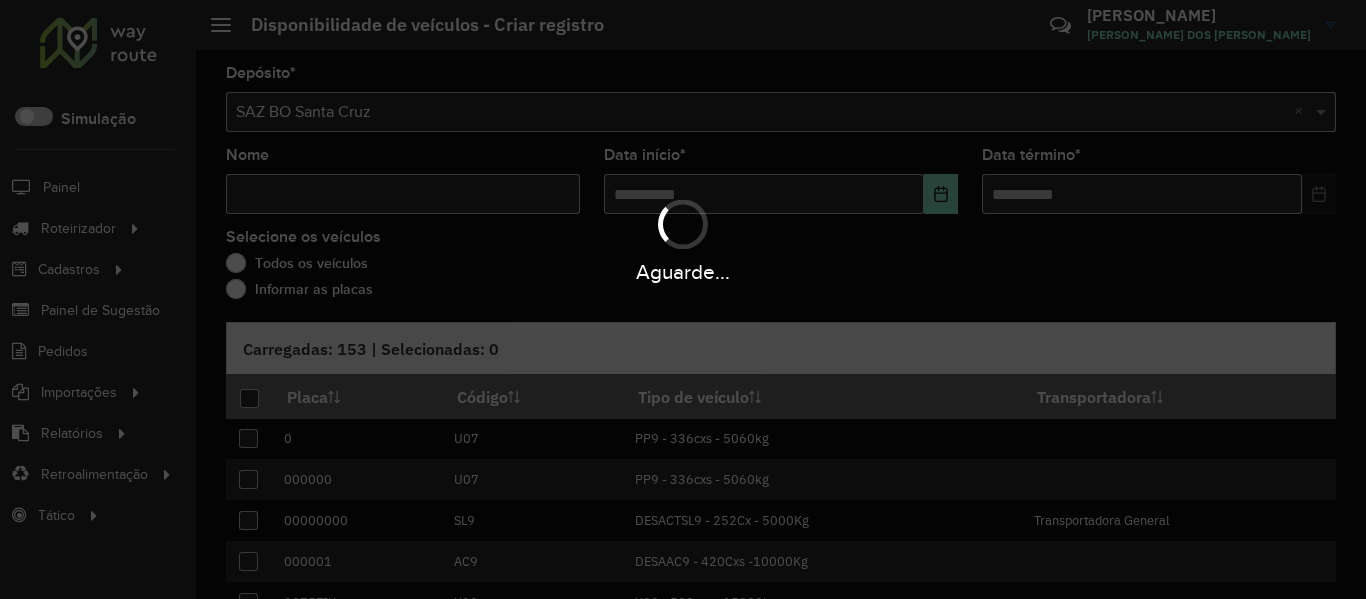 click on "Aguarde..." at bounding box center [683, 299] 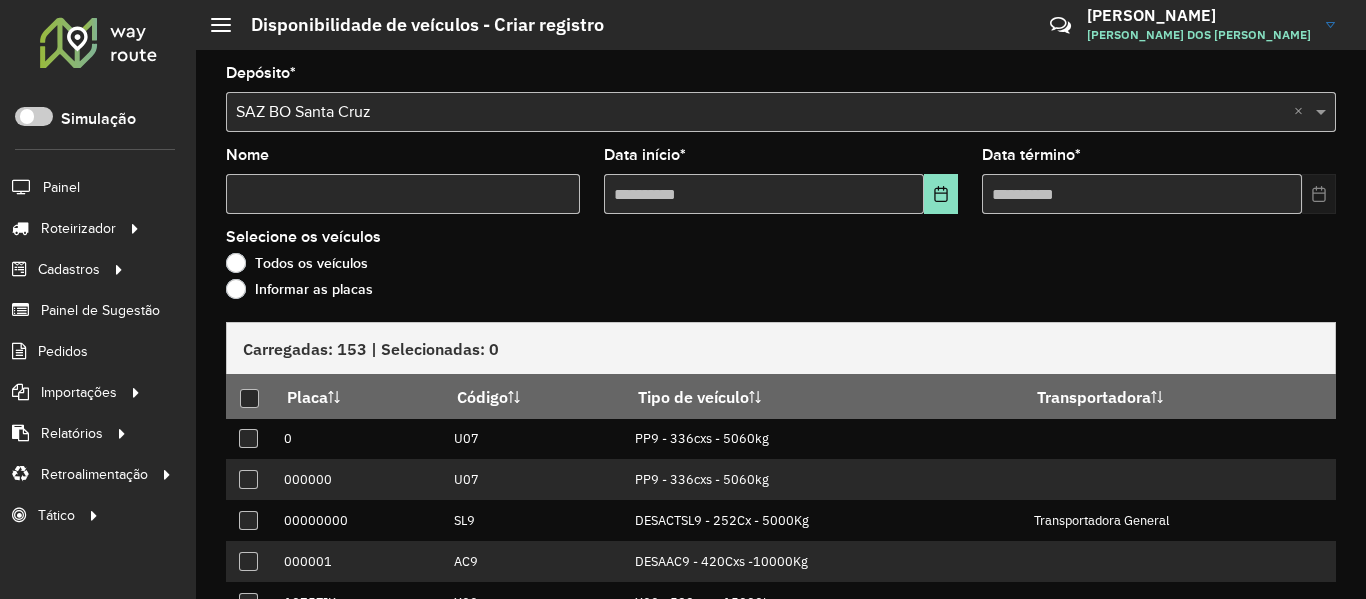 click on "Nome" at bounding box center (403, 194) 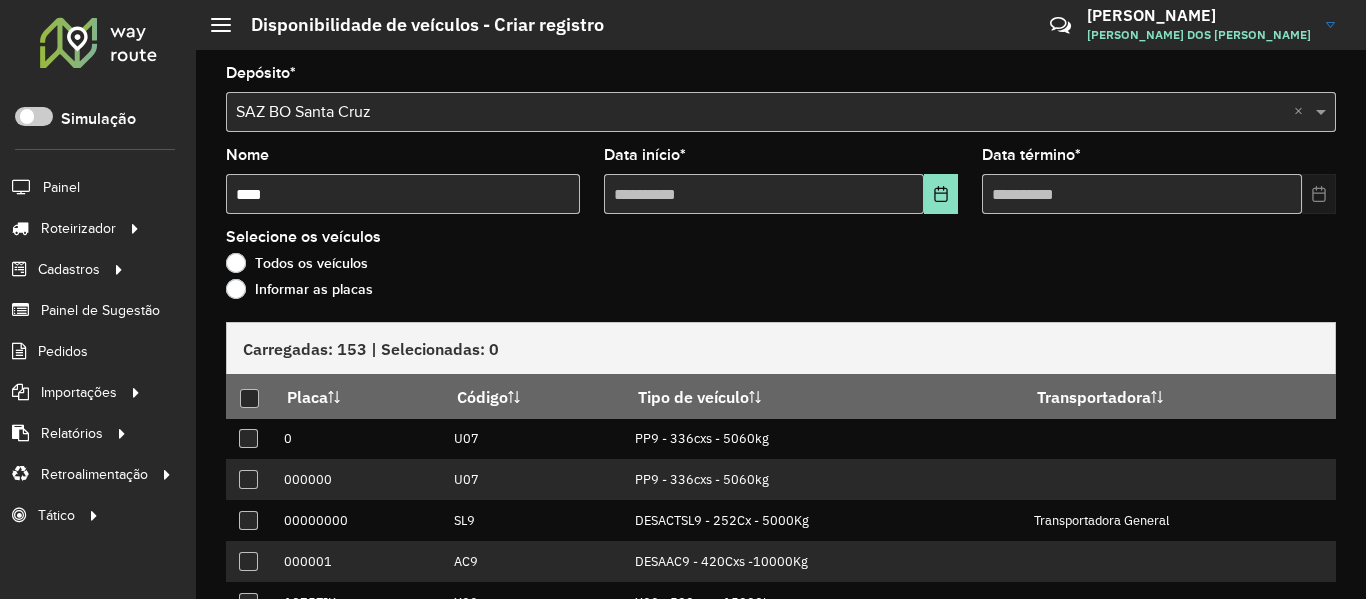 click on "Informar as placas" 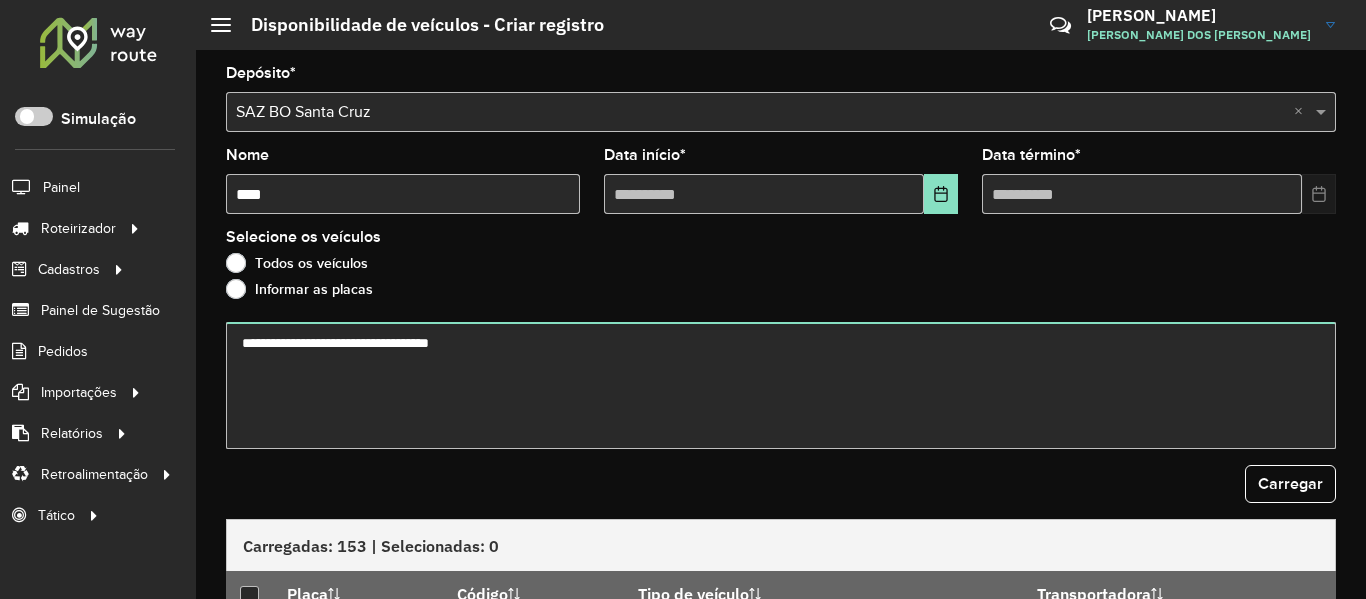 click at bounding box center [781, 385] 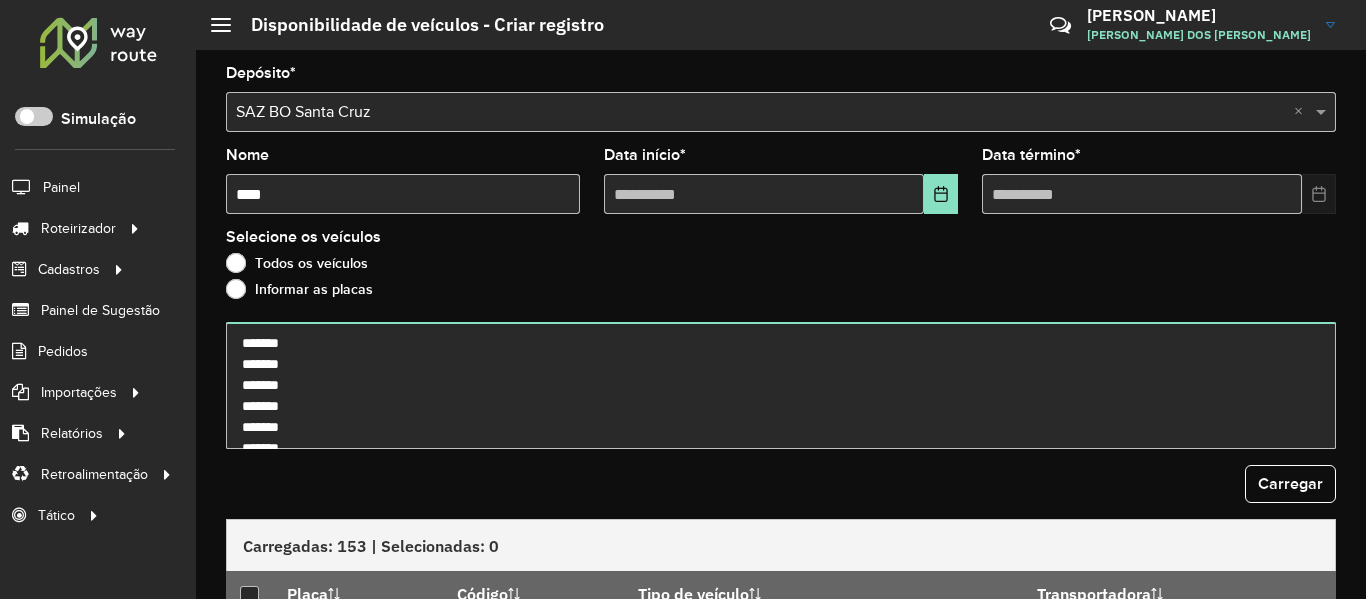 scroll, scrollTop: 910, scrollLeft: 0, axis: vertical 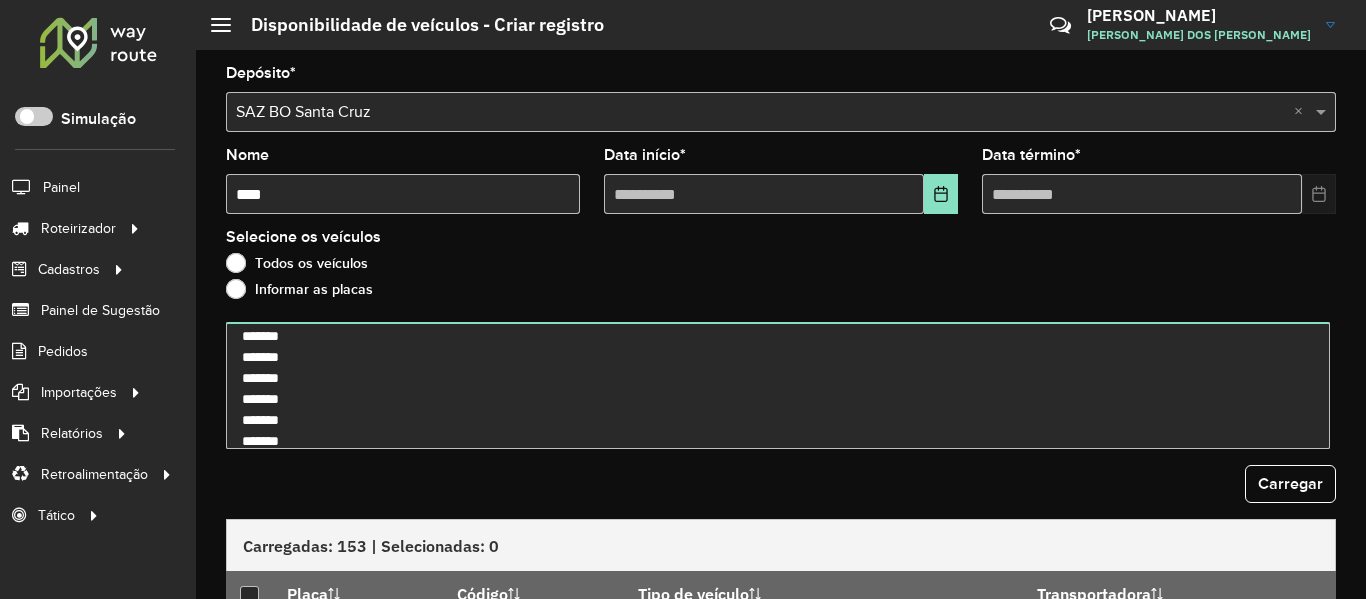 type on "*******
*******
*******
*******
*******
*******
*******
*******
*******
*******
*******
*******
*******
*******
*******
*******
*******
*******
*******
*******
*******
*******
*******
*******
*******
*******
*******
*******
*******
*******
*******
*******
*******
*******
*******
*******
*******
*******
*******
*******
*******
*******
*******
*******
*******
*******
*******
*******
*******" 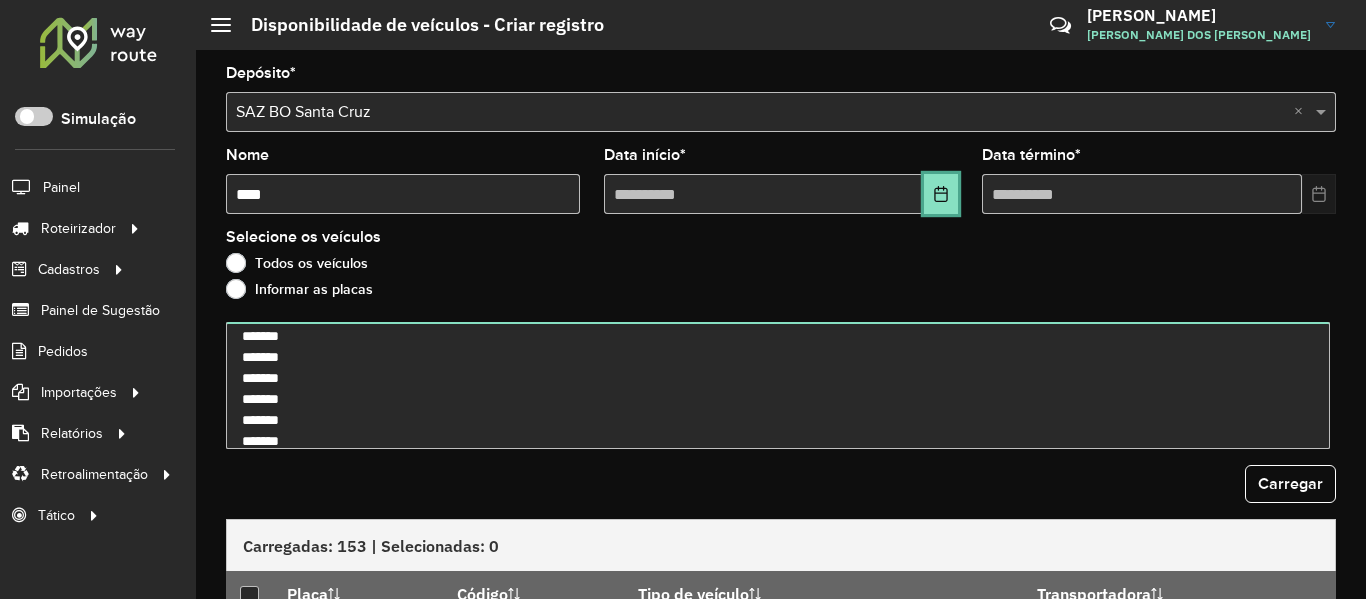 click at bounding box center (941, 194) 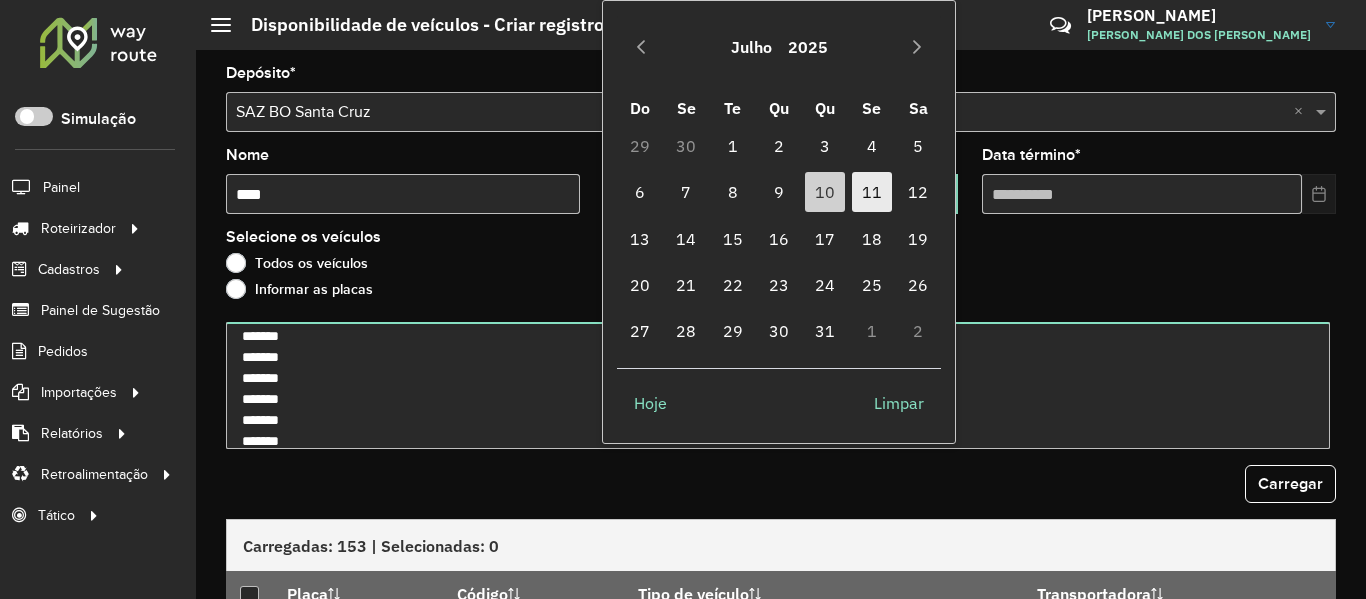 click on "11" at bounding box center [872, 192] 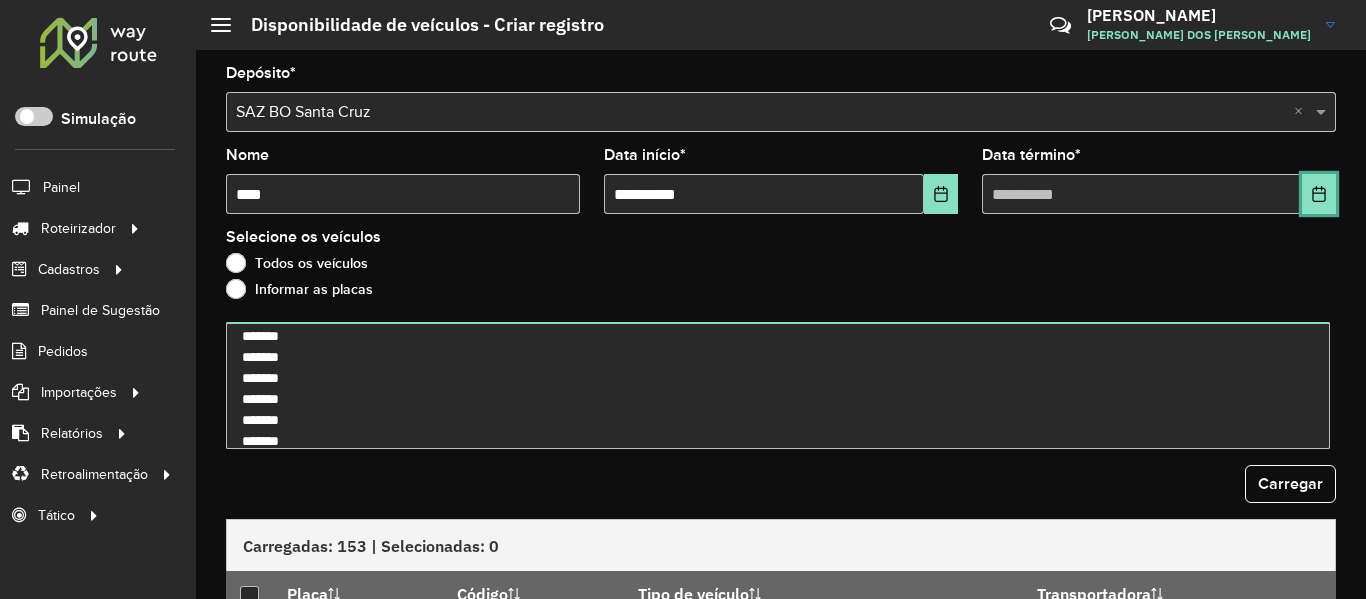 click at bounding box center [1319, 194] 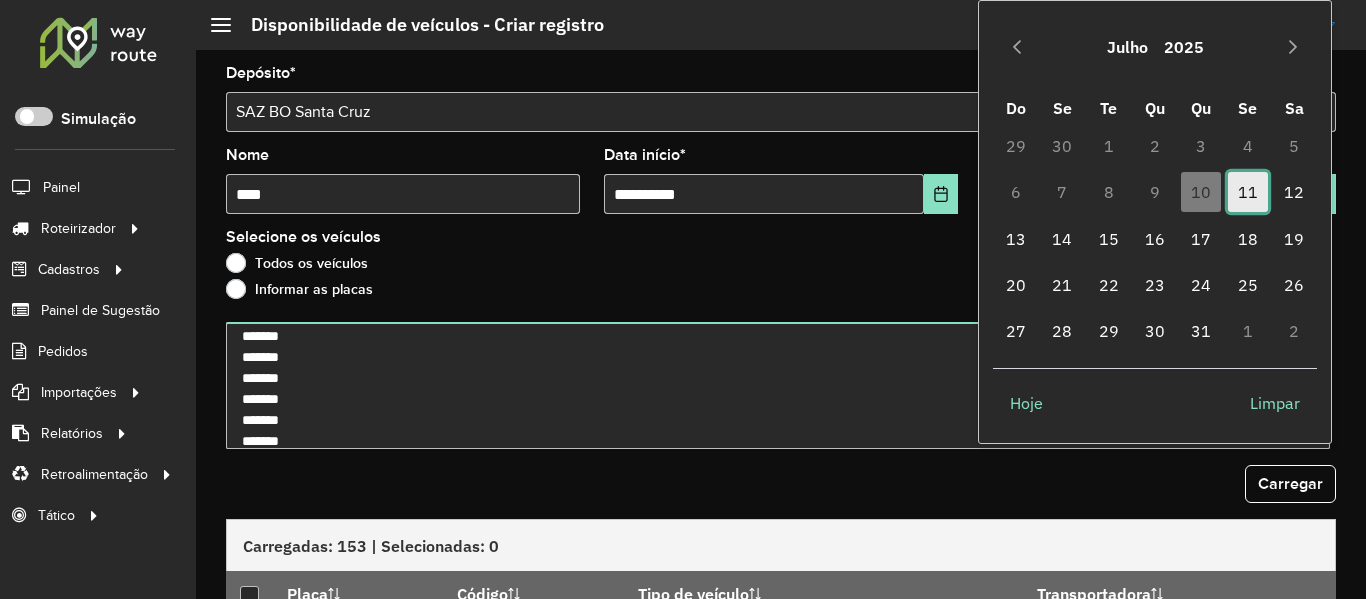 click on "11" at bounding box center [1248, 192] 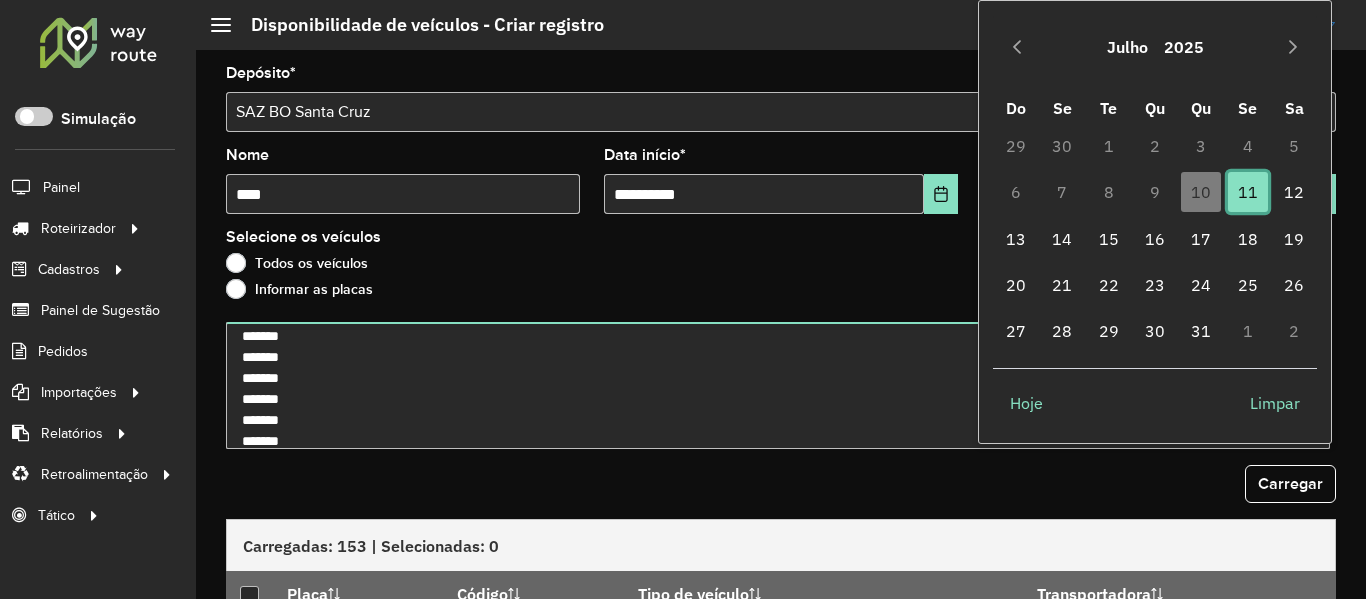 type on "**********" 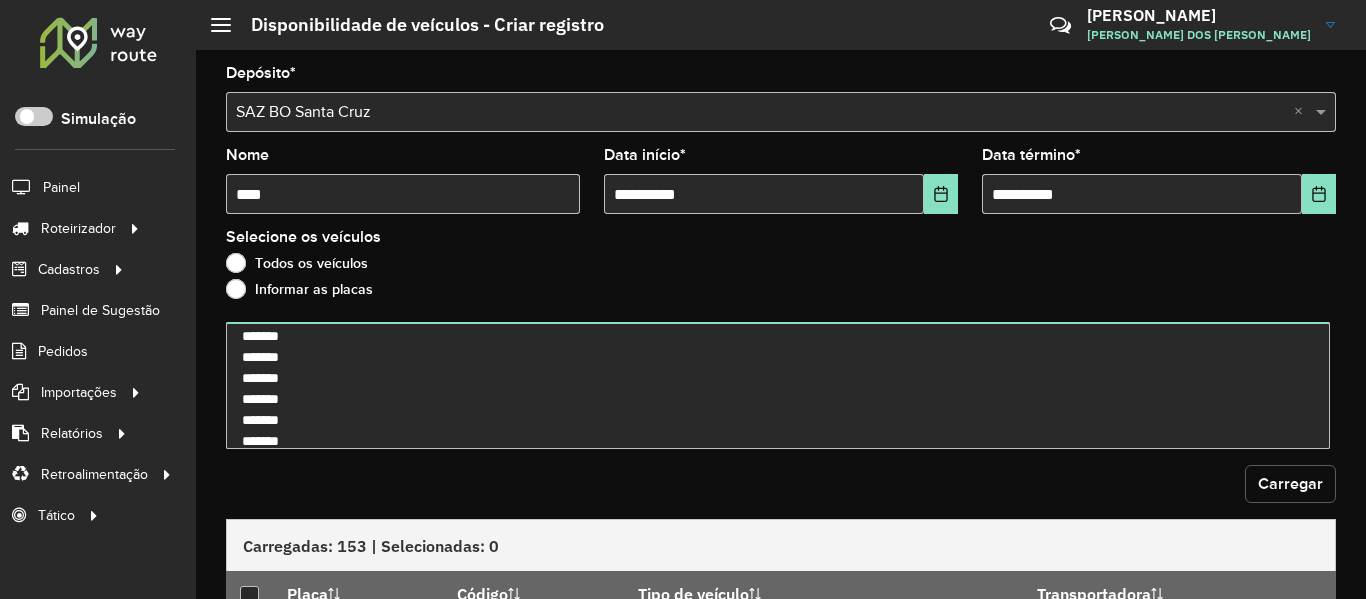 click on "Carregar" 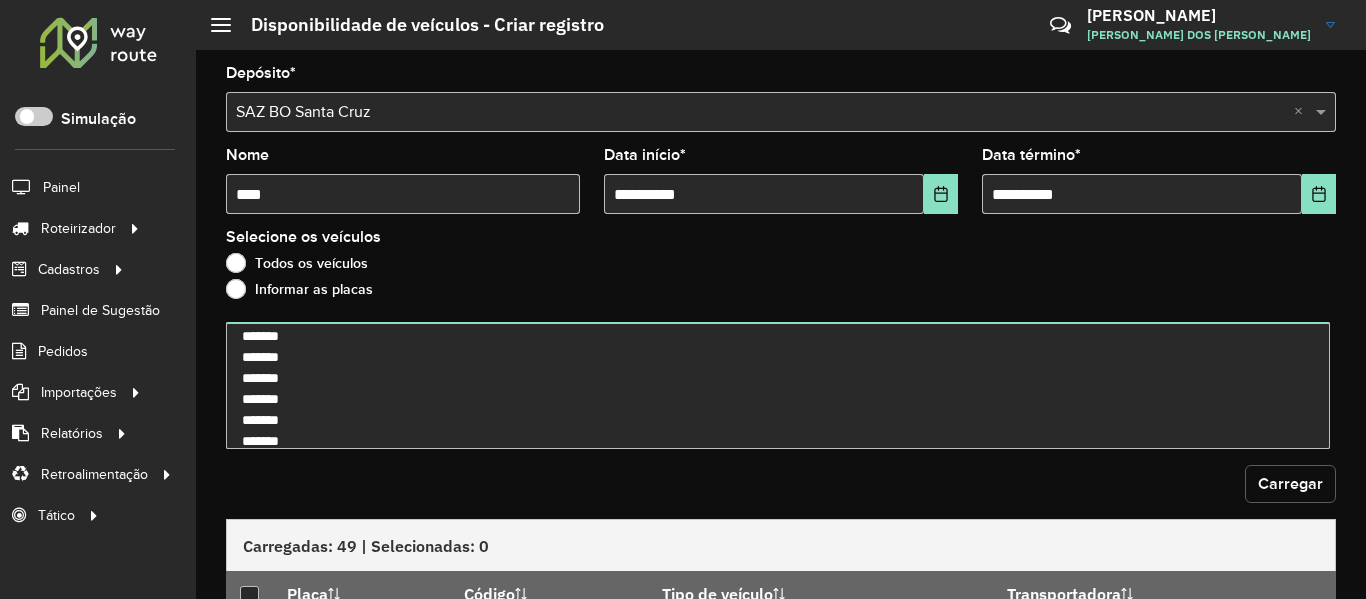 click on "Carregar" 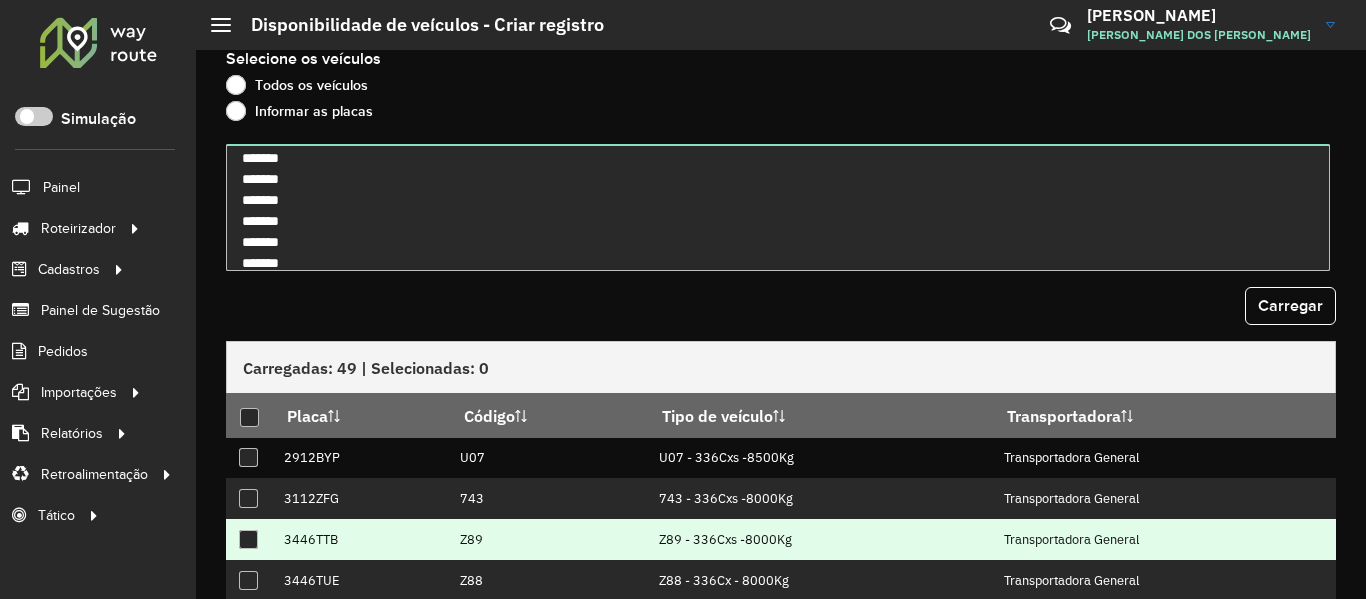 scroll, scrollTop: 351, scrollLeft: 0, axis: vertical 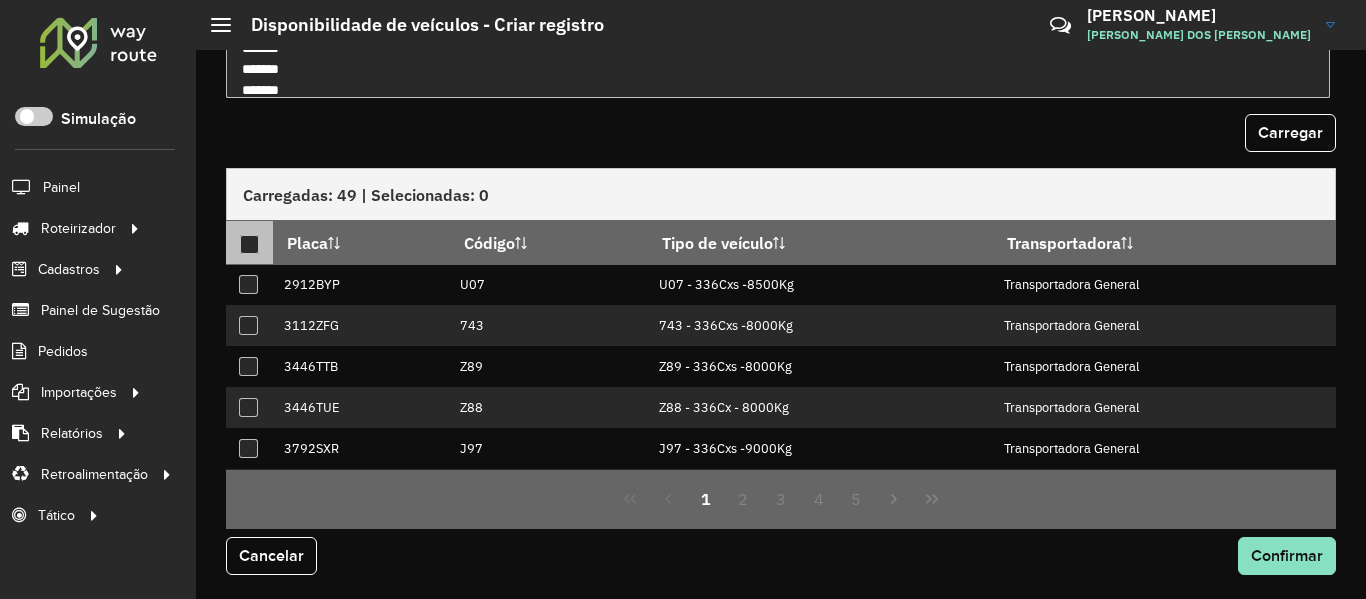 click at bounding box center [249, 244] 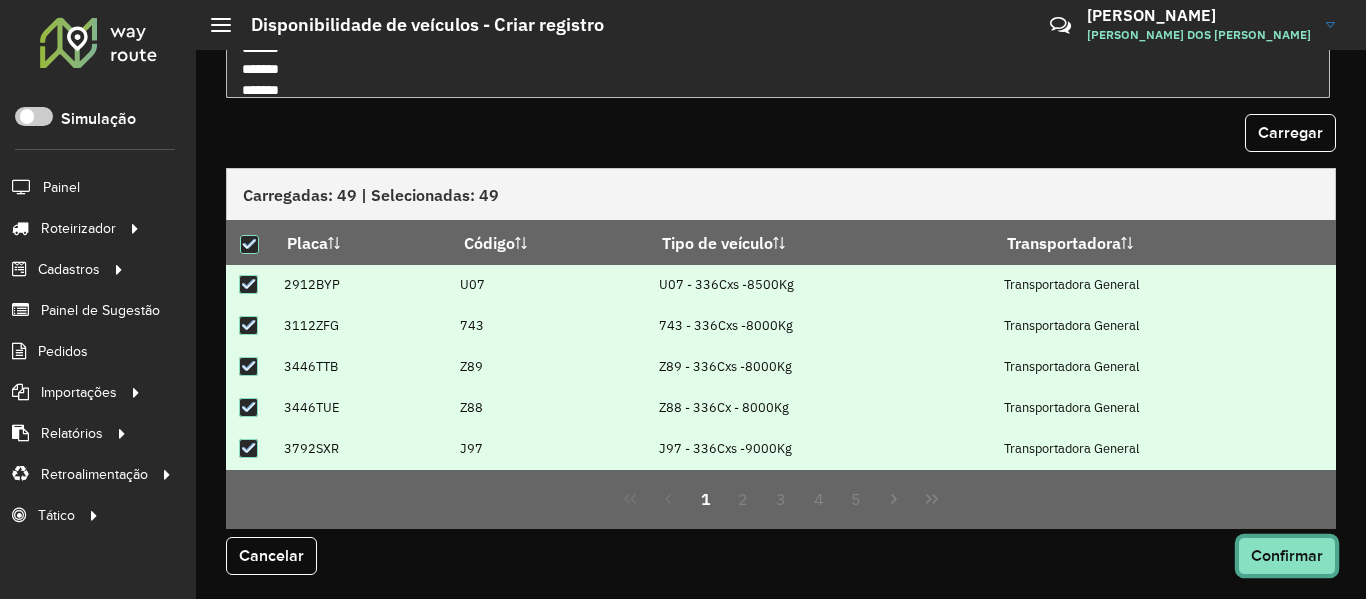 click on "Confirmar" 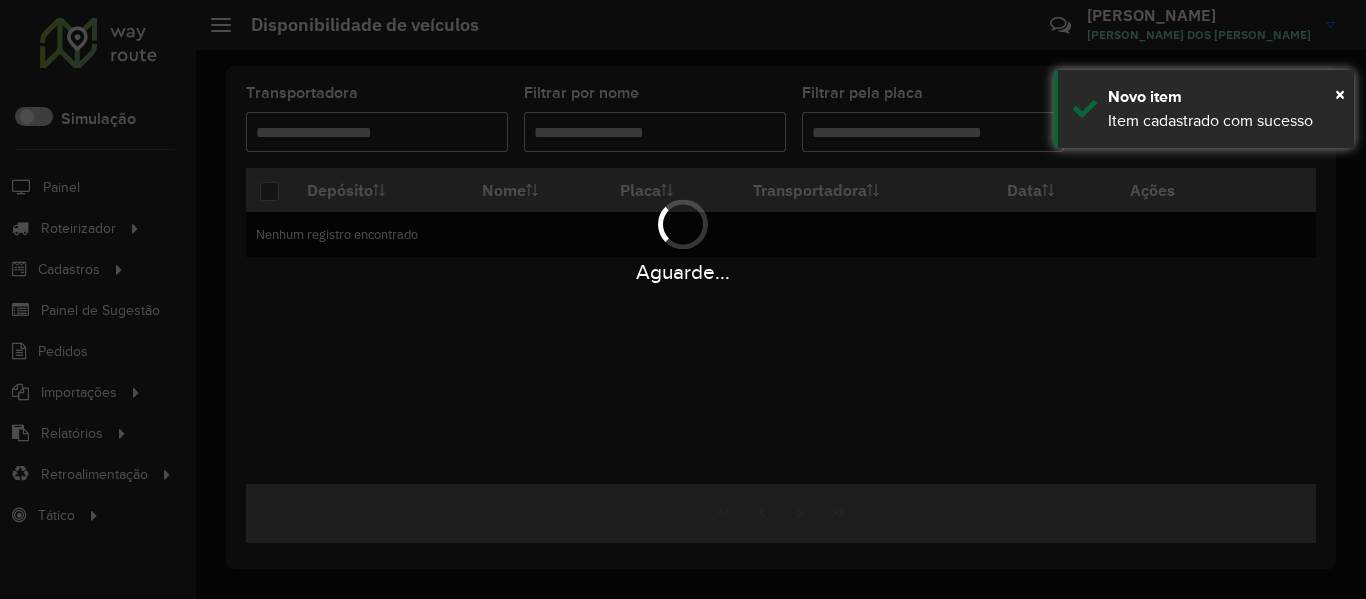 scroll, scrollTop: 0, scrollLeft: 0, axis: both 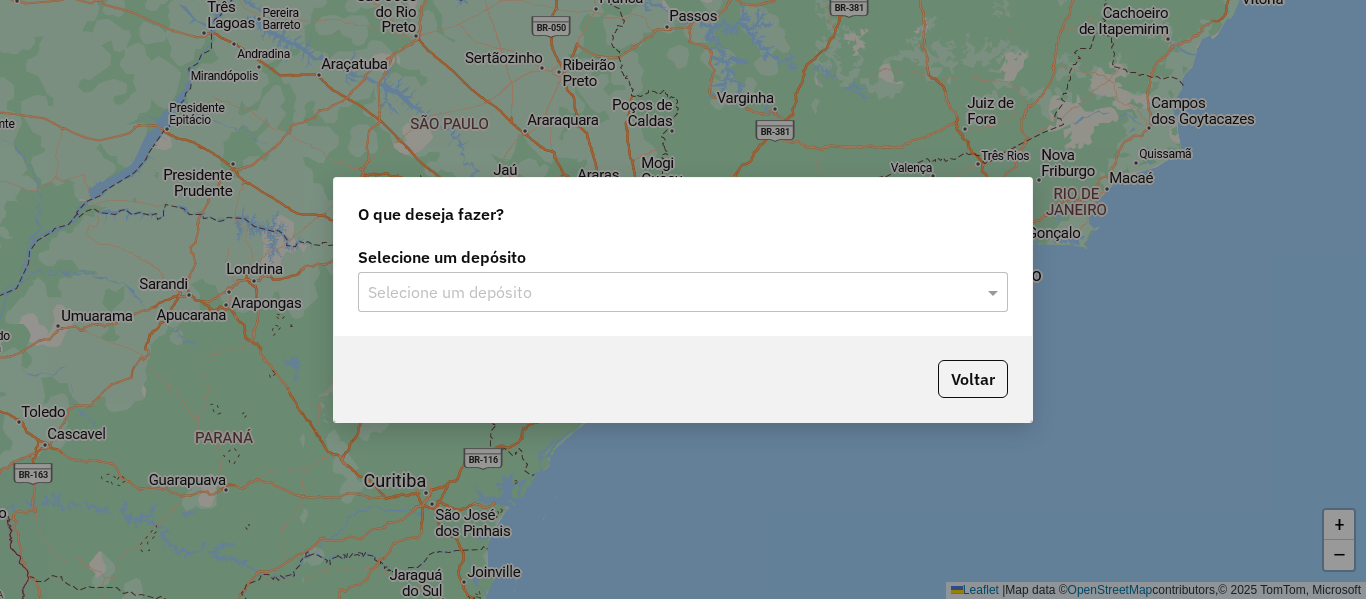 click 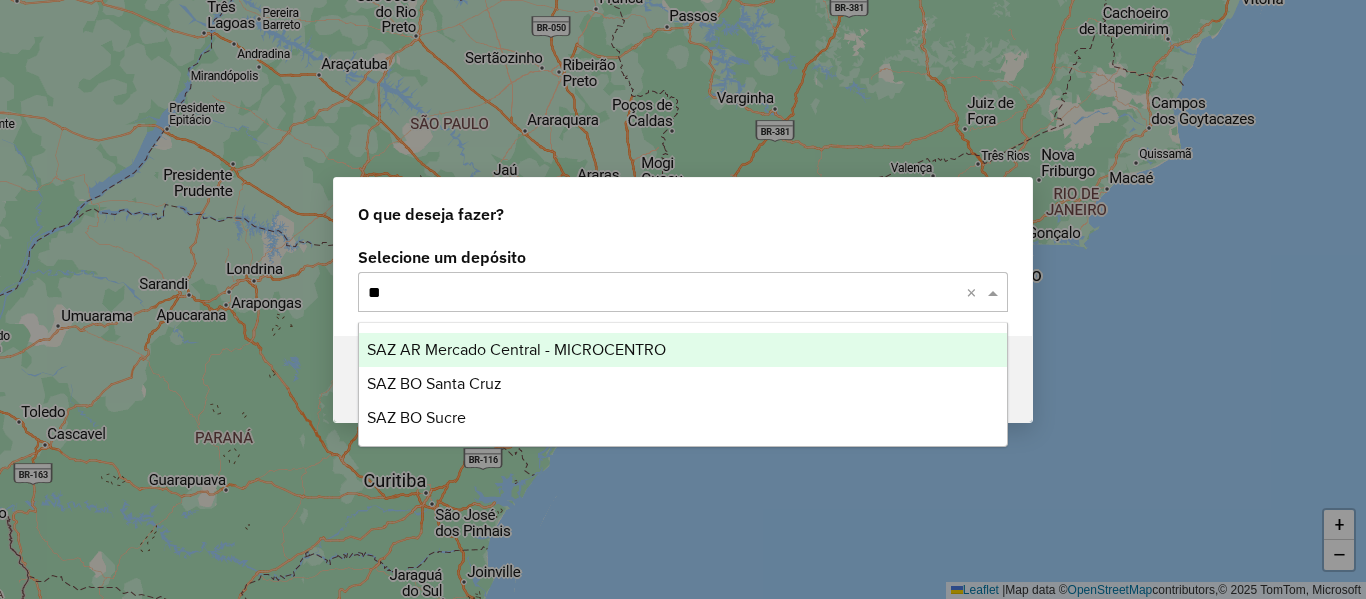 type on "***" 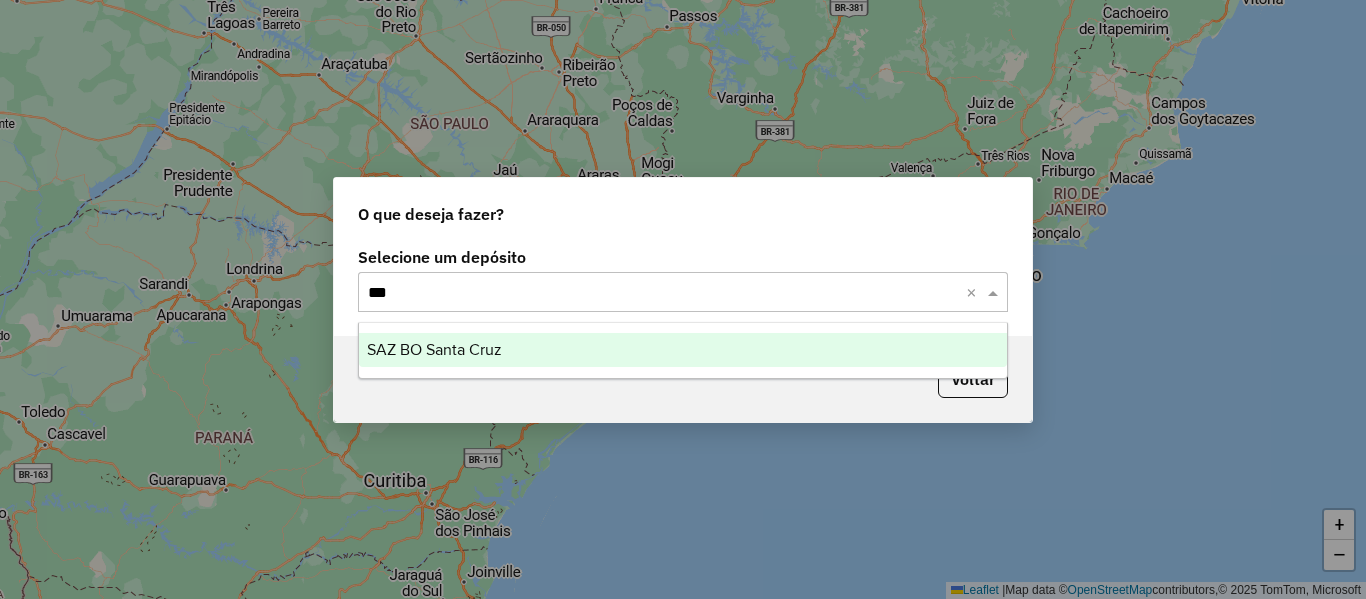 click on "SAZ BO Santa Cruz" at bounding box center [434, 349] 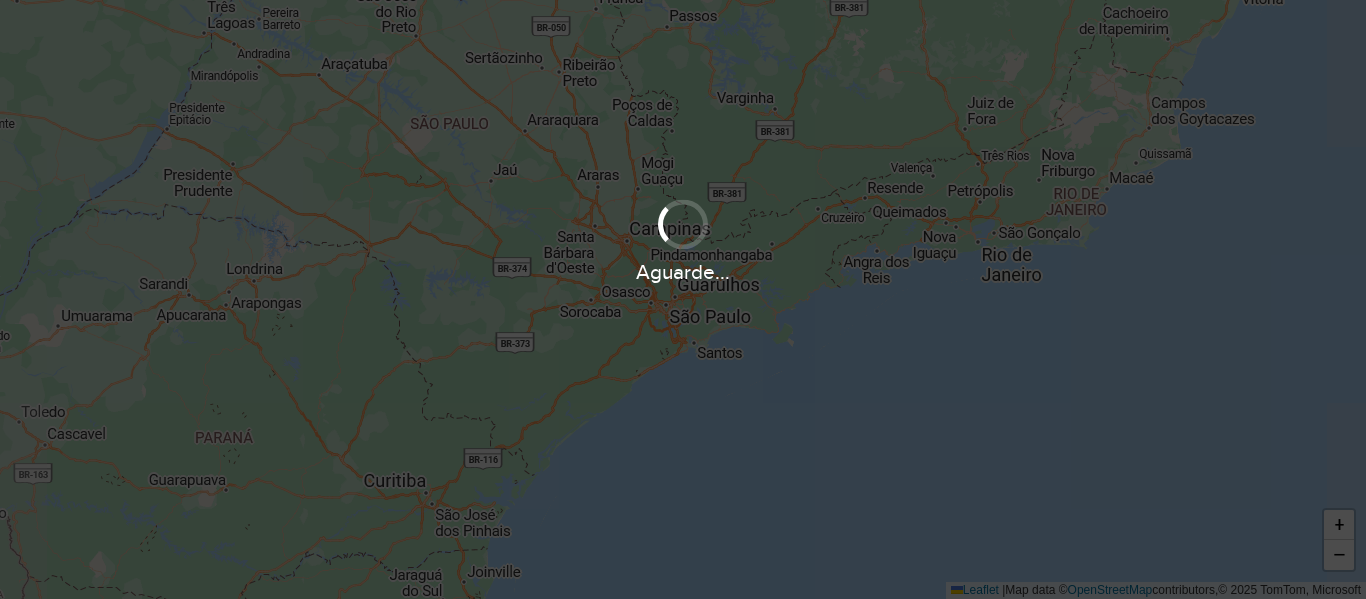 scroll, scrollTop: 0, scrollLeft: 0, axis: both 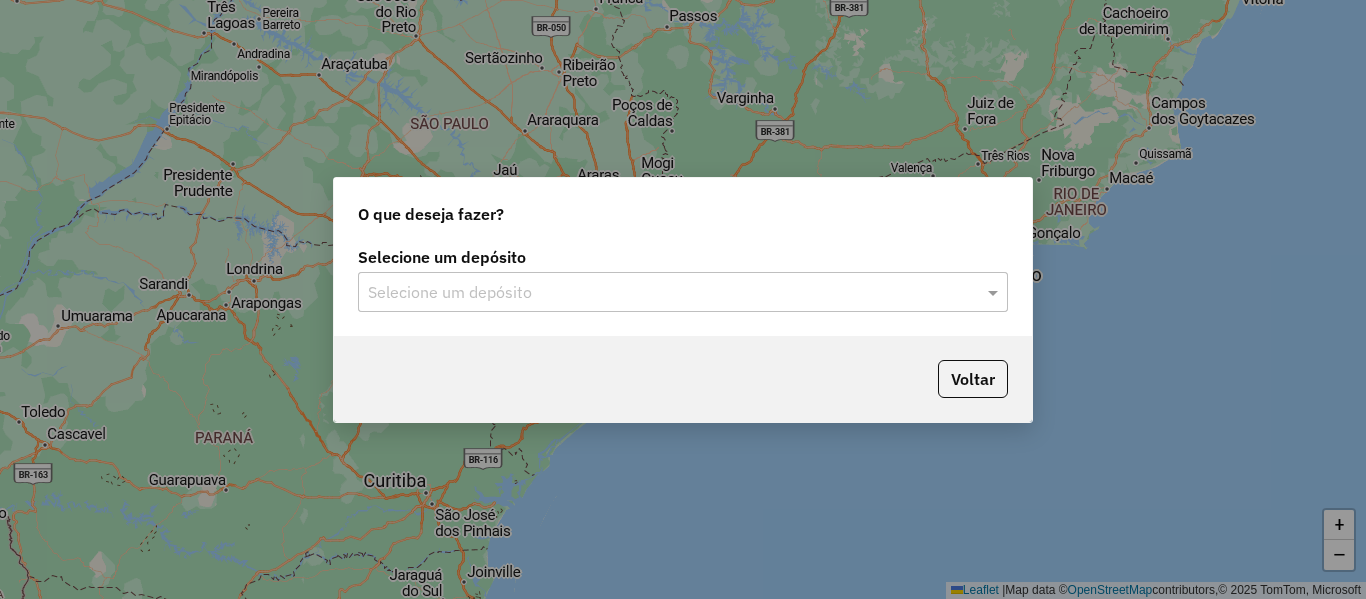 click 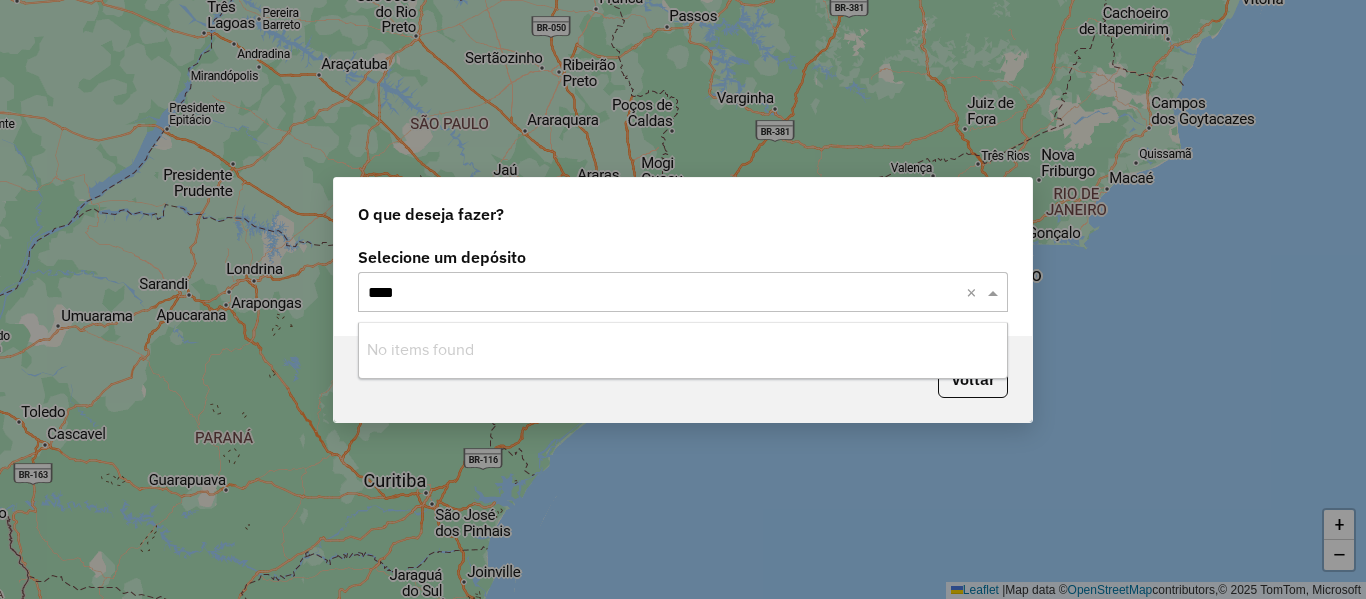 type on "**" 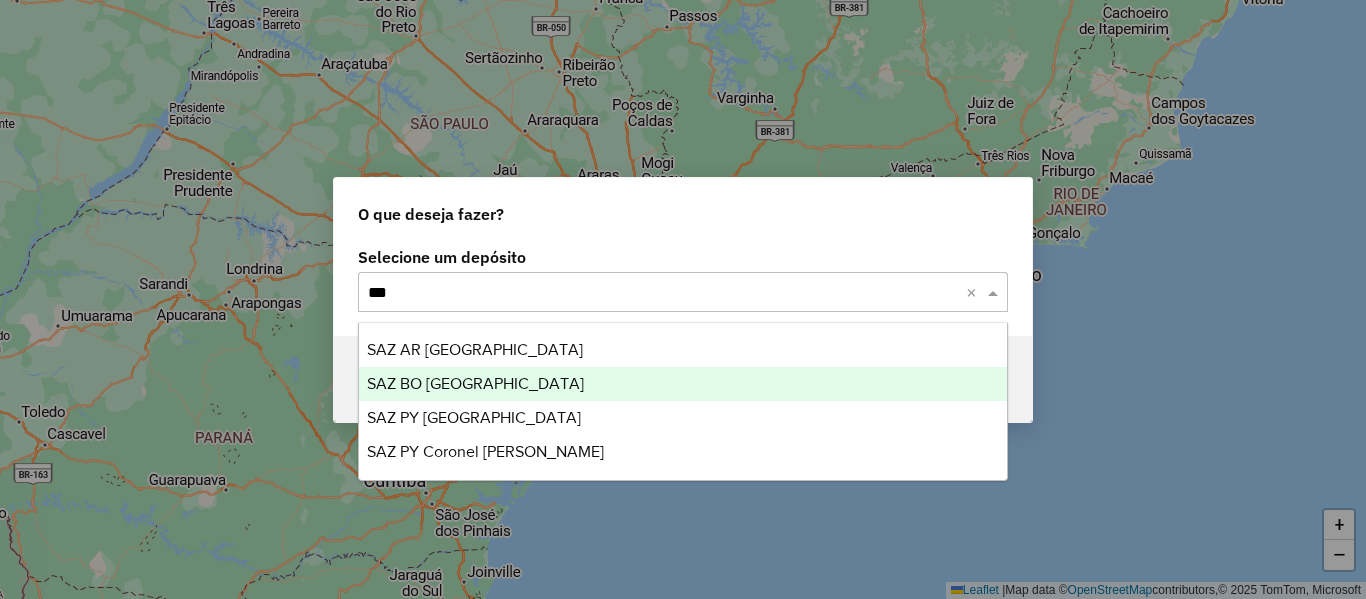 type 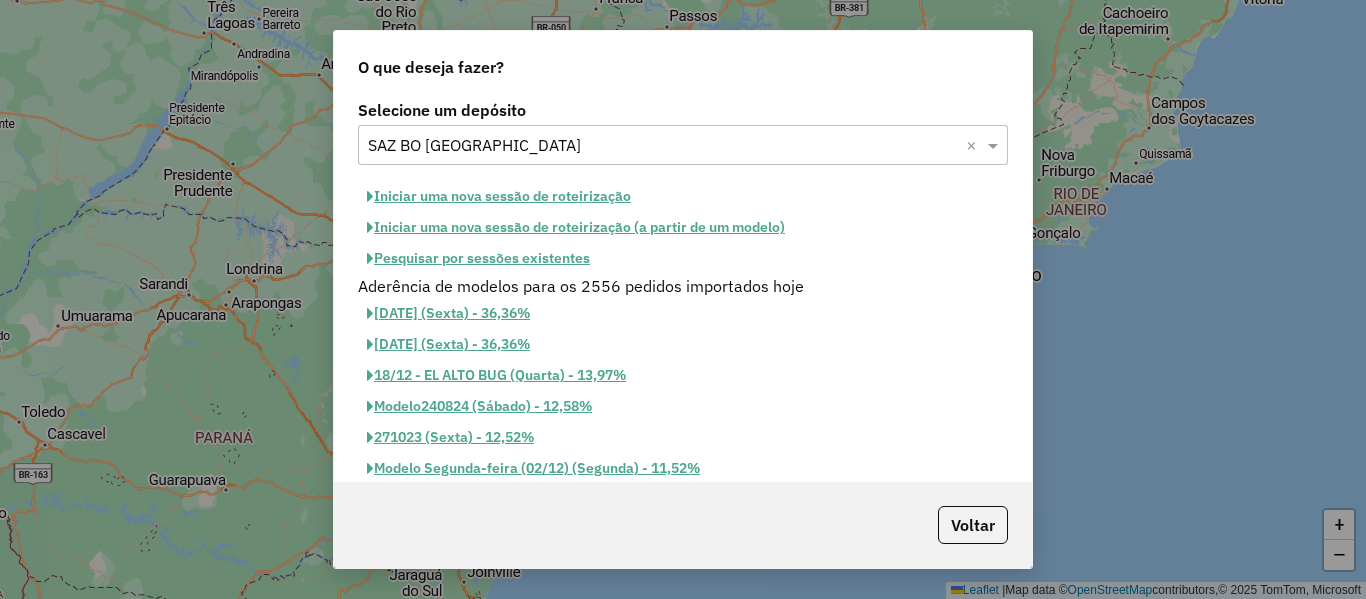 click on "Pesquisar por sessões existentes" 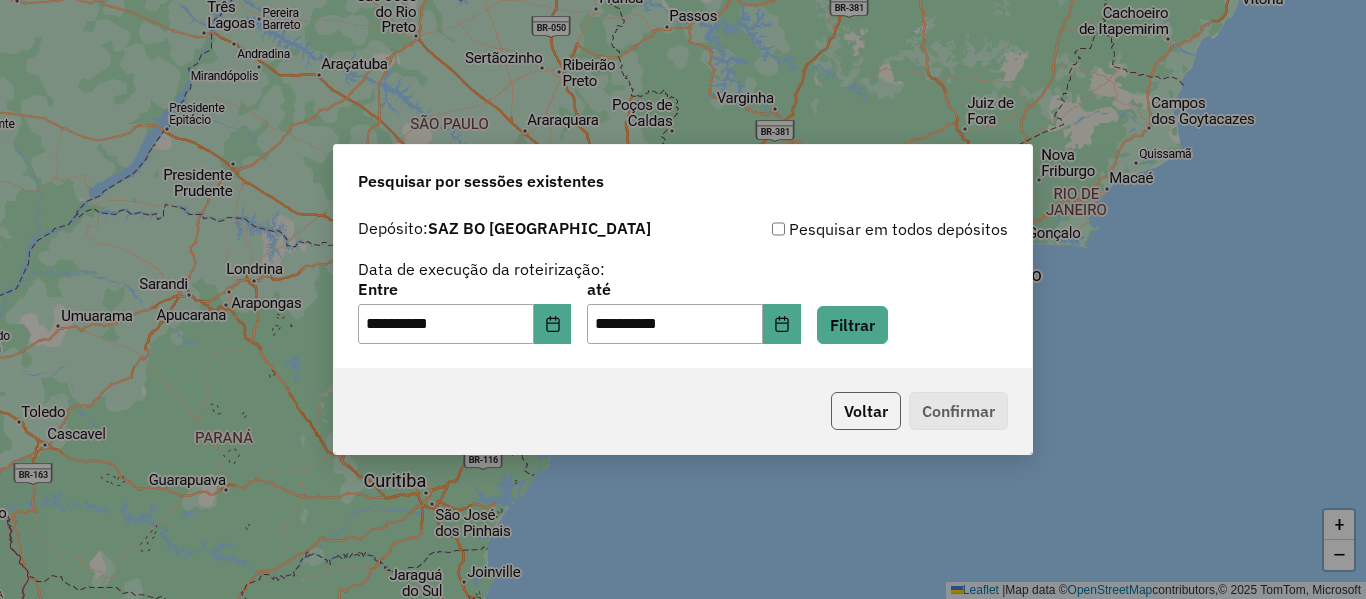 click on "Voltar" 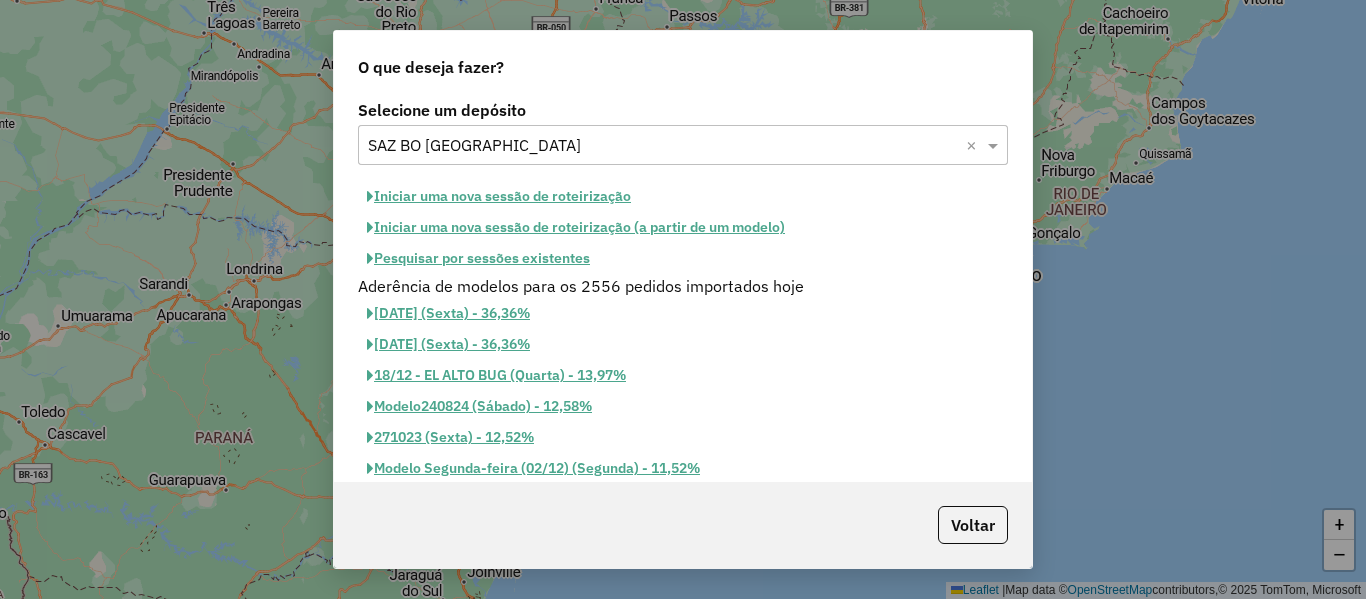 click on "Iniciar uma nova sessão de roteirização" 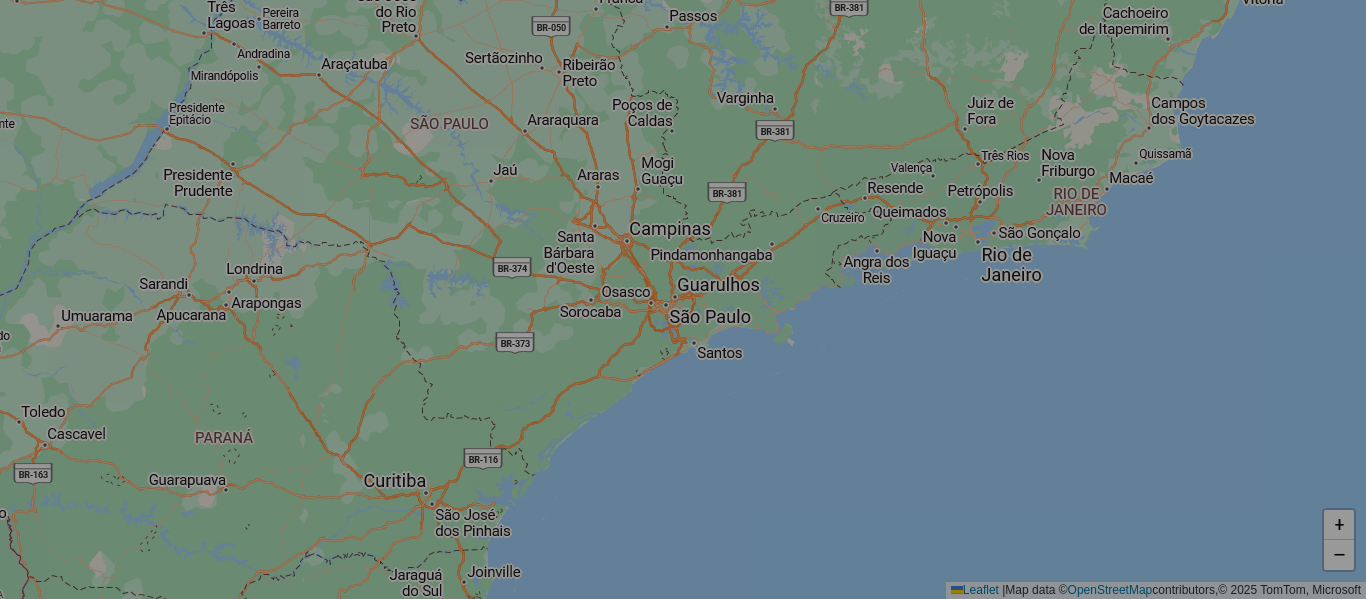 select on "*" 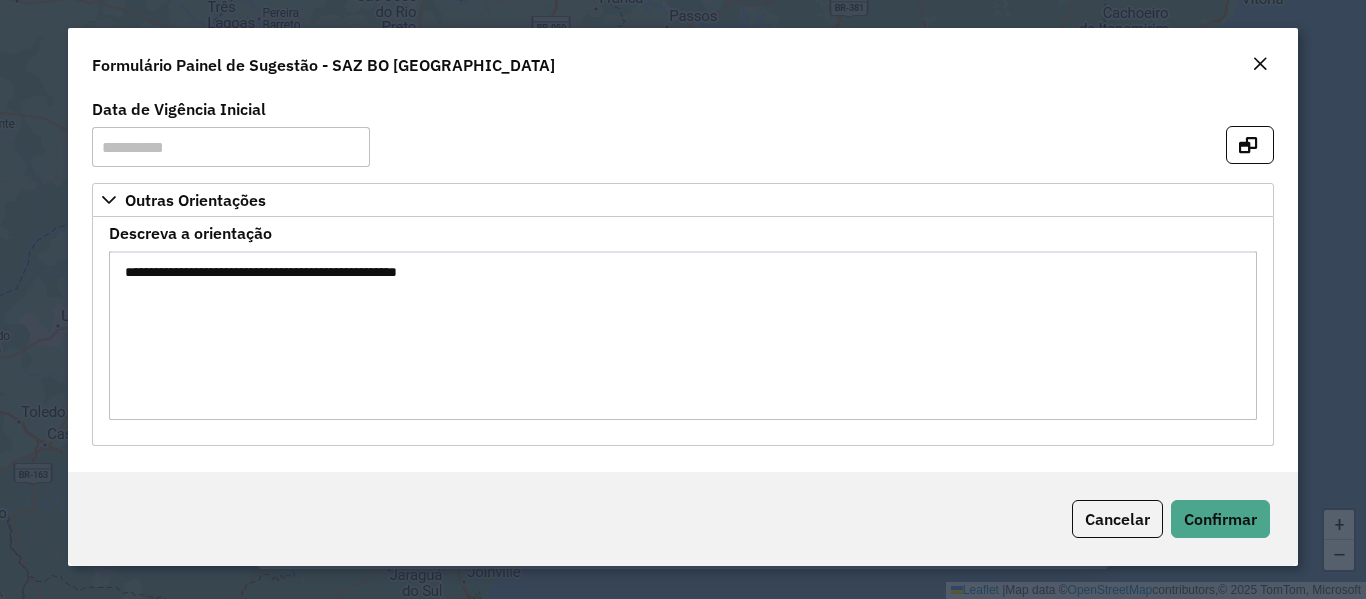 click on "**********" at bounding box center (682, 323) 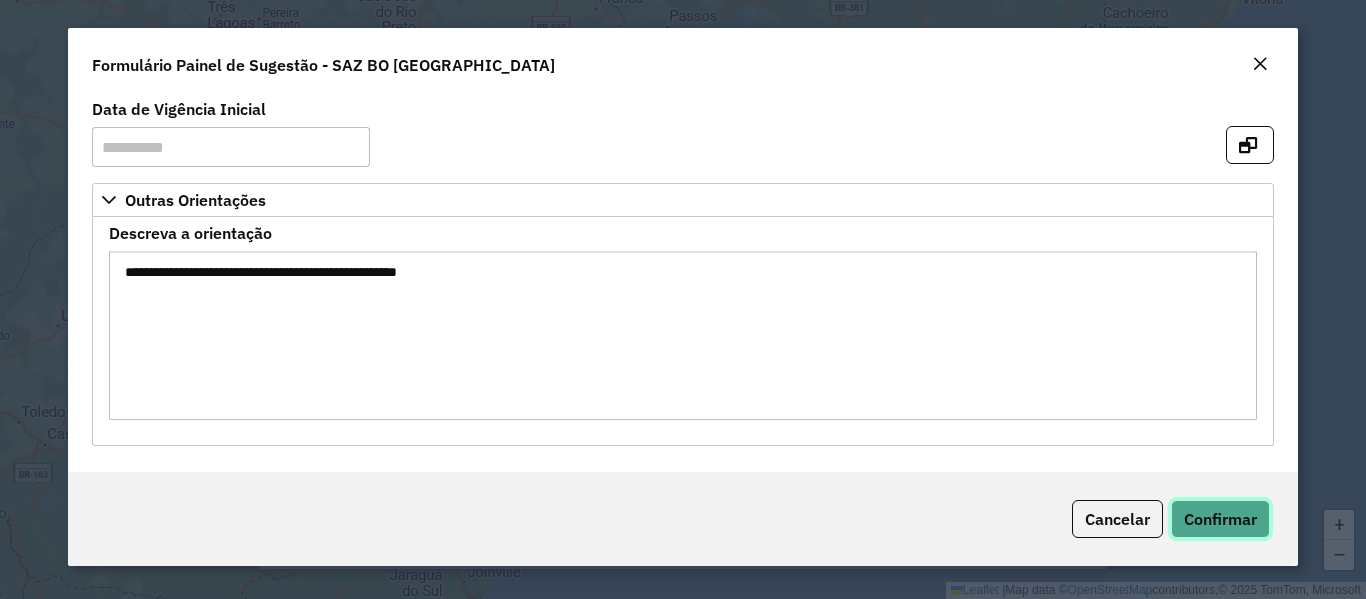 click on "Confirmar" 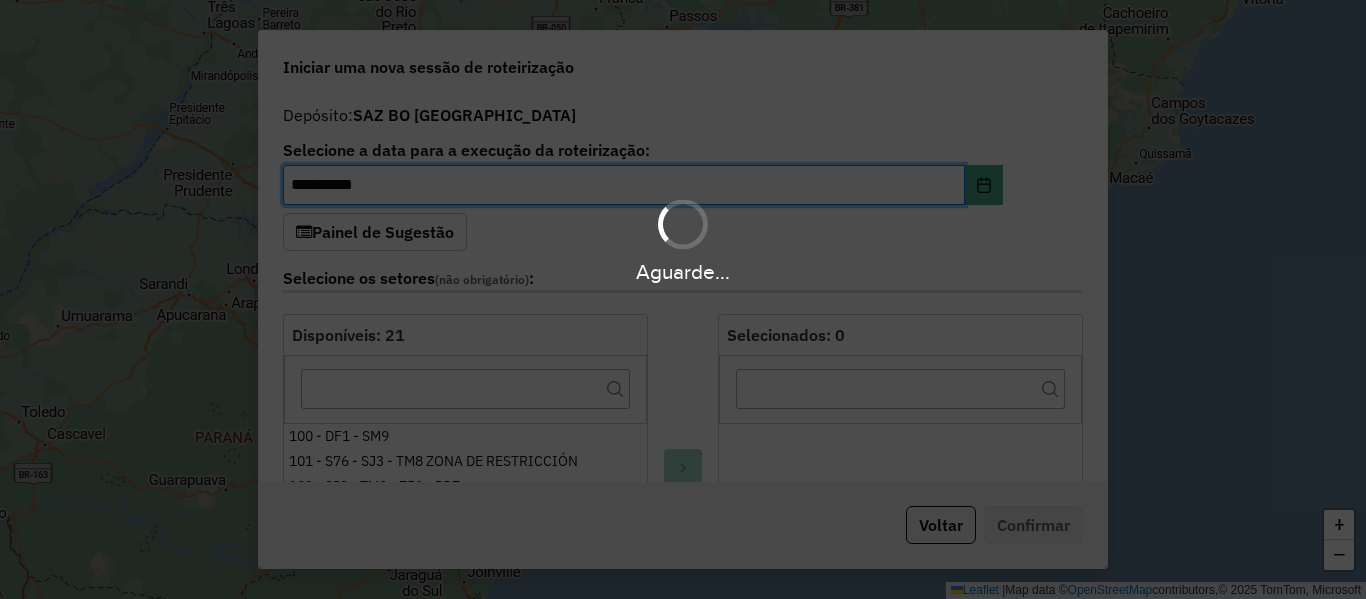 click on "Selecione os setores  (não obrigatório) :" 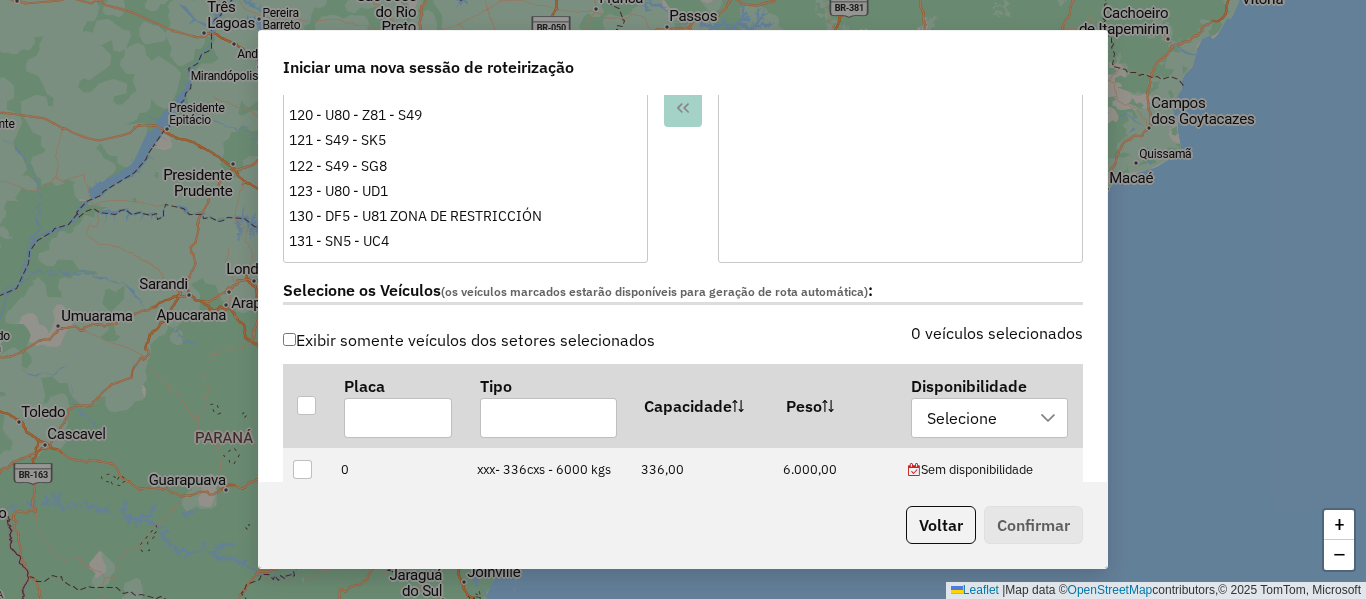 scroll, scrollTop: 500, scrollLeft: 0, axis: vertical 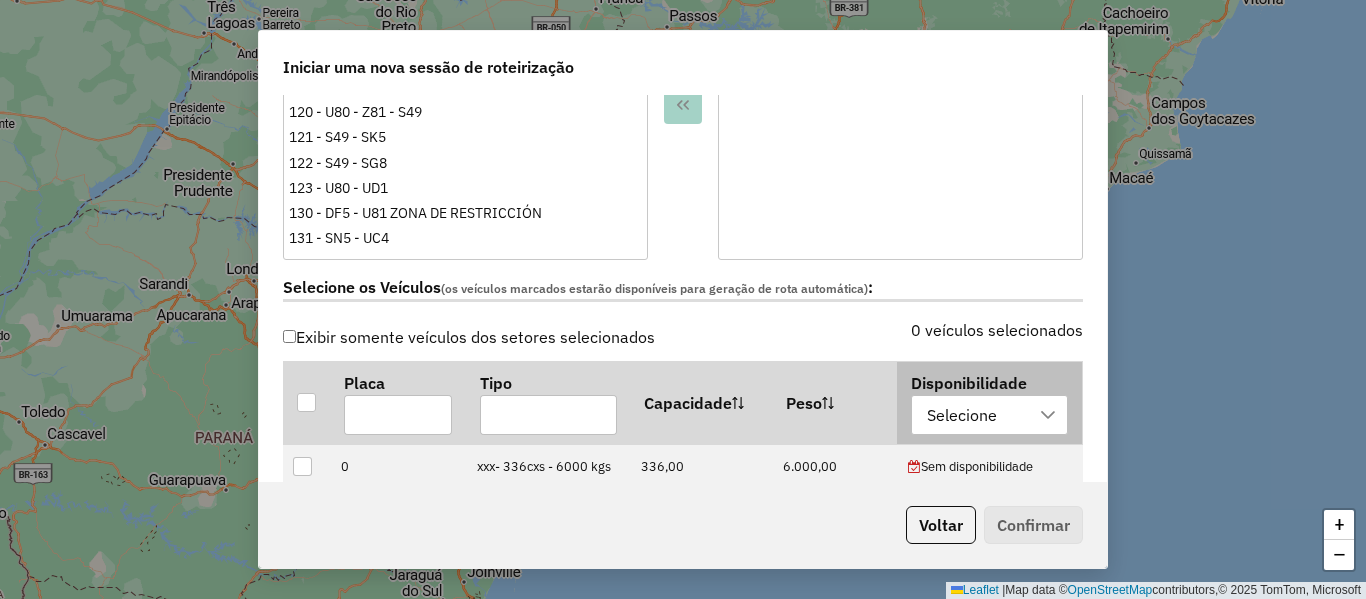 click on "Disponibilidade  Selecione" at bounding box center [989, 403] 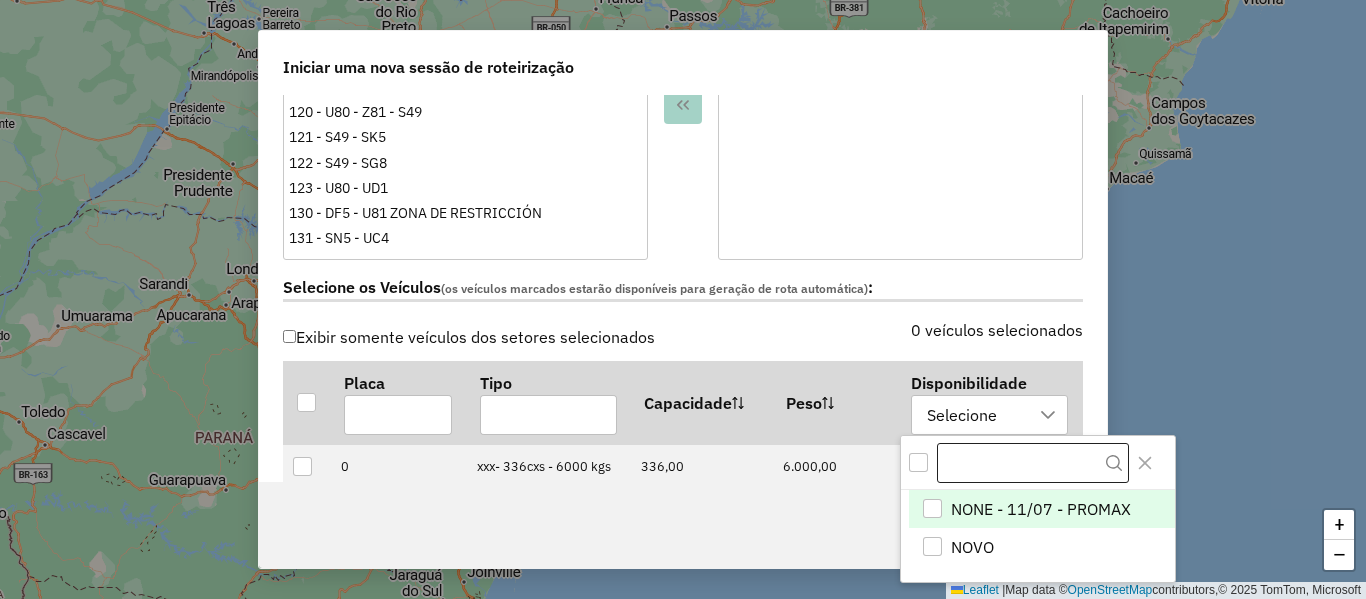 scroll, scrollTop: 15, scrollLeft: 91, axis: both 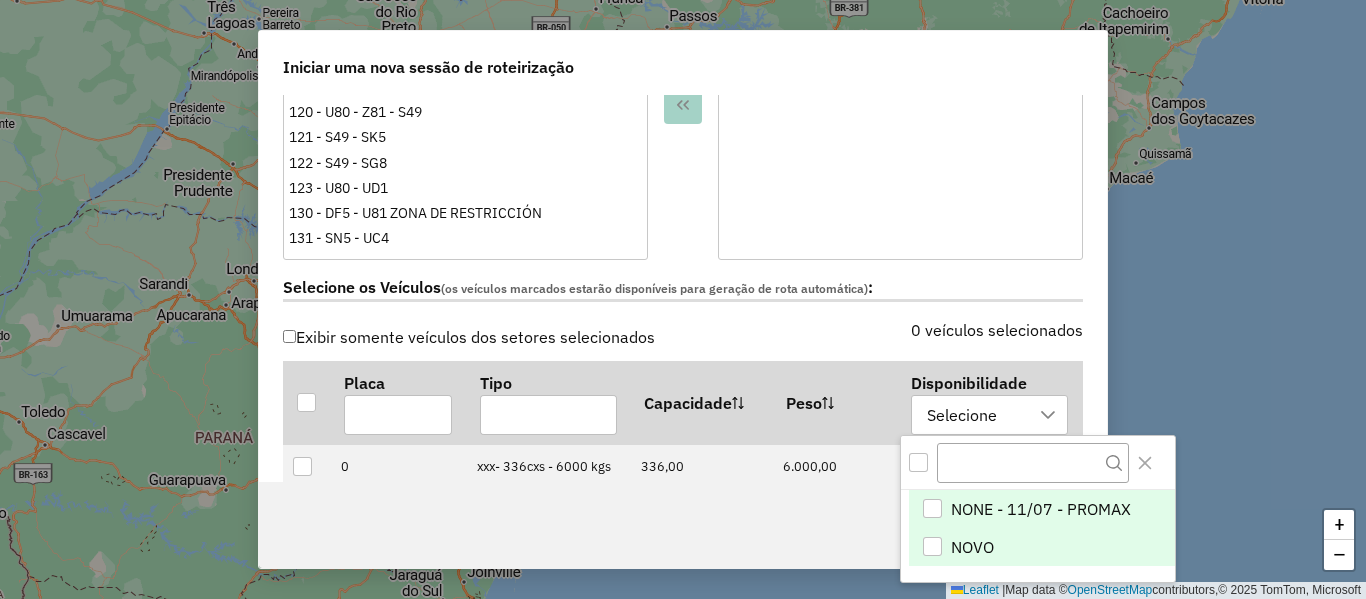 click on "NOVO" at bounding box center [972, 547] 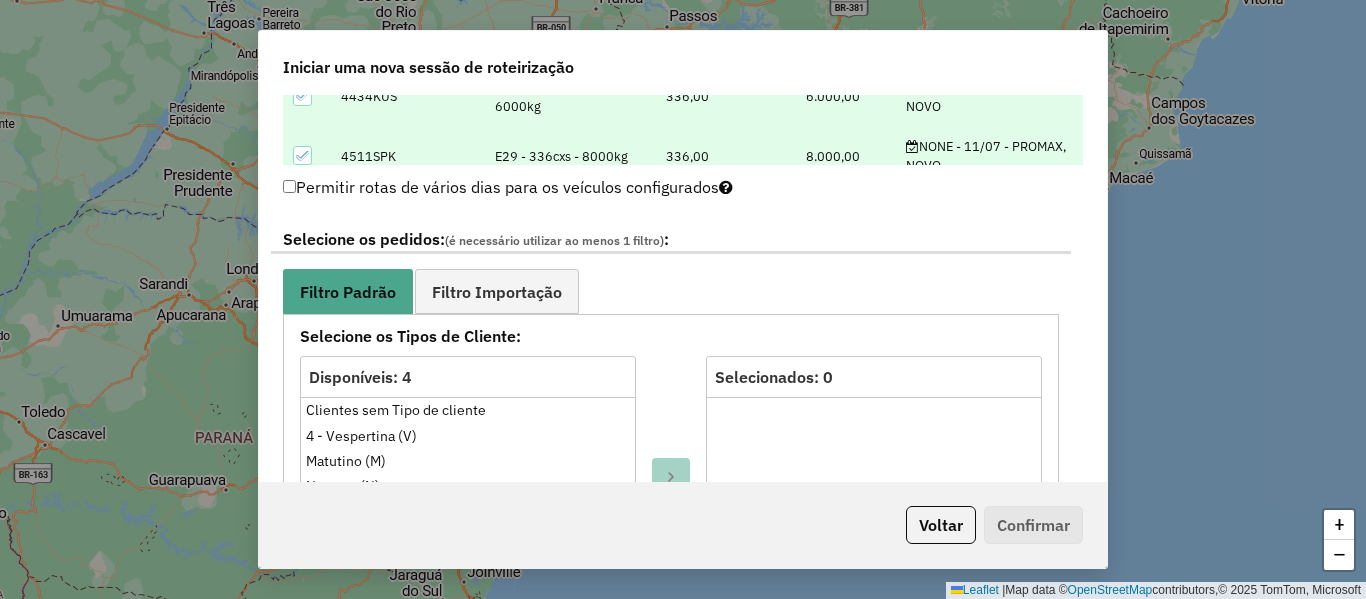 scroll, scrollTop: 1000, scrollLeft: 0, axis: vertical 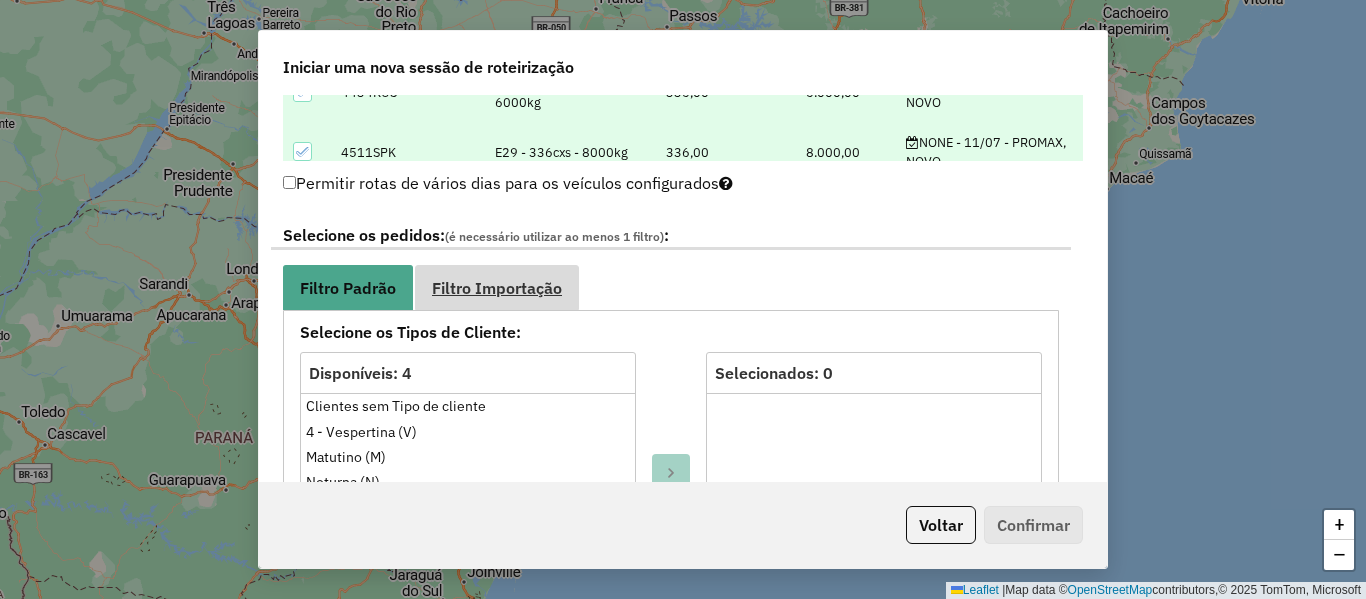 click on "Filtro Importação" at bounding box center [497, 288] 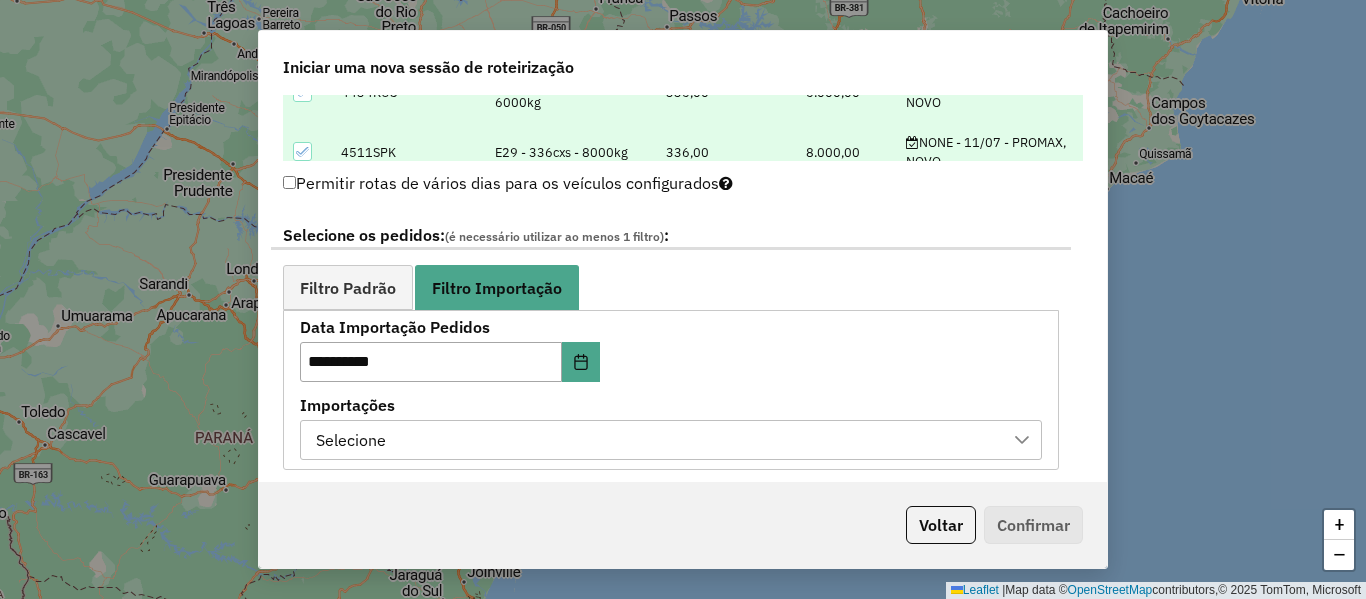 drag, startPoint x: 636, startPoint y: 431, endPoint x: 656, endPoint y: 462, distance: 36.891735 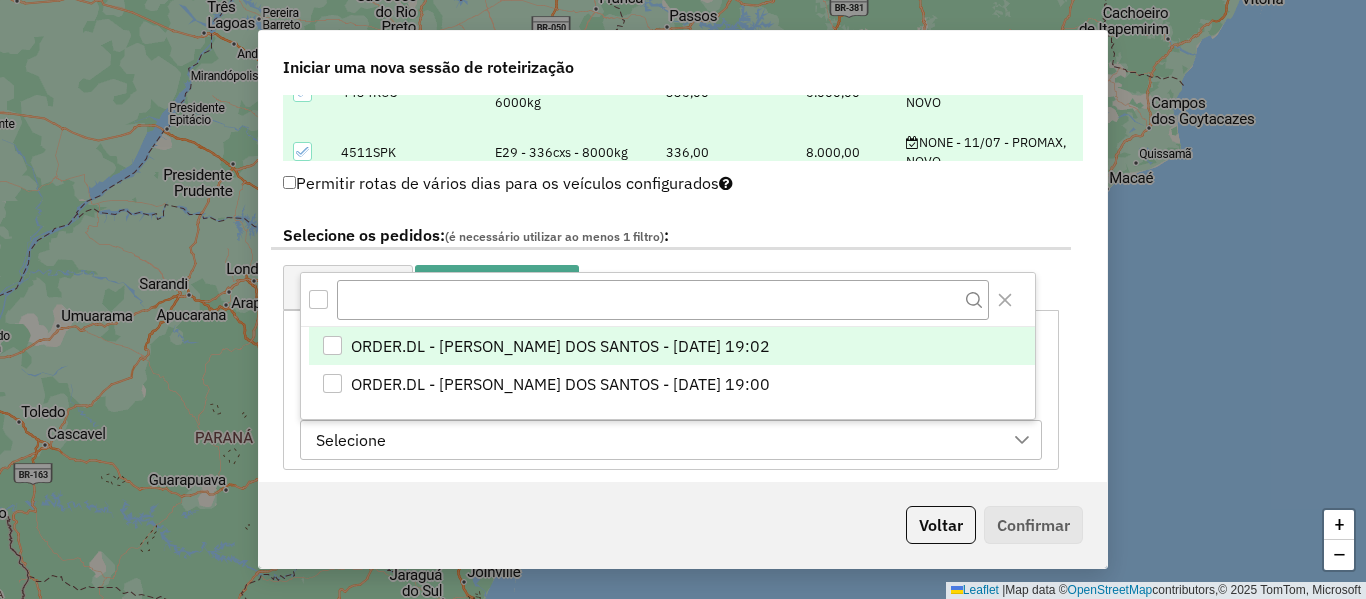 drag, startPoint x: 706, startPoint y: 347, endPoint x: 706, endPoint y: 402, distance: 55 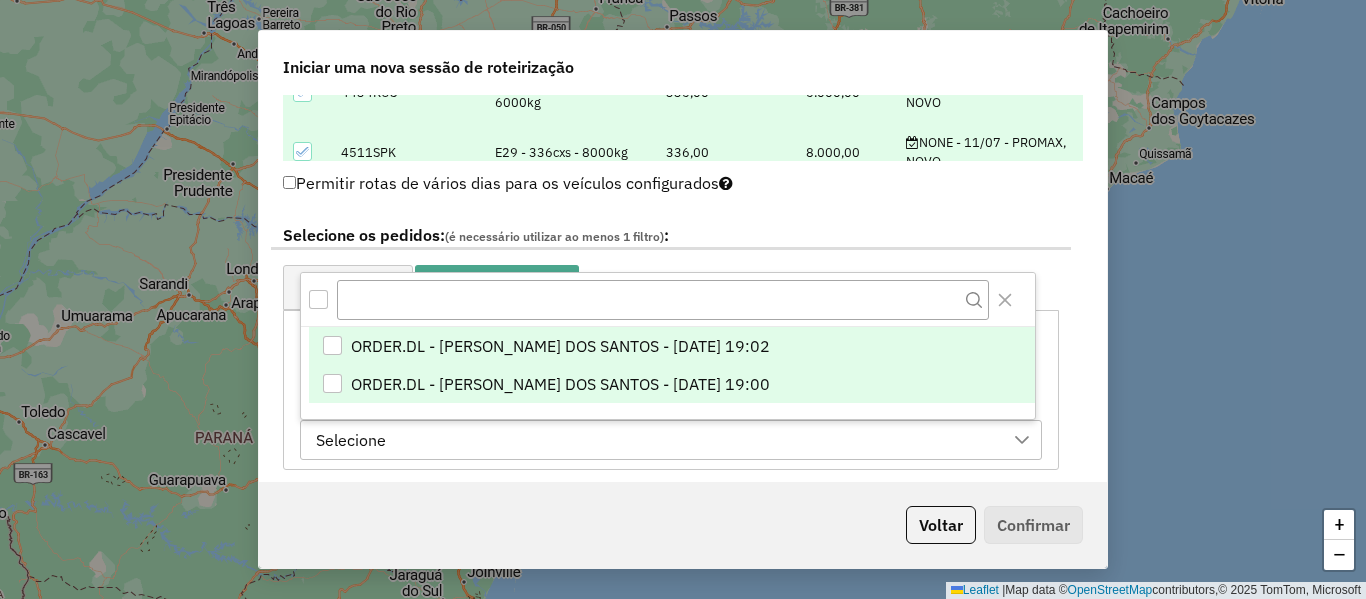 click on "ORDER.DL - BRUNO CORDEIRO DOS SANTOS - 10/07/2025 19:02" at bounding box center (560, 346) 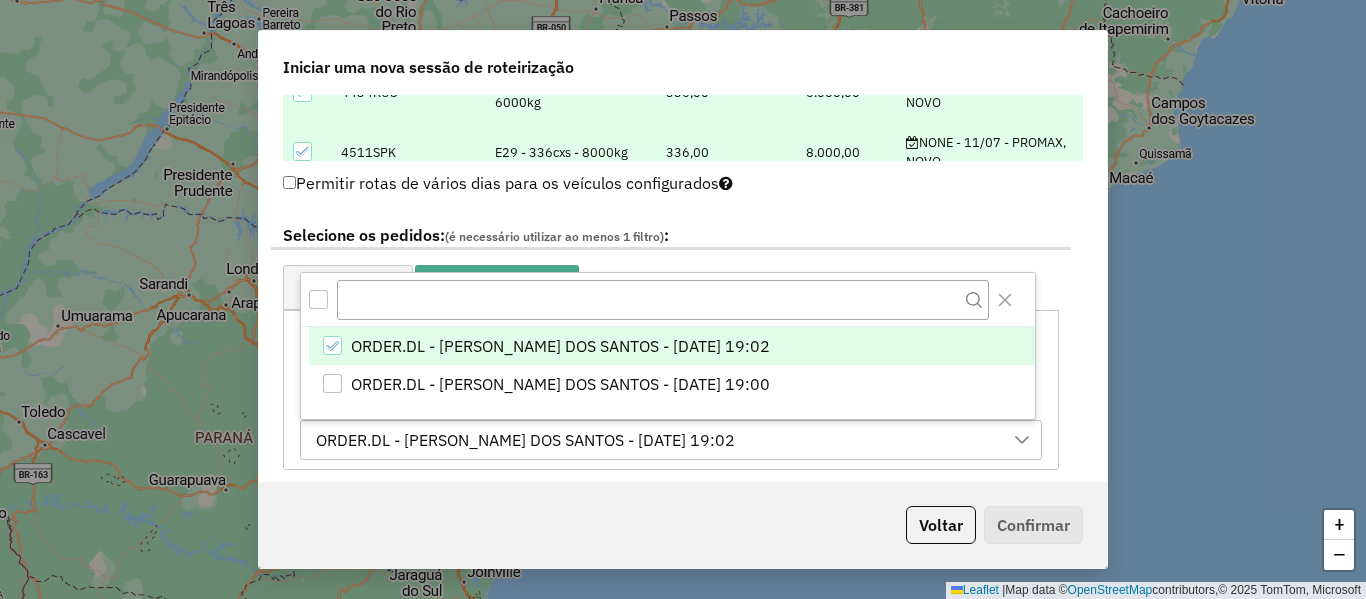 click on "ORDER.DL - BRUNO CORDEIRO DOS SANTOS - 10/07/2025 19:02 ORDER.DL - BRUNO CORDEIRO DOS SANTOS - 10/07/2025 19:00" at bounding box center [668, 372] 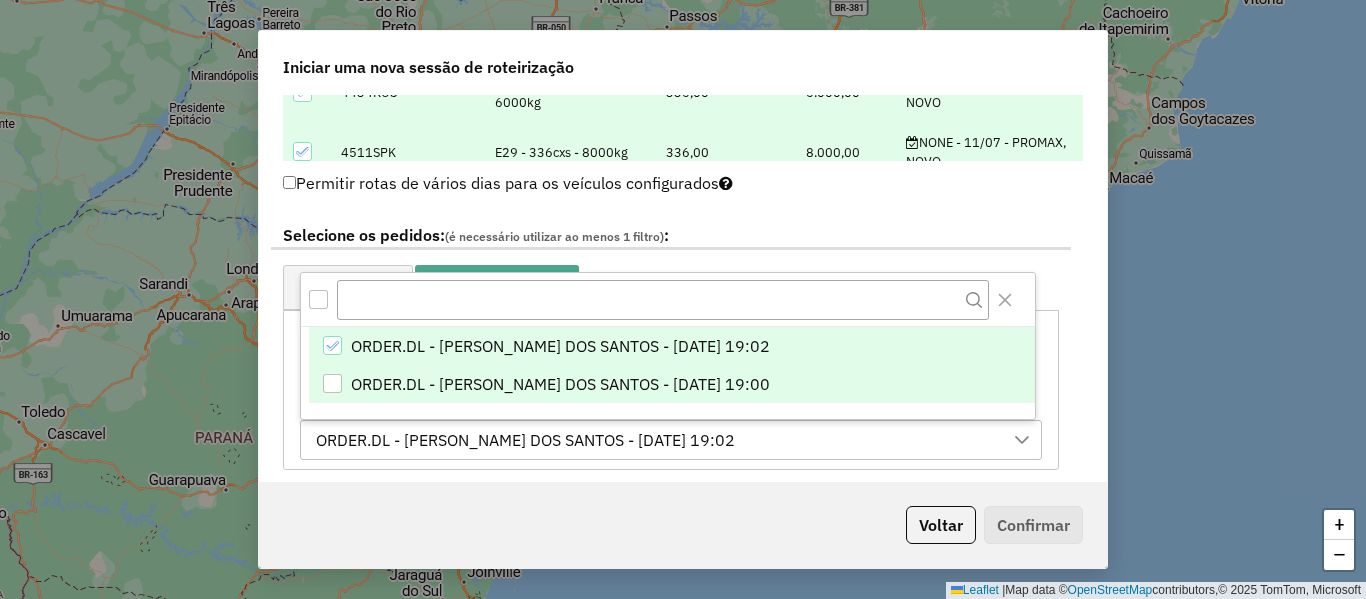 click on "ORDER.DL - BRUNO CORDEIRO DOS SANTOS - 10/07/2025 19:00" at bounding box center [560, 384] 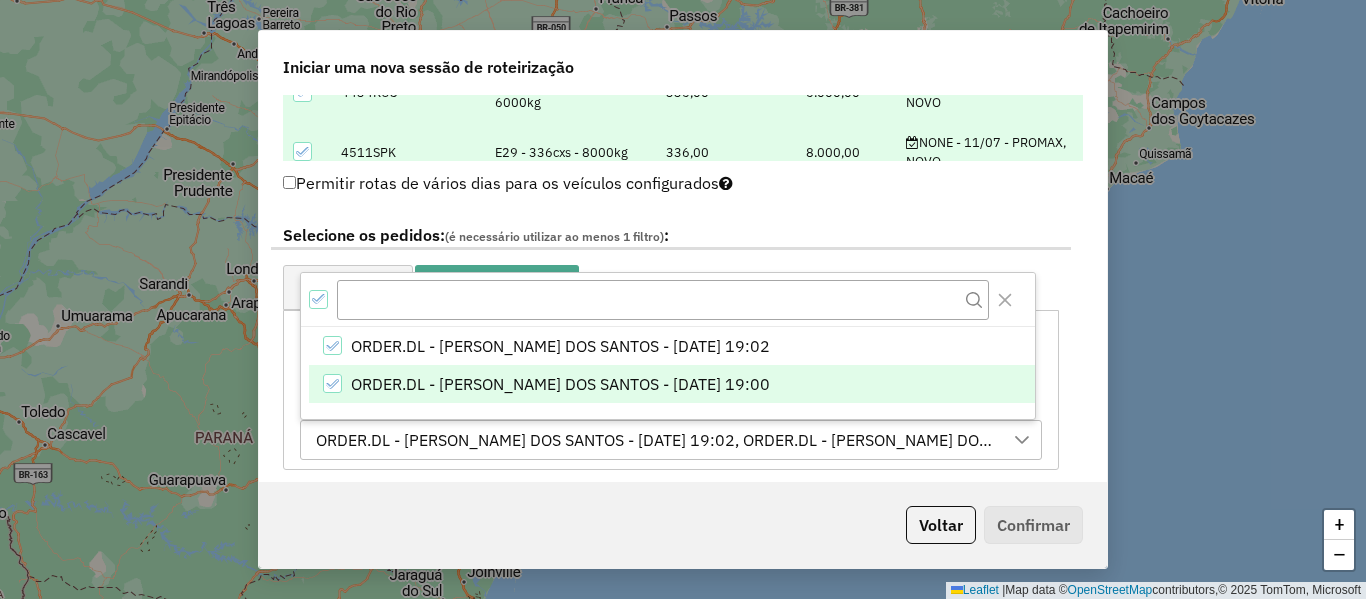 click on "Selecione os pedidos:   (é necessário utilizar ao menos 1 filtro)   :" 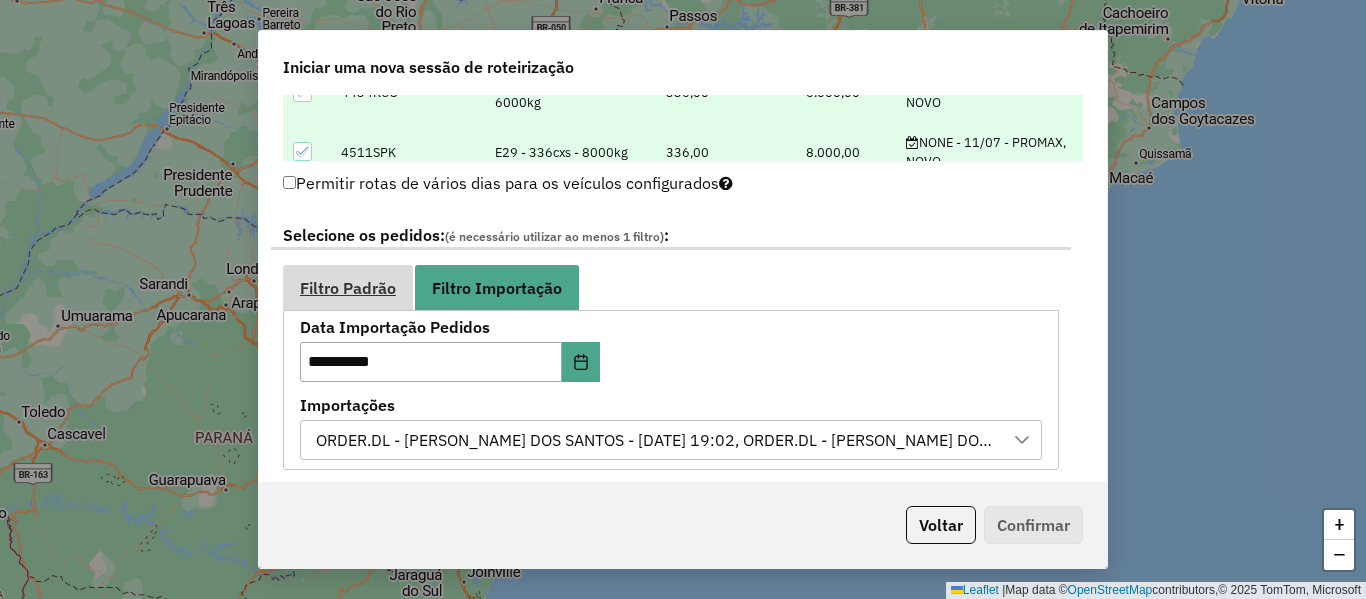click on "Filtro Padrão" at bounding box center (348, 287) 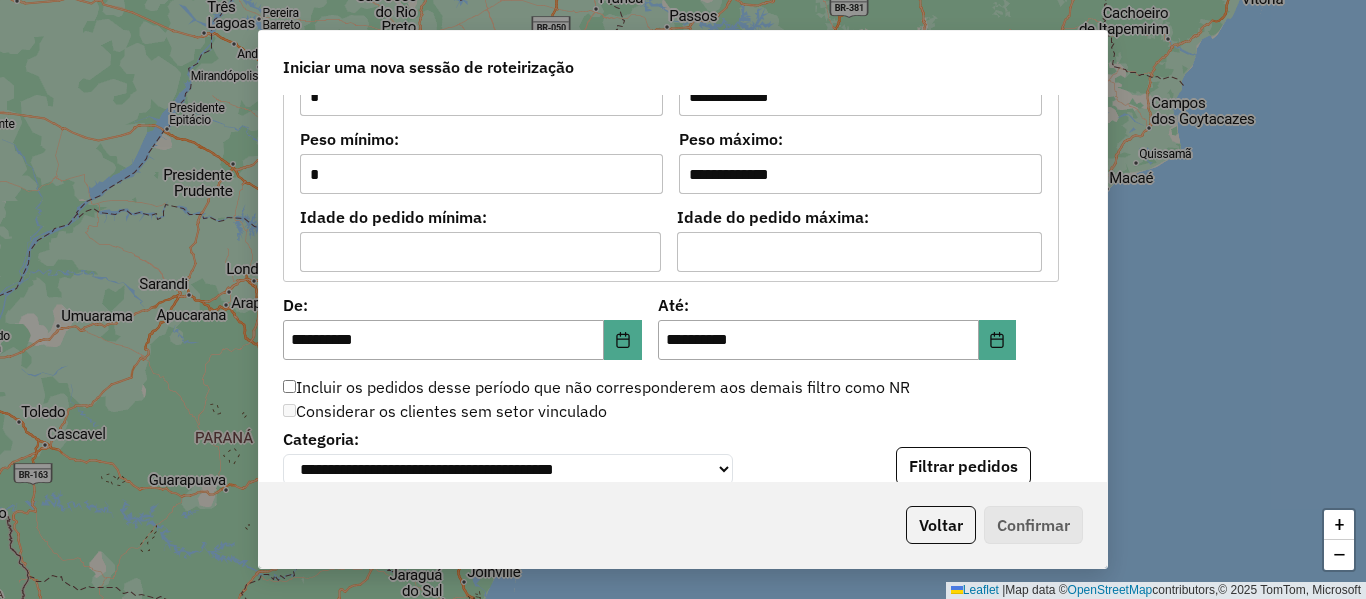 scroll, scrollTop: 1800, scrollLeft: 0, axis: vertical 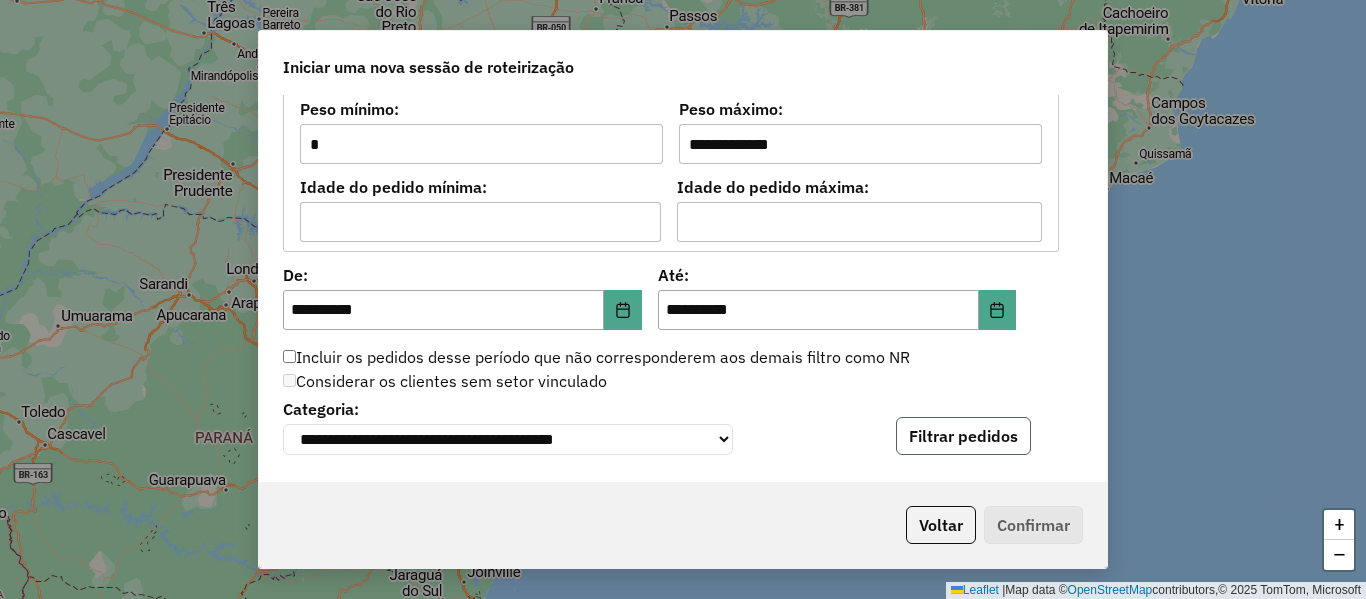 click on "Filtrar pedidos" 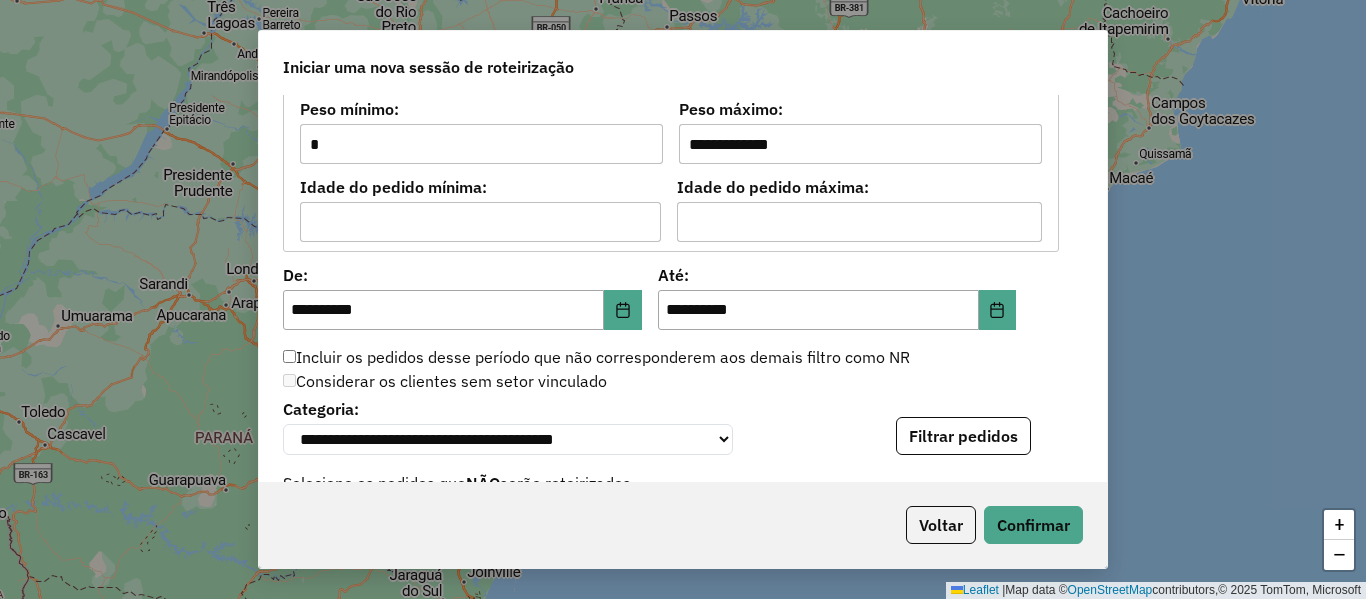 click on "**********" 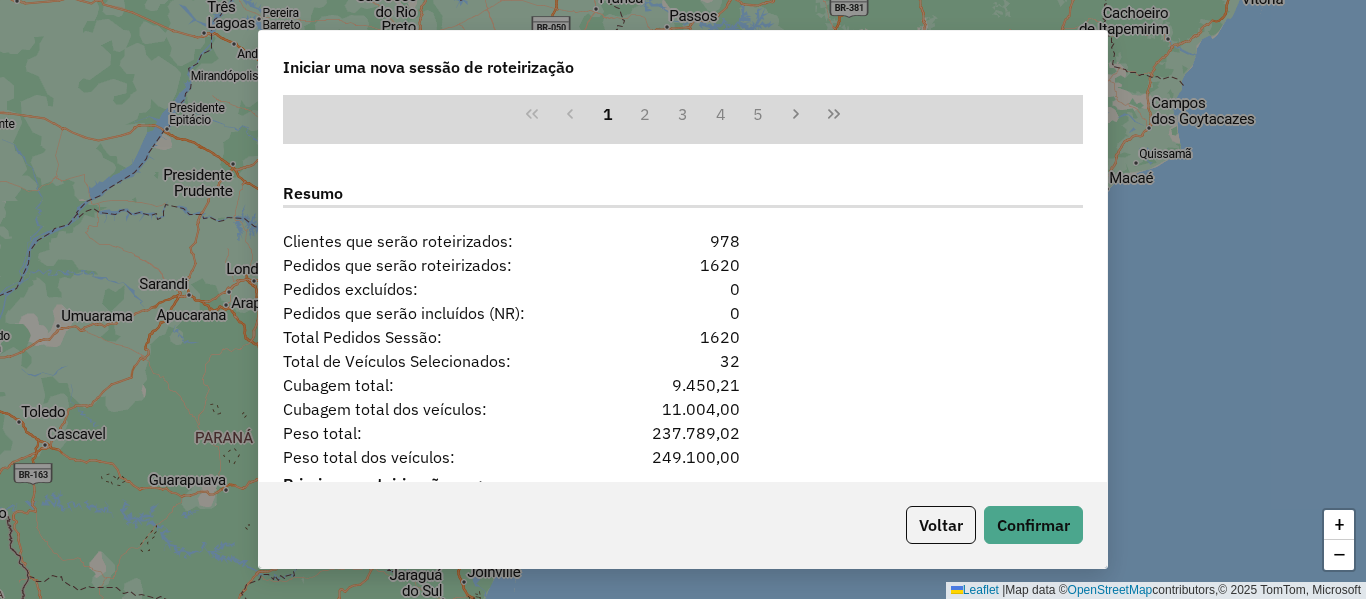 scroll, scrollTop: 2644, scrollLeft: 0, axis: vertical 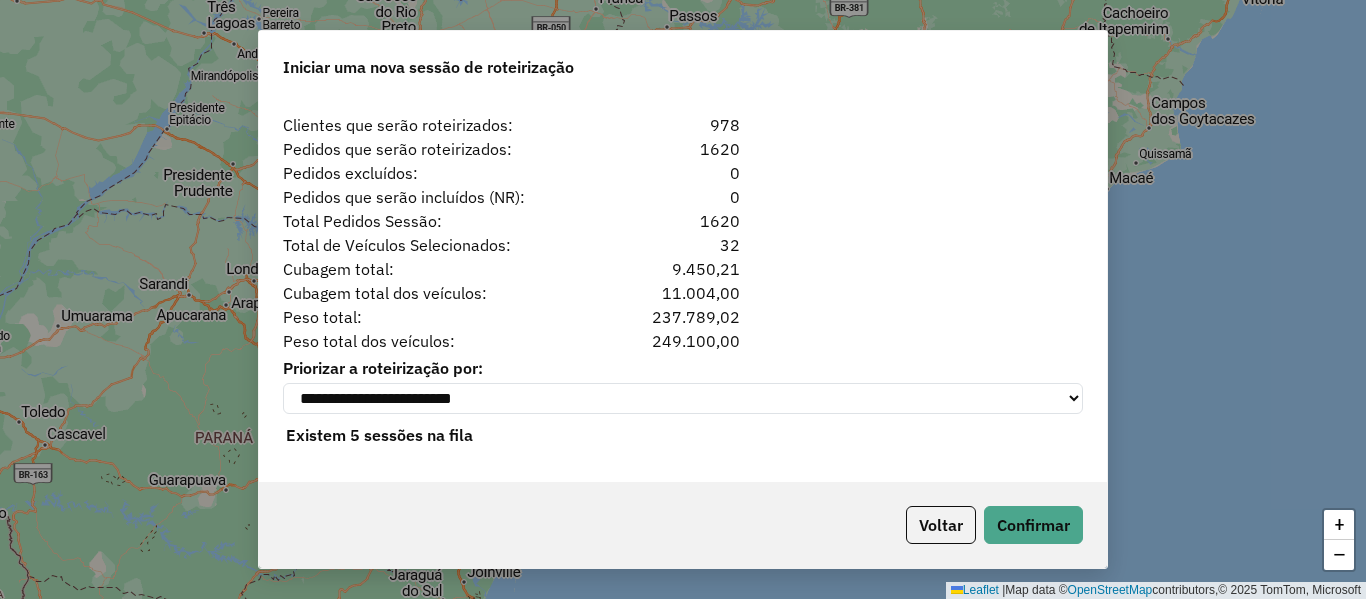 click on "Priorizar a roteirização por:" 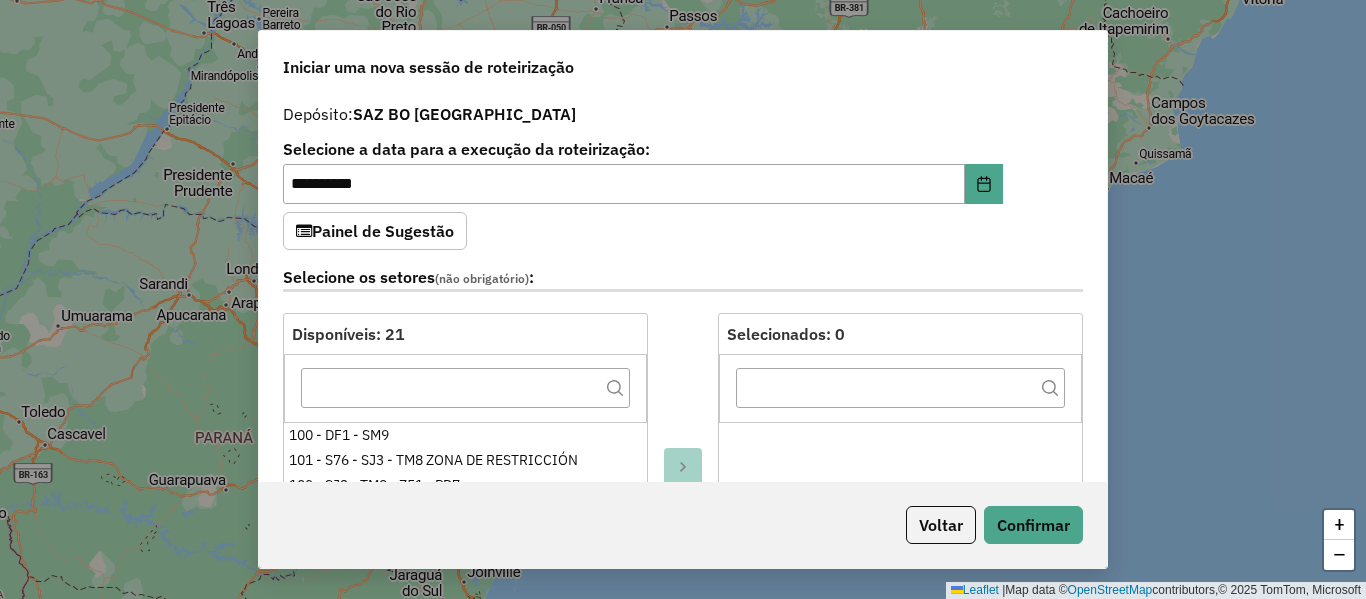 scroll, scrollTop: 0, scrollLeft: 0, axis: both 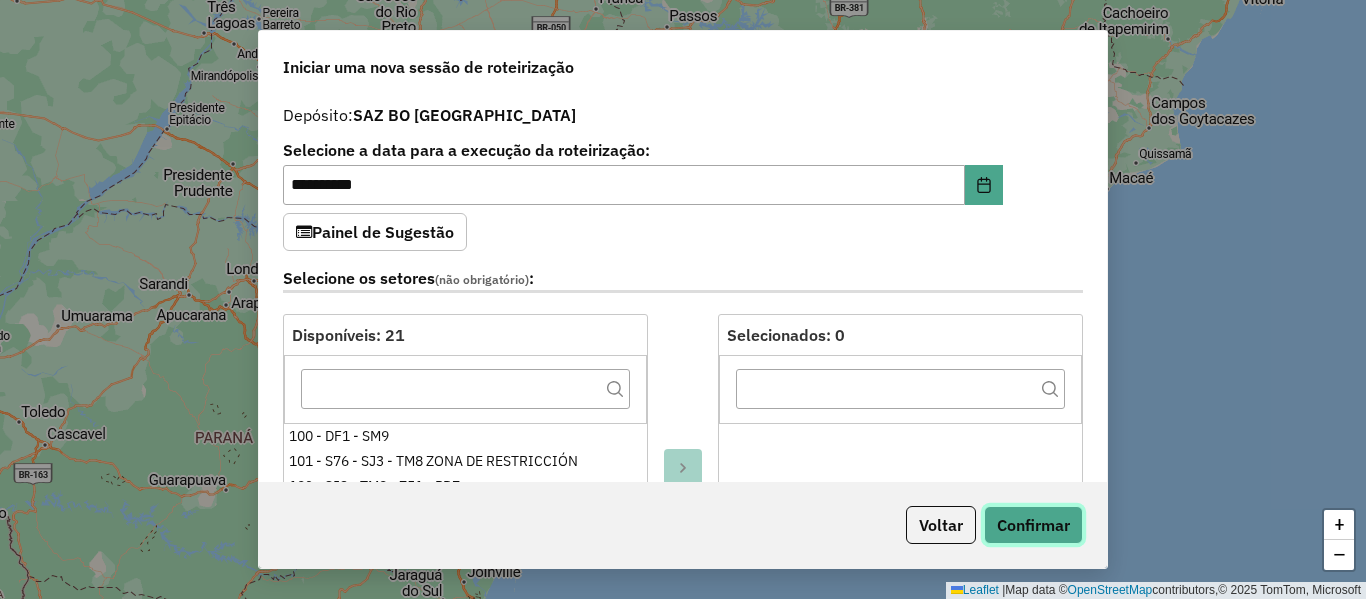 click on "Confirmar" 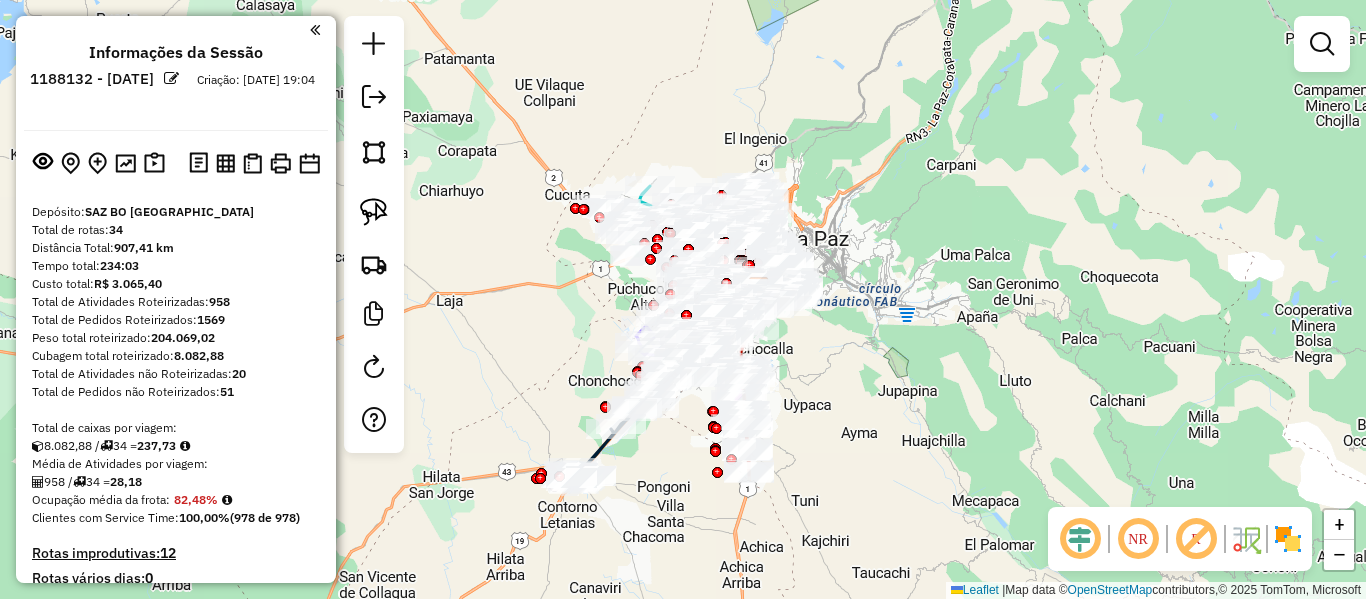 click on "Rota 27 - Placa 5753UBU  0000907512 - FABIOLA APANQUI Janela de atendimento Grade de atendimento Capacidade Transportadoras Veículos Cliente Pedidos  Rotas Selecione os dias de semana para filtrar as janelas de atendimento  Seg   Ter   Qua   Qui   Sex   Sáb   Dom  Informe o período da janela de atendimento: De: Até:  Filtrar exatamente a janela do cliente  Considerar janela de atendimento padrão  Selecione os dias de semana para filtrar as grades de atendimento  Seg   Ter   Qua   Qui   Sex   Sáb   Dom   Considerar clientes sem dia de atendimento cadastrado  Clientes fora do dia de atendimento selecionado Filtrar as atividades entre os valores definidos abaixo:  Peso mínimo:   Peso máximo:   Cubagem mínima:   Cubagem máxima:   De:   Até:  Filtrar as atividades entre o tempo de atendimento definido abaixo:  De:   Até:   Considerar capacidade total dos clientes não roteirizados Transportadora: Selecione um ou mais itens Tipo de veículo: Selecione um ou mais itens Veículo: Motorista: Nome: Rótulo:" 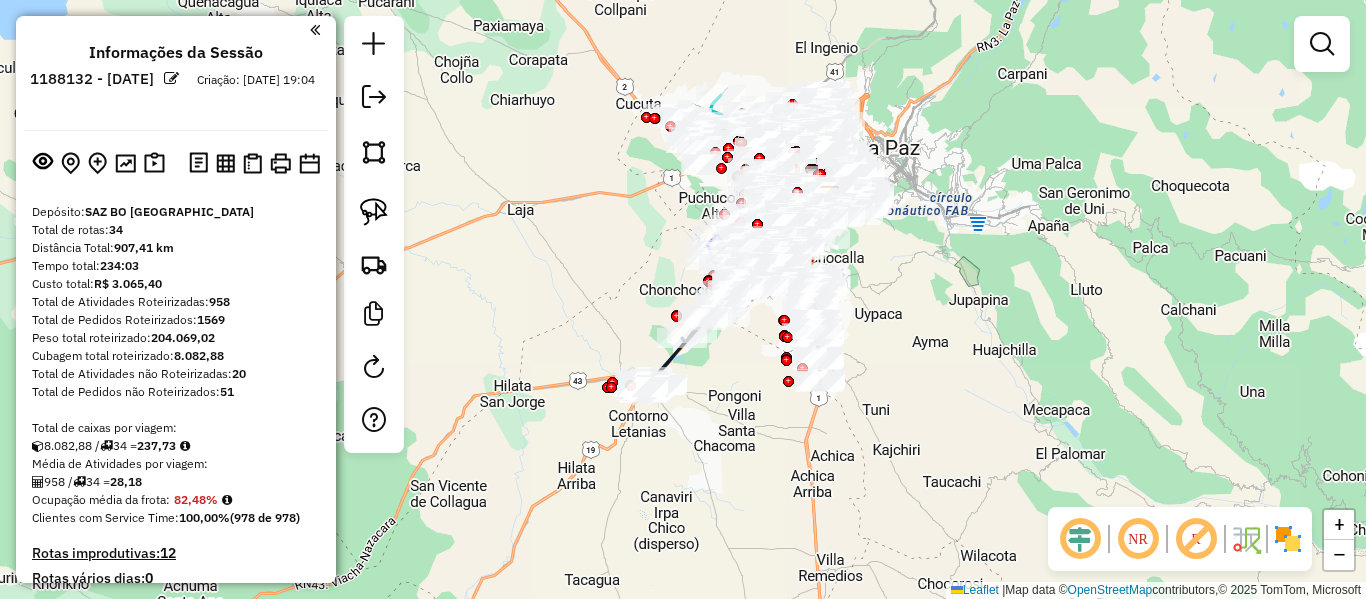 click 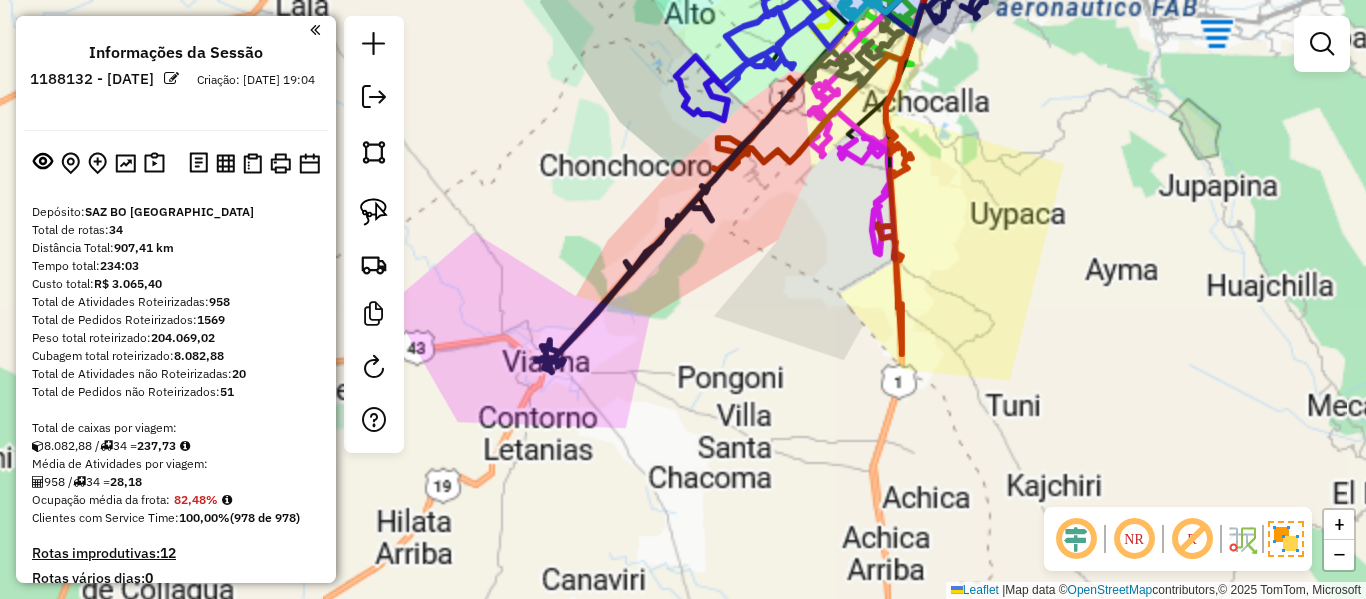 click on "Janela de atendimento Grade de atendimento Capacidade Transportadoras Veículos Cliente Pedidos  Rotas Selecione os dias de semana para filtrar as janelas de atendimento  Seg   Ter   Qua   Qui   Sex   Sáb   Dom  Informe o período da janela de atendimento: De: Até:  Filtrar exatamente a janela do cliente  Considerar janela de atendimento padrão  Selecione os dias de semana para filtrar as grades de atendimento  Seg   Ter   Qua   Qui   Sex   Sáb   Dom   Considerar clientes sem dia de atendimento cadastrado  Clientes fora do dia de atendimento selecionado Filtrar as atividades entre os valores definidos abaixo:  Peso mínimo:   Peso máximo:   Cubagem mínima:   Cubagem máxima:   De:   Até:  Filtrar as atividades entre o tempo de atendimento definido abaixo:  De:   Até:   Considerar capacidade total dos clientes não roteirizados Transportadora: Selecione um ou mais itens Tipo de veículo: Selecione um ou mais itens Veículo: Selecione um ou mais itens Motorista: Selecione um ou mais itens Nome: Rótulo:" 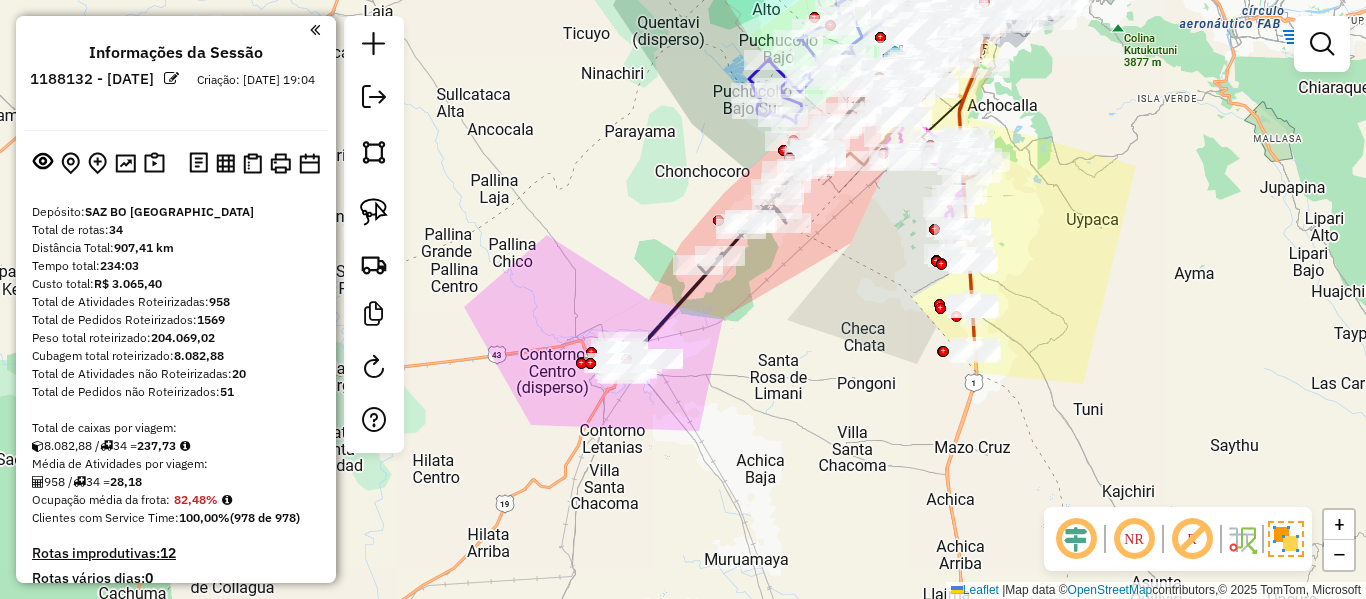 drag, startPoint x: 762, startPoint y: 373, endPoint x: 773, endPoint y: 401, distance: 30.083218 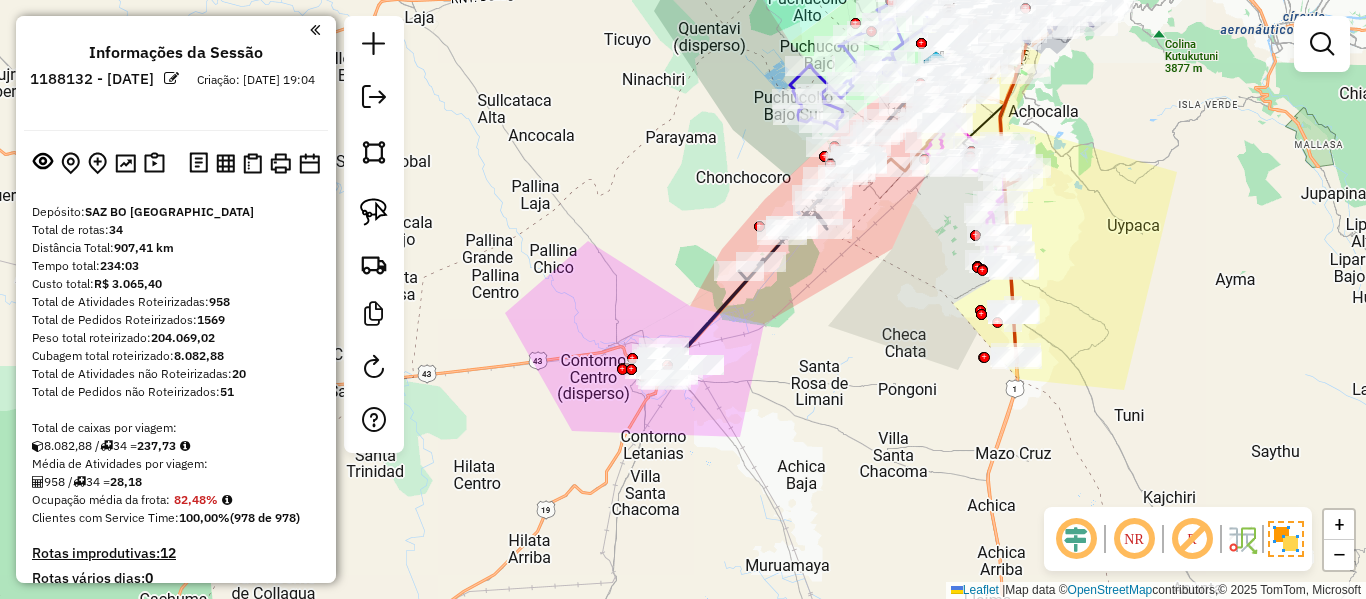 click 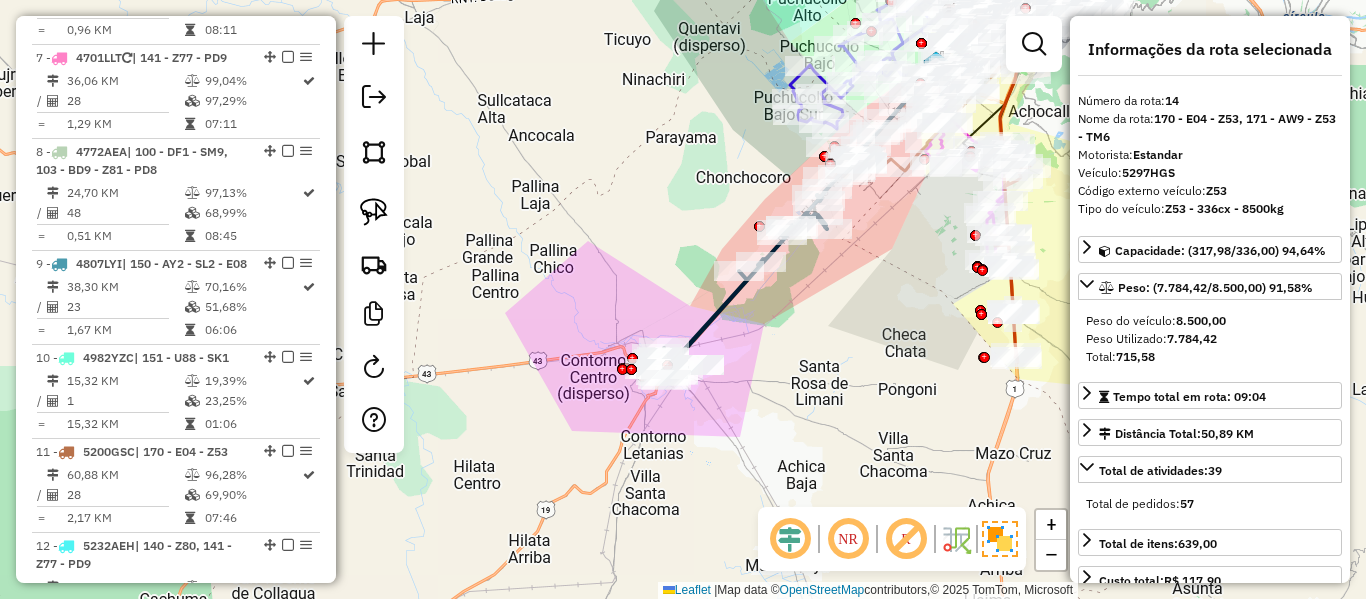 scroll, scrollTop: 2165, scrollLeft: 0, axis: vertical 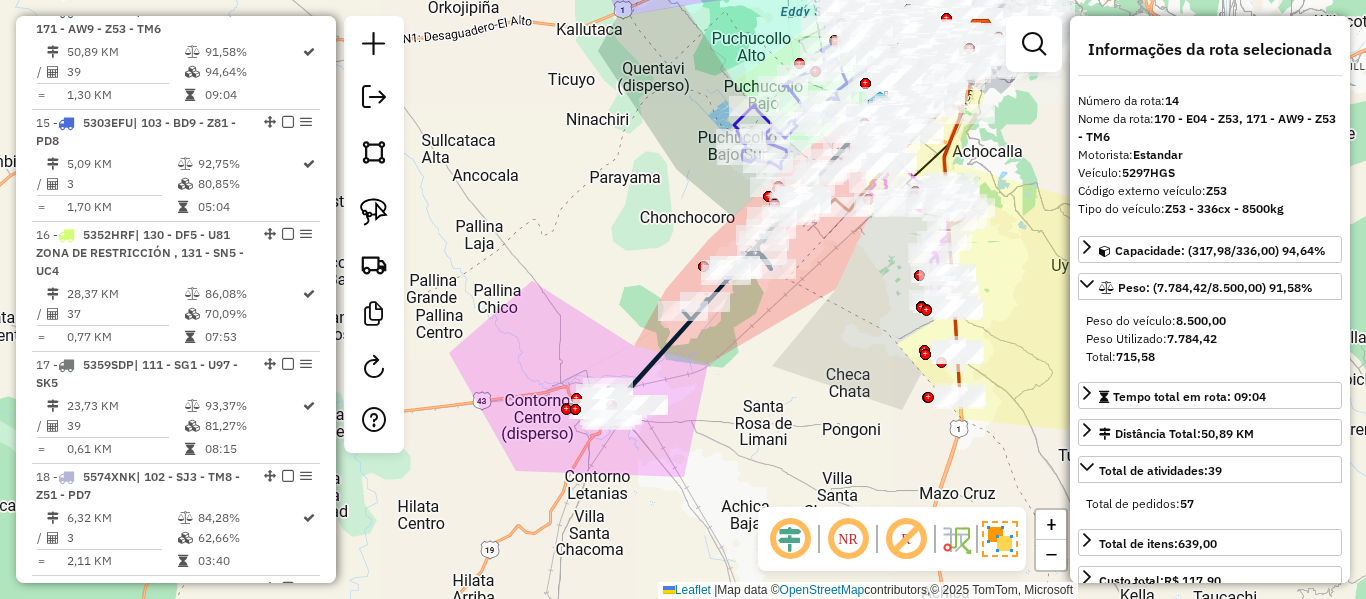 drag, startPoint x: 763, startPoint y: 315, endPoint x: 707, endPoint y: 355, distance: 68.8186 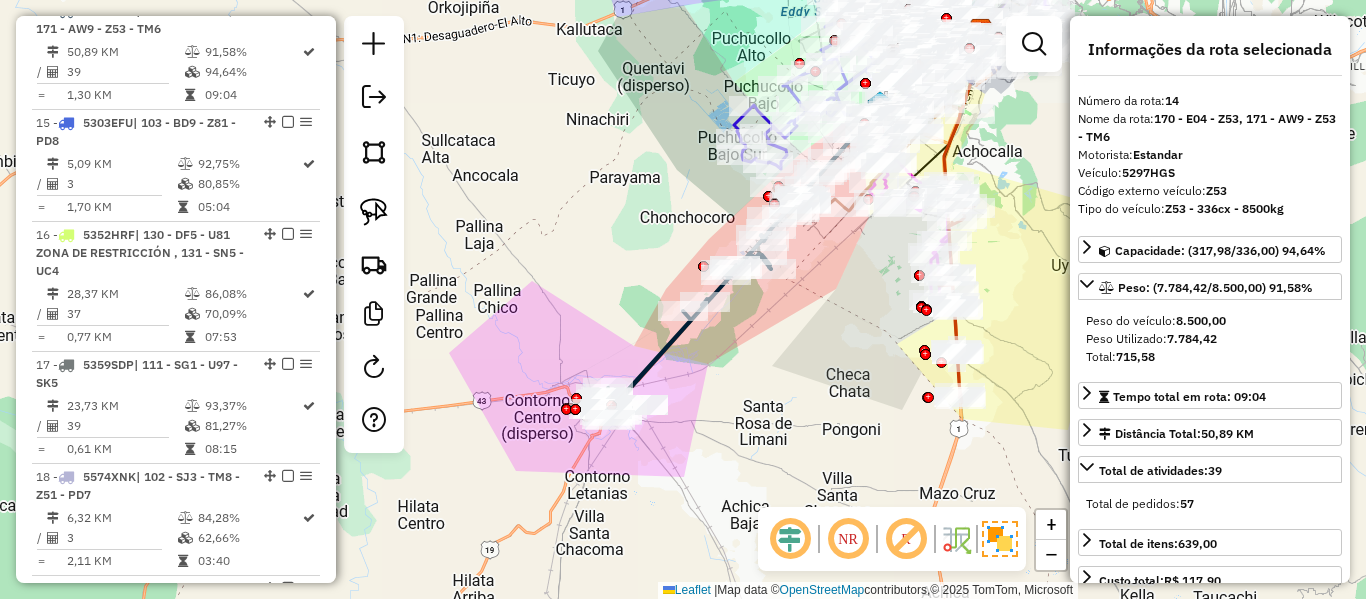 click 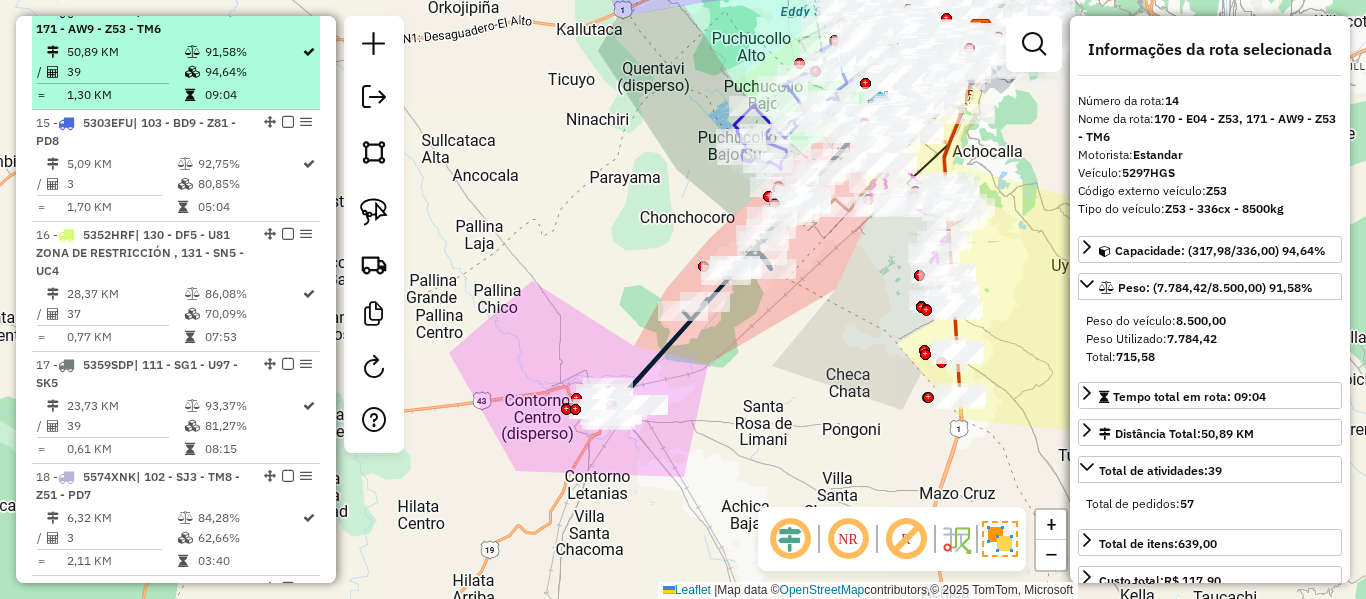 click on "91,58%" at bounding box center [252, 52] 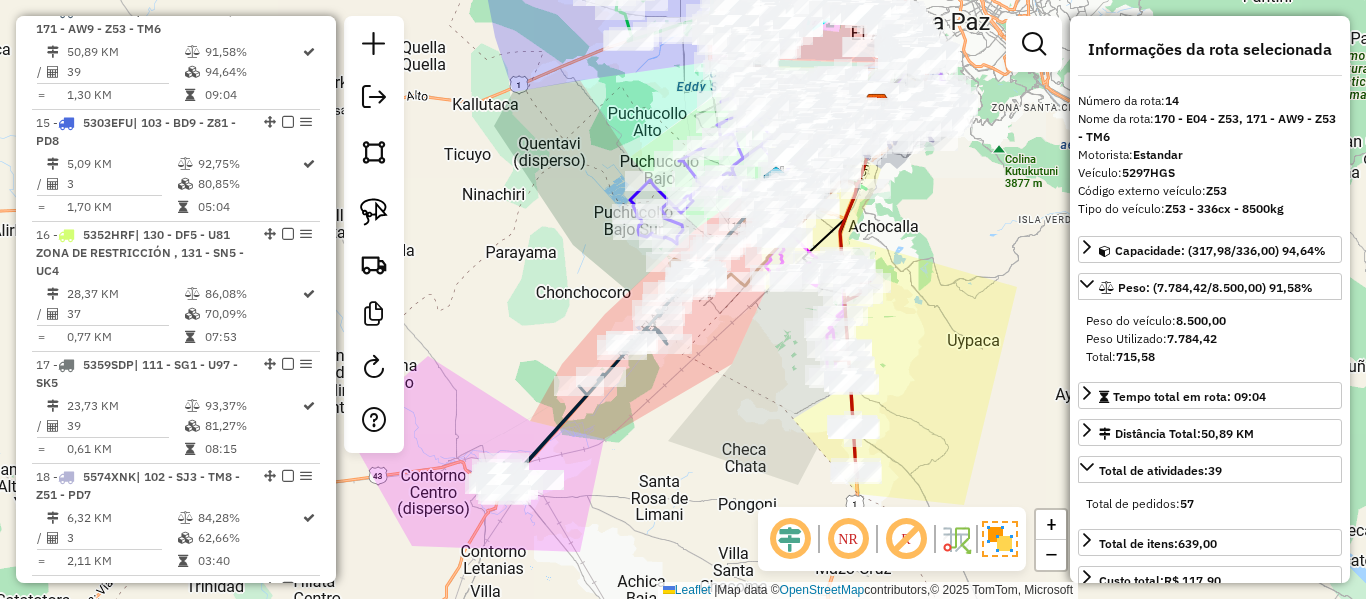 scroll, scrollTop: 4380, scrollLeft: 0, axis: vertical 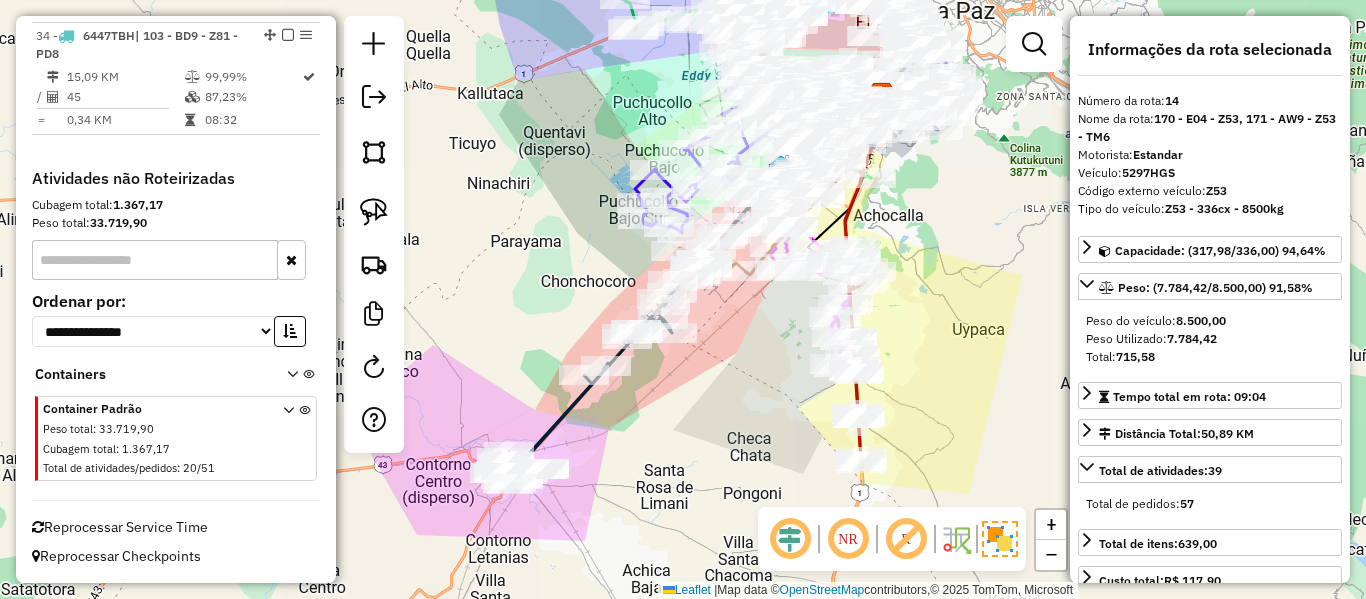 drag, startPoint x: 632, startPoint y: 456, endPoint x: 752, endPoint y: 328, distance: 175.4537 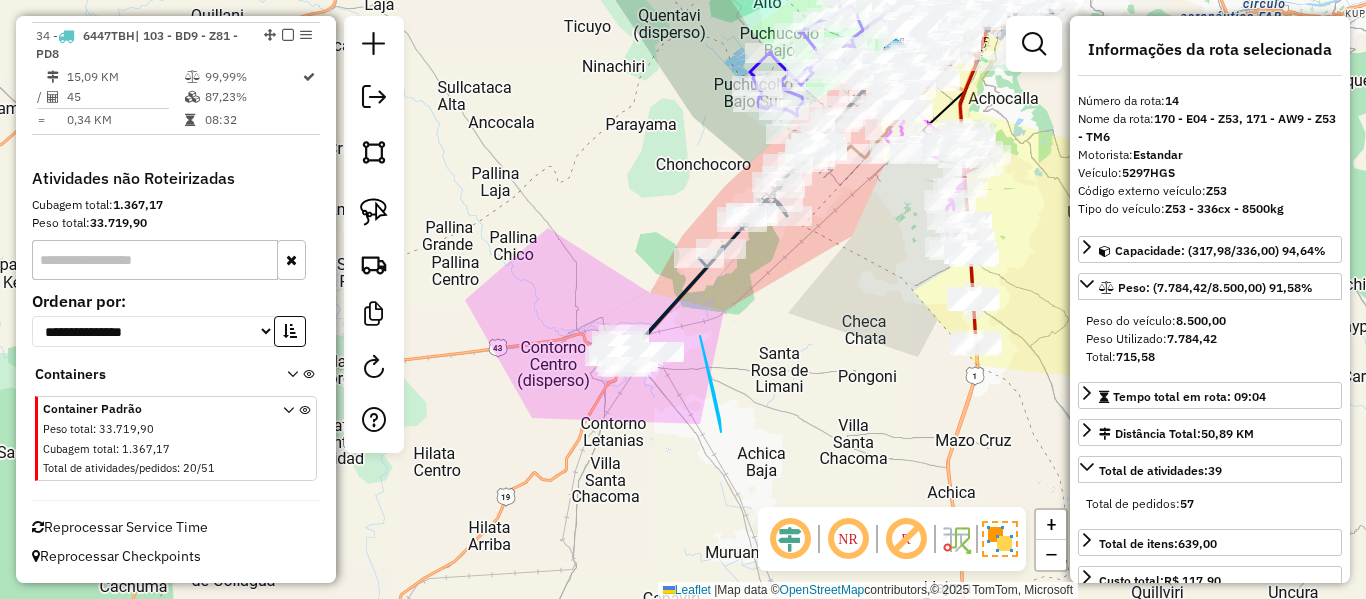 drag, startPoint x: 700, startPoint y: 336, endPoint x: 565, endPoint y: 439, distance: 169.80577 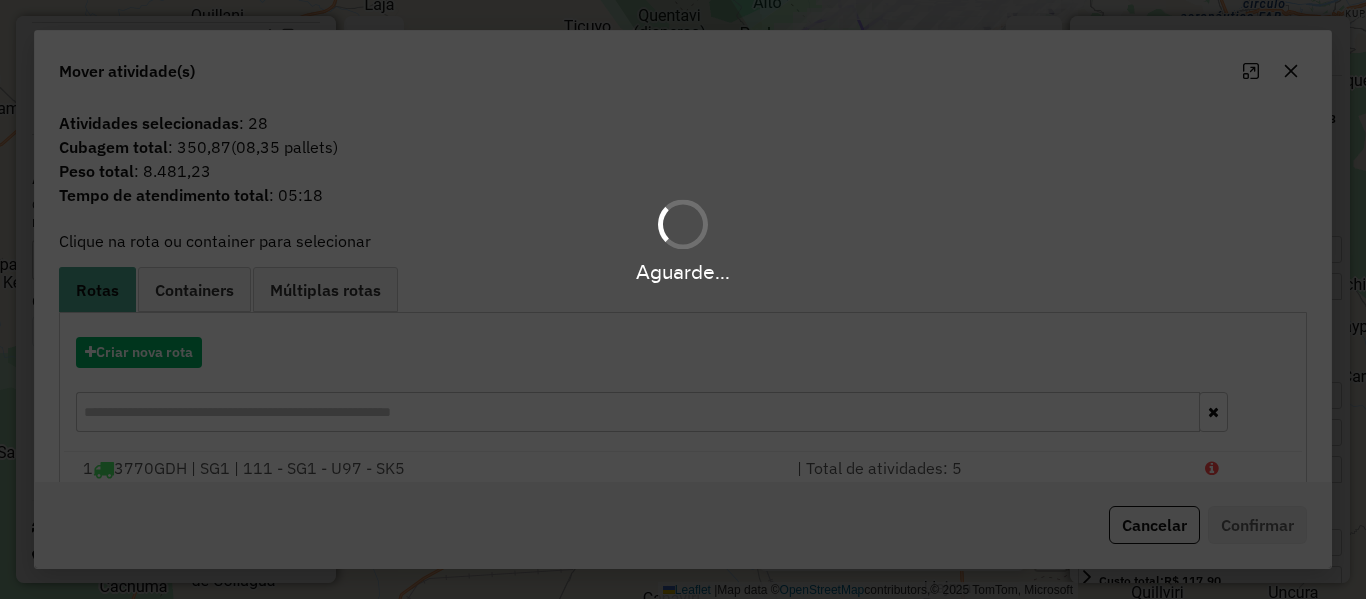click on "Aguarde..." at bounding box center [683, 299] 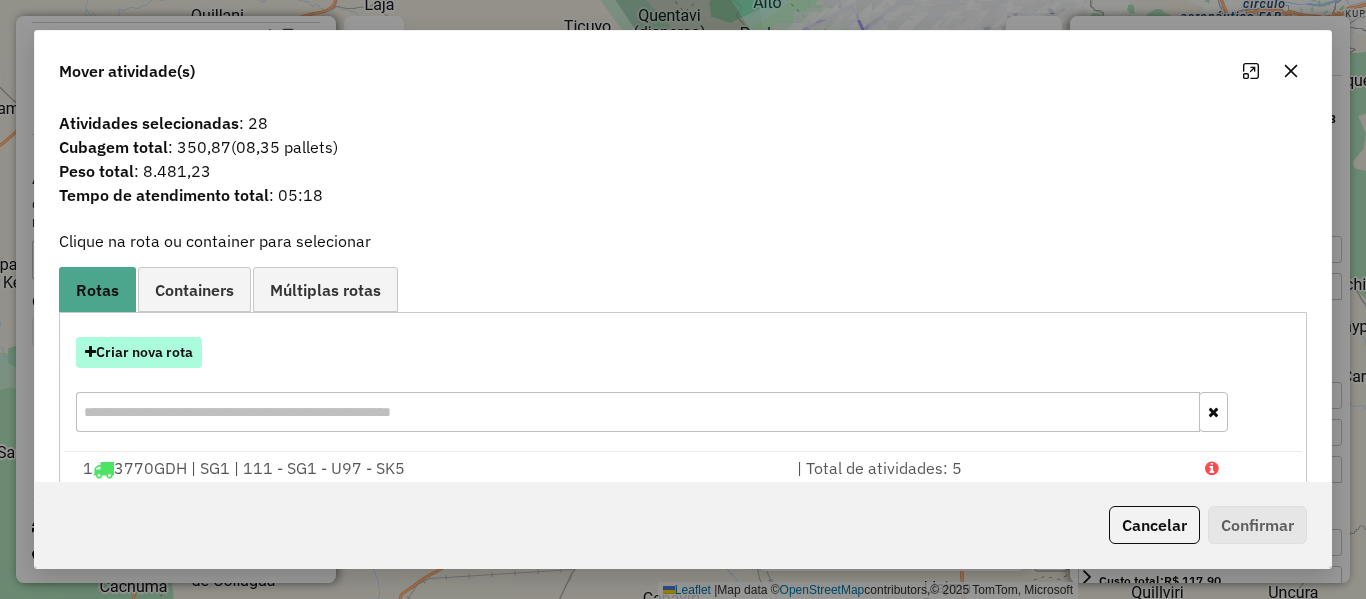 click on "Criar nova rota" at bounding box center (139, 352) 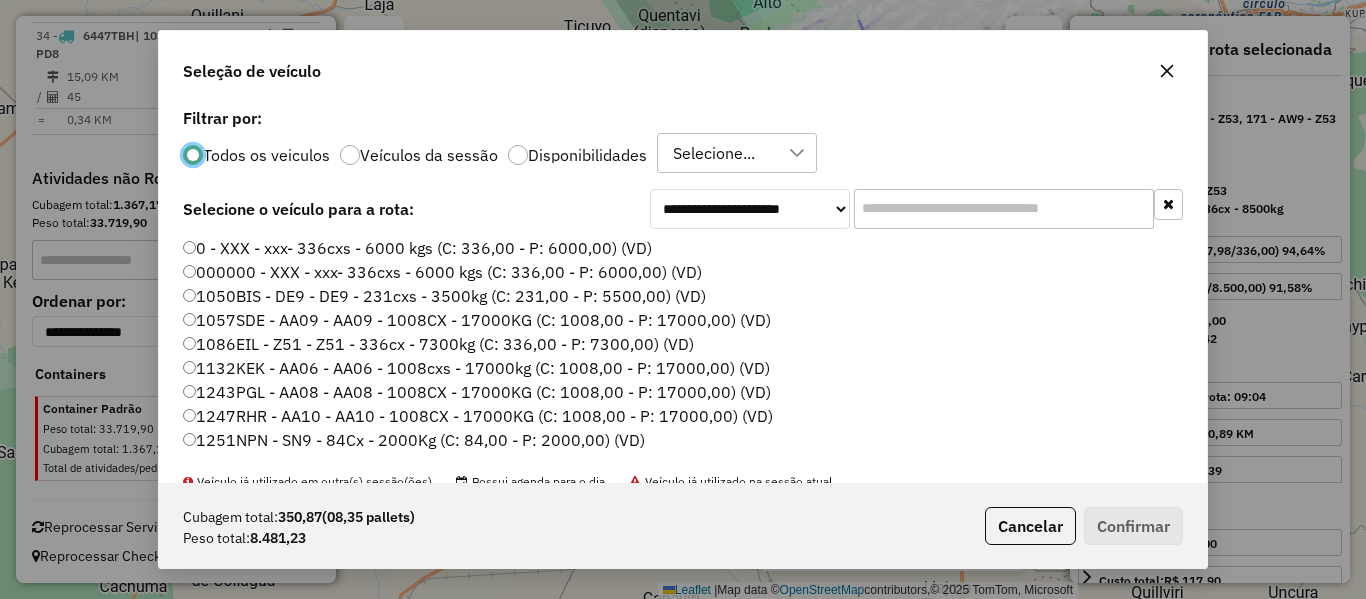 scroll, scrollTop: 11, scrollLeft: 6, axis: both 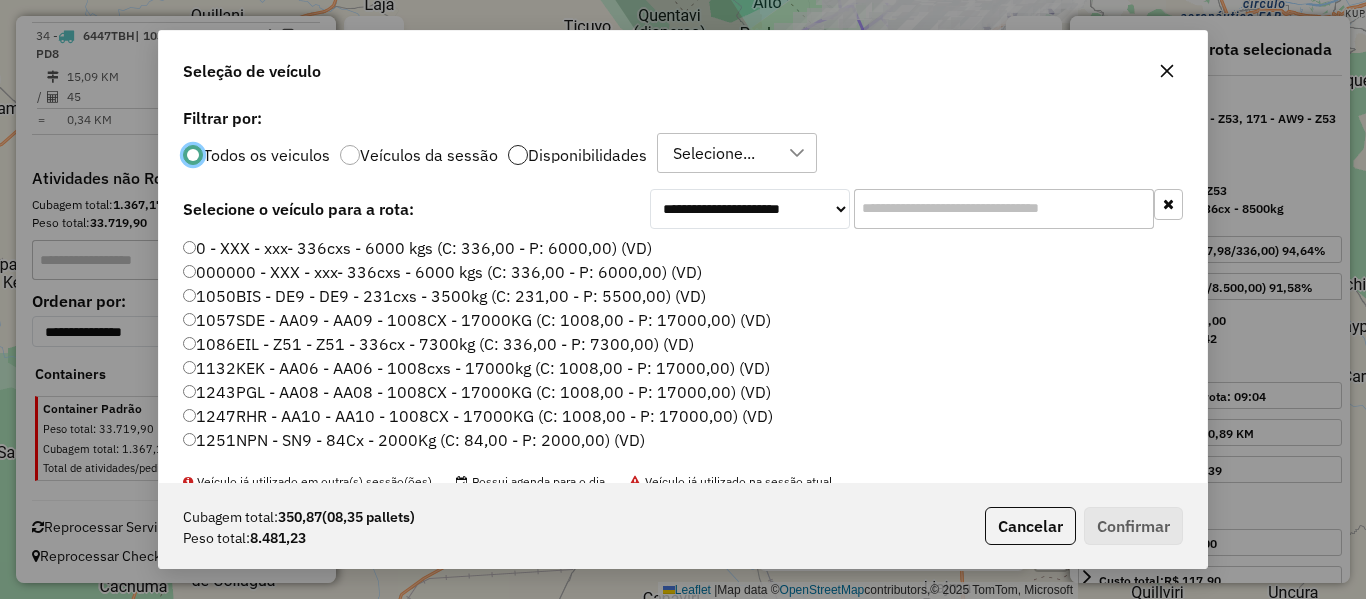 click 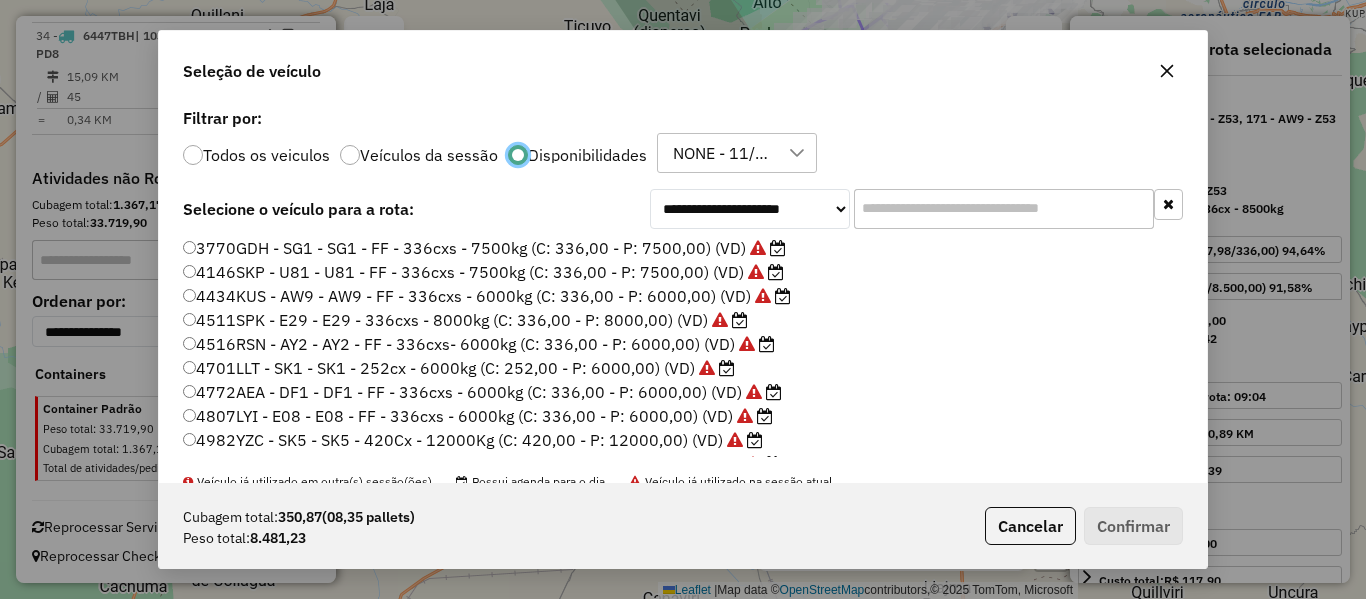 scroll, scrollTop: 12, scrollLeft: 7, axis: both 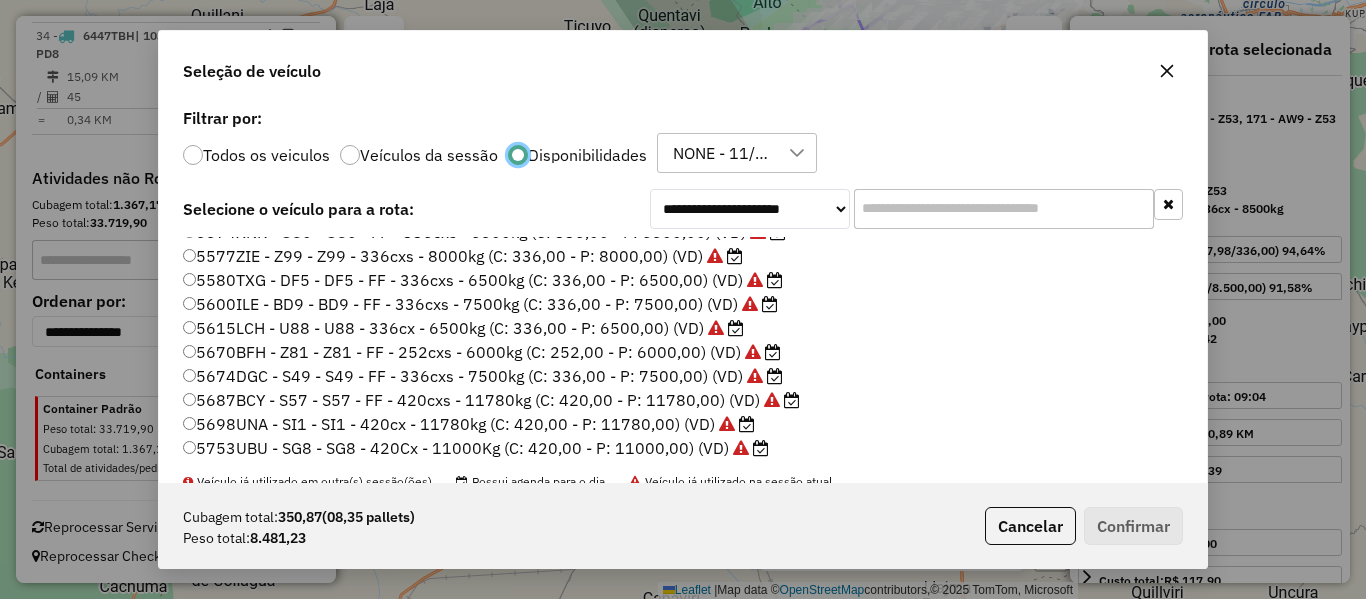 click on "5753UBU - SG8 - SG8 - 420Cx - 11000Kg (C: 420,00 - P: 11000,00) (VD)" 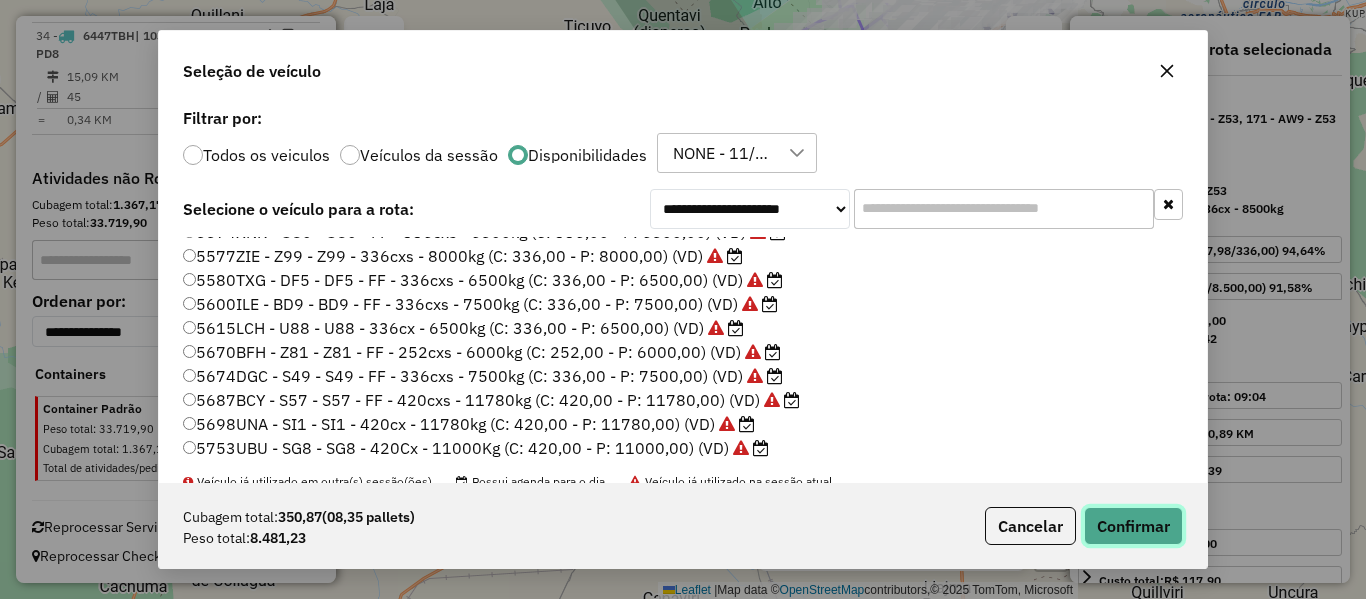 click on "Confirmar" 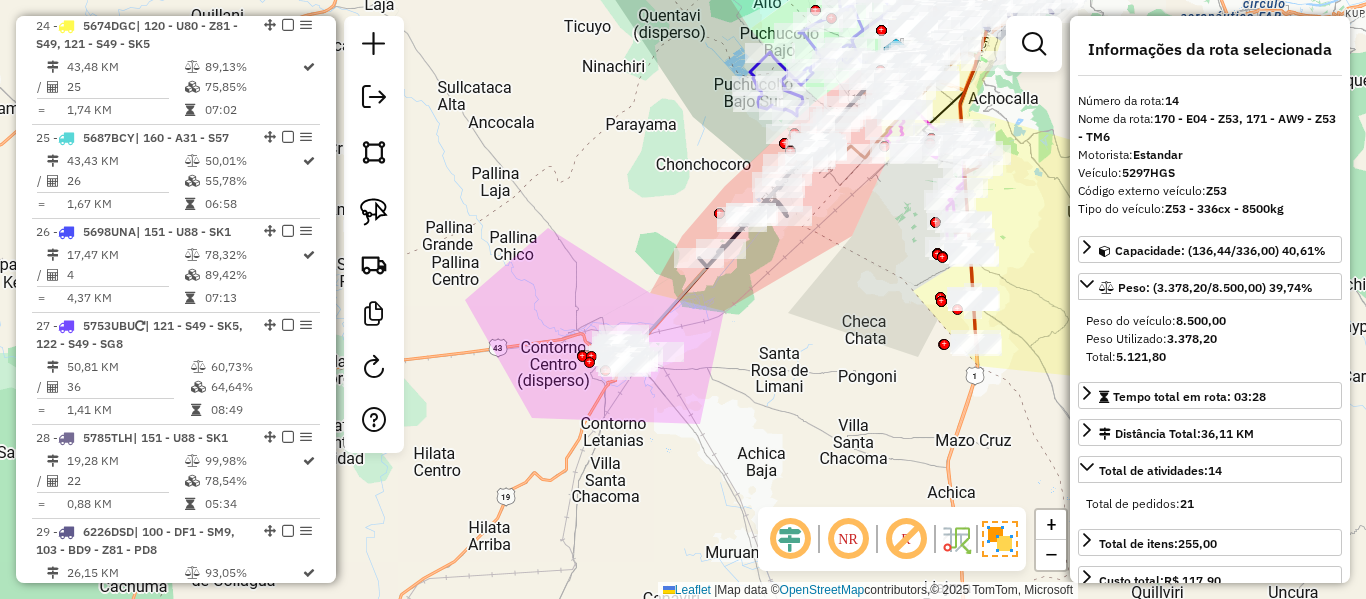 scroll, scrollTop: 2165, scrollLeft: 0, axis: vertical 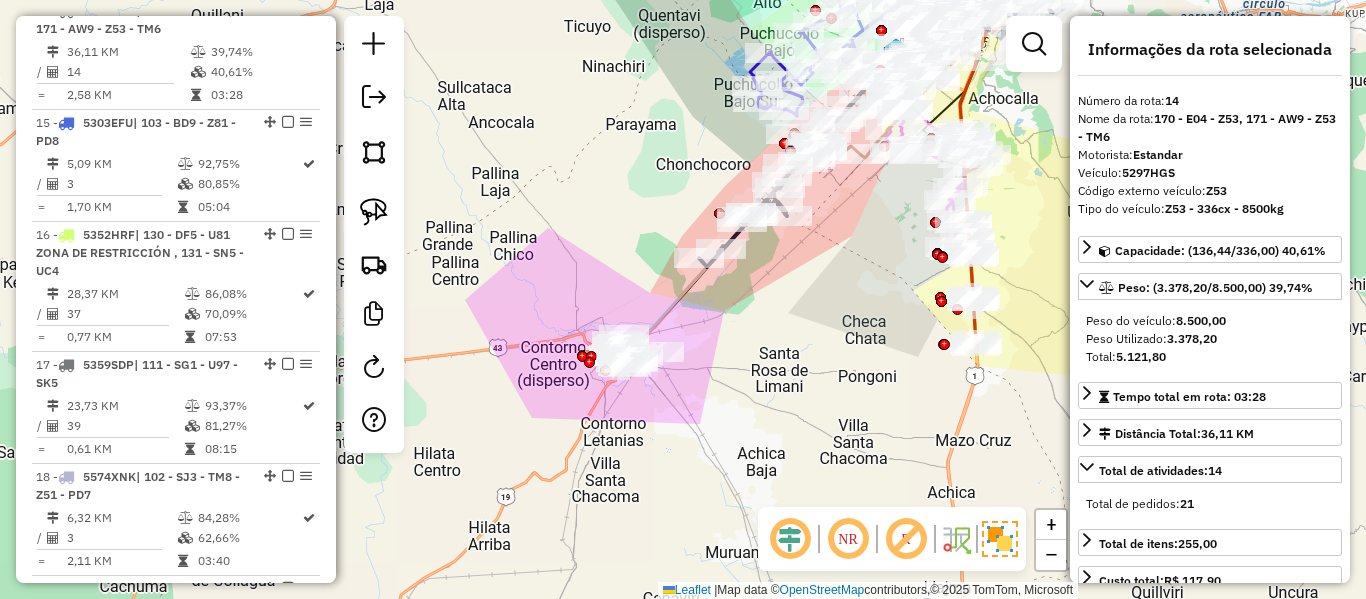 click 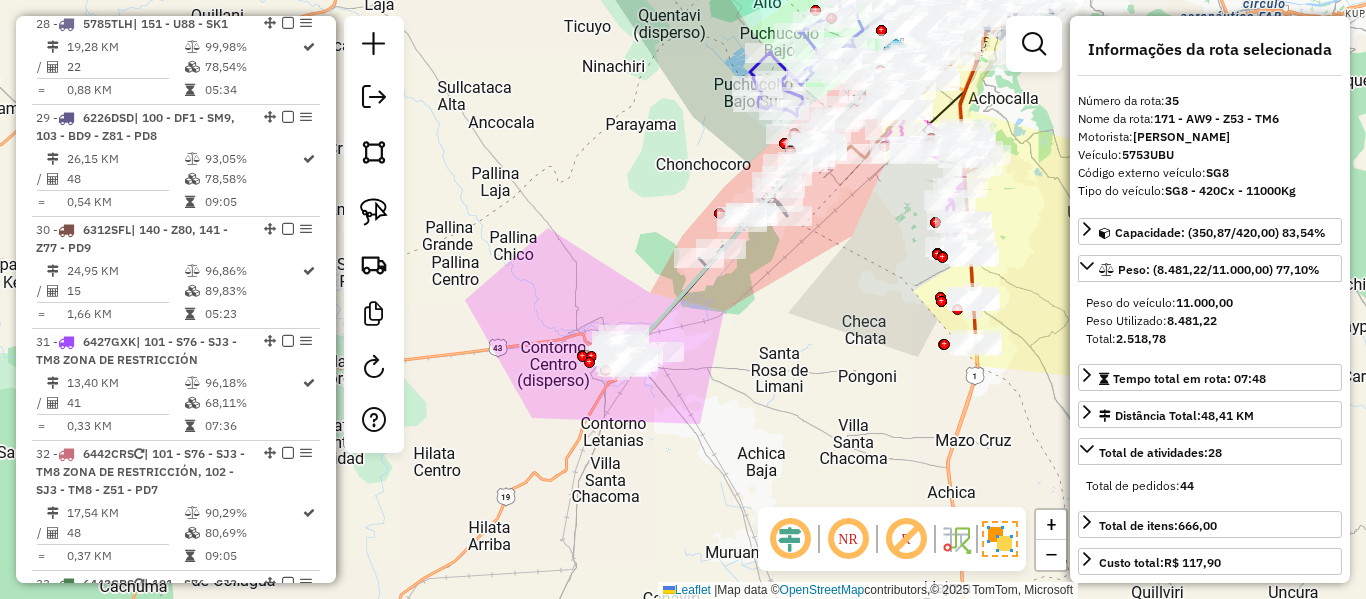 scroll, scrollTop: 4492, scrollLeft: 0, axis: vertical 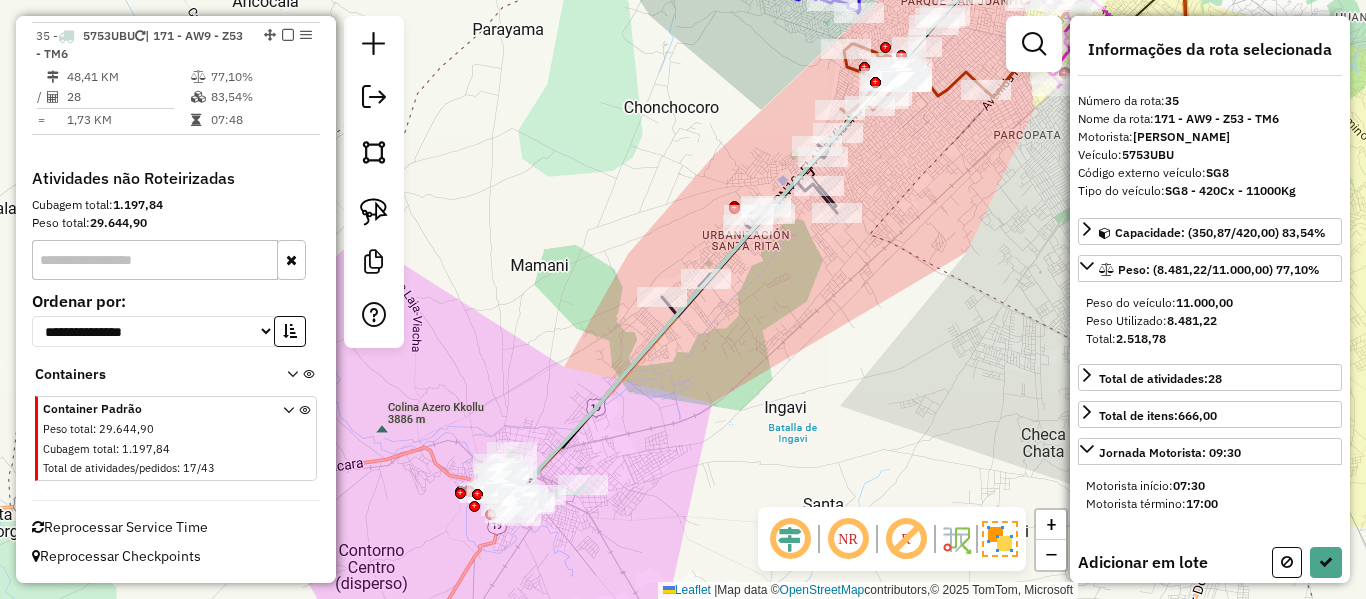 click on "Janela de atendimento Grade de atendimento Capacidade Transportadoras Veículos Cliente Pedidos  Rotas Selecione os dias de semana para filtrar as janelas de atendimento  Seg   Ter   Qua   Qui   Sex   Sáb   Dom  Informe o período da janela de atendimento: De: Até:  Filtrar exatamente a janela do cliente  Considerar janela de atendimento padrão  Selecione os dias de semana para filtrar as grades de atendimento  Seg   Ter   Qua   Qui   Sex   Sáb   Dom   Considerar clientes sem dia de atendimento cadastrado  Clientes fora do dia de atendimento selecionado Filtrar as atividades entre os valores definidos abaixo:  Peso mínimo:   Peso máximo:   Cubagem mínima:   Cubagem máxima:   De:   Até:  Filtrar as atividades entre o tempo de atendimento definido abaixo:  De:   Até:   Considerar capacidade total dos clientes não roteirizados Transportadora: Selecione um ou mais itens Tipo de veículo: Selecione um ou mais itens Veículo: Selecione um ou mais itens Motorista: Selecione um ou mais itens Nome: Rótulo:" 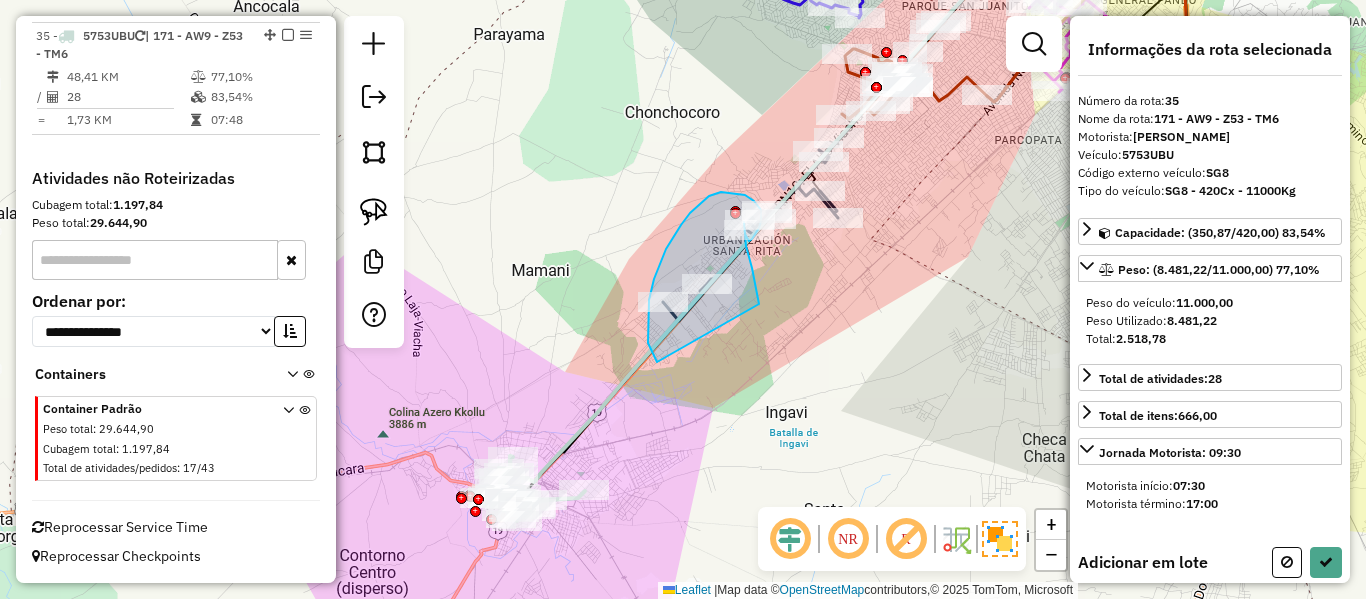drag, startPoint x: 752, startPoint y: 268, endPoint x: 677, endPoint y: 361, distance: 119.47385 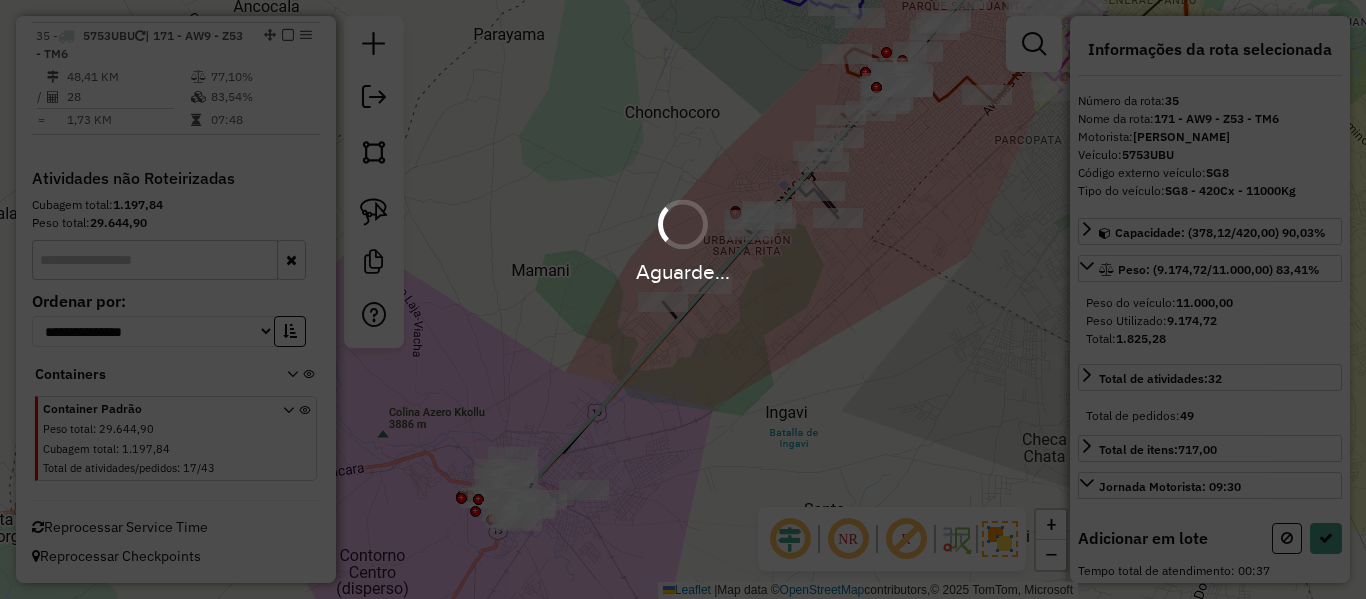 select on "**********" 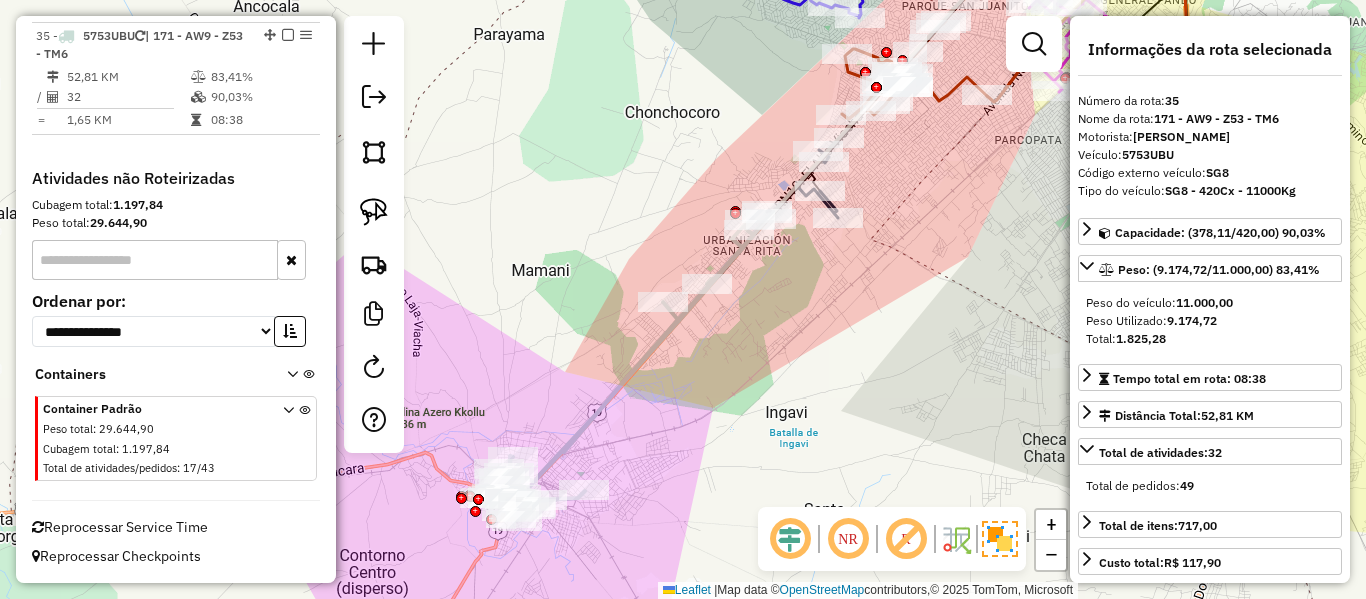 click 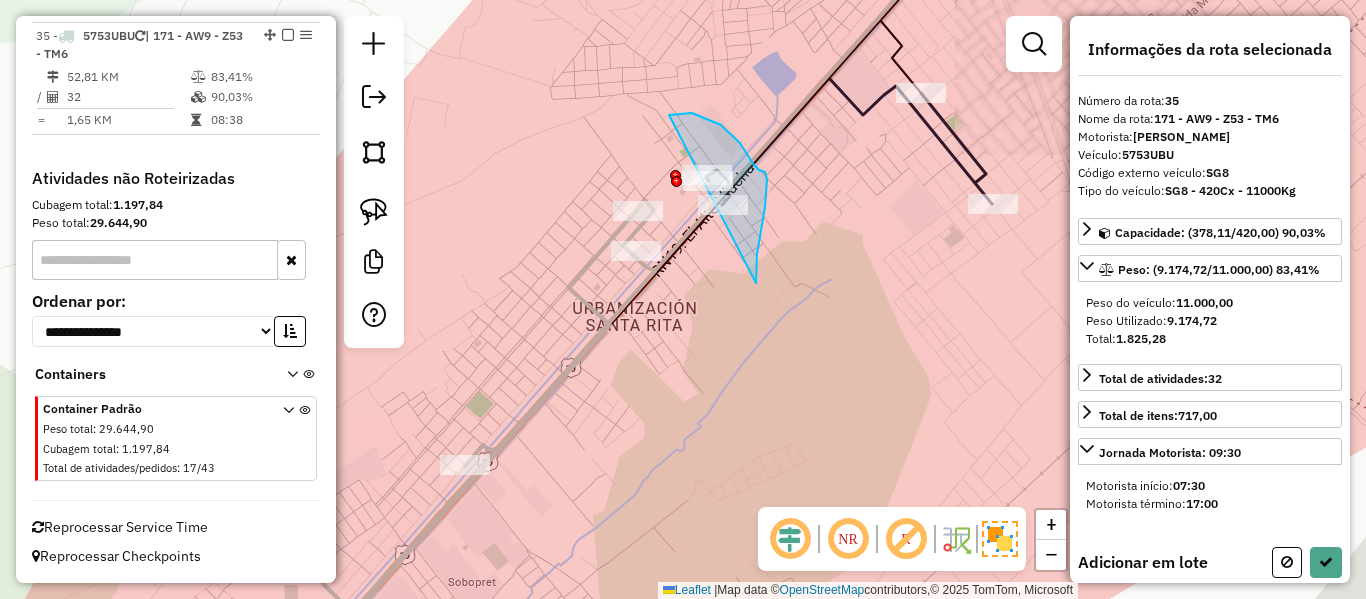 drag, startPoint x: 756, startPoint y: 283, endPoint x: 642, endPoint y: 264, distance: 115.57249 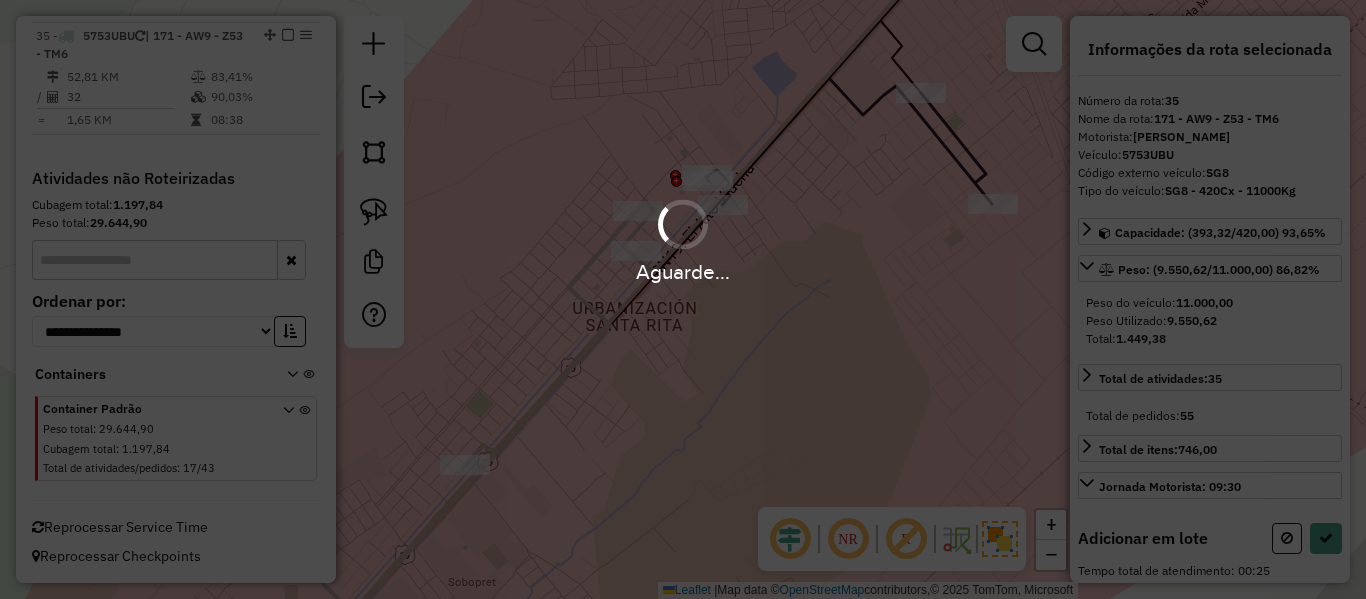 select on "**********" 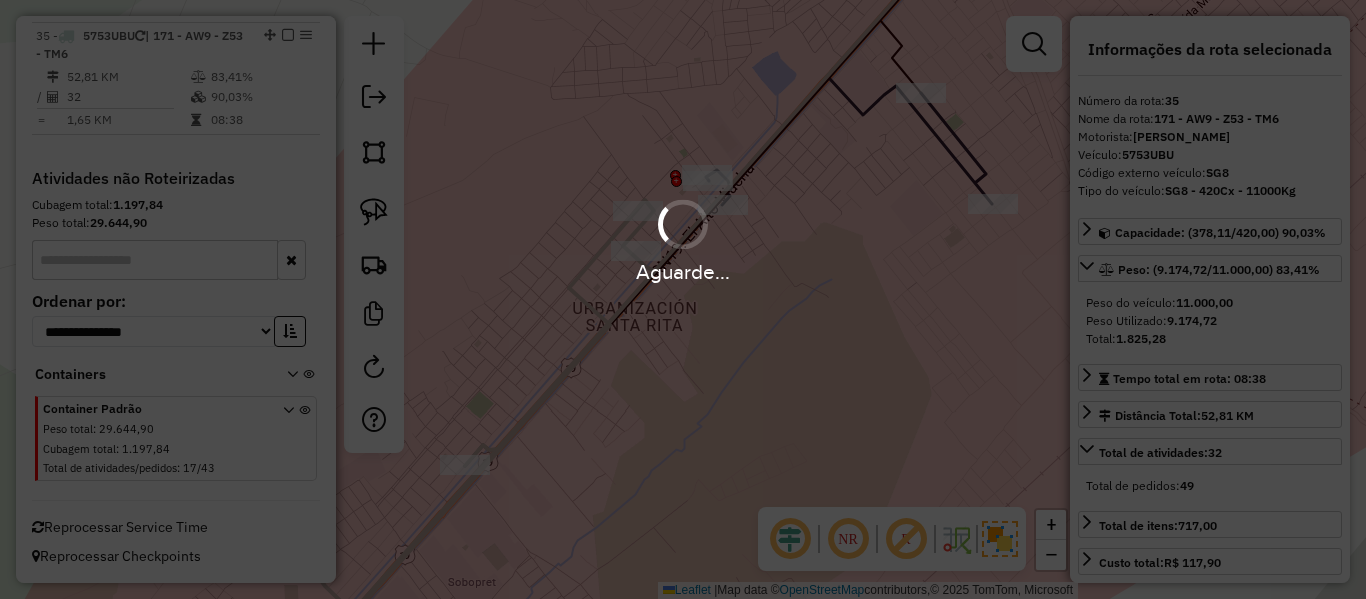 click on "Aguarde..." at bounding box center (683, 299) 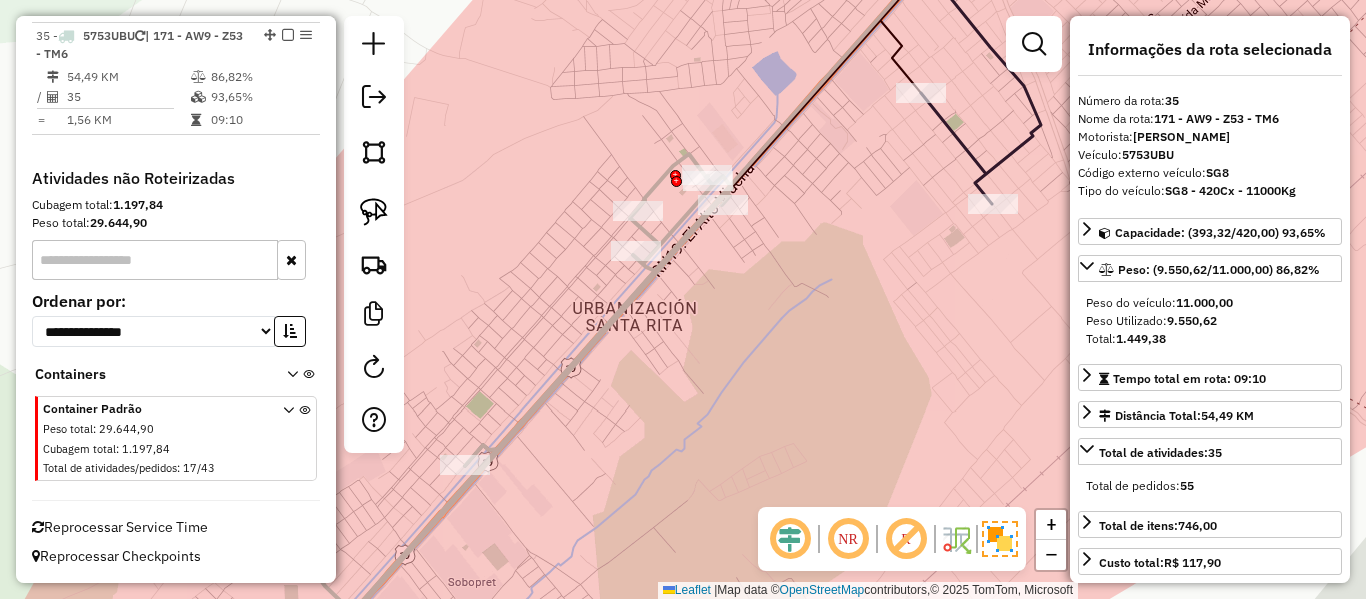 click 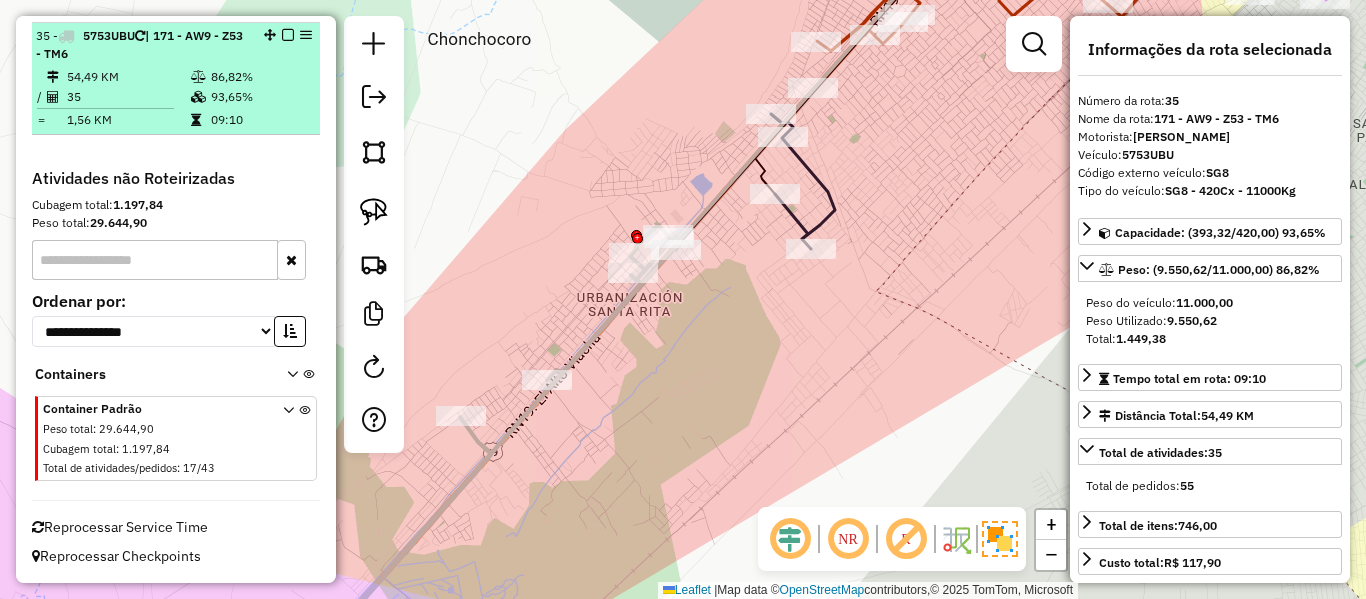 click at bounding box center [288, 35] 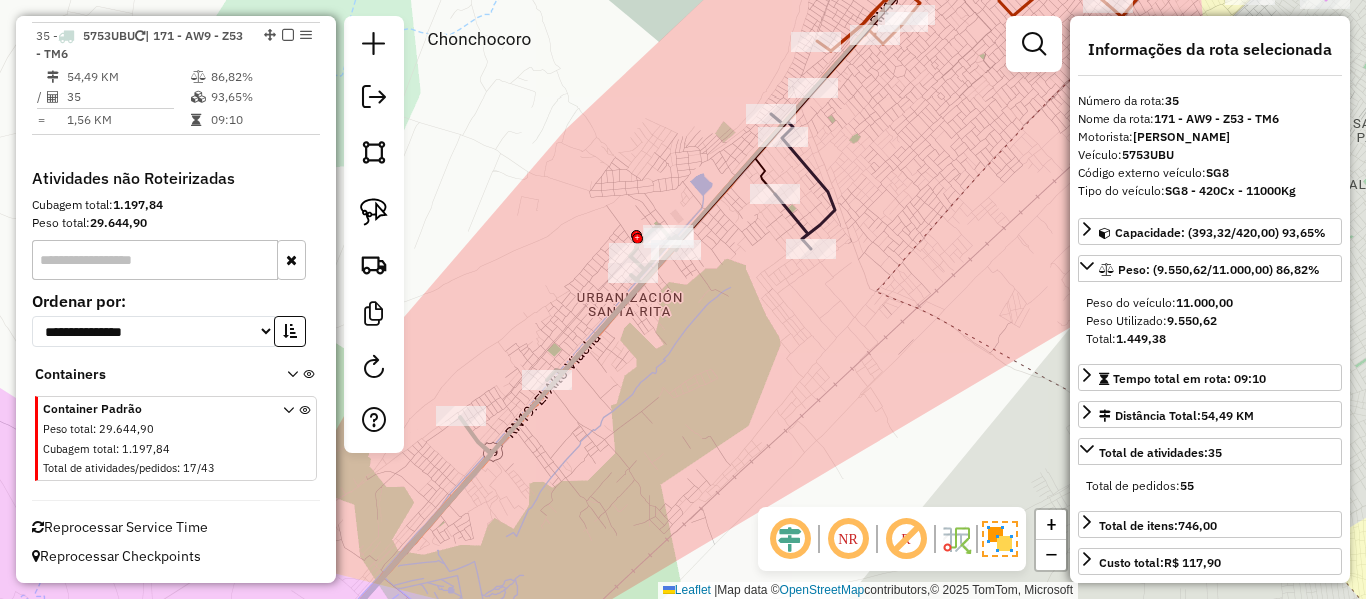 scroll, scrollTop: 4407, scrollLeft: 0, axis: vertical 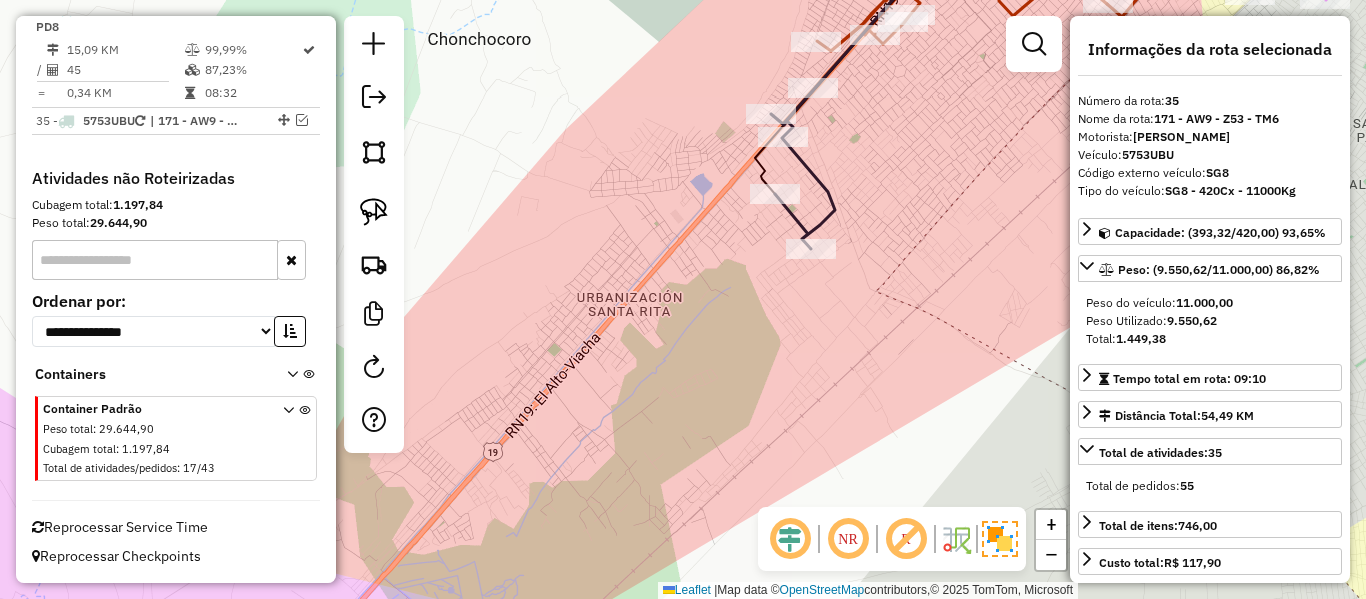 click on "Janela de atendimento Grade de atendimento Capacidade Transportadoras Veículos Cliente Pedidos  Rotas Selecione os dias de semana para filtrar as janelas de atendimento  Seg   Ter   Qua   Qui   Sex   Sáb   Dom  Informe o período da janela de atendimento: De: Até:  Filtrar exatamente a janela do cliente  Considerar janela de atendimento padrão  Selecione os dias de semana para filtrar as grades de atendimento  Seg   Ter   Qua   Qui   Sex   Sáb   Dom   Considerar clientes sem dia de atendimento cadastrado  Clientes fora do dia de atendimento selecionado Filtrar as atividades entre os valores definidos abaixo:  Peso mínimo:   Peso máximo:   Cubagem mínima:   Cubagem máxima:   De:   Até:  Filtrar as atividades entre o tempo de atendimento definido abaixo:  De:   Até:   Considerar capacidade total dos clientes não roteirizados Transportadora: Selecione um ou mais itens Tipo de veículo: Selecione um ou mais itens Veículo: Selecione um ou mais itens Motorista: Selecione um ou mais itens Nome: Rótulo:" 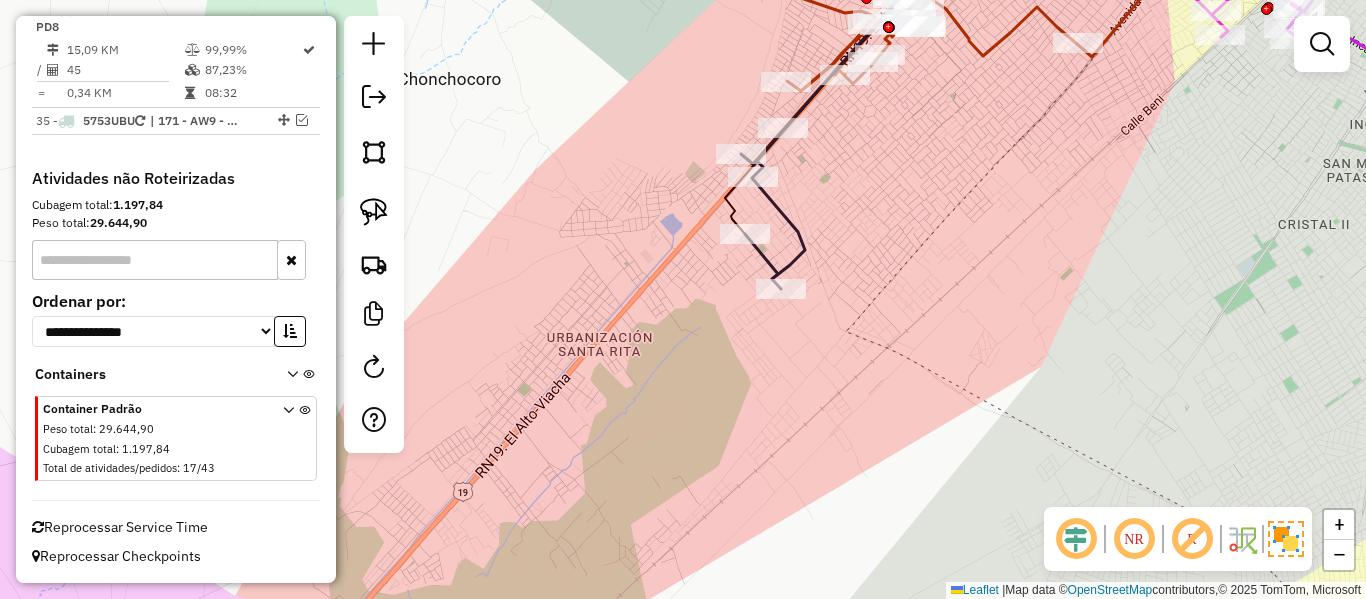 drag, startPoint x: 670, startPoint y: 394, endPoint x: 671, endPoint y: 411, distance: 17.029387 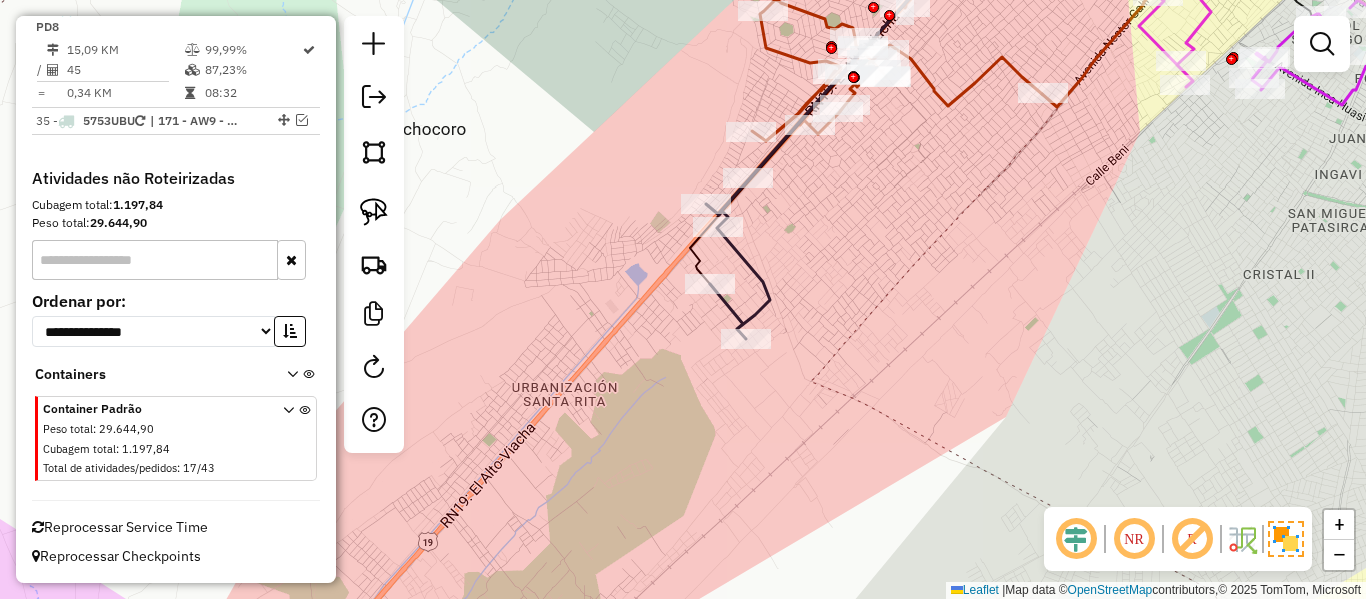 click 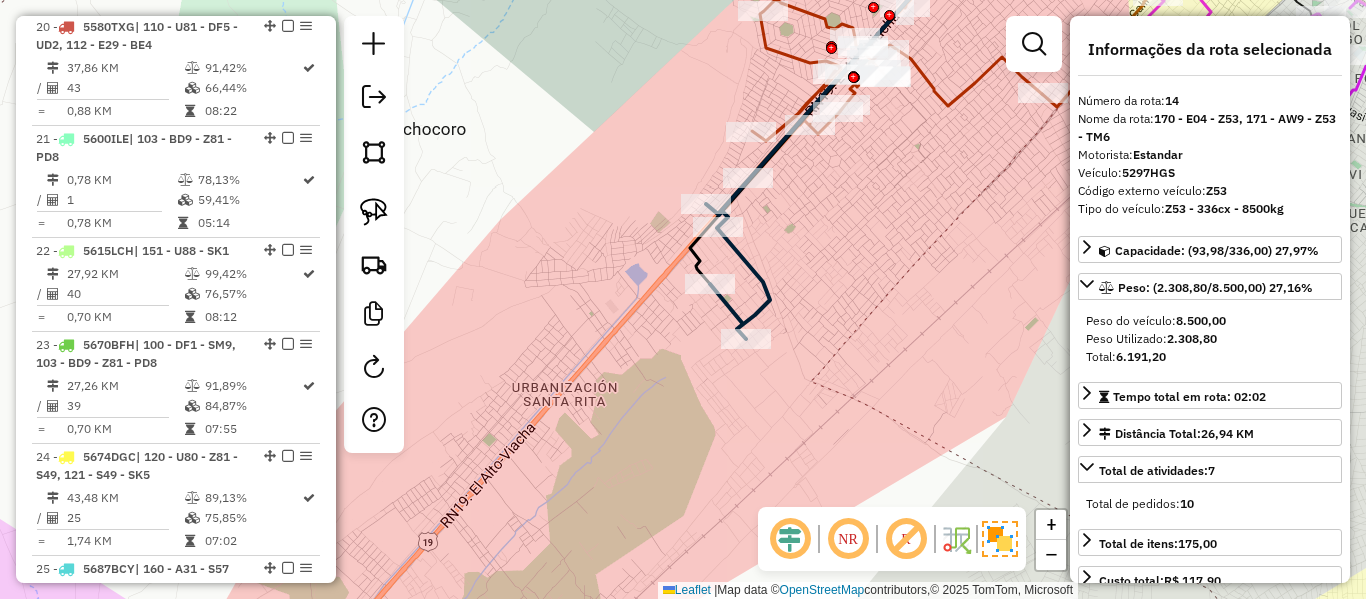 scroll, scrollTop: 2165, scrollLeft: 0, axis: vertical 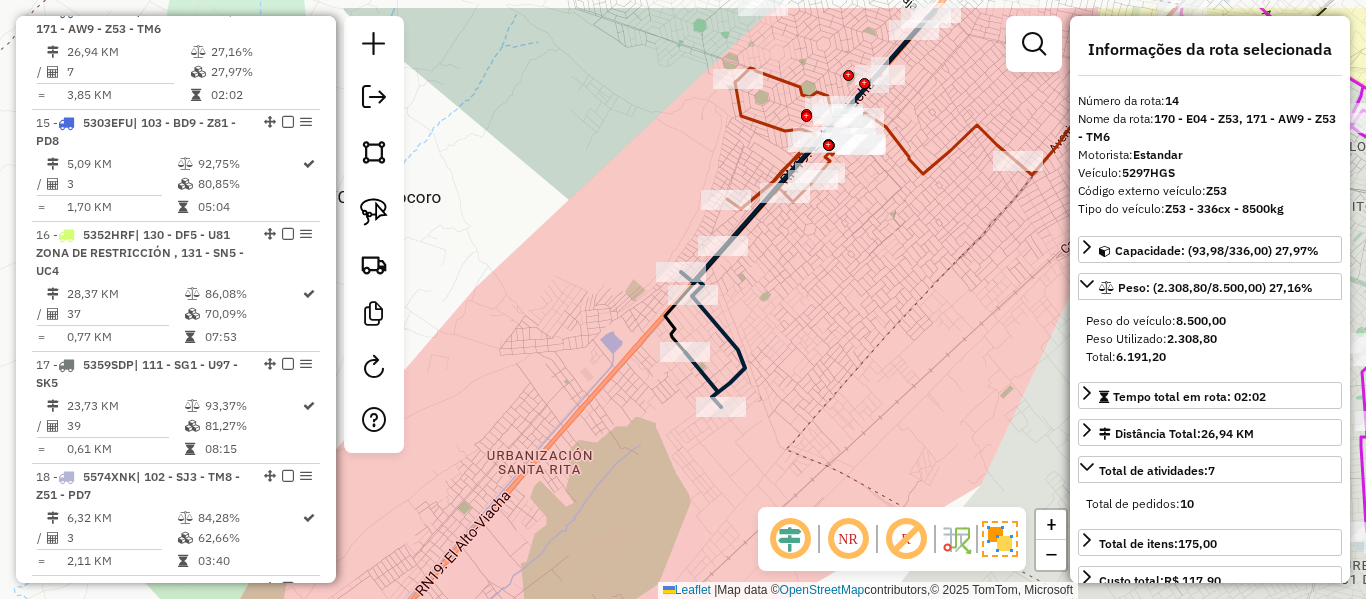 drag, startPoint x: 778, startPoint y: 371, endPoint x: 746, endPoint y: 435, distance: 71.55418 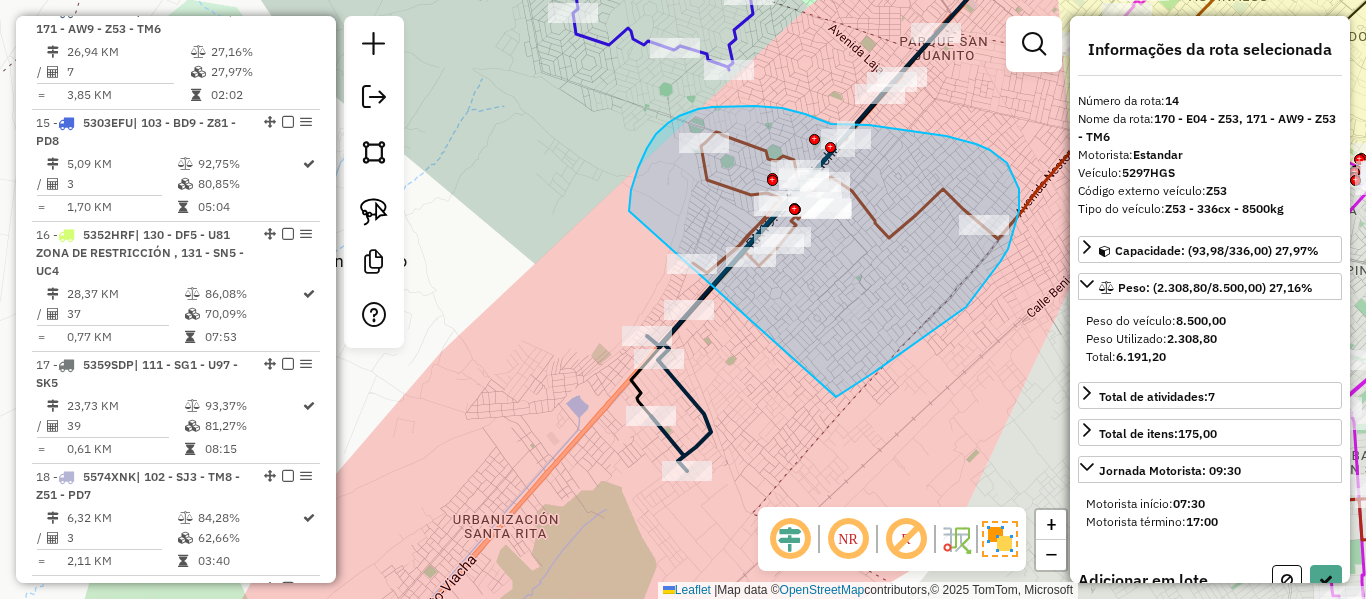 click on "Janela de atendimento Grade de atendimento Capacidade Transportadoras Veículos Cliente Pedidos  Rotas Selecione os dias de semana para filtrar as janelas de atendimento  Seg   Ter   Qua   Qui   Sex   Sáb   Dom  Informe o período da janela de atendimento: De: Até:  Filtrar exatamente a janela do cliente  Considerar janela de atendimento padrão  Selecione os dias de semana para filtrar as grades de atendimento  Seg   Ter   Qua   Qui   Sex   Sáb   Dom   Considerar clientes sem dia de atendimento cadastrado  Clientes fora do dia de atendimento selecionado Filtrar as atividades entre os valores definidos abaixo:  Peso mínimo:   Peso máximo:   Cubagem mínima:   Cubagem máxima:   De:   Até:  Filtrar as atividades entre o tempo de atendimento definido abaixo:  De:   Até:   Considerar capacidade total dos clientes não roteirizados Transportadora: Selecione um ou mais itens Tipo de veículo: Selecione um ou mais itens Veículo: Selecione um ou mais itens Motorista: Selecione um ou mais itens Nome: Rótulo:" 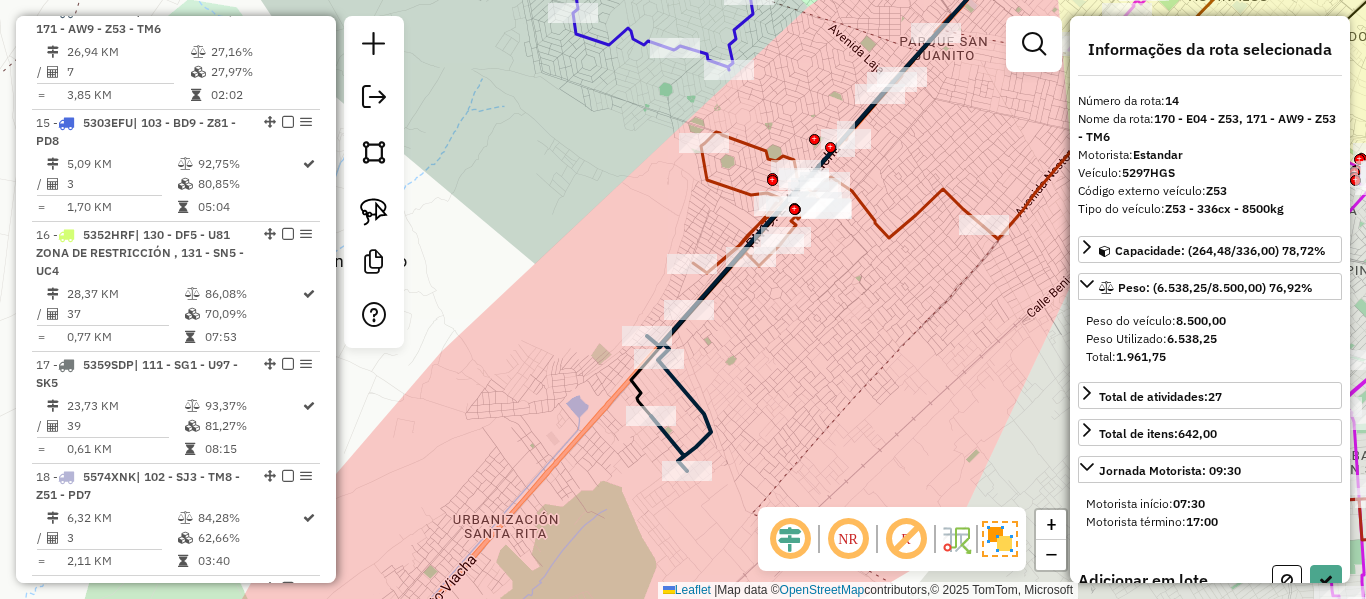 drag, startPoint x: 839, startPoint y: 397, endPoint x: 722, endPoint y: 488, distance: 148.22281 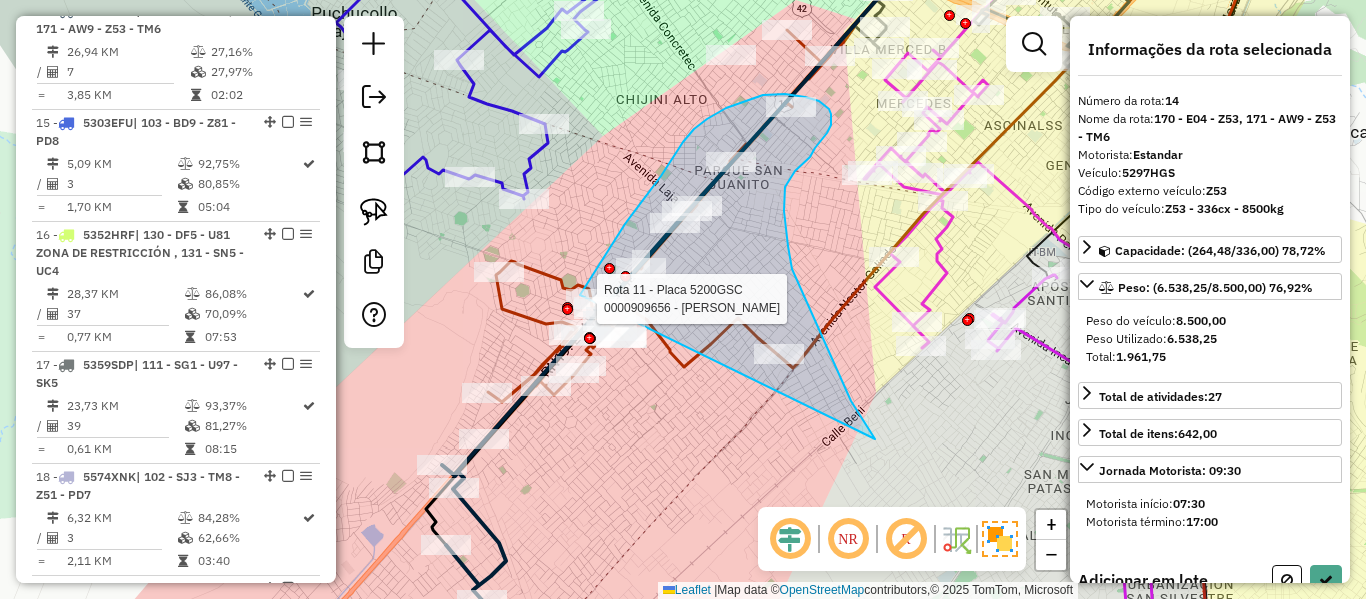 drag, startPoint x: 851, startPoint y: 401, endPoint x: 580, endPoint y: 431, distance: 272.65546 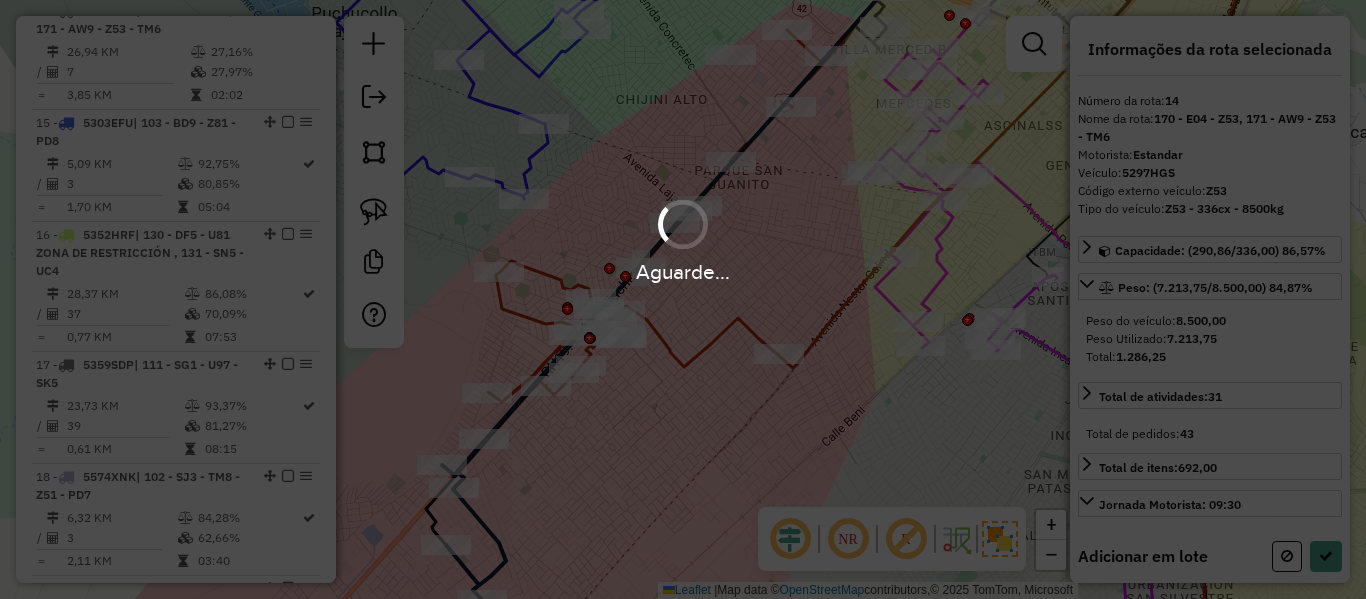 select on "**********" 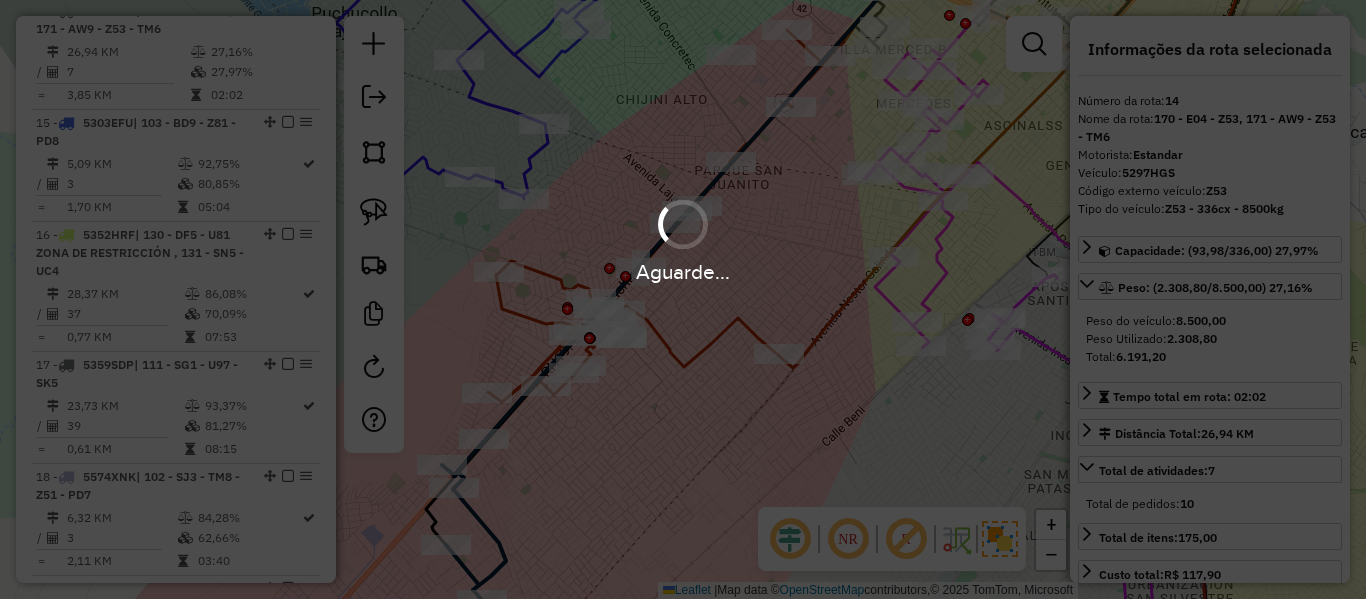 click on "Aguarde..." at bounding box center (683, 299) 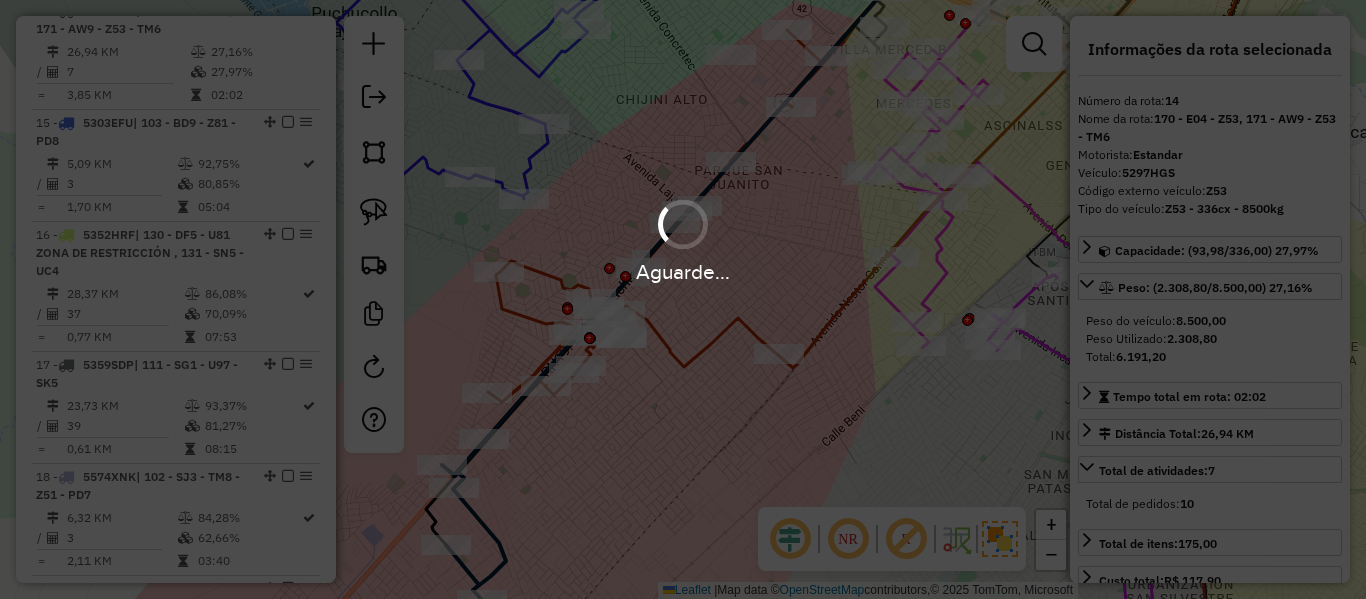 click on "Aguarde..." at bounding box center [683, 299] 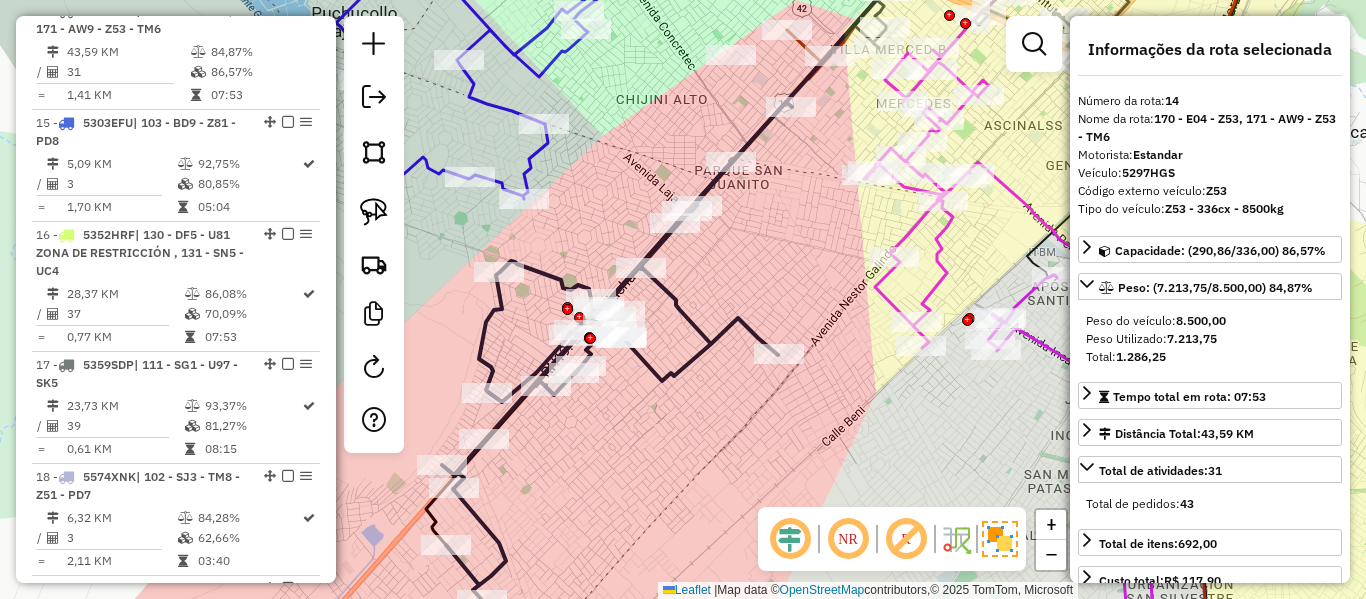 click 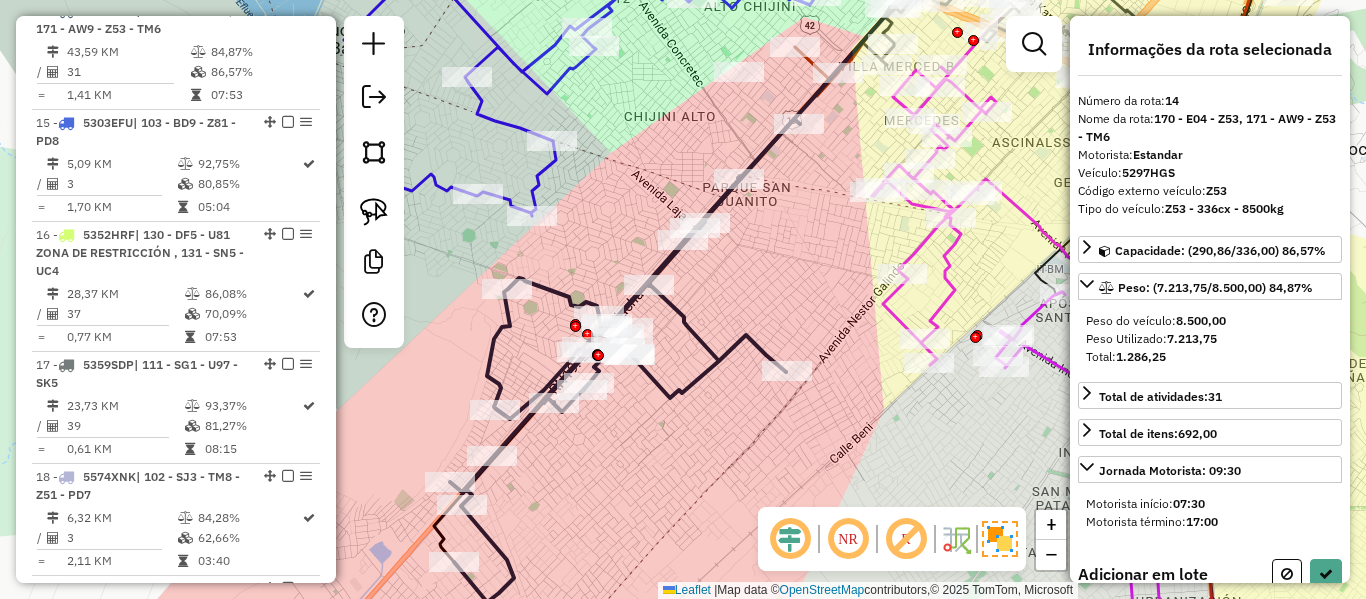 drag, startPoint x: 721, startPoint y: 317, endPoint x: 782, endPoint y: 383, distance: 89.87213 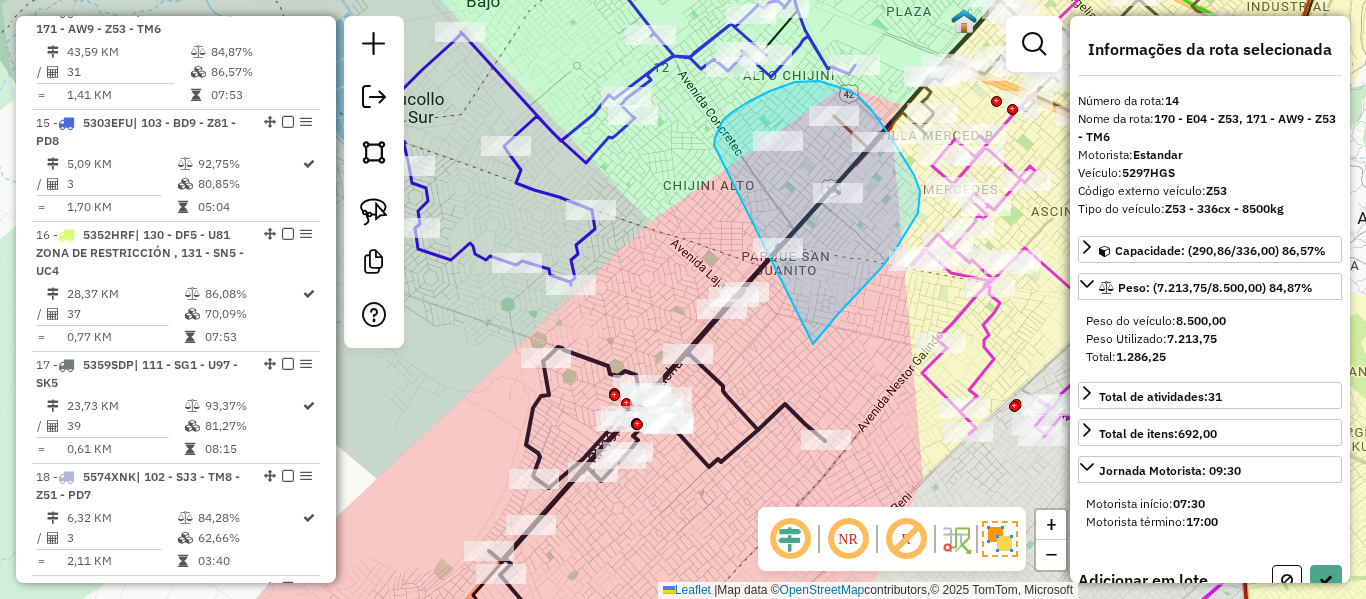 drag, startPoint x: 864, startPoint y: 287, endPoint x: 800, endPoint y: 446, distance: 171.3972 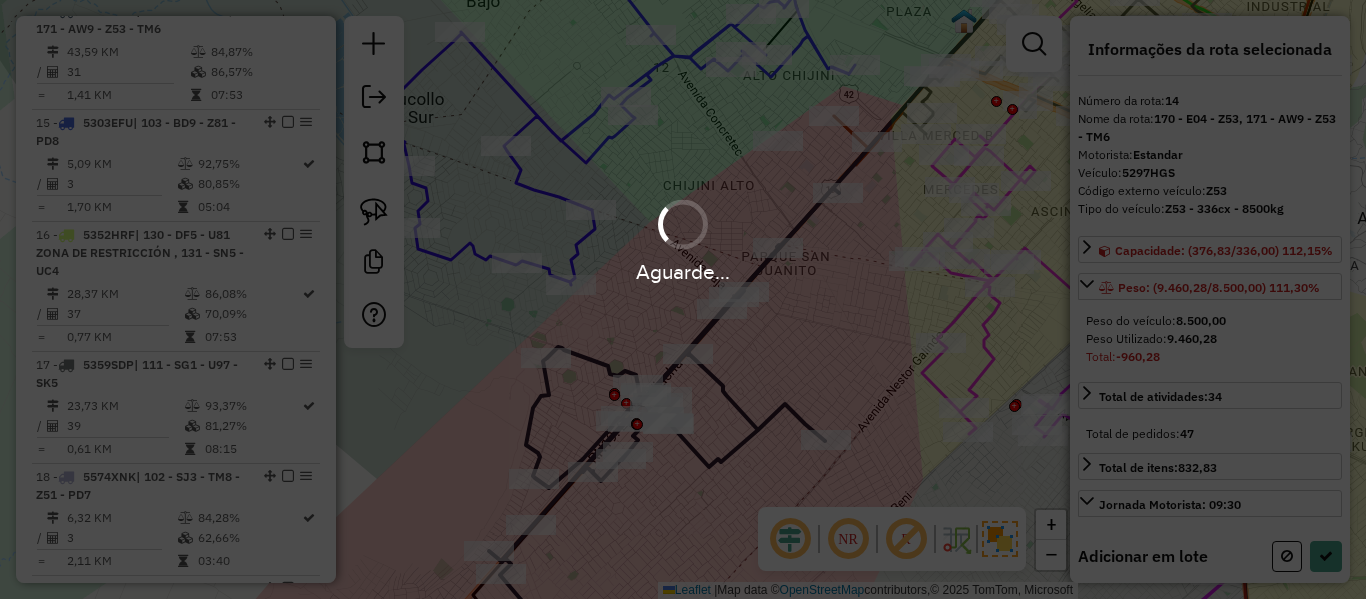 select on "**********" 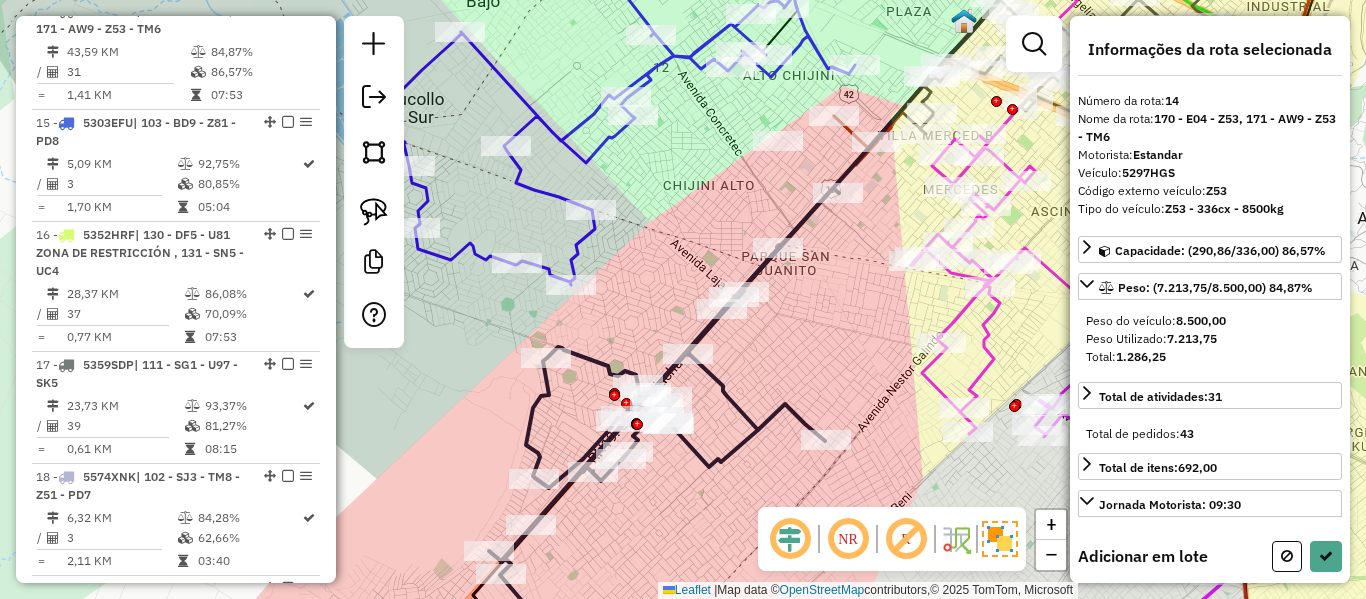 drag, startPoint x: 900, startPoint y: 229, endPoint x: 843, endPoint y: 230, distance: 57.00877 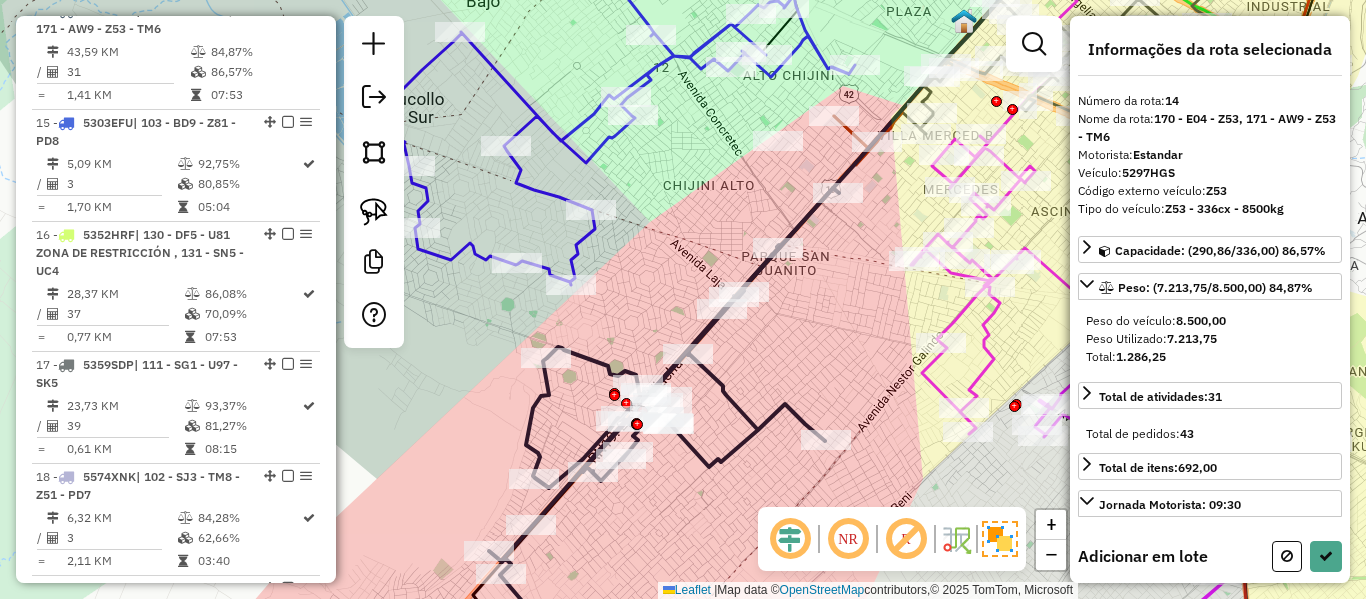 click on "Janela de atendimento Grade de atendimento Capacidade Transportadoras Veículos Cliente Pedidos  Rotas Selecione os dias de semana para filtrar as janelas de atendimento  Seg   Ter   Qua   Qui   Sex   Sáb   Dom  Informe o período da janela de atendimento: De: Até:  Filtrar exatamente a janela do cliente  Considerar janela de atendimento padrão  Selecione os dias de semana para filtrar as grades de atendimento  Seg   Ter   Qua   Qui   Sex   Sáb   Dom   Considerar clientes sem dia de atendimento cadastrado  Clientes fora do dia de atendimento selecionado Filtrar as atividades entre os valores definidos abaixo:  Peso mínimo:   Peso máximo:   Cubagem mínima:   Cubagem máxima:   De:   Até:  Filtrar as atividades entre o tempo de atendimento definido abaixo:  De:   Até:   Considerar capacidade total dos clientes não roteirizados Transportadora: Selecione um ou mais itens Tipo de veículo: Selecione um ou mais itens Veículo: Selecione um ou mais itens Motorista: Selecione um ou mais itens Nome: Rótulo:" 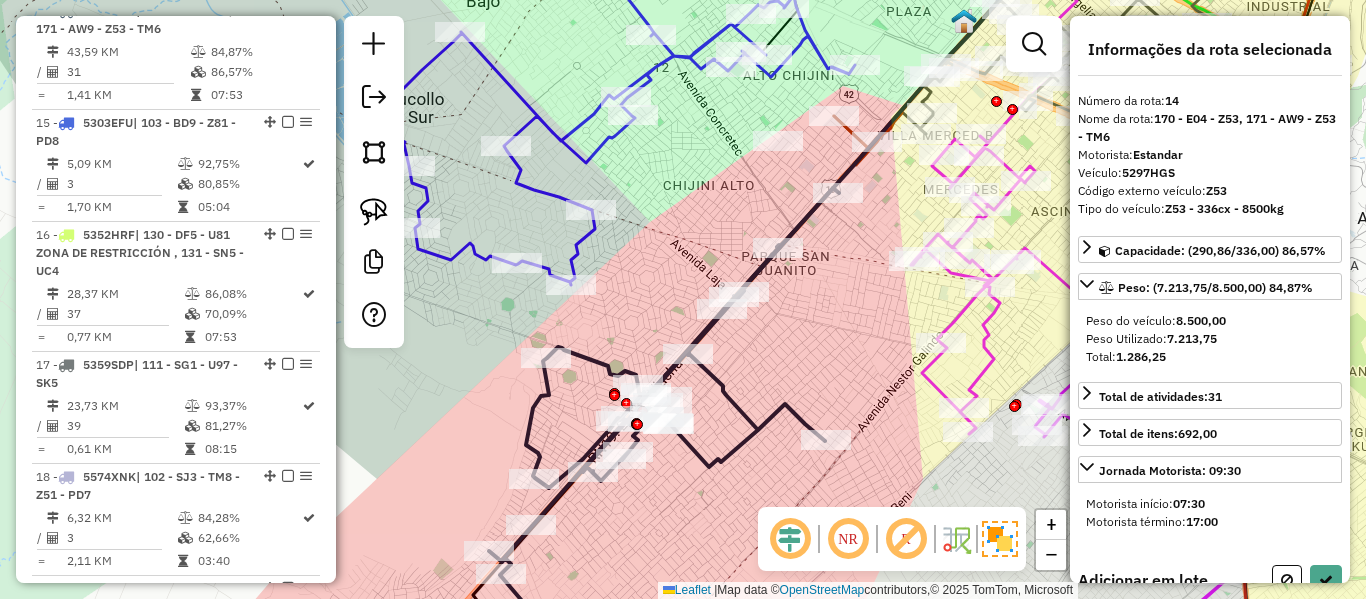 click on "Janela de atendimento Grade de atendimento Capacidade Transportadoras Veículos Cliente Pedidos  Rotas Selecione os dias de semana para filtrar as janelas de atendimento  Seg   Ter   Qua   Qui   Sex   Sáb   Dom  Informe o período da janela de atendimento: De: Até:  Filtrar exatamente a janela do cliente  Considerar janela de atendimento padrão  Selecione os dias de semana para filtrar as grades de atendimento  Seg   Ter   Qua   Qui   Sex   Sáb   Dom   Considerar clientes sem dia de atendimento cadastrado  Clientes fora do dia de atendimento selecionado Filtrar as atividades entre os valores definidos abaixo:  Peso mínimo:   Peso máximo:   Cubagem mínima:   Cubagem máxima:   De:   Até:  Filtrar as atividades entre o tempo de atendimento definido abaixo:  De:   Até:   Considerar capacidade total dos clientes não roteirizados Transportadora: Selecione um ou mais itens Tipo de veículo: Selecione um ou mais itens Veículo: Selecione um ou mais itens Motorista: Selecione um ou mais itens Nome: Rótulo:" 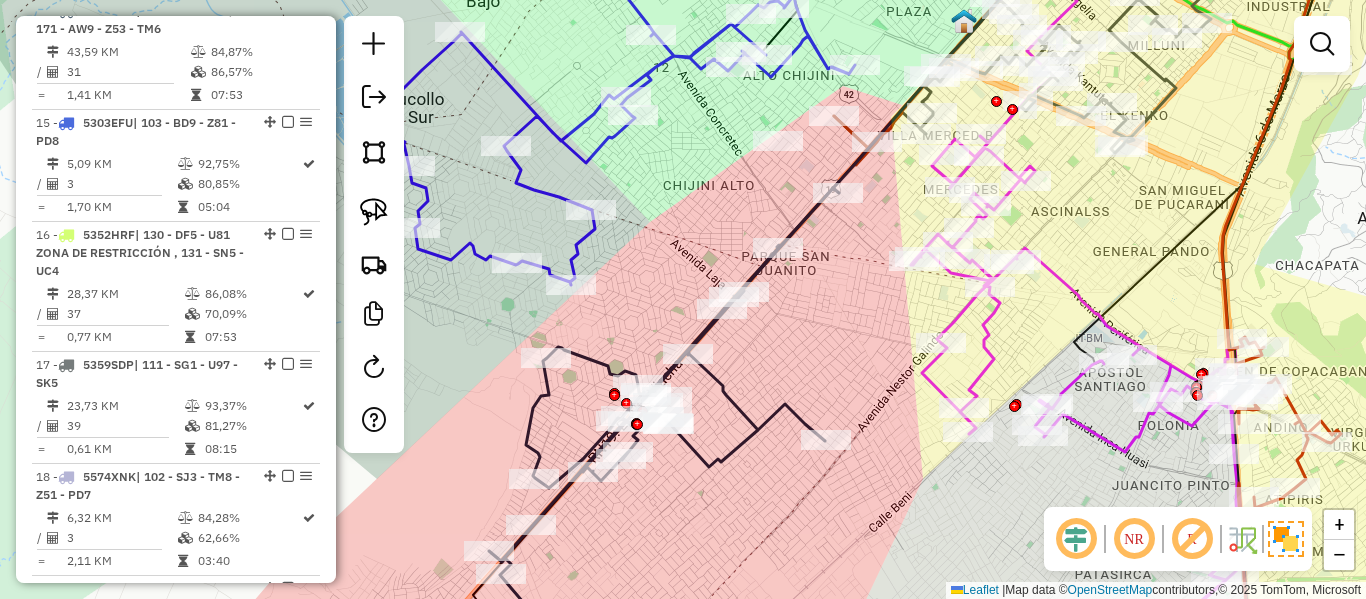 click 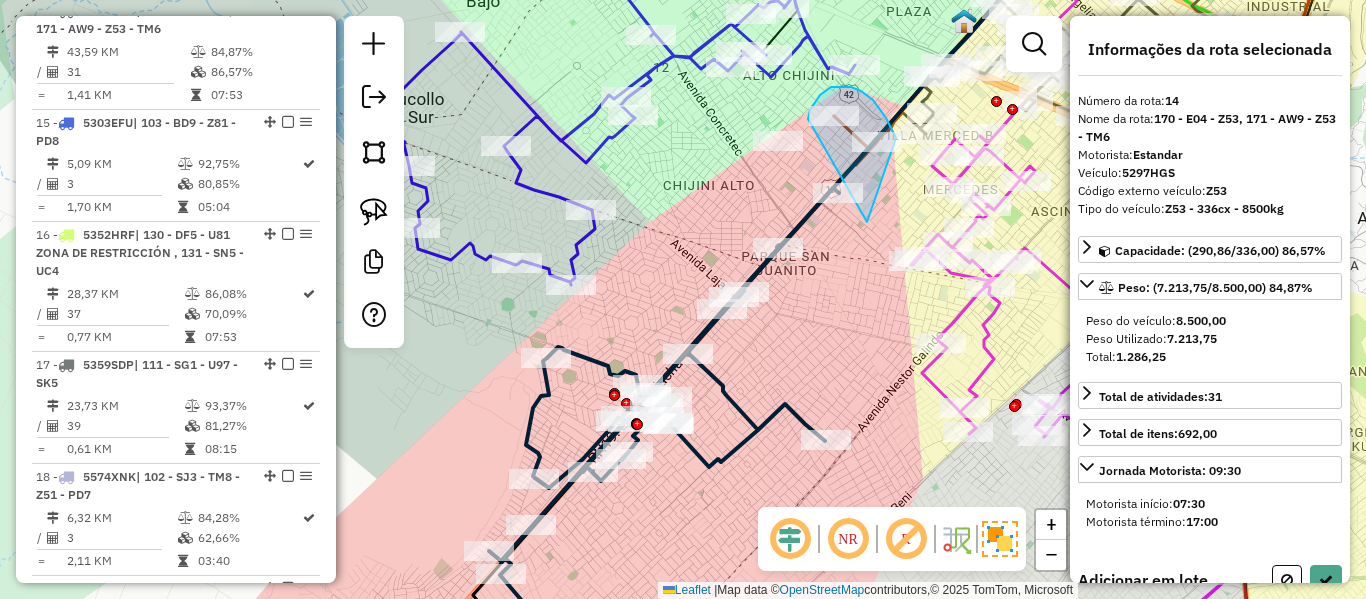 drag, startPoint x: 877, startPoint y: 193, endPoint x: 808, endPoint y: 119, distance: 101.17806 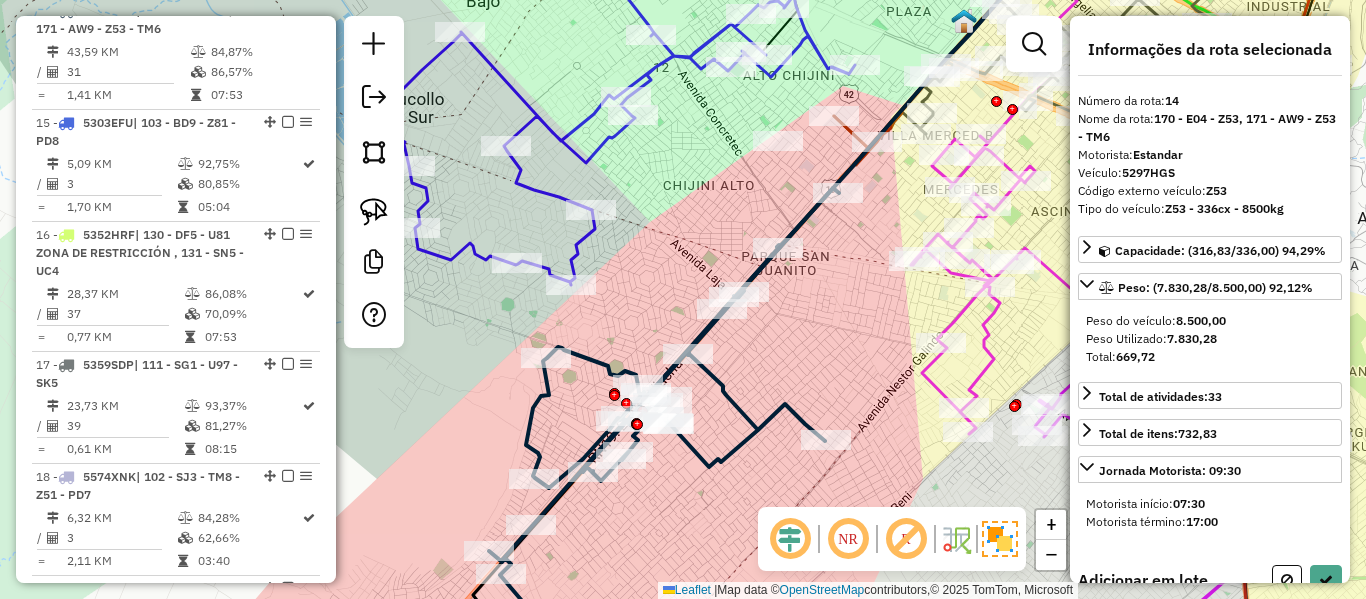 drag, startPoint x: 841, startPoint y: 298, endPoint x: 954, endPoint y: 213, distance: 141.40015 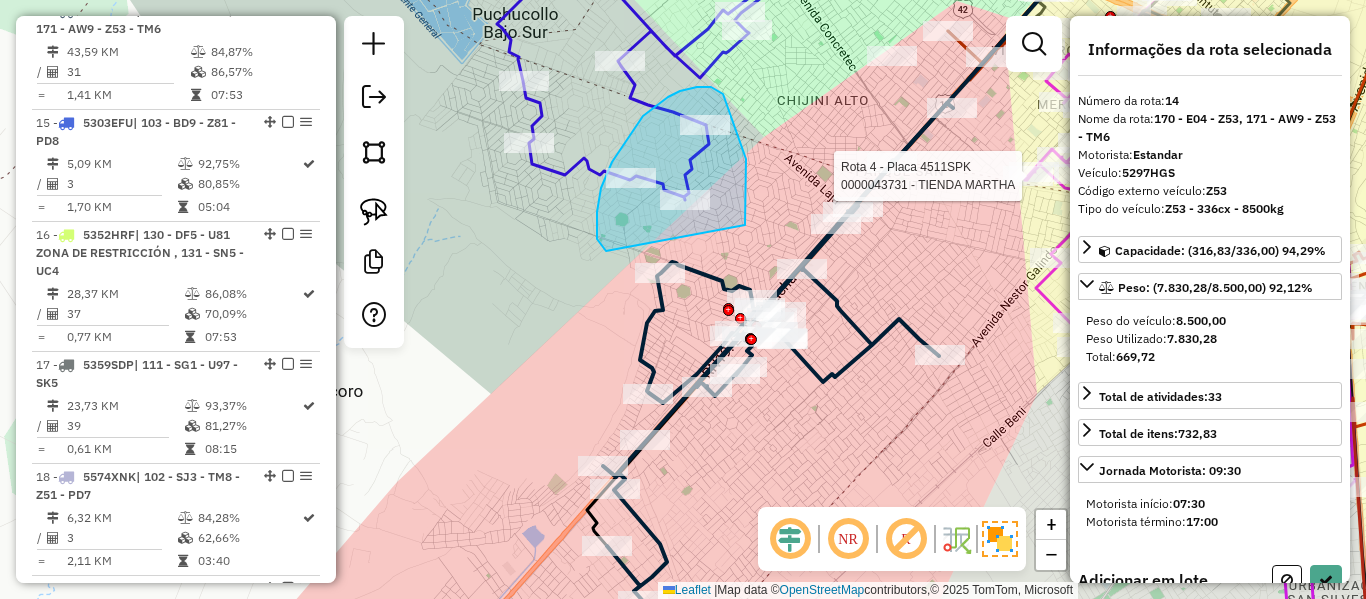 drag, startPoint x: 746, startPoint y: 169, endPoint x: 630, endPoint y: 273, distance: 155.79474 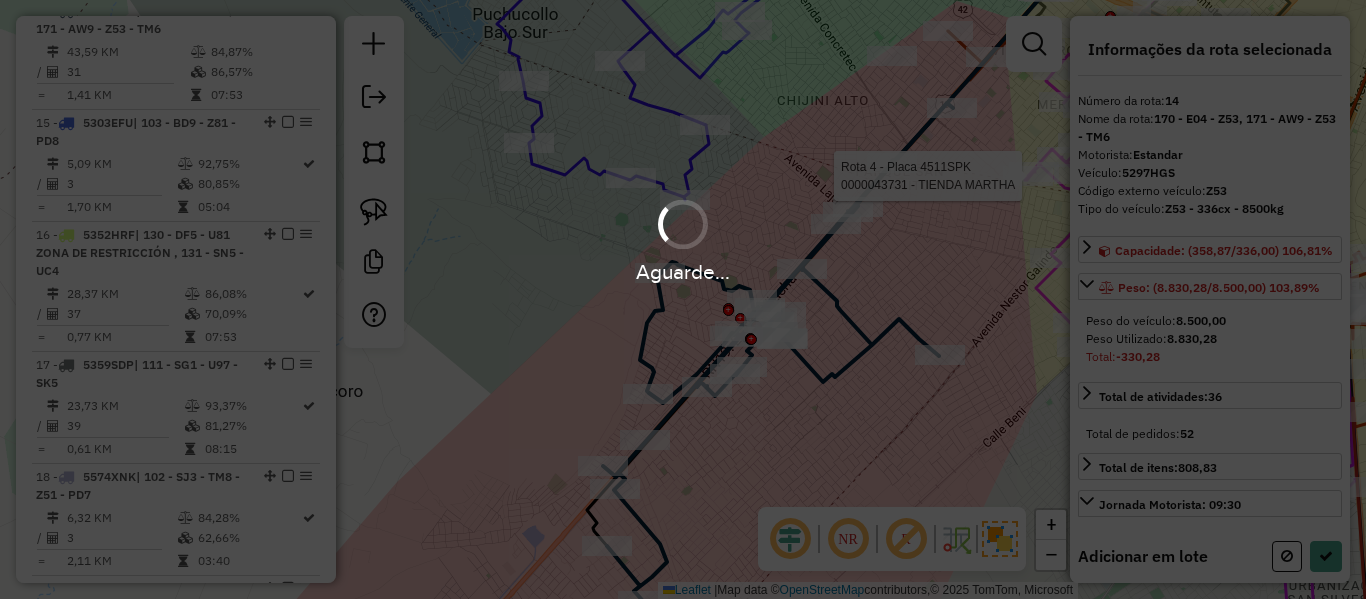 select on "**********" 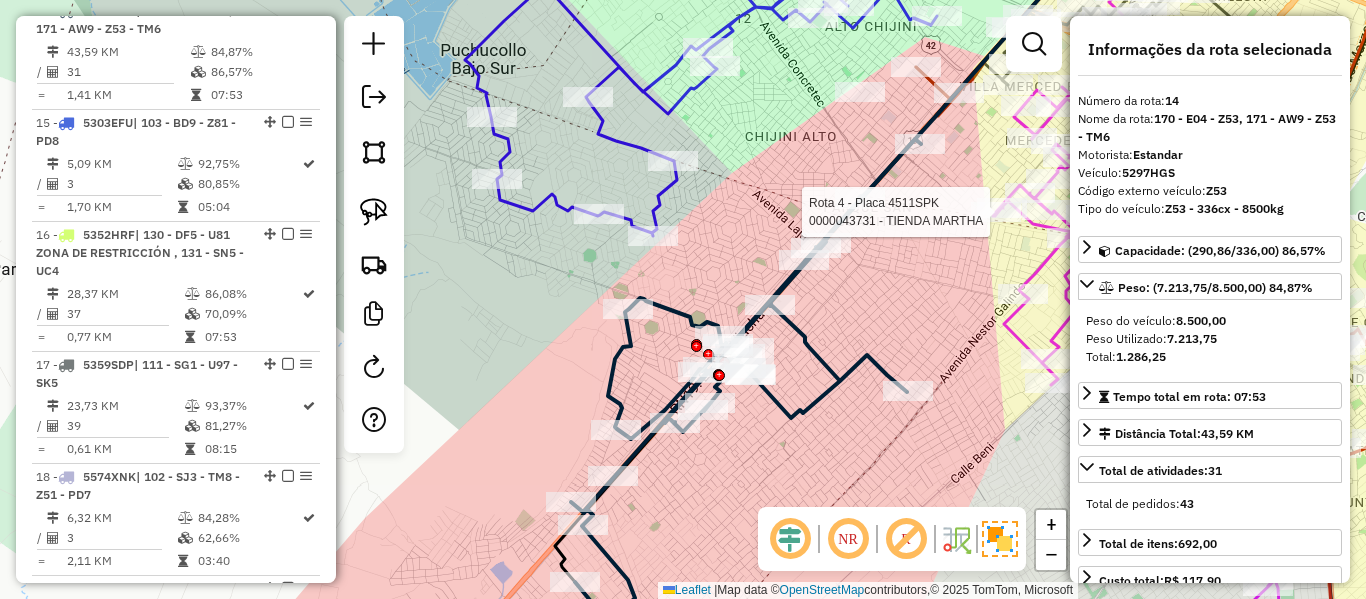 drag, startPoint x: 919, startPoint y: 241, endPoint x: 887, endPoint y: 276, distance: 47.423622 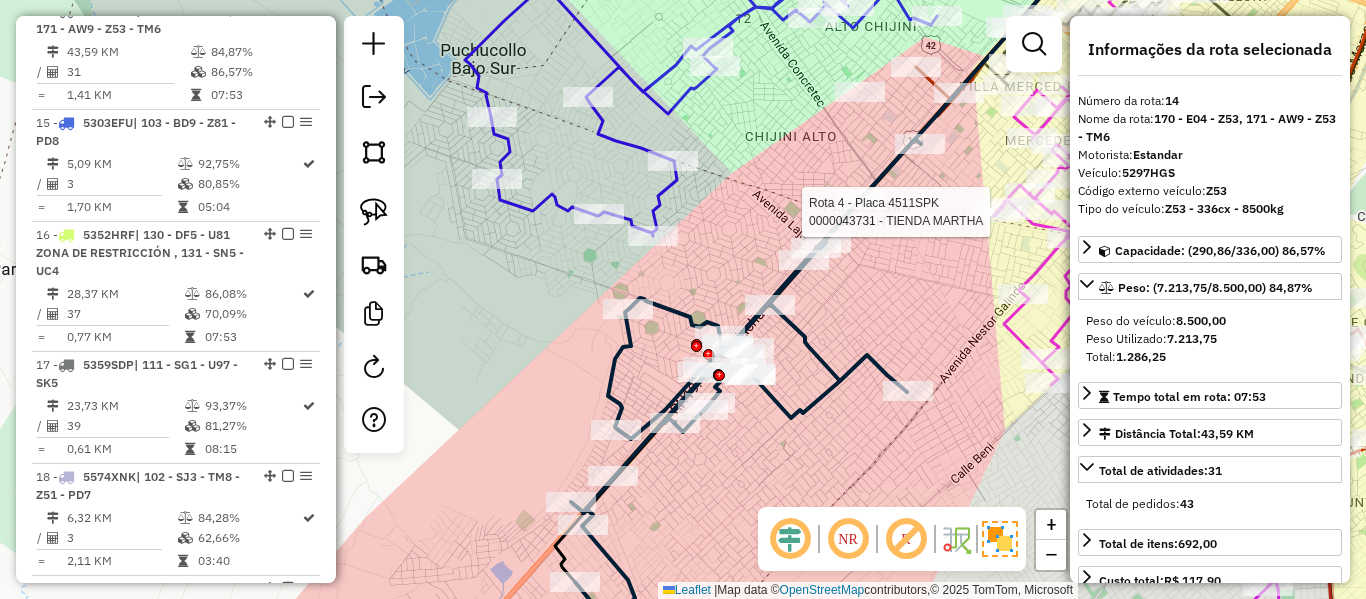 click on "Rota 4 - Placa 4511SPK  0000043731 - TIENDA MARTHA Janela de atendimento Grade de atendimento Capacidade Transportadoras Veículos Cliente Pedidos  Rotas Selecione os dias de semana para filtrar as janelas de atendimento  Seg   Ter   Qua   Qui   Sex   Sáb   Dom  Informe o período da janela de atendimento: De: Até:  Filtrar exatamente a janela do cliente  Considerar janela de atendimento padrão  Selecione os dias de semana para filtrar as grades de atendimento  Seg   Ter   Qua   Qui   Sex   Sáb   Dom   Considerar clientes sem dia de atendimento cadastrado  Clientes fora do dia de atendimento selecionado Filtrar as atividades entre os valores definidos abaixo:  Peso mínimo:   Peso máximo:   Cubagem mínima:   Cubagem máxima:   De:   Até:  Filtrar as atividades entre o tempo de atendimento definido abaixo:  De:   Até:   Considerar capacidade total dos clientes não roteirizados Transportadora: Selecione um ou mais itens Tipo de veículo: Selecione um ou mais itens Veículo: Selecione um ou mais itens +" 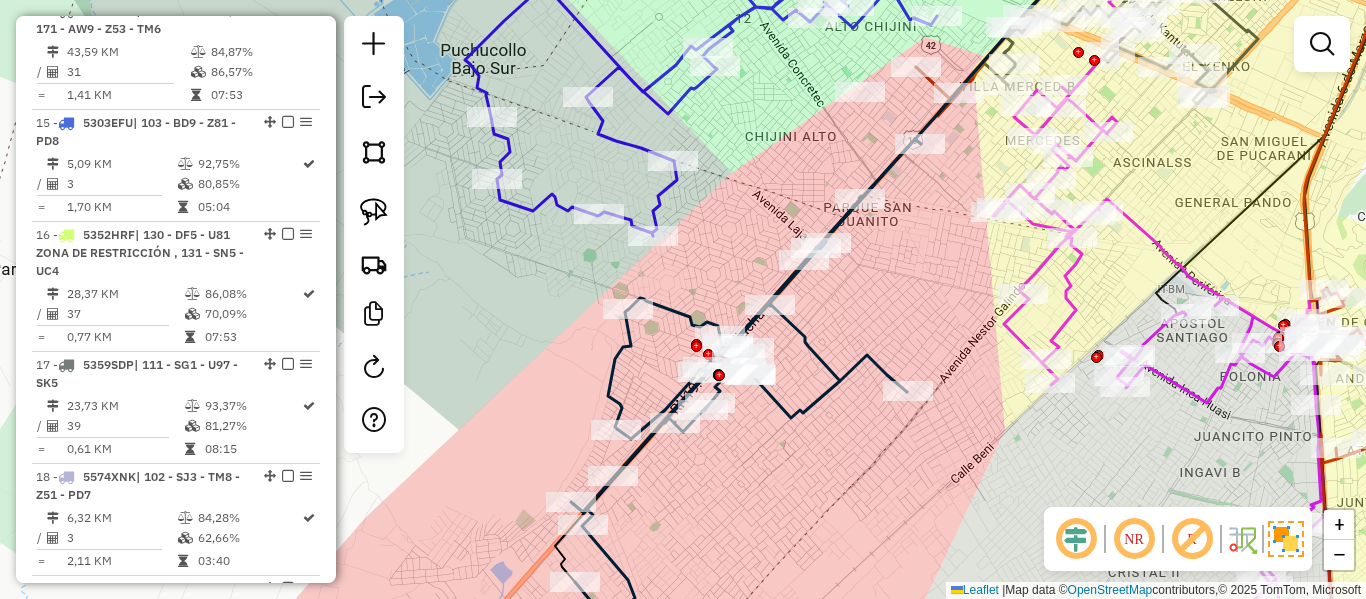 click 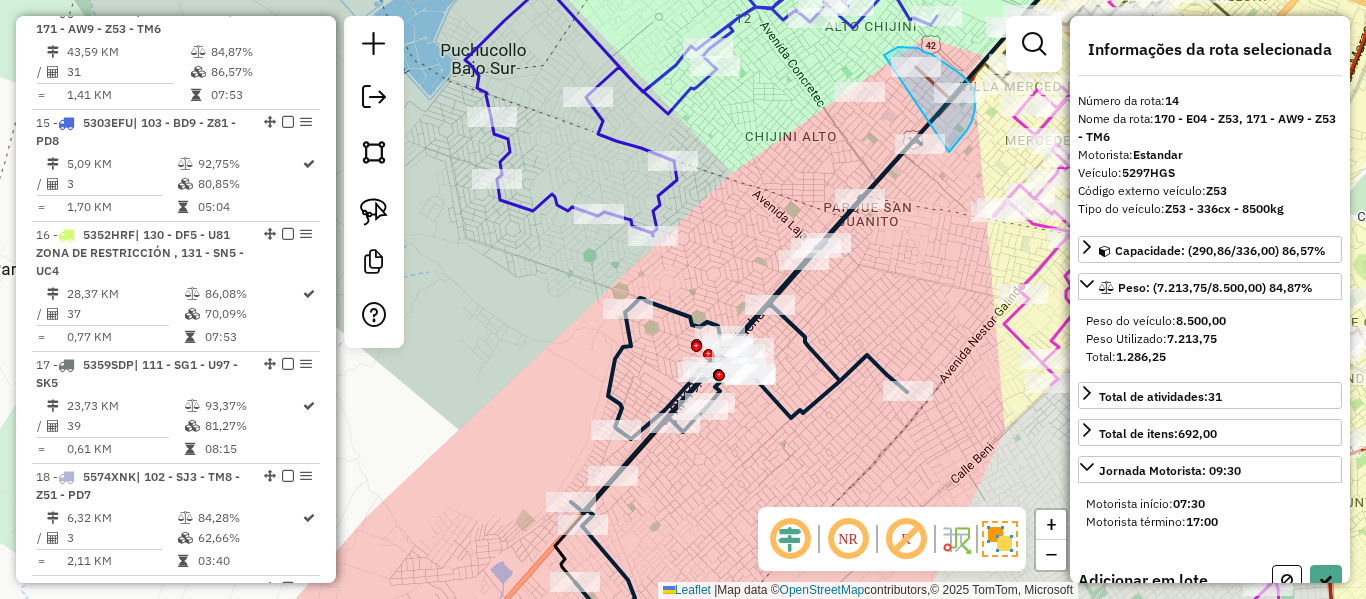 drag, startPoint x: 951, startPoint y: 151, endPoint x: 881, endPoint y: 67, distance: 109.3435 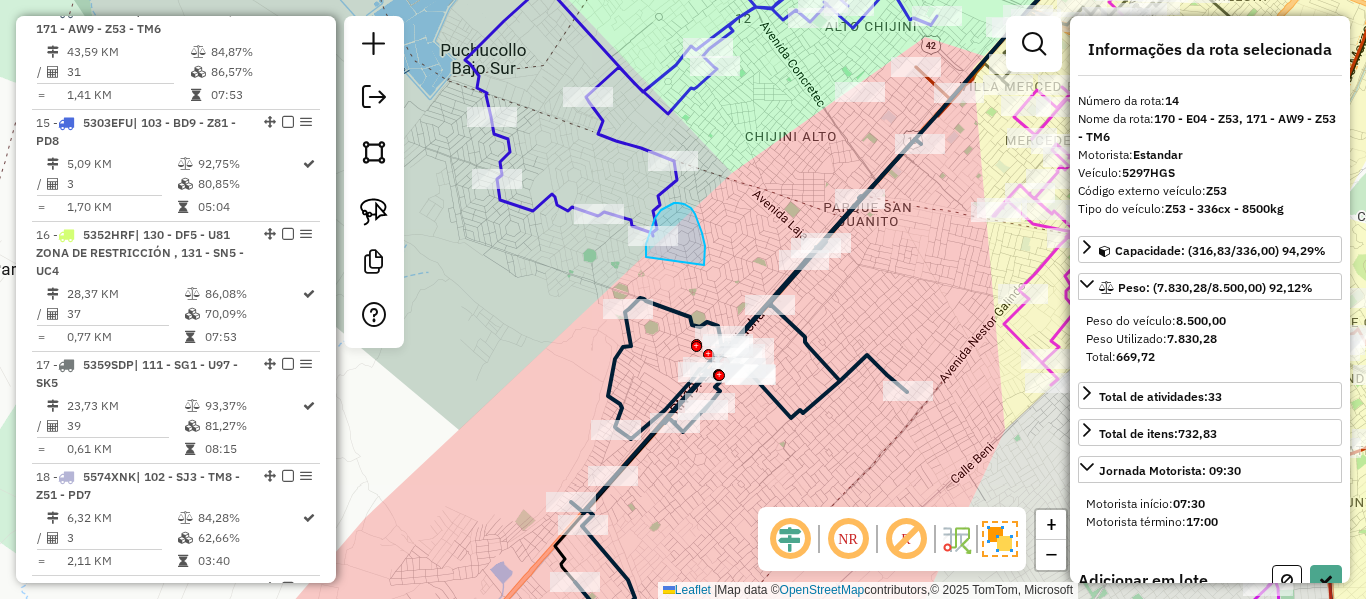 drag, startPoint x: 691, startPoint y: 208, endPoint x: 647, endPoint y: 297, distance: 99.282425 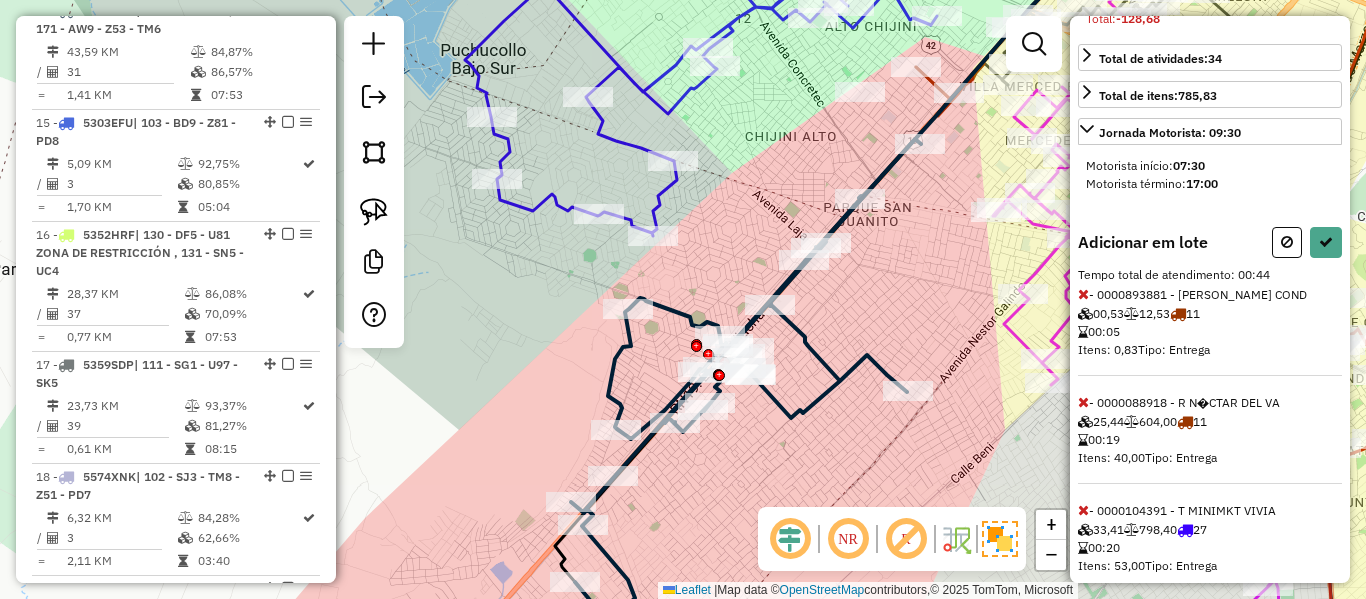 scroll, scrollTop: 389, scrollLeft: 0, axis: vertical 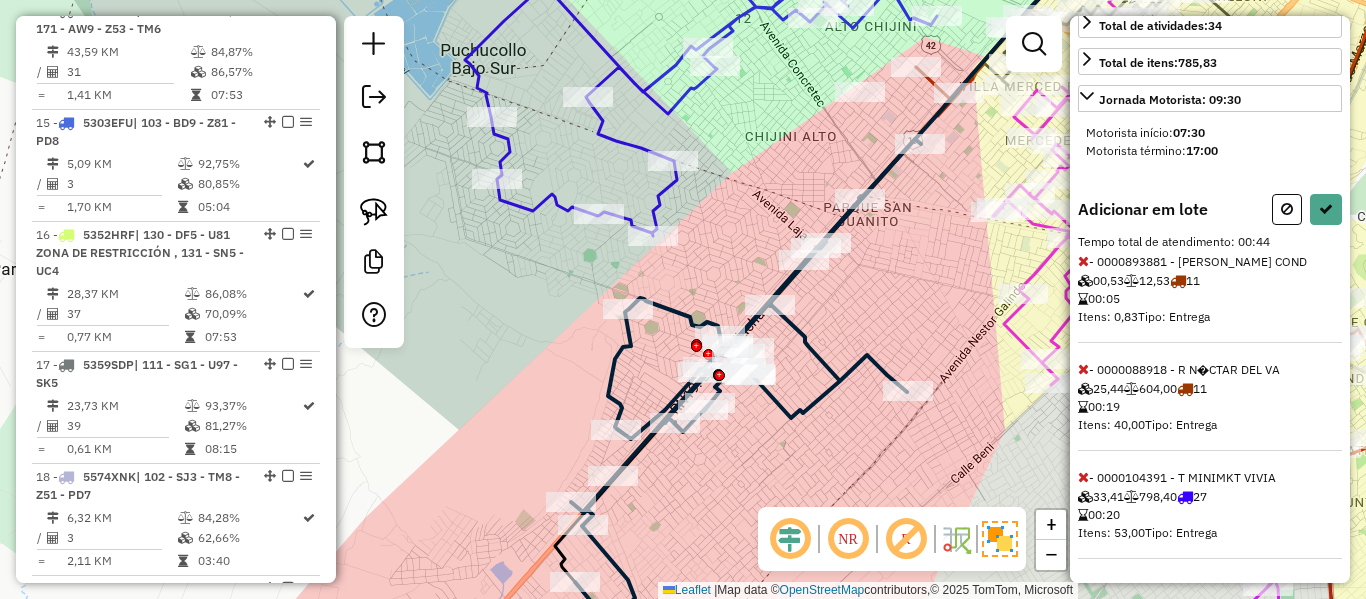 click 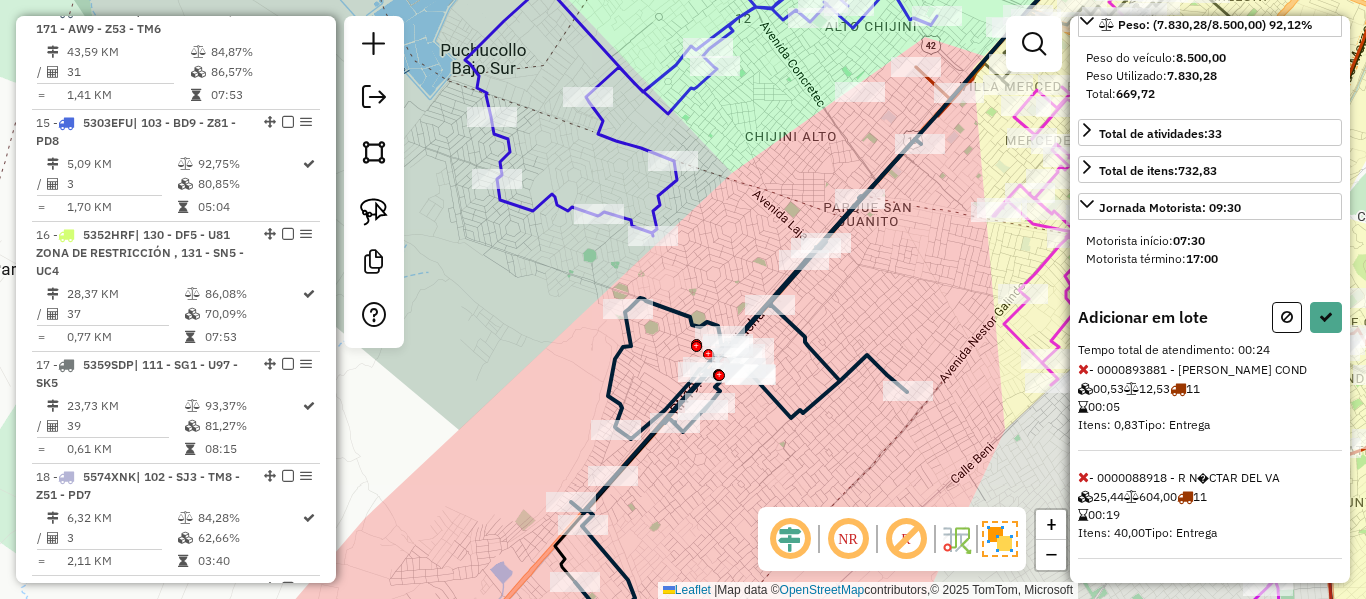 scroll, scrollTop: 0, scrollLeft: 0, axis: both 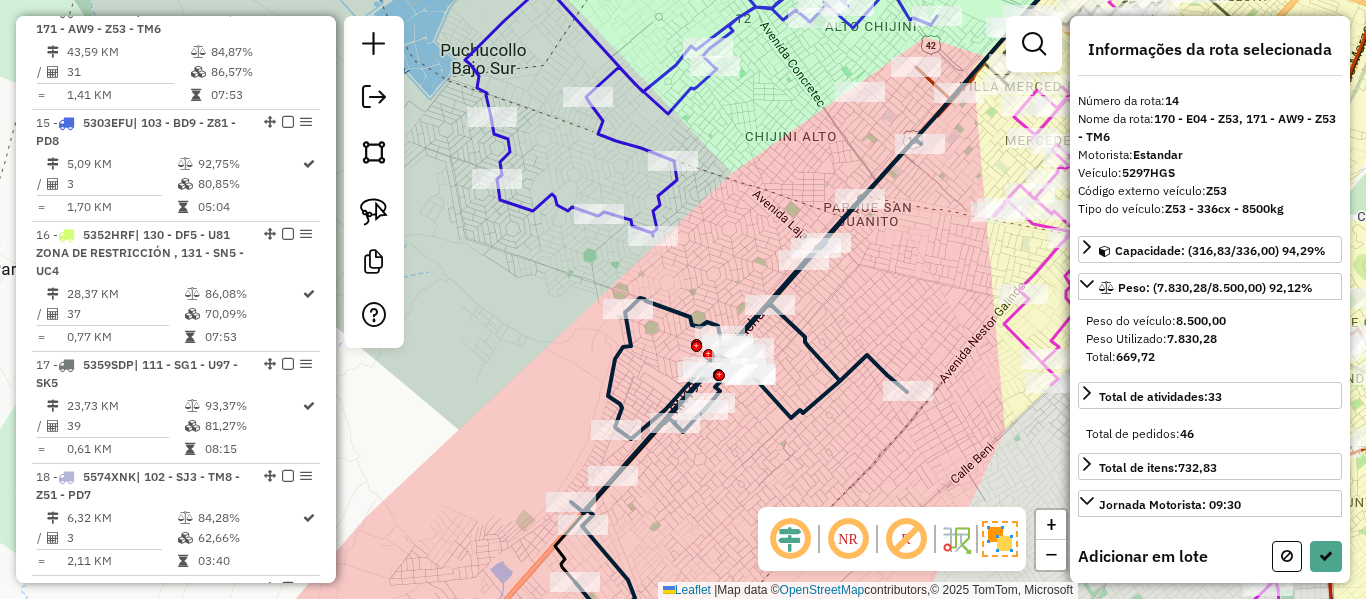 select on "**********" 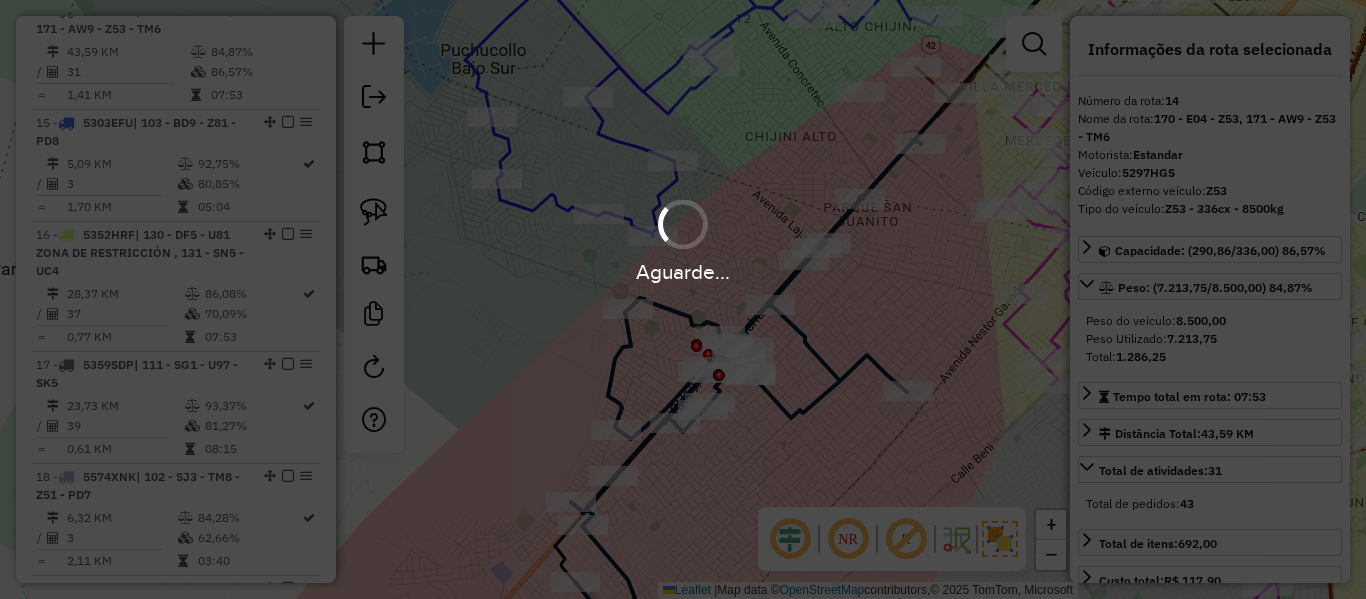 click on "Aguarde..." 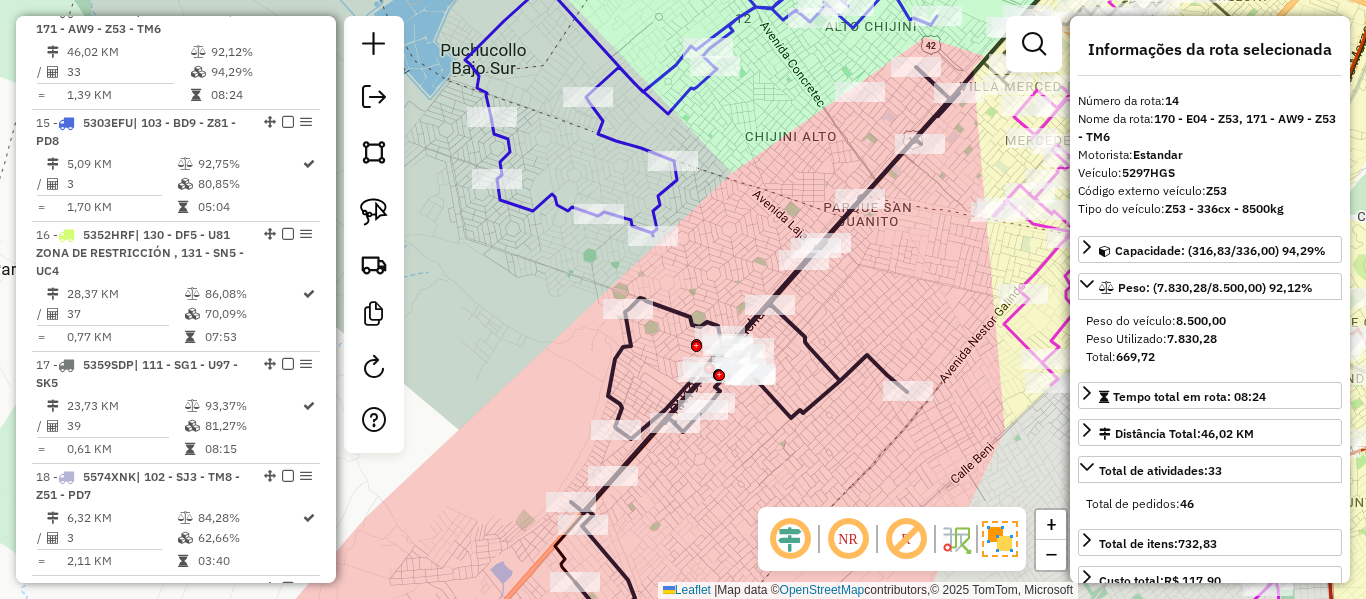 click 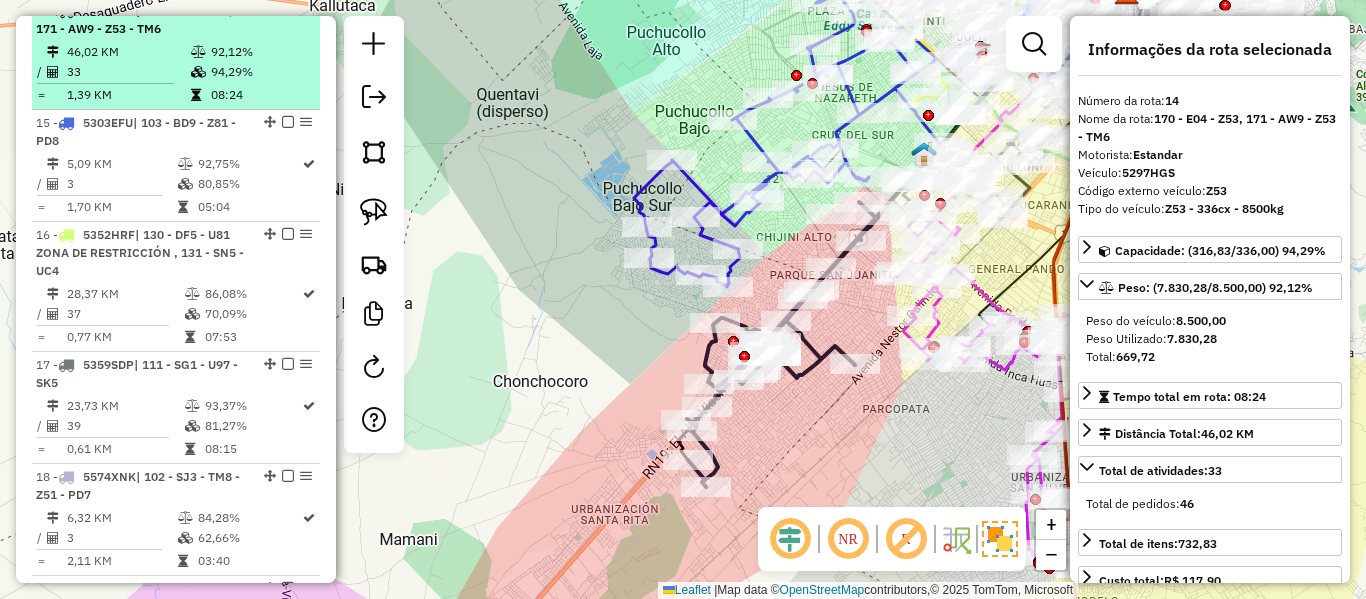 click 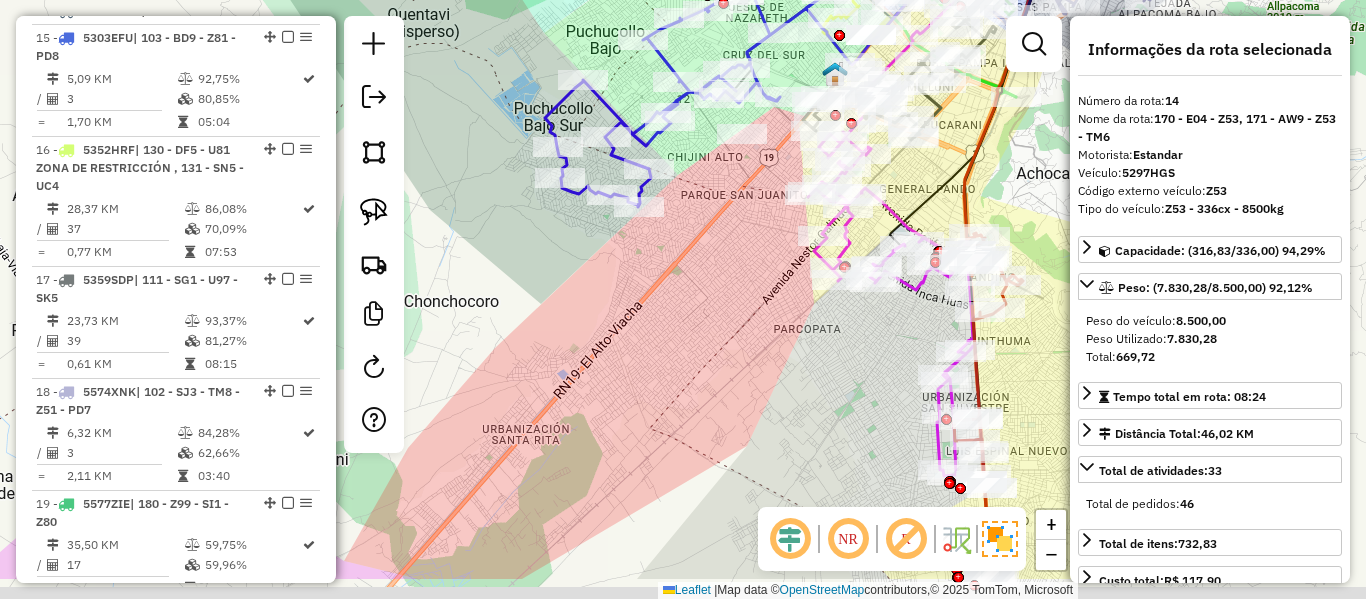 drag, startPoint x: 672, startPoint y: 317, endPoint x: 545, endPoint y: 250, distance: 143.58969 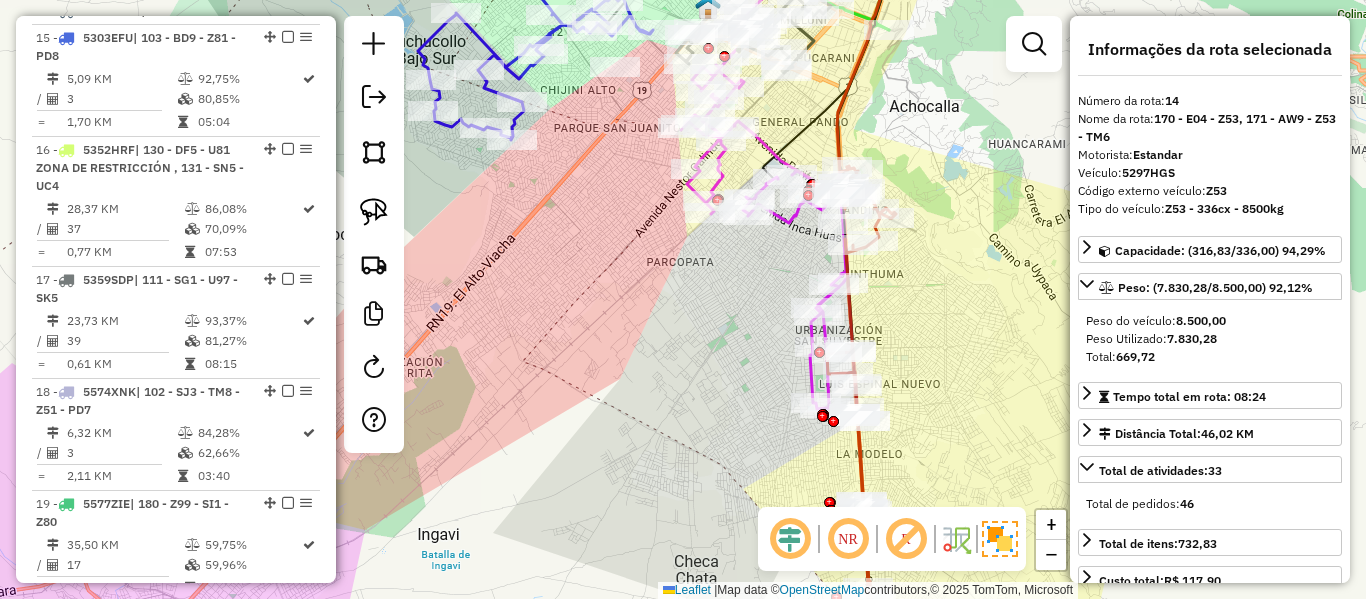 drag, startPoint x: 953, startPoint y: 364, endPoint x: 833, endPoint y: 291, distance: 140.45996 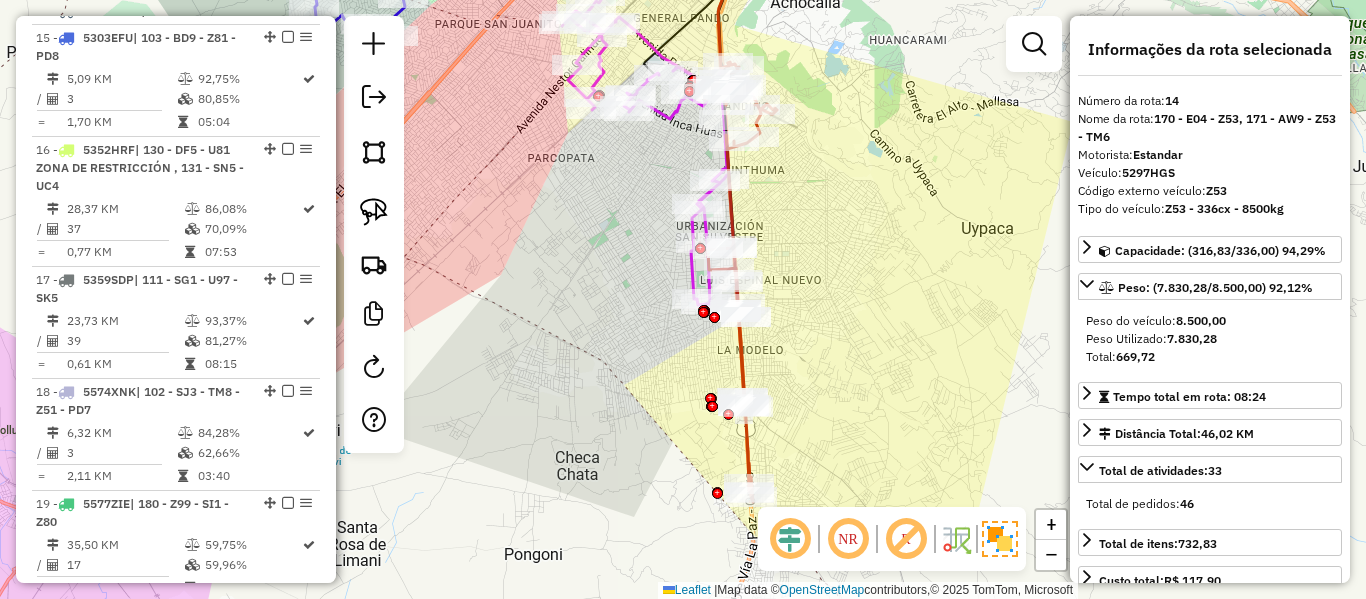 click 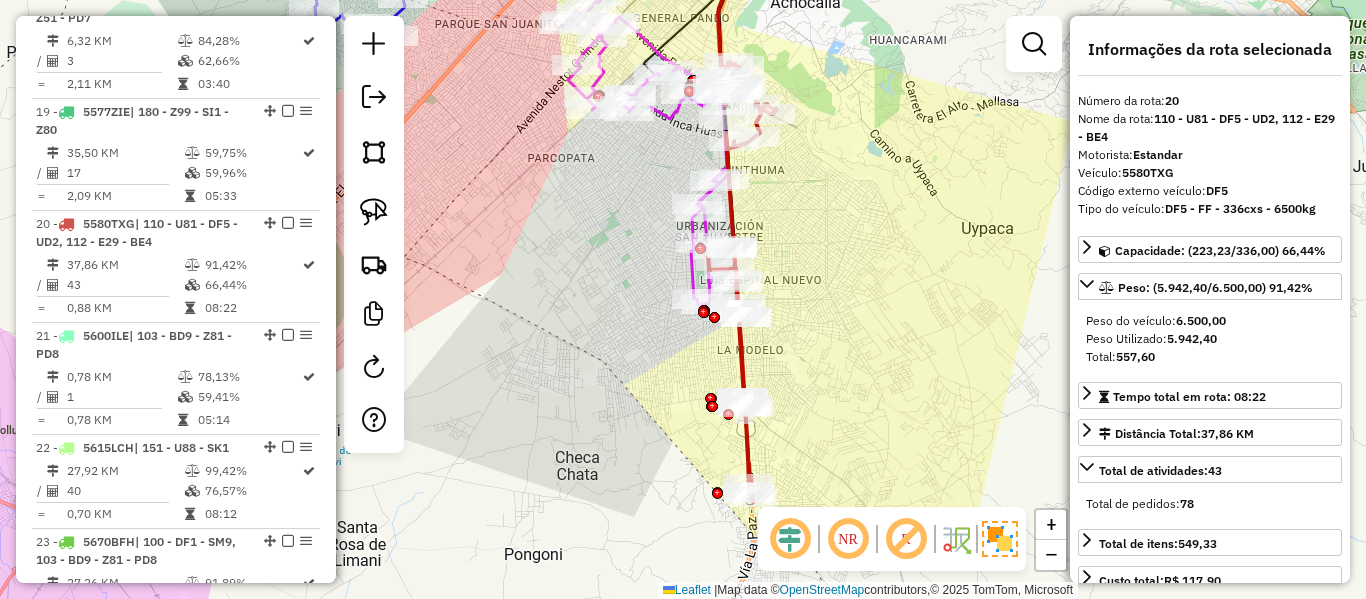 scroll, scrollTop: 2770, scrollLeft: 0, axis: vertical 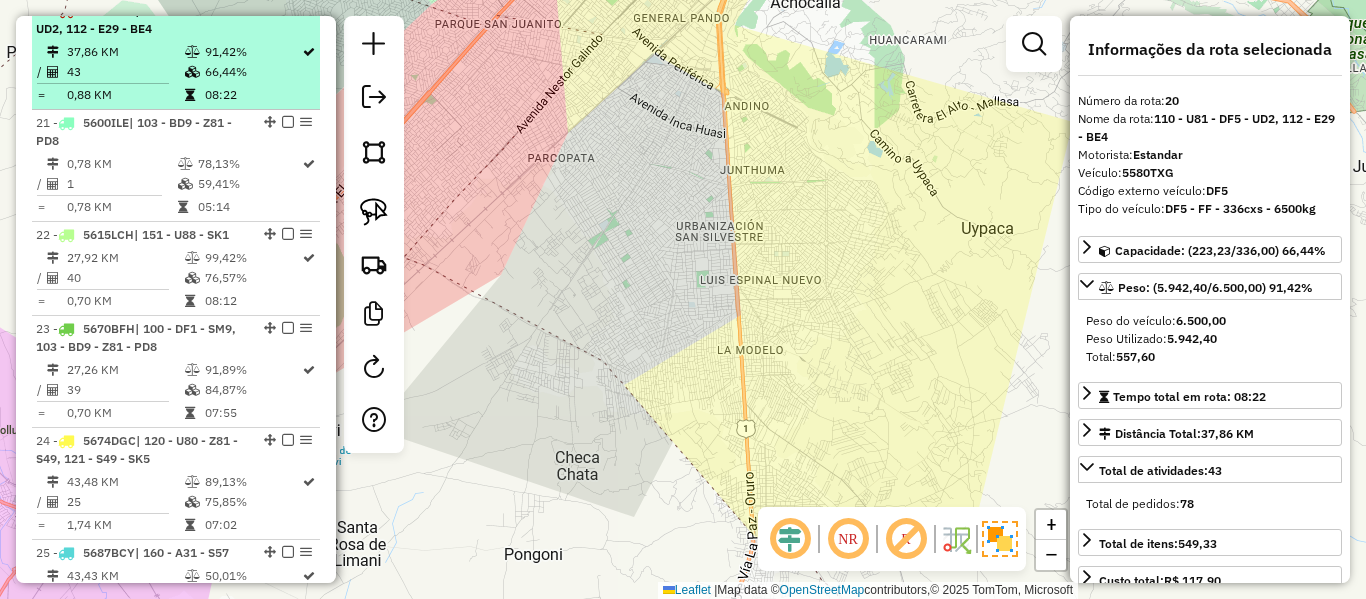 click on "66,44%" 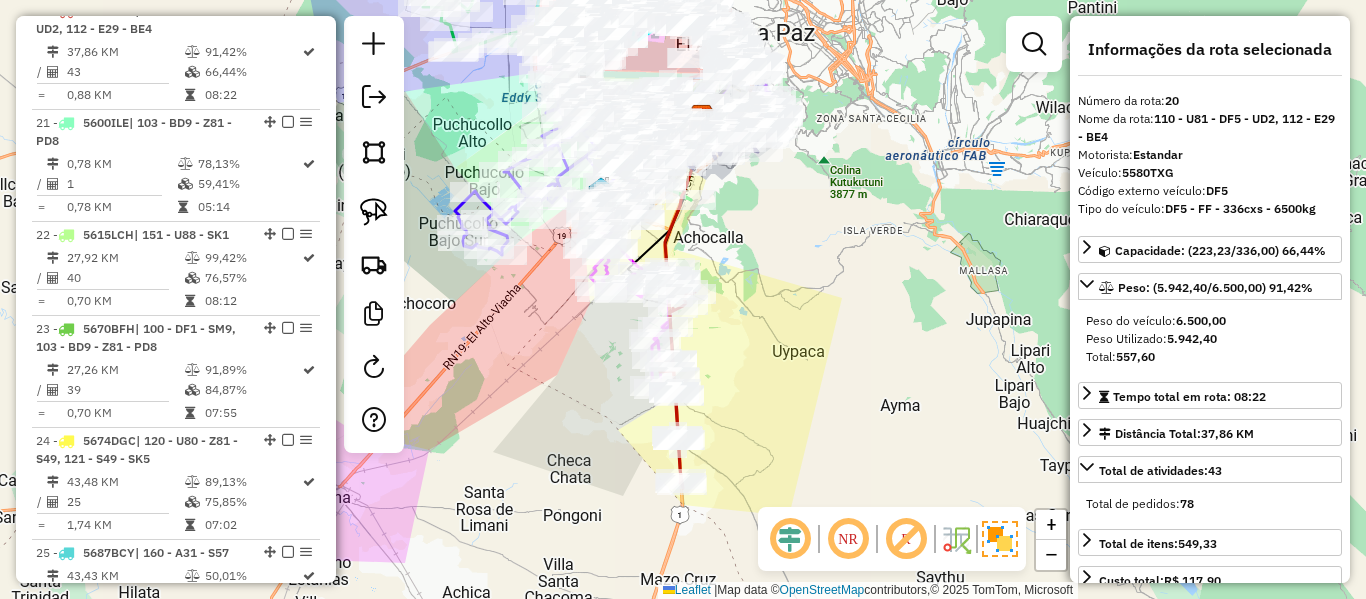 scroll, scrollTop: 4322, scrollLeft: 0, axis: vertical 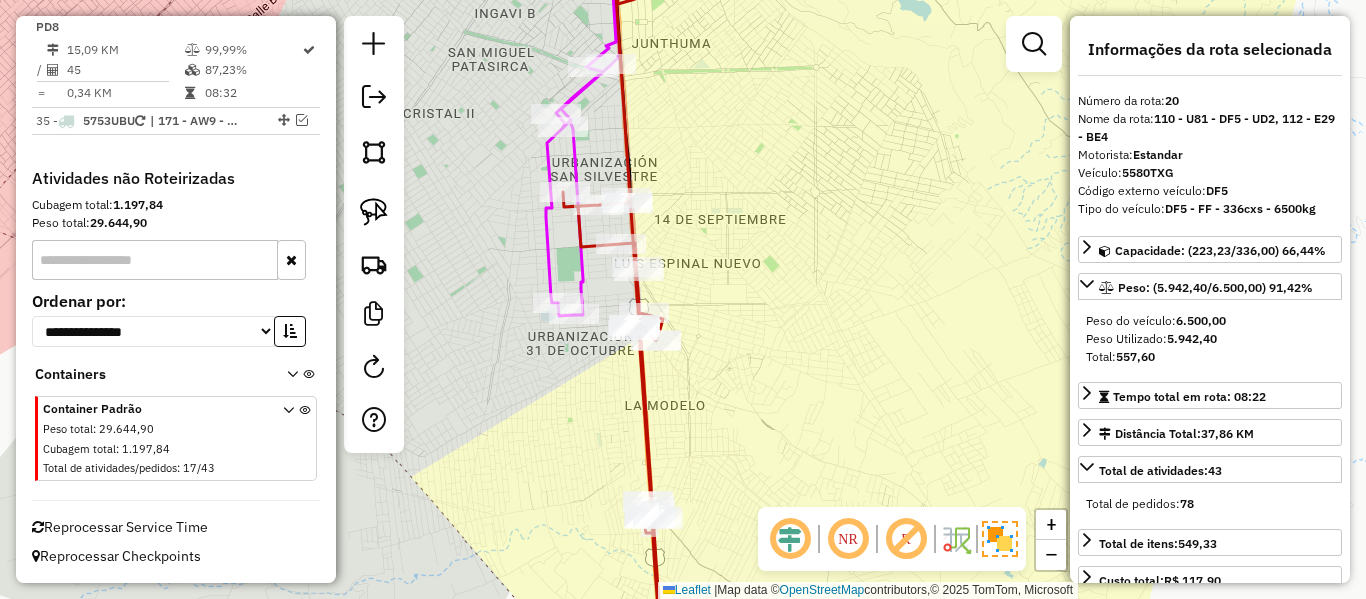 click 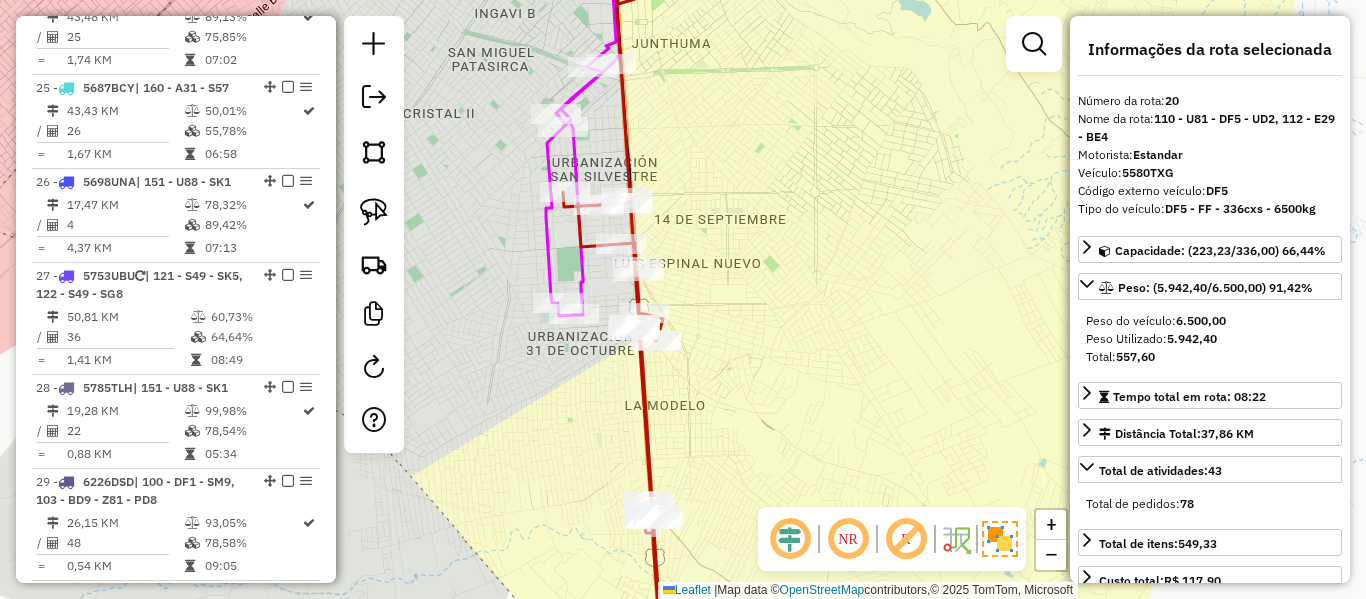 scroll, scrollTop: 2770, scrollLeft: 0, axis: vertical 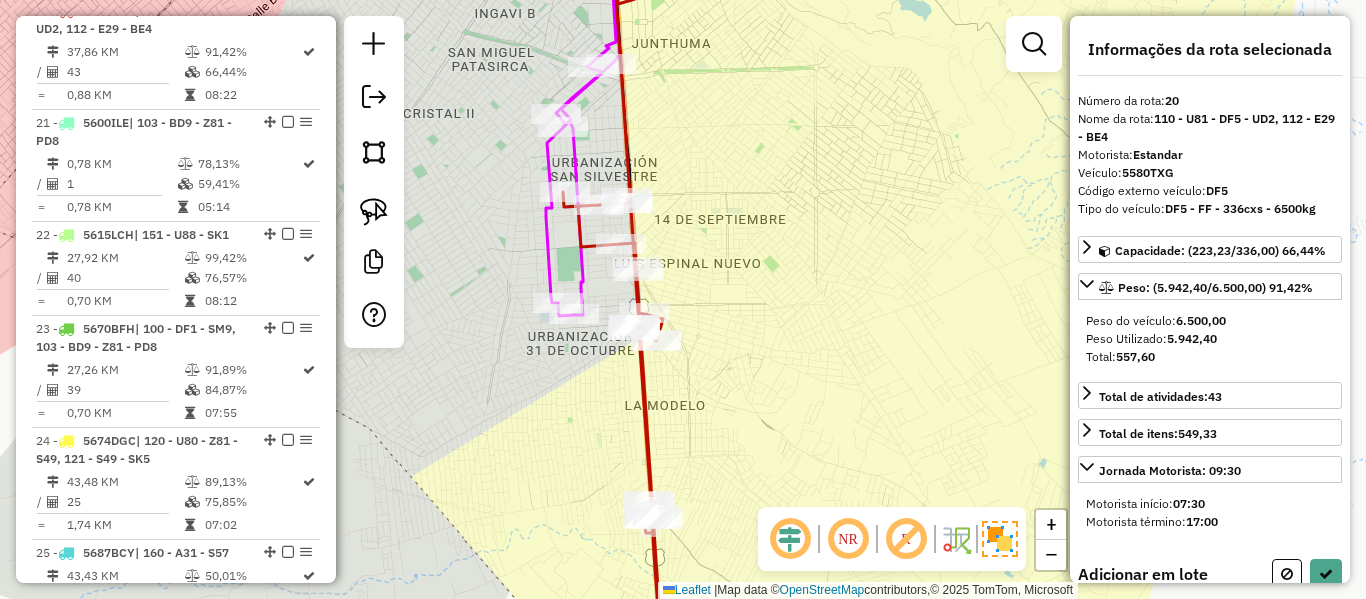 click on "Janela de atendimento Grade de atendimento Capacidade Transportadoras Veículos Cliente Pedidos  Rotas Selecione os dias de semana para filtrar as janelas de atendimento  Seg   Ter   Qua   Qui   Sex   Sáb   Dom  Informe o período da janela de atendimento: De: Até:  Filtrar exatamente a janela do cliente  Considerar janela de atendimento padrão  Selecione os dias de semana para filtrar as grades de atendimento  Seg   Ter   Qua   Qui   Sex   Sáb   Dom   Considerar clientes sem dia de atendimento cadastrado  Clientes fora do dia de atendimento selecionado Filtrar as atividades entre os valores definidos abaixo:  Peso mínimo:   Peso máximo:   Cubagem mínima:   Cubagem máxima:   De:   Até:  Filtrar as atividades entre o tempo de atendimento definido abaixo:  De:   Até:   Considerar capacidade total dos clientes não roteirizados Transportadora: Selecione um ou mais itens Tipo de veículo: Selecione um ou mais itens Veículo: Selecione um ou mais itens Motorista: Selecione um ou mais itens Nome: Rótulo:" 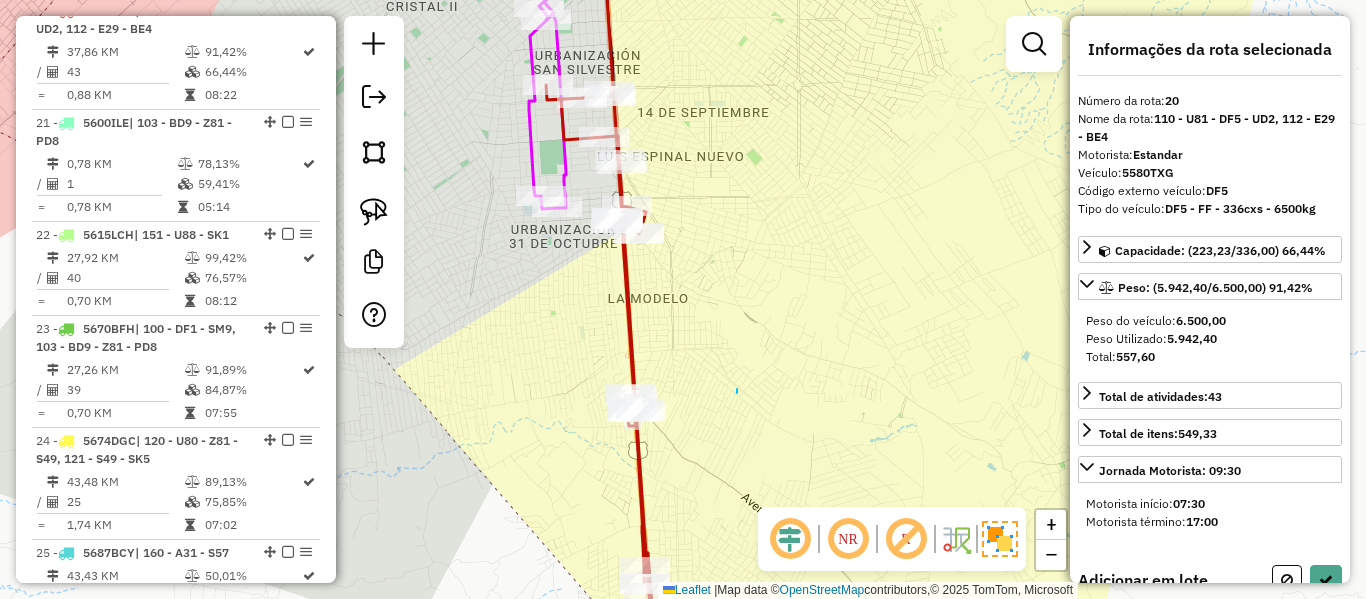 drag, startPoint x: 737, startPoint y: 389, endPoint x: 728, endPoint y: 263, distance: 126.32102 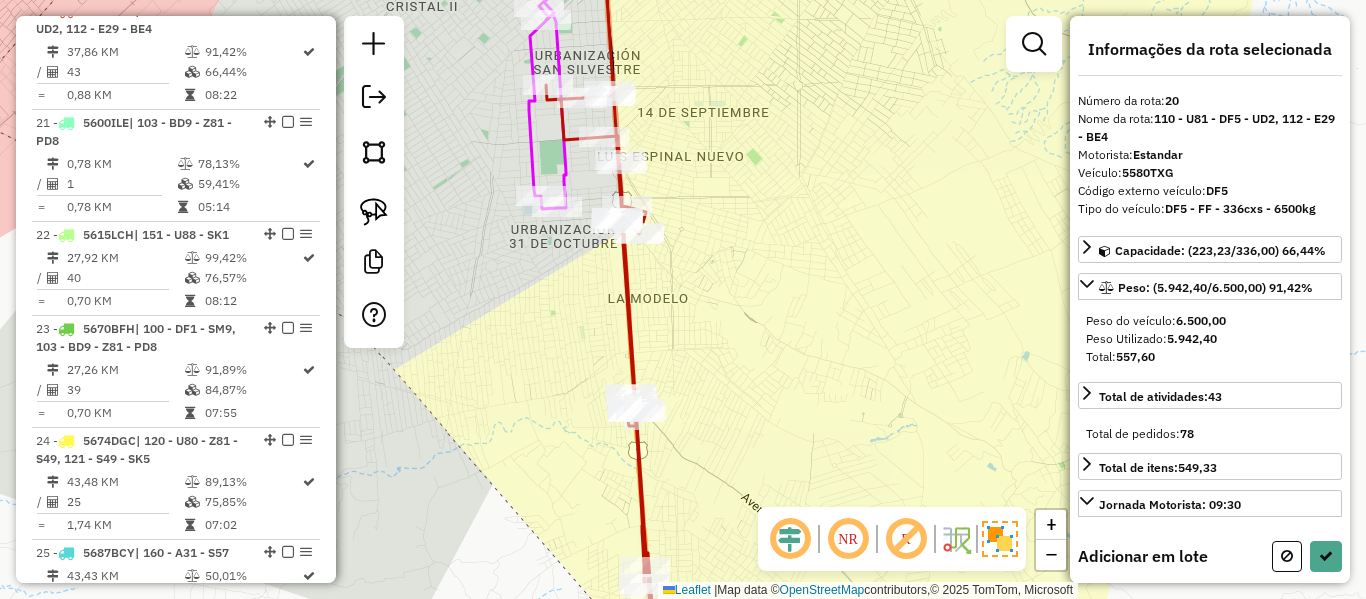click on "Janela de atendimento Grade de atendimento Capacidade Transportadoras Veículos Cliente Pedidos  Rotas Selecione os dias de semana para filtrar as janelas de atendimento  Seg   Ter   Qua   Qui   Sex   Sáb   Dom  Informe o período da janela de atendimento: De: Até:  Filtrar exatamente a janela do cliente  Considerar janela de atendimento padrão  Selecione os dias de semana para filtrar as grades de atendimento  Seg   Ter   Qua   Qui   Sex   Sáb   Dom   Considerar clientes sem dia de atendimento cadastrado  Clientes fora do dia de atendimento selecionado Filtrar as atividades entre os valores definidos abaixo:  Peso mínimo:   Peso máximo:   Cubagem mínima:   Cubagem máxima:   De:   Até:  Filtrar as atividades entre o tempo de atendimento definido abaixo:  De:   Até:   Considerar capacidade total dos clientes não roteirizados Transportadora: Selecione um ou mais itens Tipo de veículo: Selecione um ou mais itens Veículo: Selecione um ou mais itens Motorista: Selecione um ou mais itens Nome: Rótulo:" 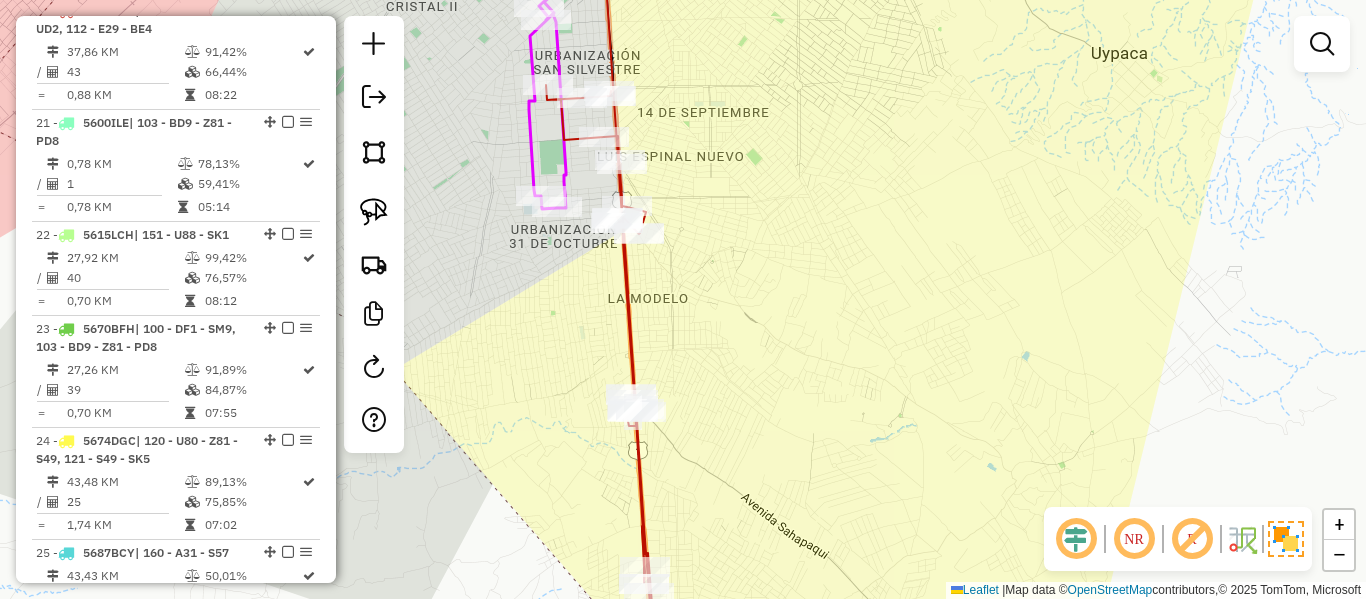 drag, startPoint x: 750, startPoint y: 333, endPoint x: 739, endPoint y: 271, distance: 62.968246 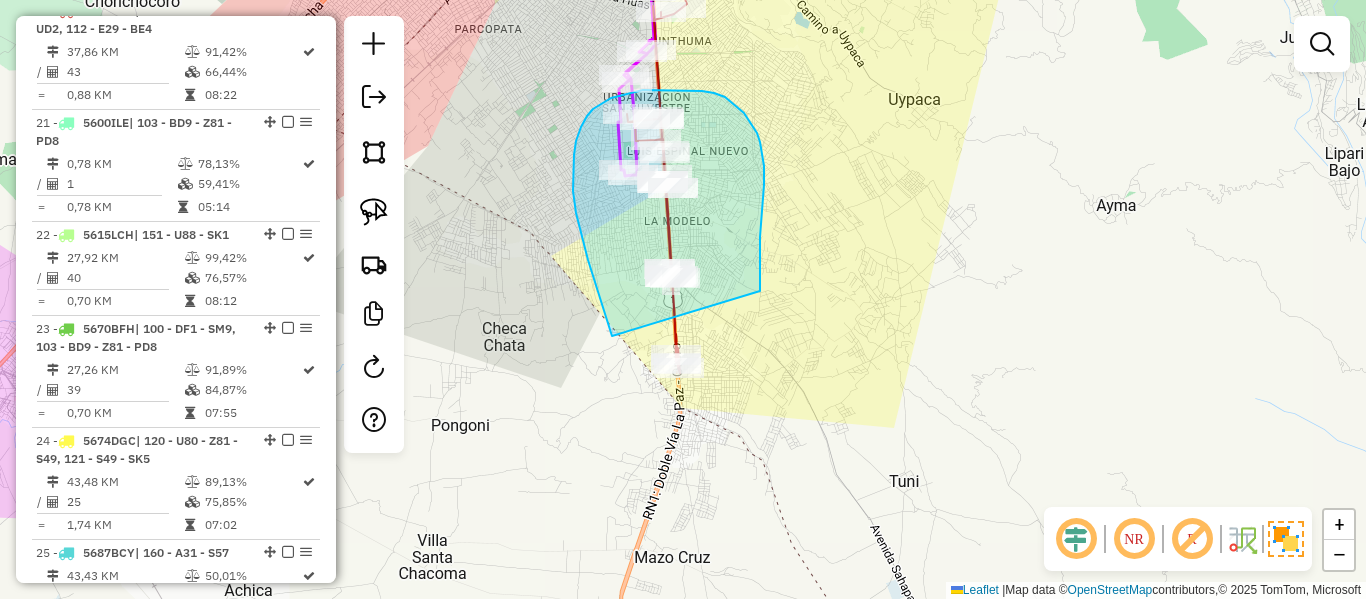 drag, startPoint x: 760, startPoint y: 291, endPoint x: 713, endPoint y: 448, distance: 163.88411 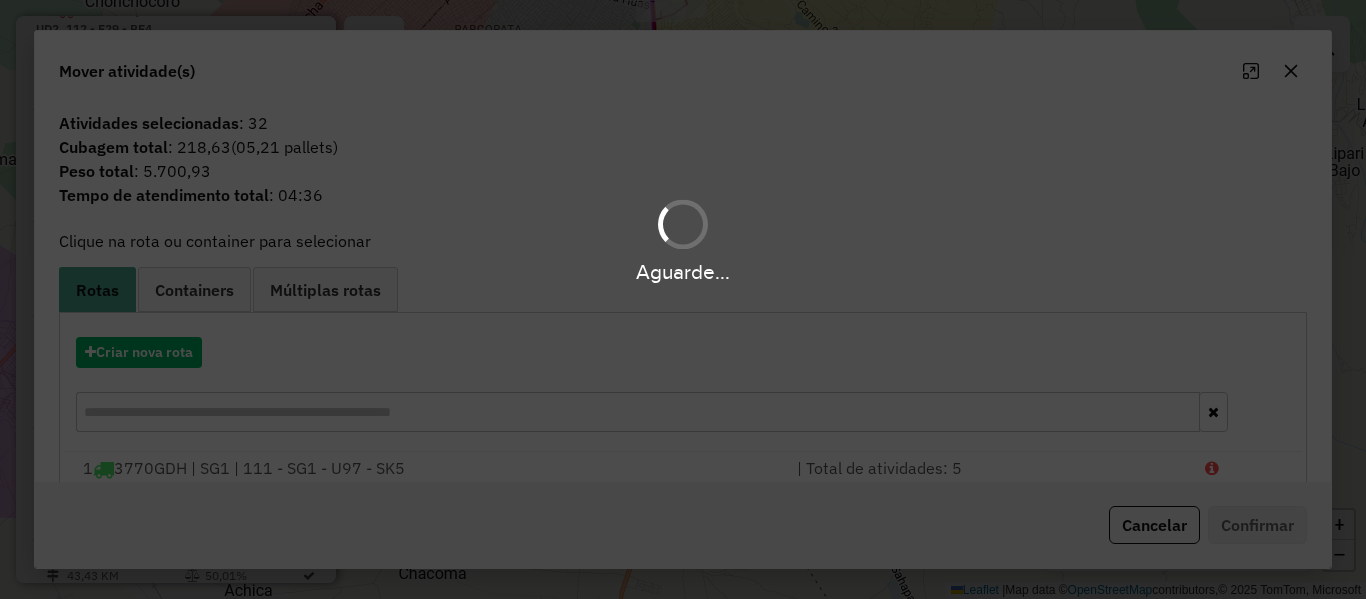 click on "Aguarde..." 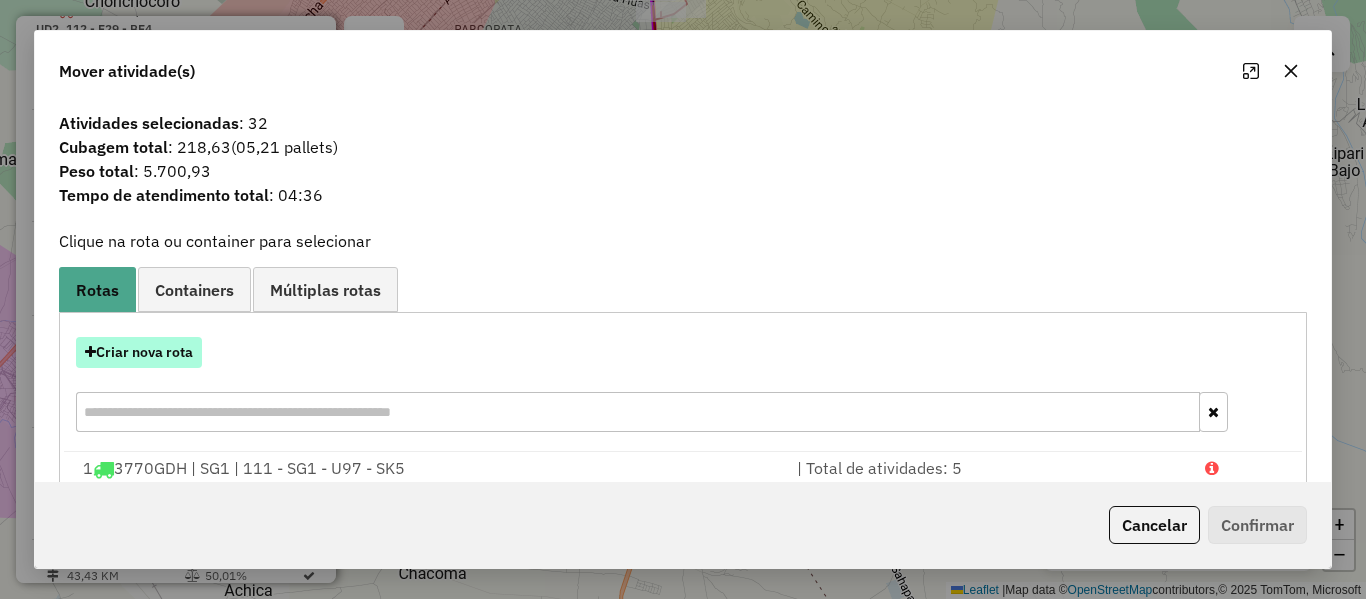 click on "Criar nova rota" 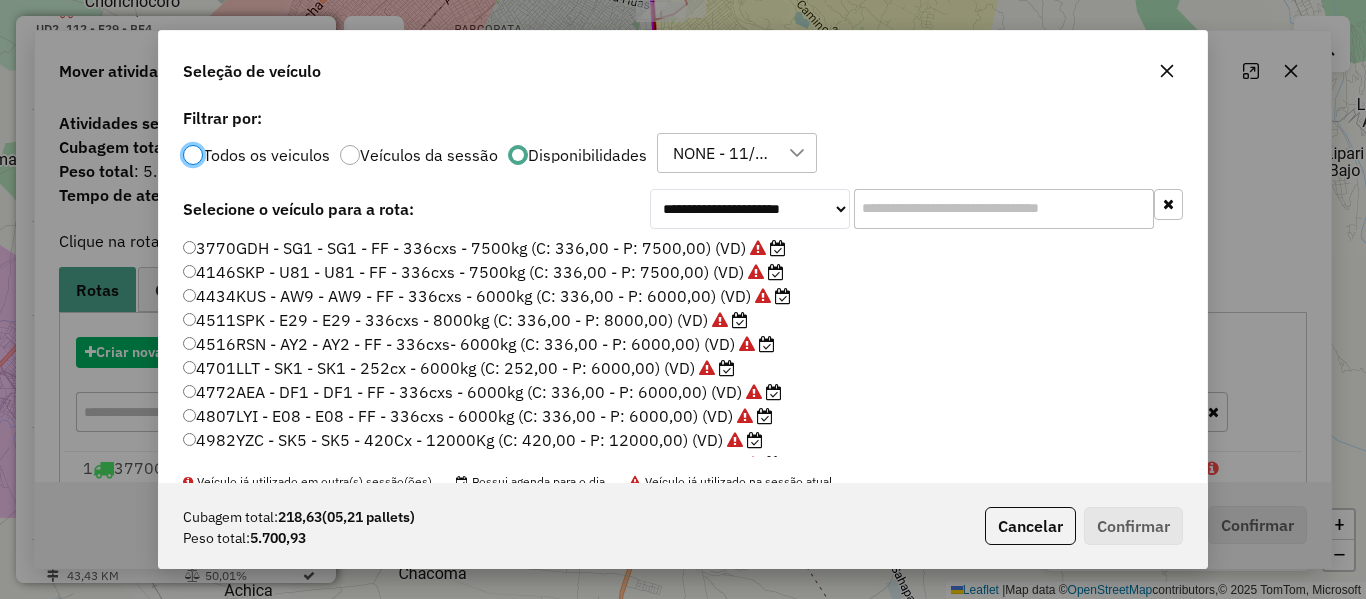 scroll, scrollTop: 11, scrollLeft: 6, axis: both 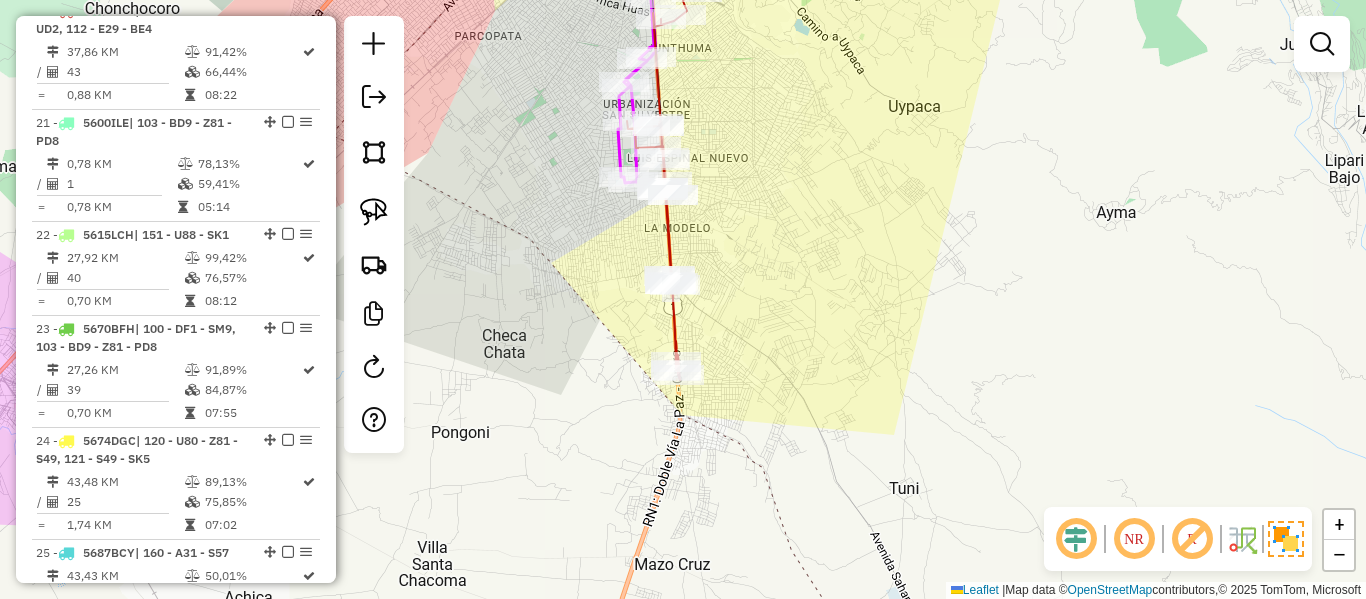drag, startPoint x: 757, startPoint y: 381, endPoint x: 764, endPoint y: 454, distance: 73.33485 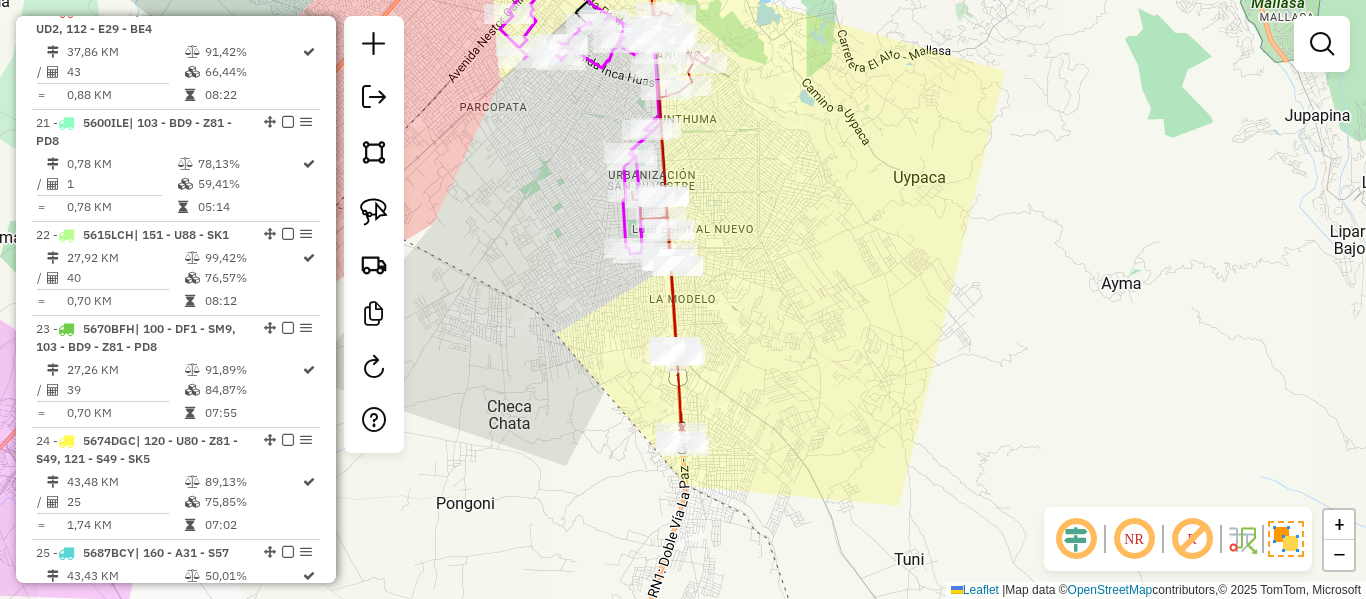 click on "Janela de atendimento Grade de atendimento Capacidade Transportadoras Veículos Cliente Pedidos  Rotas Selecione os dias de semana para filtrar as janelas de atendimento  Seg   Ter   Qua   Qui   Sex   Sáb   Dom  Informe o período da janela de atendimento: De: Até:  Filtrar exatamente a janela do cliente  Considerar janela de atendimento padrão  Selecione os dias de semana para filtrar as grades de atendimento  Seg   Ter   Qua   Qui   Sex   Sáb   Dom   Considerar clientes sem dia de atendimento cadastrado  Clientes fora do dia de atendimento selecionado Filtrar as atividades entre os valores definidos abaixo:  Peso mínimo:   Peso máximo:   Cubagem mínima:   Cubagem máxima:   De:   Até:  Filtrar as atividades entre o tempo de atendimento definido abaixo:  De:   Até:   Considerar capacidade total dos clientes não roteirizados Transportadora: Selecione um ou mais itens Tipo de veículo: Selecione um ou mais itens Veículo: Selecione um ou mais itens Motorista: Selecione um ou mais itens Nome: Rótulo:" 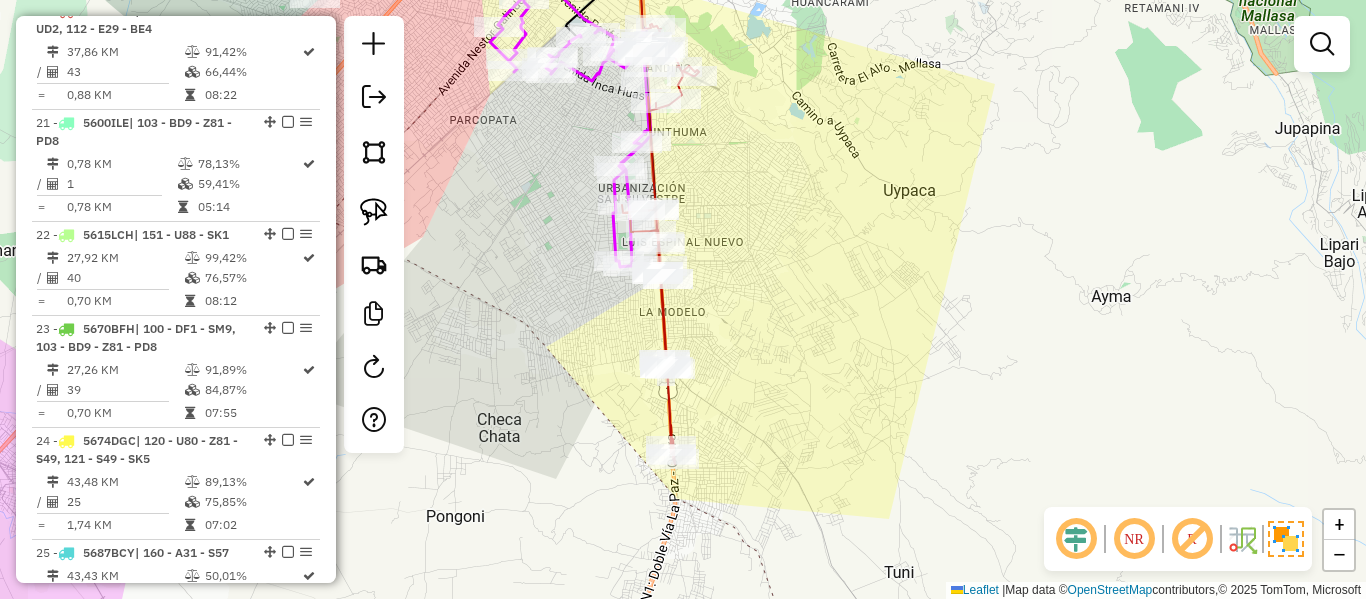 click 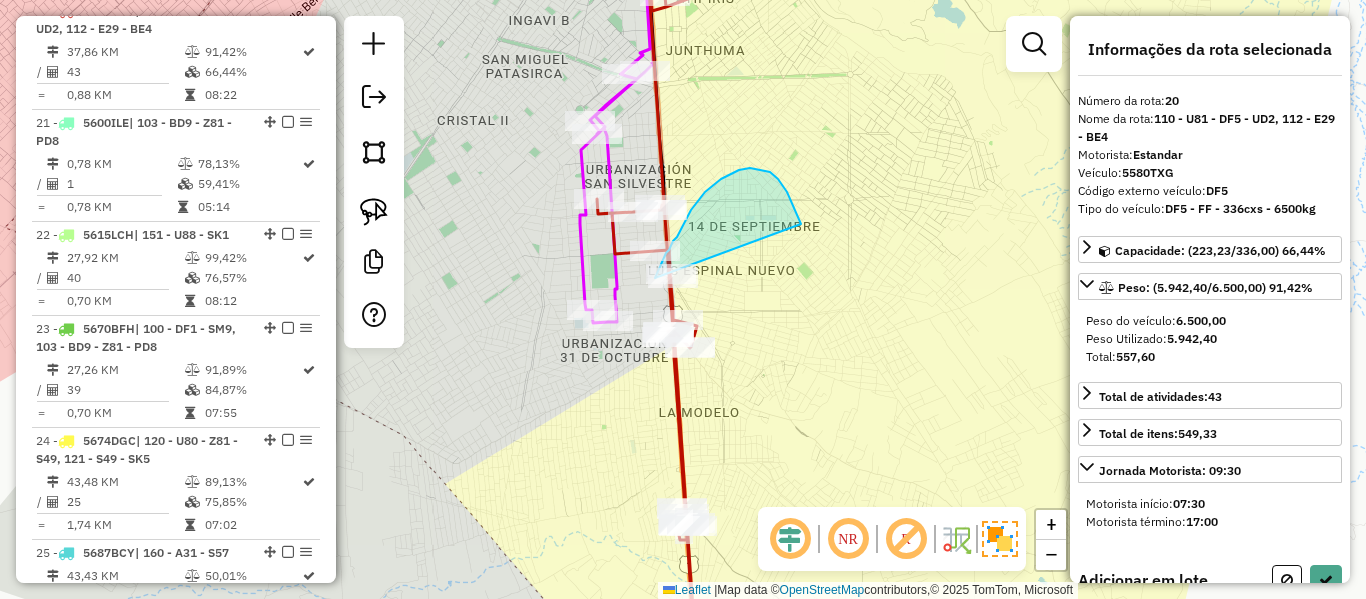 drag, startPoint x: 801, startPoint y: 224, endPoint x: 751, endPoint y: 400, distance: 182.96448 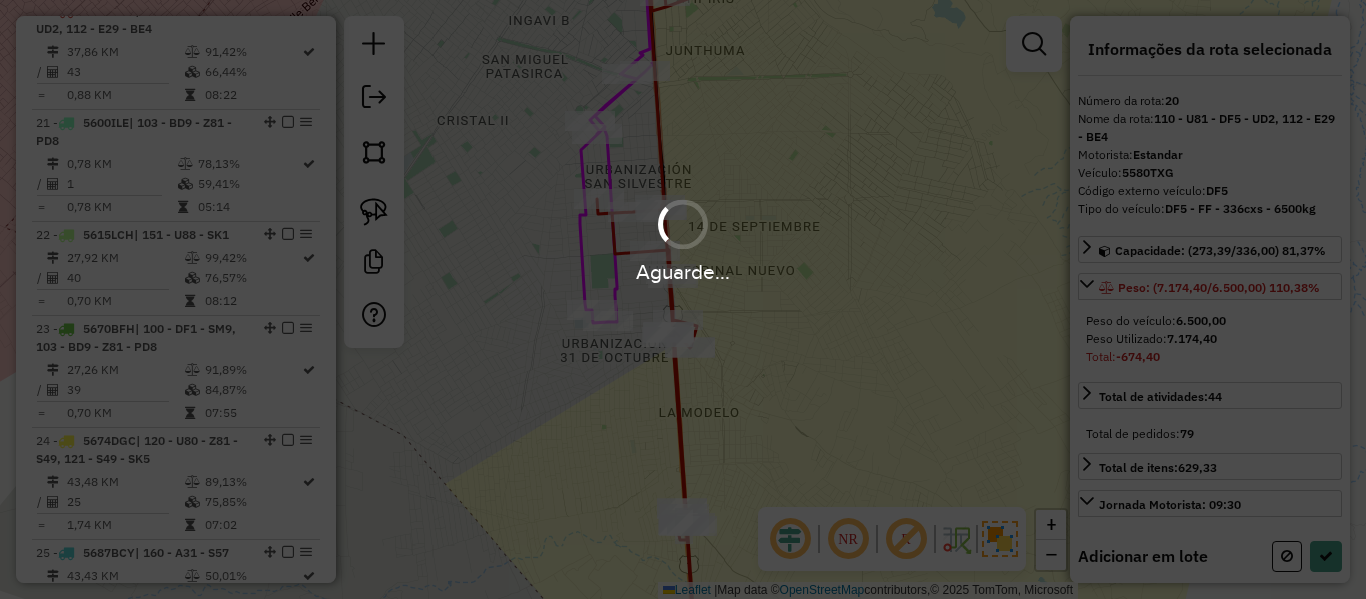 click on "Aguarde..." 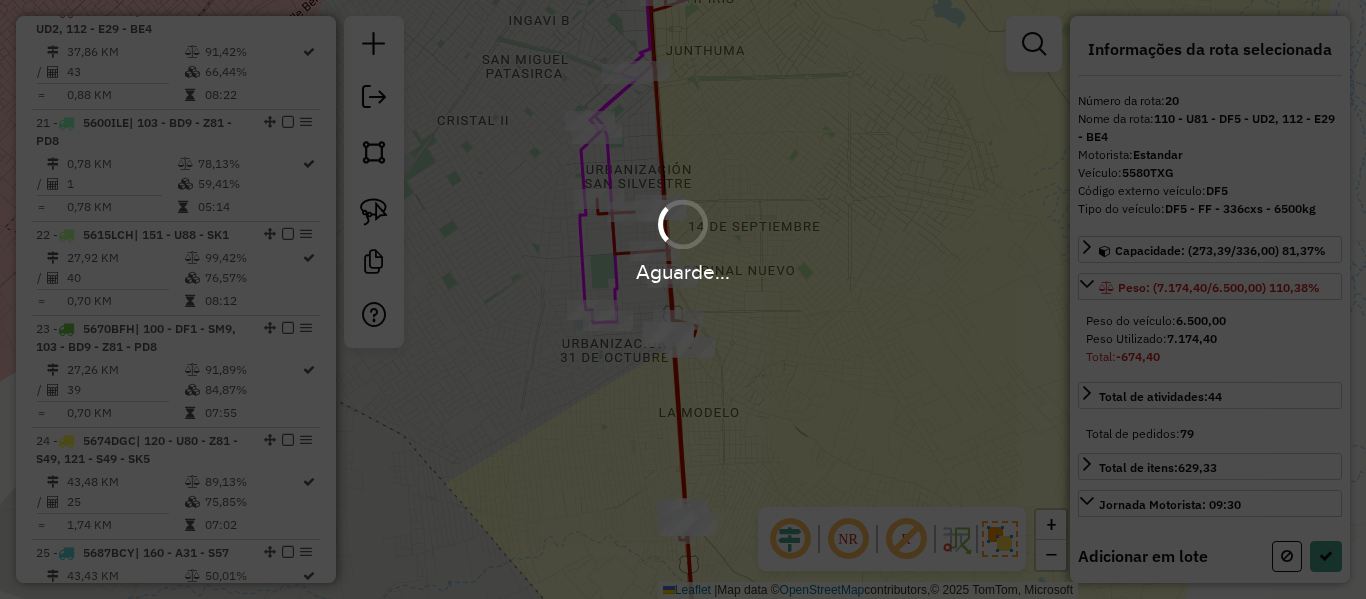 select on "**********" 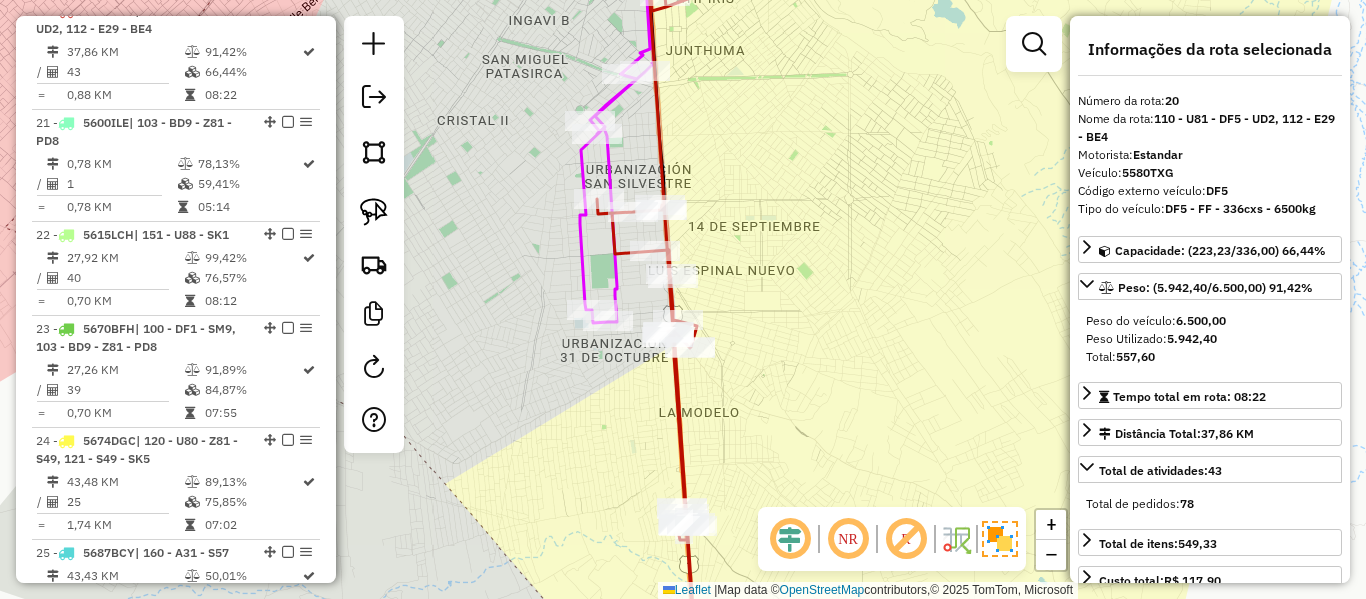 click 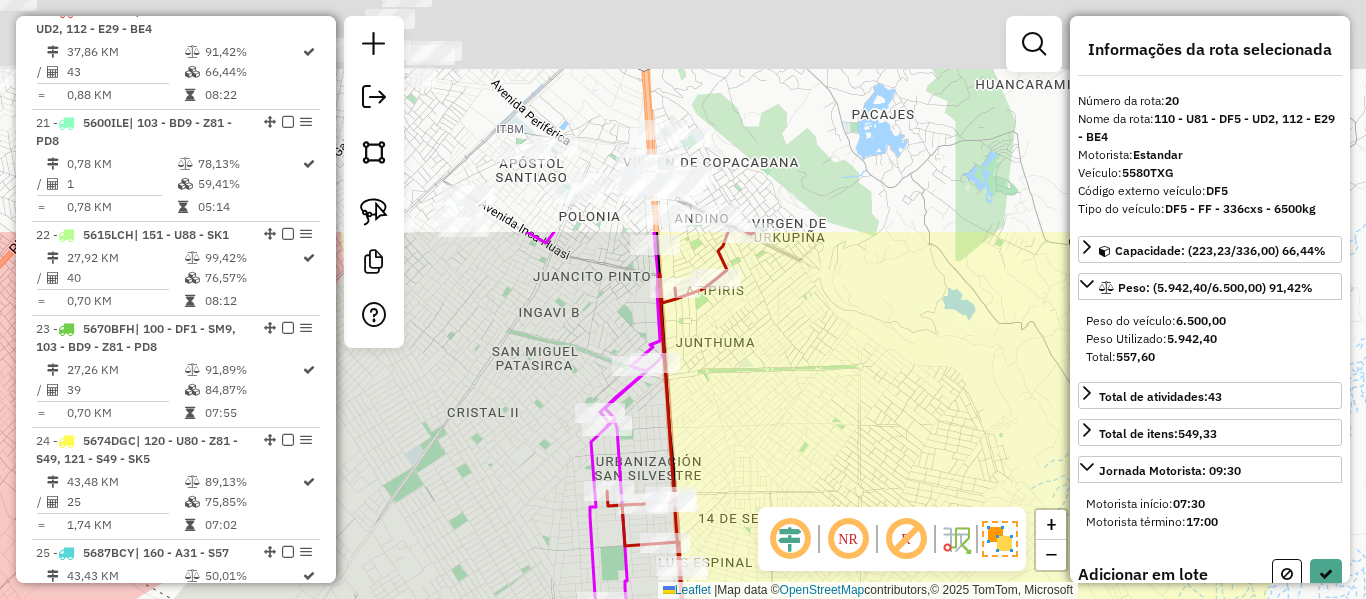 drag, startPoint x: 785, startPoint y: 548, endPoint x: 784, endPoint y: 339, distance: 209.0024 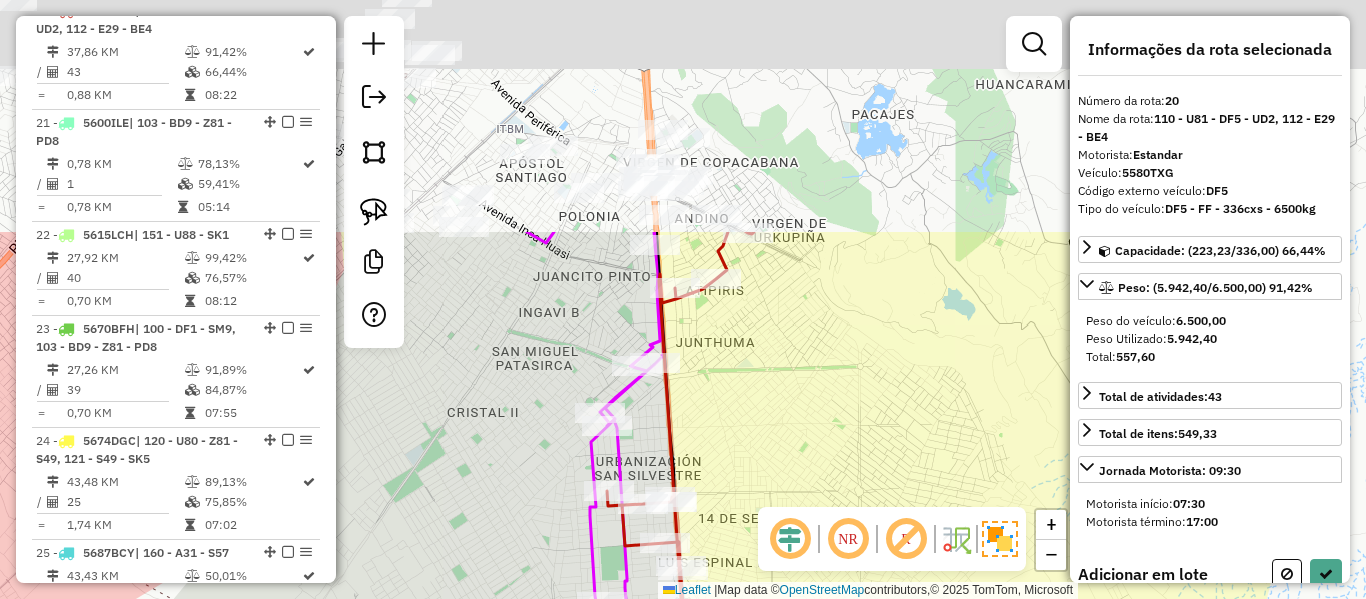click on "Informações da Sessão 1188132 - 11/07/2025     Criação: 10/07/2025 19:04   Depósito:  SAZ BO El Alto  Total de rotas:  35  Distância Total:  931,19 km  Tempo total:  235:56  Custo total:  R$ 3.183,30  Total de Atividades Roteirizadas:  961  Total de Pedidos Roteirizados:  1577  Peso total roteirizado:  208.144,02  Cubagem total roteirizado:  8.252,20  Total de Atividades não Roteirizadas:  17  Total de Pedidos não Roteirizados:  43 Total de caixas por viagem:  8.252,20 /   35 =  235,78 Média de Atividades por viagem:  961 /   35 =  27,46 Ocupação média da frota:  80,16%  Clientes com Service Time:  100,00%   (978 de 978)   Rotas improdutivas:  13  Rotas vários dias:  0  Clientes Priorizados NR:  0  Transportadoras  Rotas  Recargas: 4   Ver rotas   Ver veículos  Finalizar todas as rotas   1 -       3770GDH   | 111 - SG1 - U97 - SK5  13,53 KM   25,62%  /  5   20,65%     =  2,71 KM   01:28   2 -       4146SKP   | 130 - DF5 - U81  ZONA DE RESTRICCIÓN   21,34 KM   76,66%  /  31   68,28%     = / =" 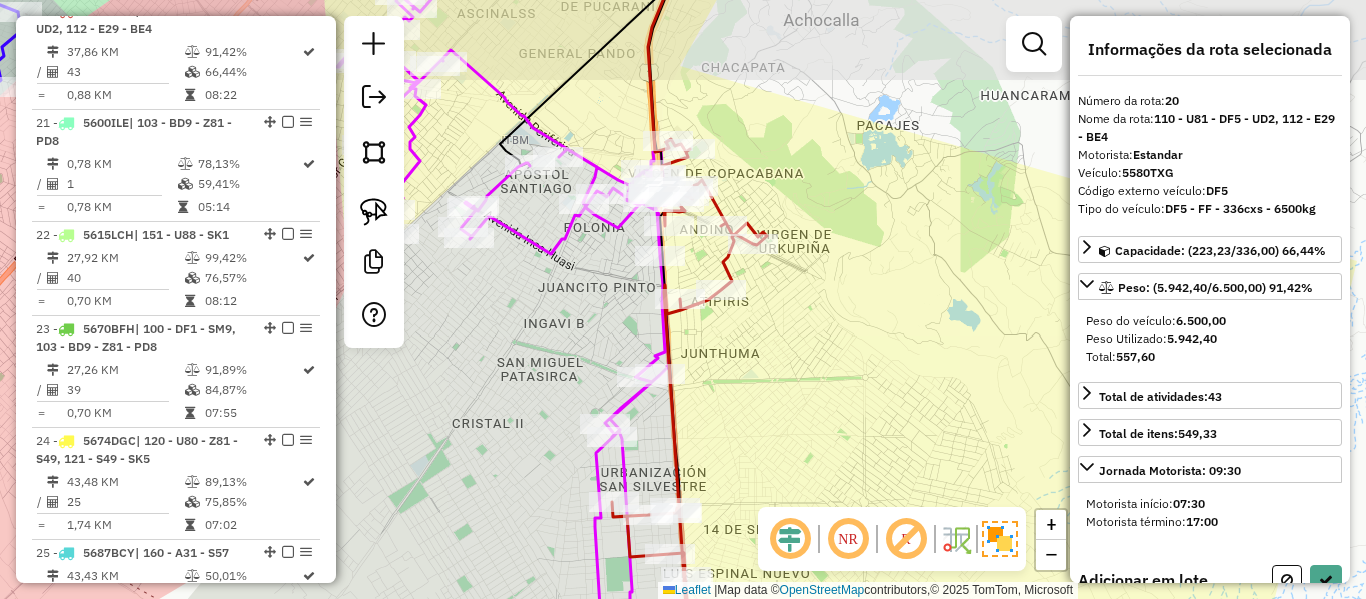 click on "Janela de atendimento Grade de atendimento Capacidade Transportadoras Veículos Cliente Pedidos  Rotas Selecione os dias de semana para filtrar as janelas de atendimento  Seg   Ter   Qua   Qui   Sex   Sáb   Dom  Informe o período da janela de atendimento: De: Até:  Filtrar exatamente a janela do cliente  Considerar janela de atendimento padrão  Selecione os dias de semana para filtrar as grades de atendimento  Seg   Ter   Qua   Qui   Sex   Sáb   Dom   Considerar clientes sem dia de atendimento cadastrado  Clientes fora do dia de atendimento selecionado Filtrar as atividades entre os valores definidos abaixo:  Peso mínimo:   Peso máximo:   Cubagem mínima:   Cubagem máxima:   De:   Até:  Filtrar as atividades entre o tempo de atendimento definido abaixo:  De:   Até:   Considerar capacidade total dos clientes não roteirizados Transportadora: Selecione um ou mais itens Tipo de veículo: Selecione um ou mais itens Veículo: Selecione um ou mais itens Motorista: Selecione um ou mais itens Nome: Rótulo:" 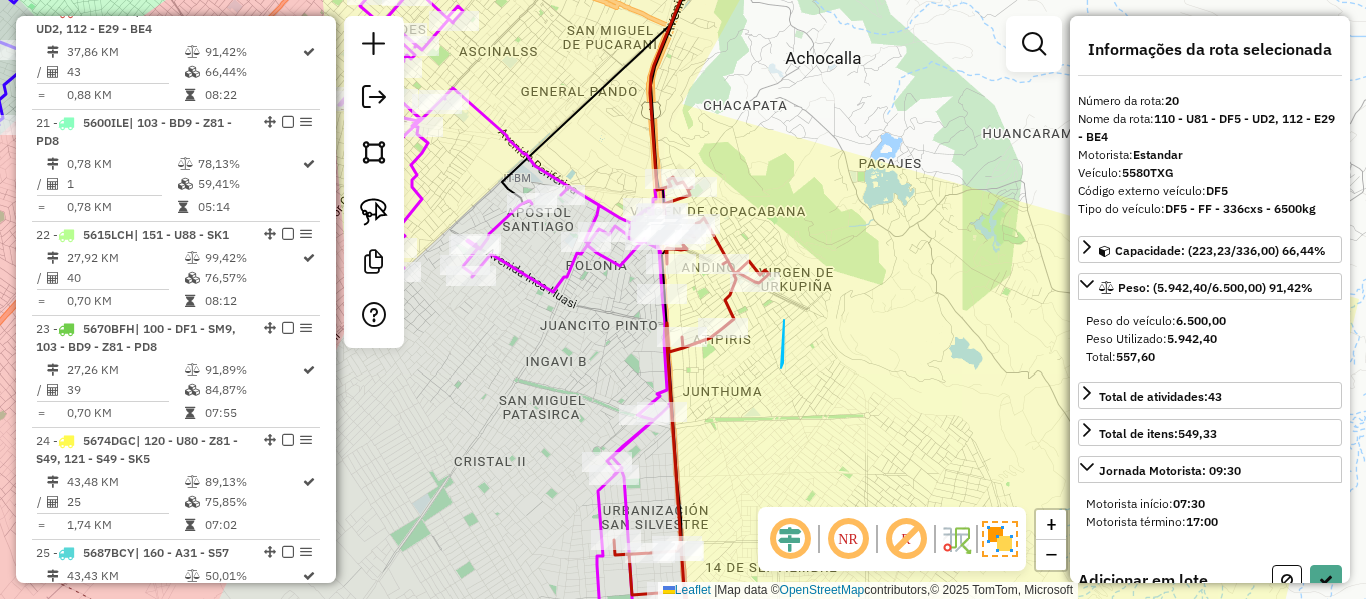 drag, startPoint x: 784, startPoint y: 320, endPoint x: 736, endPoint y: 230, distance: 102 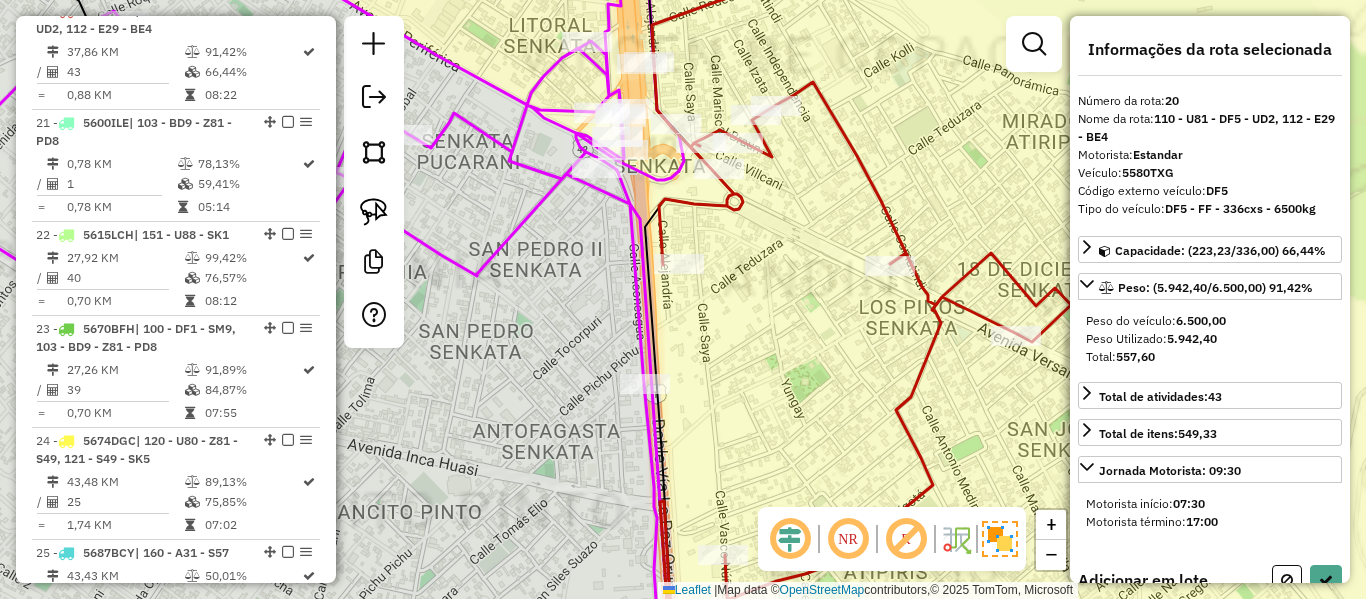 click on "Rota 20 - Placa 5580TXG  0000084649 - T. FELIX Janela de atendimento Grade de atendimento Capacidade Transportadoras Veículos Cliente Pedidos  Rotas Selecione os dias de semana para filtrar as janelas de atendimento  Seg   Ter   Qua   Qui   Sex   Sáb   Dom  Informe o período da janela de atendimento: De: Até:  Filtrar exatamente a janela do cliente  Considerar janela de atendimento padrão  Selecione os dias de semana para filtrar as grades de atendimento  Seg   Ter   Qua   Qui   Sex   Sáb   Dom   Considerar clientes sem dia de atendimento cadastrado  Clientes fora do dia de atendimento selecionado Filtrar as atividades entre os valores definidos abaixo:  Peso mínimo:   Peso máximo:   Cubagem mínima:   Cubagem máxima:   De:   Até:  Filtrar as atividades entre o tempo de atendimento definido abaixo:  De:   Até:   Considerar capacidade total dos clientes não roteirizados Transportadora: Selecione um ou mais itens Tipo de veículo: Selecione um ou mais itens Veículo: Selecione um ou mais itens Nome:" 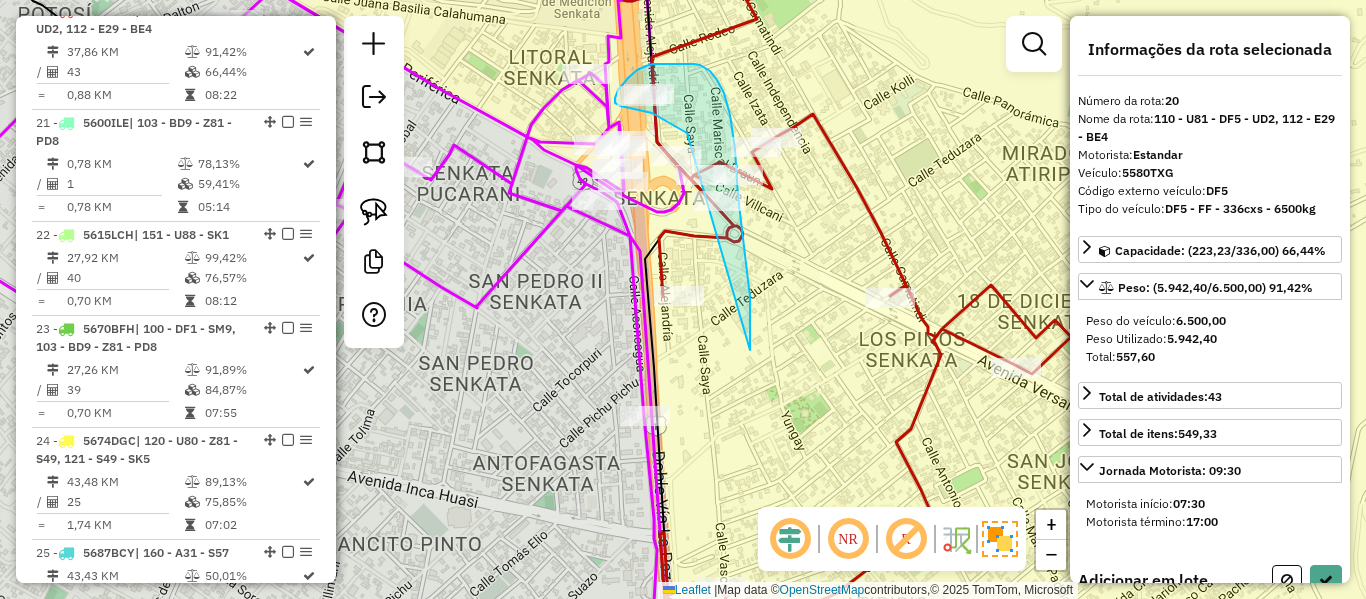 click on "Rota 4 - Placa 4511SPK  0000917198 - D. LEVEL BLUE Janela de atendimento Grade de atendimento Capacidade Transportadoras Veículos Cliente Pedidos  Rotas Selecione os dias de semana para filtrar as janelas de atendimento  Seg   Ter   Qua   Qui   Sex   Sáb   Dom  Informe o período da janela de atendimento: De: Até:  Filtrar exatamente a janela do cliente  Considerar janela de atendimento padrão  Selecione os dias de semana para filtrar as grades de atendimento  Seg   Ter   Qua   Qui   Sex   Sáb   Dom   Considerar clientes sem dia de atendimento cadastrado  Clientes fora do dia de atendimento selecionado Filtrar as atividades entre os valores definidos abaixo:  Peso mínimo:   Peso máximo:   Cubagem mínima:   Cubagem máxima:   De:   Até:  Filtrar as atividades entre o tempo de atendimento definido abaixo:  De:   Até:   Considerar capacidade total dos clientes não roteirizados Transportadora: Selecione um ou mais itens Tipo de veículo: Selecione um ou mais itens Veículo: Selecione um ou mais itens +" 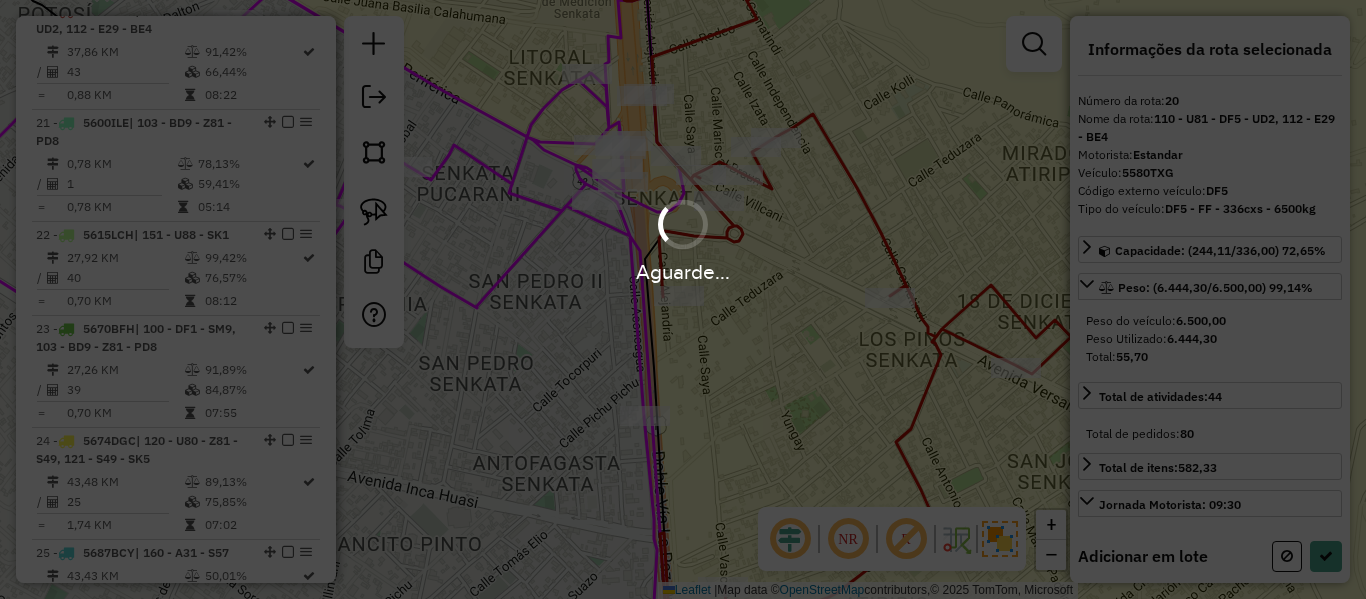 select on "**********" 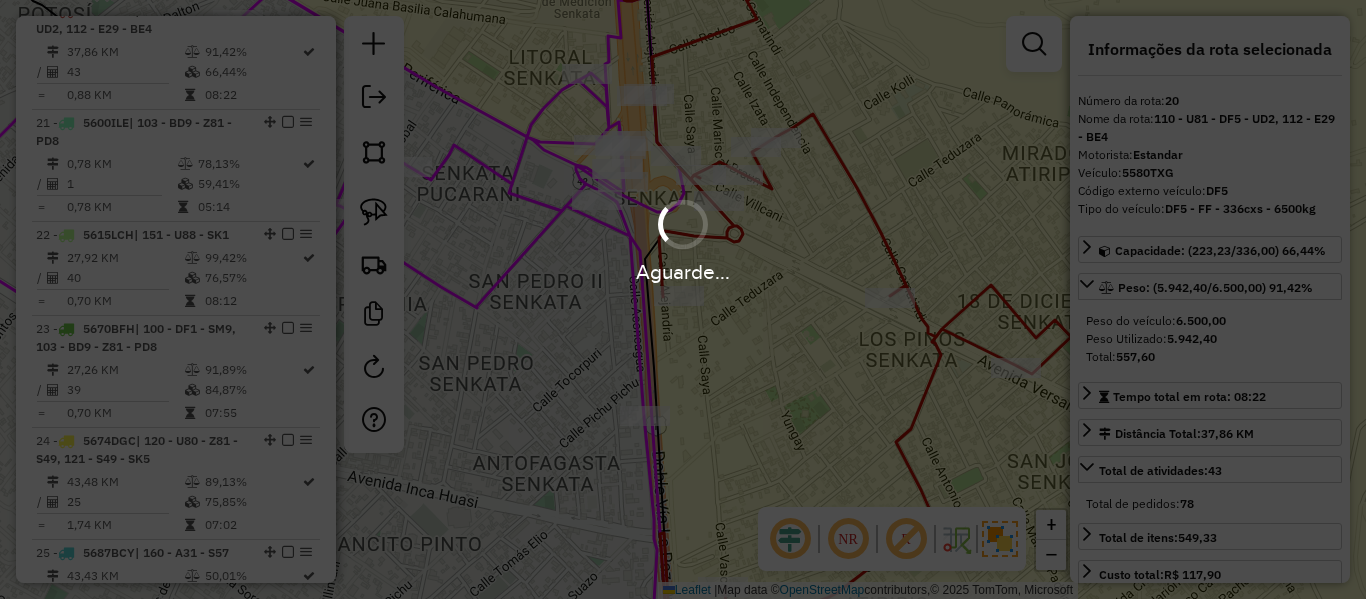 click on "Aguarde..." 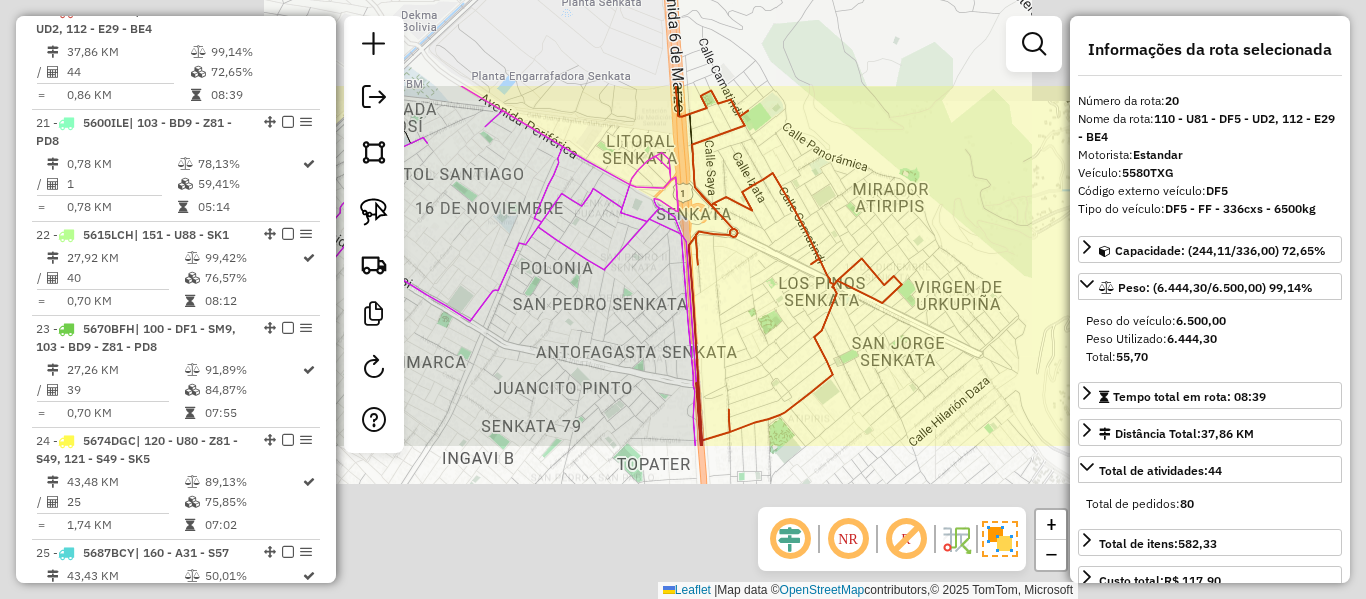 drag, startPoint x: 785, startPoint y: 308, endPoint x: 783, endPoint y: 242, distance: 66.0303 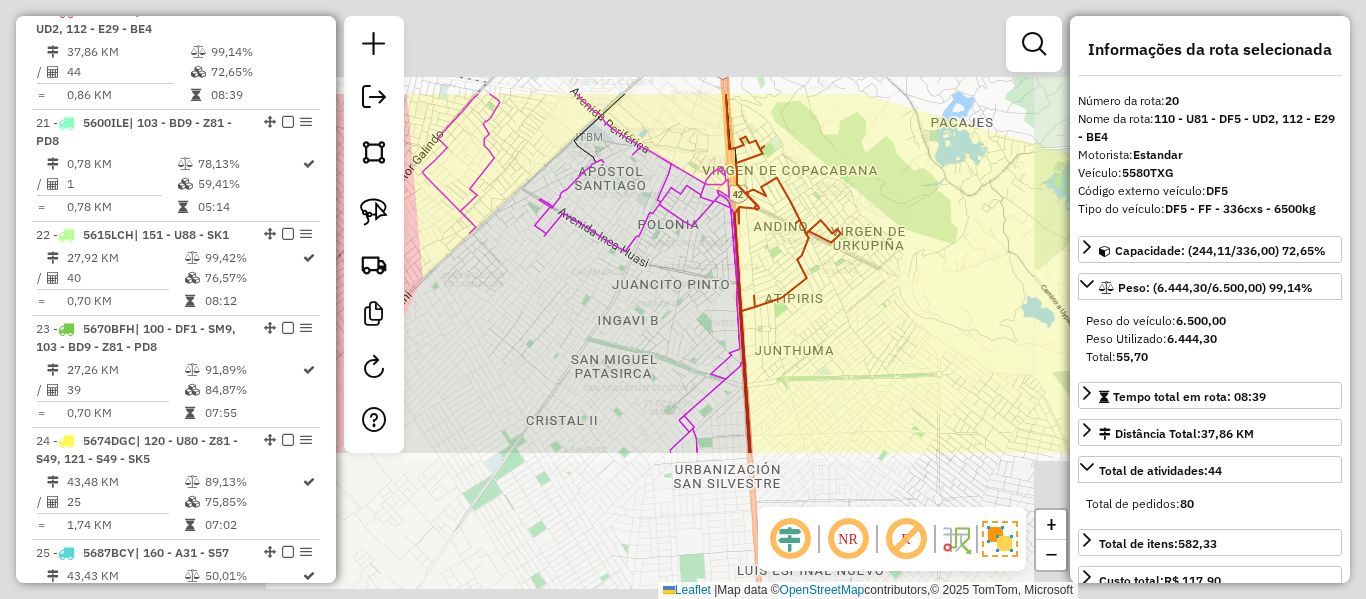 click 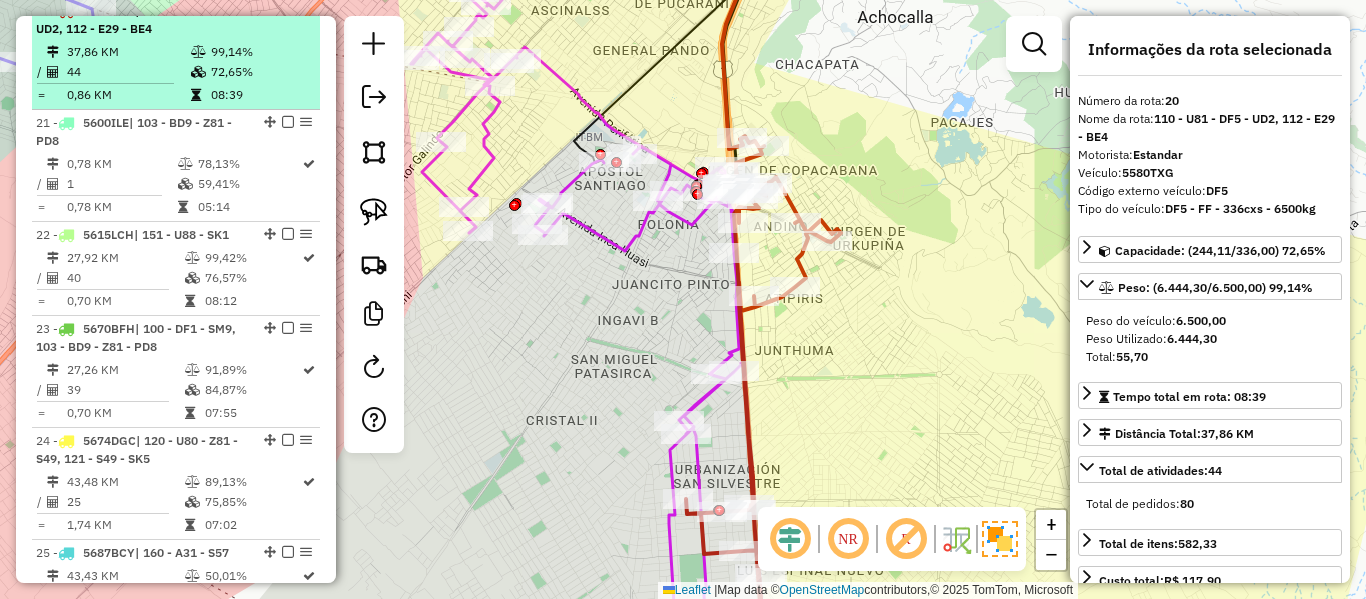 click 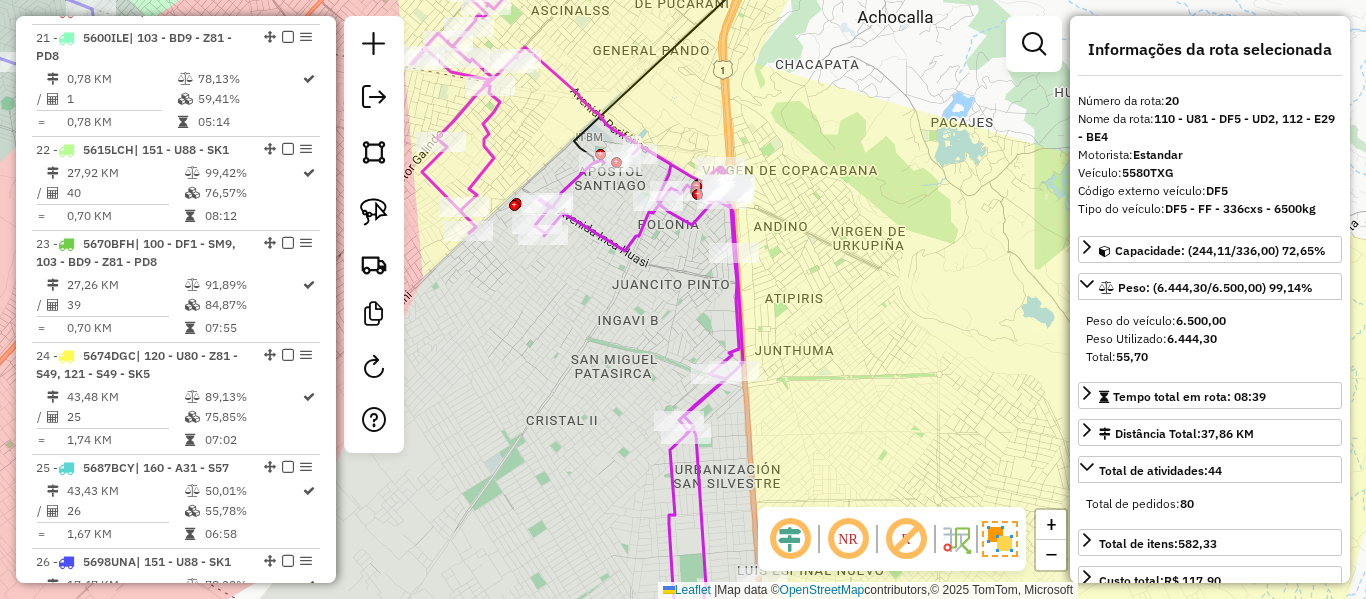 click on "Janela de atendimento Grade de atendimento Capacidade Transportadoras Veículos Cliente Pedidos  Rotas Selecione os dias de semana para filtrar as janelas de atendimento  Seg   Ter   Qua   Qui   Sex   Sáb   Dom  Informe o período da janela de atendimento: De: Até:  Filtrar exatamente a janela do cliente  Considerar janela de atendimento padrão  Selecione os dias de semana para filtrar as grades de atendimento  Seg   Ter   Qua   Qui   Sex   Sáb   Dom   Considerar clientes sem dia de atendimento cadastrado  Clientes fora do dia de atendimento selecionado Filtrar as atividades entre os valores definidos abaixo:  Peso mínimo:   Peso máximo:   Cubagem mínima:   Cubagem máxima:   De:   Até:  Filtrar as atividades entre o tempo de atendimento definido abaixo:  De:   Até:   Considerar capacidade total dos clientes não roteirizados Transportadora: Selecione um ou mais itens Tipo de veículo: Selecione um ou mais itens Veículo: Selecione um ou mais itens Motorista: Selecione um ou mais itens Nome: Rótulo:" 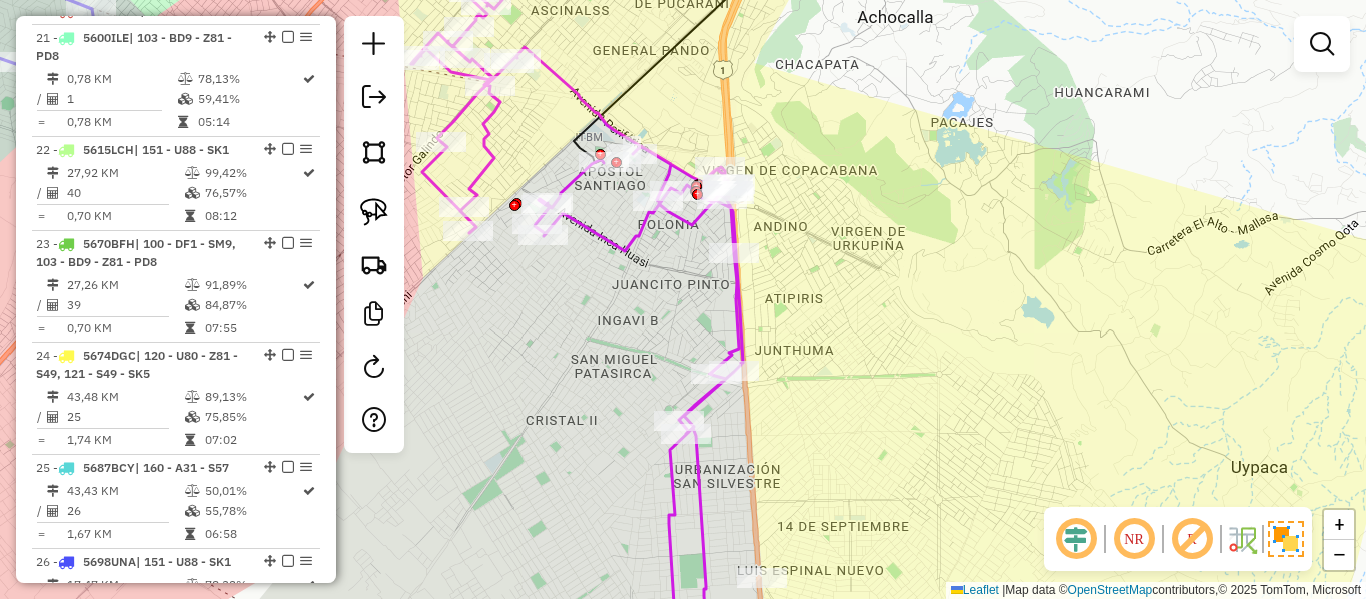 click on "Janela de atendimento Grade de atendimento Capacidade Transportadoras Veículos Cliente Pedidos  Rotas Selecione os dias de semana para filtrar as janelas de atendimento  Seg   Ter   Qua   Qui   Sex   Sáb   Dom  Informe o período da janela de atendimento: De: Até:  Filtrar exatamente a janela do cliente  Considerar janela de atendimento padrão  Selecione os dias de semana para filtrar as grades de atendimento  Seg   Ter   Qua   Qui   Sex   Sáb   Dom   Considerar clientes sem dia de atendimento cadastrado  Clientes fora do dia de atendimento selecionado Filtrar as atividades entre os valores definidos abaixo:  Peso mínimo:   Peso máximo:   Cubagem mínima:   Cubagem máxima:   De:   Até:  Filtrar as atividades entre o tempo de atendimento definido abaixo:  De:   Até:   Considerar capacidade total dos clientes não roteirizados Transportadora: Selecione um ou mais itens Tipo de veículo: Selecione um ou mais itens Veículo: Selecione um ou mais itens Motorista: Selecione um ou mais itens Nome: Rótulo:" 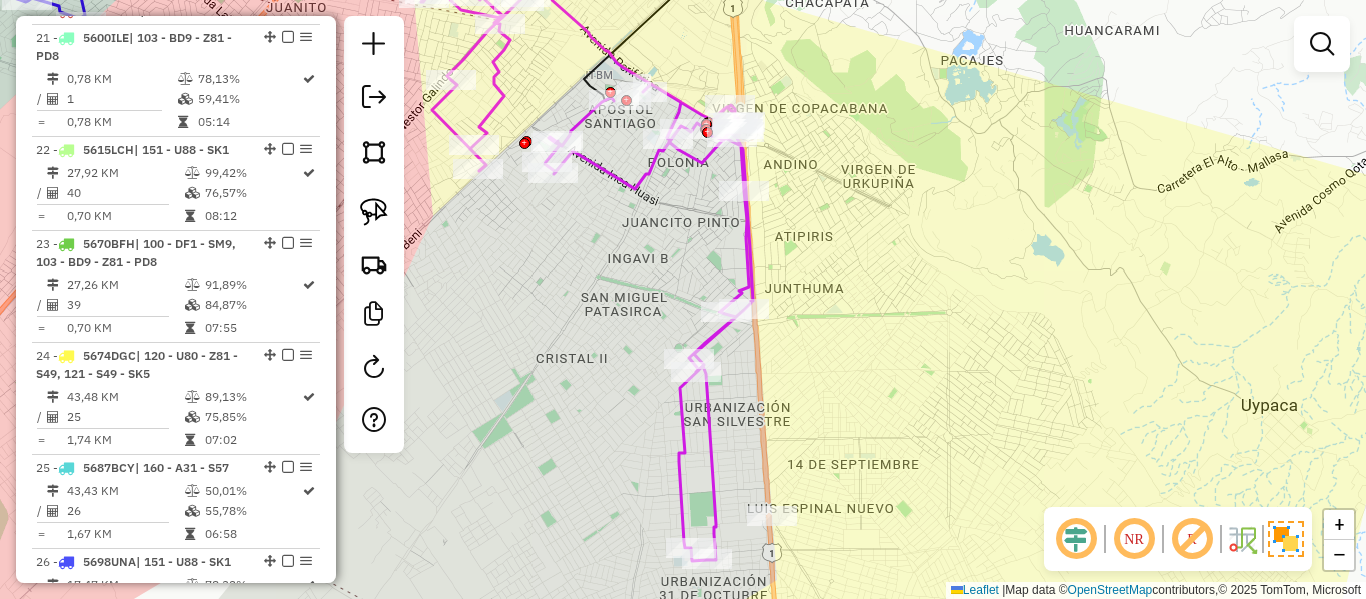 click 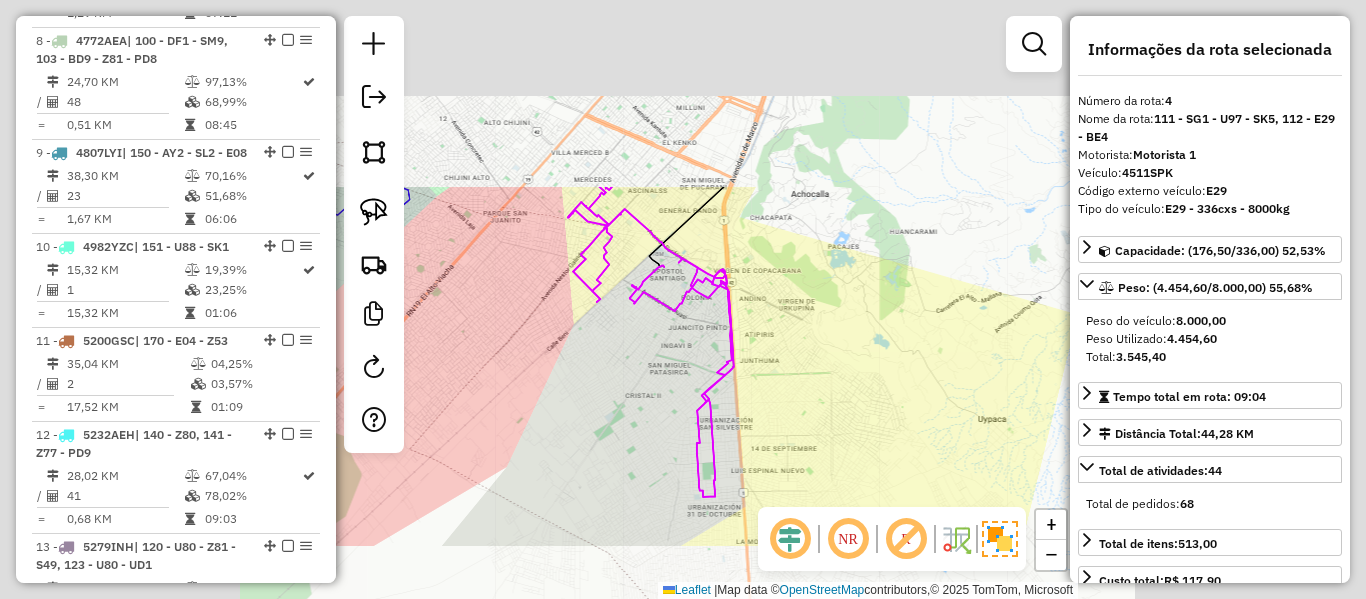 scroll, scrollTop: 1099, scrollLeft: 0, axis: vertical 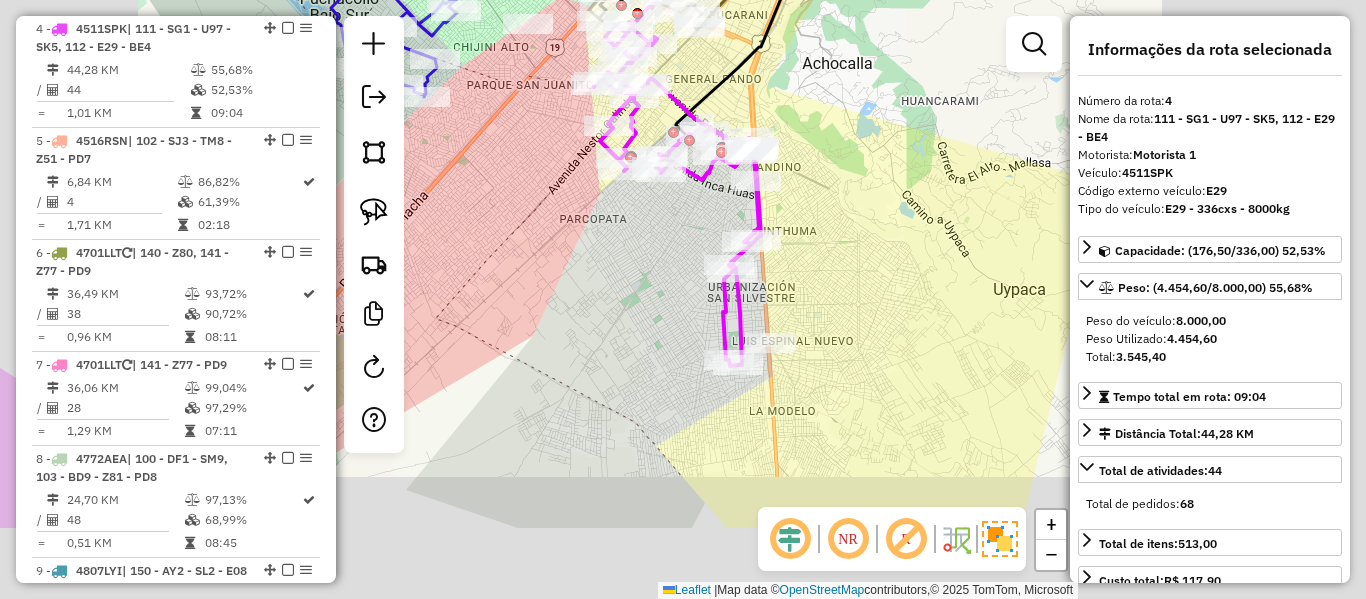 drag, startPoint x: 902, startPoint y: 323, endPoint x: 915, endPoint y: 361, distance: 40.16217 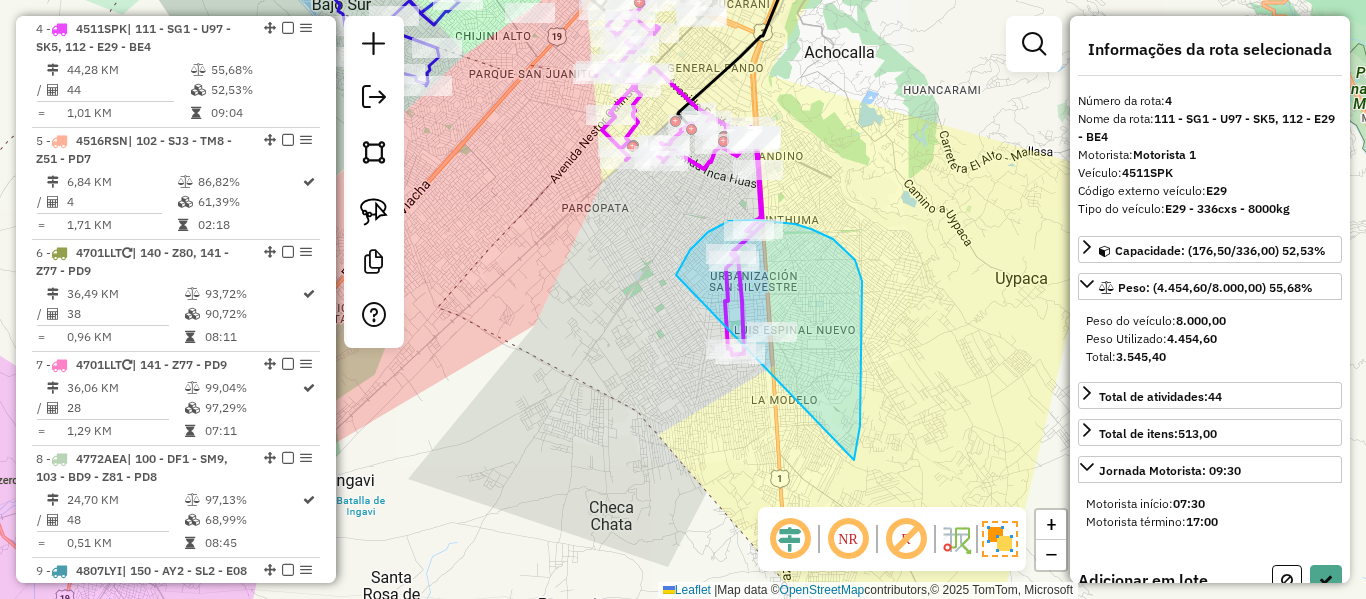 drag, startPoint x: 860, startPoint y: 426, endPoint x: 718, endPoint y: 440, distance: 142.68848 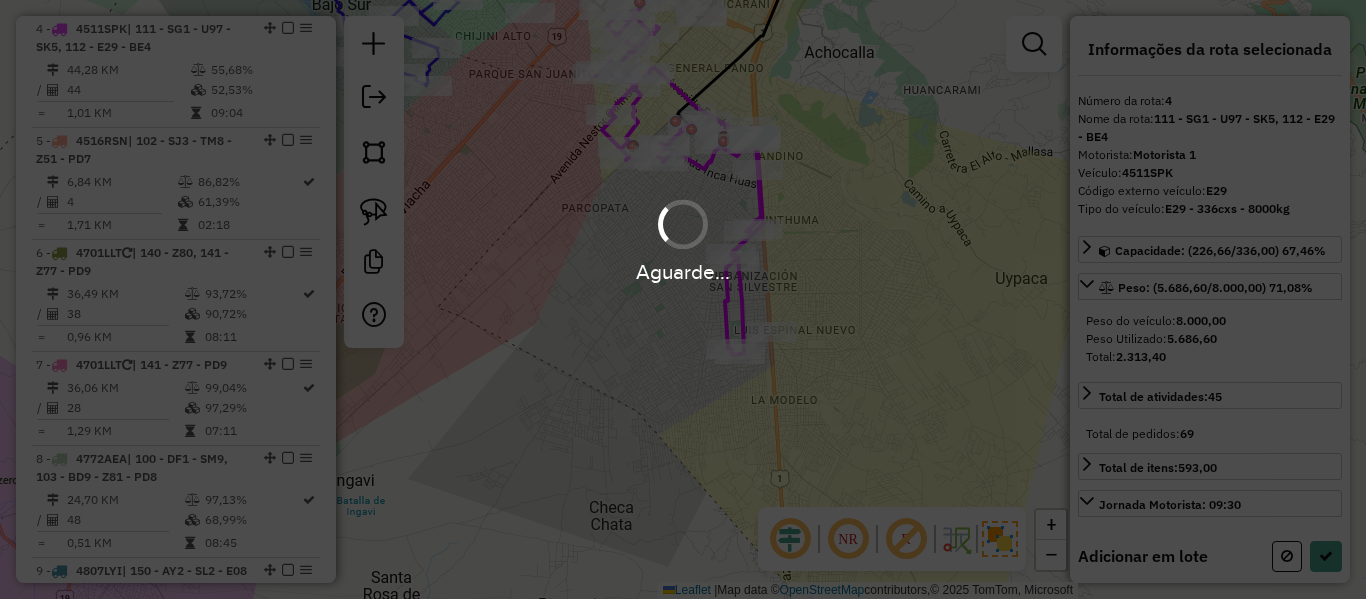 select on "**********" 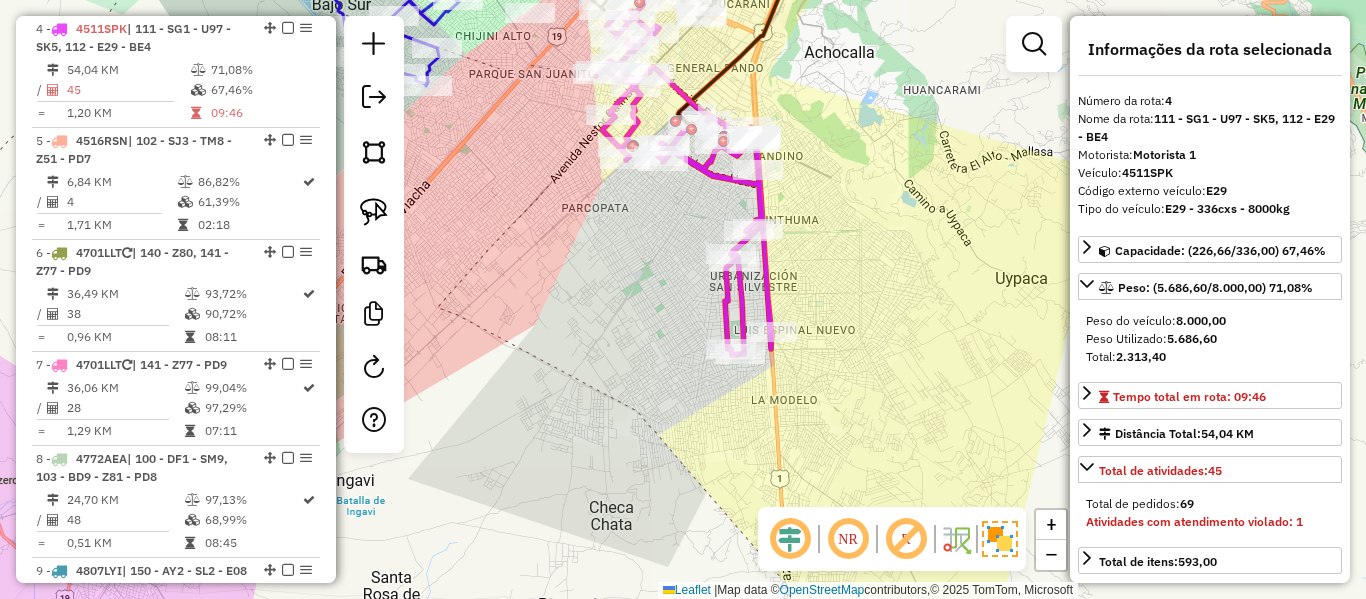 click 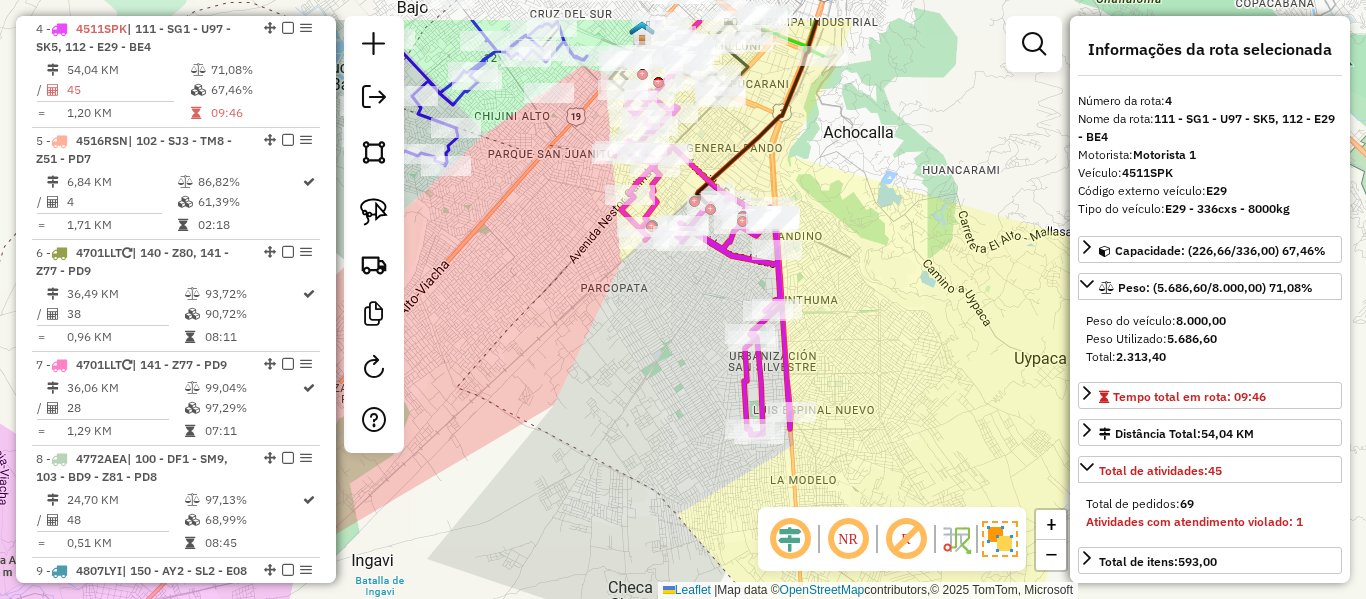 drag, startPoint x: 708, startPoint y: 376, endPoint x: 748, endPoint y: 483, distance: 114.232216 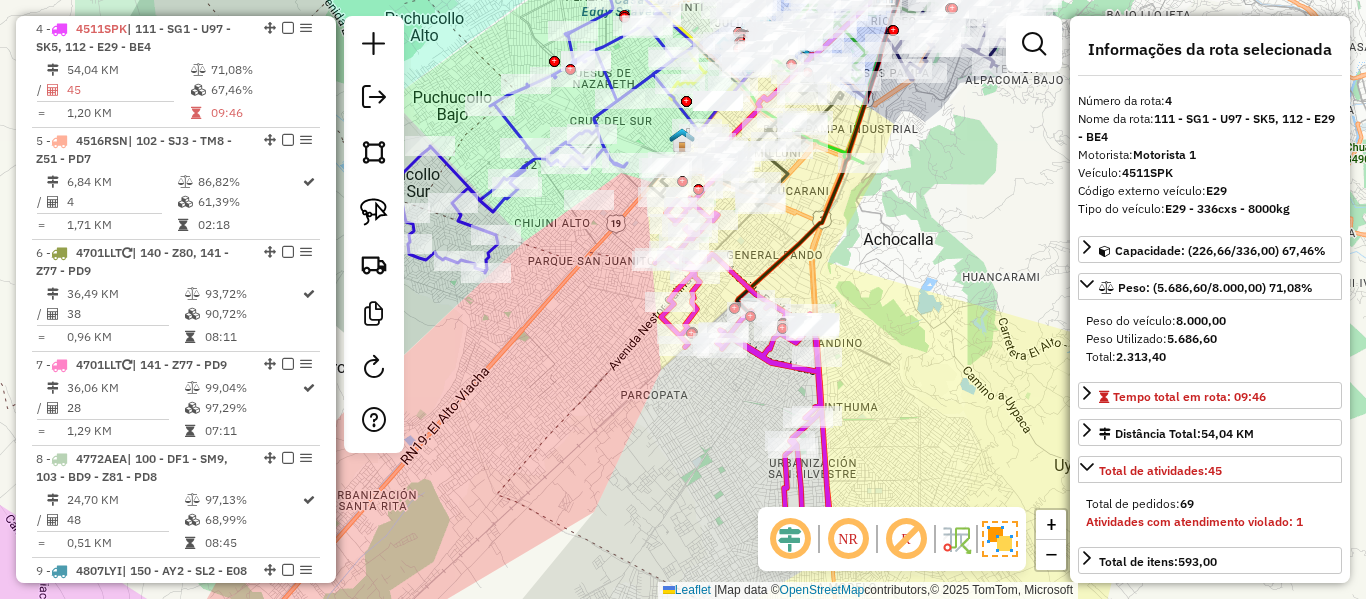 click 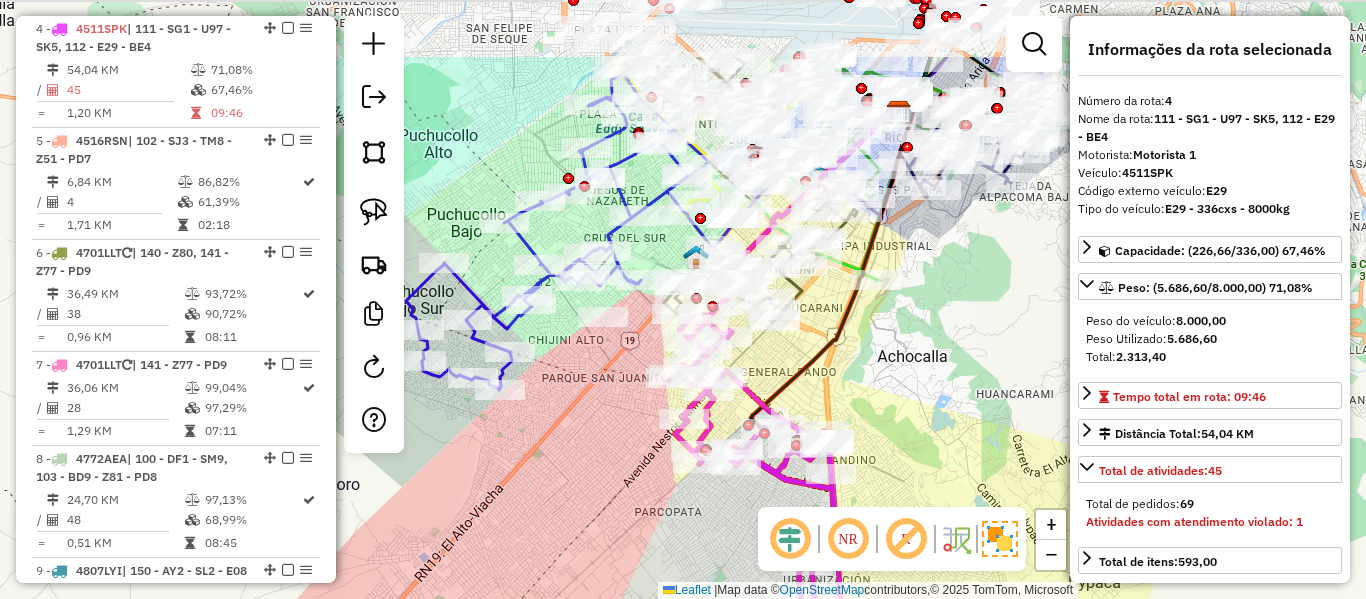 drag, startPoint x: 902, startPoint y: 438, endPoint x: 896, endPoint y: 449, distance: 12.529964 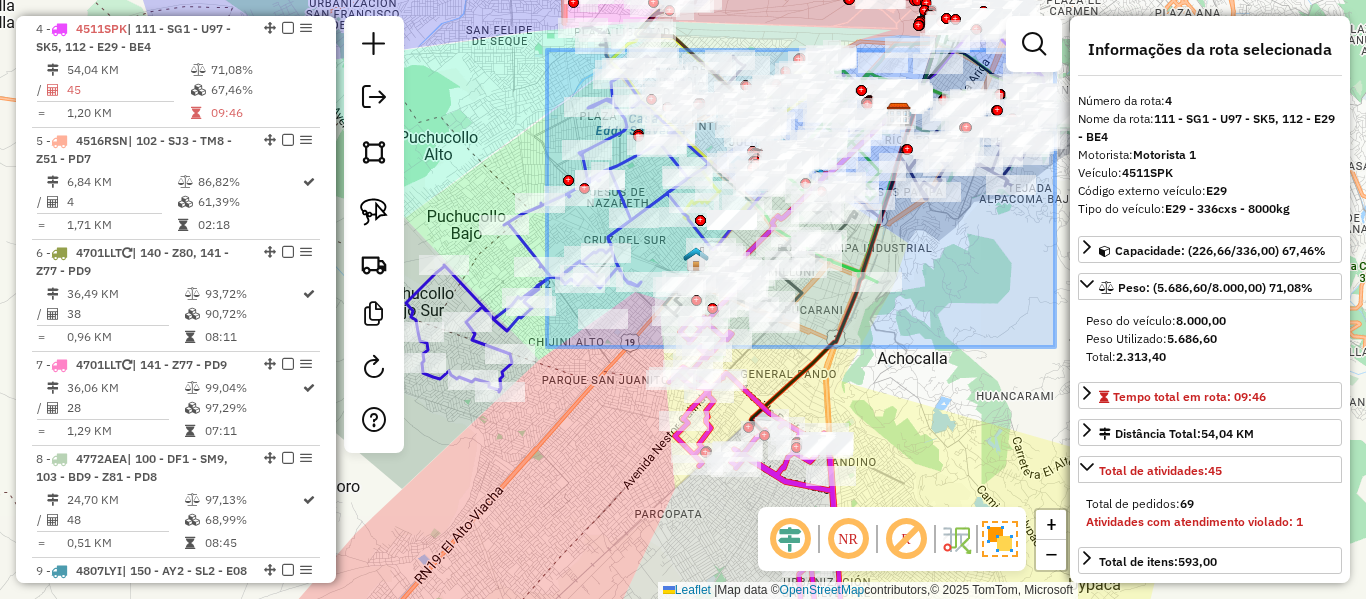 drag, startPoint x: 547, startPoint y: 50, endPoint x: 1058, endPoint y: 349, distance: 592.049 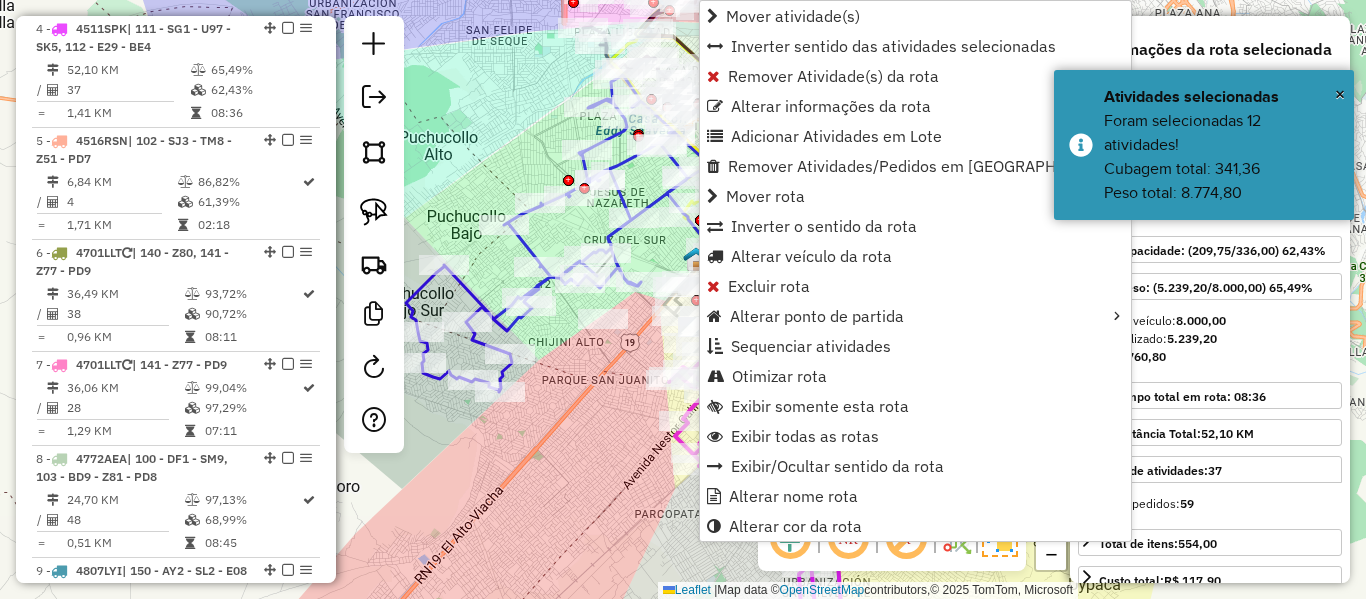 click on "Janela de atendimento Grade de atendimento Capacidade Transportadoras Veículos Cliente Pedidos  Rotas Selecione os dias de semana para filtrar as janelas de atendimento  Seg   Ter   Qua   Qui   Sex   Sáb   Dom  Informe o período da janela de atendimento: De: Até:  Filtrar exatamente a janela do cliente  Considerar janela de atendimento padrão  Selecione os dias de semana para filtrar as grades de atendimento  Seg   Ter   Qua   Qui   Sex   Sáb   Dom   Considerar clientes sem dia de atendimento cadastrado  Clientes fora do dia de atendimento selecionado Filtrar as atividades entre os valores definidos abaixo:  Peso mínimo:   Peso máximo:   Cubagem mínima:   Cubagem máxima:   De:   Até:  Filtrar as atividades entre o tempo de atendimento definido abaixo:  De:   Até:   Considerar capacidade total dos clientes não roteirizados Transportadora: Selecione um ou mais itens Tipo de veículo: Selecione um ou mais itens Veículo: Selecione um ou mais itens Motorista: Selecione um ou mais itens Nome: Rótulo:" 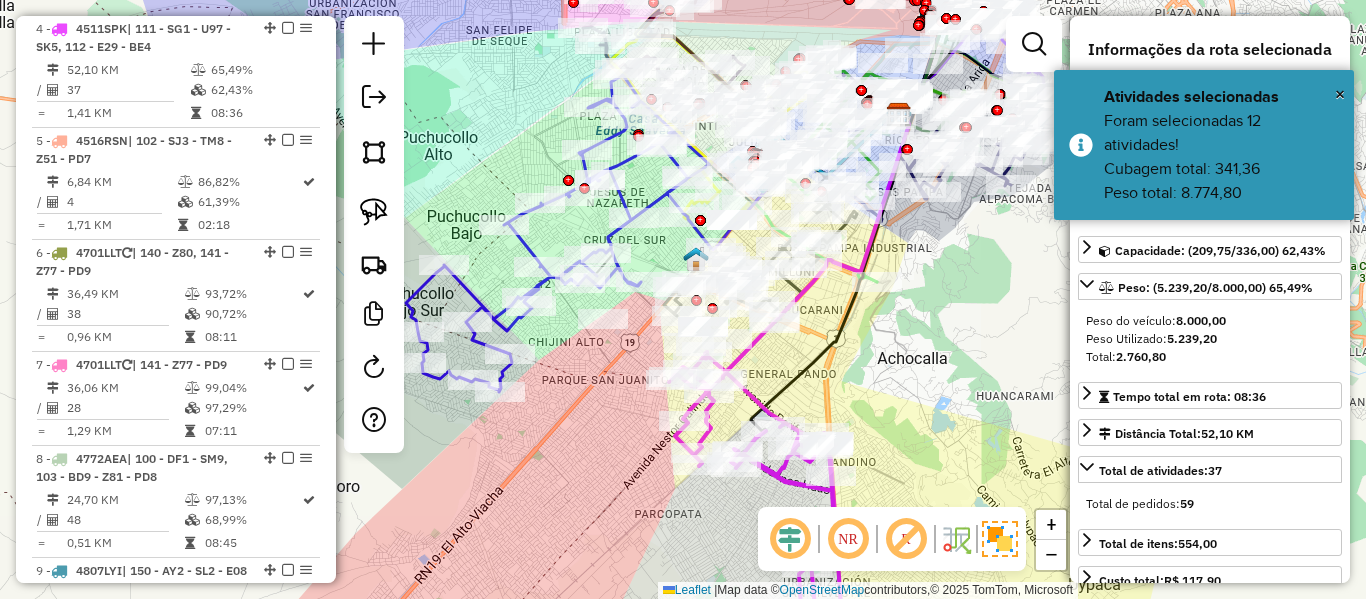 click on "Janela de atendimento Grade de atendimento Capacidade Transportadoras Veículos Cliente Pedidos  Rotas Selecione os dias de semana para filtrar as janelas de atendimento  Seg   Ter   Qua   Qui   Sex   Sáb   Dom  Informe o período da janela de atendimento: De: Até:  Filtrar exatamente a janela do cliente  Considerar janela de atendimento padrão  Selecione os dias de semana para filtrar as grades de atendimento  Seg   Ter   Qua   Qui   Sex   Sáb   Dom   Considerar clientes sem dia de atendimento cadastrado  Clientes fora do dia de atendimento selecionado Filtrar as atividades entre os valores definidos abaixo:  Peso mínimo:   Peso máximo:   Cubagem mínima:   Cubagem máxima:   De:   Até:  Filtrar as atividades entre o tempo de atendimento definido abaixo:  De:   Até:   Considerar capacidade total dos clientes não roteirizados Transportadora: Selecione um ou mais itens Tipo de veículo: Selecione um ou mais itens Veículo: Selecione um ou mais itens Motorista: Selecione um ou mais itens Nome: Rótulo:" 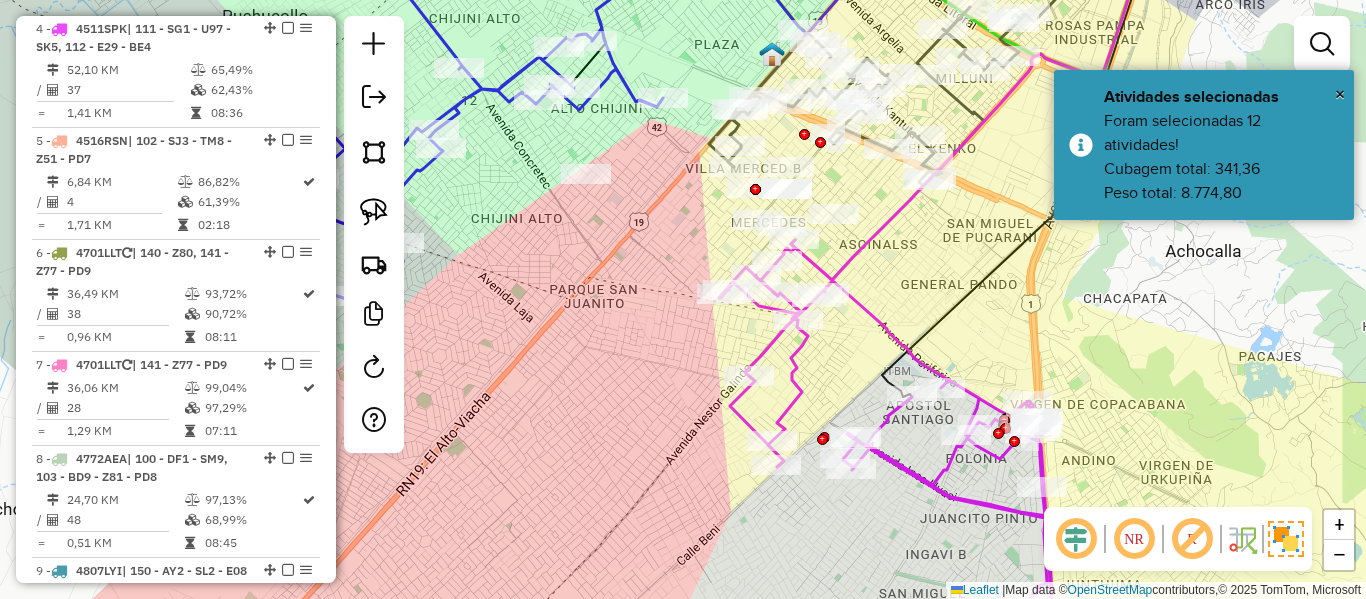 click 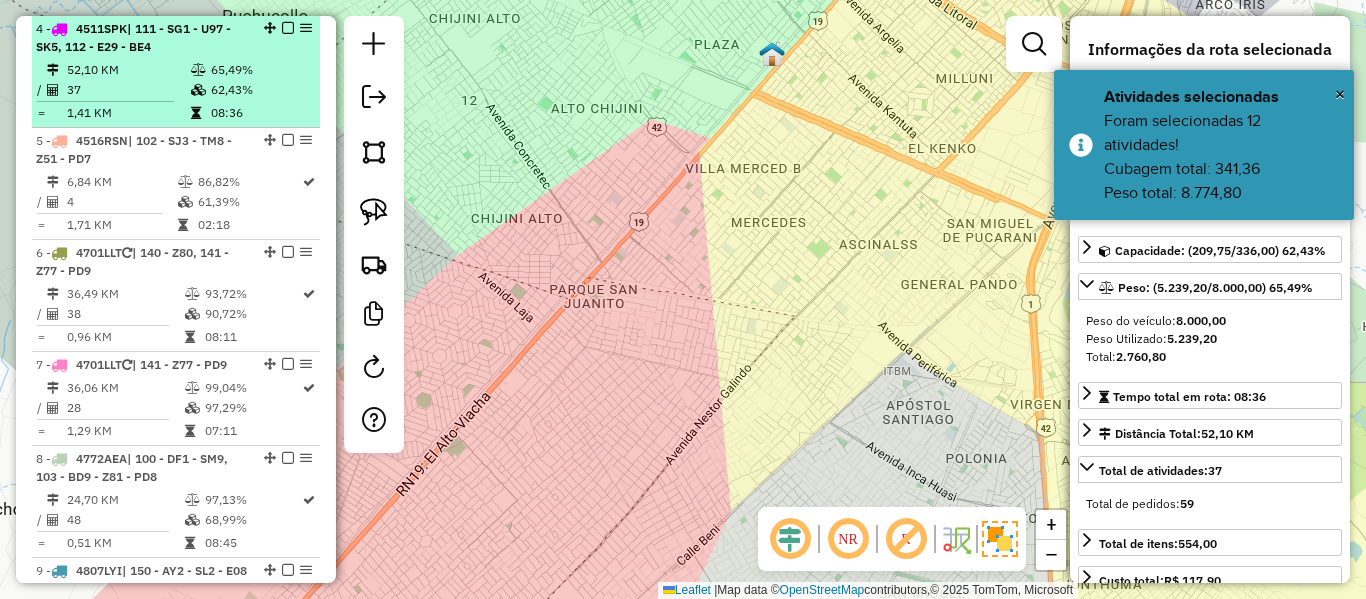 click on "62,43%" 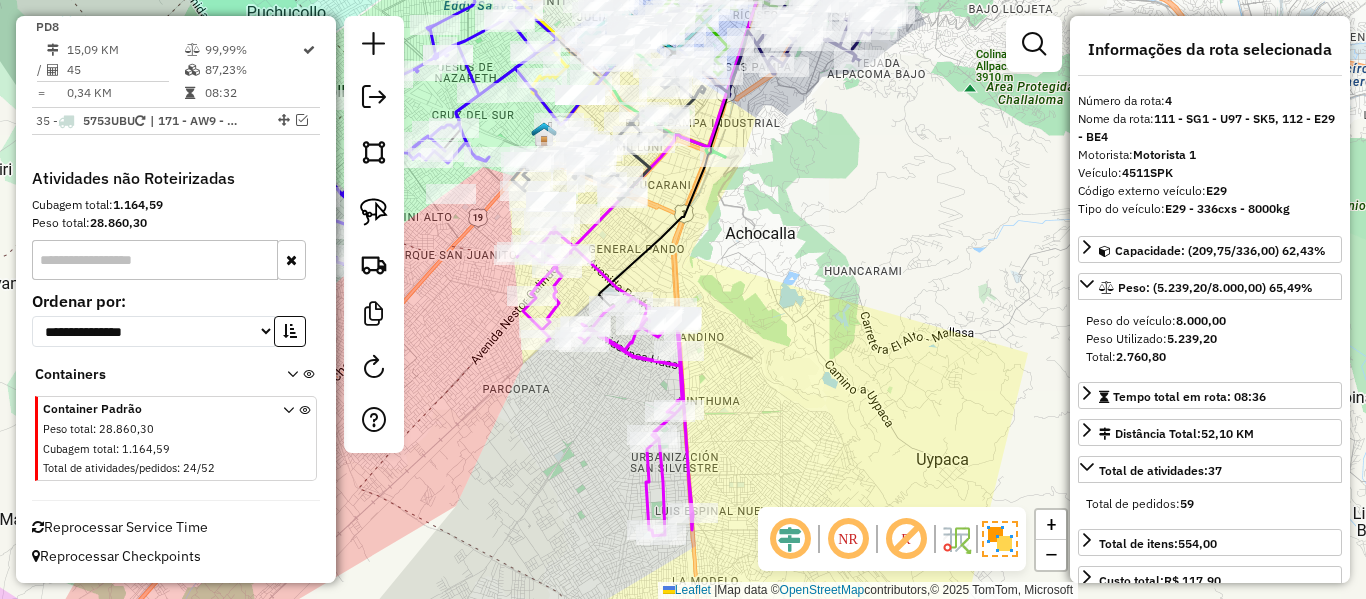 click 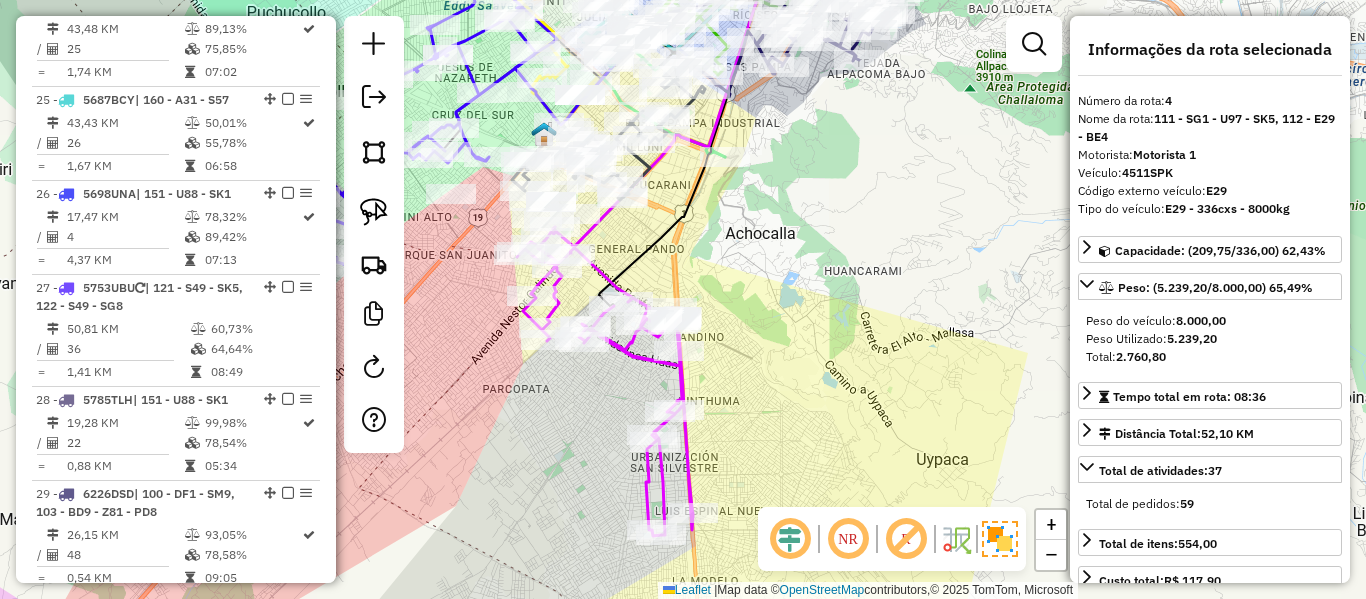 scroll, scrollTop: 1099, scrollLeft: 0, axis: vertical 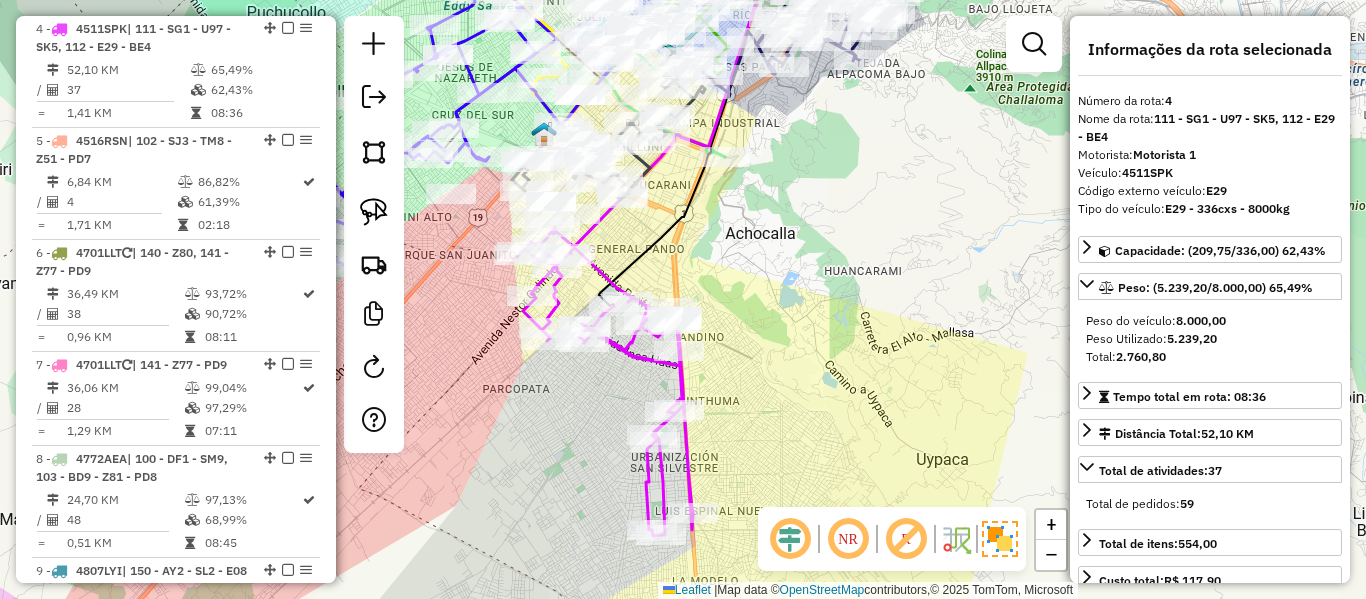 click 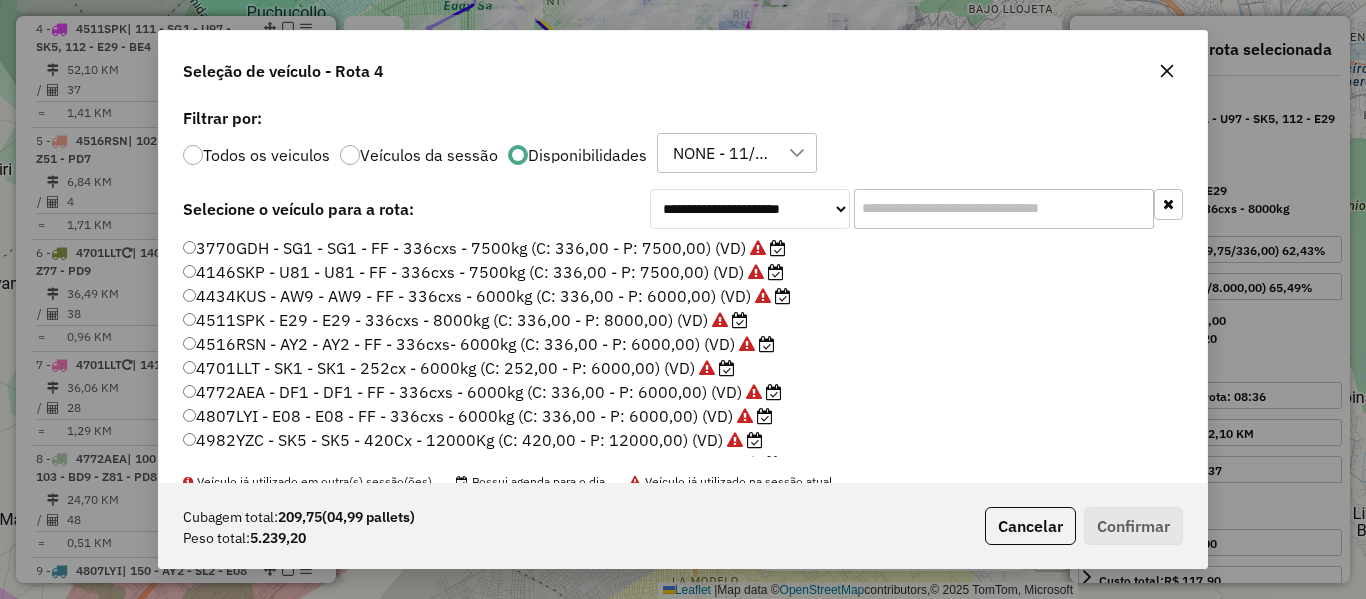 scroll, scrollTop: 11, scrollLeft: 6, axis: both 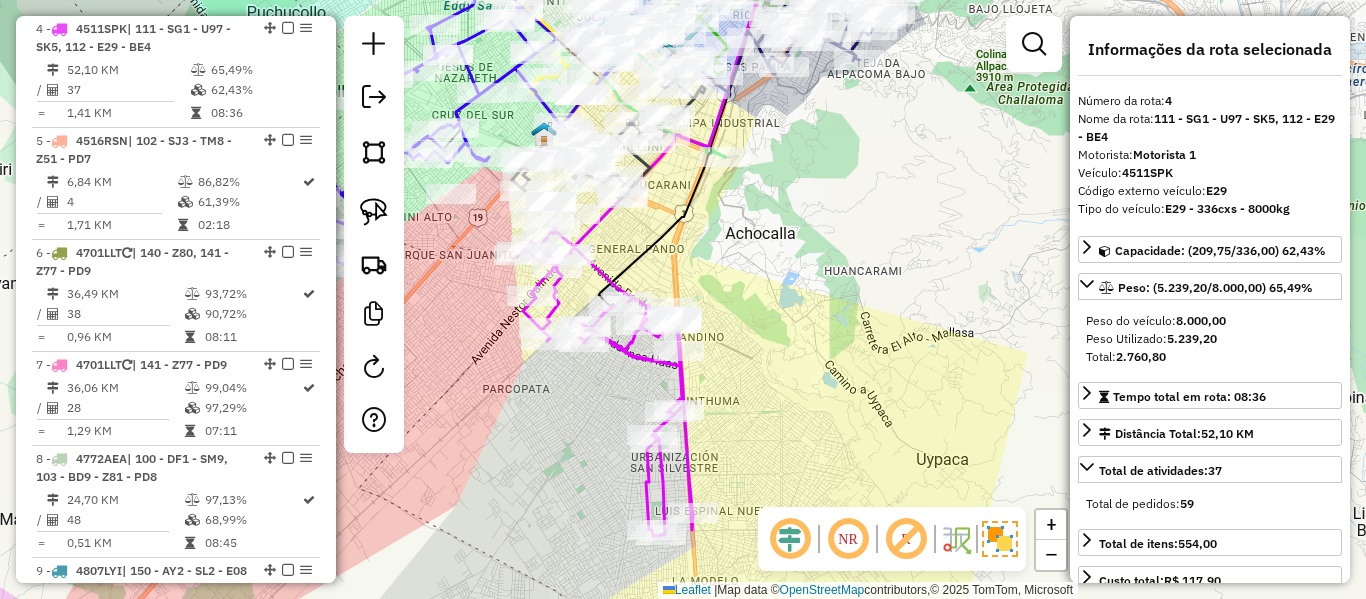 click on "Janela de atendimento Grade de atendimento Capacidade Transportadoras Veículos Cliente Pedidos  Rotas Selecione os dias de semana para filtrar as janelas de atendimento  Seg   Ter   Qua   Qui   Sex   Sáb   Dom  Informe o período da janela de atendimento: De: Até:  Filtrar exatamente a janela do cliente  Considerar janela de atendimento padrão  Selecione os dias de semana para filtrar as grades de atendimento  Seg   Ter   Qua   Qui   Sex   Sáb   Dom   Considerar clientes sem dia de atendimento cadastrado  Clientes fora do dia de atendimento selecionado Filtrar as atividades entre os valores definidos abaixo:  Peso mínimo:   Peso máximo:   Cubagem mínima:   Cubagem máxima:   De:   Até:  Filtrar as atividades entre o tempo de atendimento definido abaixo:  De:   Até:   Considerar capacidade total dos clientes não roteirizados Transportadora: Selecione um ou mais itens Tipo de veículo: Selecione um ou mais itens Veículo: Selecione um ou mais itens Motorista: Selecione um ou mais itens Nome: Rótulo:" 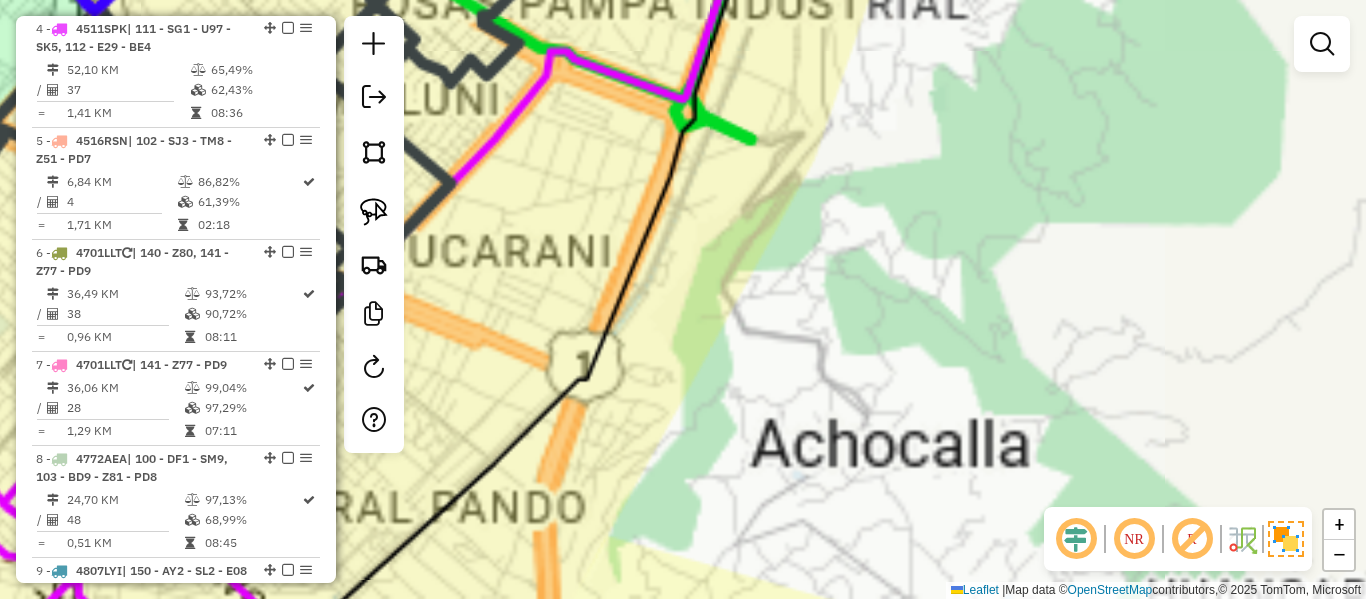 click on "Janela de atendimento Grade de atendimento Capacidade Transportadoras Veículos Cliente Pedidos  Rotas Selecione os dias de semana para filtrar as janelas de atendimento  Seg   Ter   Qua   Qui   Sex   Sáb   Dom  Informe o período da janela de atendimento: De: Até:  Filtrar exatamente a janela do cliente  Considerar janela de atendimento padrão  Selecione os dias de semana para filtrar as grades de atendimento  Seg   Ter   Qua   Qui   Sex   Sáb   Dom   Considerar clientes sem dia de atendimento cadastrado  Clientes fora do dia de atendimento selecionado Filtrar as atividades entre os valores definidos abaixo:  Peso mínimo:   Peso máximo:   Cubagem mínima:   Cubagem máxima:   De:   Até:  Filtrar as atividades entre o tempo de atendimento definido abaixo:  De:   Até:   Considerar capacidade total dos clientes não roteirizados Transportadora: Selecione um ou mais itens Tipo de veículo: Selecione um ou mais itens Veículo: Selecione um ou mais itens Motorista: Selecione um ou mais itens Nome: Rótulo:" 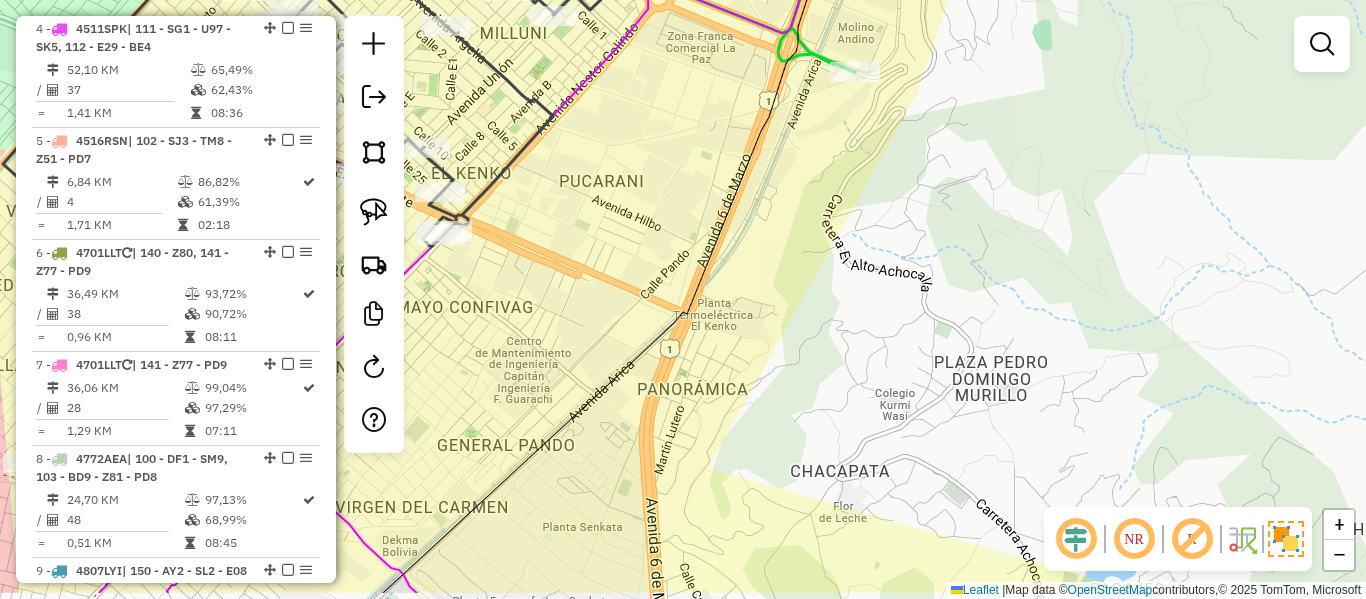 drag, startPoint x: 780, startPoint y: 306, endPoint x: 848, endPoint y: 276, distance: 74.323616 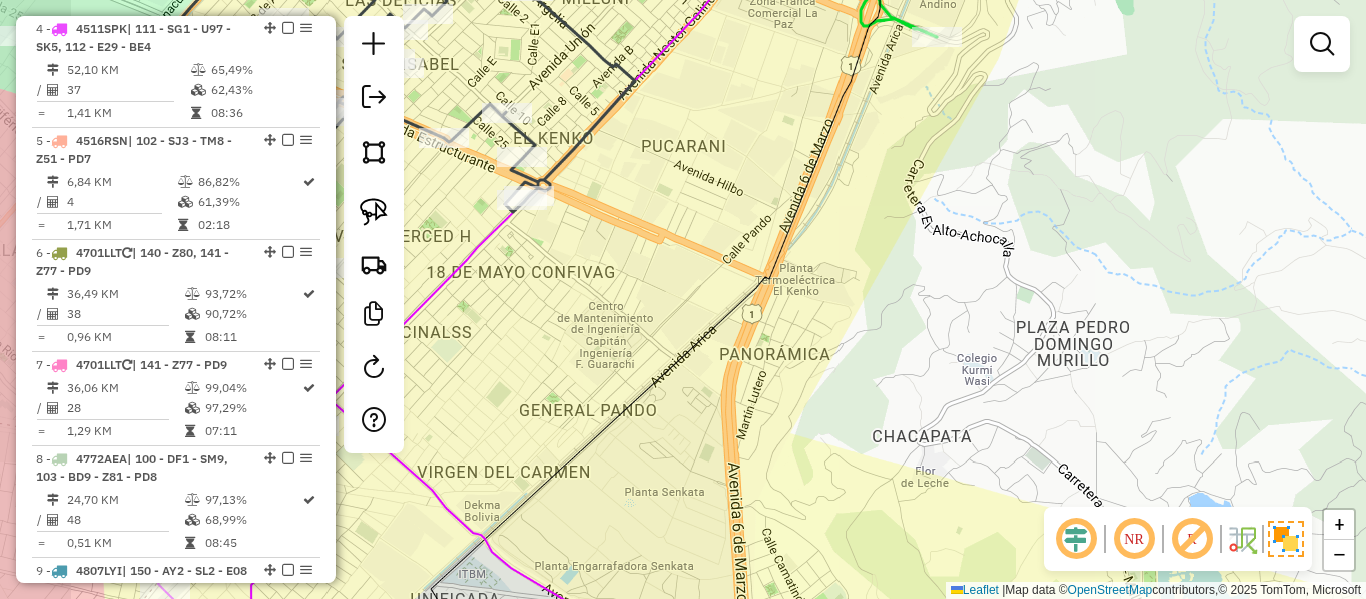click on "Janela de atendimento Grade de atendimento Capacidade Transportadoras Veículos Cliente Pedidos  Rotas Selecione os dias de semana para filtrar as janelas de atendimento  Seg   Ter   Qua   Qui   Sex   Sáb   Dom  Informe o período da janela de atendimento: De: Até:  Filtrar exatamente a janela do cliente  Considerar janela de atendimento padrão  Selecione os dias de semana para filtrar as grades de atendimento  Seg   Ter   Qua   Qui   Sex   Sáb   Dom   Considerar clientes sem dia de atendimento cadastrado  Clientes fora do dia de atendimento selecionado Filtrar as atividades entre os valores definidos abaixo:  Peso mínimo:   Peso máximo:   Cubagem mínima:   Cubagem máxima:   De:   Até:  Filtrar as atividades entre o tempo de atendimento definido abaixo:  De:   Até:   Considerar capacidade total dos clientes não roteirizados Transportadora: Selecione um ou mais itens Tipo de veículo: Selecione um ou mais itens Veículo: Selecione um ou mais itens Motorista: Selecione um ou mais itens Nome: Rótulo:" 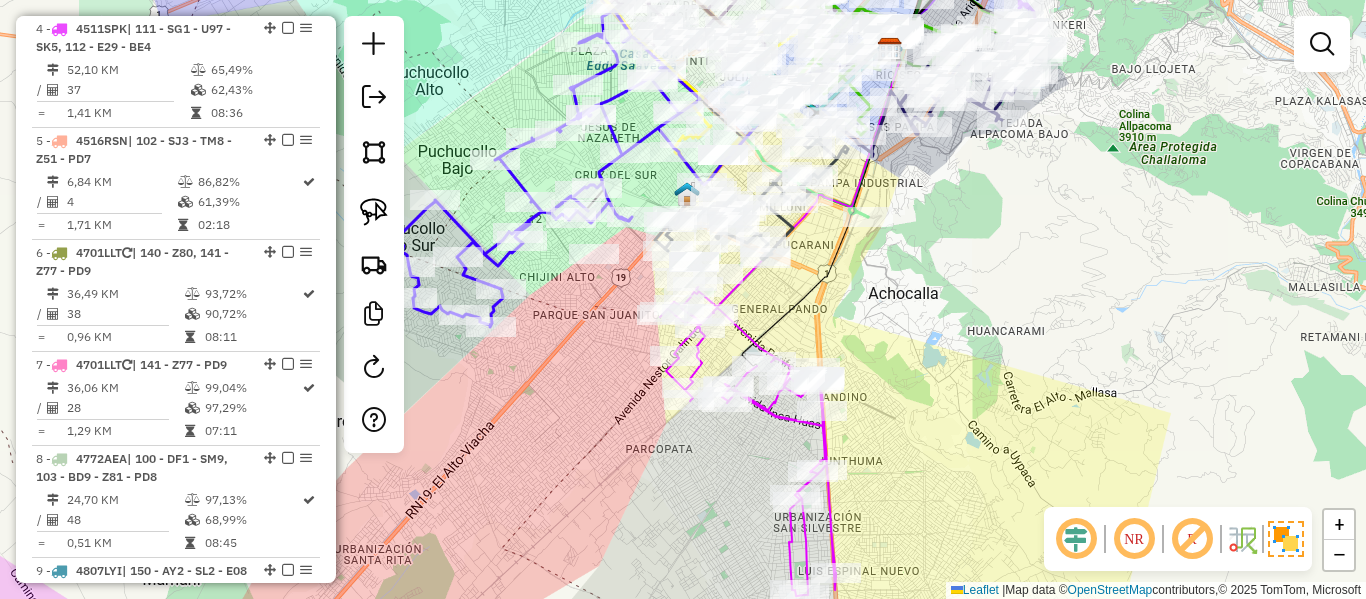 click 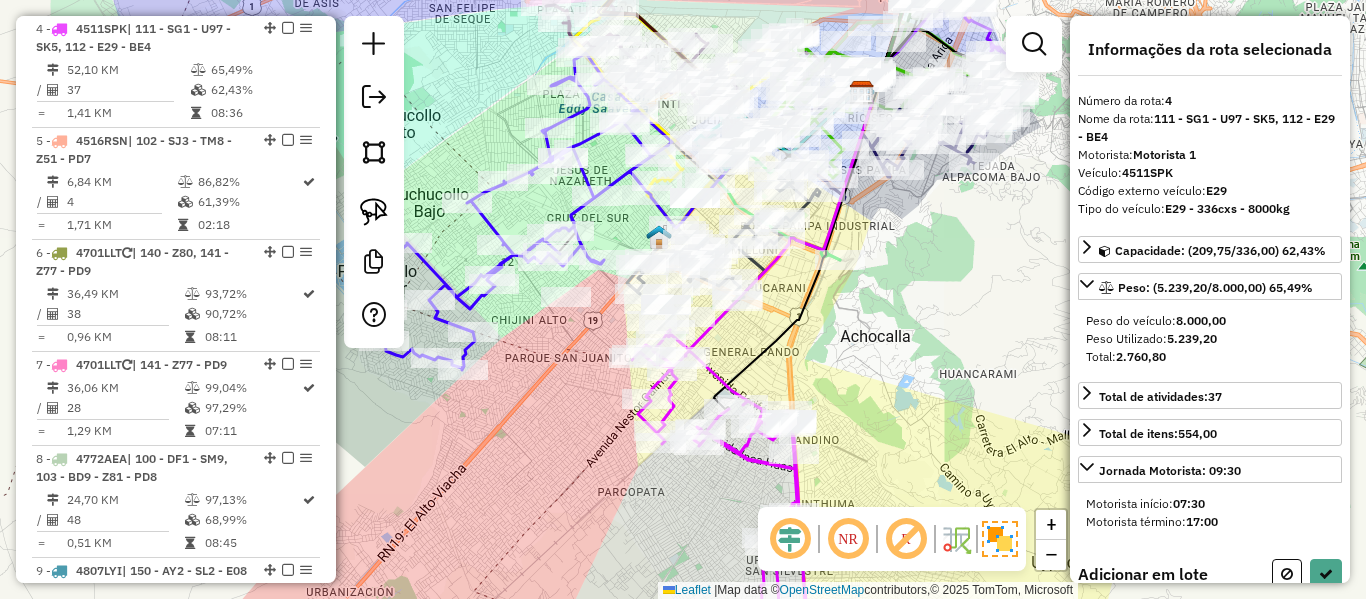 drag, startPoint x: 873, startPoint y: 341, endPoint x: 847, endPoint y: 366, distance: 36.069378 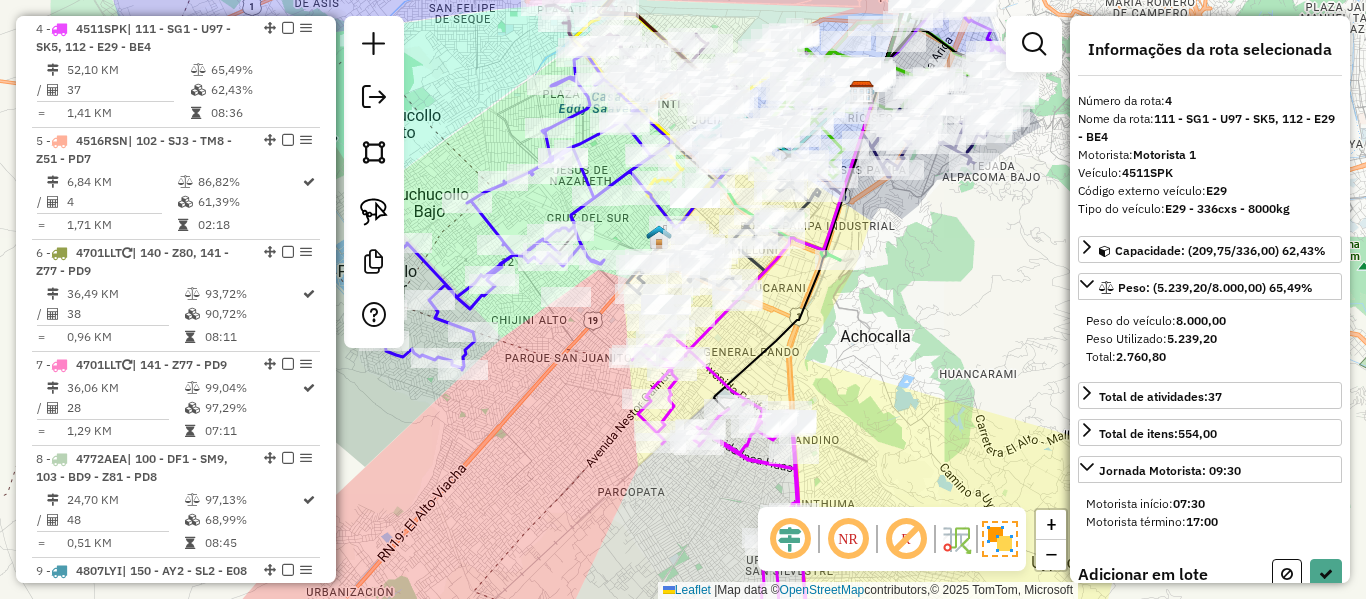 click on "Janela de atendimento Grade de atendimento Capacidade Transportadoras Veículos Cliente Pedidos  Rotas Selecione os dias de semana para filtrar as janelas de atendimento  Seg   Ter   Qua   Qui   Sex   Sáb   Dom  Informe o período da janela de atendimento: De: Até:  Filtrar exatamente a janela do cliente  Considerar janela de atendimento padrão  Selecione os dias de semana para filtrar as grades de atendimento  Seg   Ter   Qua   Qui   Sex   Sáb   Dom   Considerar clientes sem dia de atendimento cadastrado  Clientes fora do dia de atendimento selecionado Filtrar as atividades entre os valores definidos abaixo:  Peso mínimo:   Peso máximo:   Cubagem mínima:   Cubagem máxima:   De:   Até:  Filtrar as atividades entre o tempo de atendimento definido abaixo:  De:   Até:   Considerar capacidade total dos clientes não roteirizados Transportadora: Selecione um ou mais itens Tipo de veículo: Selecione um ou mais itens Veículo: Selecione um ou mais itens Motorista: Selecione um ou mais itens Nome: Rótulo:" 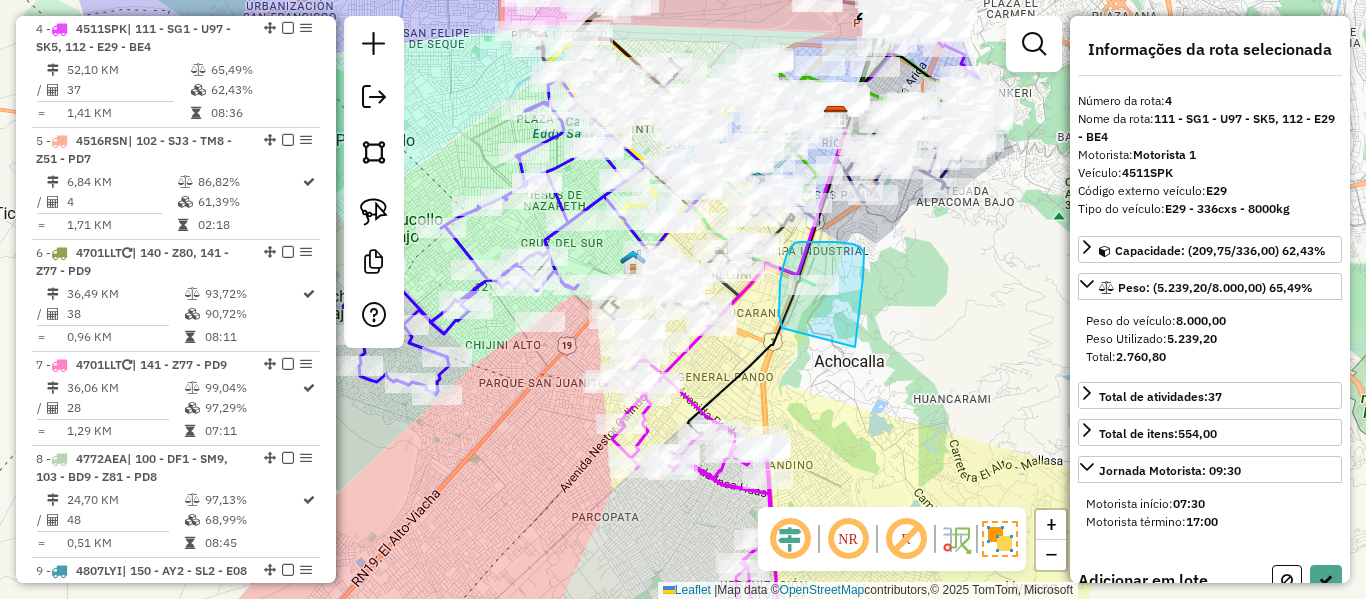 drag, startPoint x: 863, startPoint y: 277, endPoint x: 792, endPoint y: 348, distance: 100.409164 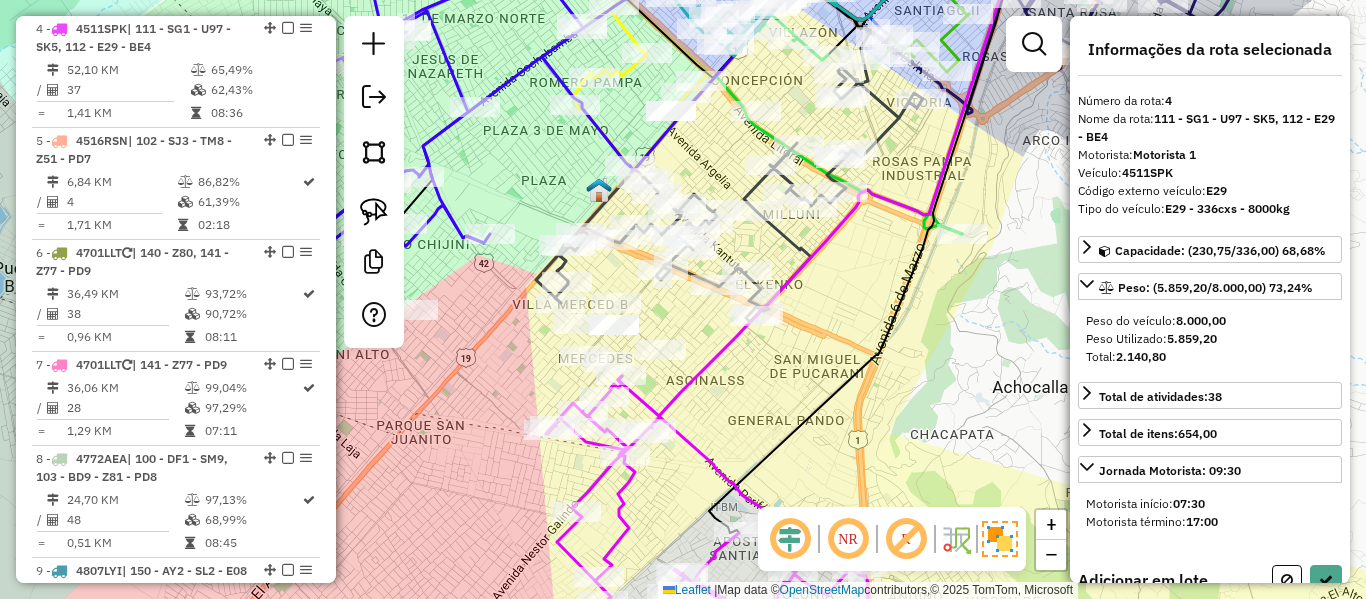 drag, startPoint x: 735, startPoint y: 365, endPoint x: 741, endPoint y: 336, distance: 29.614185 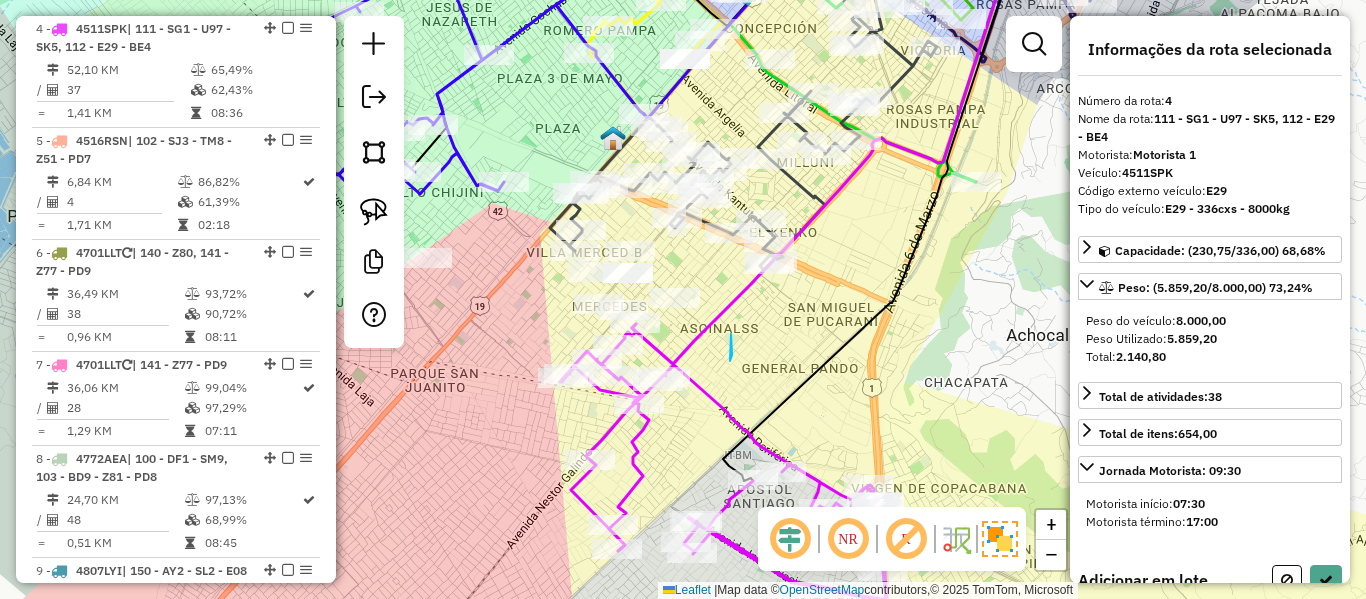 drag, startPoint x: 730, startPoint y: 361, endPoint x: 731, endPoint y: 334, distance: 27.018513 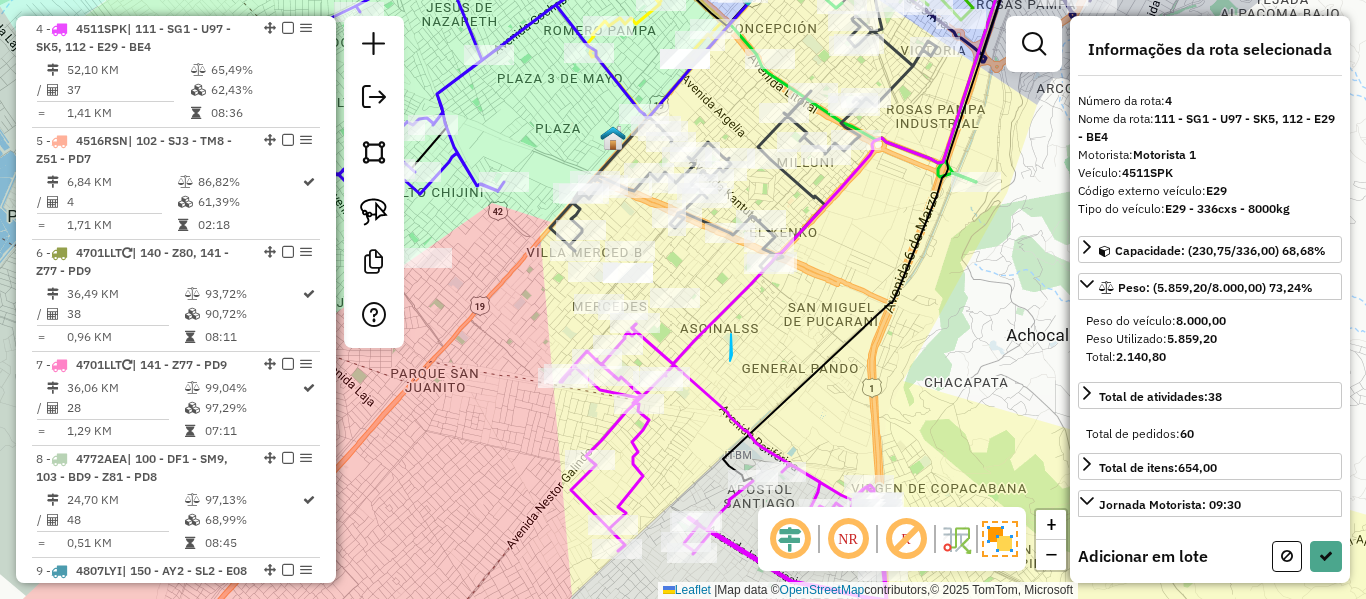select on "**********" 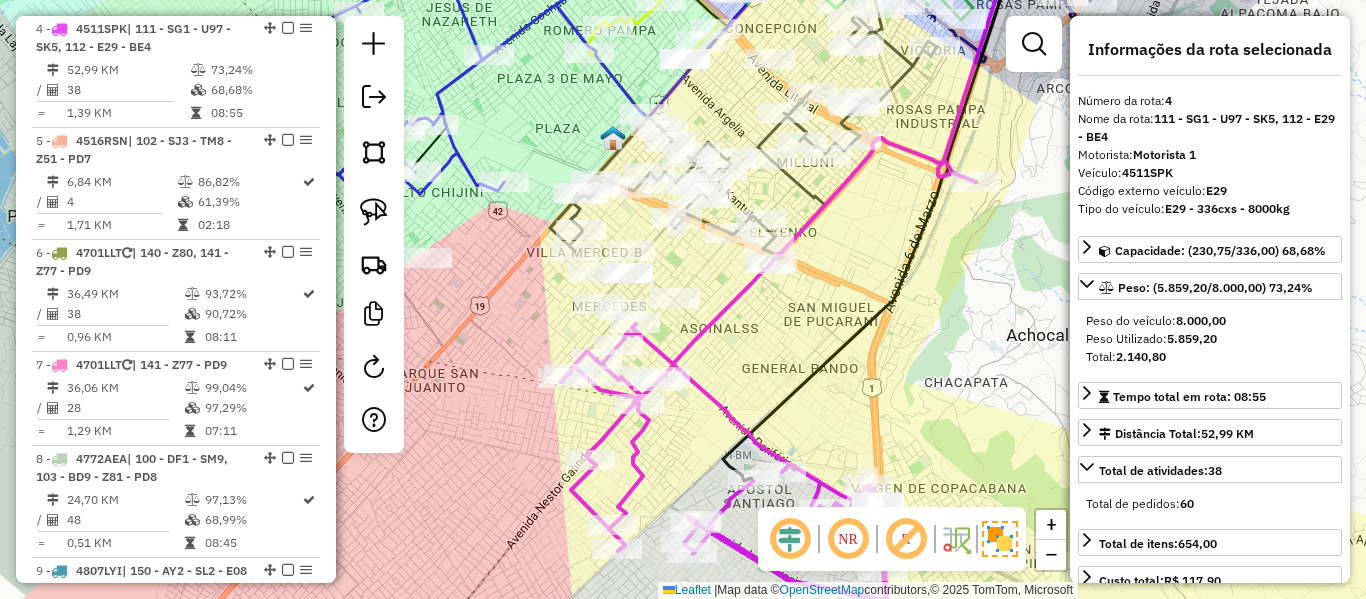 click 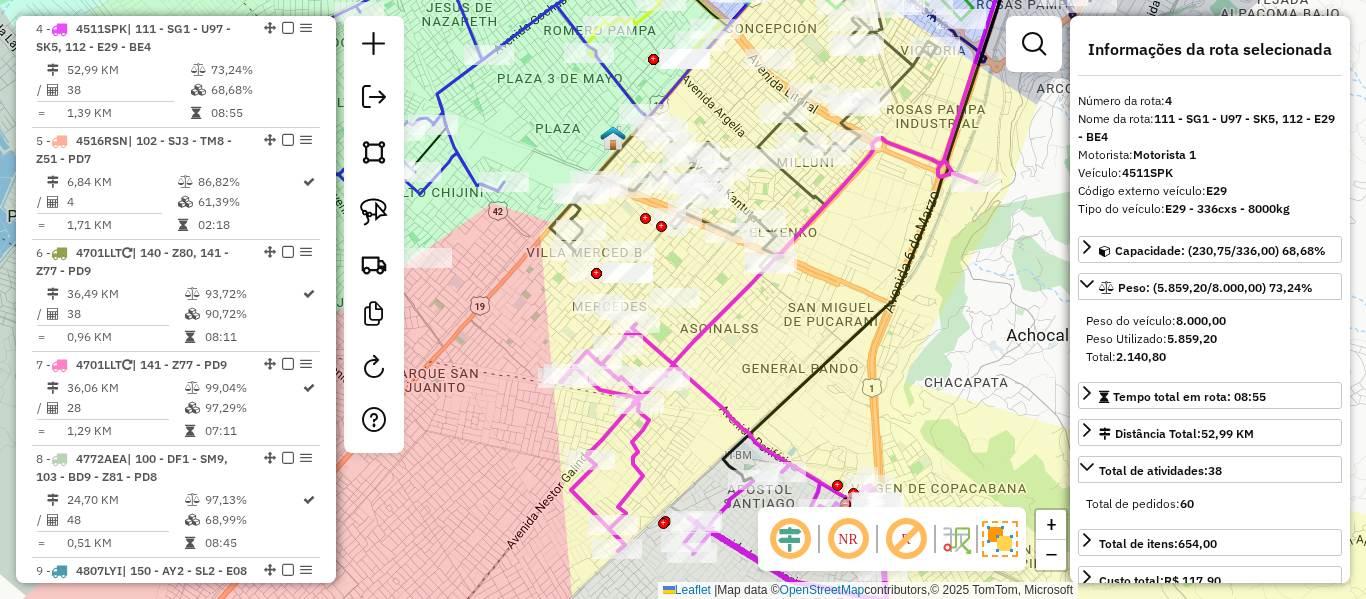 click 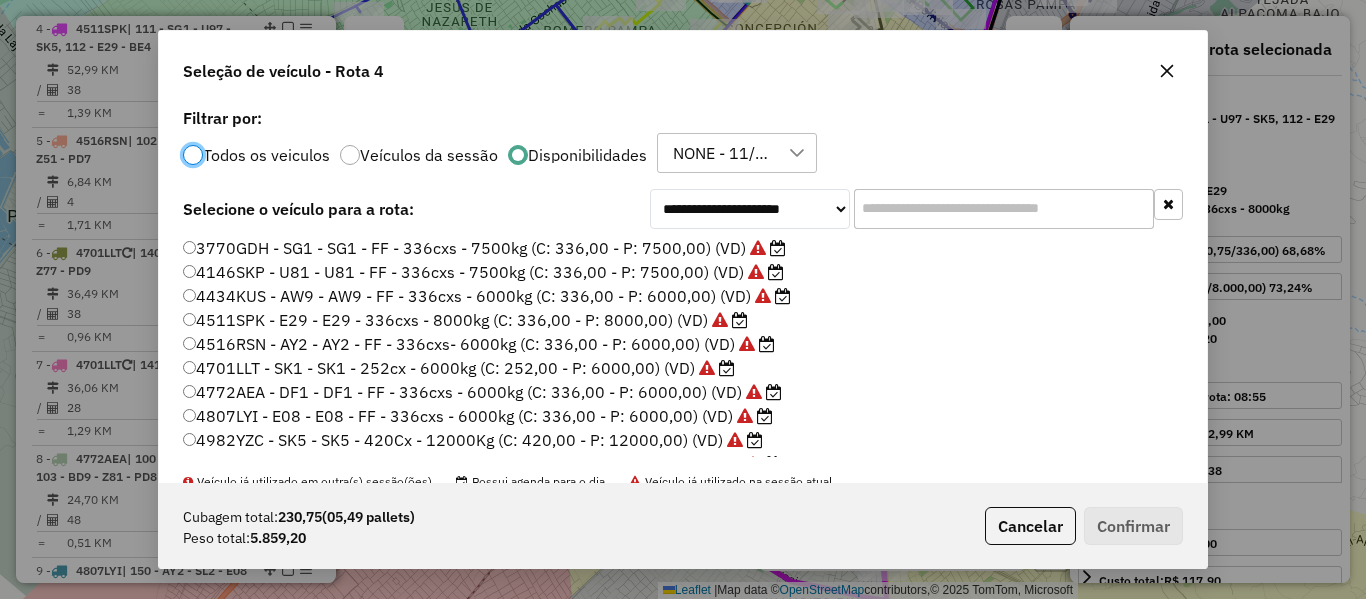 scroll, scrollTop: 11, scrollLeft: 6, axis: both 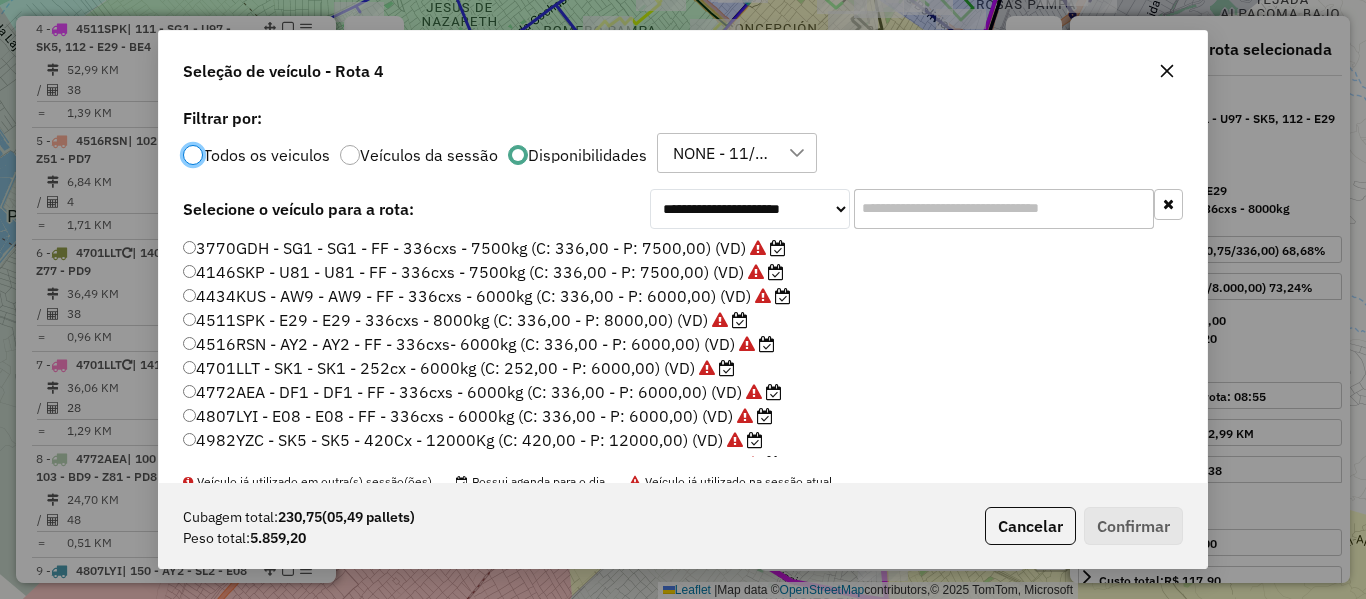 click 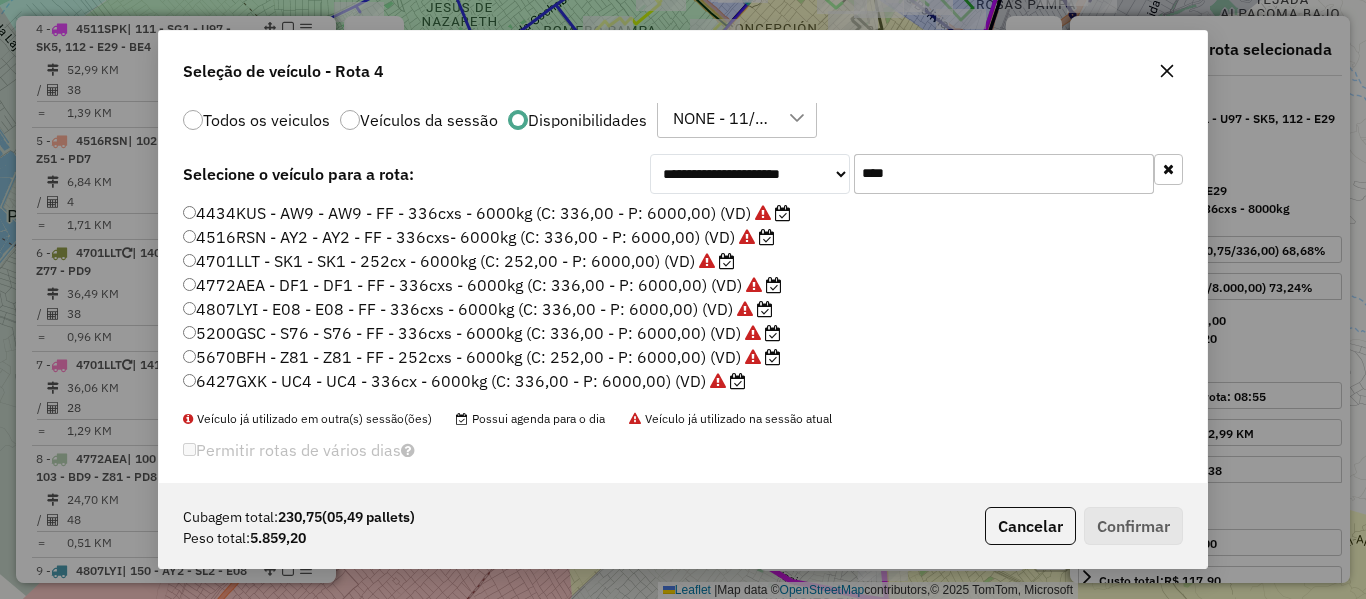 scroll, scrollTop: 51, scrollLeft: 0, axis: vertical 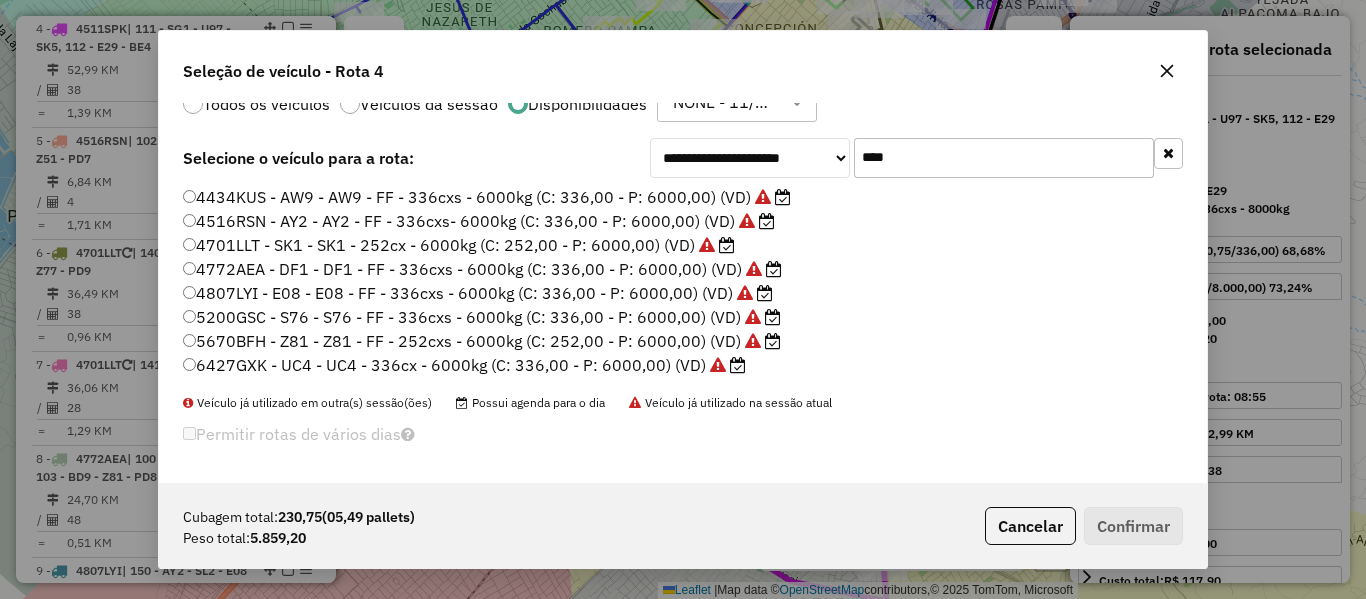 type on "****" 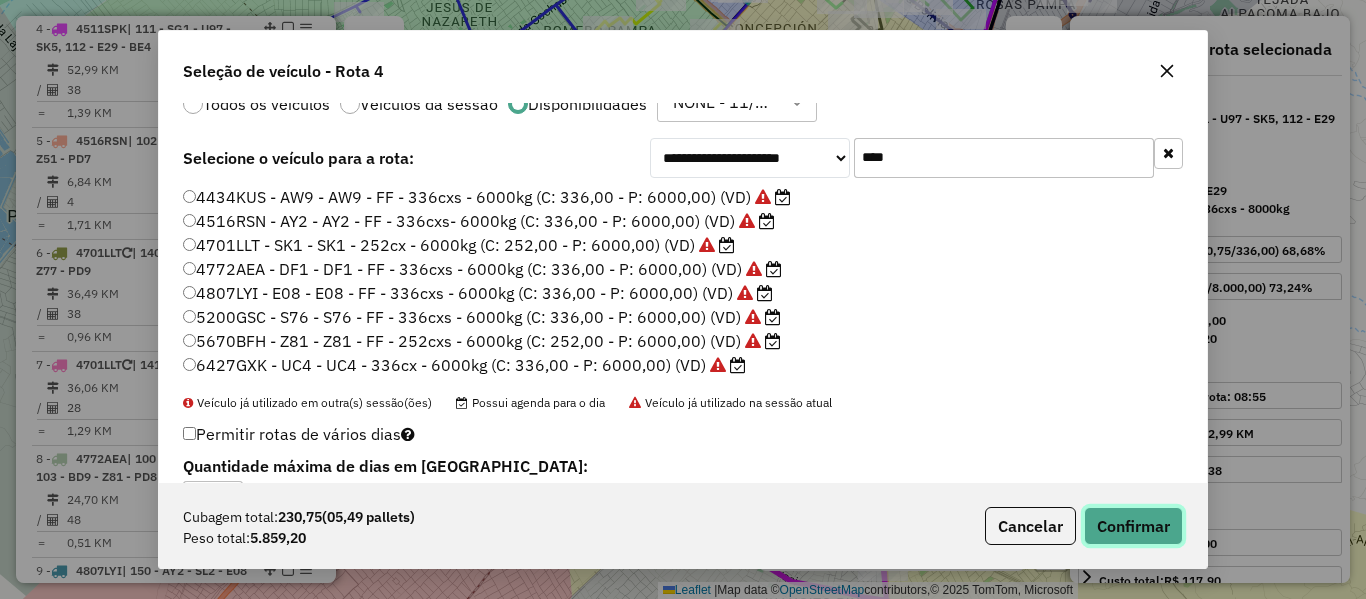 click on "Confirmar" 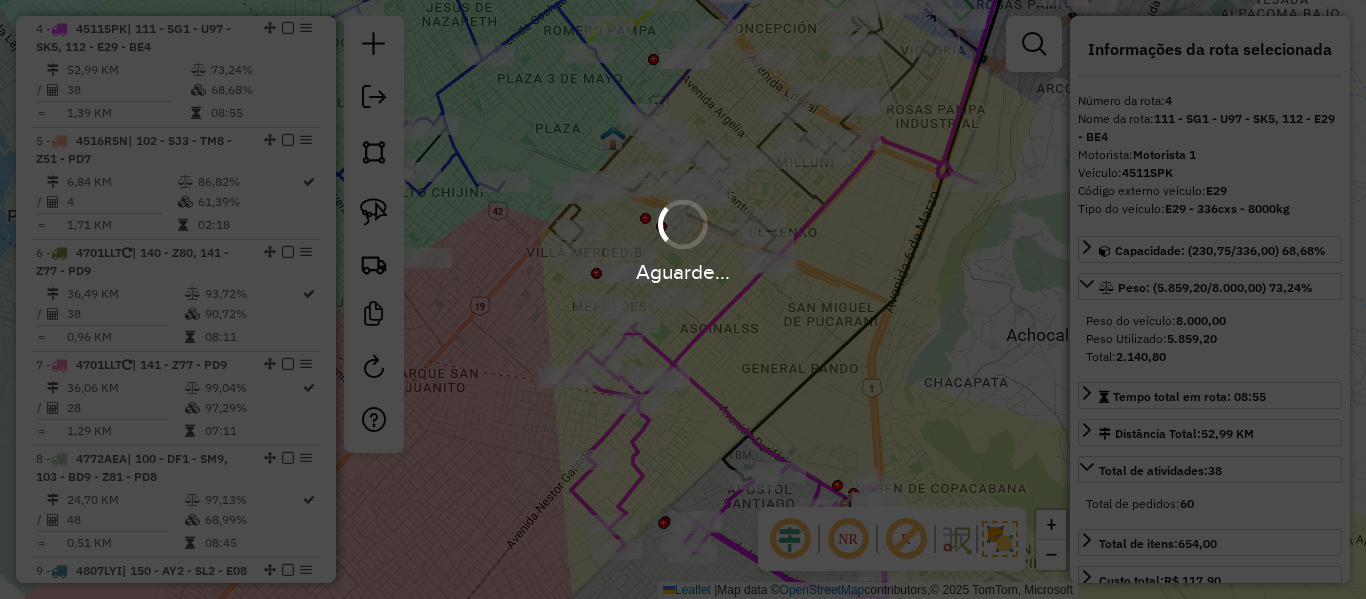 scroll, scrollTop: 0, scrollLeft: 0, axis: both 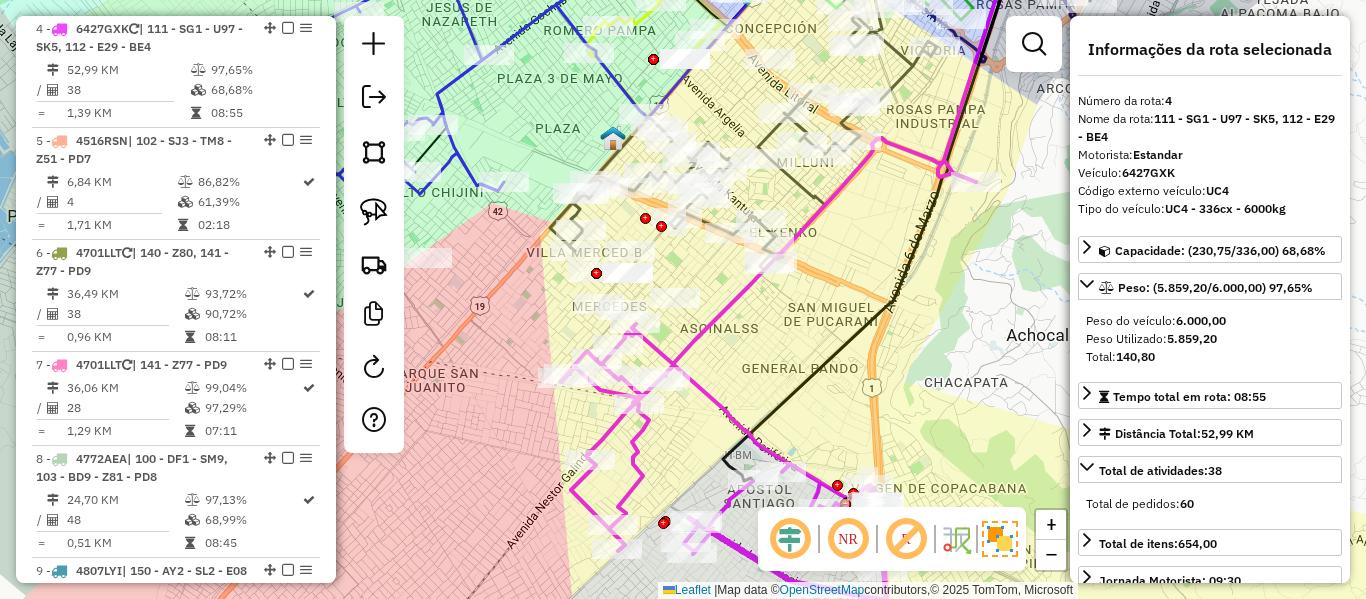 click 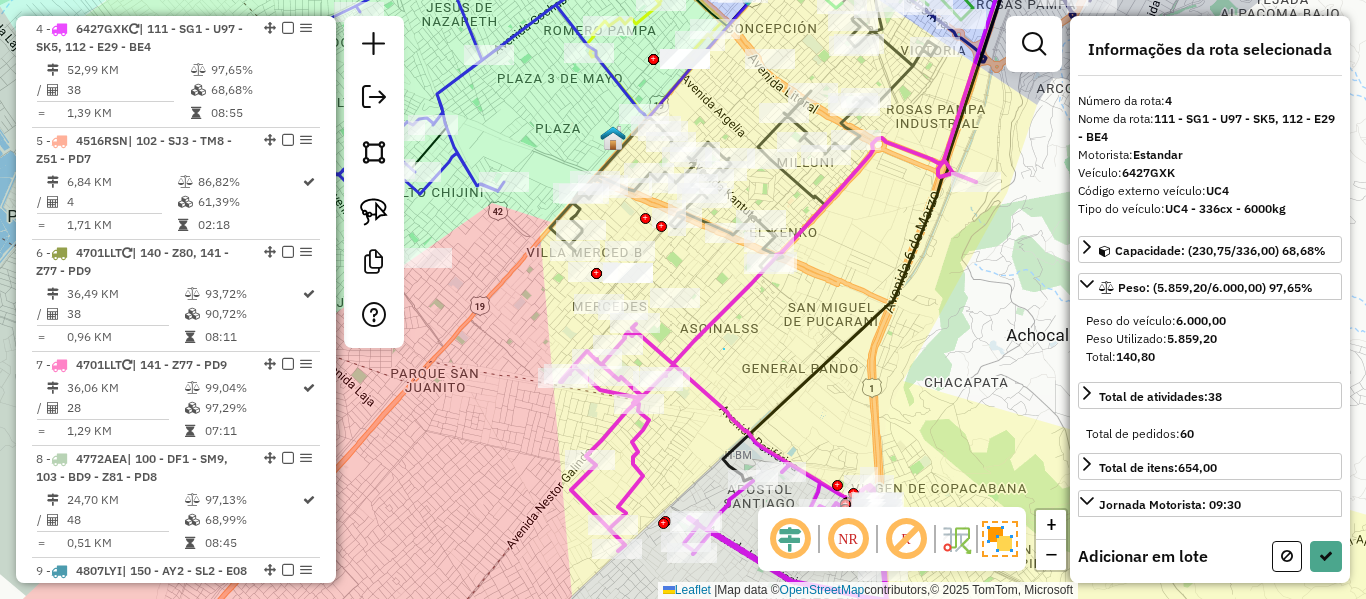 select on "**********" 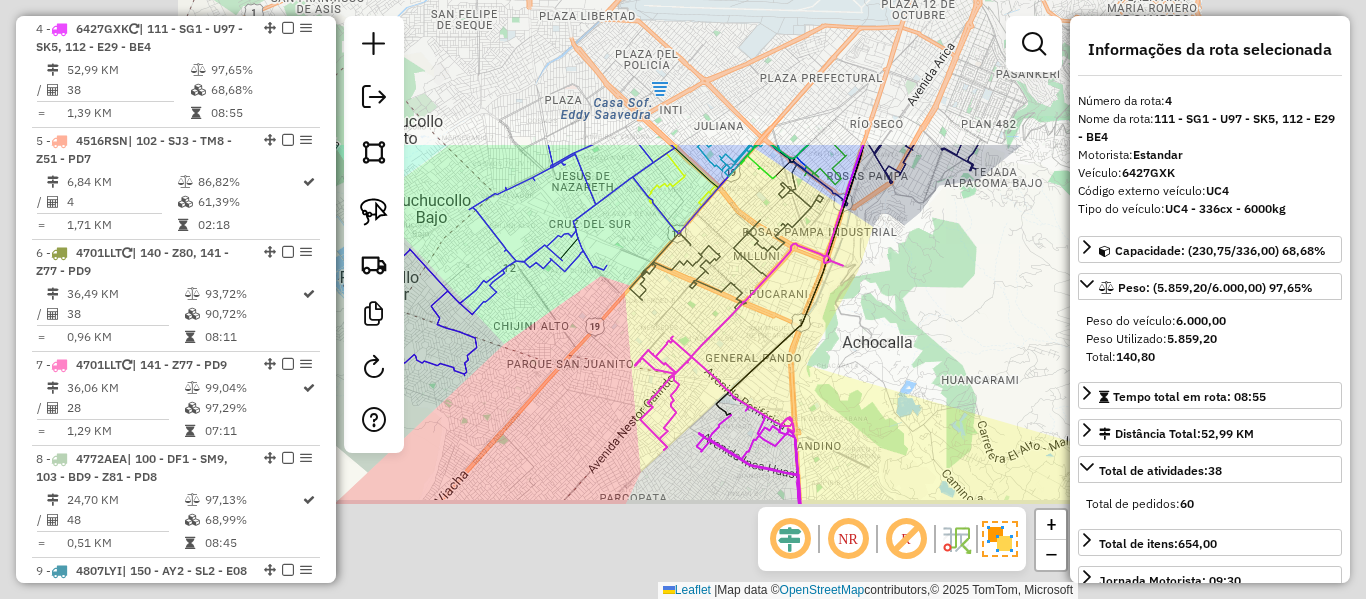 click 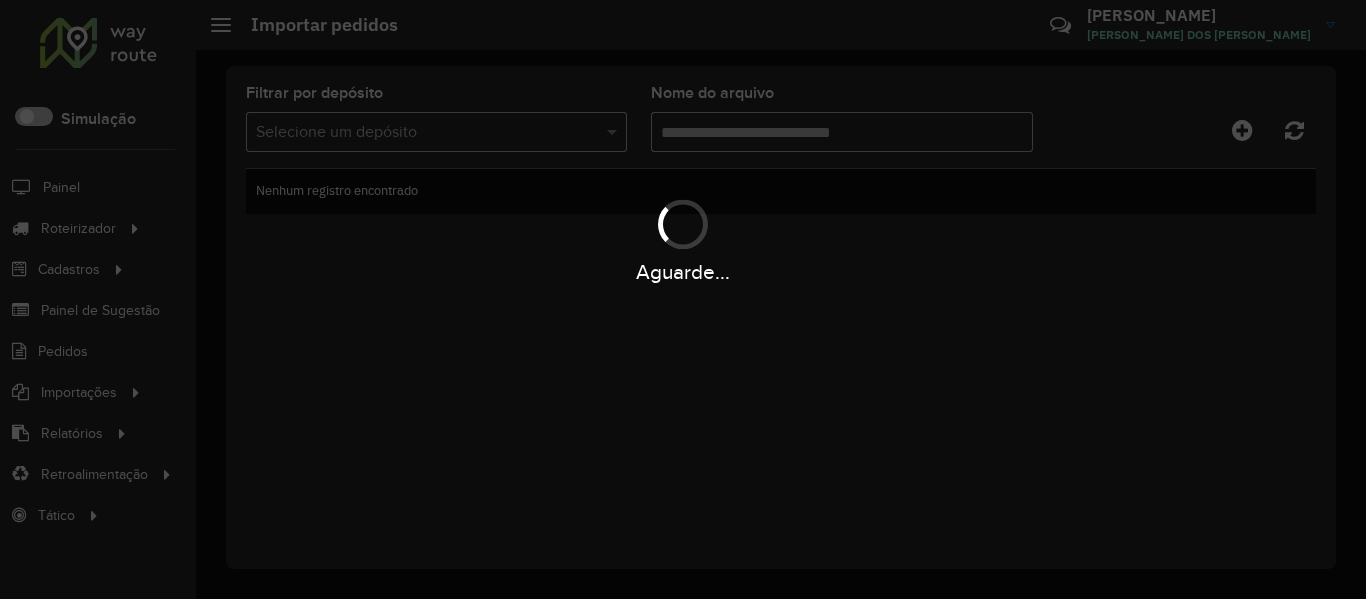 scroll, scrollTop: 0, scrollLeft: 0, axis: both 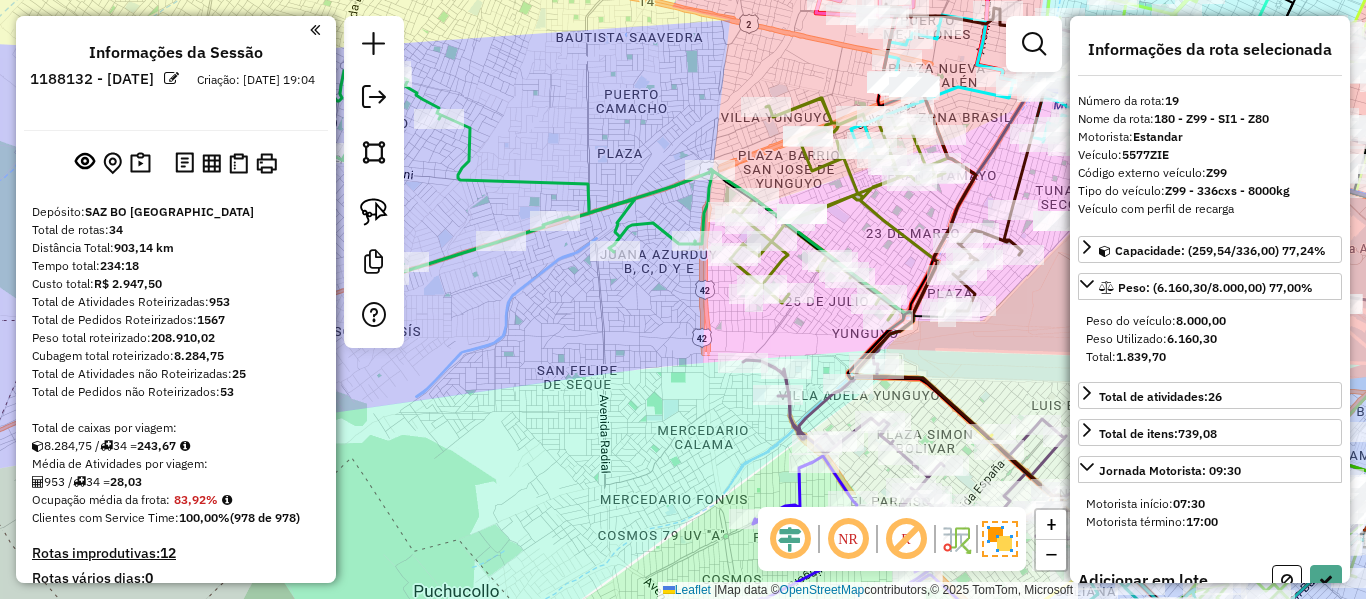 click at bounding box center [1083, 1820] 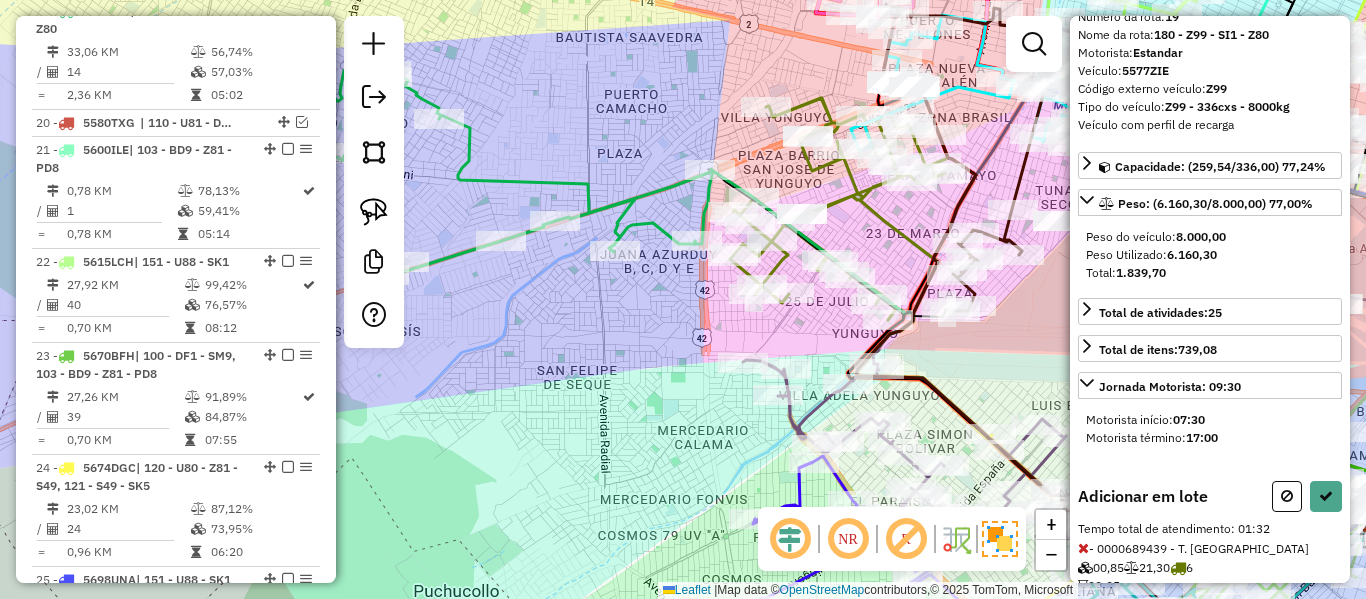 scroll, scrollTop: 0, scrollLeft: 0, axis: both 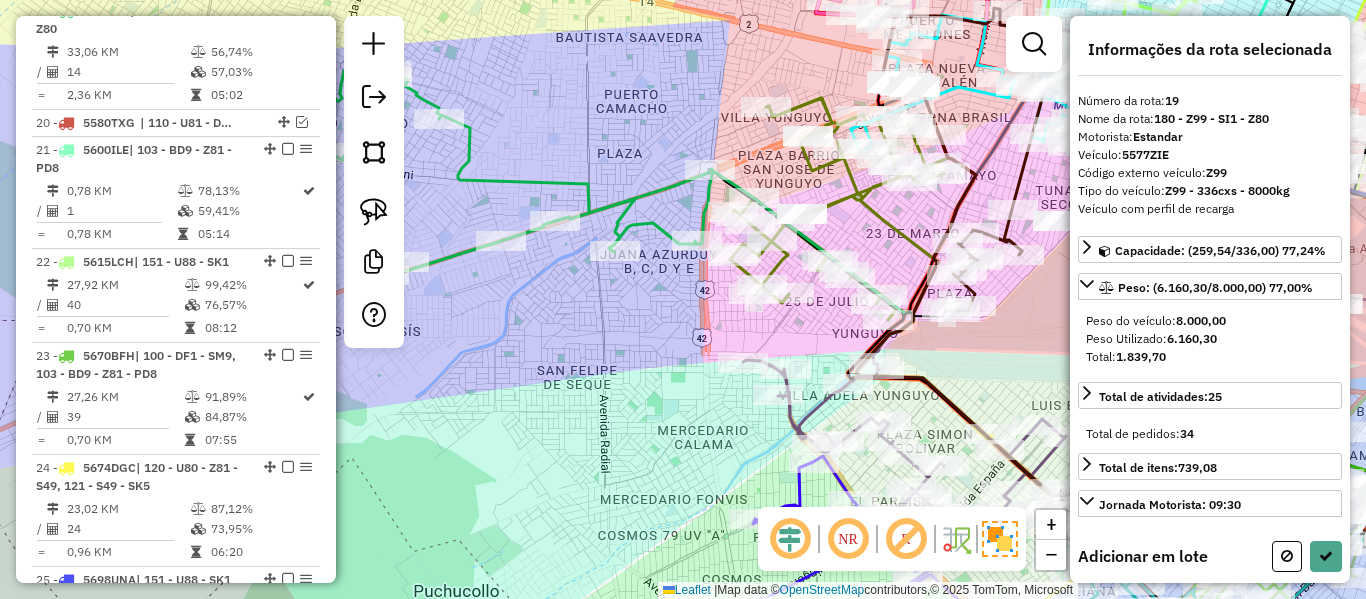 select on "**********" 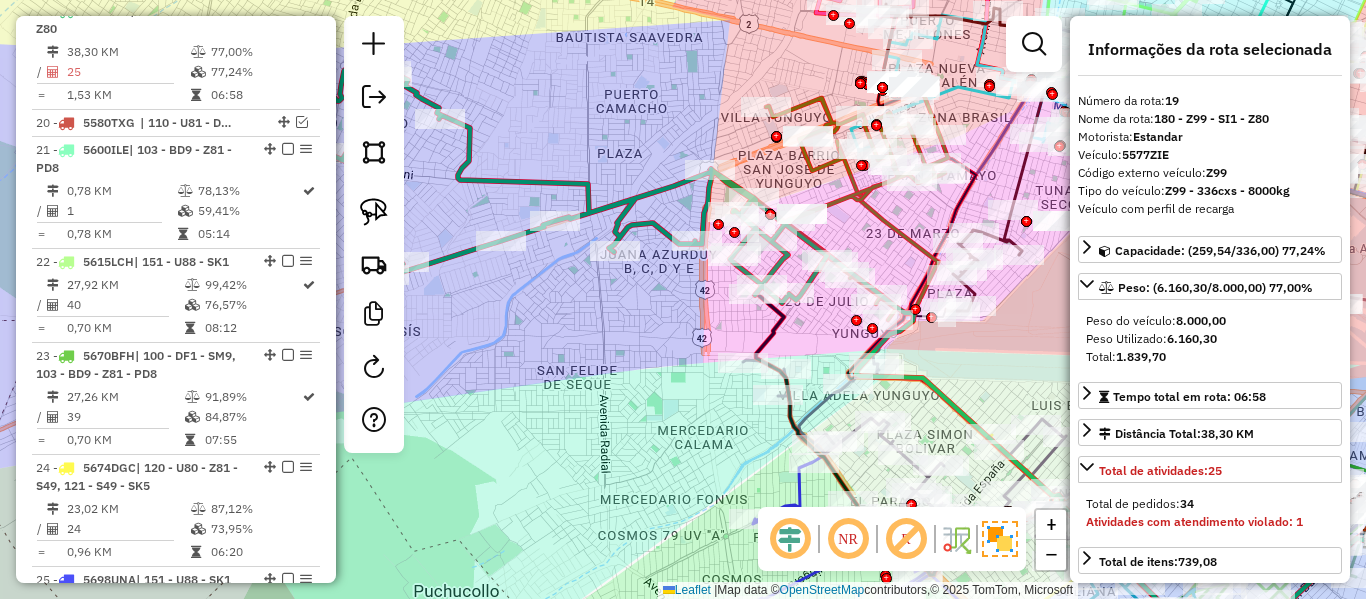click 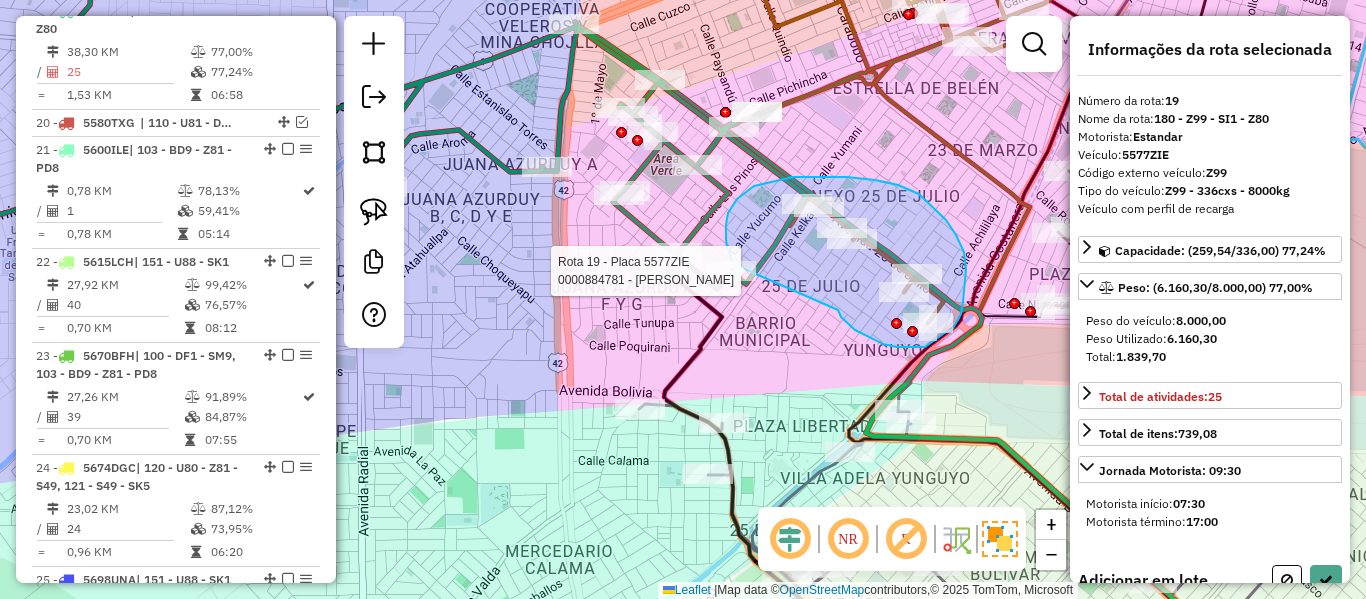 click on "Rota 19 - Placa 5577ZIE  0000884781 - [PERSON_NAME] de atendimento Grade de atendimento Capacidade Transportadoras Veículos Cliente Pedidos  Rotas Selecione os dias de semana para filtrar as janelas de atendimento  Seg   Ter   Qua   Qui   Sex   Sáb   Dom  Informe o período da janela de atendimento: De: Até:  Filtrar exatamente a janela do cliente  Considerar janela de atendimento padrão  Selecione os dias de semana para filtrar as grades de atendimento  Seg   Ter   Qua   Qui   Sex   Sáb   Dom   Considerar clientes sem dia de atendimento cadastrado  Clientes fora do dia de atendimento selecionado Filtrar as atividades entre os valores definidos abaixo:  Peso mínimo:   Peso máximo:   Cubagem mínima:   Cubagem máxima:   De:   Até:  Filtrar as atividades entre o tempo de atendimento definido abaixo:  De:   Até:   Considerar capacidade total dos clientes não roteirizados Transportadora: Selecione um ou mais itens Tipo de veículo: Selecione um ou mais itens Veículo: Selecione um ou mais itens +" 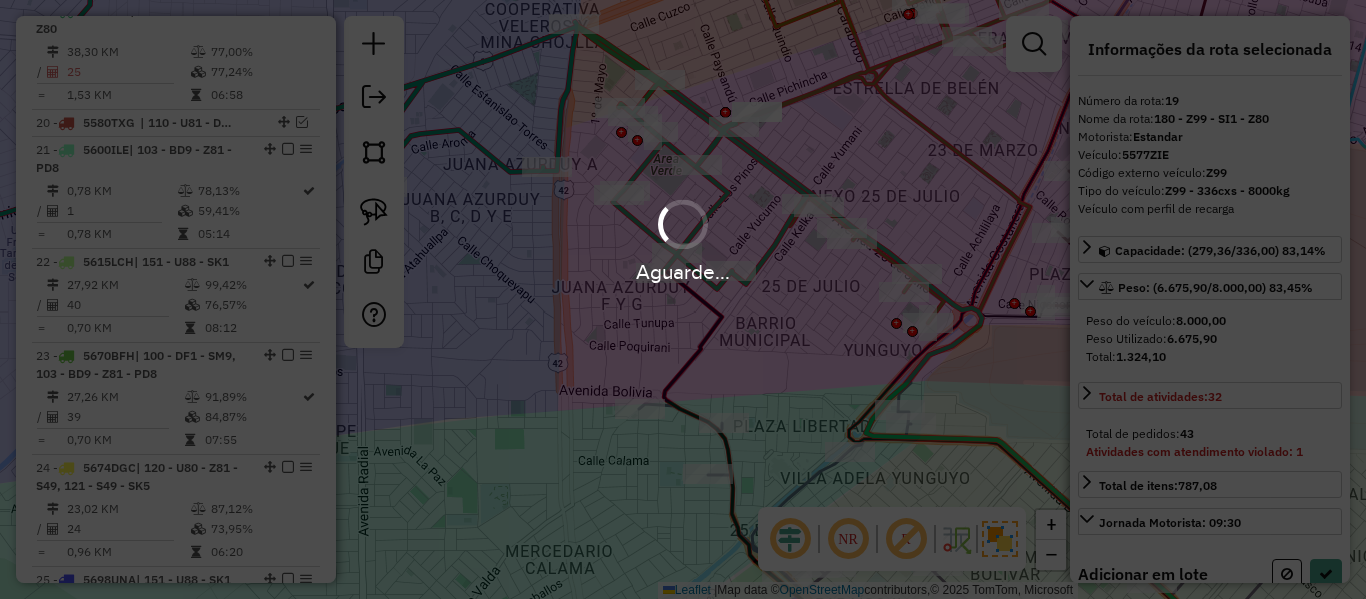 select on "**********" 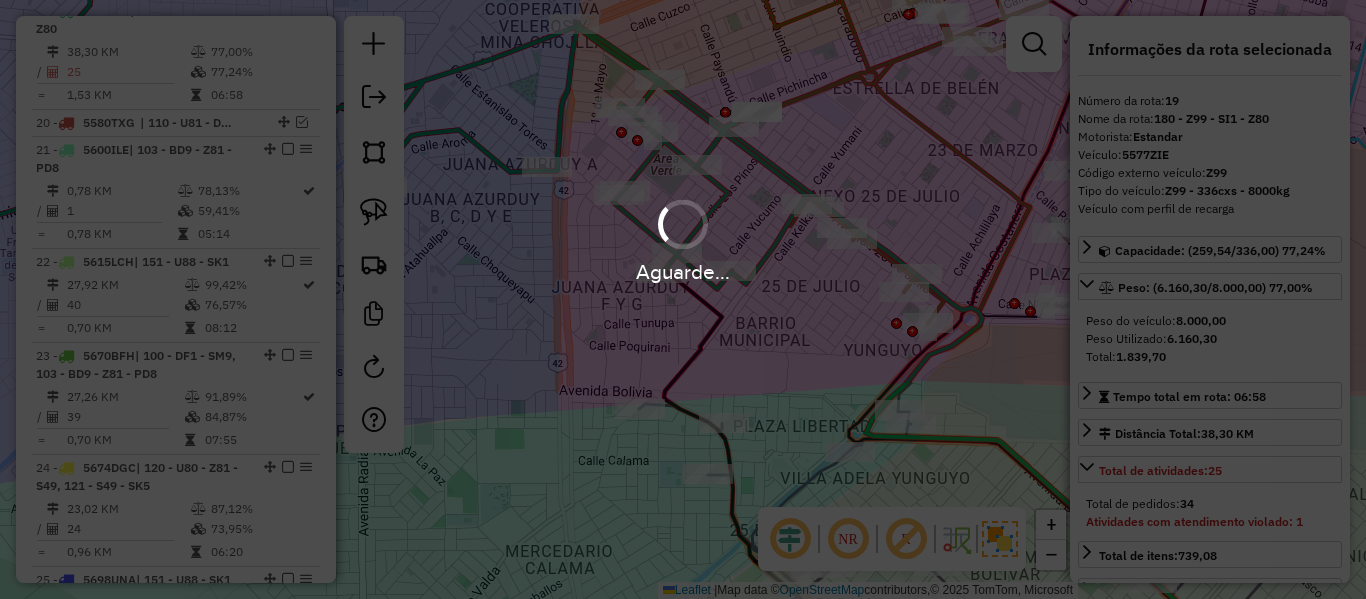 click on "Aguarde..." at bounding box center (683, 239) 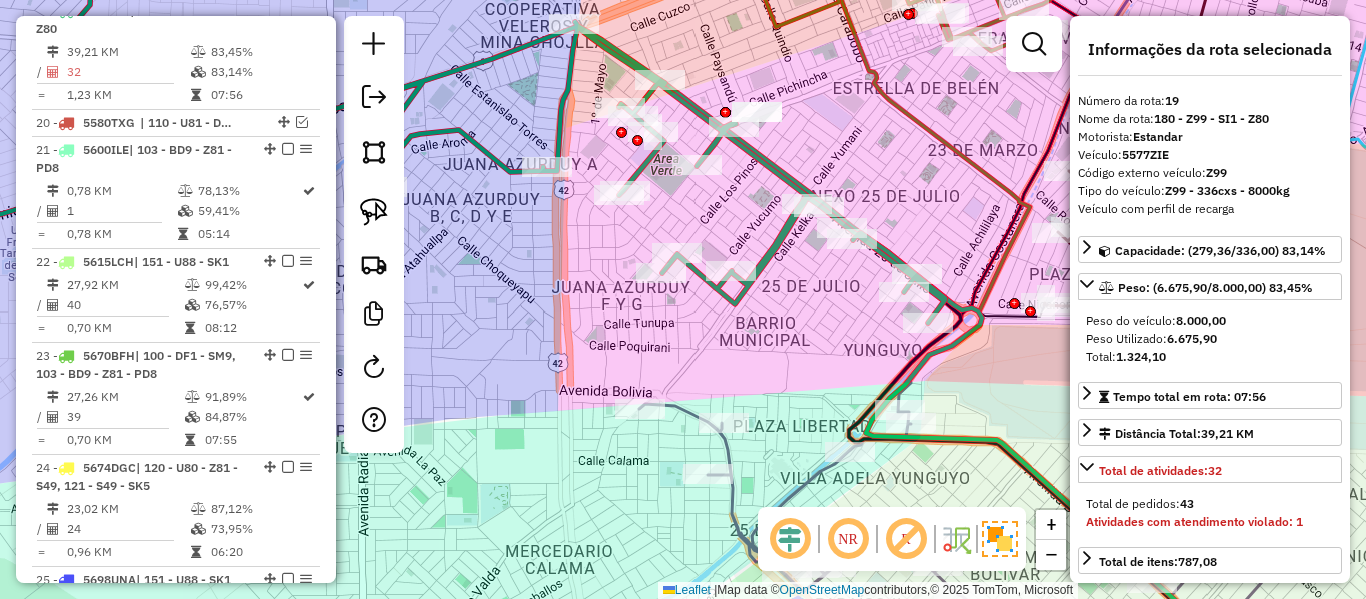 click 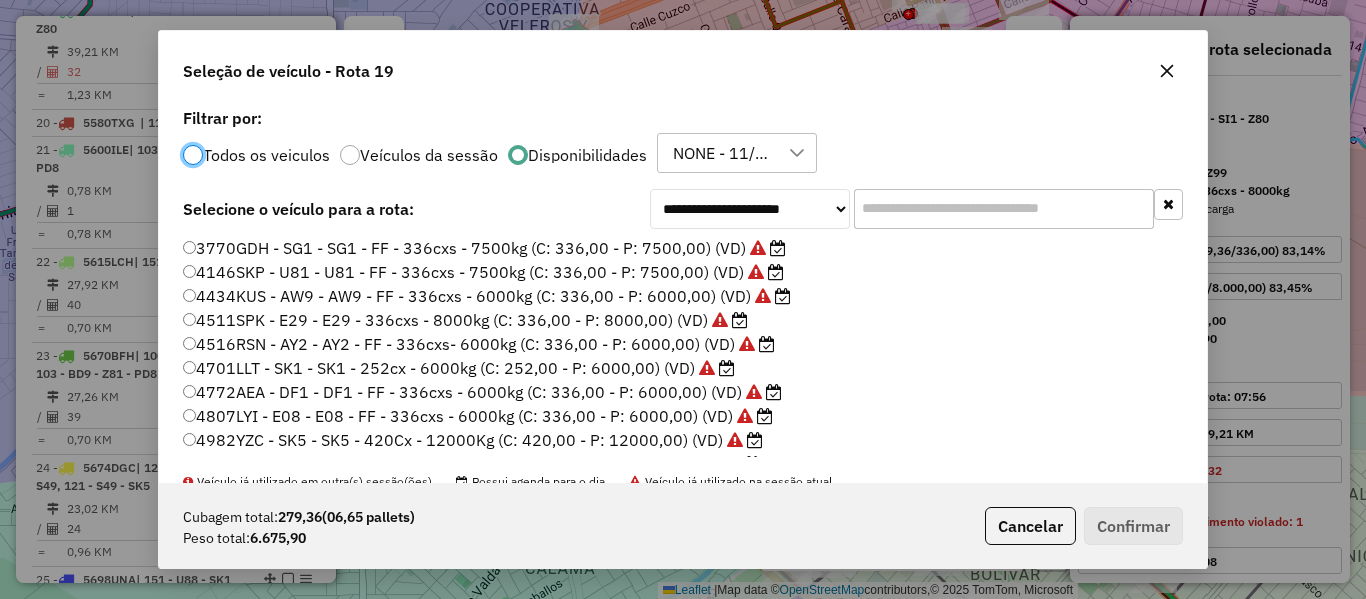 scroll, scrollTop: 11, scrollLeft: 6, axis: both 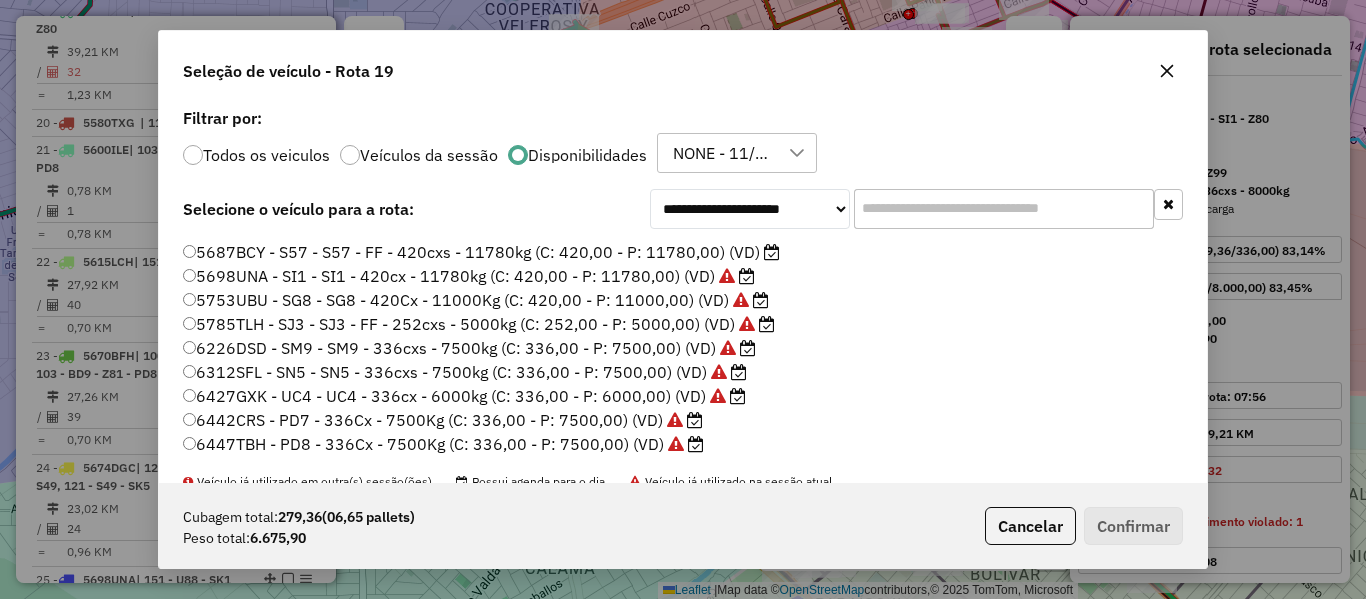 click 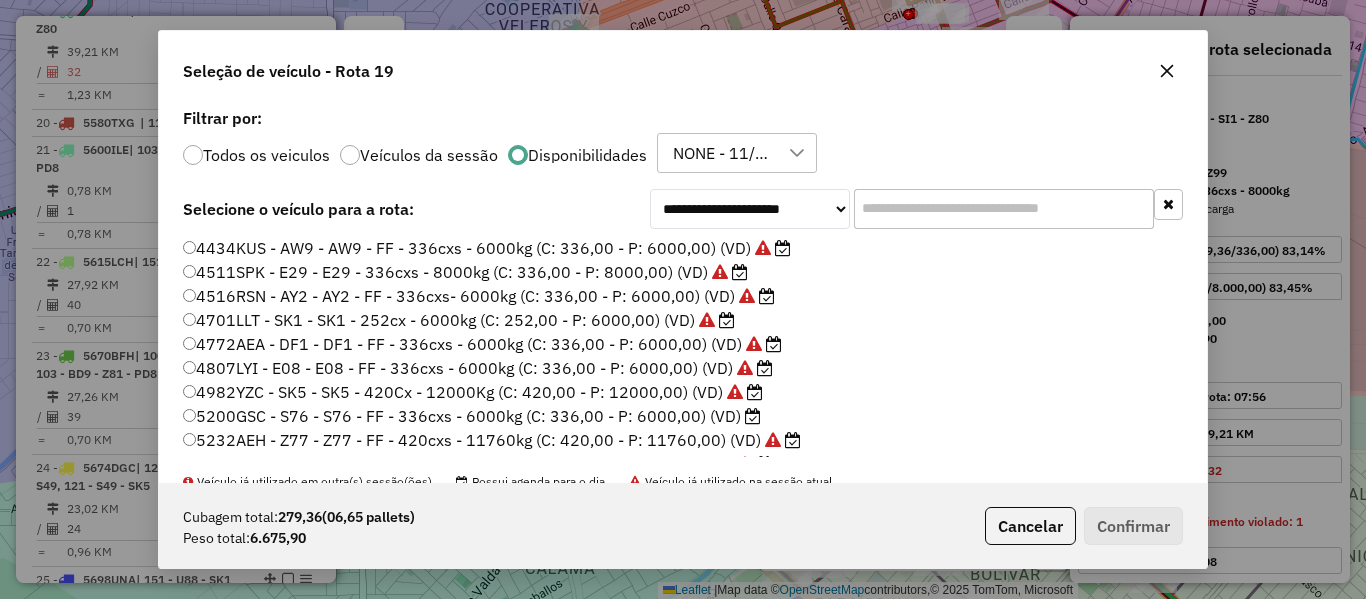 scroll, scrollTop: 0, scrollLeft: 0, axis: both 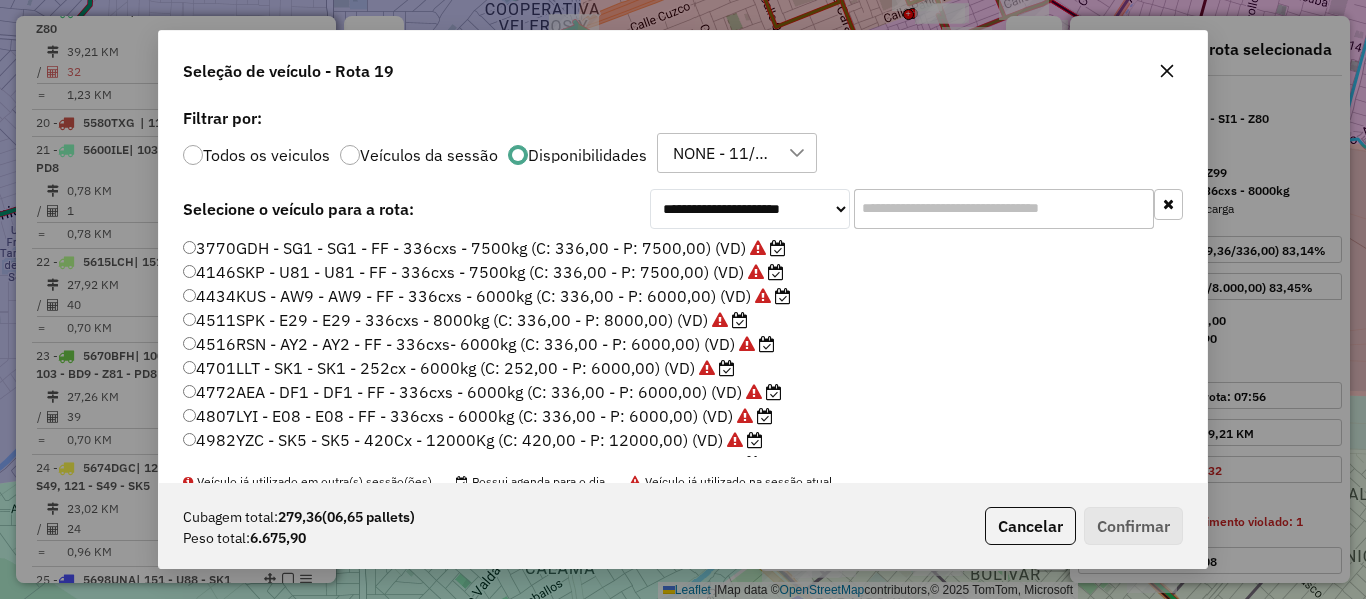 click on "4146SKP - U81 - U81 - FF - 336cxs - 7500kg (C: 336,00 - P: 7500,00) (VD)" 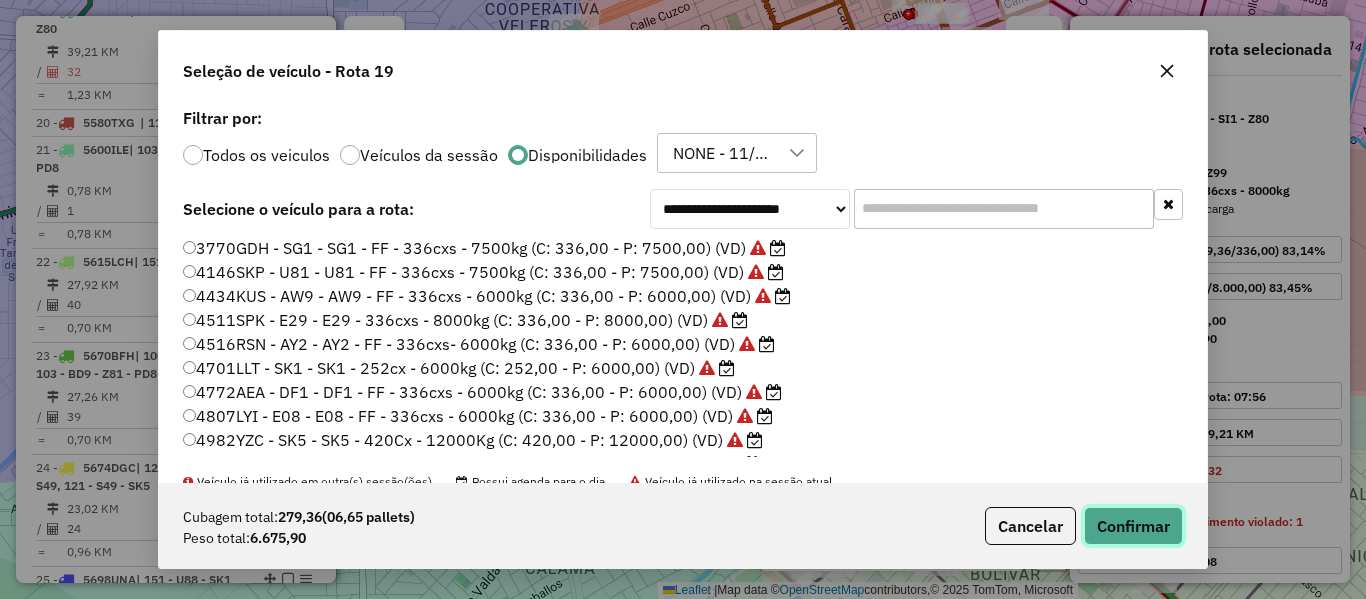 click on "Confirmar" 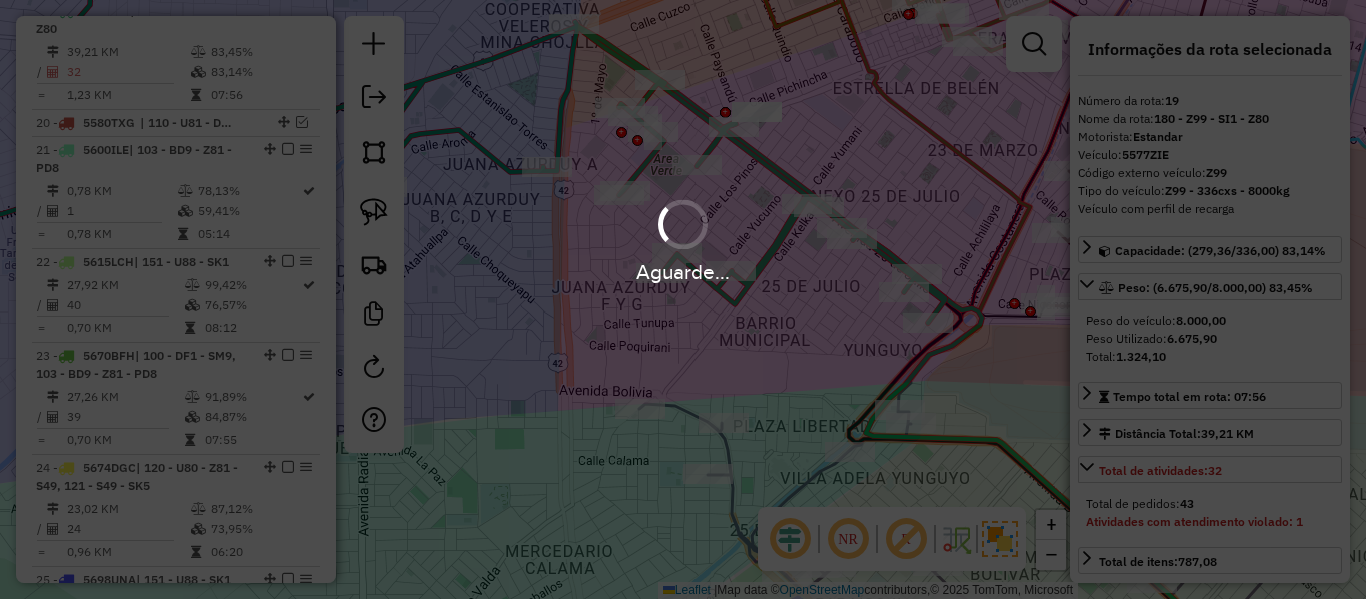 click on "Aguarde..." at bounding box center (683, 239) 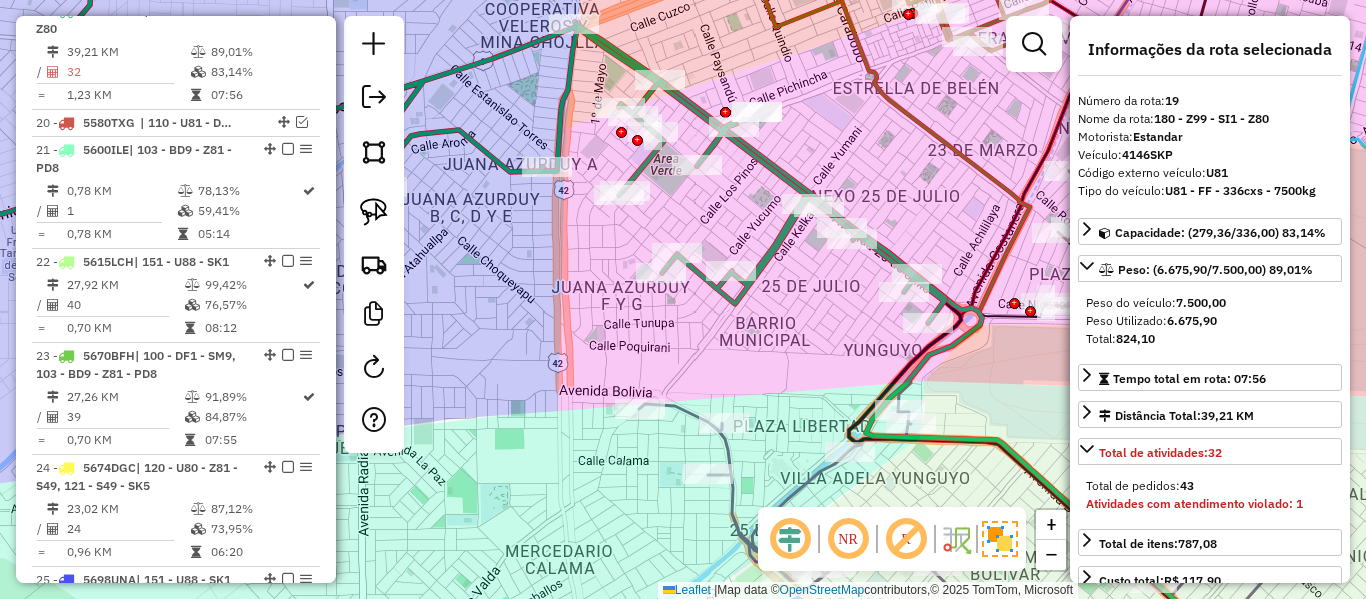 click 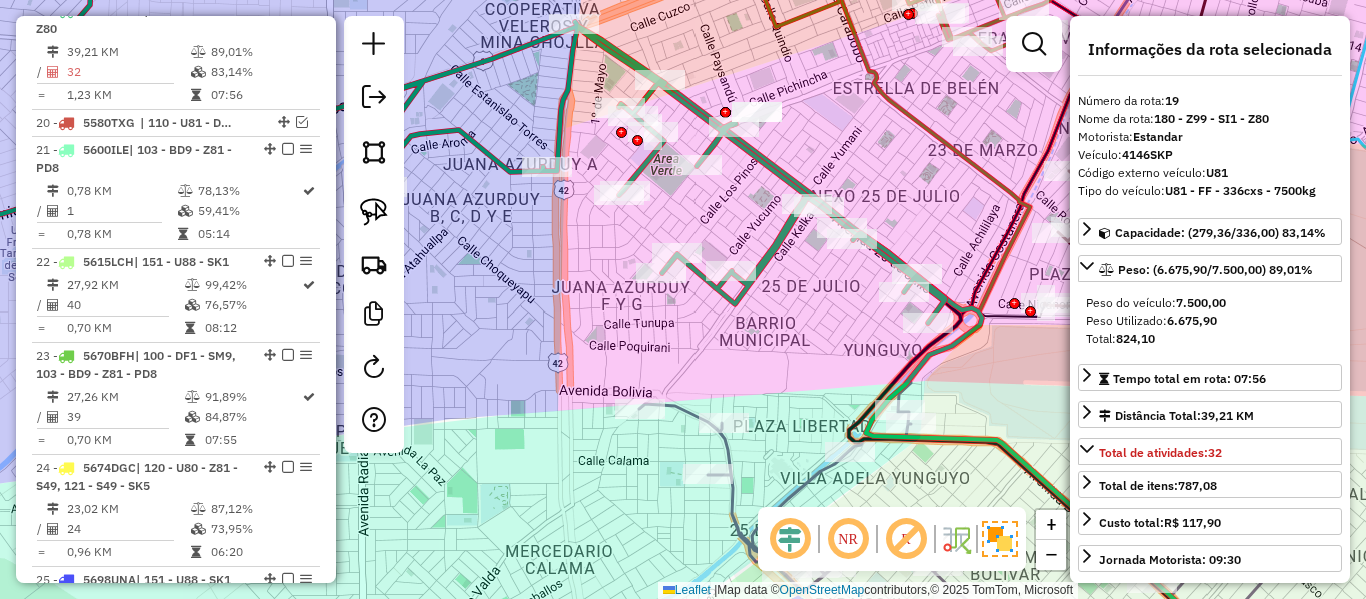 drag, startPoint x: 803, startPoint y: 281, endPoint x: 807, endPoint y: 438, distance: 157.05095 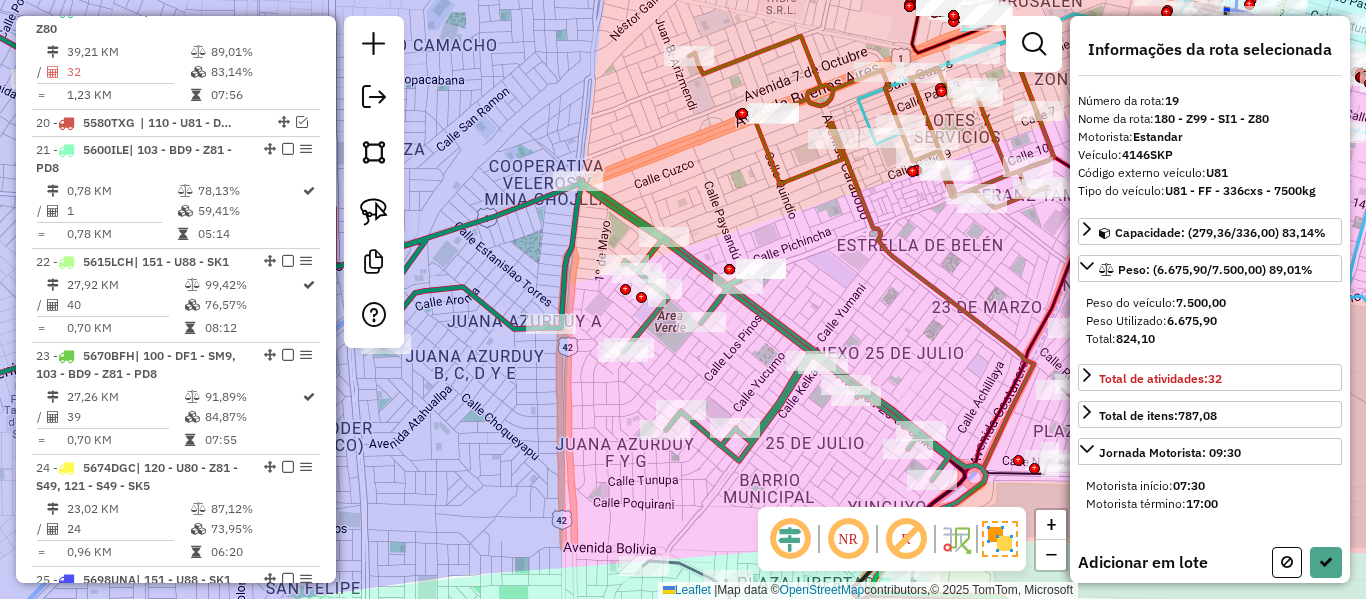 drag, startPoint x: 846, startPoint y: 268, endPoint x: 870, endPoint y: 305, distance: 44.102154 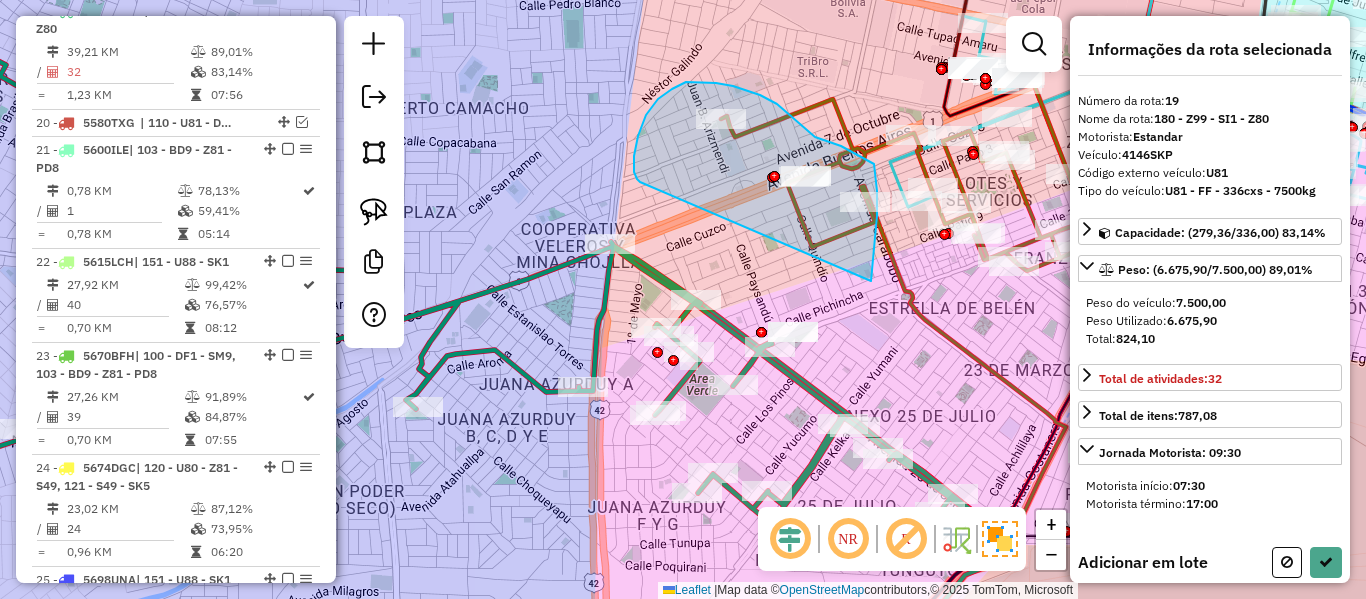 drag, startPoint x: 877, startPoint y: 191, endPoint x: 714, endPoint y: 172, distance: 164.10362 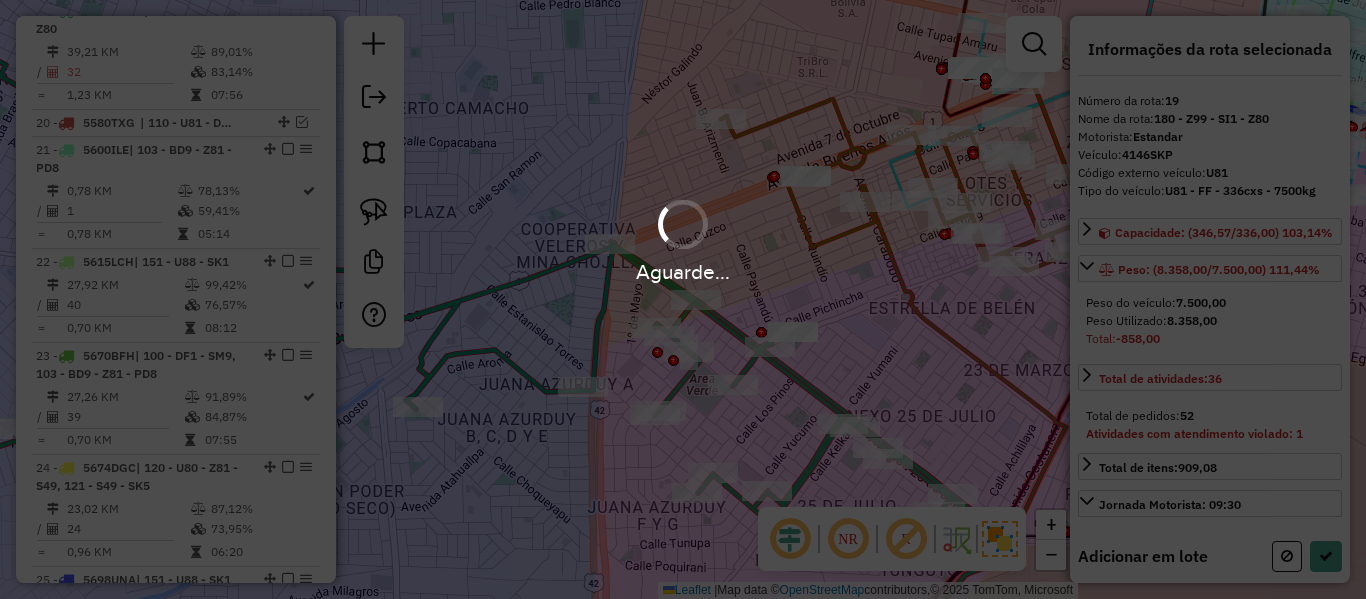 select on "**********" 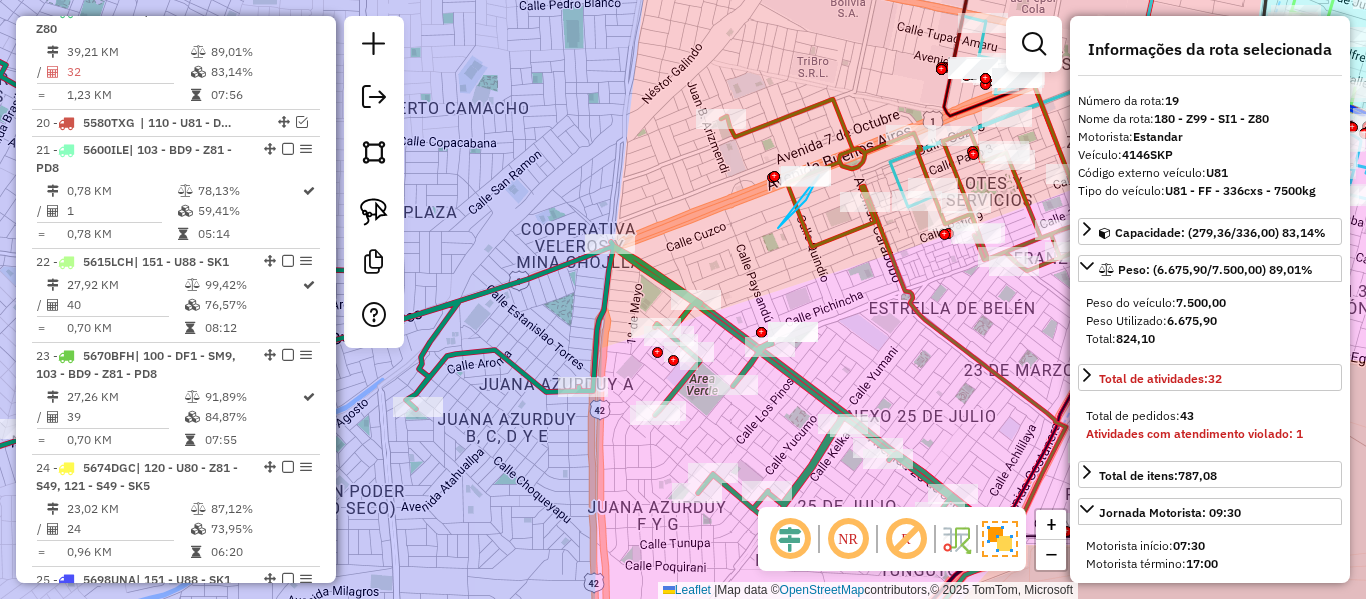 drag, startPoint x: 778, startPoint y: 228, endPoint x: 768, endPoint y: 212, distance: 18.867962 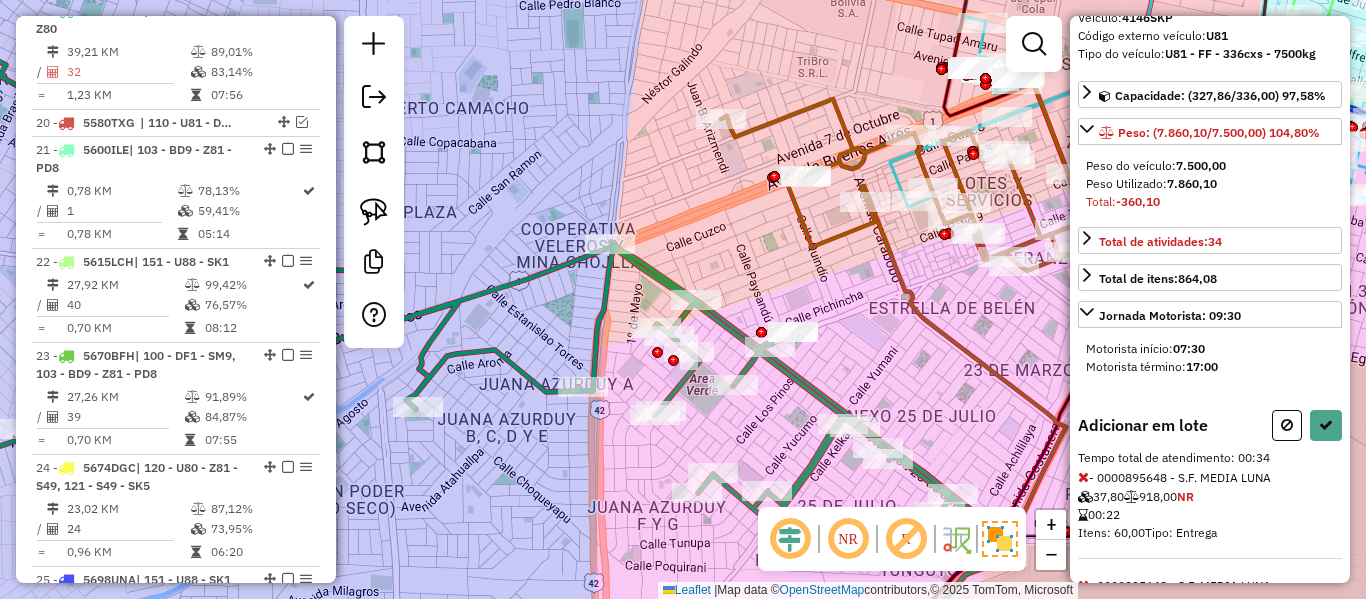 scroll, scrollTop: 353, scrollLeft: 0, axis: vertical 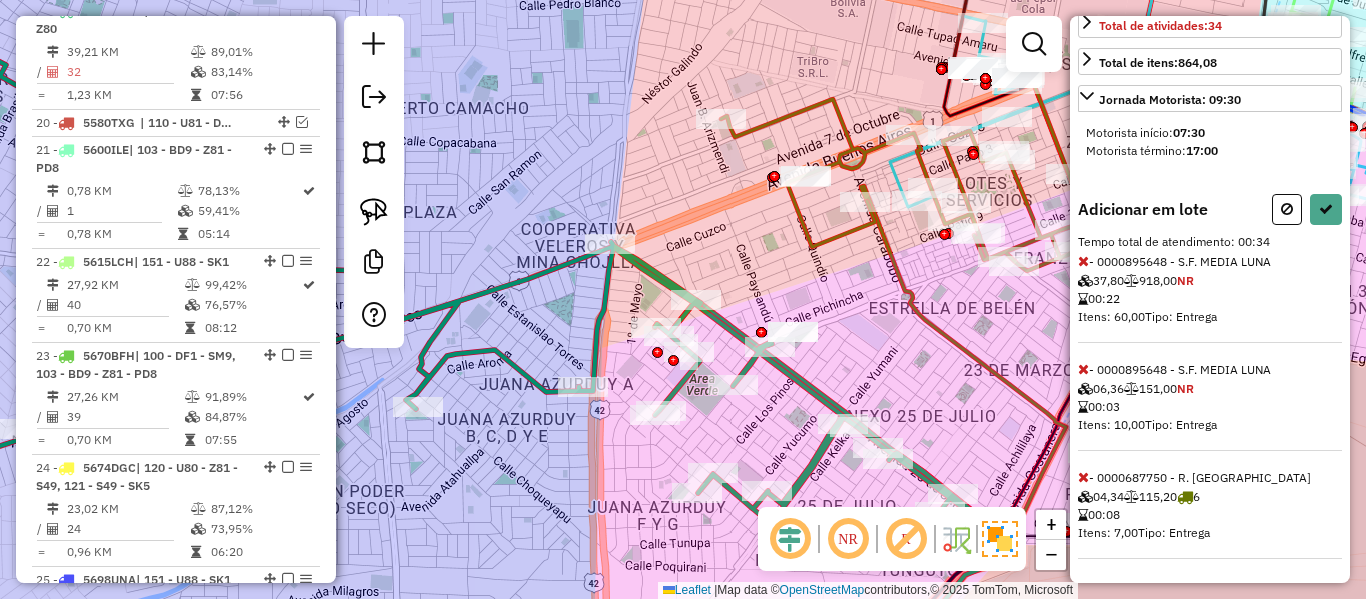 click on "- 0000687750 - R. EL DORADO   04,34  115,20  6   00:08   Itens: 7,00   Tipo: Entrega" at bounding box center (1210, 514) 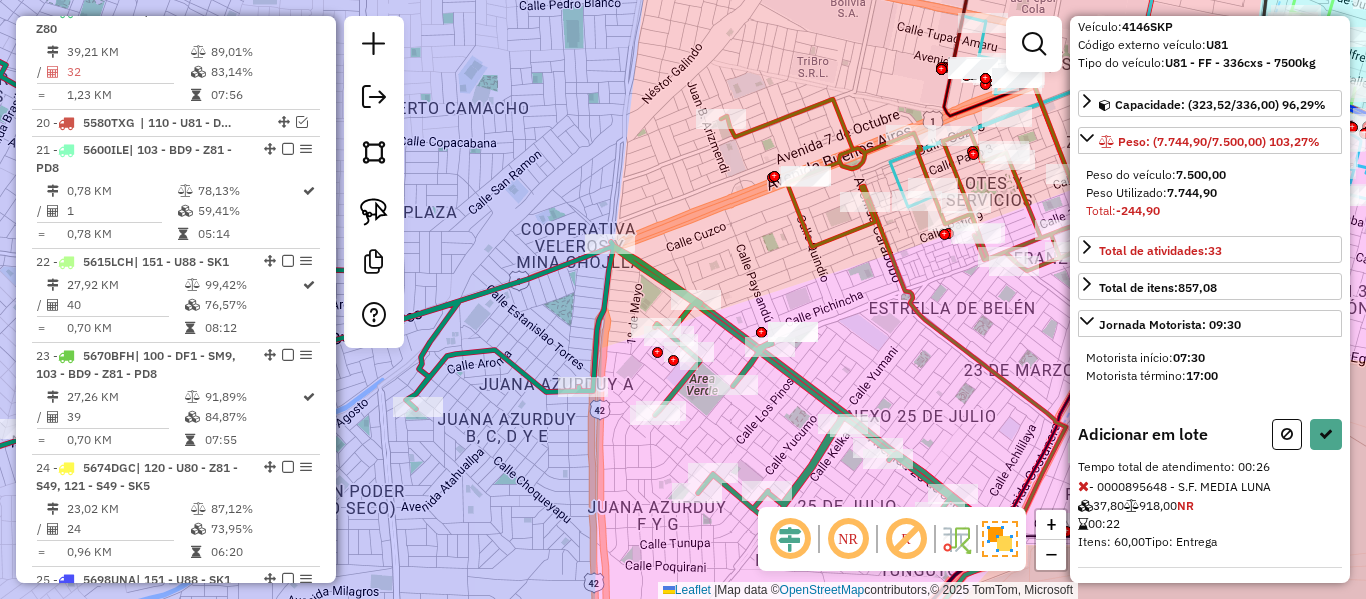 scroll, scrollTop: 0, scrollLeft: 0, axis: both 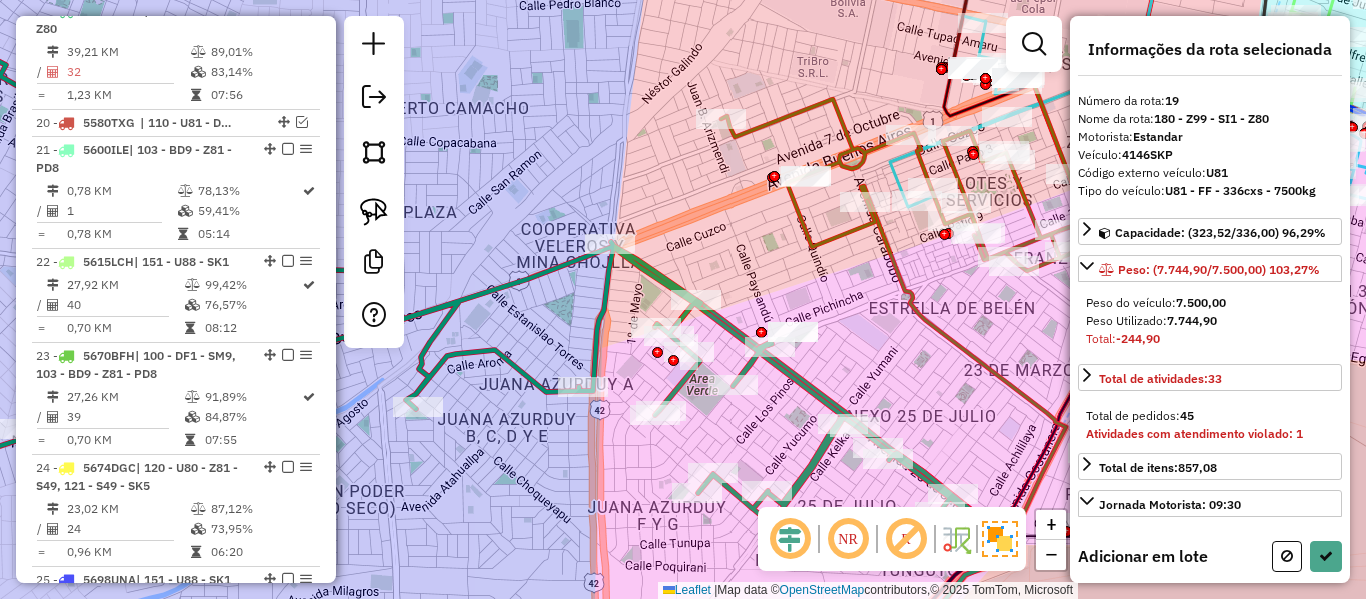 select on "**********" 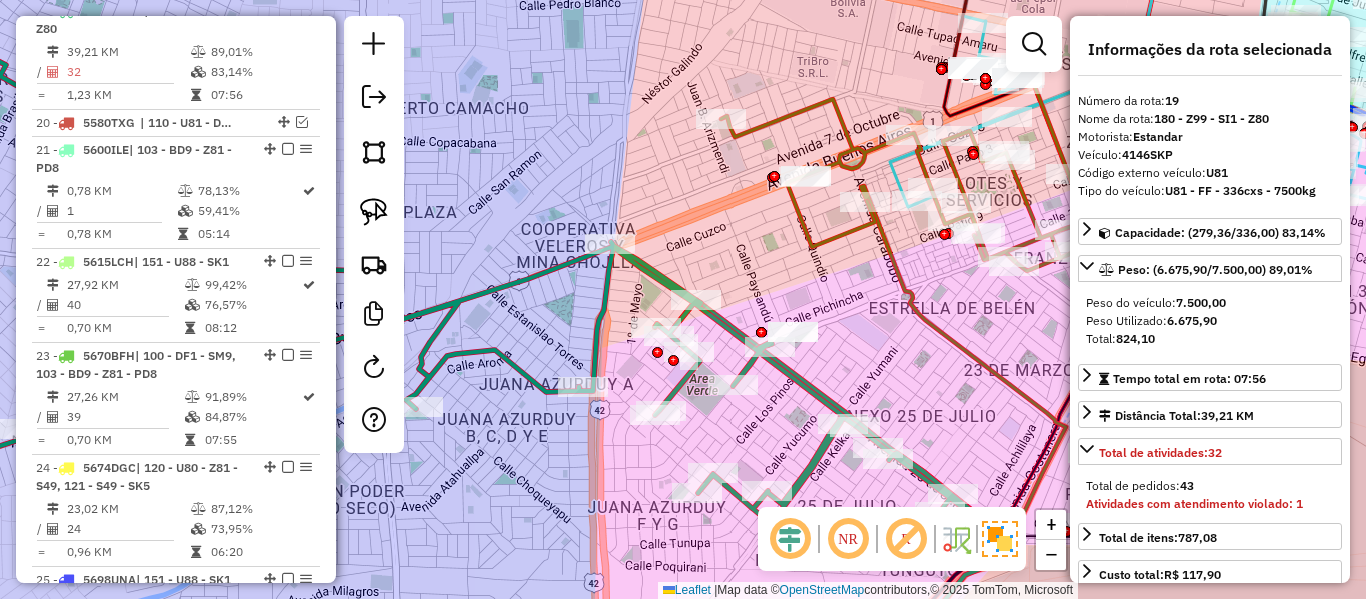 click on "Janela de atendimento Grade de atendimento Capacidade Transportadoras Veículos Cliente Pedidos  Rotas Selecione os dias de semana para filtrar as janelas de atendimento  Seg   Ter   Qua   Qui   Sex   Sáb   Dom  Informe o período da janela de atendimento: De: Até:  Filtrar exatamente a janela do cliente  Considerar janela de atendimento padrão  Selecione os dias de semana para filtrar as grades de atendimento  Seg   Ter   Qua   Qui   Sex   Sáb   Dom   Considerar clientes sem dia de atendimento cadastrado  Clientes fora do dia de atendimento selecionado Filtrar as atividades entre os valores definidos abaixo:  Peso mínimo:   Peso máximo:   Cubagem mínima:   Cubagem máxima:   De:   Até:  Filtrar as atividades entre o tempo de atendimento definido abaixo:  De:   Até:   Considerar capacidade total dos clientes não roteirizados Transportadora: Selecione um ou mais itens Tipo de veículo: Selecione um ou mais itens Veículo: Selecione um ou mais itens Motorista: Selecione um ou mais itens Nome: Rótulo:" 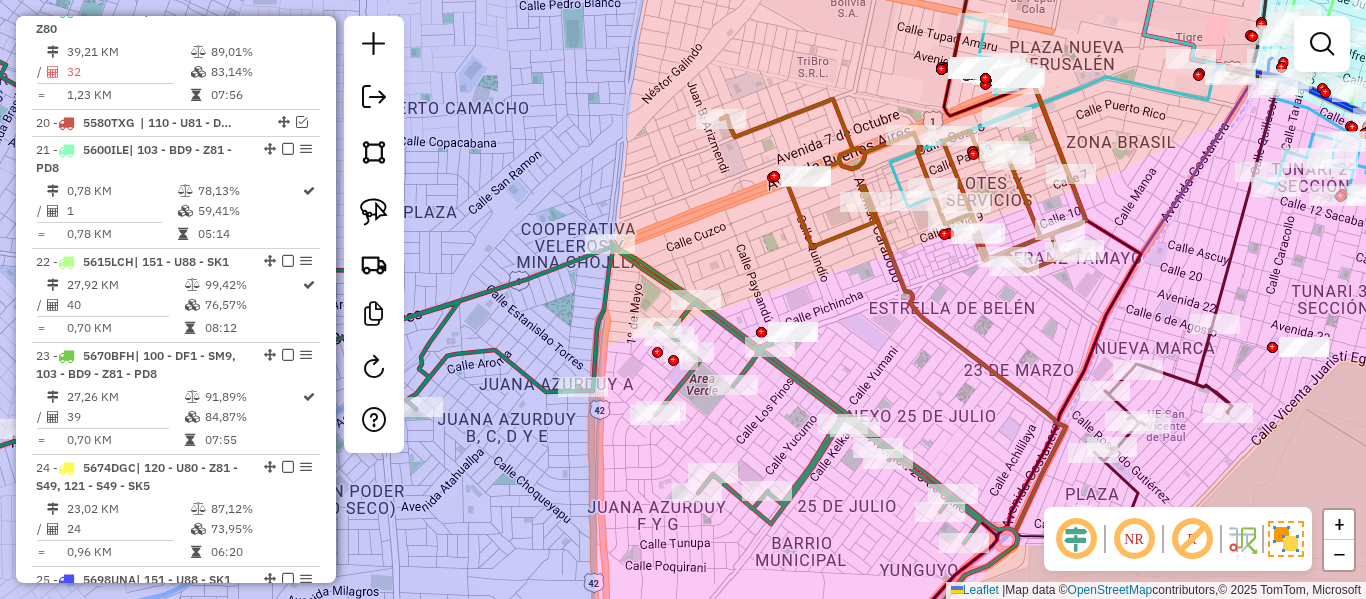 click 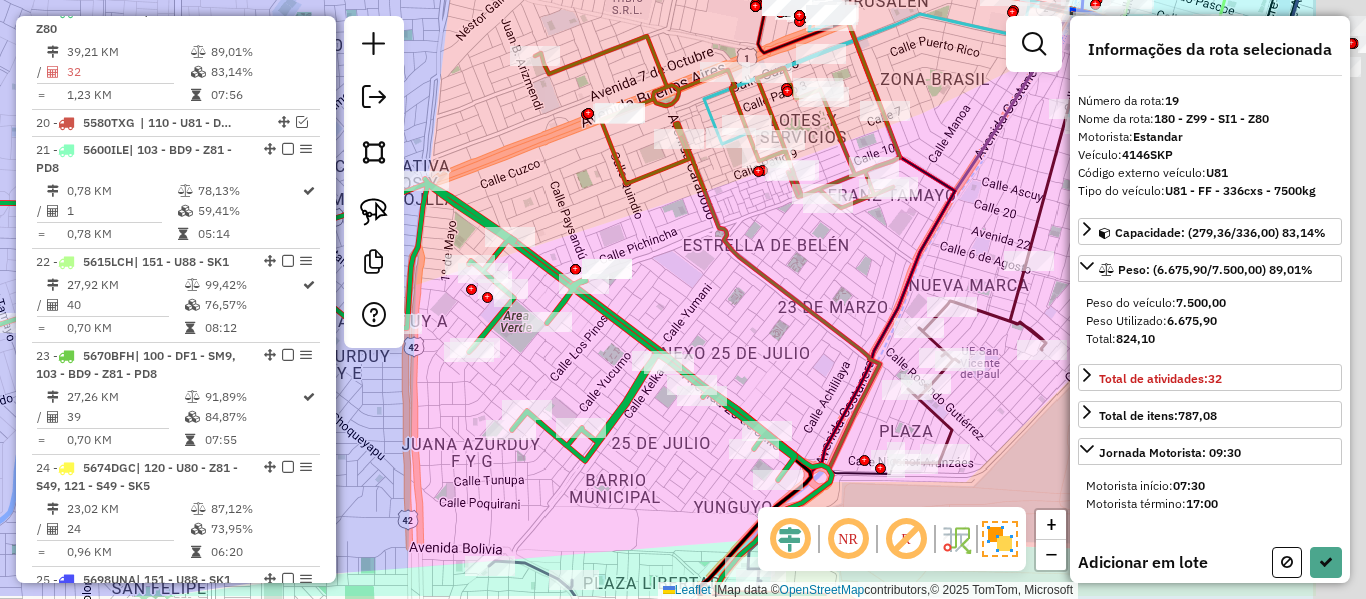 drag, startPoint x: 911, startPoint y: 335, endPoint x: 762, endPoint y: 291, distance: 155.36087 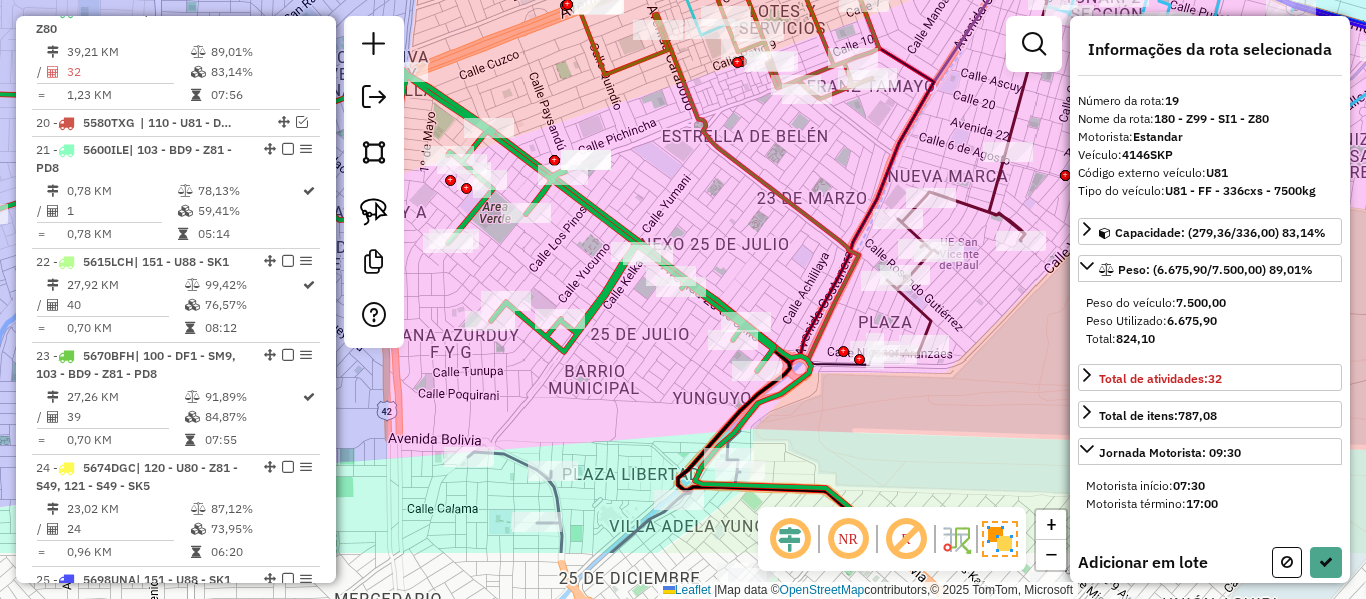 drag, startPoint x: 777, startPoint y: 219, endPoint x: 766, endPoint y: 210, distance: 14.21267 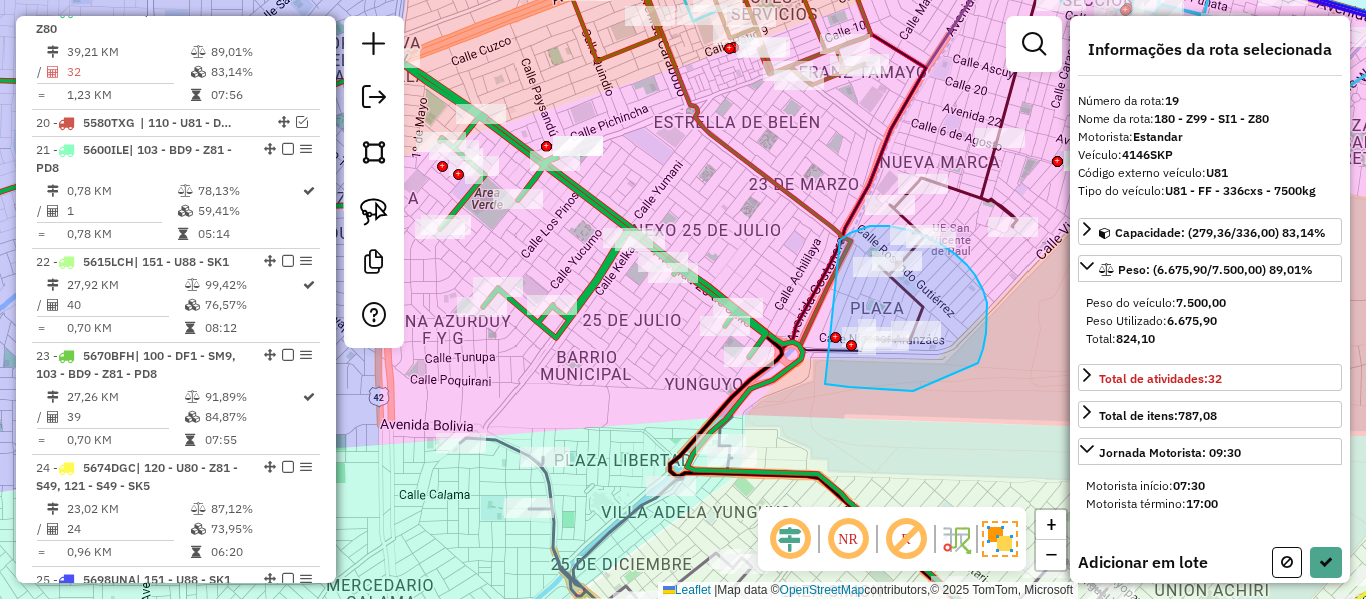 drag, startPoint x: 913, startPoint y: 391, endPoint x: 834, endPoint y: 330, distance: 99.80982 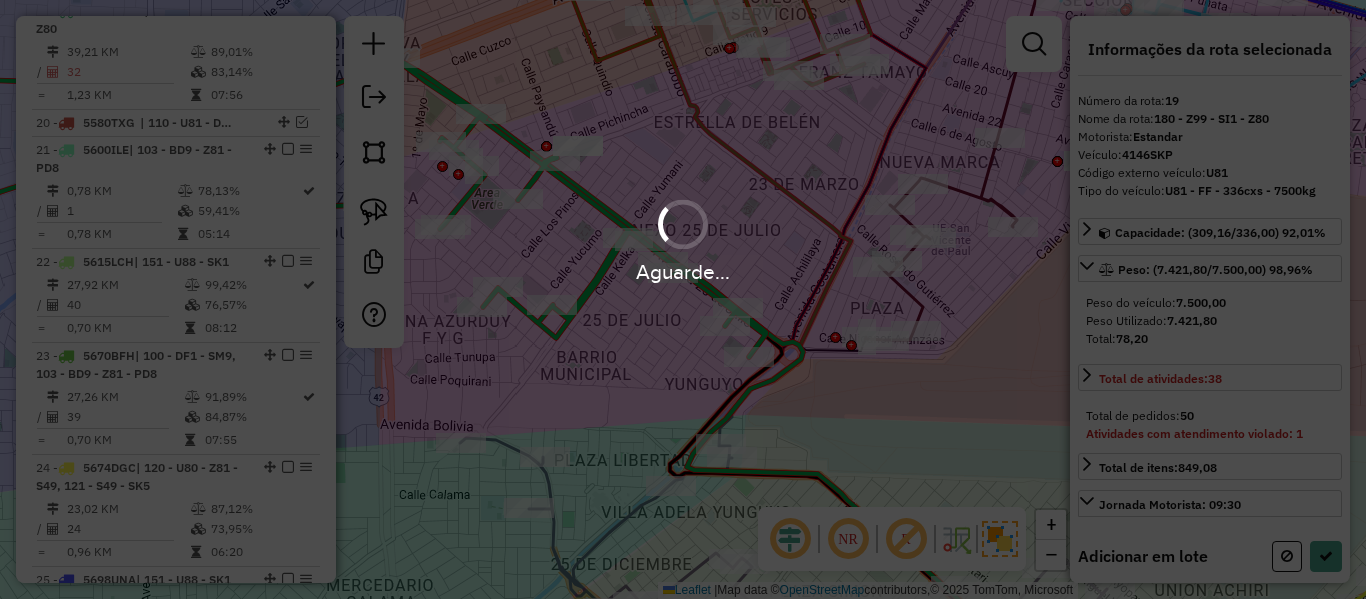 select on "**********" 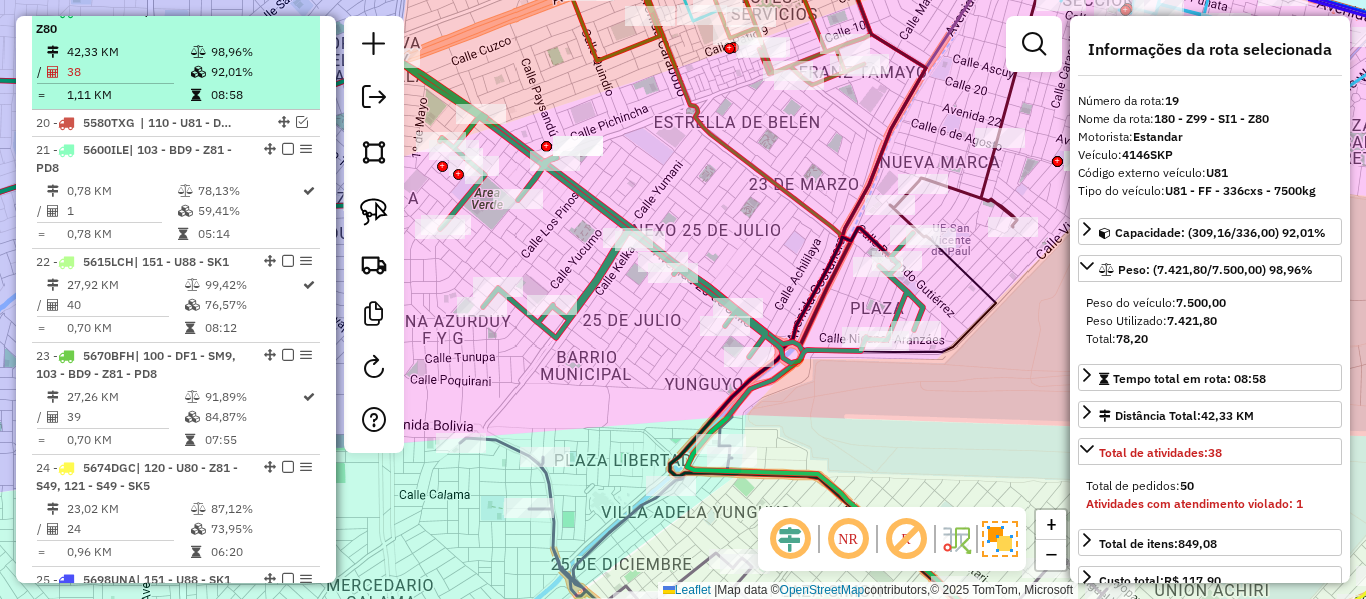 click at bounding box center (288, 10) 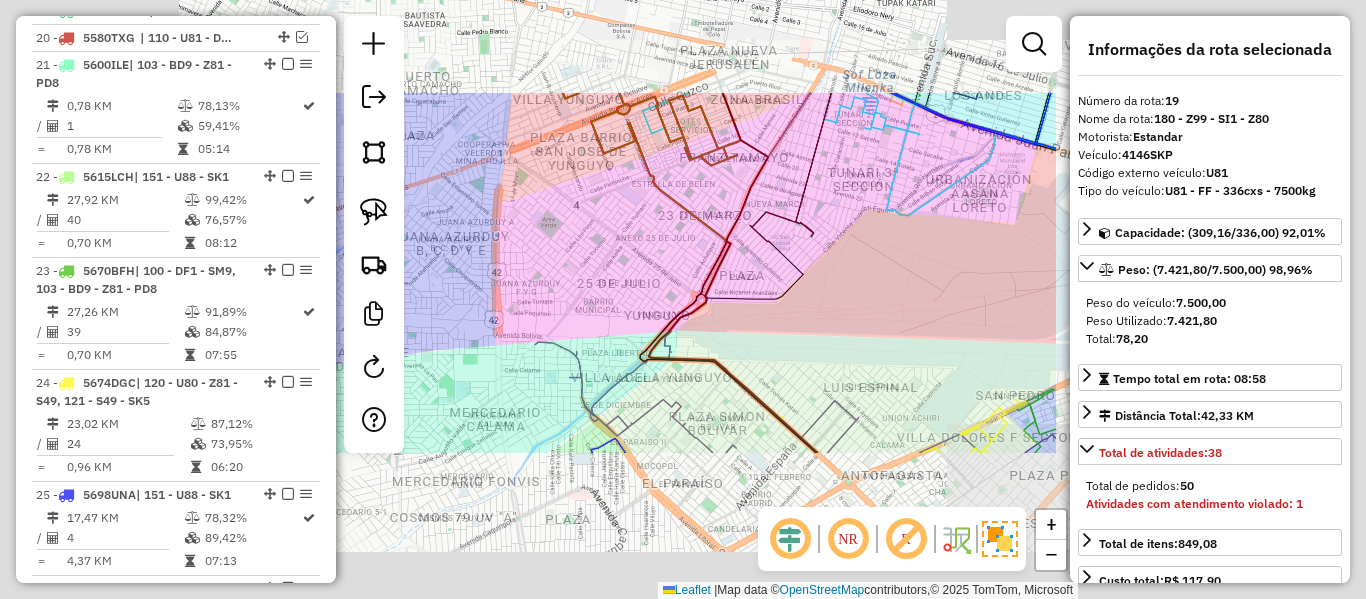 click on "Janela de atendimento Grade de atendimento Capacidade Transportadoras Veículos Cliente Pedidos  Rotas Selecione os dias de semana para filtrar as janelas de atendimento  Seg   Ter   Qua   Qui   Sex   Sáb   Dom  Informe o período da janela de atendimento: De: Até:  Filtrar exatamente a janela do cliente  Considerar janela de atendimento padrão  Selecione os dias de semana para filtrar as grades de atendimento  Seg   Ter   Qua   Qui   Sex   Sáb   Dom   Considerar clientes sem dia de atendimento cadastrado  Clientes fora do dia de atendimento selecionado Filtrar as atividades entre os valores definidos abaixo:  Peso mínimo:   Peso máximo:   Cubagem mínima:   Cubagem máxima:   De:   Até:  Filtrar as atividades entre o tempo de atendimento definido abaixo:  De:   Até:   Considerar capacidade total dos clientes não roteirizados Transportadora: Selecione um ou mais itens Tipo de veículo: Selecione um ou mais itens Veículo: Selecione um ou mais itens Motorista: Selecione um ou mais itens Nome: Rótulo:" 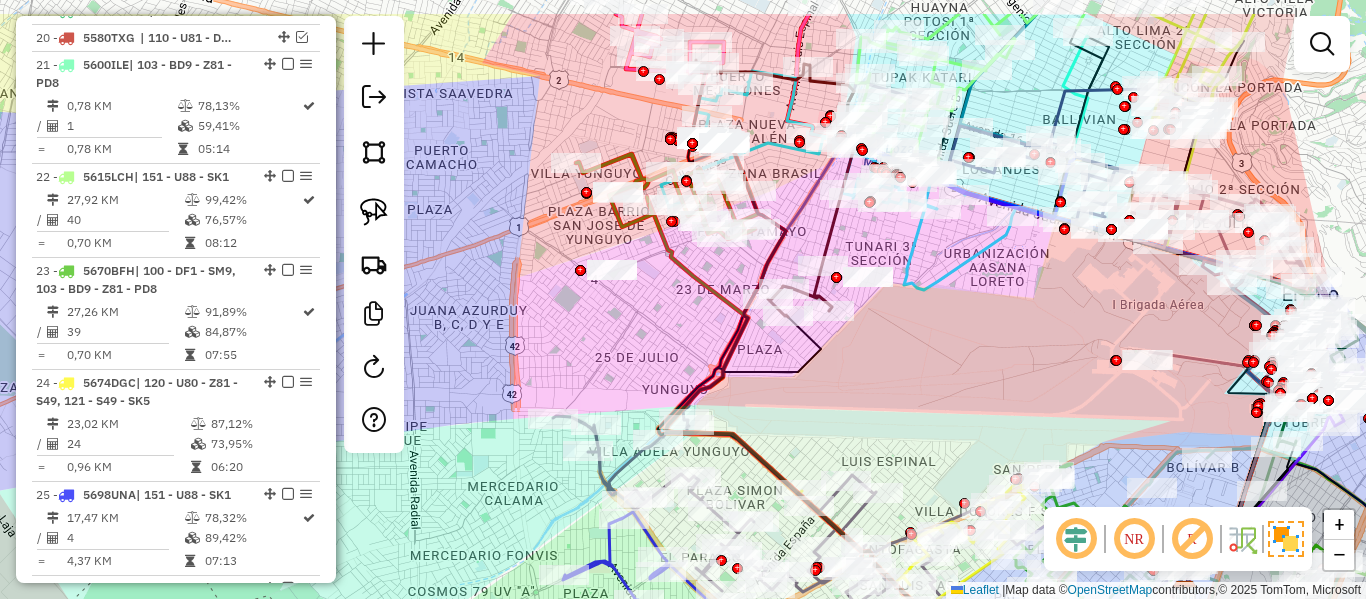 drag, startPoint x: 612, startPoint y: 256, endPoint x: 604, endPoint y: 407, distance: 151.21178 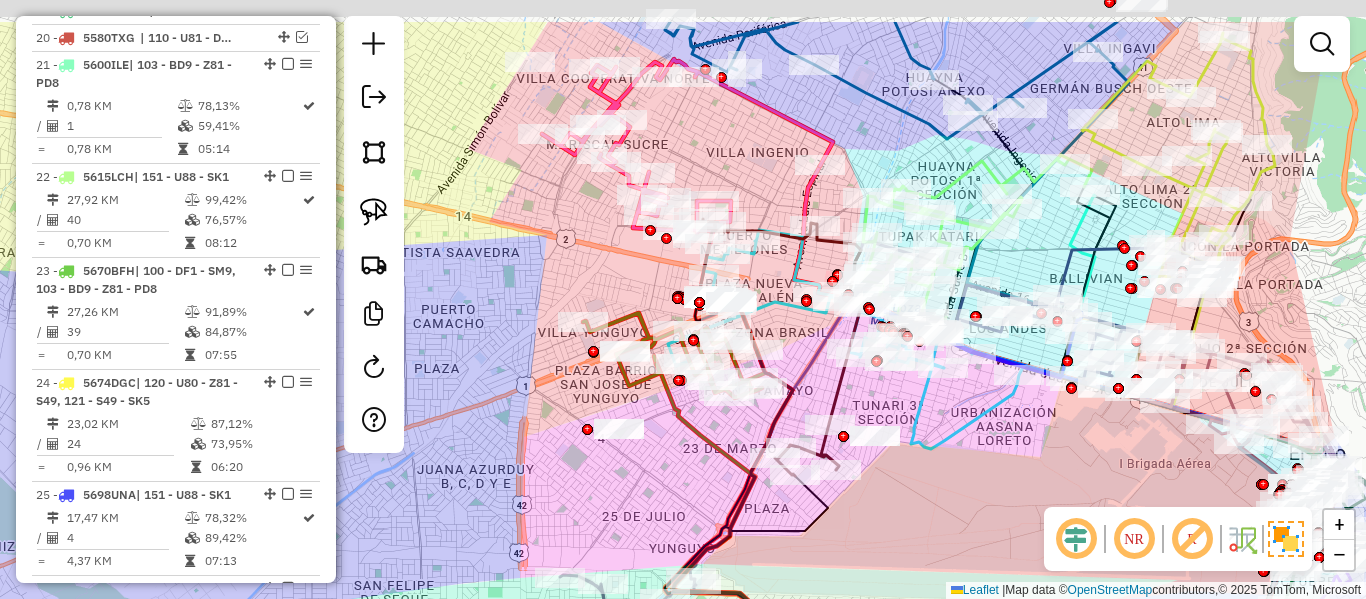 drag, startPoint x: 533, startPoint y: 205, endPoint x: 556, endPoint y: 248, distance: 48.76474 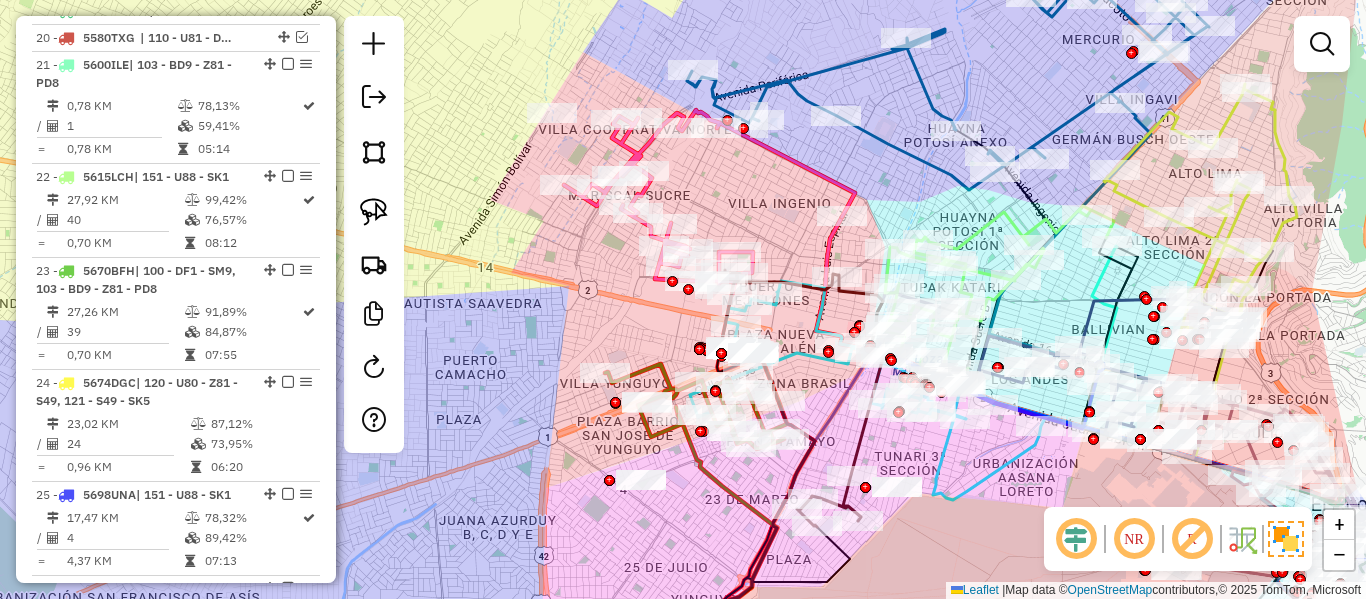 drag, startPoint x: 565, startPoint y: 242, endPoint x: 550, endPoint y: 290, distance: 50.289165 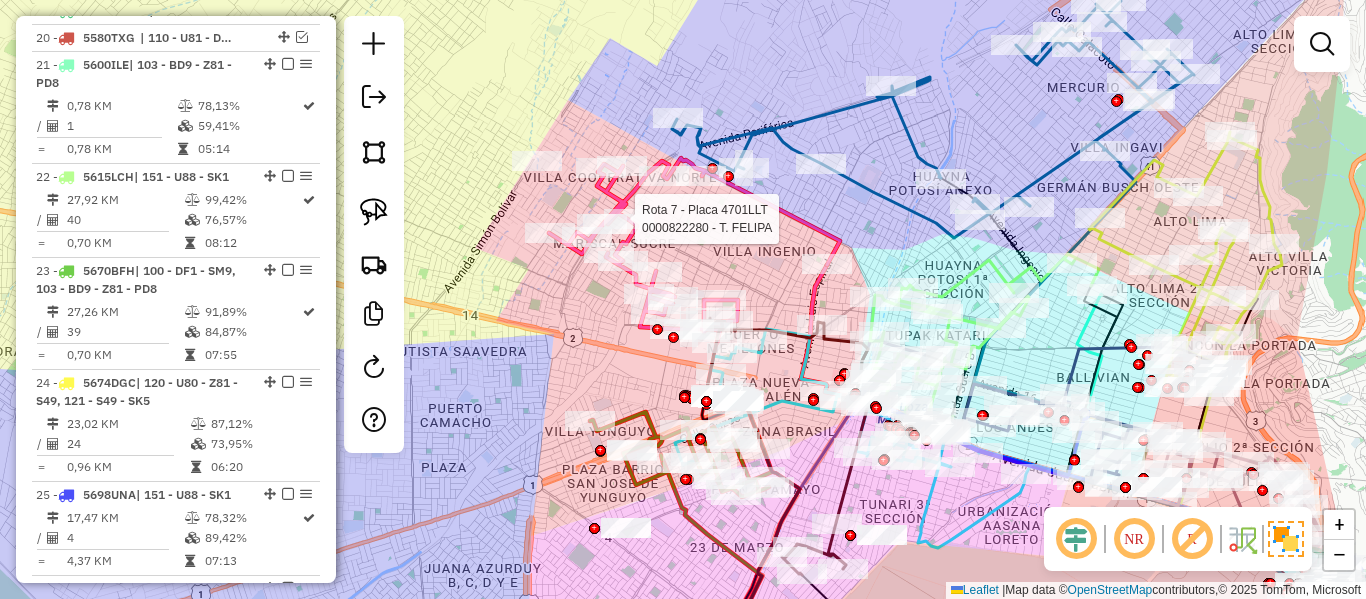 click 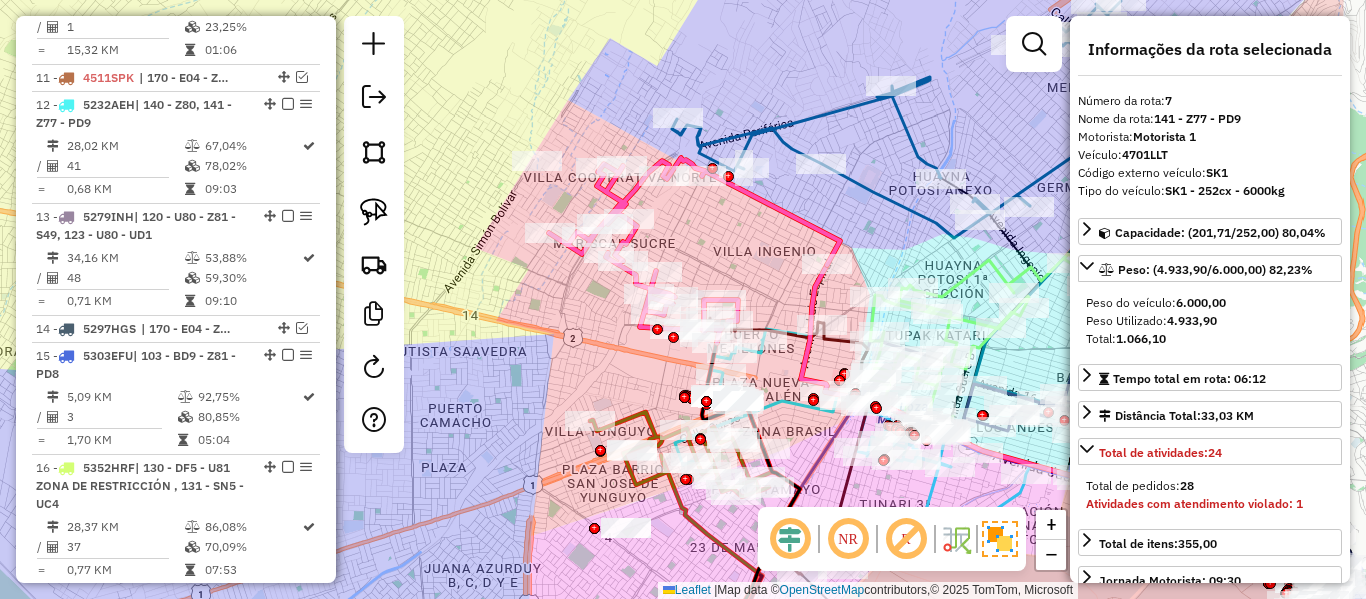 scroll, scrollTop: 1350, scrollLeft: 0, axis: vertical 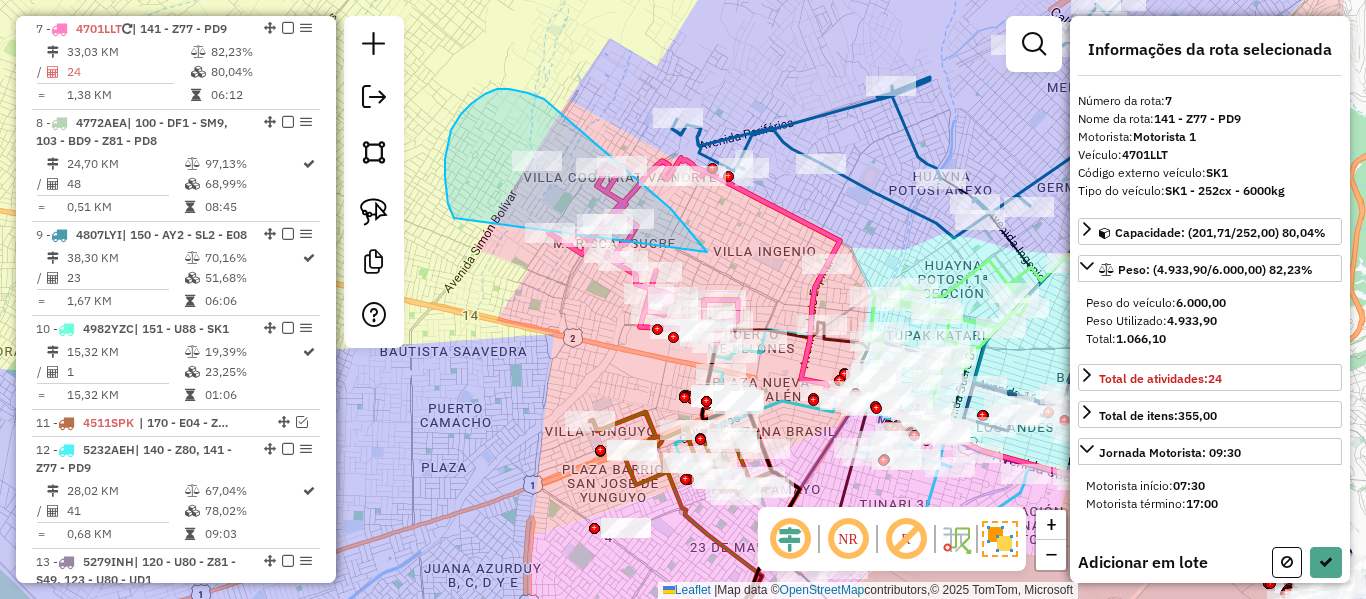 drag, startPoint x: 707, startPoint y: 252, endPoint x: 454, endPoint y: 218, distance: 255.27437 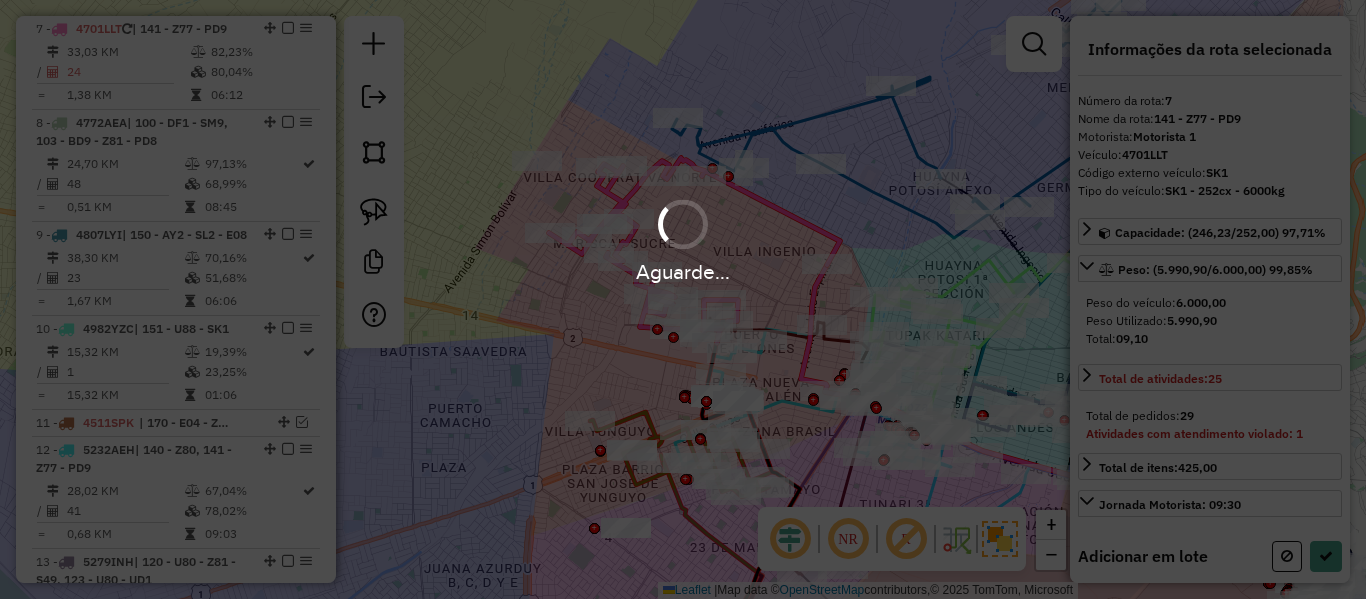 select on "**********" 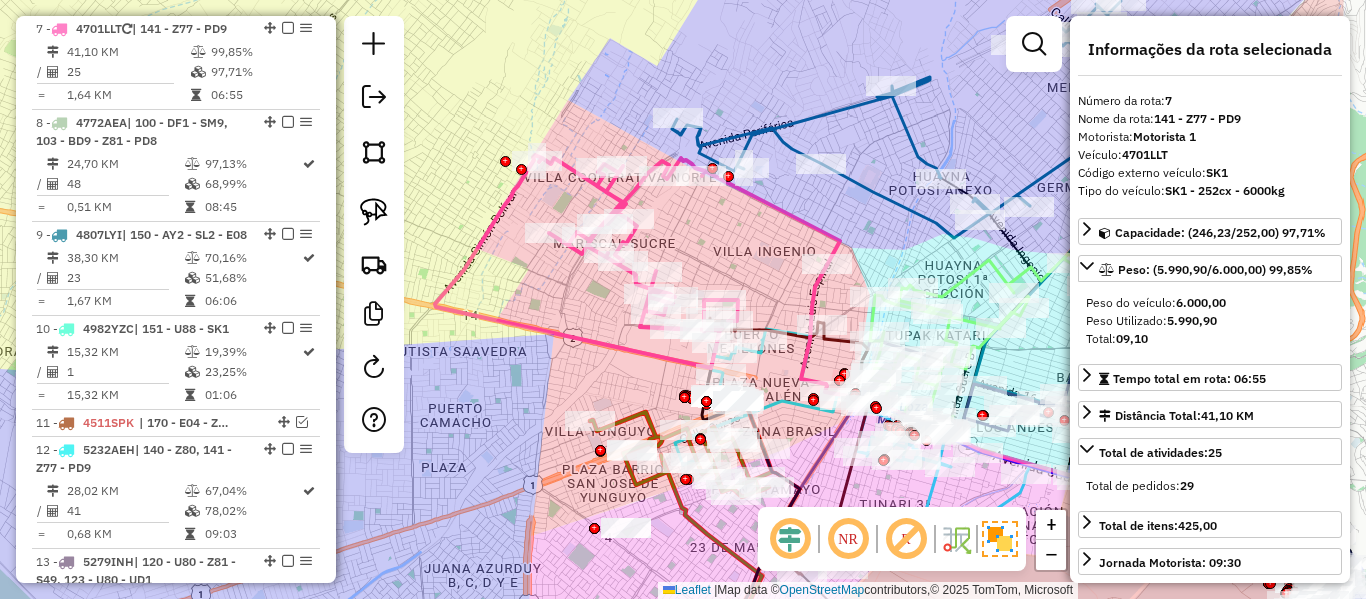 click 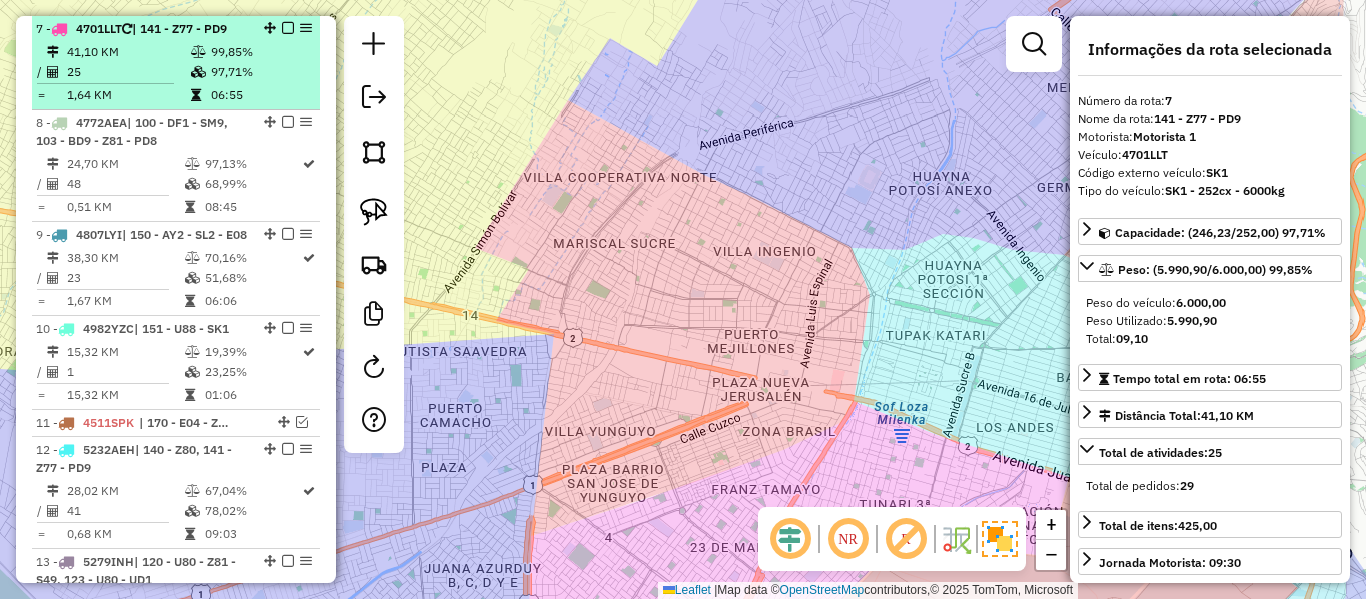 click on "99,85%" at bounding box center (260, 52) 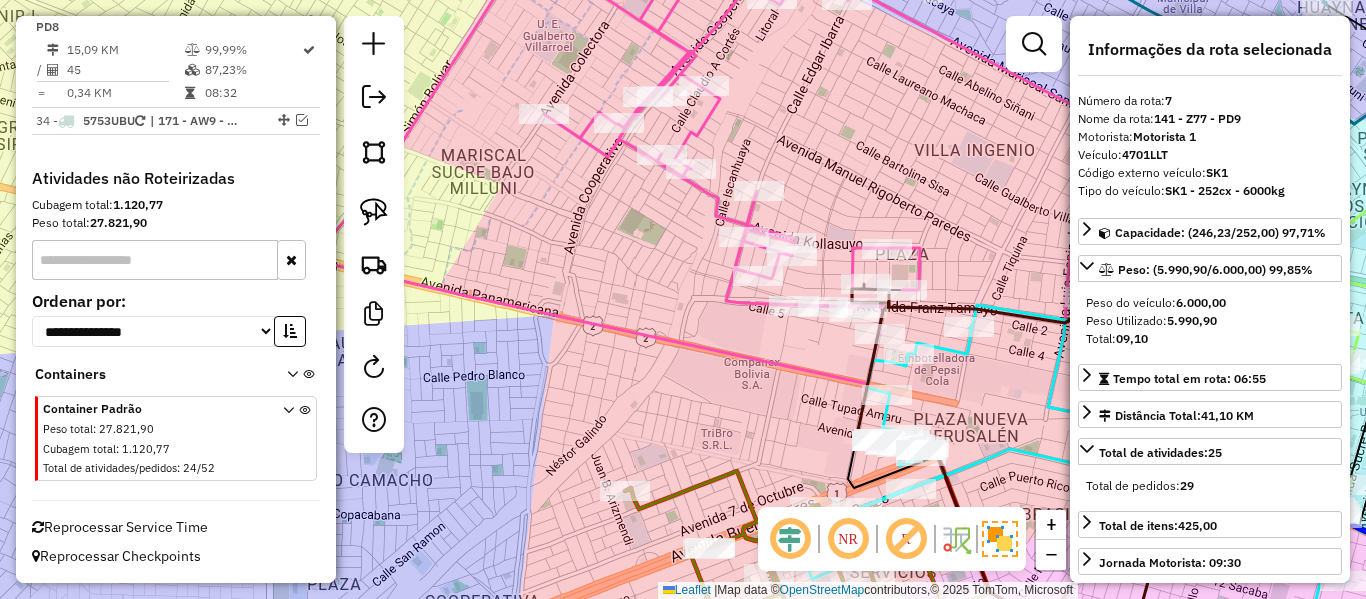 click 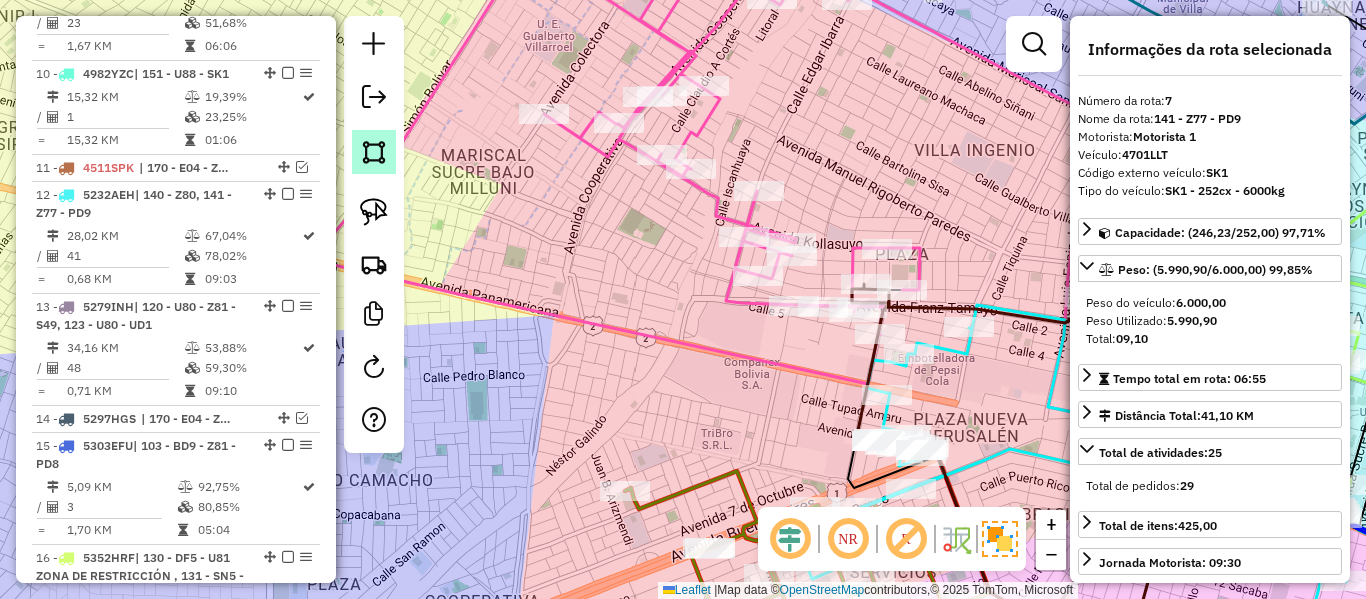 scroll, scrollTop: 1350, scrollLeft: 0, axis: vertical 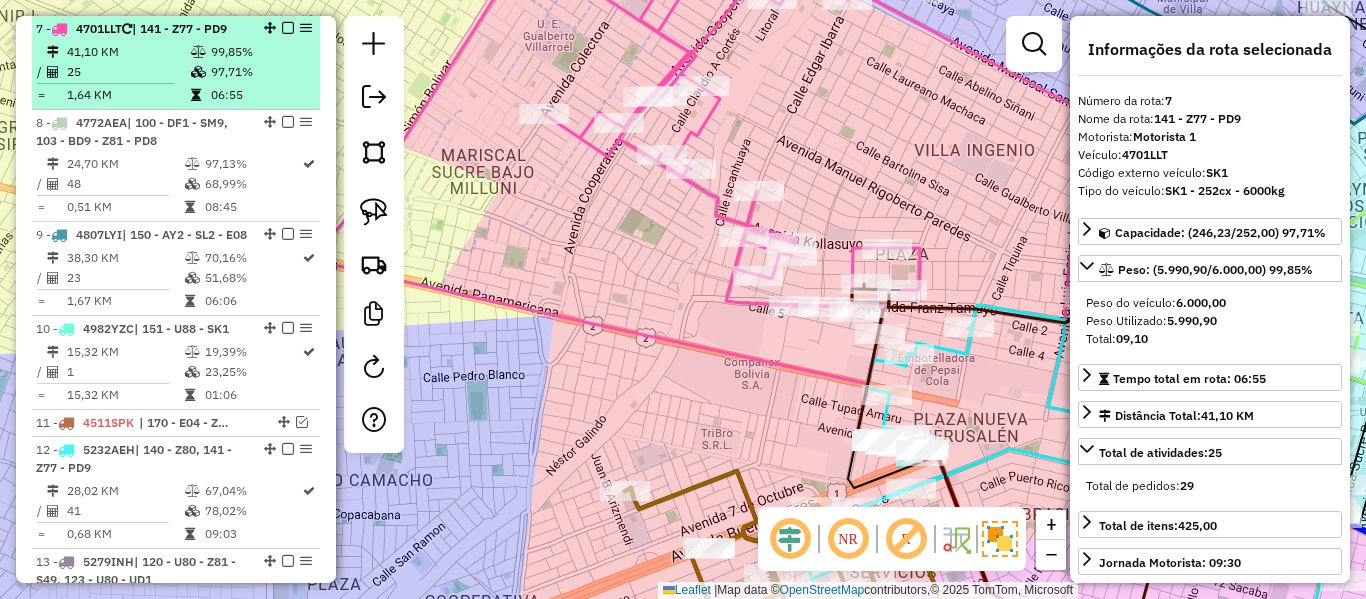 click at bounding box center [288, 28] 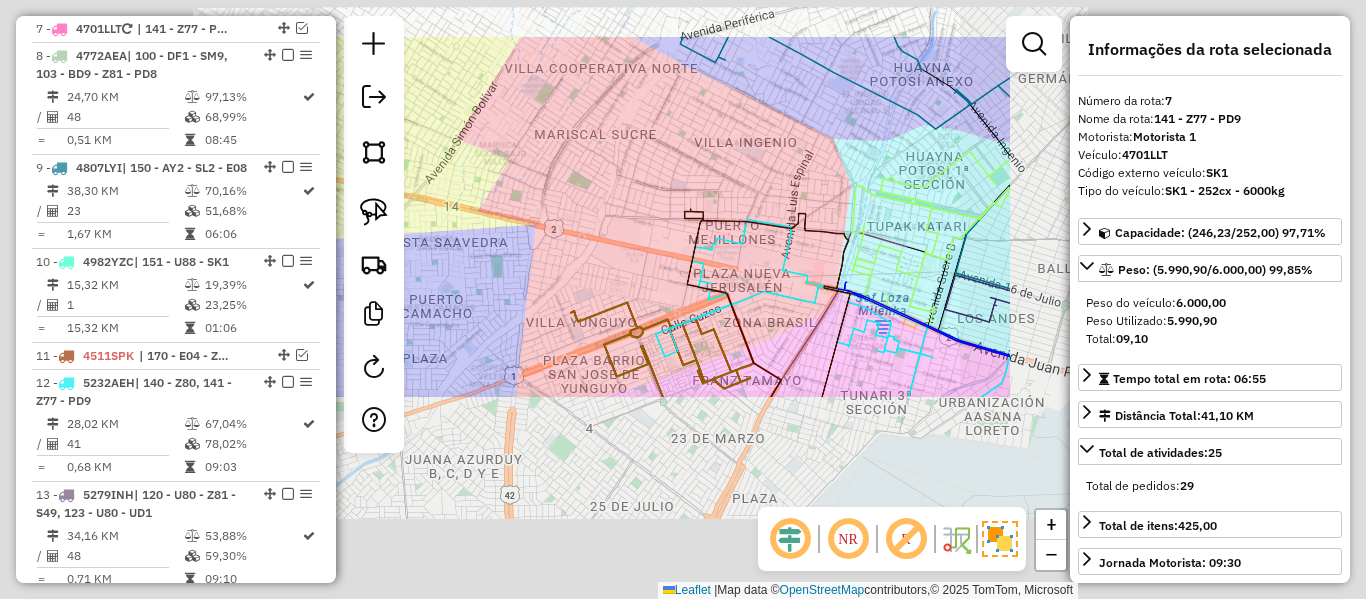 click on "Janela de atendimento Grade de atendimento Capacidade Transportadoras Veículos Cliente Pedidos  Rotas Selecione os dias de semana para filtrar as janelas de atendimento  Seg   Ter   Qua   Qui   Sex   Sáb   Dom  Informe o período da janela de atendimento: De: Até:  Filtrar exatamente a janela do cliente  Considerar janela de atendimento padrão  Selecione os dias de semana para filtrar as grades de atendimento  Seg   Ter   Qua   Qui   Sex   Sáb   Dom   Considerar clientes sem dia de atendimento cadastrado  Clientes fora do dia de atendimento selecionado Filtrar as atividades entre os valores definidos abaixo:  Peso mínimo:   Peso máximo:   Cubagem mínima:   Cubagem máxima:   De:   Até:  Filtrar as atividades entre o tempo de atendimento definido abaixo:  De:   Até:   Considerar capacidade total dos clientes não roteirizados Transportadora: Selecione um ou mais itens Tipo de veículo: Selecione um ou mais itens Veículo: Selecione um ou mais itens Motorista: Selecione um ou mais itens Nome: Rótulo:" 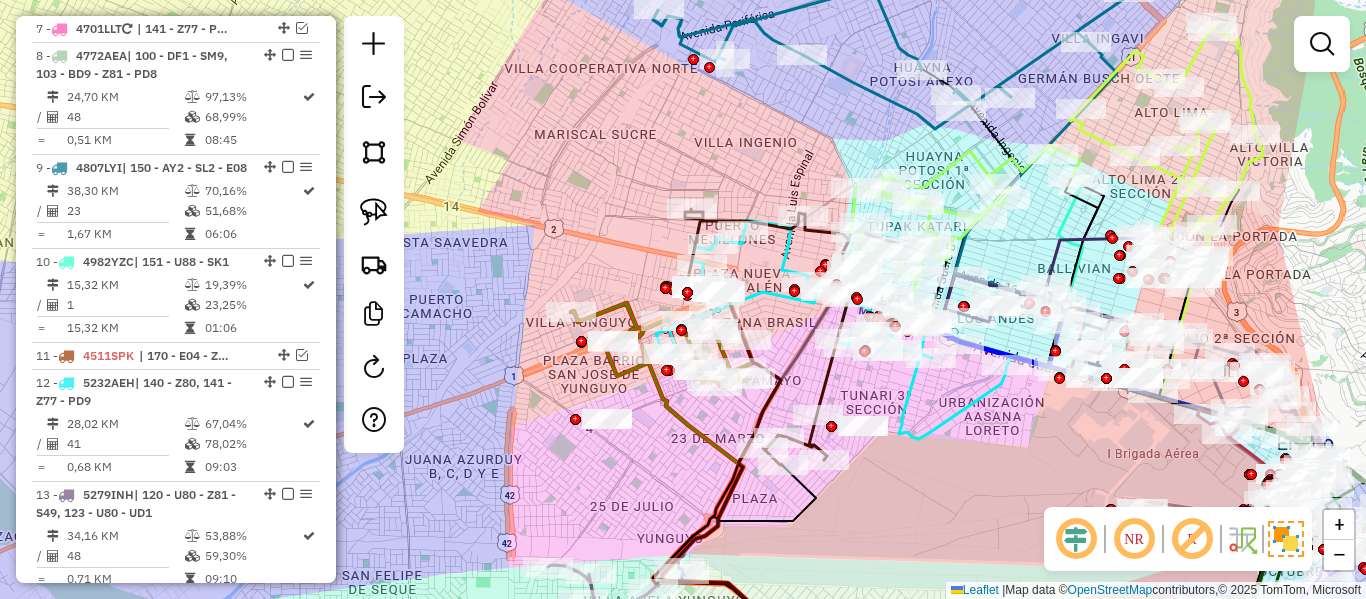 drag, startPoint x: 712, startPoint y: 155, endPoint x: 605, endPoint y: 155, distance: 107 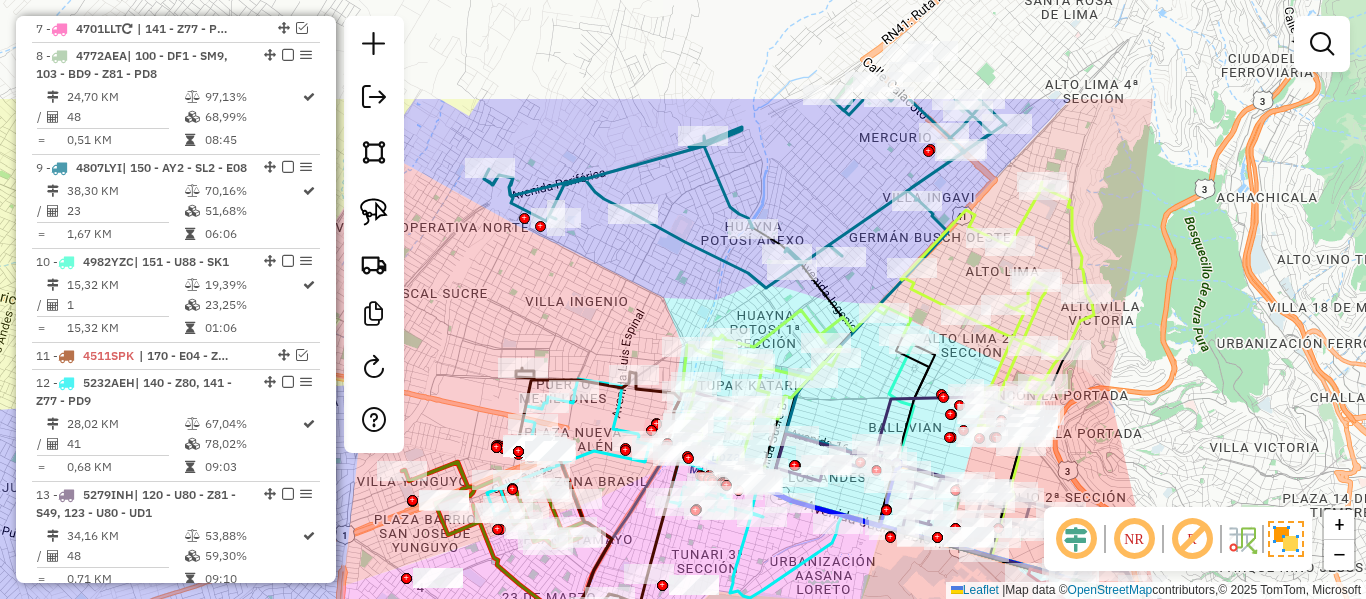 drag, startPoint x: 617, startPoint y: 166, endPoint x: 572, endPoint y: 307, distance: 148.00676 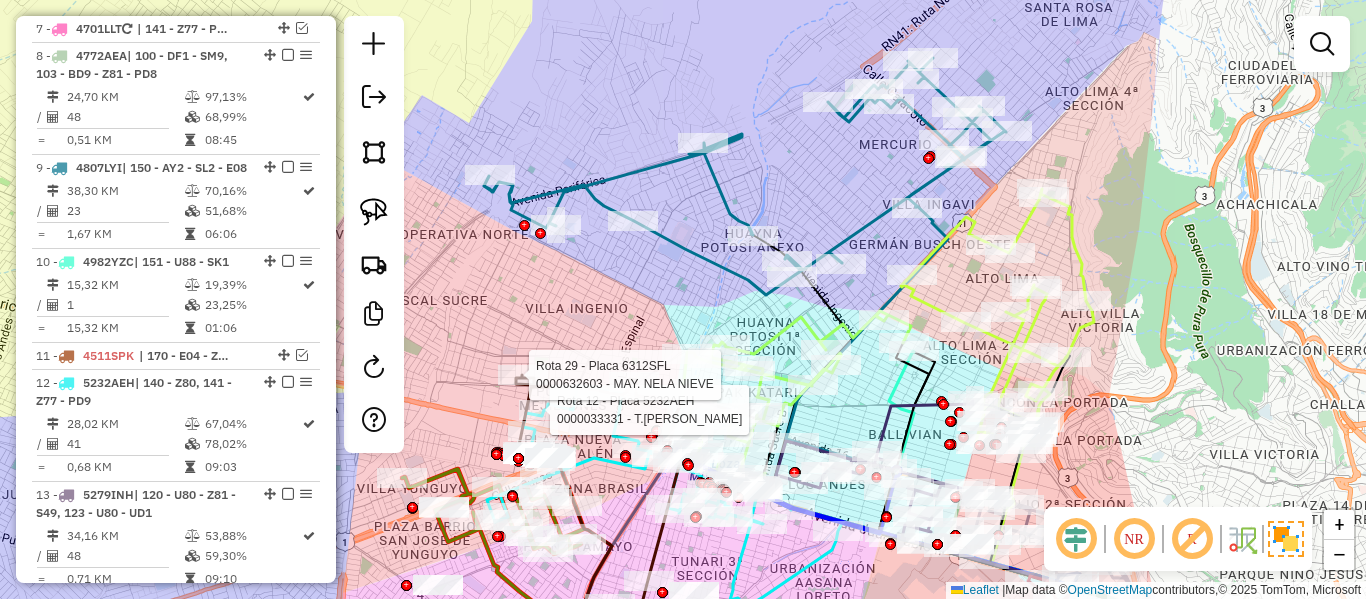click 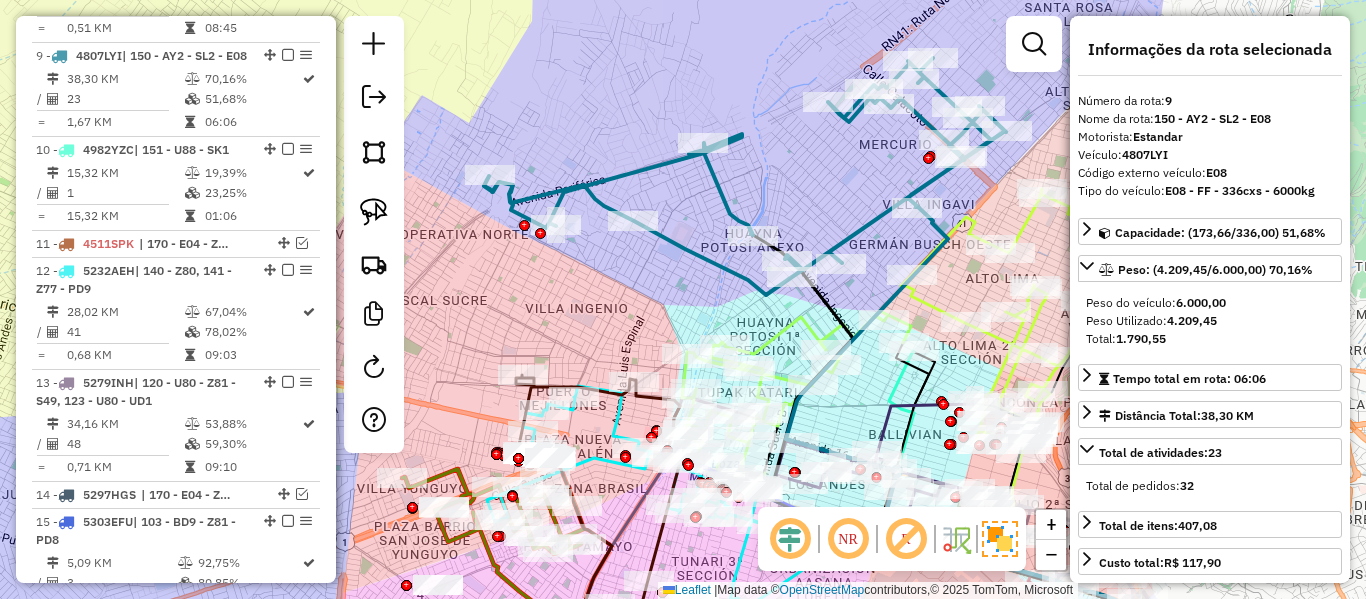 scroll, scrollTop: 1489, scrollLeft: 0, axis: vertical 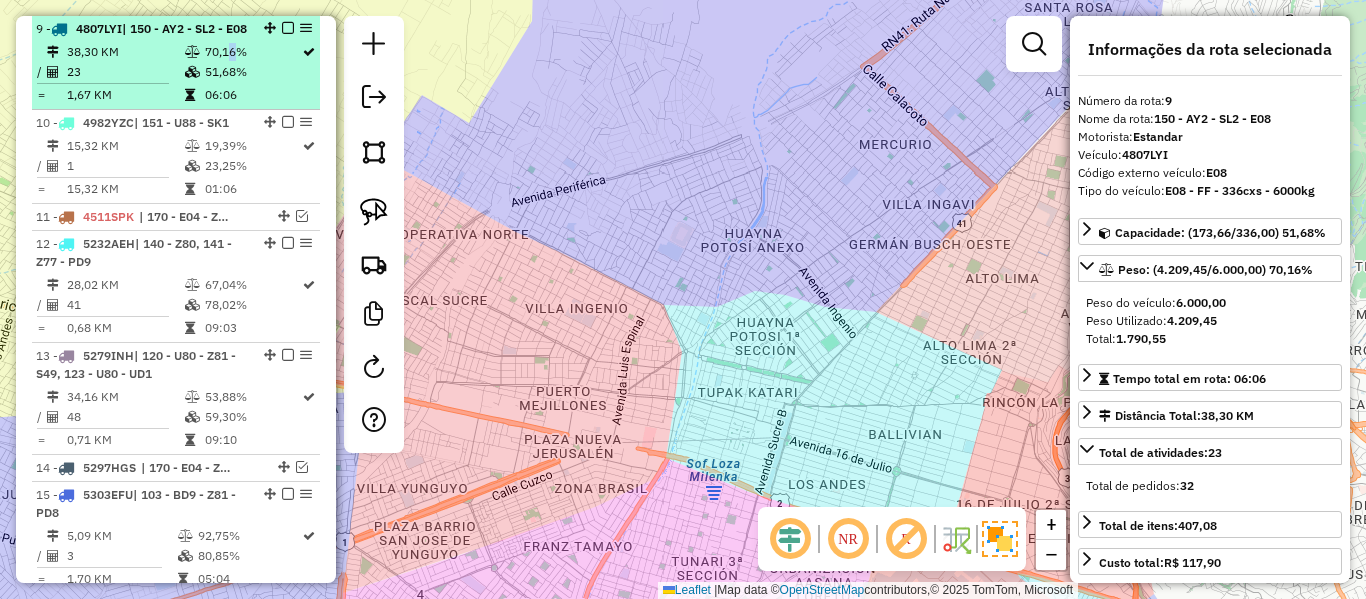click on "70,16%" at bounding box center [252, 52] 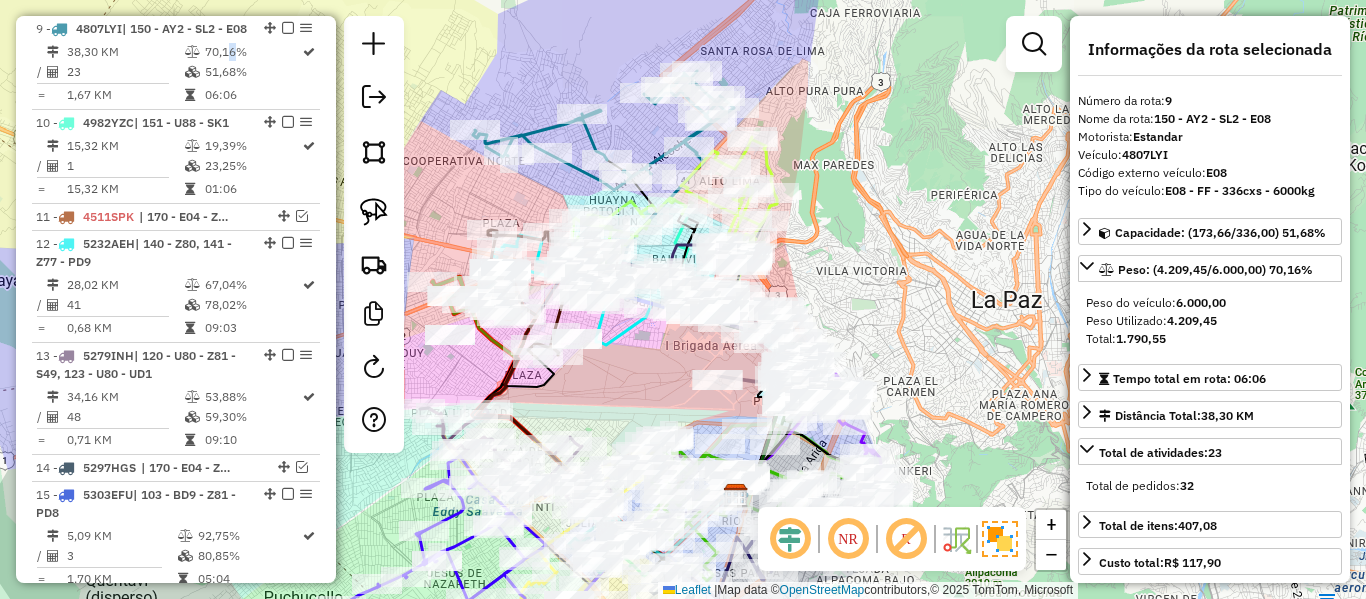 scroll, scrollTop: 3839, scrollLeft: 0, axis: vertical 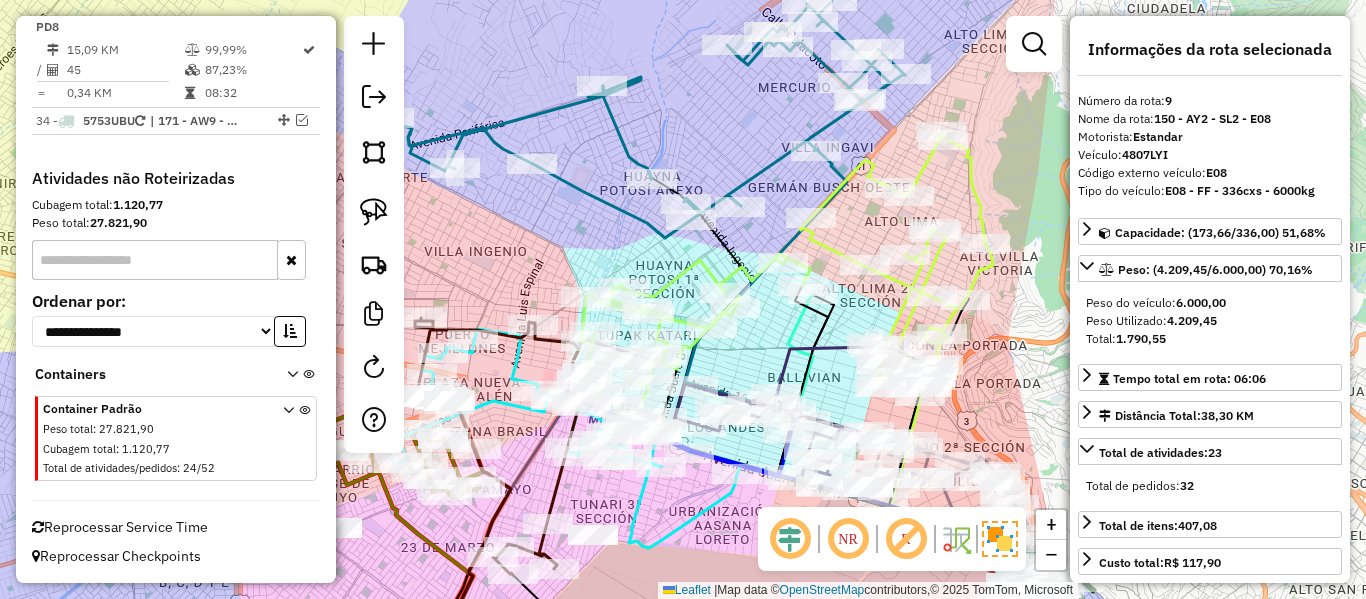 click 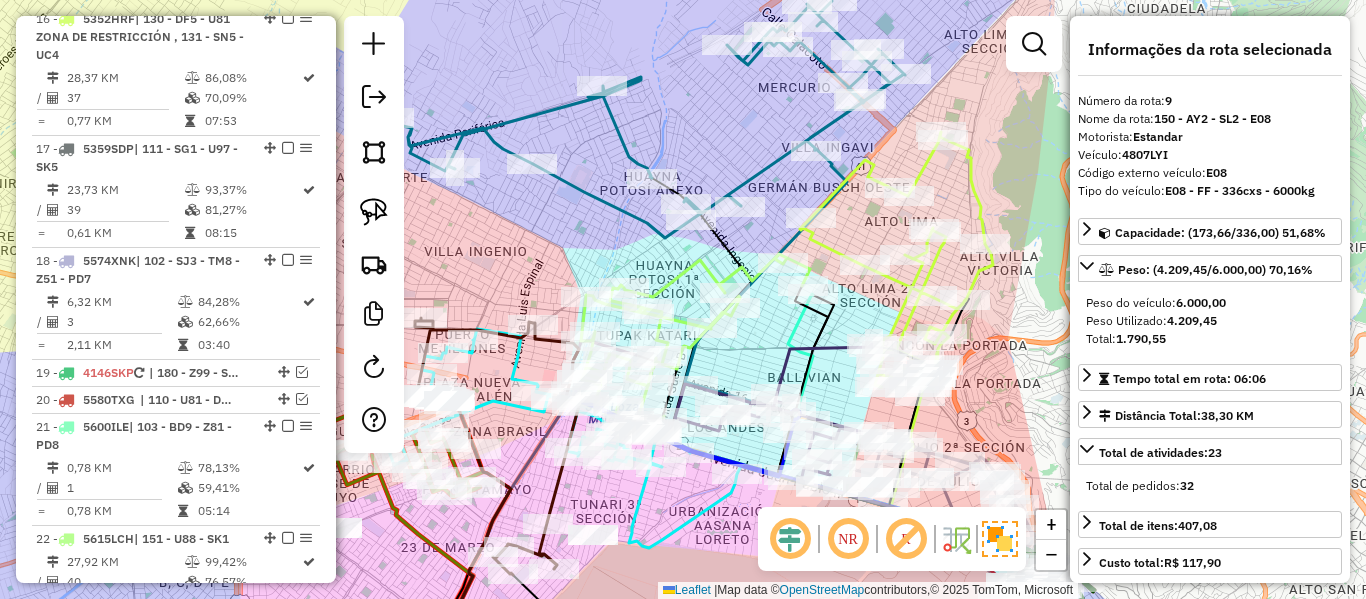 scroll, scrollTop: 1489, scrollLeft: 0, axis: vertical 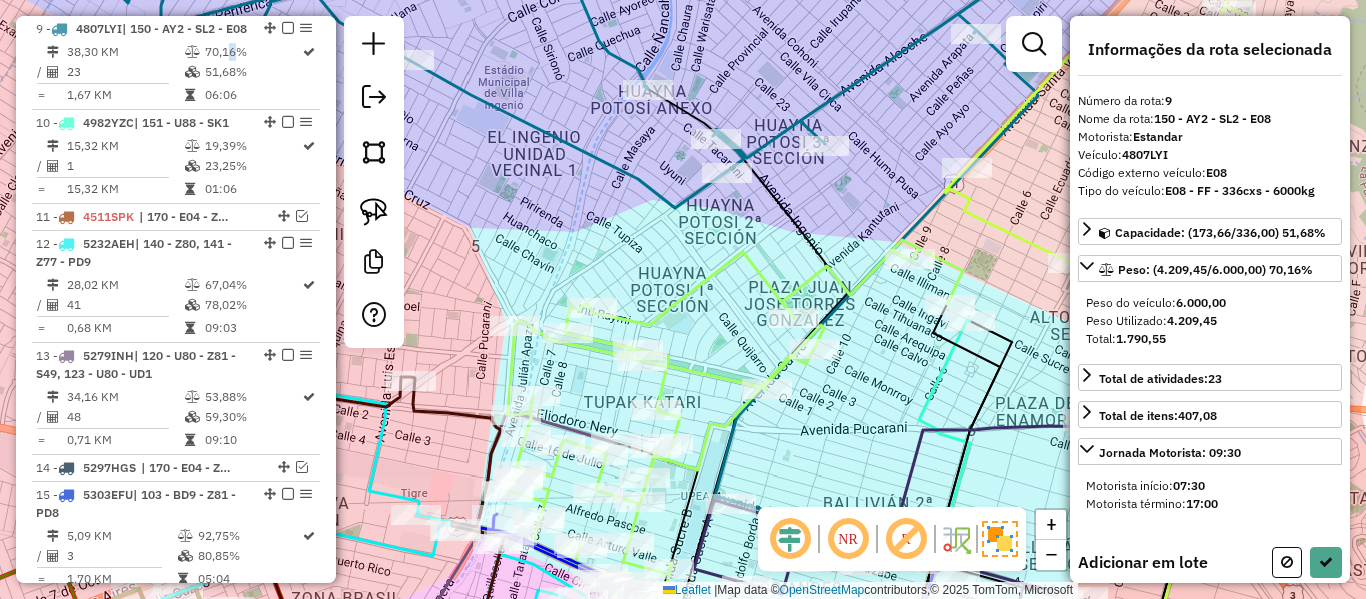 drag, startPoint x: 685, startPoint y: 211, endPoint x: 704, endPoint y: 173, distance: 42.48529 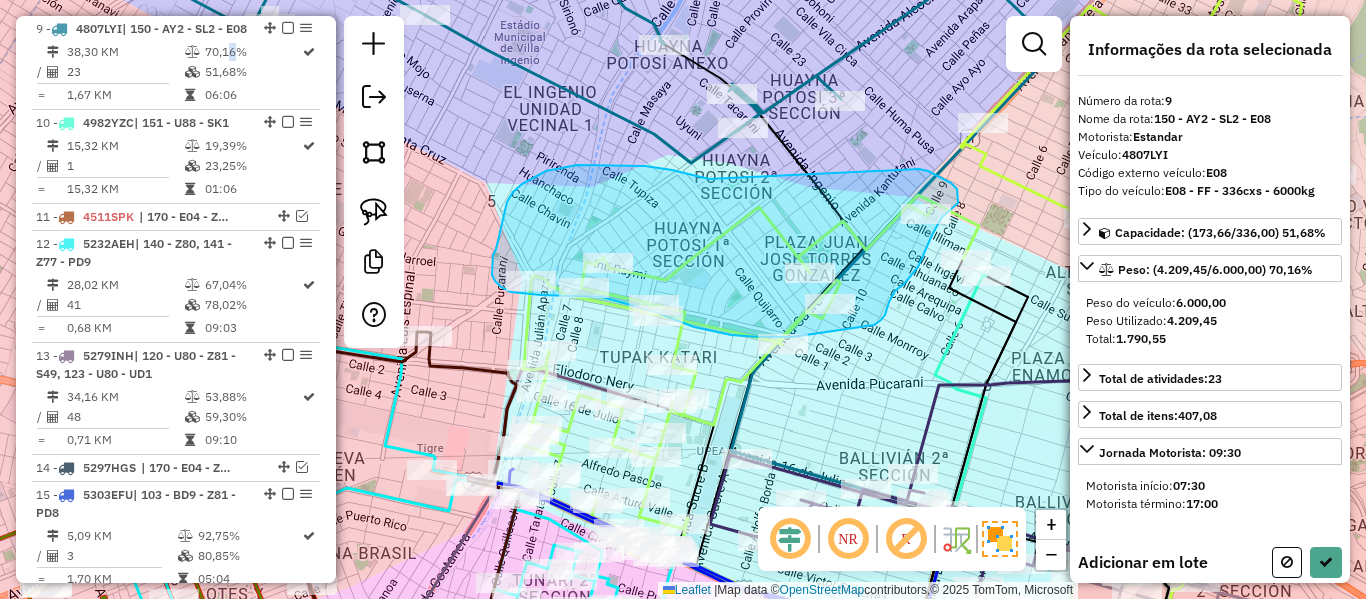 drag, startPoint x: 709, startPoint y: 179, endPoint x: 784, endPoint y: 174, distance: 75.16648 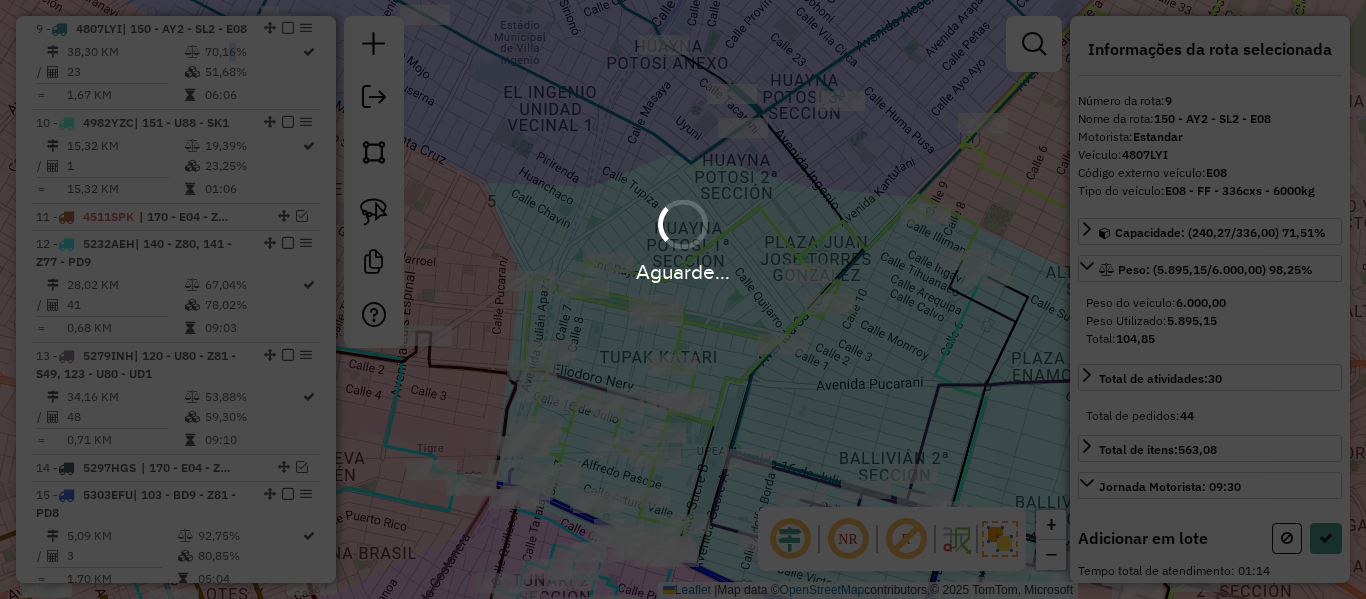 select on "**********" 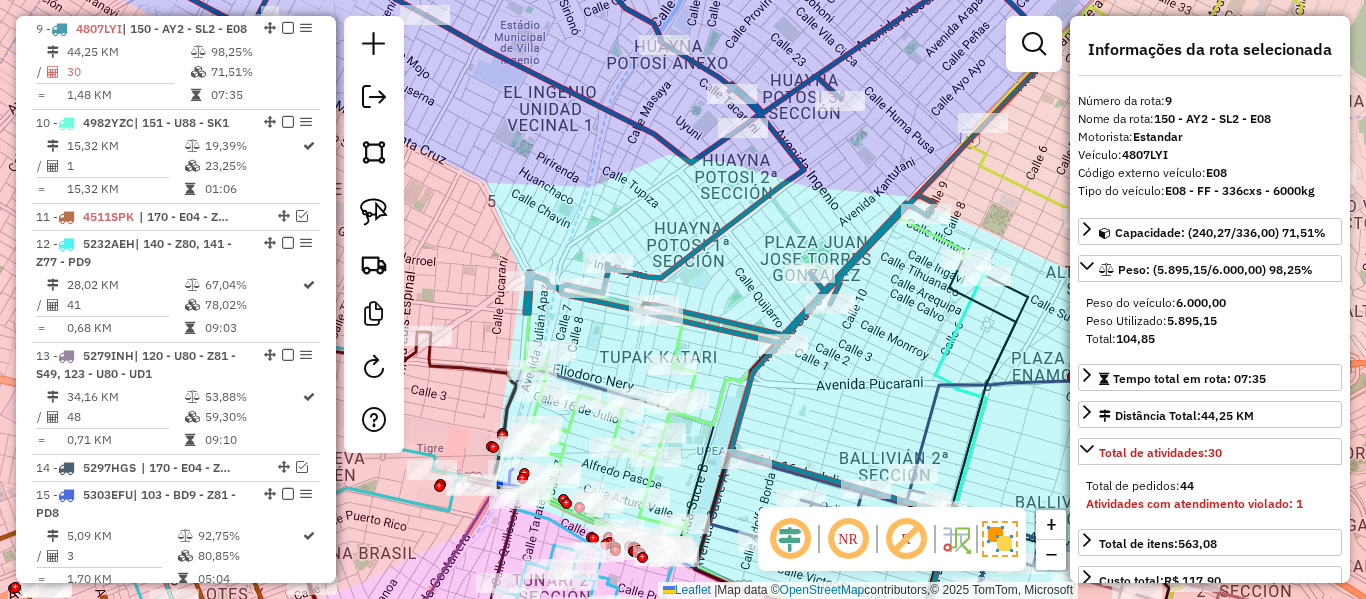 drag, startPoint x: 588, startPoint y: 72, endPoint x: 567, endPoint y: 92, distance: 29 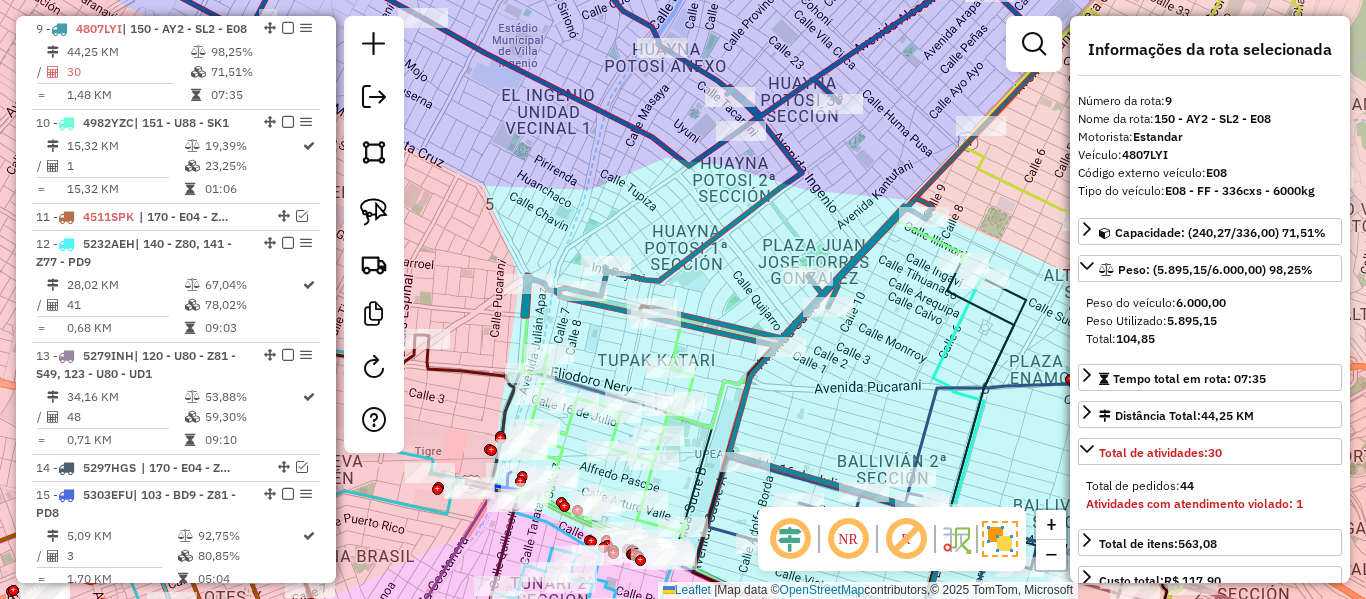 click 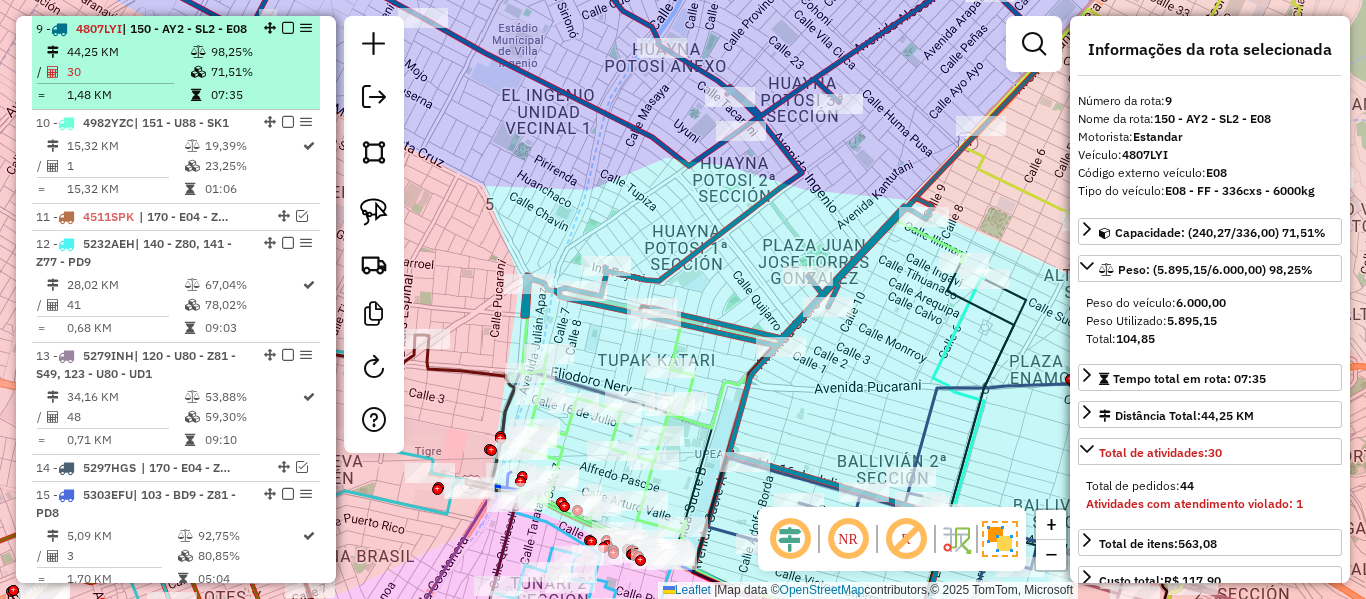 click at bounding box center (288, 28) 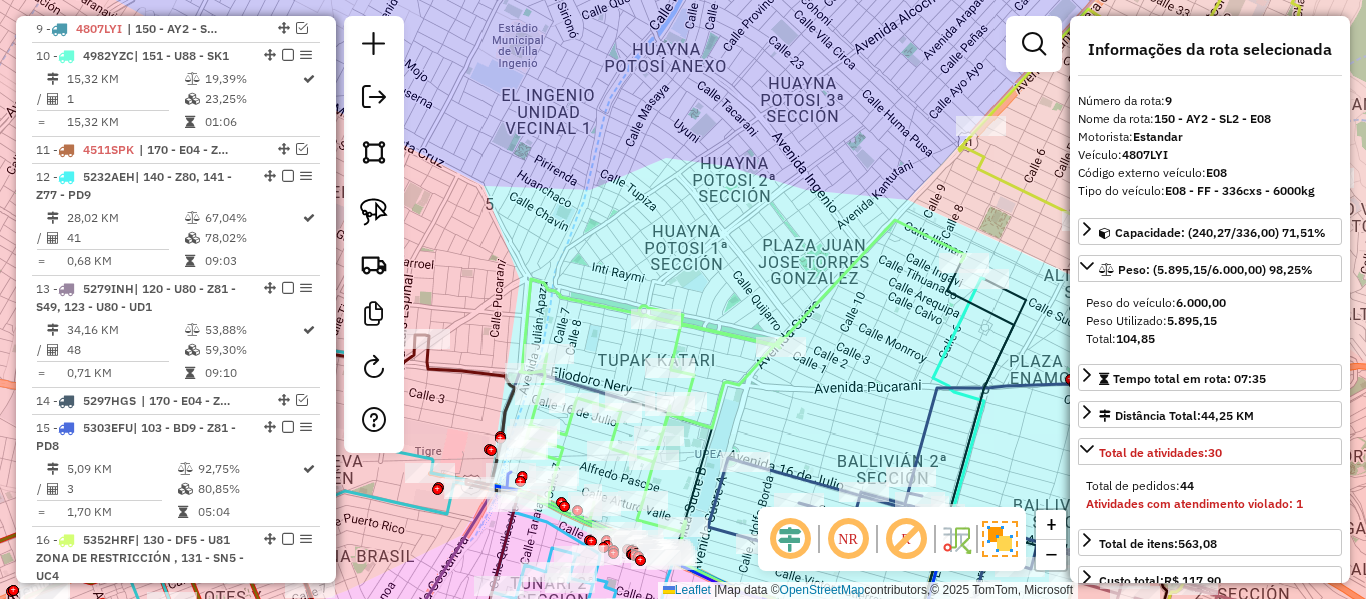 click on "Janela de atendimento Grade de atendimento Capacidade Transportadoras Veículos Cliente Pedidos  Rotas Selecione os dias de semana para filtrar as janelas de atendimento  Seg   Ter   Qua   Qui   Sex   Sáb   Dom  Informe o período da janela de atendimento: De: Até:  Filtrar exatamente a janela do cliente  Considerar janela de atendimento padrão  Selecione os dias de semana para filtrar as grades de atendimento  Seg   Ter   Qua   Qui   Sex   Sáb   Dom   Considerar clientes sem dia de atendimento cadastrado  Clientes fora do dia de atendimento selecionado Filtrar as atividades entre os valores definidos abaixo:  Peso mínimo:   Peso máximo:   Cubagem mínima:   Cubagem máxima:   De:   Até:  Filtrar as atividades entre o tempo de atendimento definido abaixo:  De:   Até:   Considerar capacidade total dos clientes não roteirizados Transportadora: Selecione um ou mais itens Tipo de veículo: Selecione um ou mais itens Veículo: Selecione um ou mais itens Motorista: Selecione um ou mais itens Nome: Rótulo:" 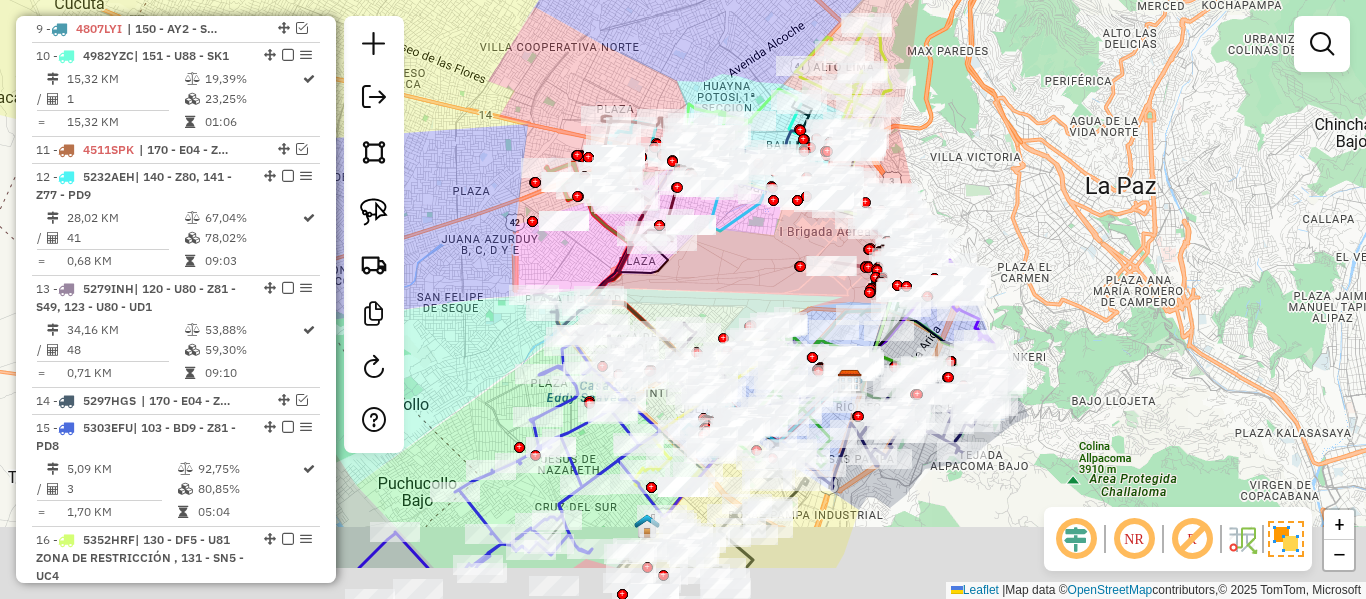 drag, startPoint x: 1052, startPoint y: 239, endPoint x: 1017, endPoint y: 203, distance: 50.20956 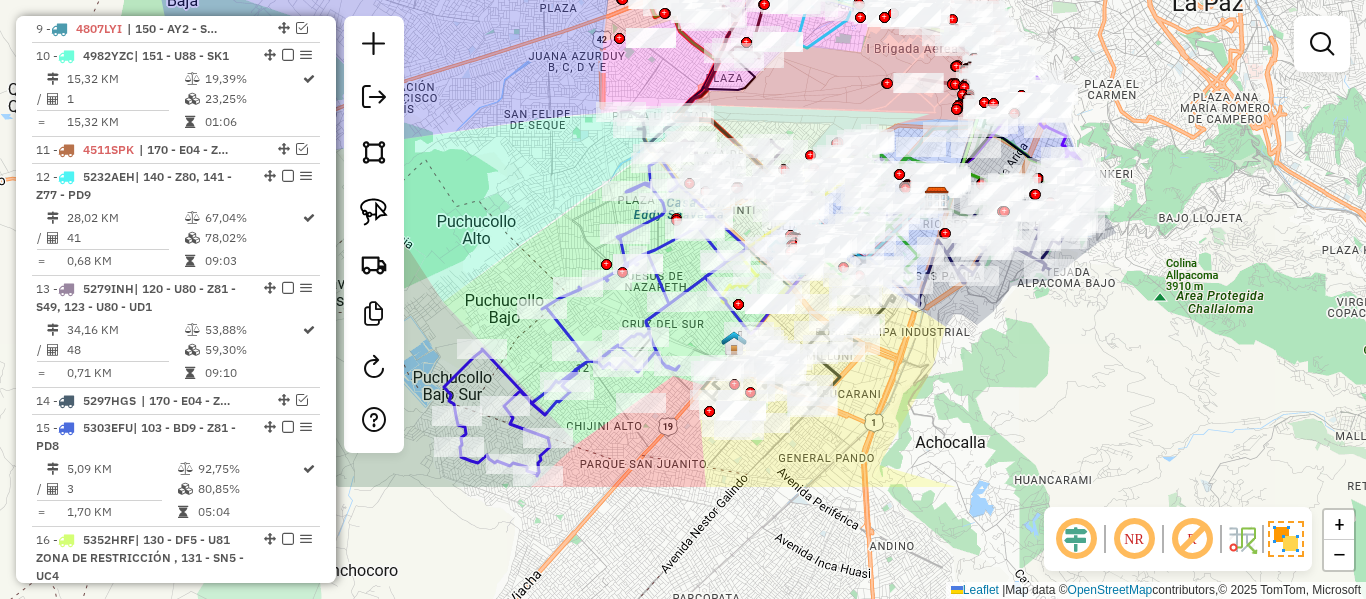 drag, startPoint x: 1062, startPoint y: 121, endPoint x: 1063, endPoint y: 336, distance: 215.00232 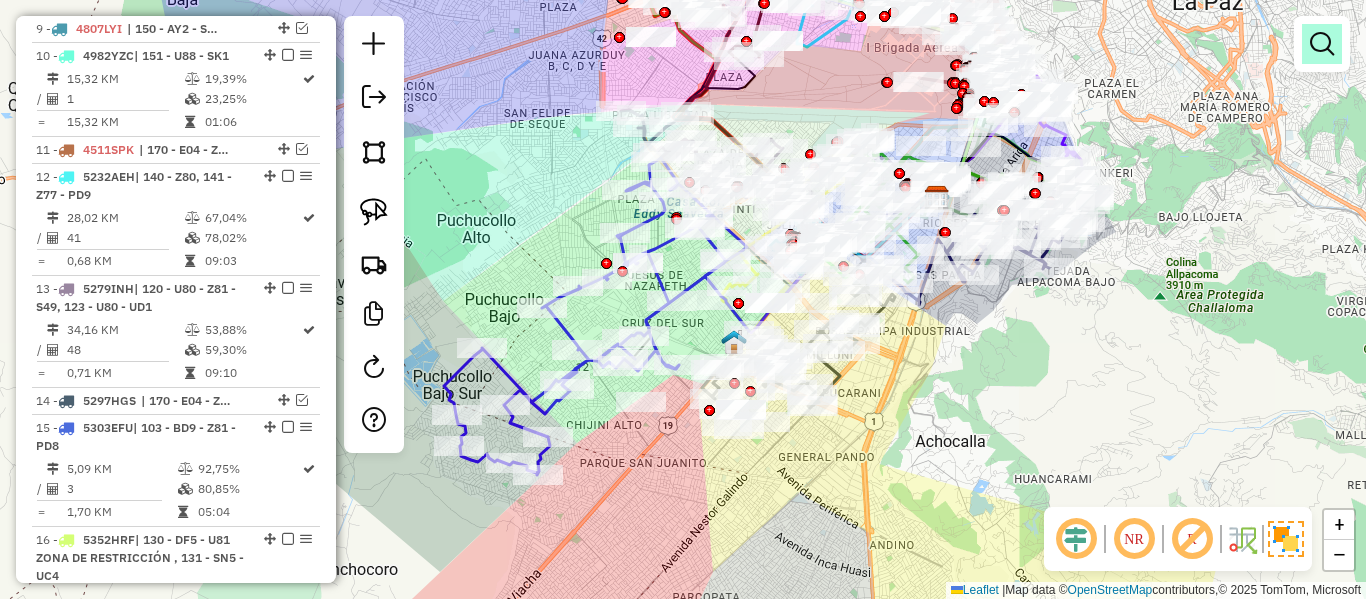 click at bounding box center [1322, 44] 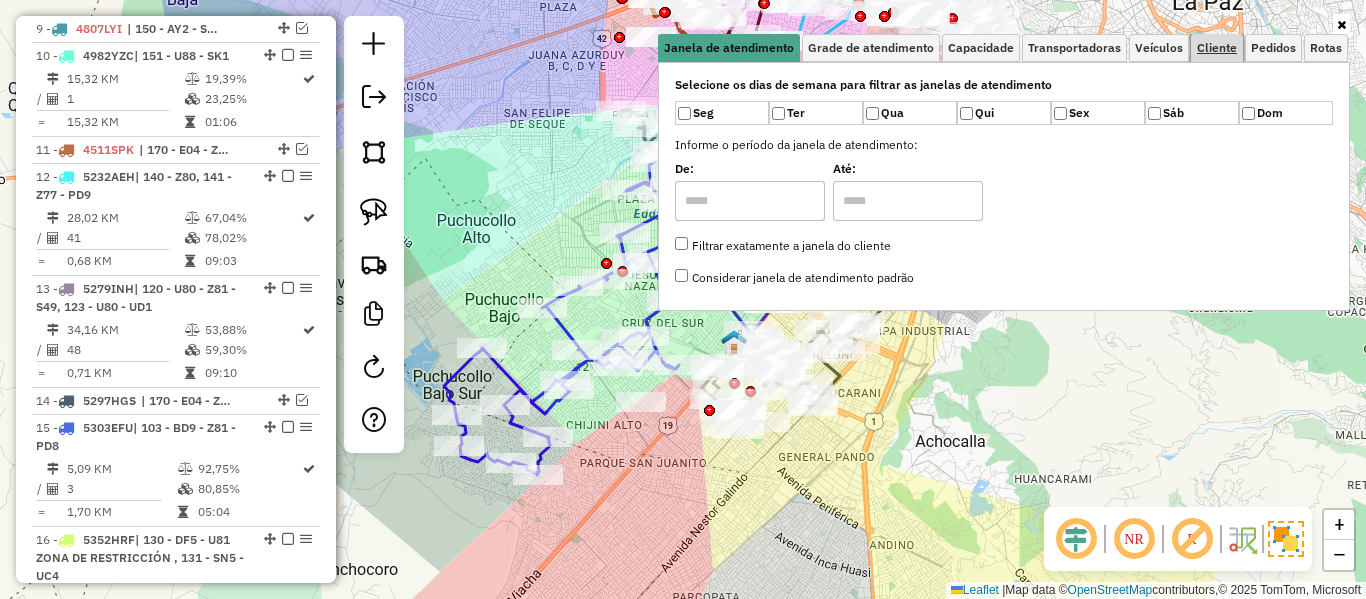 click on "Cliente" at bounding box center [1217, 48] 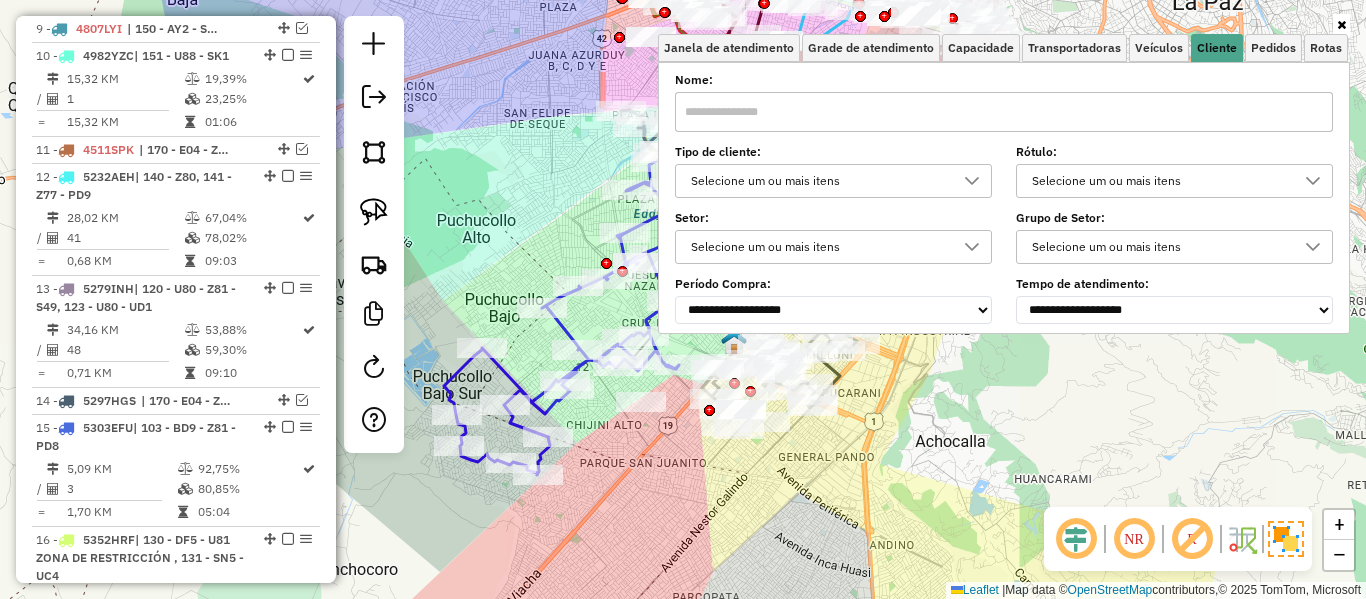 click on "Selecione um ou mais itens" at bounding box center [818, 181] 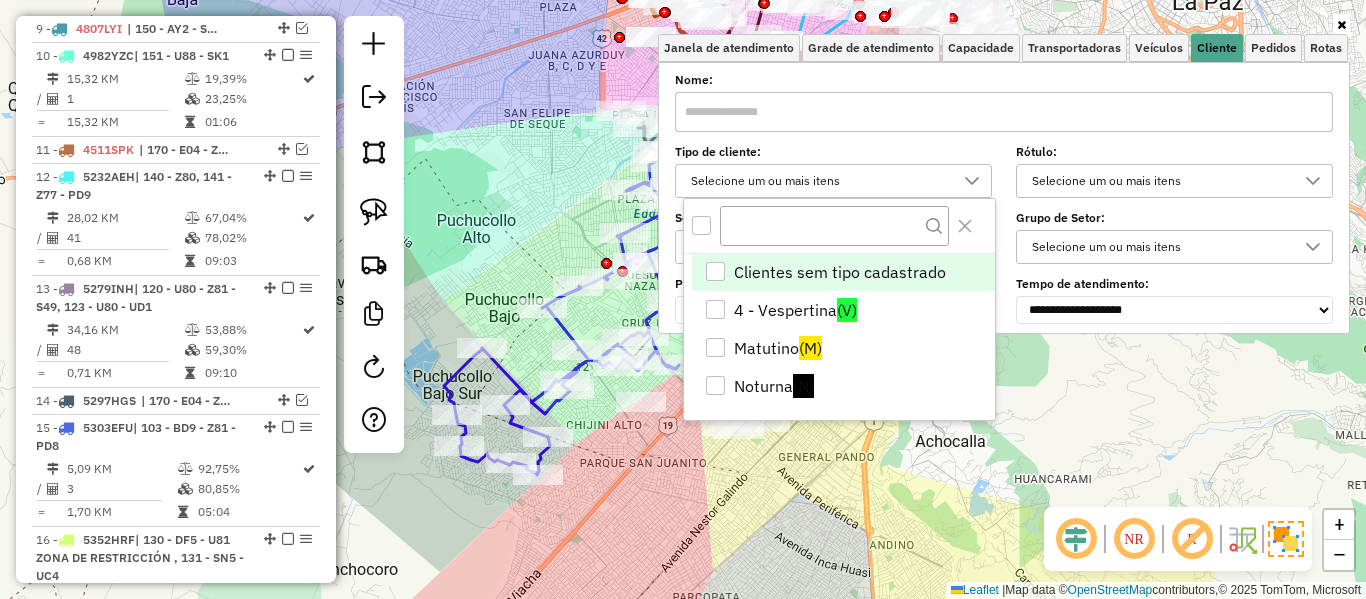 scroll, scrollTop: 12, scrollLeft: 69, axis: both 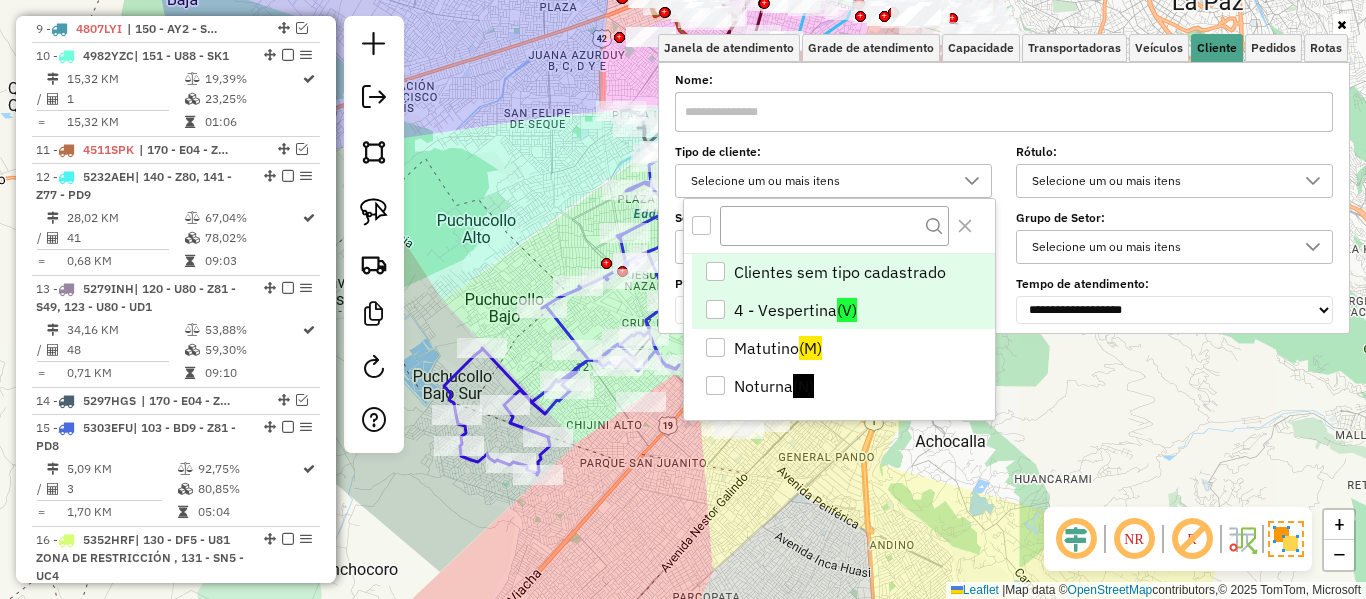 click on "(V)" at bounding box center [847, 310] 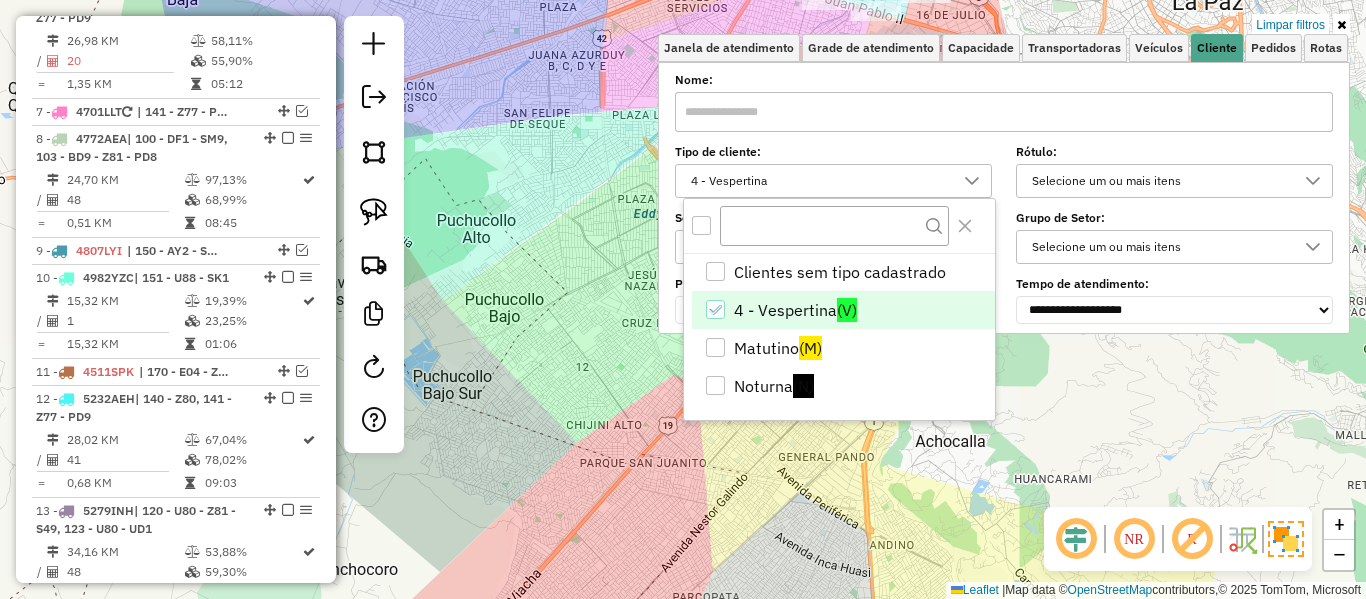 scroll, scrollTop: 0, scrollLeft: 0, axis: both 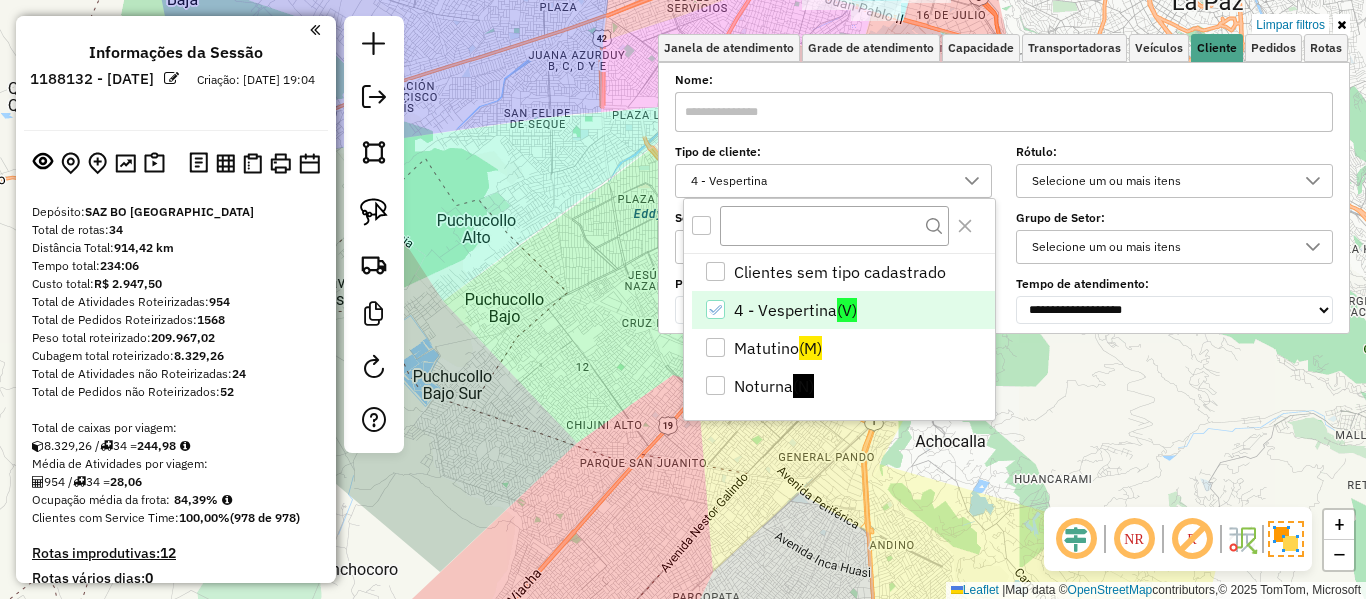 drag, startPoint x: 215, startPoint y: 210, endPoint x: 215, endPoint y: 152, distance: 58 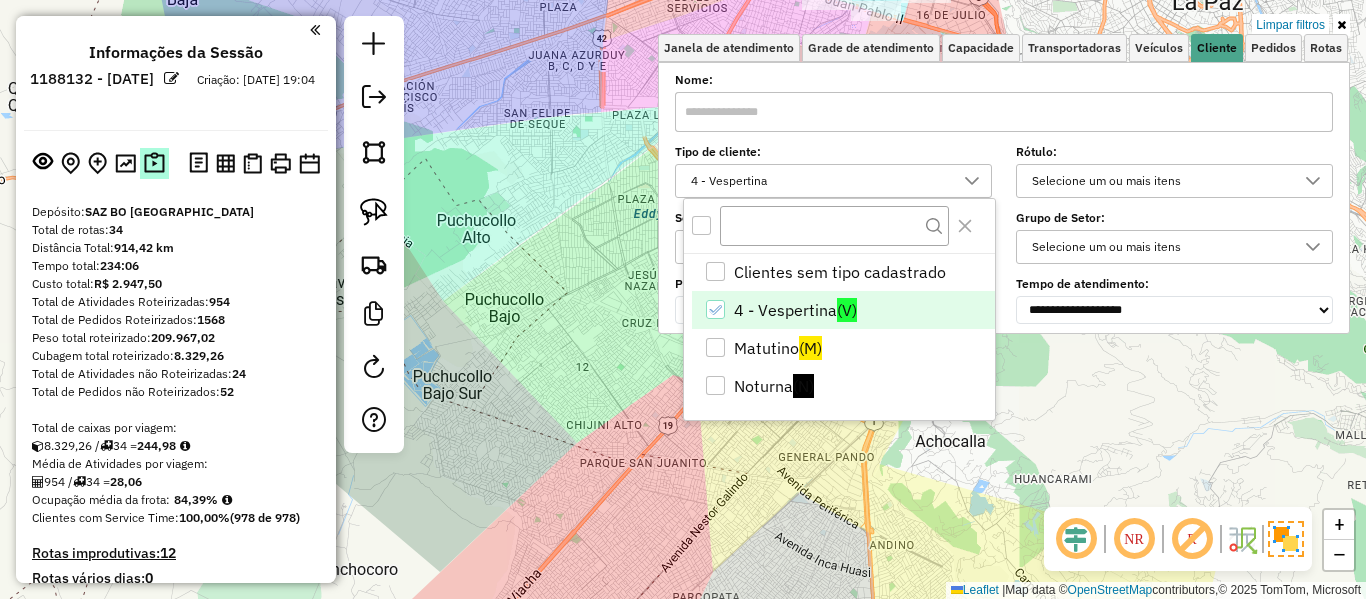 click at bounding box center (154, 163) 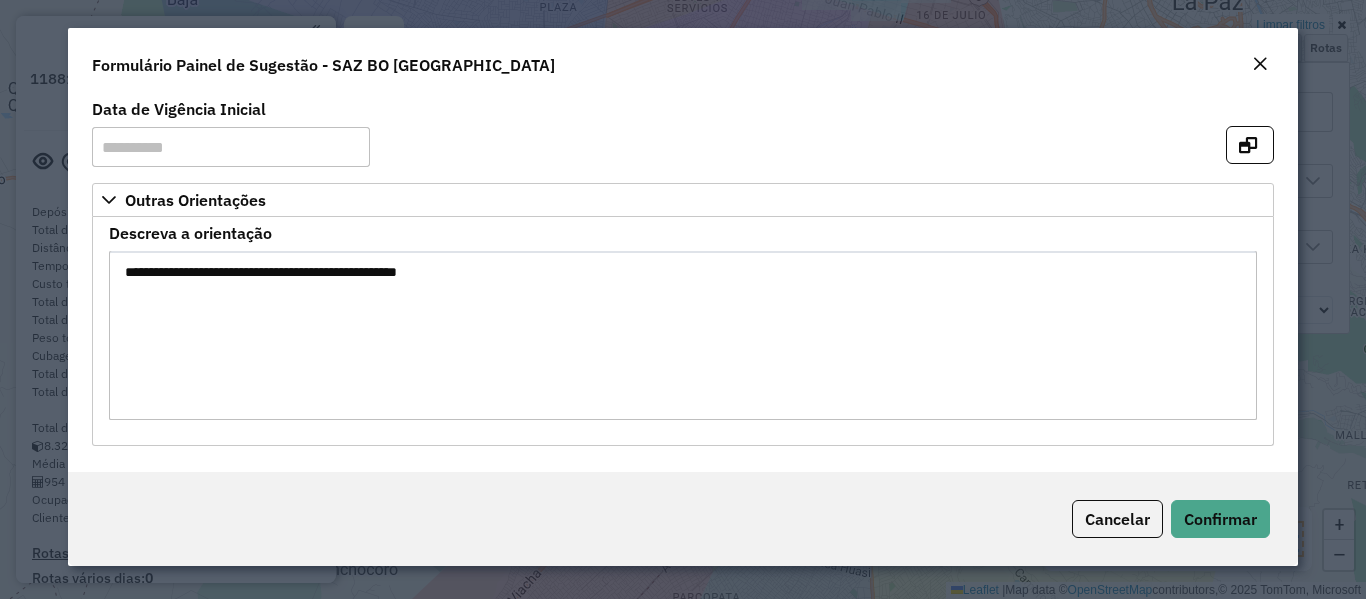 click 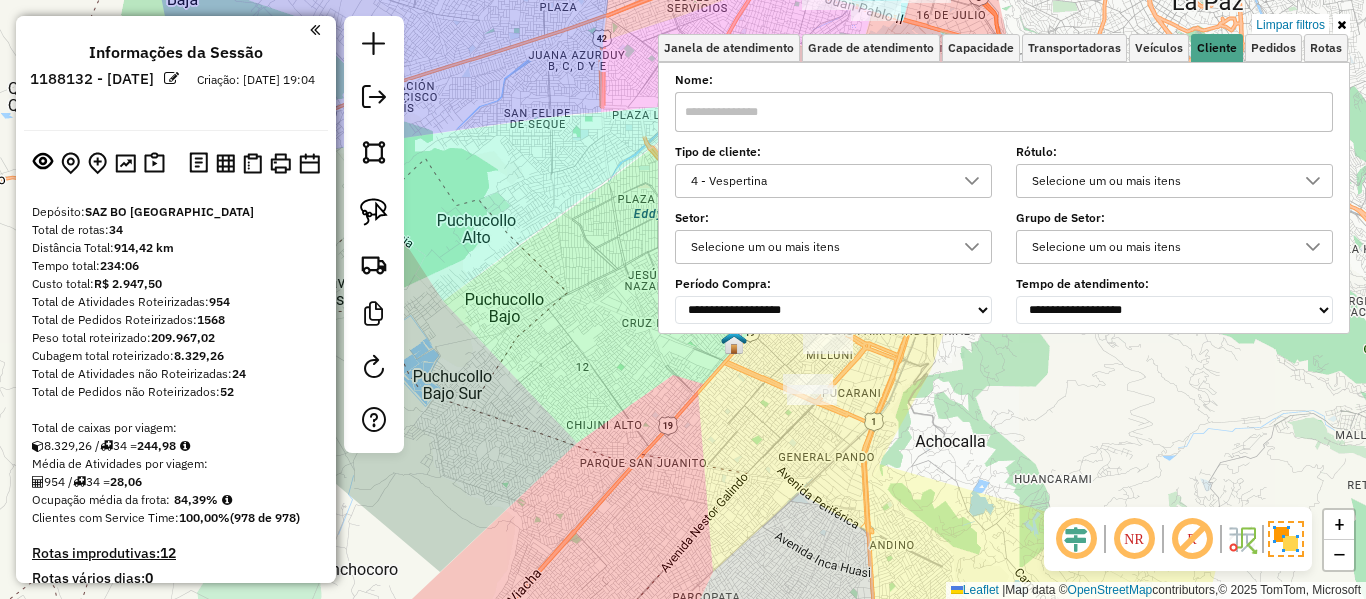 click on "Limpar filtros Janela de atendimento Grade de atendimento Capacidade Transportadoras Veículos Cliente Pedidos  Rotas Selecione os dias de semana para filtrar as janelas de atendimento  Seg   Ter   Qua   Qui   Sex   Sáb   Dom  Informe o período da janela de atendimento: De: Até:  Filtrar exatamente a janela do cliente  Considerar janela de atendimento padrão  Selecione os dias de semana para filtrar as grades de atendimento  Seg   Ter   Qua   Qui   Sex   Sáb   Dom   Considerar clientes sem dia de atendimento cadastrado  Clientes fora do dia de atendimento selecionado Filtrar as atividades entre os valores definidos abaixo:  Peso mínimo:   Peso máximo:   Cubagem mínima:   Cubagem máxima:   De:   Até:  Filtrar as atividades entre o tempo de atendimento definido abaixo:  De:   Até:   Considerar capacidade total dos clientes não roteirizados Transportadora: Selecione um ou mais itens Tipo de veículo: Selecione um ou mais itens Veículo: Selecione um ou mais itens Motorista: Selecione um ou mais itens" 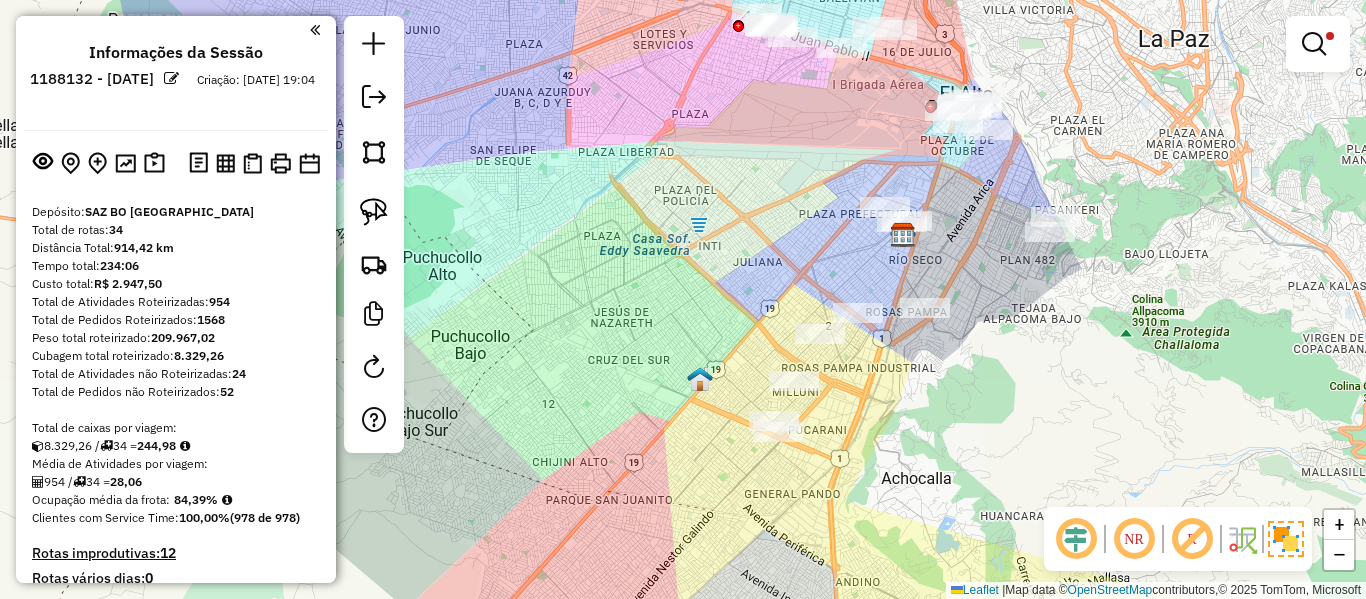 drag, startPoint x: 1053, startPoint y: 336, endPoint x: 966, endPoint y: 421, distance: 121.630585 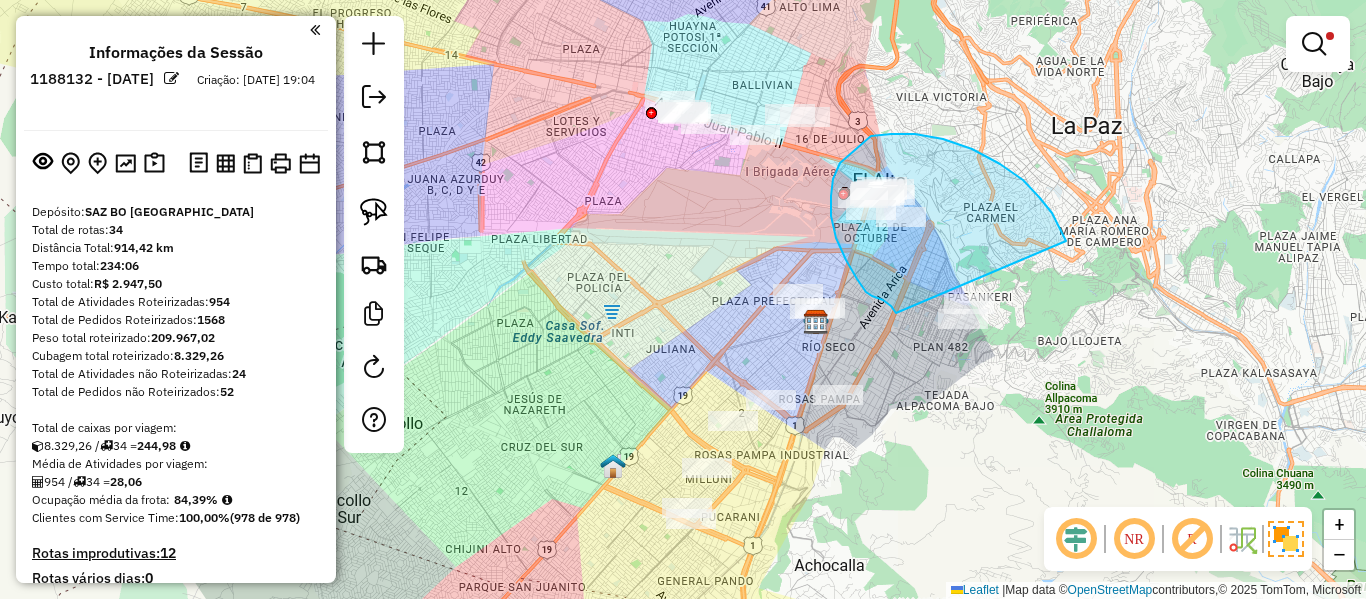 drag, startPoint x: 1065, startPoint y: 238, endPoint x: 1011, endPoint y: 326, distance: 103.24728 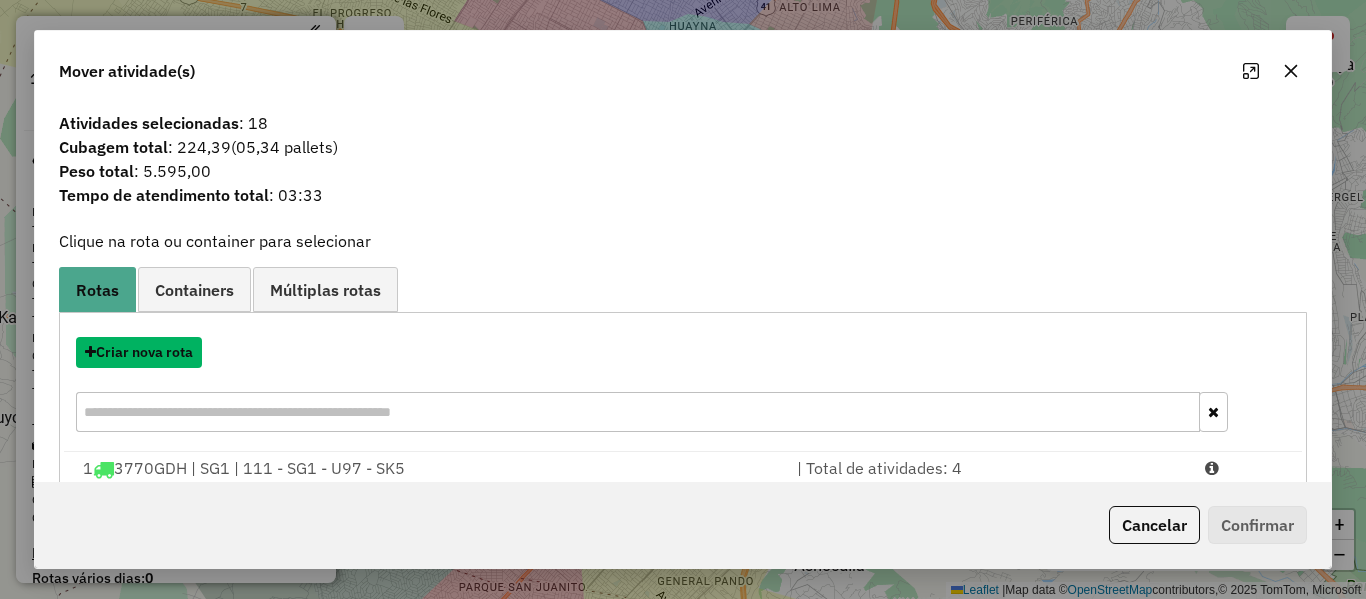 click on "Criar nova rota" at bounding box center [139, 352] 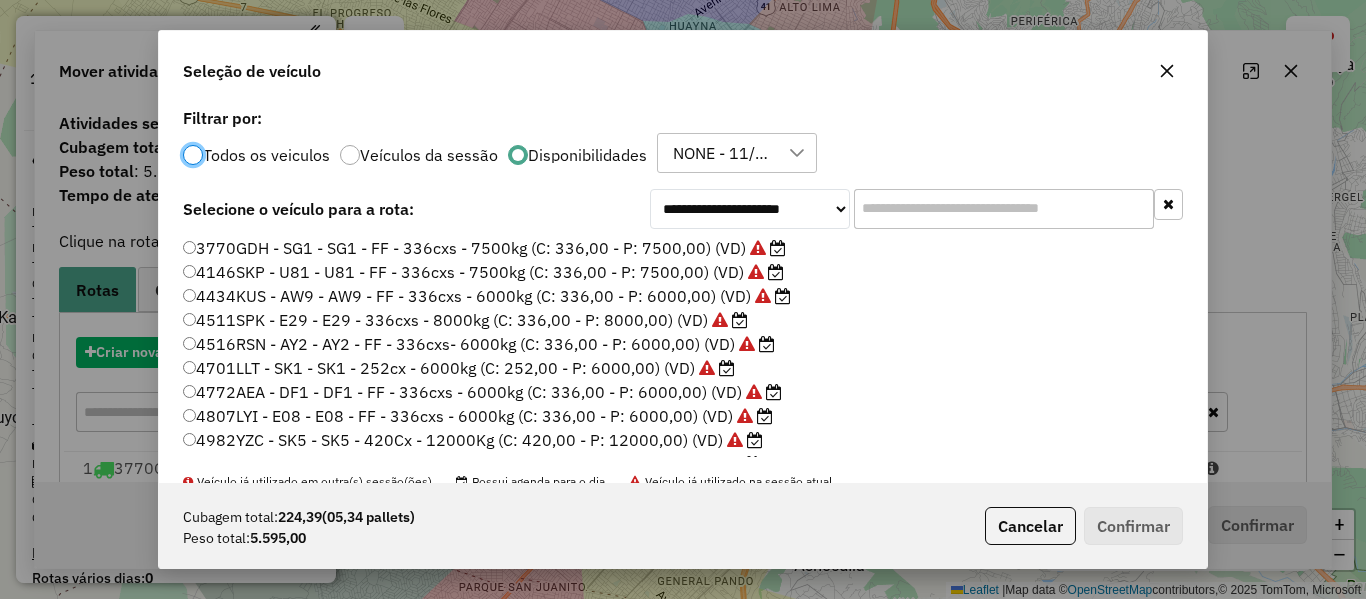 scroll, scrollTop: 11, scrollLeft: 6, axis: both 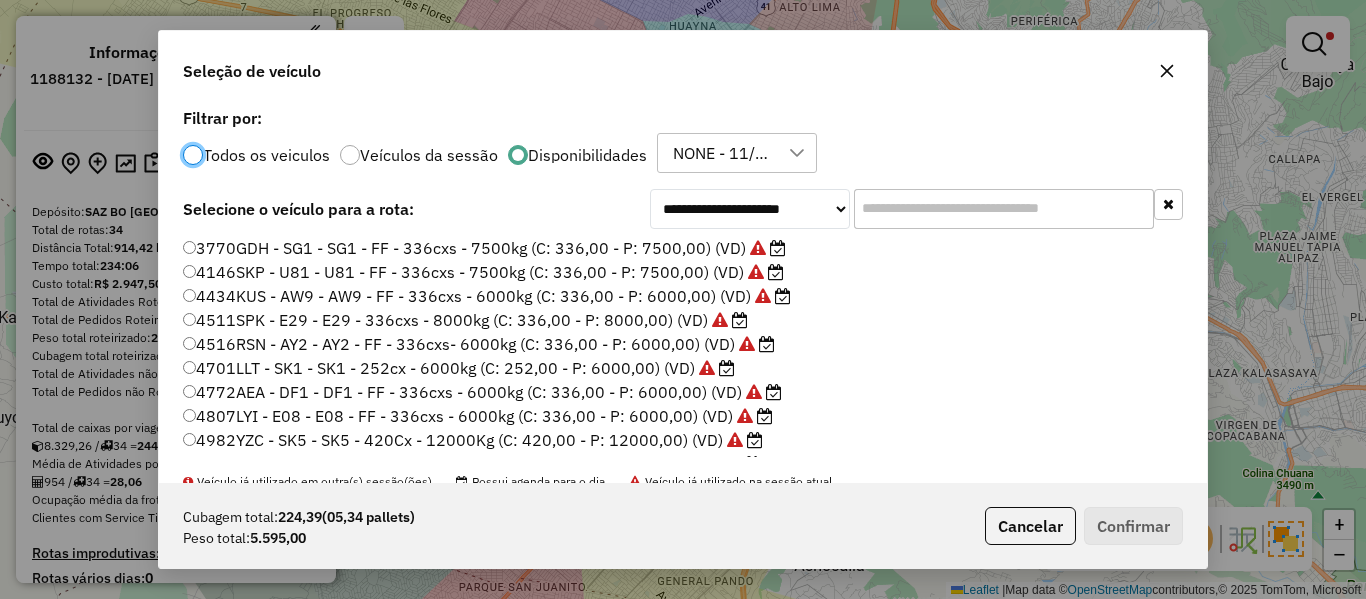 click 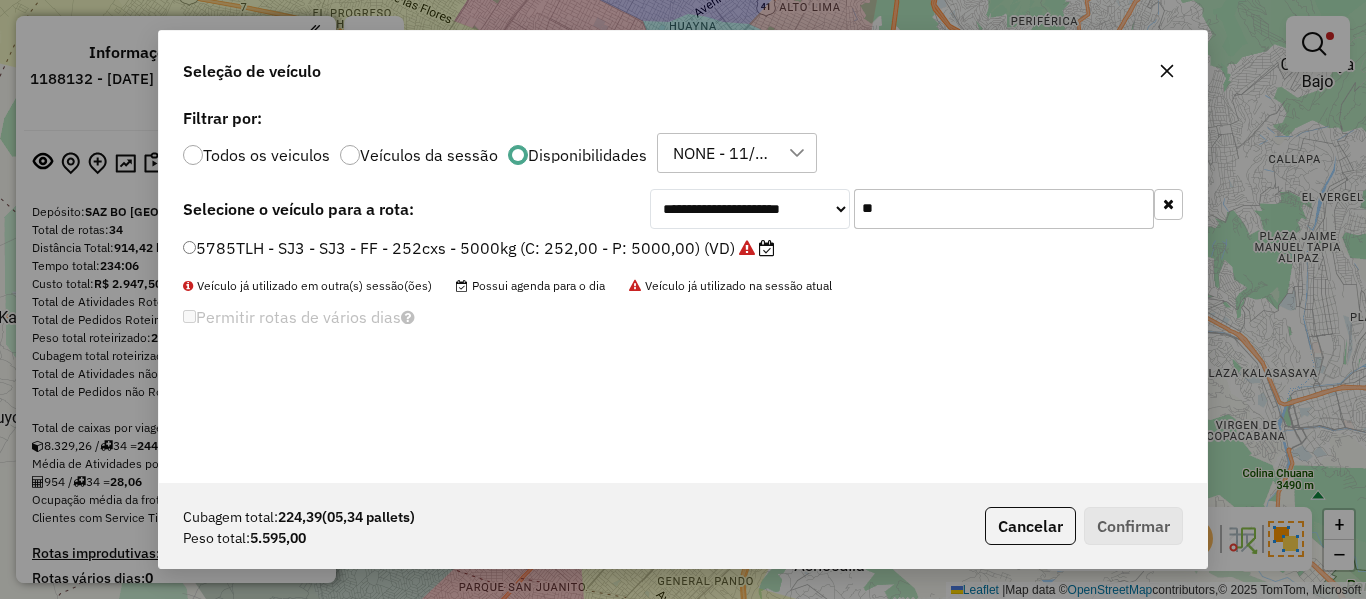 type on "**" 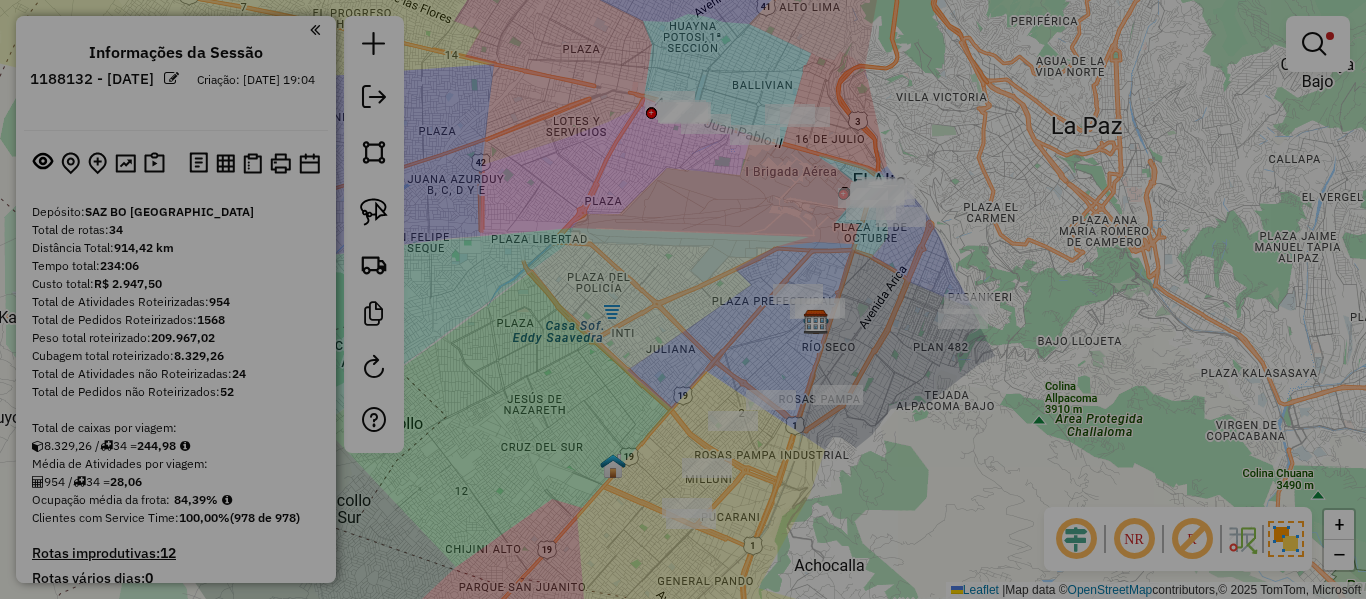click on "Permitir rotas de vários dias" 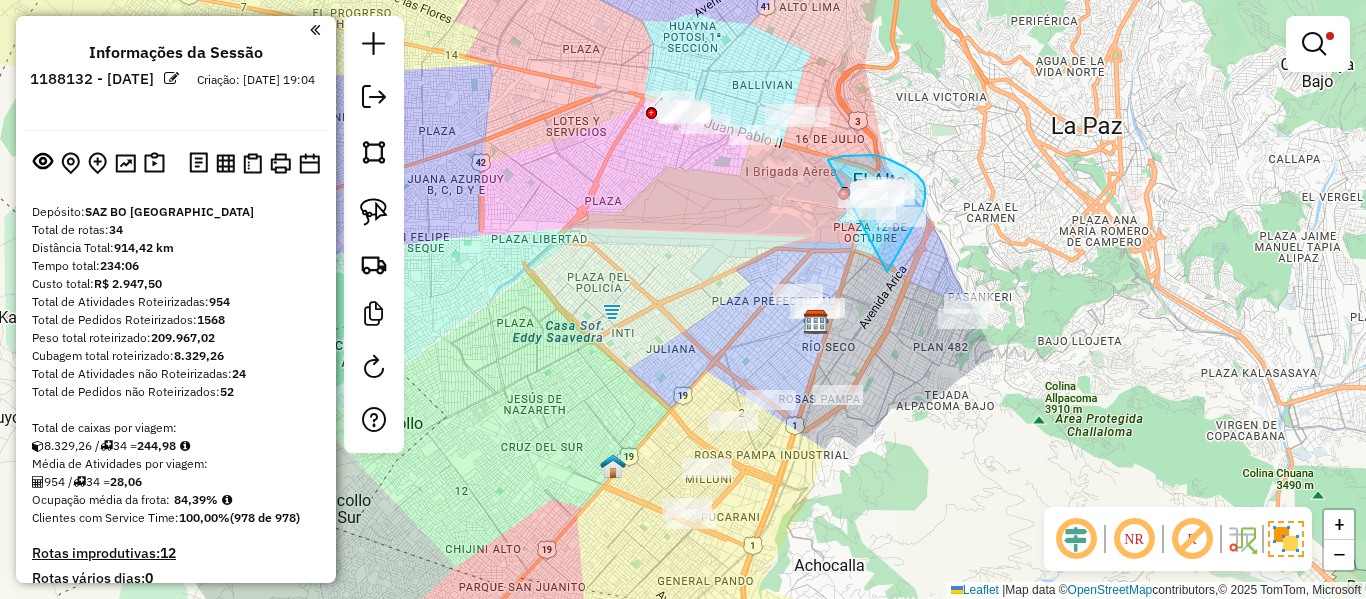 drag, startPoint x: 887, startPoint y: 272, endPoint x: 789, endPoint y: 242, distance: 102.48902 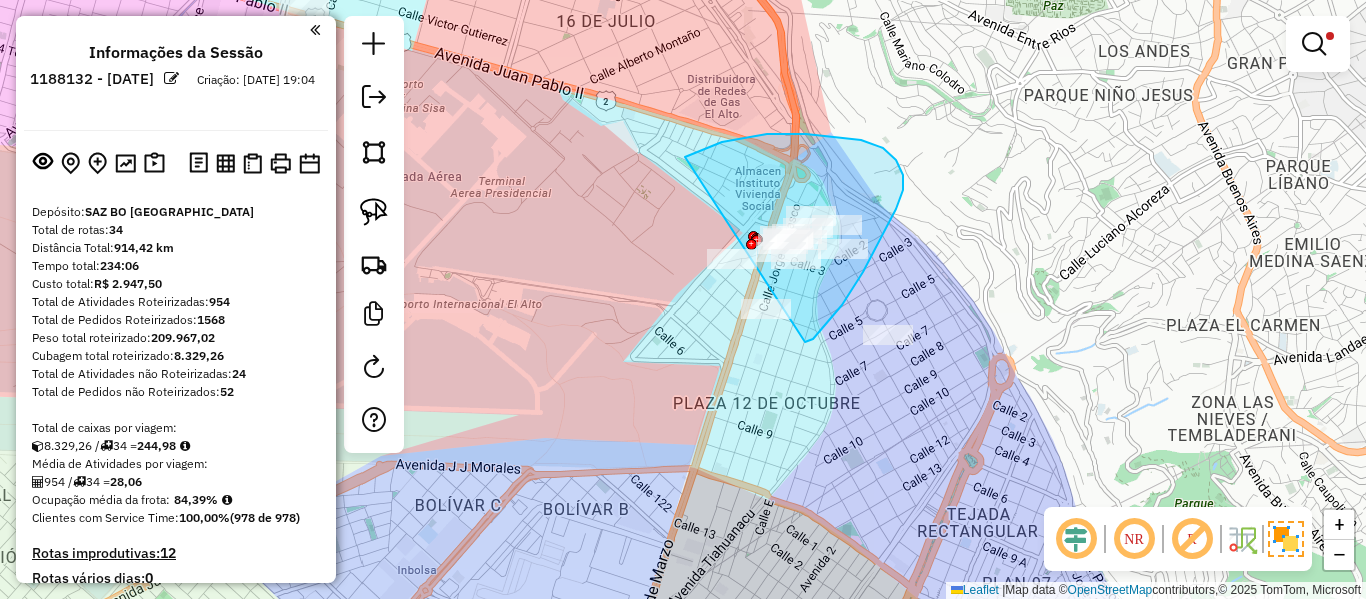 drag, startPoint x: 805, startPoint y: 342, endPoint x: 711, endPoint y: 412, distance: 117.20068 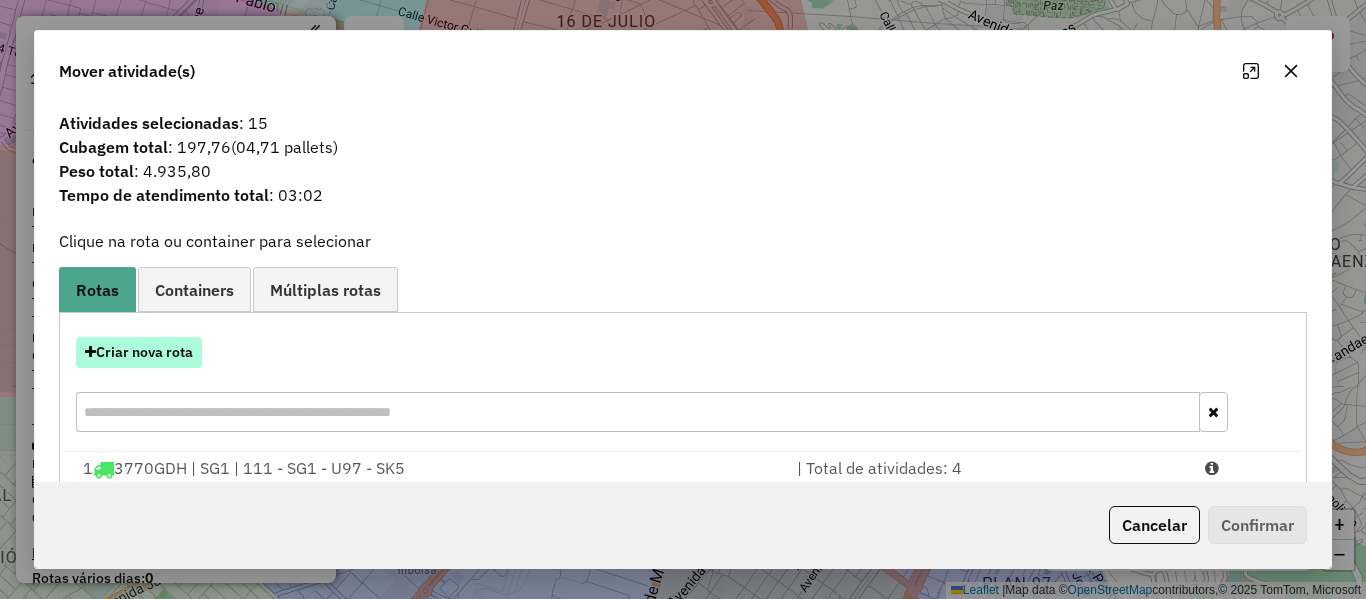 click on "Criar nova rota" at bounding box center [139, 352] 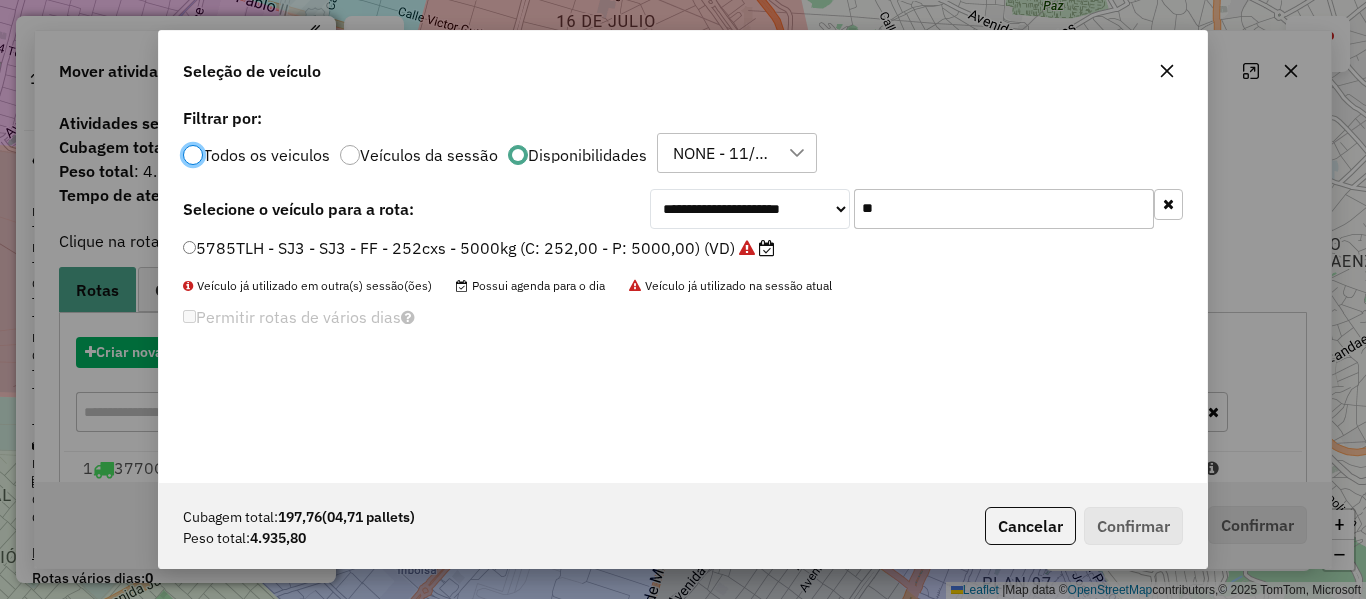 scroll, scrollTop: 11, scrollLeft: 6, axis: both 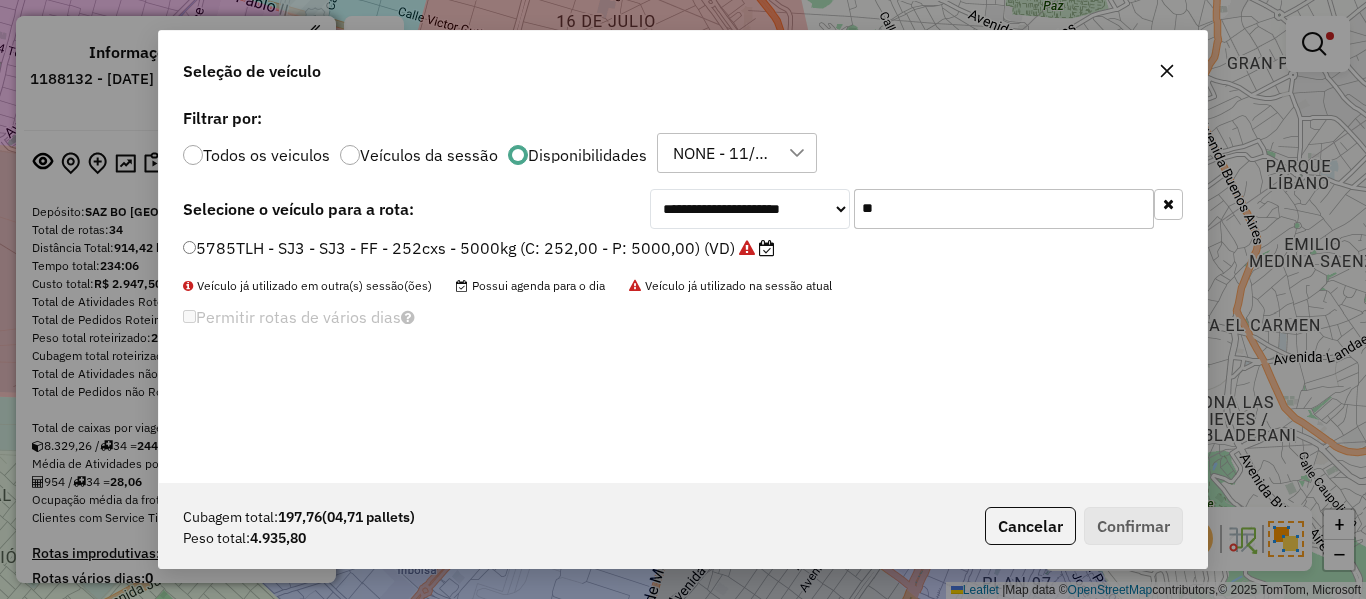 click on "**" 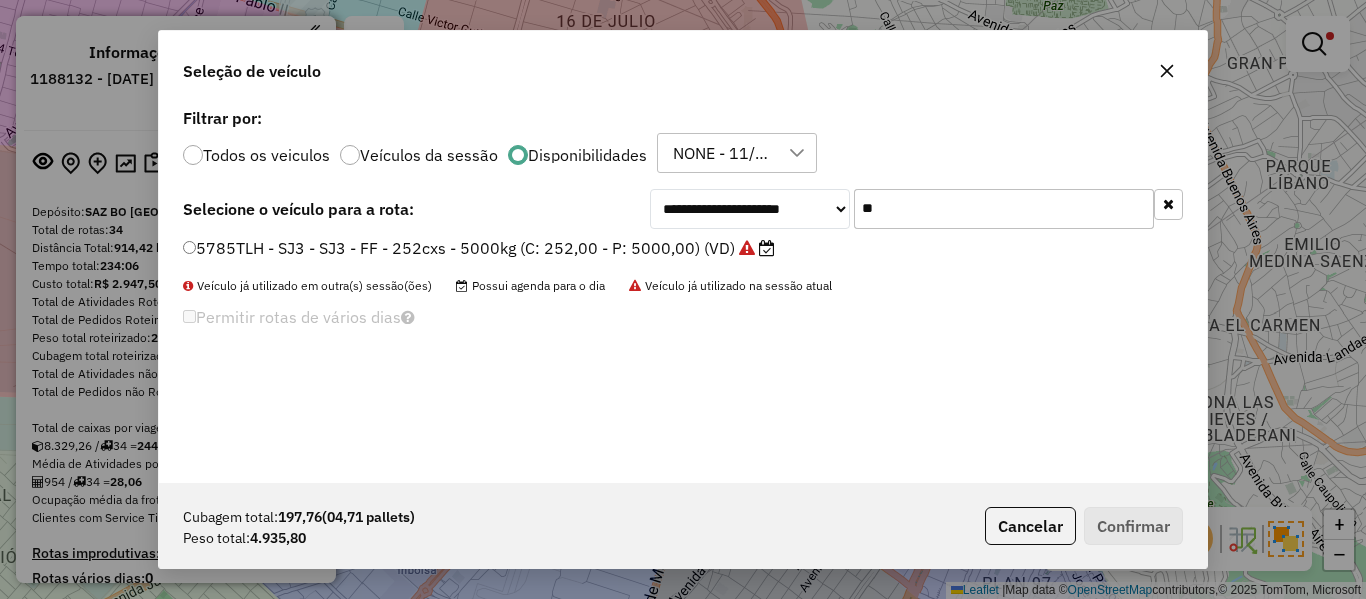 drag, startPoint x: 687, startPoint y: 249, endPoint x: 730, endPoint y: 269, distance: 47.423622 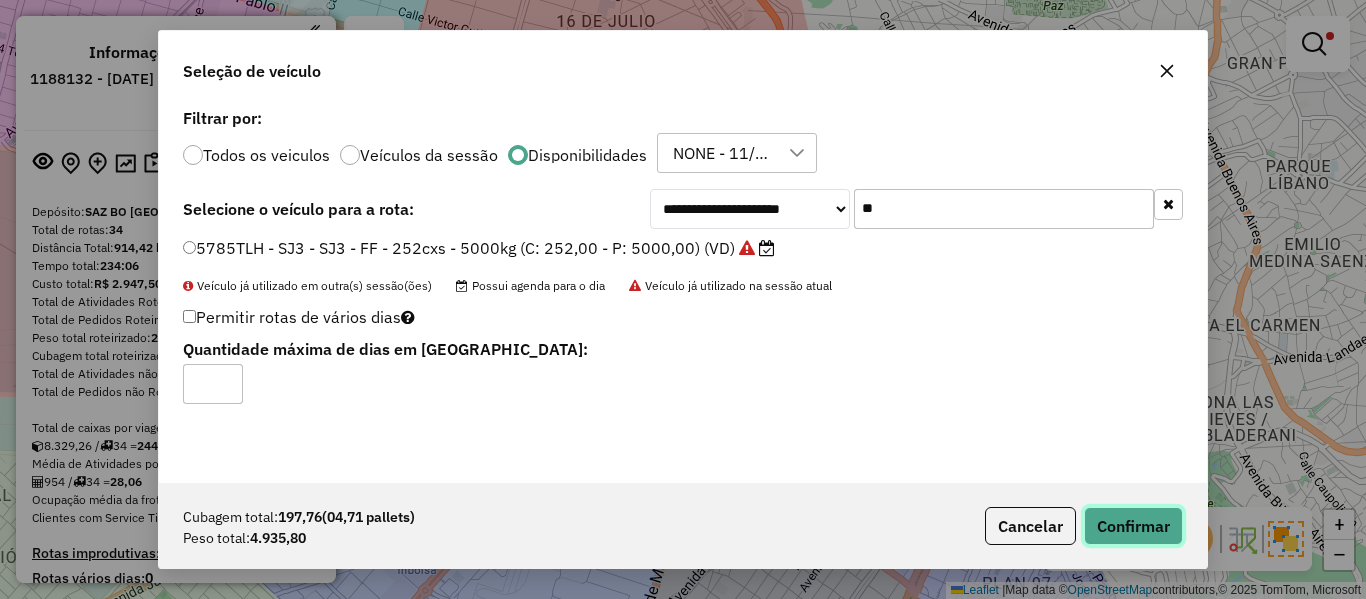 click on "Confirmar" 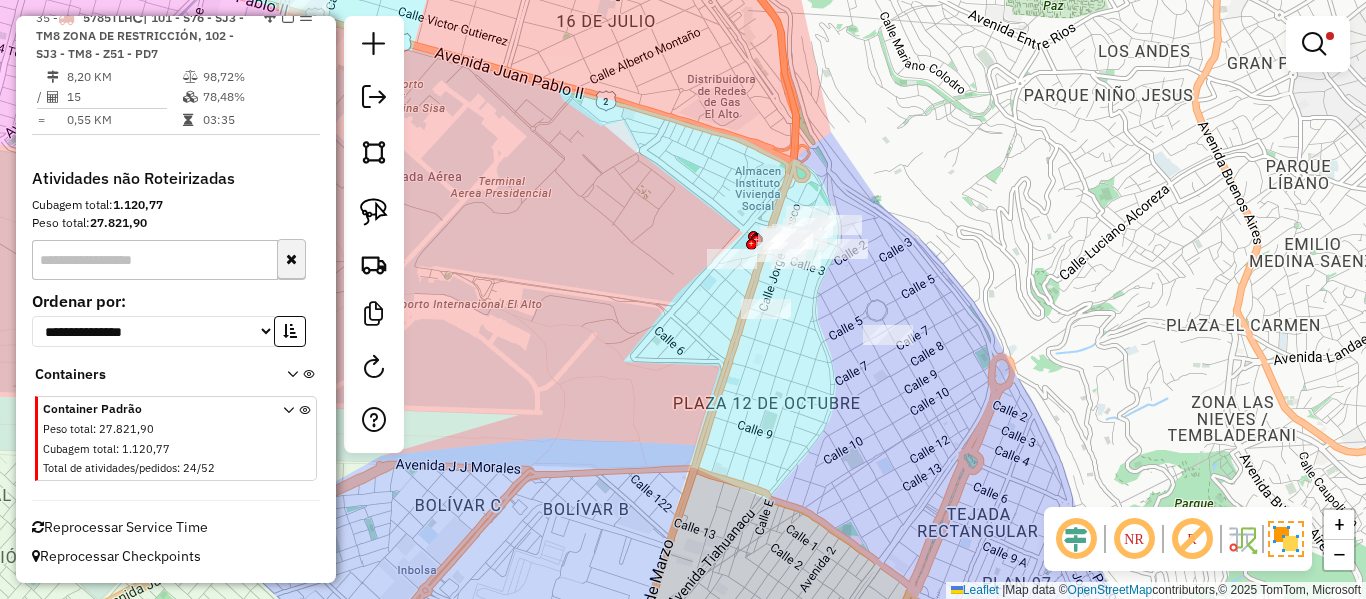 scroll, scrollTop: 3702, scrollLeft: 0, axis: vertical 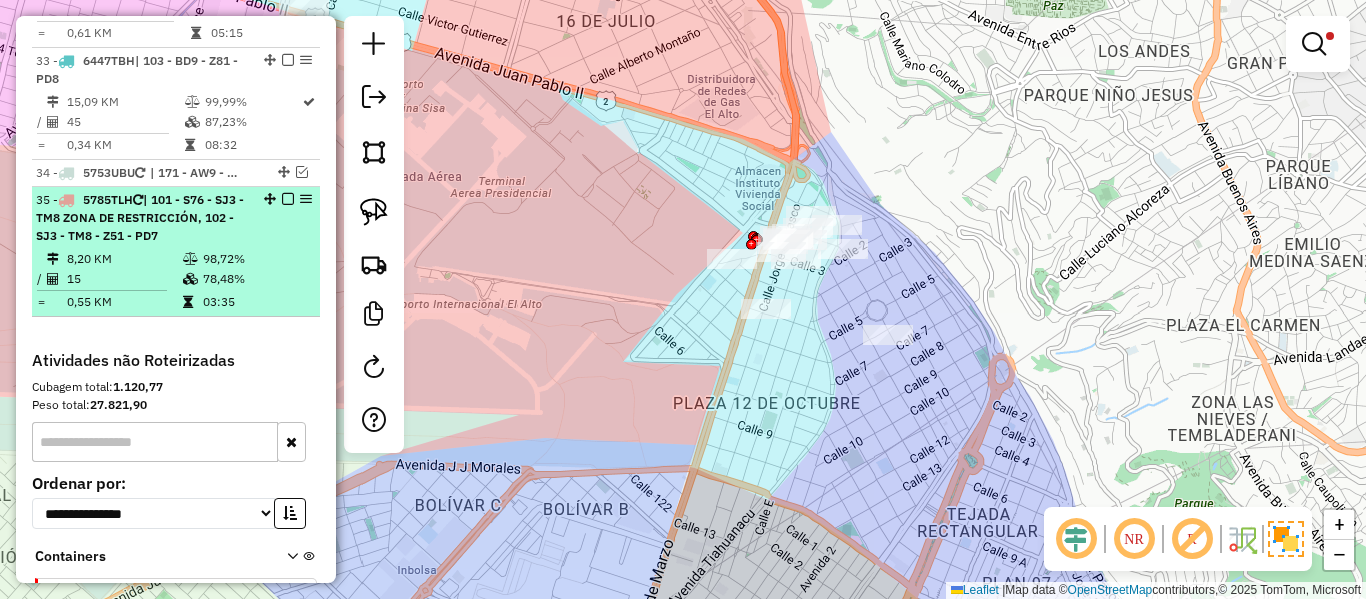 click at bounding box center (288, 199) 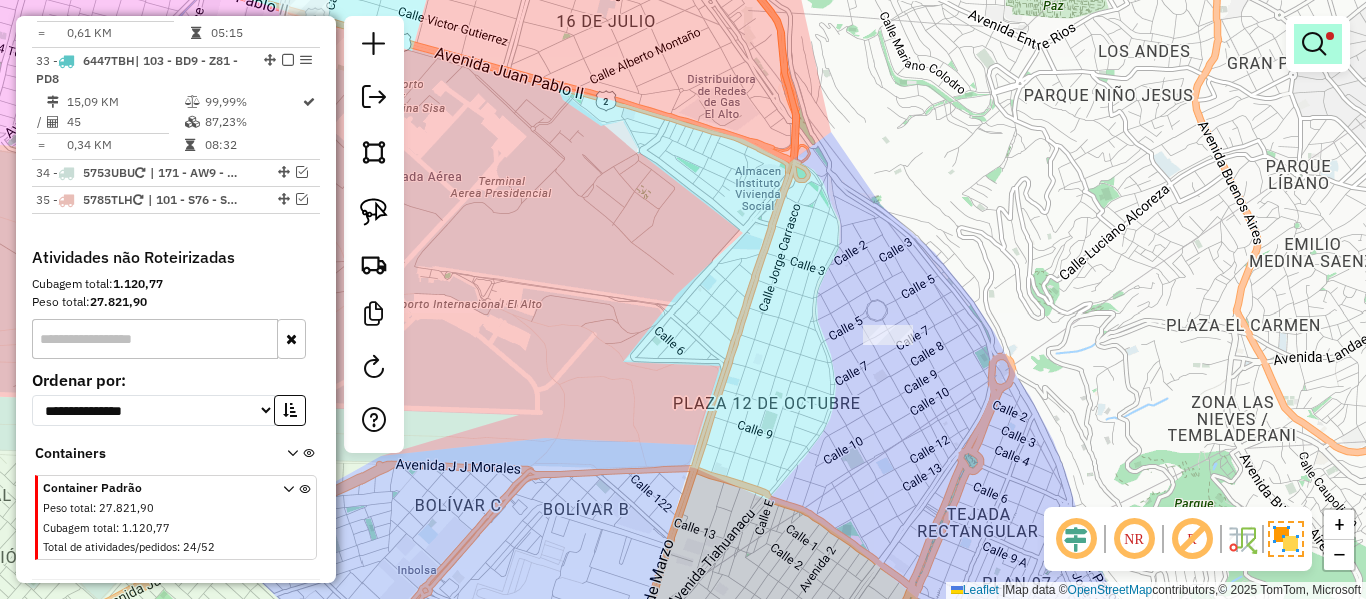 click at bounding box center [1318, 44] 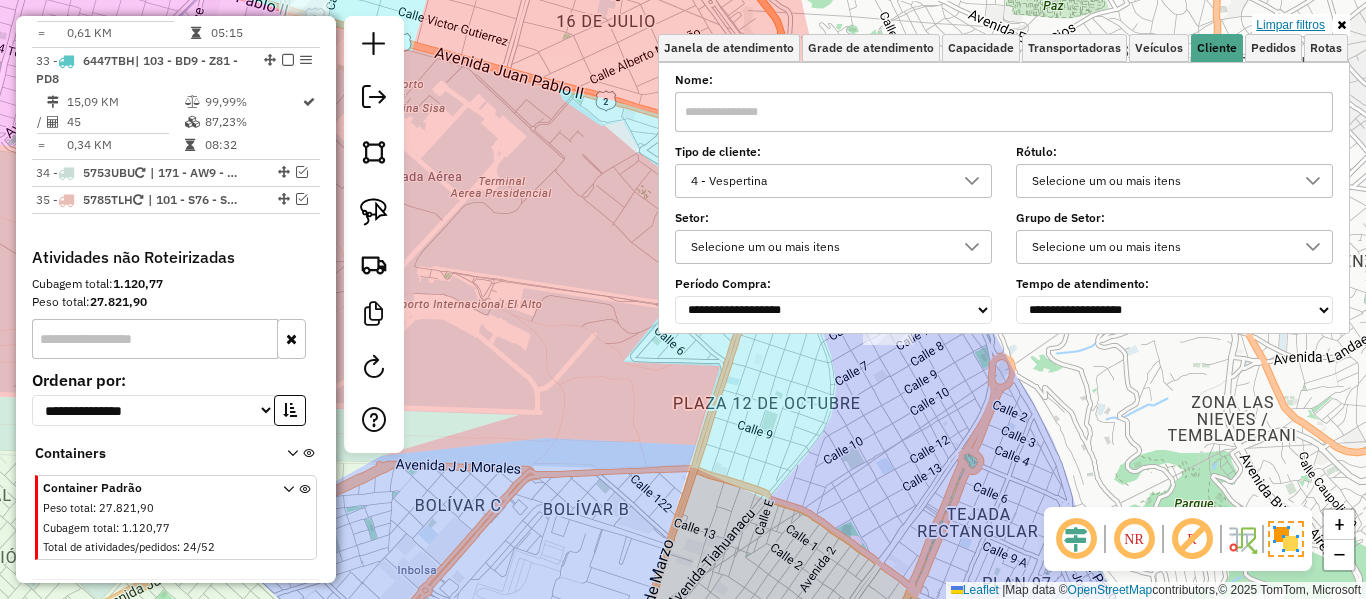 click on "Limpar filtros" at bounding box center (1290, 25) 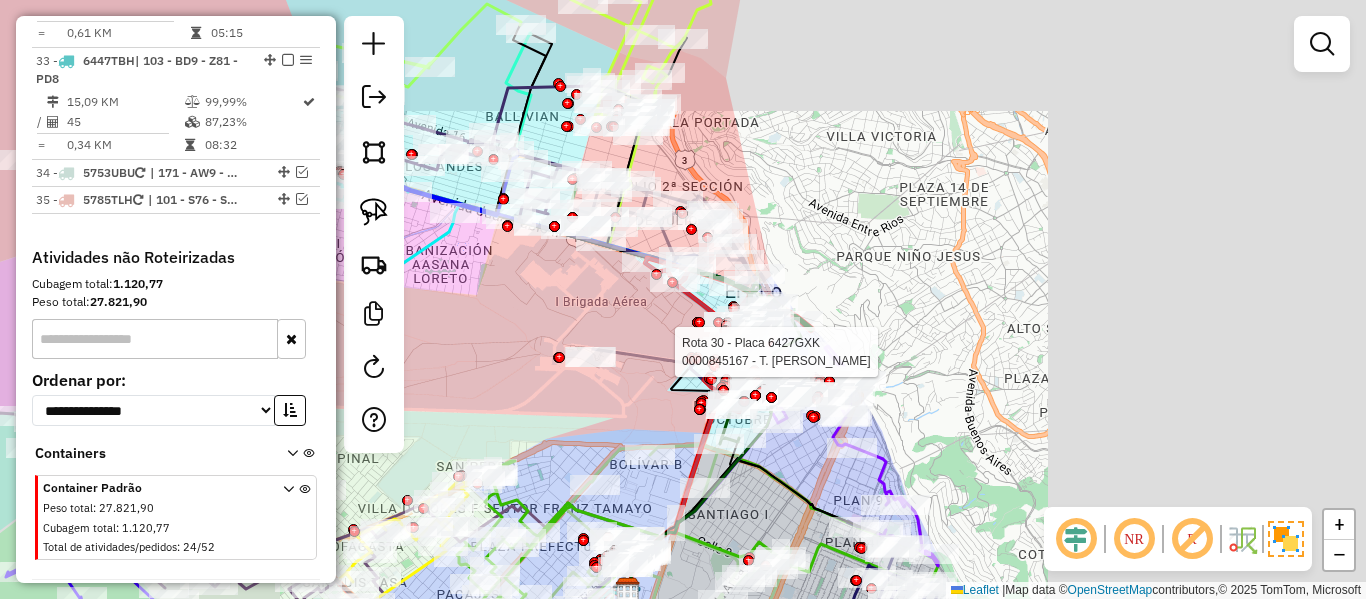 click on "Rota 30 - Placa 6427GXK  0000845167 - T. ELENA Janela de atendimento Grade de atendimento Capacidade Transportadoras Veículos Cliente Pedidos  Rotas Selecione os dias de semana para filtrar as janelas de atendimento  Seg   Ter   Qua   Qui   Sex   Sáb   Dom  Informe o período da janela de atendimento: De: Até:  Filtrar exatamente a janela do cliente  Considerar janela de atendimento padrão  Selecione os dias de semana para filtrar as grades de atendimento  Seg   Ter   Qua   Qui   Sex   Sáb   Dom   Considerar clientes sem dia de atendimento cadastrado  Clientes fora do dia de atendimento selecionado Filtrar as atividades entre os valores definidos abaixo:  Peso mínimo:   Peso máximo:   Cubagem mínima:   Cubagem máxima:   De:   Até:  Filtrar as atividades entre o tempo de atendimento definido abaixo:  De:   Até:   Considerar capacidade total dos clientes não roteirizados Transportadora: Selecione um ou mais itens Tipo de veículo: Selecione um ou mais itens Veículo: Selecione um ou mais itens Nome:" 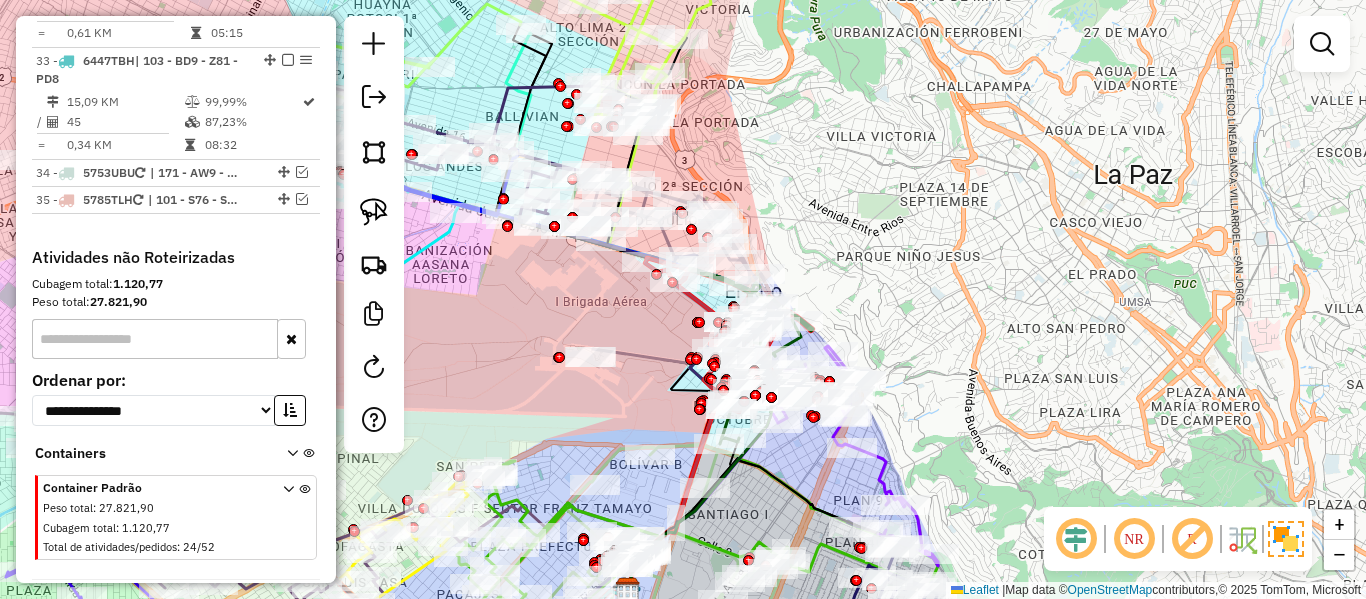 drag, startPoint x: 882, startPoint y: 241, endPoint x: 1187, endPoint y: 327, distance: 316.89273 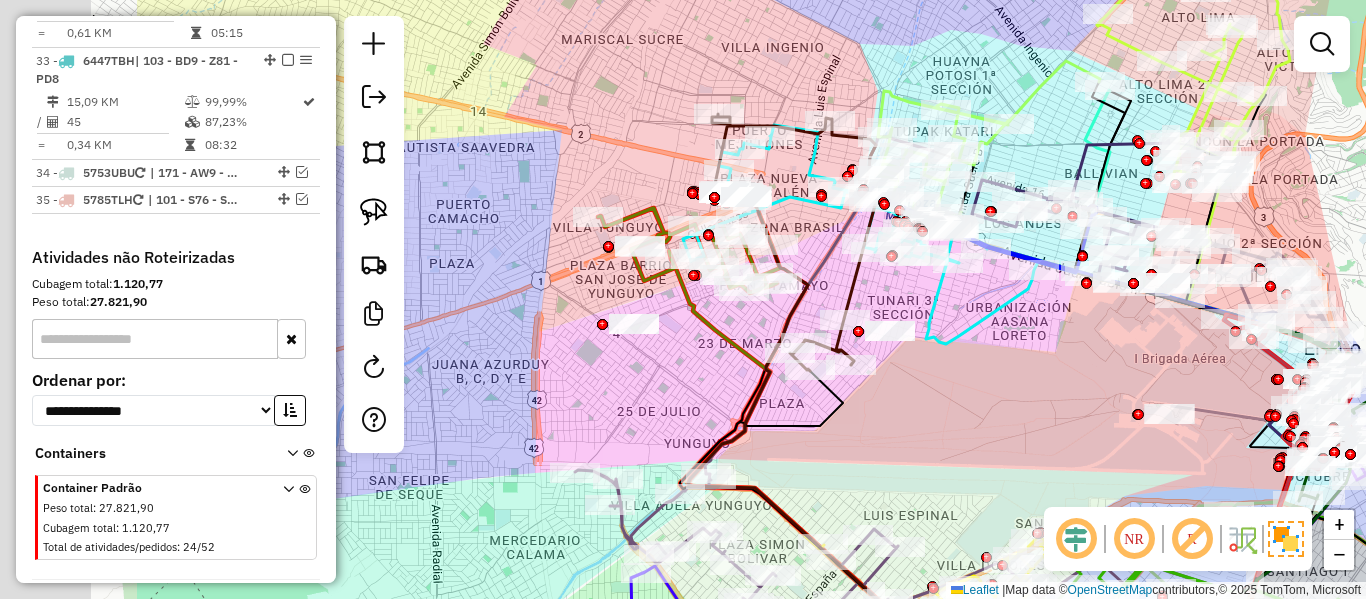 drag, startPoint x: 744, startPoint y: 482, endPoint x: 1018, endPoint y: 453, distance: 275.5304 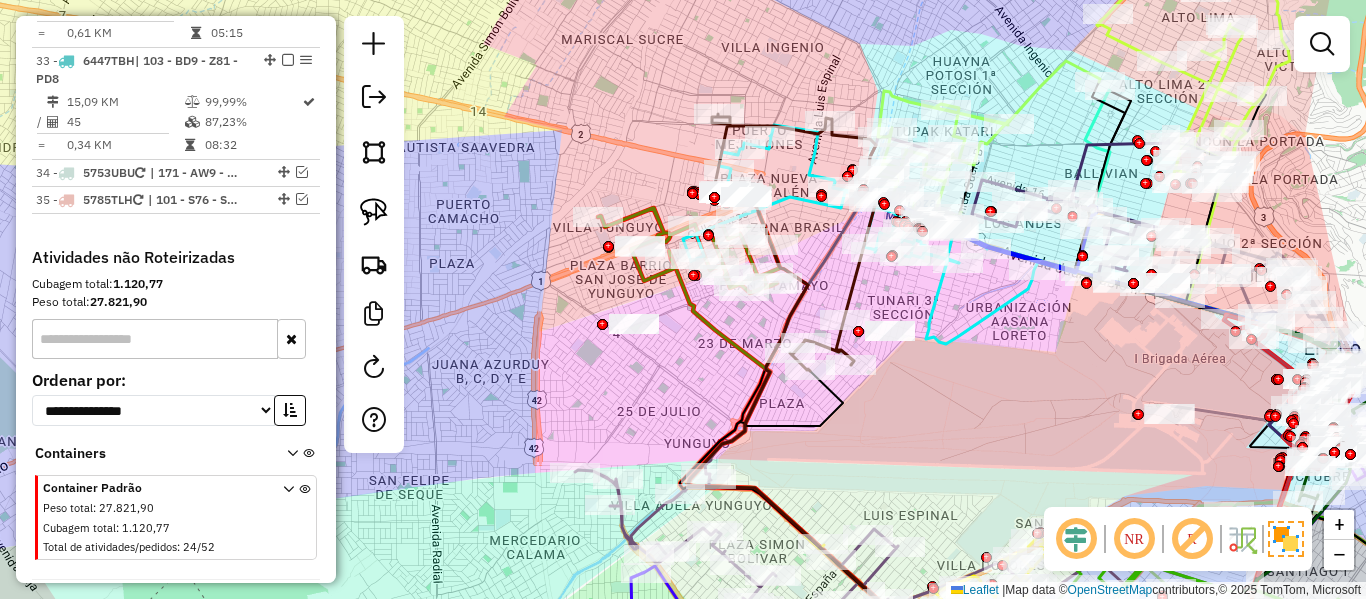 click on "Janela de atendimento Grade de atendimento Capacidade Transportadoras Veículos Cliente Pedidos  Rotas Selecione os dias de semana para filtrar as janelas de atendimento  Seg   Ter   Qua   Qui   Sex   Sáb   Dom  Informe o período da janela de atendimento: De: Até:  Filtrar exatamente a janela do cliente  Considerar janela de atendimento padrão  Selecione os dias de semana para filtrar as grades de atendimento  Seg   Ter   Qua   Qui   Sex   Sáb   Dom   Considerar clientes sem dia de atendimento cadastrado  Clientes fora do dia de atendimento selecionado Filtrar as atividades entre os valores definidos abaixo:  Peso mínimo:   Peso máximo:   Cubagem mínima:   Cubagem máxima:   De:   Até:  Filtrar as atividades entre o tempo de atendimento definido abaixo:  De:   Até:   Considerar capacidade total dos clientes não roteirizados Transportadora: Selecione um ou mais itens Tipo de veículo: Selecione um ou mais itens Veículo: Selecione um ou mais itens Motorista: Selecione um ou mais itens Nome: Rótulo:" 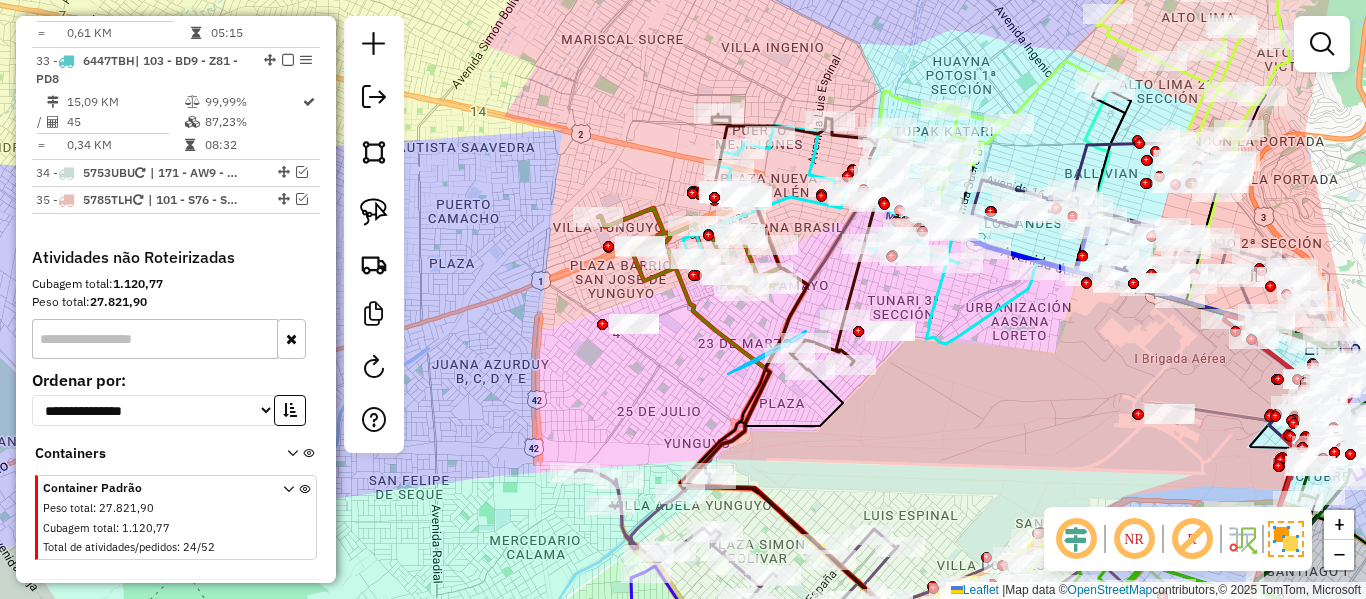 drag, startPoint x: 728, startPoint y: 374, endPoint x: 794, endPoint y: 332, distance: 78.23043 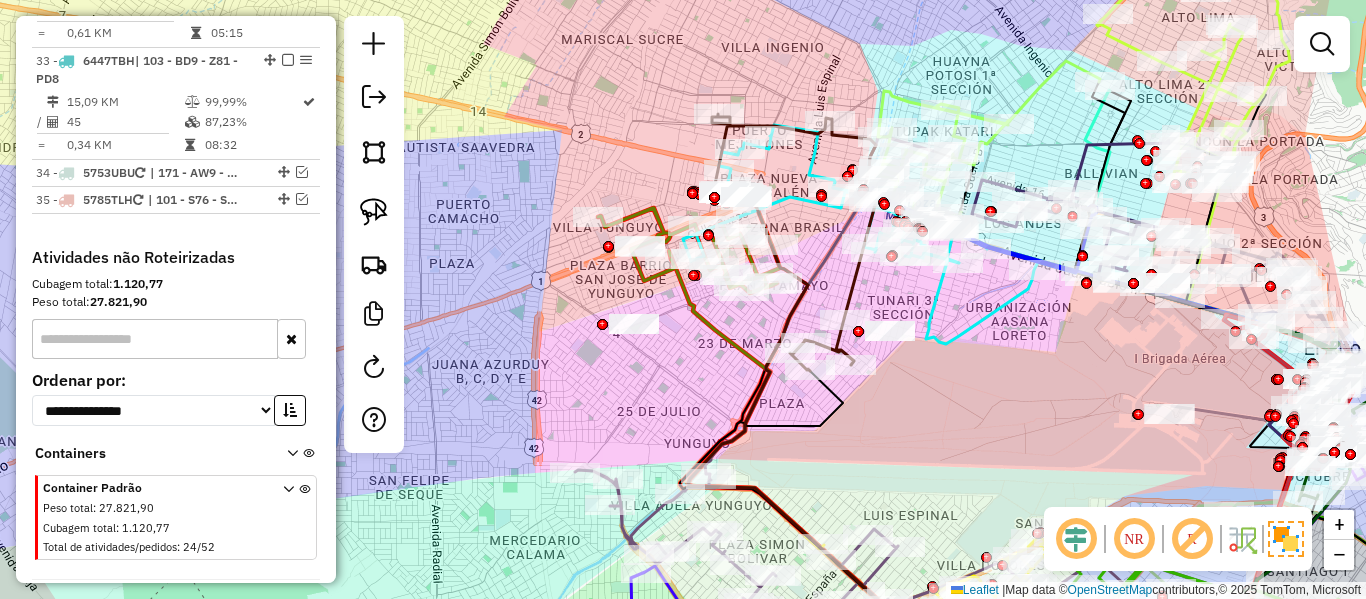 click on "Janela de atendimento Grade de atendimento Capacidade Transportadoras Veículos Cliente Pedidos  Rotas Selecione os dias de semana para filtrar as janelas de atendimento  Seg   Ter   Qua   Qui   Sex   Sáb   Dom  Informe o período da janela de atendimento: De: Até:  Filtrar exatamente a janela do cliente  Considerar janela de atendimento padrão  Selecione os dias de semana para filtrar as grades de atendimento  Seg   Ter   Qua   Qui   Sex   Sáb   Dom   Considerar clientes sem dia de atendimento cadastrado  Clientes fora do dia de atendimento selecionado Filtrar as atividades entre os valores definidos abaixo:  Peso mínimo:   Peso máximo:   Cubagem mínima:   Cubagem máxima:   De:   Até:  Filtrar as atividades entre o tempo de atendimento definido abaixo:  De:   Até:   Considerar capacidade total dos clientes não roteirizados Transportadora: Selecione um ou mais itens Tipo de veículo: Selecione um ou mais itens Veículo: Selecione um ou mais itens Motorista: Selecione um ou mais itens Nome: Rótulo:" 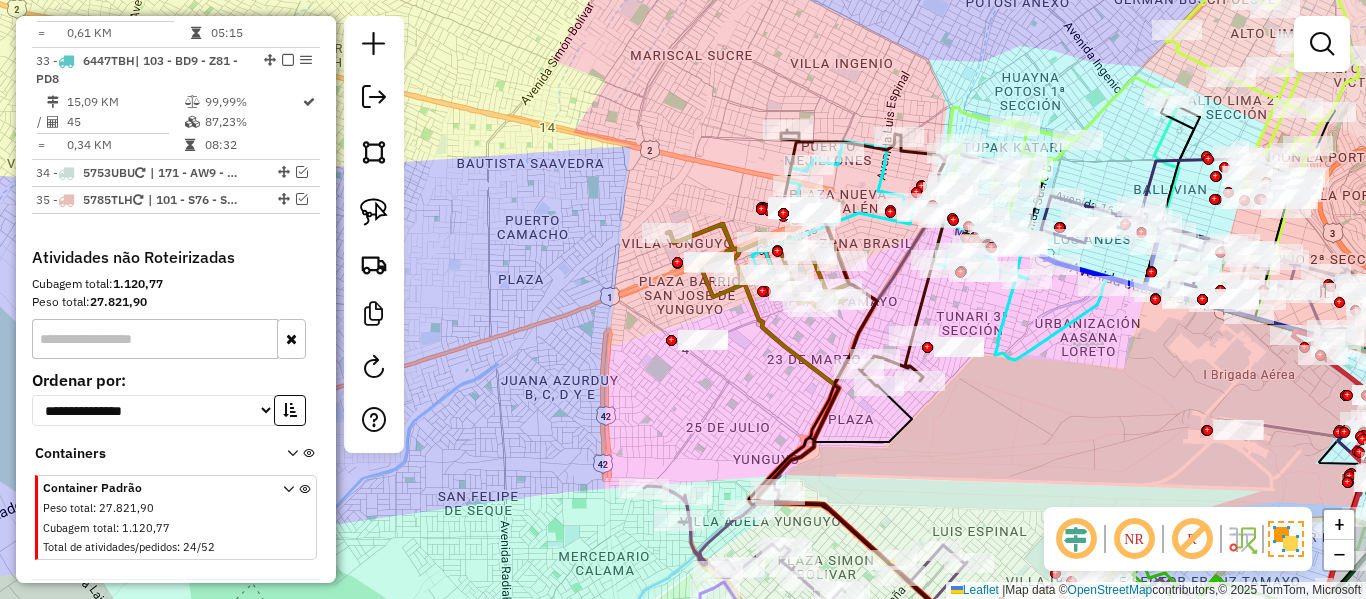 drag, startPoint x: 910, startPoint y: 409, endPoint x: 993, endPoint y: 433, distance: 86.40023 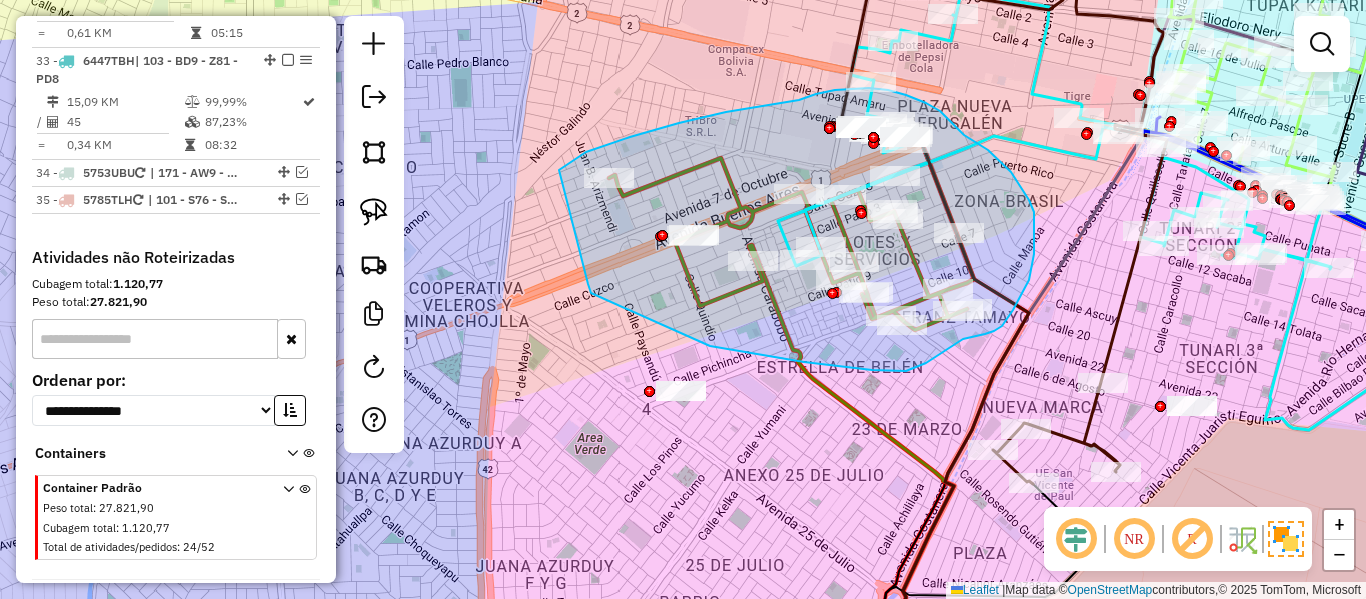 drag, startPoint x: 588, startPoint y: 284, endPoint x: 544, endPoint y: 200, distance: 94.82616 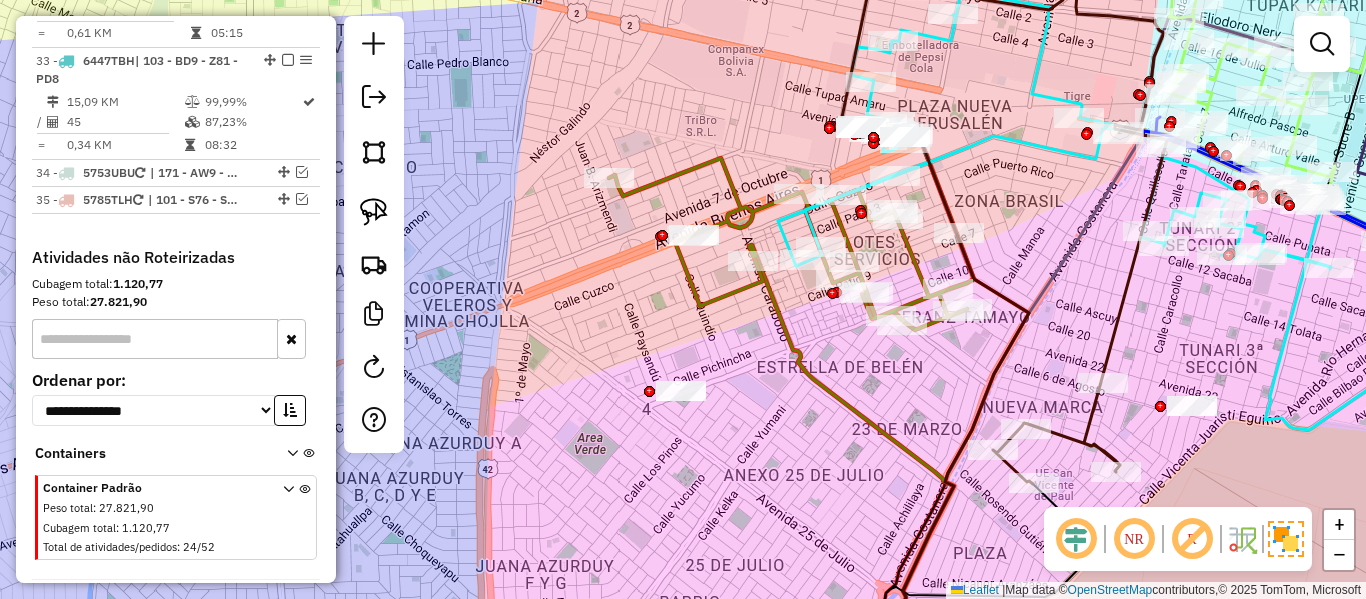 click on "Janela de atendimento Grade de atendimento Capacidade Transportadoras Veículos Cliente Pedidos  Rotas Selecione os dias de semana para filtrar as janelas de atendimento  Seg   Ter   Qua   Qui   Sex   Sáb   Dom  Informe o período da janela de atendimento: De: Até:  Filtrar exatamente a janela do cliente  Considerar janela de atendimento padrão  Selecione os dias de semana para filtrar as grades de atendimento  Seg   Ter   Qua   Qui   Sex   Sáb   Dom   Considerar clientes sem dia de atendimento cadastrado  Clientes fora do dia de atendimento selecionado Filtrar as atividades entre os valores definidos abaixo:  Peso mínimo:   Peso máximo:   Cubagem mínima:   Cubagem máxima:   De:   Até:  Filtrar as atividades entre o tempo de atendimento definido abaixo:  De:   Até:   Considerar capacidade total dos clientes não roteirizados Transportadora: Selecione um ou mais itens Tipo de veículo: Selecione um ou mais itens Veículo: Selecione um ou mais itens Motorista: Selecione um ou mais itens Nome: Rótulo:" 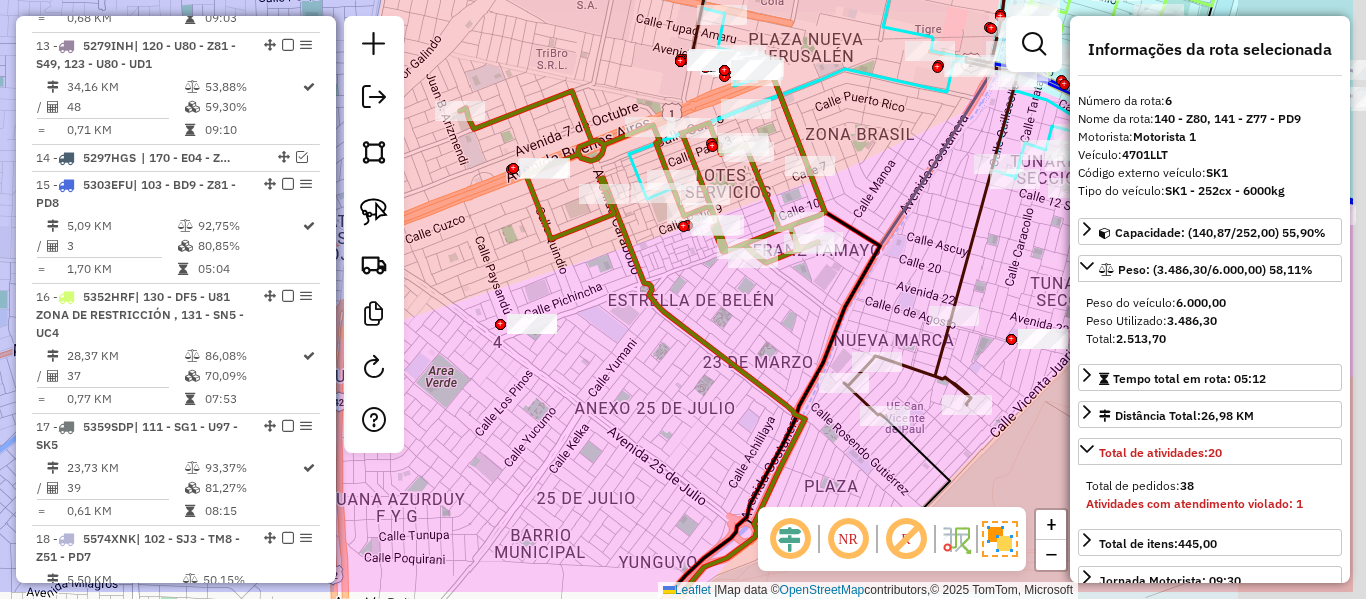 drag, startPoint x: 641, startPoint y: 313, endPoint x: 557, endPoint y: 286, distance: 88.23265 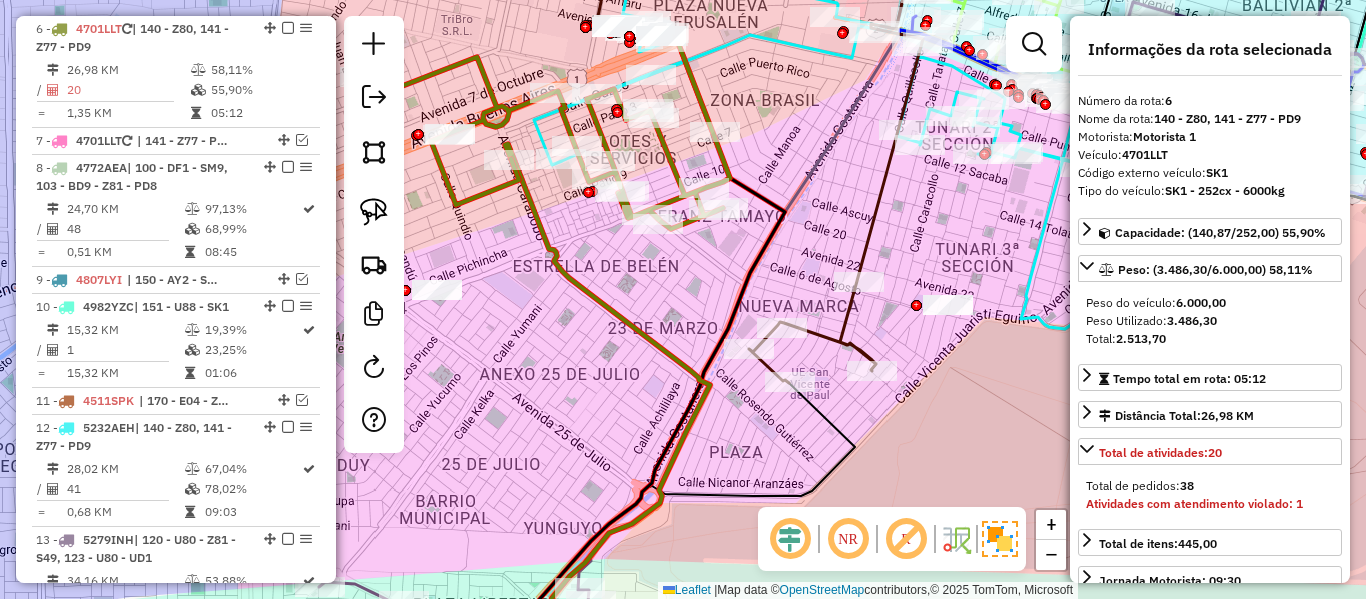 click 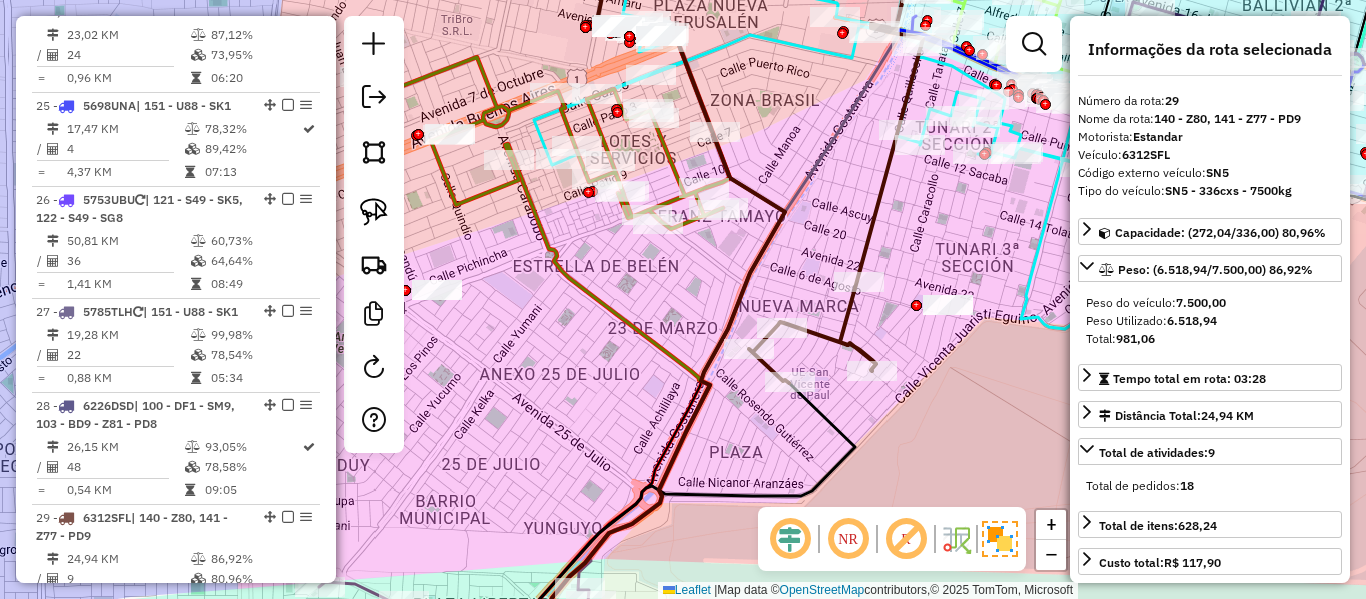scroll, scrollTop: 3268, scrollLeft: 0, axis: vertical 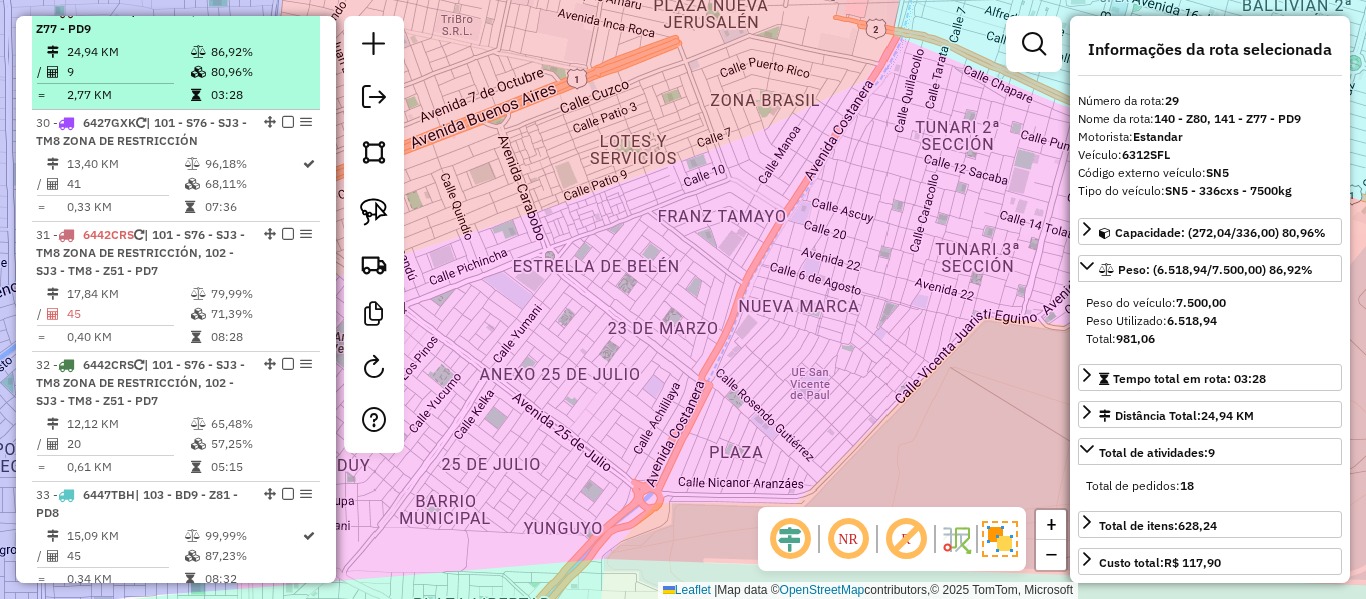 click on "86,92%" at bounding box center (260, 52) 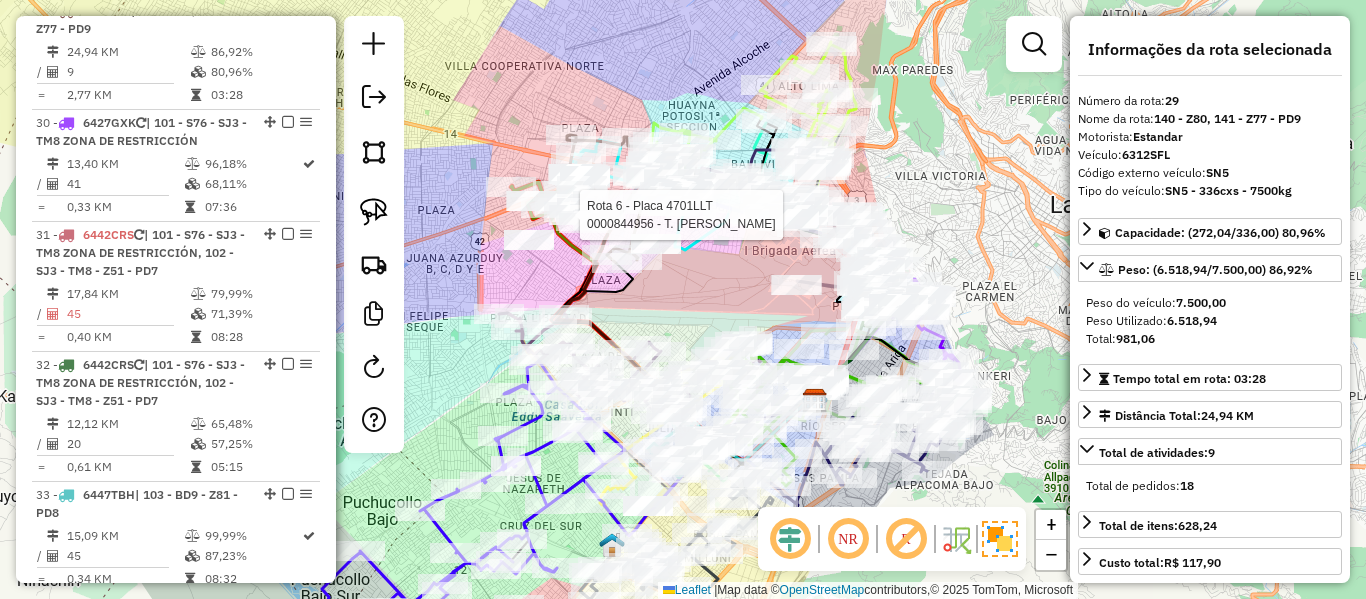 scroll, scrollTop: 3799, scrollLeft: 0, axis: vertical 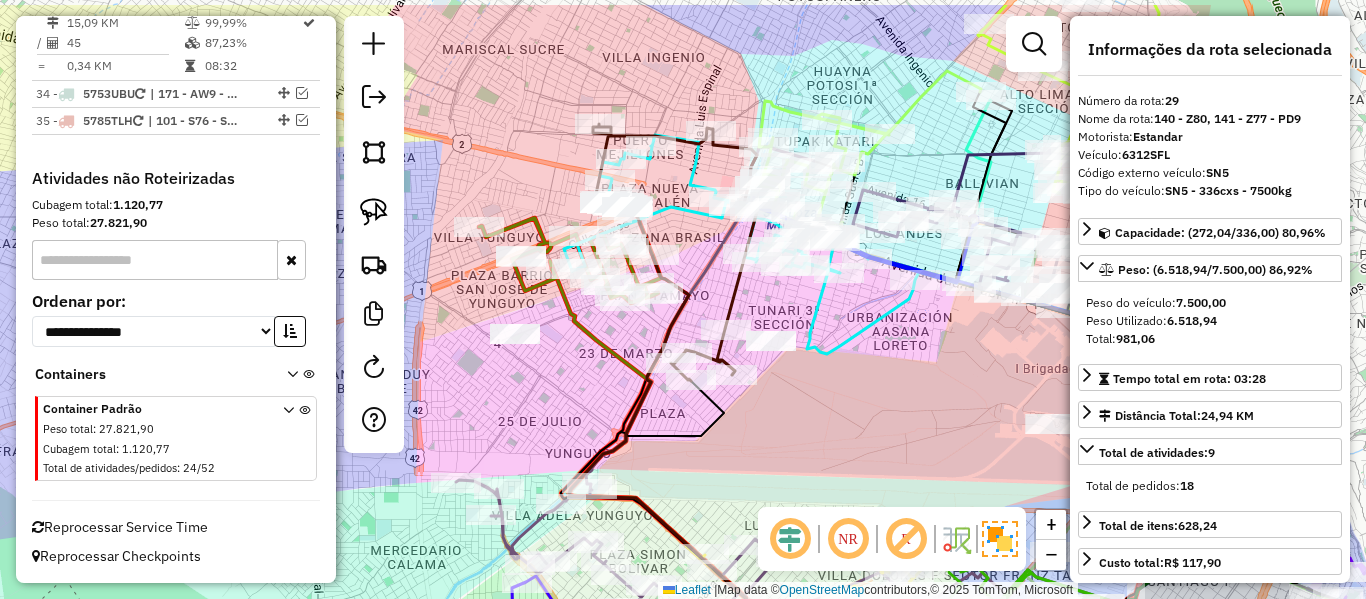 click on "Janela de atendimento Grade de atendimento Capacidade Transportadoras Veículos Cliente Pedidos  Rotas Selecione os dias de semana para filtrar as janelas de atendimento  Seg   Ter   Qua   Qui   Sex   Sáb   Dom  Informe o período da janela de atendimento: De: Até:  Filtrar exatamente a janela do cliente  Considerar janela de atendimento padrão  Selecione os dias de semana para filtrar as grades de atendimento  Seg   Ter   Qua   Qui   Sex   Sáb   Dom   Considerar clientes sem dia de atendimento cadastrado  Clientes fora do dia de atendimento selecionado Filtrar as atividades entre os valores definidos abaixo:  Peso mínimo:   Peso máximo:   Cubagem mínima:   Cubagem máxima:   De:   Até:  Filtrar as atividades entre o tempo de atendimento definido abaixo:  De:   Até:   Considerar capacidade total dos clientes não roteirizados Transportadora: Selecione um ou mais itens Tipo de veículo: Selecione um ou mais itens Veículo: Selecione um ou mais itens Motorista: Selecione um ou mais itens Nome: Rótulo:" 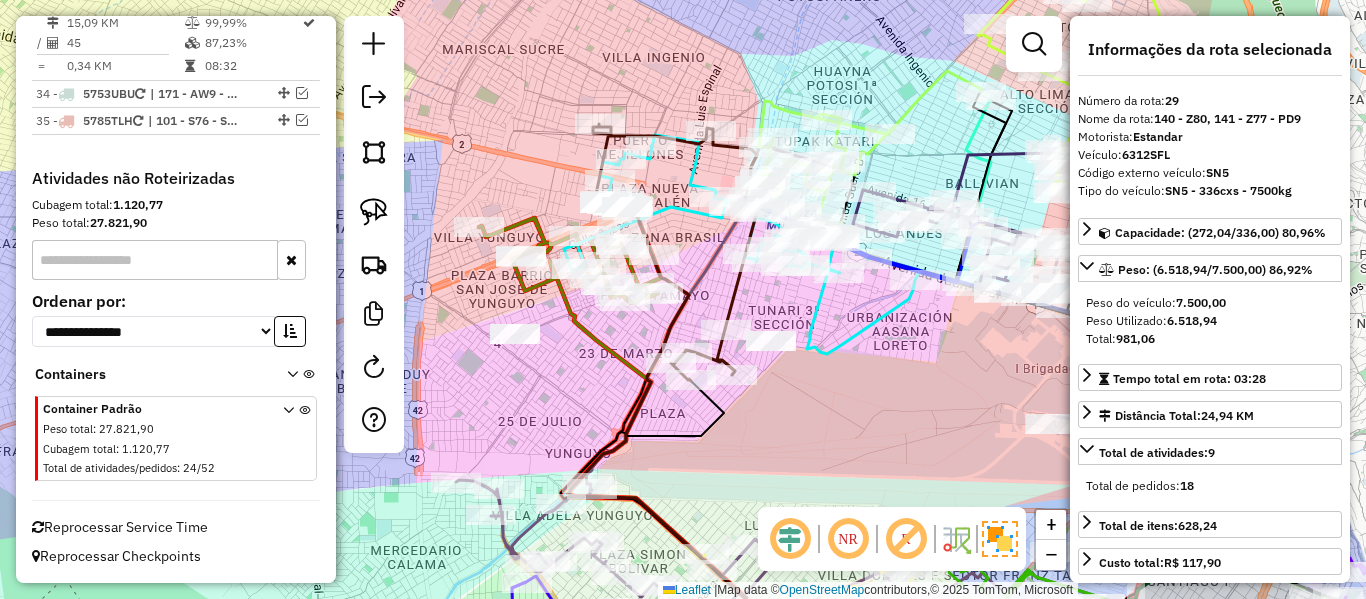 click 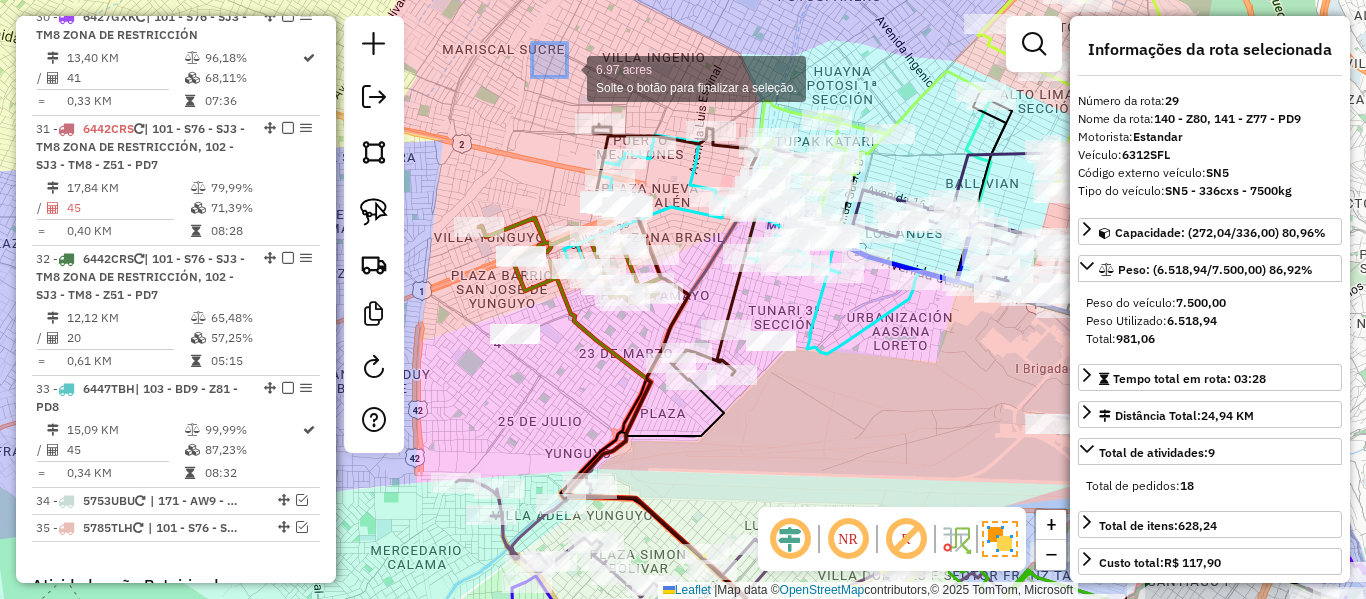 scroll, scrollTop: 3268, scrollLeft: 0, axis: vertical 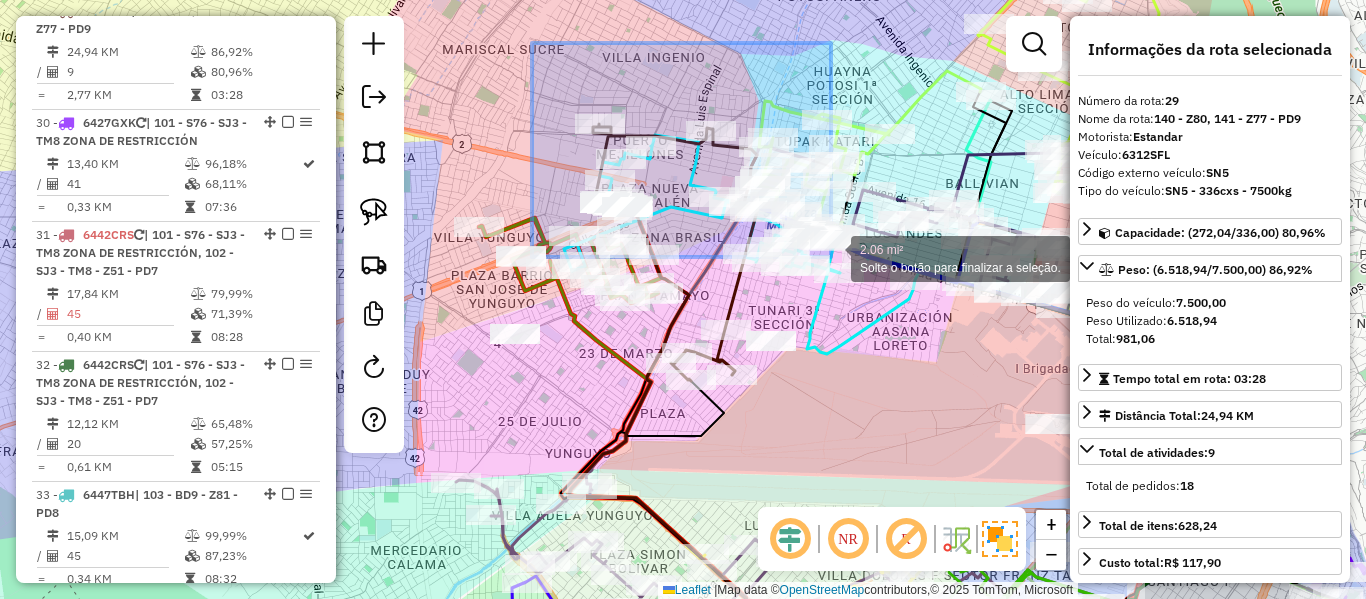 drag, startPoint x: 532, startPoint y: 43, endPoint x: 831, endPoint y: 257, distance: 367.69144 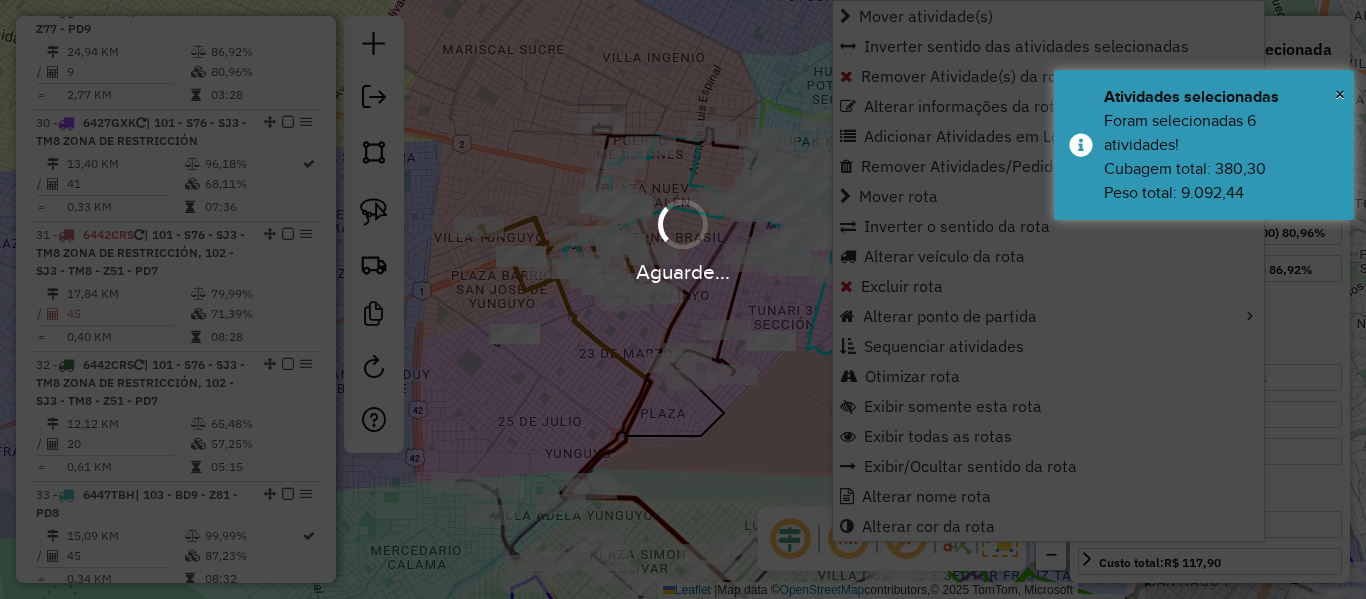 click on "Aguarde..." at bounding box center (683, 299) 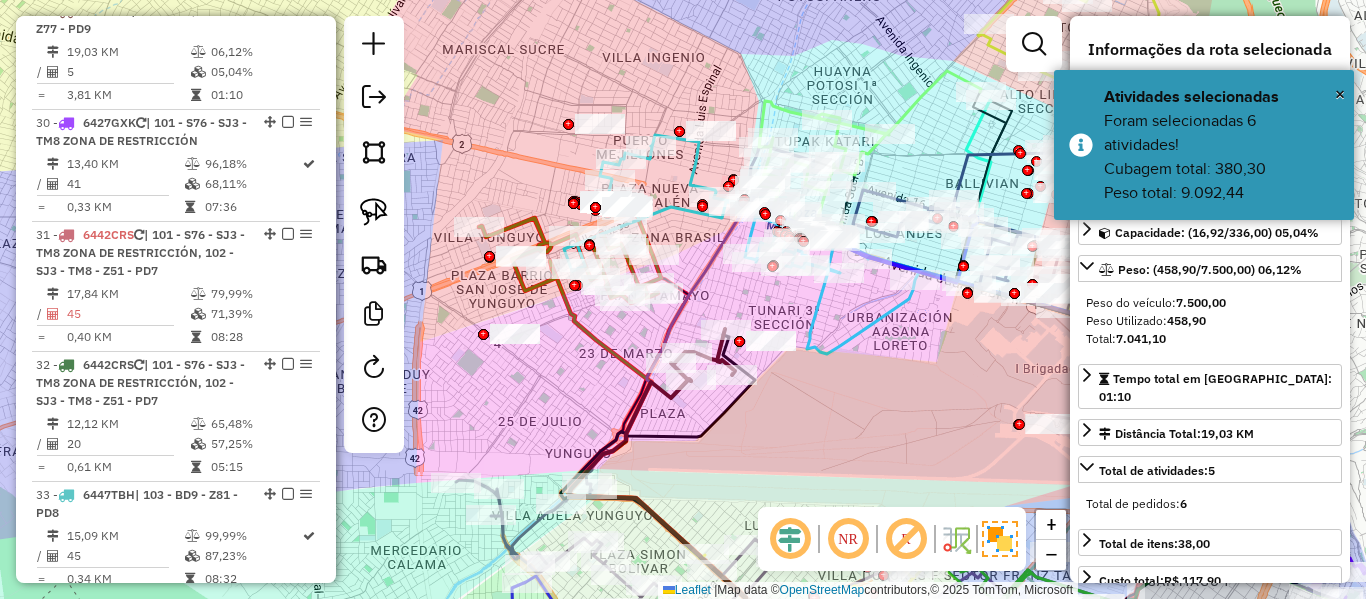 click 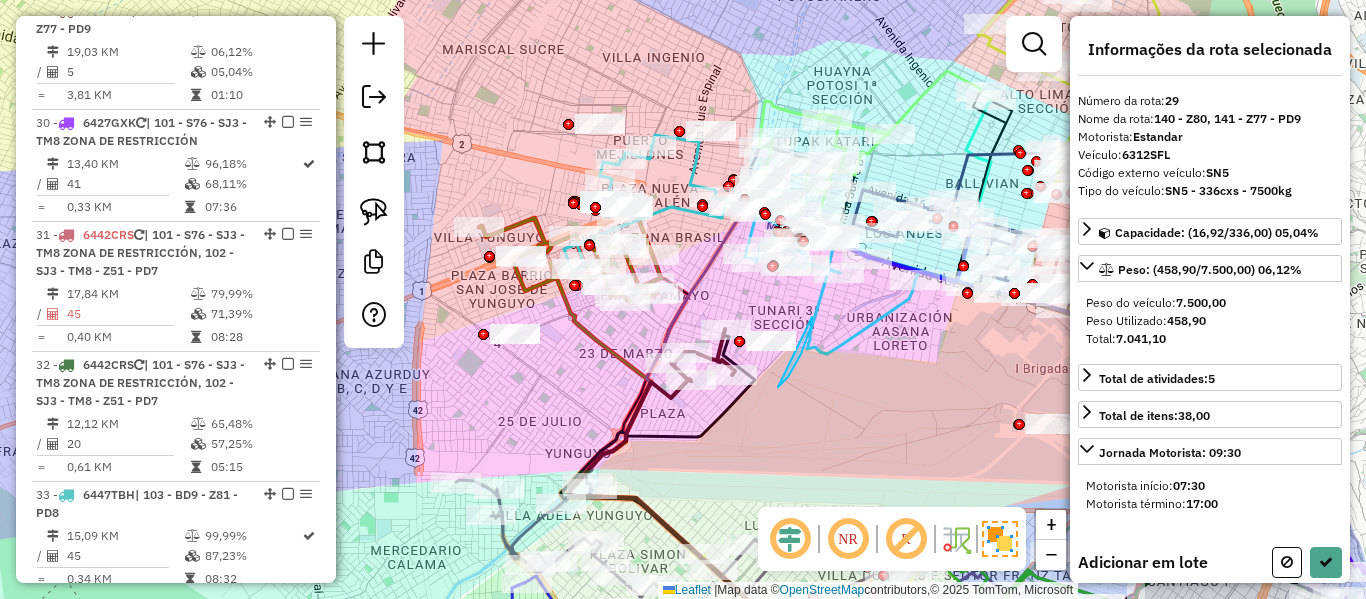drag, startPoint x: 812, startPoint y: 317, endPoint x: 741, endPoint y: 425, distance: 129.24782 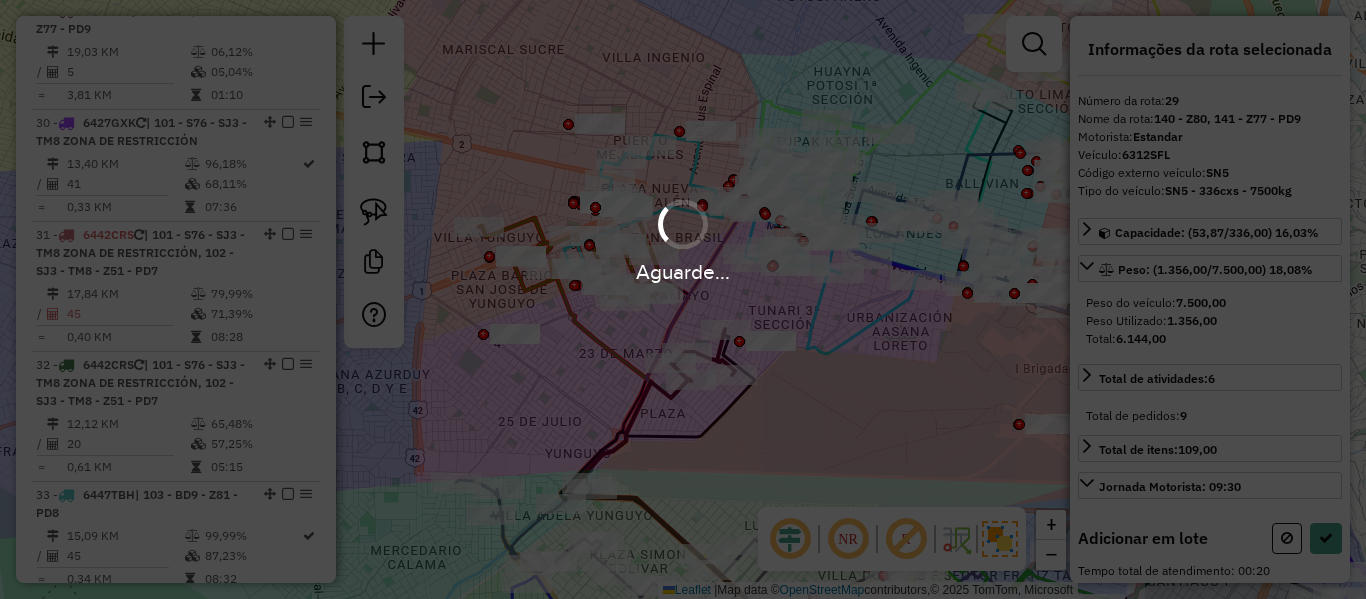 select on "**********" 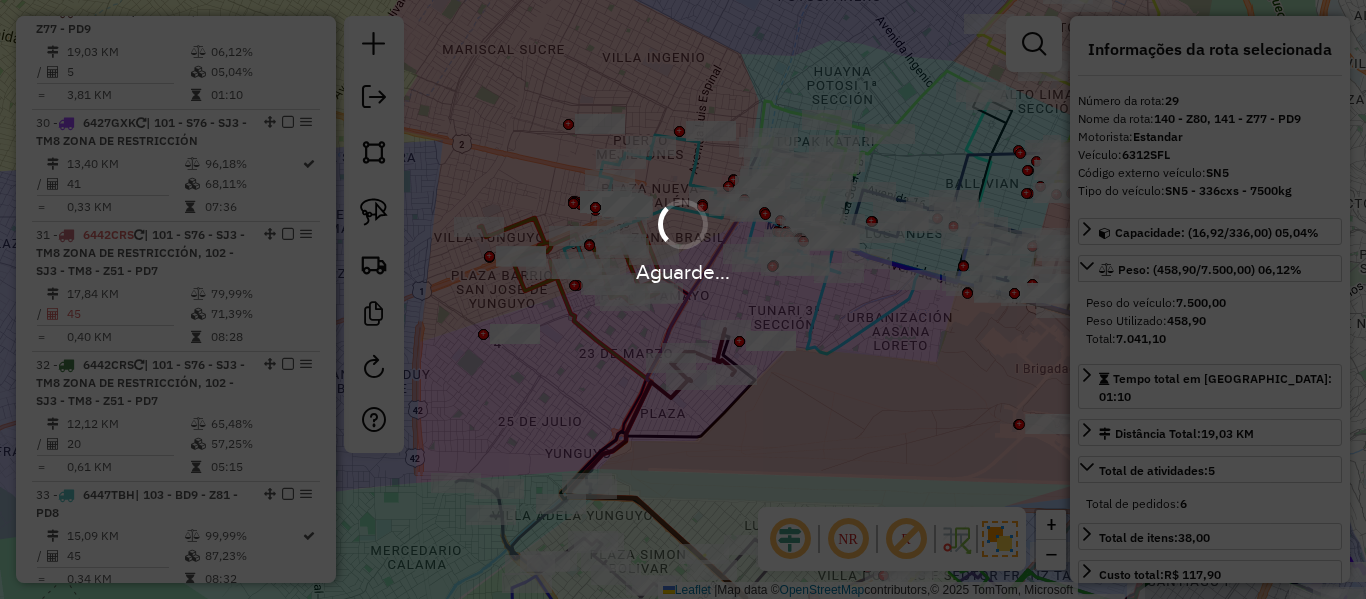 click on "Aguarde..." at bounding box center [683, 299] 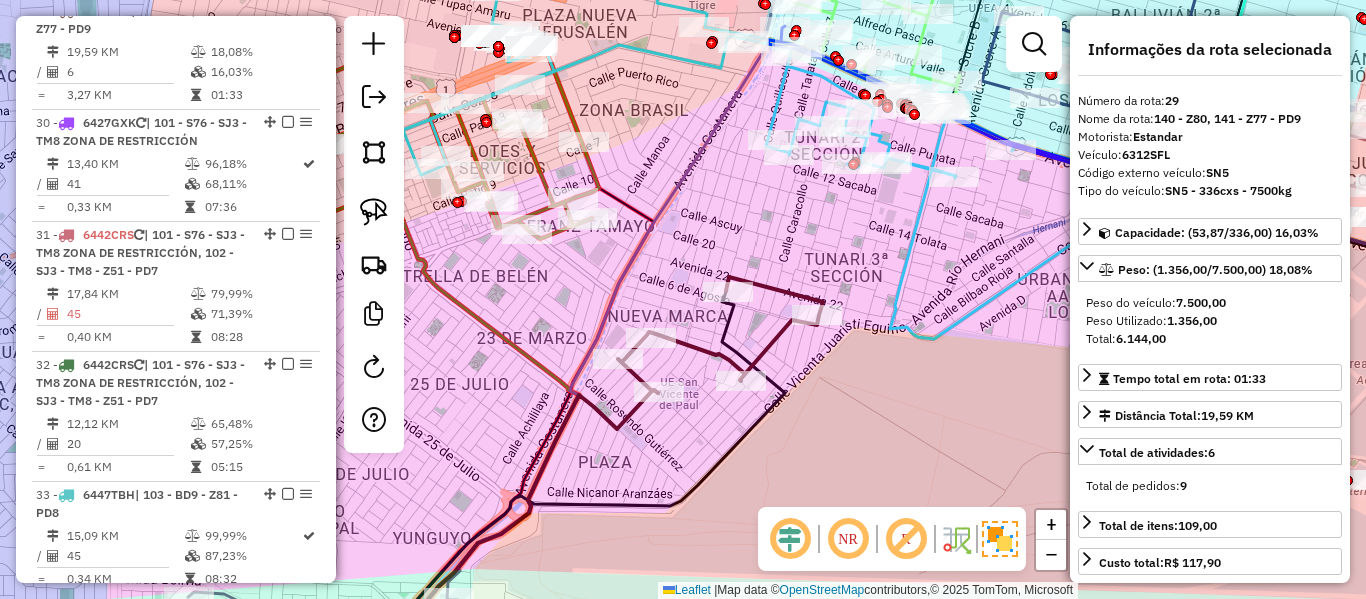 click 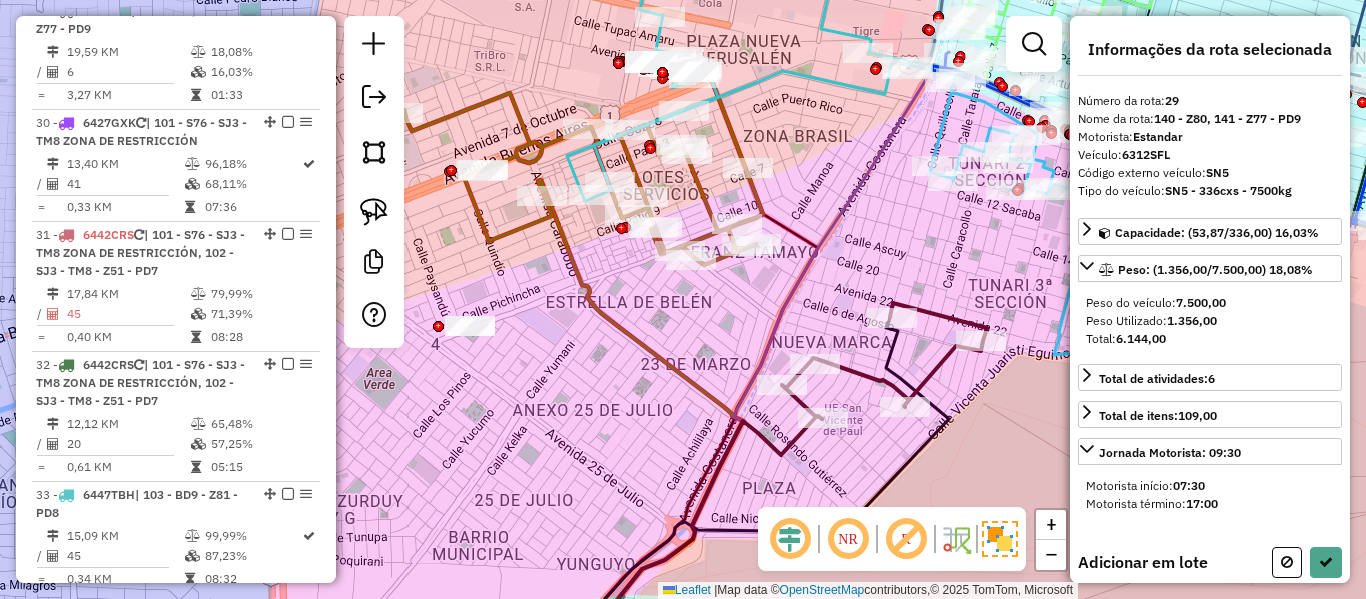 drag, startPoint x: 676, startPoint y: 334, endPoint x: 746, endPoint y: 353, distance: 72.53275 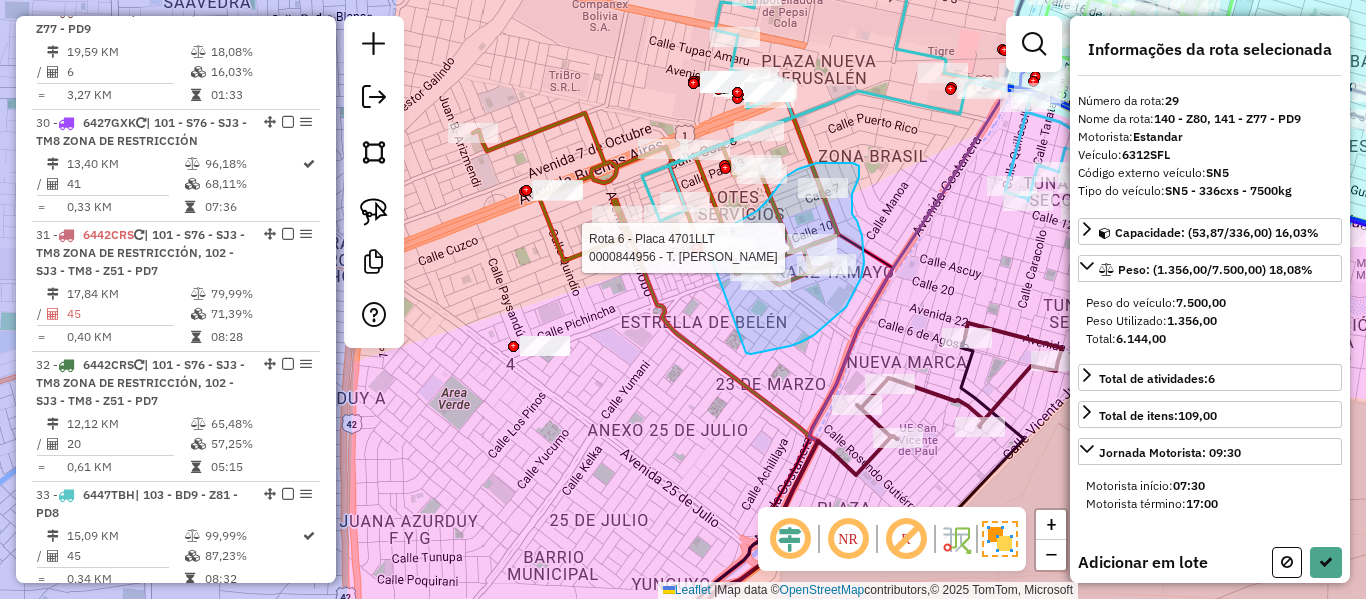 drag, startPoint x: 746, startPoint y: 353, endPoint x: 690, endPoint y: 327, distance: 61.741398 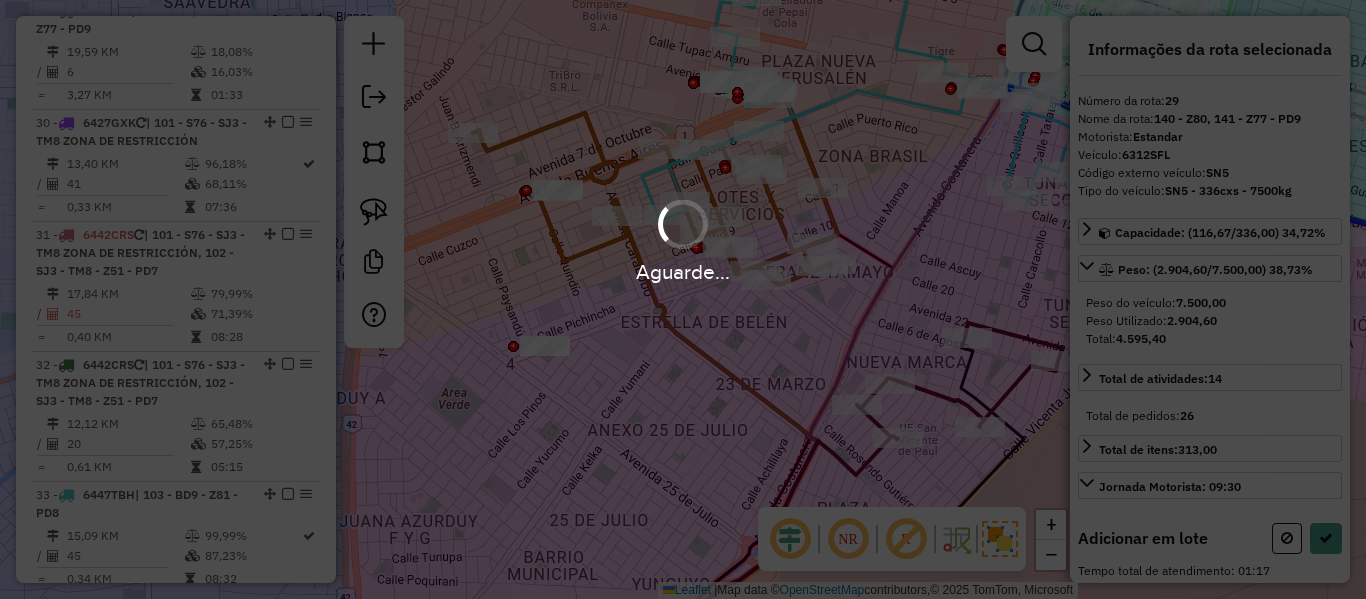 select on "**********" 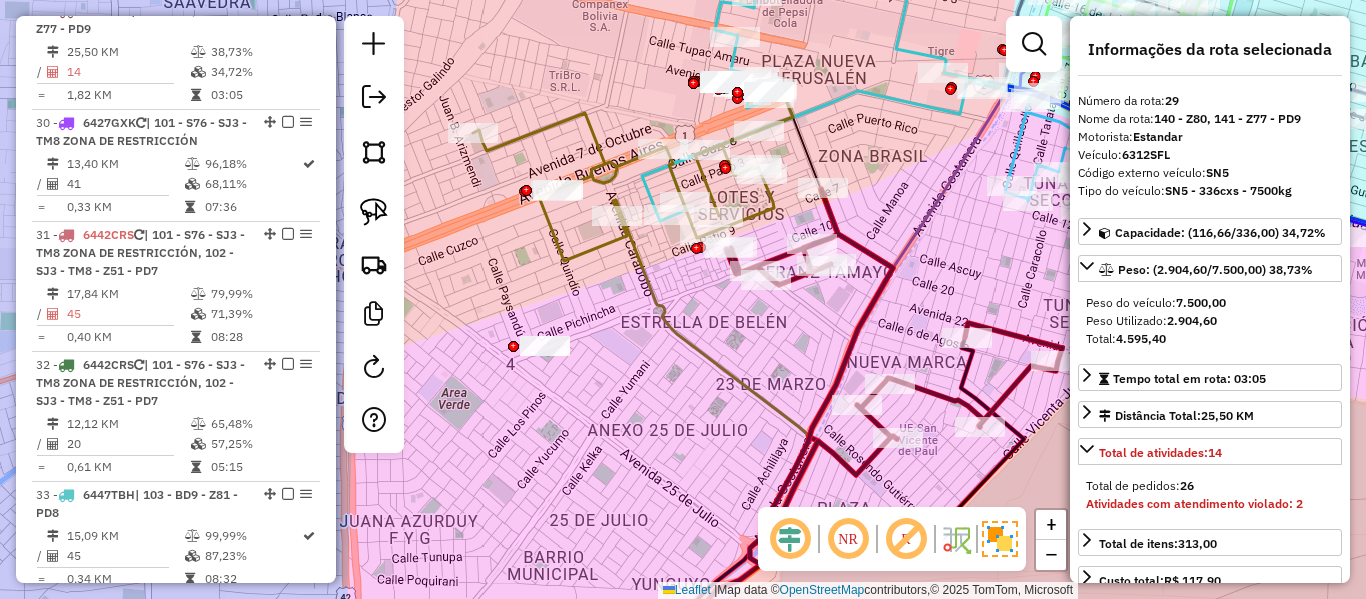 click 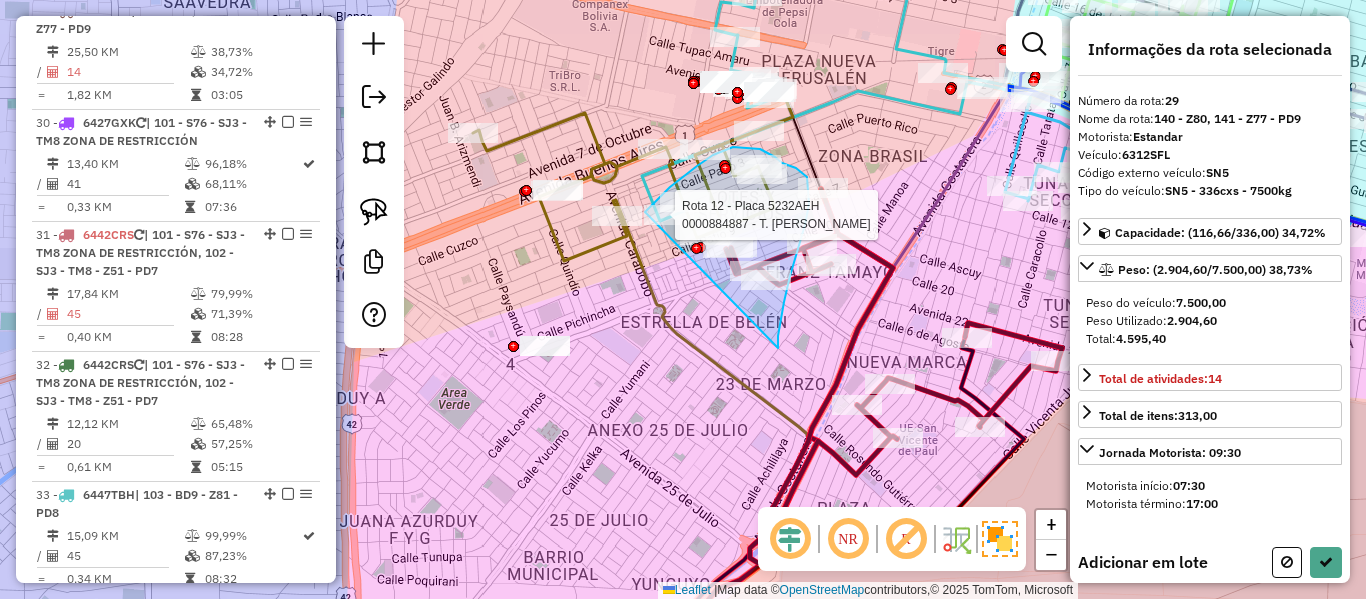 drag, startPoint x: 778, startPoint y: 348, endPoint x: 634, endPoint y: 265, distance: 166.2077 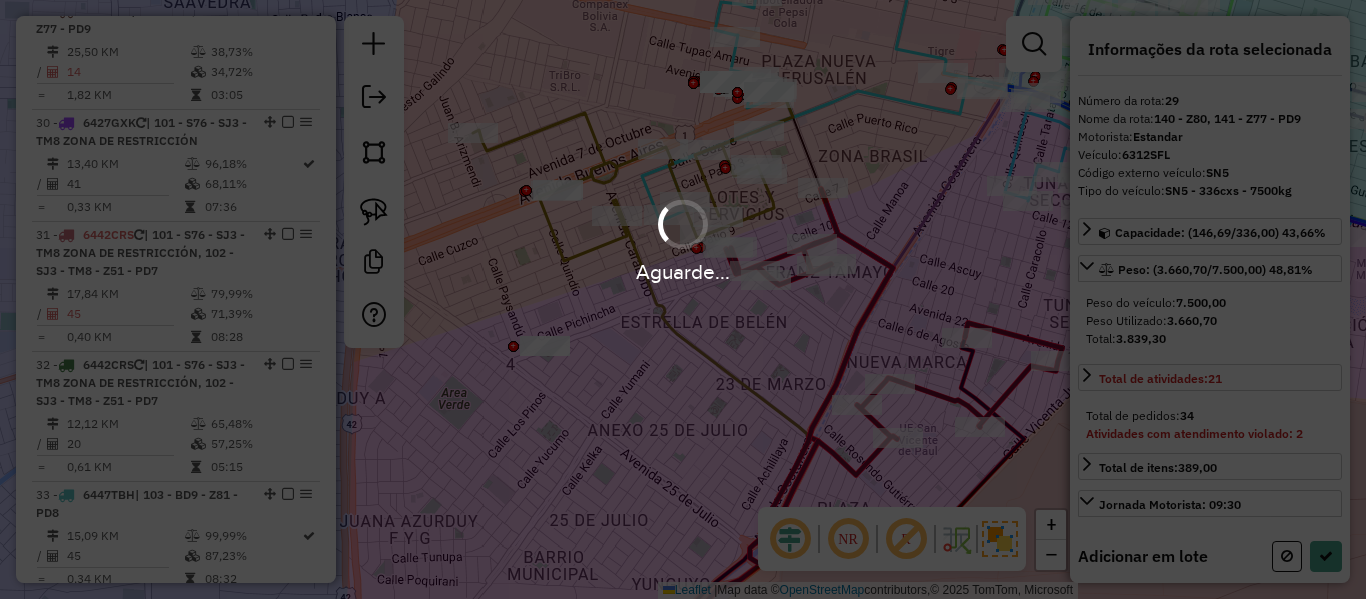 select on "**********" 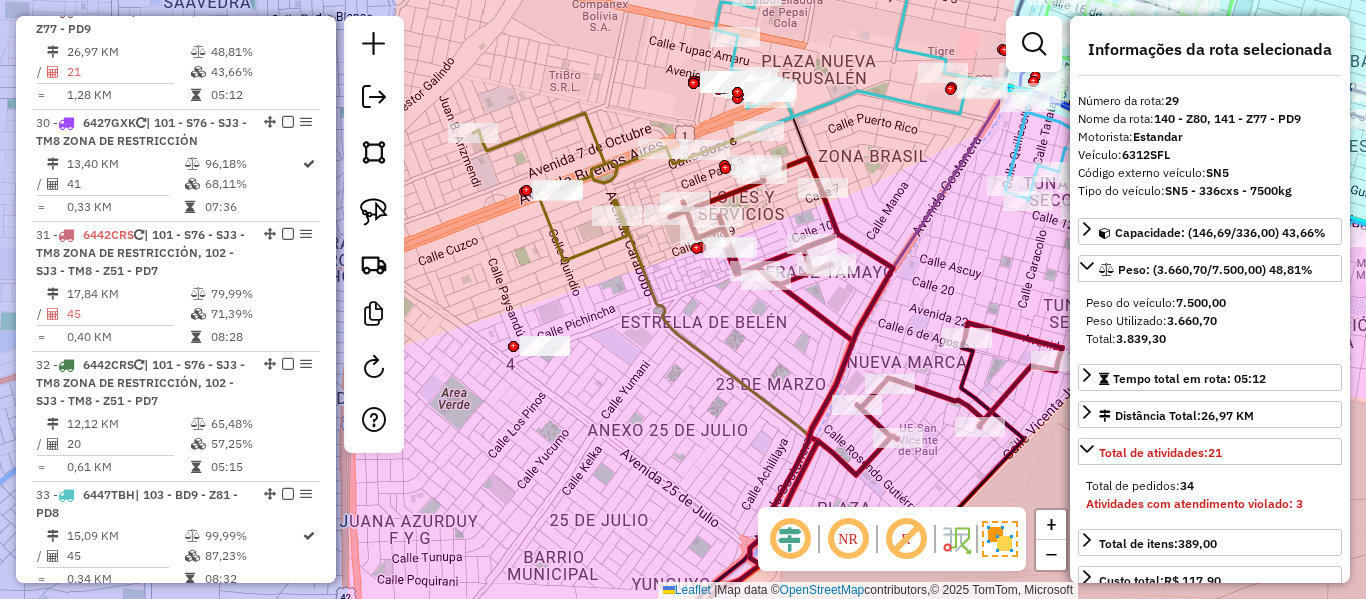 click 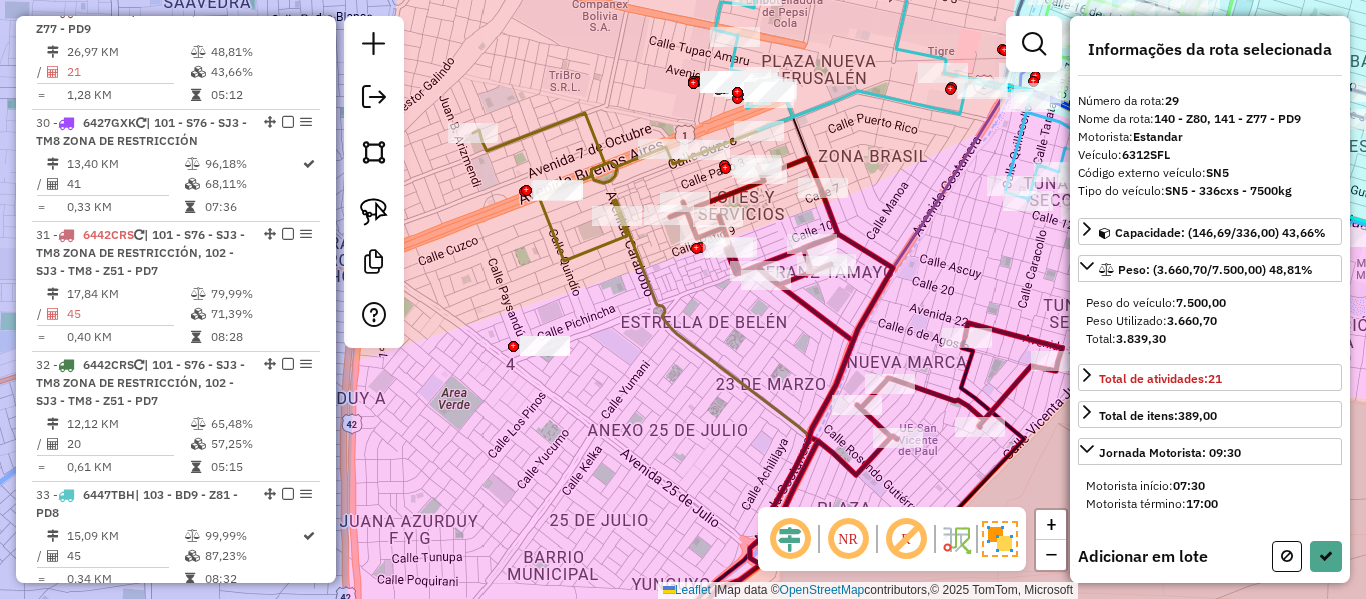 click on "Janela de atendimento Grade de atendimento Capacidade Transportadoras Veículos Cliente Pedidos  Rotas Selecione os dias de semana para filtrar as janelas de atendimento  Seg   Ter   Qua   Qui   Sex   Sáb   Dom  Informe o período da janela de atendimento: De: Até:  Filtrar exatamente a janela do cliente  Considerar janela de atendimento padrão  Selecione os dias de semana para filtrar as grades de atendimento  Seg   Ter   Qua   Qui   Sex   Sáb   Dom   Considerar clientes sem dia de atendimento cadastrado  Clientes fora do dia de atendimento selecionado Filtrar as atividades entre os valores definidos abaixo:  Peso mínimo:   Peso máximo:   Cubagem mínima:   Cubagem máxima:   De:   Até:  Filtrar as atividades entre o tempo de atendimento definido abaixo:  De:   Até:   Considerar capacidade total dos clientes não roteirizados Transportadora: Selecione um ou mais itens Tipo de veículo: Selecione um ou mais itens Veículo: Selecione um ou mais itens Motorista: Selecione um ou mais itens Nome: Rótulo:" 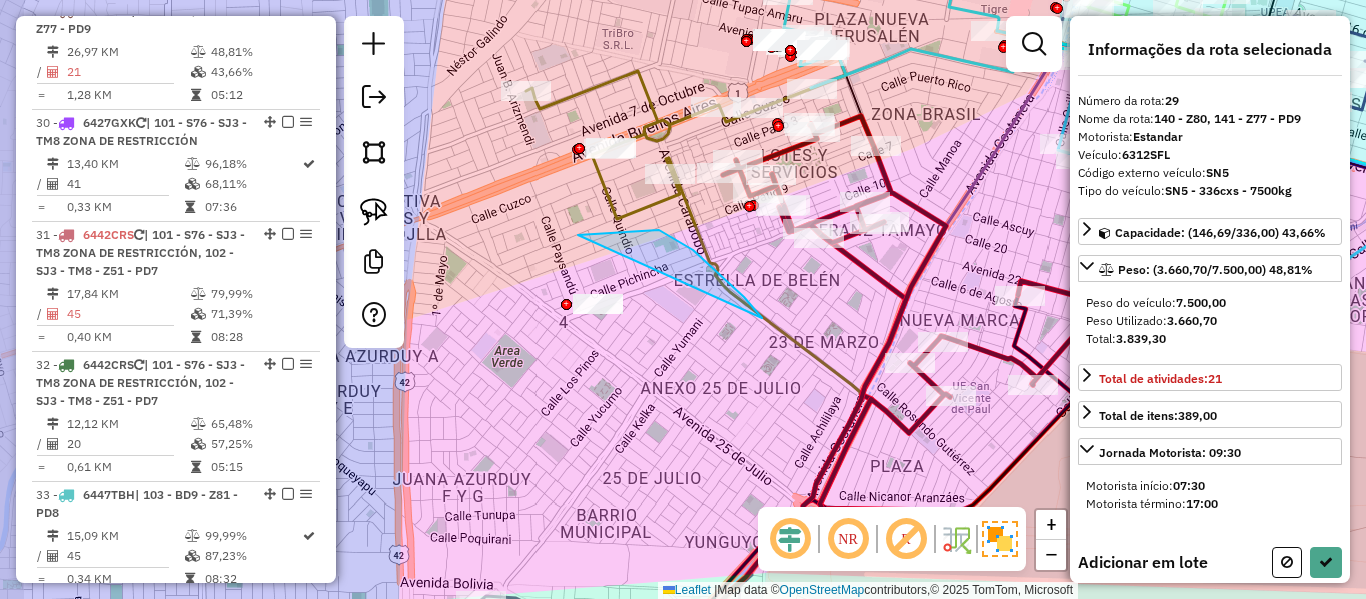 drag, startPoint x: 693, startPoint y: 250, endPoint x: 576, endPoint y: 368, distance: 166.1716 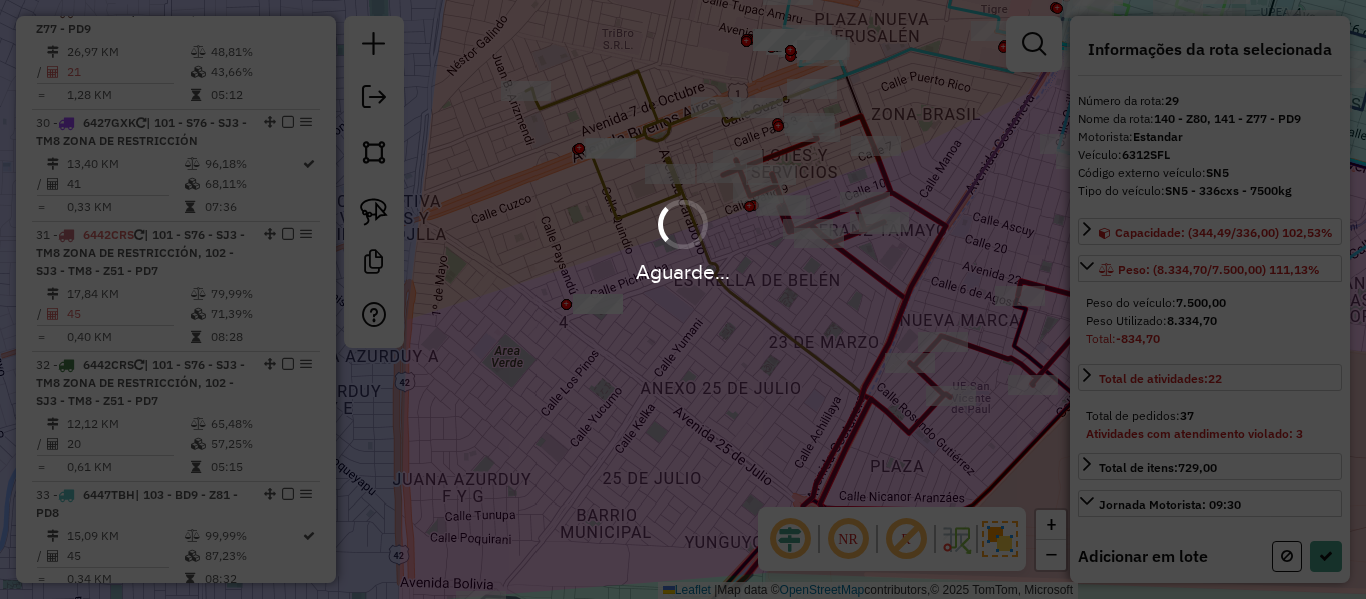 select on "**********" 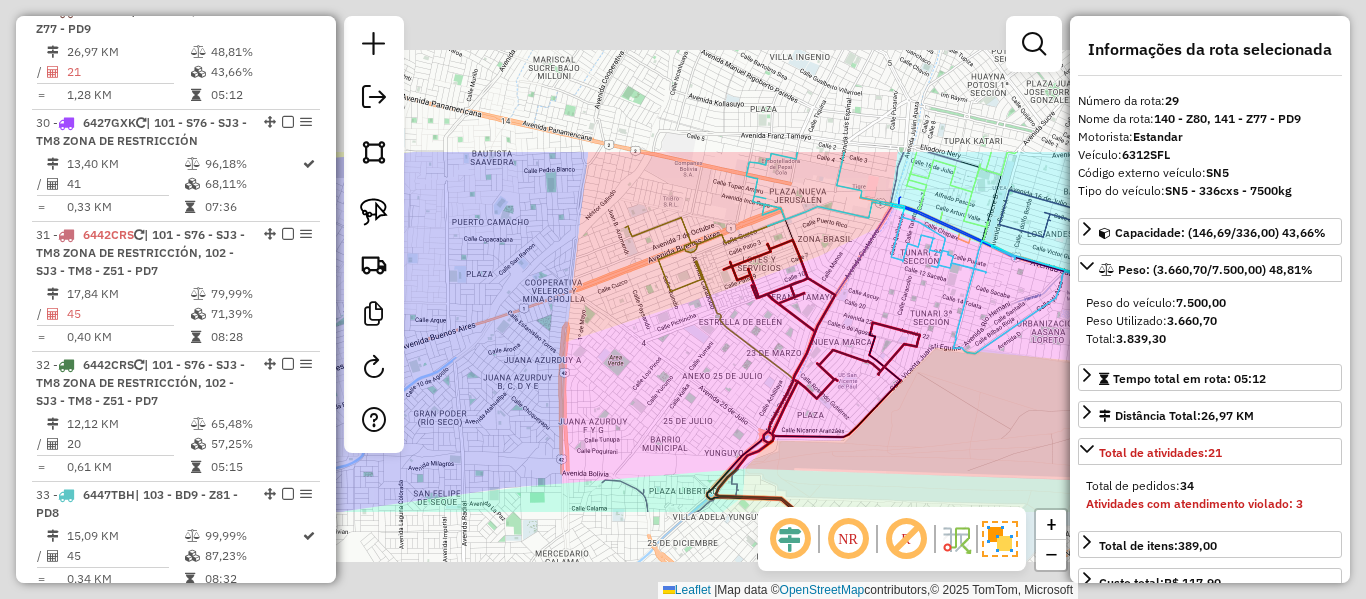 drag, startPoint x: 723, startPoint y: 365, endPoint x: 686, endPoint y: 402, distance: 52.3259 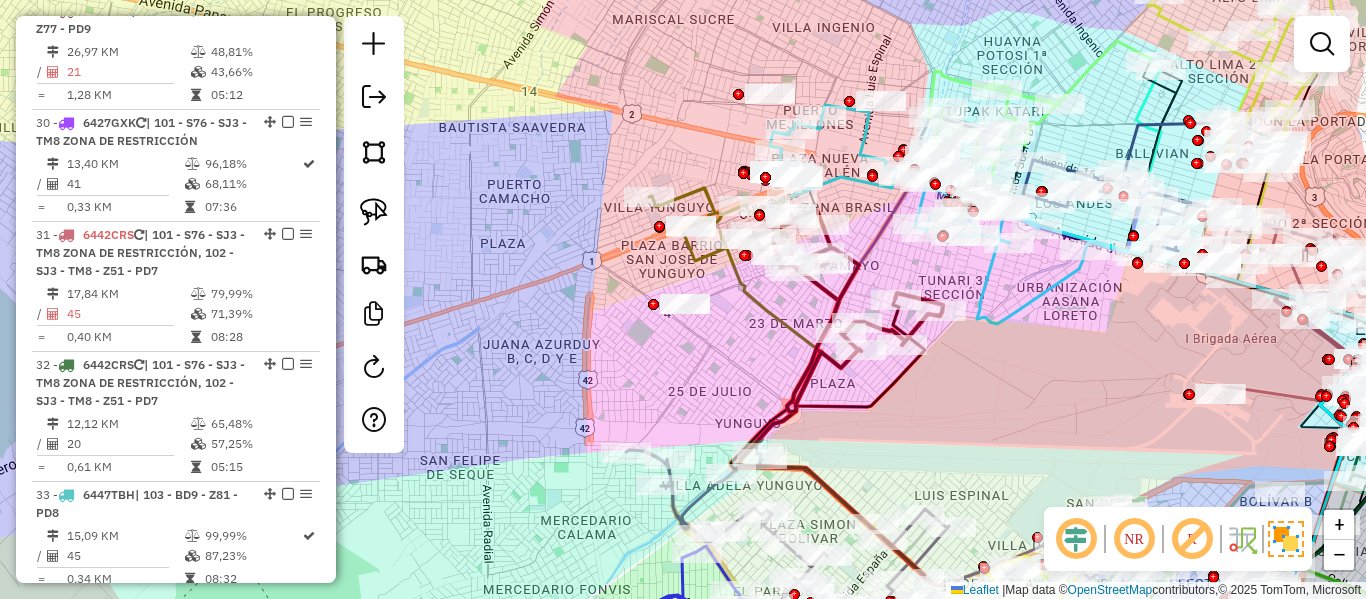 drag, startPoint x: 712, startPoint y: 370, endPoint x: 723, endPoint y: 360, distance: 14.866069 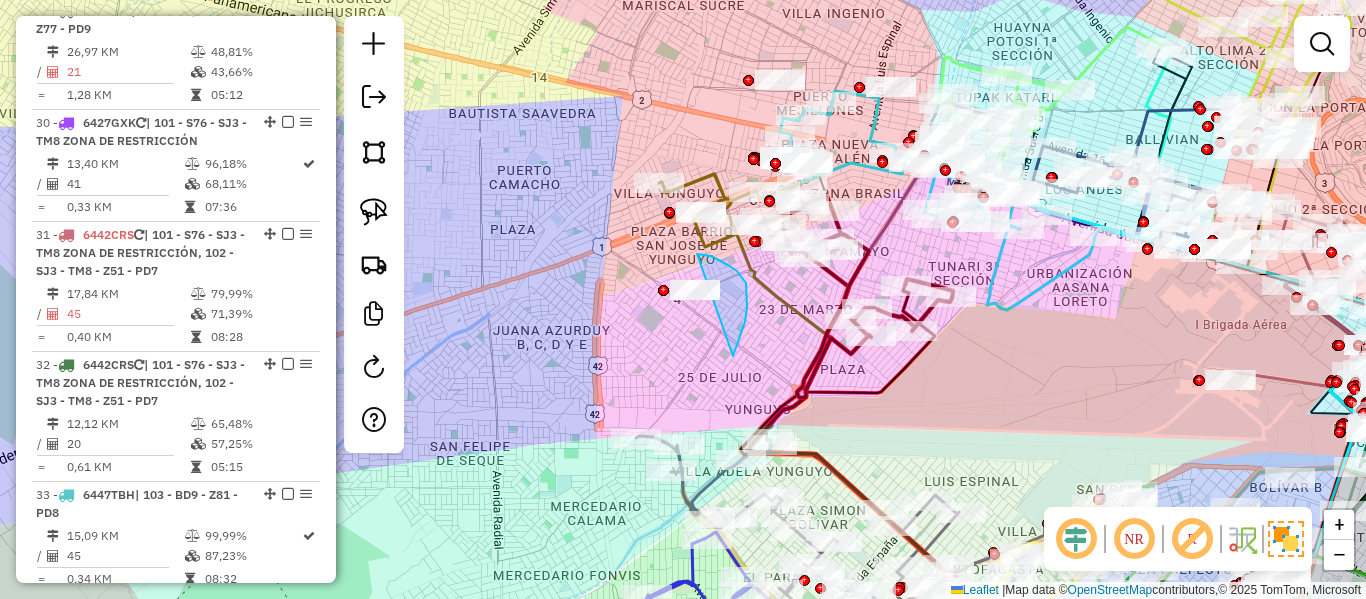 drag, startPoint x: 742, startPoint y: 333, endPoint x: 594, endPoint y: 358, distance: 150.09663 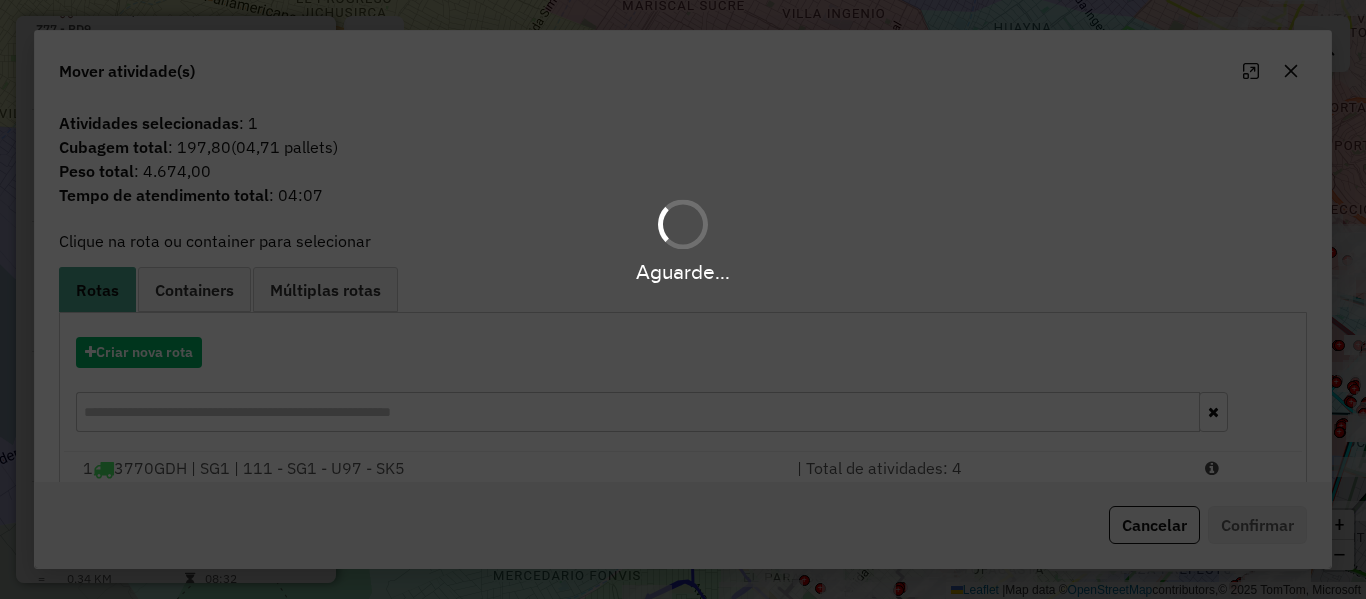 click on "Aguarde..." at bounding box center [683, 299] 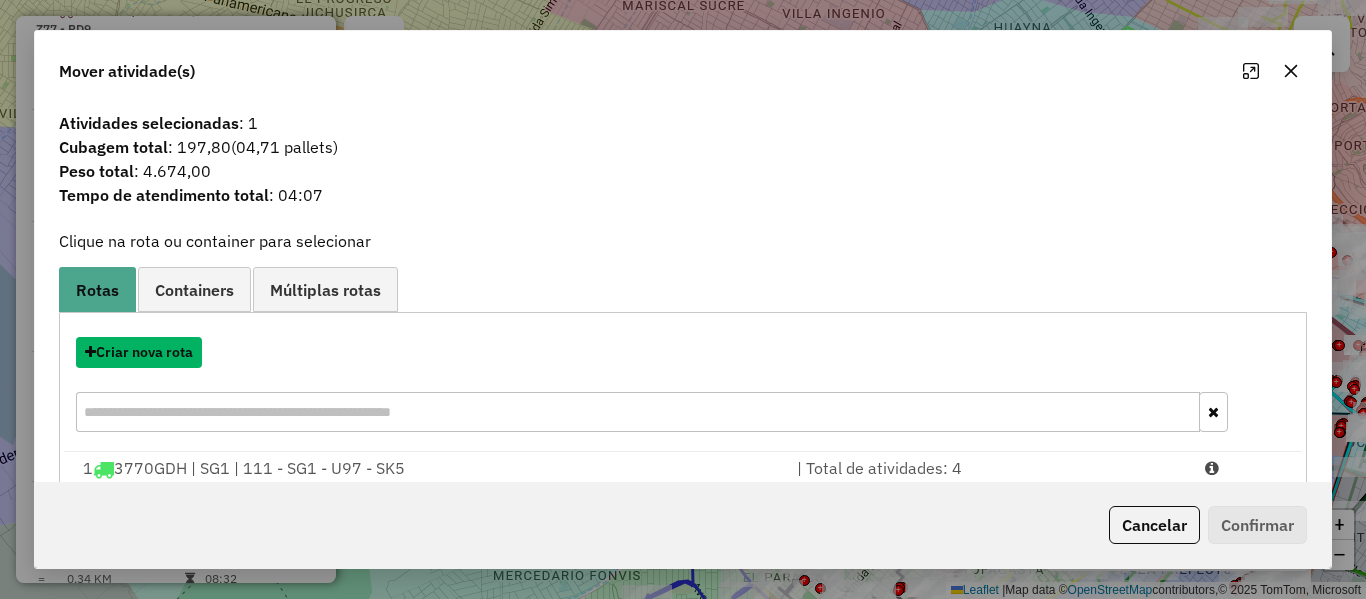 click on "Criar nova rota" at bounding box center (139, 352) 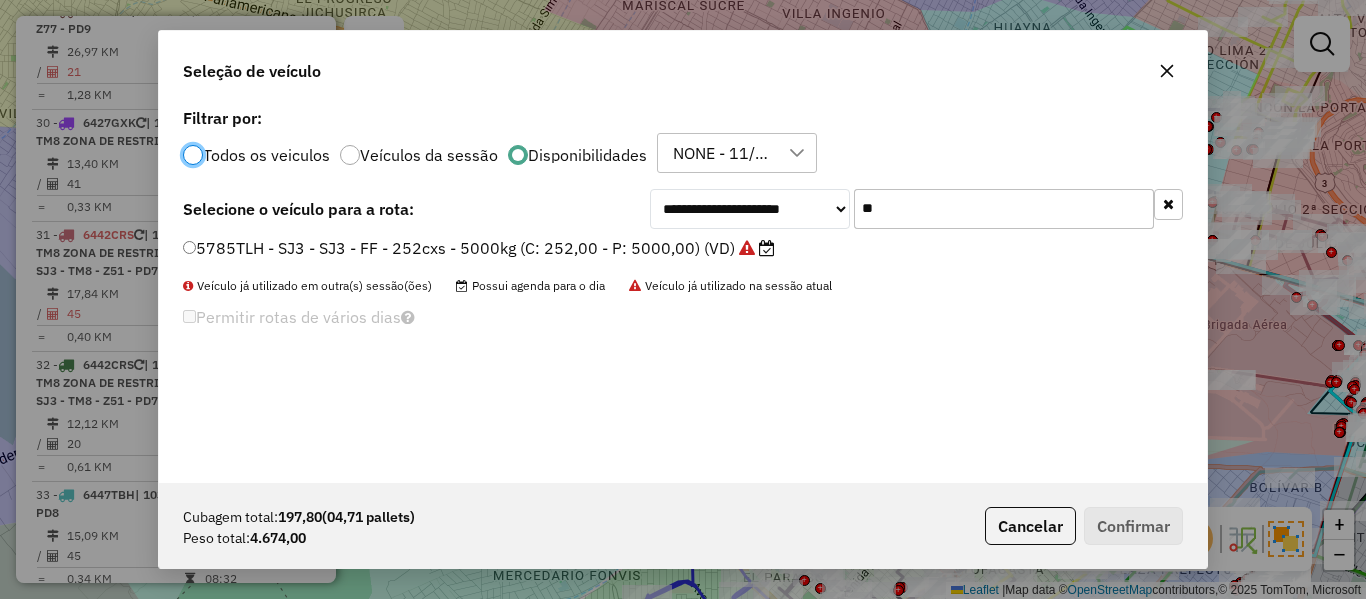 scroll, scrollTop: 11, scrollLeft: 6, axis: both 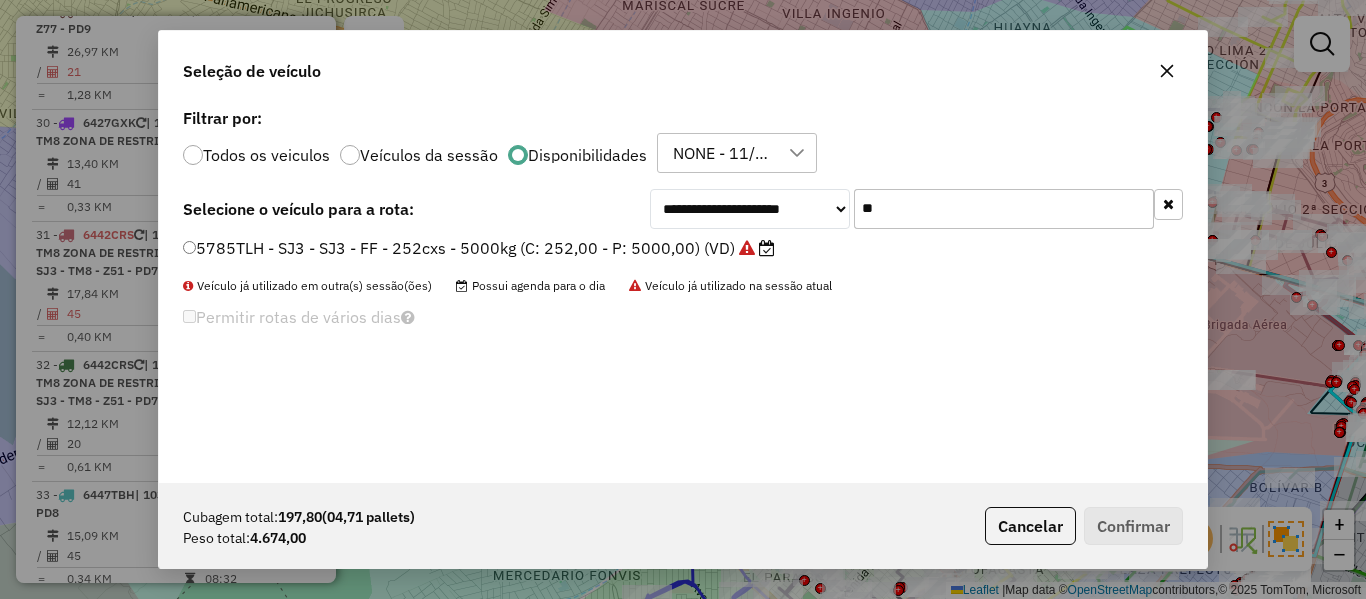 click 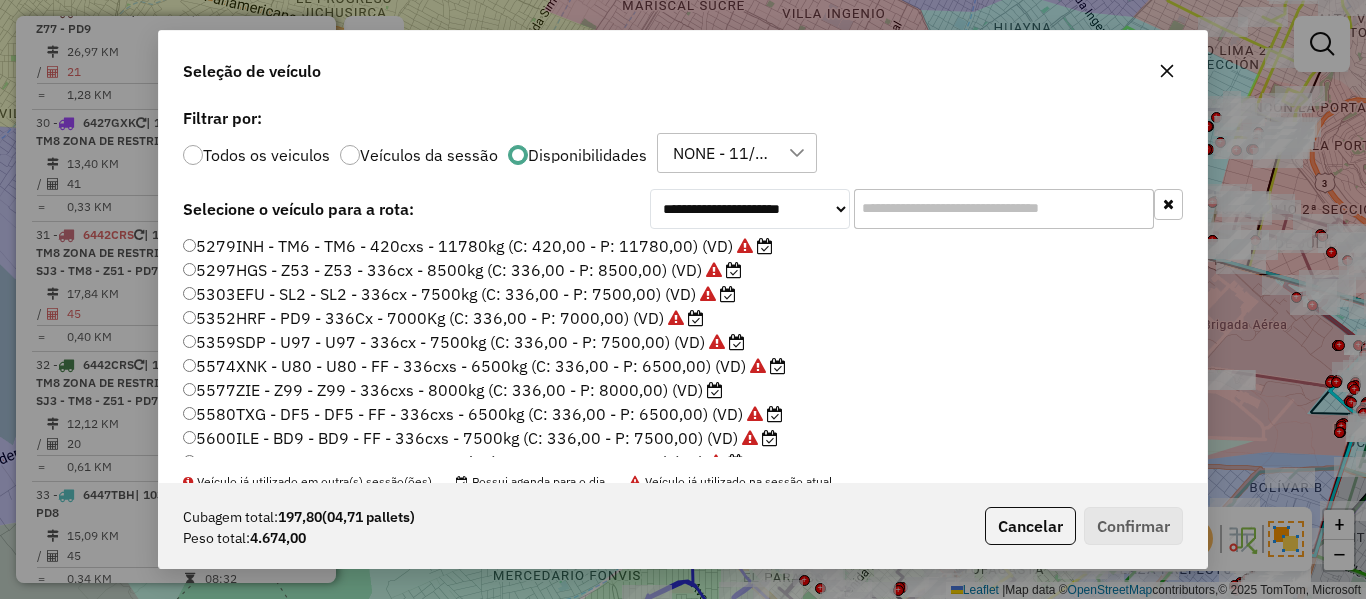 scroll, scrollTop: 300, scrollLeft: 0, axis: vertical 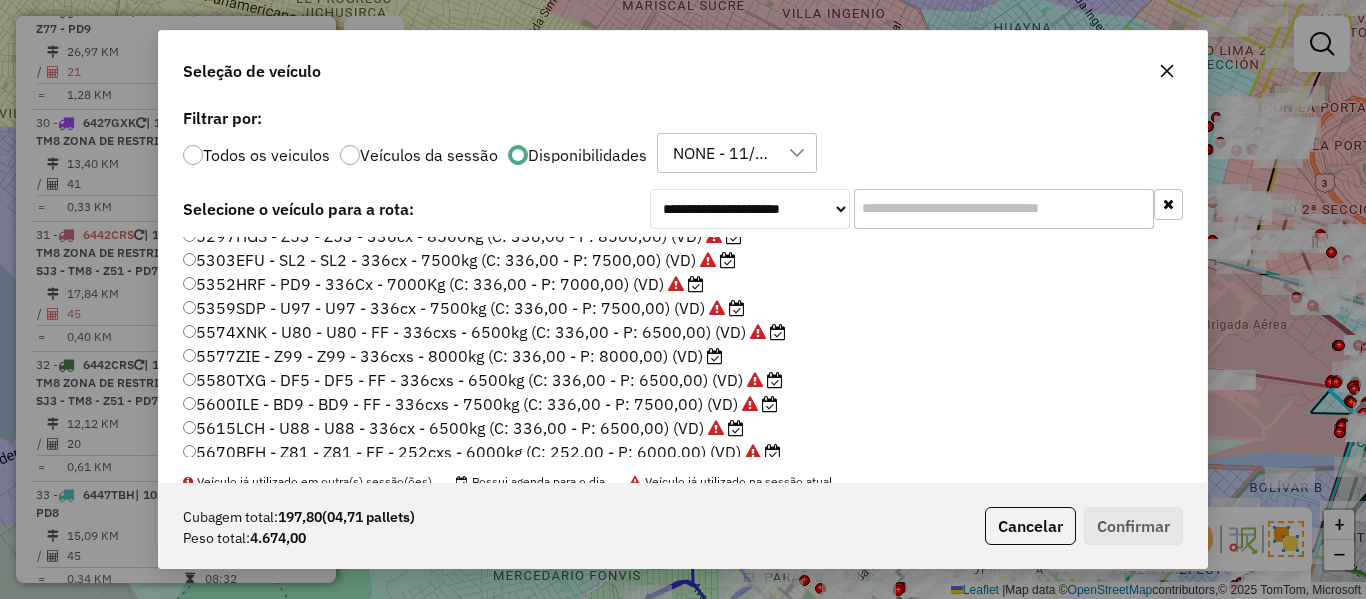 click on "5577ZIE - Z99 - Z99 - 336cxs - 8000kg (C: 336,00 - P: 8000,00) (VD)" 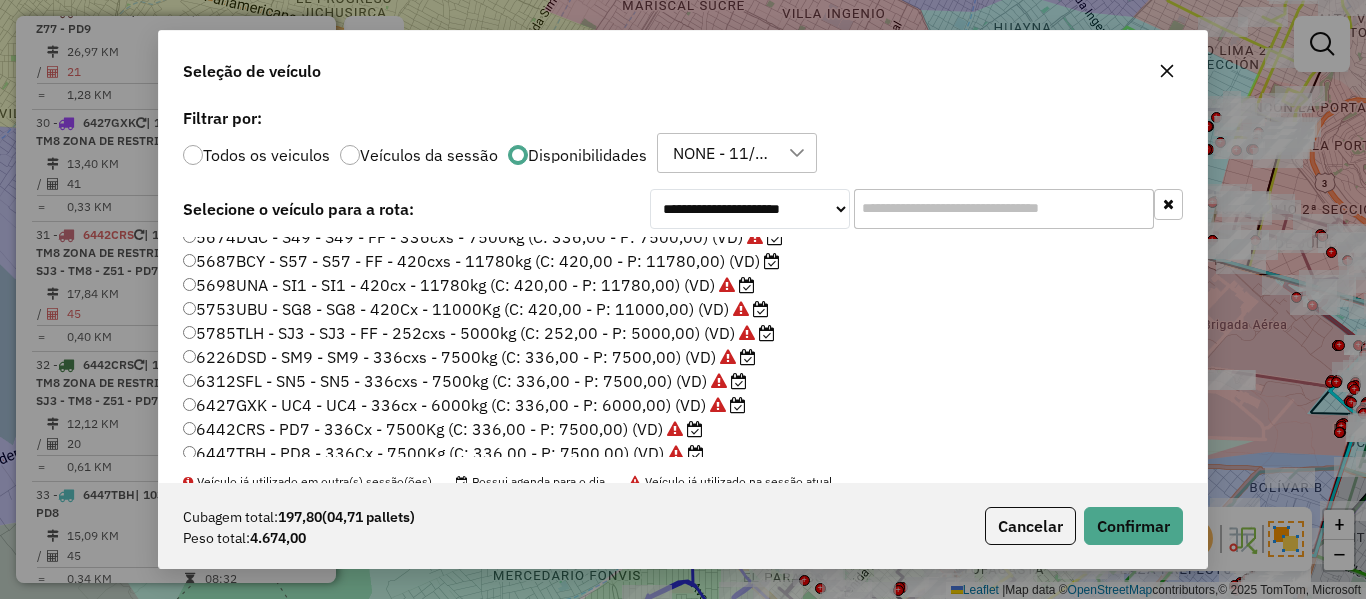 scroll, scrollTop: 548, scrollLeft: 0, axis: vertical 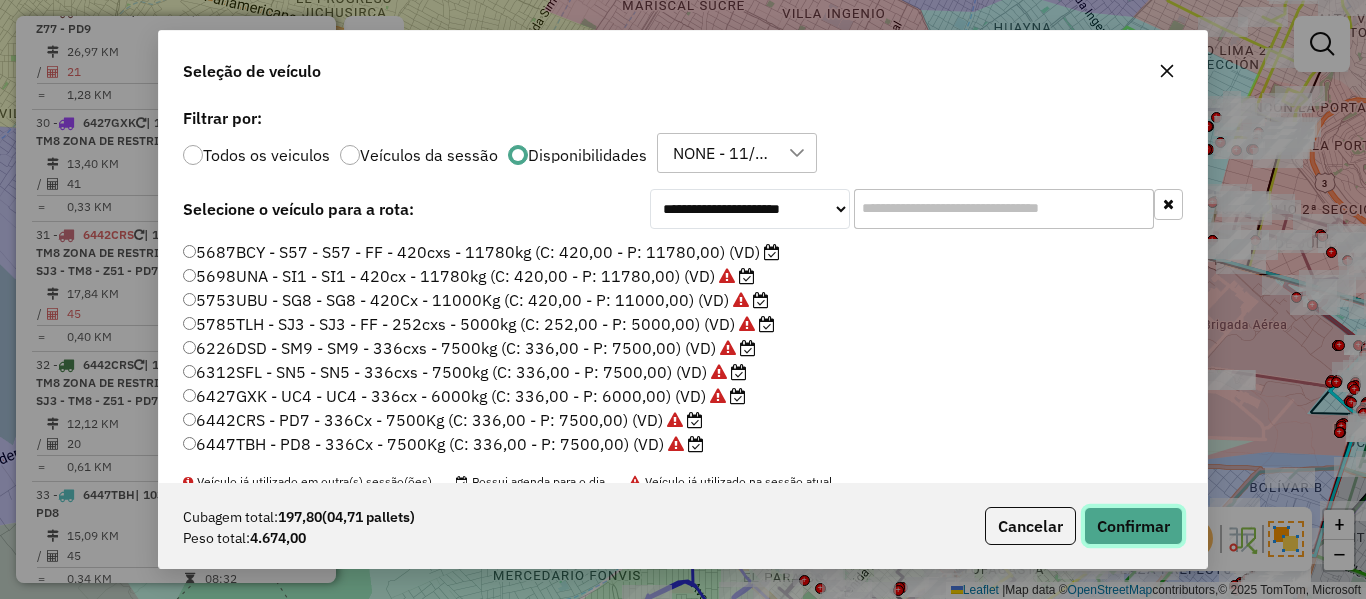 click on "Confirmar" 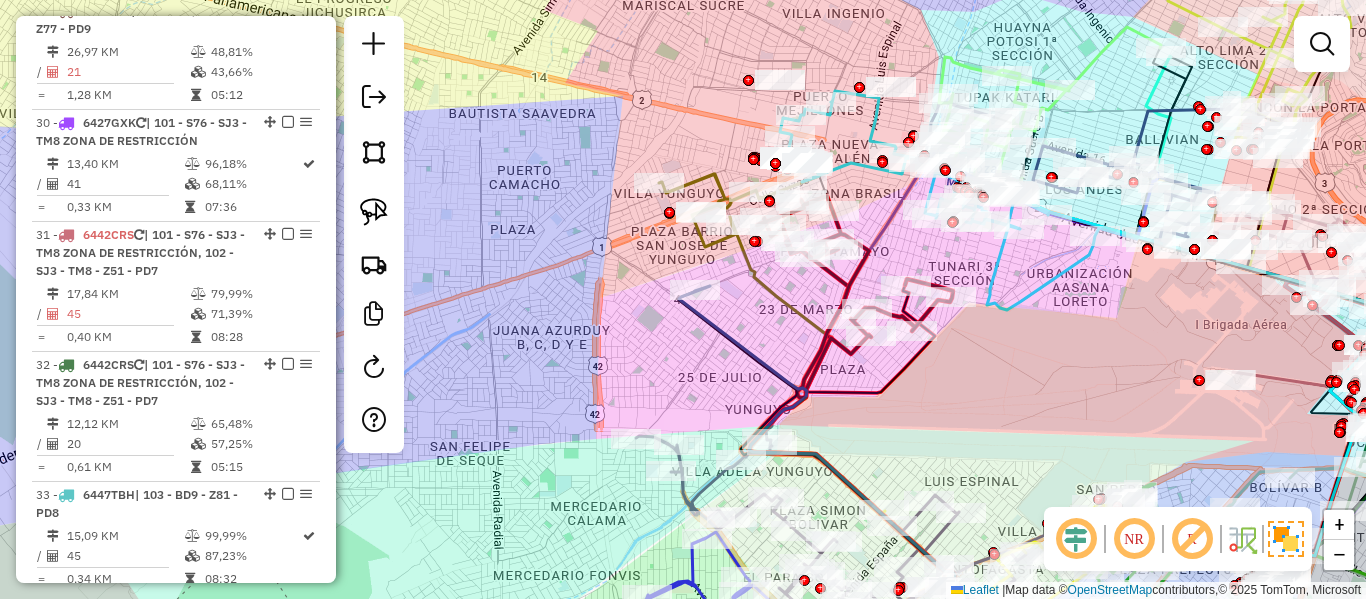 click 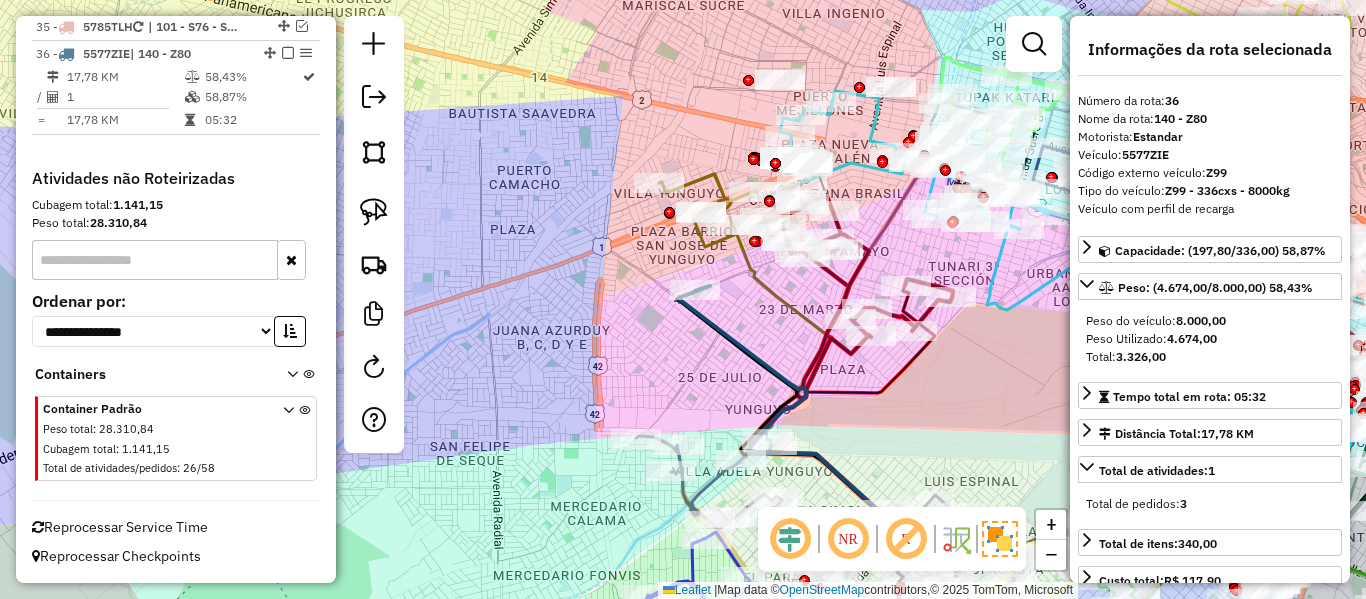 scroll, scrollTop: 3893, scrollLeft: 0, axis: vertical 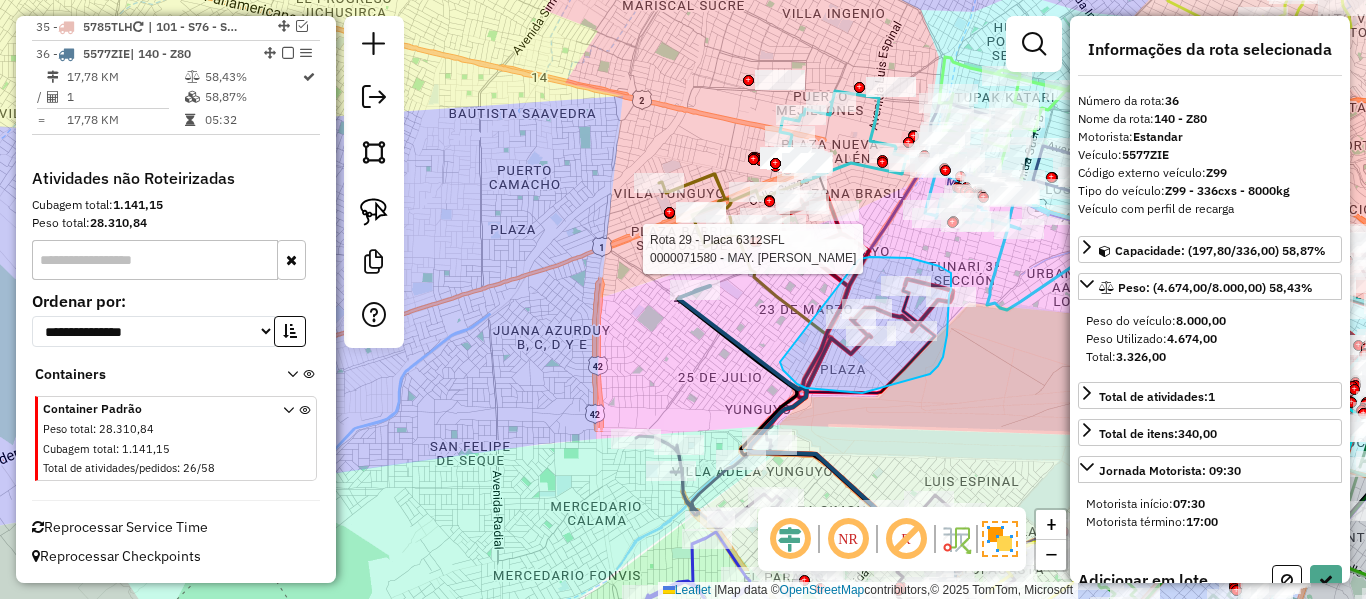 click on "Rota 29 - Placa 6312SFL  0000071580 - MAY. AIDA QUISP" 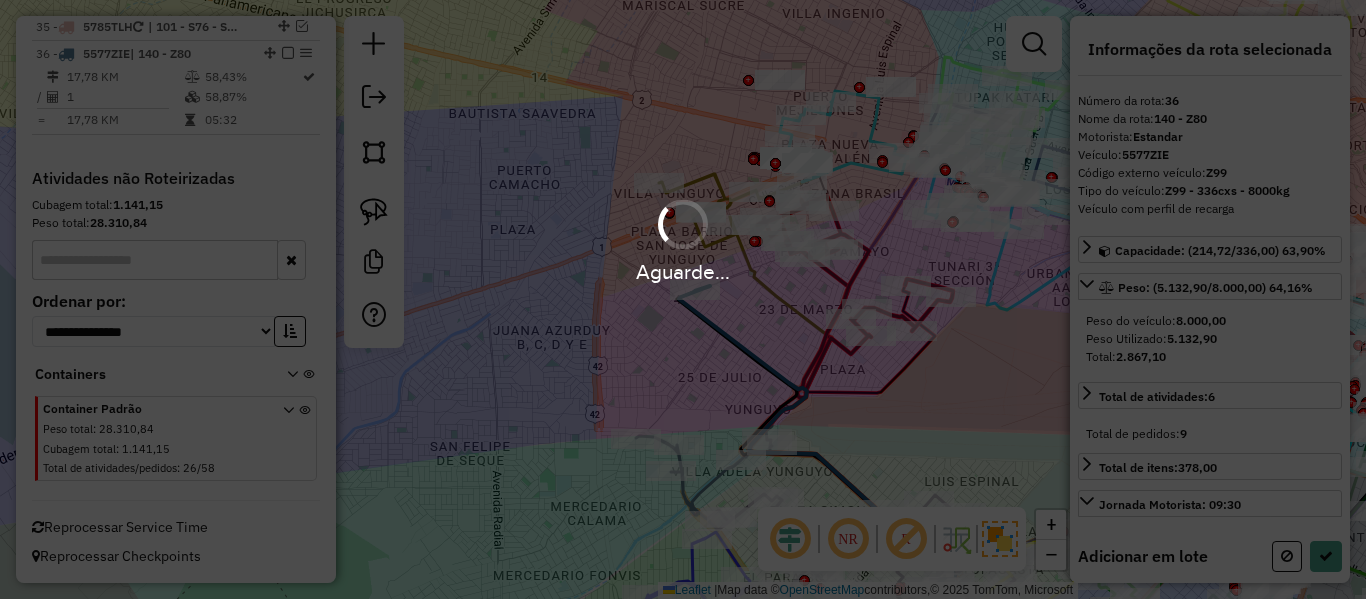 select on "**********" 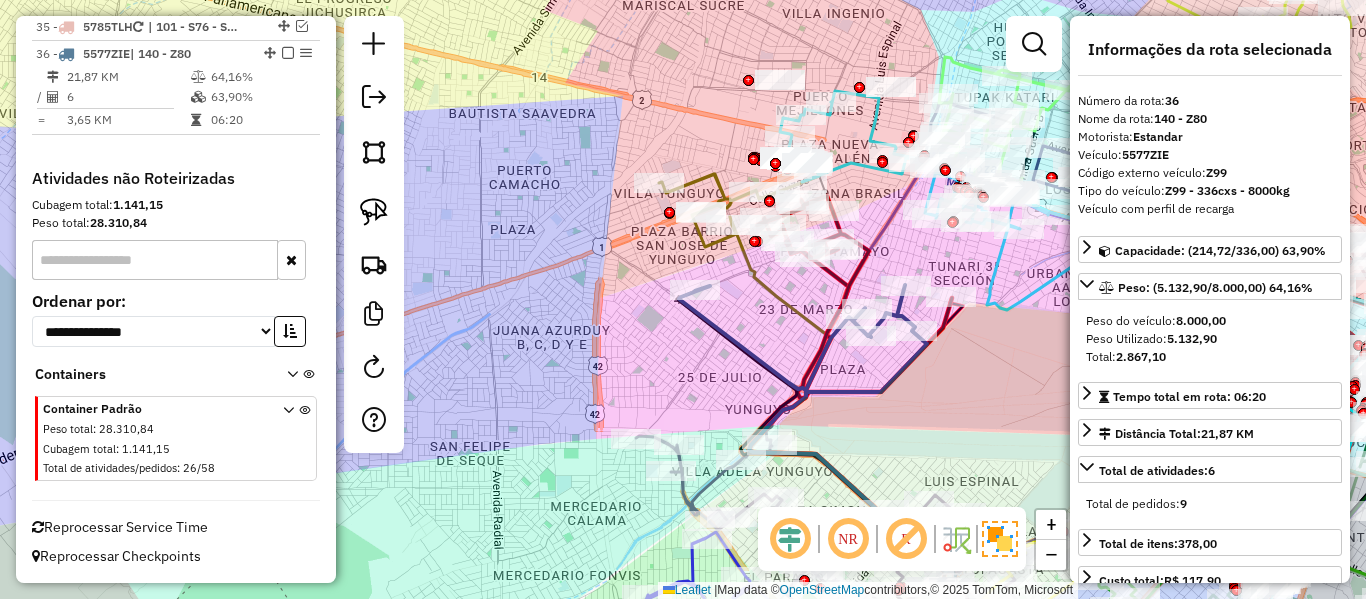 click 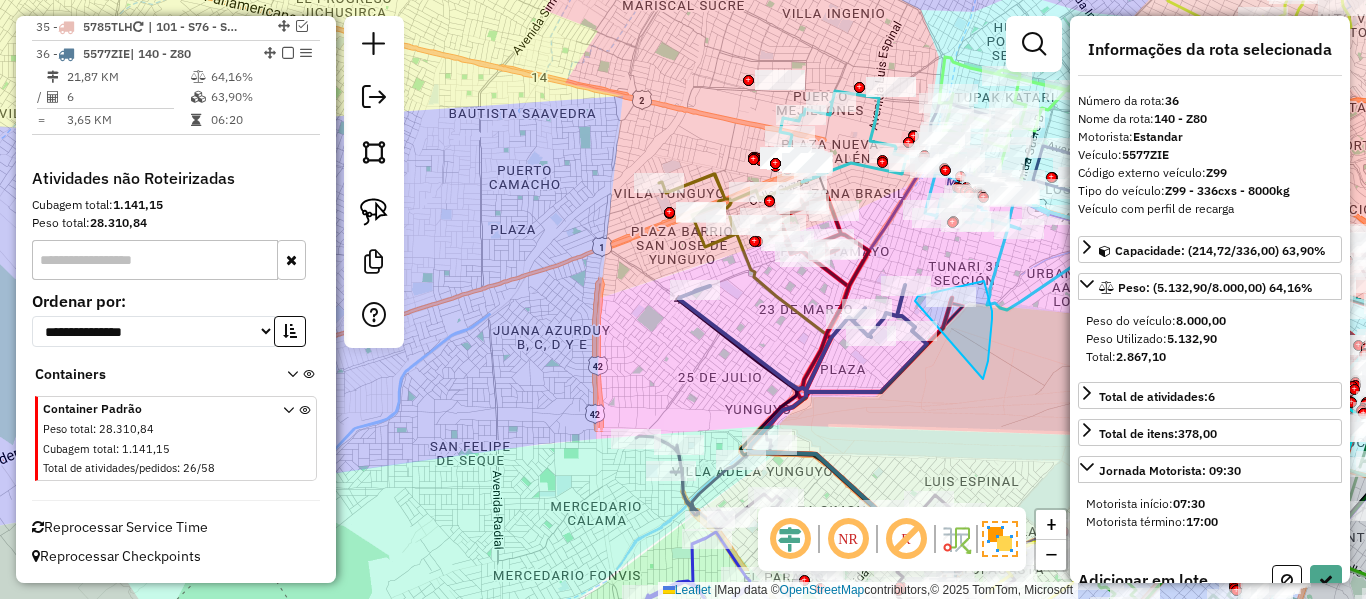 drag, startPoint x: 983, startPoint y: 379, endPoint x: 917, endPoint y: 305, distance: 99.15644 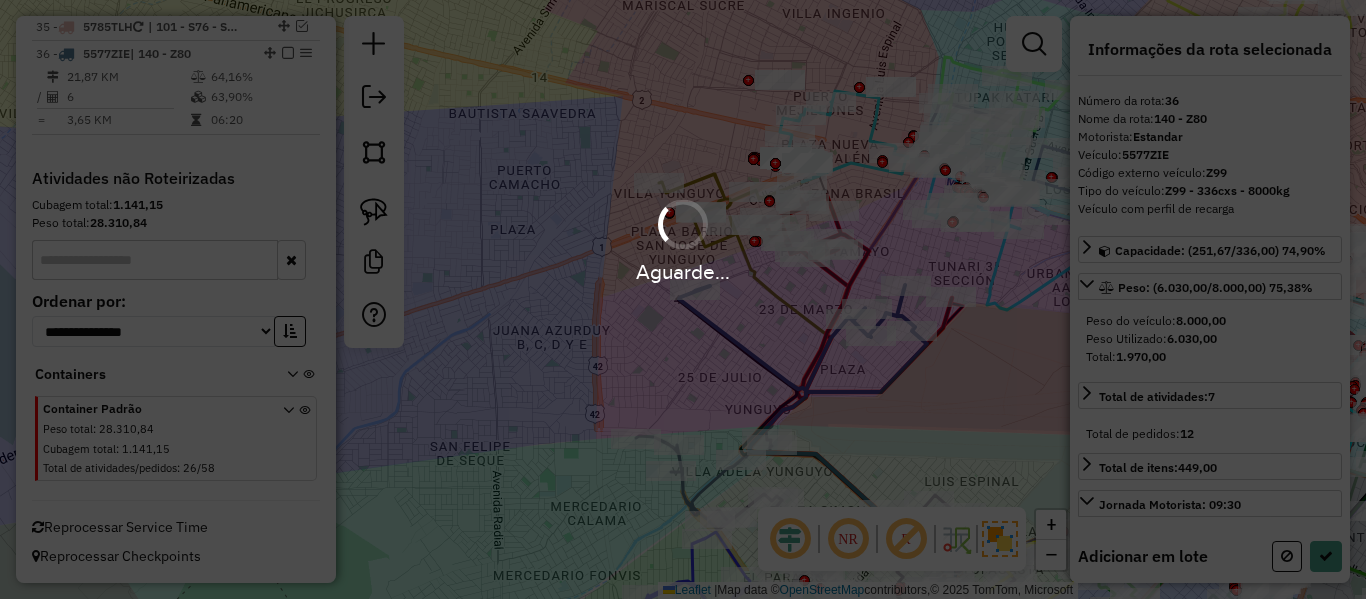 select on "**********" 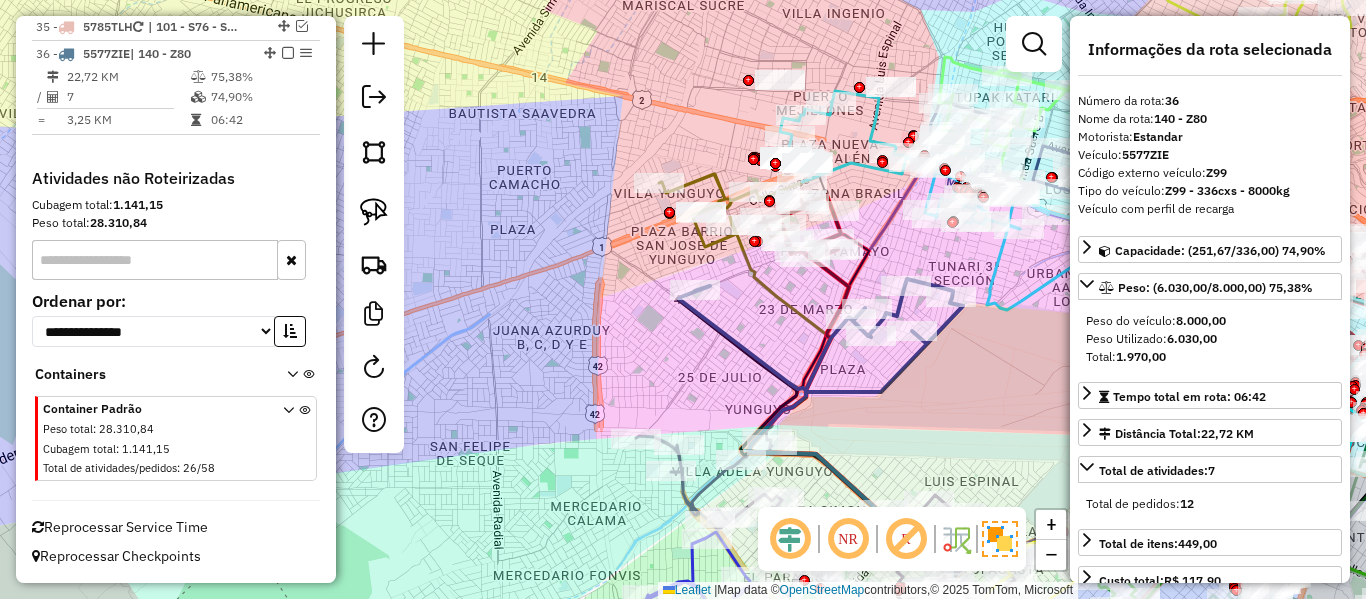 click 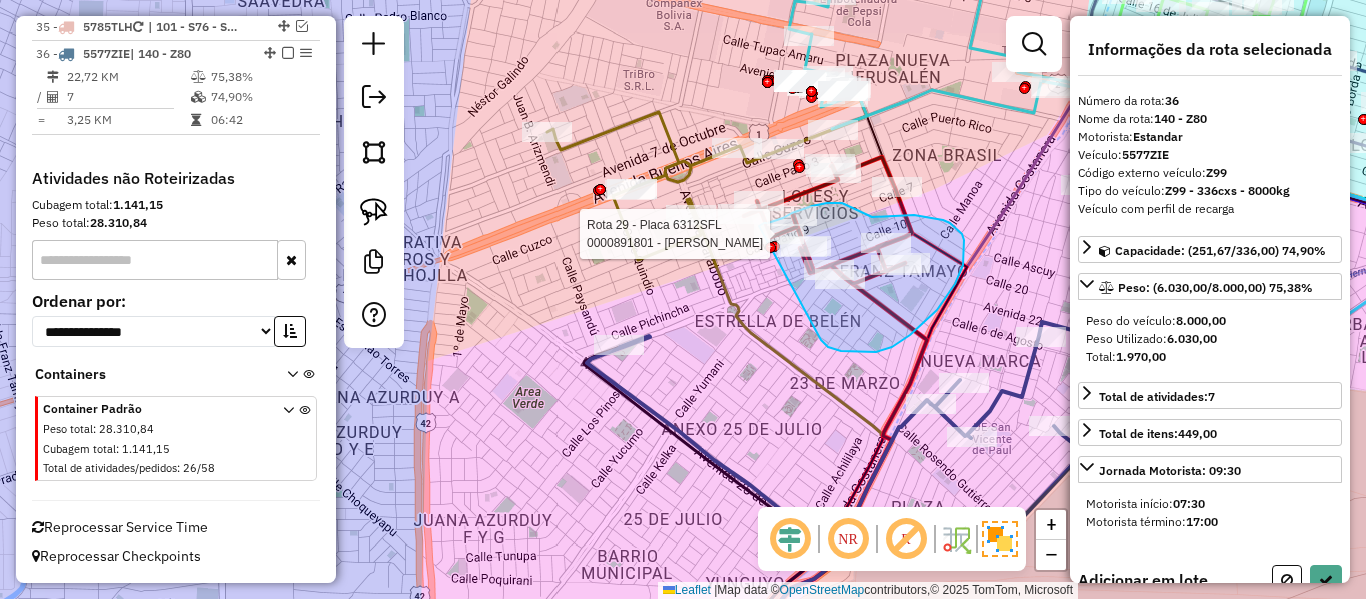 drag, startPoint x: 821, startPoint y: 340, endPoint x: 734, endPoint y: 265, distance: 114.865135 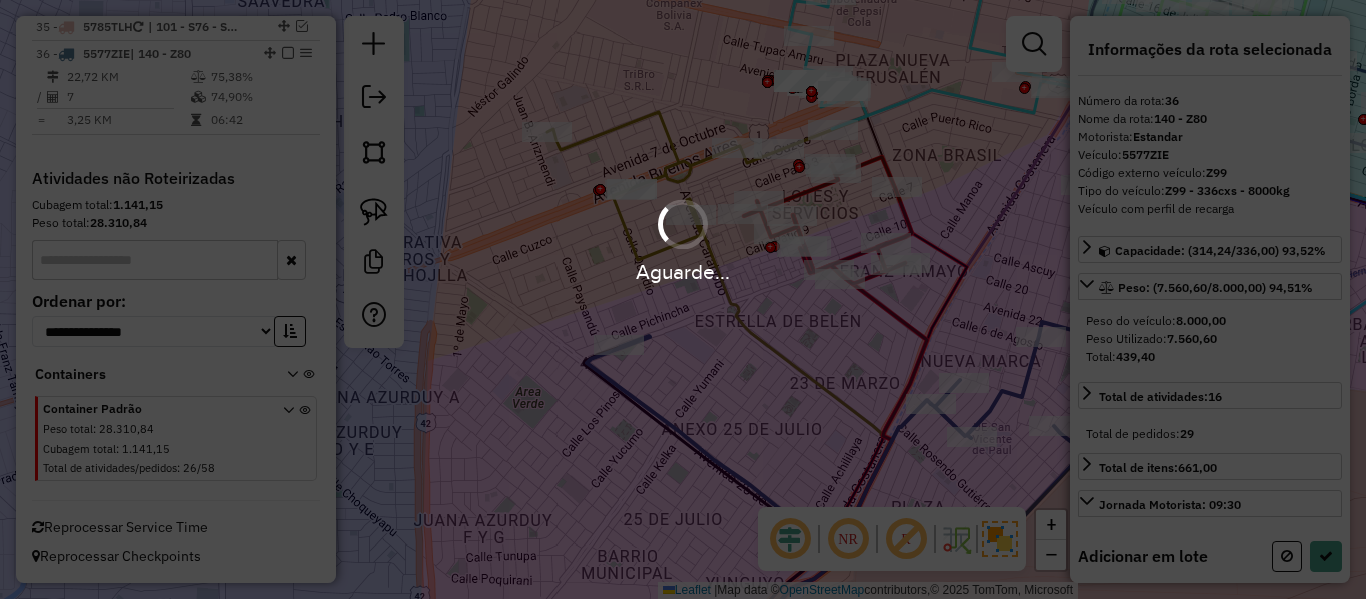 select on "**********" 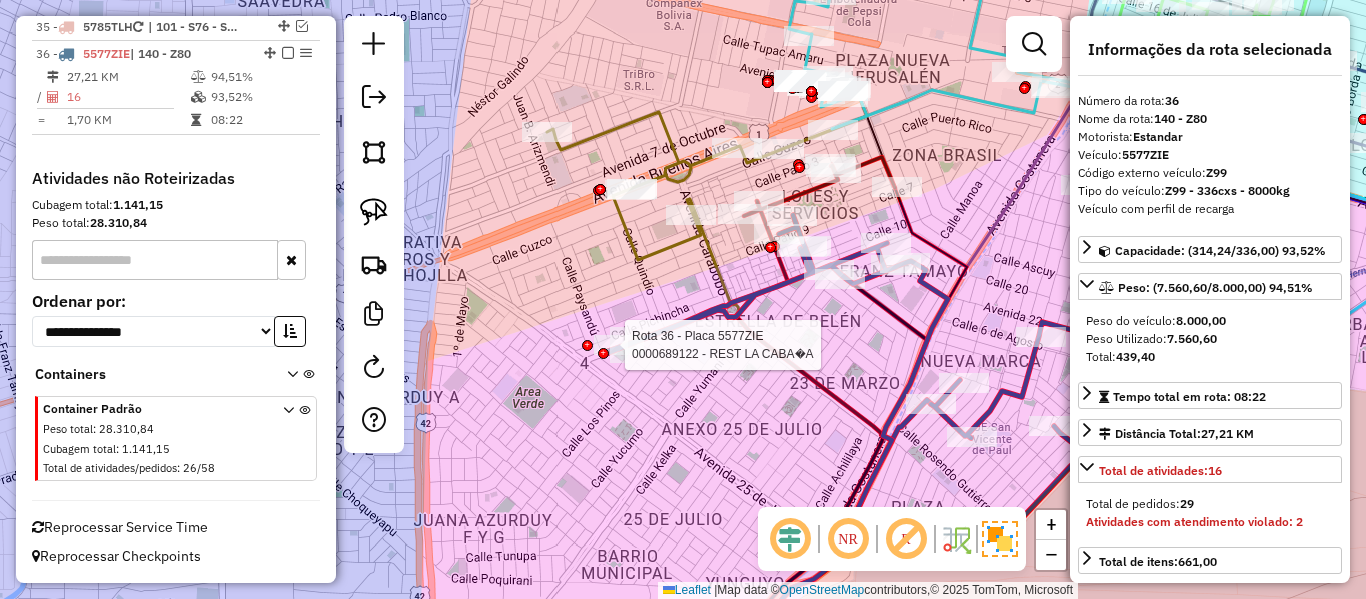 click 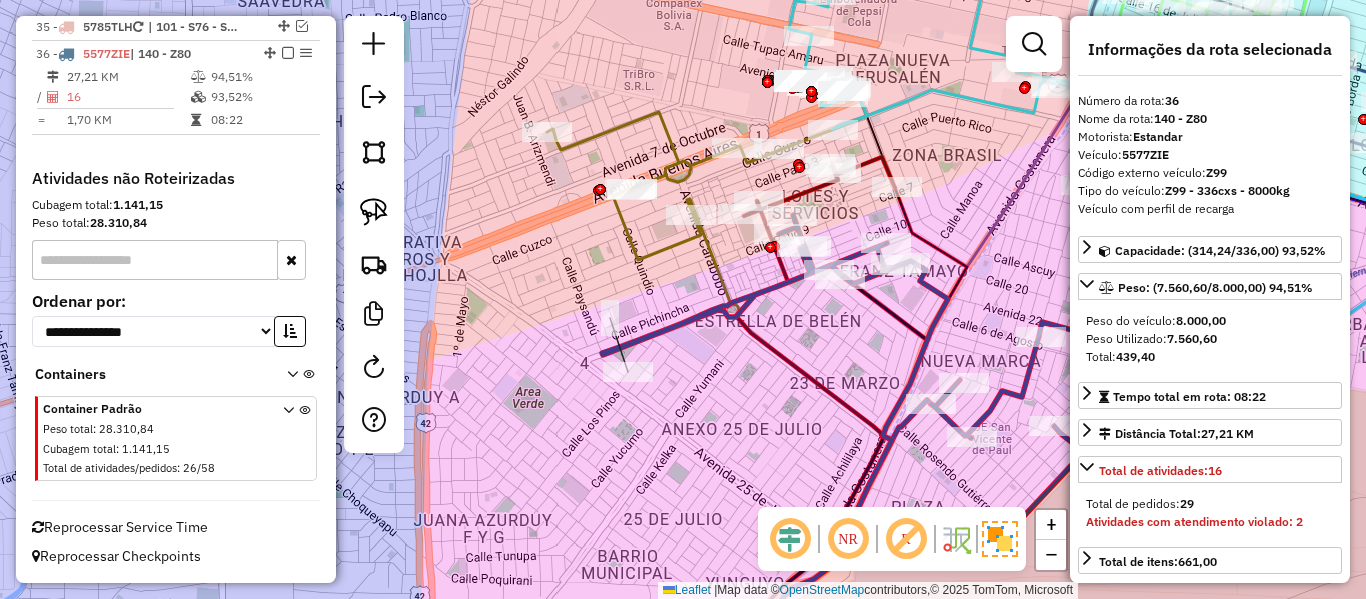 click 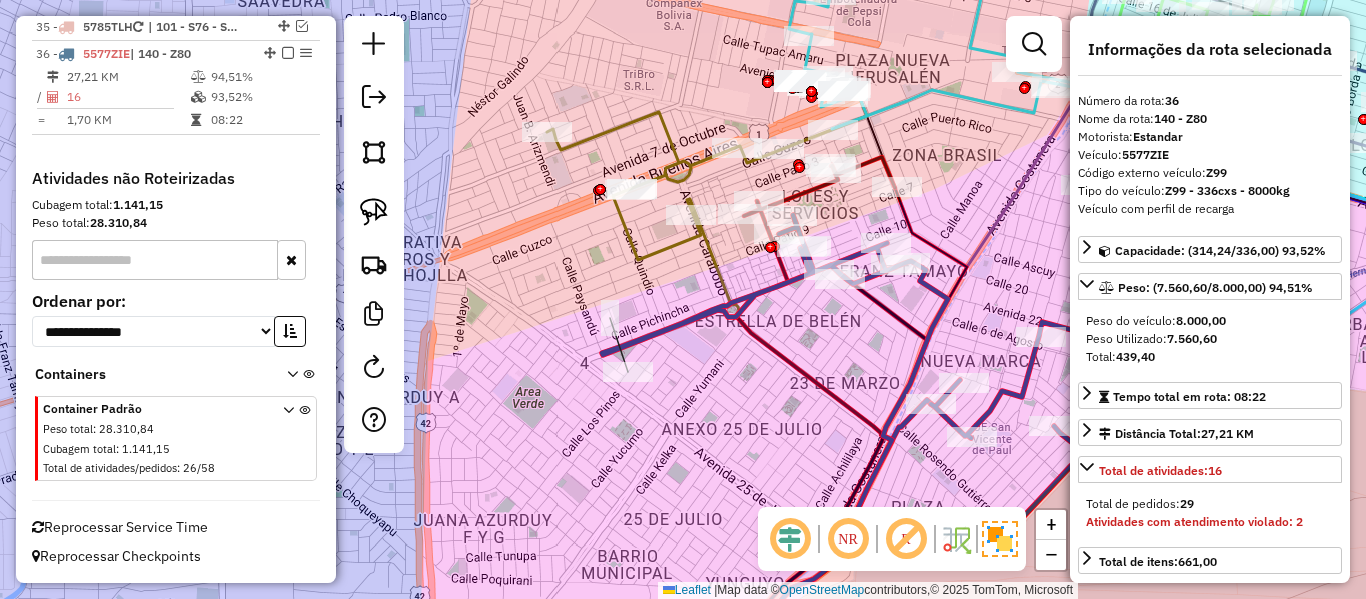drag, startPoint x: 283, startPoint y: 51, endPoint x: 301, endPoint y: 78, distance: 32.449963 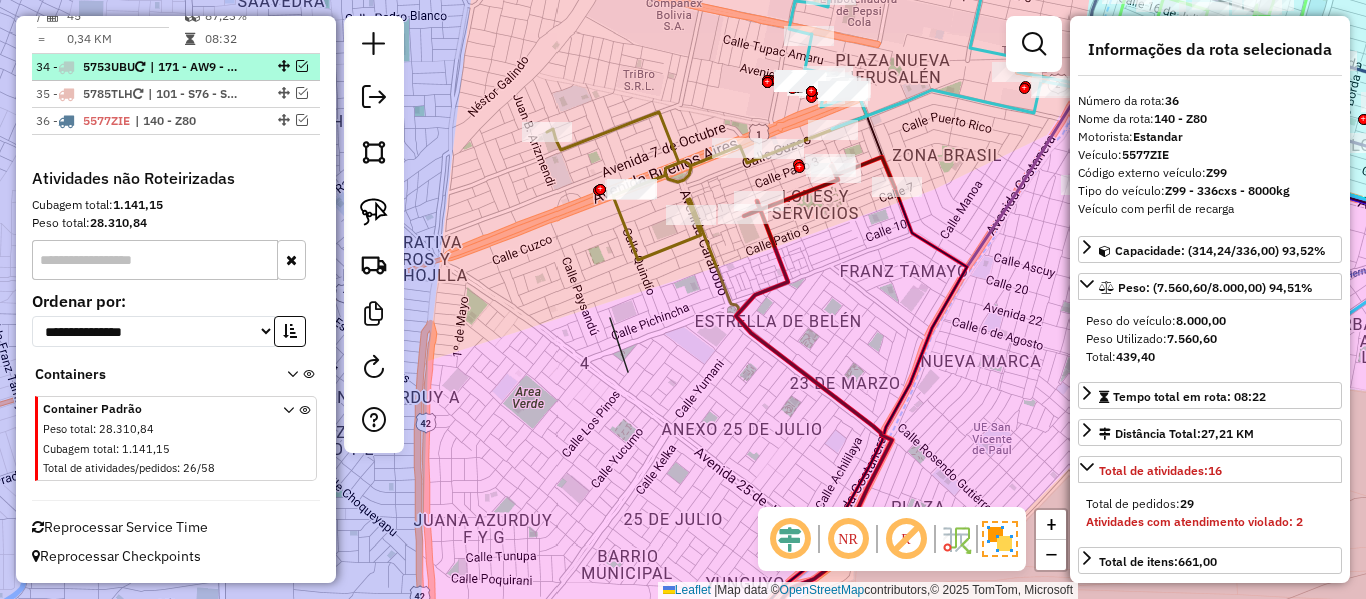 scroll, scrollTop: 3826, scrollLeft: 0, axis: vertical 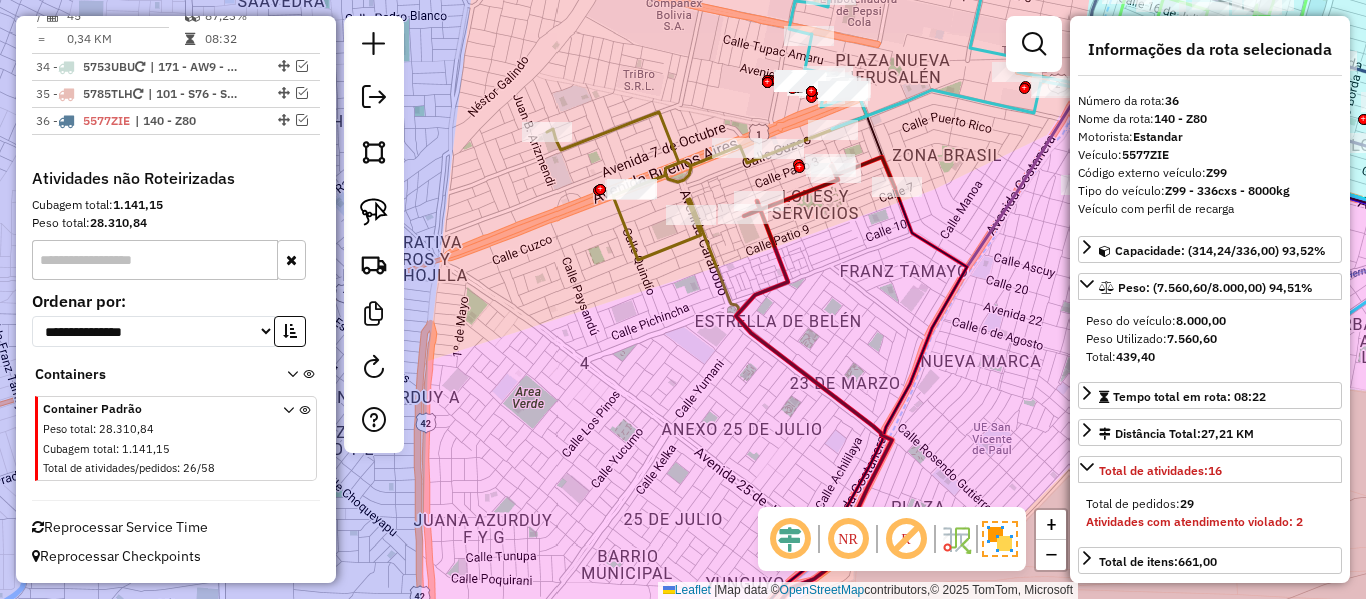 click on "Janela de atendimento Grade de atendimento Capacidade Transportadoras Veículos Cliente Pedidos  Rotas Selecione os dias de semana para filtrar as janelas de atendimento  Seg   Ter   Qua   Qui   Sex   Sáb   Dom  Informe o período da janela de atendimento: De: Até:  Filtrar exatamente a janela do cliente  Considerar janela de atendimento padrão  Selecione os dias de semana para filtrar as grades de atendimento  Seg   Ter   Qua   Qui   Sex   Sáb   Dom   Considerar clientes sem dia de atendimento cadastrado  Clientes fora do dia de atendimento selecionado Filtrar as atividades entre os valores definidos abaixo:  Peso mínimo:   Peso máximo:   Cubagem mínima:   Cubagem máxima:   De:   Até:  Filtrar as atividades entre o tempo de atendimento definido abaixo:  De:   Até:   Considerar capacidade total dos clientes não roteirizados Transportadora: Selecione um ou mais itens Tipo de veículo: Selecione um ou mais itens Veículo: Selecione um ou mais itens Motorista: Selecione um ou mais itens Nome: Rótulo:" 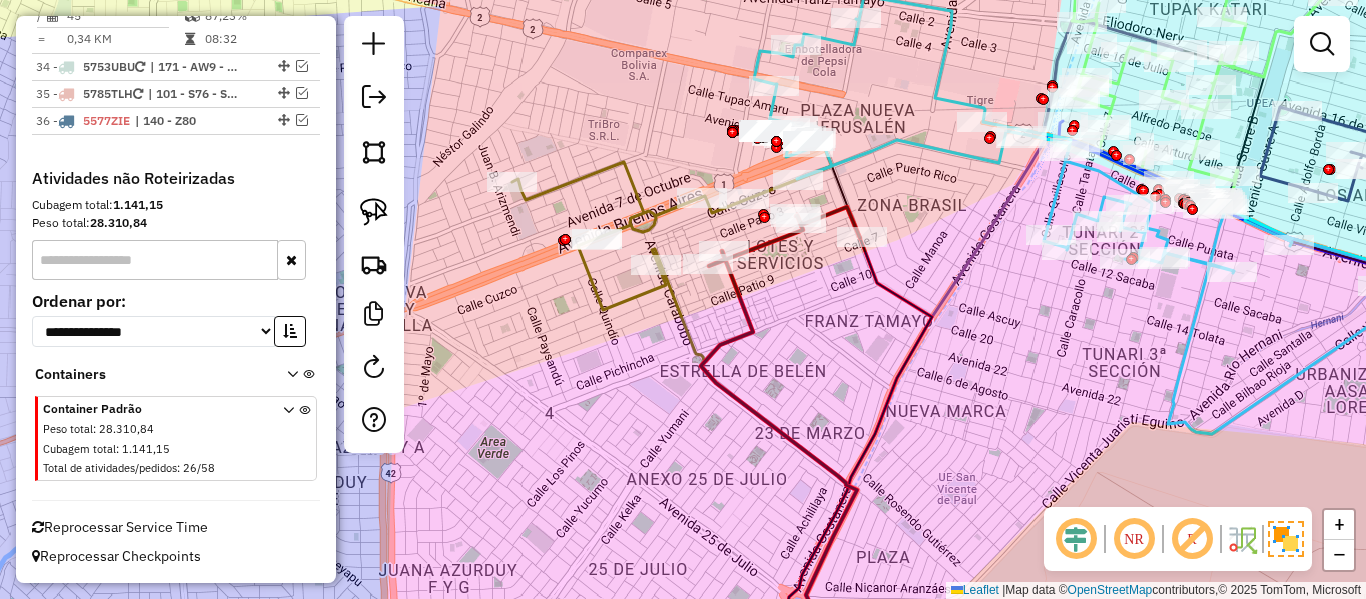 click on "Janela de atendimento Grade de atendimento Capacidade Transportadoras Veículos Cliente Pedidos  Rotas Selecione os dias de semana para filtrar as janelas de atendimento  Seg   Ter   Qua   Qui   Sex   Sáb   Dom  Informe o período da janela de atendimento: De: Até:  Filtrar exatamente a janela do cliente  Considerar janela de atendimento padrão  Selecione os dias de semana para filtrar as grades de atendimento  Seg   Ter   Qua   Qui   Sex   Sáb   Dom   Considerar clientes sem dia de atendimento cadastrado  Clientes fora do dia de atendimento selecionado Filtrar as atividades entre os valores definidos abaixo:  Peso mínimo:   Peso máximo:   Cubagem mínima:   Cubagem máxima:   De:   Até:  Filtrar as atividades entre o tempo de atendimento definido abaixo:  De:   Até:   Considerar capacidade total dos clientes não roteirizados Transportadora: Selecione um ou mais itens Tipo de veículo: Selecione um ou mais itens Veículo: Selecione um ou mais itens Motorista: Selecione um ou mais itens Nome: Rótulo:" 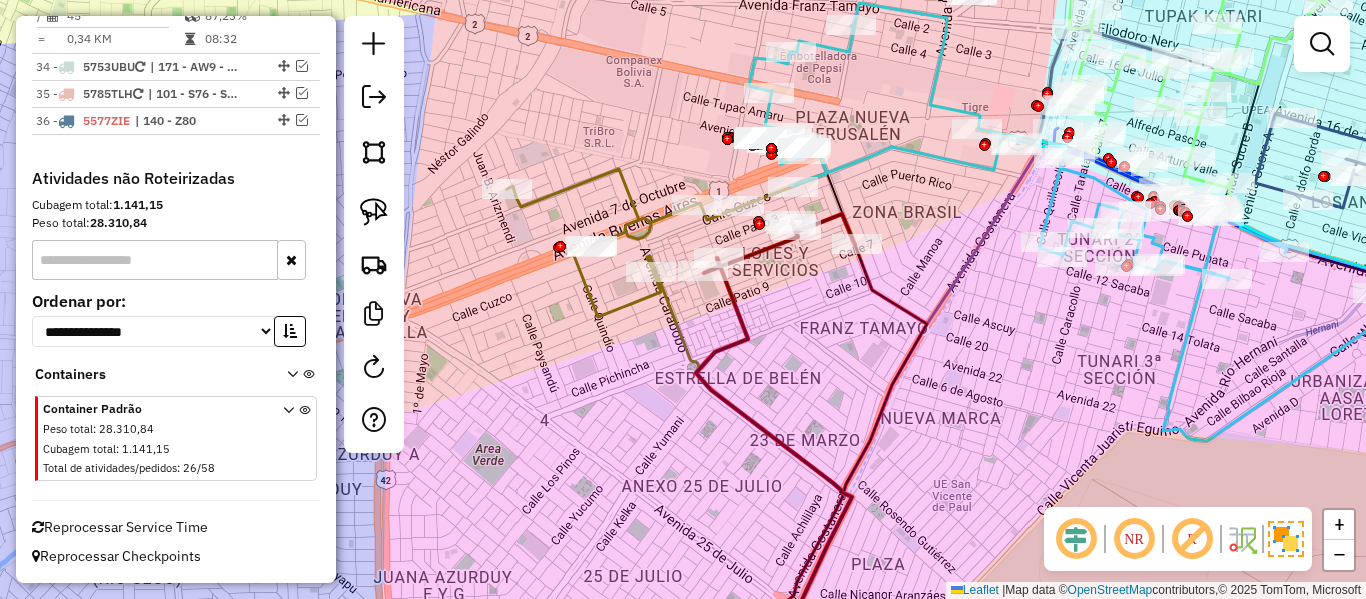 click 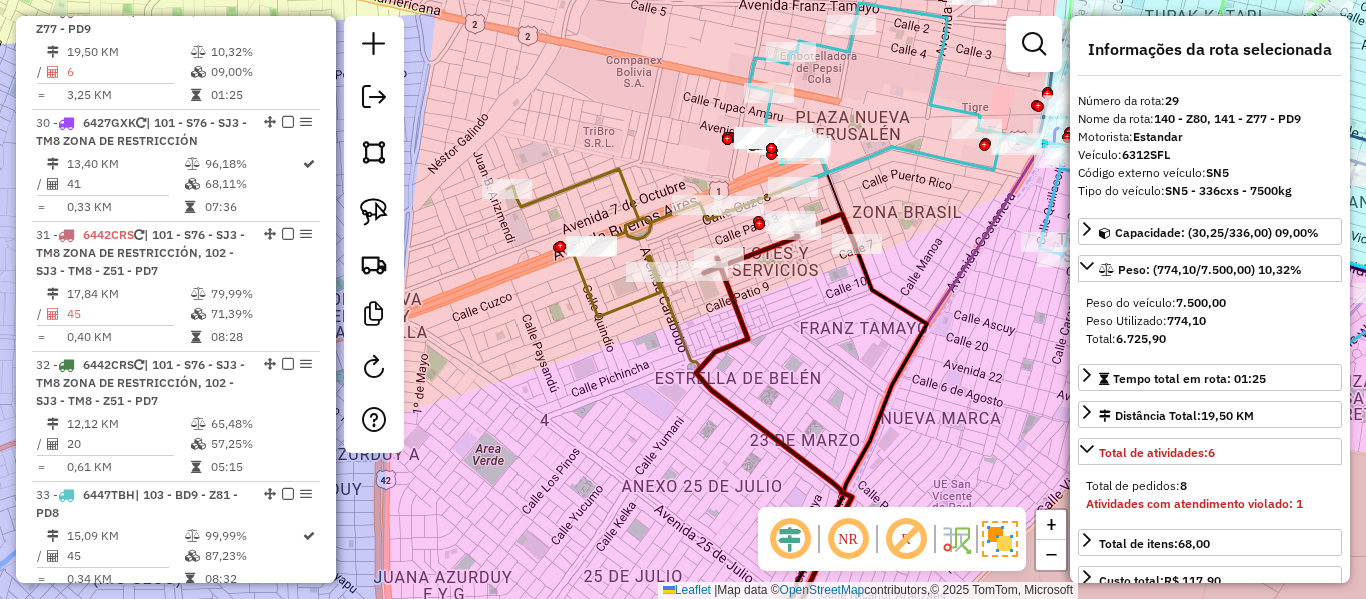 scroll, scrollTop: 3268, scrollLeft: 0, axis: vertical 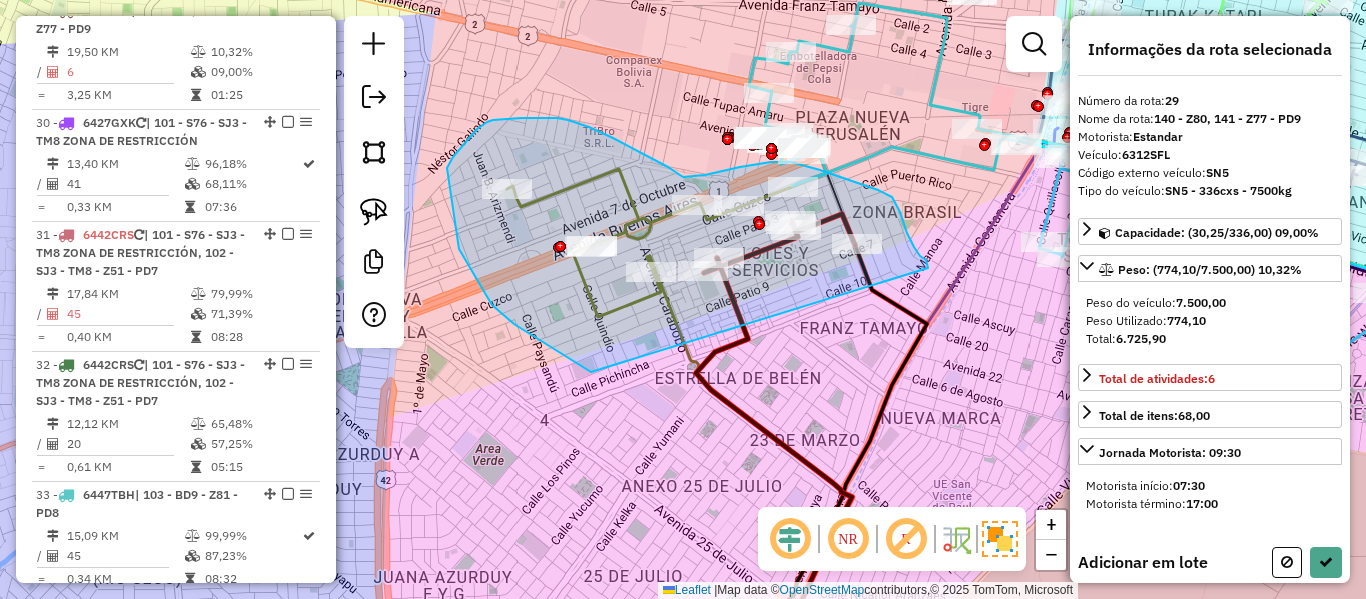 drag, startPoint x: 459, startPoint y: 249, endPoint x: 930, endPoint y: 332, distance: 478.25726 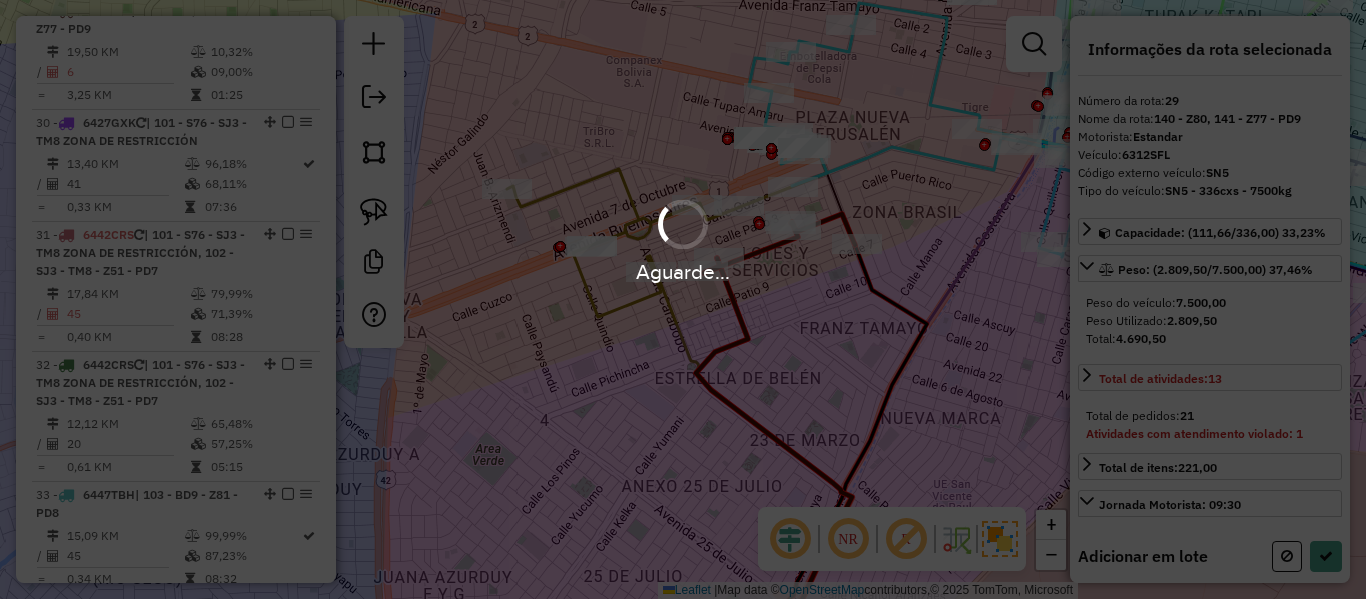 select on "**********" 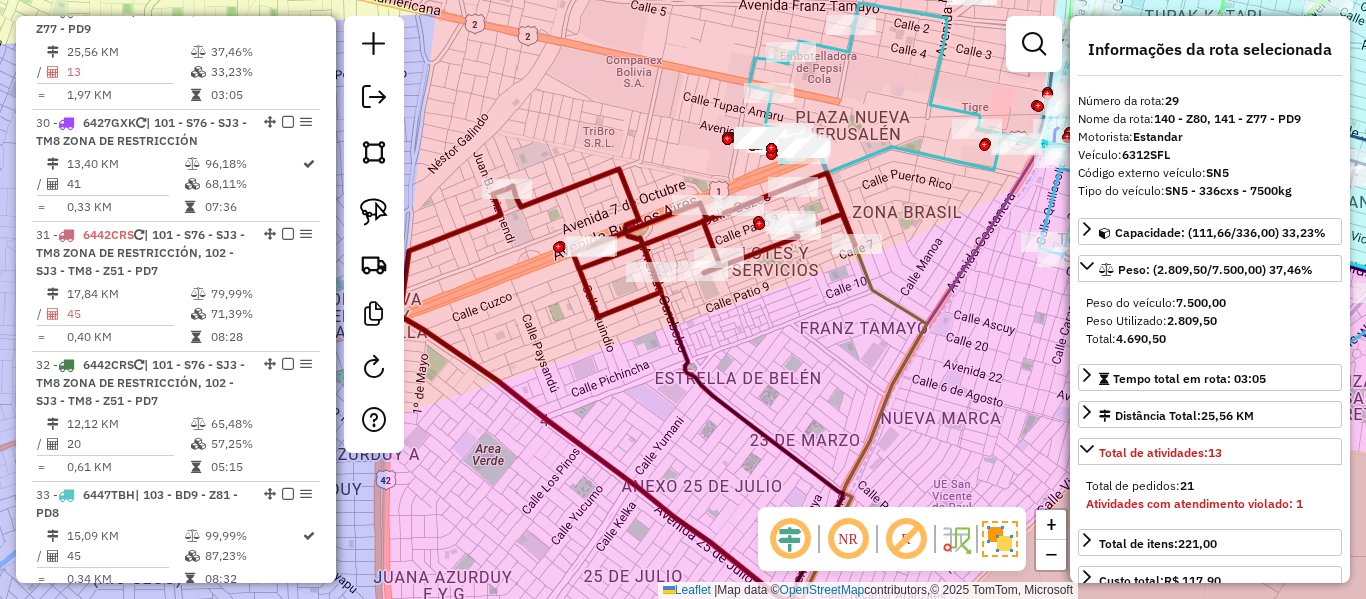 click 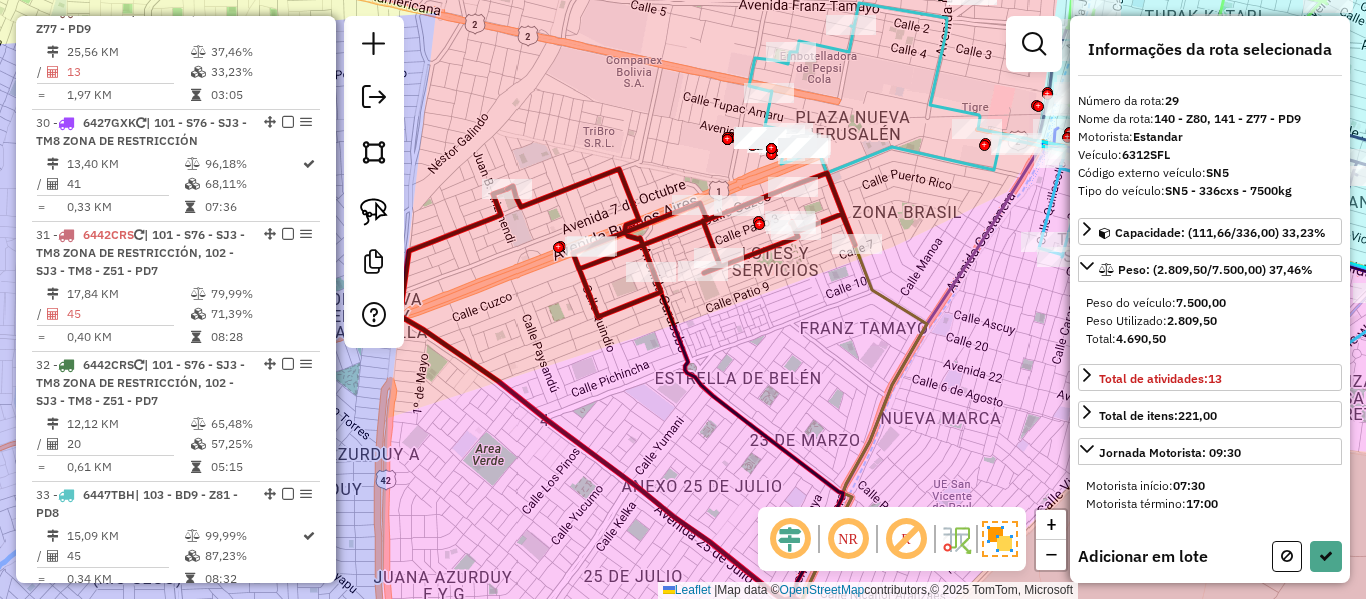 drag, startPoint x: 727, startPoint y: 321, endPoint x: 698, endPoint y: 403, distance: 86.977005 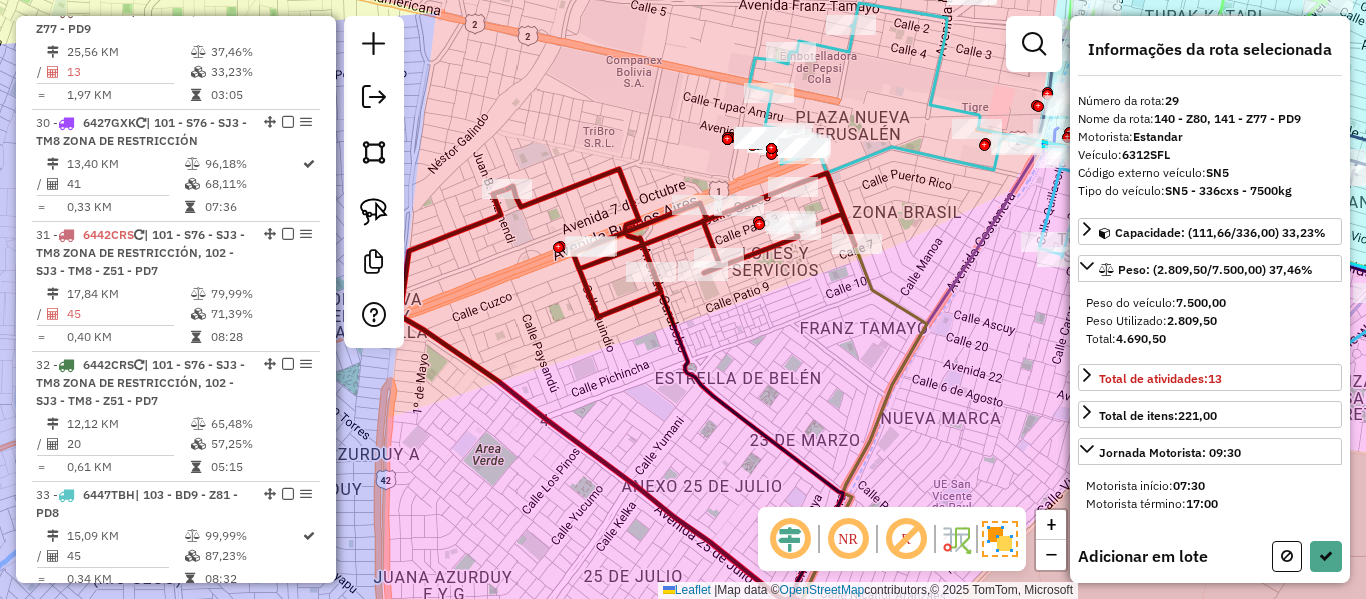 click on "Janela de atendimento Grade de atendimento Capacidade Transportadoras Veículos Cliente Pedidos  Rotas Selecione os dias de semana para filtrar as janelas de atendimento  Seg   Ter   Qua   Qui   Sex   Sáb   Dom  Informe o período da janela de atendimento: De: Até:  Filtrar exatamente a janela do cliente  Considerar janela de atendimento padrão  Selecione os dias de semana para filtrar as grades de atendimento  Seg   Ter   Qua   Qui   Sex   Sáb   Dom   Considerar clientes sem dia de atendimento cadastrado  Clientes fora do dia de atendimento selecionado Filtrar as atividades entre os valores definidos abaixo:  Peso mínimo:   Peso máximo:   Cubagem mínima:   Cubagem máxima:   De:   Até:  Filtrar as atividades entre o tempo de atendimento definido abaixo:  De:   Até:   Considerar capacidade total dos clientes não roteirizados Transportadora: Selecione um ou mais itens Tipo de veículo: Selecione um ou mais itens Veículo: Selecione um ou mais itens Motorista: Selecione um ou mais itens Nome: Rótulo:" 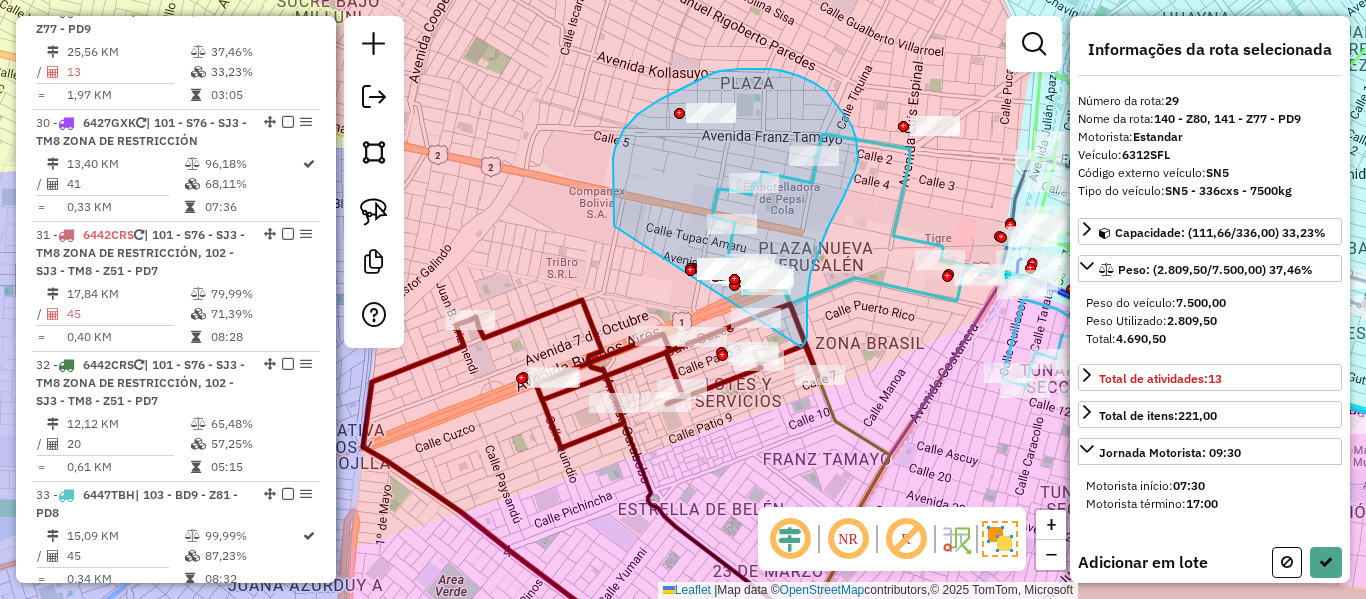 drag, startPoint x: 638, startPoint y: 114, endPoint x: 731, endPoint y: 375, distance: 277.074 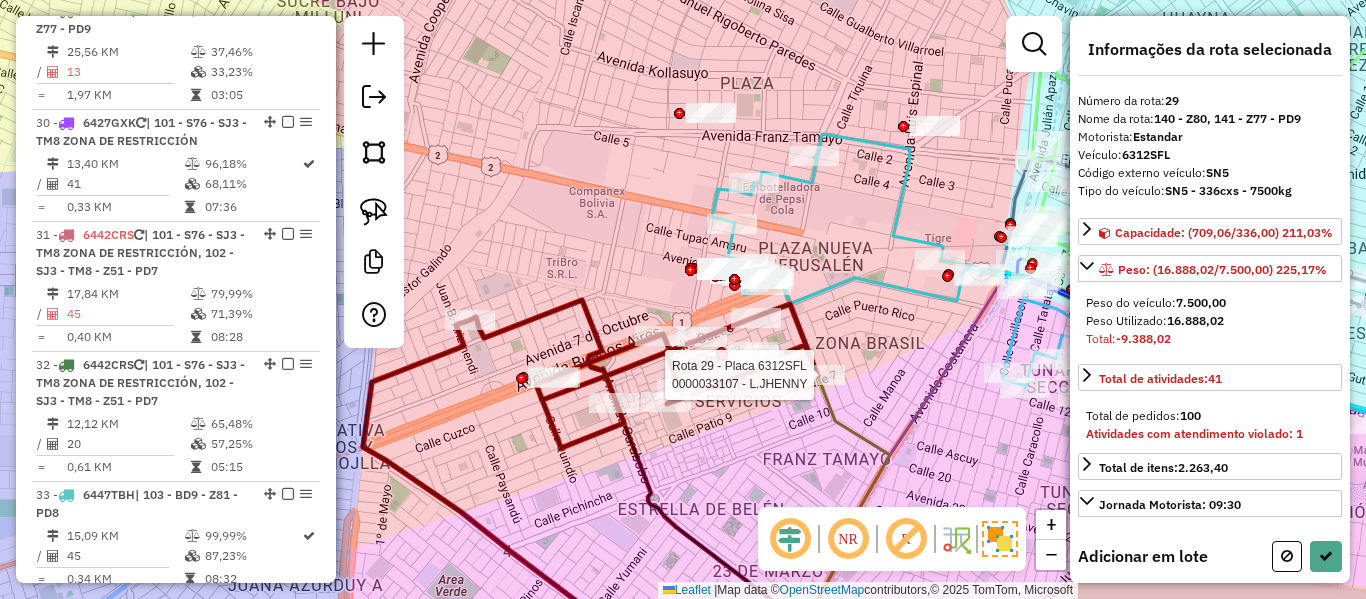 select on "**********" 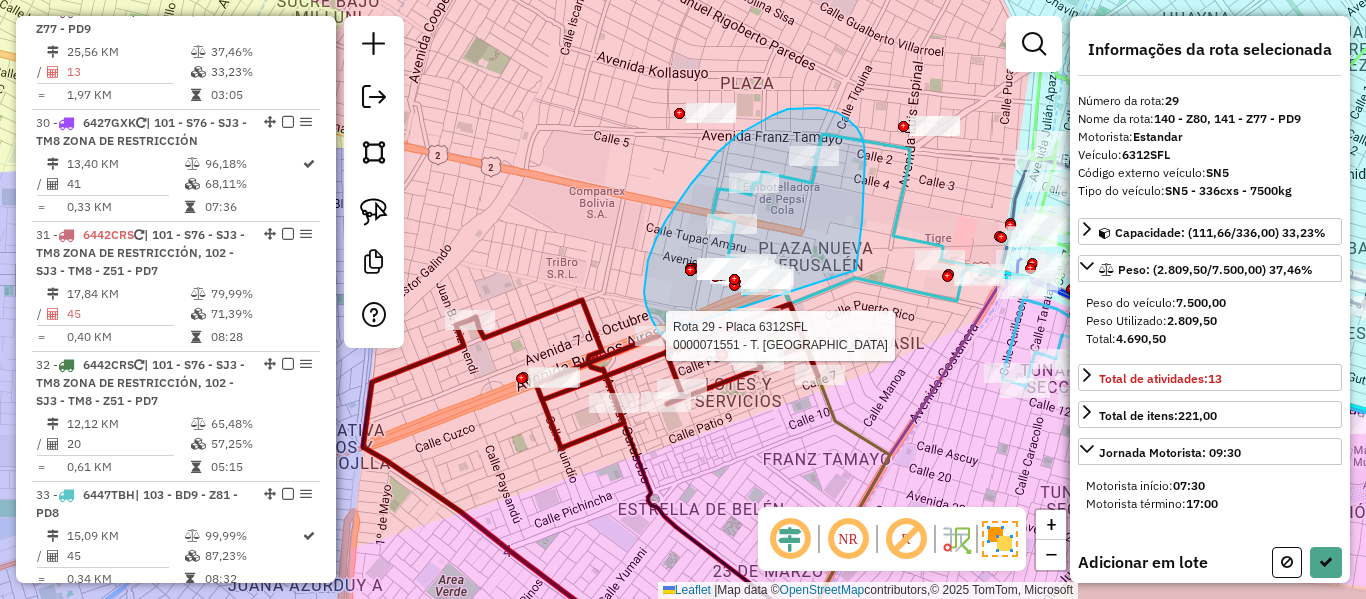 drag, startPoint x: 862, startPoint y: 221, endPoint x: 732, endPoint y: 382, distance: 206.93236 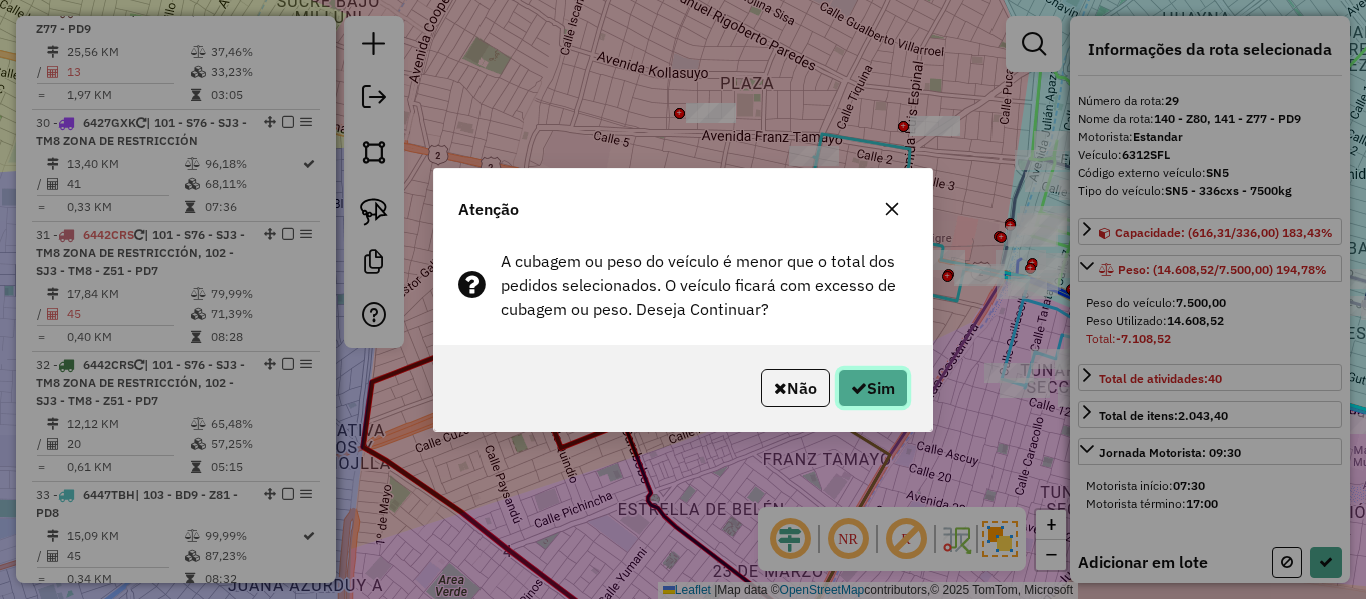 click on "Sim" 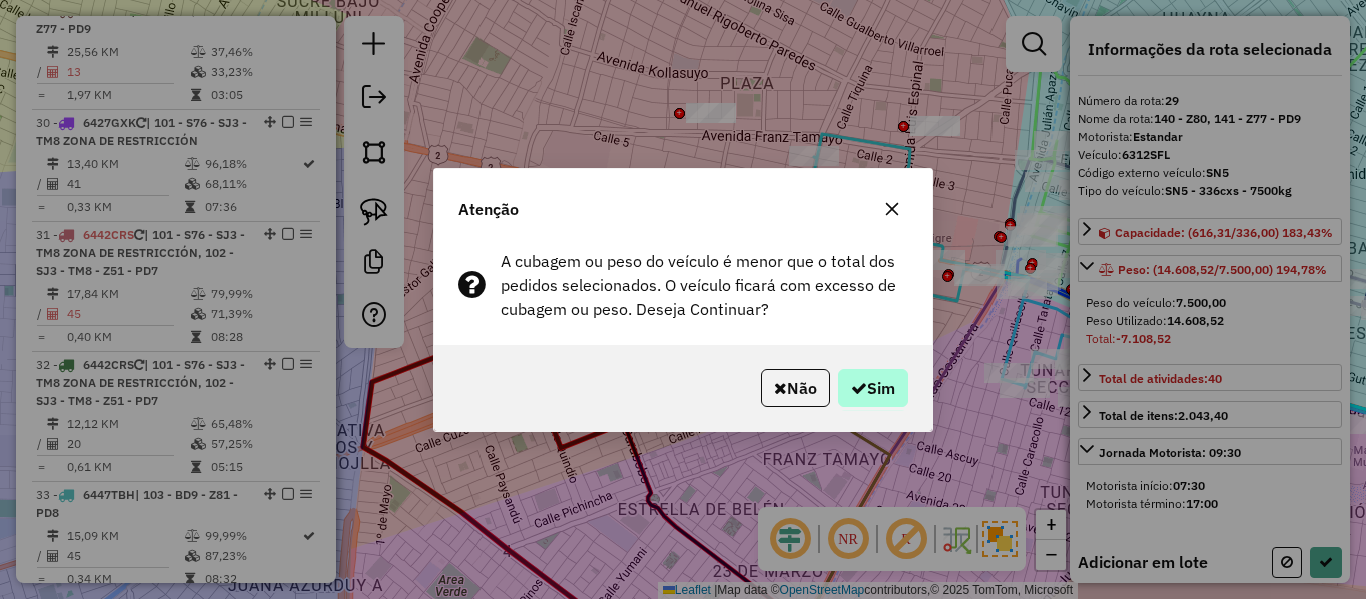 click on "Aguarde..." at bounding box center (0, 0) 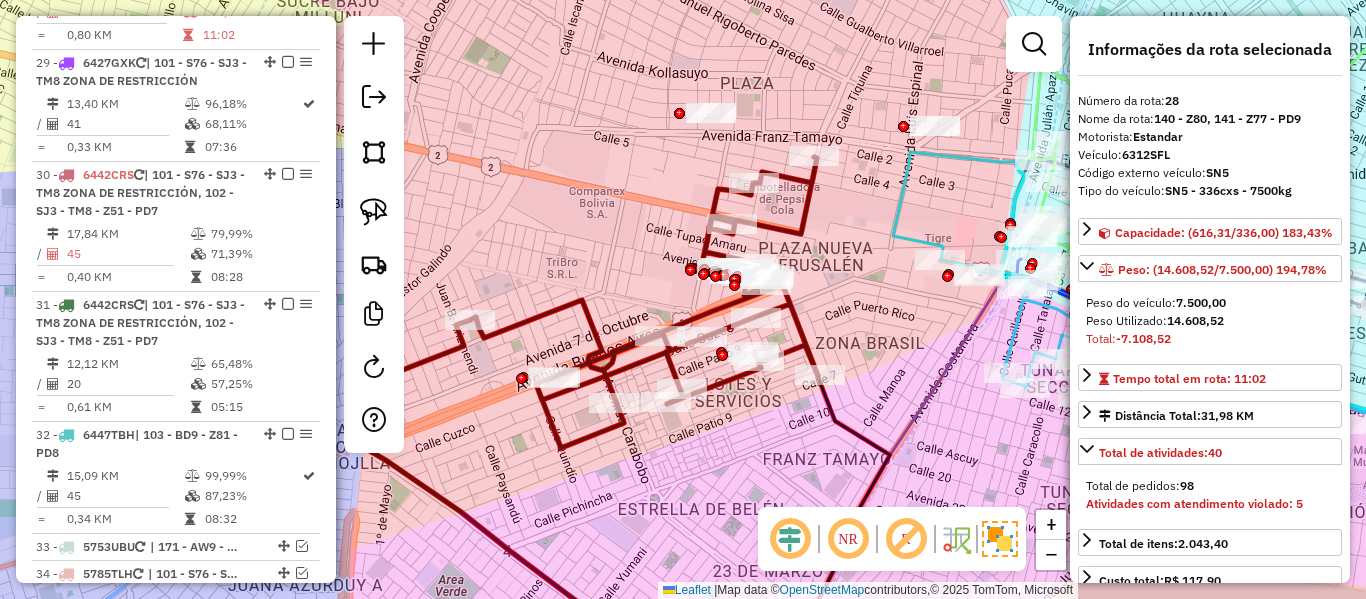 click 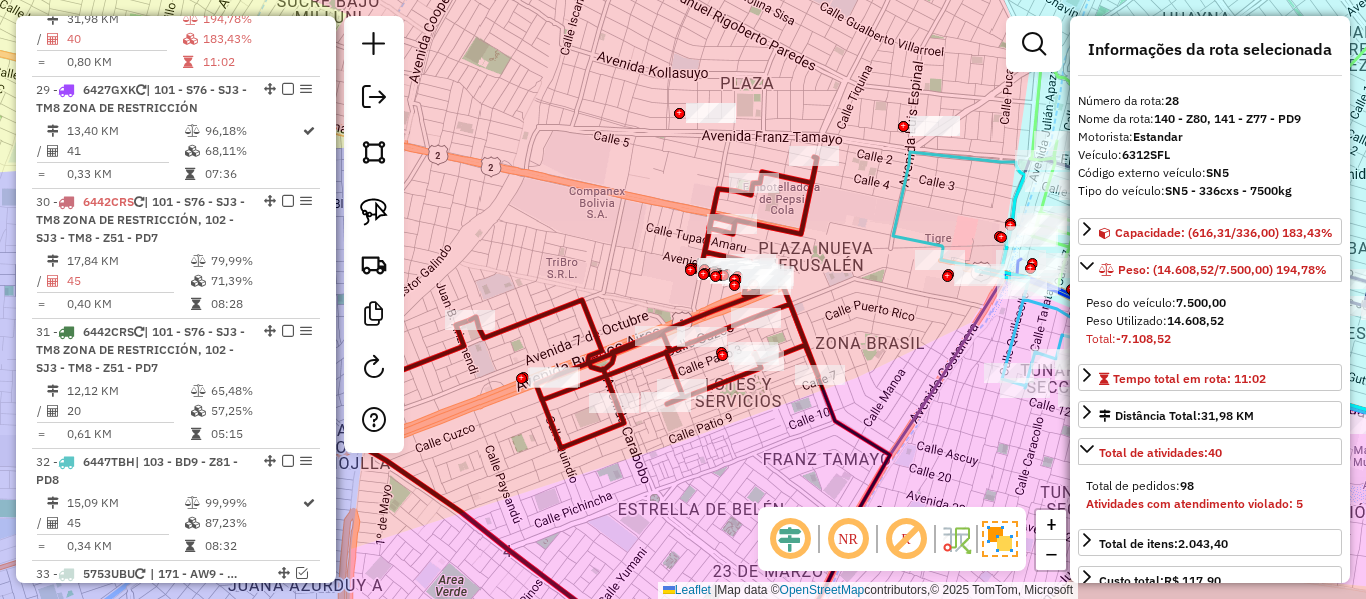 scroll, scrollTop: 3156, scrollLeft: 0, axis: vertical 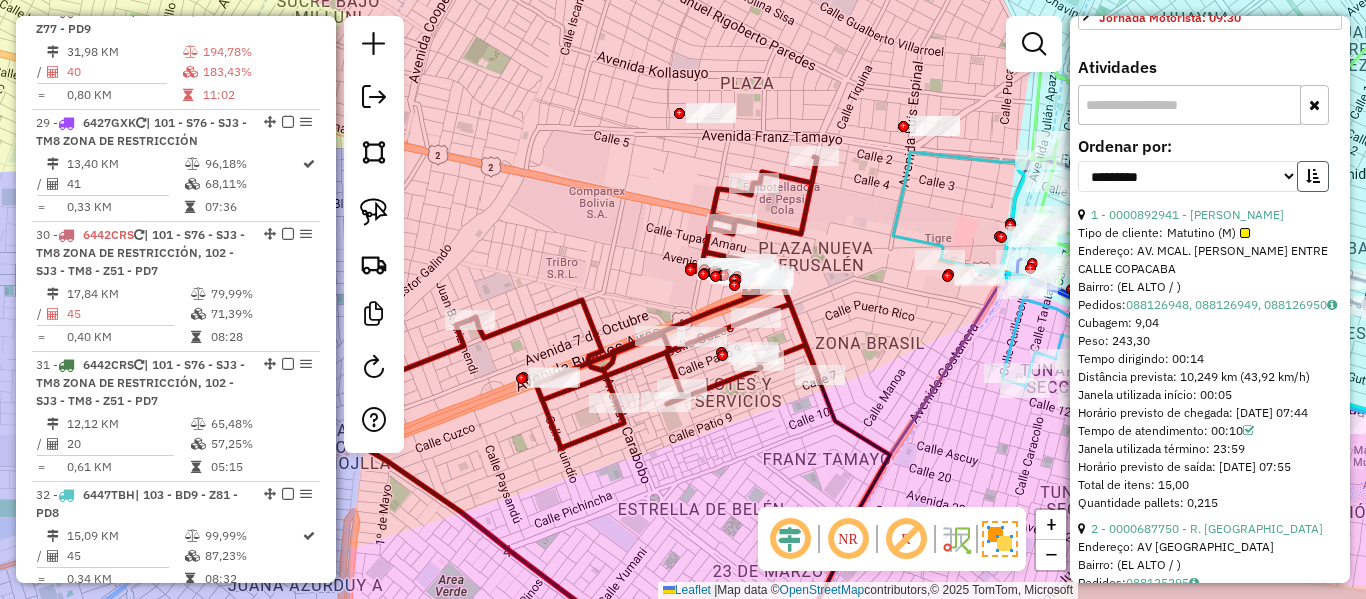 click at bounding box center (1313, 176) 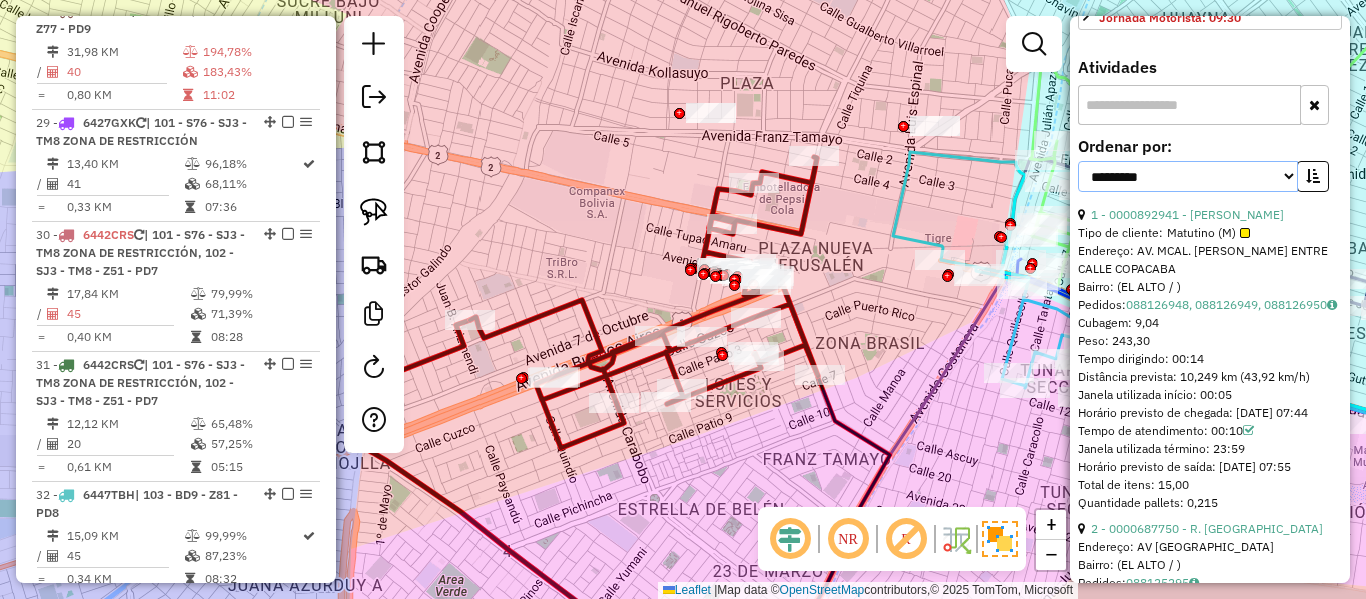 click on "**********" at bounding box center (1188, 176) 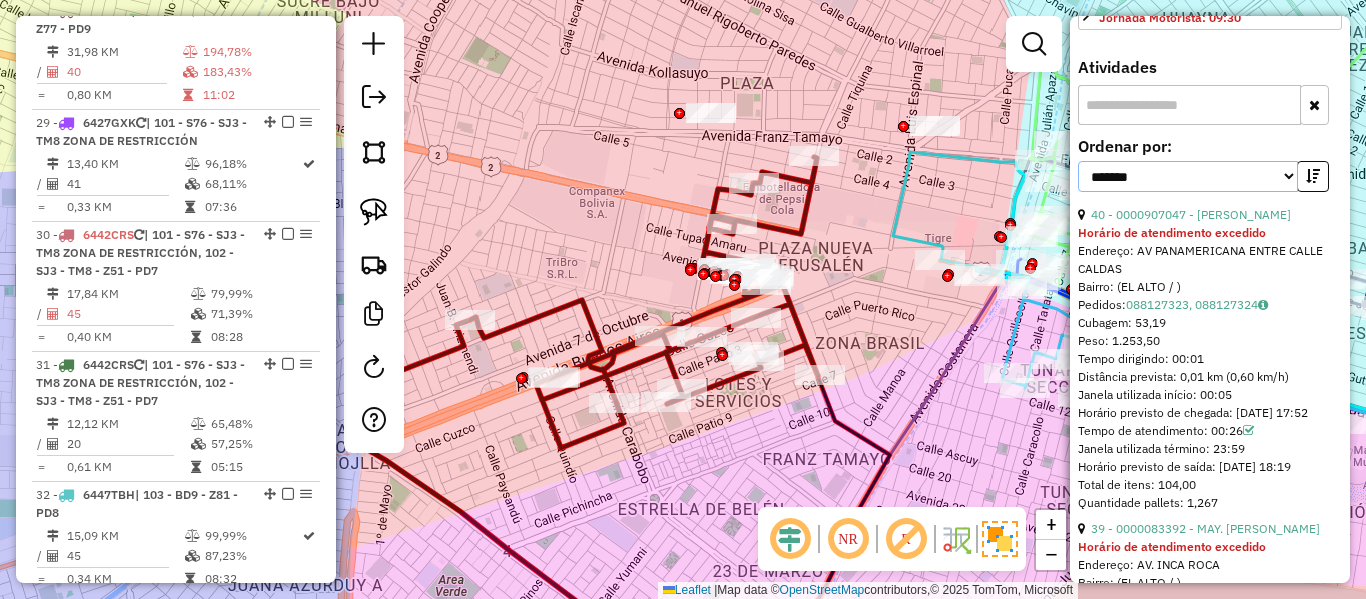 click on "**********" at bounding box center [1188, 176] 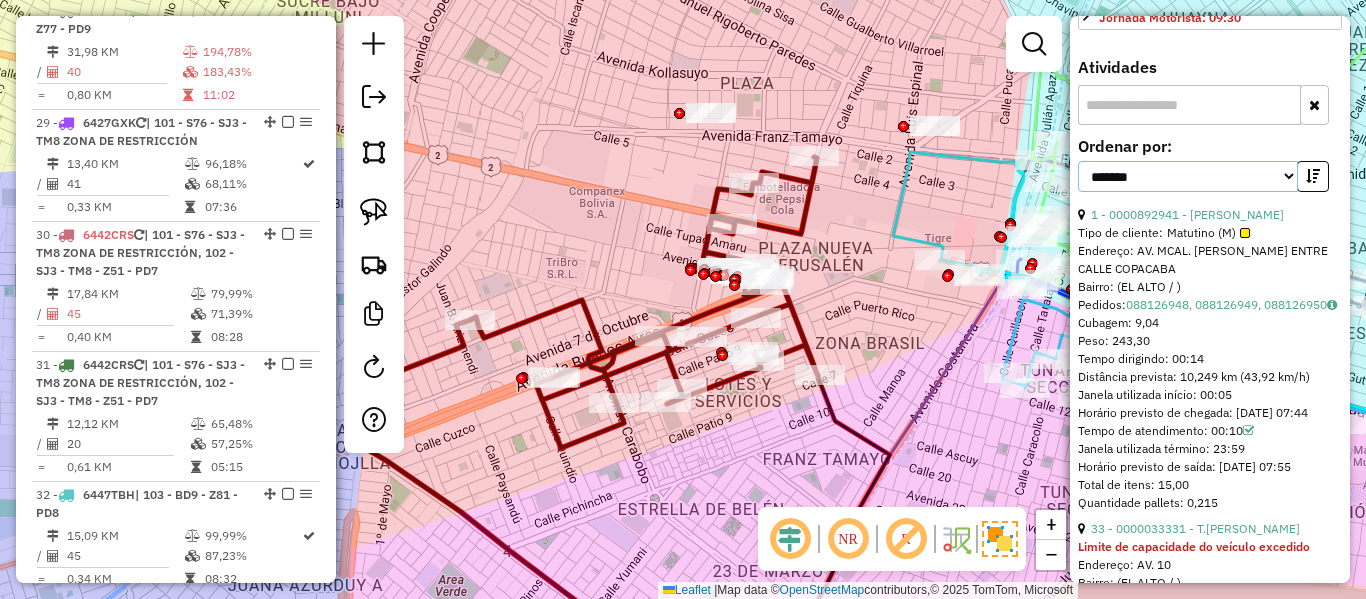 click on "**********" at bounding box center [1188, 176] 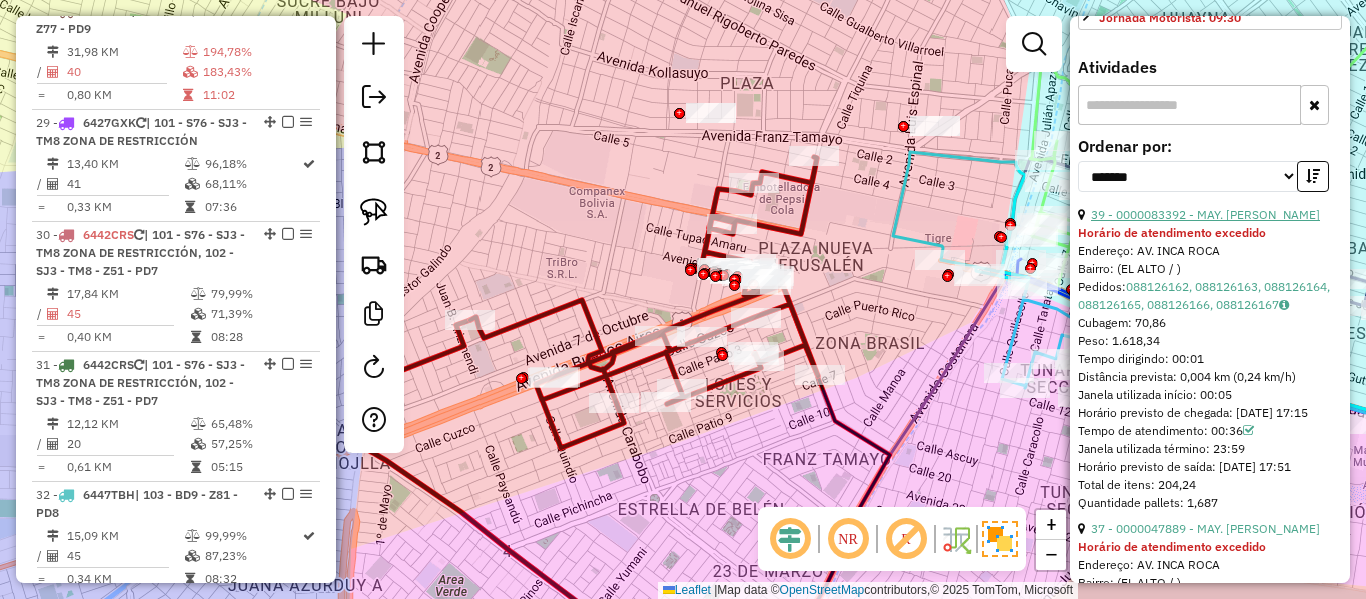 click on "39 - 0000083392 - MAY. SUSANA RAM" at bounding box center [1205, 214] 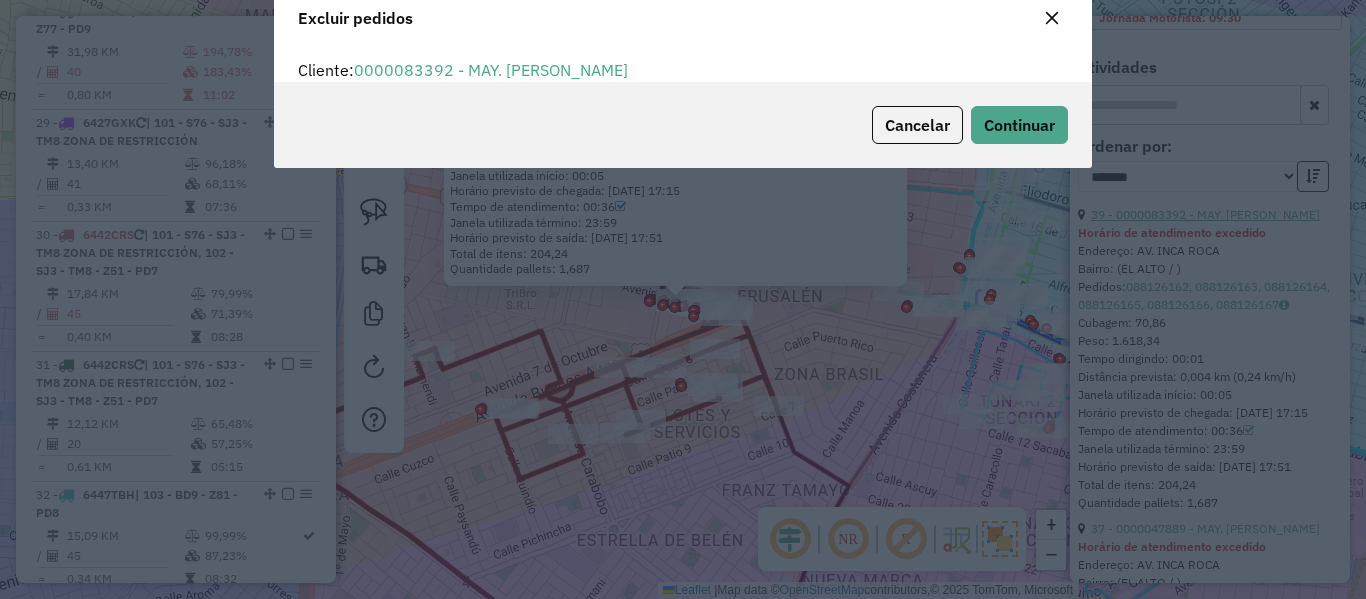 scroll, scrollTop: 12, scrollLeft: 6, axis: both 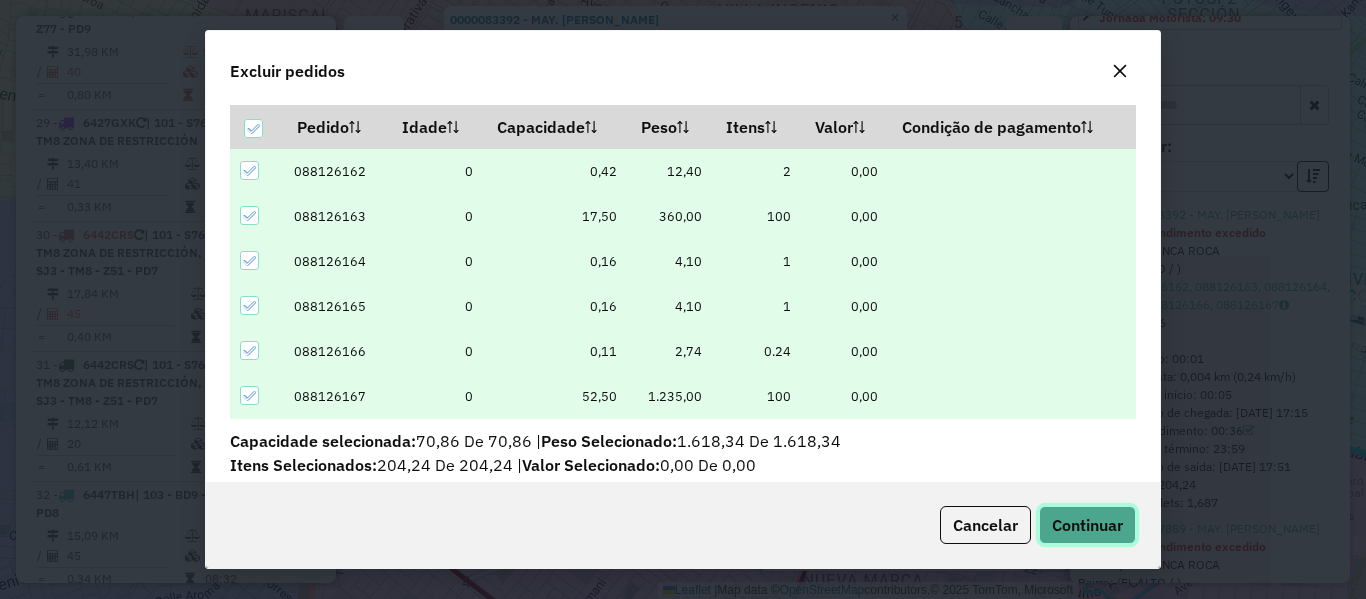 click on "Continuar" 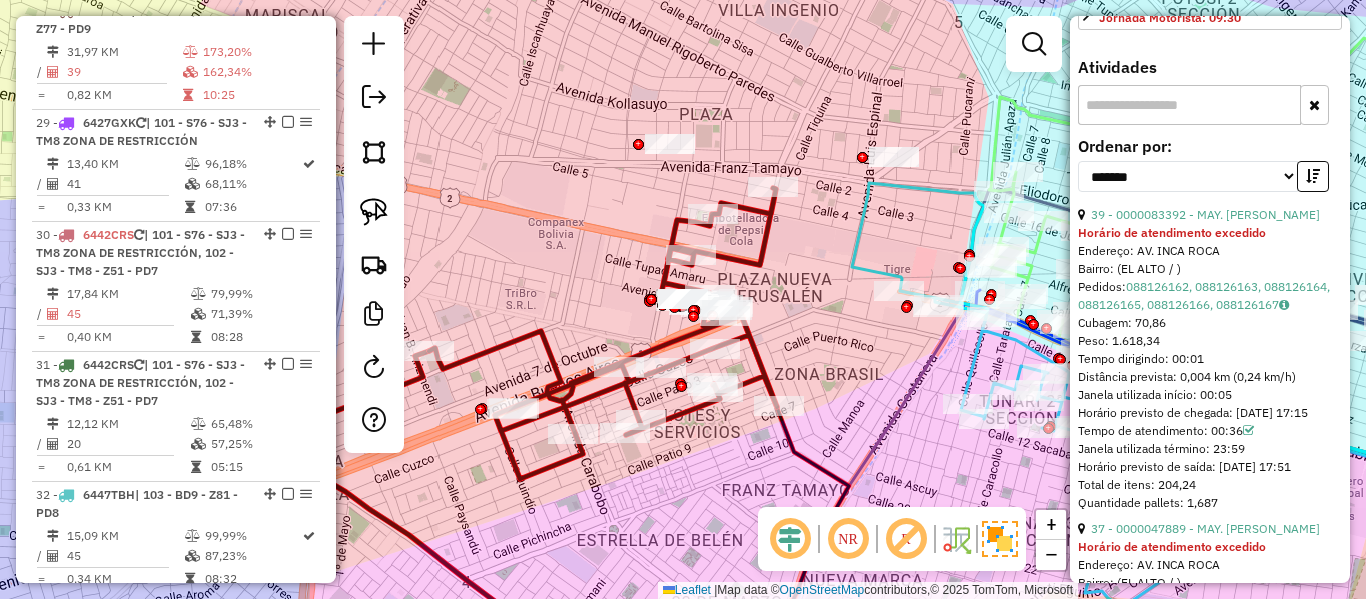 click on "Janela de atendimento Grade de atendimento Capacidade Transportadoras Veículos Cliente Pedidos  Rotas Selecione os dias de semana para filtrar as janelas de atendimento  Seg   Ter   Qua   Qui   Sex   Sáb   Dom  Informe o período da janela de atendimento: De: Até:  Filtrar exatamente a janela do cliente  Considerar janela de atendimento padrão  Selecione os dias de semana para filtrar as grades de atendimento  Seg   Ter   Qua   Qui   Sex   Sáb   Dom   Considerar clientes sem dia de atendimento cadastrado  Clientes fora do dia de atendimento selecionado Filtrar as atividades entre os valores definidos abaixo:  Peso mínimo:   Peso máximo:   Cubagem mínima:   Cubagem máxima:   De:   Até:  Filtrar as atividades entre o tempo de atendimento definido abaixo:  De:   Até:   Considerar capacidade total dos clientes não roteirizados Transportadora: Selecione um ou mais itens Tipo de veículo: Selecione um ou mais itens Veículo: Selecione um ou mais itens Motorista: Selecione um ou mais itens Nome: Rótulo:" 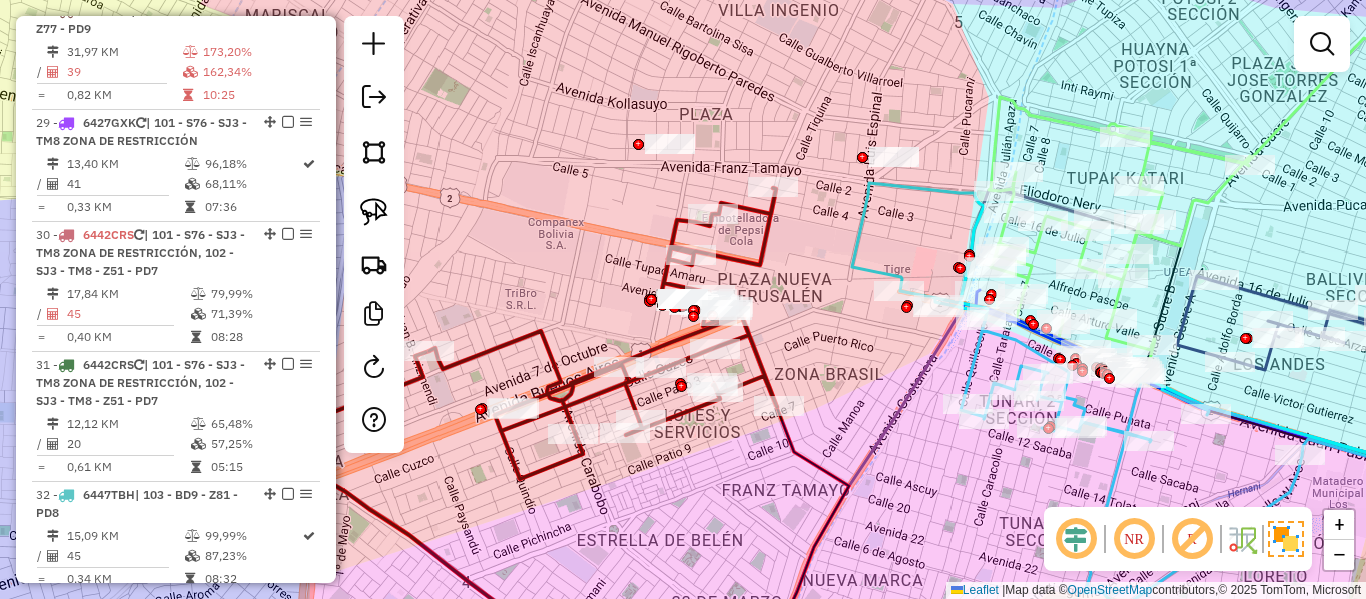 click 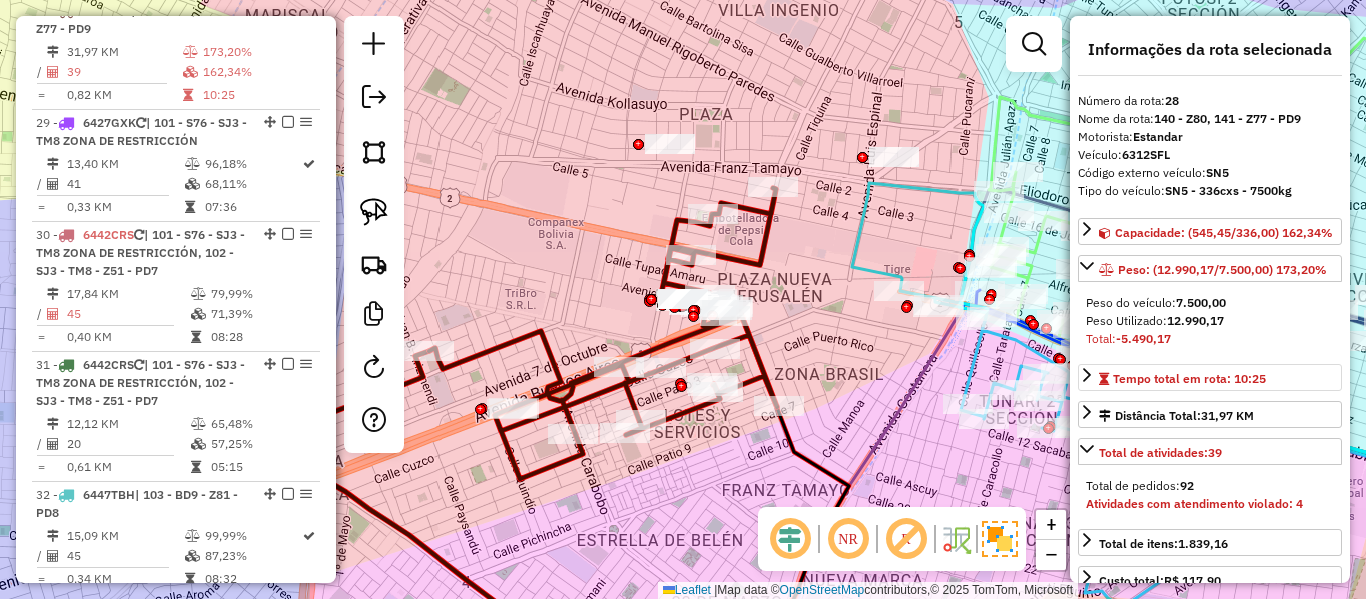 scroll, scrollTop: 300, scrollLeft: 0, axis: vertical 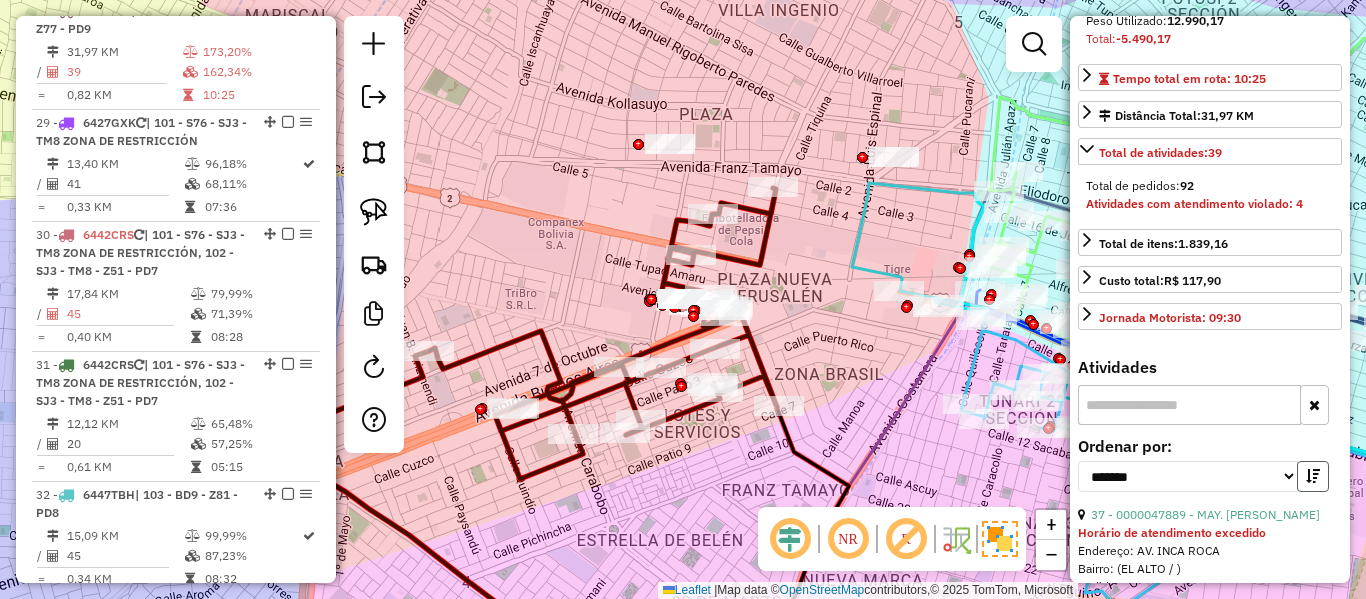 click at bounding box center (1313, 476) 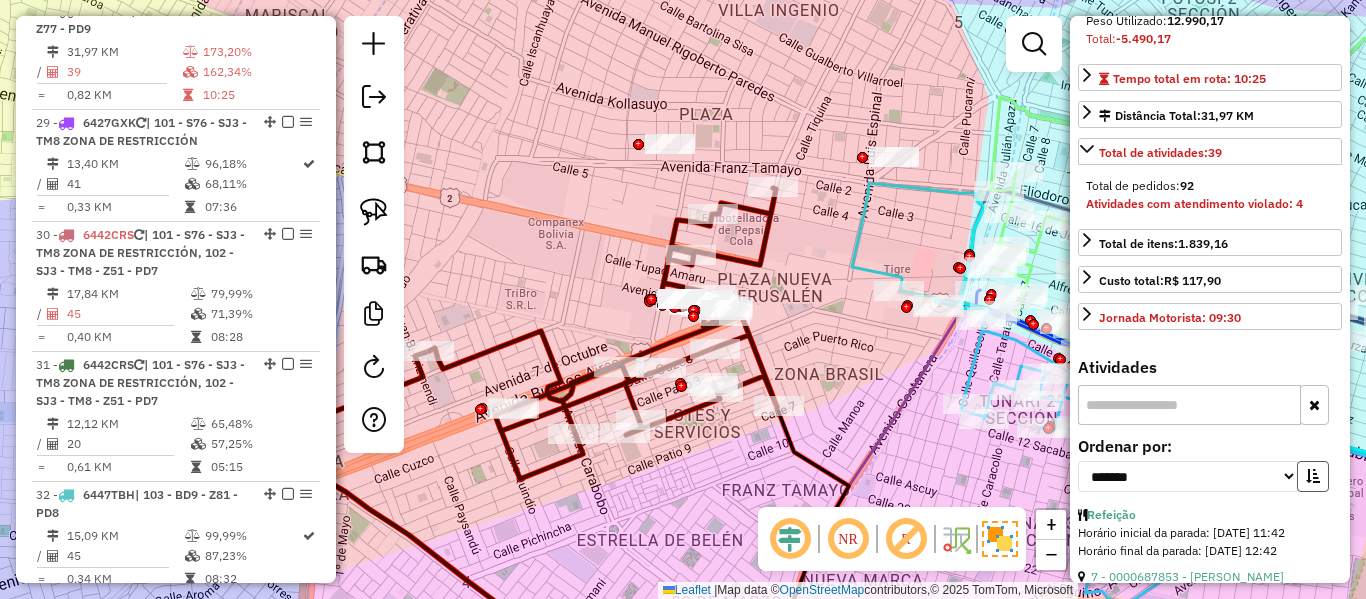 click at bounding box center (1313, 476) 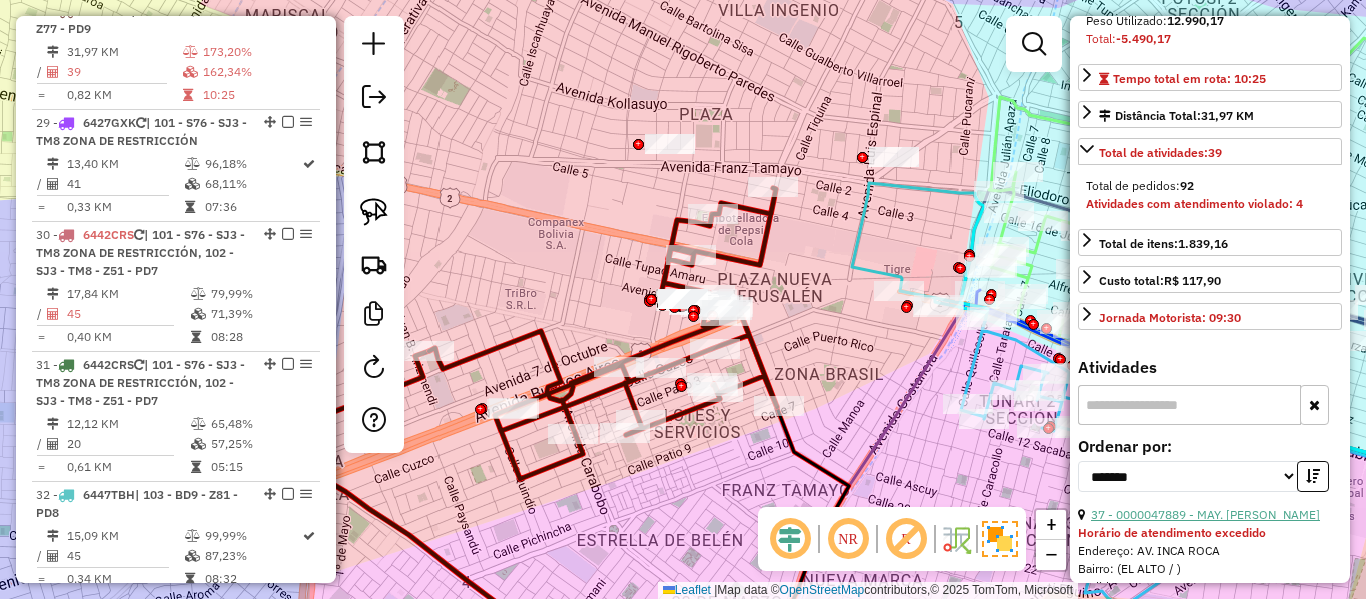 click on "37 - 0000047889 - MAY. ISMAEL KUN" at bounding box center (1205, 514) 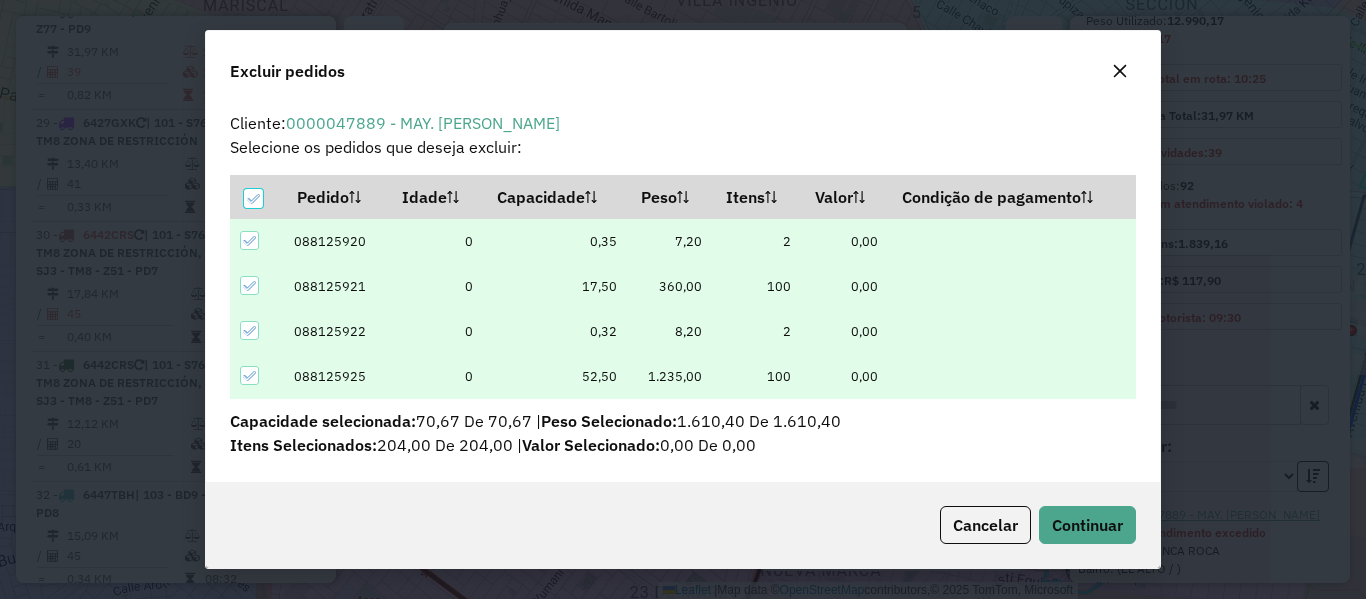 scroll, scrollTop: 15, scrollLeft: 0, axis: vertical 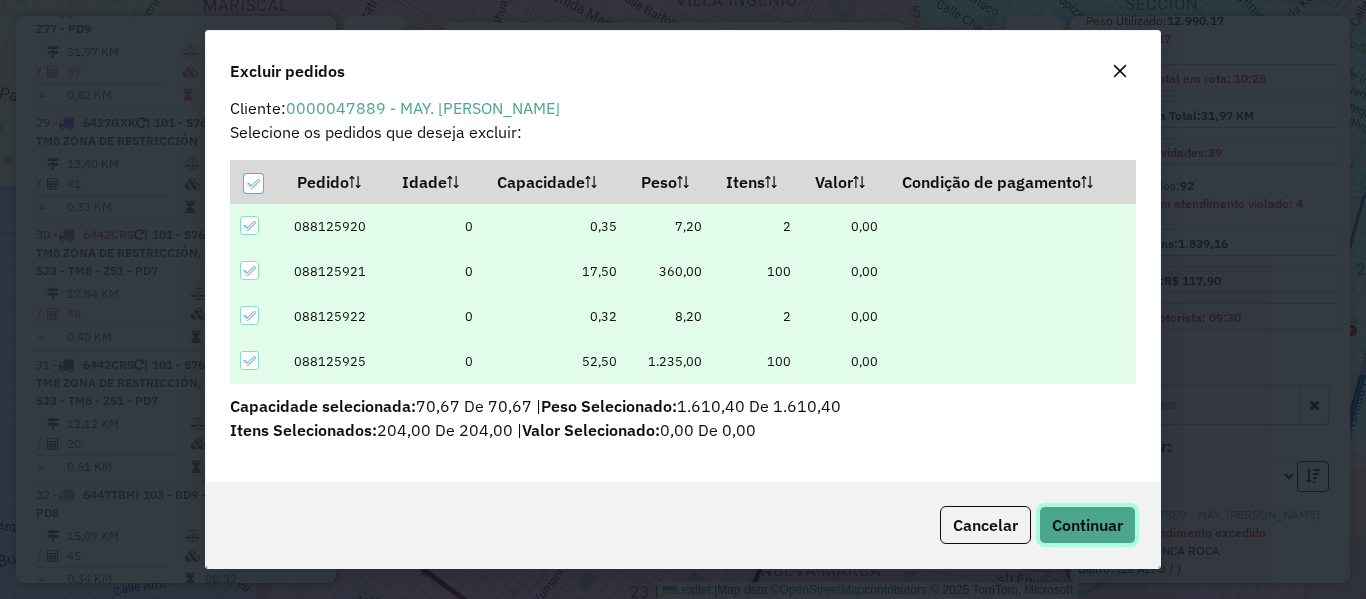 click on "Continuar" 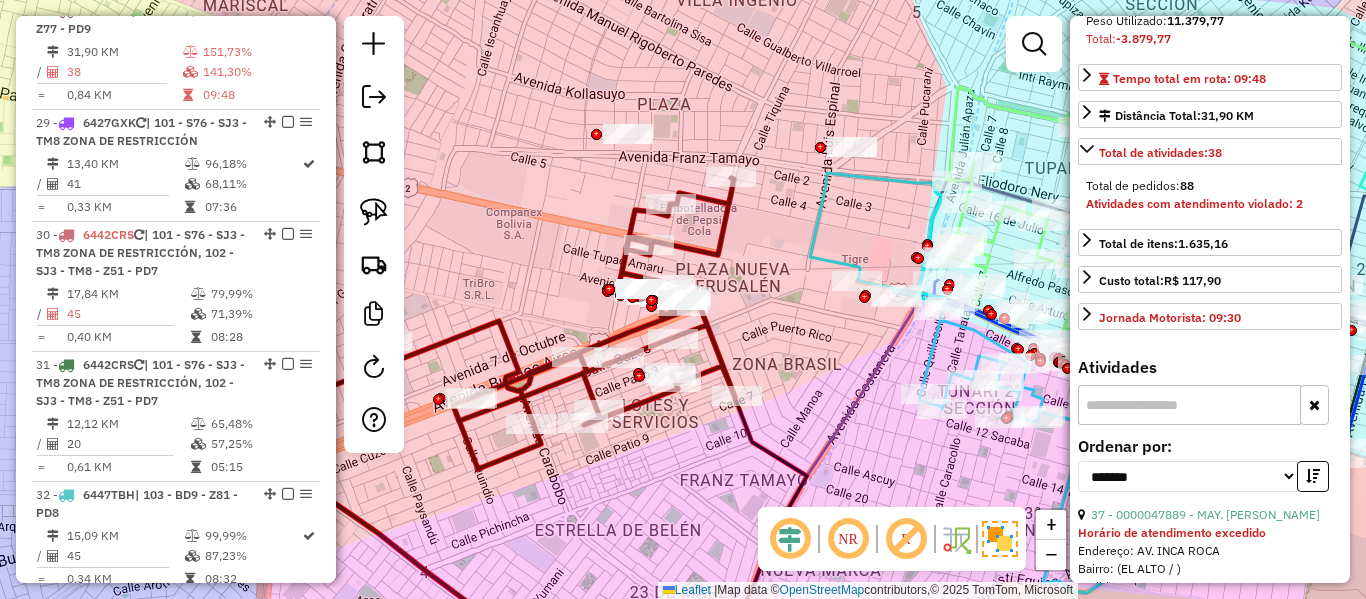 click 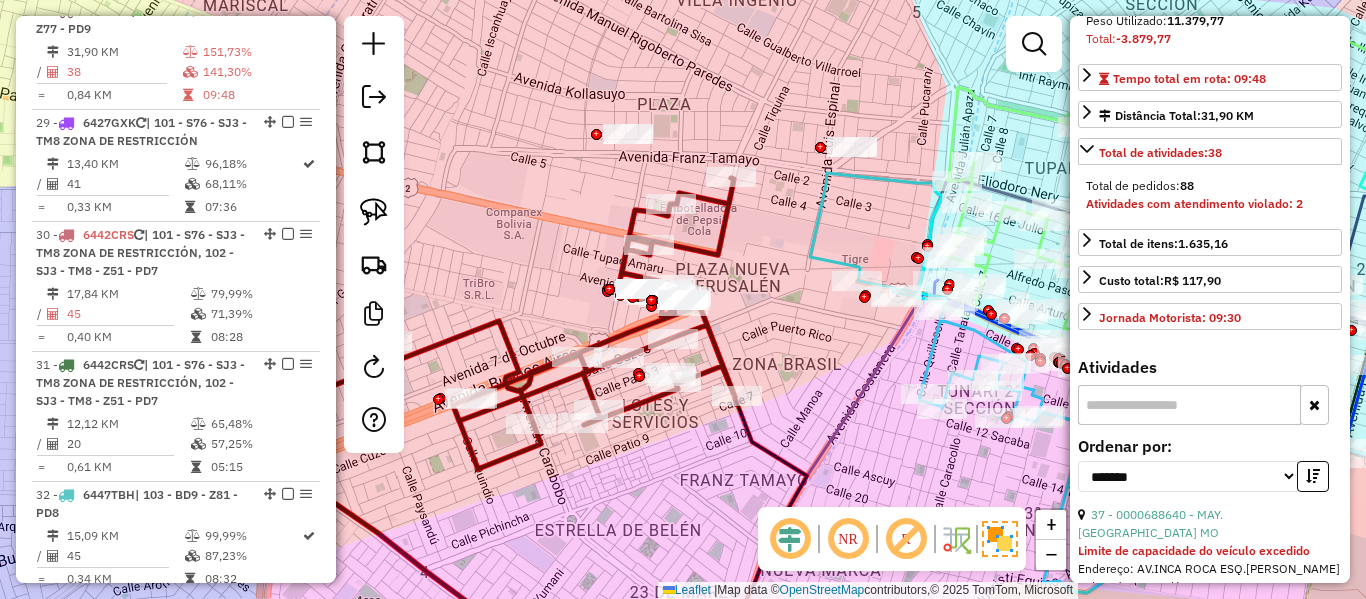 scroll, scrollTop: 500, scrollLeft: 0, axis: vertical 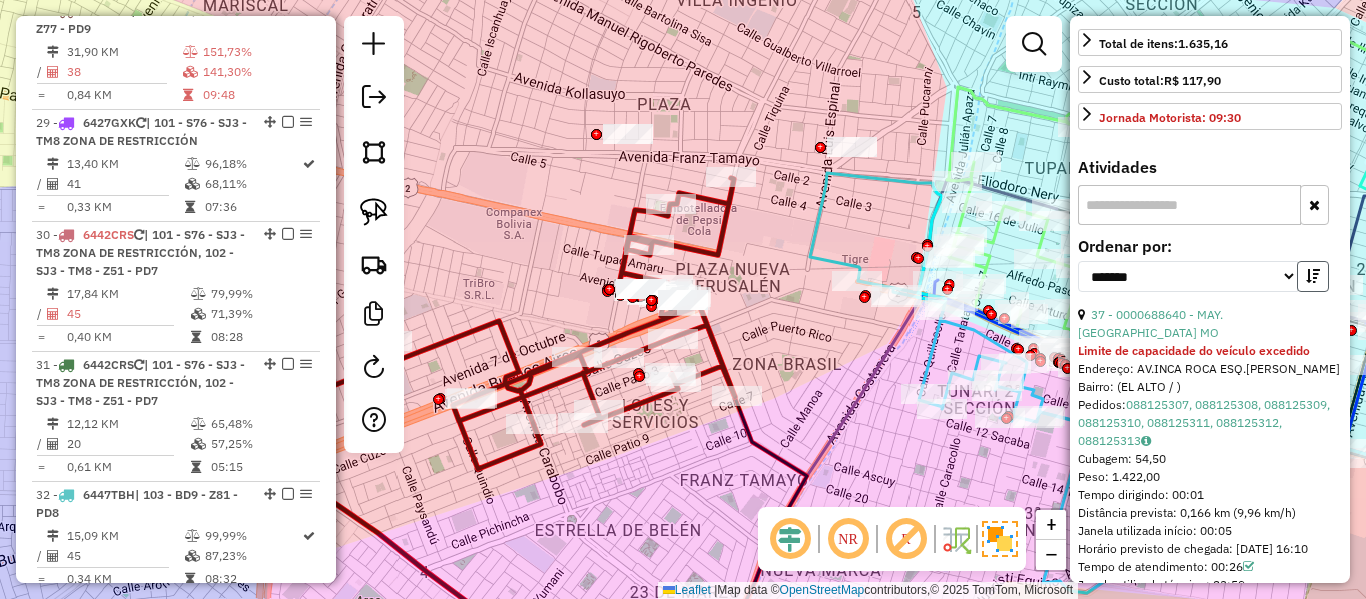 click at bounding box center [1313, 276] 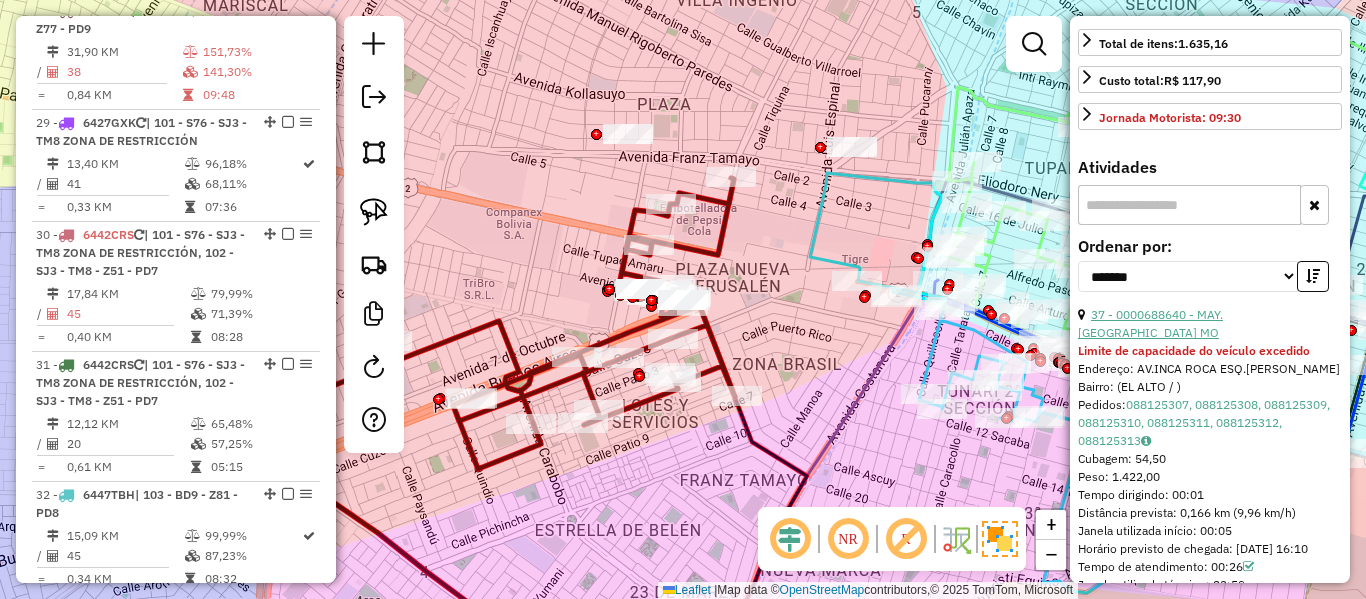click on "37 - 0000688640 - MAY. BENIGNA MO" at bounding box center (1150, 323) 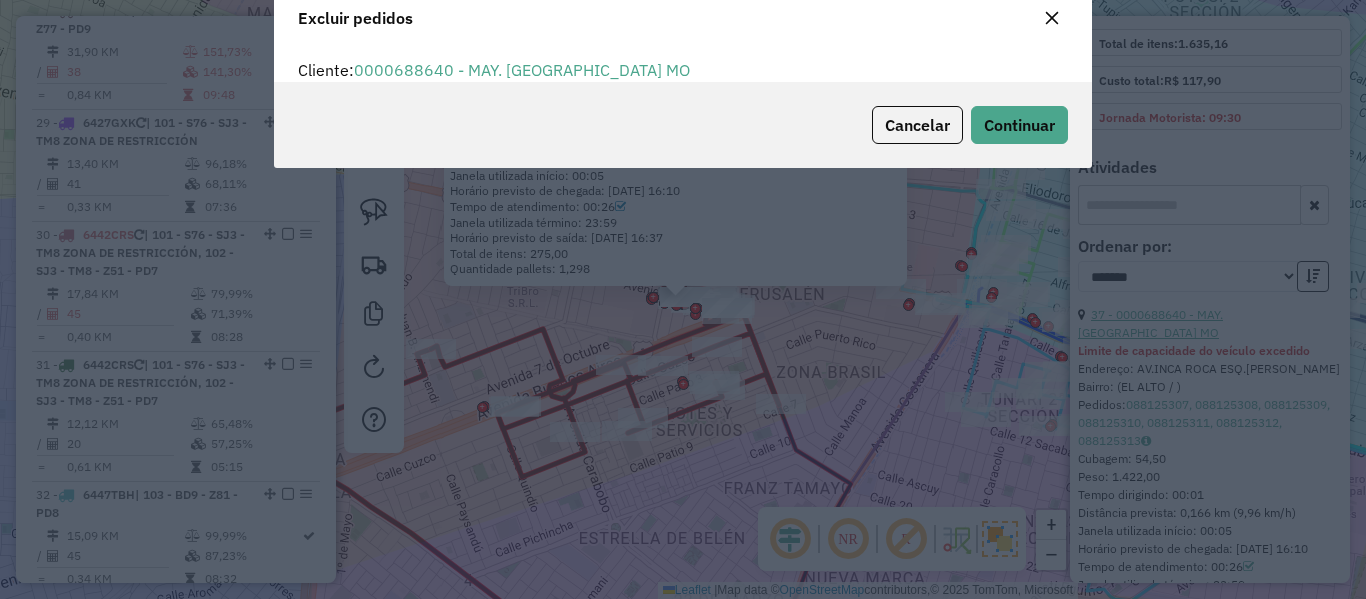 scroll, scrollTop: 82, scrollLeft: 0, axis: vertical 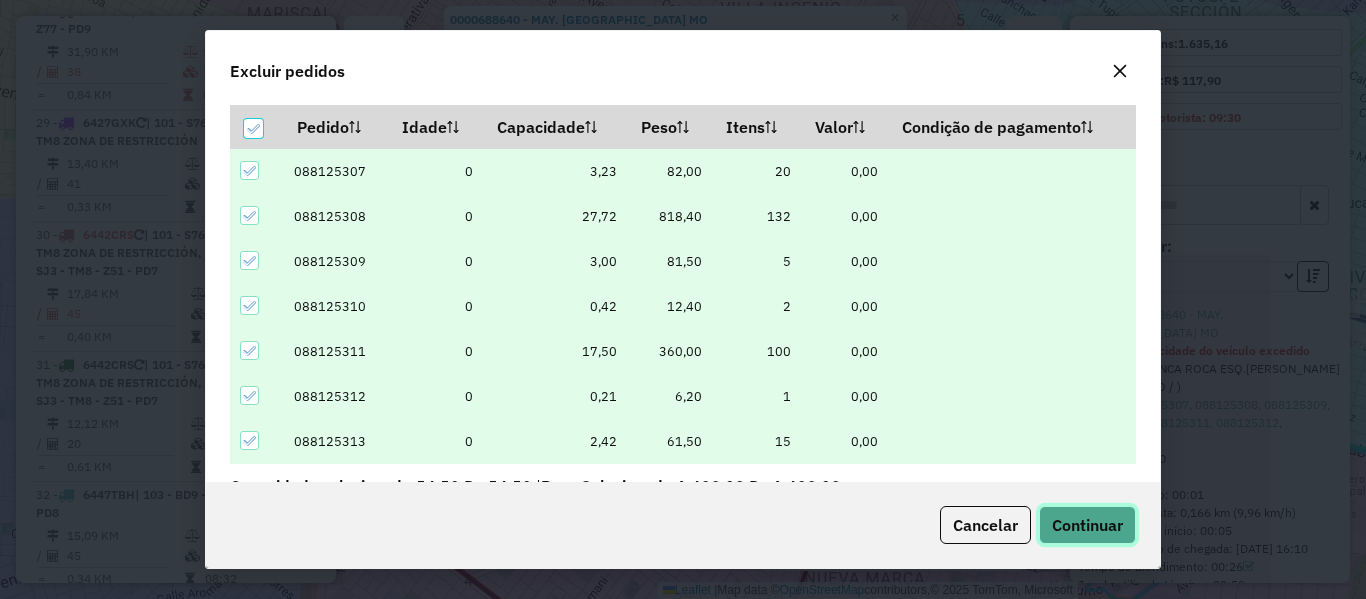 click on "Continuar" 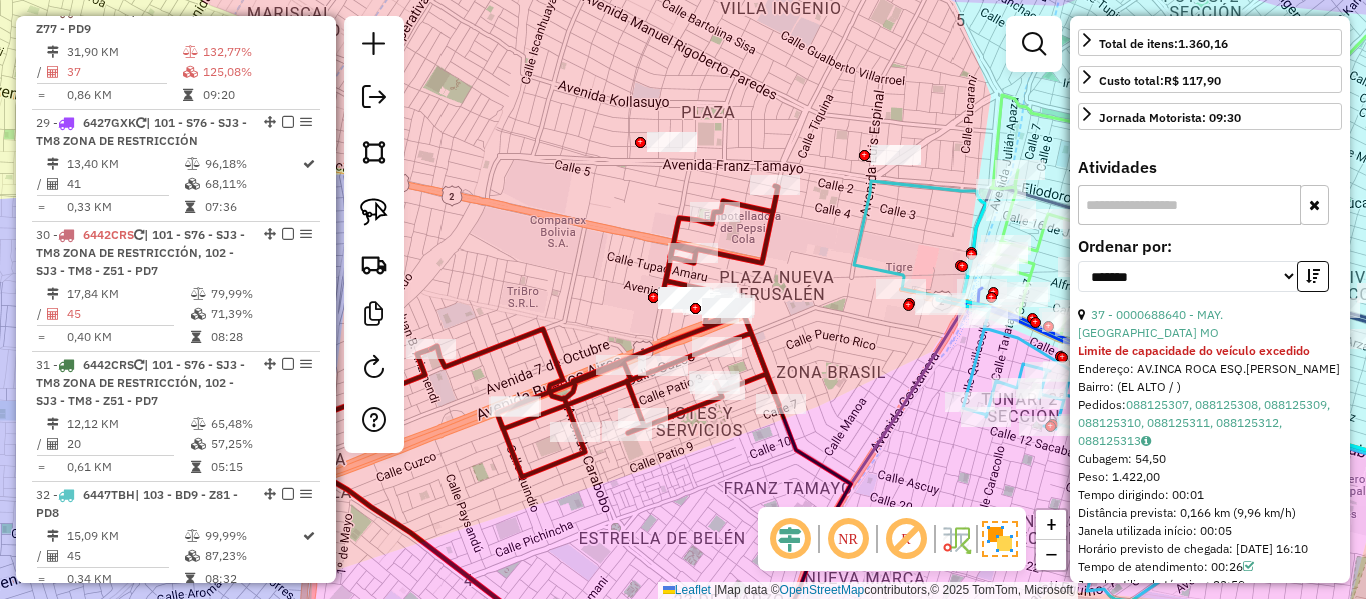 click 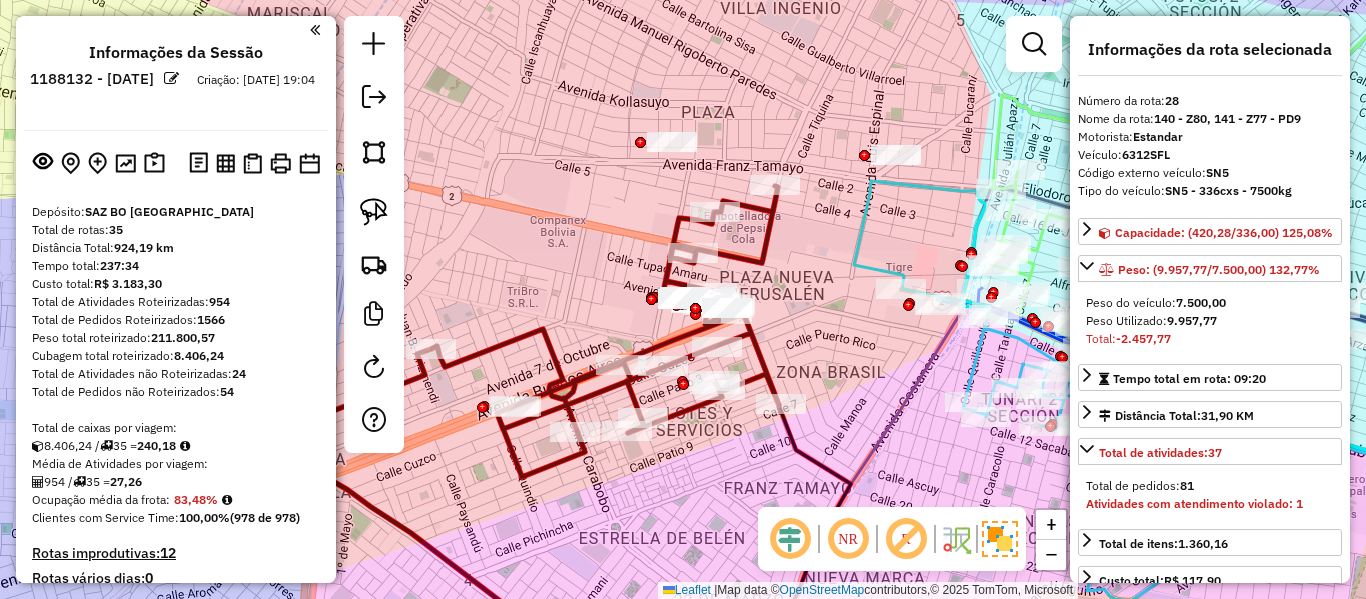 scroll, scrollTop: 0, scrollLeft: 0, axis: both 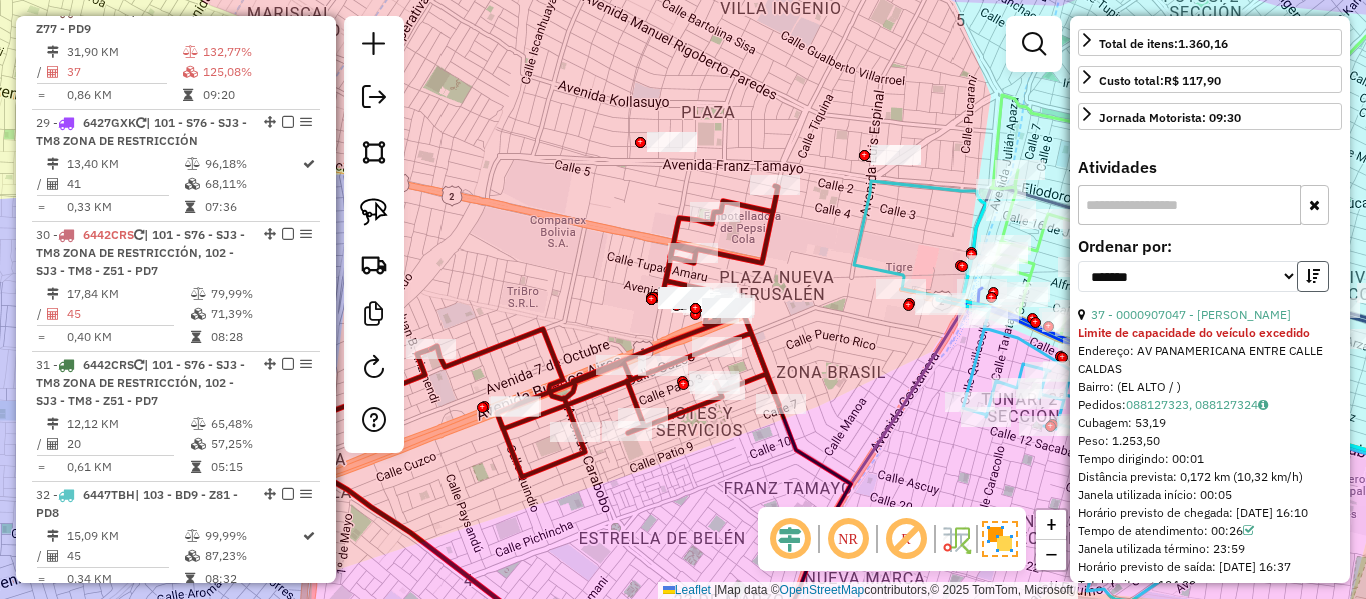 click at bounding box center [1313, 276] 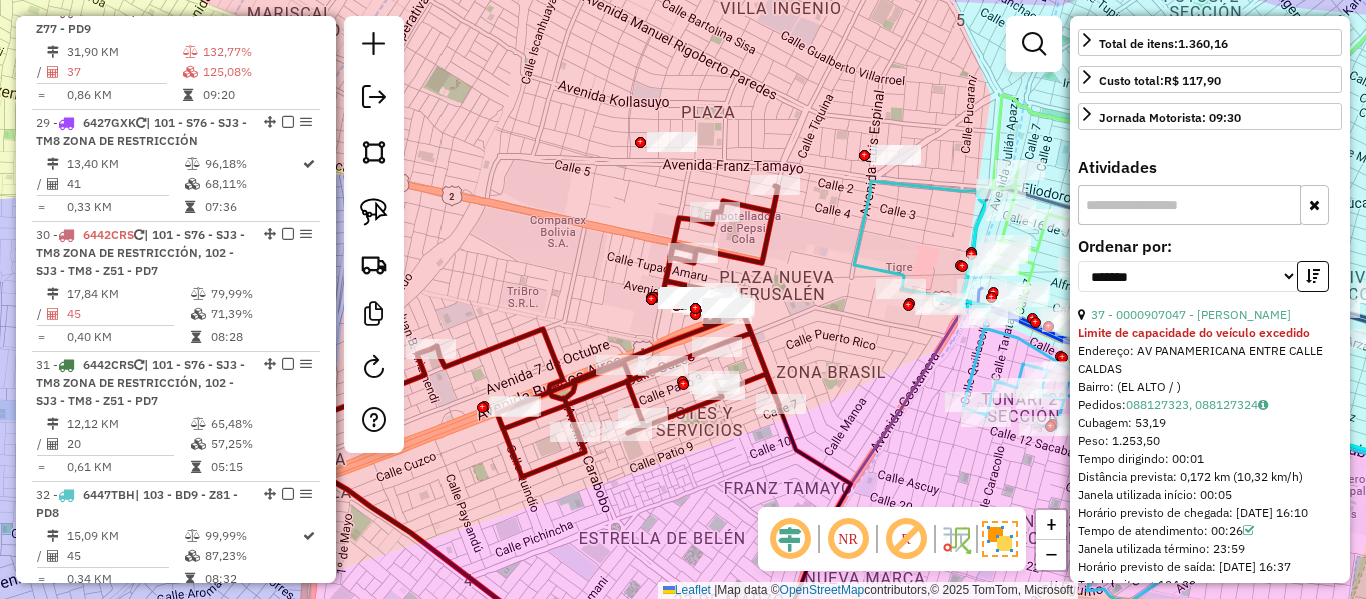 click on "Limite de capacidade do veículo excedido" at bounding box center [1194, 332] 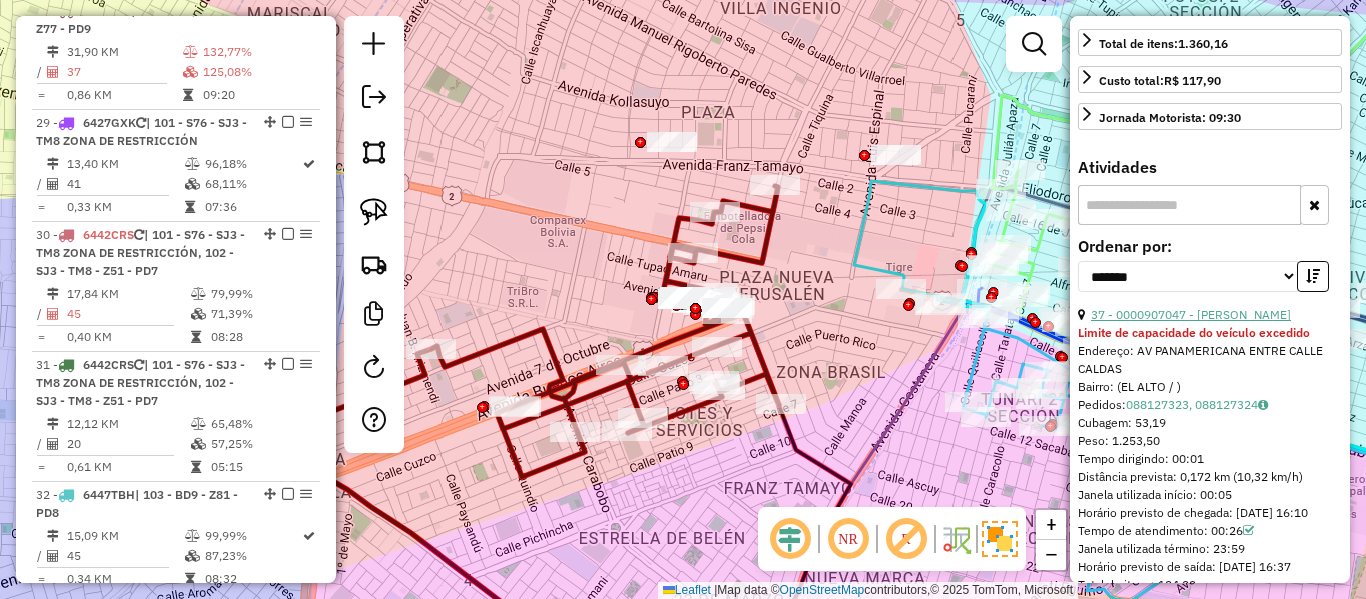 click on "37 - 0000907047 - [PERSON_NAME]" at bounding box center [1191, 314] 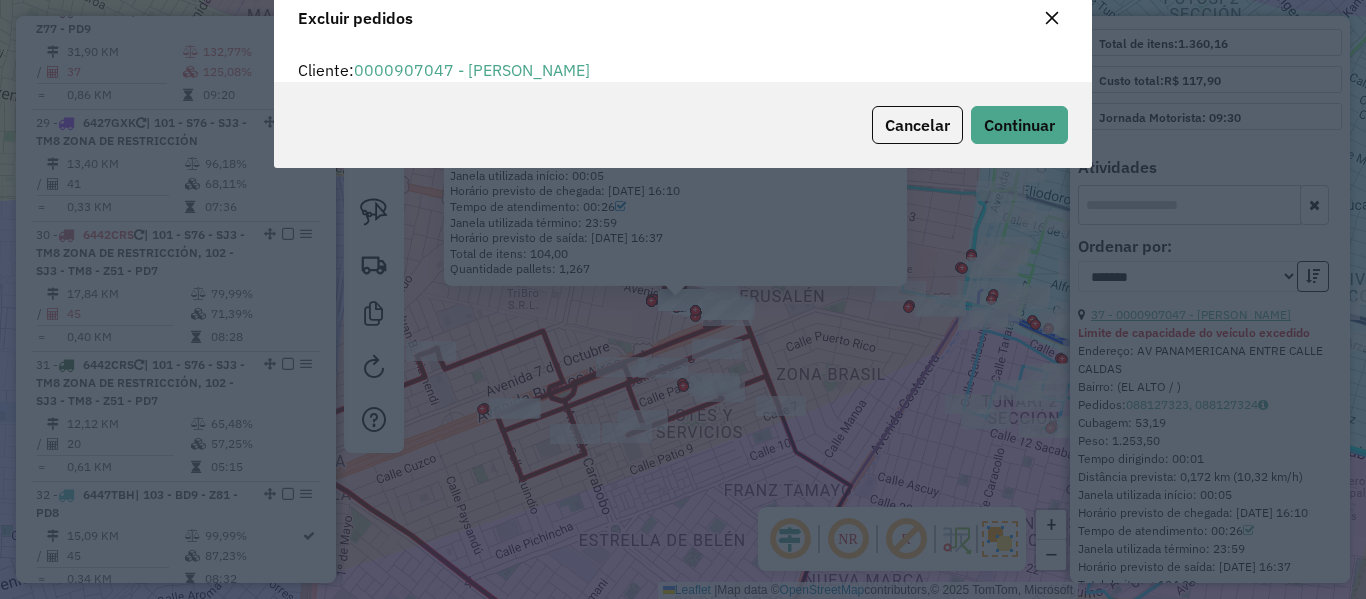 scroll, scrollTop: 12, scrollLeft: 6, axis: both 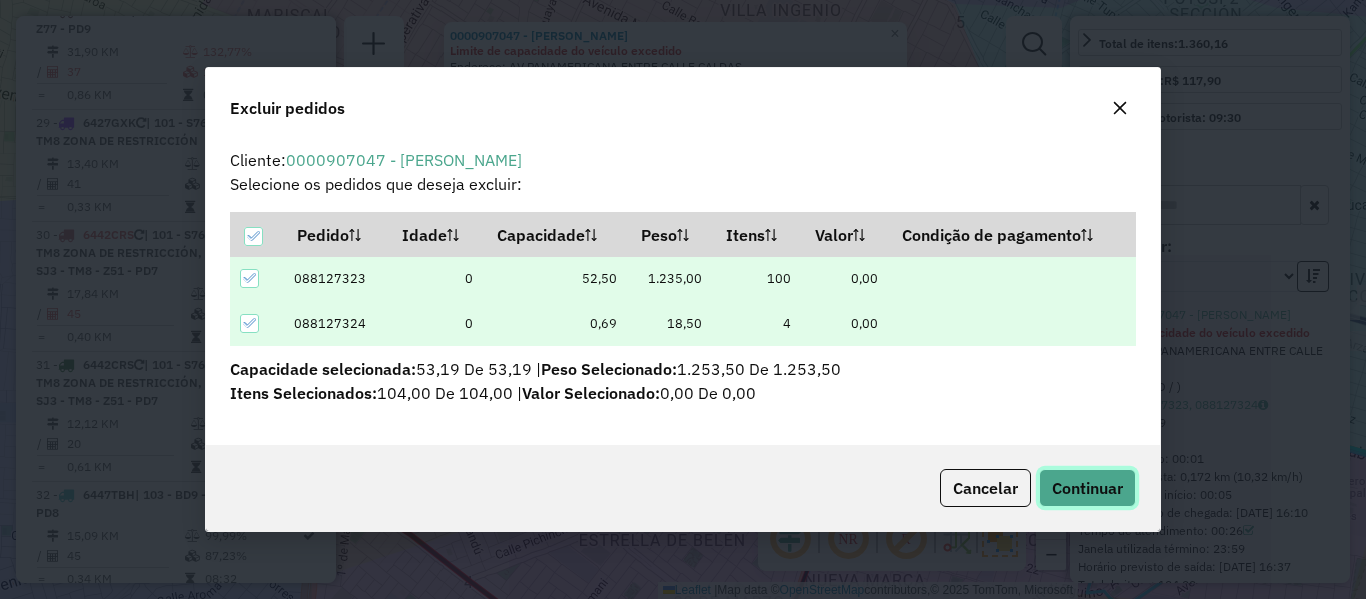 click on "Continuar" 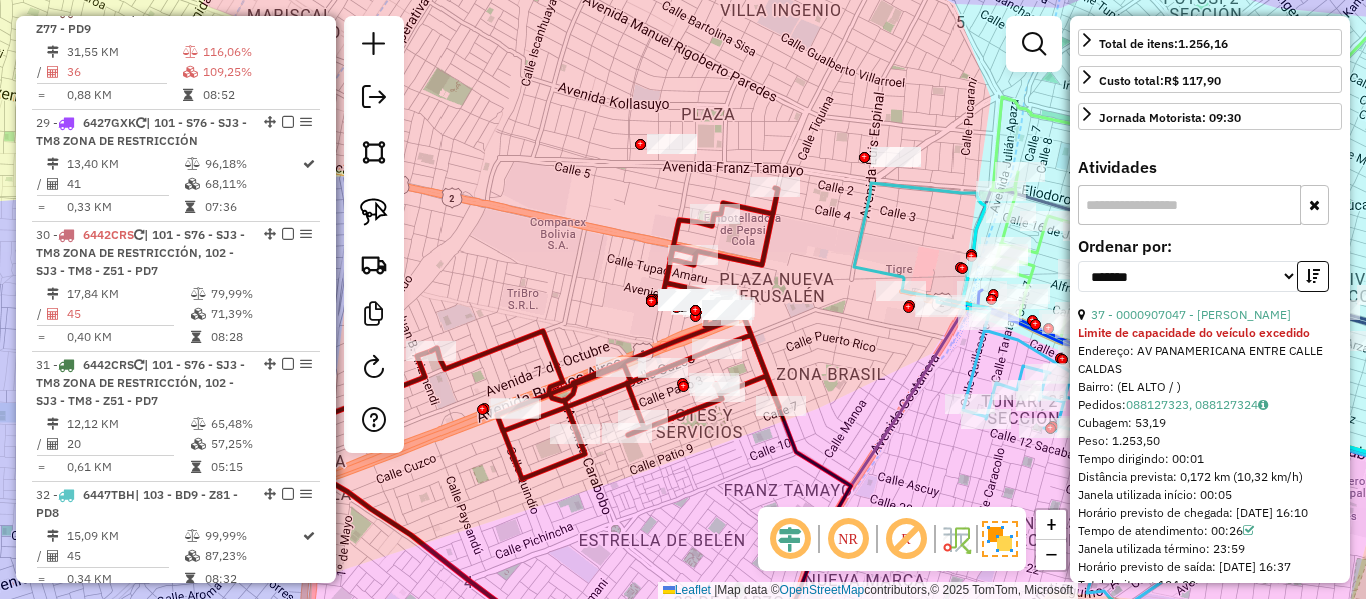 click 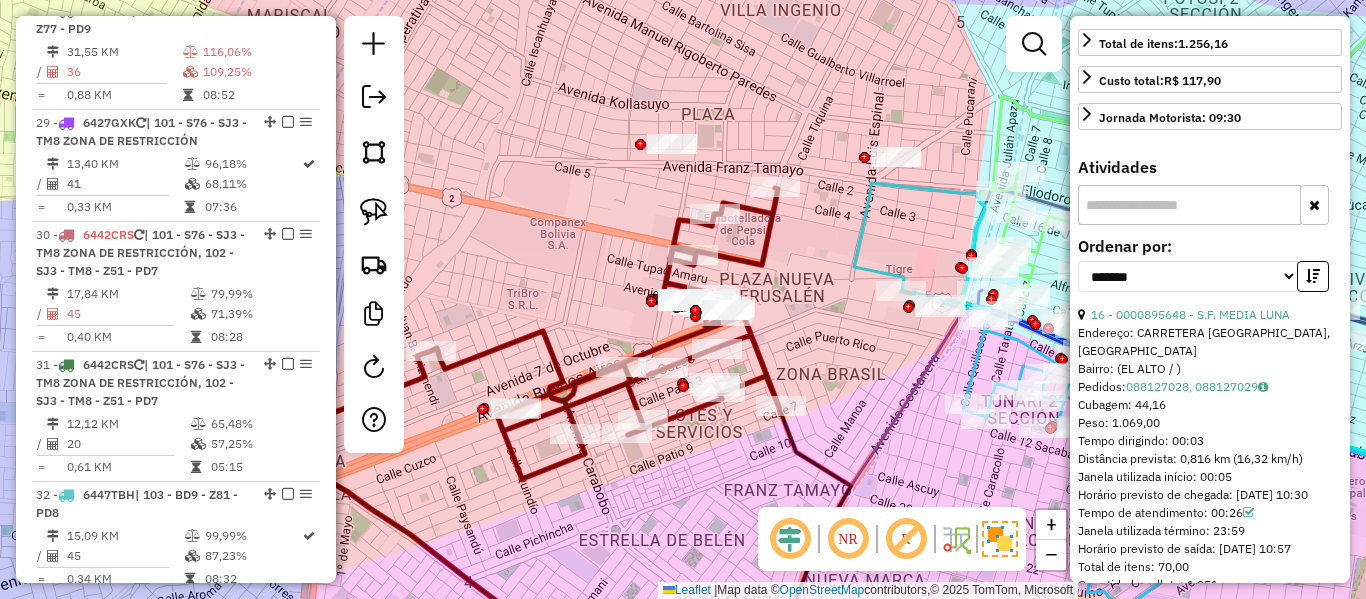 click 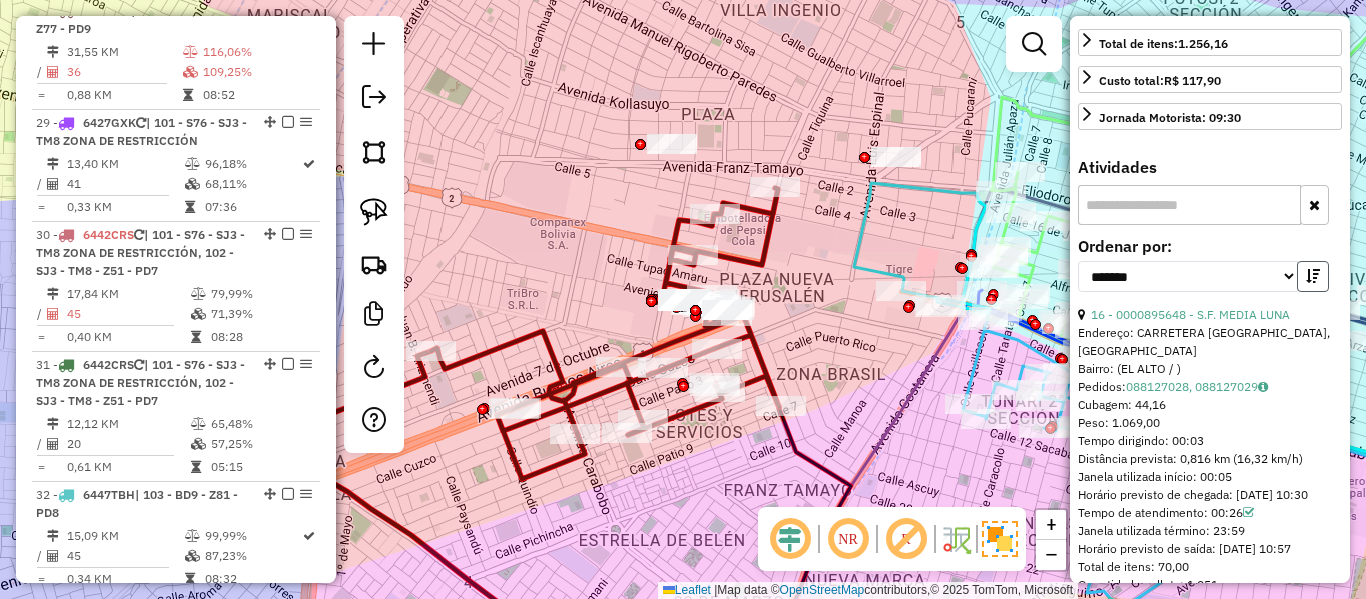 click at bounding box center (1313, 276) 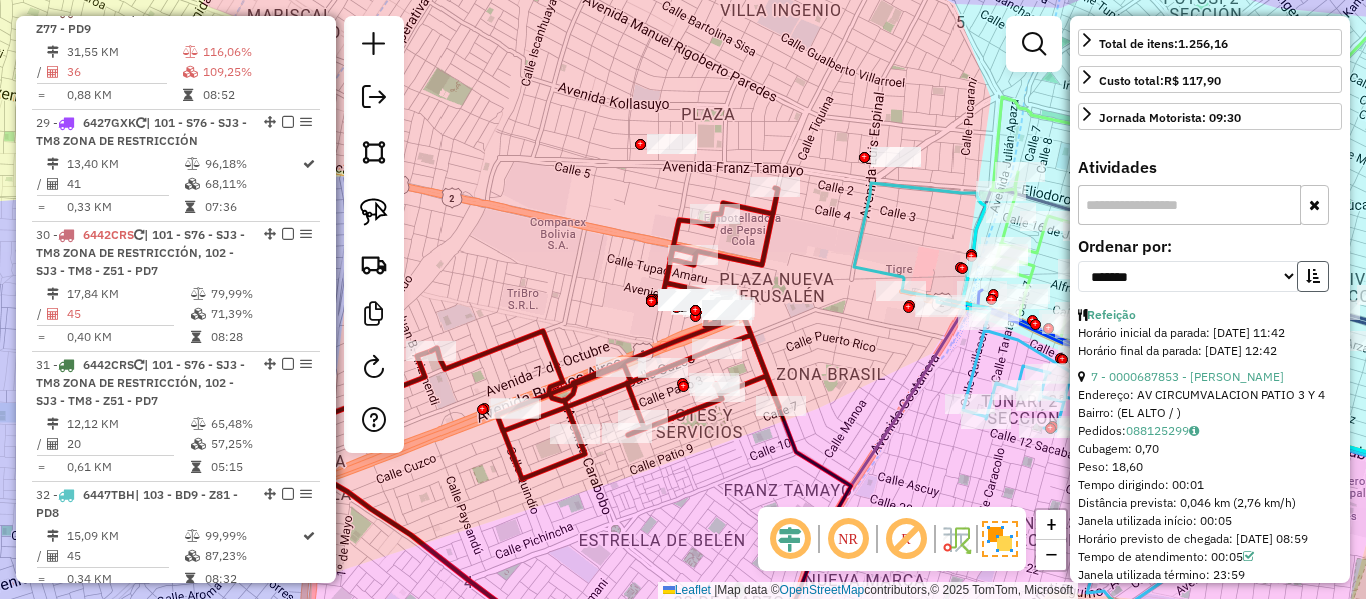 click at bounding box center [1313, 276] 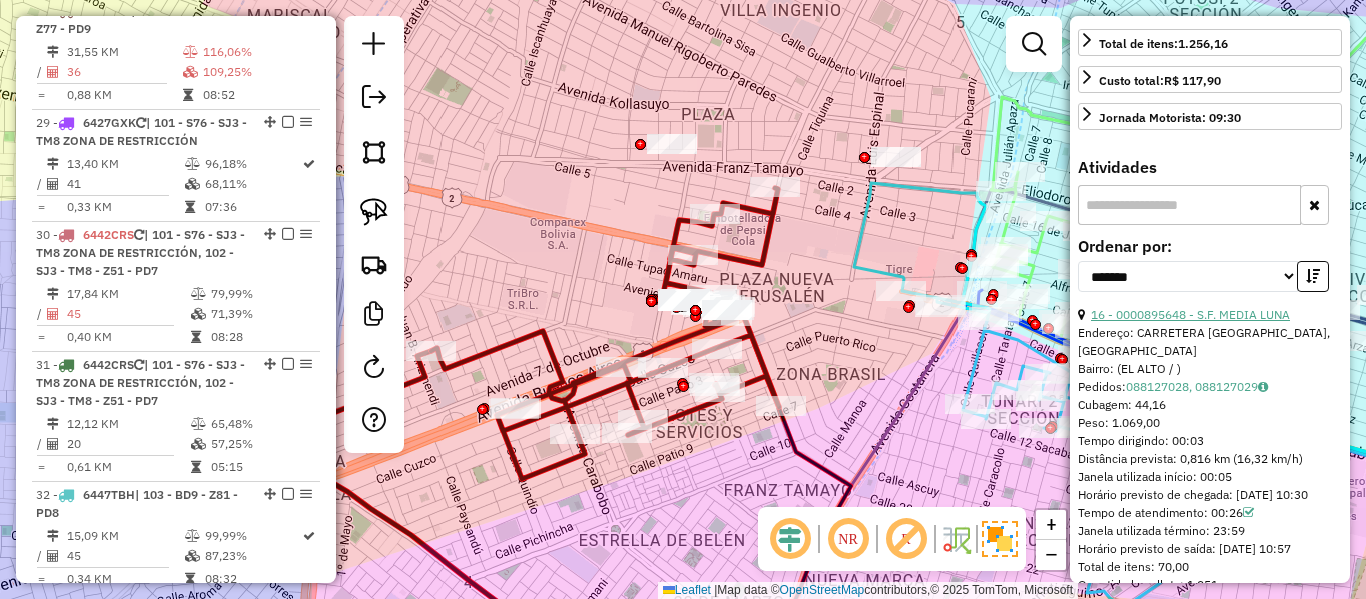 click on "16 - 0000895648 - S.F. MEDIA LUNA" at bounding box center [1190, 314] 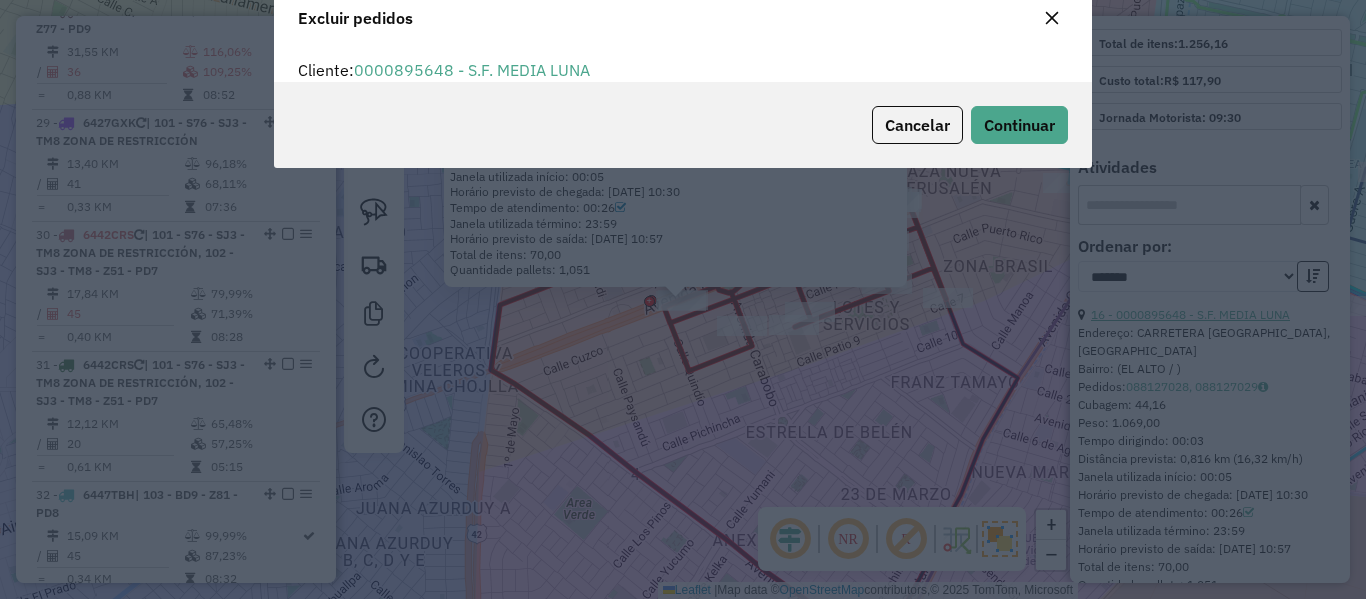 scroll, scrollTop: 82, scrollLeft: 0, axis: vertical 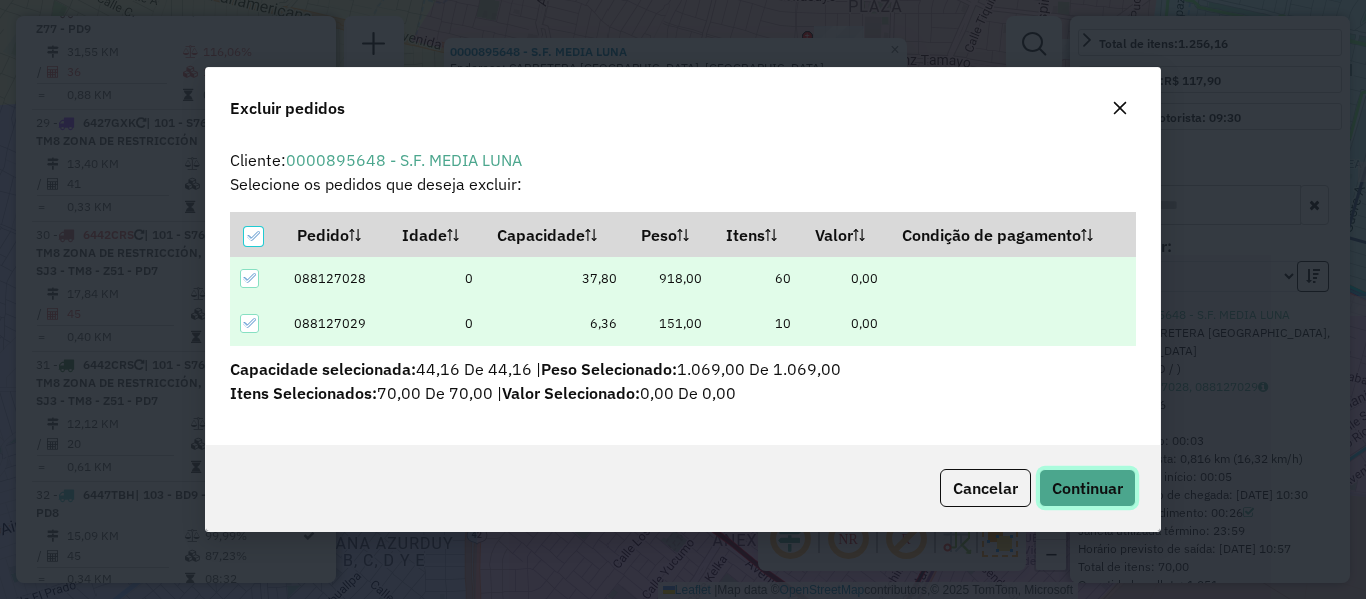 click on "Continuar" 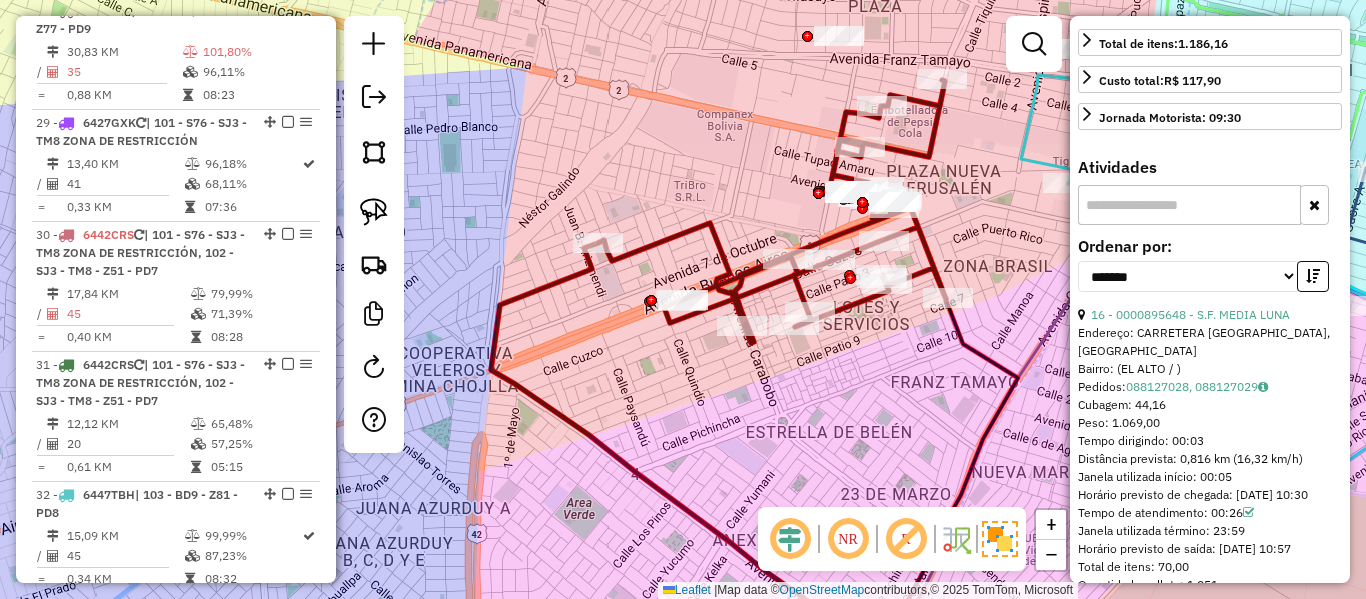 scroll, scrollTop: 482, scrollLeft: 0, axis: vertical 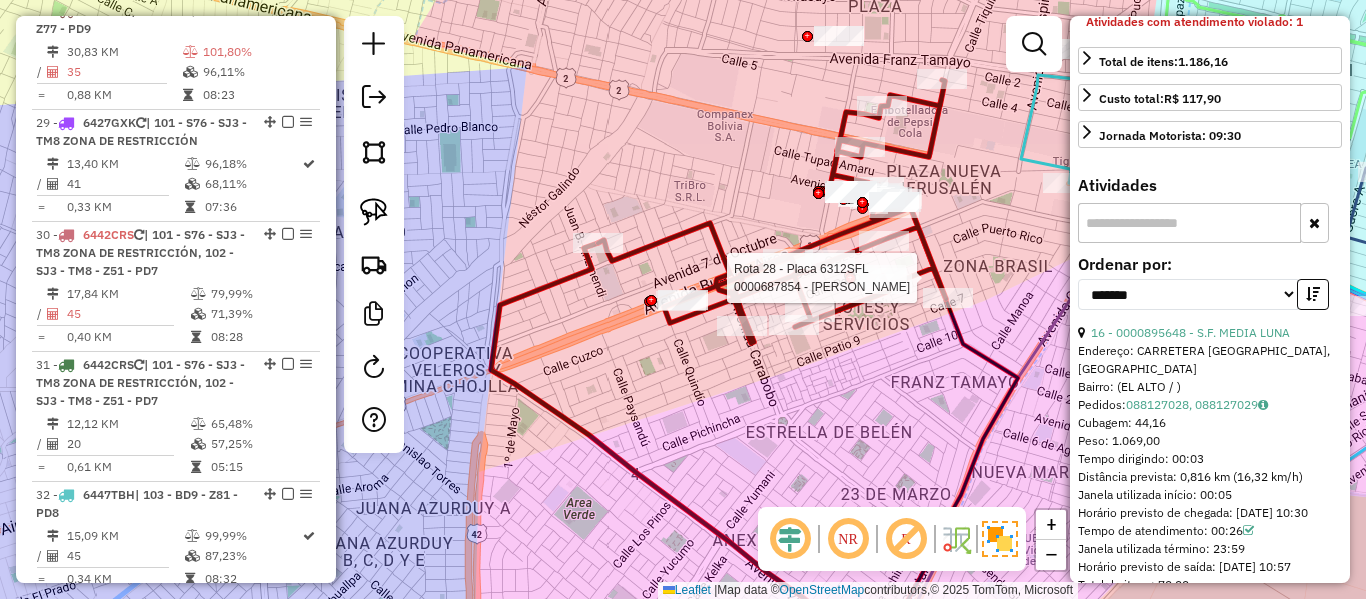 click 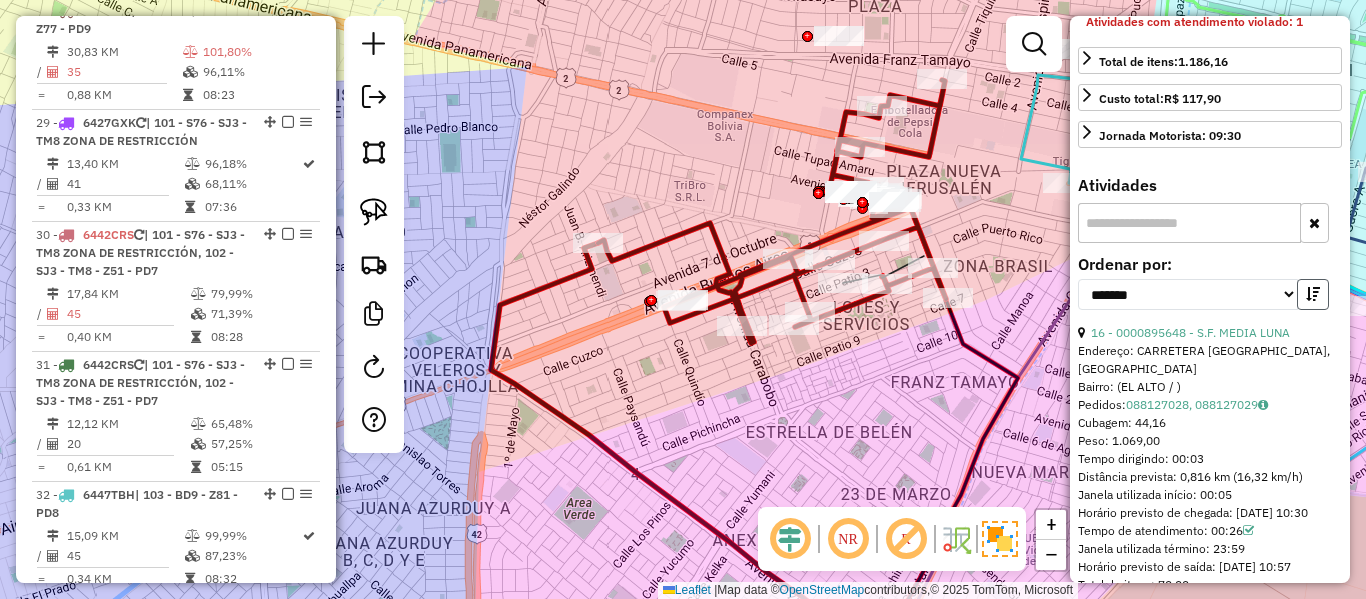 click at bounding box center (1313, 294) 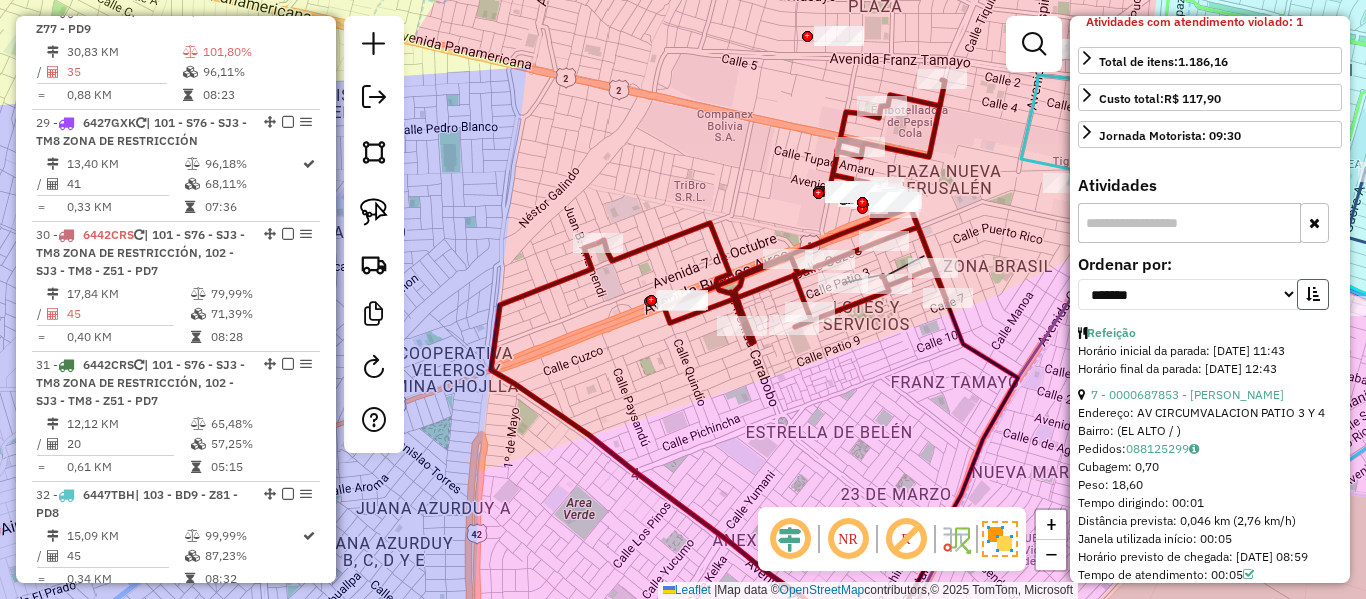click at bounding box center (1313, 294) 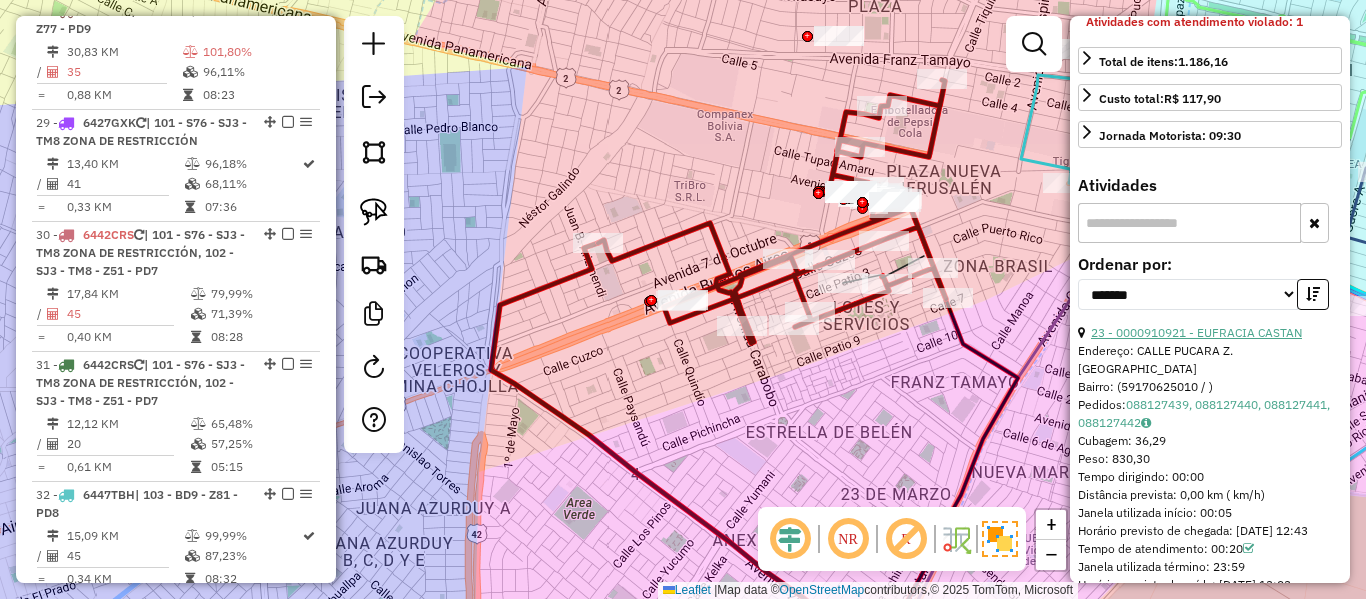 click on "23 - 0000910921 - EUFRACIA CASTAN" at bounding box center (1196, 332) 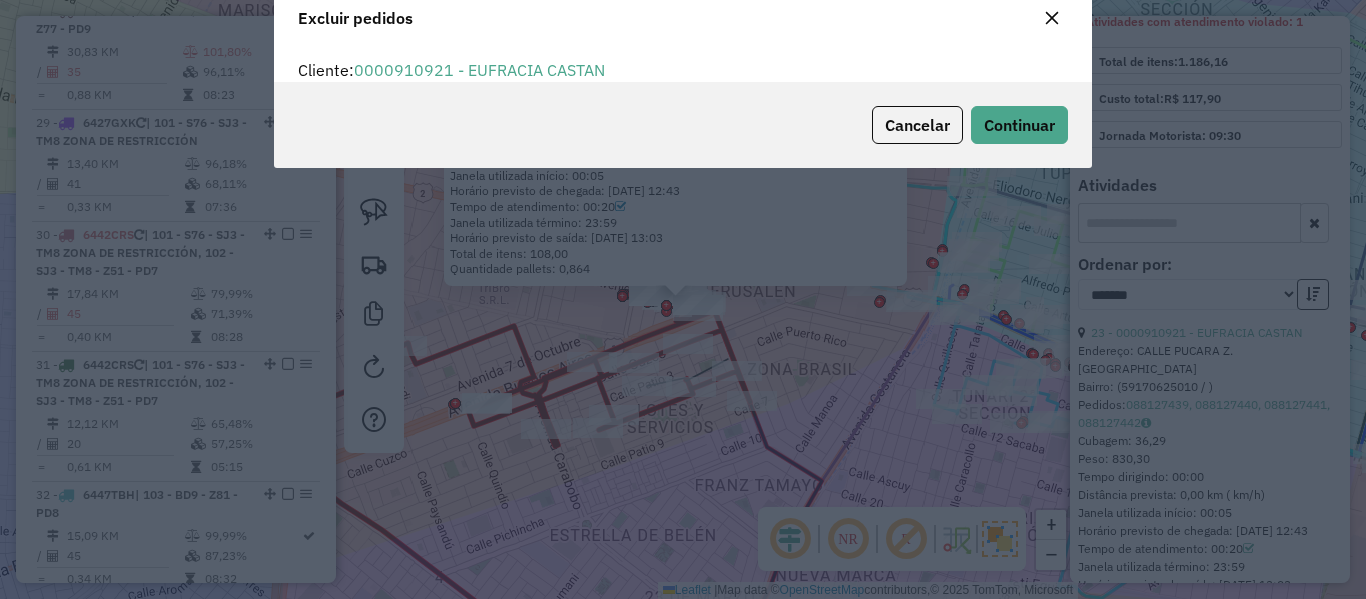 scroll, scrollTop: 82, scrollLeft: 0, axis: vertical 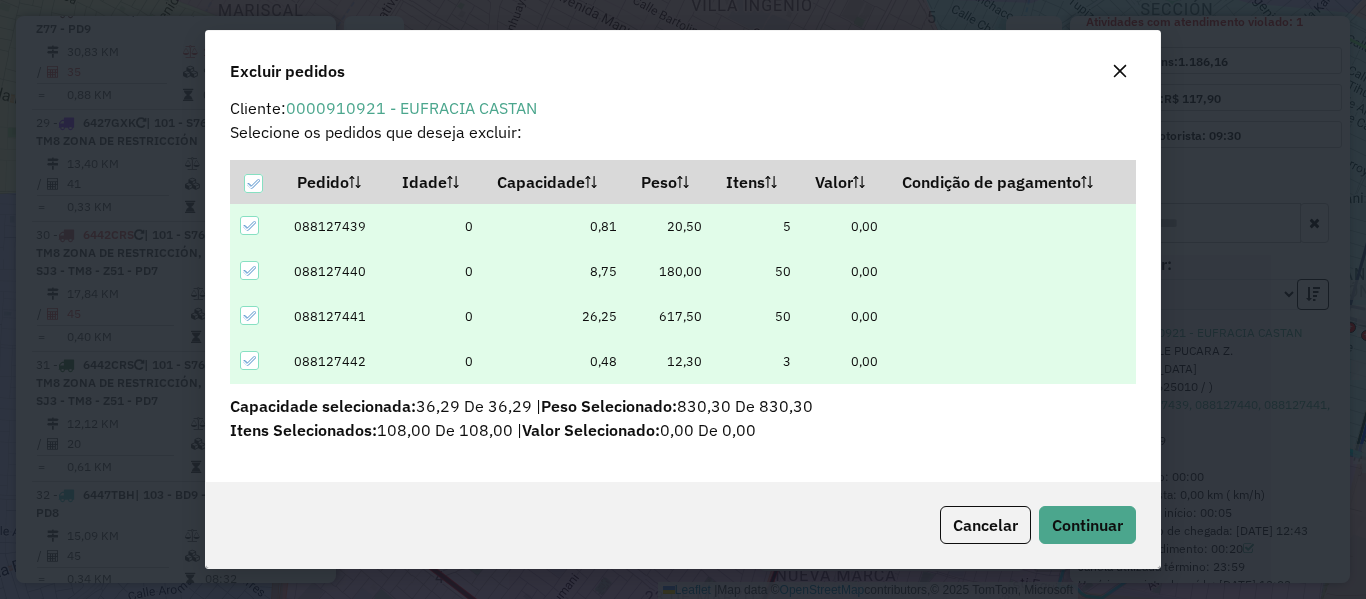 click on "Cancelar  Continuar" 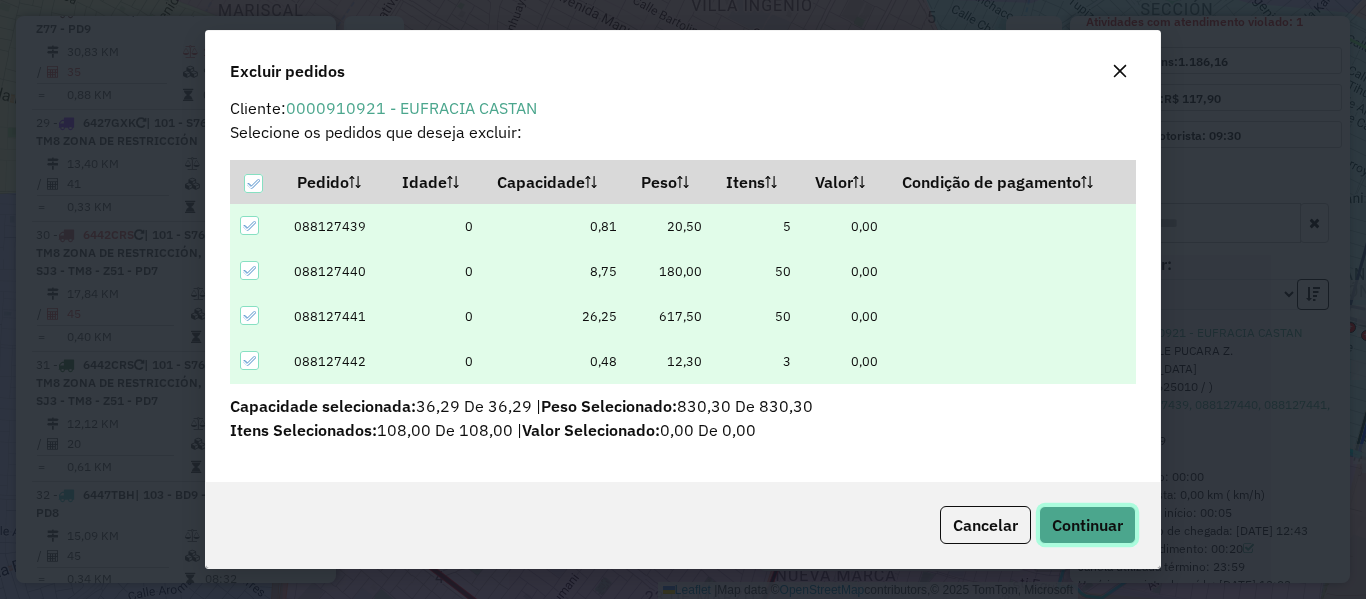click on "Continuar" 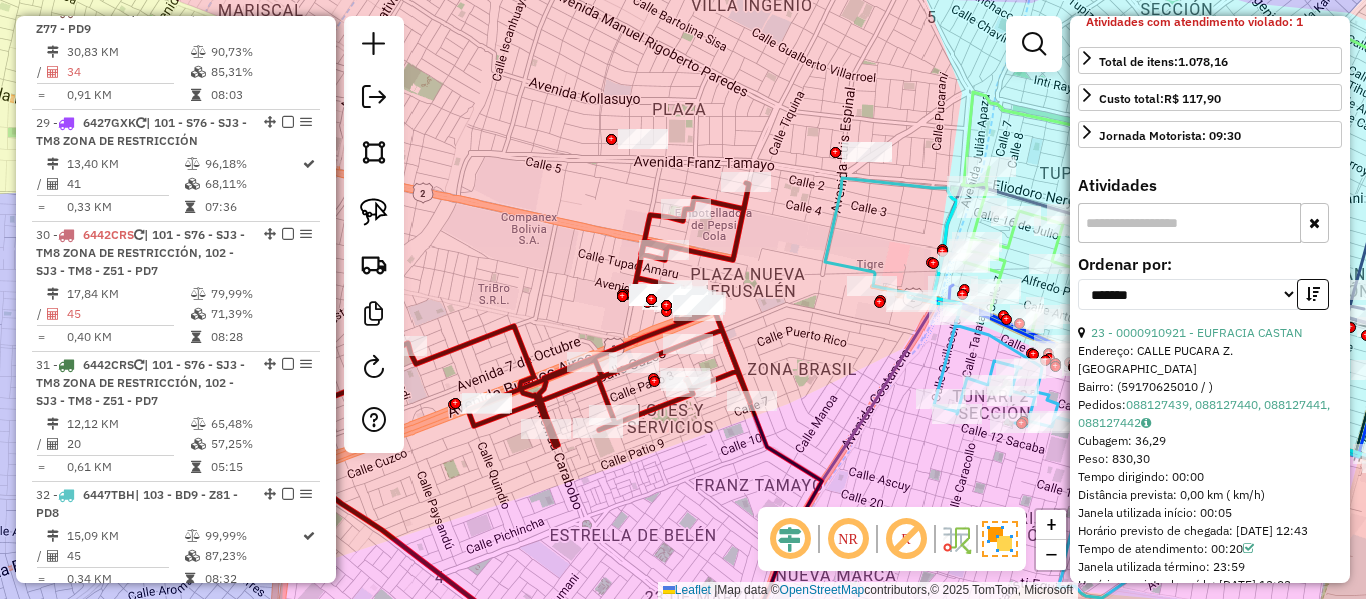 click 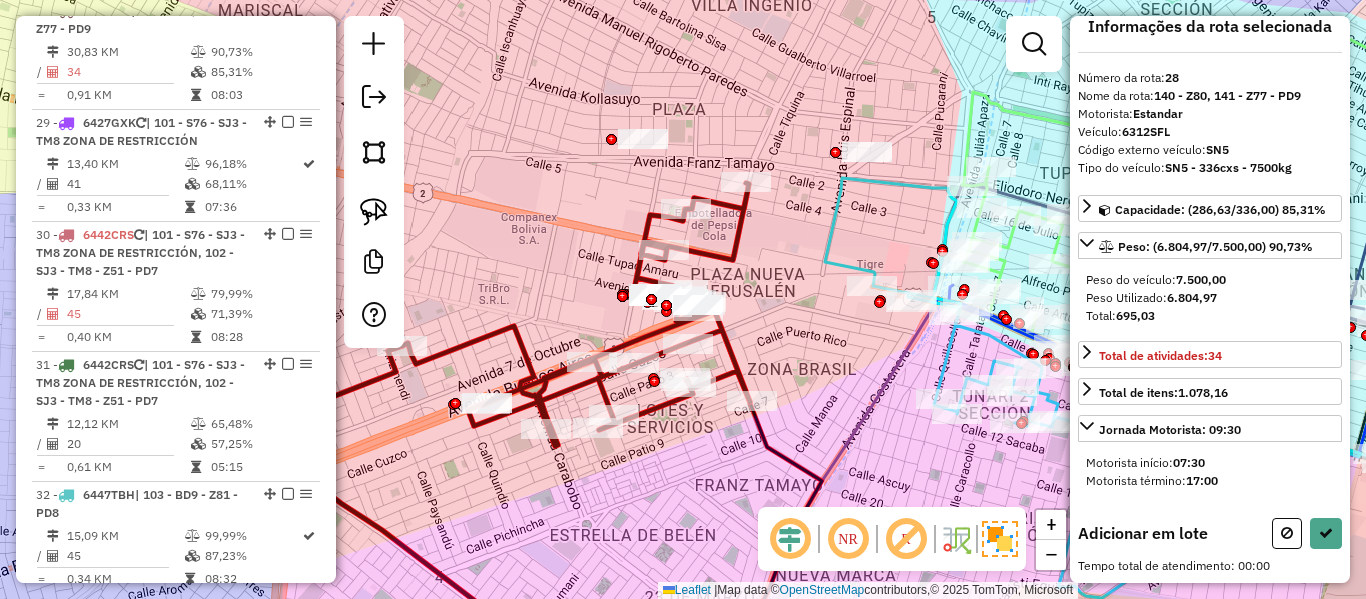 drag, startPoint x: 817, startPoint y: 325, endPoint x: 771, endPoint y: 349, distance: 51.884487 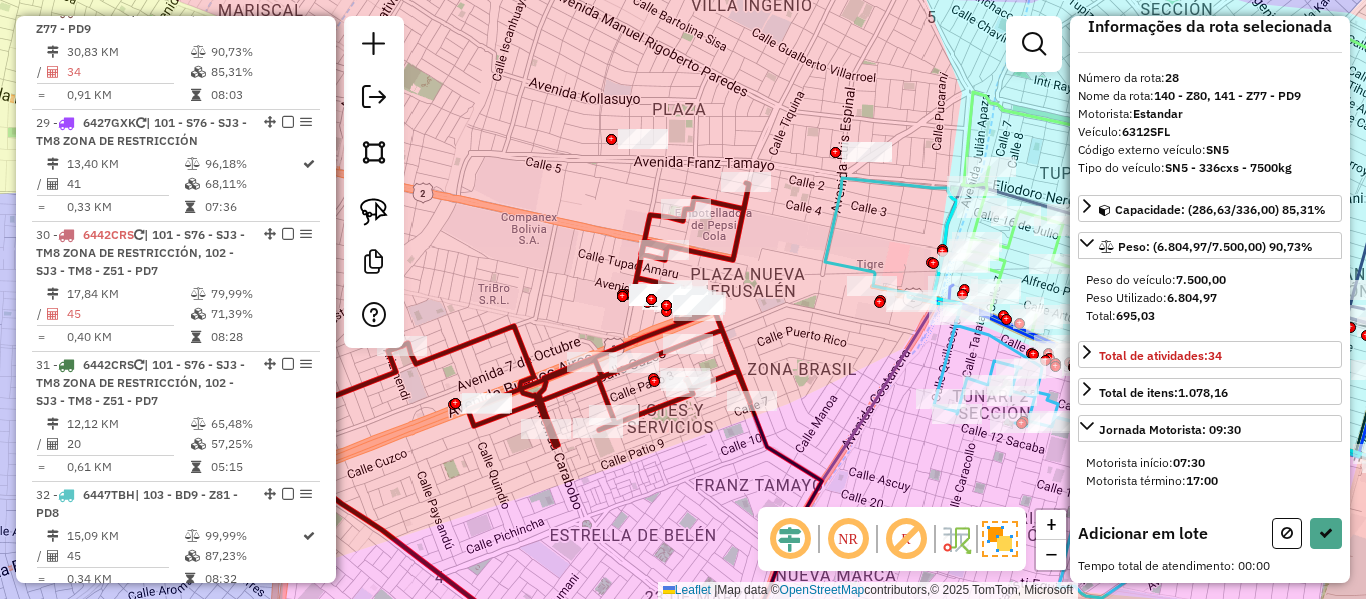 click on "Janela de atendimento Grade de atendimento Capacidade Transportadoras Veículos Cliente Pedidos  Rotas Selecione os dias de semana para filtrar as janelas de atendimento  Seg   Ter   Qua   Qui   Sex   Sáb   Dom  Informe o período da janela de atendimento: De: Até:  Filtrar exatamente a janela do cliente  Considerar janela de atendimento padrão  Selecione os dias de semana para filtrar as grades de atendimento  Seg   Ter   Qua   Qui   Sex   Sáb   Dom   Considerar clientes sem dia de atendimento cadastrado  Clientes fora do dia de atendimento selecionado Filtrar as atividades entre os valores definidos abaixo:  Peso mínimo:   Peso máximo:   Cubagem mínima:   Cubagem máxima:   De:   Até:  Filtrar as atividades entre o tempo de atendimento definido abaixo:  De:   Até:   Considerar capacidade total dos clientes não roteirizados Transportadora: Selecione um ou mais itens Tipo de veículo: Selecione um ou mais itens Veículo: Selecione um ou mais itens Motorista: Selecione um ou mais itens Nome: Rótulo:" 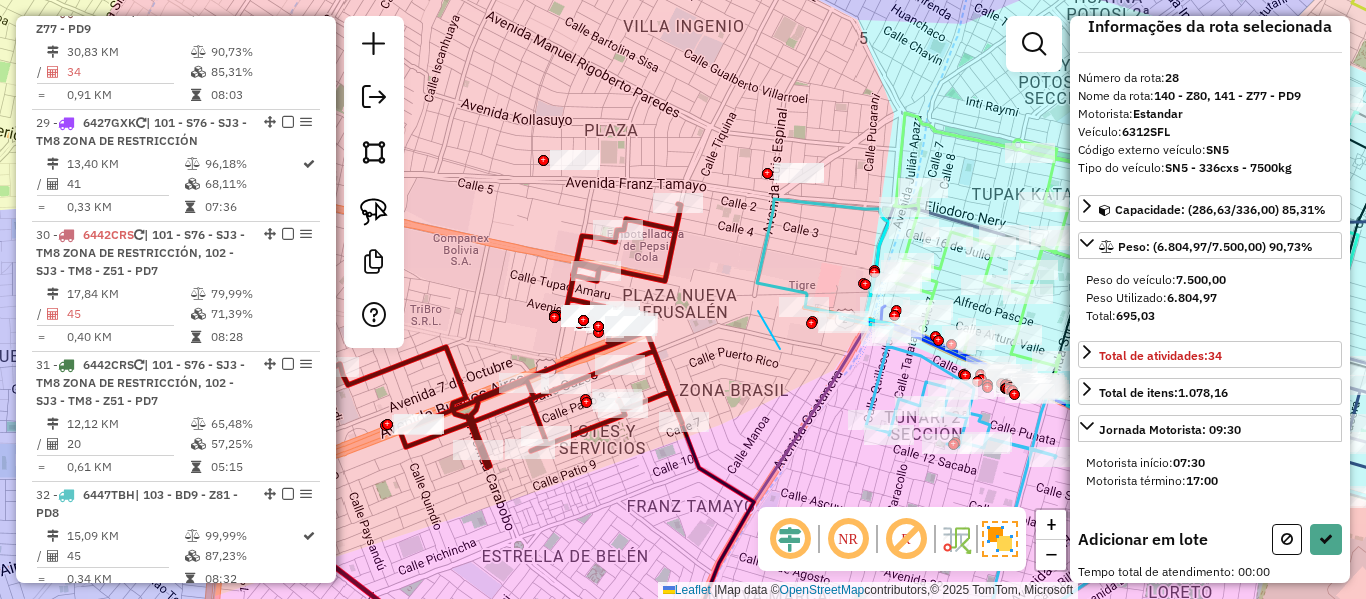 scroll, scrollTop: 29, scrollLeft: 0, axis: vertical 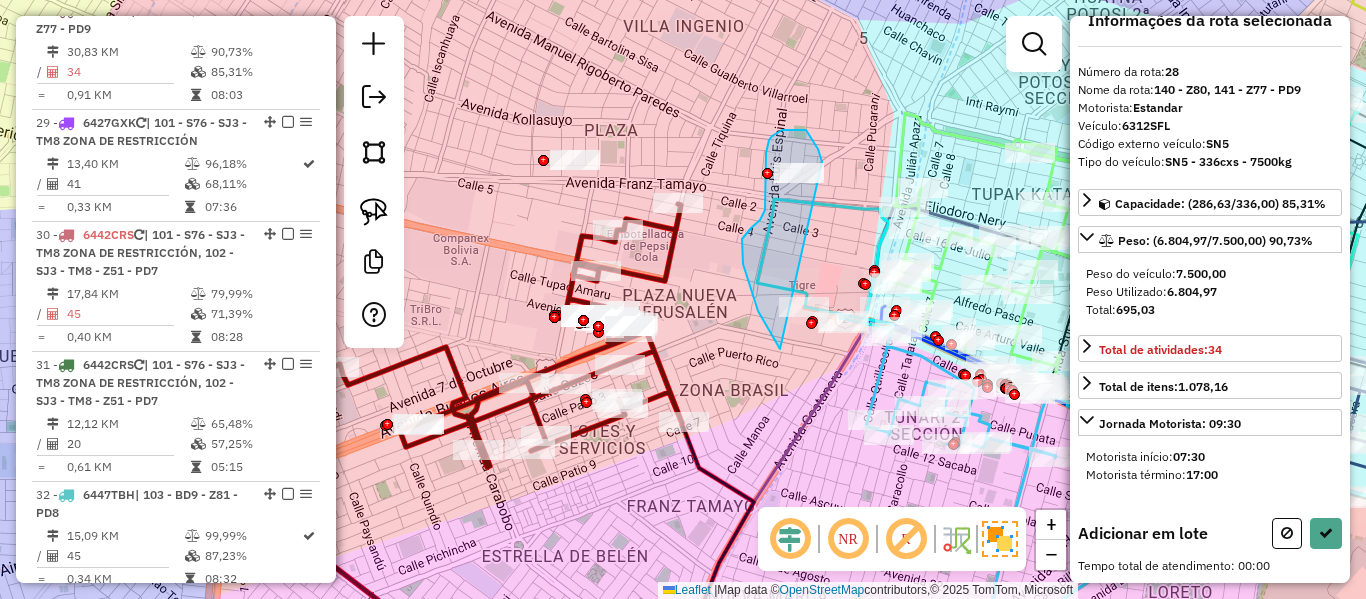 drag, startPoint x: 758, startPoint y: 311, endPoint x: 823, endPoint y: 201, distance: 127.769325 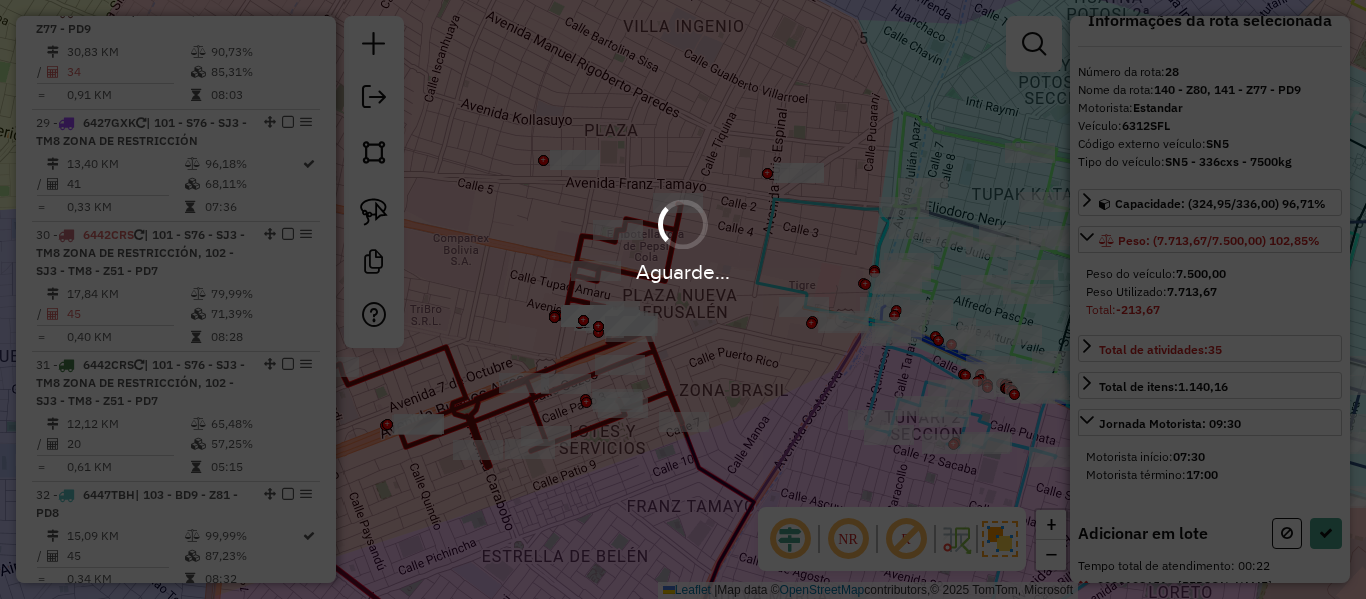 scroll, scrollTop: 31, scrollLeft: 0, axis: vertical 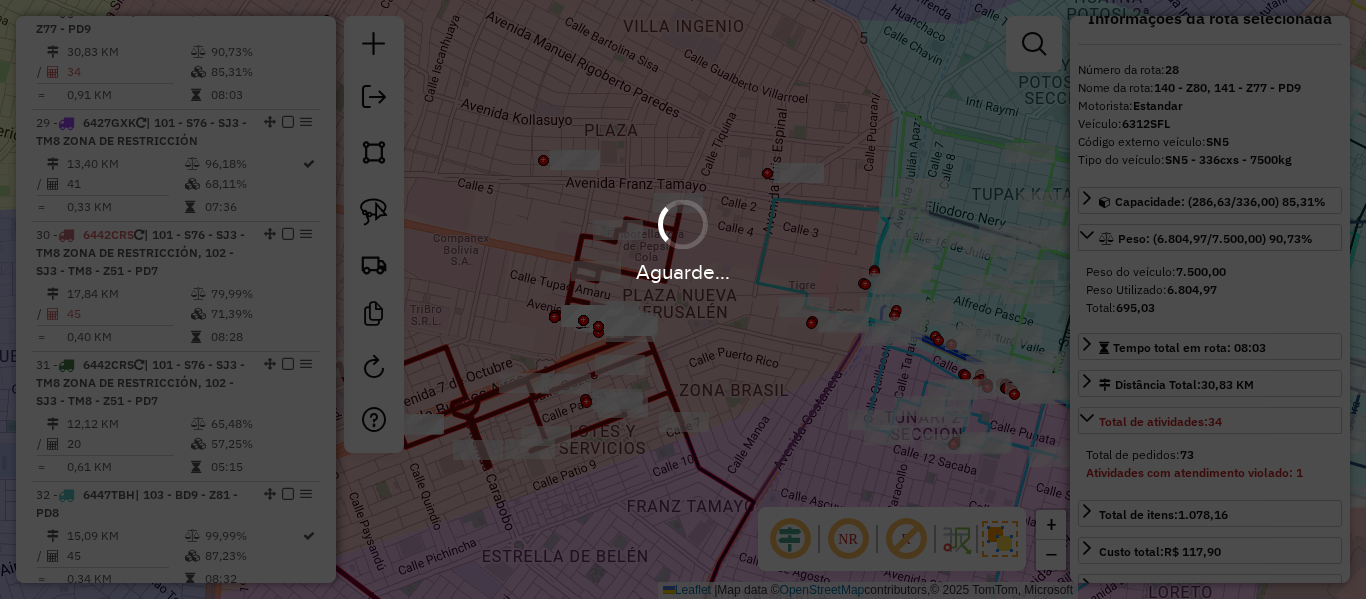 click on "Aguarde..." at bounding box center (683, 271) 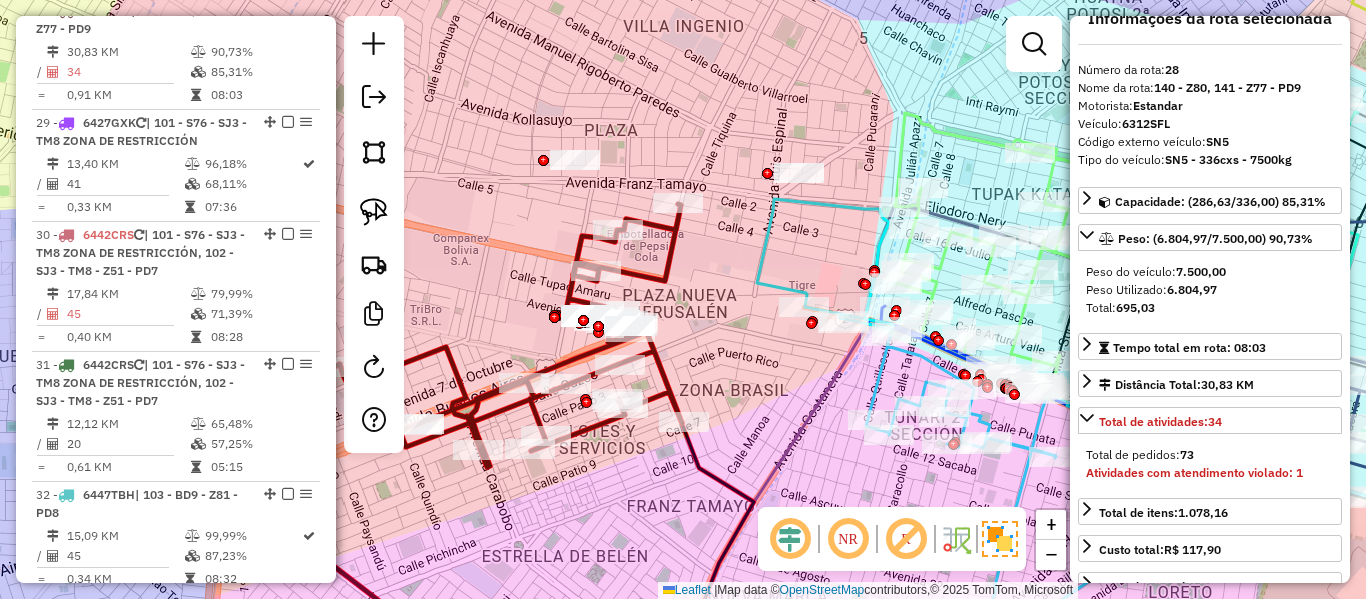 click 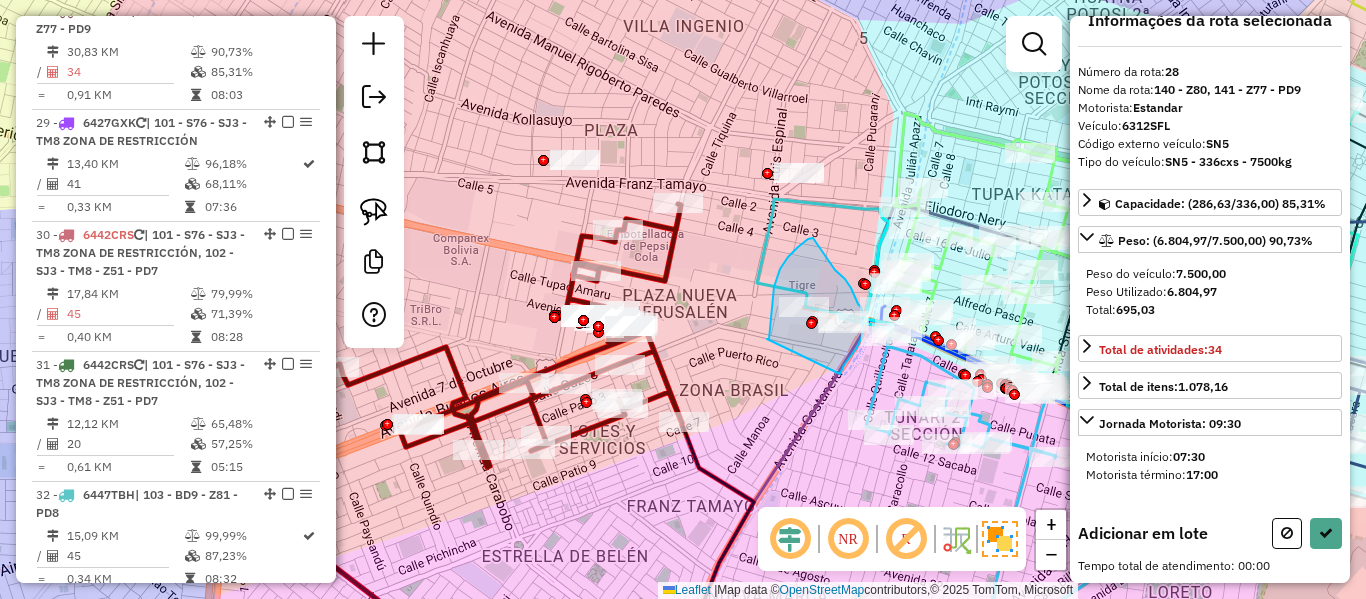 drag, startPoint x: 774, startPoint y: 287, endPoint x: 830, endPoint y: 374, distance: 103.46497 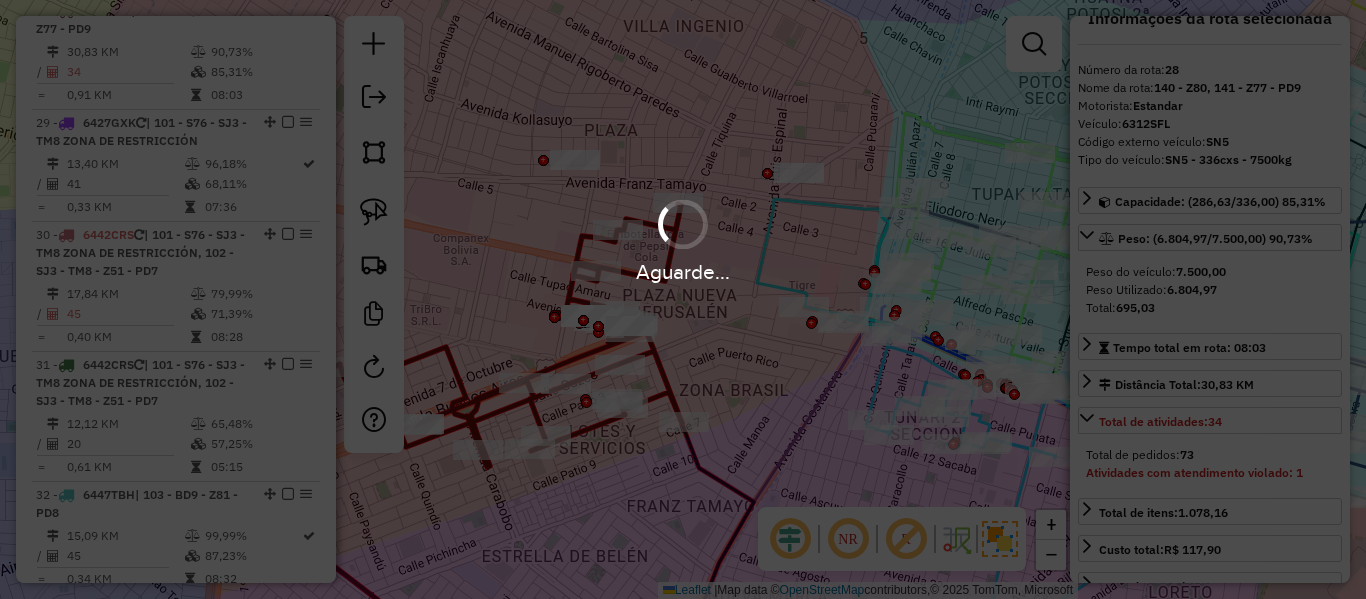 click at bounding box center [682, 223] 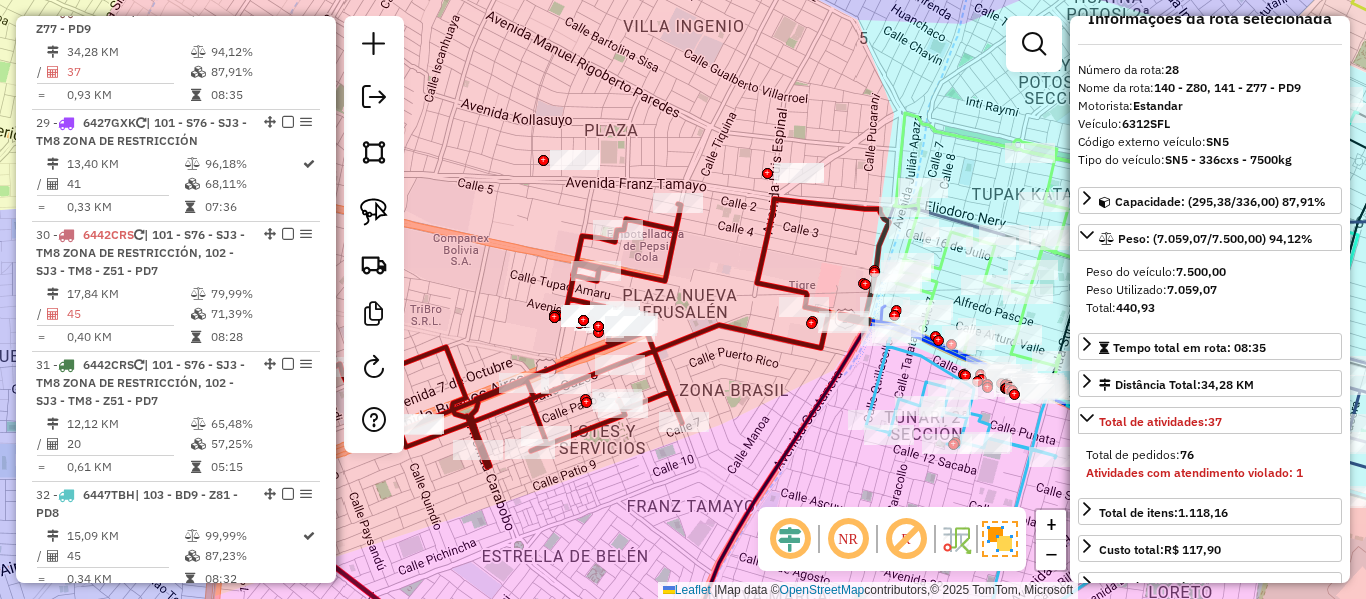 click 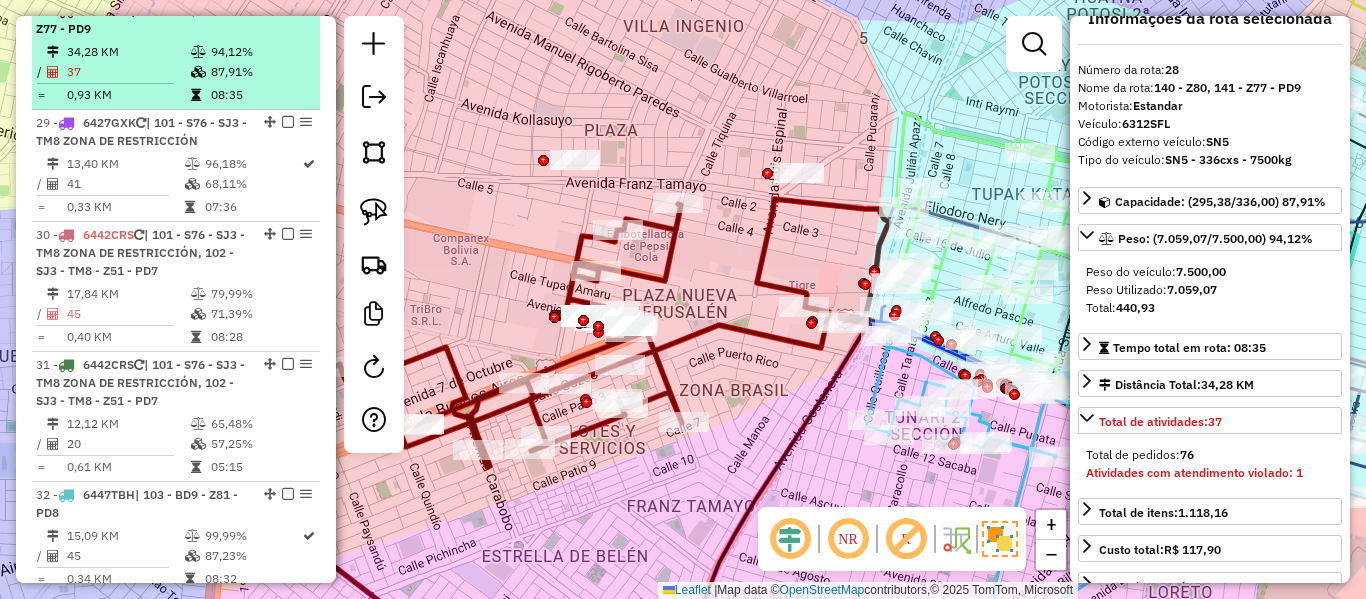 click at bounding box center (288, 10) 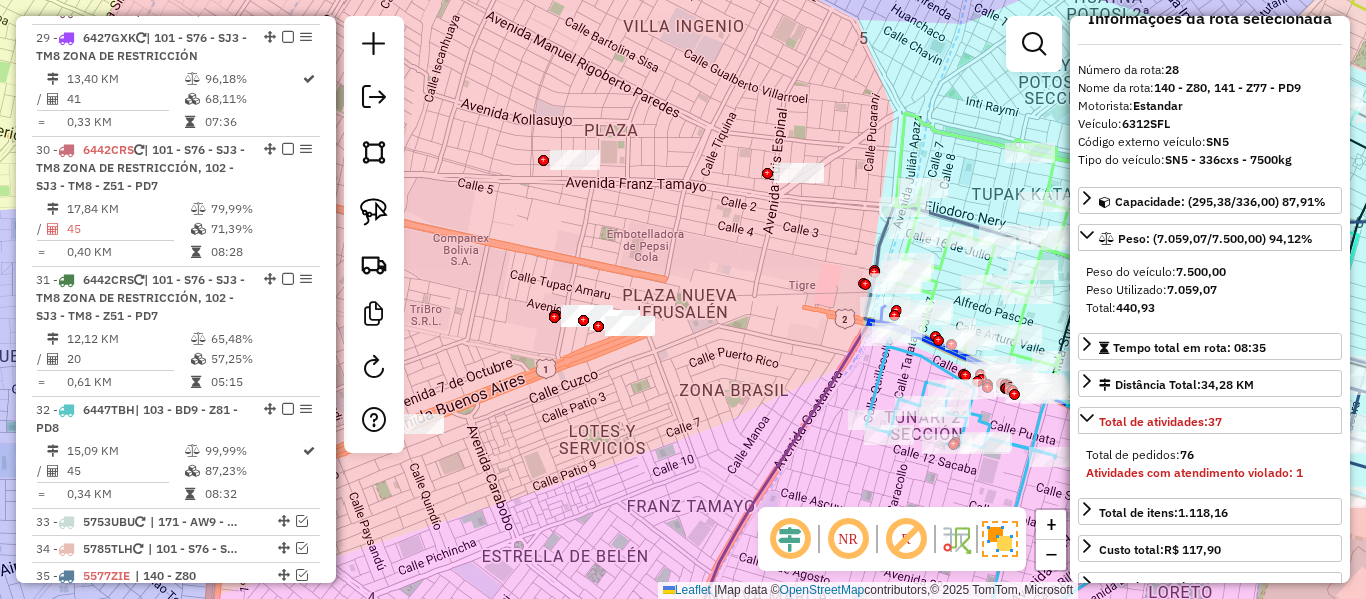 drag, startPoint x: 665, startPoint y: 346, endPoint x: 597, endPoint y: 273, distance: 99.764725 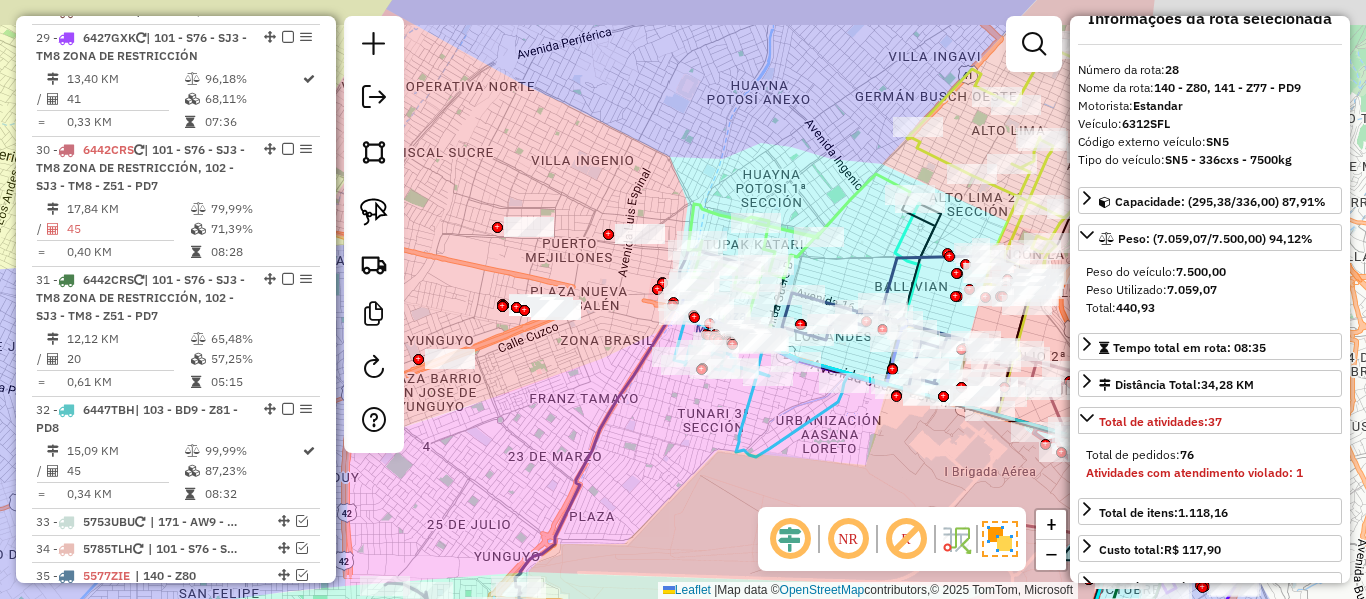drag, startPoint x: 796, startPoint y: 134, endPoint x: 609, endPoint y: 253, distance: 221.65288 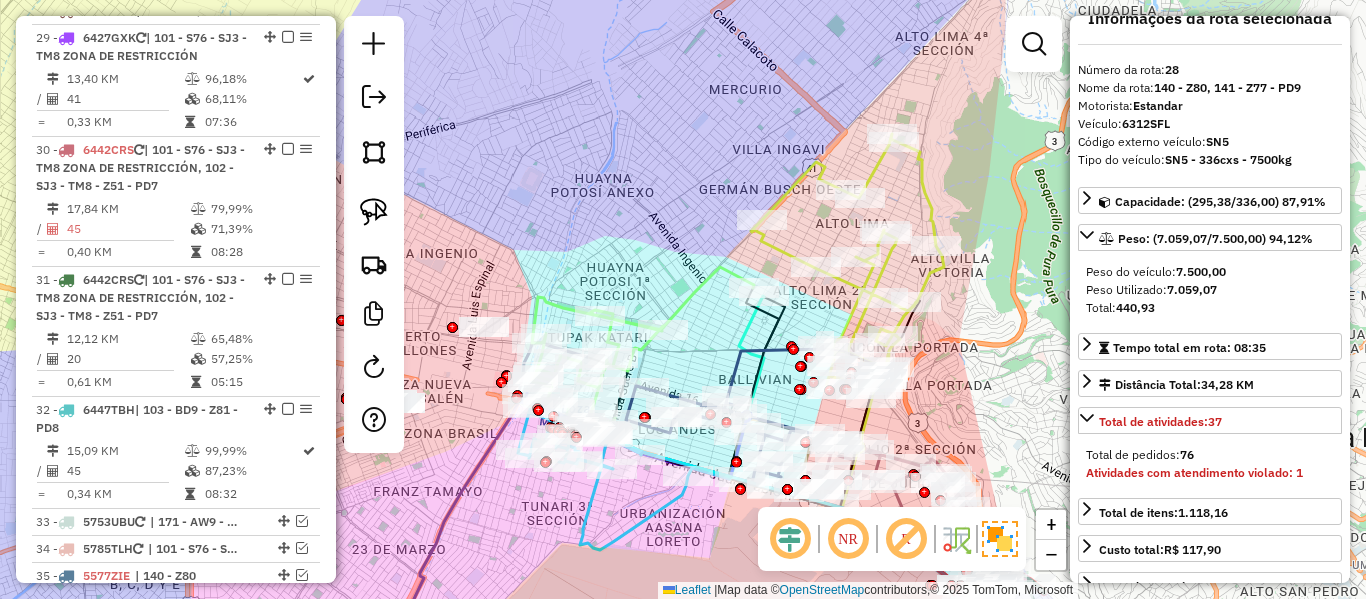 drag, startPoint x: 685, startPoint y: 177, endPoint x: 843, endPoint y: 97, distance: 177.09885 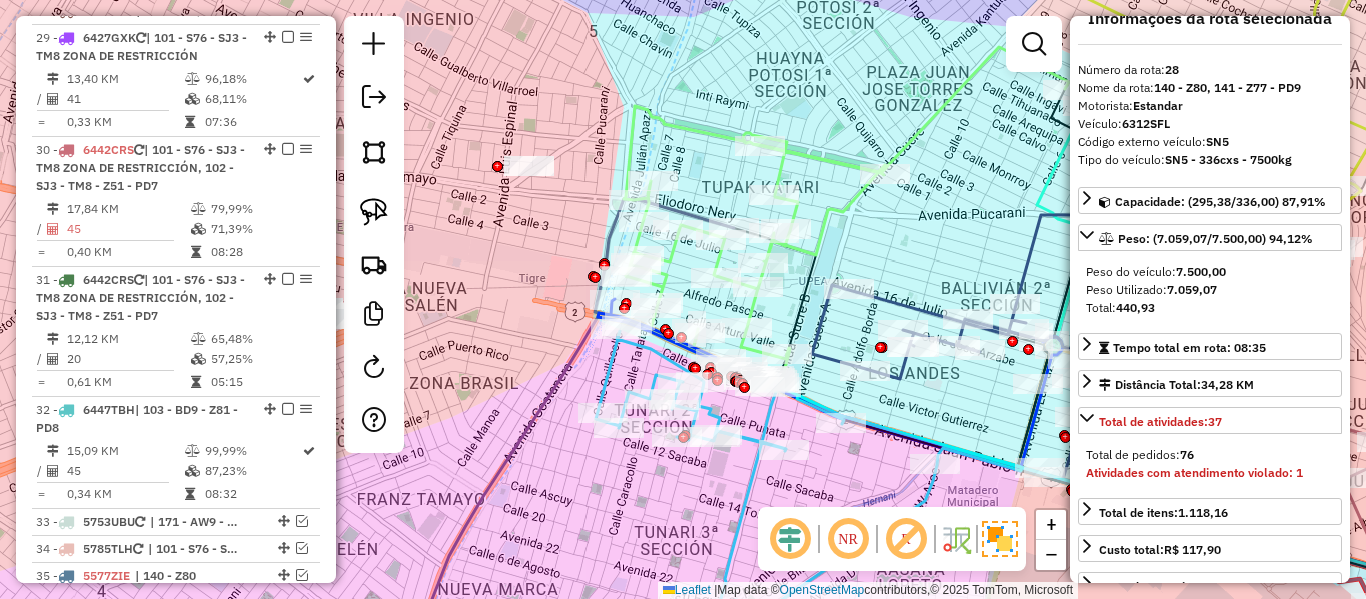 click 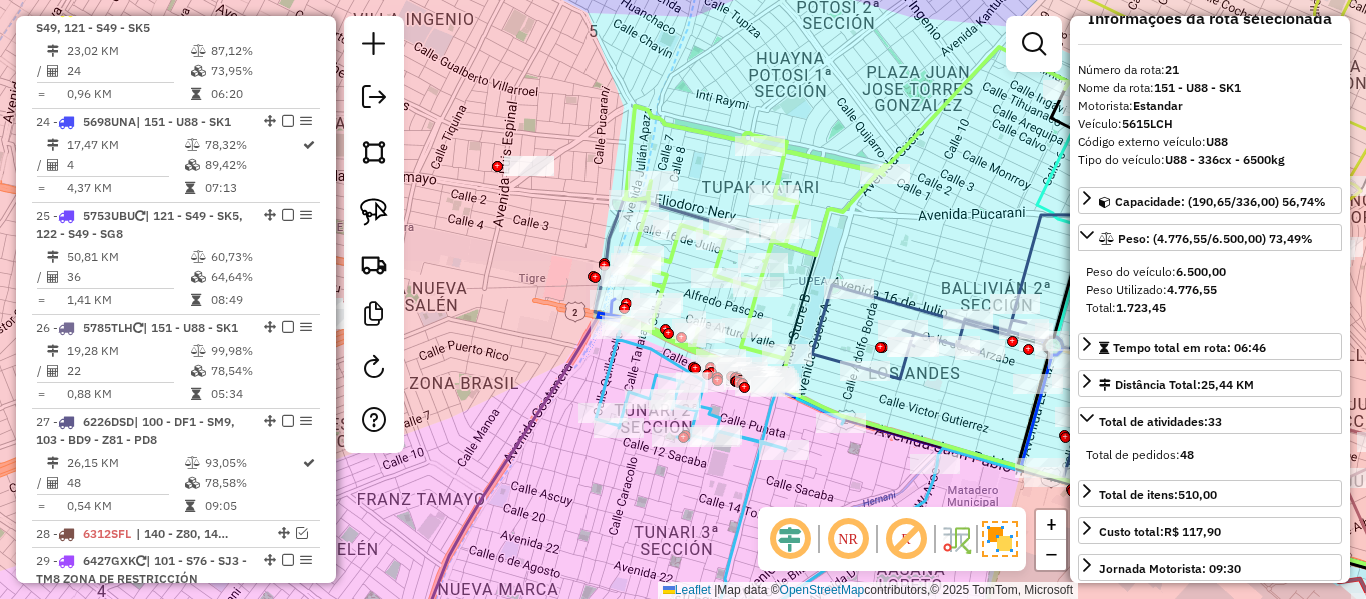scroll, scrollTop: 2408, scrollLeft: 0, axis: vertical 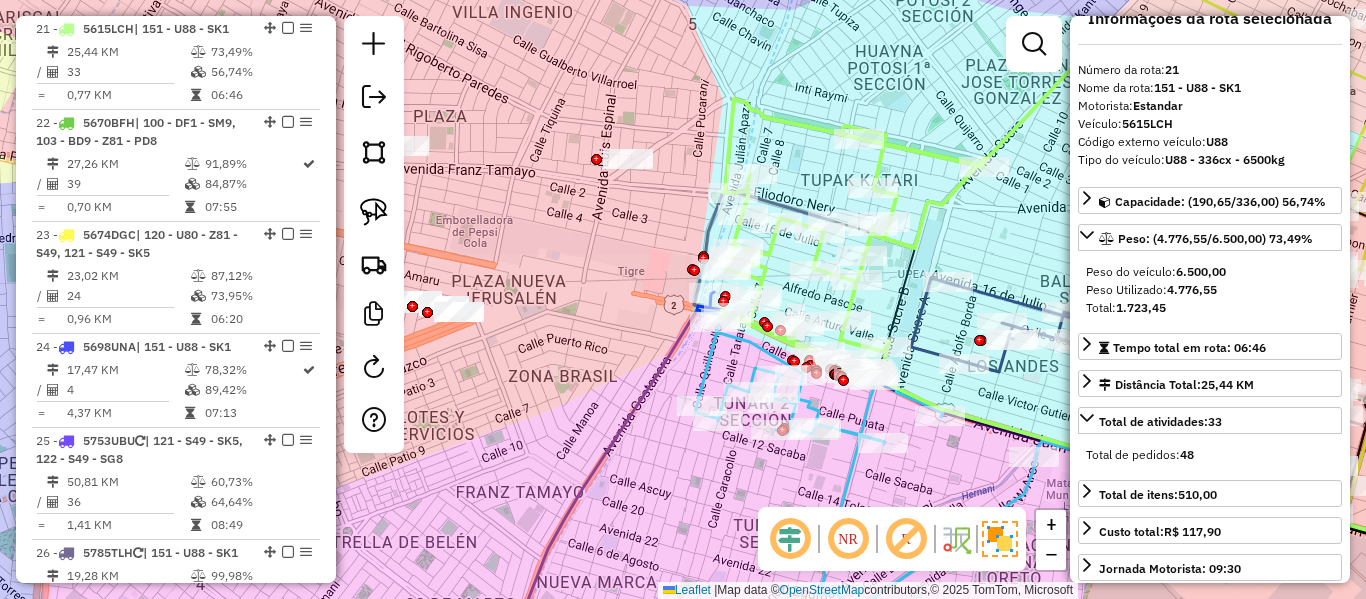 drag, startPoint x: 586, startPoint y: 298, endPoint x: 798, endPoint y: 291, distance: 212.11554 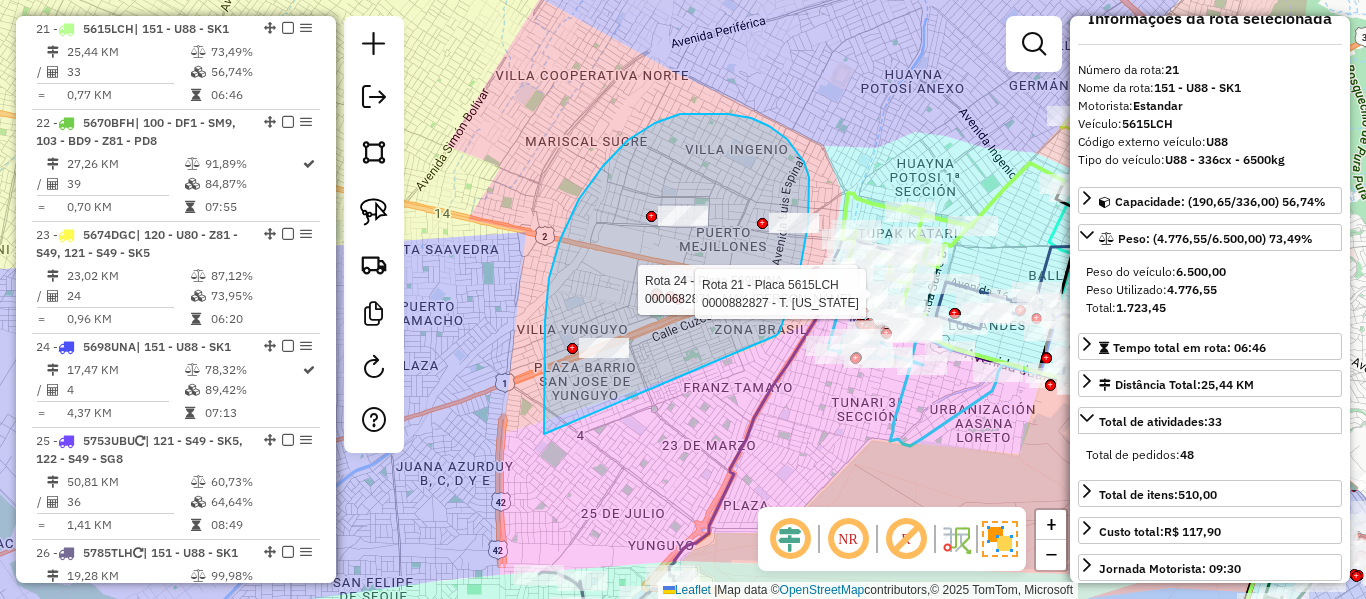 drag, startPoint x: 781, startPoint y: 327, endPoint x: 576, endPoint y: 479, distance: 255.20384 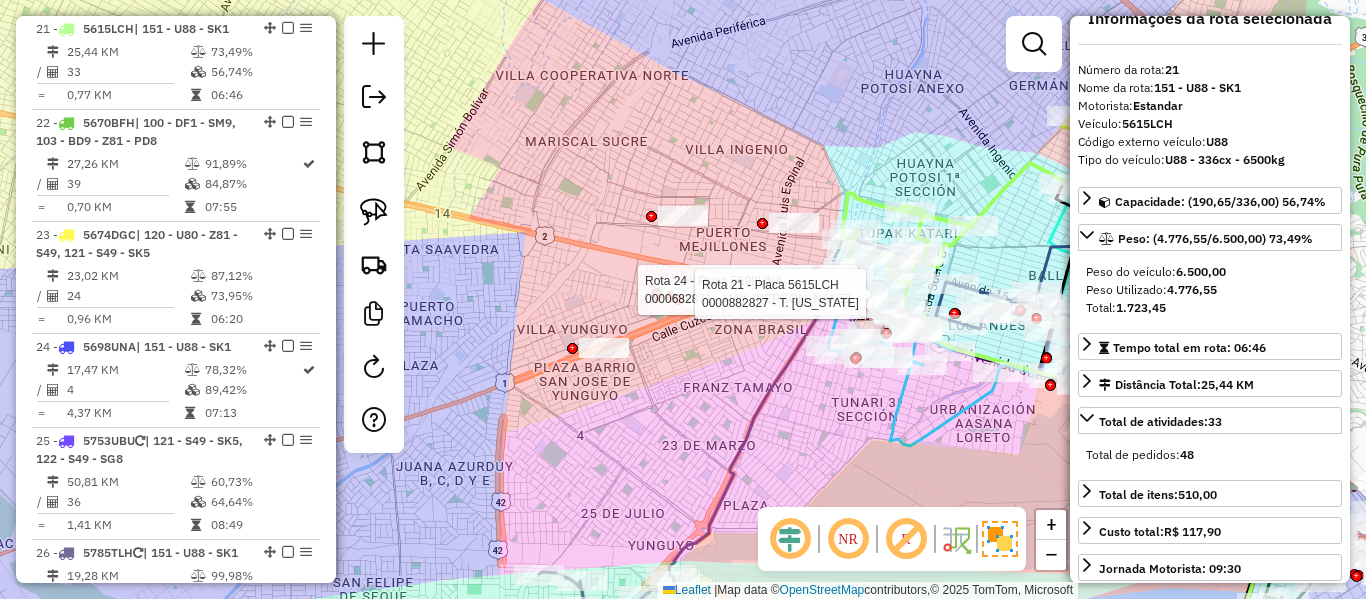 click 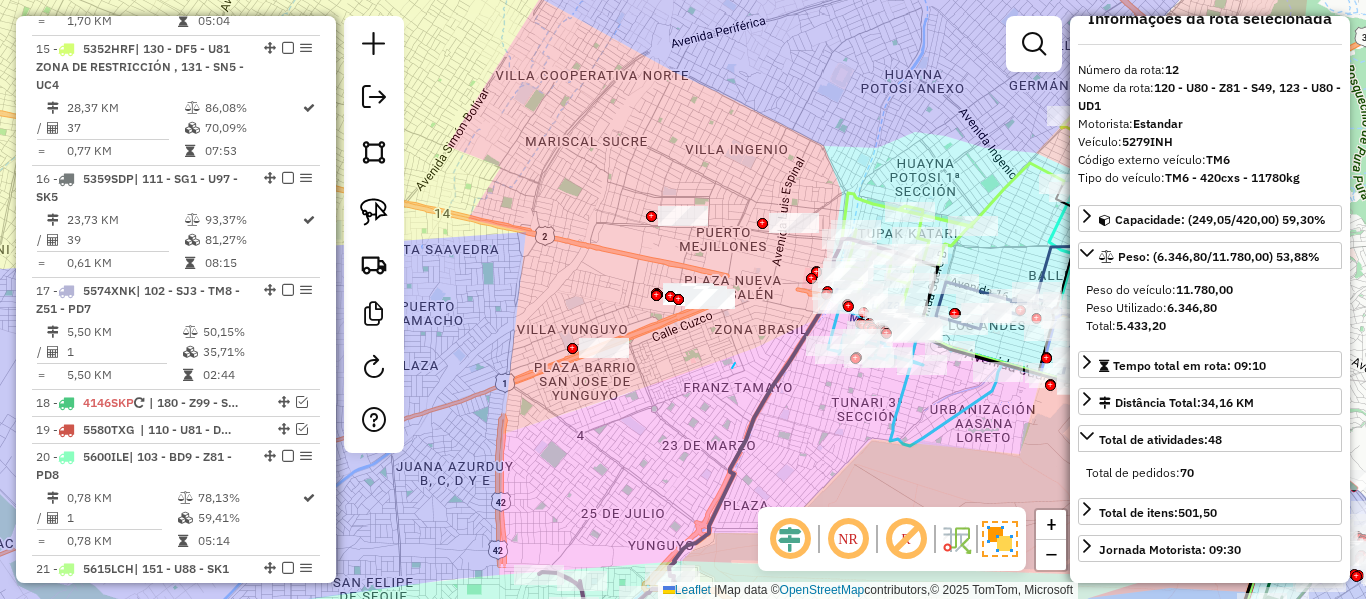scroll, scrollTop: 1637, scrollLeft: 0, axis: vertical 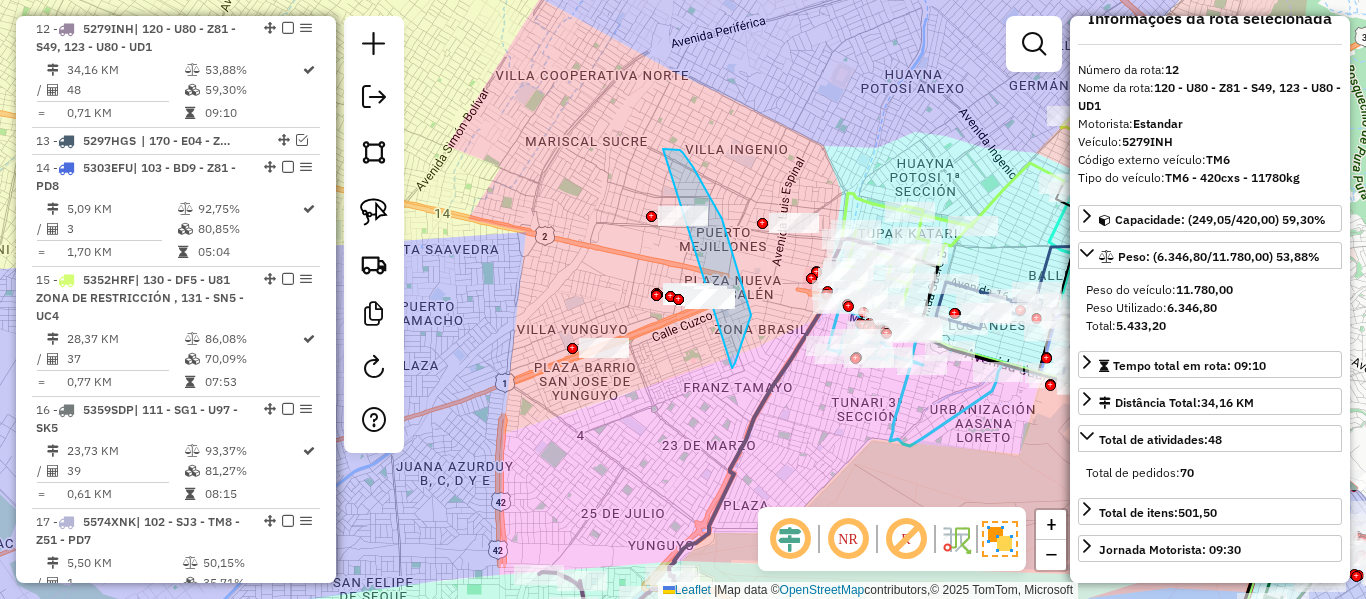 drag, startPoint x: 735, startPoint y: 363, endPoint x: 537, endPoint y: 469, distance: 224.58852 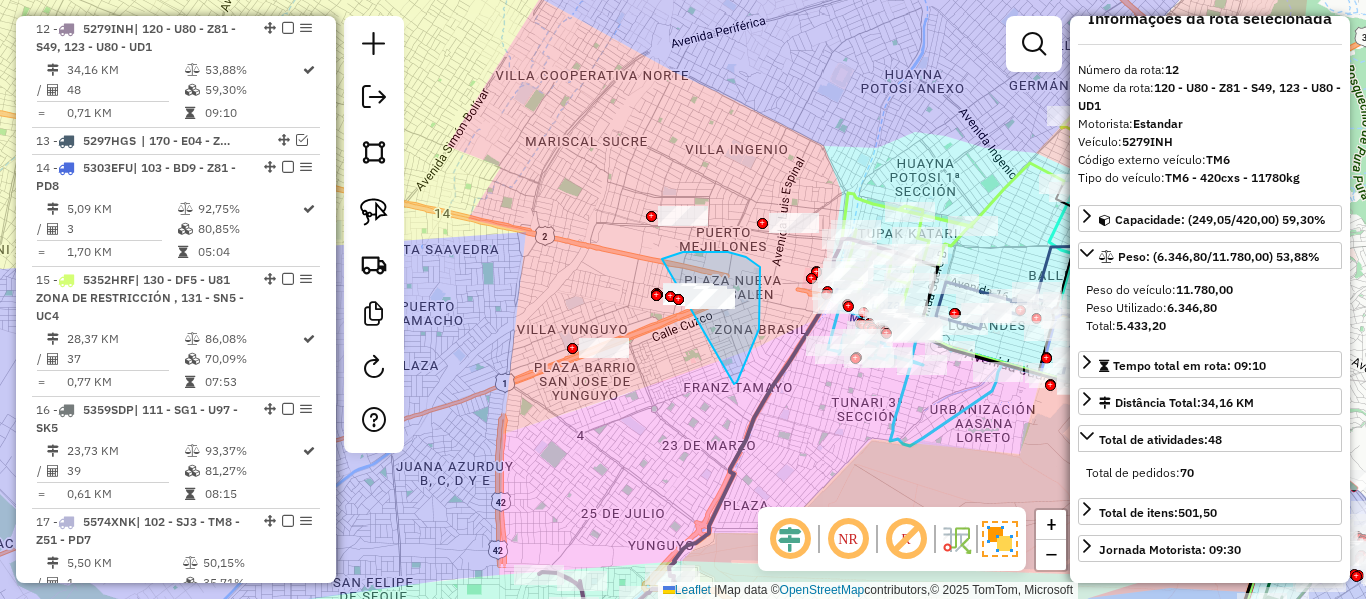 drag, startPoint x: 746, startPoint y: 257, endPoint x: 537, endPoint y: 423, distance: 266.90262 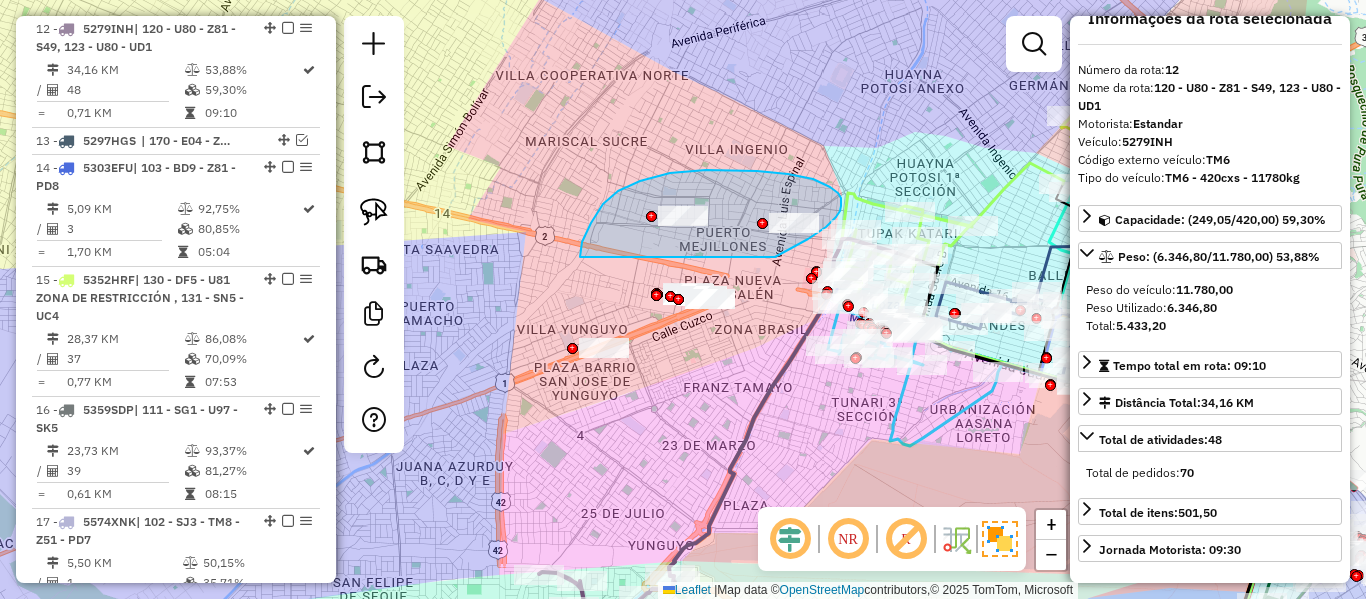 drag, startPoint x: 808, startPoint y: 239, endPoint x: 580, endPoint y: 263, distance: 229.25967 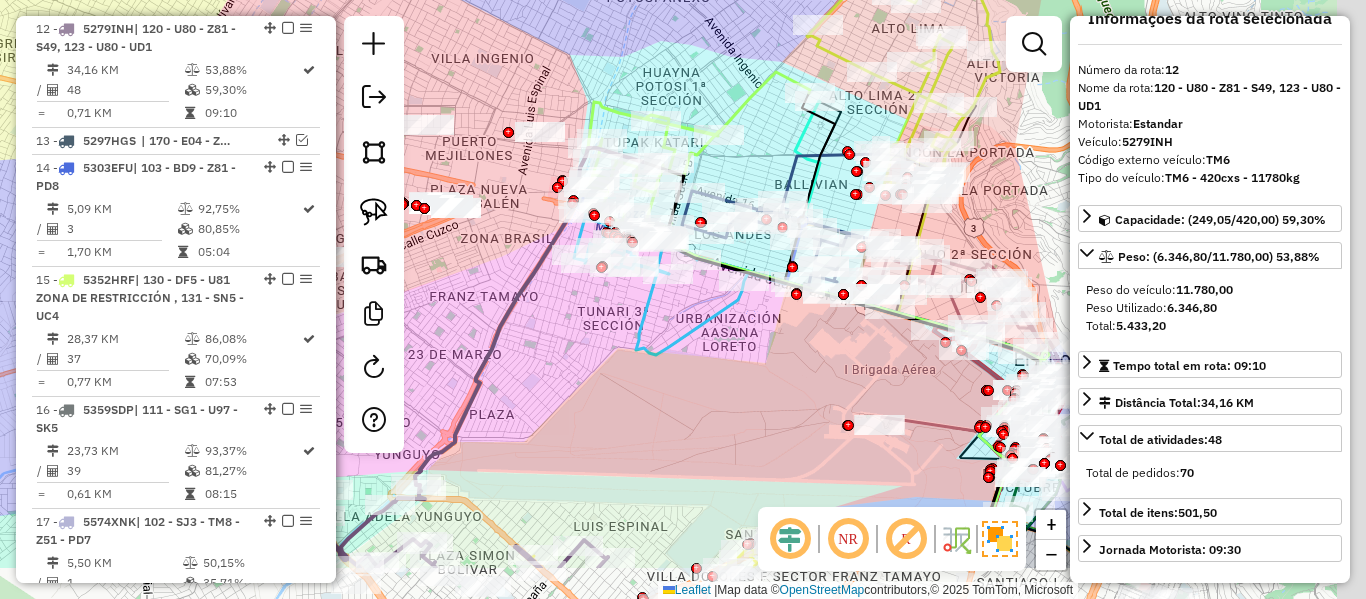 drag, startPoint x: 656, startPoint y: 341, endPoint x: 402, endPoint y: 250, distance: 269.8092 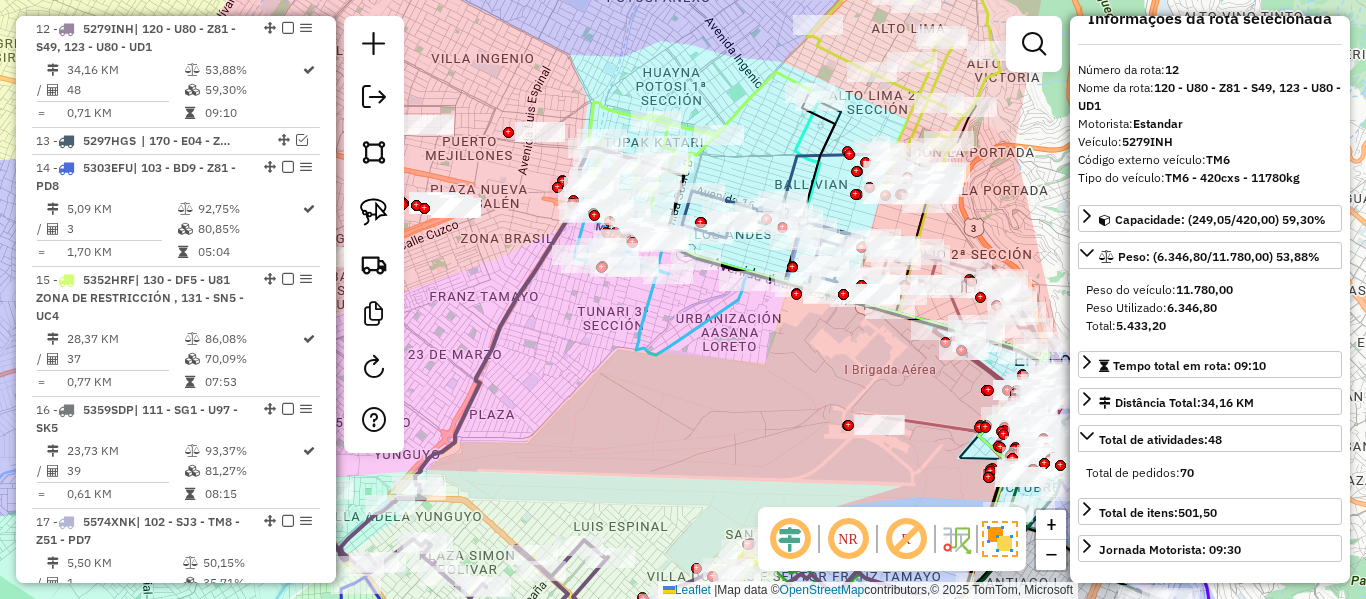click 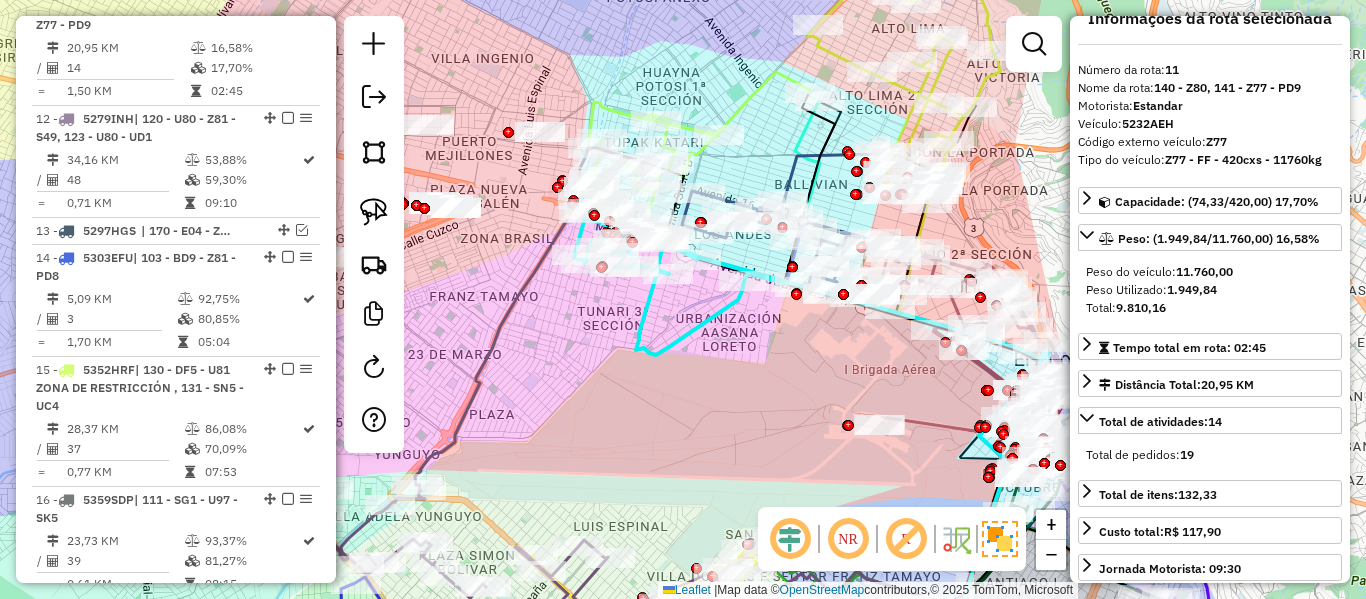 scroll, scrollTop: 1525, scrollLeft: 0, axis: vertical 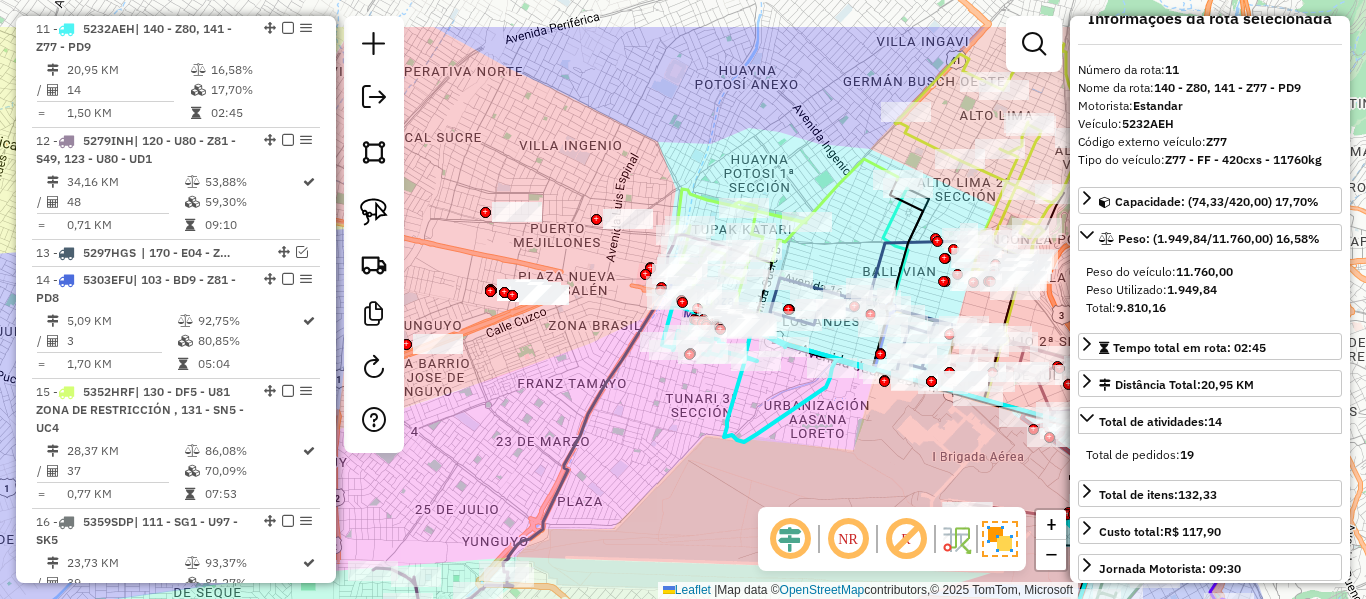 drag, startPoint x: 609, startPoint y: 326, endPoint x: 697, endPoint y: 413, distance: 123.745705 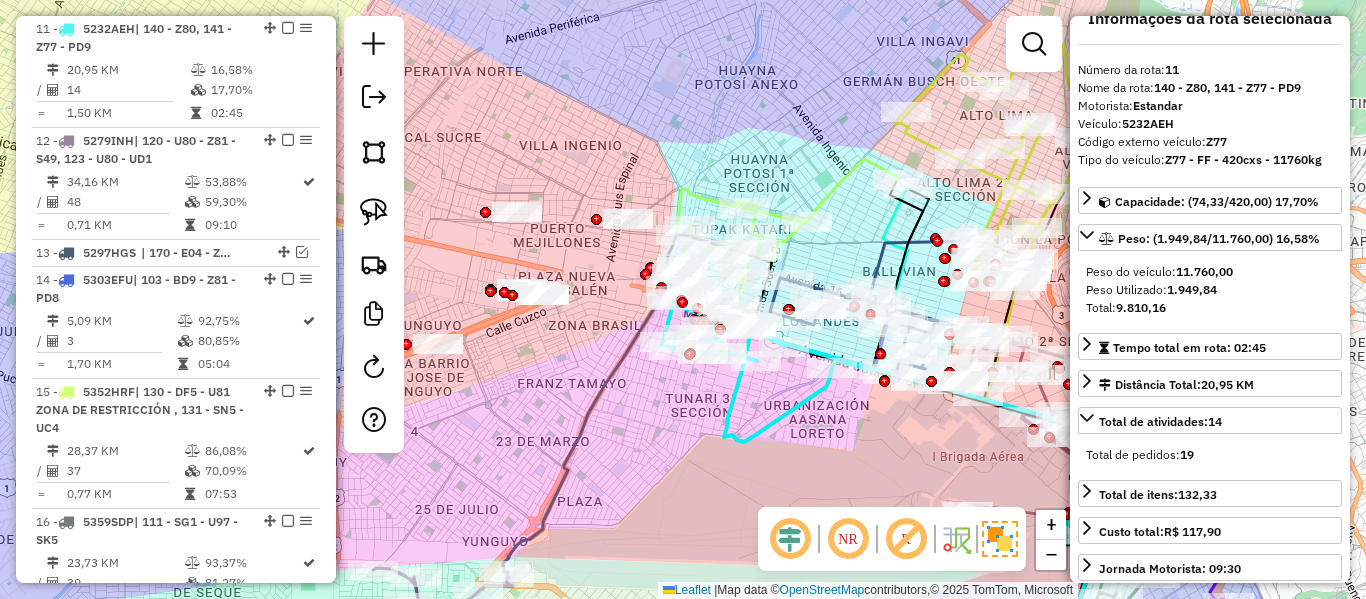 click 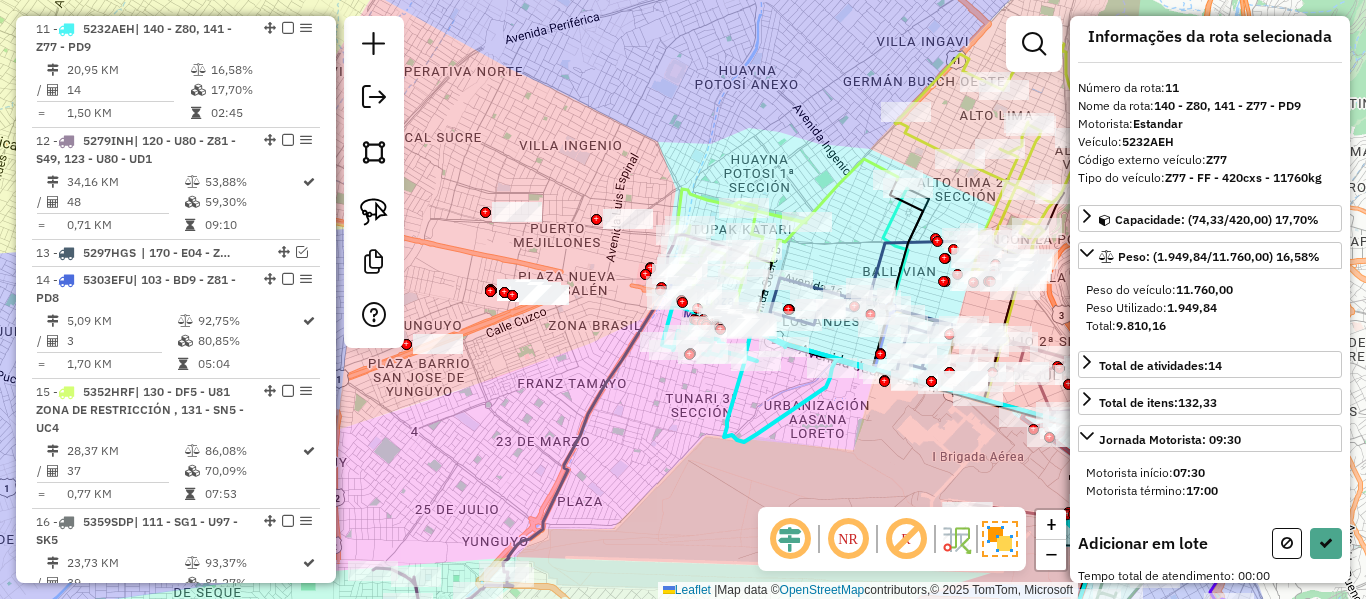 drag, startPoint x: 713, startPoint y: 394, endPoint x: 638, endPoint y: 383, distance: 75.802376 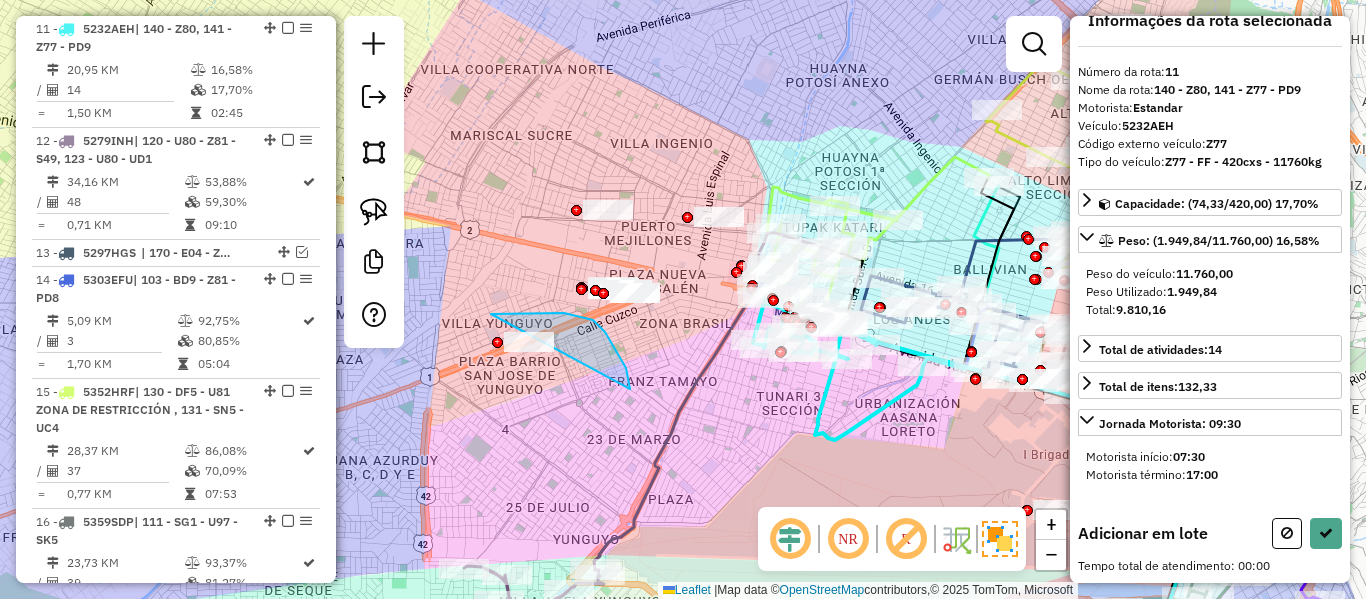 drag, startPoint x: 605, startPoint y: 332, endPoint x: 513, endPoint y: 395, distance: 111.503365 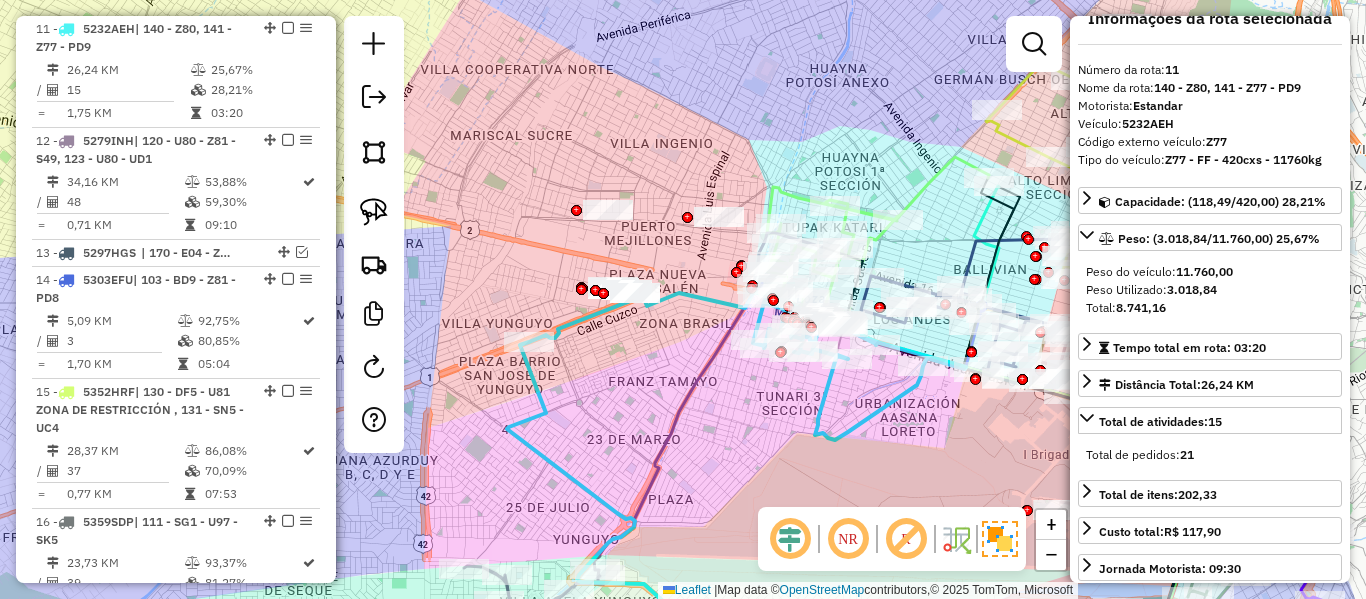 click 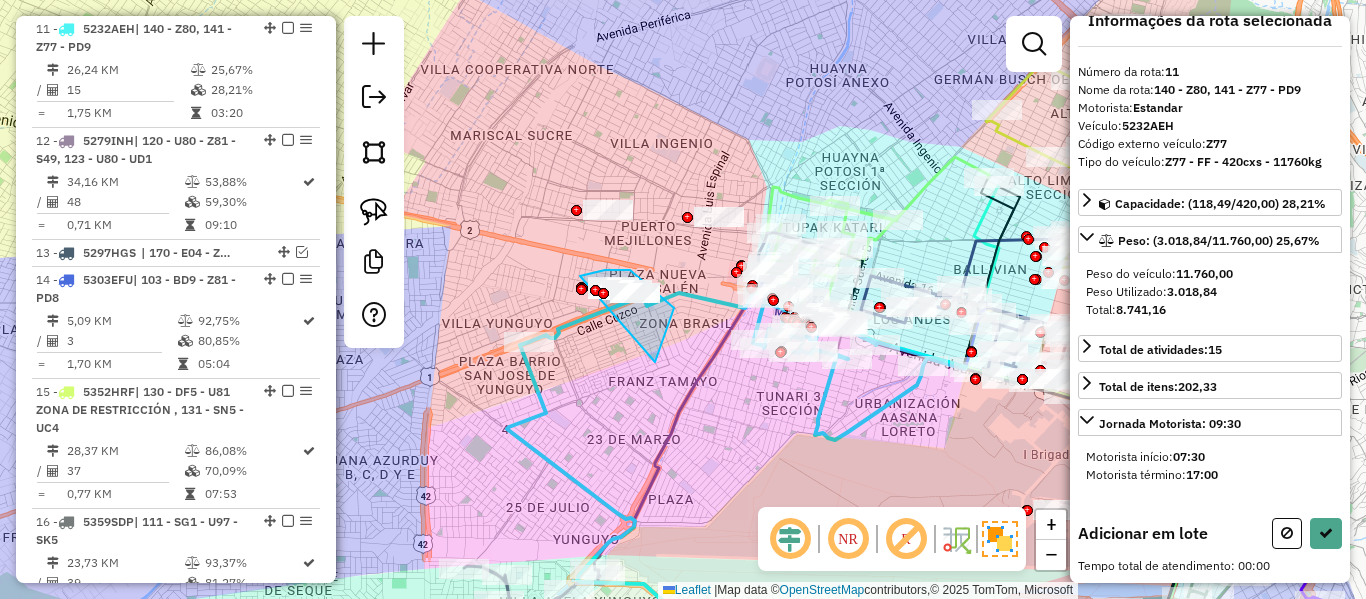 drag, startPoint x: 655, startPoint y: 362, endPoint x: 550, endPoint y: 311, distance: 116.73046 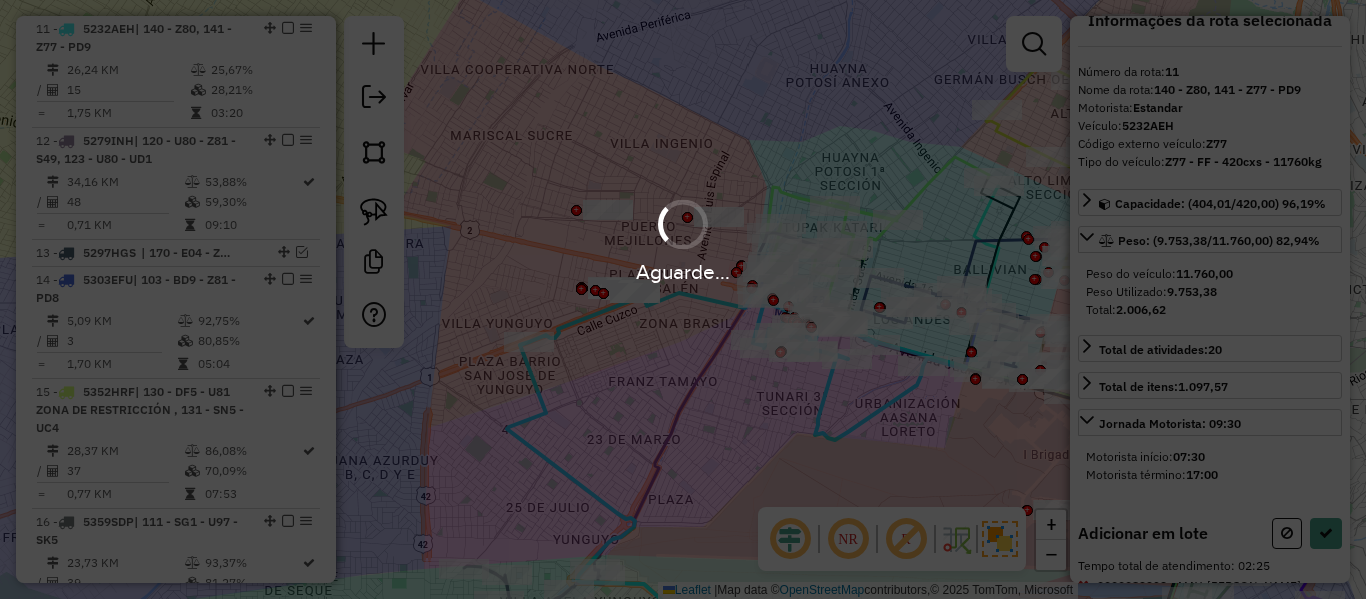 scroll, scrollTop: 31, scrollLeft: 0, axis: vertical 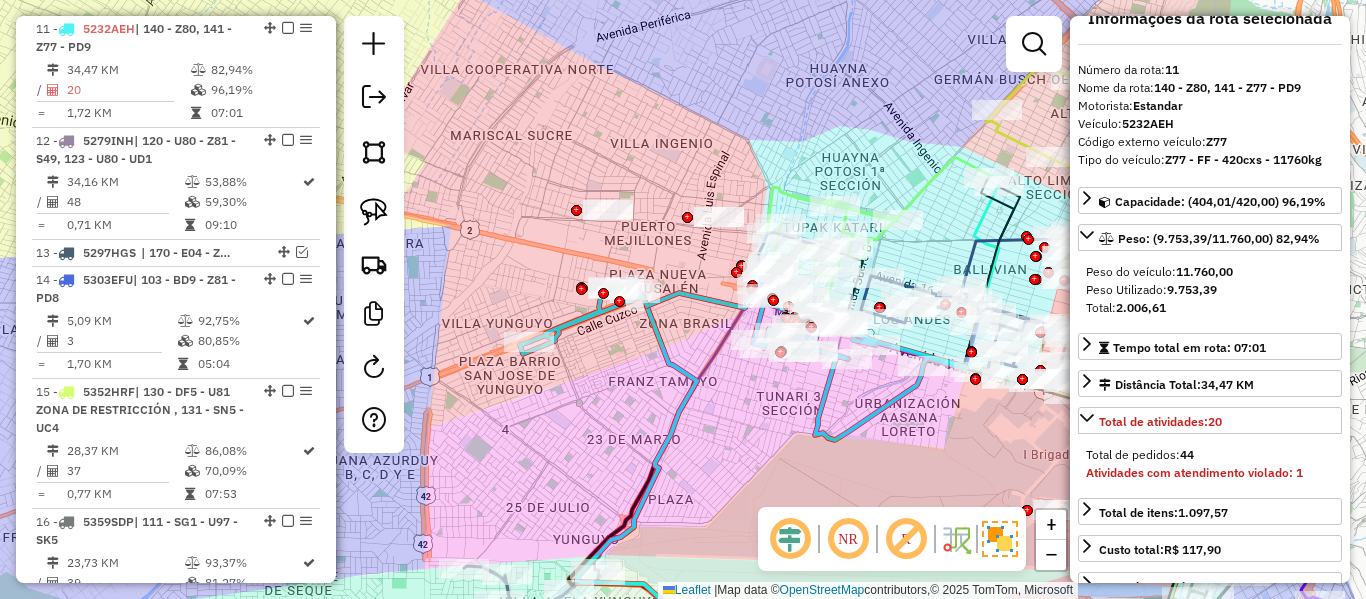 click 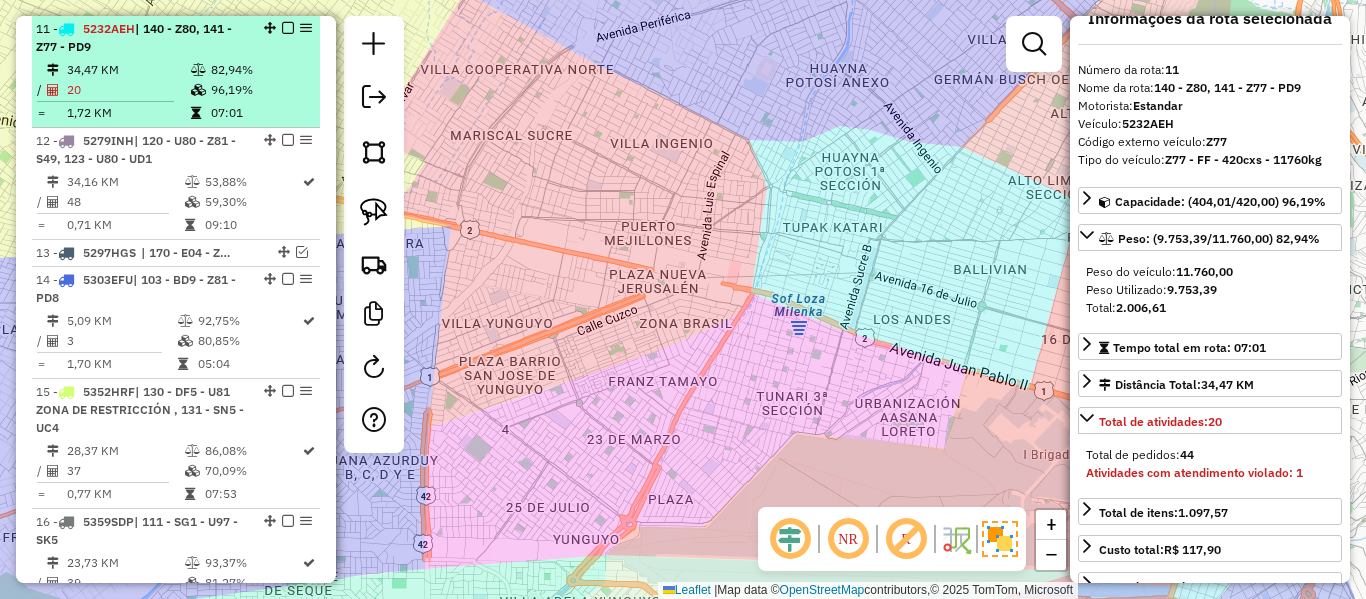 click on "96,19%" at bounding box center [260, 90] 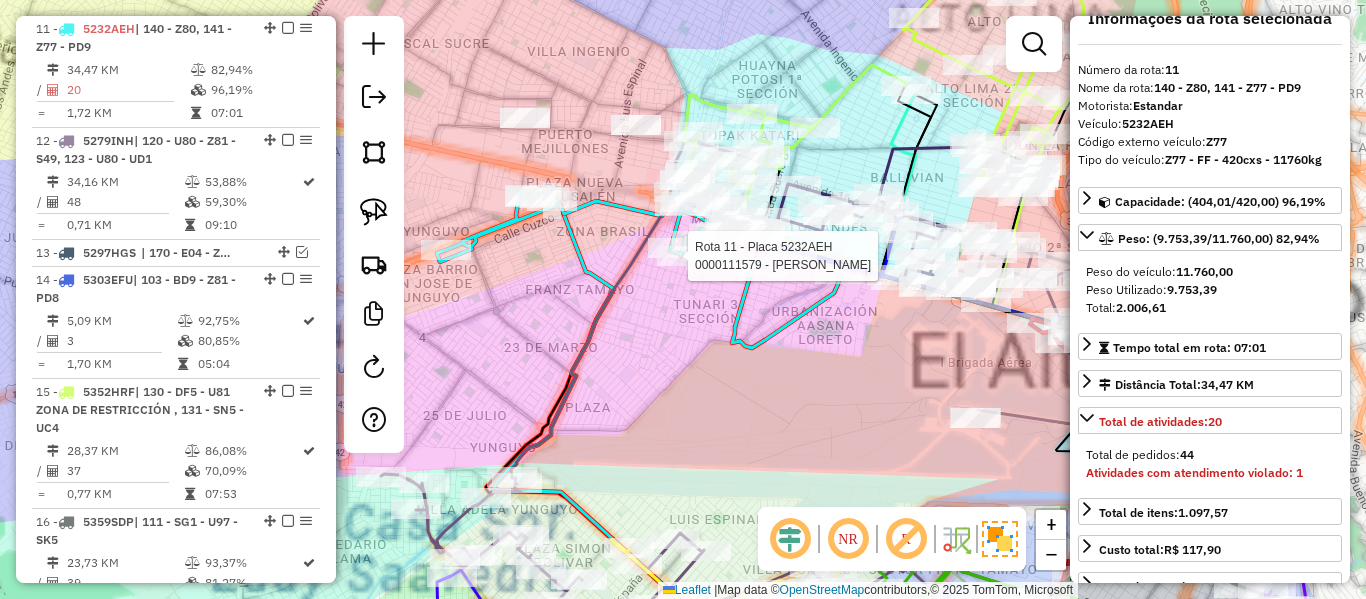 scroll, scrollTop: 3629, scrollLeft: 0, axis: vertical 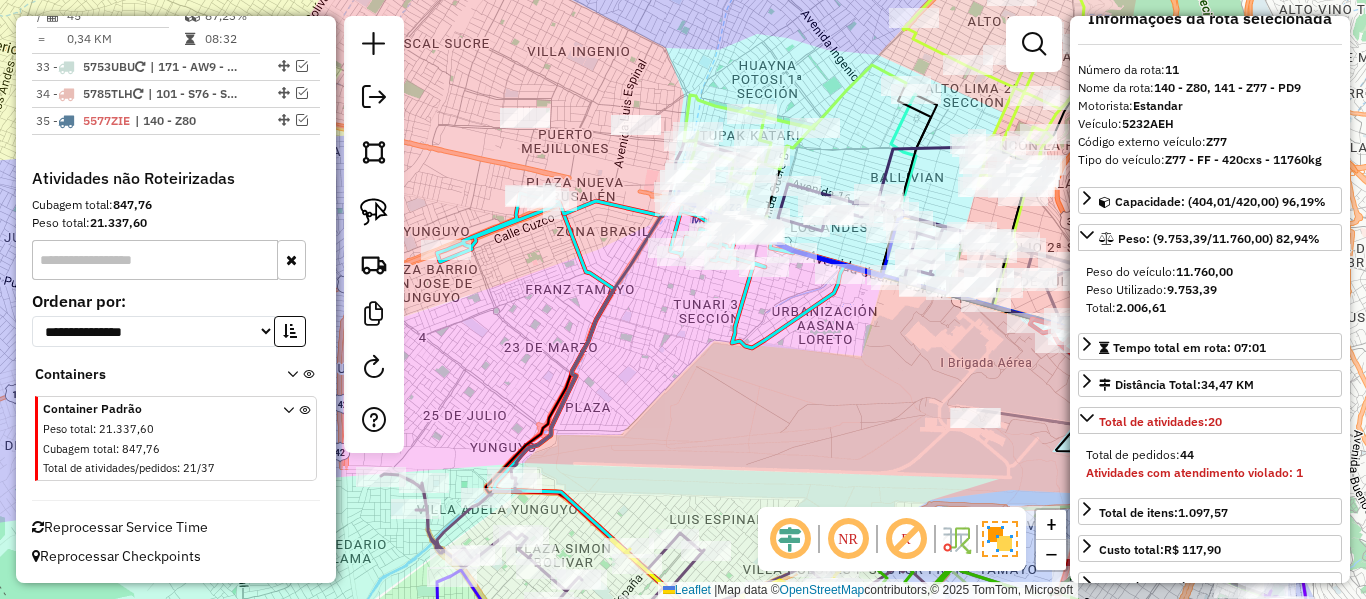 click 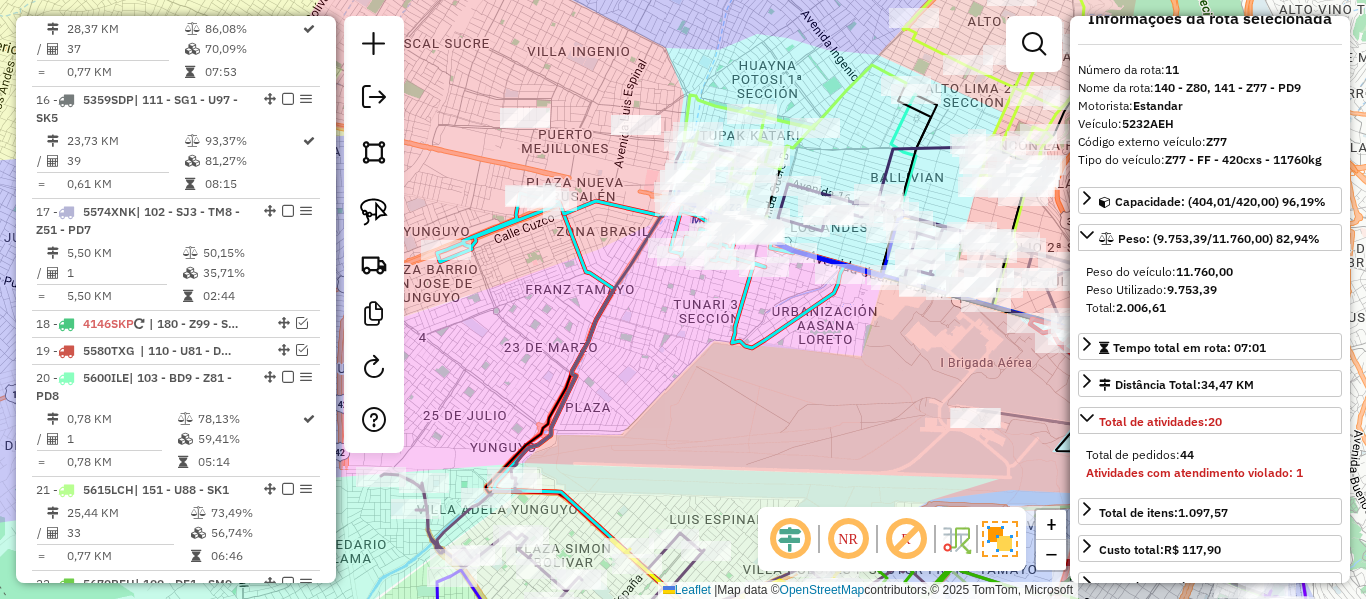 scroll, scrollTop: 1525, scrollLeft: 0, axis: vertical 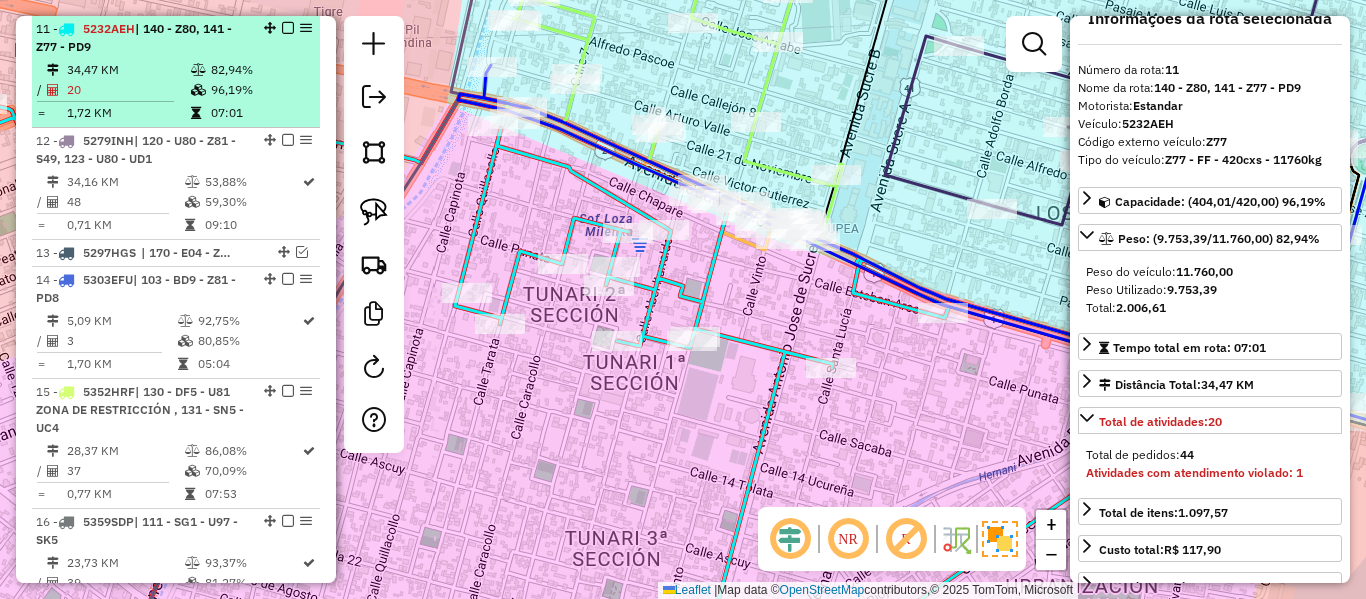 click at bounding box center [288, 28] 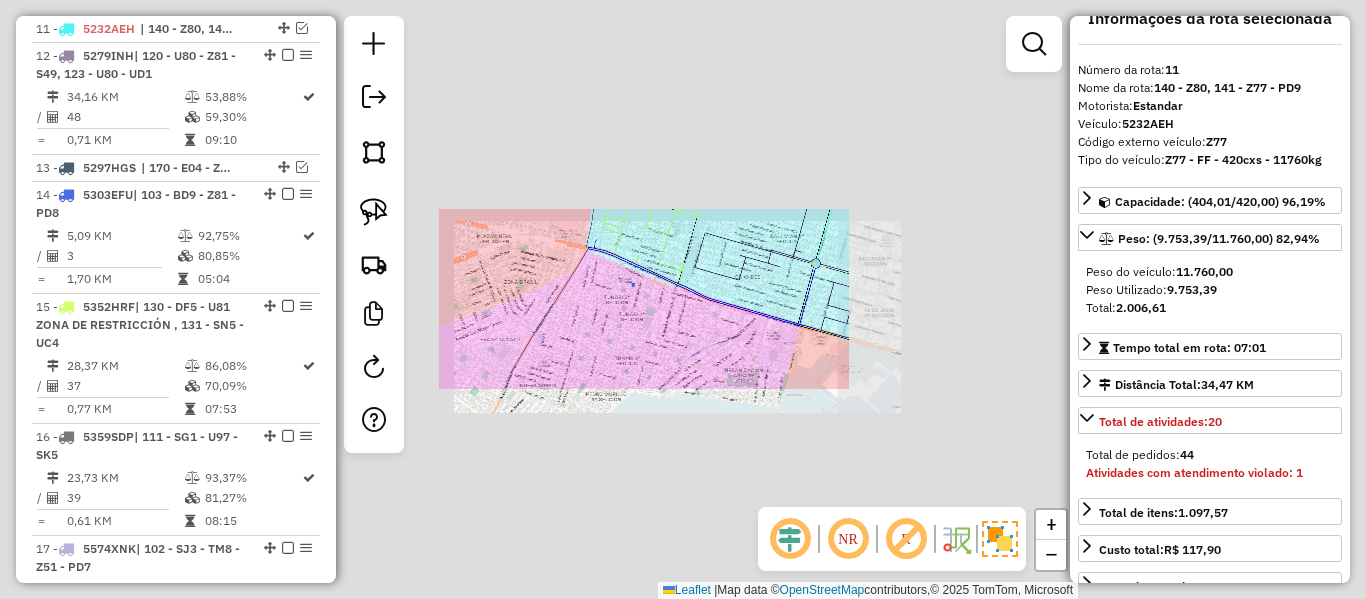 drag, startPoint x: 634, startPoint y: 299, endPoint x: 621, endPoint y: 320, distance: 24.698177 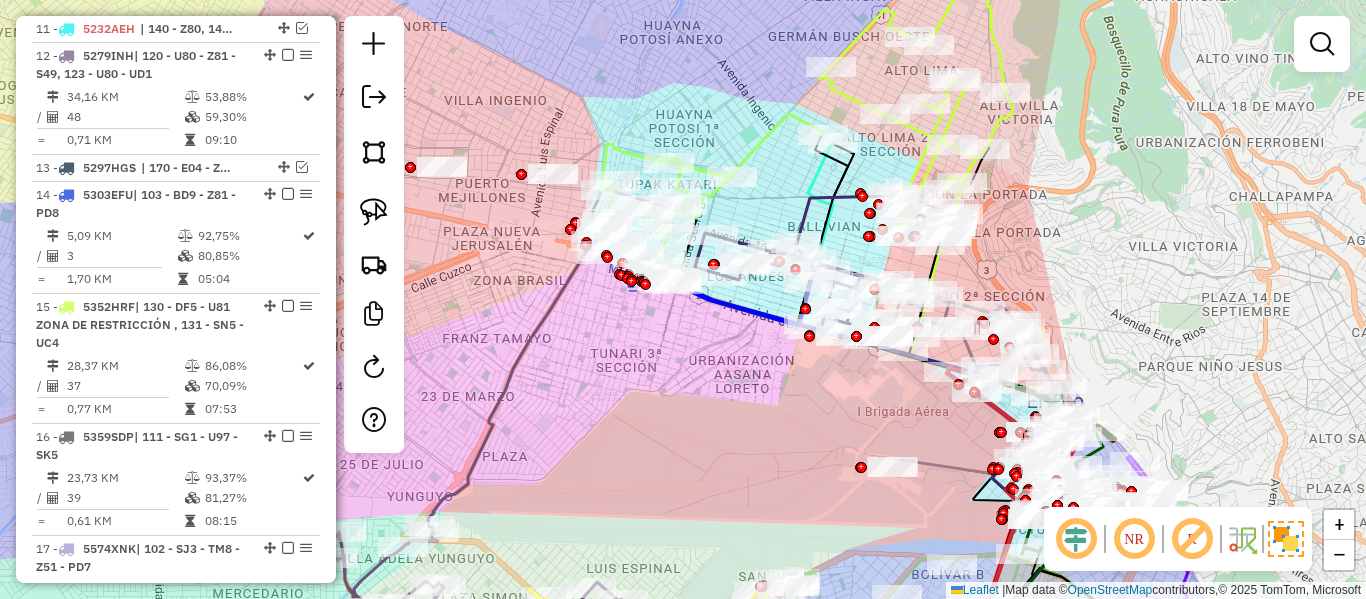 click on "Janela de atendimento Grade de atendimento Capacidade Transportadoras Veículos Cliente Pedidos  Rotas Selecione os dias de semana para filtrar as janelas de atendimento  Seg   Ter   Qua   Qui   Sex   Sáb   Dom  Informe o período da janela de atendimento: De: Até:  Filtrar exatamente a janela do cliente  Considerar janela de atendimento padrão  Selecione os dias de semana para filtrar as grades de atendimento  Seg   Ter   Qua   Qui   Sex   Sáb   Dom   Considerar clientes sem dia de atendimento cadastrado  Clientes fora do dia de atendimento selecionado Filtrar as atividades entre os valores definidos abaixo:  Peso mínimo:   Peso máximo:   Cubagem mínima:   Cubagem máxima:   De:   Até:  Filtrar as atividades entre o tempo de atendimento definido abaixo:  De:   Até:   Considerar capacidade total dos clientes não roteirizados Transportadora: Selecione um ou mais itens Tipo de veículo: Selecione um ou mais itens Veículo: Selecione um ou mais itens Motorista: Selecione um ou mais itens Nome: Rótulo:" 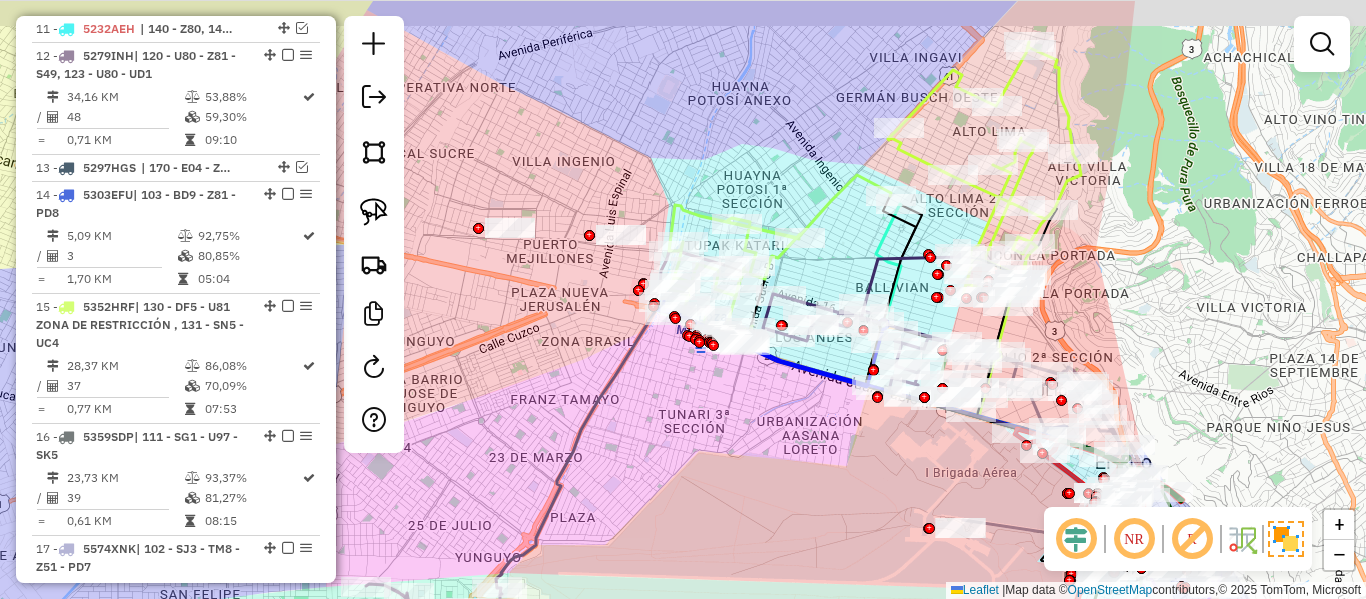 drag, startPoint x: 535, startPoint y: 311, endPoint x: 613, endPoint y: 380, distance: 104.13933 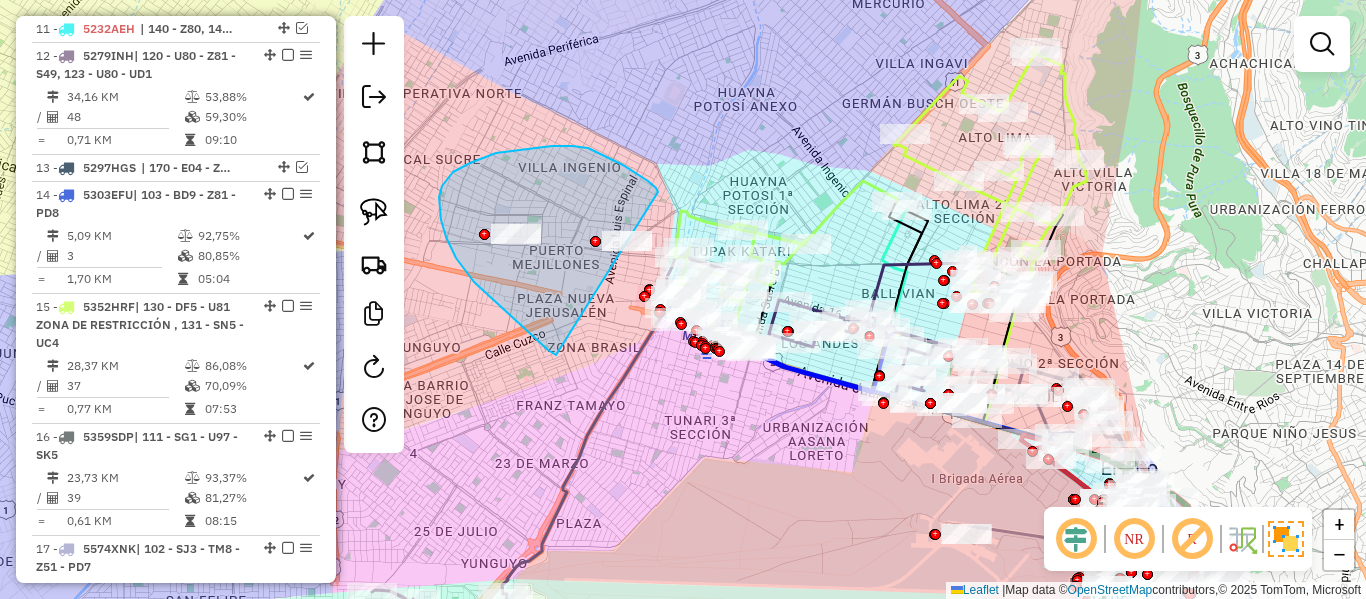 drag, startPoint x: 548, startPoint y: 350, endPoint x: 667, endPoint y: 236, distance: 164.79381 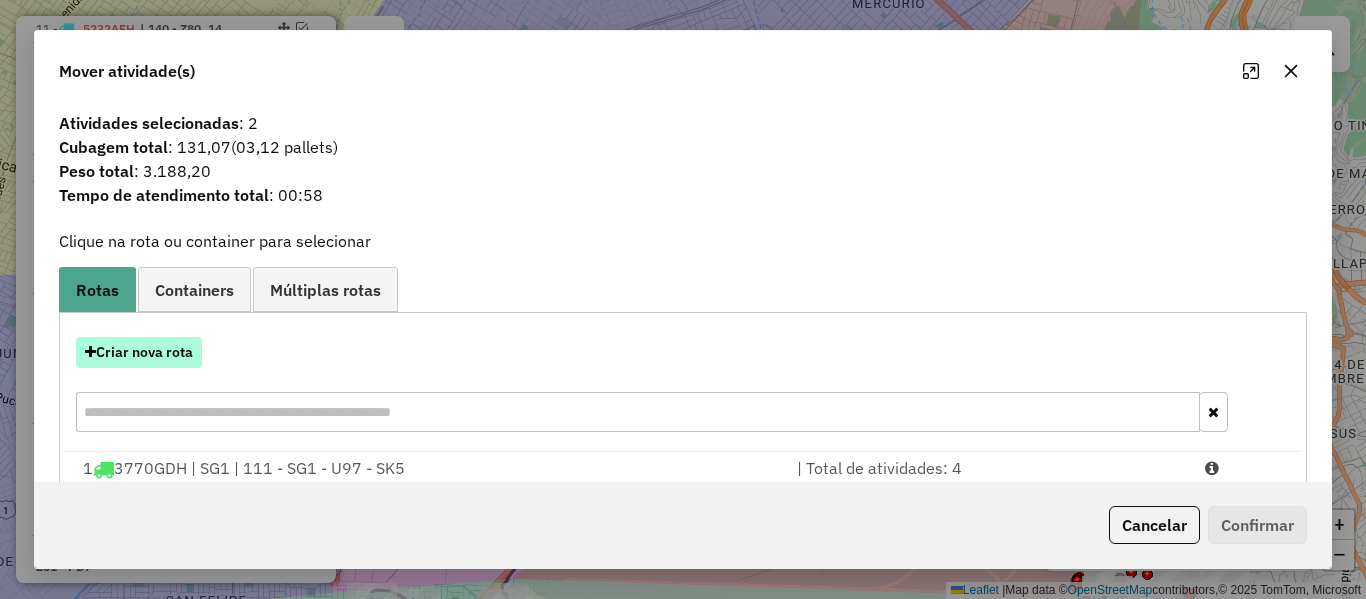 click on "Criar nova rota" at bounding box center (139, 352) 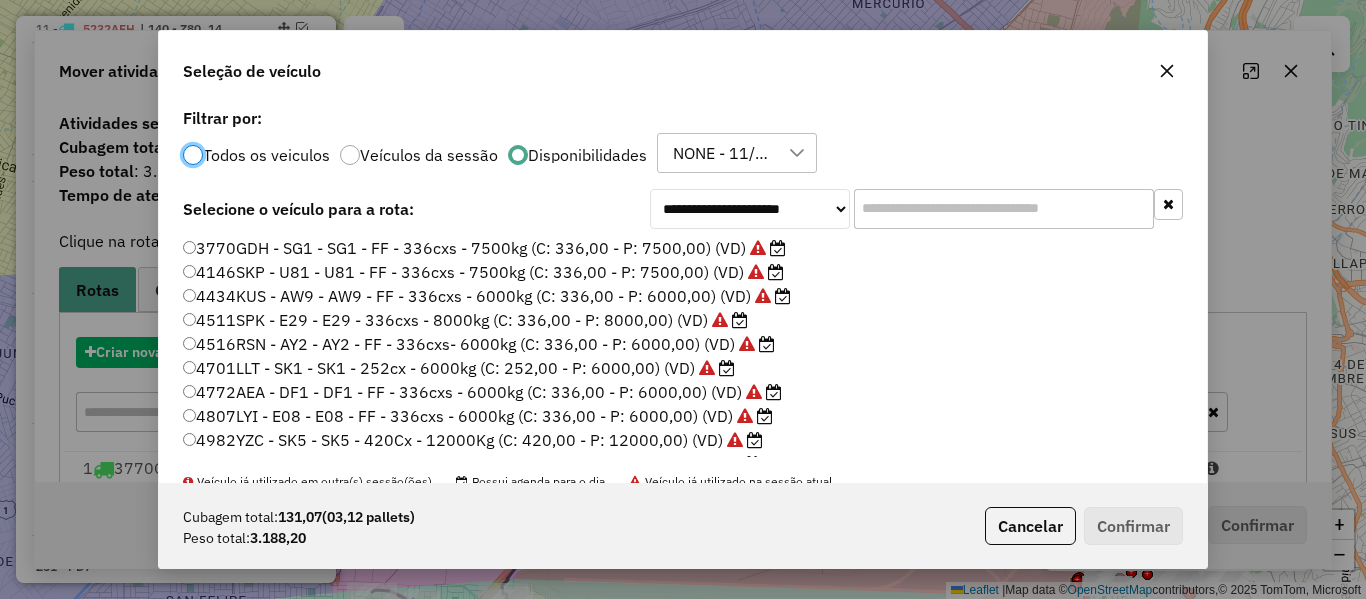 scroll, scrollTop: 11, scrollLeft: 6, axis: both 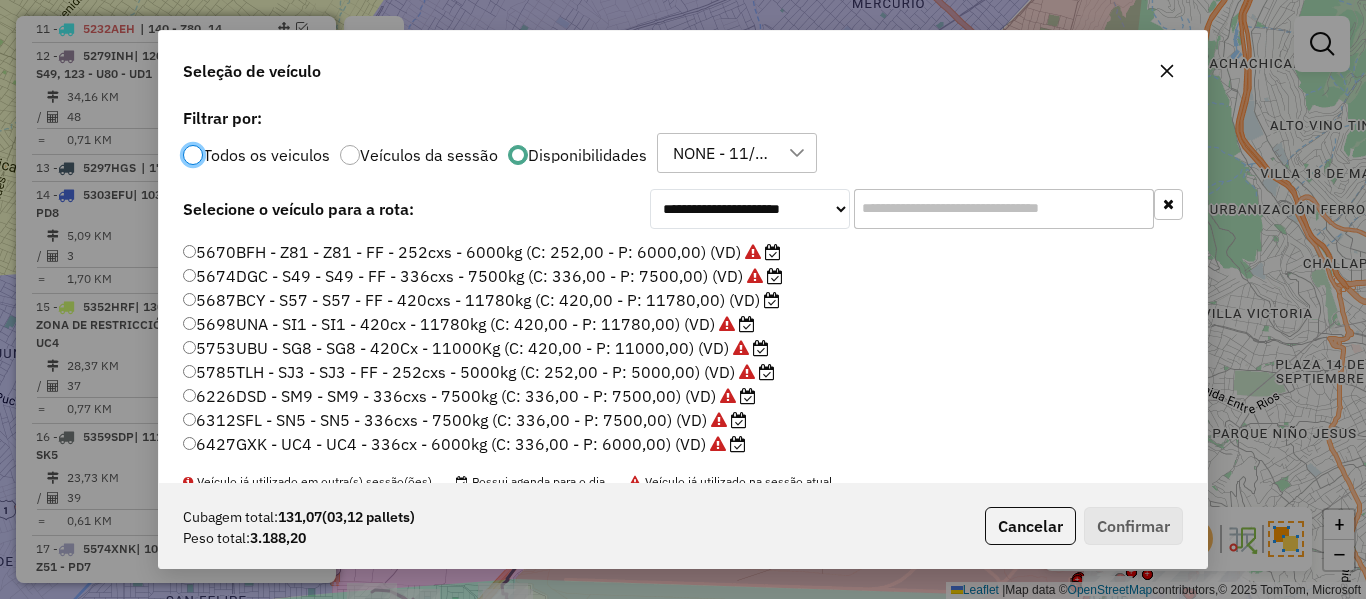 click 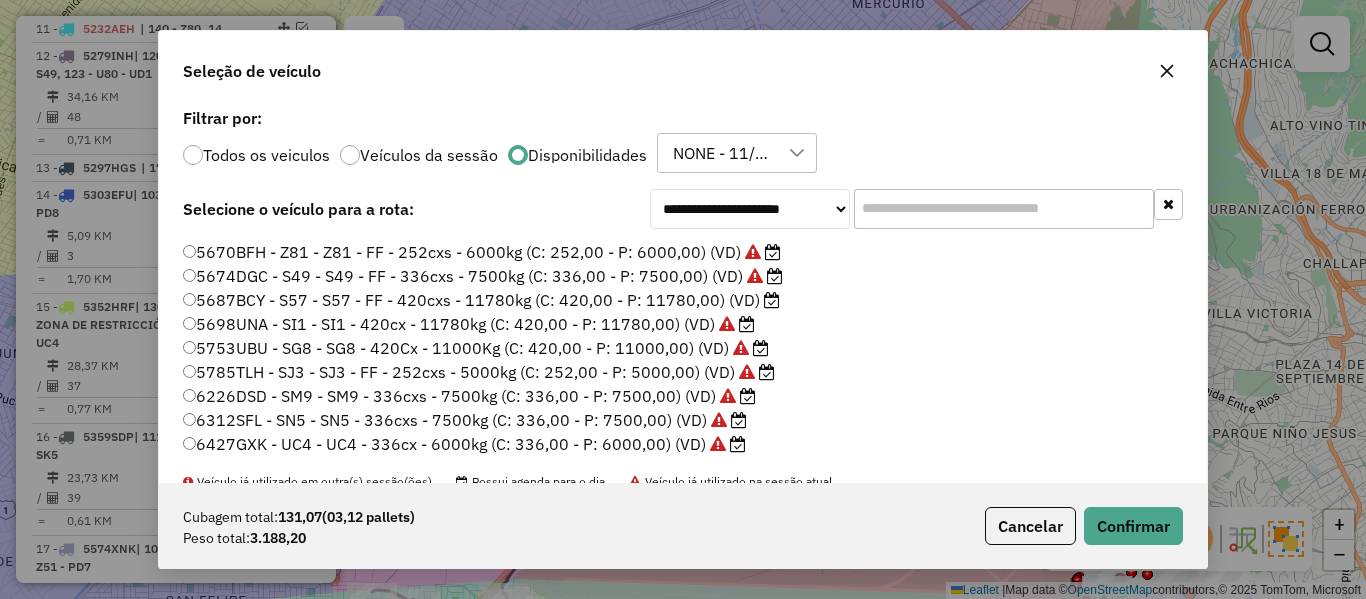 scroll, scrollTop: 548, scrollLeft: 0, axis: vertical 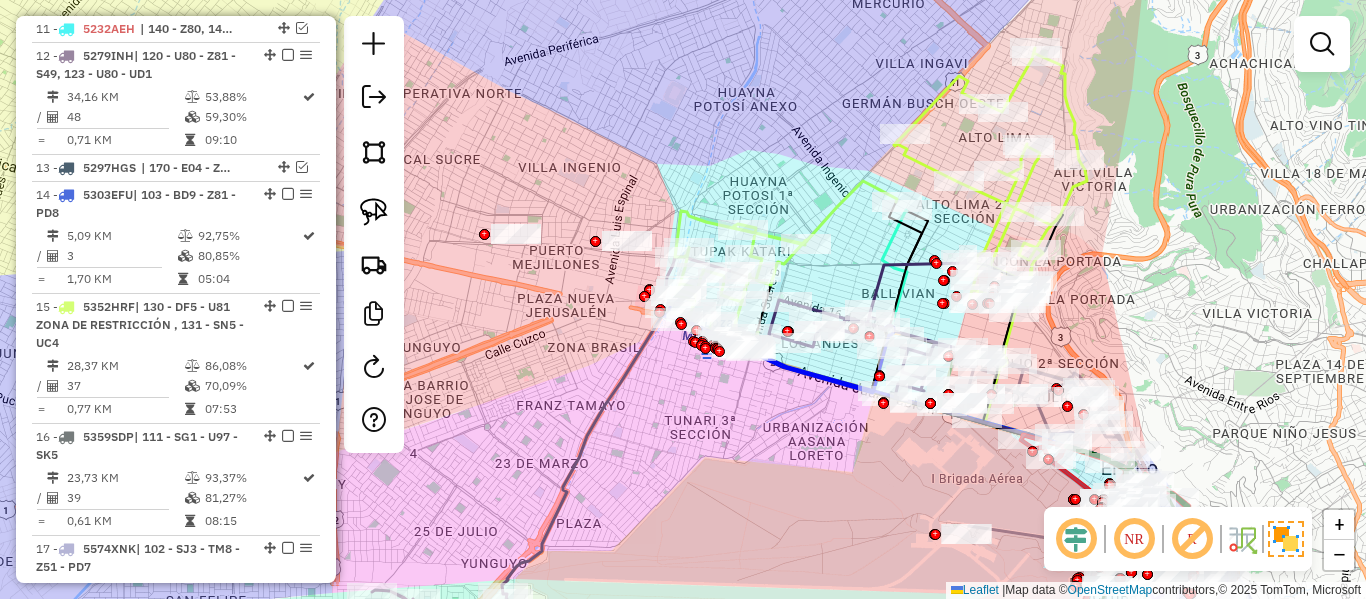 click on "Rota 3 - Placa 4434KUS  0000045192 - DEP. MARISOL MO Rota 26 - Placa 5785TLH  0000037256 - MAY. ANGEL DAV Janela de atendimento Grade de atendimento Capacidade Transportadoras Veículos Cliente Pedidos  Rotas Selecione os dias de semana para filtrar as janelas de atendimento  Seg   Ter   Qua   Qui   Sex   Sáb   Dom  Informe o período da janela de atendimento: De: Até:  Filtrar exatamente a janela do cliente  Considerar janela de atendimento padrão  Selecione os dias de semana para filtrar as grades de atendimento  Seg   Ter   Qua   Qui   Sex   Sáb   Dom   Considerar clientes sem dia de atendimento cadastrado  Clientes fora do dia de atendimento selecionado Filtrar as atividades entre os valores definidos abaixo:  Peso mínimo:   Peso máximo:   Cubagem mínima:   Cubagem máxima:   De:   Até:  Filtrar as atividades entre o tempo de atendimento definido abaixo:  De:   Até:   Considerar capacidade total dos clientes não roteirizados Transportadora: Selecione um ou mais itens Tipo de veículo: Veículo:" 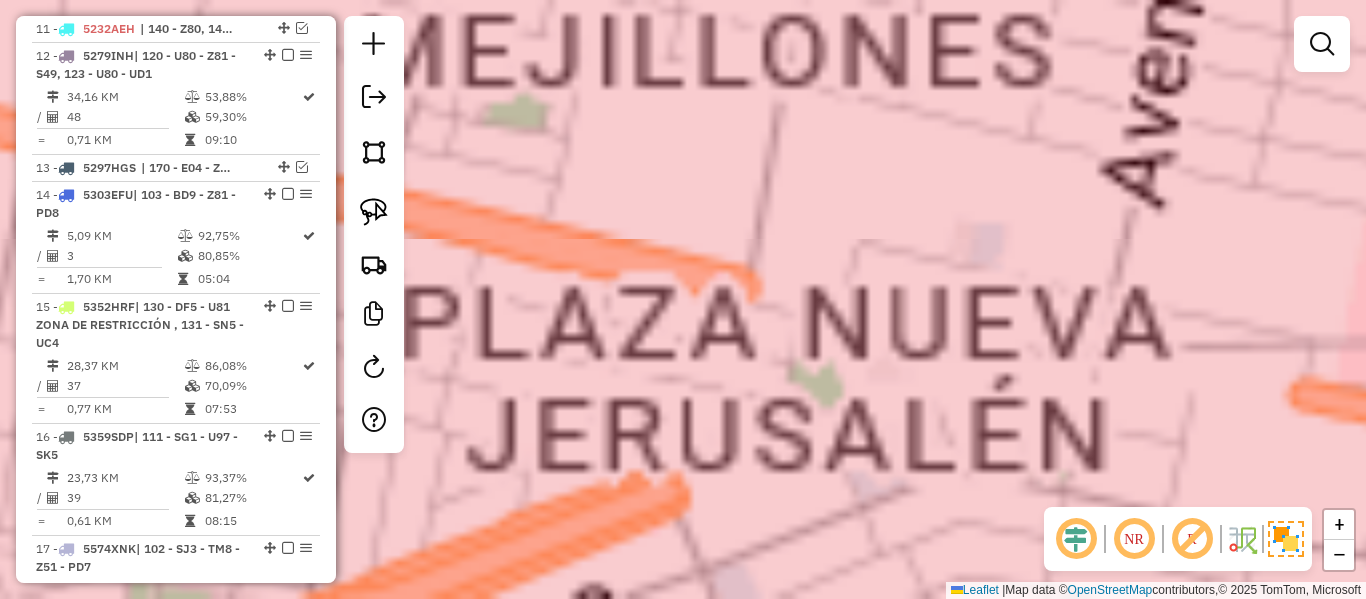 click on "Janela de atendimento Grade de atendimento Capacidade Transportadoras Veículos Cliente Pedidos  Rotas Selecione os dias de semana para filtrar as janelas de atendimento  Seg   Ter   Qua   Qui   Sex   Sáb   Dom  Informe o período da janela de atendimento: De: Até:  Filtrar exatamente a janela do cliente  Considerar janela de atendimento padrão  Selecione os dias de semana para filtrar as grades de atendimento  Seg   Ter   Qua   Qui   Sex   Sáb   Dom   Considerar clientes sem dia de atendimento cadastrado  Clientes fora do dia de atendimento selecionado Filtrar as atividades entre os valores definidos abaixo:  Peso mínimo:   Peso máximo:   Cubagem mínima:   Cubagem máxima:   De:   Até:  Filtrar as atividades entre o tempo de atendimento definido abaixo:  De:   Até:   Considerar capacidade total dos clientes não roteirizados Transportadora: Selecione um ou mais itens Tipo de veículo: Selecione um ou mais itens Veículo: Selecione um ou mais itens Motorista: Selecione um ou mais itens Nome: Rótulo:" 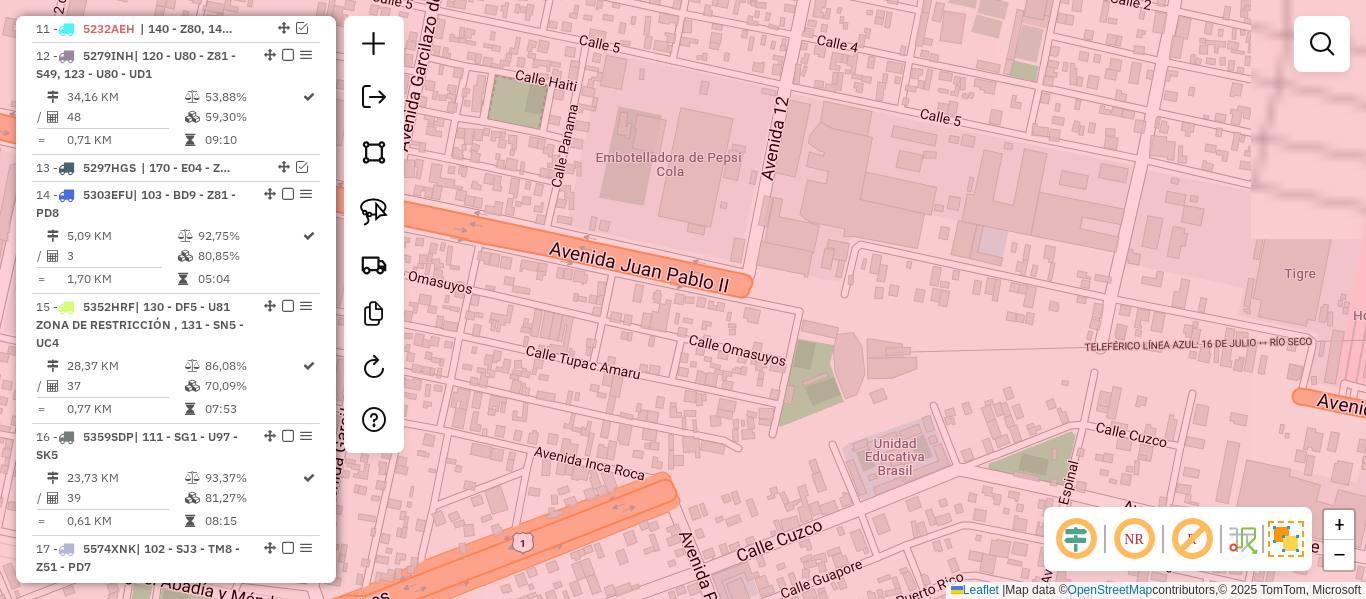drag, startPoint x: 989, startPoint y: 417, endPoint x: 342, endPoint y: 325, distance: 653.50824 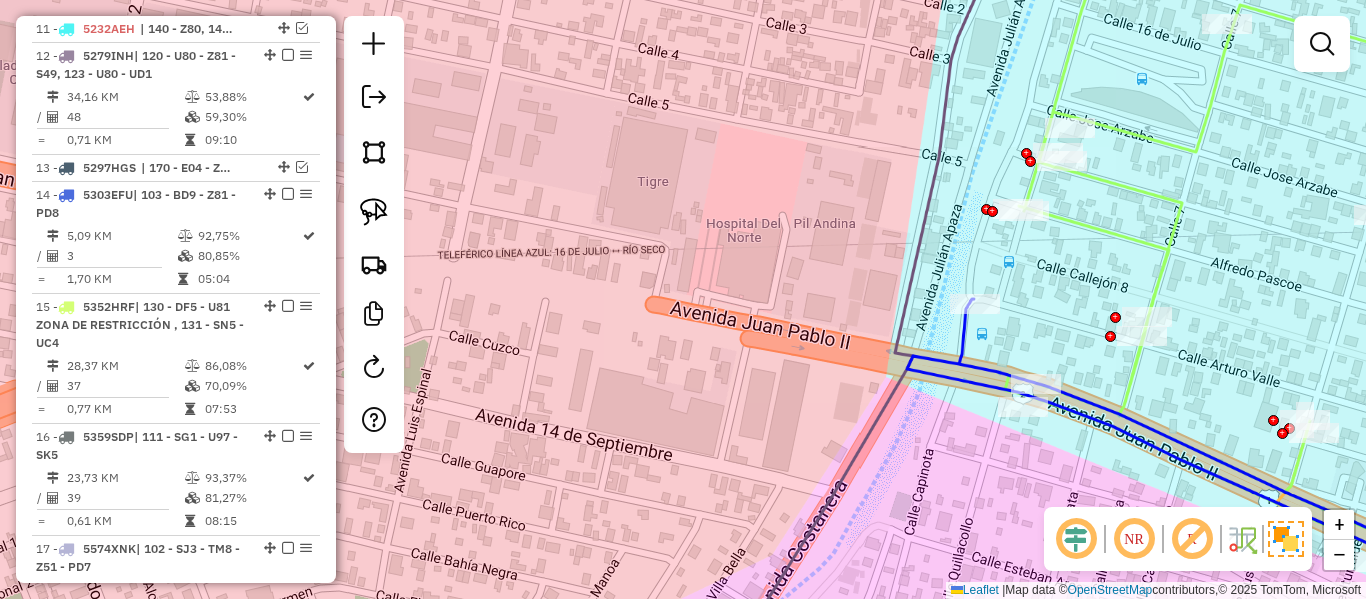 click 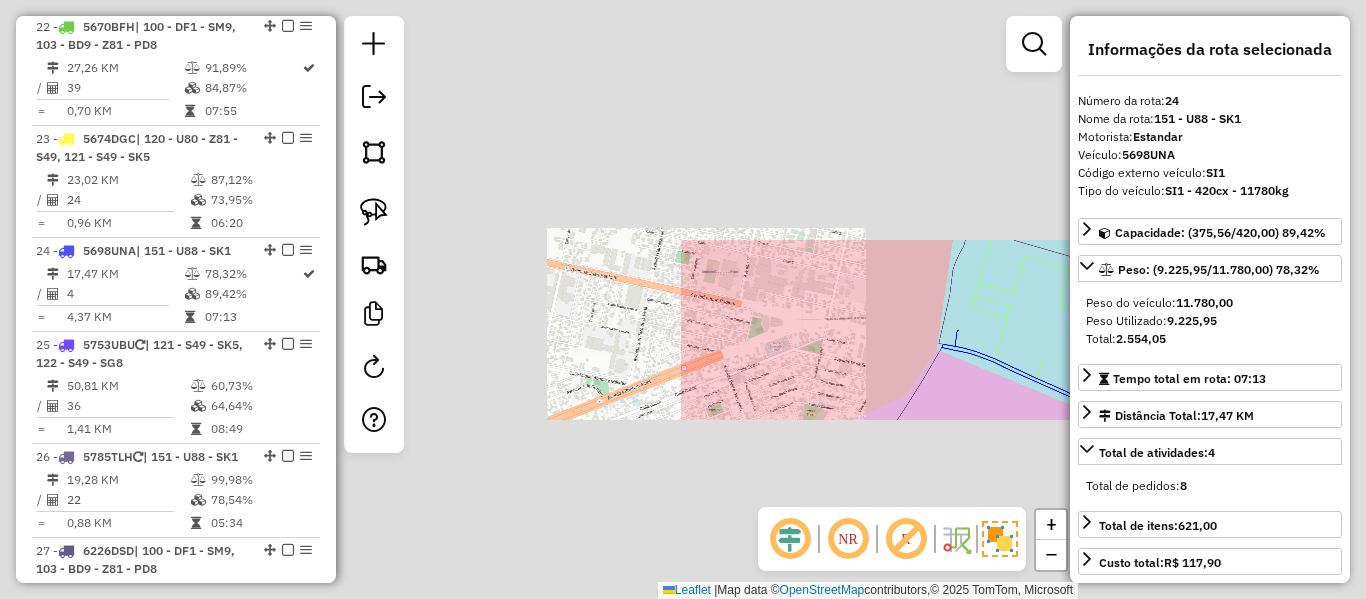 scroll, scrollTop: 2641, scrollLeft: 0, axis: vertical 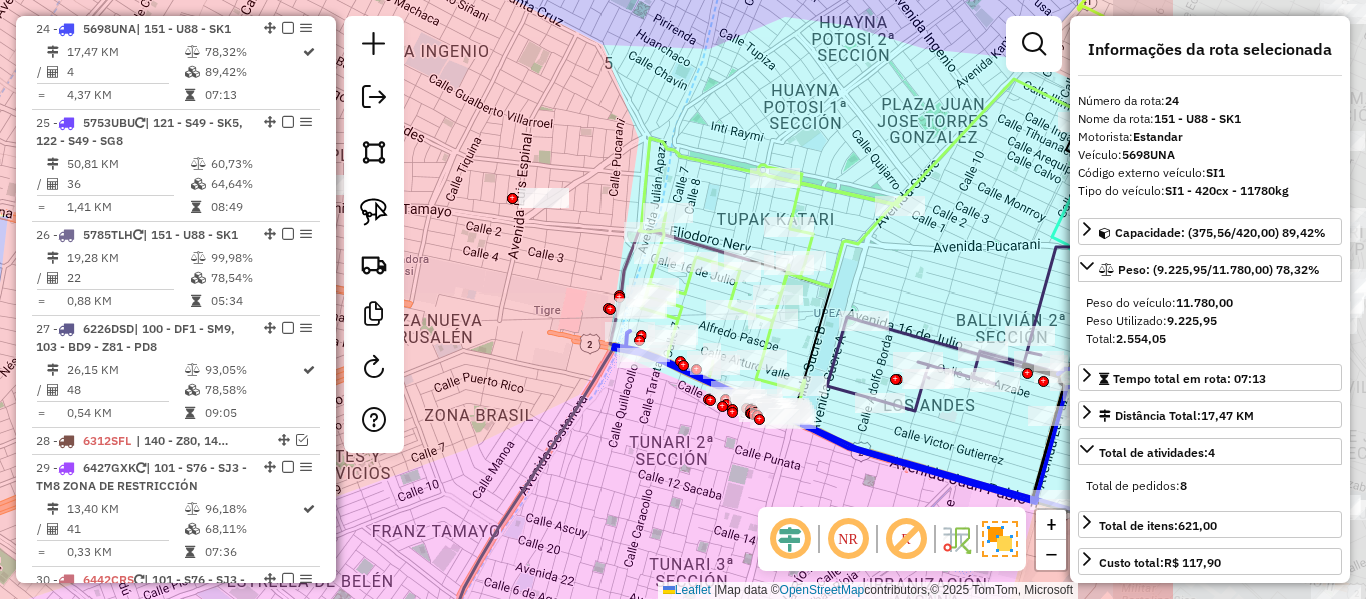drag, startPoint x: 860, startPoint y: 341, endPoint x: 529, endPoint y: 342, distance: 331.0015 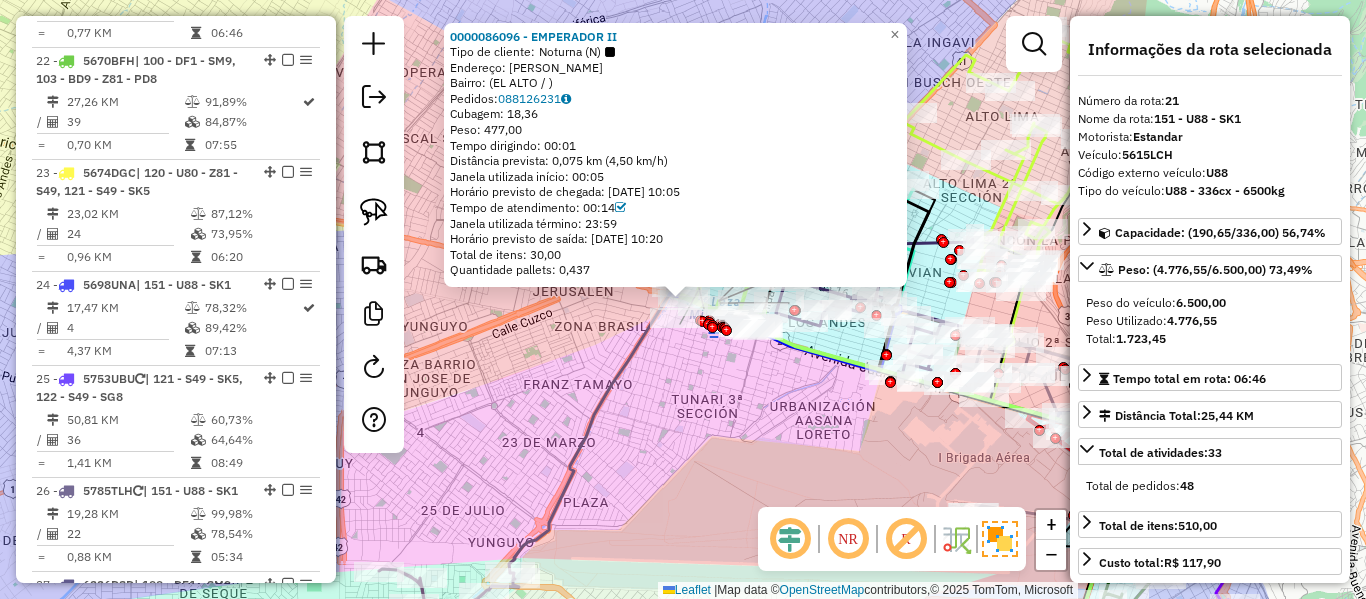 scroll, scrollTop: 2323, scrollLeft: 0, axis: vertical 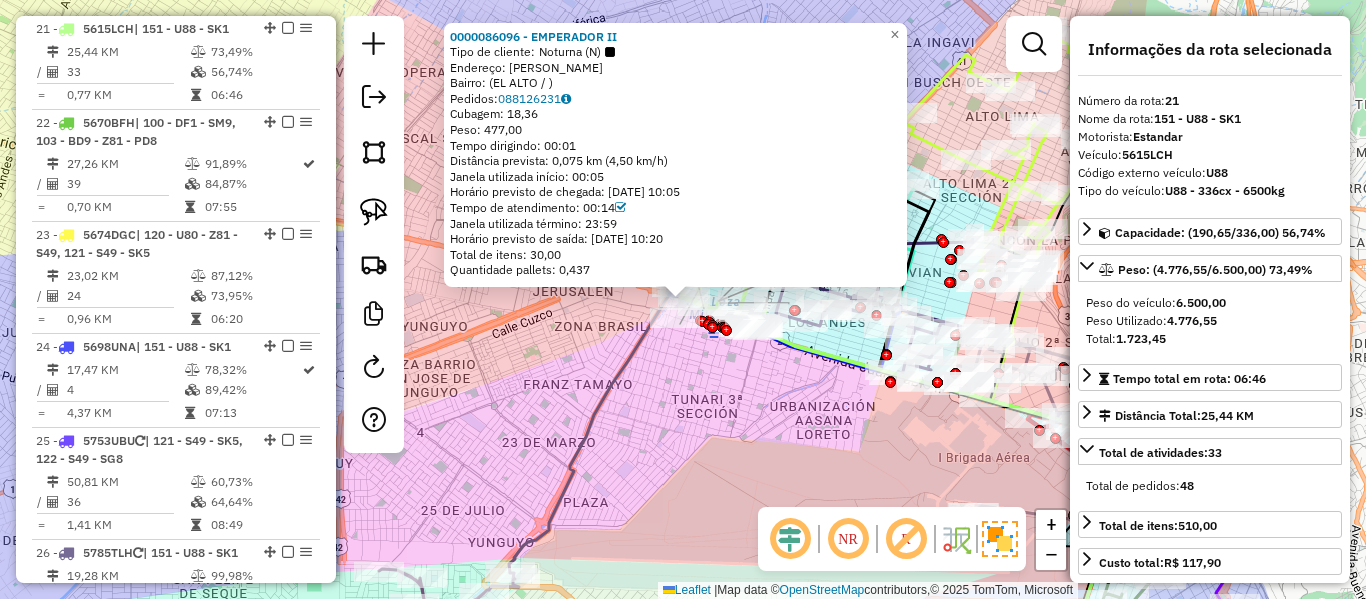 click on "0000086096 - EMPERADOR II  Tipo de cliente:   Noturna (N)   Endereço: MELCHOR URQUIDI   Bairro:  (EL ALTO / )   Pedidos:  088126231   Cubagem: 18,36  Peso: 477,00  Tempo dirigindo: 00:01   Distância prevista: 0,075 km (4,50 km/h)   Janela utilizada início: 00:05   Horário previsto de chegada: 11/07/2025 10:05   Tempo de atendimento: 00:14   Janela utilizada término: 23:59   Horário previsto de saída: 11/07/2025 10:20   Total de itens: 30,00   Quantidade pallets: 0,437  × Janela de atendimento Grade de atendimento Capacidade Transportadoras Veículos Cliente Pedidos  Rotas Selecione os dias de semana para filtrar as janelas de atendimento  Seg   Ter   Qua   Qui   Sex   Sáb   Dom  Informe o período da janela de atendimento: De: Até:  Filtrar exatamente a janela do cliente  Considerar janela de atendimento padrão  Selecione os dias de semana para filtrar as grades de atendimento  Seg   Ter   Qua   Qui   Sex   Sáb   Dom   Considerar clientes sem dia de atendimento cadastrado  Peso mínimo:   De:  De:" 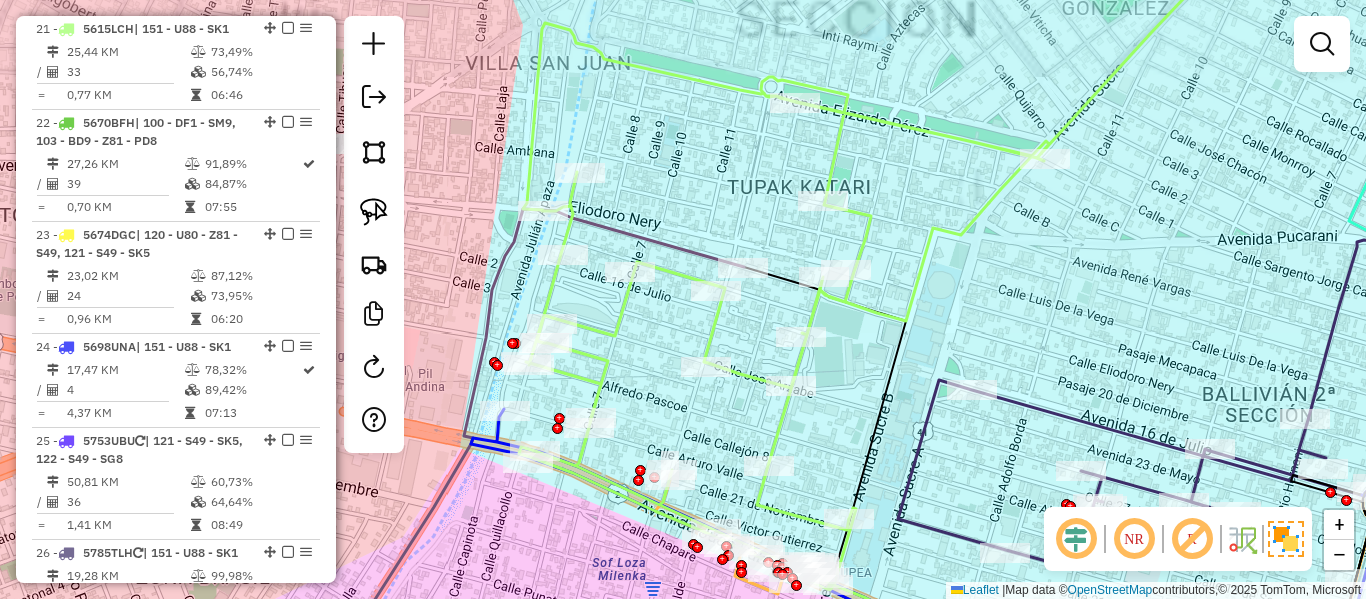 click 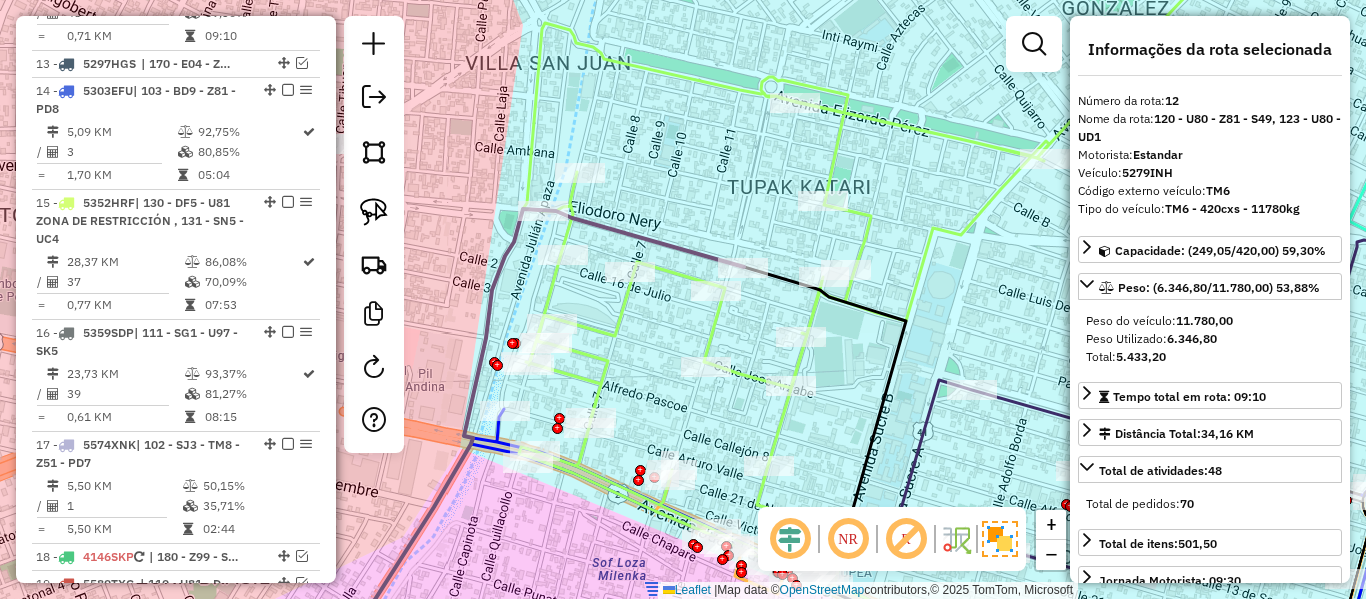 scroll, scrollTop: 1552, scrollLeft: 0, axis: vertical 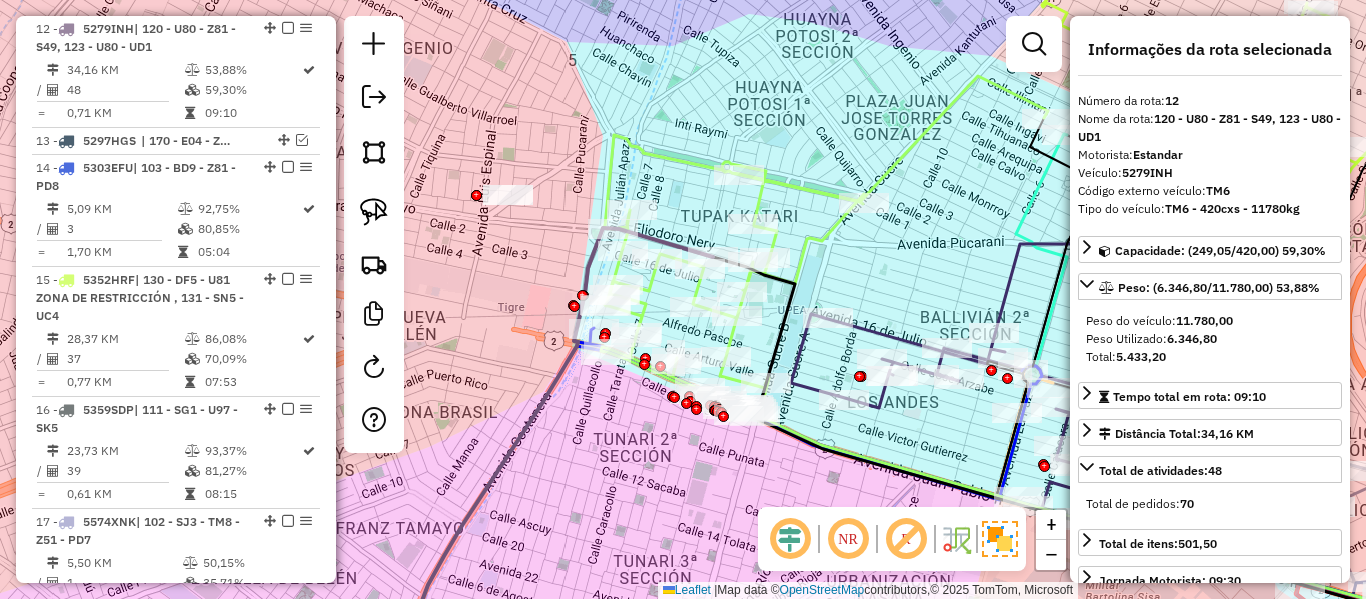 click on "Janela de atendimento Grade de atendimento Capacidade Transportadoras Veículos Cliente Pedidos  Rotas Selecione os dias de semana para filtrar as janelas de atendimento  Seg   Ter   Qua   Qui   Sex   Sáb   Dom  Informe o período da janela de atendimento: De: Até:  Filtrar exatamente a janela do cliente  Considerar janela de atendimento padrão  Selecione os dias de semana para filtrar as grades de atendimento  Seg   Ter   Qua   Qui   Sex   Sáb   Dom   Considerar clientes sem dia de atendimento cadastrado  Clientes fora do dia de atendimento selecionado Filtrar as atividades entre os valores definidos abaixo:  Peso mínimo:   Peso máximo:   Cubagem mínima:   Cubagem máxima:   De:   Até:  Filtrar as atividades entre o tempo de atendimento definido abaixo:  De:   Até:   Considerar capacidade total dos clientes não roteirizados Transportadora: Selecione um ou mais itens Tipo de veículo: Selecione um ou mais itens Veículo: Selecione um ou mais itens Motorista: Selecione um ou mais itens Nome: Rótulo:" 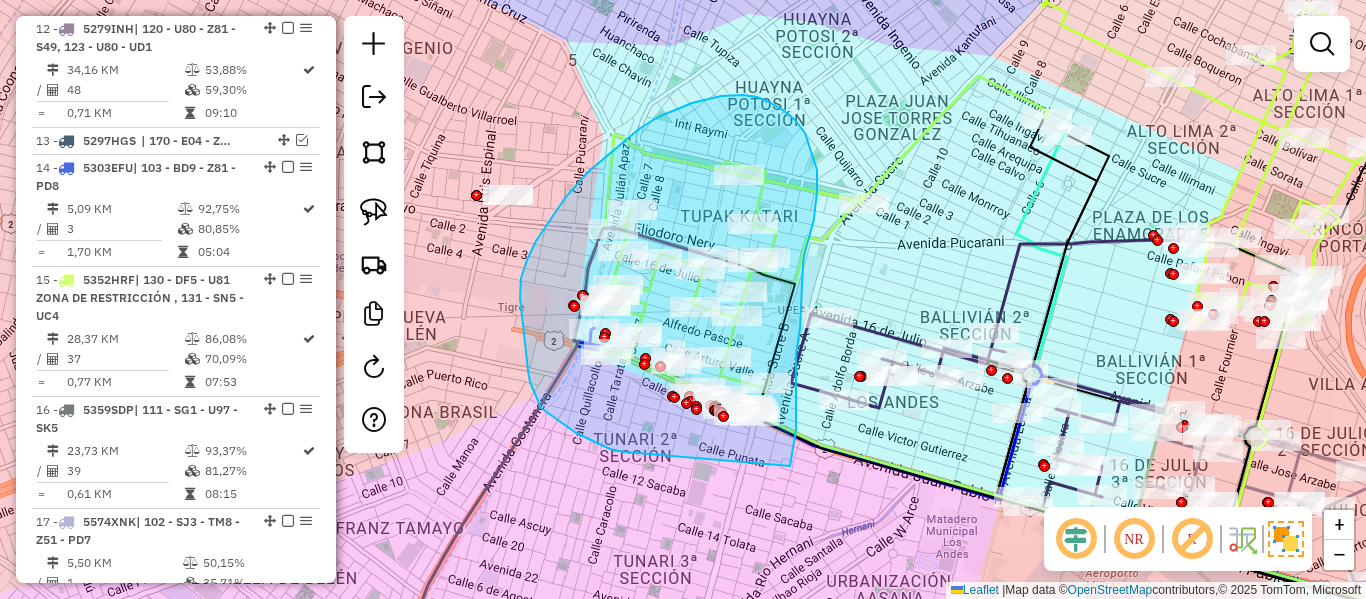 drag, startPoint x: 576, startPoint y: 433, endPoint x: 790, endPoint y: 470, distance: 217.17505 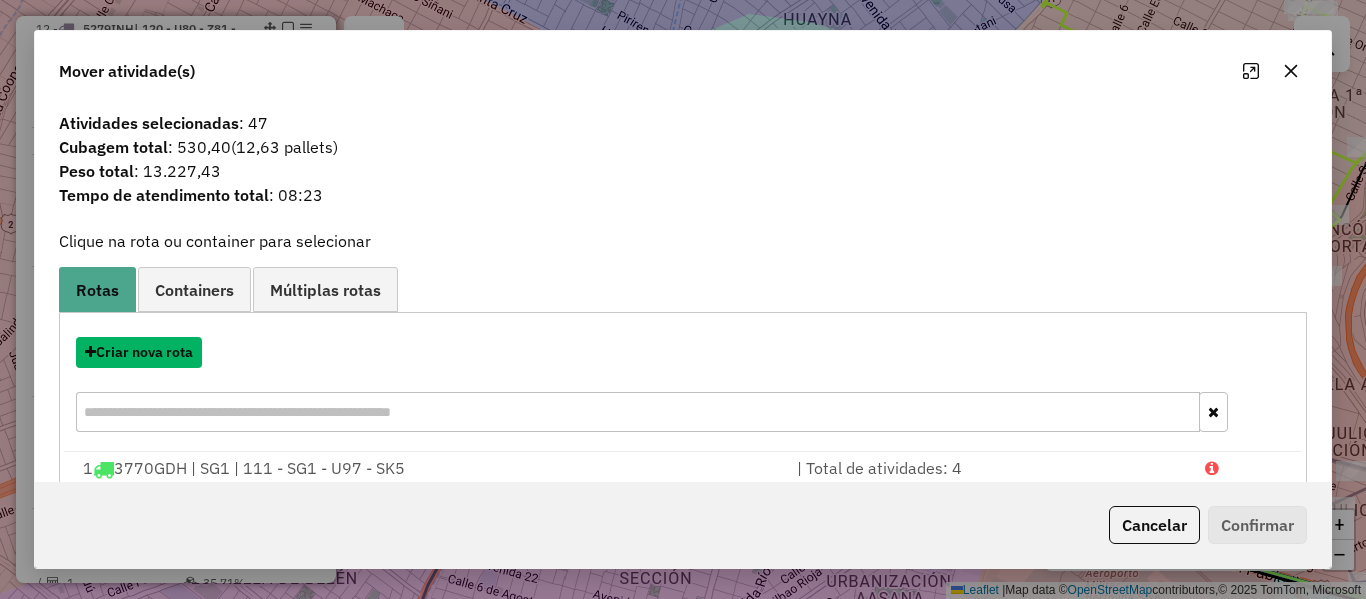 click on "Criar nova rota" at bounding box center [139, 352] 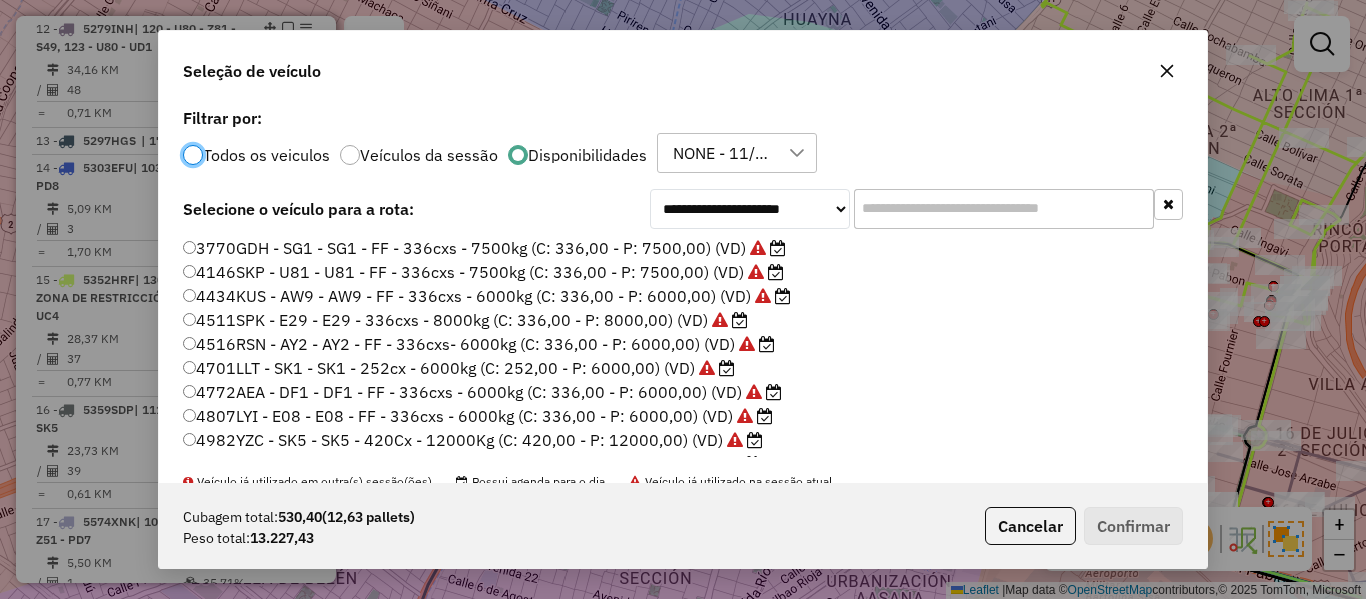 scroll, scrollTop: 11, scrollLeft: 6, axis: both 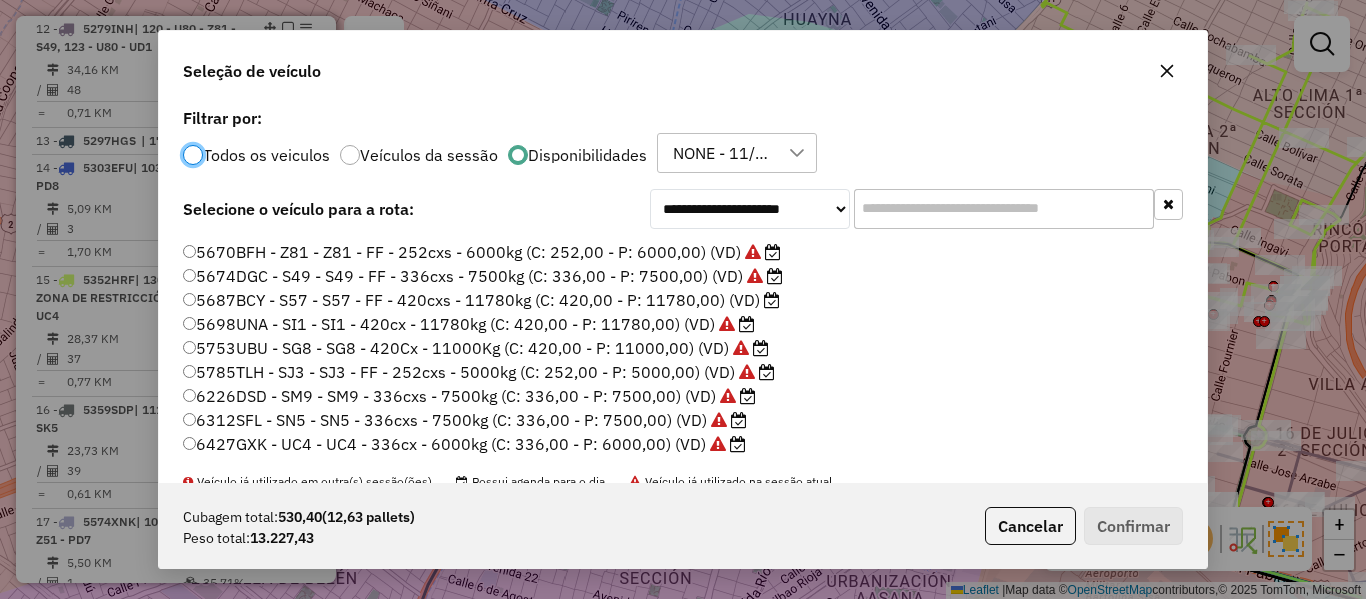 click on "5687BCY - S57 - S57 - FF - 420cxs - 11780kg (C: 420,00 - P: 11780,00) (VD)" 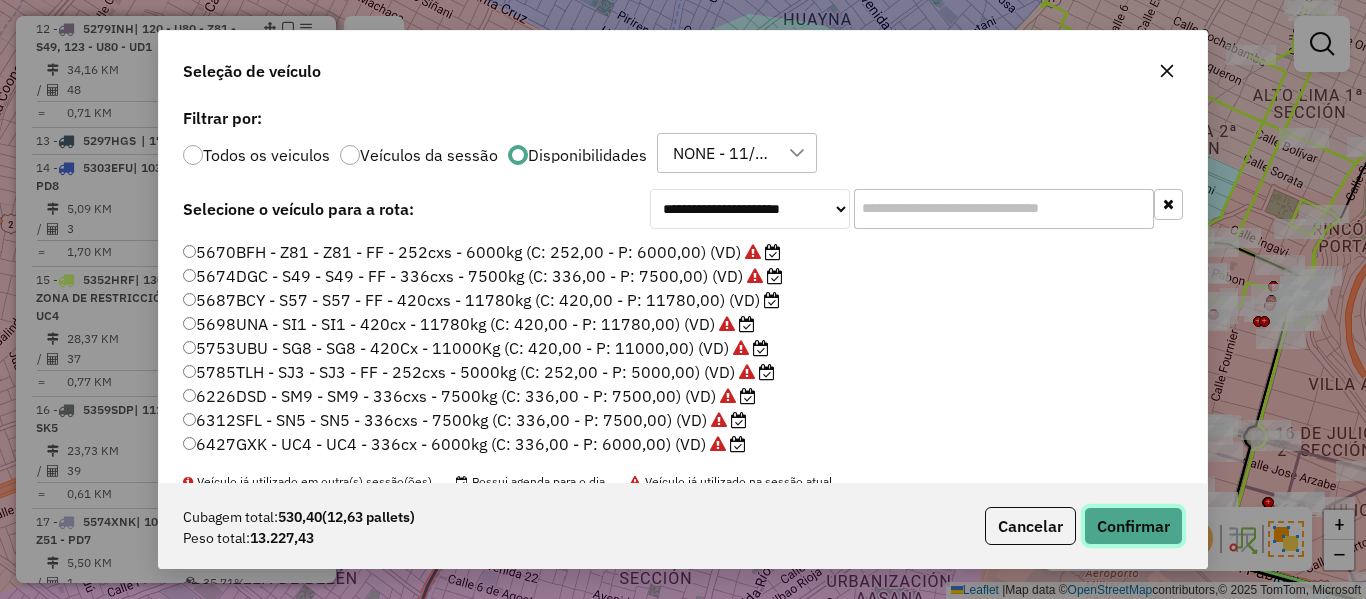 click on "Confirmar" 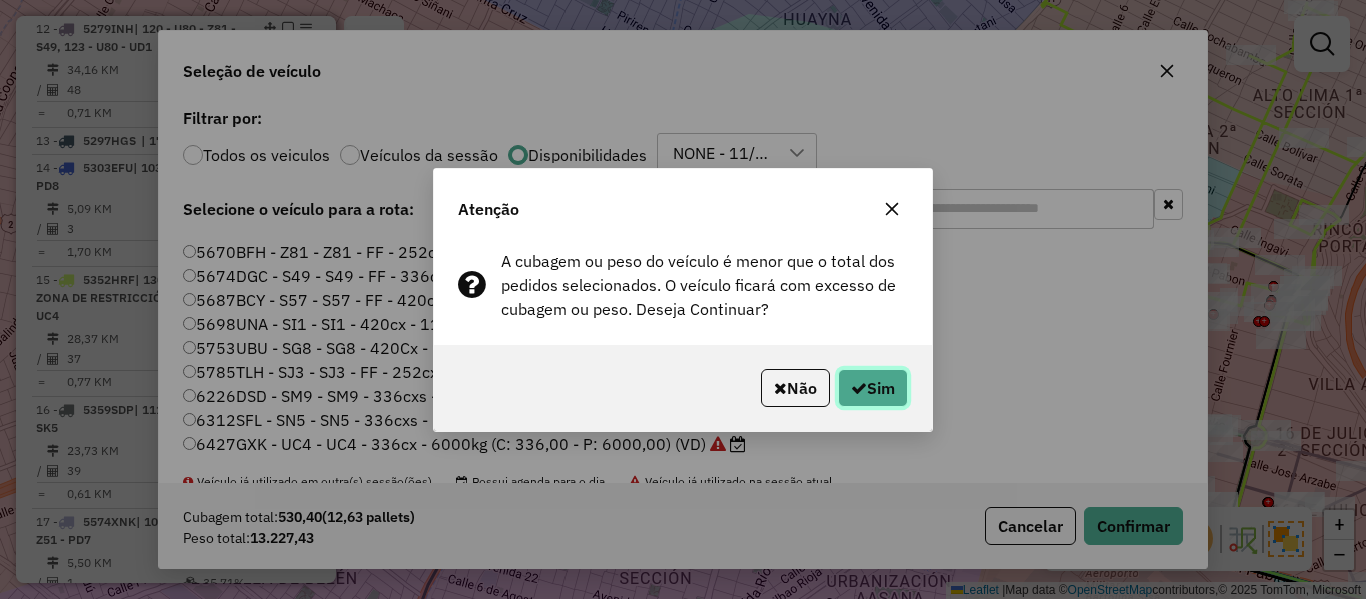 click 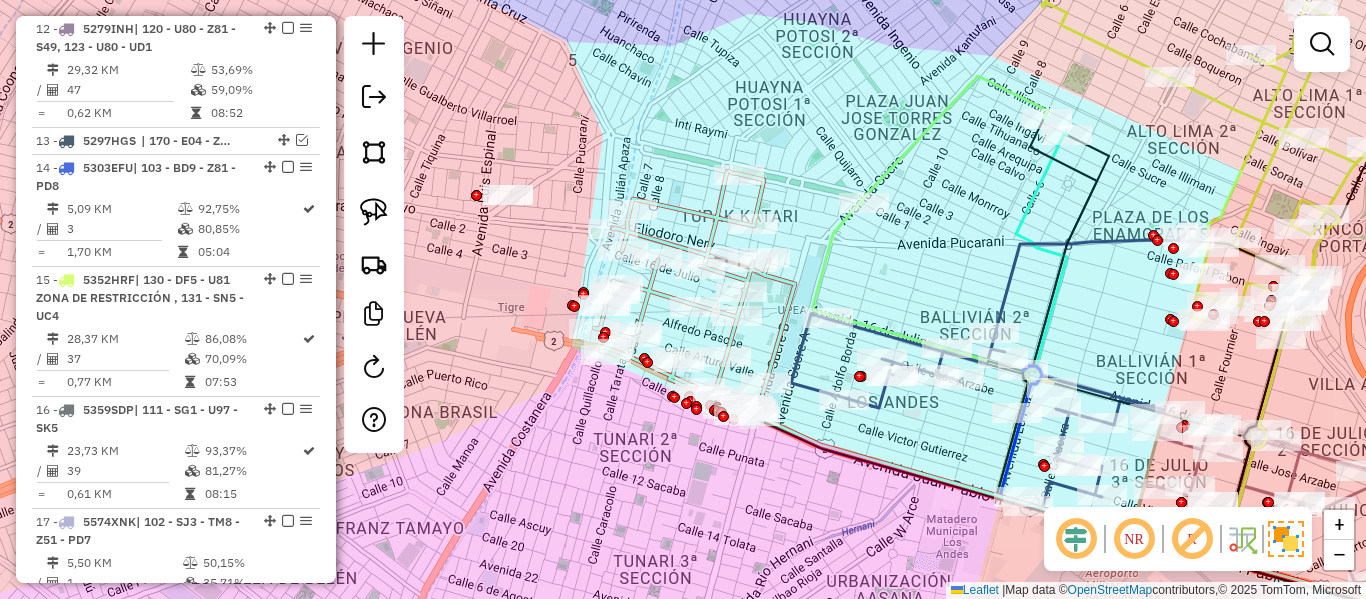 click 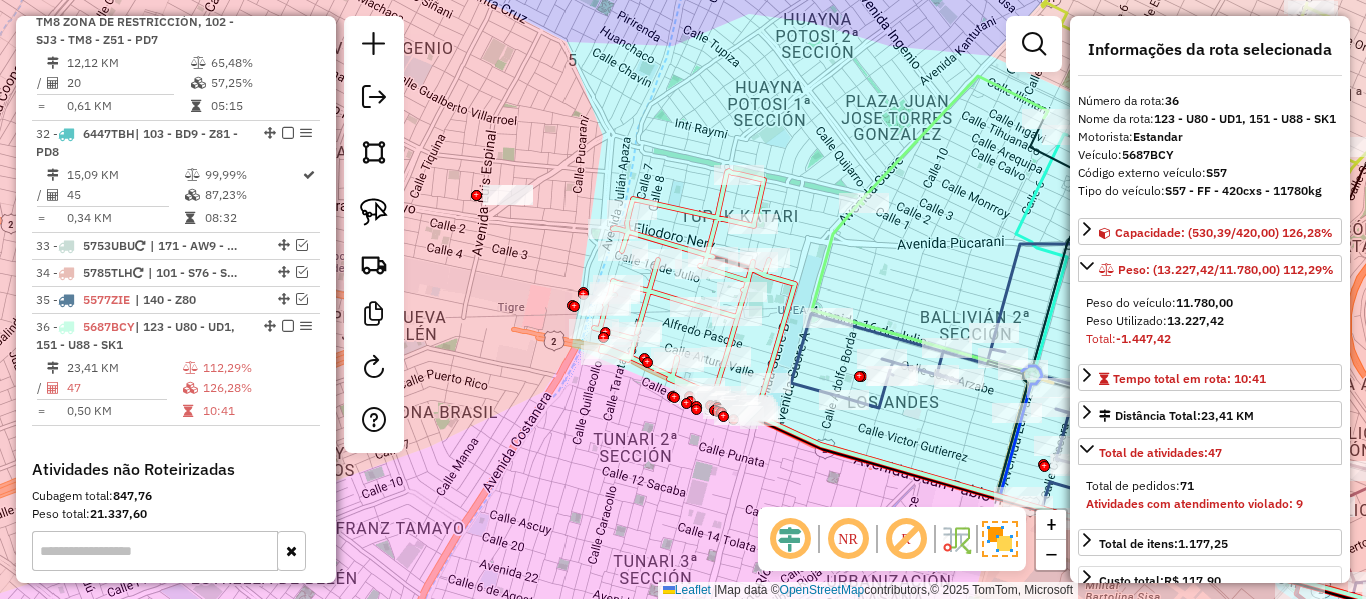 scroll, scrollTop: 3656, scrollLeft: 0, axis: vertical 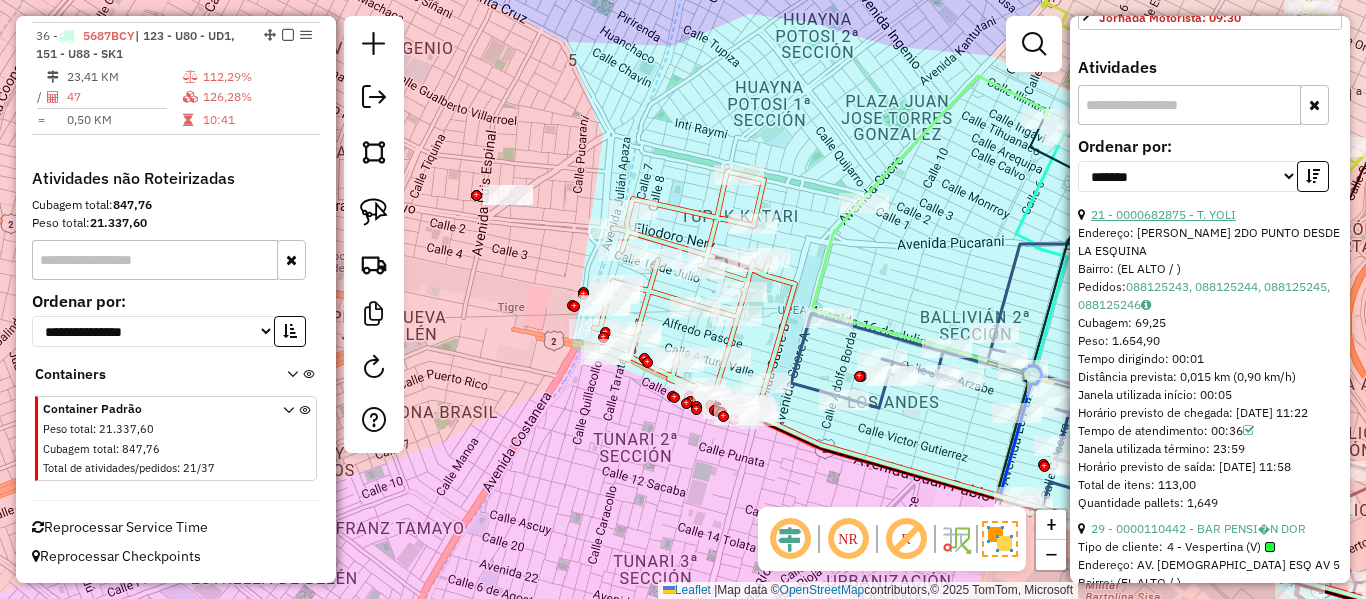click on "21 - 0000682875 - T. YOLI" at bounding box center [1163, 214] 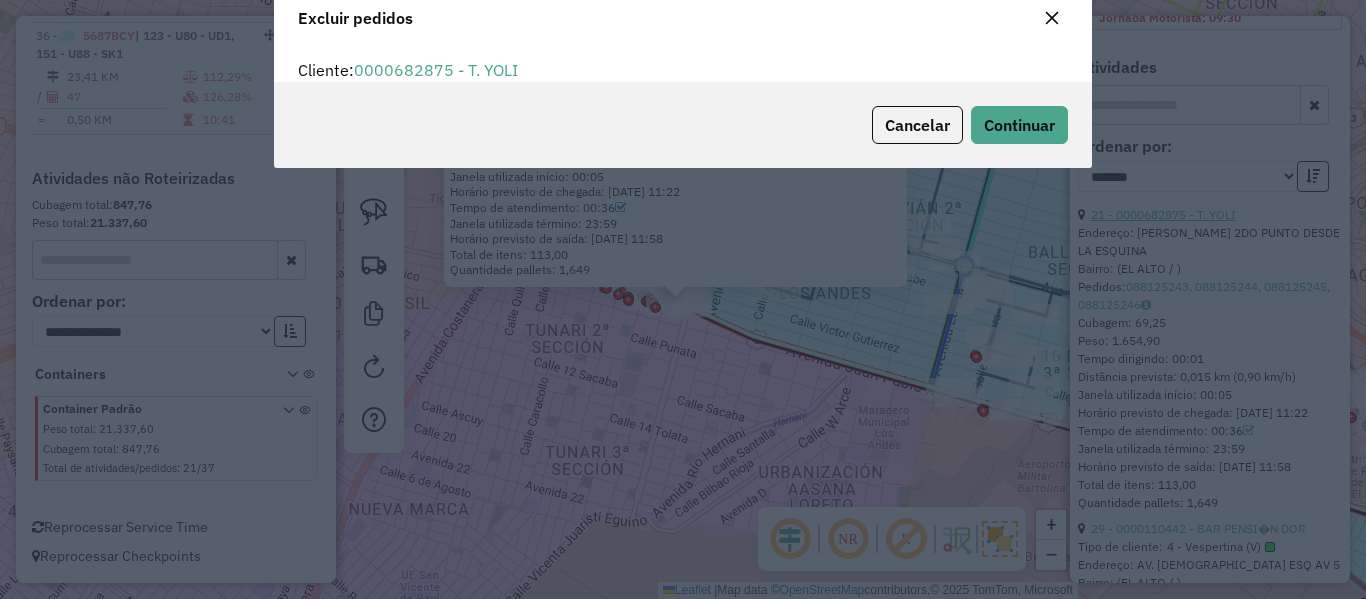 scroll, scrollTop: 12, scrollLeft: 6, axis: both 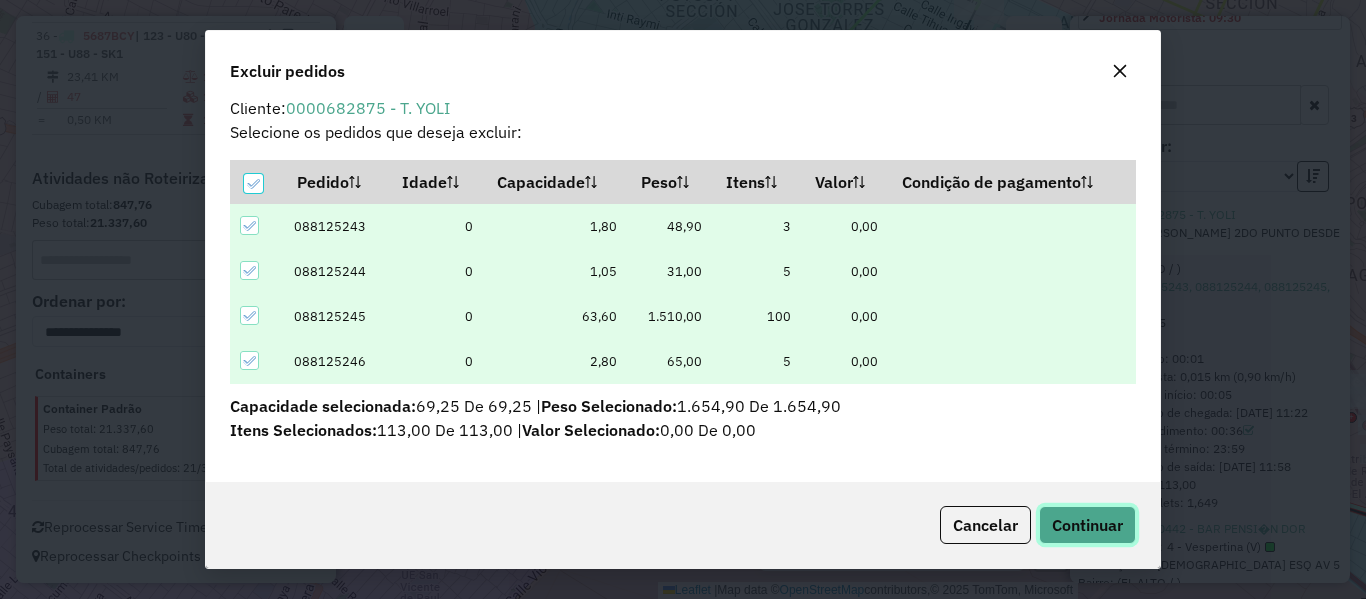 click on "Continuar" 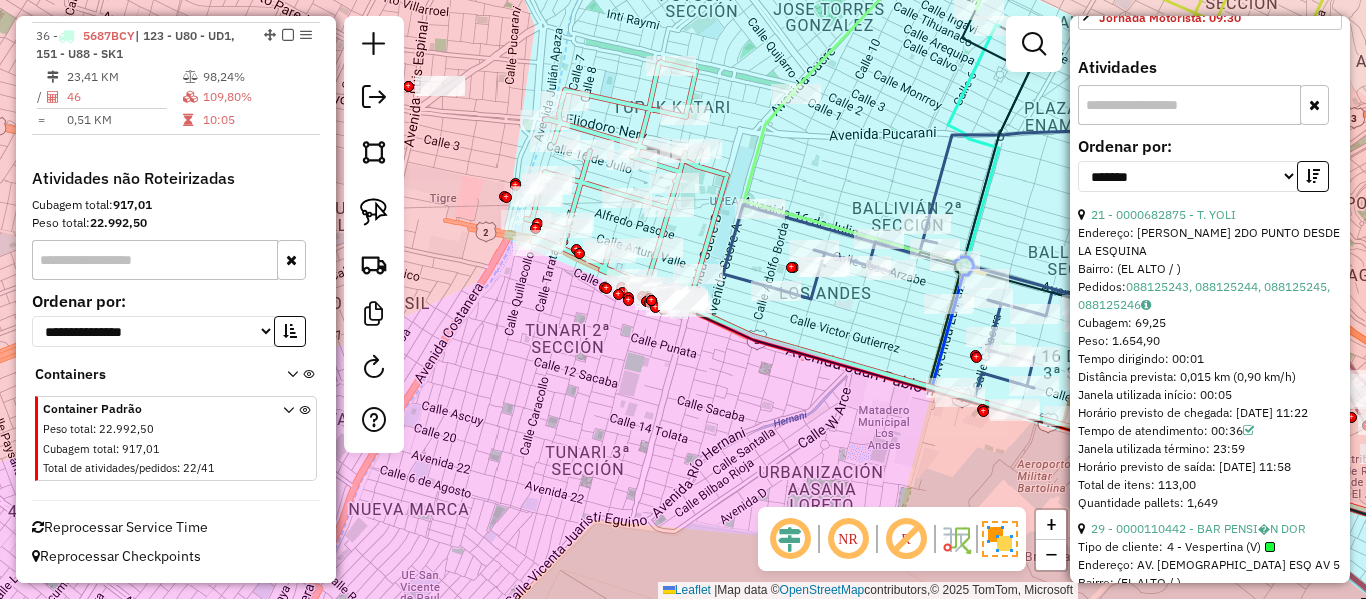 scroll, scrollTop: 582, scrollLeft: 0, axis: vertical 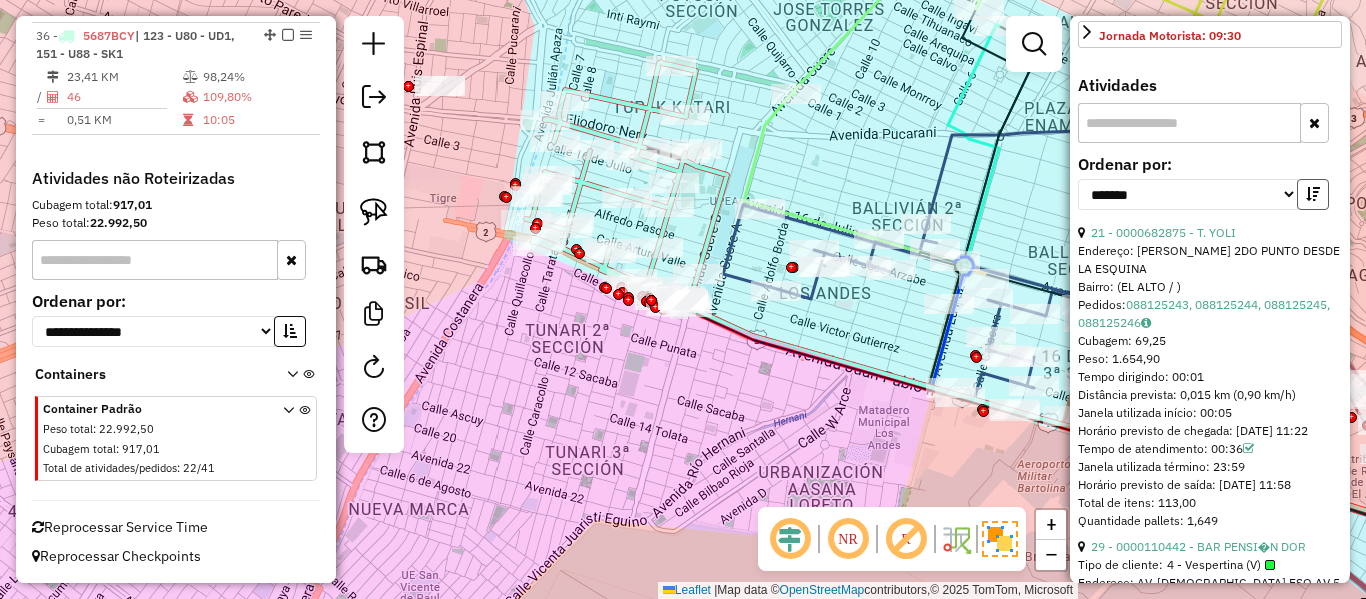 click at bounding box center [1313, 194] 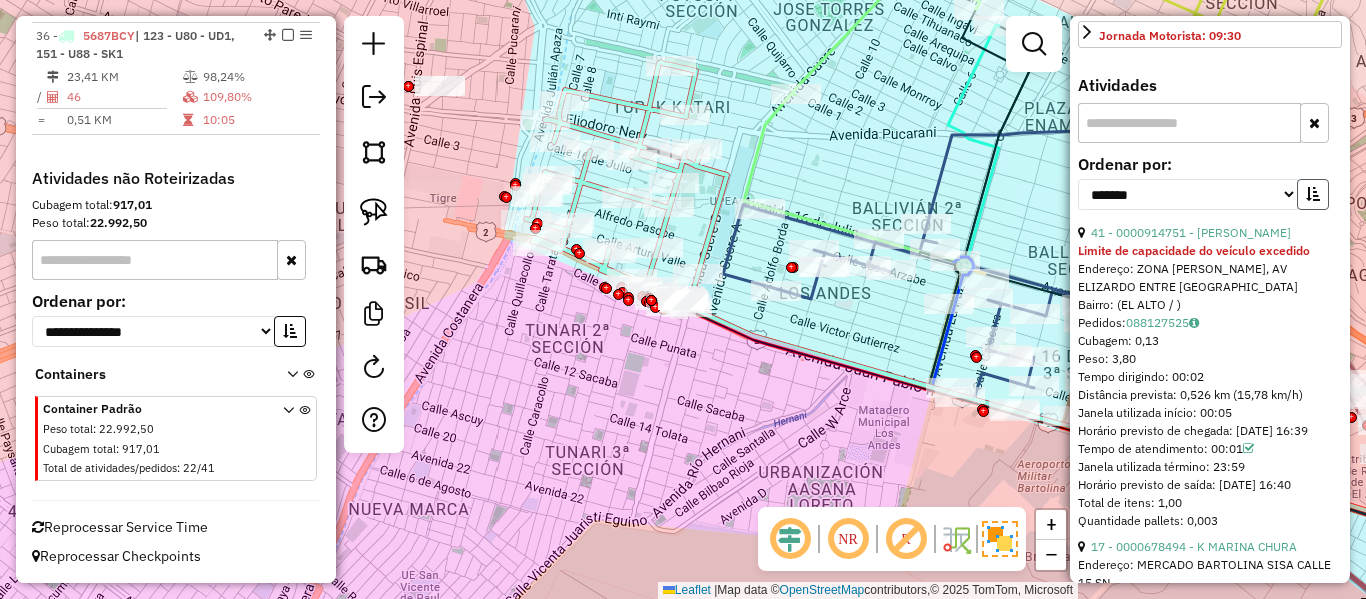 click at bounding box center (1313, 194) 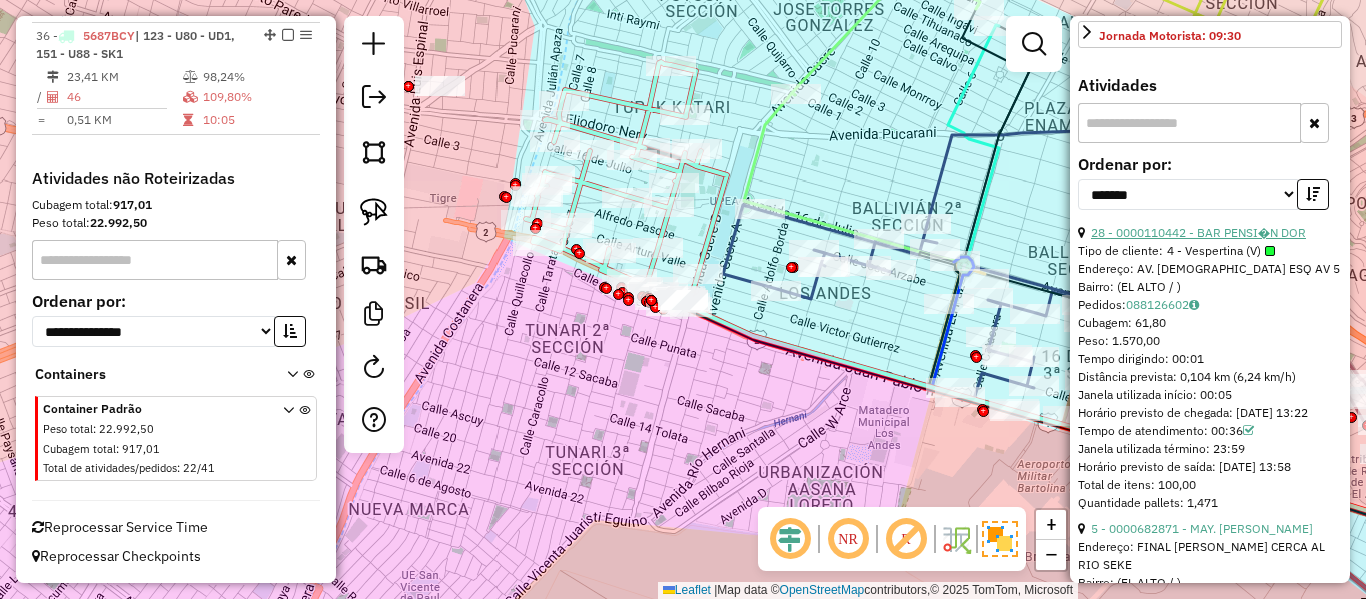 click on "28 - 0000110442 - BAR PENSI�N DOR" at bounding box center (1198, 232) 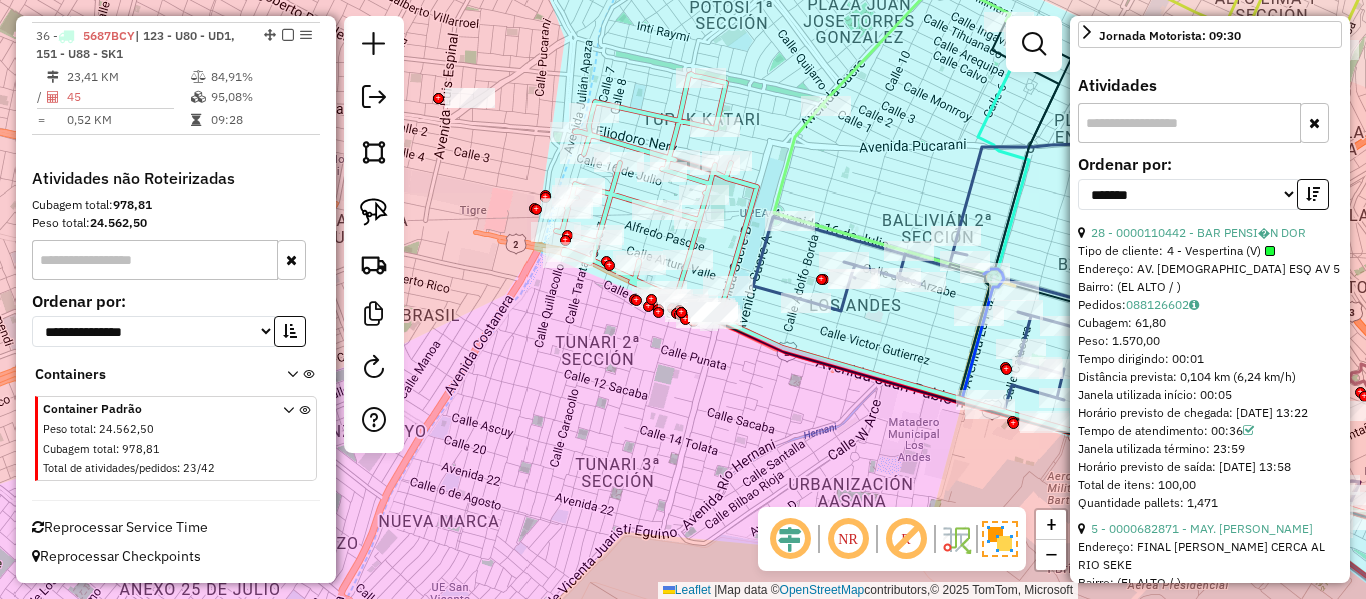 scroll, scrollTop: 564, scrollLeft: 0, axis: vertical 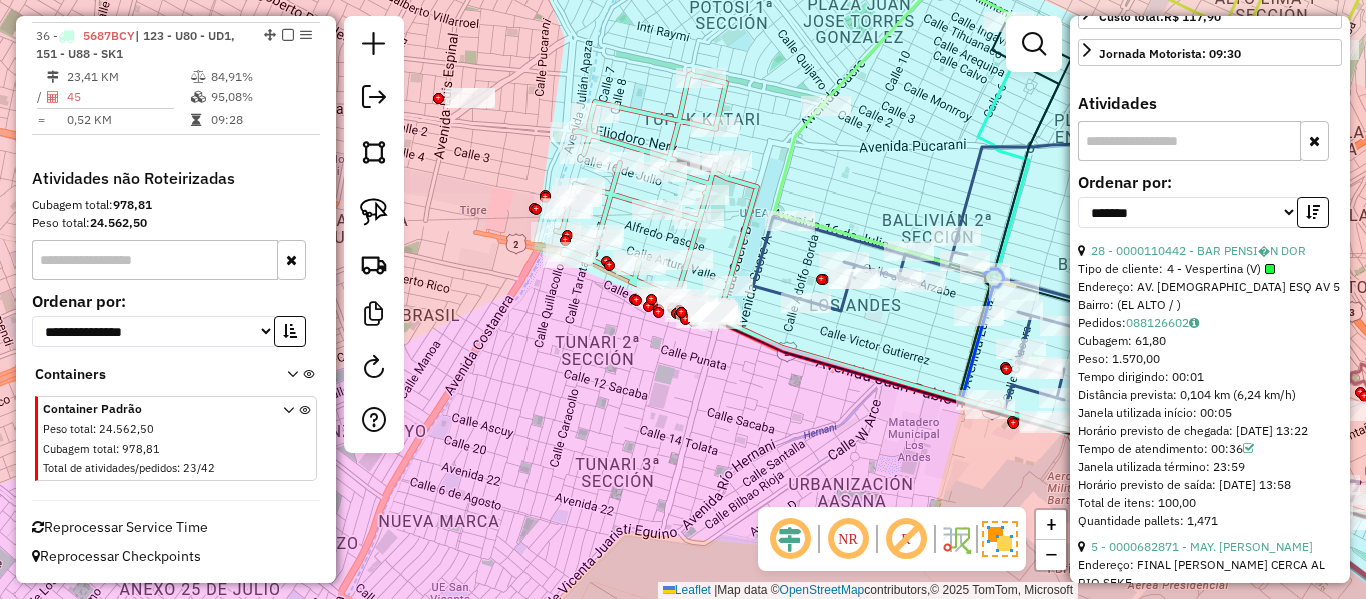drag, startPoint x: 786, startPoint y: 401, endPoint x: 742, endPoint y: 480, distance: 90.426765 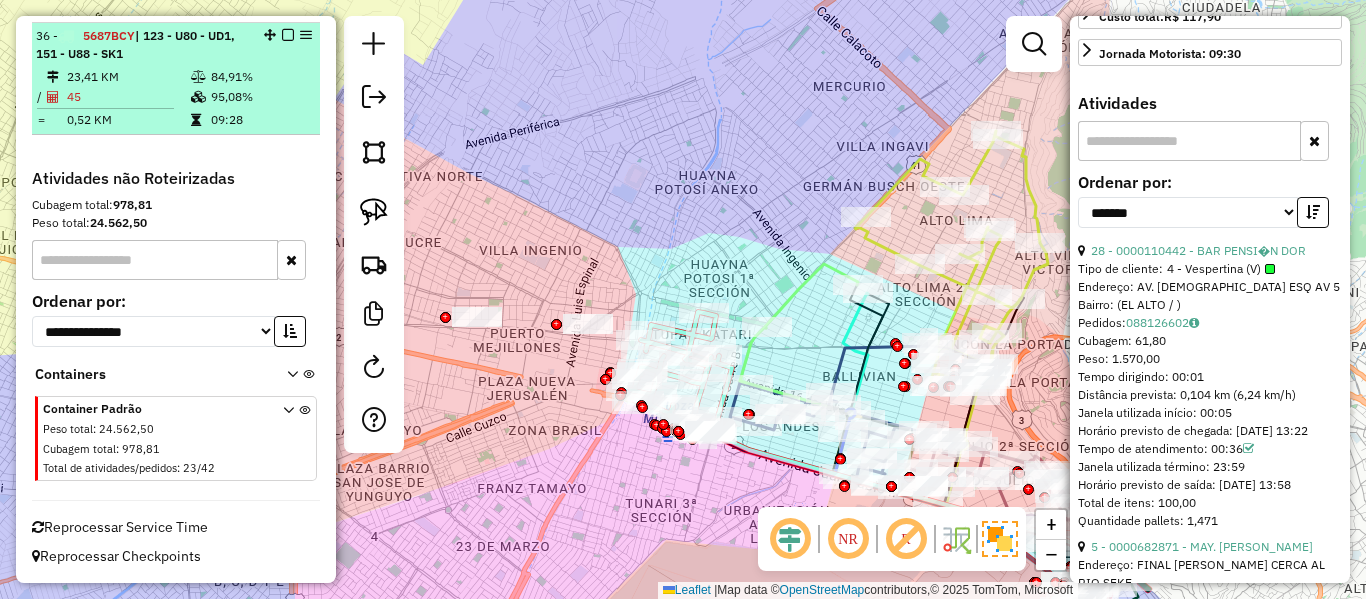 click at bounding box center [288, 35] 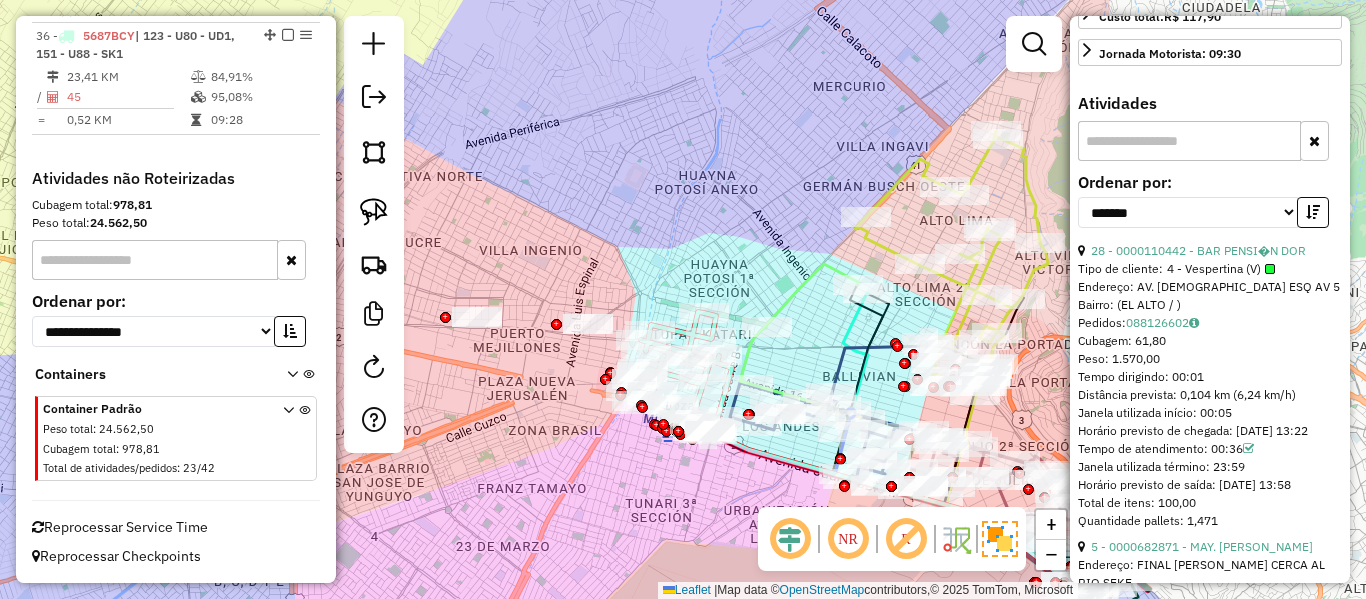 scroll, scrollTop: 3571, scrollLeft: 0, axis: vertical 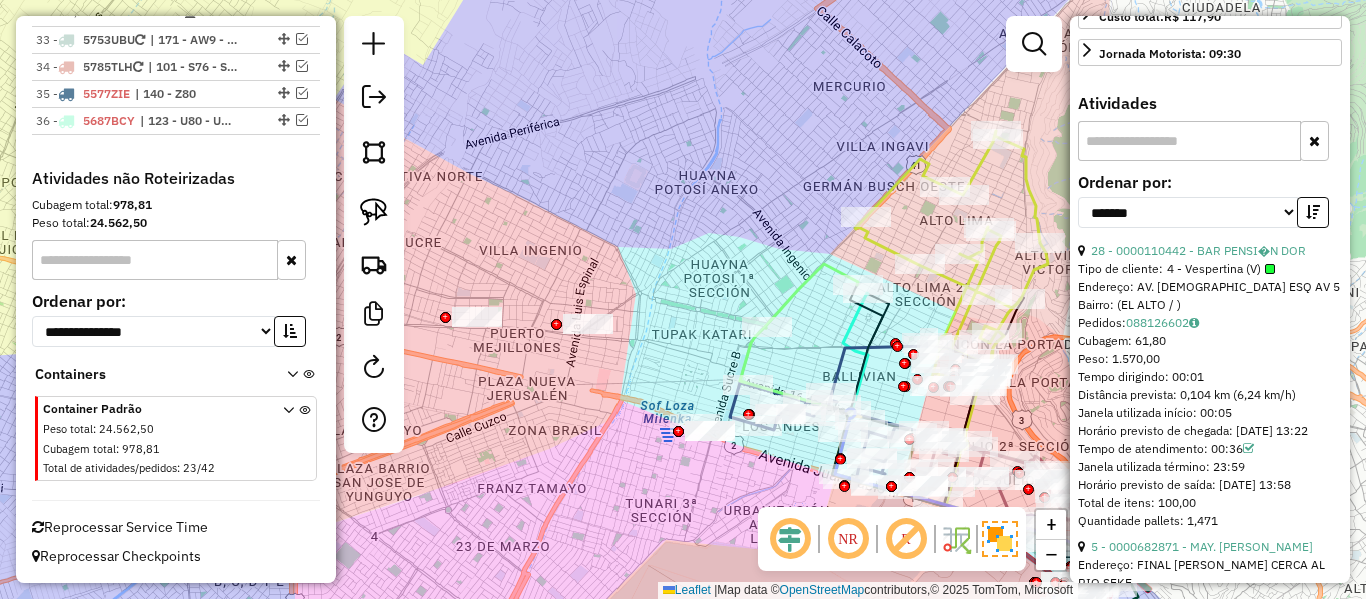 drag, startPoint x: 711, startPoint y: 237, endPoint x: 555, endPoint y: 222, distance: 156.7195 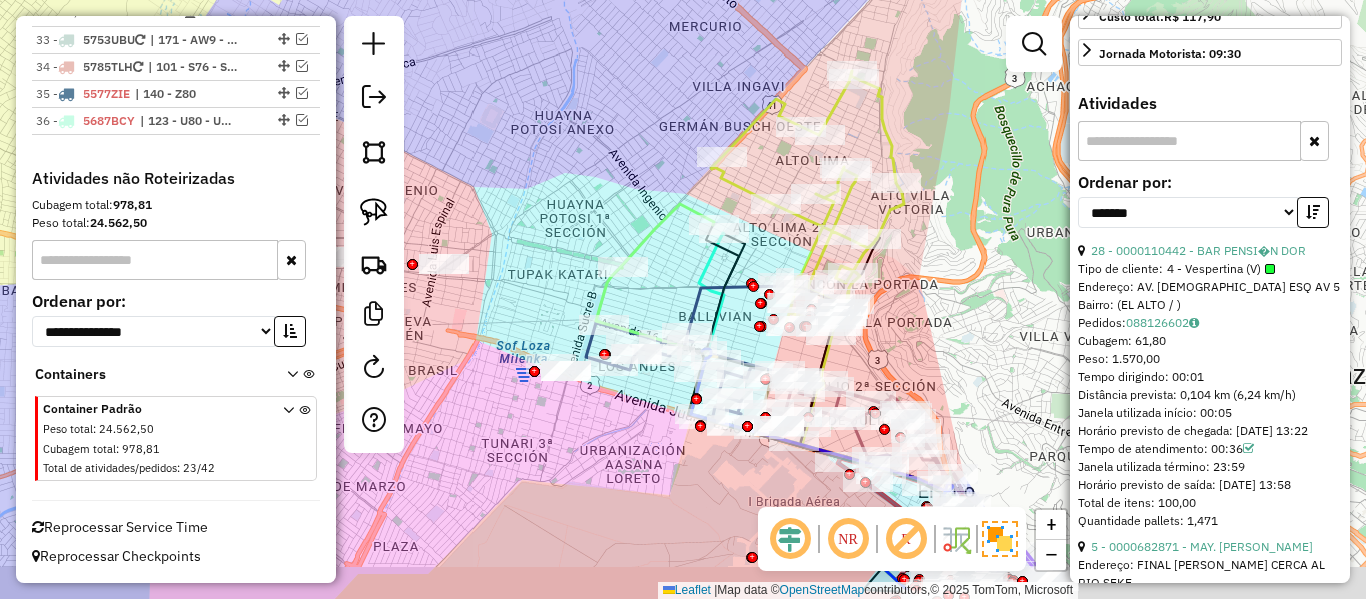 drag, startPoint x: 970, startPoint y: 253, endPoint x: 941, endPoint y: 225, distance: 40.311287 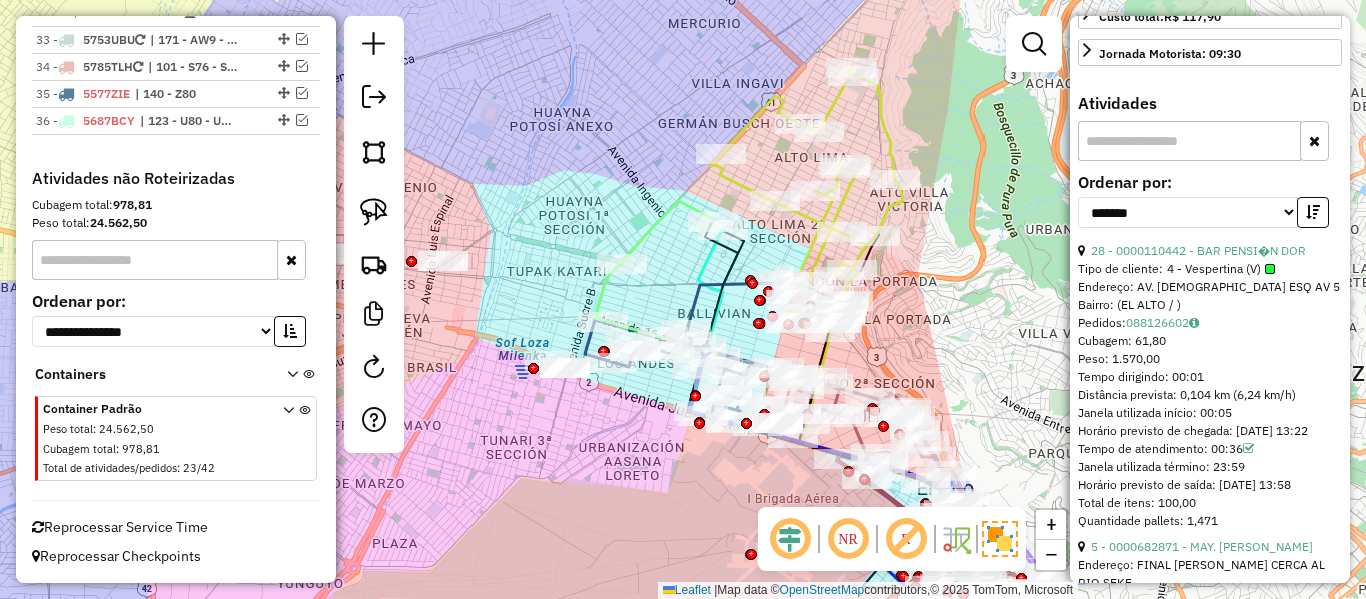 click 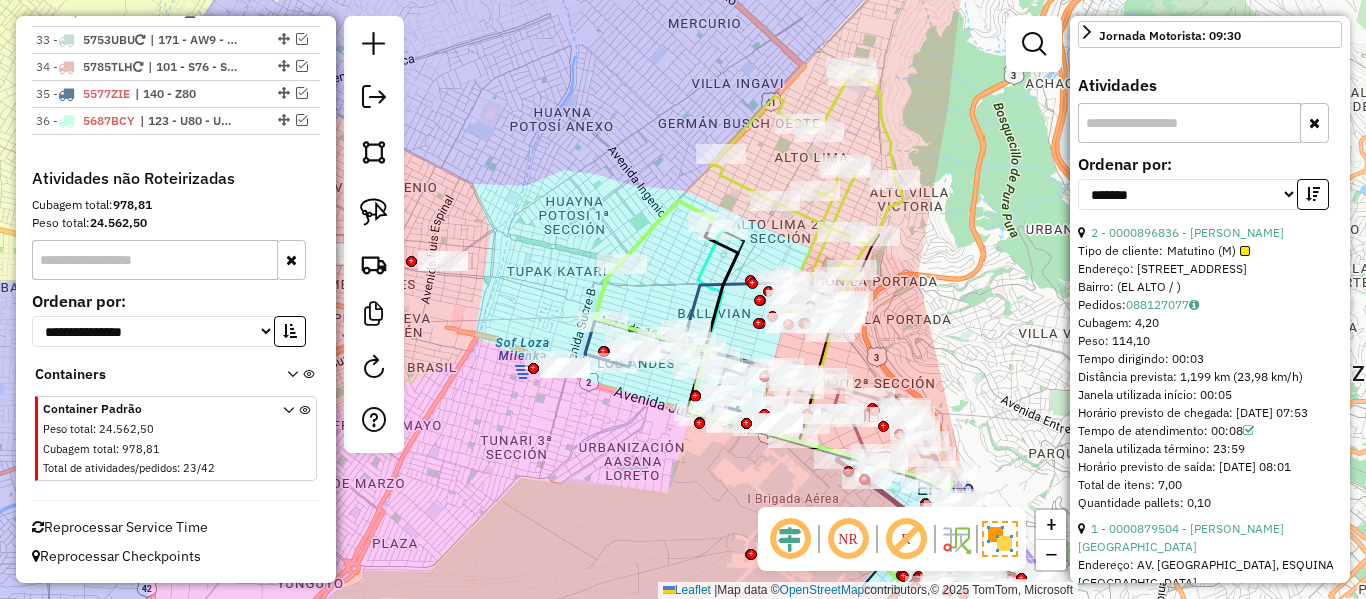 scroll, scrollTop: 528, scrollLeft: 0, axis: vertical 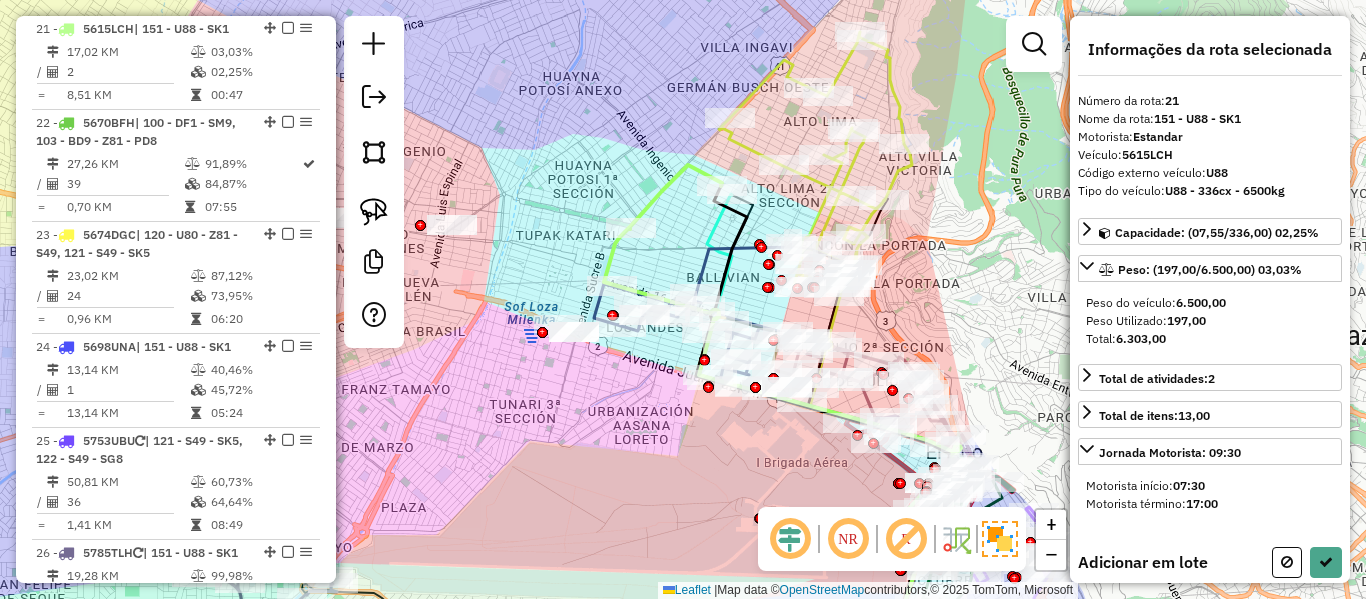 click on "Janela de atendimento Grade de atendimento Capacidade Transportadoras Veículos Cliente Pedidos  Rotas Selecione os dias de semana para filtrar as janelas de atendimento  Seg   Ter   Qua   Qui   Sex   Sáb   Dom  Informe o período da janela de atendimento: De: Até:  Filtrar exatamente a janela do cliente  Considerar janela de atendimento padrão  Selecione os dias de semana para filtrar as grades de atendimento  Seg   Ter   Qua   Qui   Sex   Sáb   Dom   Considerar clientes sem dia de atendimento cadastrado  Clientes fora do dia de atendimento selecionado Filtrar as atividades entre os valores definidos abaixo:  Peso mínimo:   Peso máximo:   Cubagem mínima:   Cubagem máxima:   De:   Até:  Filtrar as atividades entre o tempo de atendimento definido abaixo:  De:   Até:   Considerar capacidade total dos clientes não roteirizados Transportadora: Selecione um ou mais itens Tipo de veículo: Selecione um ou mais itens Veículo: Selecione um ou mais itens Motorista: Selecione um ou mais itens Nome: Rótulo:" 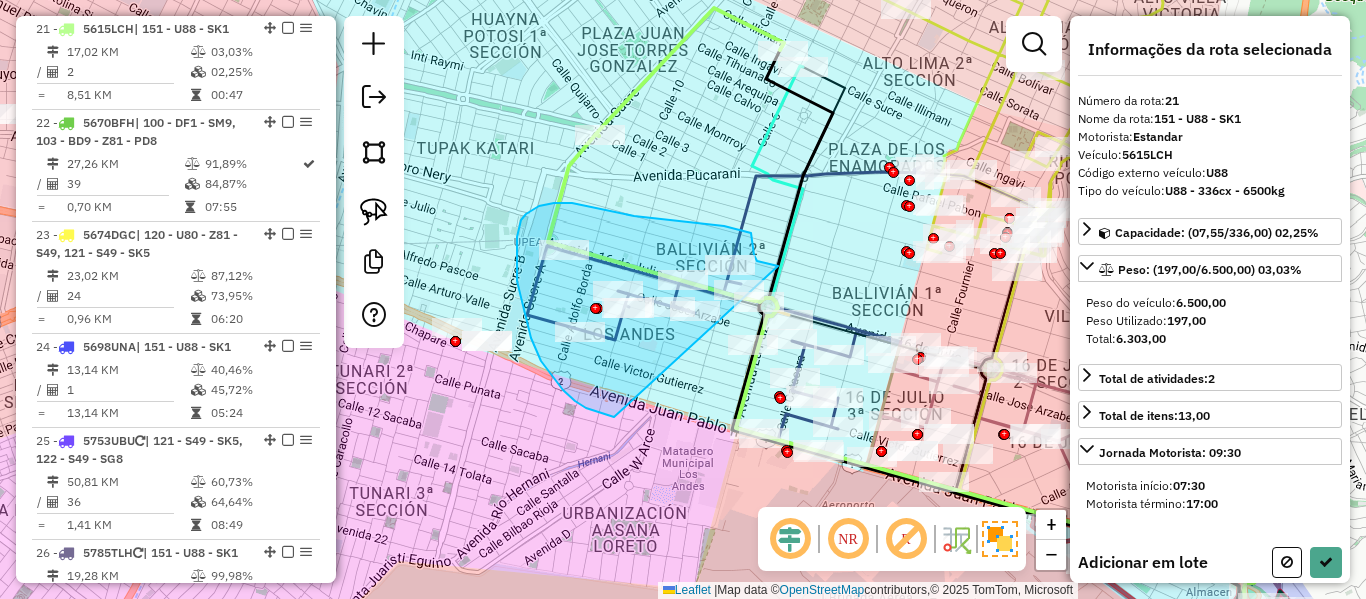 drag, startPoint x: 575, startPoint y: 401, endPoint x: 783, endPoint y: 258, distance: 252.41434 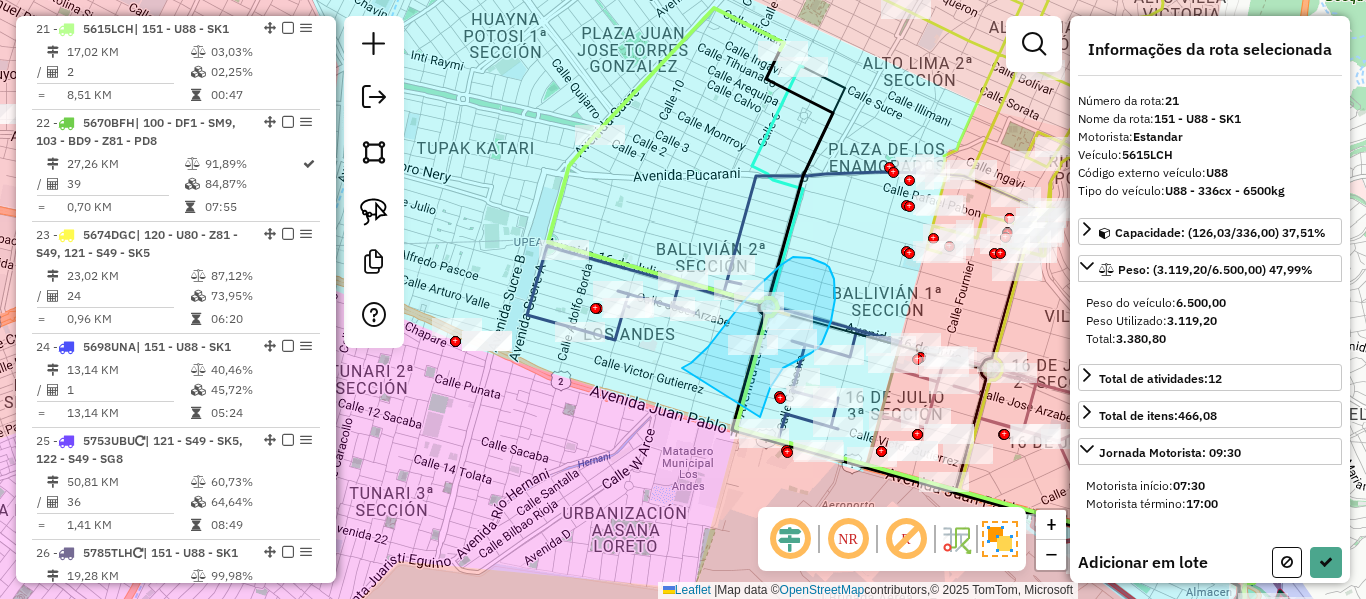 click on "Rota 26 - Placa 5785TLH  0000918233 - PAULINA ZURITA Rota 26 - Placa 5785TLH  0000893108 - YOLA GUTIERREZ Janela de atendimento Grade de atendimento Capacidade Transportadoras Veículos Cliente Pedidos  Rotas Selecione os dias de semana para filtrar as janelas de atendimento  Seg   Ter   Qua   Qui   Sex   Sáb   Dom  Informe o período da janela de atendimento: De: Até:  Filtrar exatamente a janela do cliente  Considerar janela de atendimento padrão  Selecione os dias de semana para filtrar as grades de atendimento  Seg   Ter   Qua   Qui   Sex   Sáb   Dom   Considerar clientes sem dia de atendimento cadastrado  Clientes fora do dia de atendimento selecionado Filtrar as atividades entre os valores definidos abaixo:  Peso mínimo:   Peso máximo:   Cubagem mínima:   Cubagem máxima:   De:   Até:  Filtrar as atividades entre o tempo de atendimento definido abaixo:  De:   Até:   Considerar capacidade total dos clientes não roteirizados Transportadora: Selecione um ou mais itens Tipo de veículo: Veículo:" 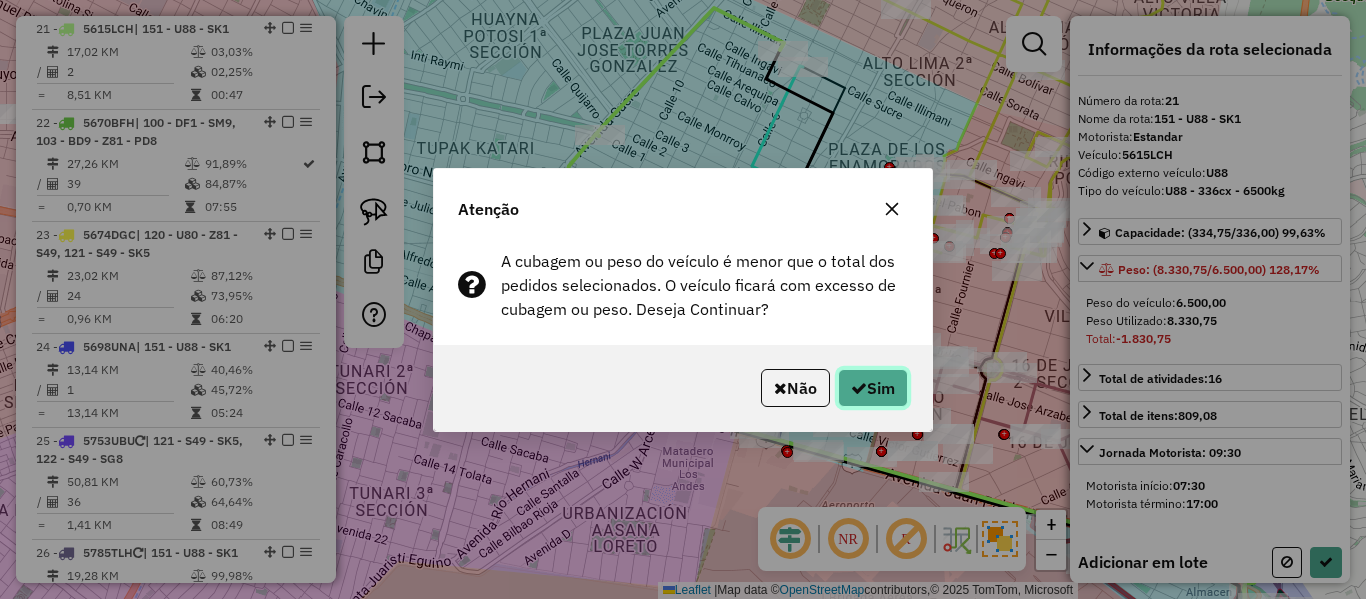 click on "Sim" 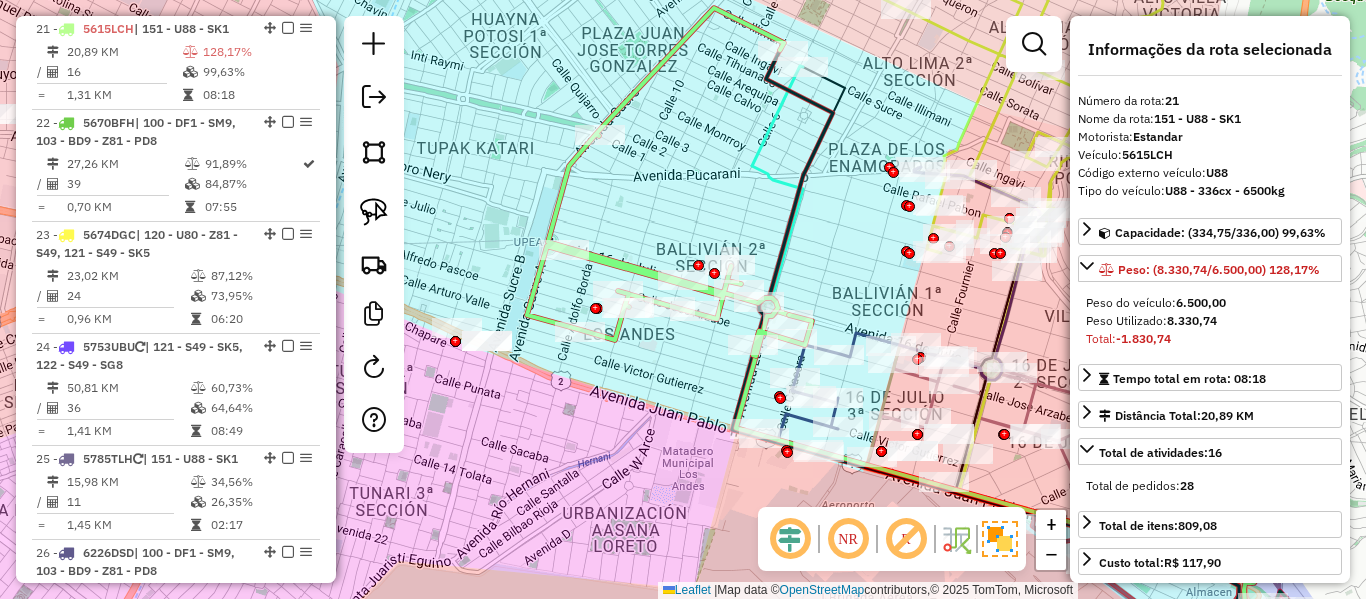 click 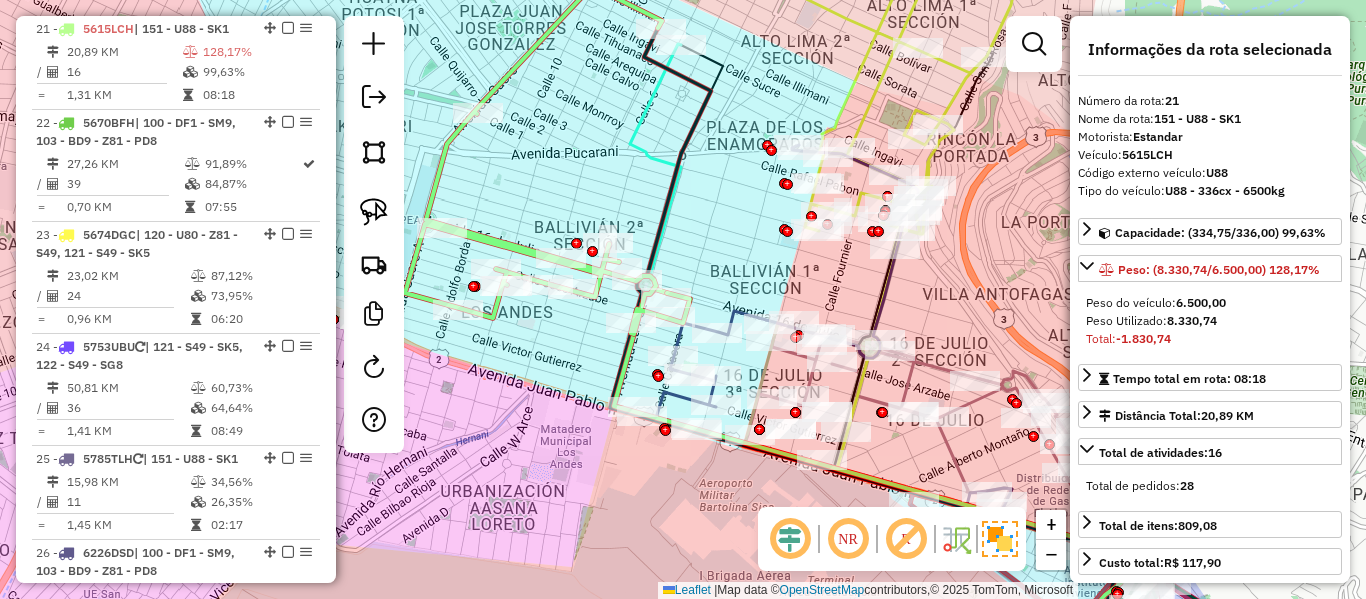 drag, startPoint x: 671, startPoint y: 239, endPoint x: 574, endPoint y: 227, distance: 97.73945 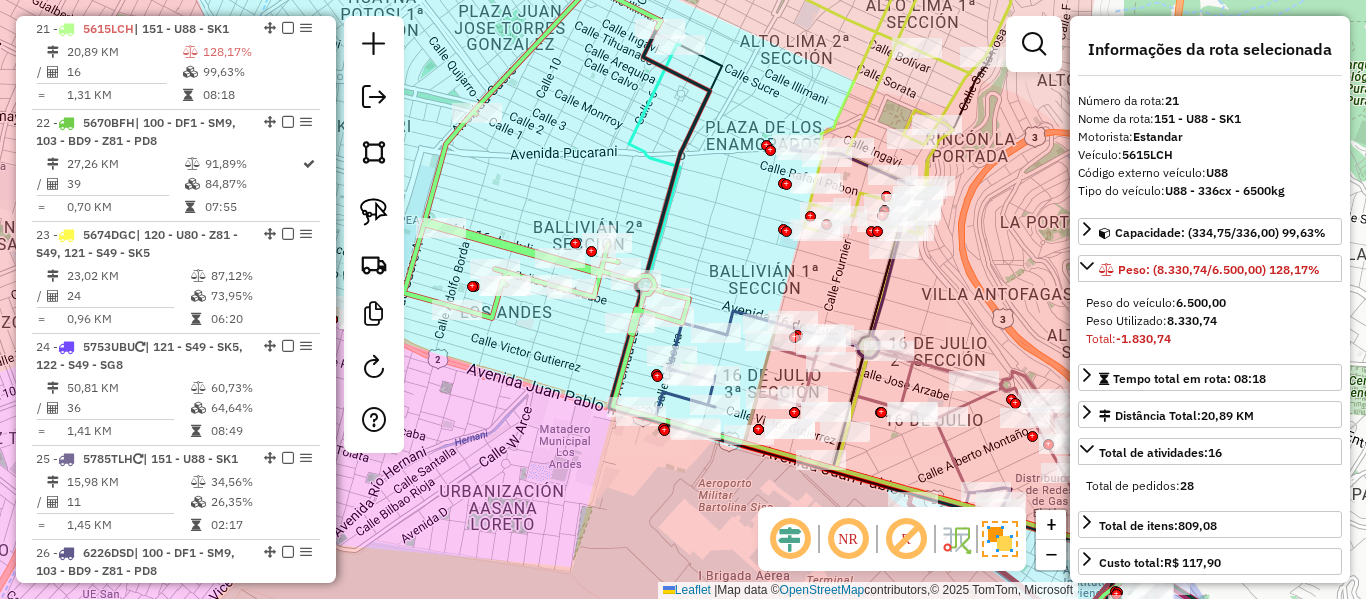 click 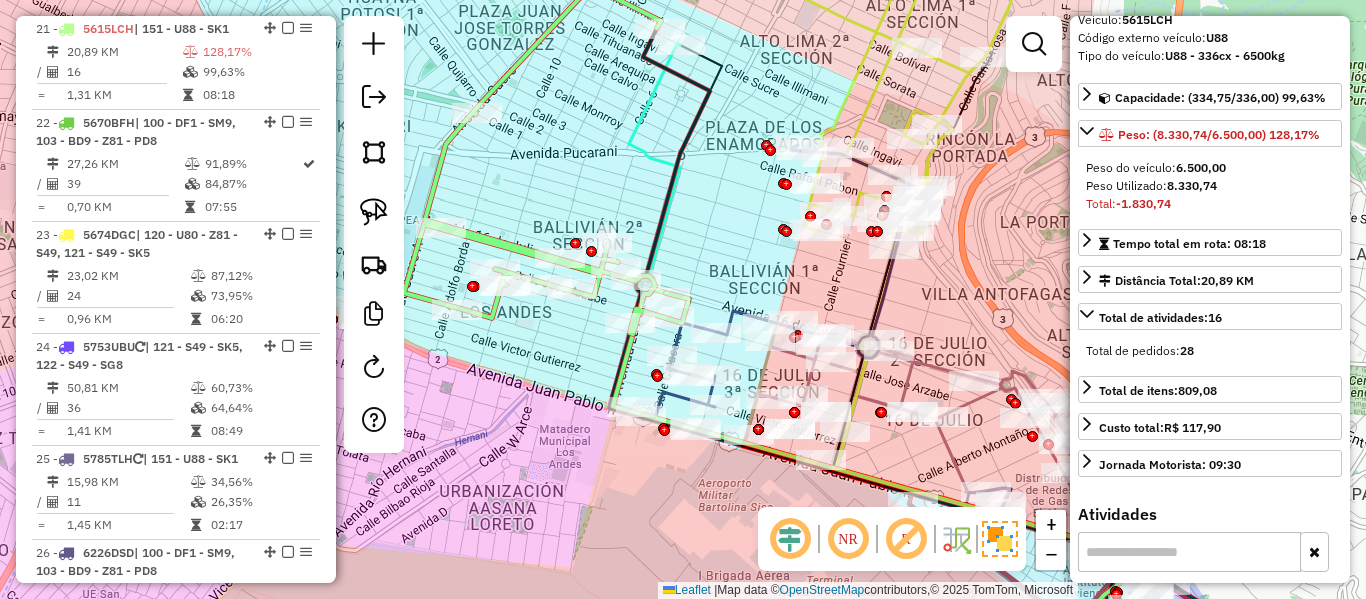 scroll, scrollTop: 300, scrollLeft: 0, axis: vertical 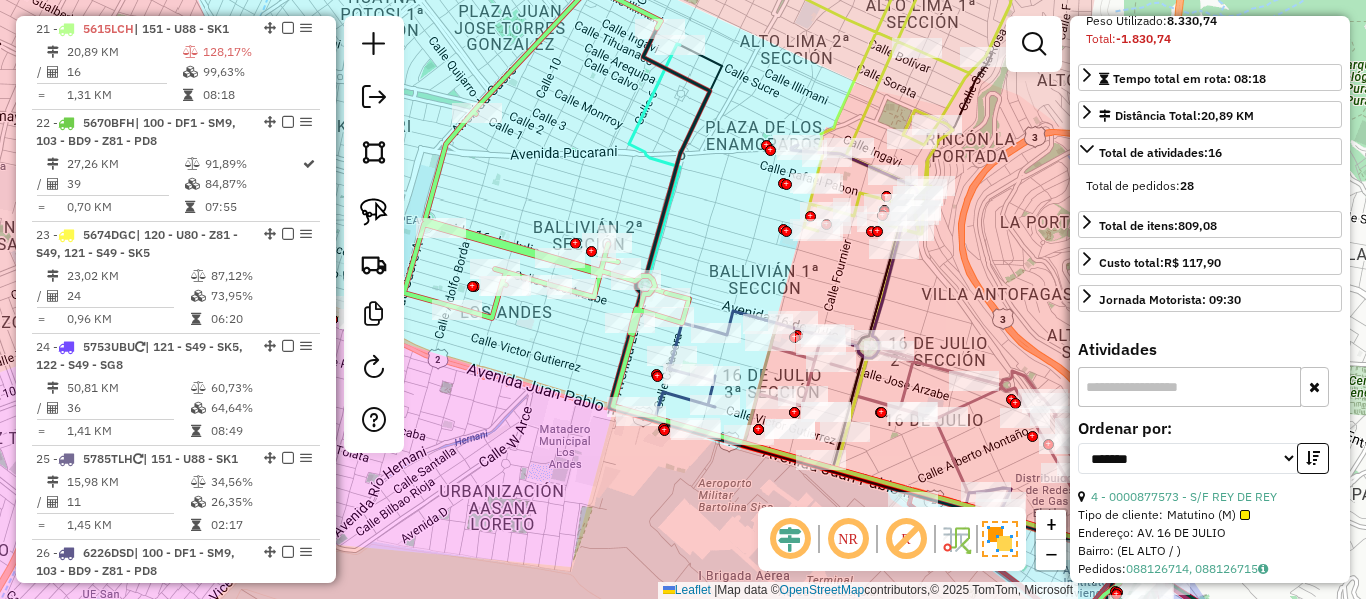 click on "Matutino (M)" at bounding box center [1208, 515] 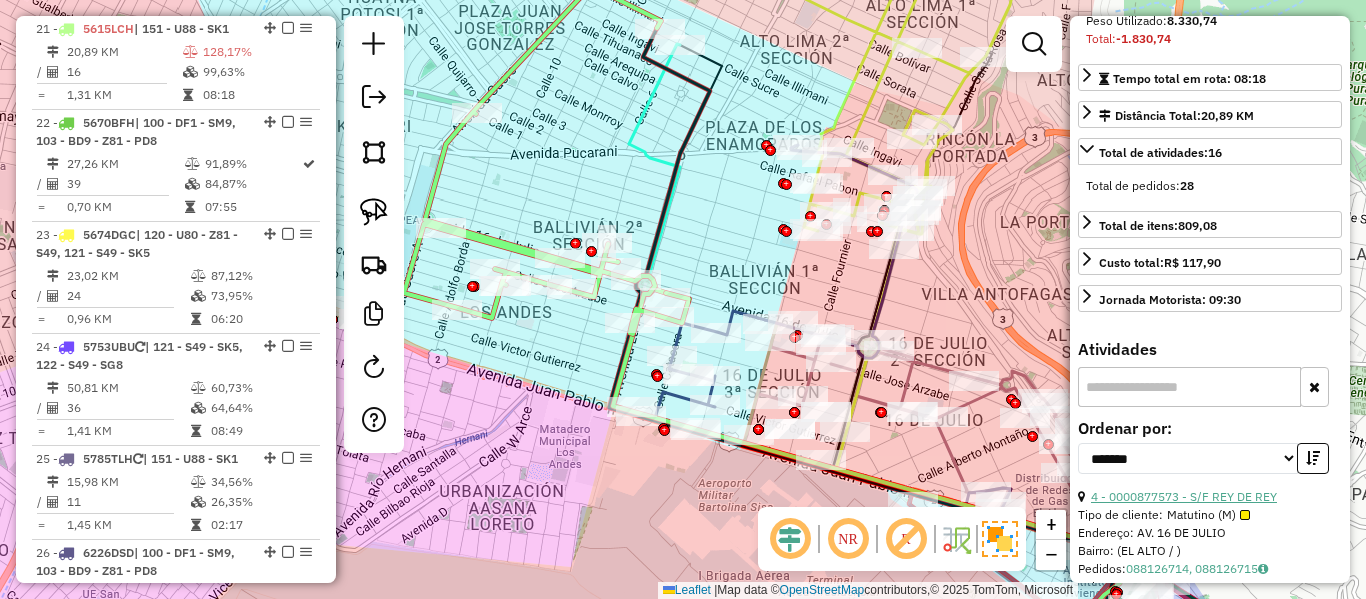 click on "4 - 0000877573 - S/F REY DE REY" at bounding box center [1184, 496] 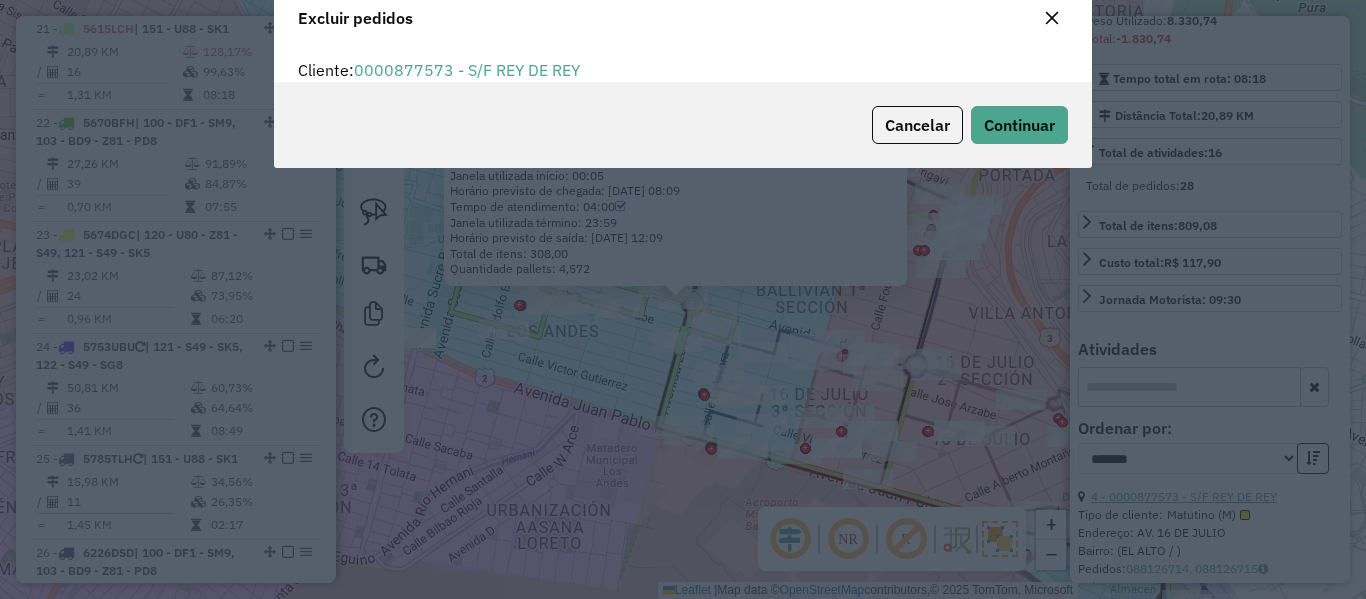 scroll, scrollTop: 82, scrollLeft: 0, axis: vertical 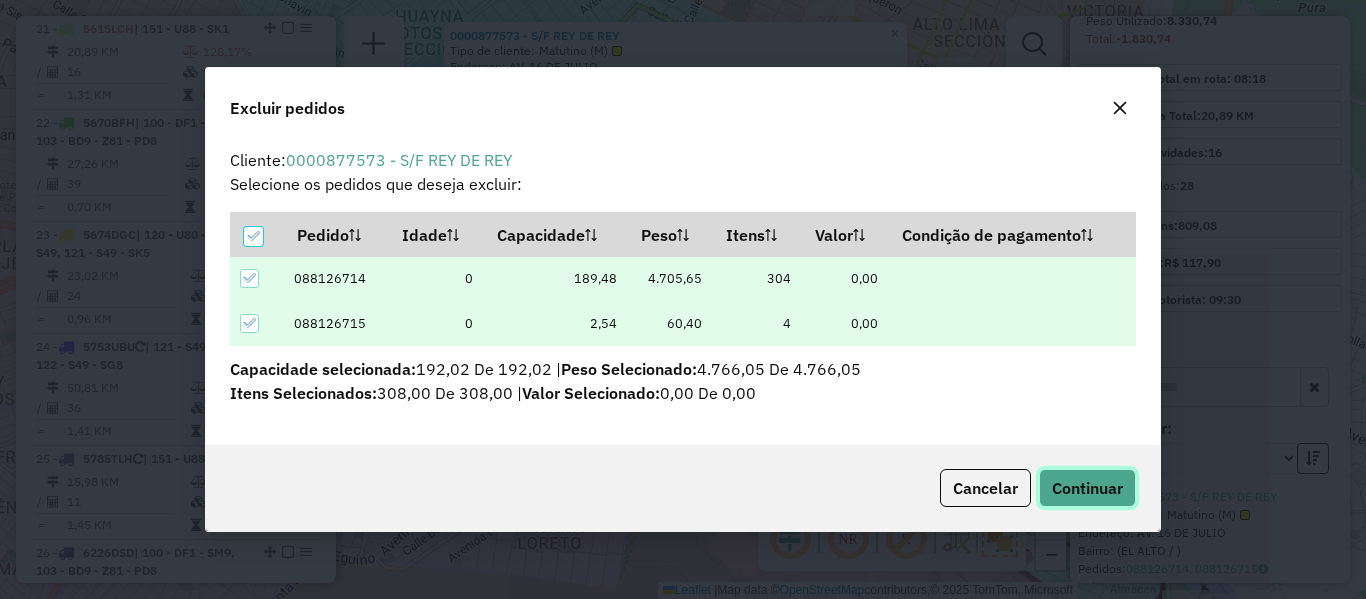 click on "Continuar" 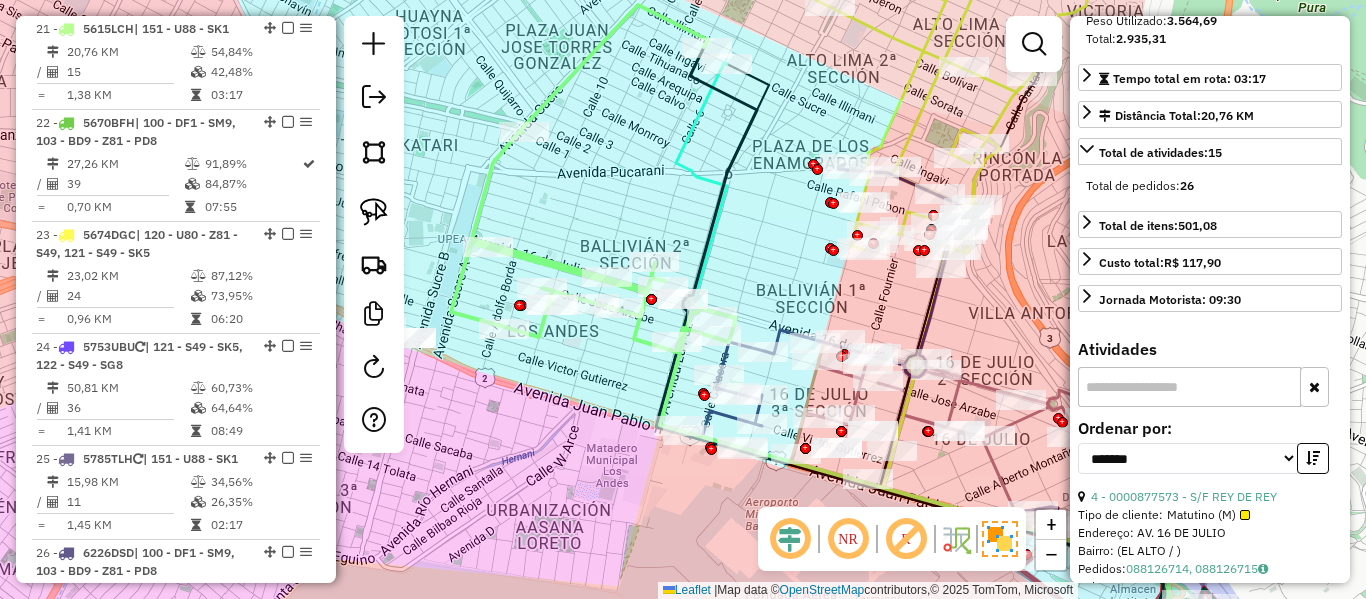 click 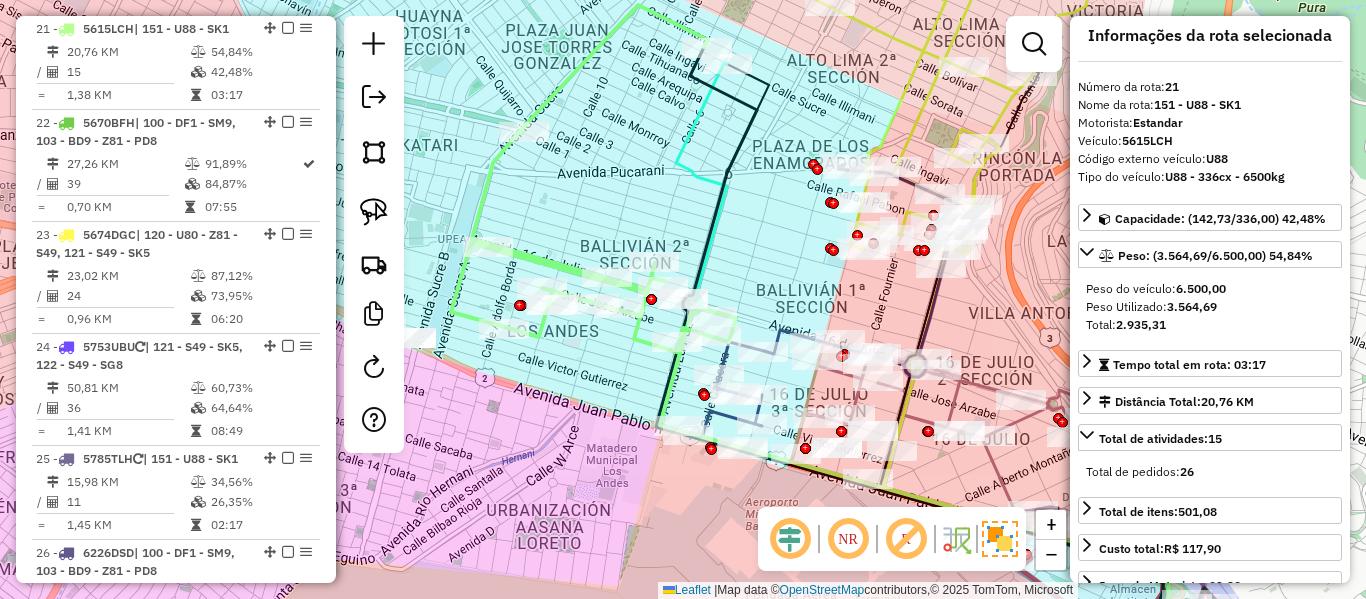 drag, startPoint x: 733, startPoint y: 244, endPoint x: 747, endPoint y: 245, distance: 14.035668 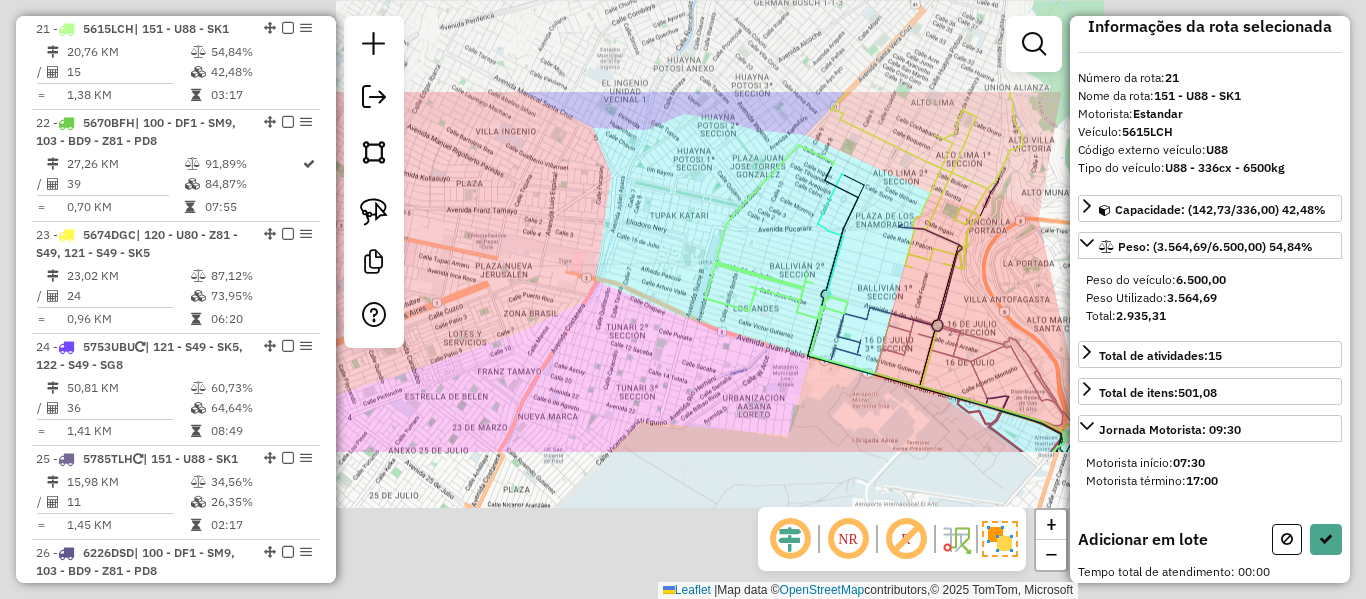 scroll, scrollTop: 29, scrollLeft: 0, axis: vertical 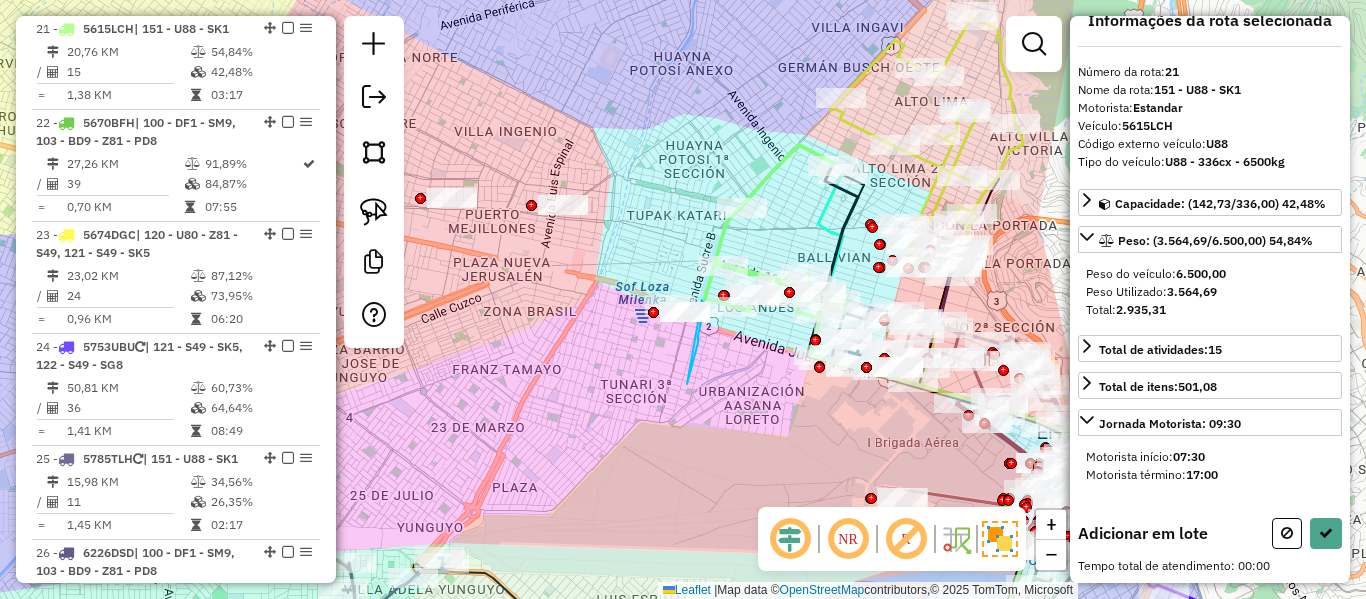 drag, startPoint x: 687, startPoint y: 384, endPoint x: 643, endPoint y: 371, distance: 45.88028 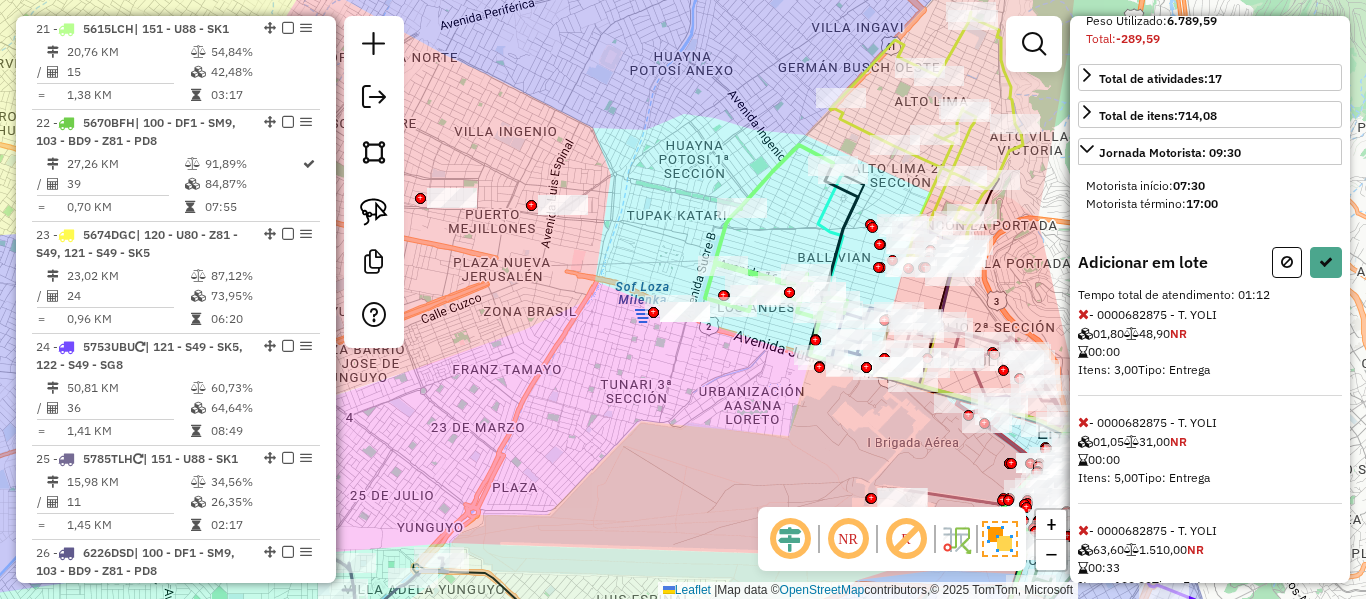 scroll, scrollTop: 0, scrollLeft: 0, axis: both 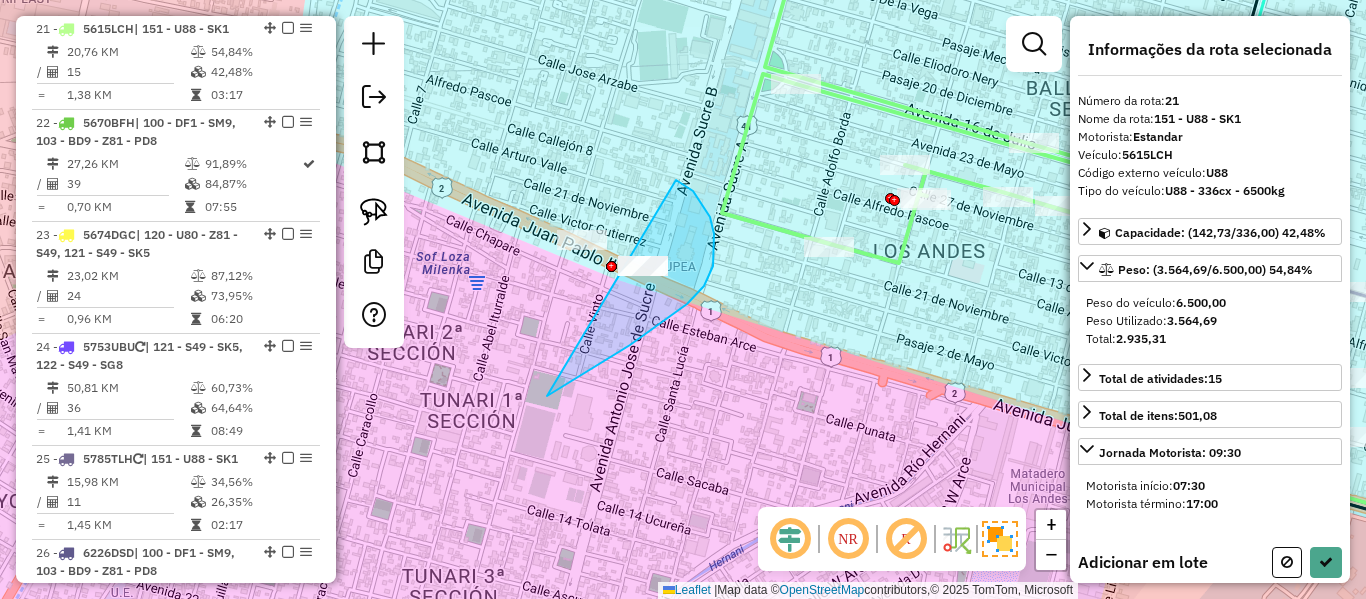 drag, startPoint x: 547, startPoint y: 396, endPoint x: 676, endPoint y: 180, distance: 251.58894 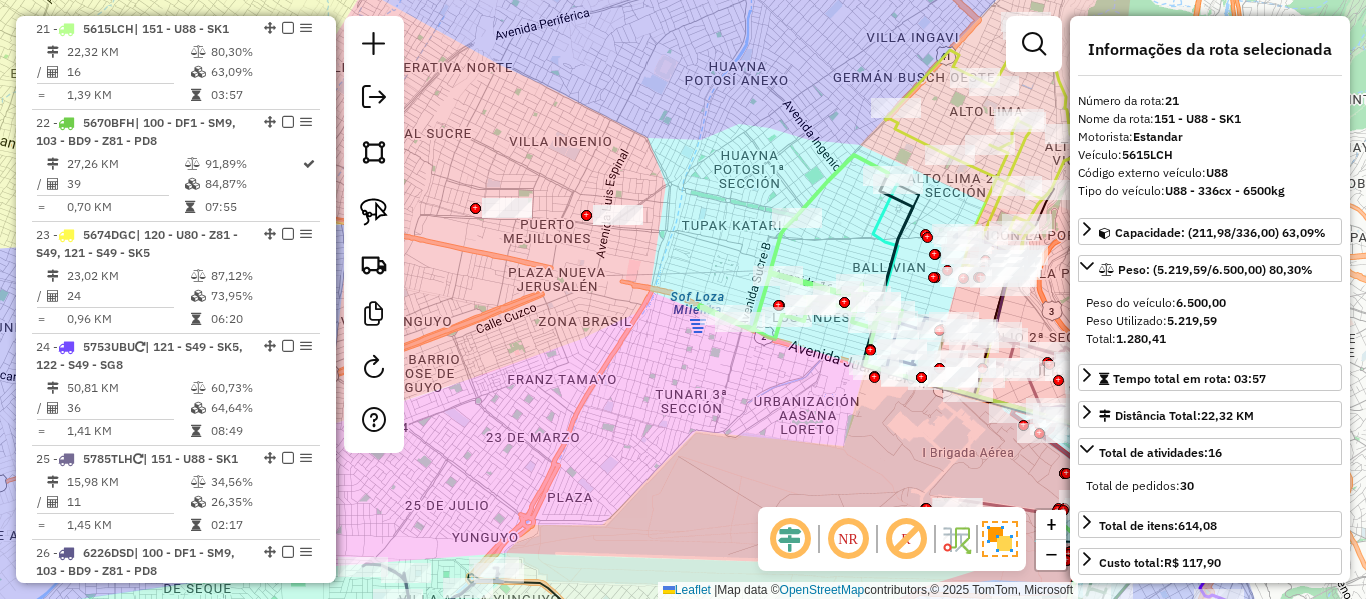 click on "Janela de atendimento Grade de atendimento Capacidade Transportadoras Veículos Cliente Pedidos  Rotas Selecione os dias de semana para filtrar as janelas de atendimento  Seg   Ter   Qua   Qui   Sex   Sáb   Dom  Informe o período da janela de atendimento: De: Até:  Filtrar exatamente a janela do cliente  Considerar janela de atendimento padrão  Selecione os dias de semana para filtrar as grades de atendimento  Seg   Ter   Qua   Qui   Sex   Sáb   Dom   Considerar clientes sem dia de atendimento cadastrado  Clientes fora do dia de atendimento selecionado Filtrar as atividades entre os valores definidos abaixo:  Peso mínimo:   Peso máximo:   Cubagem mínima:   Cubagem máxima:   De:   Até:  Filtrar as atividades entre o tempo de atendimento definido abaixo:  De:   Até:   Considerar capacidade total dos clientes não roteirizados Transportadora: Selecione um ou mais itens Tipo de veículo: Selecione um ou mais itens Veículo: Selecione um ou mais itens Motorista: Selecione um ou mais itens Nome: Rótulo:" 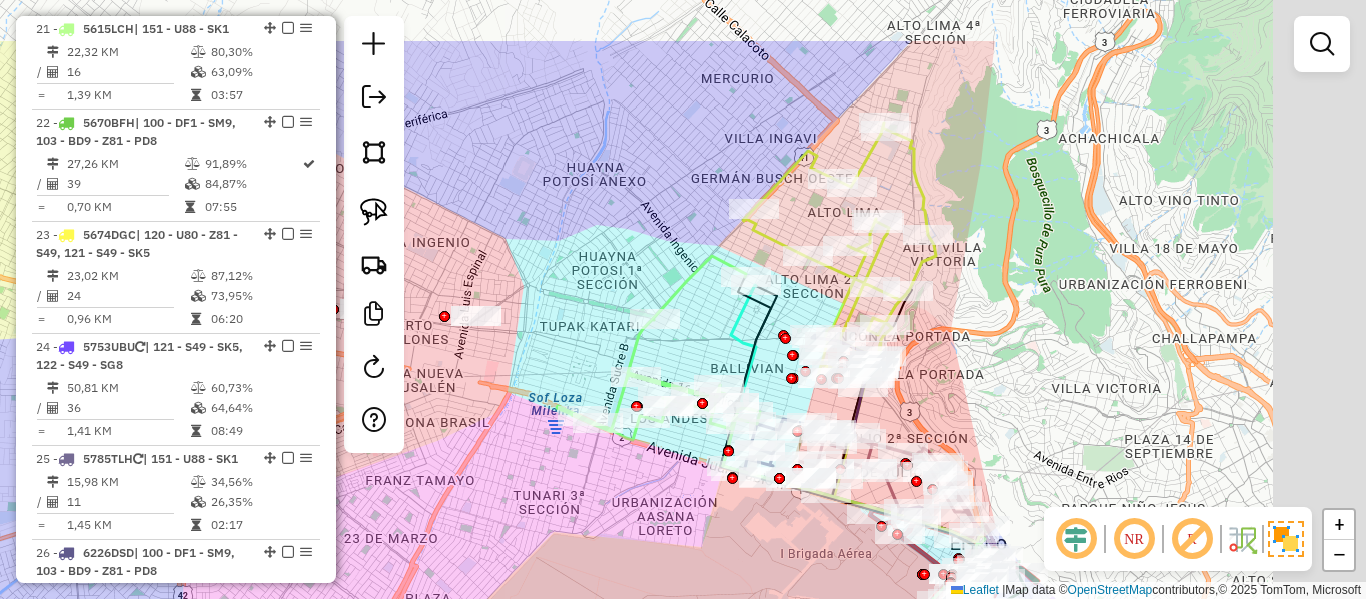 click on "Janela de atendimento Grade de atendimento Capacidade Transportadoras Veículos Cliente Pedidos  Rotas Selecione os dias de semana para filtrar as janelas de atendimento  Seg   Ter   Qua   Qui   Sex   Sáb   Dom  Informe o período da janela de atendimento: De: Até:  Filtrar exatamente a janela do cliente  Considerar janela de atendimento padrão  Selecione os dias de semana para filtrar as grades de atendimento  Seg   Ter   Qua   Qui   Sex   Sáb   Dom   Considerar clientes sem dia de atendimento cadastrado  Clientes fora do dia de atendimento selecionado Filtrar as atividades entre os valores definidos abaixo:  Peso mínimo:   Peso máximo:   Cubagem mínima:   Cubagem máxima:   De:   Até:  Filtrar as atividades entre o tempo de atendimento definido abaixo:  De:   Até:   Considerar capacidade total dos clientes não roteirizados Transportadora: Selecione um ou mais itens Tipo de veículo: Selecione um ou mais itens Veículo: Selecione um ou mais itens Motorista: Selecione um ou mais itens Nome: Rótulo:" 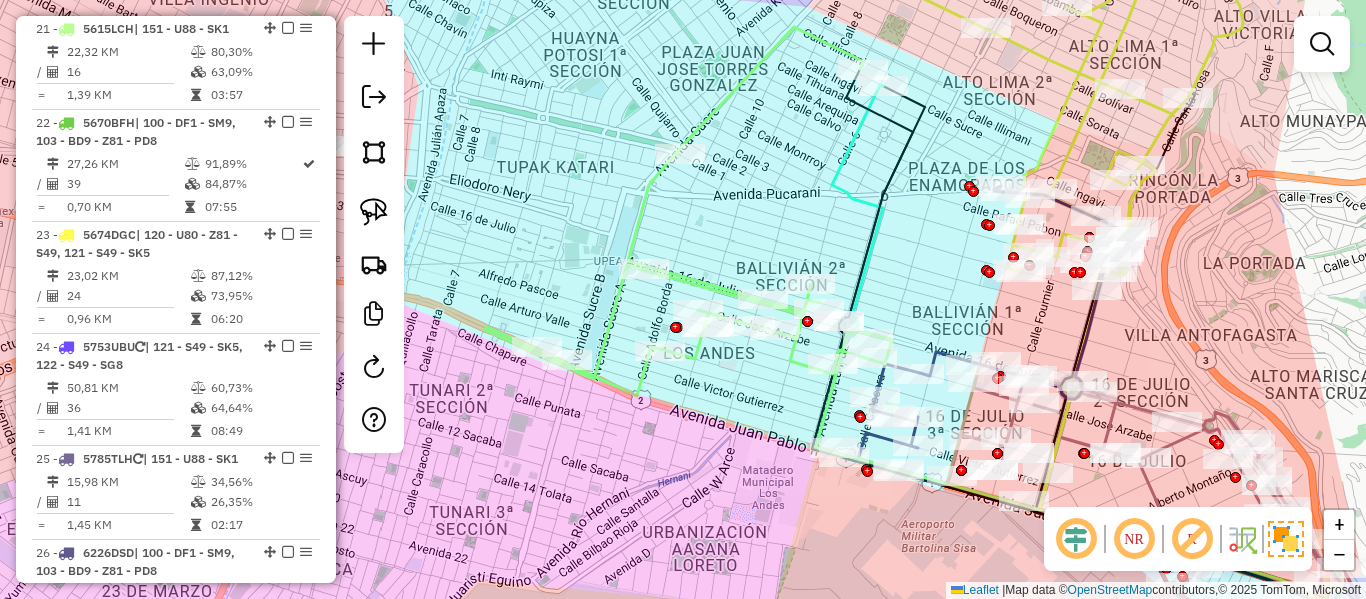 click on "Janela de atendimento Grade de atendimento Capacidade Transportadoras Veículos Cliente Pedidos  Rotas Selecione os dias de semana para filtrar as janelas de atendimento  Seg   Ter   Qua   Qui   Sex   Sáb   Dom  Informe o período da janela de atendimento: De: Até:  Filtrar exatamente a janela do cliente  Considerar janela de atendimento padrão  Selecione os dias de semana para filtrar as grades de atendimento  Seg   Ter   Qua   Qui   Sex   Sáb   Dom   Considerar clientes sem dia de atendimento cadastrado  Clientes fora do dia de atendimento selecionado Filtrar as atividades entre os valores definidos abaixo:  Peso mínimo:   Peso máximo:   Cubagem mínima:   Cubagem máxima:   De:   Até:  Filtrar as atividades entre o tempo de atendimento definido abaixo:  De:   Até:   Considerar capacidade total dos clientes não roteirizados Transportadora: Selecione um ou mais itens Tipo de veículo: Selecione um ou mais itens Veículo: Selecione um ou mais itens Motorista: Selecione um ou mais itens Nome: Rótulo:" 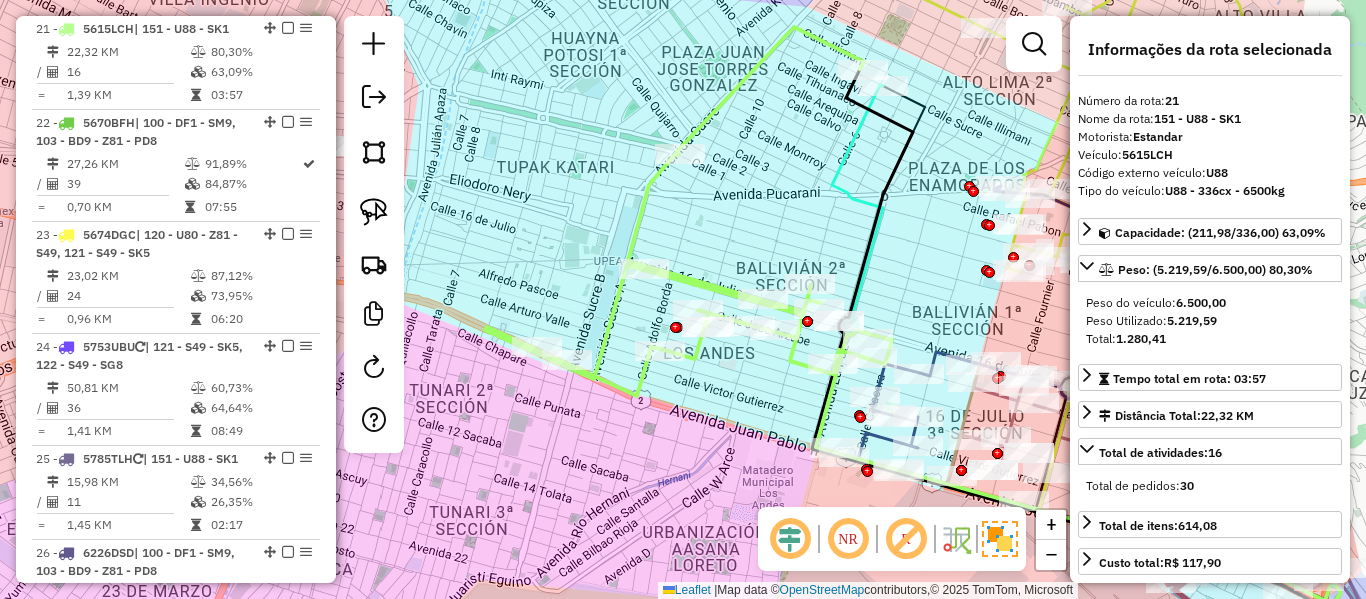 drag, startPoint x: 753, startPoint y: 151, endPoint x: 561, endPoint y: 258, distance: 219.80219 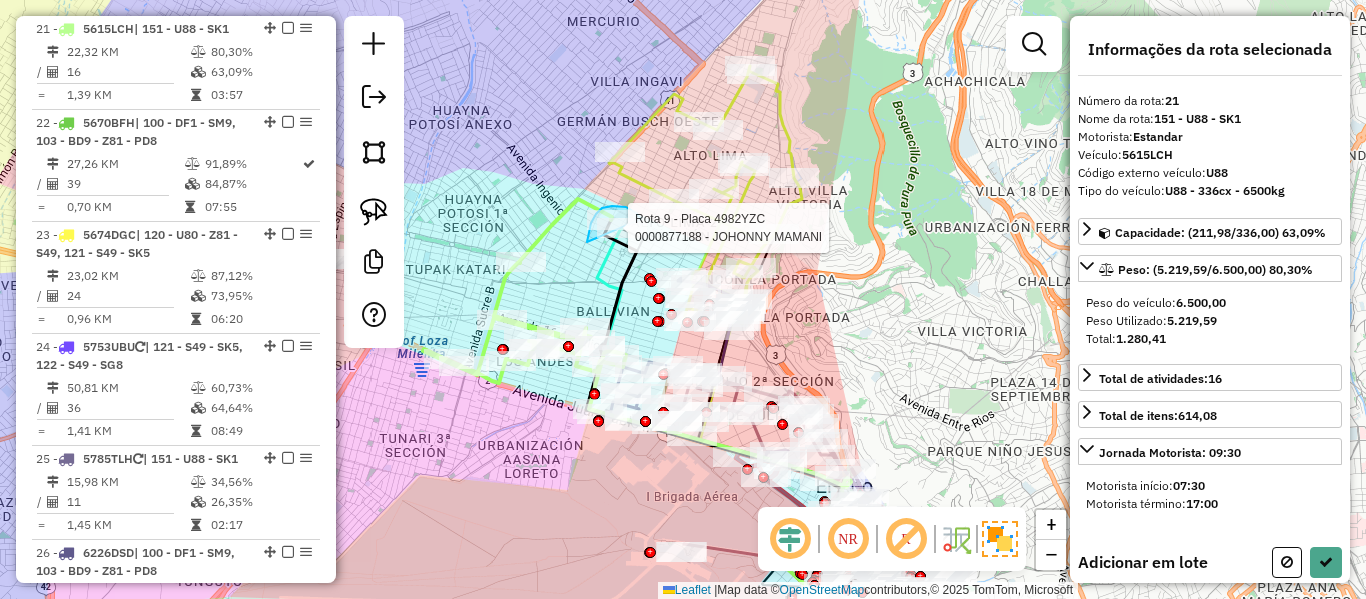 drag, startPoint x: 588, startPoint y: 237, endPoint x: 643, endPoint y: 257, distance: 58.5235 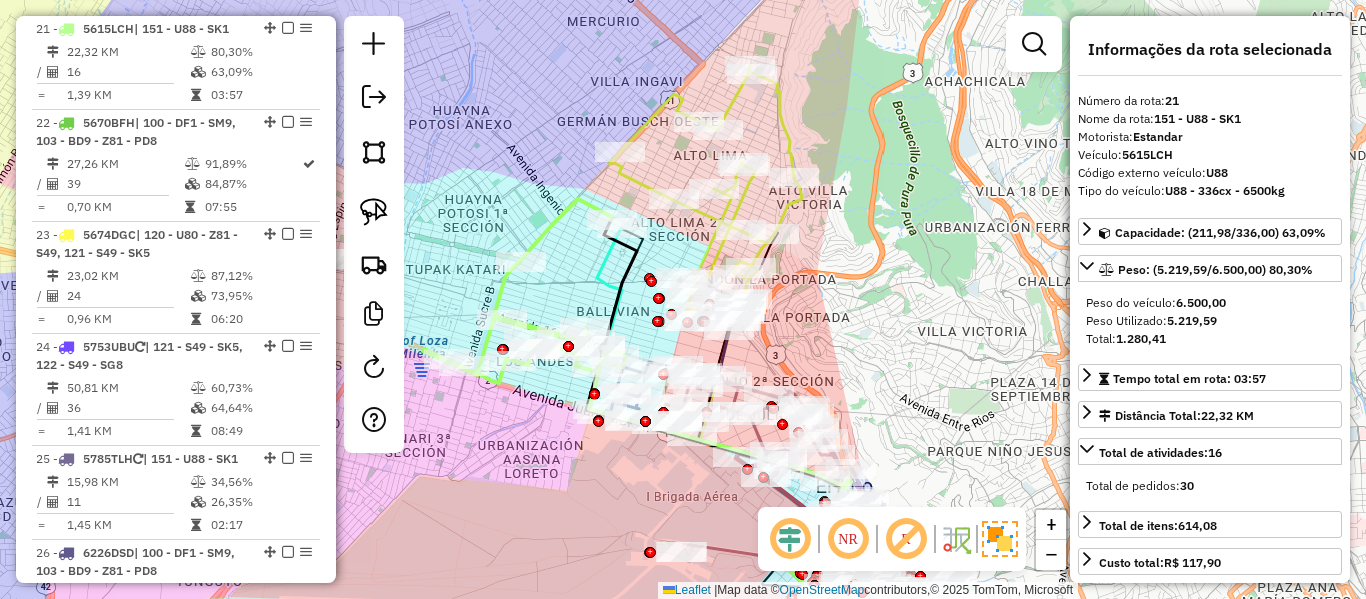 click on "Janela de atendimento Grade de atendimento Capacidade Transportadoras Veículos Cliente Pedidos  Rotas Selecione os dias de semana para filtrar as janelas de atendimento  Seg   Ter   Qua   Qui   Sex   Sáb   Dom  Informe o período da janela de atendimento: De: Até:  Filtrar exatamente a janela do cliente  Considerar janela de atendimento padrão  Selecione os dias de semana para filtrar as grades de atendimento  Seg   Ter   Qua   Qui   Sex   Sáb   Dom   Considerar clientes sem dia de atendimento cadastrado  Clientes fora do dia de atendimento selecionado Filtrar as atividades entre os valores definidos abaixo:  Peso mínimo:   Peso máximo:   Cubagem mínima:   Cubagem máxima:   De:   Até:  Filtrar as atividades entre o tempo de atendimento definido abaixo:  De:   Até:   Considerar capacidade total dos clientes não roteirizados Transportadora: Selecione um ou mais itens Tipo de veículo: Selecione um ou mais itens Veículo: Selecione um ou mais itens Motorista: Selecione um ou mais itens Nome: Rótulo:" 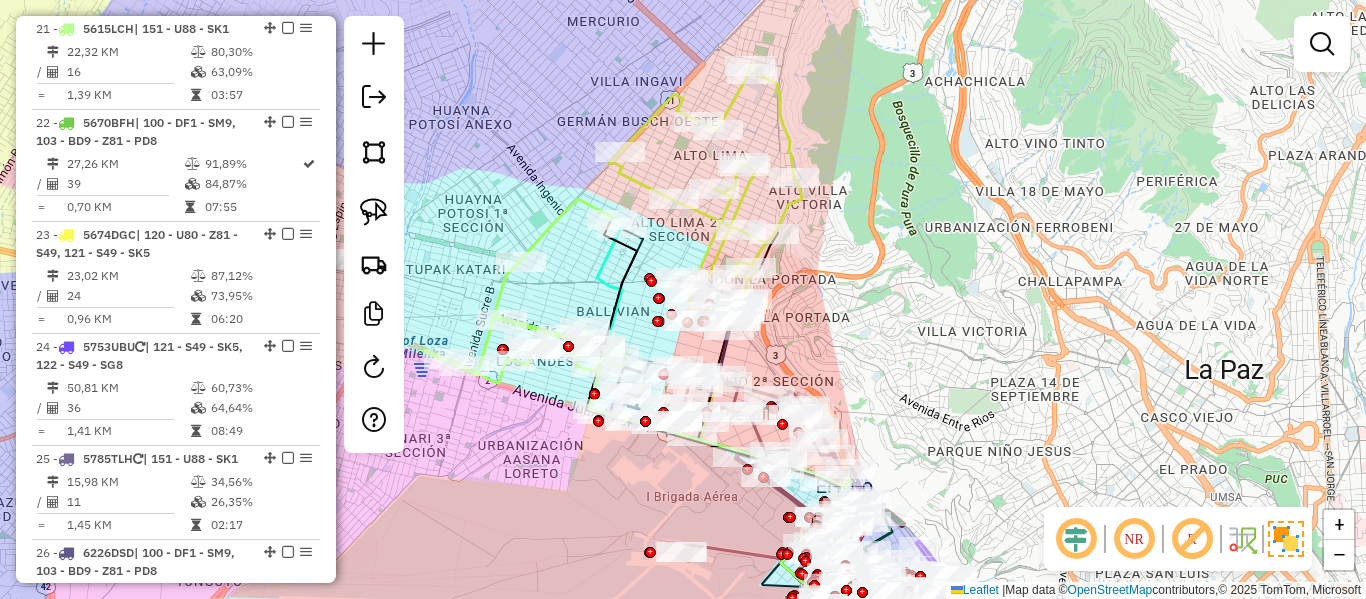 click 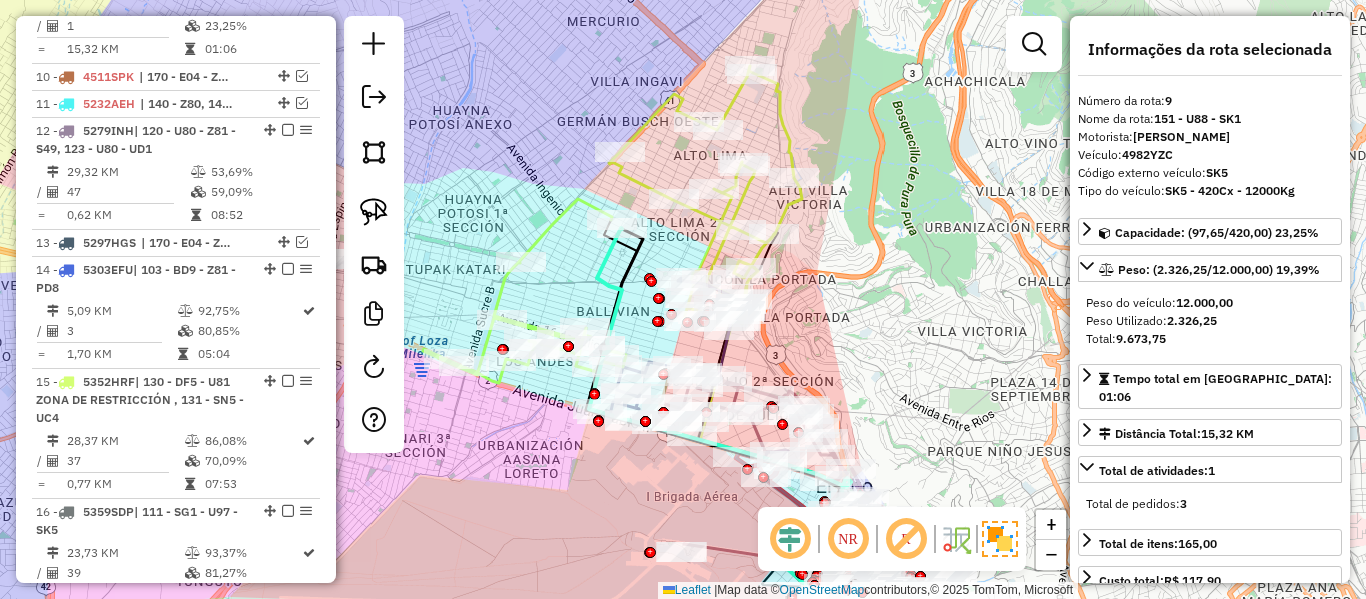 scroll, scrollTop: 1404, scrollLeft: 0, axis: vertical 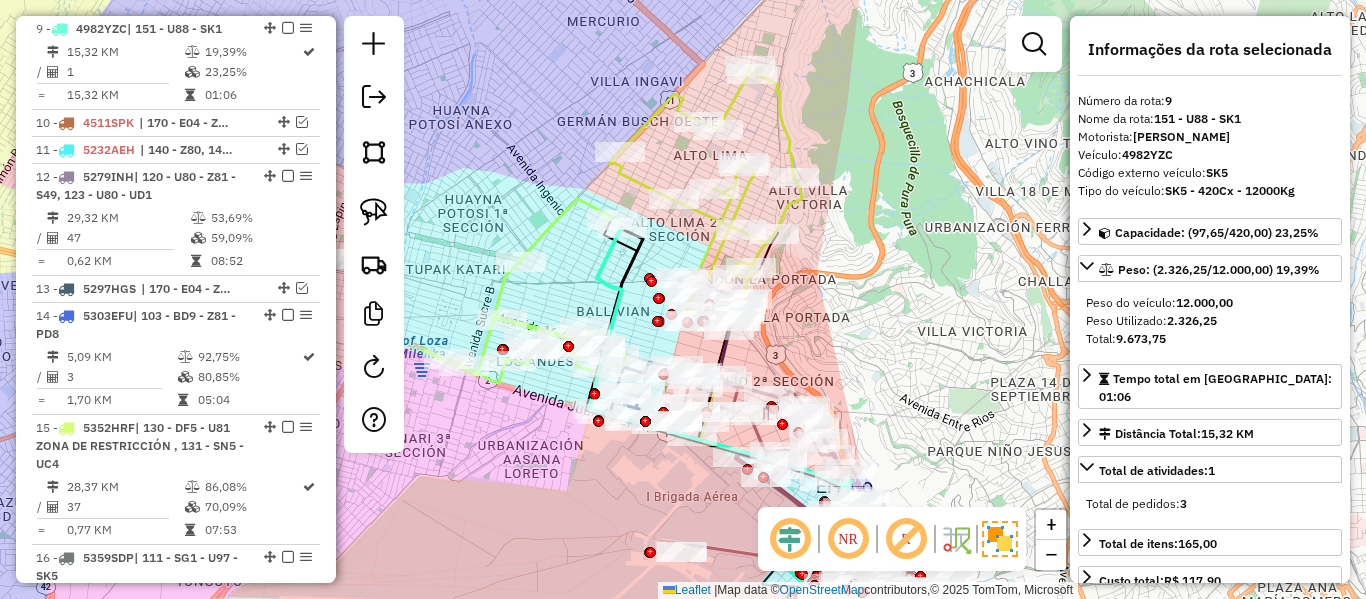 click 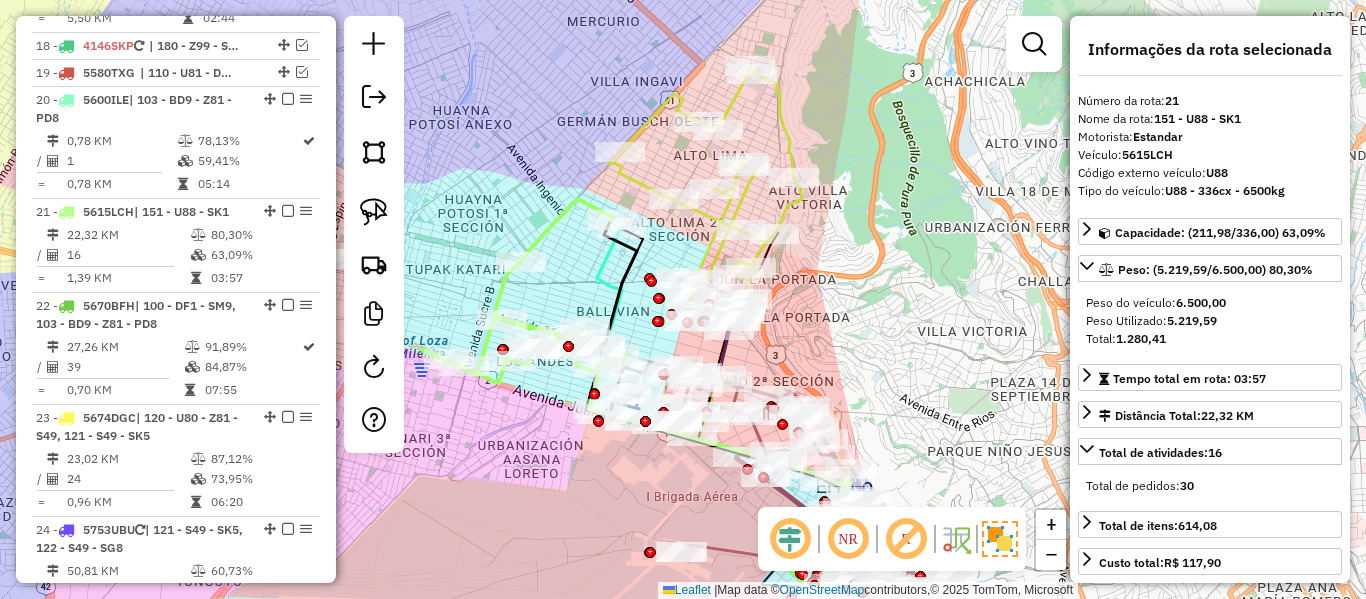 scroll, scrollTop: 2323, scrollLeft: 0, axis: vertical 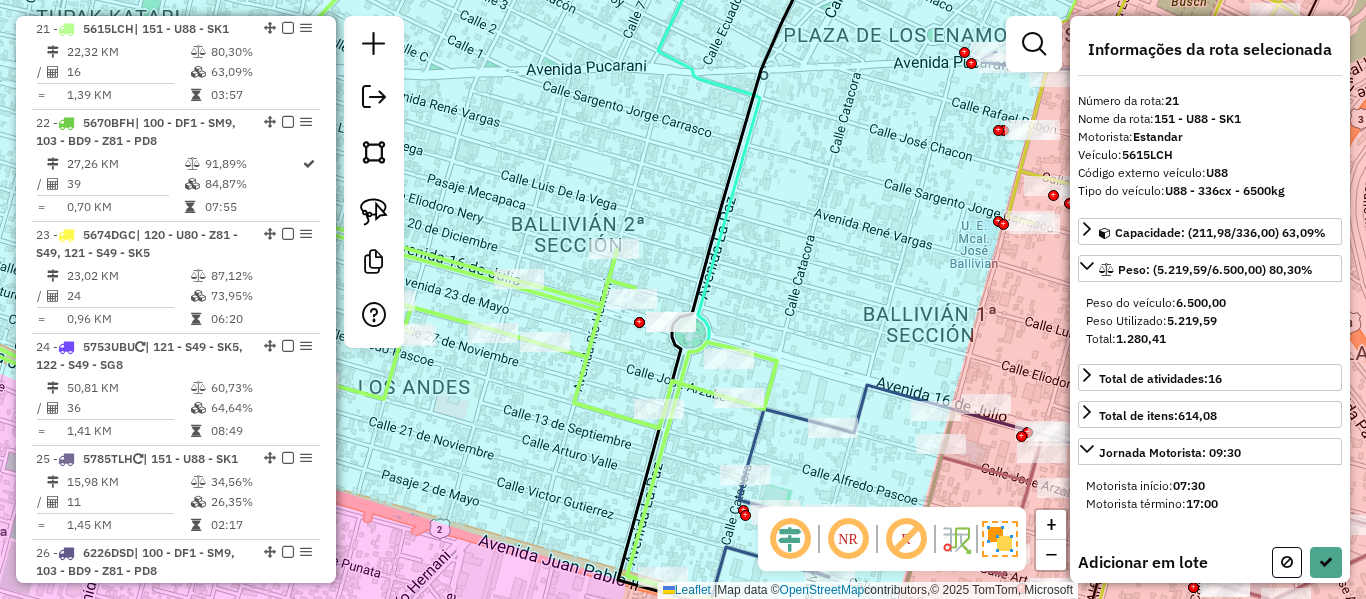 drag, startPoint x: 810, startPoint y: 287, endPoint x: 707, endPoint y: 141, distance: 178.67569 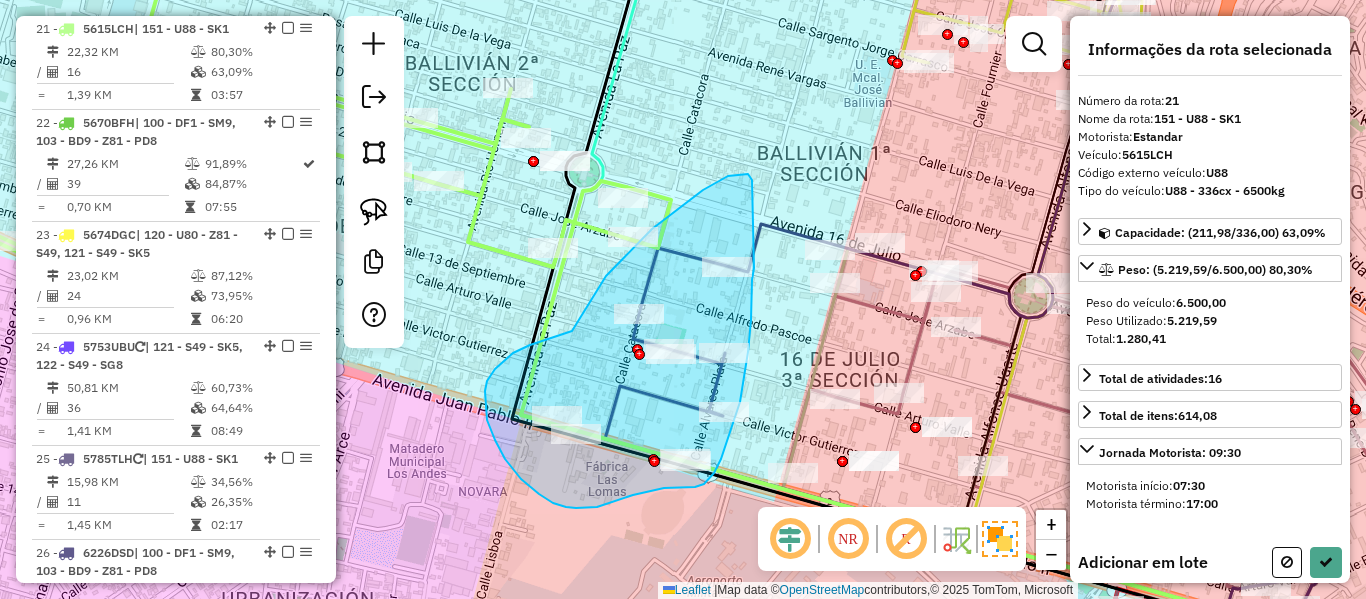 drag, startPoint x: 750, startPoint y: 176, endPoint x: 754, endPoint y: 268, distance: 92.086914 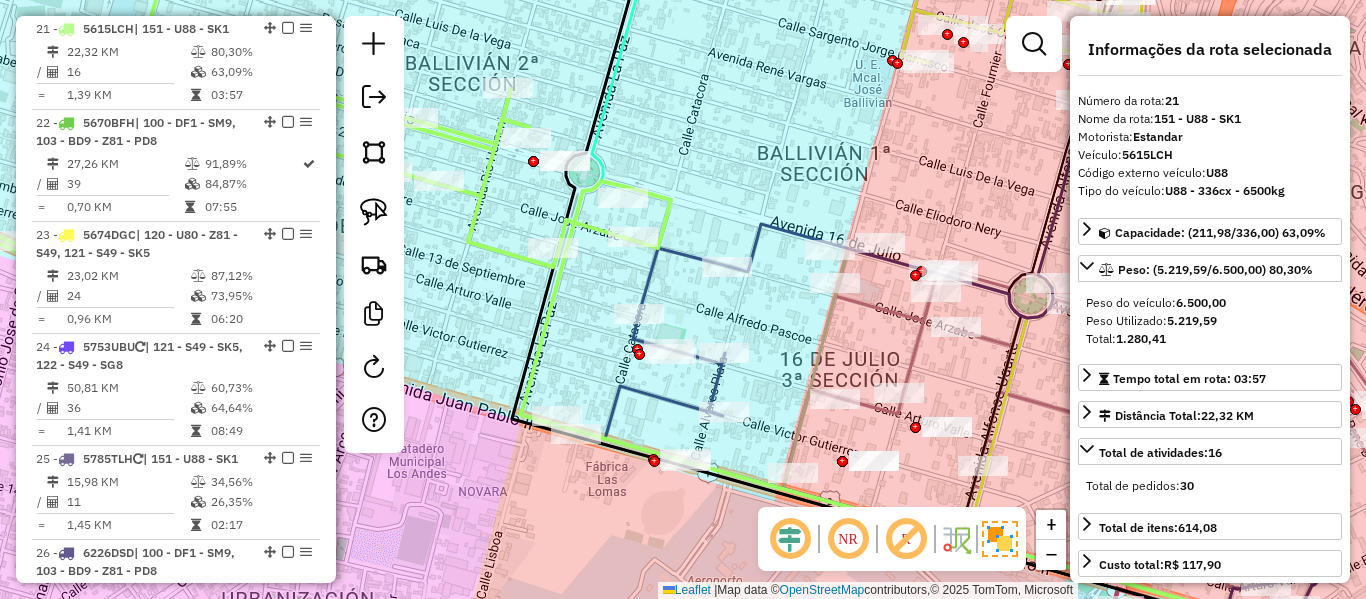 click on "Janela de atendimento Grade de atendimento Capacidade Transportadoras Veículos Cliente Pedidos  Rotas Selecione os dias de semana para filtrar as janelas de atendimento  Seg   Ter   Qua   Qui   Sex   Sáb   Dom  Informe o período da janela de atendimento: De: Até:  Filtrar exatamente a janela do cliente  Considerar janela de atendimento padrão  Selecione os dias de semana para filtrar as grades de atendimento  Seg   Ter   Qua   Qui   Sex   Sáb   Dom   Considerar clientes sem dia de atendimento cadastrado  Clientes fora do dia de atendimento selecionado Filtrar as atividades entre os valores definidos abaixo:  Peso mínimo:   Peso máximo:   Cubagem mínima:   Cubagem máxima:   De:   Até:  Filtrar as atividades entre o tempo de atendimento definido abaixo:  De:   Até:   Considerar capacidade total dos clientes não roteirizados Transportadora: Selecione um ou mais itens Tipo de veículo: Selecione um ou mais itens Veículo: Selecione um ou mais itens Motorista: Selecione um ou mais itens Nome: Rótulo:" 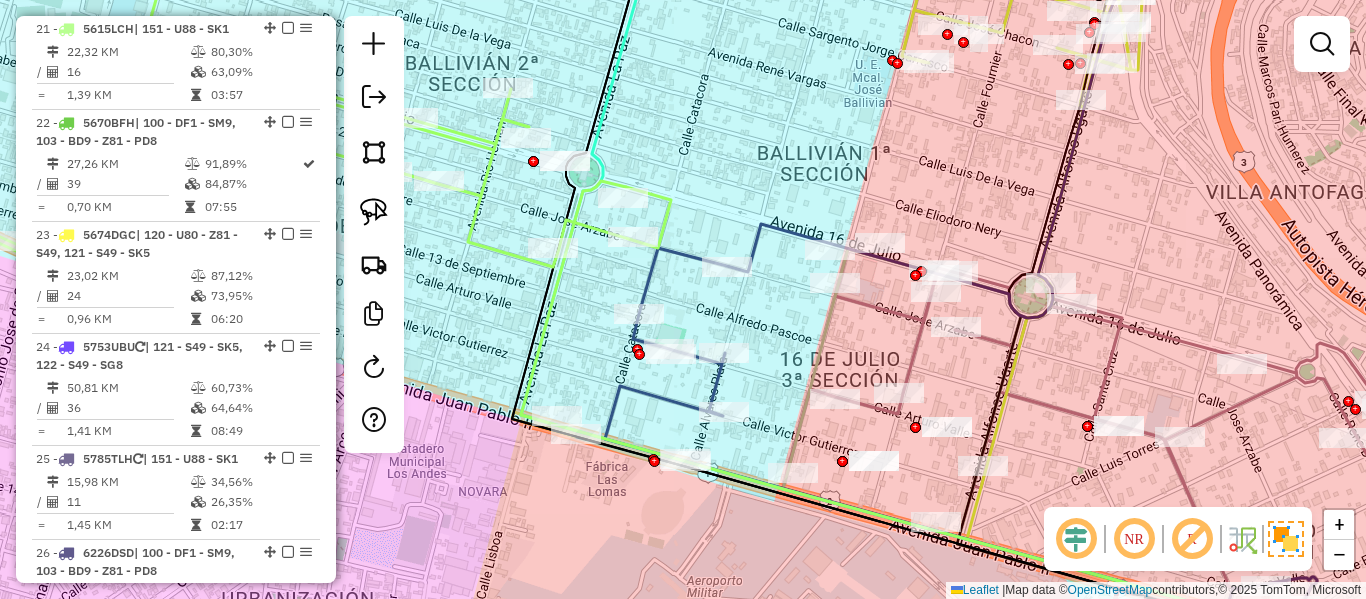 click 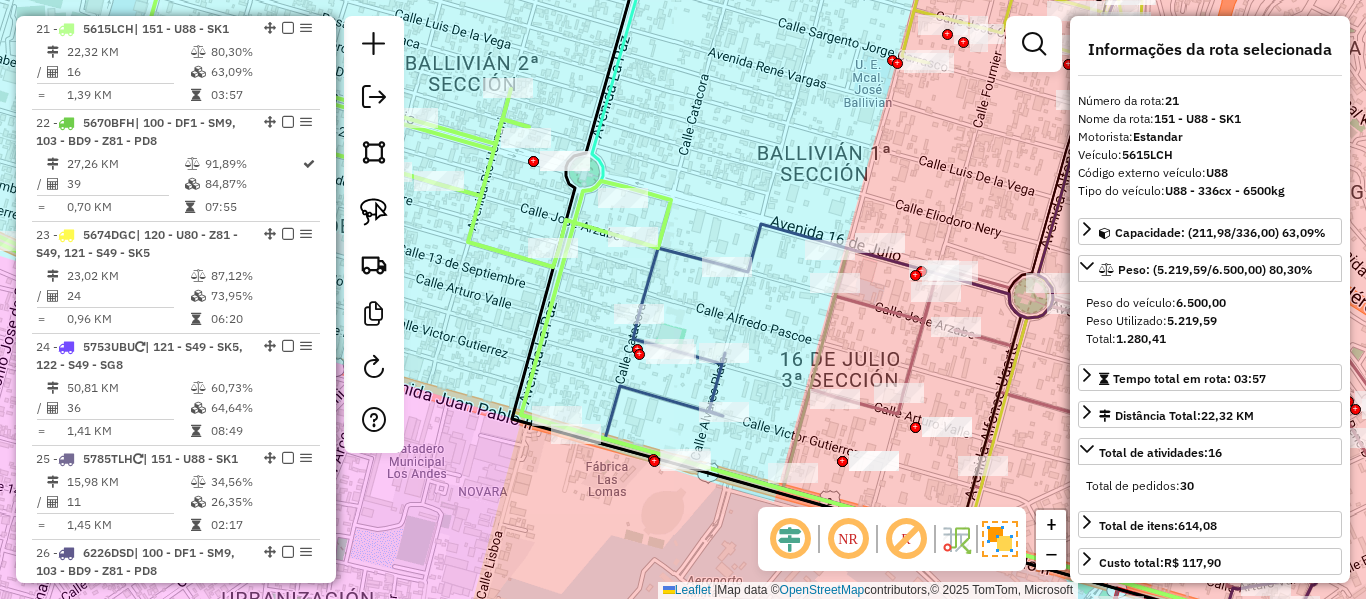click 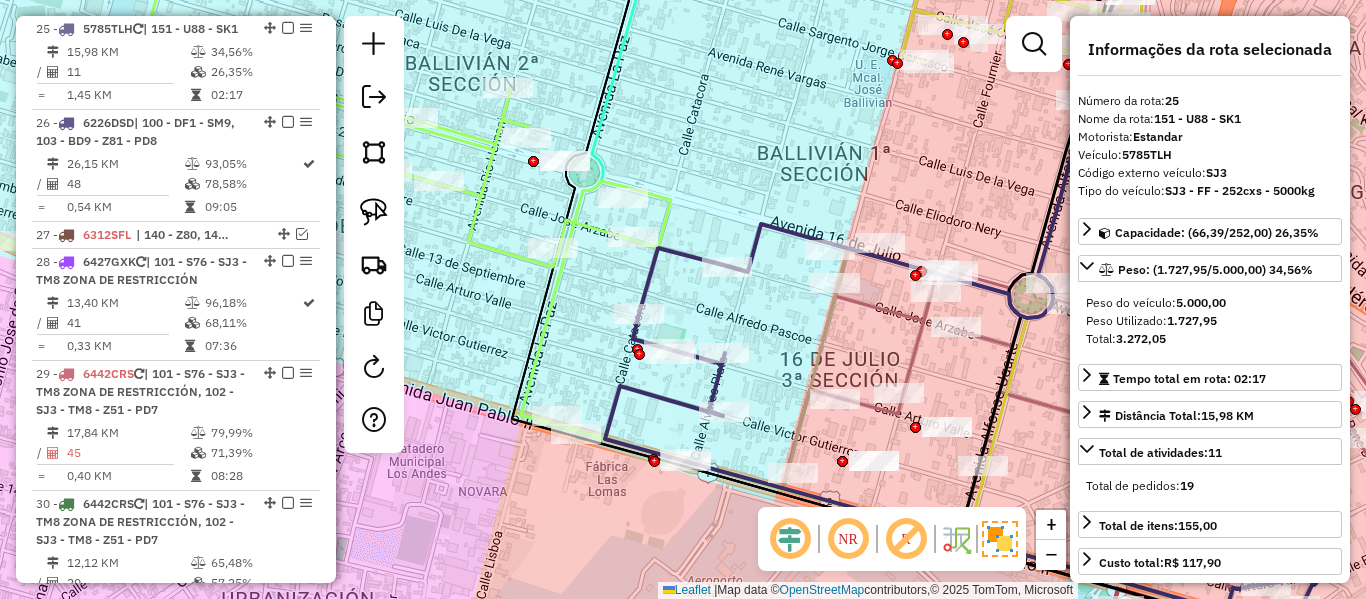 click 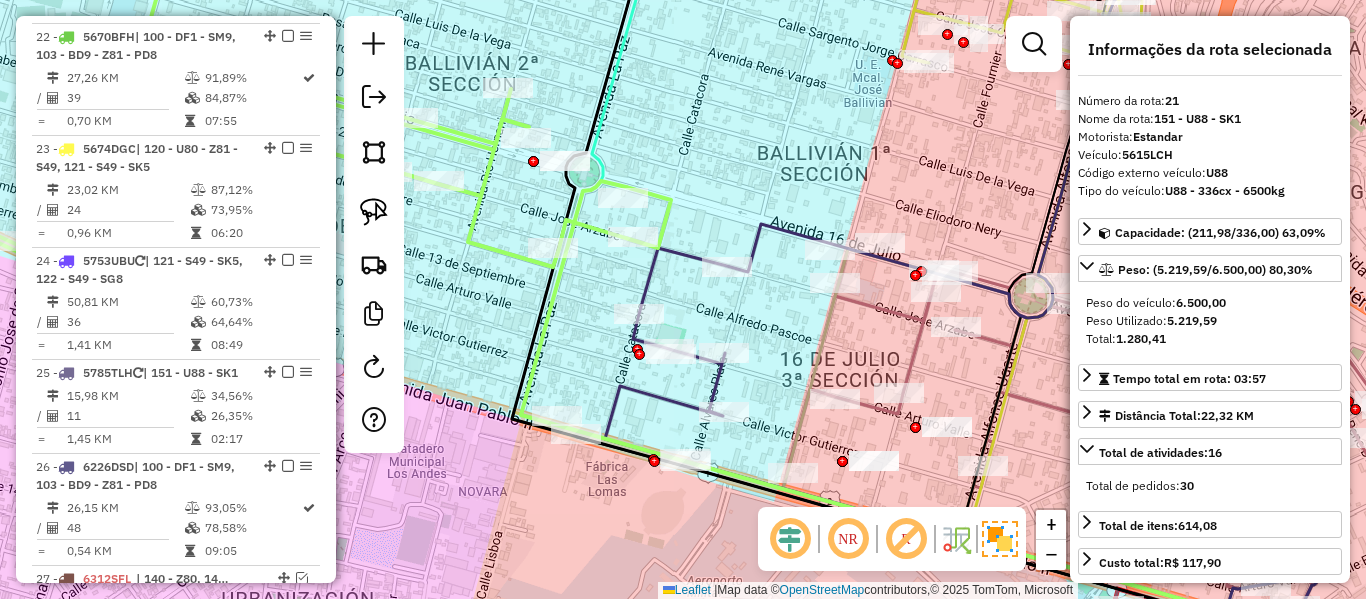 scroll, scrollTop: 2323, scrollLeft: 0, axis: vertical 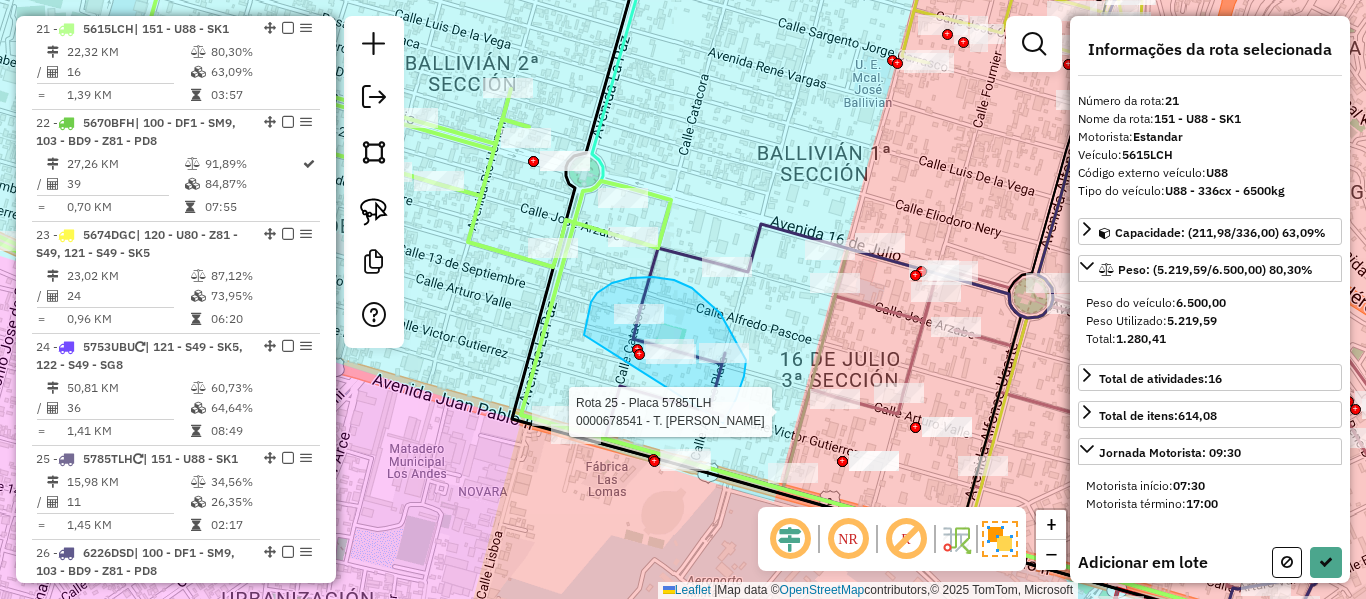 drag, startPoint x: 584, startPoint y: 335, endPoint x: 713, endPoint y: 452, distance: 174.1551 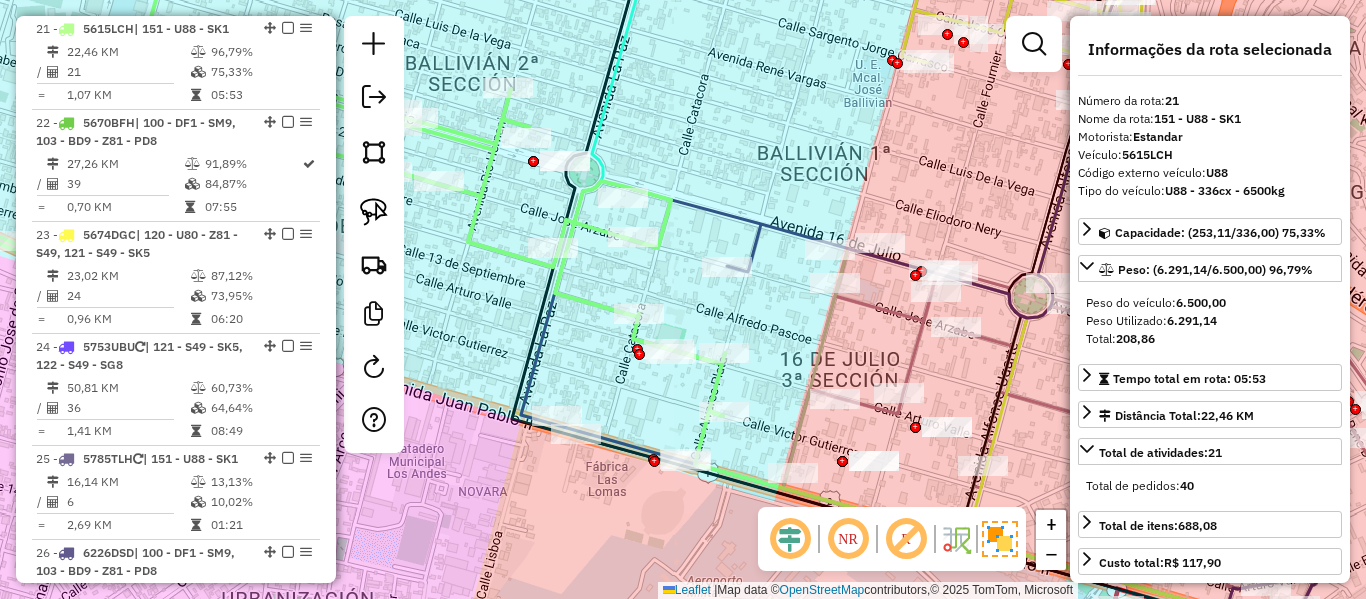click 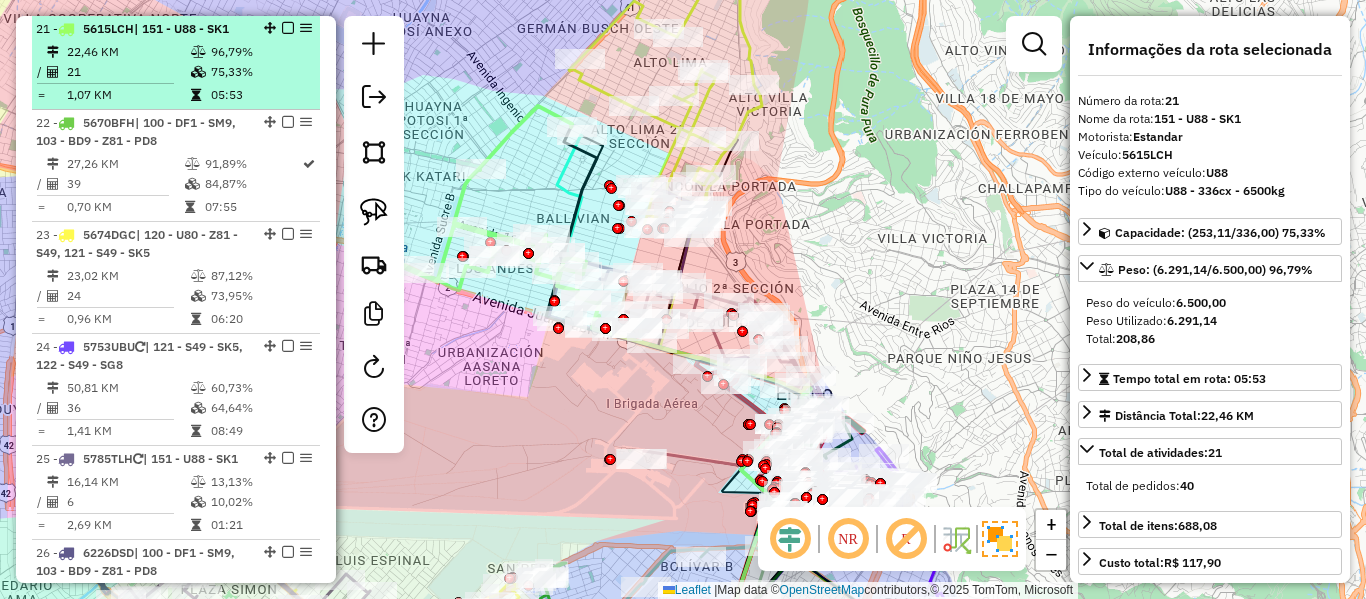 click at bounding box center (288, 28) 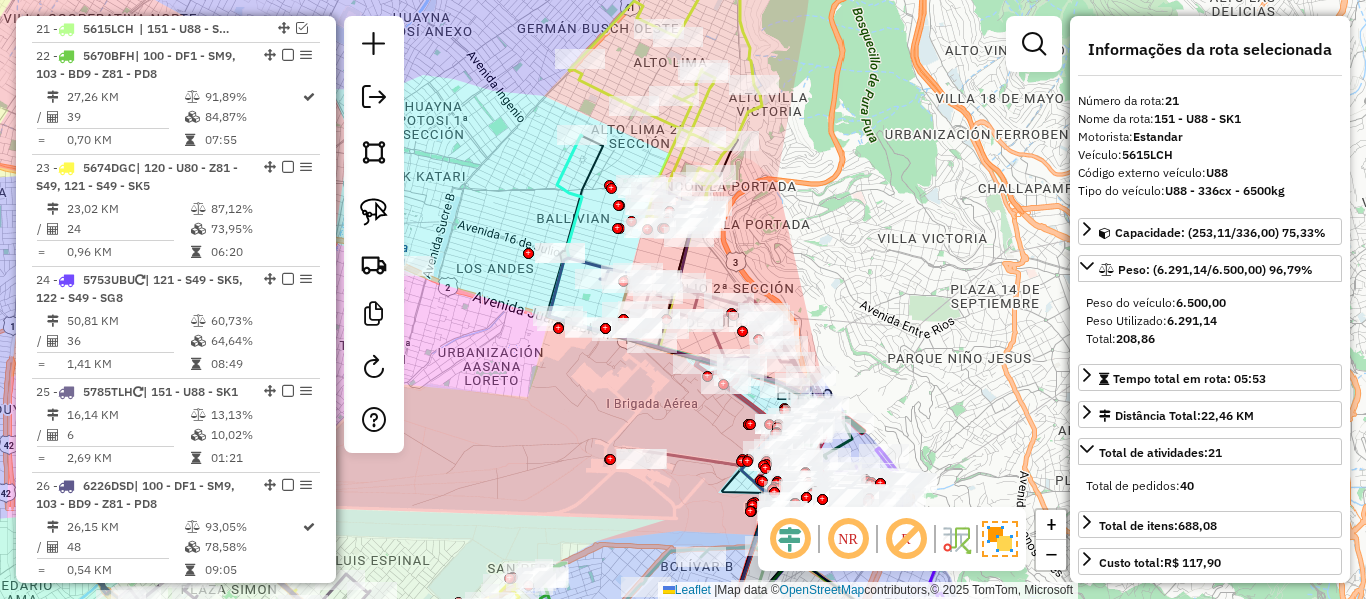 click on "Janela de atendimento Grade de atendimento Capacidade Transportadoras Veículos Cliente Pedidos  Rotas Selecione os dias de semana para filtrar as janelas de atendimento  Seg   Ter   Qua   Qui   Sex   Sáb   Dom  Informe o período da janela de atendimento: De: Até:  Filtrar exatamente a janela do cliente  Considerar janela de atendimento padrão  Selecione os dias de semana para filtrar as grades de atendimento  Seg   Ter   Qua   Qui   Sex   Sáb   Dom   Considerar clientes sem dia de atendimento cadastrado  Clientes fora do dia de atendimento selecionado Filtrar as atividades entre os valores definidos abaixo:  Peso mínimo:   Peso máximo:   Cubagem mínima:   Cubagem máxima:   De:   Até:  Filtrar as atividades entre o tempo de atendimento definido abaixo:  De:   Até:   Considerar capacidade total dos clientes não roteirizados Transportadora: Selecione um ou mais itens Tipo de veículo: Selecione um ou mais itens Veículo: Selecione um ou mais itens Motorista: Selecione um ou mais itens Nome: Rótulo:" 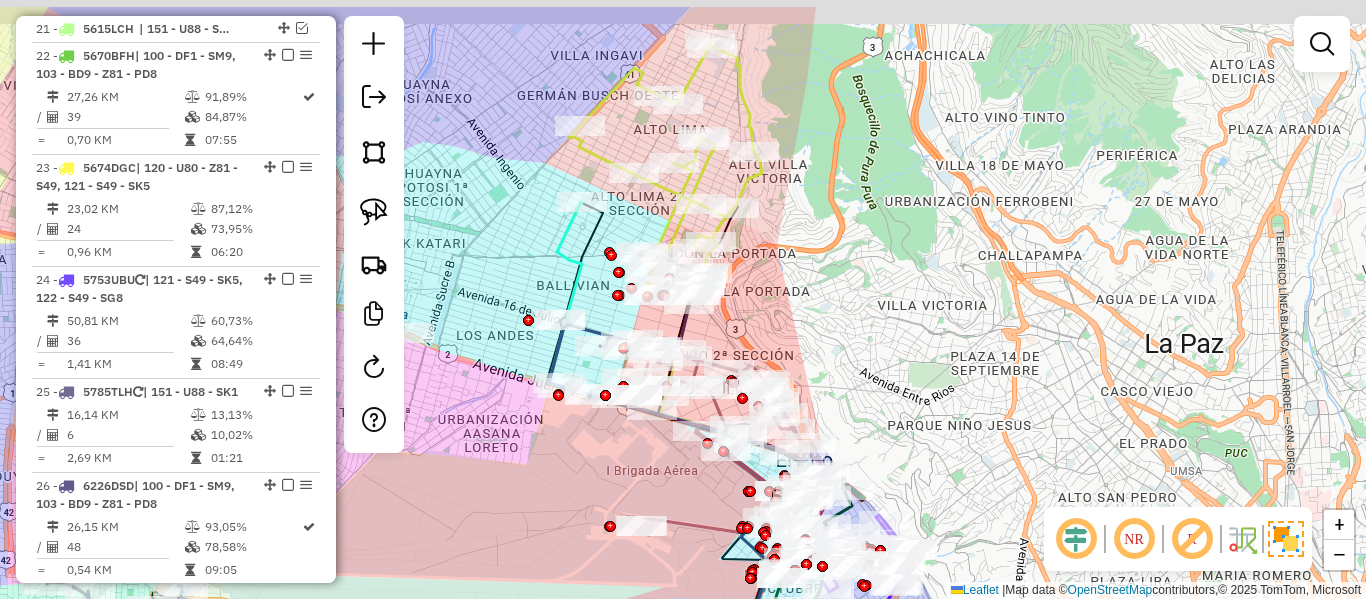 drag, startPoint x: 499, startPoint y: 217, endPoint x: 499, endPoint y: 284, distance: 67 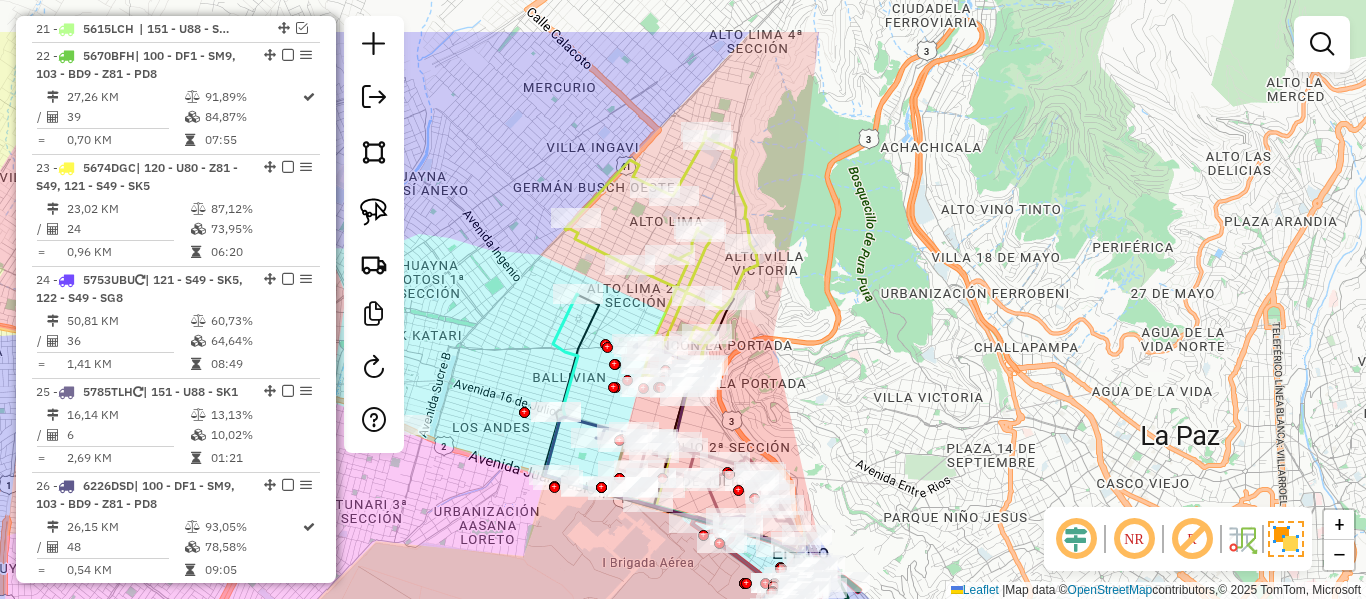 drag, startPoint x: 813, startPoint y: 189, endPoint x: 808, endPoint y: 266, distance: 77.16217 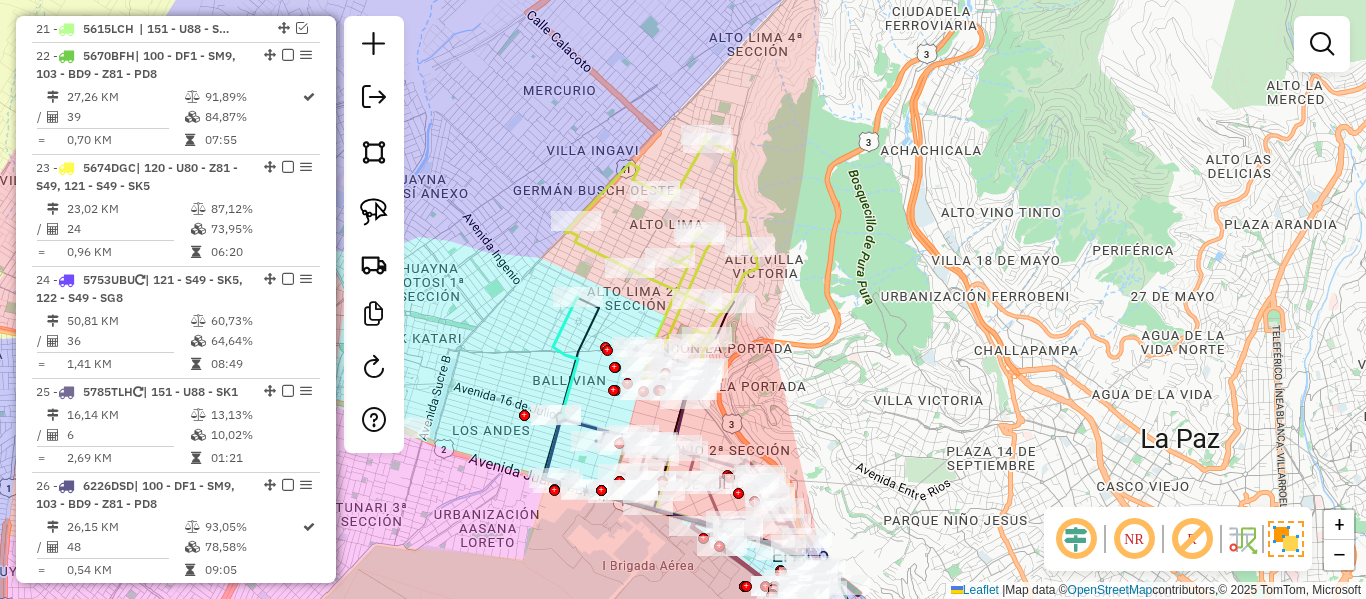 click 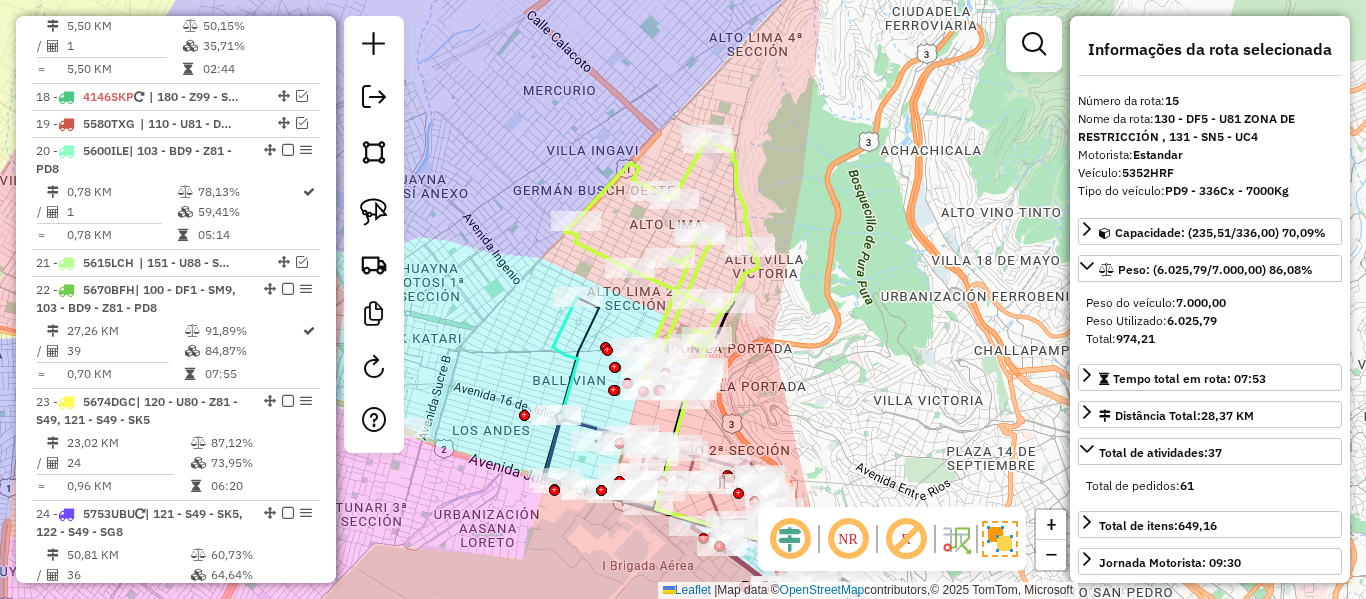 scroll, scrollTop: 1803, scrollLeft: 0, axis: vertical 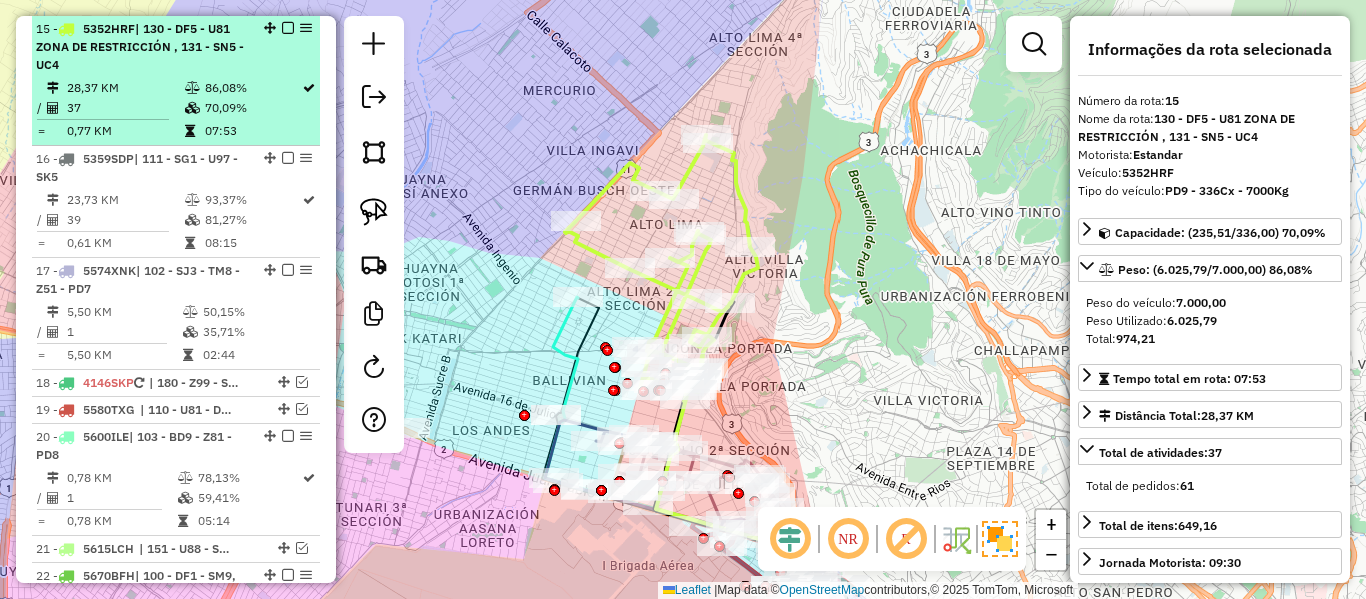 click on "70,09%" at bounding box center (252, 108) 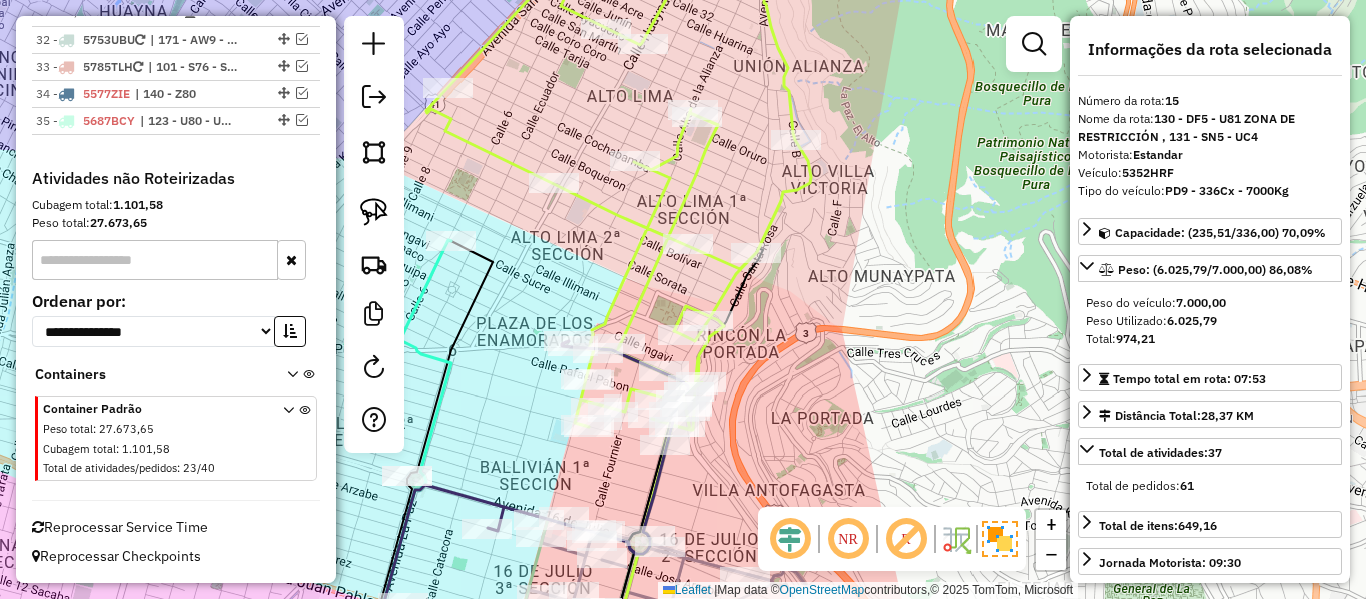 click 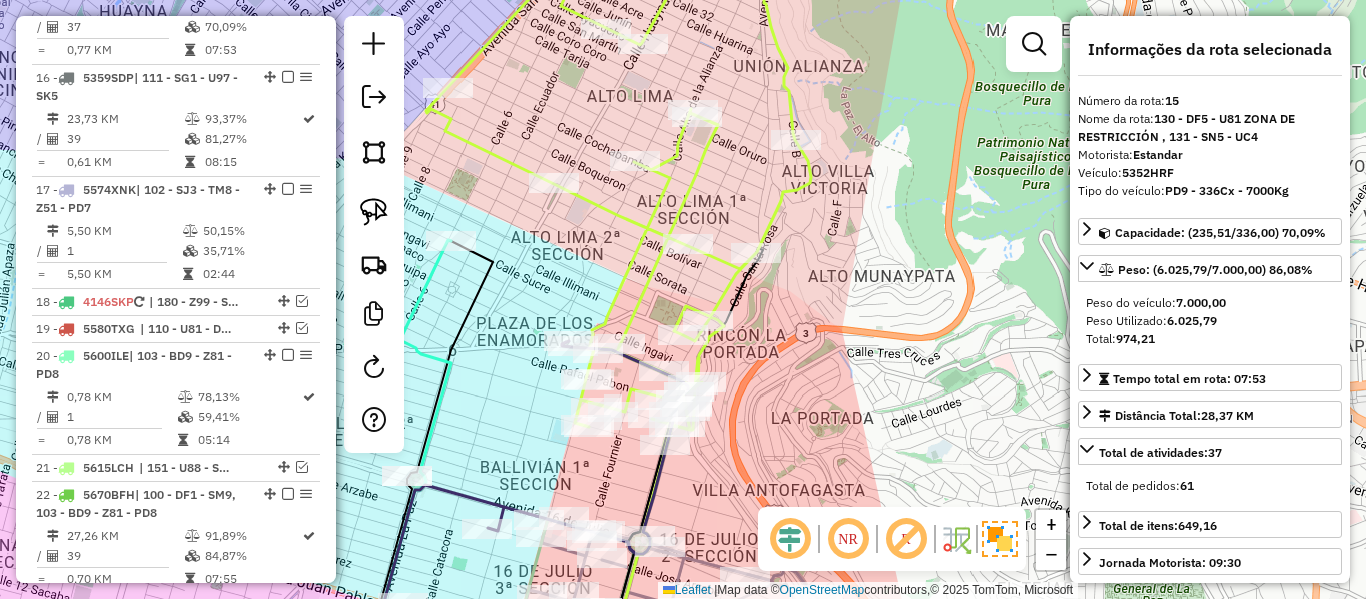 scroll, scrollTop: 1803, scrollLeft: 0, axis: vertical 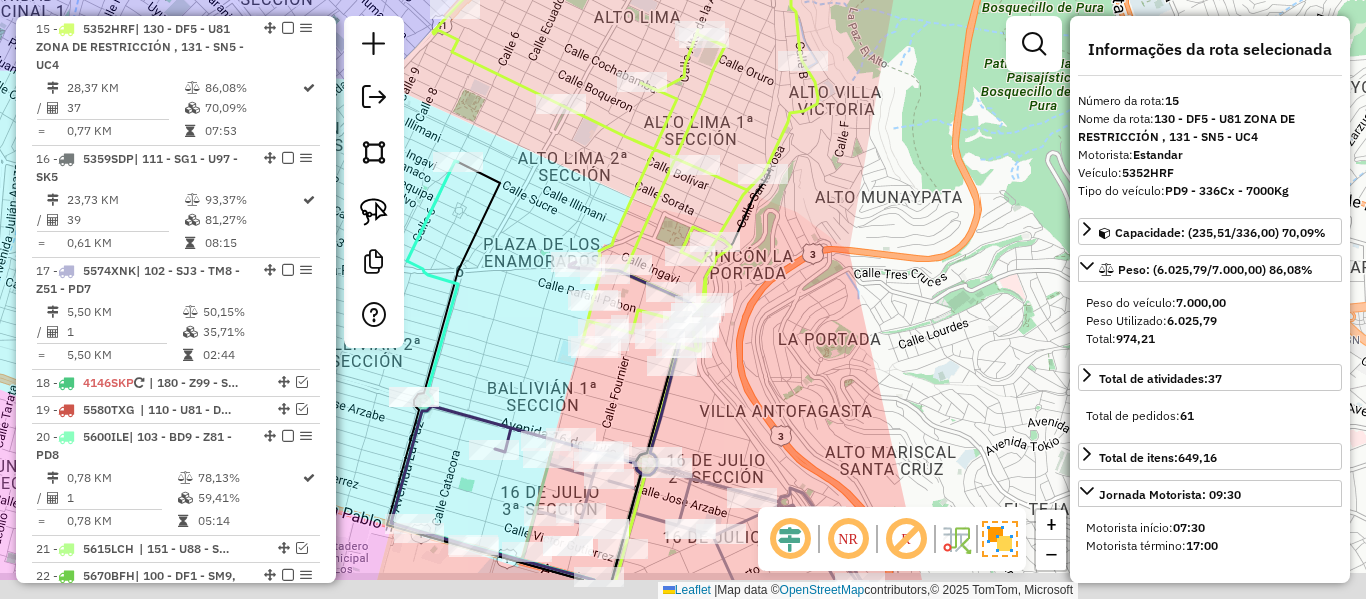 drag, startPoint x: 814, startPoint y: 275, endPoint x: 813, endPoint y: 354, distance: 79.00633 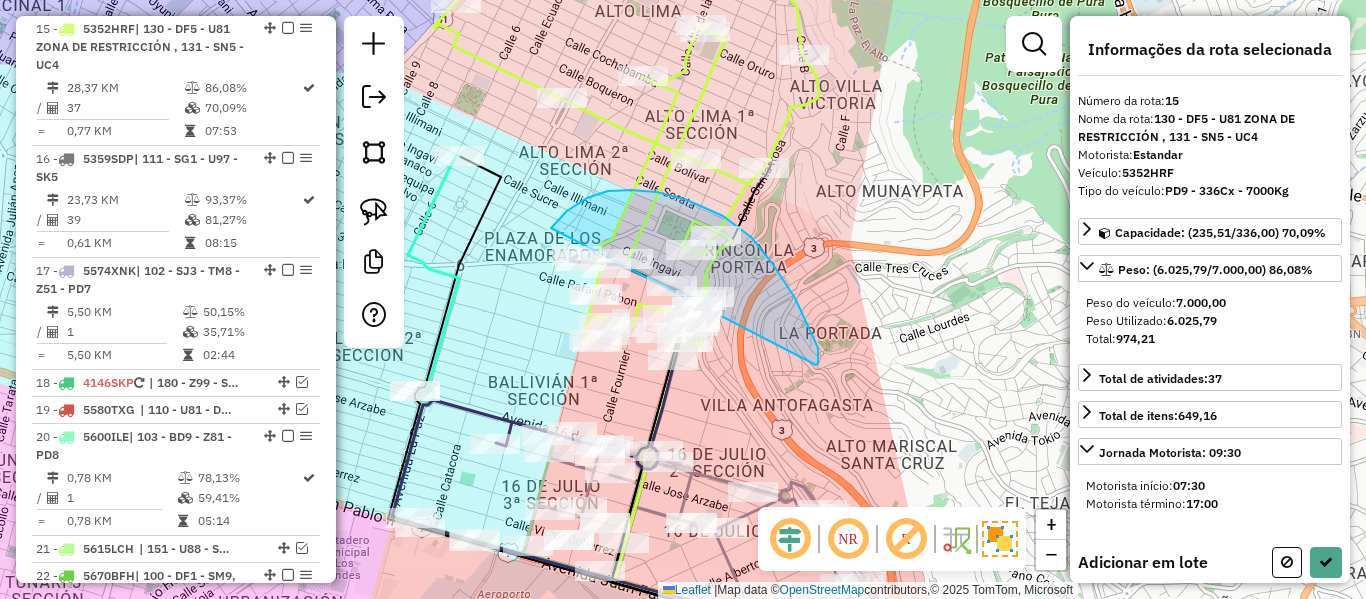 drag, startPoint x: 816, startPoint y: 365, endPoint x: 540, endPoint y: 345, distance: 276.7237 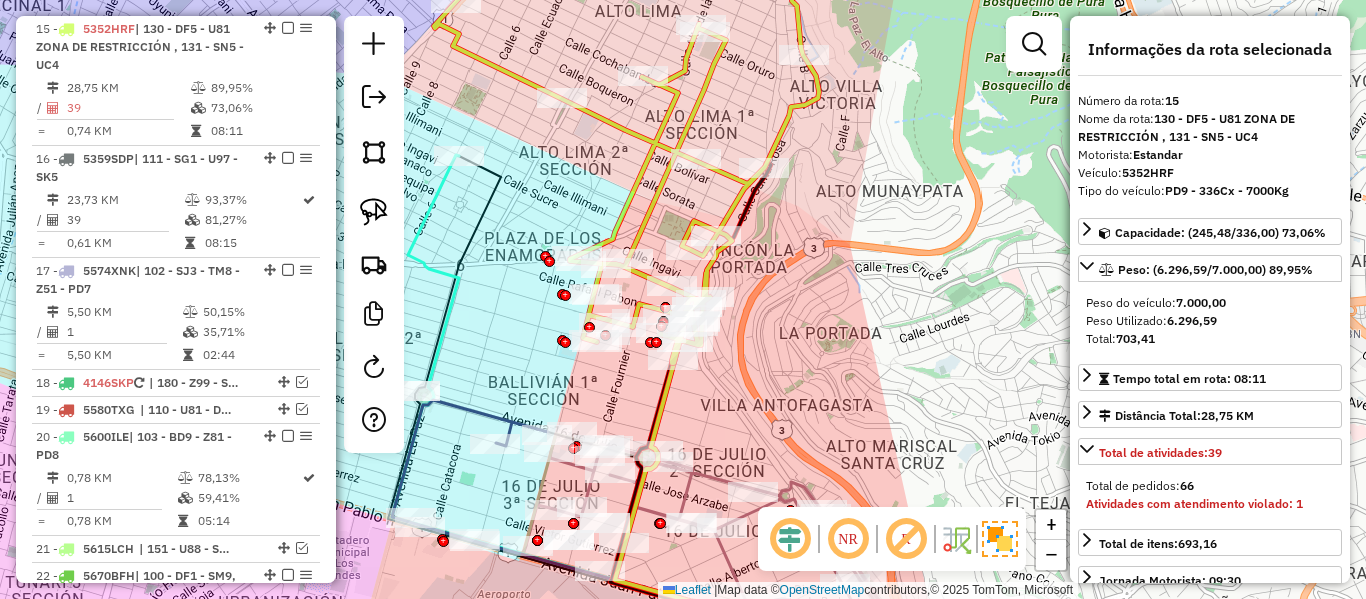click 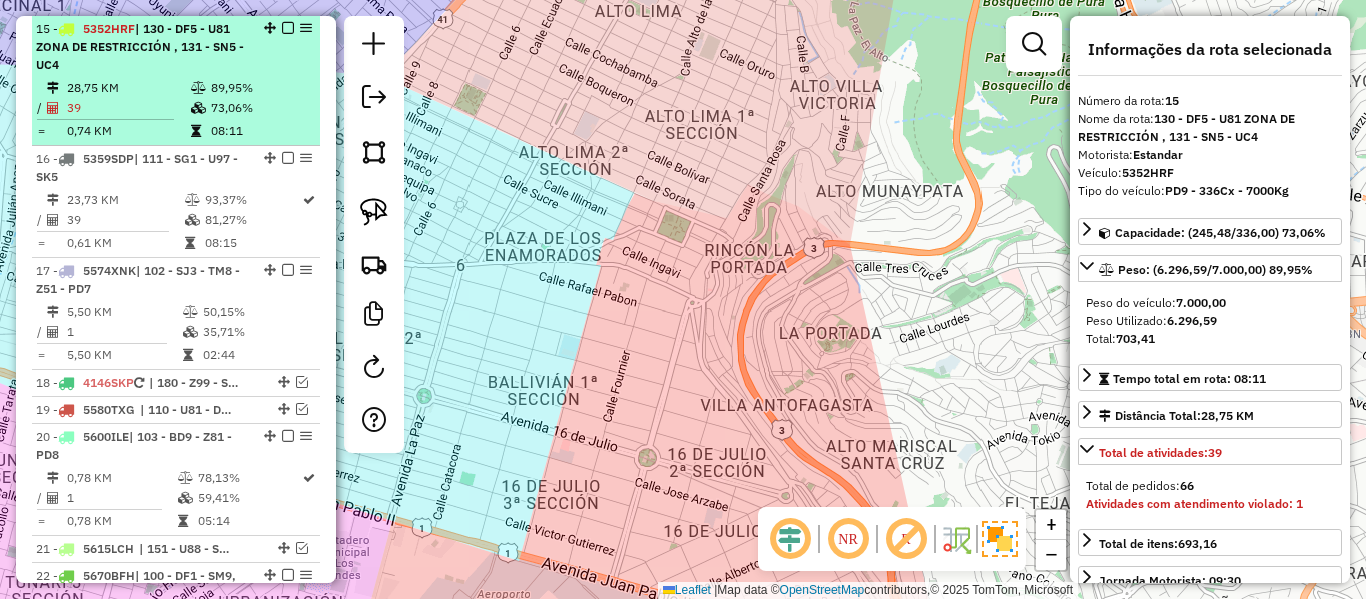 click on "39" at bounding box center (128, 108) 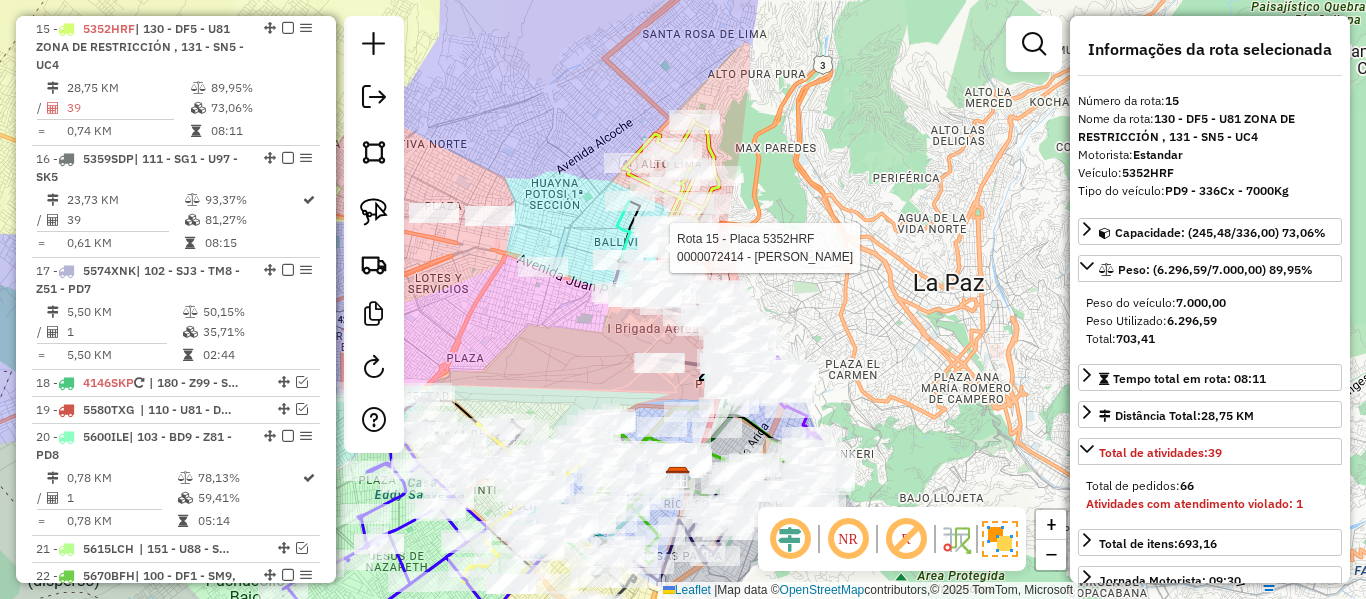 scroll, scrollTop: 3410, scrollLeft: 0, axis: vertical 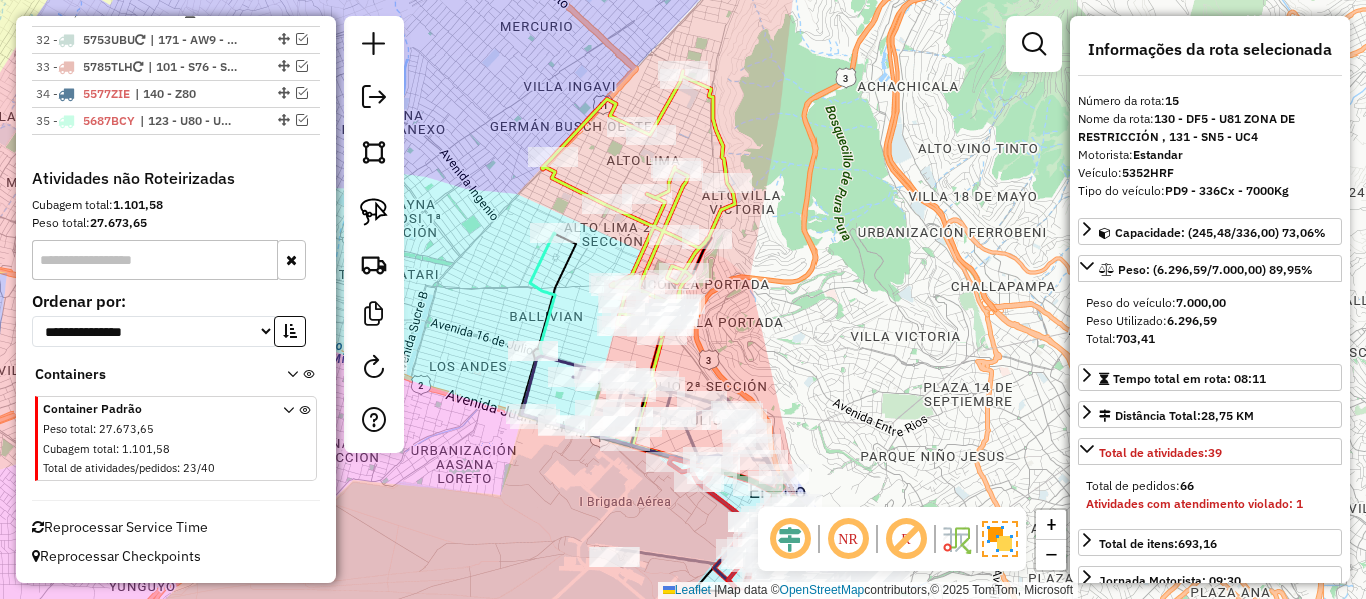 click 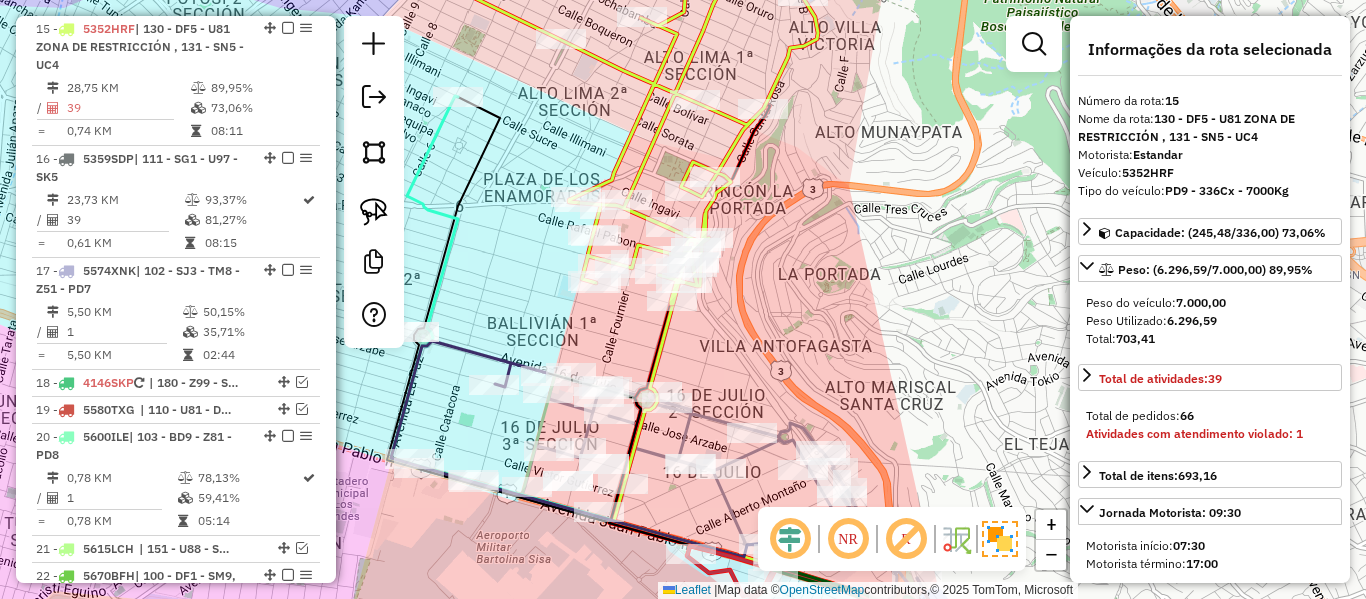 drag, startPoint x: 717, startPoint y: 293, endPoint x: 708, endPoint y: 288, distance: 10.29563 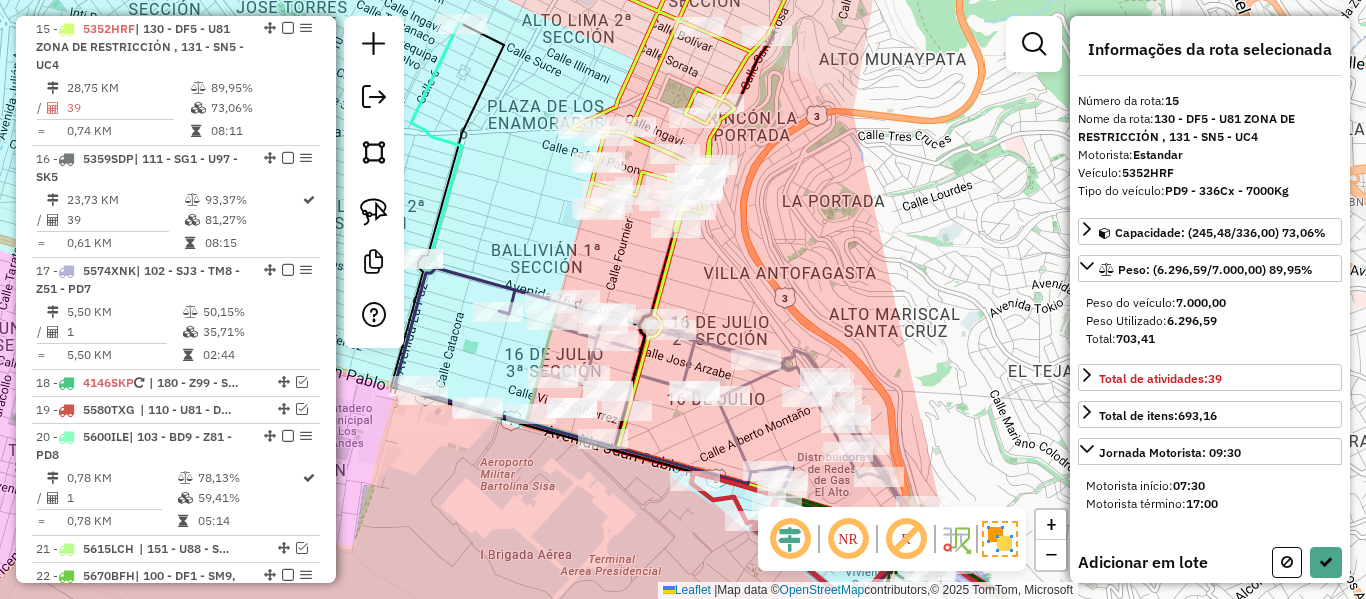 drag, startPoint x: 629, startPoint y: 279, endPoint x: 737, endPoint y: 266, distance: 108.779594 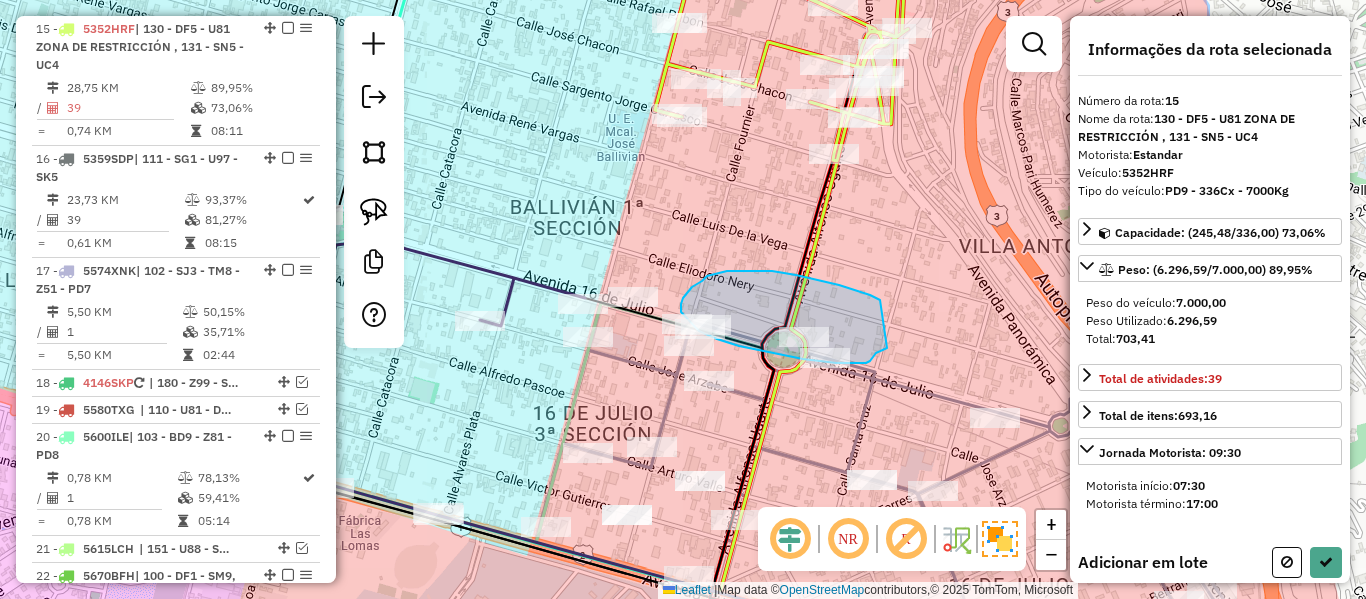 drag, startPoint x: 877, startPoint y: 298, endPoint x: 905, endPoint y: 321, distance: 36.23534 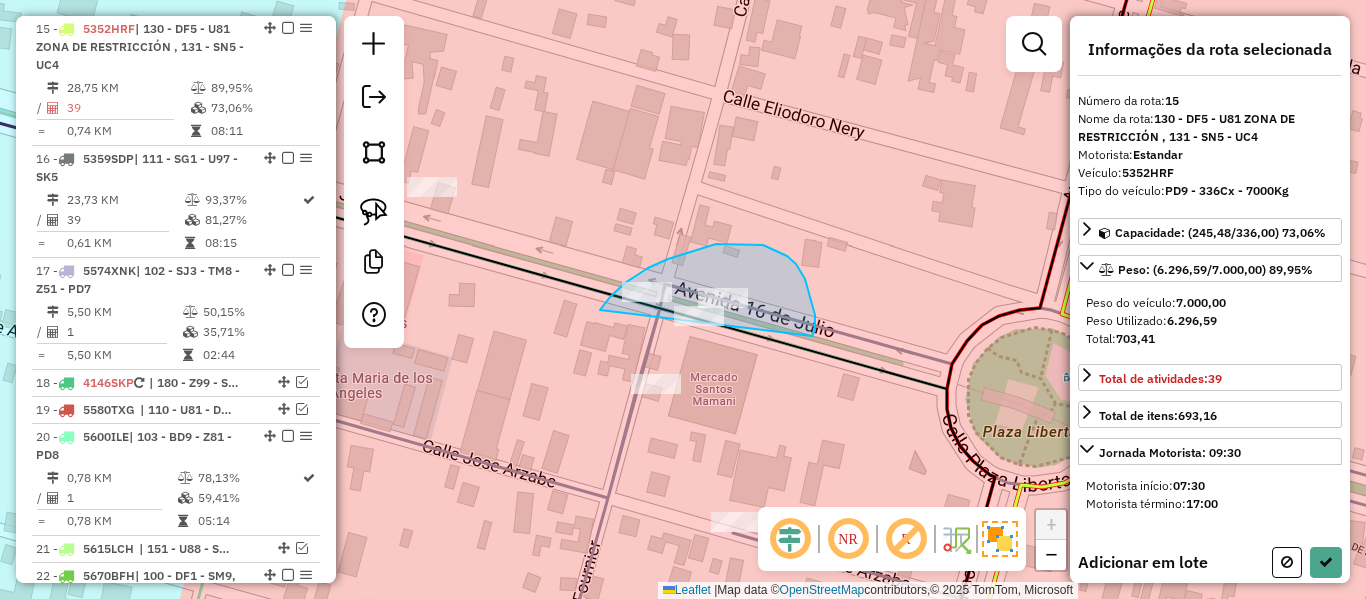drag, startPoint x: 812, startPoint y: 336, endPoint x: 600, endPoint y: 310, distance: 213.5884 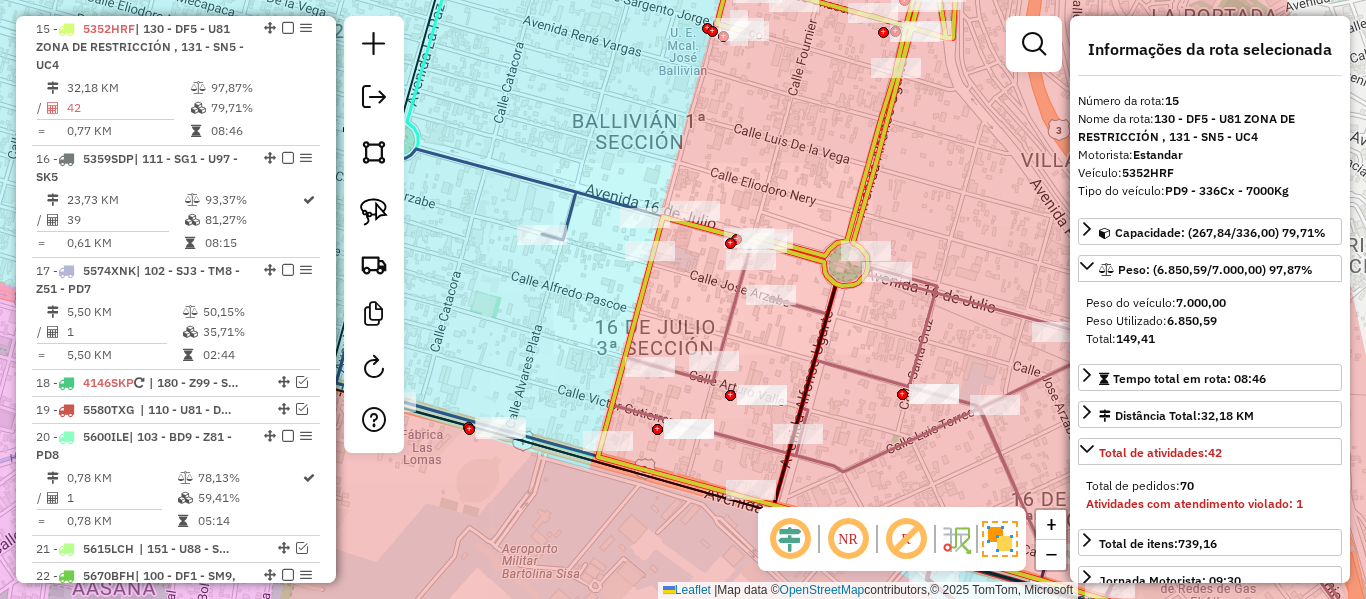 click on "Janela de atendimento Grade de atendimento Capacidade Transportadoras Veículos Cliente Pedidos  Rotas Selecione os dias de semana para filtrar as janelas de atendimento  Seg   Ter   Qua   Qui   Sex   Sáb   Dom  Informe o período da janela de atendimento: De: Até:  Filtrar exatamente a janela do cliente  Considerar janela de atendimento padrão  Selecione os dias de semana para filtrar as grades de atendimento  Seg   Ter   Qua   Qui   Sex   Sáb   Dom   Considerar clientes sem dia de atendimento cadastrado  Clientes fora do dia de atendimento selecionado Filtrar as atividades entre os valores definidos abaixo:  Peso mínimo:   Peso máximo:   Cubagem mínima:   Cubagem máxima:   De:   Até:  Filtrar as atividades entre o tempo de atendimento definido abaixo:  De:   Até:   Considerar capacidade total dos clientes não roteirizados Transportadora: Selecione um ou mais itens Tipo de veículo: Selecione um ou mais itens Veículo: Selecione um ou mais itens Motorista: Selecione um ou mais itens Nome: Rótulo:" 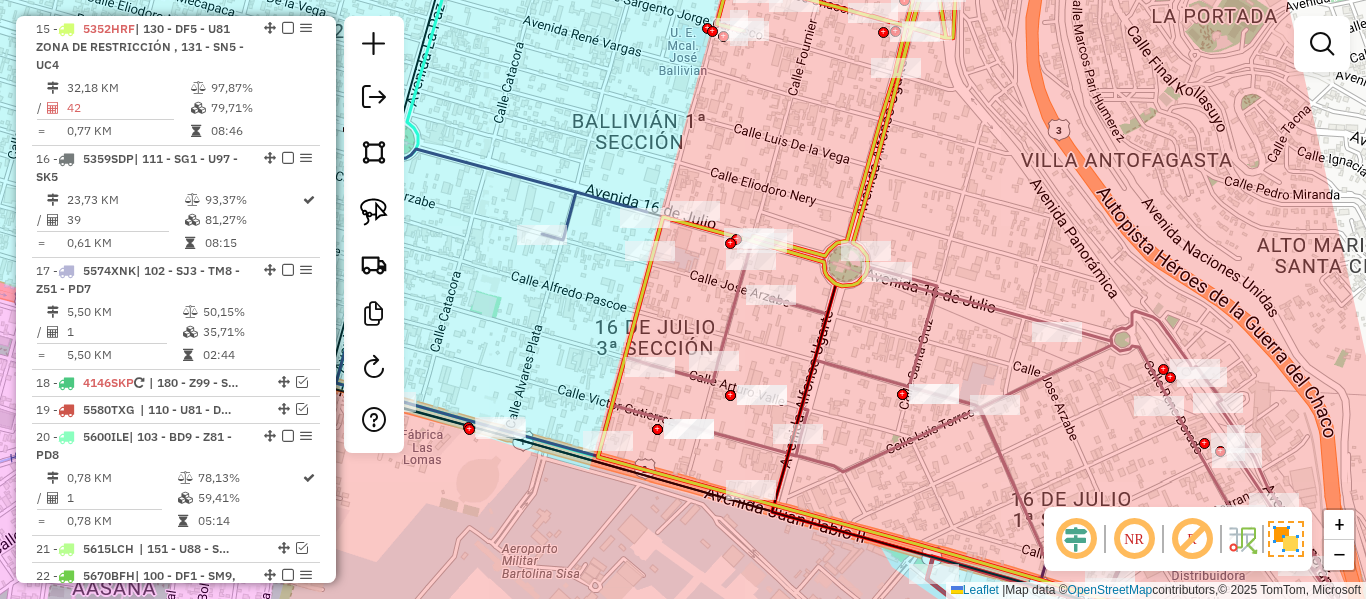 click 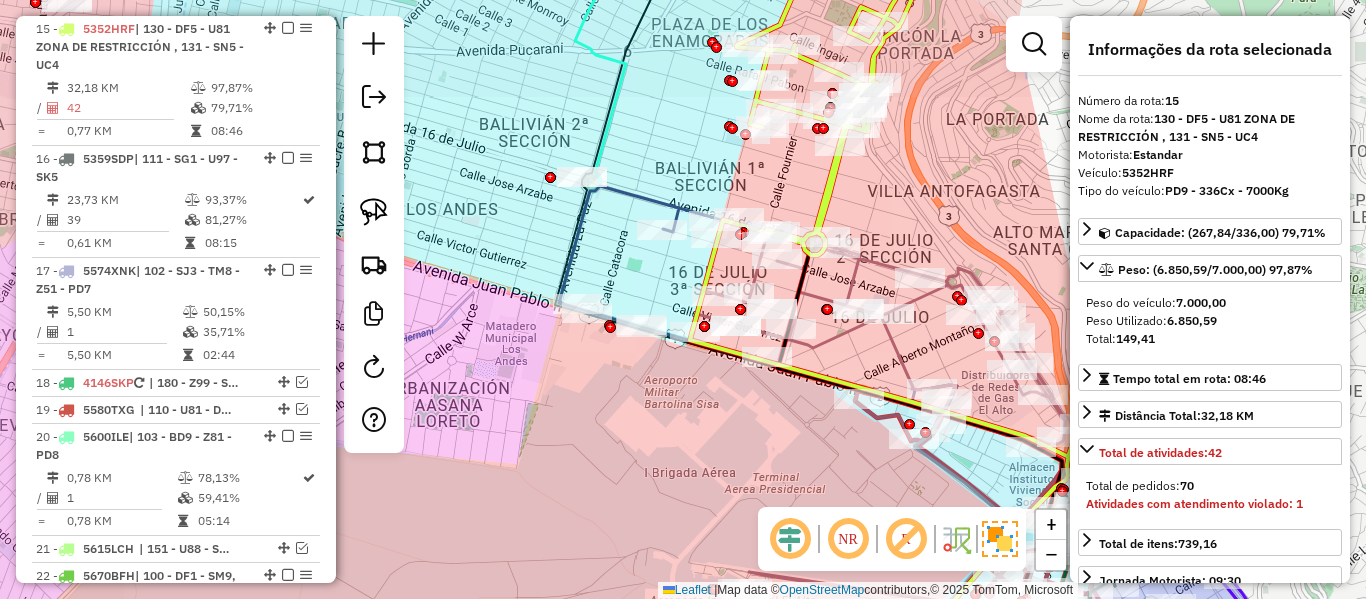 drag, startPoint x: 813, startPoint y: 154, endPoint x: 774, endPoint y: 266, distance: 118.595955 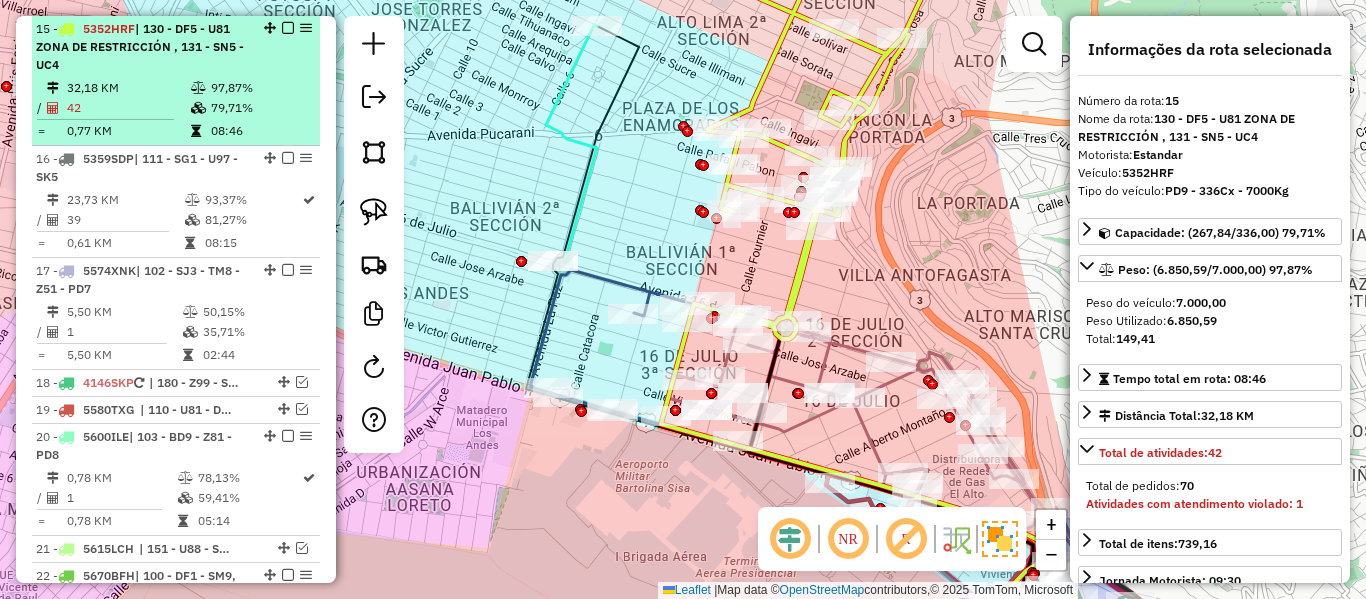 click at bounding box center [288, 28] 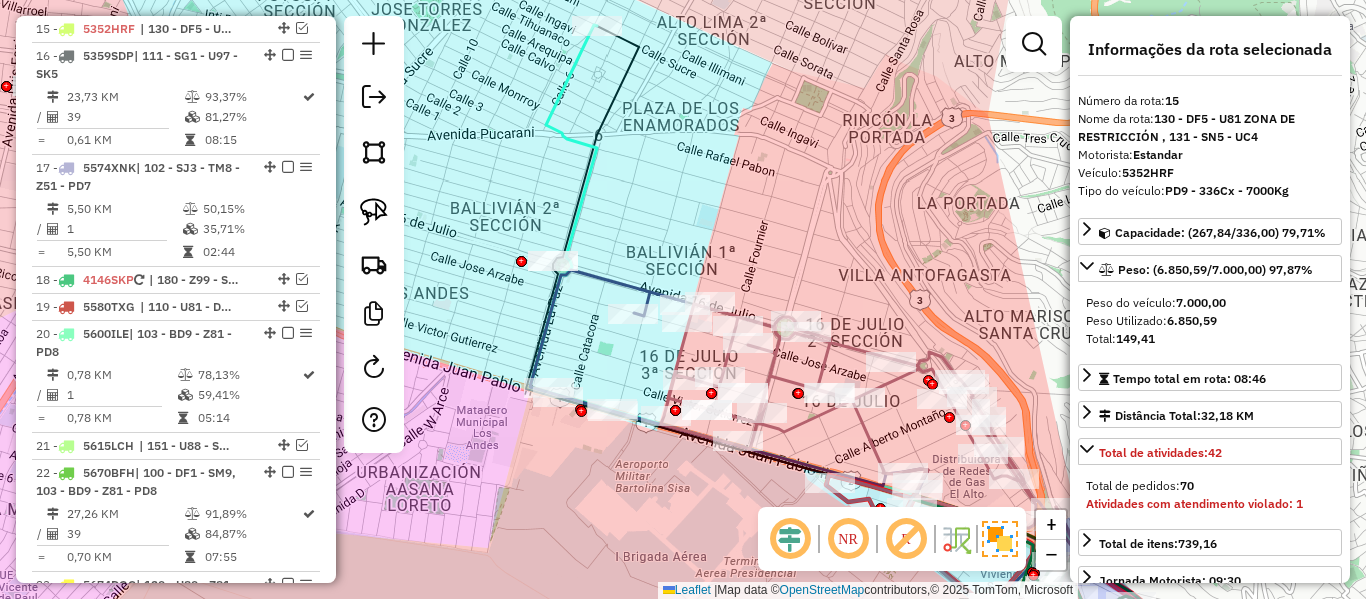 click 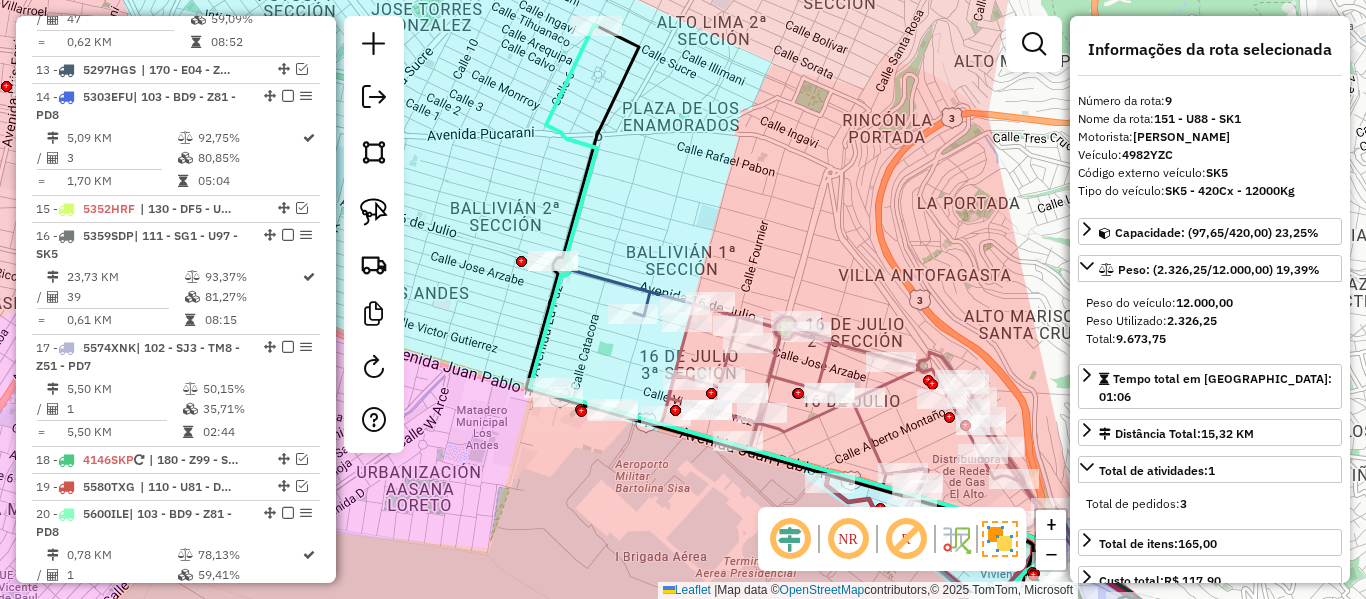 scroll, scrollTop: 1404, scrollLeft: 0, axis: vertical 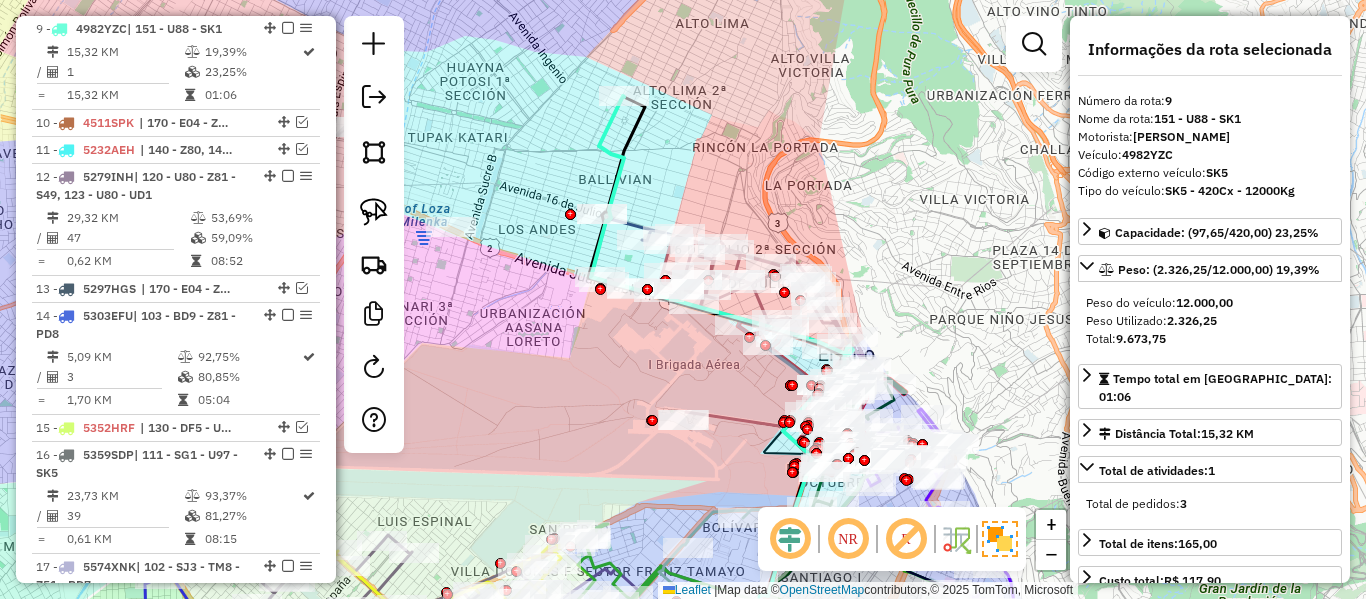 drag, startPoint x: 622, startPoint y: 163, endPoint x: 1017, endPoint y: 233, distance: 401.15457 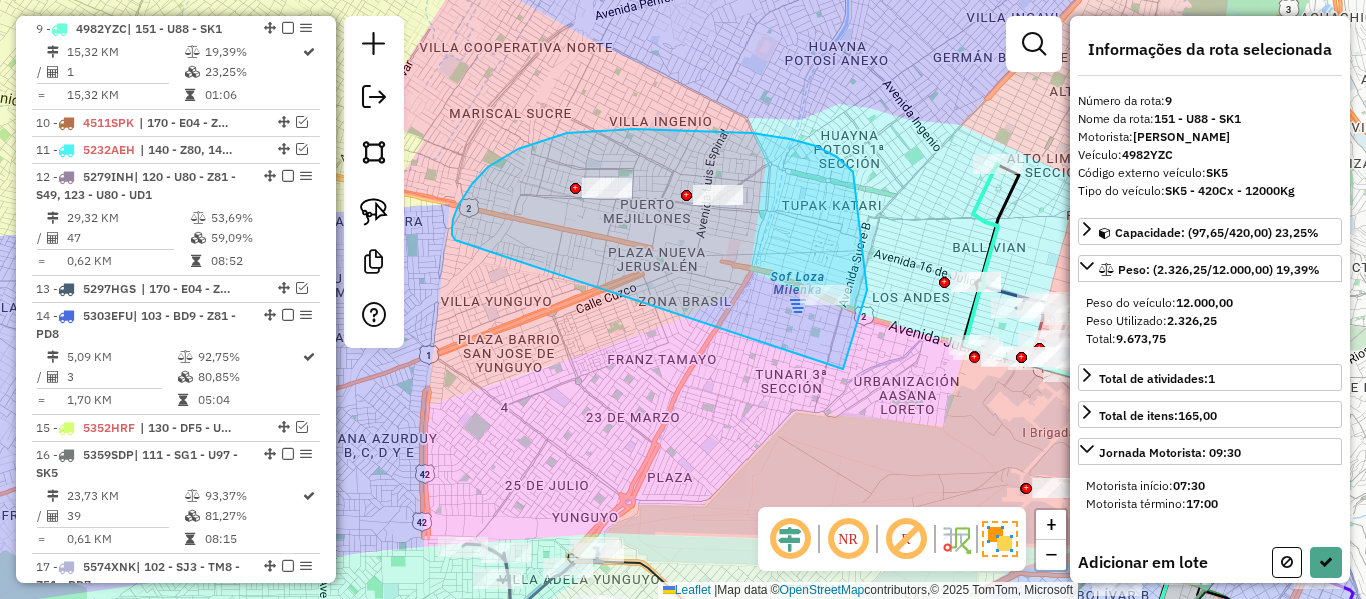 drag, startPoint x: 843, startPoint y: 369, endPoint x: 455, endPoint y: 240, distance: 408.88263 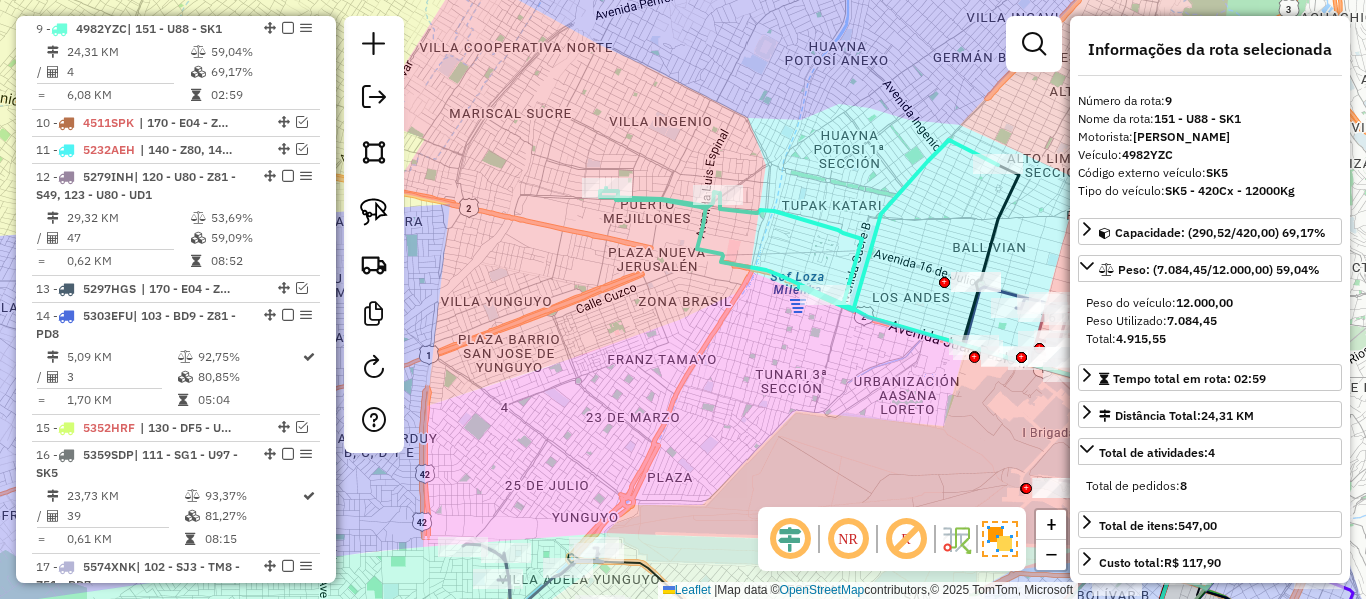 click 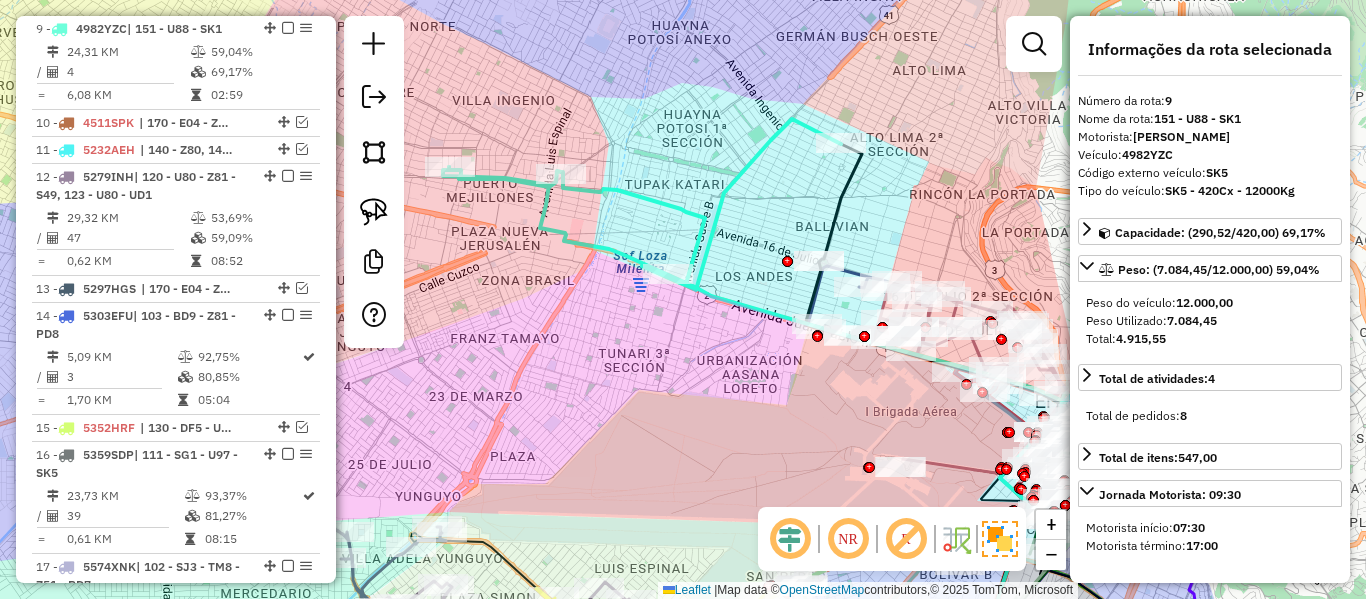 drag, startPoint x: 771, startPoint y: 208, endPoint x: 753, endPoint y: 234, distance: 31.622776 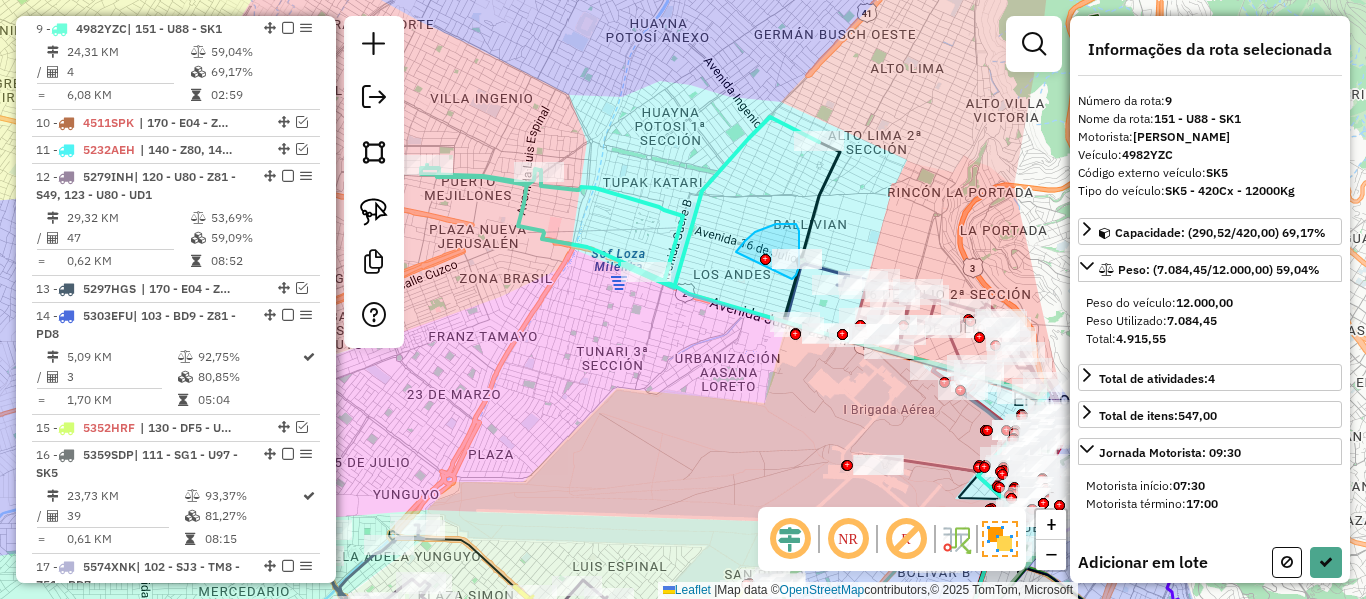 drag, startPoint x: 739, startPoint y: 248, endPoint x: 788, endPoint y: 284, distance: 60.80296 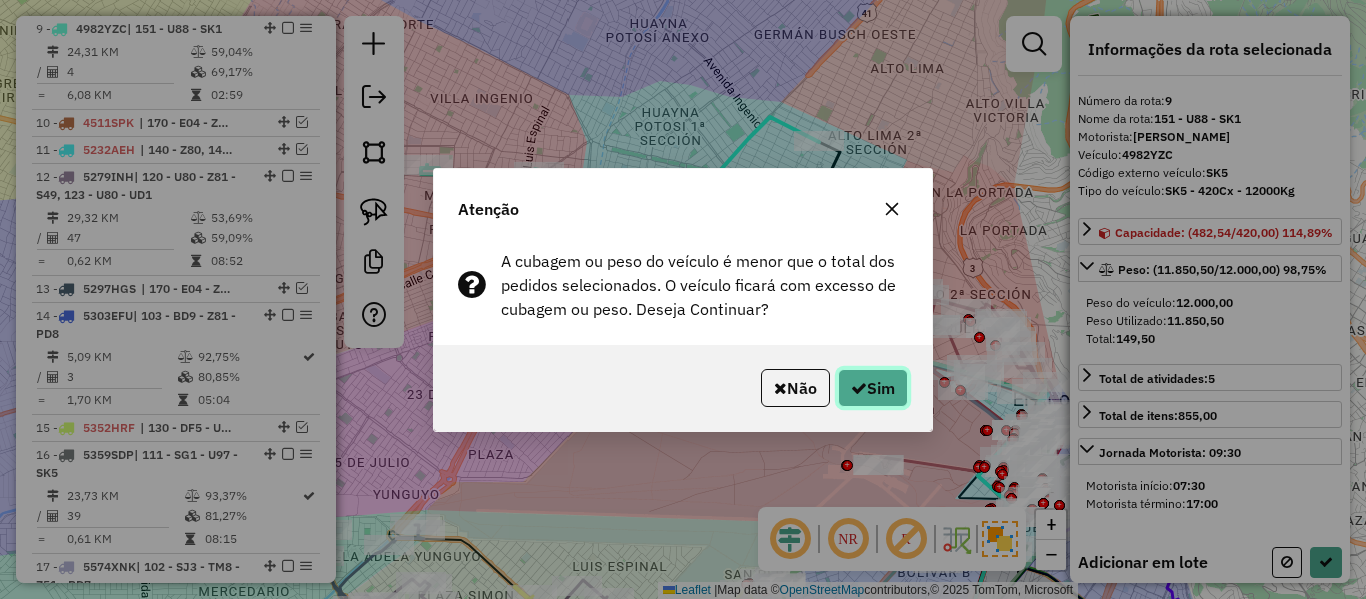 click on "Sim" 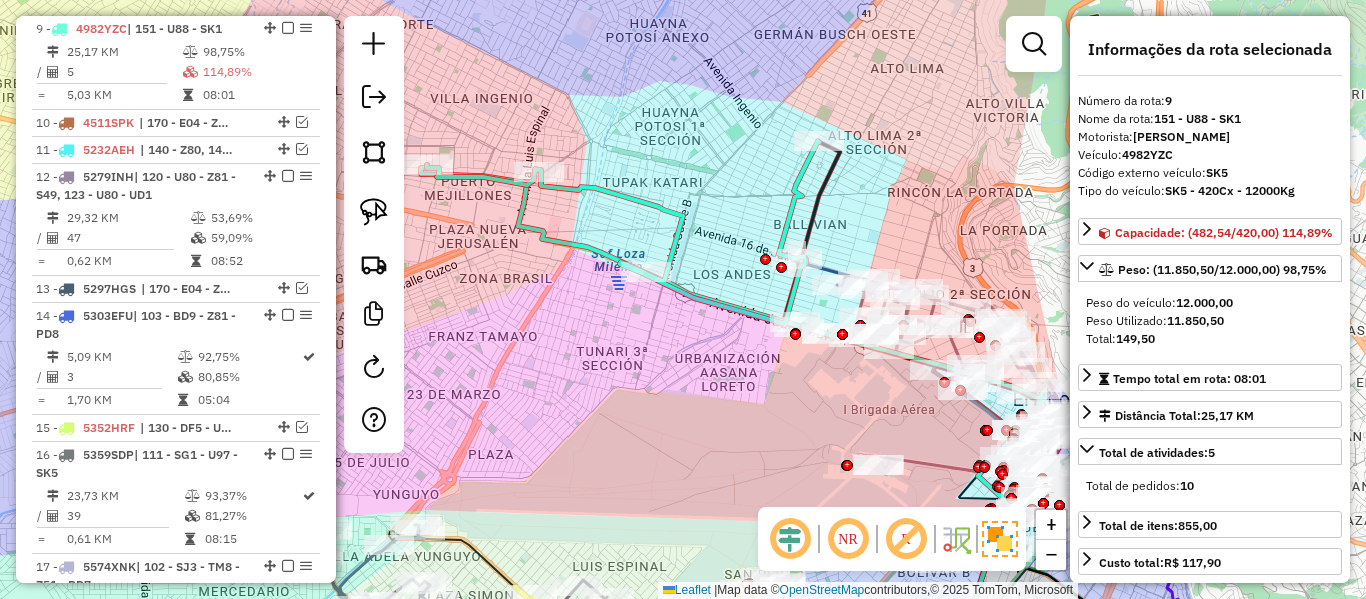 click 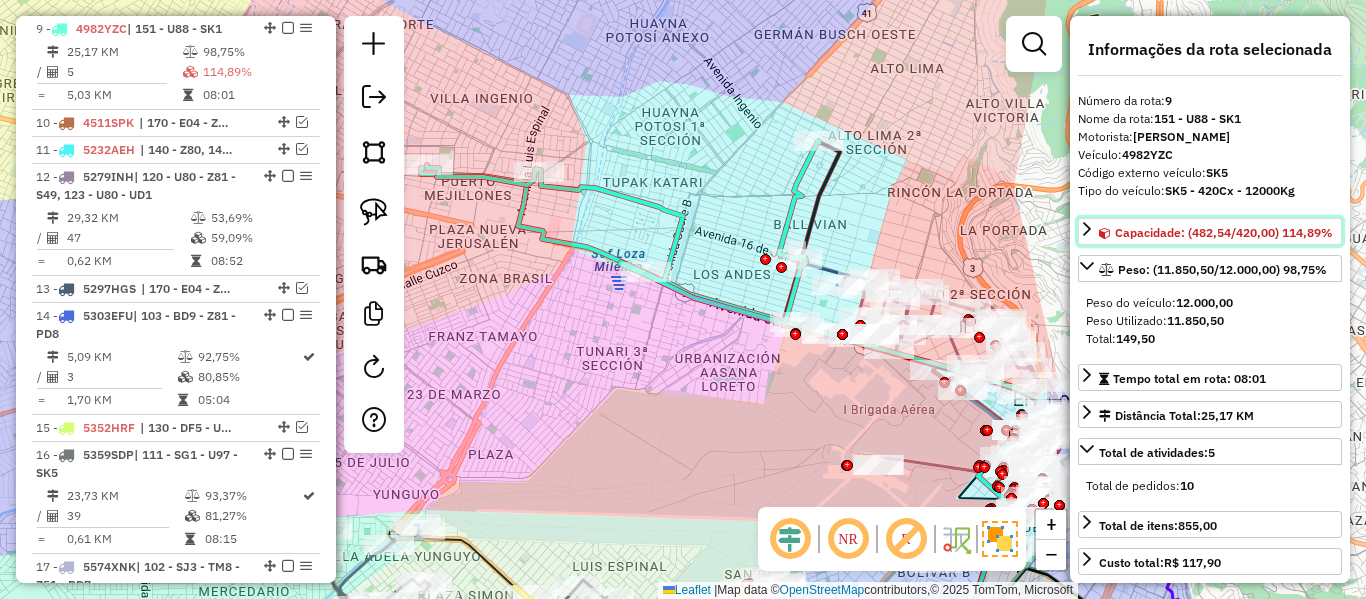 click 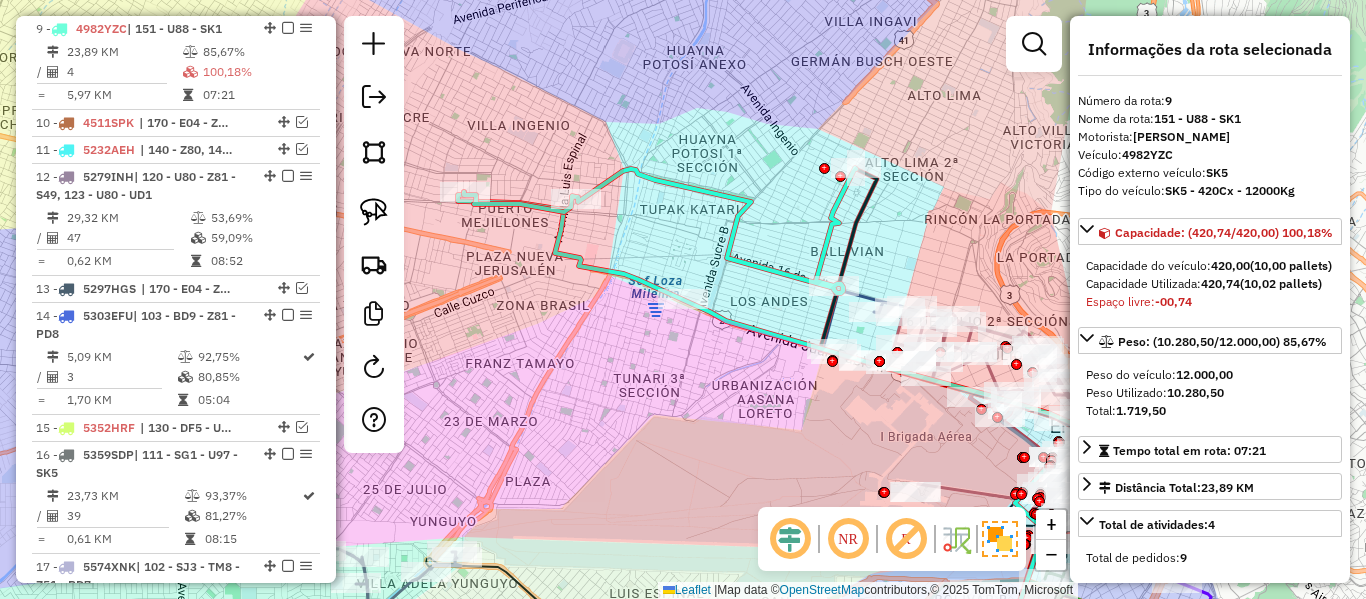 click 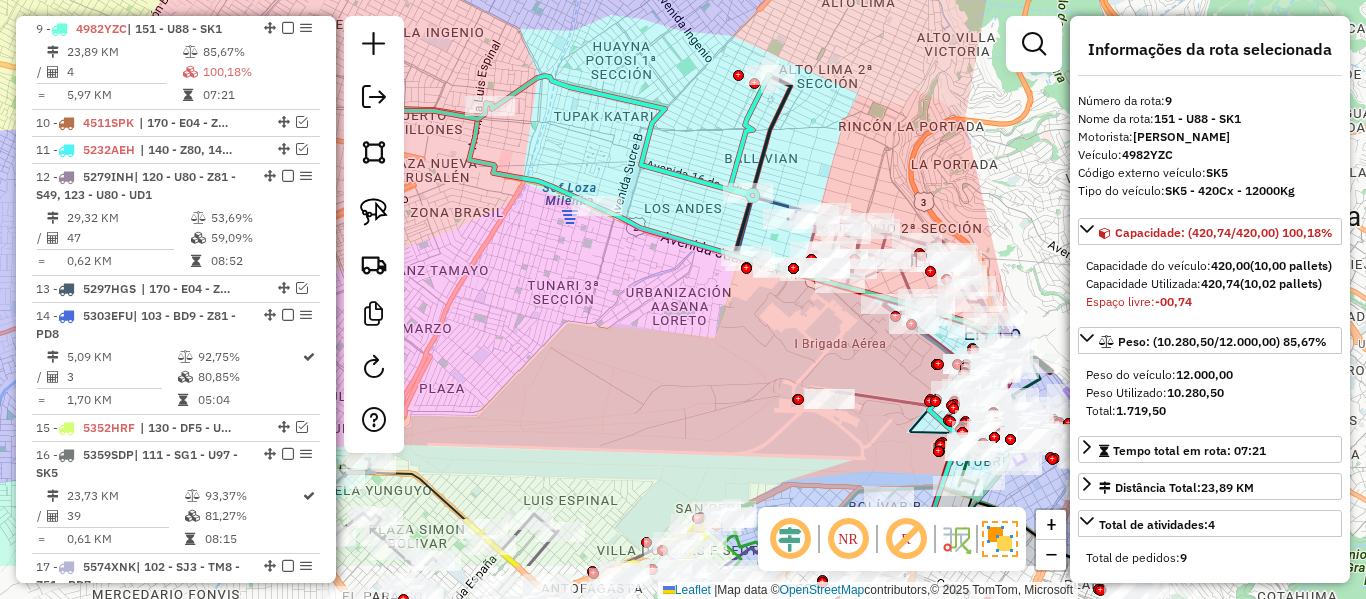 drag, startPoint x: 802, startPoint y: 235, endPoint x: 713, endPoint y: 147, distance: 125.1599 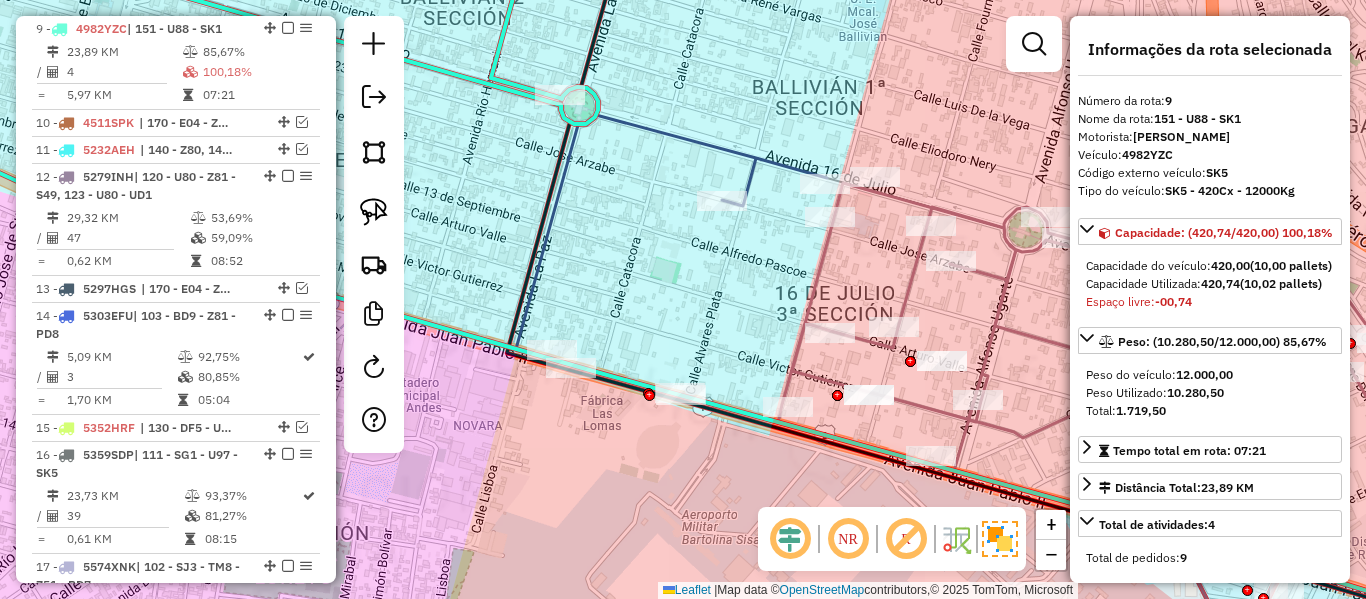 drag, startPoint x: 591, startPoint y: 234, endPoint x: 1015, endPoint y: 268, distance: 425.36102 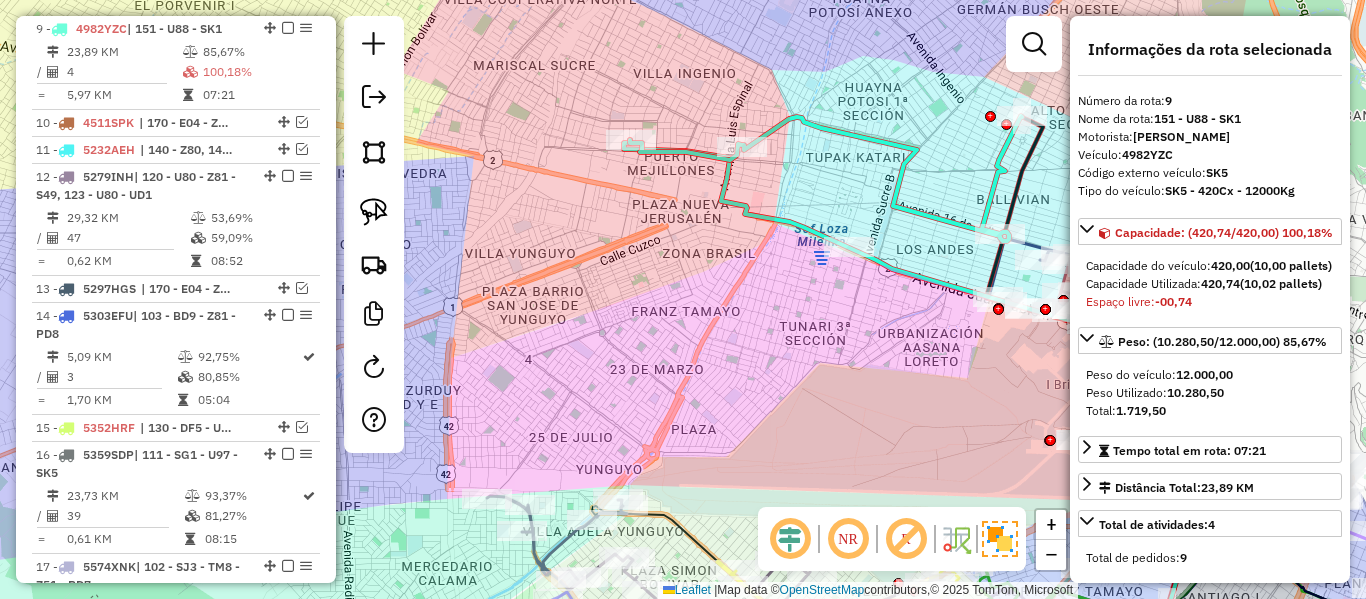 click on "Janela de atendimento Grade de atendimento Capacidade Transportadoras Veículos Cliente Pedidos  Rotas Selecione os dias de semana para filtrar as janelas de atendimento  Seg   Ter   Qua   Qui   Sex   Sáb   Dom  Informe o período da janela de atendimento: De: Até:  Filtrar exatamente a janela do cliente  Considerar janela de atendimento padrão  Selecione os dias de semana para filtrar as grades de atendimento  Seg   Ter   Qua   Qui   Sex   Sáb   Dom   Considerar clientes sem dia de atendimento cadastrado  Clientes fora do dia de atendimento selecionado Filtrar as atividades entre os valores definidos abaixo:  Peso mínimo:   Peso máximo:   Cubagem mínima:   Cubagem máxima:   De:   Até:  Filtrar as atividades entre o tempo de atendimento definido abaixo:  De:   Até:   Considerar capacidade total dos clientes não roteirizados Transportadora: Selecione um ou mais itens Tipo de veículo: Selecione um ou mais itens Veículo: Selecione um ou mais itens Motorista: Selecione um ou mais itens Nome: Rótulo:" 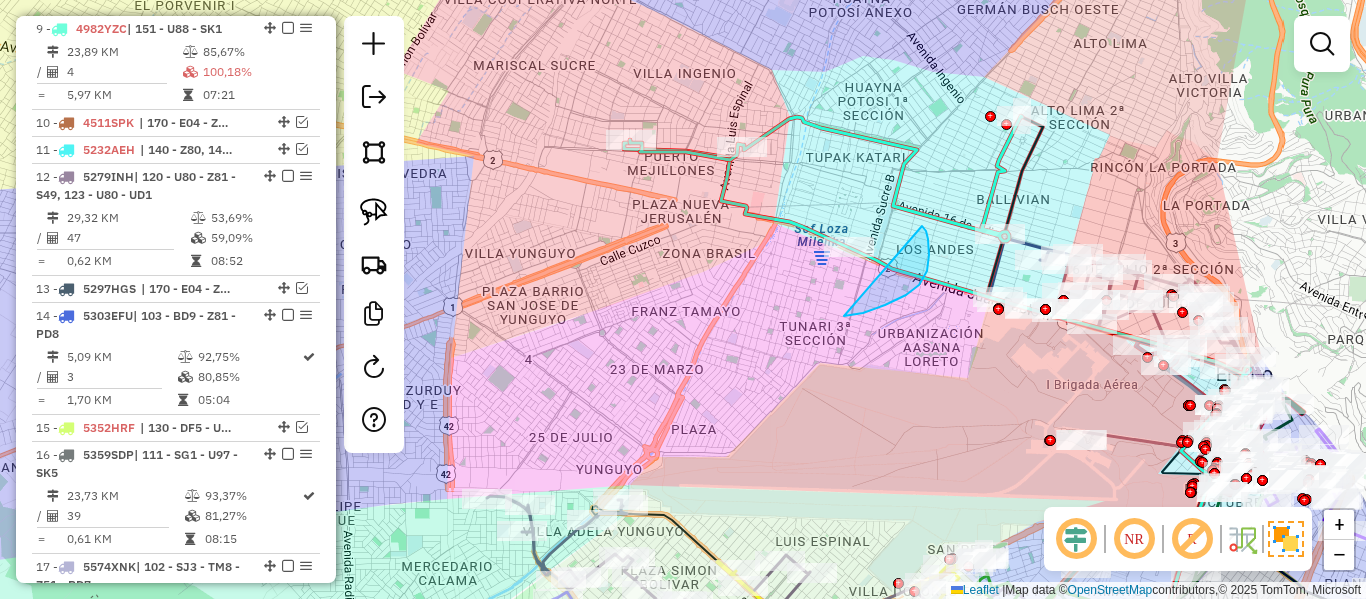 drag, startPoint x: 926, startPoint y: 231, endPoint x: 907, endPoint y: 305, distance: 76.40026 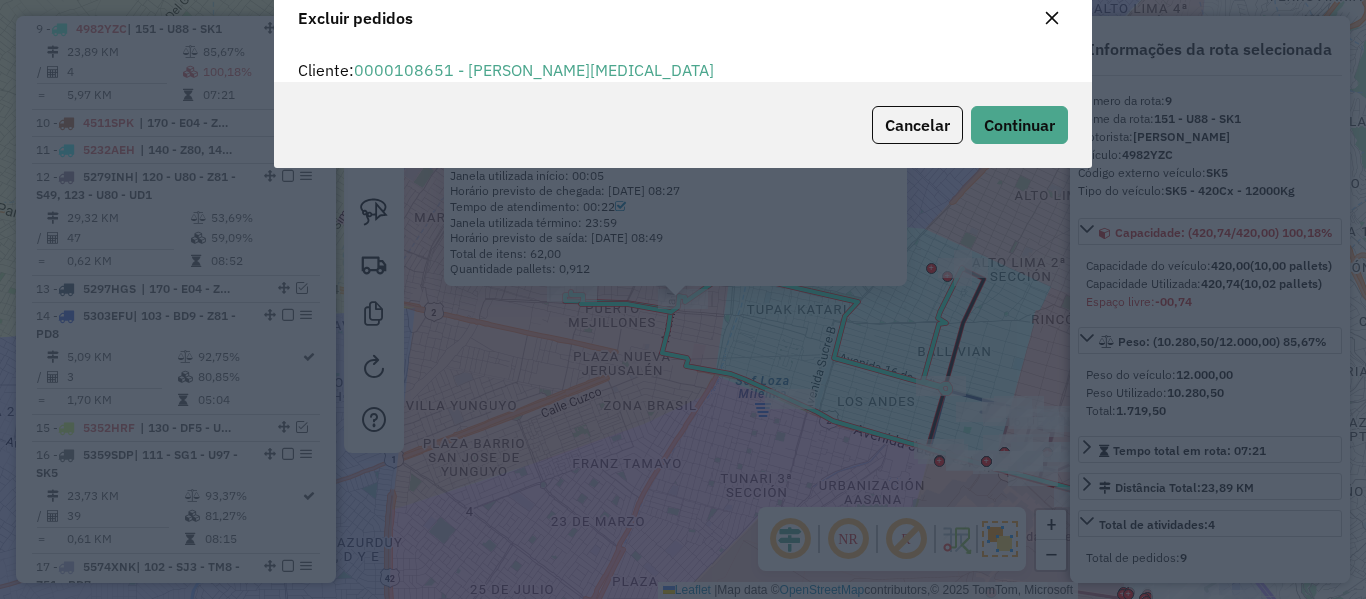 scroll, scrollTop: 12, scrollLeft: 6, axis: both 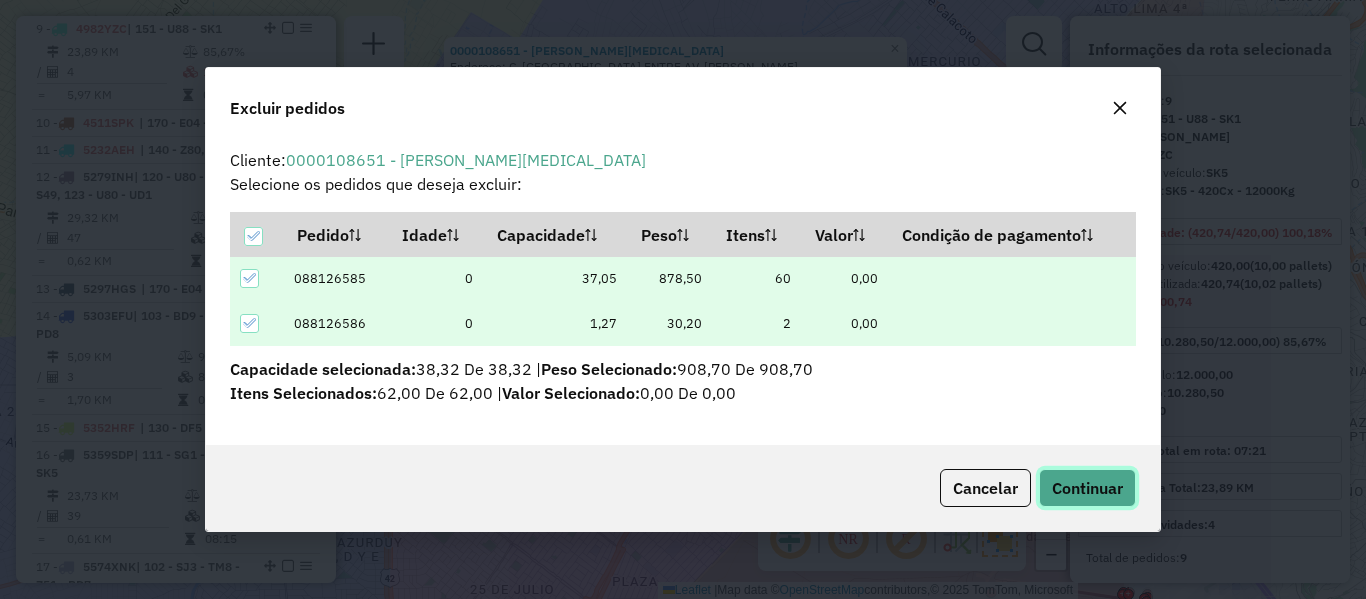 click on "Continuar" 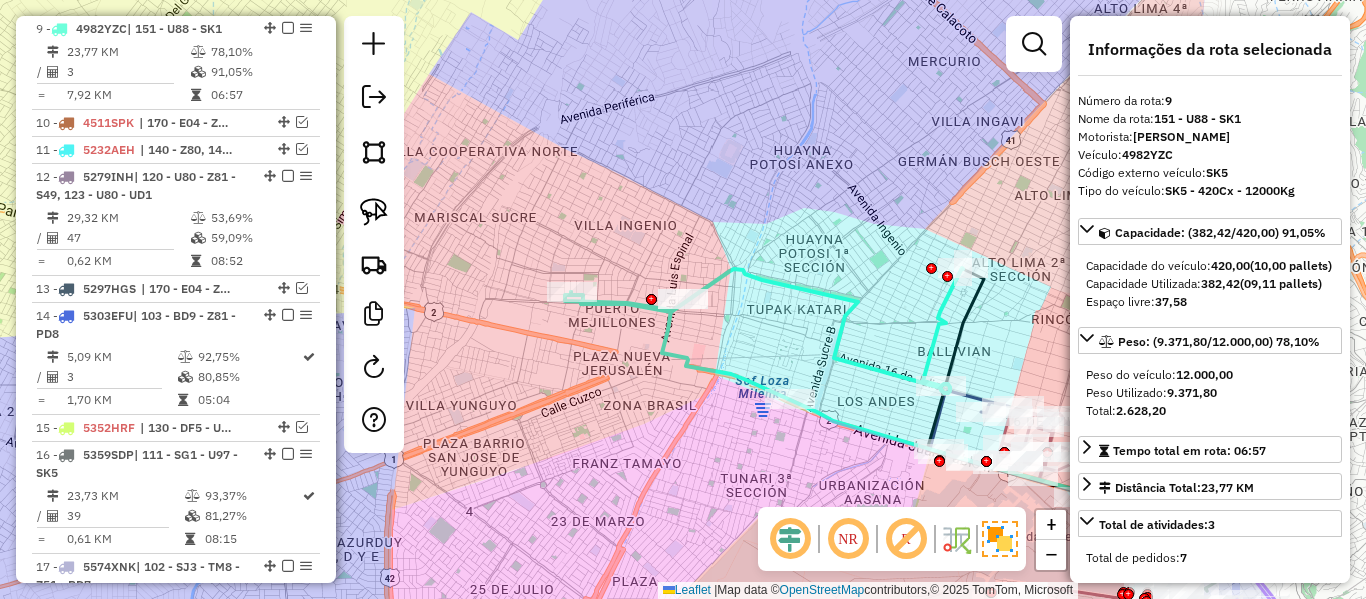 click 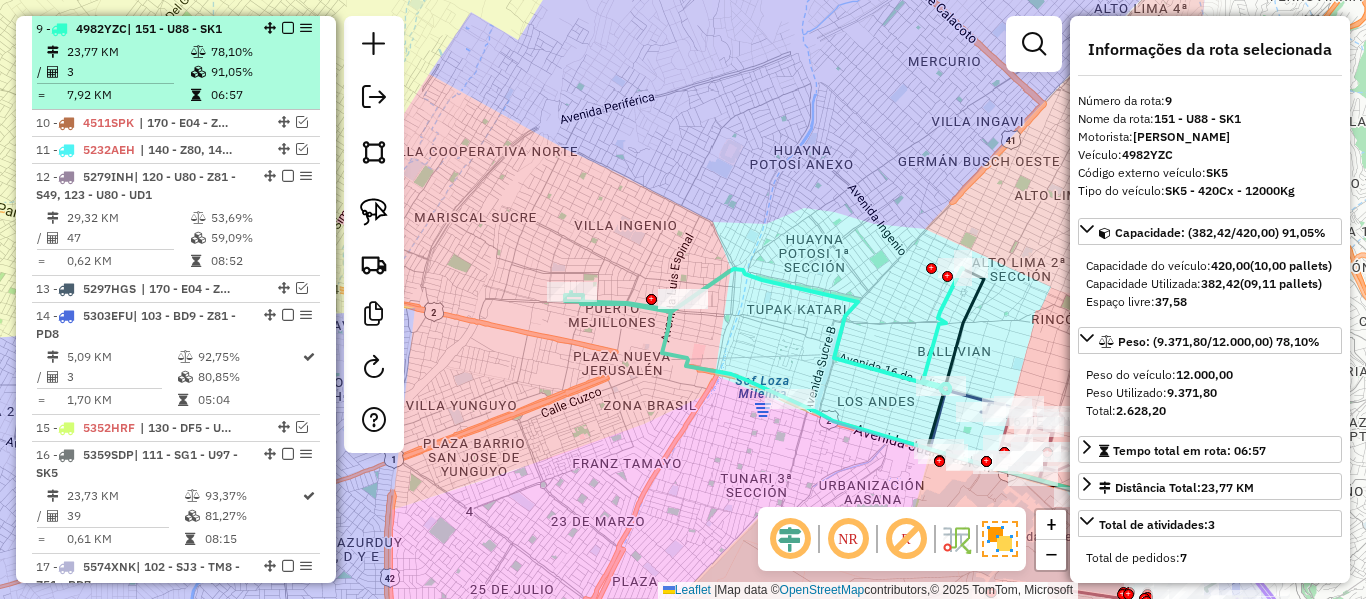 drag, startPoint x: 283, startPoint y: 26, endPoint x: 295, endPoint y: 39, distance: 17.691807 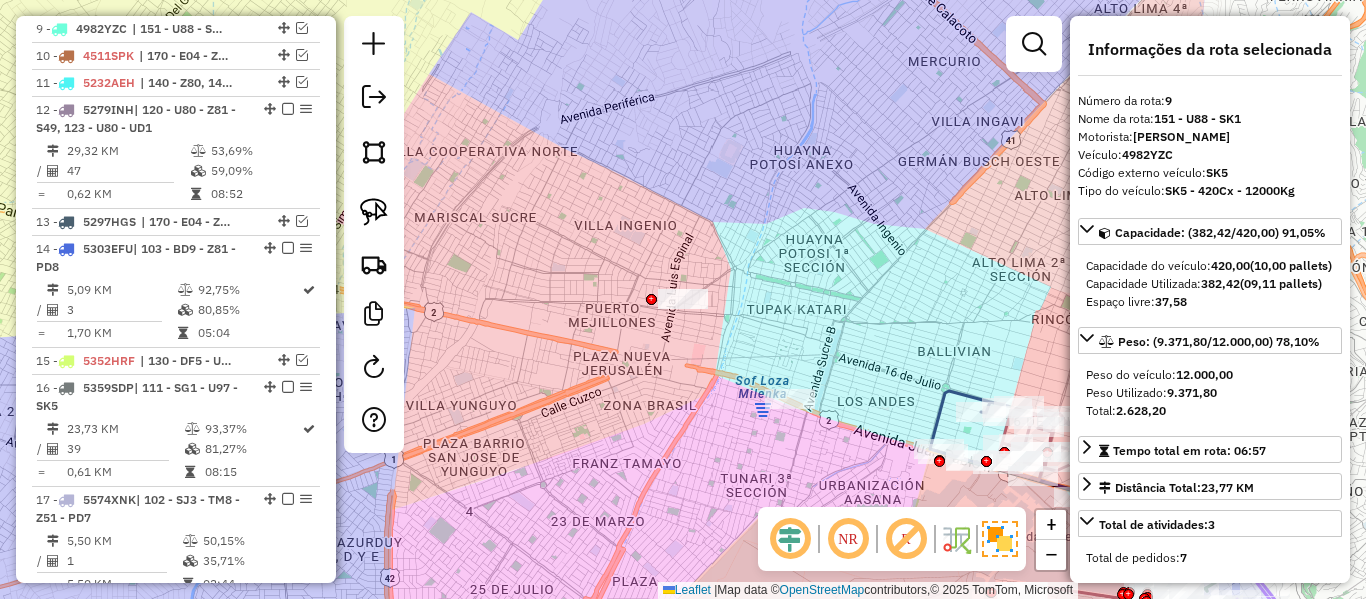 click on "Janela de atendimento Grade de atendimento Capacidade Transportadoras Veículos Cliente Pedidos  Rotas Selecione os dias de semana para filtrar as janelas de atendimento  Seg   Ter   Qua   Qui   Sex   Sáb   Dom  Informe o período da janela de atendimento: De: Até:  Filtrar exatamente a janela do cliente  Considerar janela de atendimento padrão  Selecione os dias de semana para filtrar as grades de atendimento  Seg   Ter   Qua   Qui   Sex   Sáb   Dom   Considerar clientes sem dia de atendimento cadastrado  Clientes fora do dia de atendimento selecionado Filtrar as atividades entre os valores definidos abaixo:  Peso mínimo:   Peso máximo:   Cubagem mínima:   Cubagem máxima:   De:   Até:  Filtrar as atividades entre o tempo de atendimento definido abaixo:  De:   Até:   Considerar capacidade total dos clientes não roteirizados Transportadora: Selecione um ou mais itens Tipo de veículo: Selecione um ou mais itens Veículo: Selecione um ou mais itens Motorista: Selecione um ou mais itens Nome: Rótulo:" 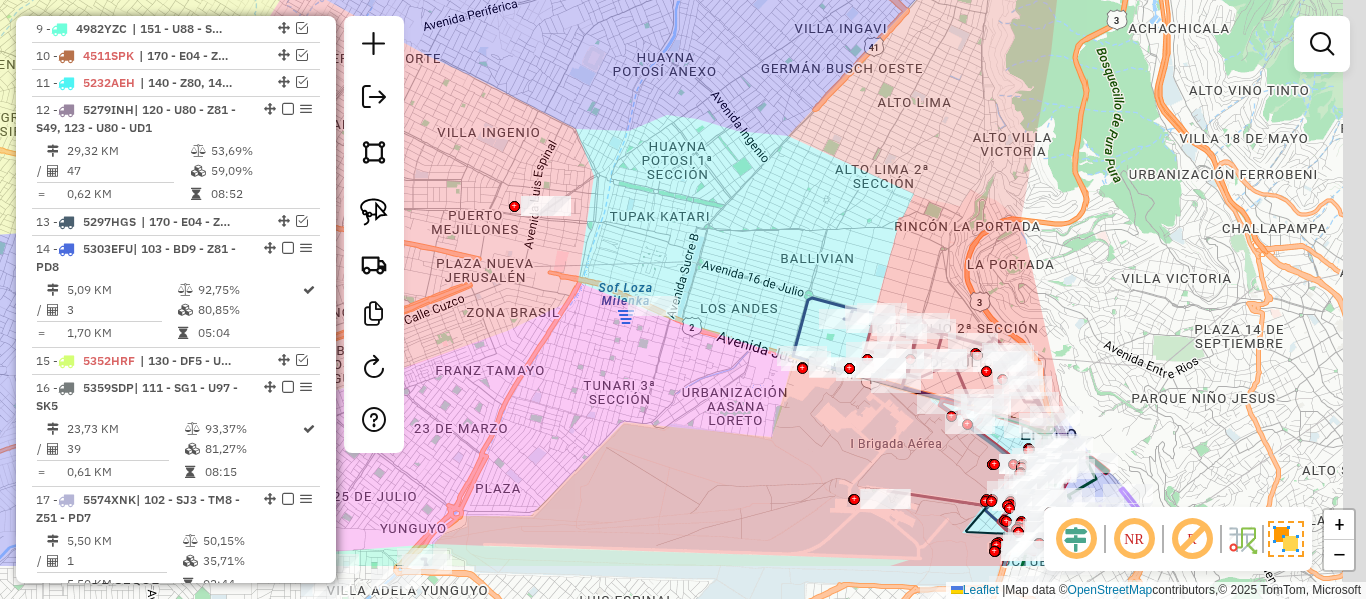 drag, startPoint x: 715, startPoint y: 461, endPoint x: 554, endPoint y: 358, distance: 191.12823 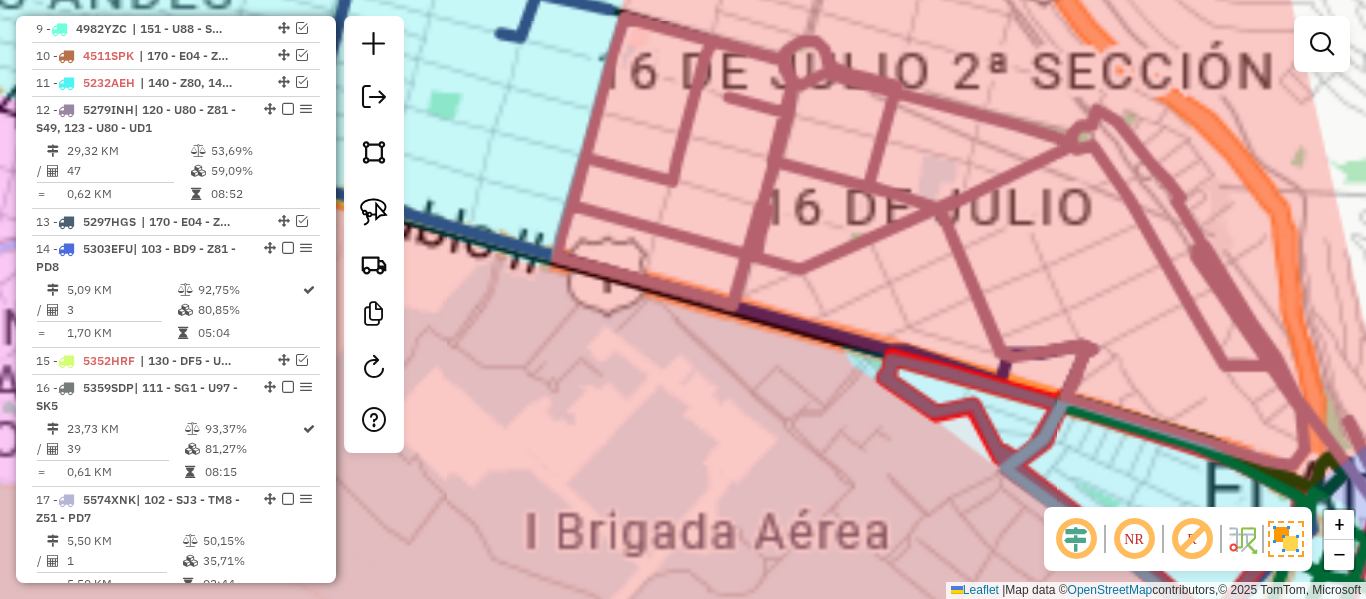 drag, startPoint x: 751, startPoint y: 407, endPoint x: 639, endPoint y: 392, distance: 113 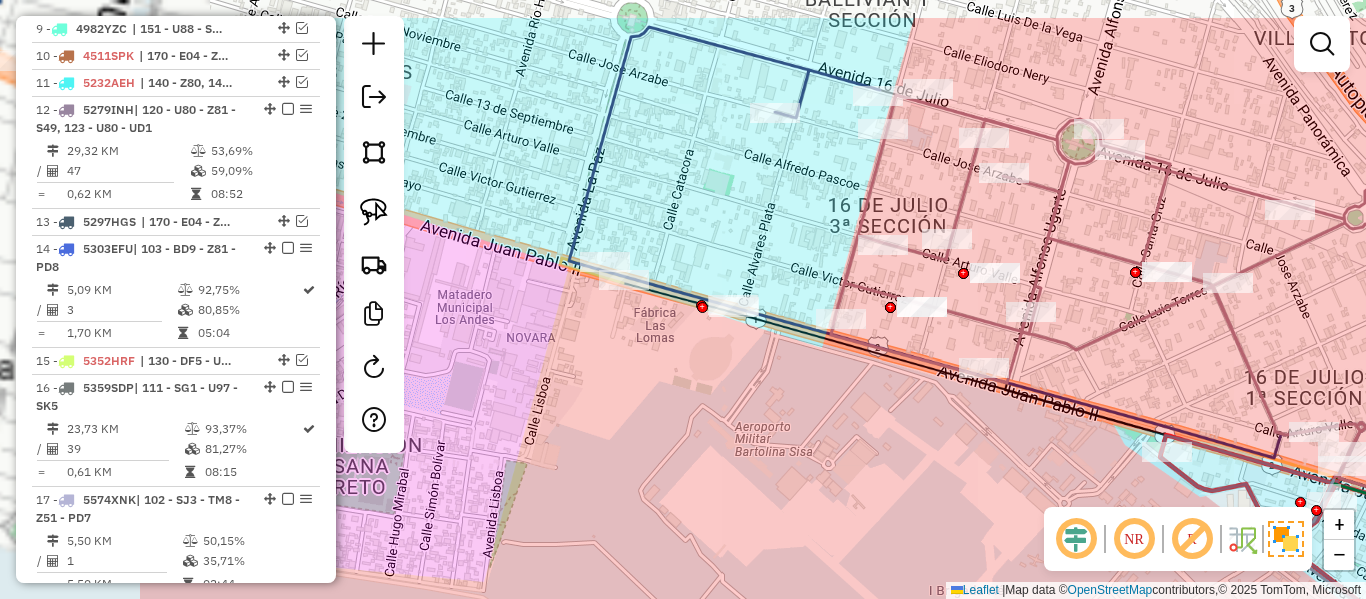 drag, startPoint x: 596, startPoint y: 386, endPoint x: 917, endPoint y: 472, distance: 332.32062 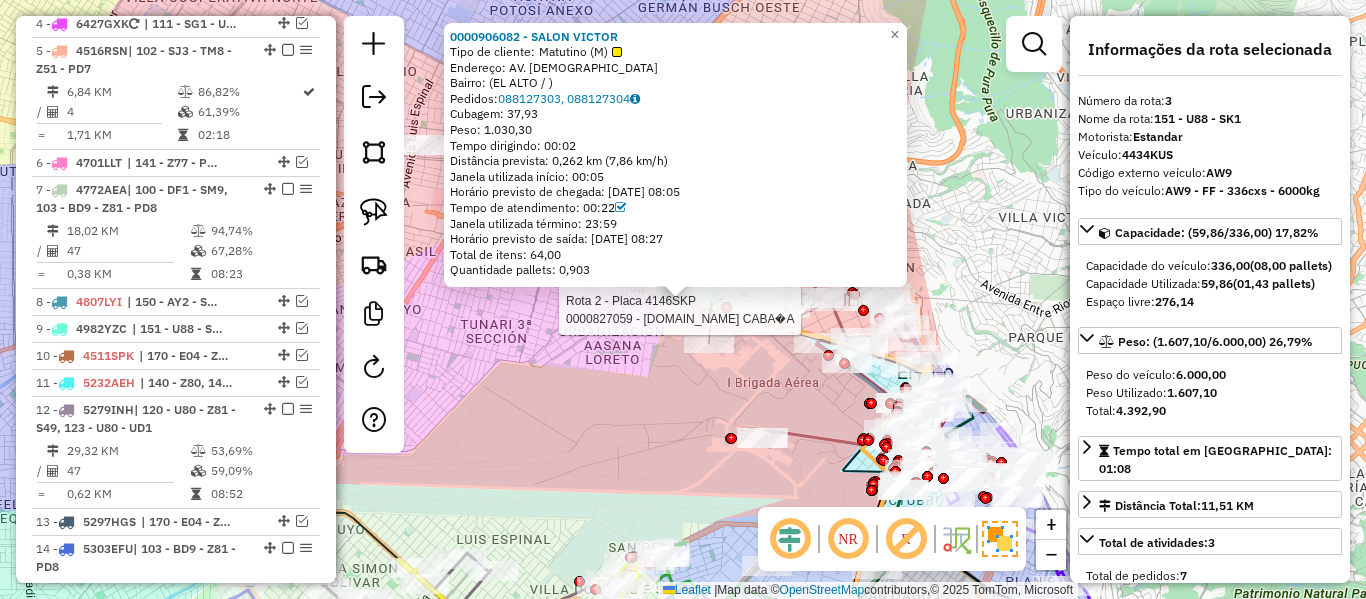 scroll, scrollTop: 1005, scrollLeft: 0, axis: vertical 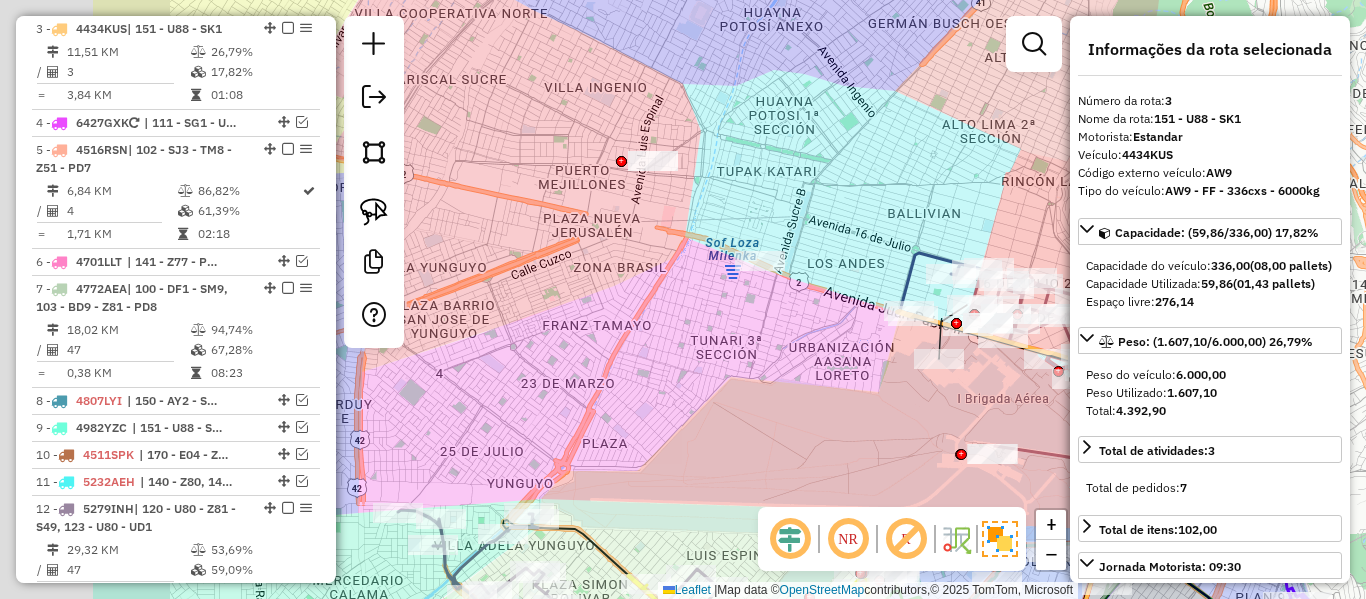 click on "Janela de atendimento Grade de atendimento Capacidade Transportadoras Veículos Cliente Pedidos  Rotas Selecione os dias de semana para filtrar as janelas de atendimento  Seg   Ter   Qua   Qui   Sex   Sáb   Dom  Informe o período da janela de atendimento: De: Até:  Filtrar exatamente a janela do cliente  Considerar janela de atendimento padrão  Selecione os dias de semana para filtrar as grades de atendimento  Seg   Ter   Qua   Qui   Sex   Sáb   Dom   Considerar clientes sem dia de atendimento cadastrado  Clientes fora do dia de atendimento selecionado Filtrar as atividades entre os valores definidos abaixo:  Peso mínimo:   Peso máximo:   Cubagem mínima:   Cubagem máxima:   De:   Até:  Filtrar as atividades entre o tempo de atendimento definido abaixo:  De:   Até:   Considerar capacidade total dos clientes não roteirizados Transportadora: Selecione um ou mais itens Tipo de veículo: Selecione um ou mais itens Veículo: Selecione um ou mais itens Motorista: Selecione um ou mais itens Nome: Rótulo:" 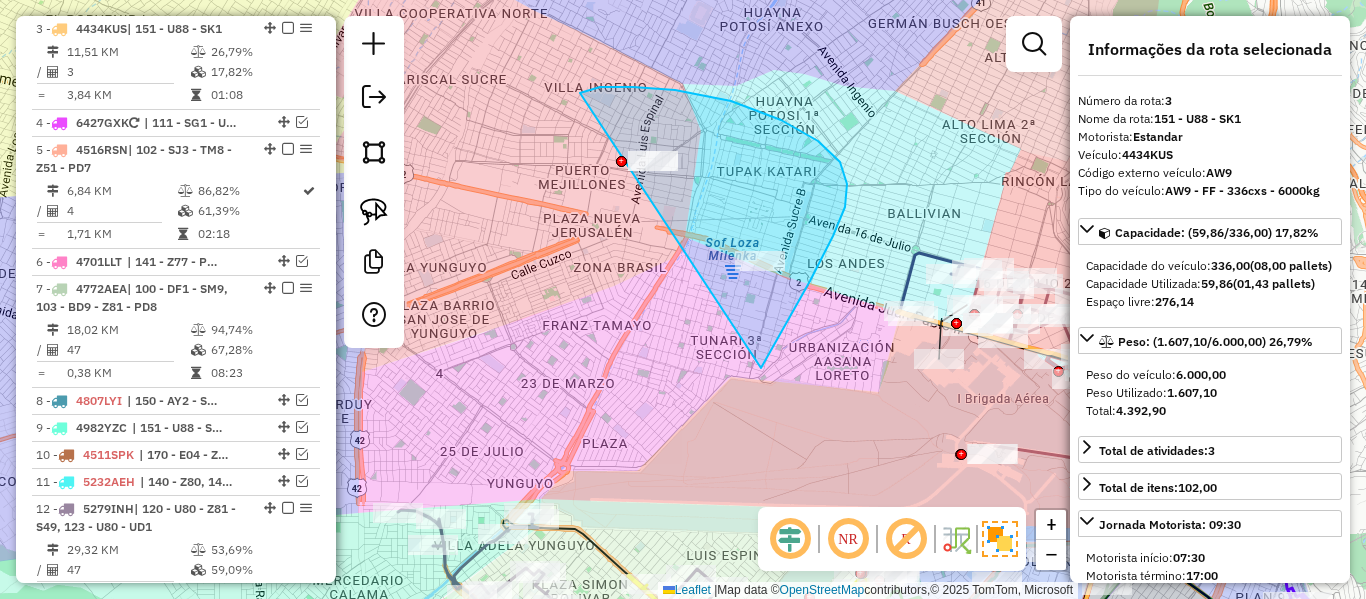 drag, startPoint x: 761, startPoint y: 368, endPoint x: 551, endPoint y: 216, distance: 259.23734 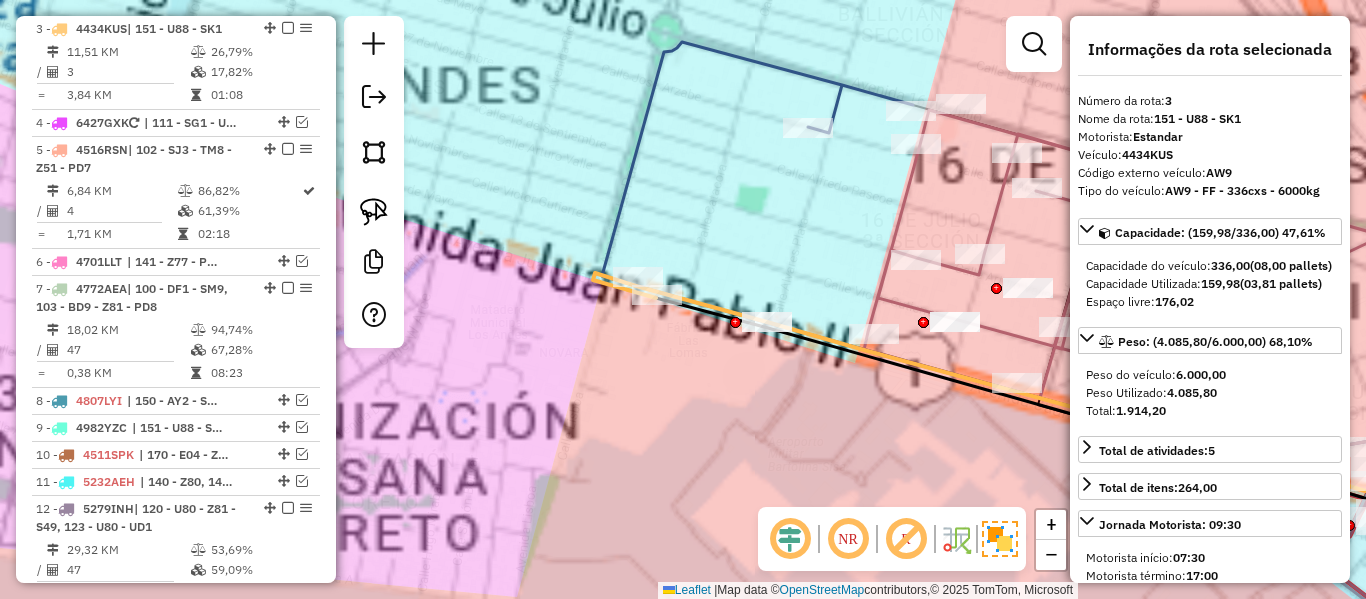 click on "Janela de atendimento Grade de atendimento Capacidade Transportadoras Veículos Cliente Pedidos  Rotas Selecione os dias de semana para filtrar as janelas de atendimento  Seg   Ter   Qua   Qui   Sex   Sáb   Dom  Informe o período da janela de atendimento: De: Até:  Filtrar exatamente a janela do cliente  Considerar janela de atendimento padrão  Selecione os dias de semana para filtrar as grades de atendimento  Seg   Ter   Qua   Qui   Sex   Sáb   Dom   Considerar clientes sem dia de atendimento cadastrado  Clientes fora do dia de atendimento selecionado Filtrar as atividades entre os valores definidos abaixo:  Peso mínimo:   Peso máximo:   Cubagem mínima:   Cubagem máxima:   De:   Até:  Filtrar as atividades entre o tempo de atendimento definido abaixo:  De:   Até:   Considerar capacidade total dos clientes não roteirizados Transportadora: Selecione um ou mais itens Tipo de veículo: Selecione um ou mais itens Veículo: Selecione um ou mais itens Motorista: Selecione um ou mais itens Nome: Rótulo:" 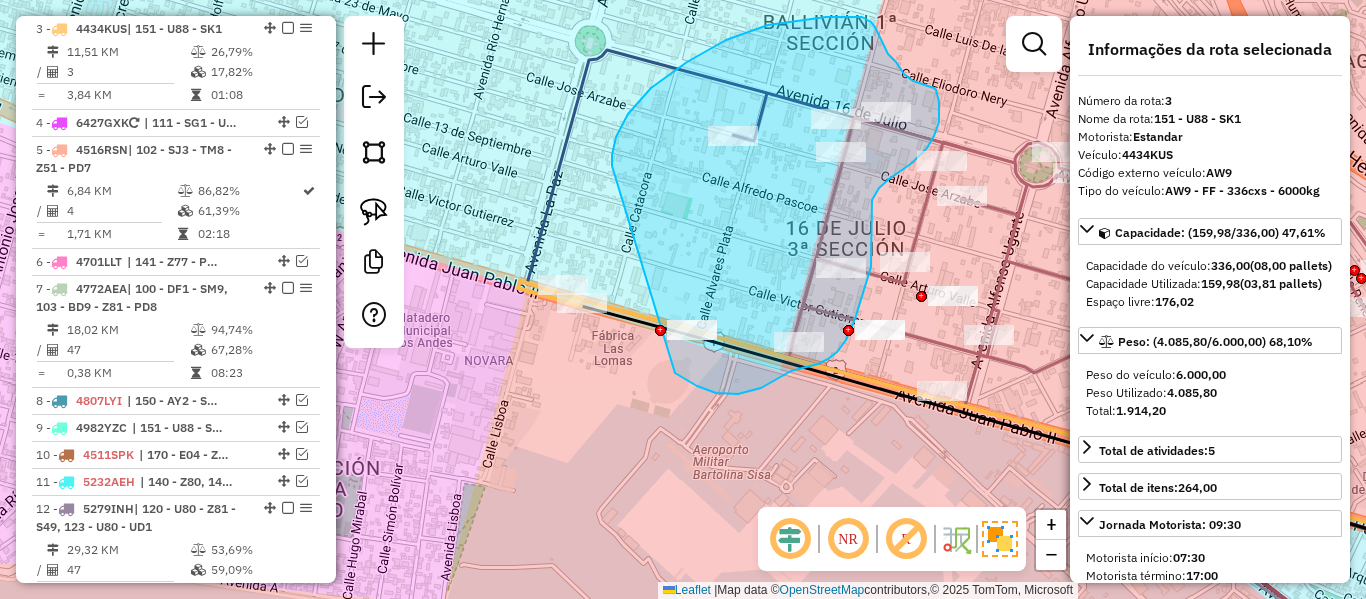 drag, startPoint x: 612, startPoint y: 166, endPoint x: 623, endPoint y: 315, distance: 149.40549 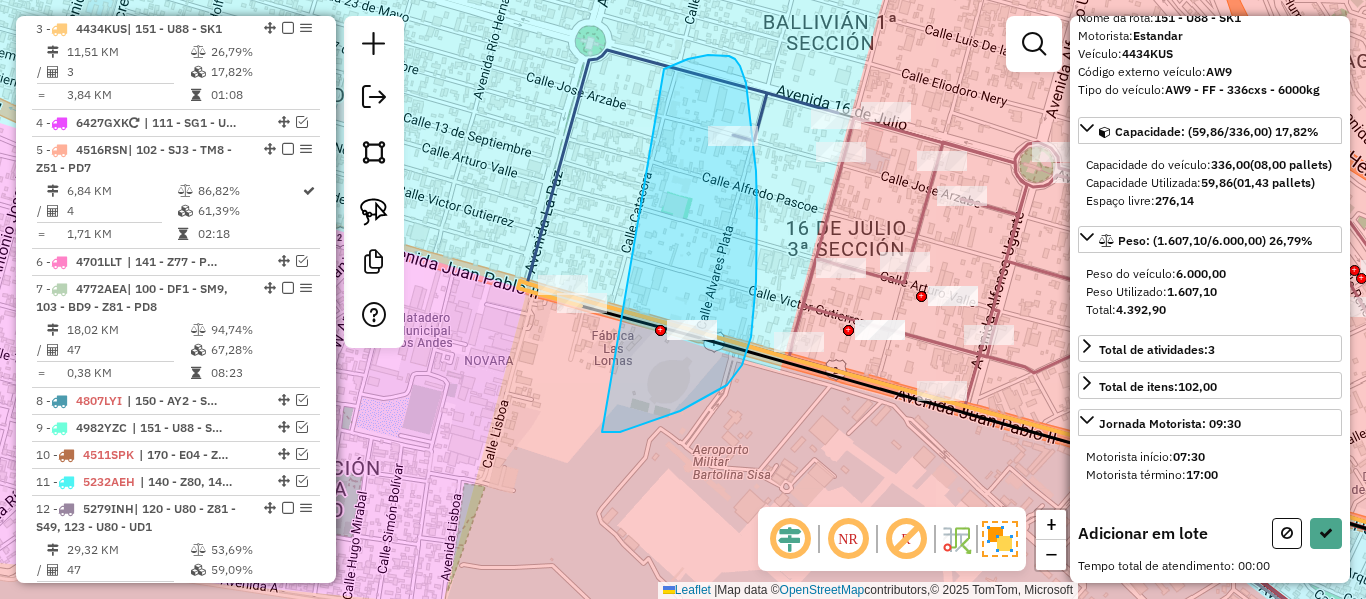 drag, startPoint x: 680, startPoint y: 411, endPoint x: 605, endPoint y: 143, distance: 278.2966 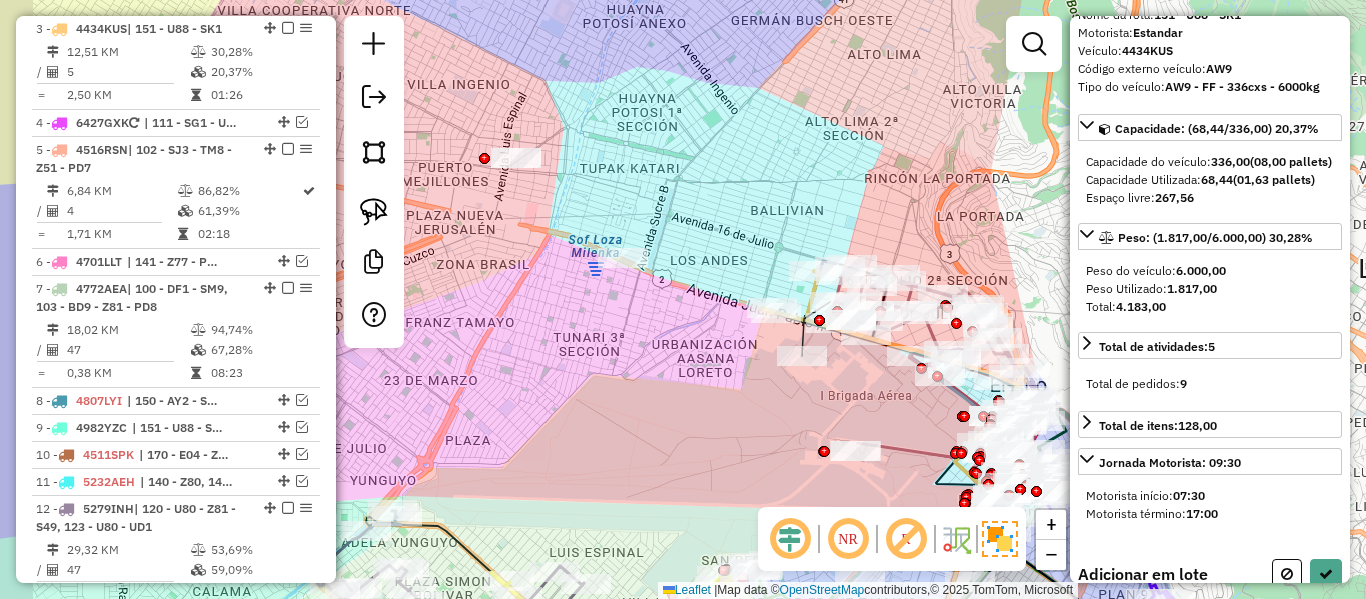 drag, startPoint x: 707, startPoint y: 334, endPoint x: 722, endPoint y: 345, distance: 18.601076 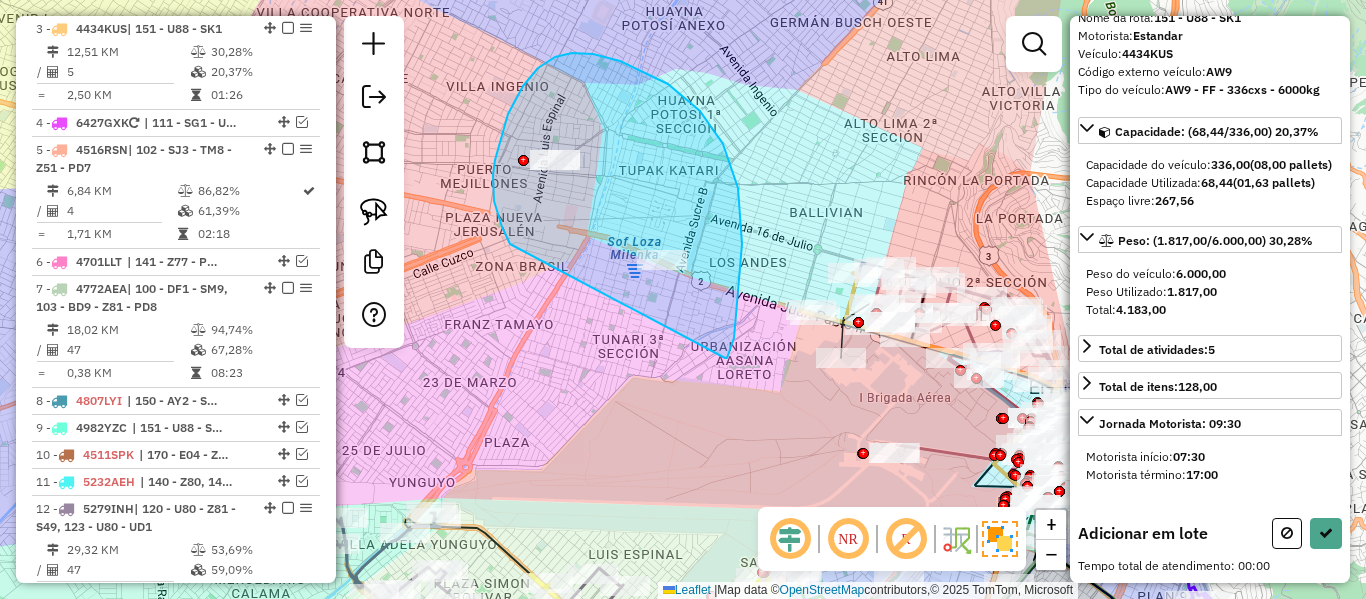 drag, startPoint x: 725, startPoint y: 358, endPoint x: 511, endPoint y: 249, distance: 240.16037 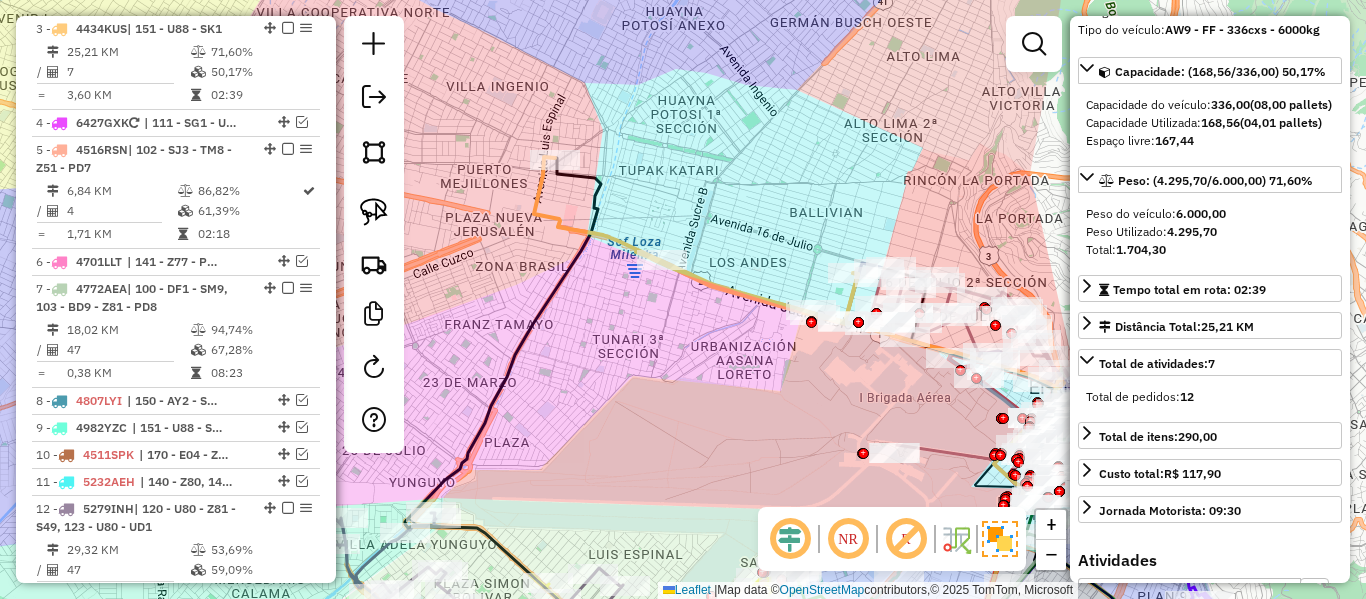 click 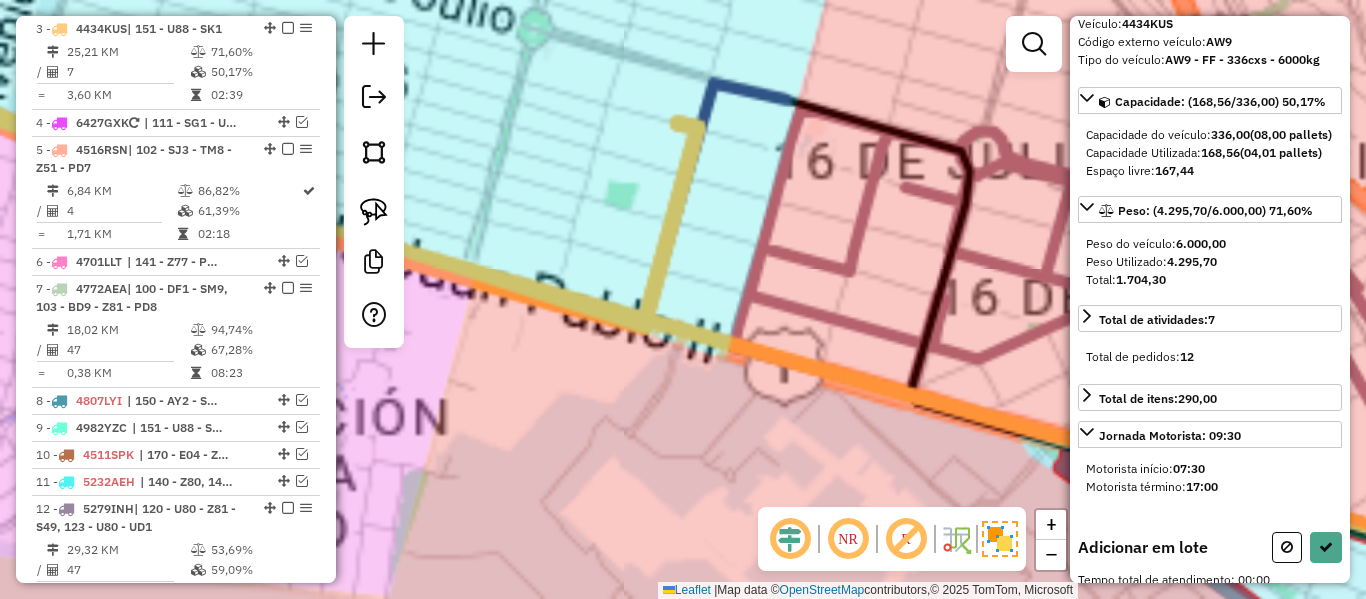 scroll, scrollTop: 137, scrollLeft: 0, axis: vertical 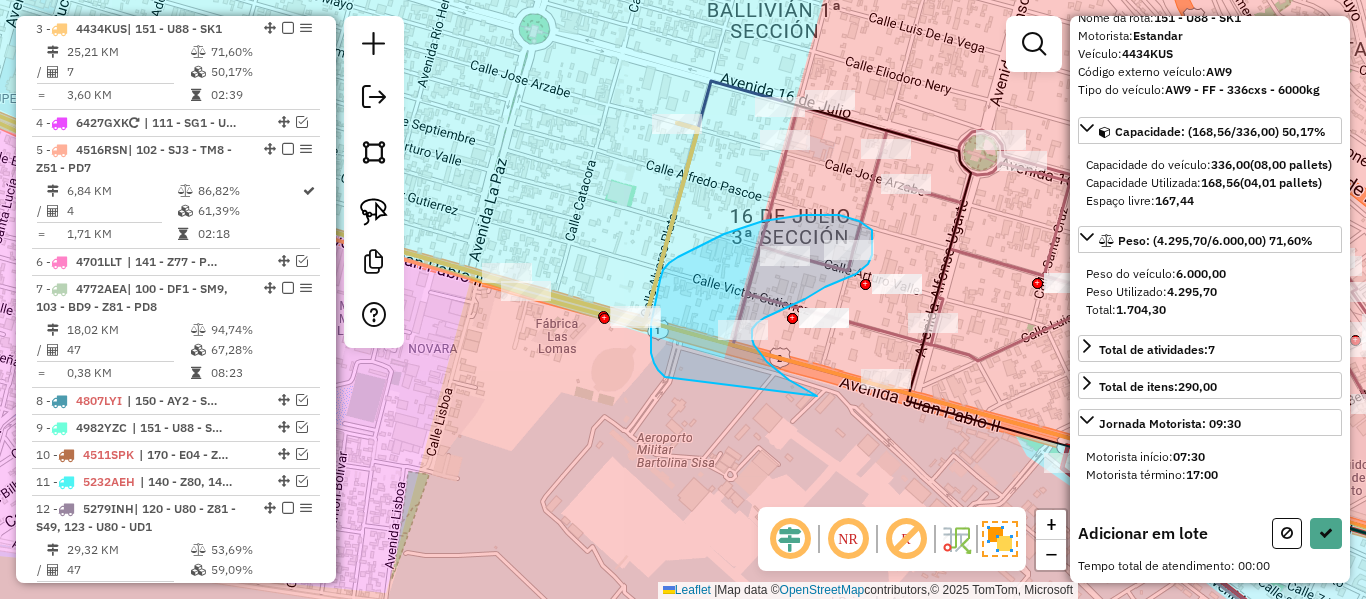 drag, startPoint x: 754, startPoint y: 345, endPoint x: 681, endPoint y: 376, distance: 79.30952 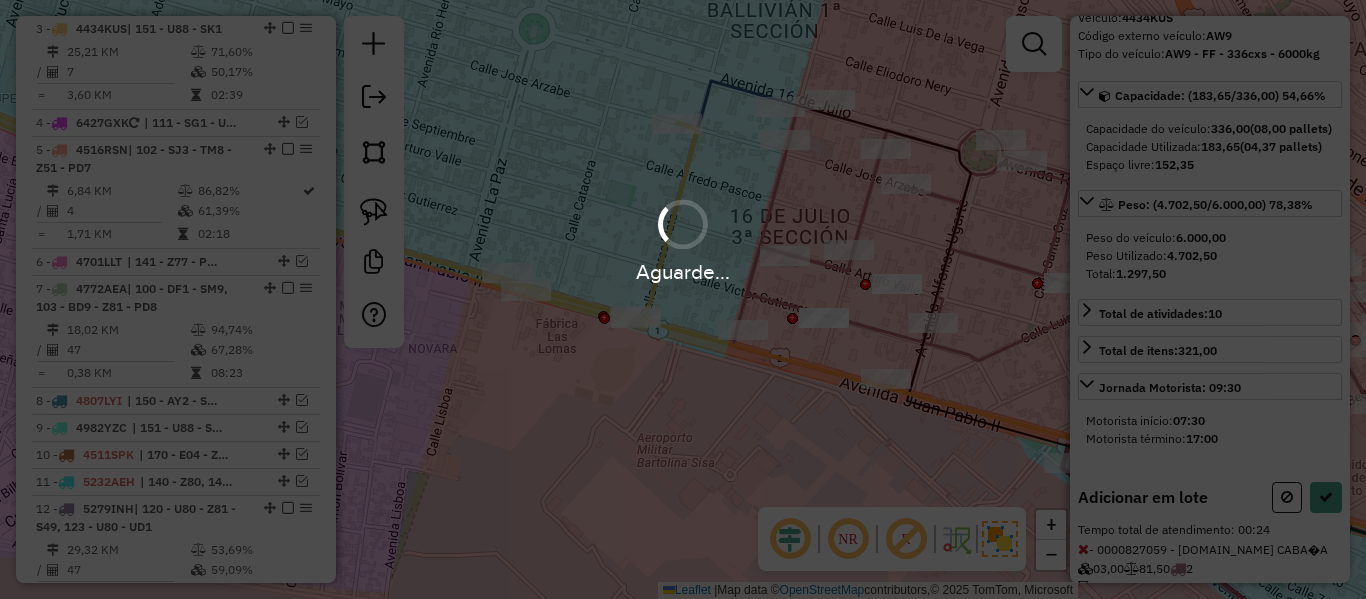 scroll, scrollTop: 161, scrollLeft: 0, axis: vertical 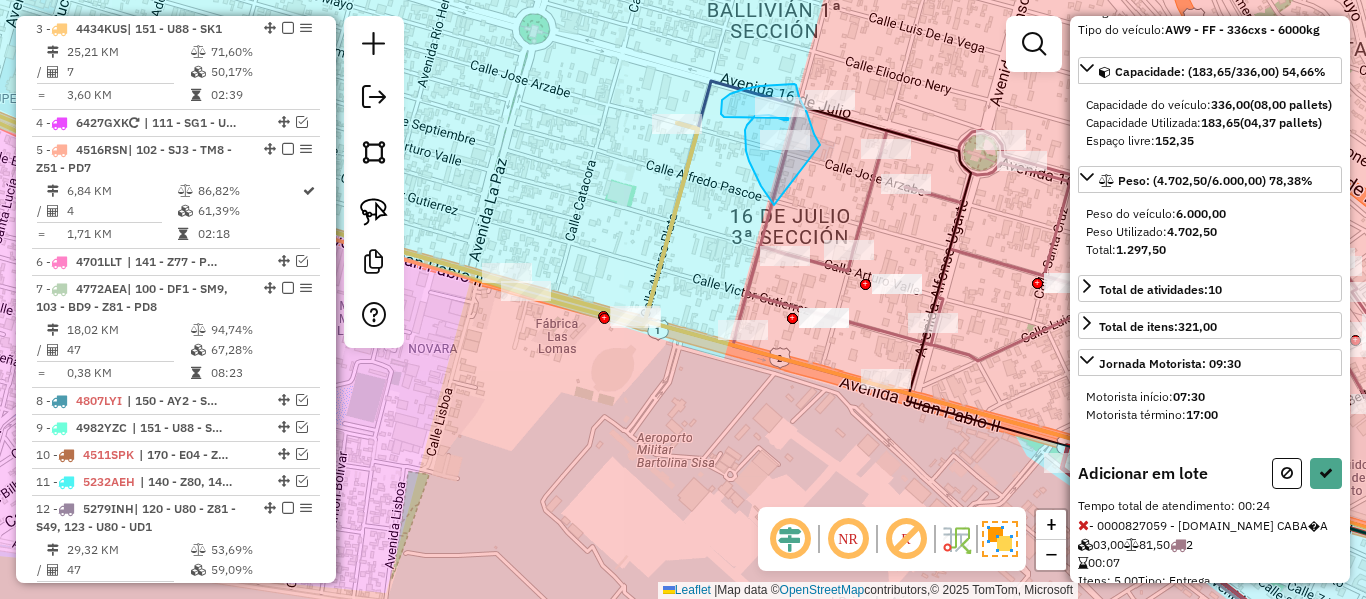 drag, startPoint x: 772, startPoint y: 202, endPoint x: 821, endPoint y: 147, distance: 73.661385 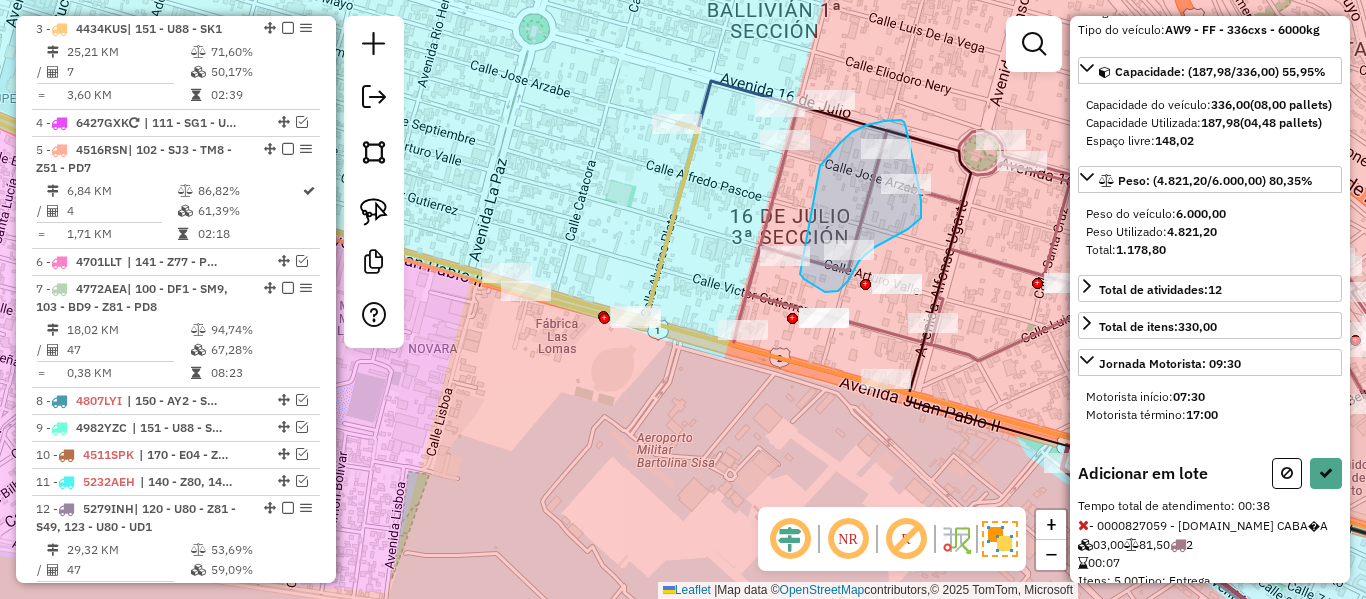 drag, startPoint x: 901, startPoint y: 120, endPoint x: 794, endPoint y: 265, distance: 180.20544 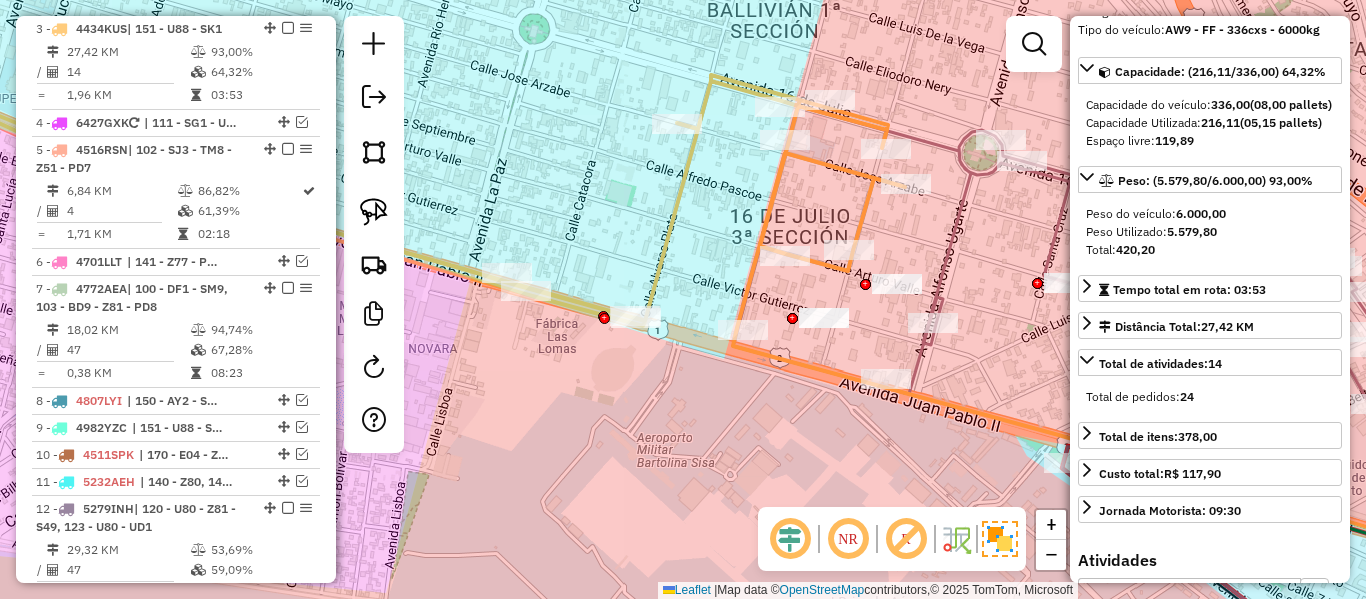 click 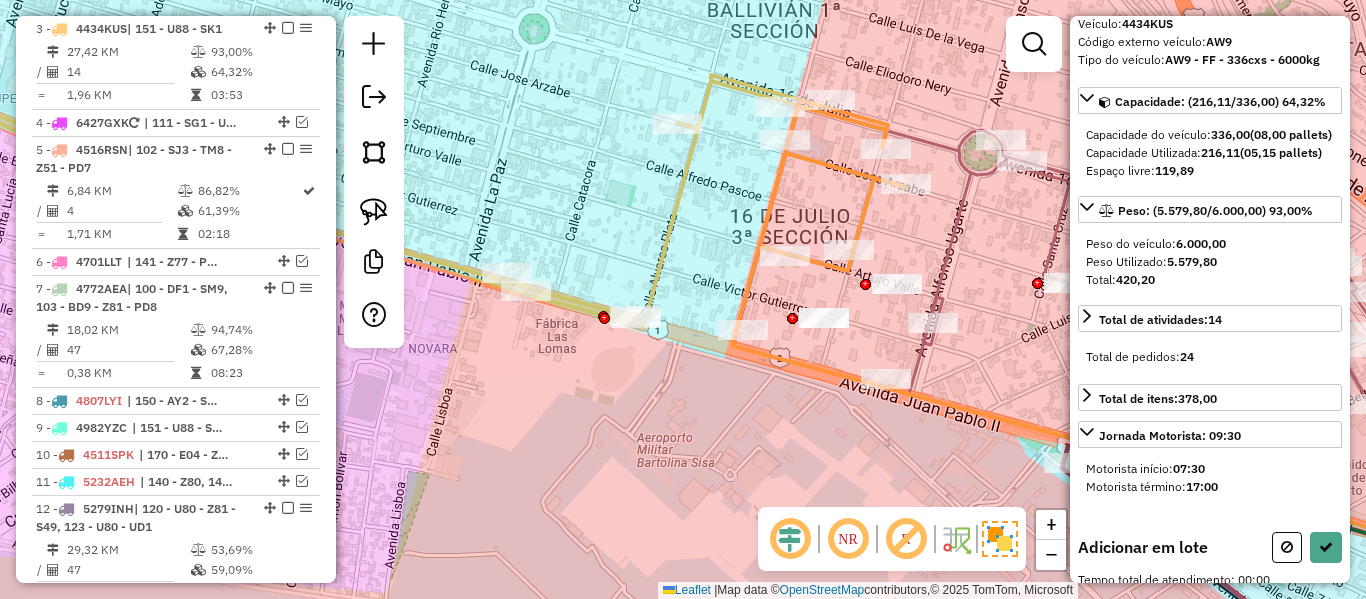 drag, startPoint x: 715, startPoint y: 221, endPoint x: 618, endPoint y: 173, distance: 108.226616 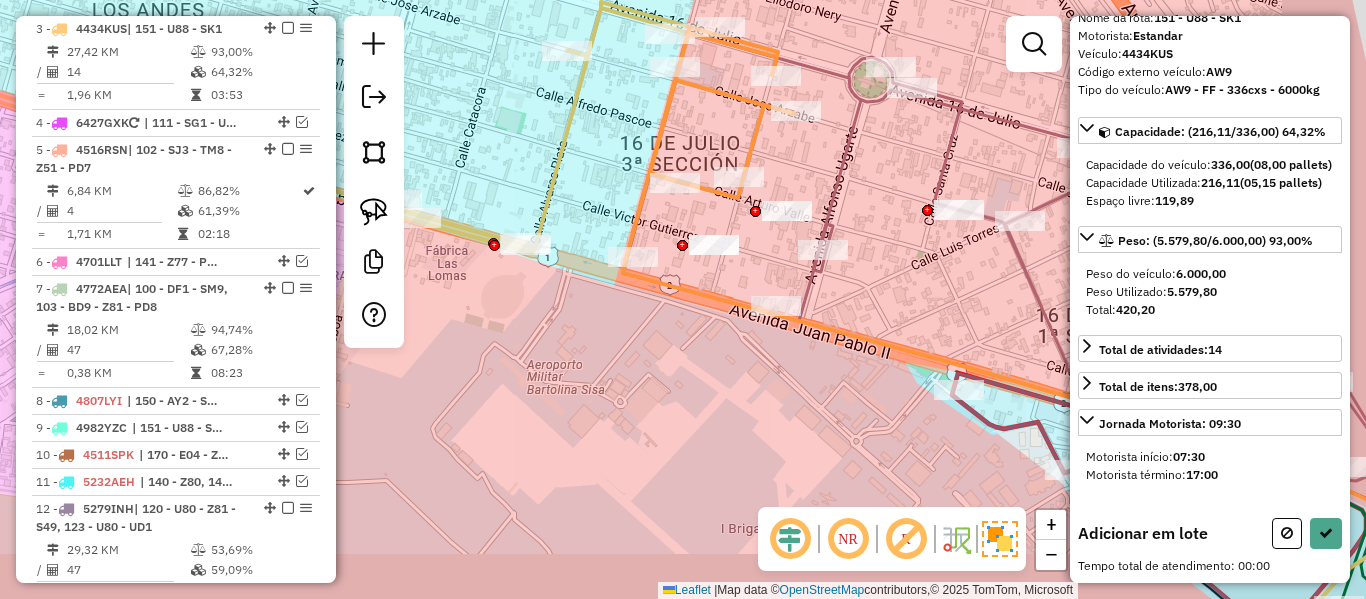 scroll, scrollTop: 137, scrollLeft: 0, axis: vertical 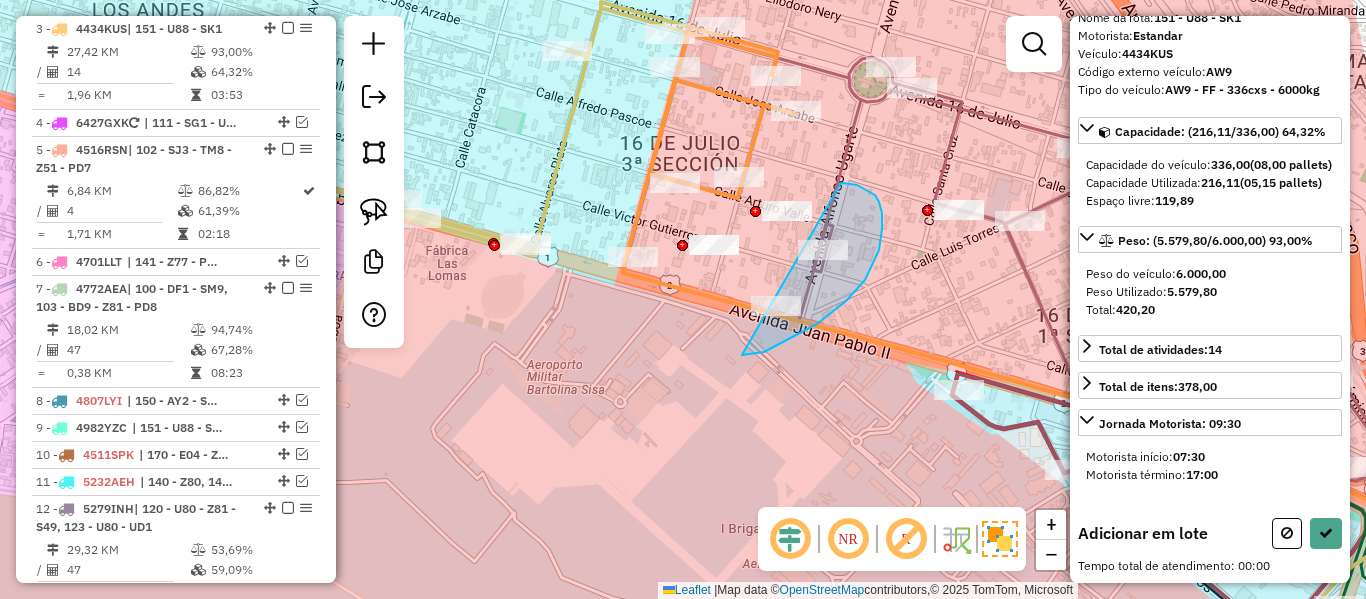 drag, startPoint x: 865, startPoint y: 280, endPoint x: 838, endPoint y: 188, distance: 95.880135 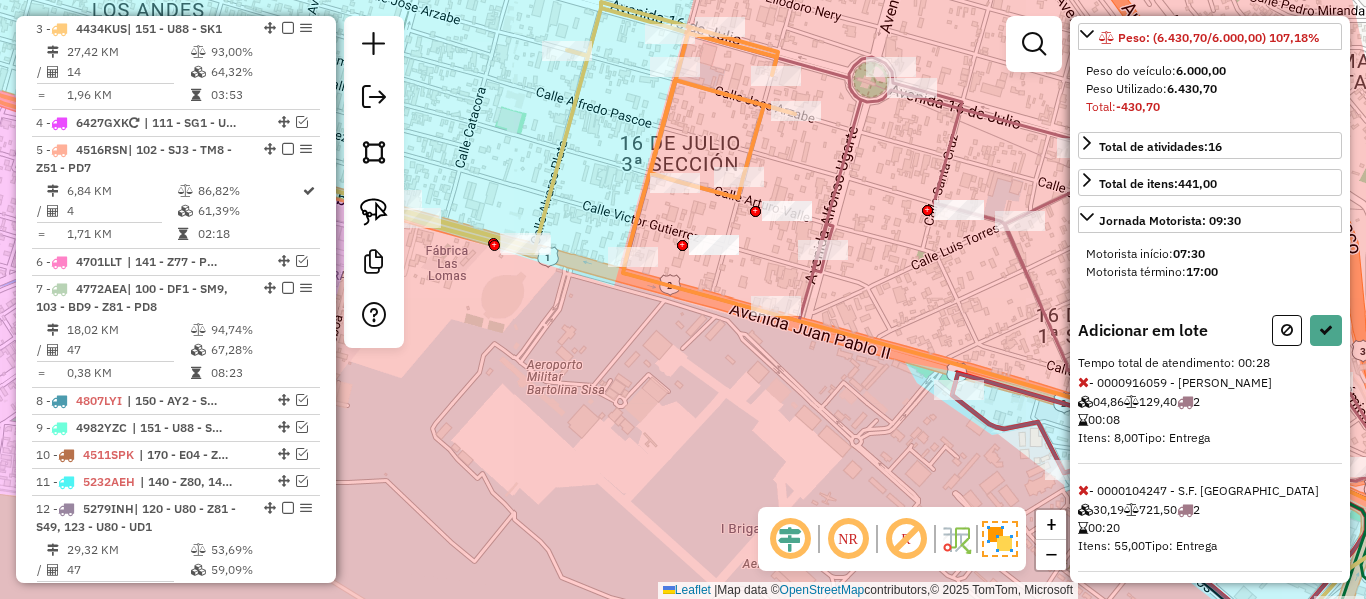 scroll, scrollTop: 353, scrollLeft: 0, axis: vertical 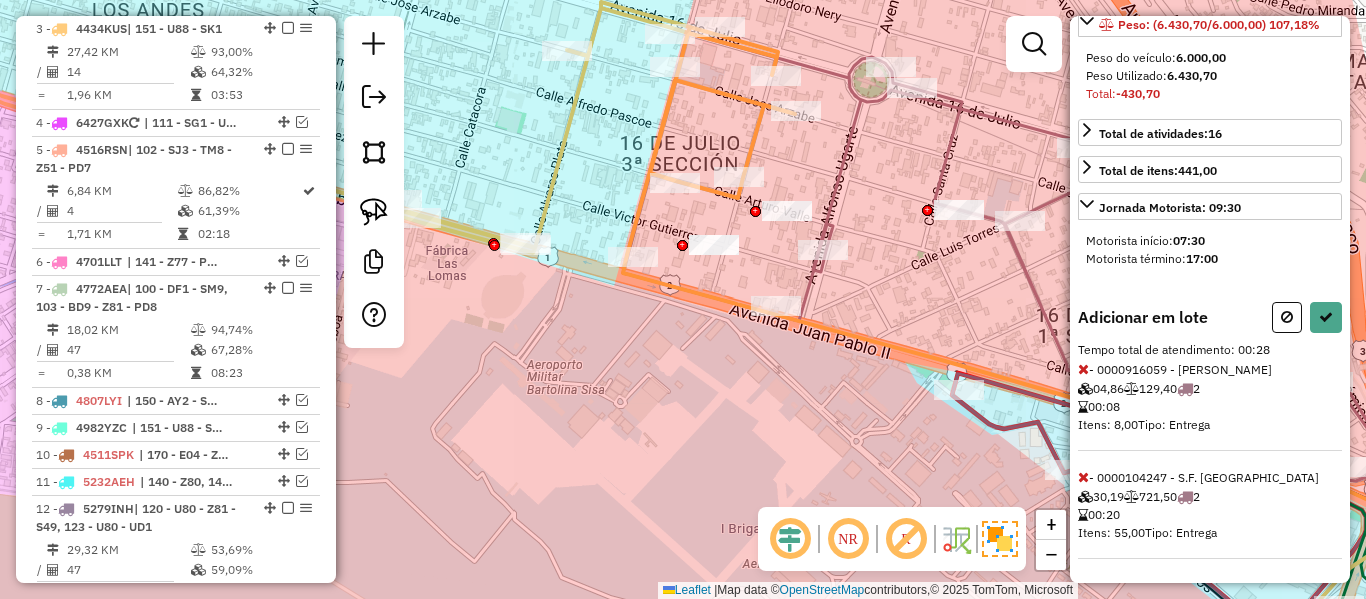 click at bounding box center [1083, 477] 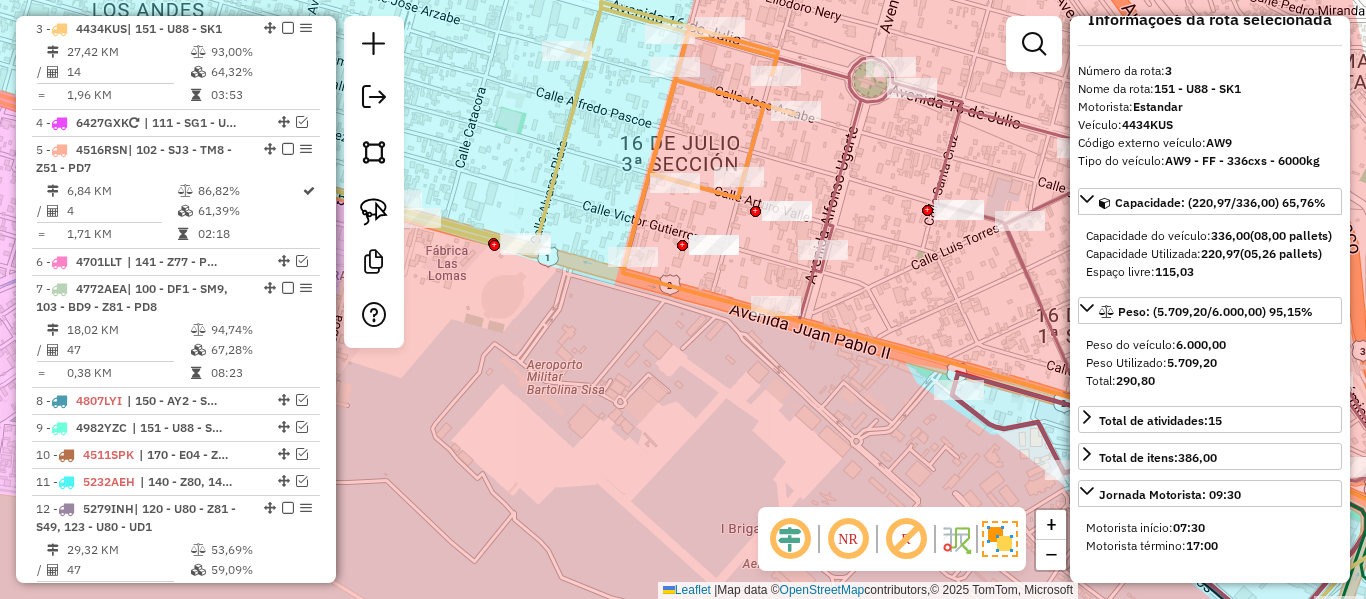 scroll, scrollTop: 0, scrollLeft: 0, axis: both 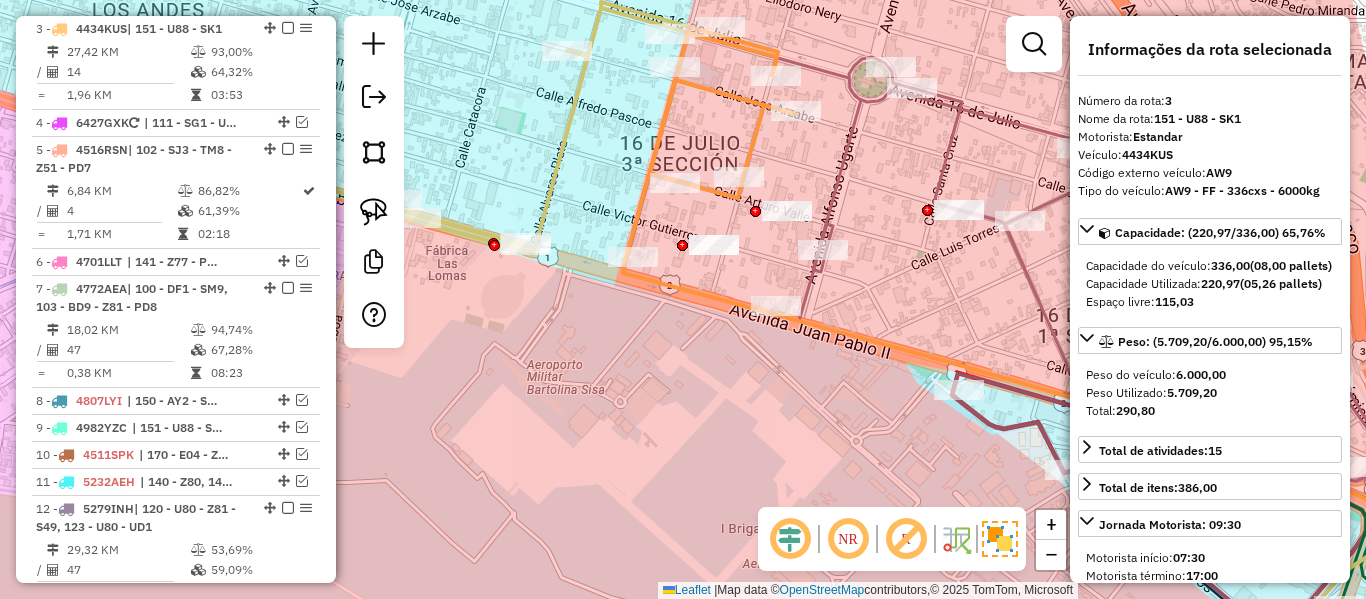drag, startPoint x: 848, startPoint y: 544, endPoint x: 845, endPoint y: 526, distance: 18.248287 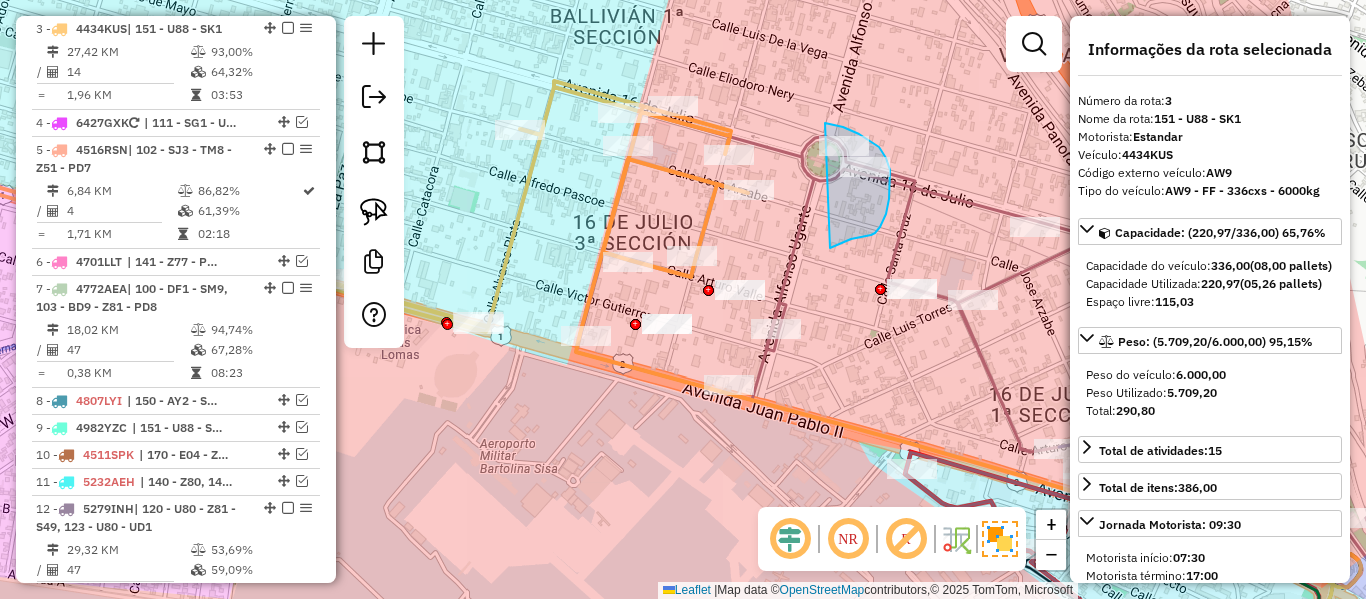 drag, startPoint x: 851, startPoint y: 239, endPoint x: 805, endPoint y: 133, distance: 115.55086 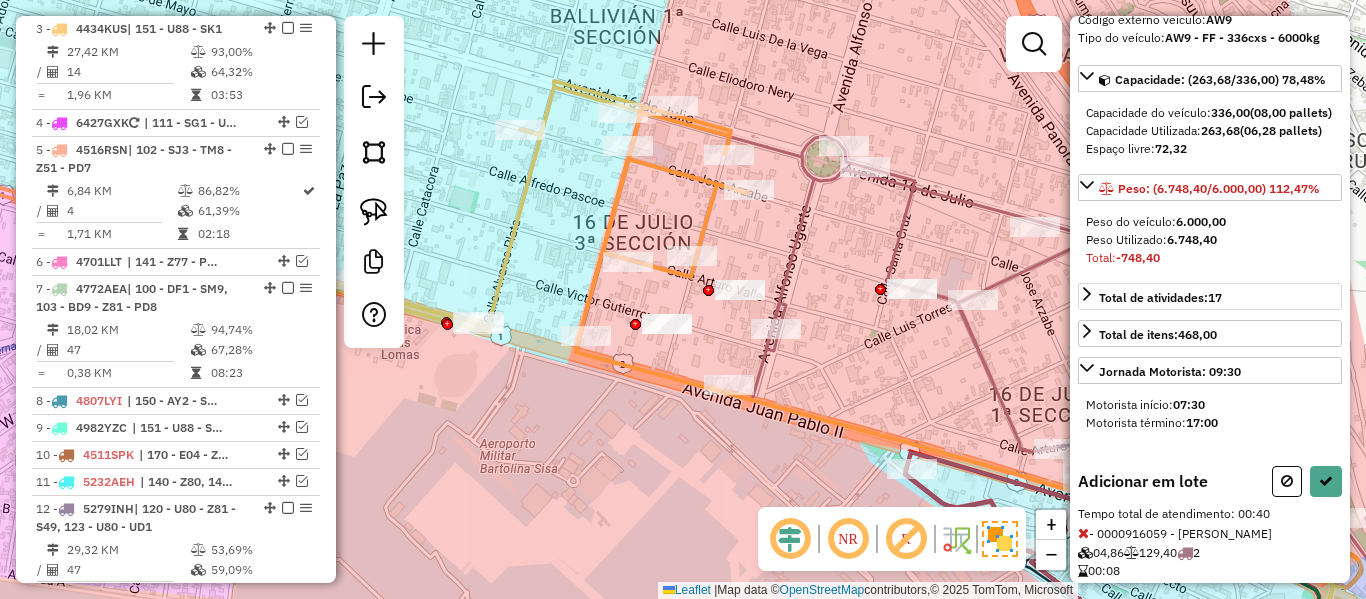 scroll, scrollTop: 461, scrollLeft: 0, axis: vertical 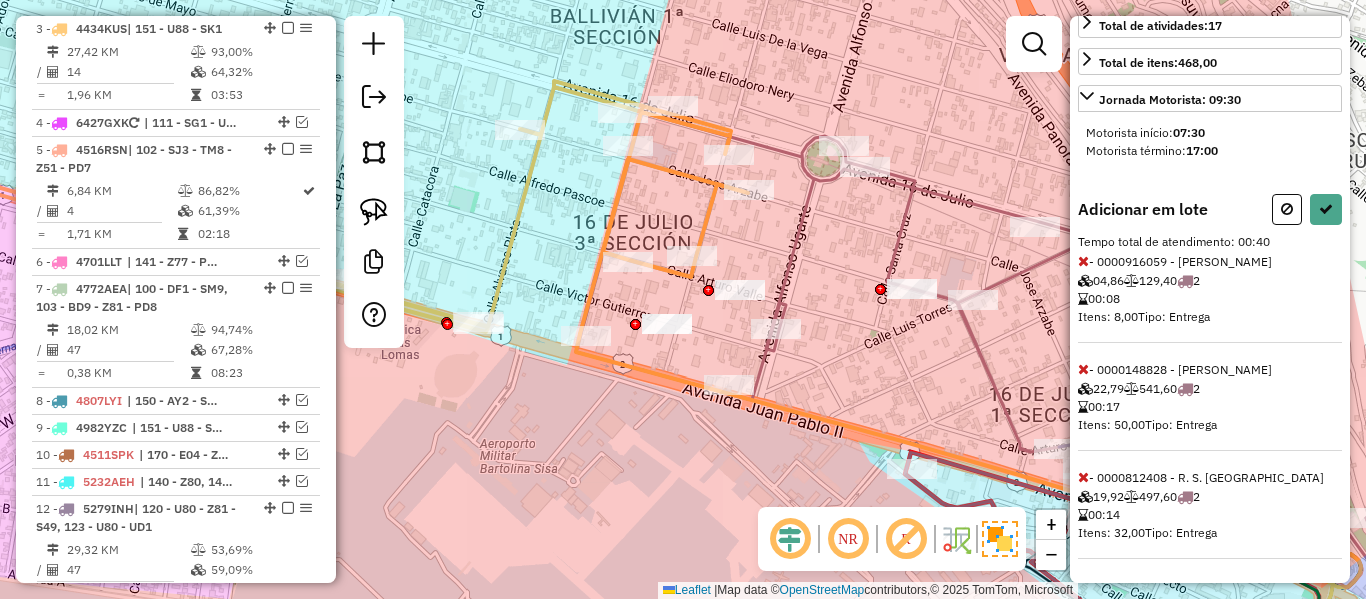 click at bounding box center [1083, 477] 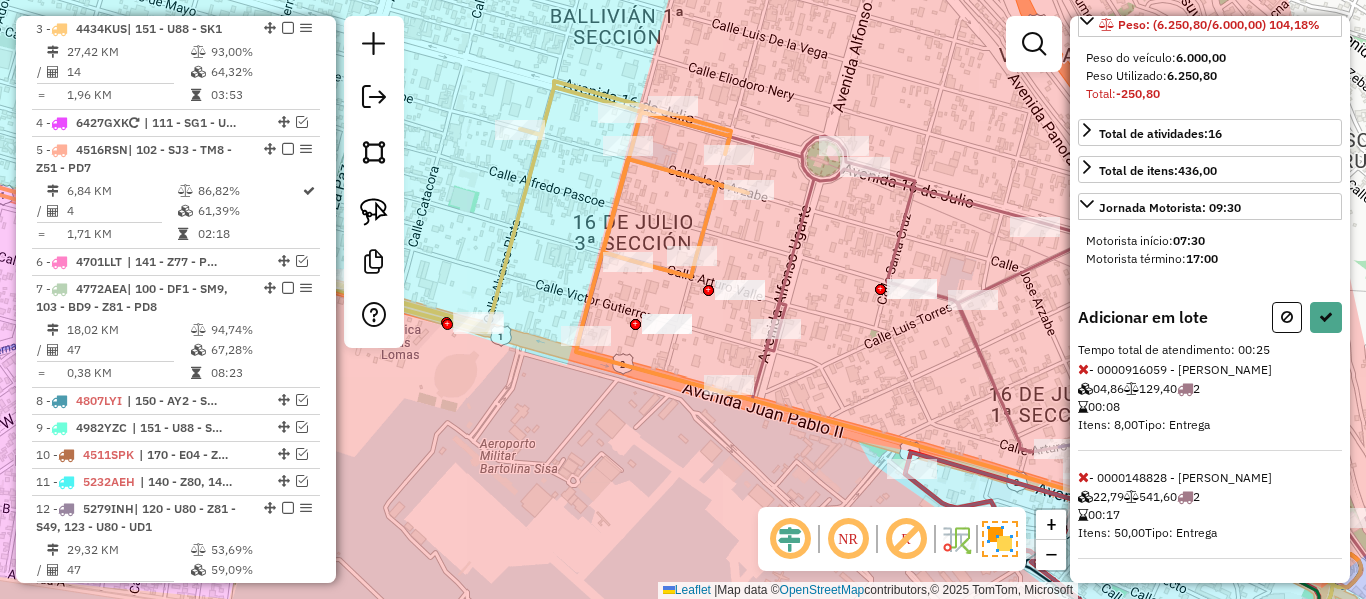 click at bounding box center (1083, 477) 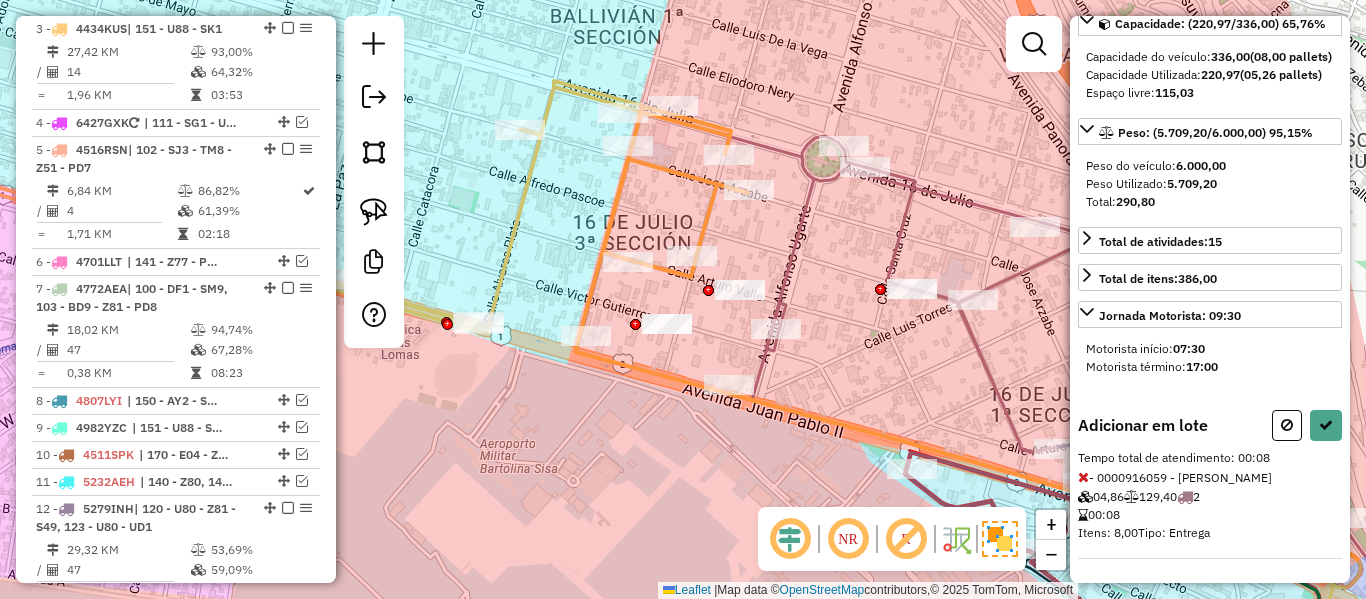 scroll, scrollTop: 245, scrollLeft: 0, axis: vertical 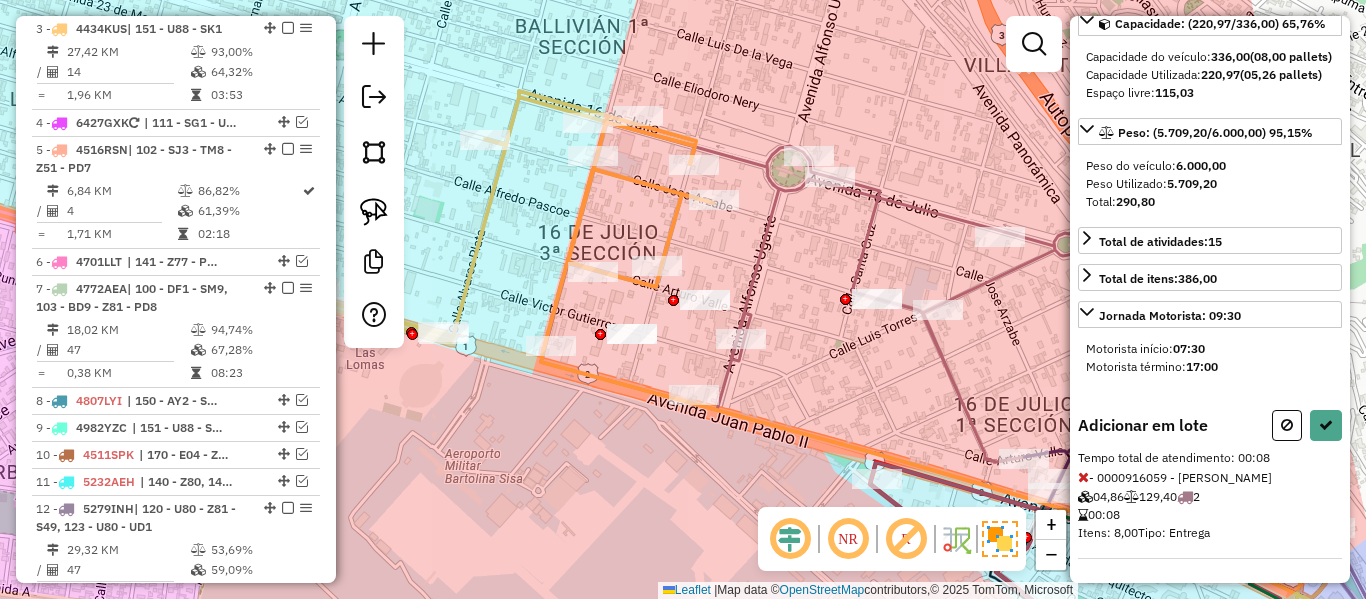 drag, startPoint x: 833, startPoint y: 387, endPoint x: 843, endPoint y: 377, distance: 14.142136 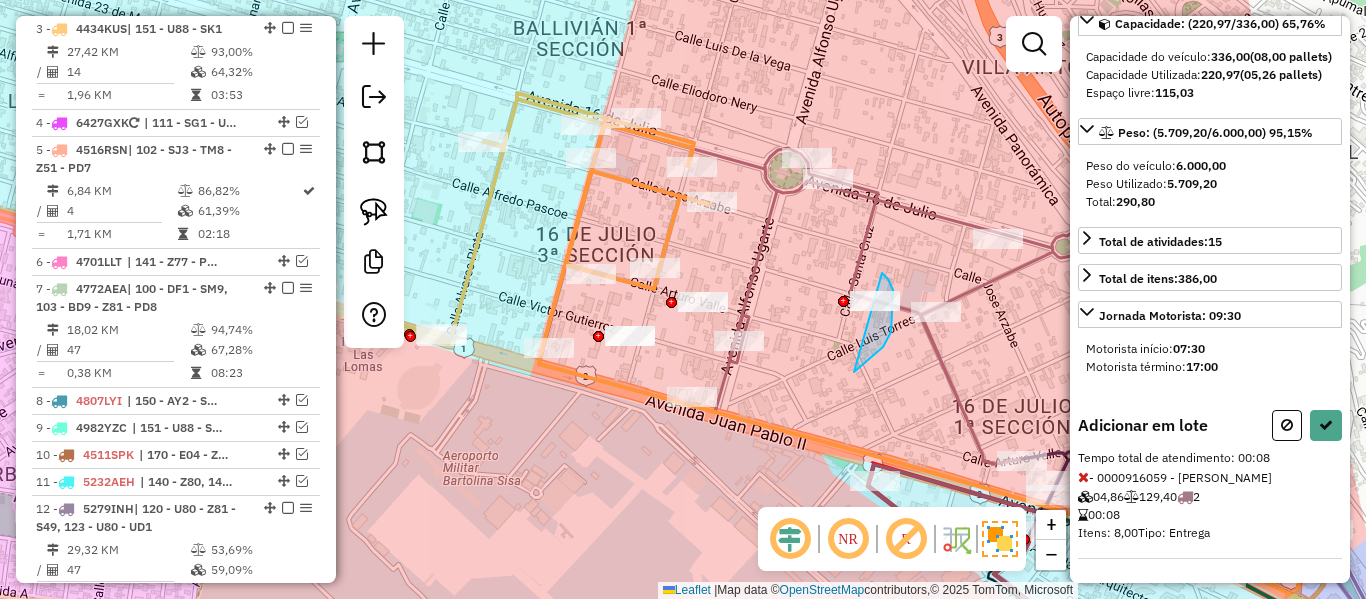 drag, startPoint x: 888, startPoint y: 279, endPoint x: 852, endPoint y: 312, distance: 48.83646 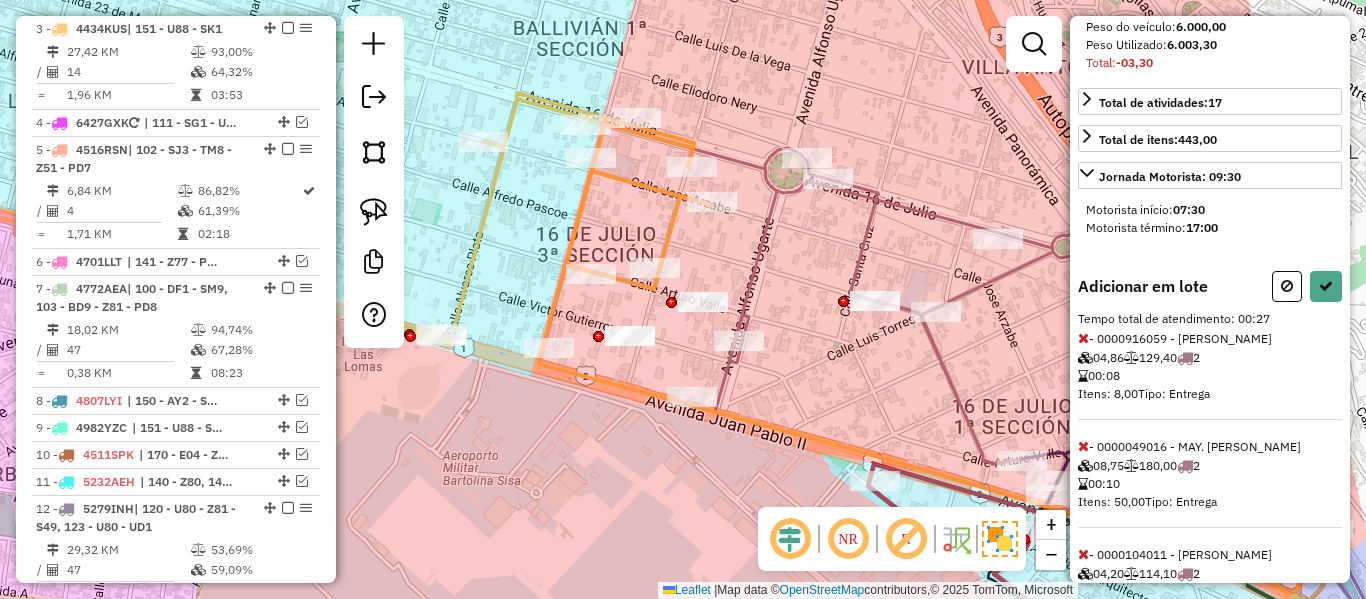 scroll, scrollTop: 461, scrollLeft: 0, axis: vertical 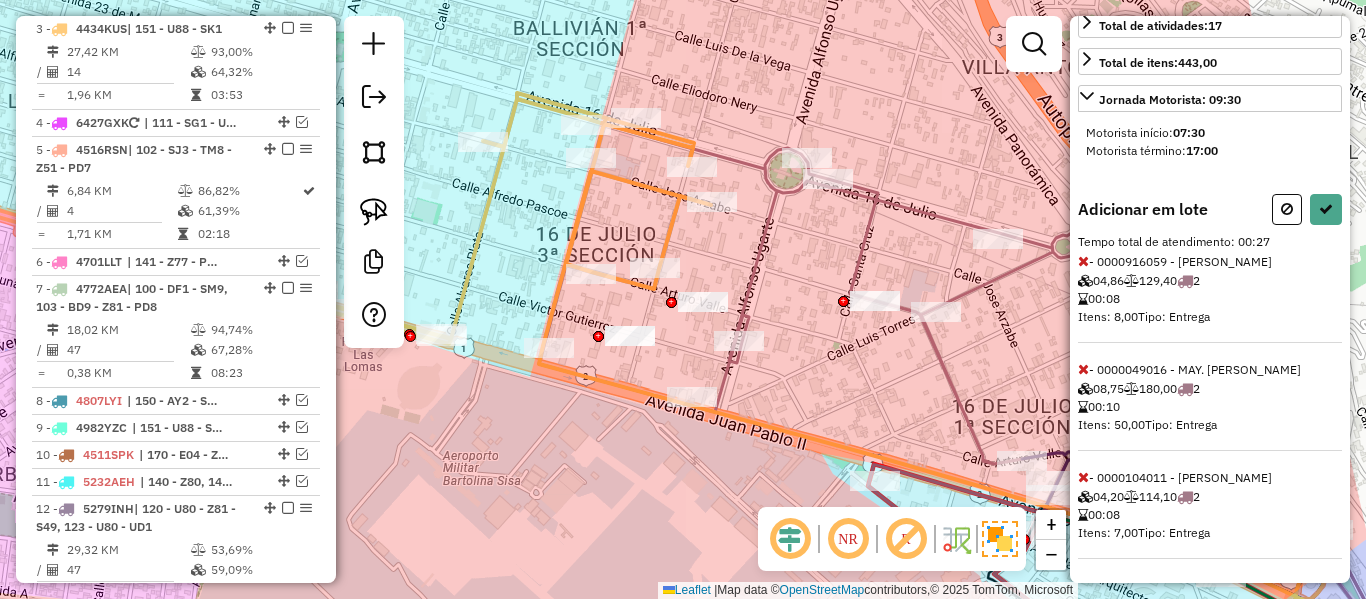 click at bounding box center (1083, 369) 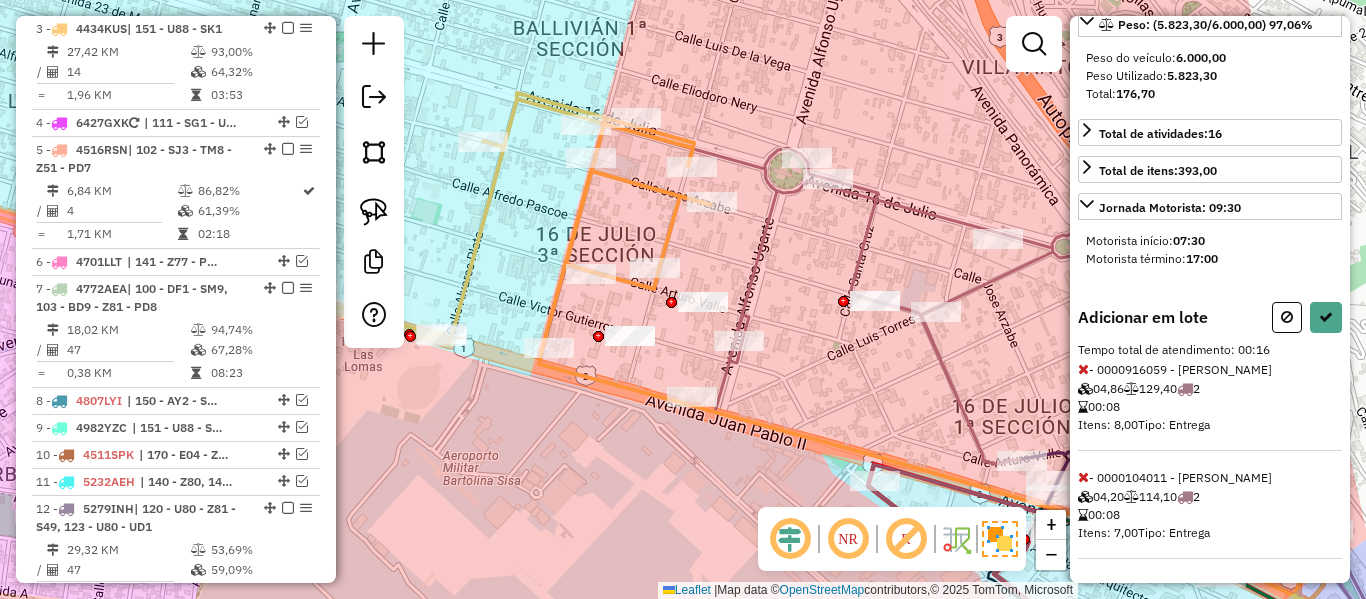 scroll, scrollTop: 0, scrollLeft: 0, axis: both 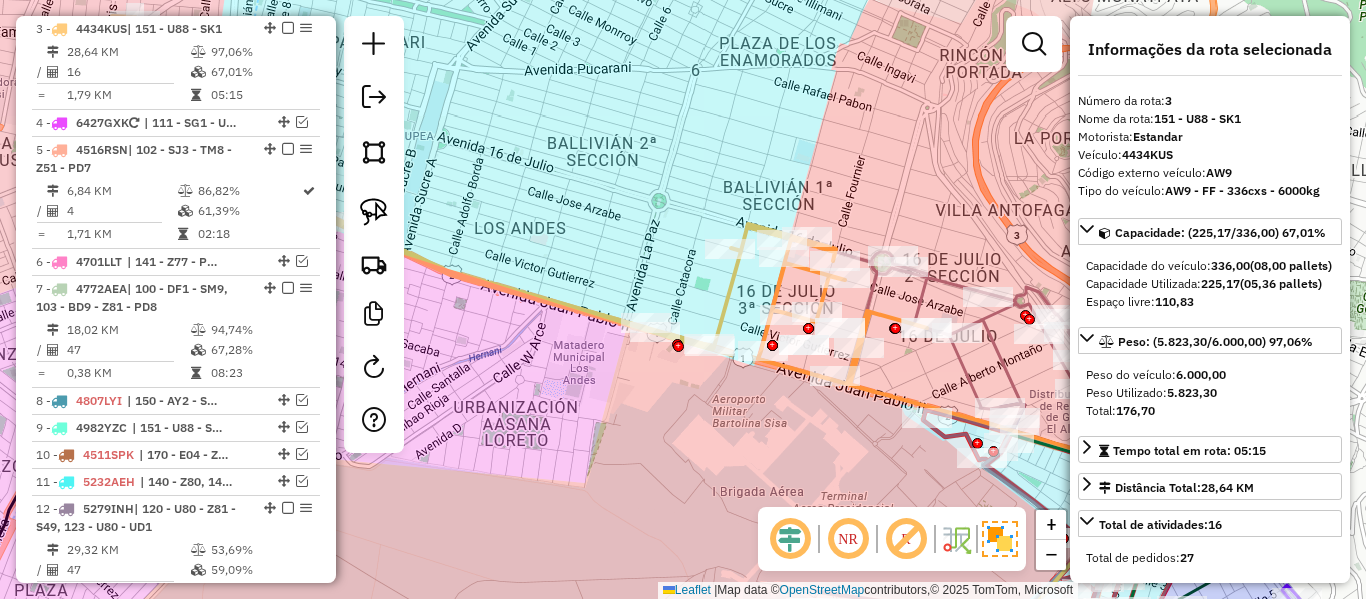 click at bounding box center [288, 28] 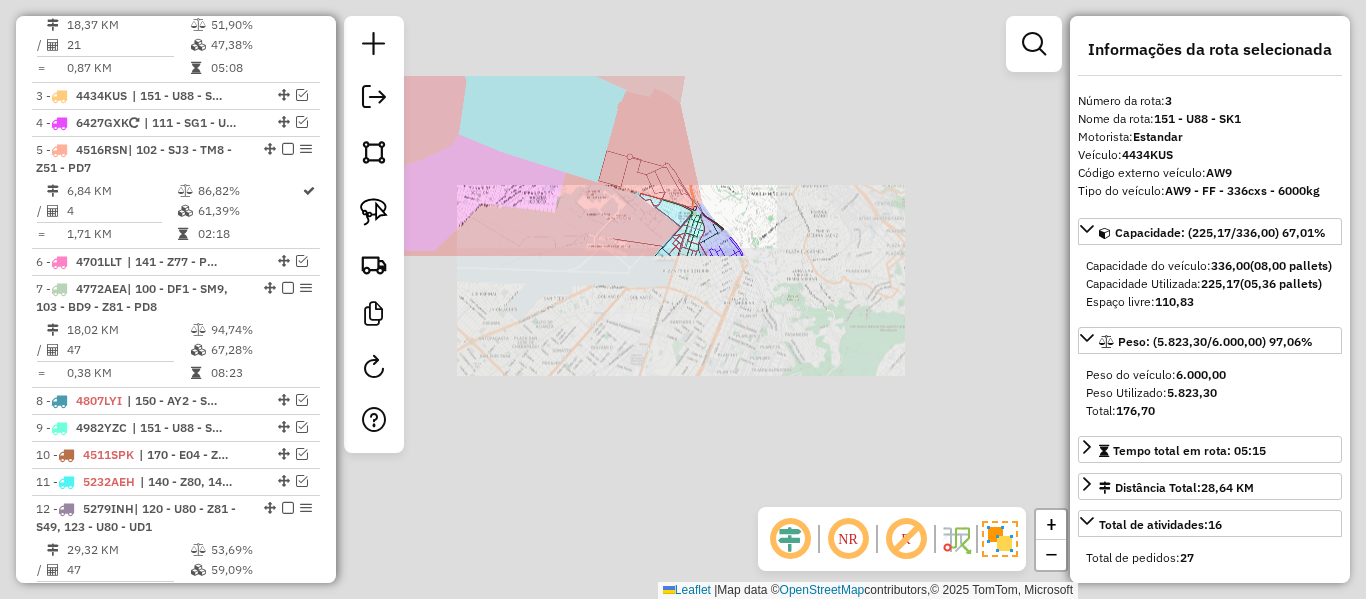 click on "Janela de atendimento Grade de atendimento Capacidade Transportadoras Veículos Cliente Pedidos  Rotas Selecione os dias de semana para filtrar as janelas de atendimento  Seg   Ter   Qua   Qui   Sex   Sáb   Dom  Informe o período da janela de atendimento: De: Até:  Filtrar exatamente a janela do cliente  Considerar janela de atendimento padrão  Selecione os dias de semana para filtrar as grades de atendimento  Seg   Ter   Qua   Qui   Sex   Sáb   Dom   Considerar clientes sem dia de atendimento cadastrado  Clientes fora do dia de atendimento selecionado Filtrar as atividades entre os valores definidos abaixo:  Peso mínimo:   Peso máximo:   Cubagem mínima:   Cubagem máxima:   De:   Até:  Filtrar as atividades entre o tempo de atendimento definido abaixo:  De:   Até:   Considerar capacidade total dos clientes não roteirizados Transportadora: Selecione um ou mais itens Tipo de veículo: Selecione um ou mais itens Veículo: Selecione um ou mais itens Motorista: Selecione um ou mais itens Nome: Rótulo:" 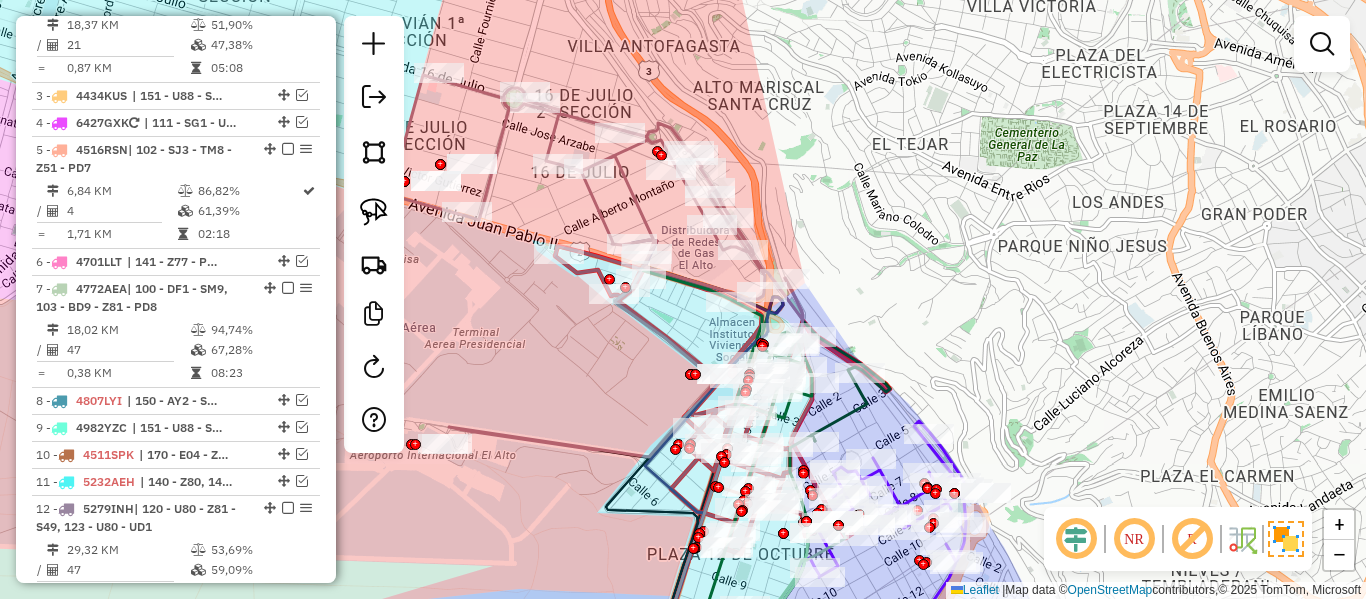 click 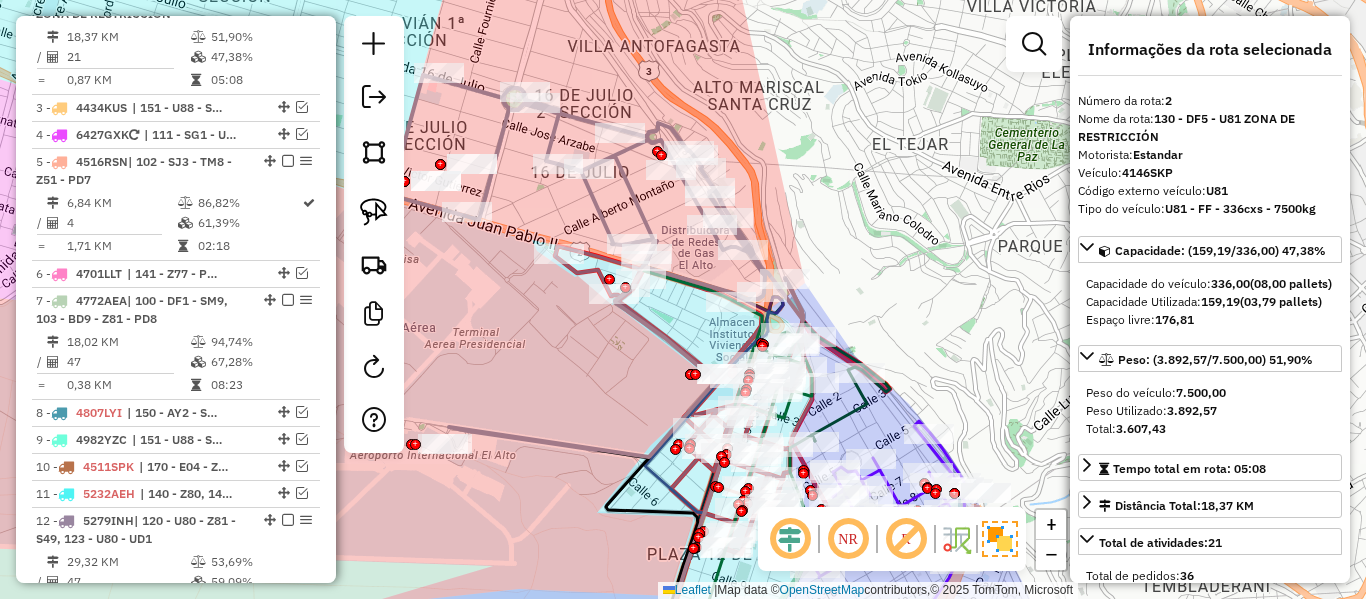scroll, scrollTop: 893, scrollLeft: 0, axis: vertical 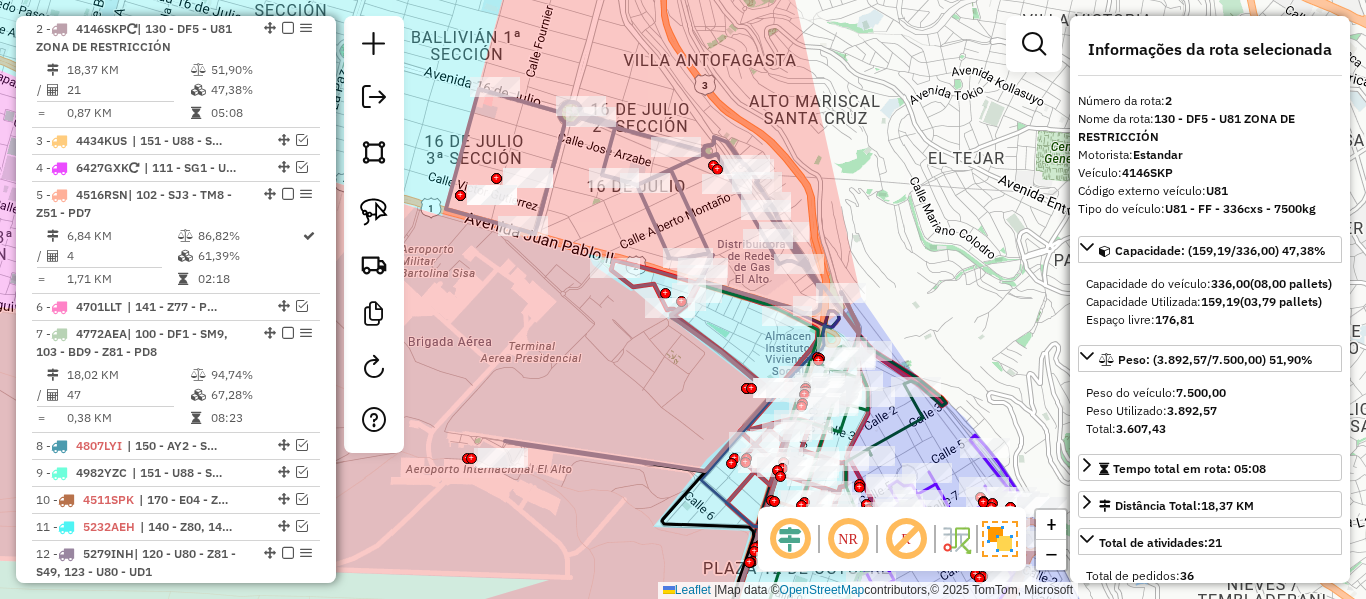 drag, startPoint x: 667, startPoint y: 202, endPoint x: 714, endPoint y: 241, distance: 61.073727 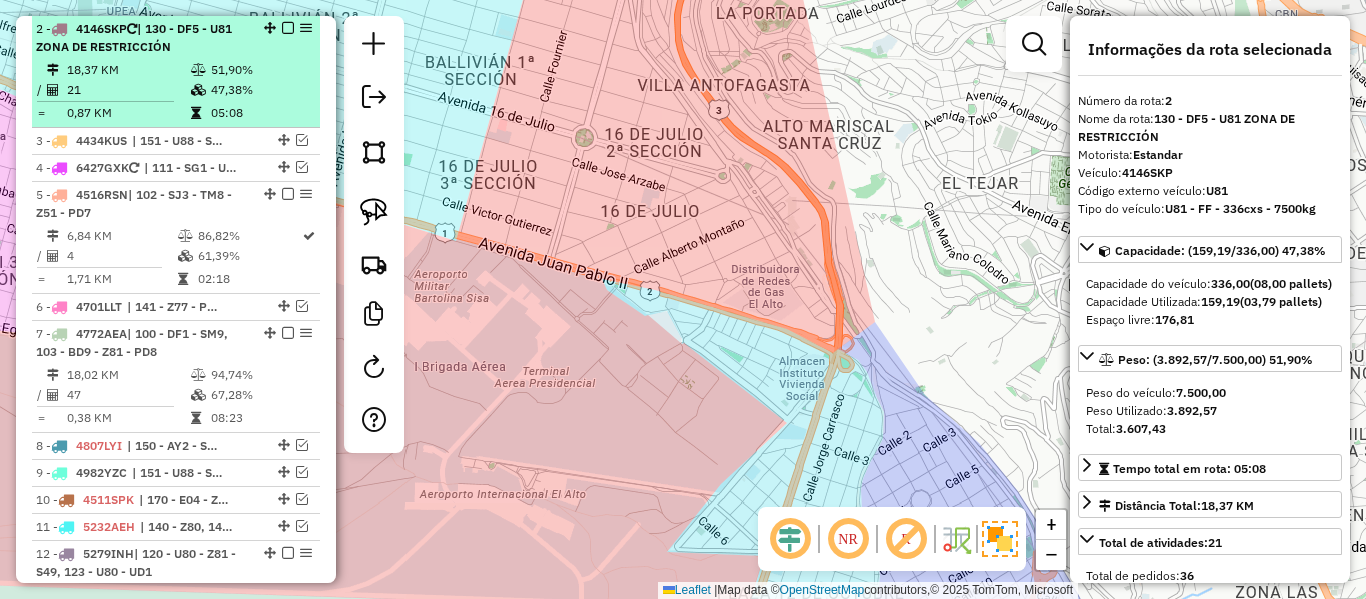click on "| 130 - DF5 - U81  ZONA DE RESTRICCIÓN" at bounding box center [134, 37] 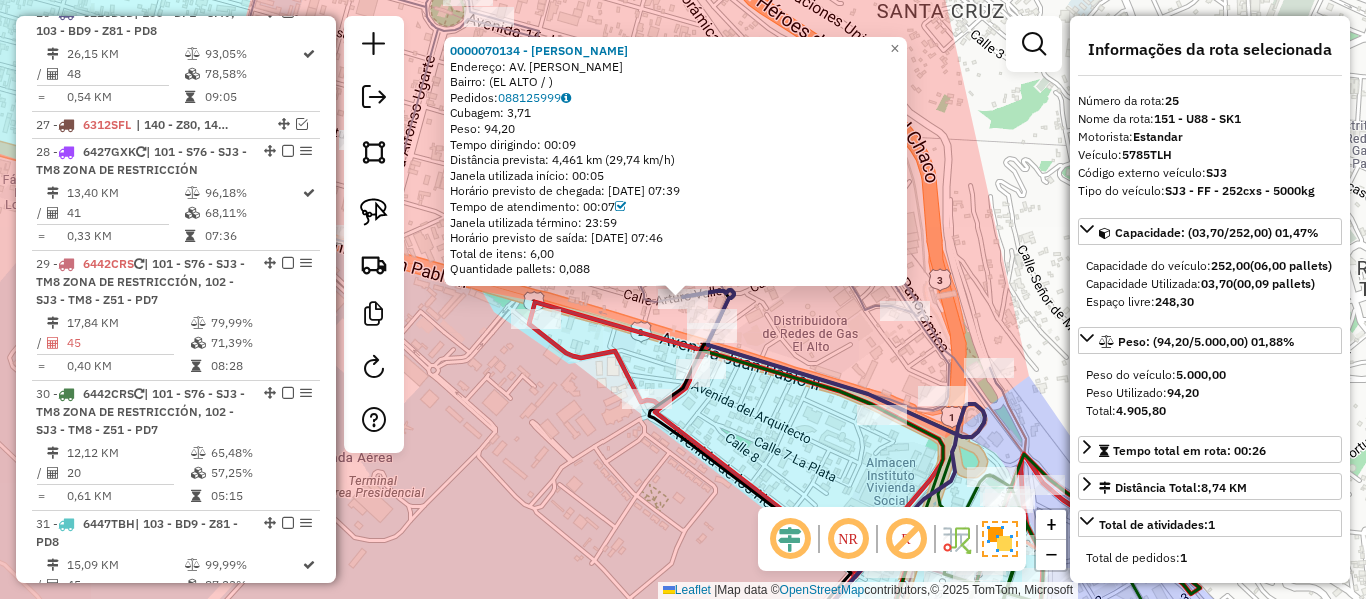 scroll, scrollTop: 2449, scrollLeft: 0, axis: vertical 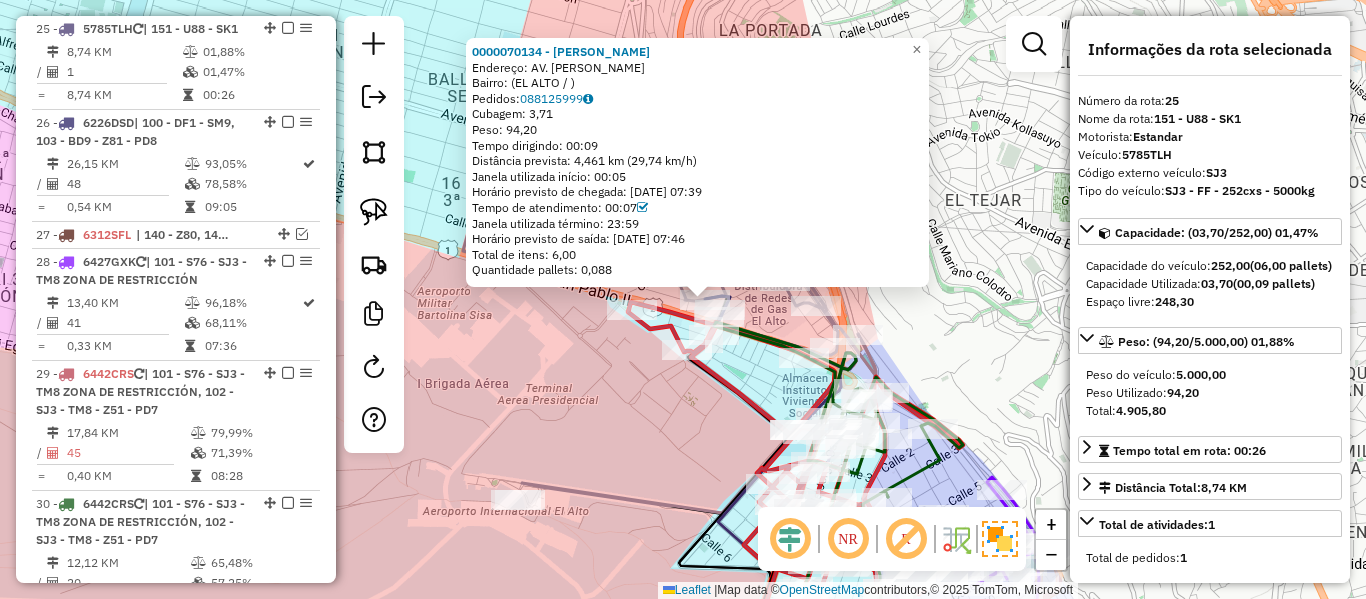 click on "Rota 2 - Placa 4146SKP  0000677481 - T. FRIDOSA Rota 25 - Placa 5785TLH  0000070134 - EDWIN MAMANI 0000070134 - EDWIN MAMANI  Endereço: AV. EMILIO BELTRAN   Bairro:  (EL ALTO / )   Pedidos:  088125999   Cubagem: 3,71  Peso: 94,20  Tempo dirigindo: 00:09   Distância prevista: 4,461 km (29,74 km/h)   Janela utilizada início: 00:05   Horário previsto de chegada: 11/07/2025 07:39   Tempo de atendimento: 00:07   Janela utilizada término: 23:59   Horário previsto de saída: 11/07/2025 07:46   Total de itens: 6,00   Quantidade pallets: 0,088  × Janela de atendimento Grade de atendimento Capacidade Transportadoras Veículos Cliente Pedidos  Rotas Selecione os dias de semana para filtrar as janelas de atendimento  Seg   Ter   Qua   Qui   Sex   Sáb   Dom  Informe o período da janela de atendimento: De: Até:  Filtrar exatamente a janela do cliente  Considerar janela de atendimento padrão  Selecione os dias de semana para filtrar as grades de atendimento  Seg   Ter   Qua   Qui   Sex   Sáb   Dom   De:   Até:" 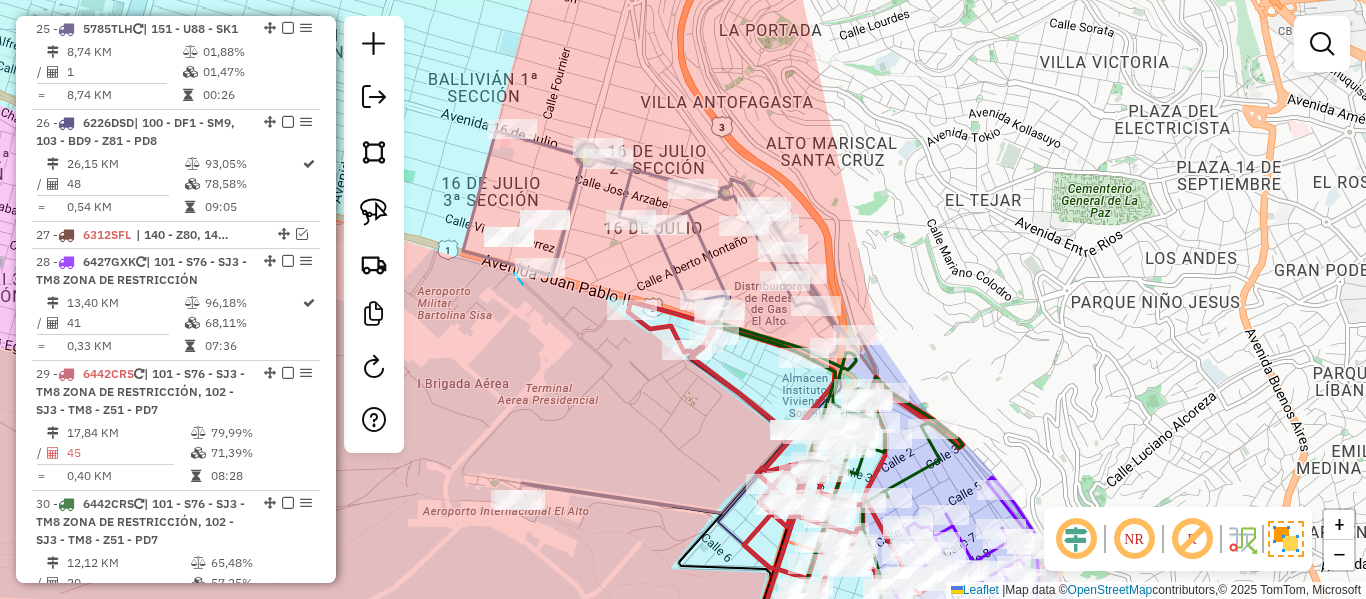 drag, startPoint x: 520, startPoint y: 281, endPoint x: 531, endPoint y: 320, distance: 40.5216 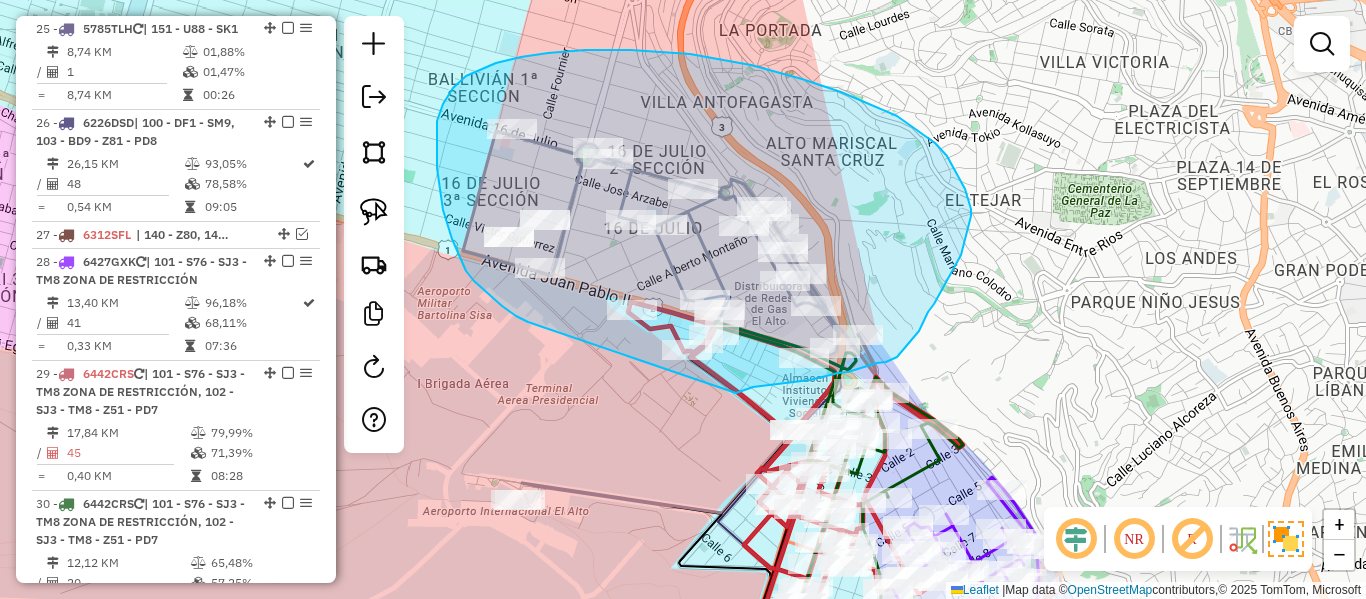 drag, startPoint x: 523, startPoint y: 320, endPoint x: 698, endPoint y: 403, distance: 193.68532 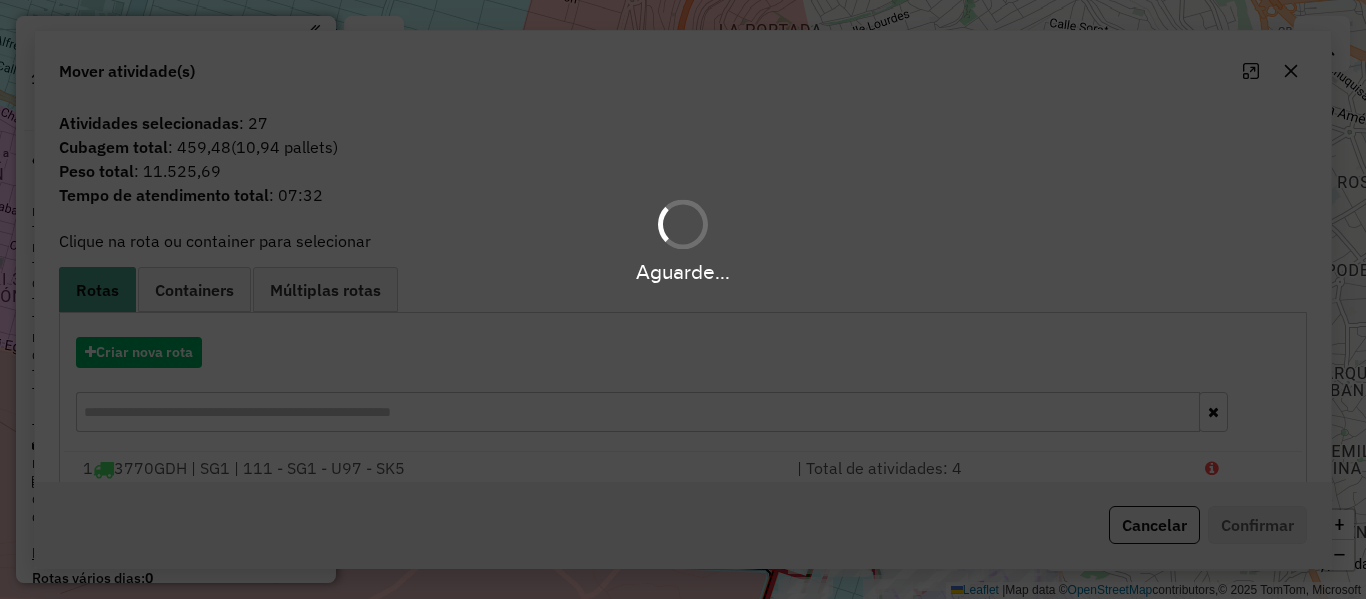 scroll, scrollTop: 0, scrollLeft: 0, axis: both 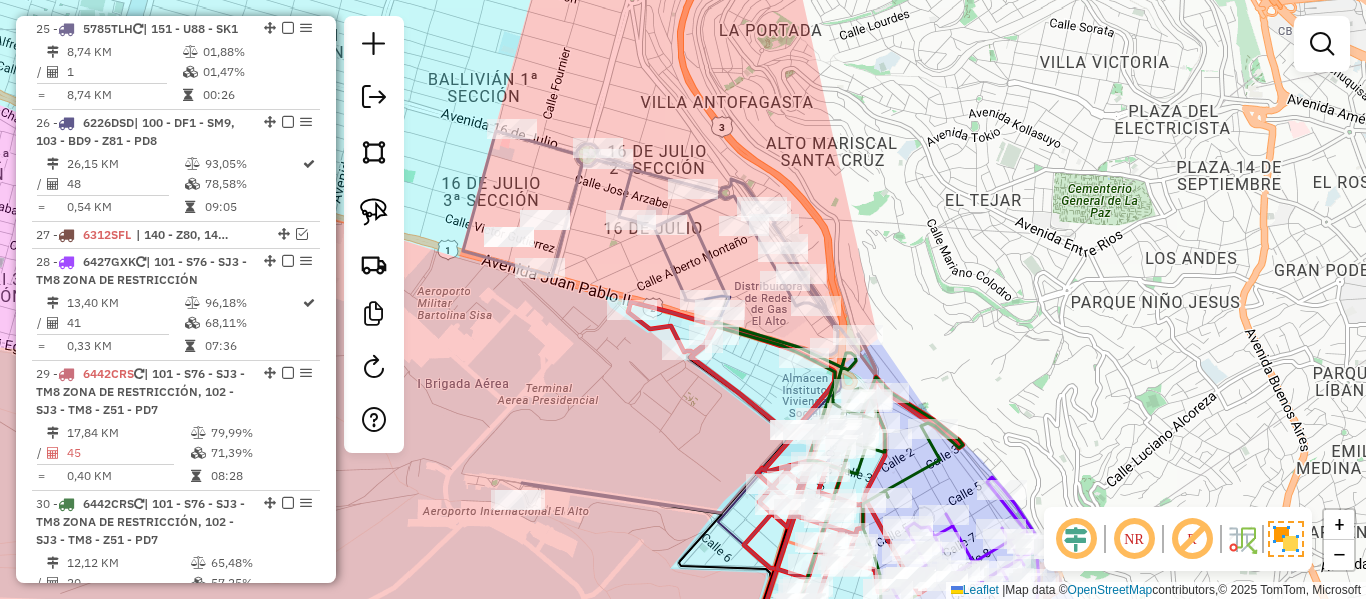 click on "Janela de atendimento Grade de atendimento Capacidade Transportadoras Veículos Cliente Pedidos  Rotas Selecione os dias de semana para filtrar as janelas de atendimento  Seg   Ter   Qua   Qui   Sex   Sáb   Dom  Informe o período da janela de atendimento: De: Até:  Filtrar exatamente a janela do cliente  Considerar janela de atendimento padrão  Selecione os dias de semana para filtrar as grades de atendimento  Seg   Ter   Qua   Qui   Sex   Sáb   Dom   Considerar clientes sem dia de atendimento cadastrado  Clientes fora do dia de atendimento selecionado Filtrar as atividades entre os valores definidos abaixo:  Peso mínimo:   Peso máximo:   Cubagem mínima:   Cubagem máxima:   De:   Até:  Filtrar as atividades entre o tempo de atendimento definido abaixo:  De:   Até:   Considerar capacidade total dos clientes não roteirizados Transportadora: Selecione um ou mais itens Tipo de veículo: Selecione um ou mais itens Veículo: Selecione um ou mais itens Motorista: Selecione um ou mais itens Nome: Rótulo:" 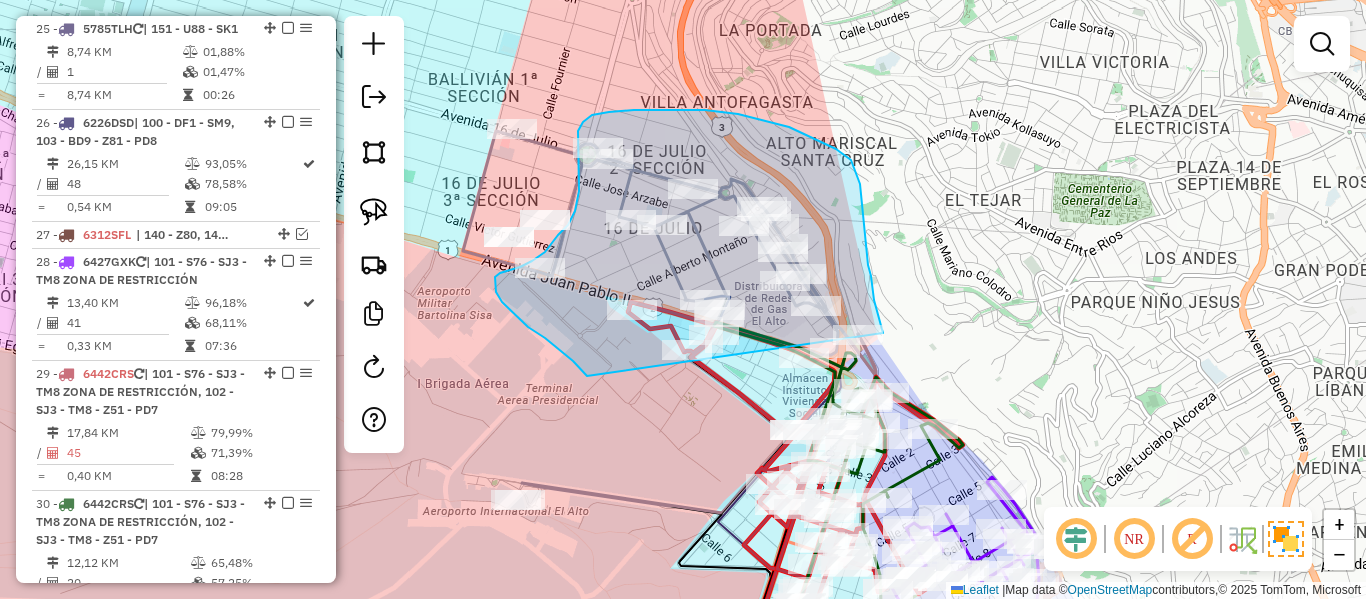 drag, startPoint x: 573, startPoint y: 361, endPoint x: 894, endPoint y: 369, distance: 321.09967 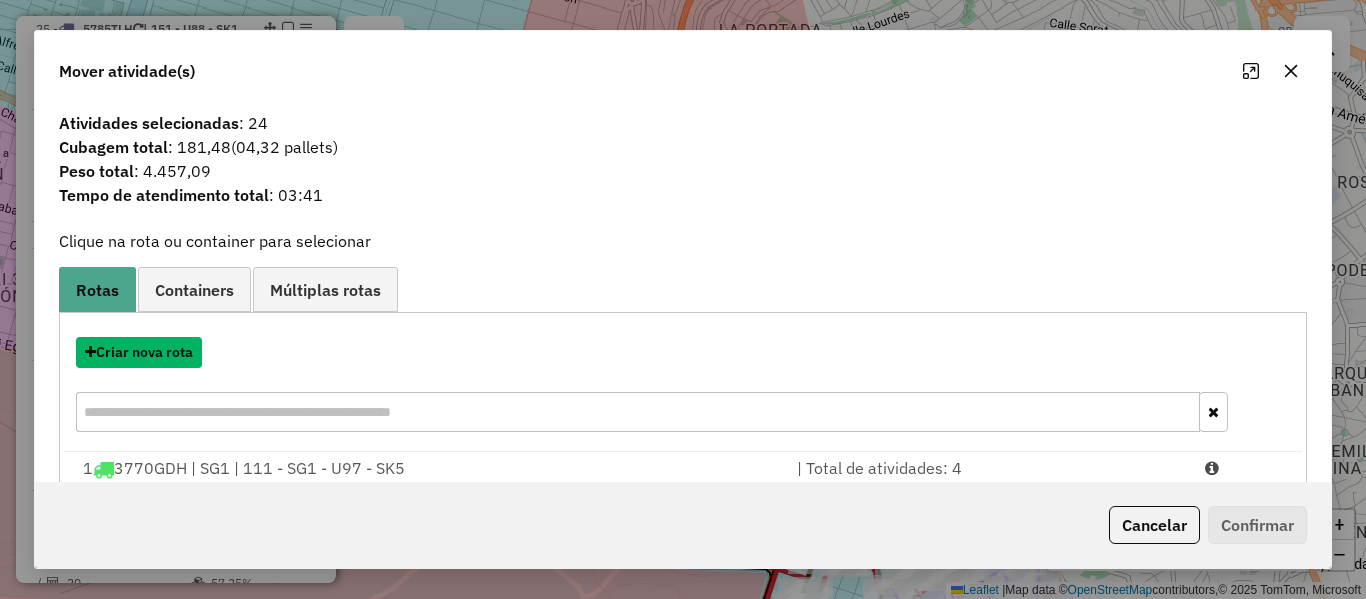 click on "Criar nova rota" at bounding box center [139, 352] 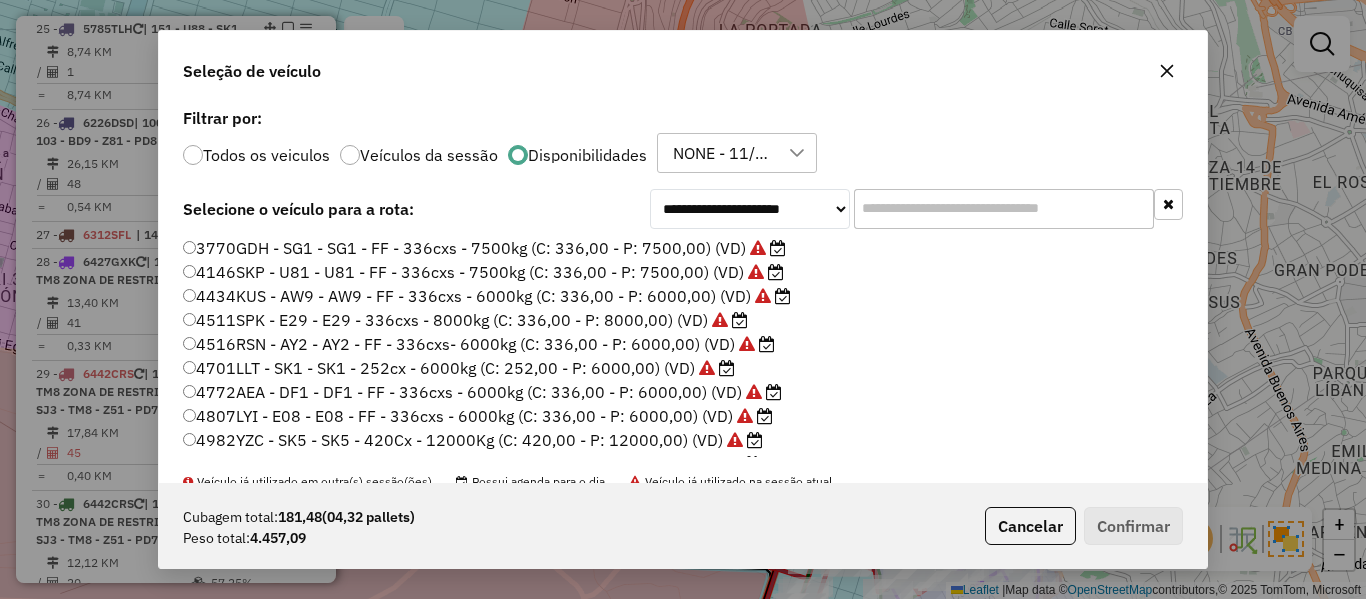 scroll, scrollTop: 11, scrollLeft: 6, axis: both 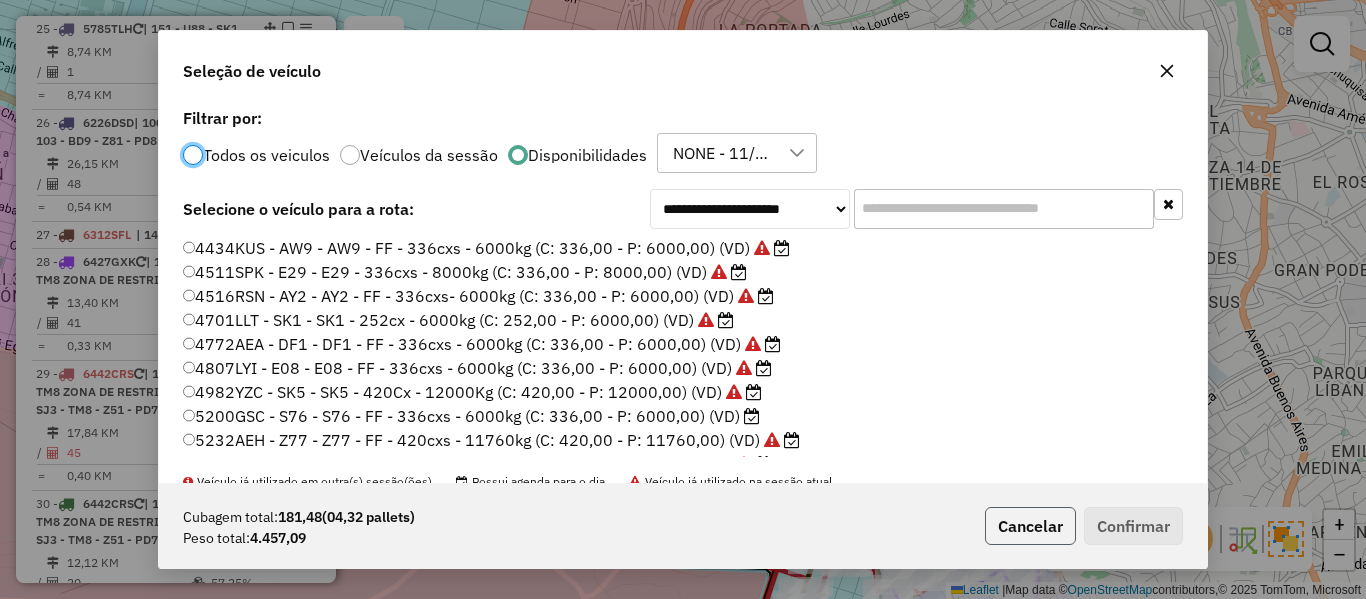 click on "Cancelar" 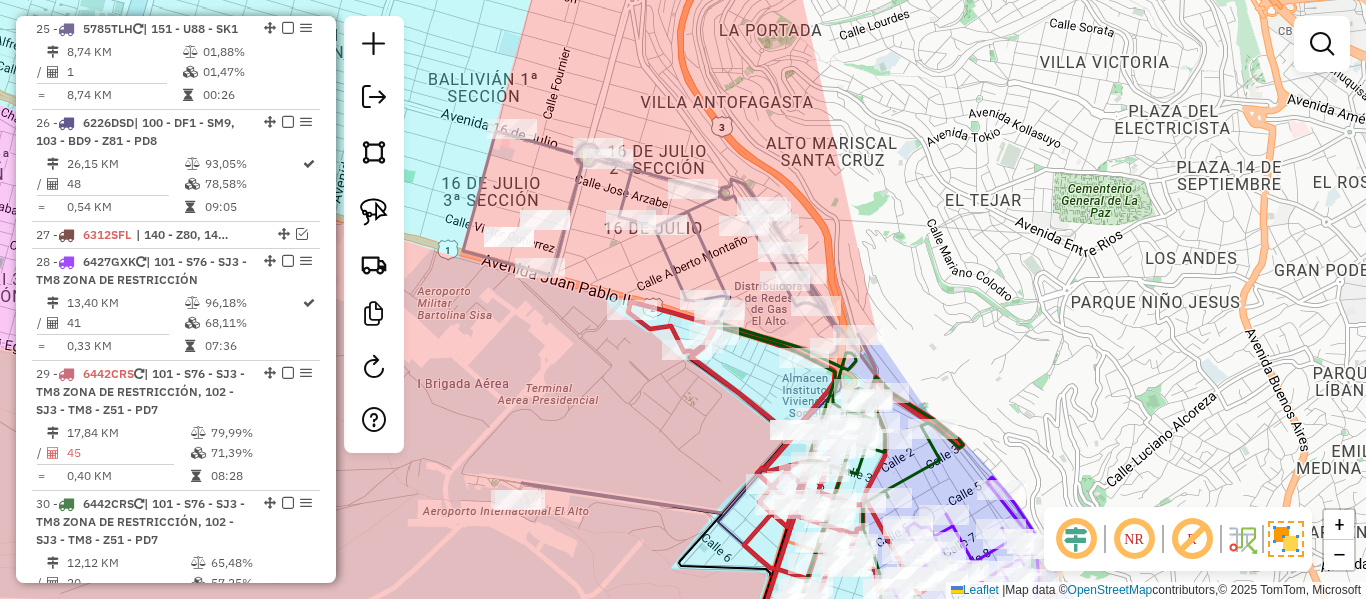 click on "Rota 28 - Placa 6427GXK  0000845167 - T. [PERSON_NAME] de atendimento Grade de atendimento Capacidade Transportadoras Veículos Cliente Pedidos  Rotas Selecione os dias de semana para filtrar as janelas de atendimento  Seg   Ter   Qua   Qui   Sex   Sáb   Dom  Informe o período da janela de atendimento: De: Até:  Filtrar exatamente a janela do cliente  Considerar janela de atendimento padrão  Selecione os dias de semana para filtrar as grades de atendimento  Seg   Ter   Qua   Qui   Sex   Sáb   Dom   Considerar clientes sem dia de atendimento cadastrado  Clientes fora do dia de atendimento selecionado Filtrar as atividades entre os valores definidos abaixo:  Peso mínimo:   Peso máximo:   Cubagem mínima:   Cubagem máxima:   De:   Até:  Filtrar as atividades entre o tempo de atendimento definido abaixo:  De:   Até:   Considerar capacidade total dos clientes não roteirizados Transportadora: Selecione um ou mais itens Tipo de veículo: Selecione um ou mais itens Veículo: Selecione um ou mais itens Nome:" 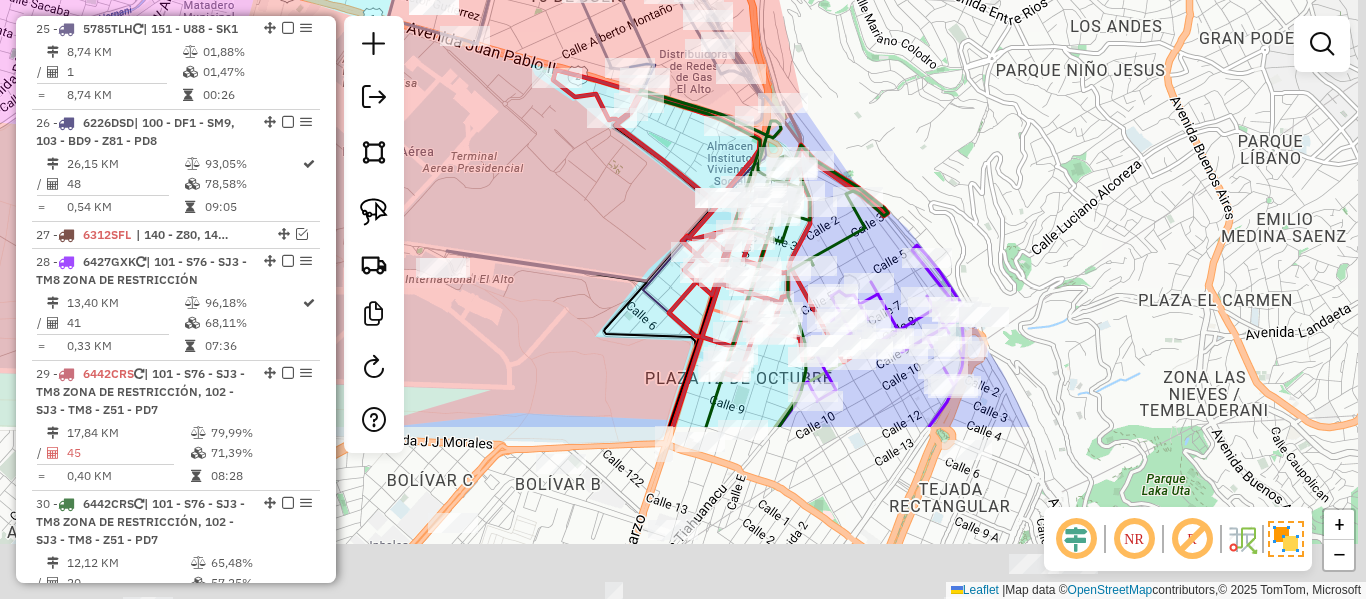 drag, startPoint x: 959, startPoint y: 177, endPoint x: 971, endPoint y: 167, distance: 15.6205 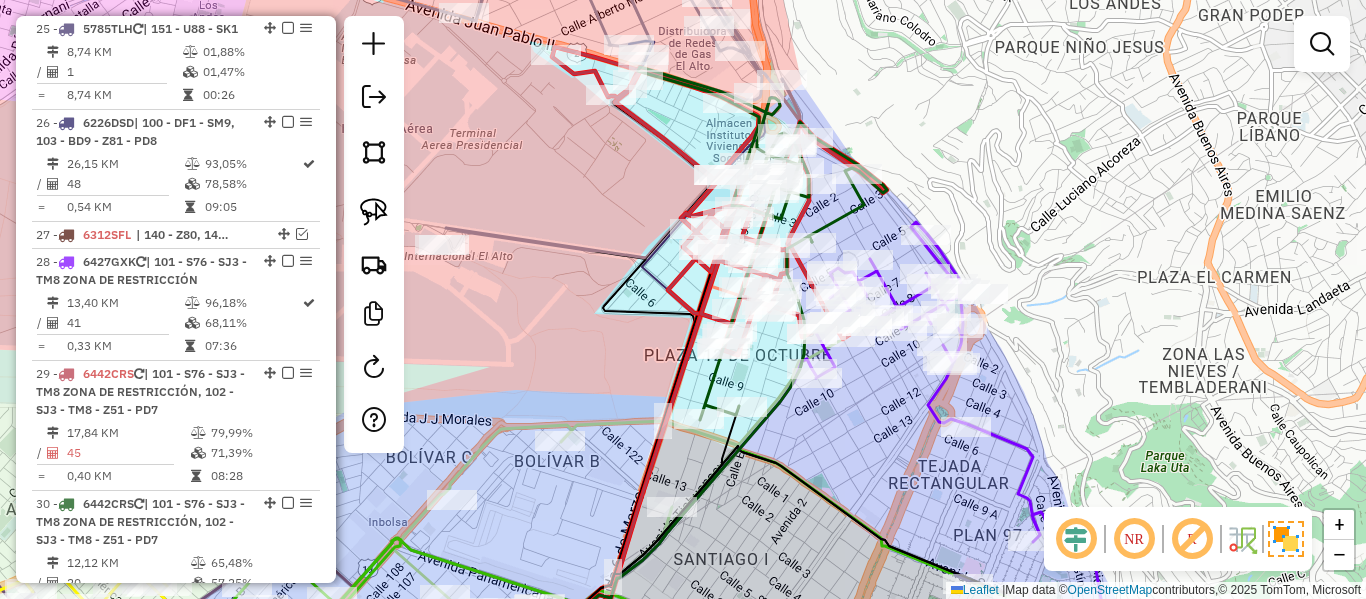 drag, startPoint x: 1092, startPoint y: 245, endPoint x: 997, endPoint y: 213, distance: 100.2447 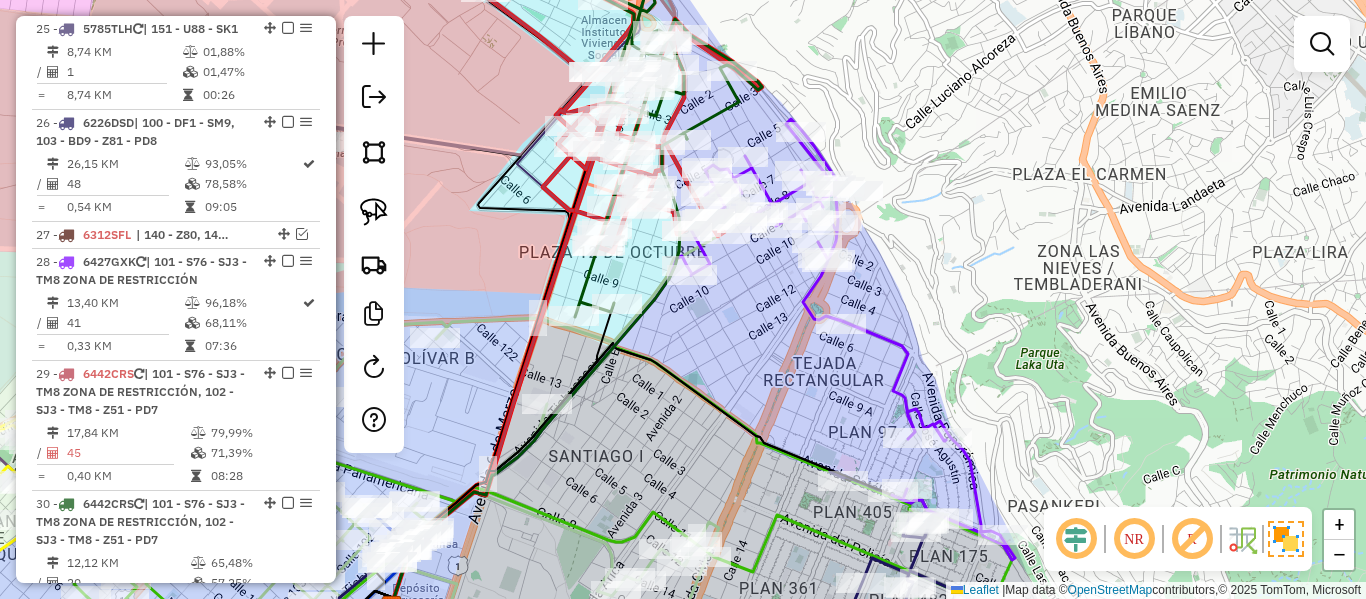 click 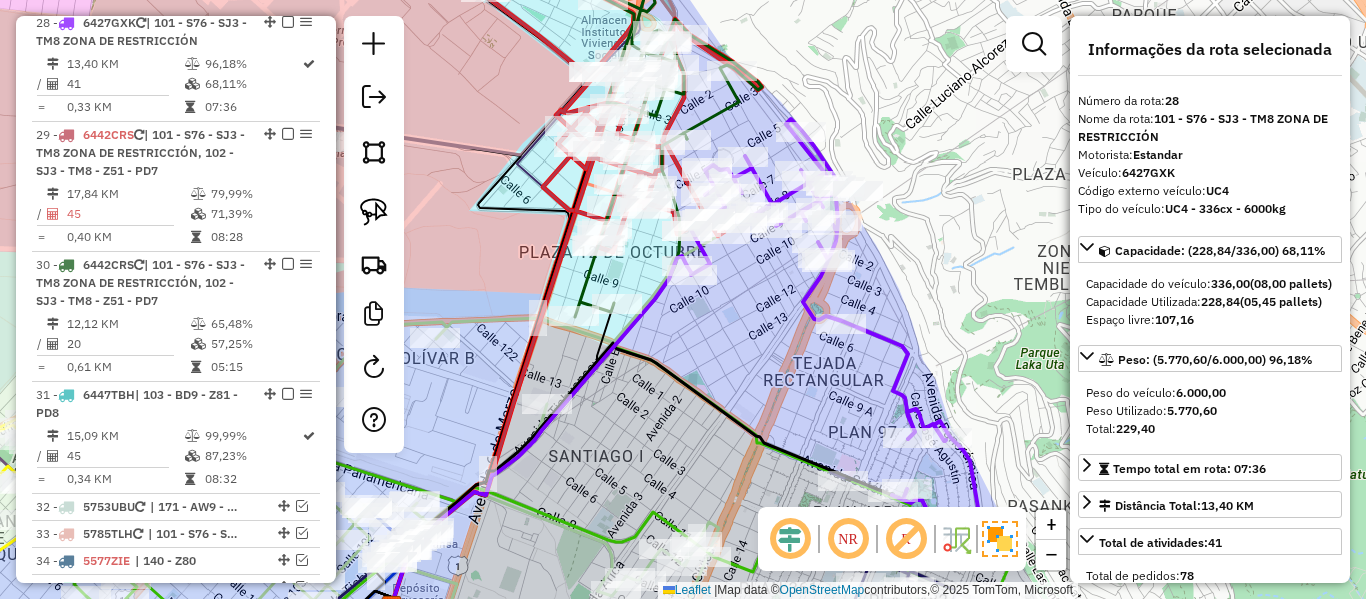 scroll, scrollTop: 2700, scrollLeft: 0, axis: vertical 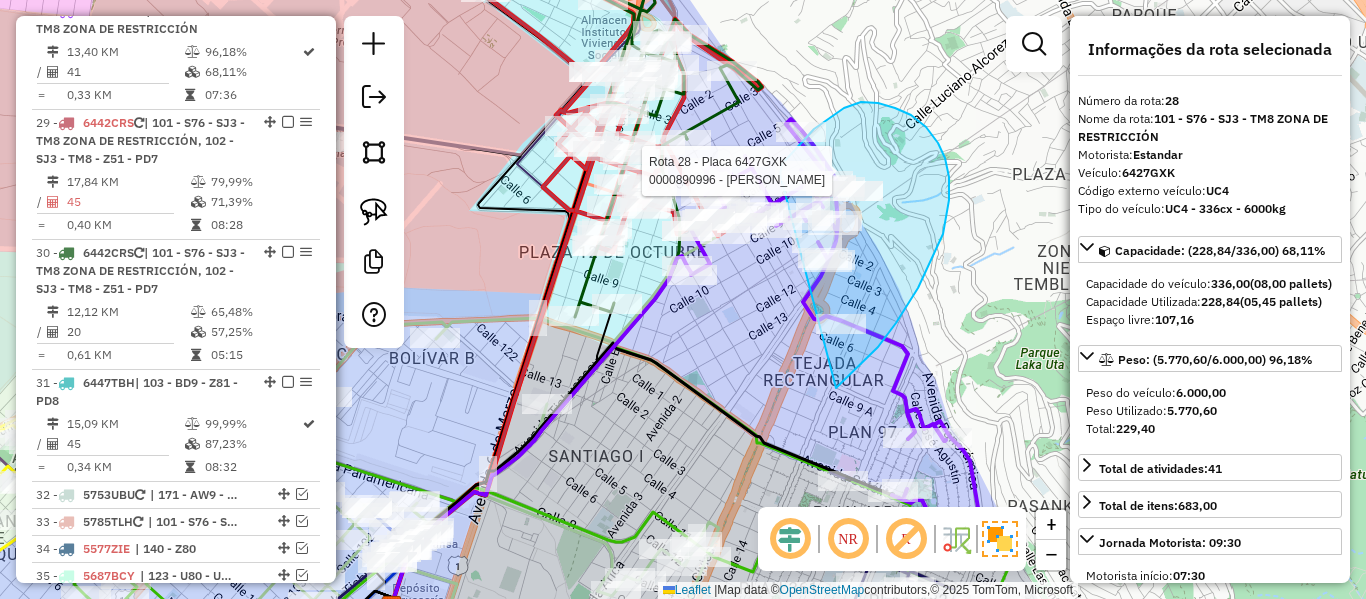 drag, startPoint x: 836, startPoint y: 388, endPoint x: 780, endPoint y: 183, distance: 212.51117 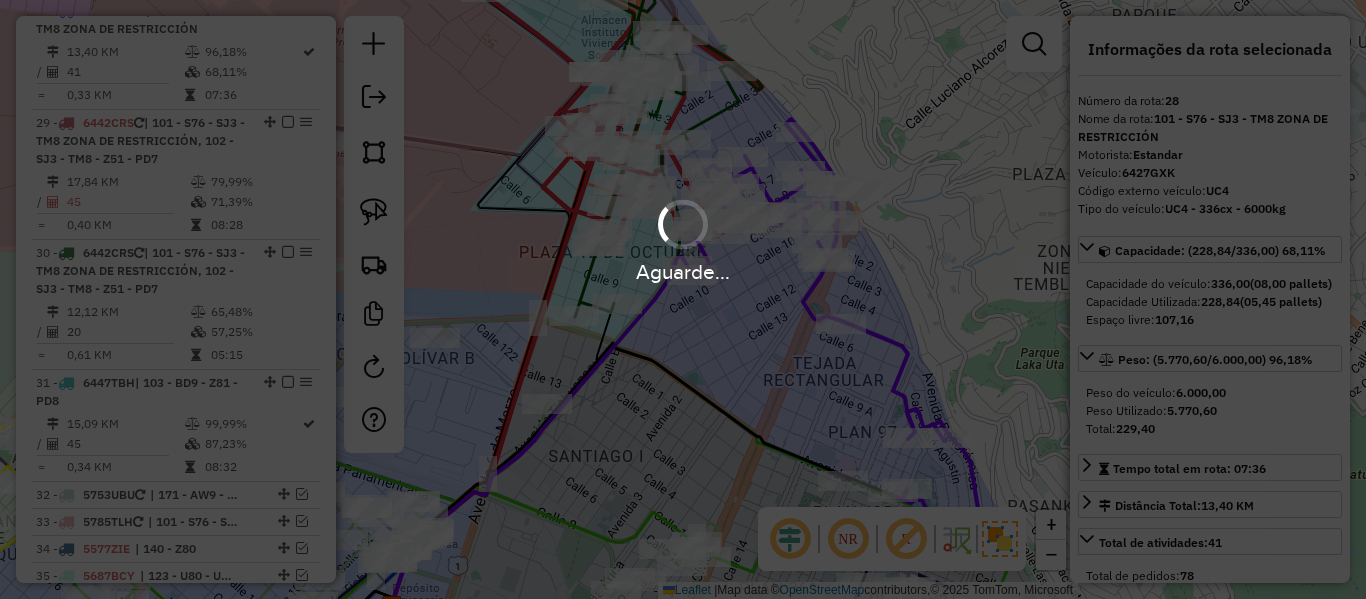 click on "Aguarde..." at bounding box center (683, 299) 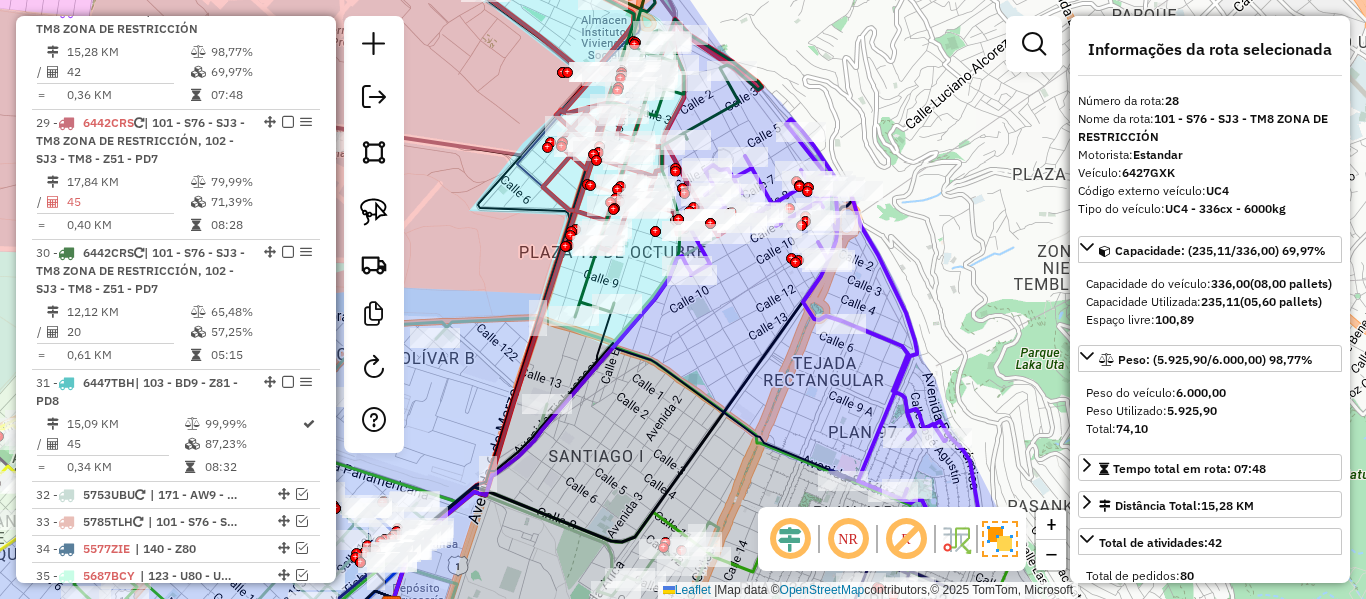 click 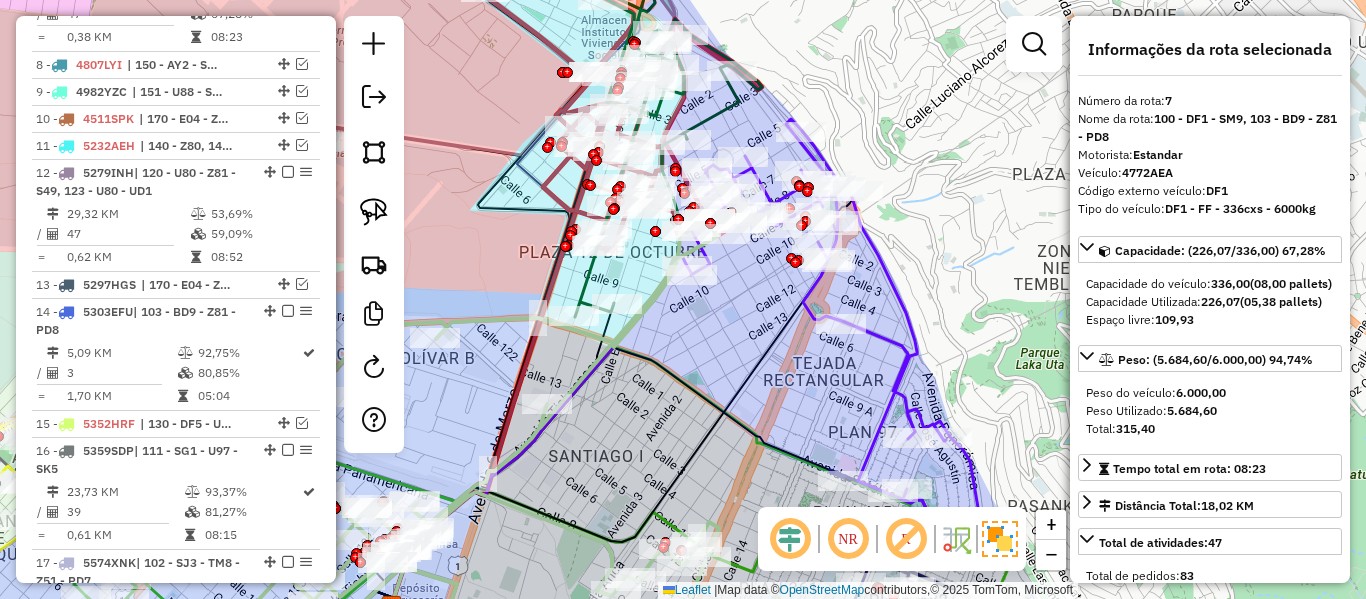 scroll, scrollTop: 1198, scrollLeft: 0, axis: vertical 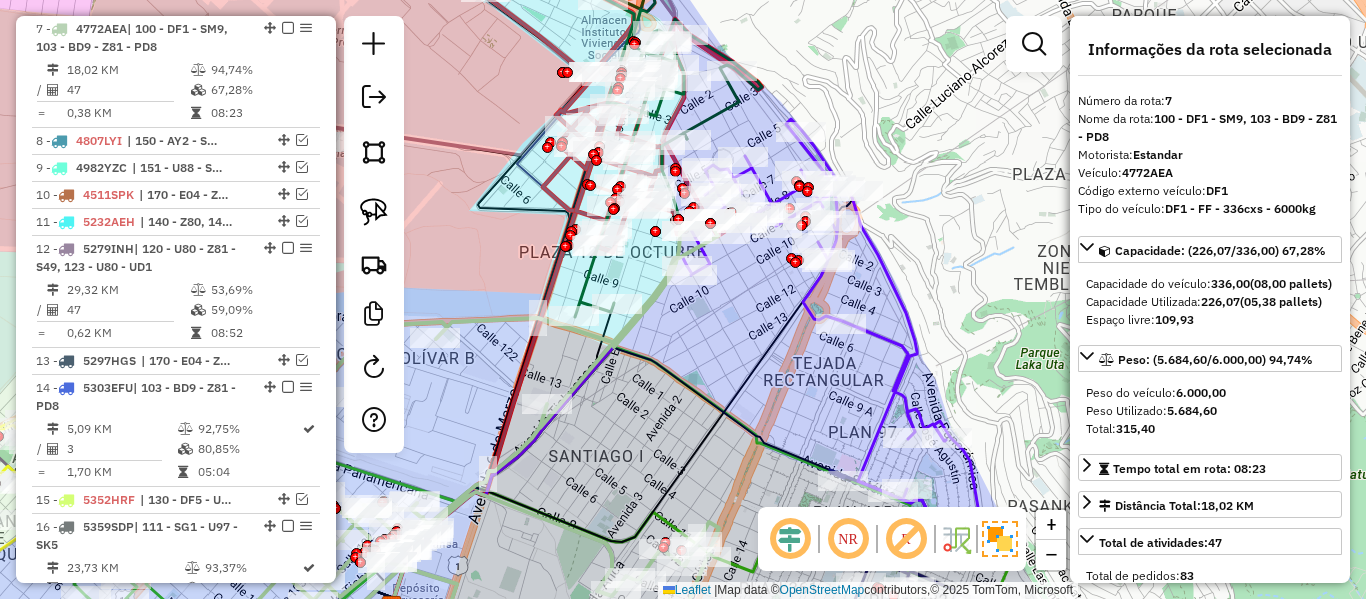 click 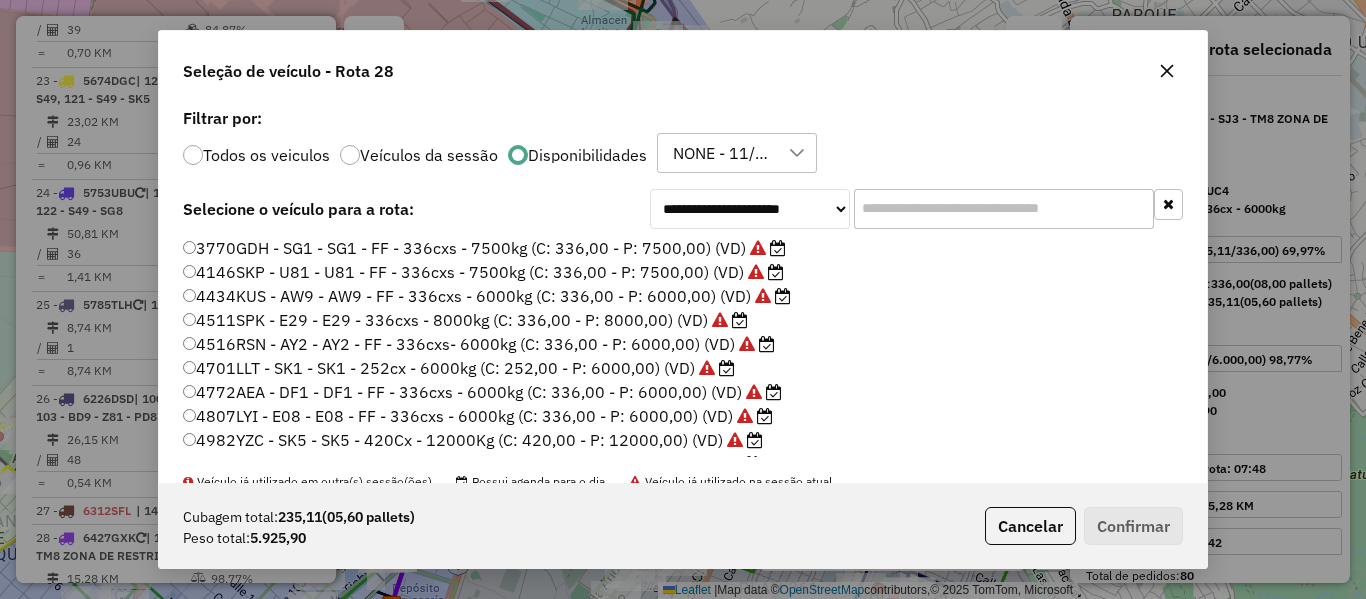 scroll, scrollTop: 2549, scrollLeft: 0, axis: vertical 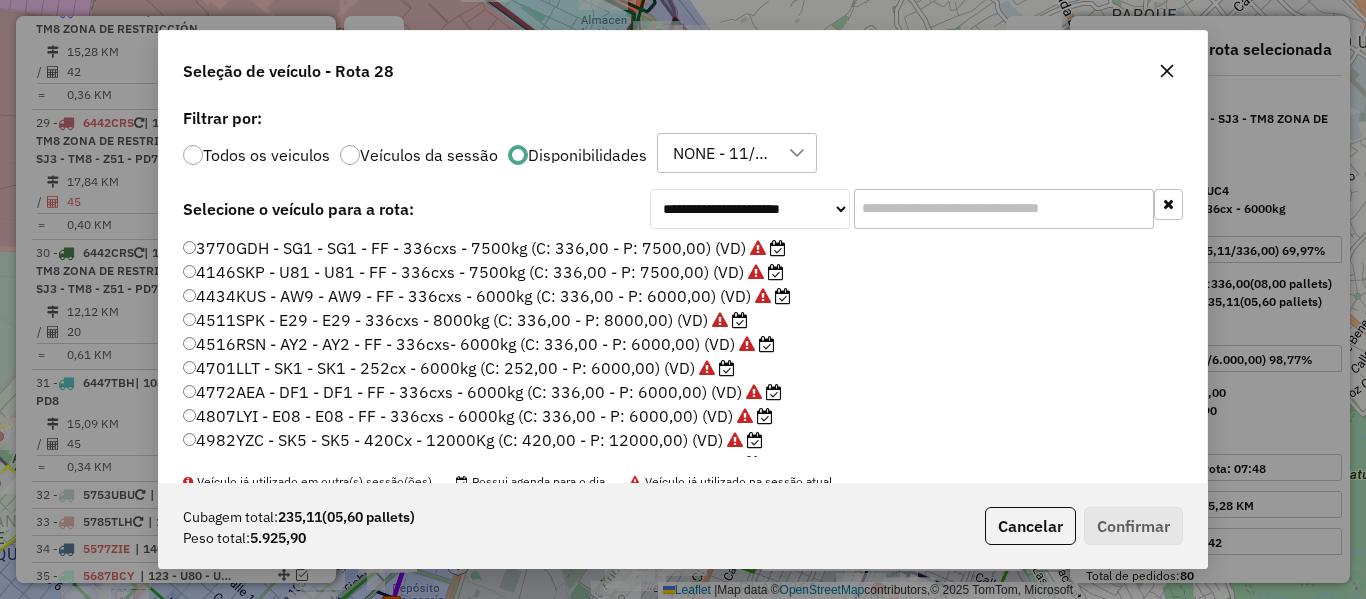 click 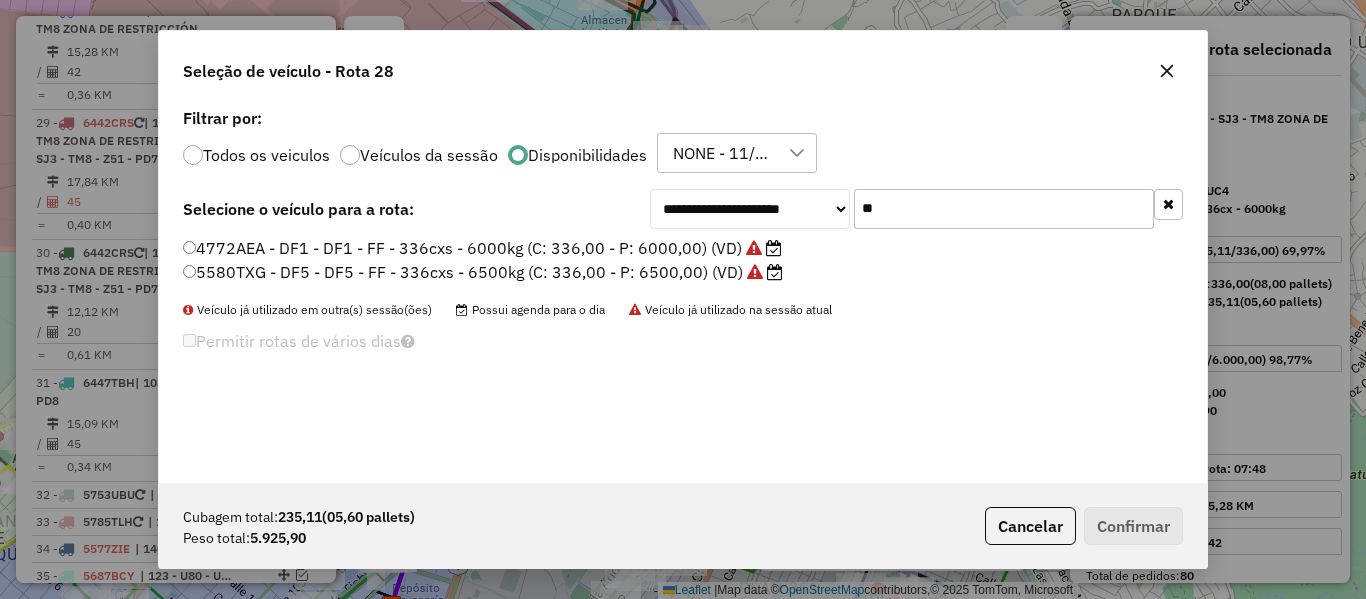 type on "**" 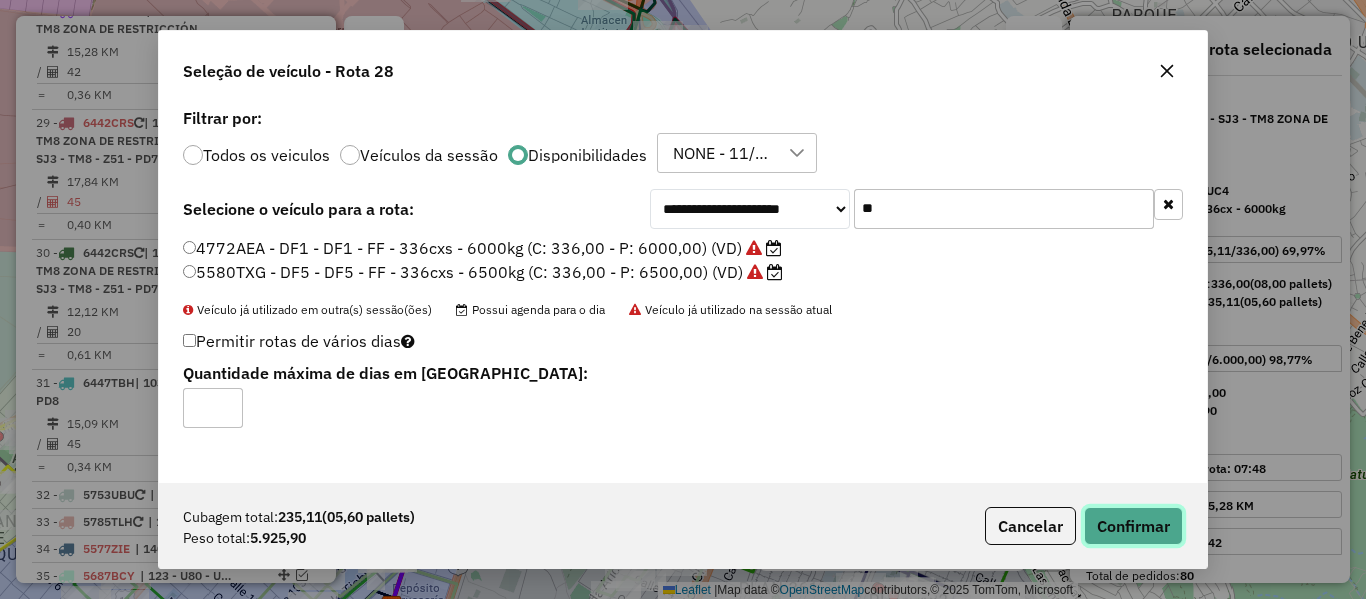click on "Confirmar" 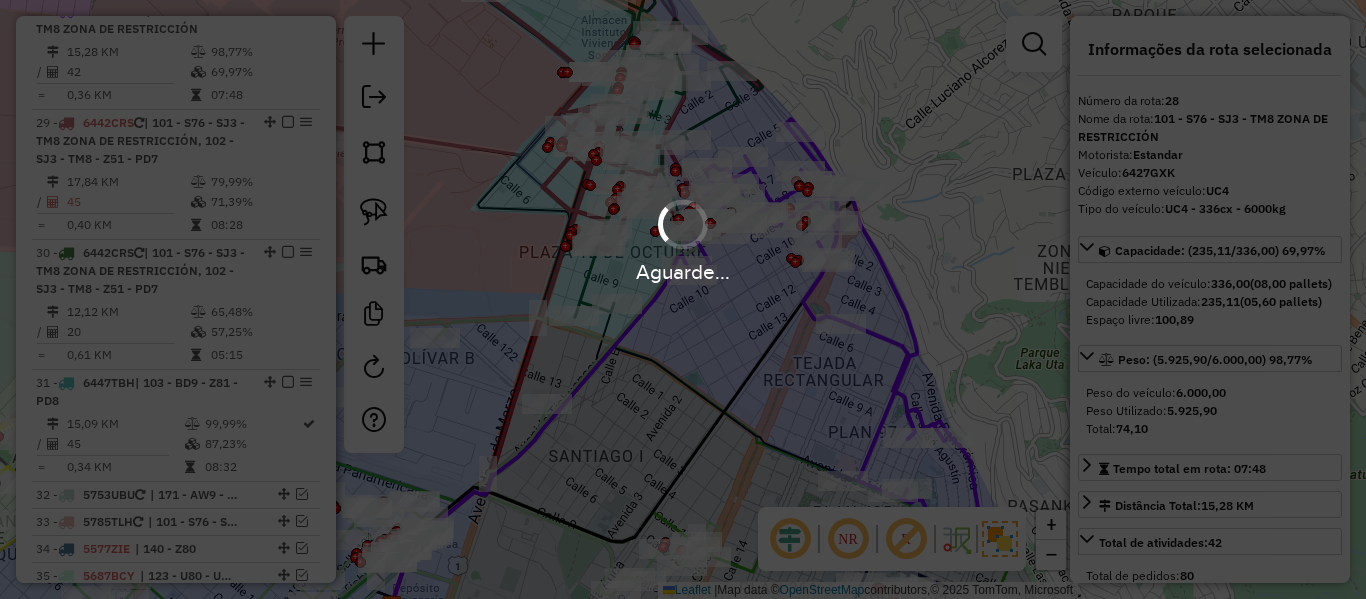 click on "Aguarde..." at bounding box center (683, 299) 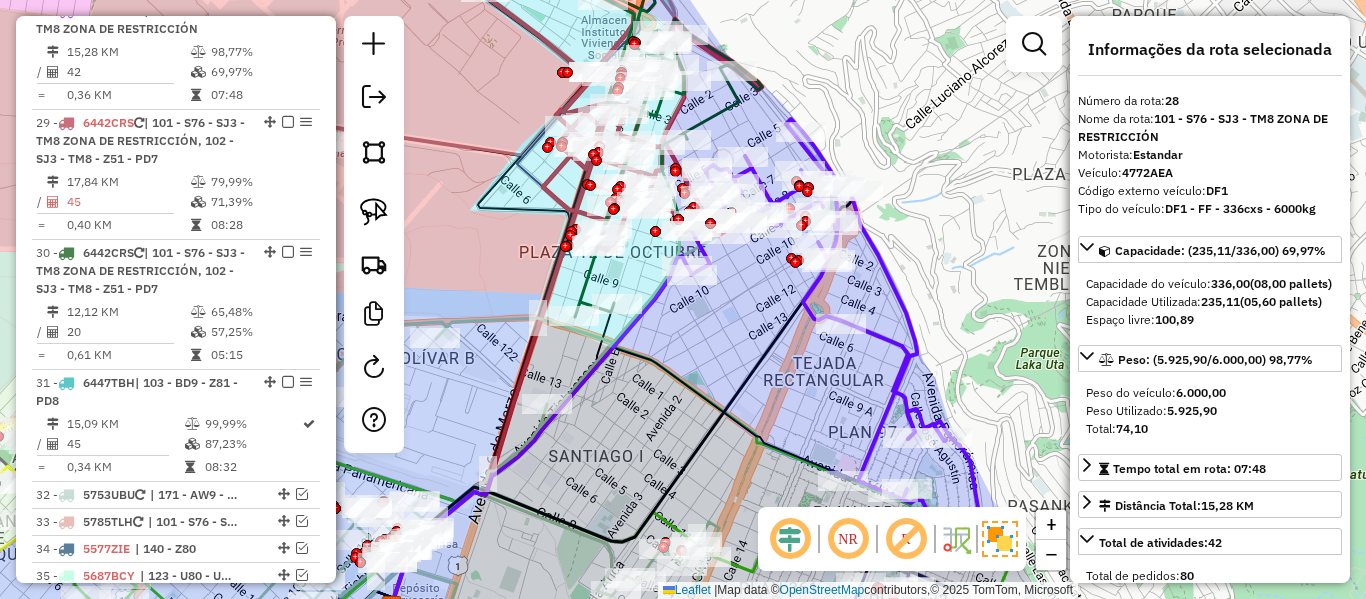 click 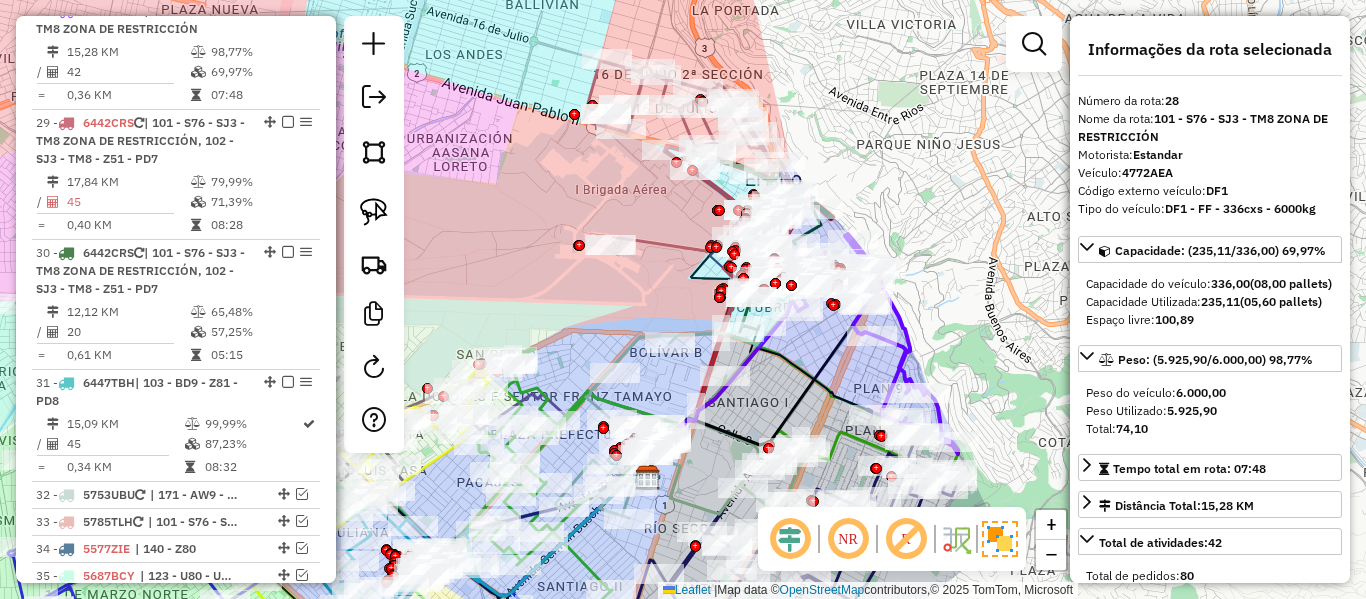 click 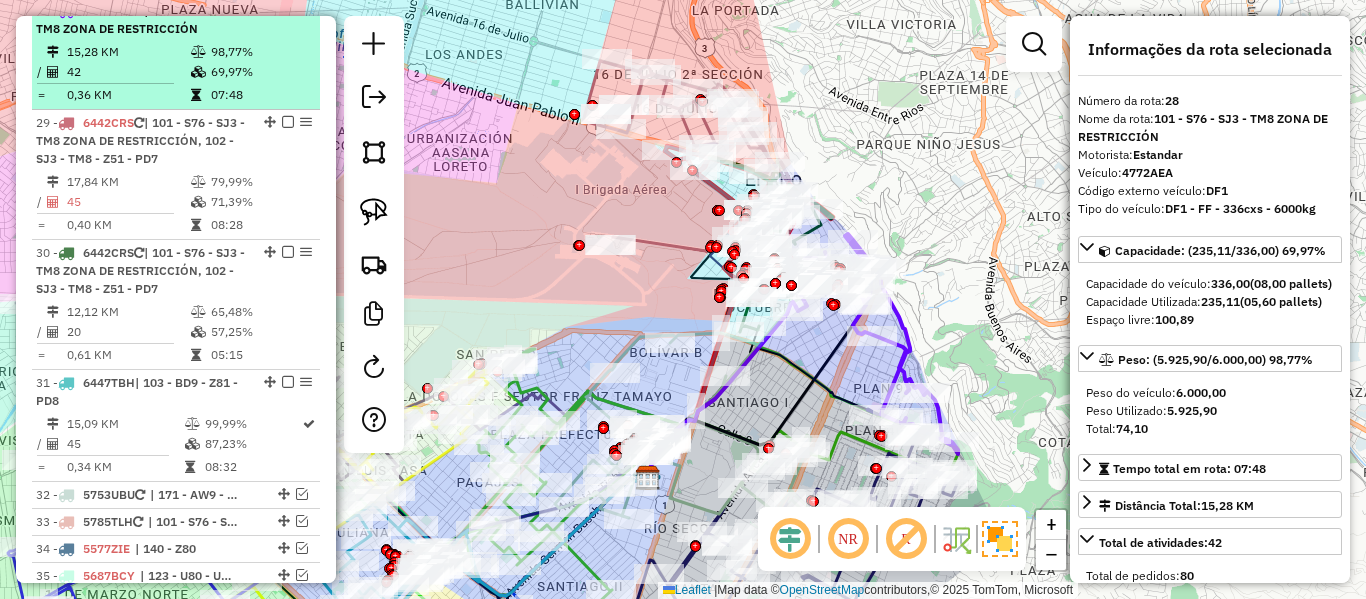 click at bounding box center [288, 10] 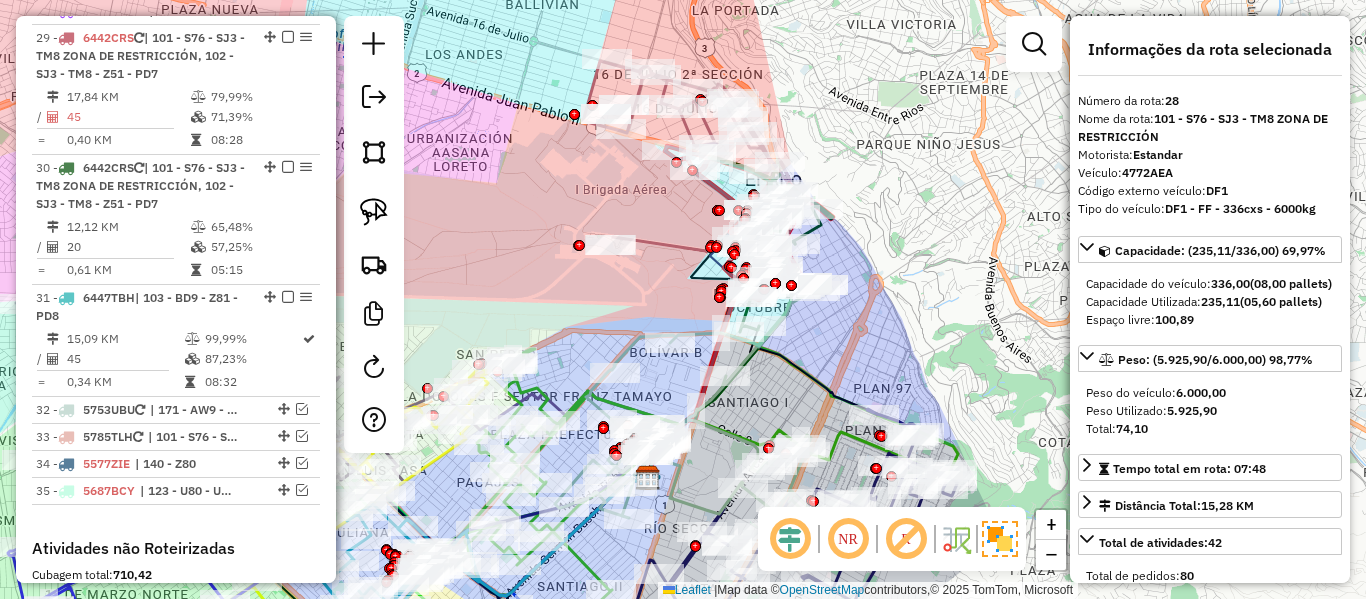 drag, startPoint x: 931, startPoint y: 345, endPoint x: 929, endPoint y: 332, distance: 13.152946 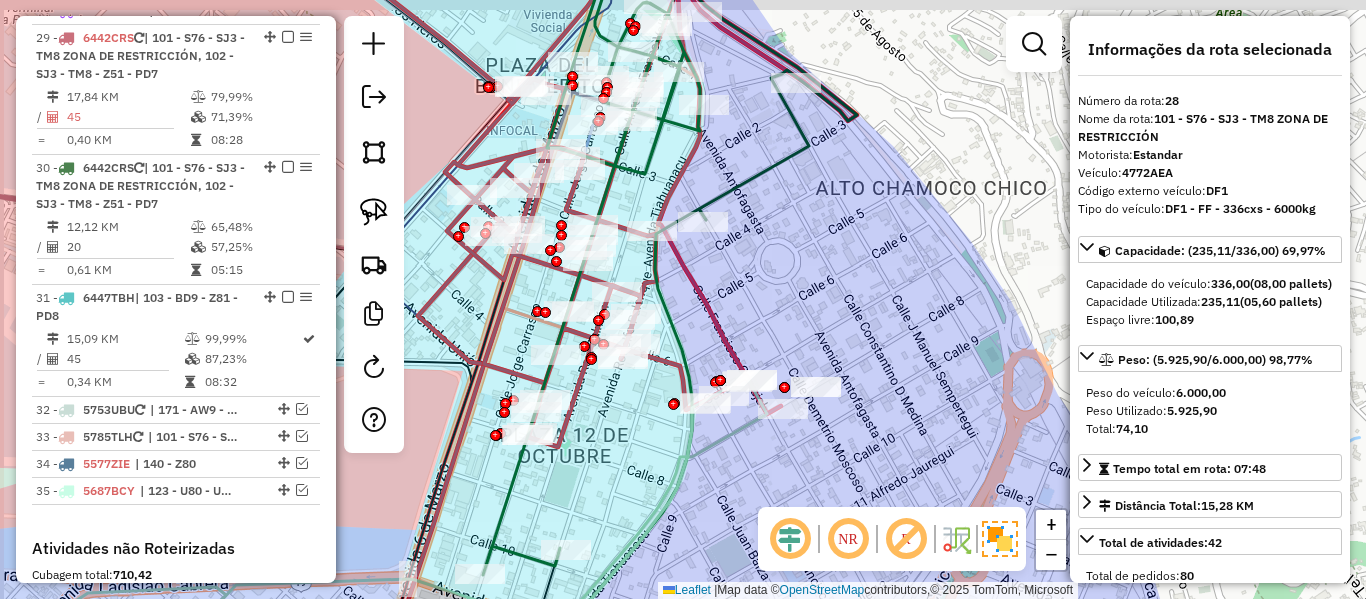 drag, startPoint x: 849, startPoint y: 224, endPoint x: 874, endPoint y: 280, distance: 61.326992 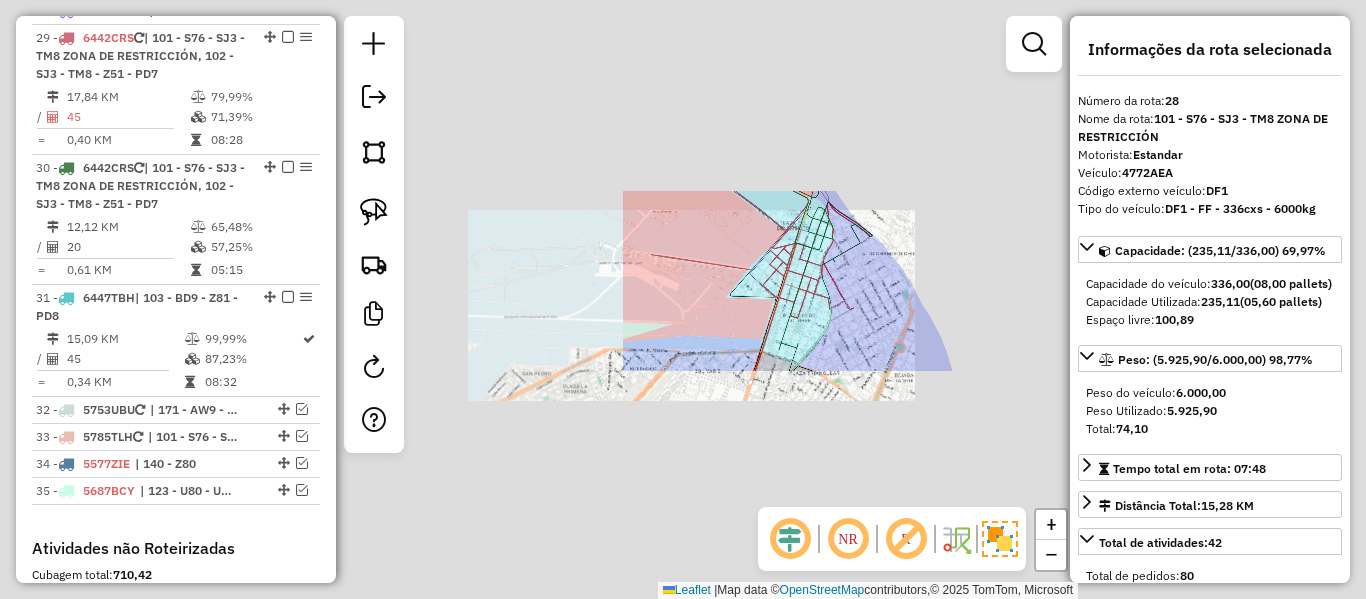 click on "Janela de atendimento Grade de atendimento Capacidade Transportadoras Veículos Cliente Pedidos  Rotas Selecione os dias de semana para filtrar as janelas de atendimento  Seg   Ter   Qua   Qui   Sex   Sáb   Dom  Informe o período da janela de atendimento: De: Até:  Filtrar exatamente a janela do cliente  Considerar janela de atendimento padrão  Selecione os dias de semana para filtrar as grades de atendimento  Seg   Ter   Qua   Qui   Sex   Sáb   Dom   Considerar clientes sem dia de atendimento cadastrado  Clientes fora do dia de atendimento selecionado Filtrar as atividades entre os valores definidos abaixo:  Peso mínimo:   Peso máximo:   Cubagem mínima:   Cubagem máxima:   De:   Até:  Filtrar as atividades entre o tempo de atendimento definido abaixo:  De:   Até:   Considerar capacidade total dos clientes não roteirizados Transportadora: Selecione um ou mais itens Tipo de veículo: Selecione um ou mais itens Veículo: Selecione um ou mais itens Motorista: Selecione um ou mais itens Nome: Rótulo:" 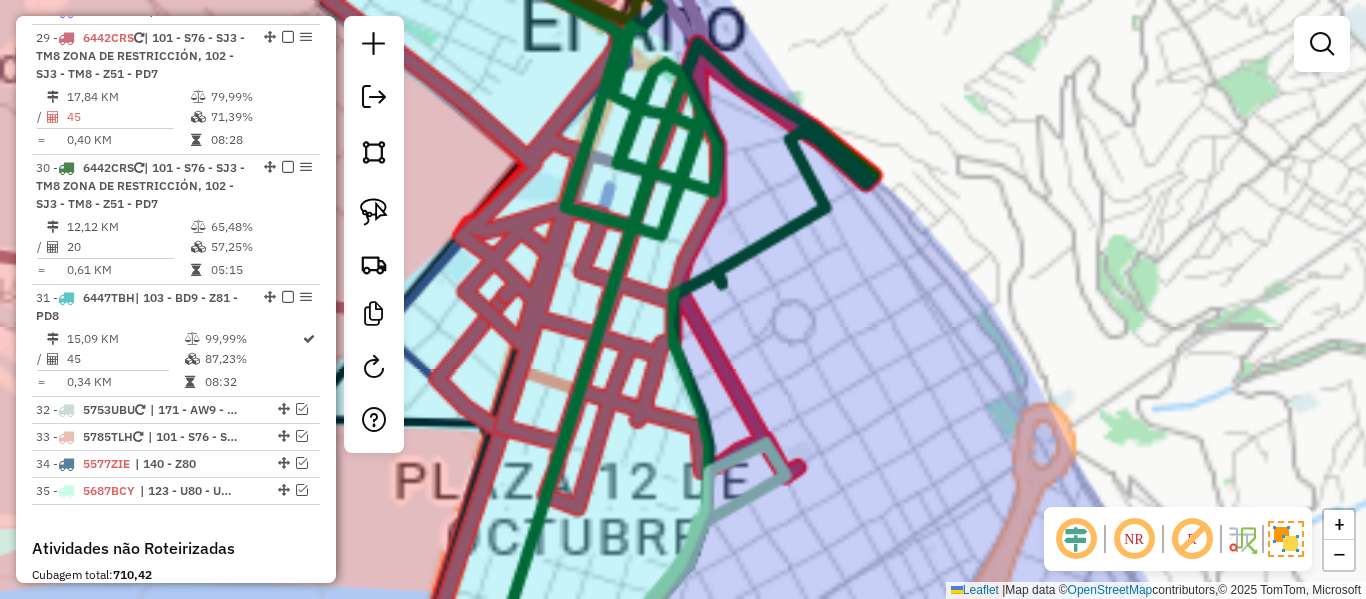 drag, startPoint x: 873, startPoint y: 259, endPoint x: 872, endPoint y: 269, distance: 10.049875 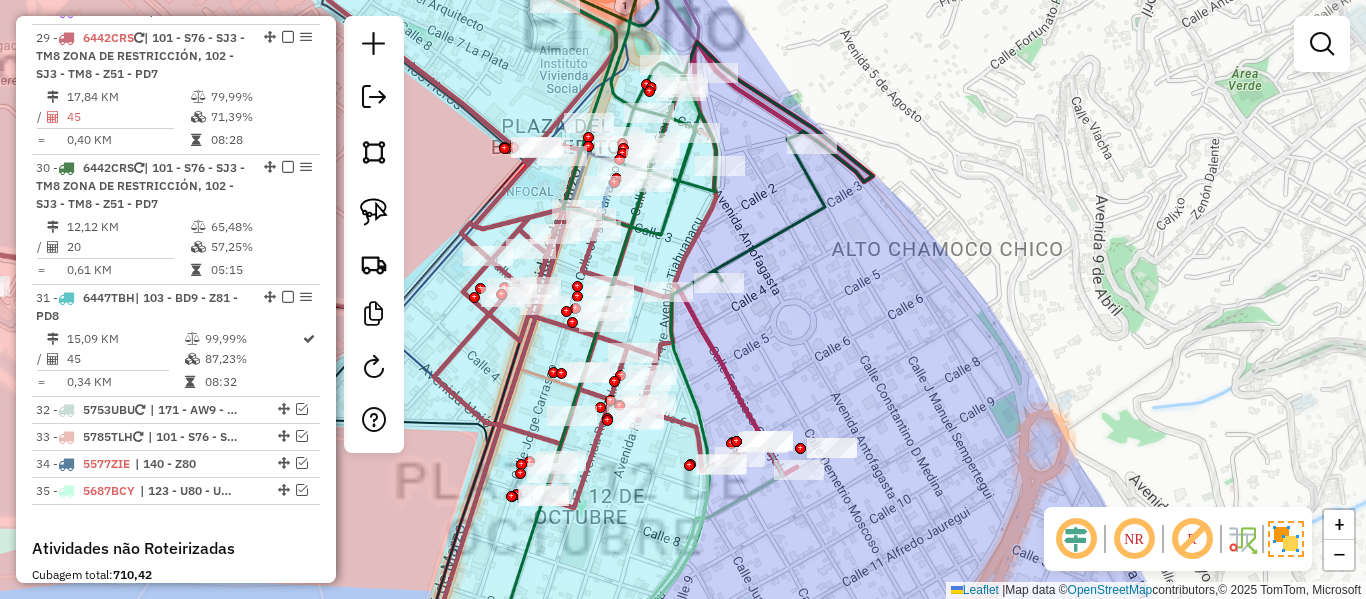 drag, startPoint x: 860, startPoint y: 277, endPoint x: 859, endPoint y: 262, distance: 15.033297 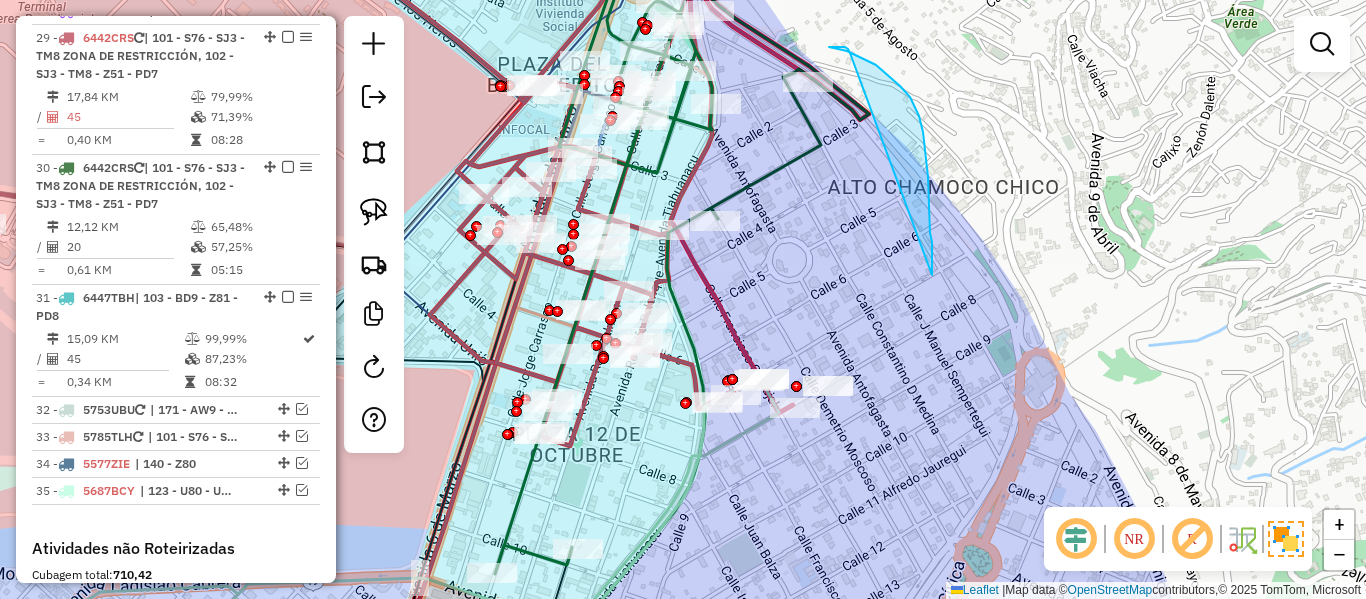 drag, startPoint x: 932, startPoint y: 265, endPoint x: 884, endPoint y: 180, distance: 97.6166 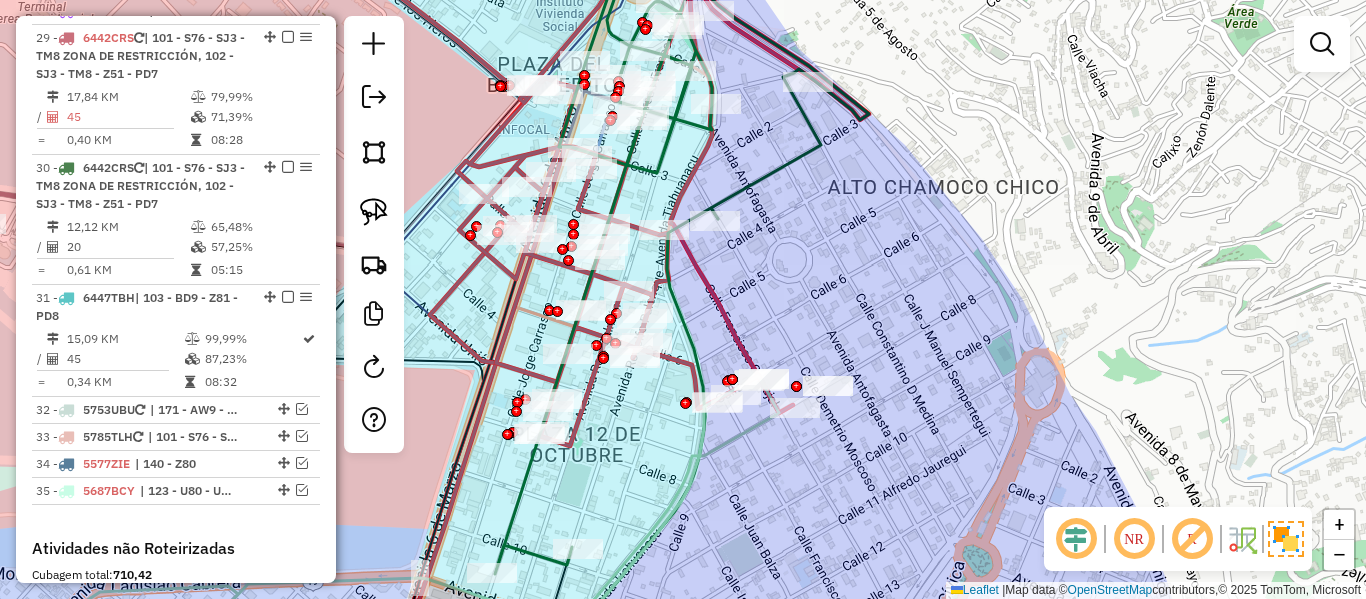 drag, startPoint x: 884, startPoint y: 181, endPoint x: 870, endPoint y: 206, distance: 28.653097 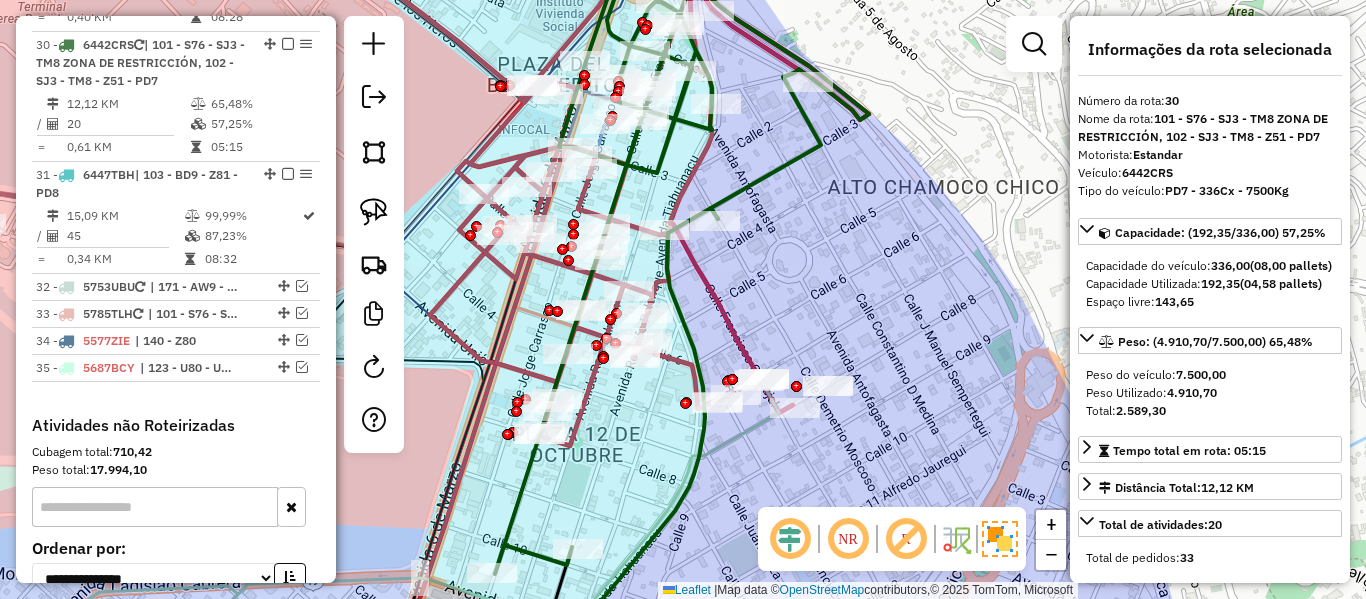 click 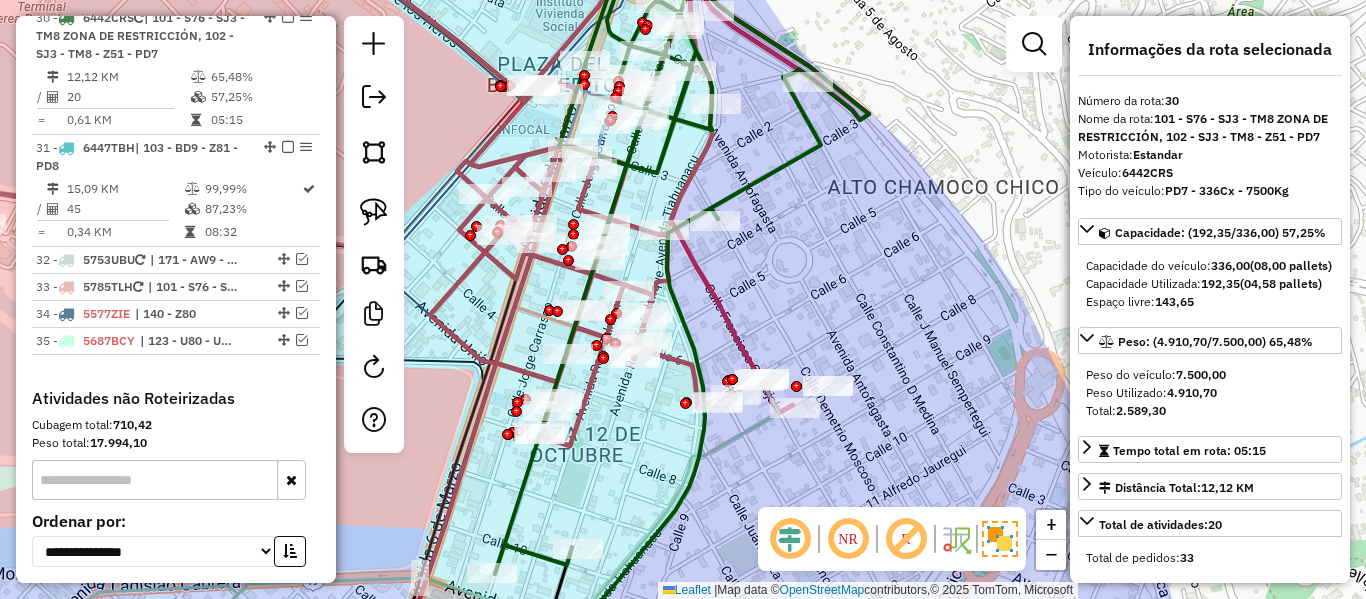 scroll, scrollTop: 2857, scrollLeft: 0, axis: vertical 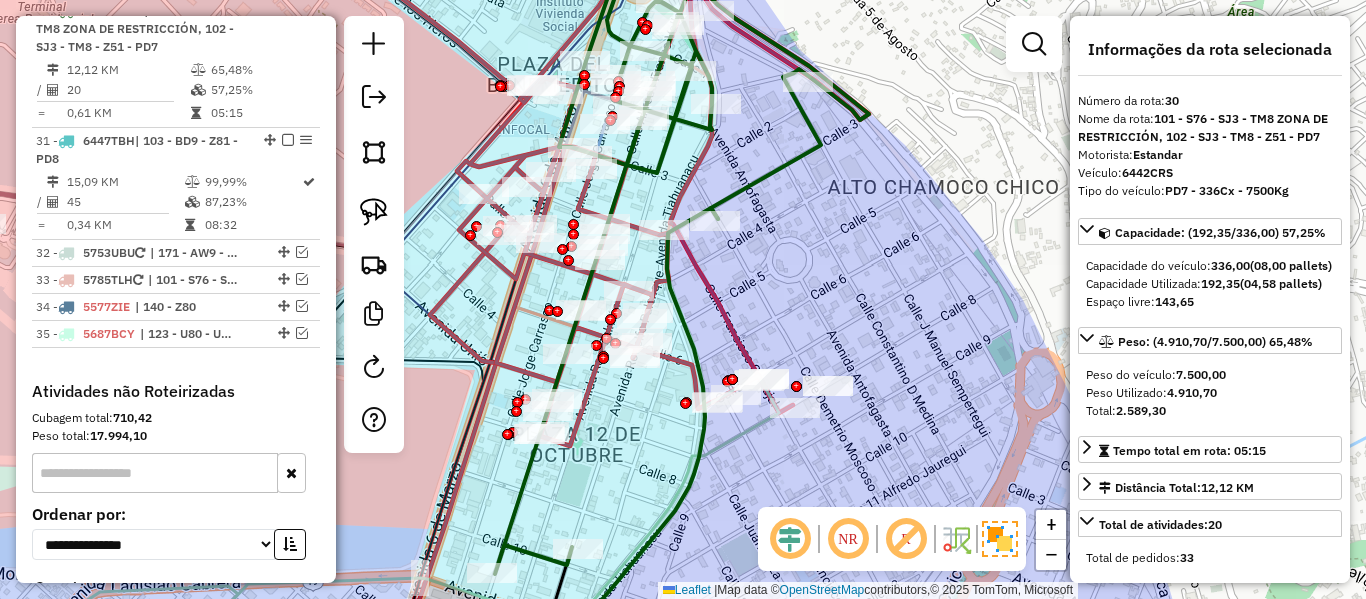 click on "Janela de atendimento Grade de atendimento Capacidade Transportadoras Veículos Cliente Pedidos  Rotas Selecione os dias de semana para filtrar as janelas de atendimento  Seg   Ter   Qua   Qui   Sex   Sáb   Dom  Informe o período da janela de atendimento: De: Até:  Filtrar exatamente a janela do cliente  Considerar janela de atendimento padrão  Selecione os dias de semana para filtrar as grades de atendimento  Seg   Ter   Qua   Qui   Sex   Sáb   Dom   Considerar clientes sem dia de atendimento cadastrado  Clientes fora do dia de atendimento selecionado Filtrar as atividades entre os valores definidos abaixo:  Peso mínimo:   Peso máximo:   Cubagem mínima:   Cubagem máxima:   De:   Até:  Filtrar as atividades entre o tempo de atendimento definido abaixo:  De:   Até:   Considerar capacidade total dos clientes não roteirizados Transportadora: Selecione um ou mais itens Tipo de veículo: Selecione um ou mais itens Veículo: Selecione um ou mais itens Motorista: Selecione um ou mais itens Nome: Rótulo:" 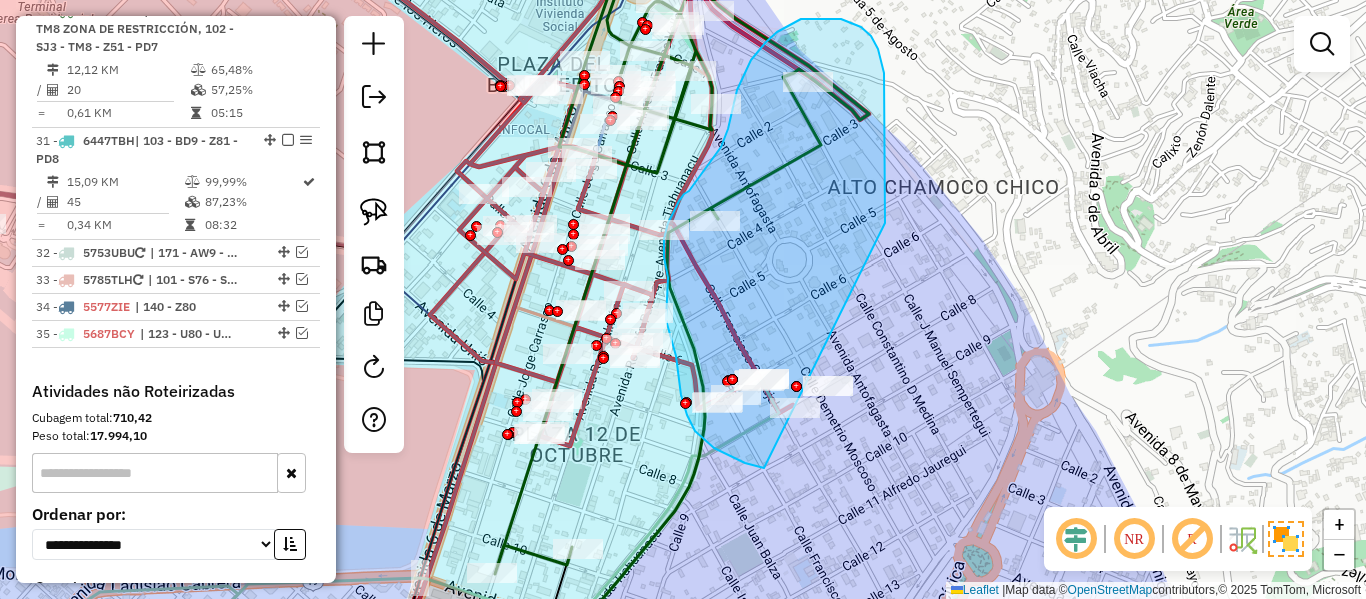 drag, startPoint x: 885, startPoint y: 223, endPoint x: 933, endPoint y: 418, distance: 200.82082 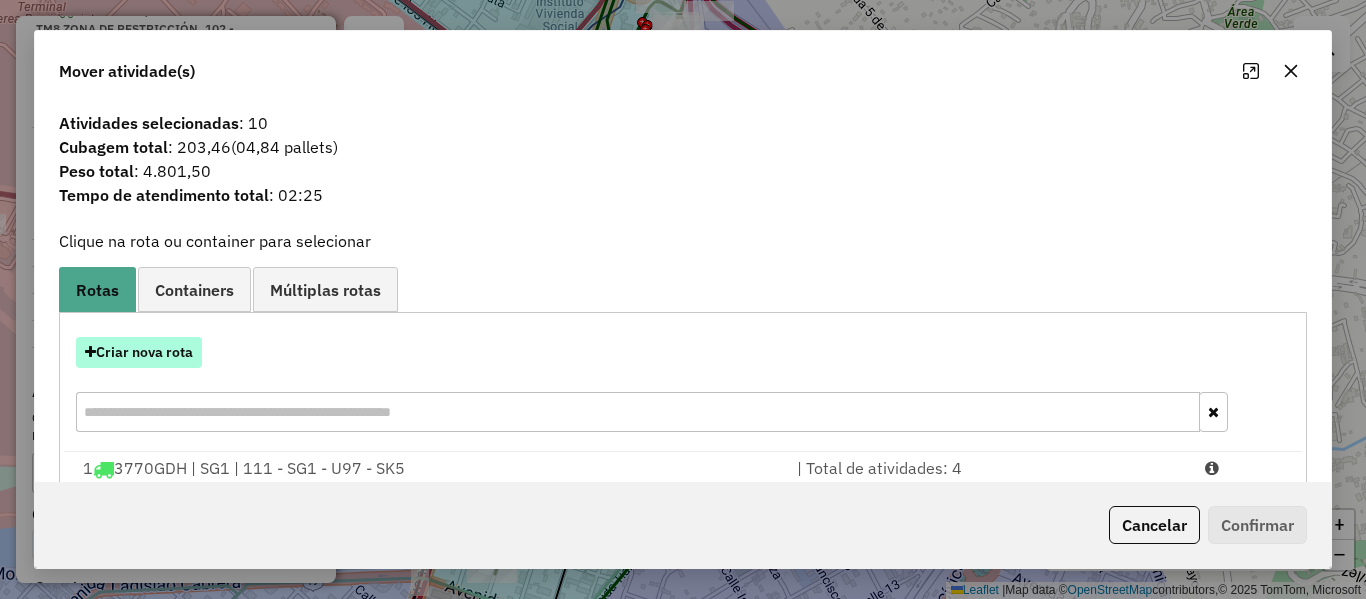 click on "Criar nova rota" at bounding box center (139, 352) 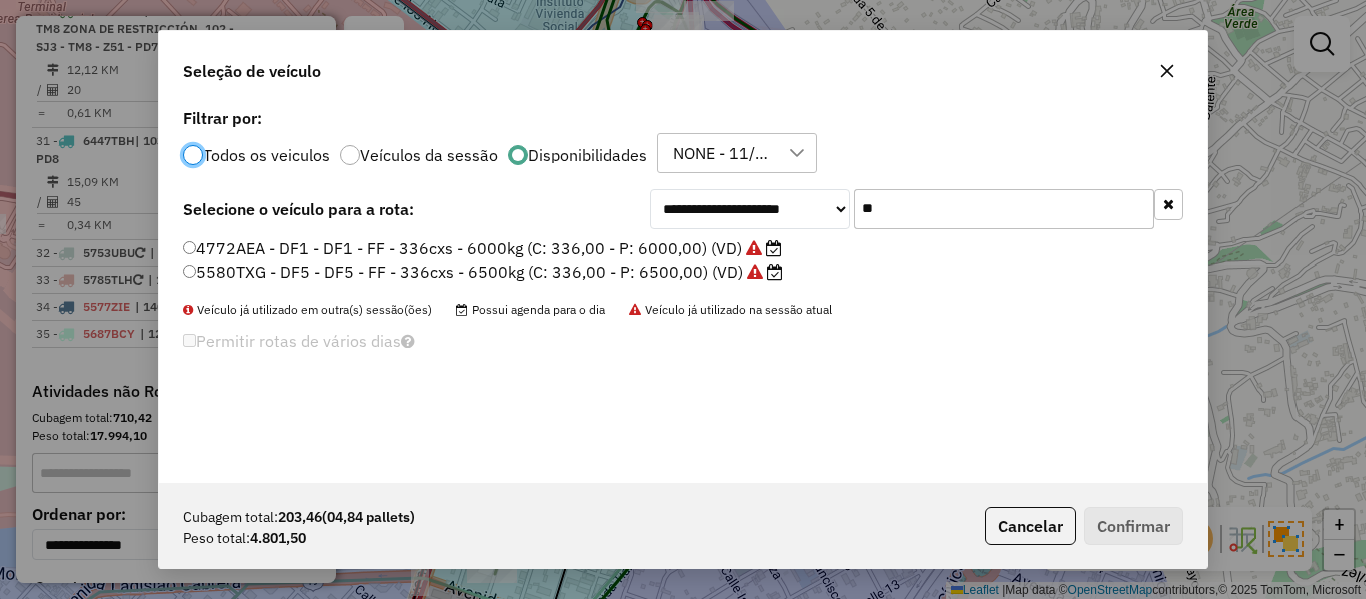 scroll, scrollTop: 11, scrollLeft: 6, axis: both 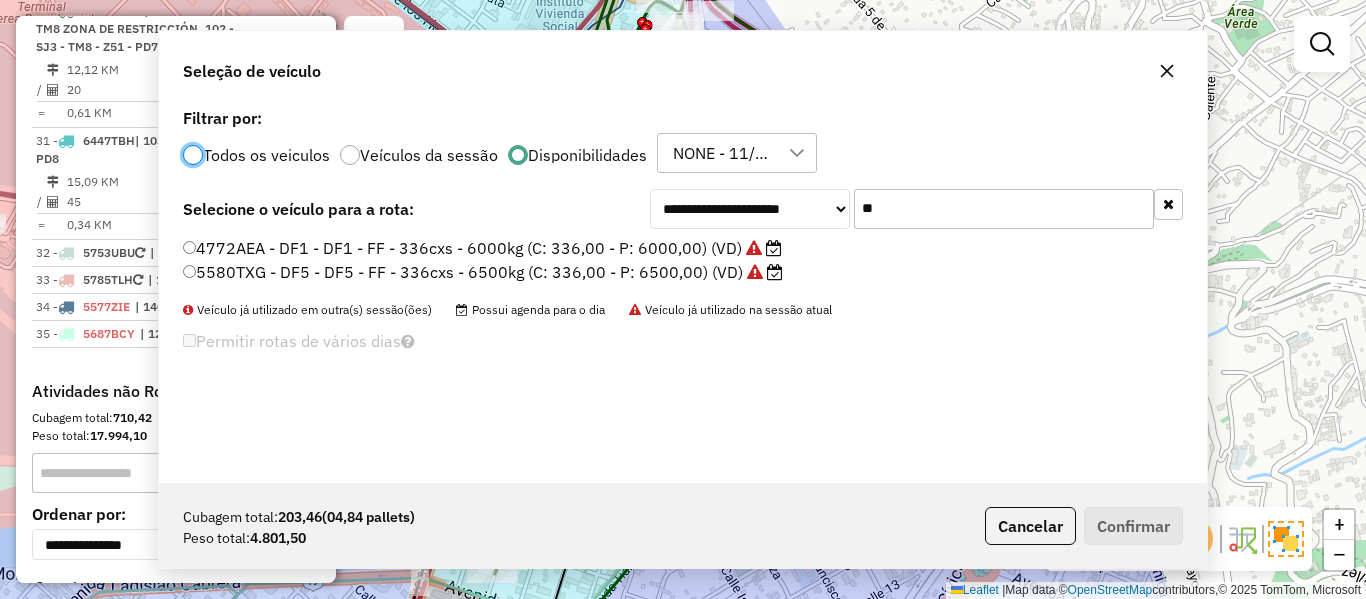 click on "Janela de atendimento Grade de atendimento Capacidade Transportadoras Veículos Cliente Pedidos  Rotas Selecione os dias de semana para filtrar as janelas de atendimento  Seg   Ter   Qua   Qui   Sex   Sáb   Dom  Informe o período da janela de atendimento: De: Até:  Filtrar exatamente a janela do cliente  Considerar janela de atendimento padrão  Selecione os dias de semana para filtrar as grades de atendimento  Seg   Ter   Qua   Qui   Sex   Sáb   Dom   Considerar clientes sem dia de atendimento cadastrado  Clientes fora do dia de atendimento selecionado Filtrar as atividades entre os valores definidos abaixo:  Peso mínimo:   Peso máximo:   Cubagem mínima:   Cubagem máxima:   De:   Até:  Filtrar as atividades entre o tempo de atendimento definido abaixo:  De:   Até:   Considerar capacidade total dos clientes não roteirizados Transportadora: Selecione um ou mais itens Tipo de veículo: Selecione um ou mais itens Veículo: Selecione um ou mais itens Motorista: Selecione um ou mais itens Nome: Rótulo:" 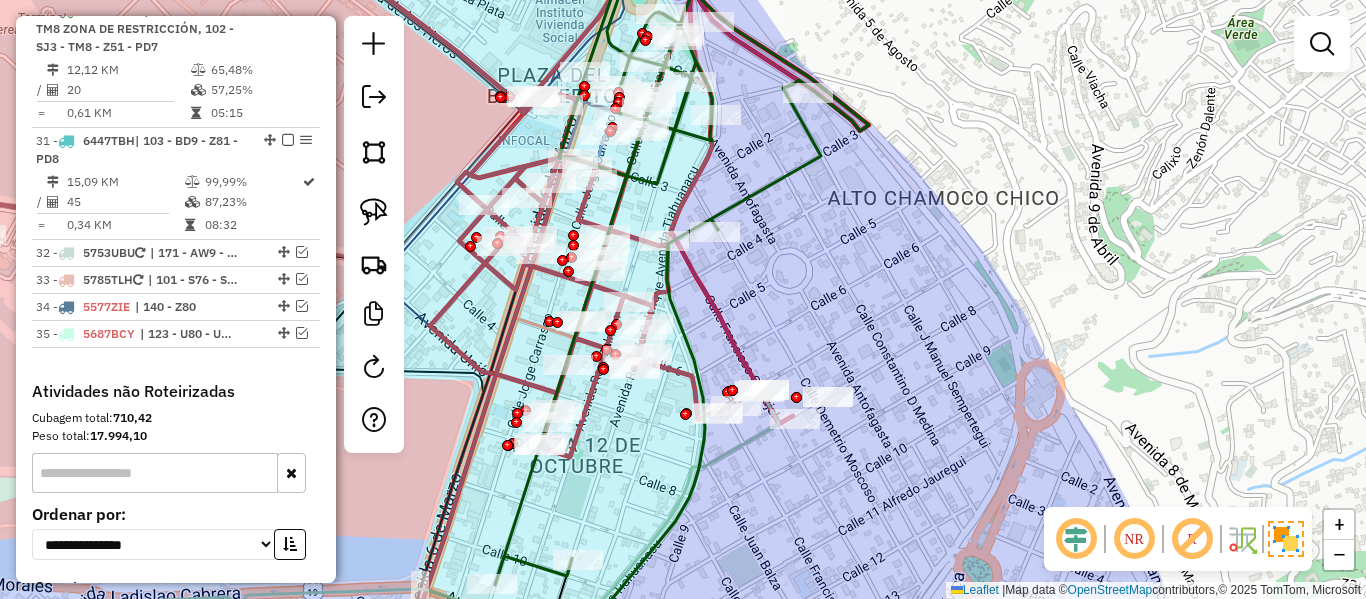 drag, startPoint x: 896, startPoint y: 321, endPoint x: 916, endPoint y: 422, distance: 102.96116 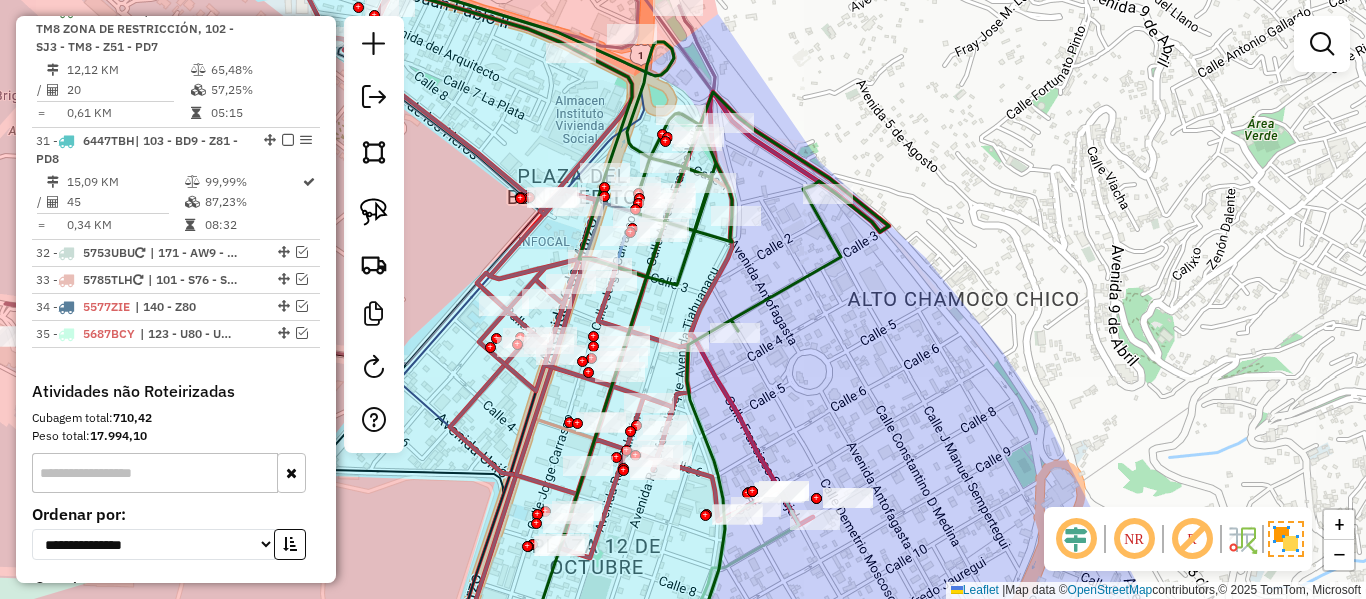 drag, startPoint x: 916, startPoint y: 380, endPoint x: 953, endPoint y: 203, distance: 180.82588 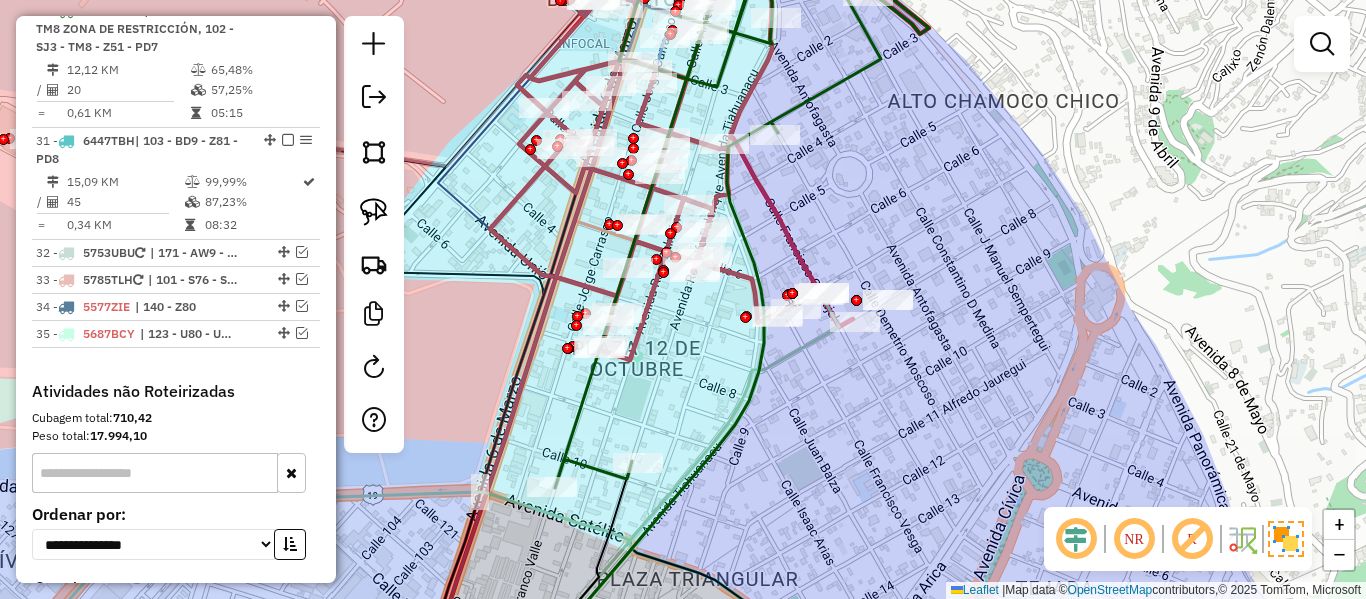 click 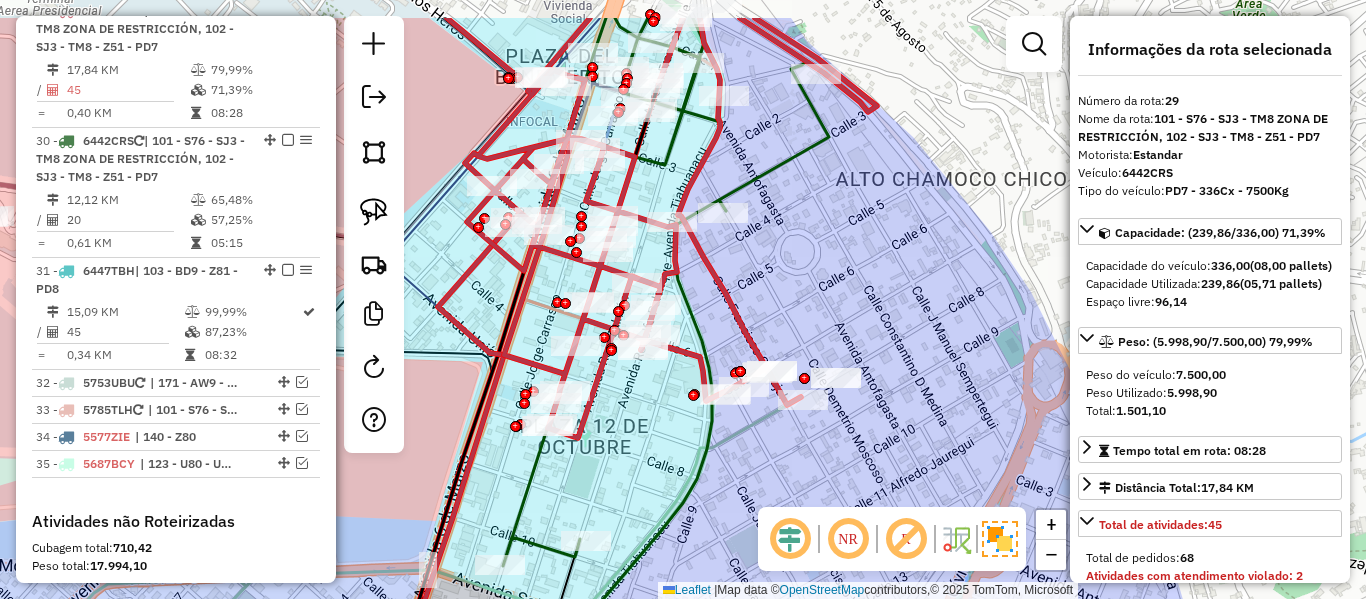 drag, startPoint x: 791, startPoint y: 268, endPoint x: 705, endPoint y: 382, distance: 142.80057 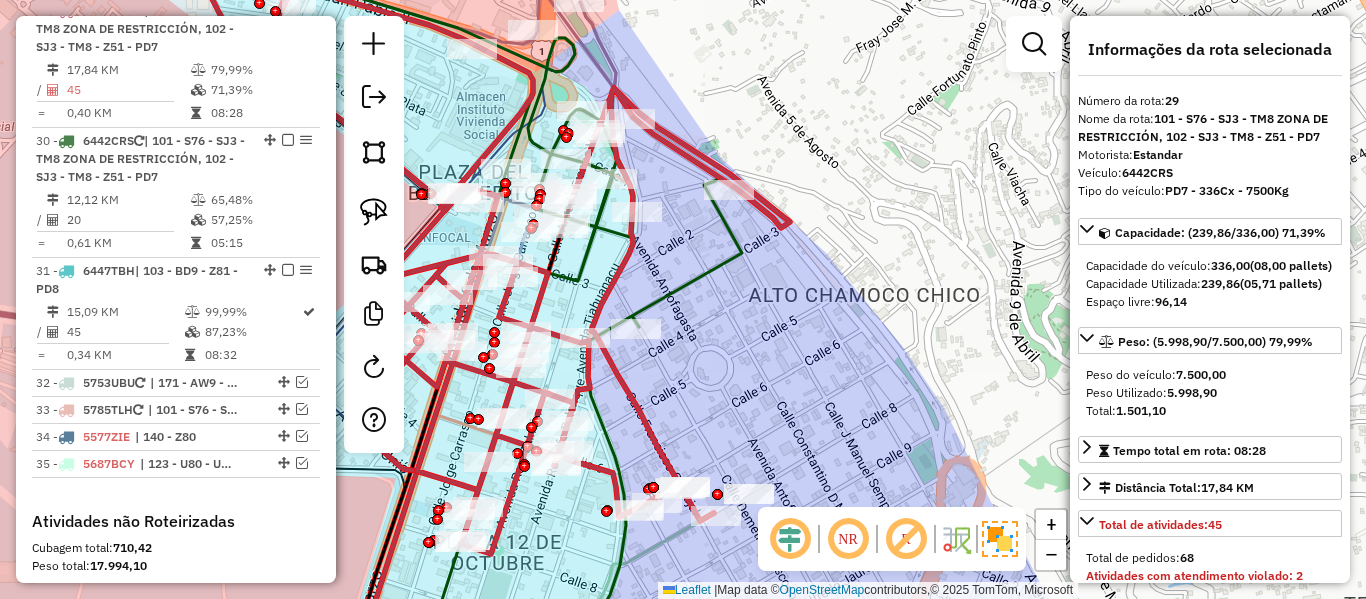 drag, startPoint x: 713, startPoint y: 373, endPoint x: 728, endPoint y: 269, distance: 105.076164 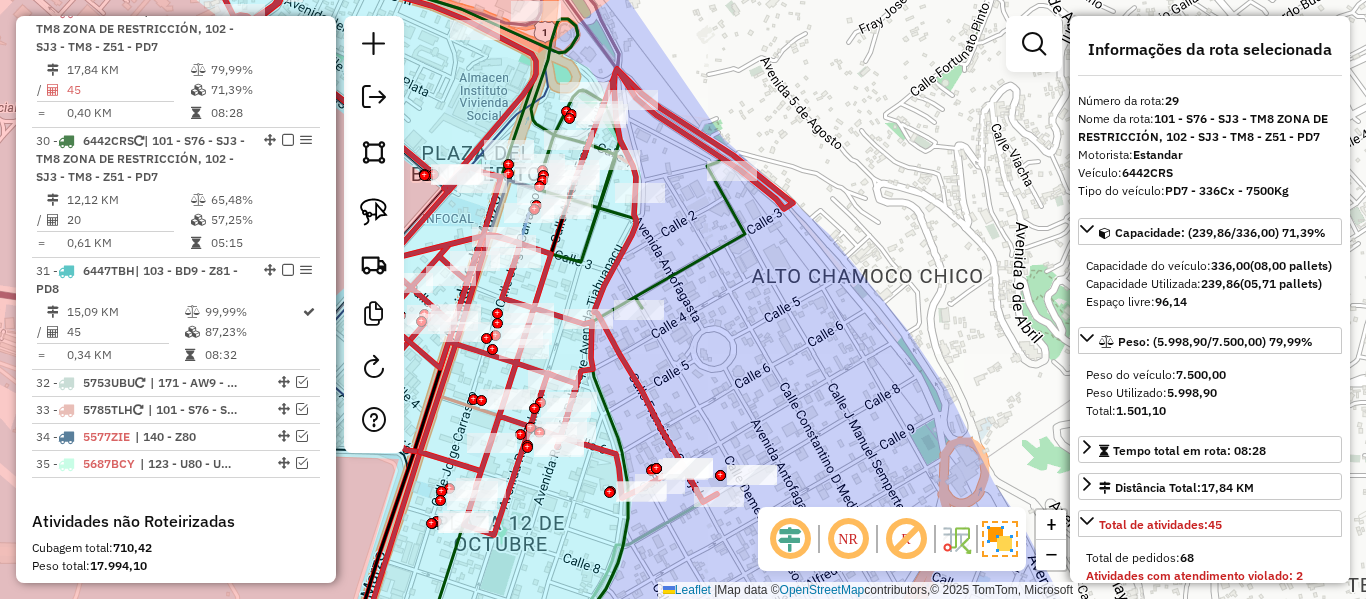 click 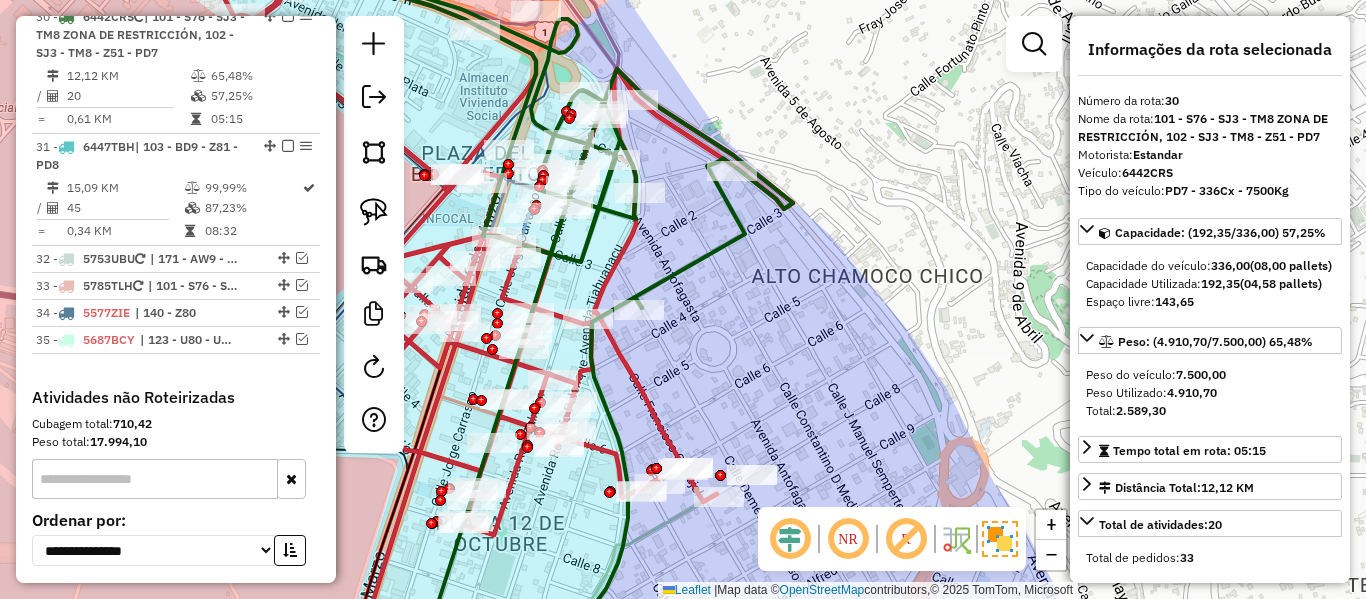 scroll, scrollTop: 2857, scrollLeft: 0, axis: vertical 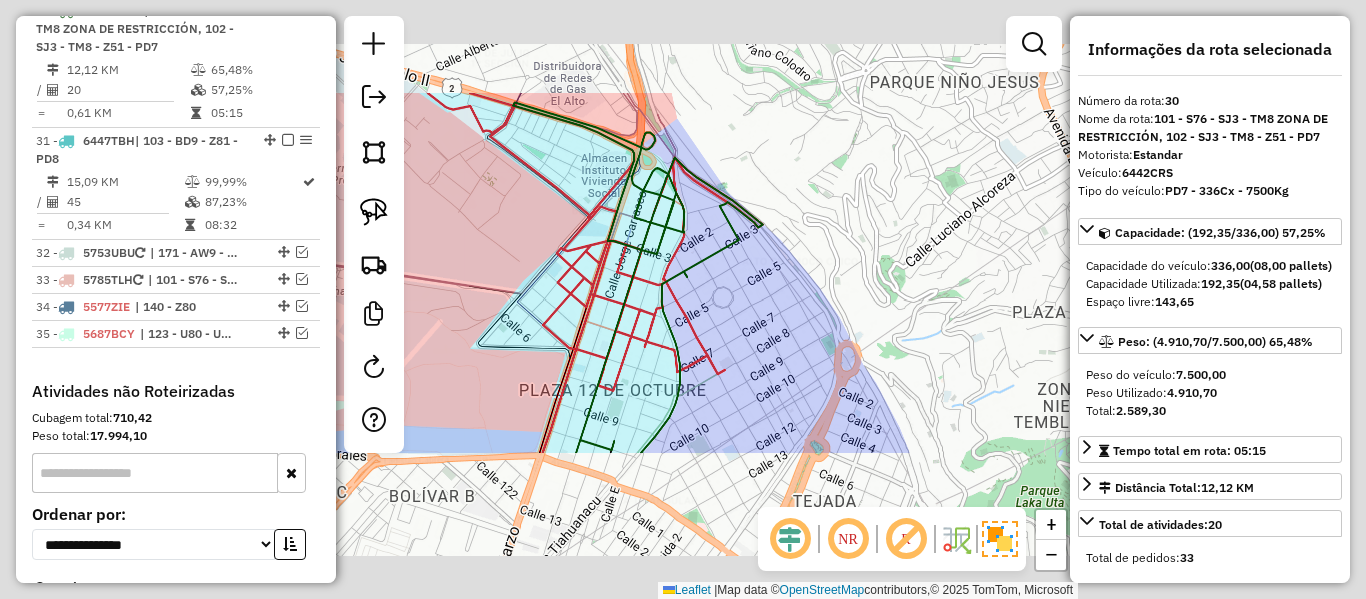 click on "Janela de atendimento Grade de atendimento Capacidade Transportadoras Veículos Cliente Pedidos  Rotas Selecione os dias de semana para filtrar as janelas de atendimento  Seg   Ter   Qua   Qui   Sex   Sáb   Dom  Informe o período da janela de atendimento: De: Até:  Filtrar exatamente a janela do cliente  Considerar janela de atendimento padrão  Selecione os dias de semana para filtrar as grades de atendimento  Seg   Ter   Qua   Qui   Sex   Sáb   Dom   Considerar clientes sem dia de atendimento cadastrado  Clientes fora do dia de atendimento selecionado Filtrar as atividades entre os valores definidos abaixo:  Peso mínimo:   Peso máximo:   Cubagem mínima:   Cubagem máxima:   De:   Até:  Filtrar as atividades entre o tempo de atendimento definido abaixo:  De:   Até:   Considerar capacidade total dos clientes não roteirizados Transportadora: Selecione um ou mais itens Tipo de veículo: Selecione um ou mais itens Veículo: Selecione um ou mais itens Motorista: Selecione um ou mais itens Nome: Rótulo:" 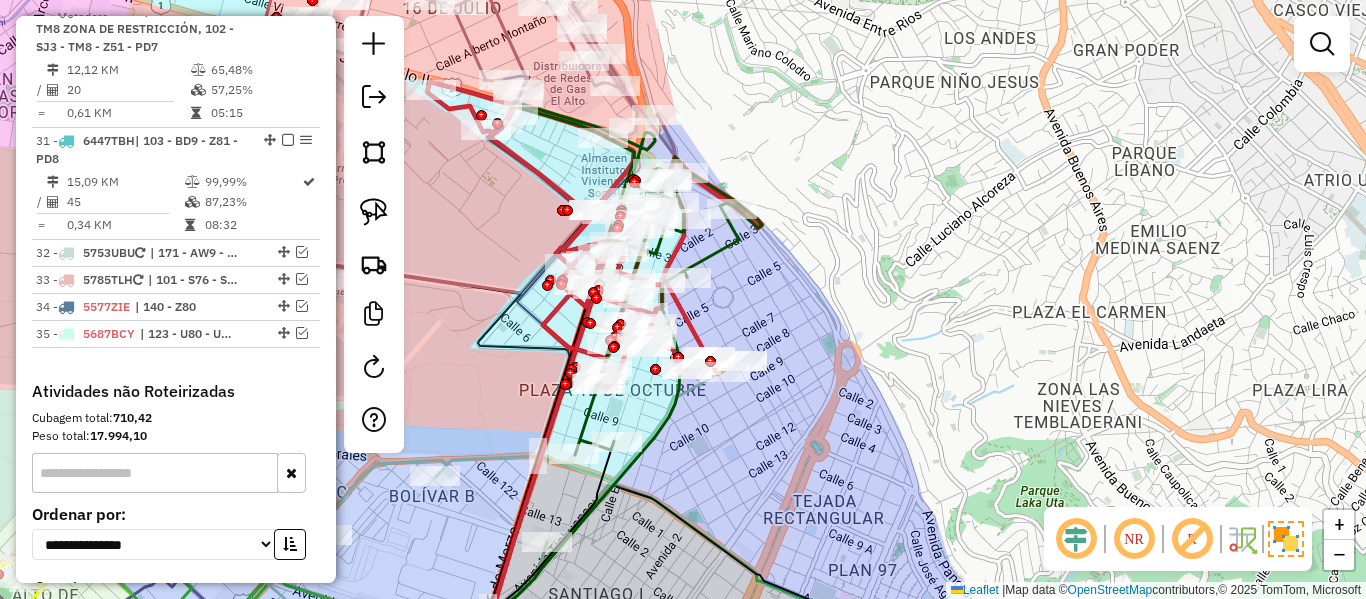 drag, startPoint x: 790, startPoint y: 309, endPoint x: 1002, endPoint y: 124, distance: 281.36987 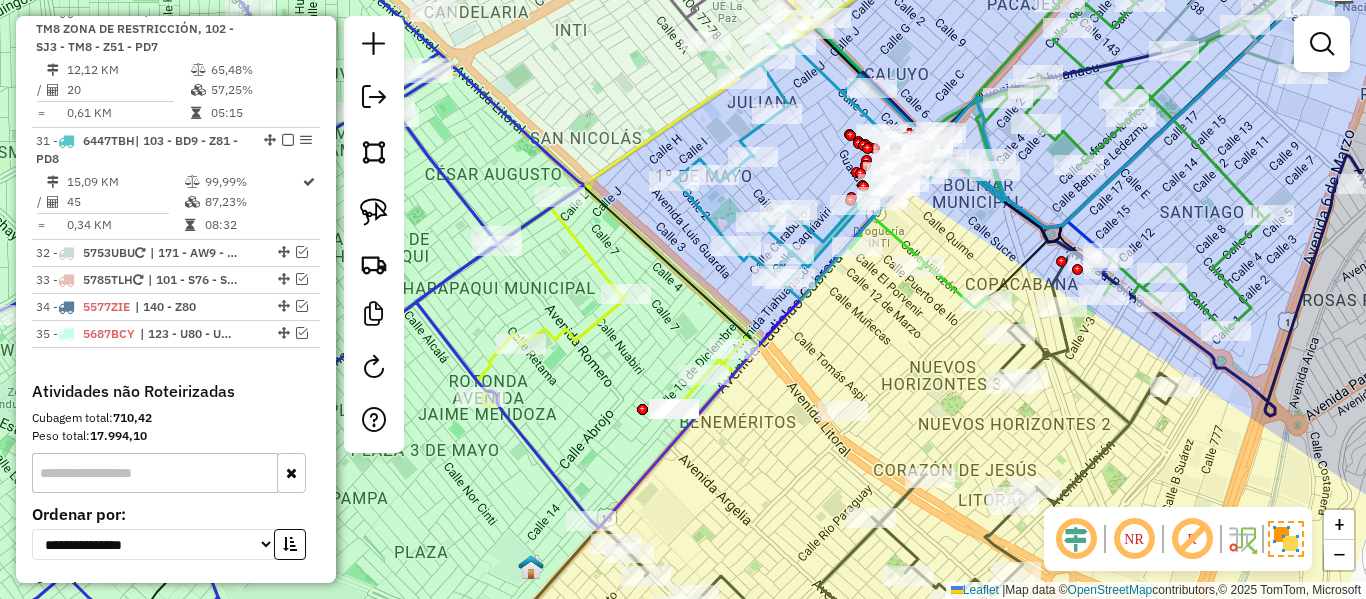 click 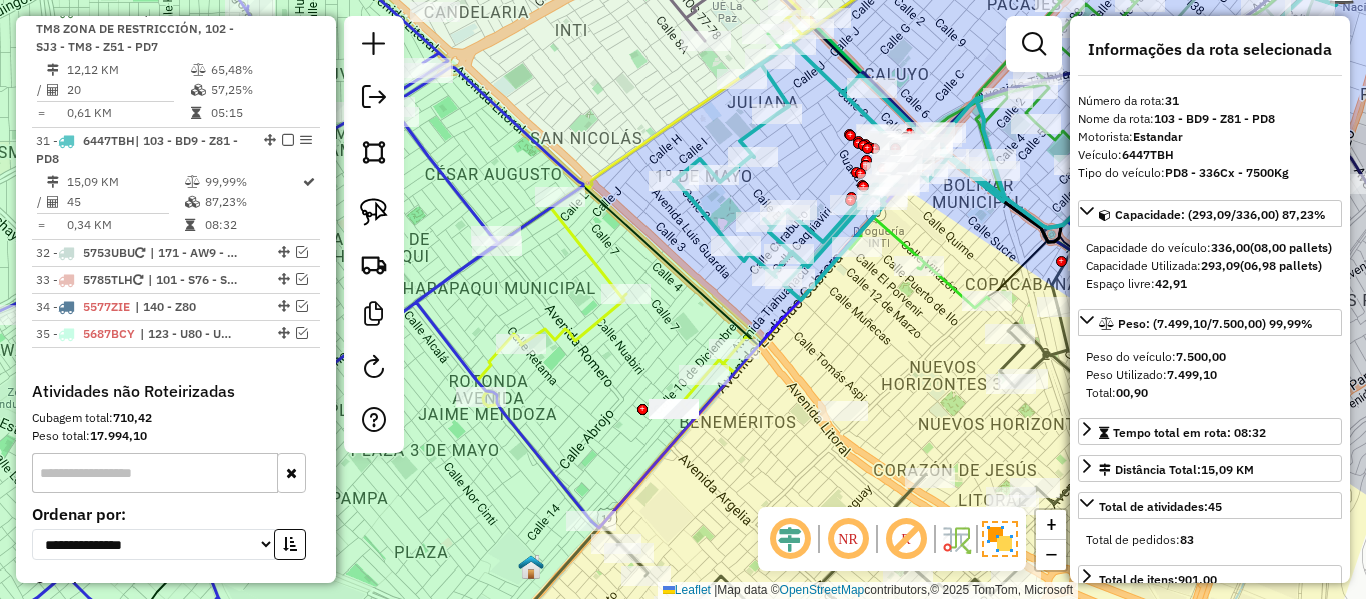 scroll, scrollTop: 2987, scrollLeft: 0, axis: vertical 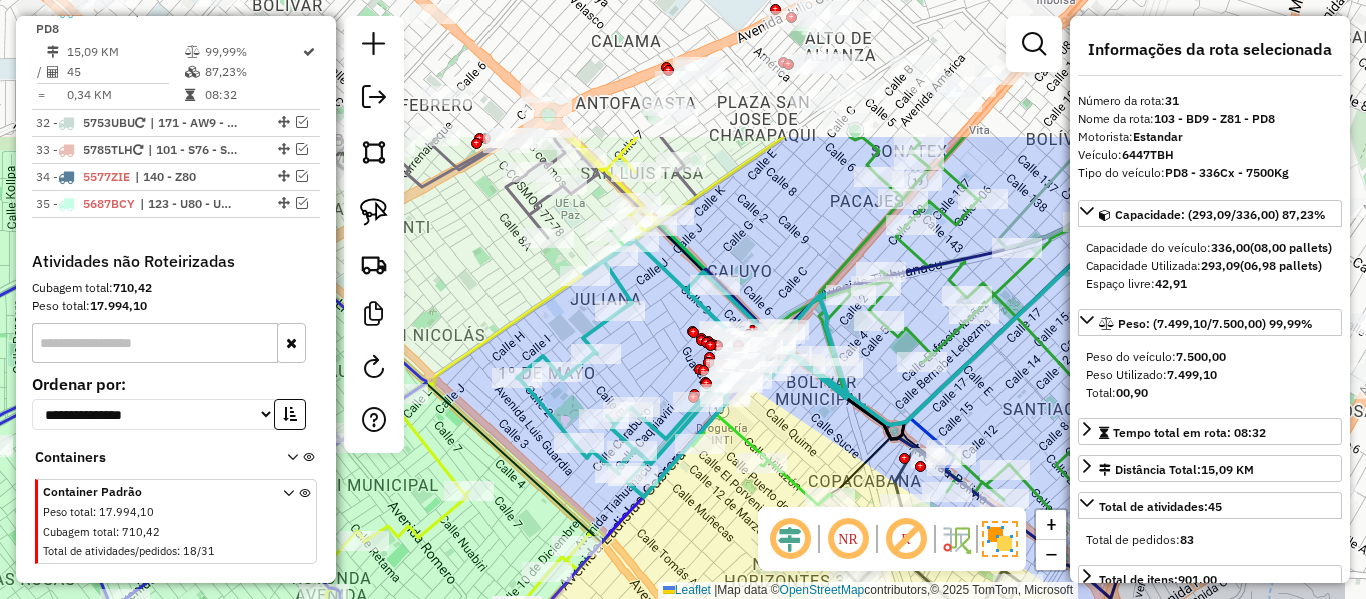 drag, startPoint x: 836, startPoint y: 294, endPoint x: 717, endPoint y: 418, distance: 171.86331 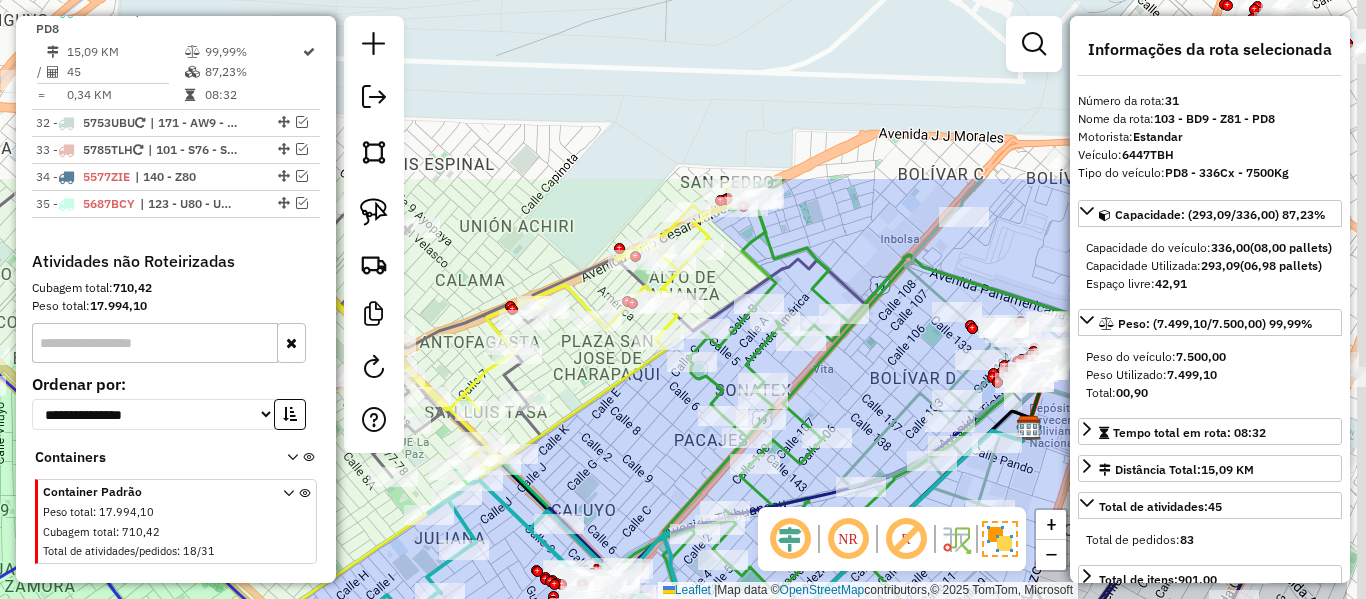 drag, startPoint x: 798, startPoint y: 248, endPoint x: 661, endPoint y: 459, distance: 251.57504 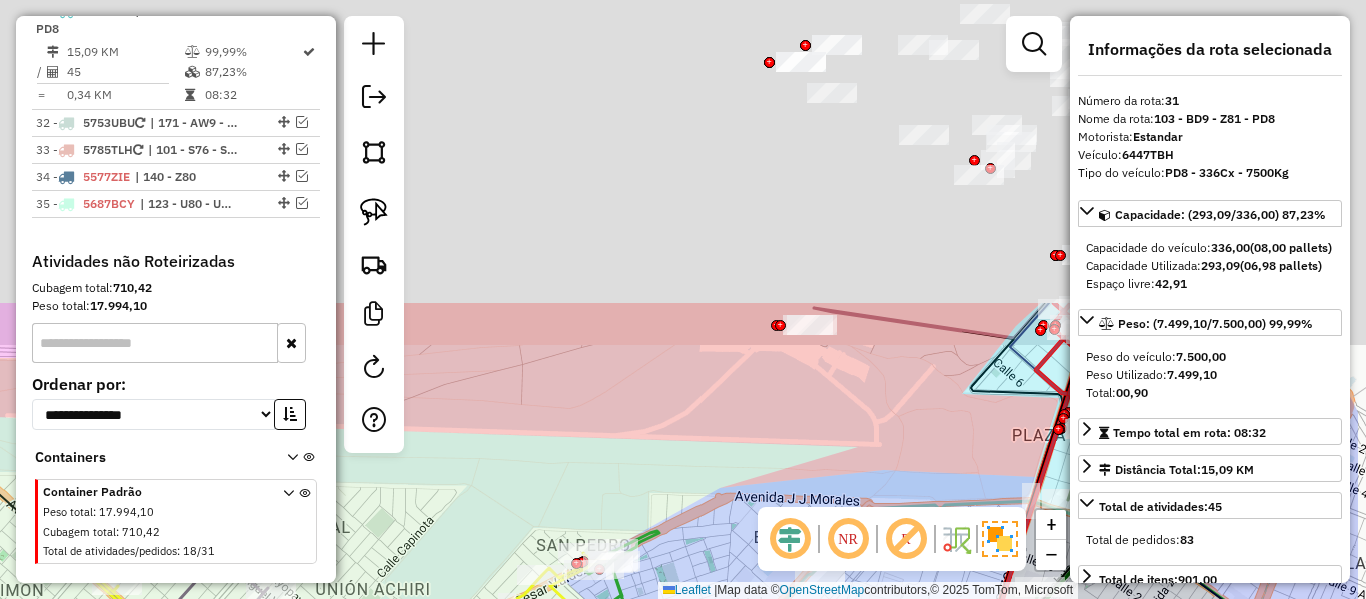 drag, startPoint x: 782, startPoint y: 422, endPoint x: 748, endPoint y: 464, distance: 54.037025 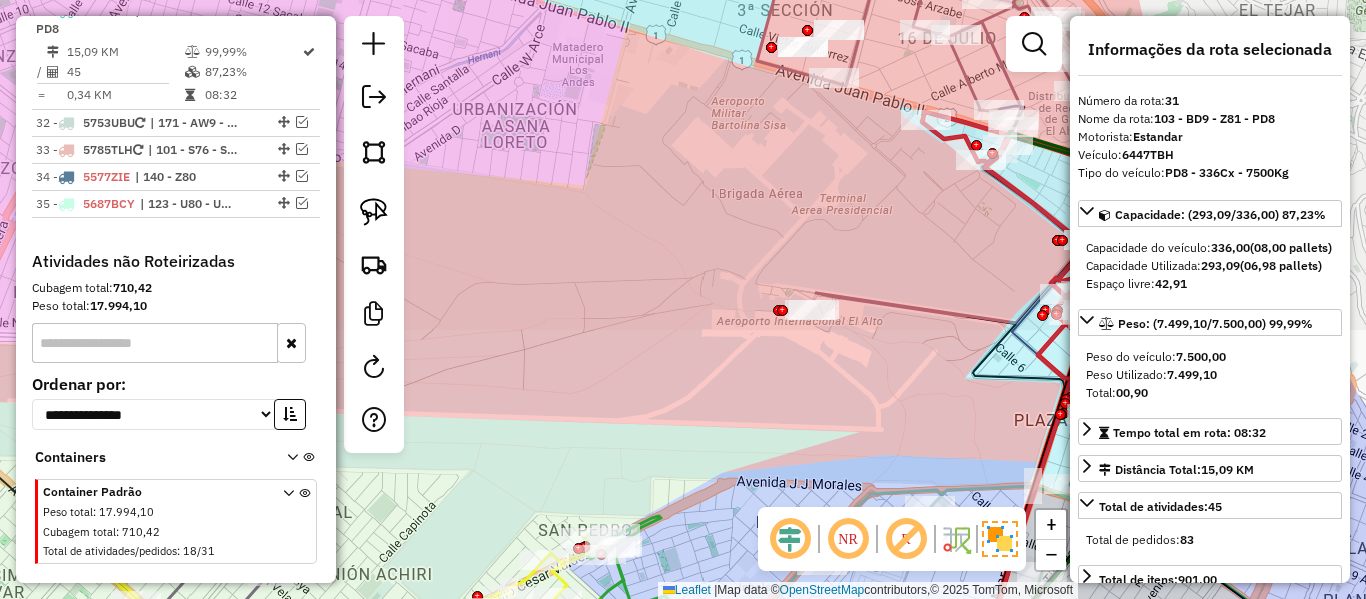 drag, startPoint x: 799, startPoint y: 347, endPoint x: 535, endPoint y: 578, distance: 350.7948 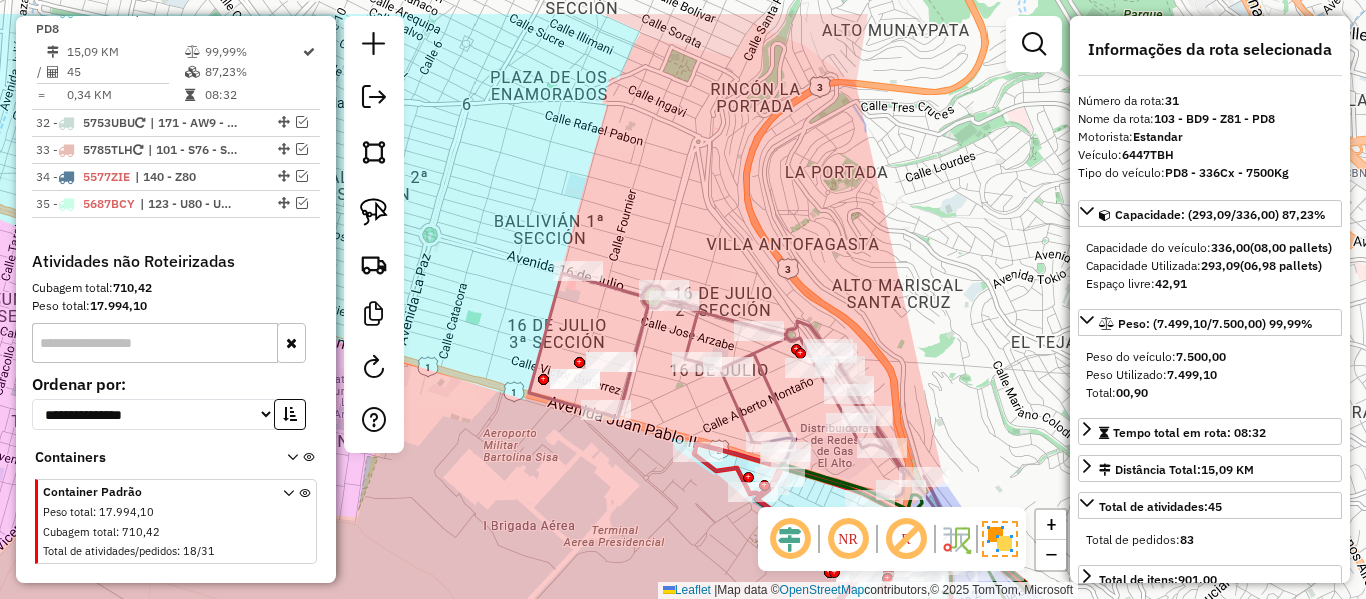 drag, startPoint x: 815, startPoint y: 214, endPoint x: 834, endPoint y: 264, distance: 53.488316 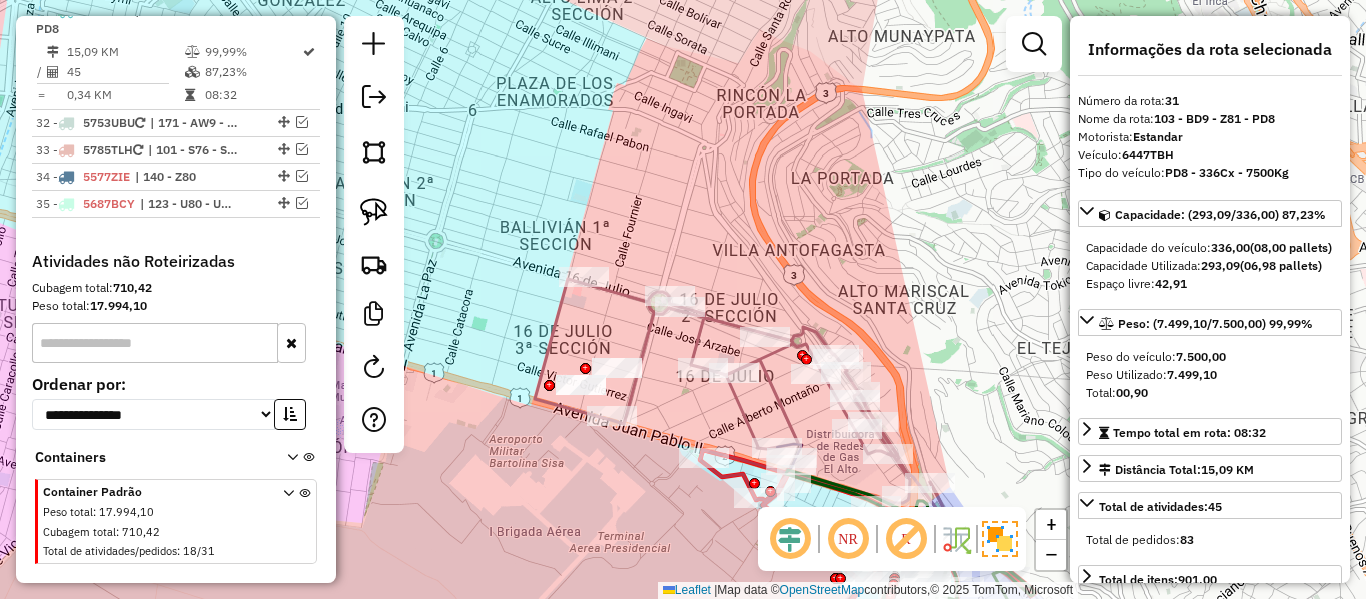 click 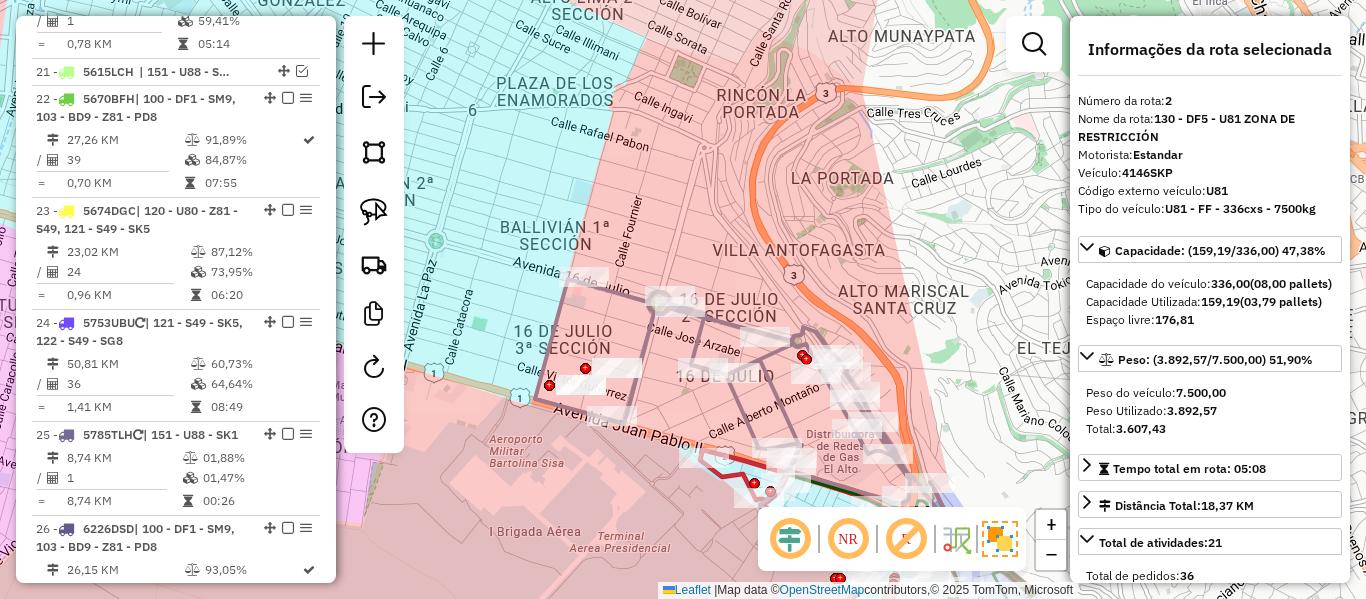 scroll, scrollTop: 893, scrollLeft: 0, axis: vertical 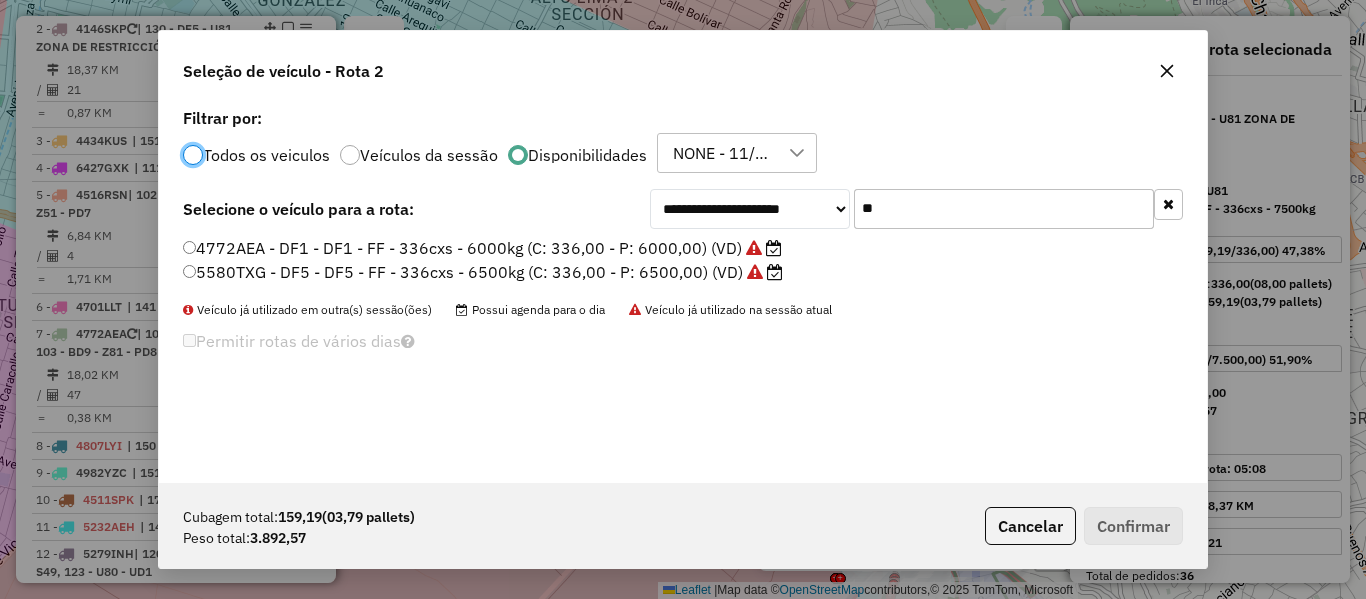 drag, startPoint x: 857, startPoint y: 209, endPoint x: 891, endPoint y: 212, distance: 34.132095 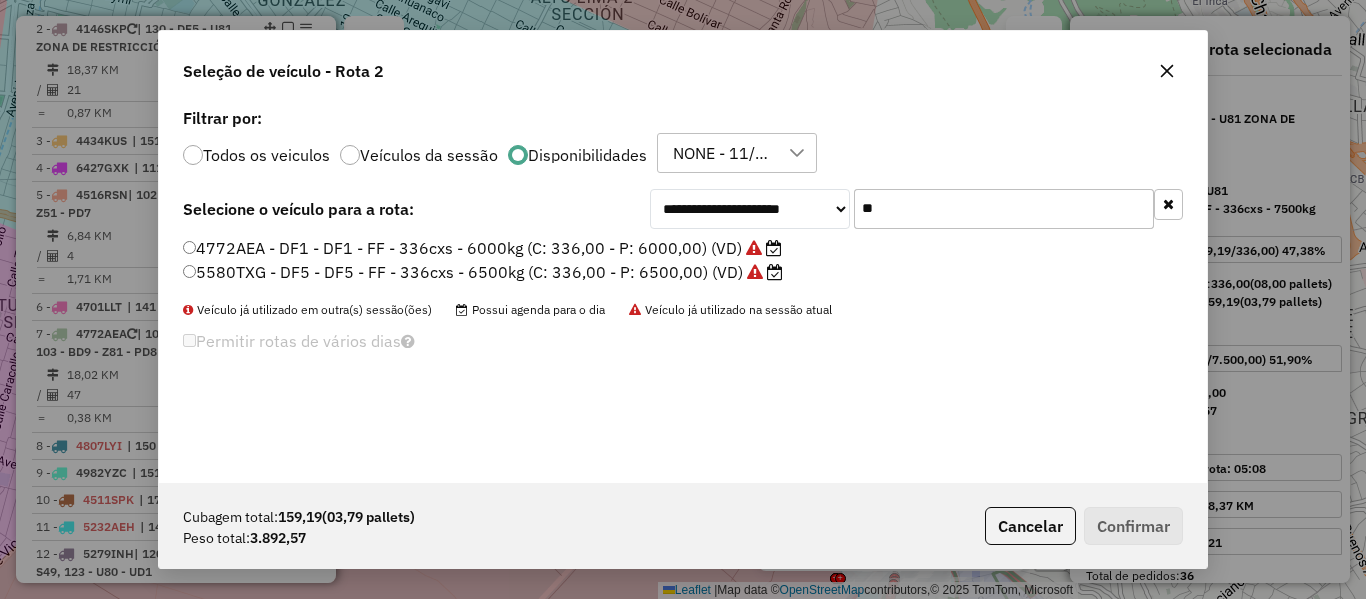 click on "**" 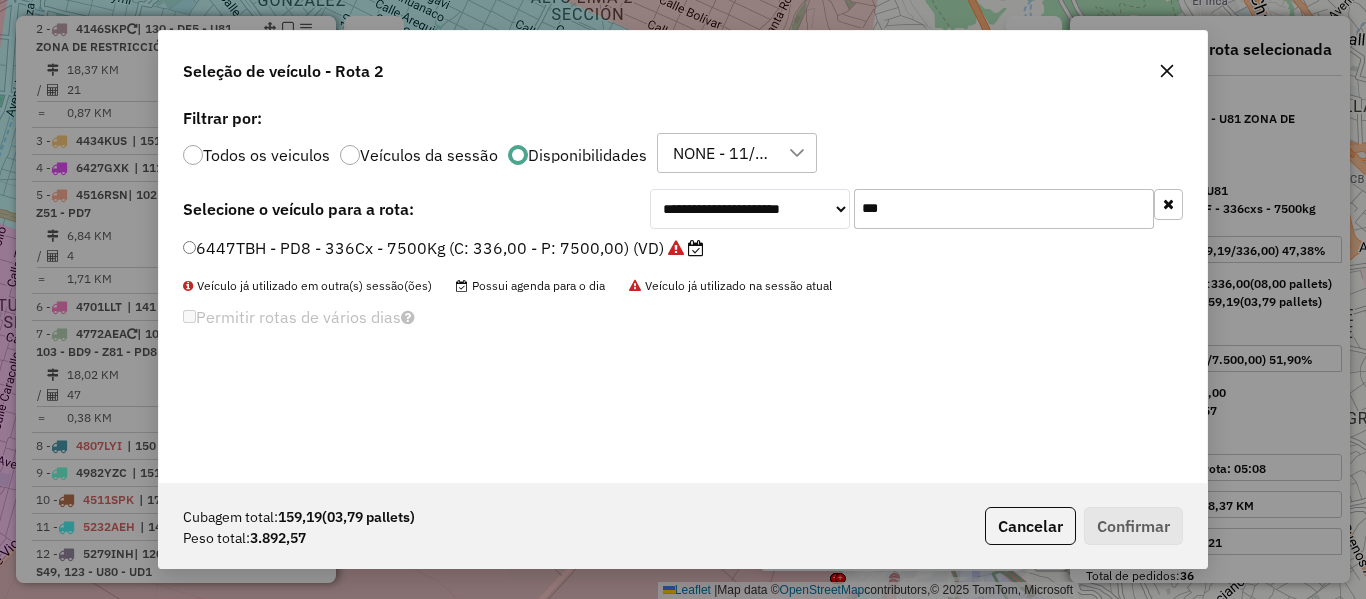 type on "***" 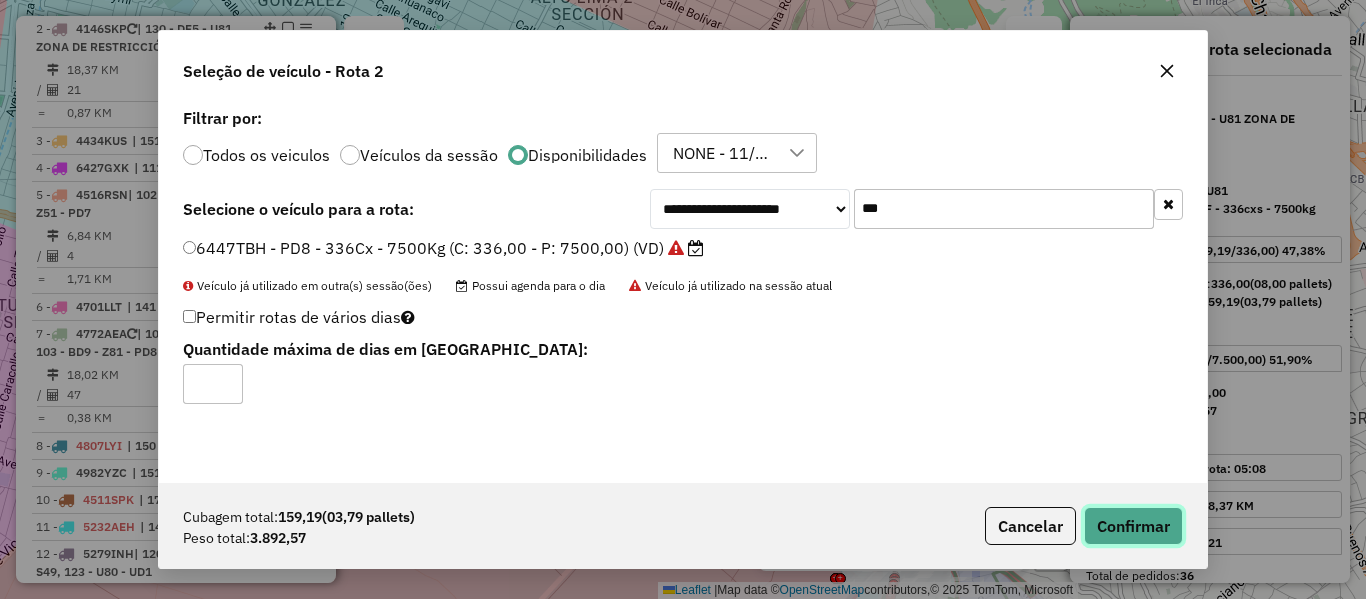 click on "Confirmar" 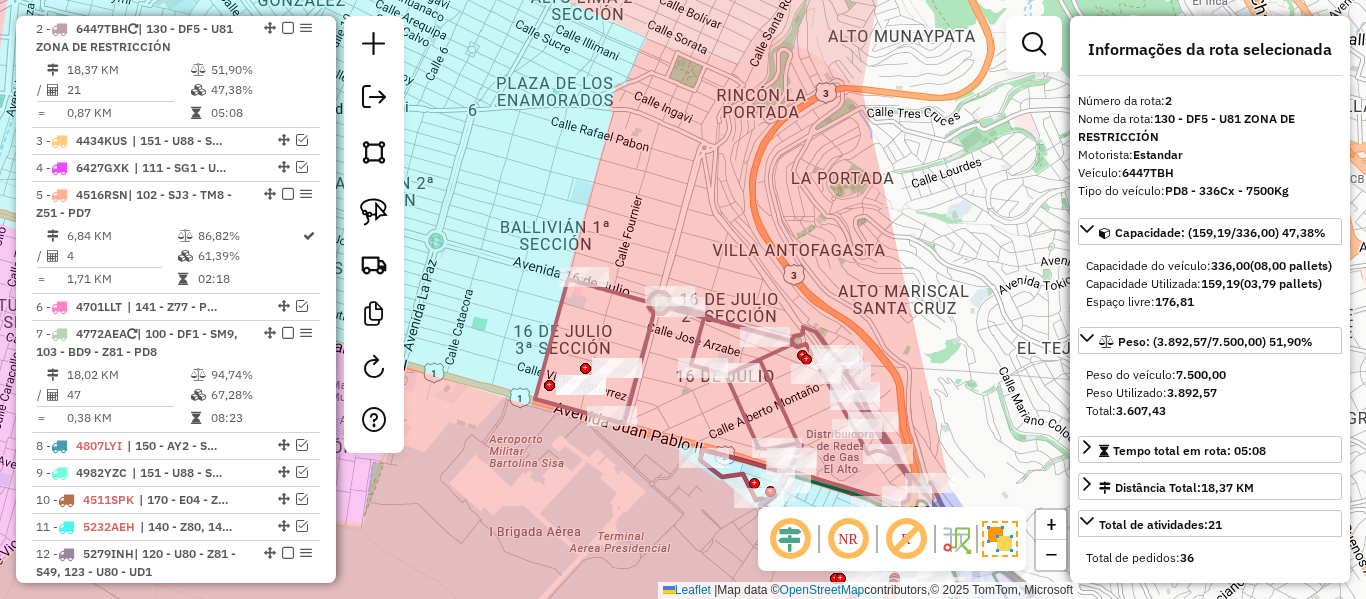 click 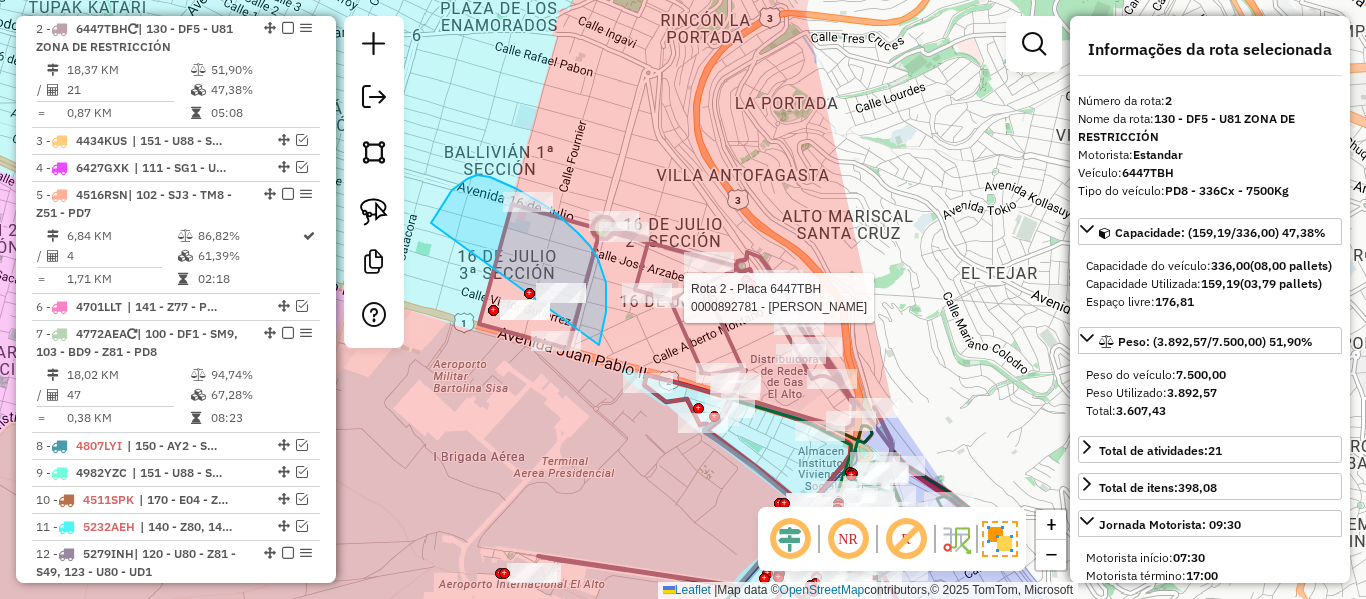 drag, startPoint x: 606, startPoint y: 299, endPoint x: 468, endPoint y: 405, distance: 174.01149 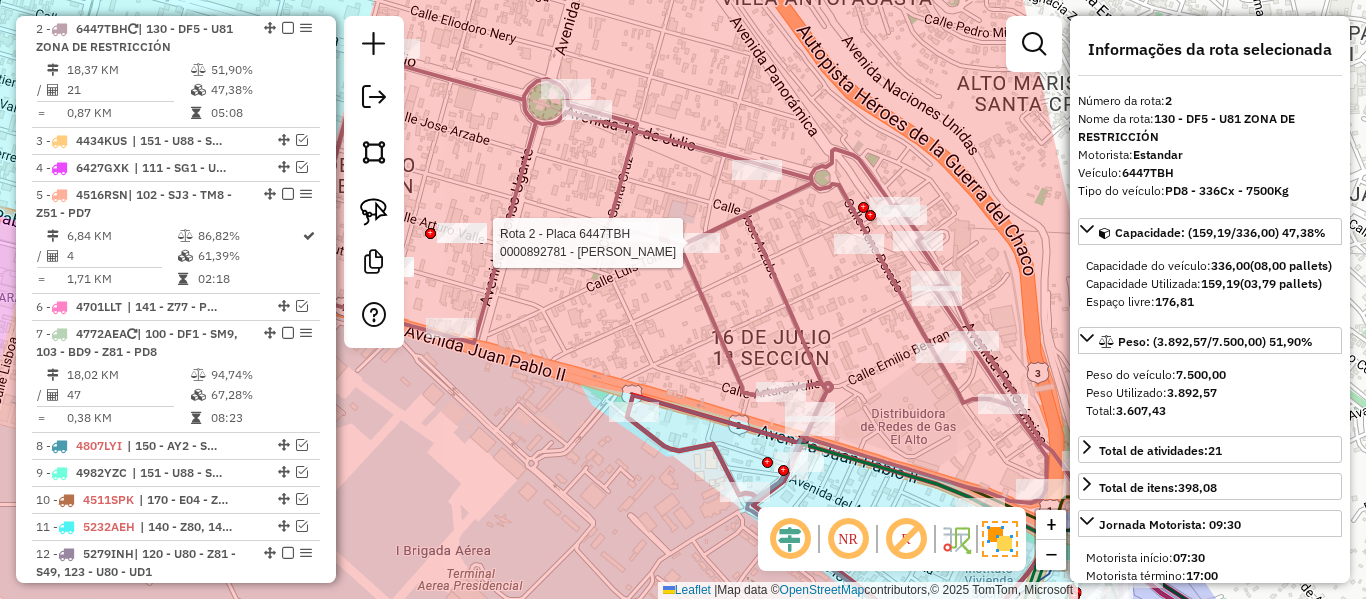 drag, startPoint x: 862, startPoint y: 390, endPoint x: 864, endPoint y: 405, distance: 15.132746 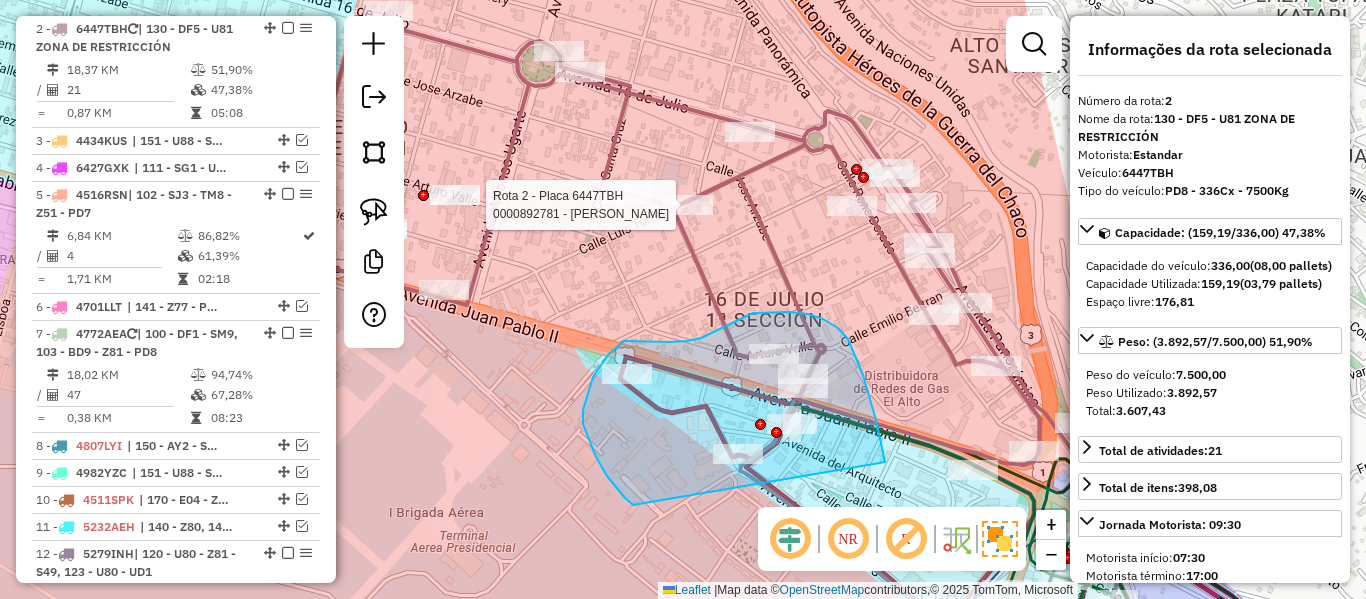 drag, startPoint x: 863, startPoint y: 375, endPoint x: 648, endPoint y: 503, distance: 250.21791 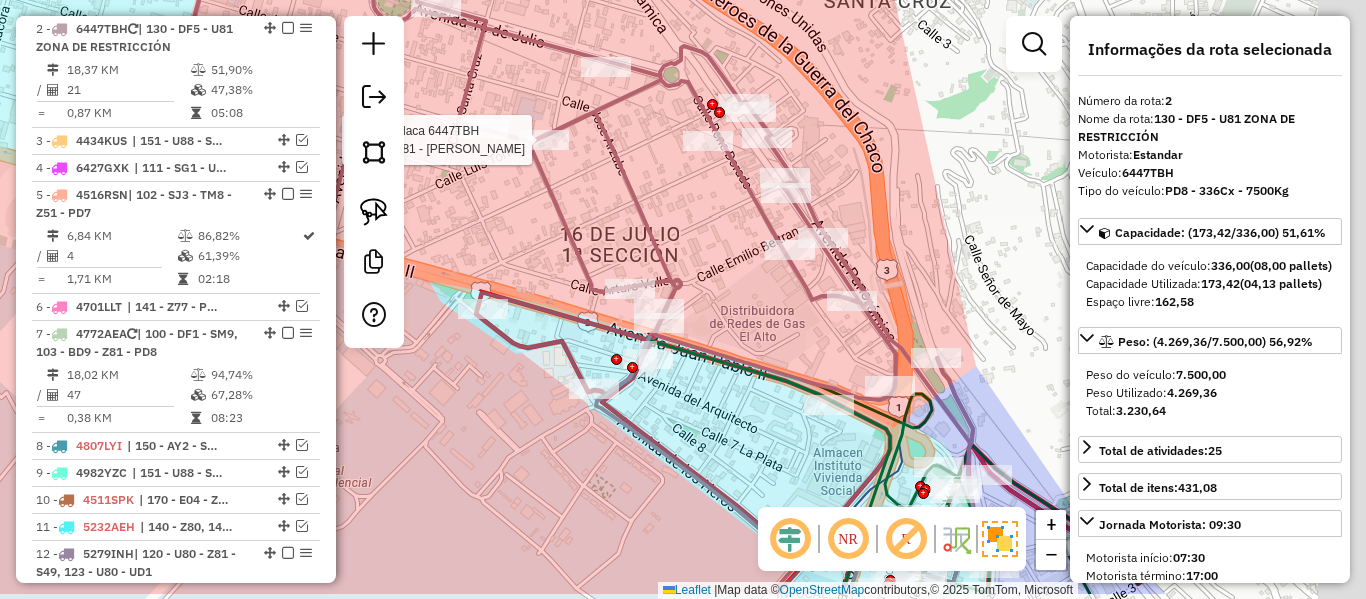 drag, startPoint x: 843, startPoint y: 352, endPoint x: 741, endPoint y: 398, distance: 111.89281 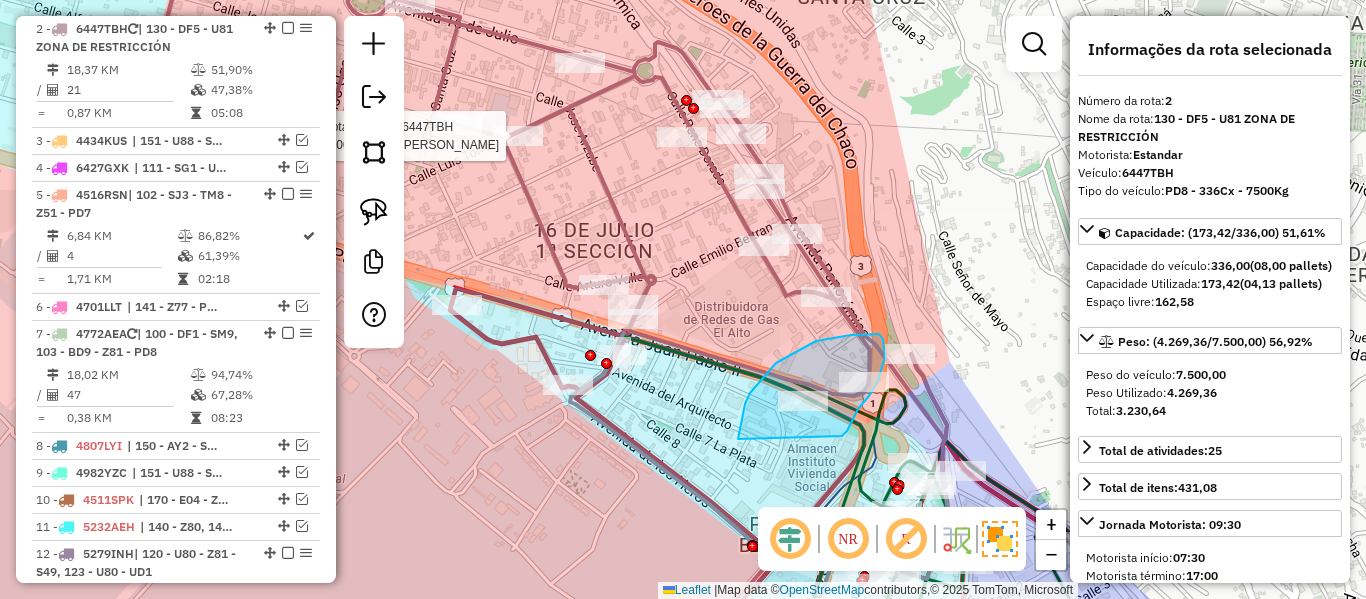 drag, startPoint x: 776, startPoint y: 363, endPoint x: 840, endPoint y: 439, distance: 99.35794 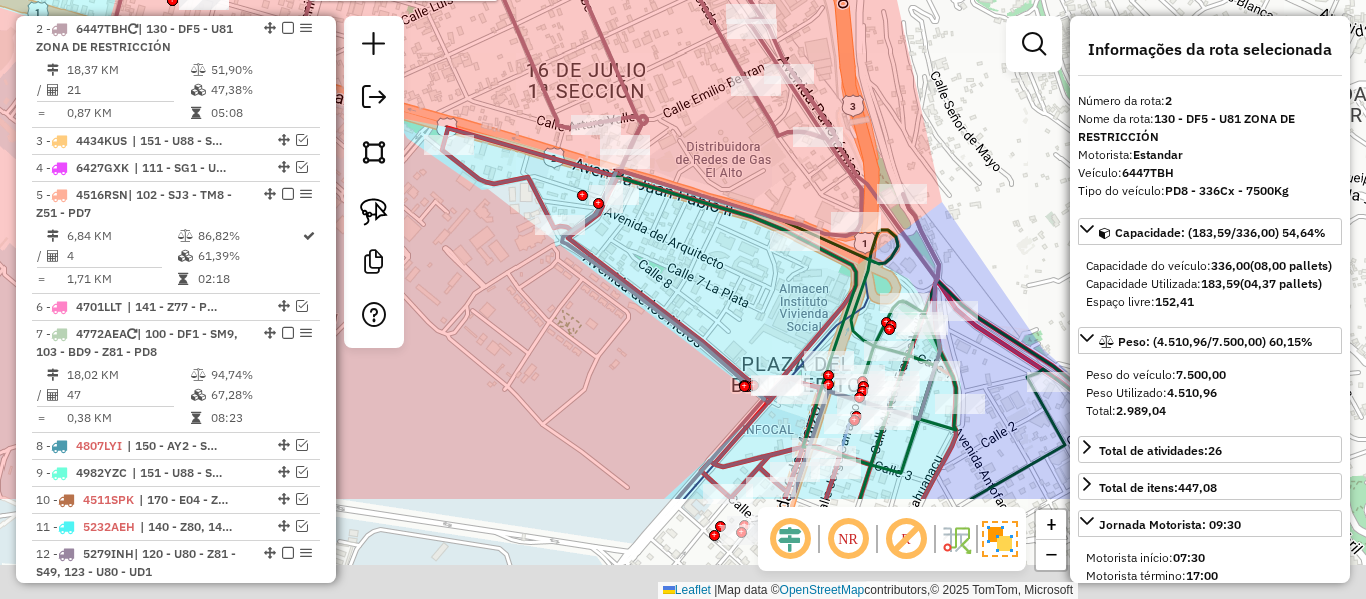 drag, startPoint x: 743, startPoint y: 458, endPoint x: 735, endPoint y: 298, distance: 160.19987 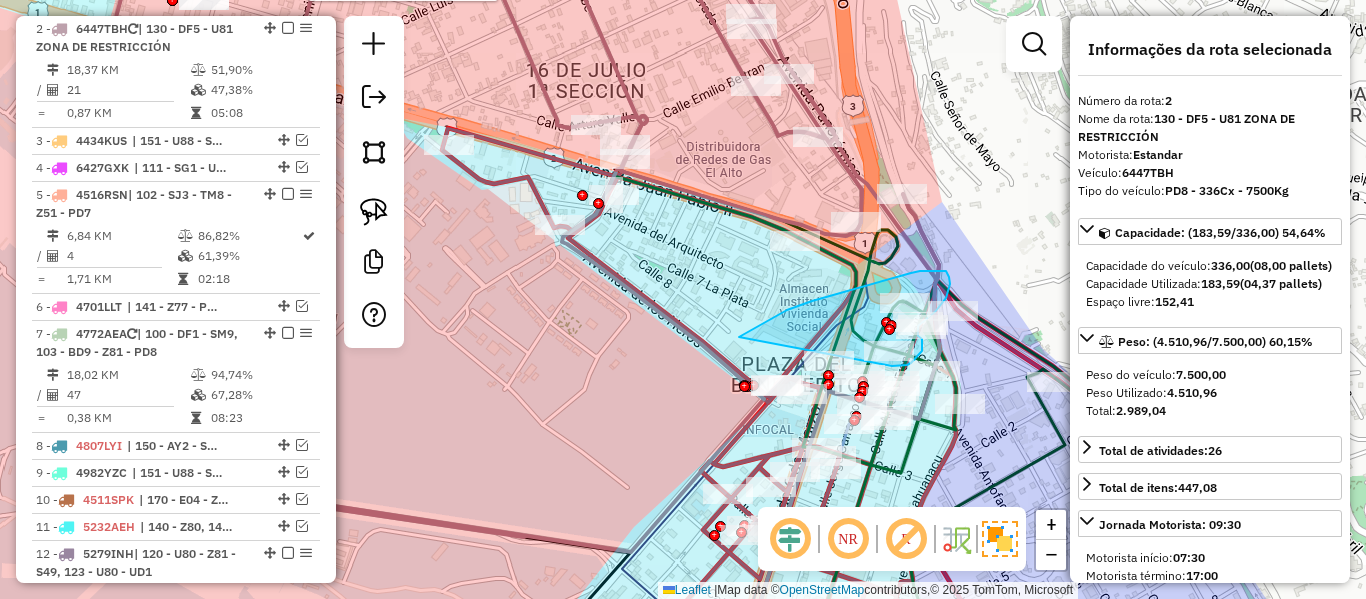 drag, startPoint x: 743, startPoint y: 335, endPoint x: 869, endPoint y: 364, distance: 129.29424 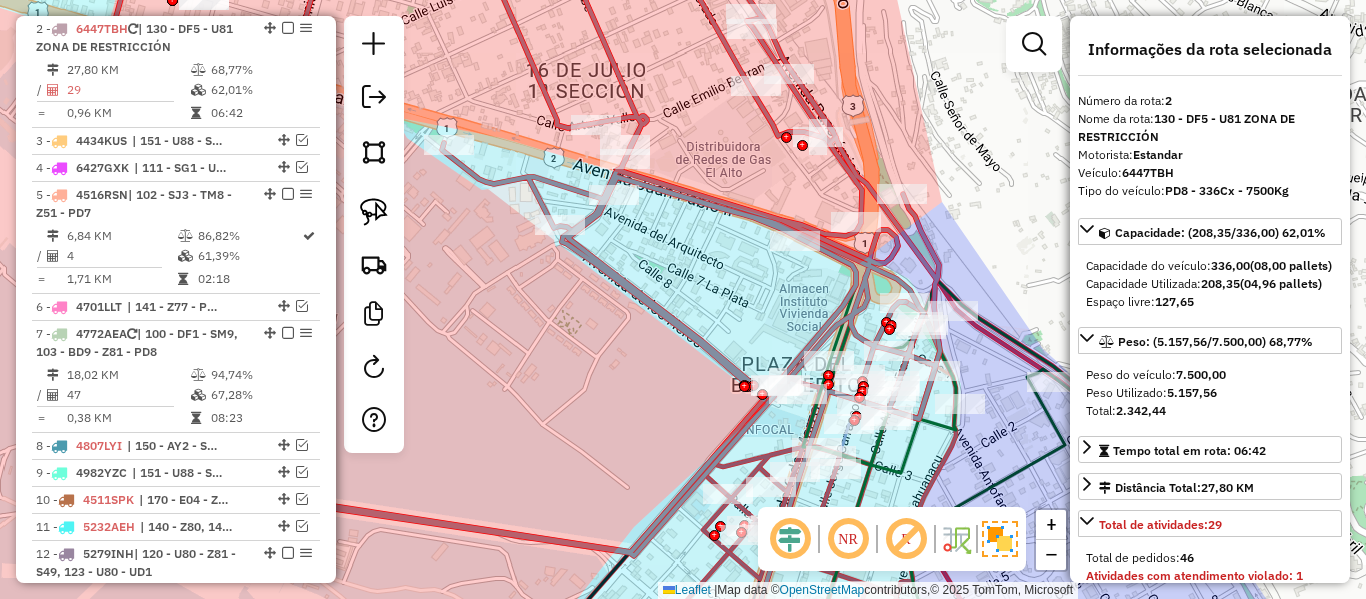 click on "Janela de atendimento Grade de atendimento Capacidade Transportadoras Veículos Cliente Pedidos  Rotas Selecione os dias de semana para filtrar as janelas de atendimento  Seg   Ter   Qua   Qui   Sex   Sáb   Dom  Informe o período da janela de atendimento: De: Até:  Filtrar exatamente a janela do cliente  Considerar janela de atendimento padrão  Selecione os dias de semana para filtrar as grades de atendimento  Seg   Ter   Qua   Qui   Sex   Sáb   Dom   Considerar clientes sem dia de atendimento cadastrado  Clientes fora do dia de atendimento selecionado Filtrar as atividades entre os valores definidos abaixo:  Peso mínimo:   Peso máximo:   Cubagem mínima:   Cubagem máxima:   De:   Até:  Filtrar as atividades entre o tempo de atendimento definido abaixo:  De:   Até:   Considerar capacidade total dos clientes não roteirizados Transportadora: Selecione um ou mais itens Tipo de veículo: Selecione um ou mais itens Veículo: Selecione um ou mais itens Motorista: Selecione um ou mais itens Nome: Rótulo:" 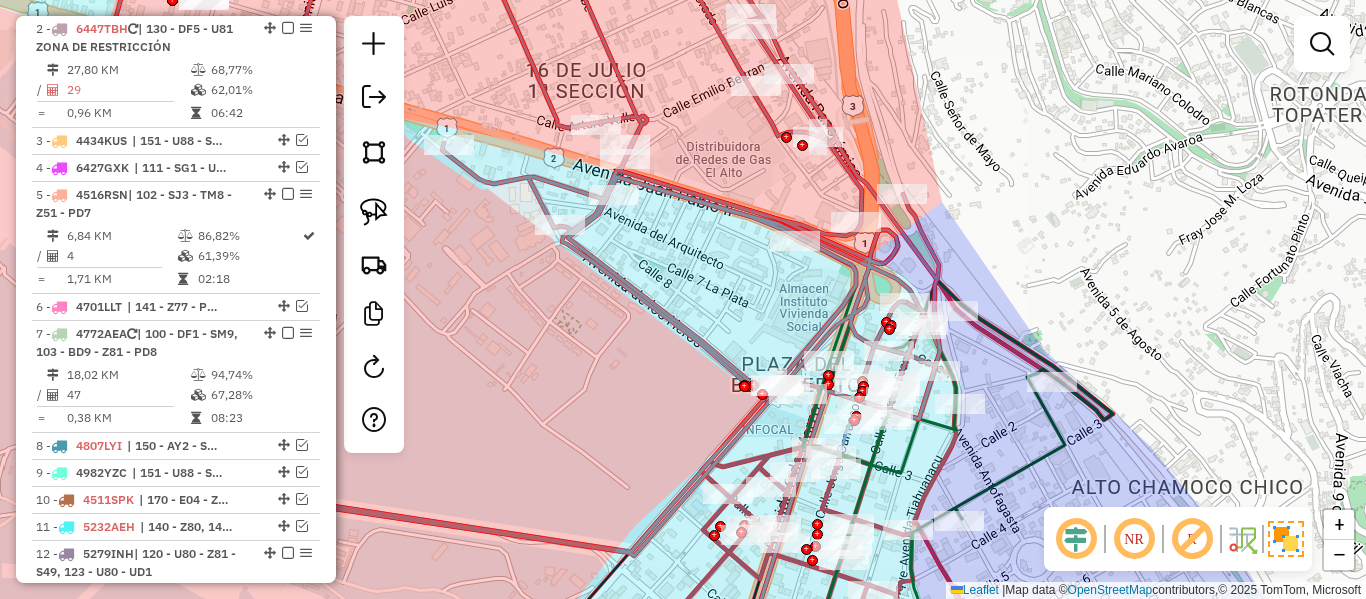 click 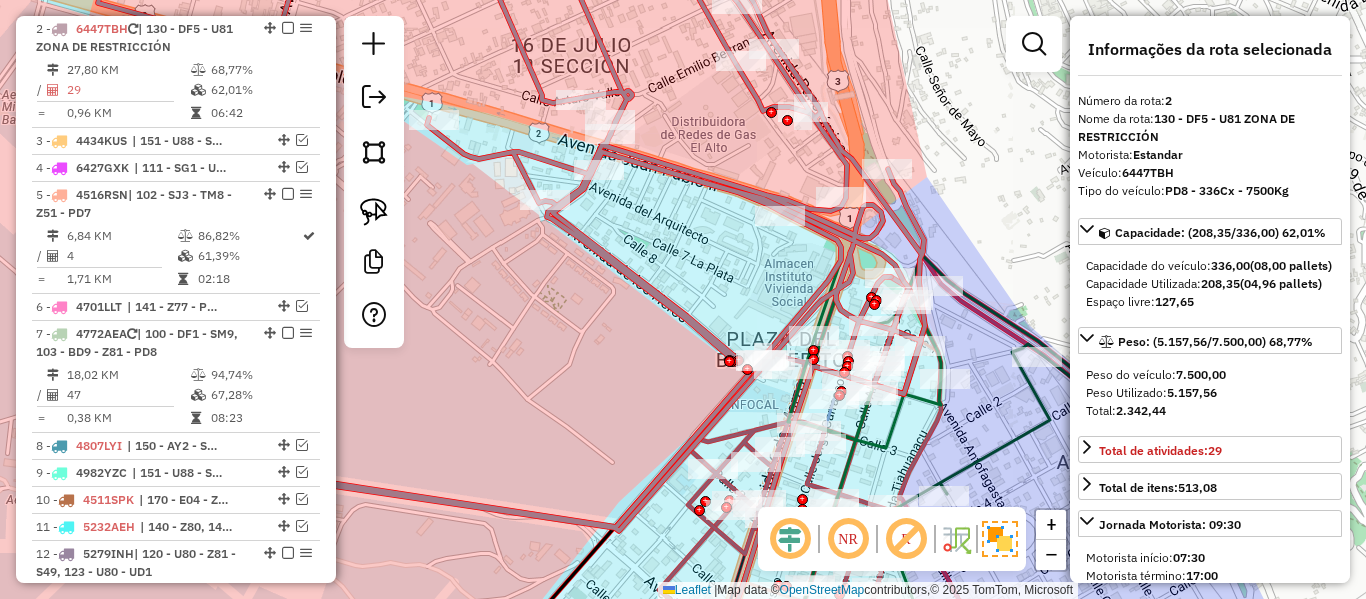 drag, startPoint x: 719, startPoint y: 275, endPoint x: 702, endPoint y: 254, distance: 27.018513 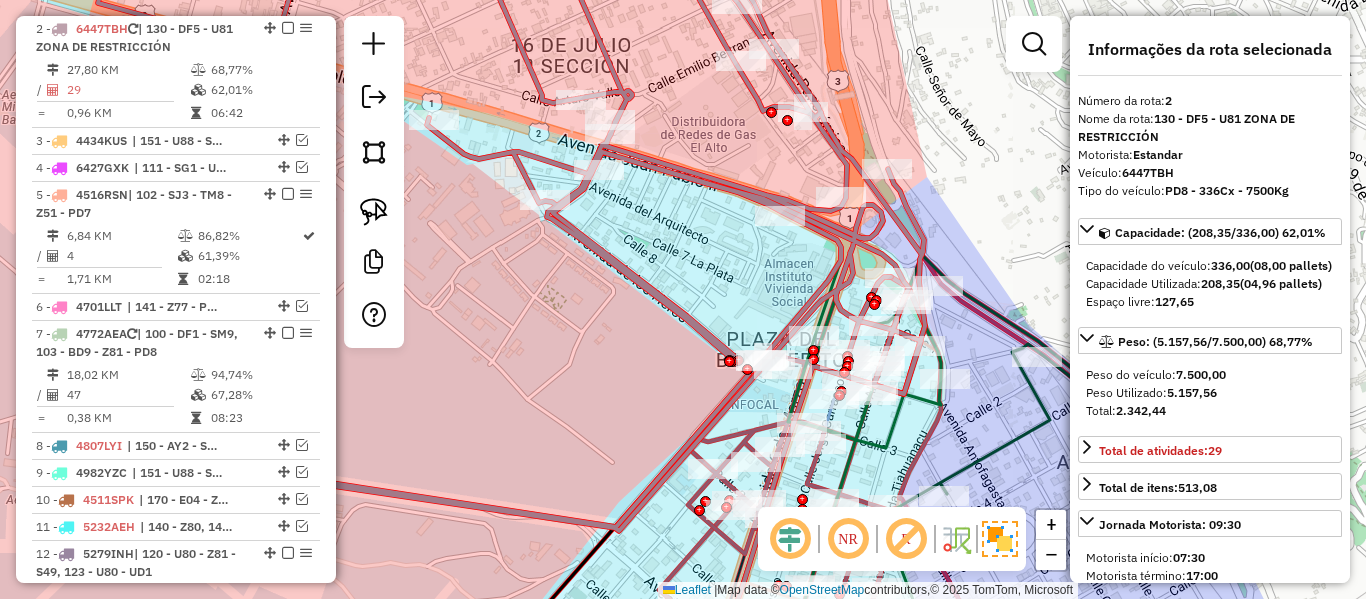 click on "Janela de atendimento Grade de atendimento Capacidade Transportadoras Veículos Cliente Pedidos  Rotas Selecione os dias de semana para filtrar as janelas de atendimento  Seg   Ter   Qua   Qui   Sex   Sáb   Dom  Informe o período da janela de atendimento: De: Até:  Filtrar exatamente a janela do cliente  Considerar janela de atendimento padrão  Selecione os dias de semana para filtrar as grades de atendimento  Seg   Ter   Qua   Qui   Sex   Sáb   Dom   Considerar clientes sem dia de atendimento cadastrado  Clientes fora do dia de atendimento selecionado Filtrar as atividades entre os valores definidos abaixo:  Peso mínimo:   Peso máximo:   Cubagem mínima:   Cubagem máxima:   De:   Até:  Filtrar as atividades entre o tempo de atendimento definido abaixo:  De:   Até:   Considerar capacidade total dos clientes não roteirizados Transportadora: Selecione um ou mais itens Tipo de veículo: Selecione um ou mais itens Veículo: Selecione um ou mais itens Motorista: Selecione um ou mais itens Nome: Rótulo:" 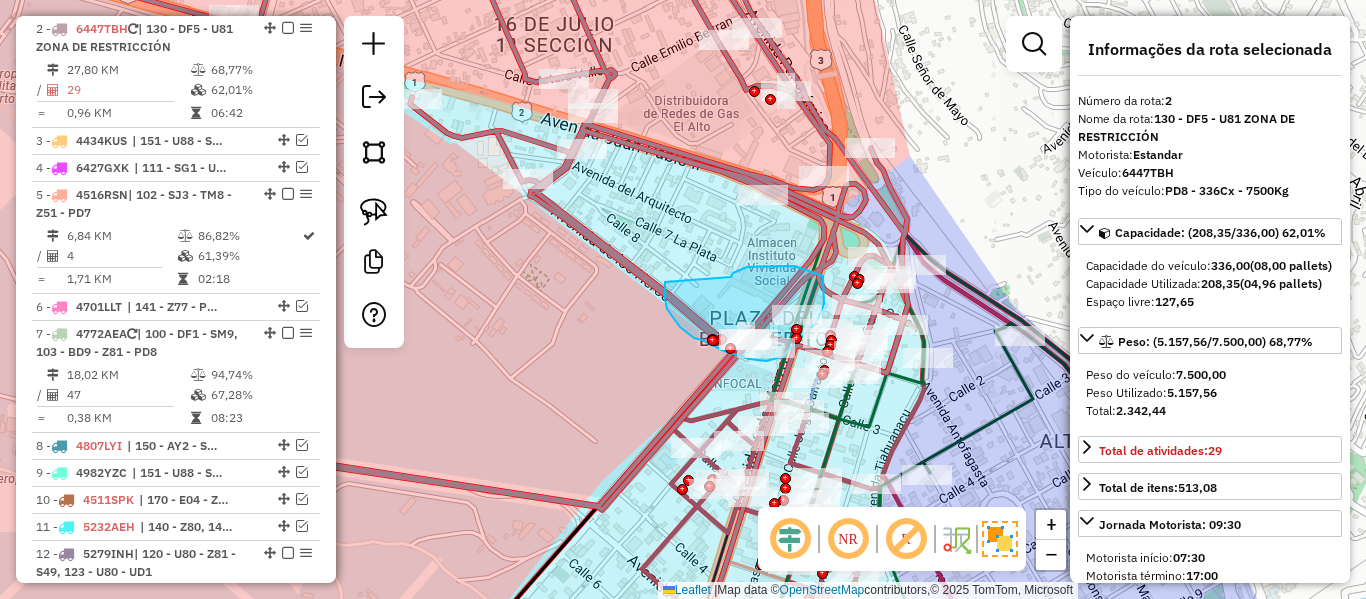 drag, startPoint x: 731, startPoint y: 277, endPoint x: 714, endPoint y: 296, distance: 25.495098 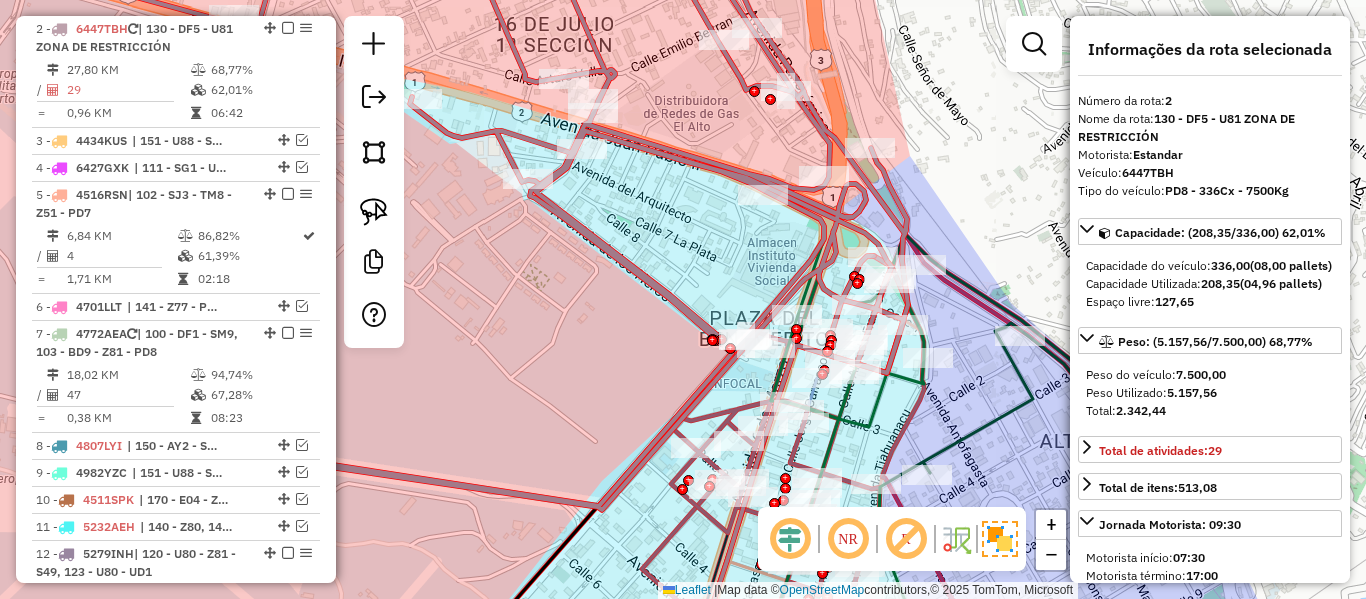 drag, startPoint x: 744, startPoint y: 313, endPoint x: 961, endPoint y: 500, distance: 286.45767 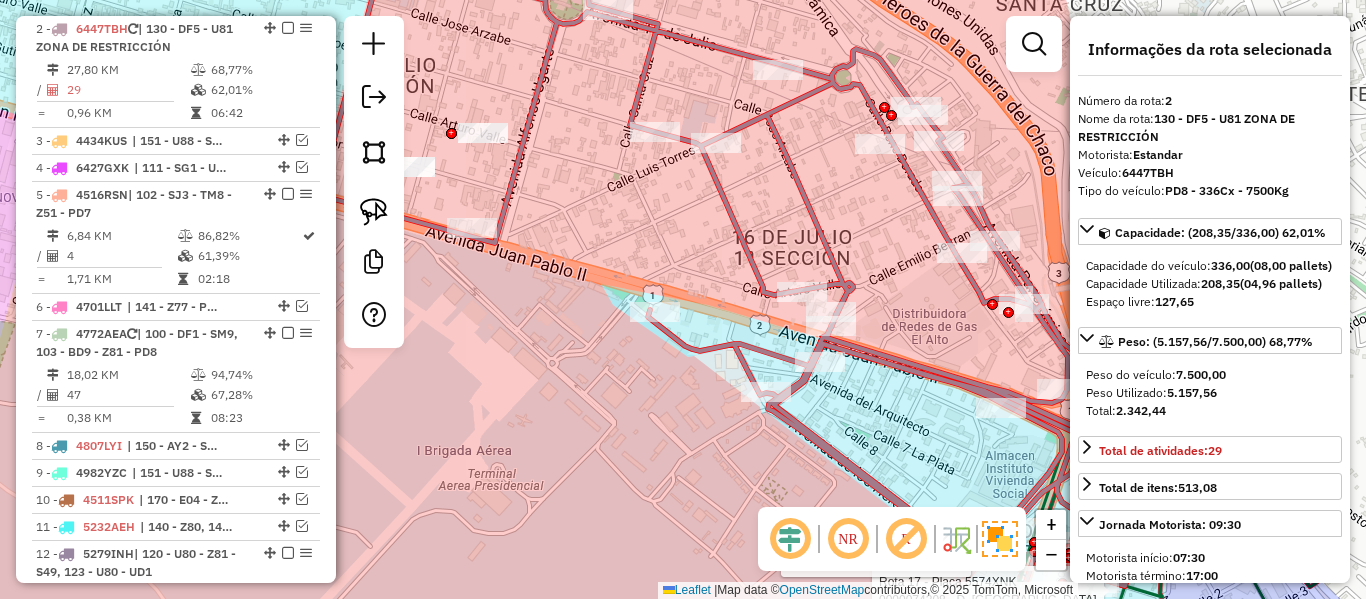 drag, startPoint x: 701, startPoint y: 292, endPoint x: 775, endPoint y: 312, distance: 76.655075 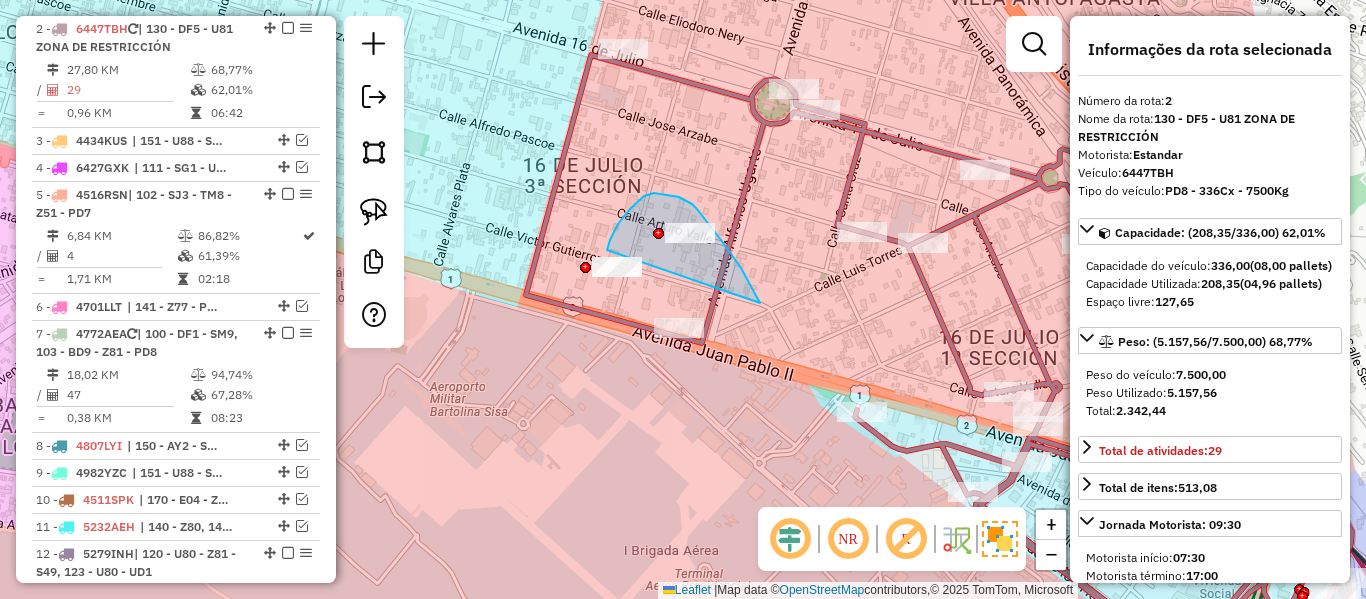drag, startPoint x: 721, startPoint y: 240, endPoint x: 607, endPoint y: 250, distance: 114.43776 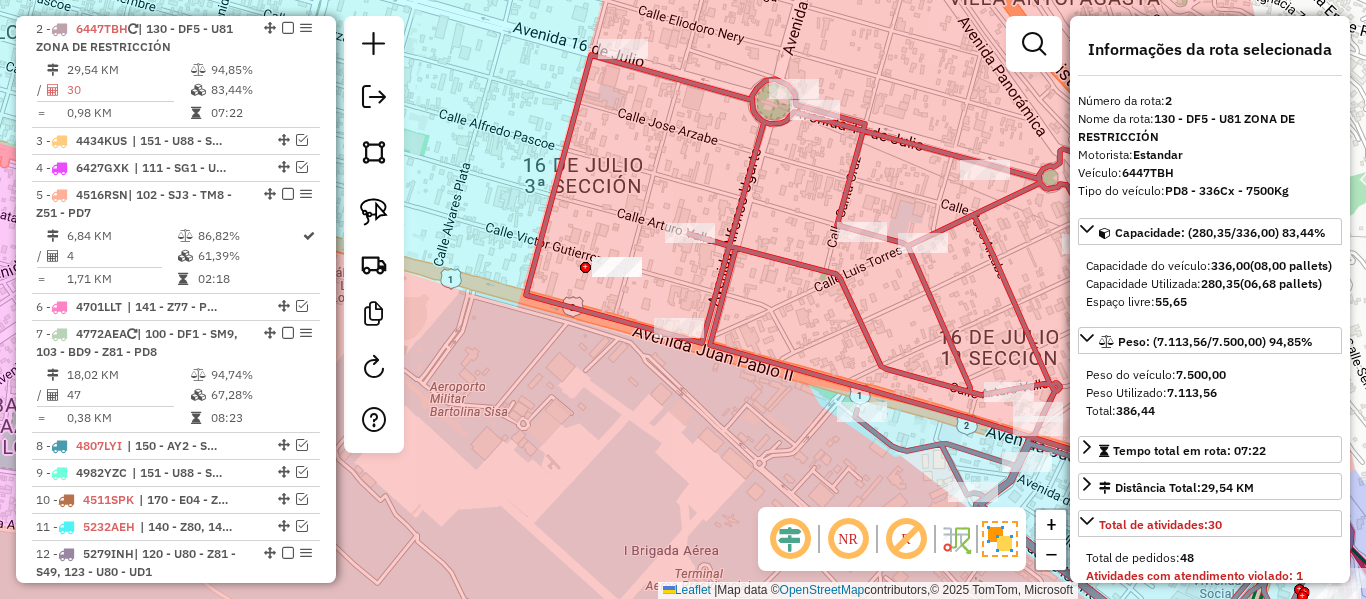 click 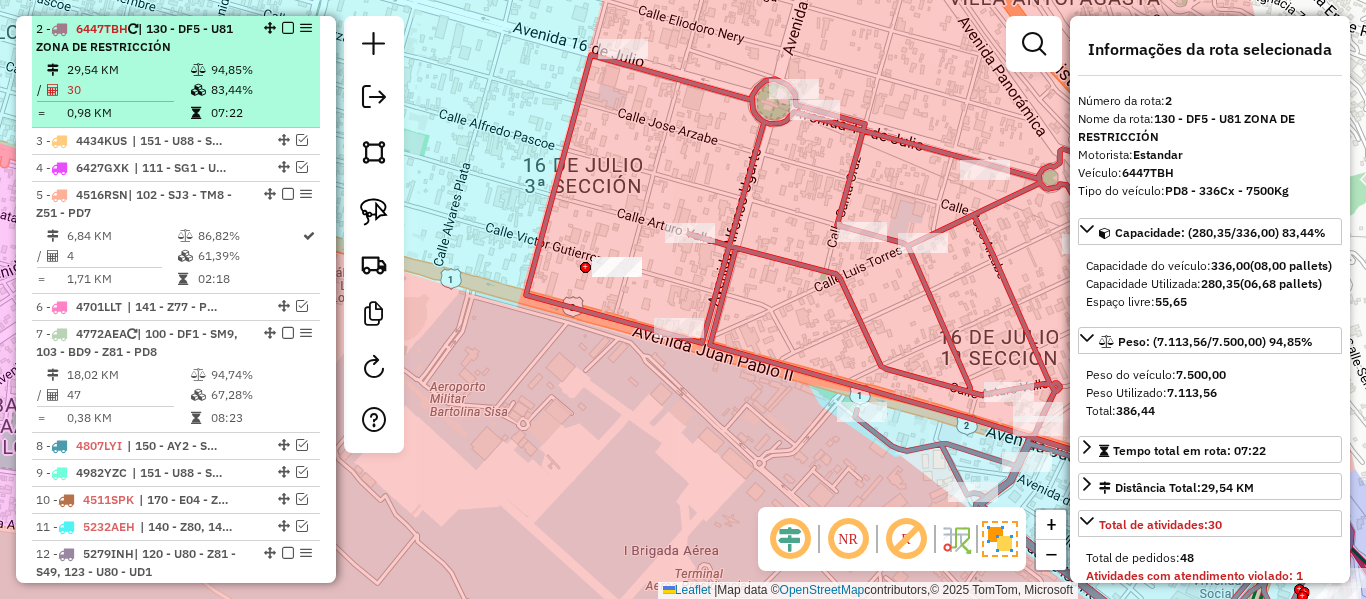click at bounding box center [288, 28] 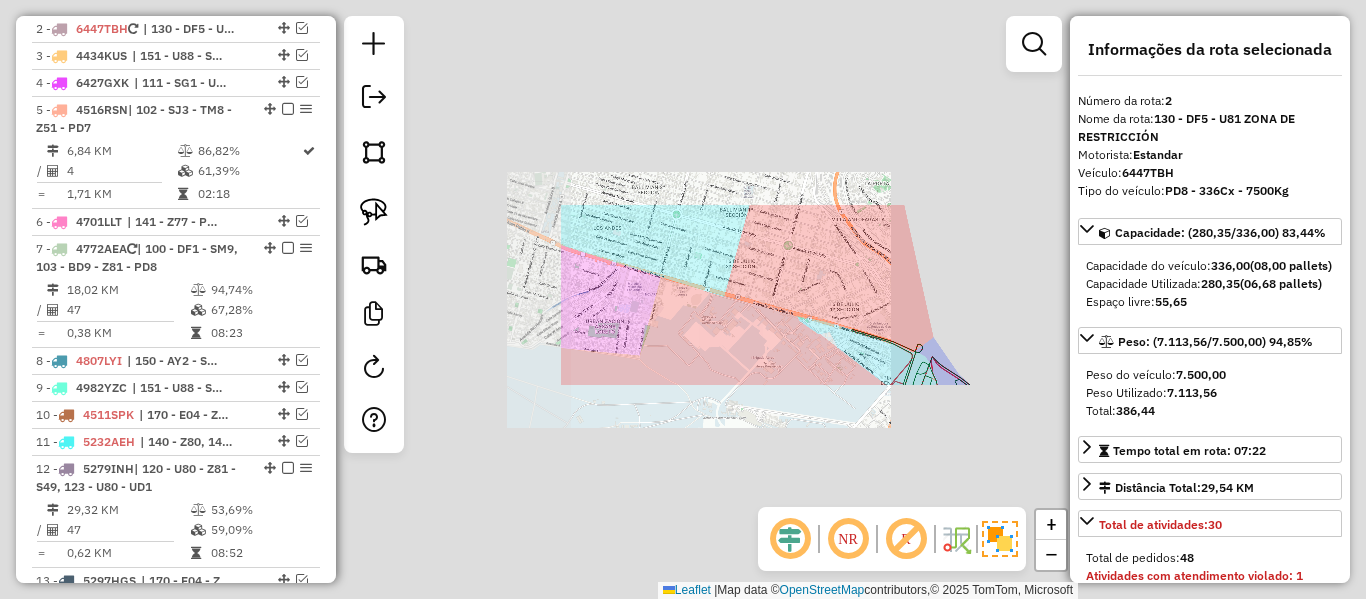 click on "Janela de atendimento Grade de atendimento Capacidade Transportadoras Veículos Cliente Pedidos  Rotas Selecione os dias de semana para filtrar as janelas de atendimento  Seg   Ter   Qua   Qui   Sex   Sáb   Dom  Informe o período da janela de atendimento: De: Até:  Filtrar exatamente a janela do cliente  Considerar janela de atendimento padrão  Selecione os dias de semana para filtrar as grades de atendimento  Seg   Ter   Qua   Qui   Sex   Sáb   Dom   Considerar clientes sem dia de atendimento cadastrado  Clientes fora do dia de atendimento selecionado Filtrar as atividades entre os valores definidos abaixo:  Peso mínimo:   Peso máximo:   Cubagem mínima:   Cubagem máxima:   De:   Até:  Filtrar as atividades entre o tempo de atendimento definido abaixo:  De:   Até:   Considerar capacidade total dos clientes não roteirizados Transportadora: Selecione um ou mais itens Tipo de veículo: Selecione um ou mais itens Veículo: Selecione um ou mais itens Motorista: Selecione um ou mais itens Nome: Rótulo:" 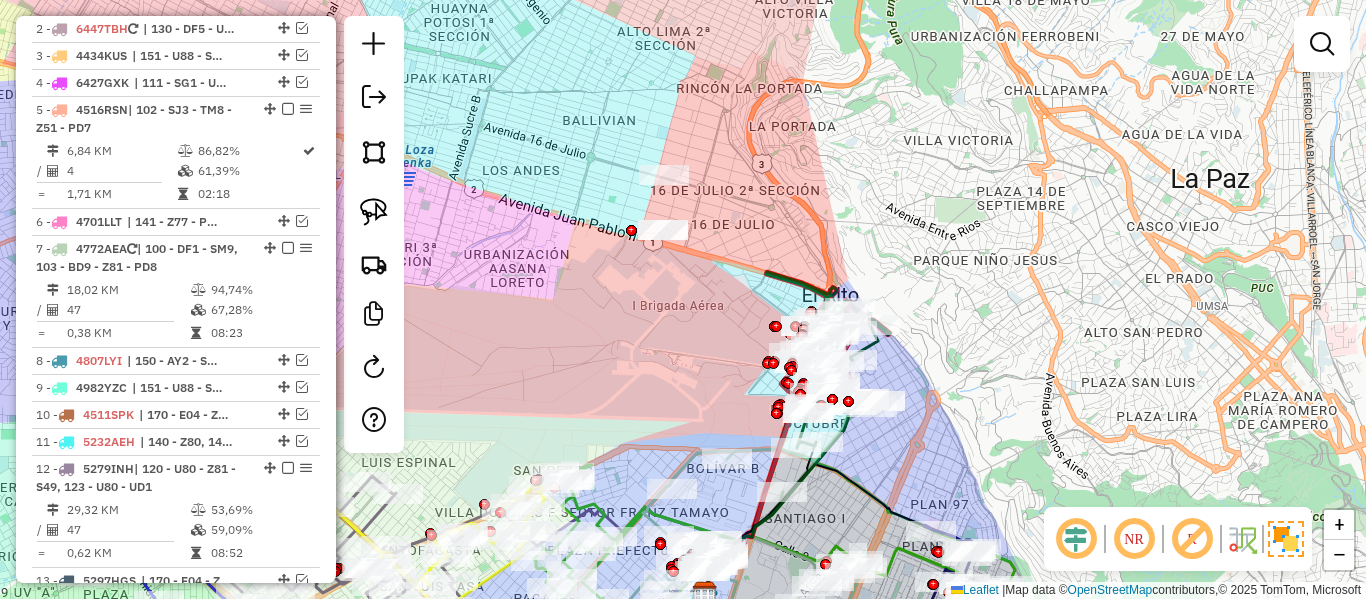 drag, startPoint x: 793, startPoint y: 292, endPoint x: 673, endPoint y: 231, distance: 134.61426 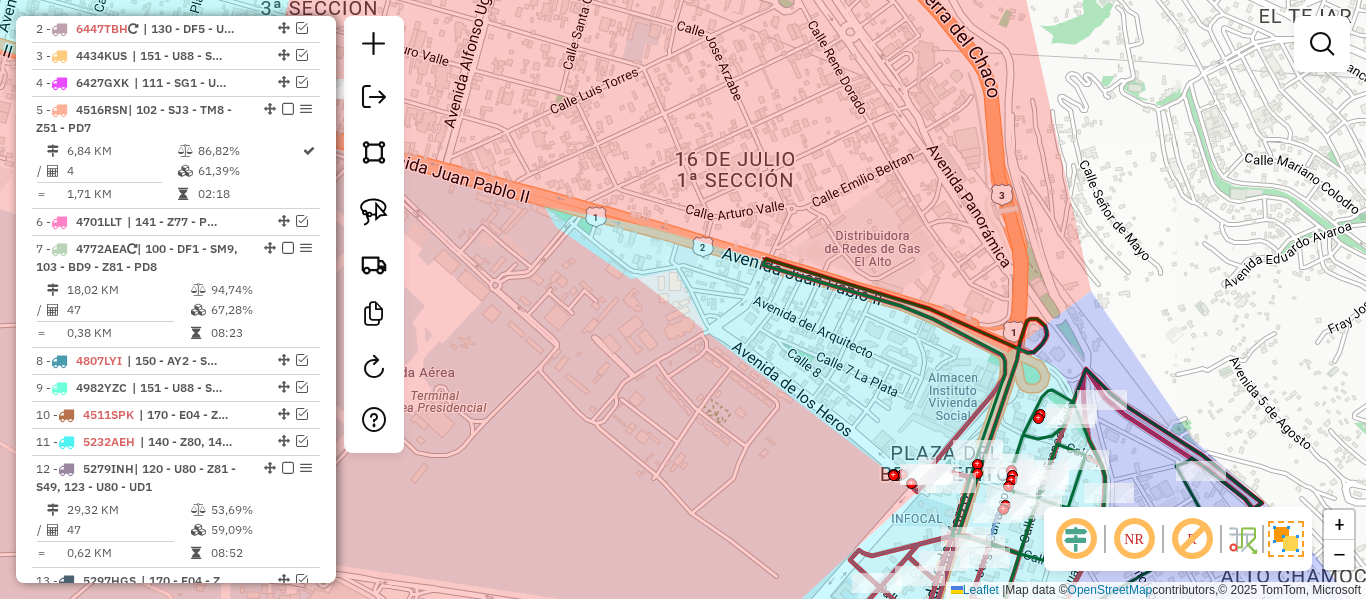 drag, startPoint x: 814, startPoint y: 352, endPoint x: 596, endPoint y: 190, distance: 271.60266 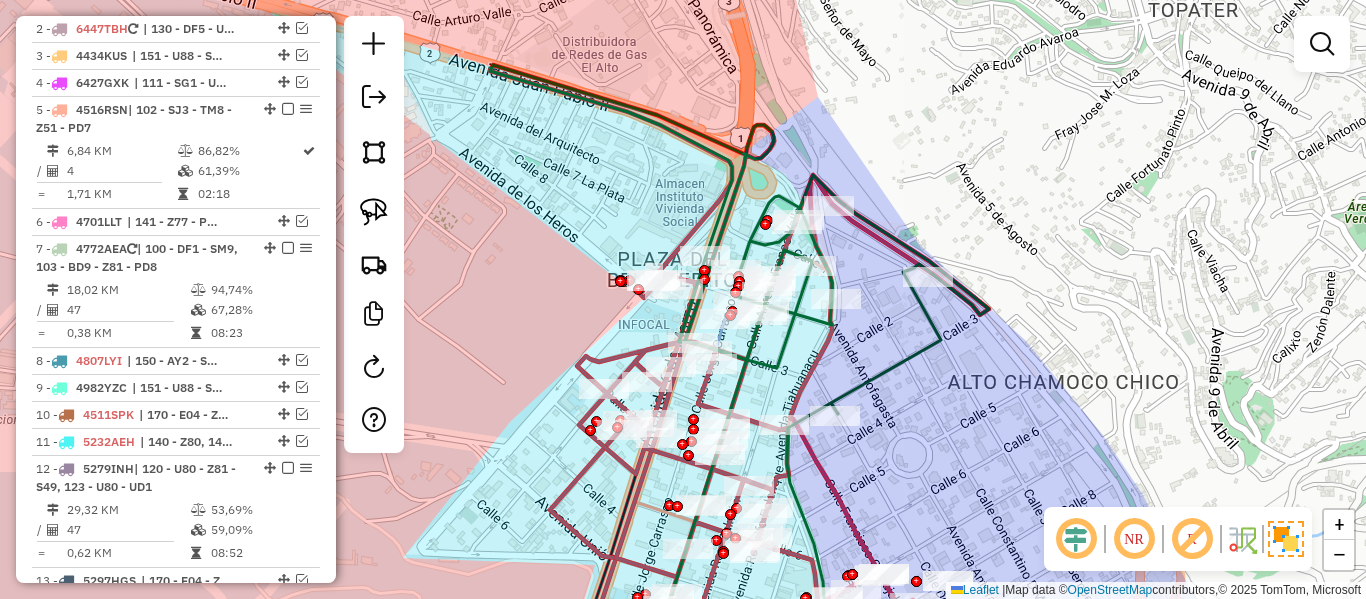 click 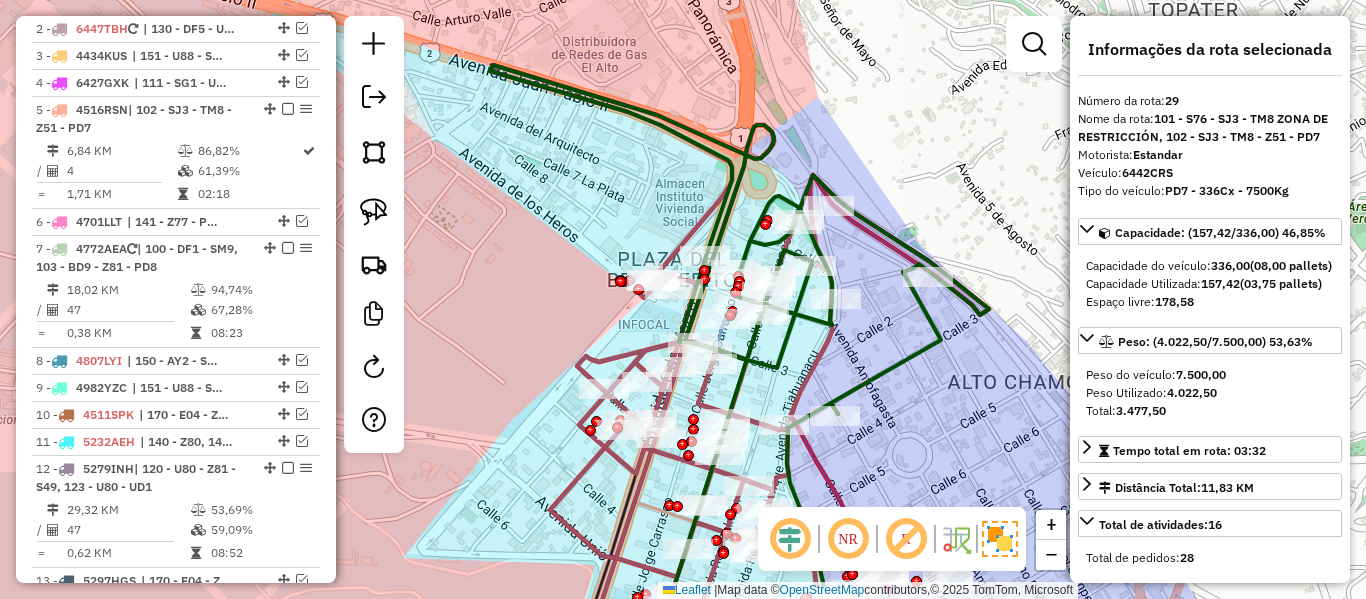scroll, scrollTop: 2660, scrollLeft: 0, axis: vertical 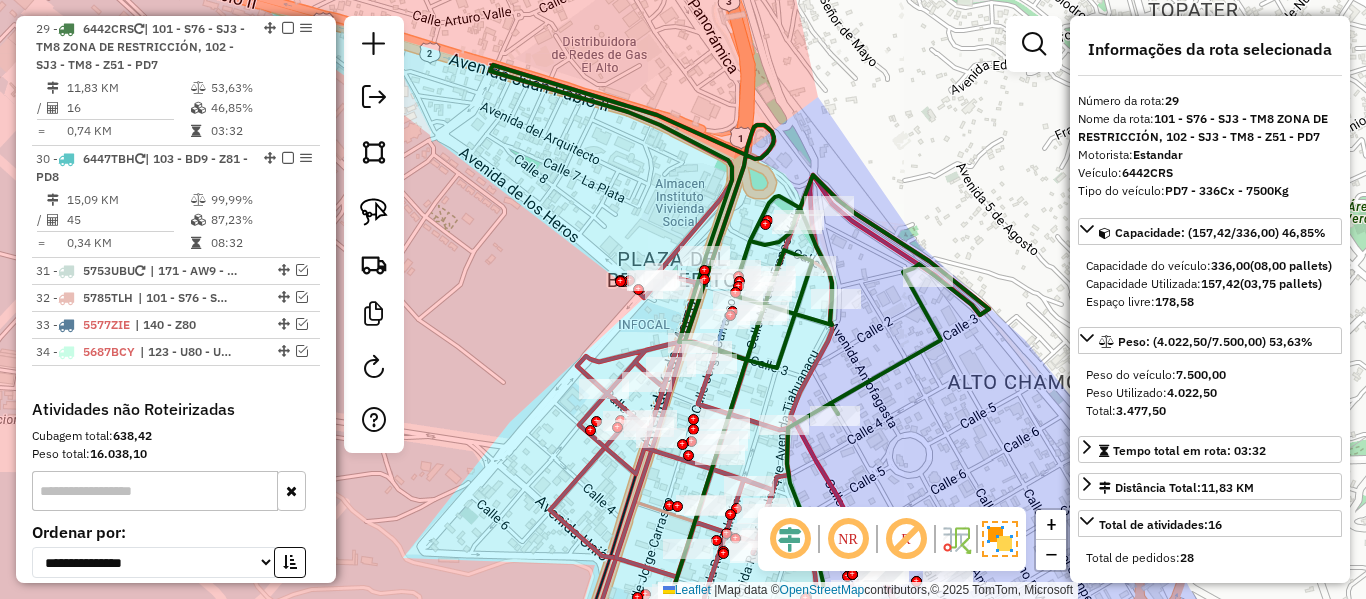 click 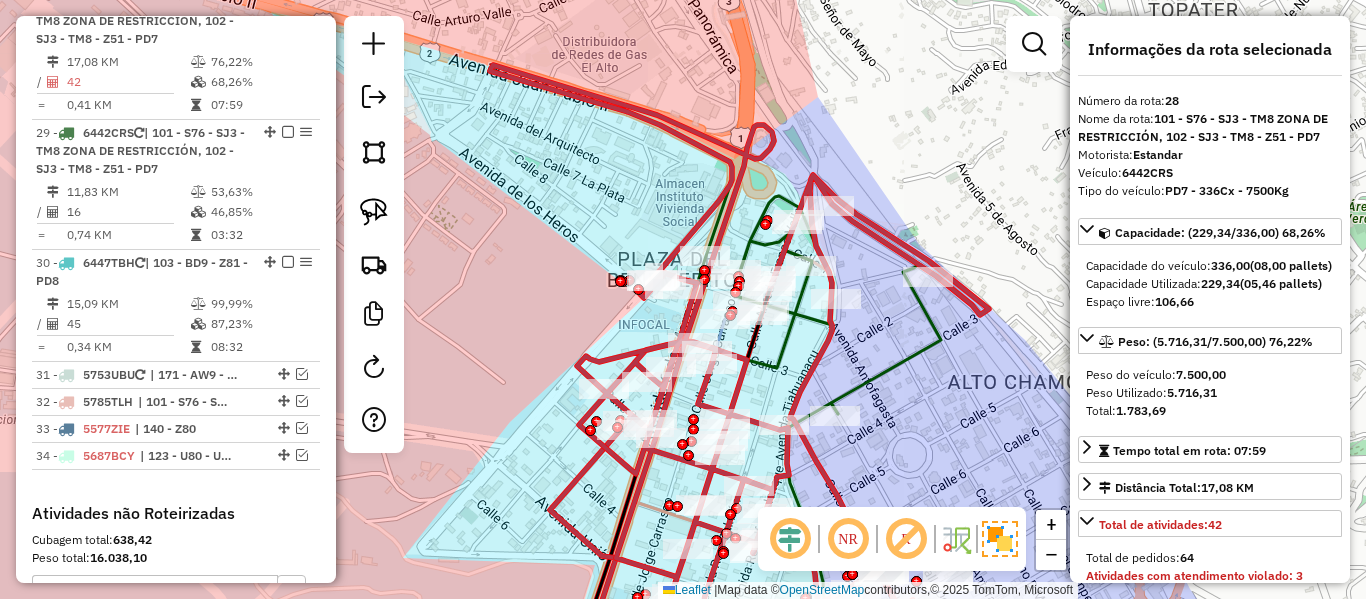 scroll, scrollTop: 2530, scrollLeft: 0, axis: vertical 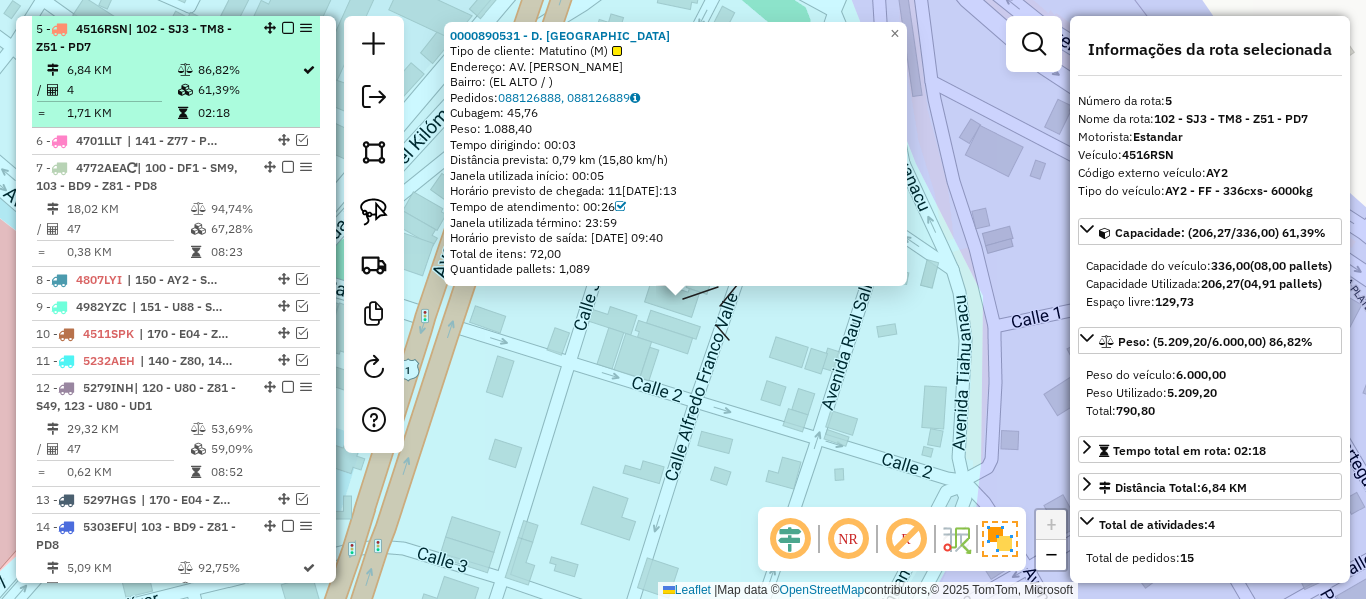 click at bounding box center [185, 70] 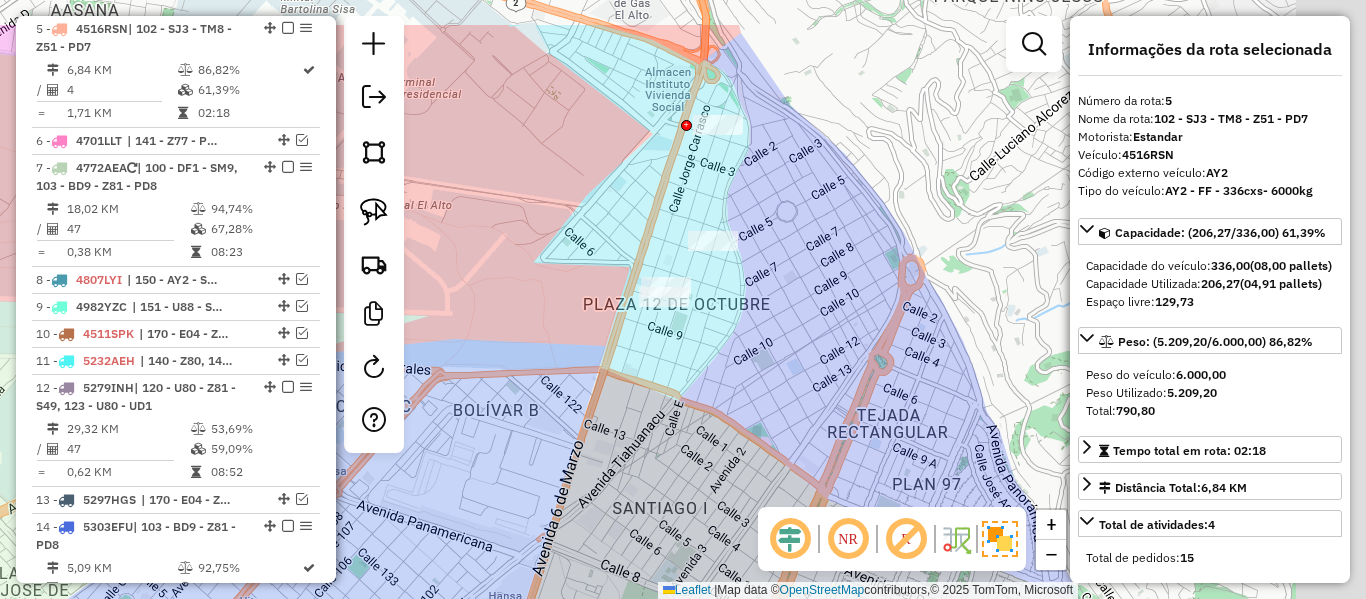 drag, startPoint x: 548, startPoint y: 374, endPoint x: 543, endPoint y: 363, distance: 12.083046 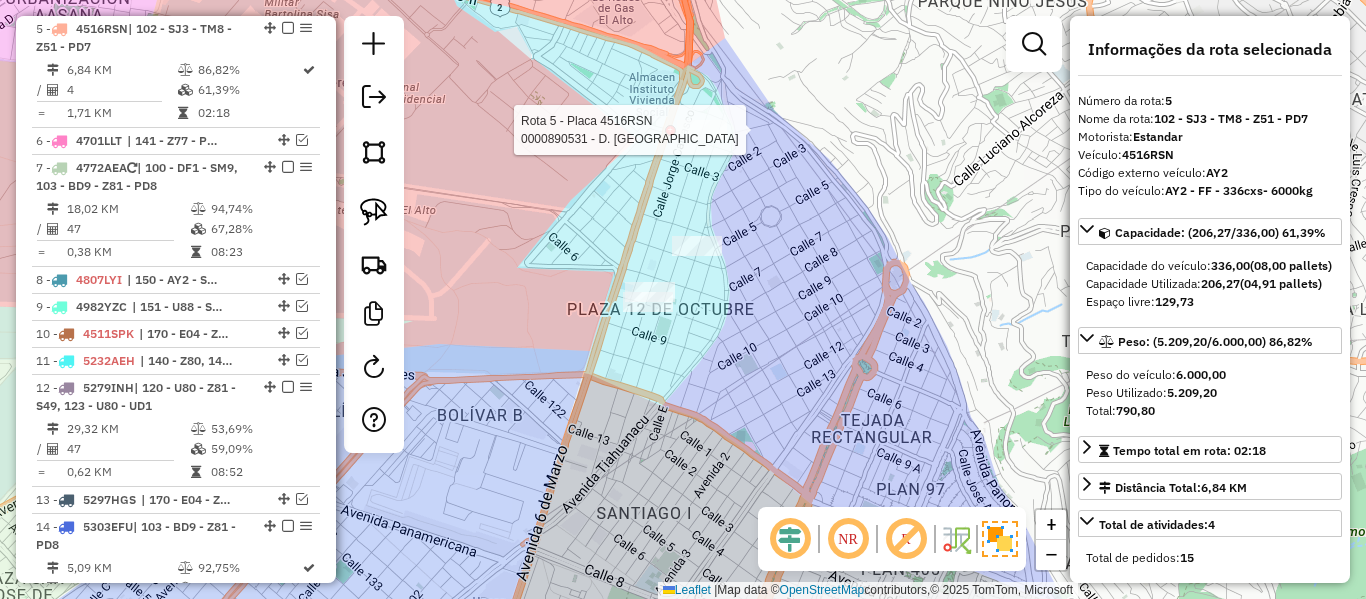 click 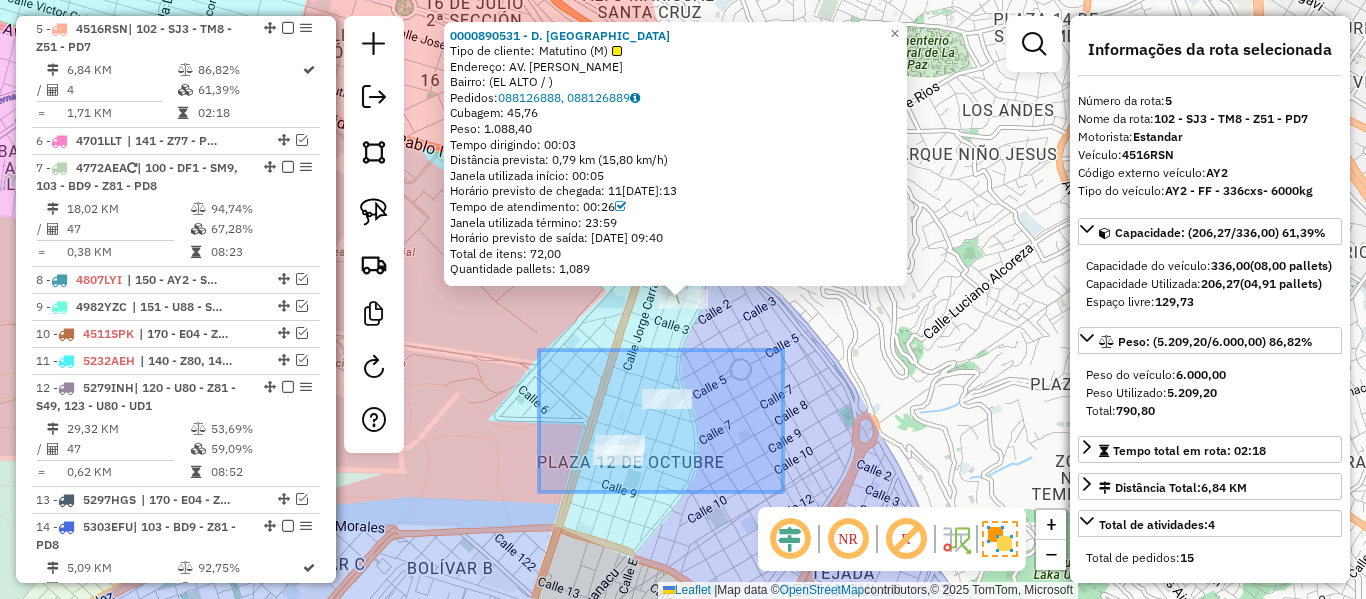 drag, startPoint x: 540, startPoint y: 350, endPoint x: 859, endPoint y: 561, distance: 382.4683 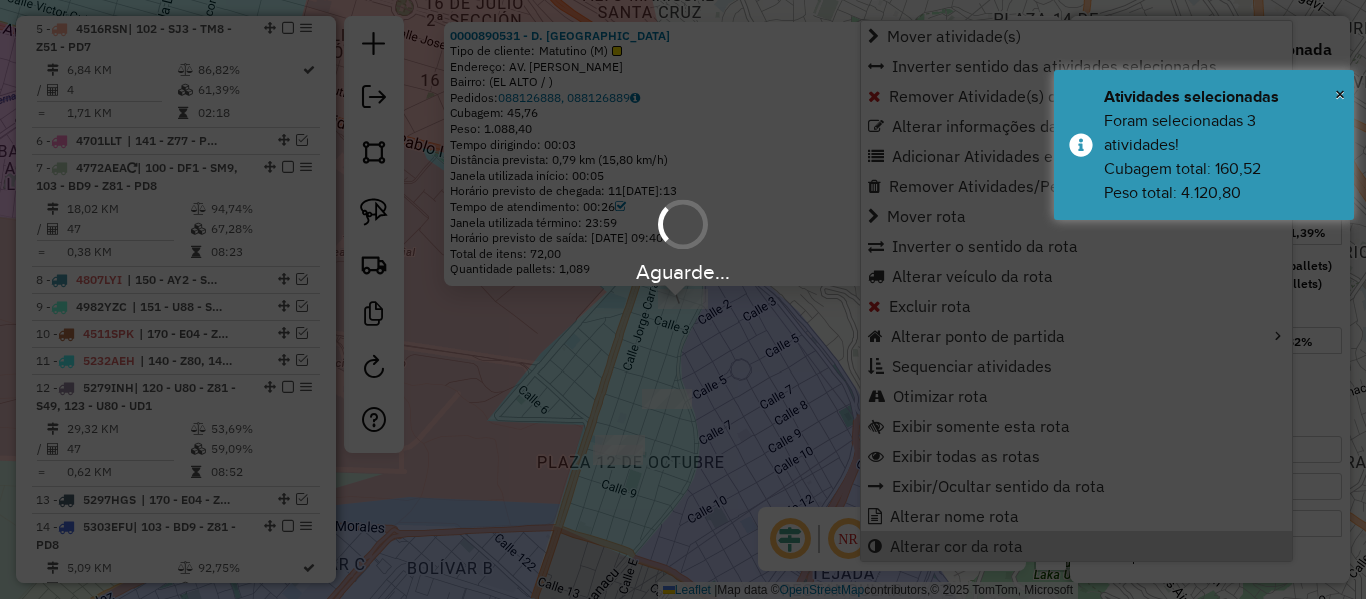 click on "Aguarde..." at bounding box center (683, 299) 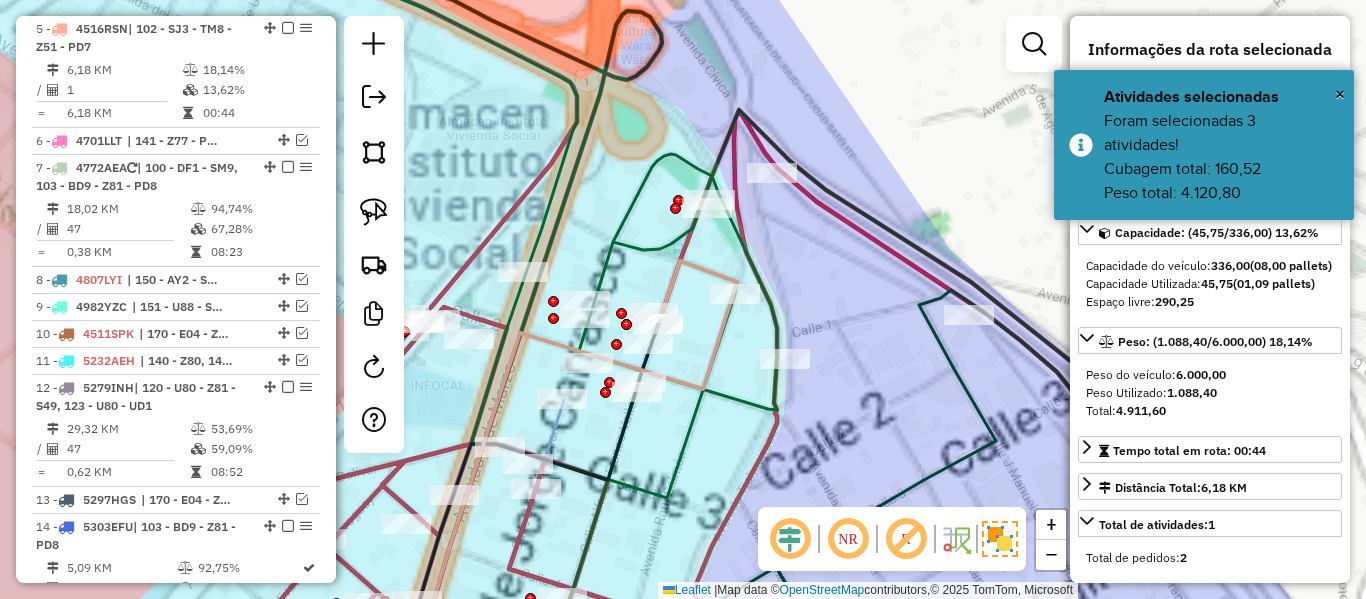 click on "Janela de atendimento Grade de atendimento Capacidade Transportadoras Veículos Cliente Pedidos  Rotas Selecione os dias de semana para filtrar as janelas de atendimento  Seg   Ter   Qua   Qui   Sex   Sáb   Dom  Informe o período da janela de atendimento: De: Até:  Filtrar exatamente a janela do cliente  Considerar janela de atendimento padrão  Selecione os dias de semana para filtrar as grades de atendimento  Seg   Ter   Qua   Qui   Sex   Sáb   Dom   Considerar clientes sem dia de atendimento cadastrado  Clientes fora do dia de atendimento selecionado Filtrar as atividades entre os valores definidos abaixo:  Peso mínimo:   Peso máximo:   Cubagem mínima:   Cubagem máxima:   De:   Até:  Filtrar as atividades entre o tempo de atendimento definido abaixo:  De:   Até:   Considerar capacidade total dos clientes não roteirizados Transportadora: Selecione um ou mais itens Tipo de veículo: Selecione um ou mais itens Veículo: Selecione um ou mais itens Motorista: Selecione um ou mais itens Nome: Rótulo:" 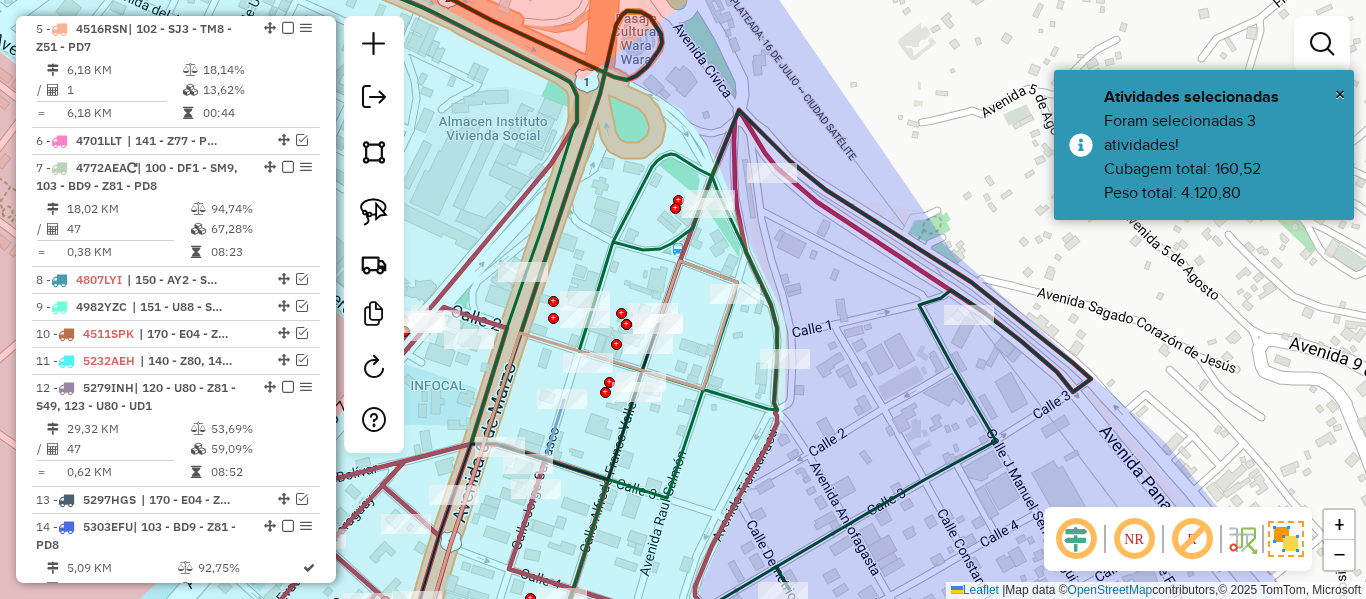 click 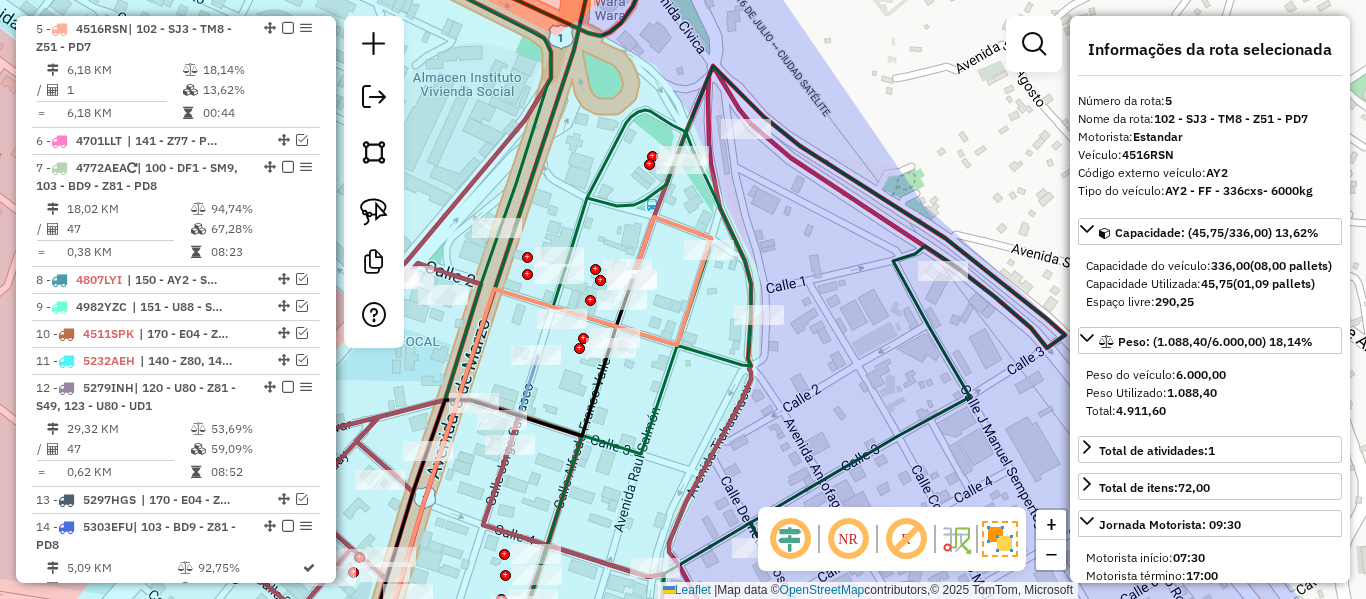 drag, startPoint x: 818, startPoint y: 236, endPoint x: 748, endPoint y: 241, distance: 70.178345 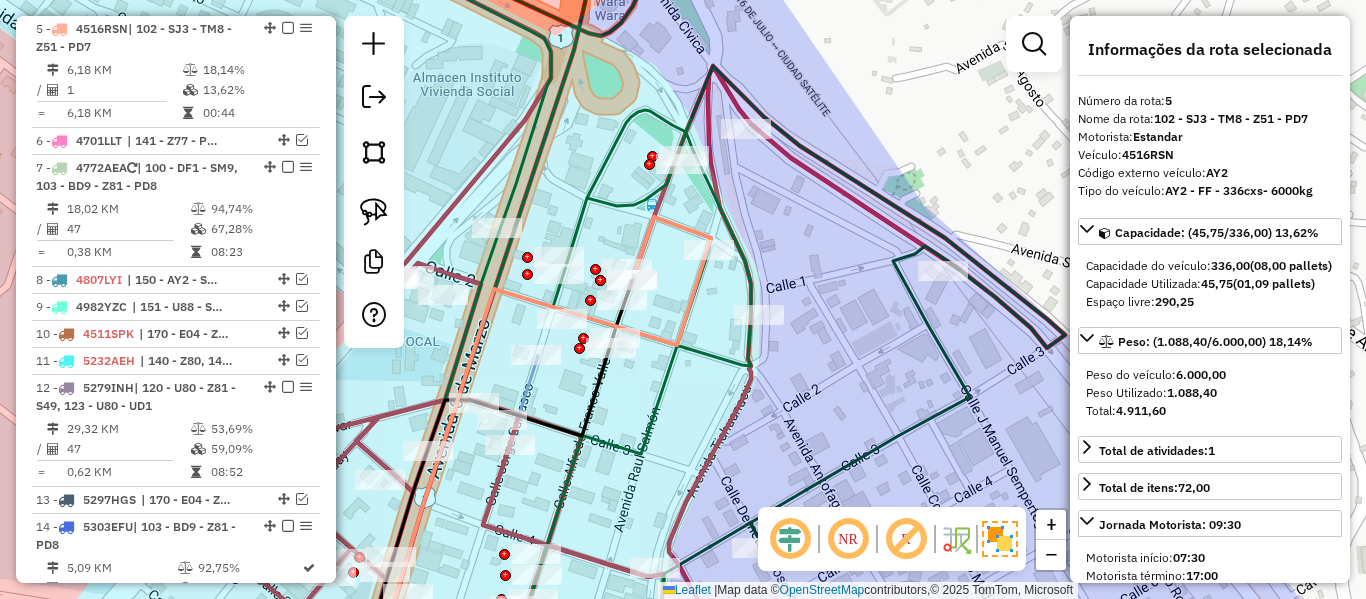 click on "Janela de atendimento Grade de atendimento Capacidade Transportadoras Veículos Cliente Pedidos  Rotas Selecione os dias de semana para filtrar as janelas de atendimento  Seg   Ter   Qua   Qui   Sex   Sáb   Dom  Informe o período da janela de atendimento: De: Até:  Filtrar exatamente a janela do cliente  Considerar janela de atendimento padrão  Selecione os dias de semana para filtrar as grades de atendimento  Seg   Ter   Qua   Qui   Sex   Sáb   Dom   Considerar clientes sem dia de atendimento cadastrado  Clientes fora do dia de atendimento selecionado Filtrar as atividades entre os valores definidos abaixo:  Peso mínimo:   Peso máximo:   Cubagem mínima:   Cubagem máxima:   De:   Até:  Filtrar as atividades entre o tempo de atendimento definido abaixo:  De:   Até:   Considerar capacidade total dos clientes não roteirizados Transportadora: Selecione um ou mais itens Tipo de veículo: Selecione um ou mais itens Veículo: Selecione um ou mais itens Motorista: Selecione um ou mais itens Nome: Rótulo:" 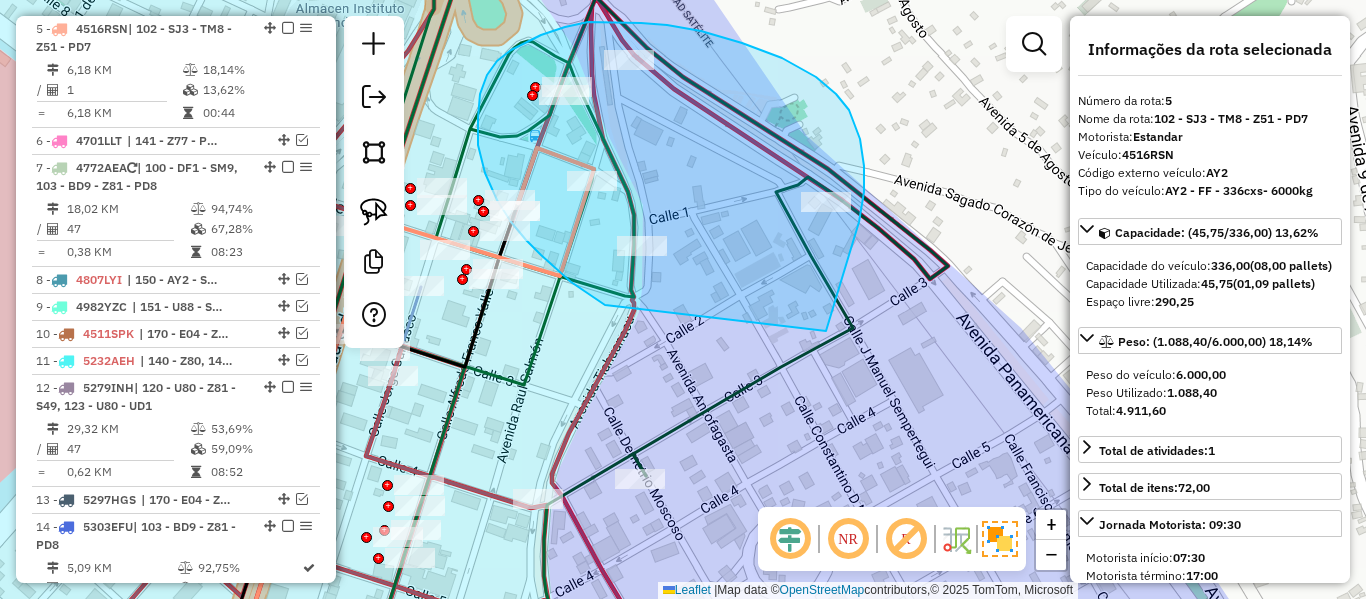 drag, startPoint x: 836, startPoint y: 299, endPoint x: 656, endPoint y: 318, distance: 181 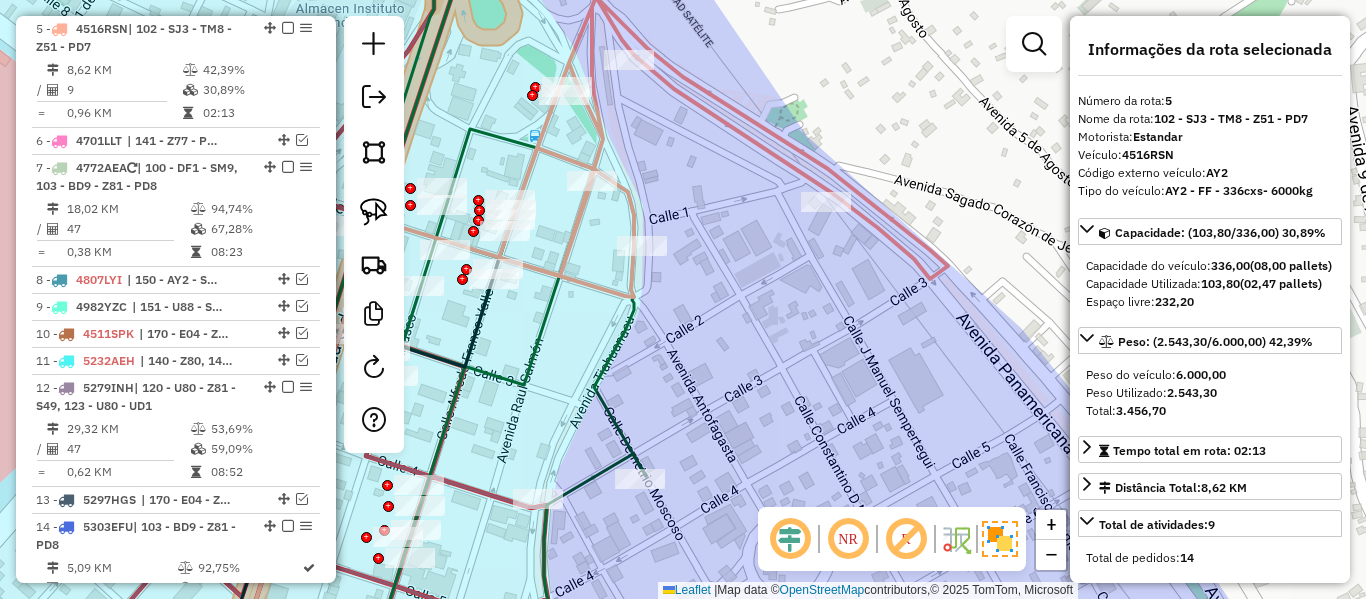 click 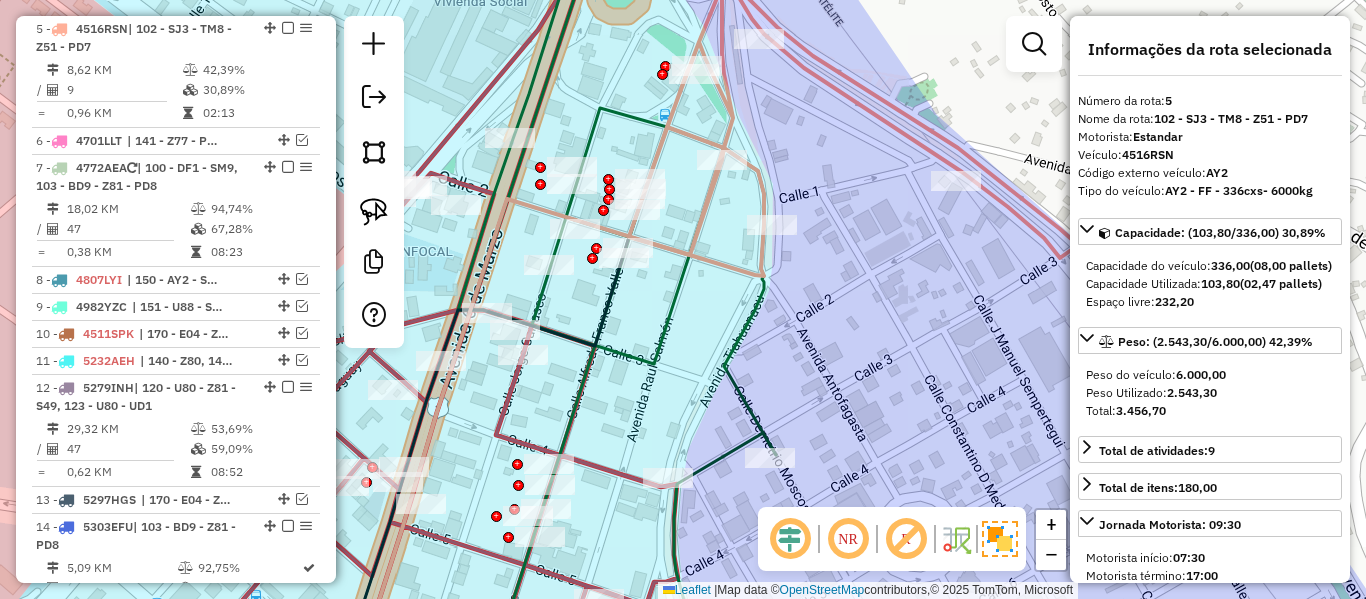 drag, startPoint x: 810, startPoint y: 141, endPoint x: 828, endPoint y: 148, distance: 19.313208 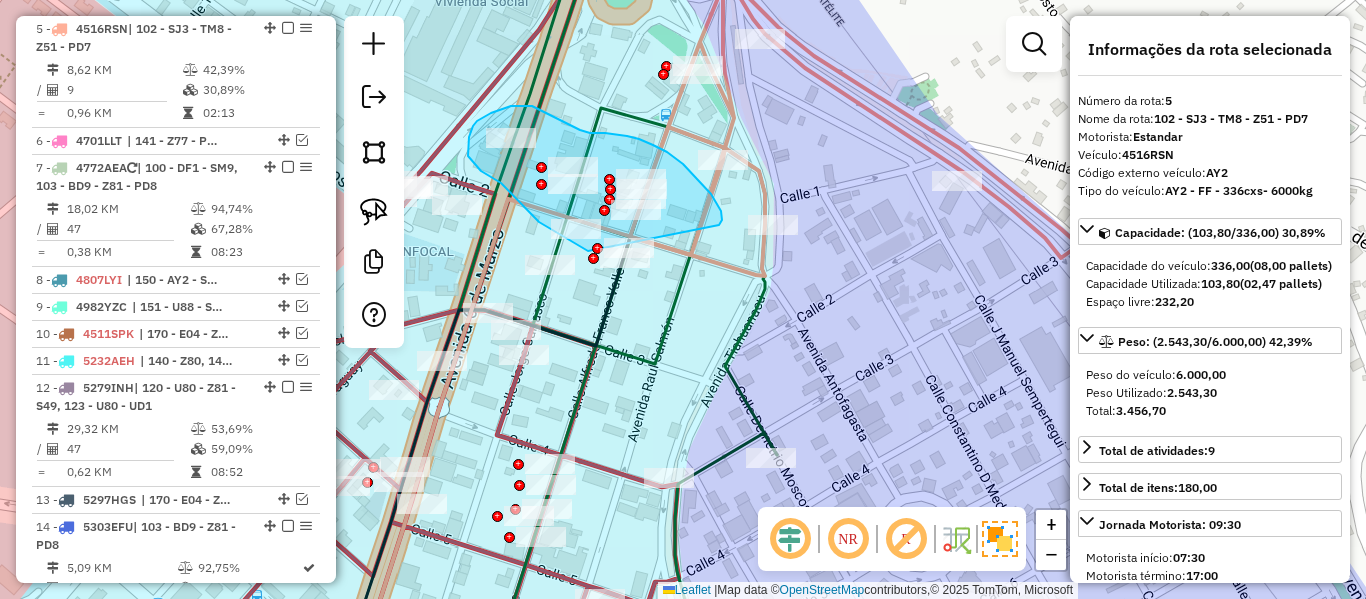 drag, startPoint x: 719, startPoint y: 225, endPoint x: 652, endPoint y: 285, distance: 89.938866 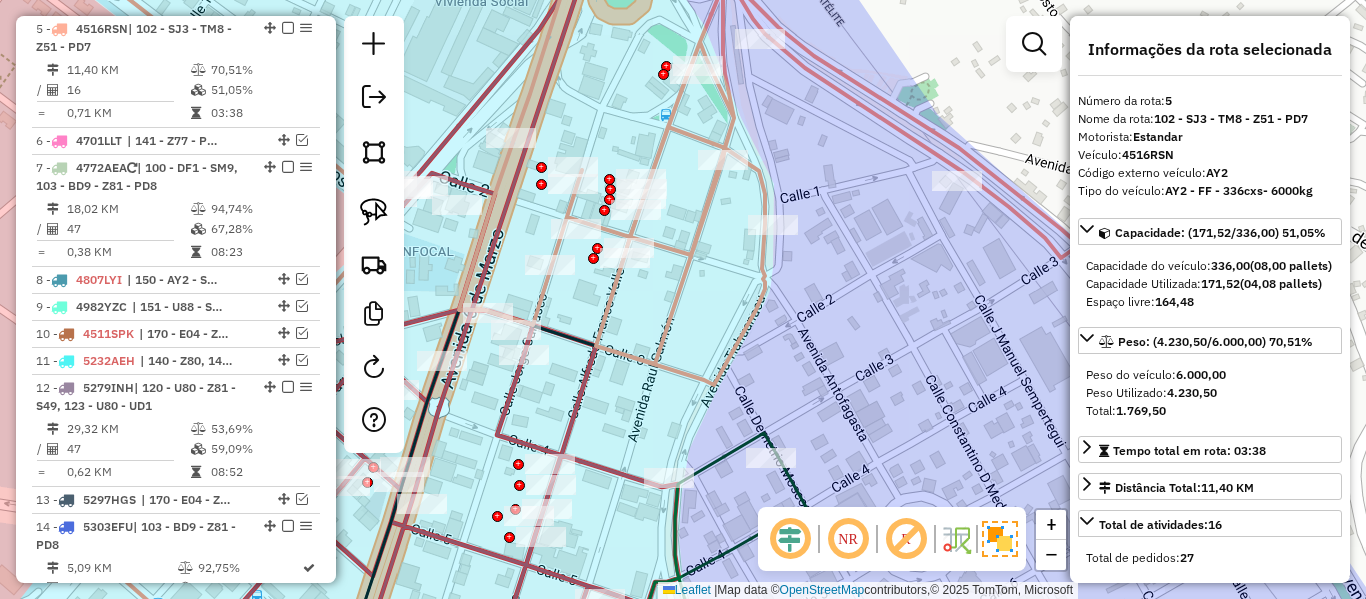 click 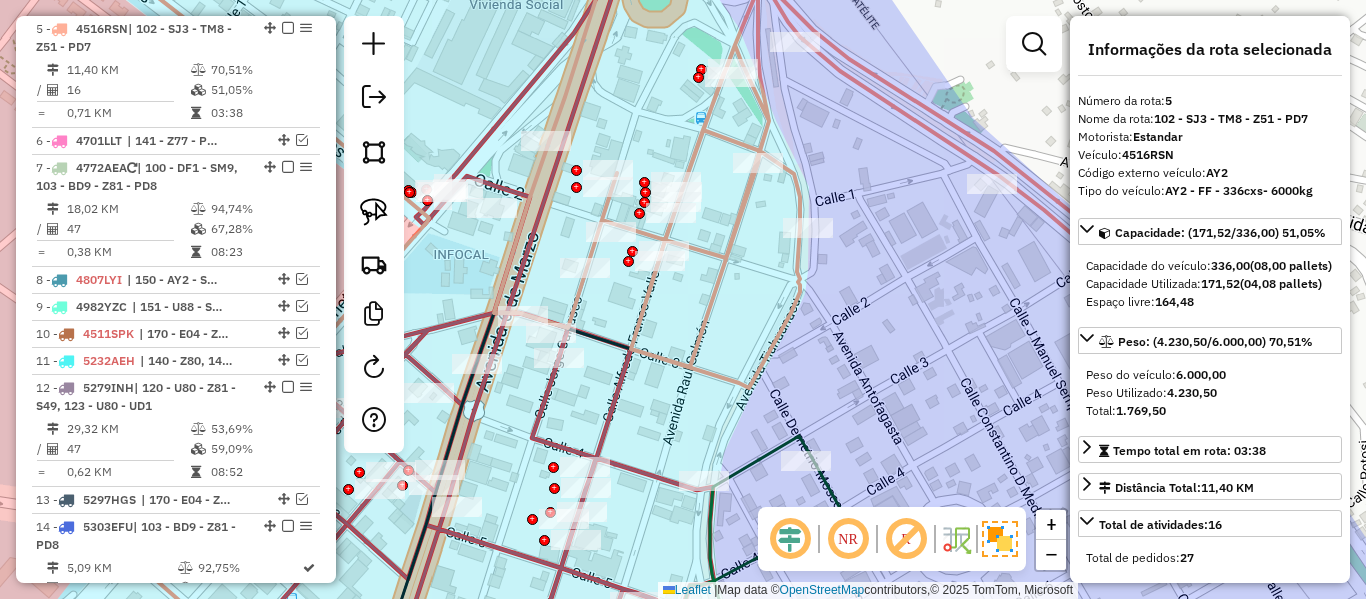 drag, startPoint x: 703, startPoint y: 311, endPoint x: 813, endPoint y: 326, distance: 111.01801 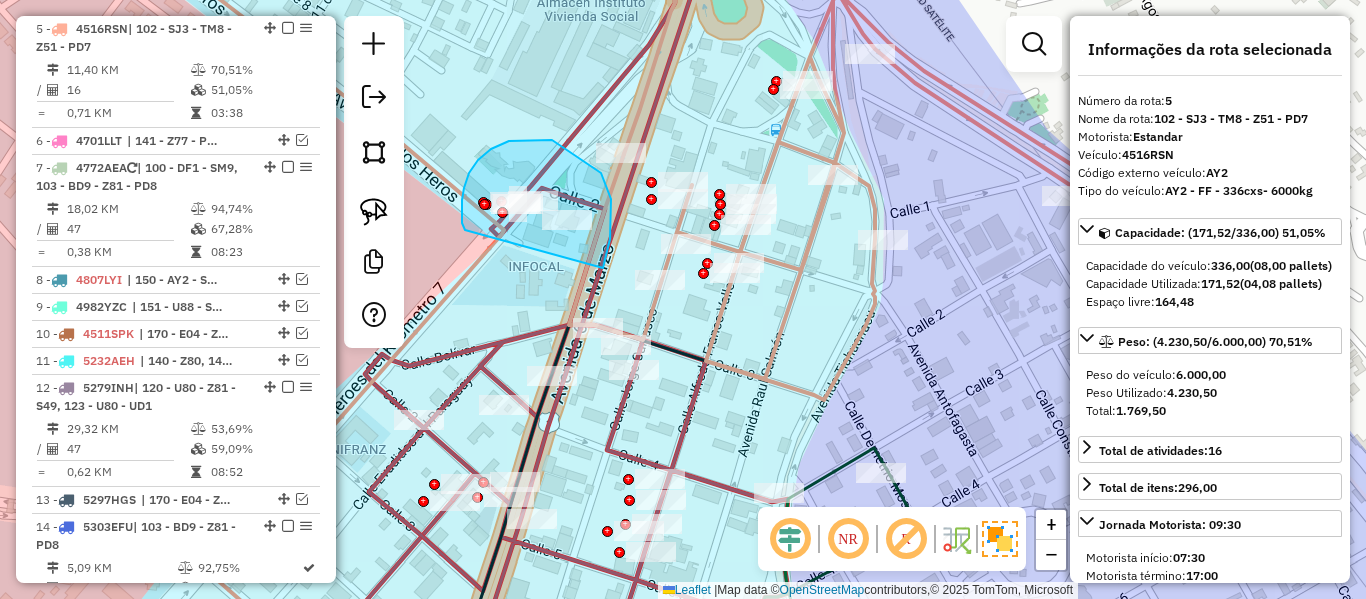 drag, startPoint x: 601, startPoint y: 173, endPoint x: 473, endPoint y: 235, distance: 142.22517 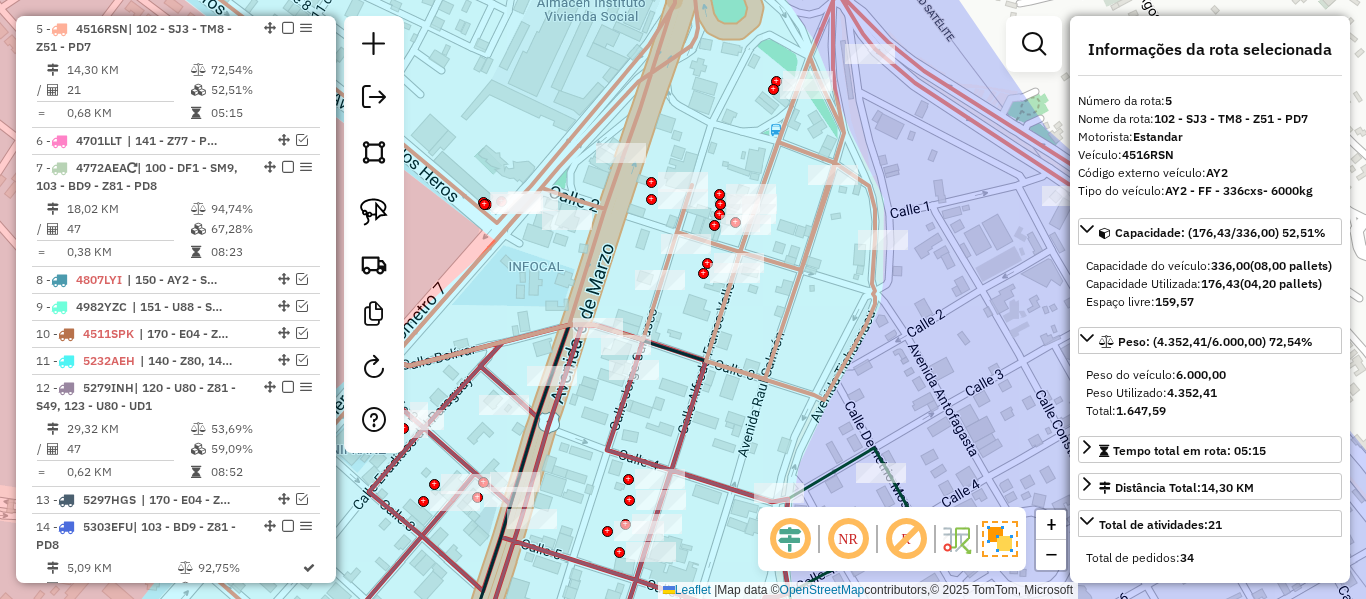 click 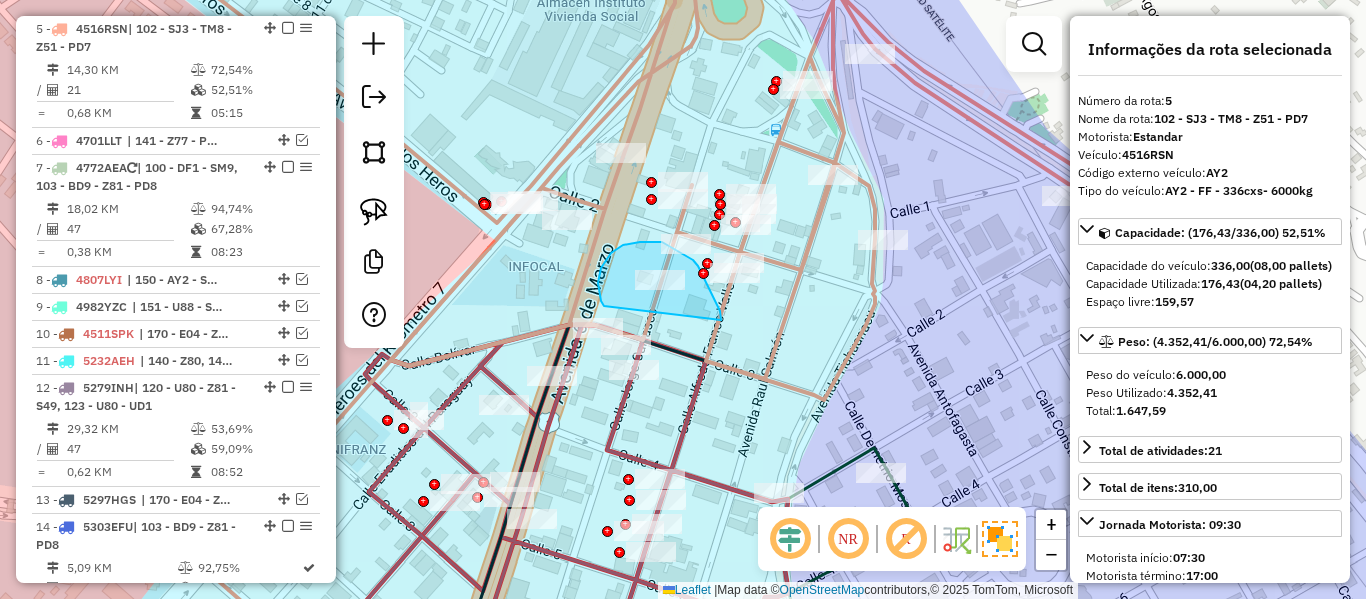 drag, startPoint x: 721, startPoint y: 320, endPoint x: 608, endPoint y: 299, distance: 114.93476 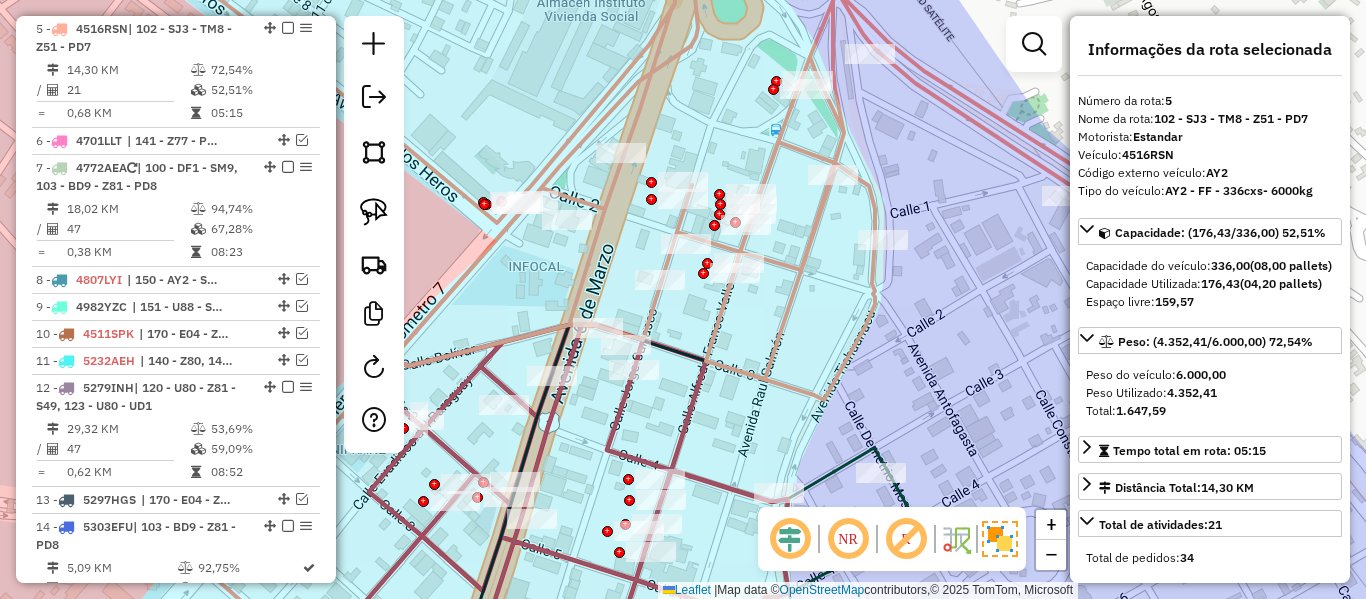 drag, startPoint x: 746, startPoint y: 296, endPoint x: 729, endPoint y: 235, distance: 63.324562 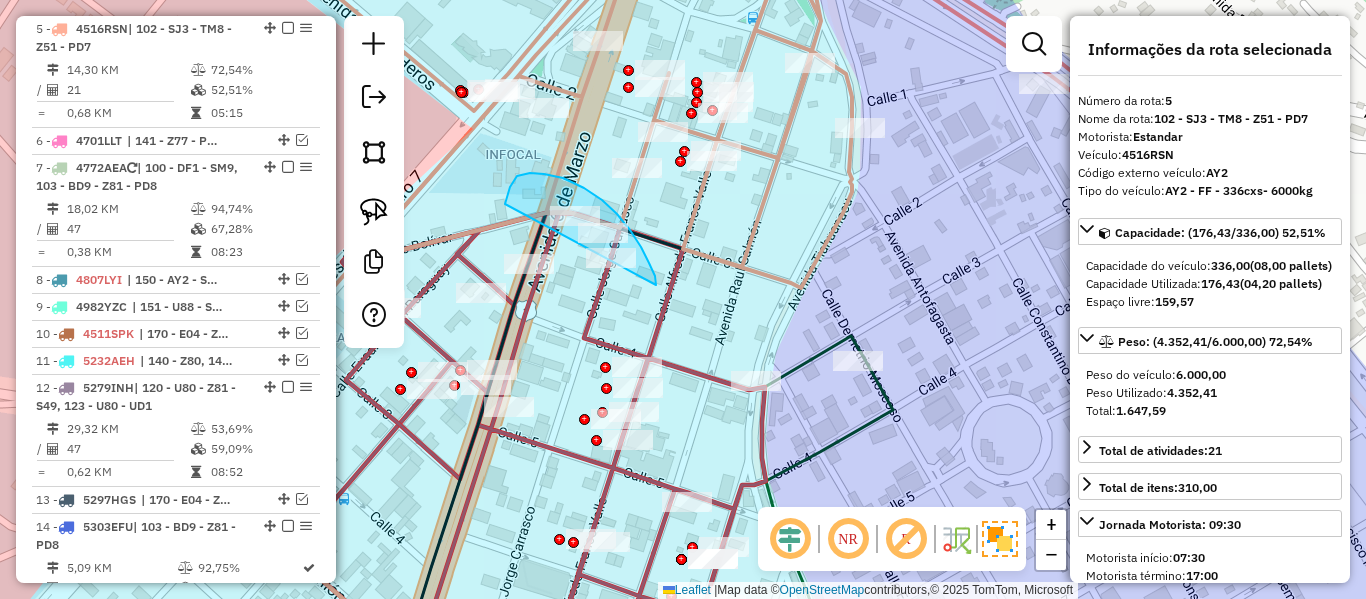 drag, startPoint x: 563, startPoint y: 178, endPoint x: 561, endPoint y: 289, distance: 111.01801 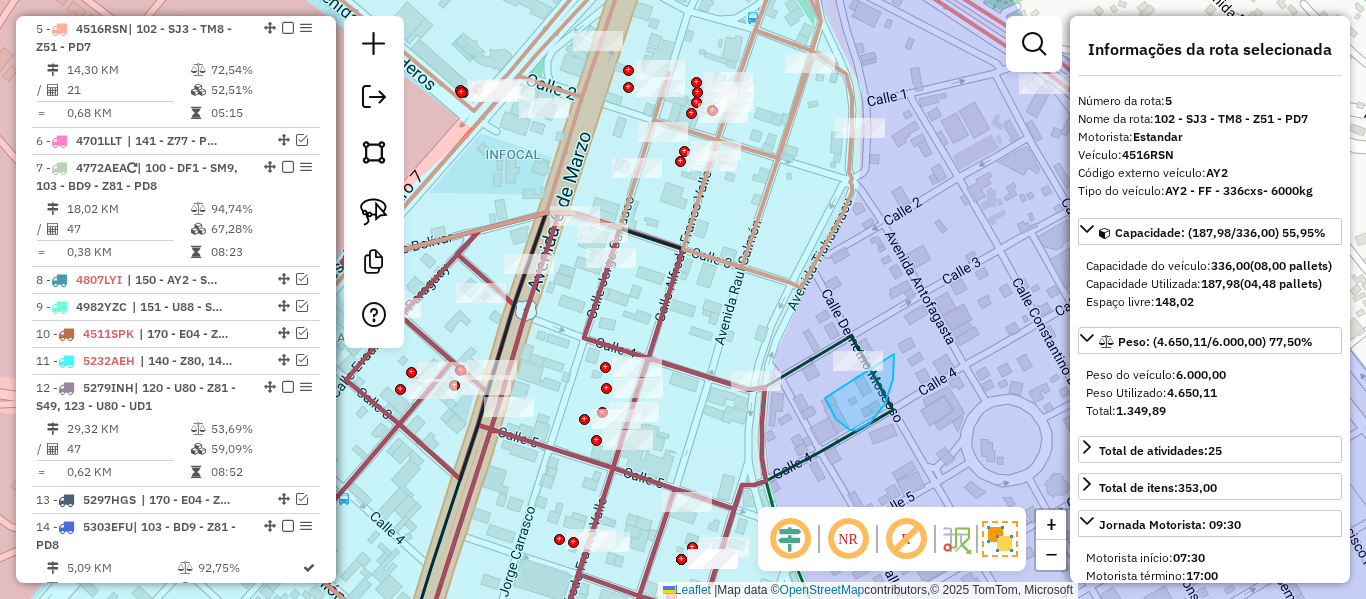 drag, startPoint x: 869, startPoint y: 424, endPoint x: 815, endPoint y: 310, distance: 126.14278 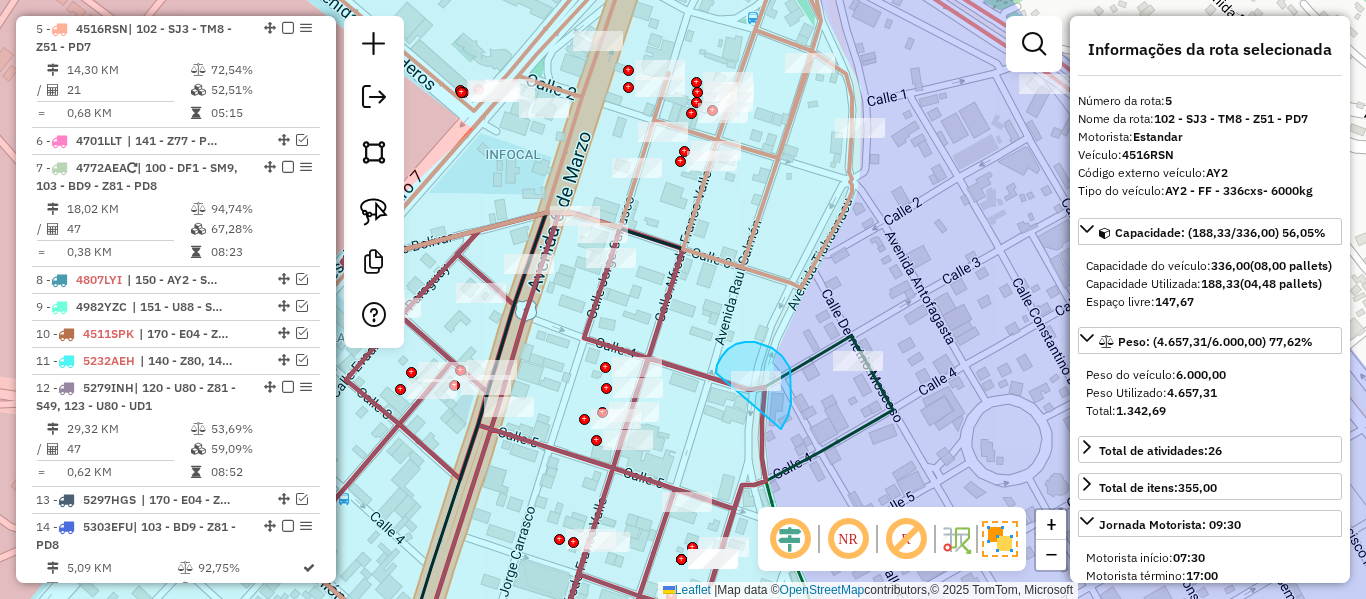 drag, startPoint x: 781, startPoint y: 429, endPoint x: 718, endPoint y: 375, distance: 82.9759 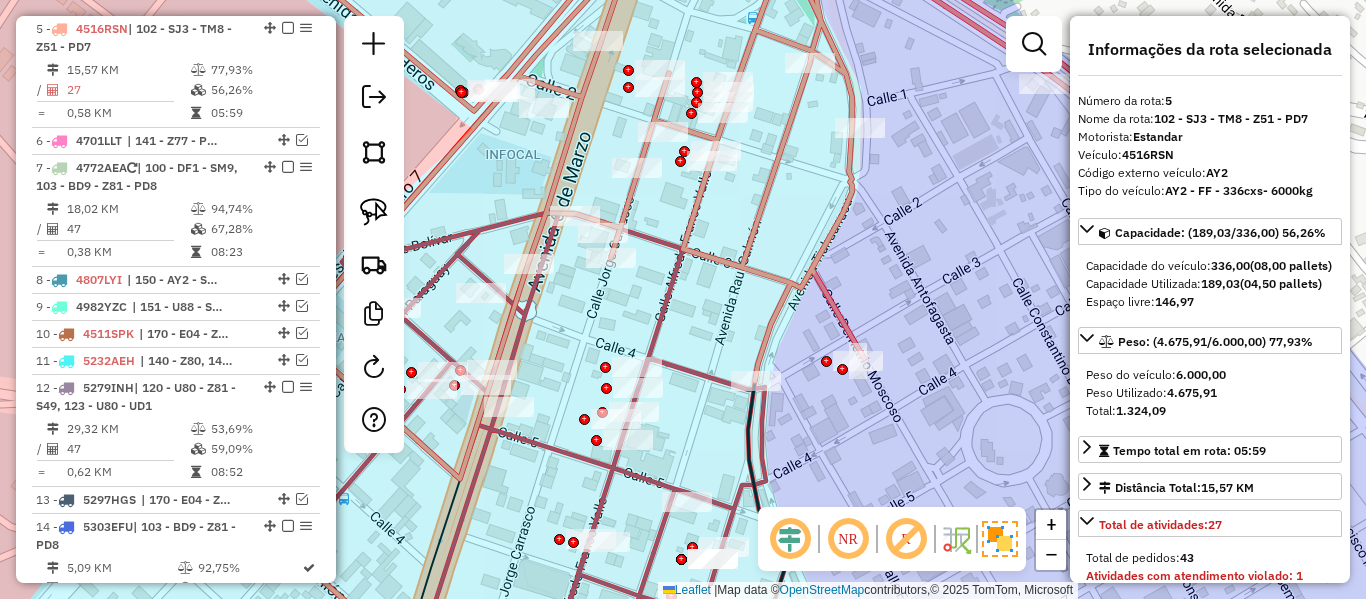 click 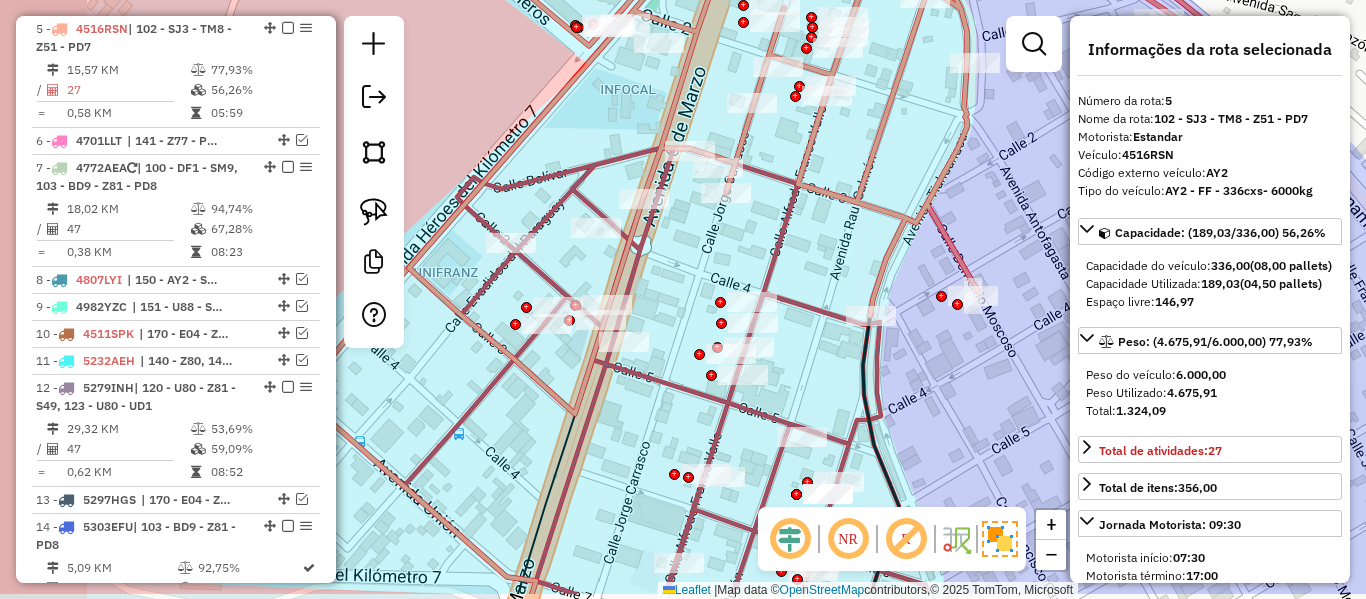 drag, startPoint x: 820, startPoint y: 255, endPoint x: 942, endPoint y: 193, distance: 136.85028 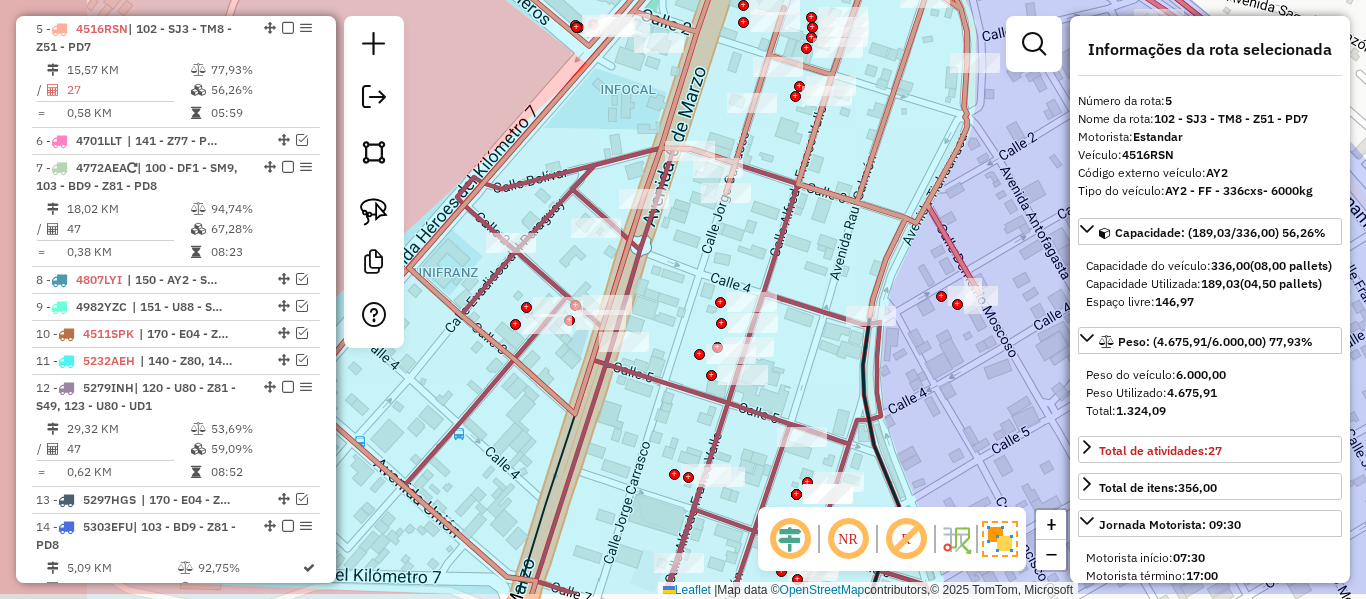 click on "Janela de atendimento Grade de atendimento Capacidade Transportadoras Veículos Cliente Pedidos  Rotas Selecione os dias de semana para filtrar as janelas de atendimento  Seg   Ter   Qua   Qui   Sex   Sáb   Dom  Informe o período da janela de atendimento: De: Até:  Filtrar exatamente a janela do cliente  Considerar janela de atendimento padrão  Selecione os dias de semana para filtrar as grades de atendimento  Seg   Ter   Qua   Qui   Sex   Sáb   Dom   Considerar clientes sem dia de atendimento cadastrado  Clientes fora do dia de atendimento selecionado Filtrar as atividades entre os valores definidos abaixo:  Peso mínimo:   Peso máximo:   Cubagem mínima:   Cubagem máxima:   De:   Até:  Filtrar as atividades entre o tempo de atendimento definido abaixo:  De:   Até:   Considerar capacidade total dos clientes não roteirizados Transportadora: Selecione um ou mais itens Tipo de veículo: Selecione um ou mais itens Veículo: Selecione um ou mais itens Motorista: Selecione um ou mais itens Nome: Rótulo:" 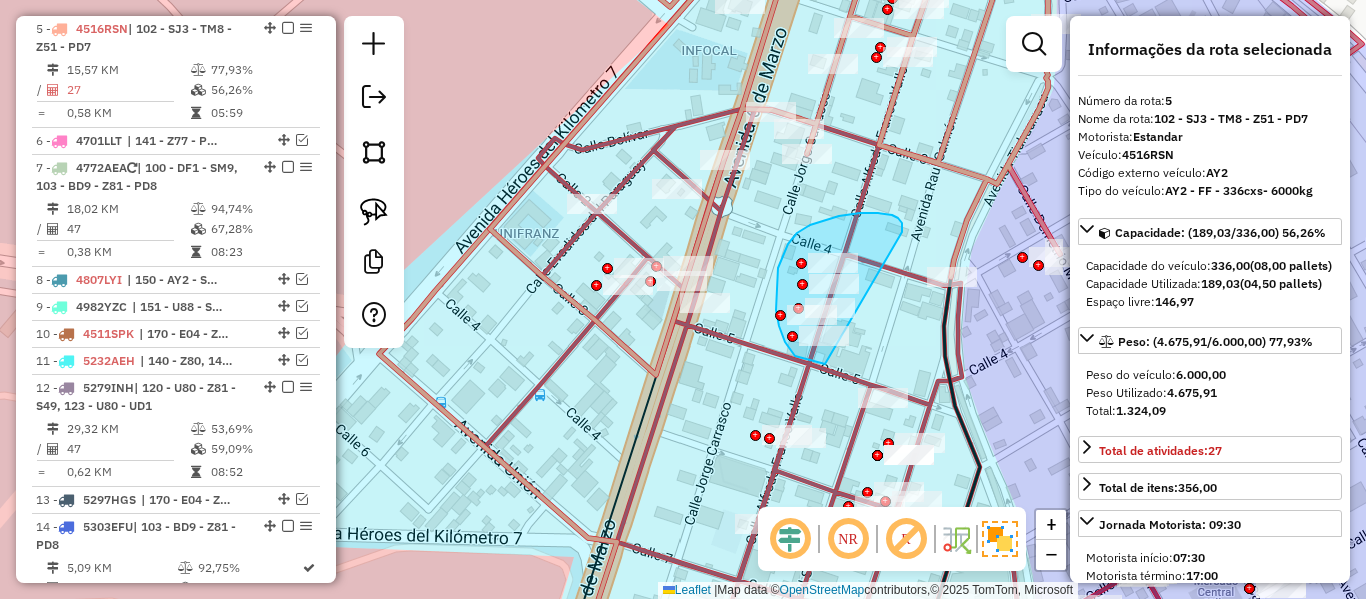 drag, startPoint x: 892, startPoint y: 215, endPoint x: 842, endPoint y: 352, distance: 145.83896 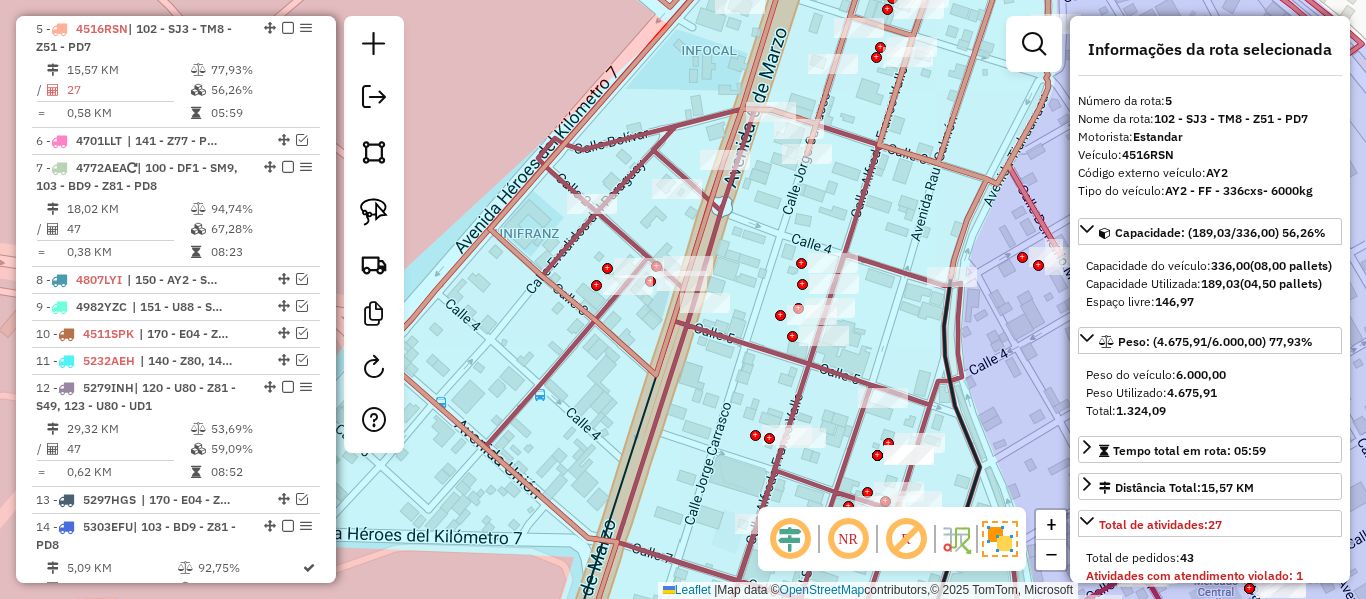 click 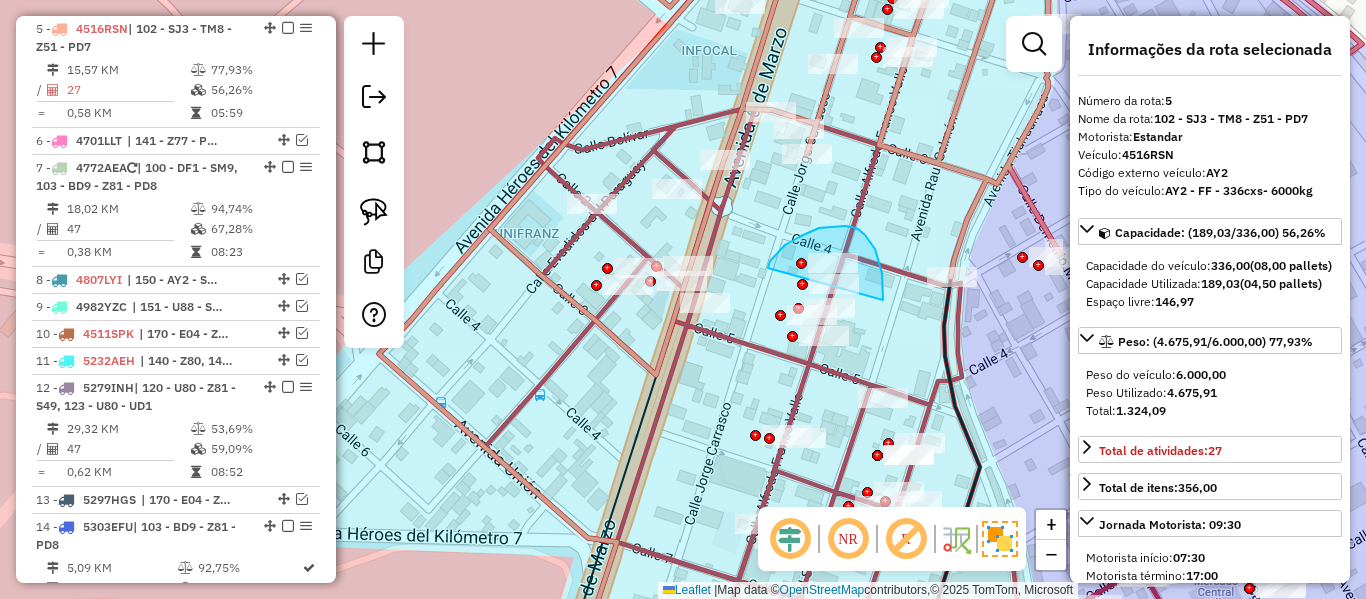 drag, startPoint x: 882, startPoint y: 273, endPoint x: 767, endPoint y: 293, distance: 116.72617 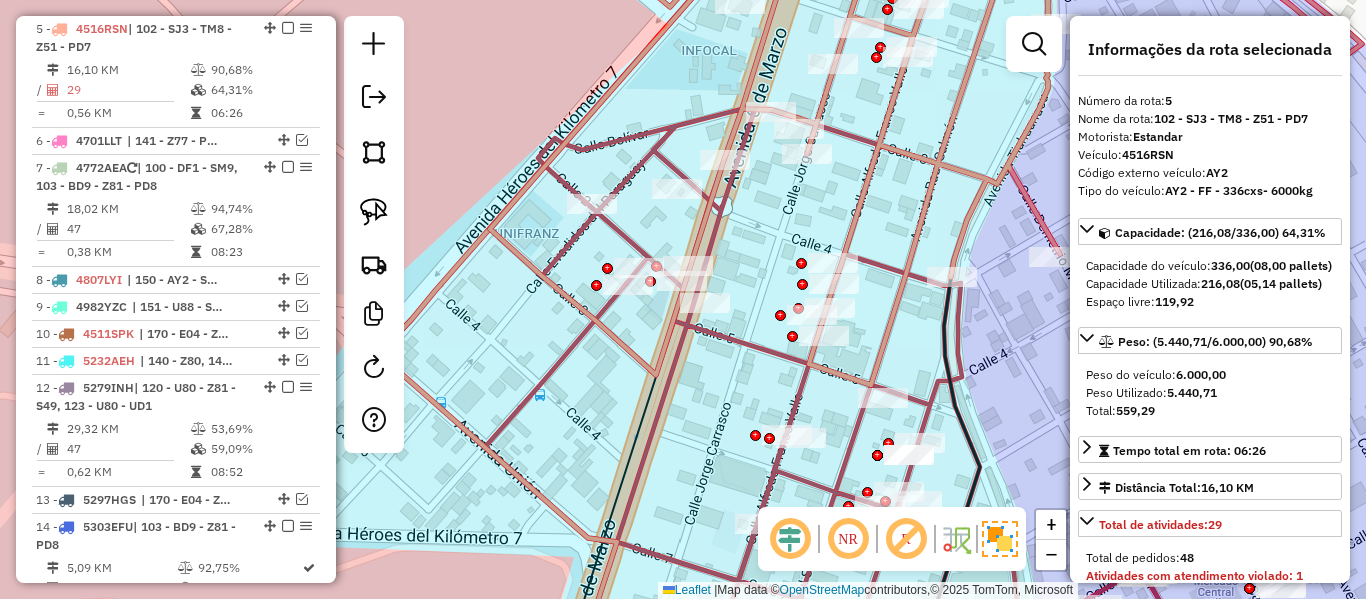 click 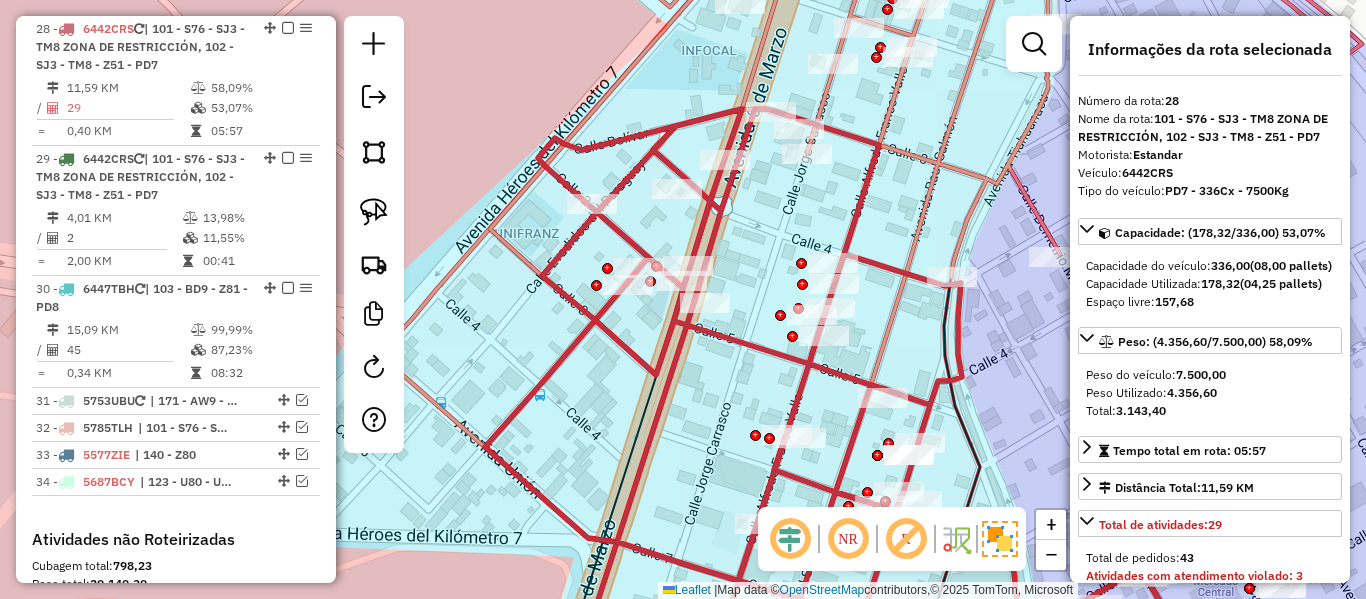 click 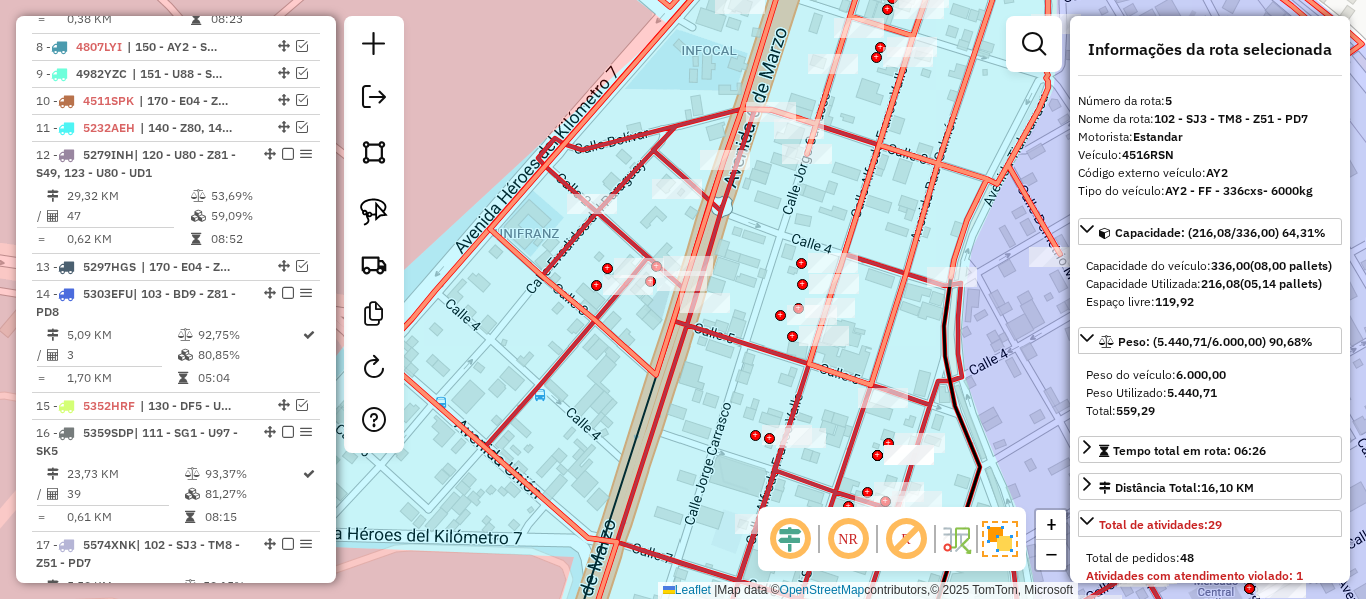 scroll, scrollTop: 974, scrollLeft: 0, axis: vertical 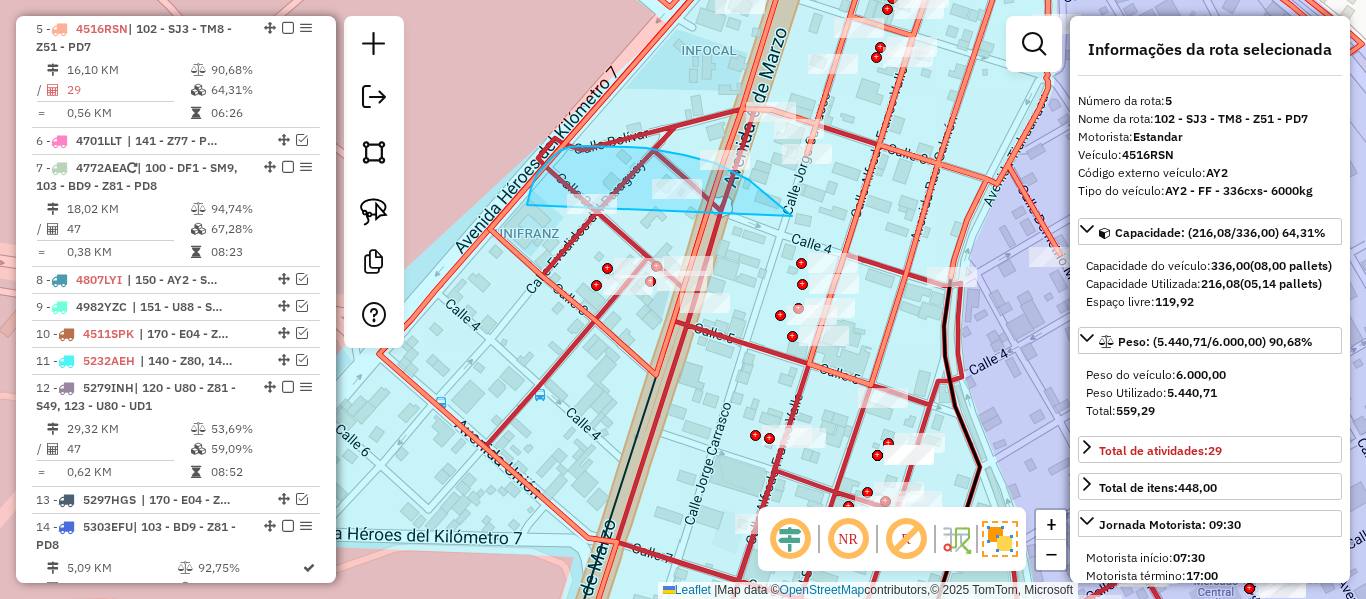 drag, startPoint x: 733, startPoint y: 172, endPoint x: 535, endPoint y: 222, distance: 204.21558 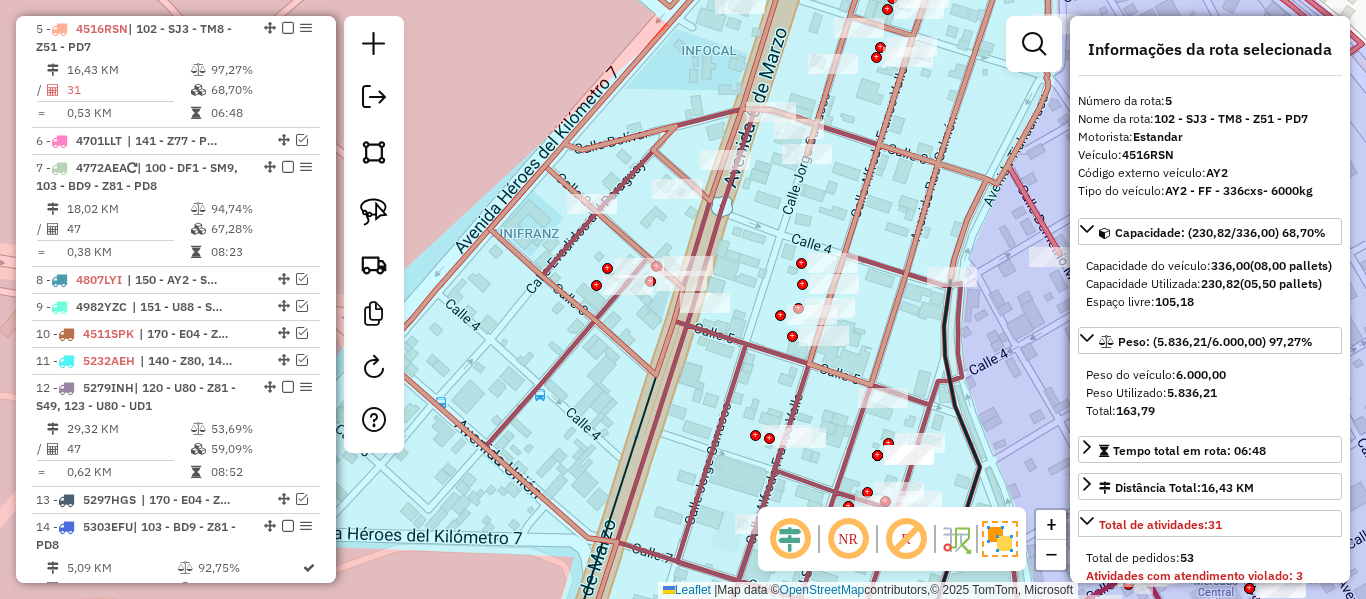click 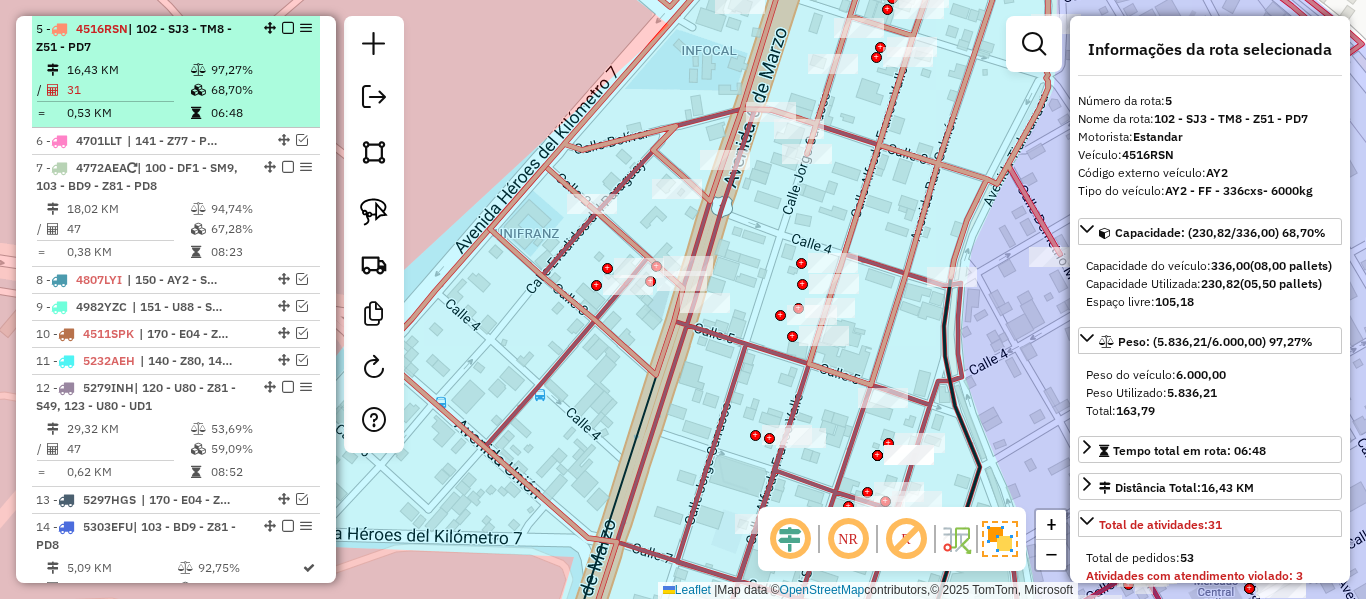 click at bounding box center (288, 28) 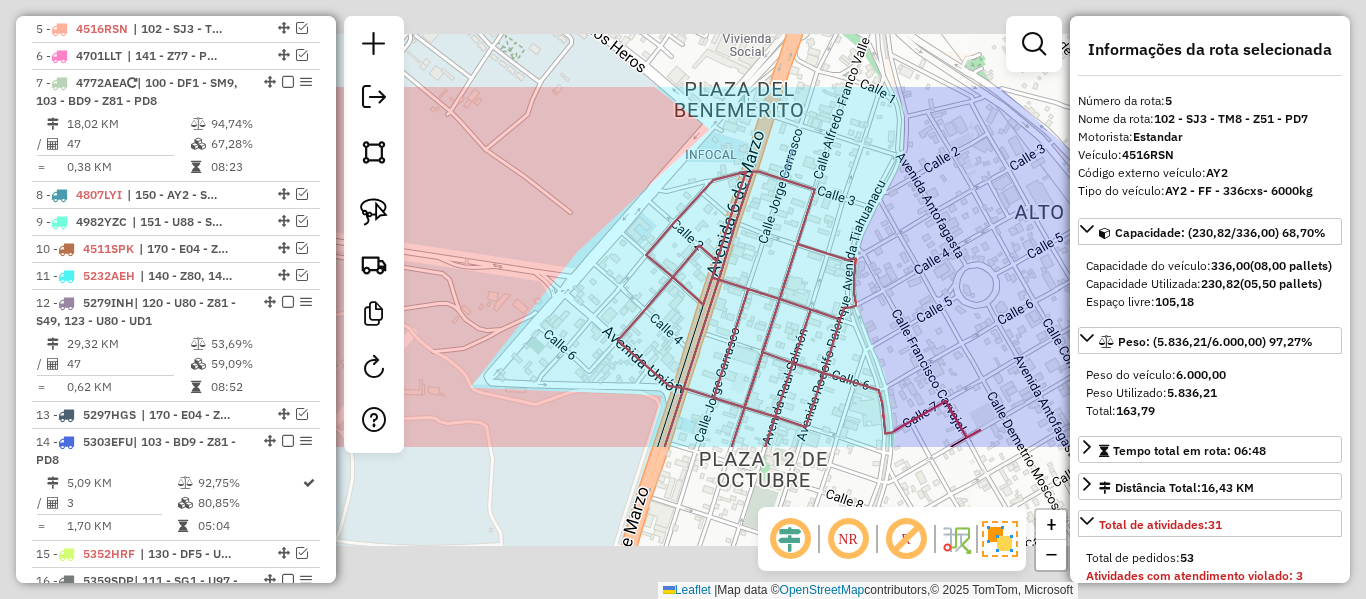 click on "Janela de atendimento Grade de atendimento Capacidade Transportadoras Veículos Cliente Pedidos  Rotas Selecione os dias de semana para filtrar as janelas de atendimento  Seg   Ter   Qua   Qui   Sex   Sáb   Dom  Informe o período da janela de atendimento: De: Até:  Filtrar exatamente a janela do cliente  Considerar janela de atendimento padrão  Selecione os dias de semana para filtrar as grades de atendimento  Seg   Ter   Qua   Qui   Sex   Sáb   Dom   Considerar clientes sem dia de atendimento cadastrado  Clientes fora do dia de atendimento selecionado Filtrar as atividades entre os valores definidos abaixo:  Peso mínimo:   Peso máximo:   Cubagem mínima:   Cubagem máxima:   De:   Até:  Filtrar as atividades entre o tempo de atendimento definido abaixo:  De:   Até:   Considerar capacidade total dos clientes não roteirizados Transportadora: Selecione um ou mais itens Tipo de veículo: Selecione um ou mais itens Veículo: Selecione um ou mais itens Motorista: Selecione um ou mais itens Nome: Rótulo:" 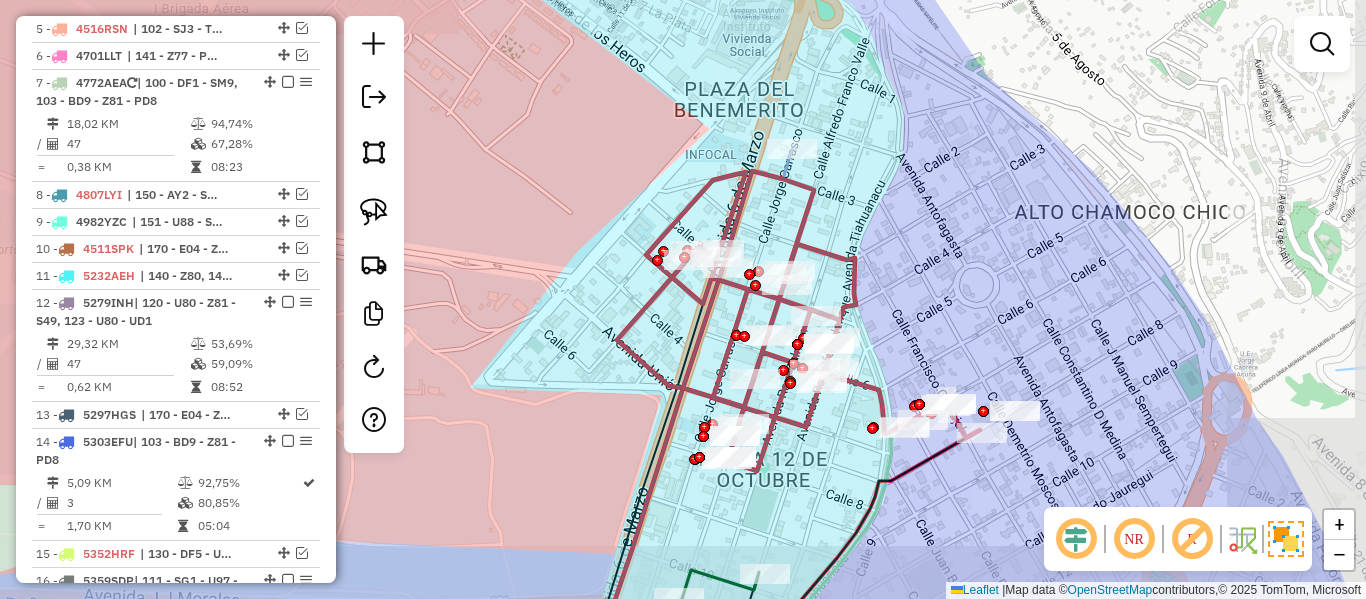 click 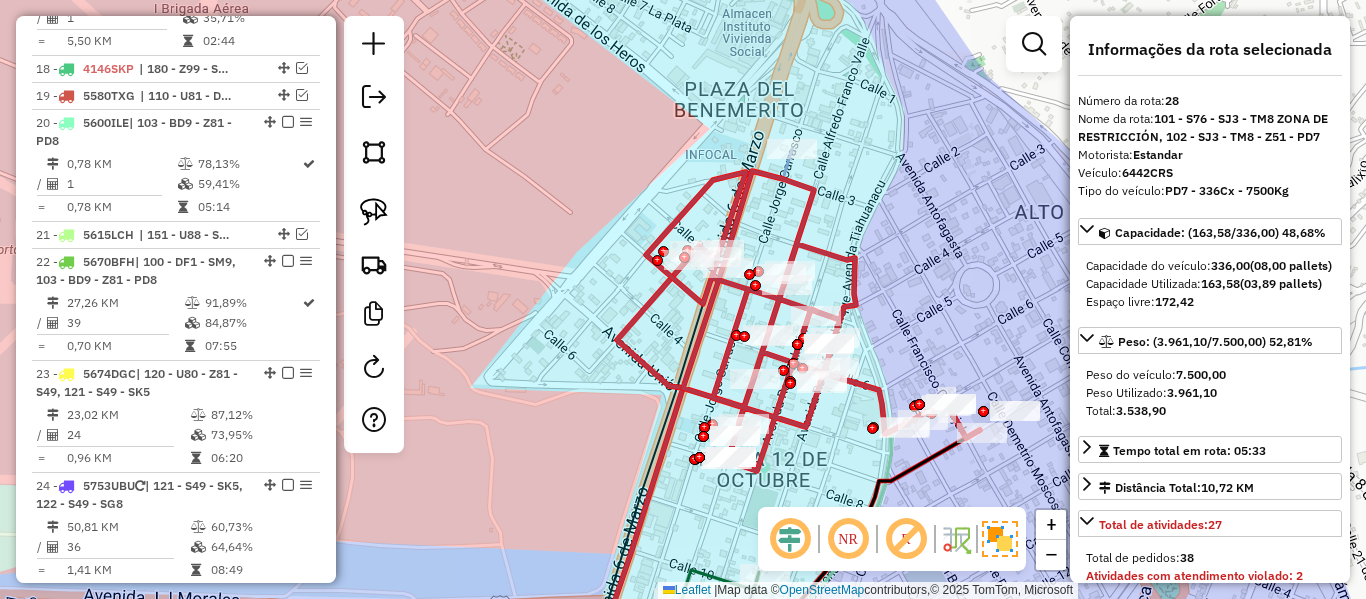 scroll, scrollTop: 2445, scrollLeft: 0, axis: vertical 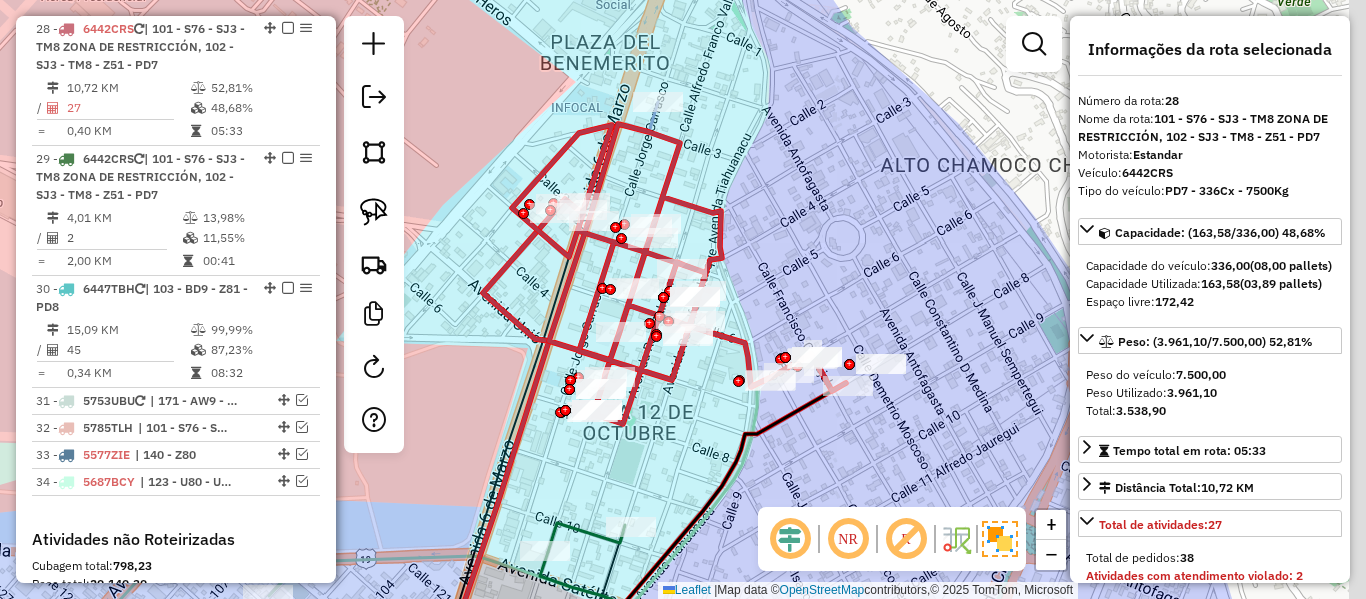 click on "Janela de atendimento Grade de atendimento Capacidade Transportadoras Veículos Cliente Pedidos  Rotas Selecione os dias de semana para filtrar as janelas de atendimento  Seg   Ter   Qua   Qui   Sex   Sáb   Dom  Informe o período da janela de atendimento: De: Até:  Filtrar exatamente a janela do cliente  Considerar janela de atendimento padrão  Selecione os dias de semana para filtrar as grades de atendimento  Seg   Ter   Qua   Qui   Sex   Sáb   Dom   Considerar clientes sem dia de atendimento cadastrado  Clientes fora do dia de atendimento selecionado Filtrar as atividades entre os valores definidos abaixo:  Peso mínimo:   Peso máximo:   Cubagem mínima:   Cubagem máxima:   De:   Até:  Filtrar as atividades entre o tempo de atendimento definido abaixo:  De:   Até:   Considerar capacidade total dos clientes não roteirizados Transportadora: Selecione um ou mais itens Tipo de veículo: Selecione um ou mais itens Veículo: Selecione um ou mais itens Motorista: Selecione um ou mais itens Nome: Rótulo:" 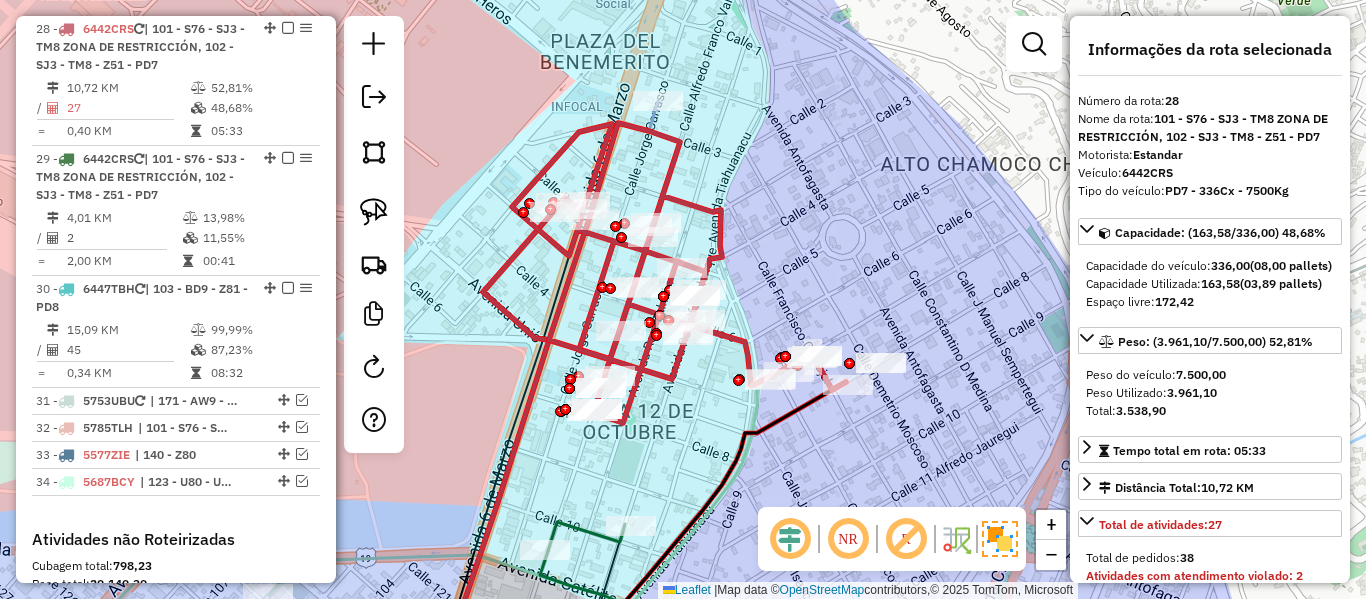 drag, startPoint x: 916, startPoint y: 290, endPoint x: 935, endPoint y: 350, distance: 62.936478 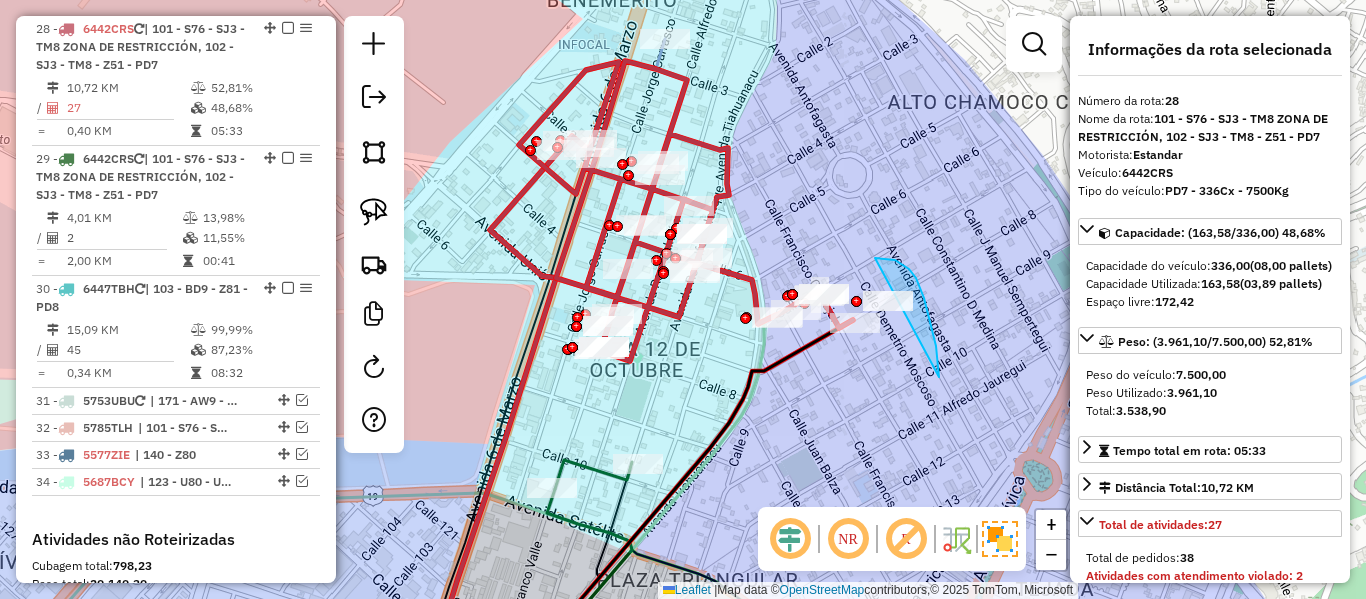 drag, startPoint x: 936, startPoint y: 346, endPoint x: 729, endPoint y: 401, distance: 214.18216 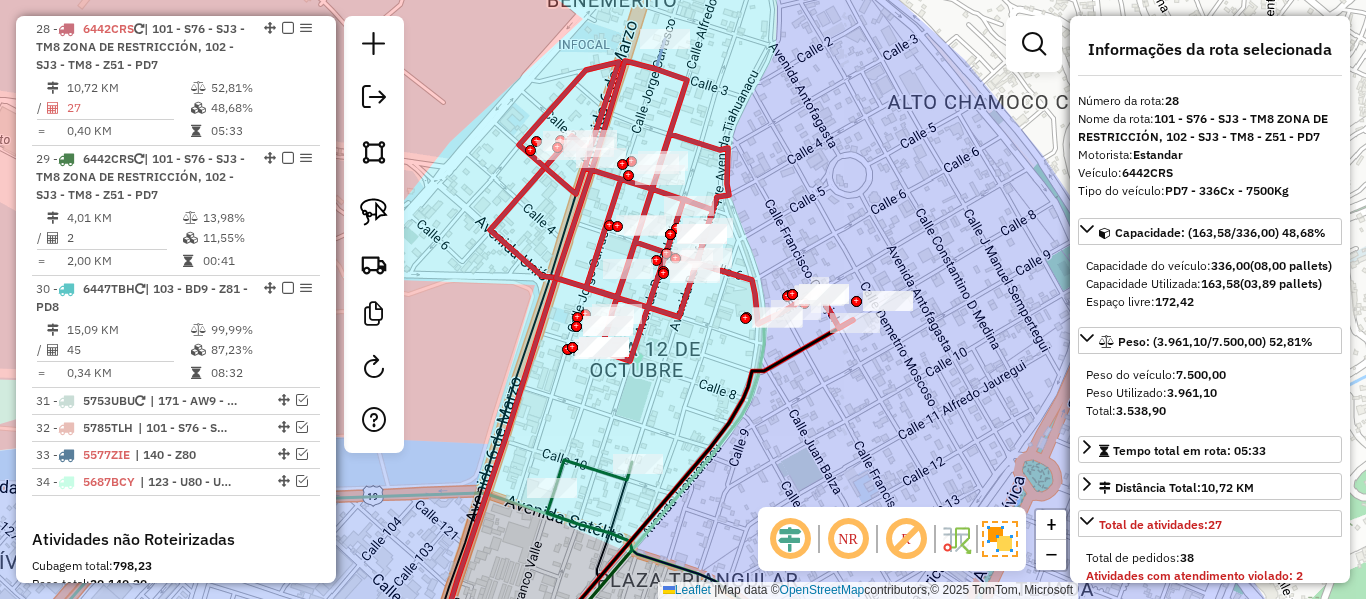 click on "Janela de atendimento Grade de atendimento Capacidade Transportadoras Veículos Cliente Pedidos  Rotas Selecione os dias de semana para filtrar as janelas de atendimento  Seg   Ter   Qua   Qui   Sex   Sáb   Dom  Informe o período da janela de atendimento: De: Até:  Filtrar exatamente a janela do cliente  Considerar janela de atendimento padrão  Selecione os dias de semana para filtrar as grades de atendimento  Seg   Ter   Qua   Qui   Sex   Sáb   Dom   Considerar clientes sem dia de atendimento cadastrado  Clientes fora do dia de atendimento selecionado Filtrar as atividades entre os valores definidos abaixo:  Peso mínimo:   Peso máximo:   Cubagem mínima:   Cubagem máxima:   De:   Até:  Filtrar as atividades entre o tempo de atendimento definido abaixo:  De:   Até:   Considerar capacidade total dos clientes não roteirizados Transportadora: Selecione um ou mais itens Tipo de veículo: Selecione um ou mais itens Veículo: Selecione um ou mais itens Motorista: Selecione um ou mais itens Nome: Rótulo:" 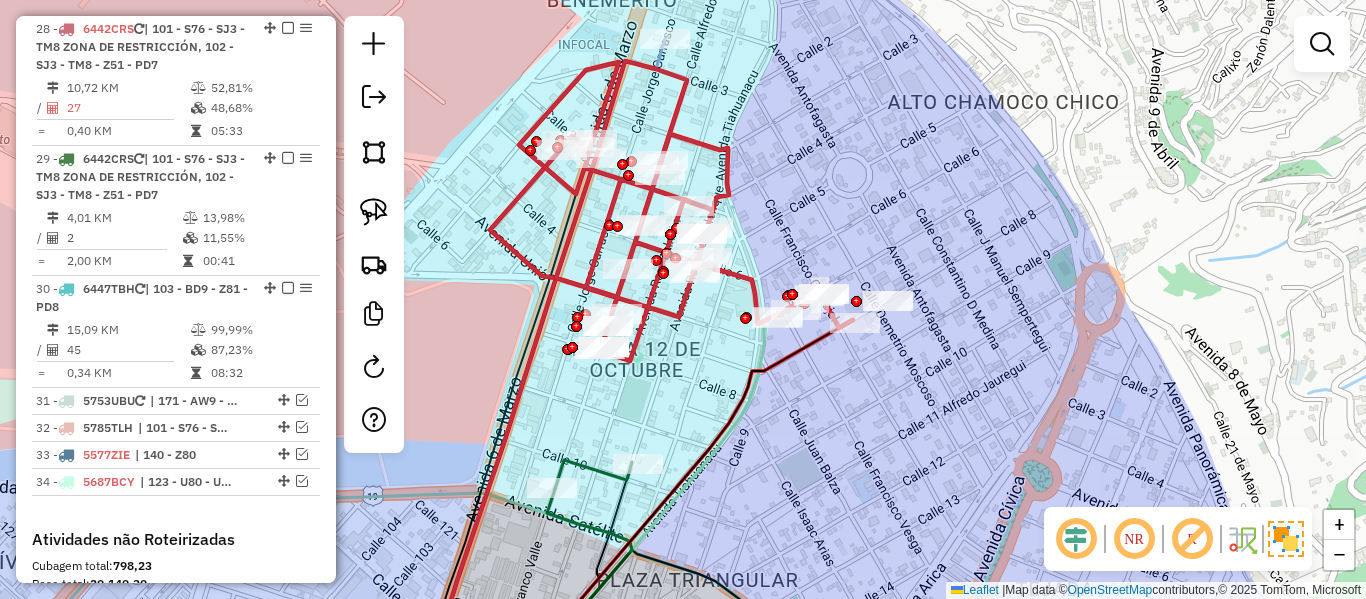 click 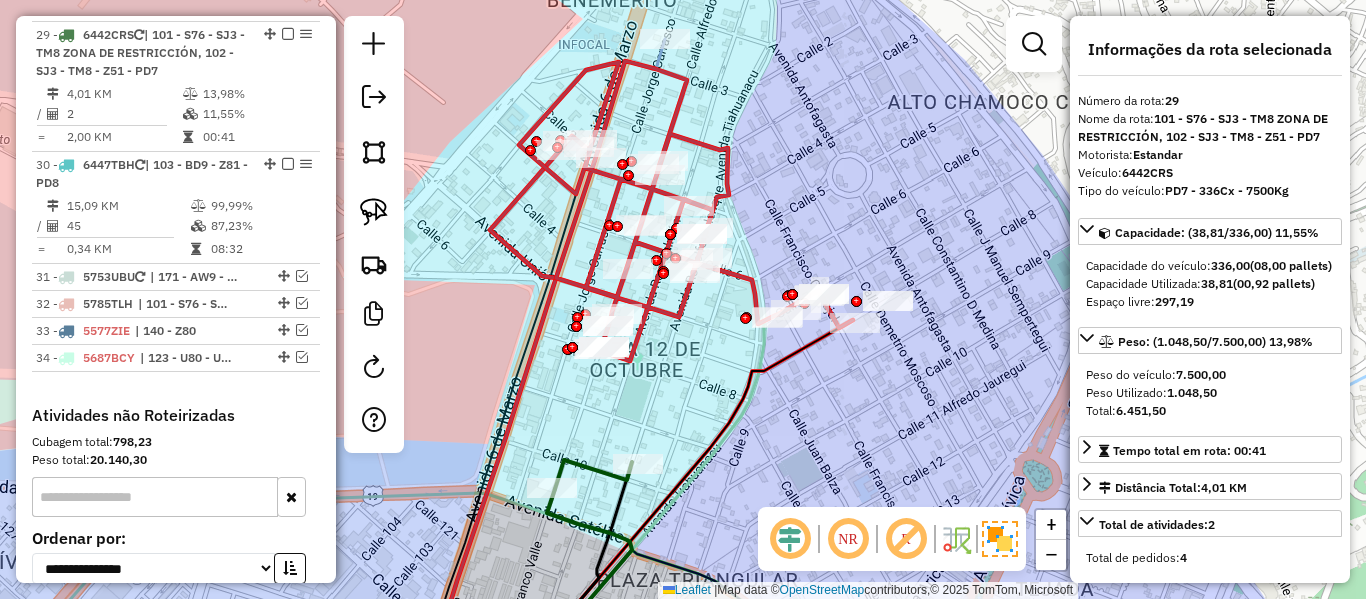scroll, scrollTop: 2575, scrollLeft: 0, axis: vertical 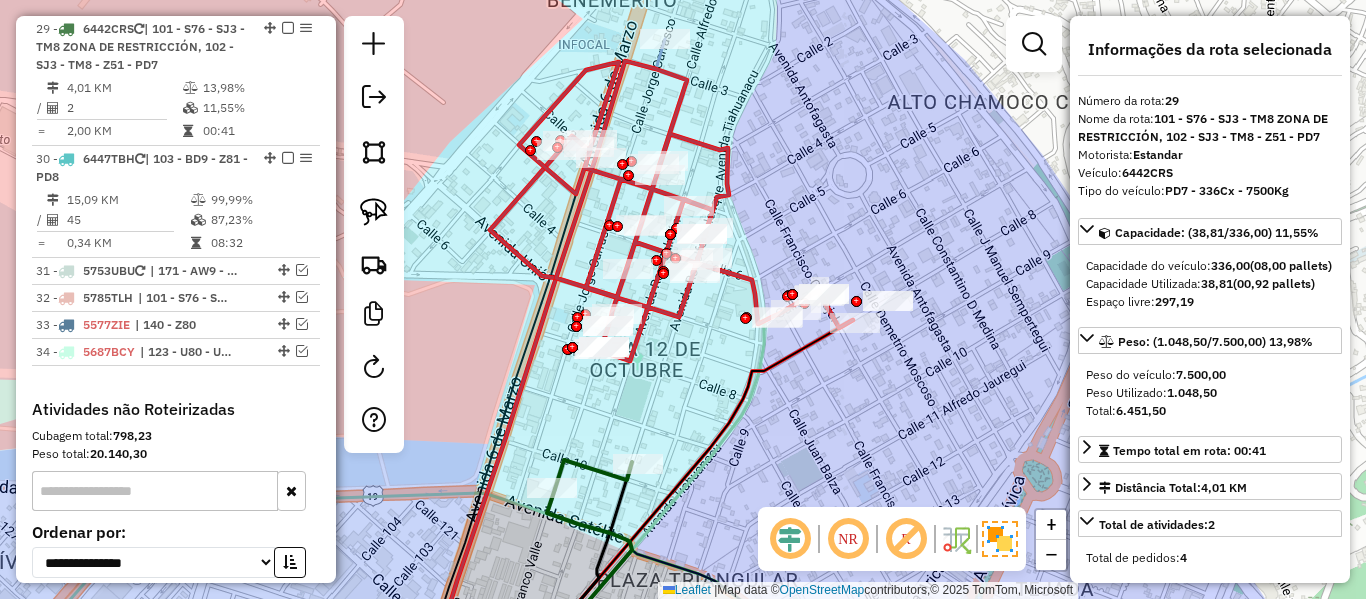 drag, startPoint x: 601, startPoint y: 453, endPoint x: 661, endPoint y: 294, distance: 169.9441 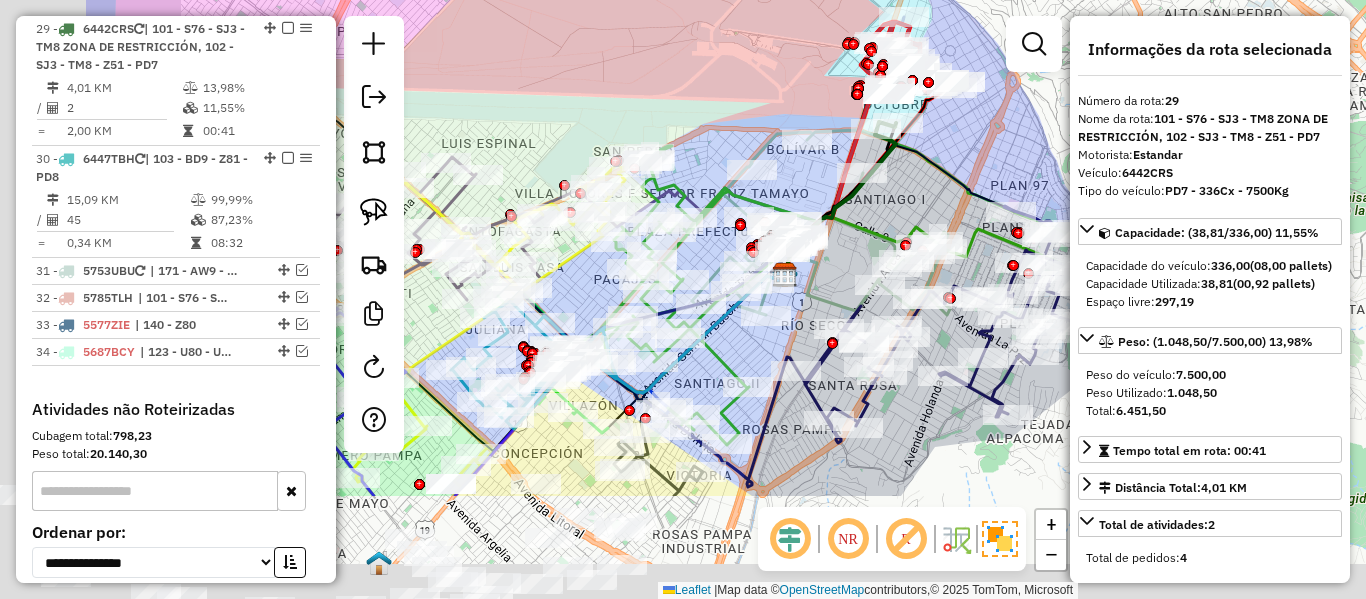 drag, startPoint x: 679, startPoint y: 365, endPoint x: 903, endPoint y: 201, distance: 277.61844 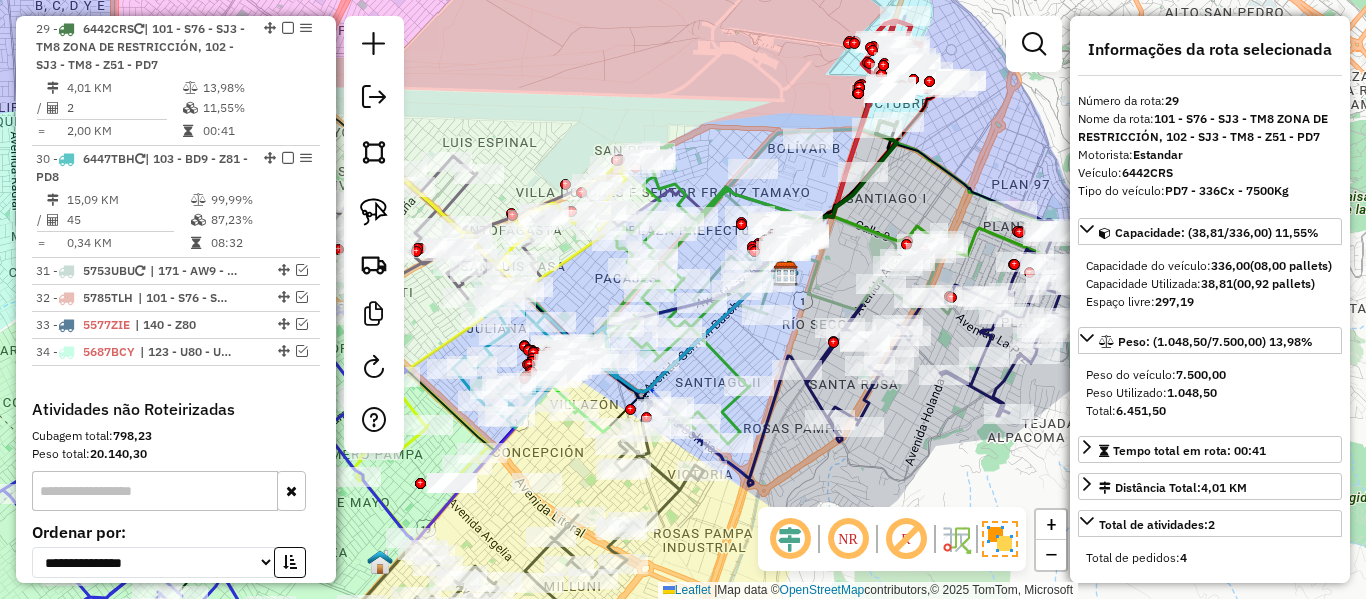 click 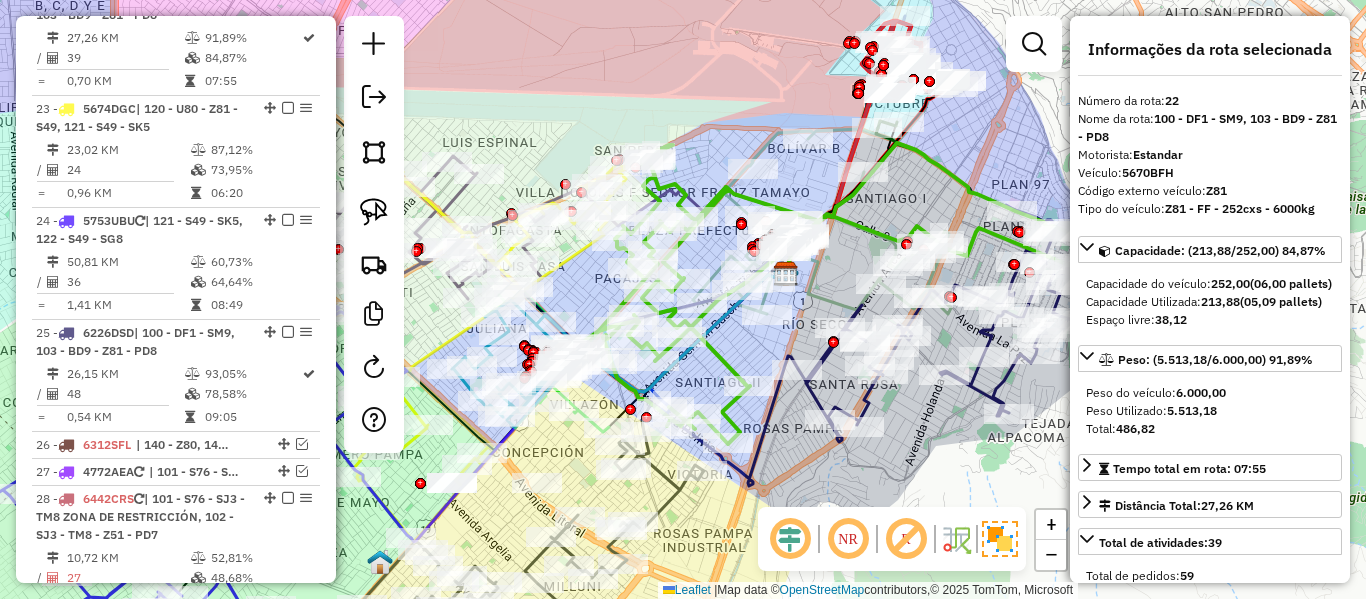 scroll, scrollTop: 1943, scrollLeft: 0, axis: vertical 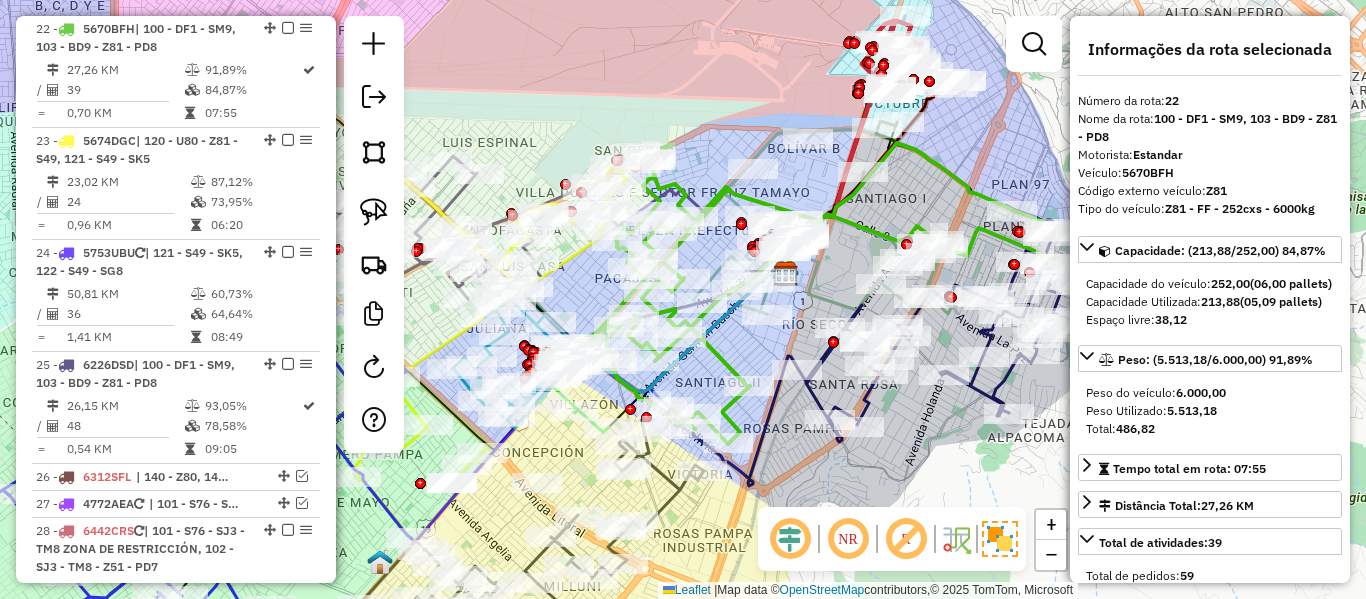 drag, startPoint x: 581, startPoint y: 300, endPoint x: 780, endPoint y: 204, distance: 220.9457 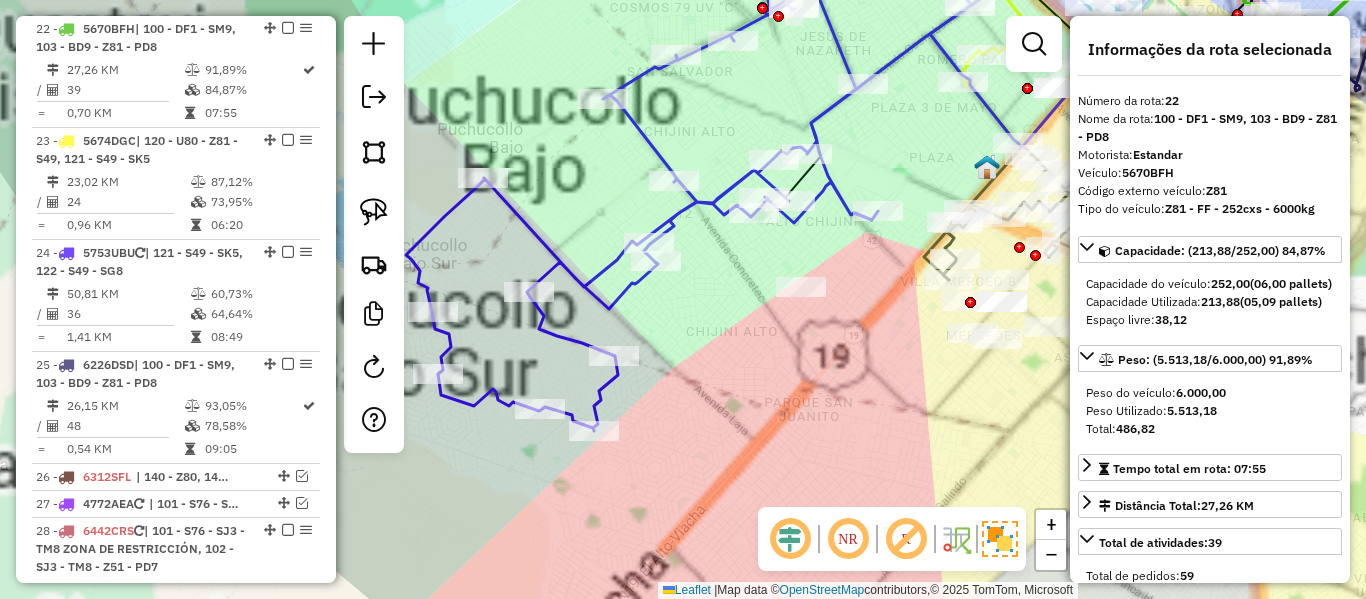 click on "Rota 22 - Placa 5670BFH  0000075956 - [PERSON_NAME] RA Janela de atendimento Grade de atendimento Capacidade Transportadoras Veículos Cliente Pedidos  Rotas Selecione os dias de semana para filtrar as janelas de atendimento  Seg   Ter   Qua   Qui   Sex   Sáb   Dom  Informe o período da janela de atendimento: De: Até:  Filtrar exatamente a janela do cliente  Considerar janela de atendimento padrão  Selecione os dias de semana para filtrar as grades de atendimento  Seg   Ter   Qua   Qui   Sex   Sáb   Dom   Considerar clientes sem dia de atendimento cadastrado  Clientes fora do dia de atendimento selecionado Filtrar as atividades entre os valores definidos abaixo:  Peso mínimo:   Peso máximo:   Cubagem mínima:   Cubagem máxima:   De:   Até:  Filtrar as atividades entre o tempo de atendimento definido abaixo:  De:   Até:   Considerar capacidade total dos clientes não roteirizados Transportadora: Selecione um ou mais itens Tipo de veículo: Selecione um ou mais itens Veículo: Motorista: Nome: Rótulo:" 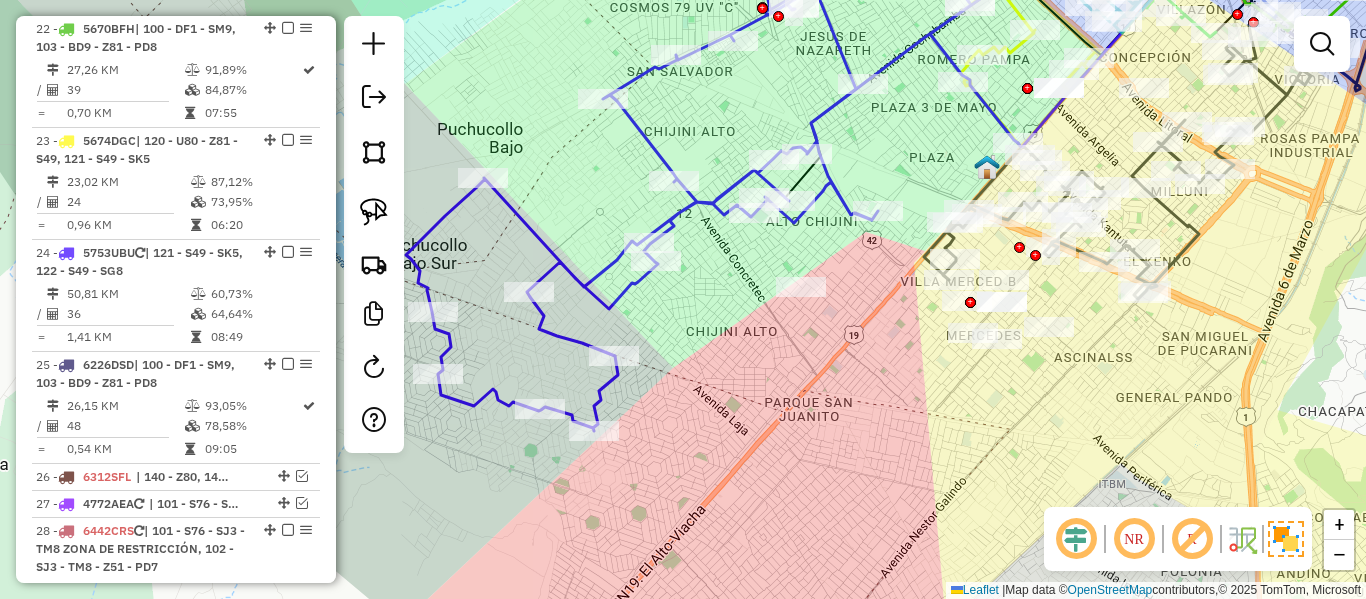 click on "Janela de atendimento Grade de atendimento Capacidade Transportadoras Veículos Cliente Pedidos  Rotas Selecione os dias de semana para filtrar as janelas de atendimento  Seg   Ter   Qua   Qui   Sex   Sáb   Dom  Informe o período da janela de atendimento: De: Até:  Filtrar exatamente a janela do cliente  Considerar janela de atendimento padrão  Selecione os dias de semana para filtrar as grades de atendimento  Seg   Ter   Qua   Qui   Sex   Sáb   Dom   Considerar clientes sem dia de atendimento cadastrado  Clientes fora do dia de atendimento selecionado Filtrar as atividades entre os valores definidos abaixo:  Peso mínimo:   Peso máximo:   Cubagem mínima:   Cubagem máxima:   De:   Até:  Filtrar as atividades entre o tempo de atendimento definido abaixo:  De:   Até:   Considerar capacidade total dos clientes não roteirizados Transportadora: Selecione um ou mais itens Tipo de veículo: Selecione um ou mais itens Veículo: Selecione um ou mais itens Motorista: Selecione um ou mais itens Nome: Rótulo:" 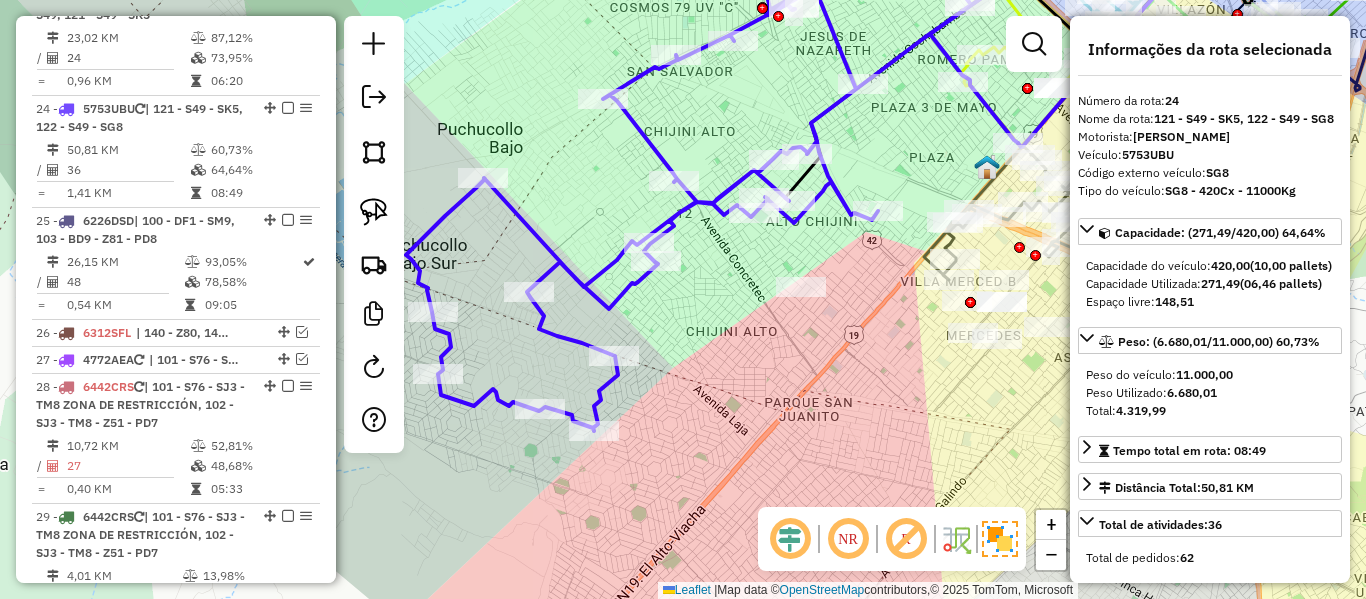 scroll, scrollTop: 2167, scrollLeft: 0, axis: vertical 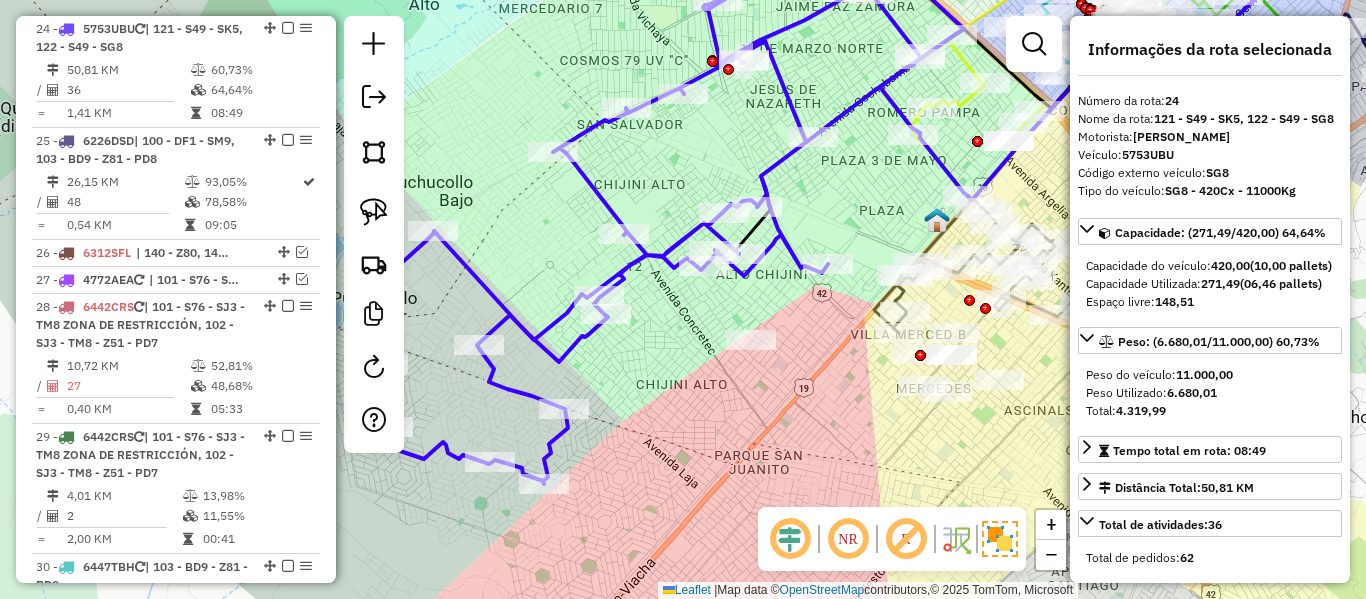 drag, startPoint x: 679, startPoint y: 329, endPoint x: 572, endPoint y: 425, distance: 143.75327 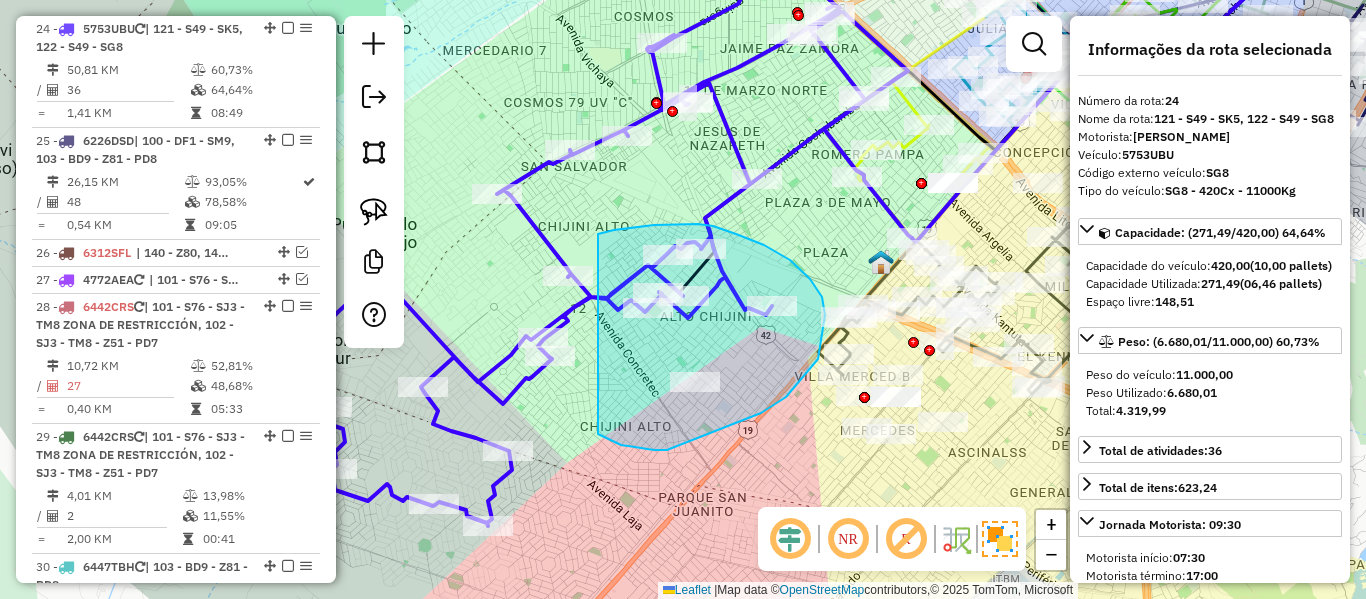 drag, startPoint x: 602, startPoint y: 436, endPoint x: 585, endPoint y: 285, distance: 151.95393 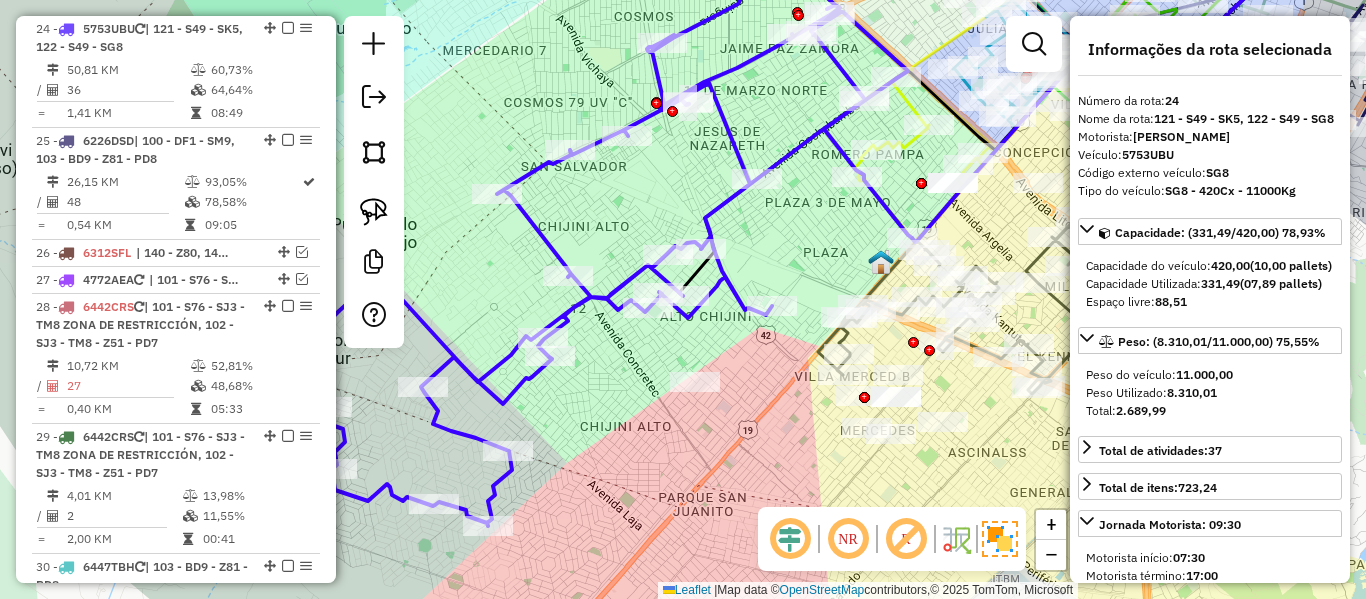 drag, startPoint x: 807, startPoint y: 229, endPoint x: 648, endPoint y: 325, distance: 185.73367 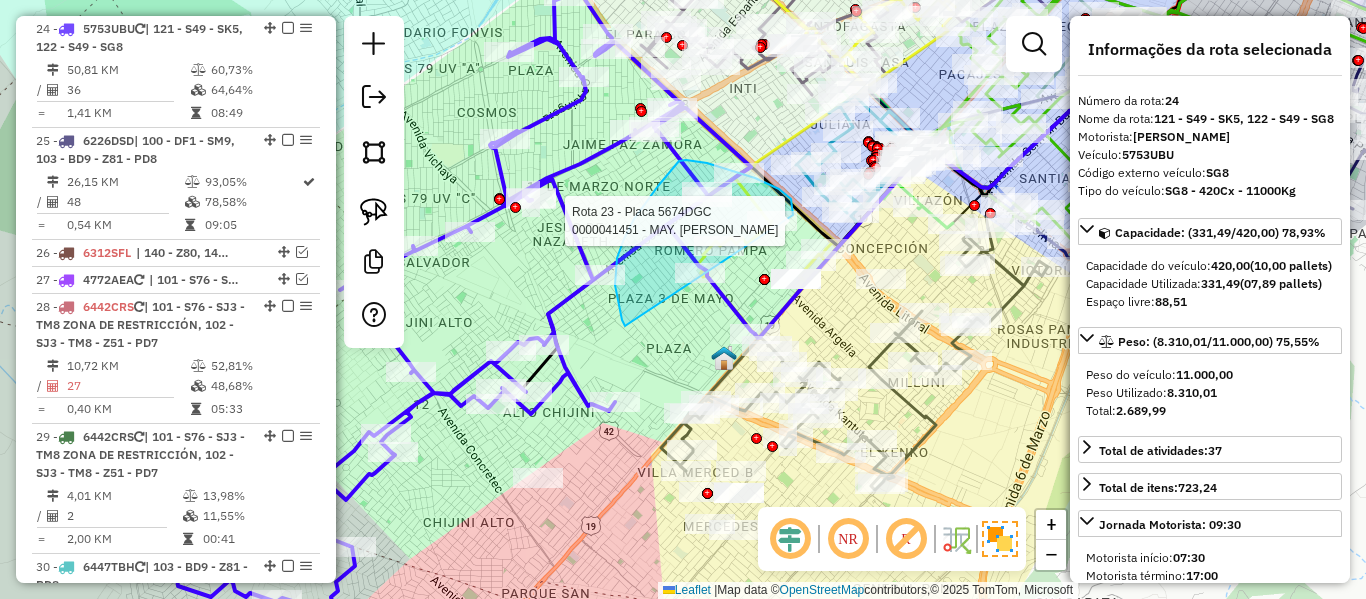drag, startPoint x: 617, startPoint y: 258, endPoint x: 735, endPoint y: 277, distance: 119.519875 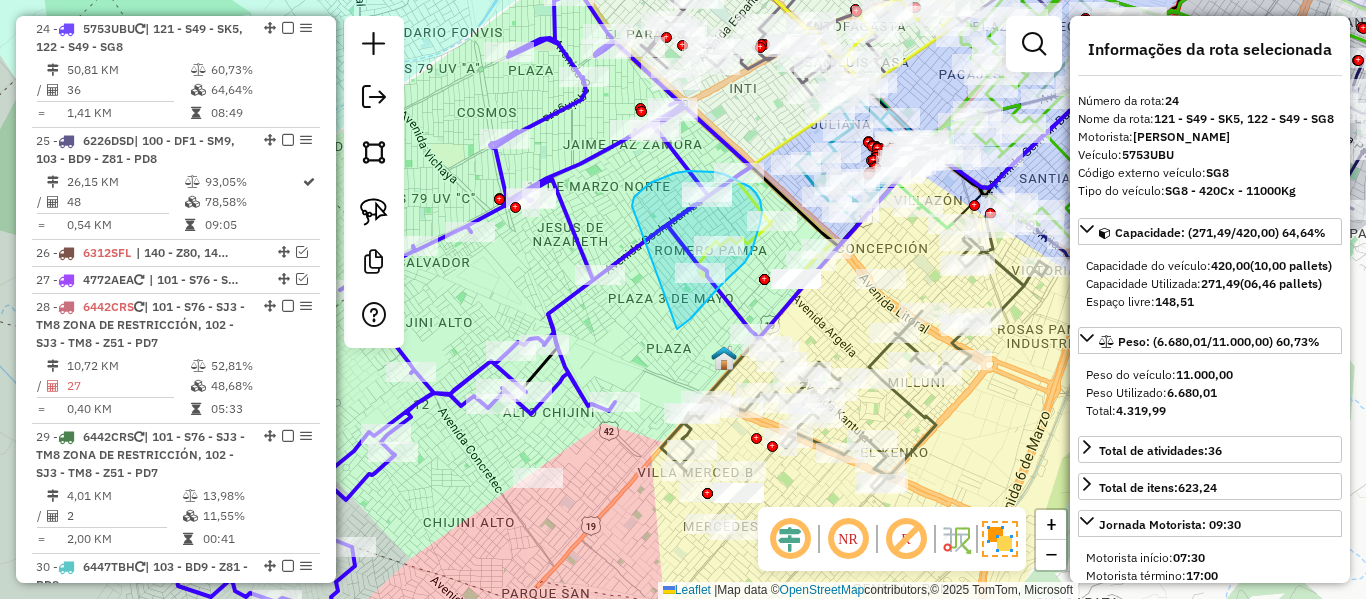 drag, startPoint x: 699, startPoint y: 309, endPoint x: 632, endPoint y: 210, distance: 119.54079 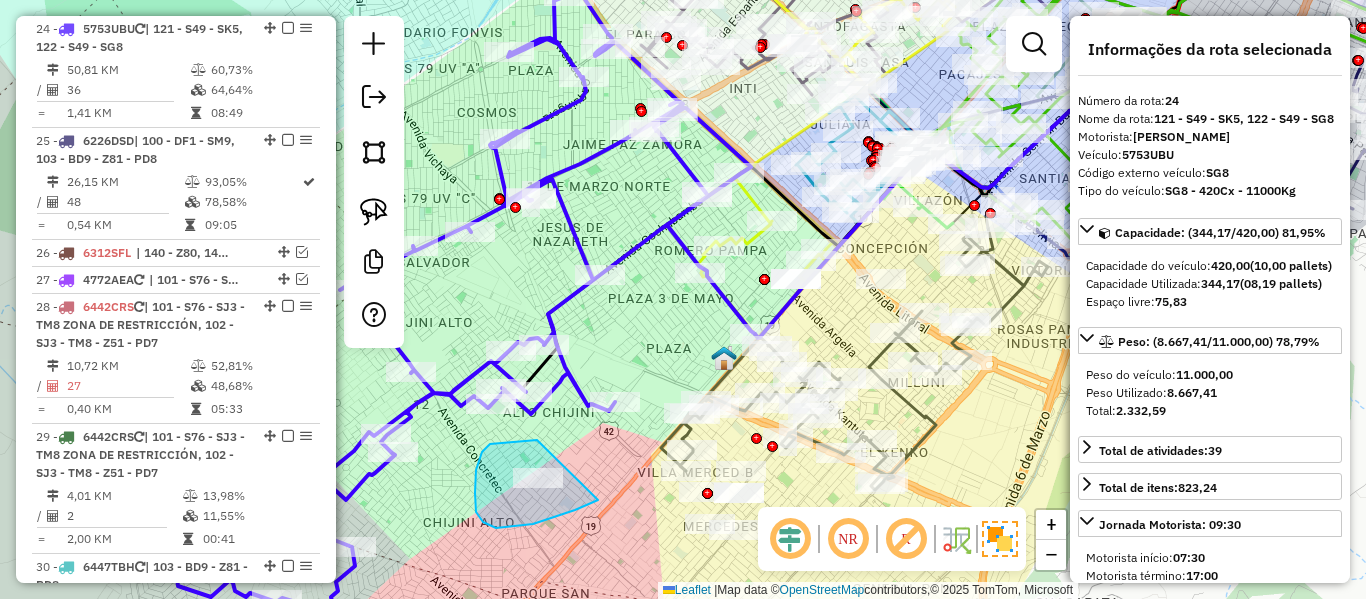 drag, startPoint x: 490, startPoint y: 444, endPoint x: 601, endPoint y: 471, distance: 114.236595 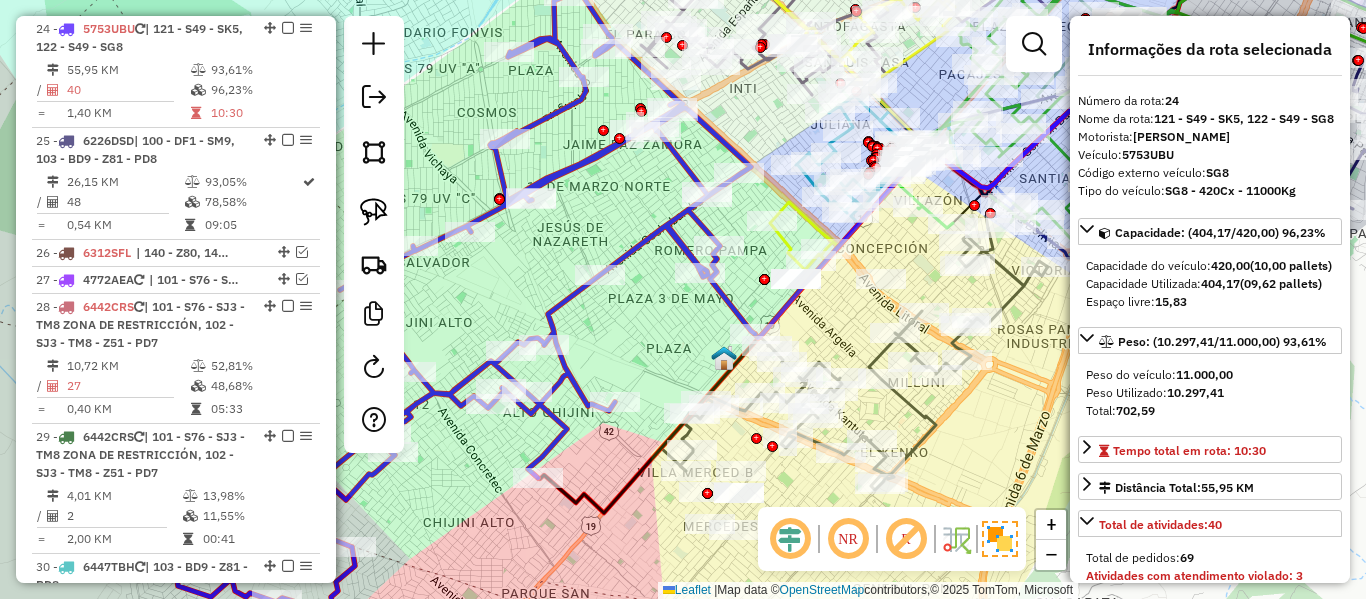 click 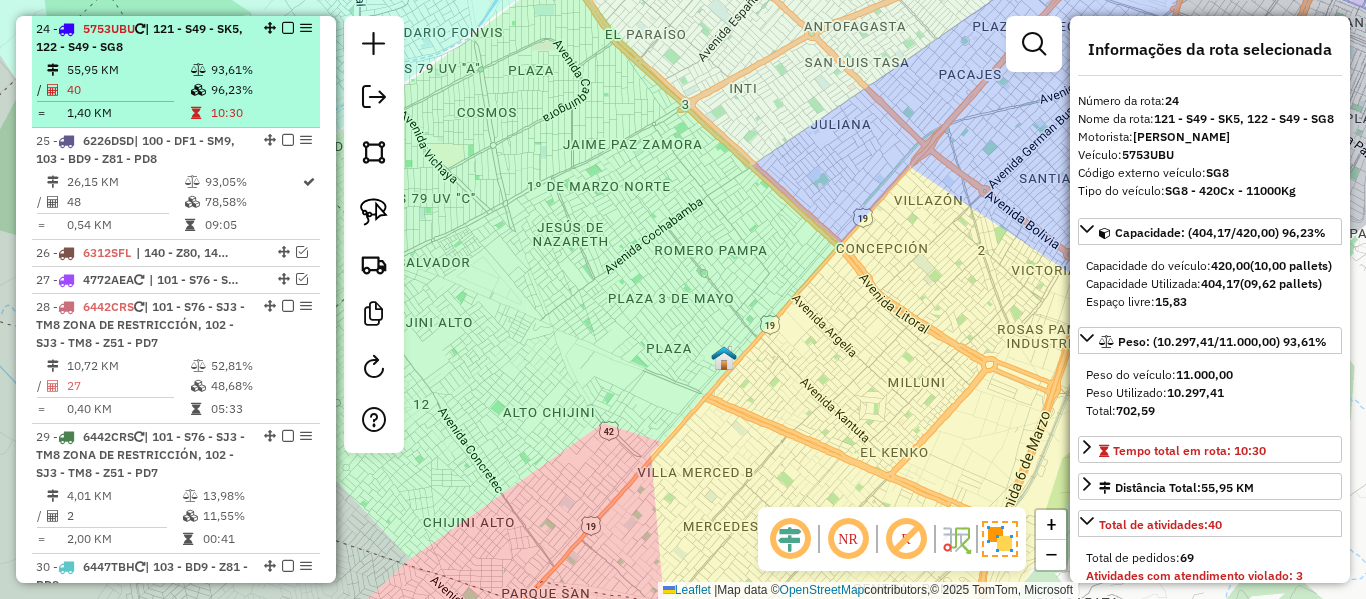 click on "96,23%" at bounding box center [260, 90] 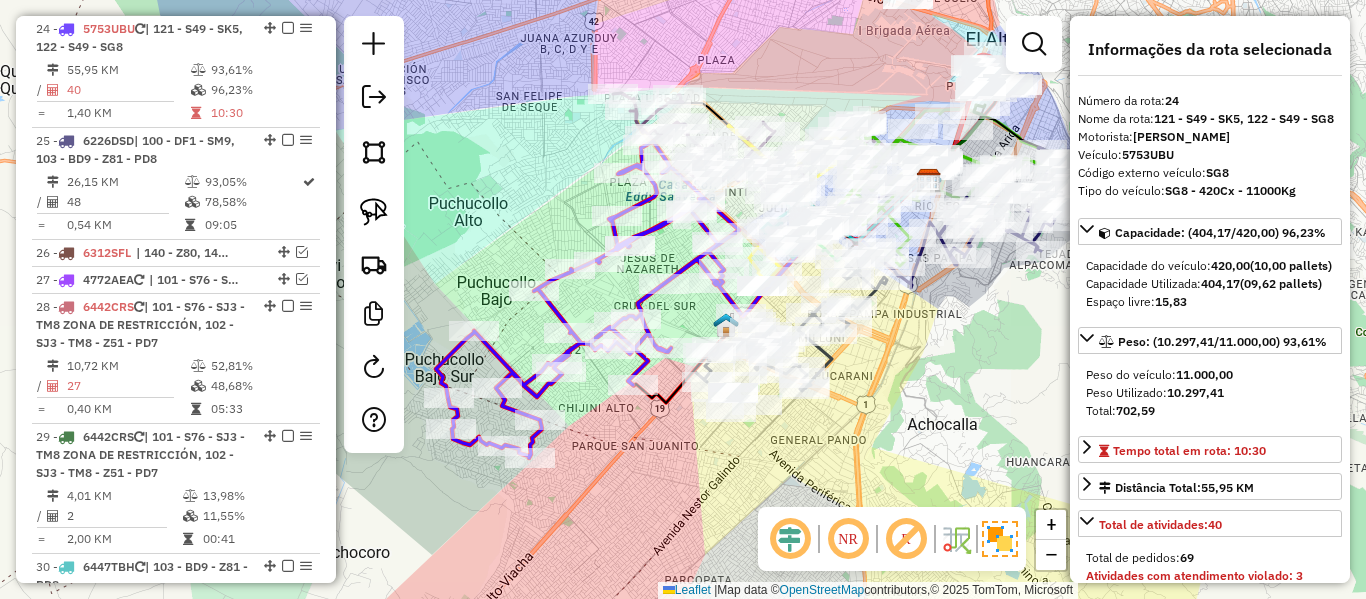scroll, scrollTop: 2806, scrollLeft: 0, axis: vertical 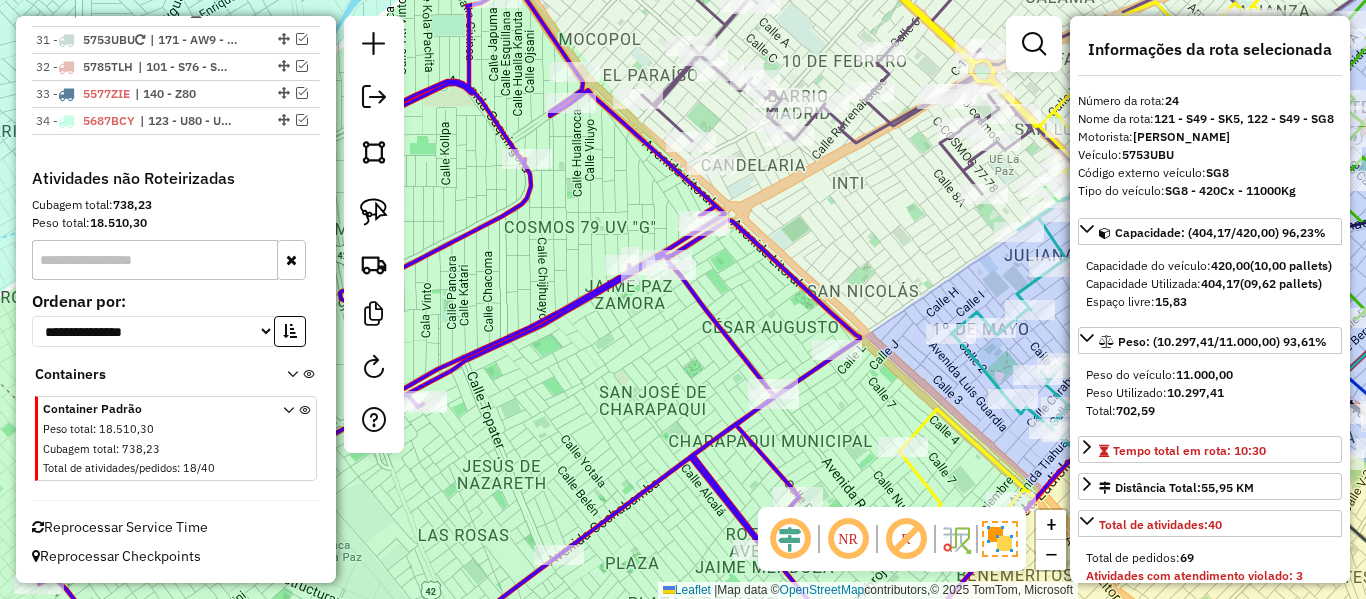 drag, startPoint x: 675, startPoint y: 238, endPoint x: 682, endPoint y: 246, distance: 10.630146 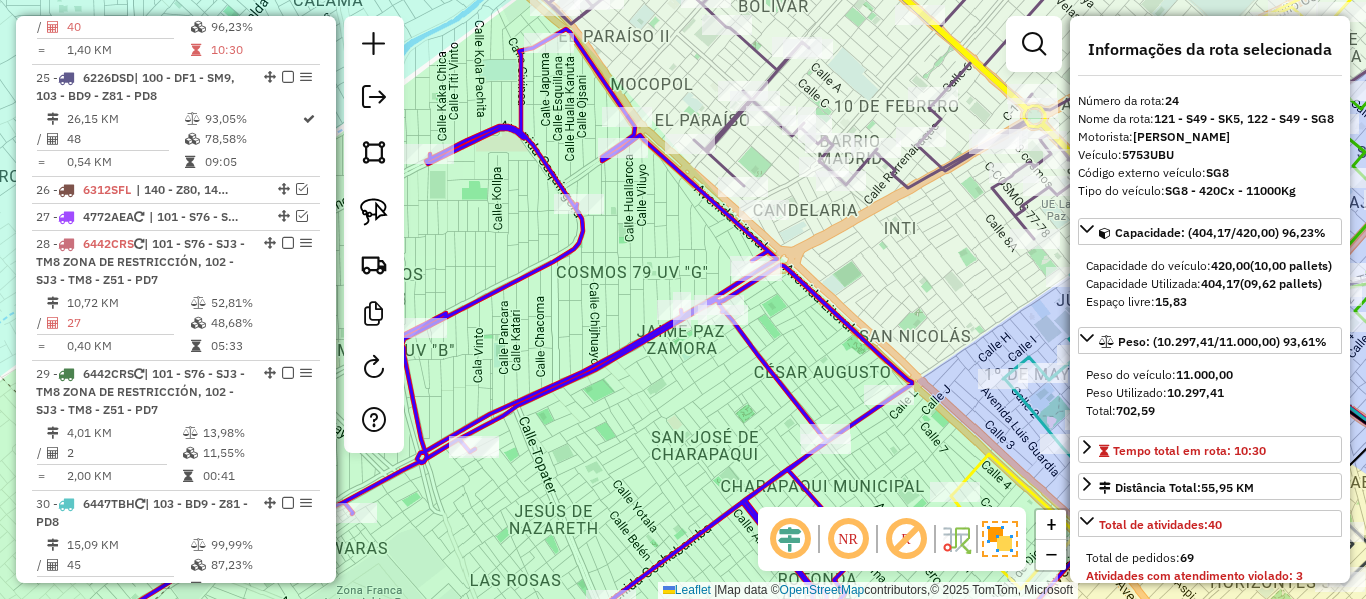 scroll, scrollTop: 2167, scrollLeft: 0, axis: vertical 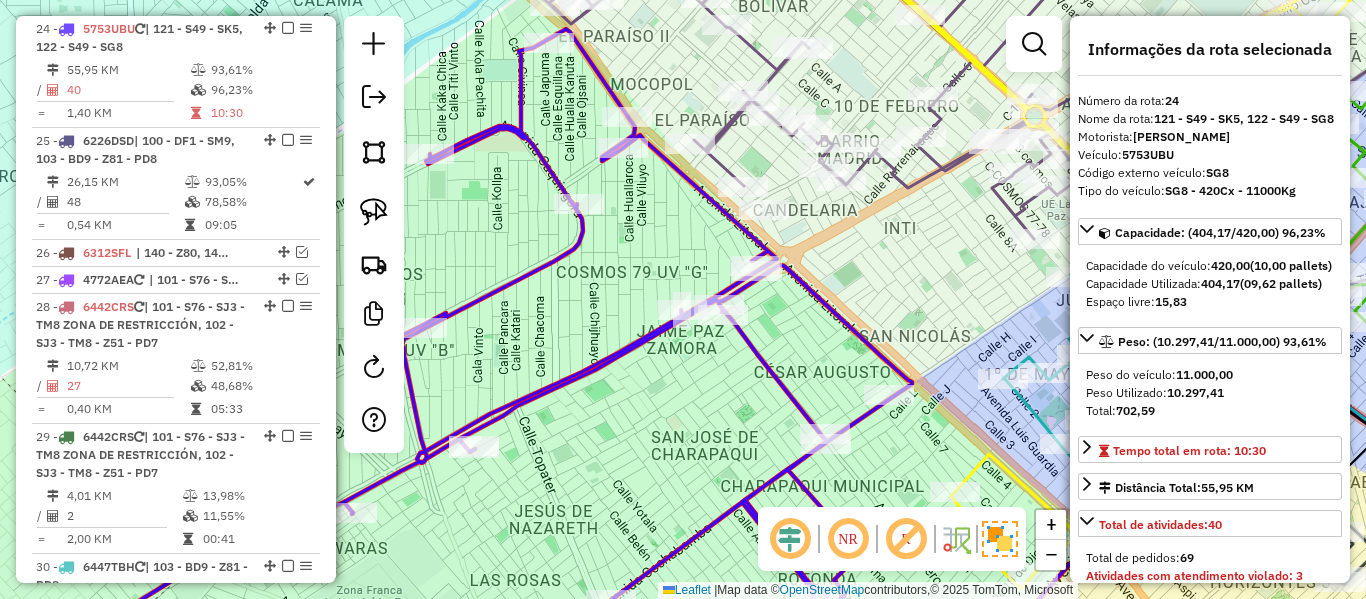 drag, startPoint x: 671, startPoint y: 241, endPoint x: 794, endPoint y: 384, distance: 188.6213 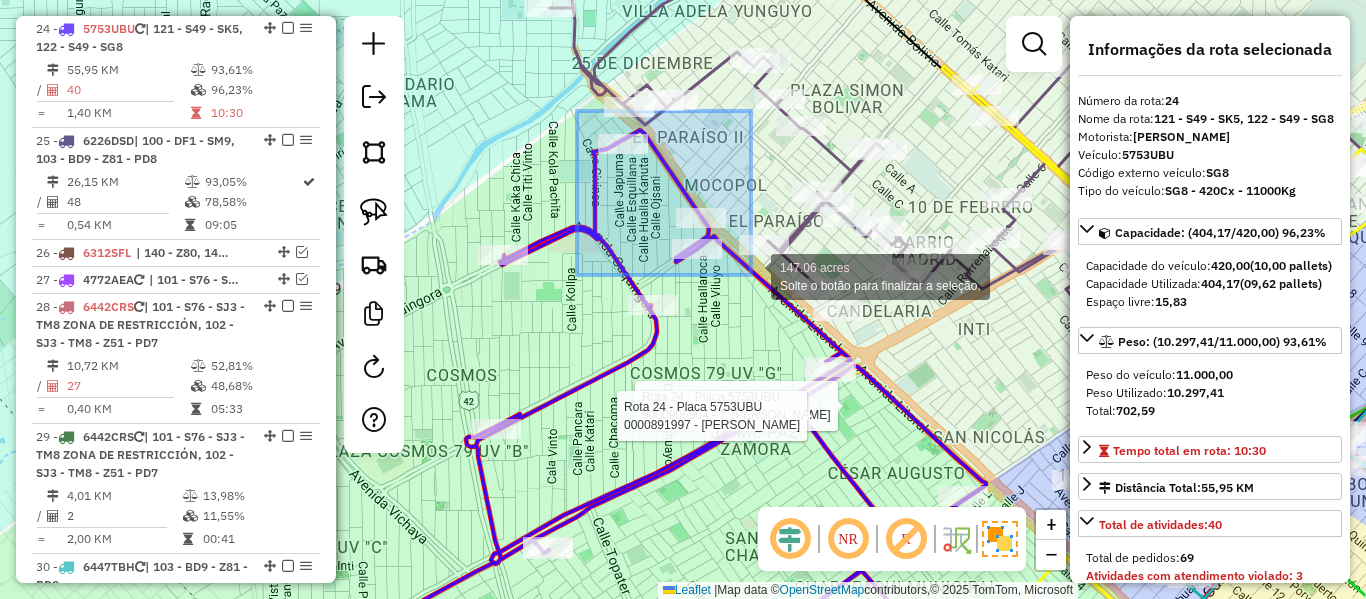 drag, startPoint x: 577, startPoint y: 111, endPoint x: 751, endPoint y: 275, distance: 239.10667 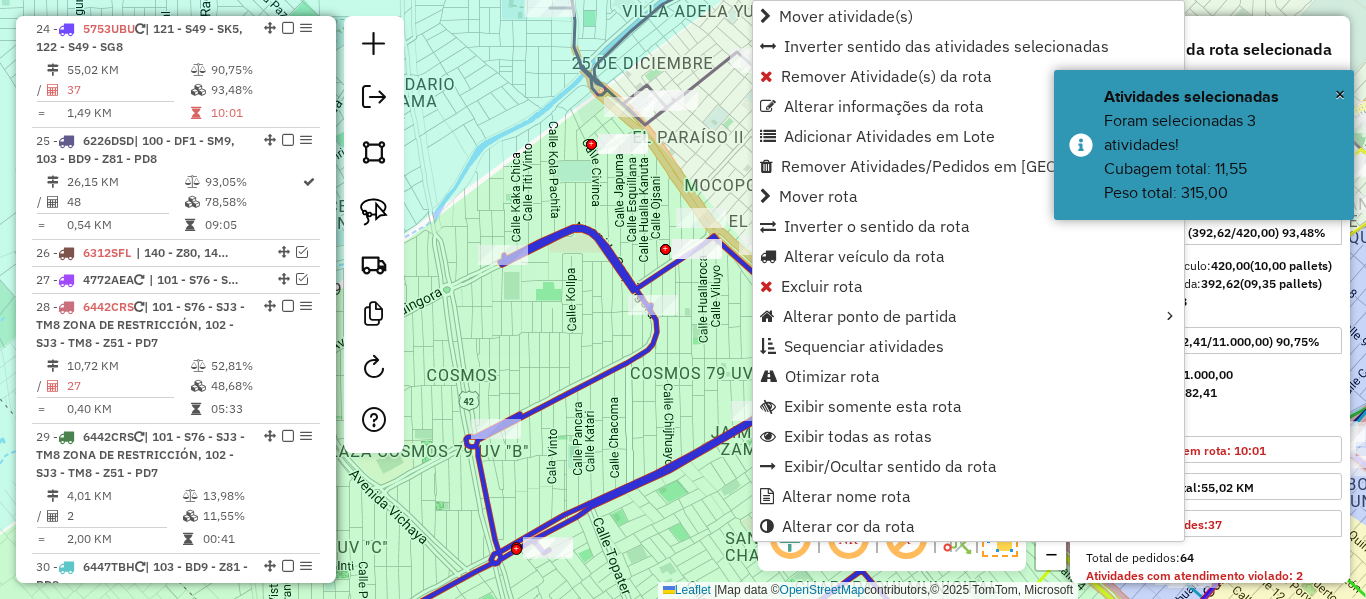 click 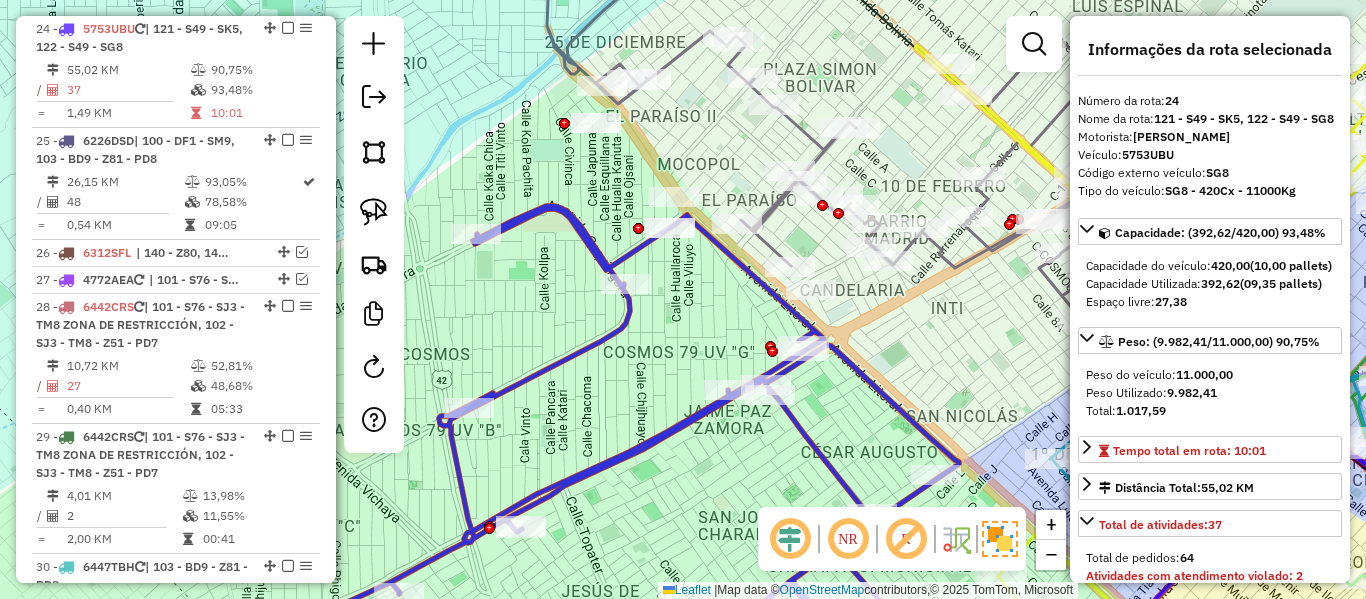 drag, startPoint x: 747, startPoint y: 320, endPoint x: 602, endPoint y: 246, distance: 162.79128 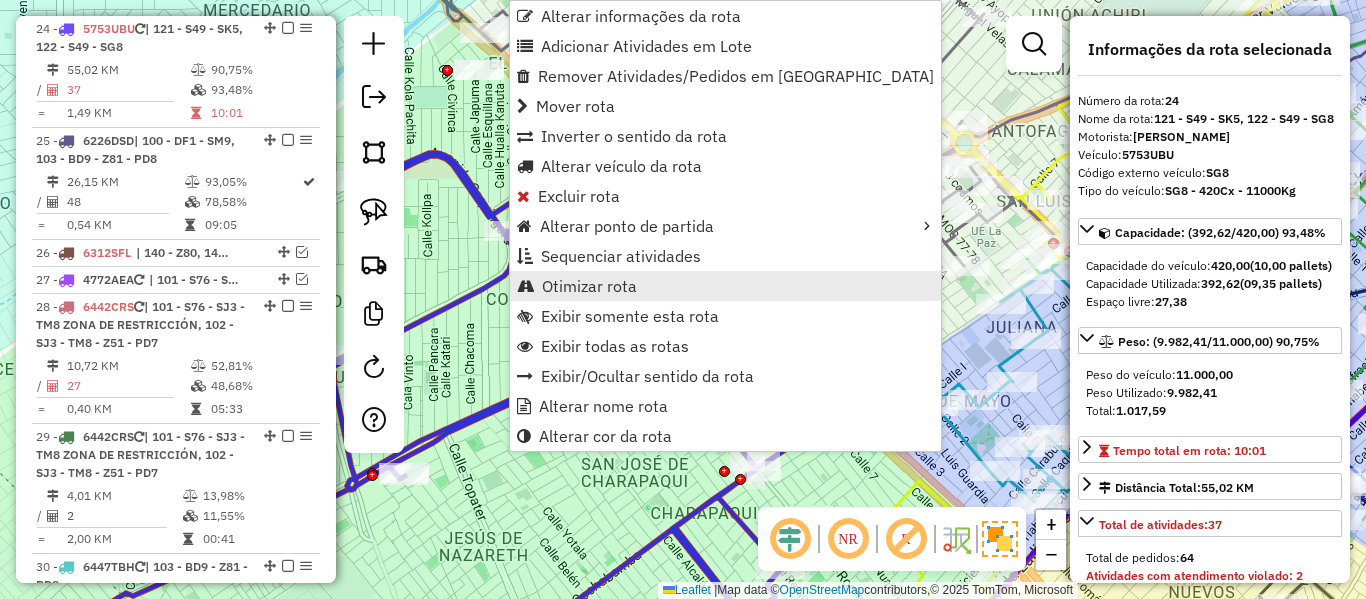 click on "Otimizar rota" at bounding box center [725, 286] 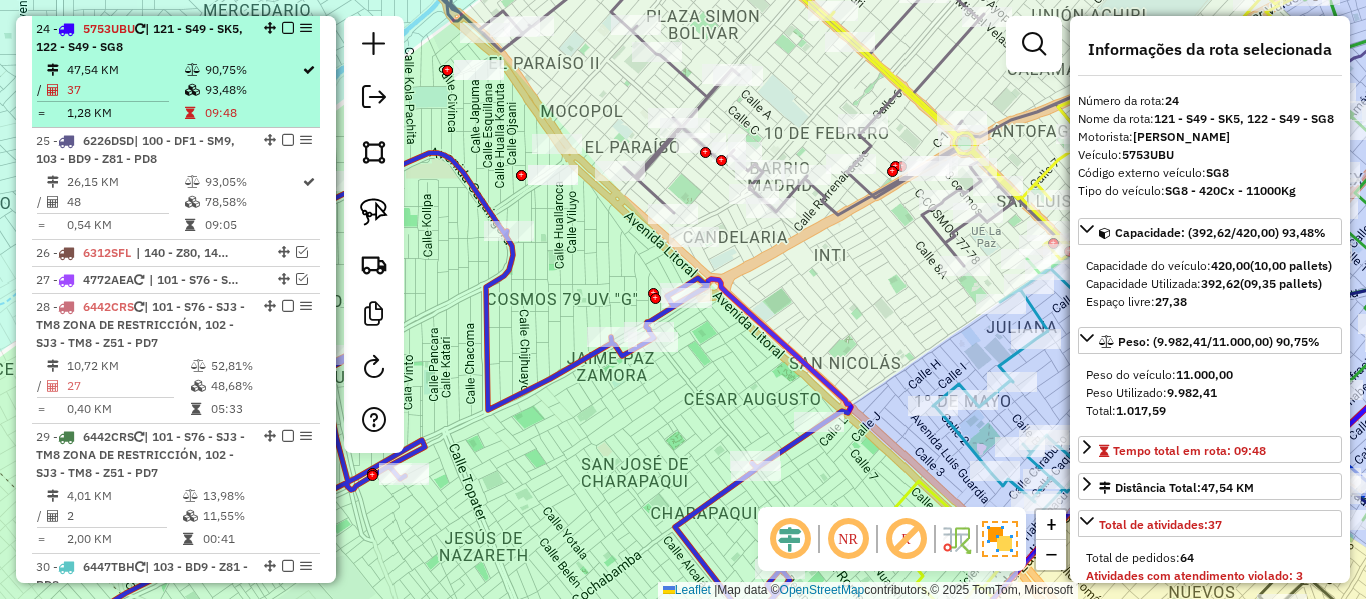 click at bounding box center [288, 28] 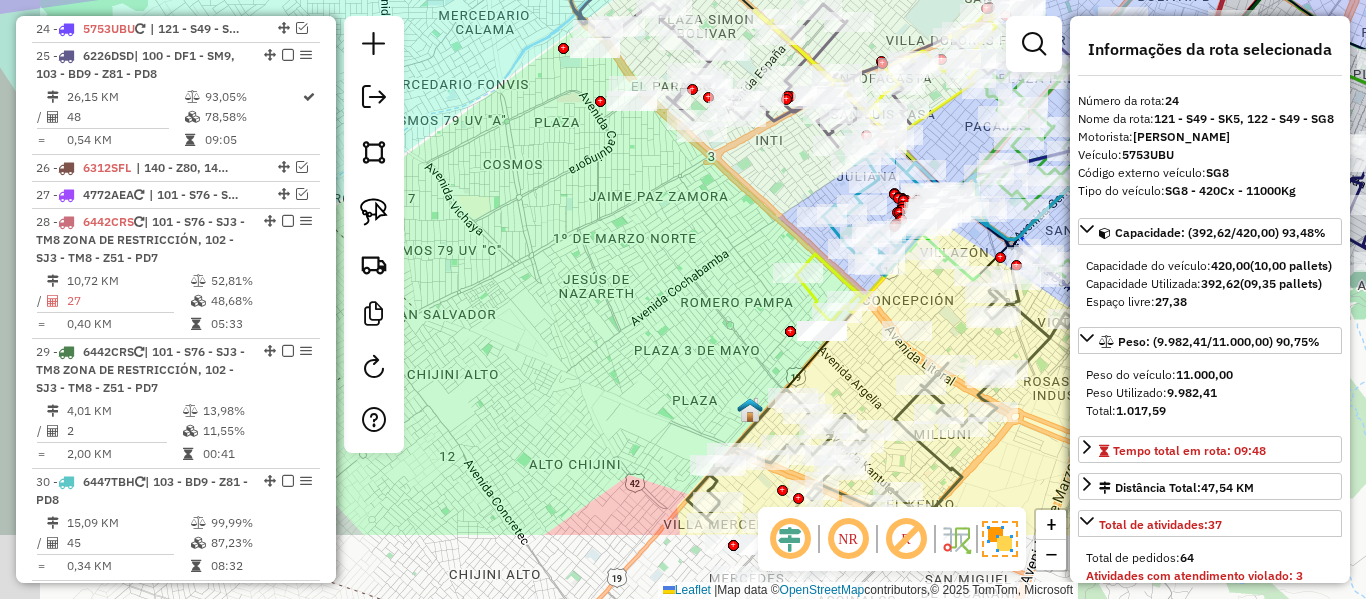 click on "Janela de atendimento Grade de atendimento Capacidade Transportadoras Veículos Cliente Pedidos  Rotas Selecione os dias de semana para filtrar as janelas de atendimento  Seg   Ter   Qua   Qui   Sex   Sáb   Dom  Informe o período da janela de atendimento: De: Até:  Filtrar exatamente a janela do cliente  Considerar janela de atendimento padrão  Selecione os dias de semana para filtrar as grades de atendimento  Seg   Ter   Qua   Qui   Sex   Sáb   Dom   Considerar clientes sem dia de atendimento cadastrado  Clientes fora do dia de atendimento selecionado Filtrar as atividades entre os valores definidos abaixo:  Peso mínimo:   Peso máximo:   Cubagem mínima:   Cubagem máxima:   De:   Até:  Filtrar as atividades entre o tempo de atendimento definido abaixo:  De:   Até:   Considerar capacidade total dos clientes não roteirizados Transportadora: Selecione um ou mais itens Tipo de veículo: Selecione um ou mais itens Veículo: Selecione um ou mais itens Motorista: Selecione um ou mais itens Nome: Rótulo:" 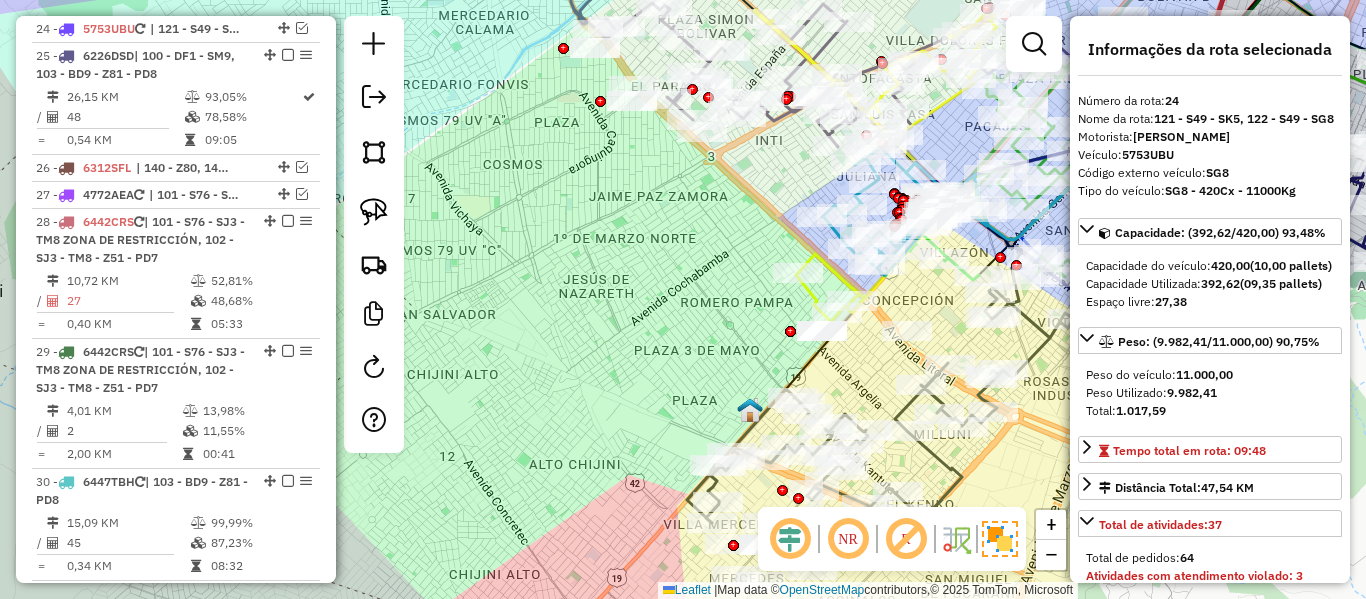 drag, startPoint x: 647, startPoint y: 291, endPoint x: 716, endPoint y: 120, distance: 184.39632 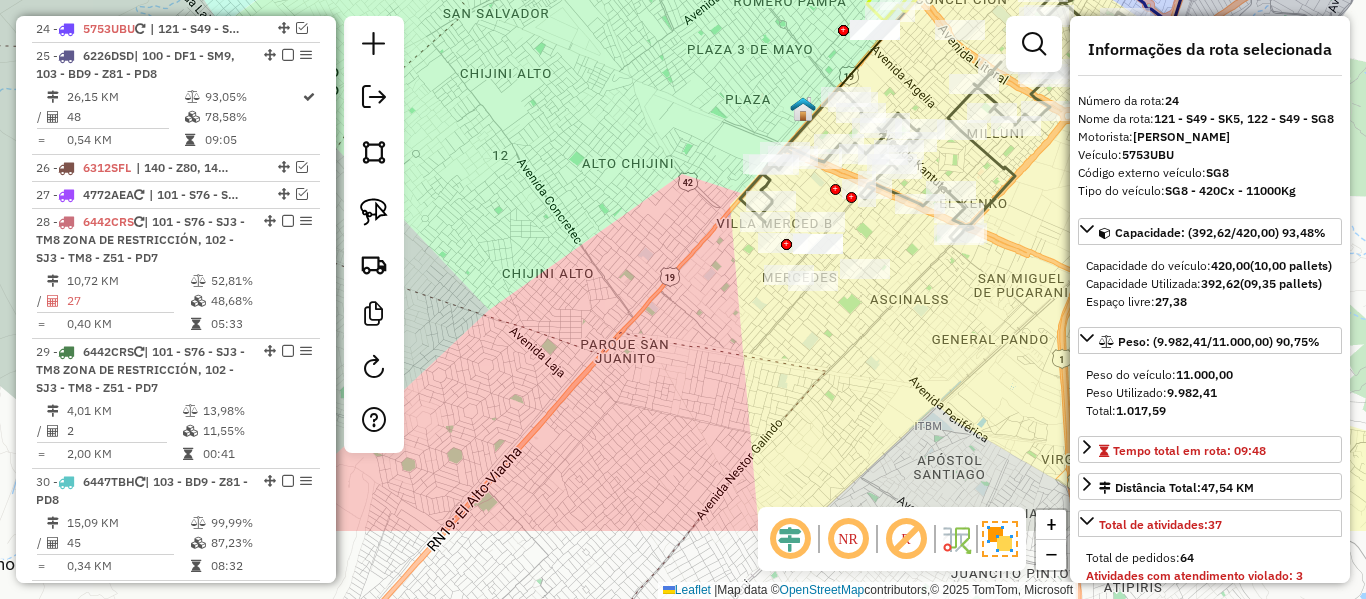 drag, startPoint x: 697, startPoint y: 133, endPoint x: 679, endPoint y: 109, distance: 30 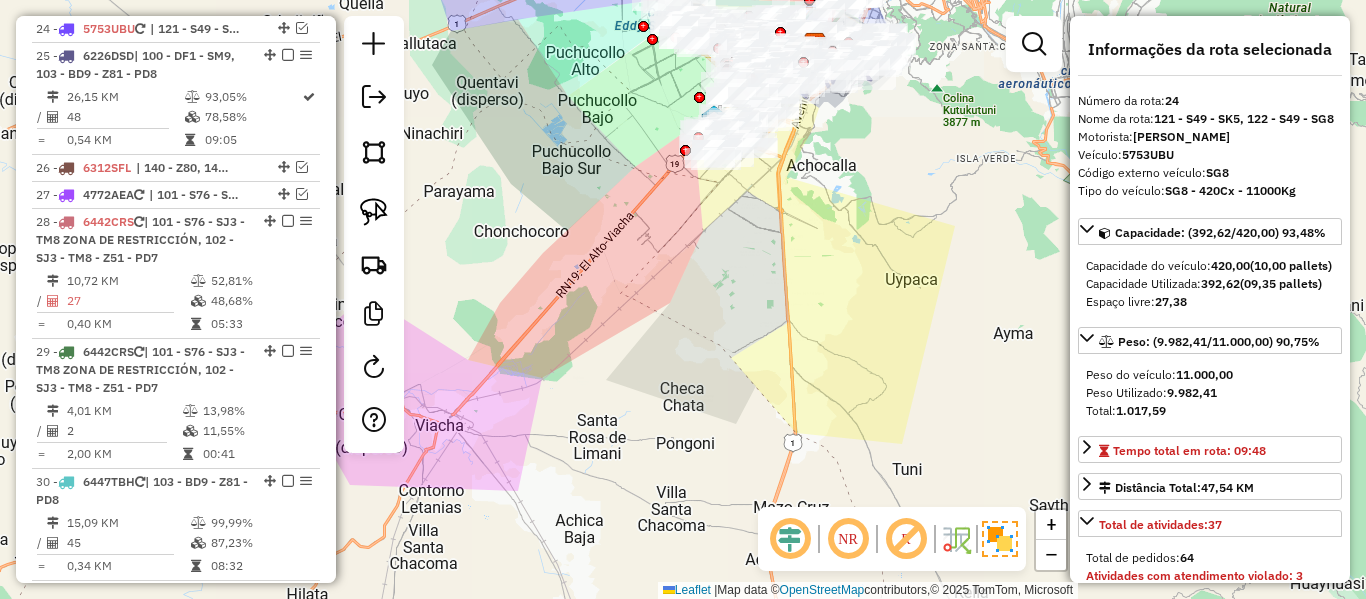 click on "Janela de atendimento Grade de atendimento Capacidade Transportadoras Veículos Cliente Pedidos  Rotas Selecione os dias de semana para filtrar as janelas de atendimento  Seg   Ter   Qua   Qui   Sex   Sáb   Dom  Informe o período da janela de atendimento: De: Até:  Filtrar exatamente a janela do cliente  Considerar janela de atendimento padrão  Selecione os dias de semana para filtrar as grades de atendimento  Seg   Ter   Qua   Qui   Sex   Sáb   Dom   Considerar clientes sem dia de atendimento cadastrado  Clientes fora do dia de atendimento selecionado Filtrar as atividades entre os valores definidos abaixo:  Peso mínimo:   Peso máximo:   Cubagem mínima:   Cubagem máxima:   De:   Até:  Filtrar as atividades entre o tempo de atendimento definido abaixo:  De:   Até:   Considerar capacidade total dos clientes não roteirizados Transportadora: Selecione um ou mais itens Tipo de veículo: Selecione um ou mais itens Veículo: Selecione um ou mais itens Motorista: Selecione um ou mais itens Nome: Rótulo:" 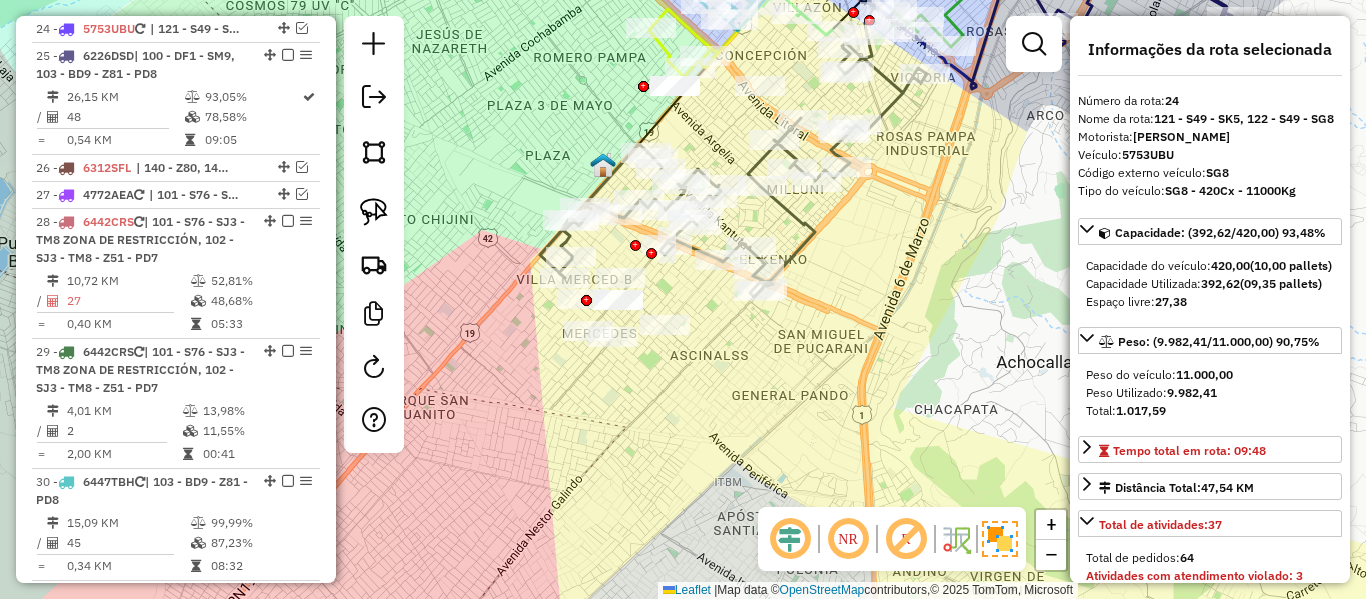 drag, startPoint x: 812, startPoint y: 290, endPoint x: 814, endPoint y: 233, distance: 57.035076 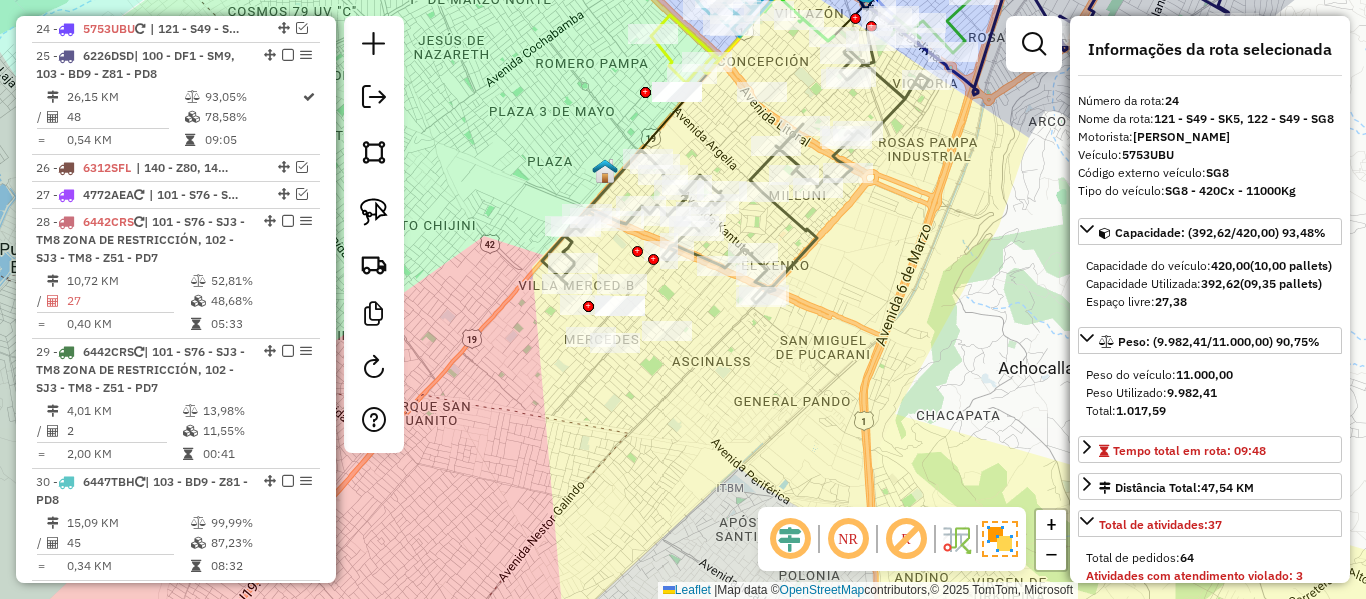 click 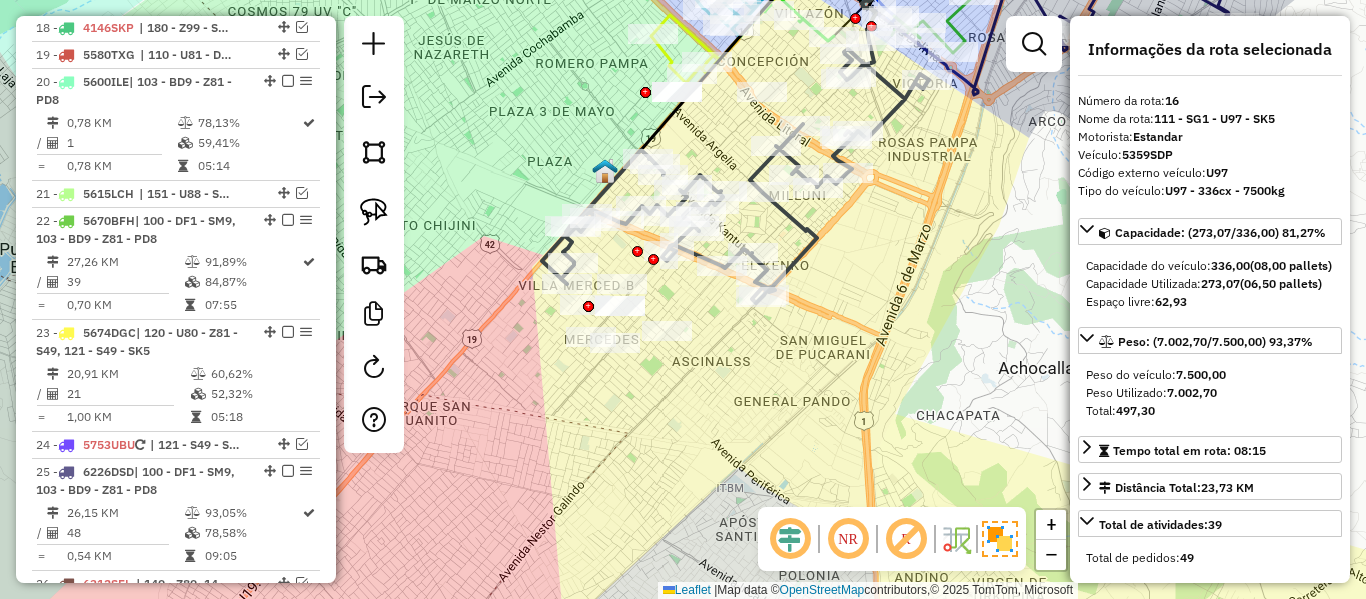 scroll, scrollTop: 1526, scrollLeft: 0, axis: vertical 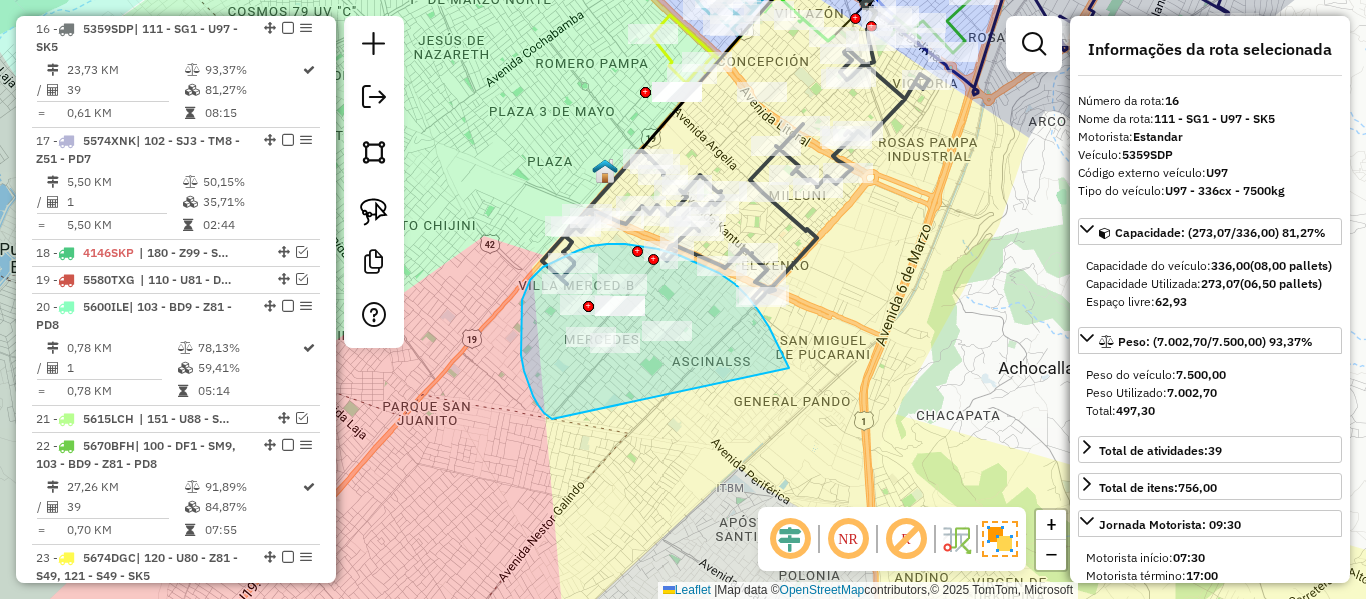 drag, startPoint x: 787, startPoint y: 363, endPoint x: 654, endPoint y: 422, distance: 145.49915 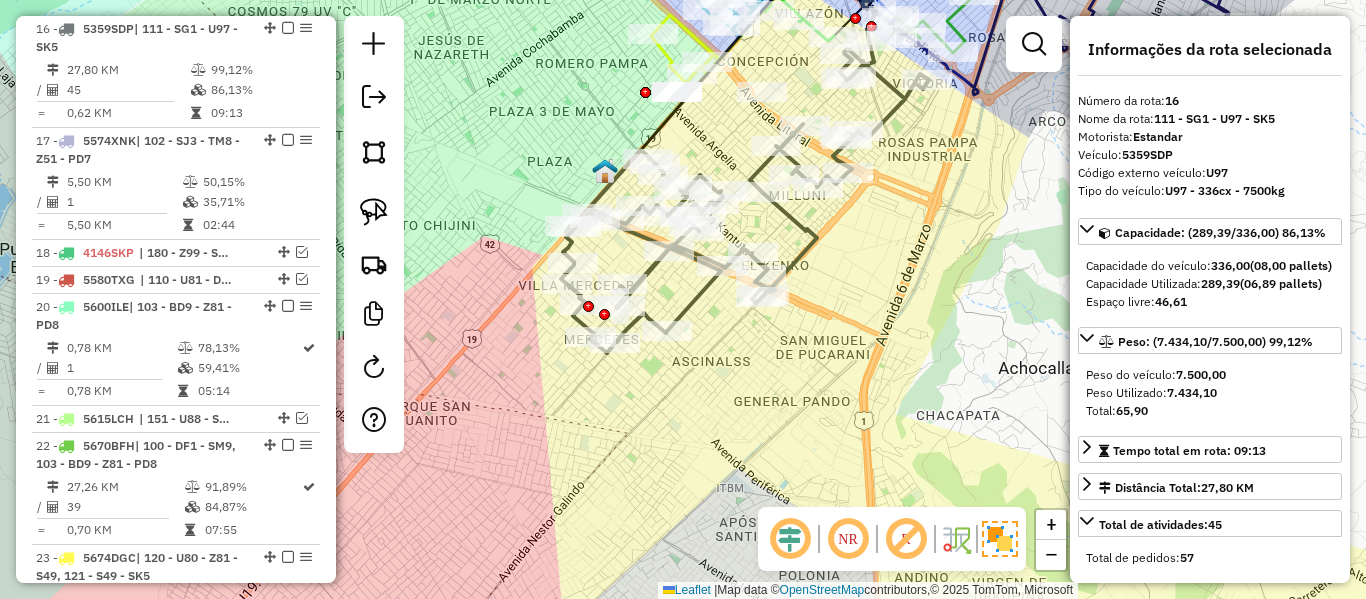 click 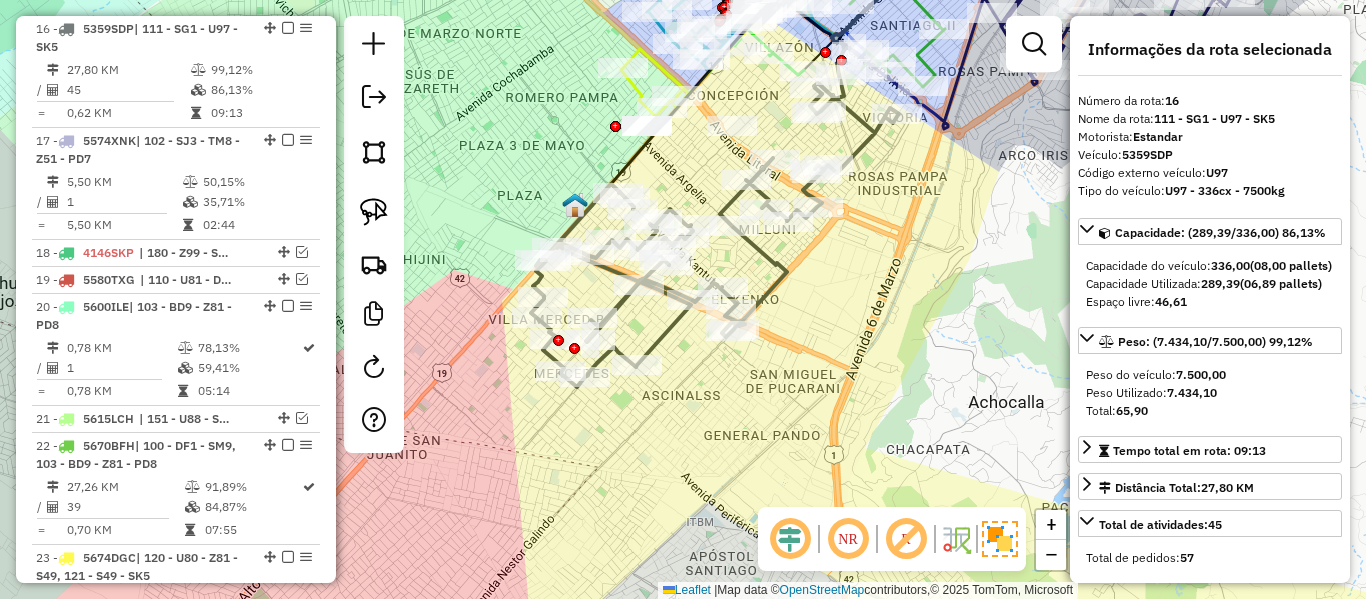 drag, startPoint x: 885, startPoint y: 340, endPoint x: 874, endPoint y: 359, distance: 21.954498 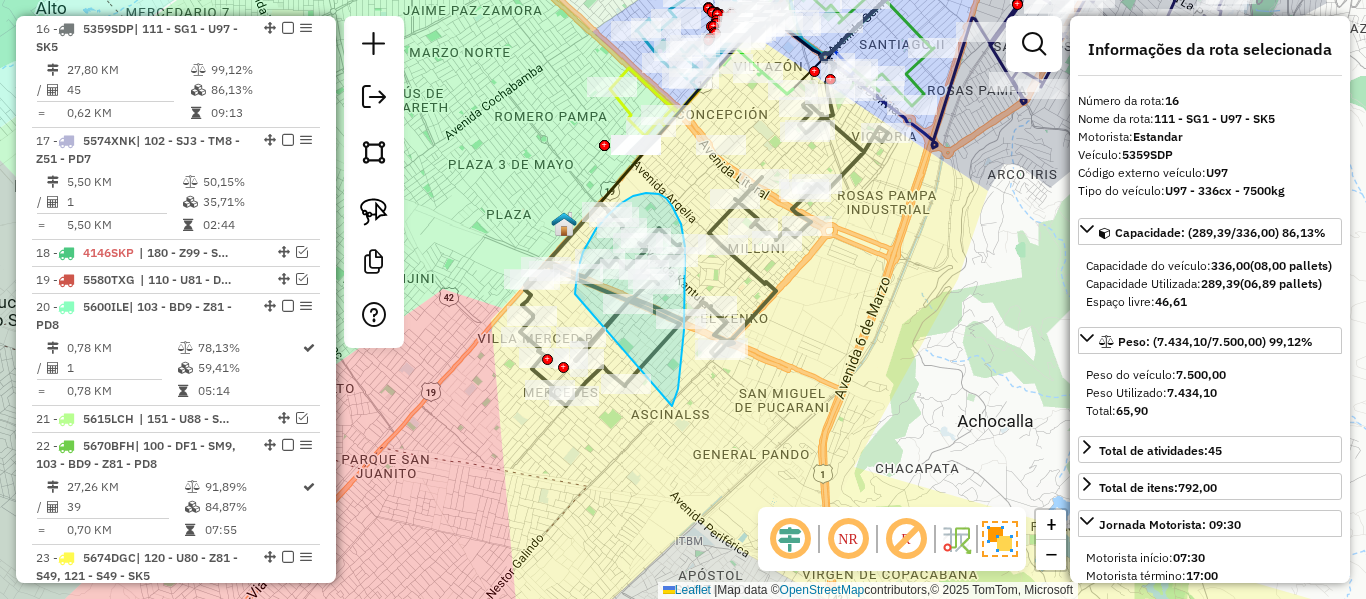 drag, startPoint x: 684, startPoint y: 330, endPoint x: 575, endPoint y: 297, distance: 113.88591 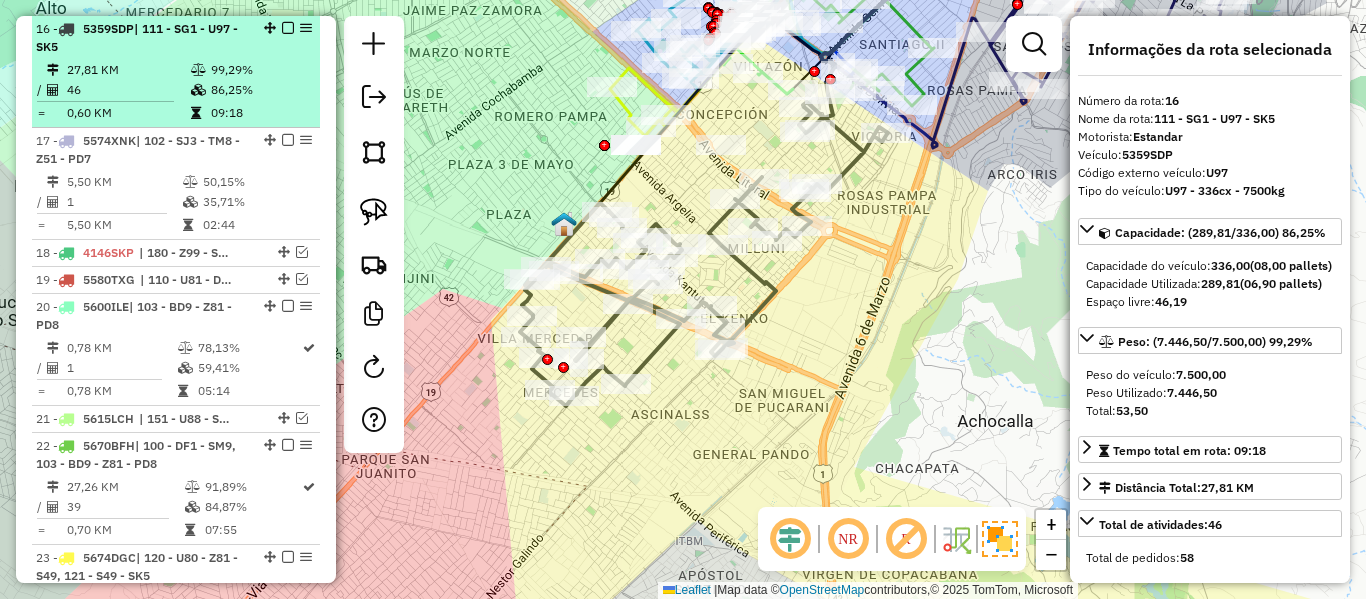 click on "16 -       5359SDP   | 111 - SG1 - U97 - SK5  27,81 KM   99,29%  /  46   86,25%     =  0,60 KM   09:18" at bounding box center (176, 72) 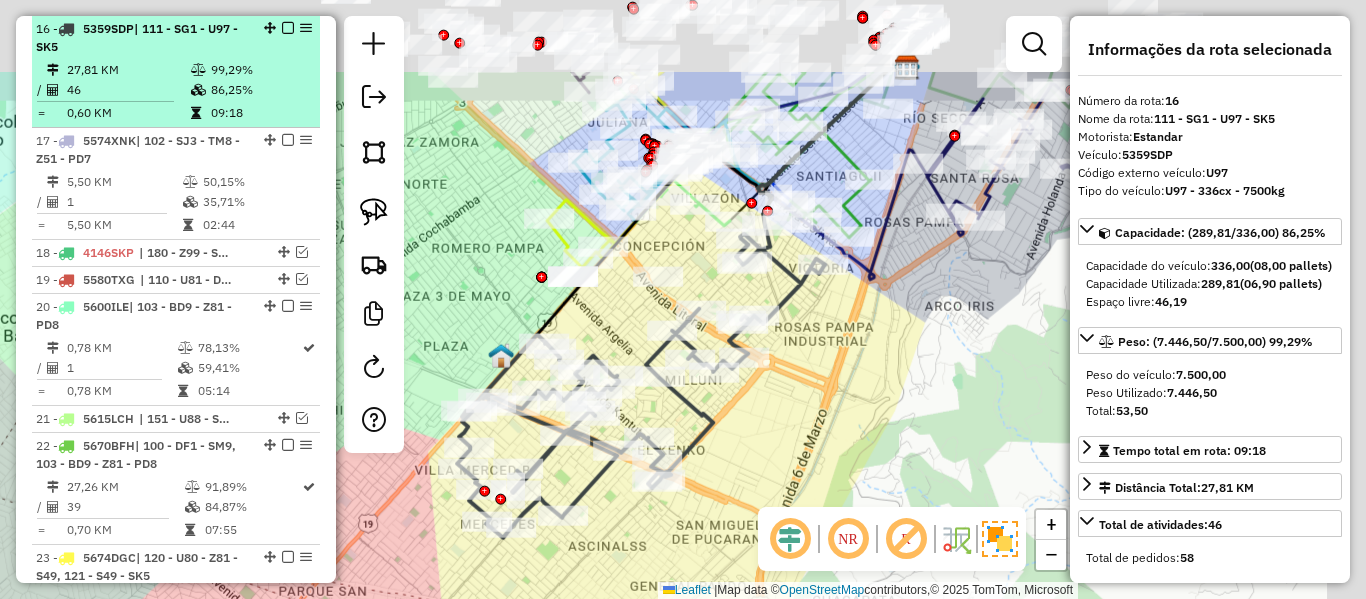 click at bounding box center (288, 28) 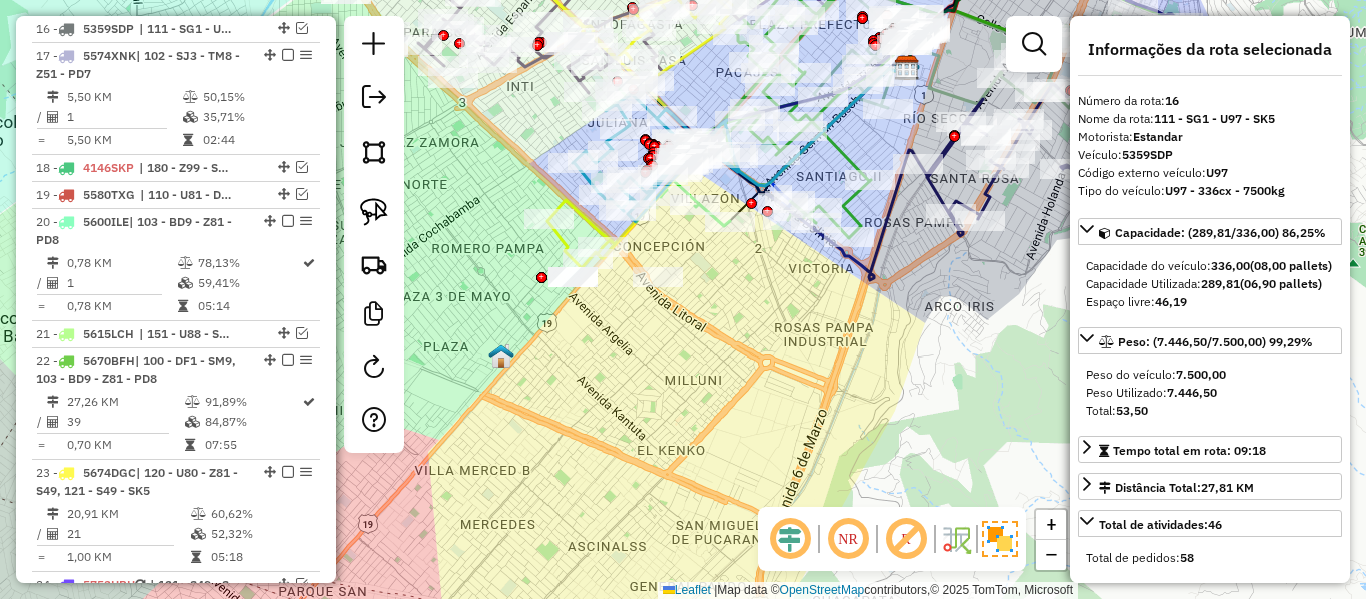 click on "Janela de atendimento Grade de atendimento Capacidade Transportadoras Veículos Cliente Pedidos  Rotas Selecione os dias de semana para filtrar as janelas de atendimento  Seg   Ter   Qua   Qui   Sex   Sáb   Dom  Informe o período da janela de atendimento: De: Até:  Filtrar exatamente a janela do cliente  Considerar janela de atendimento padrão  Selecione os dias de semana para filtrar as grades de atendimento  Seg   Ter   Qua   Qui   Sex   Sáb   Dom   Considerar clientes sem dia de atendimento cadastrado  Clientes fora do dia de atendimento selecionado Filtrar as atividades entre os valores definidos abaixo:  Peso mínimo:   Peso máximo:   Cubagem mínima:   Cubagem máxima:   De:   Até:  Filtrar as atividades entre o tempo de atendimento definido abaixo:  De:   Até:   Considerar capacidade total dos clientes não roteirizados Transportadora: Selecione um ou mais itens Tipo de veículo: Selecione um ou mais itens Veículo: Selecione um ou mais itens Motorista: Selecione um ou mais itens Nome: Rótulo:" 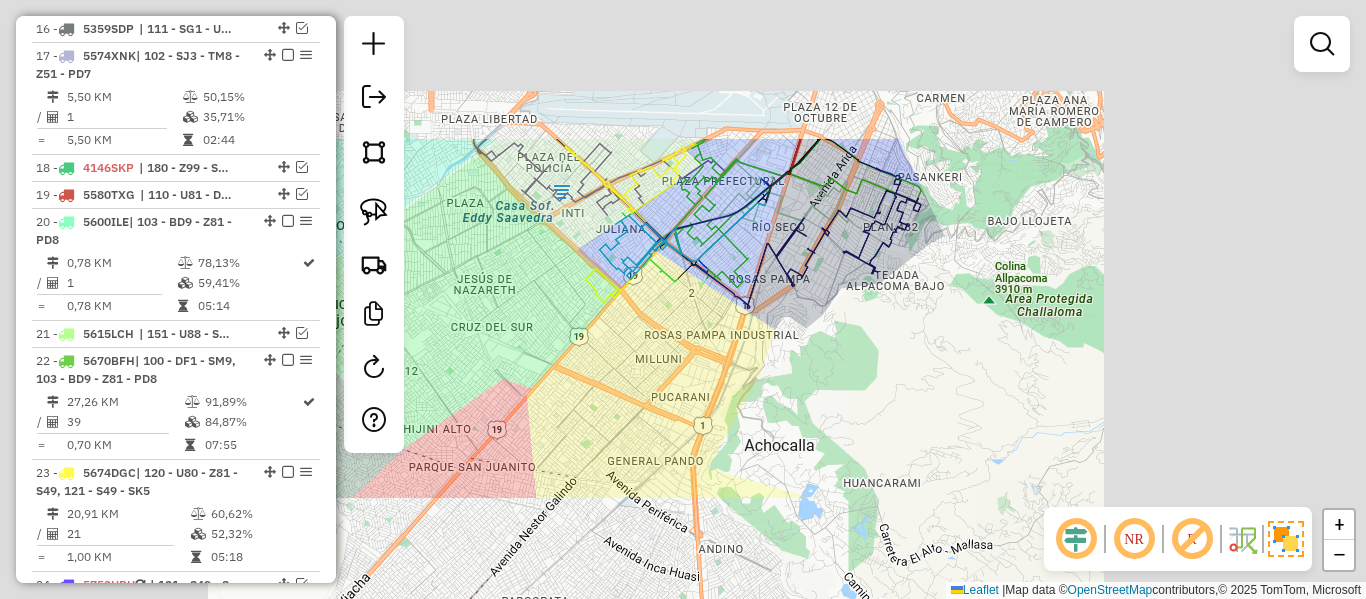 click on "Janela de atendimento Grade de atendimento Capacidade Transportadoras Veículos Cliente Pedidos  Rotas Selecione os dias de semana para filtrar as janelas de atendimento  Seg   Ter   Qua   Qui   Sex   Sáb   Dom  Informe o período da janela de atendimento: De: Até:  Filtrar exatamente a janela do cliente  Considerar janela de atendimento padrão  Selecione os dias de semana para filtrar as grades de atendimento  Seg   Ter   Qua   Qui   Sex   Sáb   Dom   Considerar clientes sem dia de atendimento cadastrado  Clientes fora do dia de atendimento selecionado Filtrar as atividades entre os valores definidos abaixo:  Peso mínimo:   Peso máximo:   Cubagem mínima:   Cubagem máxima:   De:   Até:  Filtrar as atividades entre o tempo de atendimento definido abaixo:  De:   Até:   Considerar capacidade total dos clientes não roteirizados Transportadora: Selecione um ou mais itens Tipo de veículo: Selecione um ou mais itens Veículo: Selecione um ou mais itens Motorista: Selecione um ou mais itens Nome: Rótulo:" 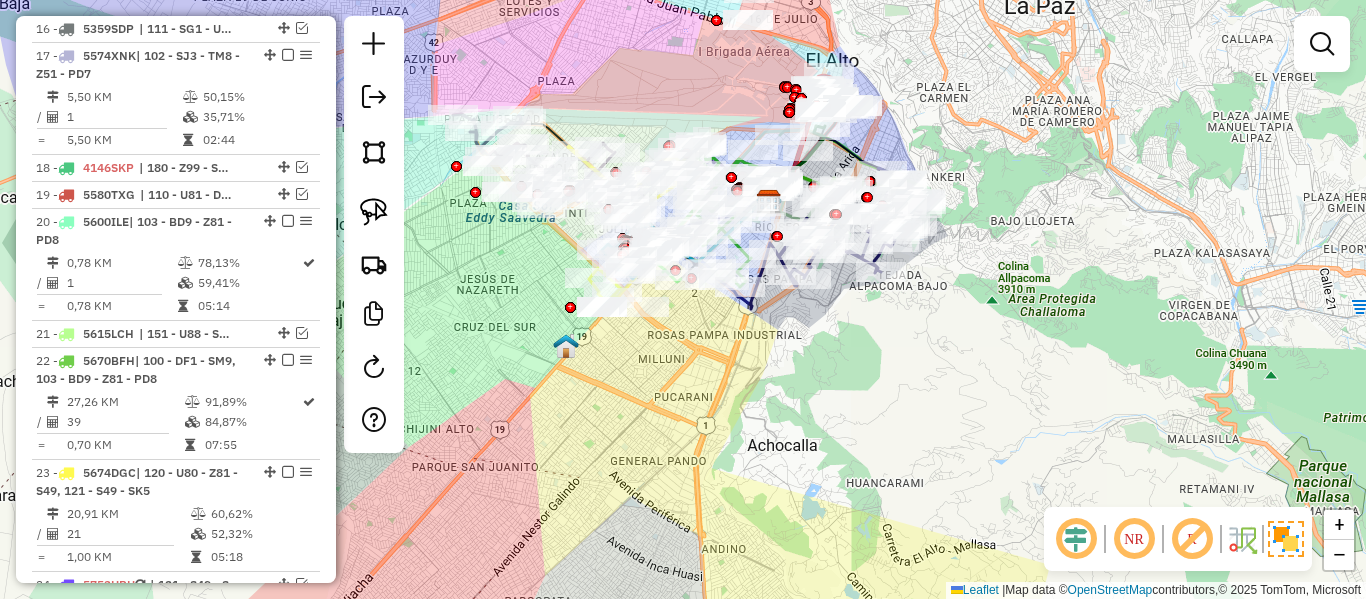 drag, startPoint x: 704, startPoint y: 377, endPoint x: 780, endPoint y: 453, distance: 107.48023 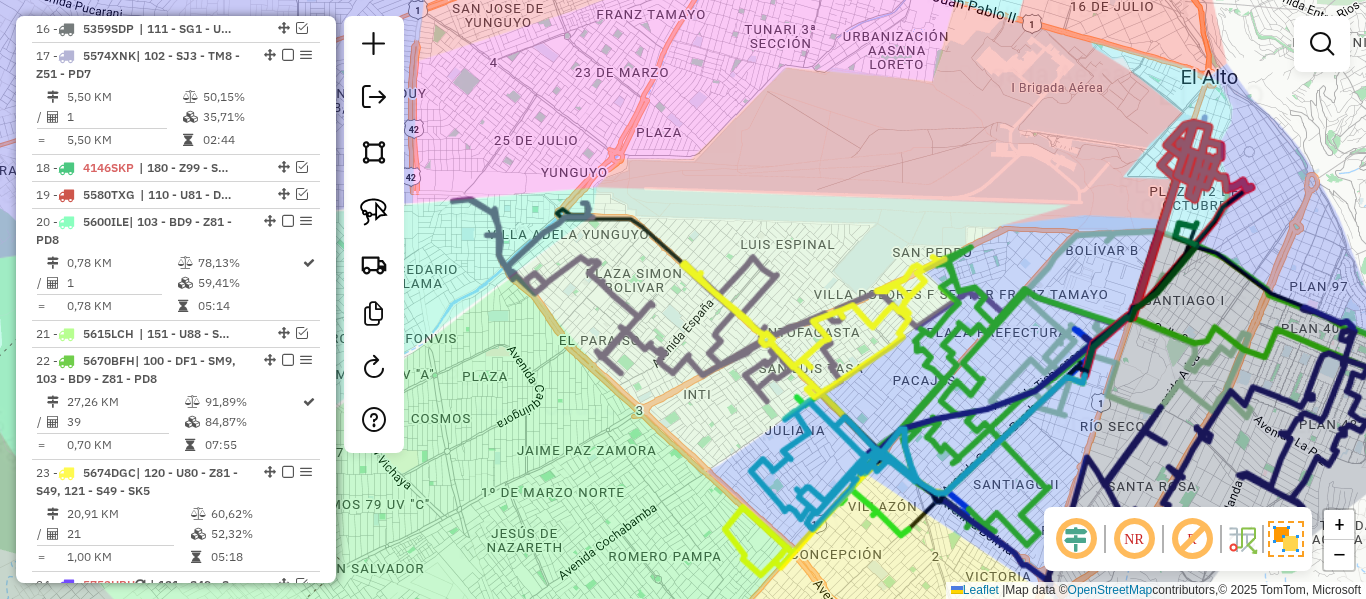 click on "Janela de atendimento Grade de atendimento Capacidade Transportadoras Veículos Cliente Pedidos  Rotas Selecione os dias de semana para filtrar as janelas de atendimento  Seg   Ter   Qua   Qui   Sex   Sáb   Dom  Informe o período da janela de atendimento: De: Até:  Filtrar exatamente a janela do cliente  Considerar janela de atendimento padrão  Selecione os dias de semana para filtrar as grades de atendimento  Seg   Ter   Qua   Qui   Sex   Sáb   Dom   Considerar clientes sem dia de atendimento cadastrado  Clientes fora do dia de atendimento selecionado Filtrar as atividades entre os valores definidos abaixo:  Peso mínimo:   Peso máximo:   Cubagem mínima:   Cubagem máxima:   De:   Até:  Filtrar as atividades entre o tempo de atendimento definido abaixo:  De:   Até:   Considerar capacidade total dos clientes não roteirizados Transportadora: Selecione um ou mais itens Tipo de veículo: Selecione um ou mais itens Veículo: Selecione um ou mais itens Motorista: Selecione um ou mais itens Nome: Rótulo:" 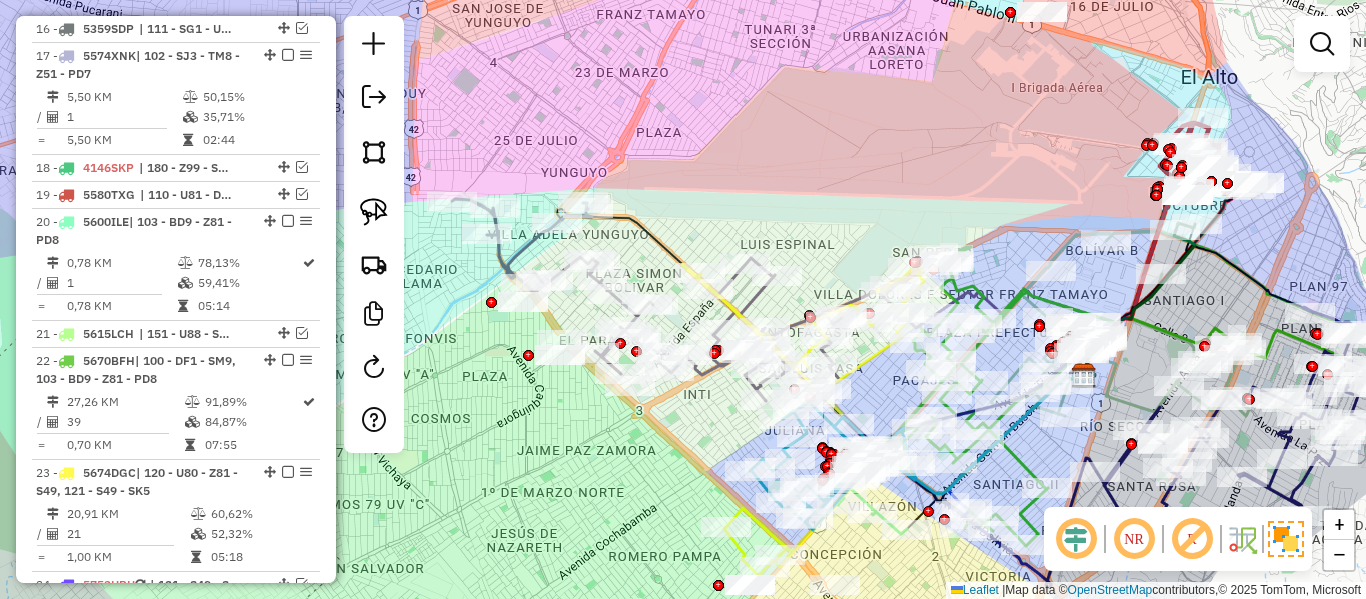 click 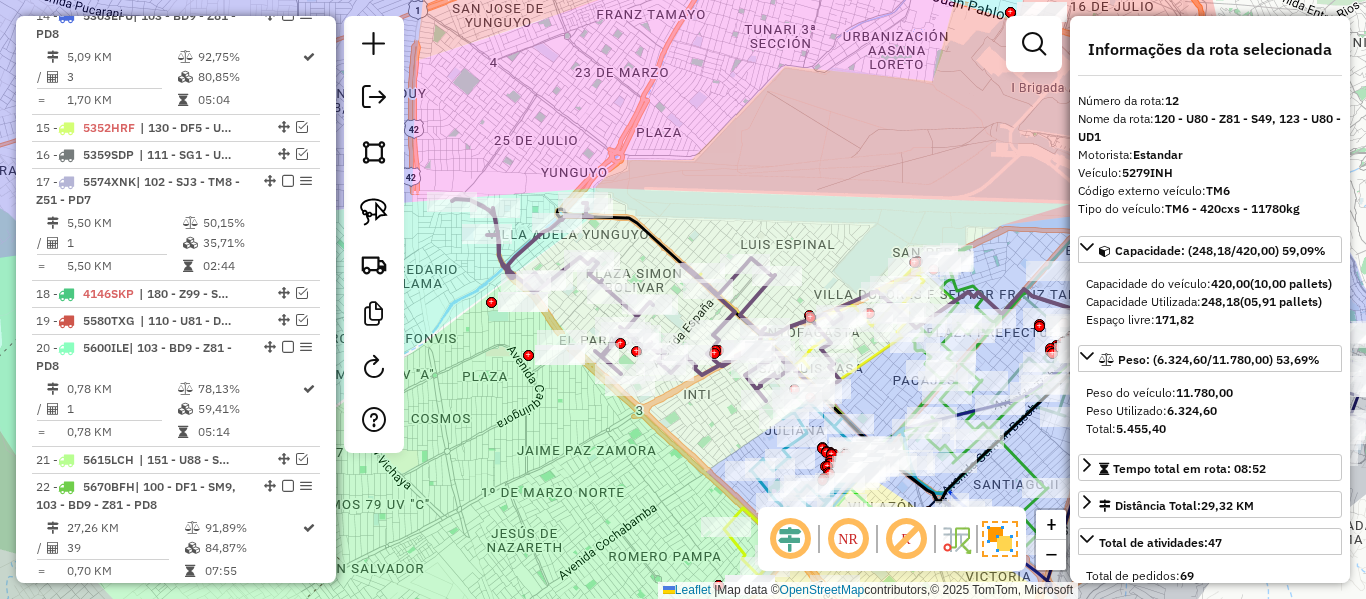 scroll, scrollTop: 1248, scrollLeft: 0, axis: vertical 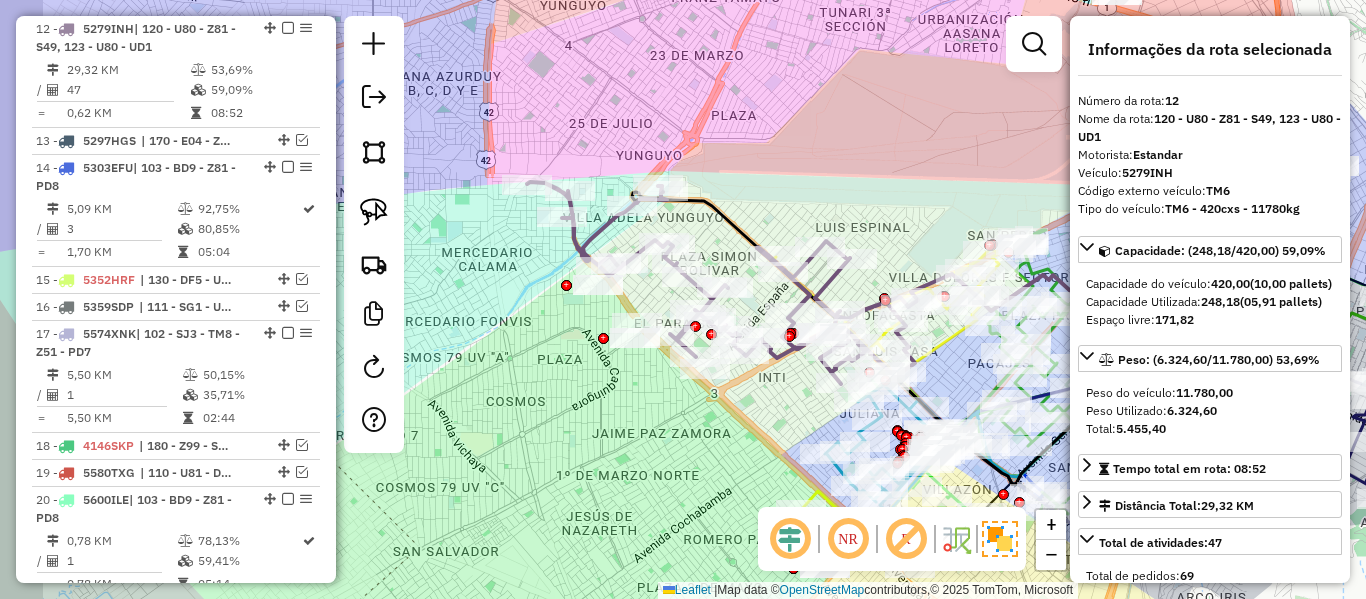 drag, startPoint x: 654, startPoint y: 188, endPoint x: 741, endPoint y: 170, distance: 88.84256 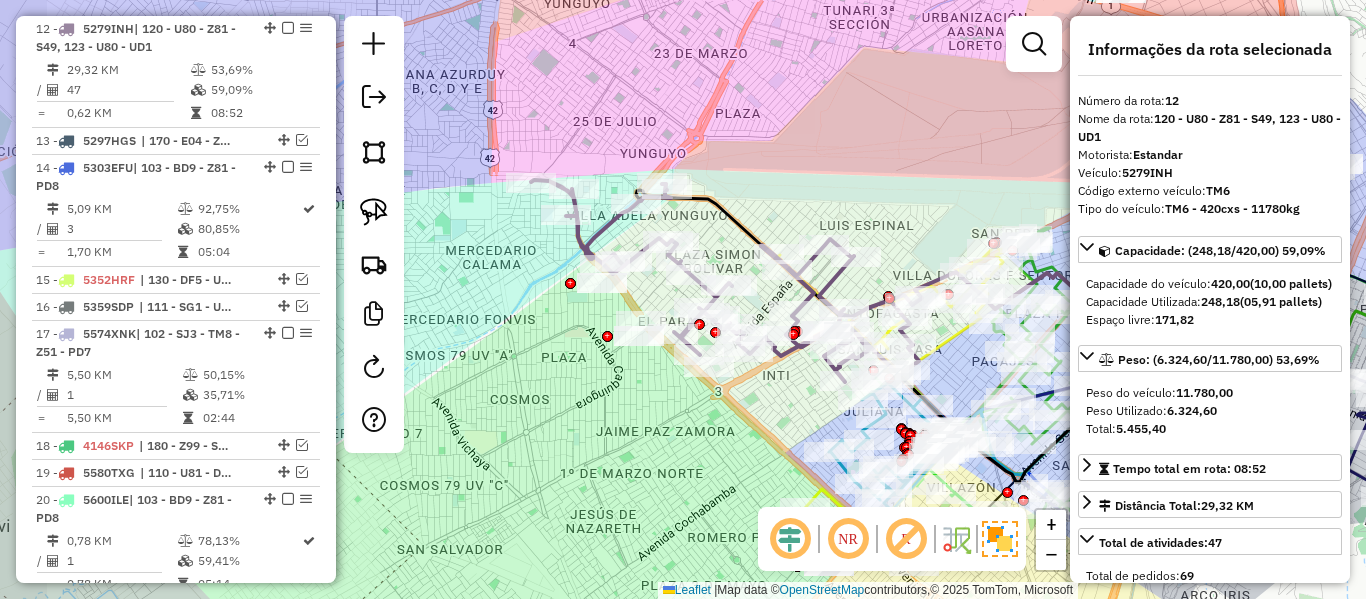 click on "Janela de atendimento Grade de atendimento Capacidade Transportadoras Veículos Cliente Pedidos  Rotas Selecione os dias de semana para filtrar as janelas de atendimento  Seg   Ter   Qua   Qui   Sex   Sáb   Dom  Informe o período da janela de atendimento: De: Até:  Filtrar exatamente a janela do cliente  Considerar janela de atendimento padrão  Selecione os dias de semana para filtrar as grades de atendimento  Seg   Ter   Qua   Qui   Sex   Sáb   Dom   Considerar clientes sem dia de atendimento cadastrado  Clientes fora do dia de atendimento selecionado Filtrar as atividades entre os valores definidos abaixo:  Peso mínimo:   Peso máximo:   Cubagem mínima:   Cubagem máxima:   De:   Até:  Filtrar as atividades entre o tempo de atendimento definido abaixo:  De:   Até:   Considerar capacidade total dos clientes não roteirizados Transportadora: Selecione um ou mais itens Tipo de veículo: Selecione um ou mais itens Veículo: Selecione um ou mais itens Motorista: Selecione um ou mais itens Nome: Rótulo:" 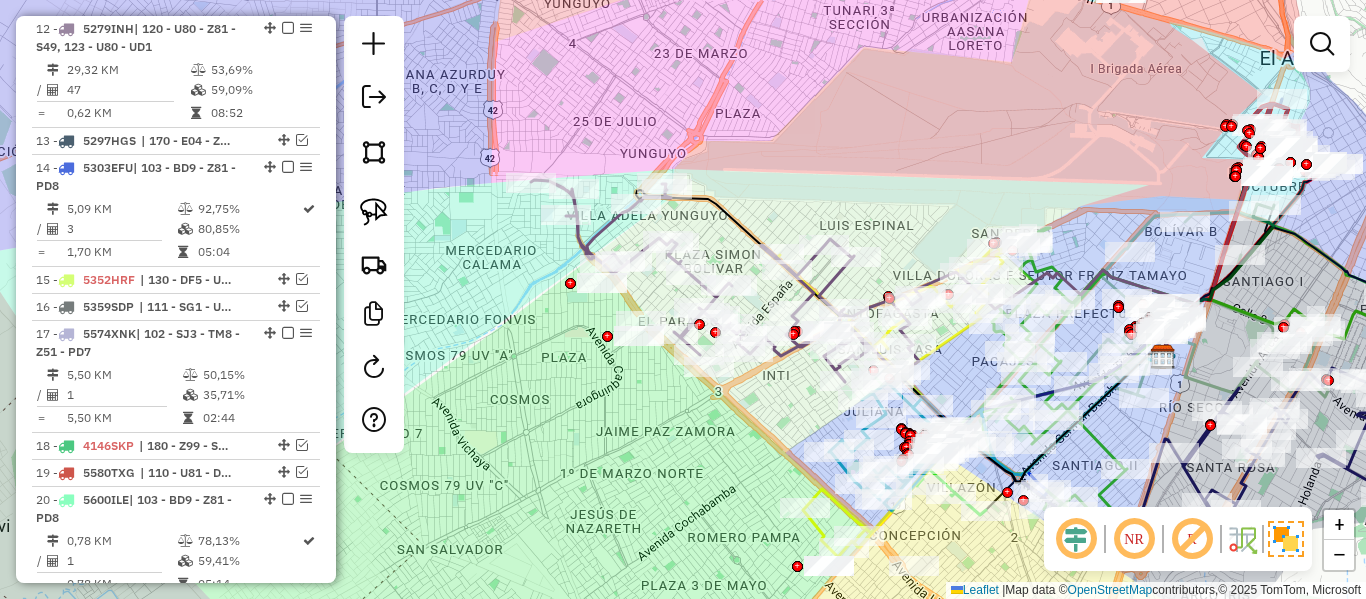 click 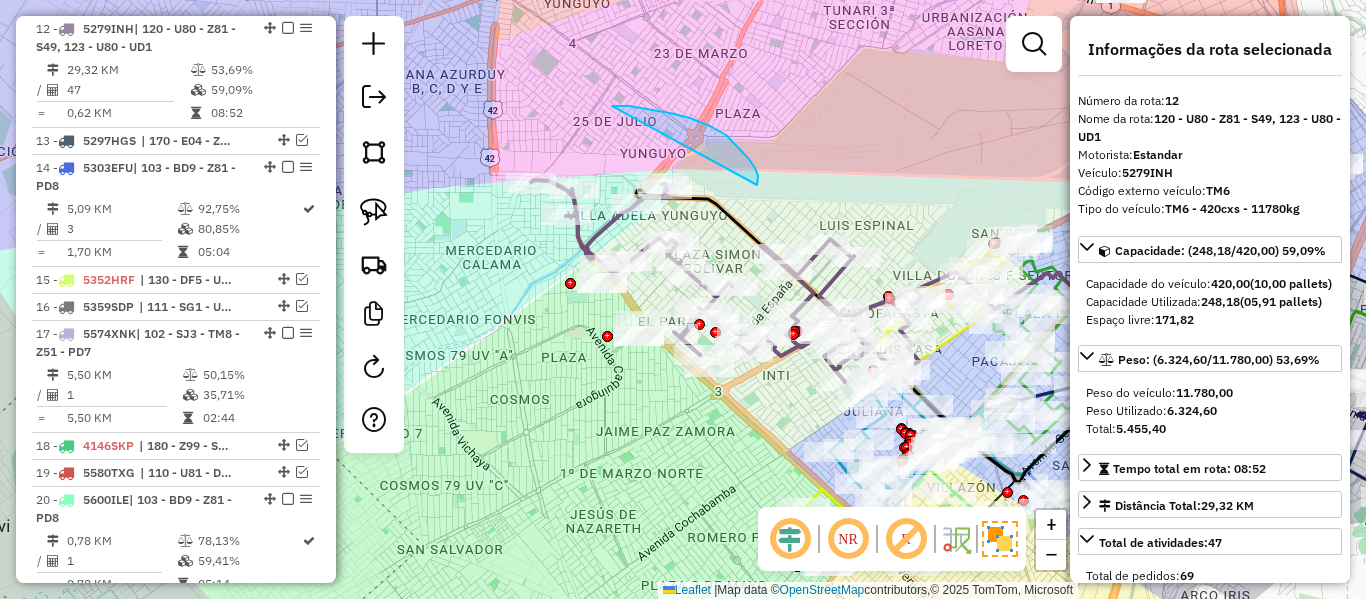 drag, startPoint x: 758, startPoint y: 184, endPoint x: 612, endPoint y: 106, distance: 165.52945 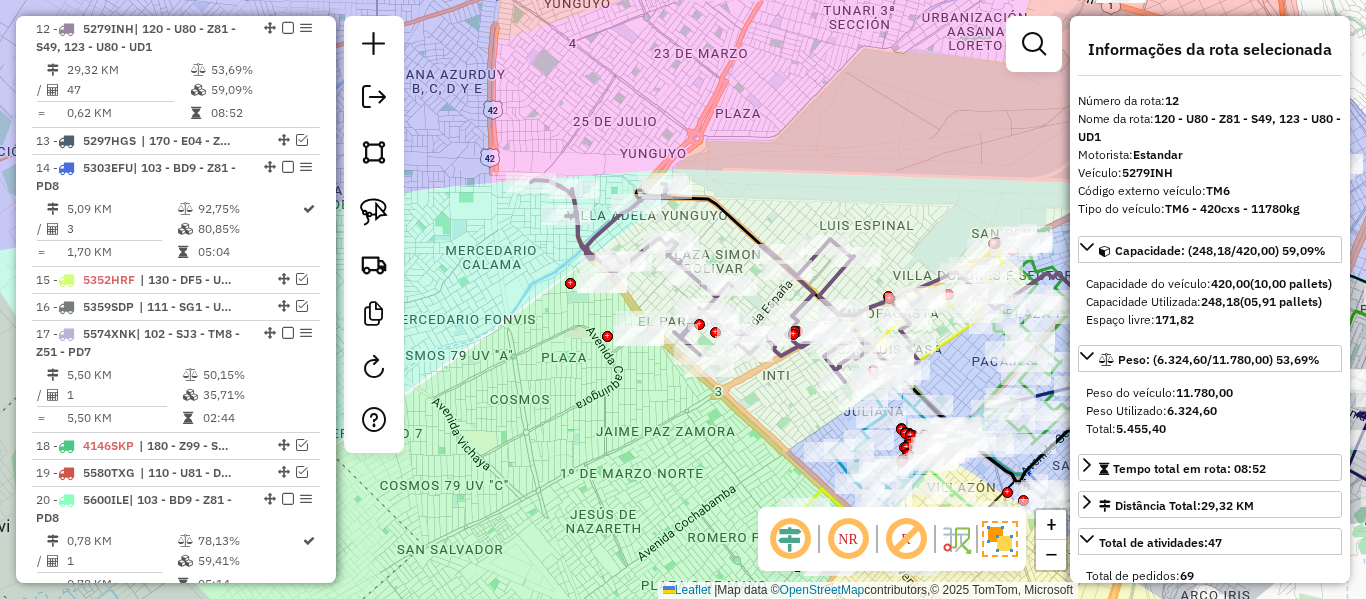 click on "Janela de atendimento Grade de atendimento Capacidade Transportadoras Veículos Cliente Pedidos  Rotas Selecione os dias de semana para filtrar as janelas de atendimento  Seg   Ter   Qua   Qui   Sex   Sáb   Dom  Informe o período da janela de atendimento: De: Até:  Filtrar exatamente a janela do cliente  Considerar janela de atendimento padrão  Selecione os dias de semana para filtrar as grades de atendimento  Seg   Ter   Qua   Qui   Sex   Sáb   Dom   Considerar clientes sem dia de atendimento cadastrado  Clientes fora do dia de atendimento selecionado Filtrar as atividades entre os valores definidos abaixo:  Peso mínimo:   Peso máximo:   Cubagem mínima:   Cubagem máxima:   De:   Até:  Filtrar as atividades entre o tempo de atendimento definido abaixo:  De:   Até:   Considerar capacidade total dos clientes não roteirizados Transportadora: Selecione um ou mais itens Tipo de veículo: Selecione um ou mais itens Veículo: Selecione um ou mais itens Motorista: Selecione um ou mais itens Nome: Rótulo:" 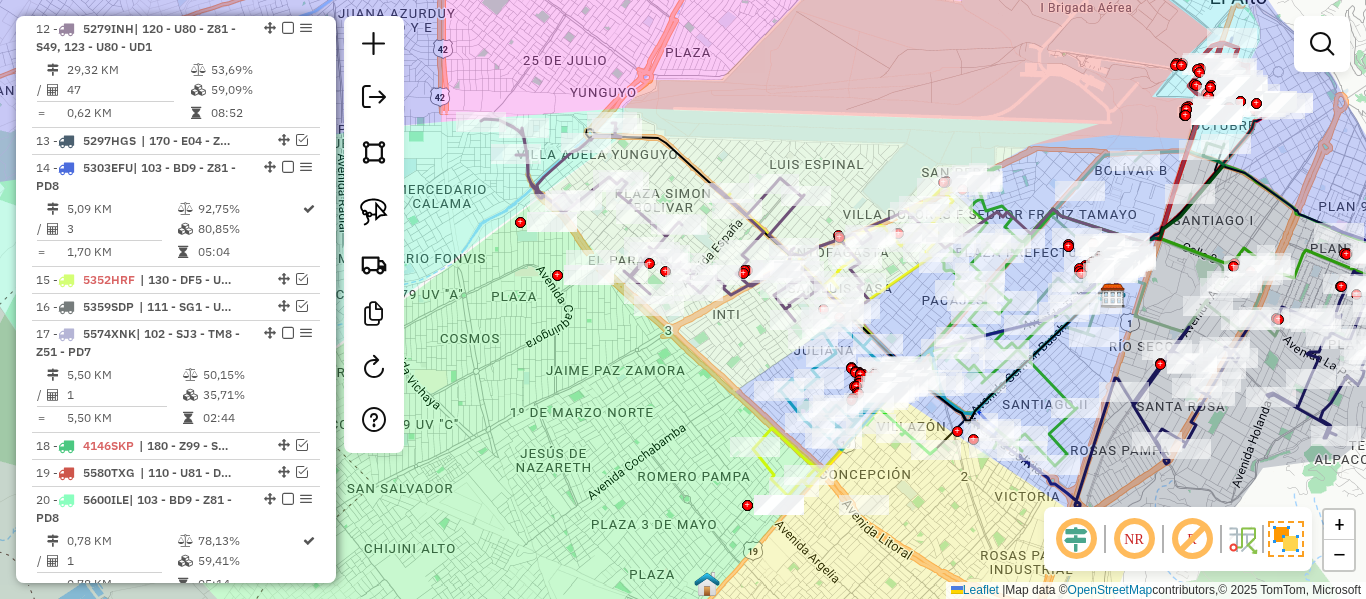 click 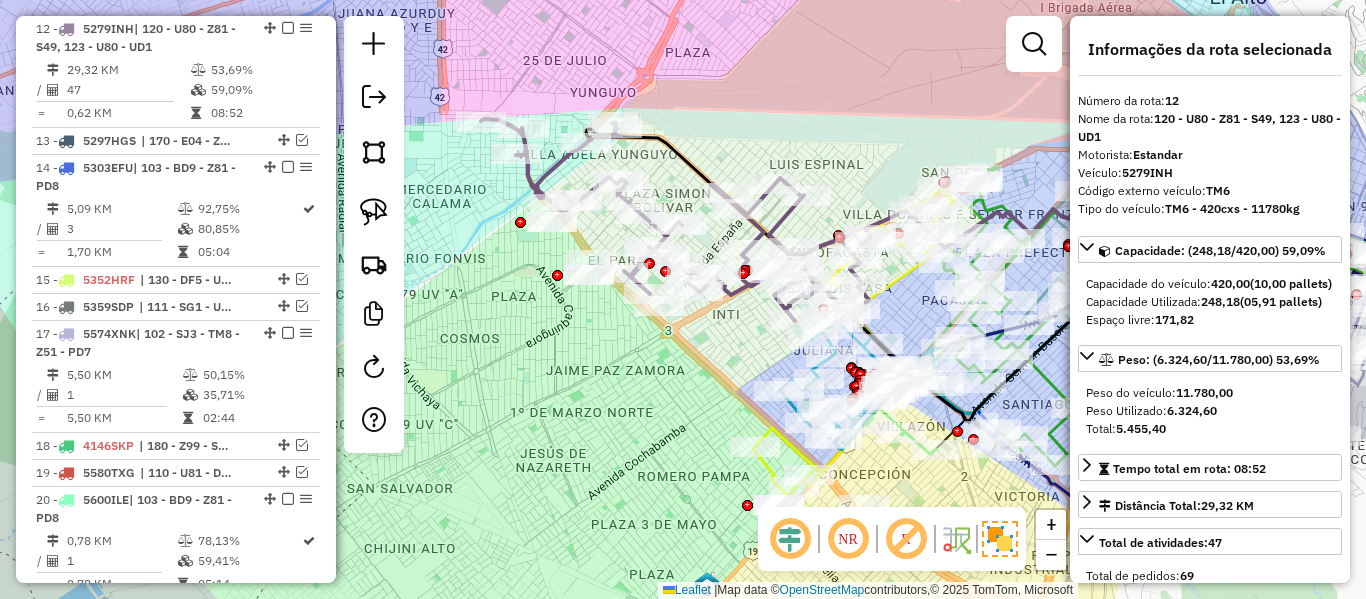 click on "Janela de atendimento Grade de atendimento Capacidade Transportadoras Veículos Cliente Pedidos  Rotas Selecione os dias de semana para filtrar as janelas de atendimento  Seg   Ter   Qua   Qui   Sex   Sáb   Dom  Informe o período da janela de atendimento: De: Até:  Filtrar exatamente a janela do cliente  Considerar janela de atendimento padrão  Selecione os dias de semana para filtrar as grades de atendimento  Seg   Ter   Qua   Qui   Sex   Sáb   Dom   Considerar clientes sem dia de atendimento cadastrado  Clientes fora do dia de atendimento selecionado Filtrar as atividades entre os valores definidos abaixo:  Peso mínimo:   Peso máximo:   Cubagem mínima:   Cubagem máxima:   De:   Até:  Filtrar as atividades entre o tempo de atendimento definido abaixo:  De:   Até:   Considerar capacidade total dos clientes não roteirizados Transportadora: Selecione um ou mais itens Tipo de veículo: Selecione um ou mais itens Veículo: Selecione um ou mais itens Motorista: Selecione um ou mais itens Nome: Rótulo:" 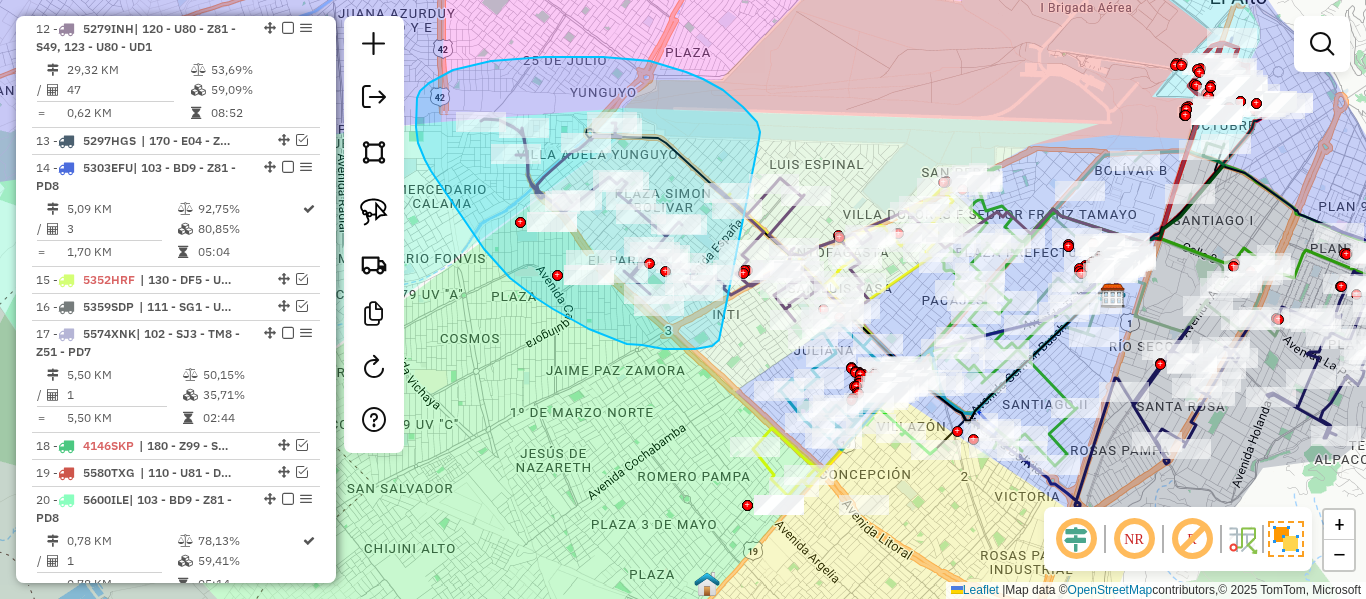 drag, startPoint x: 759, startPoint y: 139, endPoint x: 731, endPoint y: 333, distance: 196.01021 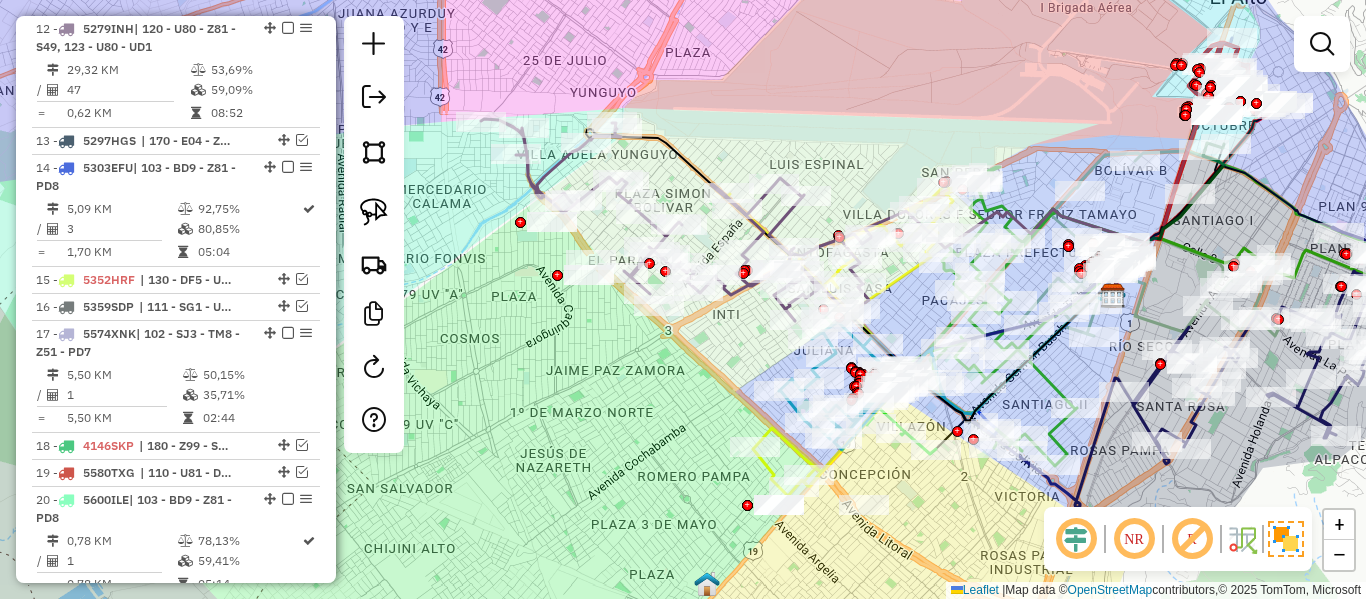 click on "Janela de atendimento Grade de atendimento Capacidade Transportadoras Veículos Cliente Pedidos  Rotas Selecione os dias de semana para filtrar as janelas de atendimento  Seg   Ter   Qua   Qui   Sex   Sáb   Dom  Informe o período da janela de atendimento: De: Até:  Filtrar exatamente a janela do cliente  Considerar janela de atendimento padrão  Selecione os dias de semana para filtrar as grades de atendimento  Seg   Ter   Qua   Qui   Sex   Sáb   Dom   Considerar clientes sem dia de atendimento cadastrado  Clientes fora do dia de atendimento selecionado Filtrar as atividades entre os valores definidos abaixo:  Peso mínimo:   Peso máximo:   Cubagem mínima:   Cubagem máxima:   De:   Até:  Filtrar as atividades entre o tempo de atendimento definido abaixo:  De:   Até:   Considerar capacidade total dos clientes não roteirizados Transportadora: Selecione um ou mais itens Tipo de veículo: Selecione um ou mais itens Veículo: Selecione um ou mais itens Motorista: Selecione um ou mais itens Nome: Rótulo:" 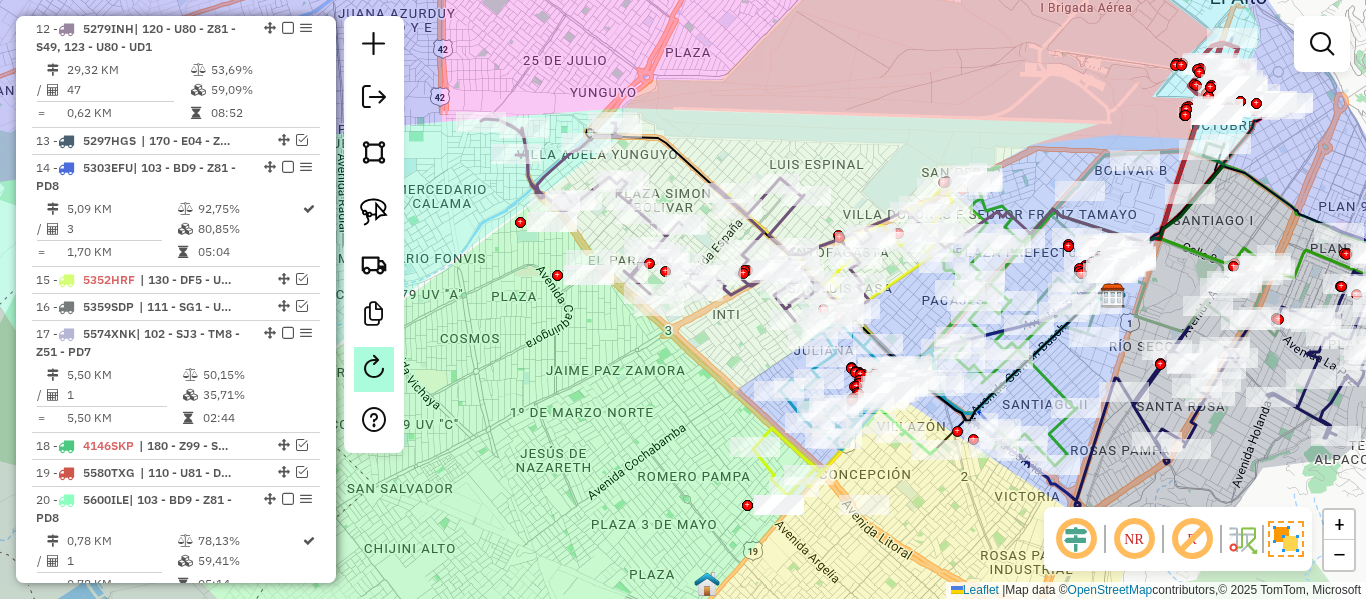 click 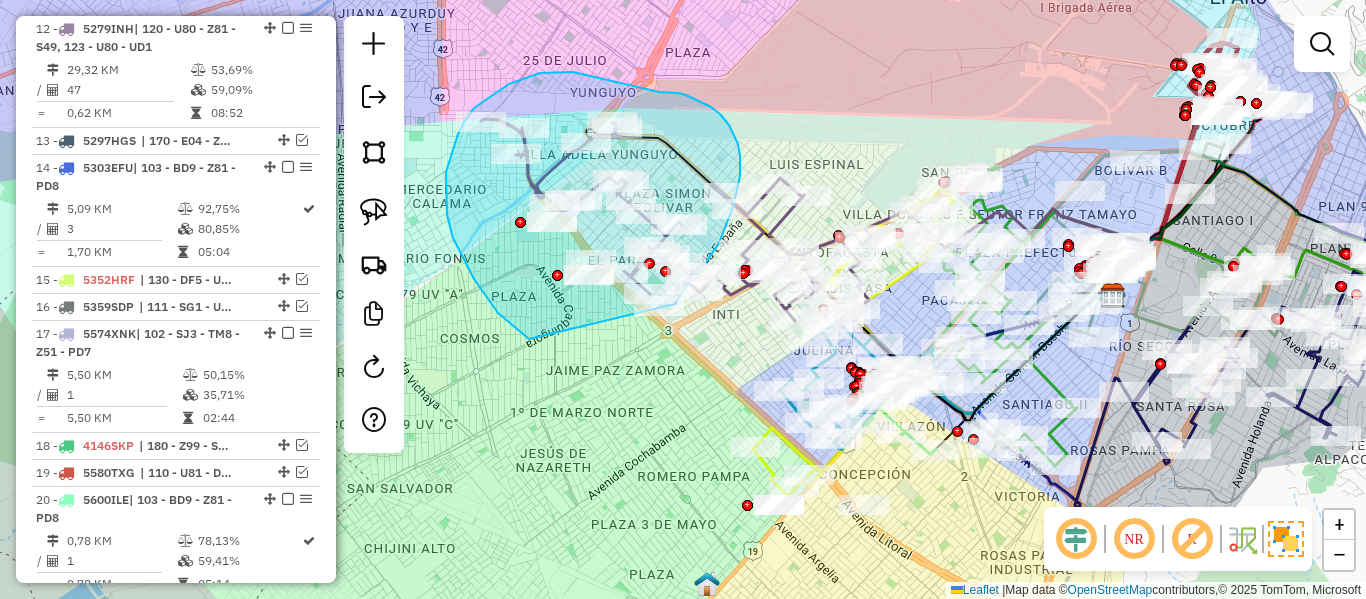 drag, startPoint x: 487, startPoint y: 296, endPoint x: 653, endPoint y: 342, distance: 172.25563 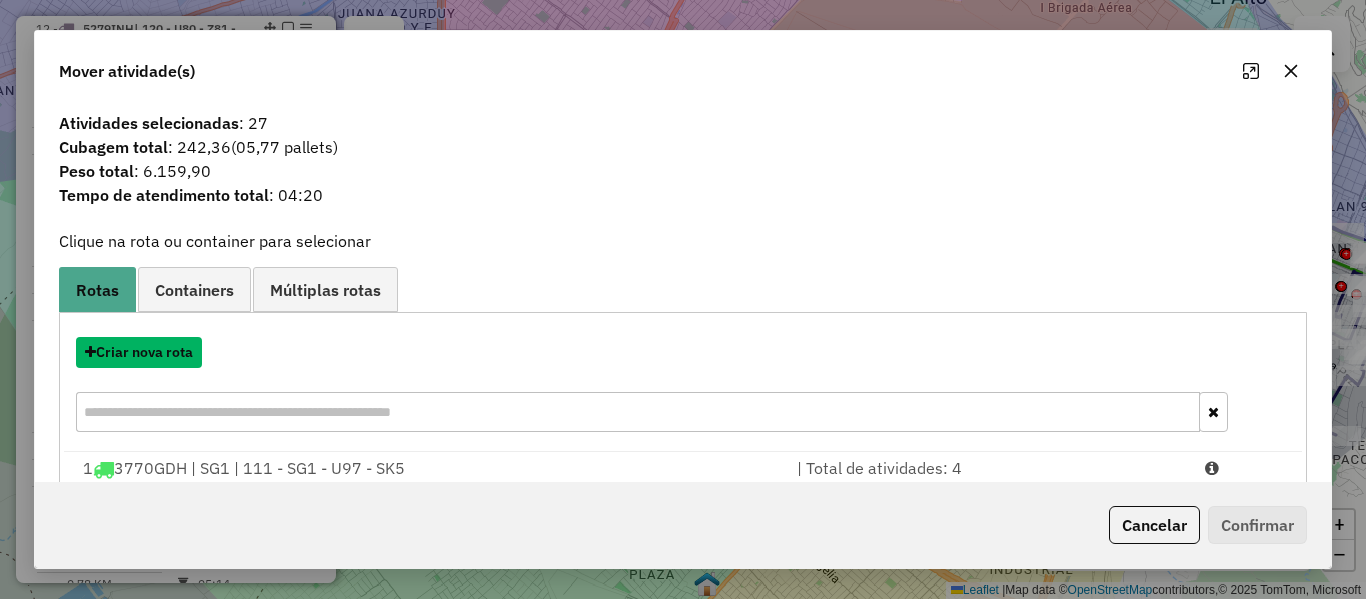 click on "Criar nova rota" at bounding box center [139, 352] 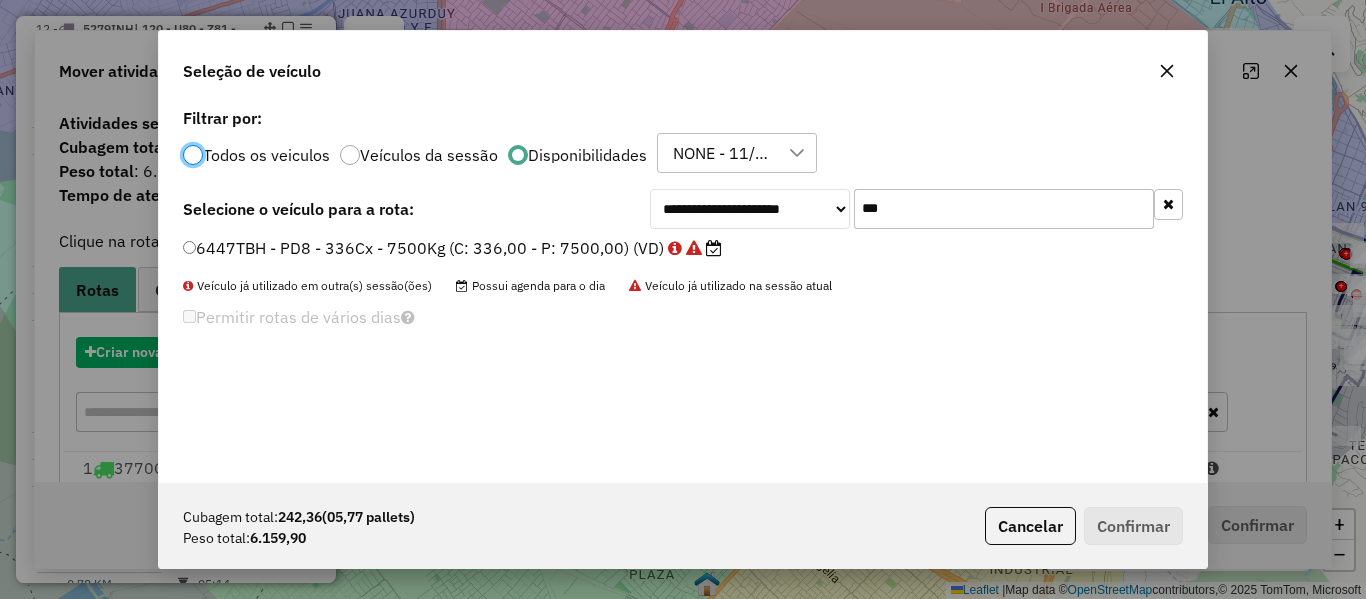 scroll, scrollTop: 11, scrollLeft: 6, axis: both 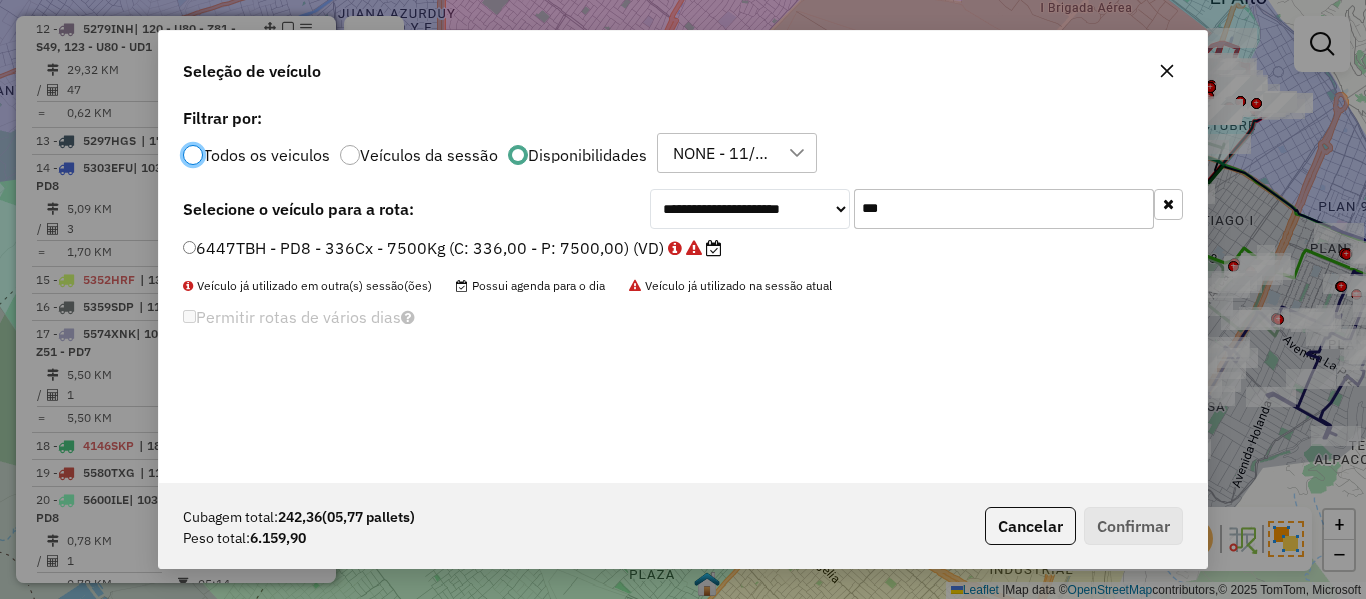 click on "***" 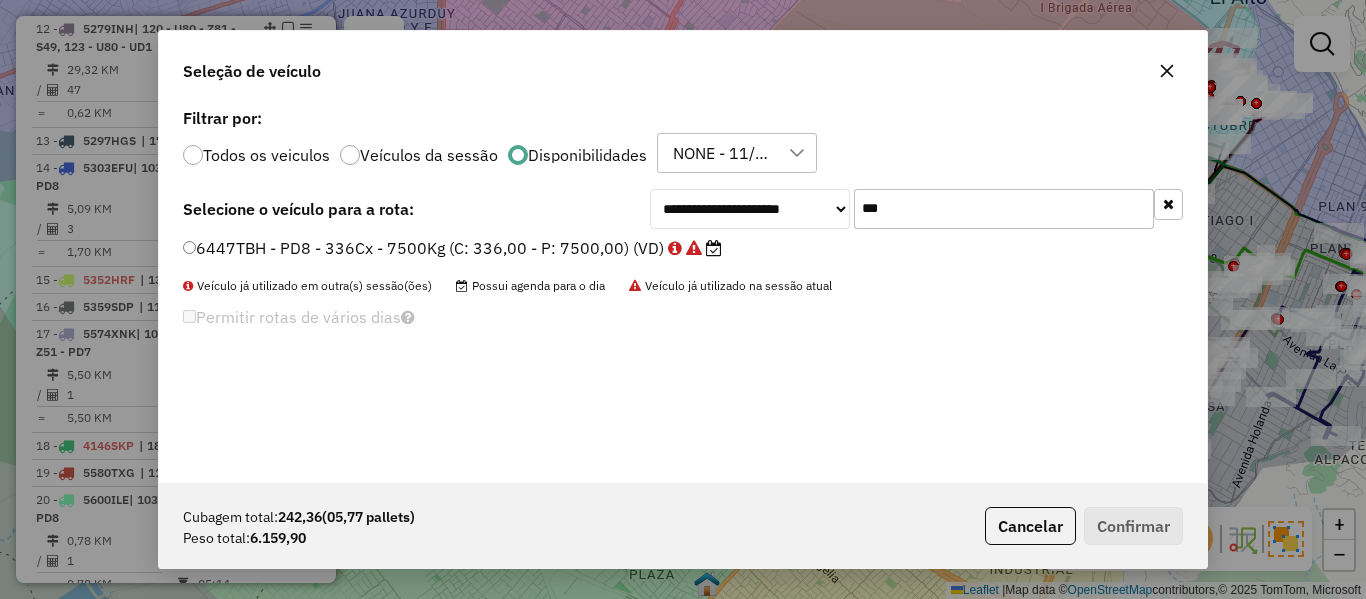 click on "***" 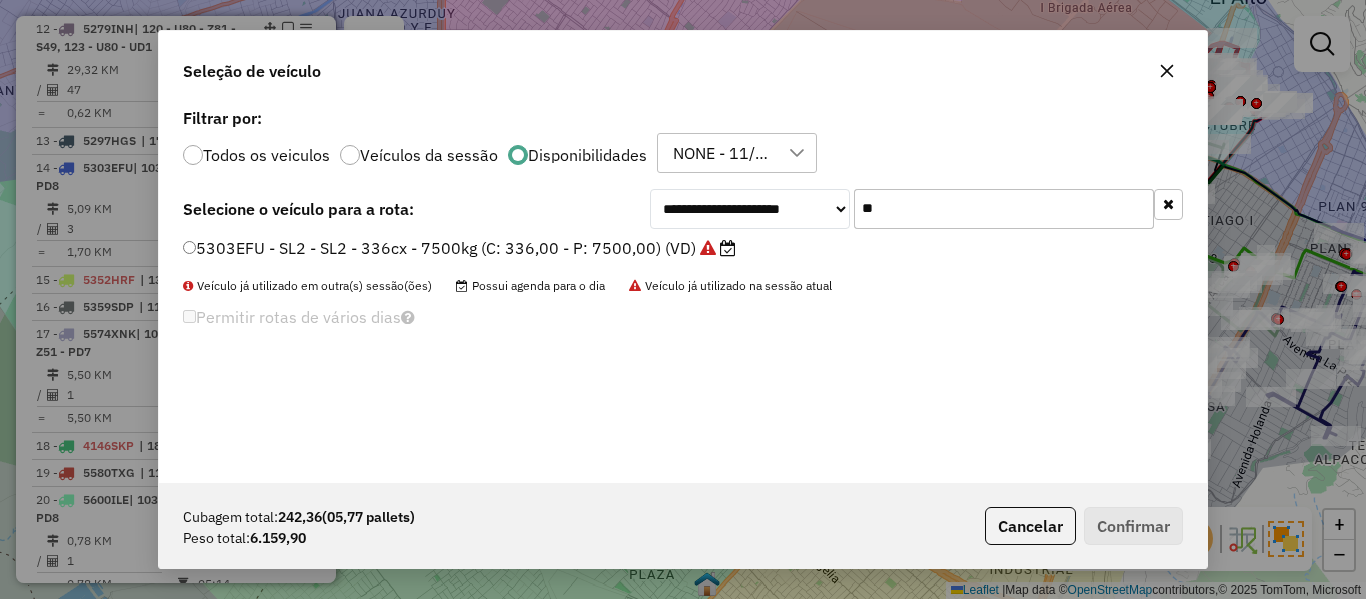 type on "**" 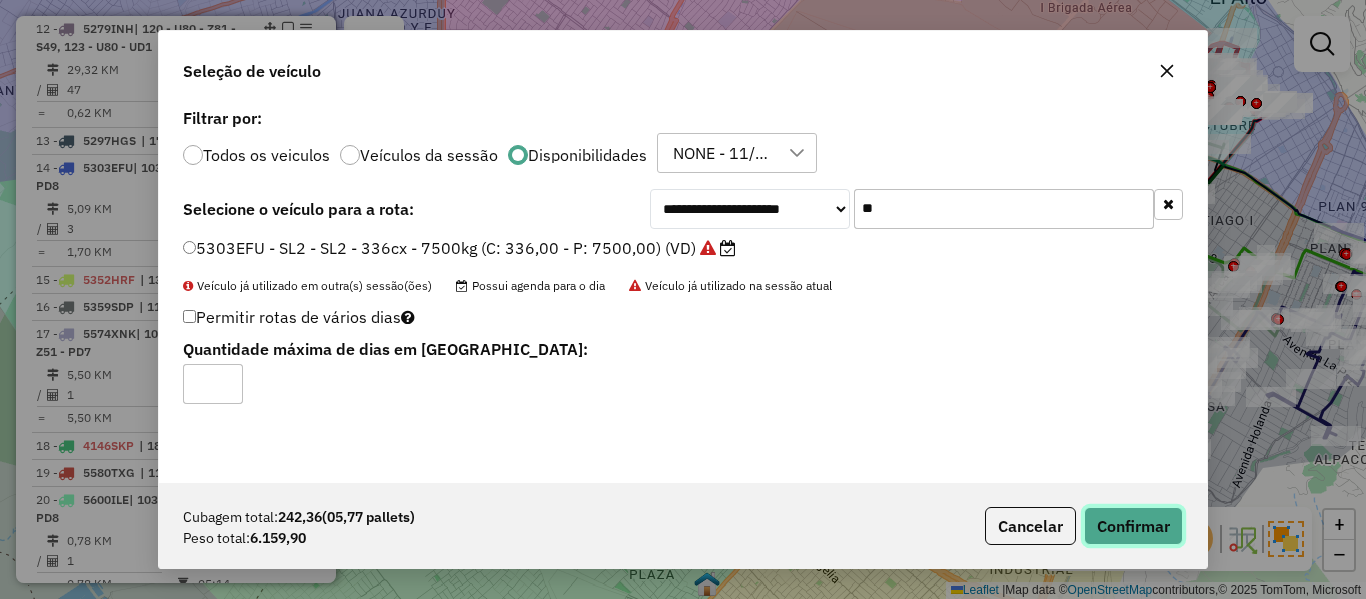 click on "Confirmar" 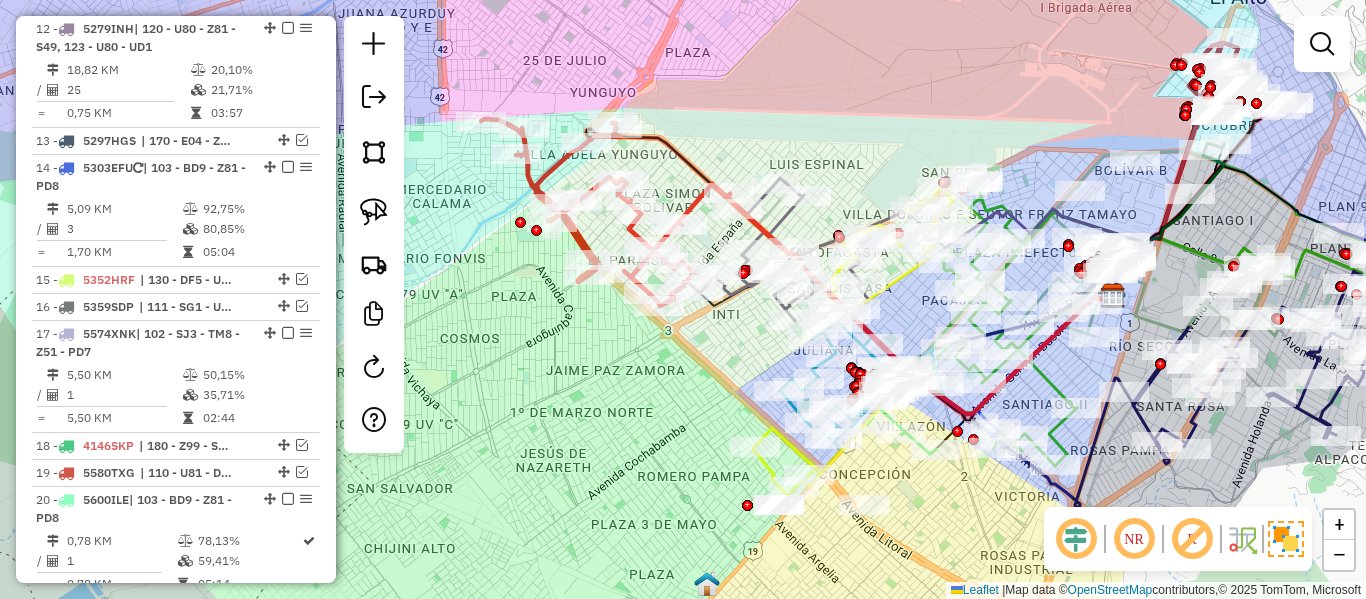 click 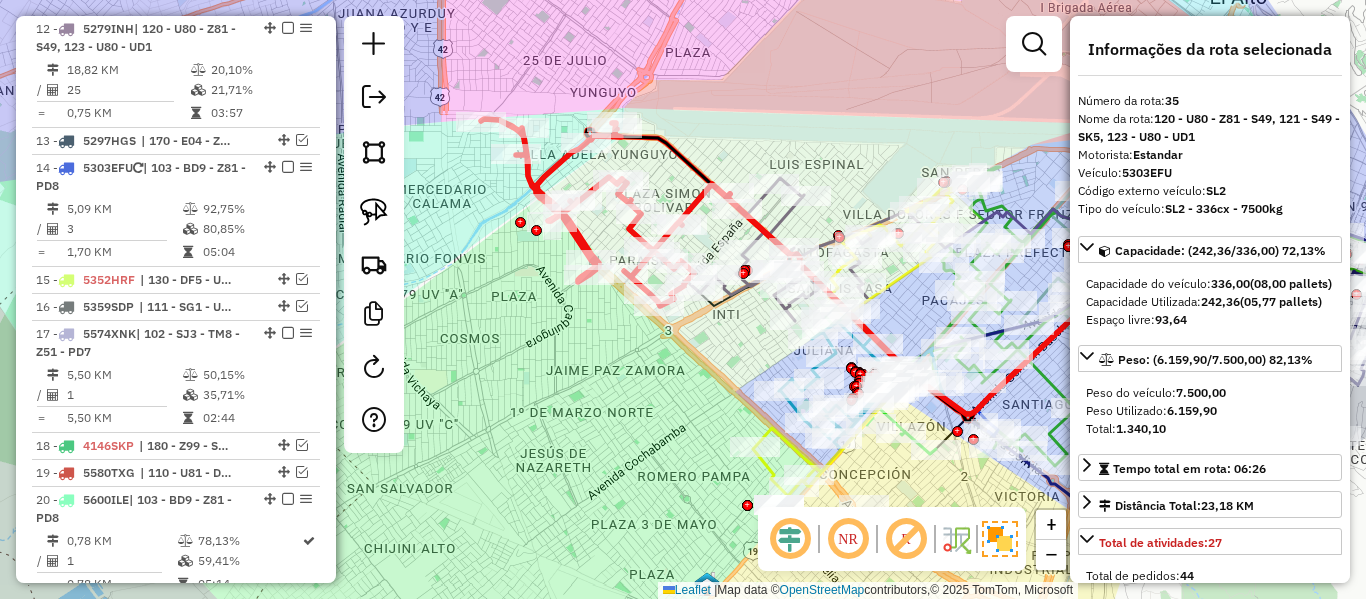 scroll, scrollTop: 2755, scrollLeft: 0, axis: vertical 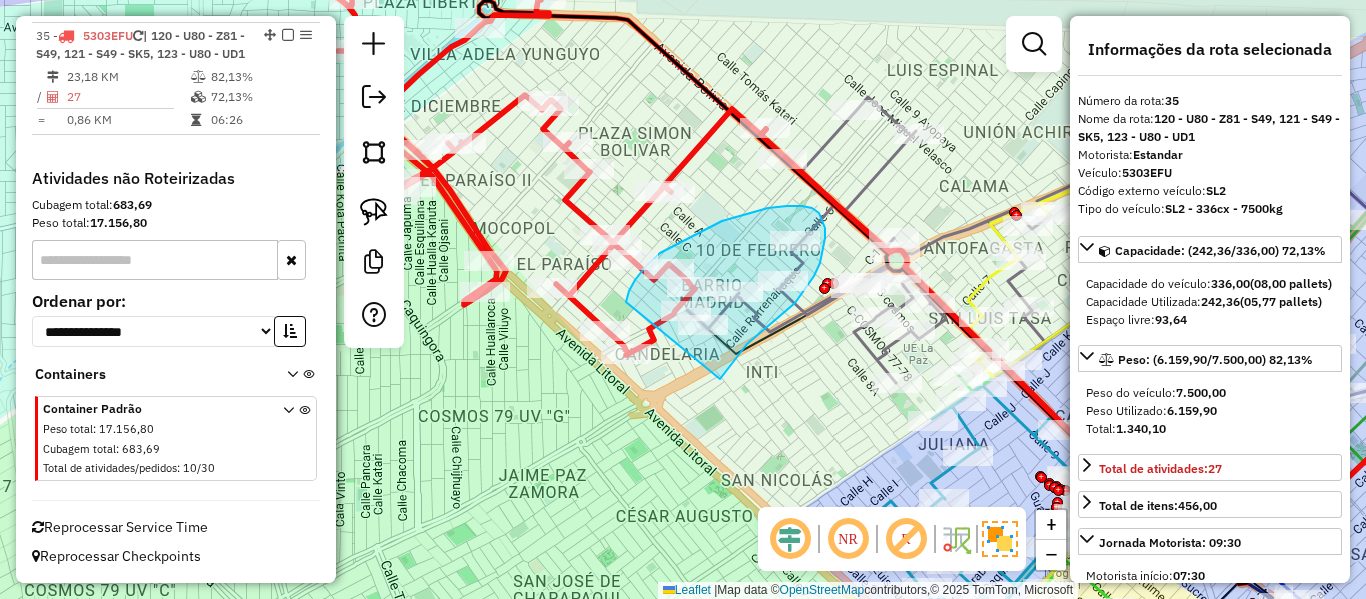 click on "Rota 35 - Placa 5303EFU  0000094032 - T ARACELY Janela de atendimento Grade de atendimento Capacidade Transportadoras Veículos Cliente Pedidos  Rotas Selecione os dias de semana para filtrar as janelas de atendimento  Seg   Ter   Qua   Qui   Sex   Sáb   Dom  Informe o período da janela de atendimento: De: Até:  Filtrar exatamente a janela do cliente  Considerar janela de atendimento padrão  Selecione os dias de semana para filtrar as grades de atendimento  Seg   Ter   Qua   Qui   Sex   Sáb   Dom   Considerar clientes sem dia de atendimento cadastrado  Clientes fora do dia de atendimento selecionado Filtrar as atividades entre os valores definidos abaixo:  Peso mínimo:   Peso máximo:   Cubagem mínima:   Cubagem máxima:   De:   Até:  Filtrar as atividades entre o tempo de atendimento definido abaixo:  De:   Até:   Considerar capacidade total dos clientes não roteirizados Transportadora: Selecione um ou mais itens Tipo de veículo: Selecione um ou mais itens Veículo: Selecione um ou mais itens De:" 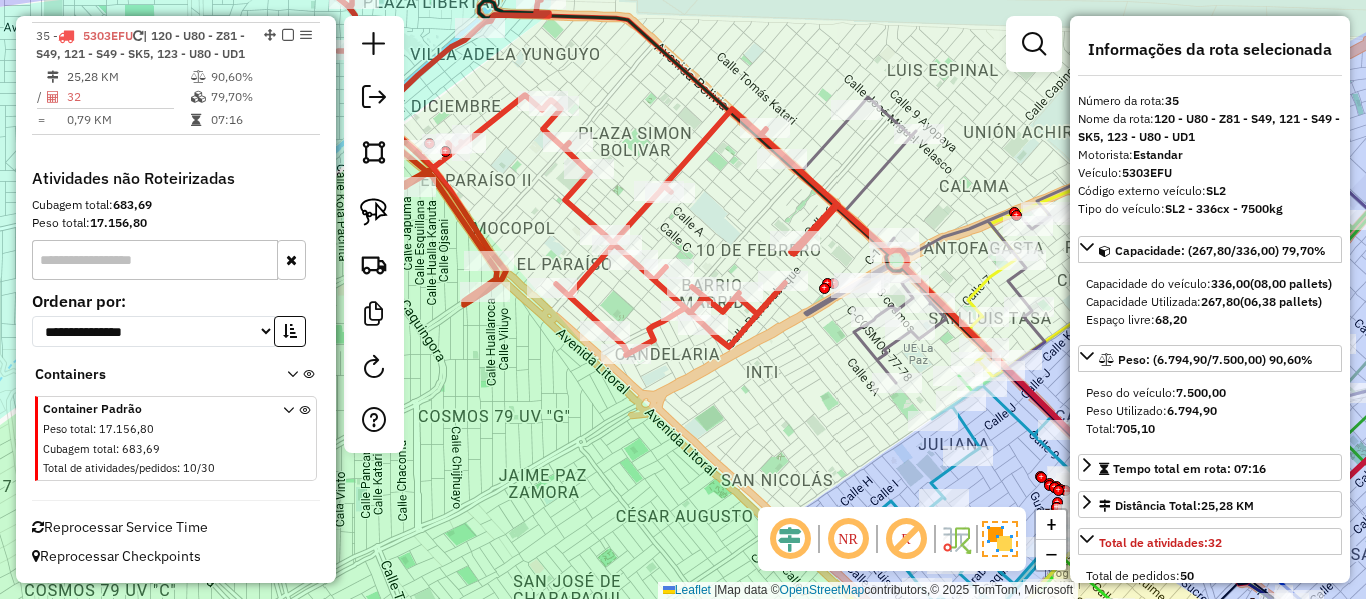 click 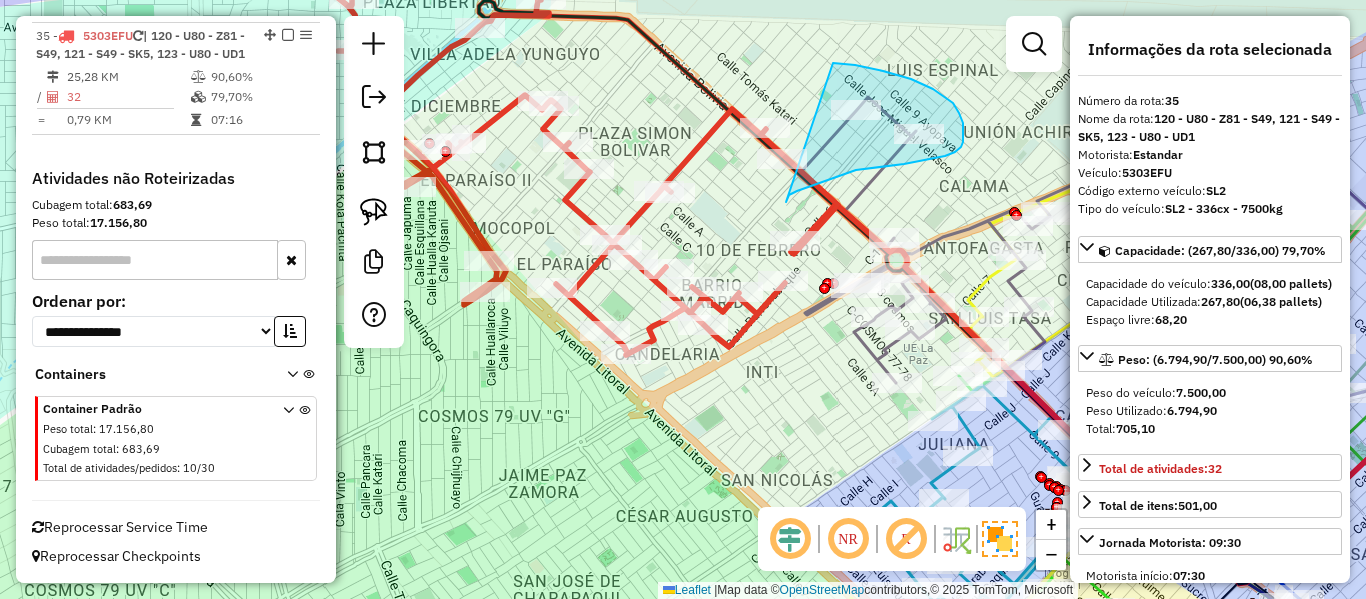 drag, startPoint x: 786, startPoint y: 202, endPoint x: 702, endPoint y: 210, distance: 84.38009 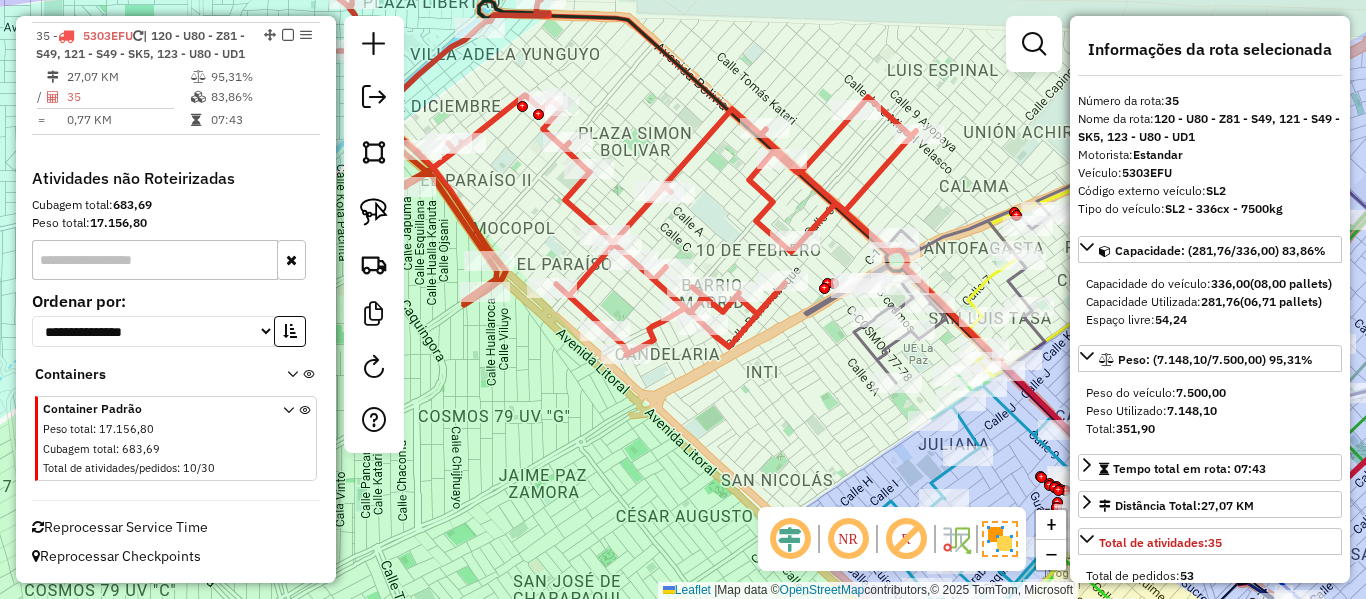 click 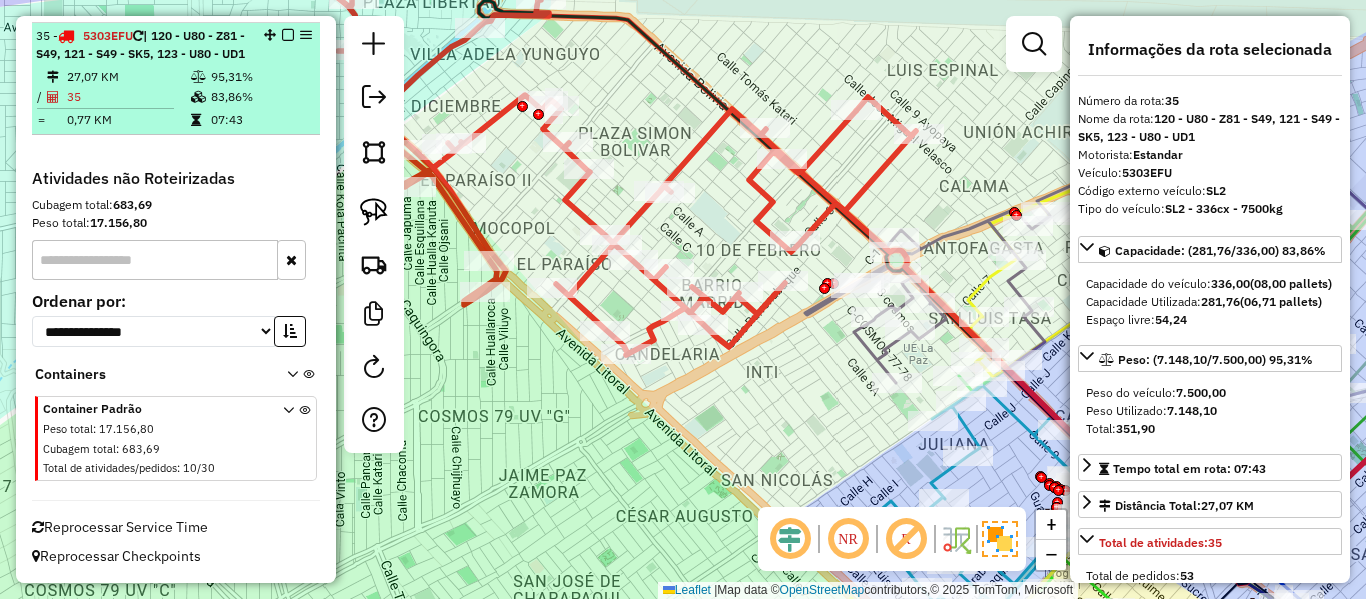 click at bounding box center [288, 35] 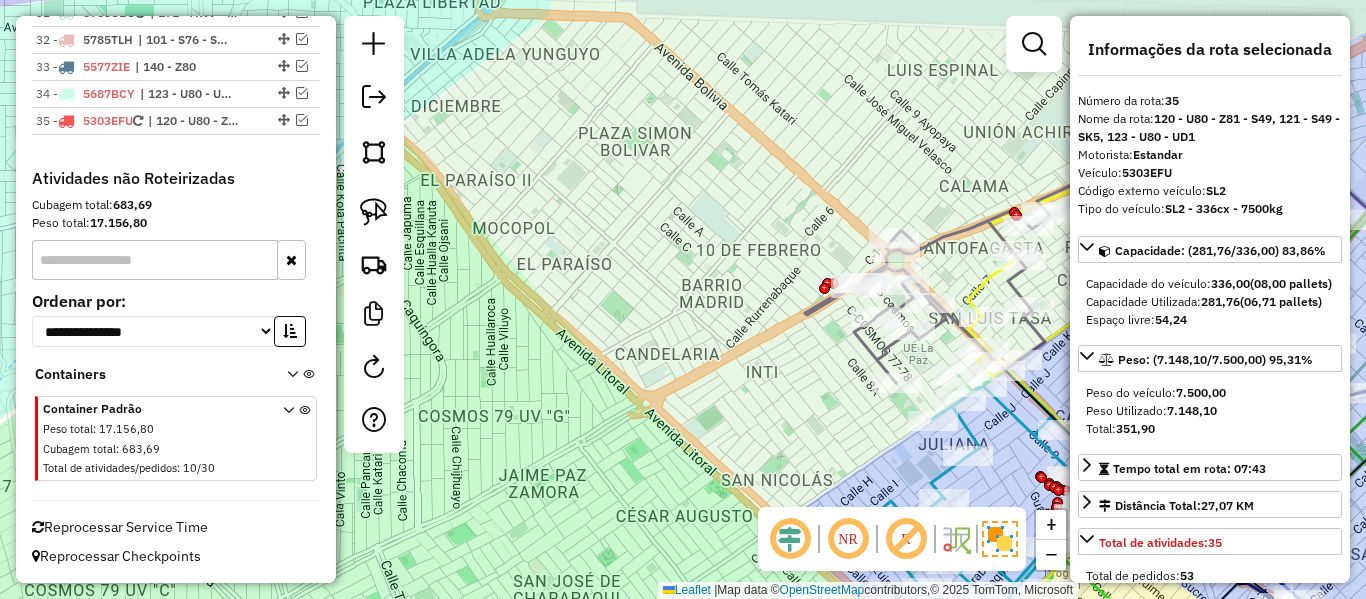 scroll, scrollTop: 2663, scrollLeft: 0, axis: vertical 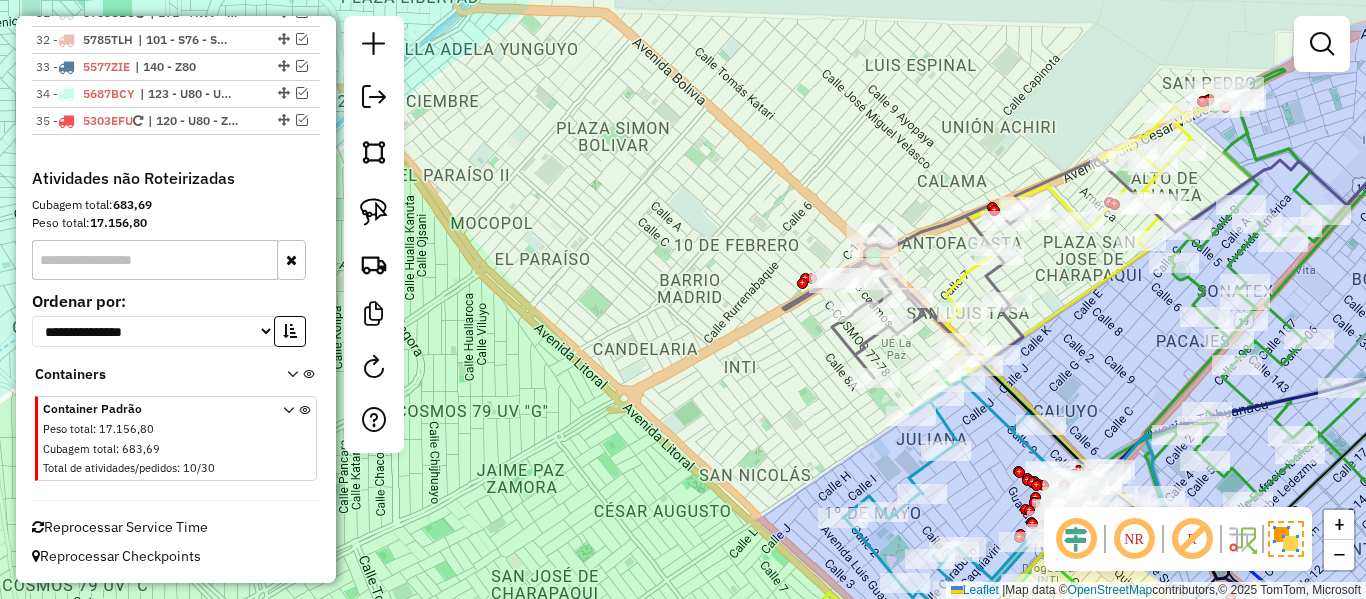 drag, startPoint x: 652, startPoint y: 226, endPoint x: 498, endPoint y: 202, distance: 155.85892 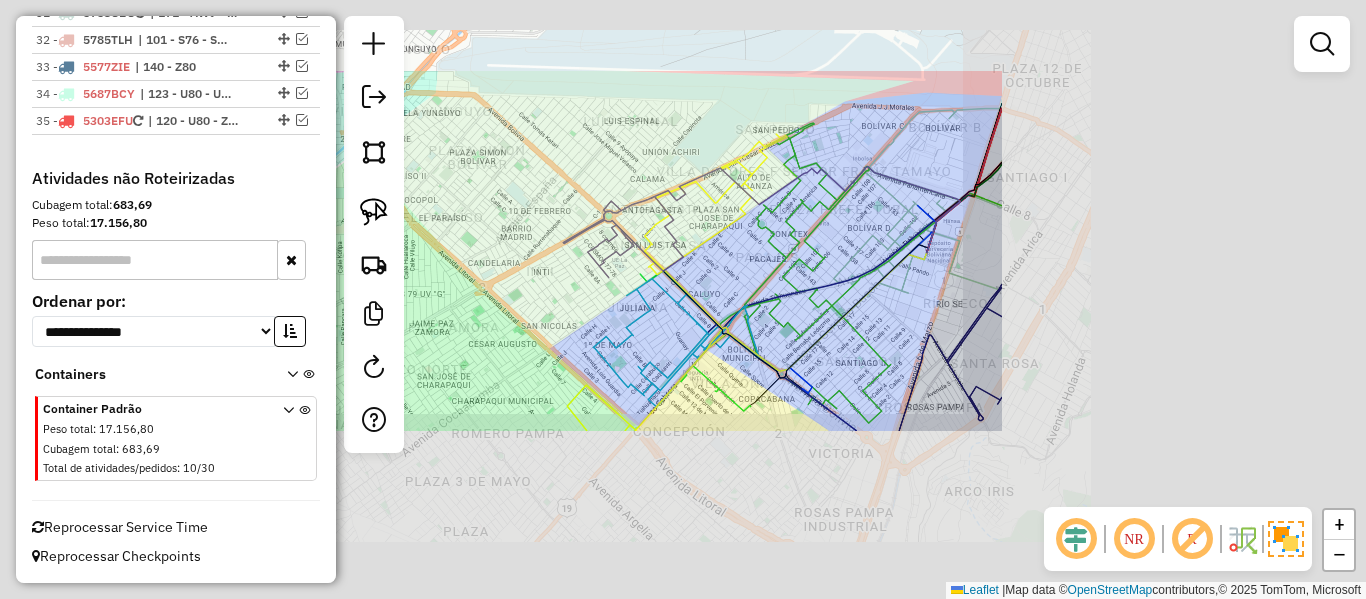 click on "Janela de atendimento Grade de atendimento Capacidade Transportadoras Veículos Cliente Pedidos  Rotas Selecione os dias de semana para filtrar as janelas de atendimento  Seg   Ter   Qua   Qui   Sex   Sáb   Dom  Informe o período da janela de atendimento: De: Até:  Filtrar exatamente a janela do cliente  Considerar janela de atendimento padrão  Selecione os dias de semana para filtrar as grades de atendimento  Seg   Ter   Qua   Qui   Sex   Sáb   Dom   Considerar clientes sem dia de atendimento cadastrado  Clientes fora do dia de atendimento selecionado Filtrar as atividades entre os valores definidos abaixo:  Peso mínimo:   Peso máximo:   Cubagem mínima:   Cubagem máxima:   De:   Até:  Filtrar as atividades entre o tempo de atendimento definido abaixo:  De:   Até:   Considerar capacidade total dos clientes não roteirizados Transportadora: Selecione um ou mais itens Tipo de veículo: Selecione um ou mais itens Veículo: Selecione um ou mais itens Motorista: Selecione um ou mais itens Nome: Rótulo:" 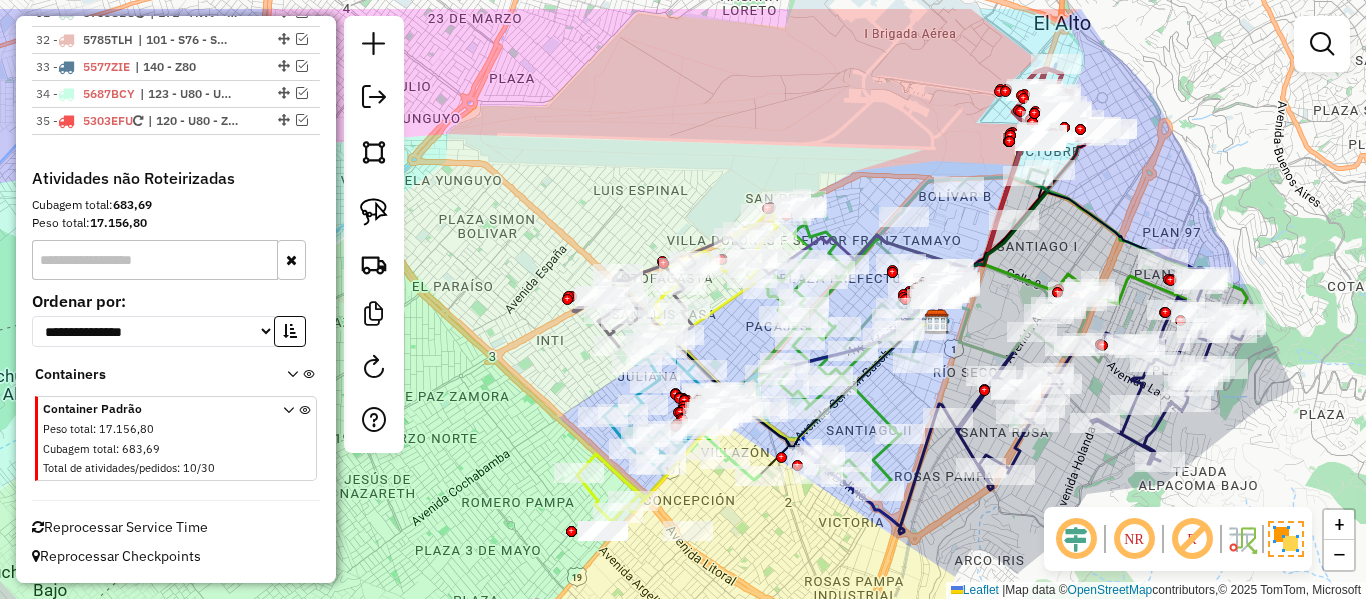 drag, startPoint x: 542, startPoint y: 301, endPoint x: 552, endPoint y: 370, distance: 69.72087 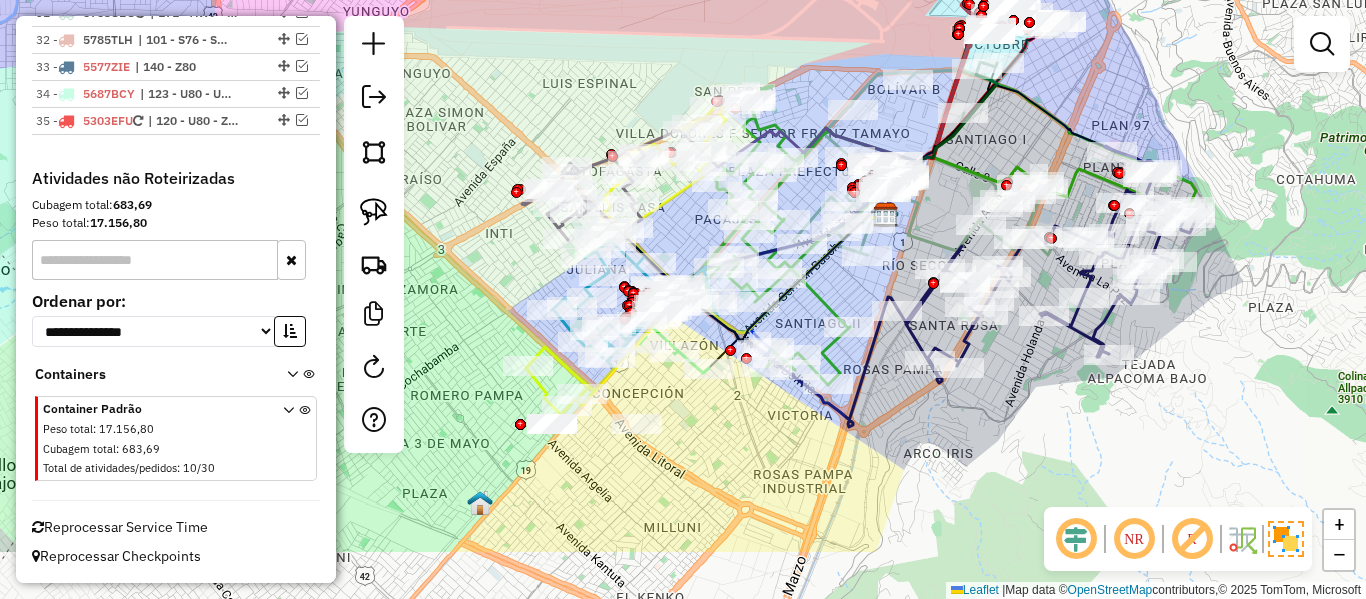 drag, startPoint x: 815, startPoint y: 582, endPoint x: 749, endPoint y: 484, distance: 118.15244 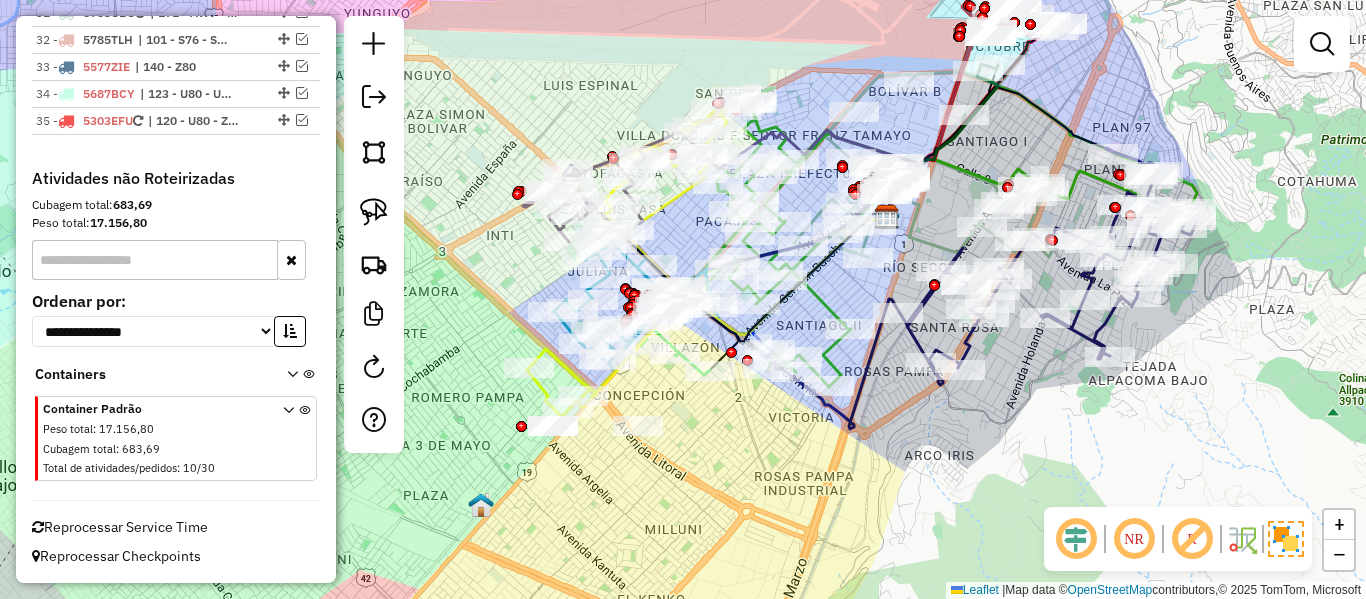 drag, startPoint x: 794, startPoint y: 476, endPoint x: 875, endPoint y: 470, distance: 81.22192 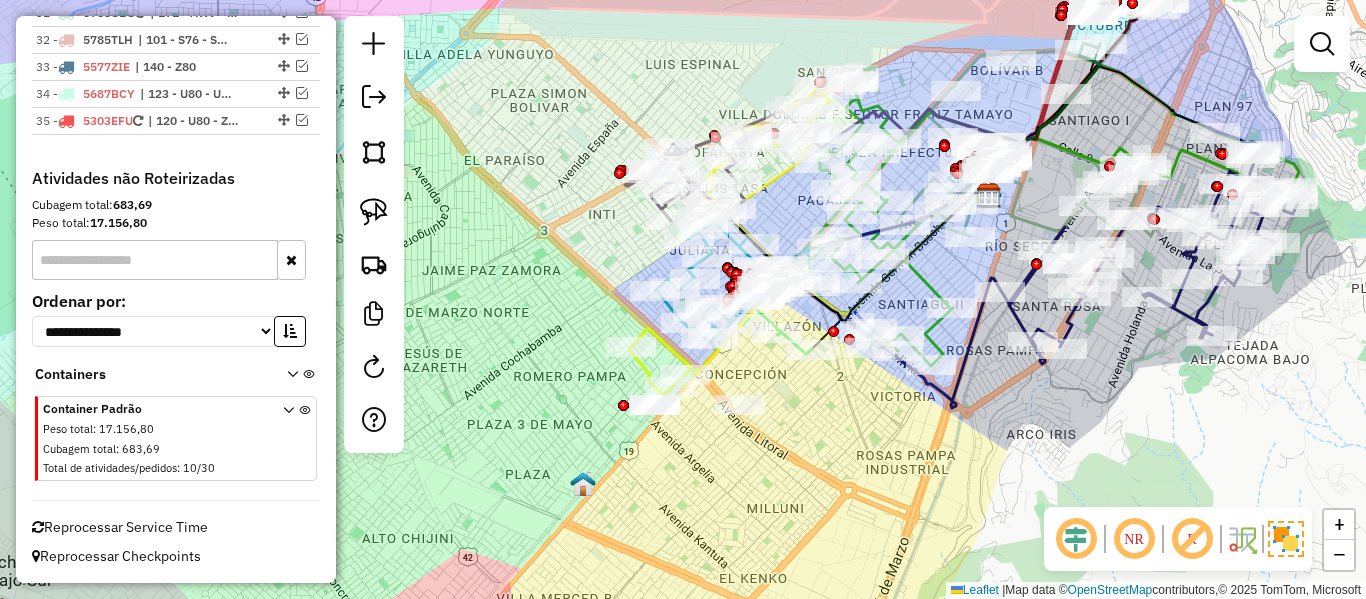 drag, startPoint x: 840, startPoint y: 468, endPoint x: 845, endPoint y: 458, distance: 11.18034 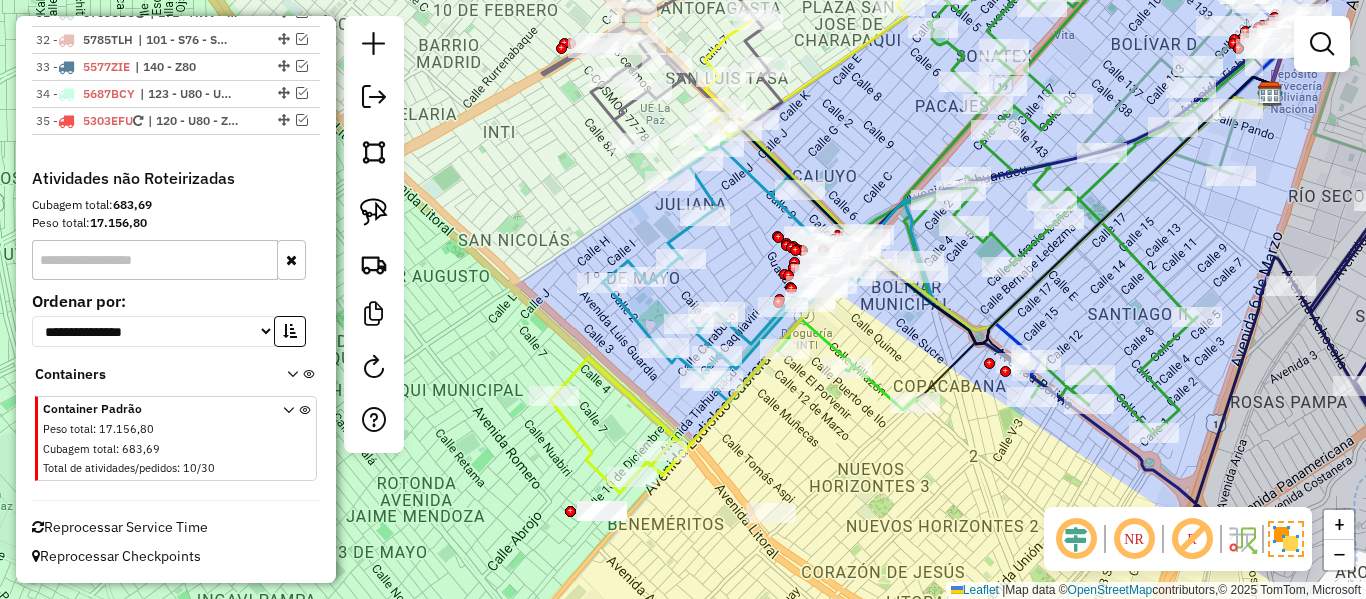 click 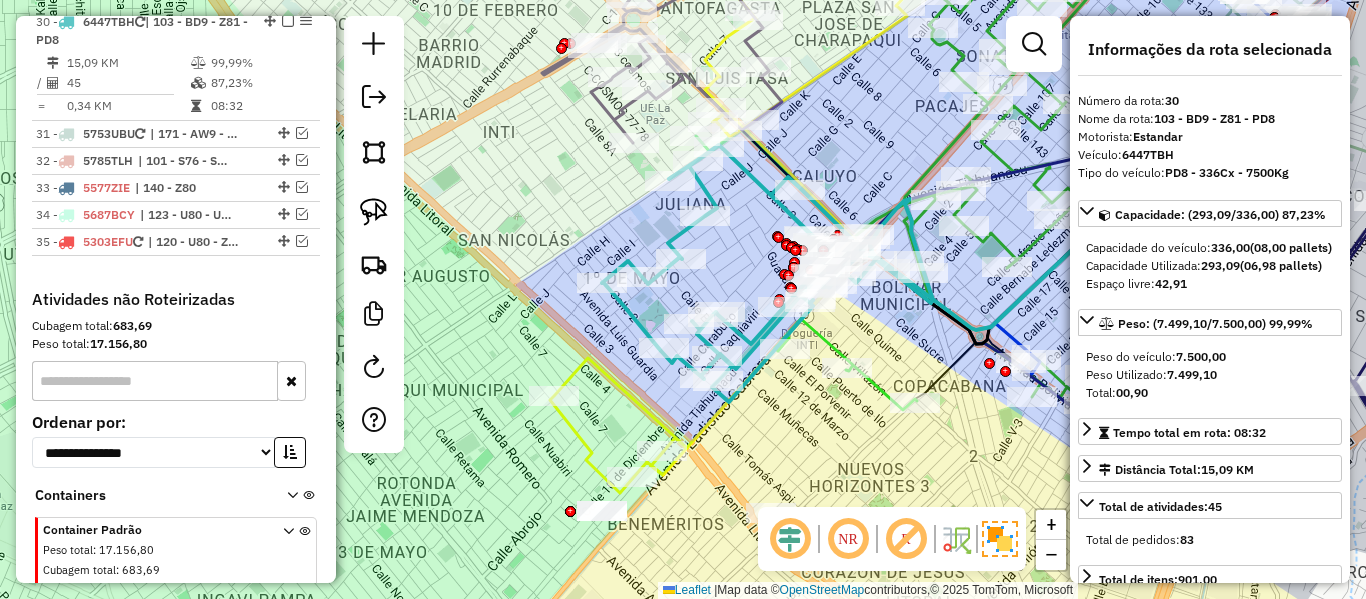 scroll, scrollTop: 2535, scrollLeft: 0, axis: vertical 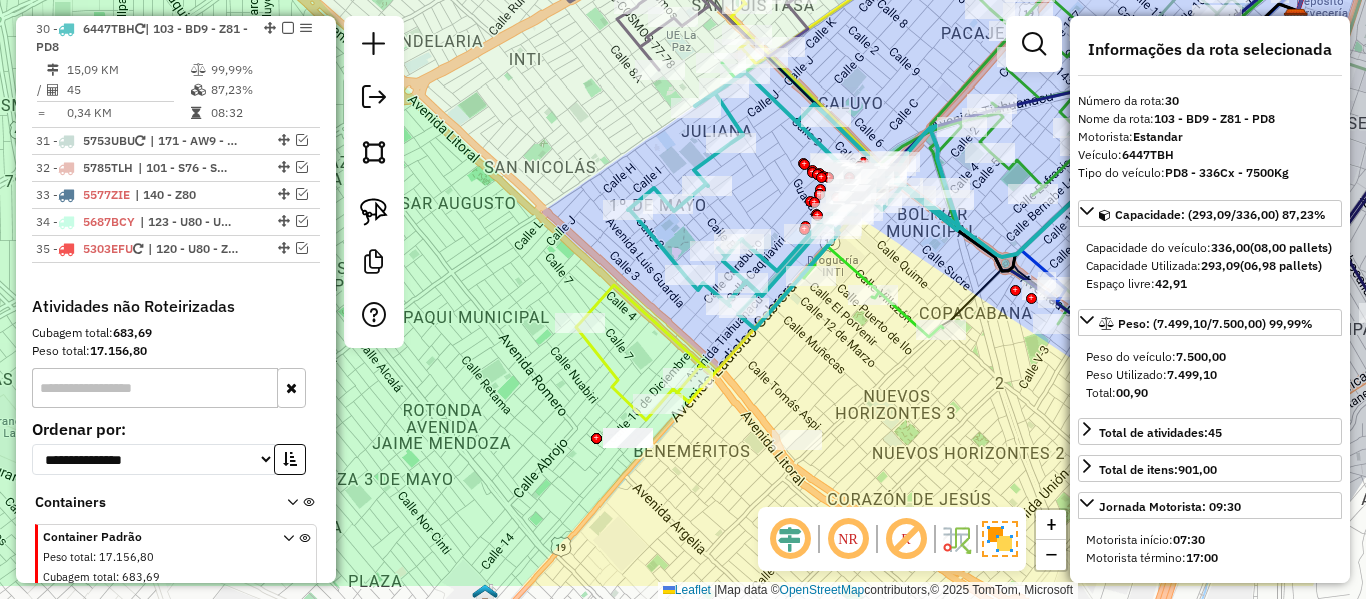 drag, startPoint x: 571, startPoint y: 254, endPoint x: 597, endPoint y: 181, distance: 77.491936 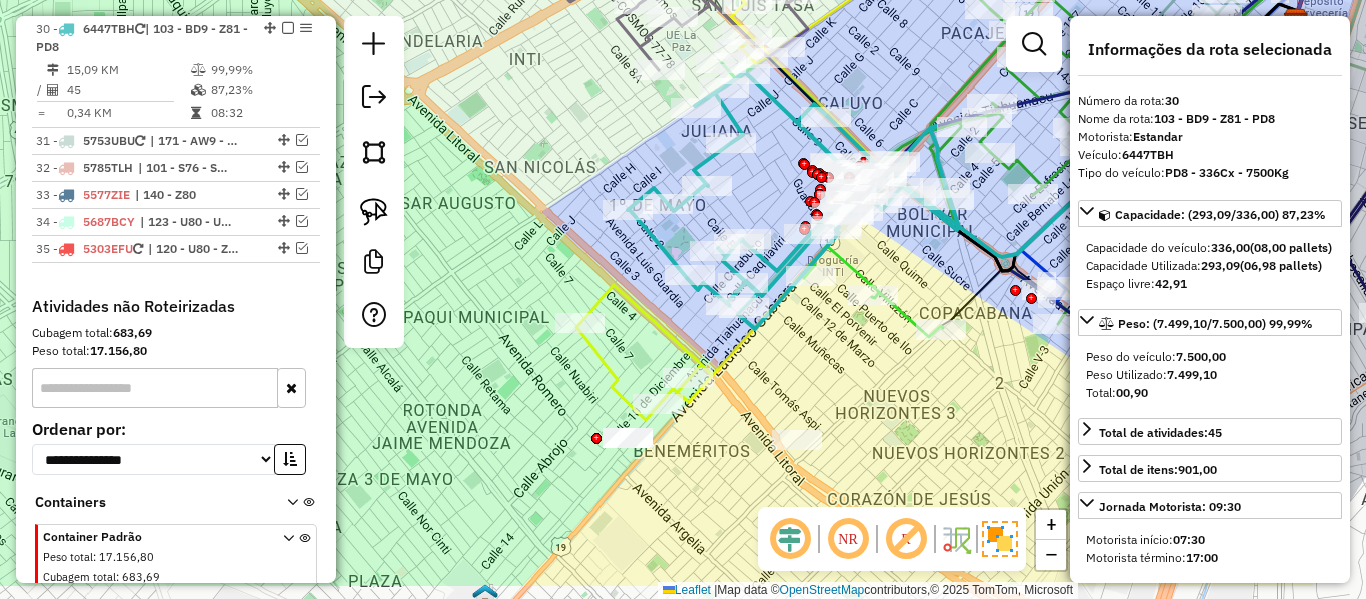 click on "Janela de atendimento Grade de atendimento Capacidade Transportadoras Veículos Cliente Pedidos  Rotas Selecione os dias de semana para filtrar as janelas de atendimento  Seg   Ter   Qua   Qui   Sex   Sáb   Dom  Informe o período da janela de atendimento: De: Até:  Filtrar exatamente a janela do cliente  Considerar janela de atendimento padrão  Selecione os dias de semana para filtrar as grades de atendimento  Seg   Ter   Qua   Qui   Sex   Sáb   Dom   Considerar clientes sem dia de atendimento cadastrado  Clientes fora do dia de atendimento selecionado Filtrar as atividades entre os valores definidos abaixo:  Peso mínimo:   Peso máximo:   Cubagem mínima:   Cubagem máxima:   De:   Até:  Filtrar as atividades entre o tempo de atendimento definido abaixo:  De:   Até:   Considerar capacidade total dos clientes não roteirizados Transportadora: Selecione um ou mais itens Tipo de veículo: Selecione um ou mais itens Veículo: Selecione um ou mais itens Motorista: Selecione um ou mais itens Nome: Rótulo:" 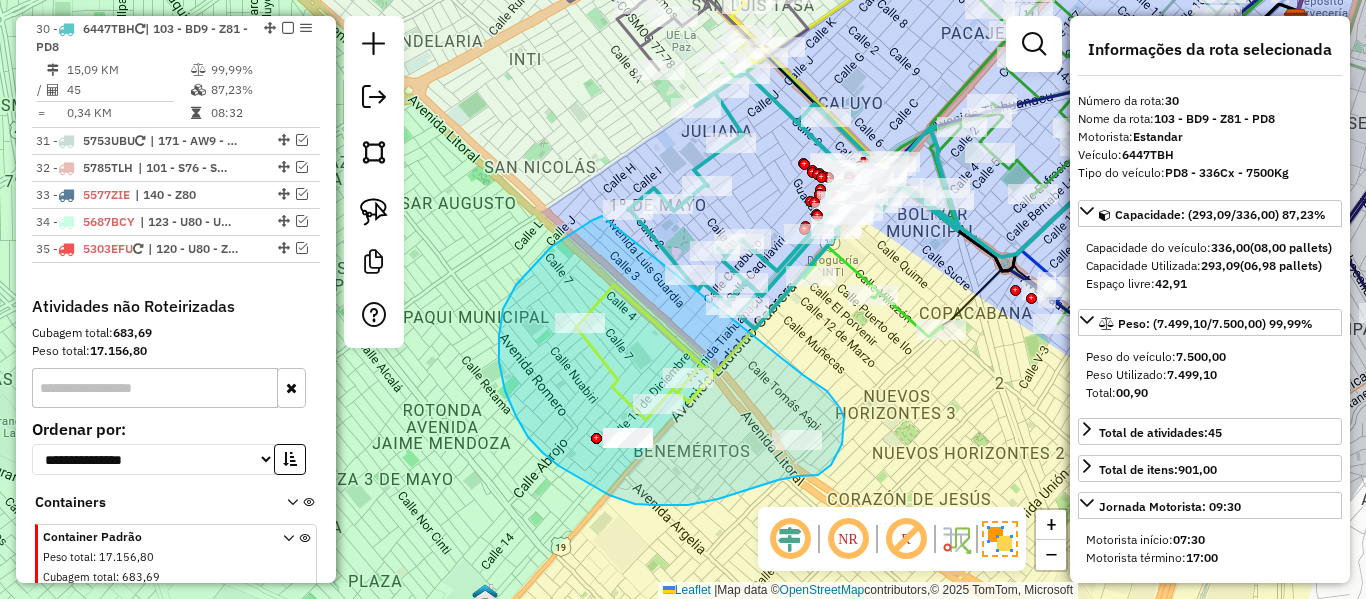 drag, startPoint x: 602, startPoint y: 216, endPoint x: 794, endPoint y: 377, distance: 250.56935 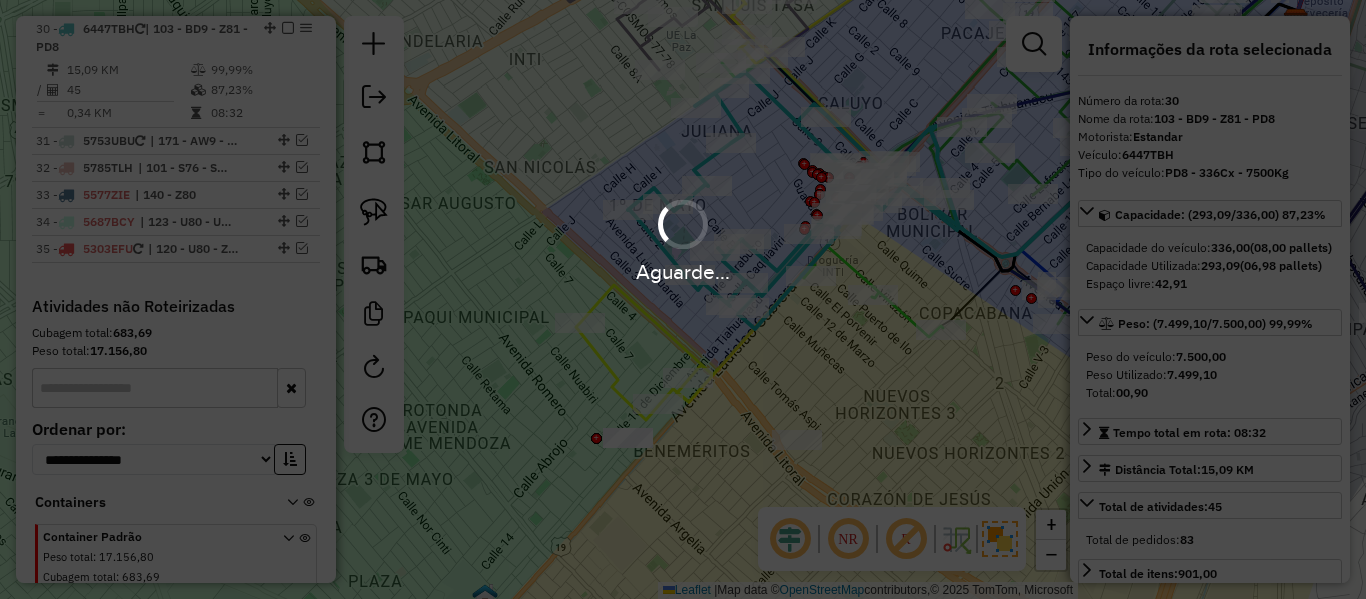 click on "Aguarde..." at bounding box center (683, 299) 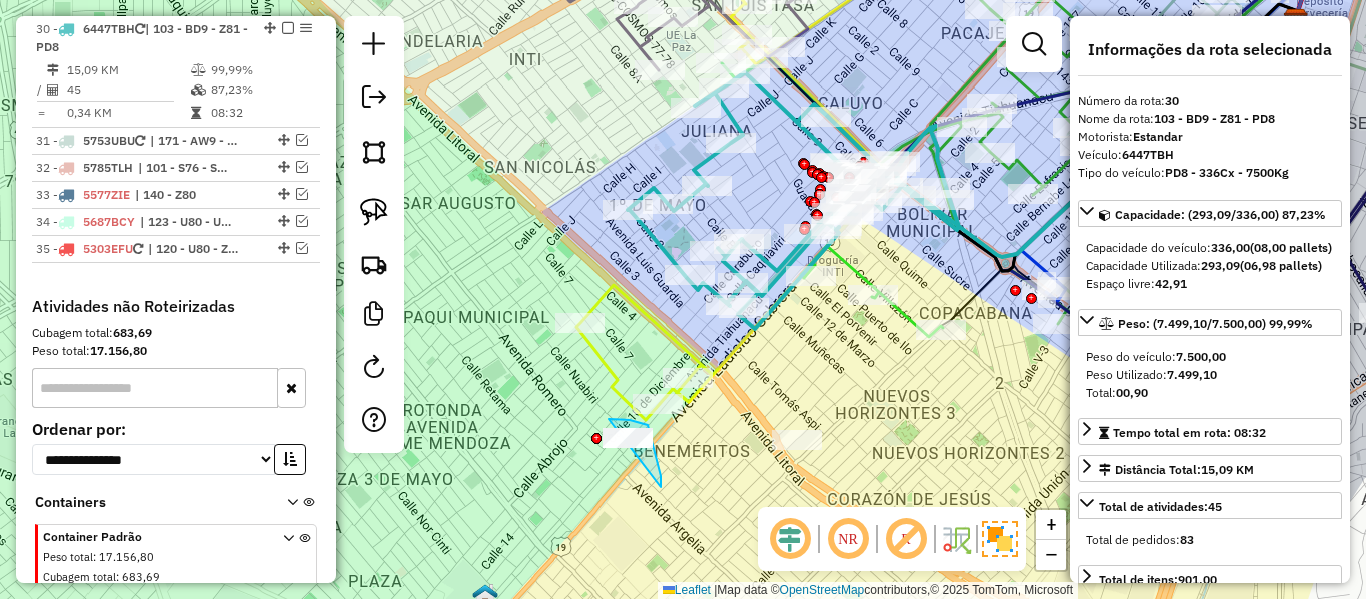 drag, startPoint x: 661, startPoint y: 487, endPoint x: 585, endPoint y: 452, distance: 83.67198 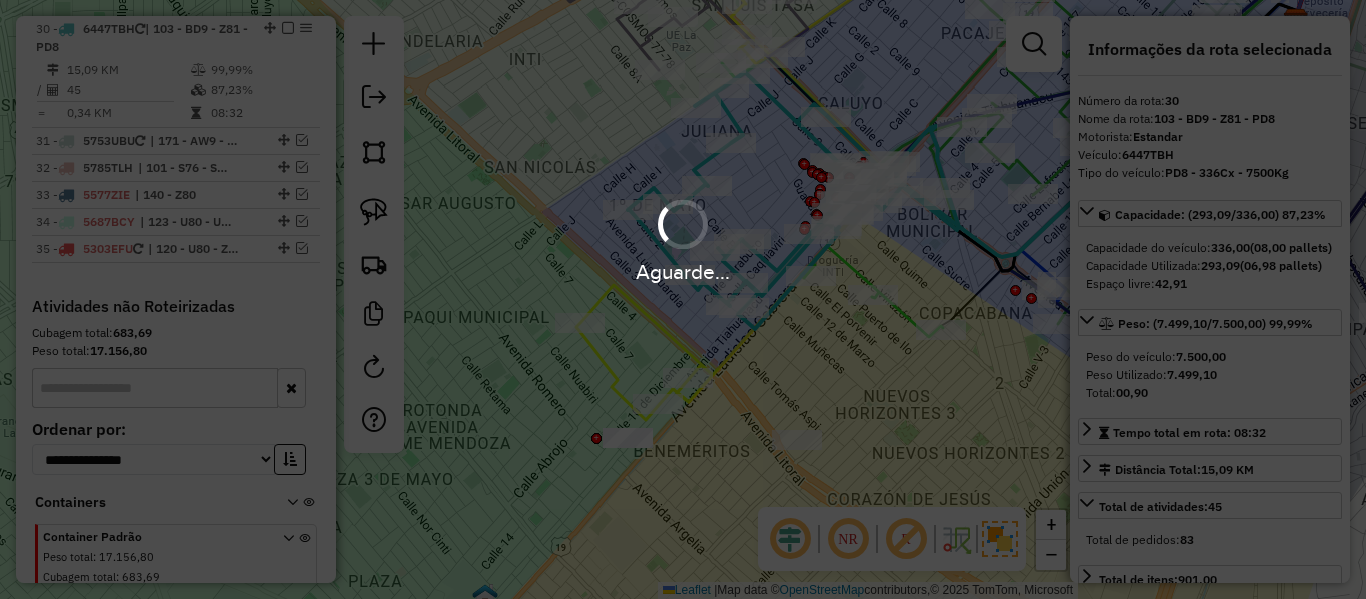 click on "Aguarde...  Pop-up bloqueado!  Seu navegador bloqueou automáticamente a abertura de uma nova janela.   Acesse as configurações e adicione o endereço do sistema a lista de permissão.   Fechar  Informações da Sessão 1188132 - 11/07/2025     Criação: 10/07/2025 19:04   Depósito:  SAZ BO El Alto  Total de rotas:  35  Distância Total:  944,71 km  Tempo total:  241:20  Custo total:  R$ 3.183,30  Total de Atividades Roteirizadas:  968  Total de Pedidos Roteirizados:  1590  Peso total roteirizado:  220.632,12  Cubagem total roteirizado:  8.766,35  Total de Atividades não Roteirizadas:  10  Total de Pedidos não Roteirizados:  30 Total de caixas por viagem:  8.766,35 /   35 =  250,47 Média de Atividades por viagem:  968 /   35 =  27,66 Ocupação média da frota:  84,60%  Clientes com Service Time:  100,00%   (978 de 978)   Rotas improdutivas:  7  Rotas vários dias:  0  Clientes Priorizados NR:  0  Transportadoras  Rotas  Recargas: 6   Ver rotas   Ver veículos  Finalizar todas as rotas   1 -      / =" at bounding box center [683, 299] 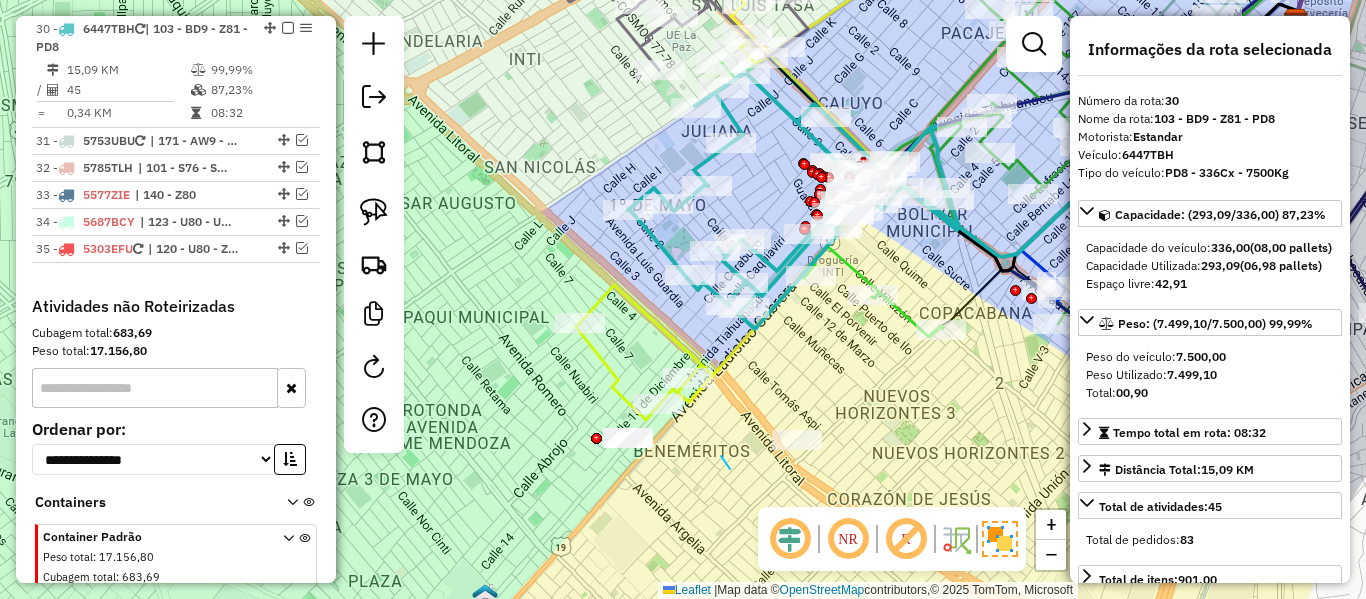 drag, startPoint x: 730, startPoint y: 469, endPoint x: 796, endPoint y: 375, distance: 114.85643 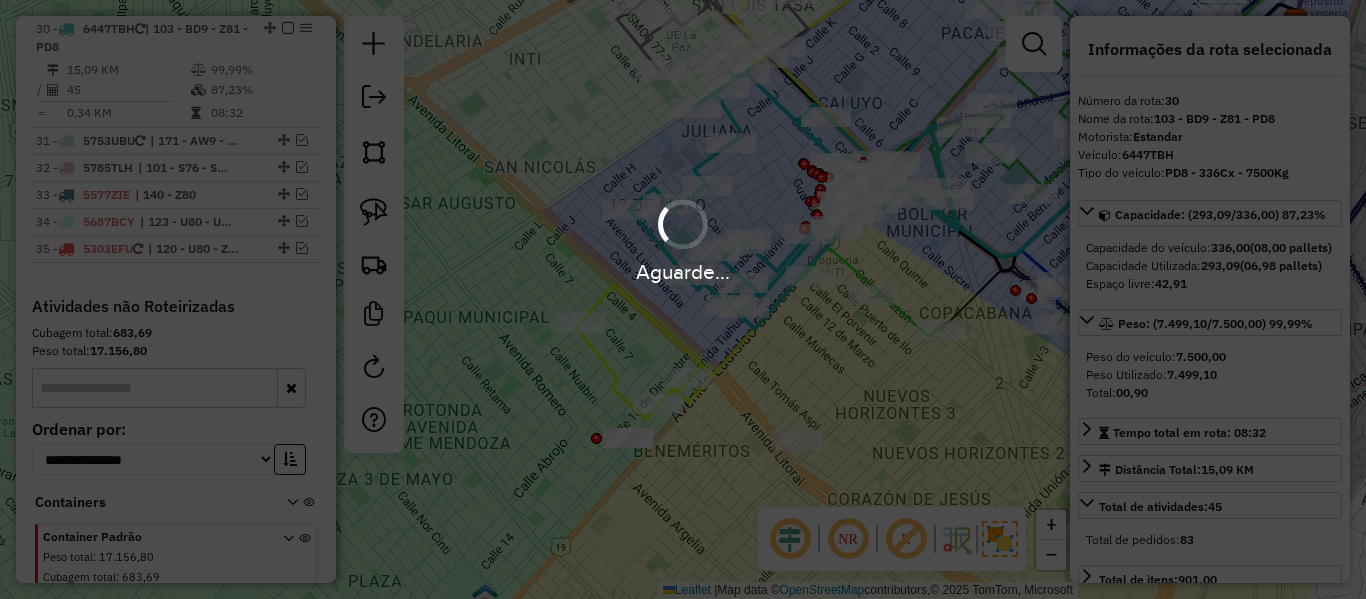 click on "Aguarde..." at bounding box center (683, 299) 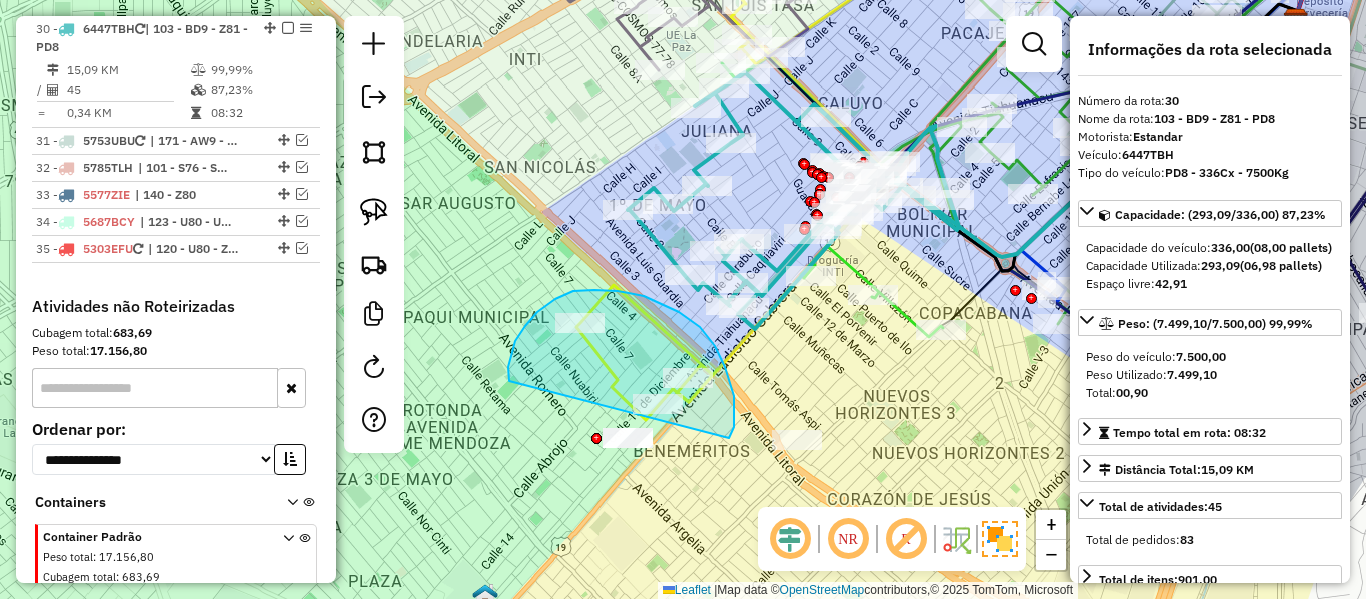 drag, startPoint x: 729, startPoint y: 438, endPoint x: 511, endPoint y: 383, distance: 224.83105 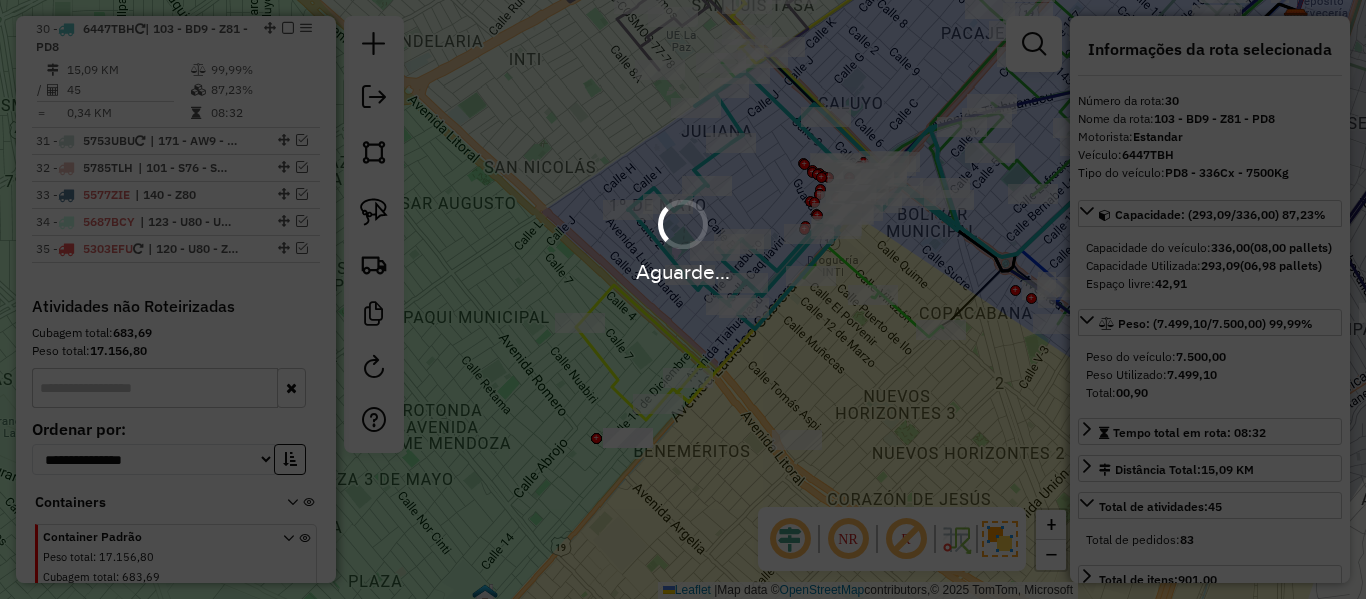 click on "Aguarde...  Pop-up bloqueado!  Seu navegador bloqueou automáticamente a abertura de uma nova janela.   Acesse as configurações e adicione o endereço do sistema a lista de permissão.   Fechar  Informações da Sessão 1188132 - 11/07/2025     Criação: 10/07/2025 19:04   Depósito:  SAZ BO El Alto  Total de rotas:  35  Distância Total:  944,71 km  Tempo total:  241:20  Custo total:  R$ 3.183,30  Total de Atividades Roteirizadas:  968  Total de Pedidos Roteirizados:  1590  Peso total roteirizado:  220.632,12  Cubagem total roteirizado:  8.766,35  Total de Atividades não Roteirizadas:  10  Total de Pedidos não Roteirizados:  30 Total de caixas por viagem:  8.766,35 /   35 =  250,47 Média de Atividades por viagem:  968 /   35 =  27,66 Ocupação média da frota:  84,60%  Clientes com Service Time:  100,00%   (978 de 978)   Rotas improdutivas:  7  Rotas vários dias:  0  Clientes Priorizados NR:  0  Transportadoras  Rotas  Recargas: 6   Ver rotas   Ver veículos  Finalizar todas as rotas   1 -      / =" at bounding box center [683, 299] 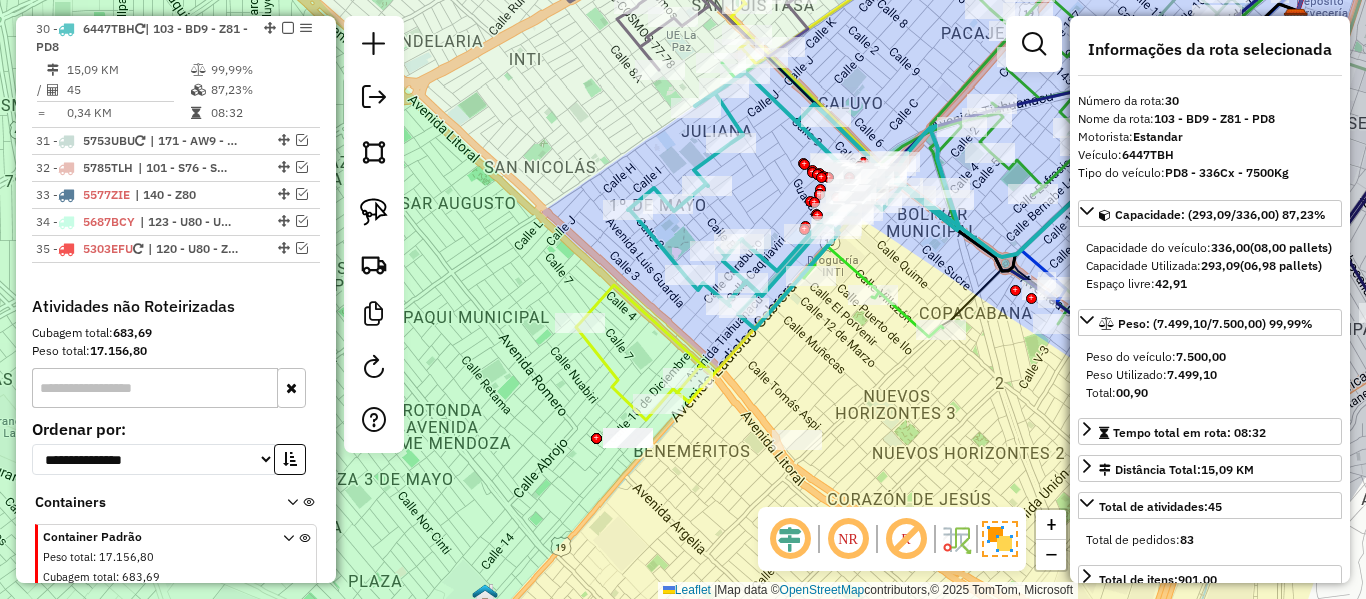 click 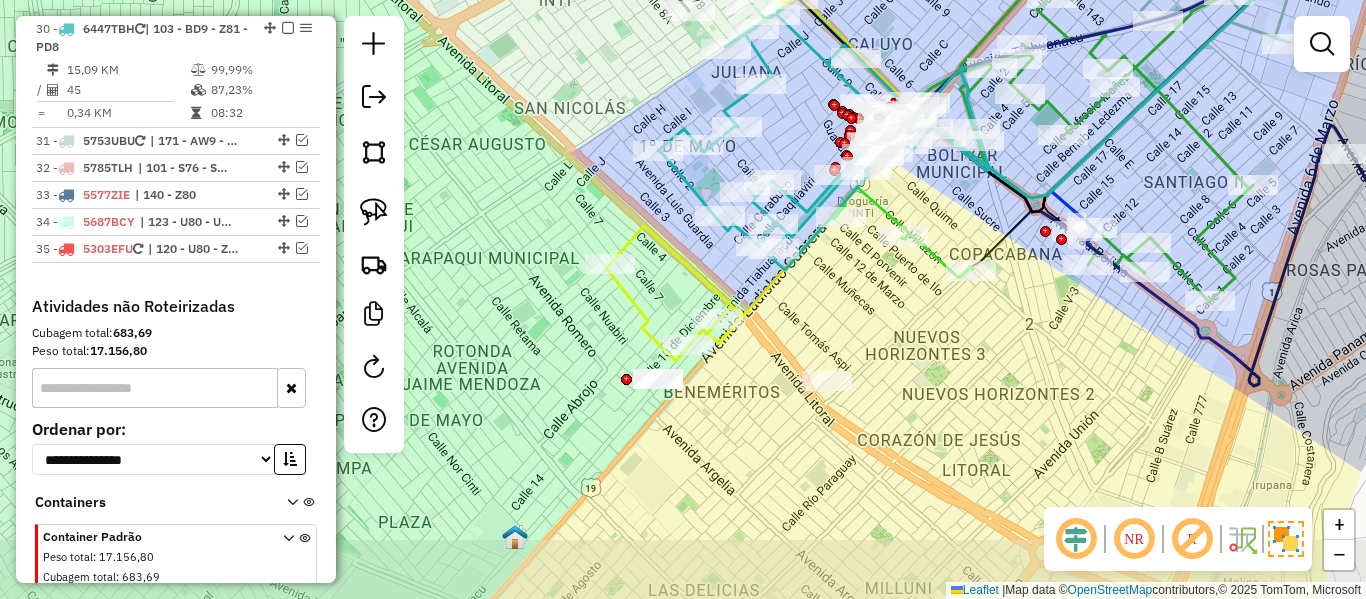 click on "Janela de atendimento Grade de atendimento Capacidade Transportadoras Veículos Cliente Pedidos  Rotas Selecione os dias de semana para filtrar as janelas de atendimento  Seg   Ter   Qua   Qui   Sex   Sáb   Dom  Informe o período da janela de atendimento: De: Até:  Filtrar exatamente a janela do cliente  Considerar janela de atendimento padrão  Selecione os dias de semana para filtrar as grades de atendimento  Seg   Ter   Qua   Qui   Sex   Sáb   Dom   Considerar clientes sem dia de atendimento cadastrado  Clientes fora do dia de atendimento selecionado Filtrar as atividades entre os valores definidos abaixo:  Peso mínimo:   Peso máximo:   Cubagem mínima:   Cubagem máxima:   De:   Até:  Filtrar as atividades entre o tempo de atendimento definido abaixo:  De:   Até:   Considerar capacidade total dos clientes não roteirizados Transportadora: Selecione um ou mais itens Tipo de veículo: Selecione um ou mais itens Veículo: Selecione um ou mais itens Motorista: Selecione um ou mais itens Nome: Rótulo:" 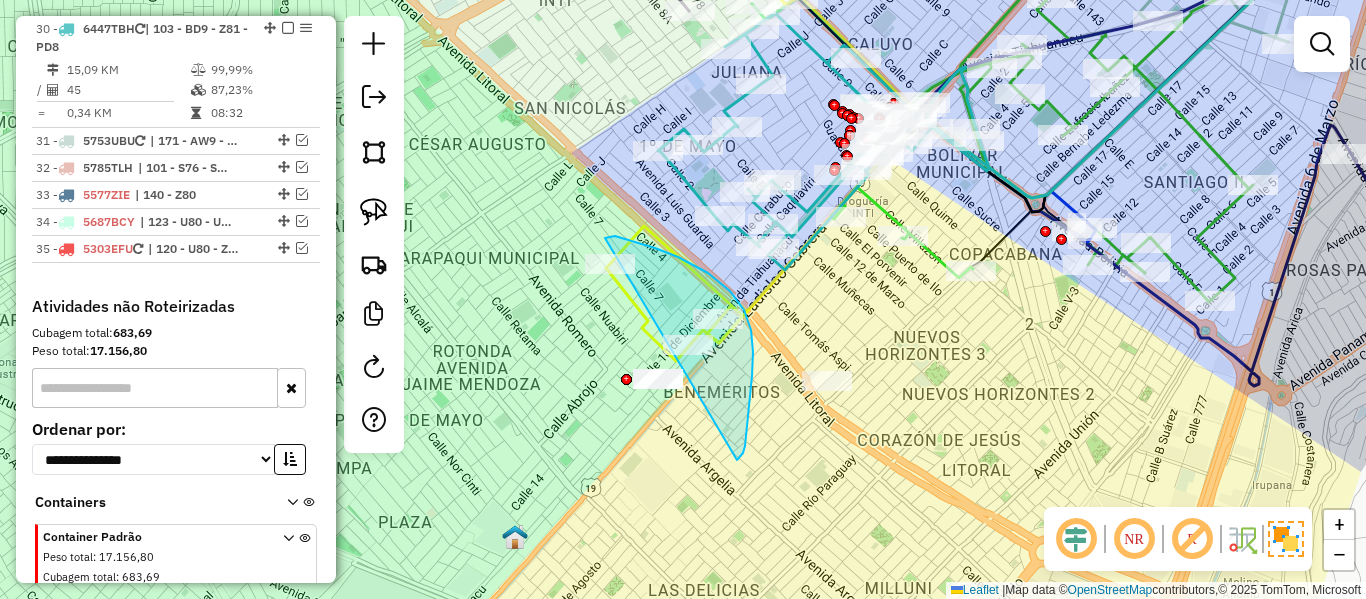 drag, startPoint x: 747, startPoint y: 433, endPoint x: 602, endPoint y: 505, distance: 161.89194 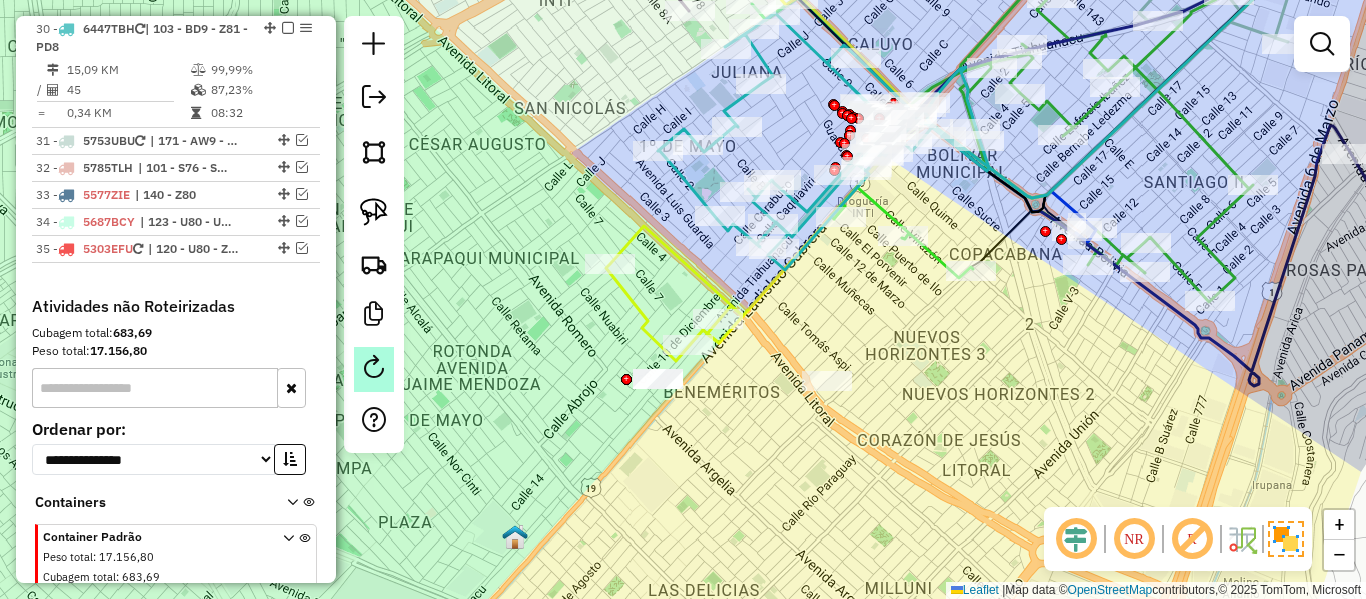 click 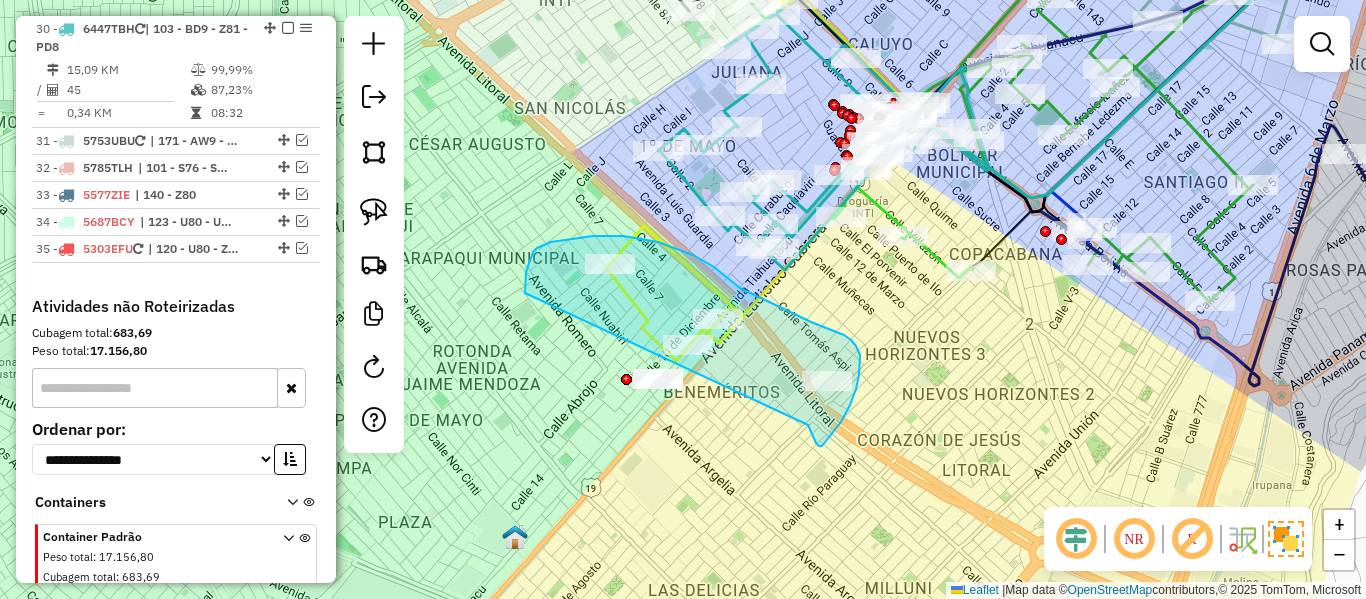 drag, startPoint x: 813, startPoint y: 437, endPoint x: 615, endPoint y: 460, distance: 199.33138 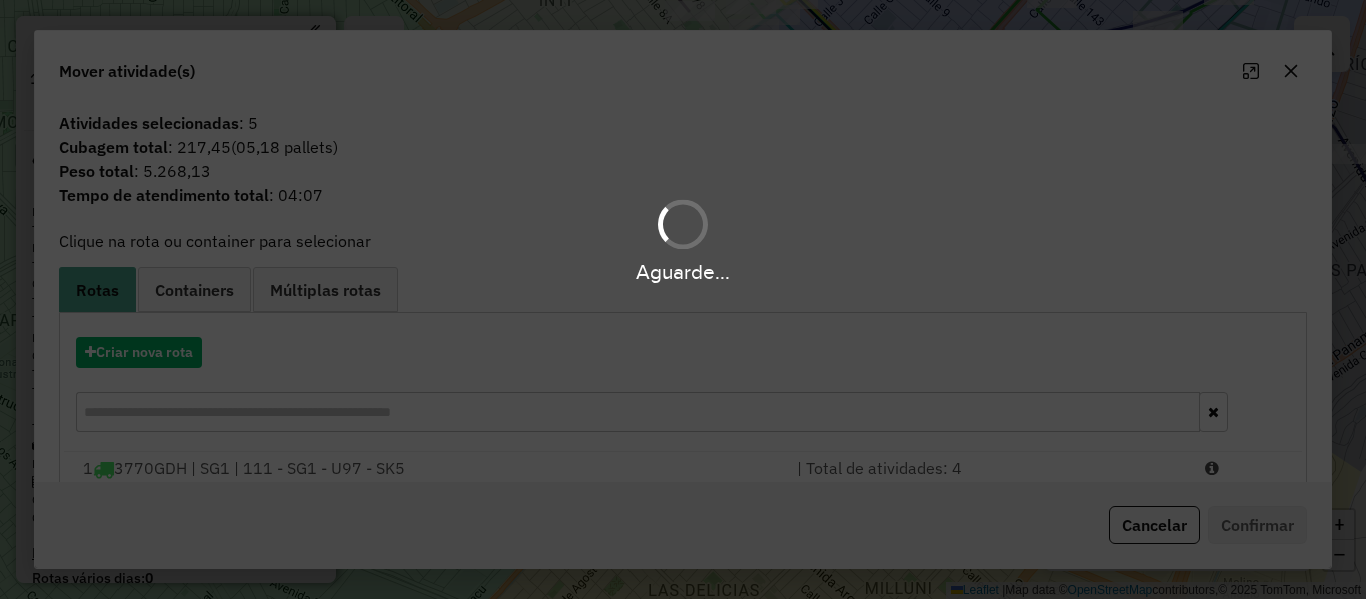 scroll, scrollTop: 0, scrollLeft: 0, axis: both 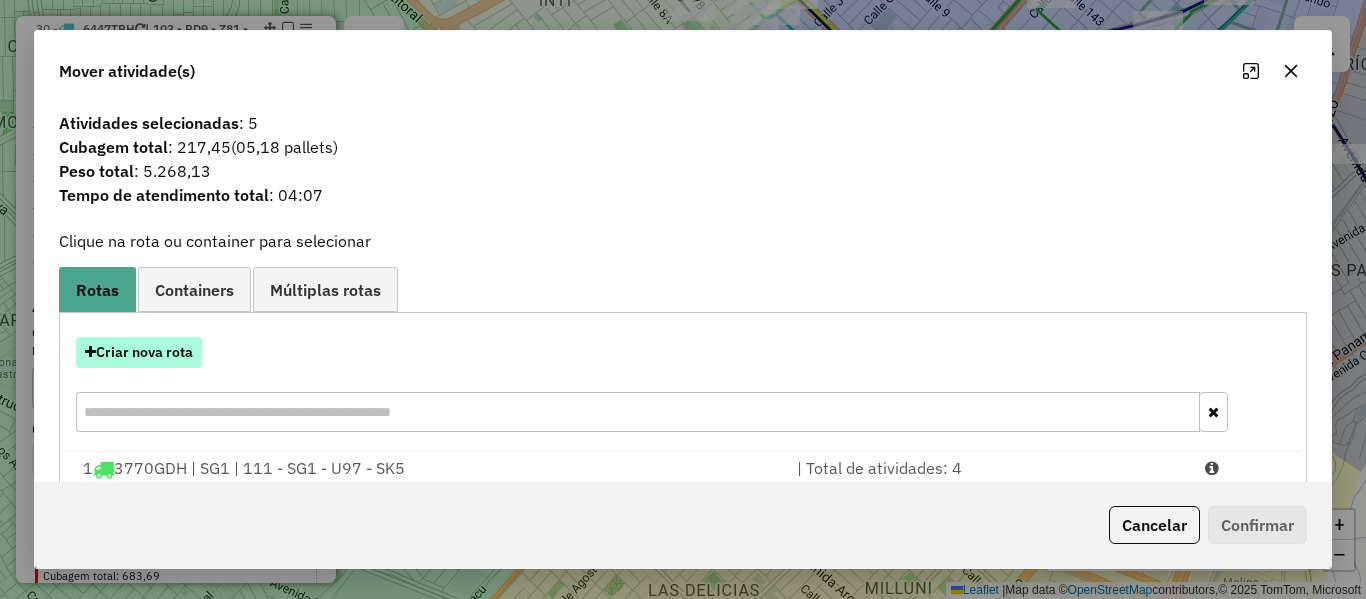 click on "Criar nova rota" at bounding box center (139, 352) 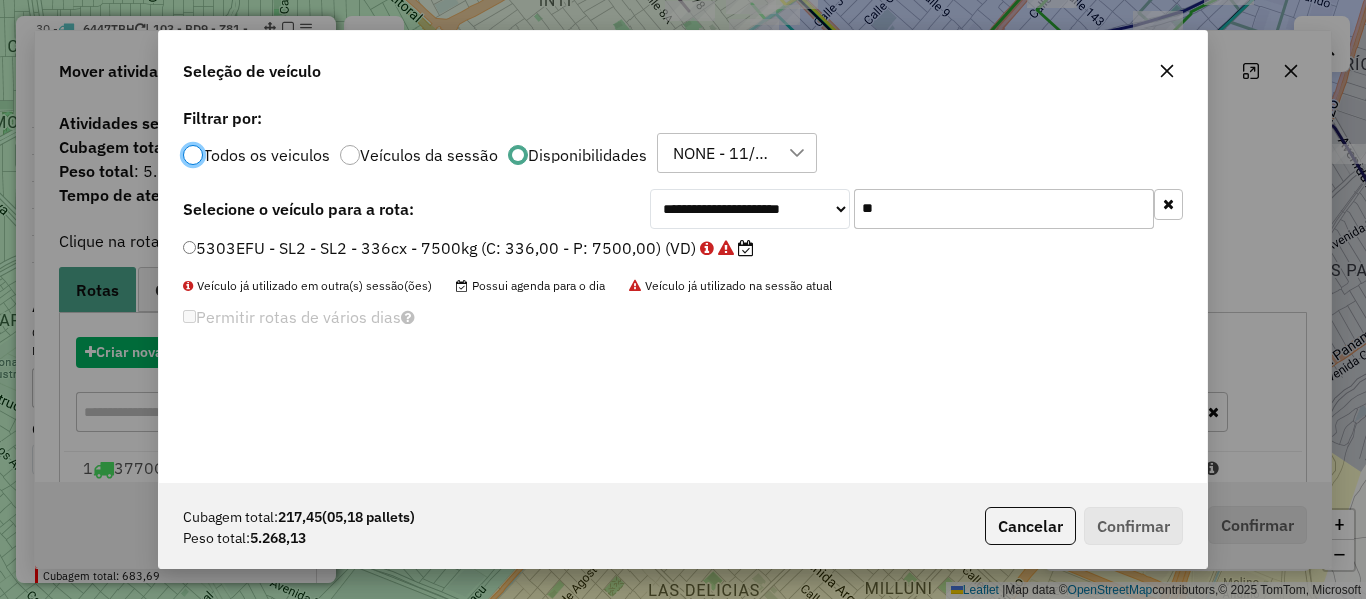 scroll, scrollTop: 11, scrollLeft: 6, axis: both 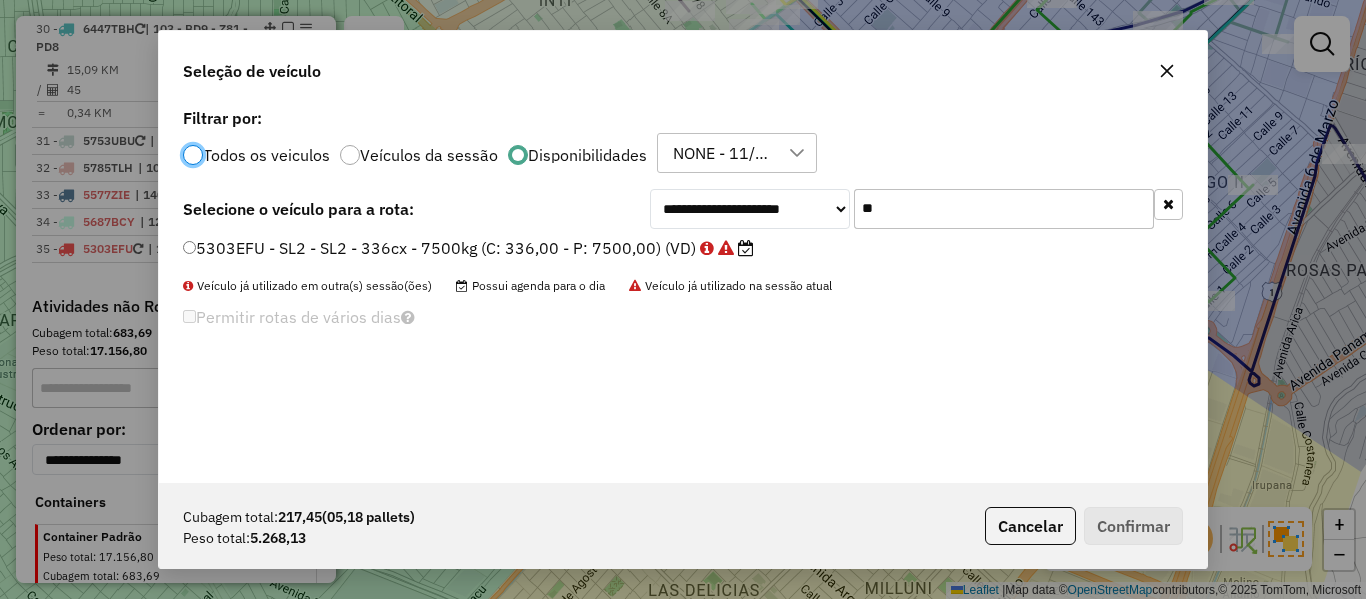 click on "**" 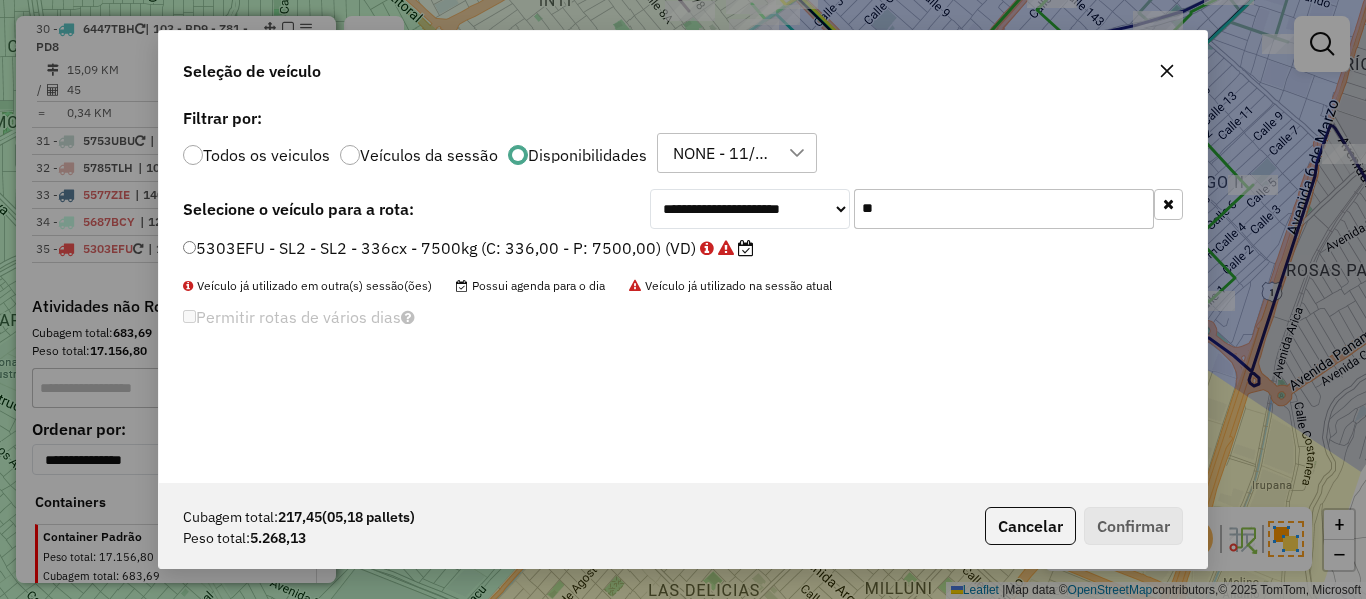 click on "**" 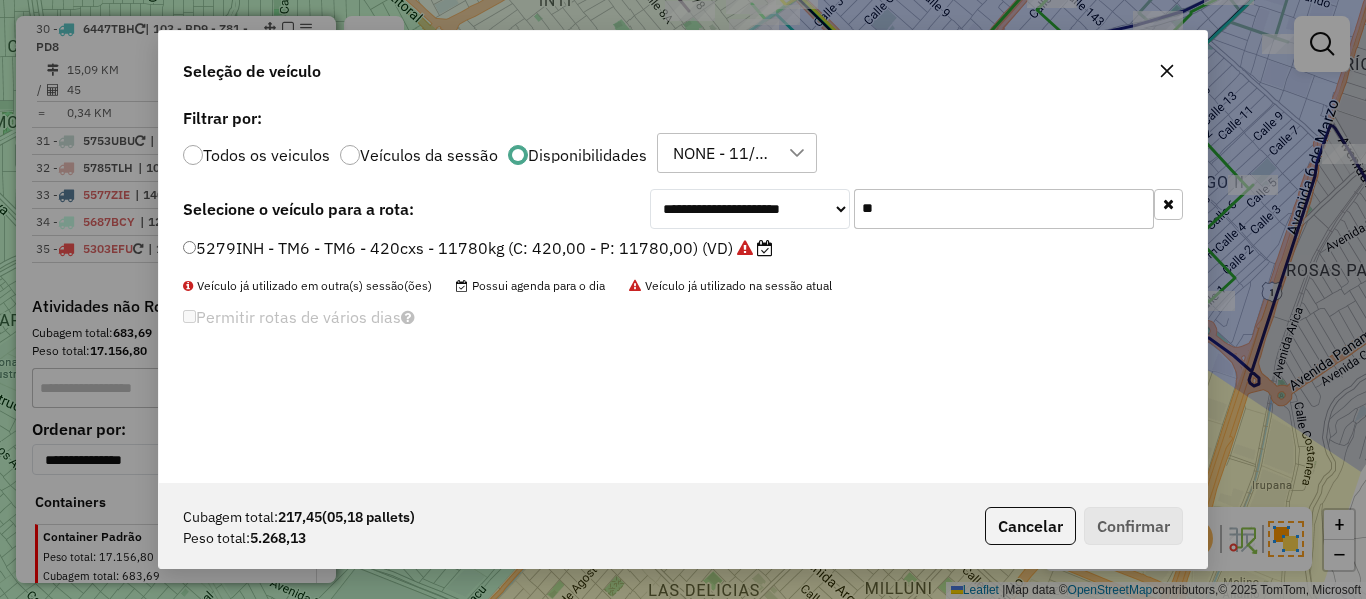 type on "**" 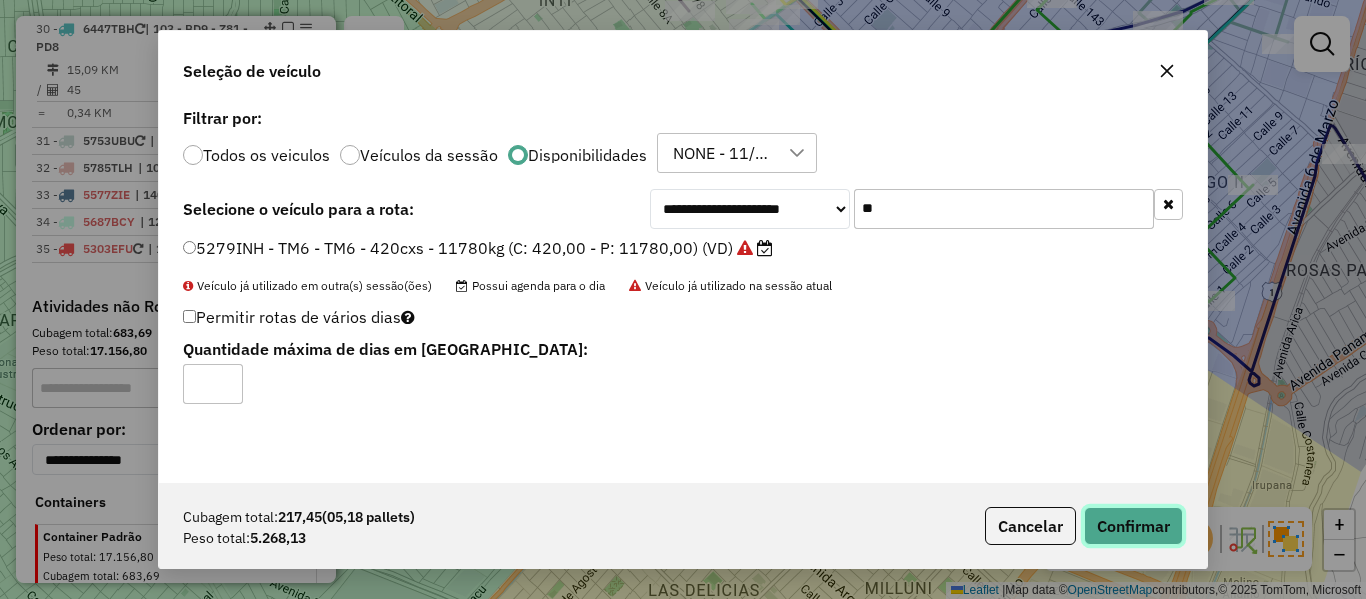 click on "Confirmar" 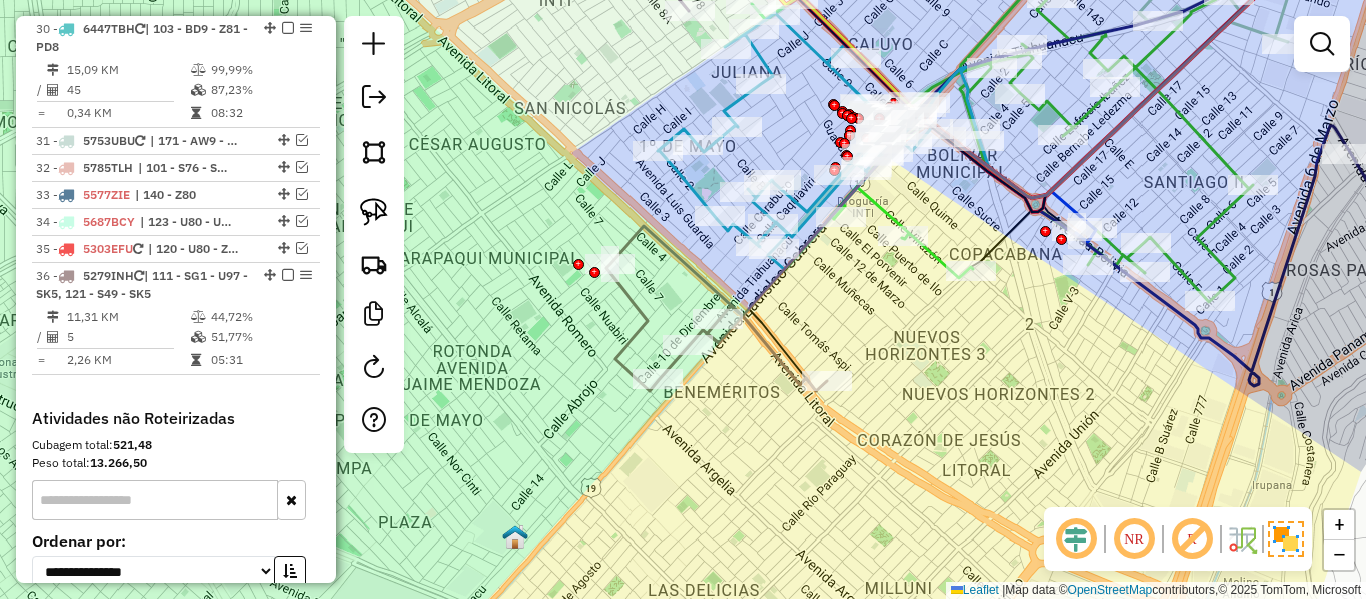 click 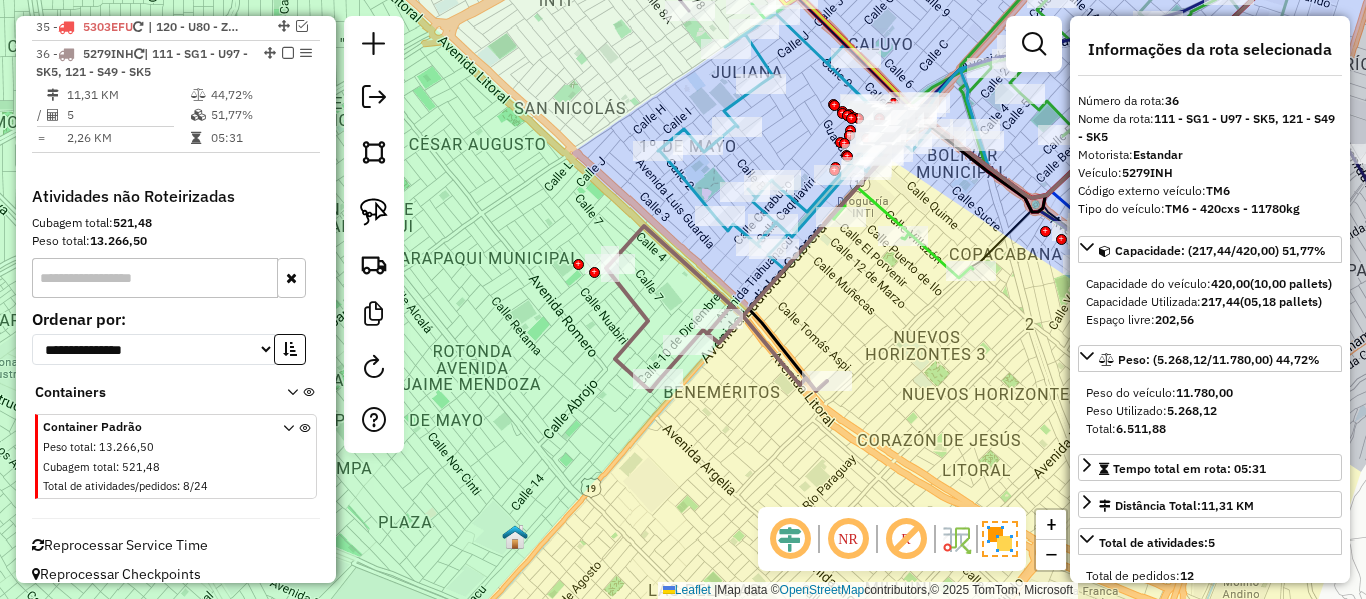 scroll, scrollTop: 2775, scrollLeft: 0, axis: vertical 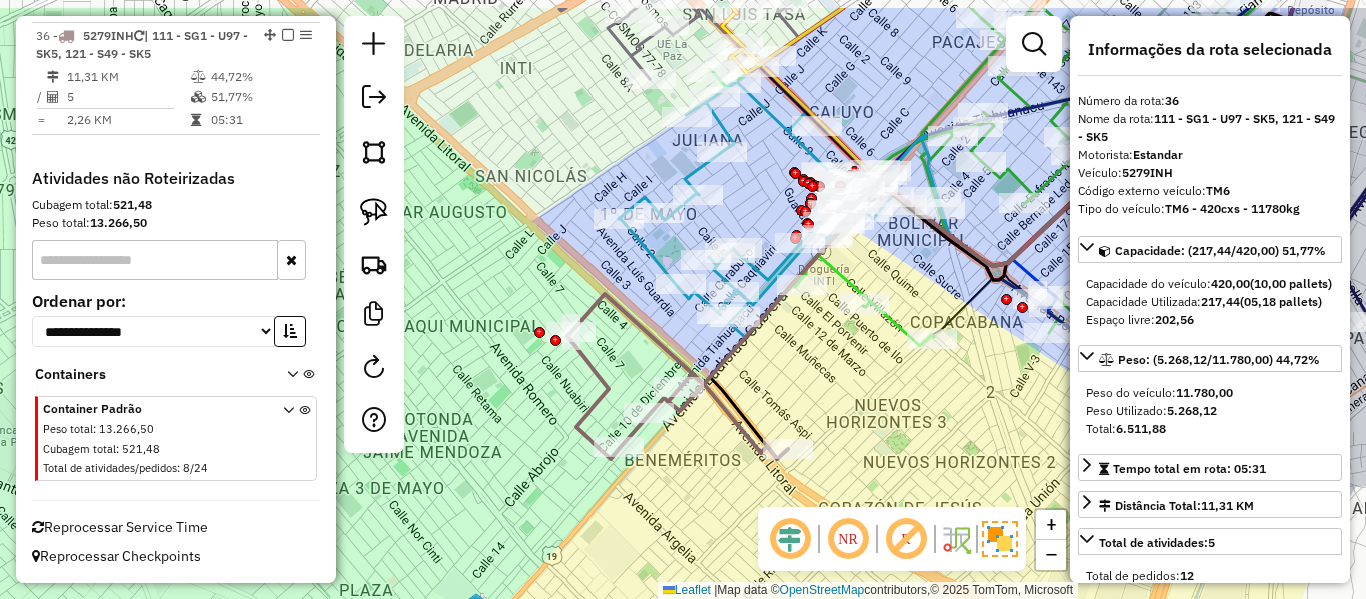 drag, startPoint x: 783, startPoint y: 331, endPoint x: 738, endPoint y: 400, distance: 82.37718 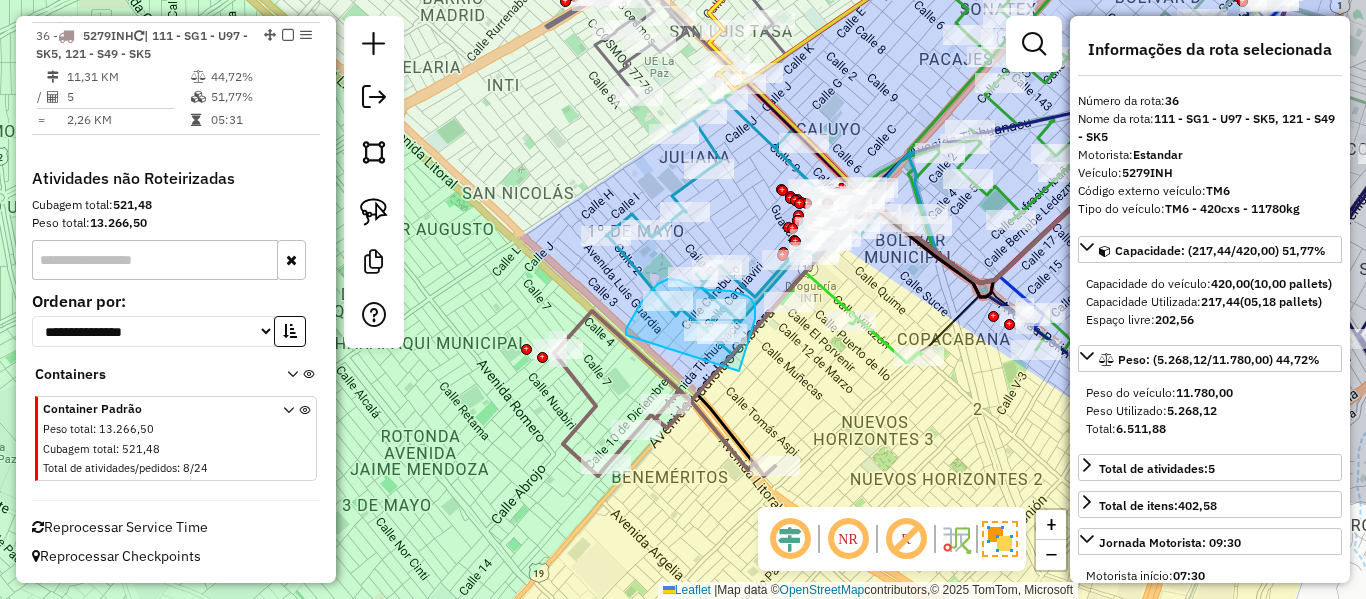 drag, startPoint x: 745, startPoint y: 352, endPoint x: 632, endPoint y: 343, distance: 113.35784 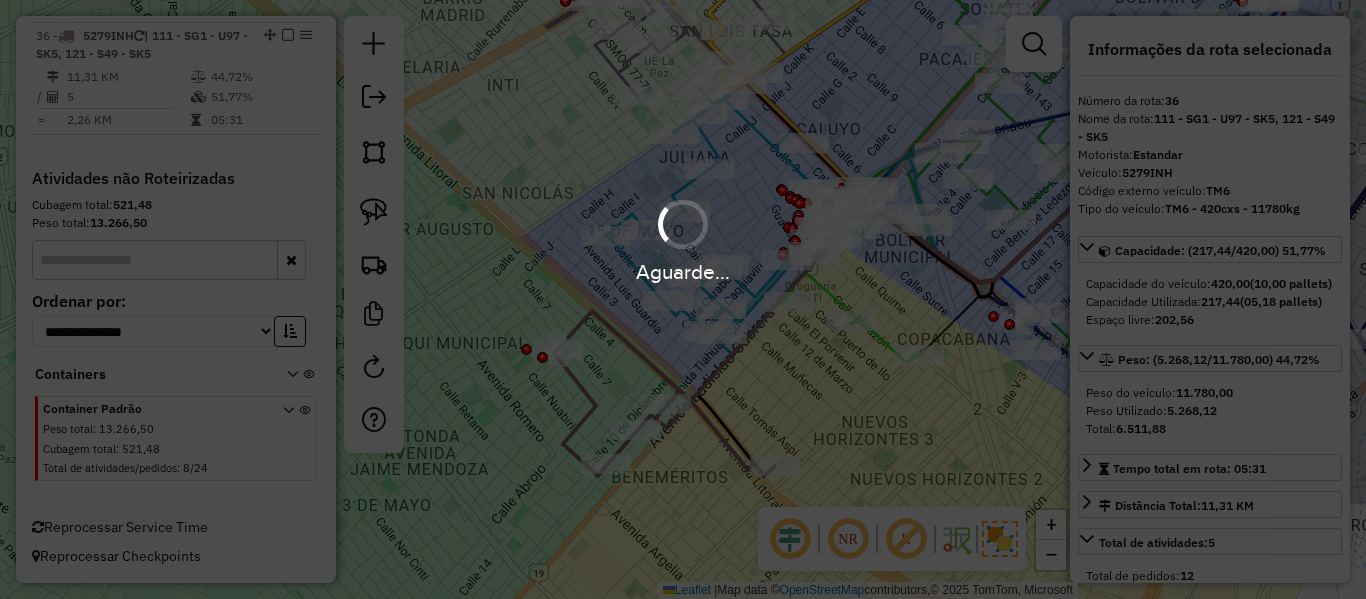 click on "Aguarde..." at bounding box center (683, 299) 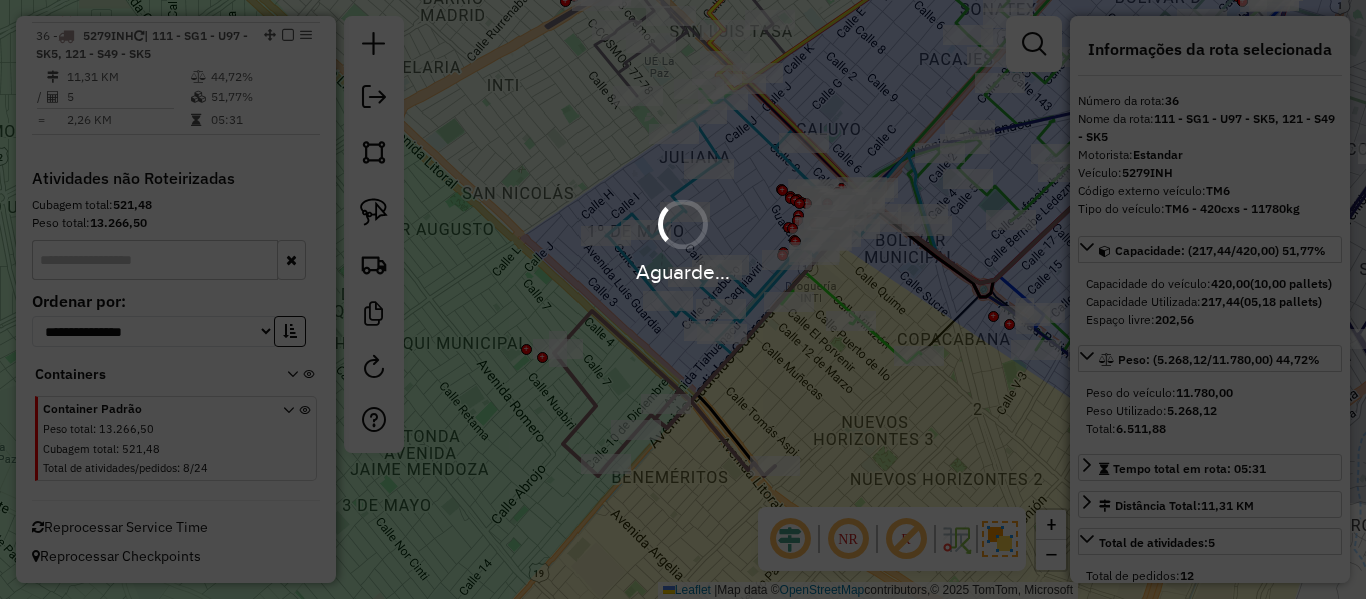 click on "Aguarde..." at bounding box center (683, 299) 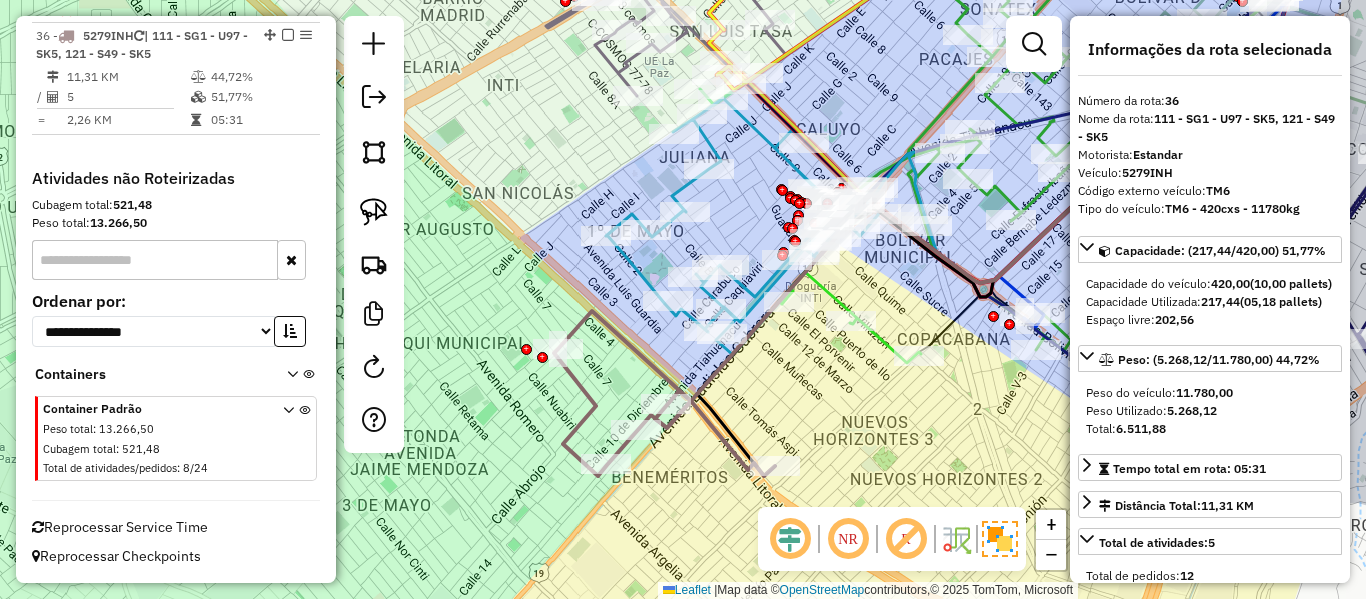 click 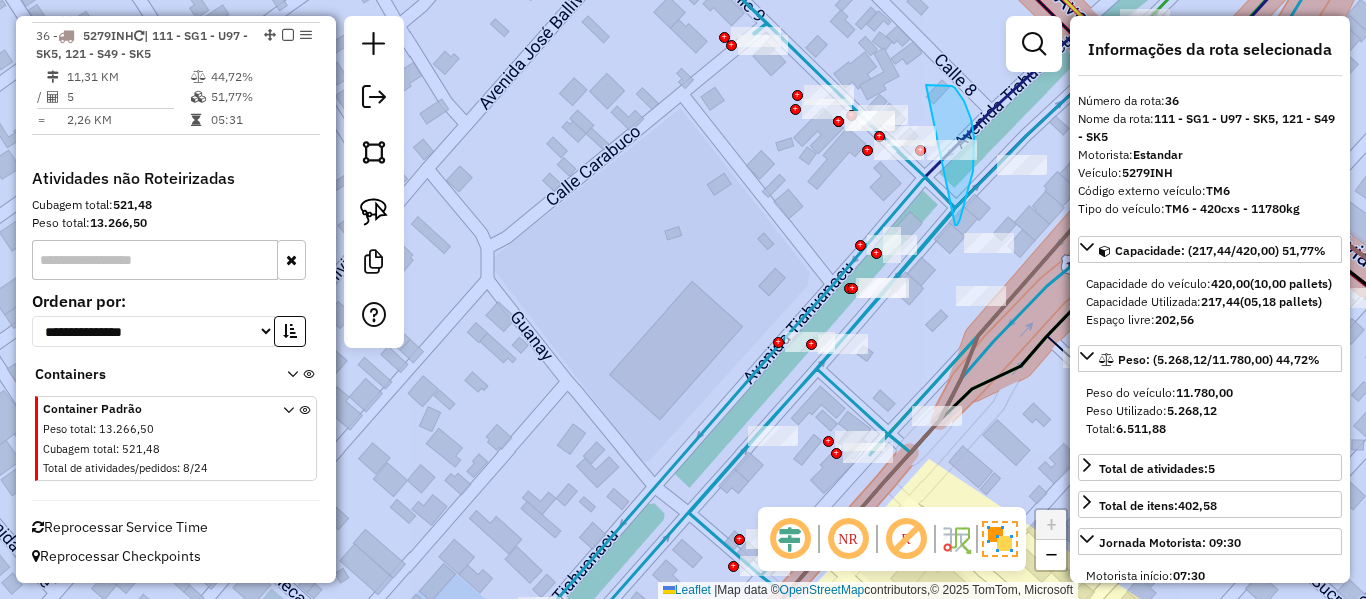 drag, startPoint x: 955, startPoint y: 225, endPoint x: 926, endPoint y: 85, distance: 142.97203 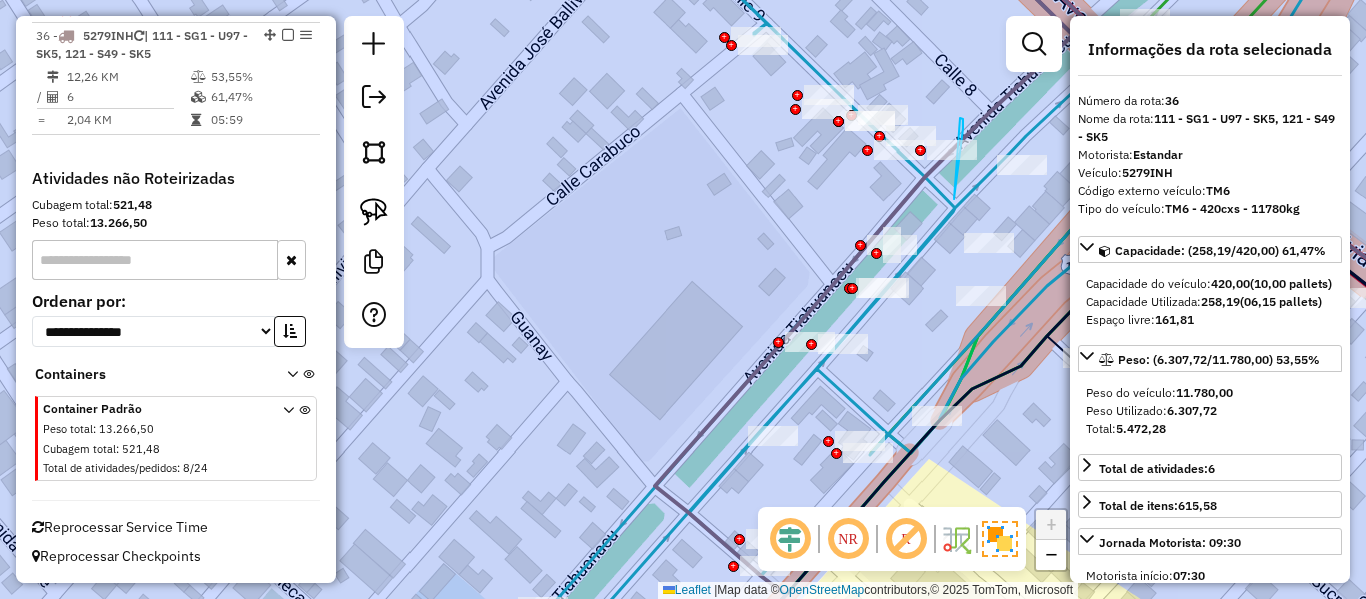 drag, startPoint x: 954, startPoint y: 199, endPoint x: 957, endPoint y: 131, distance: 68.06615 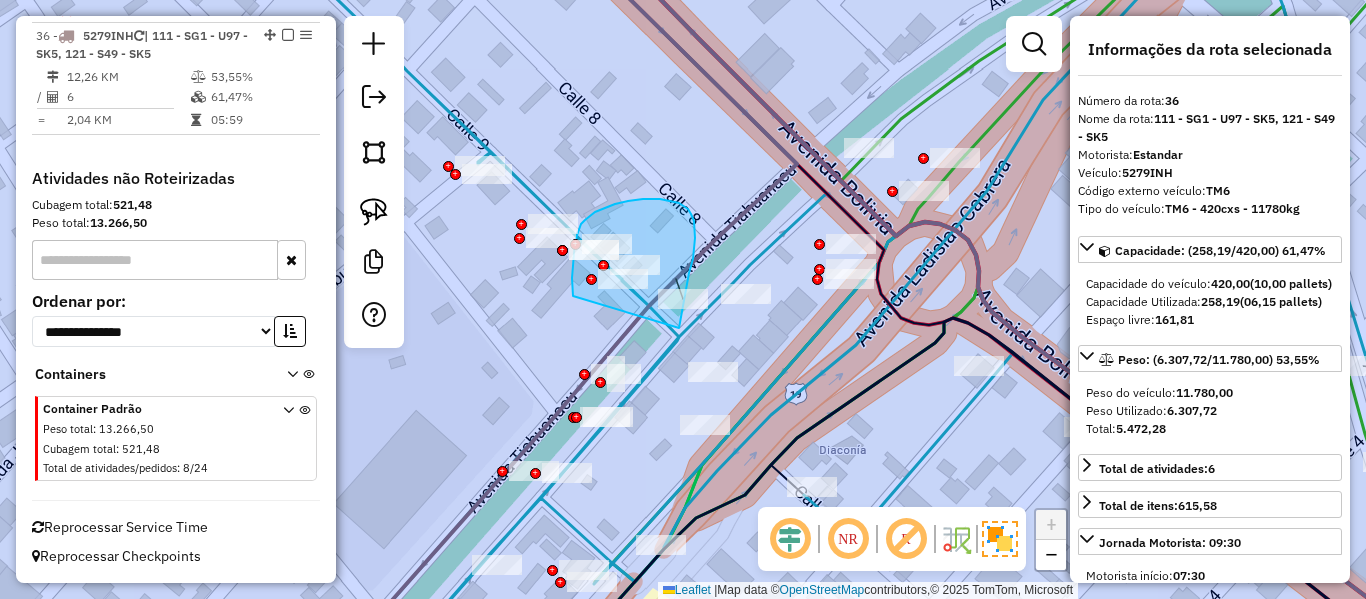 drag, startPoint x: 681, startPoint y: 319, endPoint x: 578, endPoint y: 294, distance: 105.99056 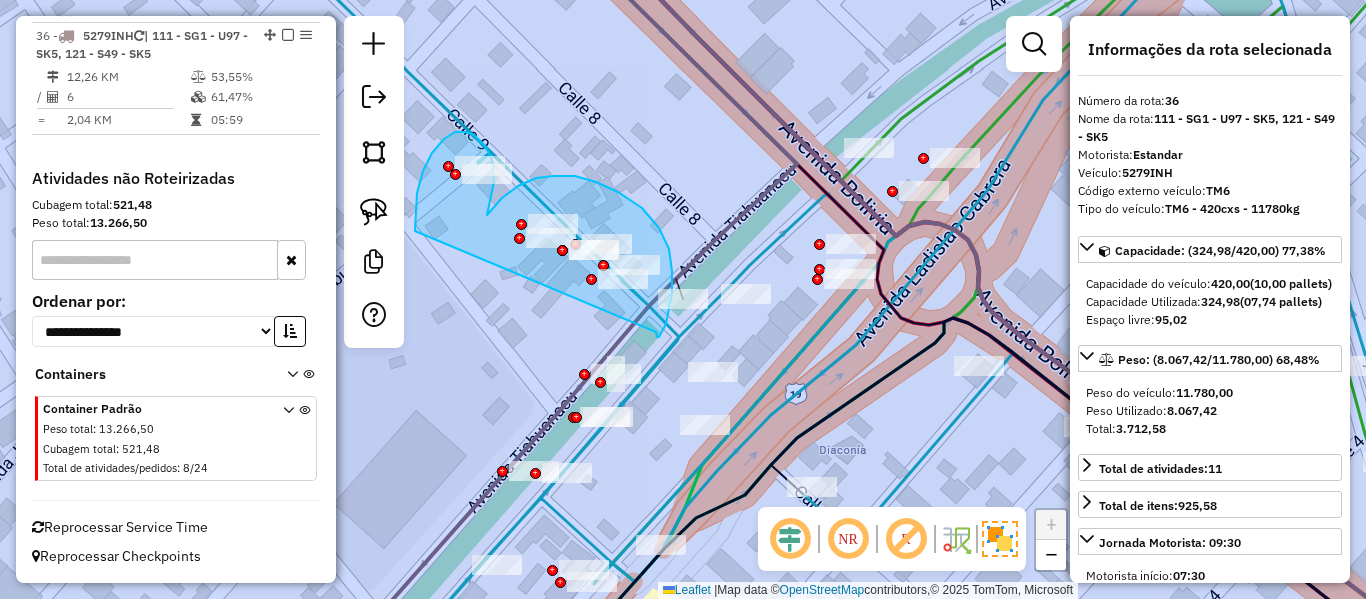 drag, startPoint x: 669, startPoint y: 249, endPoint x: 446, endPoint y: 274, distance: 224.39697 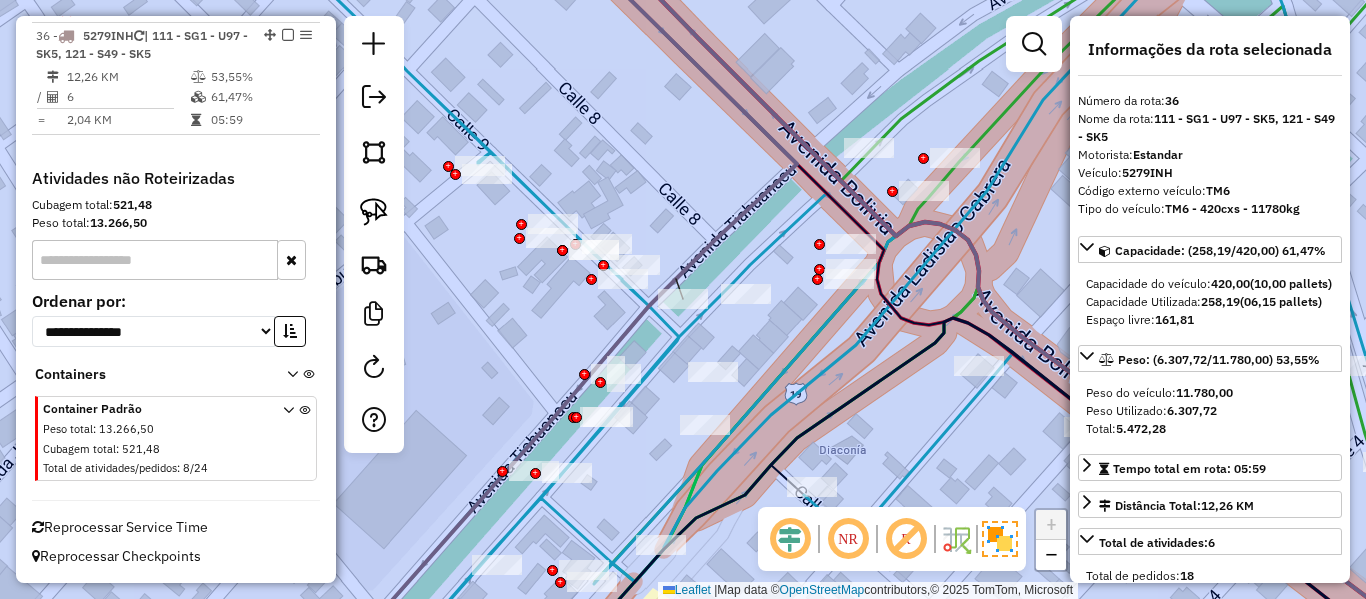drag, startPoint x: 820, startPoint y: 285, endPoint x: 835, endPoint y: 301, distance: 21.931713 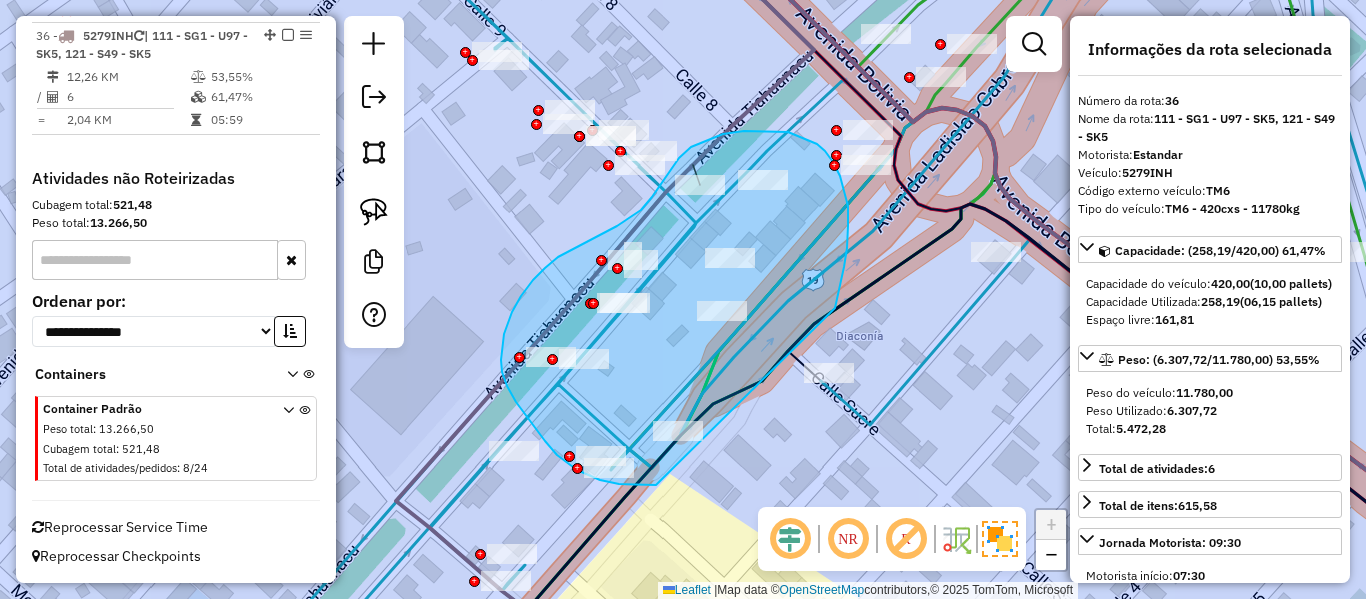 drag, startPoint x: 837, startPoint y: 303, endPoint x: 679, endPoint y: 482, distance: 238.7572 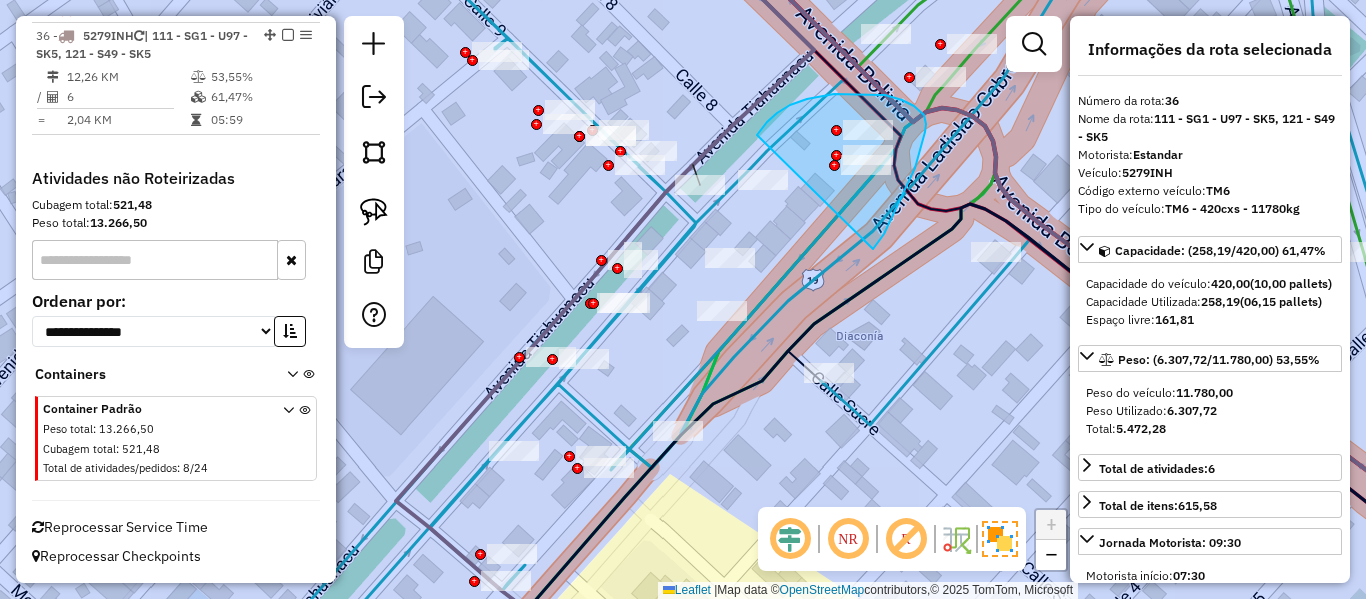 drag, startPoint x: 873, startPoint y: 249, endPoint x: 755, endPoint y: 150, distance: 154.02922 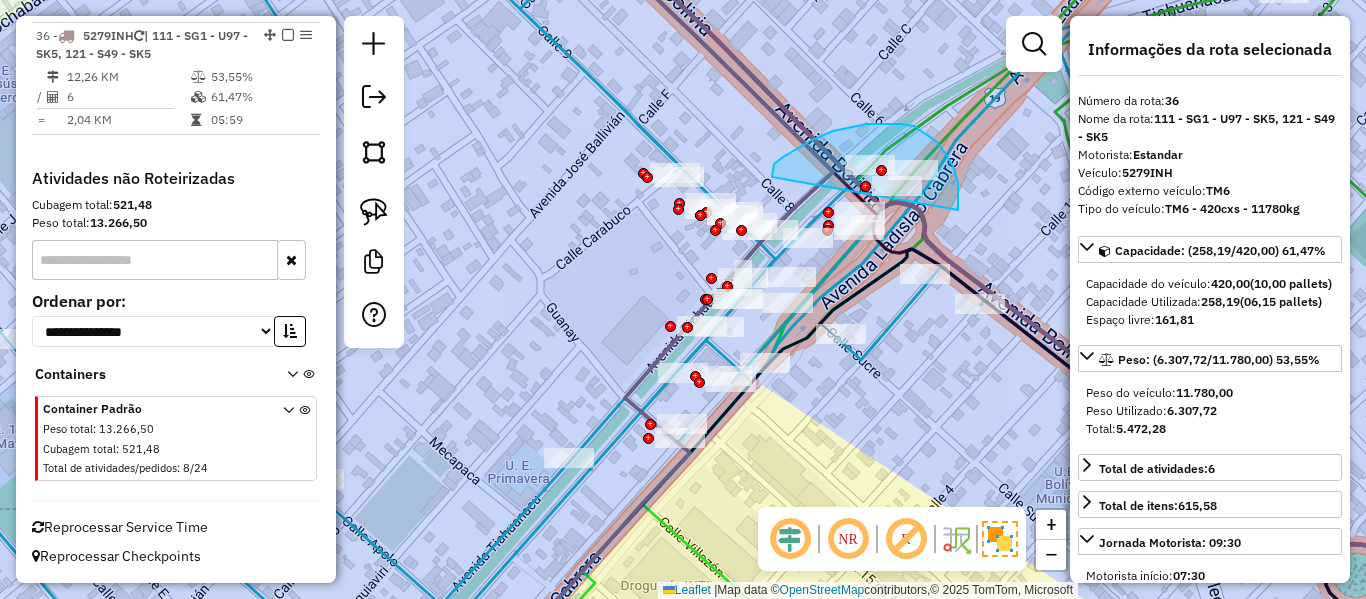 drag, startPoint x: 924, startPoint y: 132, endPoint x: 772, endPoint y: 177, distance: 158.52129 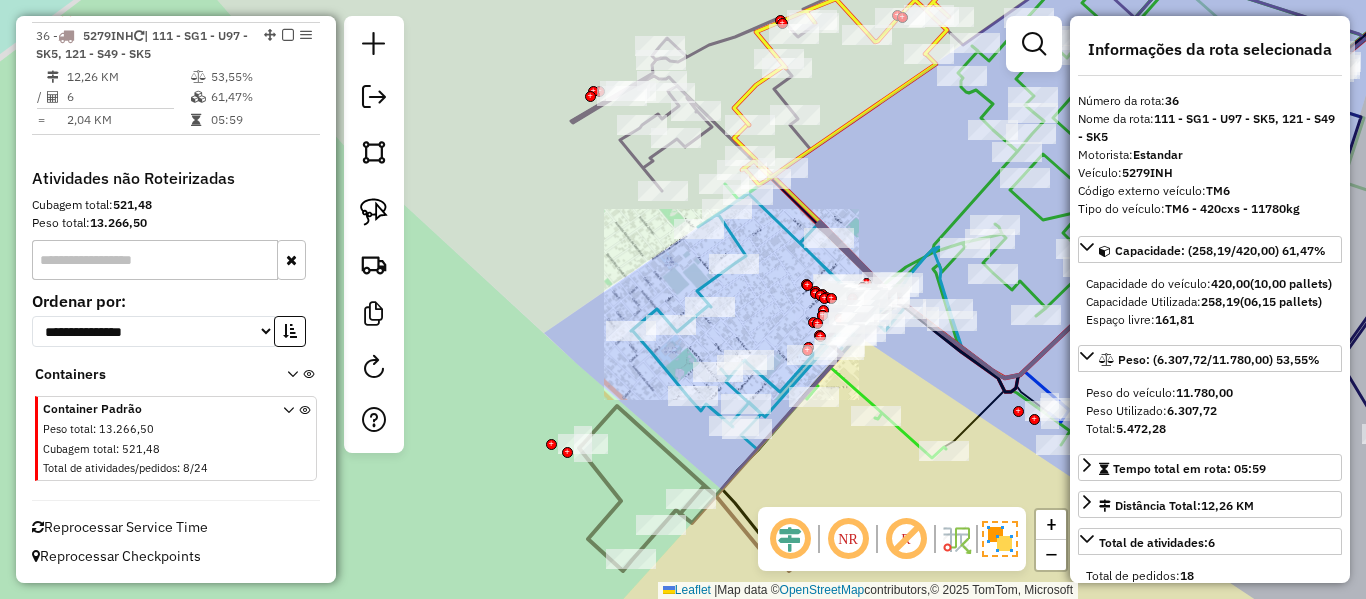 drag, startPoint x: 918, startPoint y: 356, endPoint x: 918, endPoint y: 367, distance: 11 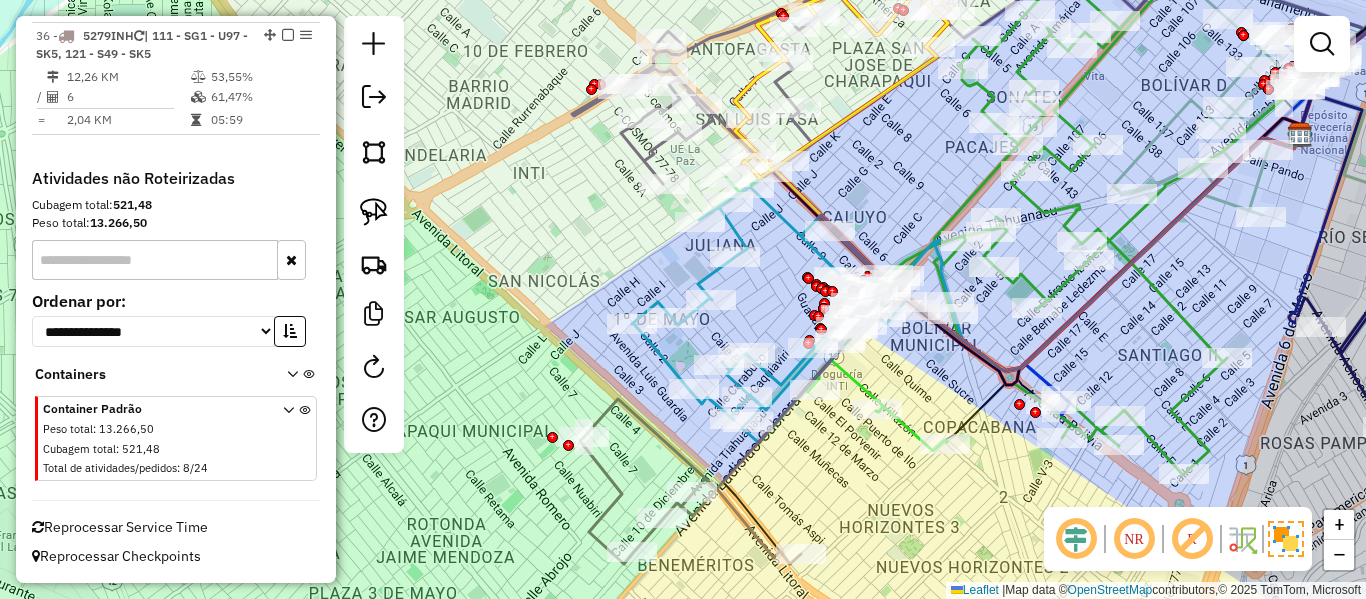 drag, startPoint x: 908, startPoint y: 379, endPoint x: 946, endPoint y: 273, distance: 112.60551 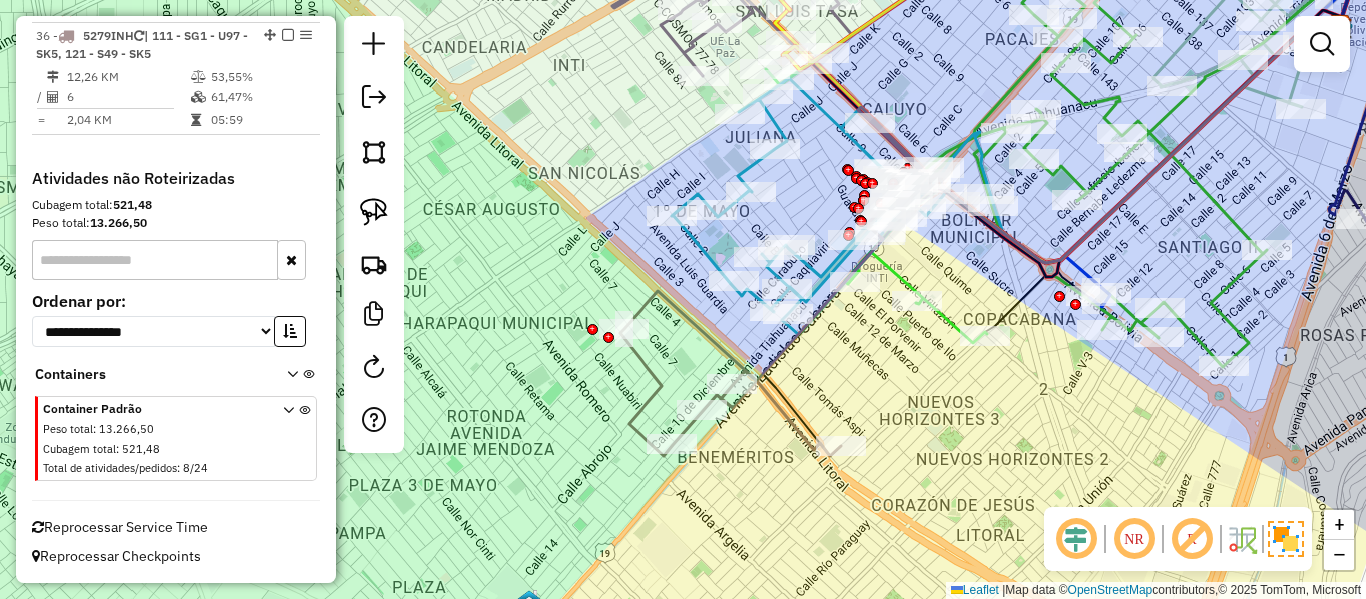 click 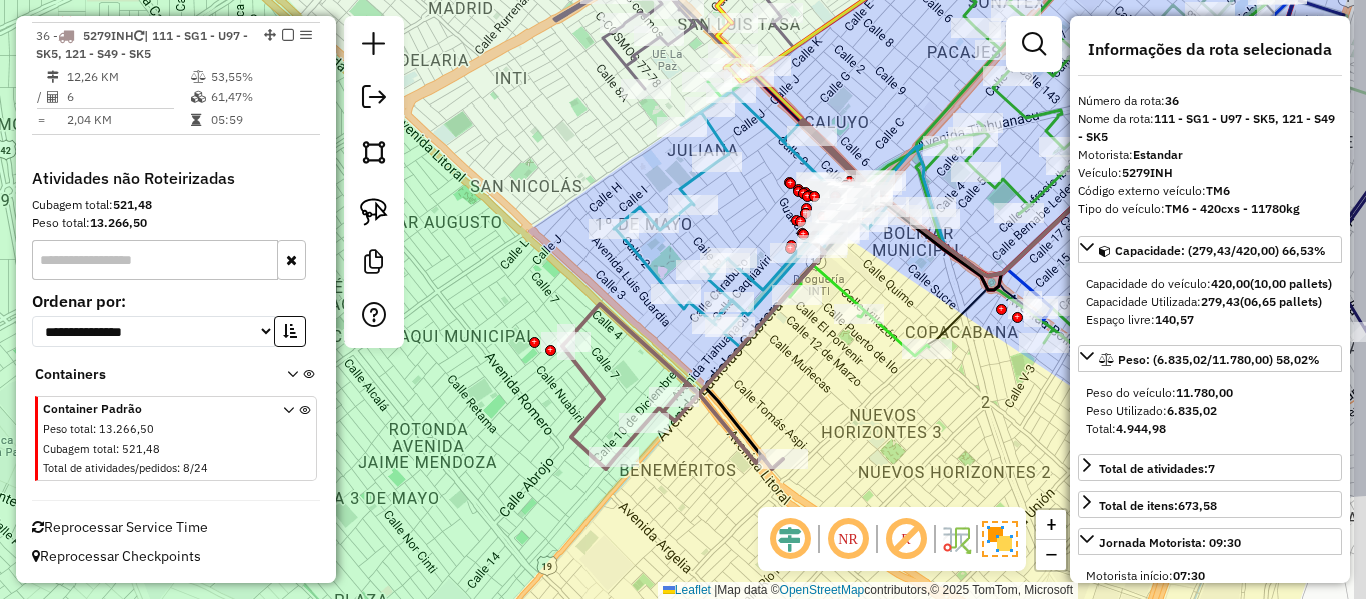 drag, startPoint x: 834, startPoint y: 361, endPoint x: 730, endPoint y: 364, distance: 104.04326 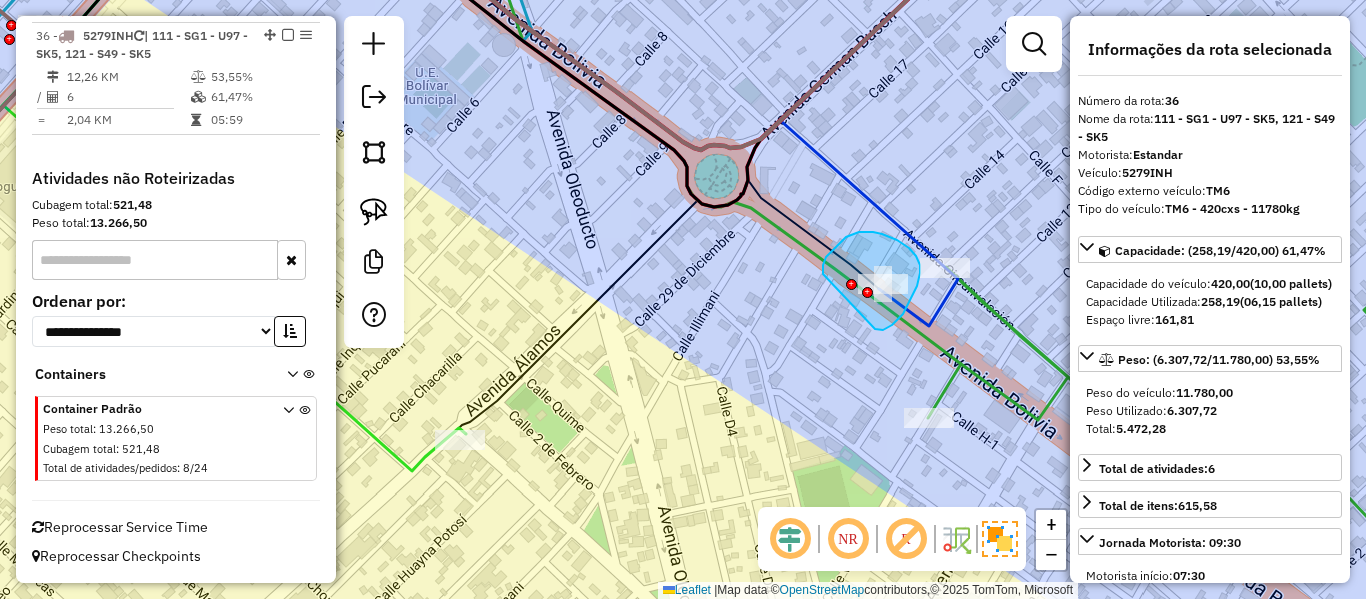 drag, startPoint x: 903, startPoint y: 314, endPoint x: 823, endPoint y: 274, distance: 89.44272 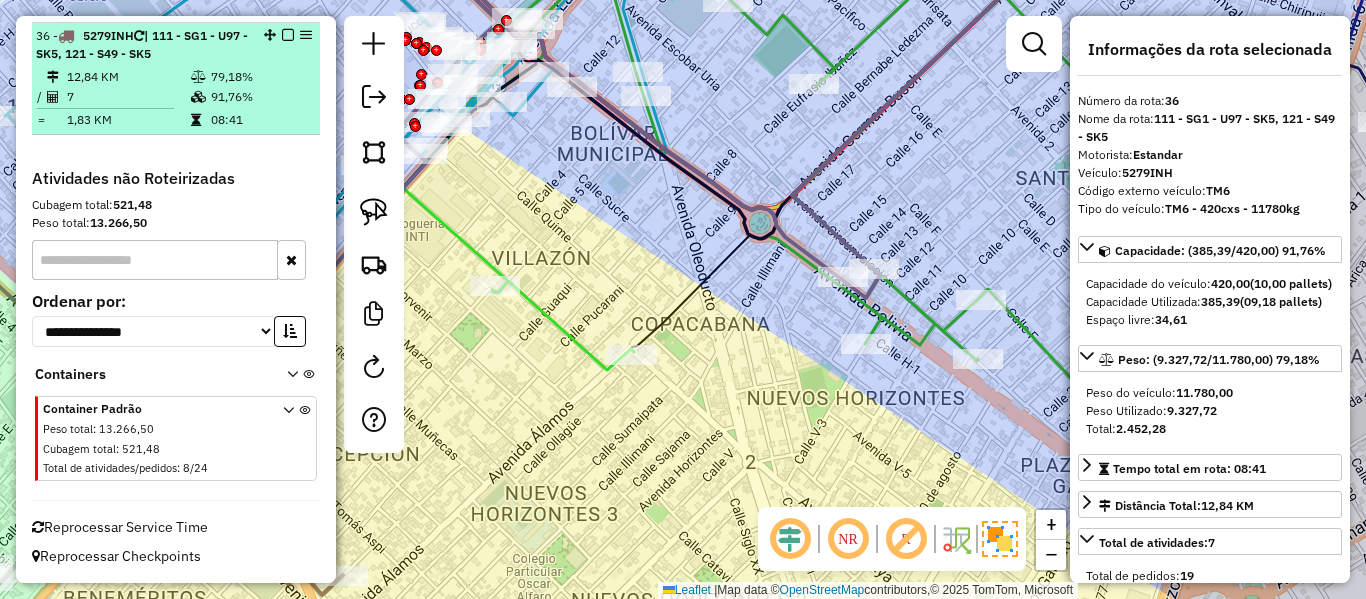 click at bounding box center (288, 35) 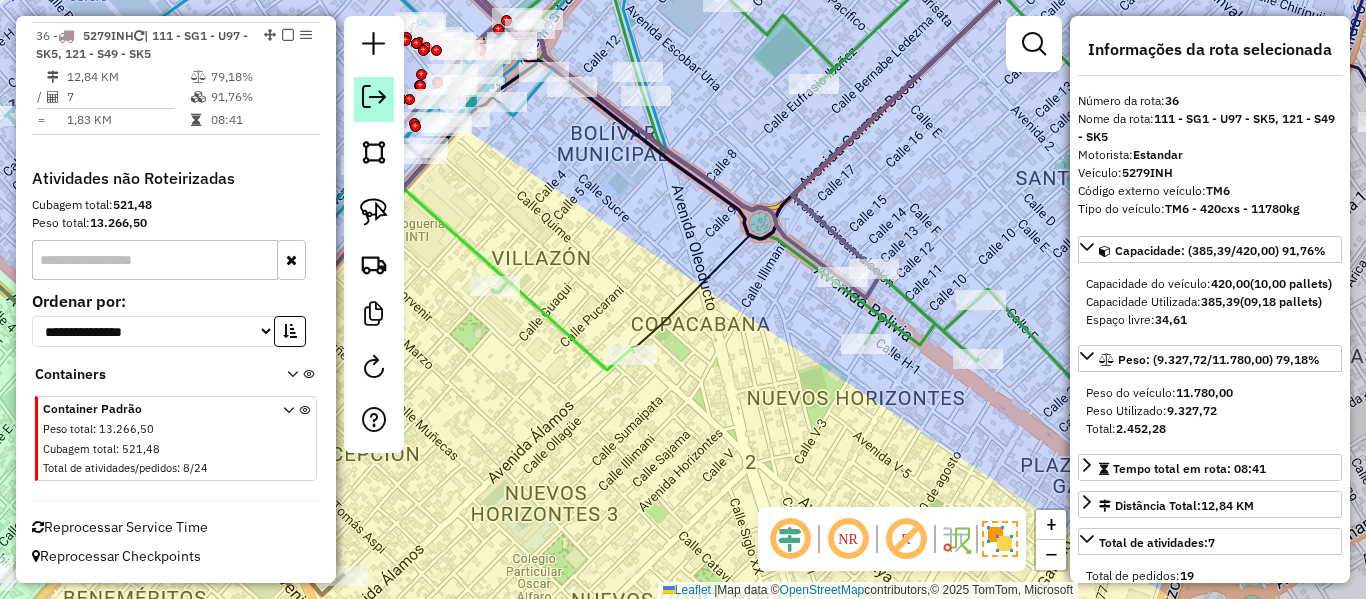 scroll, scrollTop: 2690, scrollLeft: 0, axis: vertical 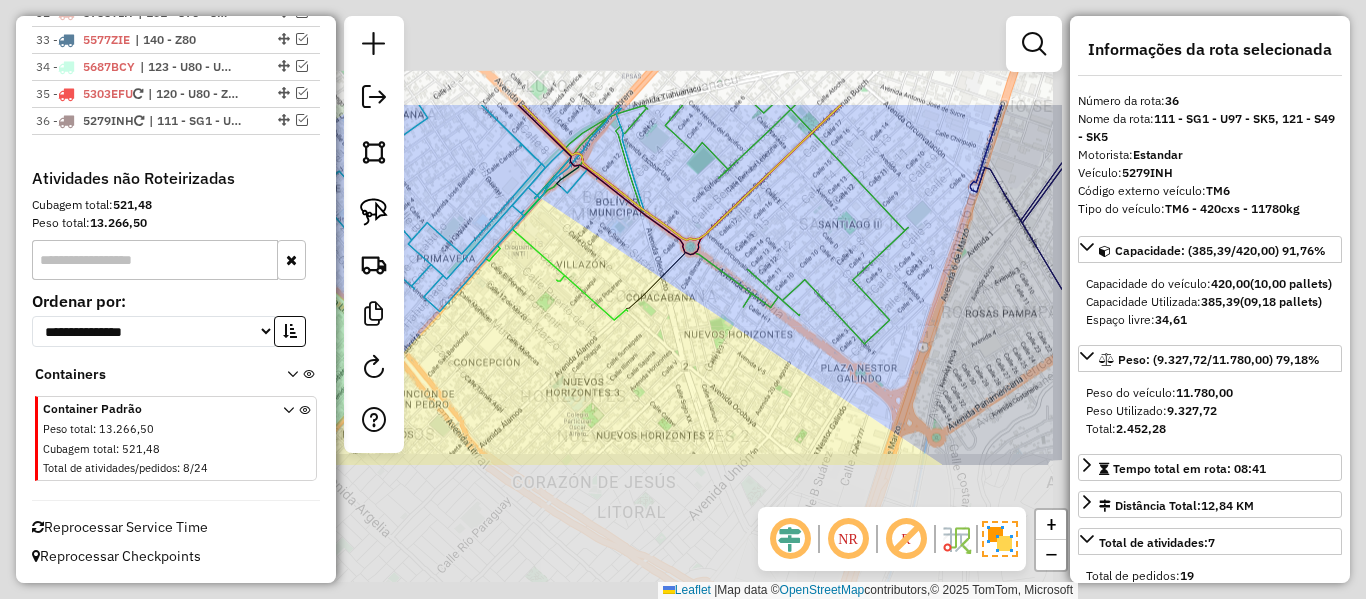click on "Janela de atendimento Grade de atendimento Capacidade Transportadoras Veículos Cliente Pedidos  Rotas Selecione os dias de semana para filtrar as janelas de atendimento  Seg   Ter   Qua   Qui   Sex   Sáb   Dom  Informe o período da janela de atendimento: De: Até:  Filtrar exatamente a janela do cliente  Considerar janela de atendimento padrão  Selecione os dias de semana para filtrar as grades de atendimento  Seg   Ter   Qua   Qui   Sex   Sáb   Dom   Considerar clientes sem dia de atendimento cadastrado  Clientes fora do dia de atendimento selecionado Filtrar as atividades entre os valores definidos abaixo:  Peso mínimo:   Peso máximo:   Cubagem mínima:   Cubagem máxima:   De:   Até:  Filtrar as atividades entre o tempo de atendimento definido abaixo:  De:   Até:   Considerar capacidade total dos clientes não roteirizados Transportadora: Selecione um ou mais itens Tipo de veículo: Selecione um ou mais itens Veículo: Selecione um ou mais itens Motorista: Selecione um ou mais itens Nome: Rótulo:" 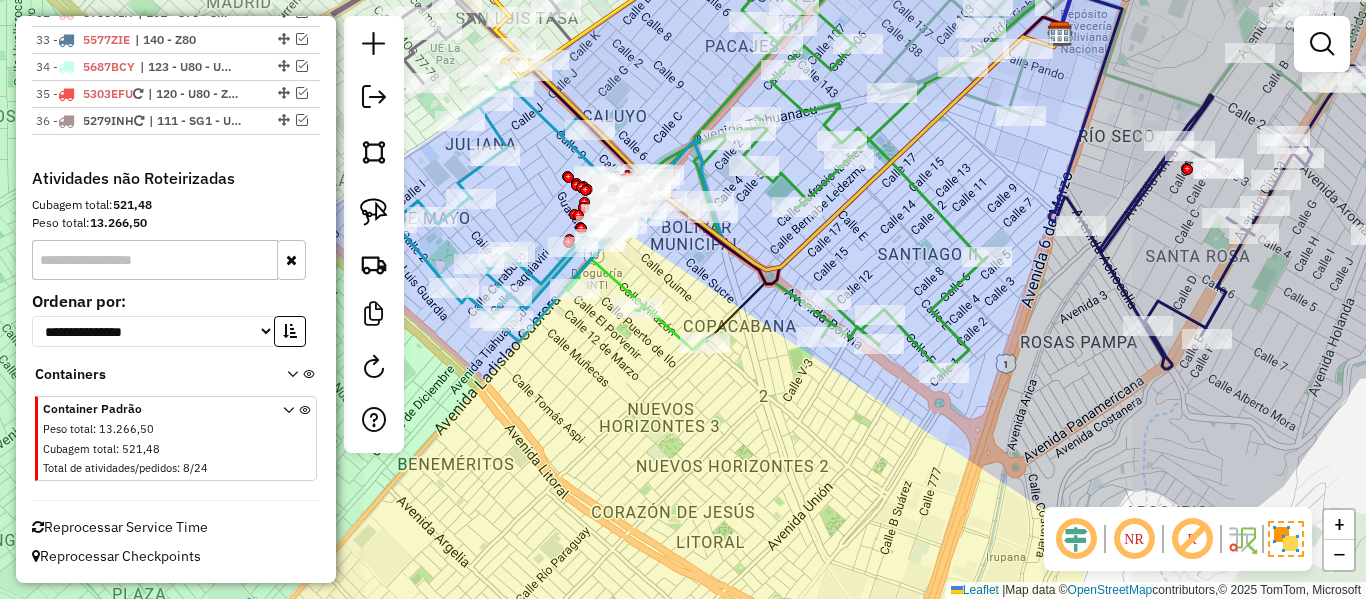 drag, startPoint x: 620, startPoint y: 252, endPoint x: 996, endPoint y: 418, distance: 411.01337 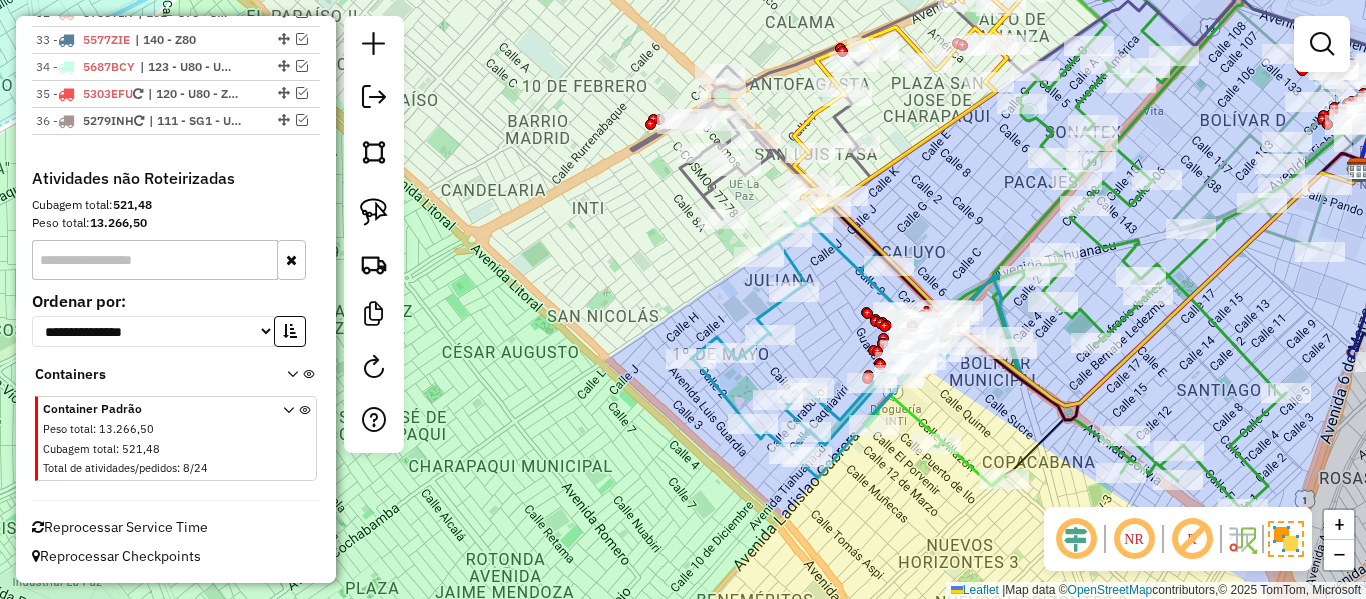 drag, startPoint x: 661, startPoint y: 305, endPoint x: 659, endPoint y: 346, distance: 41.04875 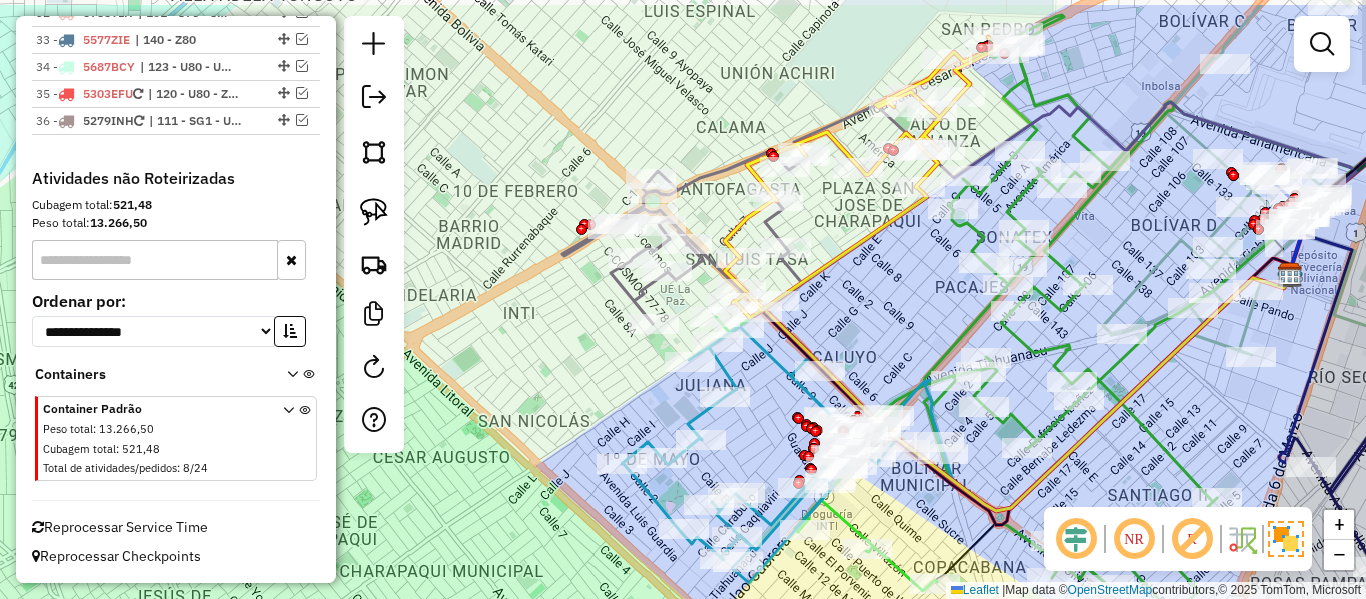 drag, startPoint x: 616, startPoint y: 297, endPoint x: 557, endPoint y: 354, distance: 82.036575 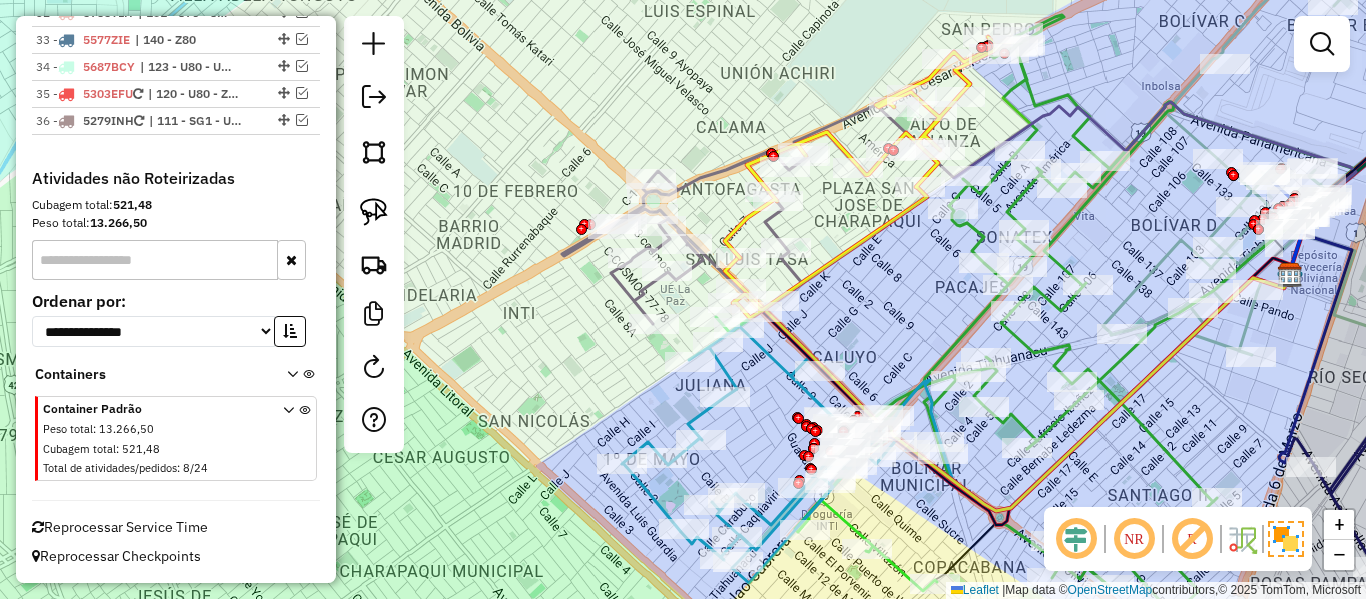 click 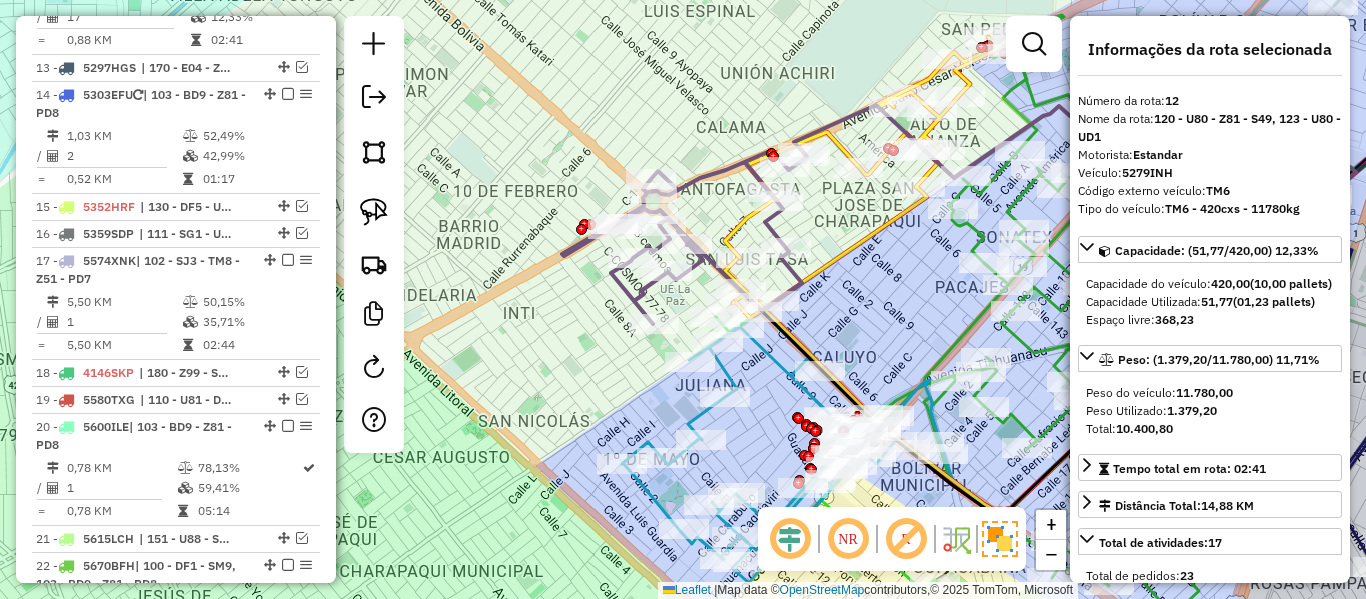 scroll, scrollTop: 1248, scrollLeft: 0, axis: vertical 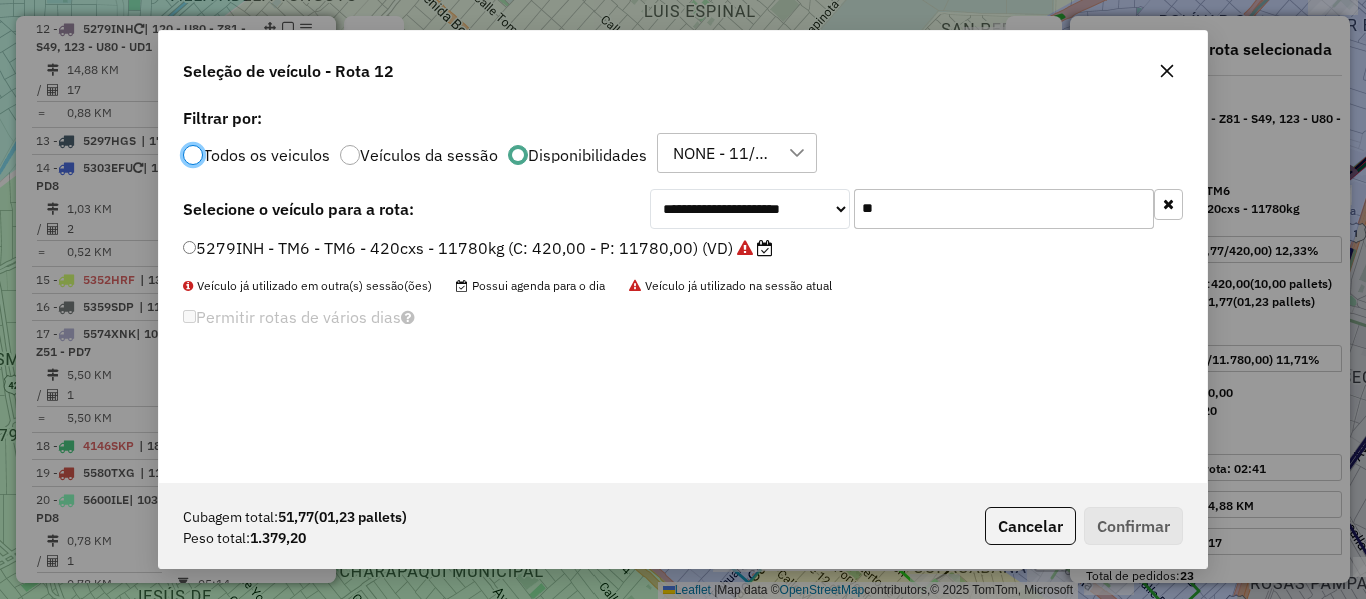 click on "**********" 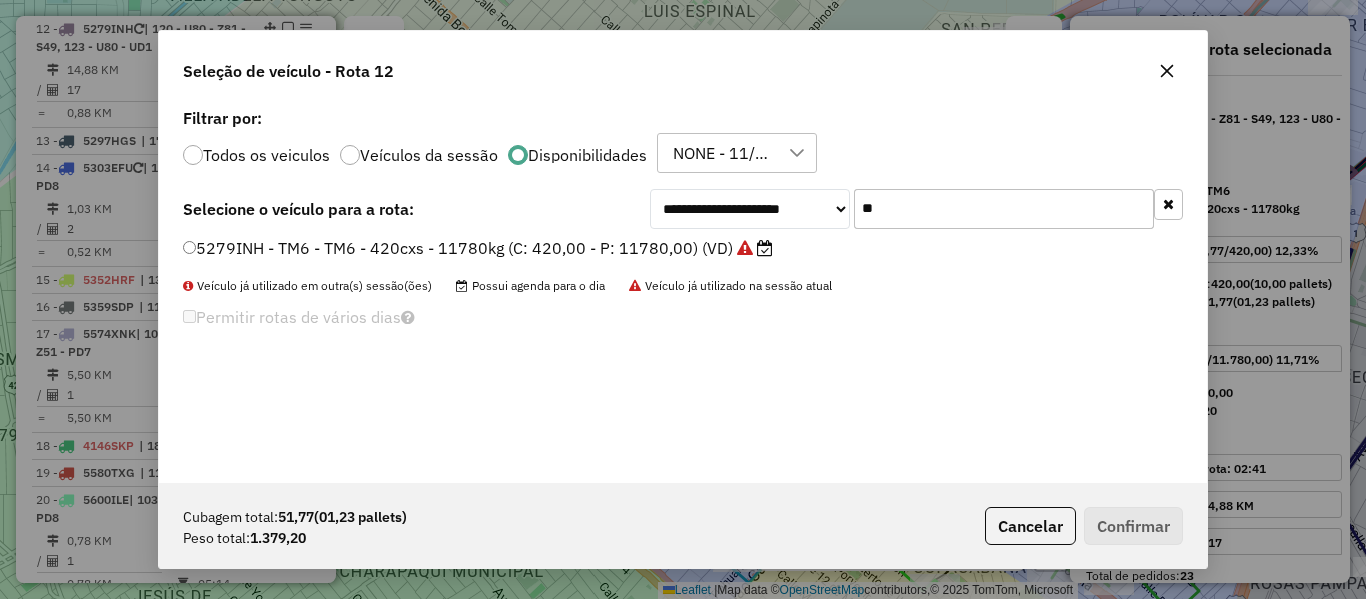 click 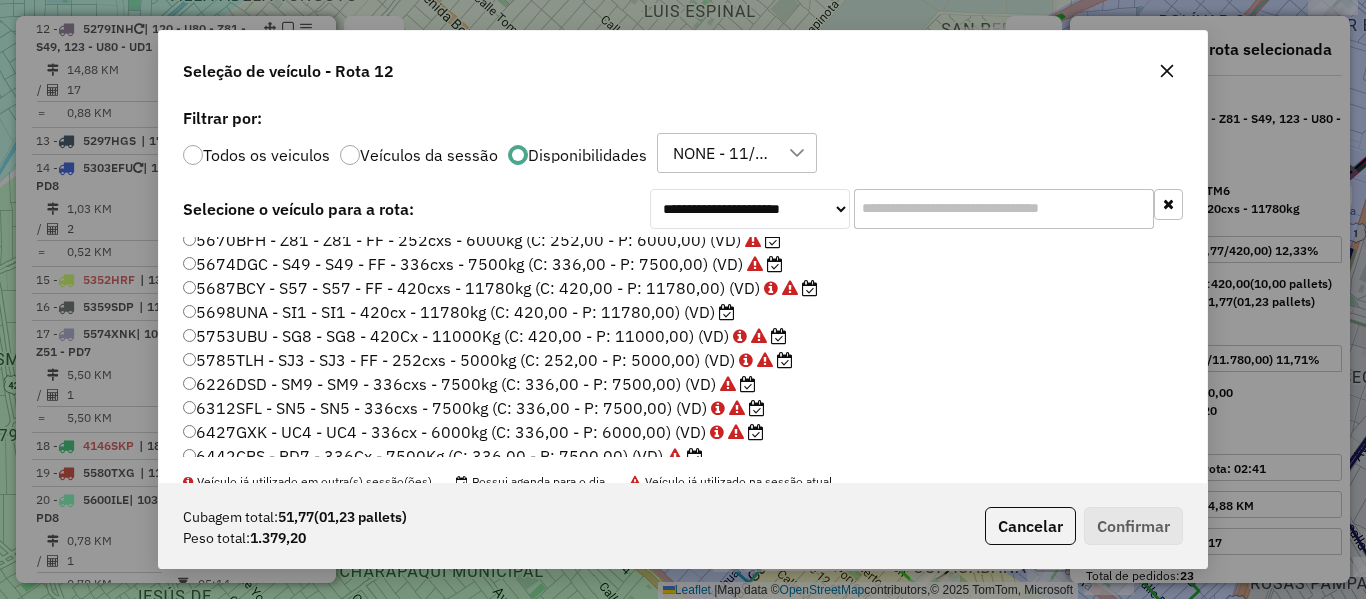 scroll, scrollTop: 548, scrollLeft: 0, axis: vertical 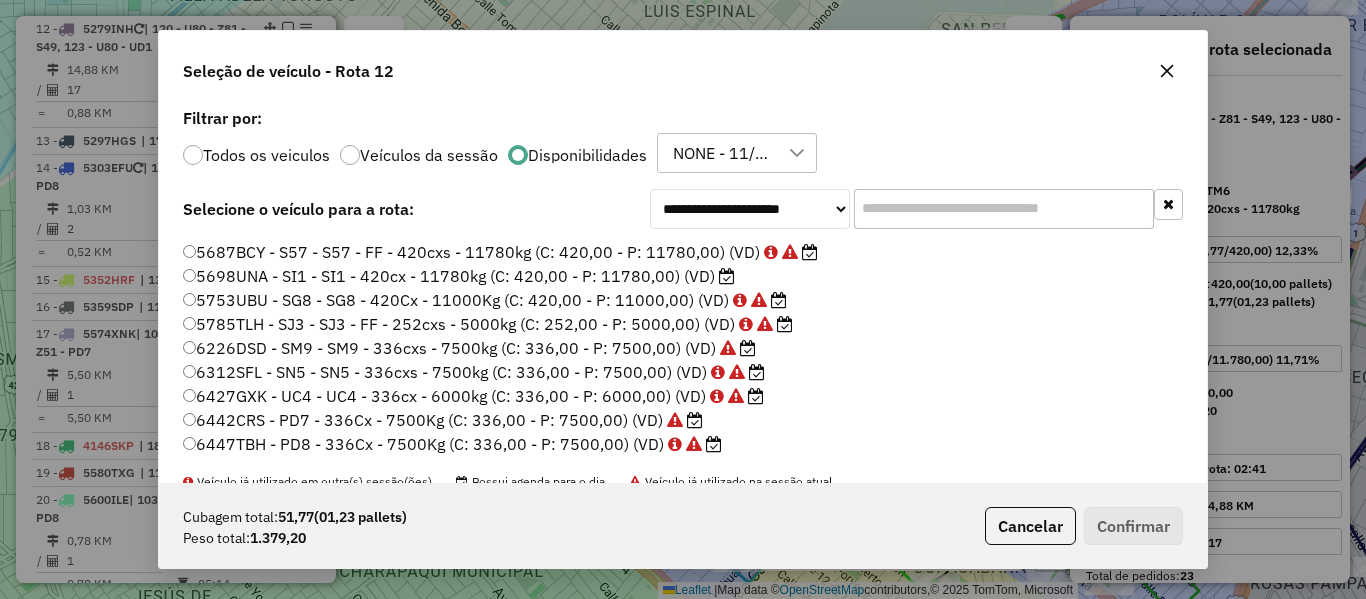 type 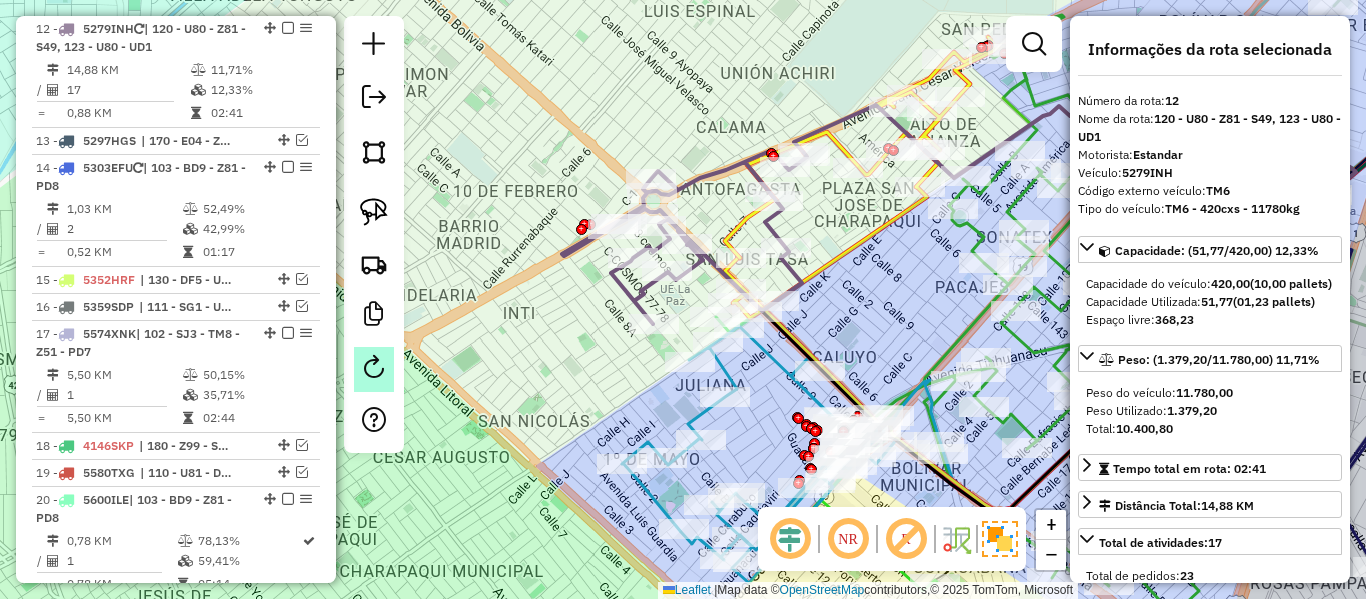 click 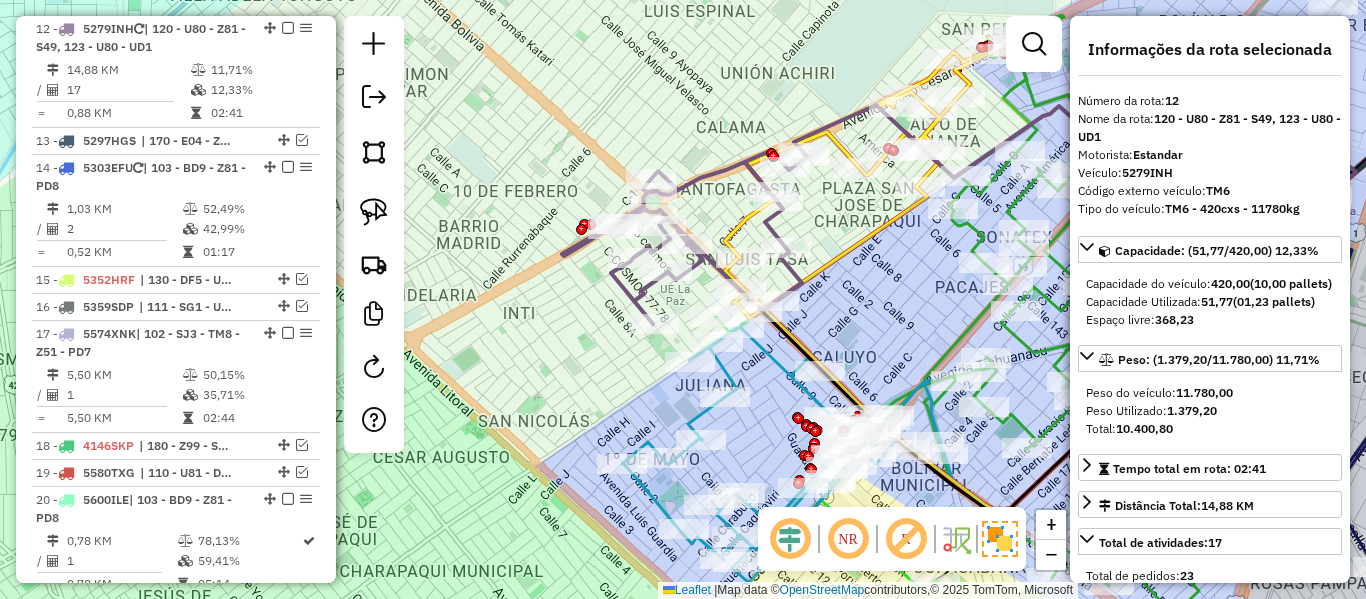 click 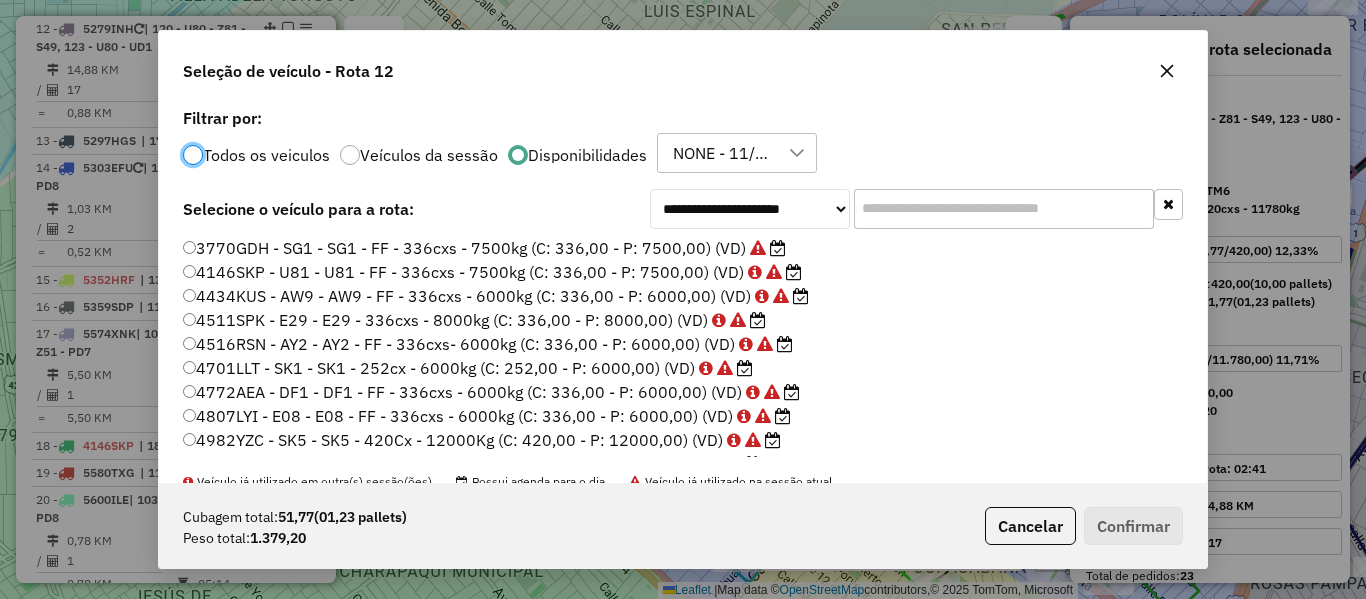scroll, scrollTop: 11, scrollLeft: 6, axis: both 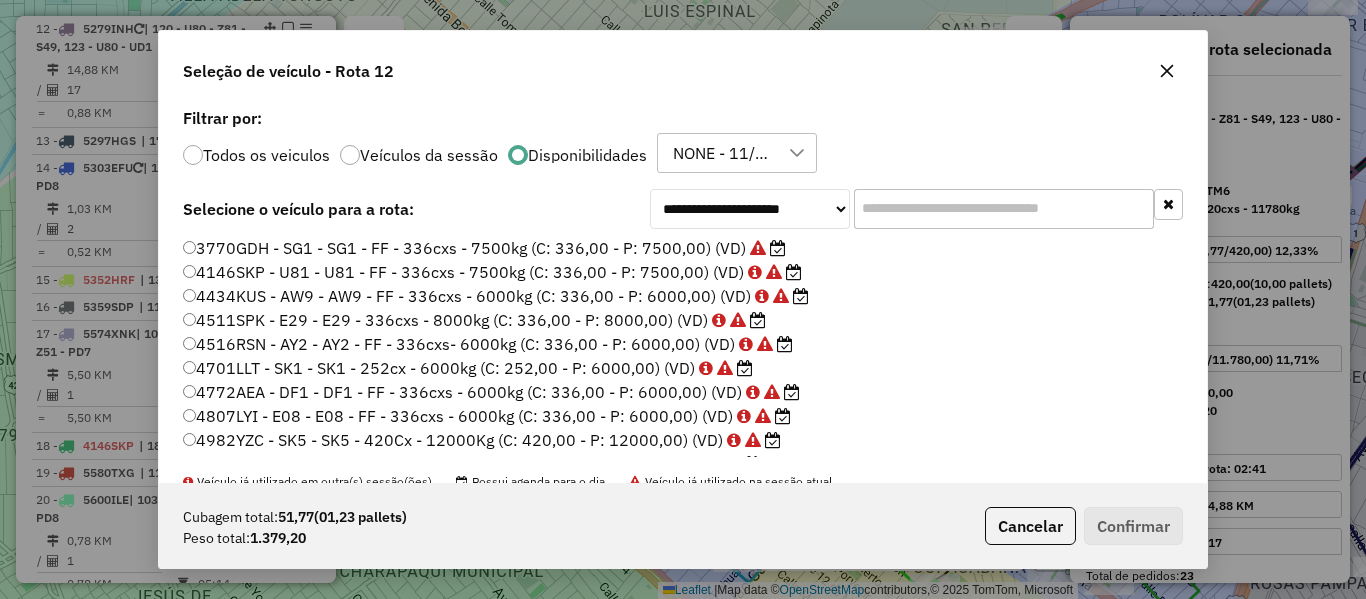 click 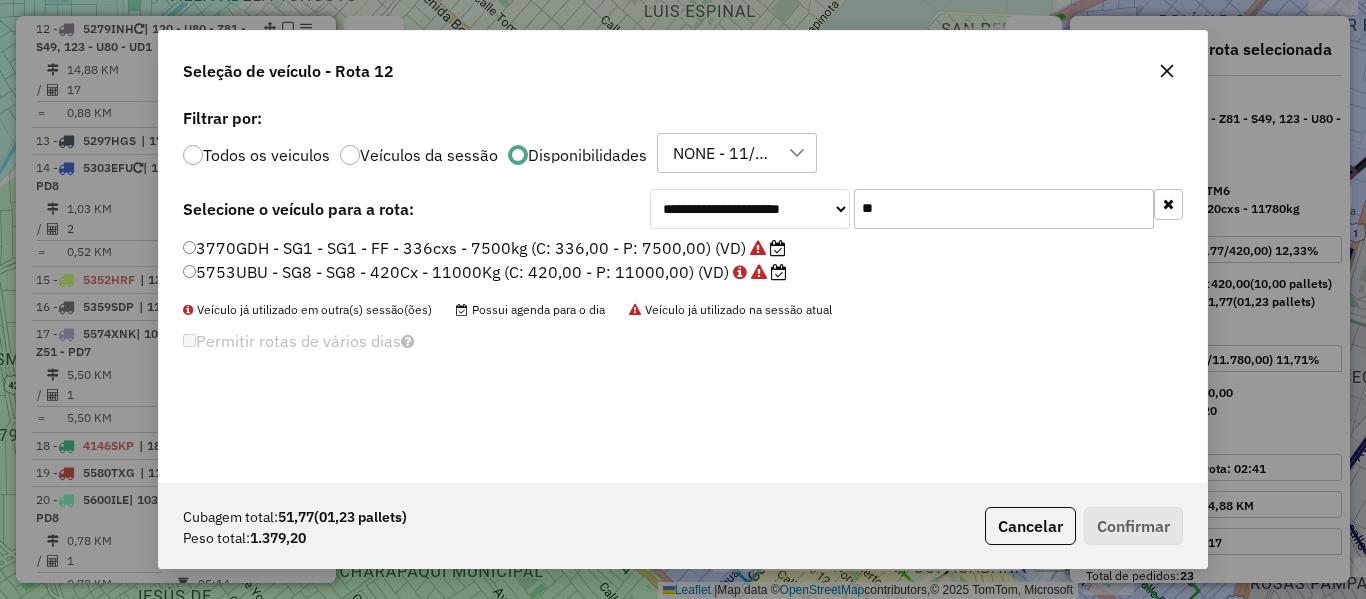 type on "**" 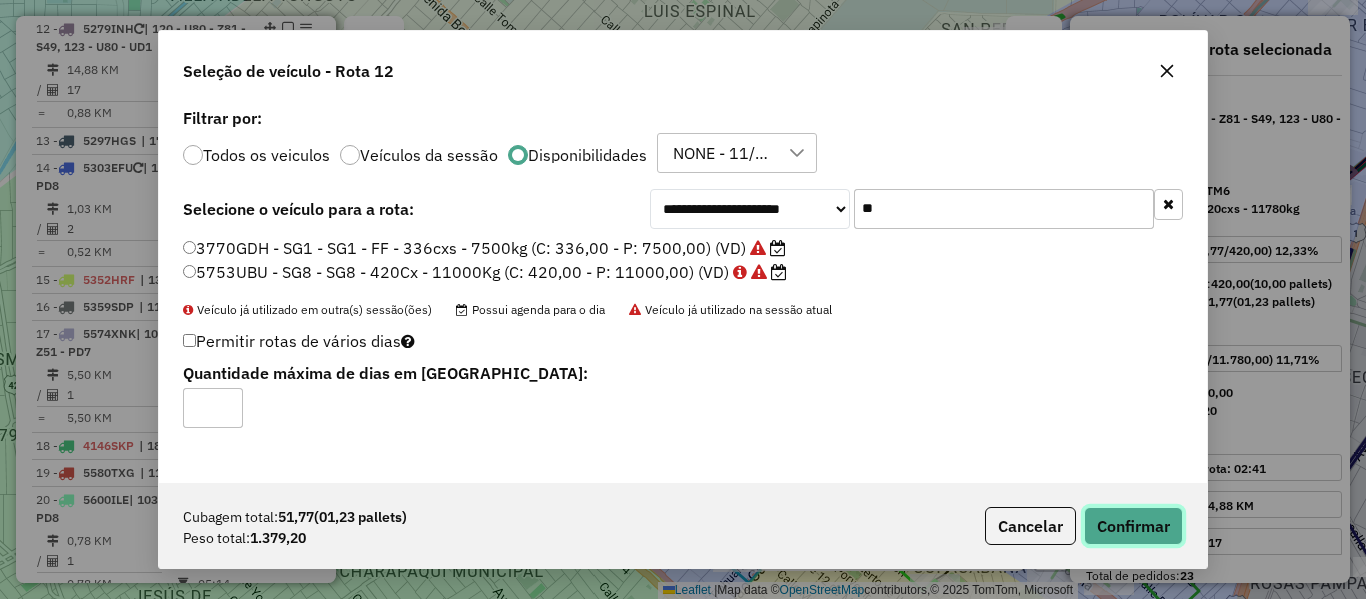 click on "Confirmar" 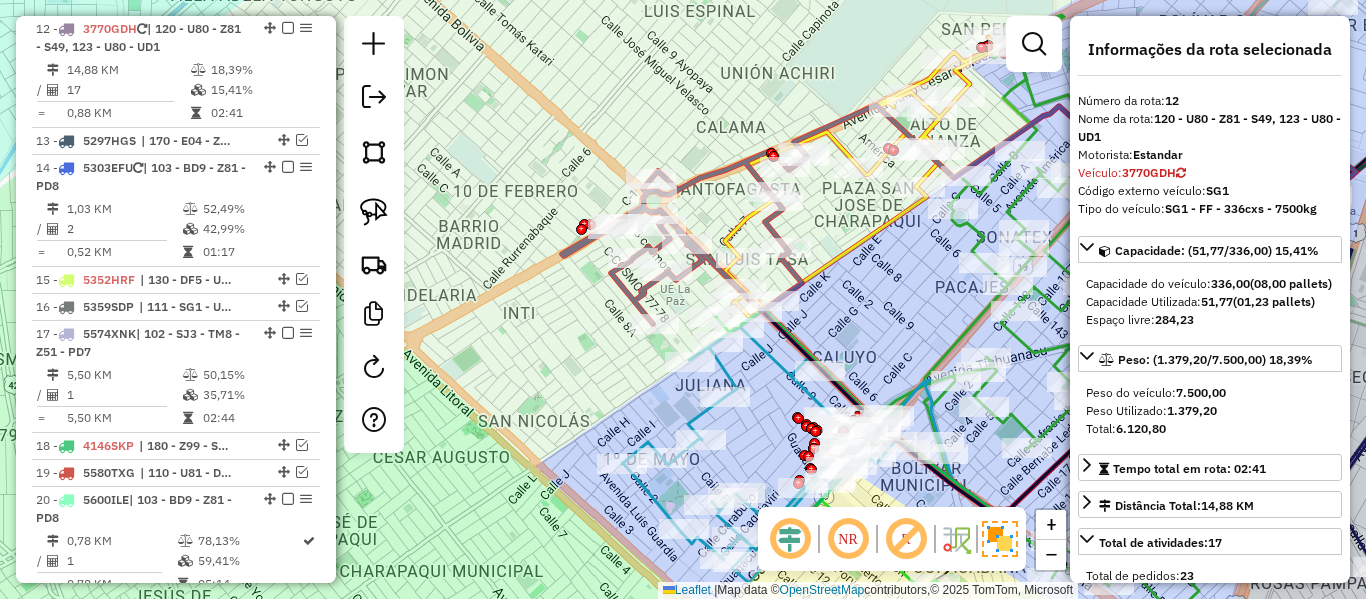 click 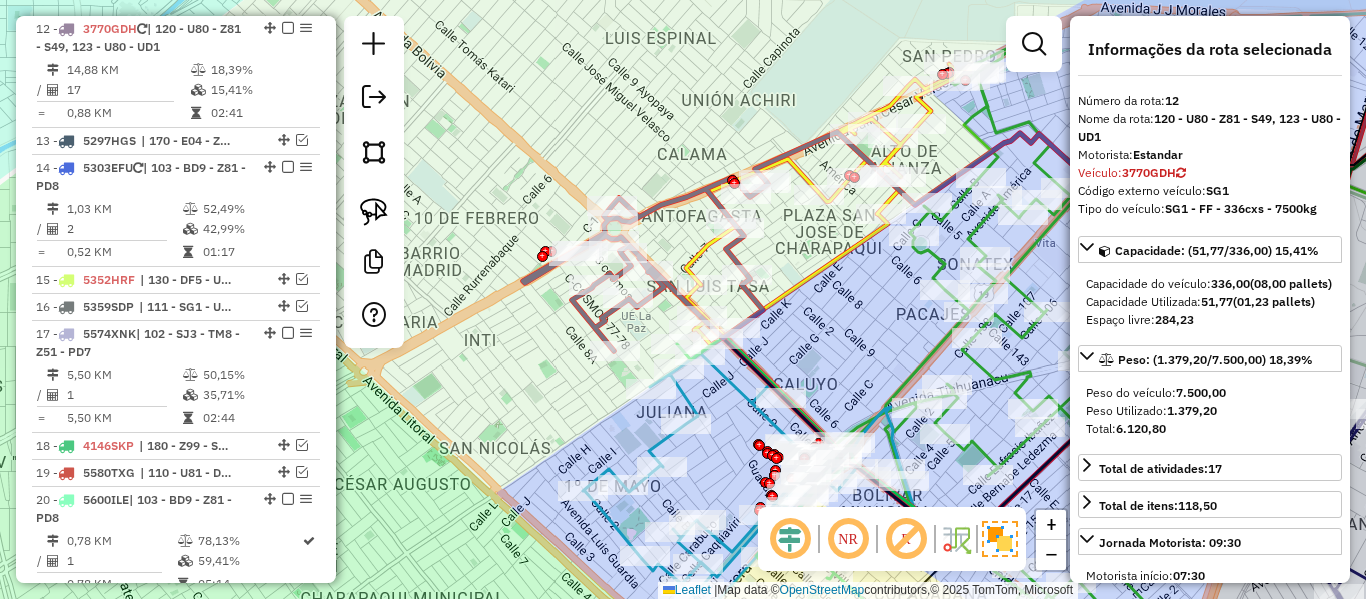 drag, startPoint x: 523, startPoint y: 319, endPoint x: 486, endPoint y: 336, distance: 40.718548 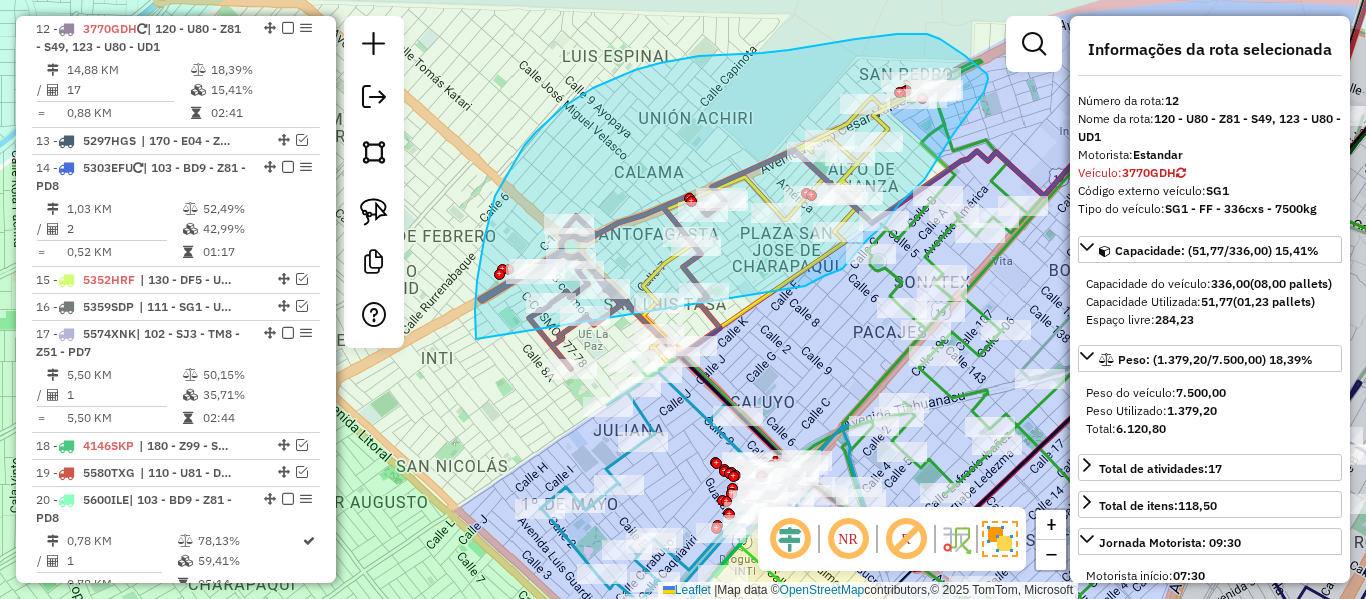 drag, startPoint x: 536, startPoint y: 132, endPoint x: 762, endPoint y: 318, distance: 292.69778 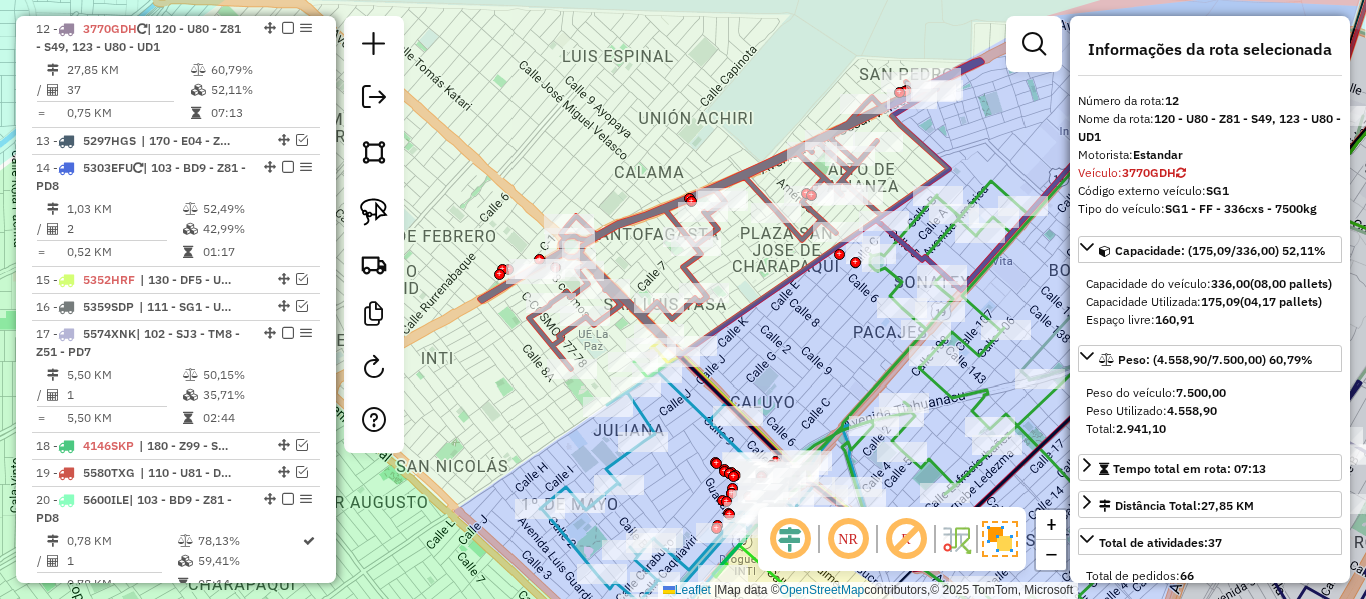 click 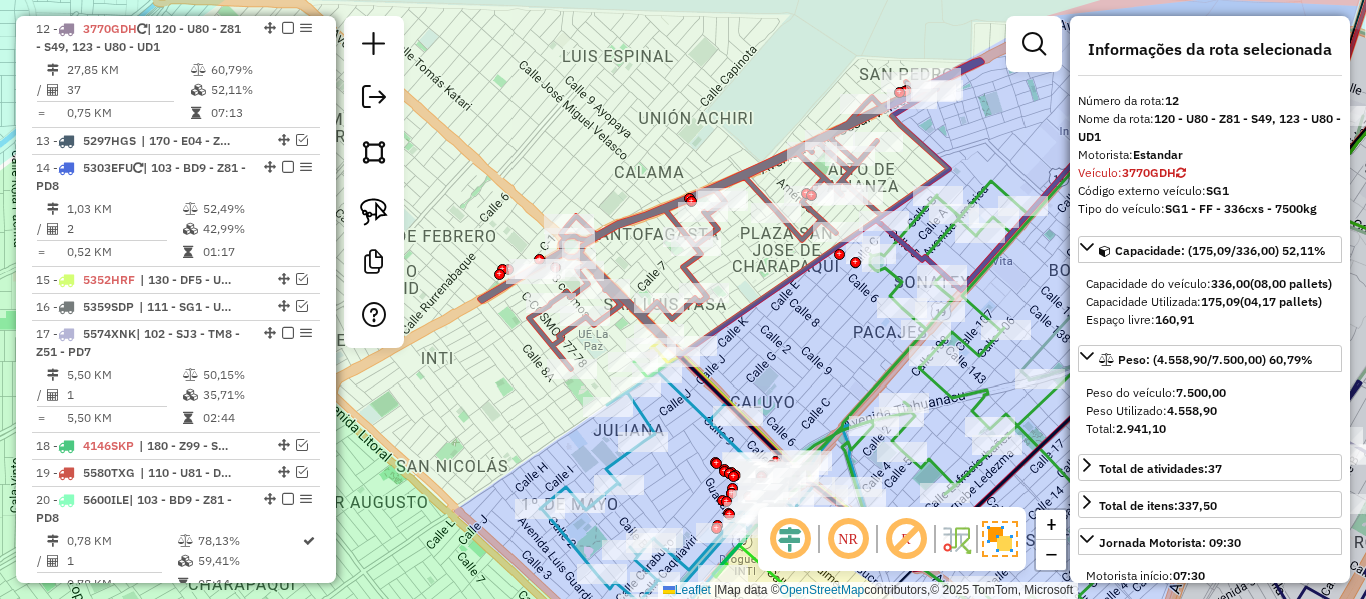 click on "Rota 12 - Placa 3770GDH  0000093131 - T. [PERSON_NAME] 12 - Placa 3770GDH  0000044652 - T. [PERSON_NAME] 12 - Placa 3770GDH  0000889748 - [PERSON_NAME] de atendimento Grade de atendimento Capacidade Transportadoras Veículos Cliente Pedidos  Rotas Selecione os dias de semana para filtrar as janelas de atendimento  Seg   Ter   Qua   Qui   Sex   Sáb   Dom  Informe o período da janela de atendimento: De: Até:  Filtrar exatamente a janela do cliente  Considerar janela de atendimento padrão  Selecione os dias de semana para filtrar as grades de atendimento  Seg   Ter   Qua   Qui   Sex   Sáb   Dom   Considerar clientes sem dia de atendimento cadastrado  Clientes fora do dia de atendimento selecionado Filtrar as atividades entre os valores definidos abaixo:  Peso mínimo:   Peso máximo:   Cubagem mínima:   Cubagem máxima:   De:   Até:  Filtrar as atividades entre o tempo de atendimento definido abaixo:  De:   Até:   Considerar capacidade total dos clientes não roteirizados Transportadora: Veículo: De:" 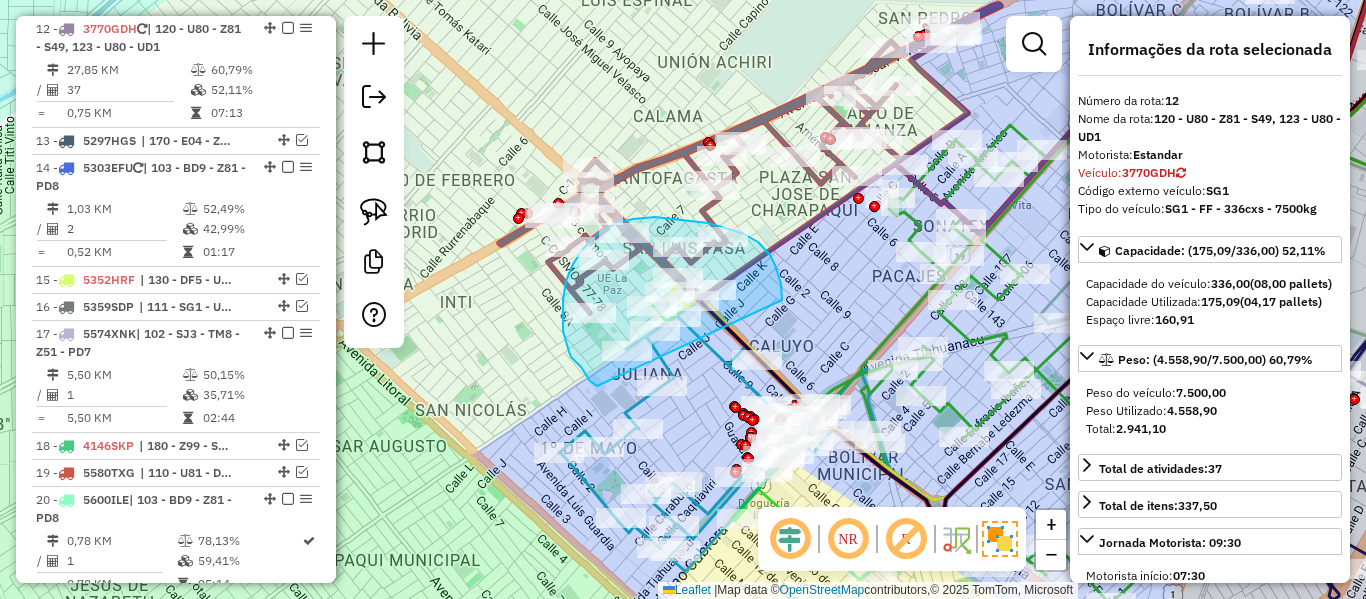 drag, startPoint x: 758, startPoint y: 242, endPoint x: 597, endPoint y: 386, distance: 216.00232 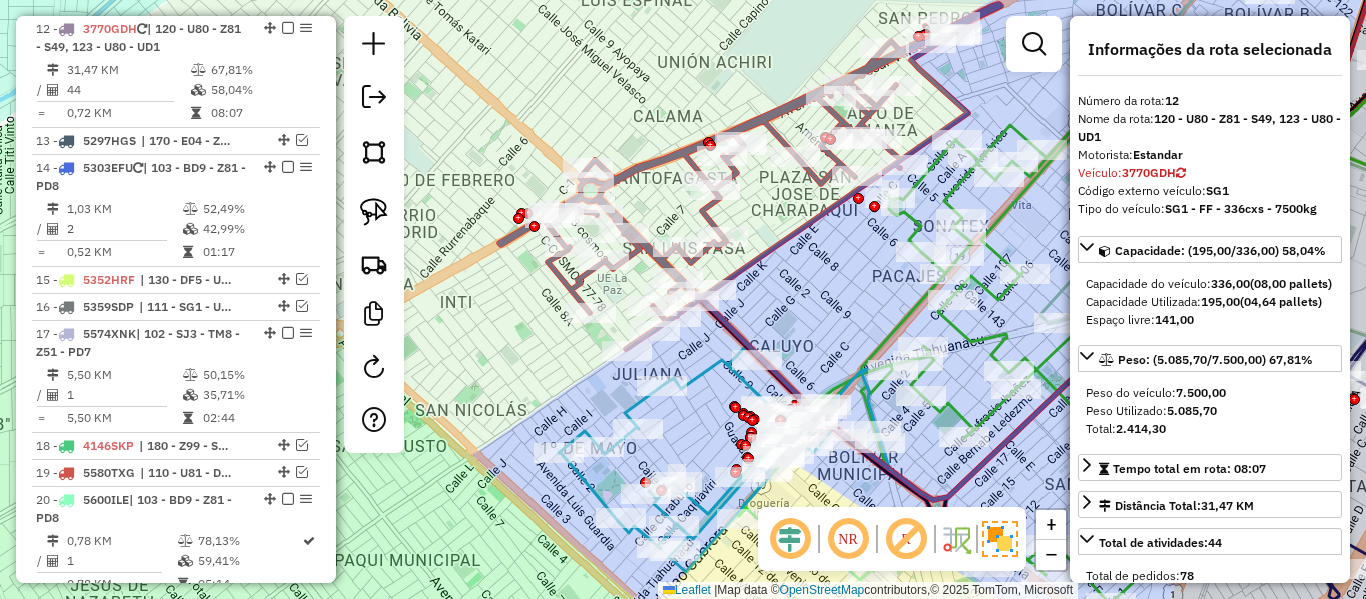 click 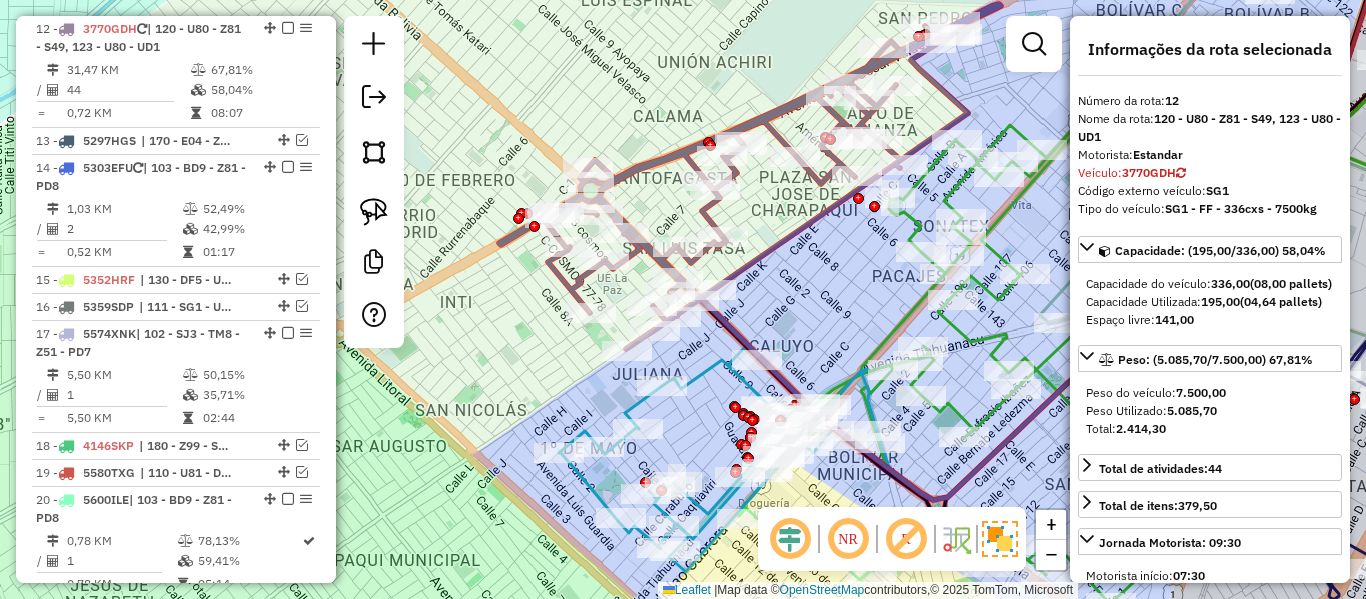 drag, startPoint x: 530, startPoint y: 336, endPoint x: 538, endPoint y: 277, distance: 59.5399 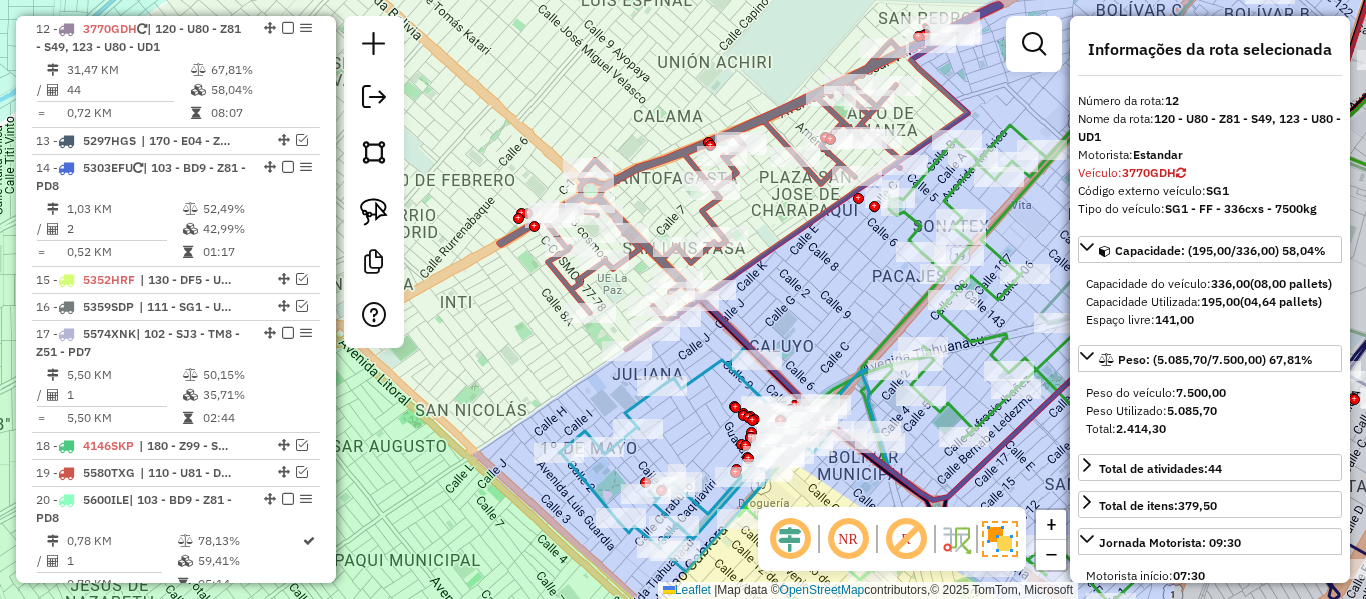click on "Janela de atendimento Grade de atendimento Capacidade Transportadoras Veículos Cliente Pedidos  Rotas Selecione os dias de semana para filtrar as janelas de atendimento  Seg   Ter   Qua   Qui   Sex   Sáb   Dom  Informe o período da janela de atendimento: De: Até:  Filtrar exatamente a janela do cliente  Considerar janela de atendimento padrão  Selecione os dias de semana para filtrar as grades de atendimento  Seg   Ter   Qua   Qui   Sex   Sáb   Dom   Considerar clientes sem dia de atendimento cadastrado  Clientes fora do dia de atendimento selecionado Filtrar as atividades entre os valores definidos abaixo:  Peso mínimo:   Peso máximo:   Cubagem mínima:   Cubagem máxima:   De:   Até:  Filtrar as atividades entre o tempo de atendimento definido abaixo:  De:   Até:   Considerar capacidade total dos clientes não roteirizados Transportadora: Selecione um ou mais itens Tipo de veículo: Selecione um ou mais itens Veículo: Selecione um ou mais itens Motorista: Selecione um ou mais itens Nome: Rótulo:" 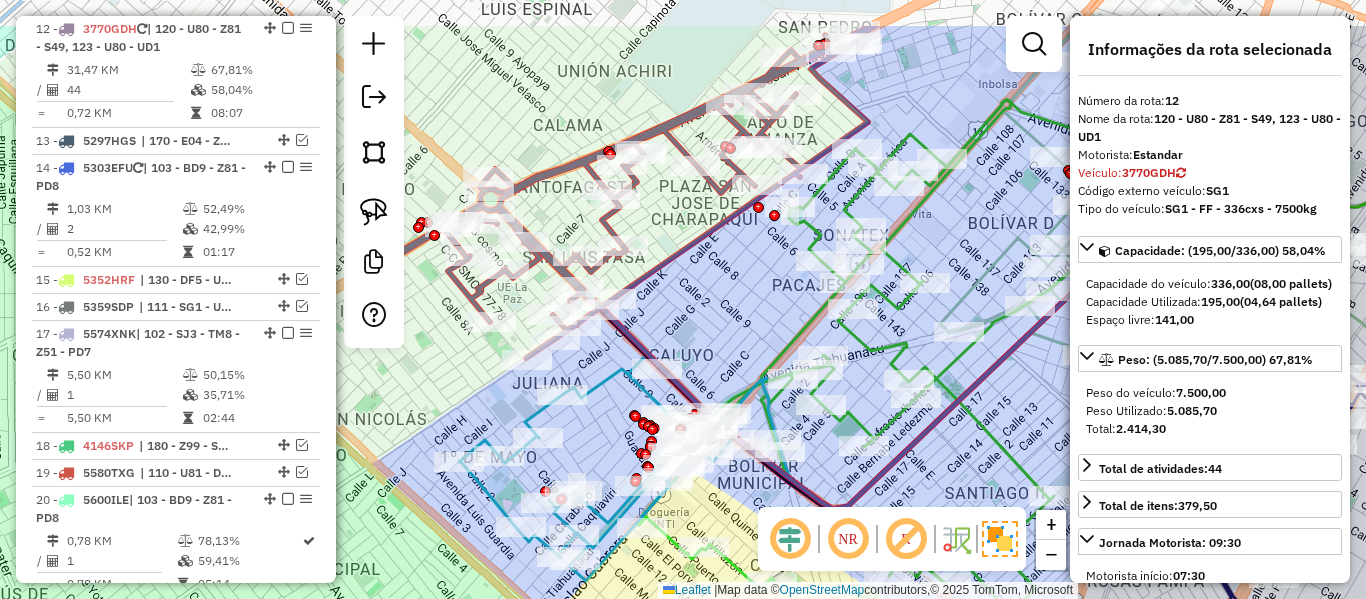 drag, startPoint x: 697, startPoint y: 251, endPoint x: 658, endPoint y: 272, distance: 44.294468 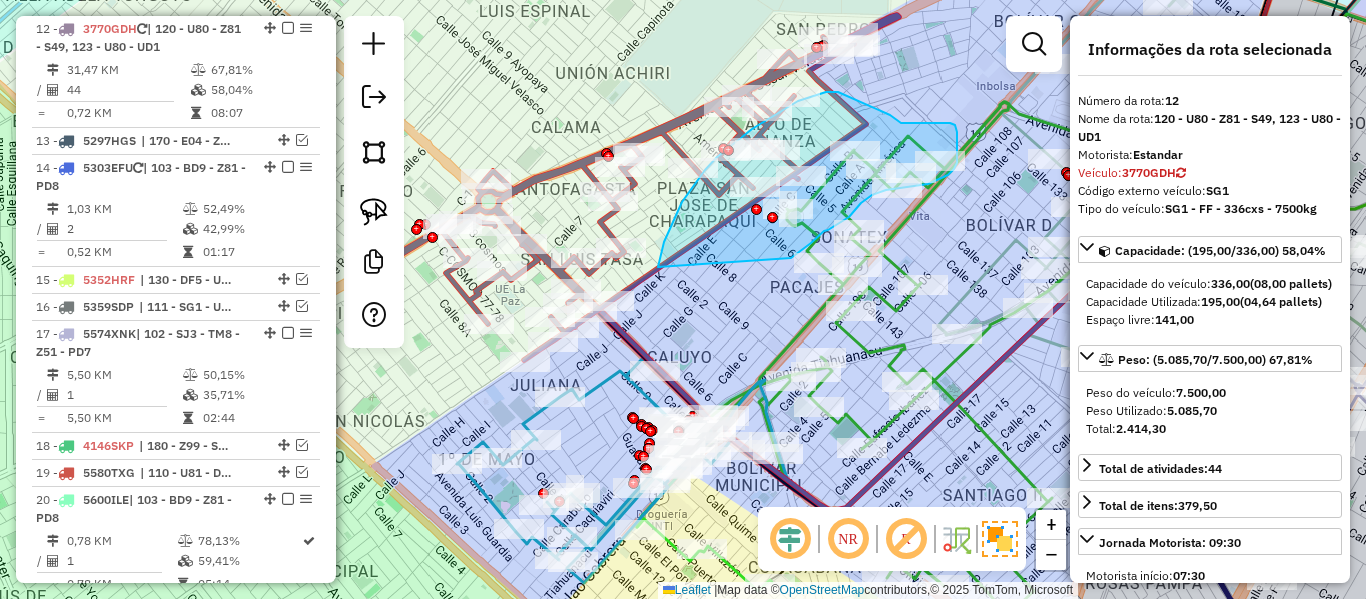 drag, startPoint x: 693, startPoint y: 185, endPoint x: 790, endPoint y: 259, distance: 122.0041 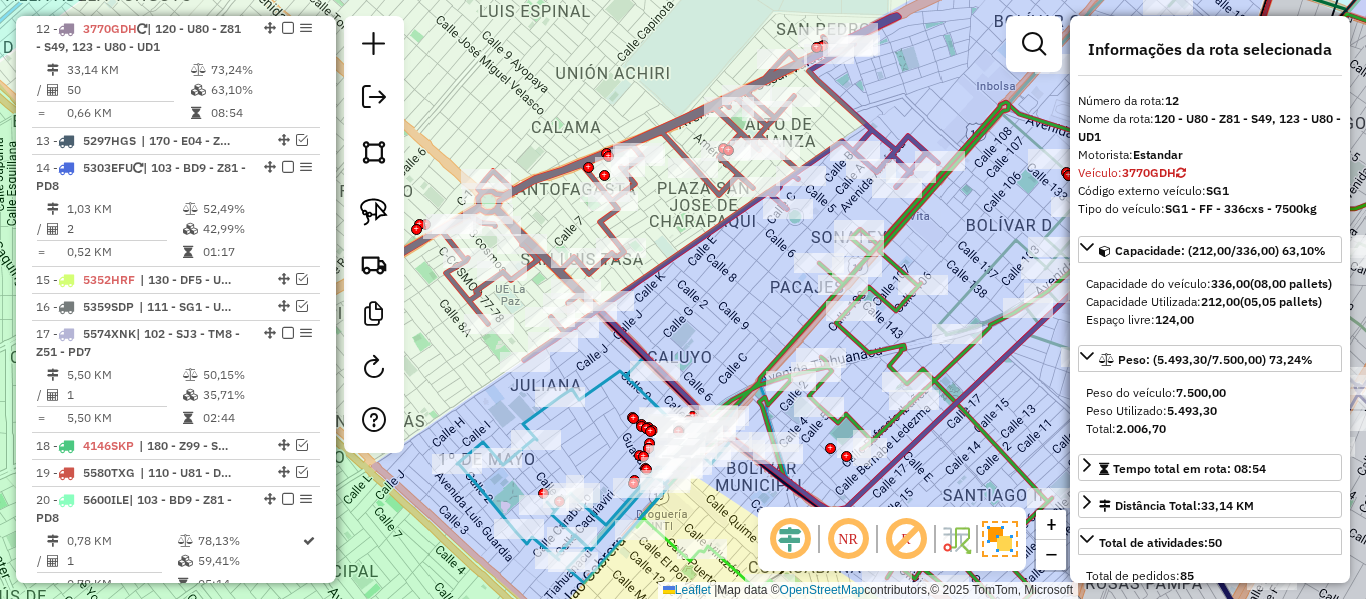 click 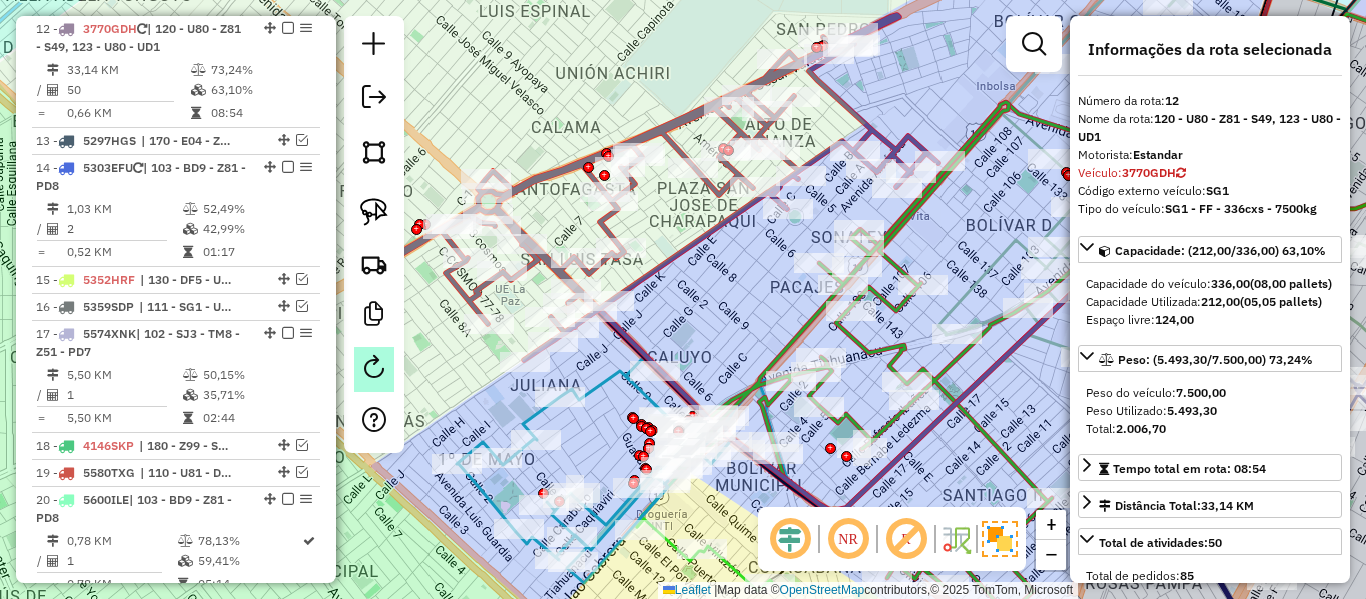 click 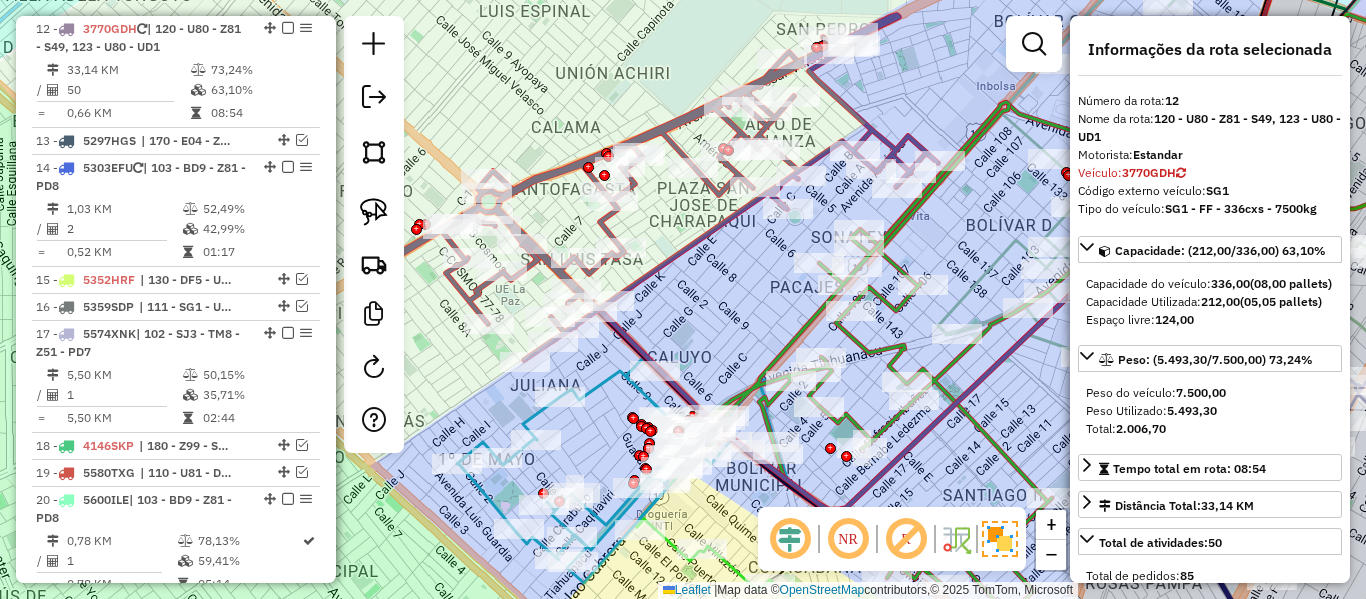 click 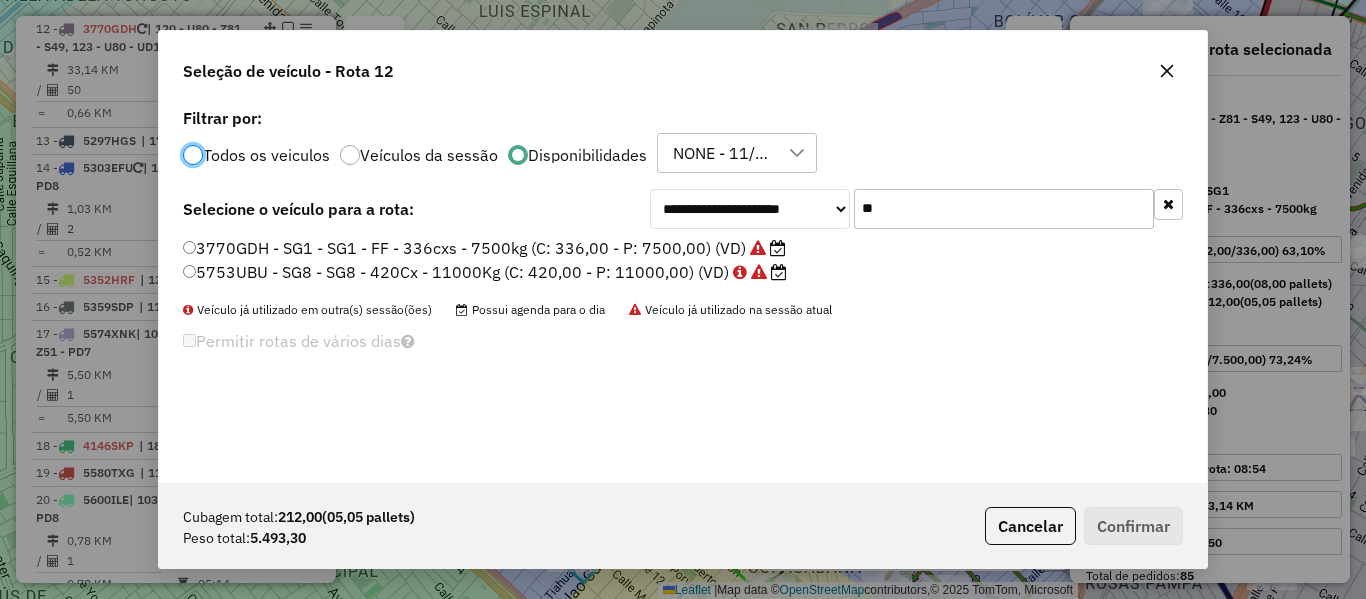 scroll, scrollTop: 11, scrollLeft: 6, axis: both 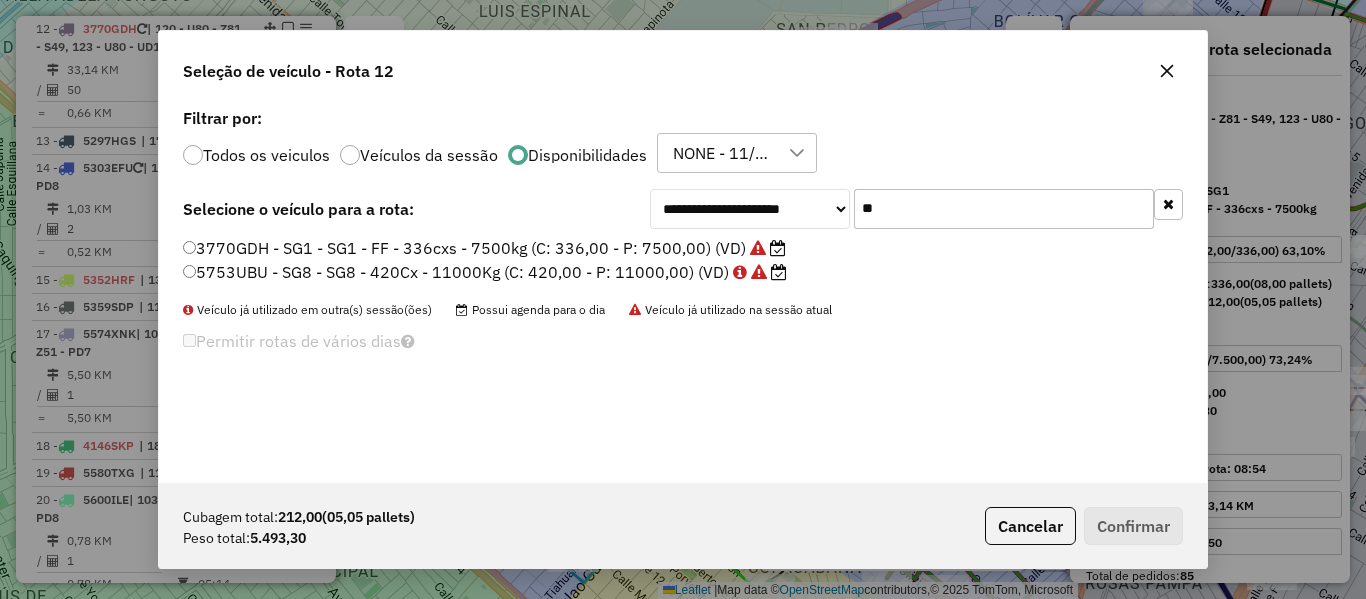 click on "**" 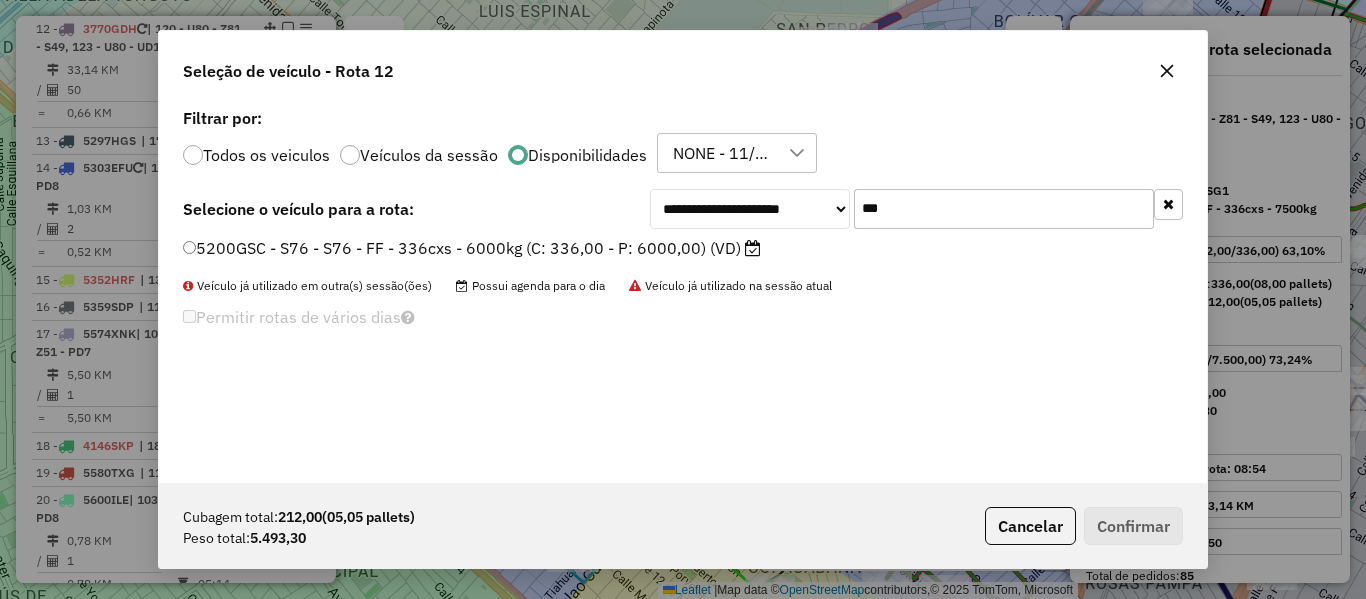 type on "***" 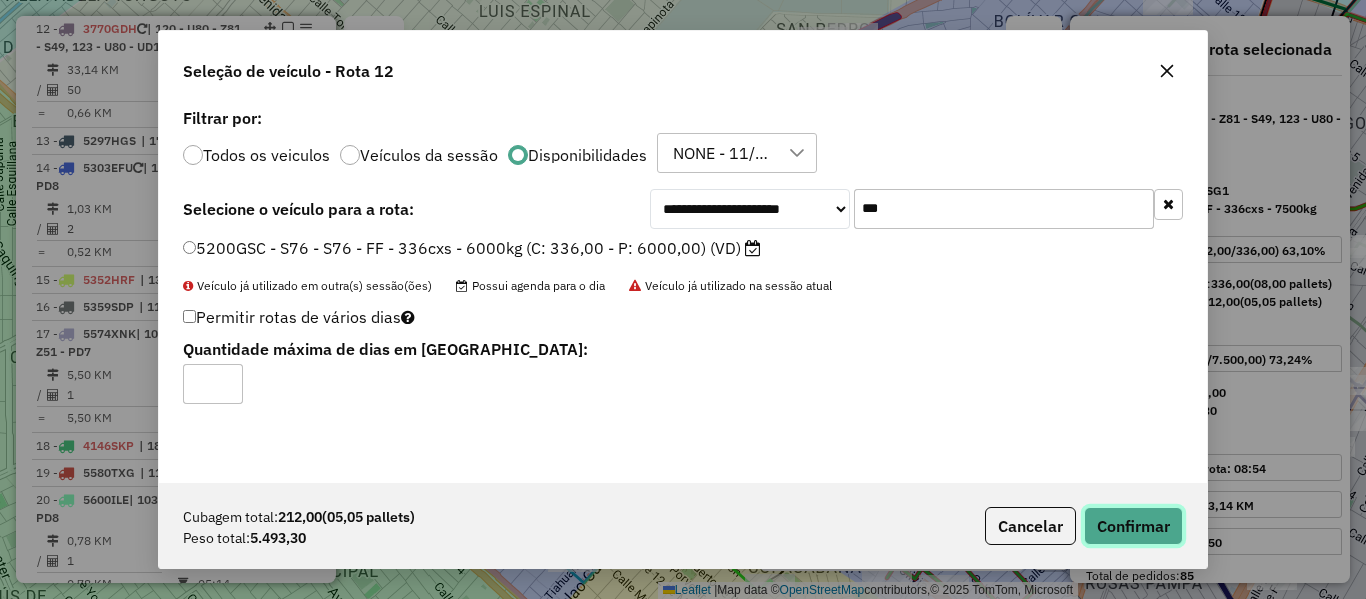 click on "Confirmar" 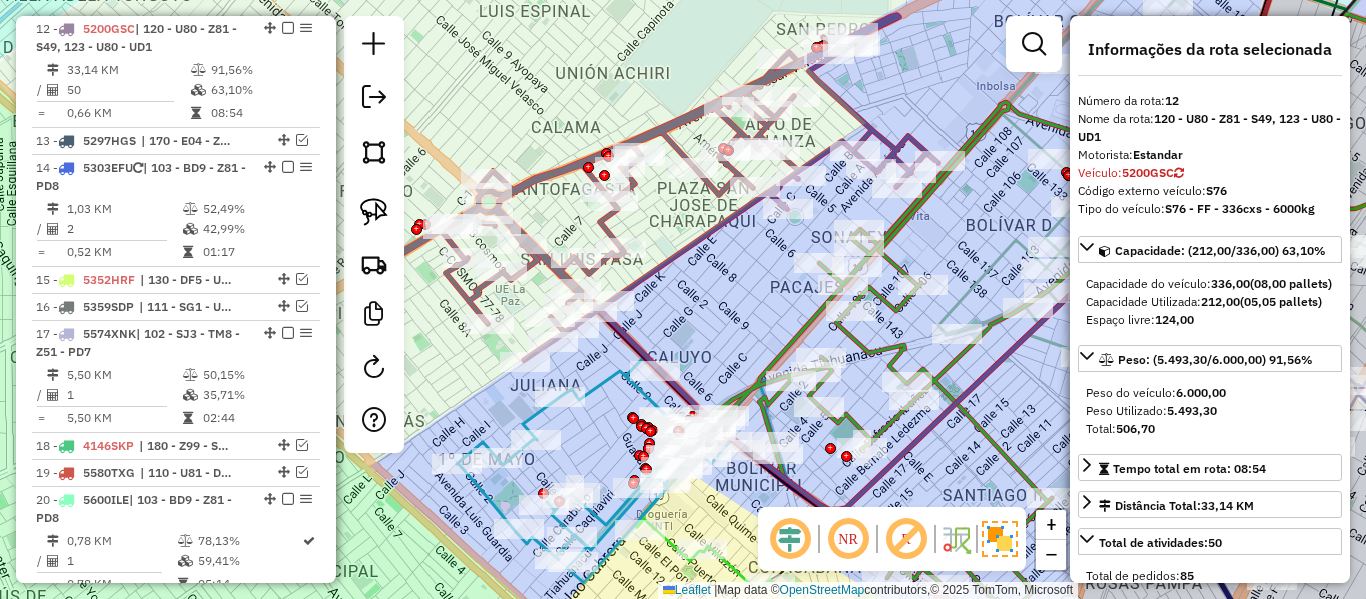 click 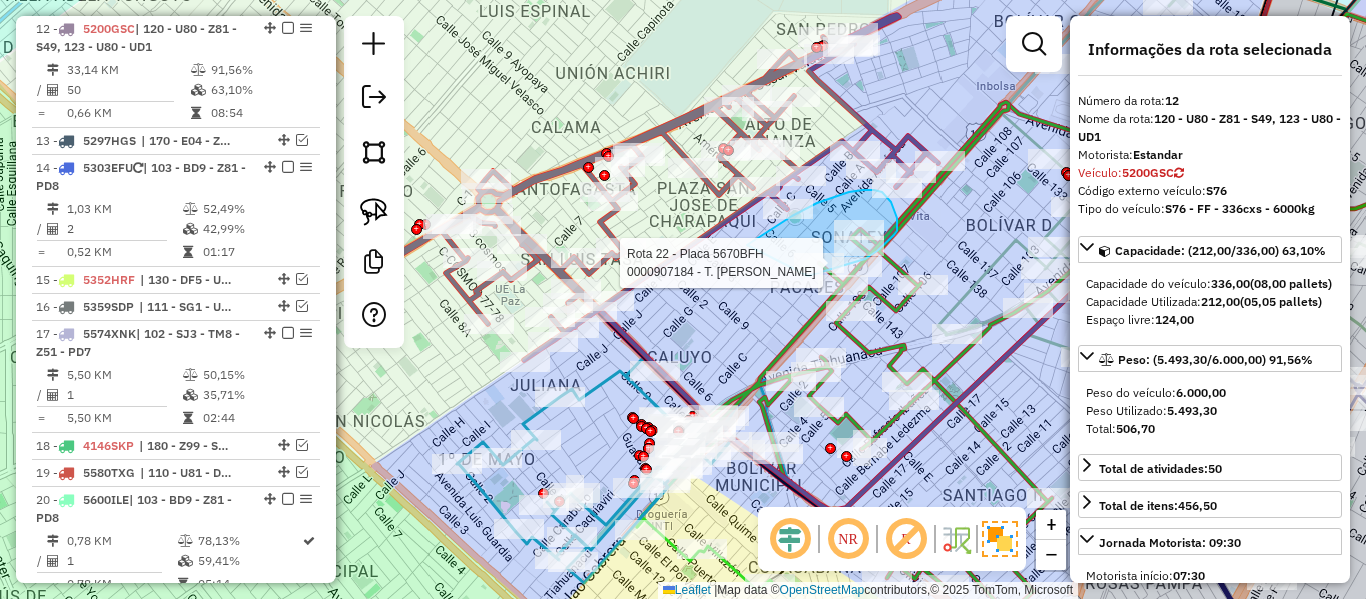 drag, startPoint x: 753, startPoint y: 242, endPoint x: 768, endPoint y: 286, distance: 46.486557 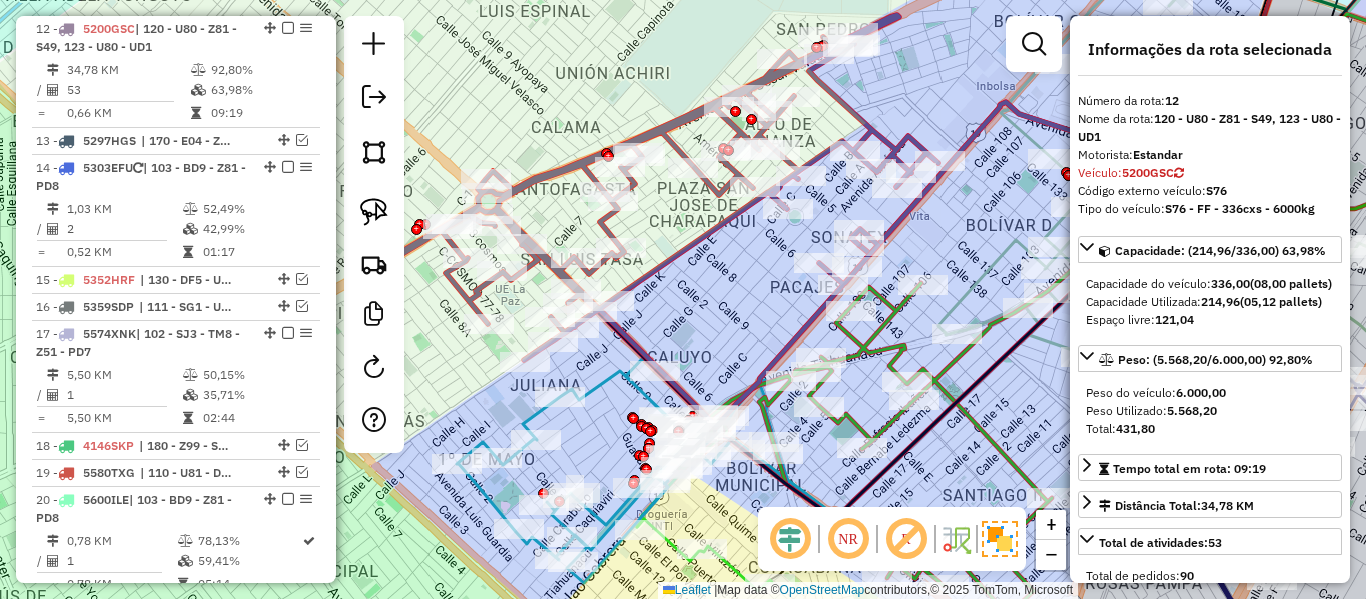 click 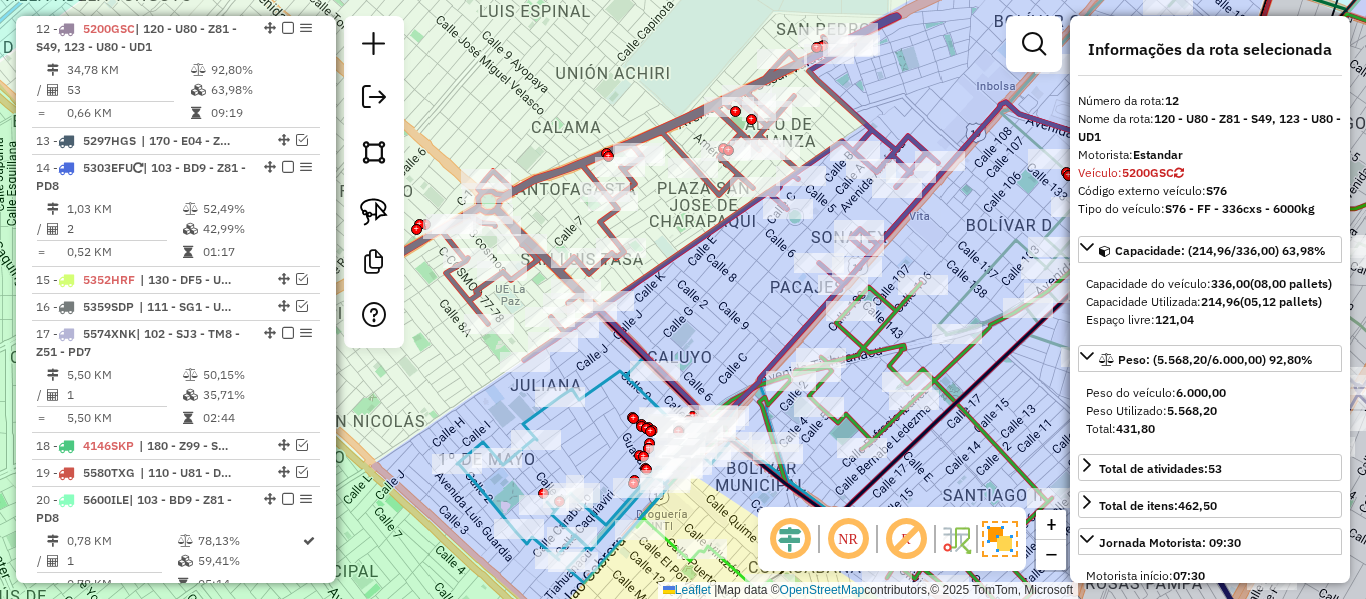 click on "Janela de atendimento Grade de atendimento Capacidade Transportadoras Veículos Cliente Pedidos  Rotas Selecione os dias de semana para filtrar as janelas de atendimento  Seg   Ter   Qua   Qui   Sex   Sáb   Dom  Informe o período da janela de atendimento: De: Até:  Filtrar exatamente a janela do cliente  Considerar janela de atendimento padrão  Selecione os dias de semana para filtrar as grades de atendimento  Seg   Ter   Qua   Qui   Sex   Sáb   Dom   Considerar clientes sem dia de atendimento cadastrado  Clientes fora do dia de atendimento selecionado Filtrar as atividades entre os valores definidos abaixo:  Peso mínimo:   Peso máximo:   Cubagem mínima:   Cubagem máxima:   De:   Até:  Filtrar as atividades entre o tempo de atendimento definido abaixo:  De:   Até:   Considerar capacidade total dos clientes não roteirizados Transportadora: Selecione um ou mais itens Tipo de veículo: Selecione um ou mais itens Veículo: Selecione um ou mais itens Motorista: Selecione um ou mais itens Nome: Rótulo:" 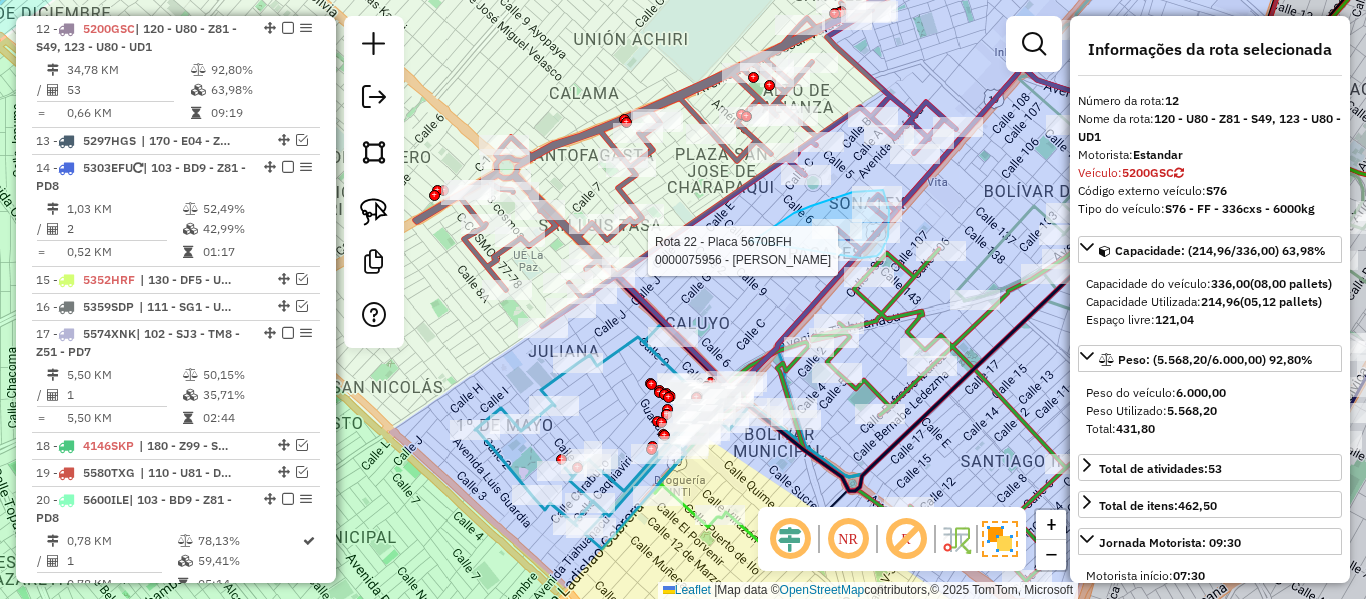 drag, startPoint x: 811, startPoint y: 206, endPoint x: 797, endPoint y: 257, distance: 52.886673 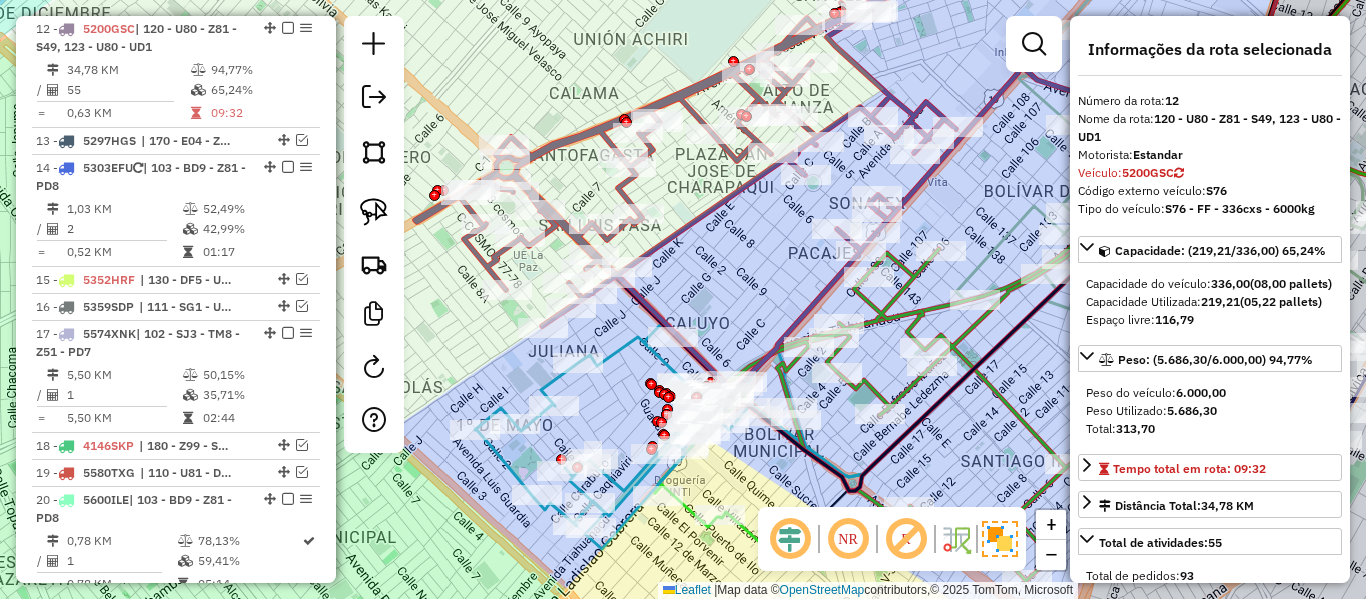 click 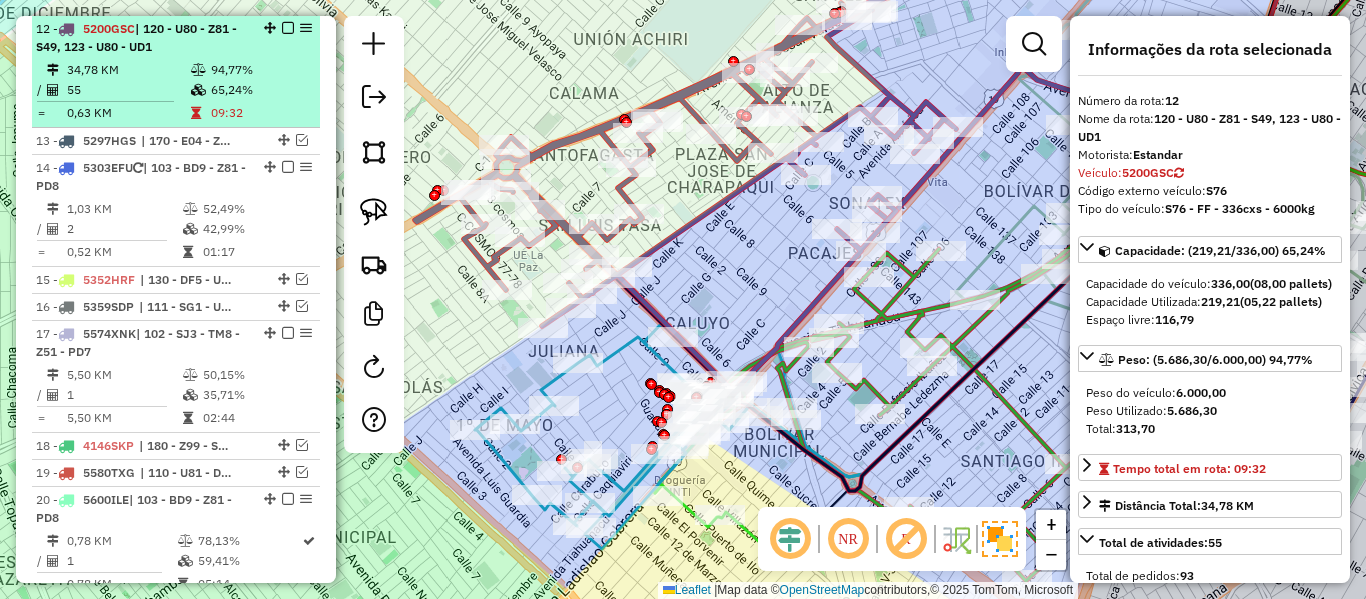 click at bounding box center (288, 28) 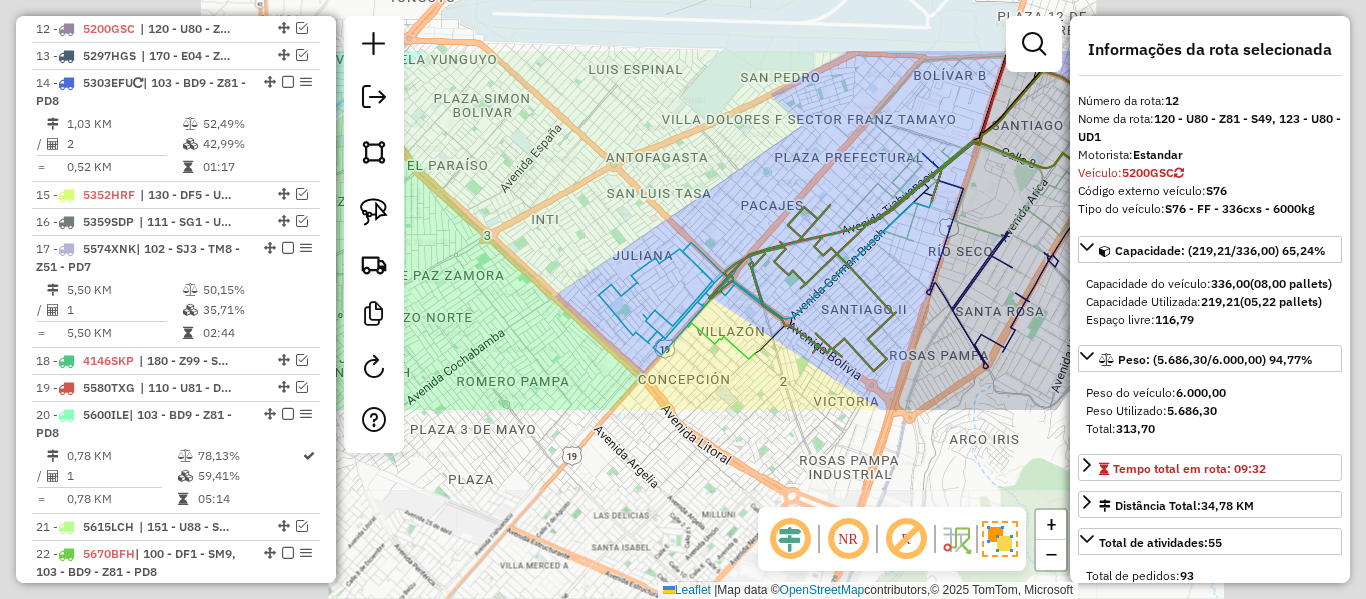 click on "Janela de atendimento Grade de atendimento Capacidade Transportadoras Veículos Cliente Pedidos  Rotas Selecione os dias de semana para filtrar as janelas de atendimento  Seg   Ter   Qua   Qui   Sex   Sáb   Dom  Informe o período da janela de atendimento: De: Até:  Filtrar exatamente a janela do cliente  Considerar janela de atendimento padrão  Selecione os dias de semana para filtrar as grades de atendimento  Seg   Ter   Qua   Qui   Sex   Sáb   Dom   Considerar clientes sem dia de atendimento cadastrado  Clientes fora do dia de atendimento selecionado Filtrar as atividades entre os valores definidos abaixo:  Peso mínimo:   Peso máximo:   Cubagem mínima:   Cubagem máxima:   De:   Até:  Filtrar as atividades entre o tempo de atendimento definido abaixo:  De:   Até:   Considerar capacidade total dos clientes não roteirizados Transportadora: Selecione um ou mais itens Tipo de veículo: Selecione um ou mais itens Veículo: Selecione um ou mais itens Motorista: Selecione um ou mais itens Nome: Rótulo:" 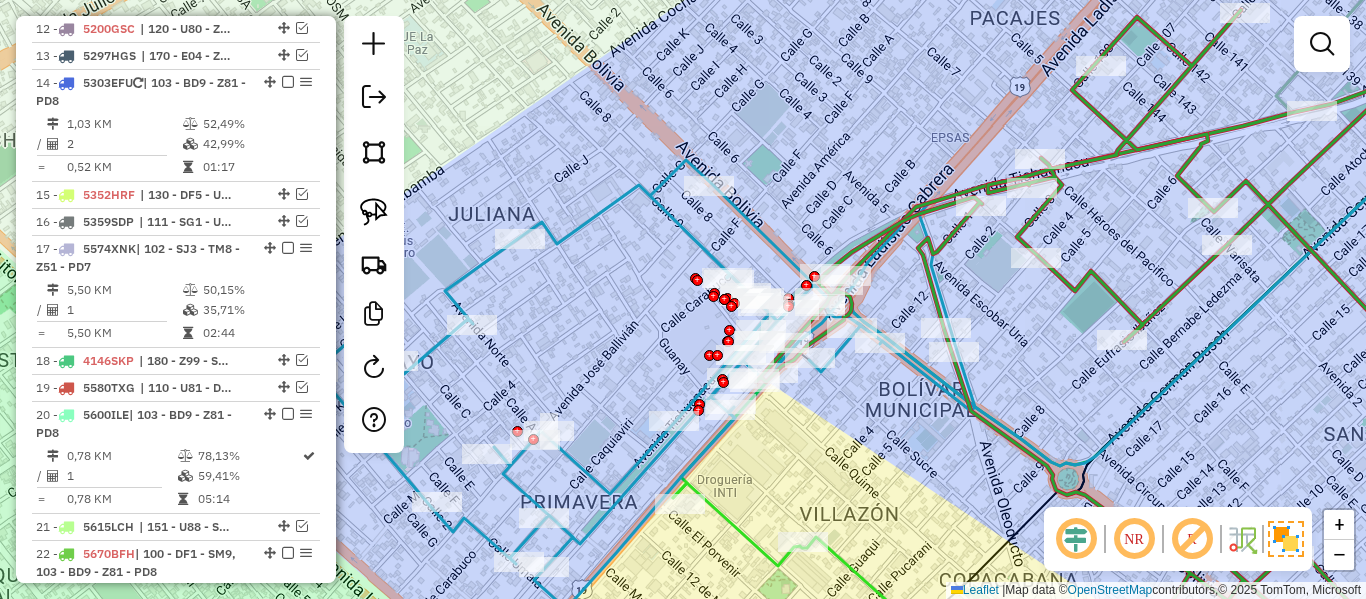 click 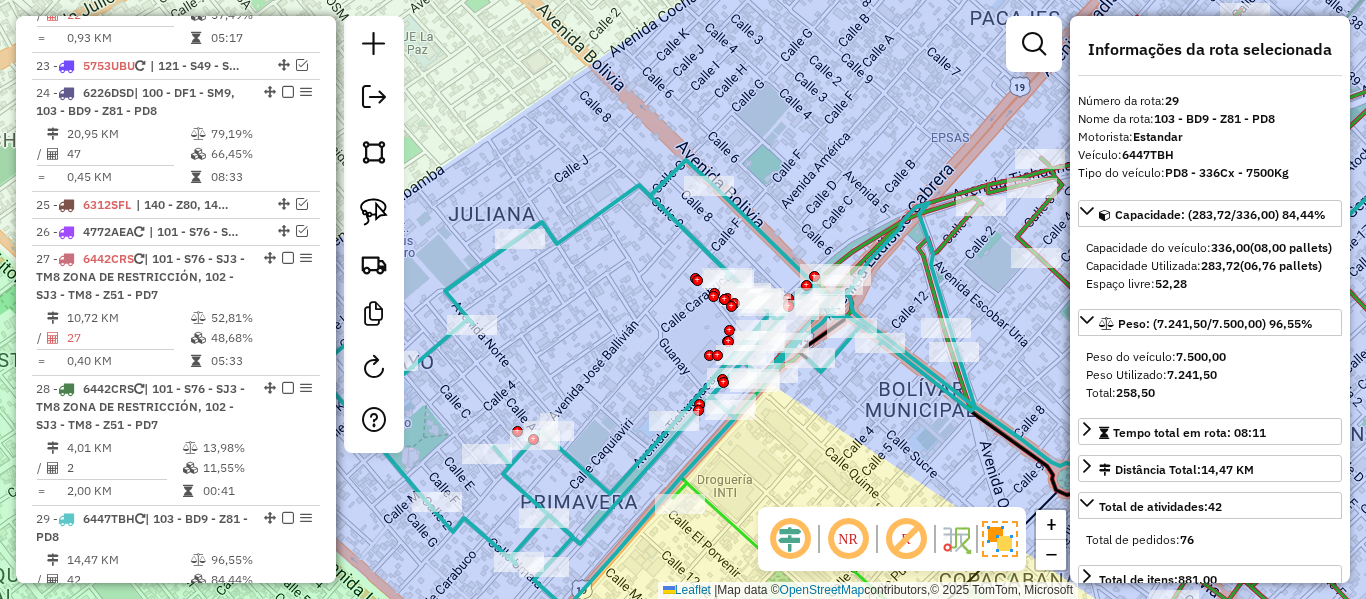 scroll, scrollTop: 2338, scrollLeft: 0, axis: vertical 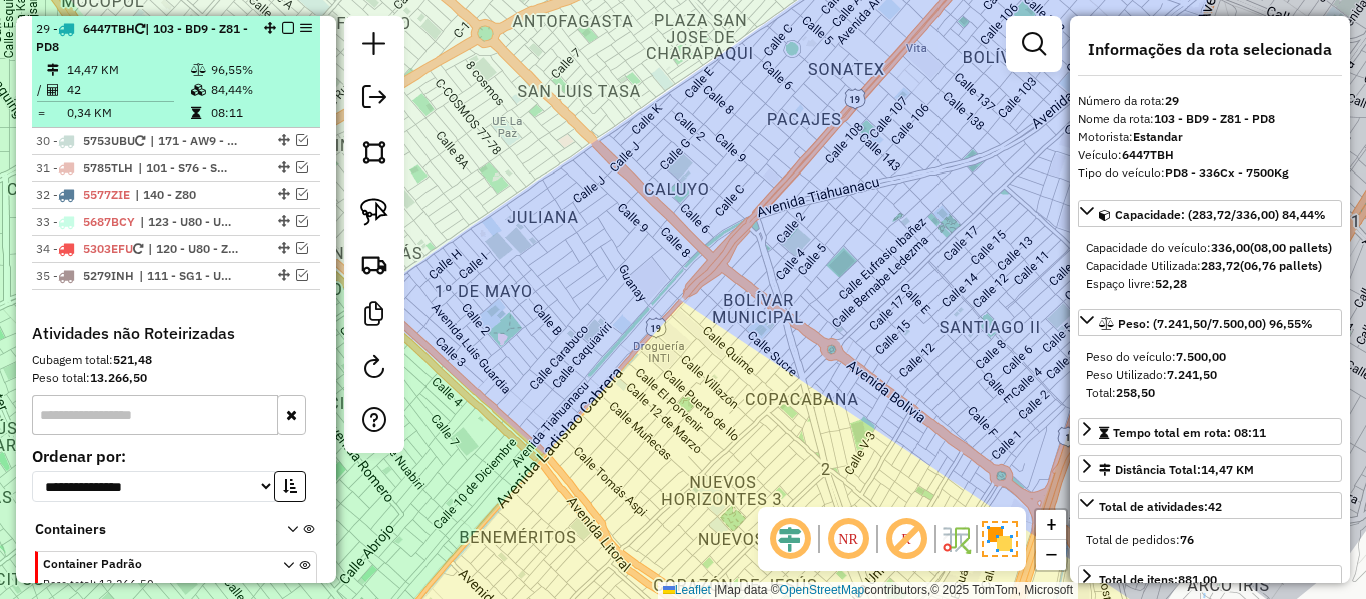 click on "96,55%" at bounding box center [260, 70] 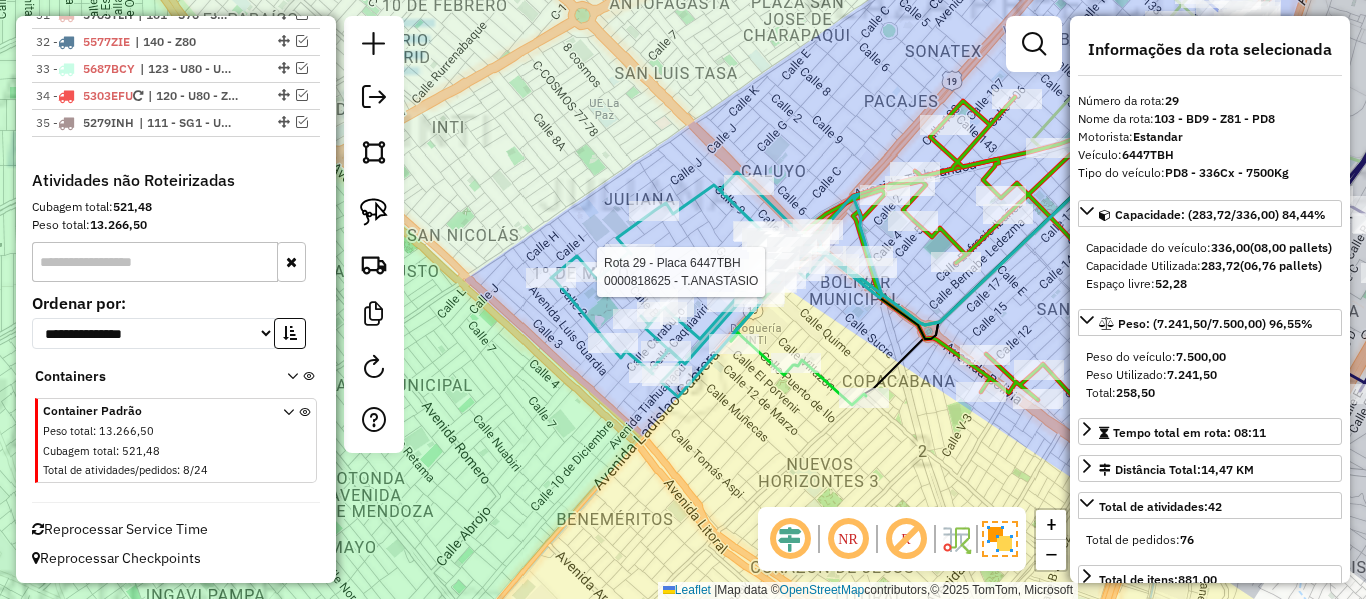 scroll, scrollTop: 2493, scrollLeft: 0, axis: vertical 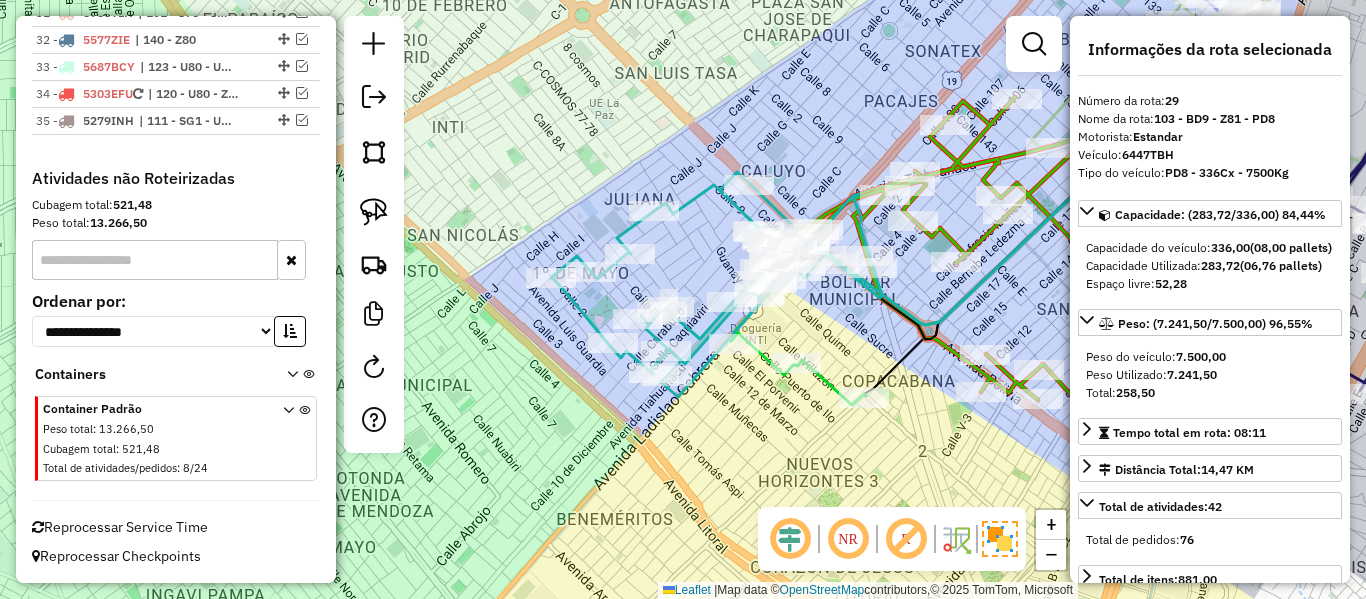 click 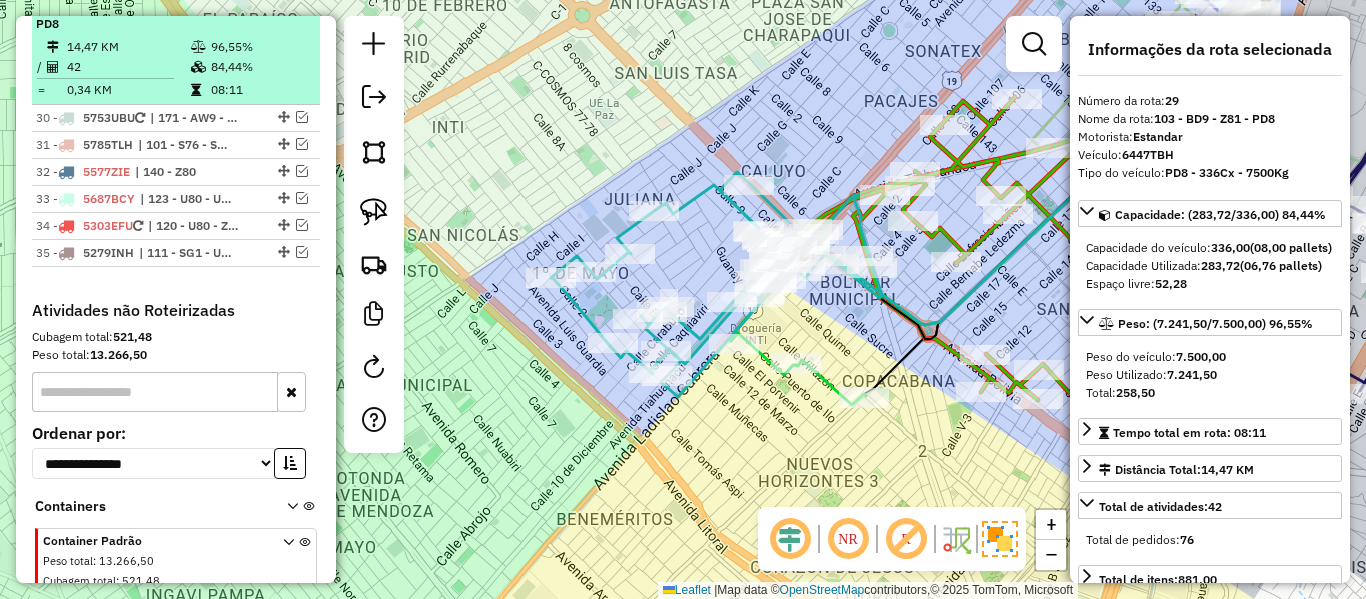 scroll, scrollTop: 2338, scrollLeft: 0, axis: vertical 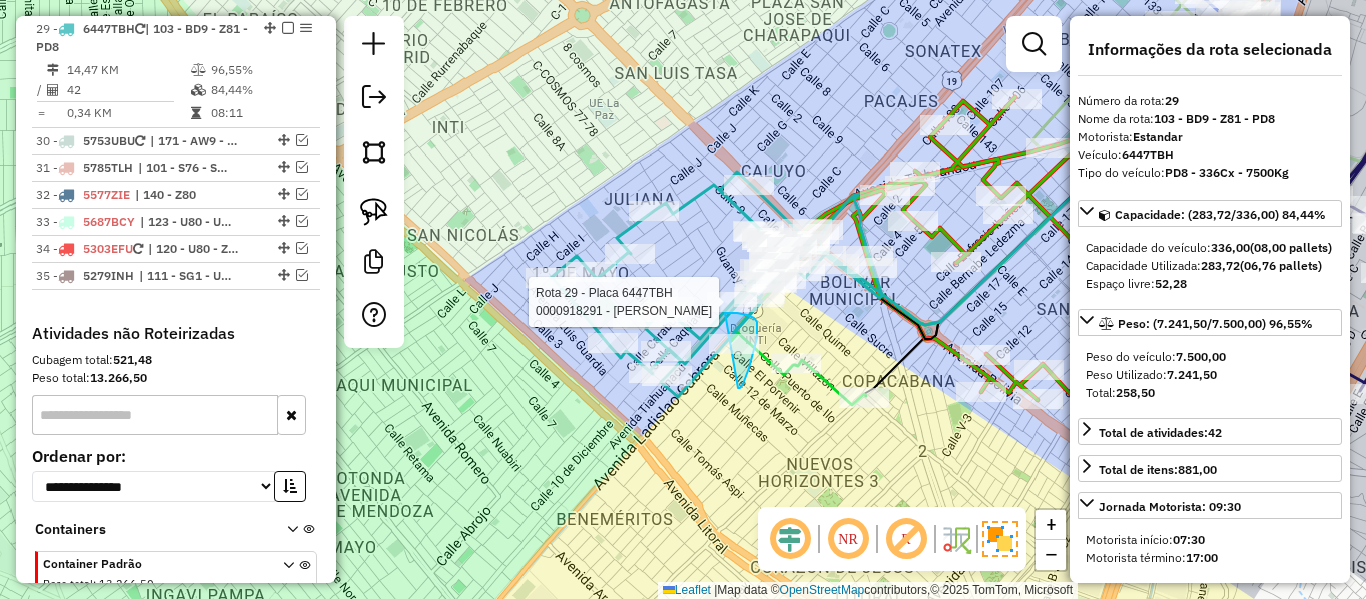 click on "Rota 1 - Placa 3770GDH  0000912005 - JACKELINE SALAS Rota 29 - Placa 6447TBH  0000918291 - FRANZ FEDERICO Janela de atendimento Grade de atendimento Capacidade Transportadoras Veículos Cliente Pedidos  Rotas Selecione os dias de semana para filtrar as janelas de atendimento  Seg   Ter   Qua   Qui   Sex   Sáb   Dom  Informe o período da janela de atendimento: De: Até:  Filtrar exatamente a janela do cliente  Considerar janela de atendimento padrão  Selecione os dias de semana para filtrar as grades de atendimento  Seg   Ter   Qua   Qui   Sex   Sáb   Dom   Considerar clientes sem dia de atendimento cadastrado  Clientes fora do dia de atendimento selecionado Filtrar as atividades entre os valores definidos abaixo:  Peso mínimo:   Peso máximo:   Cubagem mínima:   Cubagem máxima:   De:   Até:  Filtrar as atividades entre o tempo de atendimento definido abaixo:  De:   Até:   Considerar capacidade total dos clientes não roteirizados Transportadora: Selecione um ou mais itens Tipo de veículo: Veículo:" 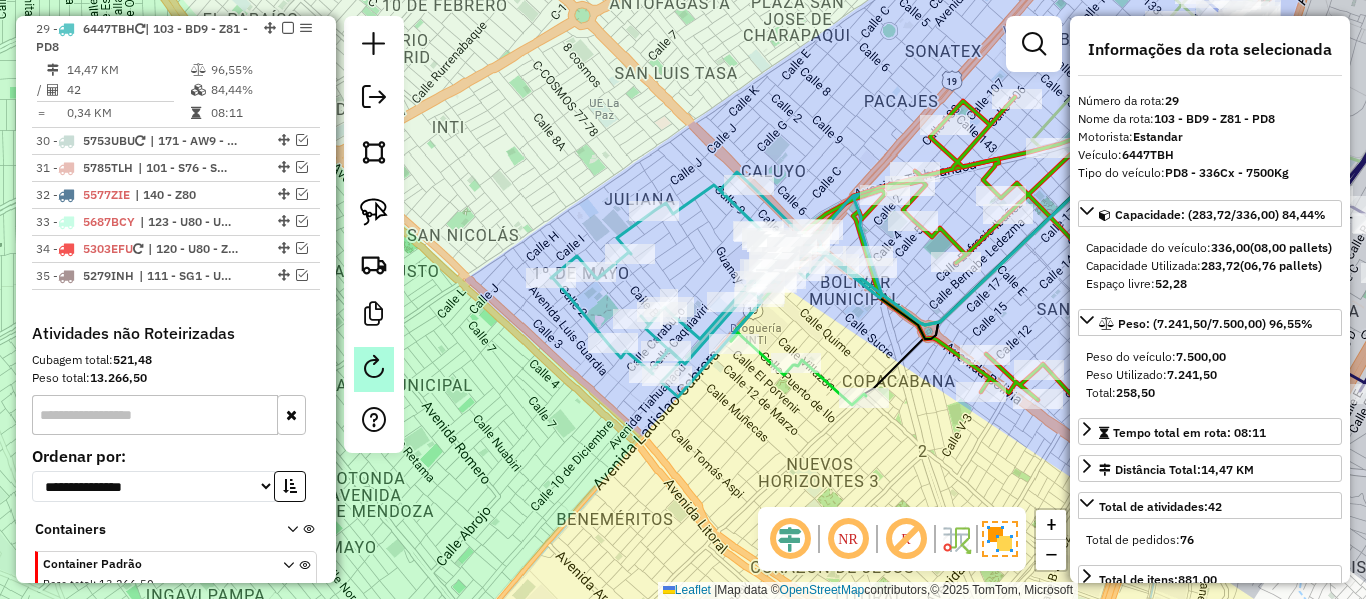click 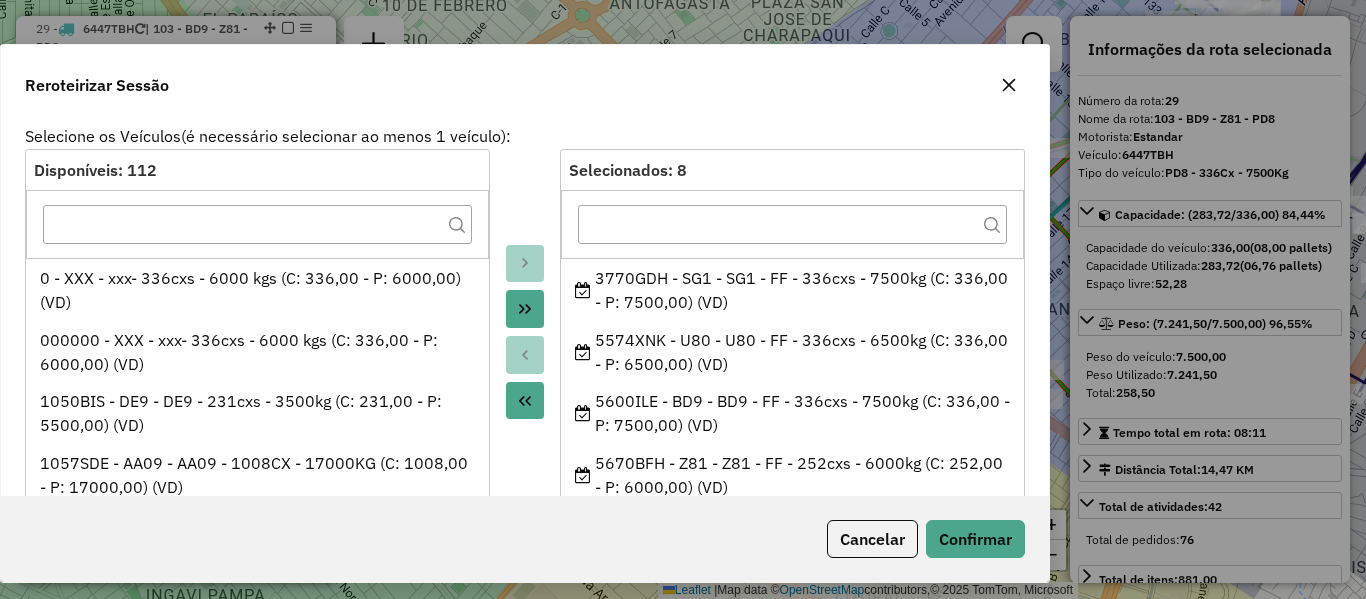 drag, startPoint x: 866, startPoint y: 55, endPoint x: 787, endPoint y: 67, distance: 79.9062 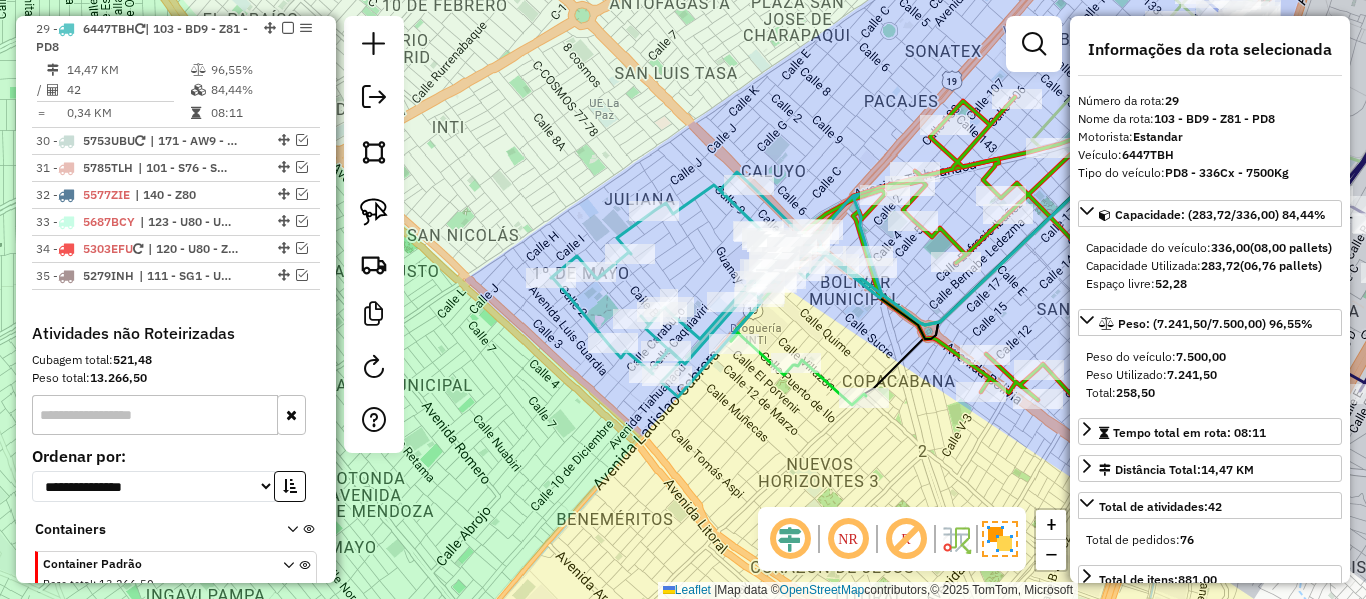 click 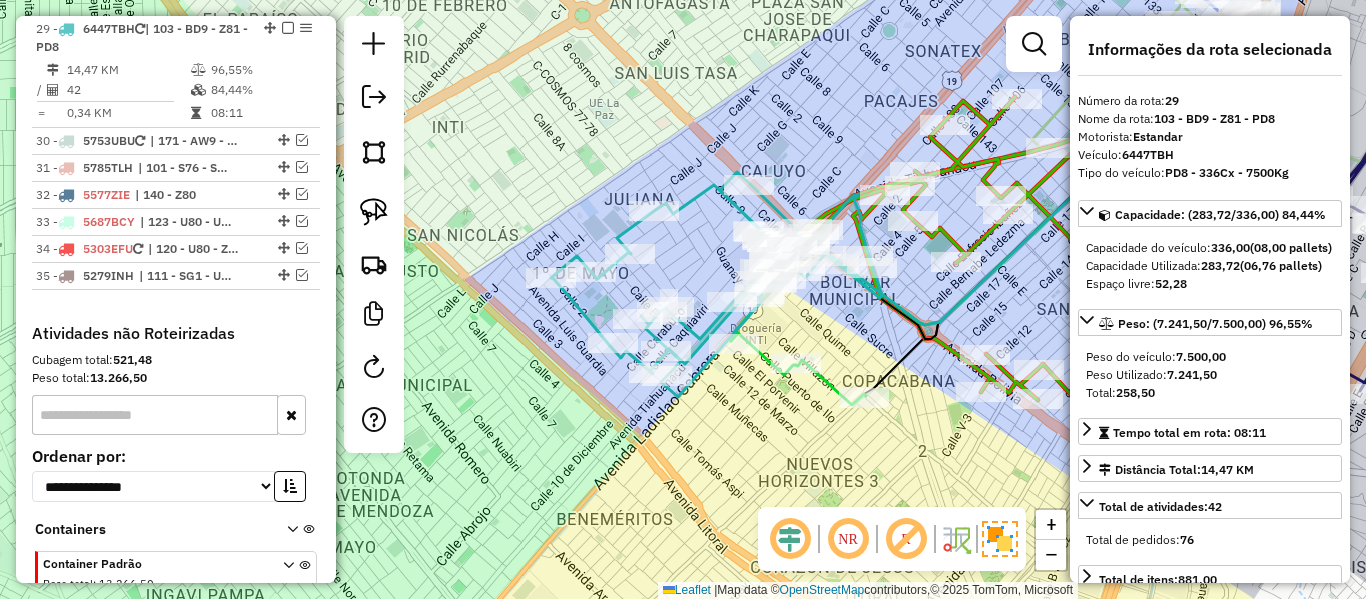 click 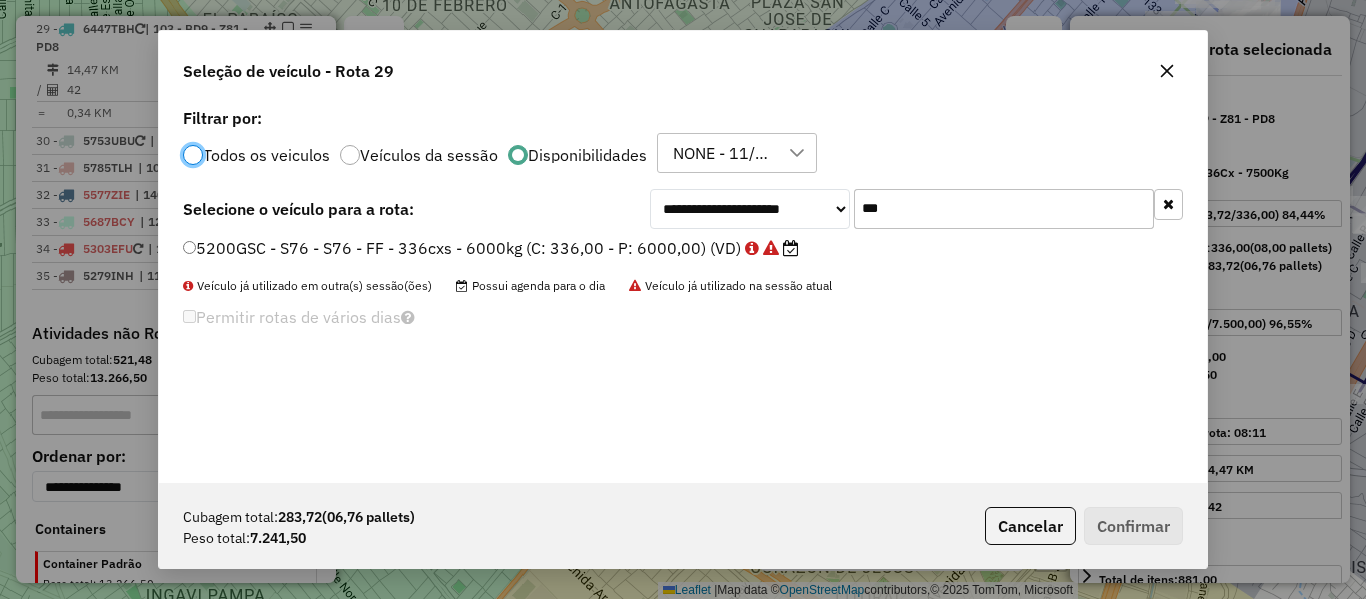 scroll, scrollTop: 11, scrollLeft: 6, axis: both 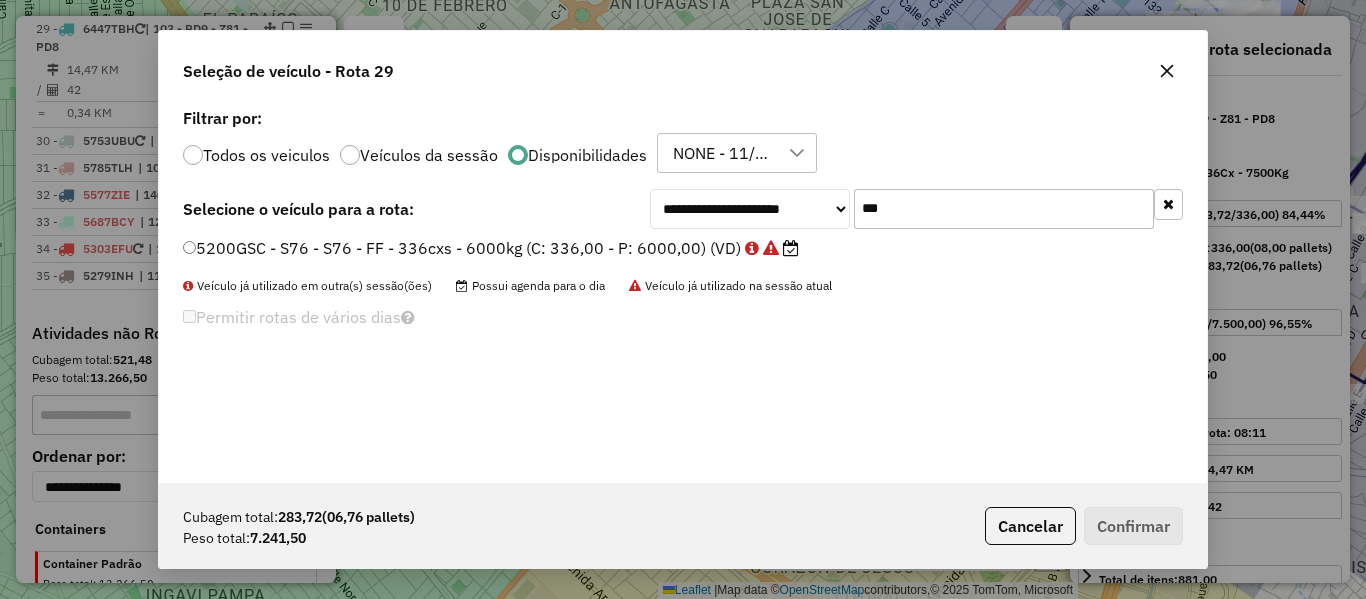 click on "***" 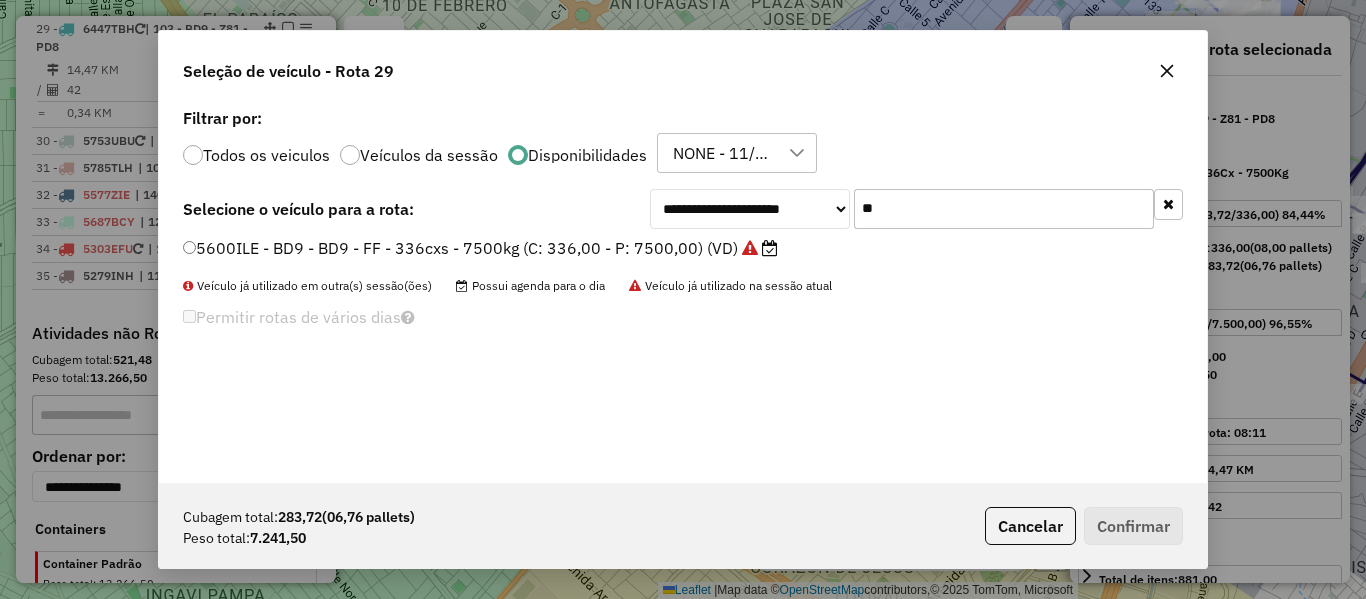 type on "**" 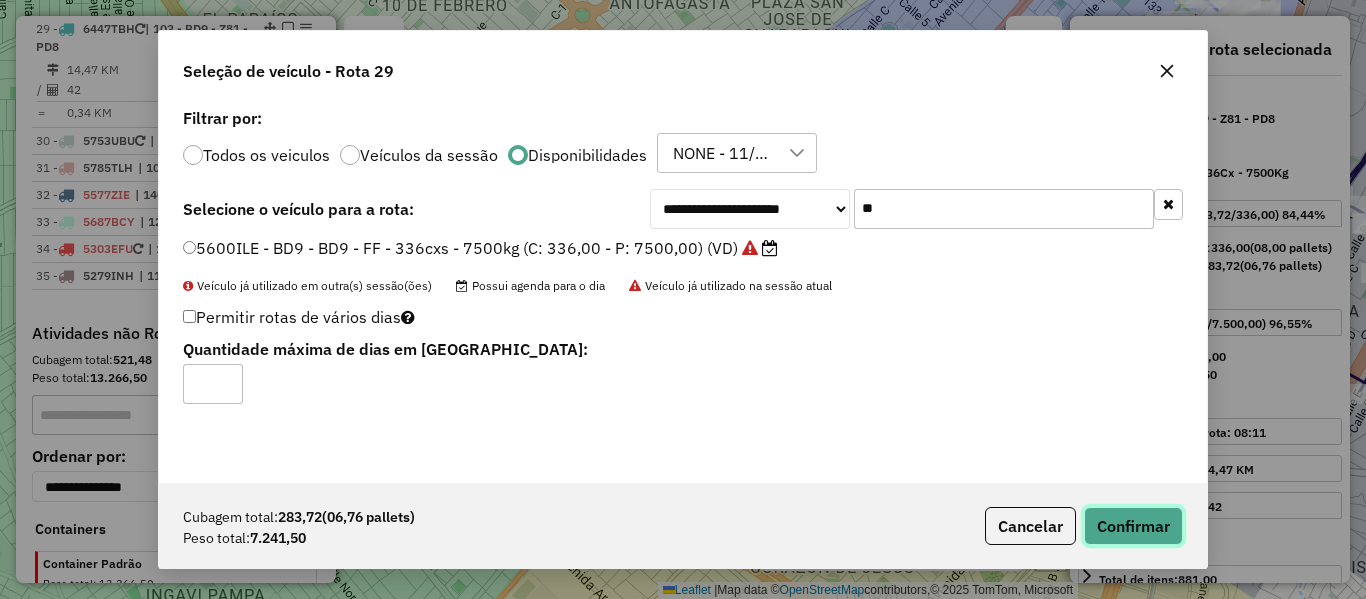 click on "Confirmar" 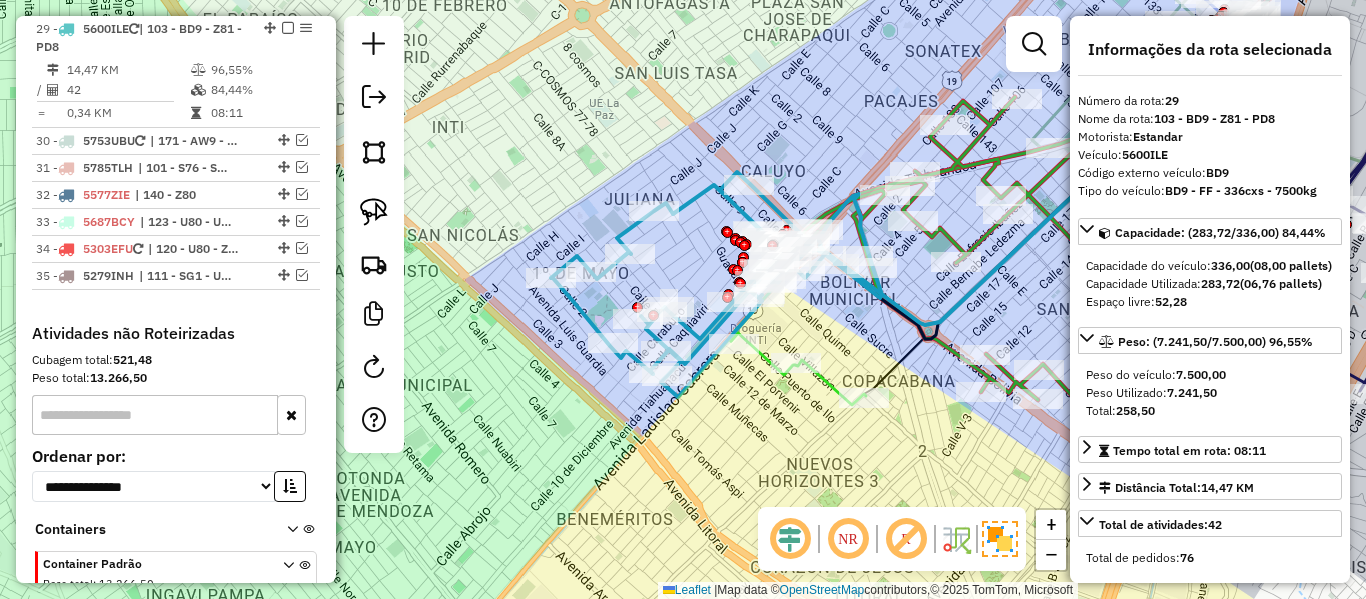 click 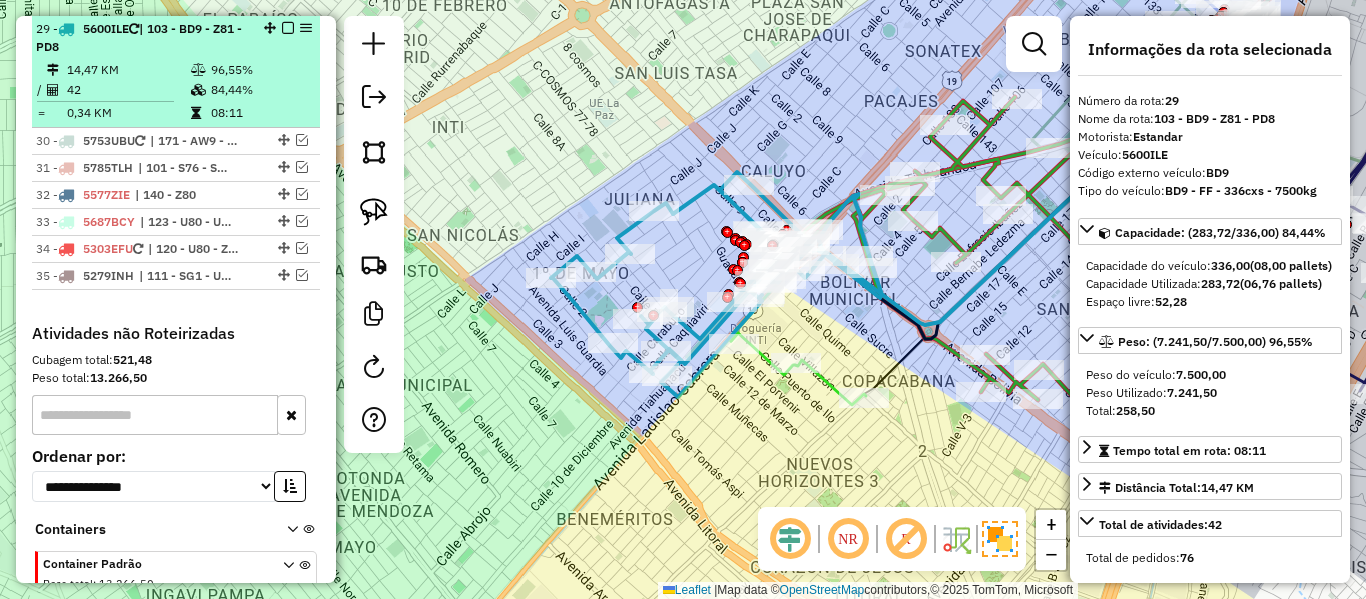 click at bounding box center [288, 28] 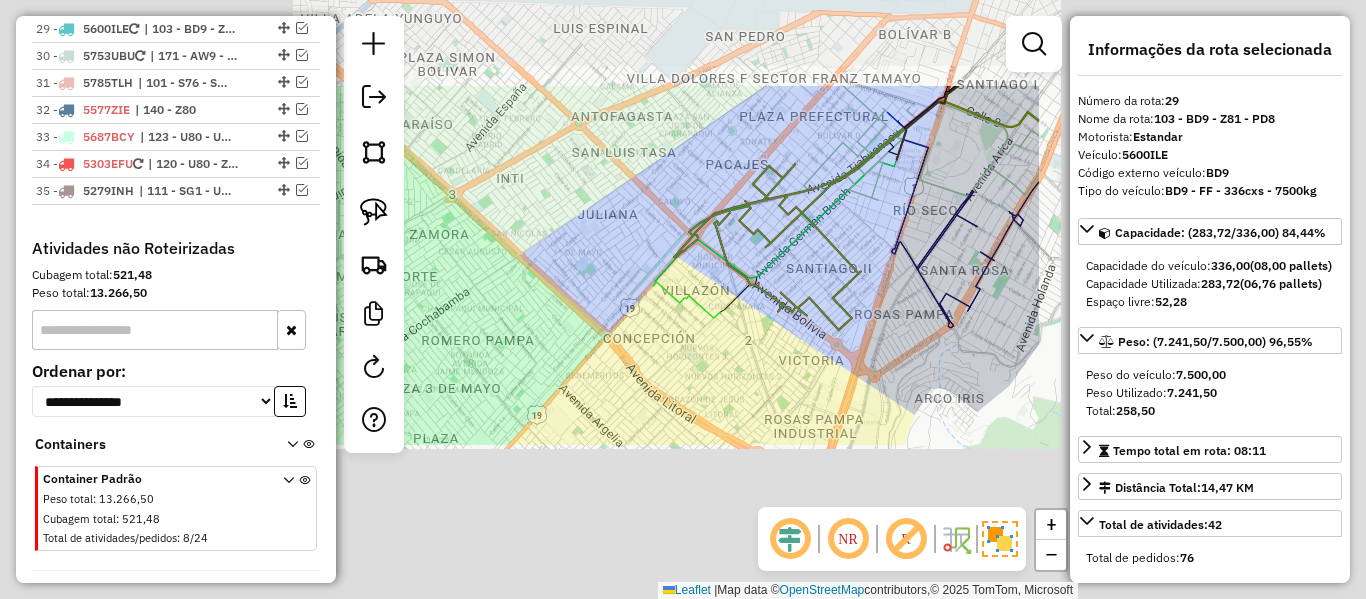 click on "Janela de atendimento Grade de atendimento Capacidade Transportadoras Veículos Cliente Pedidos  Rotas Selecione os dias de semana para filtrar as janelas de atendimento  Seg   Ter   Qua   Qui   Sex   Sáb   Dom  Informe o período da janela de atendimento: De: Até:  Filtrar exatamente a janela do cliente  Considerar janela de atendimento padrão  Selecione os dias de semana para filtrar as grades de atendimento  Seg   Ter   Qua   Qui   Sex   Sáb   Dom   Considerar clientes sem dia de atendimento cadastrado  Clientes fora do dia de atendimento selecionado Filtrar as atividades entre os valores definidos abaixo:  Peso mínimo:   Peso máximo:   Cubagem mínima:   Cubagem máxima:   De:   Até:  Filtrar as atividades entre o tempo de atendimento definido abaixo:  De:   Até:   Considerar capacidade total dos clientes não roteirizados Transportadora: Selecione um ou mais itens Tipo de veículo: Selecione um ou mais itens Veículo: Selecione um ou mais itens Motorista: Selecione um ou mais itens Nome: Rótulo:" 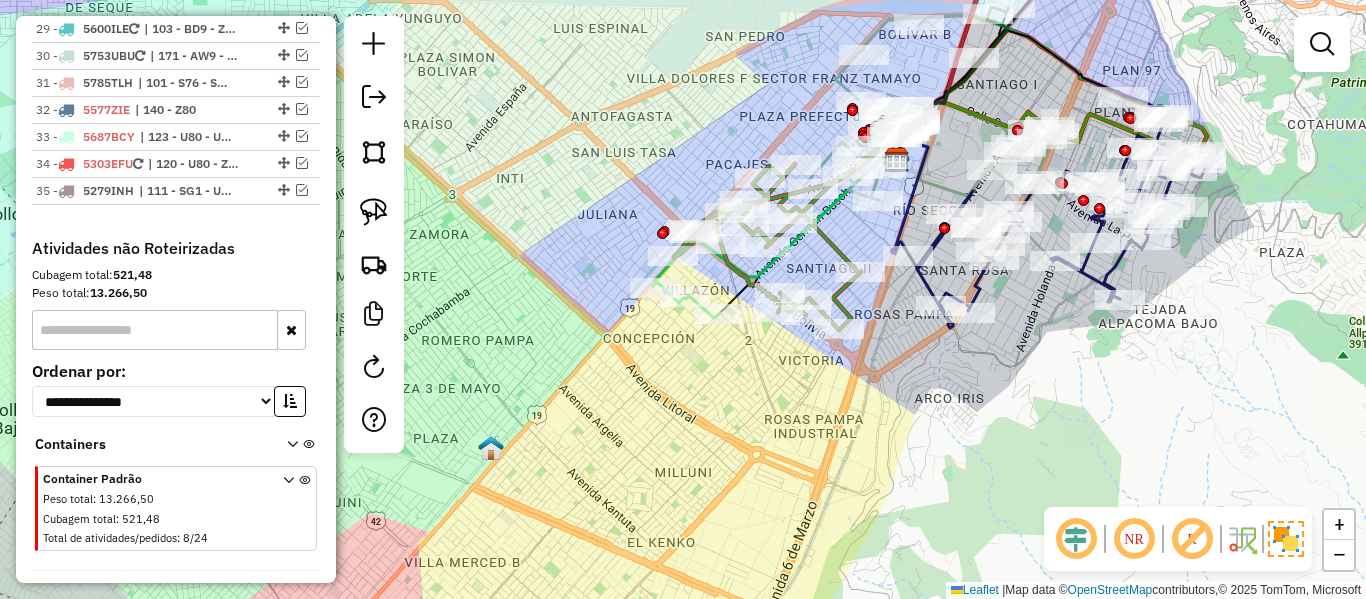 drag, startPoint x: 675, startPoint y: 386, endPoint x: 635, endPoint y: 404, distance: 43.863426 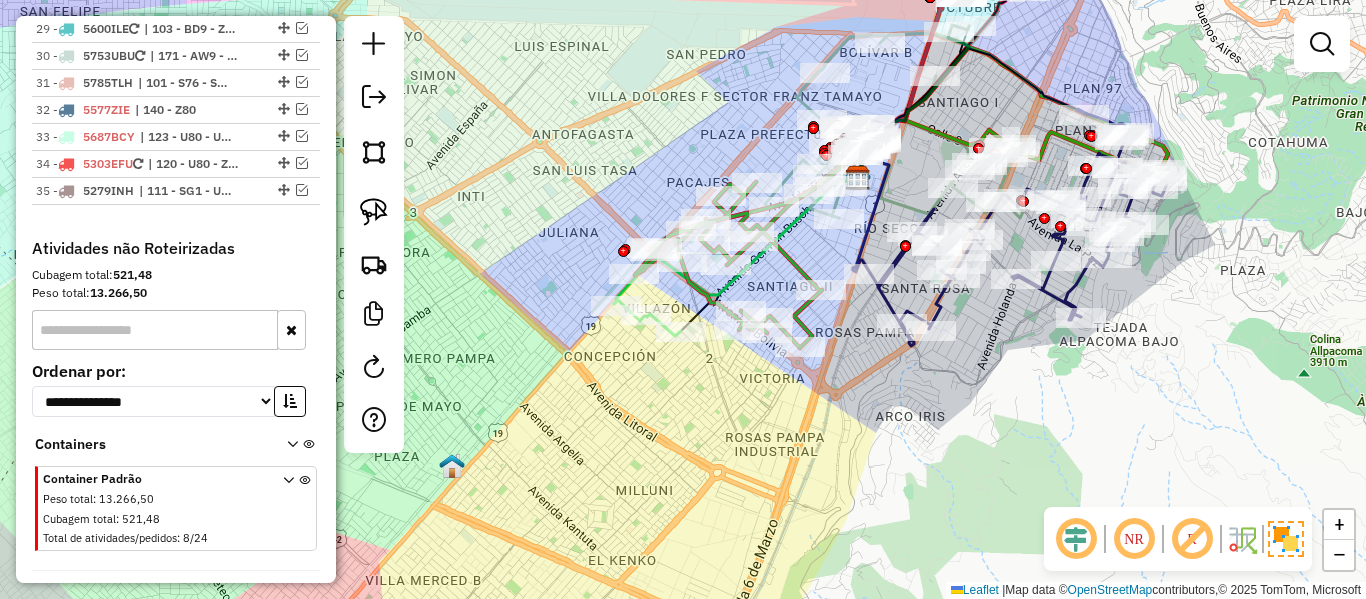 click 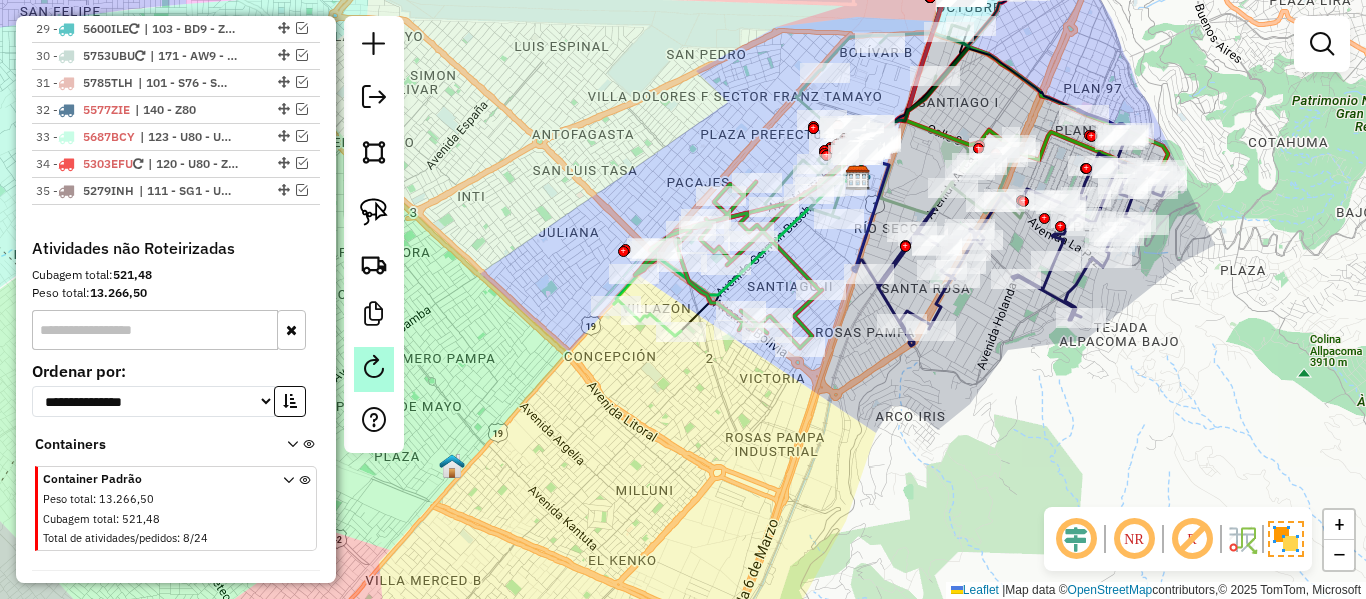 click 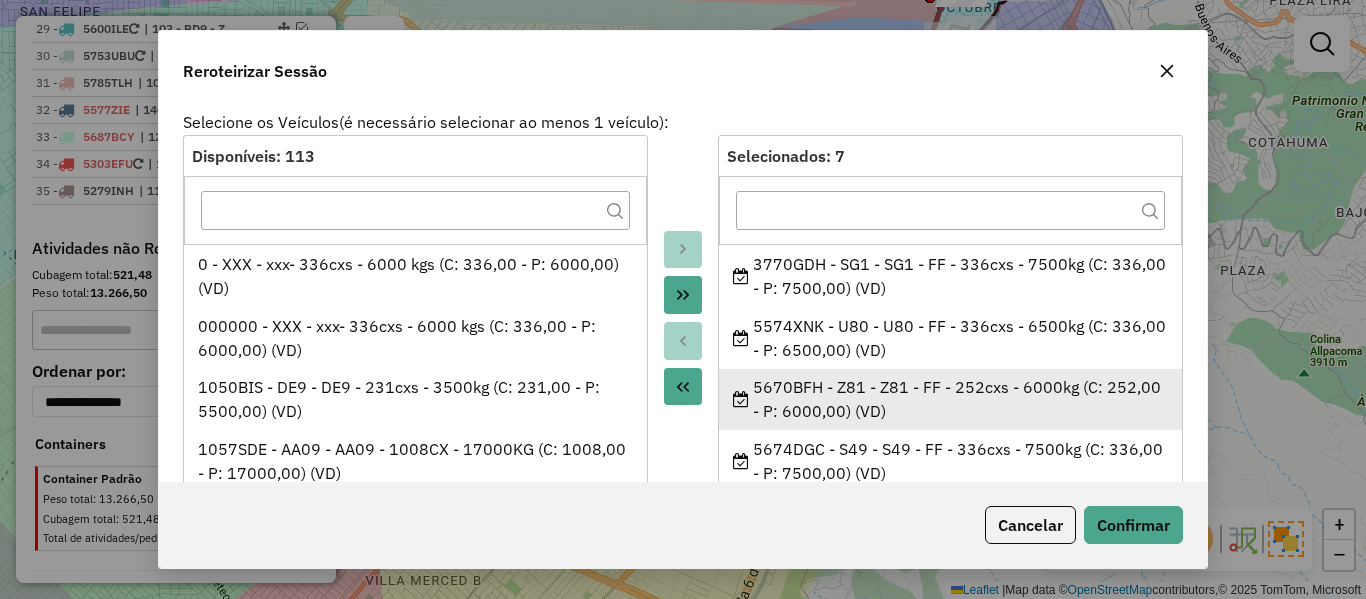 scroll, scrollTop: 100, scrollLeft: 0, axis: vertical 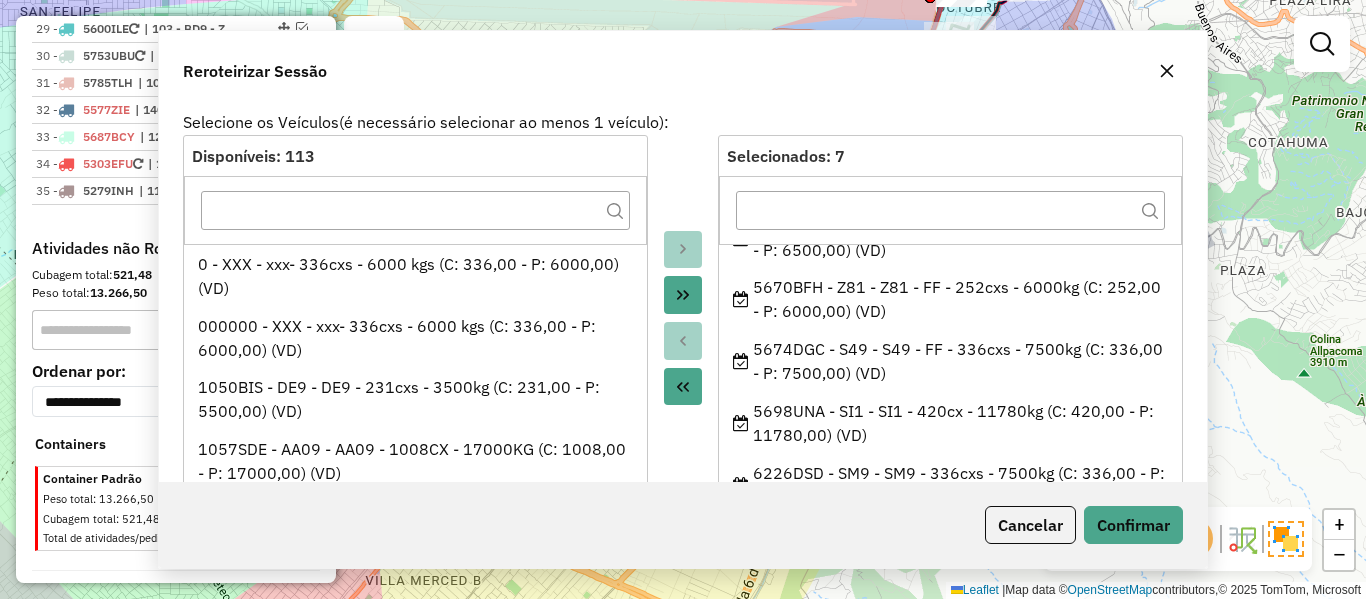 click on "Janela de atendimento Grade de atendimento Capacidade Transportadoras Veículos Cliente Pedidos  Rotas Selecione os dias de semana para filtrar as janelas de atendimento  Seg   Ter   Qua   Qui   Sex   Sáb   Dom  Informe o período da janela de atendimento: De: Até:  Filtrar exatamente a janela do cliente  Considerar janela de atendimento padrão  Selecione os dias de semana para filtrar as grades de atendimento  Seg   Ter   Qua   Qui   Sex   Sáb   Dom   Considerar clientes sem dia de atendimento cadastrado  Clientes fora do dia de atendimento selecionado Filtrar as atividades entre os valores definidos abaixo:  Peso mínimo:   Peso máximo:   Cubagem mínima:   Cubagem máxima:   De:   Até:  Filtrar as atividades entre o tempo de atendimento definido abaixo:  De:   Até:   Considerar capacidade total dos clientes não roteirizados Transportadora: Selecione um ou mais itens Tipo de veículo: Selecione um ou mais itens Veículo: Selecione um ou mais itens Motorista: Selecione um ou mais itens Nome: Rótulo:" 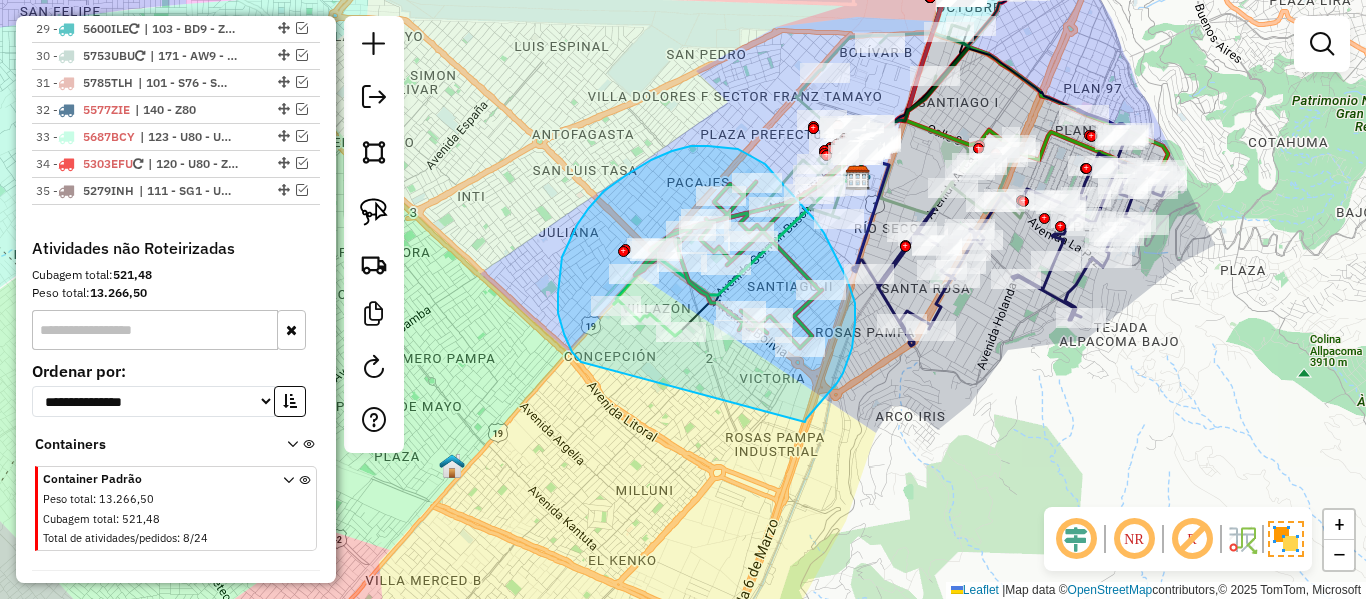 drag, startPoint x: 805, startPoint y: 422, endPoint x: 605, endPoint y: 381, distance: 204.15926 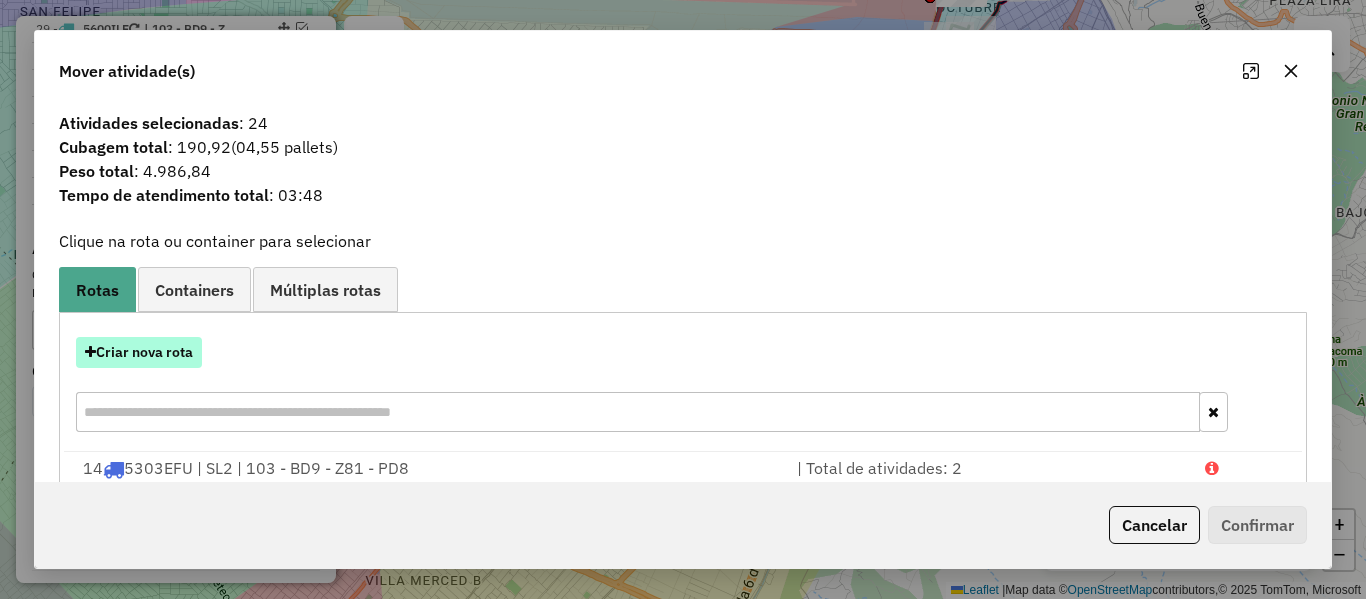click on "Criar nova rota" at bounding box center [139, 352] 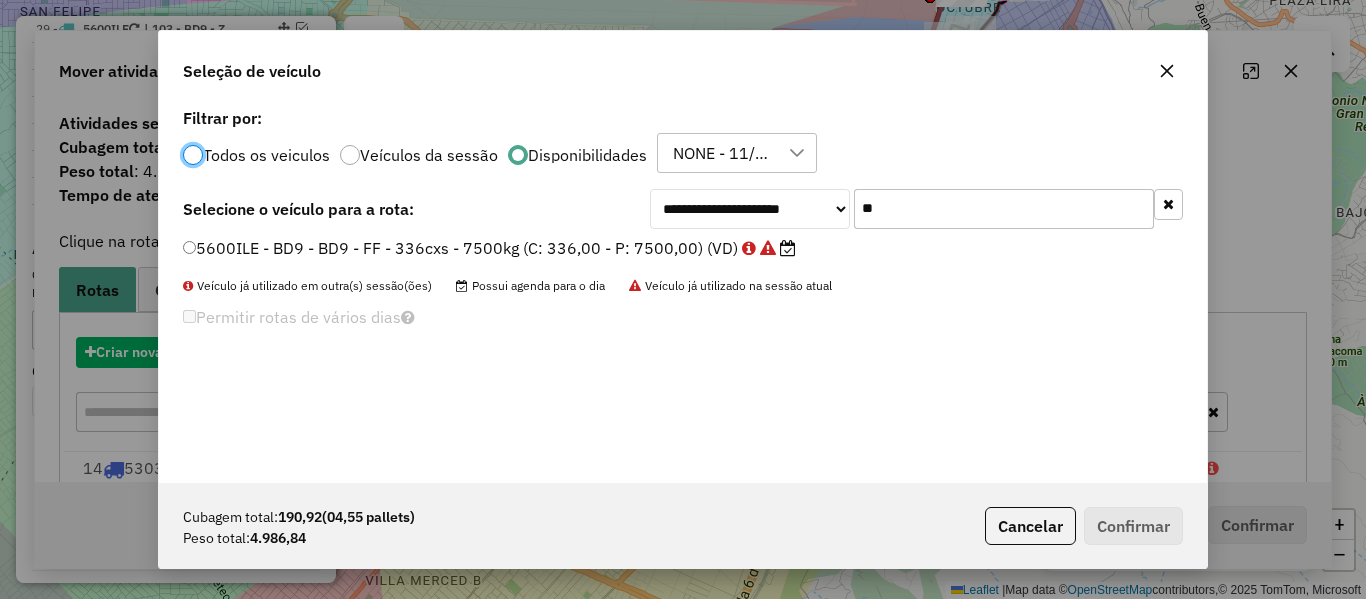 scroll, scrollTop: 11, scrollLeft: 6, axis: both 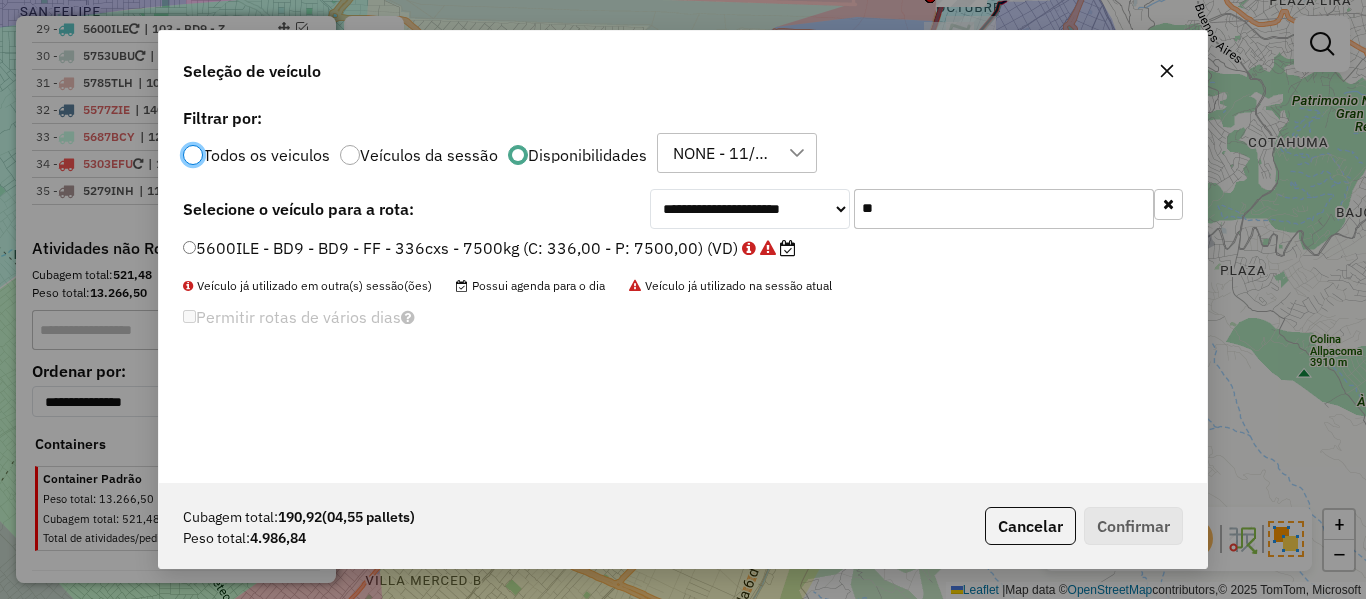 click on "**" 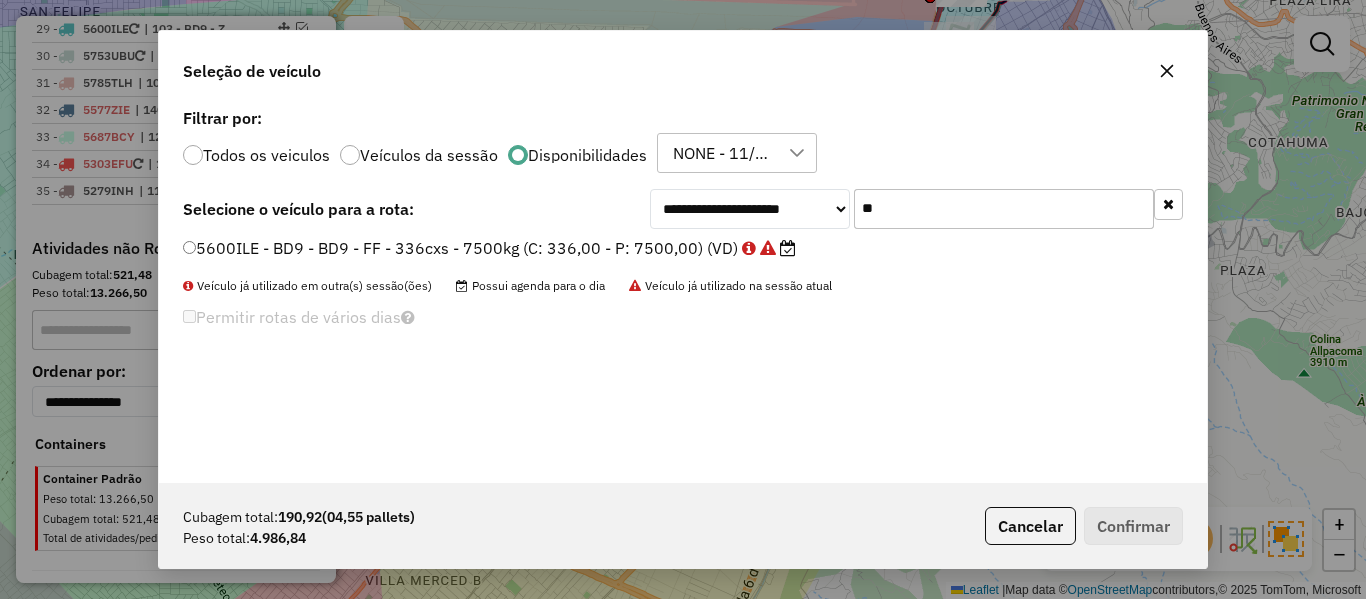 click on "**" 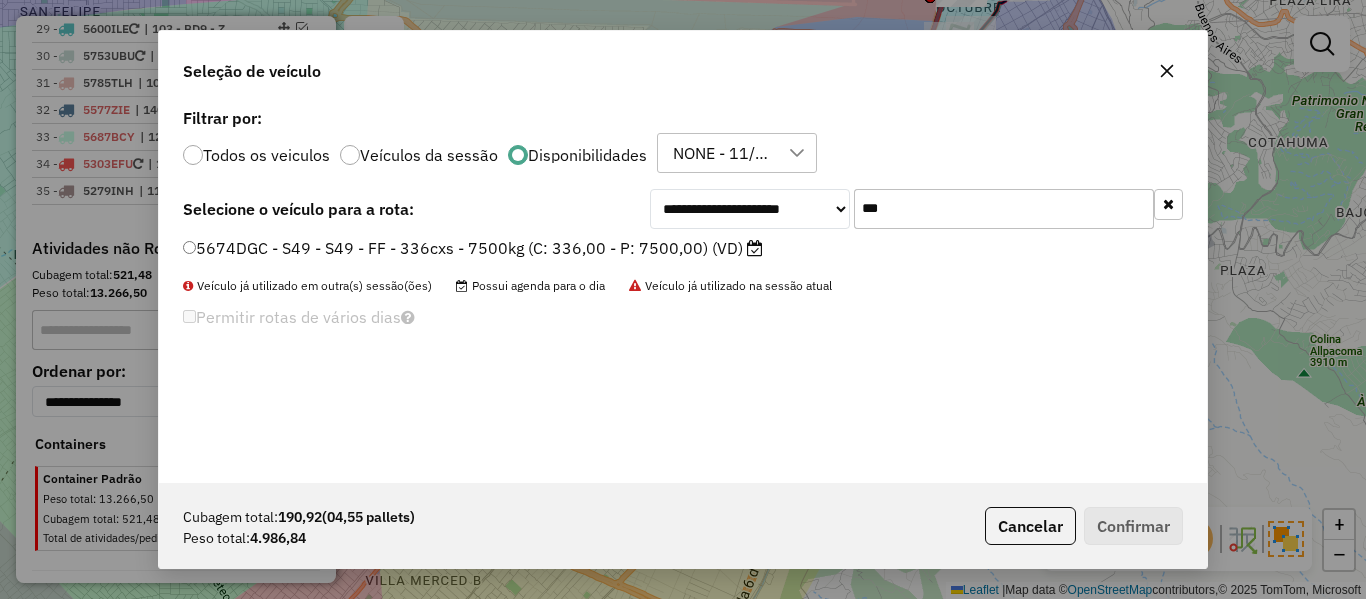 type on "***" 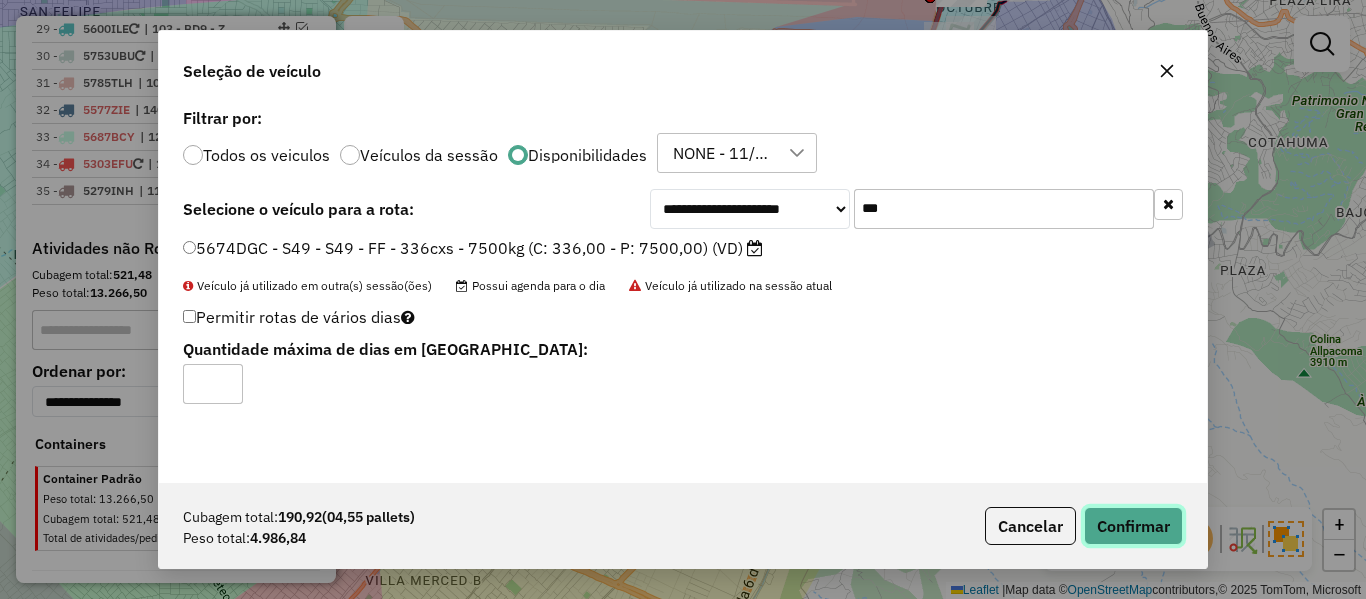 click on "Confirmar" 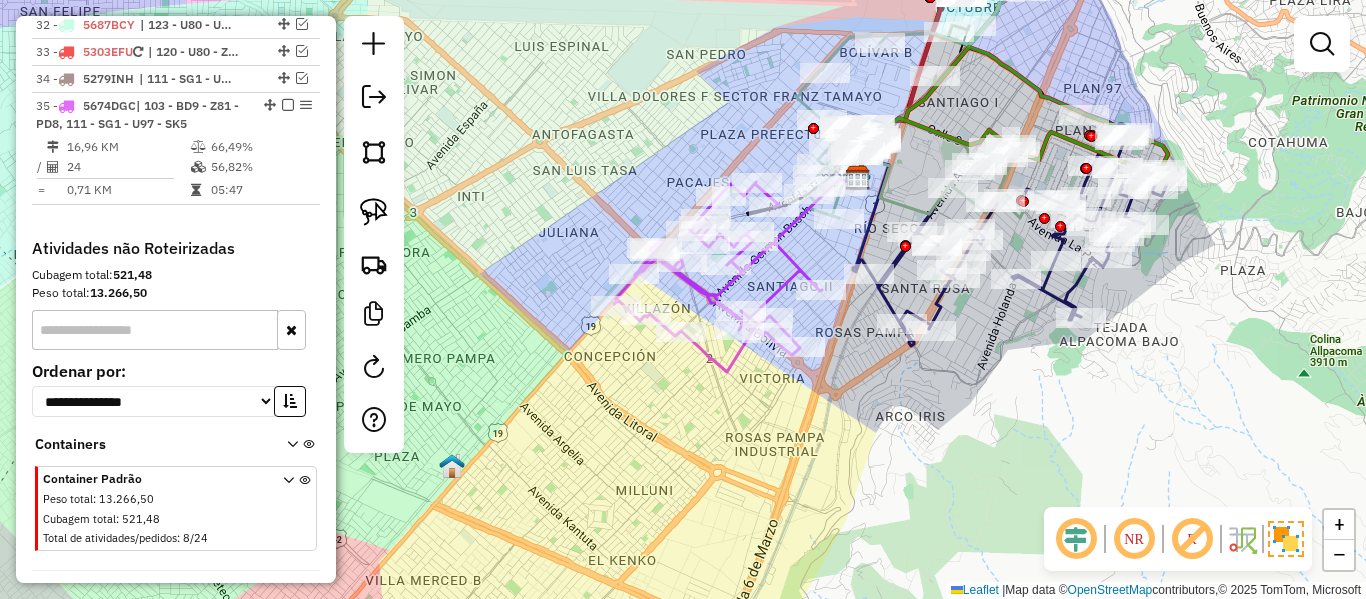 scroll, scrollTop: 2226, scrollLeft: 0, axis: vertical 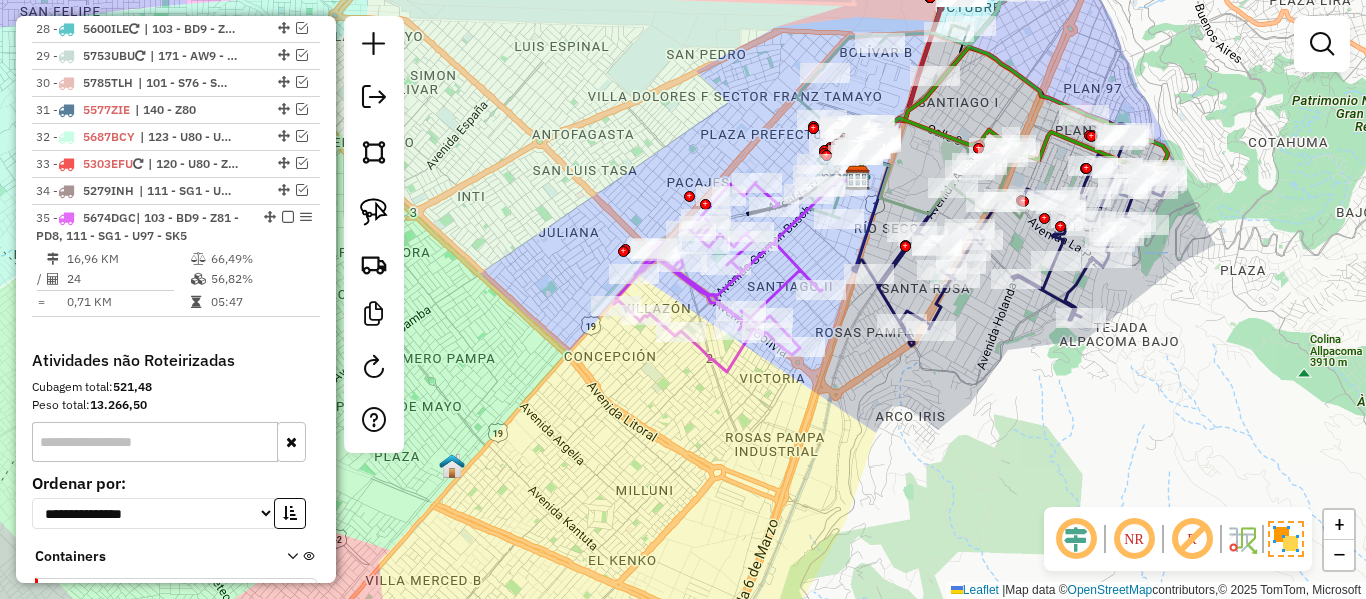 click 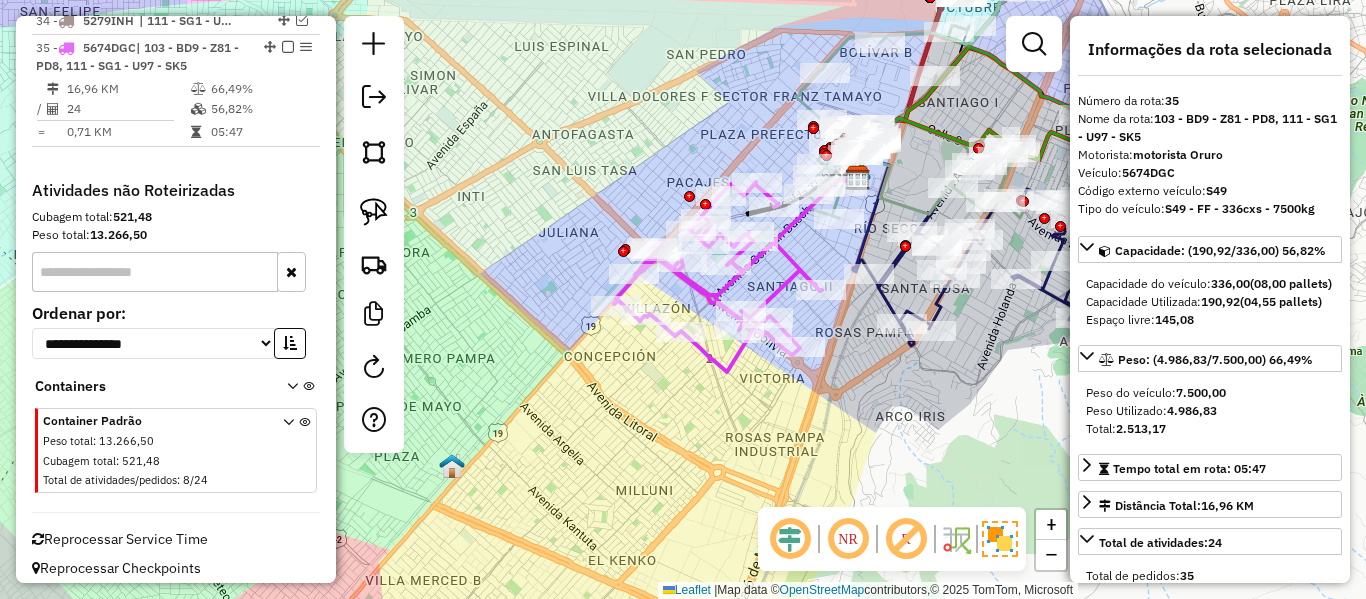 scroll, scrollTop: 2408, scrollLeft: 0, axis: vertical 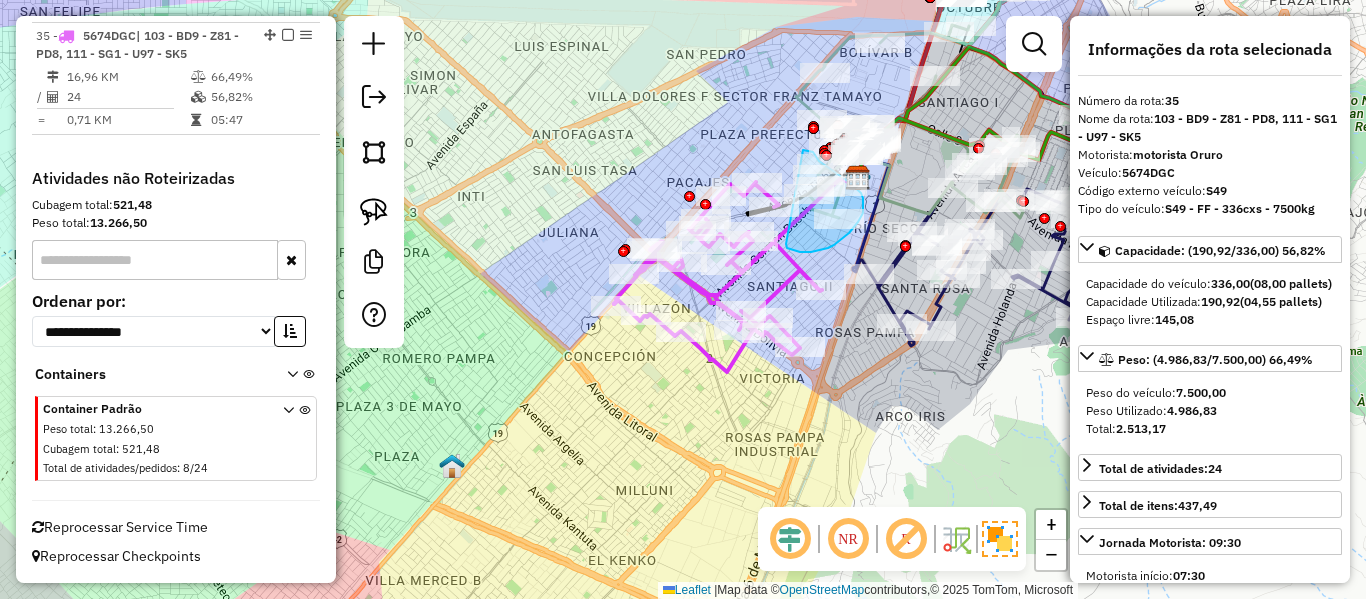 drag, startPoint x: 786, startPoint y: 244, endPoint x: 775, endPoint y: 151, distance: 93.64828 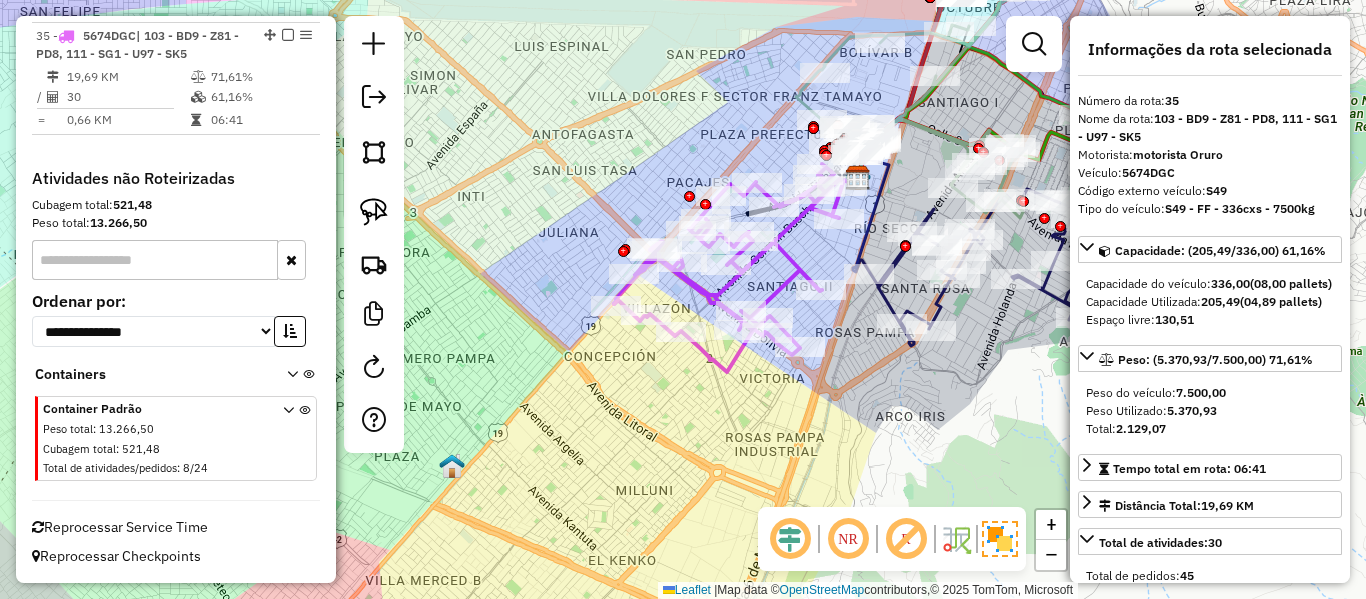 click 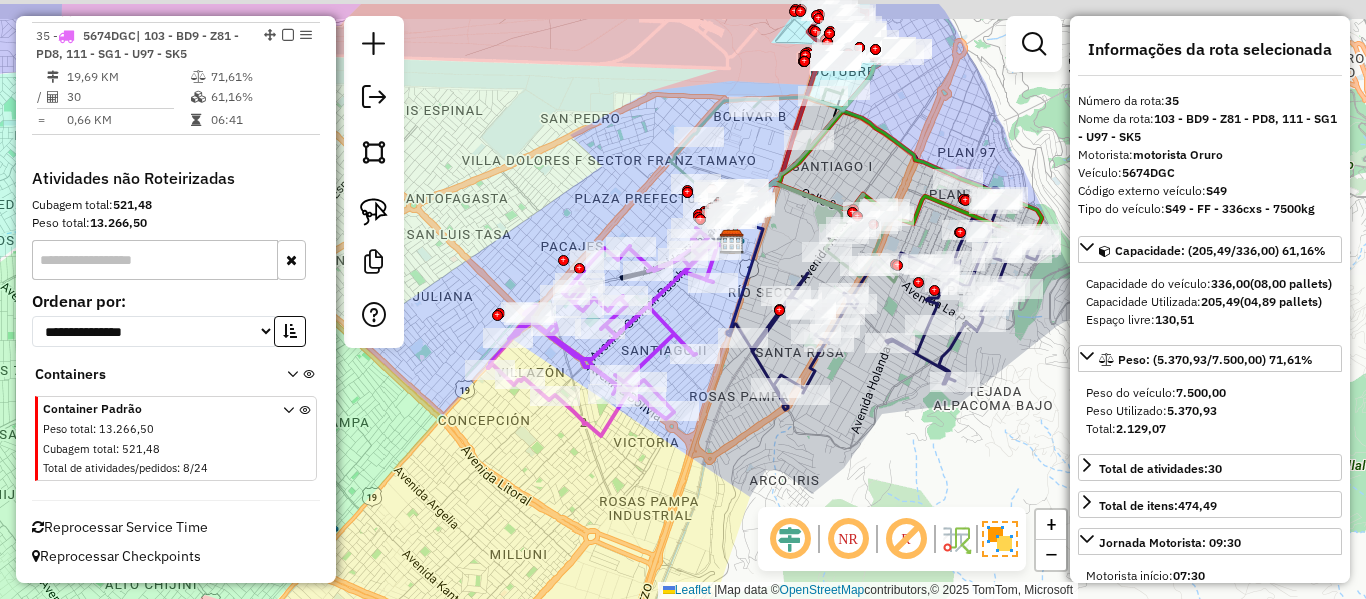 drag, startPoint x: 807, startPoint y: 243, endPoint x: 681, endPoint y: 307, distance: 141.32233 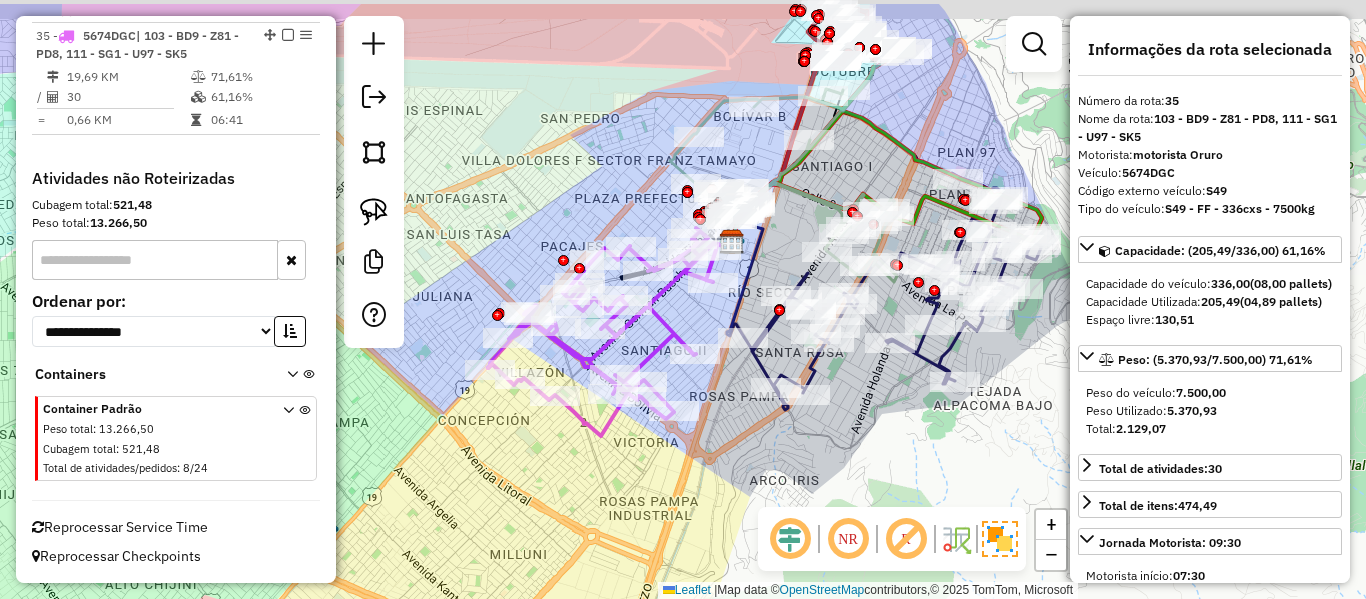 click on "Janela de atendimento Grade de atendimento Capacidade Transportadoras Veículos Cliente Pedidos  Rotas Selecione os dias de semana para filtrar as janelas de atendimento  Seg   Ter   Qua   Qui   Sex   Sáb   Dom  Informe o período da janela de atendimento: De: Até:  Filtrar exatamente a janela do cliente  Considerar janela de atendimento padrão  Selecione os dias de semana para filtrar as grades de atendimento  Seg   Ter   Qua   Qui   Sex   Sáb   Dom   Considerar clientes sem dia de atendimento cadastrado  Clientes fora do dia de atendimento selecionado Filtrar as atividades entre os valores definidos abaixo:  Peso mínimo:   Peso máximo:   Cubagem mínima:   Cubagem máxima:   De:   Até:  Filtrar as atividades entre o tempo de atendimento definido abaixo:  De:   Até:   Considerar capacidade total dos clientes não roteirizados Transportadora: Selecione um ou mais itens Tipo de veículo: Selecione um ou mais itens Veículo: Selecione um ou mais itens Motorista: Selecione um ou mais itens Nome: Rótulo:" 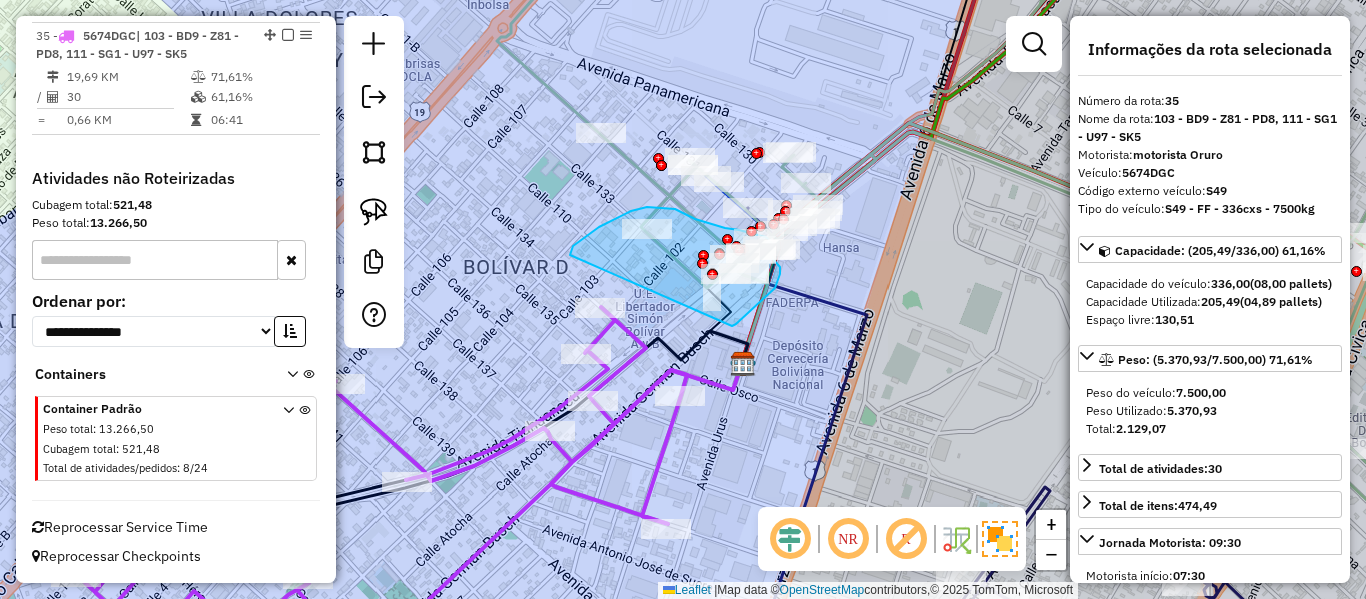 drag, startPoint x: 780, startPoint y: 267, endPoint x: 570, endPoint y: 255, distance: 210.34258 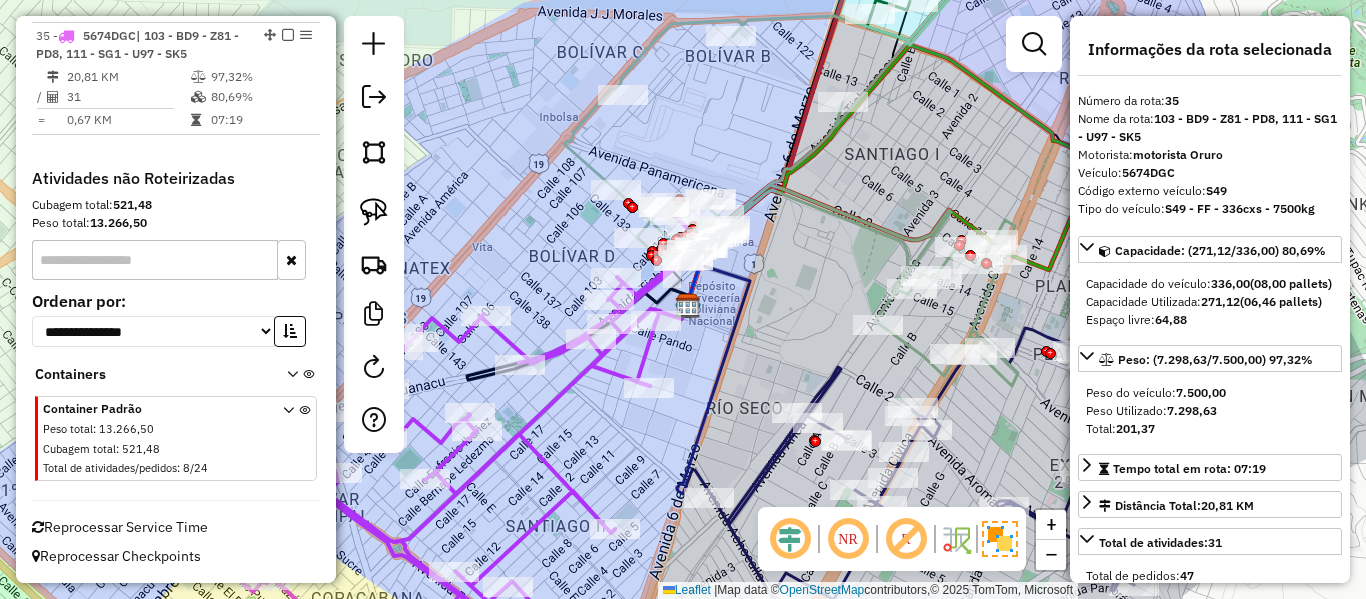 click 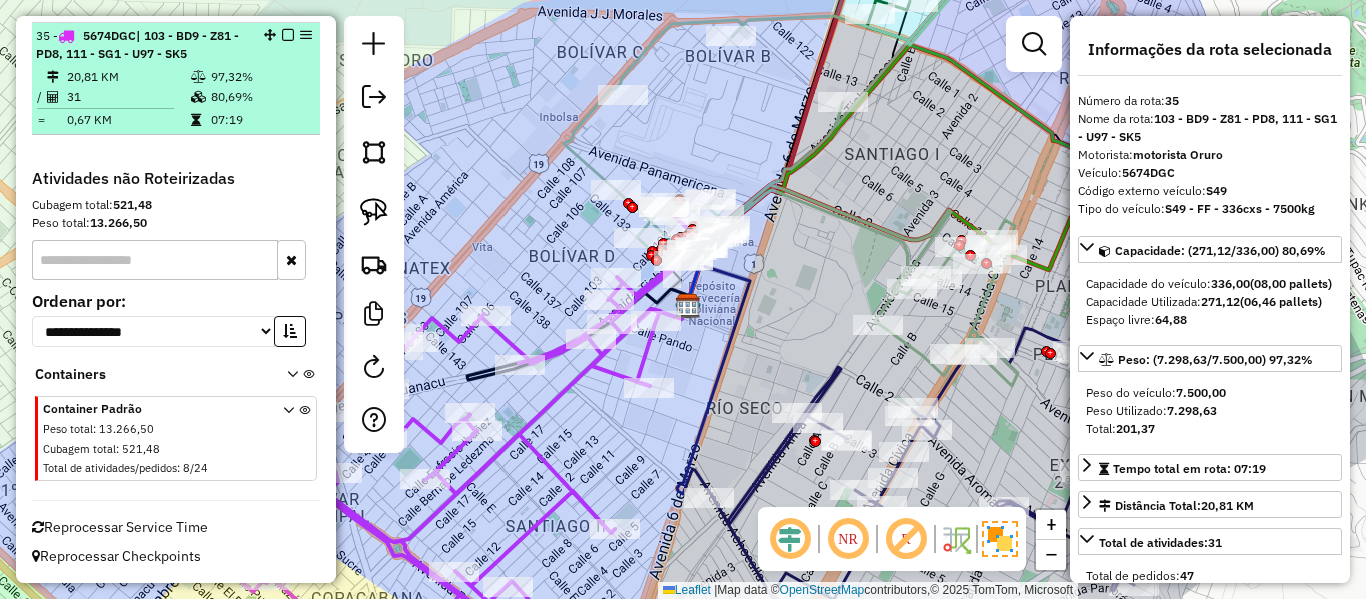 click at bounding box center [288, 35] 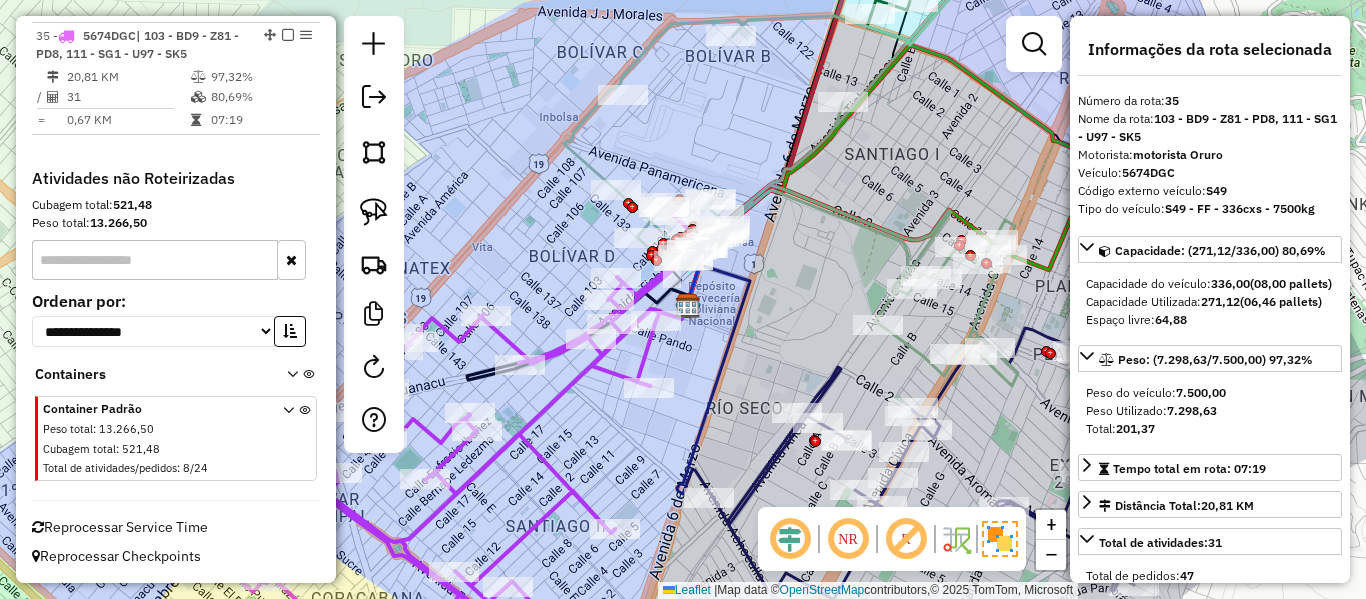 scroll, scrollTop: 2323, scrollLeft: 0, axis: vertical 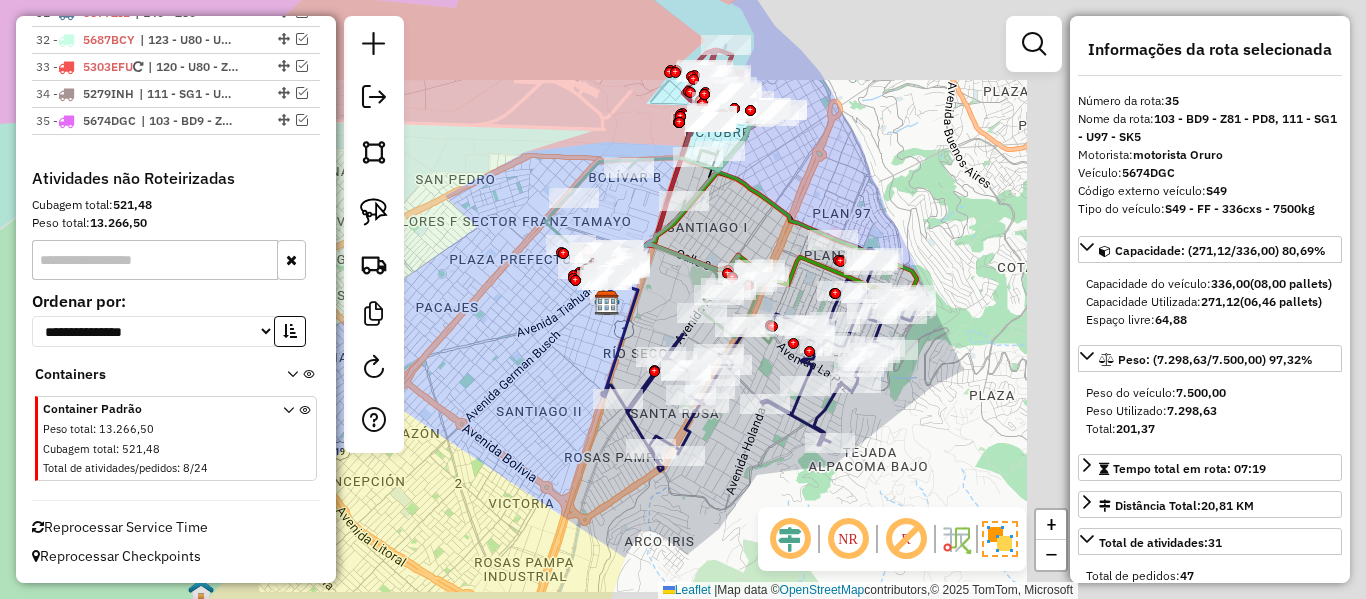 click on "Janela de atendimento Grade de atendimento Capacidade Transportadoras Veículos Cliente Pedidos  Rotas Selecione os dias de semana para filtrar as janelas de atendimento  Seg   Ter   Qua   Qui   Sex   Sáb   Dom  Informe o período da janela de atendimento: De: Até:  Filtrar exatamente a janela do cliente  Considerar janela de atendimento padrão  Selecione os dias de semana para filtrar as grades de atendimento  Seg   Ter   Qua   Qui   Sex   Sáb   Dom   Considerar clientes sem dia de atendimento cadastrado  Clientes fora do dia de atendimento selecionado Filtrar as atividades entre os valores definidos abaixo:  Peso mínimo:   Peso máximo:   Cubagem mínima:   Cubagem máxima:   De:   Até:  Filtrar as atividades entre o tempo de atendimento definido abaixo:  De:   Até:   Considerar capacidade total dos clientes não roteirizados Transportadora: Selecione um ou mais itens Tipo de veículo: Selecione um ou mais itens Veículo: Selecione um ou mais itens Motorista: Selecione um ou mais itens Nome: Rótulo:" 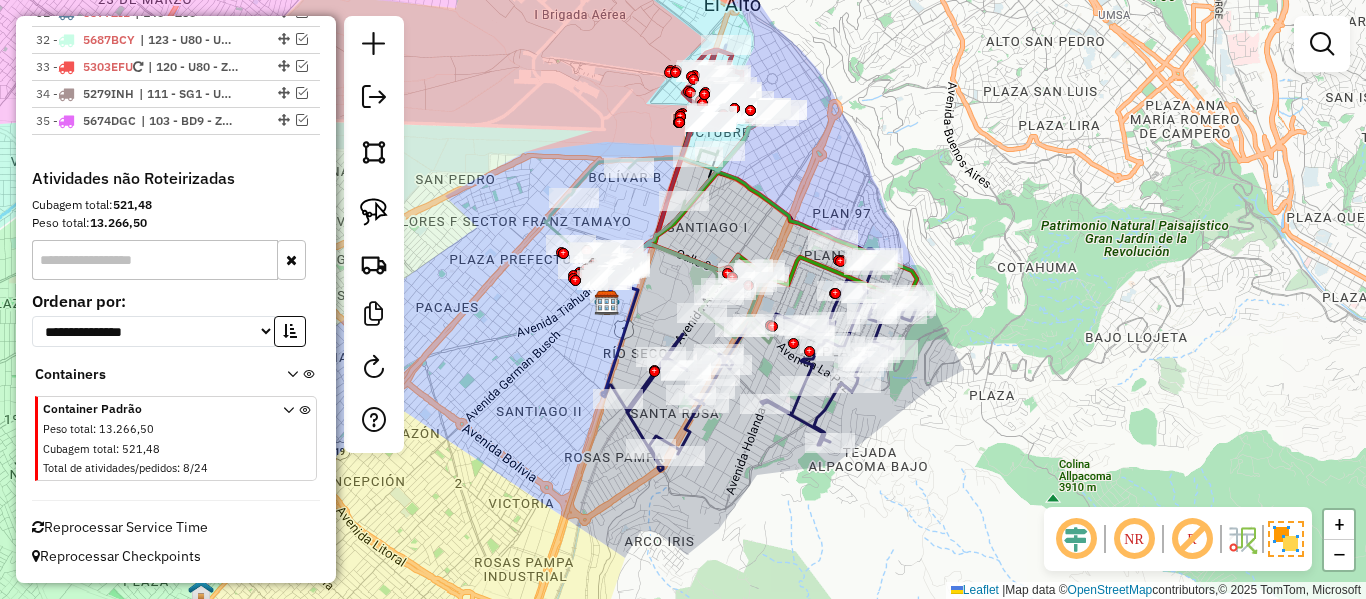 click 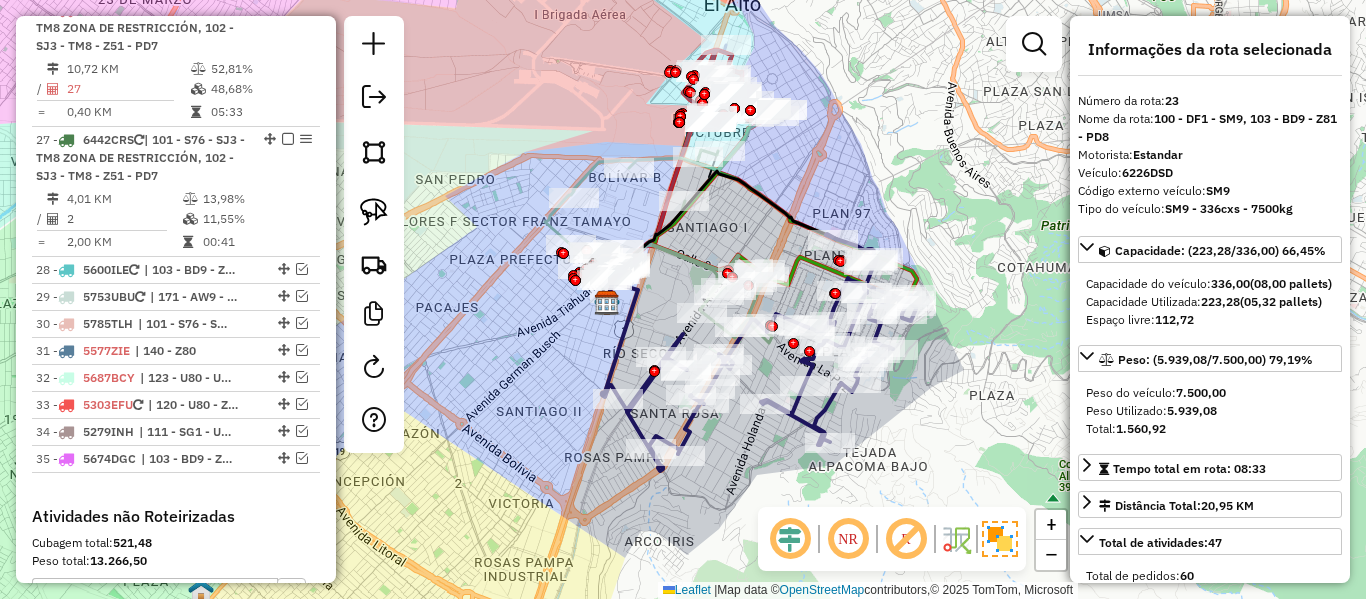 scroll, scrollTop: 1800, scrollLeft: 0, axis: vertical 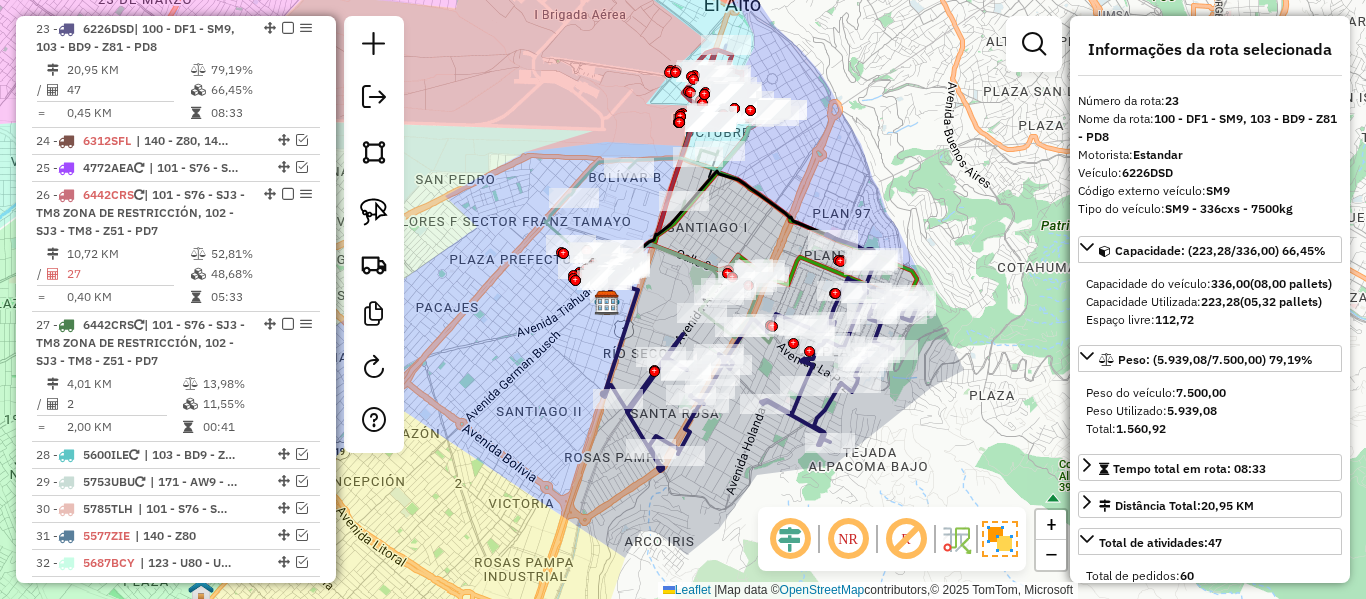 click on "Janela de atendimento Grade de atendimento Capacidade Transportadoras Veículos Cliente Pedidos  Rotas Selecione os dias de semana para filtrar as janelas de atendimento  Seg   Ter   Qua   Qui   Sex   Sáb   Dom  Informe o período da janela de atendimento: De: Até:  Filtrar exatamente a janela do cliente  Considerar janela de atendimento padrão  Selecione os dias de semana para filtrar as grades de atendimento  Seg   Ter   Qua   Qui   Sex   Sáb   Dom   Considerar clientes sem dia de atendimento cadastrado  Clientes fora do dia de atendimento selecionado Filtrar as atividades entre os valores definidos abaixo:  Peso mínimo:   Peso máximo:   Cubagem mínima:   Cubagem máxima:   De:   Até:  Filtrar as atividades entre o tempo de atendimento definido abaixo:  De:   Até:   Considerar capacidade total dos clientes não roteirizados Transportadora: Selecione um ou mais itens Tipo de veículo: Selecione um ou mais itens Veículo: Selecione um ou mais itens Motorista: Selecione um ou mais itens Nome: Rótulo:" 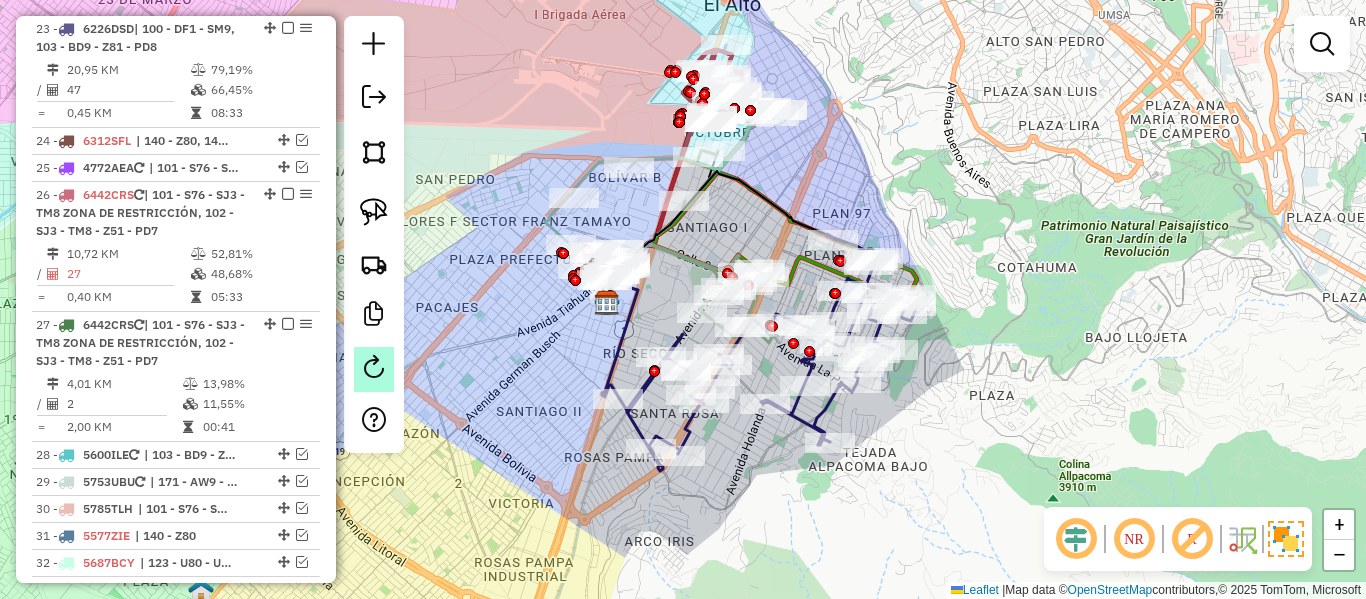 click 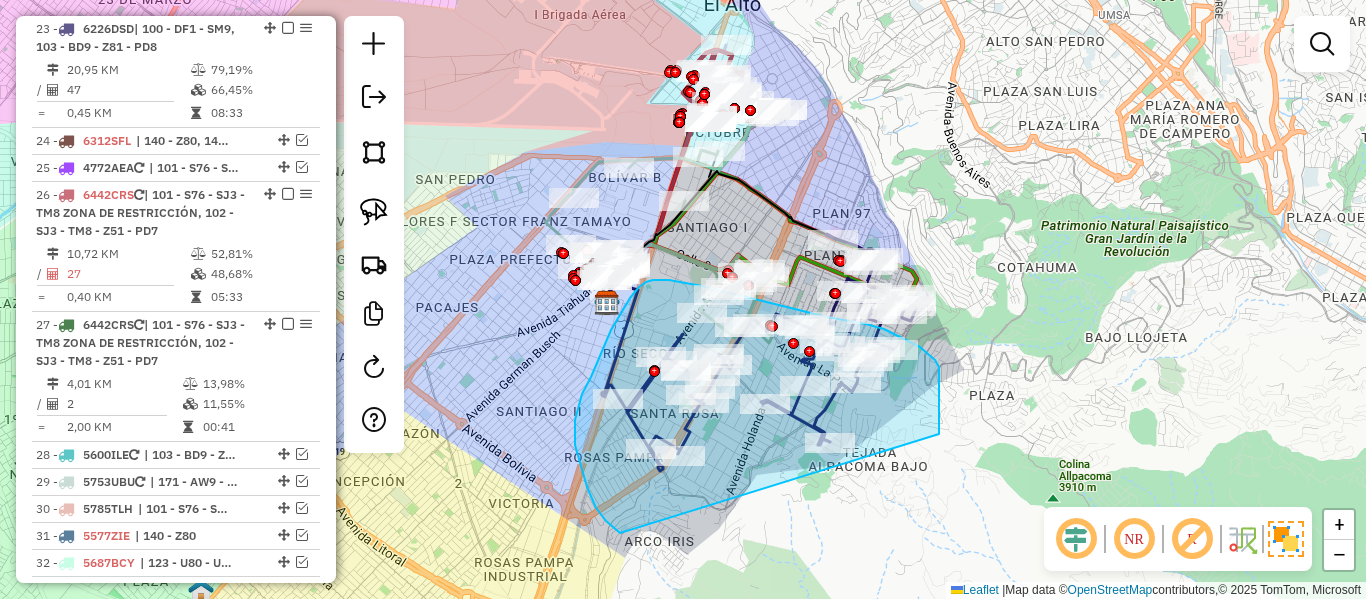 drag, startPoint x: 939, startPoint y: 432, endPoint x: 756, endPoint y: 542, distance: 213.51581 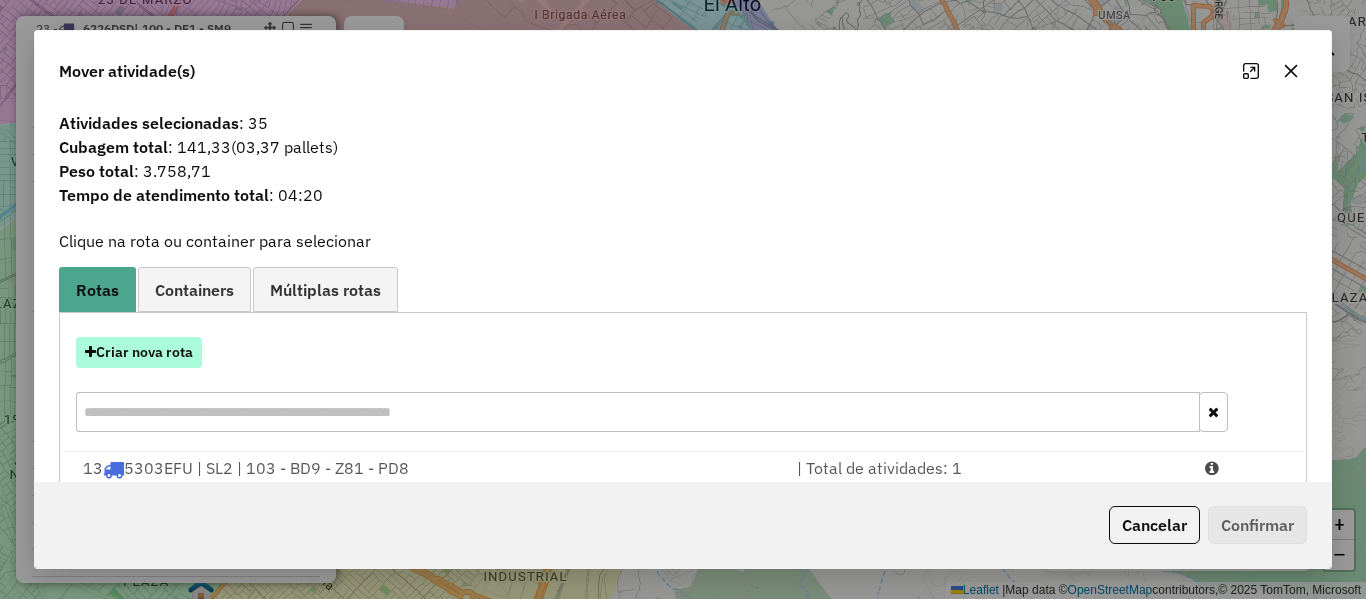 click on "Criar nova rota" at bounding box center (139, 352) 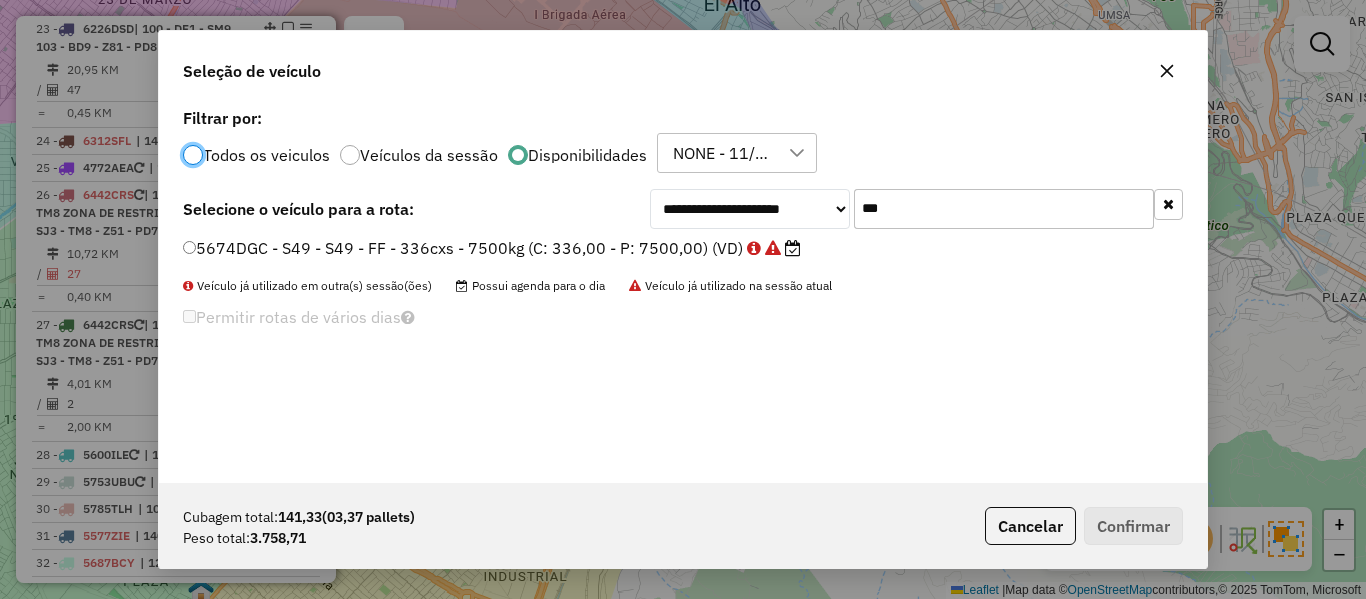 scroll, scrollTop: 11, scrollLeft: 6, axis: both 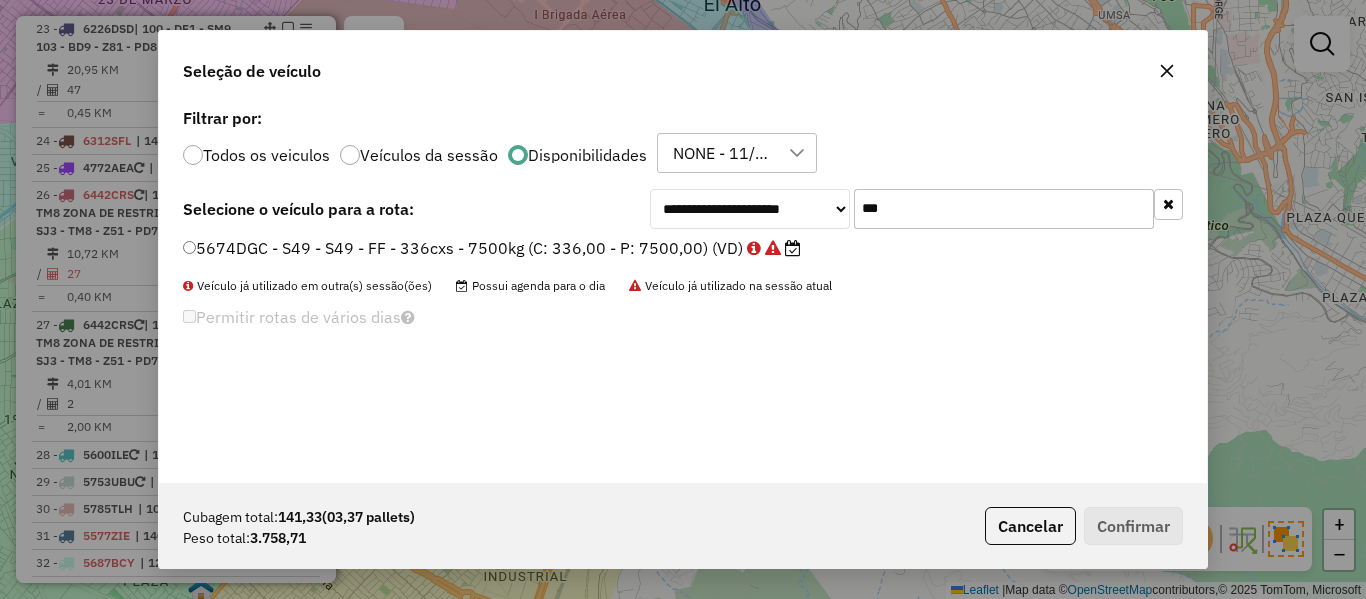 click on "***" 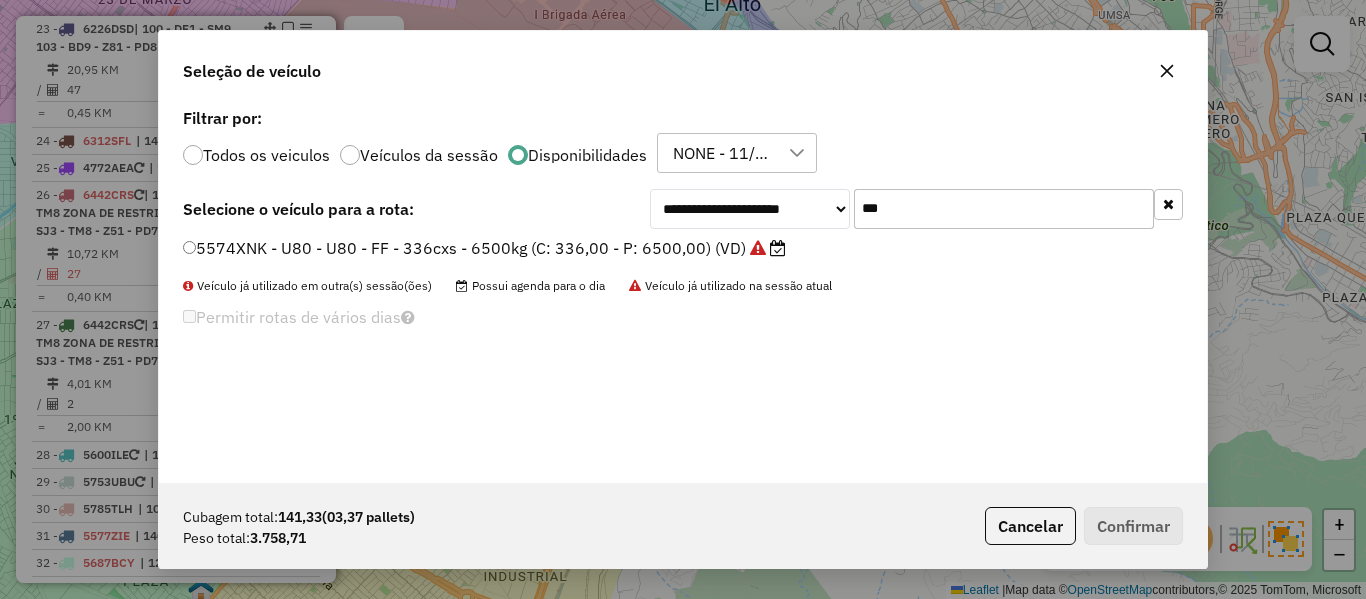 type on "***" 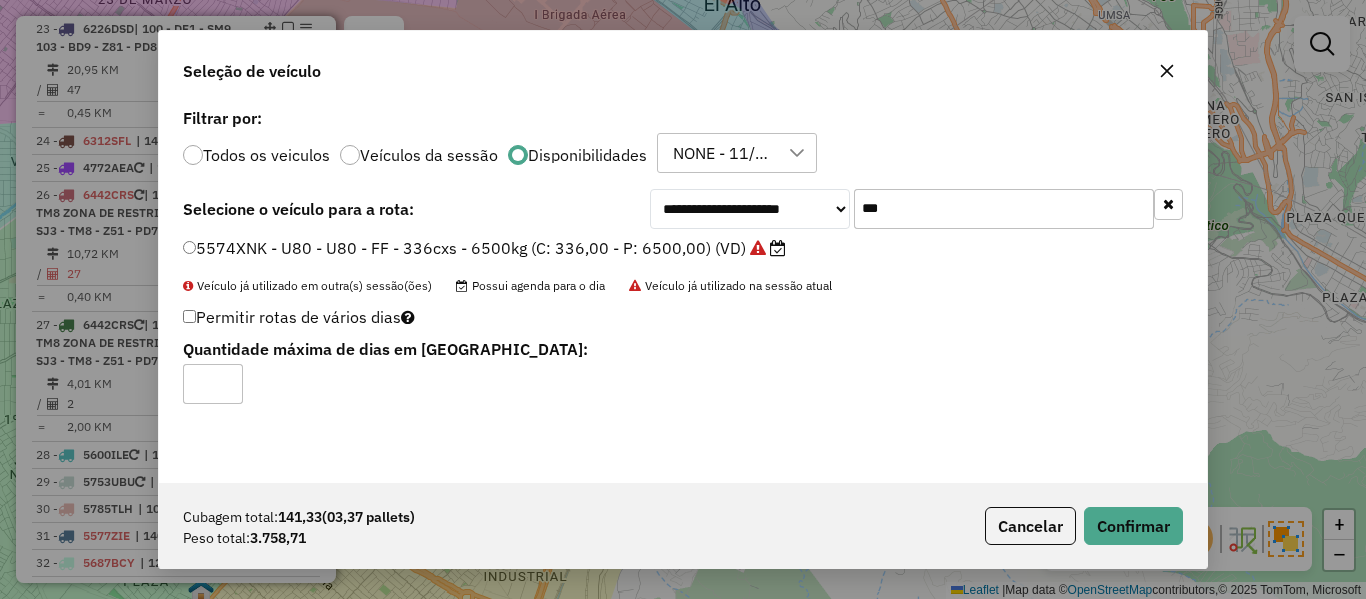 click on "Cubagem total:  141,33   (03,37 pallets)  Peso total: 3.758,71  Cancelar   Confirmar" 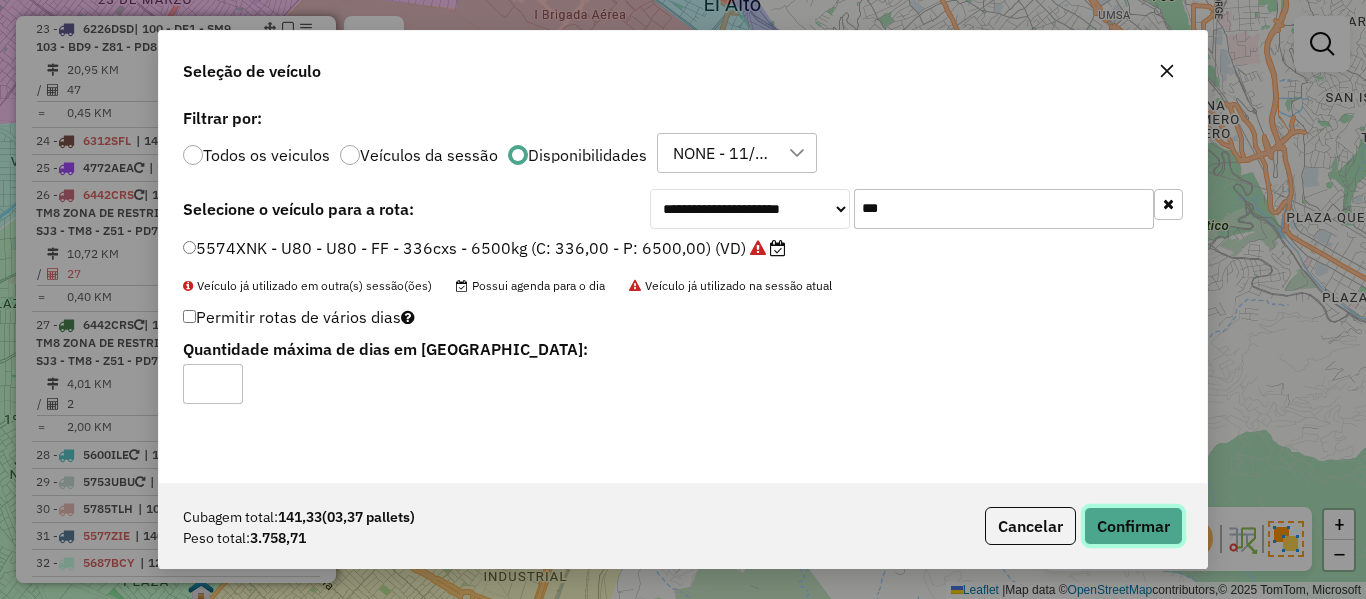 click on "Confirmar" 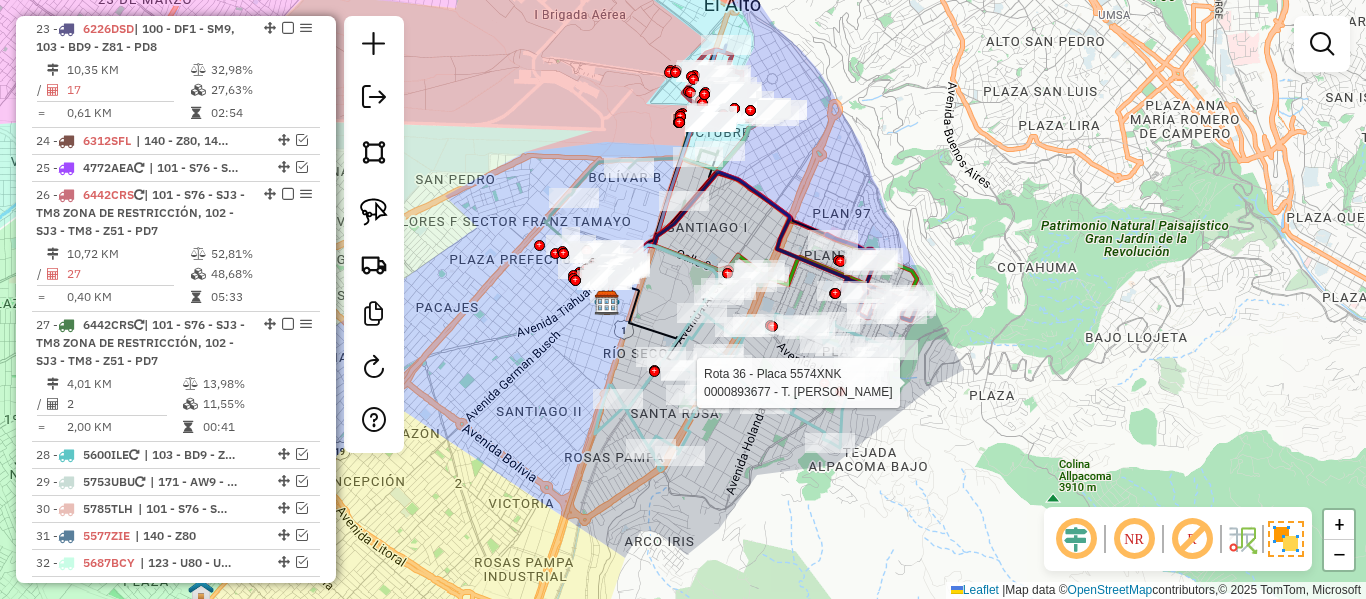click 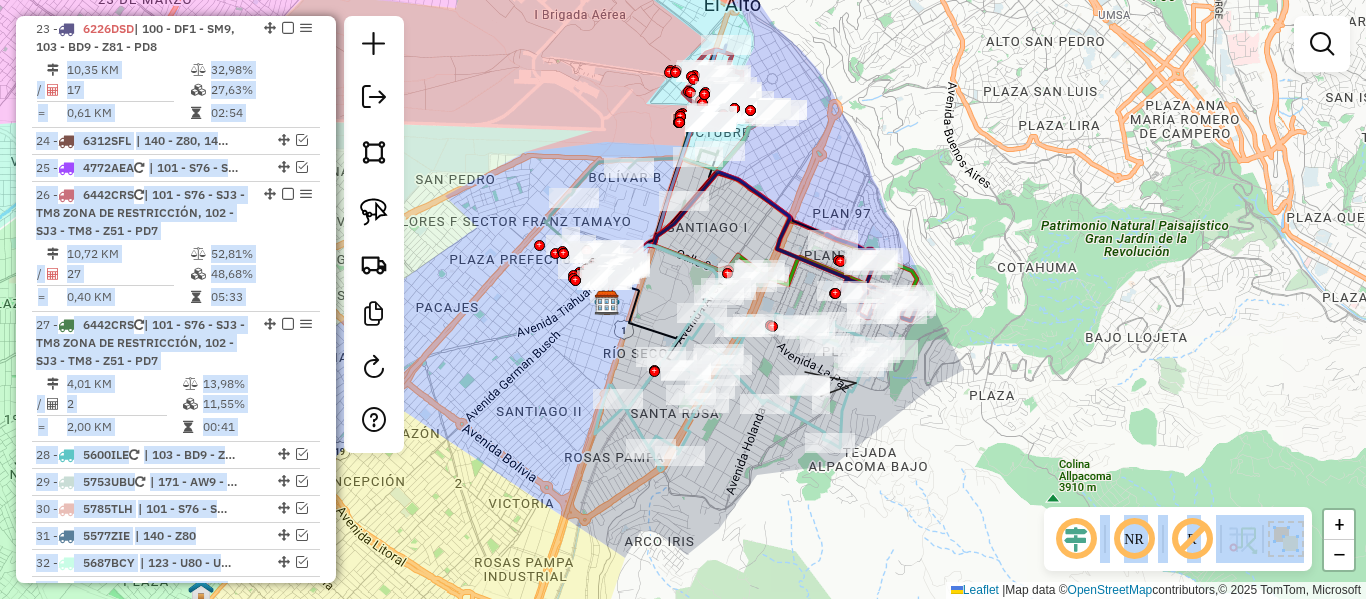 drag, startPoint x: 284, startPoint y: 29, endPoint x: 542, endPoint y: 277, distance: 357.8659 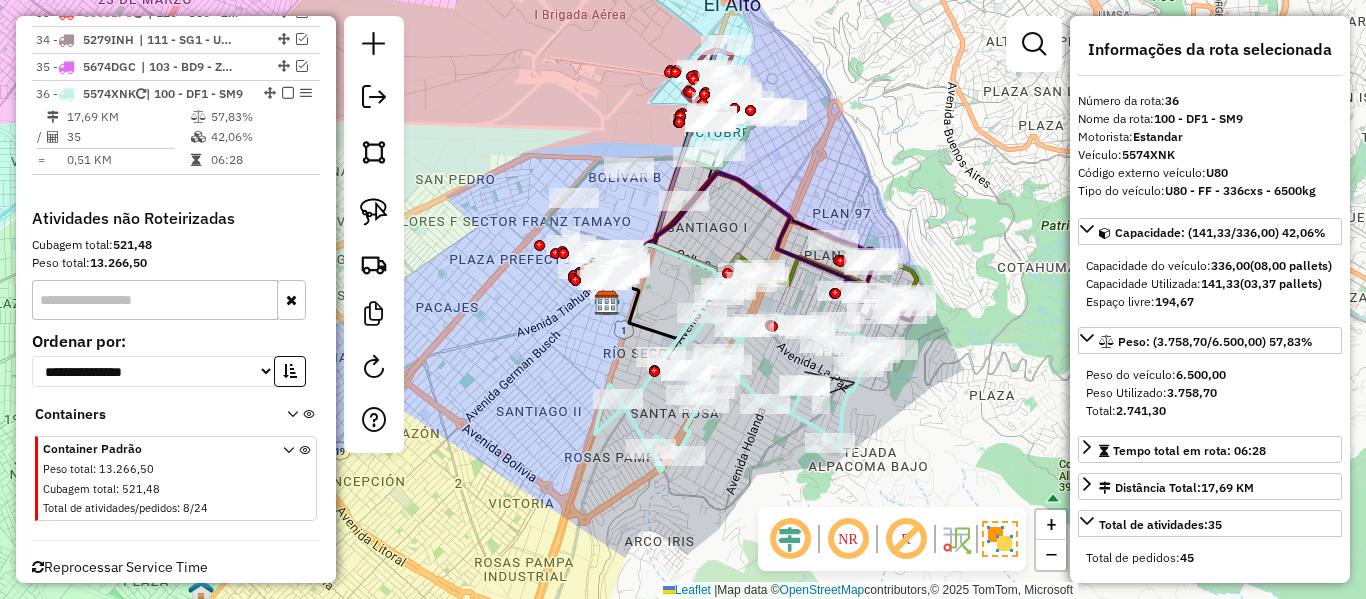 scroll, scrollTop: 2435, scrollLeft: 0, axis: vertical 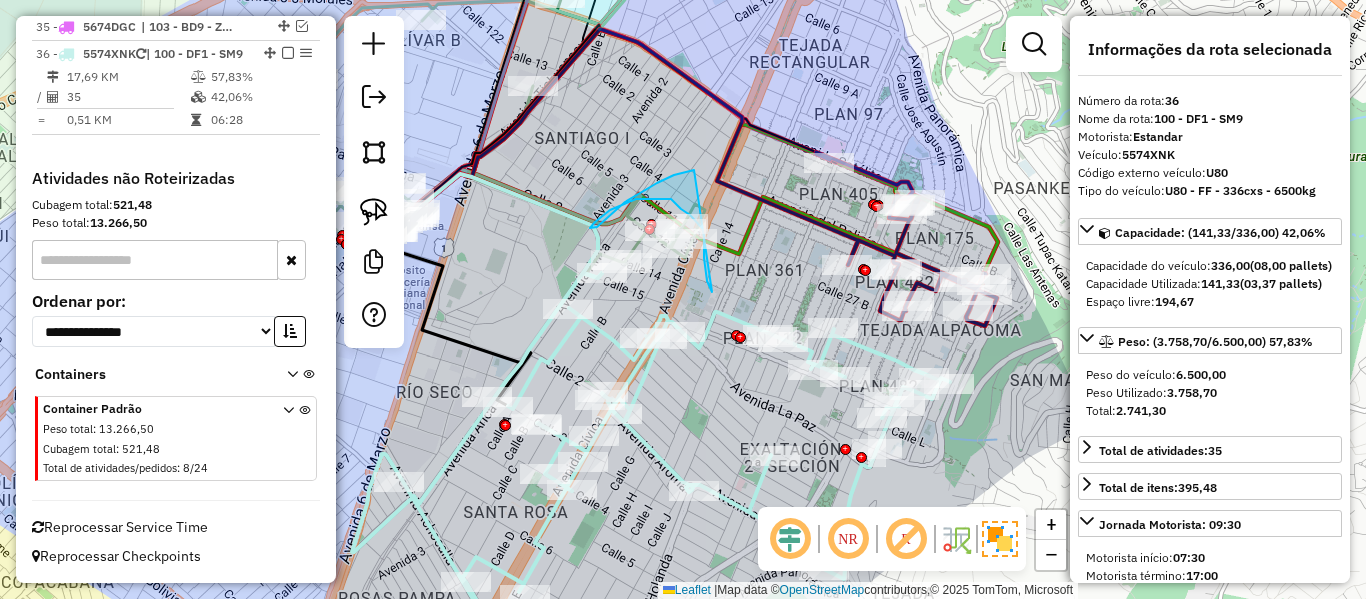 drag, startPoint x: 712, startPoint y: 292, endPoint x: 784, endPoint y: 201, distance: 116.03879 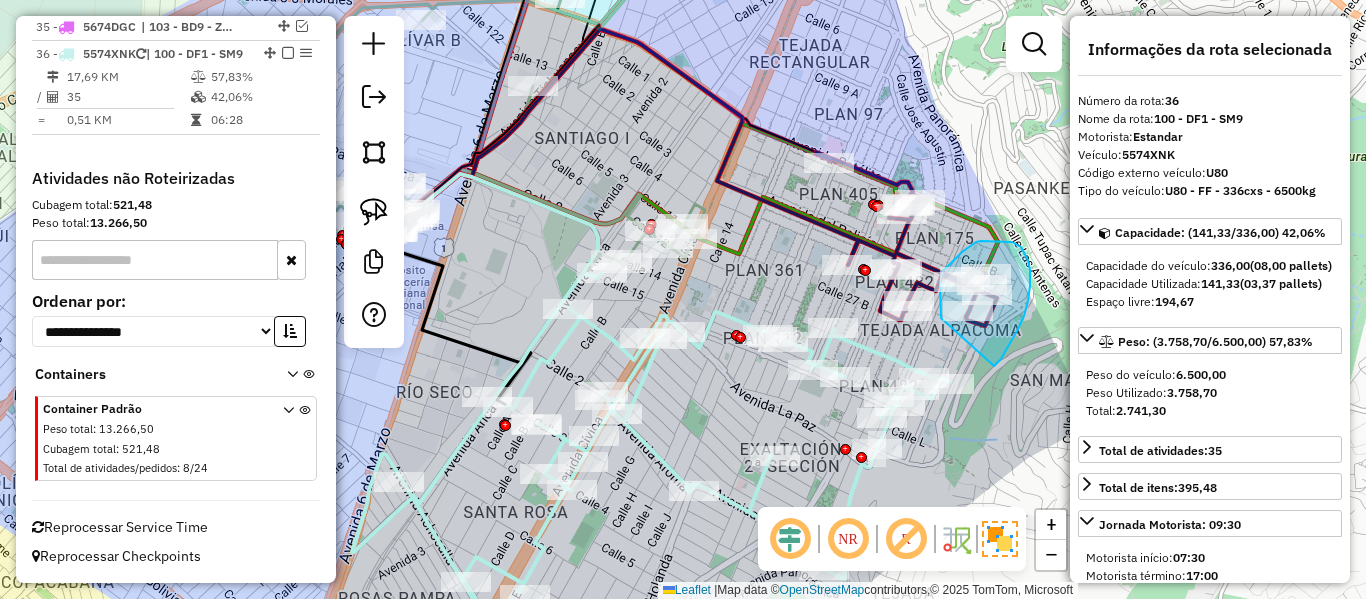 drag, startPoint x: 1030, startPoint y: 286, endPoint x: 952, endPoint y: 359, distance: 106.83164 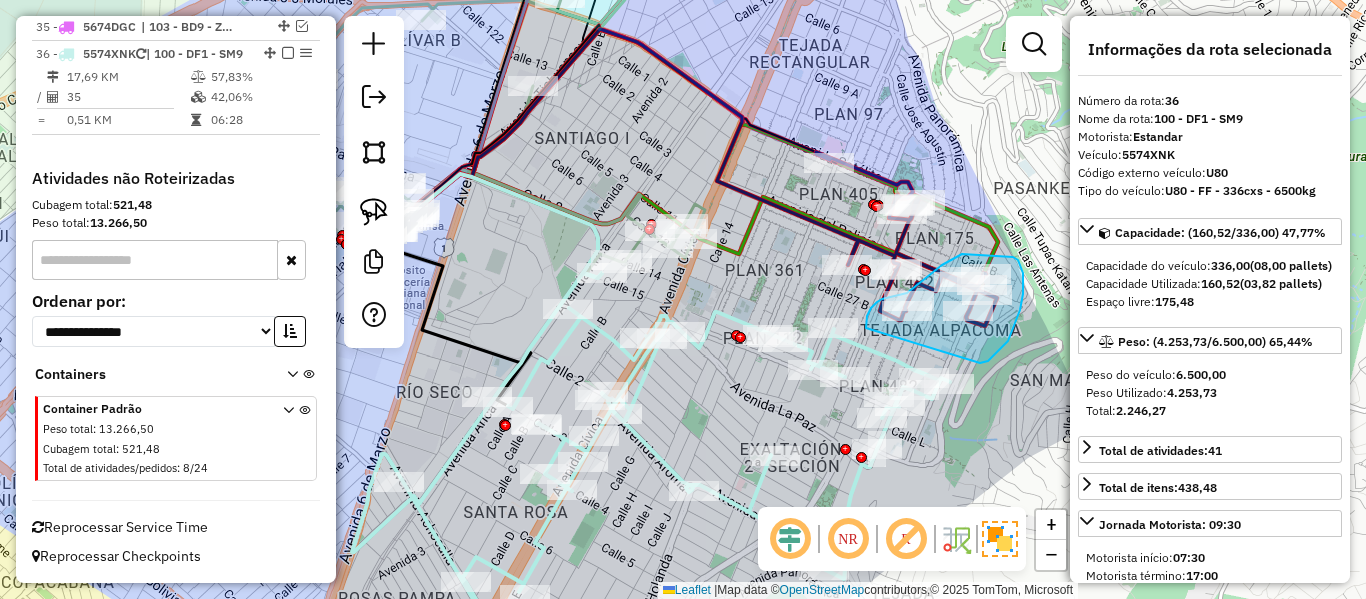 drag, startPoint x: 980, startPoint y: 363, endPoint x: 865, endPoint y: 336, distance: 118.12705 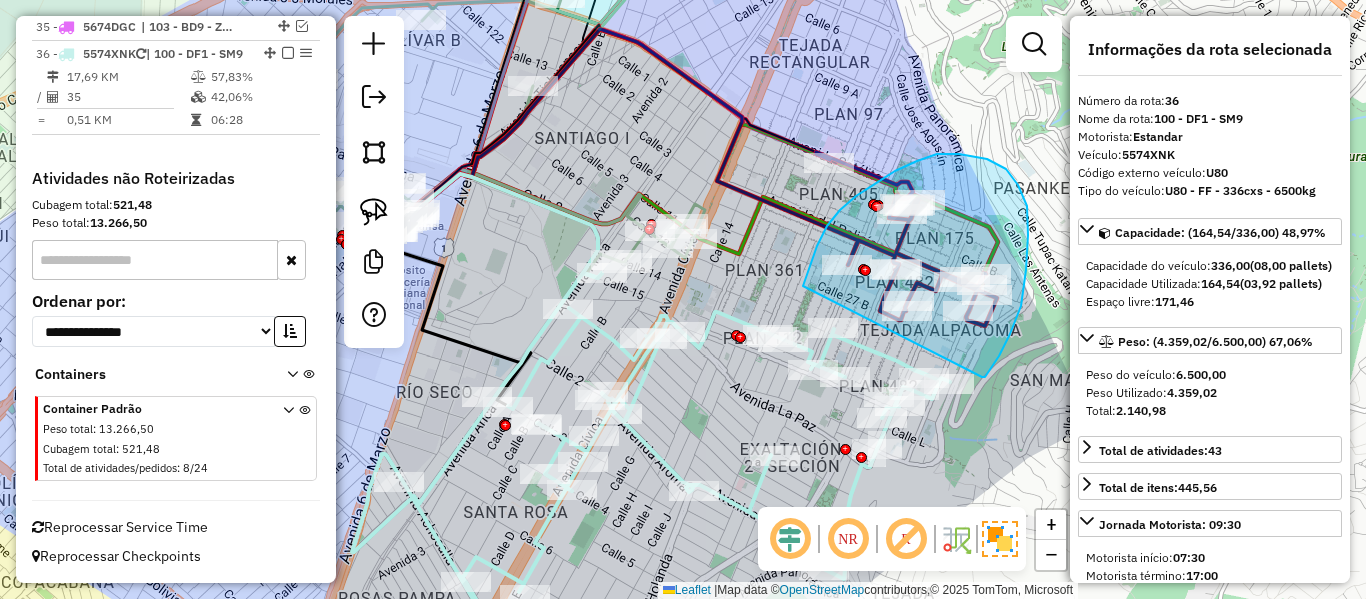 drag, startPoint x: 985, startPoint y: 377, endPoint x: 798, endPoint y: 325, distance: 194.09534 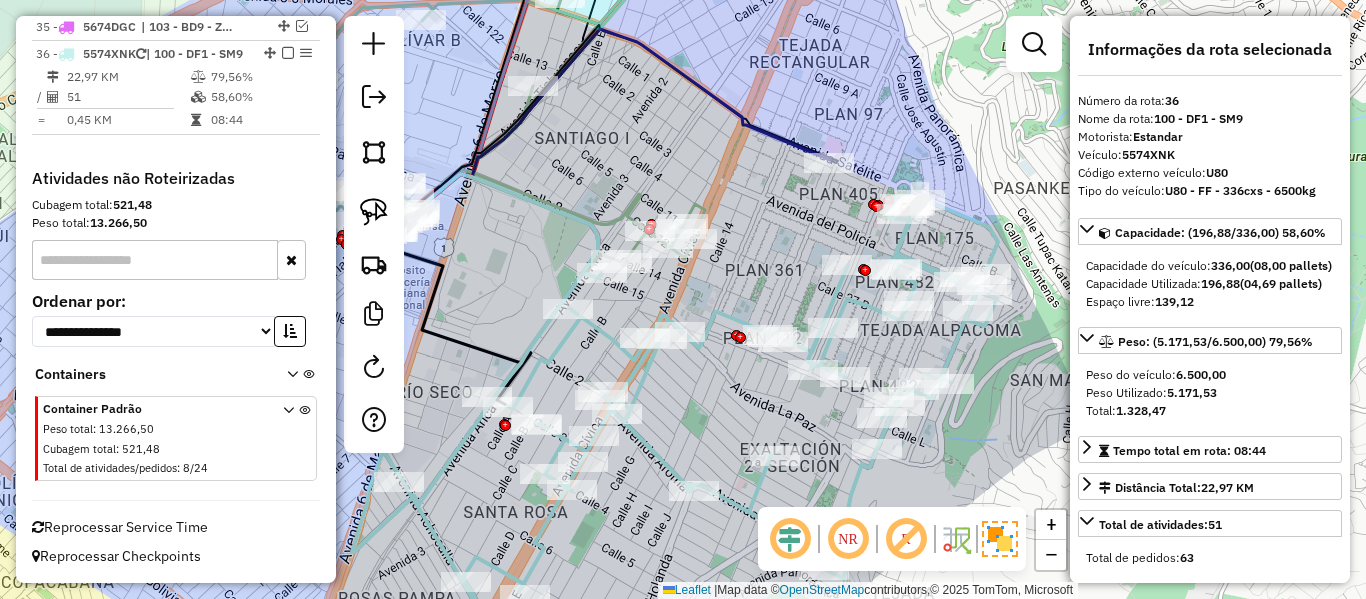 click 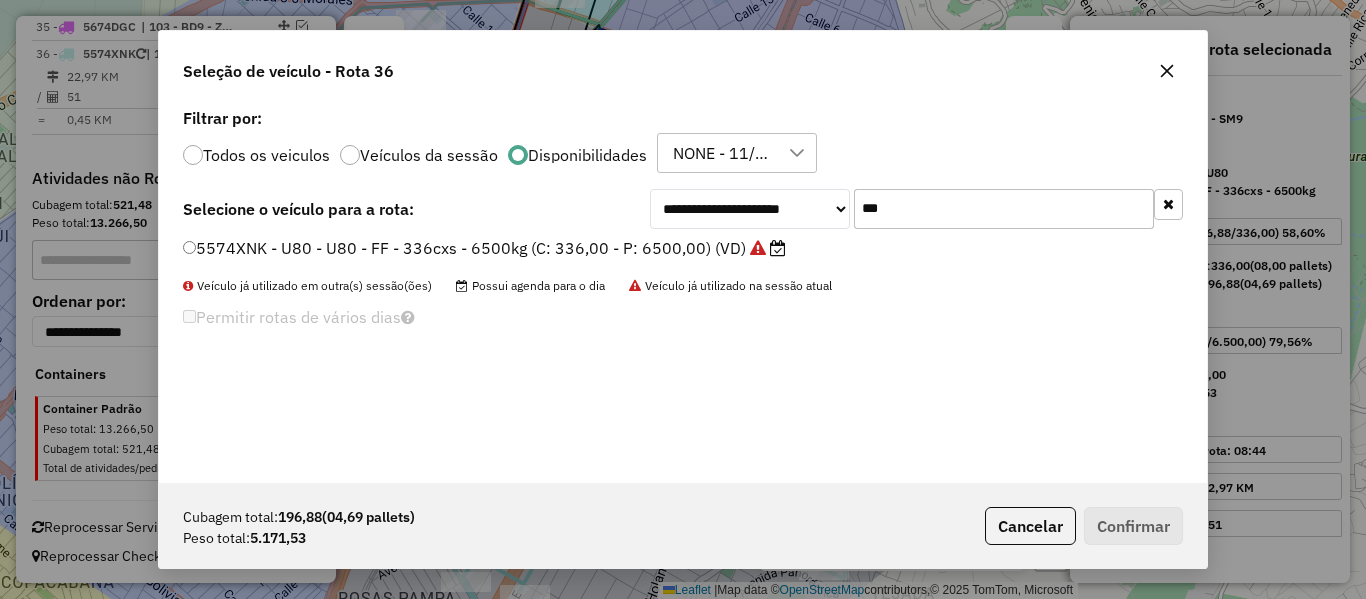 scroll, scrollTop: 11, scrollLeft: 6, axis: both 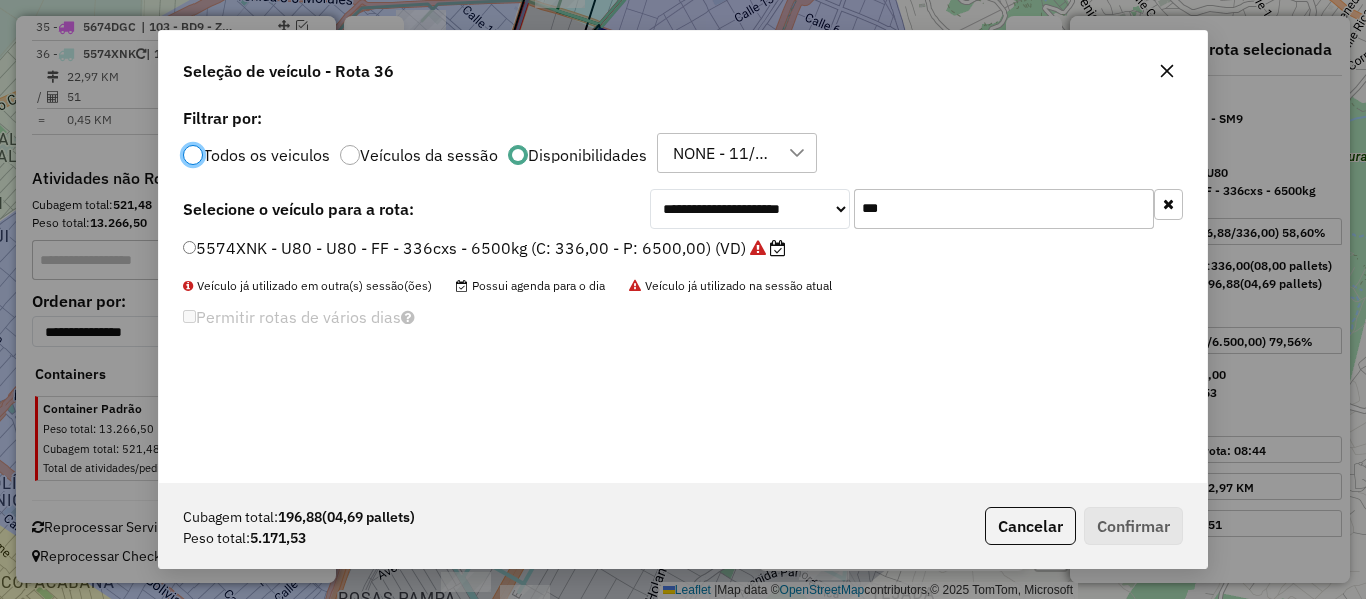click on "***" 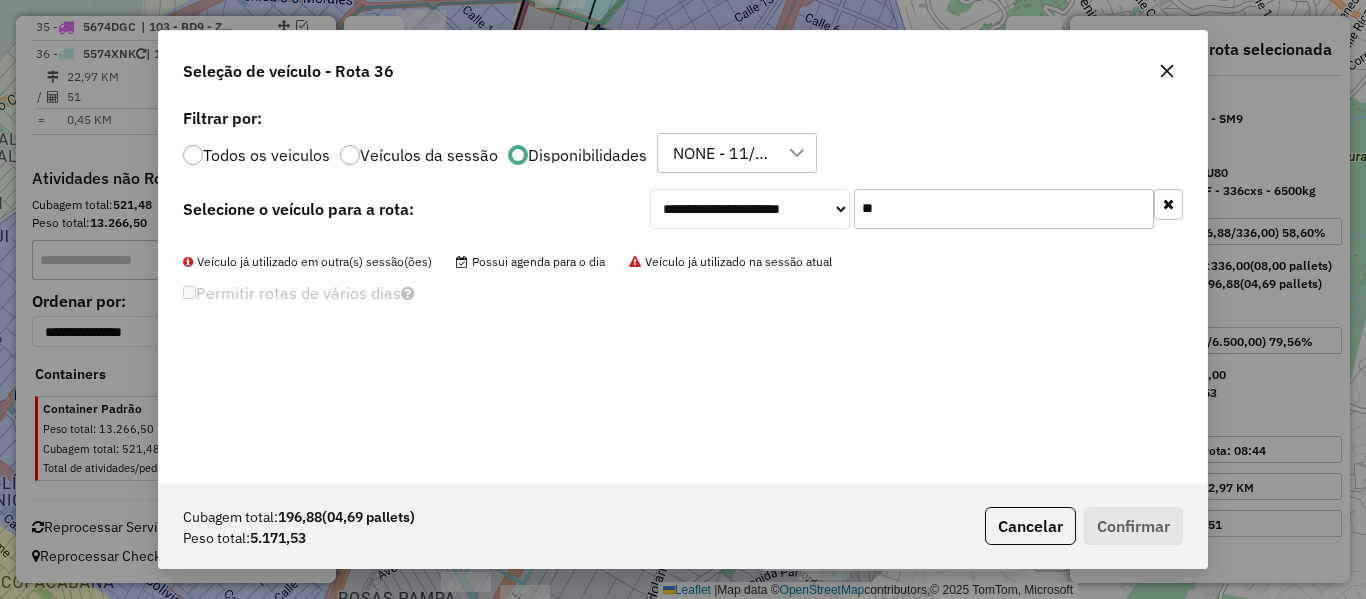 type on "*" 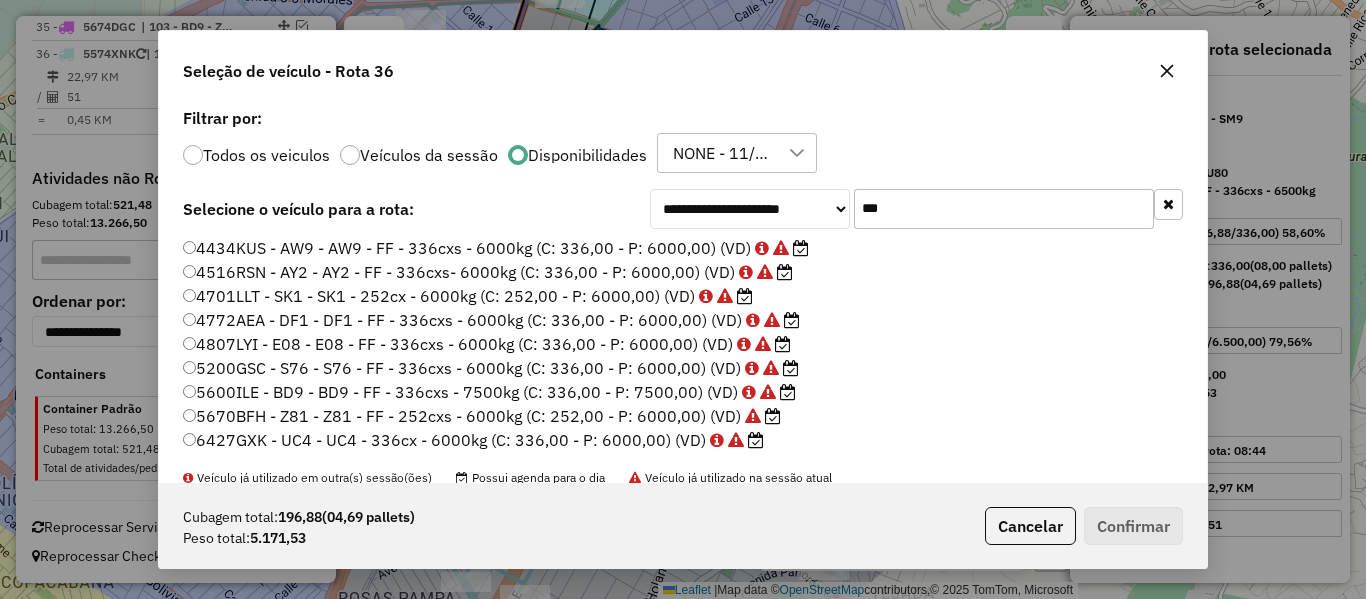 type on "****" 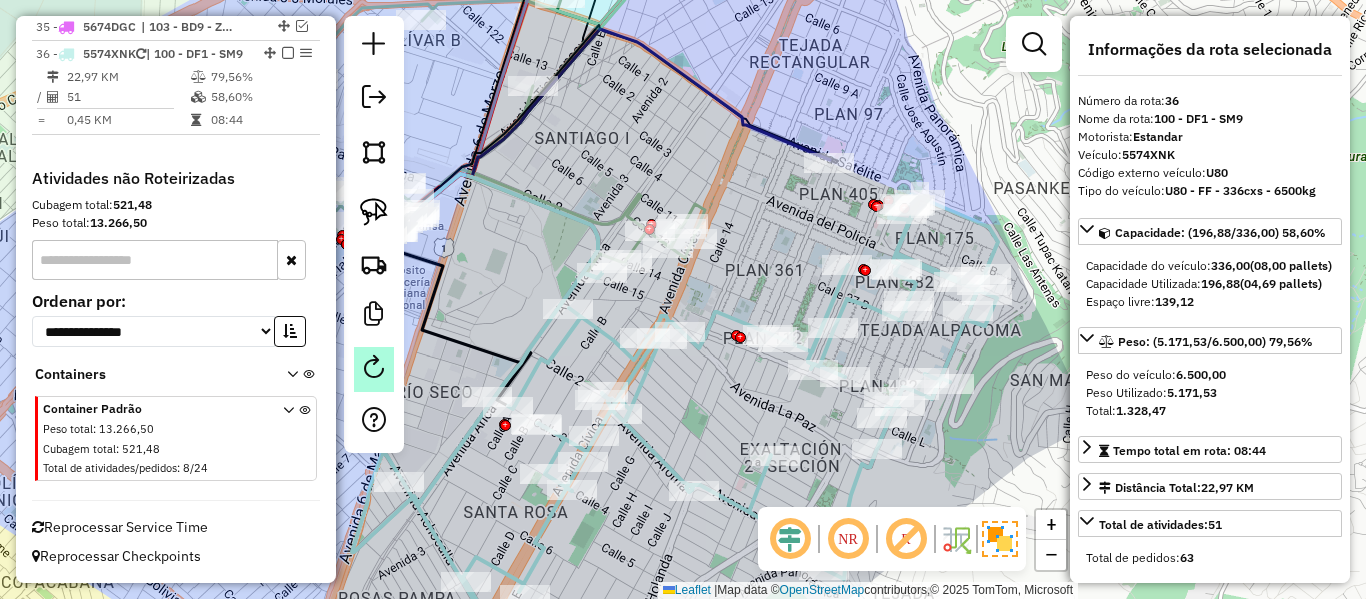 click 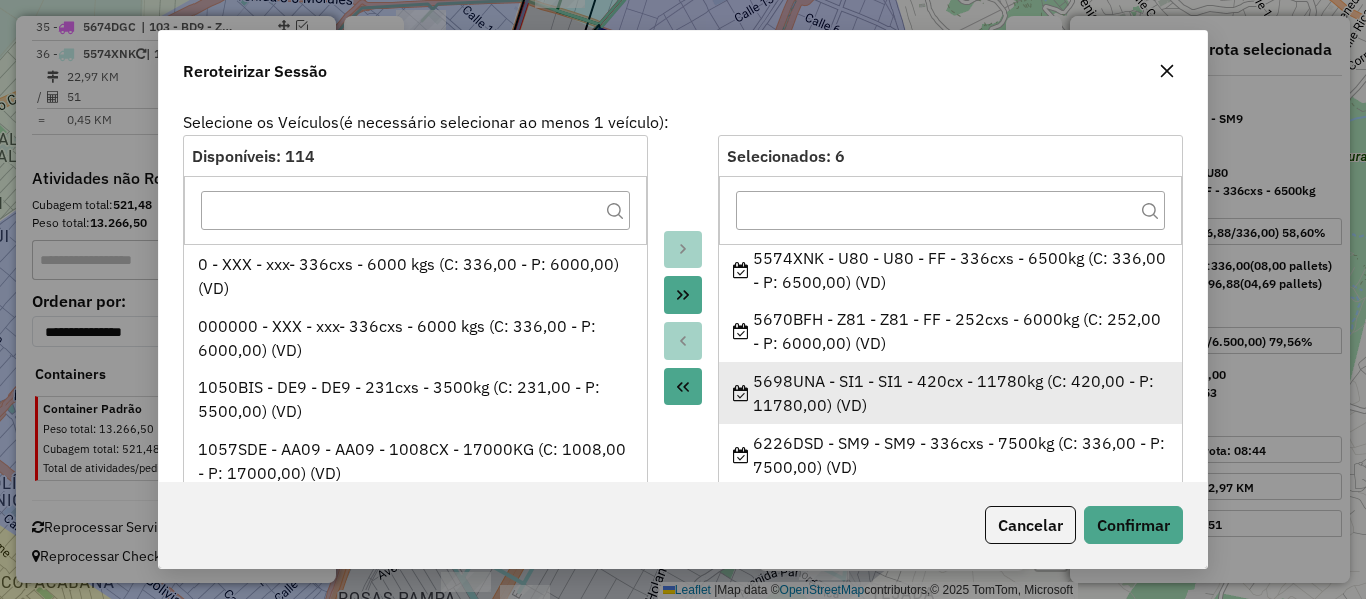 scroll, scrollTop: 100, scrollLeft: 0, axis: vertical 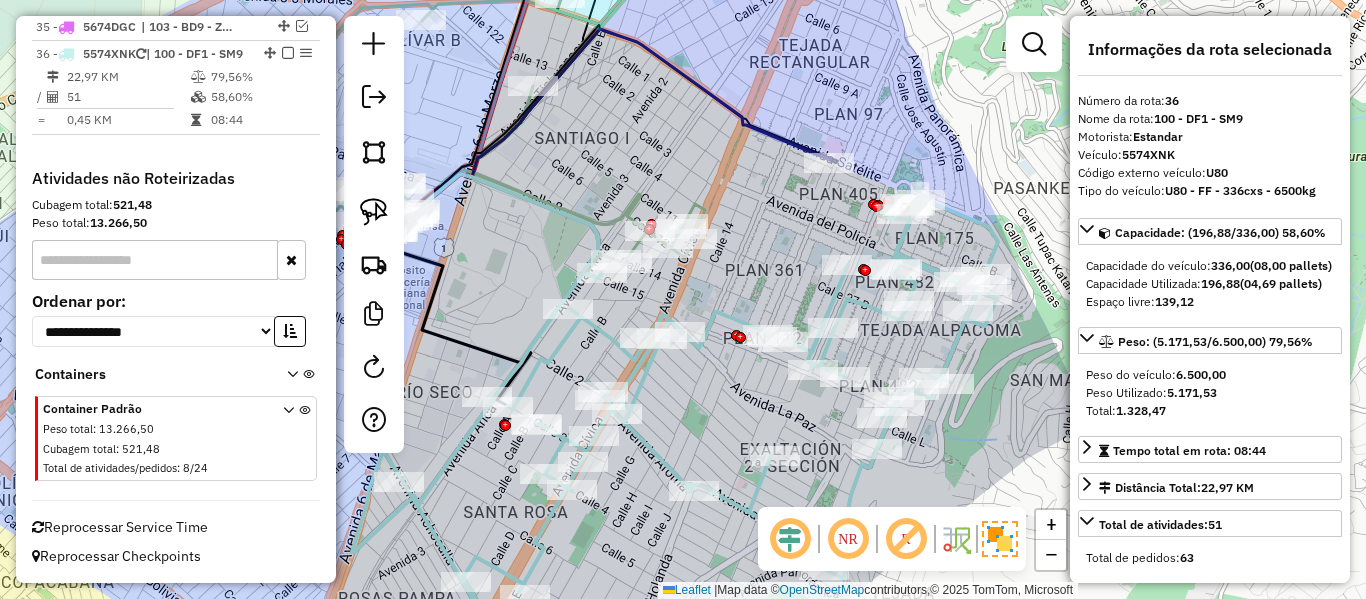 click 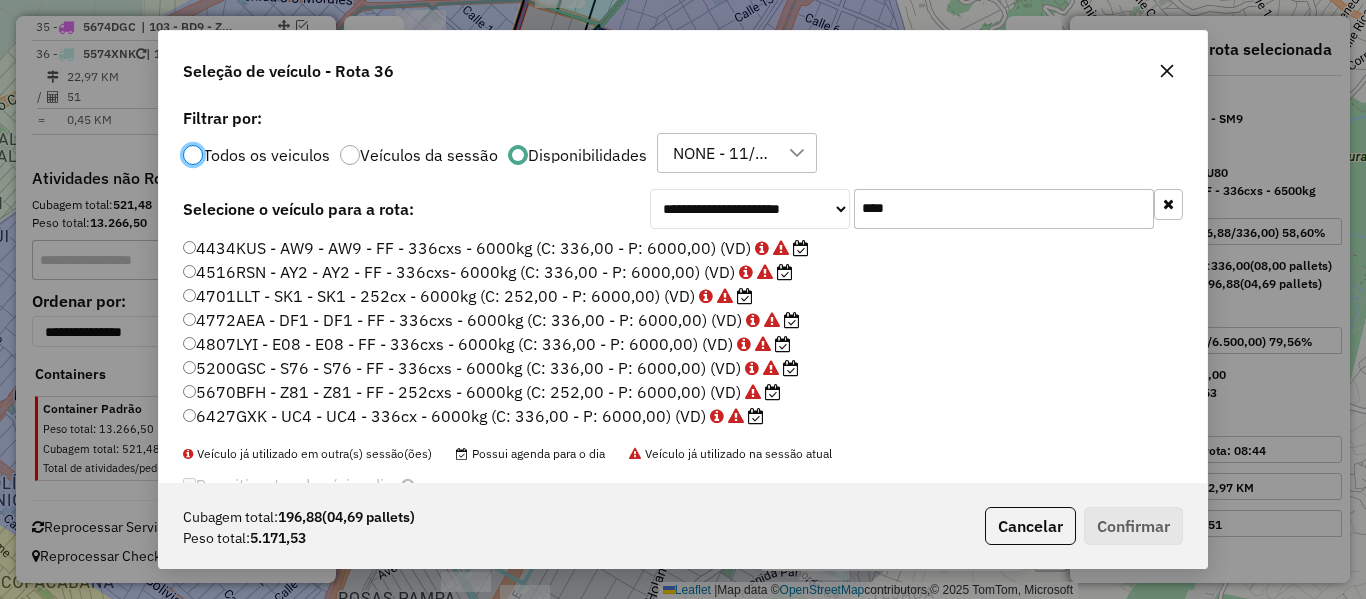 scroll, scrollTop: 11, scrollLeft: 6, axis: both 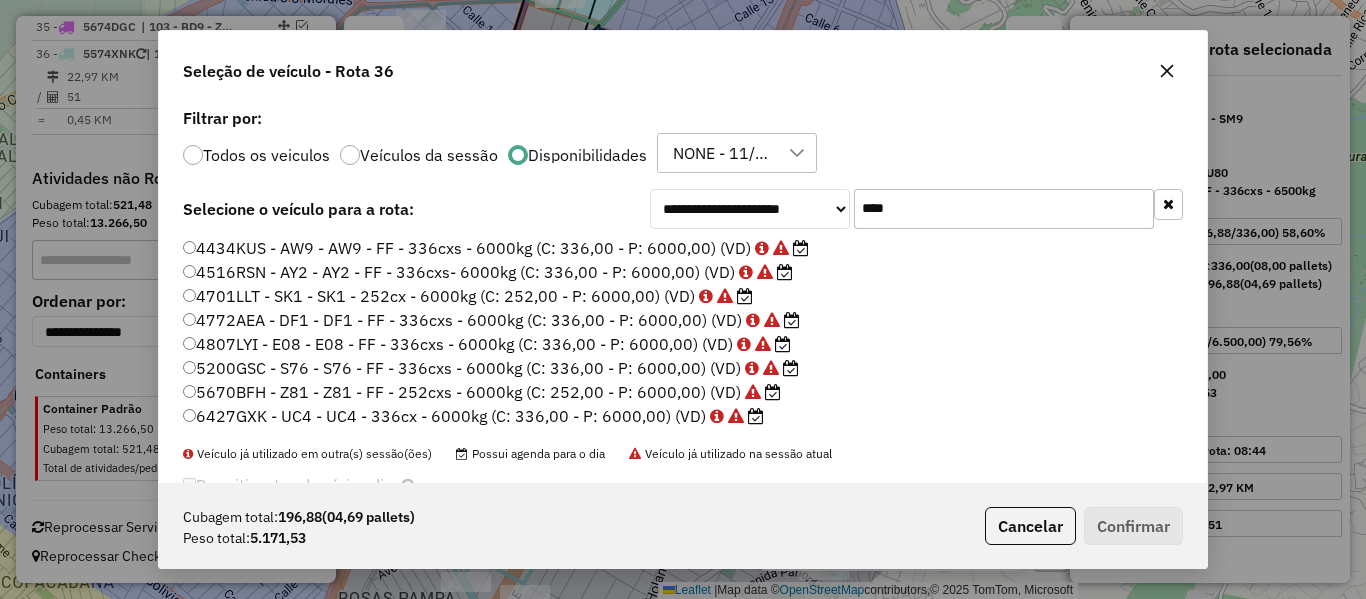 click on "****" 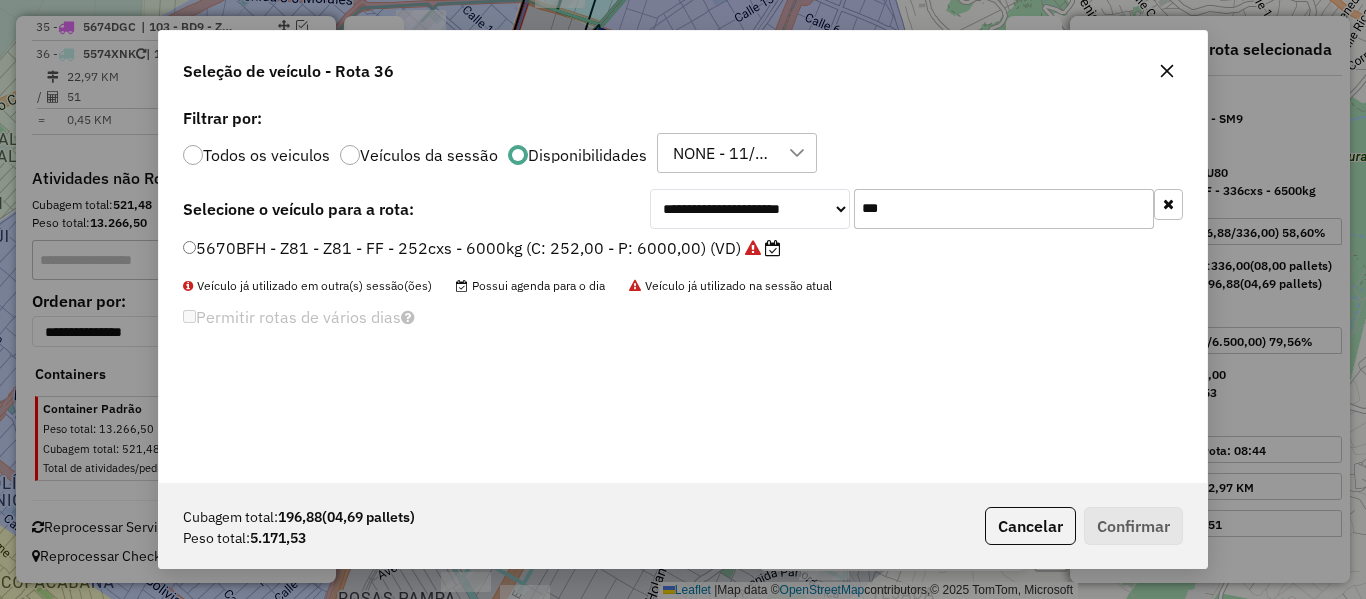 type on "***" 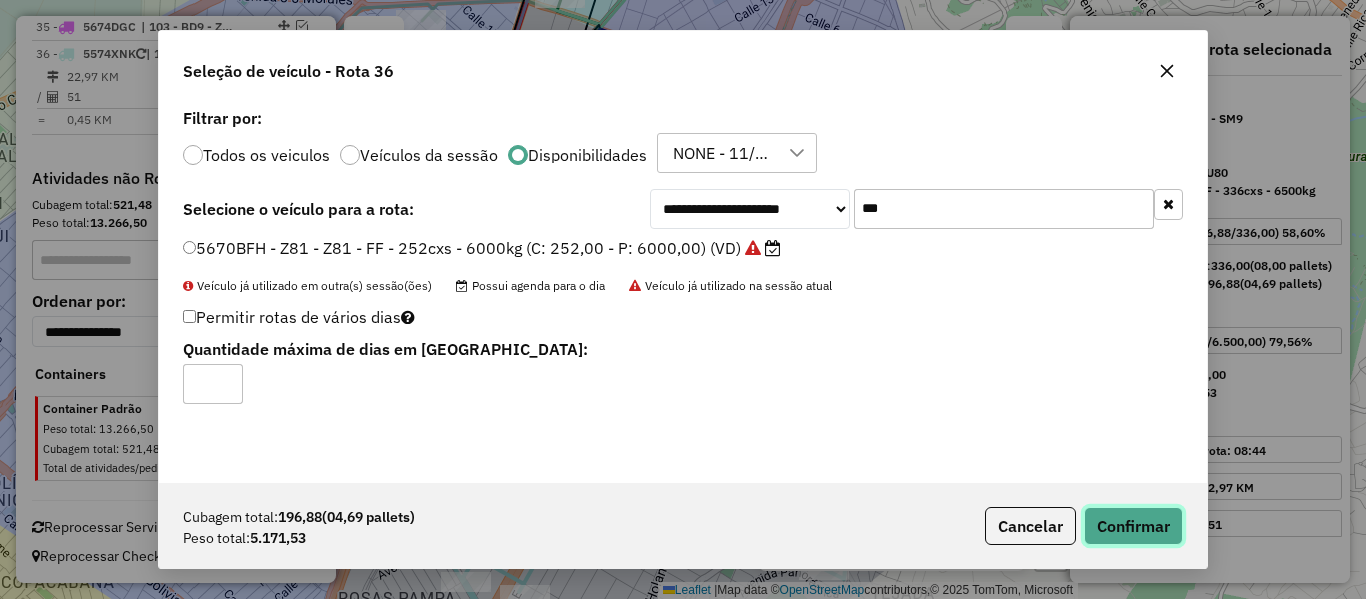click on "Confirmar" 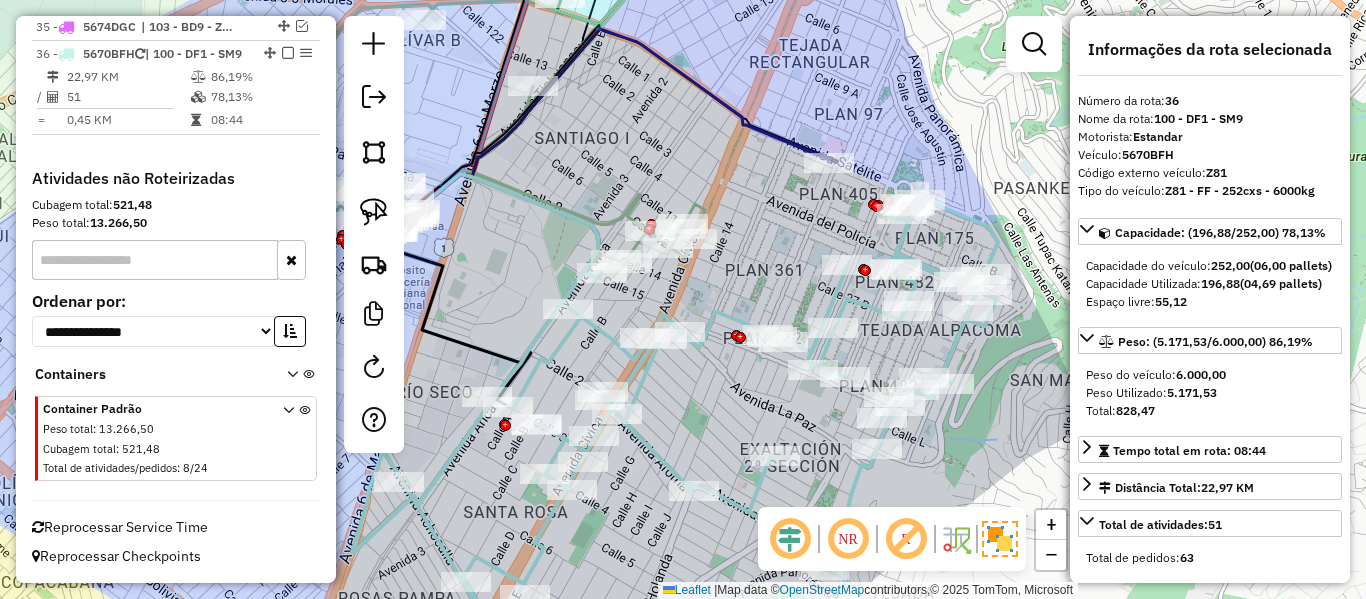 click on "Janela de atendimento Grade de atendimento Capacidade Transportadoras Veículos Cliente Pedidos  Rotas Selecione os dias de semana para filtrar as janelas de atendimento  Seg   Ter   Qua   Qui   Sex   Sáb   Dom  Informe o período da janela de atendimento: De: Até:  Filtrar exatamente a janela do cliente  Considerar janela de atendimento padrão  Selecione os dias de semana para filtrar as grades de atendimento  Seg   Ter   Qua   Qui   Sex   Sáb   Dom   Considerar clientes sem dia de atendimento cadastrado  Clientes fora do dia de atendimento selecionado Filtrar as atividades entre os valores definidos abaixo:  Peso mínimo:   Peso máximo:   Cubagem mínima:   Cubagem máxima:   De:   Até:  Filtrar as atividades entre o tempo de atendimento definido abaixo:  De:   Até:   Considerar capacidade total dos clientes não roteirizados Transportadora: Selecione um ou mais itens Tipo de veículo: Selecione um ou mais itens Veículo: Selecione um ou mais itens Motorista: Selecione um ou mais itens Nome: Rótulo:" 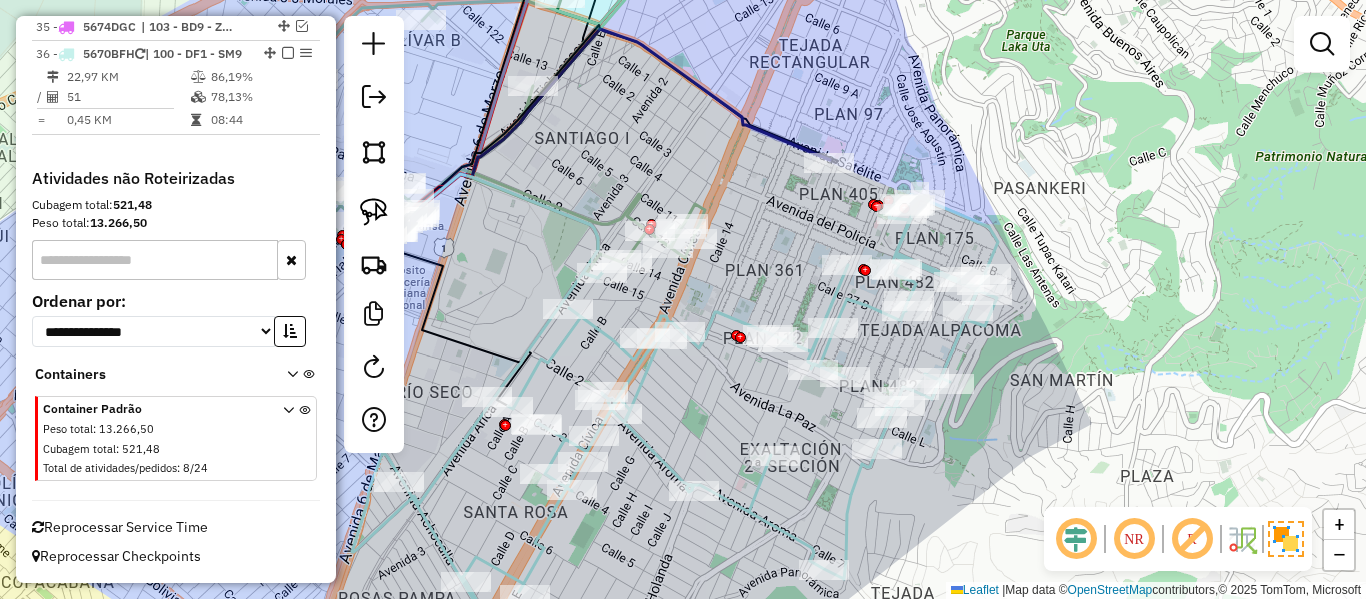 click 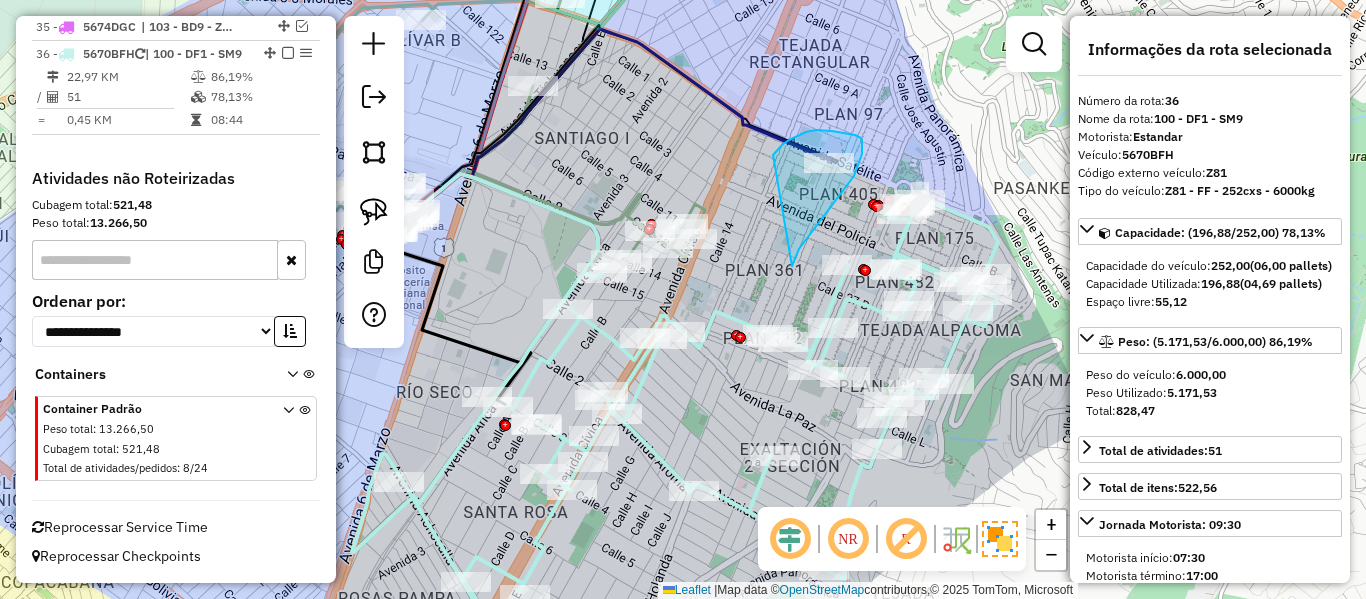drag, startPoint x: 823, startPoint y: 216, endPoint x: 772, endPoint y: 161, distance: 75.00667 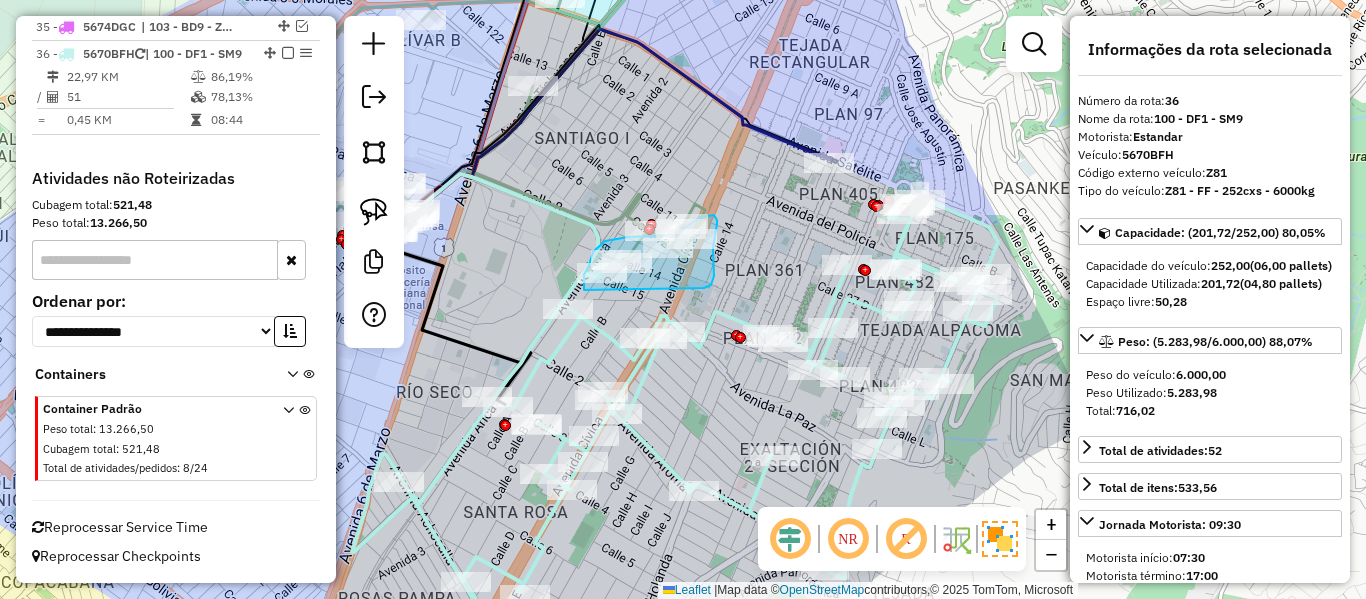 drag, startPoint x: 704, startPoint y: 288, endPoint x: 586, endPoint y: 295, distance: 118.20744 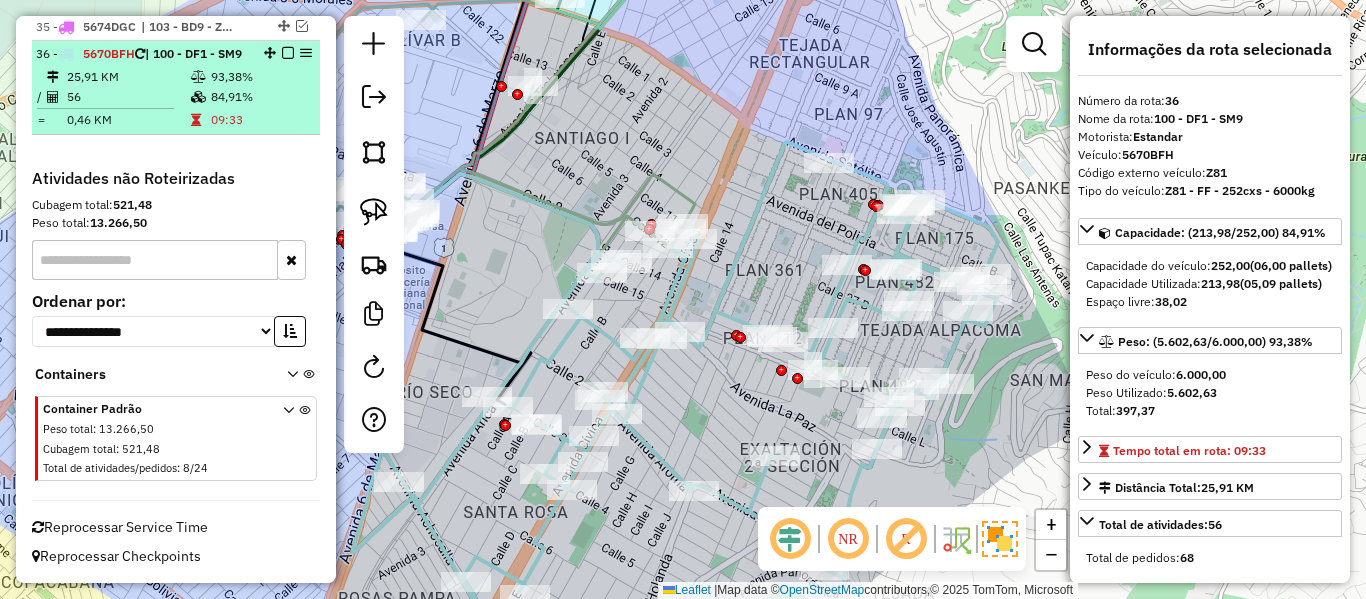 click at bounding box center (288, 53) 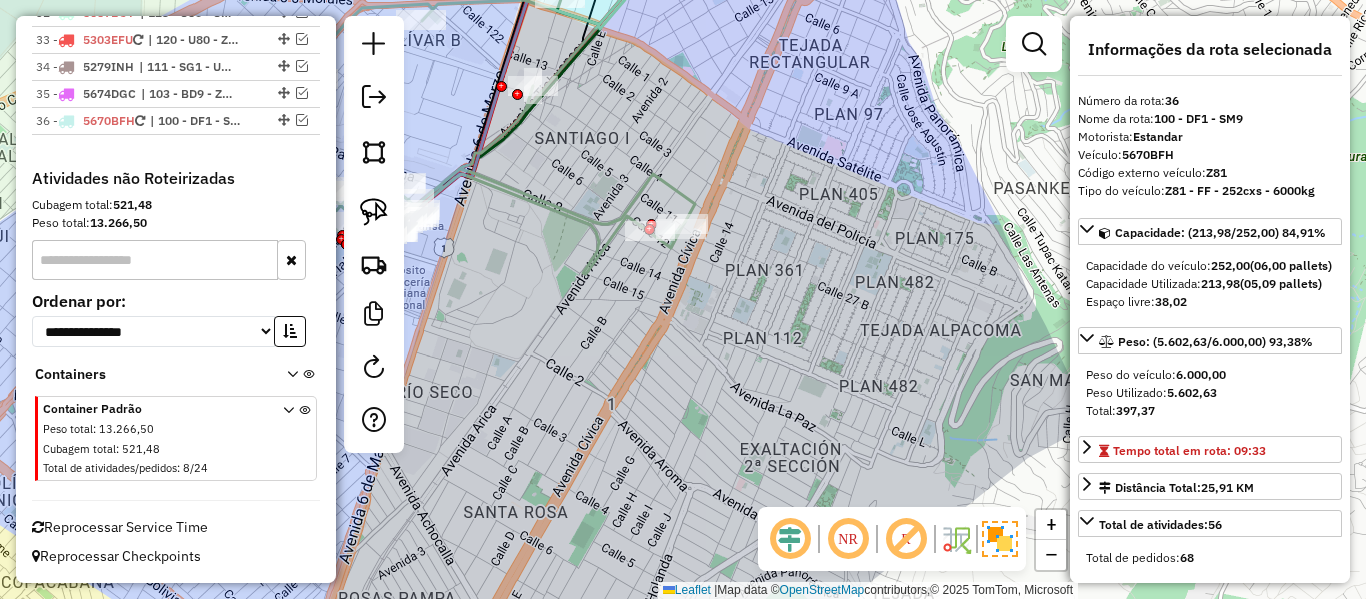 scroll, scrollTop: 2350, scrollLeft: 0, axis: vertical 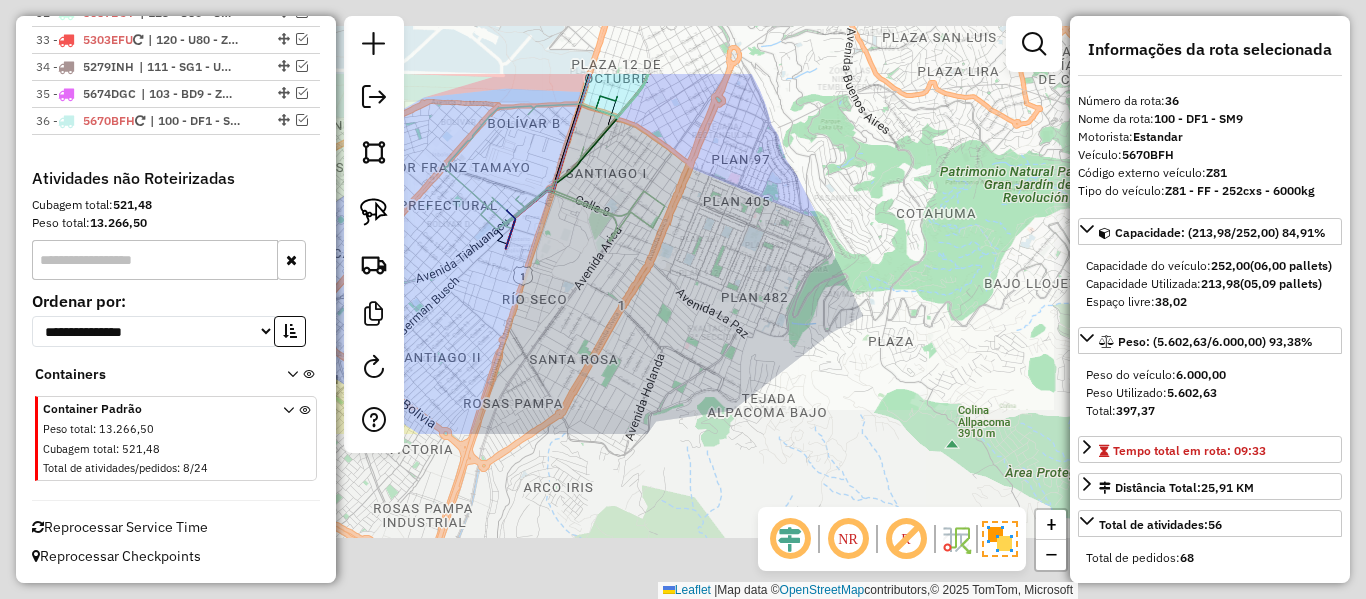 click on "Rota 6 - Placa 4772AEA  0000694190 - T. OMAR Janela de atendimento Grade de atendimento Capacidade Transportadoras Veículos Cliente Pedidos  Rotas Selecione os dias de semana para filtrar as janelas de atendimento  Seg   Ter   Qua   Qui   Sex   Sáb   Dom  Informe o período da janela de atendimento: De: Até:  Filtrar exatamente a janela do cliente  Considerar janela de atendimento padrão  Selecione os dias de semana para filtrar as grades de atendimento  Seg   Ter   Qua   Qui   Sex   Sáb   Dom   Considerar clientes sem dia de atendimento cadastrado  Clientes fora do dia de atendimento selecionado Filtrar as atividades entre os valores definidos abaixo:  Peso mínimo:   Peso máximo:   Cubagem mínima:   Cubagem máxima:   De:   Até:  Filtrar as atividades entre o tempo de atendimento definido abaixo:  De:   Até:   Considerar capacidade total dos clientes não roteirizados Transportadora: Selecione um ou mais itens Tipo de veículo: Selecione um ou mais itens Veículo: Selecione um ou mais itens Nome: +" 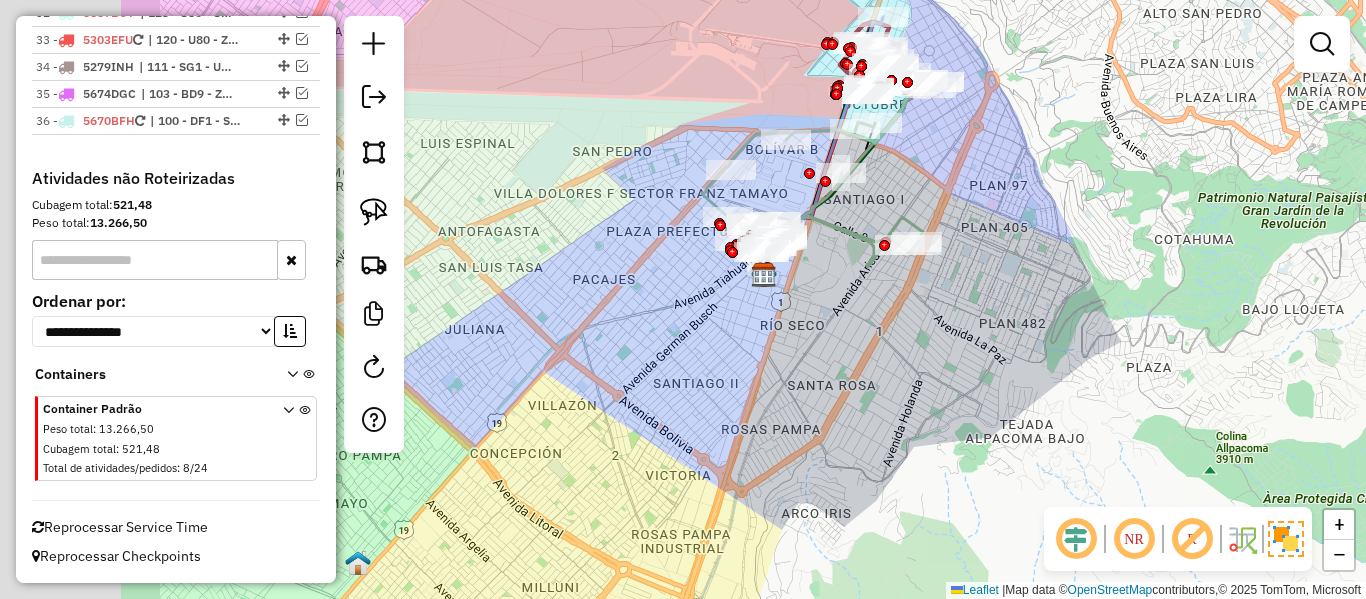 drag, startPoint x: 653, startPoint y: 314, endPoint x: 928, endPoint y: 357, distance: 278.34152 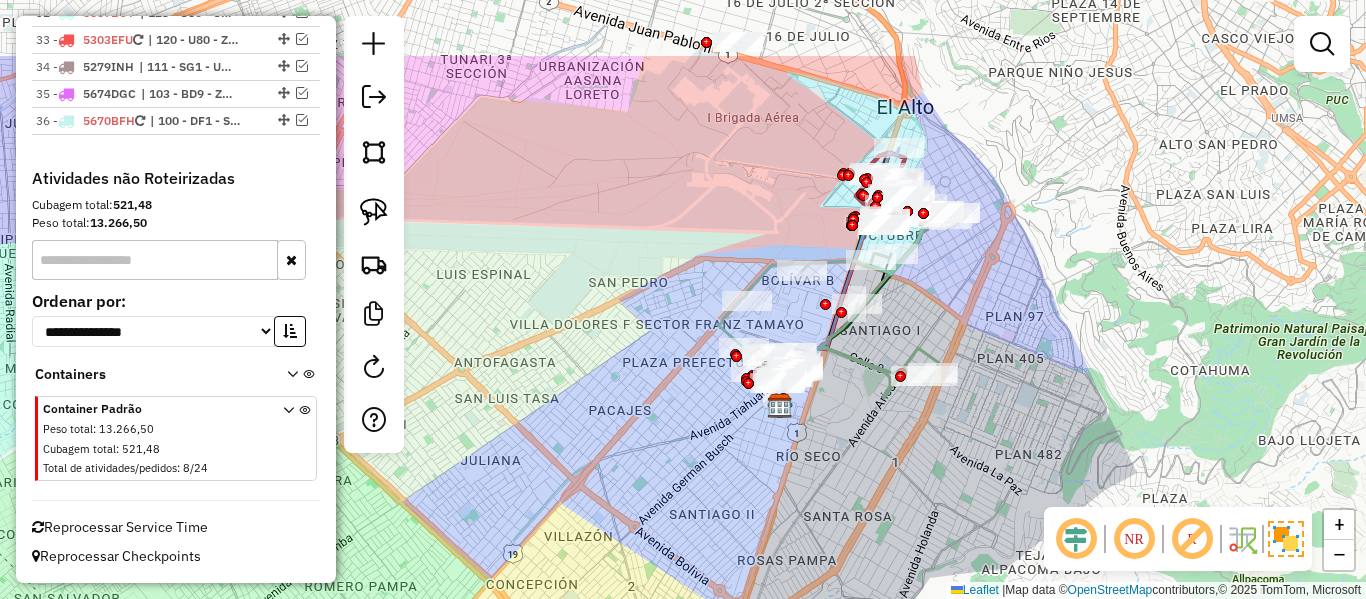 drag, startPoint x: 865, startPoint y: 356, endPoint x: 862, endPoint y: 472, distance: 116.03879 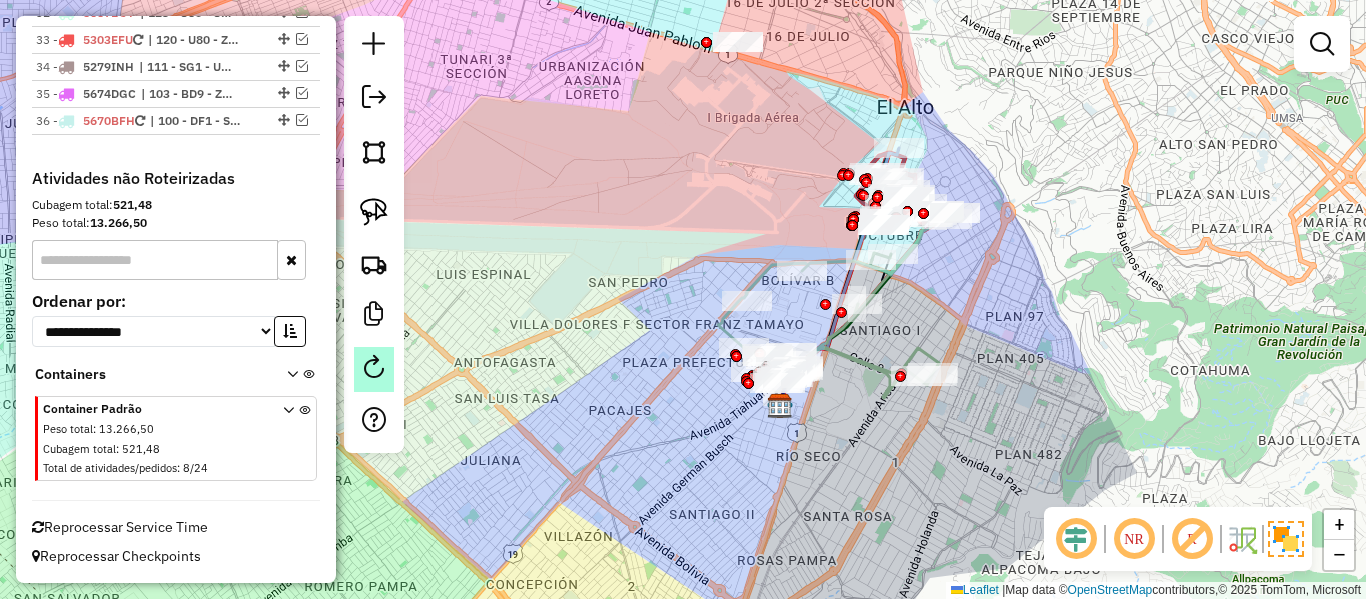click 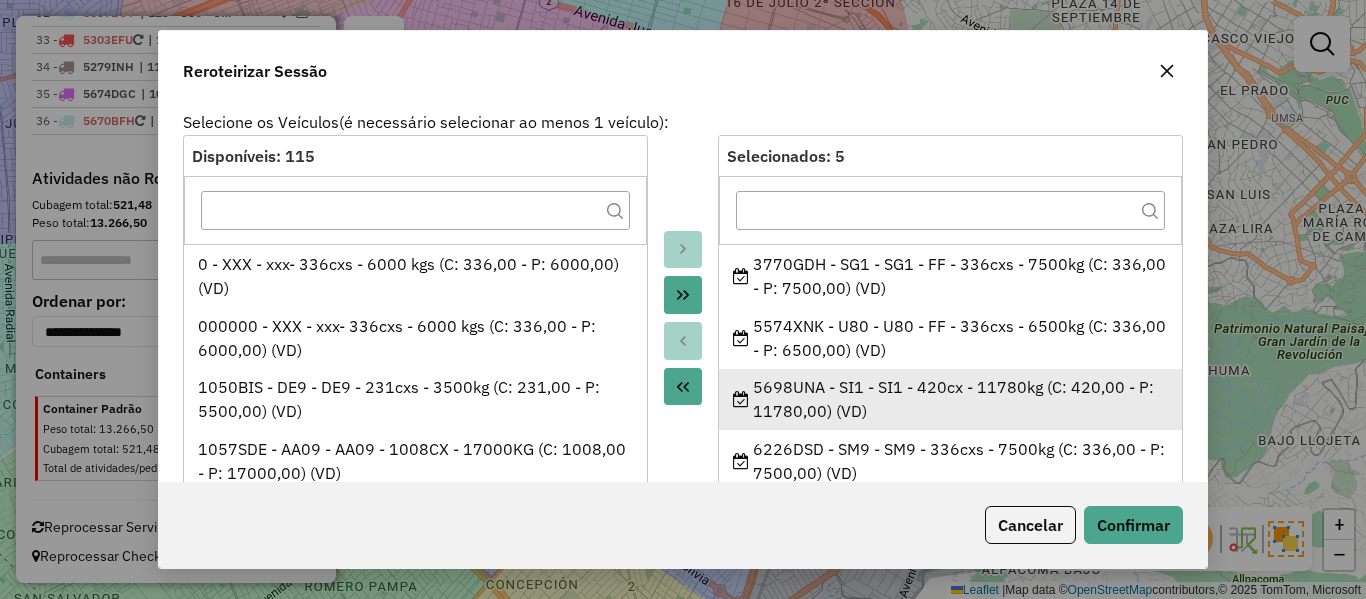scroll, scrollTop: 70, scrollLeft: 0, axis: vertical 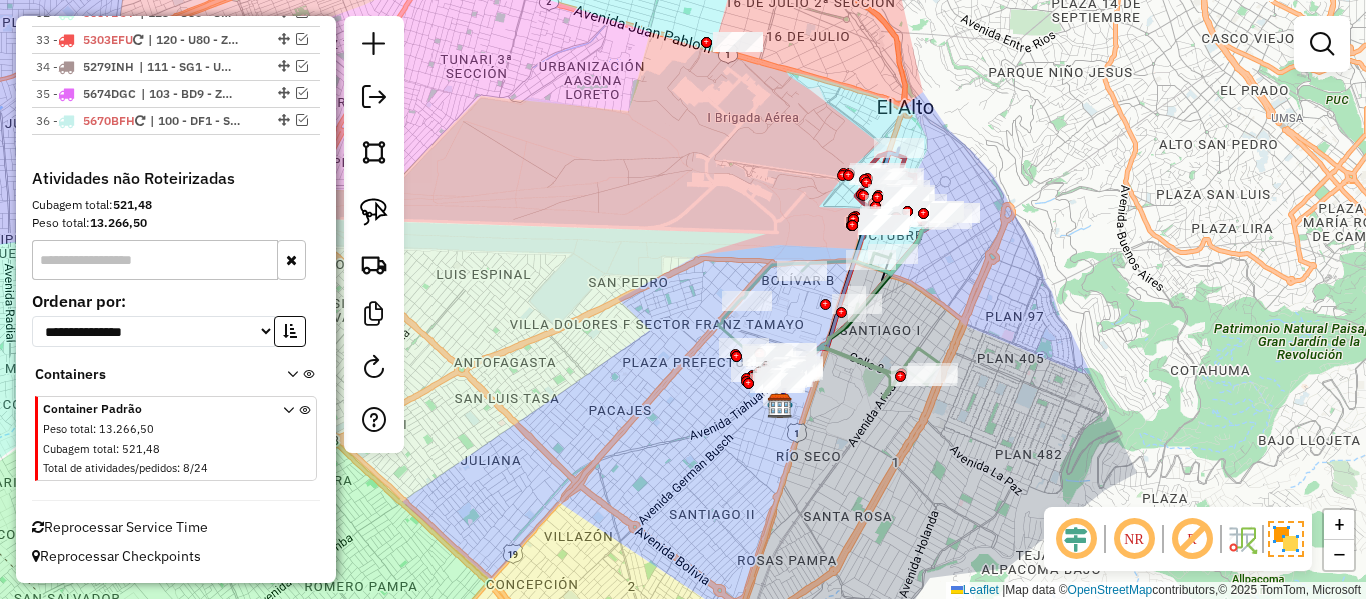 drag, startPoint x: 958, startPoint y: 280, endPoint x: 965, endPoint y: 381, distance: 101.24229 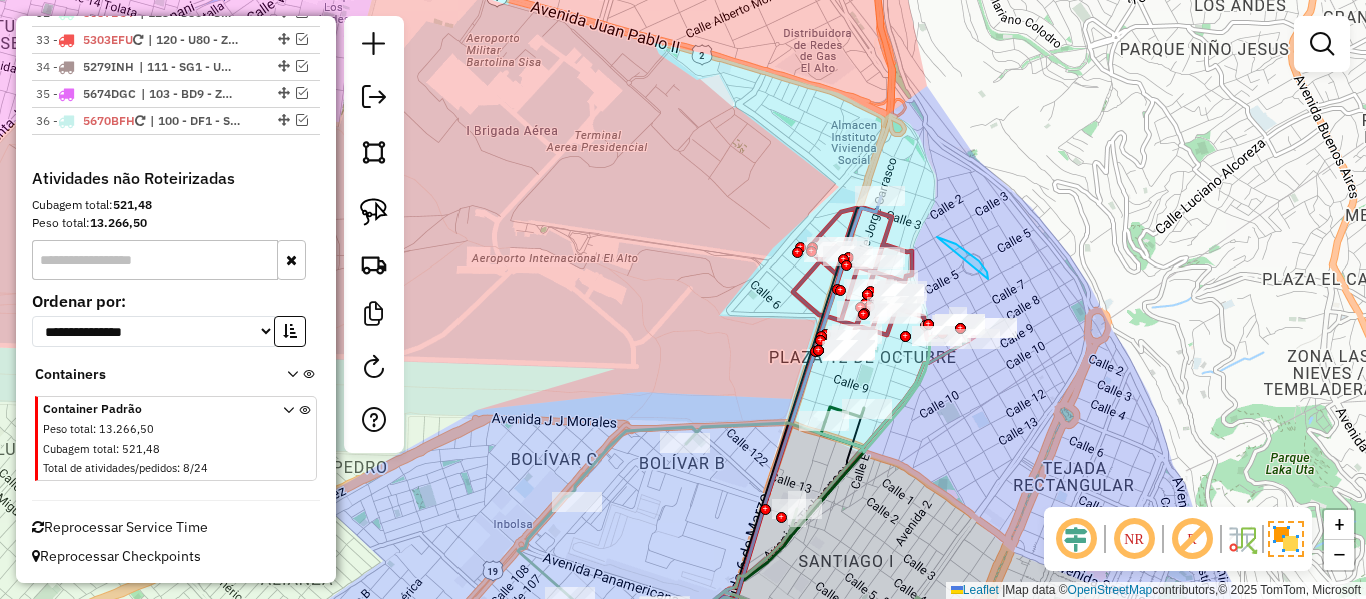 drag, startPoint x: 956, startPoint y: 244, endPoint x: 870, endPoint y: 224, distance: 88.29496 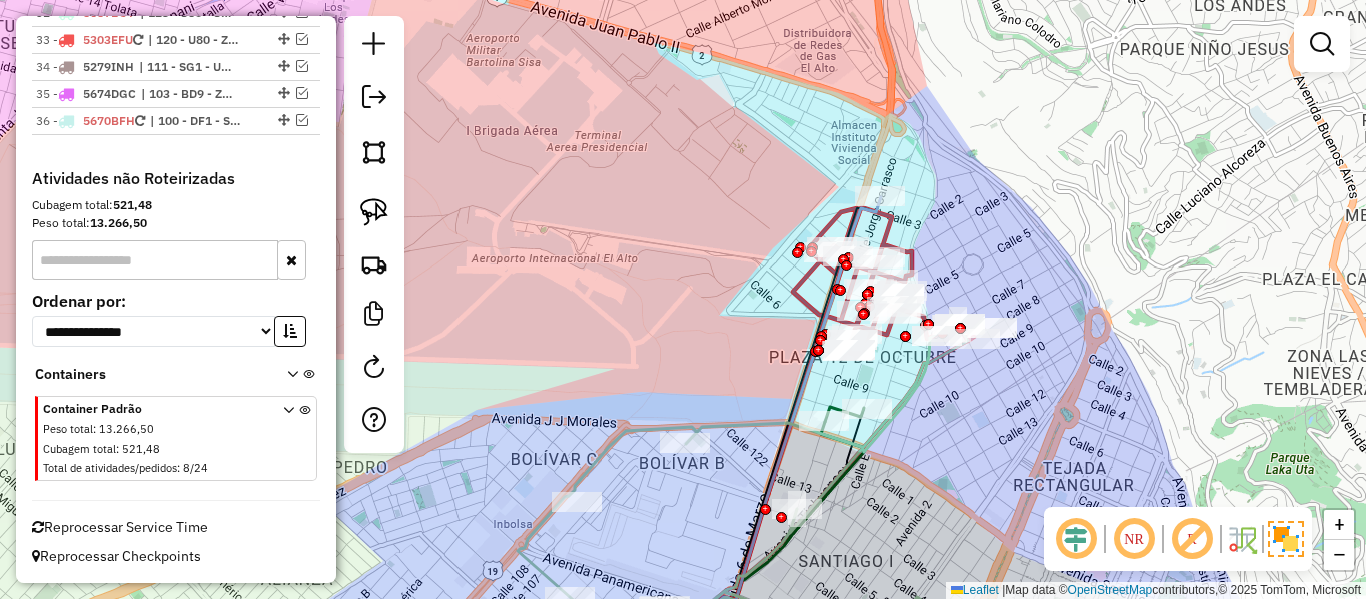 click 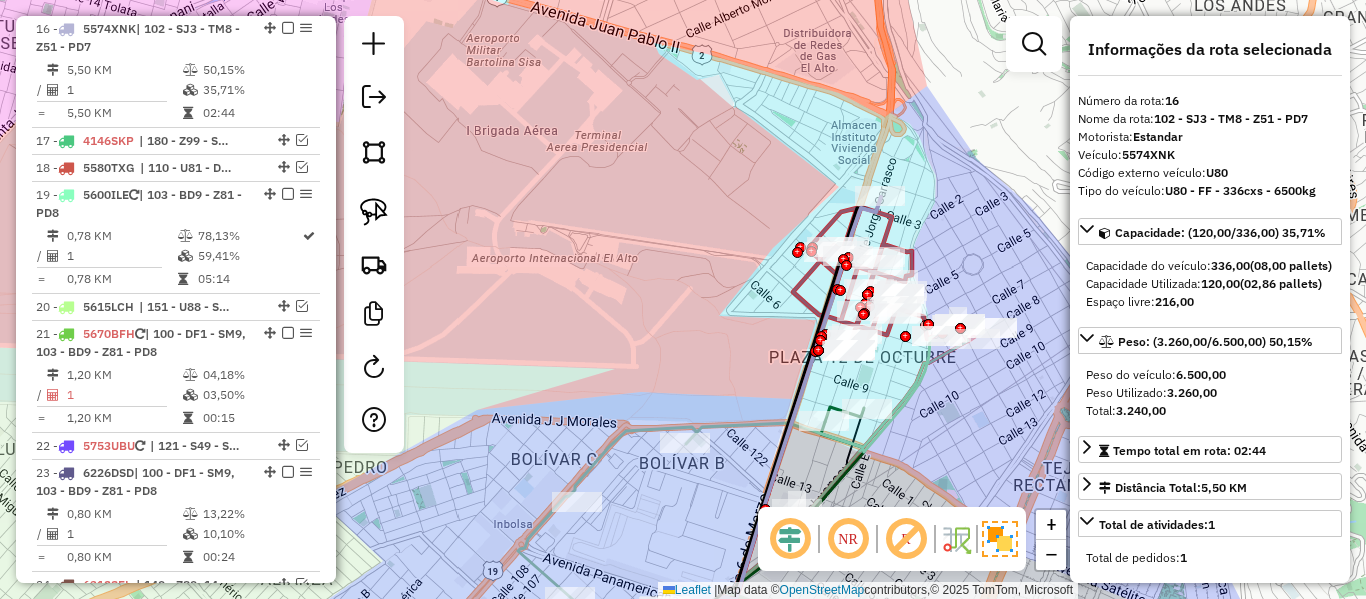 click 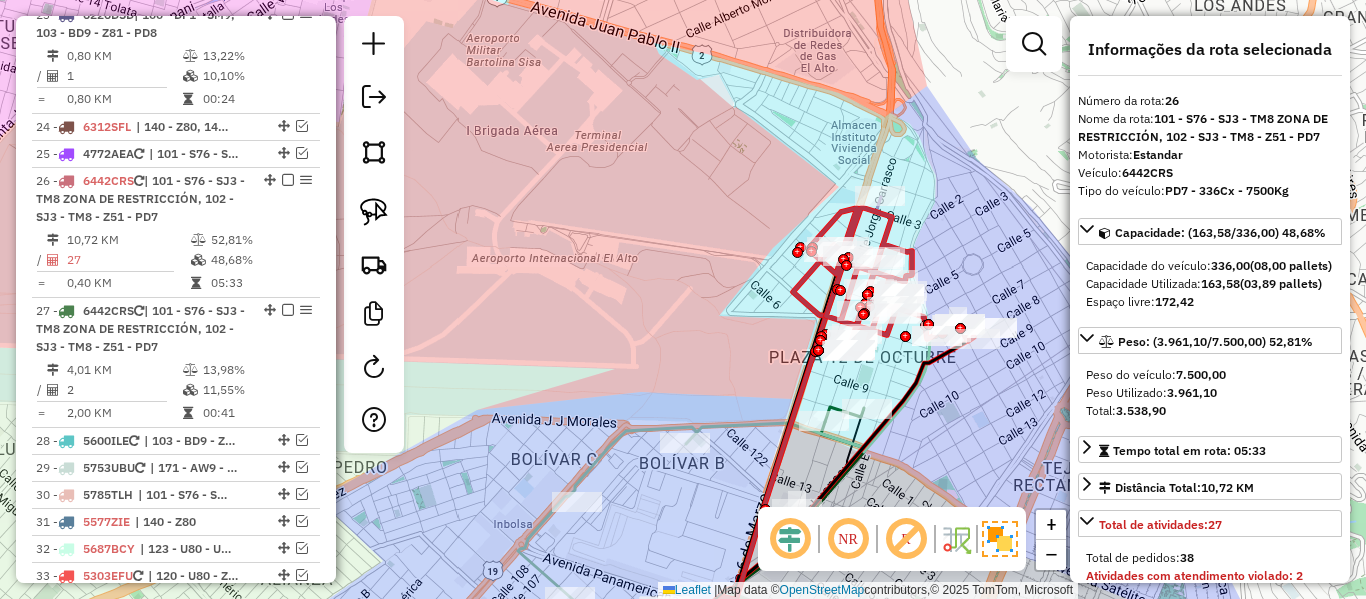 scroll, scrollTop: 1966, scrollLeft: 0, axis: vertical 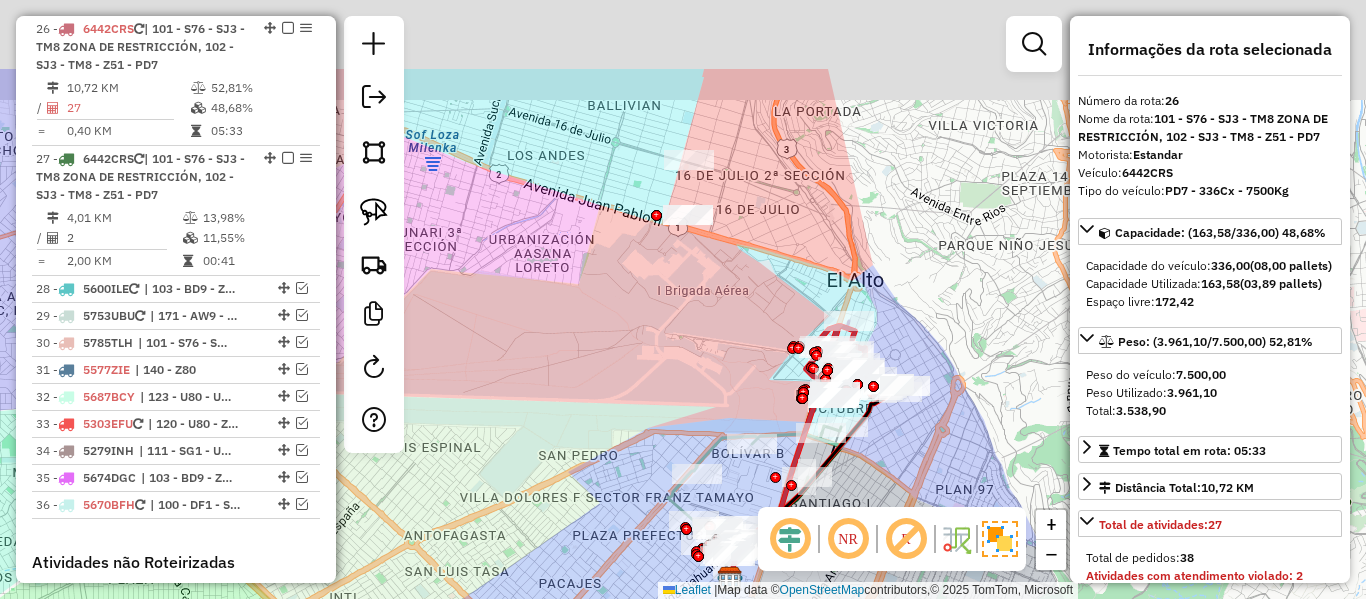 drag, startPoint x: 708, startPoint y: 291, endPoint x: 698, endPoint y: 340, distance: 50.01 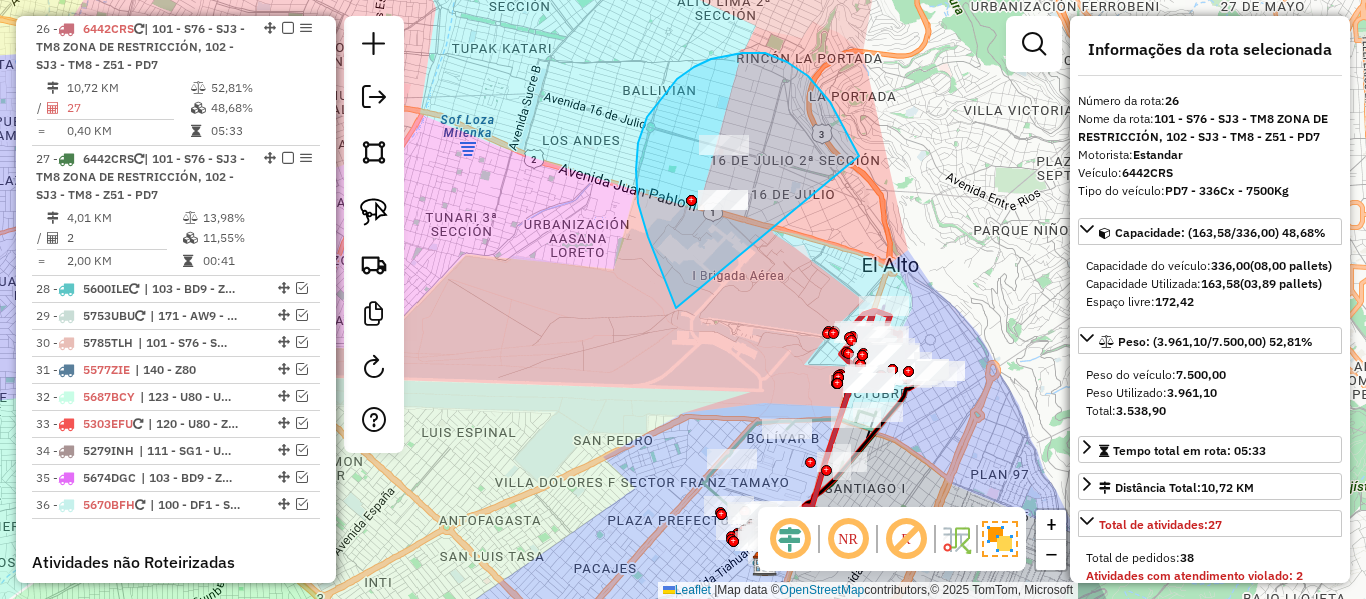 drag, startPoint x: 668, startPoint y: 288, endPoint x: 866, endPoint y: 201, distance: 216.27066 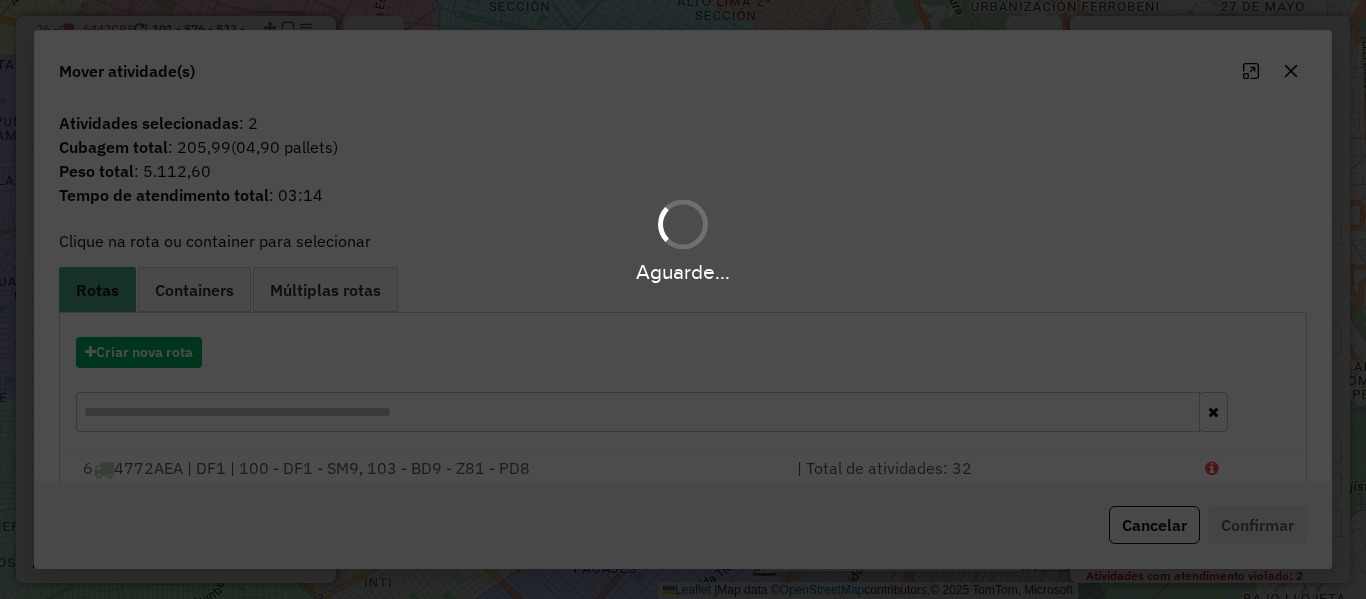 click on "Aguarde..." at bounding box center (683, 299) 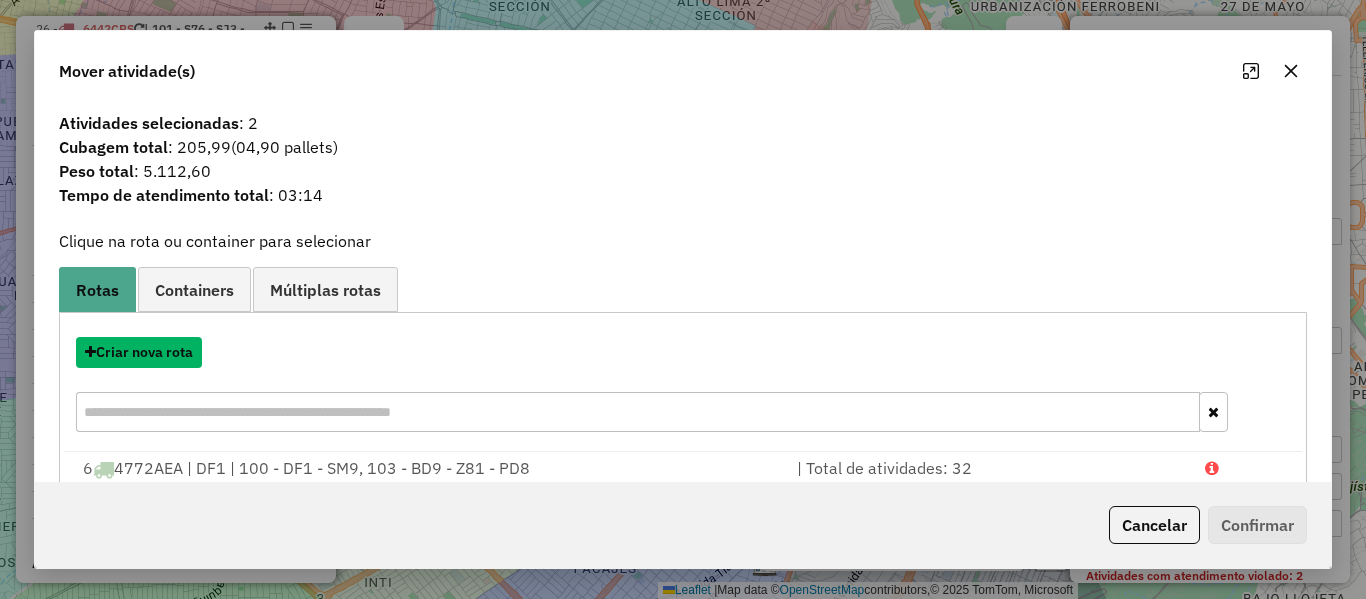 click on "Criar nova rota" at bounding box center (139, 352) 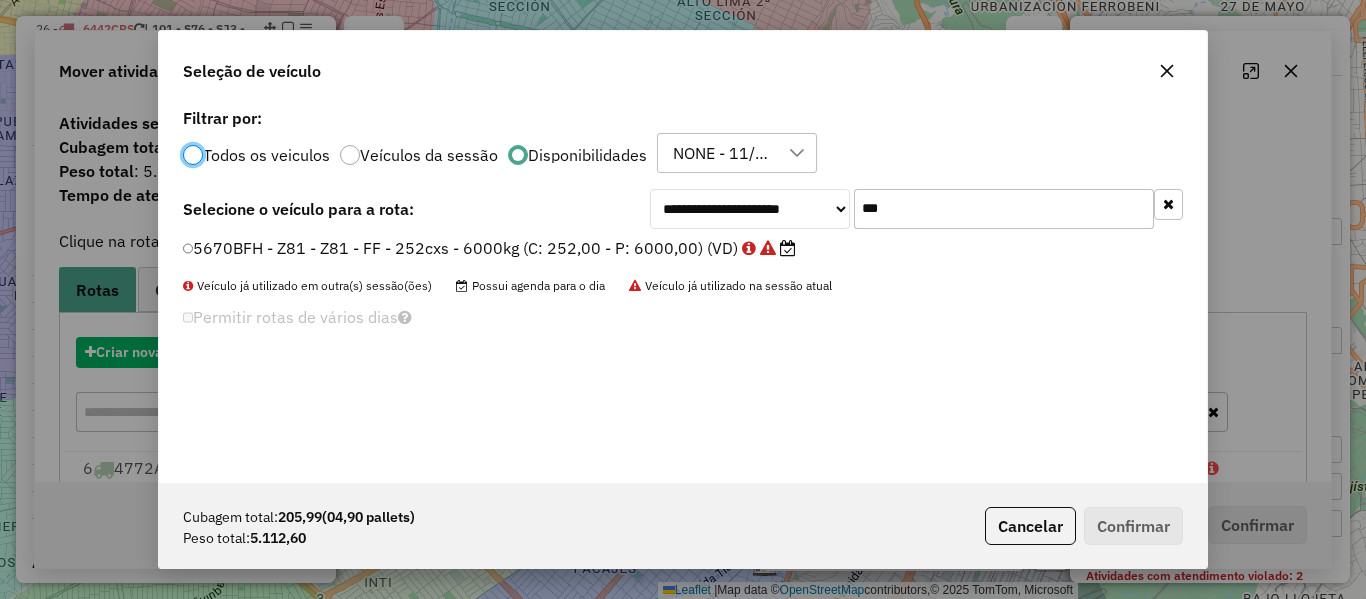 scroll, scrollTop: 11, scrollLeft: 6, axis: both 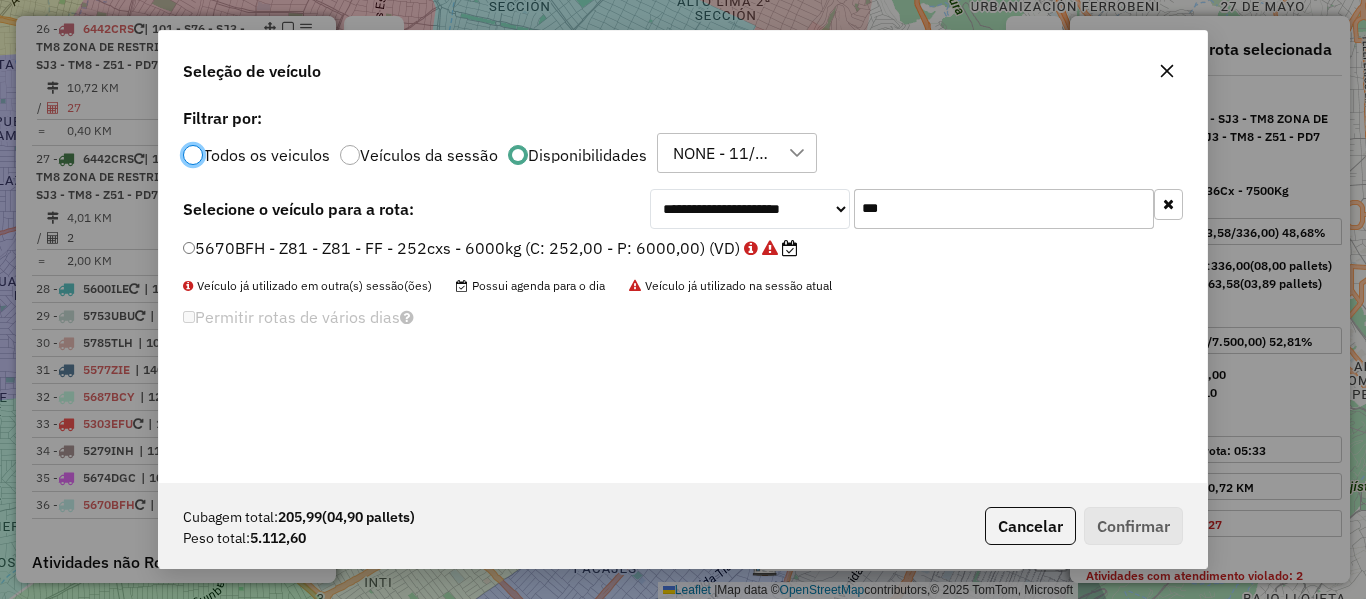 click on "***" 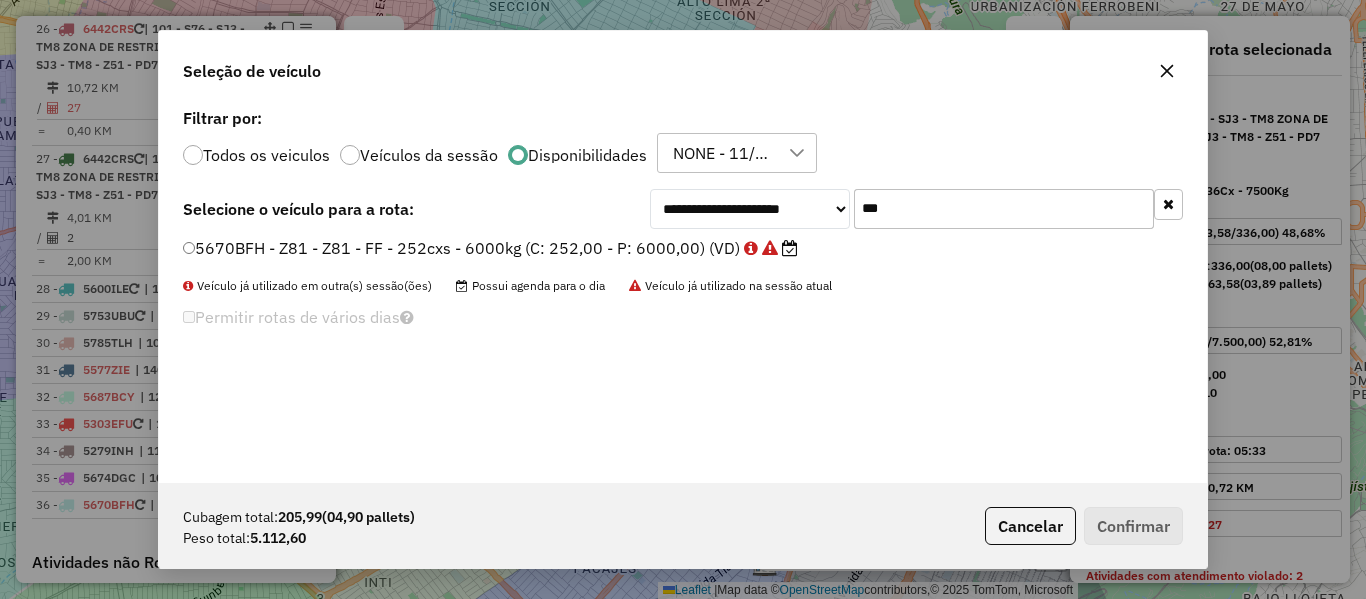 click on "***" 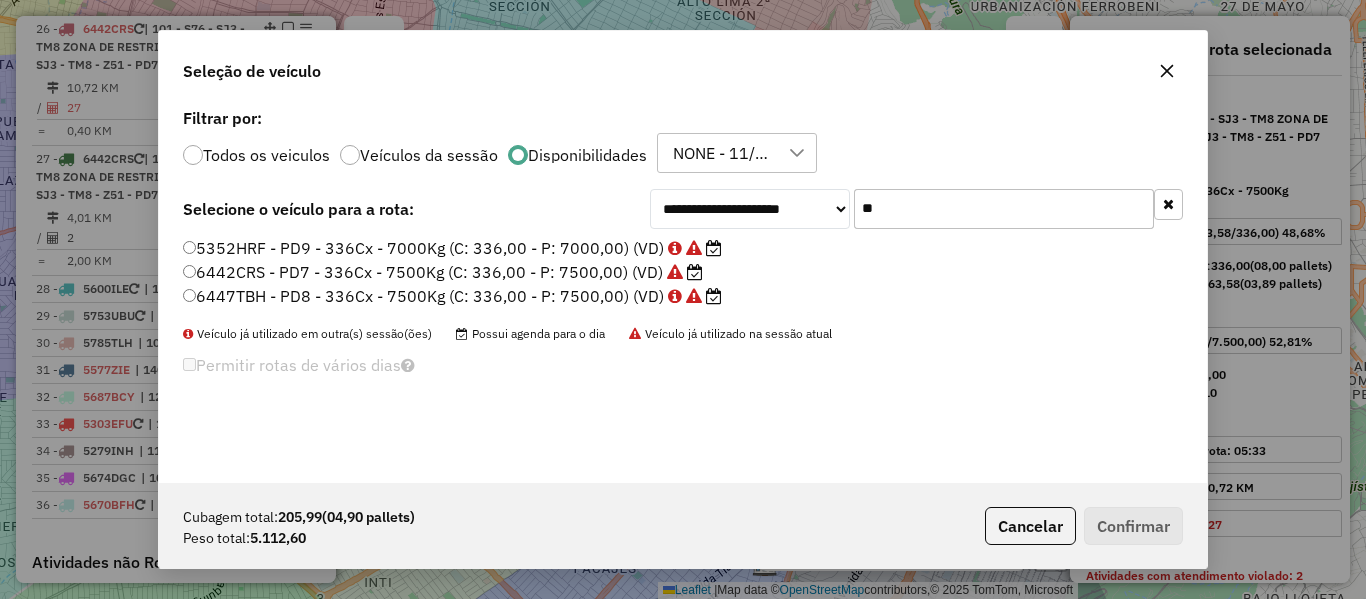 type on "**" 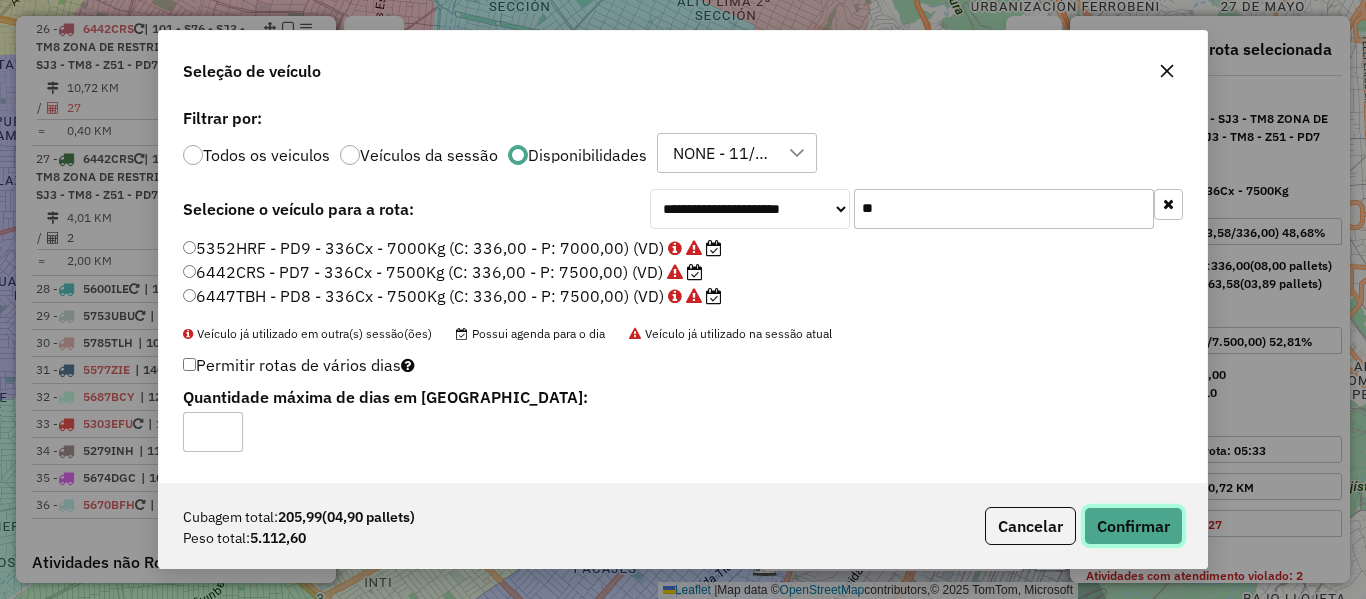 click on "Confirmar" 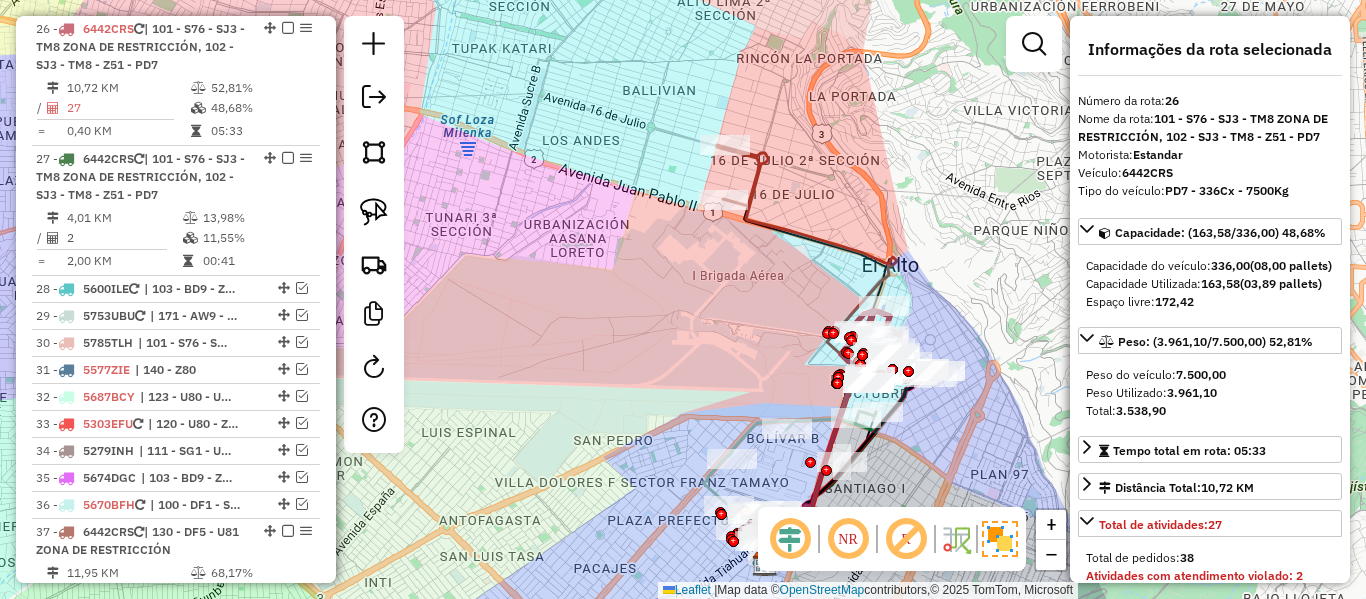 click 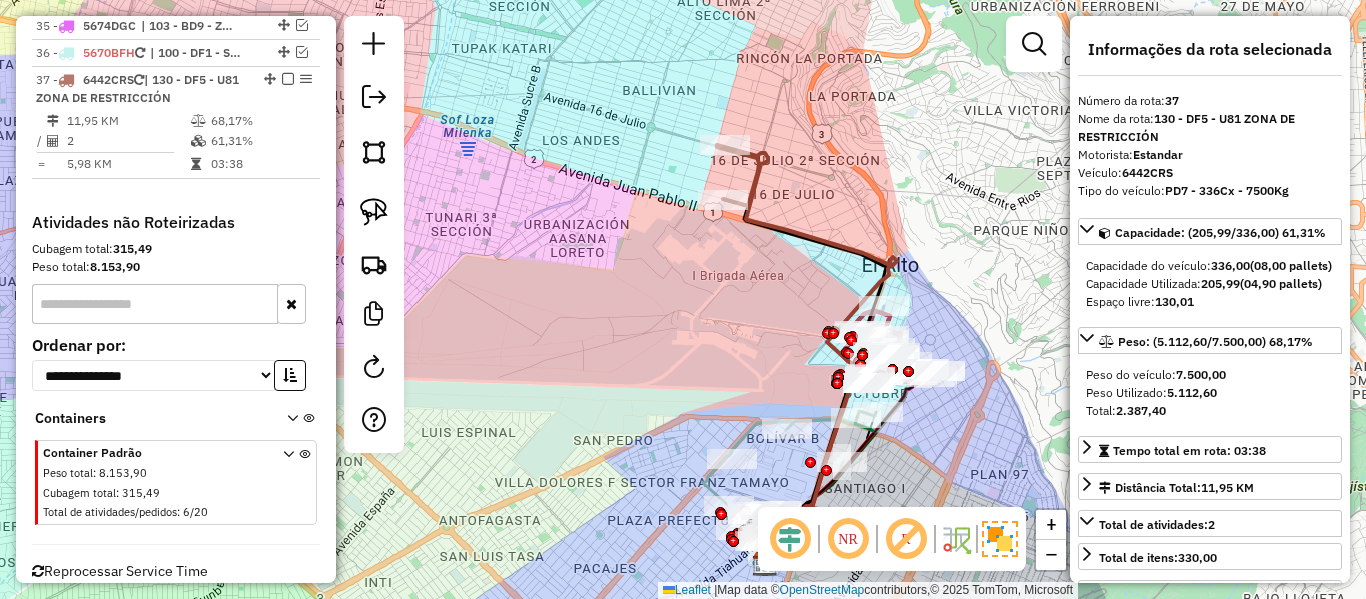 scroll, scrollTop: 2462, scrollLeft: 0, axis: vertical 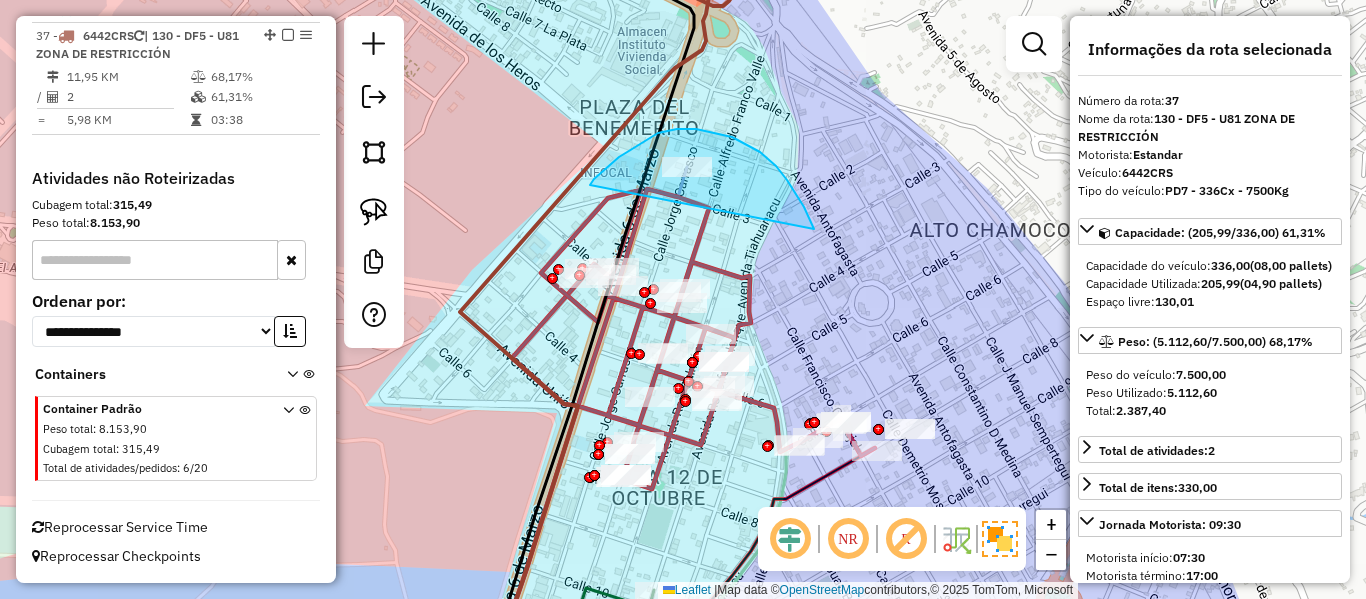 drag, startPoint x: 811, startPoint y: 222, endPoint x: 590, endPoint y: 185, distance: 224.07588 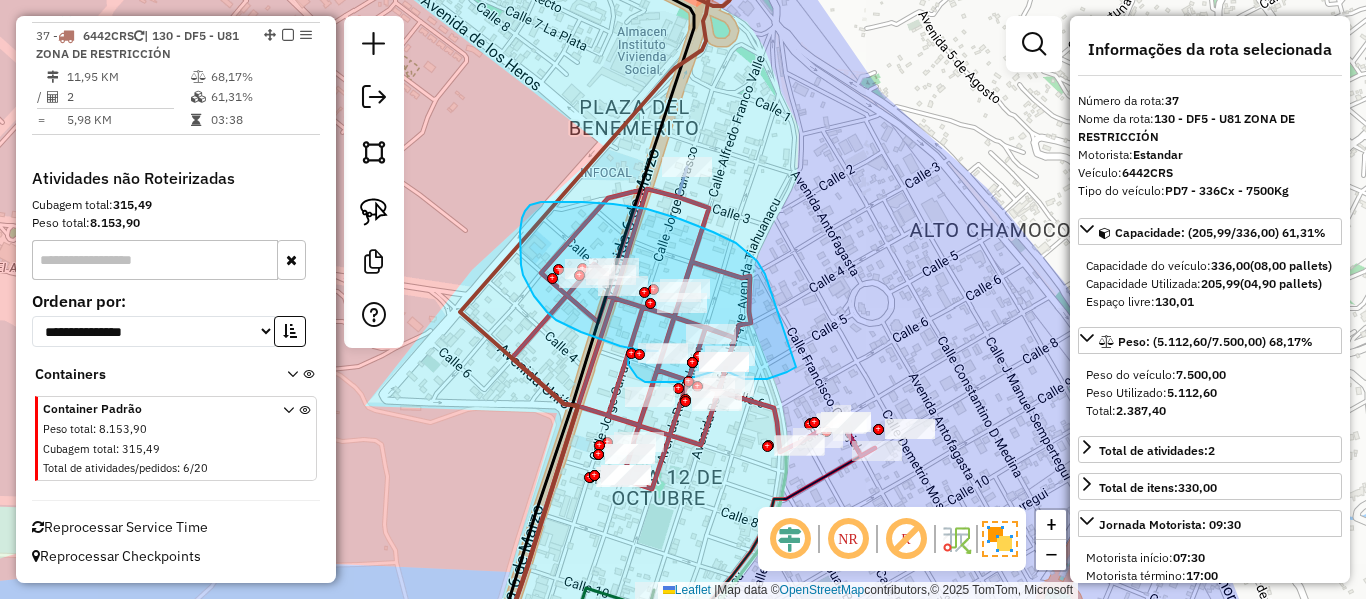 drag, startPoint x: 736, startPoint y: 243, endPoint x: 821, endPoint y: 308, distance: 107.00467 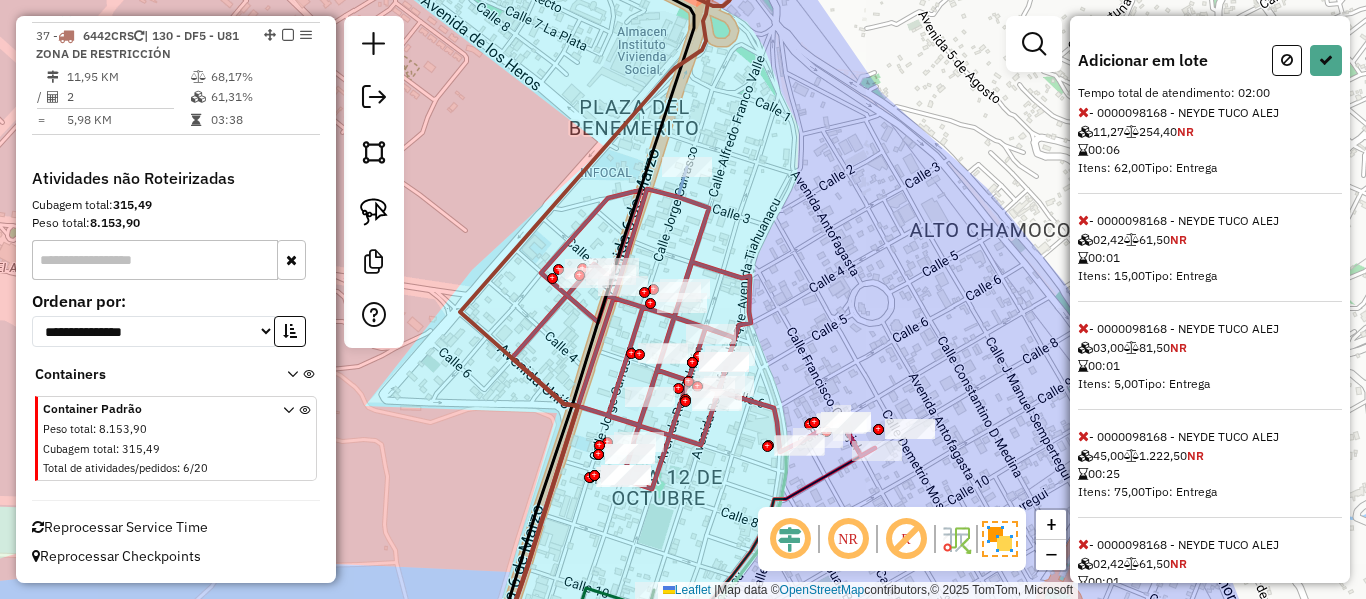 scroll, scrollTop: 573, scrollLeft: 0, axis: vertical 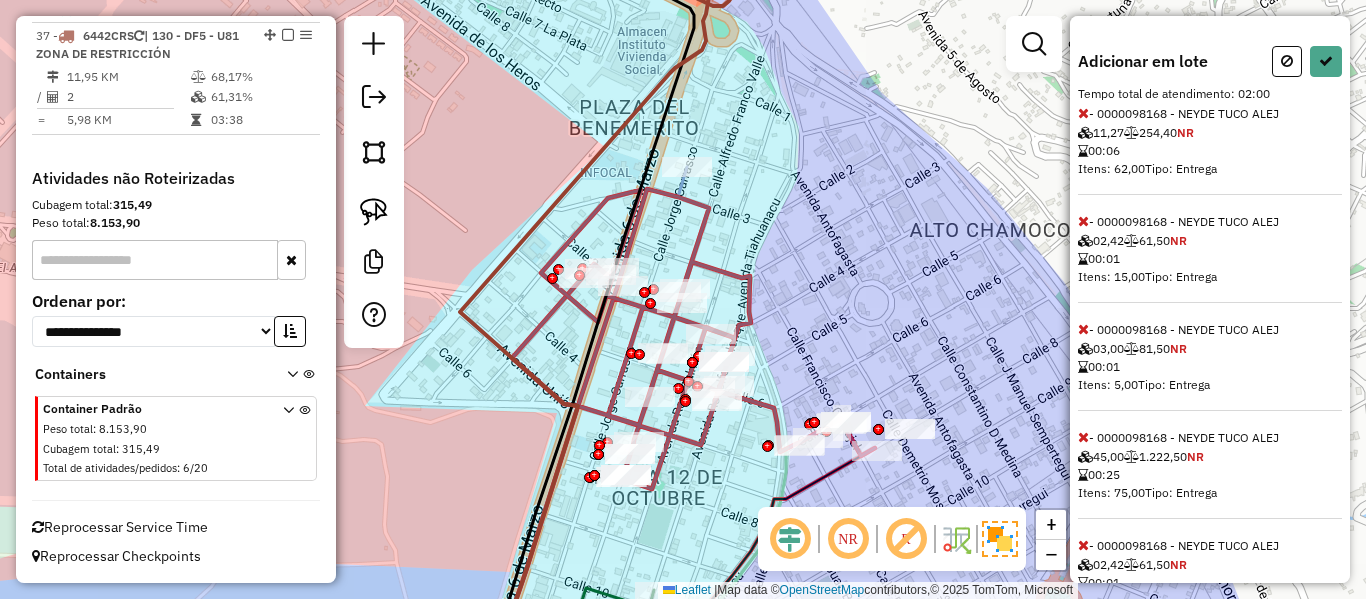 click at bounding box center [1083, 113] 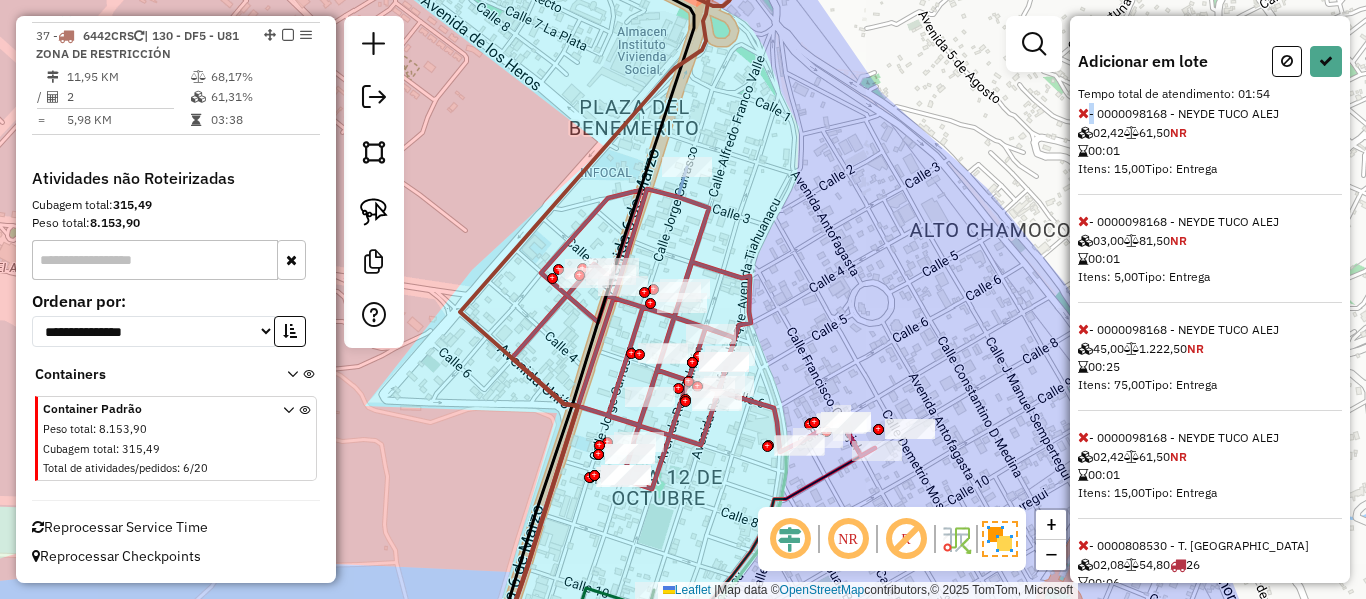 click at bounding box center (1083, 113) 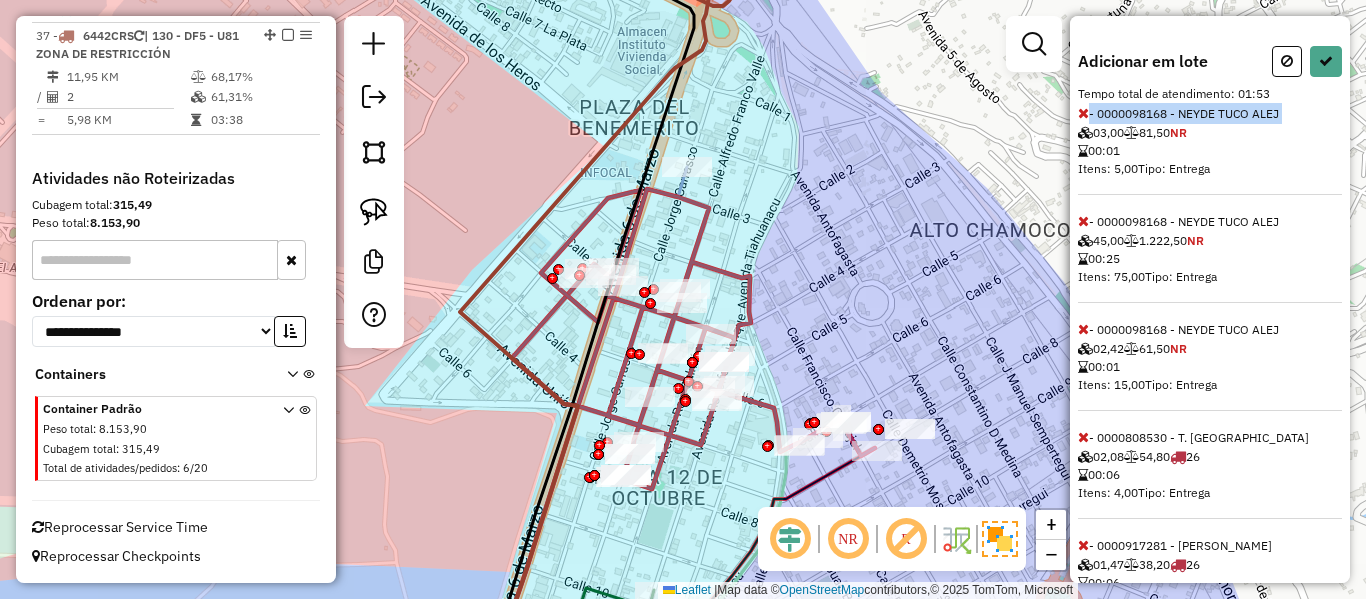 click at bounding box center (1083, 113) 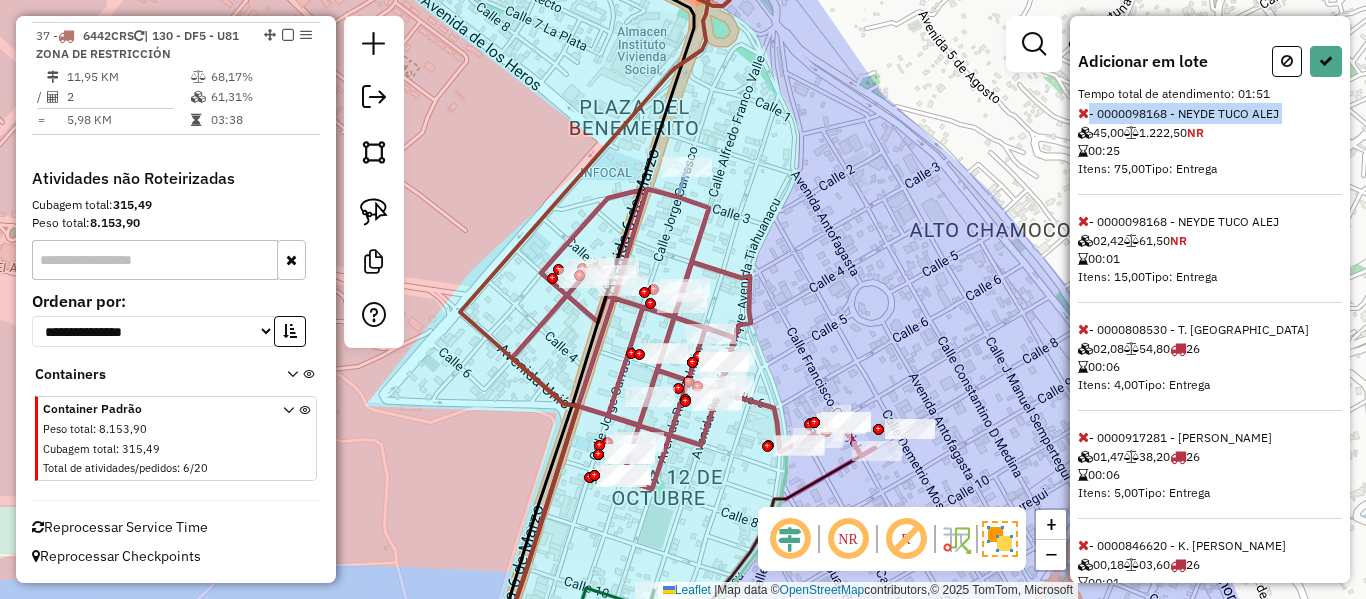 click at bounding box center [1083, 113] 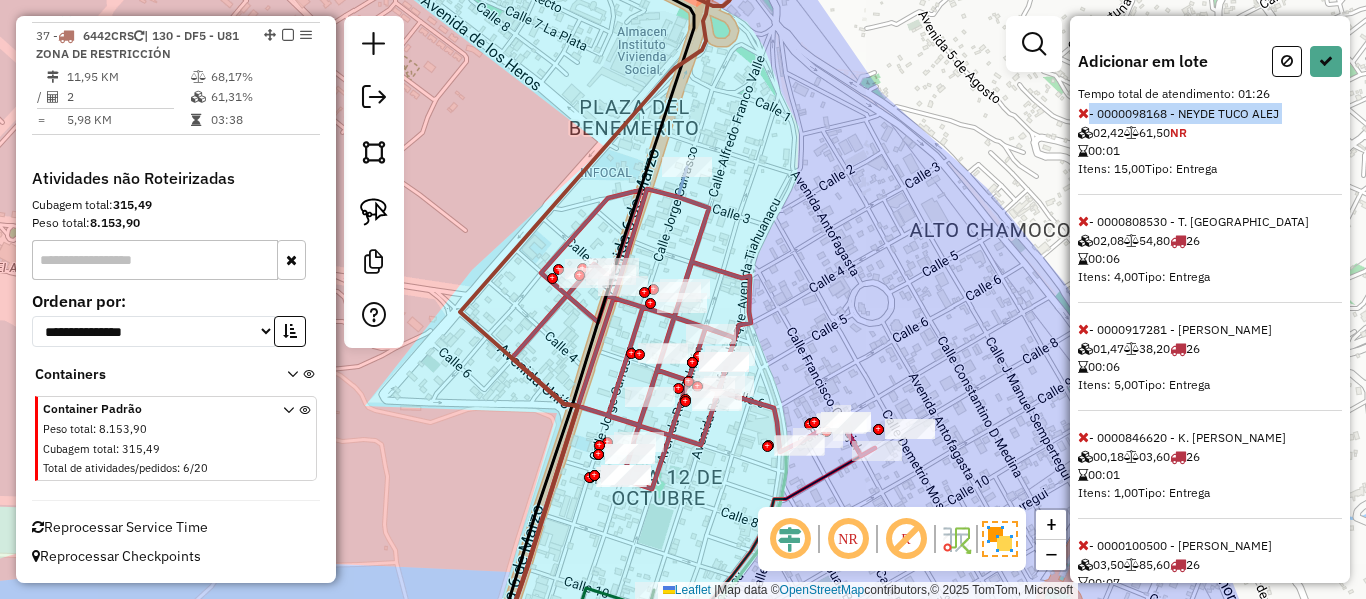 click at bounding box center [1083, 113] 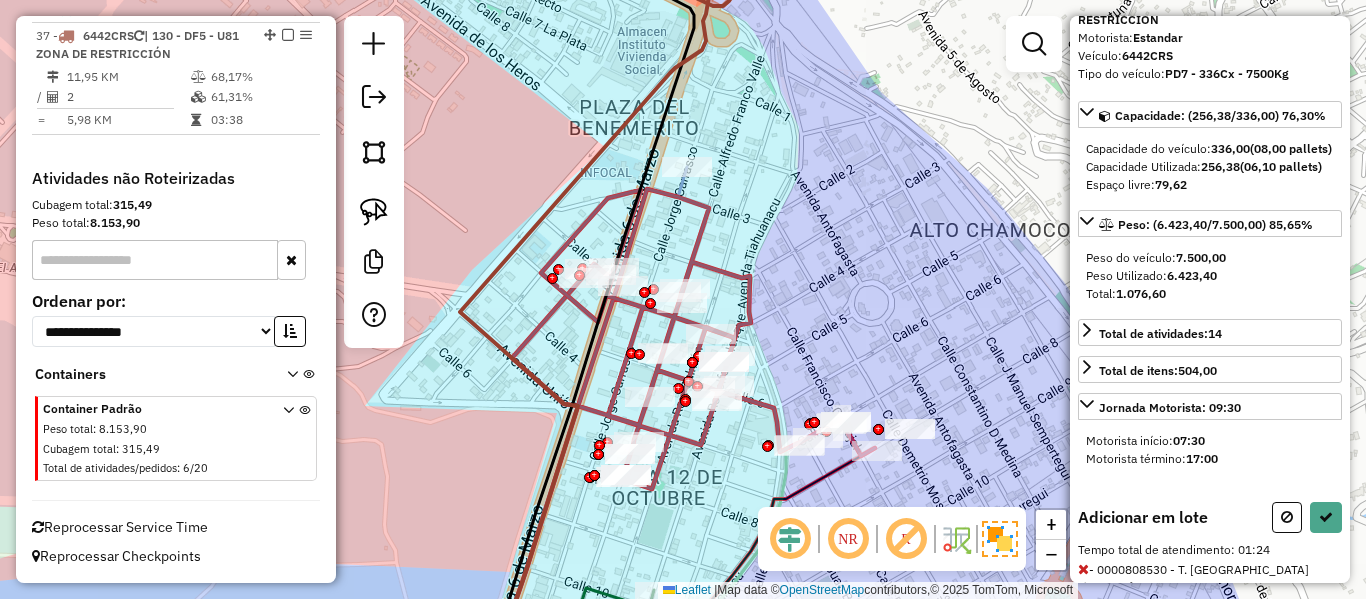 scroll, scrollTop: 0, scrollLeft: 0, axis: both 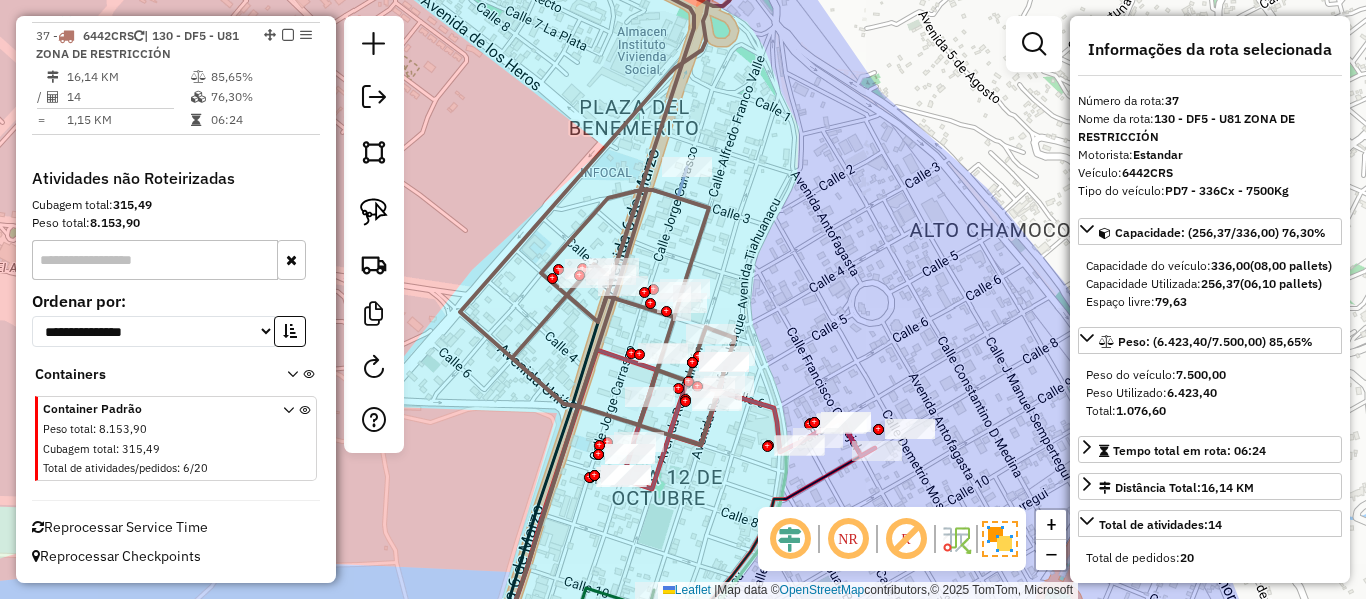 click 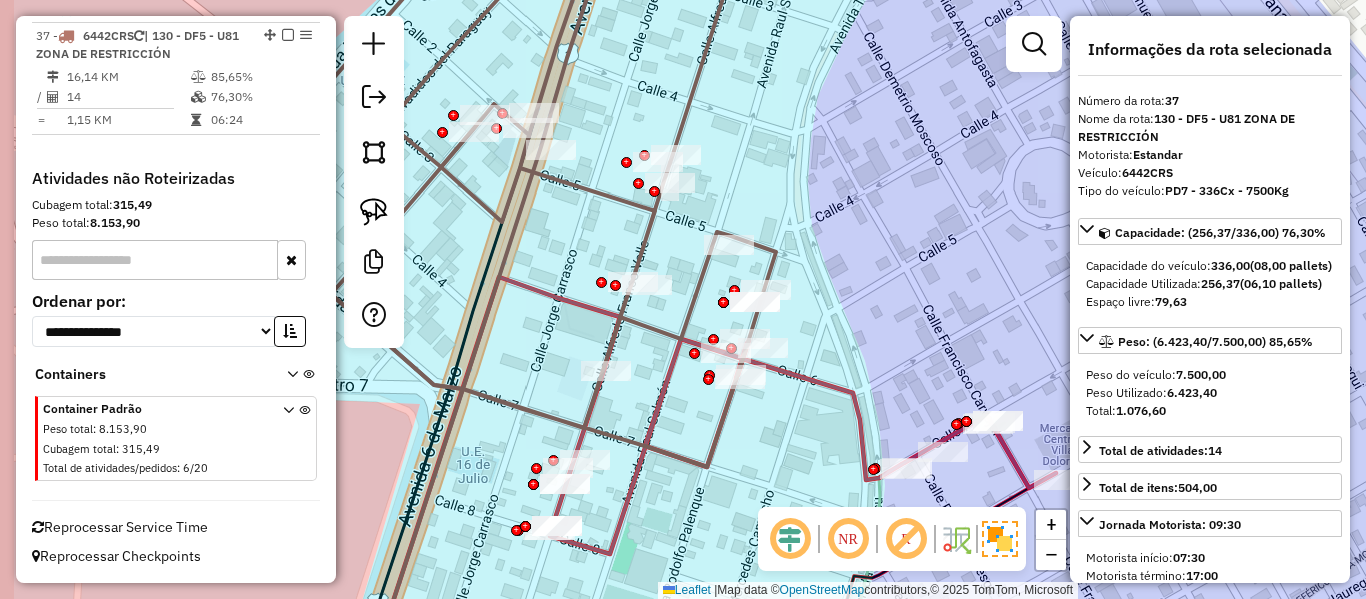 drag, startPoint x: 730, startPoint y: 479, endPoint x: 816, endPoint y: 385, distance: 127.40487 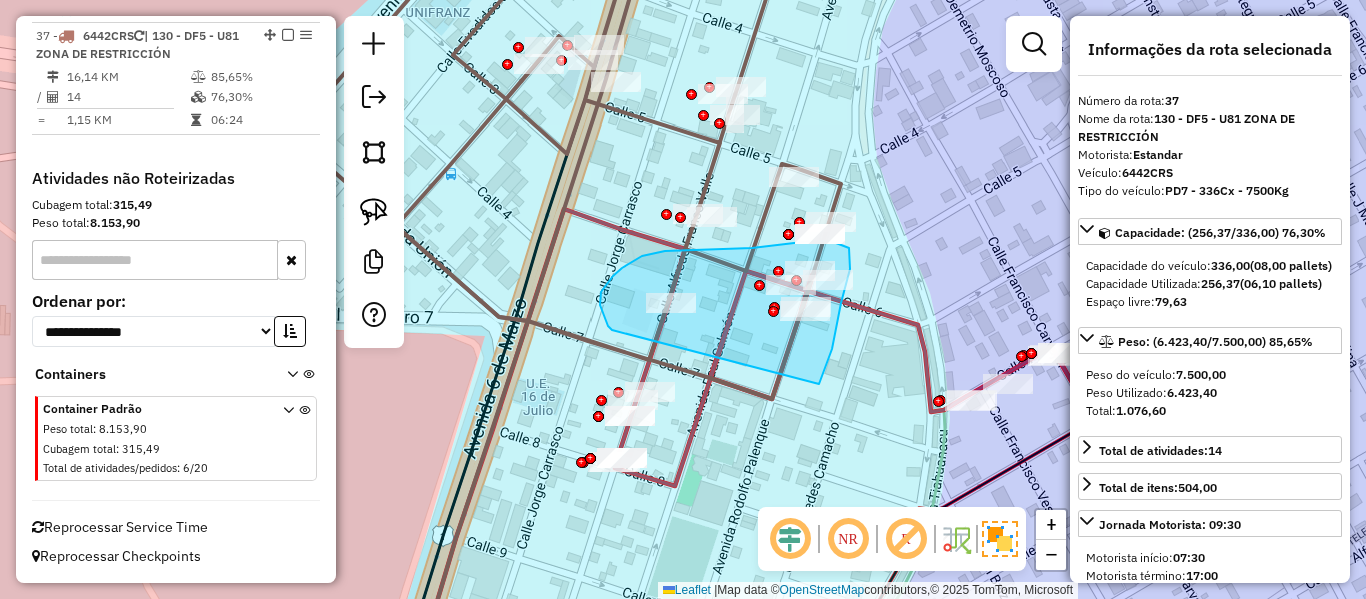 drag, startPoint x: 850, startPoint y: 261, endPoint x: 613, endPoint y: 330, distance: 246.84003 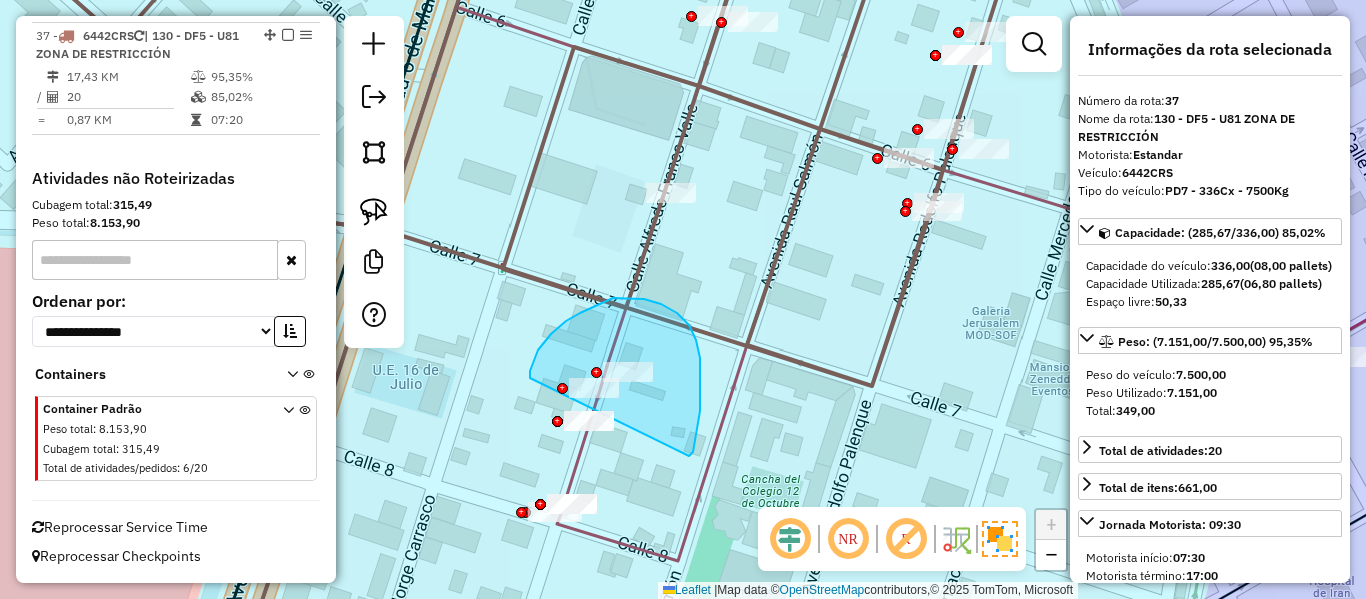 drag, startPoint x: 700, startPoint y: 378, endPoint x: 530, endPoint y: 378, distance: 170 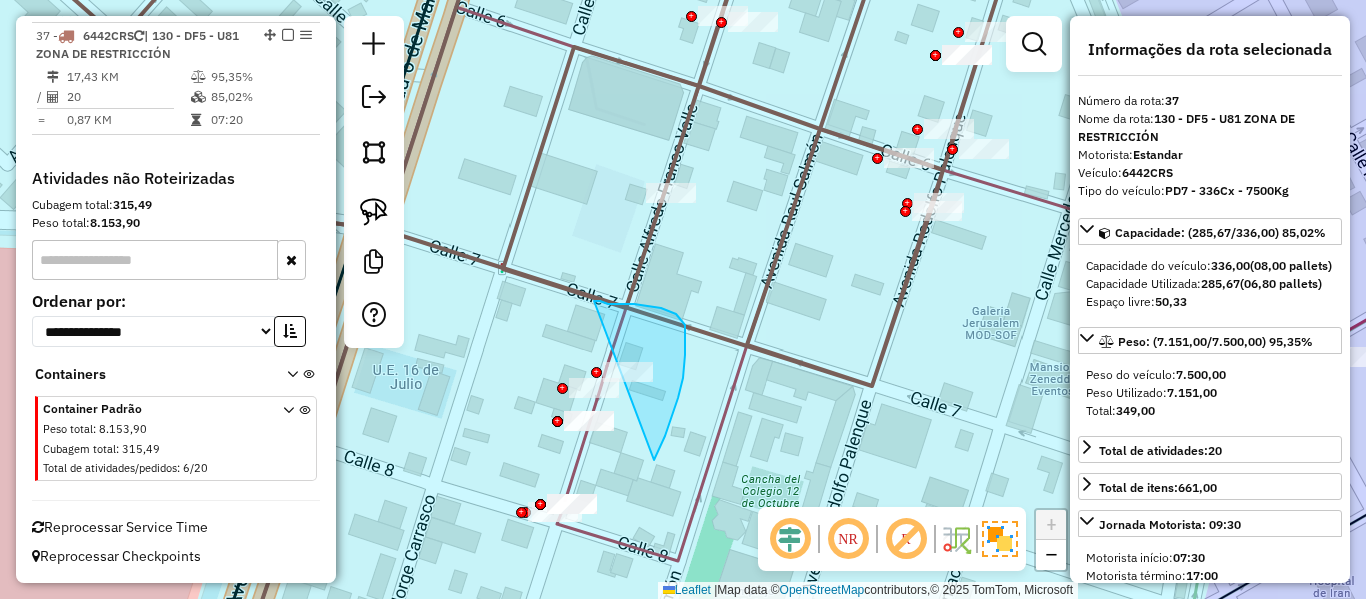 drag, startPoint x: 683, startPoint y: 378, endPoint x: 591, endPoint y: 301, distance: 119.97083 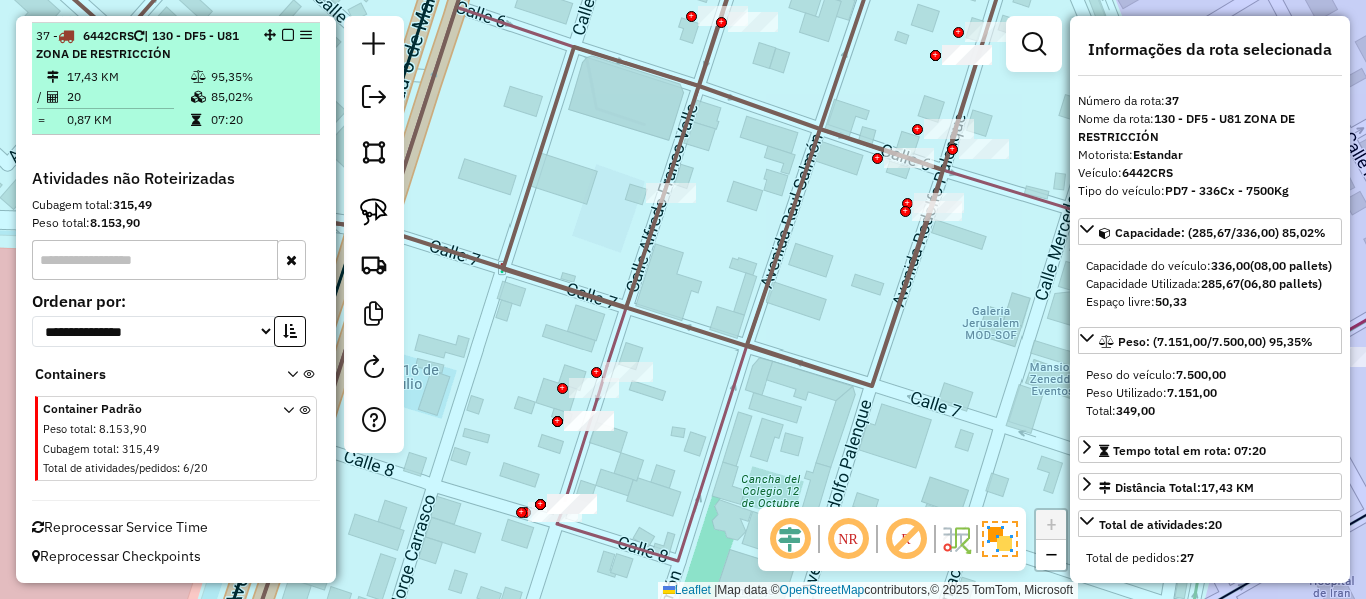 click at bounding box center [288, 35] 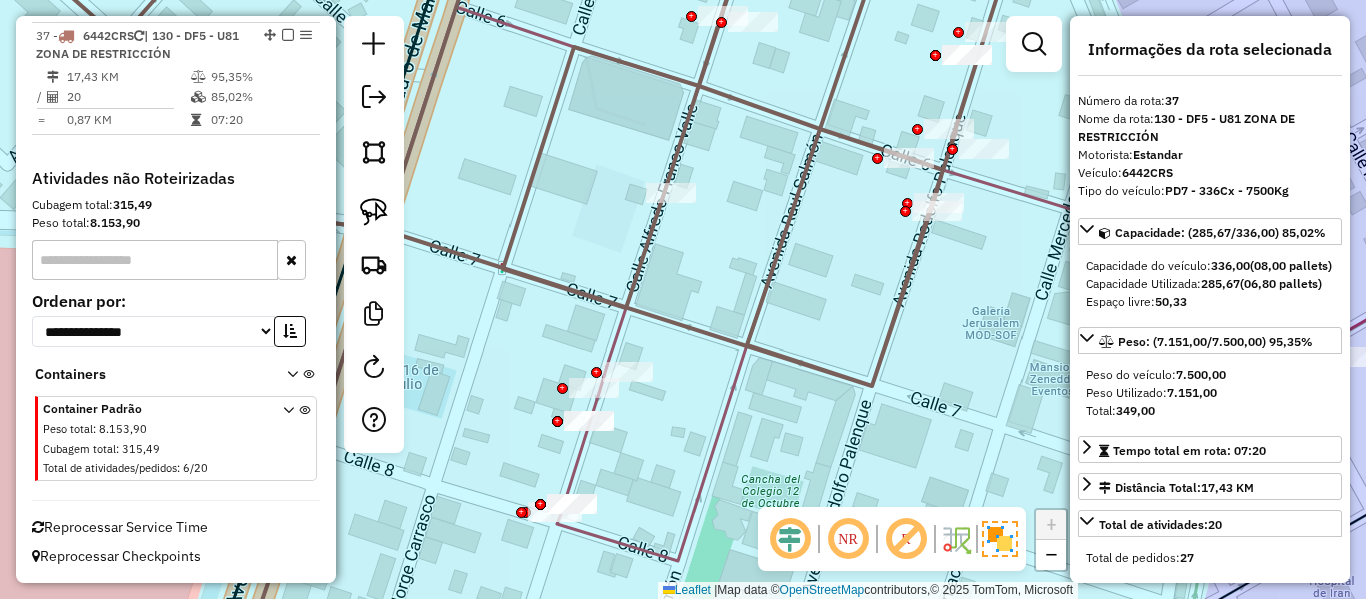 scroll, scrollTop: 2377, scrollLeft: 0, axis: vertical 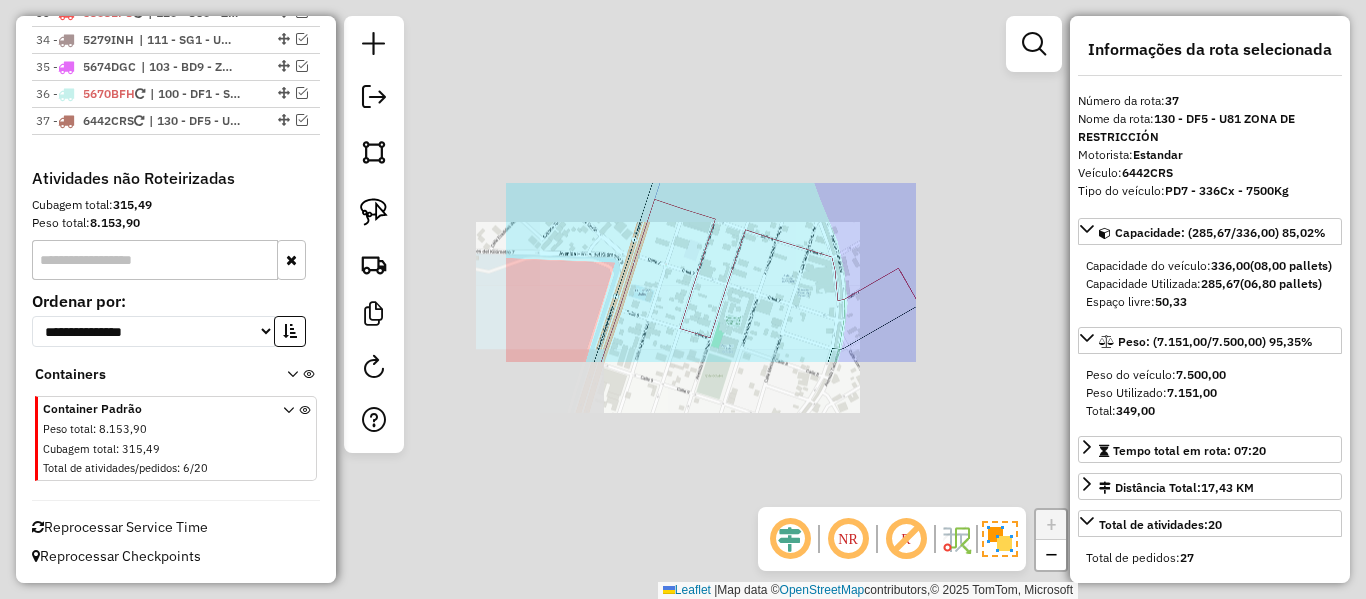 click on "Janela de atendimento Grade de atendimento Capacidade Transportadoras Veículos Cliente Pedidos  Rotas Selecione os dias de semana para filtrar as janelas de atendimento  Seg   Ter   Qua   Qui   Sex   Sáb   Dom  Informe o período da janela de atendimento: De: Até:  Filtrar exatamente a janela do cliente  Considerar janela de atendimento padrão  Selecione os dias de semana para filtrar as grades de atendimento  Seg   Ter   Qua   Qui   Sex   Sáb   Dom   Considerar clientes sem dia de atendimento cadastrado  Clientes fora do dia de atendimento selecionado Filtrar as atividades entre os valores definidos abaixo:  Peso mínimo:   Peso máximo:   Cubagem mínima:   Cubagem máxima:   De:   Até:  Filtrar as atividades entre o tempo de atendimento definido abaixo:  De:   Até:   Considerar capacidade total dos clientes não roteirizados Transportadora: Selecione um ou mais itens Tipo de veículo: Selecione um ou mais itens Veículo: Selecione um ou mais itens Motorista: Selecione um ou mais itens Nome: Rótulo:" 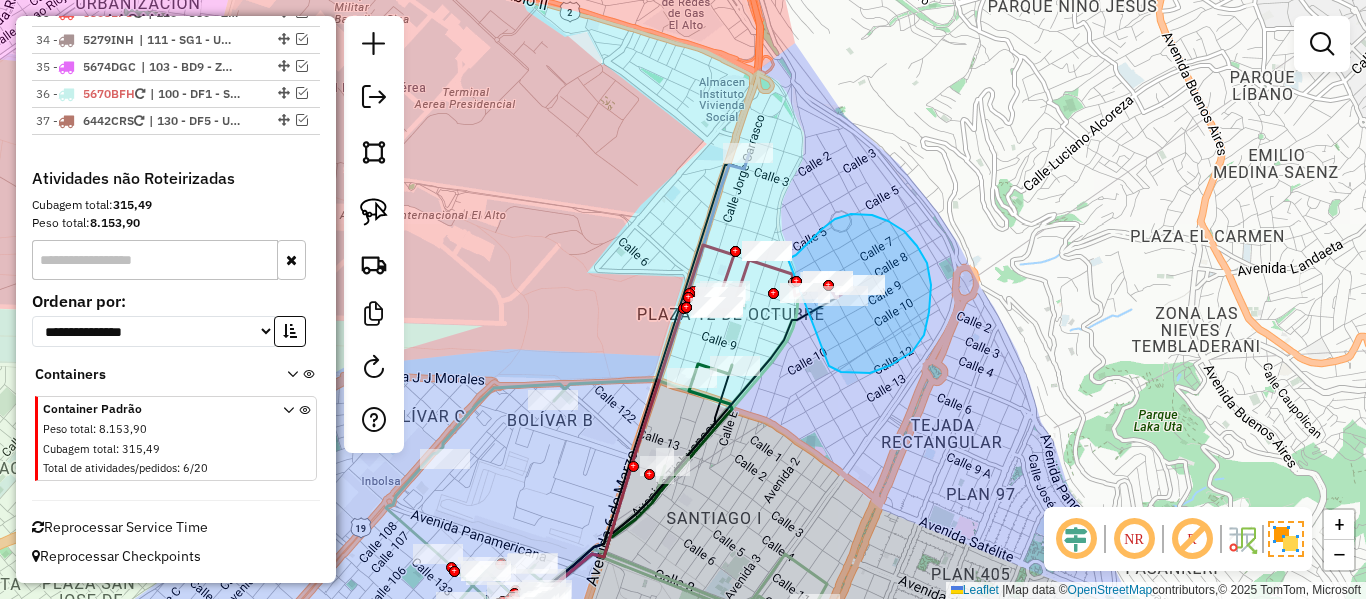 drag, startPoint x: 924, startPoint y: 335, endPoint x: 787, endPoint y: 343, distance: 137.23338 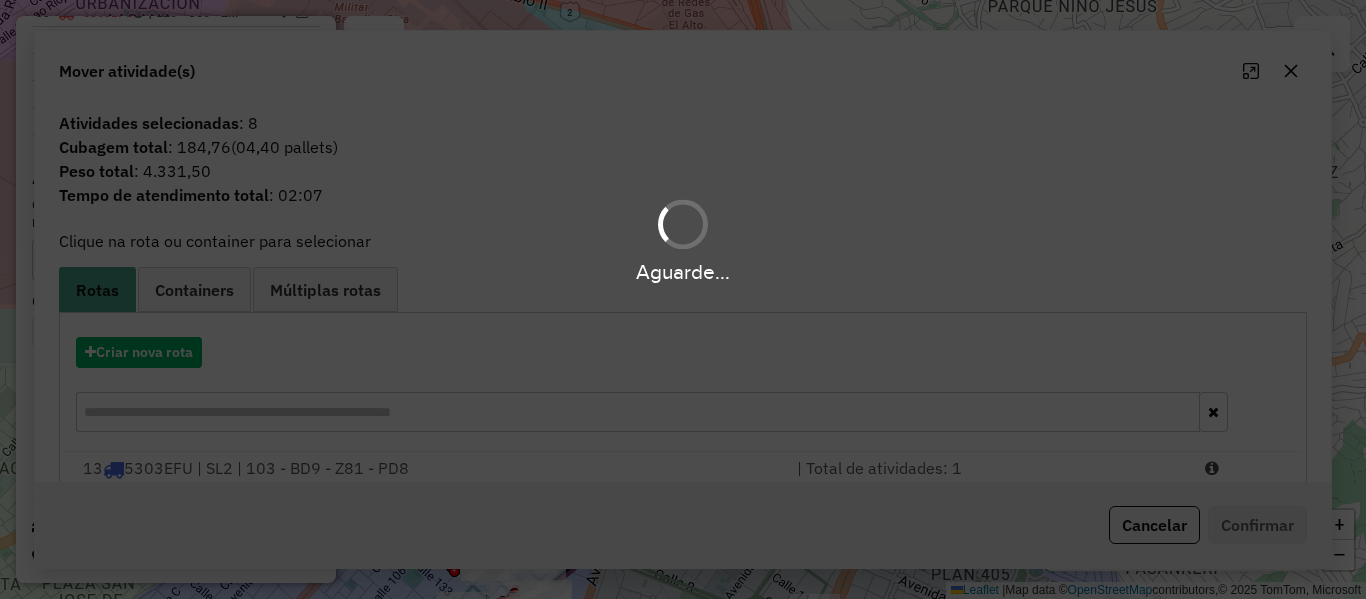 click on "Aguarde...  Pop-up bloqueado!  Seu navegador bloqueou automáticamente a abertura de uma nova janela.   Acesse as configurações e adicione o endereço do sistema a lista de permissão.   Fechar  Informações da Sessão 1188132 - 11/07/2025     Criação: 10/07/2025 19:04   Depósito:  SAZ BO El Alto  Total de rotas:  37  Distância Total:  948,46 km  Tempo total:  248:51  Custo total:  R$ 3.301,20  Total de Atividades Roteirizadas:  972  Total de Pedidos Roteirizados:  1600  Peso total roteirizado:  229.635,02  Cubagem total roteirizado:  9.134,54  Total de Atividades não Roteirizadas:  6  Total de Pedidos não Roteirizados:  20 Total de caixas por viagem:  9.134,54 /   37 =  246,88 Média de Atividades por viagem:  972 /   37 =  26,27 Ocupação média da frota:  82,98%  Clientes com Service Time:  100,00%   (978 de 978)   Rotas improdutivas:  8  Rotas vários dias:  0  Clientes Priorizados NR:  0  Transportadoras  Rotas  Recargas: 8   Ver rotas   Ver veículos  Finalizar todas as rotas   1 -" at bounding box center (683, 299) 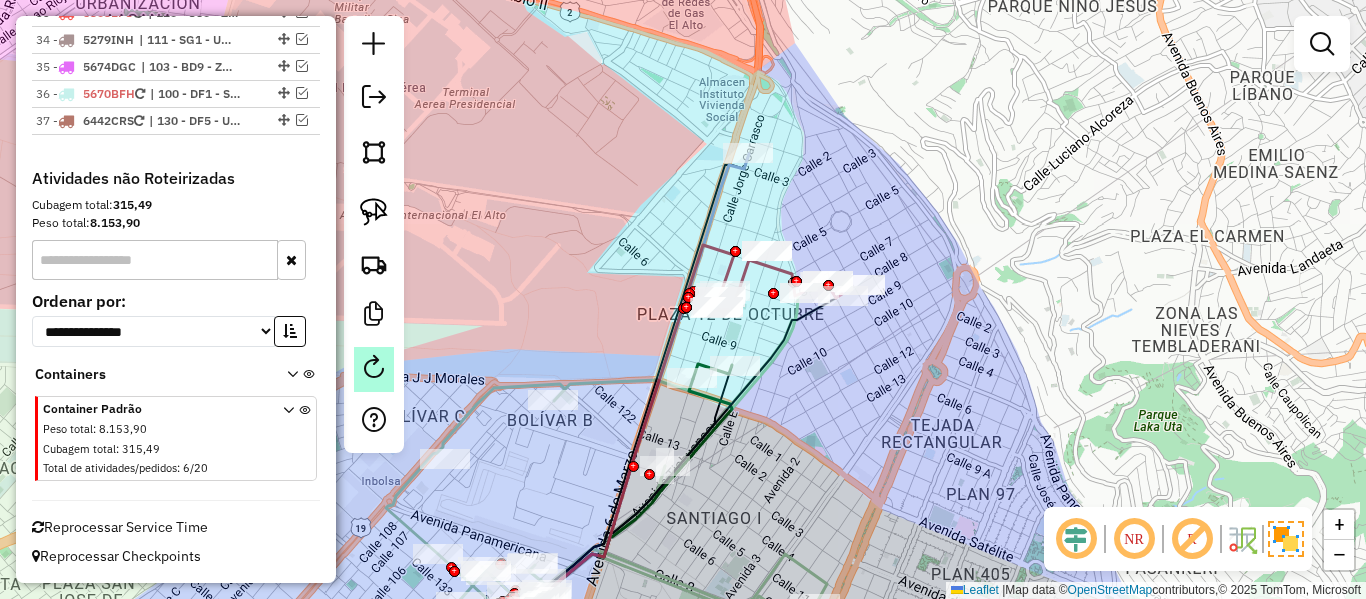 click 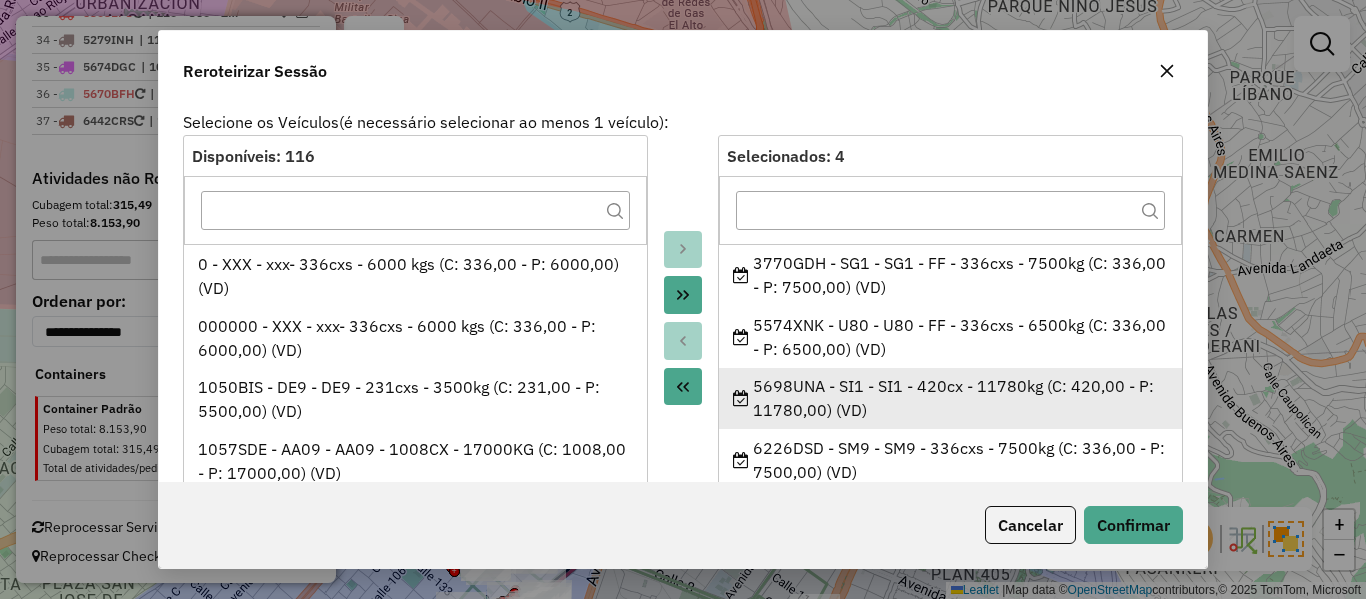scroll, scrollTop: 0, scrollLeft: 0, axis: both 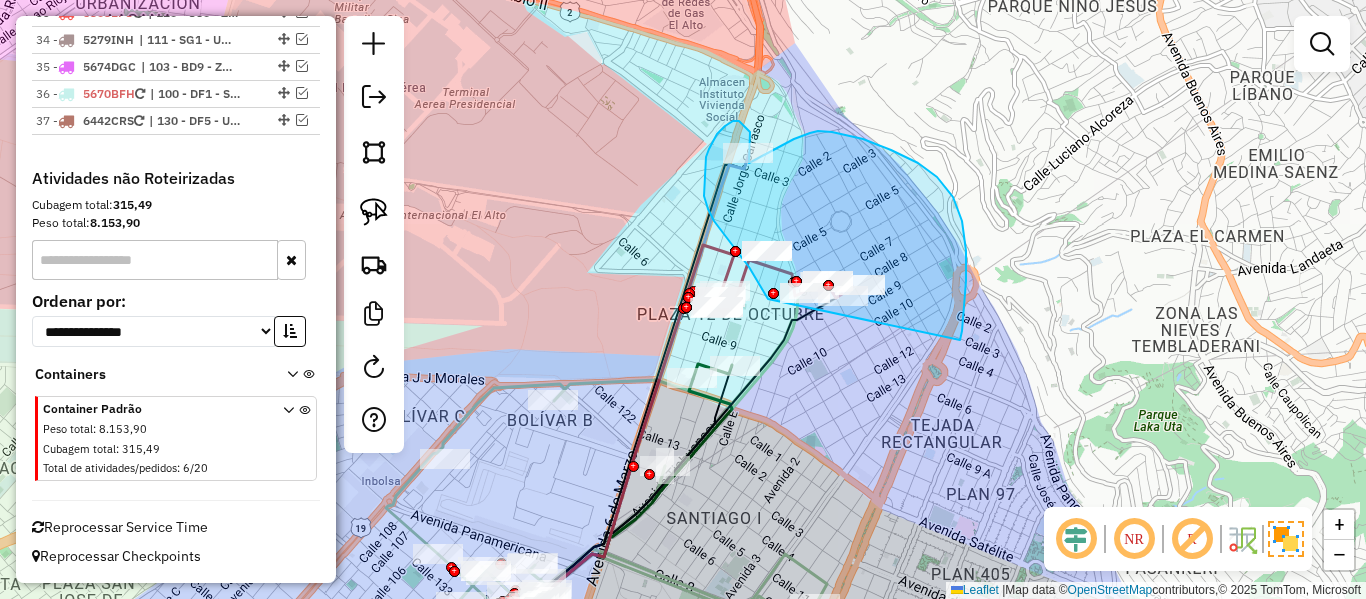 drag, startPoint x: 966, startPoint y: 251, endPoint x: 852, endPoint y: 334, distance: 141.01419 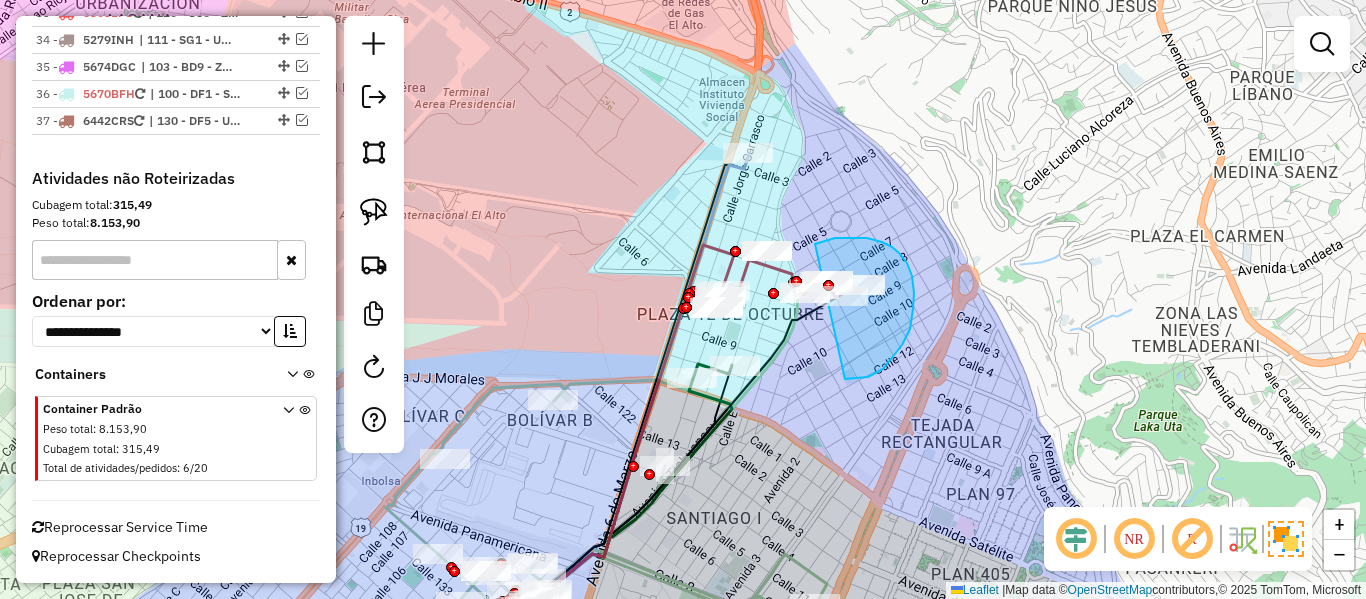 drag, startPoint x: 845, startPoint y: 379, endPoint x: 773, endPoint y: 337, distance: 83.35467 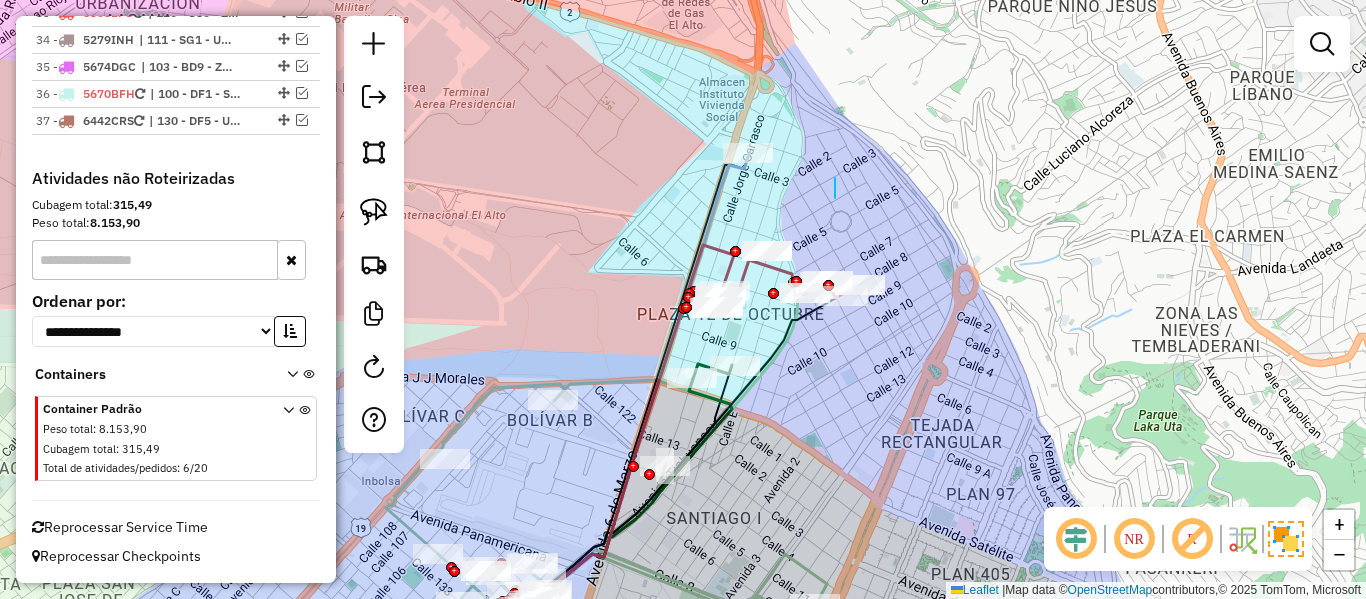 drag, startPoint x: 835, startPoint y: 178, endPoint x: 657, endPoint y: 194, distance: 178.71765 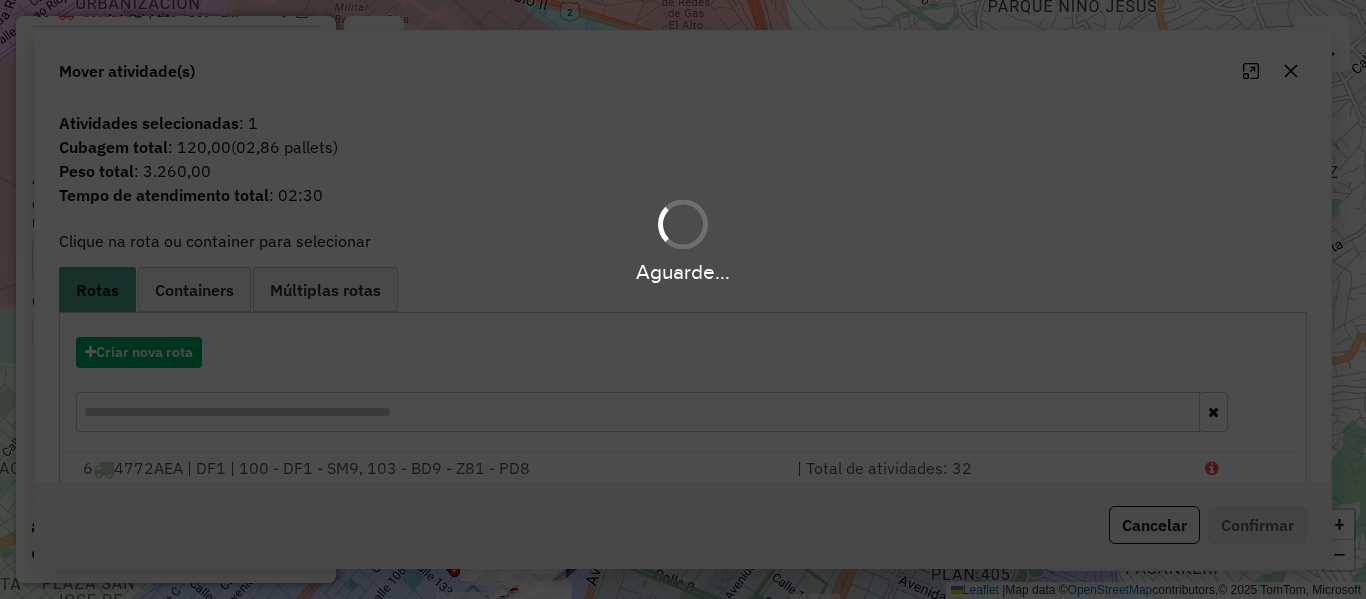 click on "Aguarde...  Pop-up bloqueado!  Seu navegador bloqueou automáticamente a abertura de uma nova janela.   Acesse as configurações e adicione o endereço do sistema a lista de permissão.   Fechar  Informações da Sessão 1188132 - 11/07/2025     Criação: 10/07/2025 19:04   Depósito:  SAZ BO El Alto  Total de rotas:  37  Distância Total:  948,46 km  Tempo total:  248:51  Custo total:  R$ 3.301,20  Total de Atividades Roteirizadas:  972  Total de Pedidos Roteirizados:  1600  Peso total roteirizado:  229.635,02  Cubagem total roteirizado:  9.134,54  Total de Atividades não Roteirizadas:  6  Total de Pedidos não Roteirizados:  20 Total de caixas por viagem:  9.134,54 /   37 =  246,88 Média de Atividades por viagem:  972 /   37 =  26,27 Ocupação média da frota:  82,98%  Clientes com Service Time:  100,00%   (978 de 978)   Rotas improdutivas:  8  Rotas vários dias:  0  Clientes Priorizados NR:  0  Transportadoras  Rotas  Recargas: 8   Ver rotas   Ver veículos  Finalizar todas as rotas   1 -" at bounding box center (683, 299) 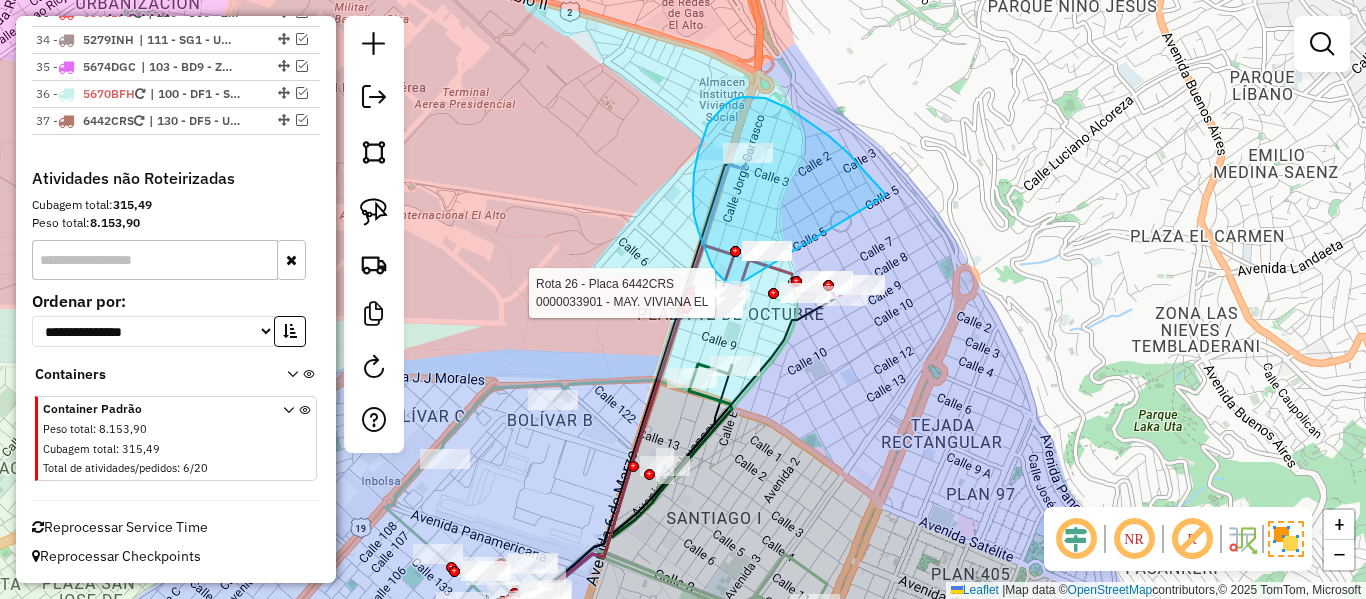 drag, startPoint x: 886, startPoint y: 195, endPoint x: 780, endPoint y: 273, distance: 131.60547 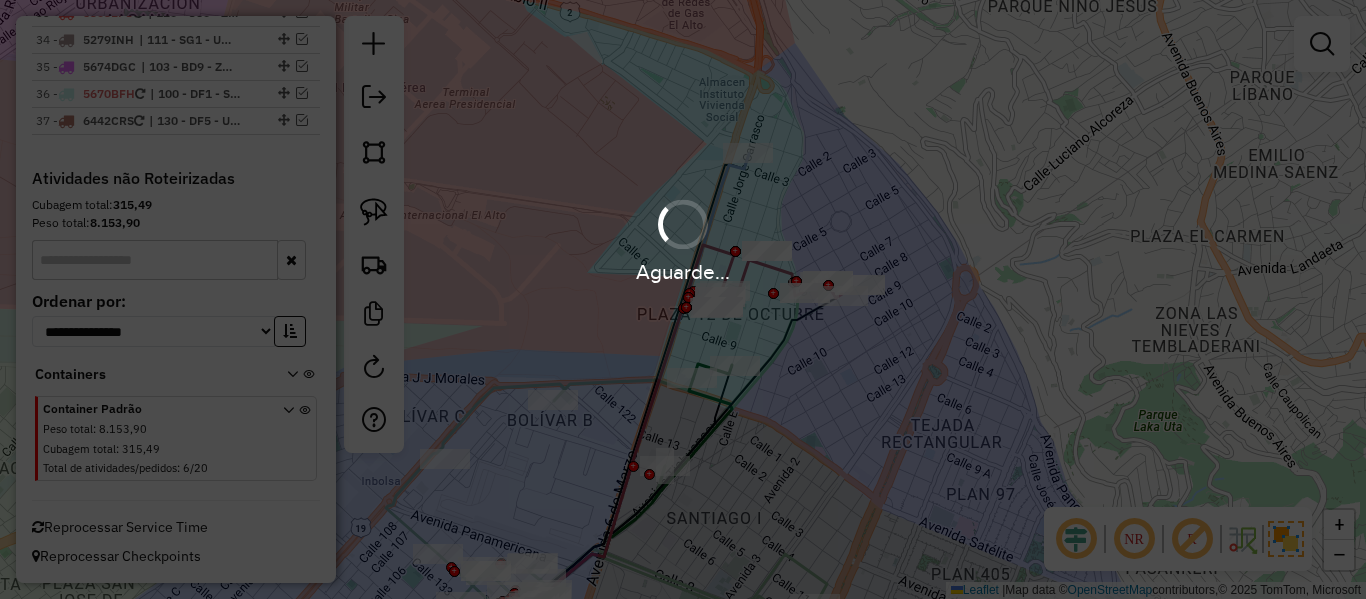 click on "Aguarde..." at bounding box center [683, 299] 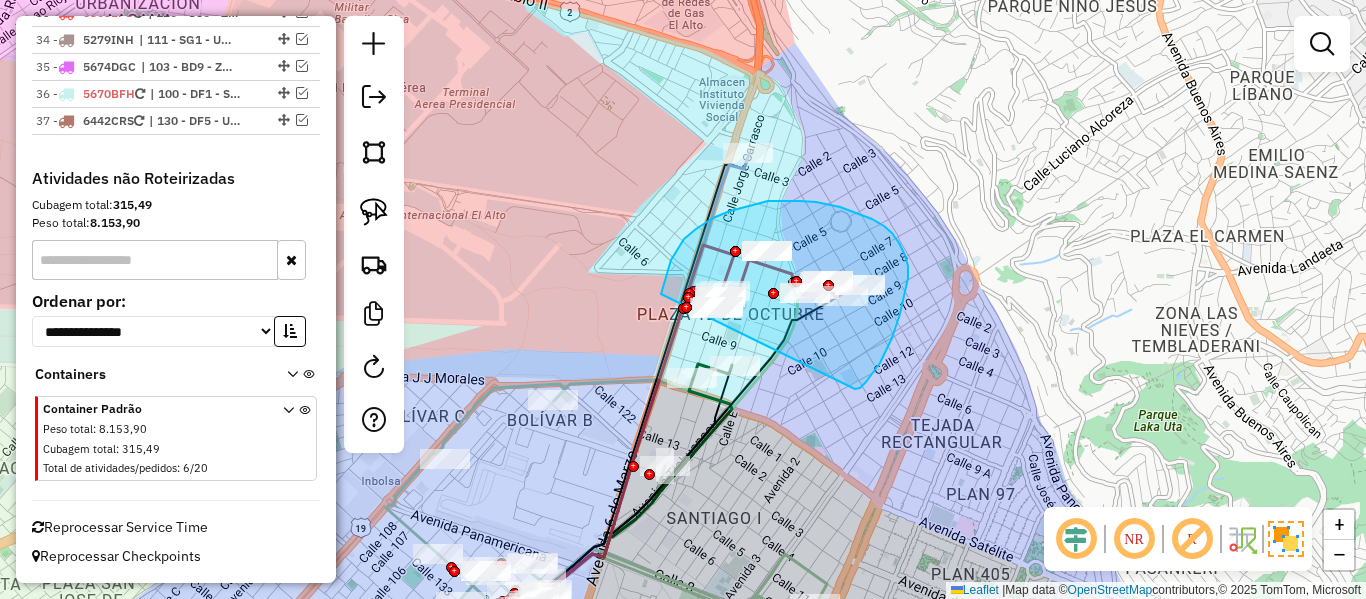 drag, startPoint x: 857, startPoint y: 389, endPoint x: 660, endPoint y: 322, distance: 208.08171 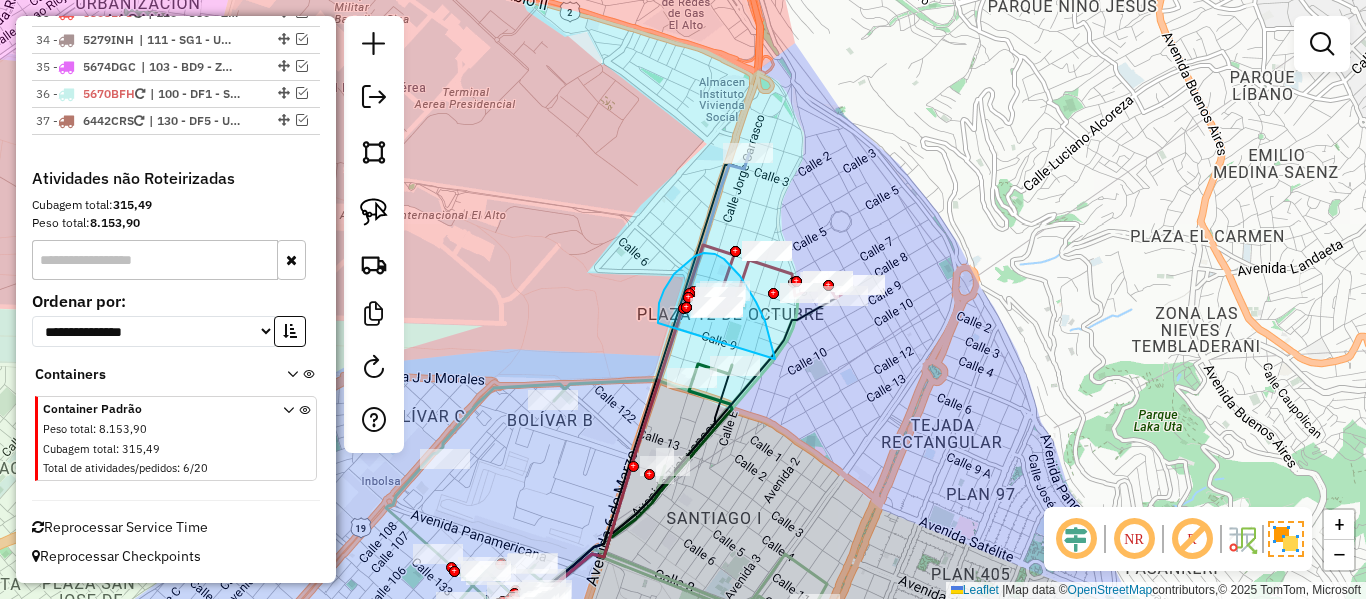 drag, startPoint x: 775, startPoint y: 359, endPoint x: 659, endPoint y: 325, distance: 120.880104 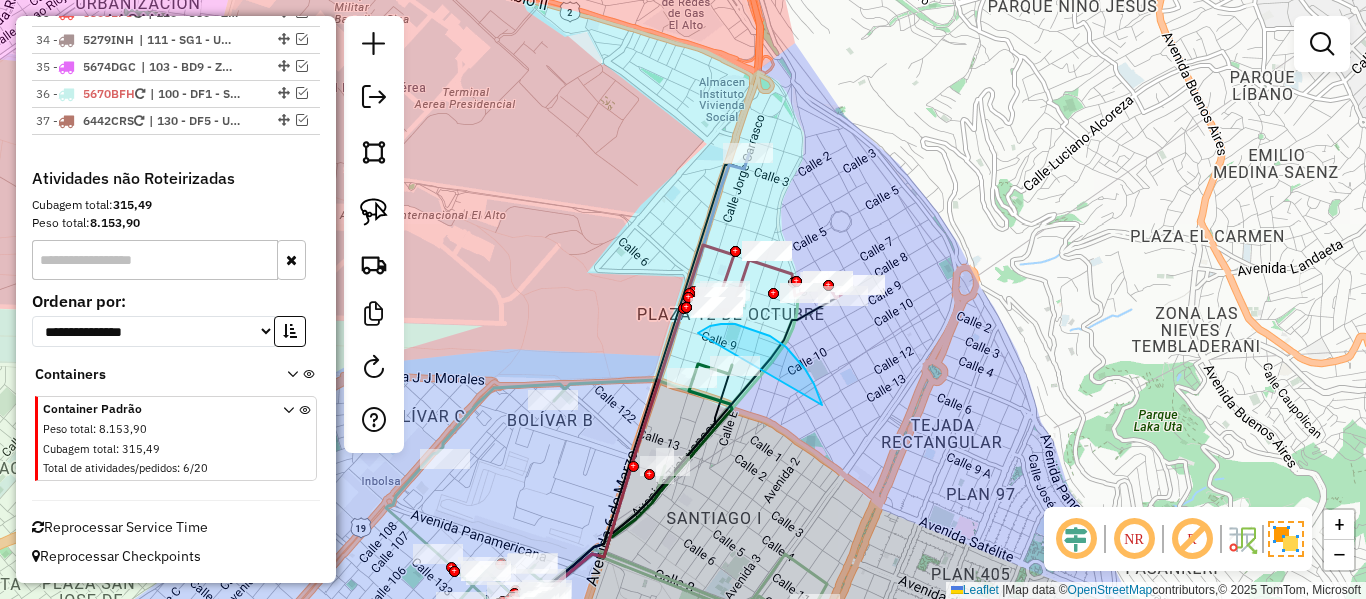 drag, startPoint x: 814, startPoint y: 384, endPoint x: 683, endPoint y: 403, distance: 132.3707 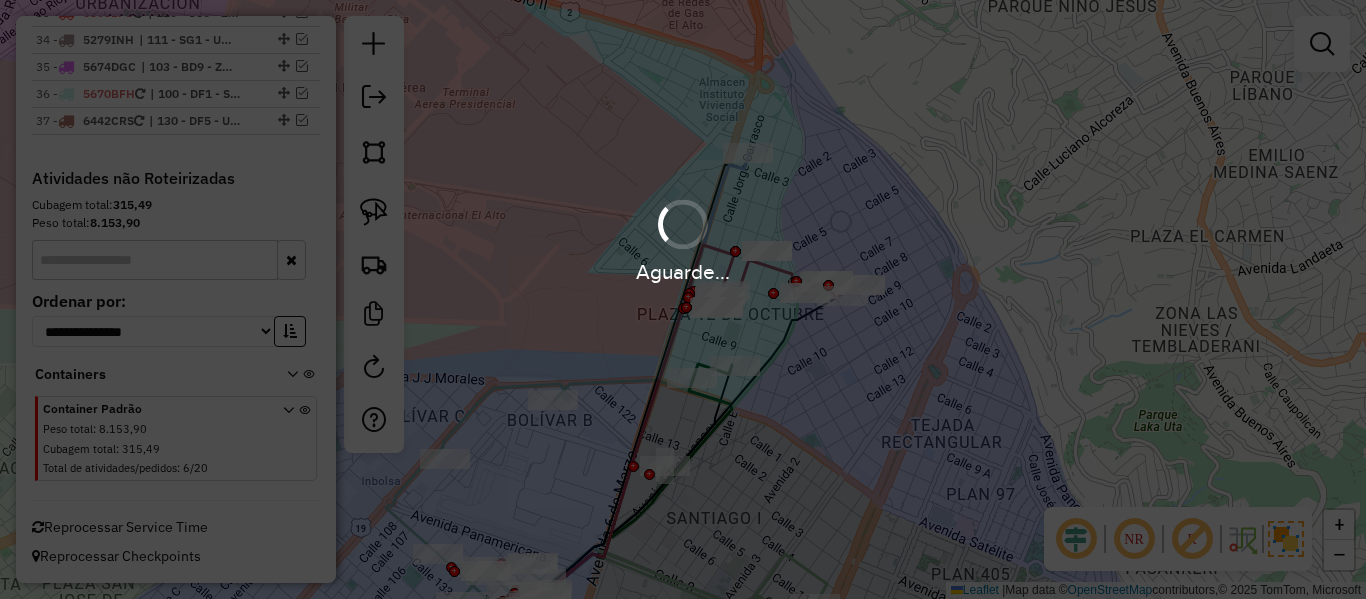 click on "Aguarde..." at bounding box center (683, 299) 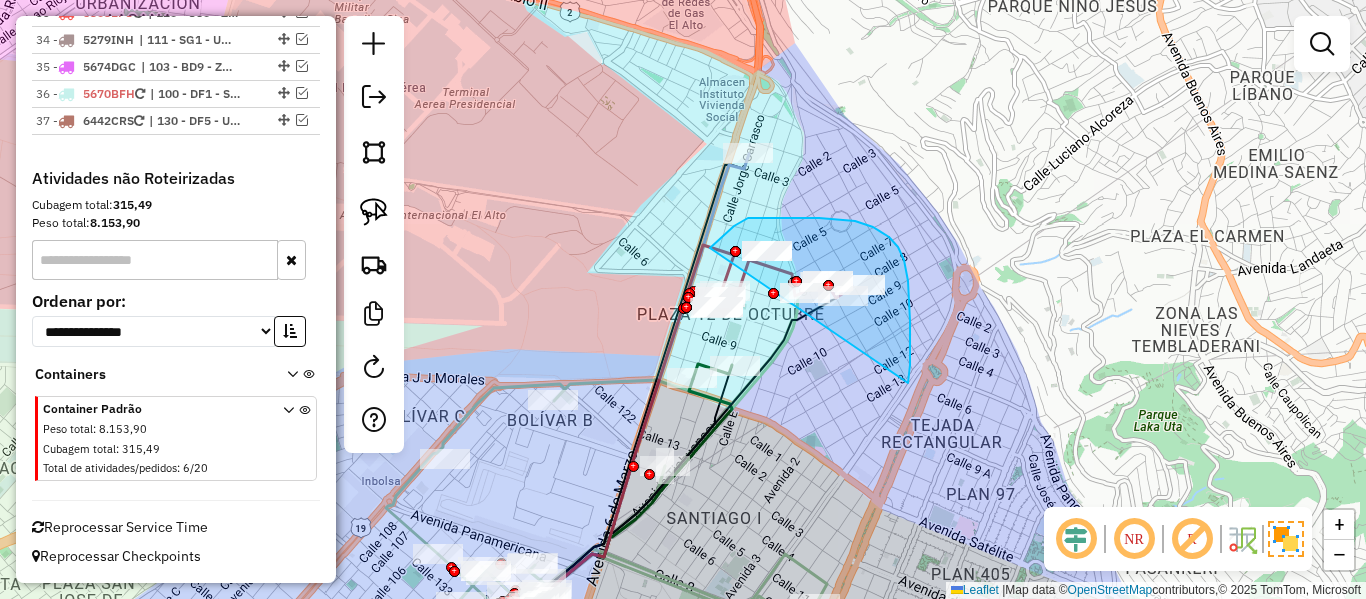 drag, startPoint x: 908, startPoint y: 383, endPoint x: 706, endPoint y: 260, distance: 236.50159 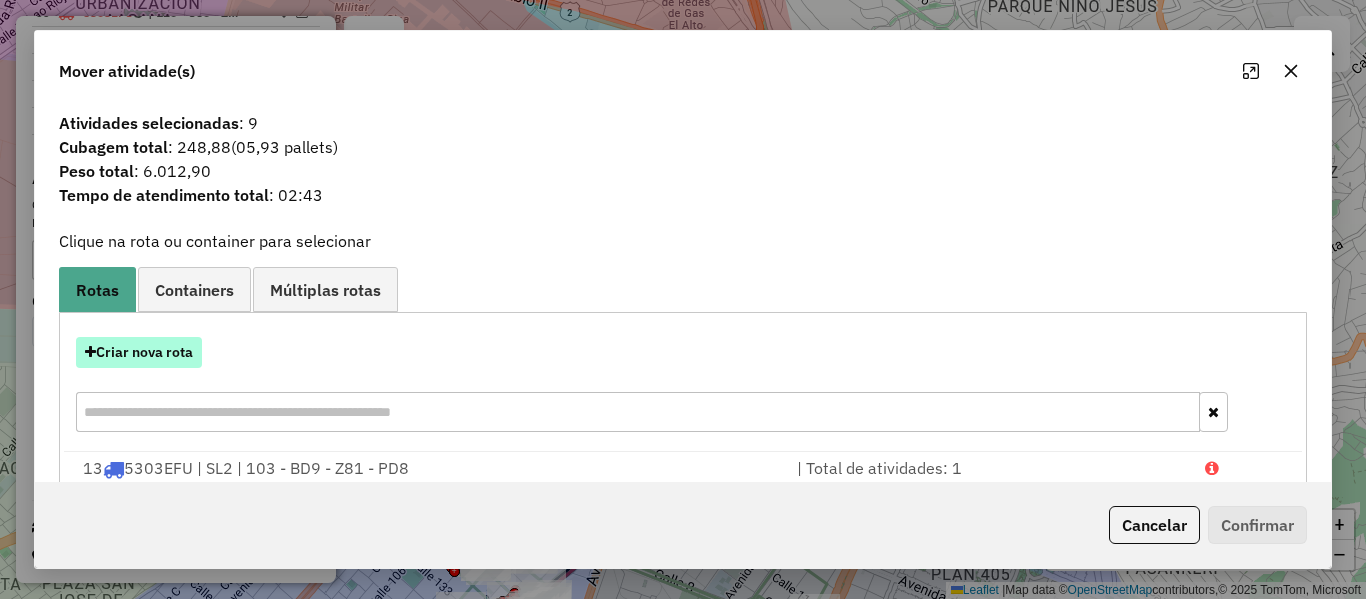 click on "Criar nova rota" at bounding box center (139, 352) 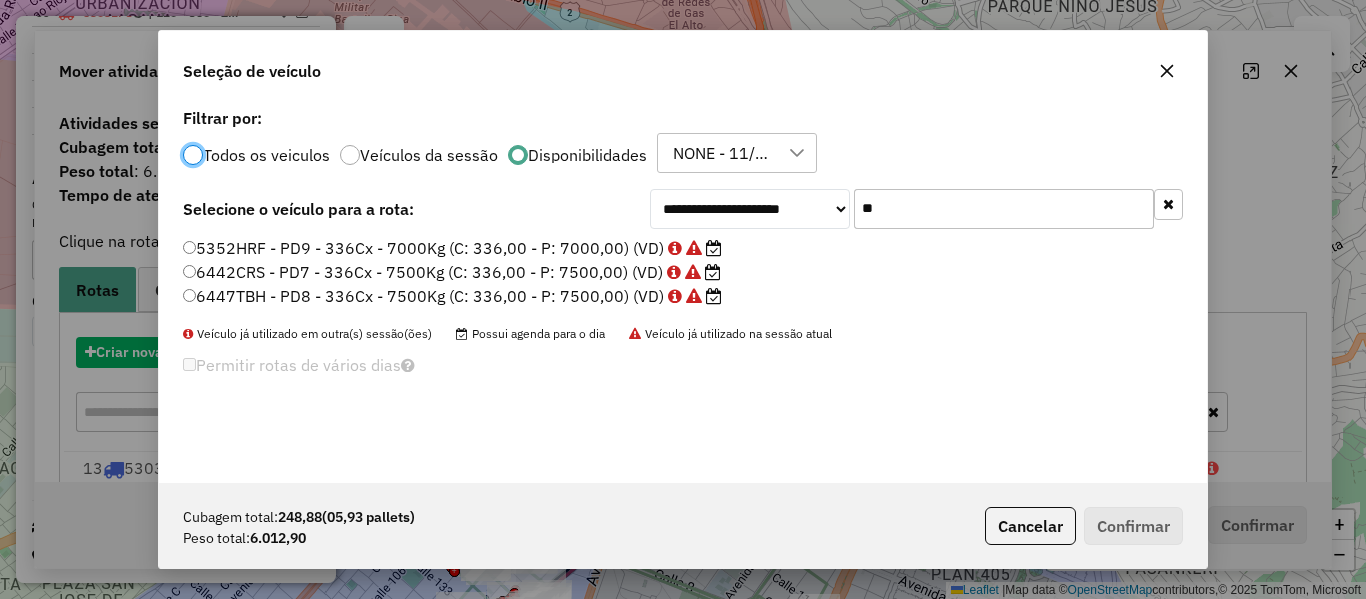 scroll, scrollTop: 11, scrollLeft: 6, axis: both 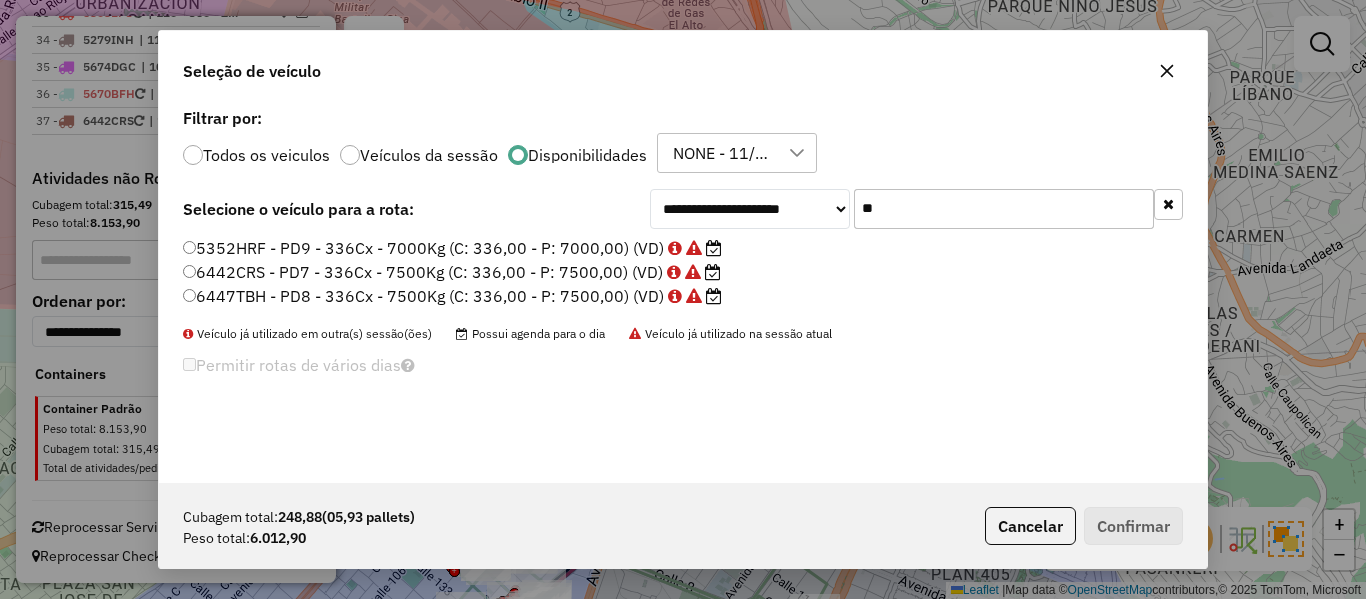 click on "**********" 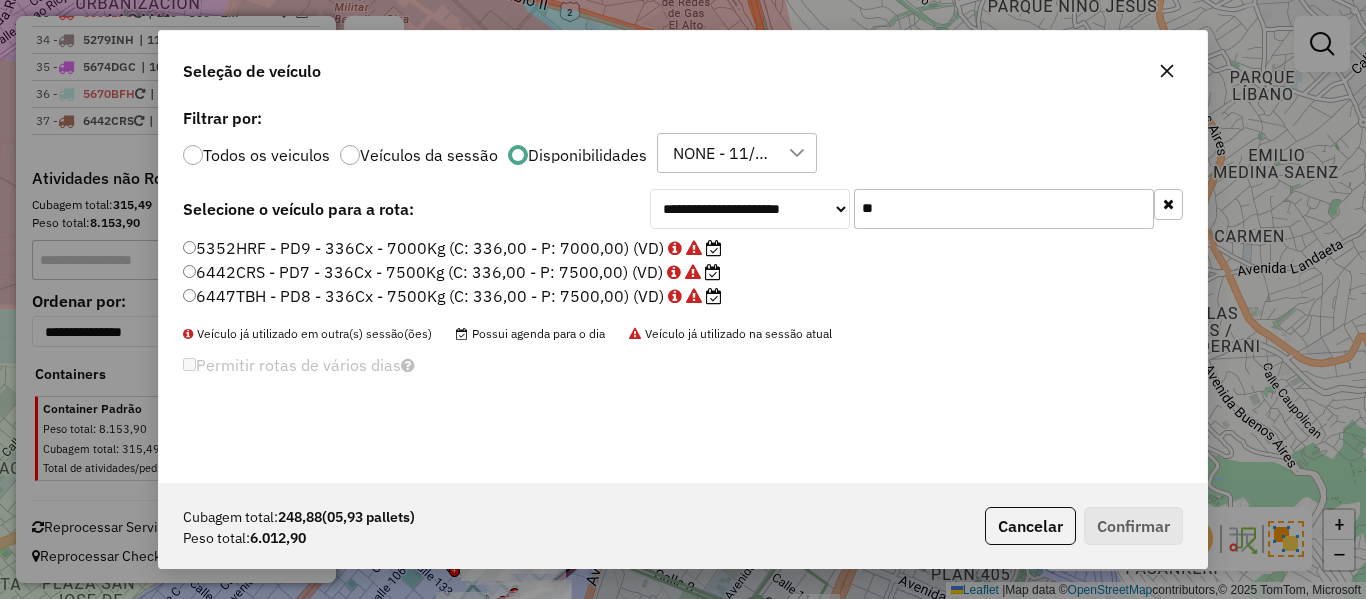 click on "**" 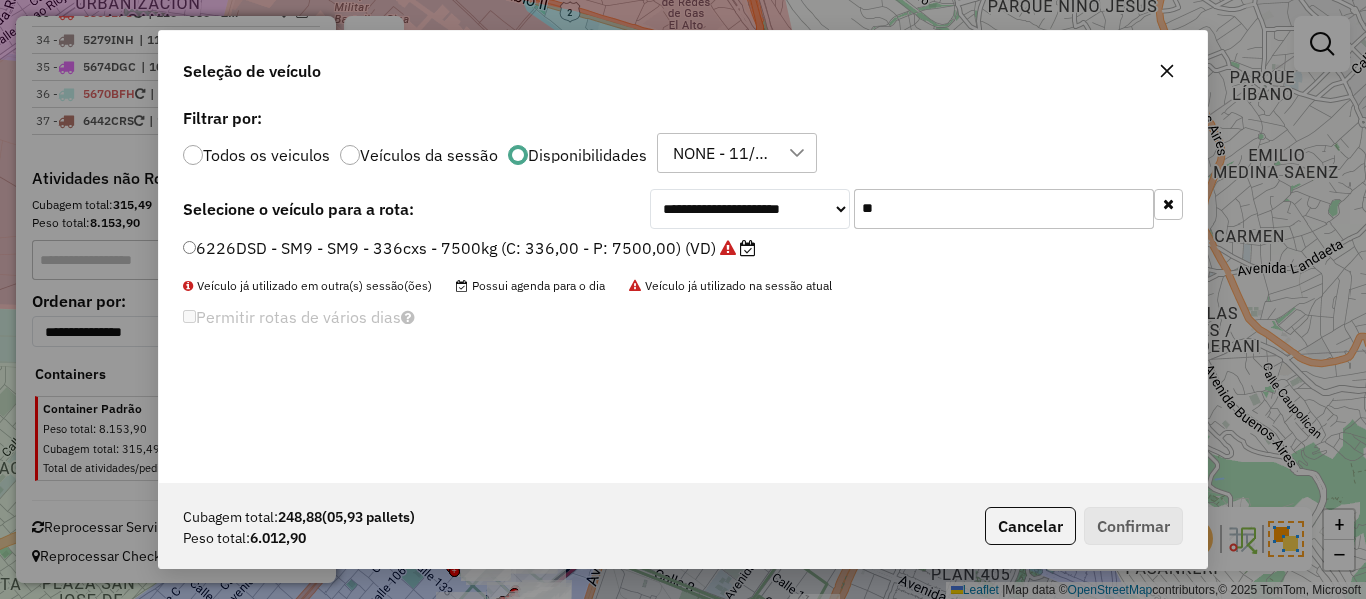 type on "**" 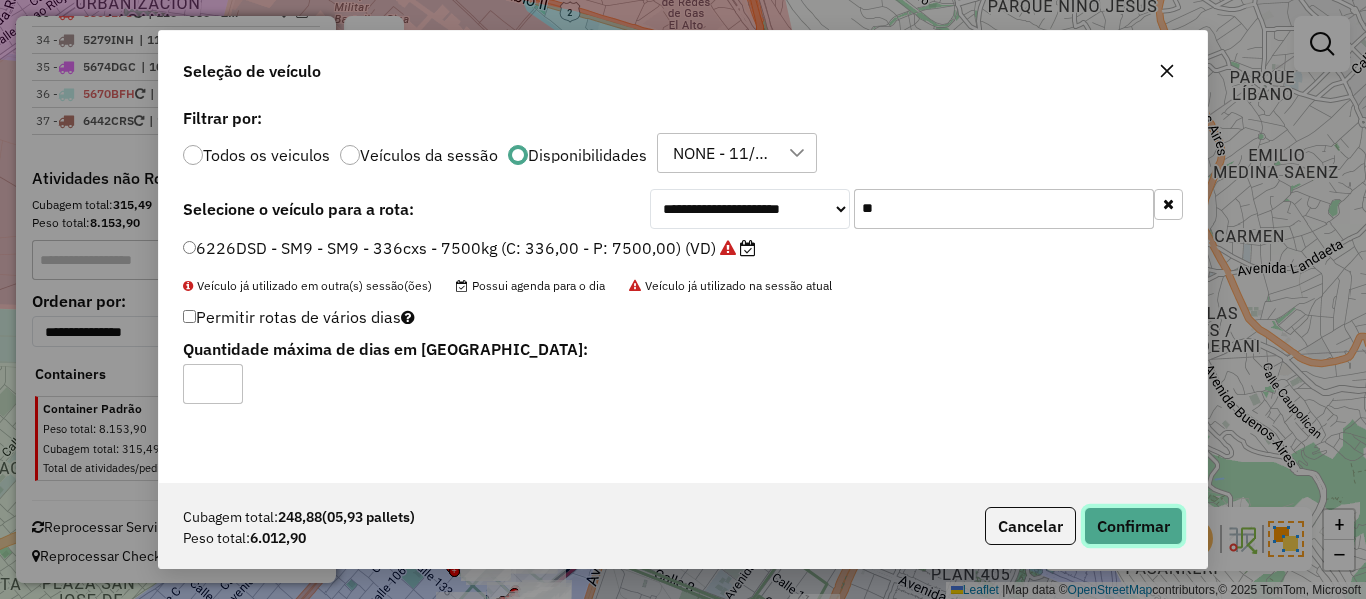 click on "Confirmar" 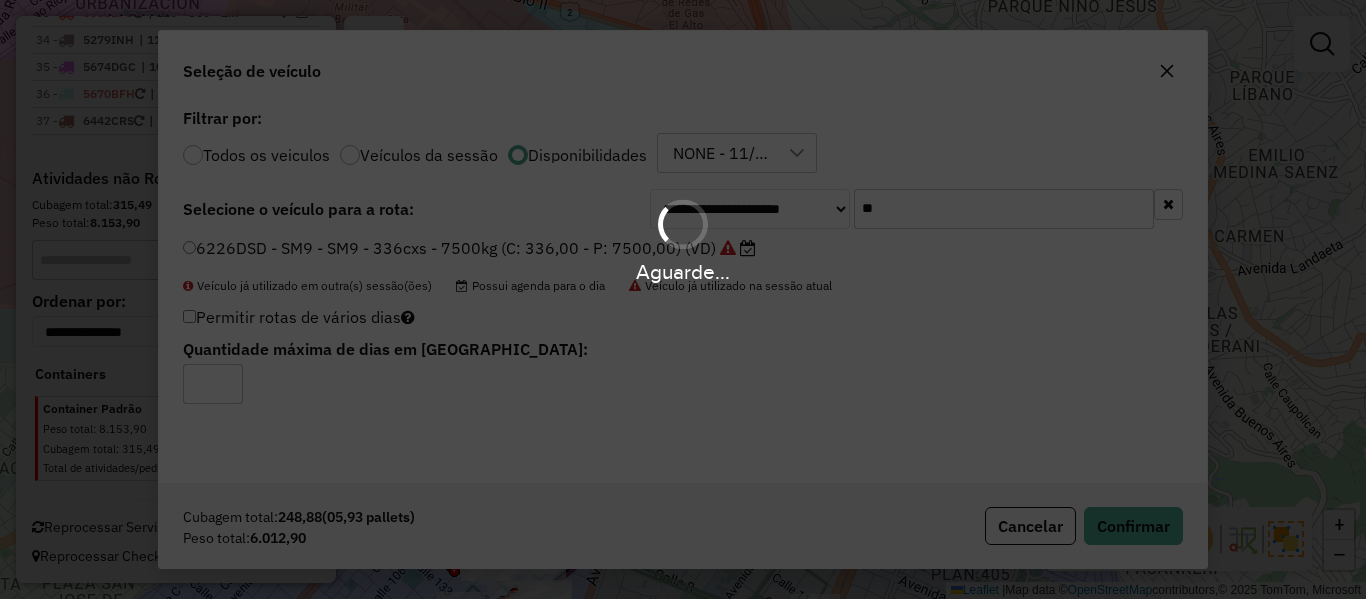 scroll, scrollTop: 2462, scrollLeft: 0, axis: vertical 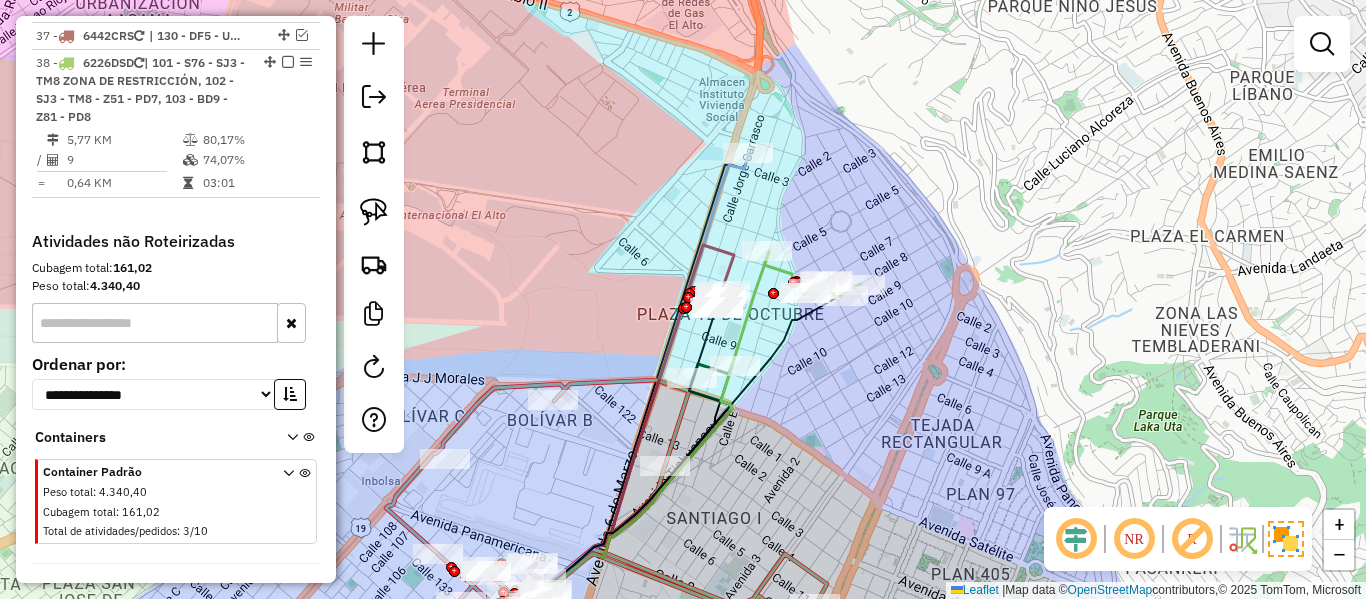click 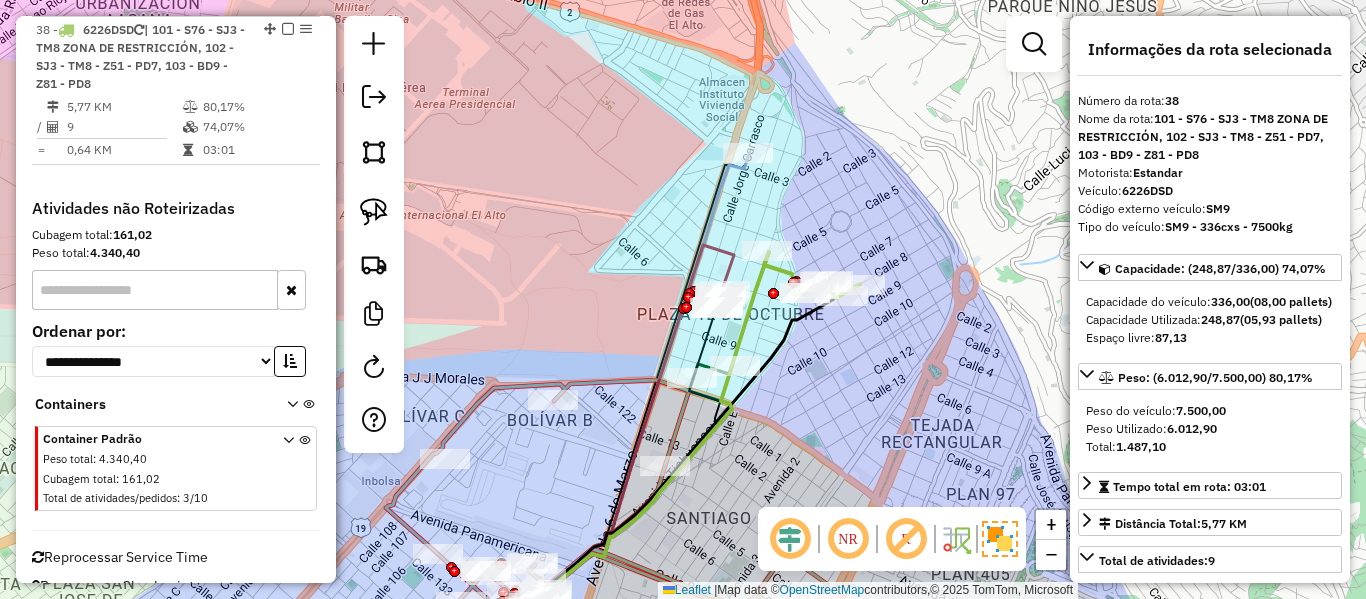 scroll, scrollTop: 2496, scrollLeft: 0, axis: vertical 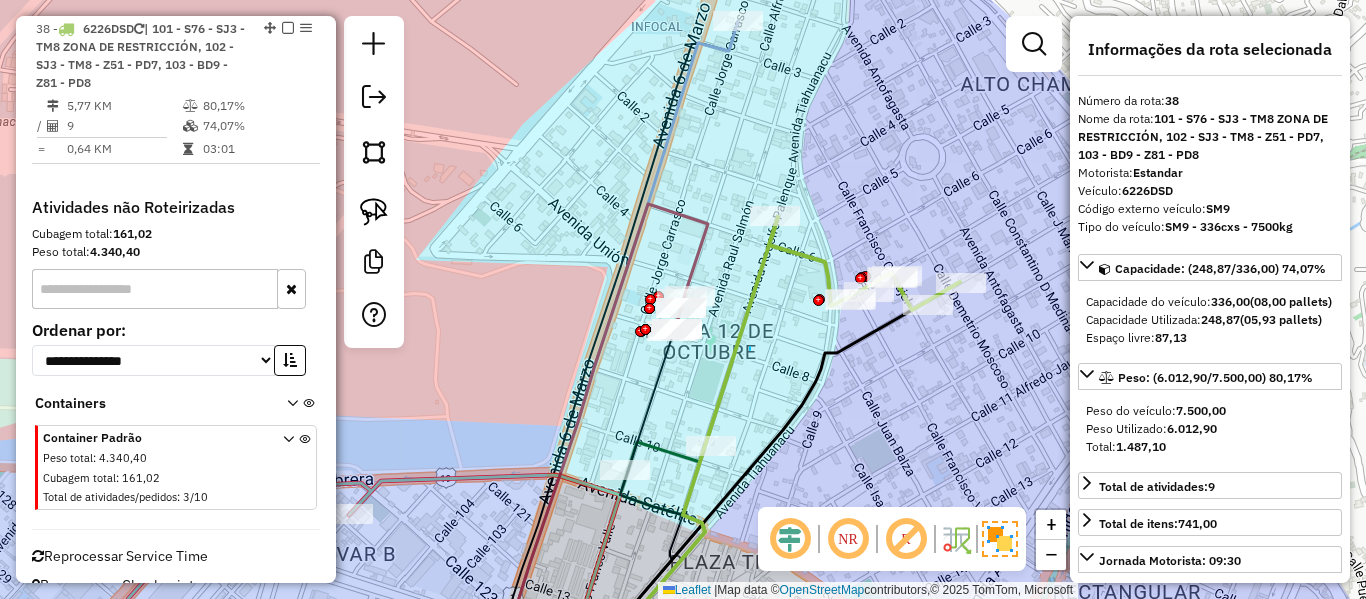 drag, startPoint x: 750, startPoint y: 350, endPoint x: 750, endPoint y: 326, distance: 24 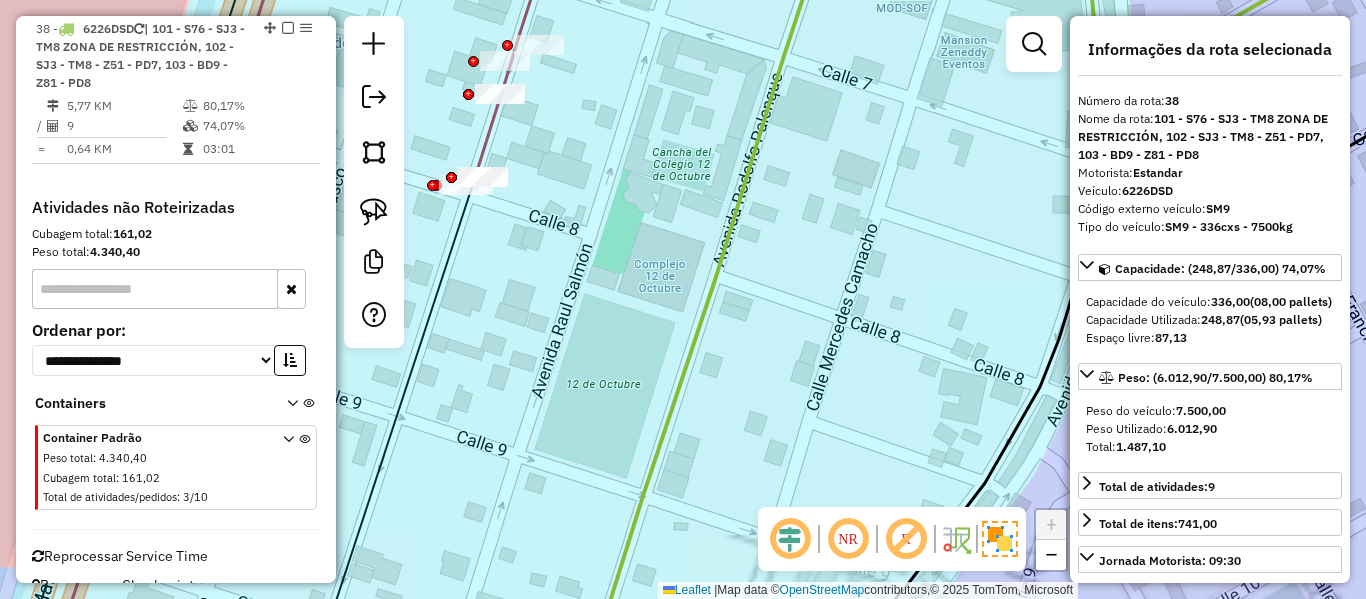 drag, startPoint x: 637, startPoint y: 210, endPoint x: 642, endPoint y: 247, distance: 37.336308 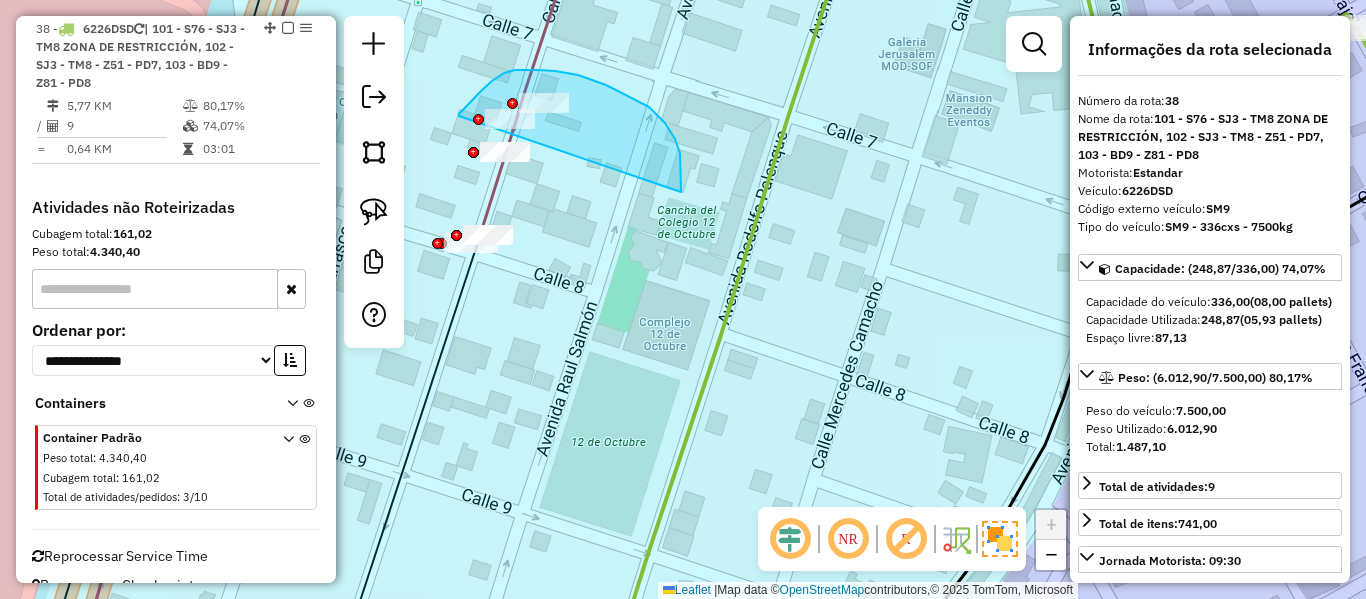 drag, startPoint x: 681, startPoint y: 165, endPoint x: 459, endPoint y: 116, distance: 227.34335 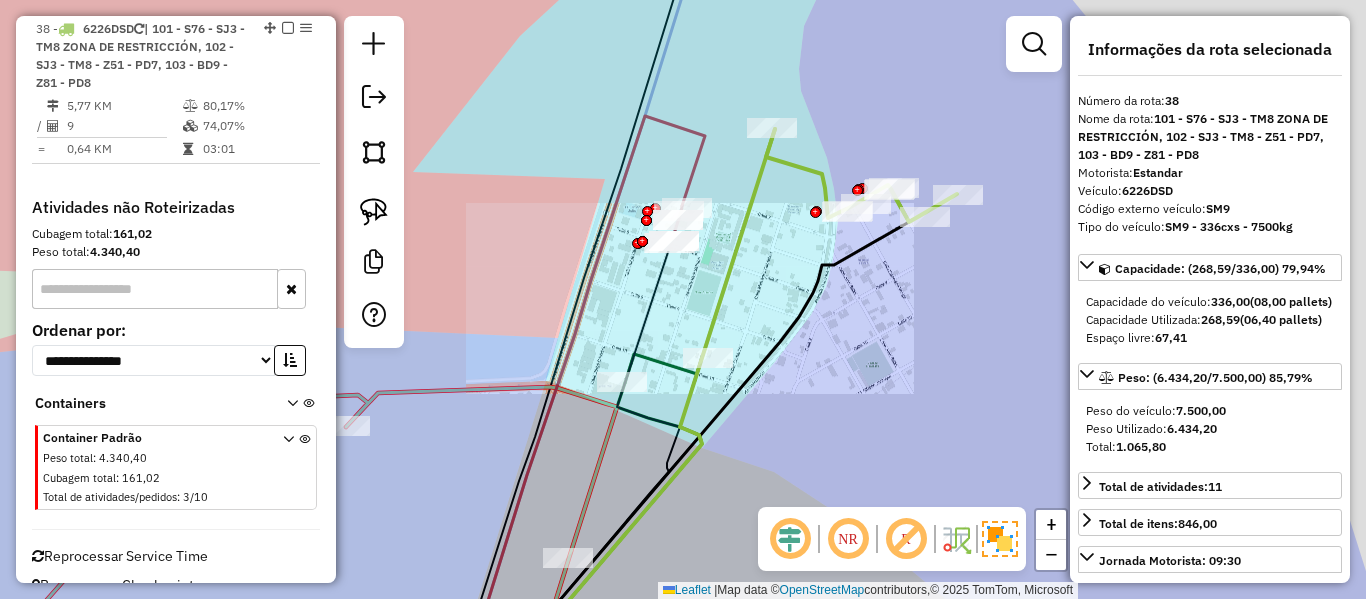 drag, startPoint x: 805, startPoint y: 268, endPoint x: 811, endPoint y: 244, distance: 24.738634 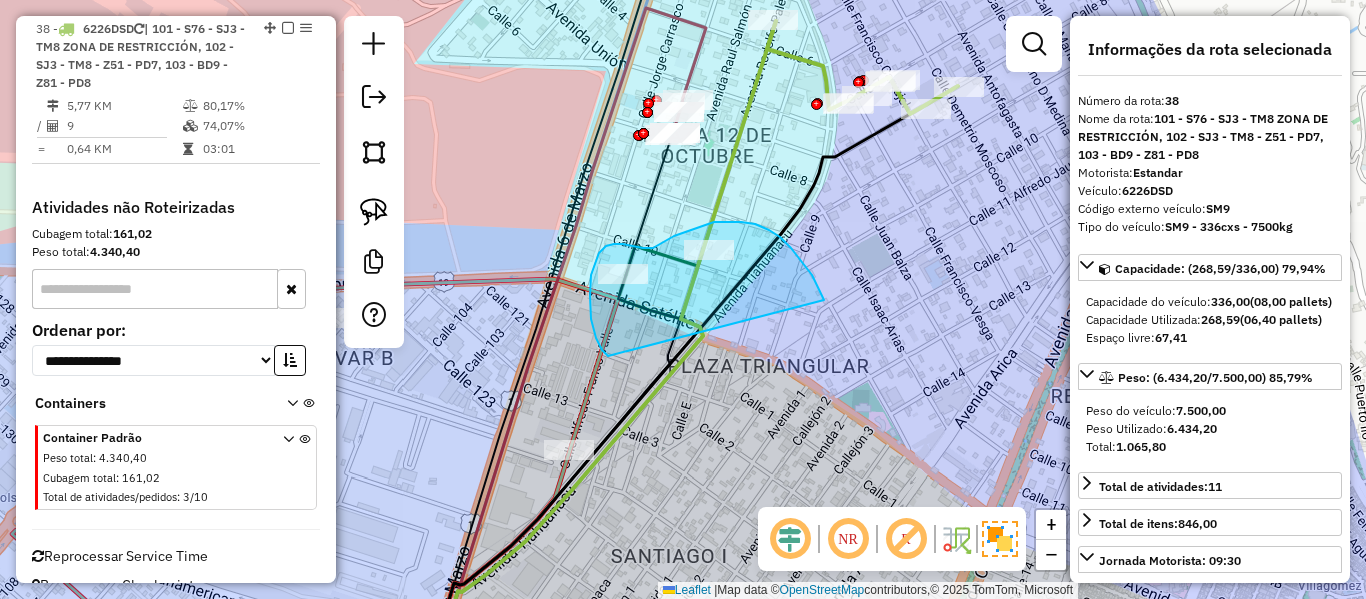 drag, startPoint x: 803, startPoint y: 262, endPoint x: 613, endPoint y: 355, distance: 211.5396 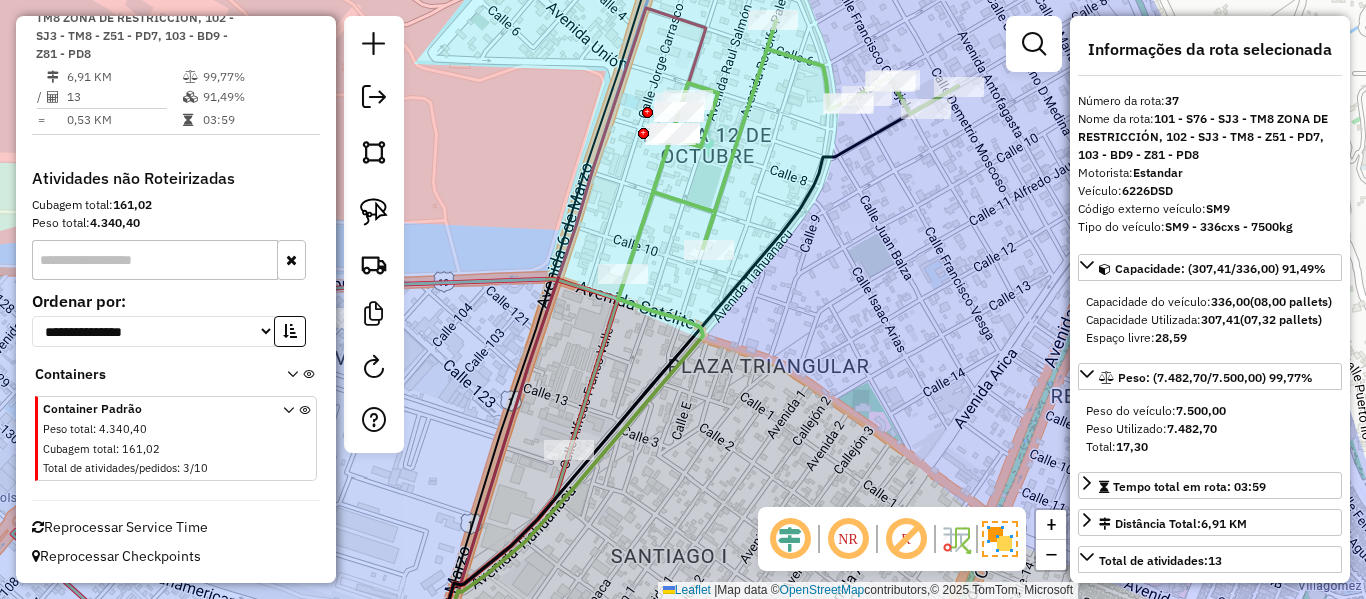 scroll, scrollTop: 2395, scrollLeft: 0, axis: vertical 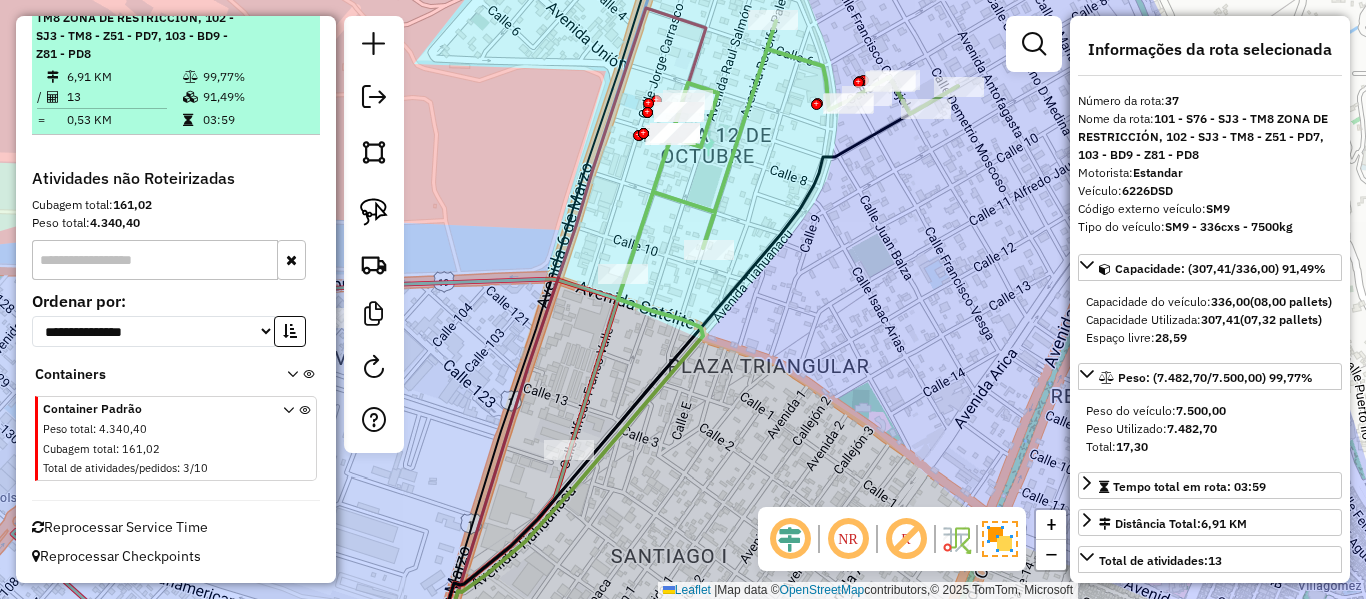 click on "37 -       6226DSD   | 101 - S76 - SJ3 - TM8  ZONA DE RESTRICCIÓN, 102 - SJ3 - TM8 - Z51 - PD7, 103 - BD9 - Z81 - PD8" at bounding box center [176, 27] 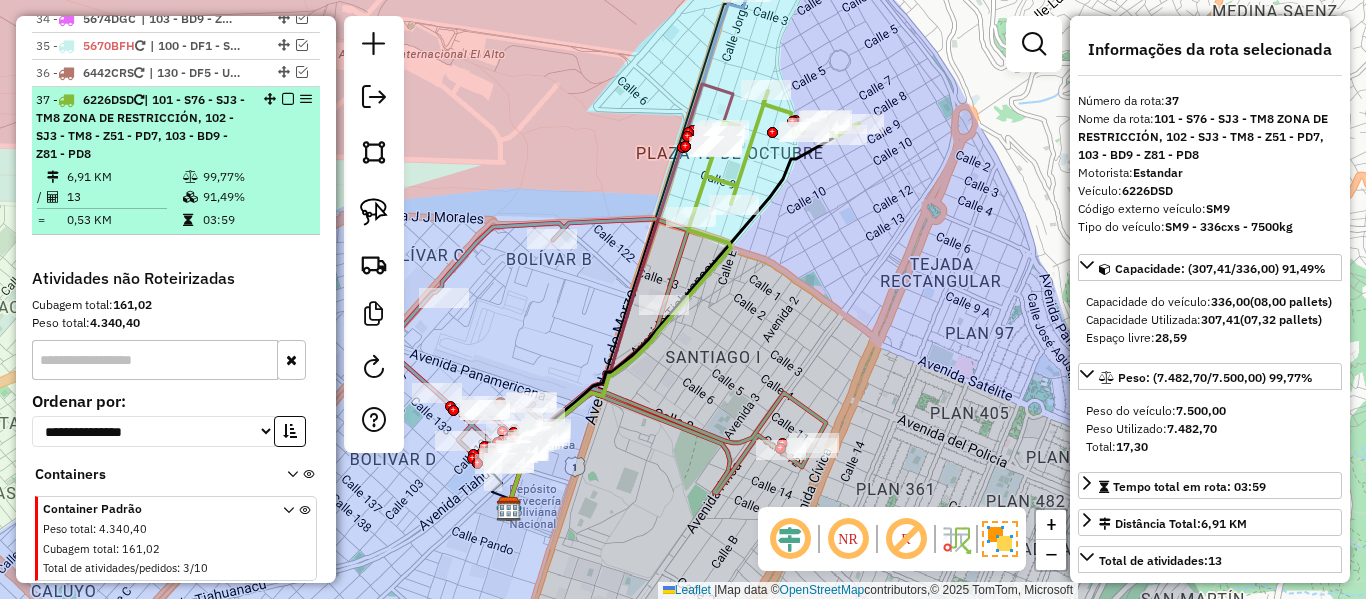 click at bounding box center [288, 99] 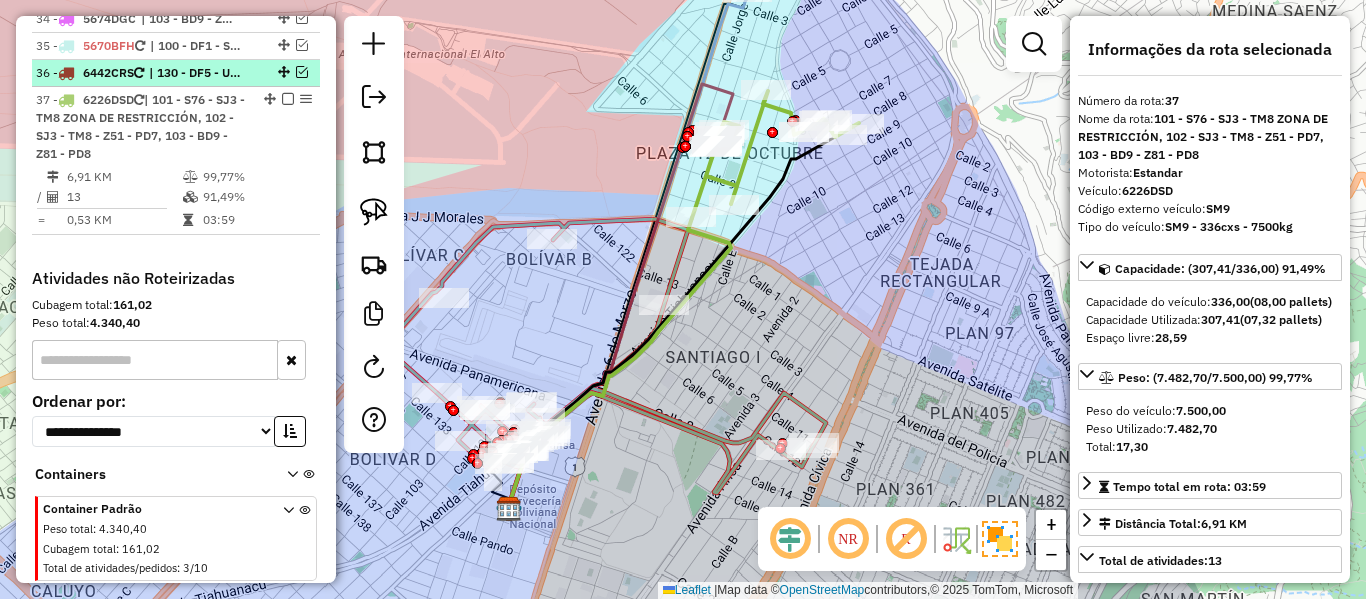 scroll, scrollTop: 2274, scrollLeft: 0, axis: vertical 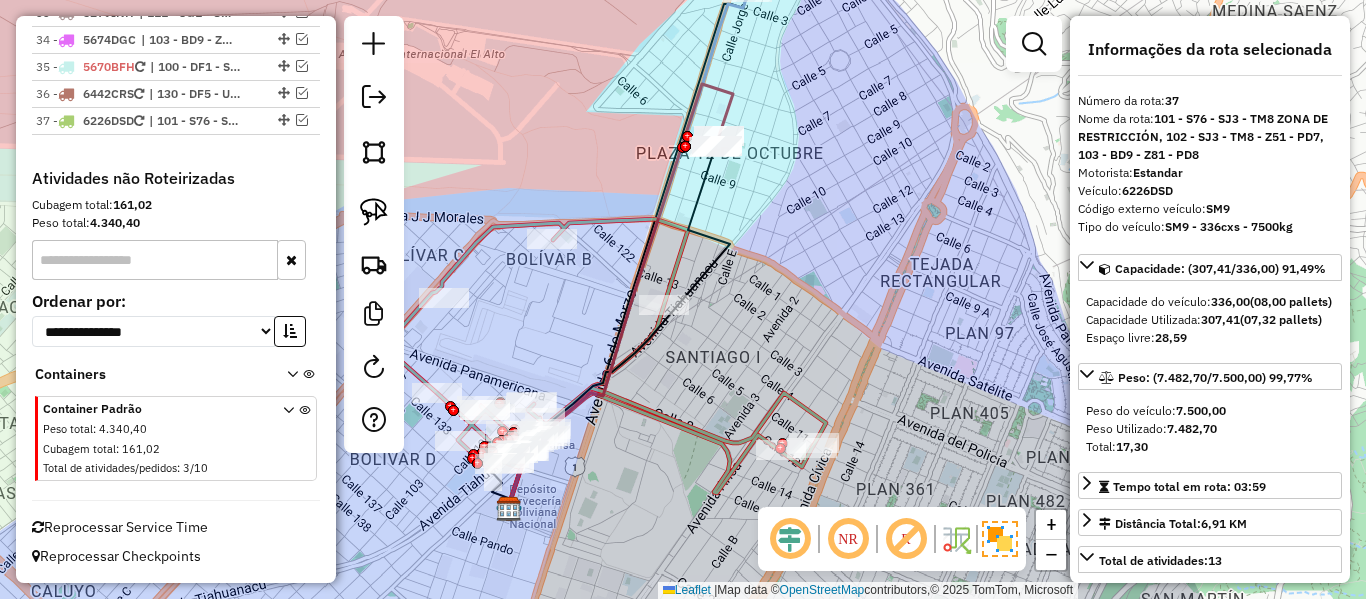 drag, startPoint x: 744, startPoint y: 242, endPoint x: 844, endPoint y: 206, distance: 106.28264 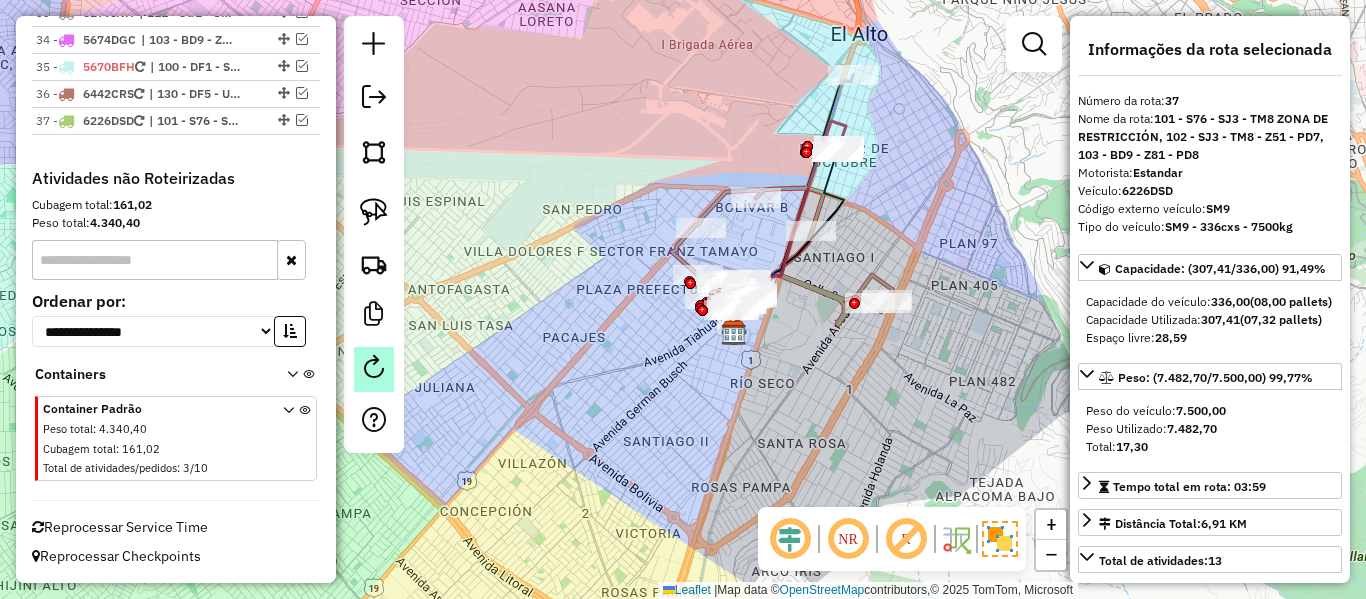 click 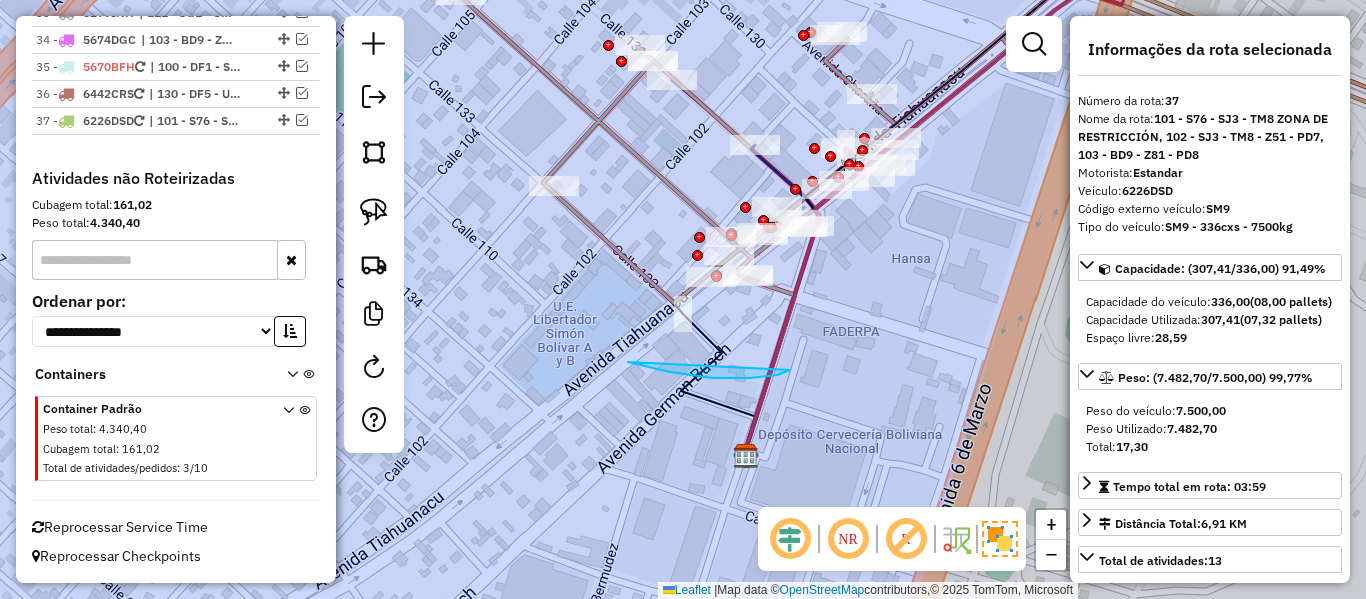 drag, startPoint x: 628, startPoint y: 362, endPoint x: 791, endPoint y: 370, distance: 163.1962 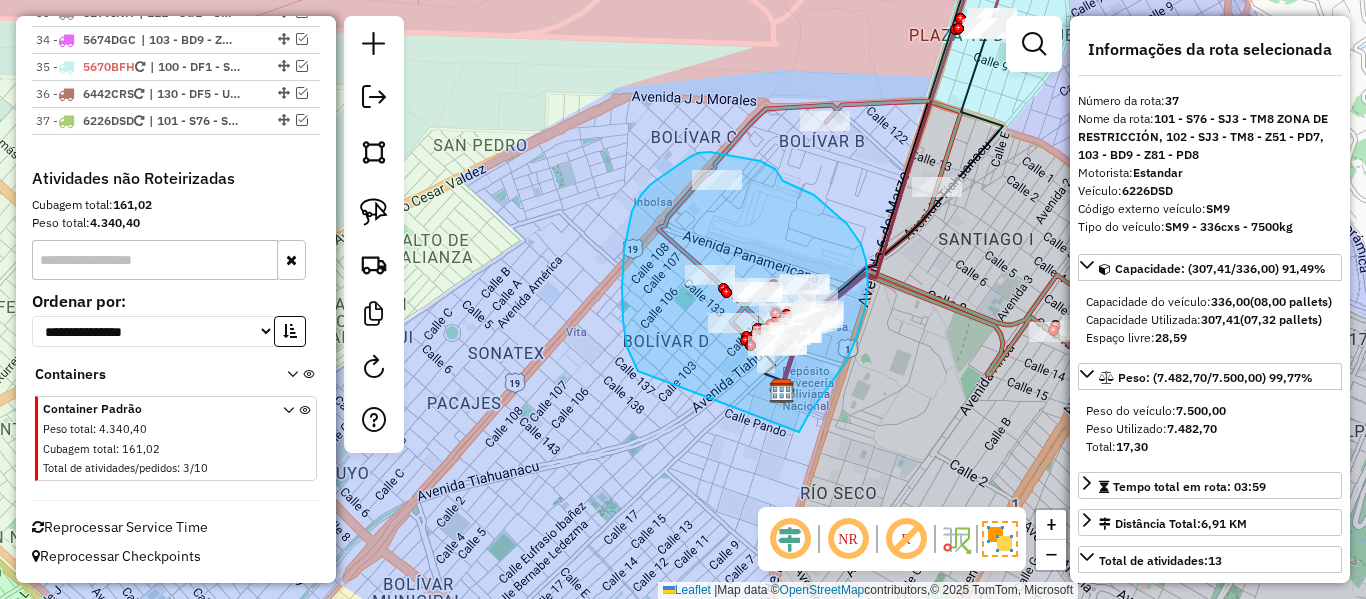 drag, startPoint x: 799, startPoint y: 432, endPoint x: 683, endPoint y: 387, distance: 124.42267 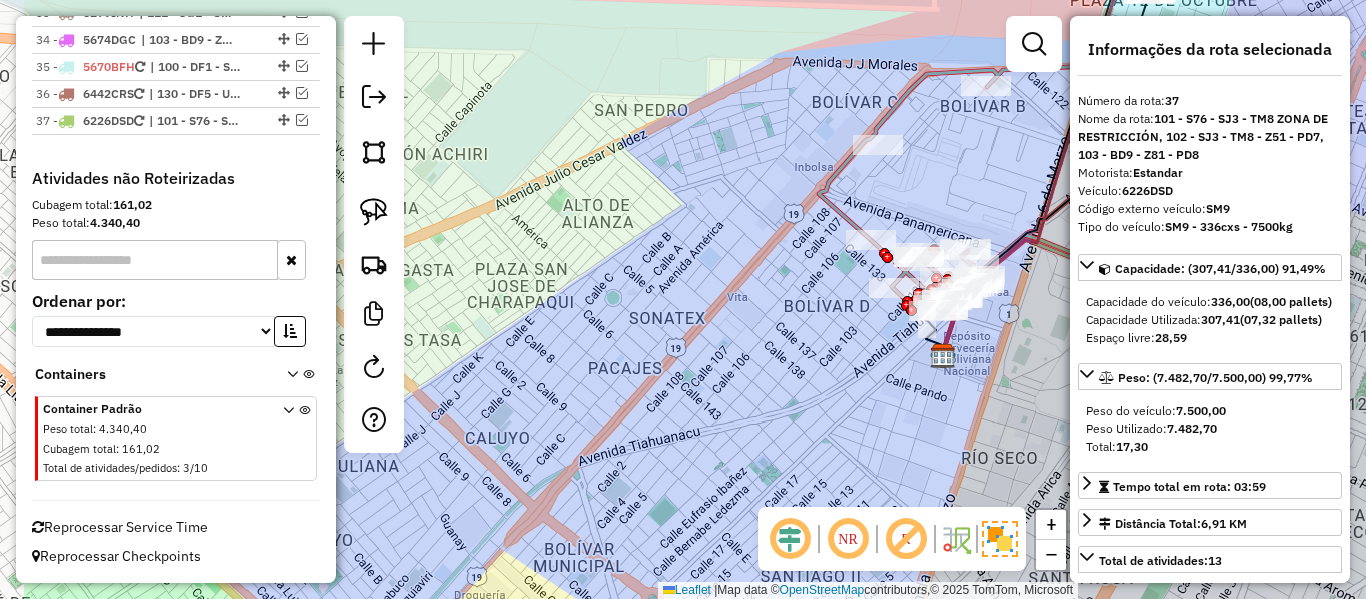 drag, startPoint x: 688, startPoint y: 403, endPoint x: 729, endPoint y: 395, distance: 41.773197 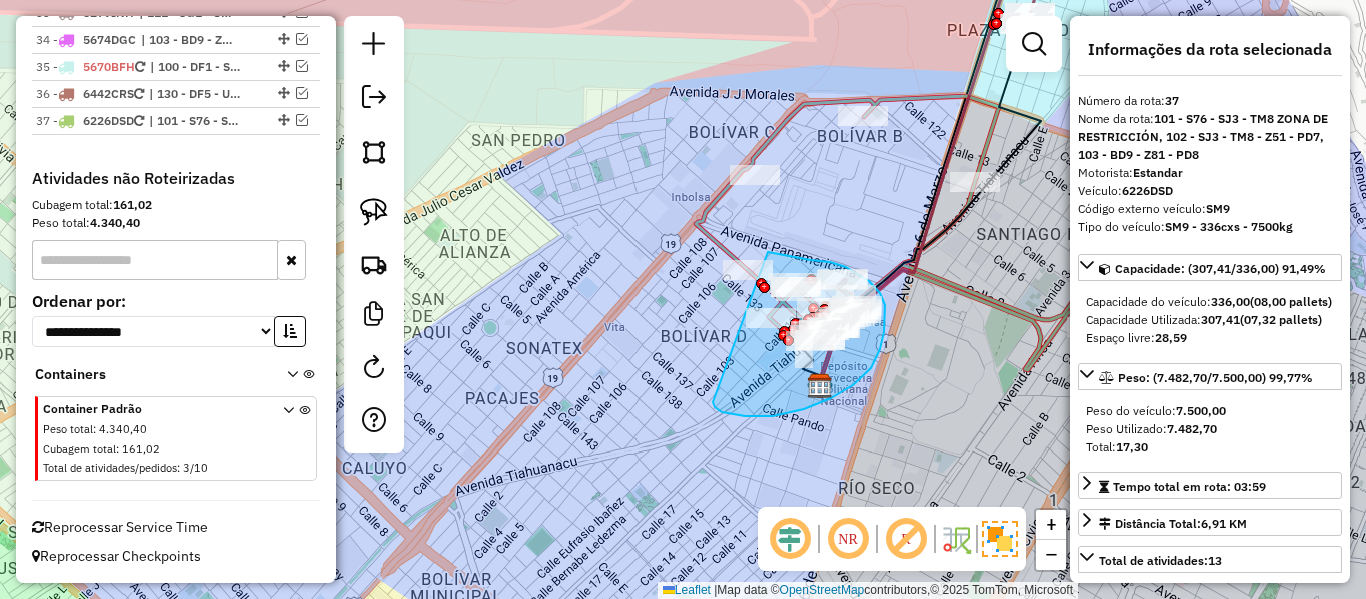 drag, startPoint x: 722, startPoint y: 412, endPoint x: 656, endPoint y: 323, distance: 110.80163 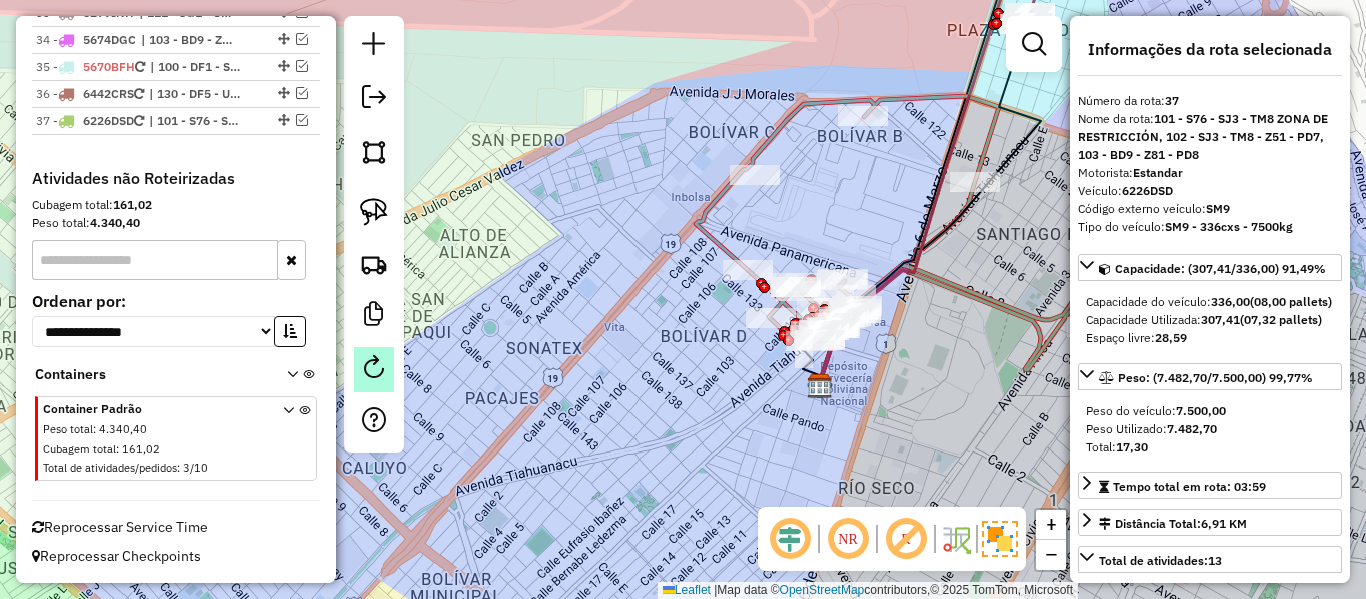 click 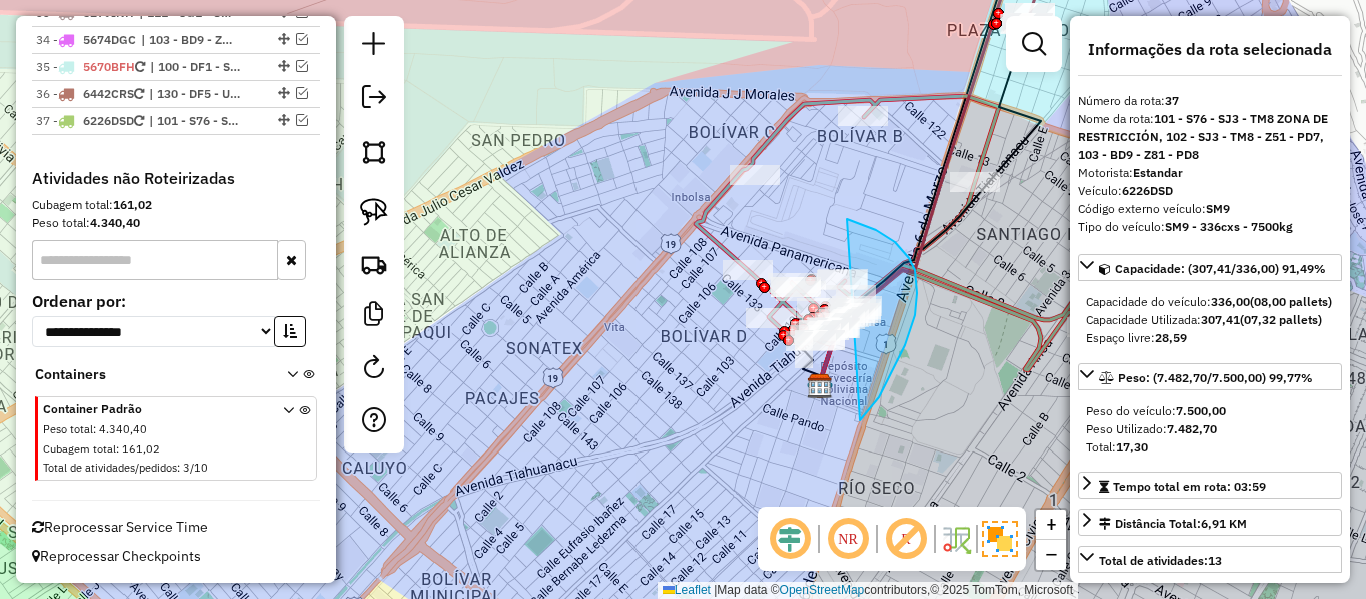 drag, startPoint x: 860, startPoint y: 420, endPoint x: 697, endPoint y: 384, distance: 166.92813 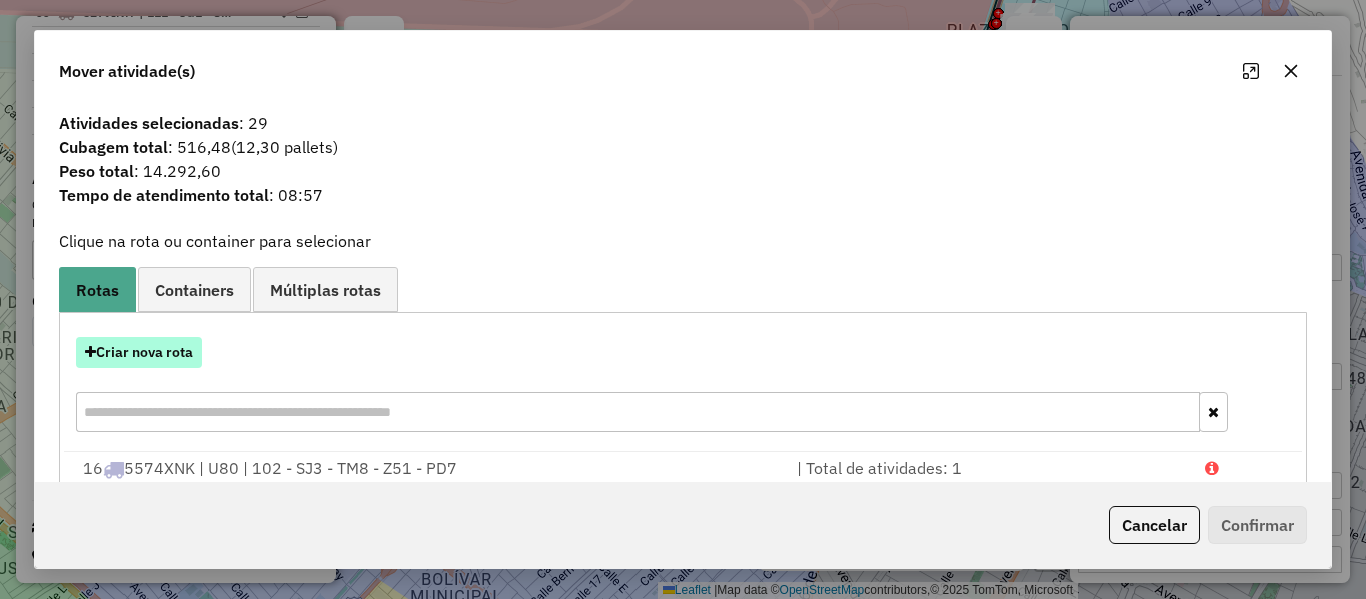 click on "Criar nova rota" at bounding box center [139, 352] 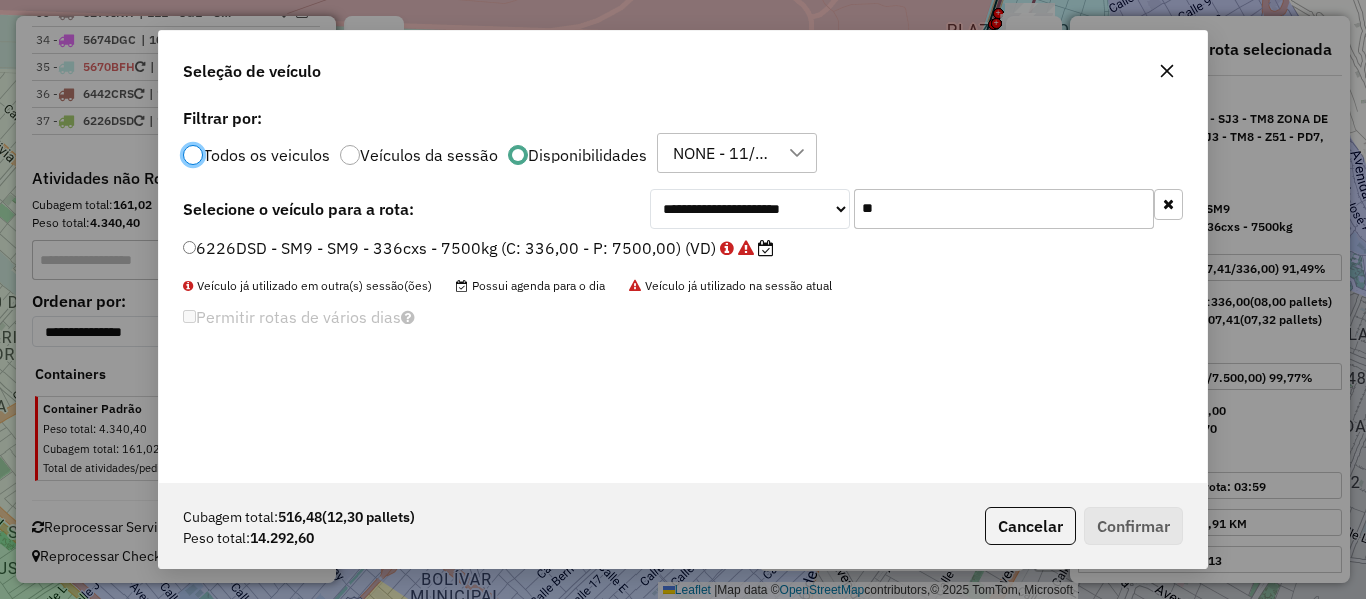 scroll, scrollTop: 11, scrollLeft: 6, axis: both 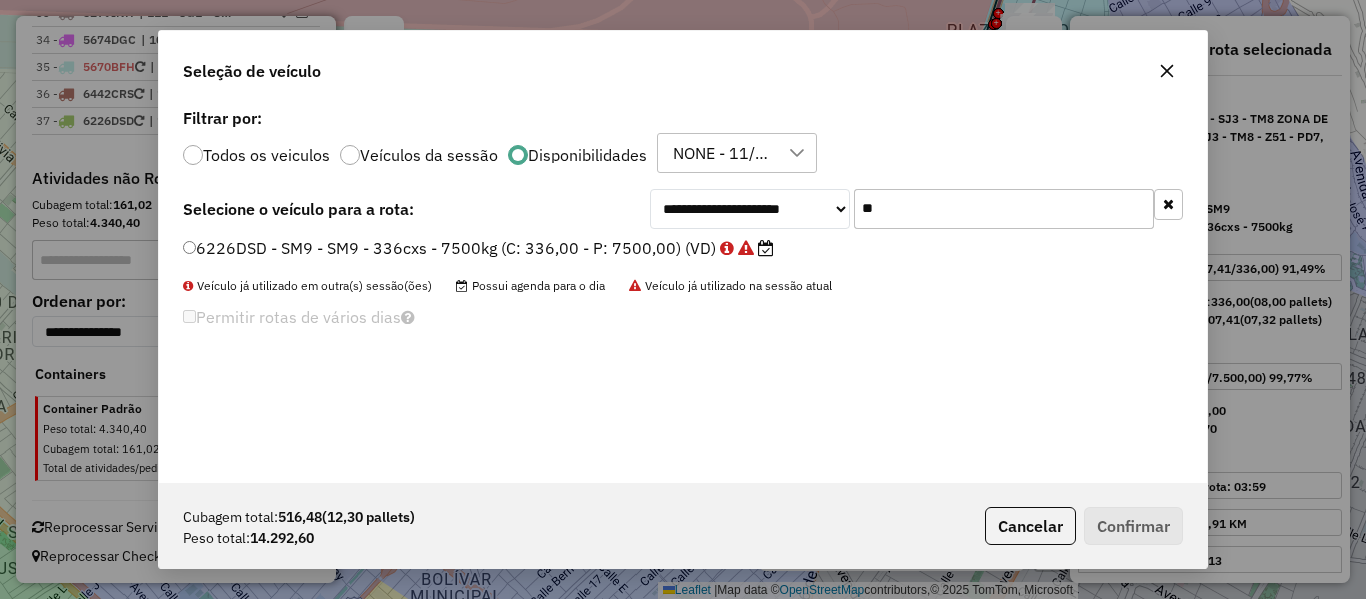drag, startPoint x: 901, startPoint y: 193, endPoint x: 898, endPoint y: 213, distance: 20.22375 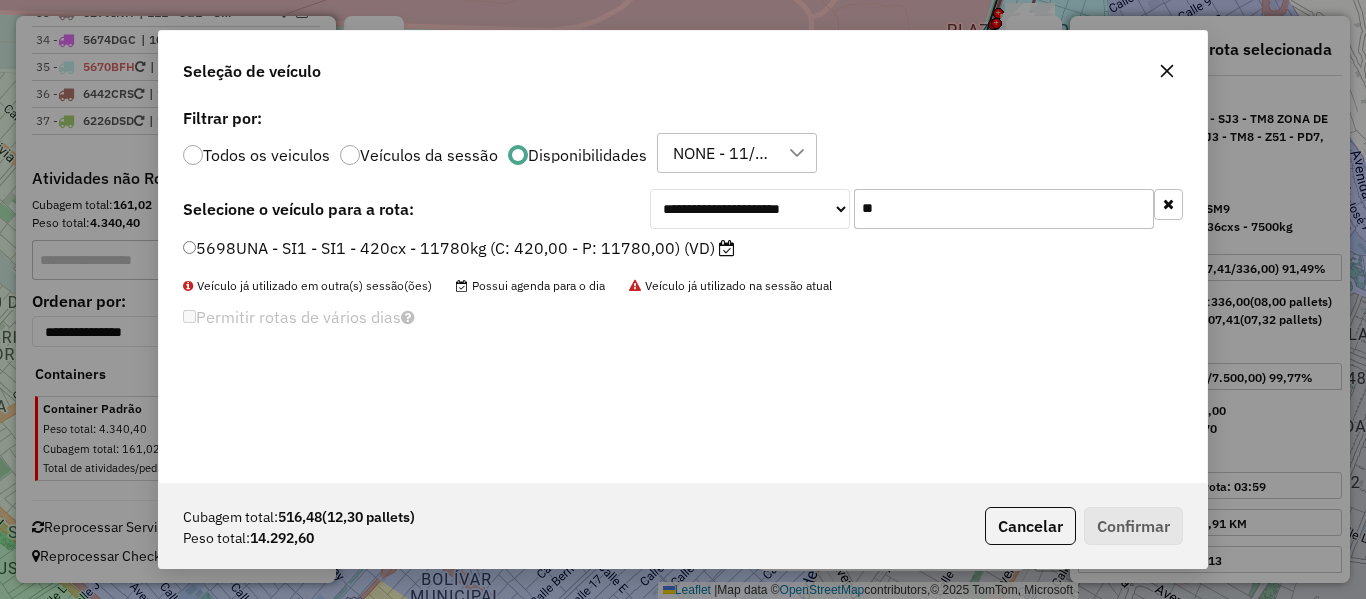 type on "**" 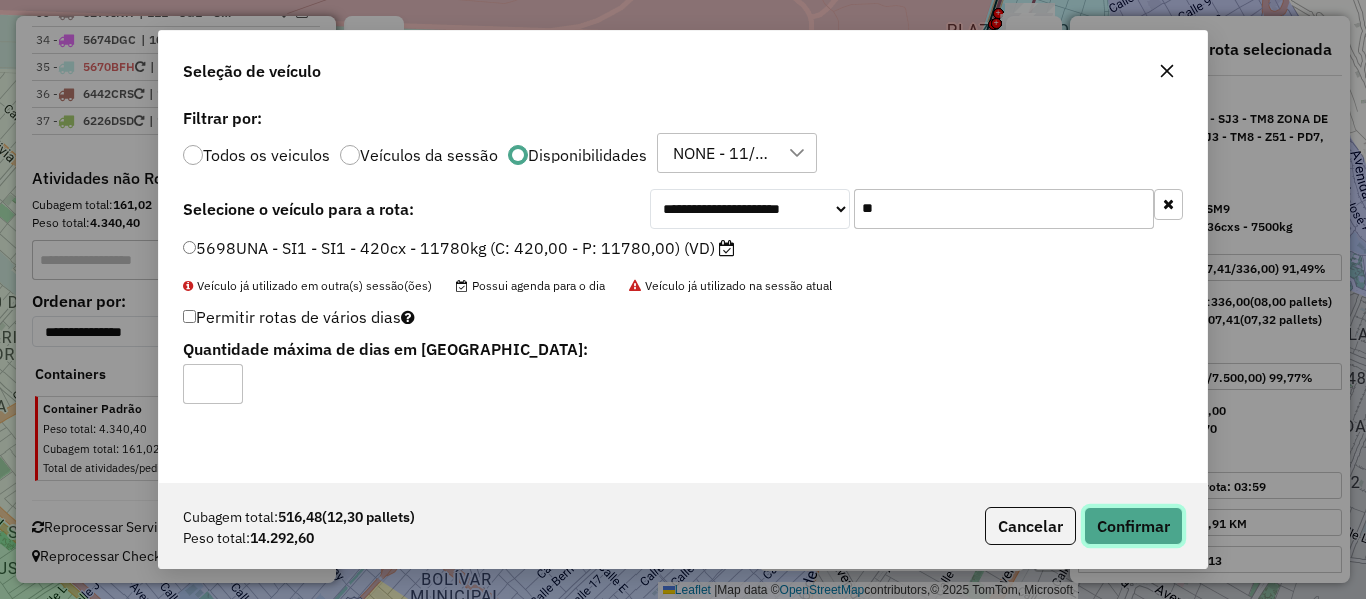 click on "Confirmar" 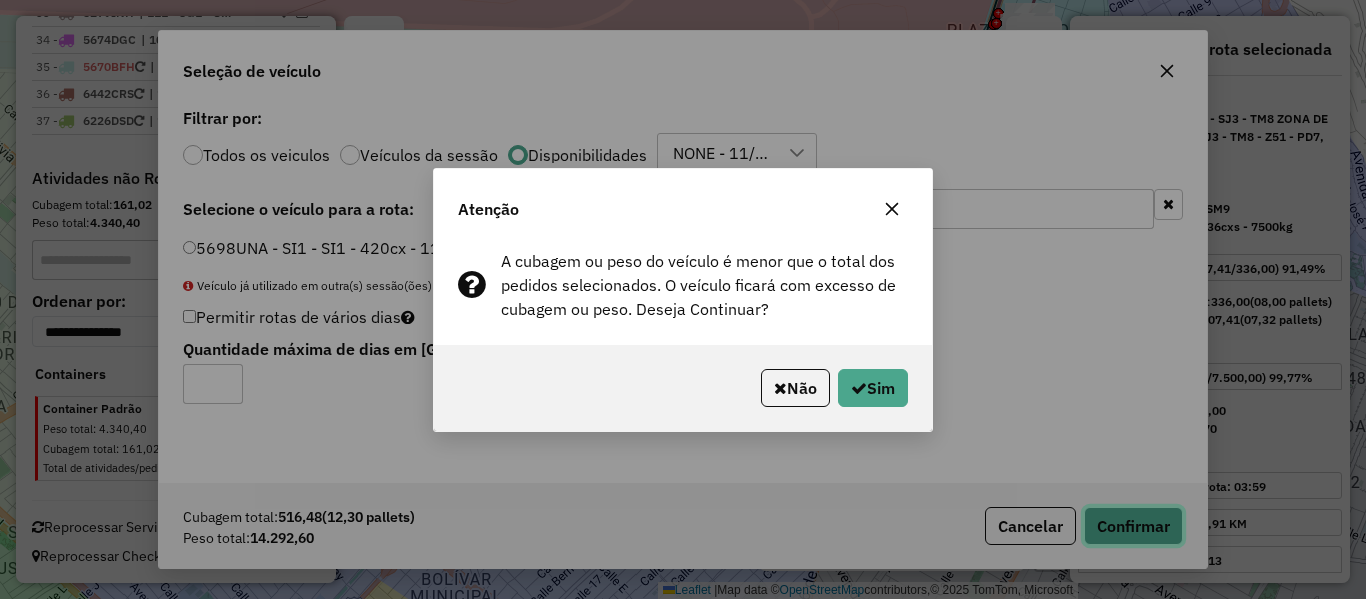 type 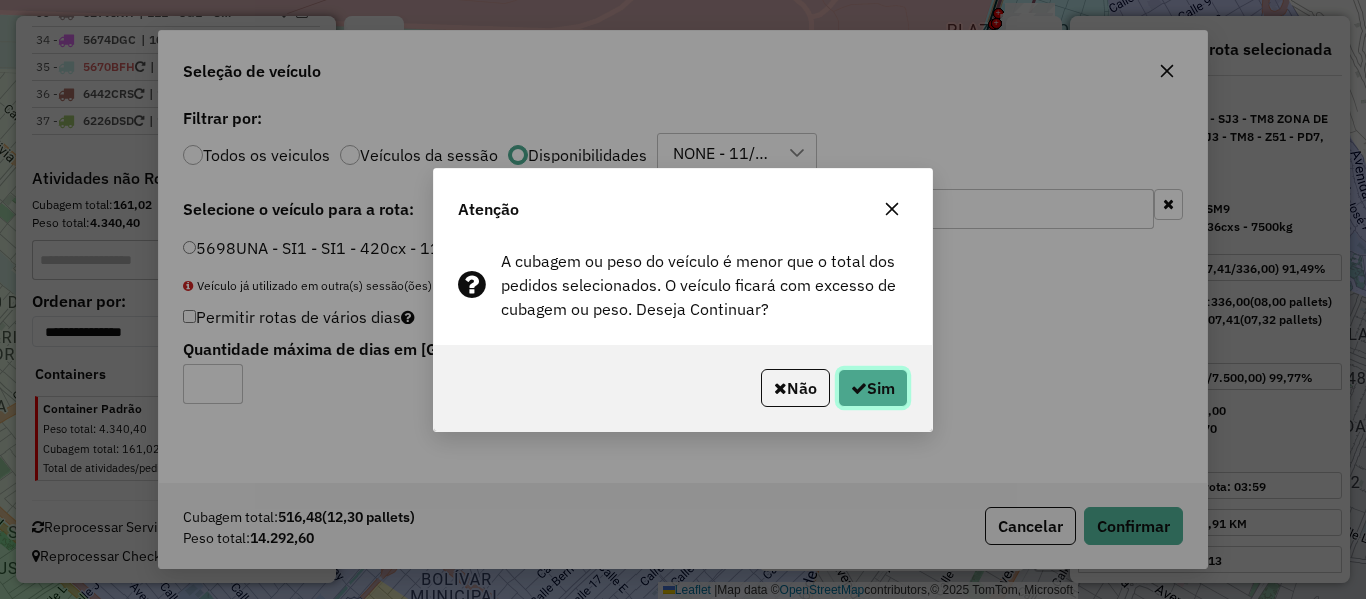 click on "Sim" 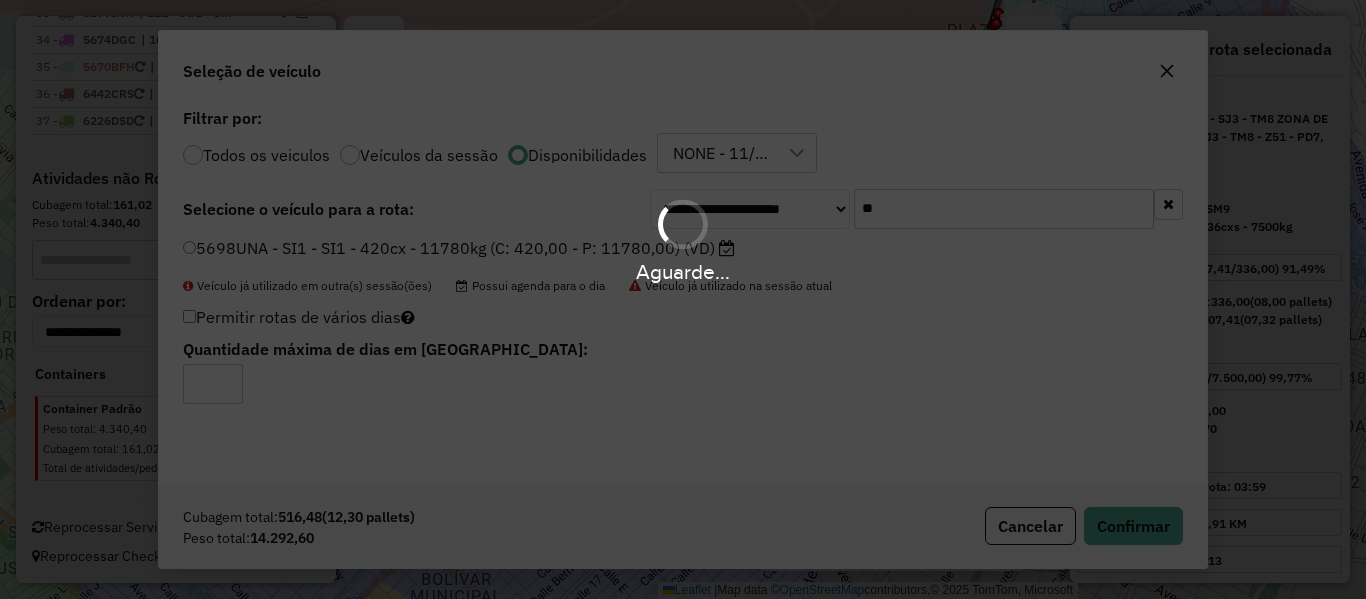 click on "Aguarde..." at bounding box center (683, 299) 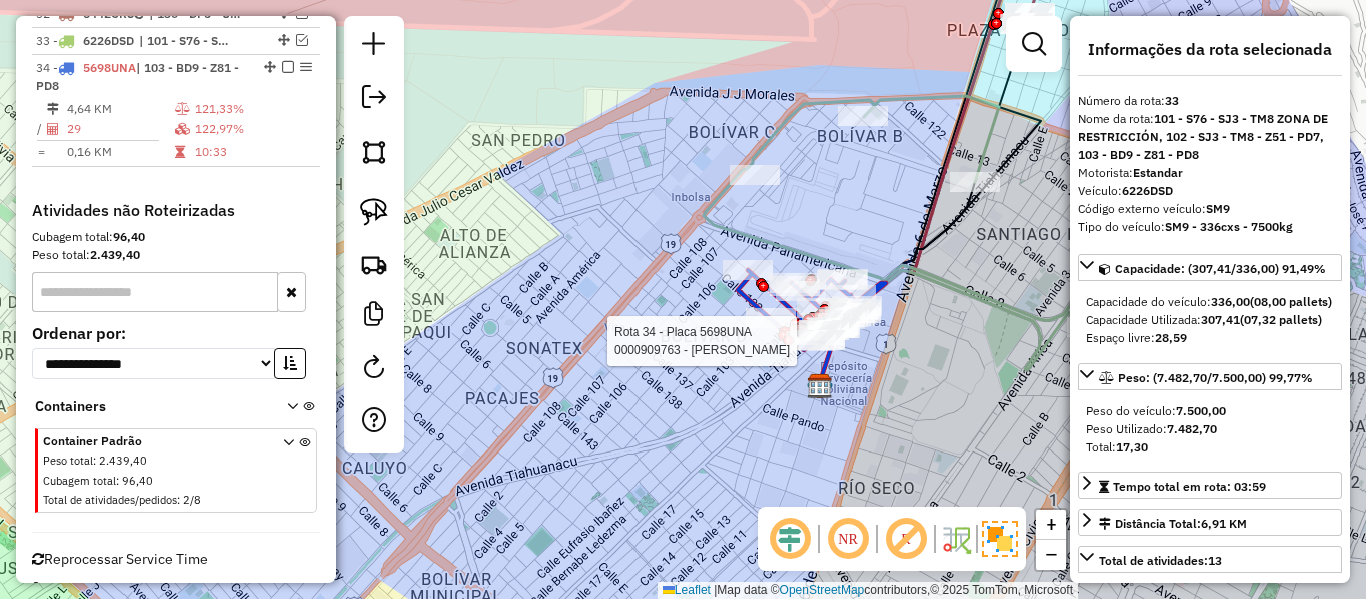 scroll, scrollTop: 1938, scrollLeft: 0, axis: vertical 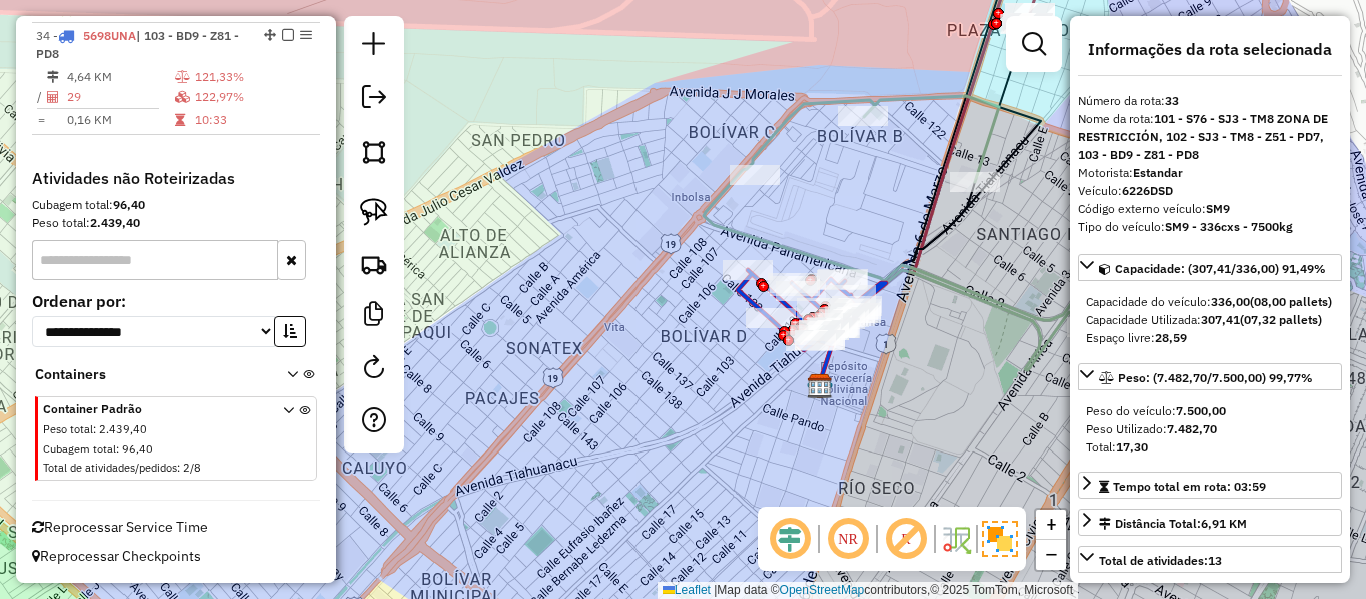 click 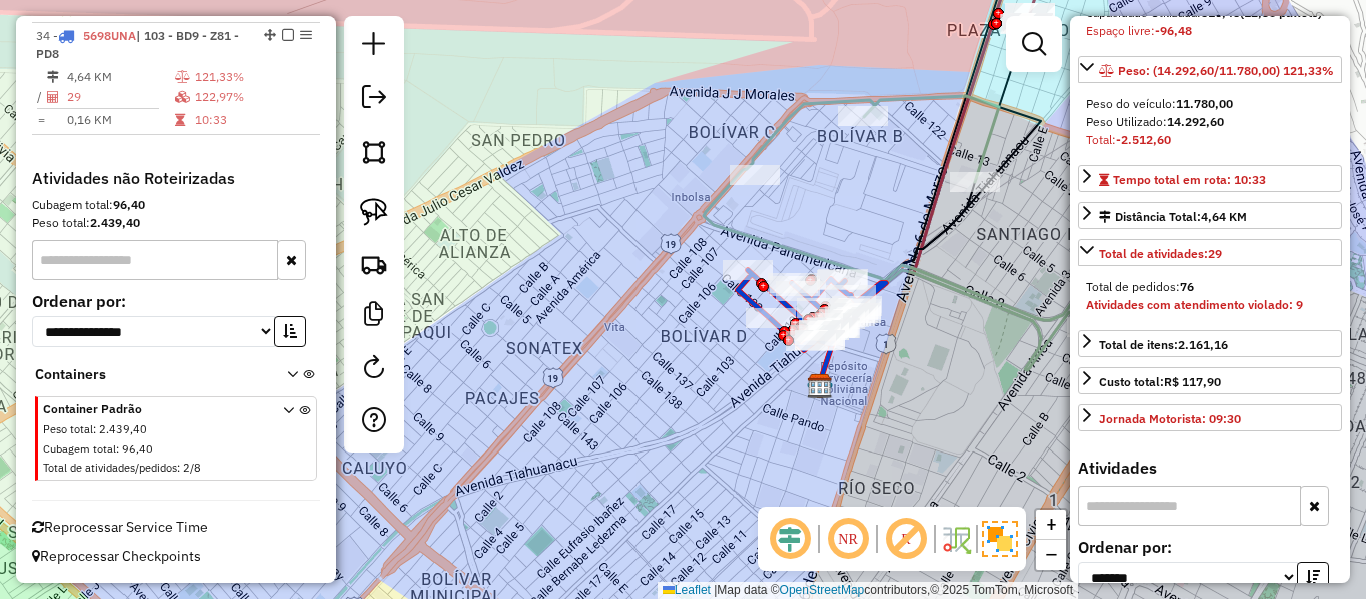 scroll, scrollTop: 400, scrollLeft: 0, axis: vertical 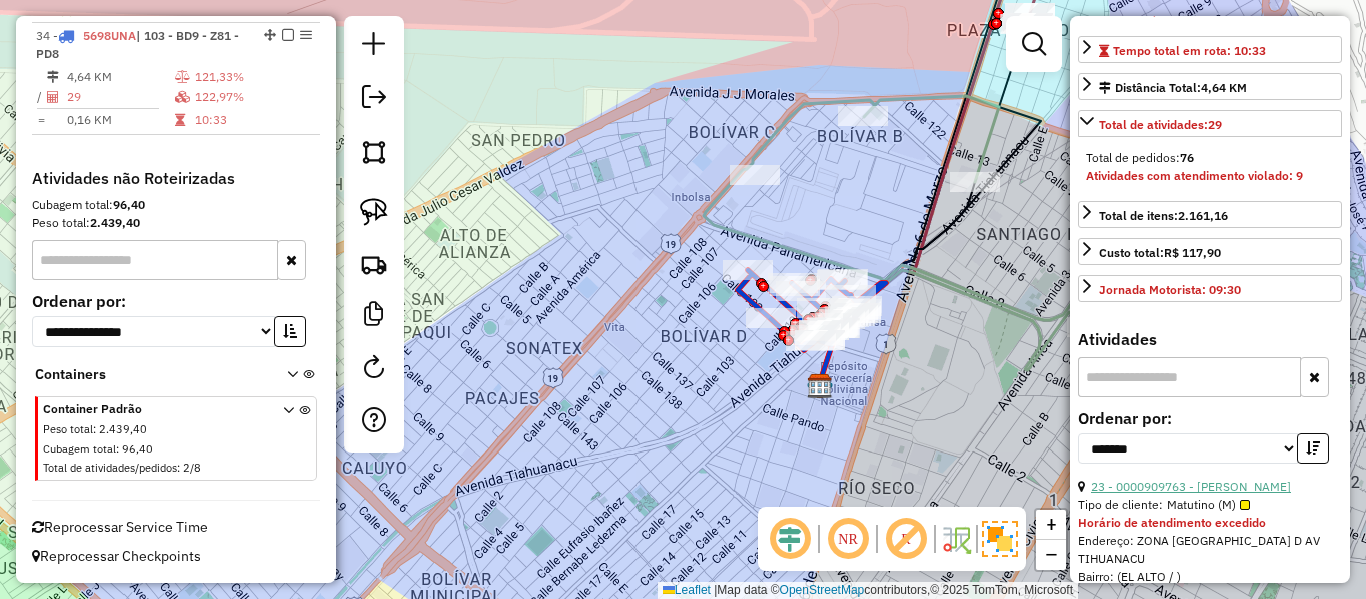 click on "23 - 0000909763 - [PERSON_NAME]" at bounding box center [1191, 486] 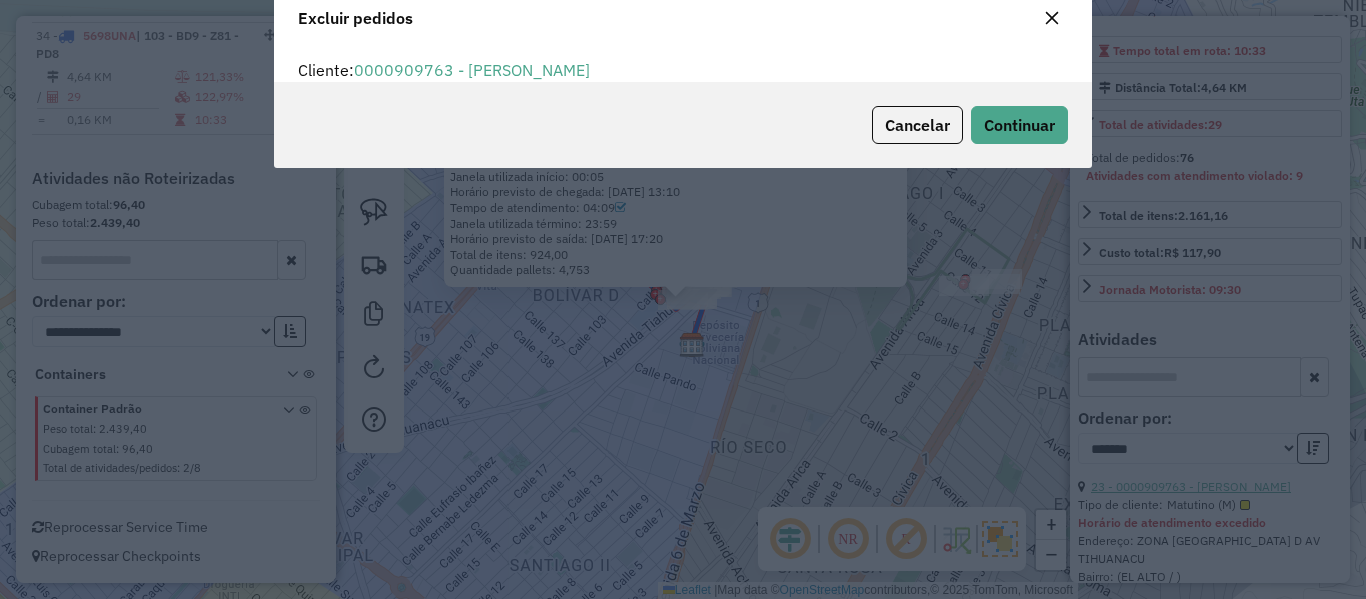 scroll, scrollTop: 12, scrollLeft: 6, axis: both 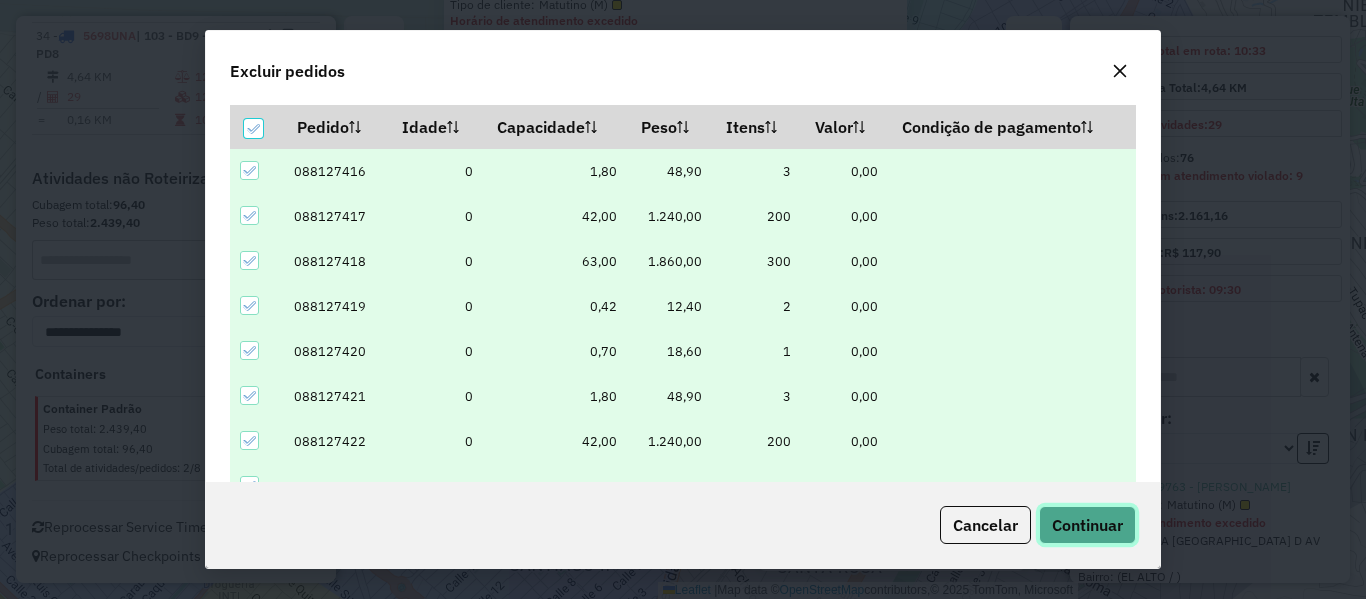 click on "Continuar" 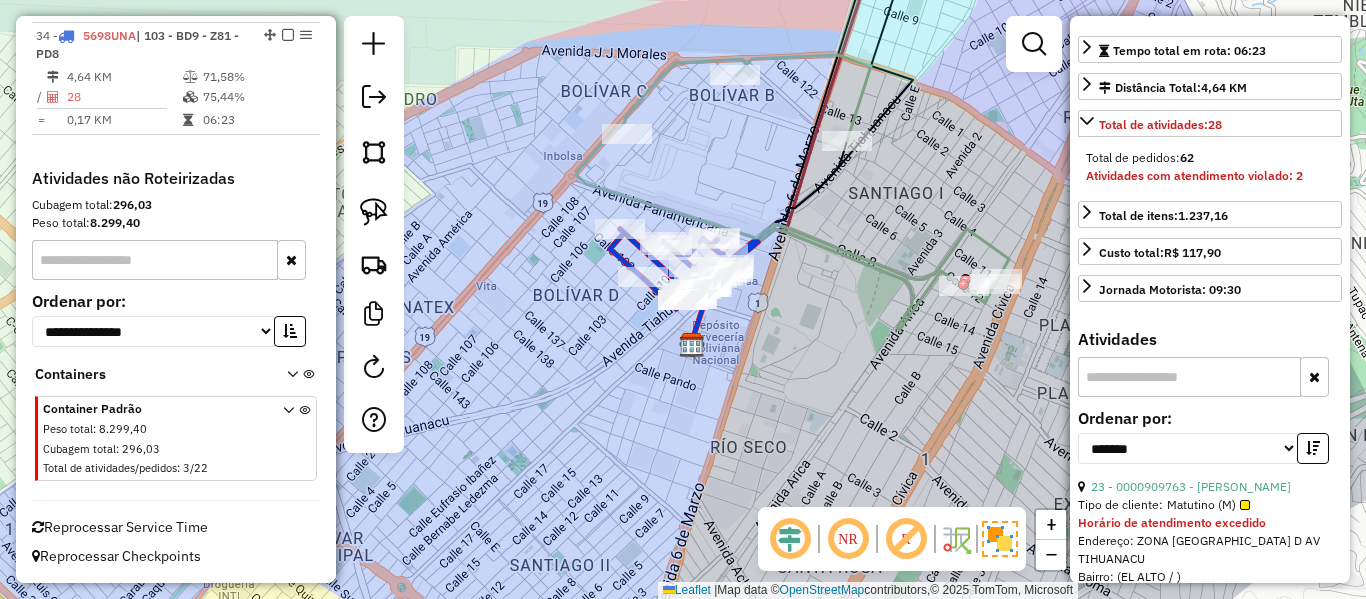 scroll, scrollTop: 382, scrollLeft: 0, axis: vertical 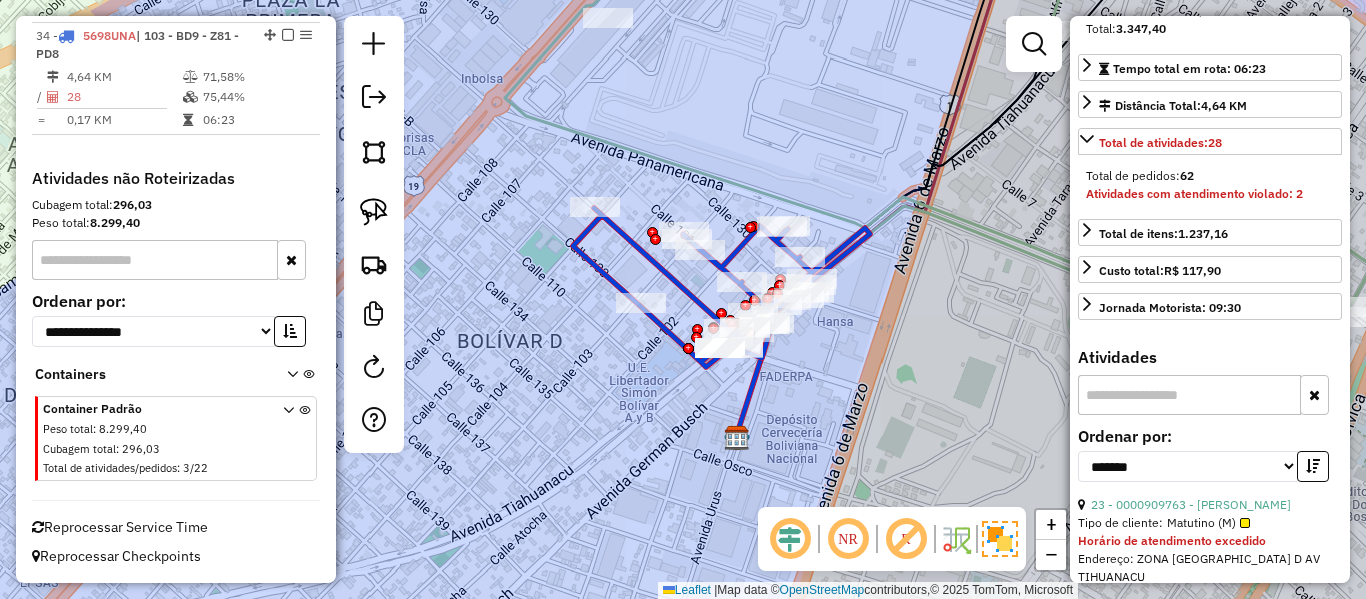 click 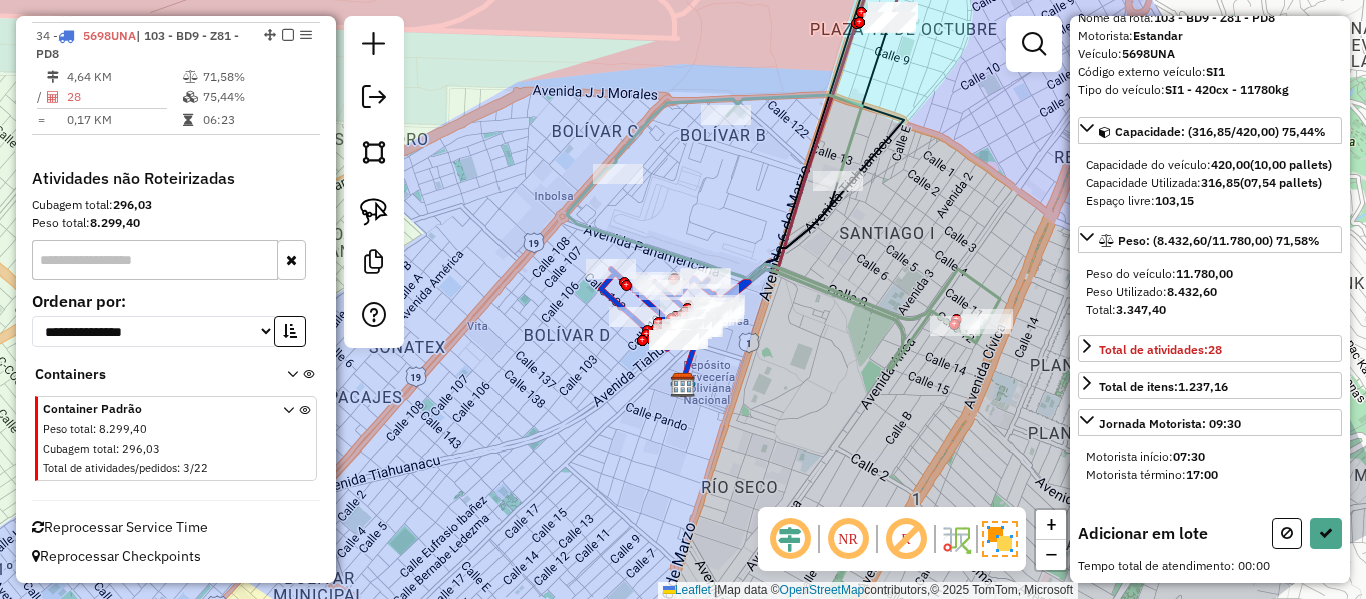 scroll, scrollTop: 137, scrollLeft: 0, axis: vertical 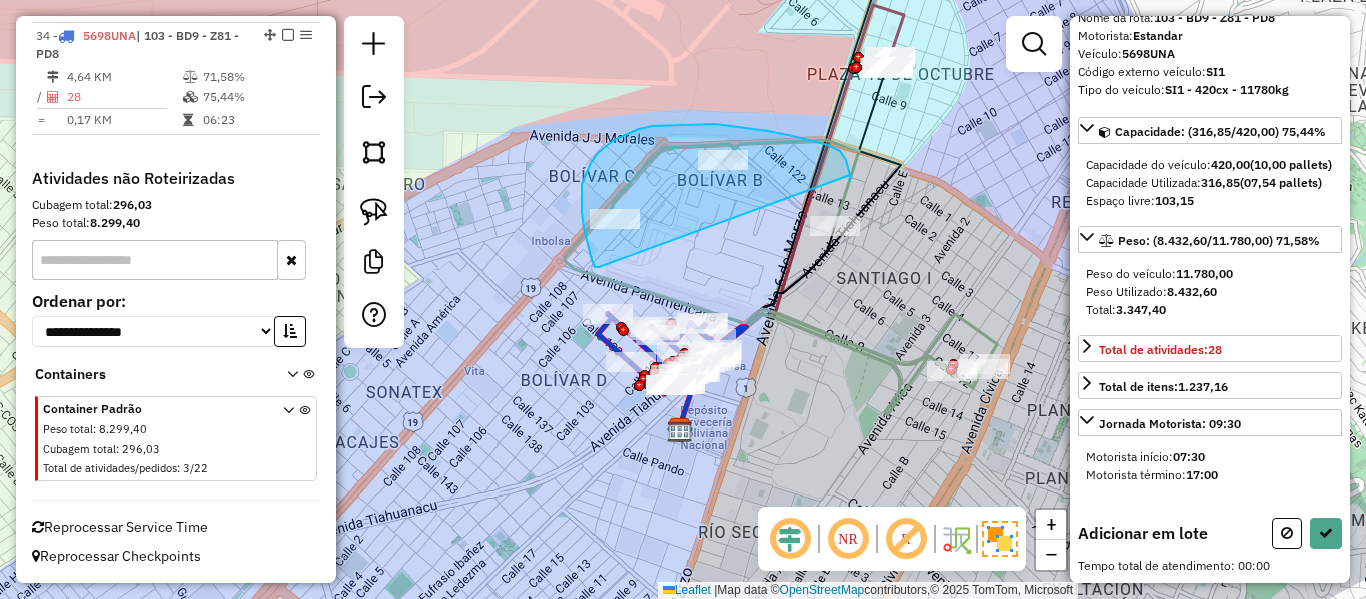 drag, startPoint x: 582, startPoint y: 213, endPoint x: 849, endPoint y: 176, distance: 269.55148 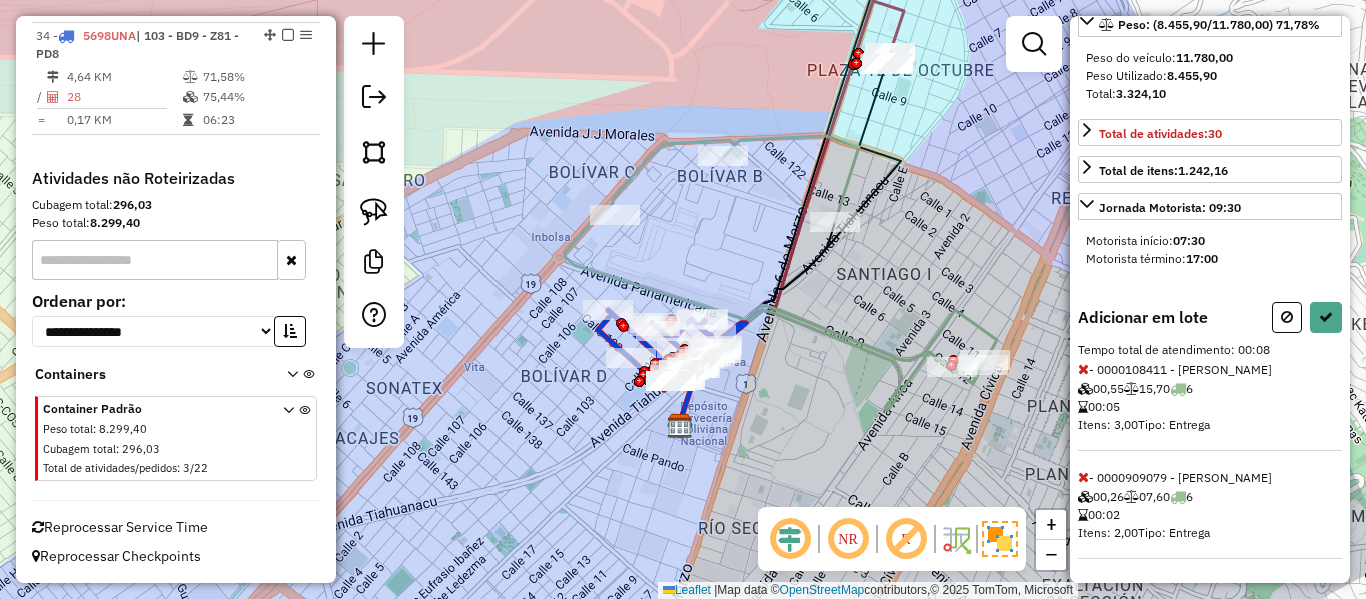drag, startPoint x: 863, startPoint y: 408, endPoint x: 779, endPoint y: 342, distance: 106.826965 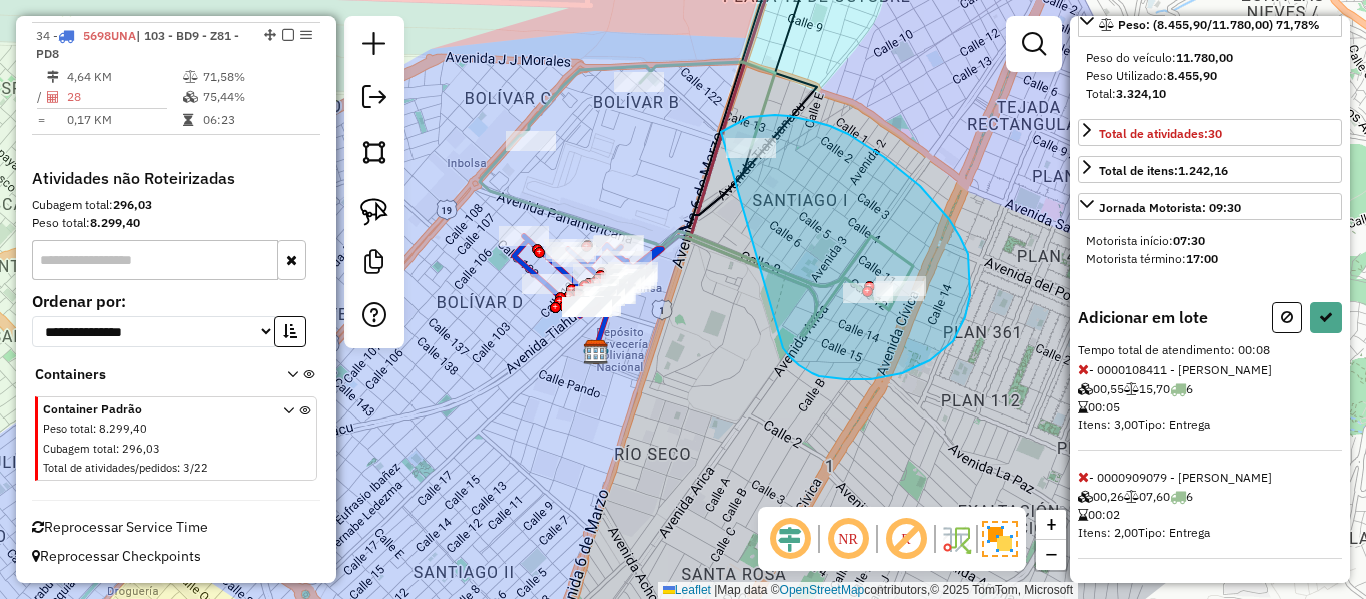 drag, startPoint x: 902, startPoint y: 373, endPoint x: 696, endPoint y: 178, distance: 283.6565 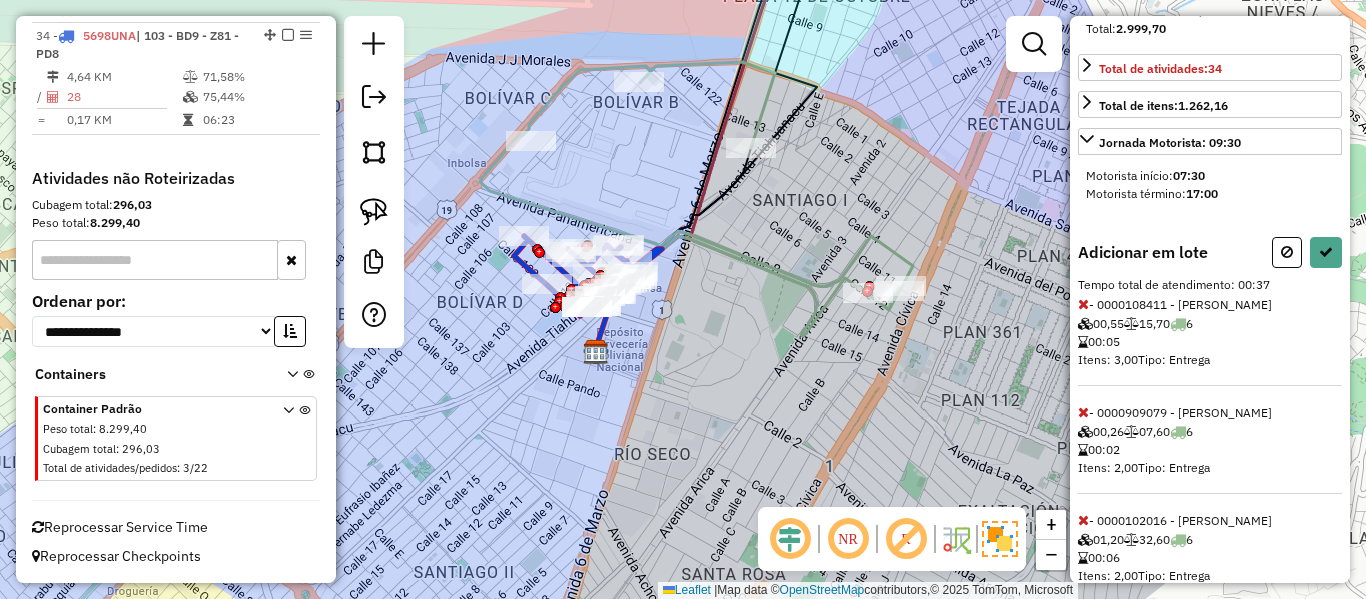 scroll, scrollTop: 0, scrollLeft: 0, axis: both 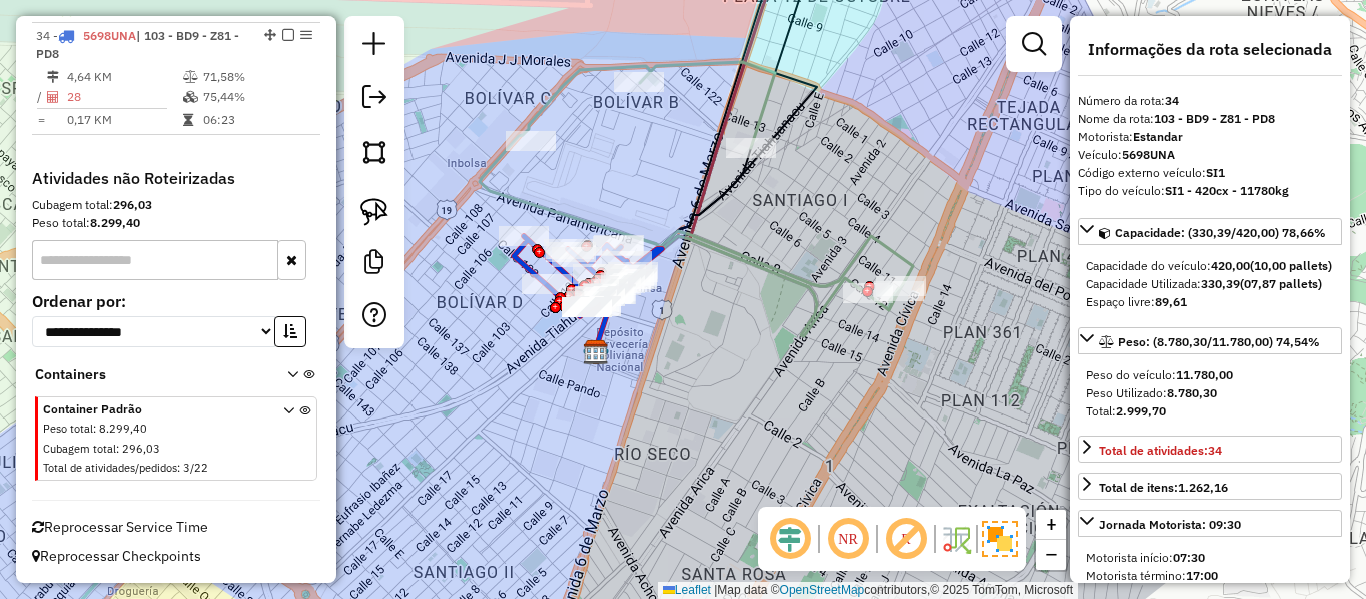 click on "Janela de atendimento Grade de atendimento Capacidade Transportadoras Veículos Cliente Pedidos  Rotas Selecione os dias de semana para filtrar as janelas de atendimento  Seg   Ter   Qua   Qui   Sex   Sáb   Dom  Informe o período da janela de atendimento: De: Até:  Filtrar exatamente a janela do cliente  Considerar janela de atendimento padrão  Selecione os dias de semana para filtrar as grades de atendimento  Seg   Ter   Qua   Qui   Sex   Sáb   Dom   Considerar clientes sem dia de atendimento cadastrado  Clientes fora do dia de atendimento selecionado Filtrar as atividades entre os valores definidos abaixo:  Peso mínimo:   Peso máximo:   Cubagem mínima:   Cubagem máxima:   De:   Até:  Filtrar as atividades entre o tempo de atendimento definido abaixo:  De:   Até:   Considerar capacidade total dos clientes não roteirizados Transportadora: Selecione um ou mais itens Tipo de veículo: Selecione um ou mais itens Veículo: Selecione um ou mais itens Motorista: Selecione um ou mais itens Nome: Rótulo:" 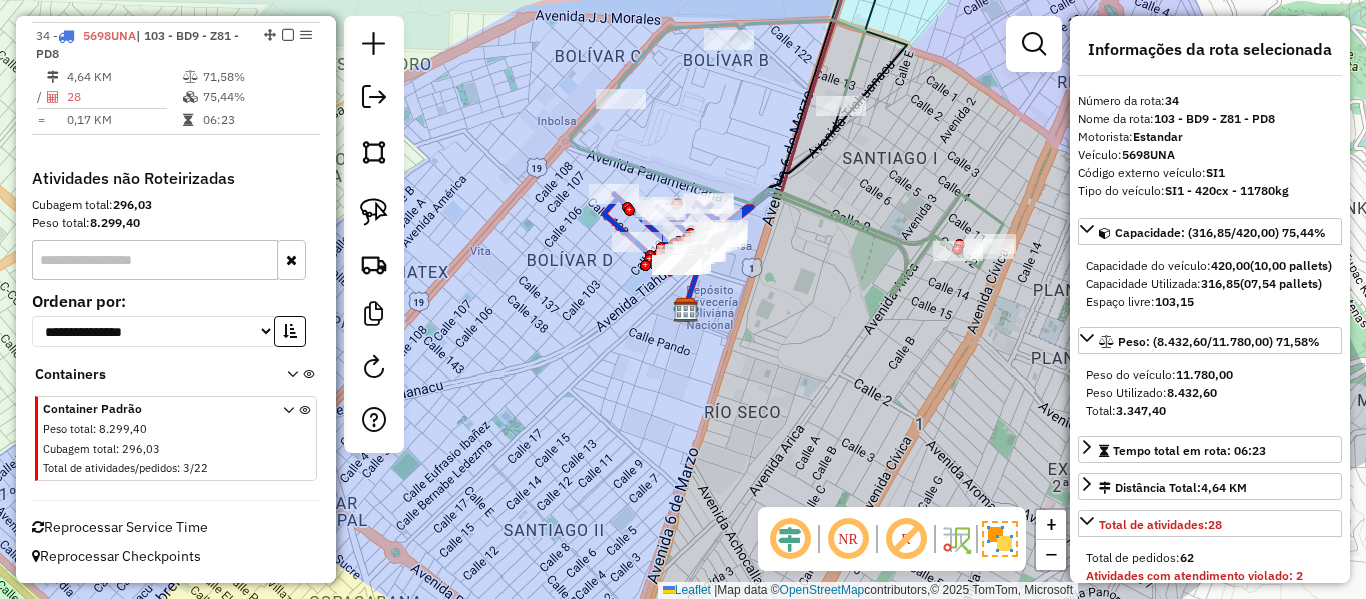 drag, startPoint x: 744, startPoint y: 383, endPoint x: 835, endPoint y: 341, distance: 100.22475 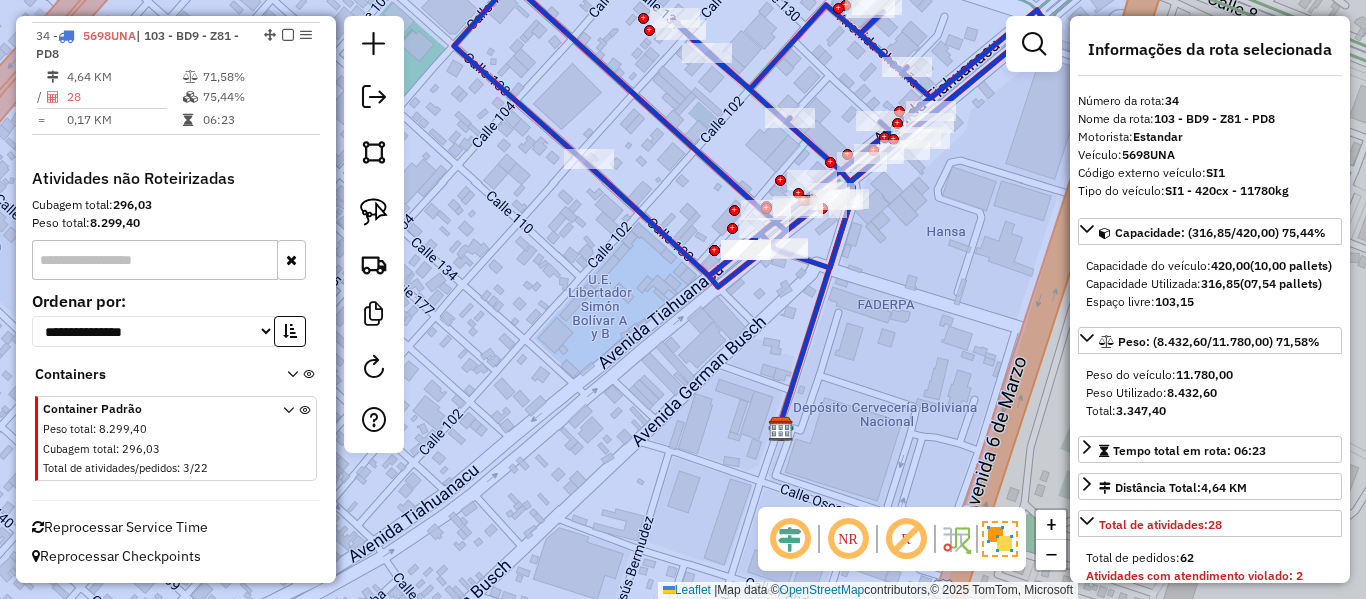 drag, startPoint x: 738, startPoint y: 376, endPoint x: 808, endPoint y: 431, distance: 89.02247 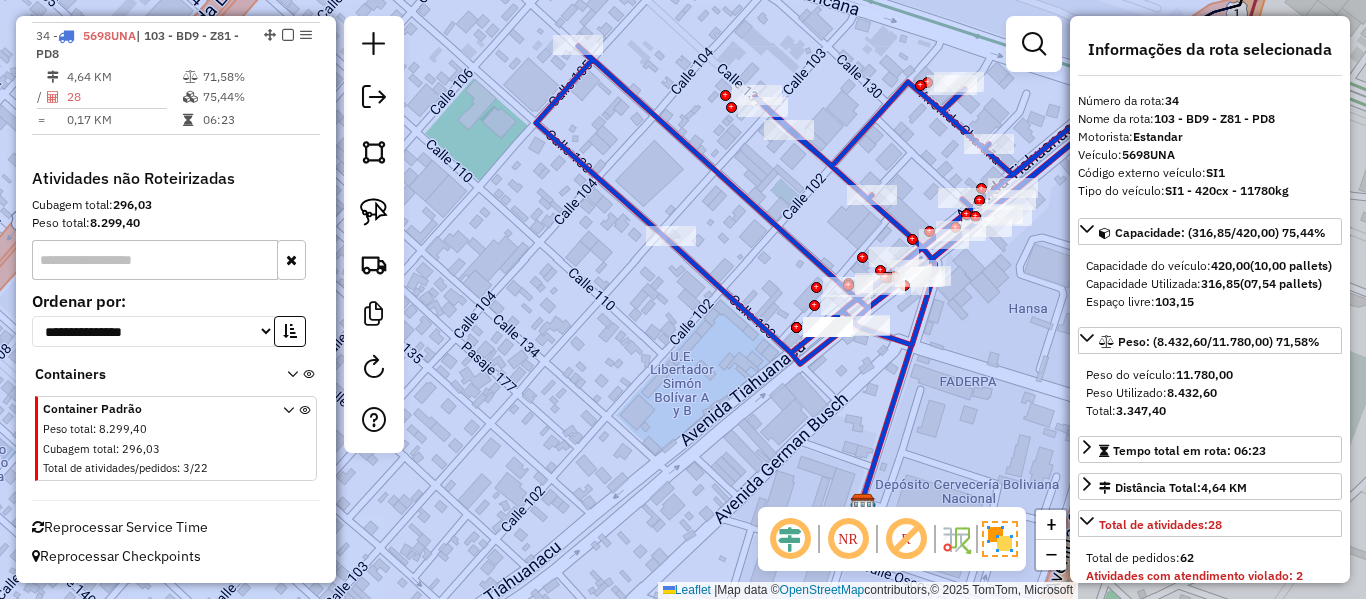 click 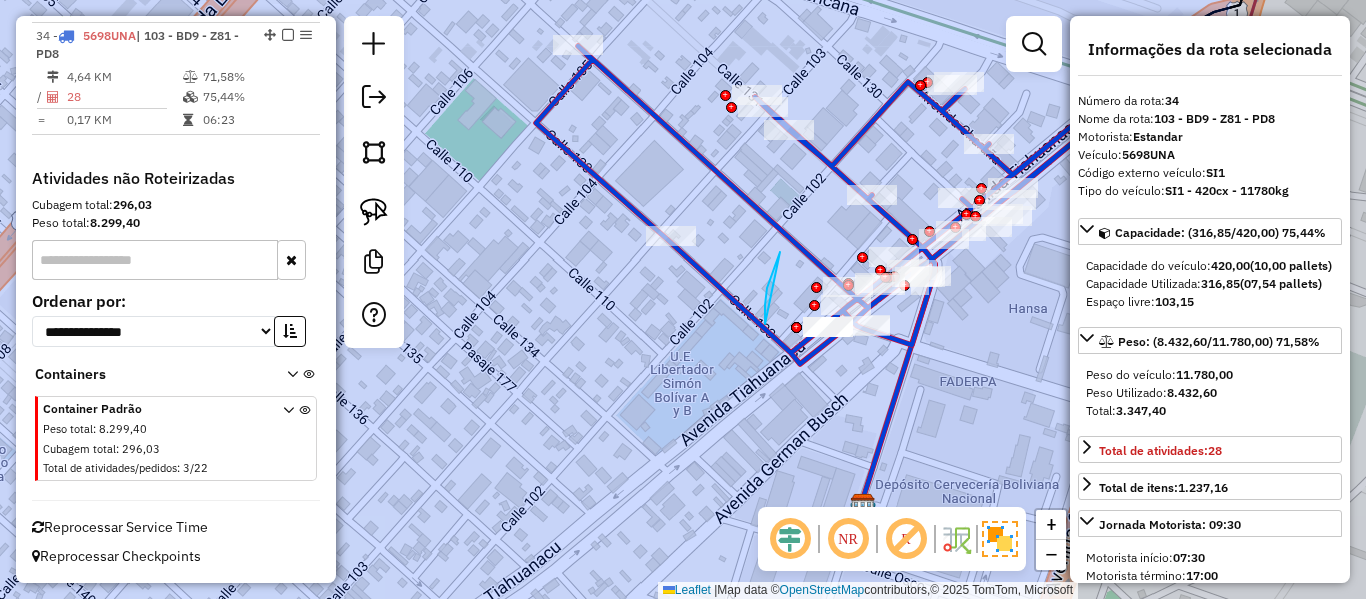 click on "Janela de atendimento Grade de atendimento Capacidade Transportadoras Veículos Cliente Pedidos  Rotas Selecione os dias de semana para filtrar as janelas de atendimento  Seg   Ter   Qua   Qui   Sex   Sáb   Dom  Informe o período da janela de atendimento: De: Até:  Filtrar exatamente a janela do cliente  Considerar janela de atendimento padrão  Selecione os dias de semana para filtrar as grades de atendimento  Seg   Ter   Qua   Qui   Sex   Sáb   Dom   Considerar clientes sem dia de atendimento cadastrado  Clientes fora do dia de atendimento selecionado Filtrar as atividades entre os valores definidos abaixo:  Peso mínimo:   Peso máximo:   Cubagem mínima:   Cubagem máxima:   De:   Até:  Filtrar as atividades entre o tempo de atendimento definido abaixo:  De:   Até:   Considerar capacidade total dos clientes não roteirizados Transportadora: Selecione um ou mais itens Tipo de veículo: Selecione um ou mais itens Veículo: Selecione um ou mais itens Motorista: Selecione um ou mais itens Nome: Rótulo:" 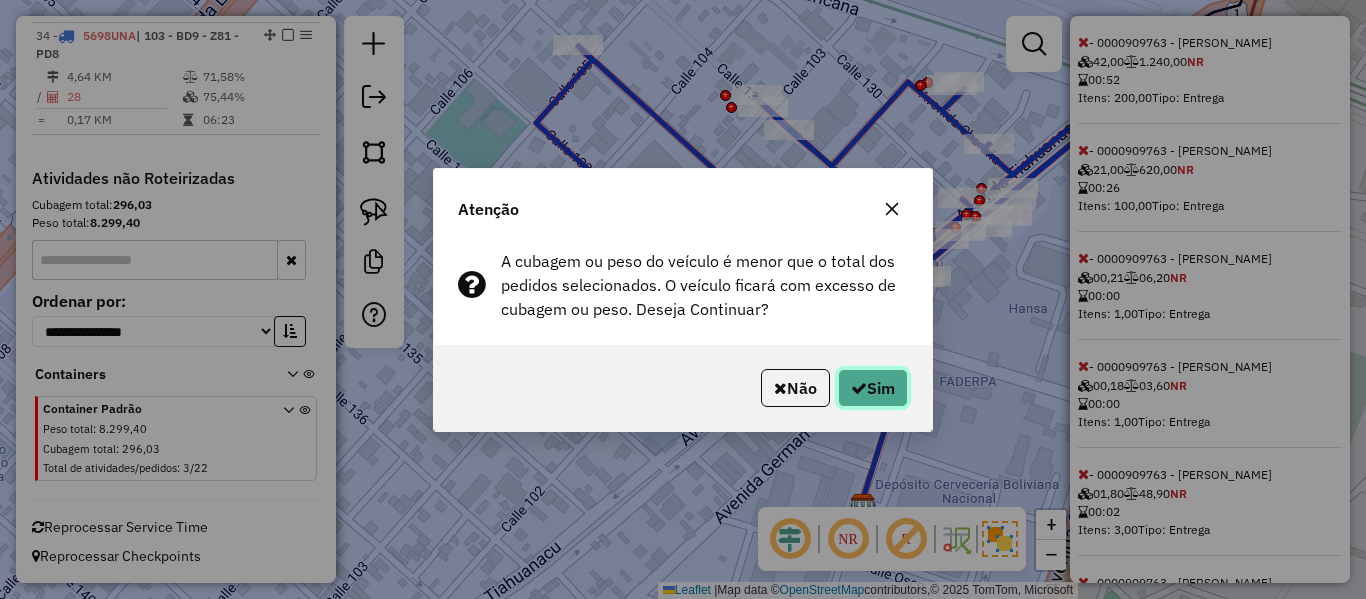 click on "Sim" 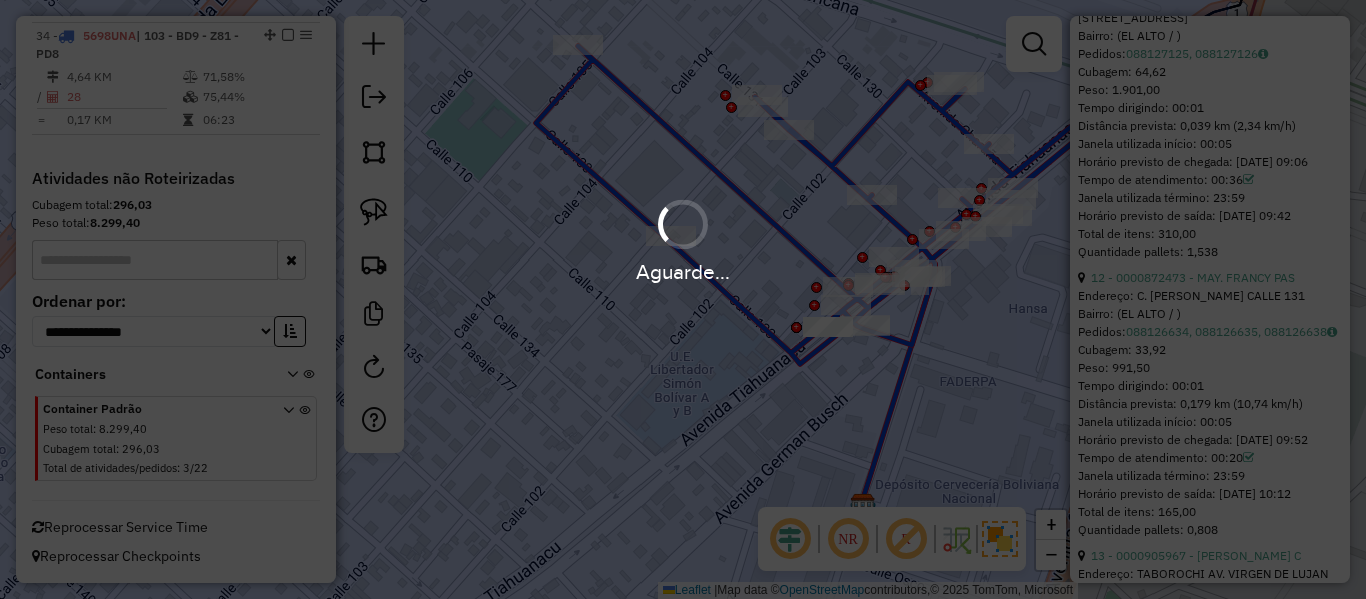 scroll, scrollTop: 1268, scrollLeft: 0, axis: vertical 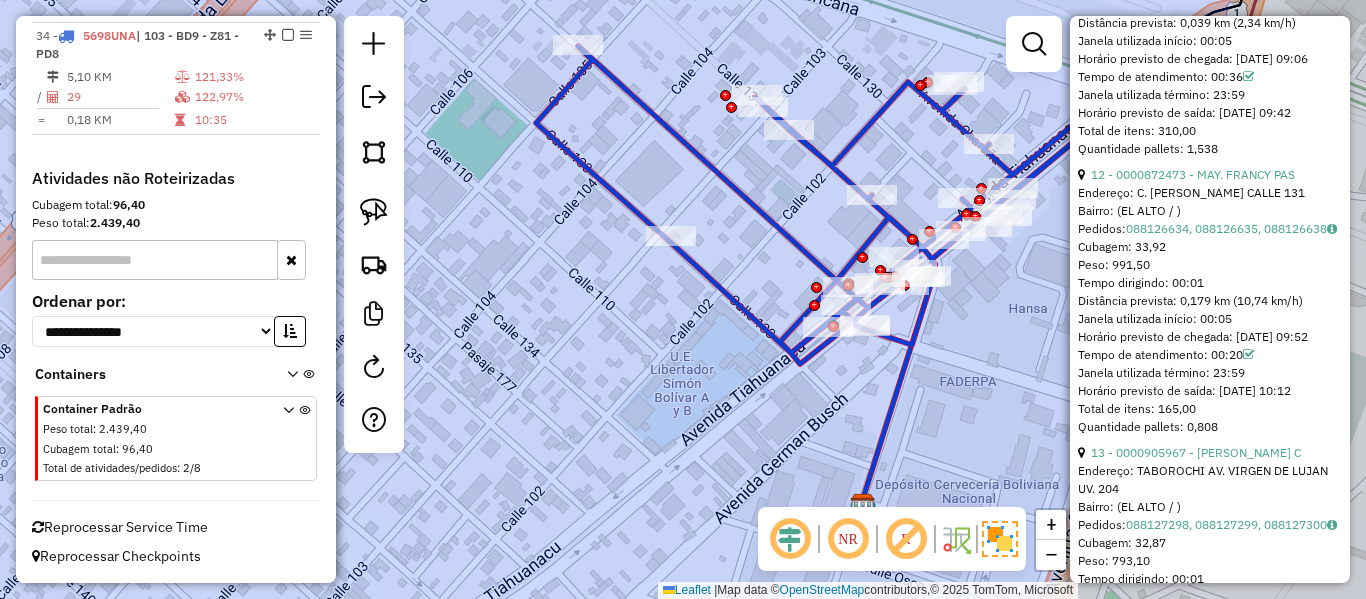 click 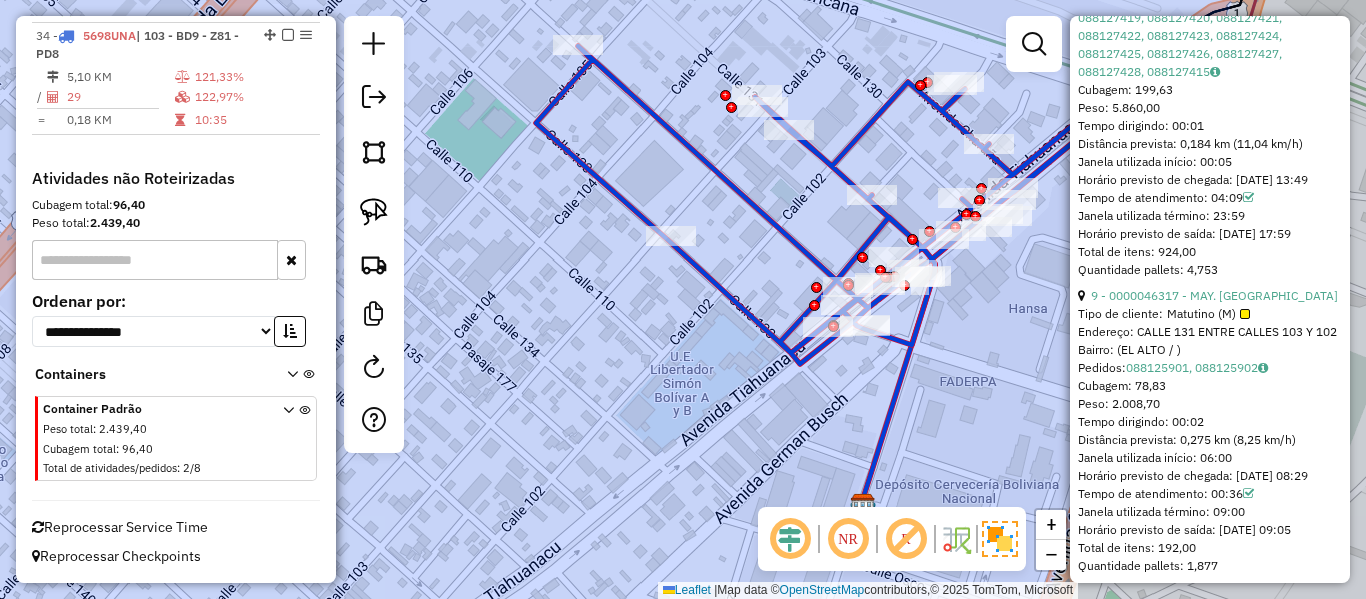 scroll, scrollTop: 1004, scrollLeft: 0, axis: vertical 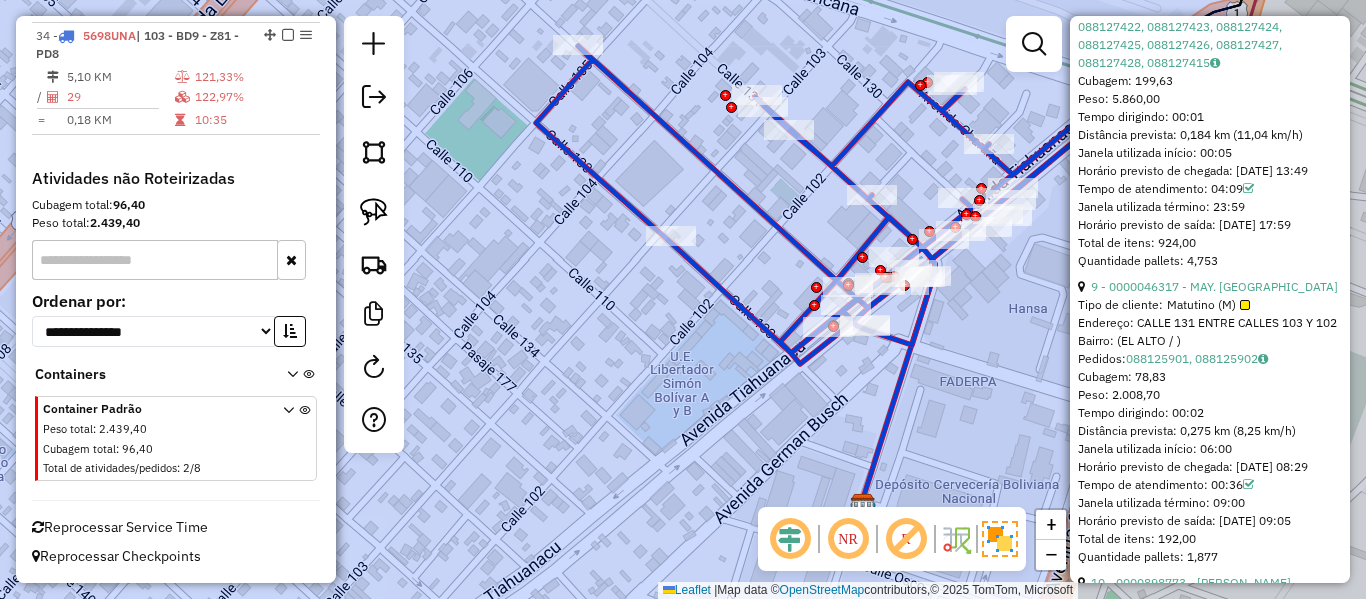 click on "28 - 0000909763 - MARVIN ABEL SAA  Tipo de cliente:   Matutino (M)  Horário de atendimento excedido  Endereço: ZONA VILLA BOLIVAR D AV TIHUANACU   Bairro:  (EL ALTO / )   Pedidos:  088127416, 088127417, 088127418, 088127419, 088127420, 088127421, 088127422, 088127423, 088127424, 088127425, 088127426, 088127427, 088127428, 088127415   Cubagem: 199,63  Peso: 5.860,00  Tempo dirigindo: 00:01   Distância prevista: 0,184 km (11,04 km/h)   Janela utilizada início: 00:05   Horário previsto de chegada: 11/07/2025 13:49   Tempo de atendimento: 04:09   Janela utilizada término: 23:59   Horário previsto de saída: 11/07/2025 17:59   Total de itens: 924,00   Quantidade pallets: 4,753     9 - 0000046317 - MAY. SANTUSA CA  Tipo de cliente:   Matutino (M)   Endereço: CALLE 131 ENTRE CALLES 103 Y 102   Bairro:  (EL ALTO / )   Pedidos:  088125901, 088125902   Cubagem: 78,83  Peso: 2.008,70  Tempo dirigindo: 00:02   Distância prevista: 0,275 km (8,25 km/h)   Janela utilizada início: 06:00      Pedidos:" at bounding box center [1210, 4242] 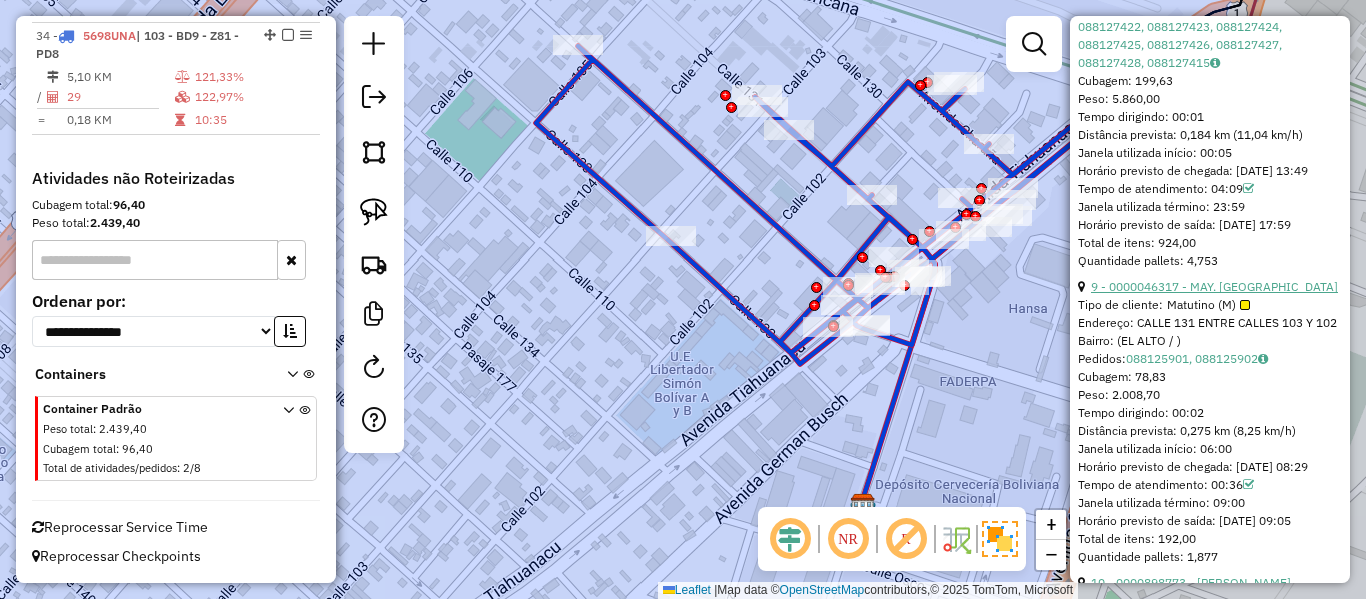 click on "9 - 0000046317 - MAY. SANTUSA CA" at bounding box center (1210, 287) 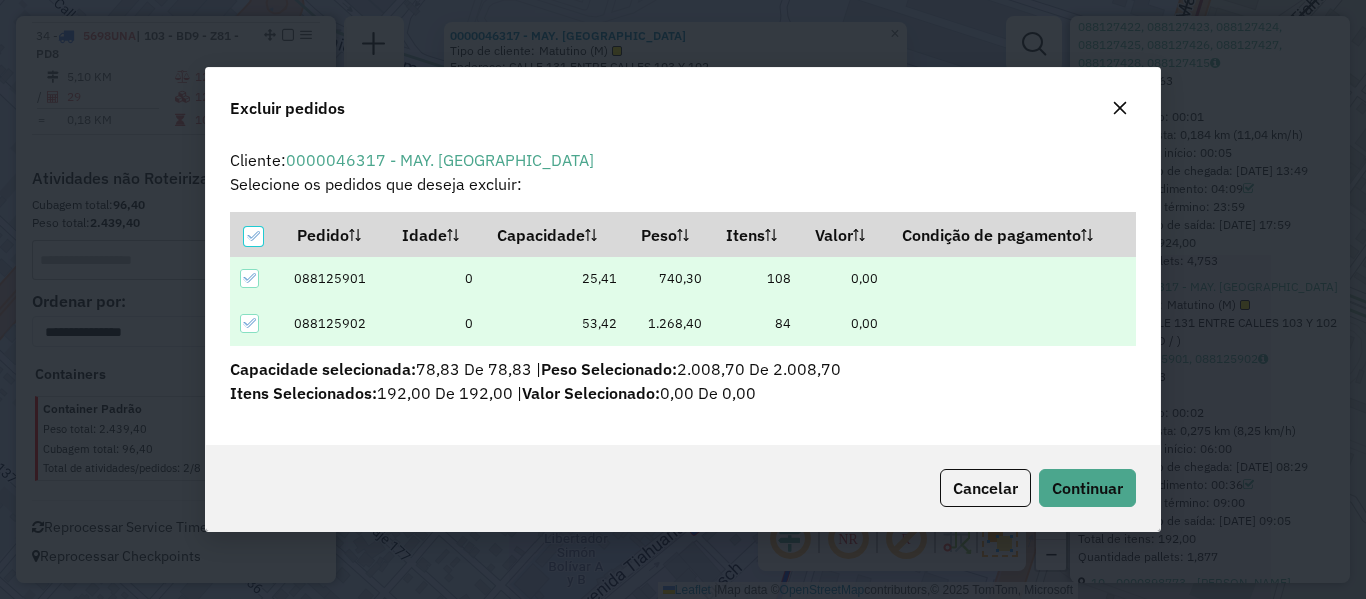 scroll, scrollTop: 82, scrollLeft: 0, axis: vertical 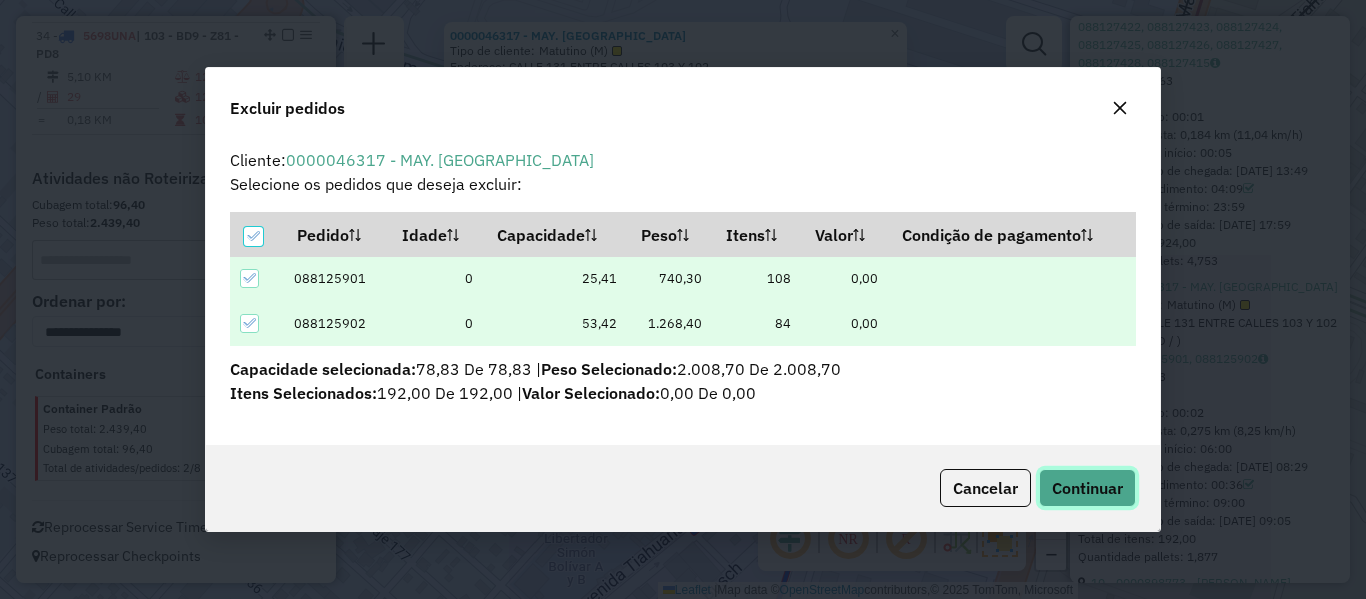 click on "Continuar" 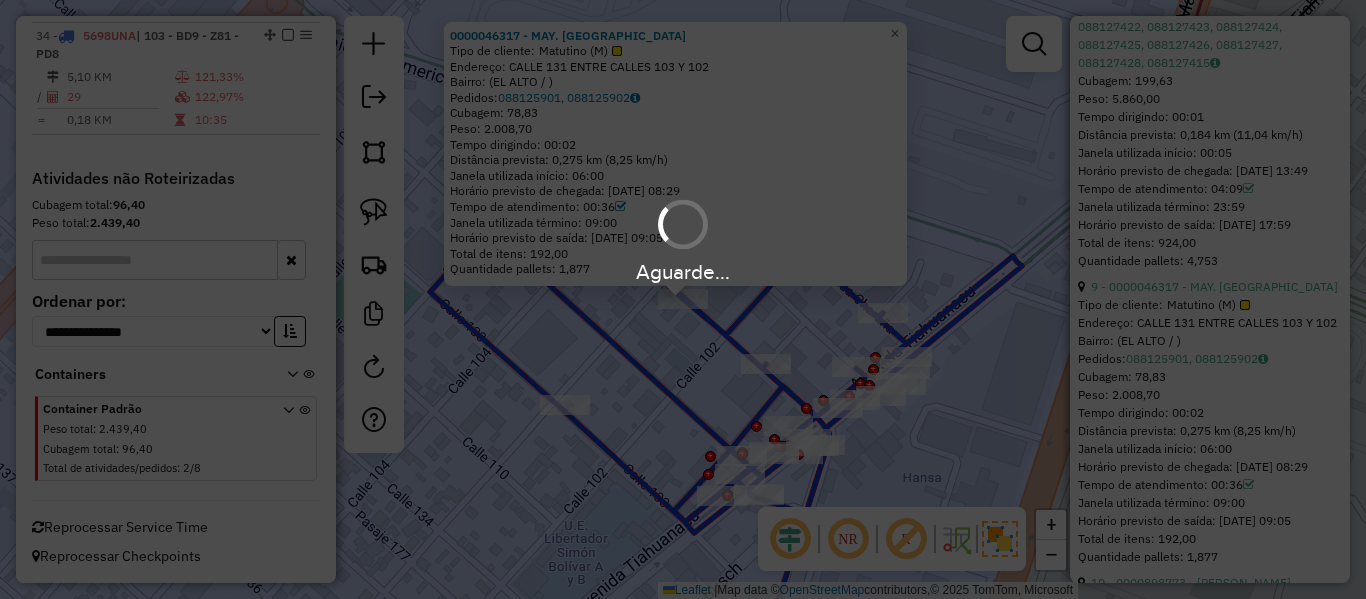 scroll, scrollTop: 582, scrollLeft: 0, axis: vertical 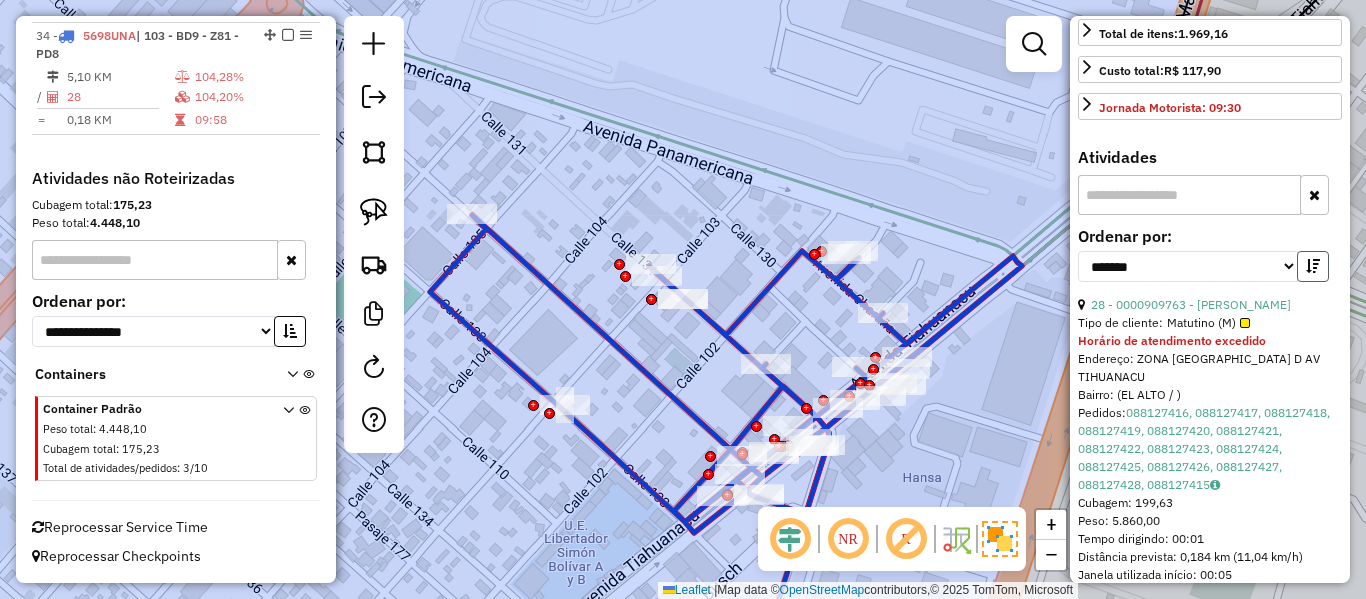 click at bounding box center (1313, 266) 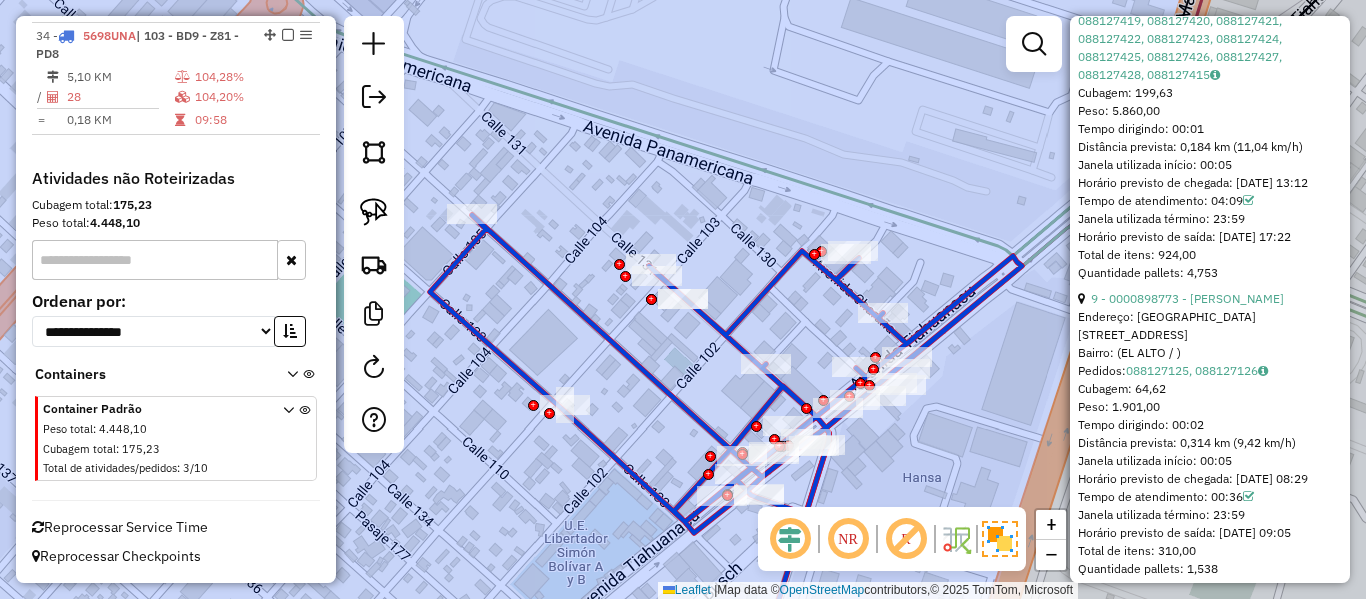 scroll, scrollTop: 1282, scrollLeft: 0, axis: vertical 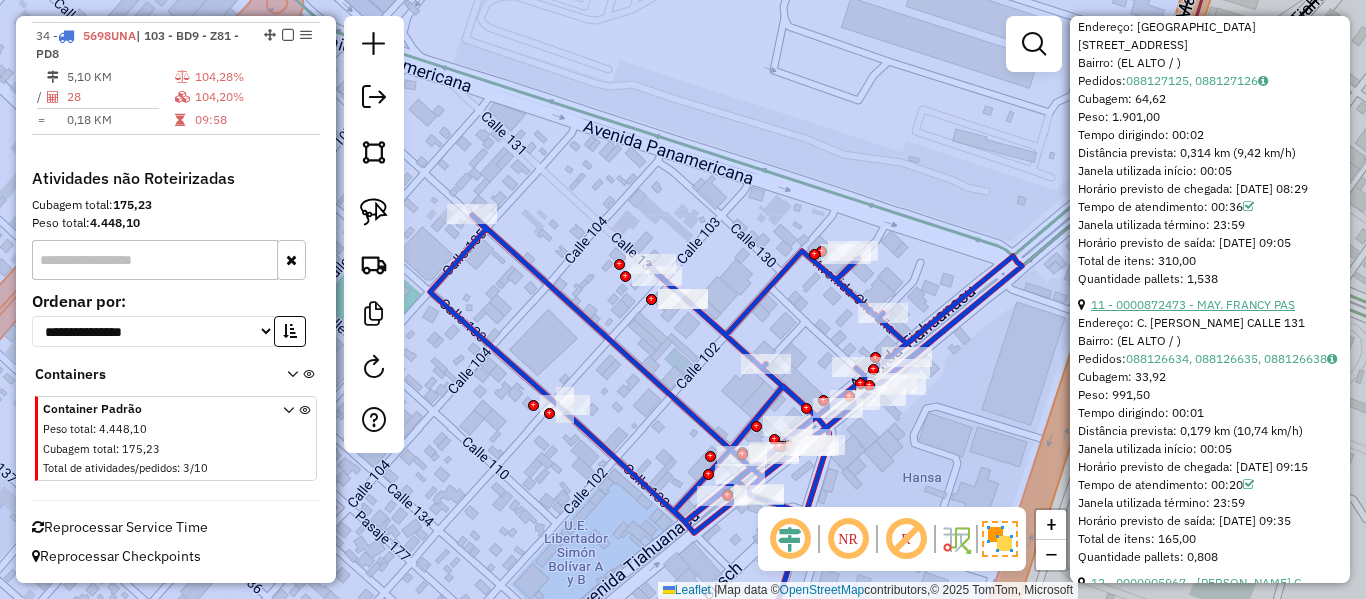 click on "11 - 0000872473 - MAY. FRANCY PAS" at bounding box center [1193, 304] 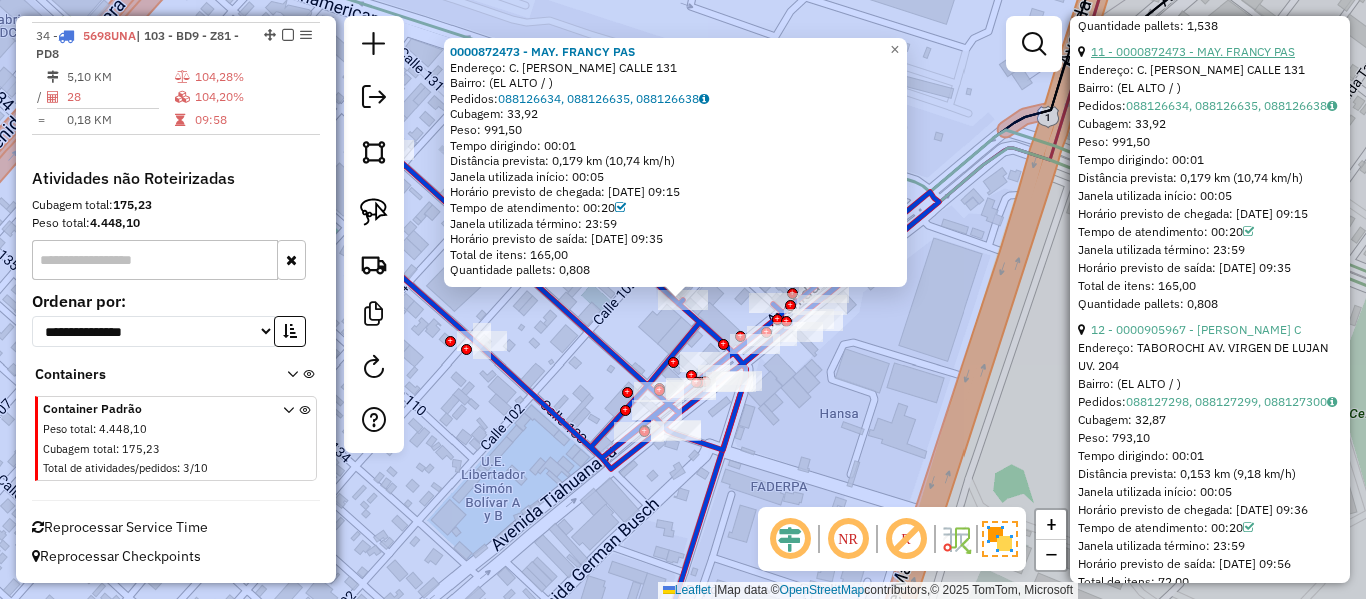 scroll, scrollTop: 1682, scrollLeft: 0, axis: vertical 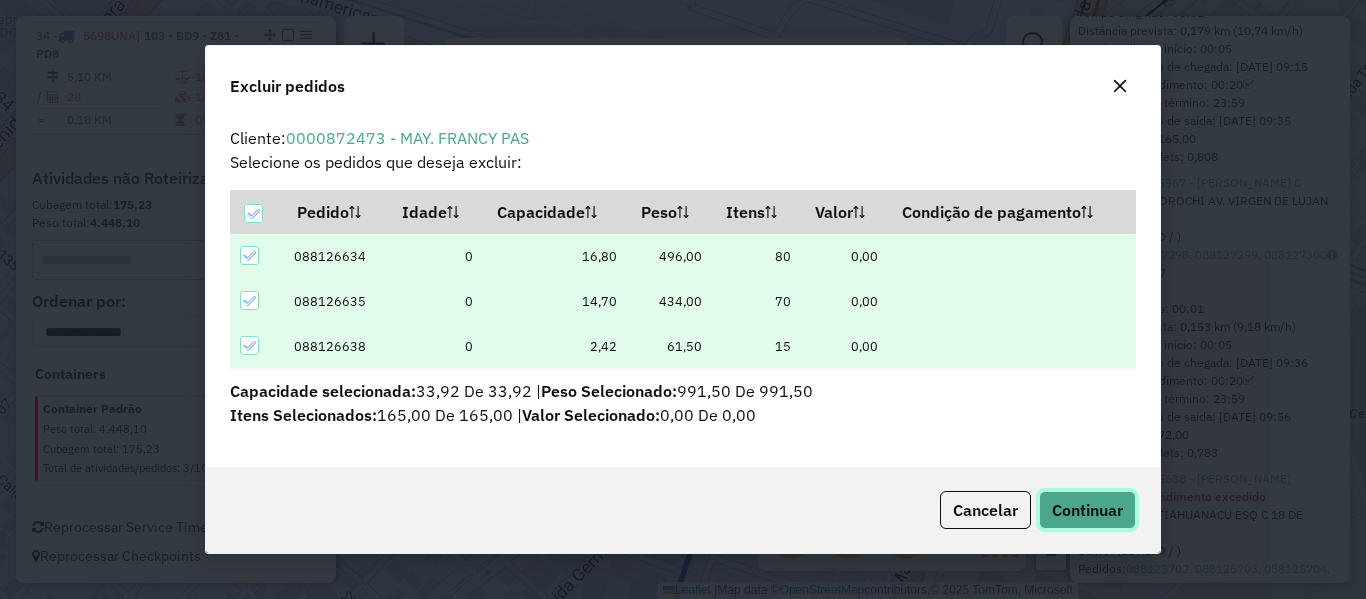 click on "Continuar" 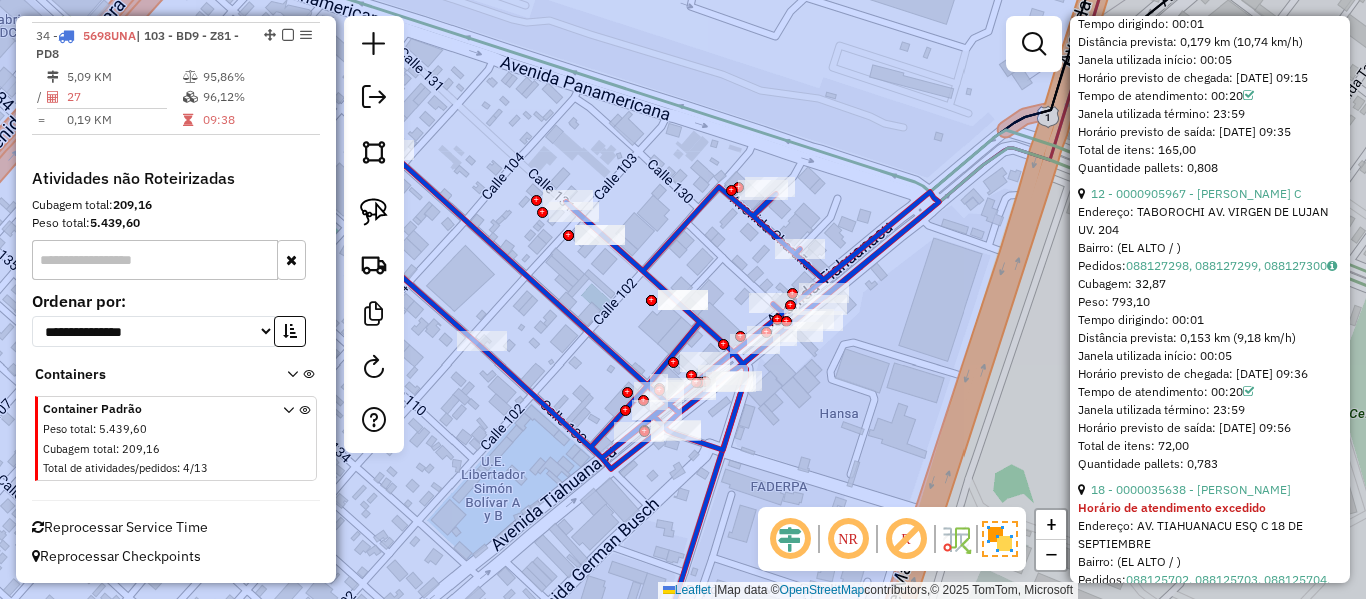 scroll, scrollTop: 899, scrollLeft: 0, axis: vertical 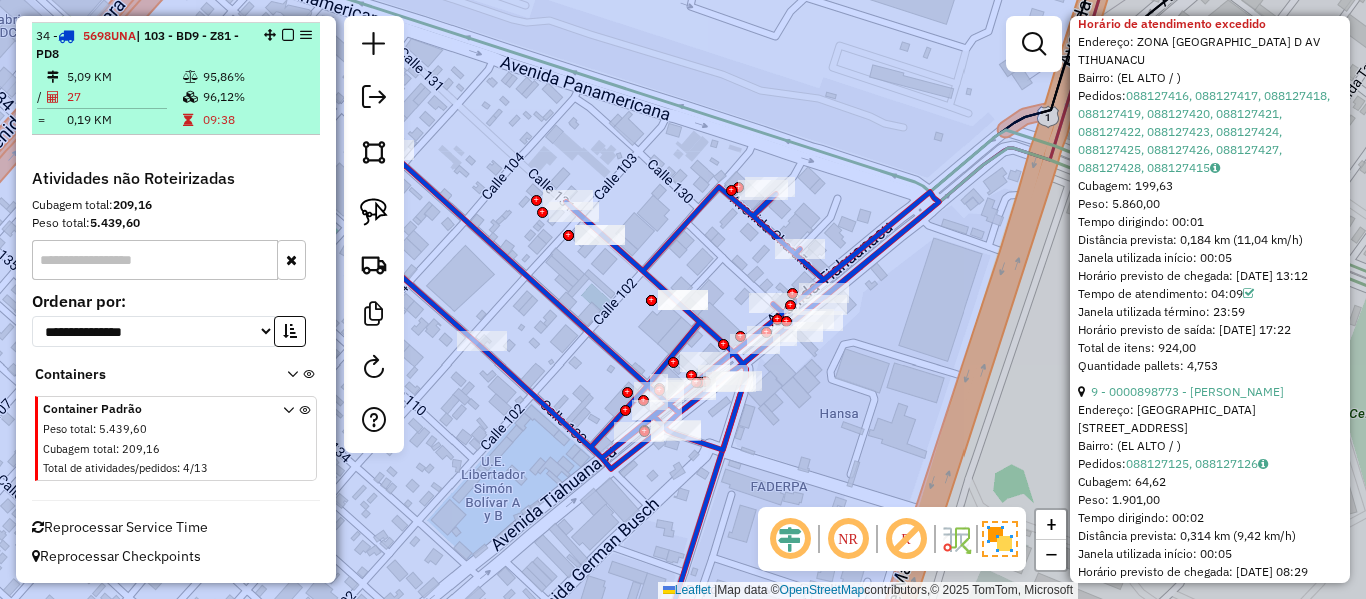 click at bounding box center (282, 35) 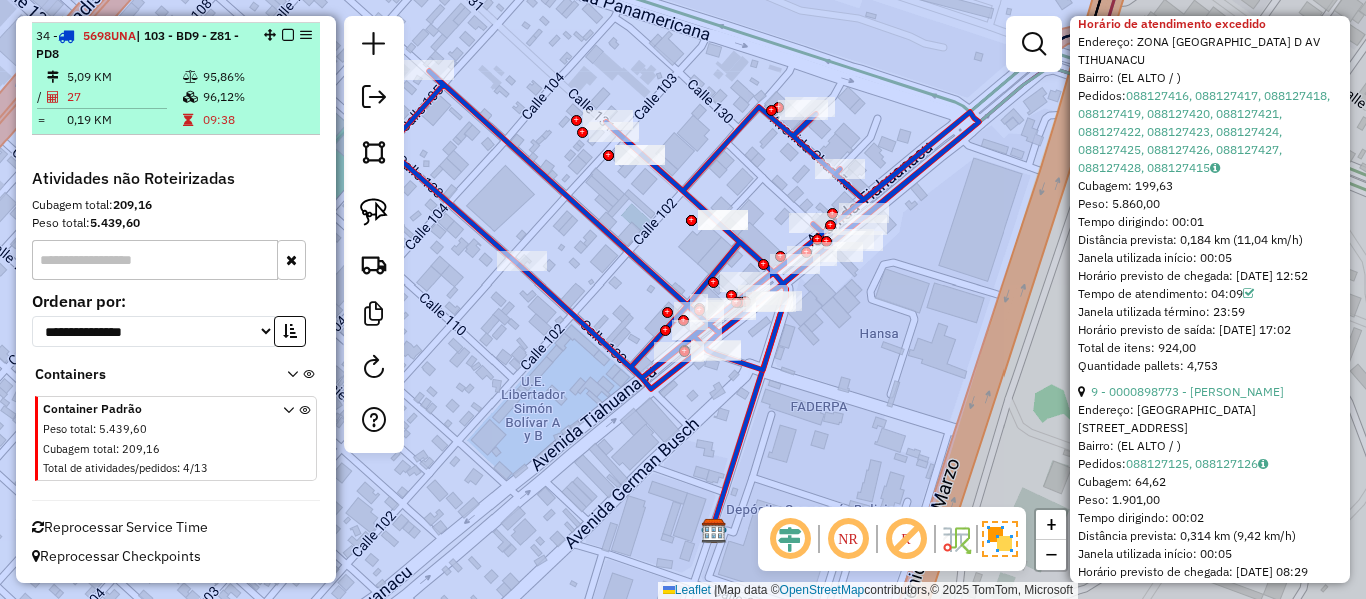 click at bounding box center (288, 35) 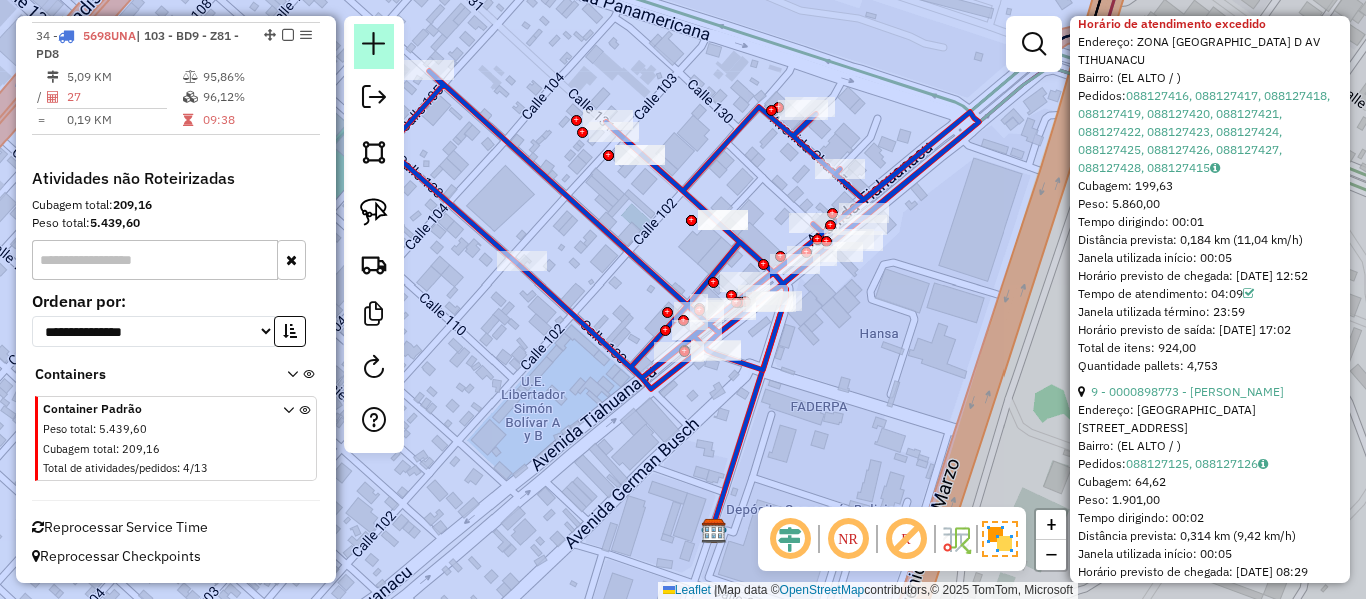 scroll, scrollTop: 1853, scrollLeft: 0, axis: vertical 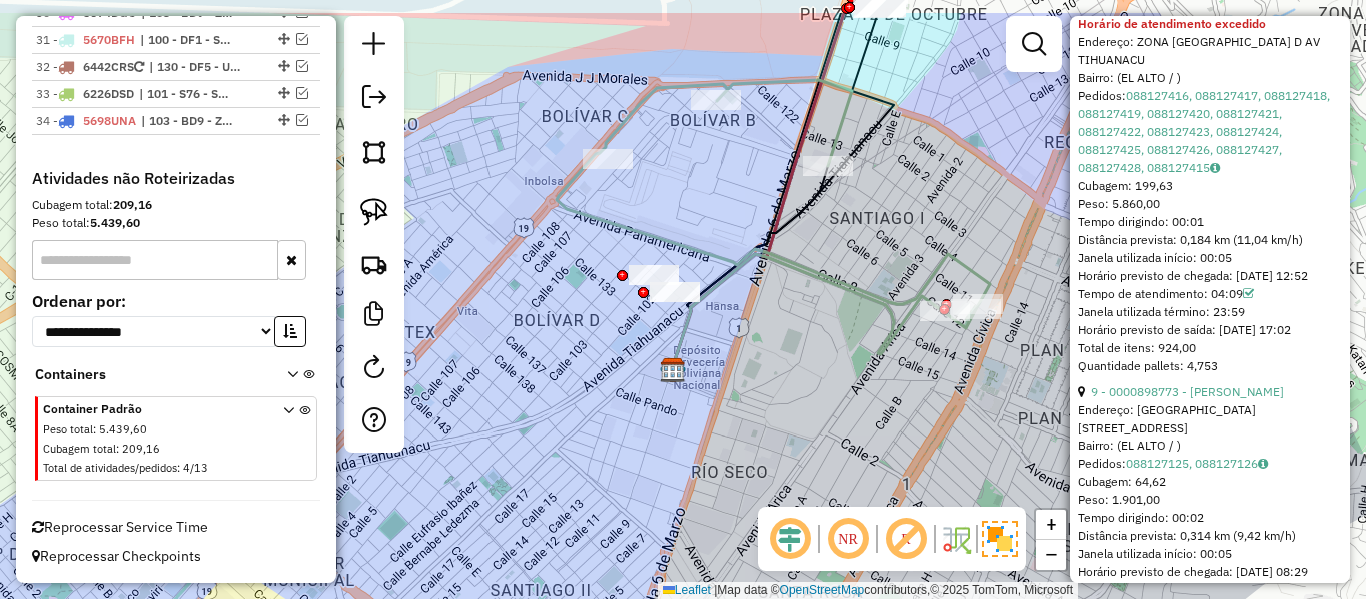 drag, startPoint x: 768, startPoint y: 272, endPoint x: 775, endPoint y: 443, distance: 171.14322 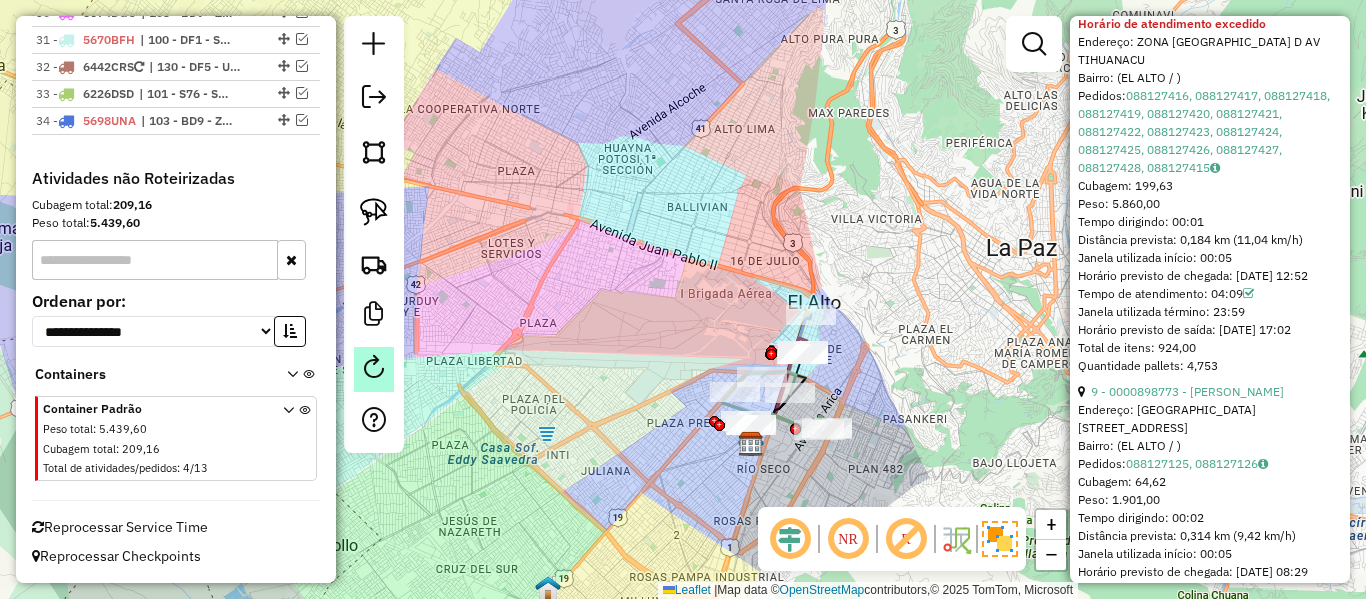 click 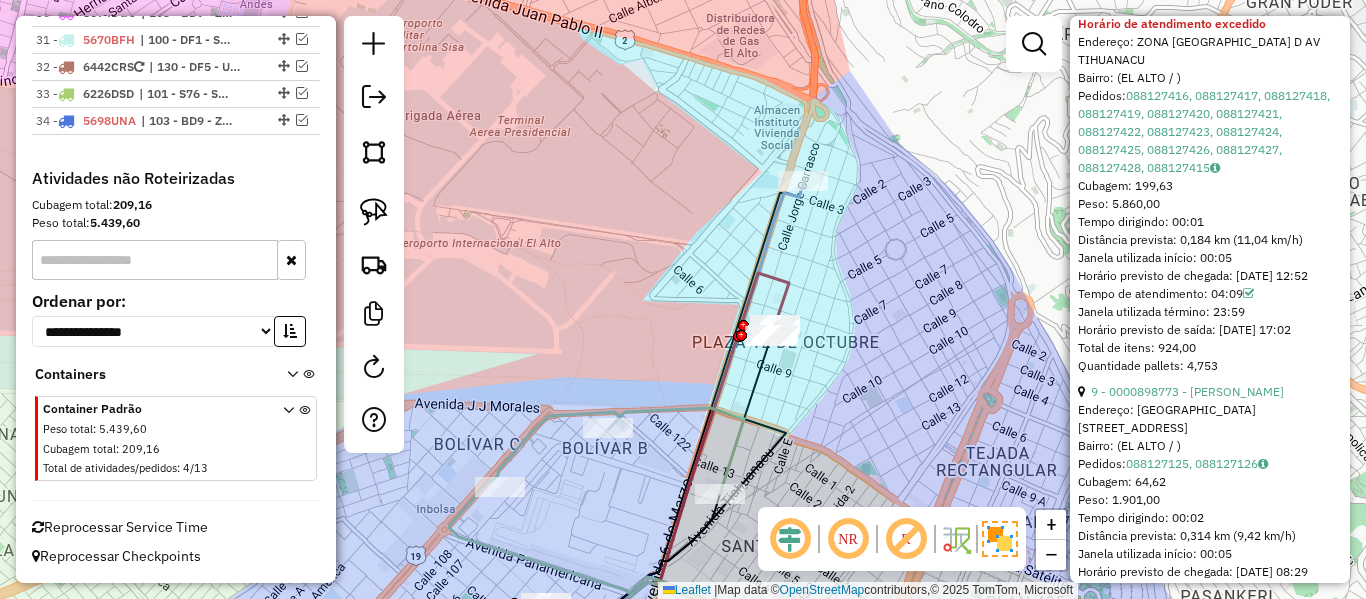 drag, startPoint x: 876, startPoint y: 286, endPoint x: 887, endPoint y: 286, distance: 11 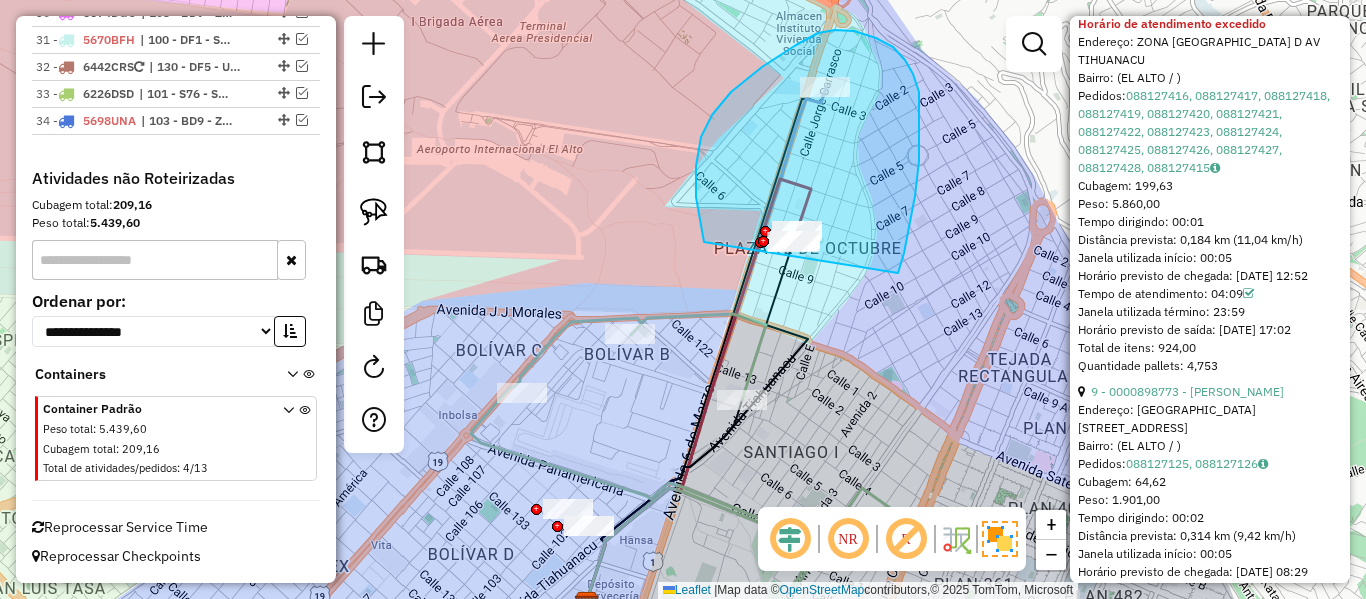 drag, startPoint x: 919, startPoint y: 161, endPoint x: 737, endPoint y: 305, distance: 232.07758 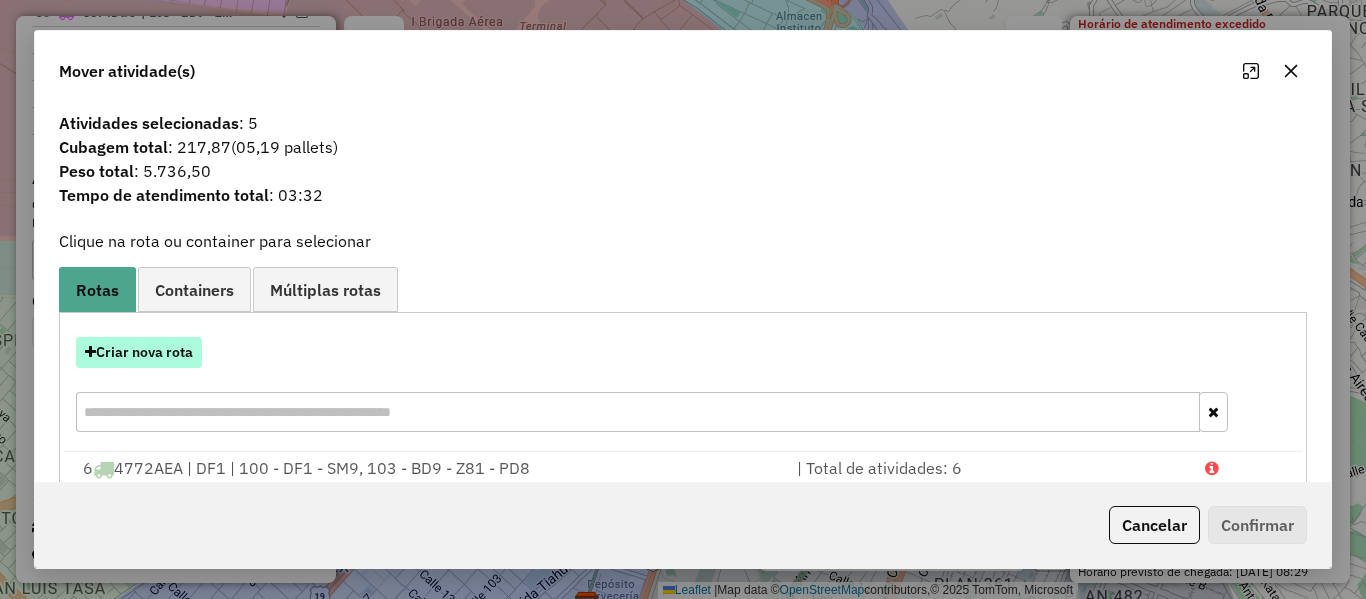 click on "Criar nova rota" at bounding box center [139, 352] 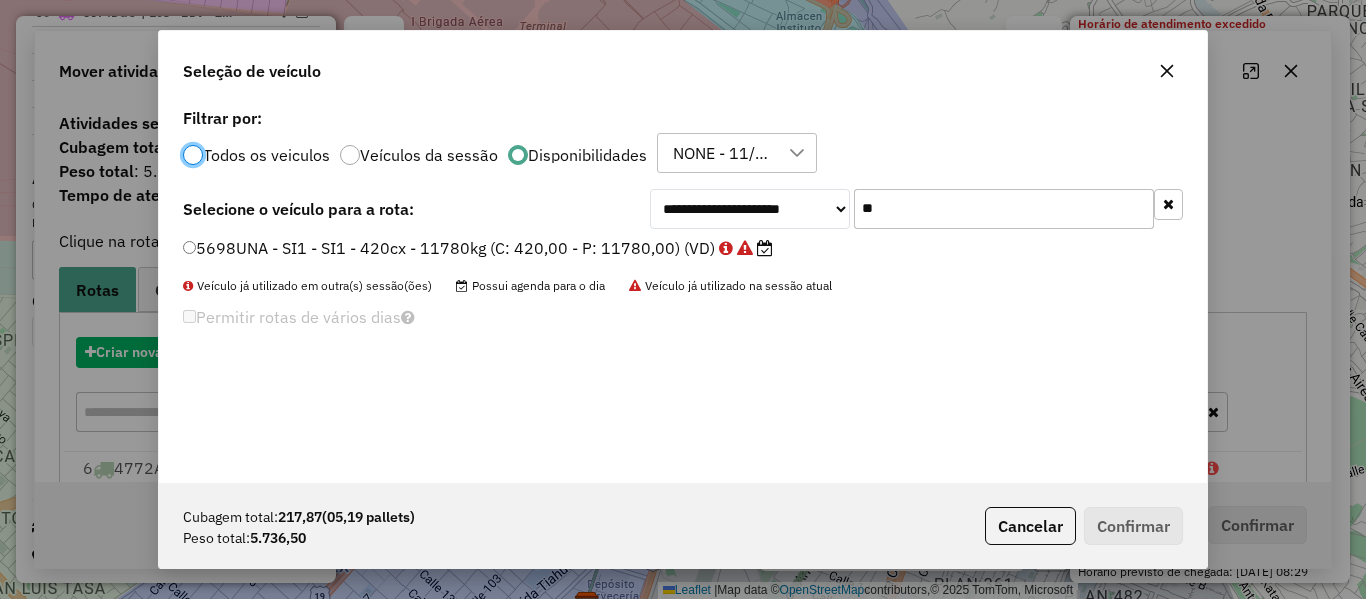 scroll, scrollTop: 11, scrollLeft: 6, axis: both 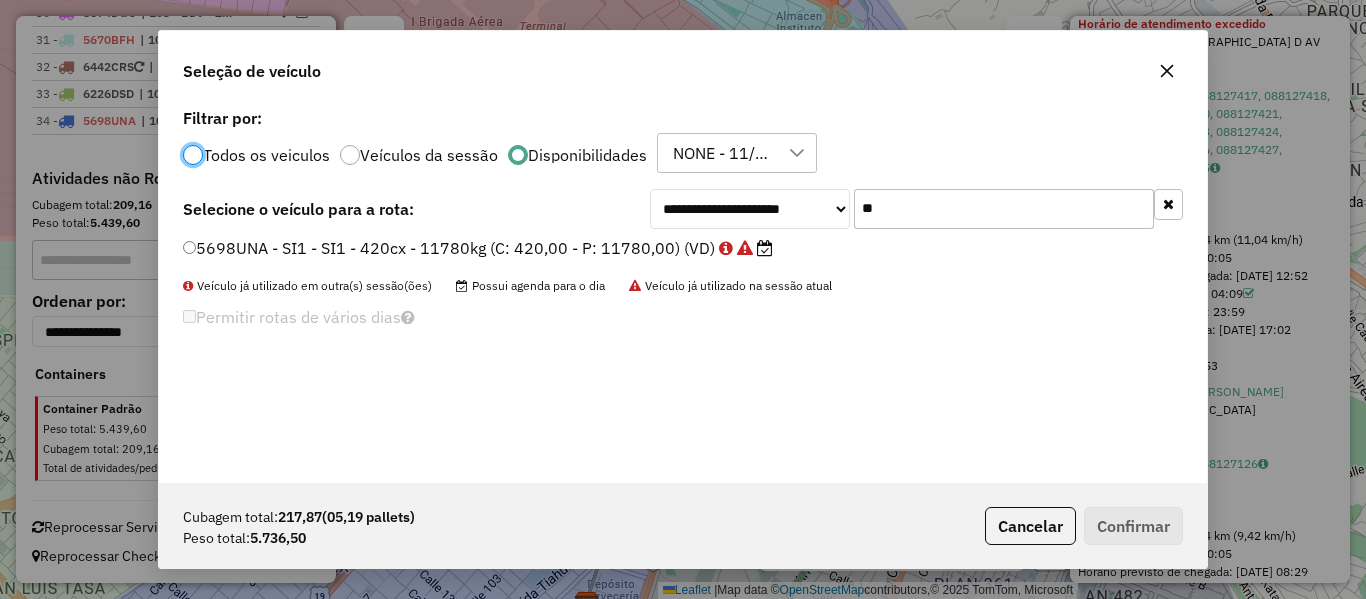 click on "**" 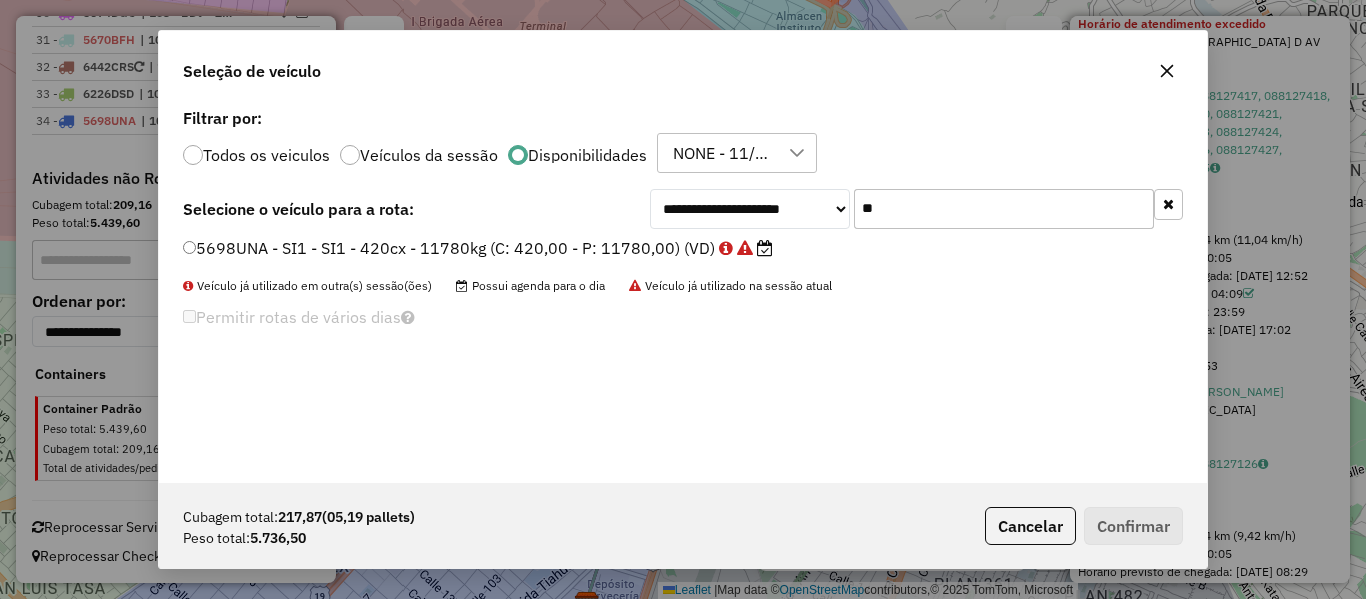 click on "**" 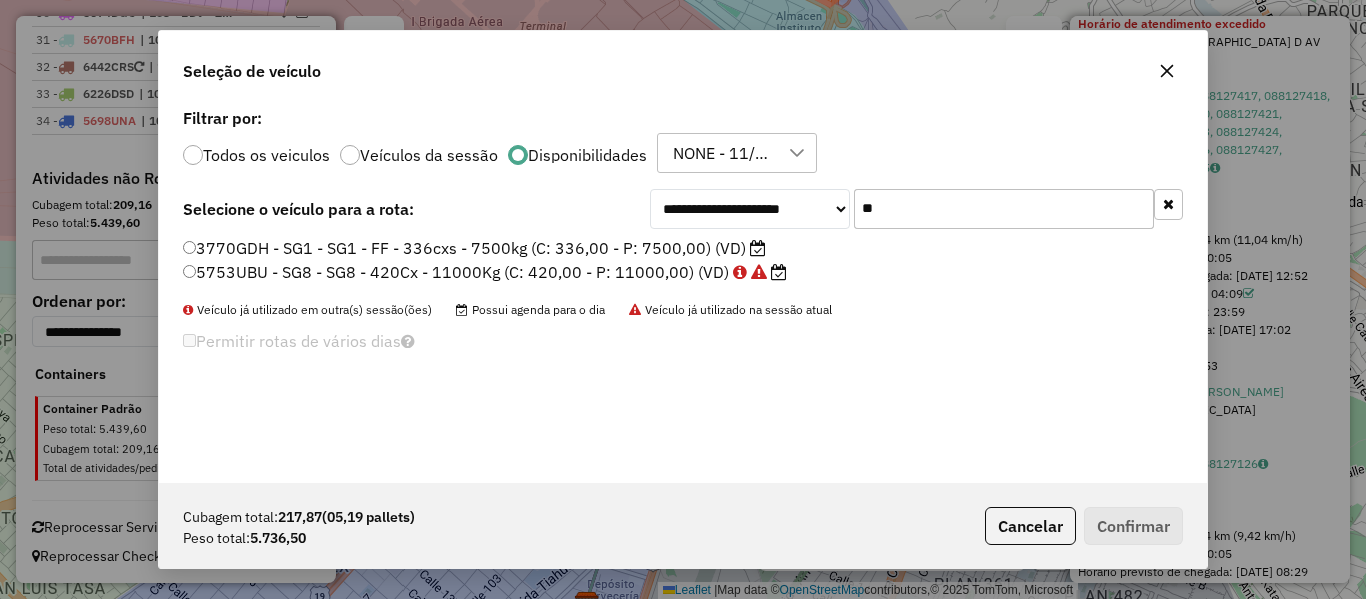 type on "**" 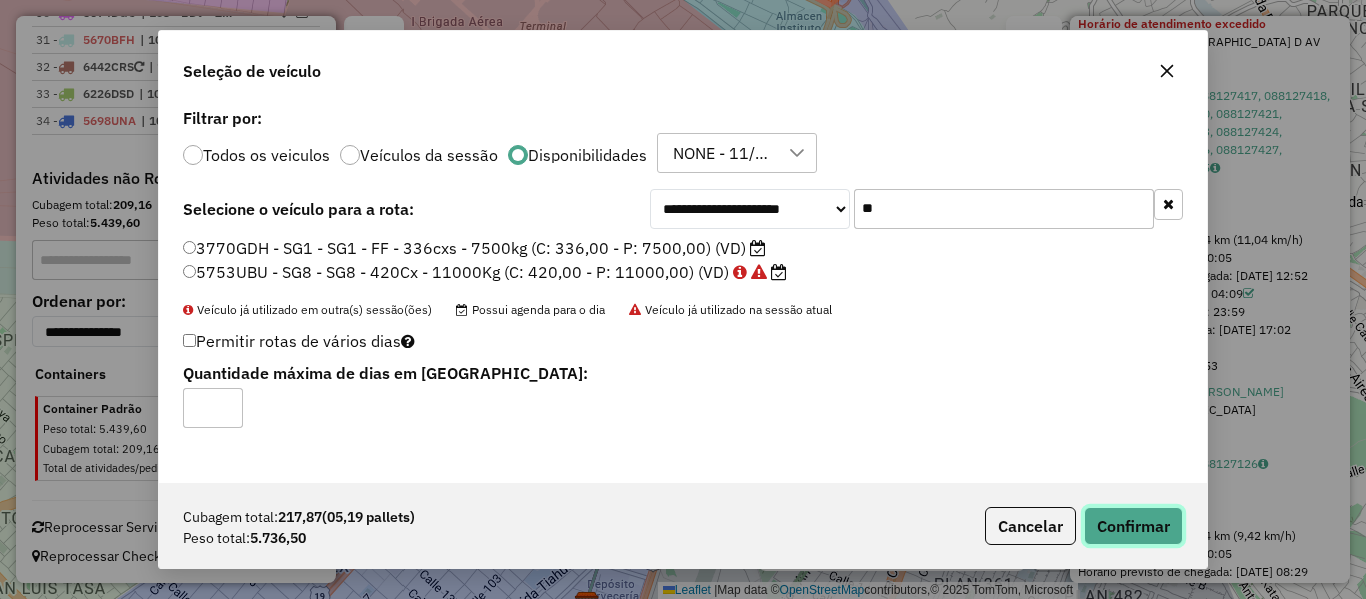 click on "Confirmar" 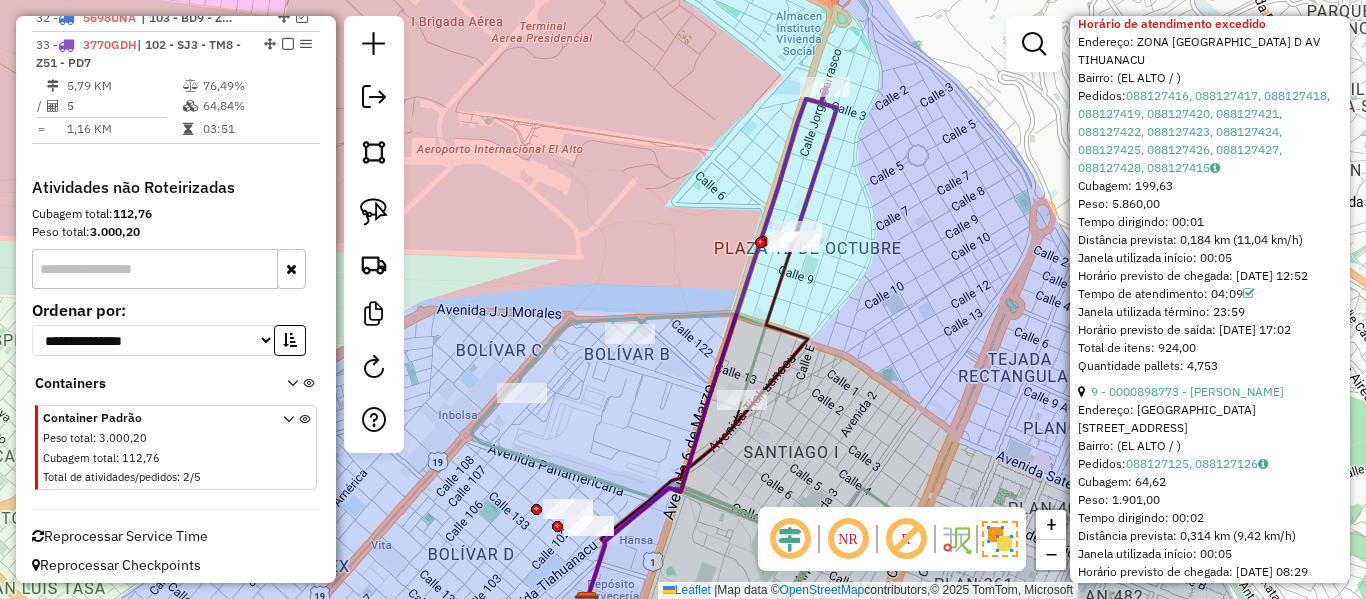 scroll, scrollTop: 1723, scrollLeft: 0, axis: vertical 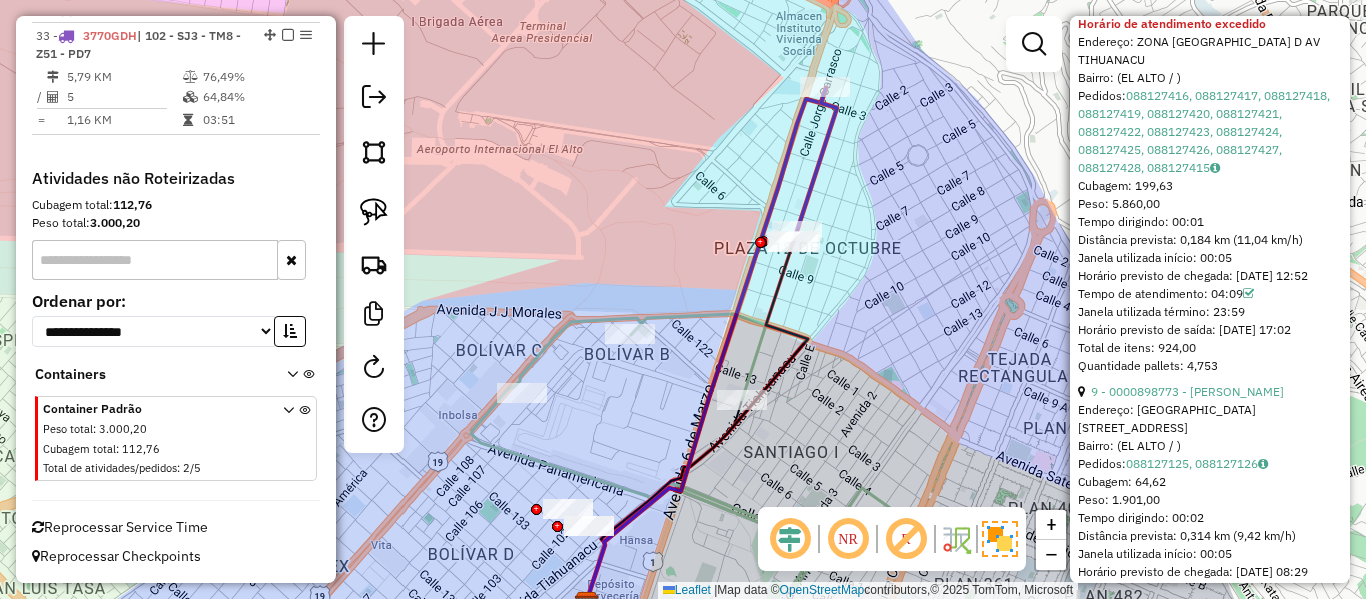 click 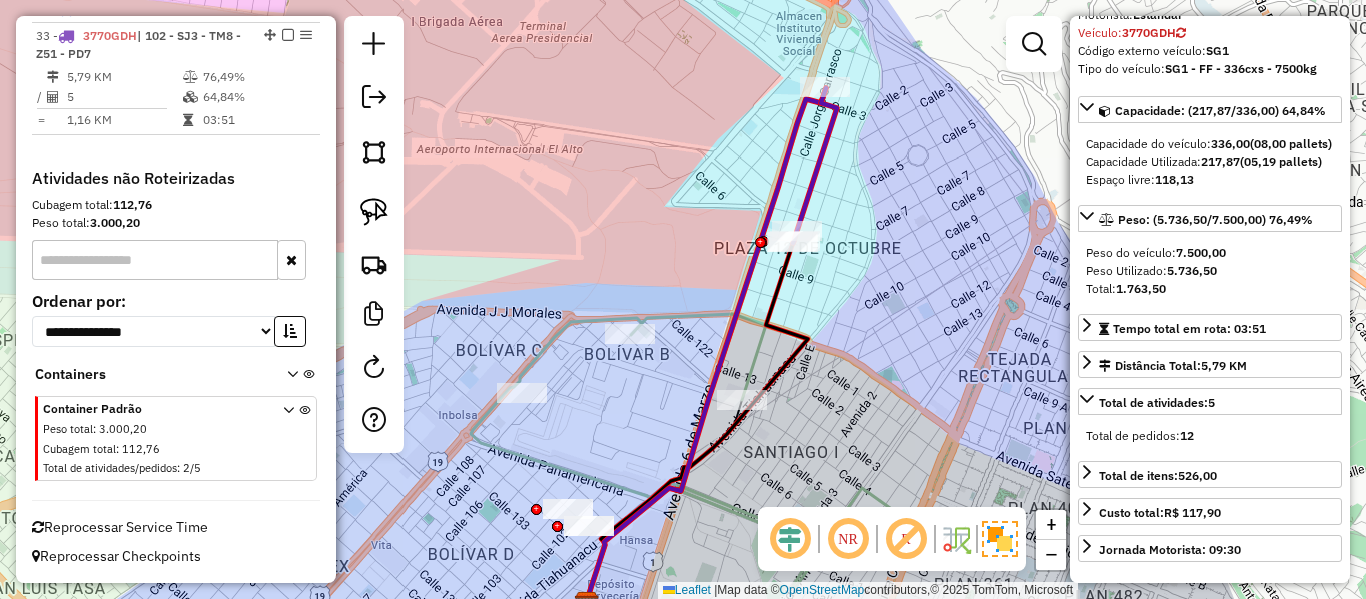 drag, startPoint x: 882, startPoint y: 303, endPoint x: 887, endPoint y: 200, distance: 103.121284 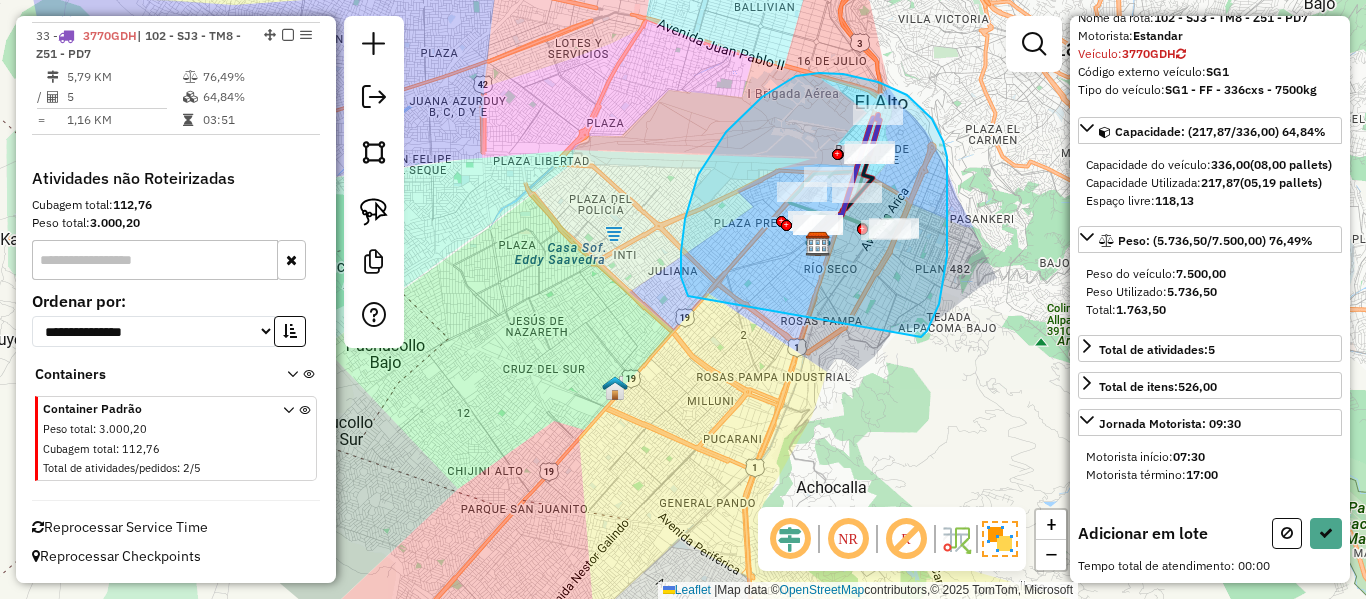 drag, startPoint x: 948, startPoint y: 216, endPoint x: 702, endPoint y: 312, distance: 264.06818 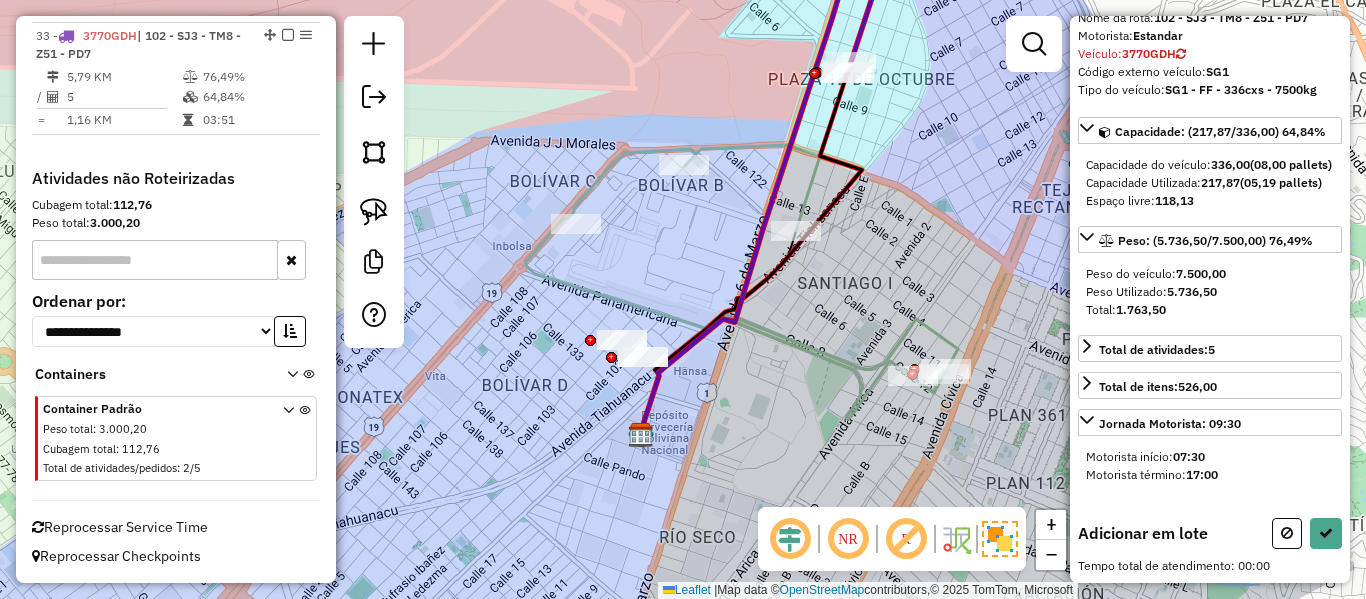 scroll, scrollTop: 137, scrollLeft: 0, axis: vertical 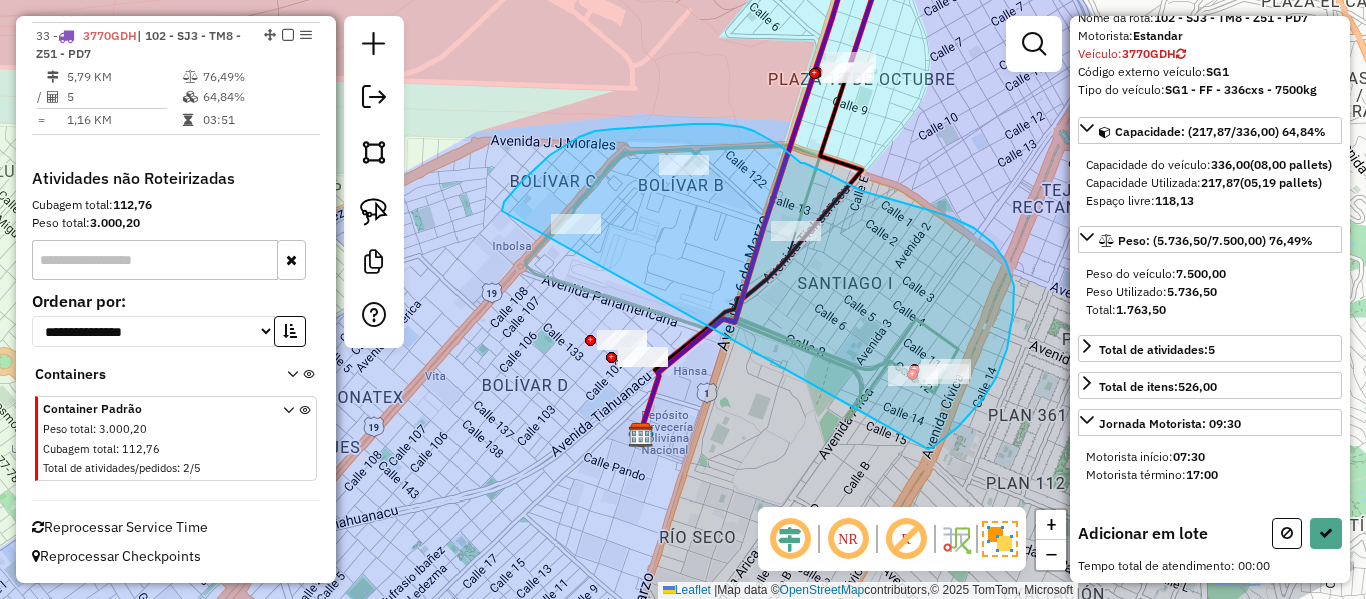 drag, startPoint x: 928, startPoint y: 449, endPoint x: 502, endPoint y: 212, distance: 487.48846 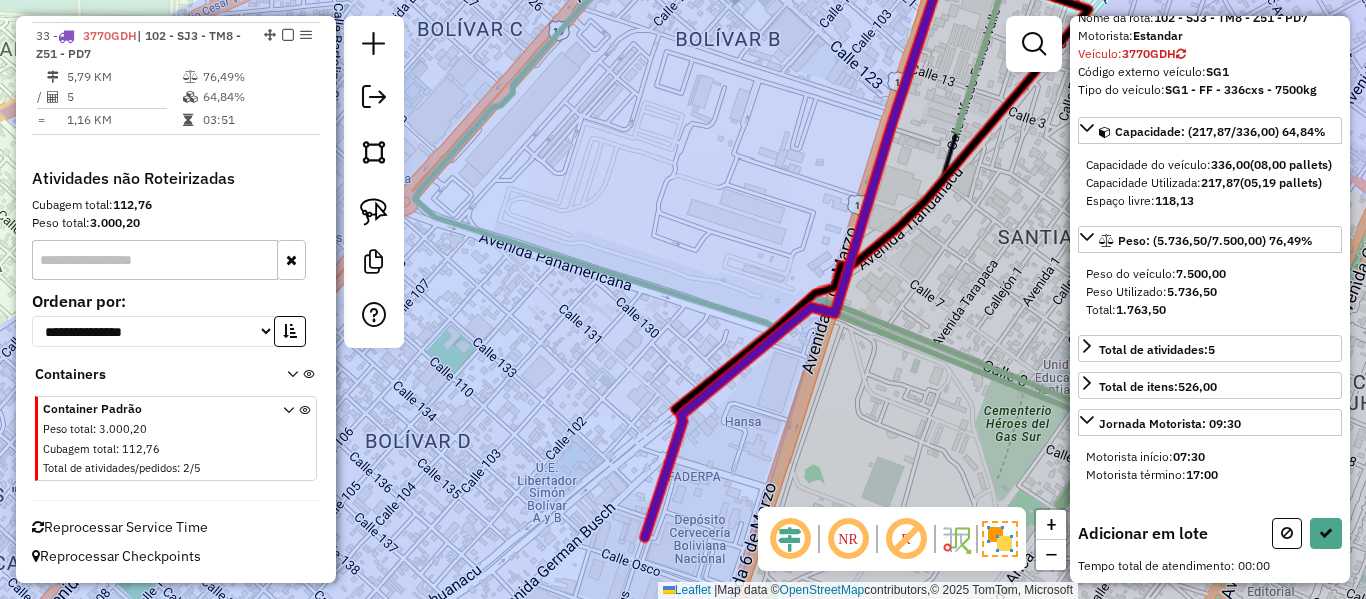 scroll, scrollTop: 137, scrollLeft: 0, axis: vertical 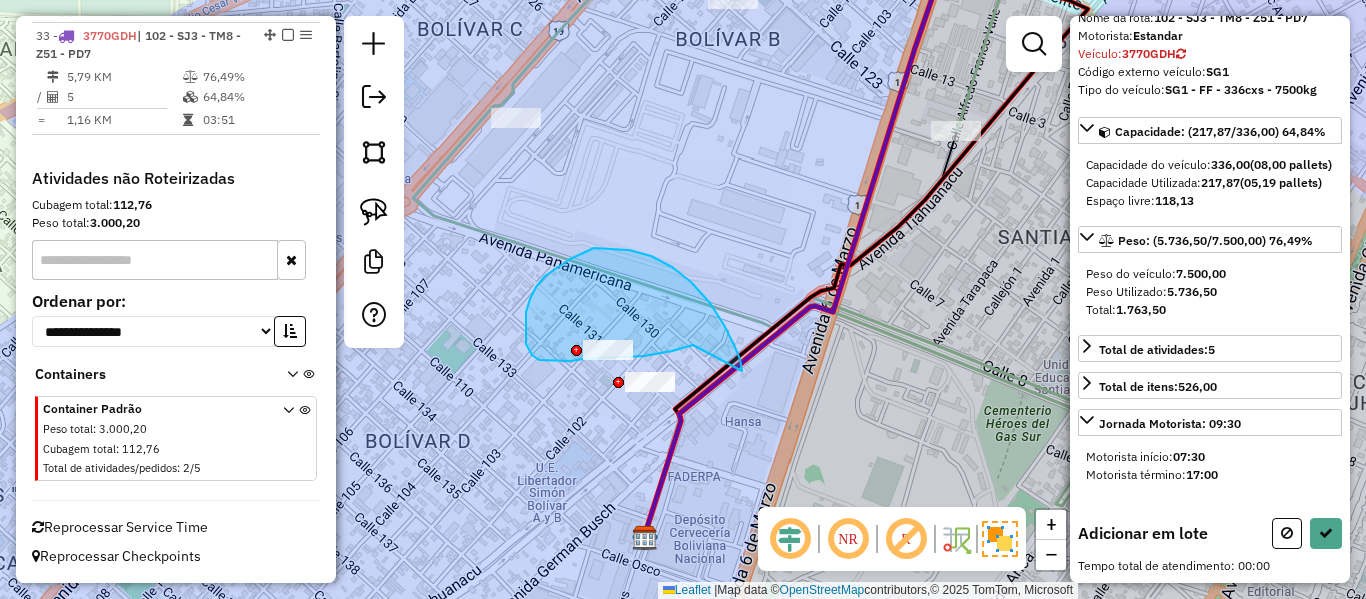 drag, startPoint x: 740, startPoint y: 359, endPoint x: 695, endPoint y: 344, distance: 47.434166 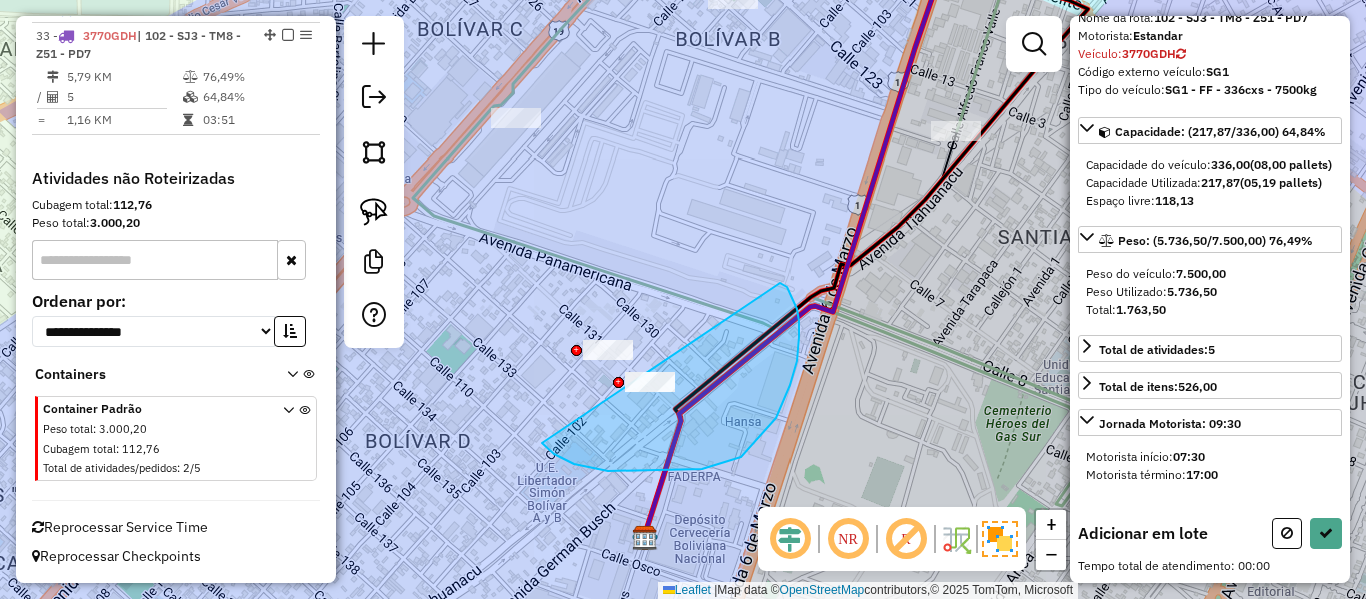drag, startPoint x: 542, startPoint y: 443, endPoint x: 770, endPoint y: 272, distance: 285 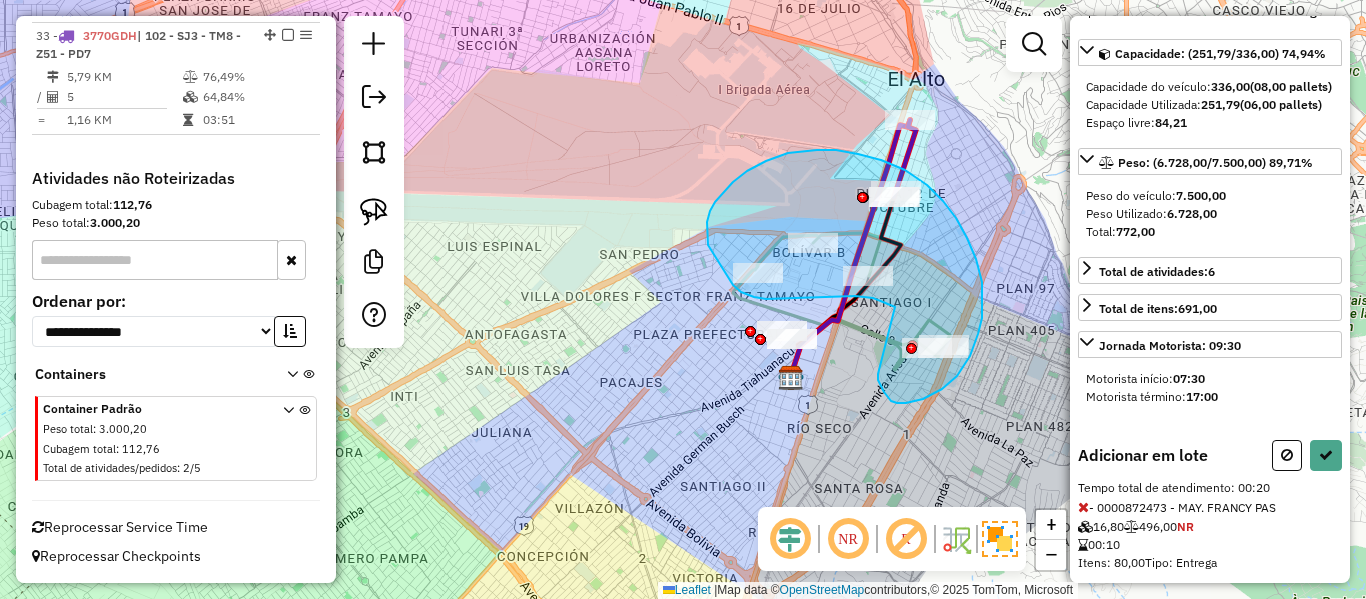drag, startPoint x: 878, startPoint y: 380, endPoint x: 895, endPoint y: 307, distance: 74.953316 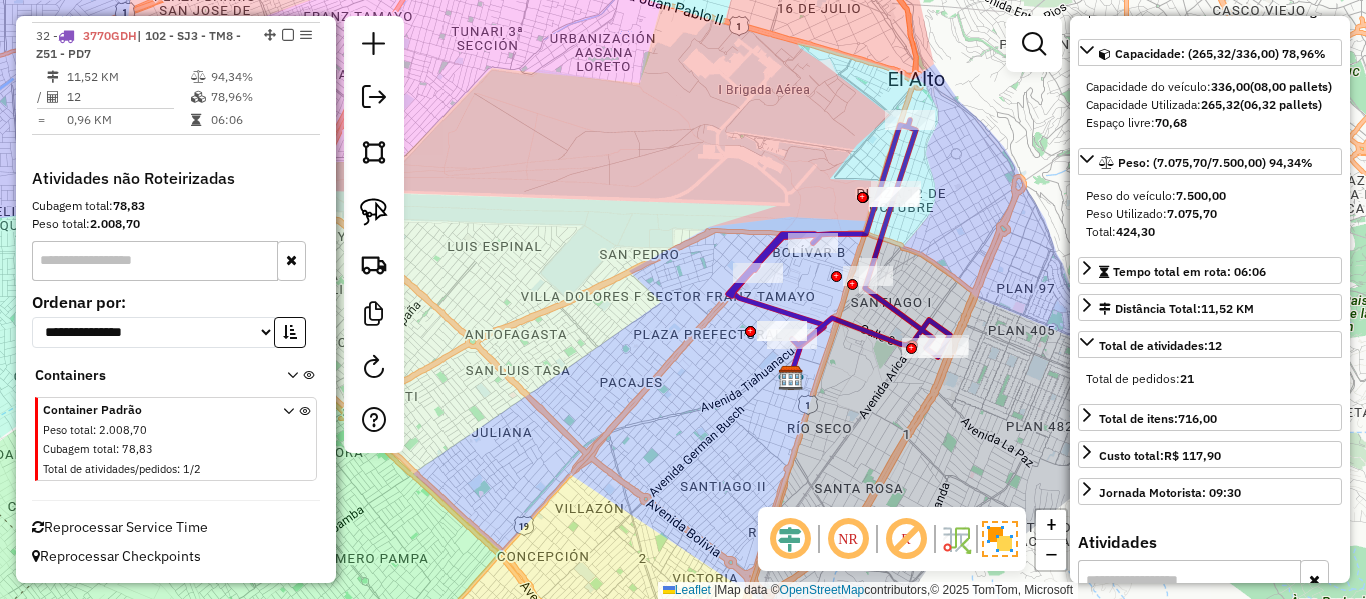 scroll, scrollTop: 1586, scrollLeft: 0, axis: vertical 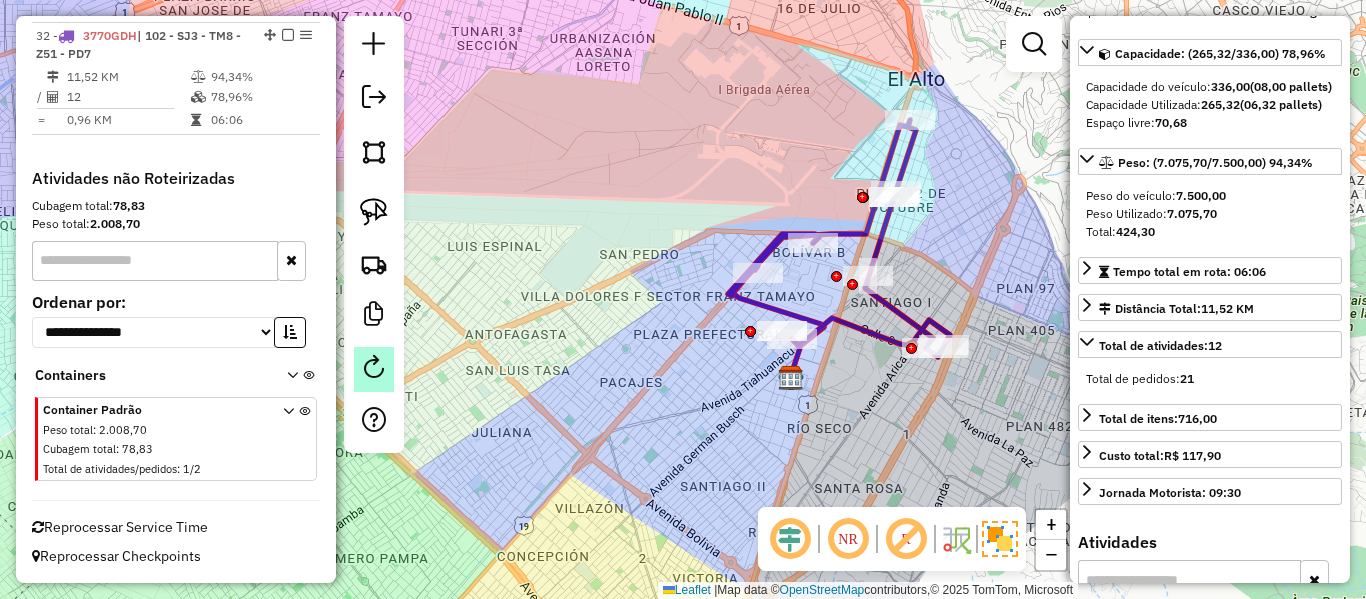 click 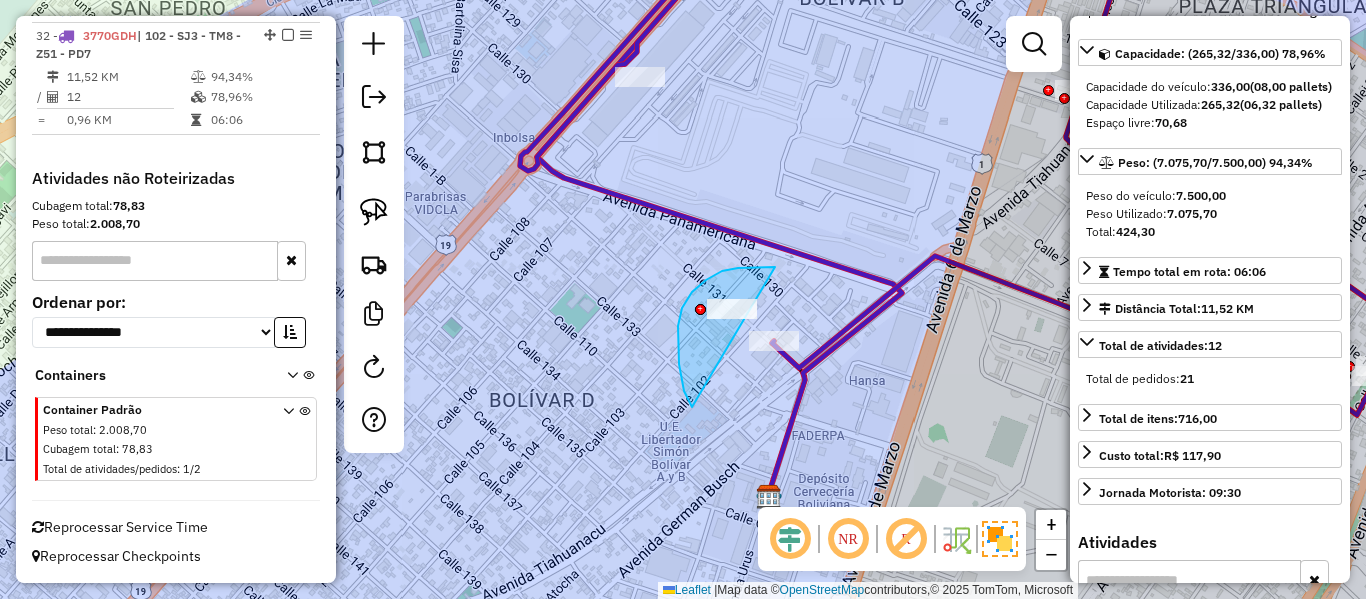 drag, startPoint x: 690, startPoint y: 404, endPoint x: 830, endPoint y: 286, distance: 183.0956 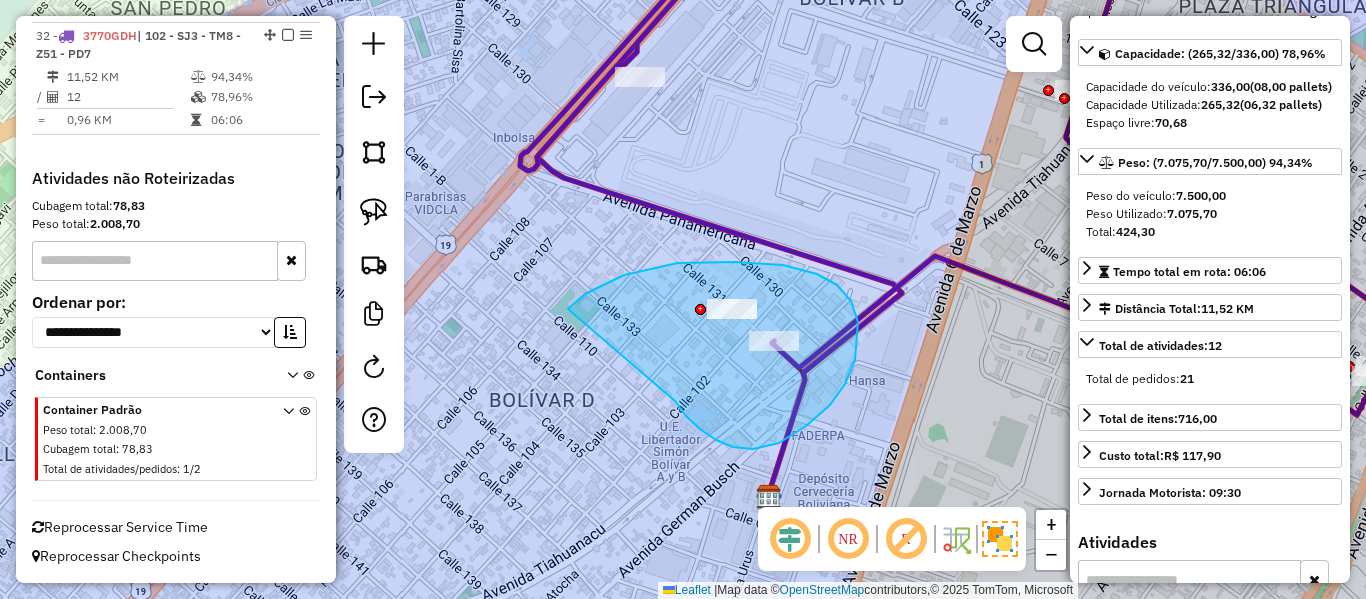 drag, startPoint x: 733, startPoint y: 447, endPoint x: 553, endPoint y: 340, distance: 209.40154 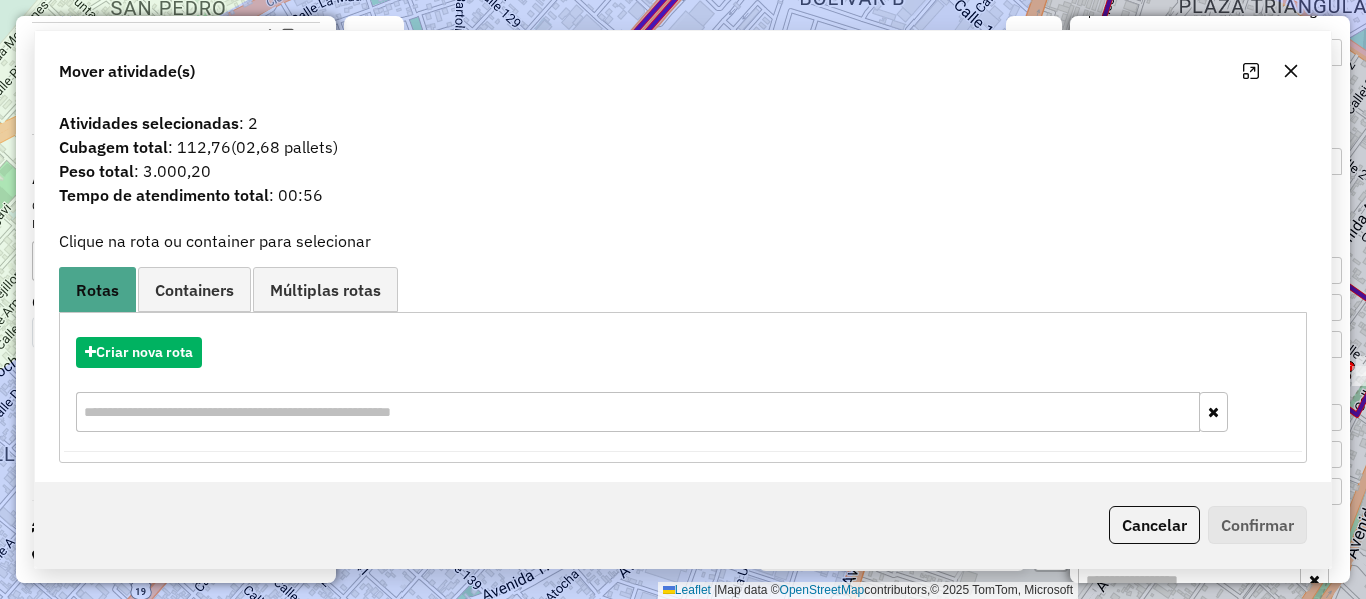 click on "Janela de atendimento Grade de atendimento Capacidade Transportadoras Veículos Cliente Pedidos  Rotas Selecione os dias de semana para filtrar as janelas de atendimento  Seg   Ter   Qua   Qui   Sex   Sáb   Dom  Informe o período da janela de atendimento: De: Até:  Filtrar exatamente a janela do cliente  Considerar janela de atendimento padrão  Selecione os dias de semana para filtrar as grades de atendimento  Seg   Ter   Qua   Qui   Sex   Sáb   Dom   Considerar clientes sem dia de atendimento cadastrado  Clientes fora do dia de atendimento selecionado Filtrar as atividades entre os valores definidos abaixo:  Peso mínimo:   Peso máximo:   Cubagem mínima:   Cubagem máxima:   De:   Até:  Filtrar as atividades entre o tempo de atendimento definido abaixo:  De:   Até:   Considerar capacidade total dos clientes não roteirizados Transportadora: Selecione um ou mais itens Tipo de veículo: Selecione um ou mais itens Veículo: Selecione um ou mais itens Motorista: Selecione um ou mais itens Nome: Rótulo:" 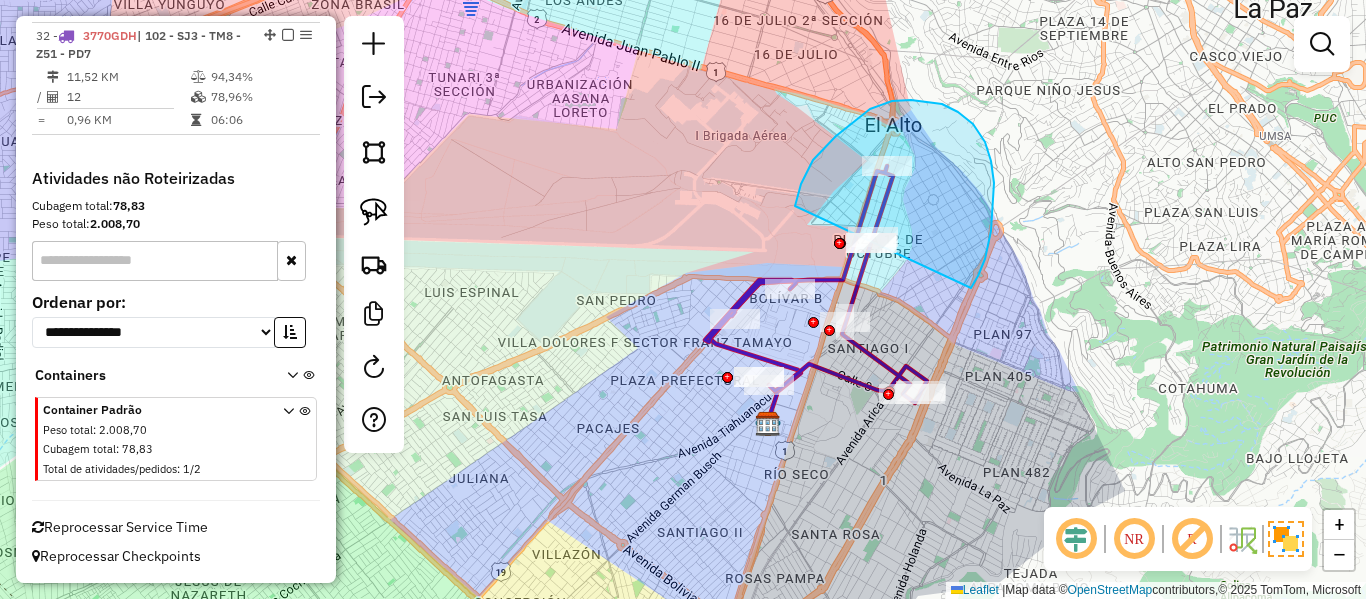 drag, startPoint x: 978, startPoint y: 276, endPoint x: 800, endPoint y: 249, distance: 180.0361 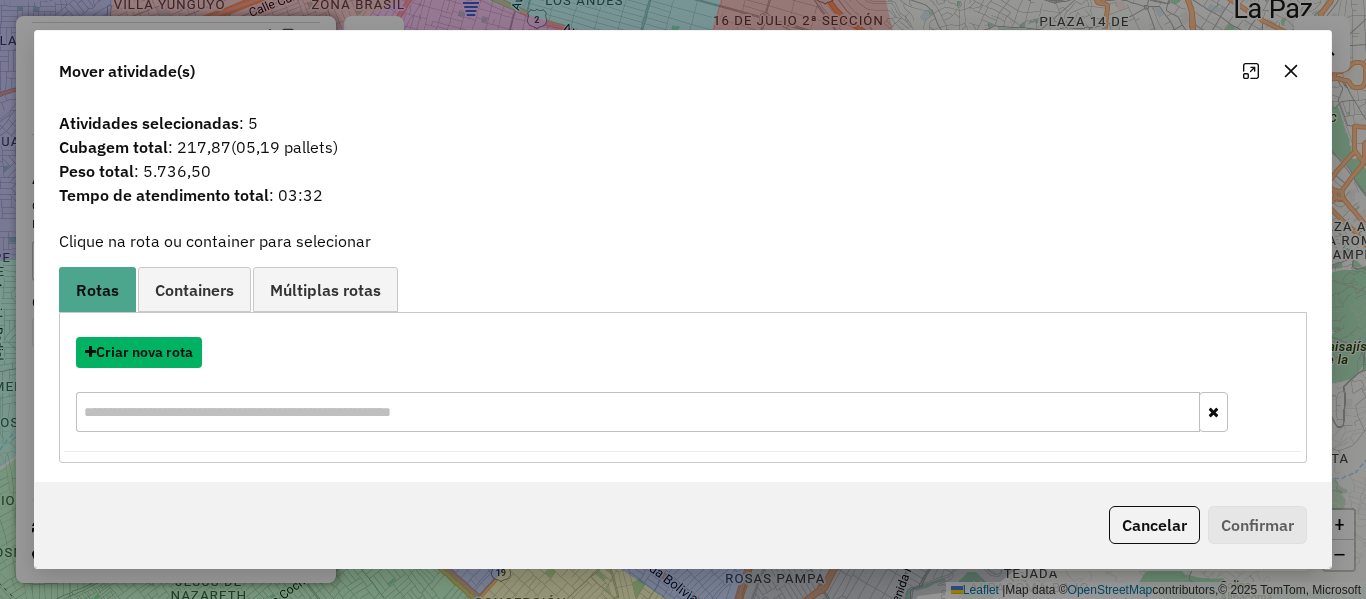 click on "Criar nova rota" at bounding box center (139, 352) 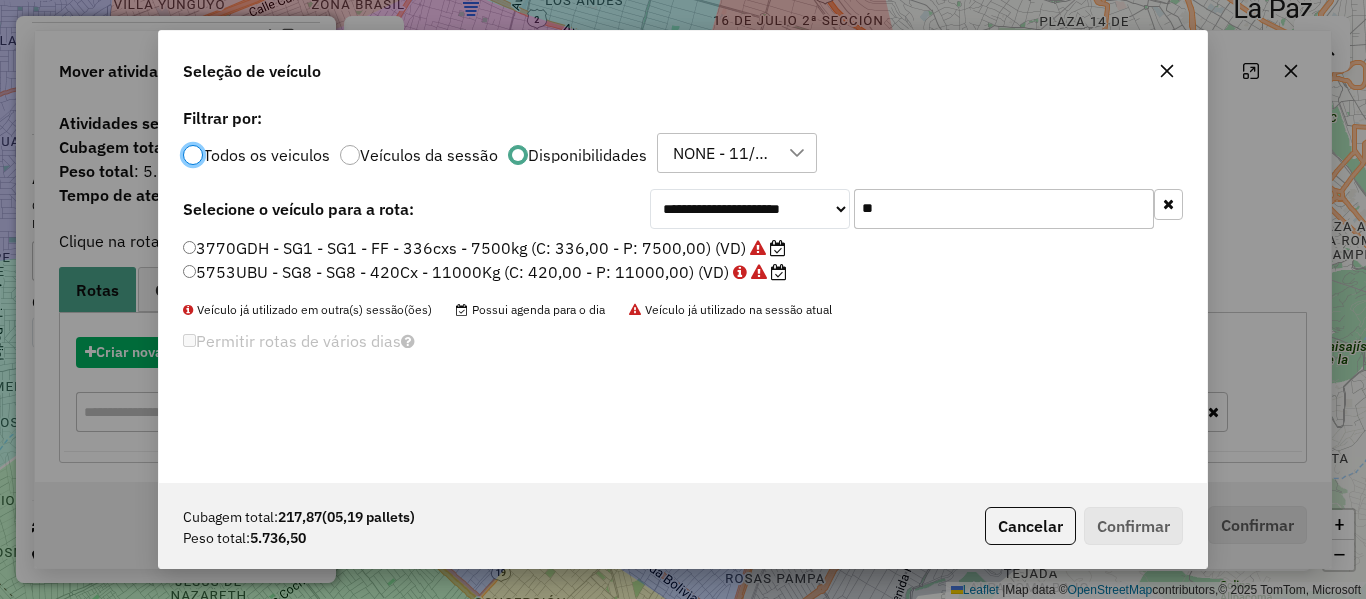 scroll, scrollTop: 11, scrollLeft: 6, axis: both 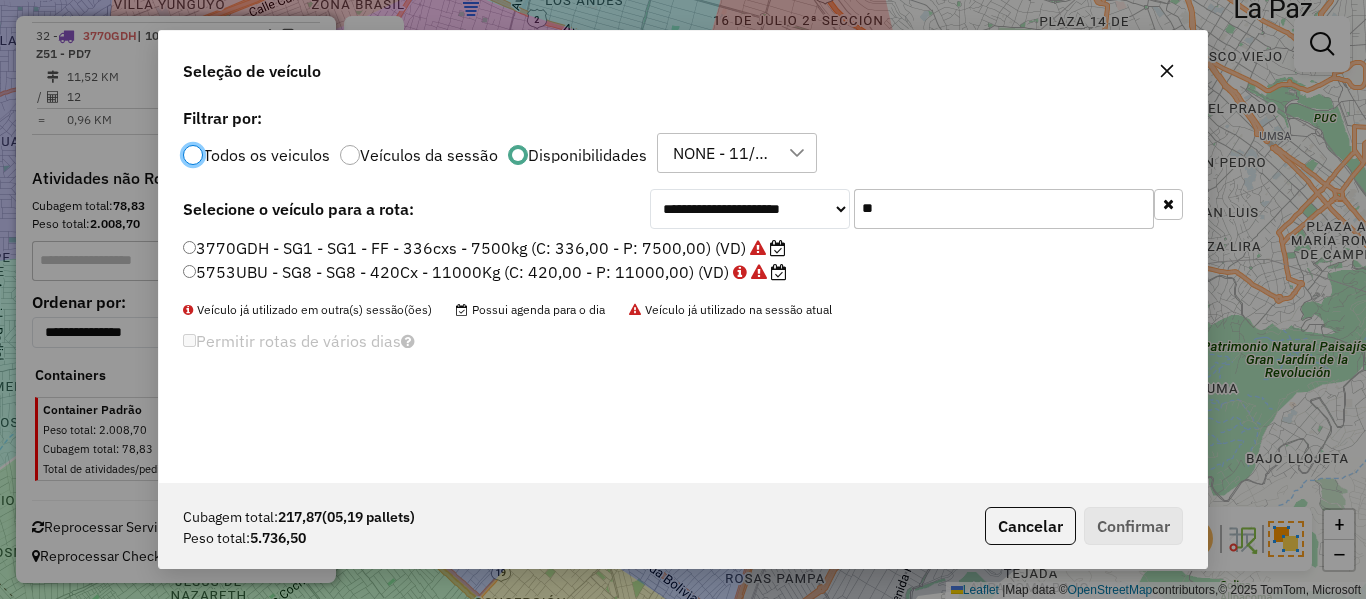 click on "**" 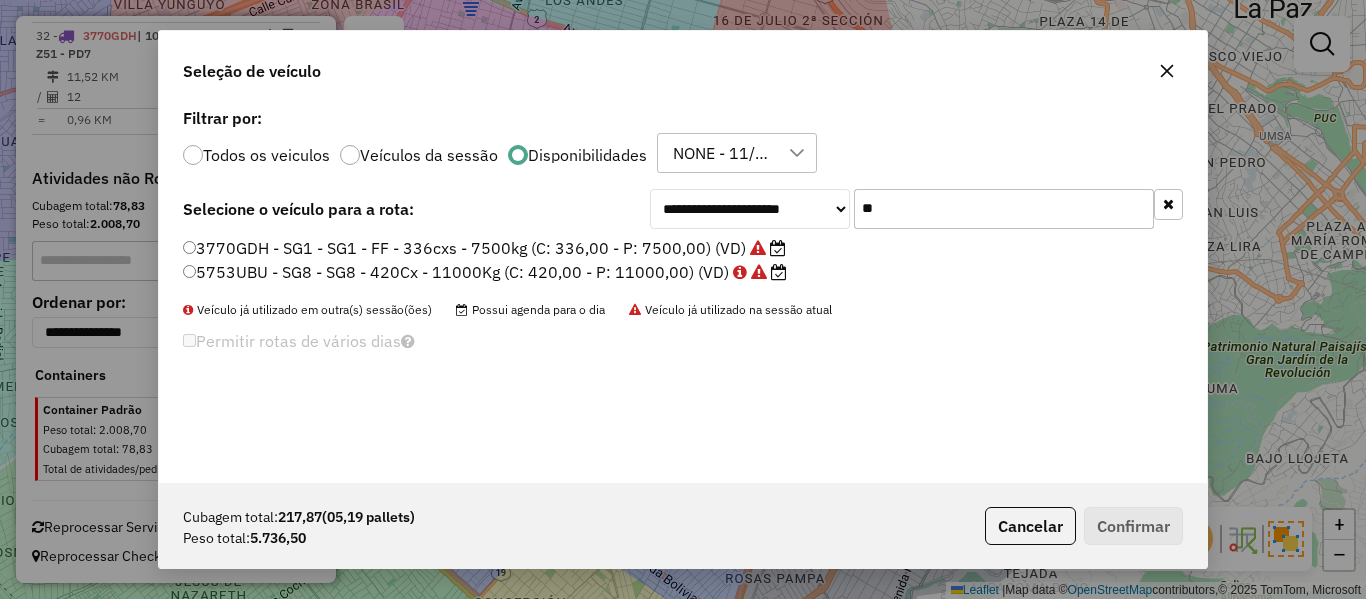 click on "**" 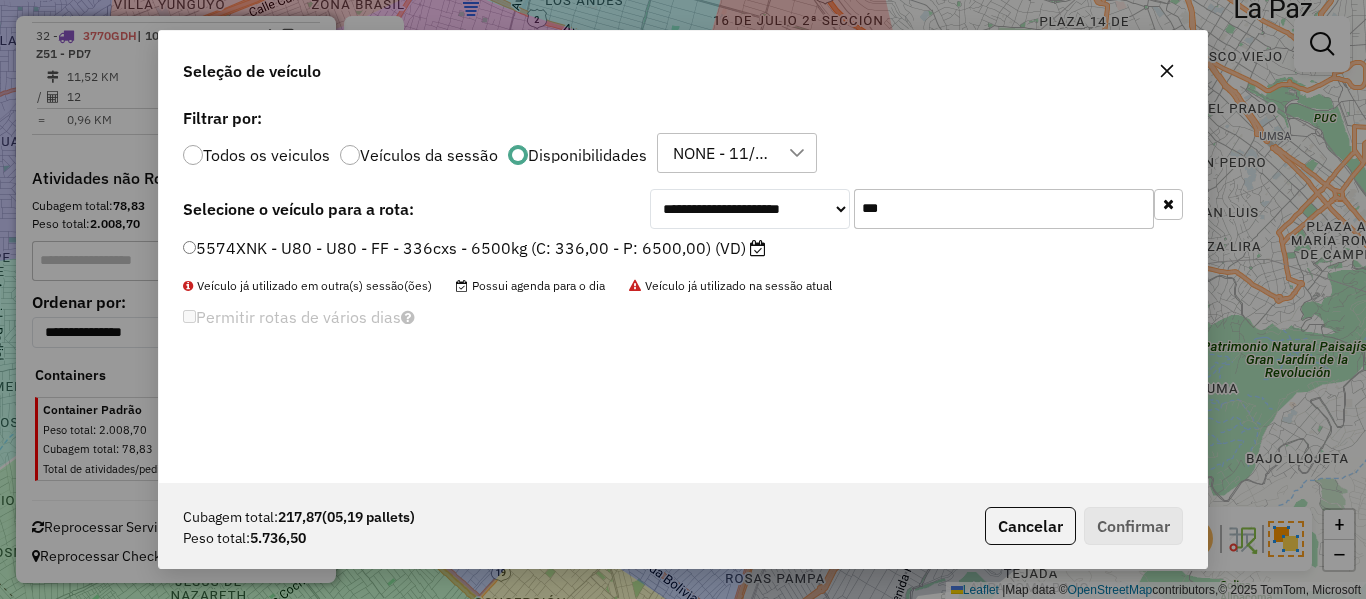 type on "***" 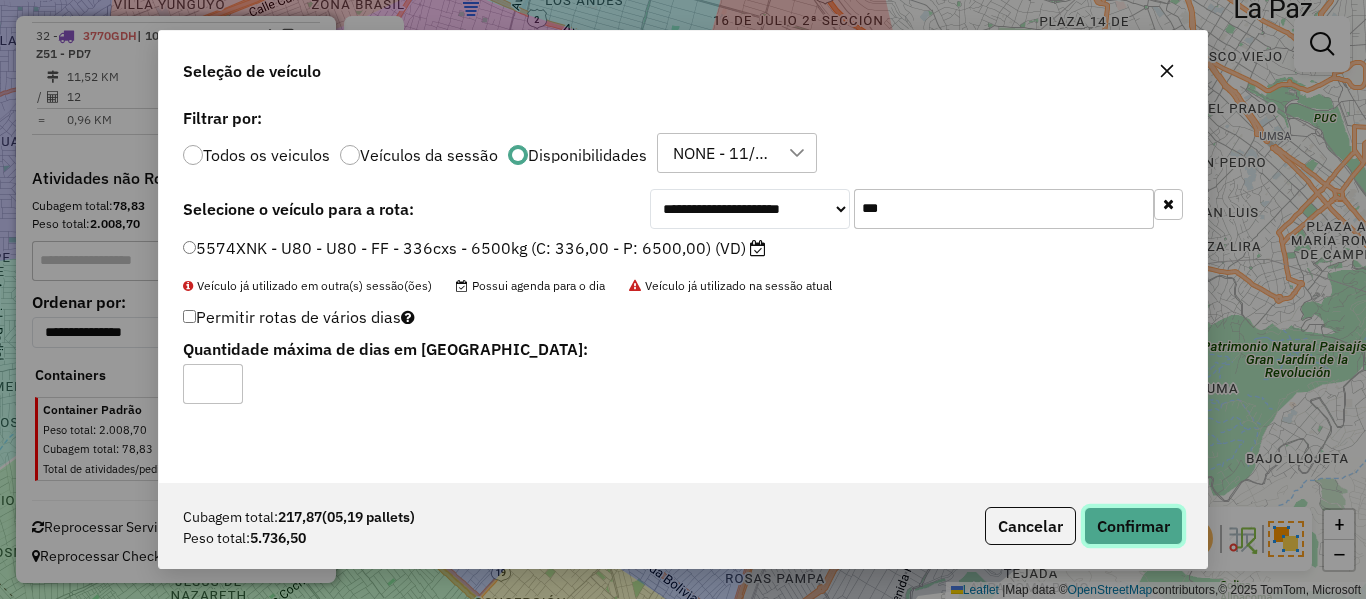 click on "Confirmar" 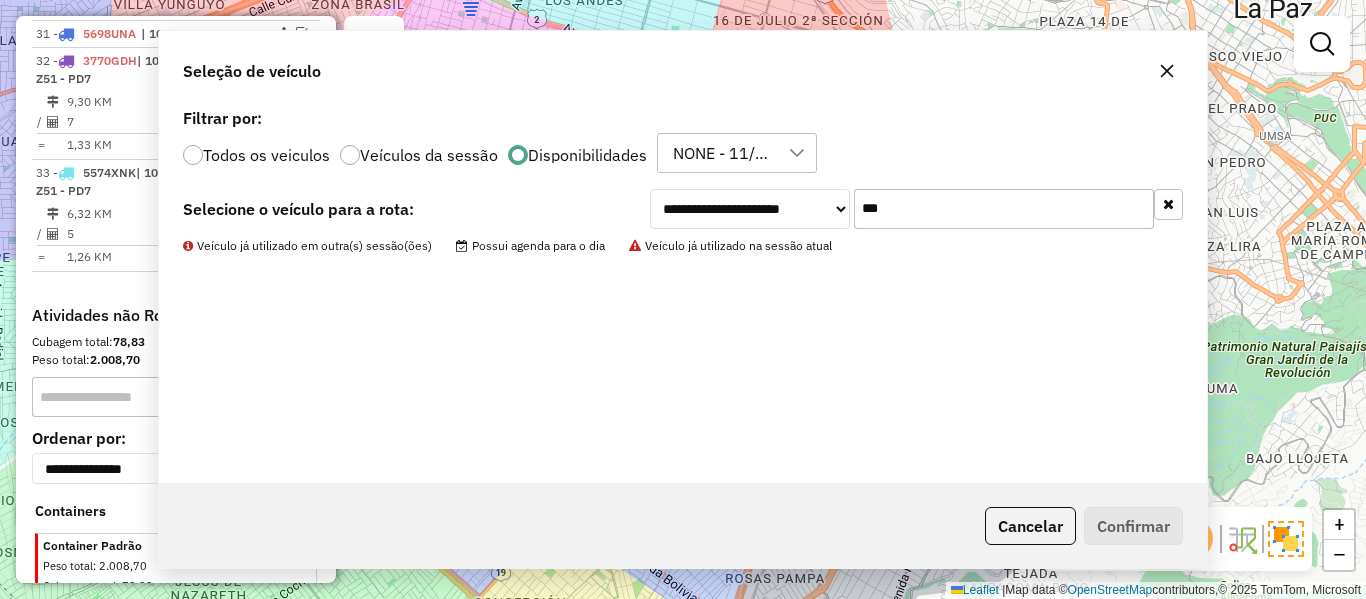 scroll, scrollTop: 1611, scrollLeft: 0, axis: vertical 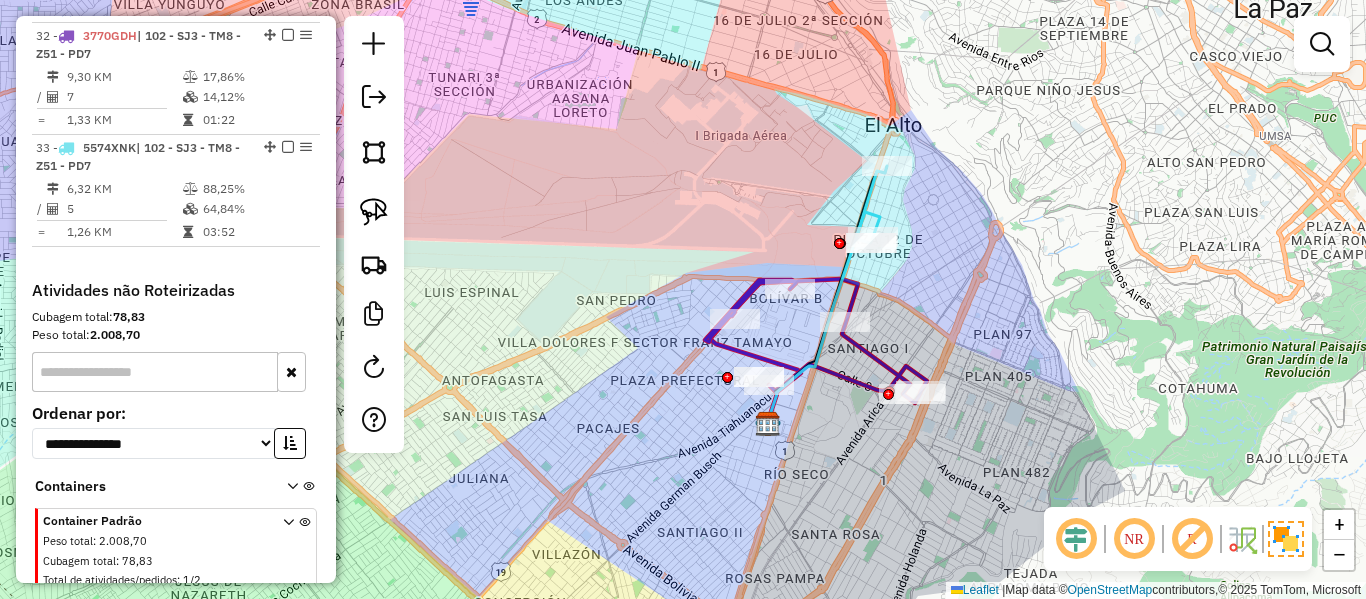 click 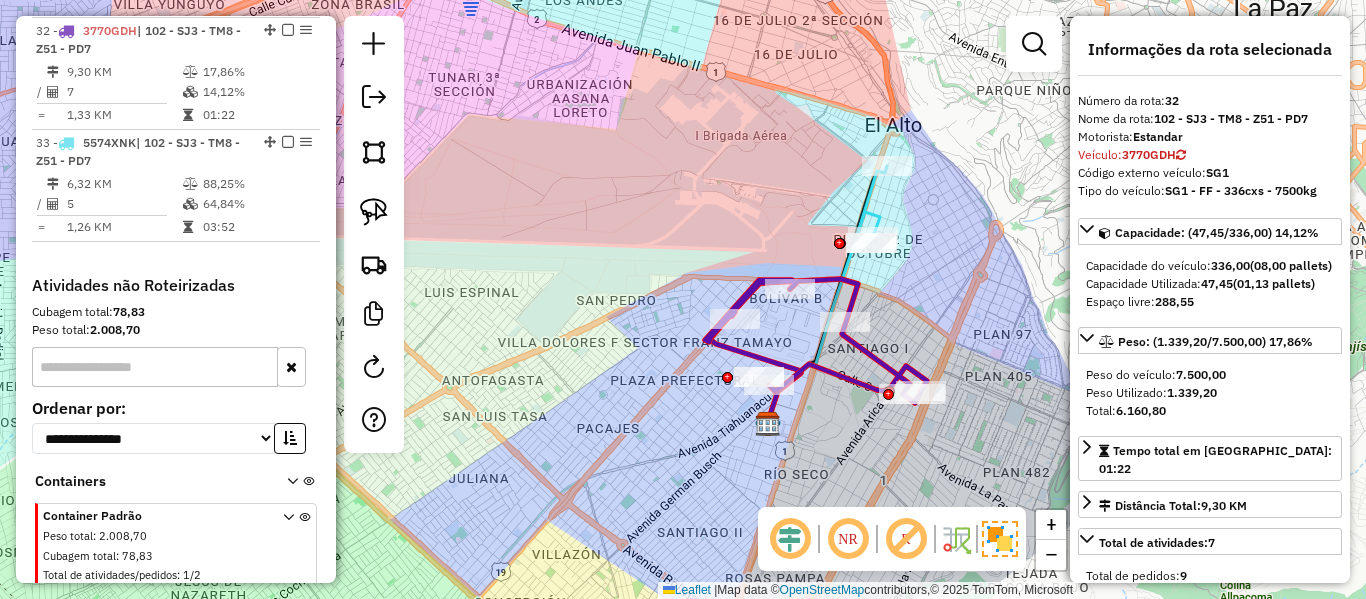 scroll, scrollTop: 1618, scrollLeft: 0, axis: vertical 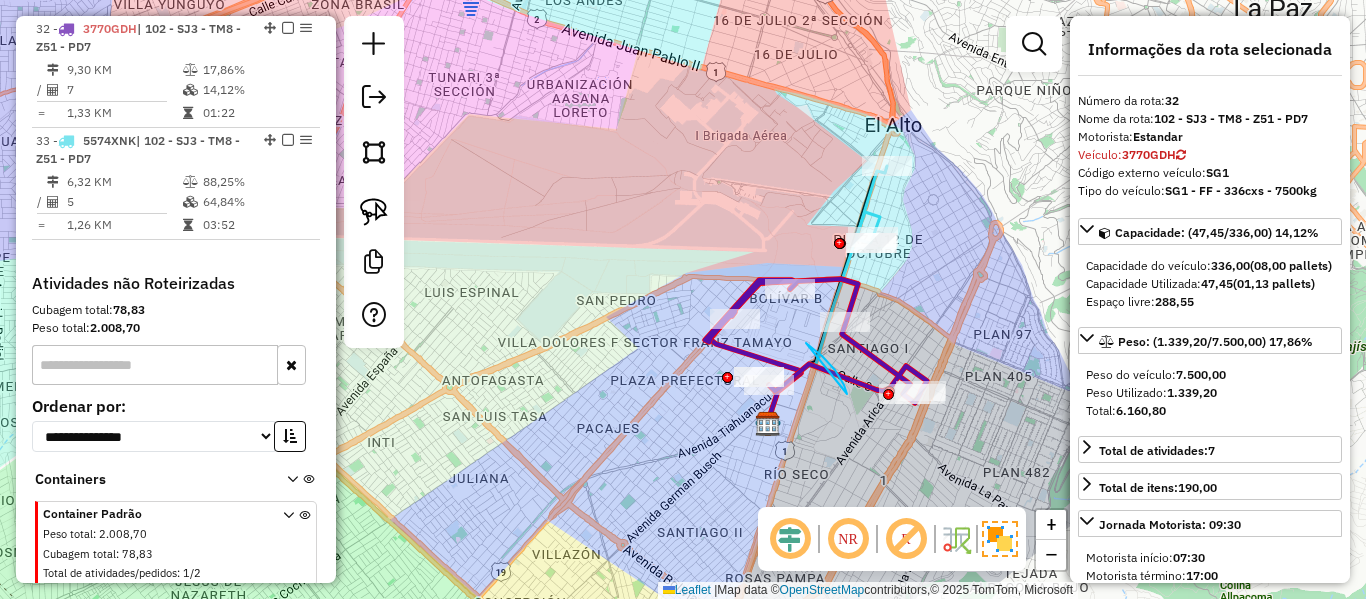 drag, startPoint x: 806, startPoint y: 343, endPoint x: 694, endPoint y: 428, distance: 140.60228 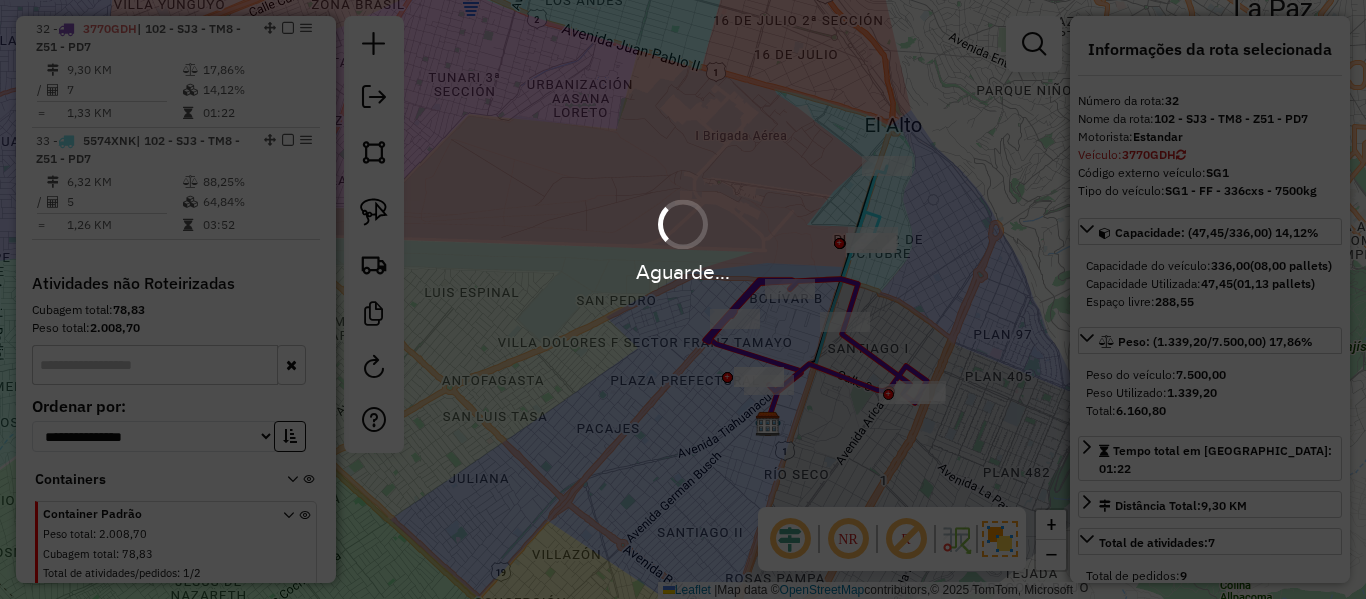 scroll, scrollTop: 1408, scrollLeft: 0, axis: vertical 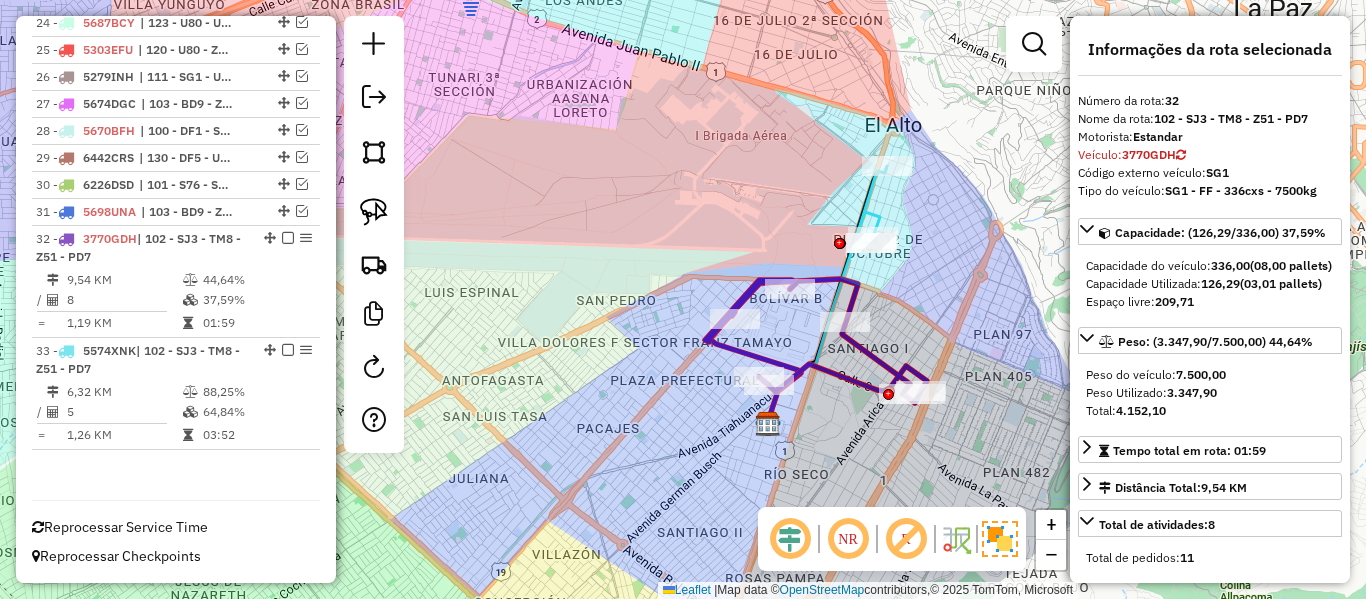 click 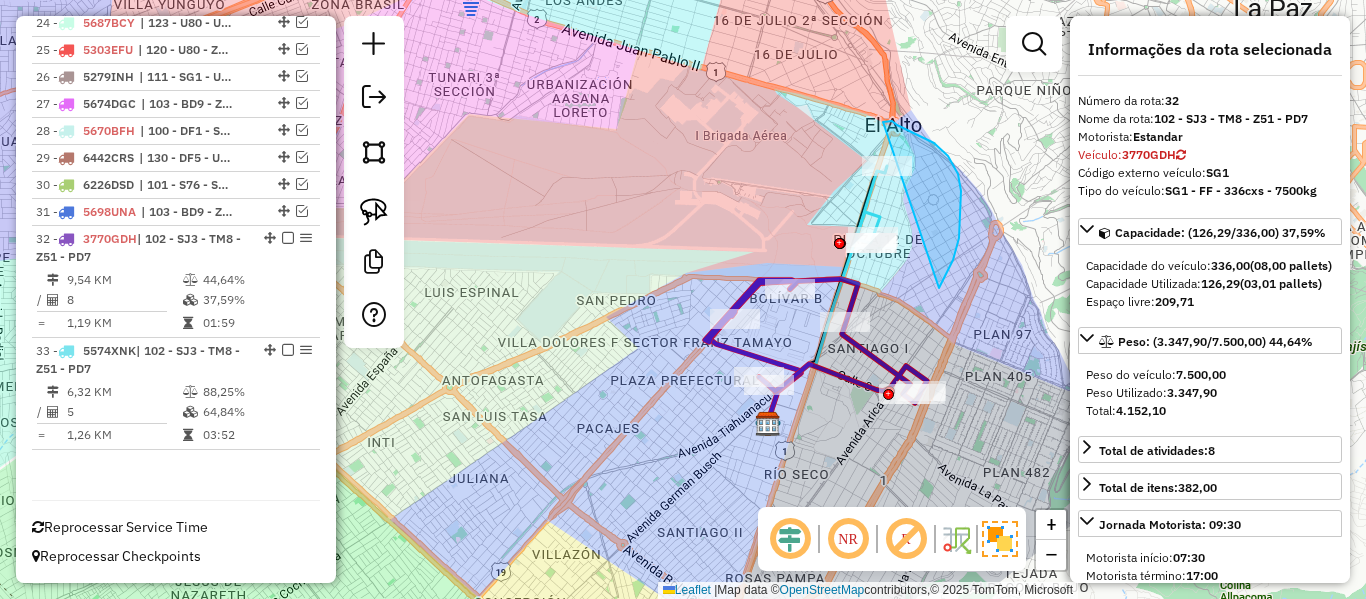 click on "Janela de atendimento Grade de atendimento Capacidade Transportadoras Veículos Cliente Pedidos  Rotas Selecione os dias de semana para filtrar as janelas de atendimento  Seg   Ter   Qua   Qui   Sex   Sáb   Dom  Informe o período da janela de atendimento: De: Até:  Filtrar exatamente a janela do cliente  Considerar janela de atendimento padrão  Selecione os dias de semana para filtrar as grades de atendimento  Seg   Ter   Qua   Qui   Sex   Sáb   Dom   Considerar clientes sem dia de atendimento cadastrado  Clientes fora do dia de atendimento selecionado Filtrar as atividades entre os valores definidos abaixo:  Peso mínimo:   Peso máximo:   Cubagem mínima:   Cubagem máxima:   De:   Até:  Filtrar as atividades entre o tempo de atendimento definido abaixo:  De:   Até:   Considerar capacidade total dos clientes não roteirizados Transportadora: Selecione um ou mais itens Tipo de veículo: Selecione um ou mais itens Veículo: Selecione um ou mais itens Motorista: Selecione um ou mais itens Nome: Rótulo:" 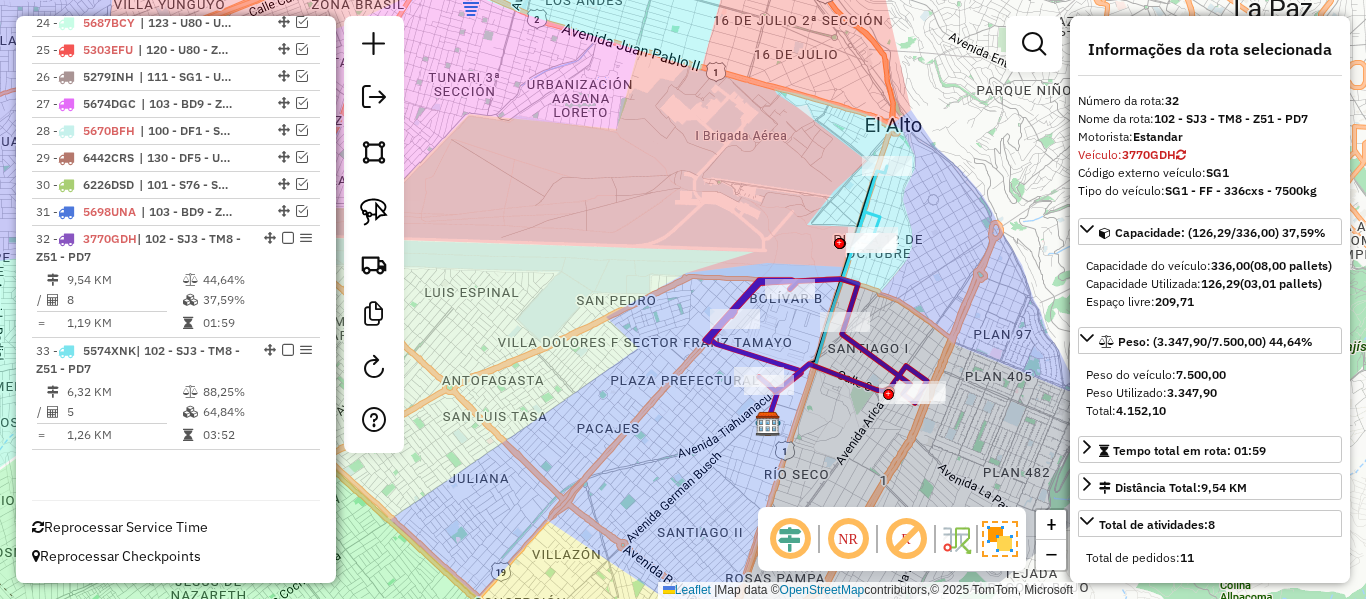 click on "Janela de atendimento Grade de atendimento Capacidade Transportadoras Veículos Cliente Pedidos  Rotas Selecione os dias de semana para filtrar as janelas de atendimento  Seg   Ter   Qua   Qui   Sex   Sáb   Dom  Informe o período da janela de atendimento: De: Até:  Filtrar exatamente a janela do cliente  Considerar janela de atendimento padrão  Selecione os dias de semana para filtrar as grades de atendimento  Seg   Ter   Qua   Qui   Sex   Sáb   Dom   Considerar clientes sem dia de atendimento cadastrado  Clientes fora do dia de atendimento selecionado Filtrar as atividades entre os valores definidos abaixo:  Peso mínimo:   Peso máximo:   Cubagem mínima:   Cubagem máxima:   De:   Até:  Filtrar as atividades entre o tempo de atendimento definido abaixo:  De:   Até:   Considerar capacidade total dos clientes não roteirizados Transportadora: Selecione um ou mais itens Tipo de veículo: Selecione um ou mais itens Veículo: Selecione um ou mais itens Motorista: Selecione um ou mais itens Nome: Rótulo:" 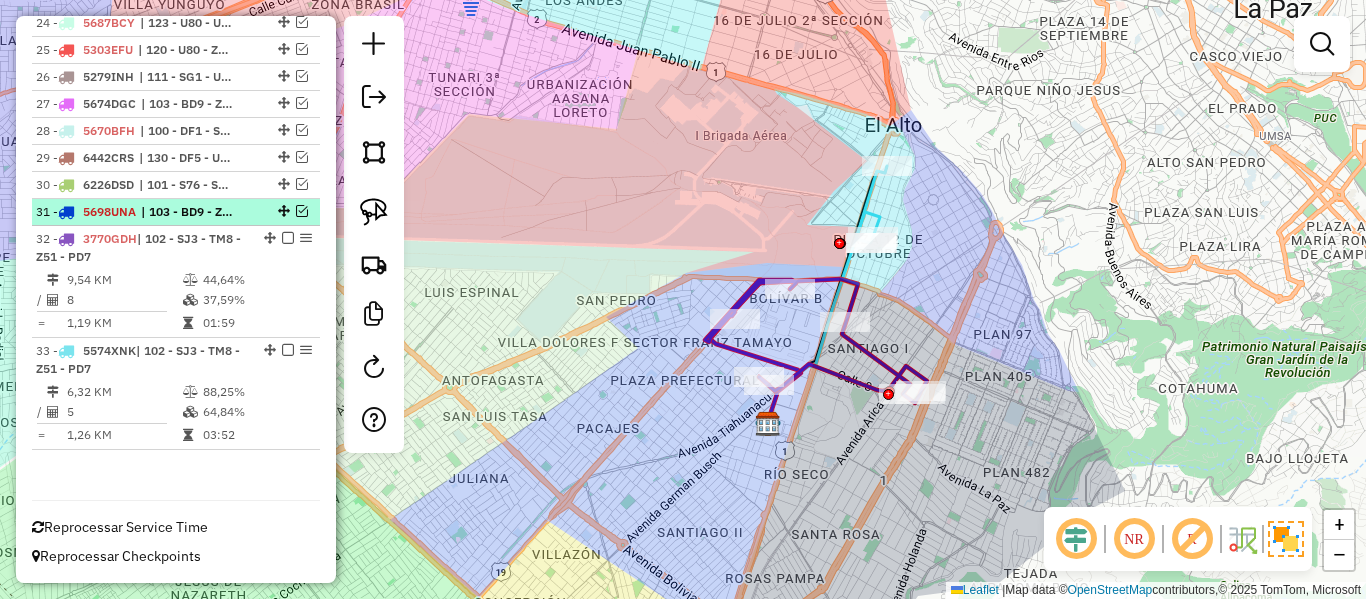 click at bounding box center [302, 211] 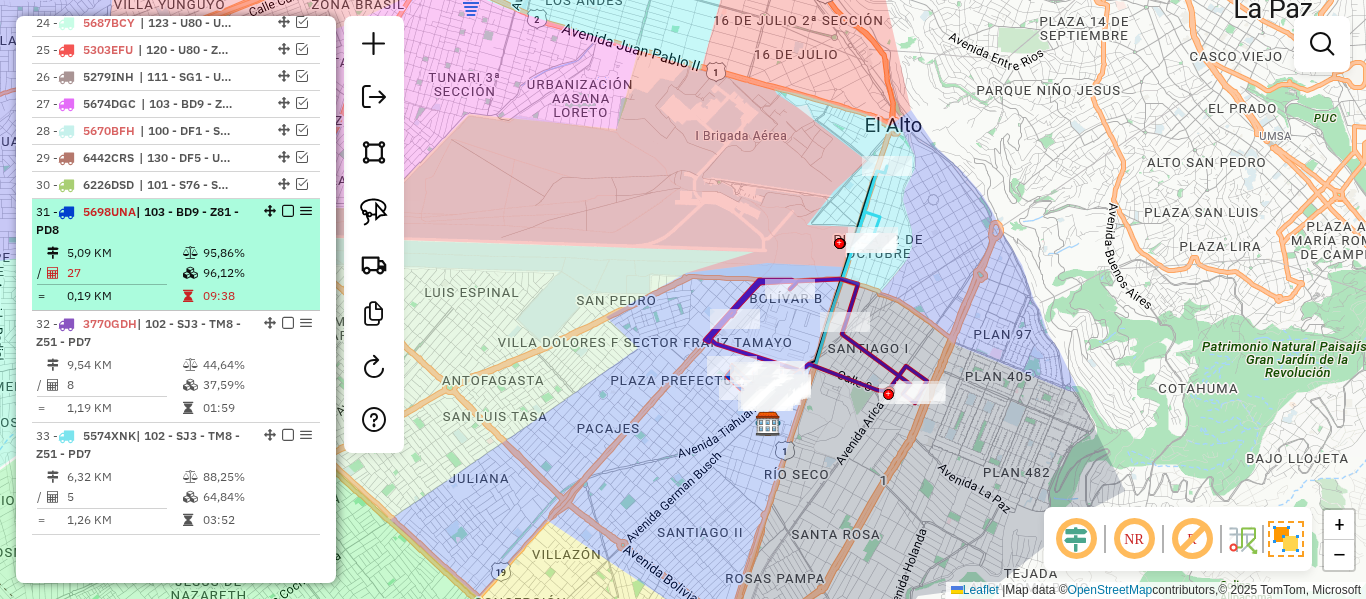 scroll, scrollTop: 1493, scrollLeft: 0, axis: vertical 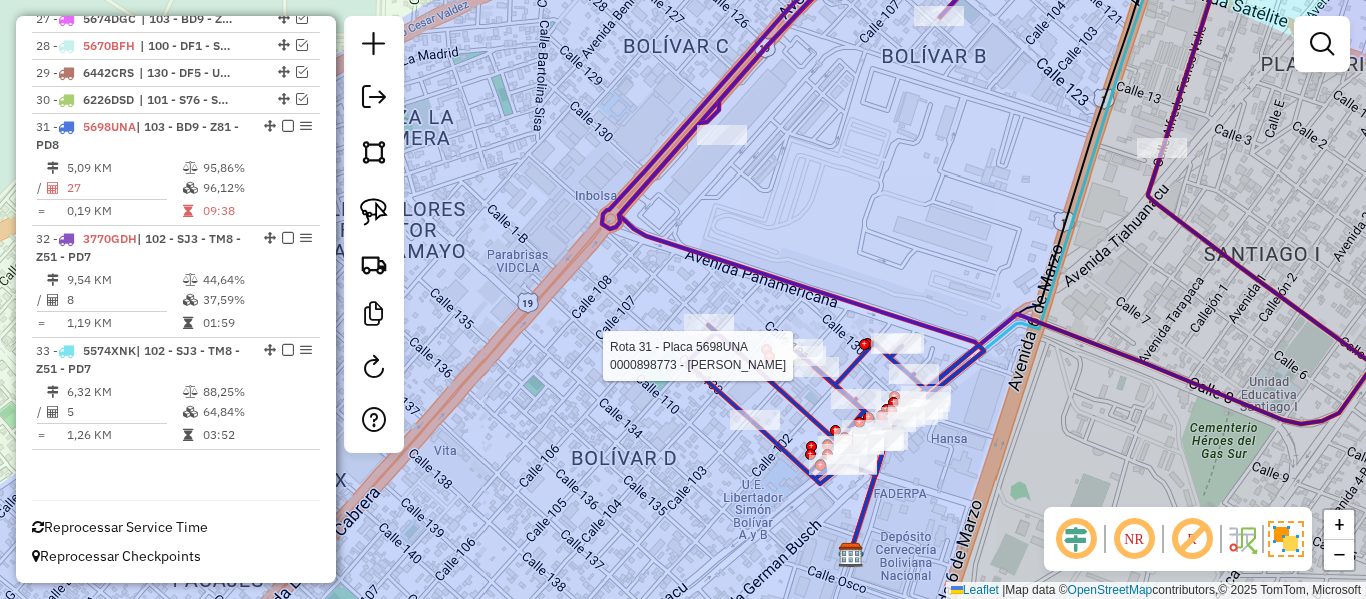 click 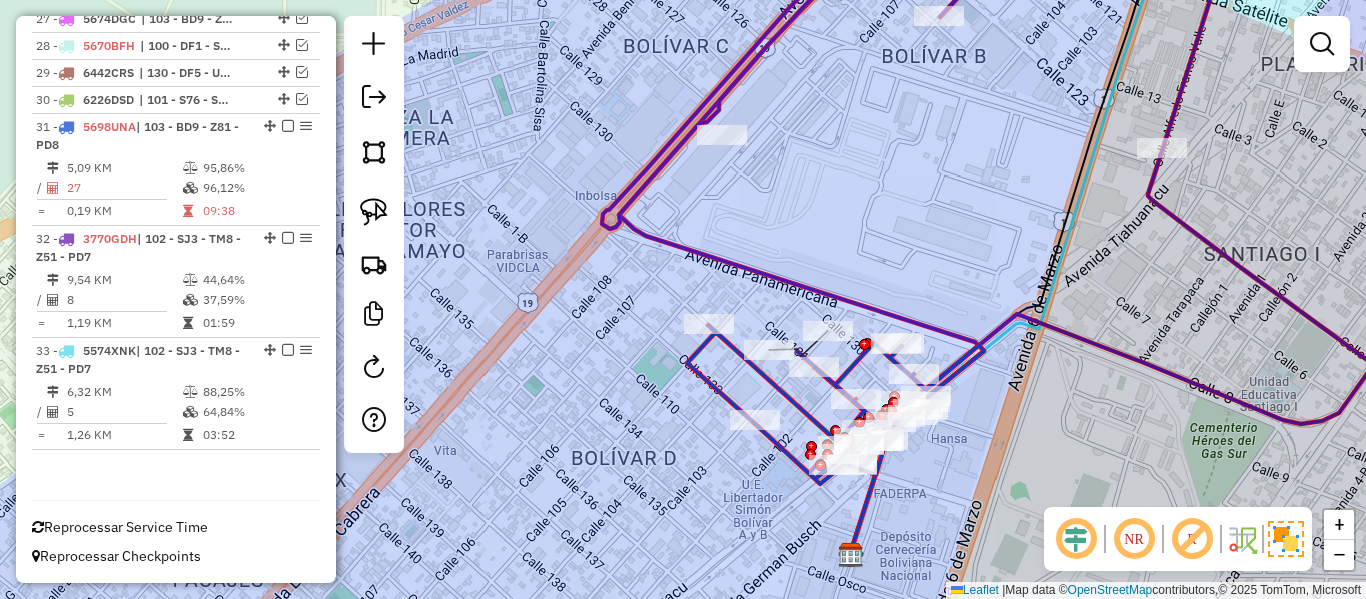 click 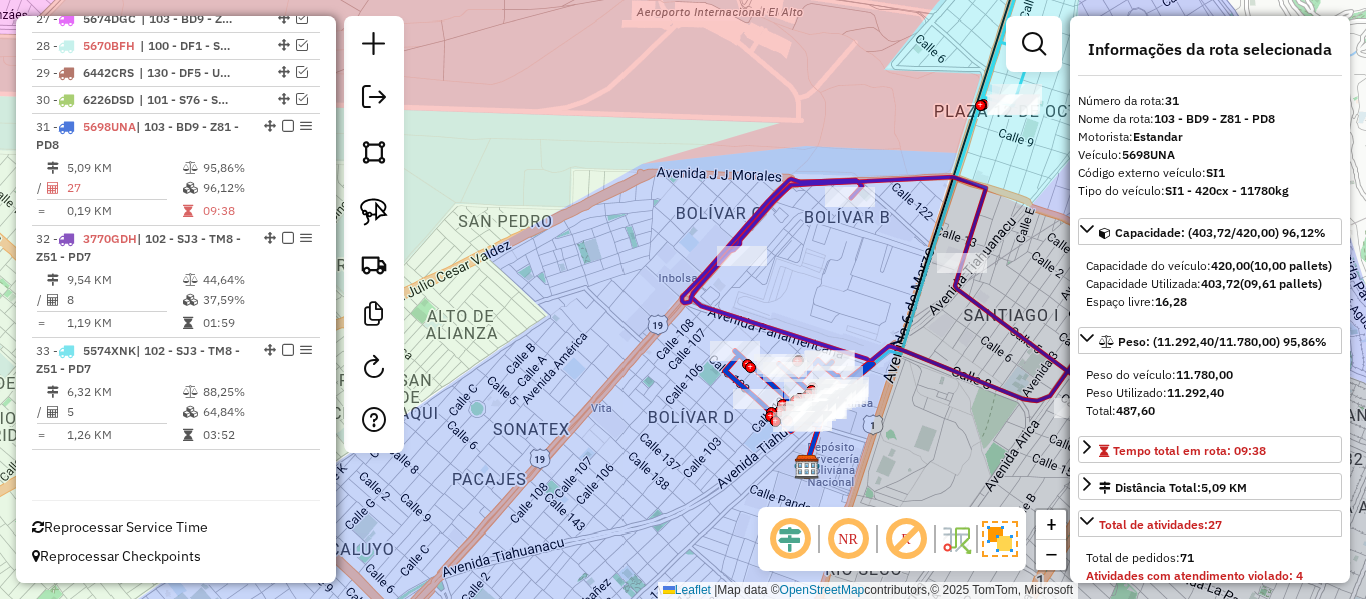 drag, startPoint x: 1014, startPoint y: 397, endPoint x: 928, endPoint y: 371, distance: 89.84431 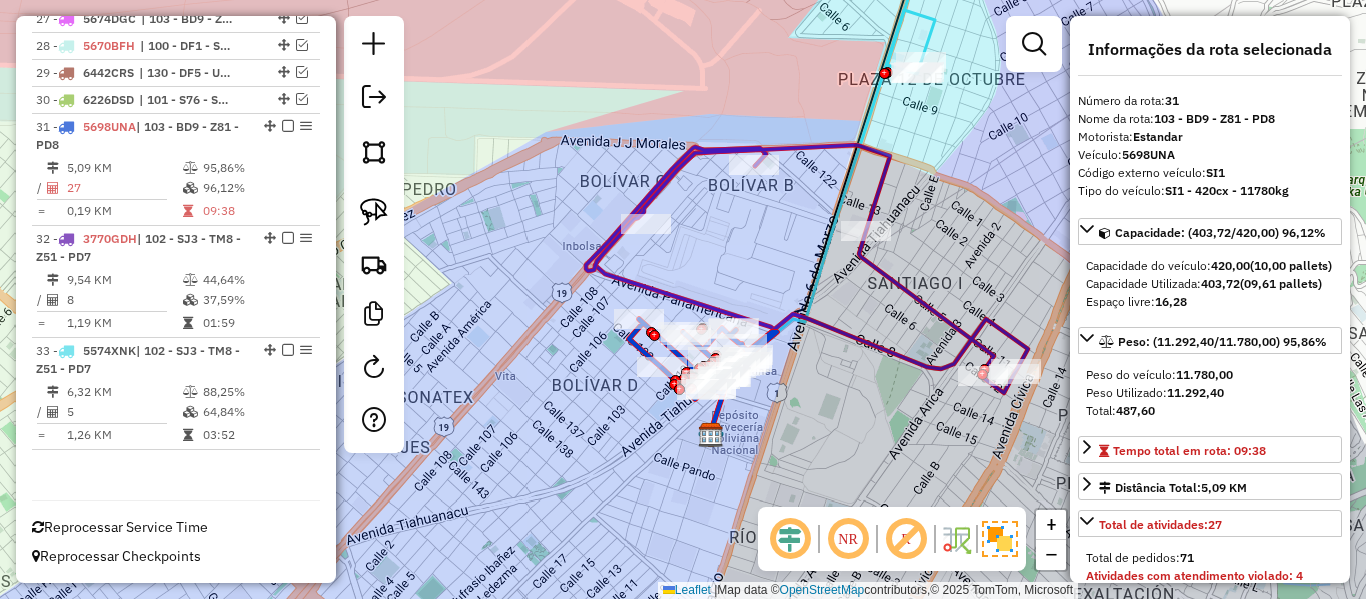 drag, startPoint x: 912, startPoint y: 374, endPoint x: 903, endPoint y: 368, distance: 10.816654 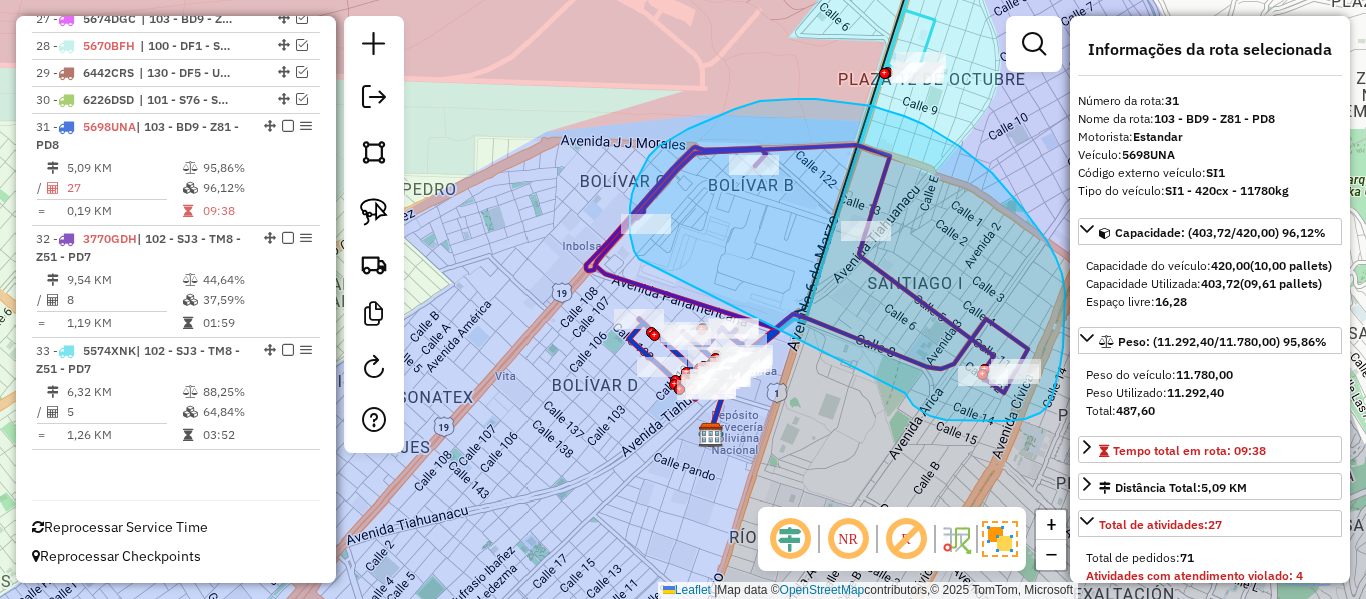 drag, startPoint x: 908, startPoint y: 398, endPoint x: 715, endPoint y: 275, distance: 228.86241 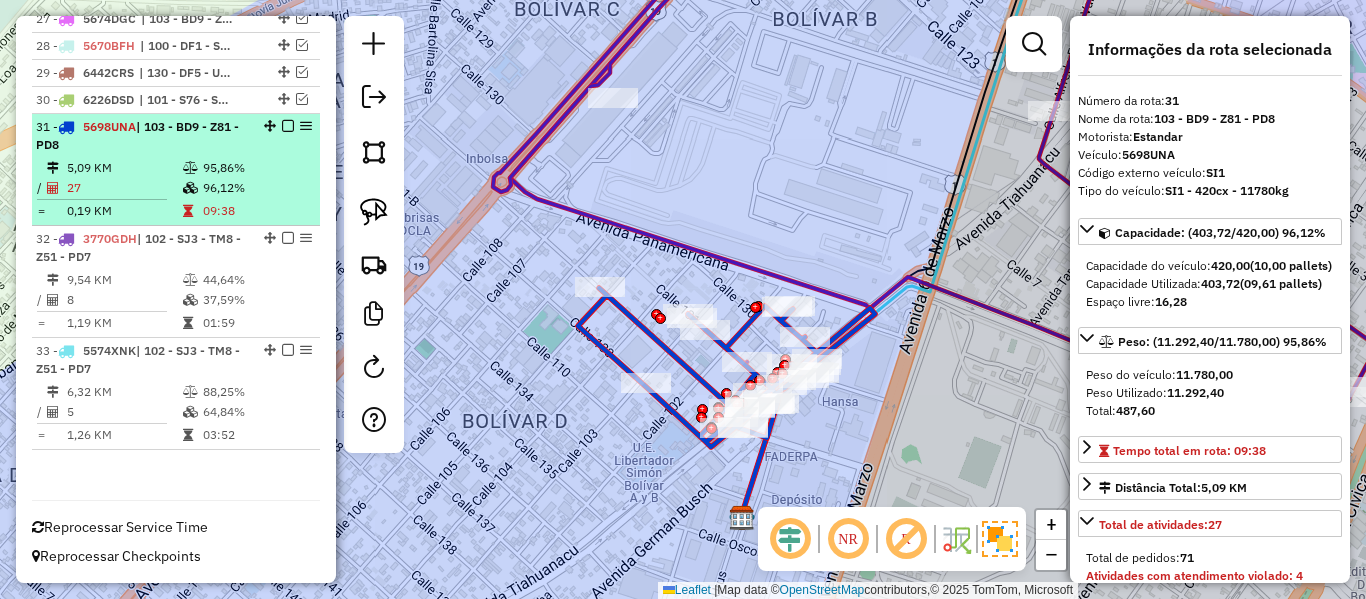 click at bounding box center [288, 126] 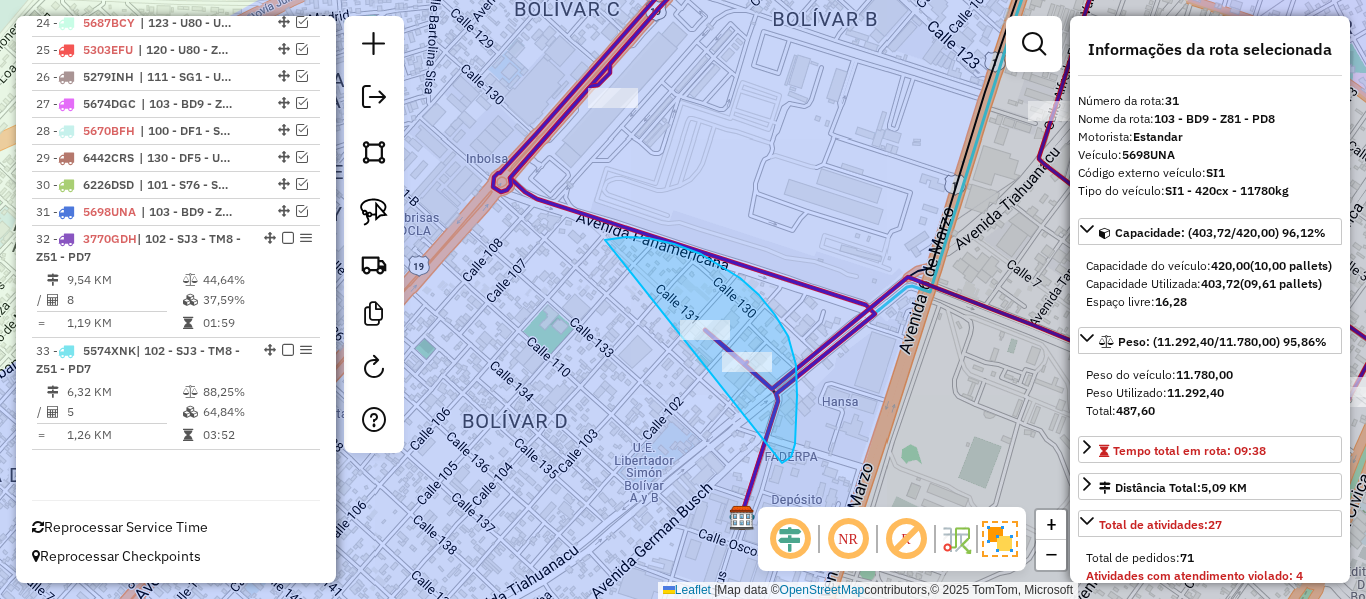 drag, startPoint x: 785, startPoint y: 462, endPoint x: 568, endPoint y: 366, distance: 237.28674 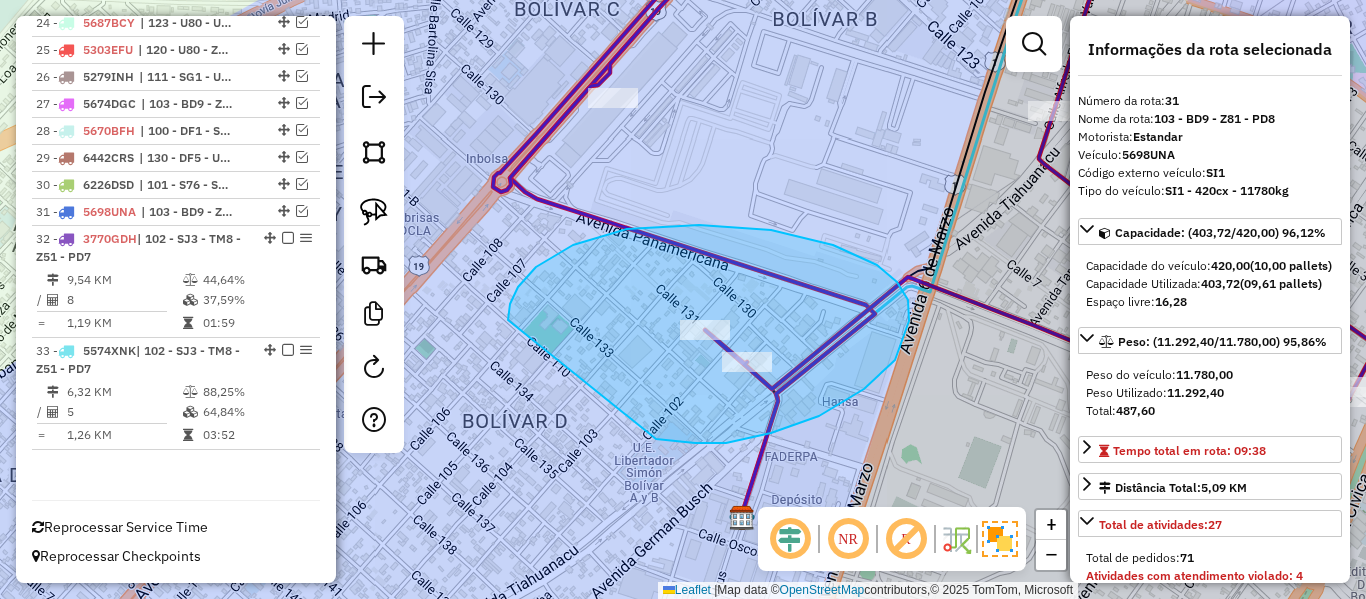 drag, startPoint x: 669, startPoint y: 441, endPoint x: 514, endPoint y: 339, distance: 185.55054 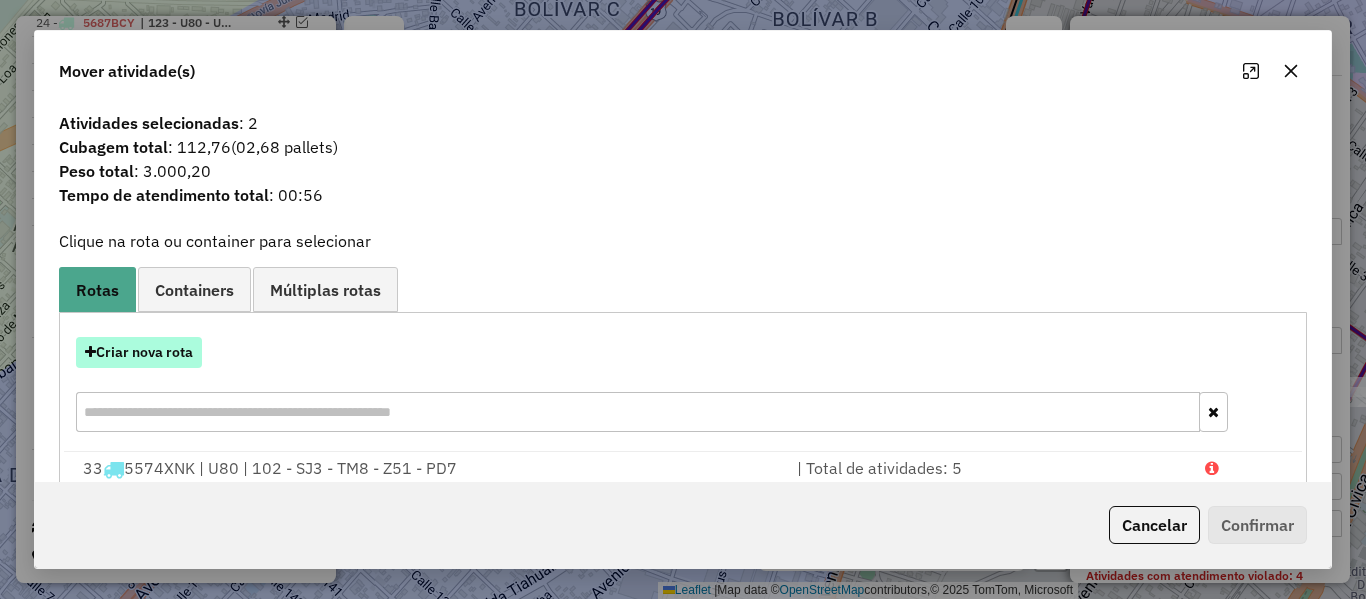 click on "Criar nova rota" at bounding box center (139, 352) 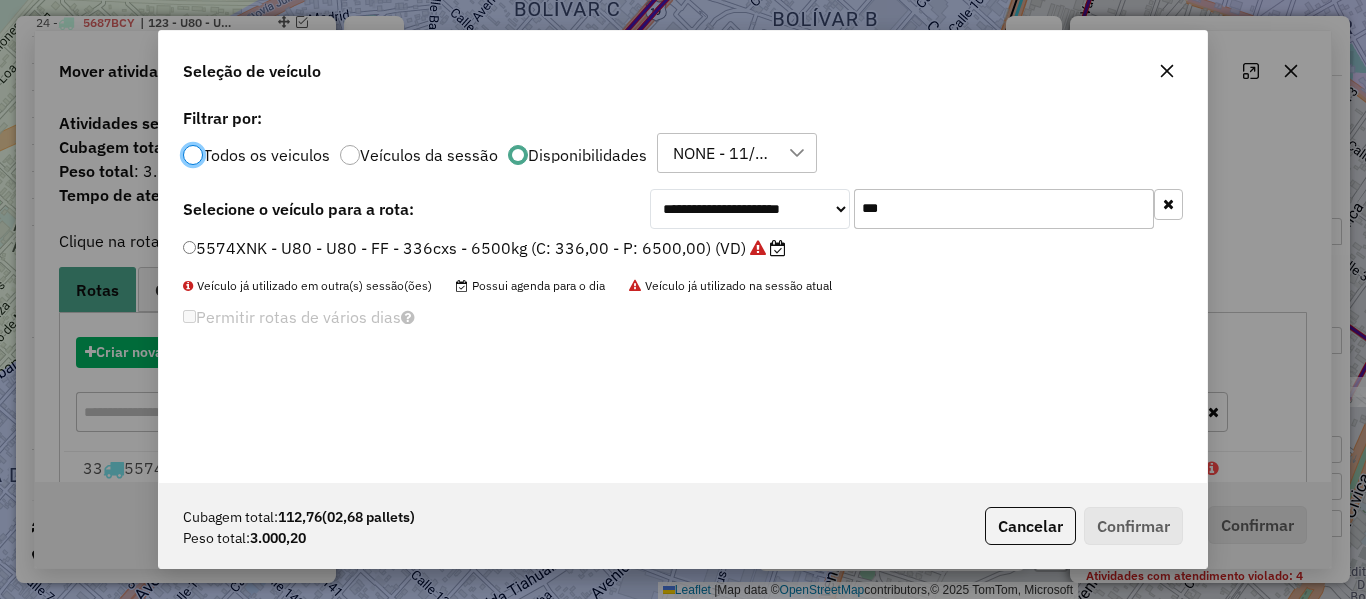 scroll, scrollTop: 11, scrollLeft: 6, axis: both 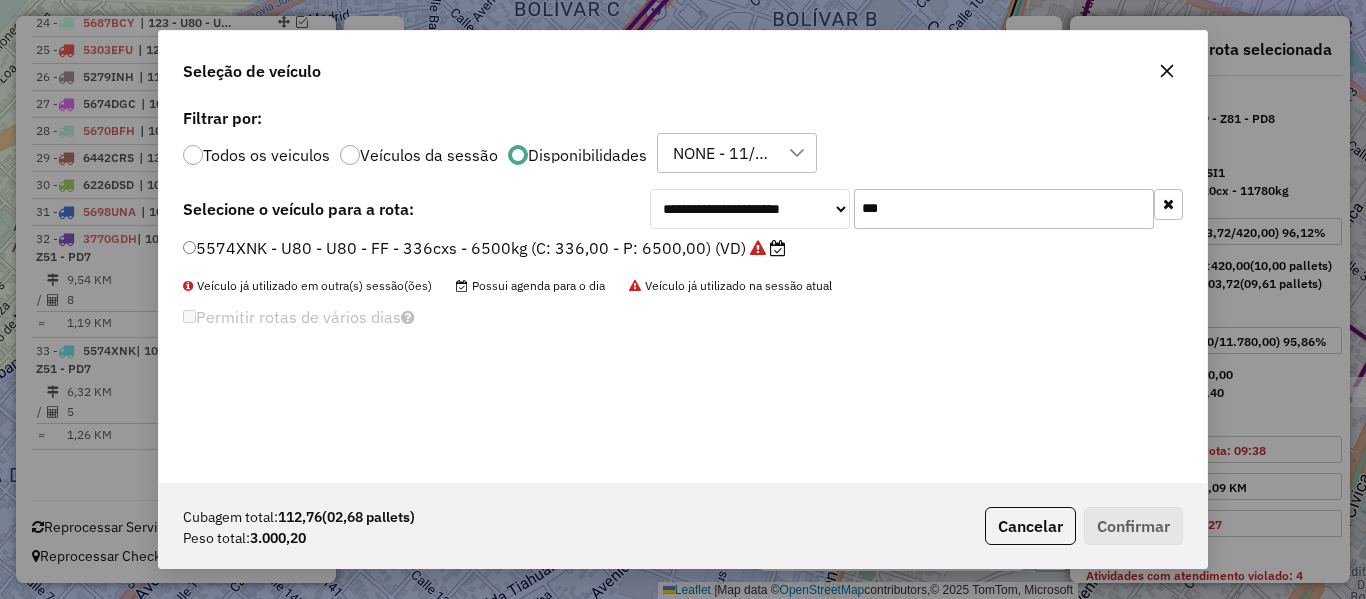 click on "***" 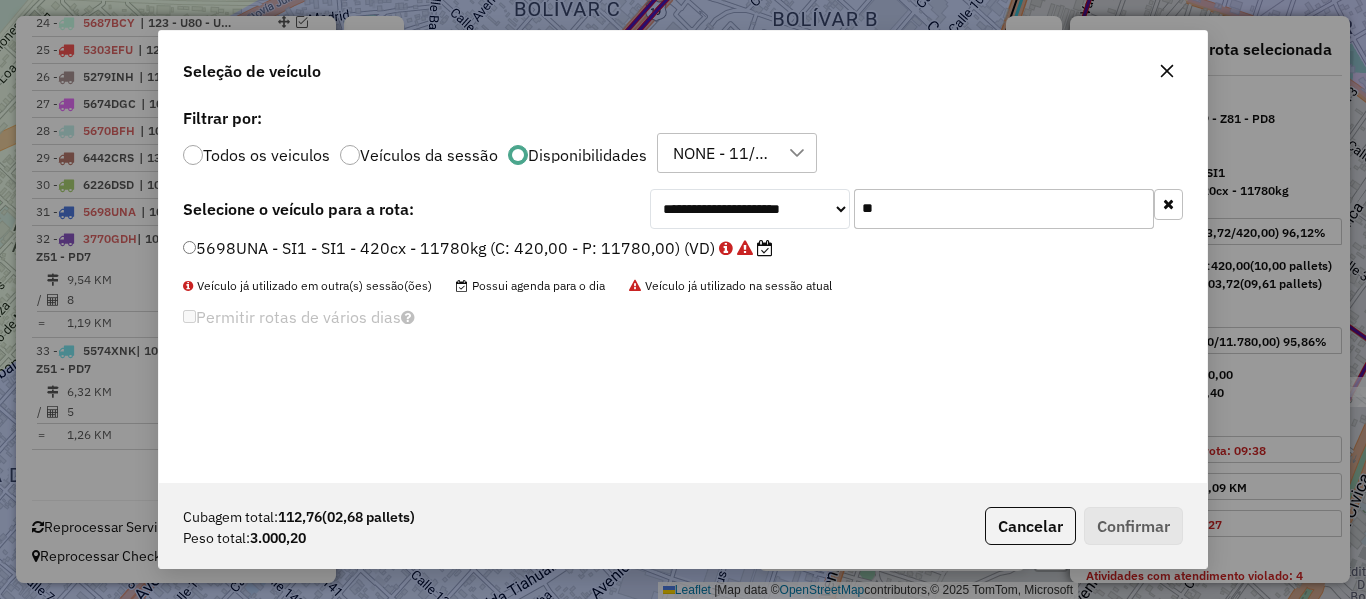 type on "**" 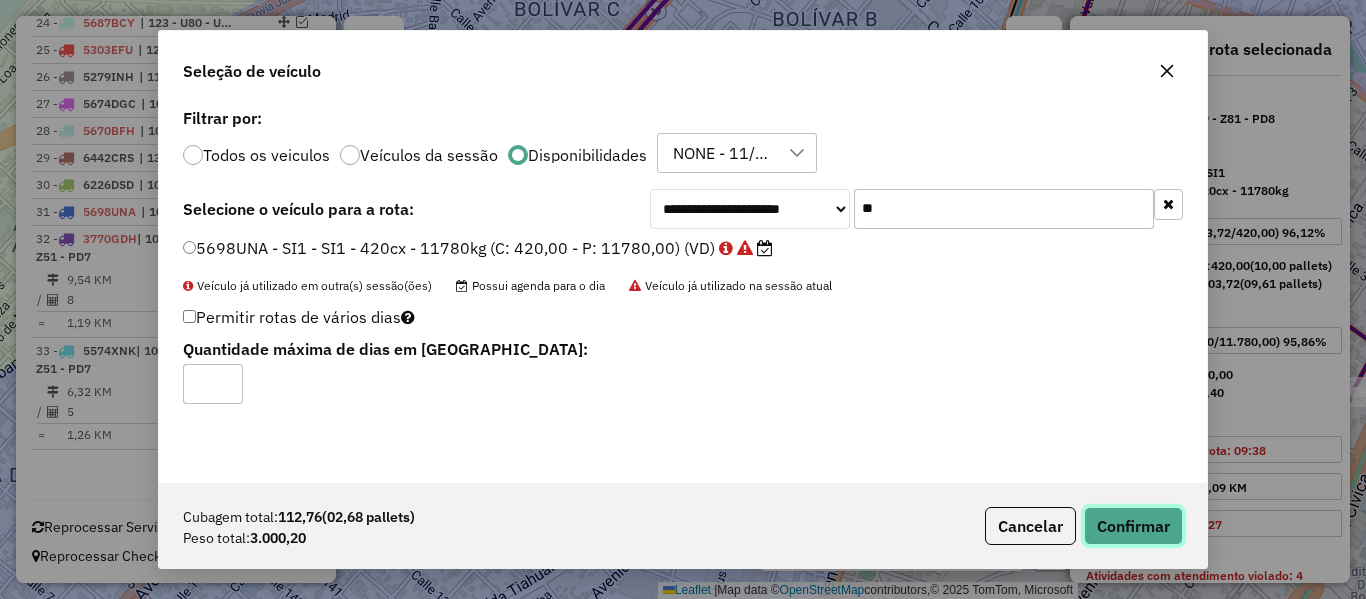 click on "Confirmar" 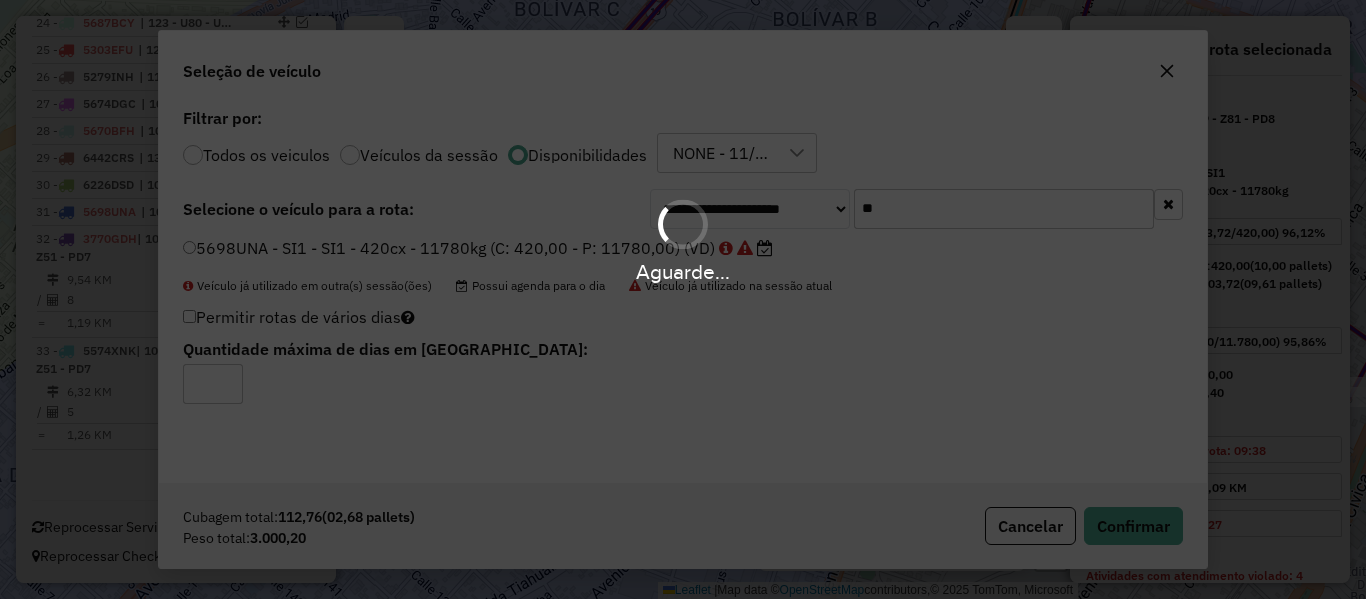 scroll, scrollTop: 1520, scrollLeft: 0, axis: vertical 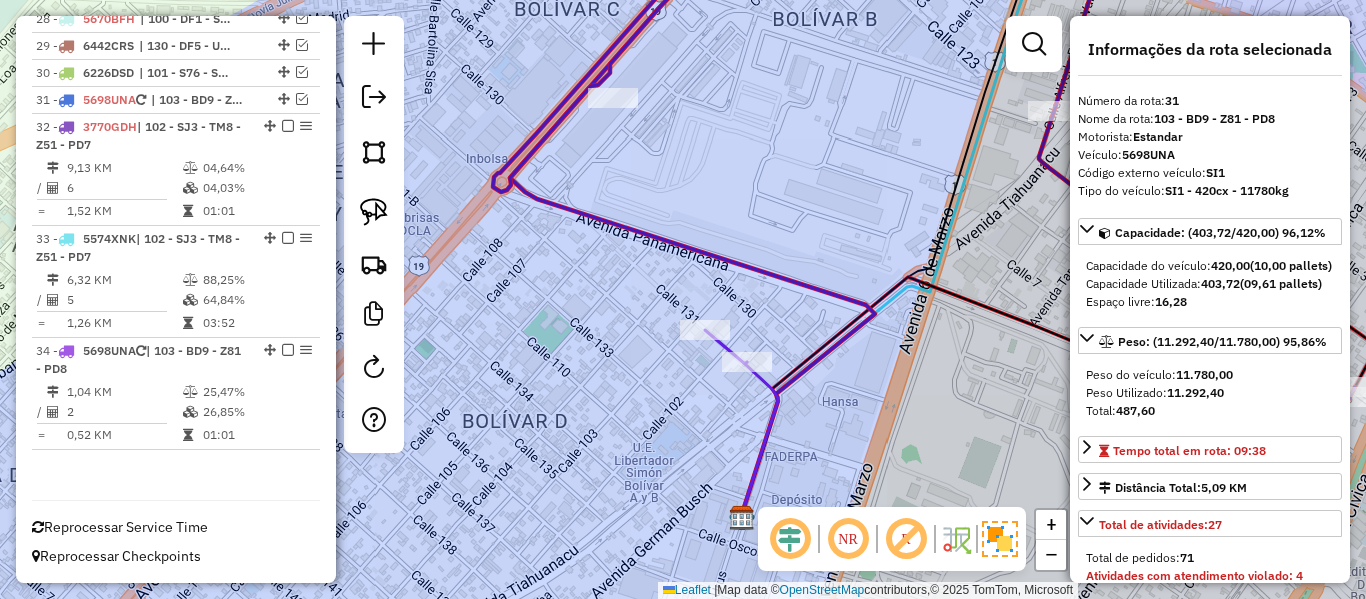 click on "Rota 34 - Placa 5698UNA  0000872473 - MAY. FRANCY PAS Janela de atendimento Grade de atendimento Capacidade Transportadoras Veículos Cliente Pedidos  Rotas Selecione os dias de semana para filtrar as janelas de atendimento  Seg   Ter   Qua   Qui   Sex   Sáb   Dom  Informe o período da janela de atendimento: De: Até:  Filtrar exatamente a janela do cliente  Considerar janela de atendimento padrão  Selecione os dias de semana para filtrar as grades de atendimento  Seg   Ter   Qua   Qui   Sex   Sáb   Dom   Considerar clientes sem dia de atendimento cadastrado  Clientes fora do dia de atendimento selecionado Filtrar as atividades entre os valores definidos abaixo:  Peso mínimo:   Peso máximo:   Cubagem mínima:   Cubagem máxima:   De:   Até:  Filtrar as atividades entre o tempo de atendimento definido abaixo:  De:   Até:   Considerar capacidade total dos clientes não roteirizados Transportadora: Selecione um ou mais itens Tipo de veículo: Selecione um ou mais itens Veículo: Motorista: Nome: Rótulo:" 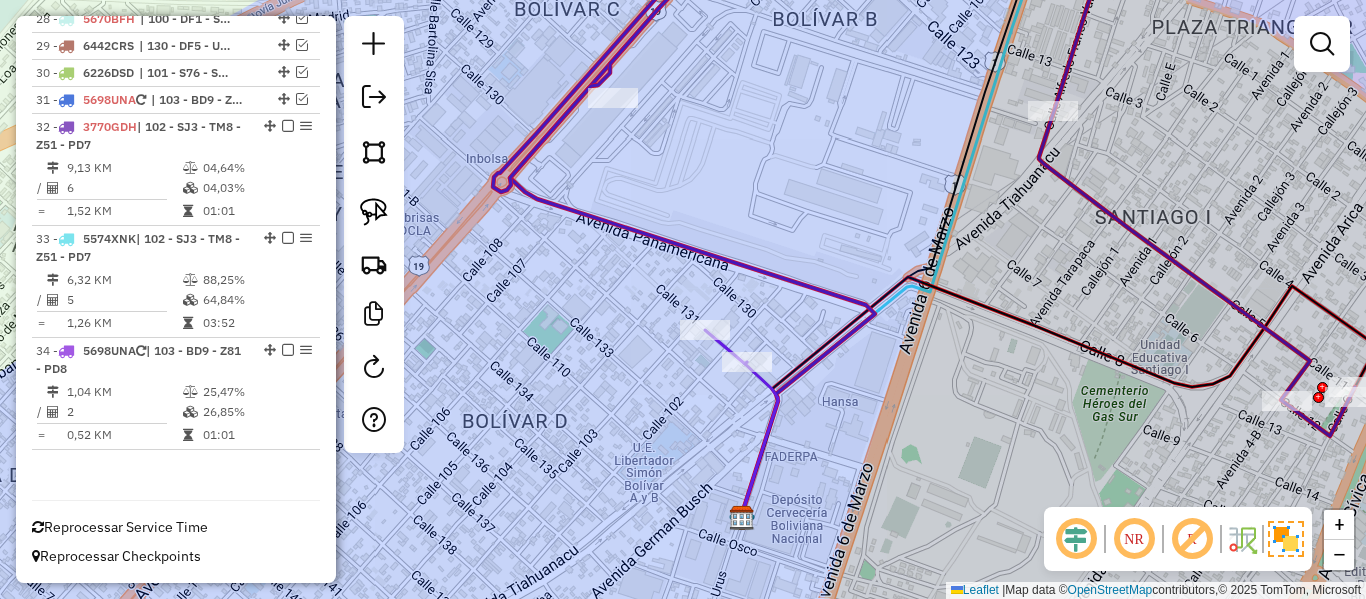 click 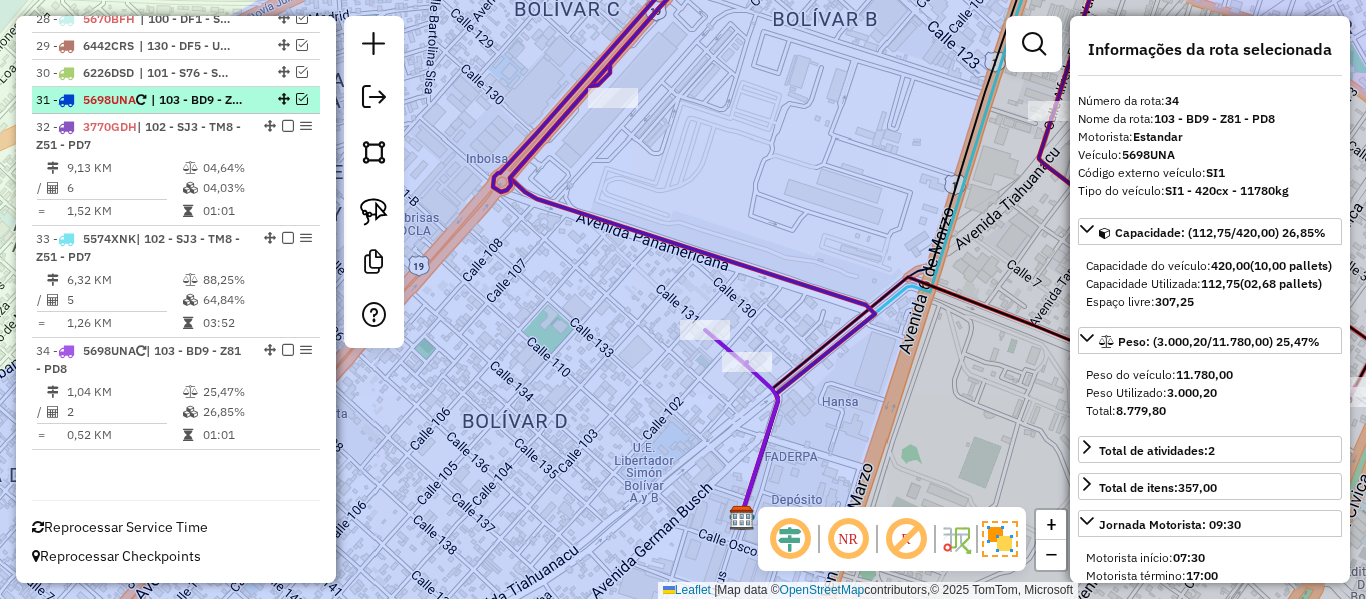 click at bounding box center (302, 99) 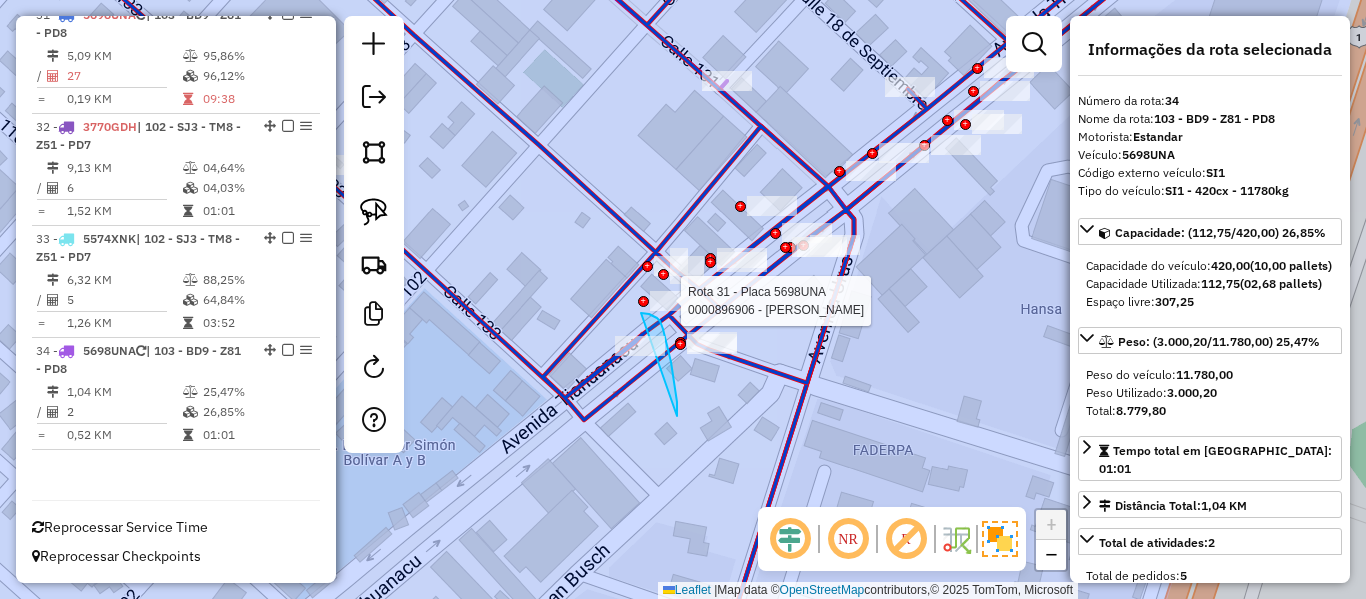 drag, startPoint x: 666, startPoint y: 338, endPoint x: 555, endPoint y: 371, distance: 115.80155 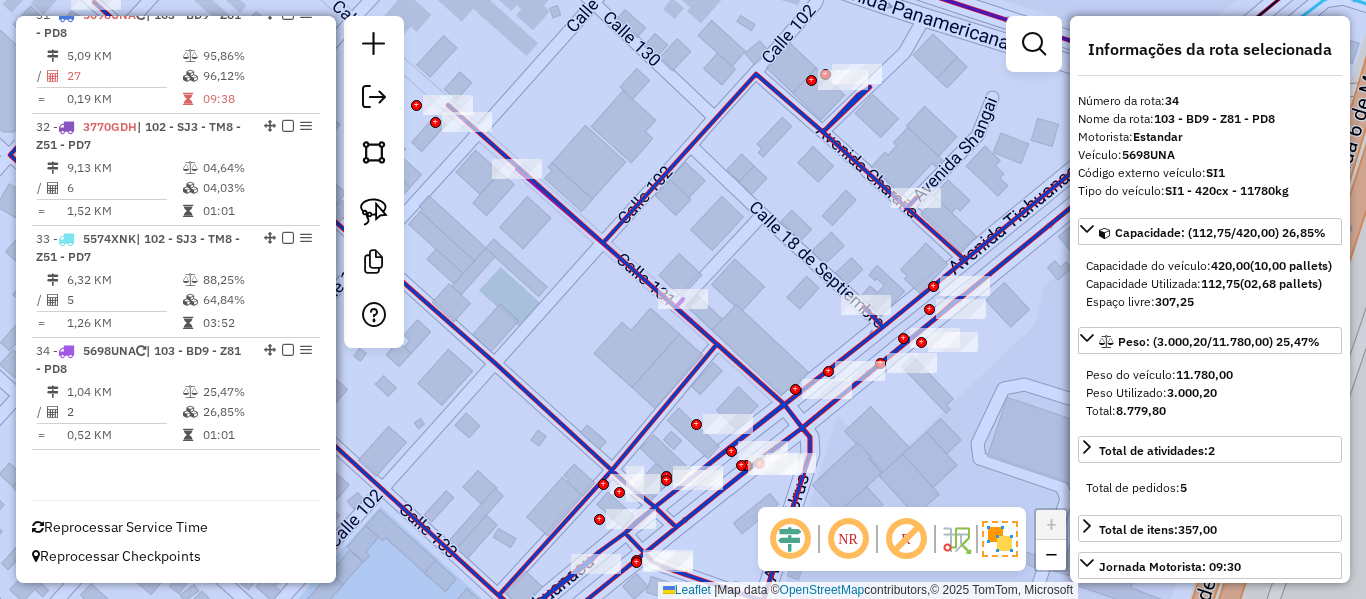 drag, startPoint x: 732, startPoint y: 271, endPoint x: 745, endPoint y: 180, distance: 91.92388 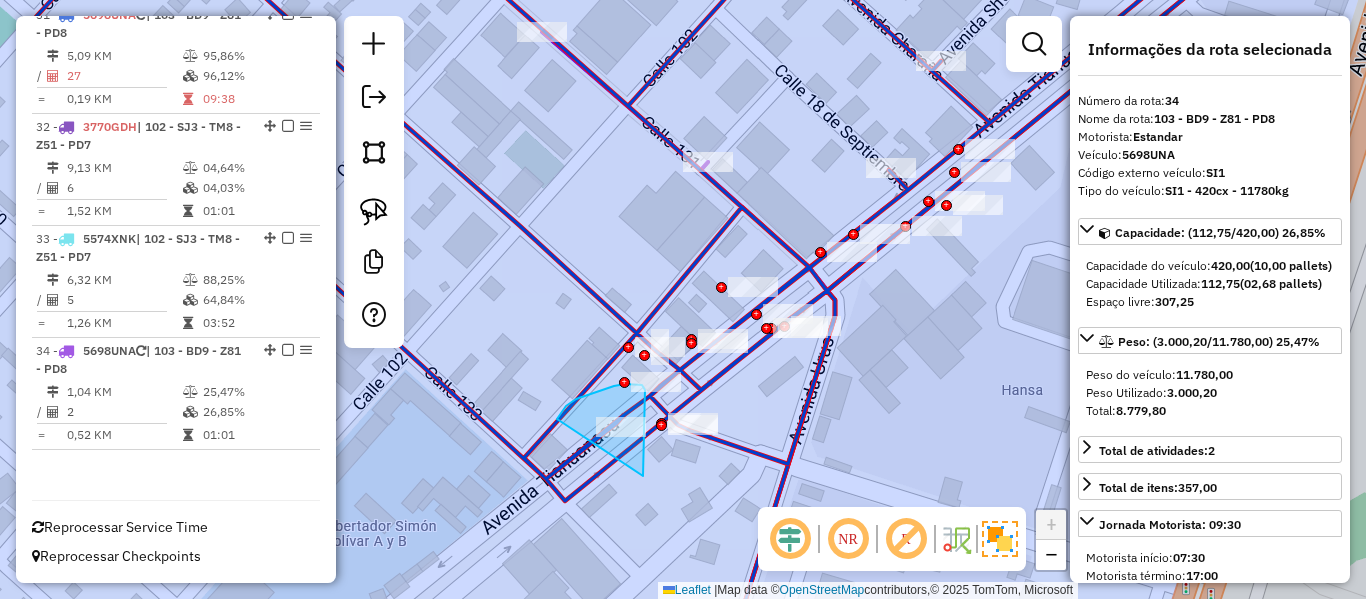 drag, startPoint x: 645, startPoint y: 406, endPoint x: 551, endPoint y: 430, distance: 97.015465 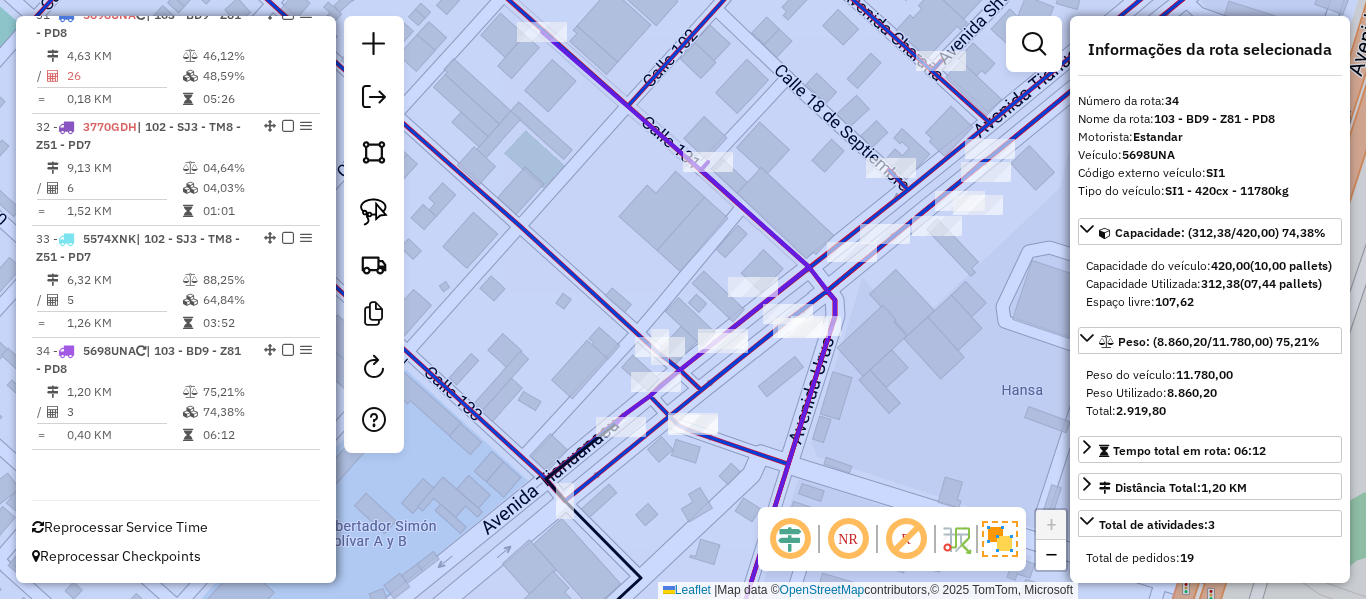 click on "Janela de atendimento Grade de atendimento Capacidade Transportadoras Veículos Cliente Pedidos  Rotas Selecione os dias de semana para filtrar as janelas de atendimento  Seg   Ter   Qua   Qui   Sex   Sáb   Dom  Informe o período da janela de atendimento: De: Até:  Filtrar exatamente a janela do cliente  Considerar janela de atendimento padrão  Selecione os dias de semana para filtrar as grades de atendimento  Seg   Ter   Qua   Qui   Sex   Sáb   Dom   Considerar clientes sem dia de atendimento cadastrado  Clientes fora do dia de atendimento selecionado Filtrar as atividades entre os valores definidos abaixo:  Peso mínimo:   Peso máximo:   Cubagem mínima:   Cubagem máxima:   De:   Até:  Filtrar as atividades entre o tempo de atendimento definido abaixo:  De:   Até:   Considerar capacidade total dos clientes não roteirizados Transportadora: Selecione um ou mais itens Tipo de veículo: Selecione um ou mais itens Veículo: Selecione um ou mais itens Motorista: Selecione um ou mais itens Nome: Rótulo:" 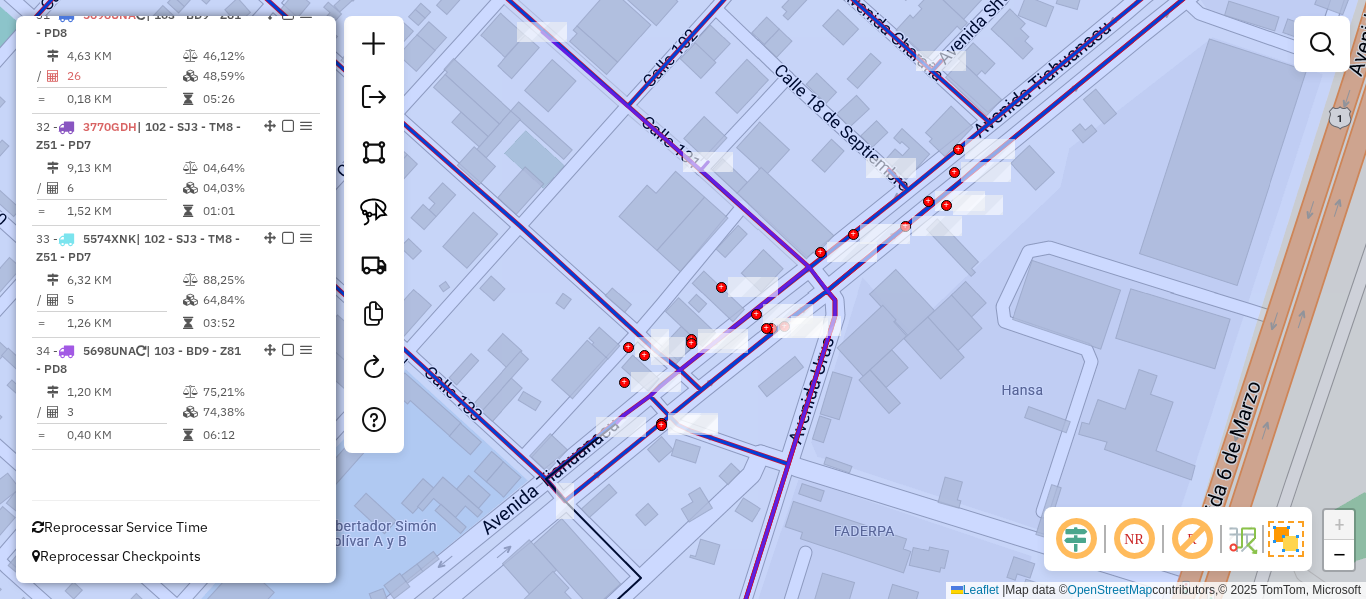 click 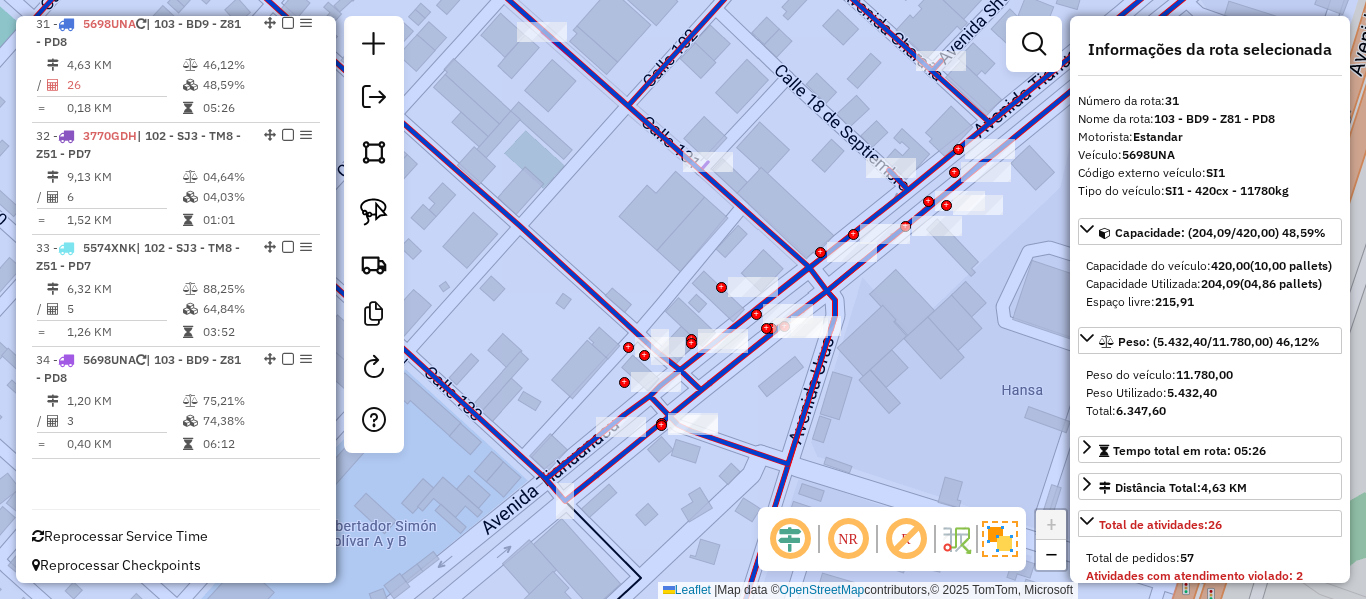 scroll, scrollTop: 1591, scrollLeft: 0, axis: vertical 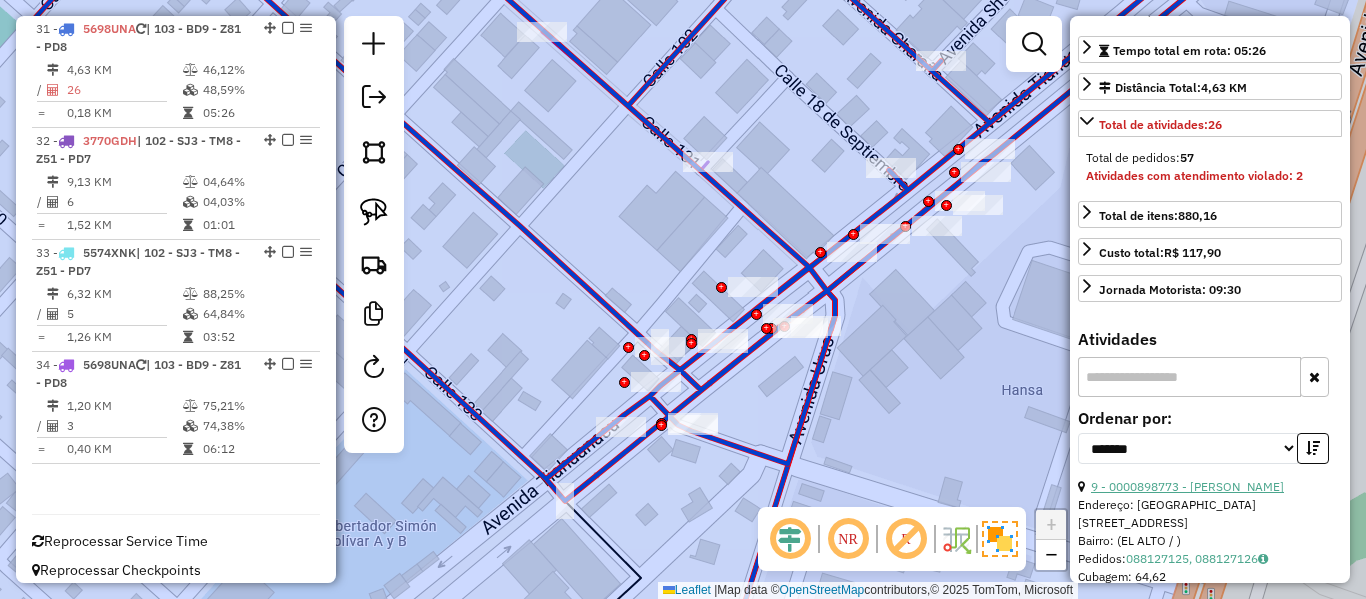 click on "9 - 0000898773 - PAULINO PERALT" at bounding box center [1187, 486] 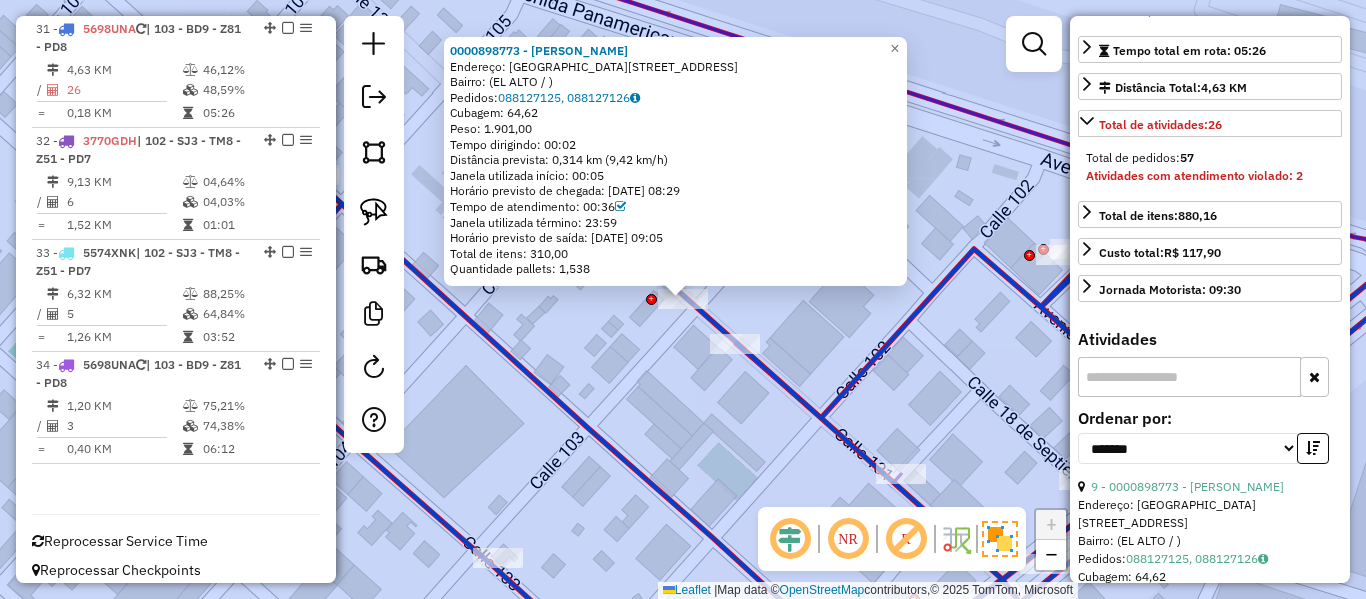 click on "0000898773 - PAULINO PERALT  Endereço: VILLA BOLIVAR D CALLE 131 ESQUINA 103   Bairro:  (EL ALTO / )   Pedidos:  088127125, 088127126   Cubagem: 64,62  Peso: 1.901,00  Tempo dirigindo: 00:02   Distância prevista: 0,314 km (9,42 km/h)   Janela utilizada início: 00:05   Horário previsto de chegada: 11/07/2025 08:29   Tempo de atendimento: 00:36   Janela utilizada término: 23:59   Horário previsto de saída: 11/07/2025 09:05   Total de itens: 310,00   Quantidade pallets: 1,538  × Janela de atendimento Grade de atendimento Capacidade Transportadoras Veículos Cliente Pedidos  Rotas Selecione os dias de semana para filtrar as janelas de atendimento  Seg   Ter   Qua   Qui   Sex   Sáb   Dom  Informe o período da janela de atendimento: De: Até:  Filtrar exatamente a janela do cliente  Considerar janela de atendimento padrão  Selecione os dias de semana para filtrar as grades de atendimento  Seg   Ter   Qua   Qui   Sex   Sáb   Dom   Considerar clientes sem dia de atendimento cadastrado  Peso mínimo:  De:" 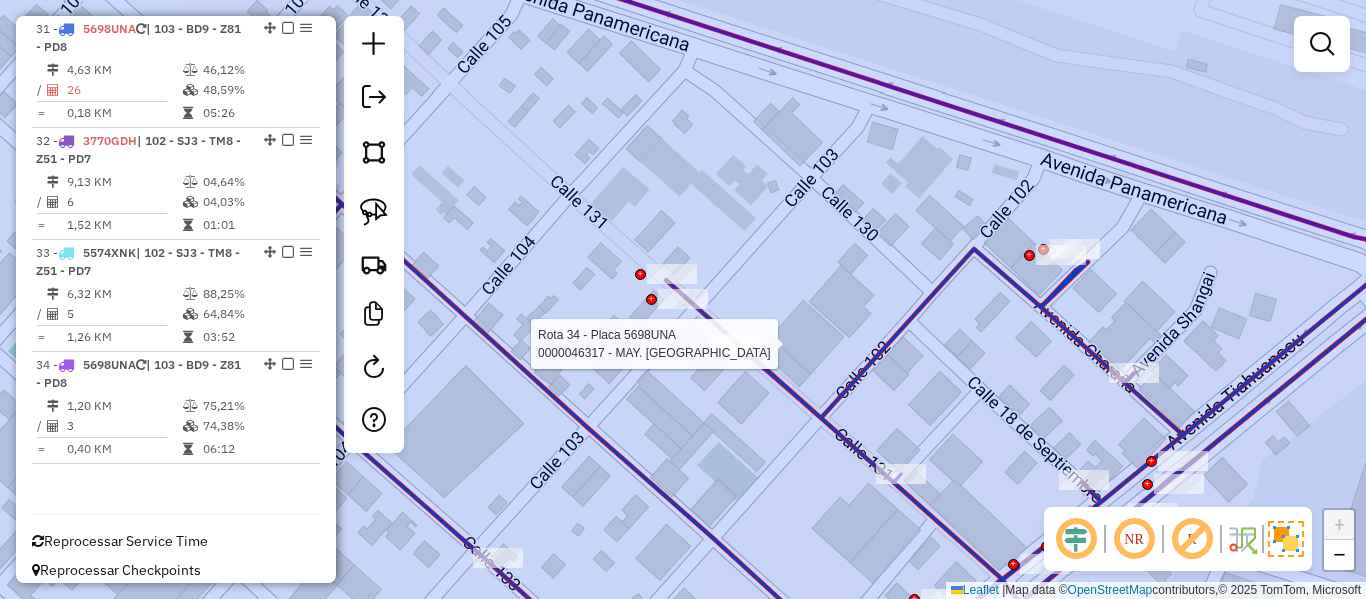 scroll, scrollTop: 1605, scrollLeft: 0, axis: vertical 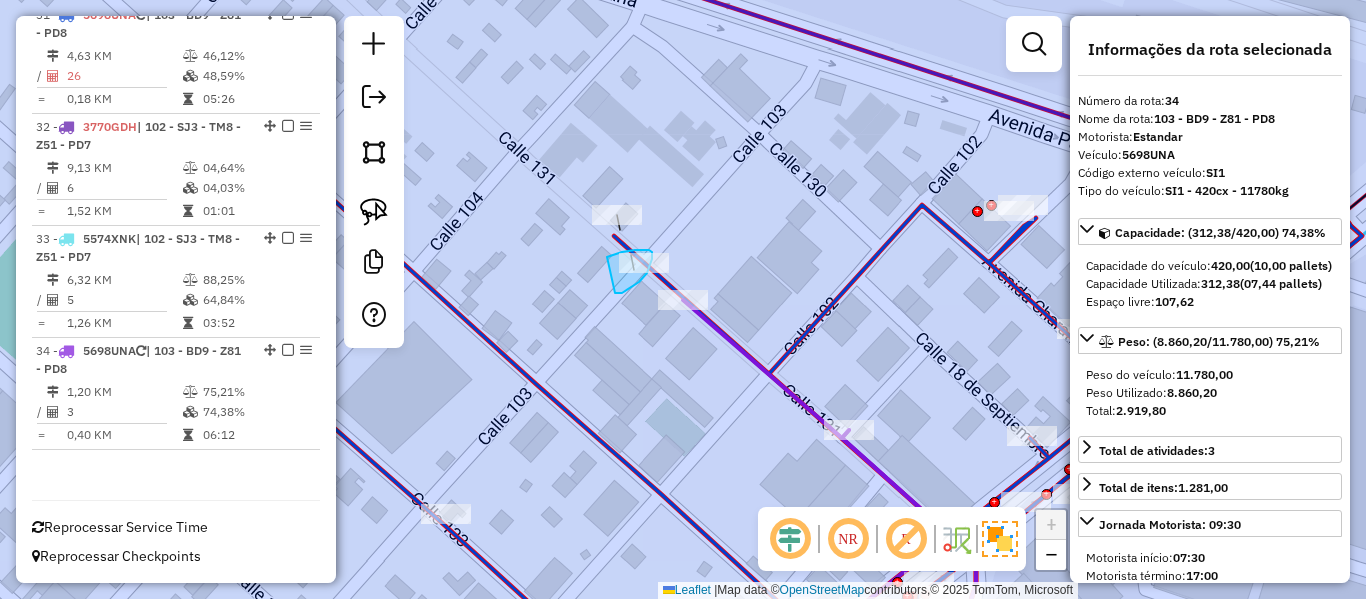 drag, startPoint x: 622, startPoint y: 293, endPoint x: 602, endPoint y: 264, distance: 35.22783 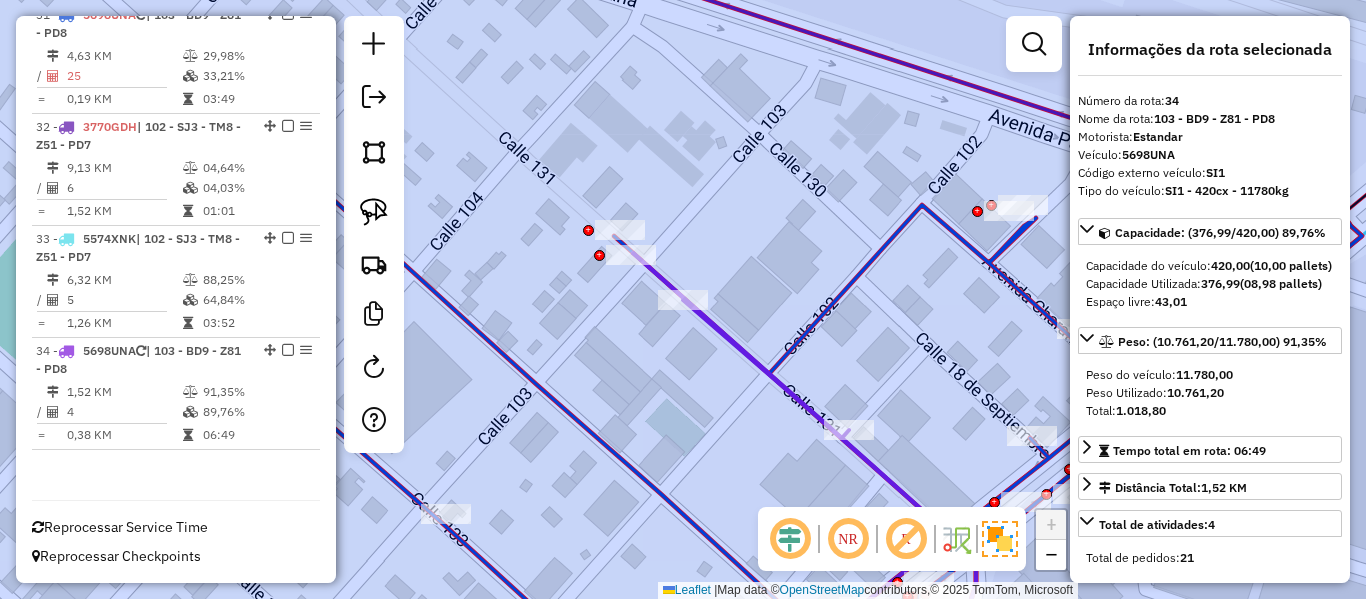 click at bounding box center [288, 350] 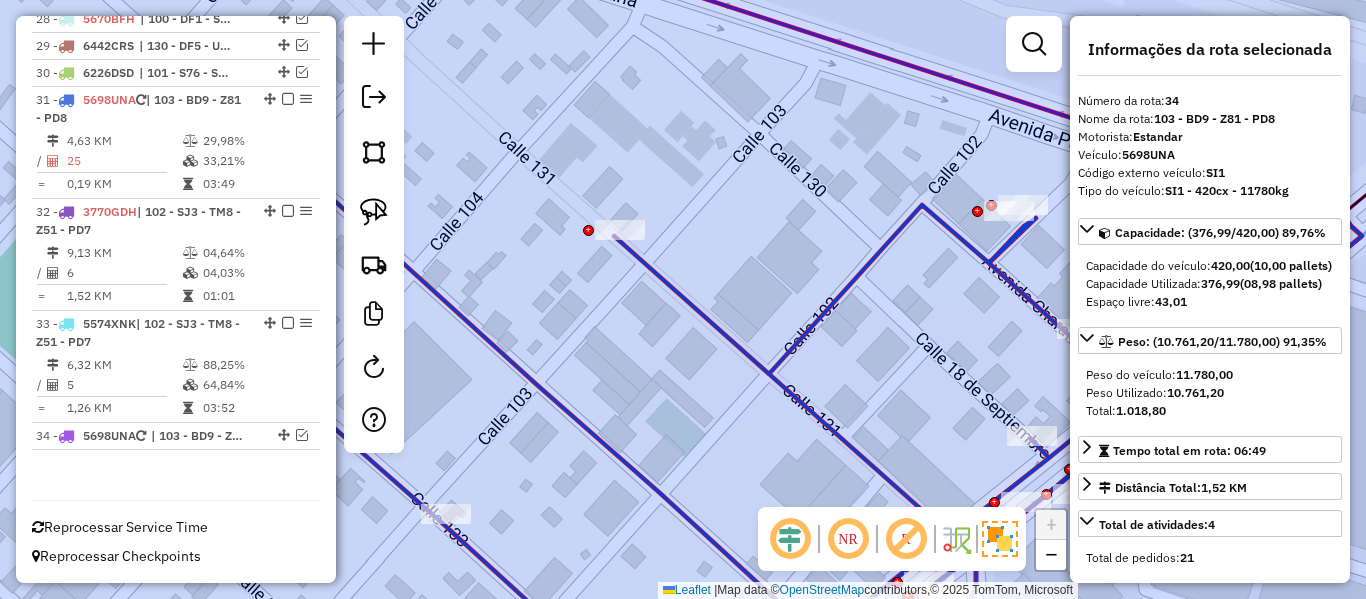 scroll, scrollTop: 1520, scrollLeft: 0, axis: vertical 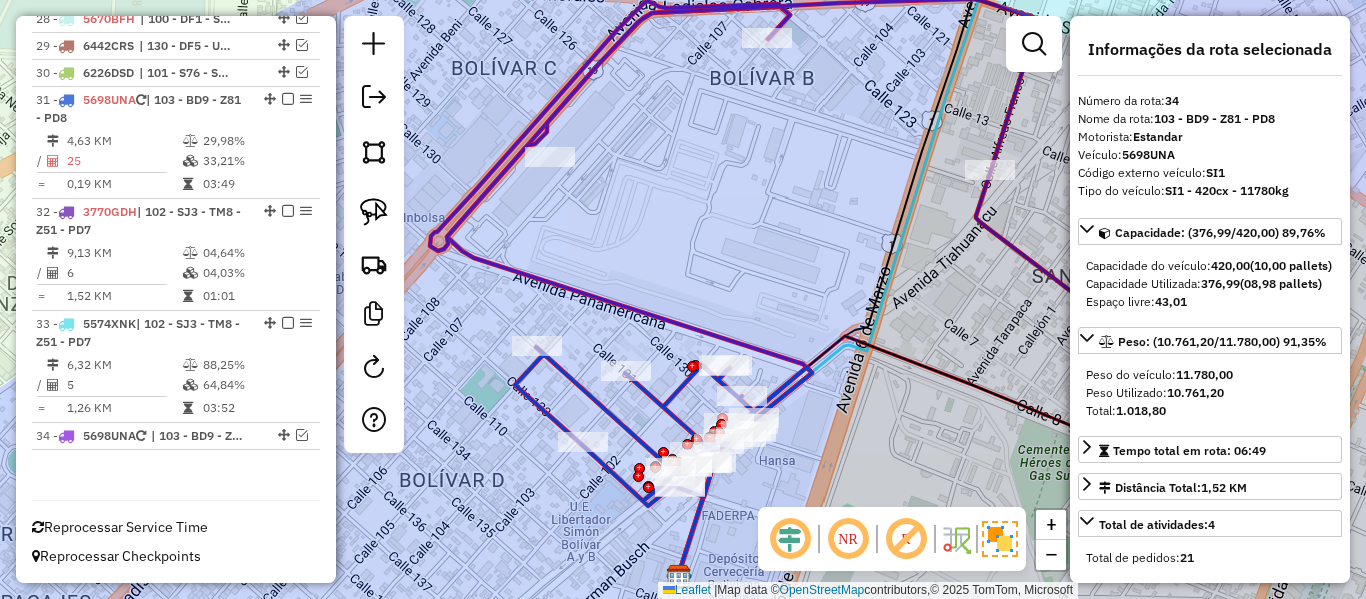 click 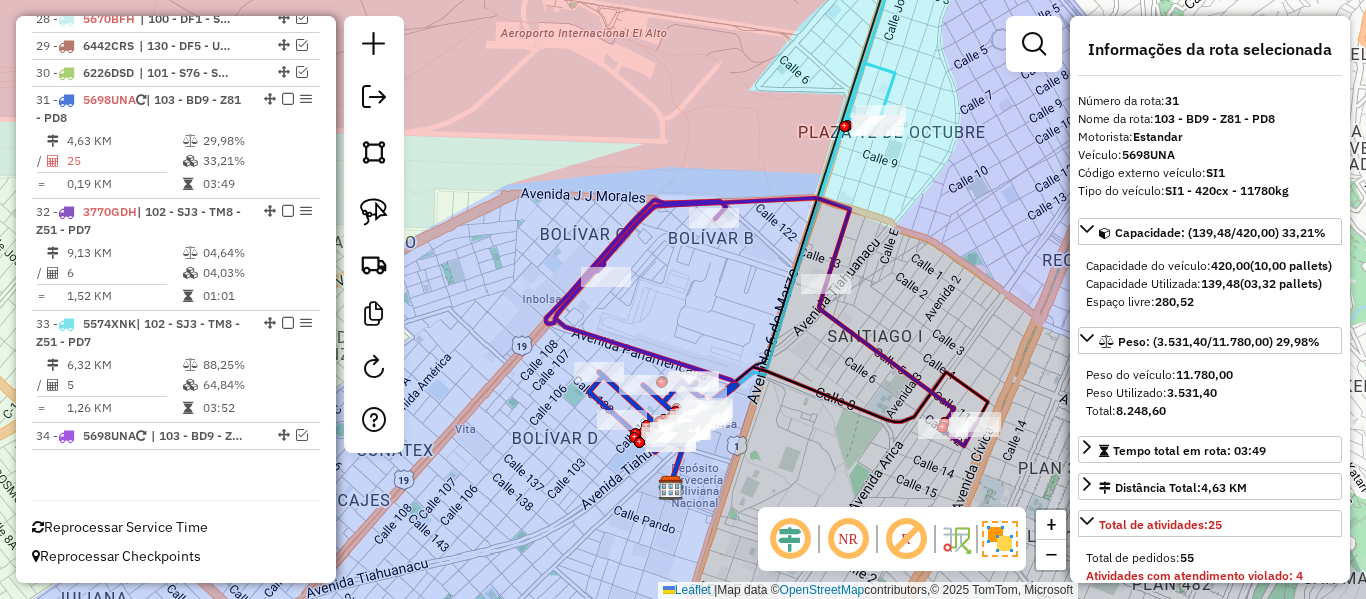 click 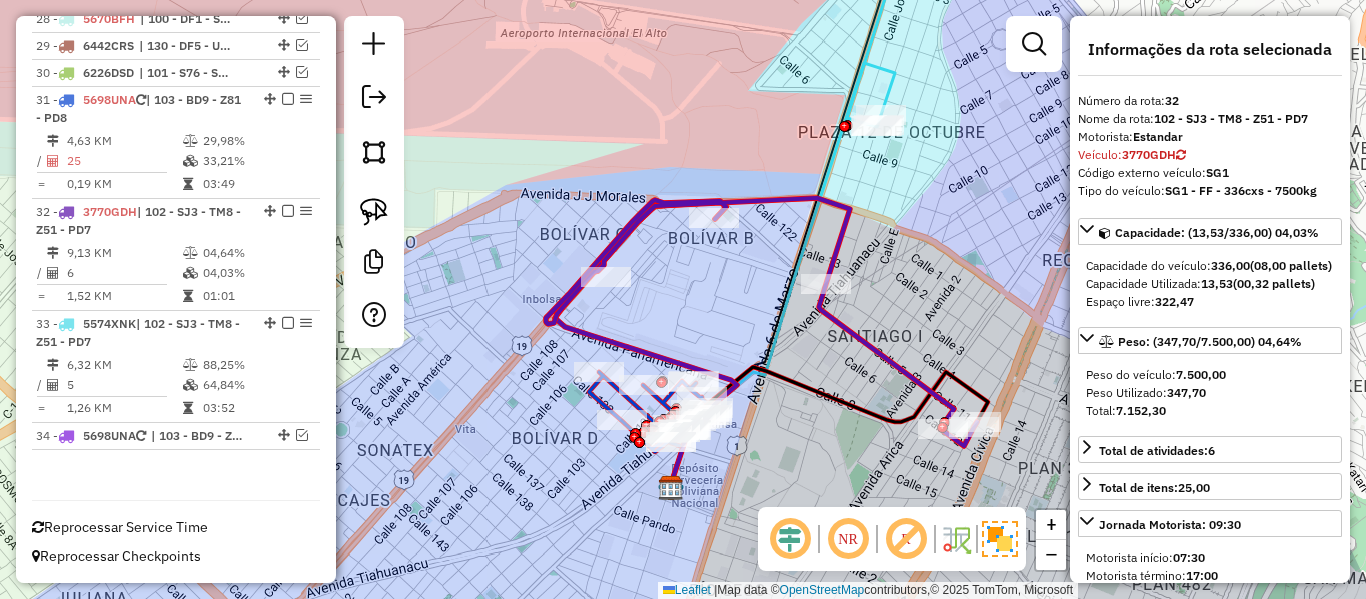 click 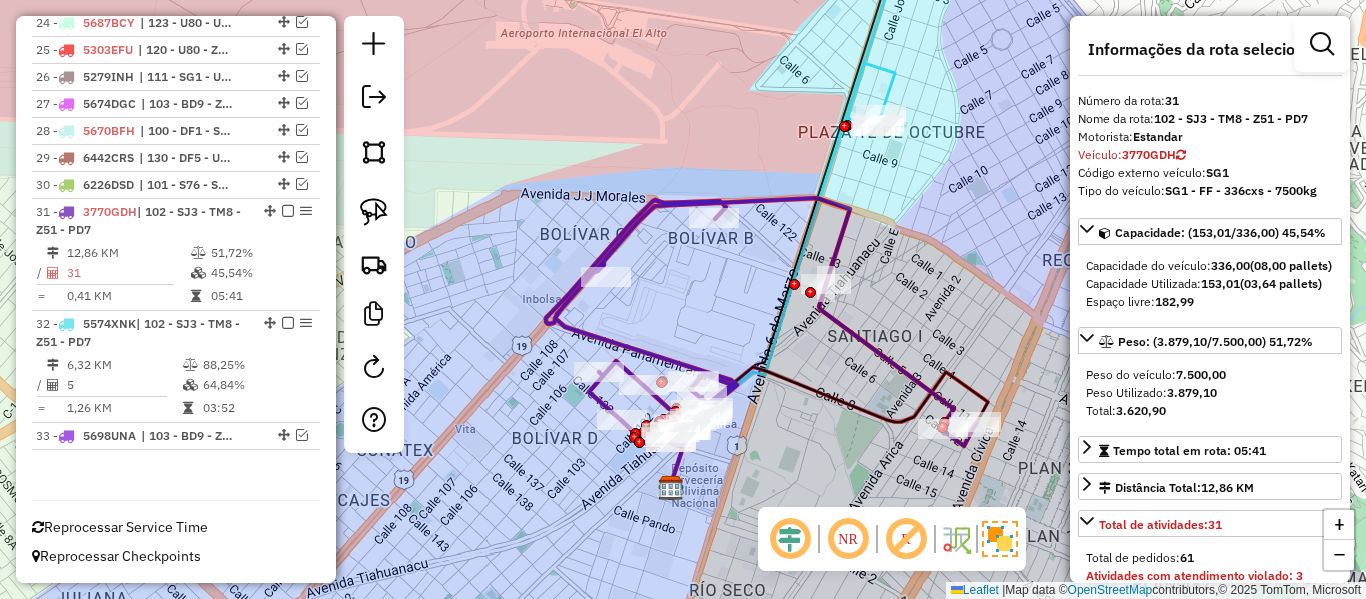 scroll, scrollTop: 1408, scrollLeft: 0, axis: vertical 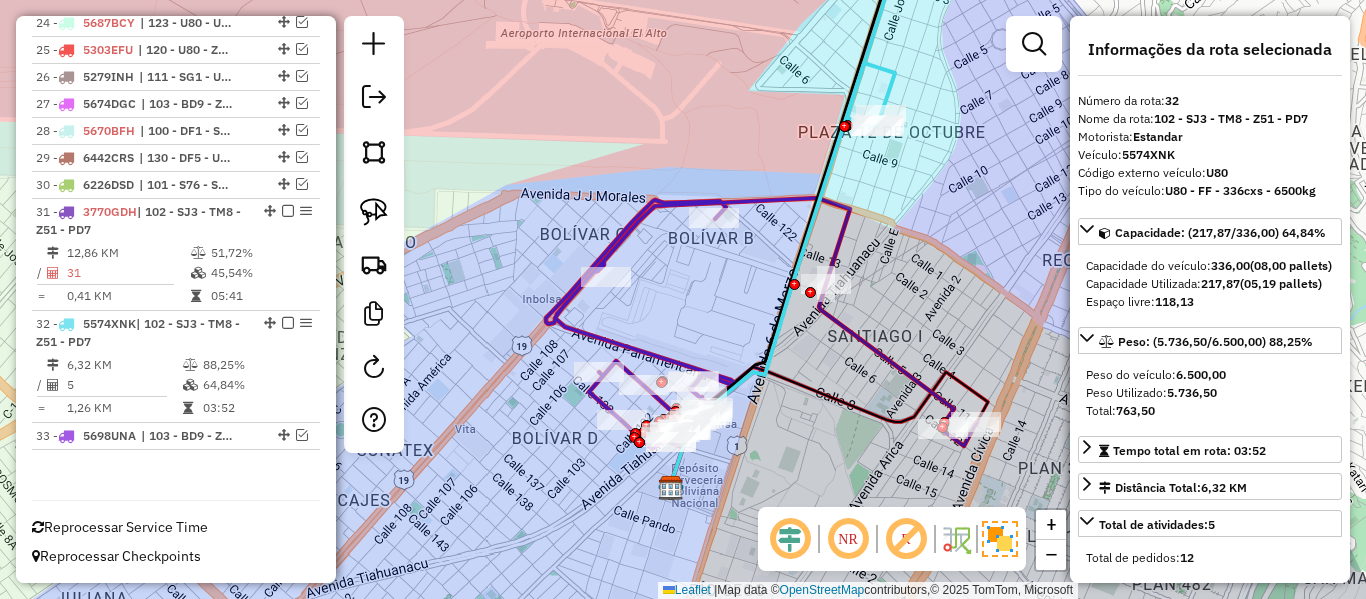 click 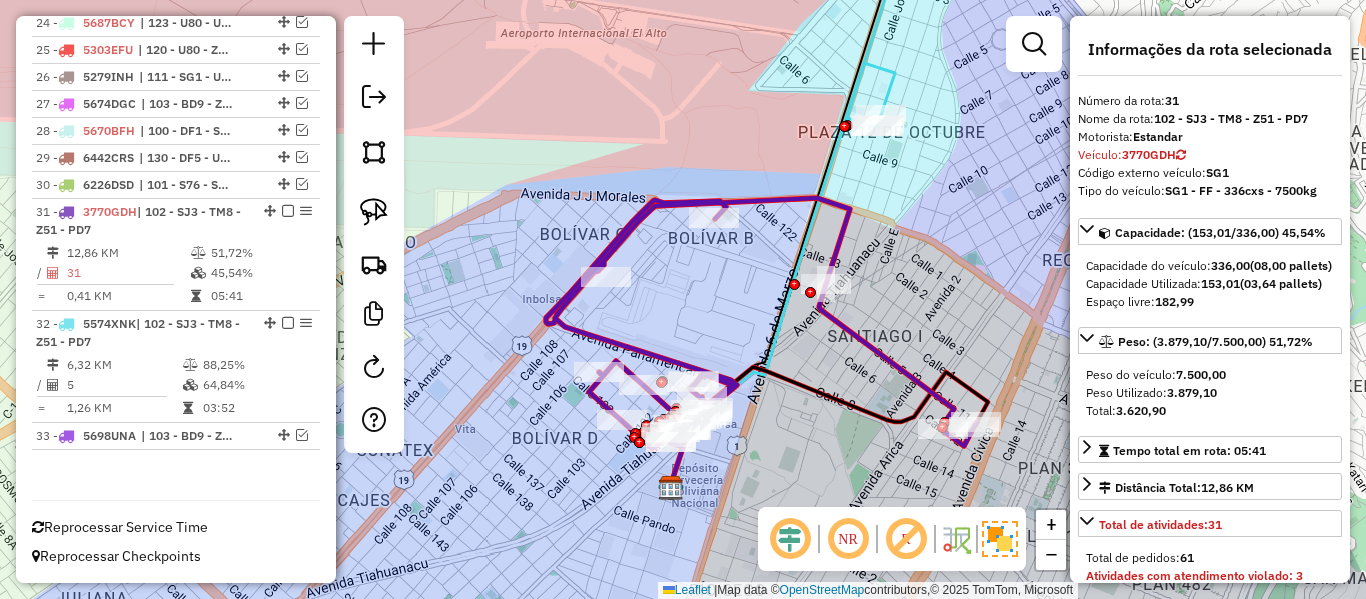 click 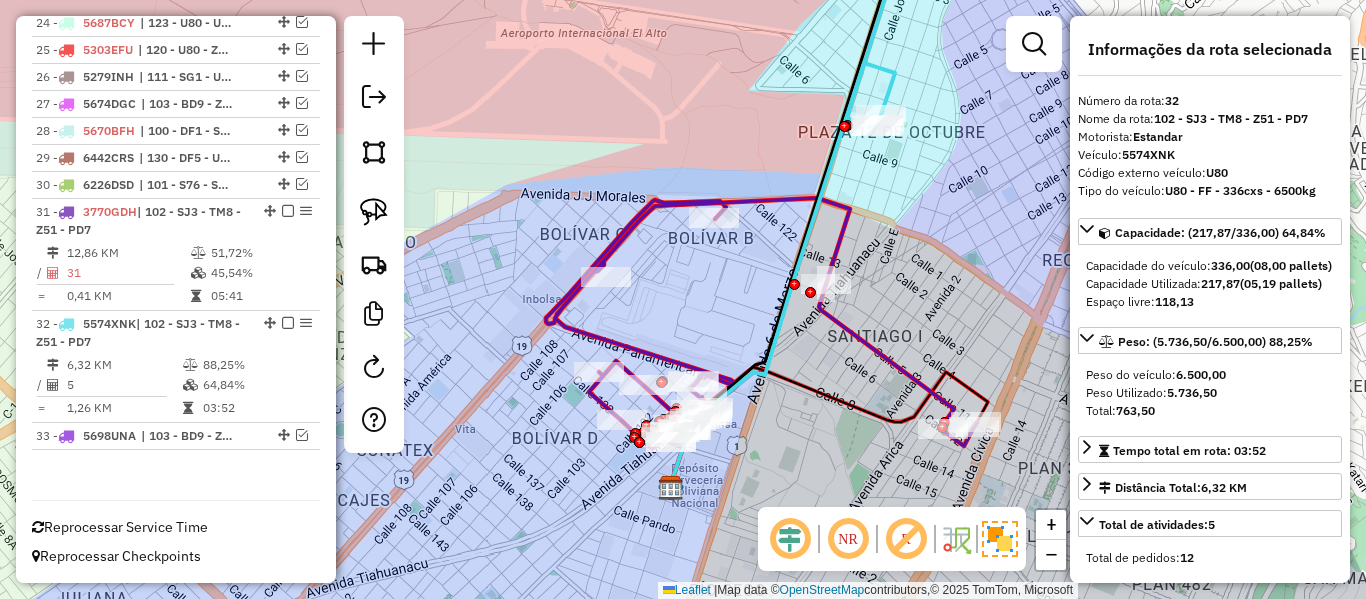 click 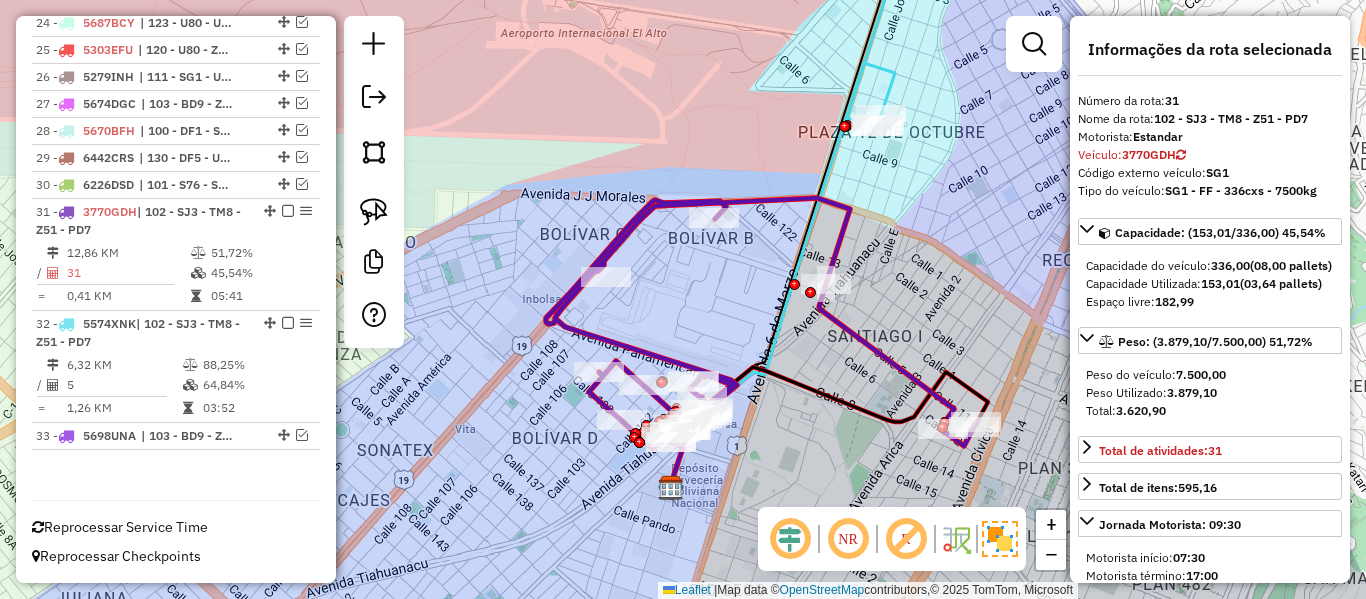 click 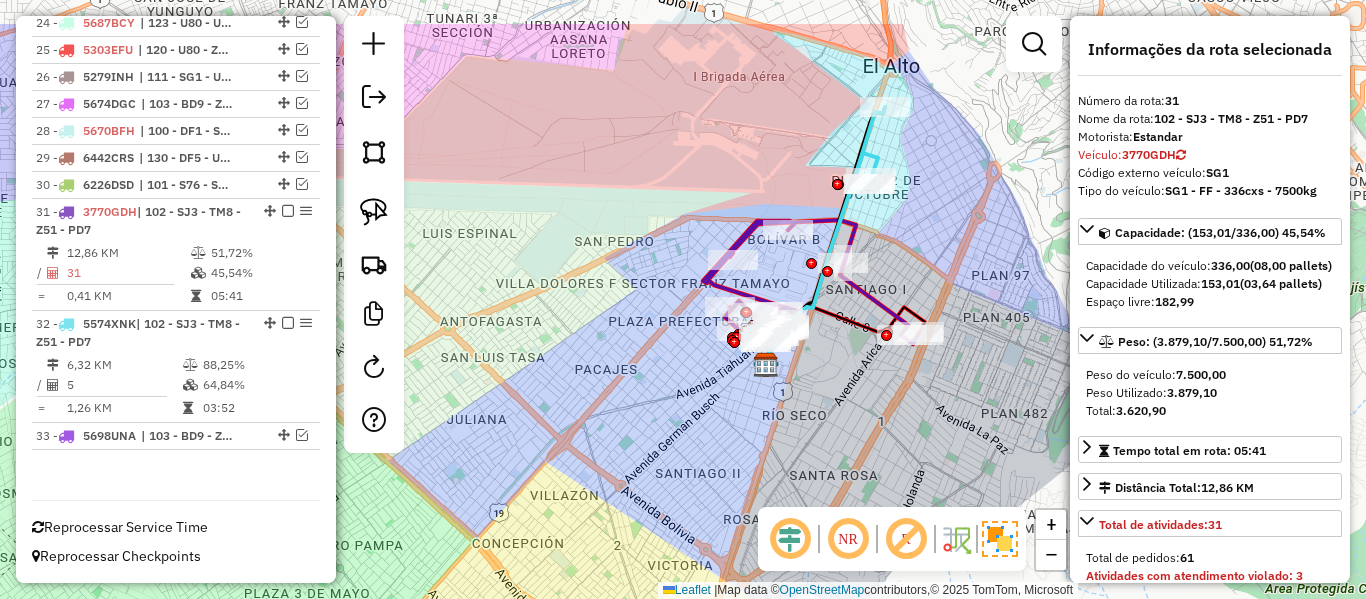 drag, startPoint x: 902, startPoint y: 199, endPoint x: 875, endPoint y: 266, distance: 72.235725 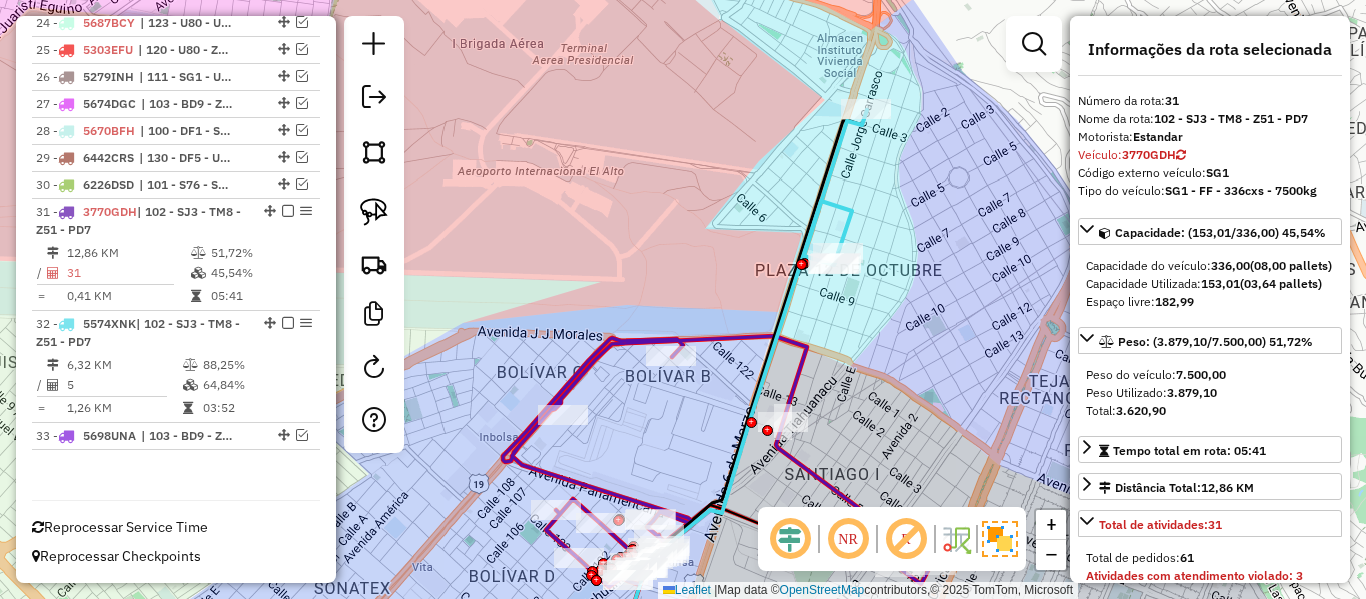 click 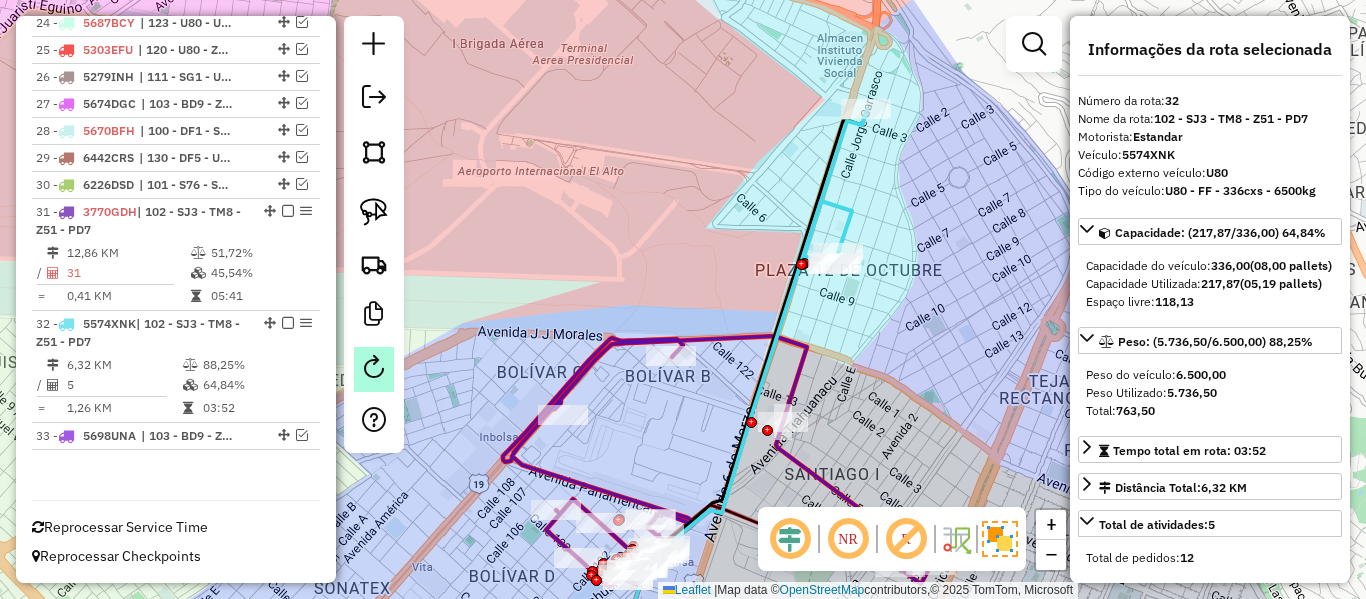 click 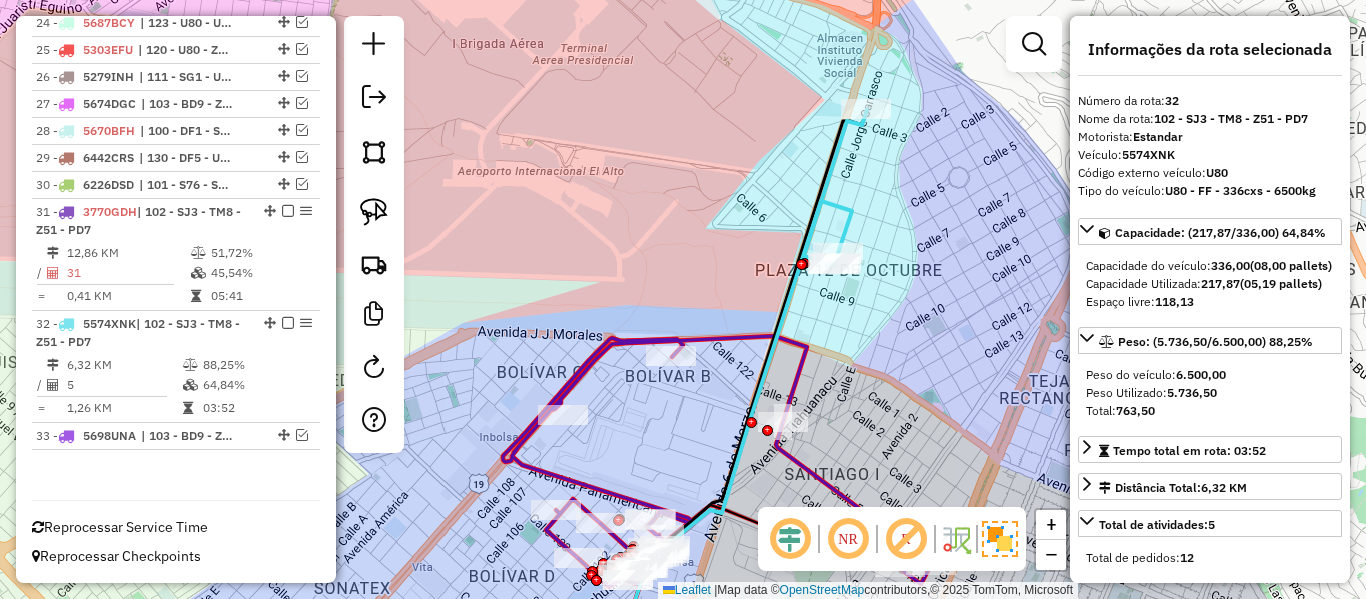 click 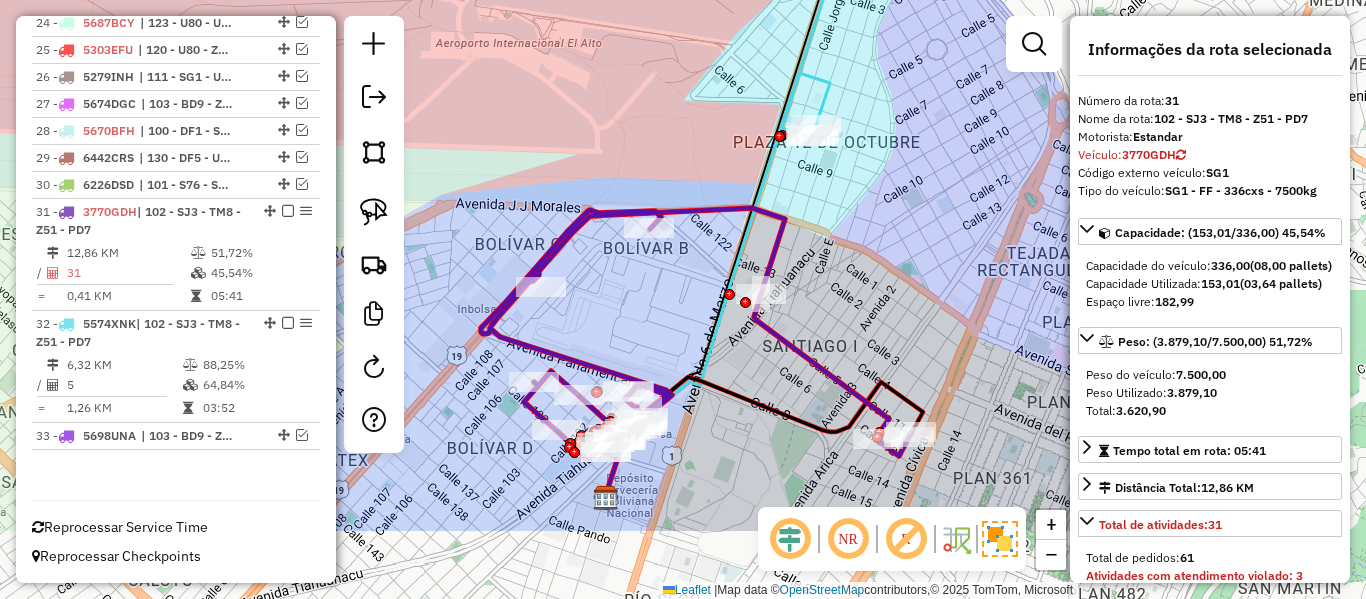 drag, startPoint x: 884, startPoint y: 438, endPoint x: 862, endPoint y: 307, distance: 132.83449 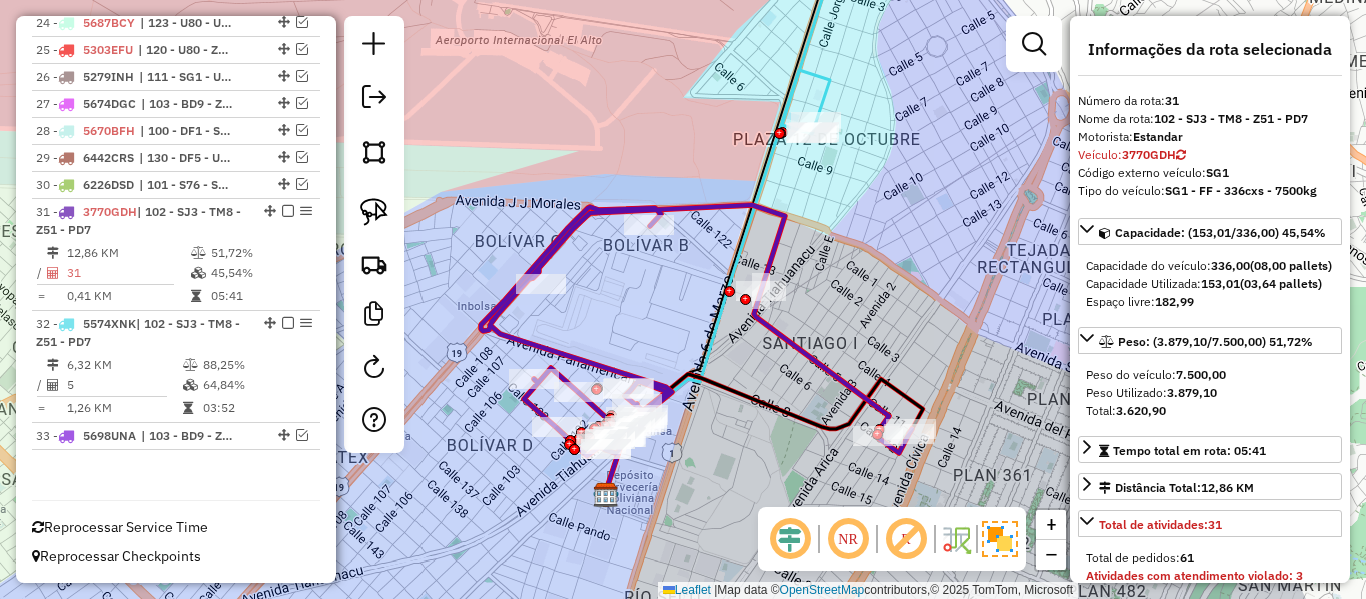 click 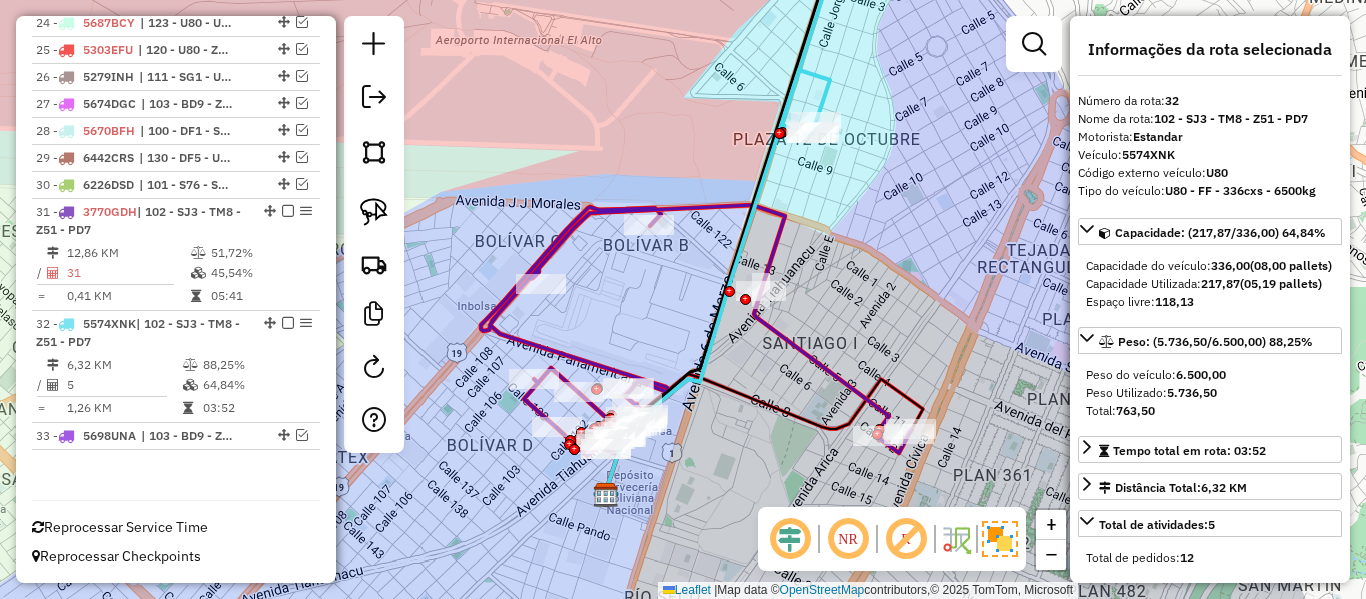 click 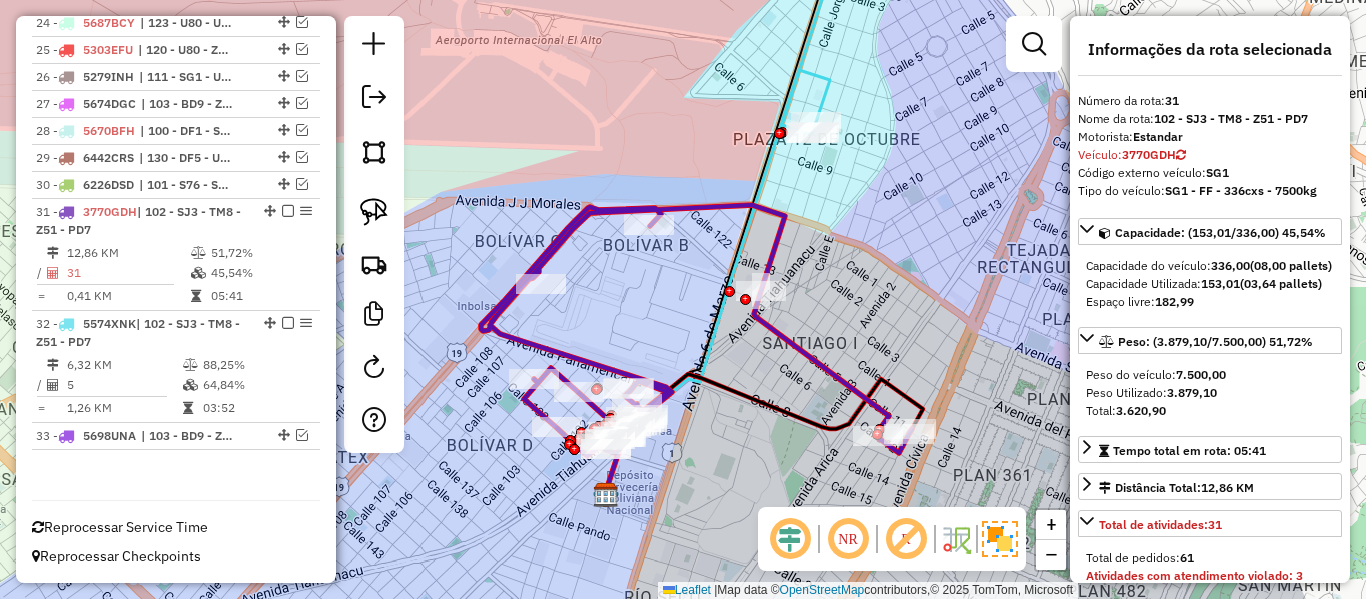 click 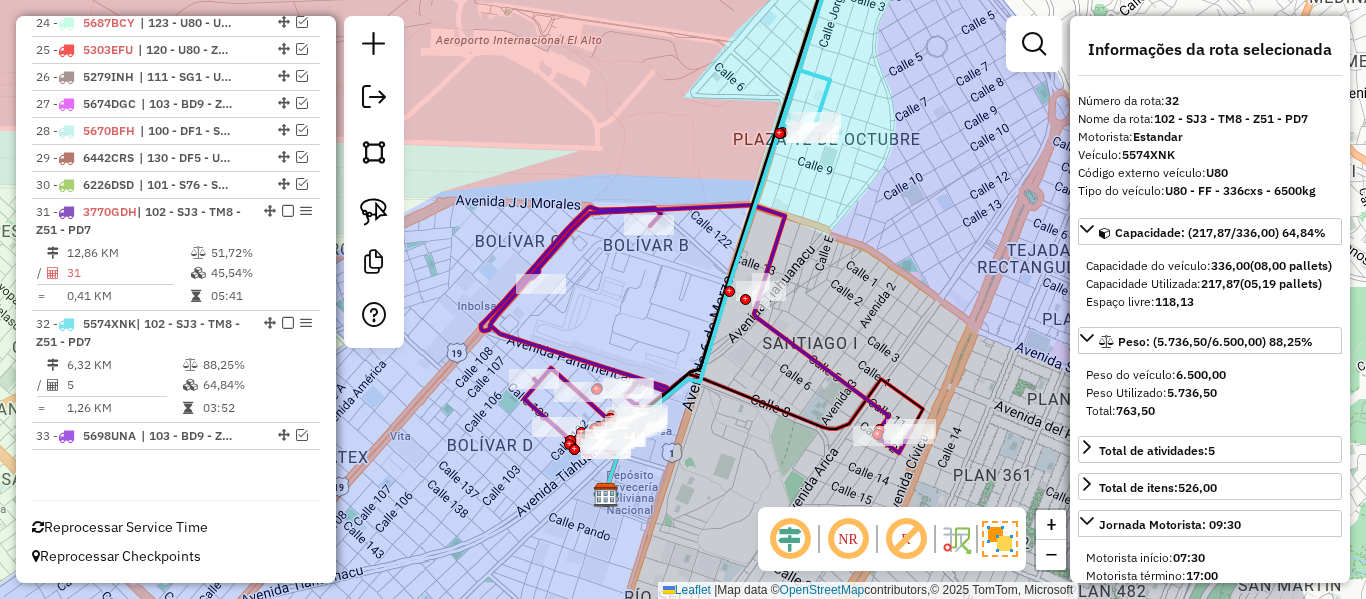 click on "Janela de atendimento Grade de atendimento Capacidade Transportadoras Veículos Cliente Pedidos  Rotas Selecione os dias de semana para filtrar as janelas de atendimento  Seg   Ter   Qua   Qui   Sex   Sáb   Dom  Informe o período da janela de atendimento: De: Até:  Filtrar exatamente a janela do cliente  Considerar janela de atendimento padrão  Selecione os dias de semana para filtrar as grades de atendimento  Seg   Ter   Qua   Qui   Sex   Sáb   Dom   Considerar clientes sem dia de atendimento cadastrado  Clientes fora do dia de atendimento selecionado Filtrar as atividades entre os valores definidos abaixo:  Peso mínimo:   Peso máximo:   Cubagem mínima:   Cubagem máxima:   De:   Até:  Filtrar as atividades entre o tempo de atendimento definido abaixo:  De:   Até:   Considerar capacidade total dos clientes não roteirizados Transportadora: Selecione um ou mais itens Tipo de veículo: Selecione um ou mais itens Veículo: Selecione um ou mais itens Motorista: Selecione um ou mais itens Nome: Rótulo:" 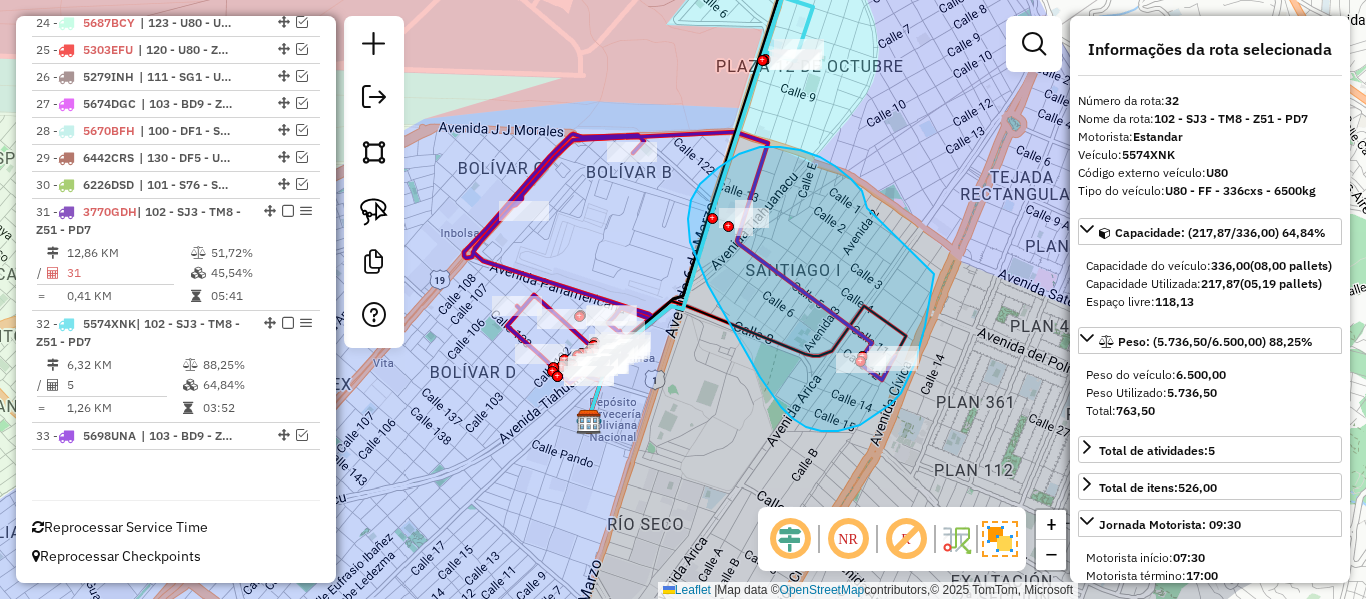 drag, startPoint x: 800, startPoint y: 150, endPoint x: 937, endPoint y: 214, distance: 151.21178 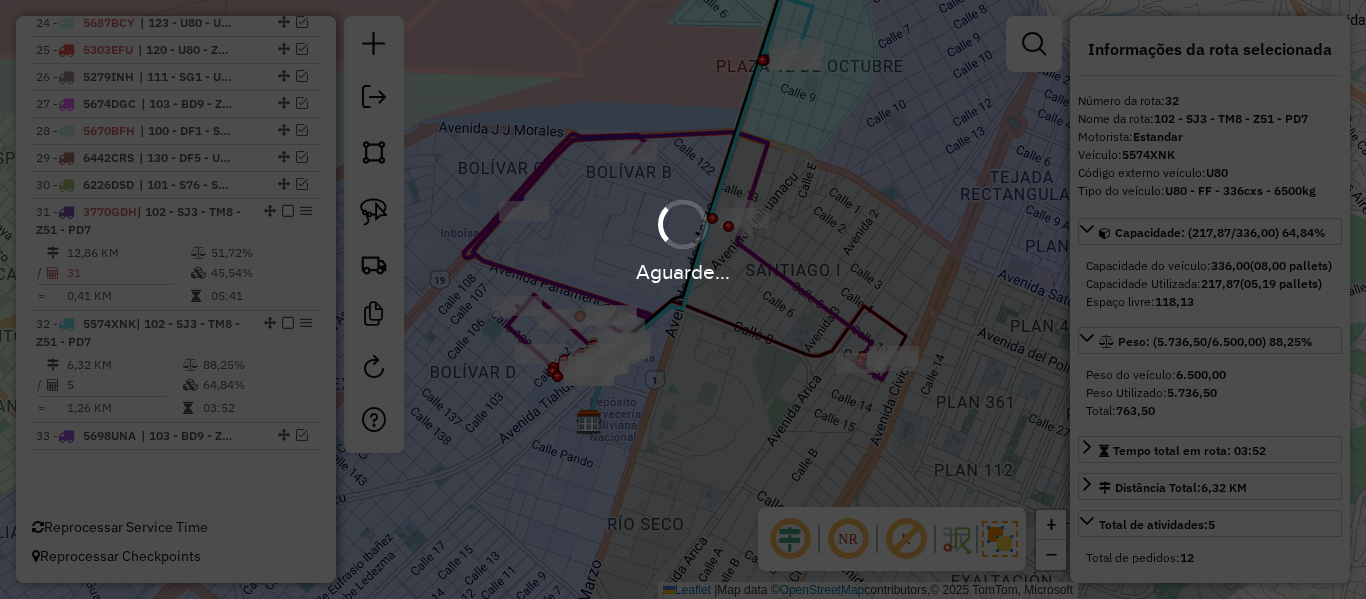 click on "Aguarde..." at bounding box center [683, 299] 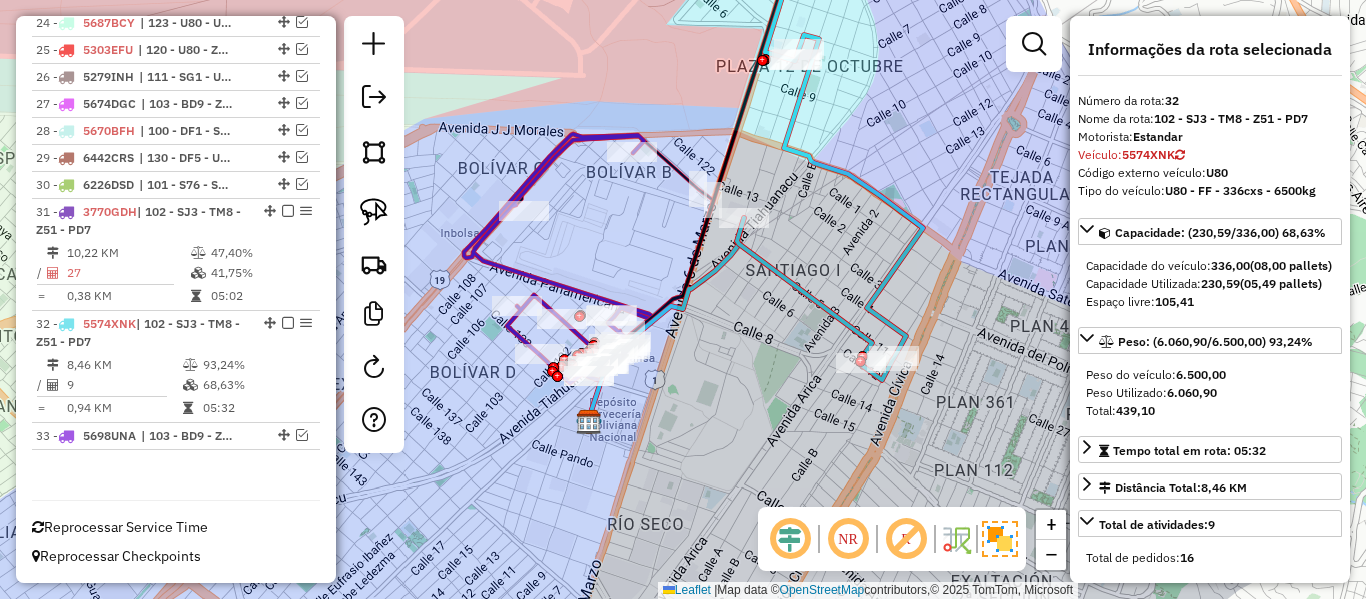 click 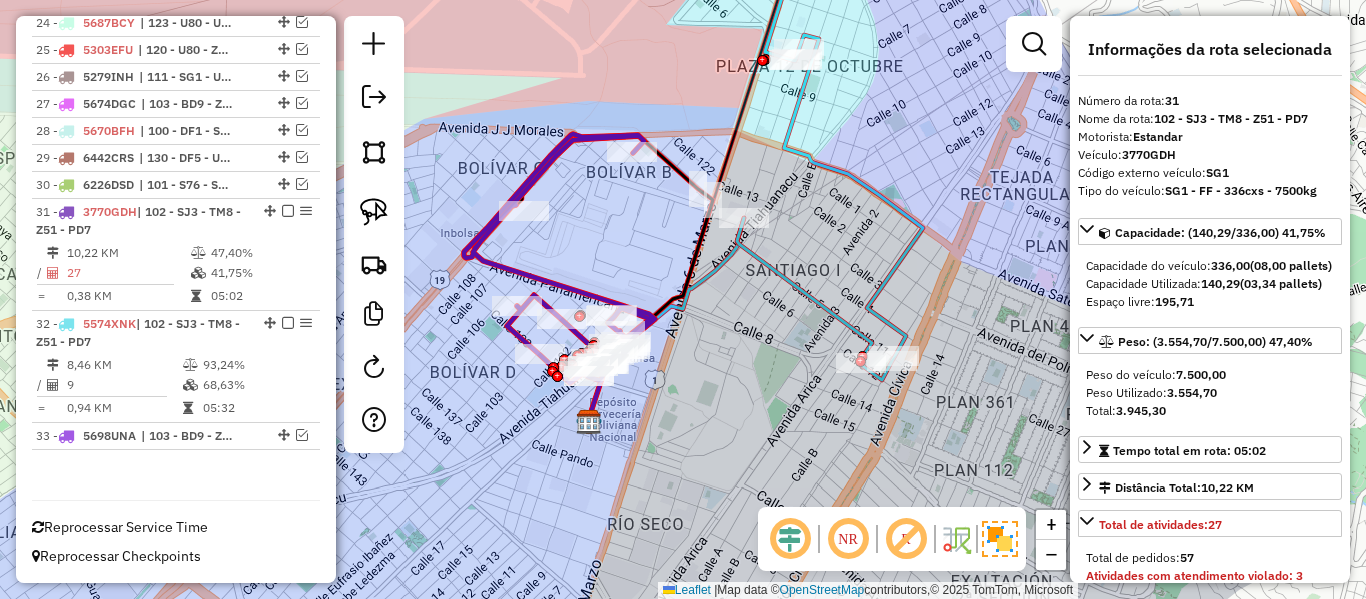 click 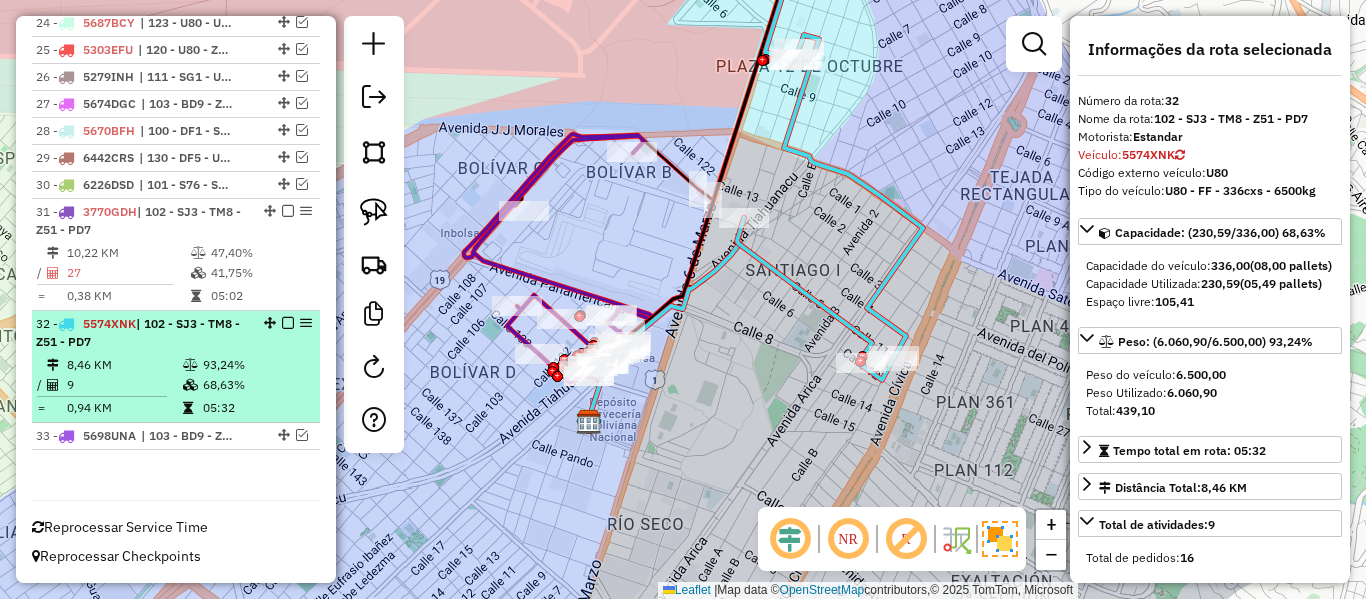 click at bounding box center [288, 323] 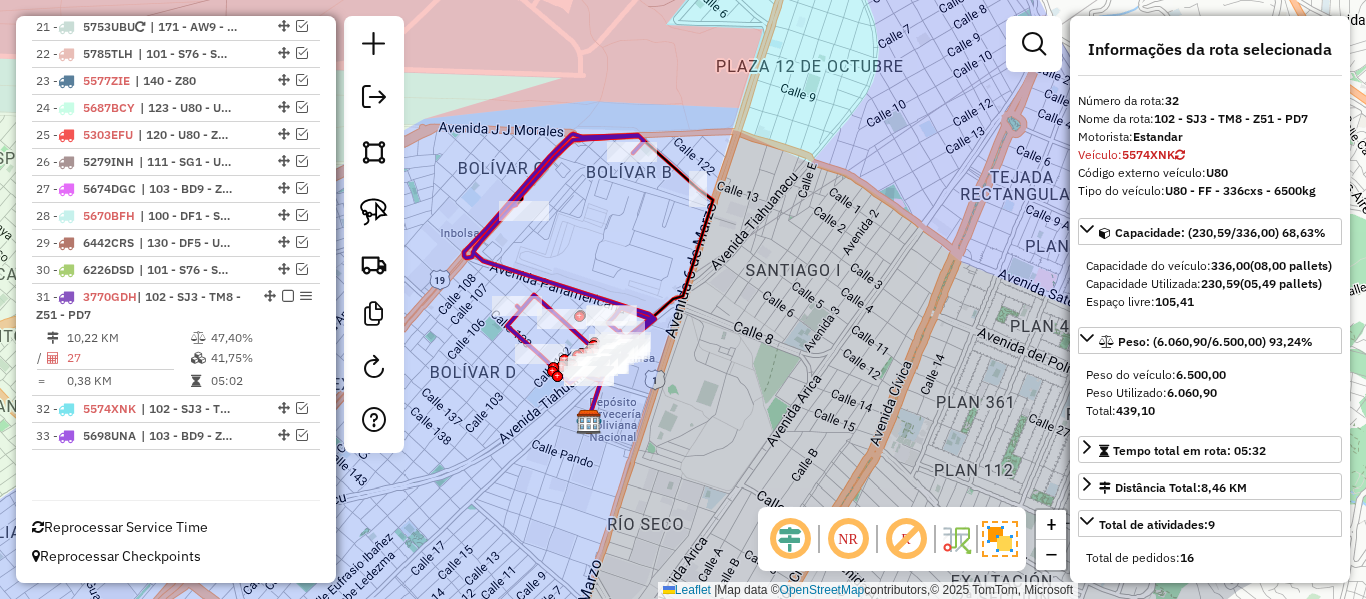 scroll, scrollTop: 1323, scrollLeft: 0, axis: vertical 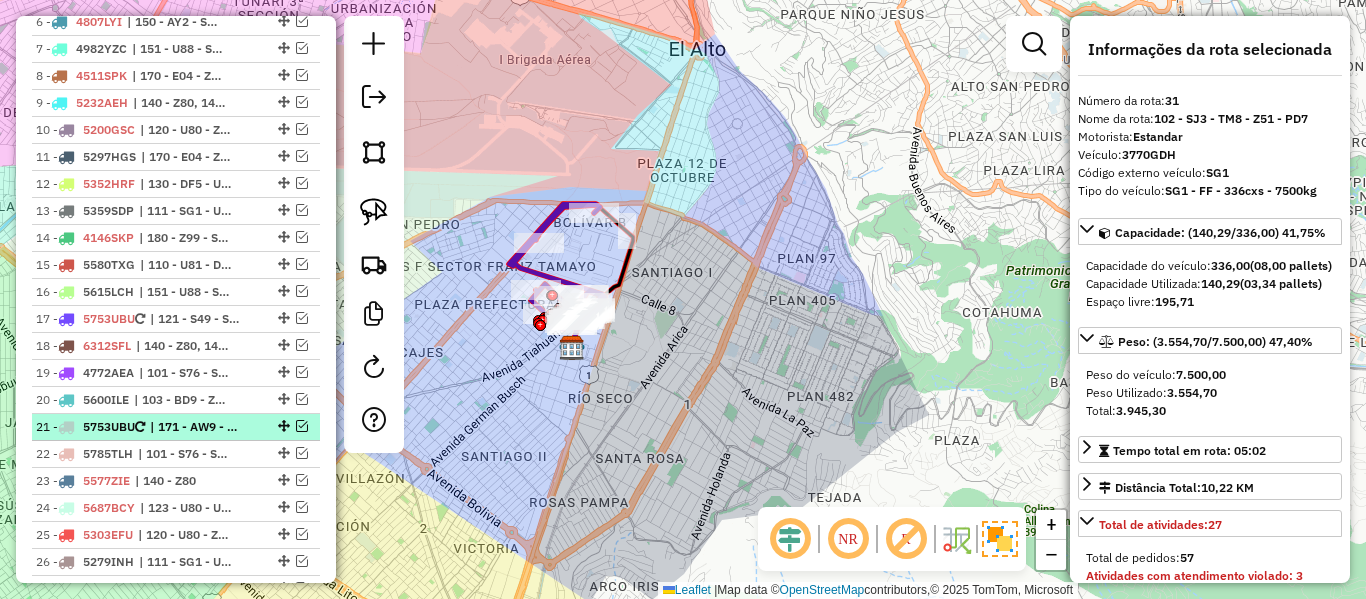 click on "| 171 - AW9 - Z53 - TM6" at bounding box center [196, 427] 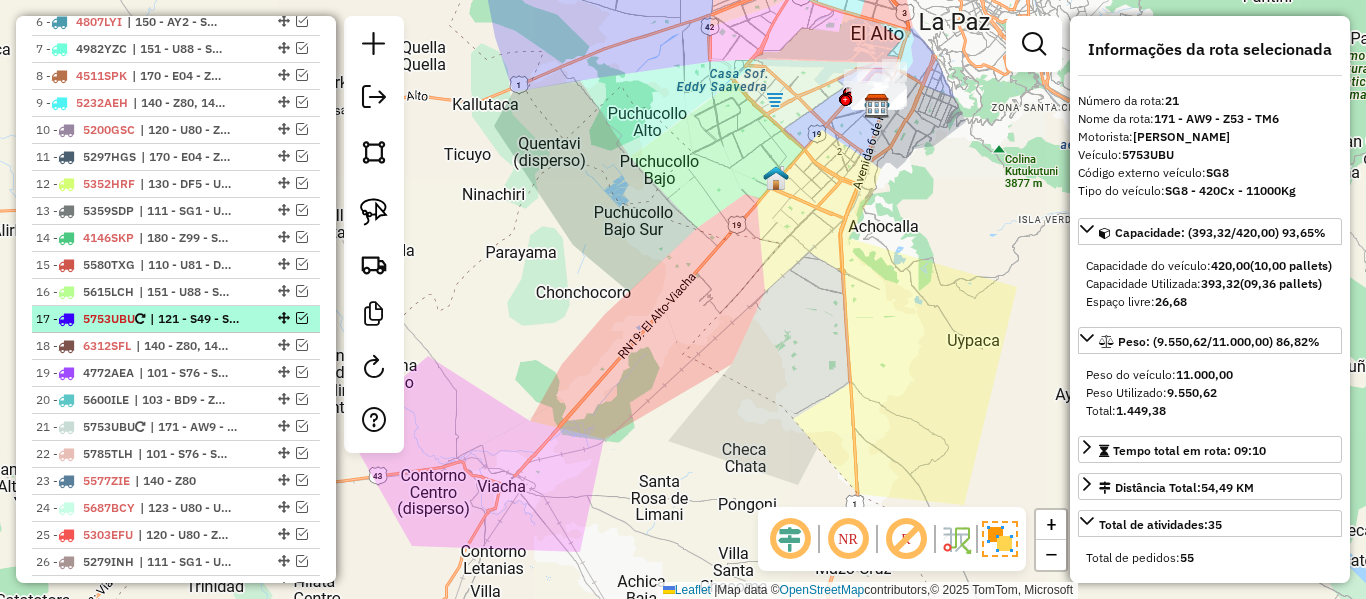 click on "17 -       5753UBU   | 121 - S49 - SK5, 122 - S49 - SG8" at bounding box center [176, 319] 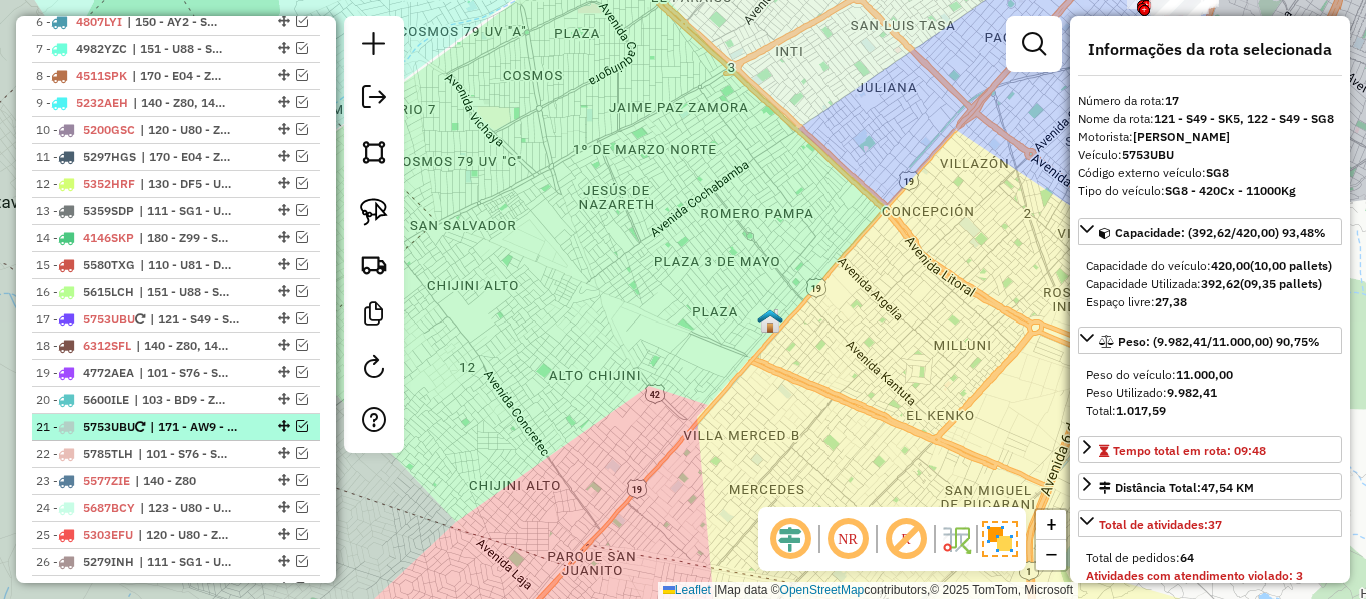 drag, startPoint x: 297, startPoint y: 428, endPoint x: 297, endPoint y: 417, distance: 11 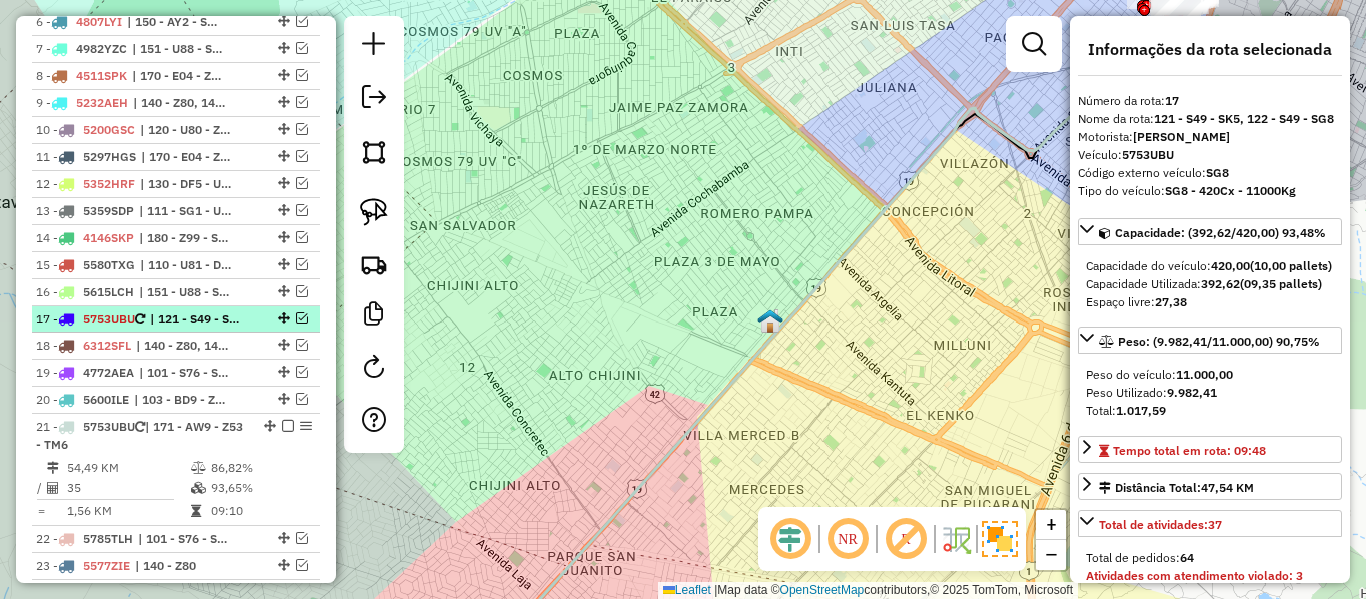 click at bounding box center [302, 318] 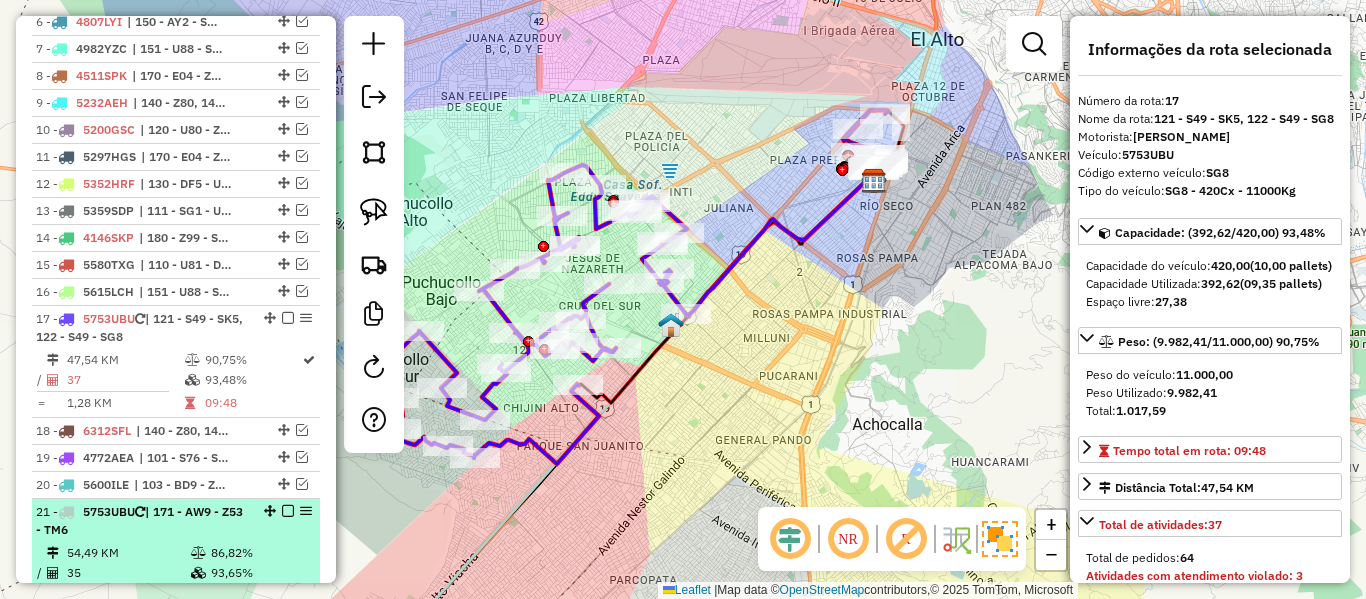 click on "21 -       5753UBU   | 171 - AW9 - Z53 - TM6" at bounding box center [142, 521] 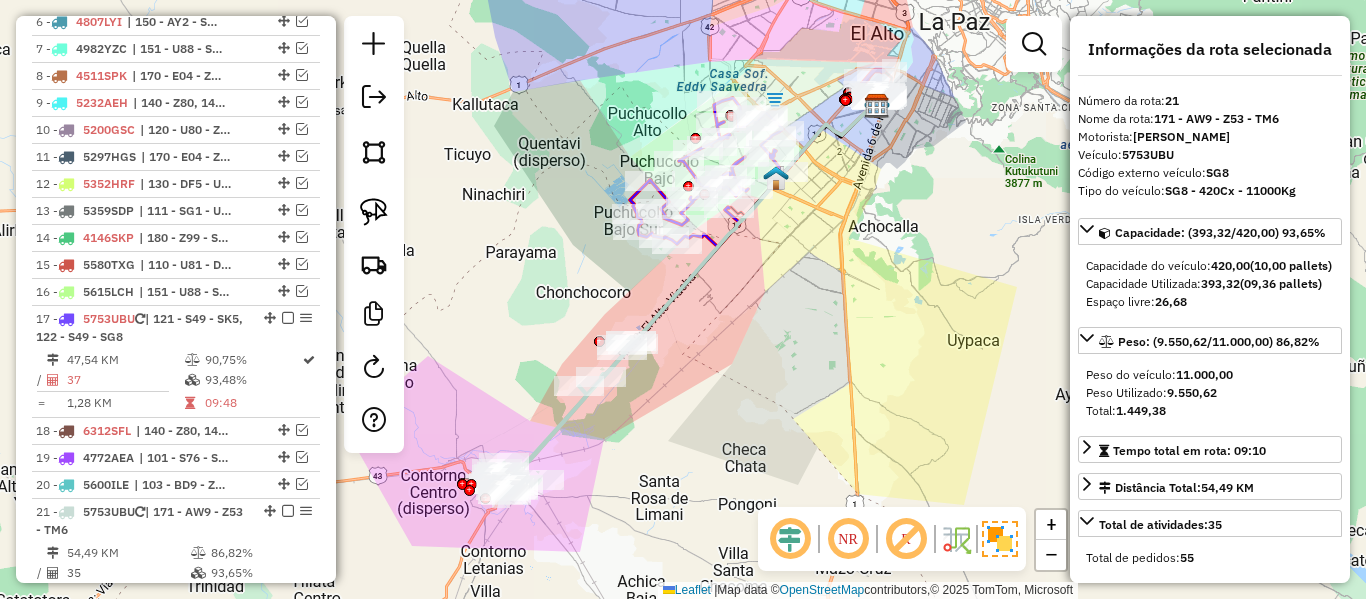 scroll, scrollTop: 1123, scrollLeft: 0, axis: vertical 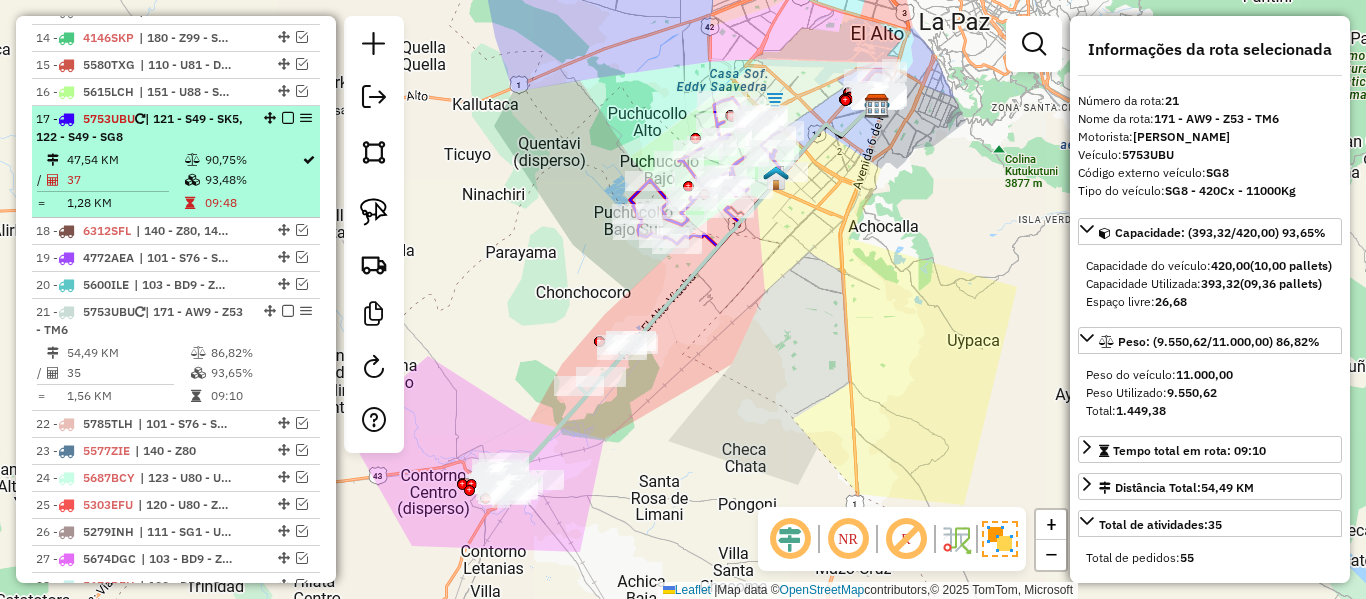 click on "93,48%" at bounding box center [252, 180] 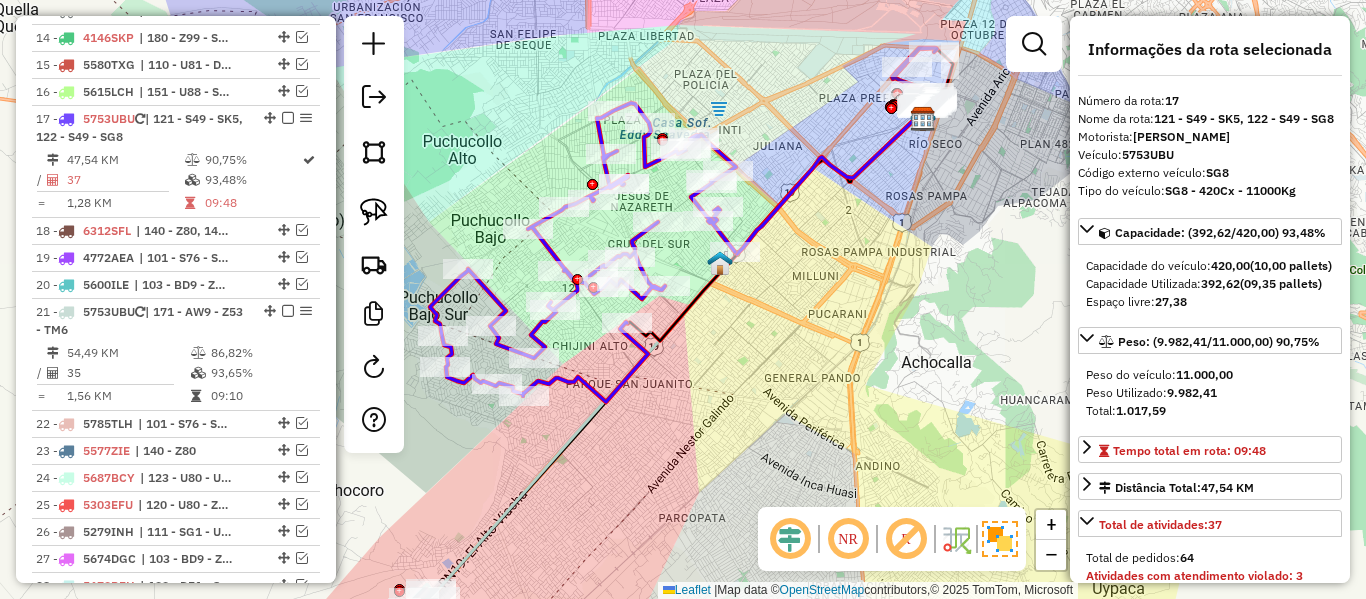 click 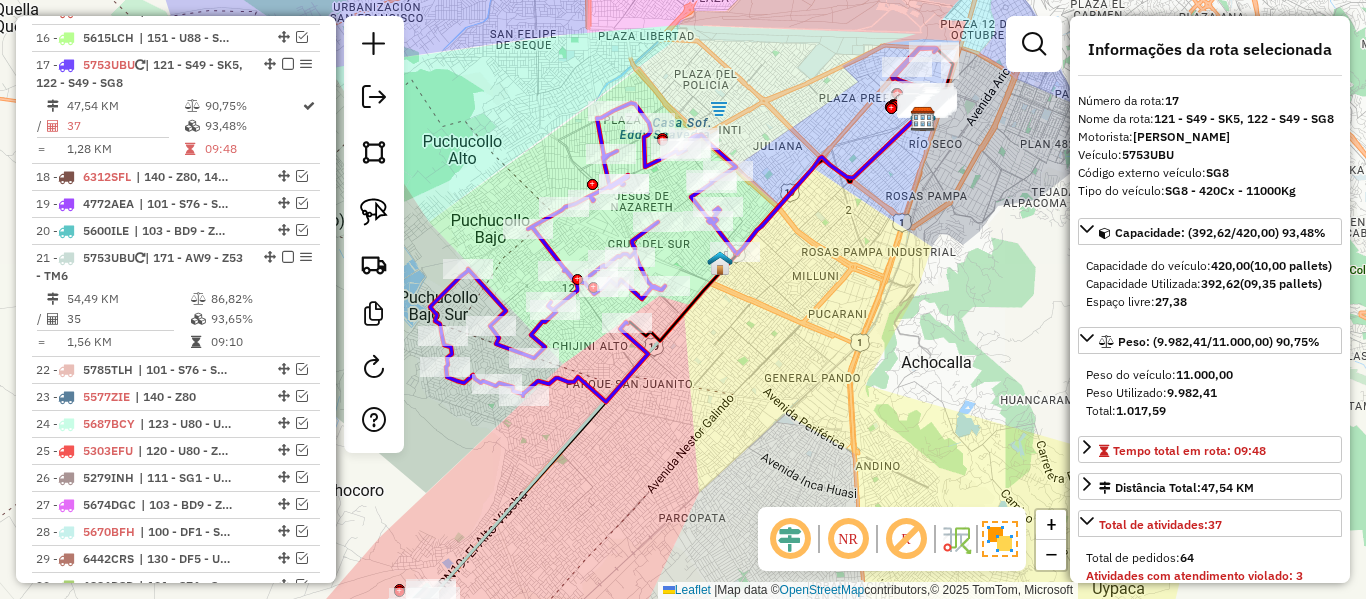 scroll, scrollTop: 1213, scrollLeft: 0, axis: vertical 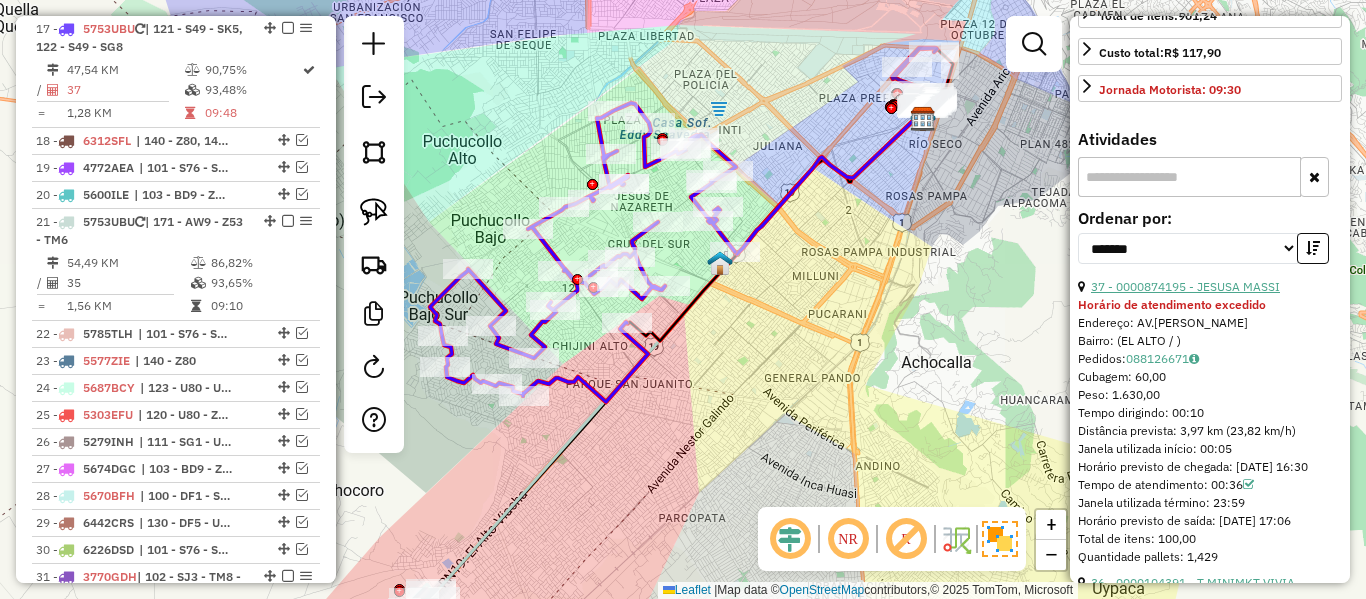 click on "37 - 0000874195 - JESUSA MASSI" at bounding box center (1185, 286) 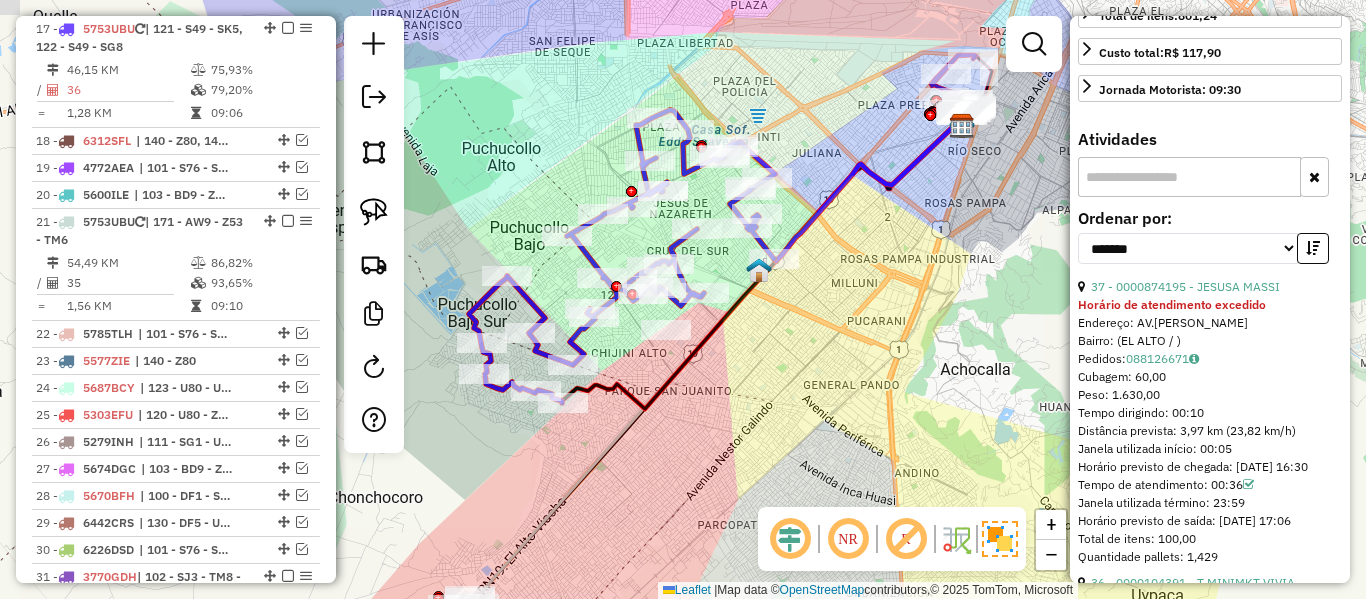drag, startPoint x: 774, startPoint y: 338, endPoint x: 732, endPoint y: 393, distance: 69.2026 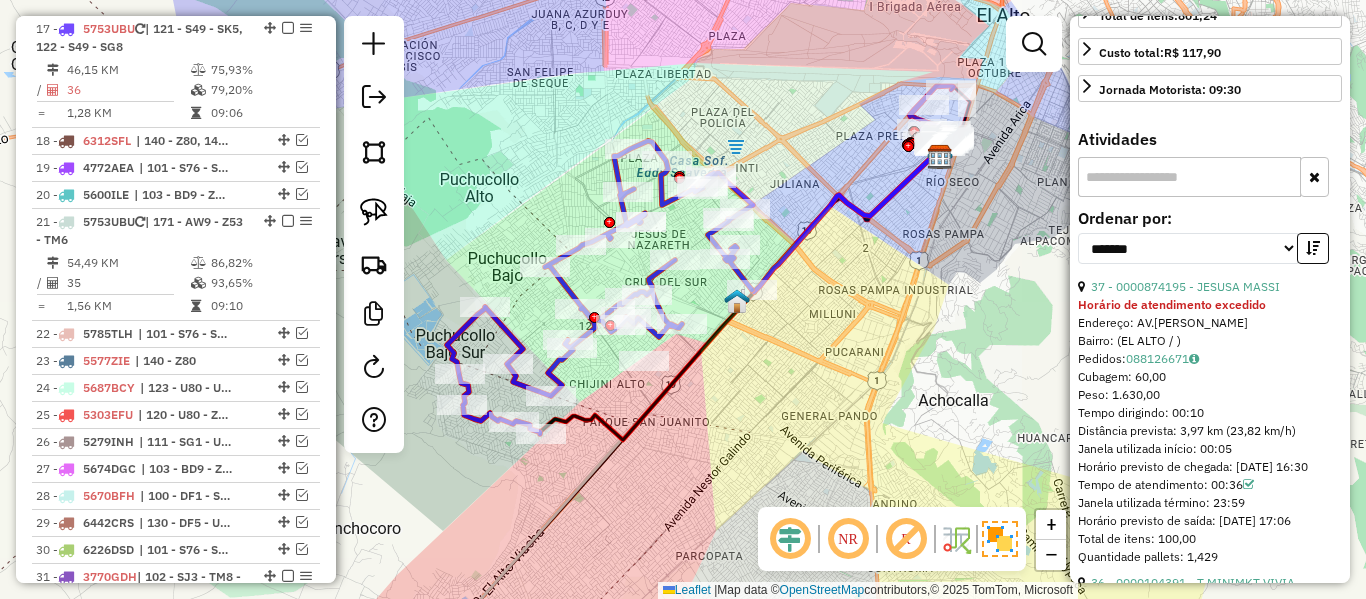 click 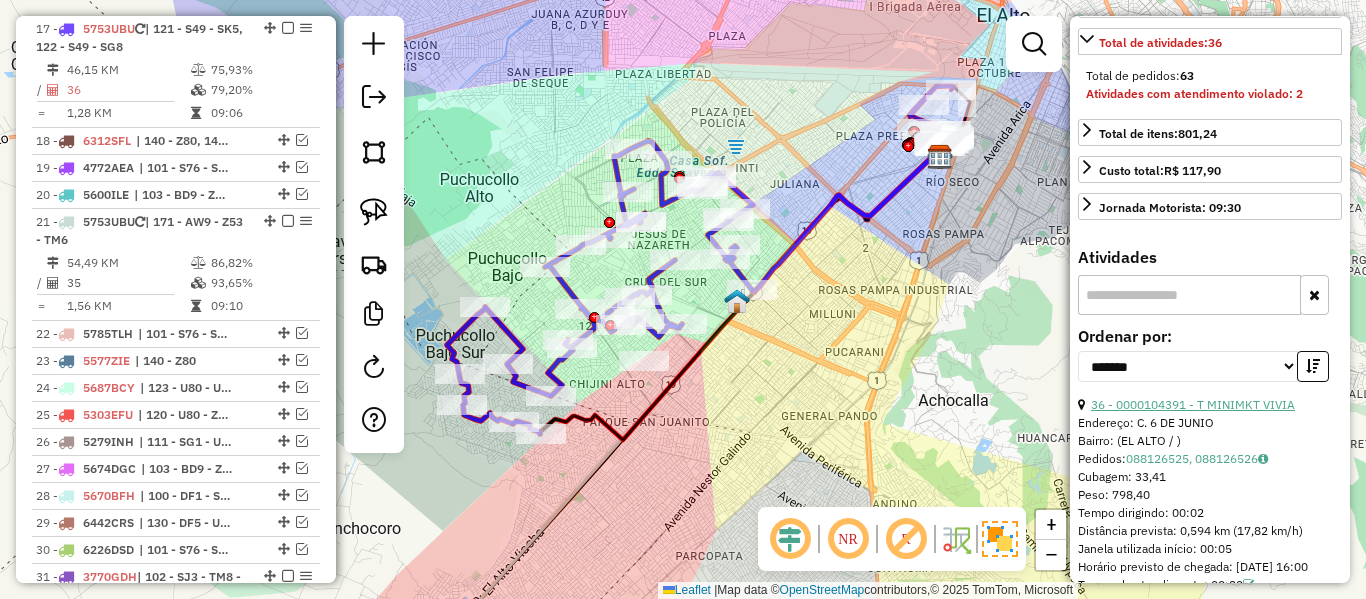 scroll, scrollTop: 200, scrollLeft: 0, axis: vertical 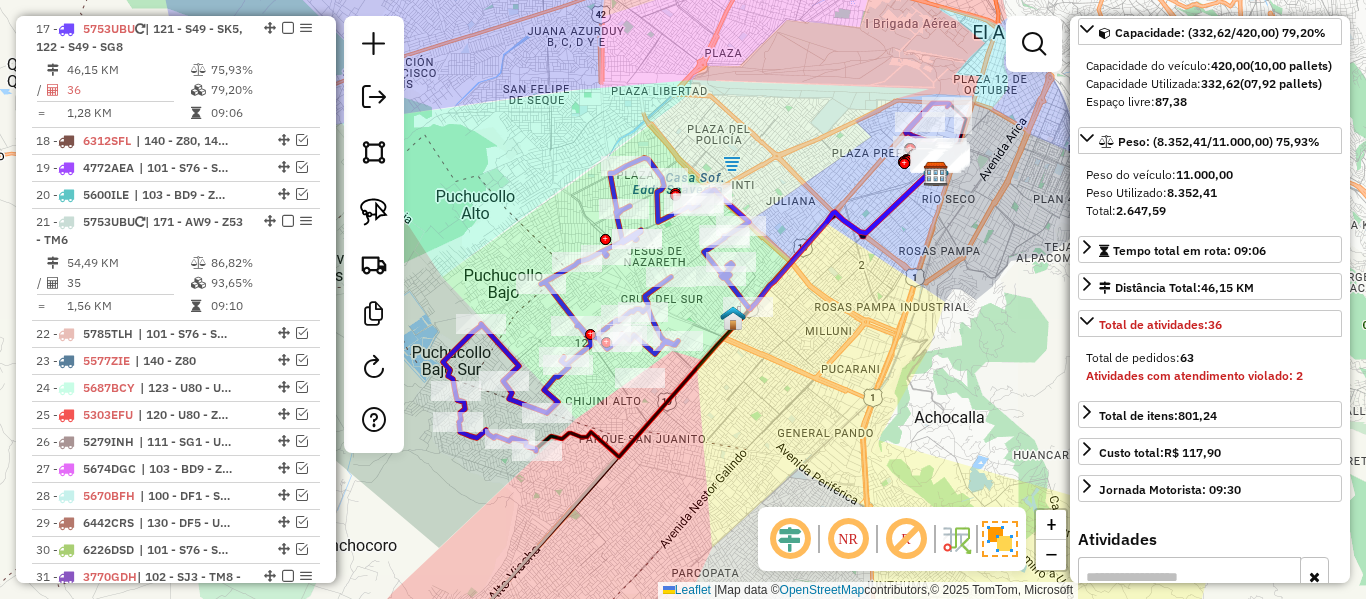drag, startPoint x: 825, startPoint y: 403, endPoint x: 823, endPoint y: 446, distance: 43.046486 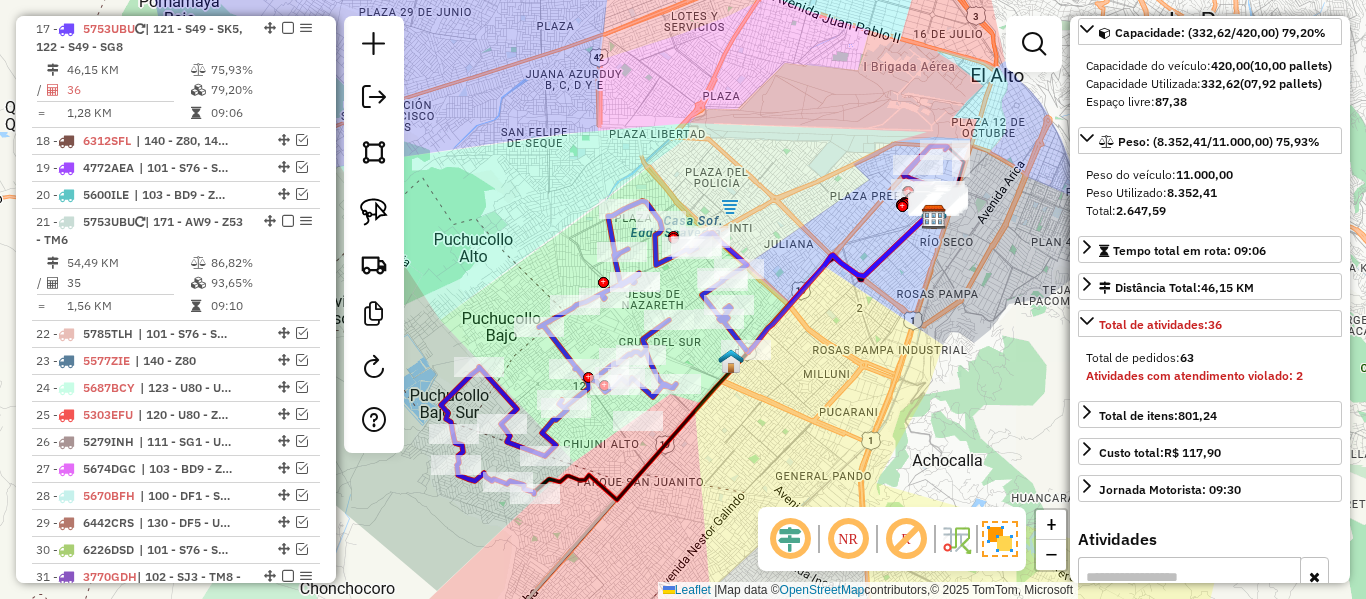 click 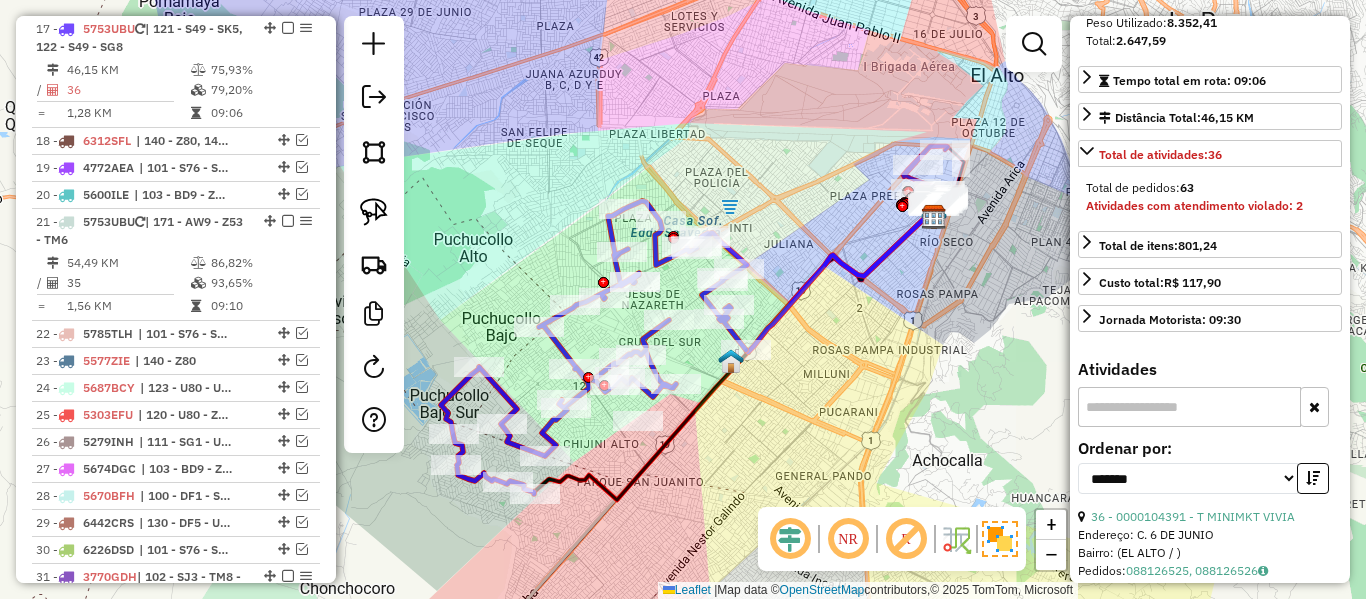 scroll, scrollTop: 500, scrollLeft: 0, axis: vertical 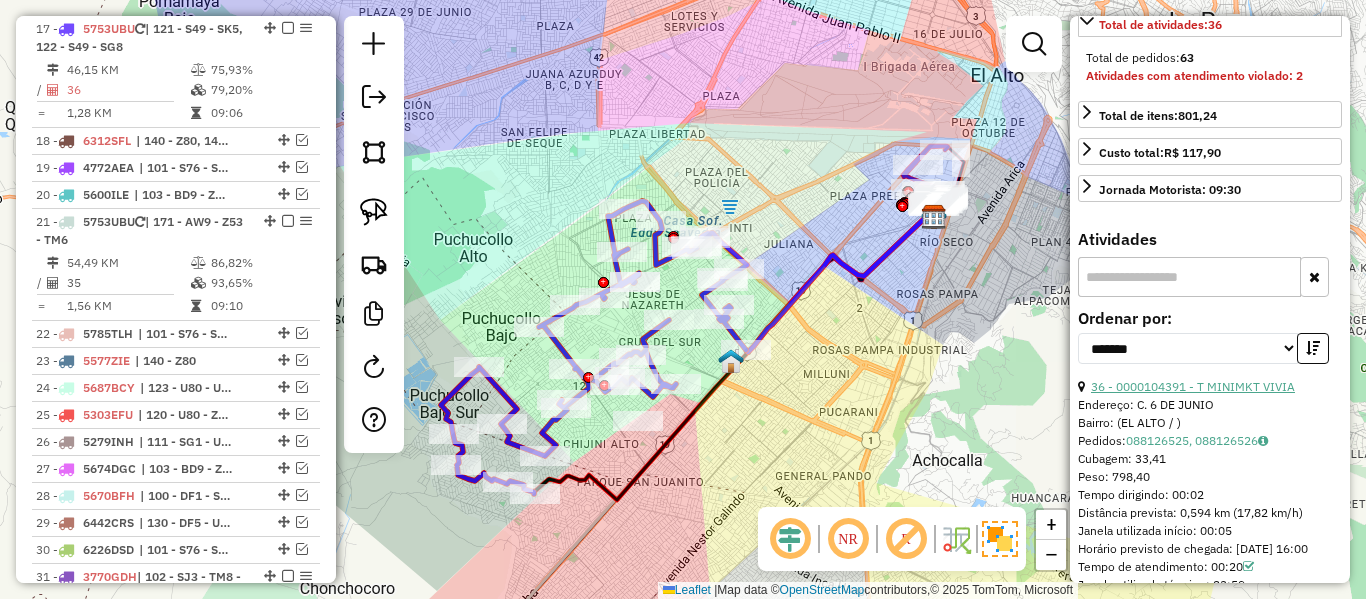 click on "36 - 0000104391 - T MINIMKT VIVIA" at bounding box center [1193, 386] 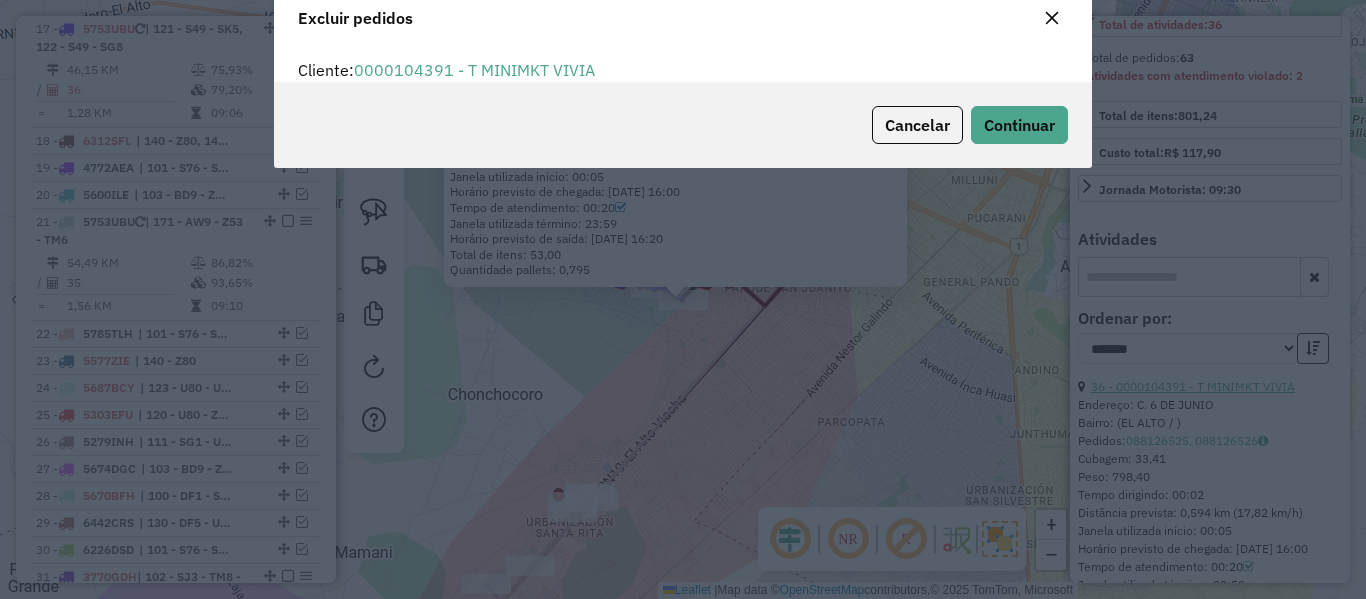 scroll, scrollTop: 12, scrollLeft: 6, axis: both 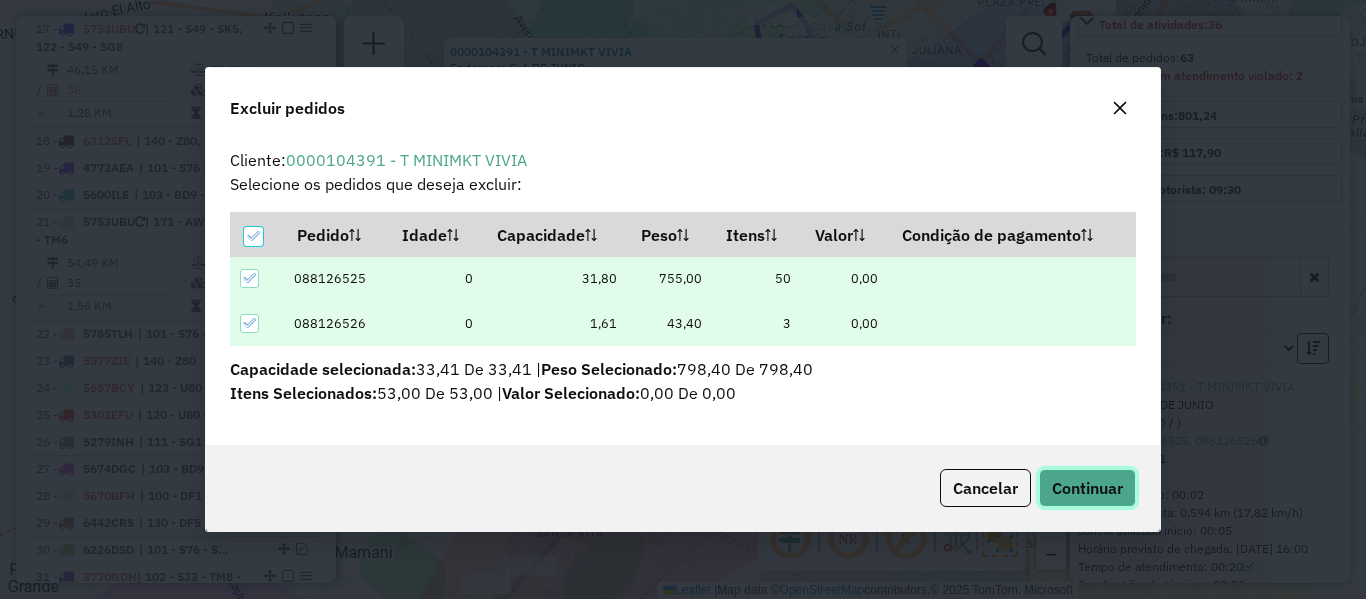 click on "Continuar" 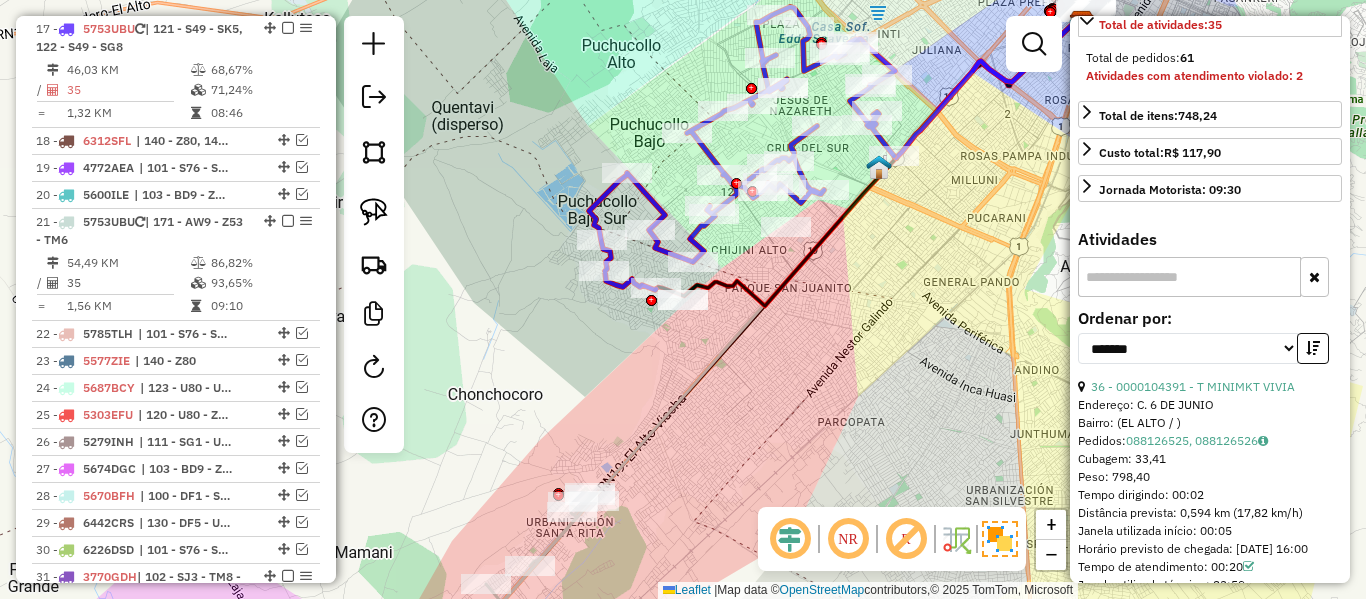 drag, startPoint x: 896, startPoint y: 351, endPoint x: 850, endPoint y: 429, distance: 90.55385 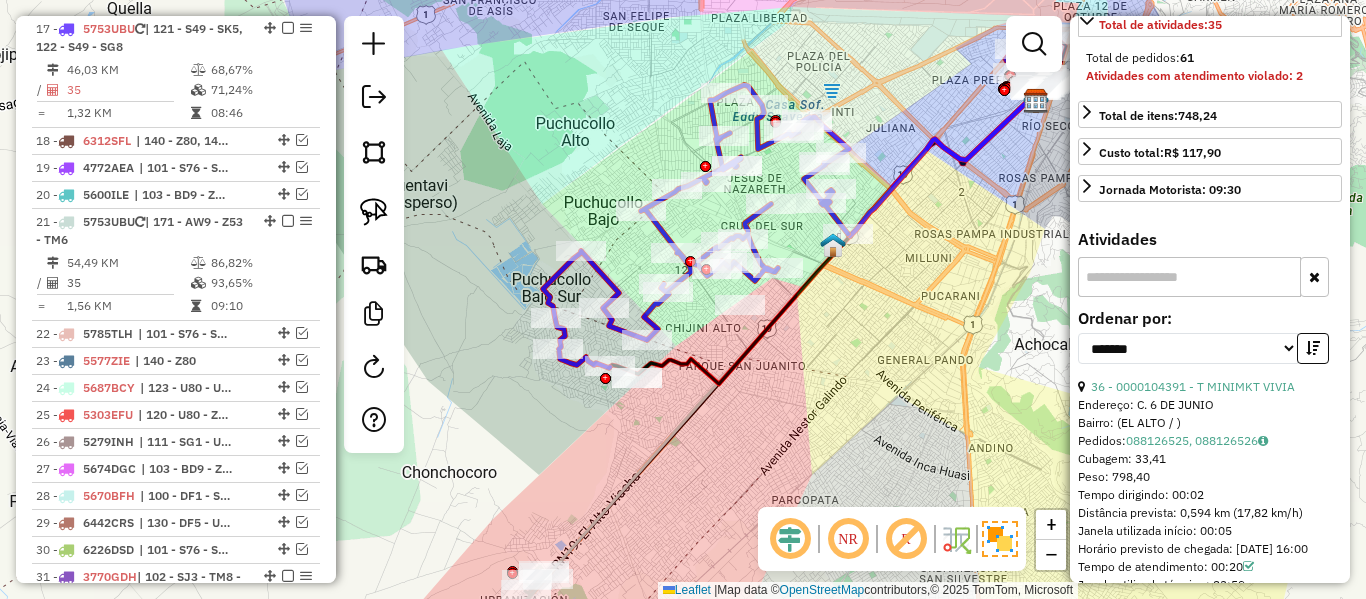 click 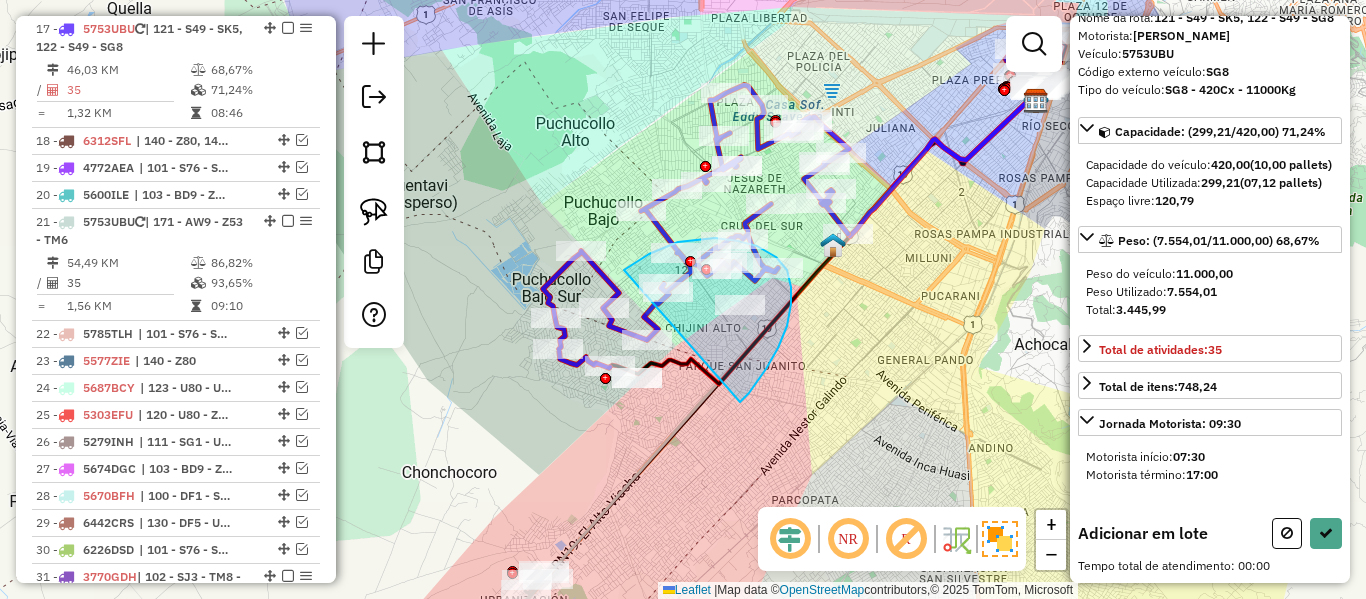 drag, startPoint x: 740, startPoint y: 402, endPoint x: 663, endPoint y: 451, distance: 91.26884 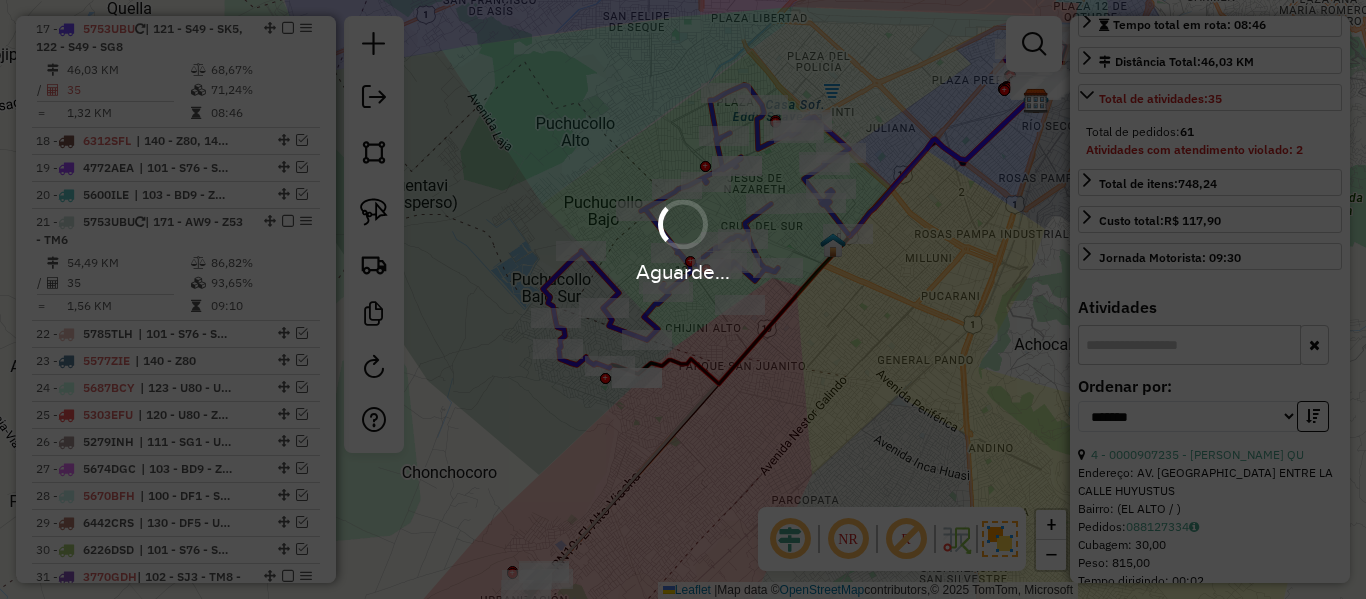 scroll, scrollTop: 500, scrollLeft: 0, axis: vertical 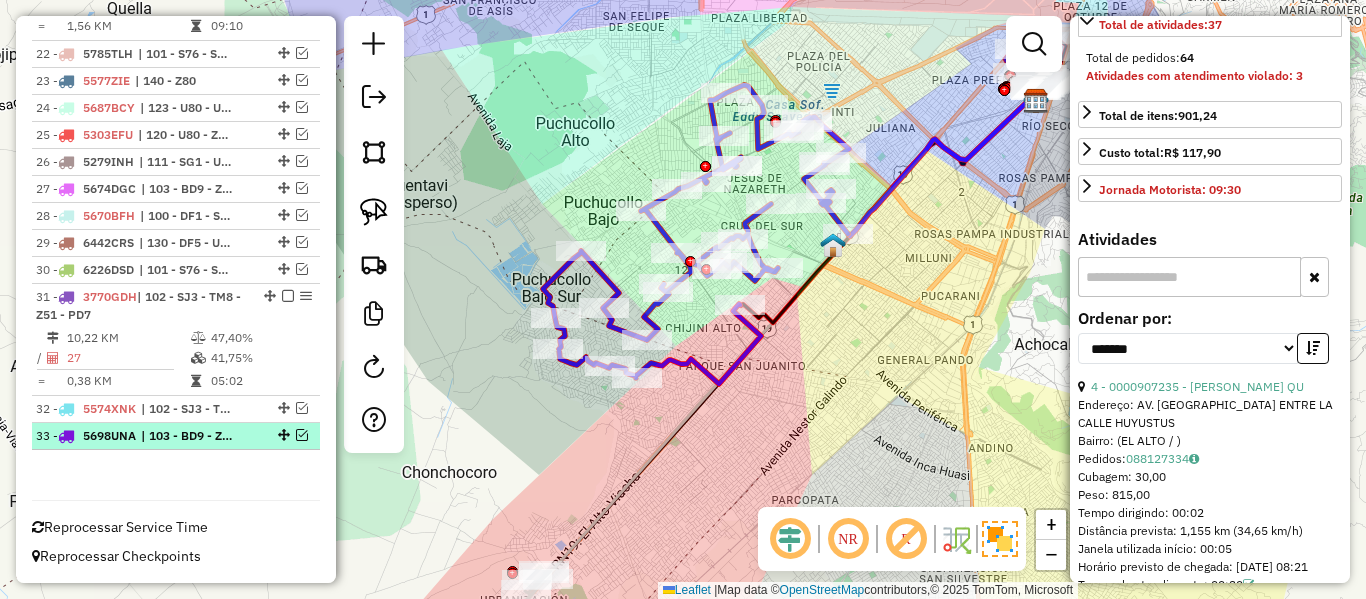 click on "| 103 - BD9 - Z81 - PD8" at bounding box center (187, 436) 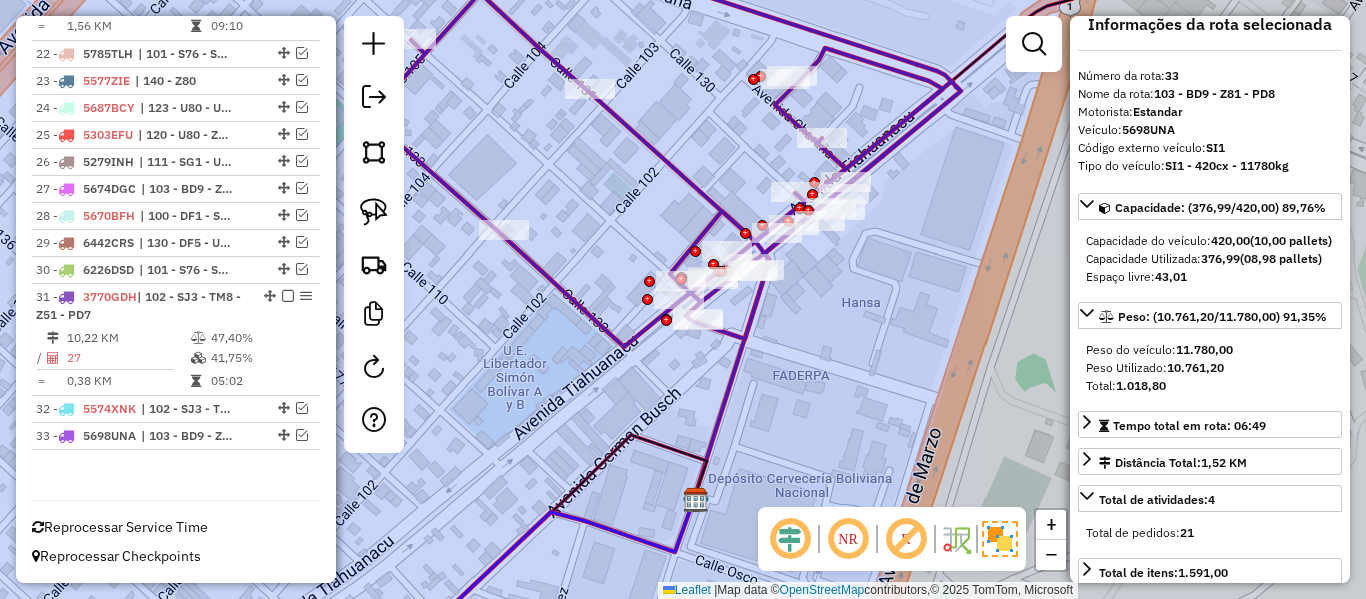 scroll, scrollTop: 0, scrollLeft: 0, axis: both 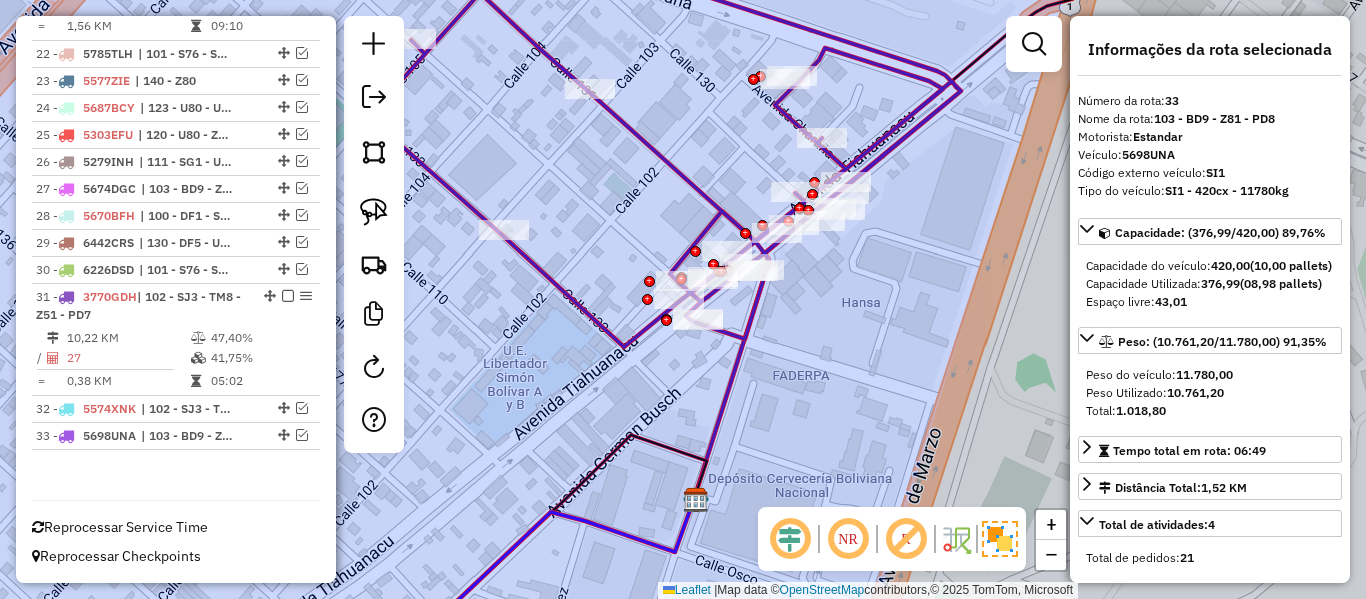 drag, startPoint x: 823, startPoint y: 417, endPoint x: 984, endPoint y: 435, distance: 162.00308 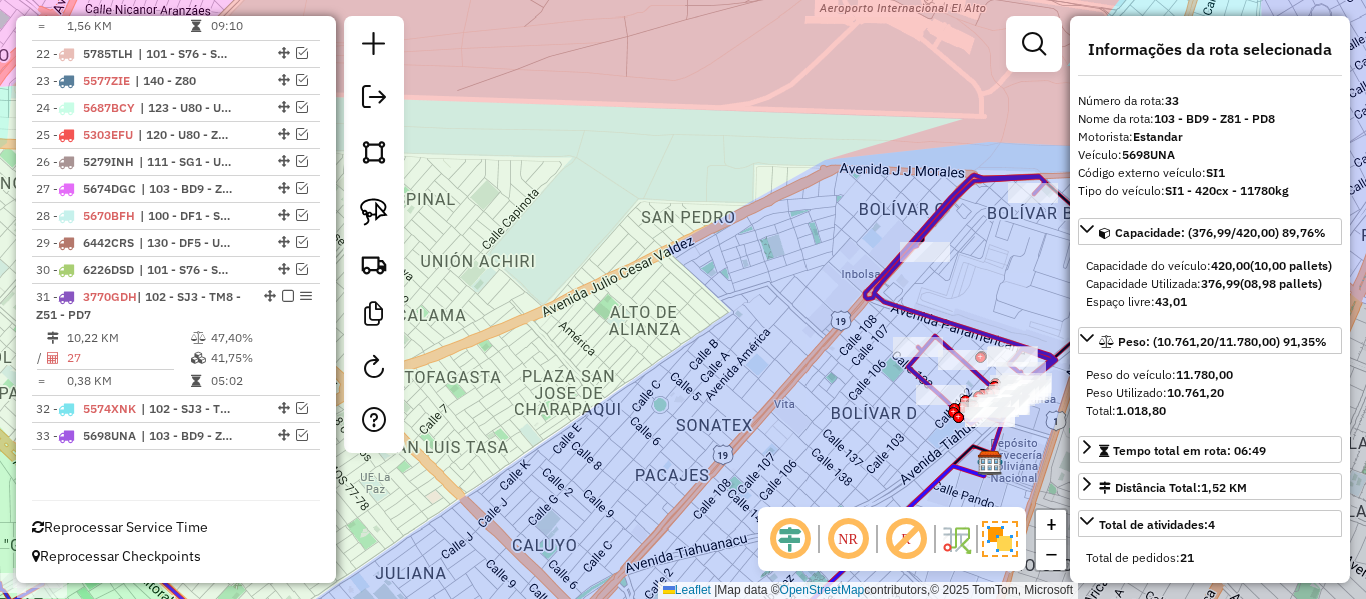 drag, startPoint x: 774, startPoint y: 334, endPoint x: 954, endPoint y: 259, distance: 195 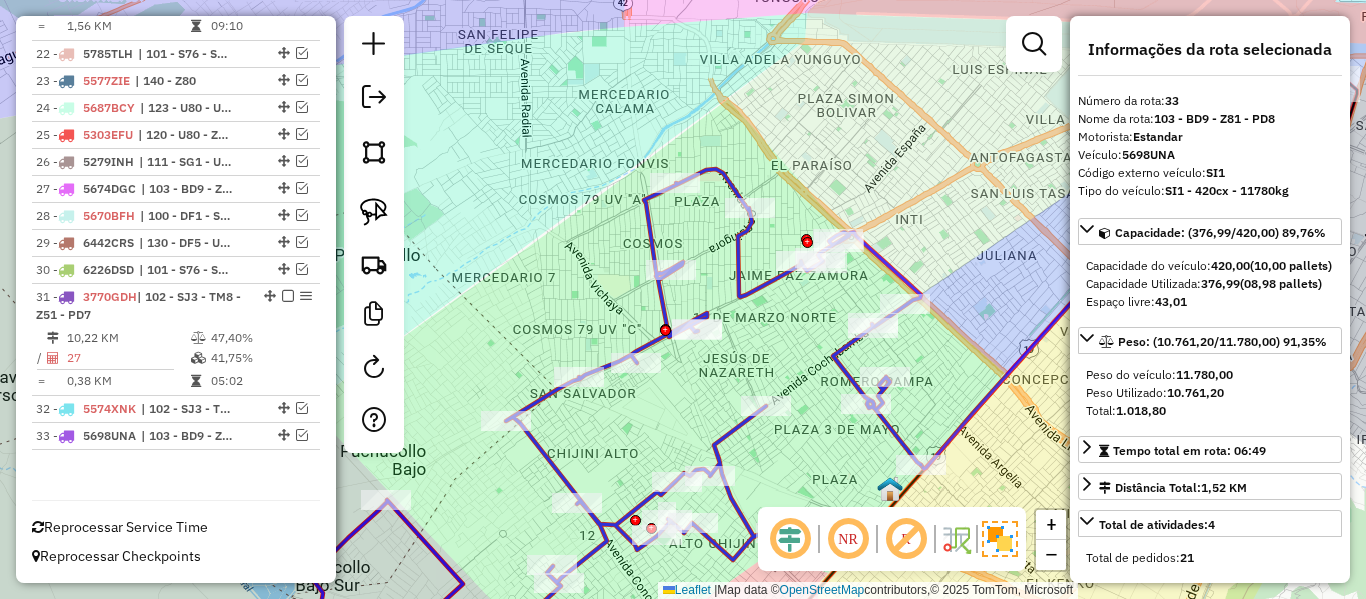 click 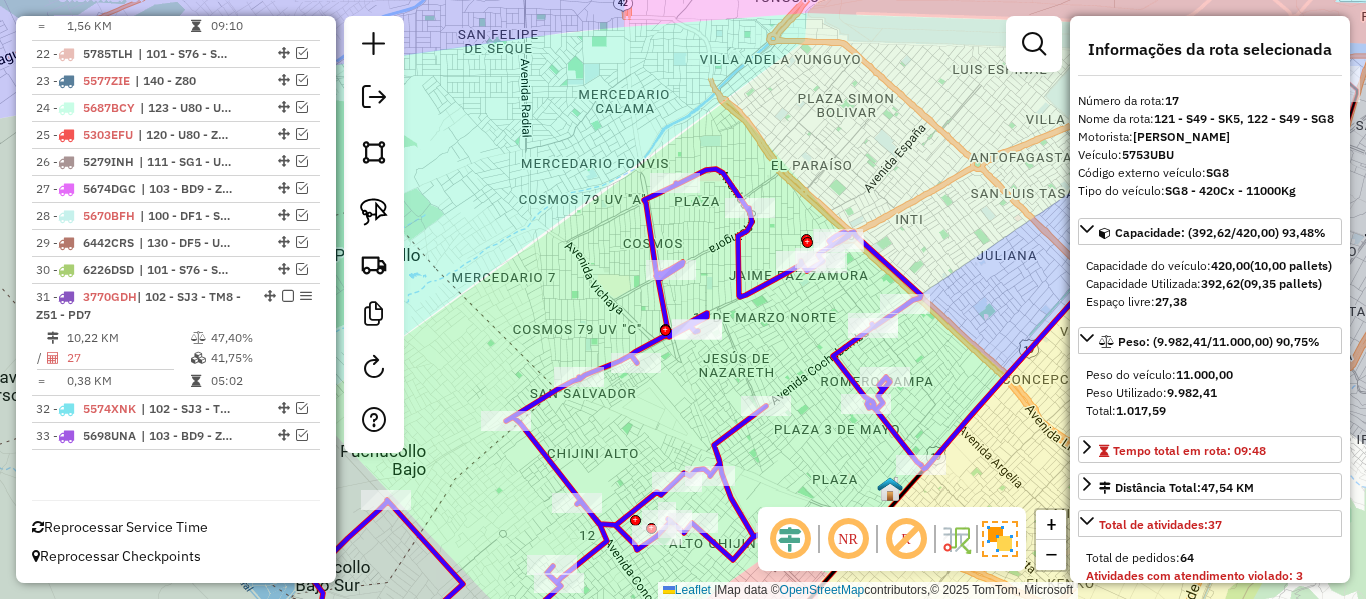 scroll, scrollTop: 1213, scrollLeft: 0, axis: vertical 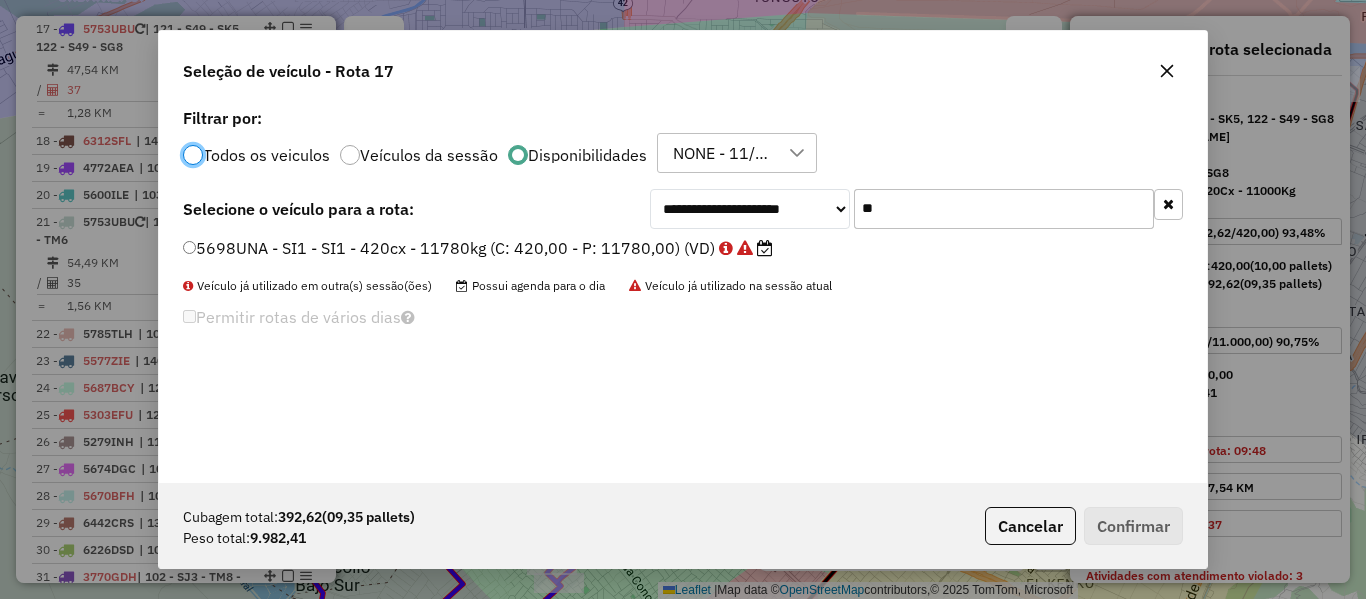 click on "**" 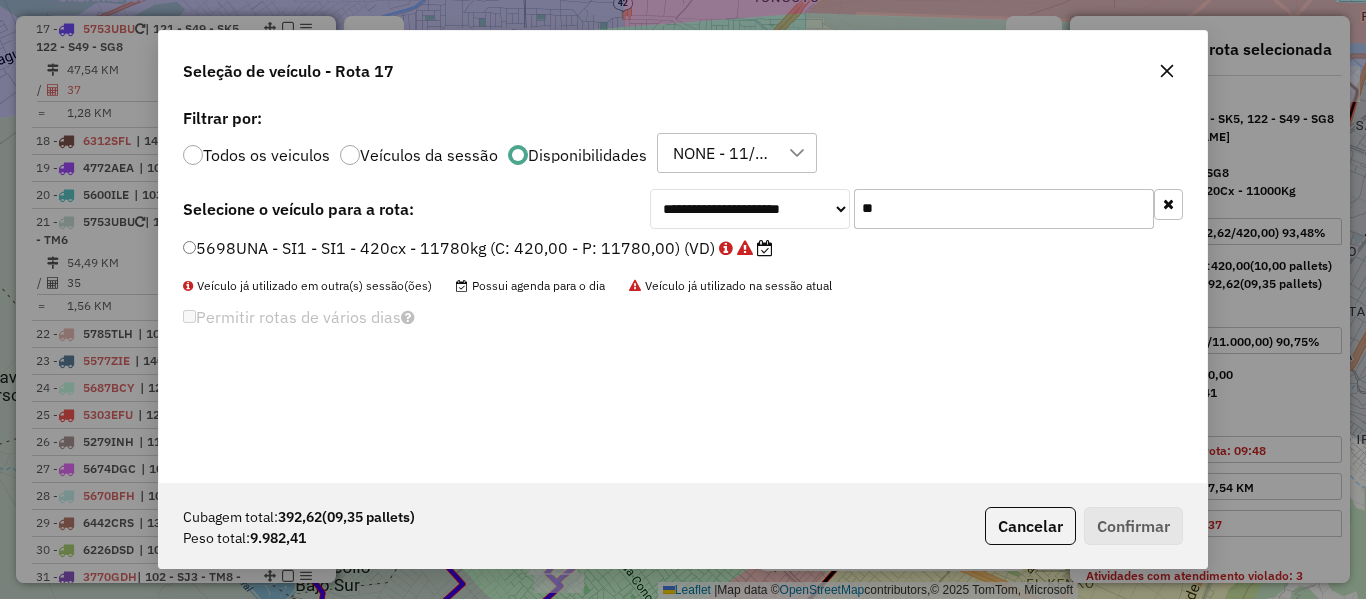 click on "5698UNA - SI1 - SI1 - 420cx - 11780kg (C: 420,00 - P: 11780,00) (VD)" 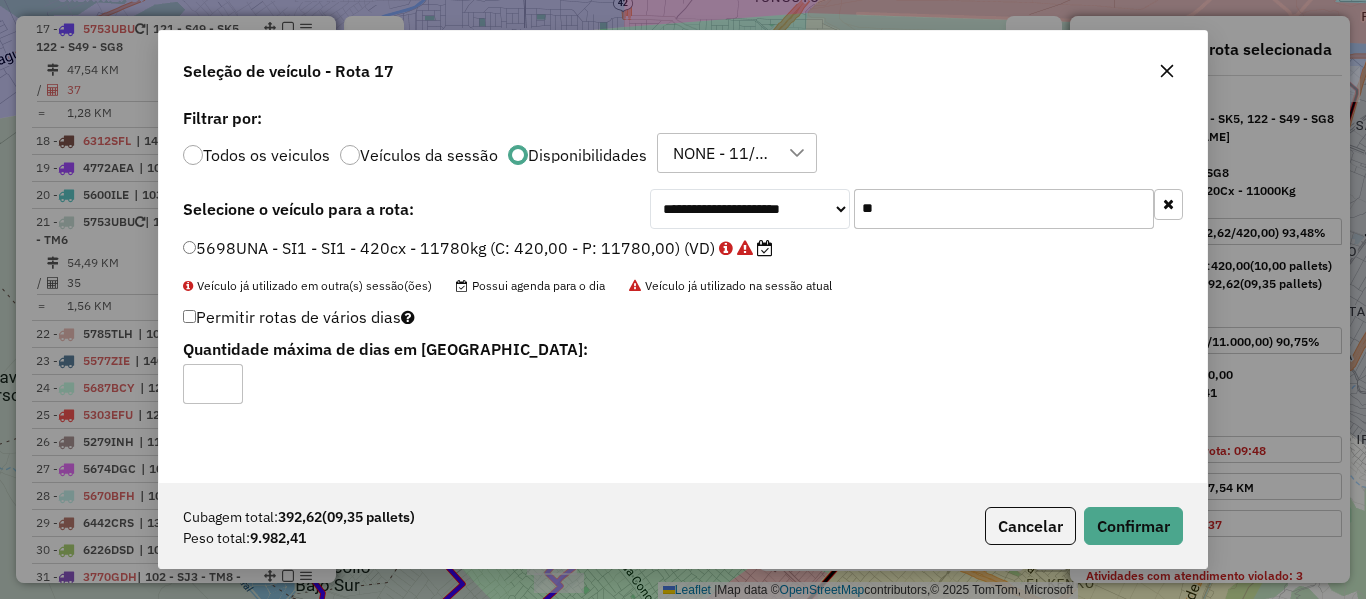 click on "5698UNA - SI1 - SI1 - 420cx - 11780kg (C: 420,00 - P: 11780,00) (VD)" 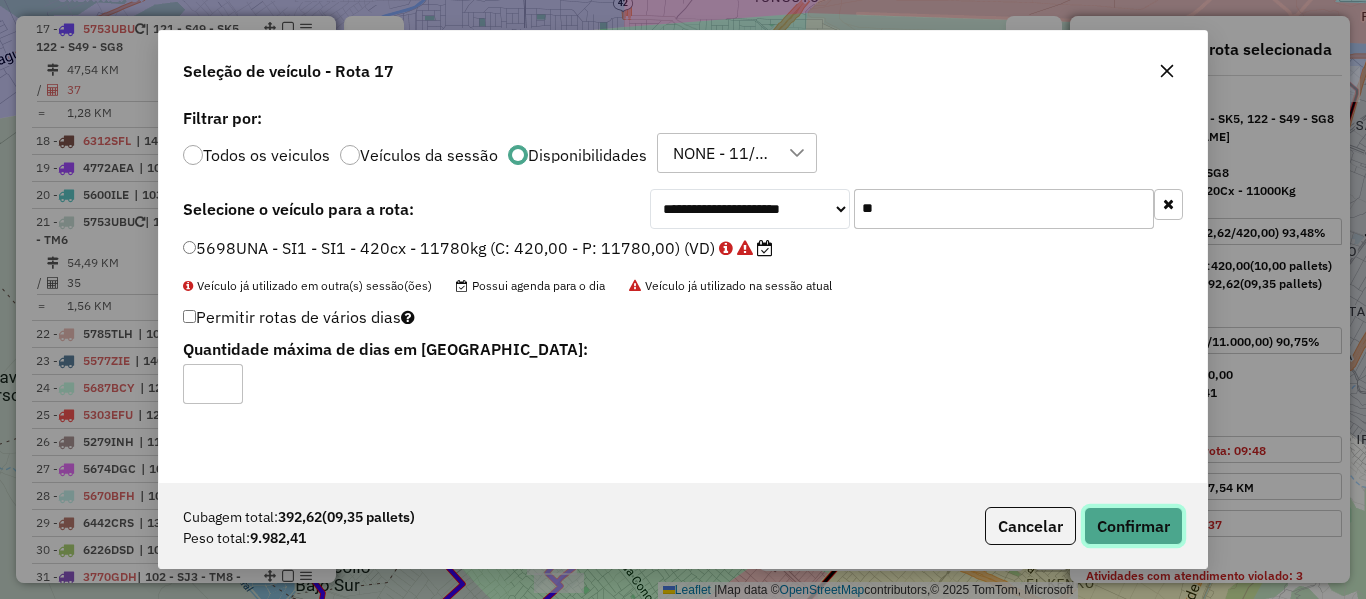 click on "Confirmar" 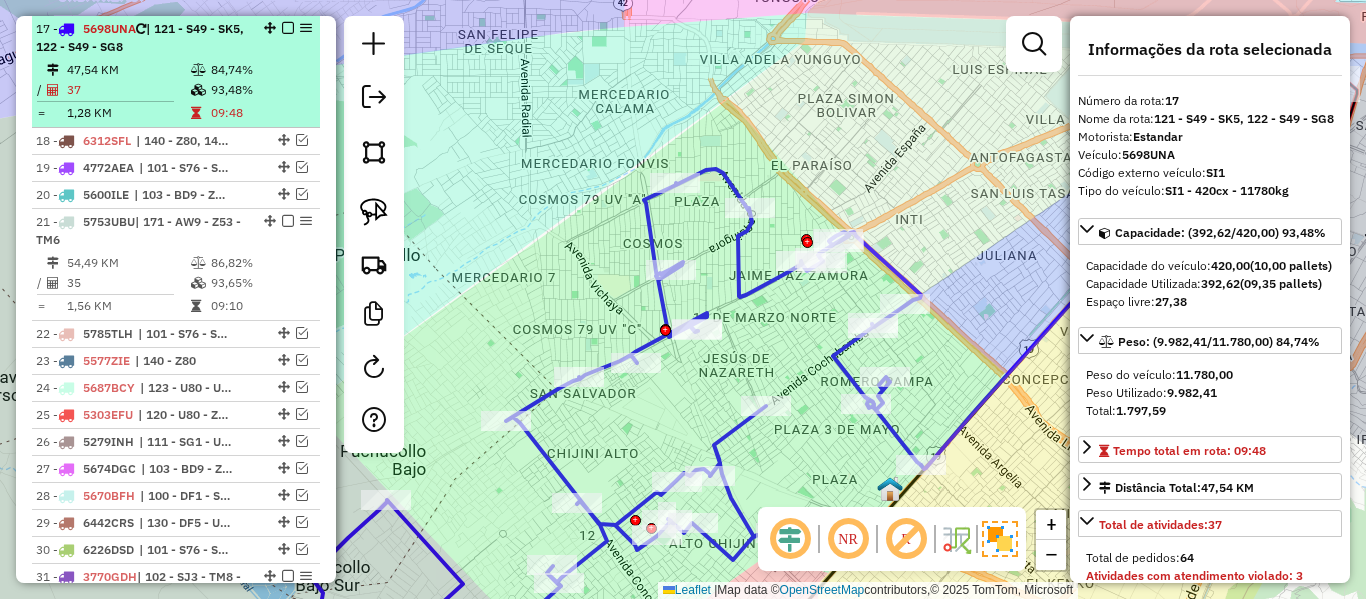 click at bounding box center [288, 28] 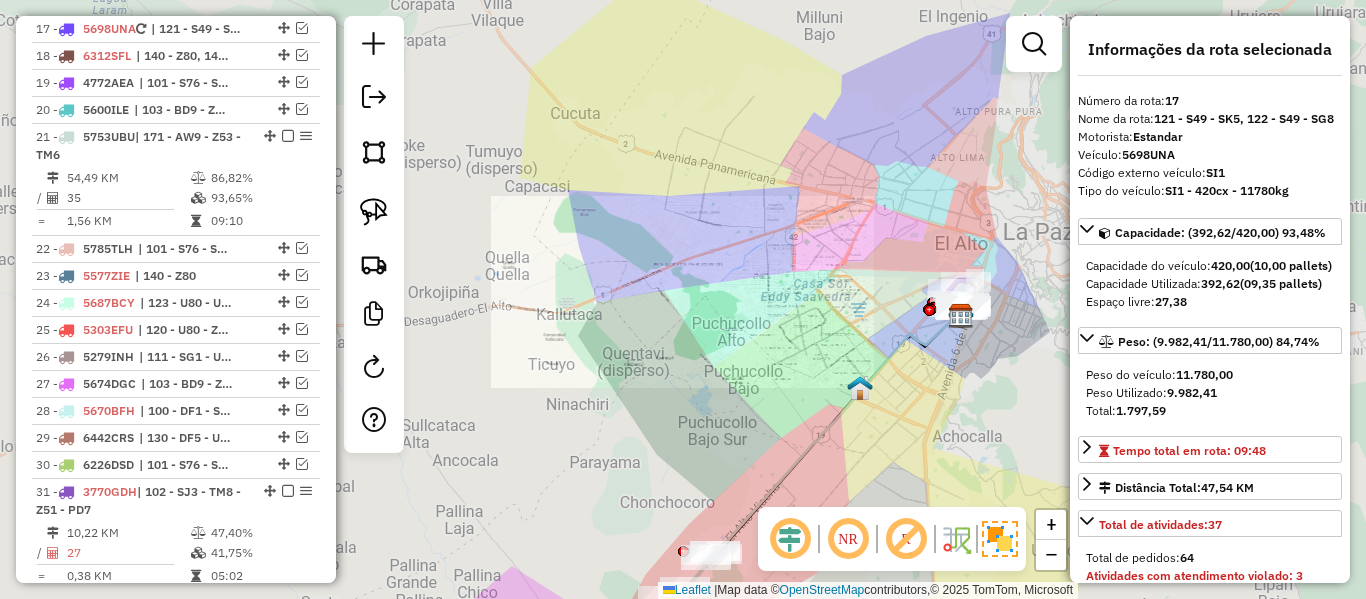 drag, startPoint x: 808, startPoint y: 332, endPoint x: 793, endPoint y: 234, distance: 99.14131 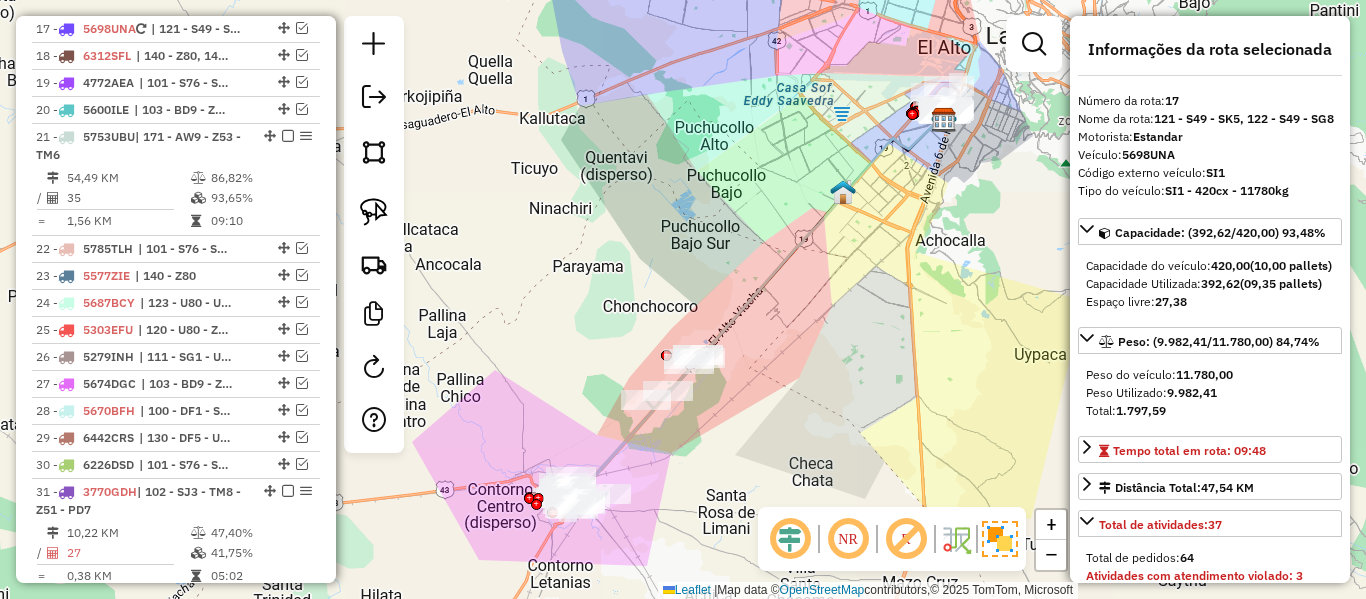 click 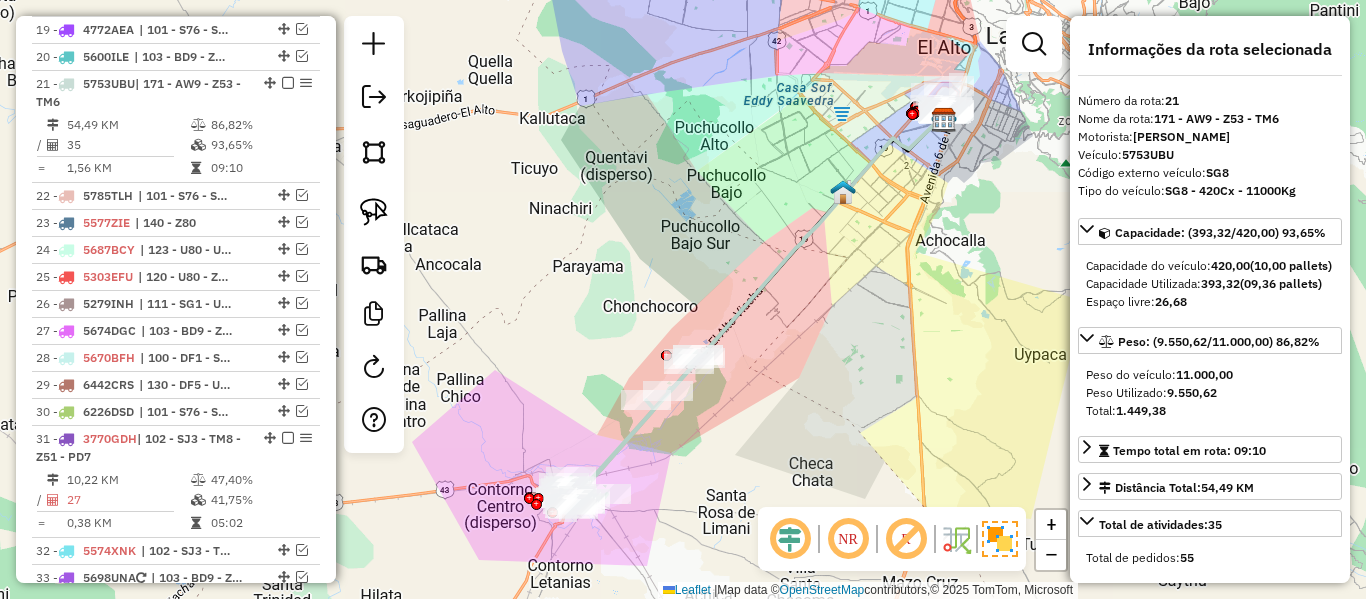 scroll, scrollTop: 1321, scrollLeft: 0, axis: vertical 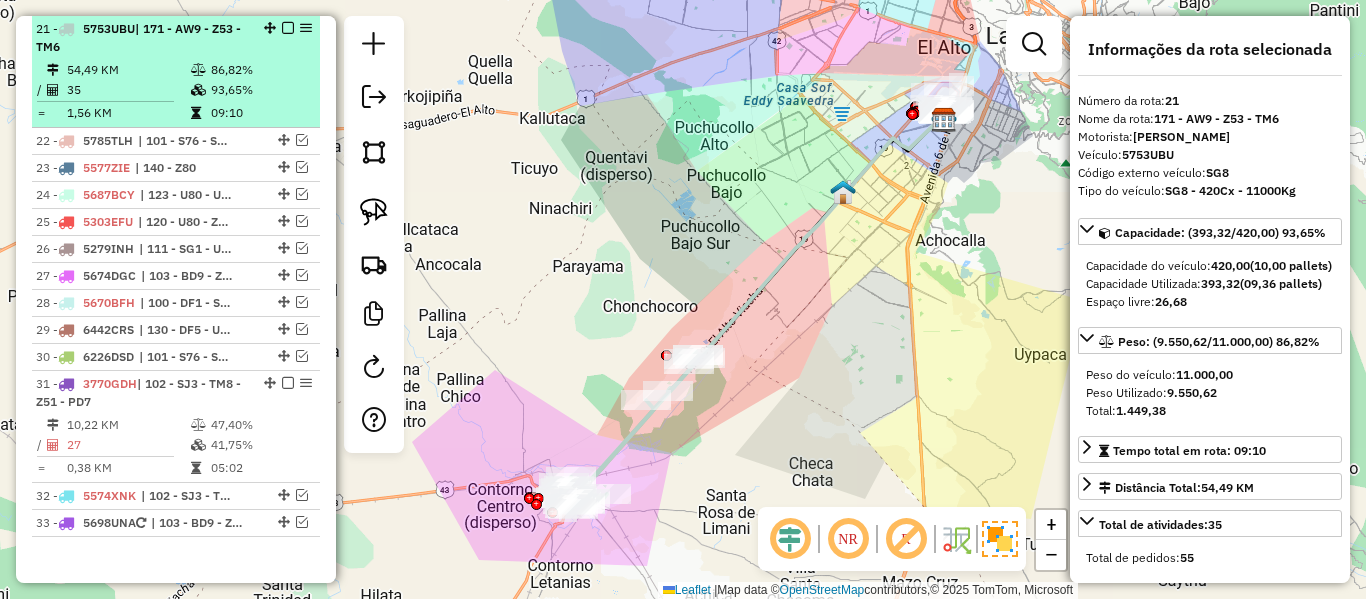 click at bounding box center (288, 28) 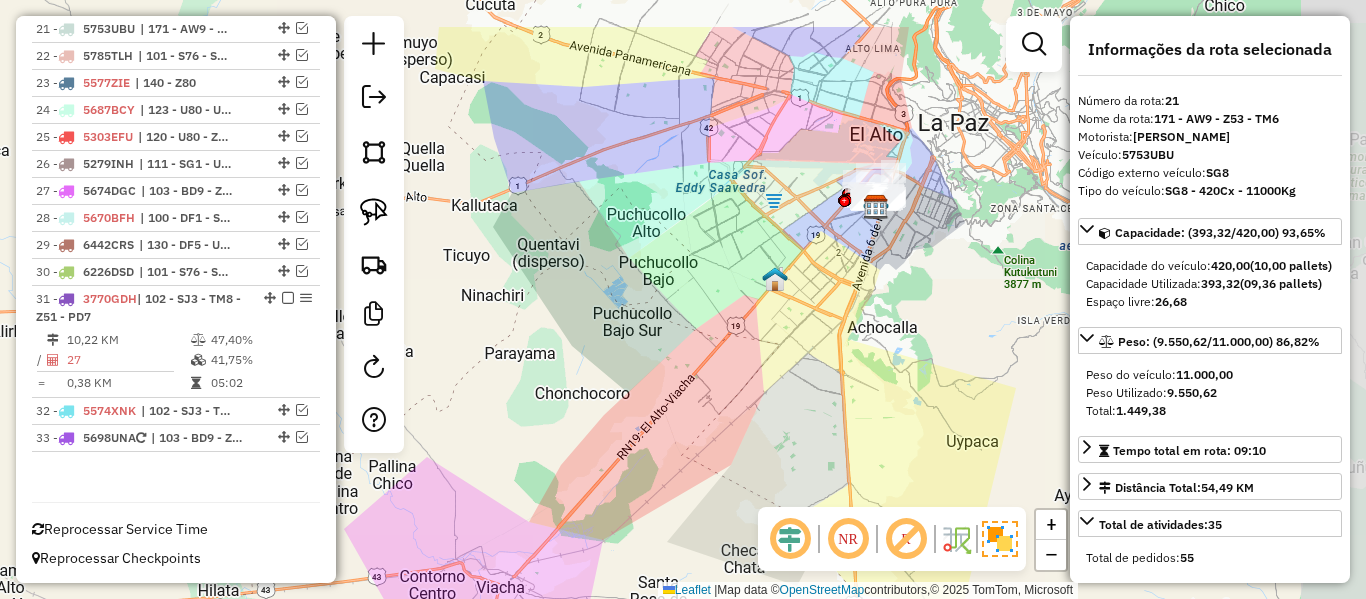 drag, startPoint x: 782, startPoint y: 311, endPoint x: 700, endPoint y: 410, distance: 128.5496 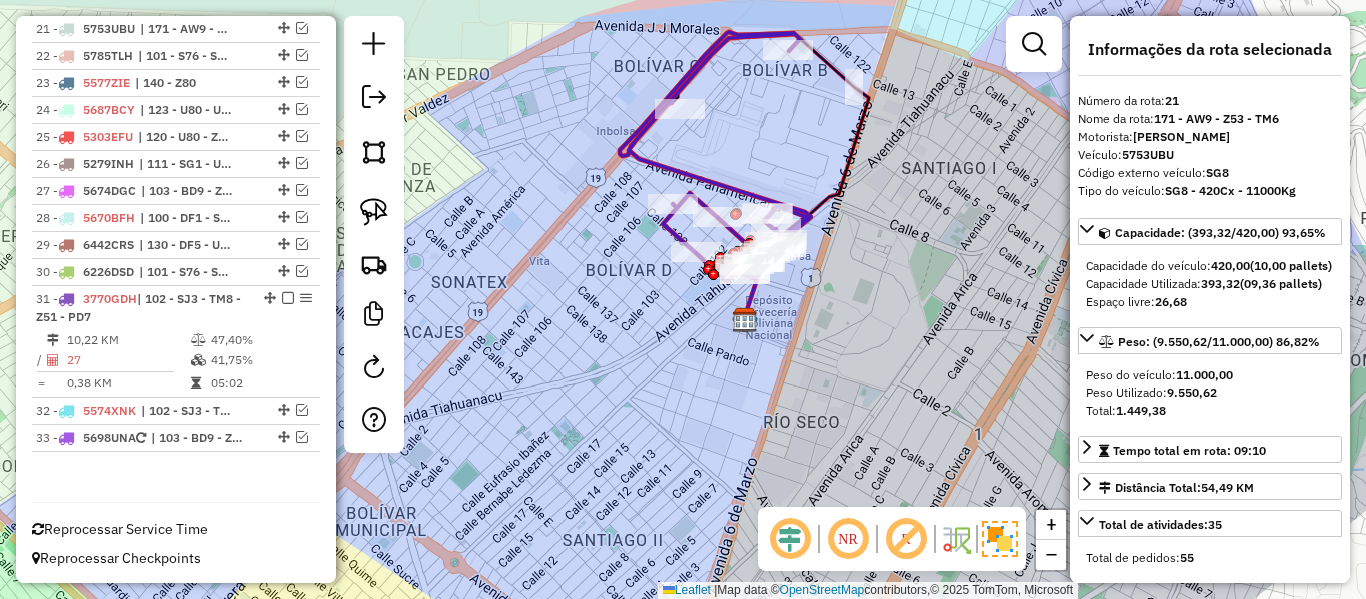 click 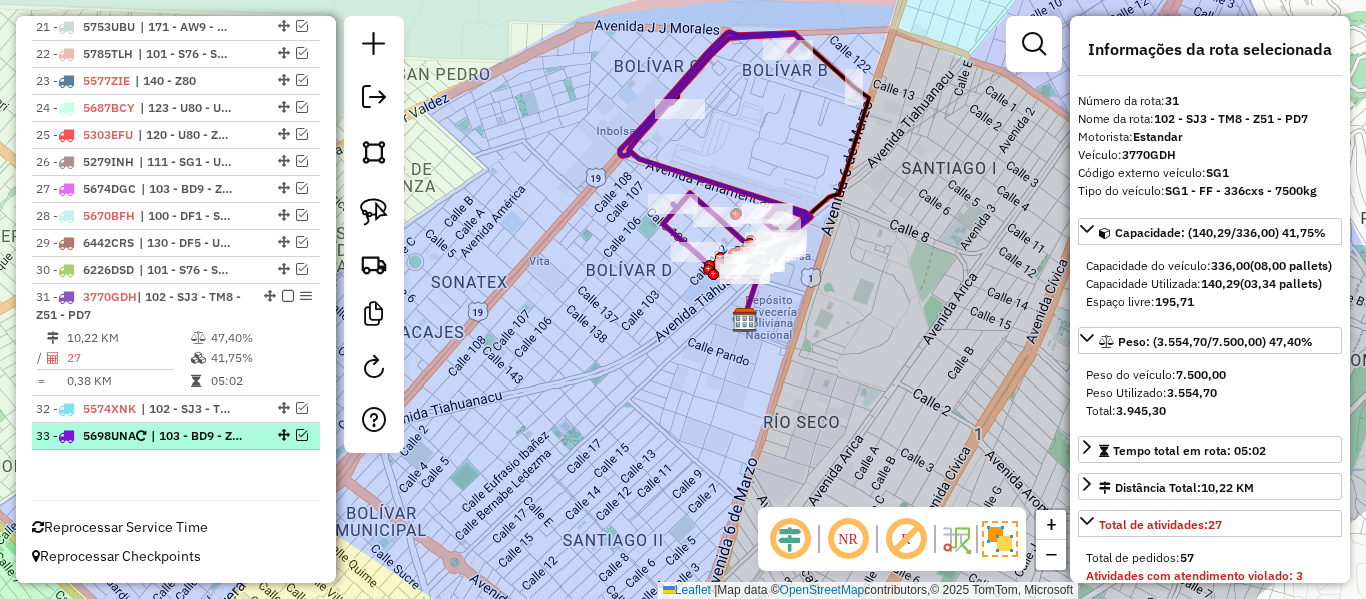 click at bounding box center [302, 435] 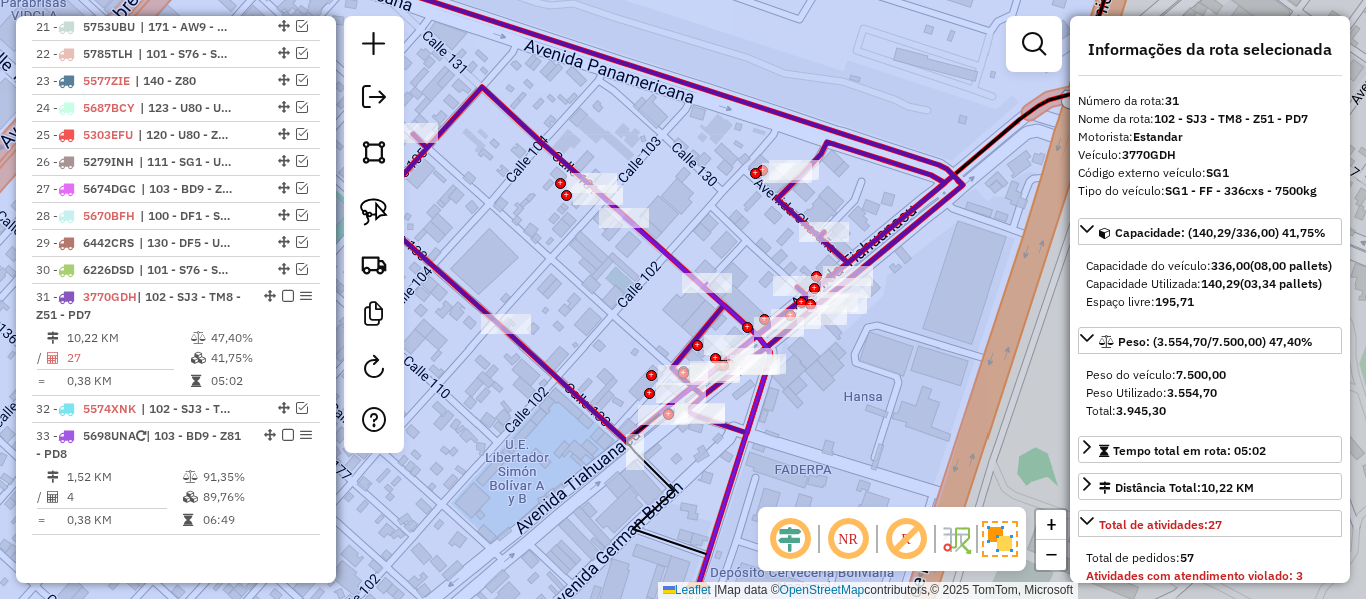 click 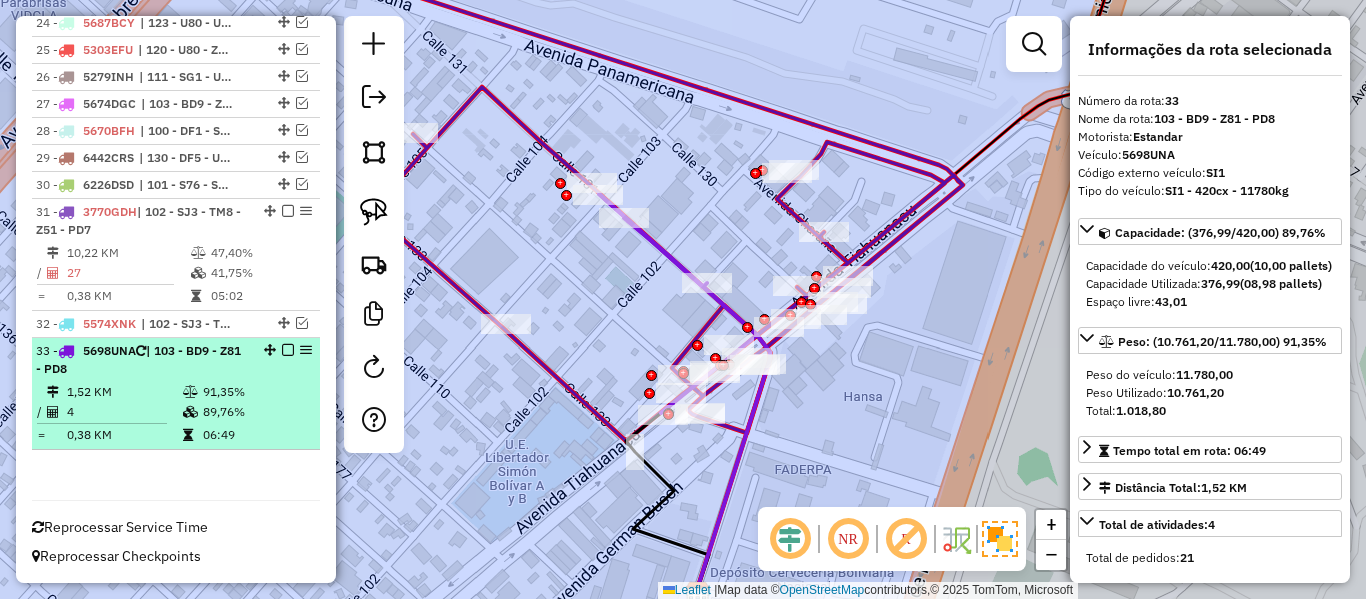 click at bounding box center [288, 350] 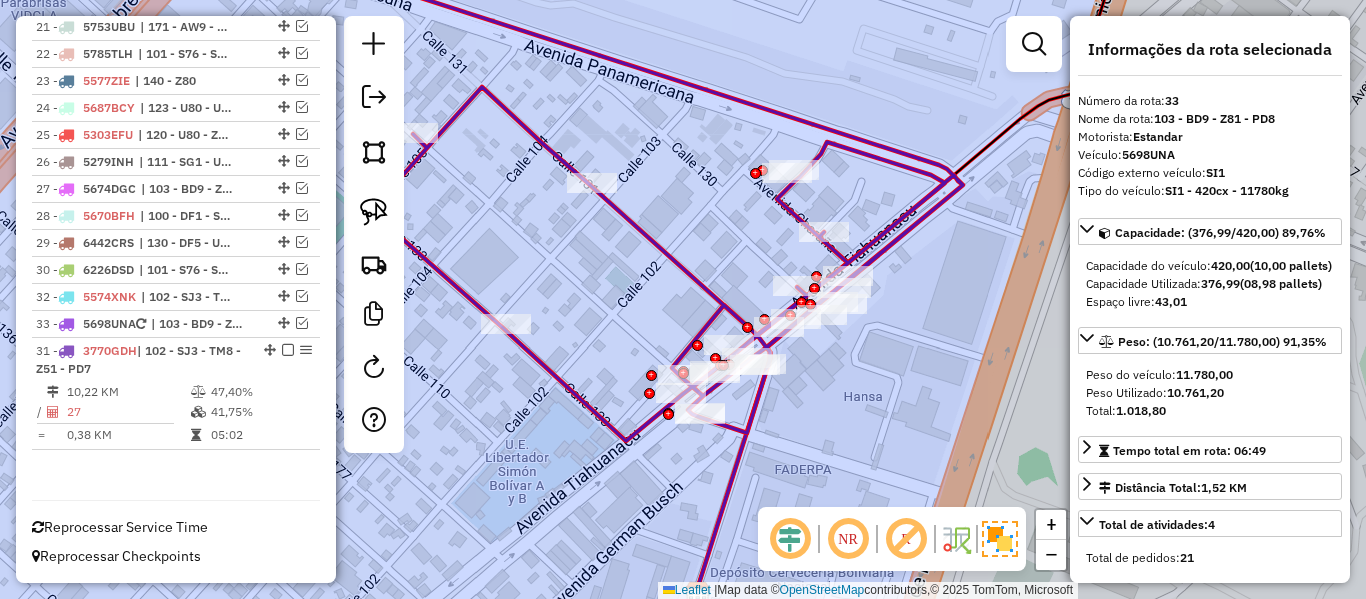 drag, startPoint x: 266, startPoint y: 295, endPoint x: 273, endPoint y: 481, distance: 186.13167 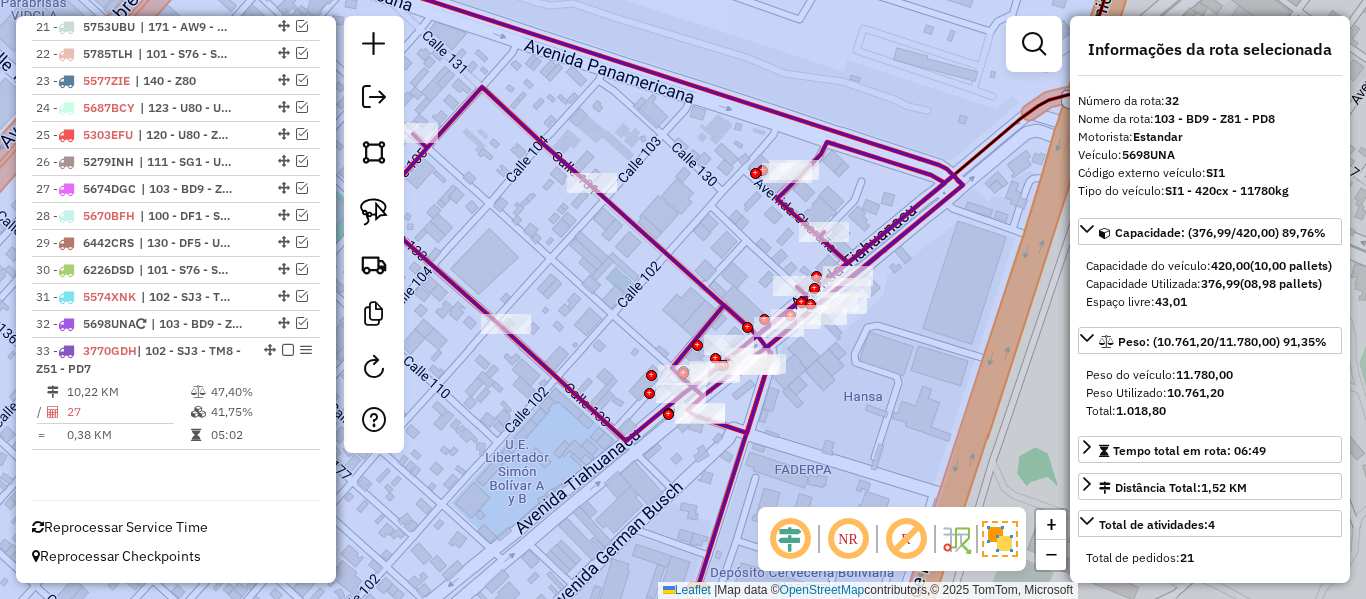 click at bounding box center (288, 350) 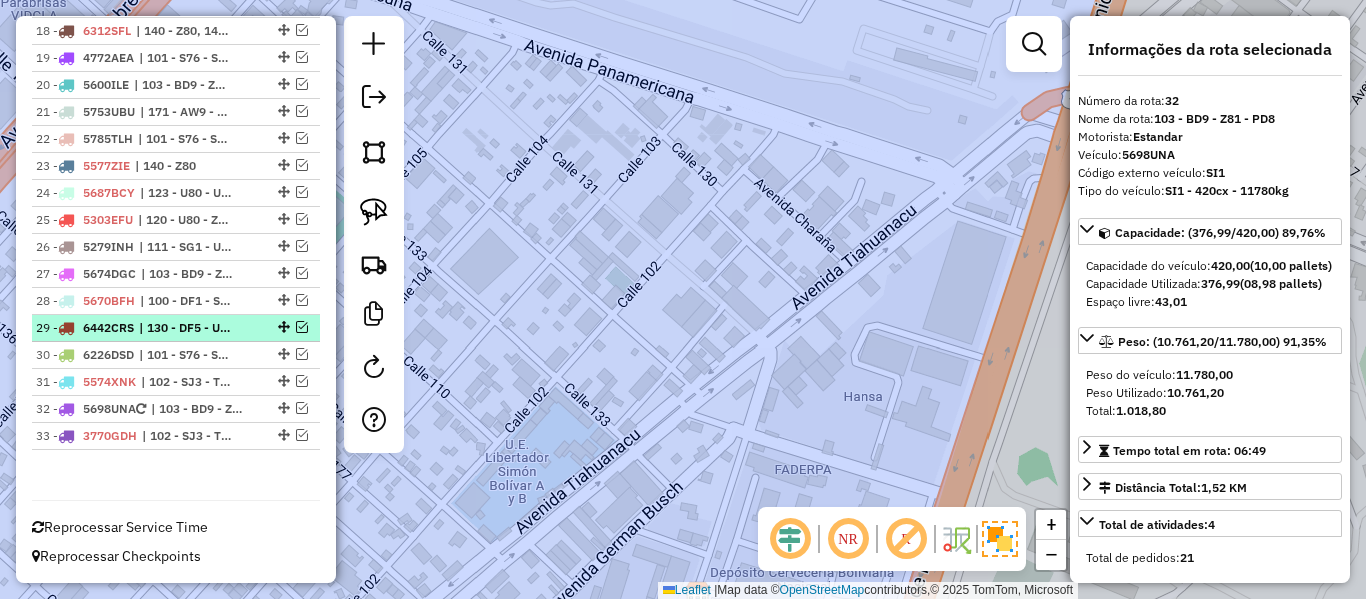 scroll, scrollTop: 1238, scrollLeft: 0, axis: vertical 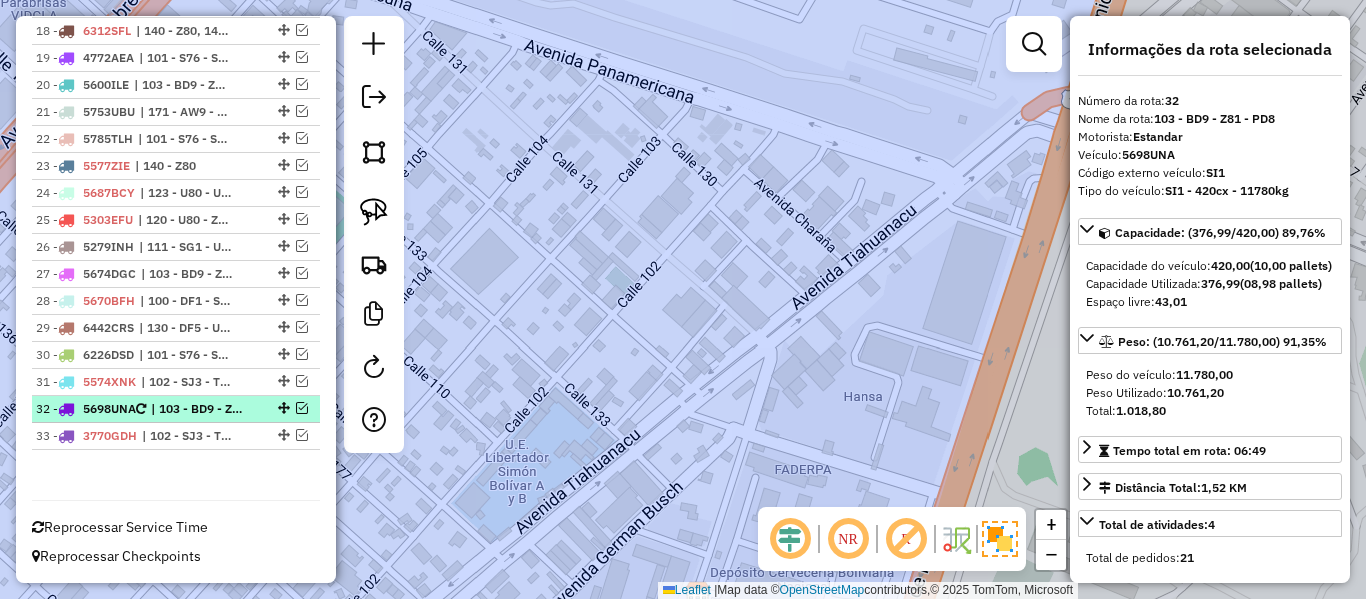 click at bounding box center [302, 408] 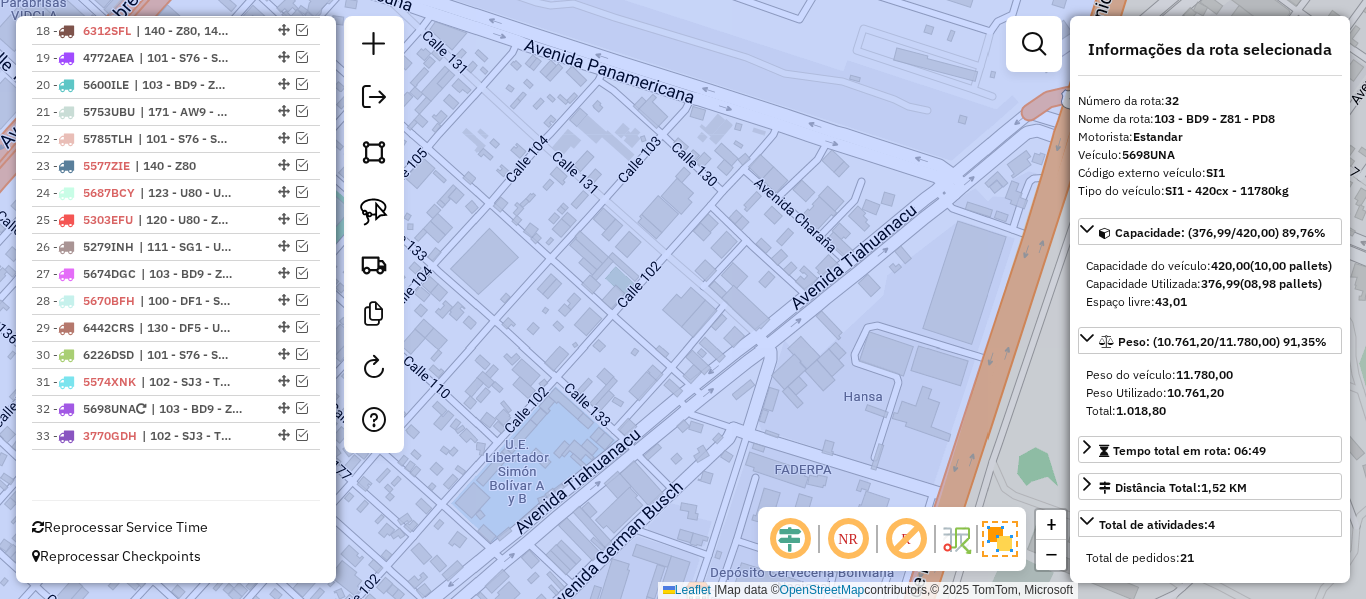 scroll, scrollTop: 1323, scrollLeft: 0, axis: vertical 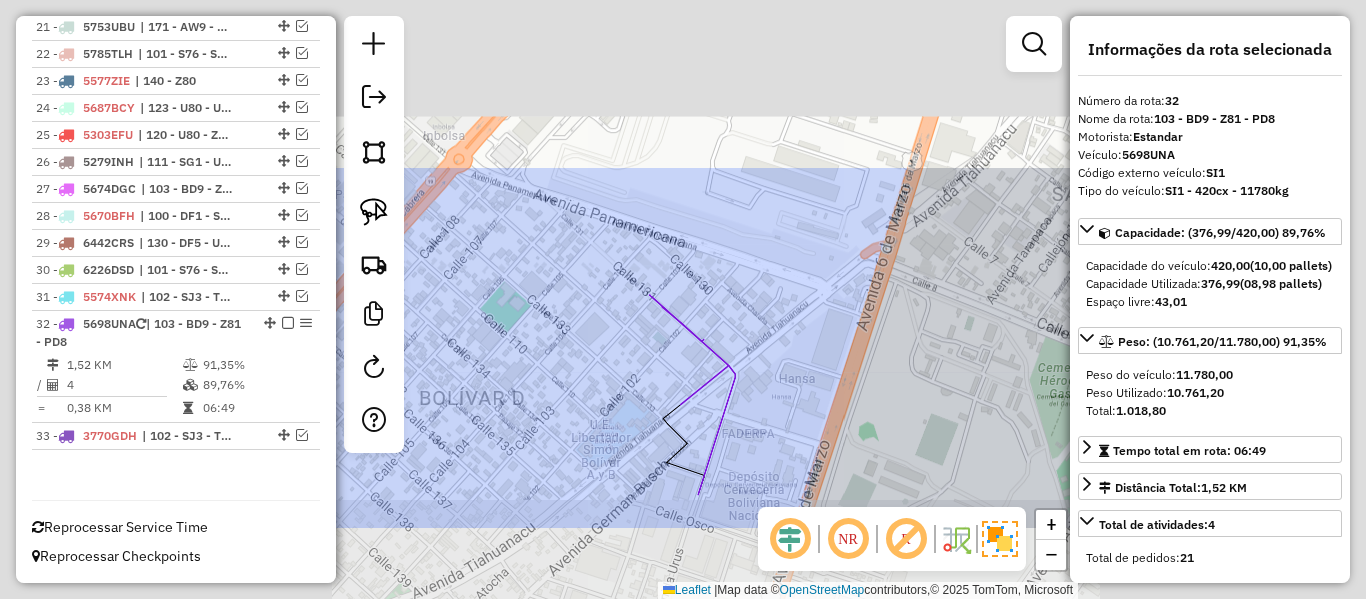 click on "Janela de atendimento Grade de atendimento Capacidade Transportadoras Veículos Cliente Pedidos  Rotas Selecione os dias de semana para filtrar as janelas de atendimento  Seg   Ter   Qua   Qui   Sex   Sáb   Dom  Informe o período da janela de atendimento: De: Até:  Filtrar exatamente a janela do cliente  Considerar janela de atendimento padrão  Selecione os dias de semana para filtrar as grades de atendimento  Seg   Ter   Qua   Qui   Sex   Sáb   Dom   Considerar clientes sem dia de atendimento cadastrado  Clientes fora do dia de atendimento selecionado Filtrar as atividades entre os valores definidos abaixo:  Peso mínimo:   Peso máximo:   Cubagem mínima:   Cubagem máxima:   De:   Até:  Filtrar as atividades entre o tempo de atendimento definido abaixo:  De:   Até:   Considerar capacidade total dos clientes não roteirizados Transportadora: Selecione um ou mais itens Tipo de veículo: Selecione um ou mais itens Veículo: Selecione um ou mais itens Motorista: Selecione um ou mais itens Nome: Rótulo:" 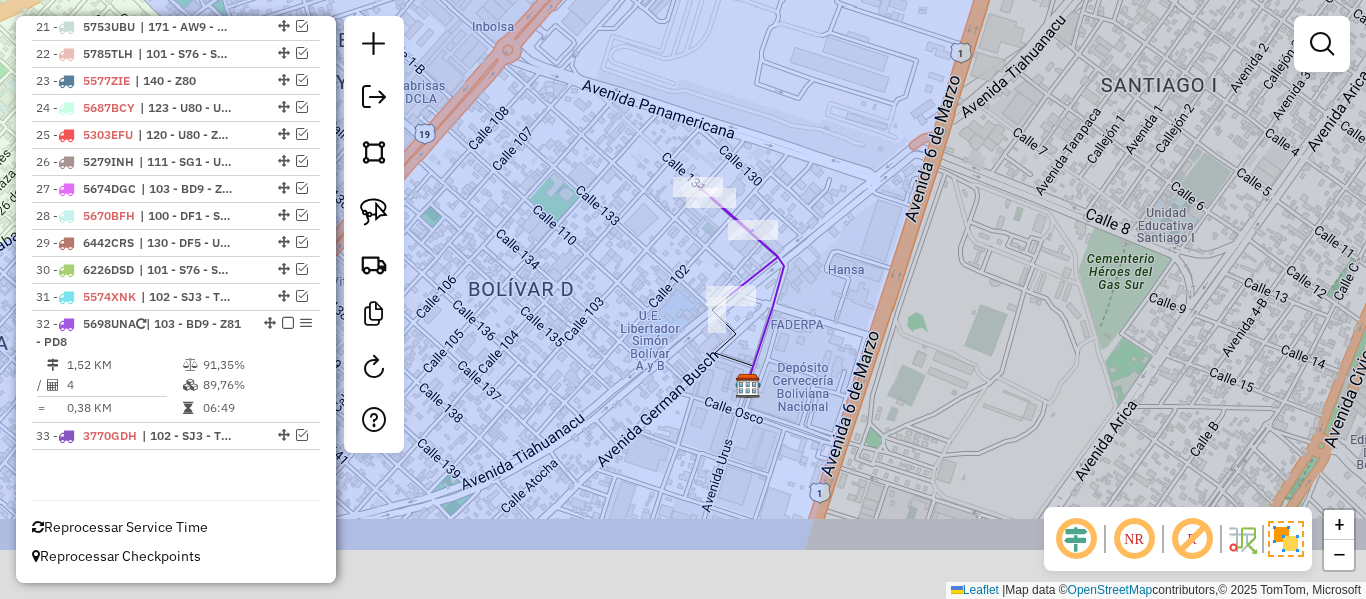 drag, startPoint x: 789, startPoint y: 423, endPoint x: 834, endPoint y: 319, distance: 113.31814 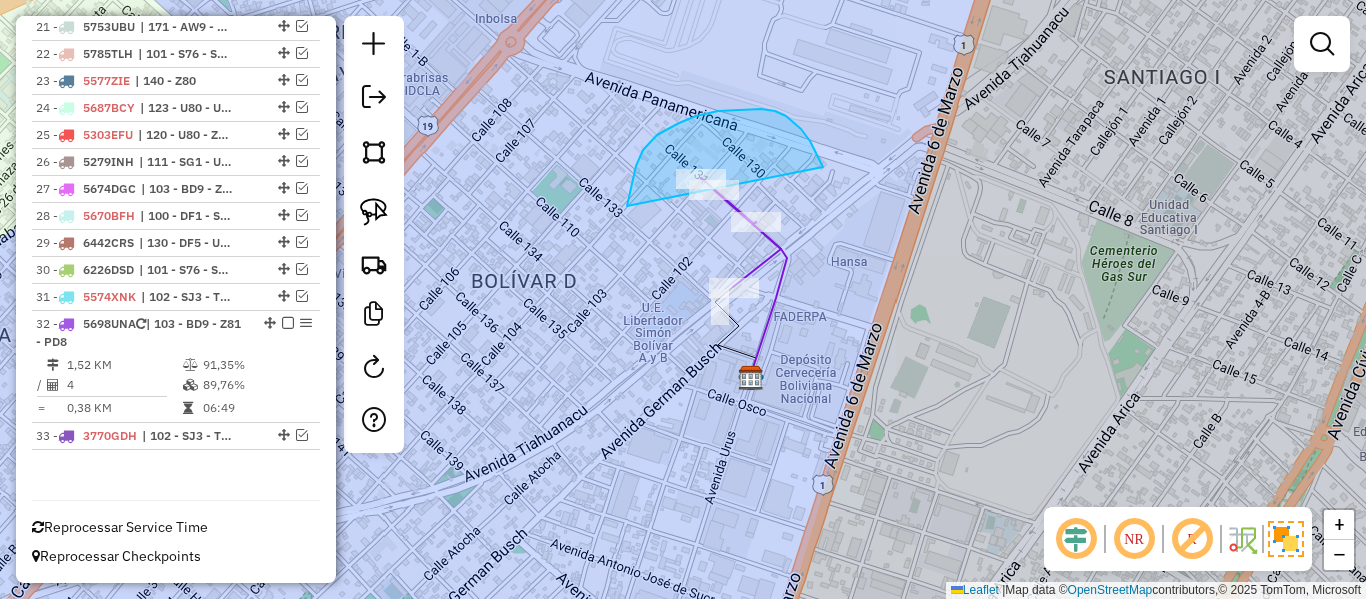 drag, startPoint x: 817, startPoint y: 154, endPoint x: 642, endPoint y: 247, distance: 198.17668 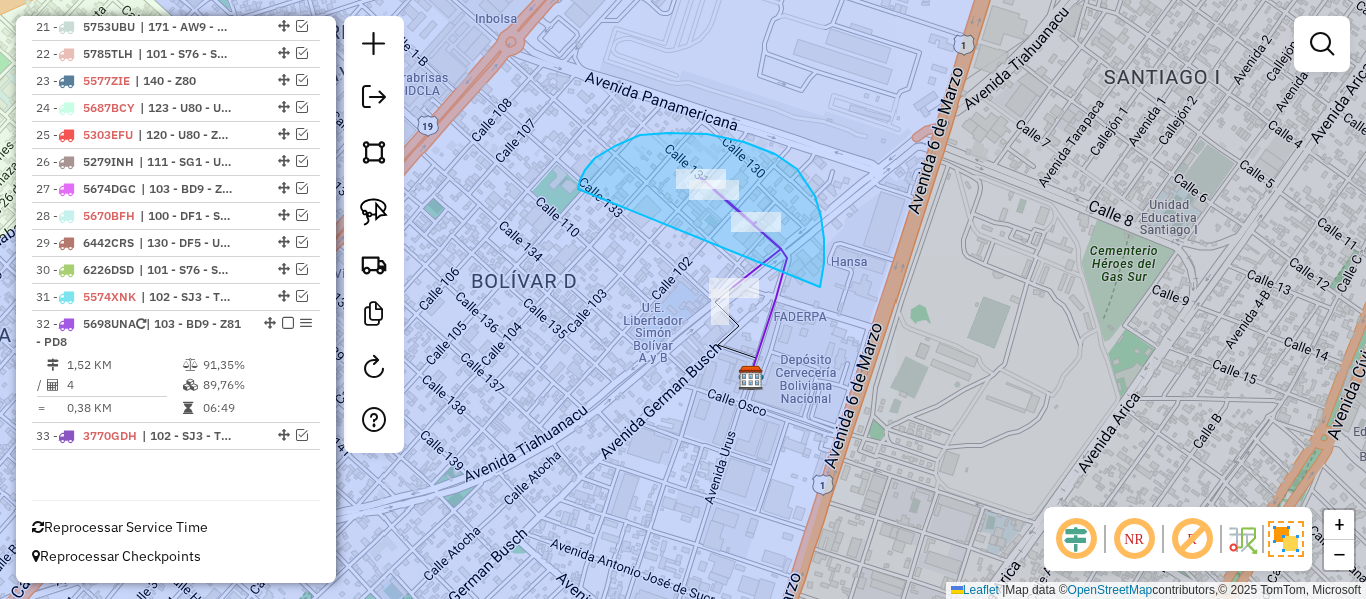 drag, startPoint x: 822, startPoint y: 280, endPoint x: 578, endPoint y: 197, distance: 257.73047 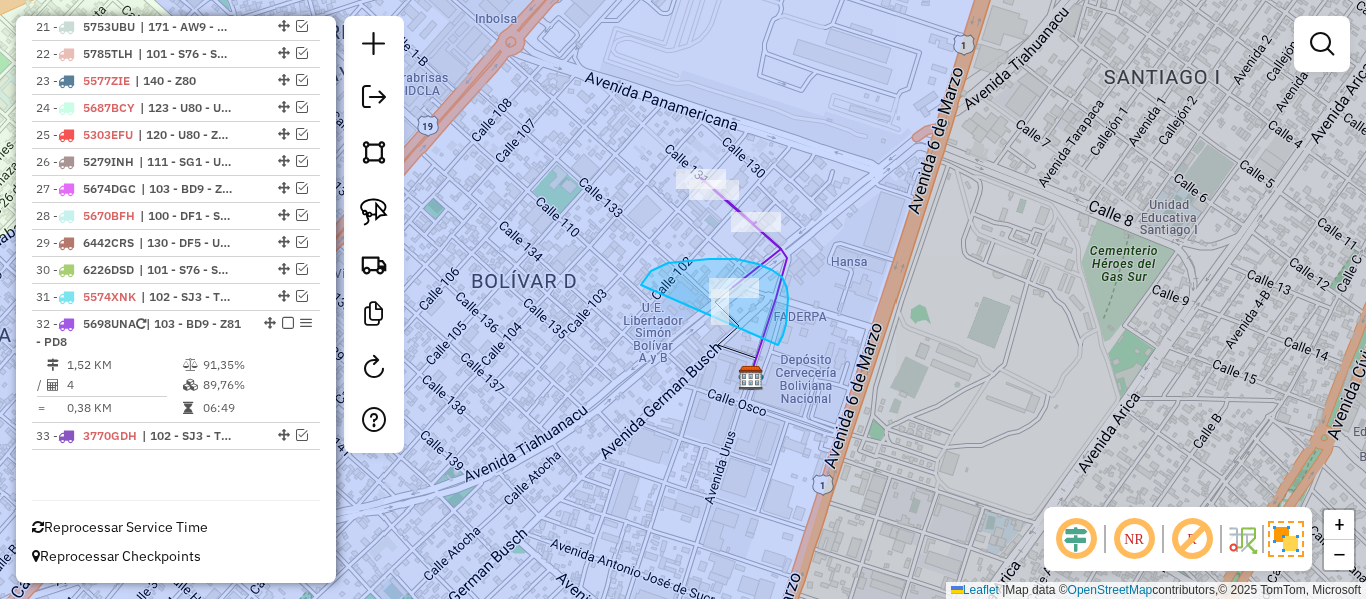 drag, startPoint x: 779, startPoint y: 342, endPoint x: 649, endPoint y: 359, distance: 131.10683 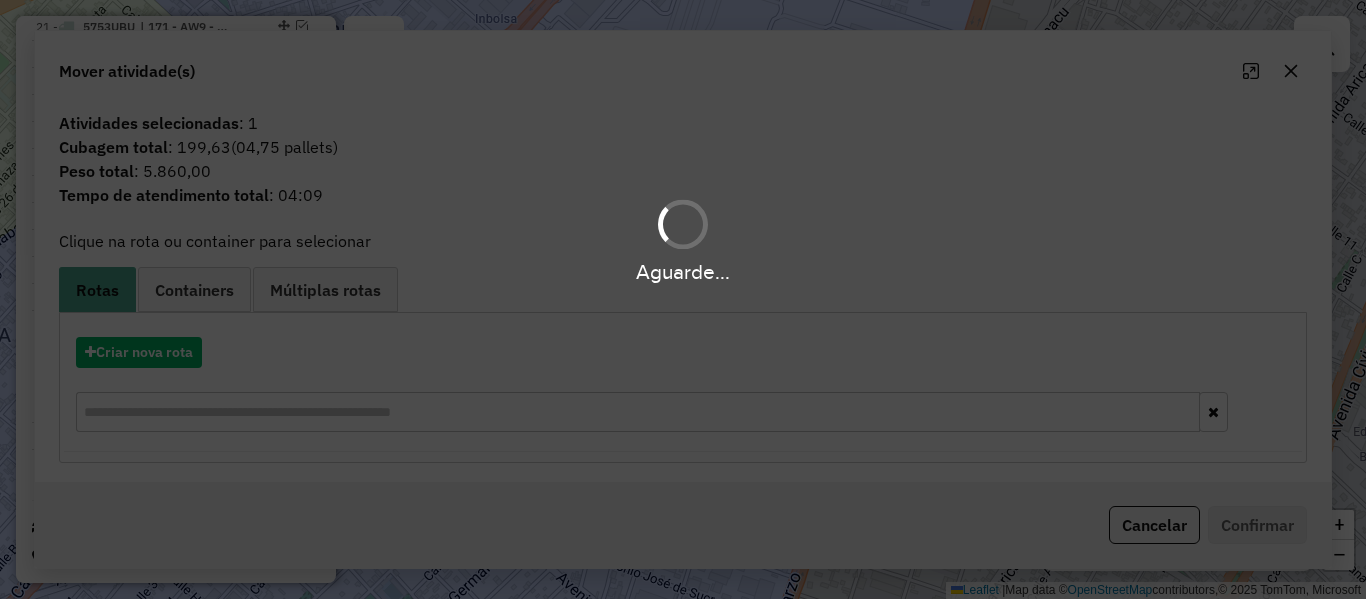 click on "Aguarde..." at bounding box center (683, 299) 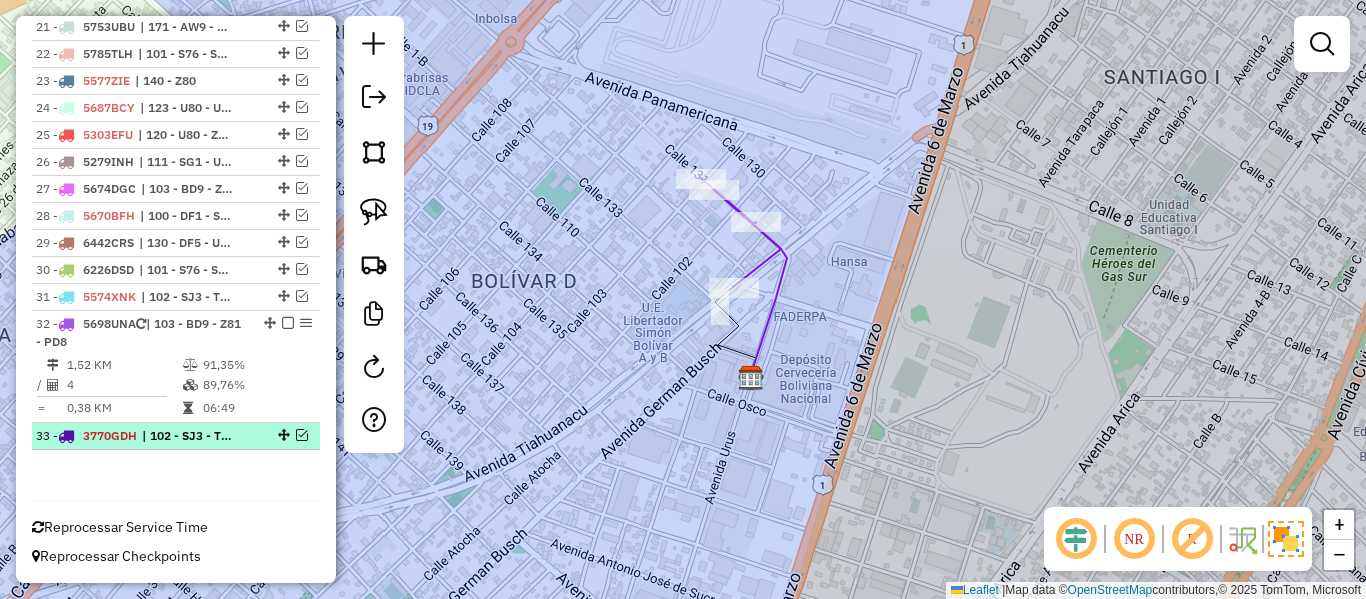 click at bounding box center (302, 435) 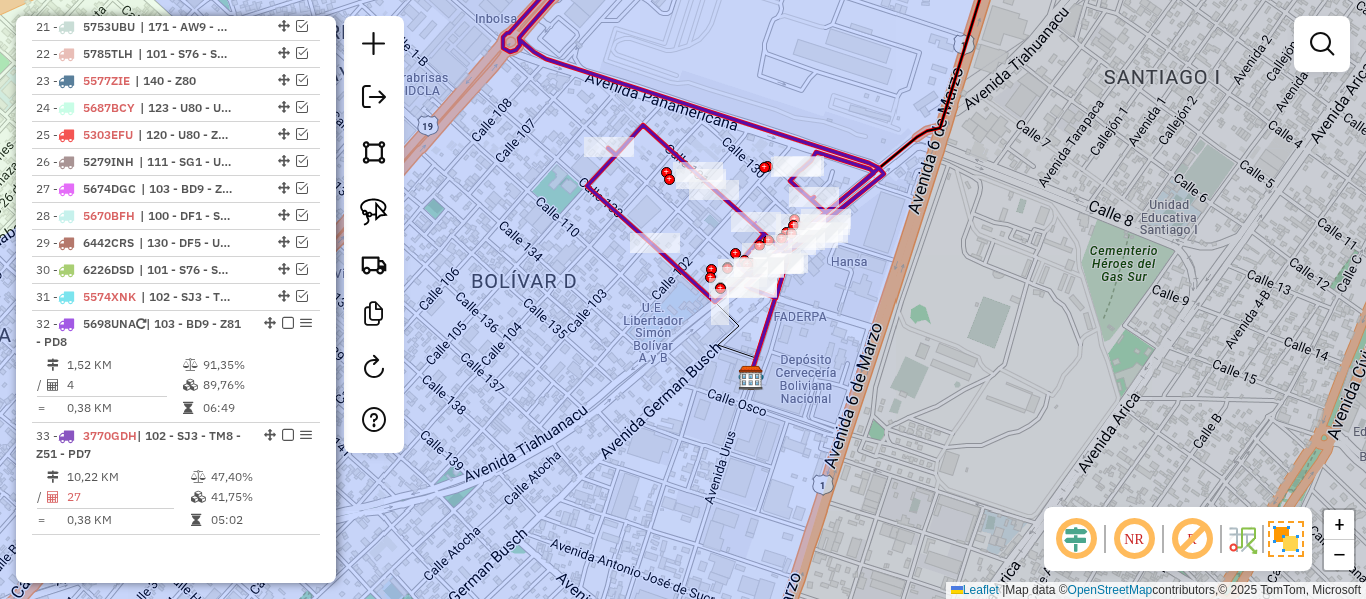 click 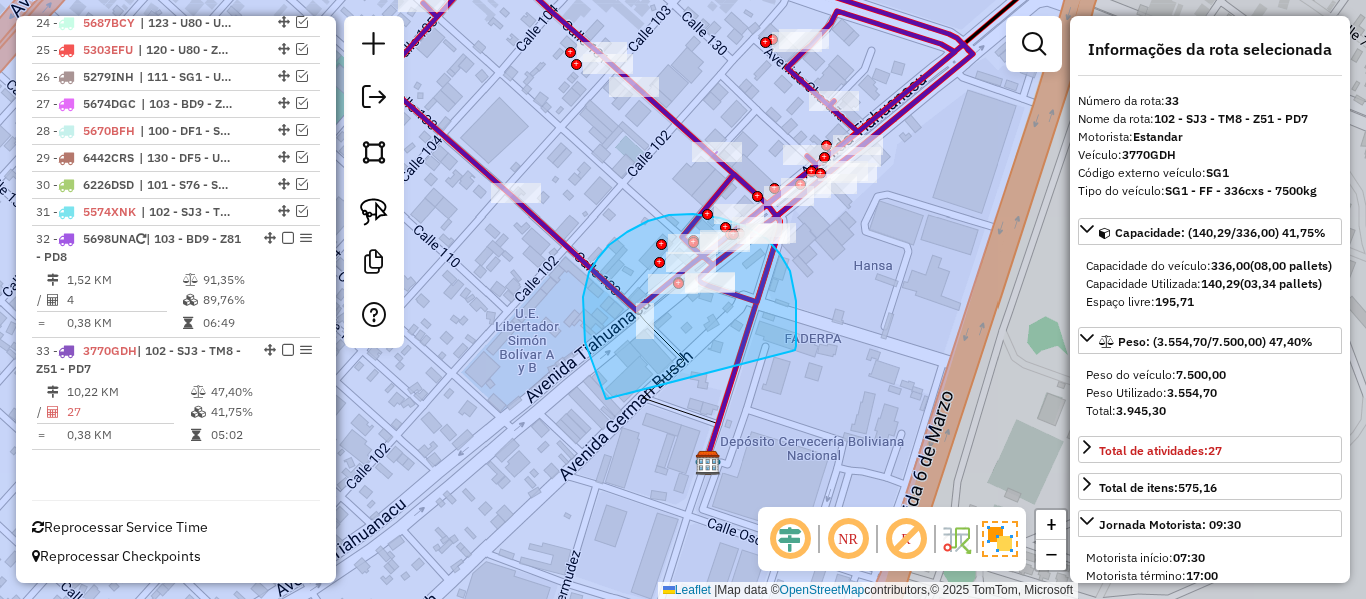 drag, startPoint x: 790, startPoint y: 271, endPoint x: 677, endPoint y: 424, distance: 190.20515 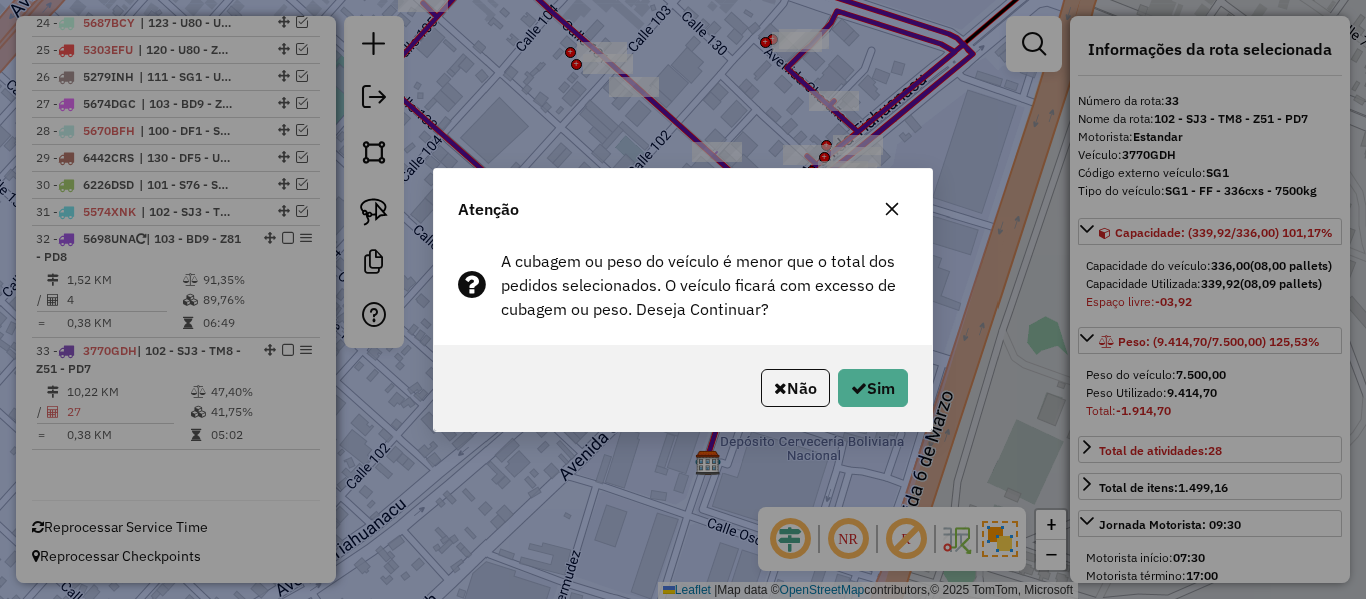 click on "Não   Sim" 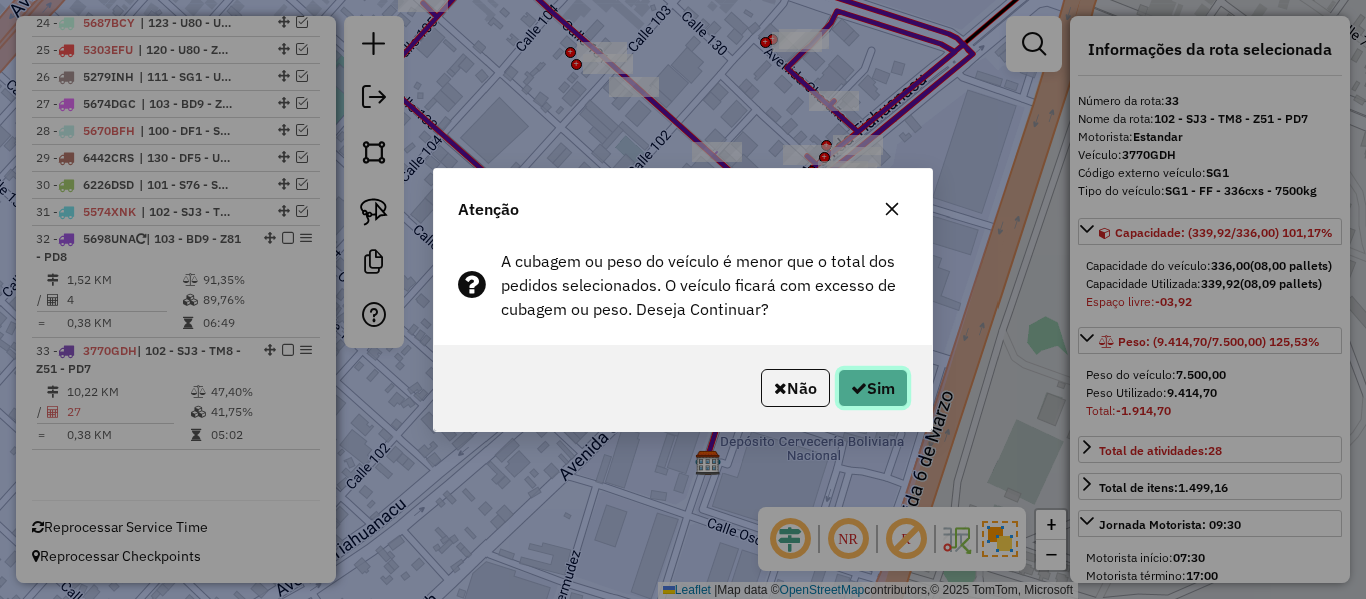 click on "Sim" 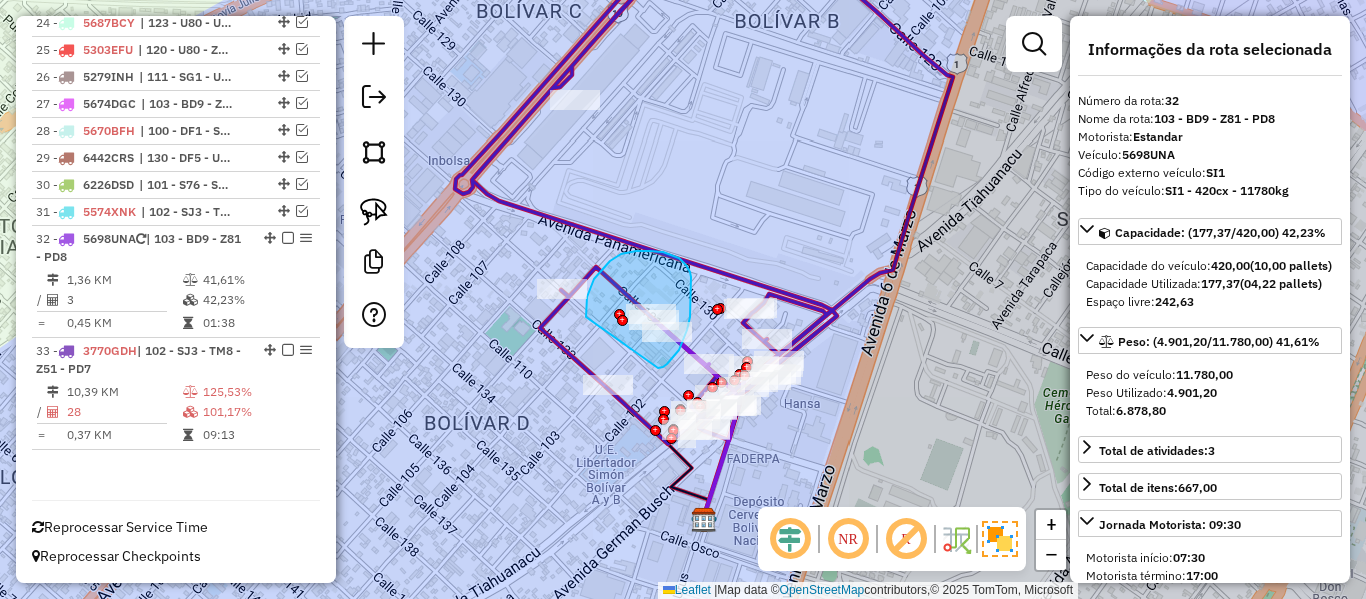 drag, startPoint x: 658, startPoint y: 368, endPoint x: 586, endPoint y: 317, distance: 88.23265 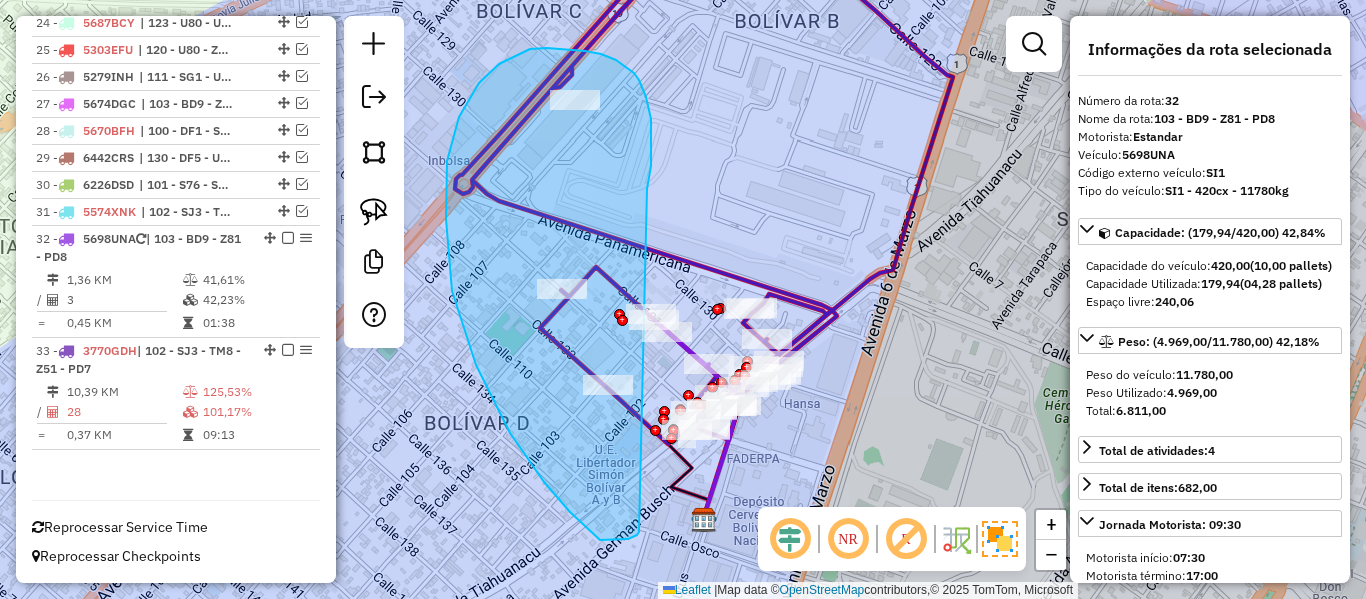 drag, startPoint x: 651, startPoint y: 166, endPoint x: 639, endPoint y: 531, distance: 365.1972 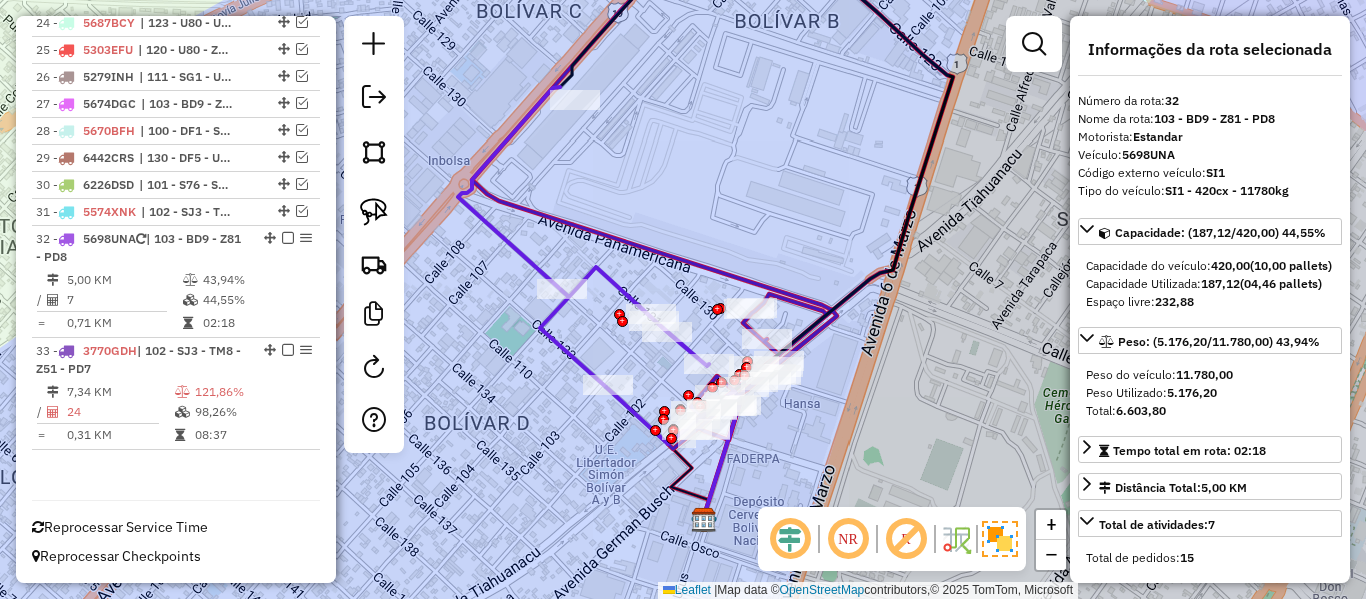 click 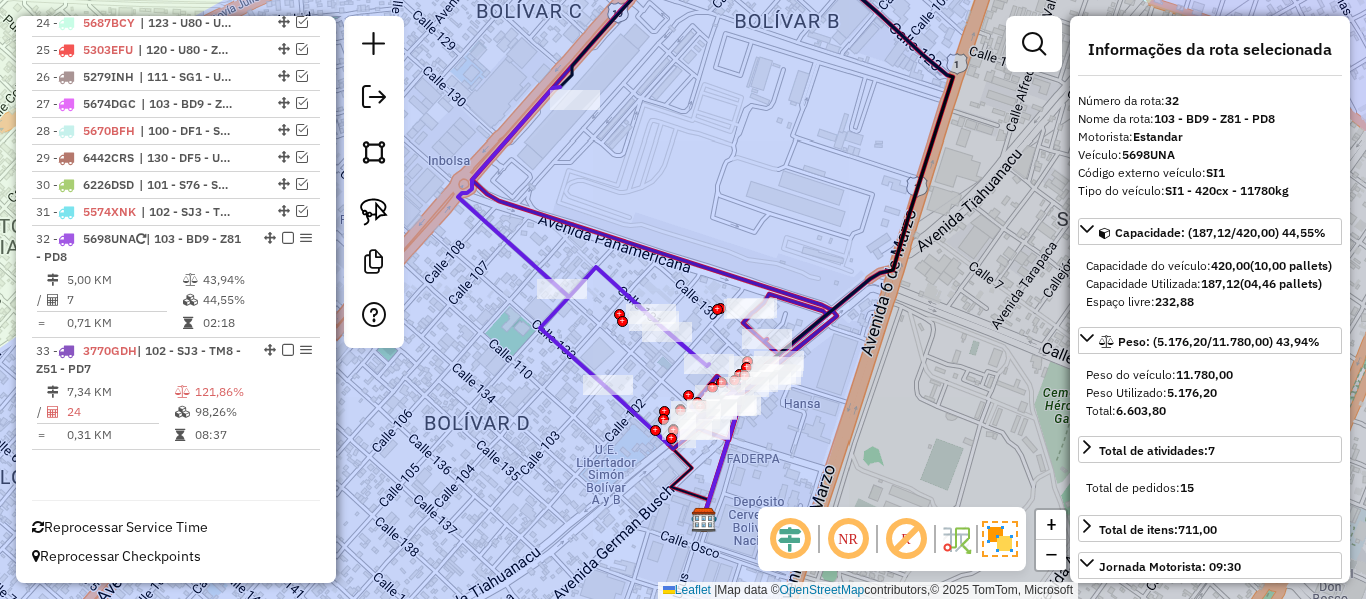 click on "Janela de atendimento Grade de atendimento Capacidade Transportadoras Veículos Cliente Pedidos  Rotas Selecione os dias de semana para filtrar as janelas de atendimento  Seg   Ter   Qua   Qui   Sex   Sáb   Dom  Informe o período da janela de atendimento: De: Até:  Filtrar exatamente a janela do cliente  Considerar janela de atendimento padrão  Selecione os dias de semana para filtrar as grades de atendimento  Seg   Ter   Qua   Qui   Sex   Sáb   Dom   Considerar clientes sem dia de atendimento cadastrado  Clientes fora do dia de atendimento selecionado Filtrar as atividades entre os valores definidos abaixo:  Peso mínimo:   Peso máximo:   Cubagem mínima:   Cubagem máxima:   De:   Até:  Filtrar as atividades entre o tempo de atendimento definido abaixo:  De:   Até:   Considerar capacidade total dos clientes não roteirizados Transportadora: Selecione um ou mais itens Tipo de veículo: Selecione um ou mais itens Veículo: Selecione um ou mais itens Motorista: Selecione um ou mais itens Nome: Rótulo:" 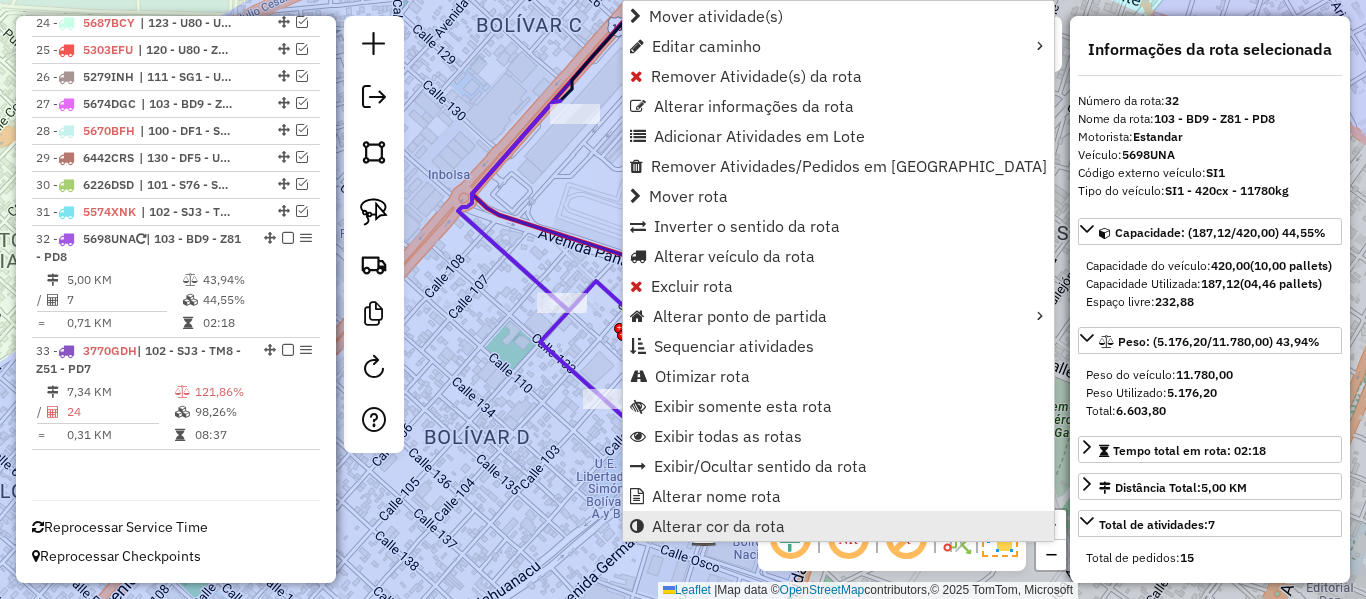 click on "Alterar cor da rota" at bounding box center [718, 526] 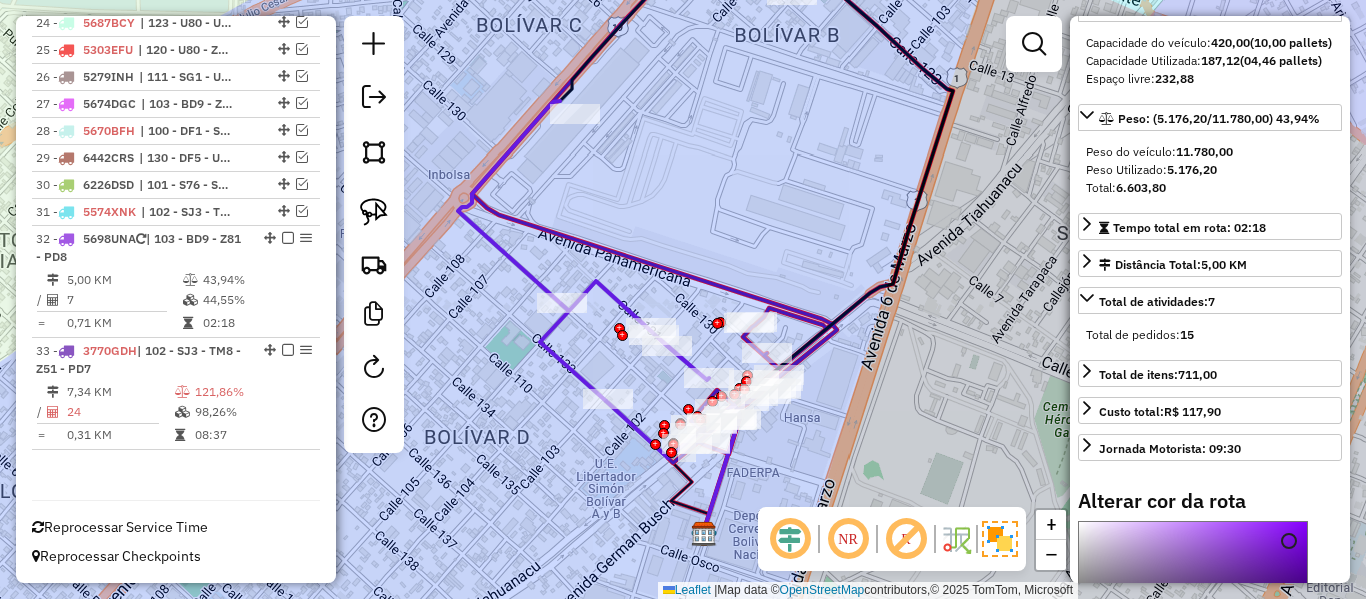 scroll, scrollTop: 400, scrollLeft: 0, axis: vertical 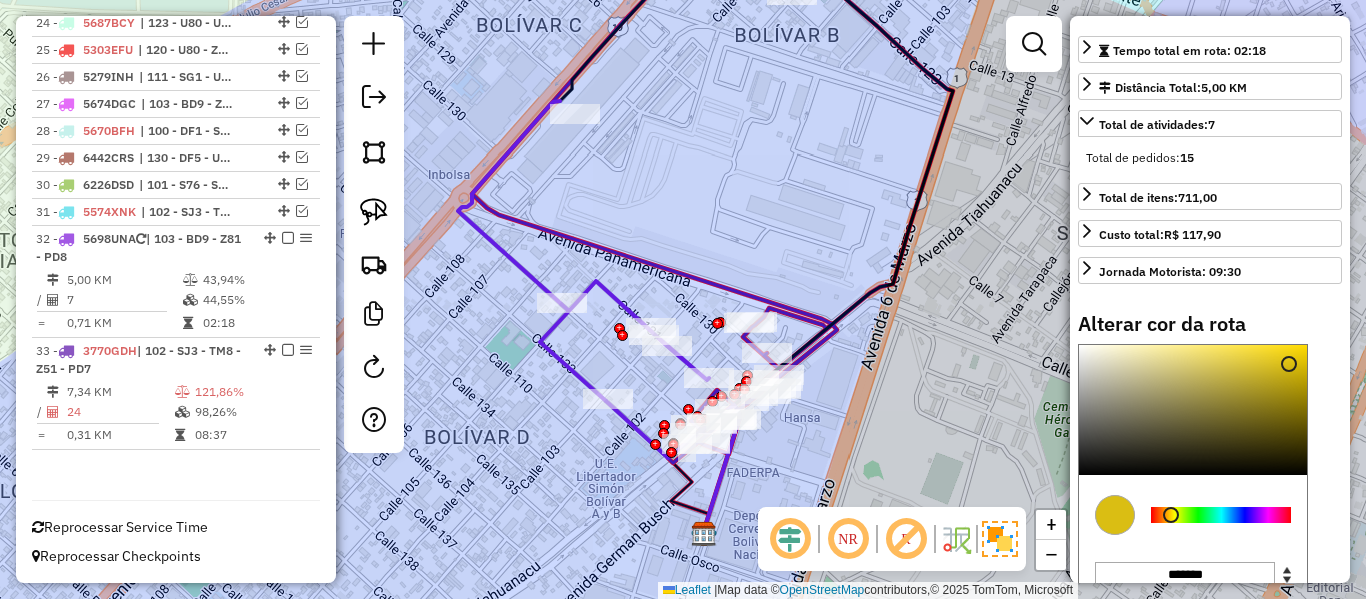drag, startPoint x: 1171, startPoint y: 547, endPoint x: 1194, endPoint y: 526, distance: 31.144823 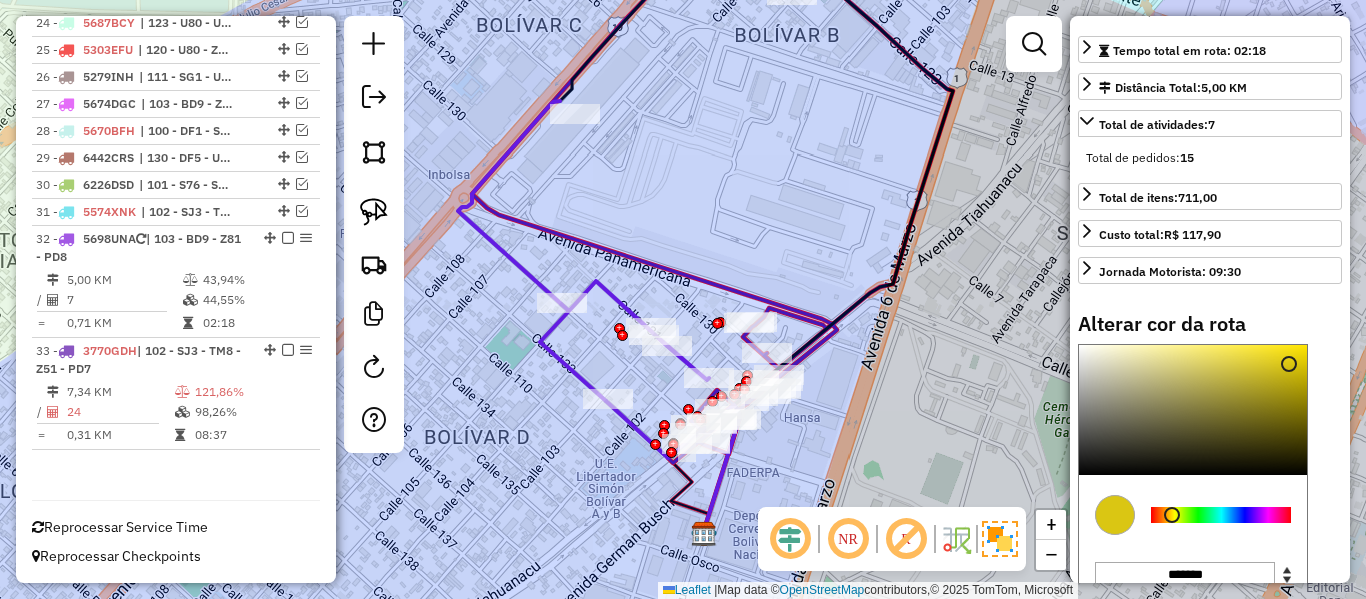 click on "Alterar cor da rota C M Y K ** *** ** H S L *** *** ** R G B ******* Hex  Fechar" at bounding box center [1210, 512] 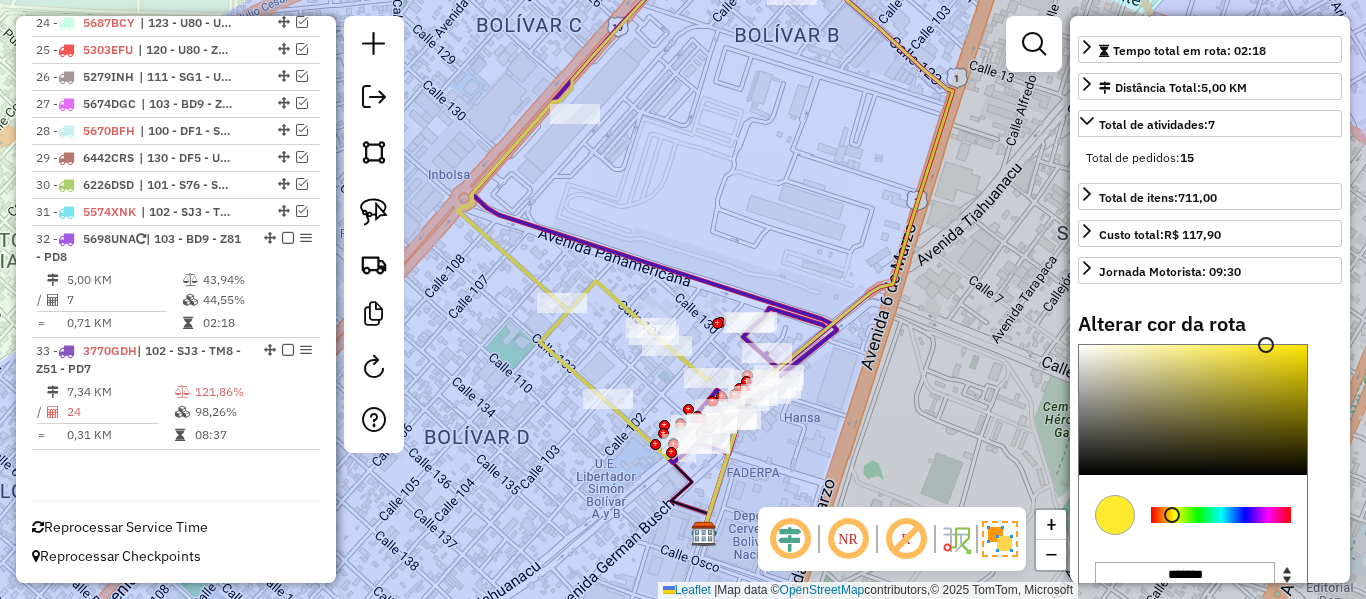 click on "Janela de atendimento Grade de atendimento Capacidade Transportadoras Veículos Cliente Pedidos  Rotas Selecione os dias de semana para filtrar as janelas de atendimento  Seg   Ter   Qua   Qui   Sex   Sáb   Dom  Informe o período da janela de atendimento: De: Até:  Filtrar exatamente a janela do cliente  Considerar janela de atendimento padrão  Selecione os dias de semana para filtrar as grades de atendimento  Seg   Ter   Qua   Qui   Sex   Sáb   Dom   Considerar clientes sem dia de atendimento cadastrado  Clientes fora do dia de atendimento selecionado Filtrar as atividades entre os valores definidos abaixo:  Peso mínimo:   Peso máximo:   Cubagem mínima:   Cubagem máxima:   De:   Até:  Filtrar as atividades entre o tempo de atendimento definido abaixo:  De:   Até:   Considerar capacidade total dos clientes não roteirizados Transportadora: Selecione um ou mais itens Tipo de veículo: Selecione um ou mais itens Veículo: Selecione um ou mais itens Motorista: Selecione um ou mais itens Nome: Rótulo:" 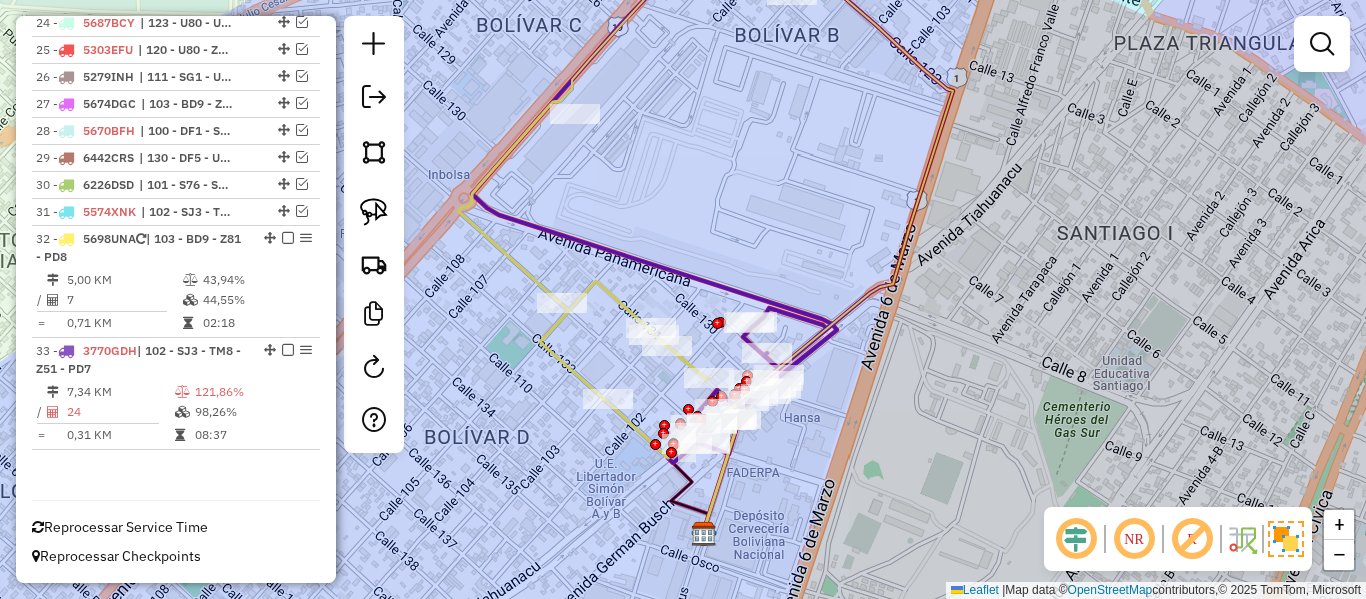 click 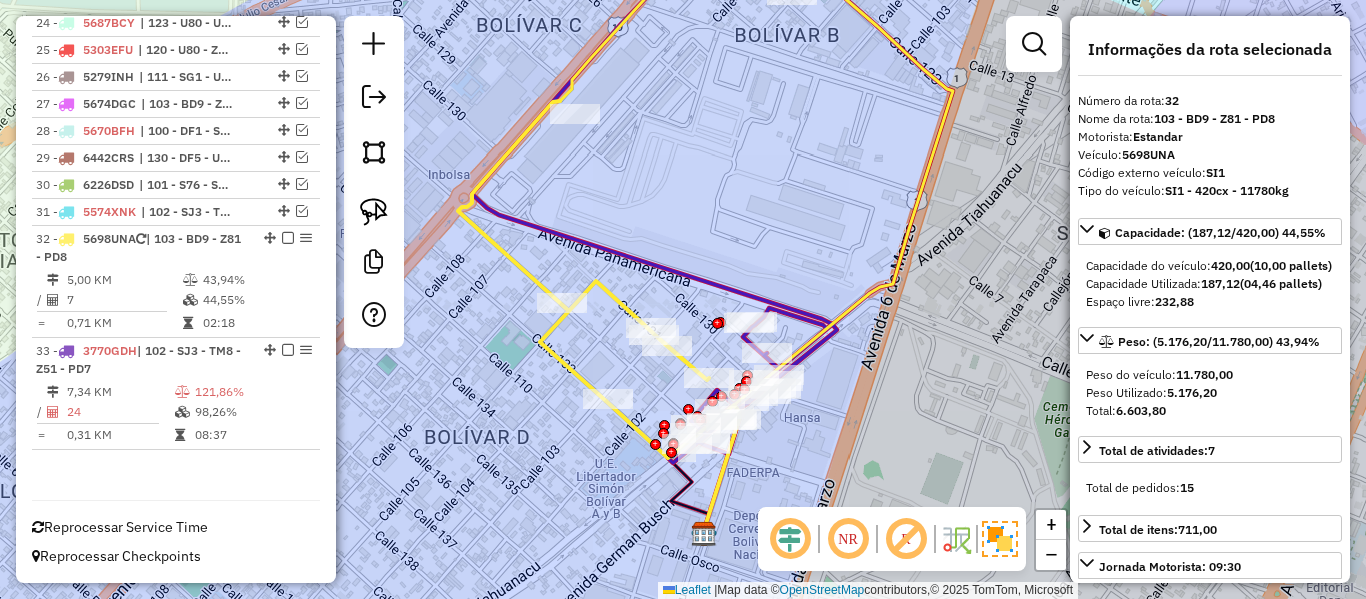 drag, startPoint x: 667, startPoint y: 242, endPoint x: 669, endPoint y: 274, distance: 32.06244 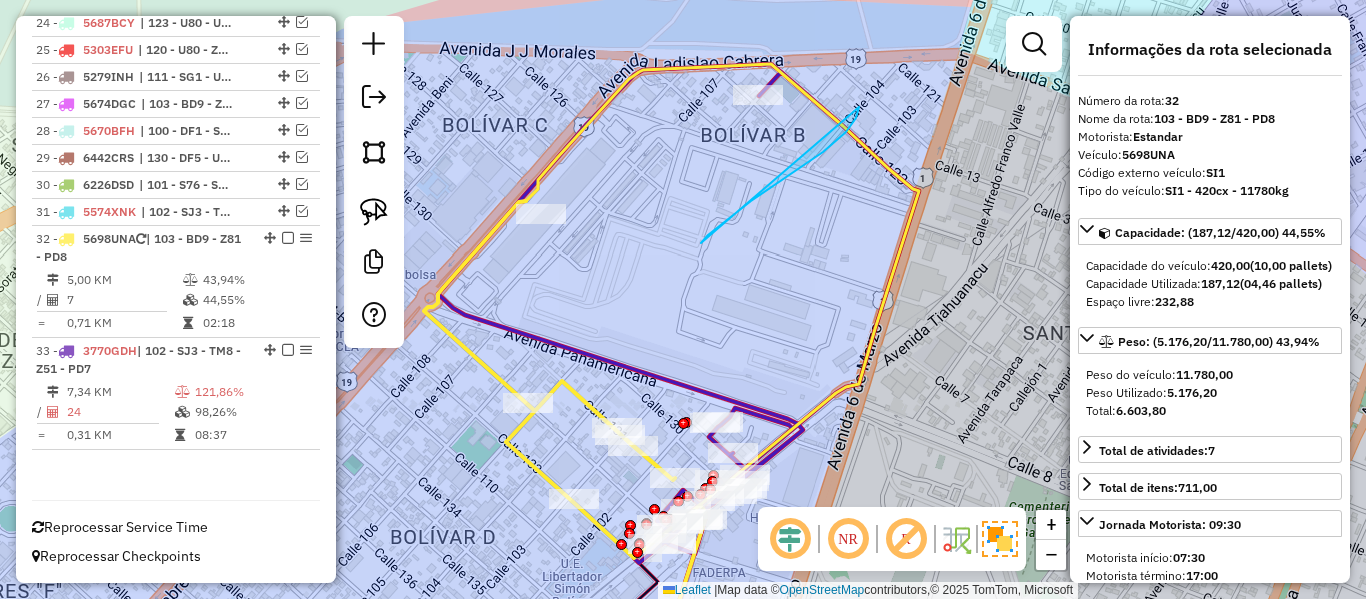 drag, startPoint x: 792, startPoint y: 173, endPoint x: 613, endPoint y: 91, distance: 196.88829 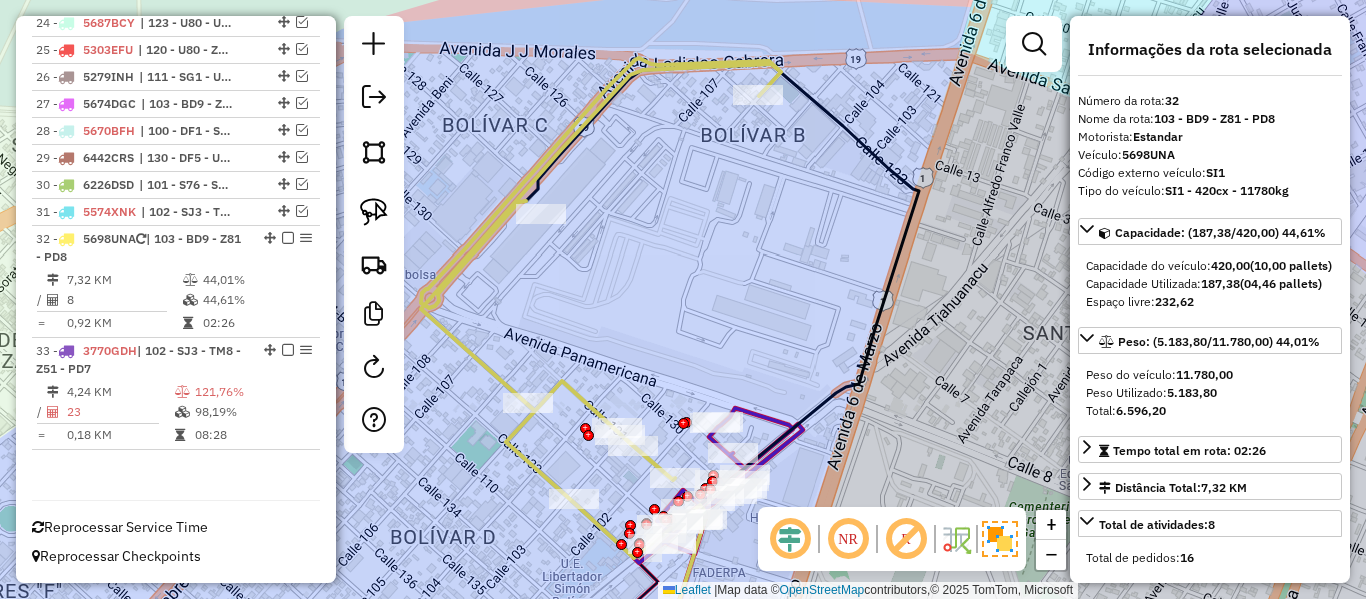 click 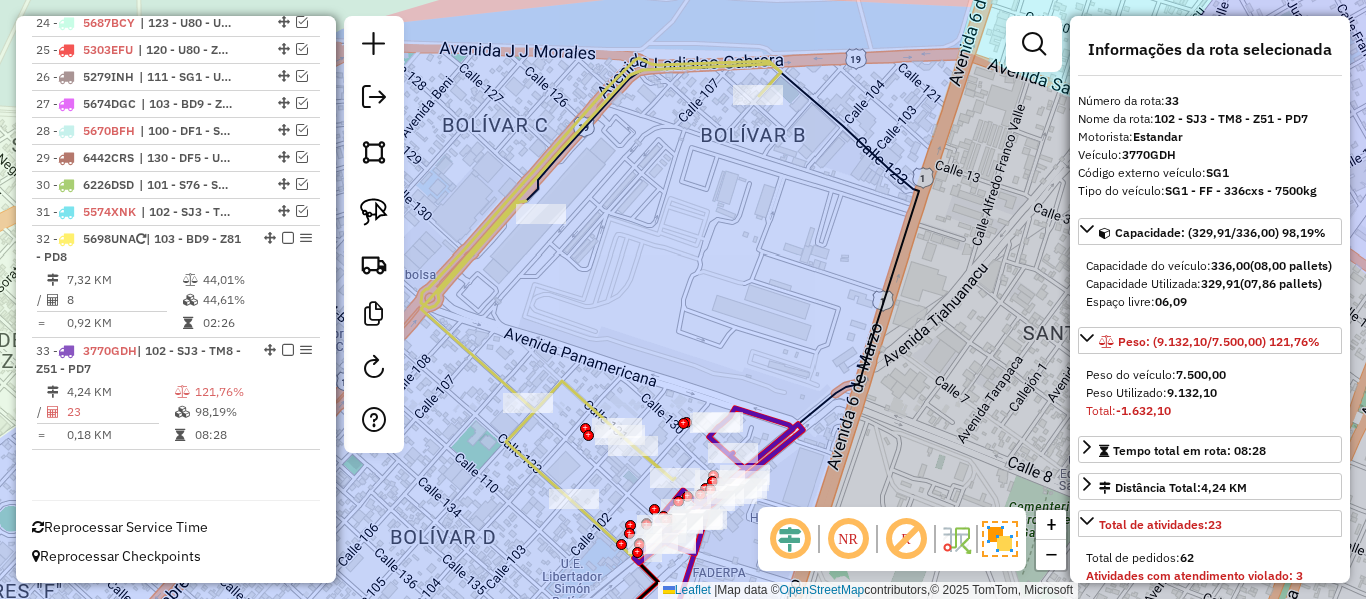 click 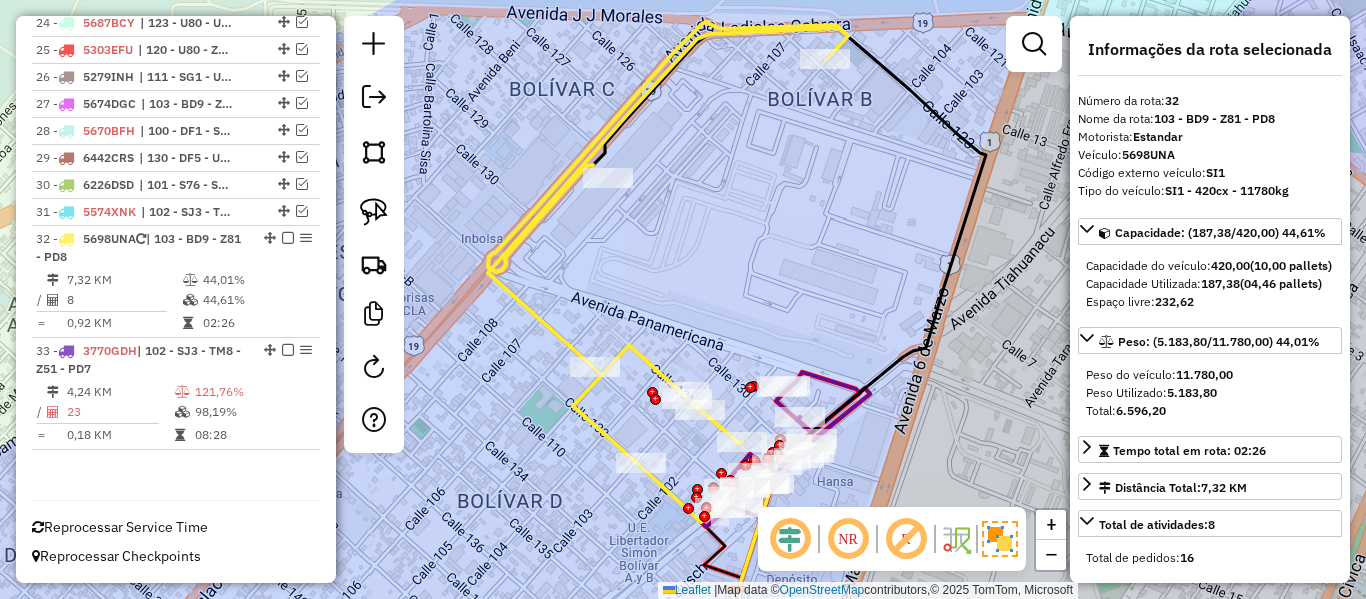 drag, startPoint x: 487, startPoint y: 370, endPoint x: 554, endPoint y: 334, distance: 76.05919 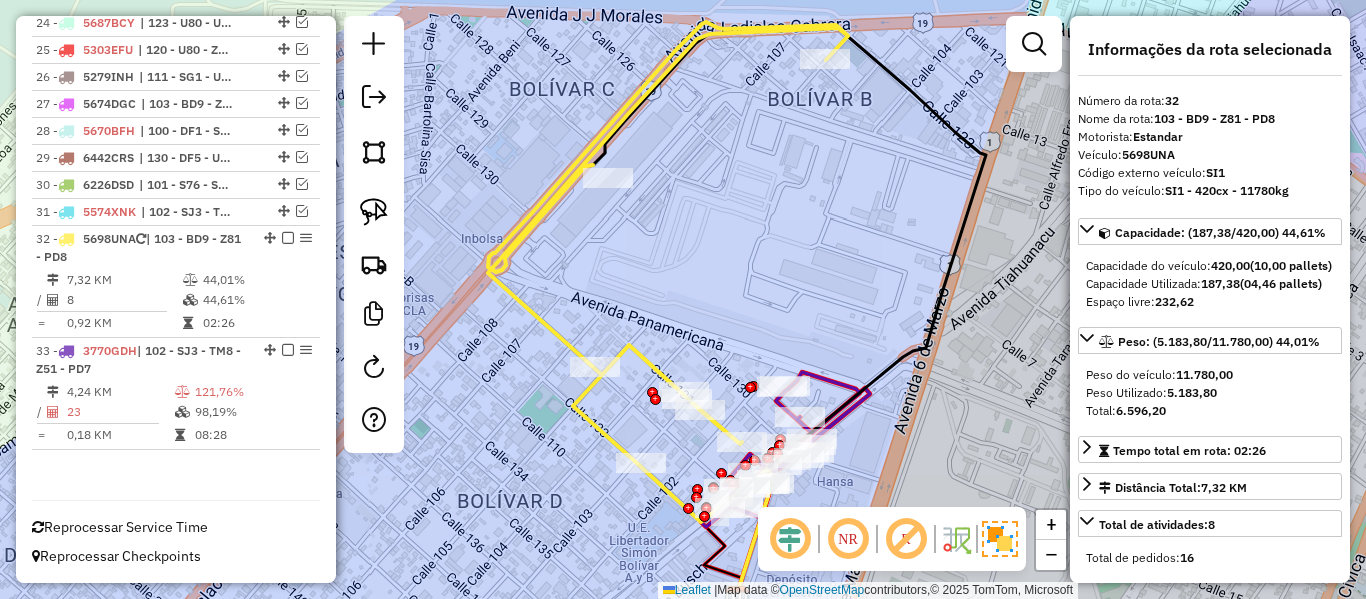 click 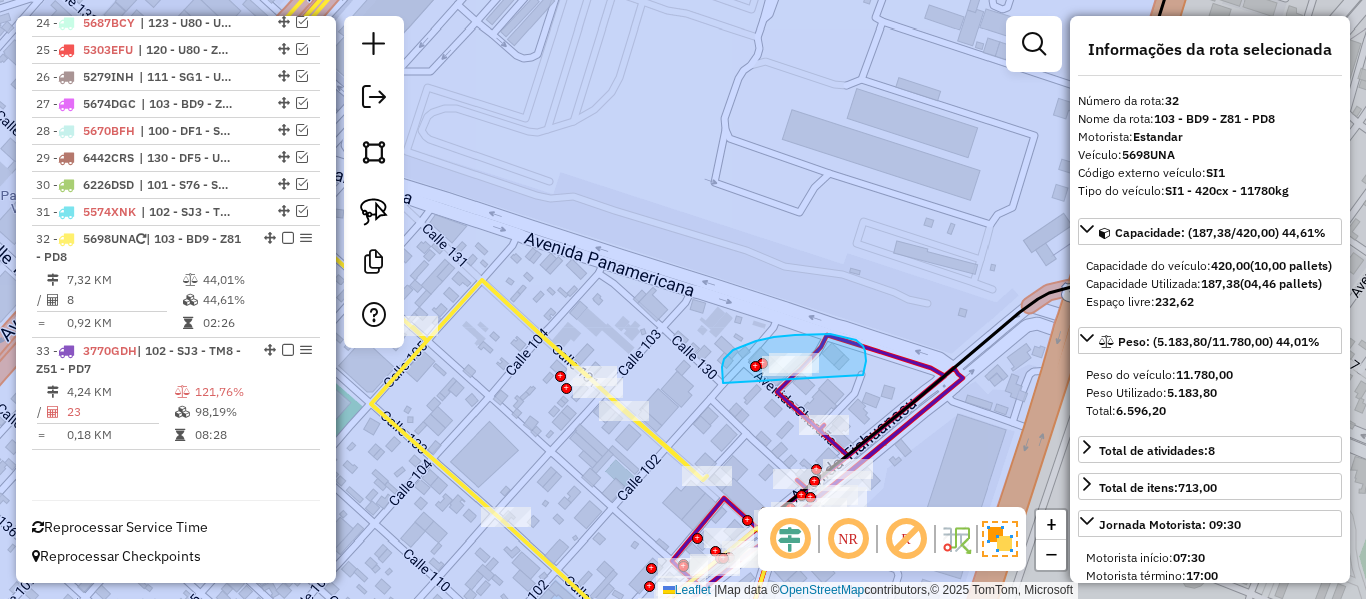 drag, startPoint x: 723, startPoint y: 383, endPoint x: 858, endPoint y: 399, distance: 135.94484 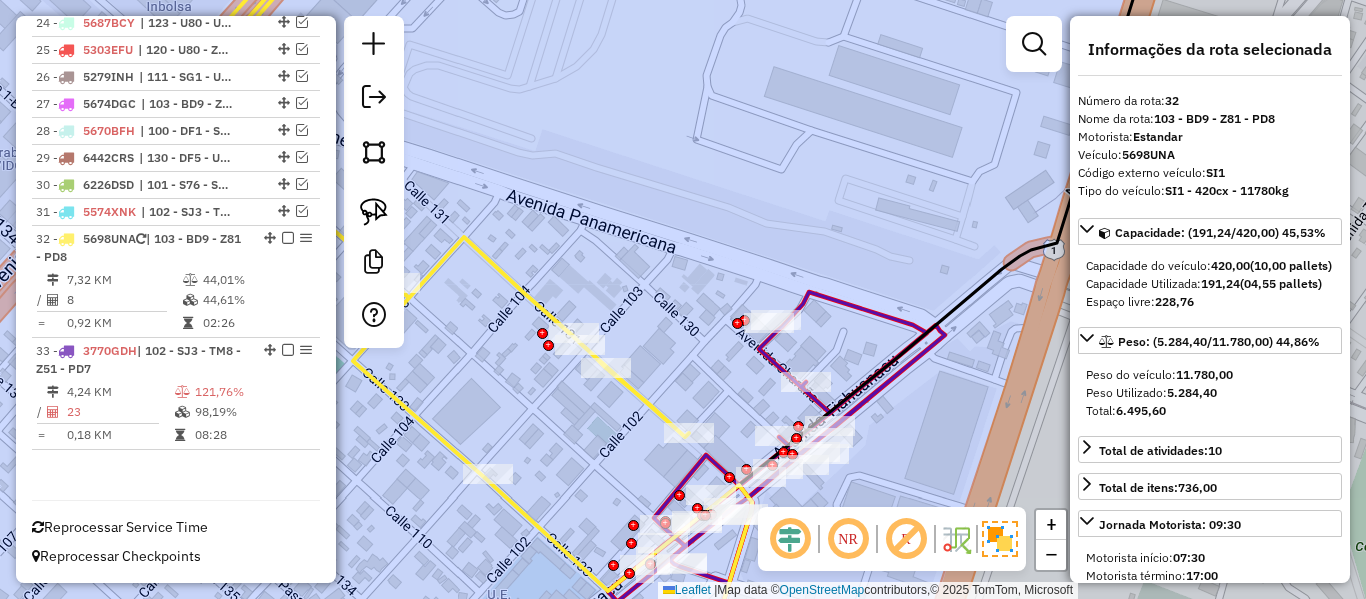 drag, startPoint x: 742, startPoint y: 383, endPoint x: 701, endPoint y: 314, distance: 80.26207 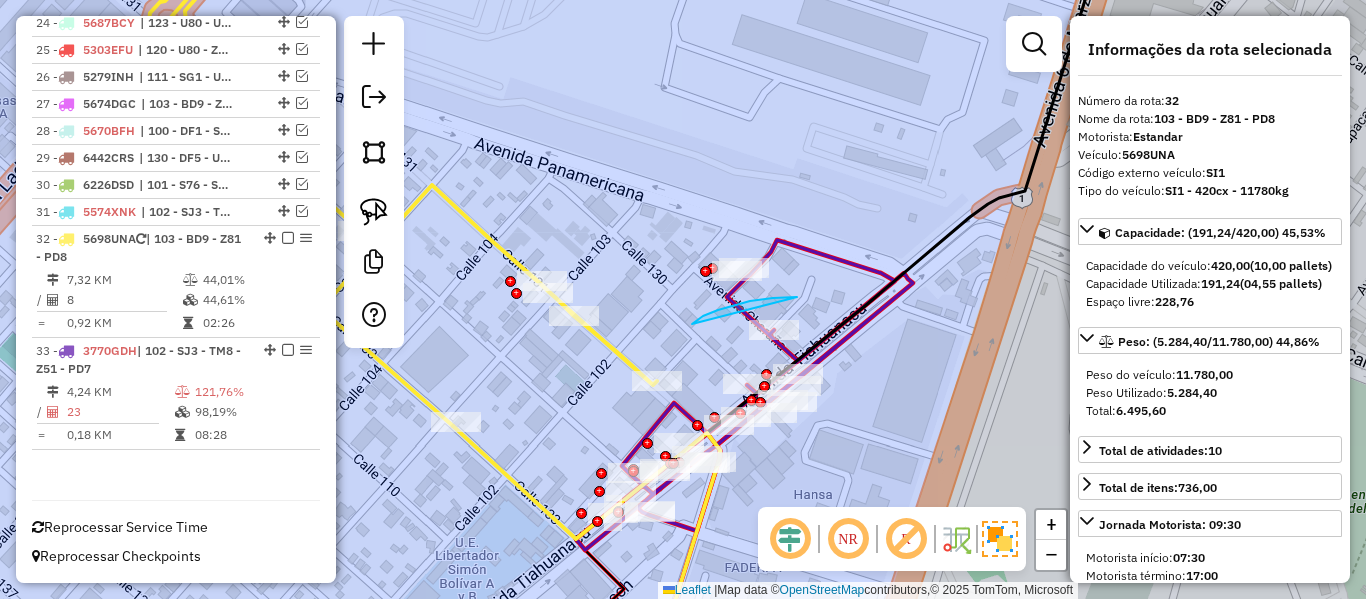 drag, startPoint x: 692, startPoint y: 324, endPoint x: 797, endPoint y: 297, distance: 108.41586 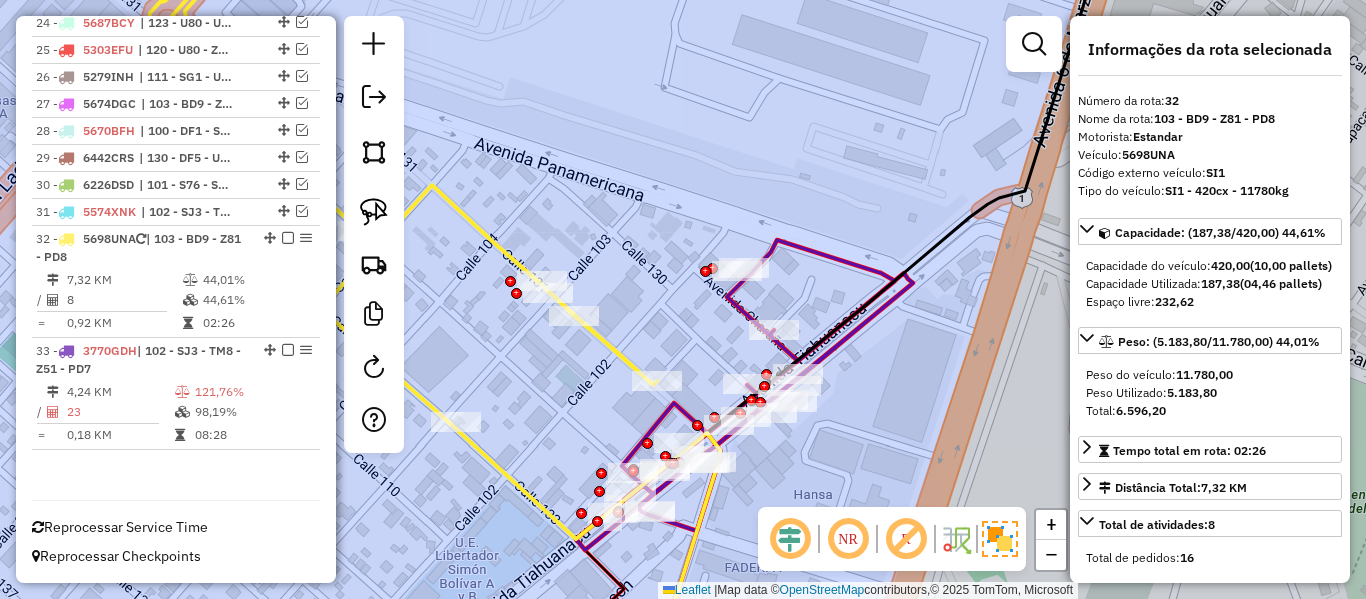 click 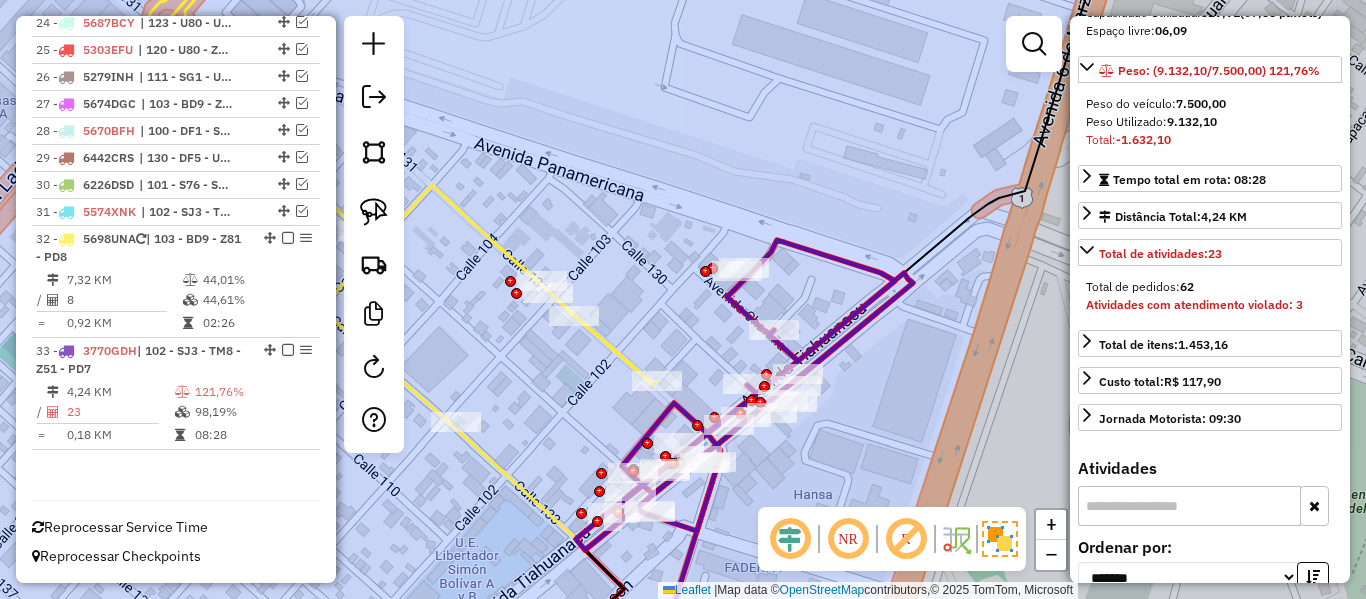 scroll, scrollTop: 400, scrollLeft: 0, axis: vertical 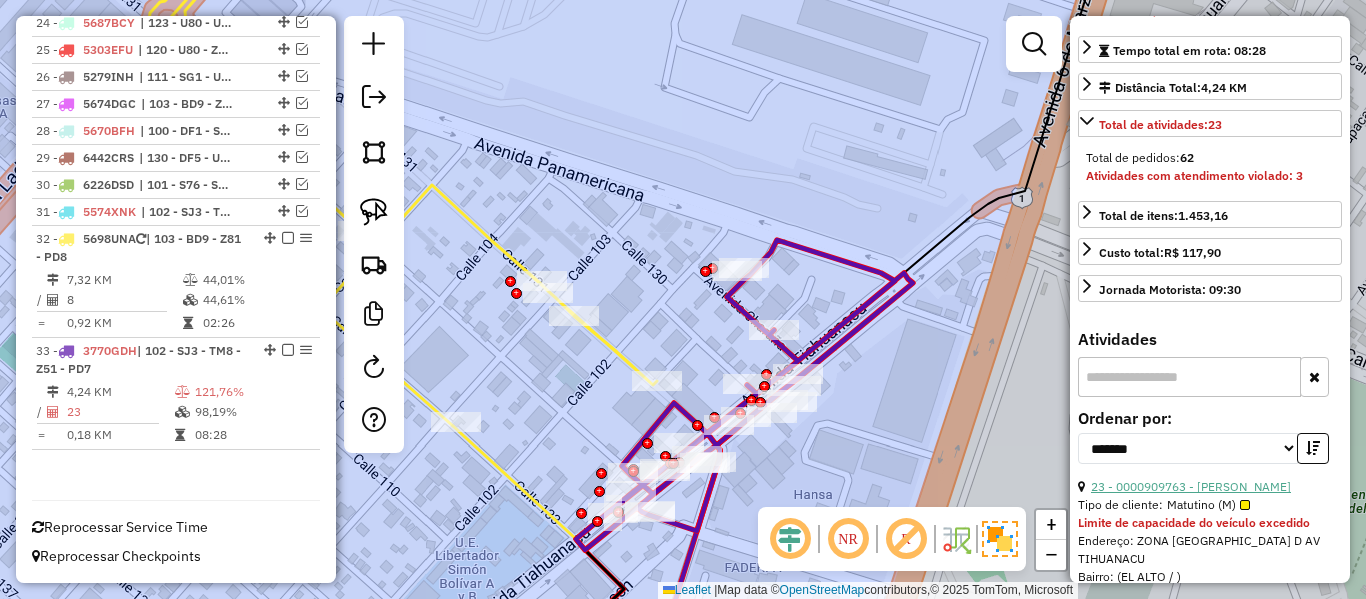 click on "**********" at bounding box center [1210, 444] 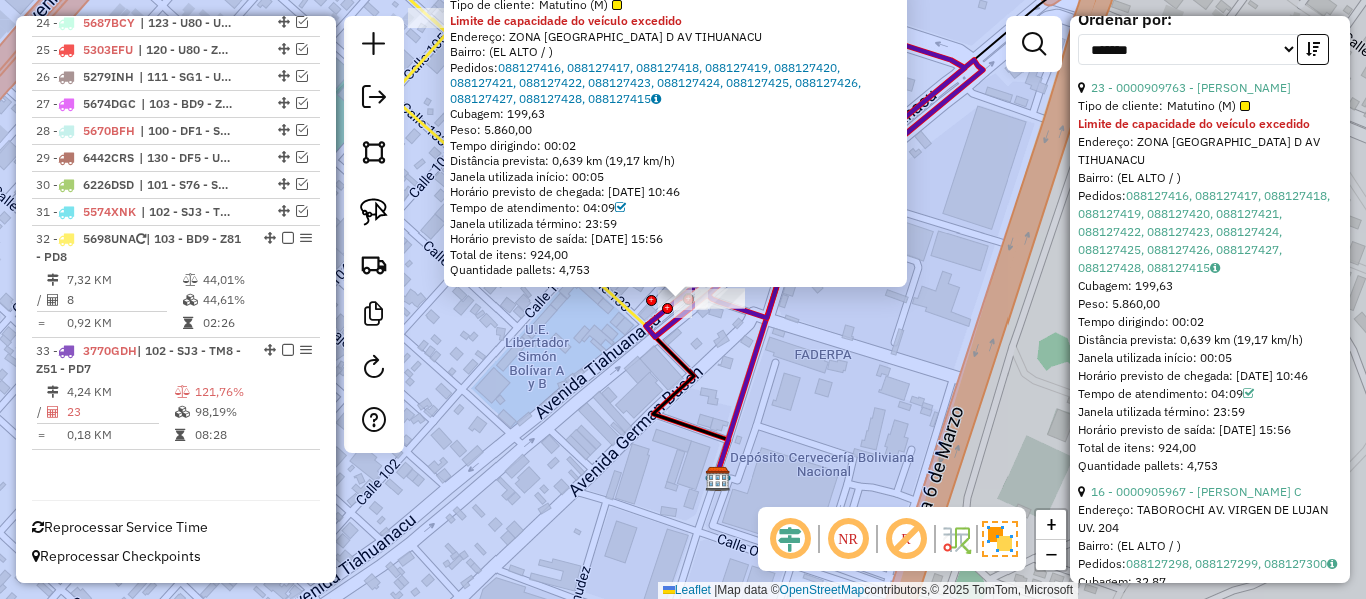 scroll, scrollTop: 800, scrollLeft: 0, axis: vertical 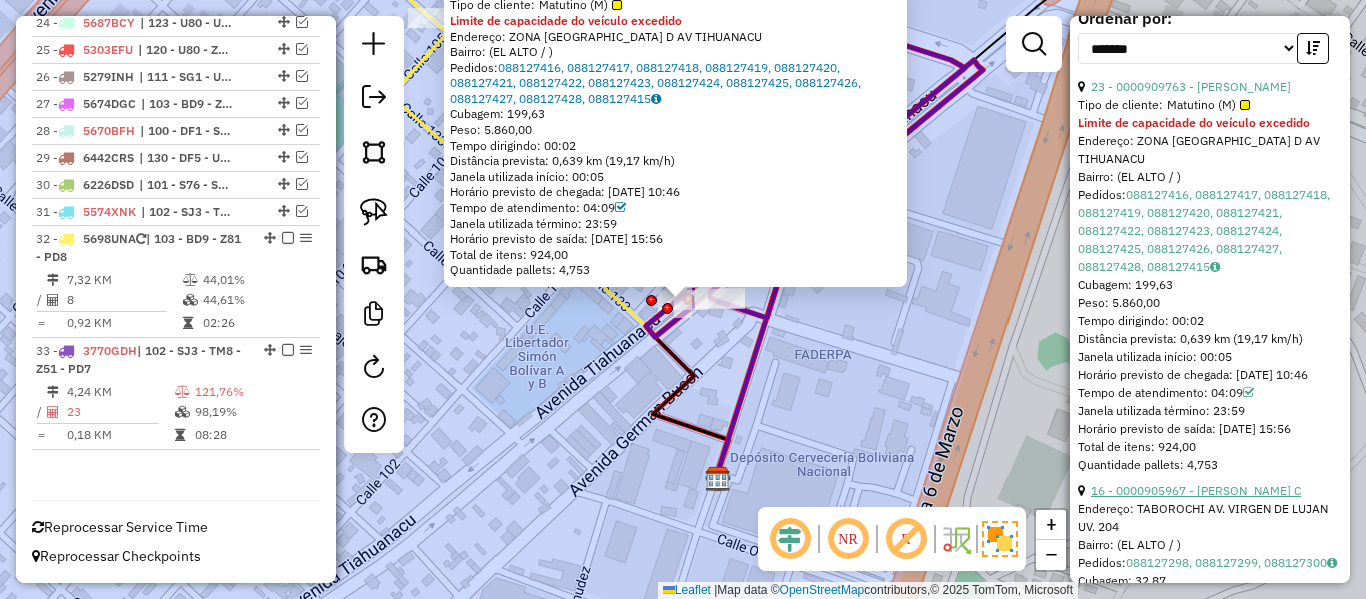 click on "16 - 0000905967 - [PERSON_NAME] C" at bounding box center (1196, 490) 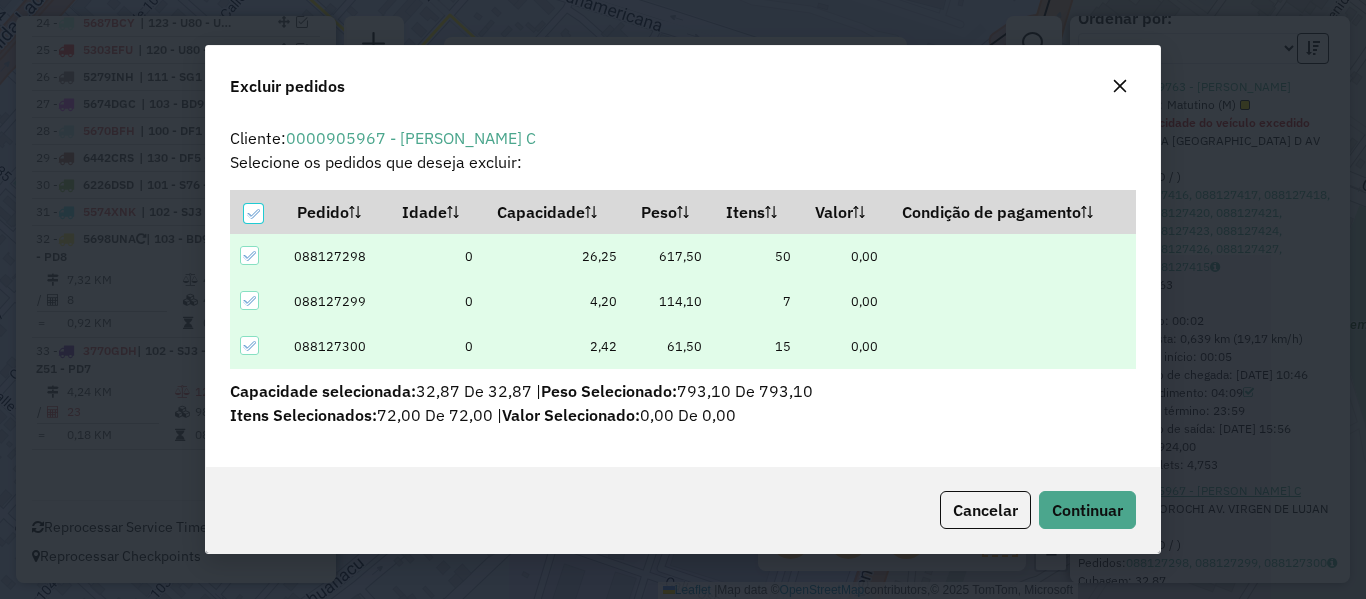 scroll, scrollTop: 82, scrollLeft: 0, axis: vertical 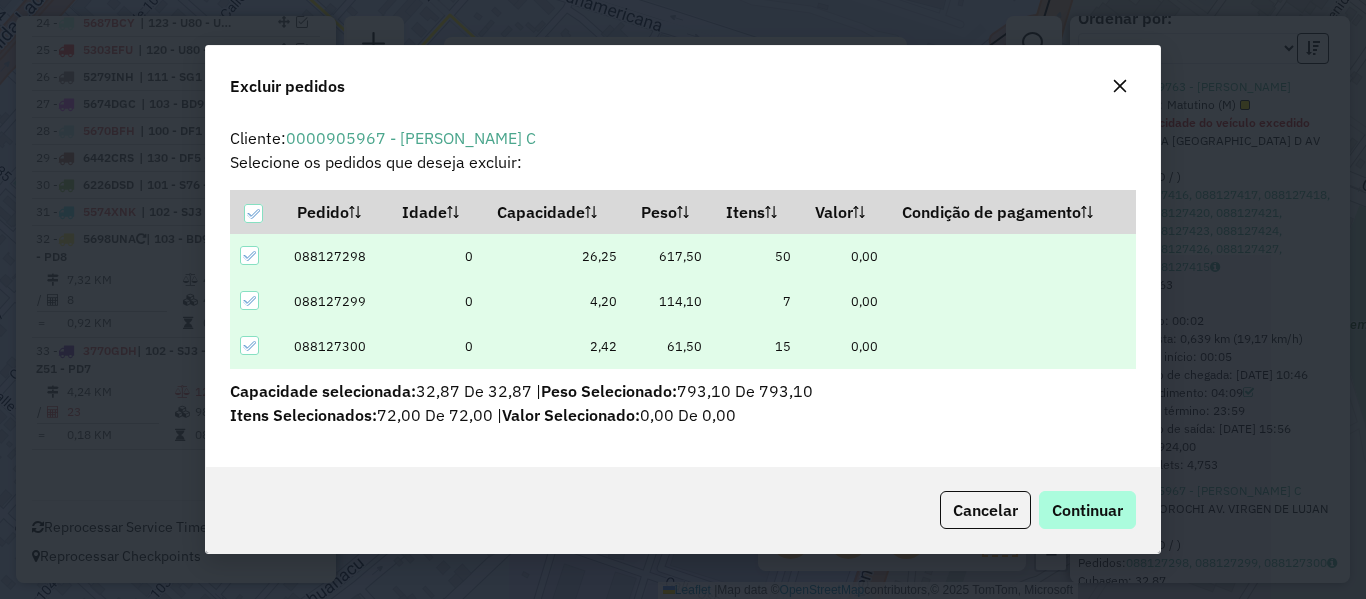 drag, startPoint x: 1097, startPoint y: 534, endPoint x: 1099, endPoint y: 513, distance: 21.095022 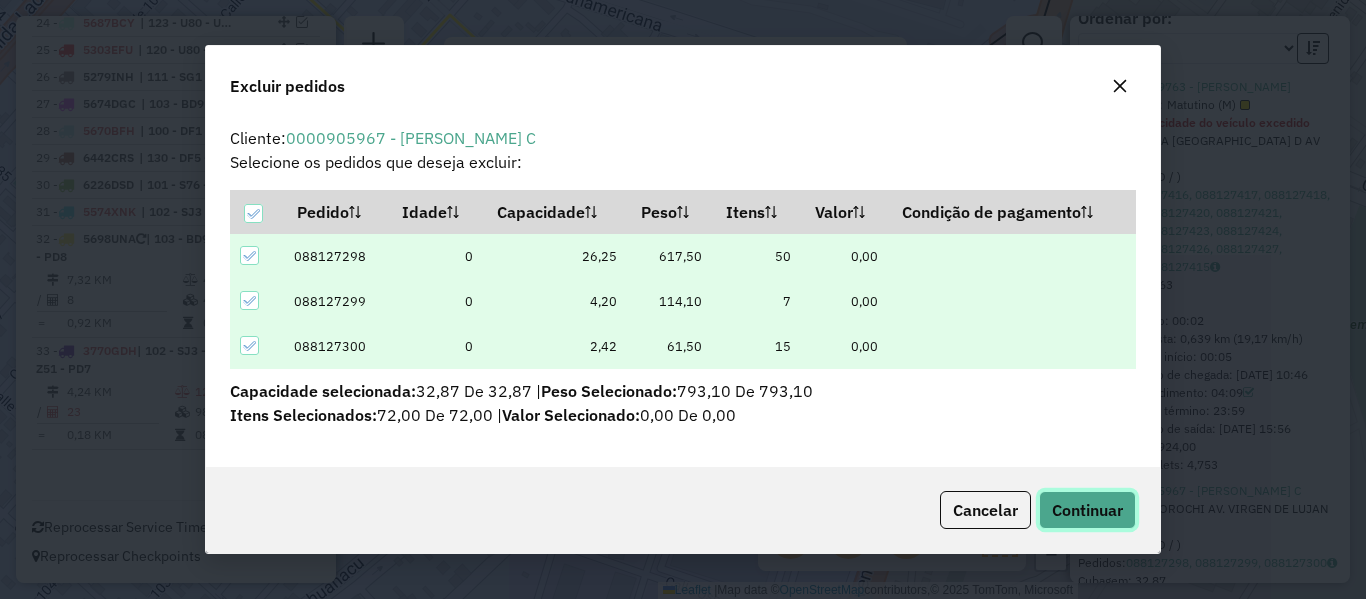 click on "Continuar" 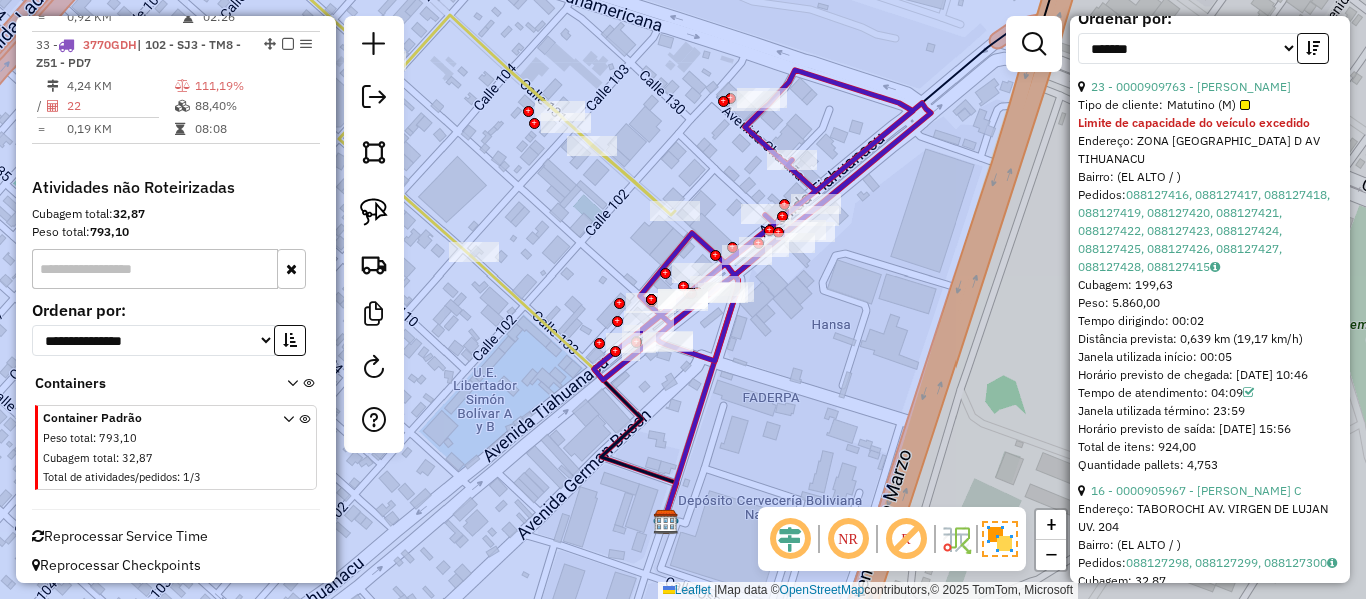 scroll, scrollTop: 1723, scrollLeft: 0, axis: vertical 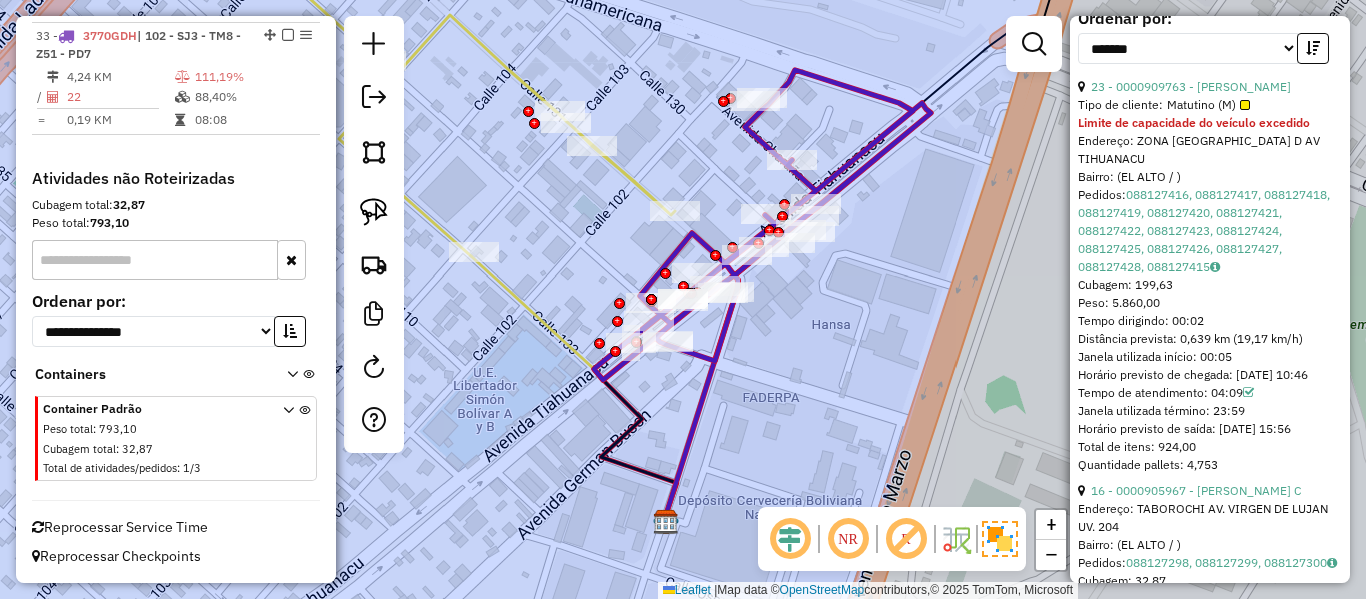 click 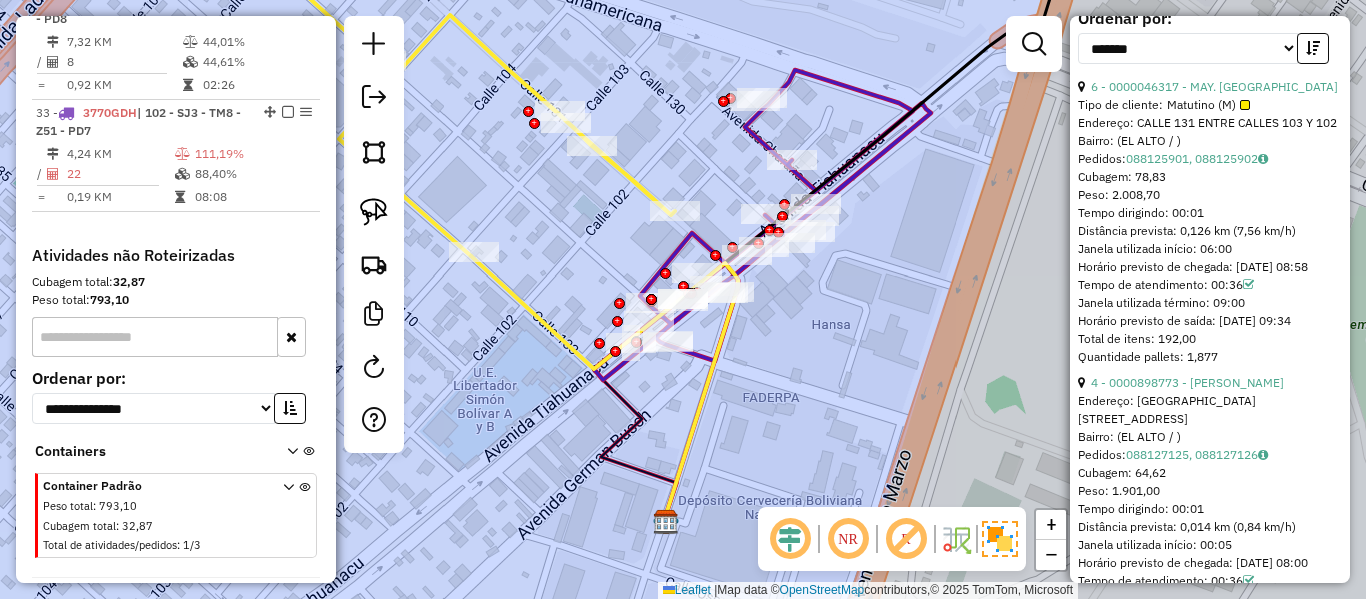 scroll, scrollTop: 1618, scrollLeft: 0, axis: vertical 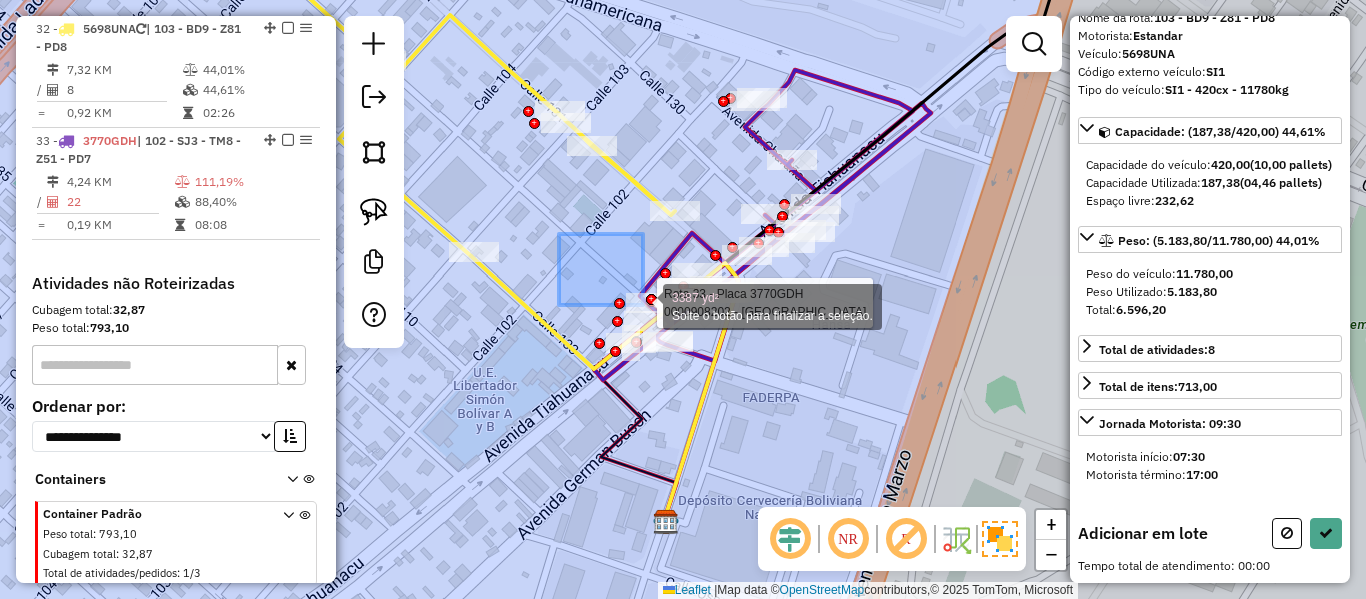 drag, startPoint x: 613, startPoint y: 274, endPoint x: 791, endPoint y: 435, distance: 240.01042 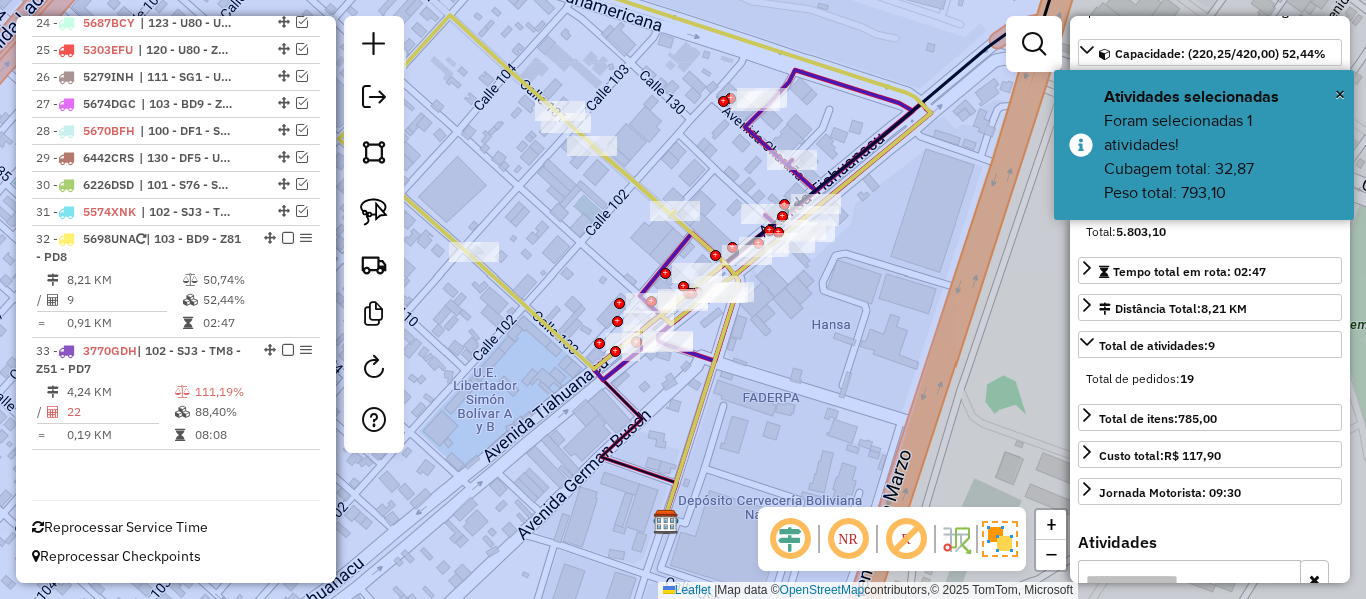 scroll, scrollTop: 1408, scrollLeft: 0, axis: vertical 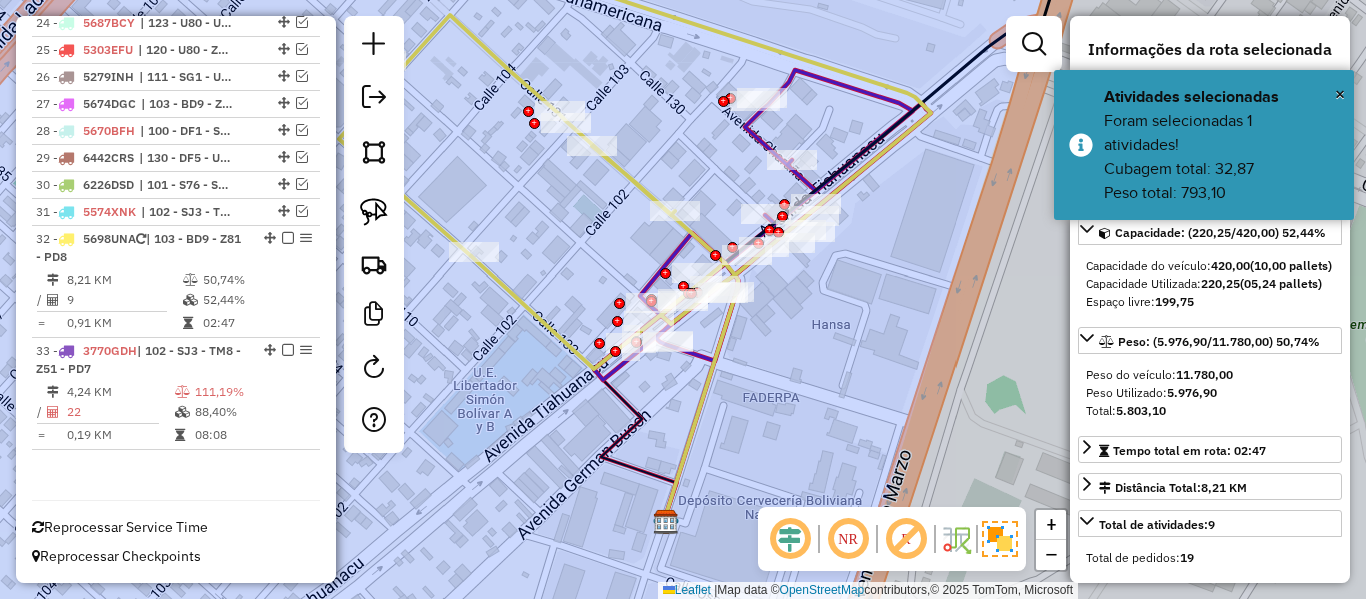 click on "Janela de atendimento Grade de atendimento Capacidade Transportadoras Veículos Cliente Pedidos  Rotas Selecione os dias de semana para filtrar as janelas de atendimento  Seg   Ter   Qua   Qui   Sex   Sáb   Dom  Informe o período da janela de atendimento: De: Até:  Filtrar exatamente a janela do cliente  Considerar janela de atendimento padrão  Selecione os dias de semana para filtrar as grades de atendimento  Seg   Ter   Qua   Qui   Sex   Sáb   Dom   Considerar clientes sem dia de atendimento cadastrado  Clientes fora do dia de atendimento selecionado Filtrar as atividades entre os valores definidos abaixo:  Peso mínimo:   Peso máximo:   Cubagem mínima:   Cubagem máxima:   De:   Até:  Filtrar as atividades entre o tempo de atendimento definido abaixo:  De:   Até:   Considerar capacidade total dos clientes não roteirizados Transportadora: Selecione um ou mais itens Tipo de veículo: Selecione um ou mais itens Veículo: Selecione um ou mais itens Motorista: Selecione um ou mais itens Nome: Rótulo:" 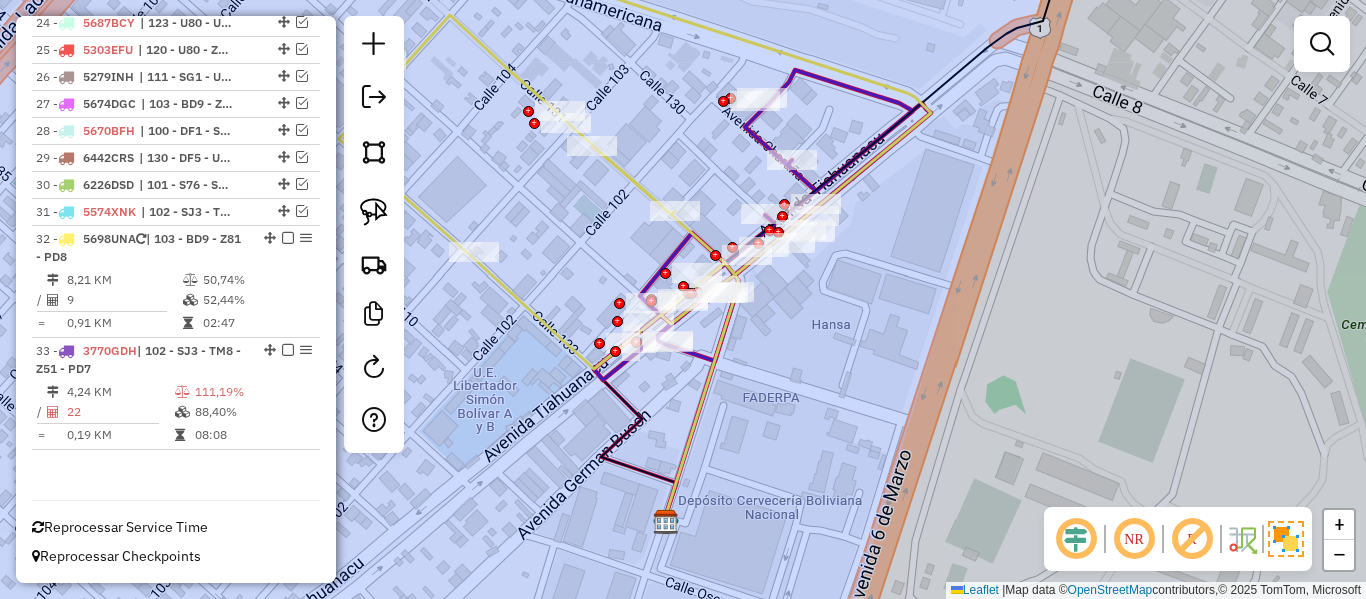 click 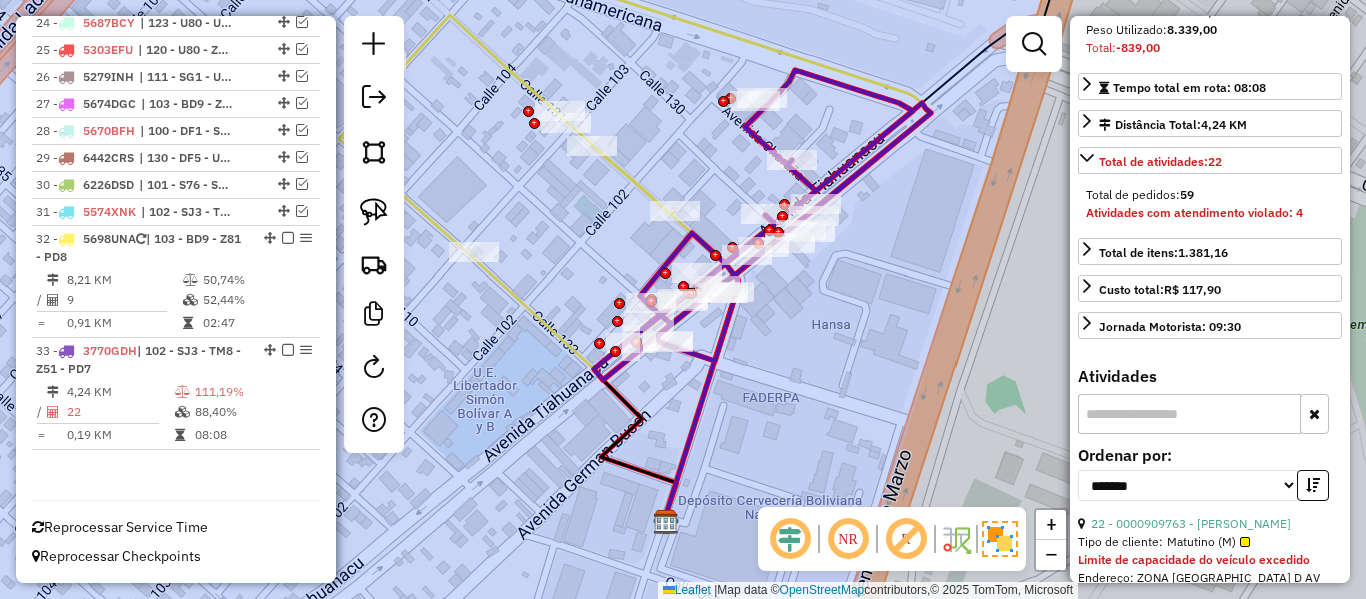 scroll, scrollTop: 500, scrollLeft: 0, axis: vertical 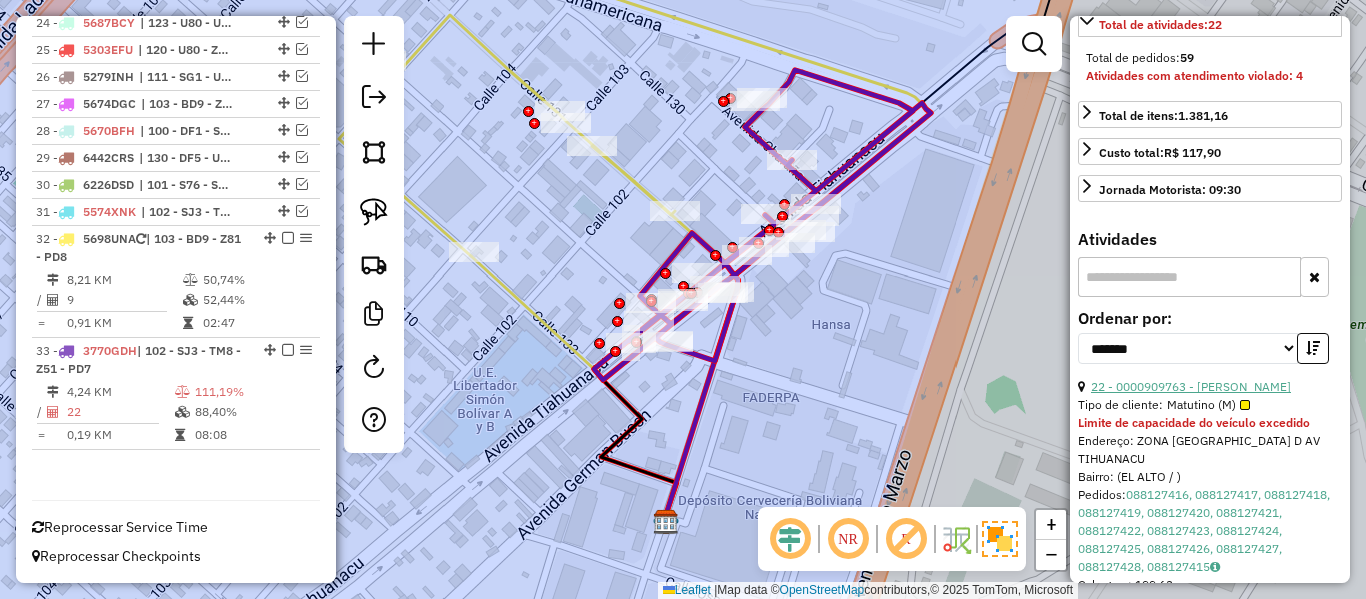 click on "22 - 0000909763 - [PERSON_NAME]" at bounding box center [1191, 386] 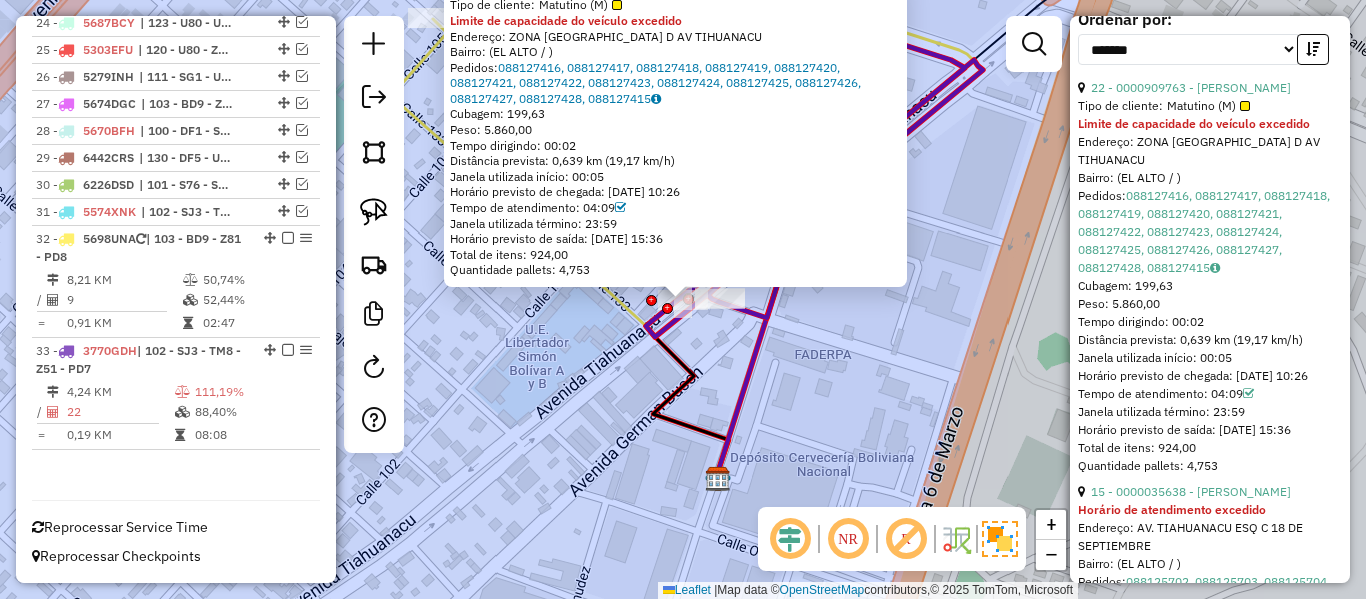 scroll, scrollTop: 800, scrollLeft: 0, axis: vertical 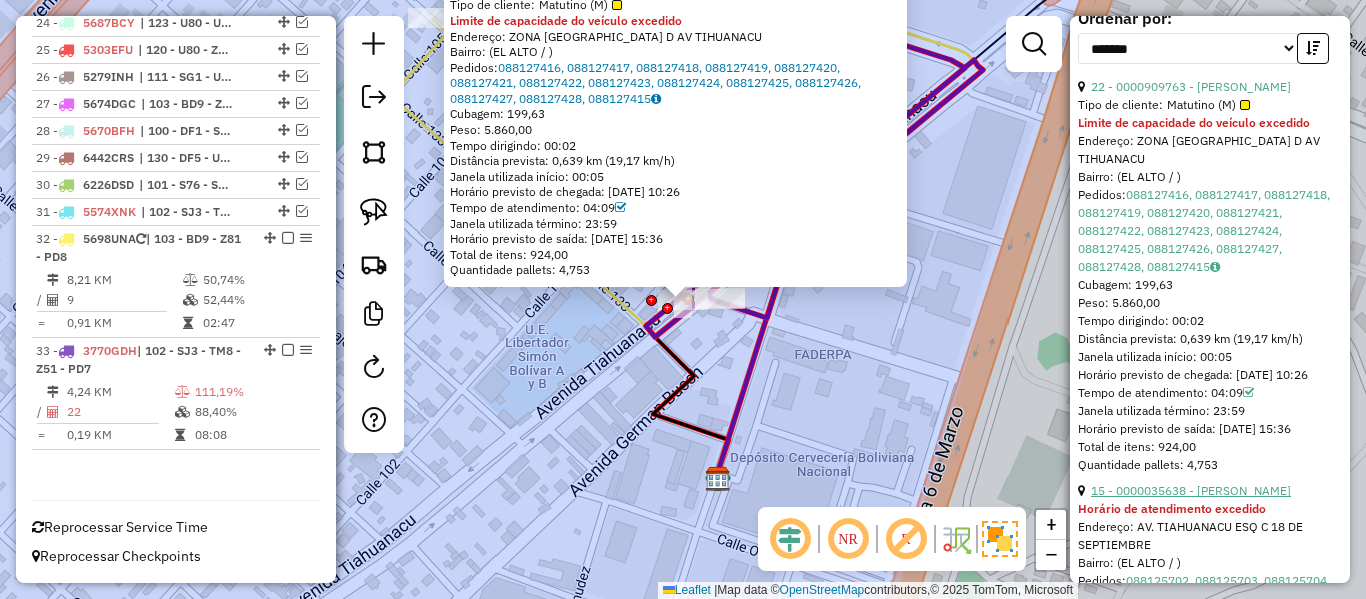 click on "15 - 0000035638 - [PERSON_NAME]" at bounding box center (1191, 490) 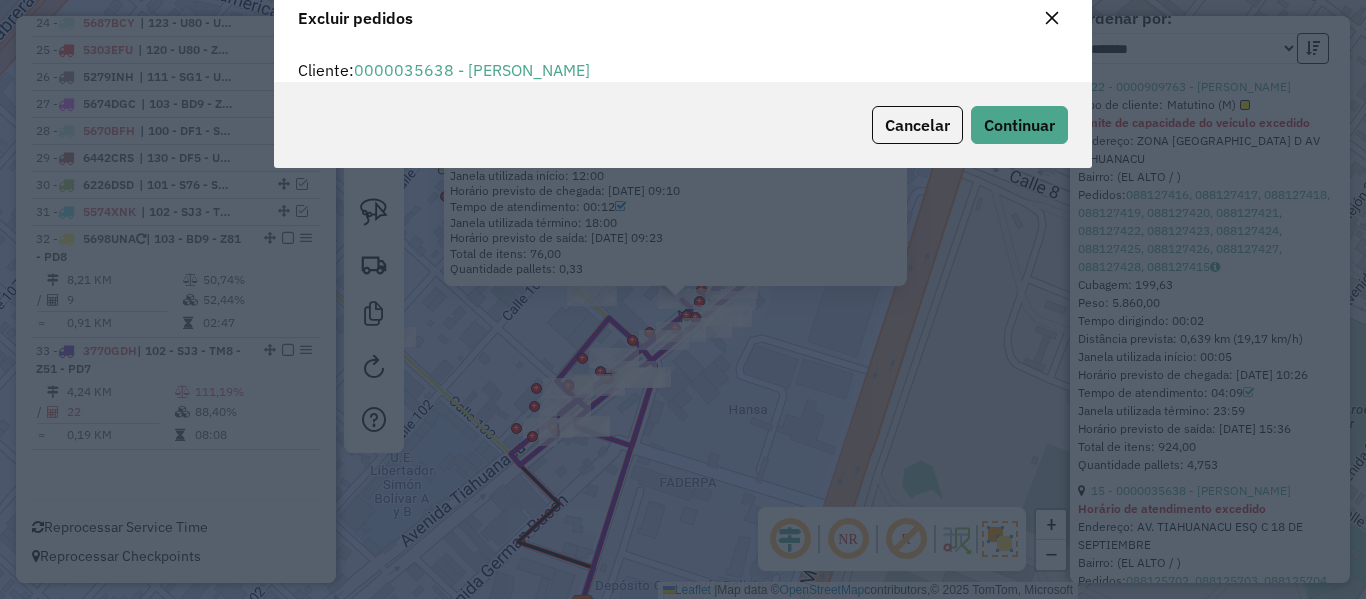 scroll, scrollTop: 12, scrollLeft: 6, axis: both 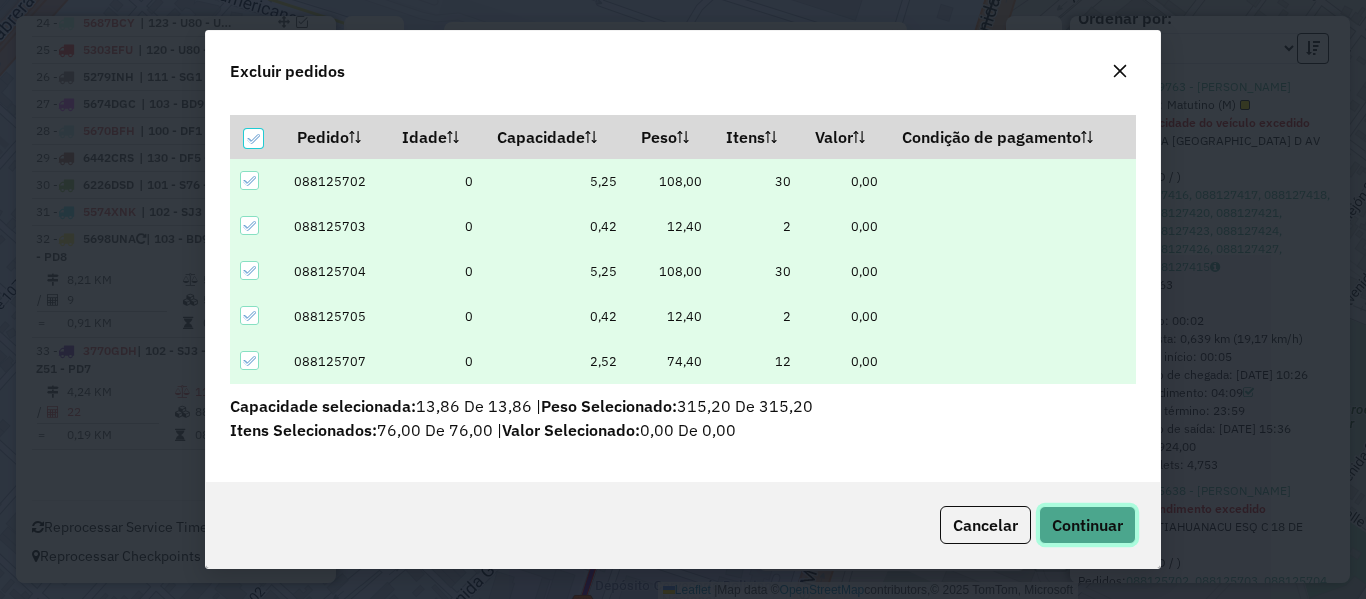 click on "Continuar" 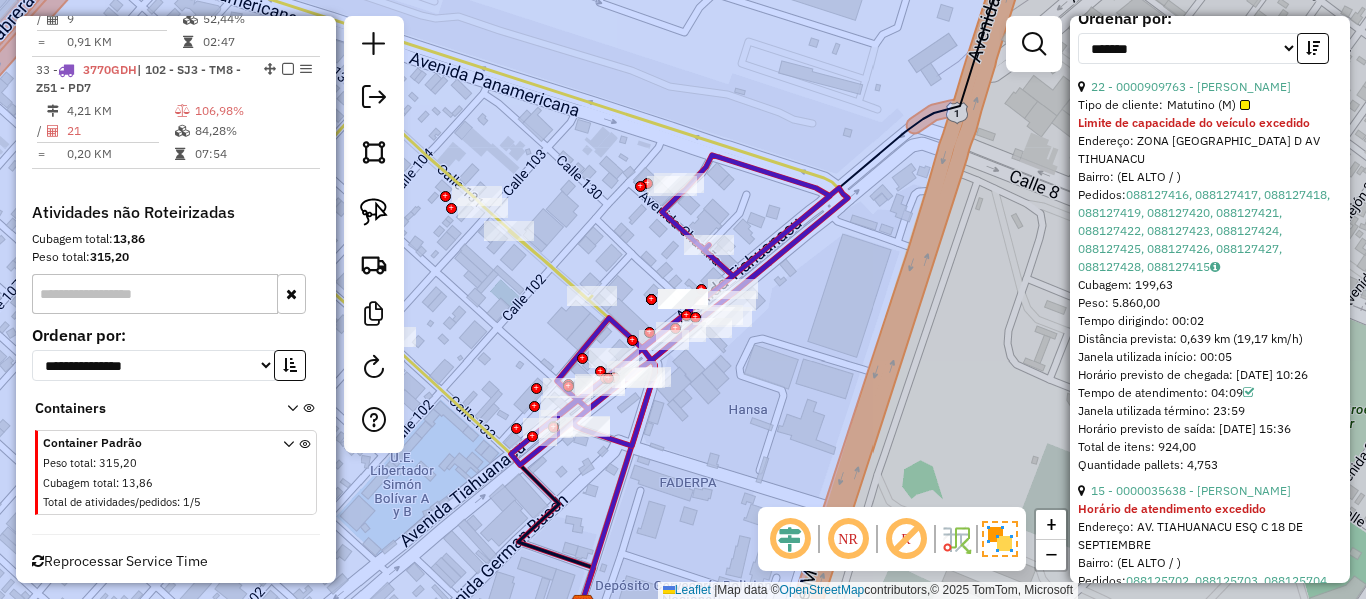 scroll, scrollTop: 1723, scrollLeft: 0, axis: vertical 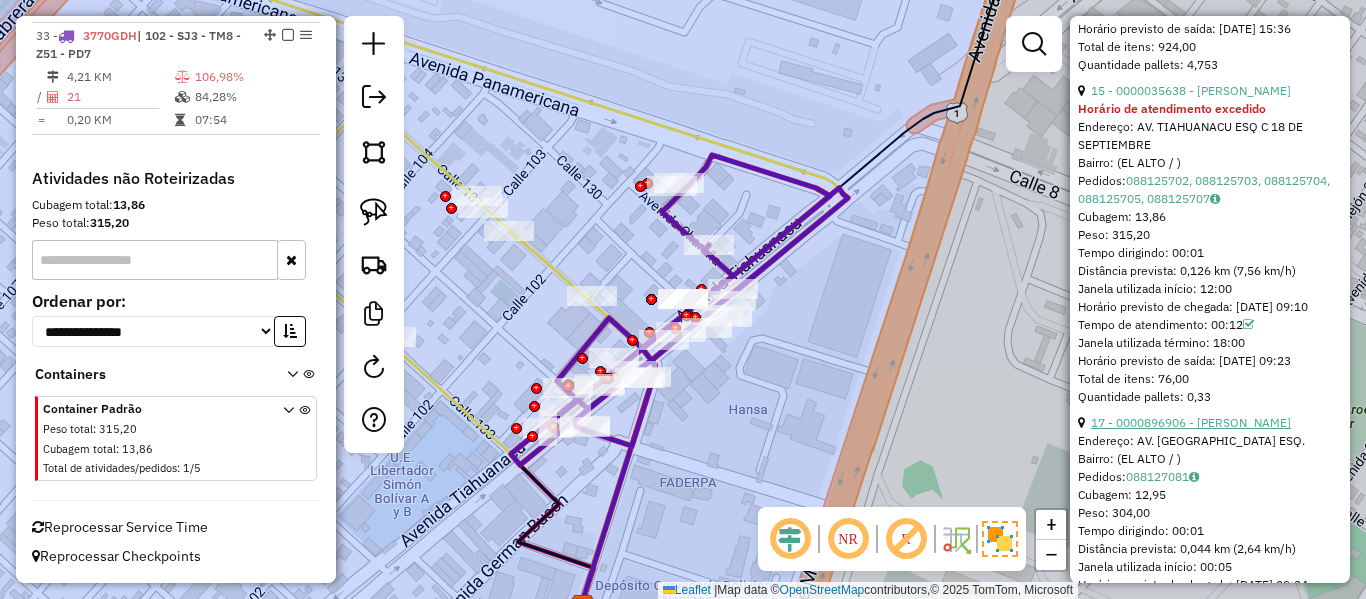 click on "17 - 0000896906 - [PERSON_NAME]" at bounding box center (1191, 422) 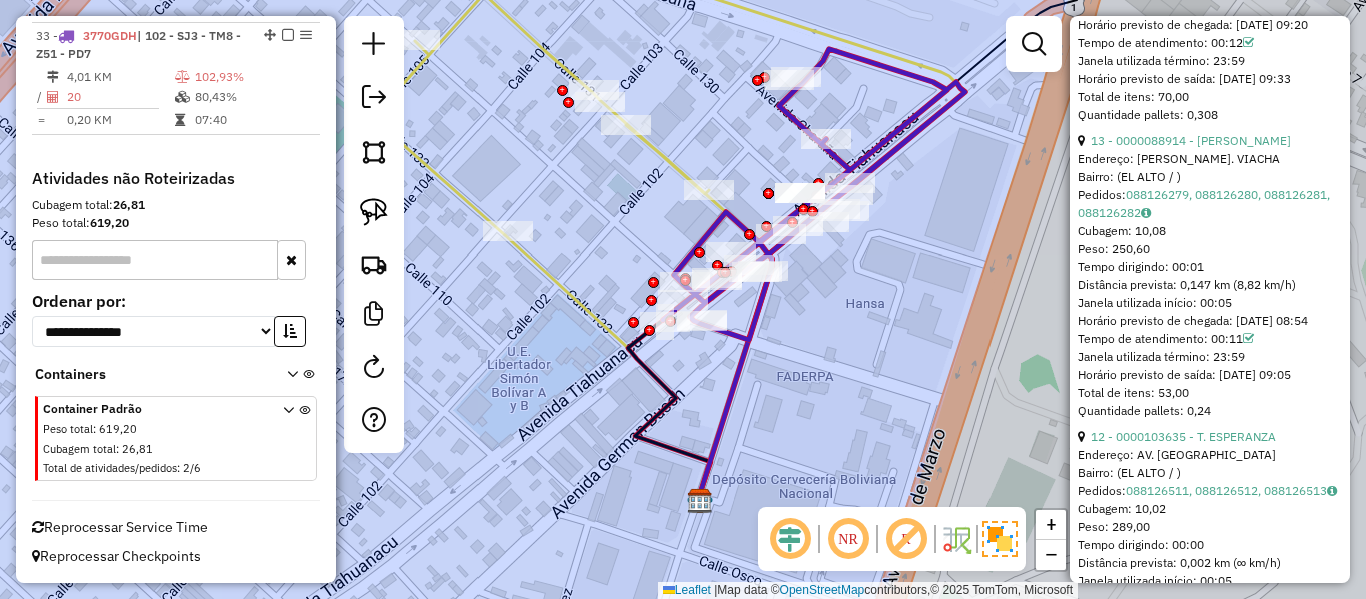 scroll, scrollTop: 1728, scrollLeft: 0, axis: vertical 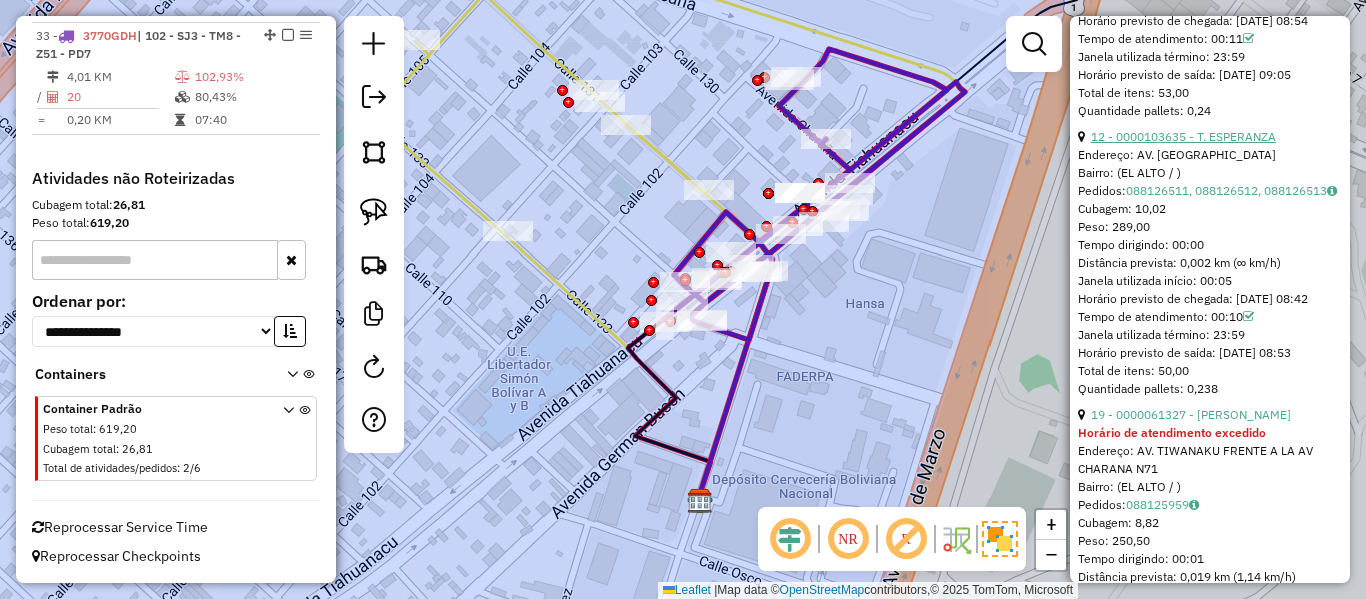 click on "12 - 0000103635 - T. ESPERANZA" at bounding box center (1183, 136) 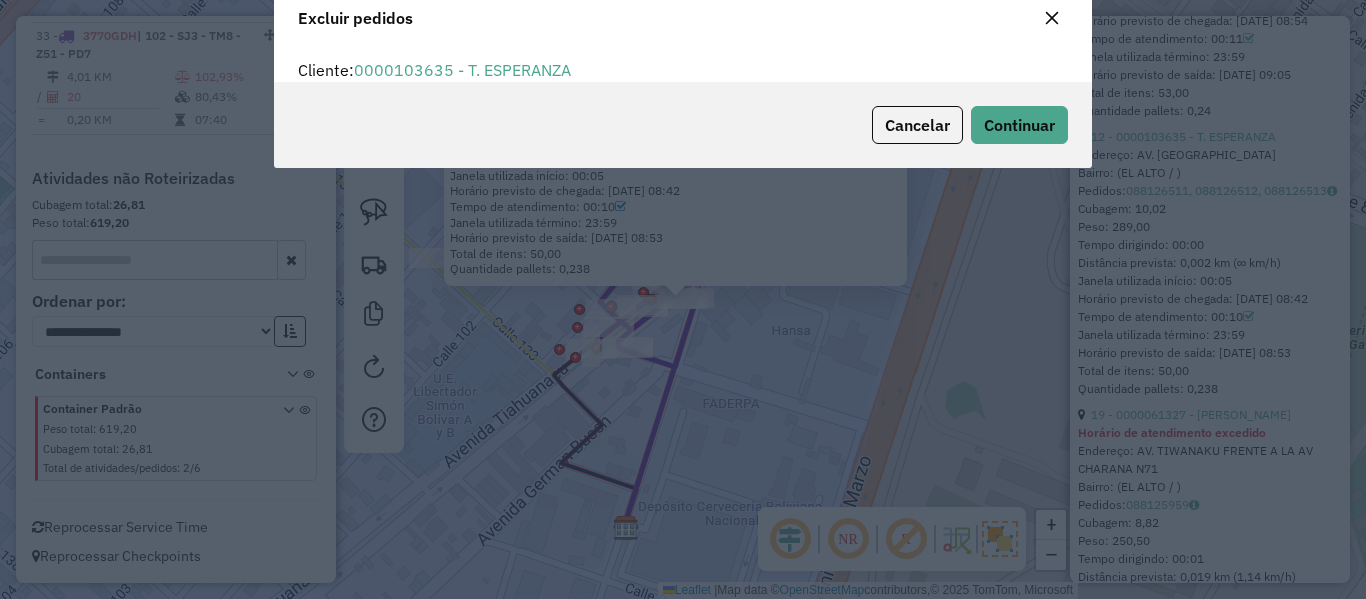 scroll, scrollTop: 82, scrollLeft: 0, axis: vertical 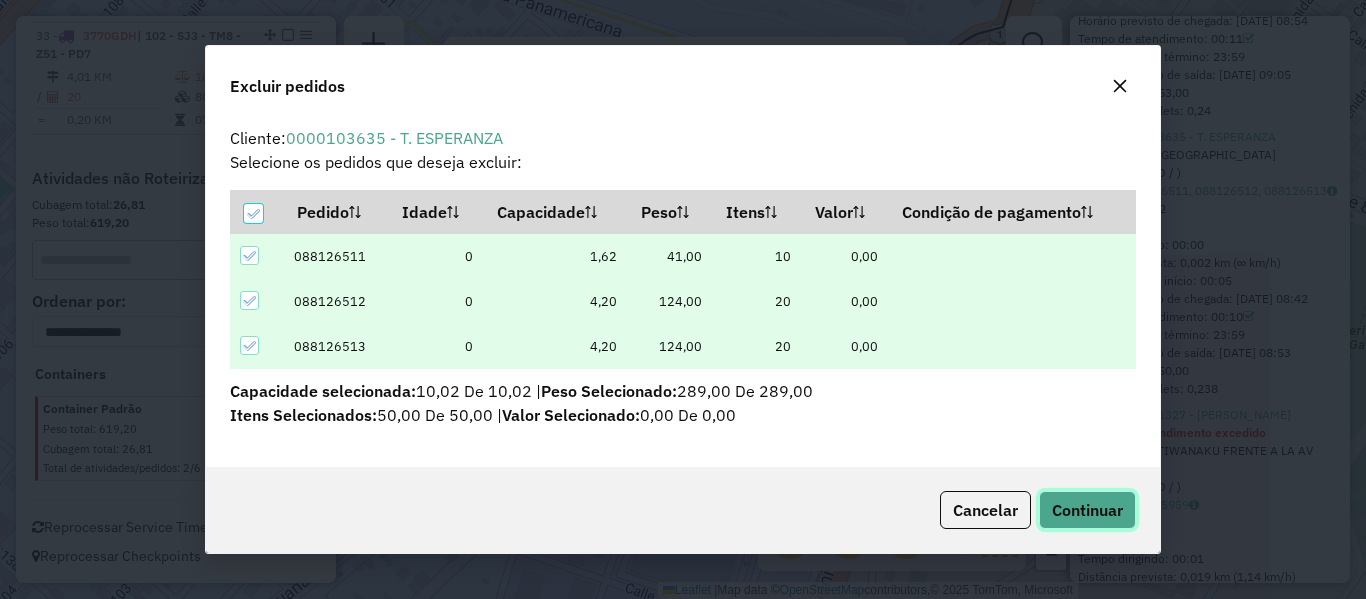 click on "Continuar" 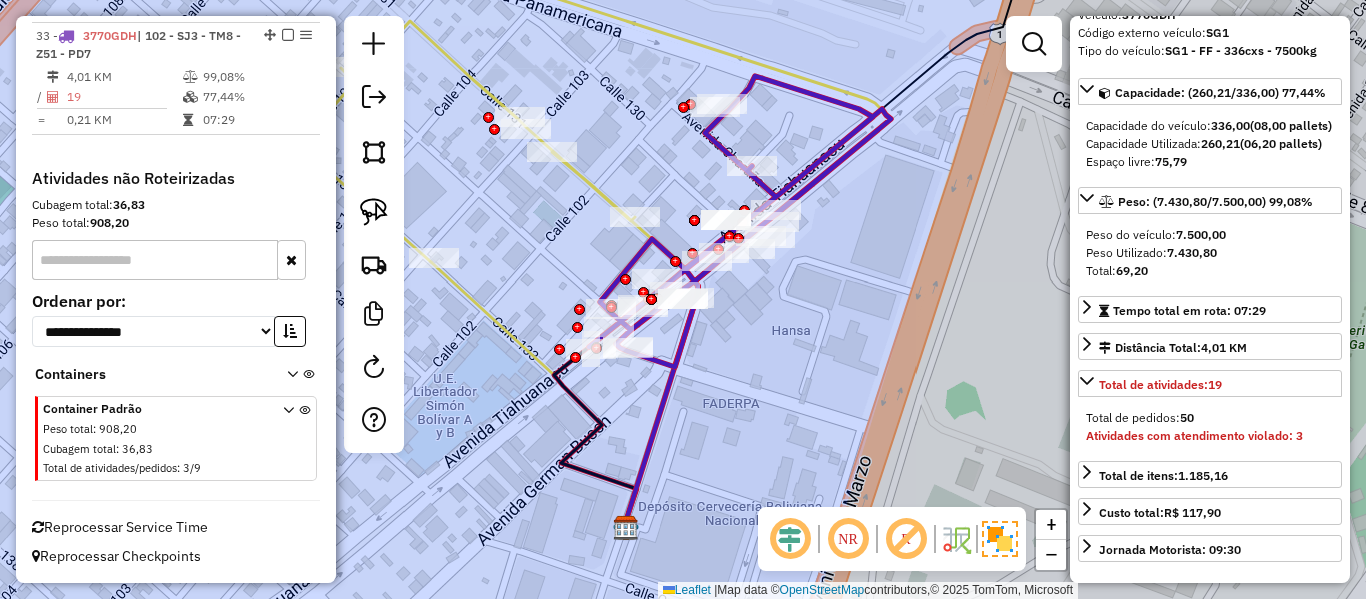 scroll, scrollTop: 0, scrollLeft: 0, axis: both 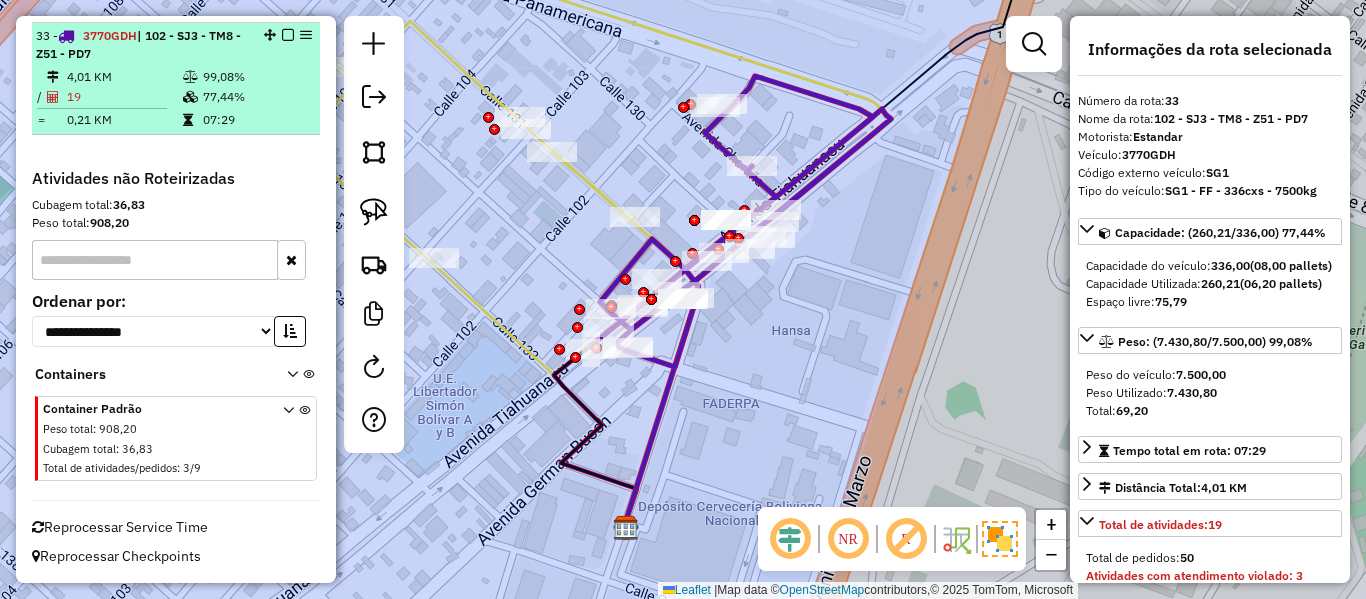 click at bounding box center (288, 35) 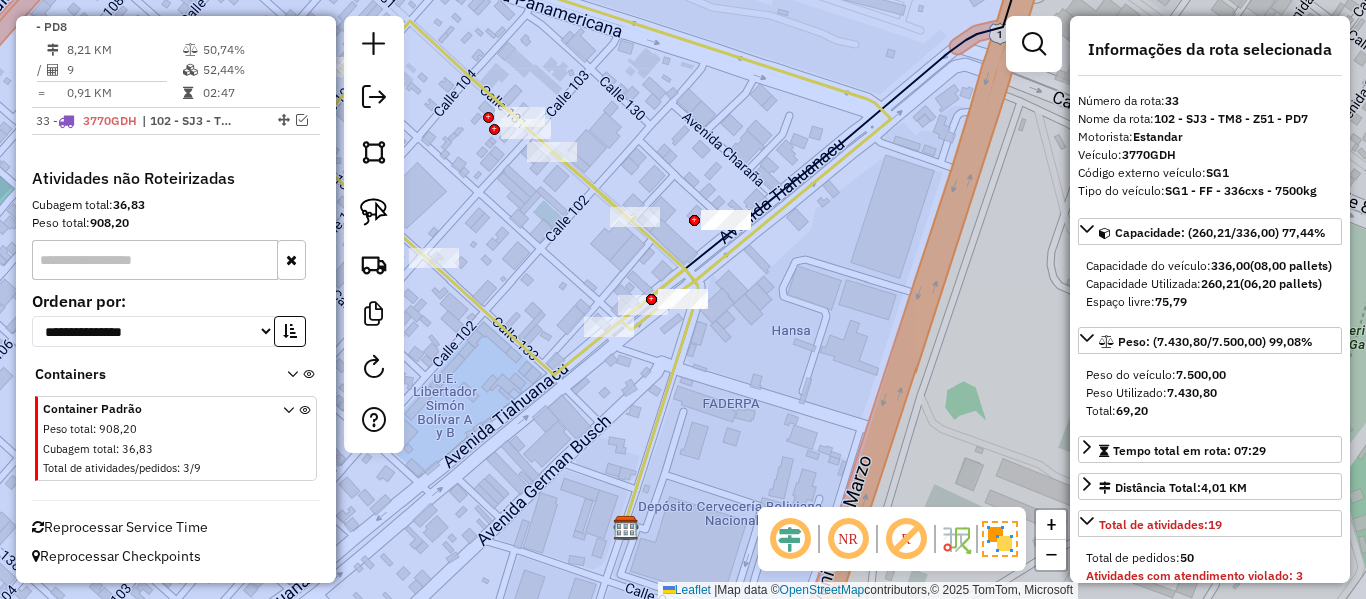 click 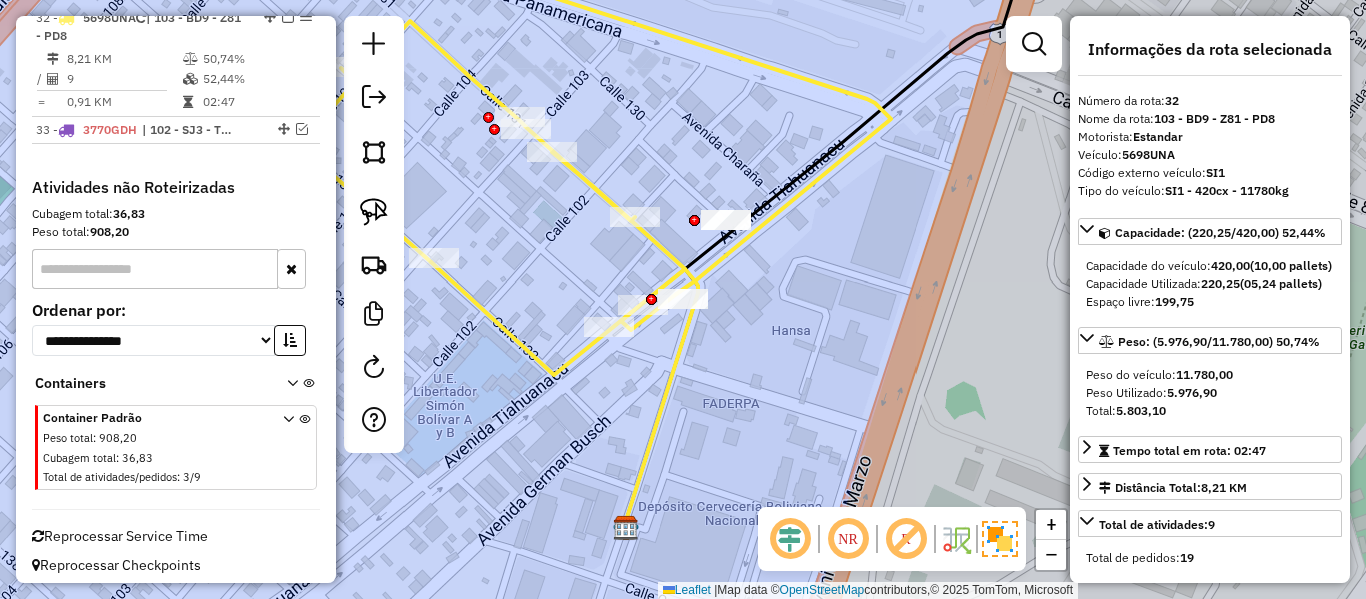 scroll, scrollTop: 1618, scrollLeft: 0, axis: vertical 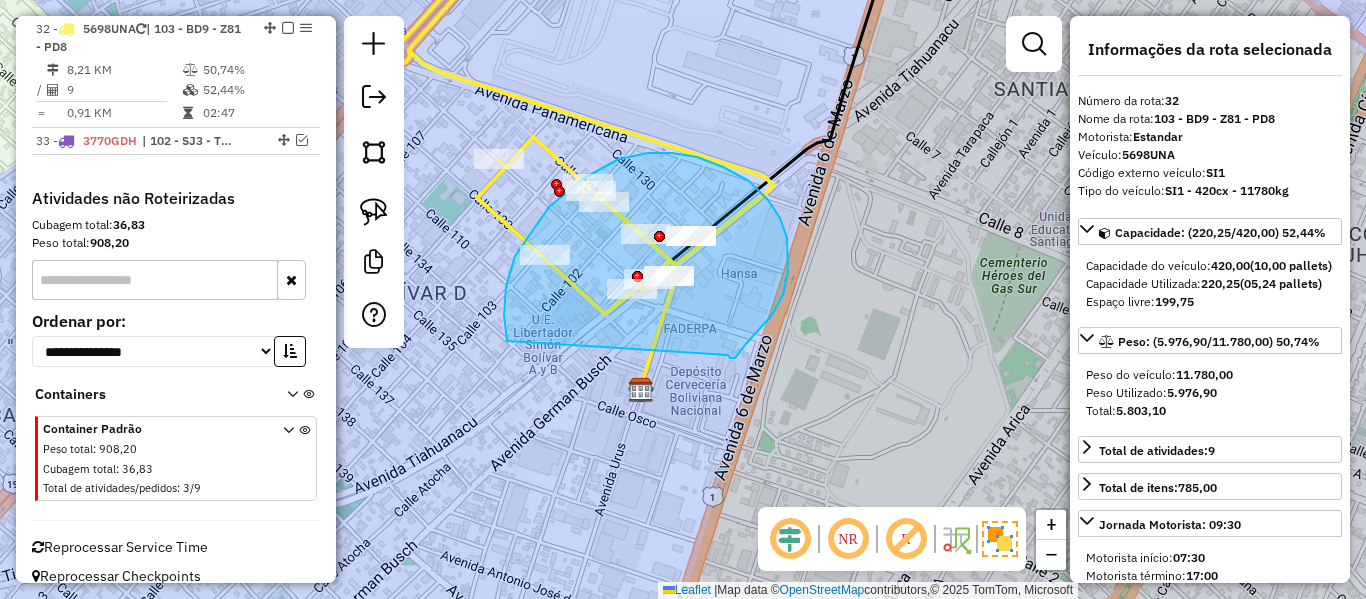 drag, startPoint x: 783, startPoint y: 295, endPoint x: 543, endPoint y: 405, distance: 264.00757 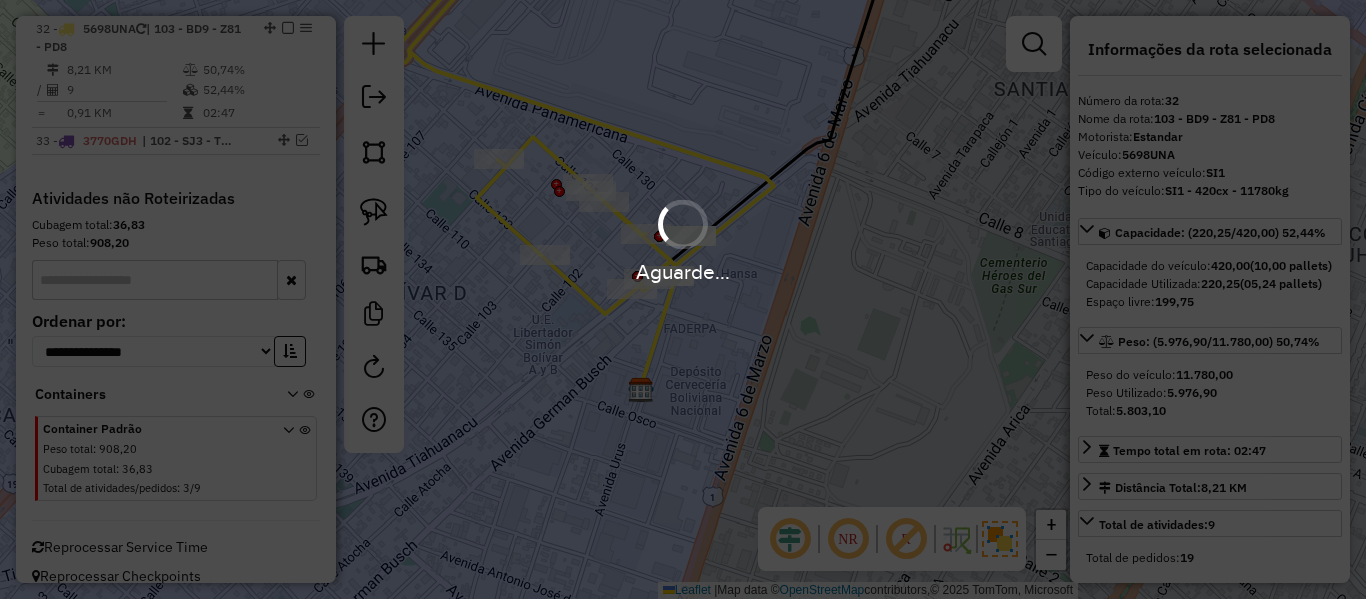 scroll, scrollTop: 1323, scrollLeft: 0, axis: vertical 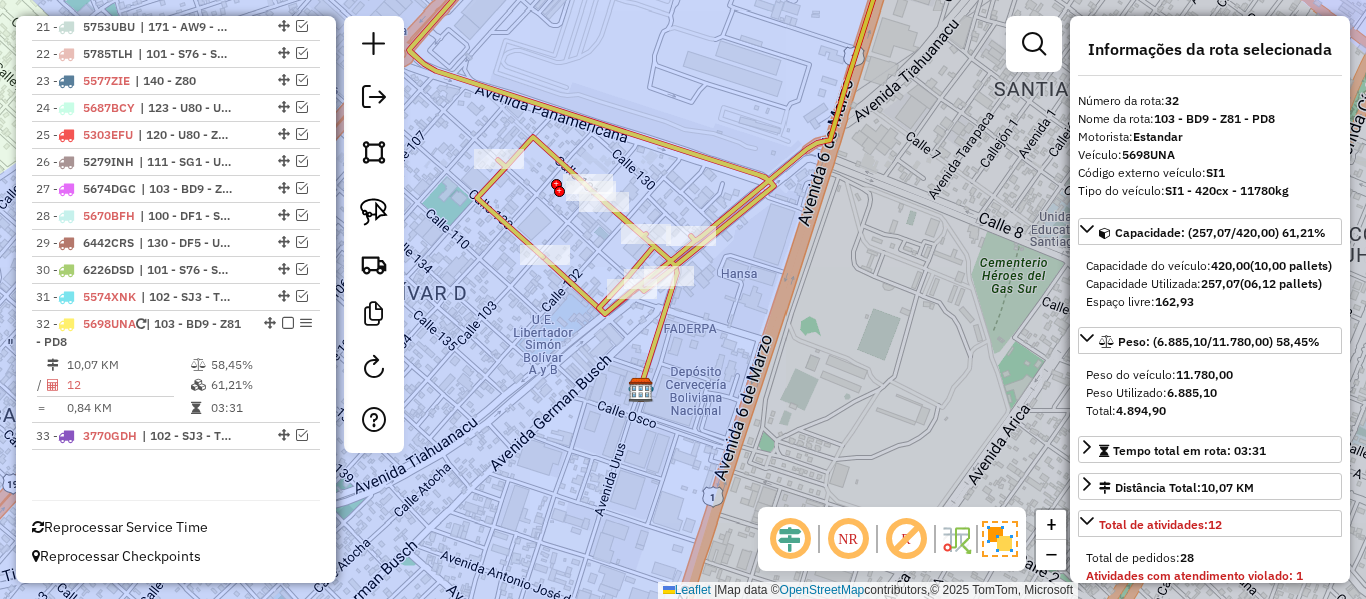 click 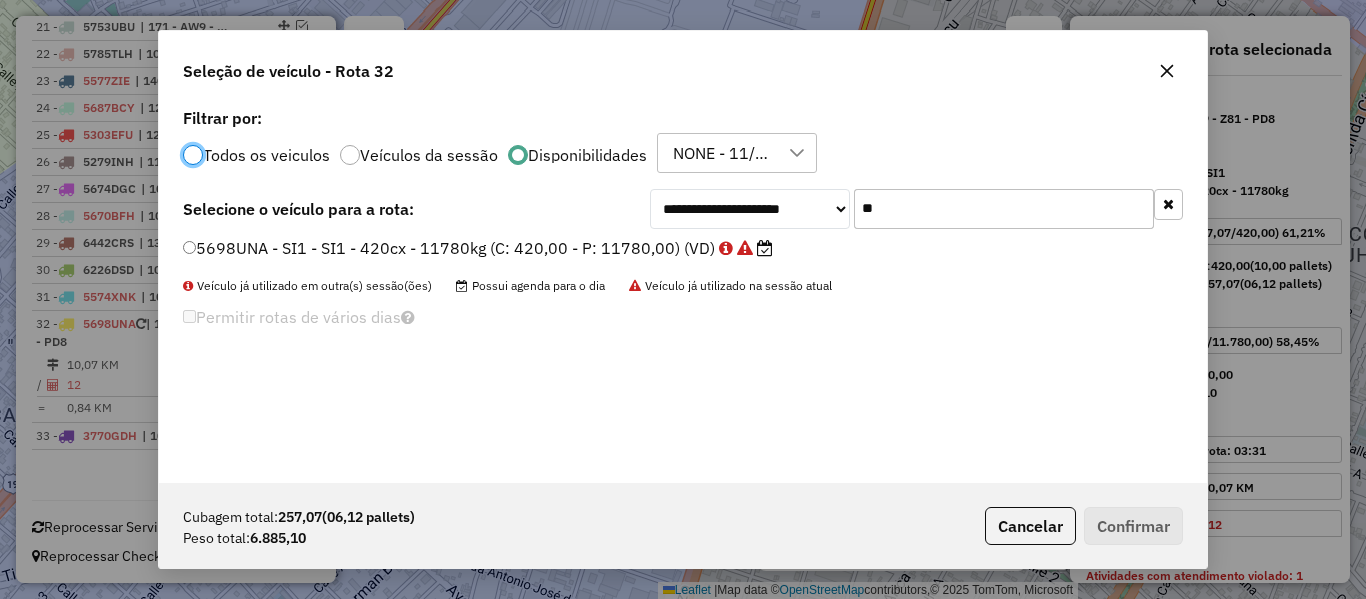 scroll, scrollTop: 11, scrollLeft: 6, axis: both 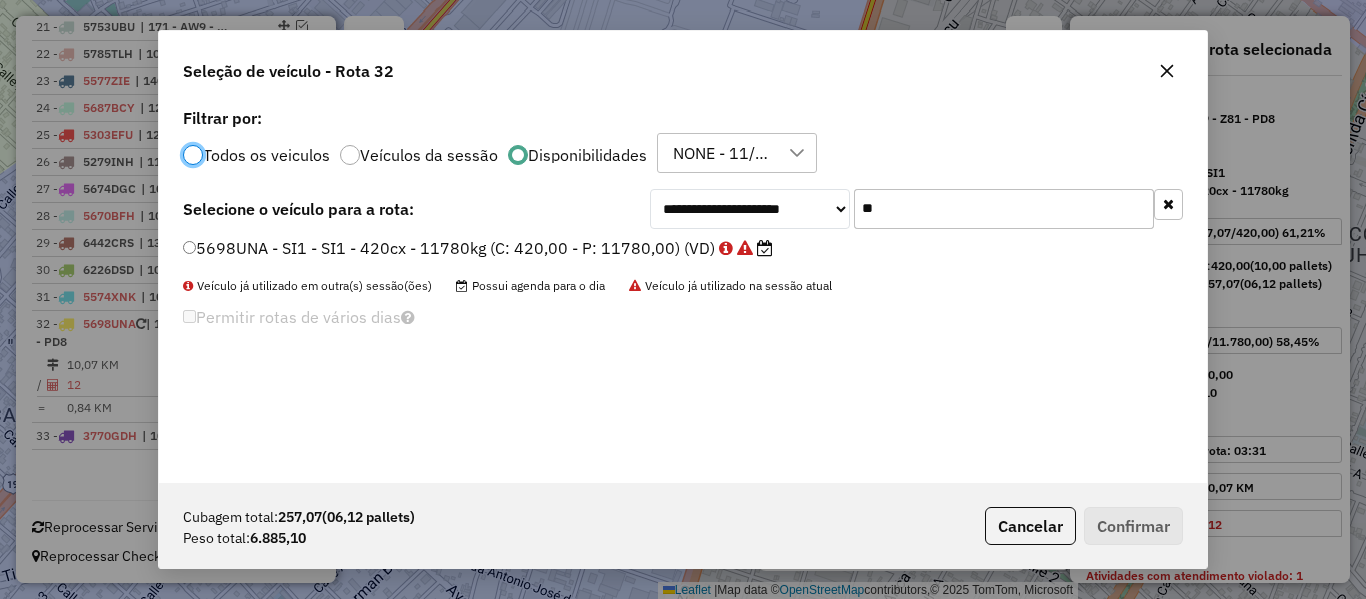 click on "**" 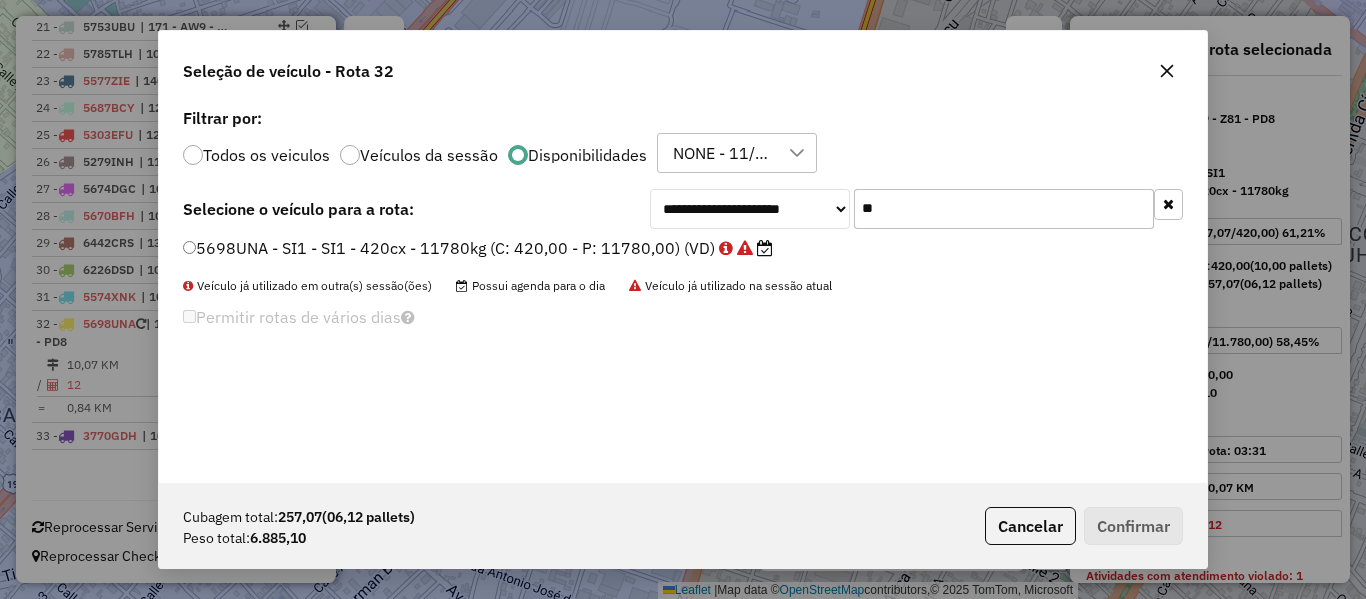 click on "**" 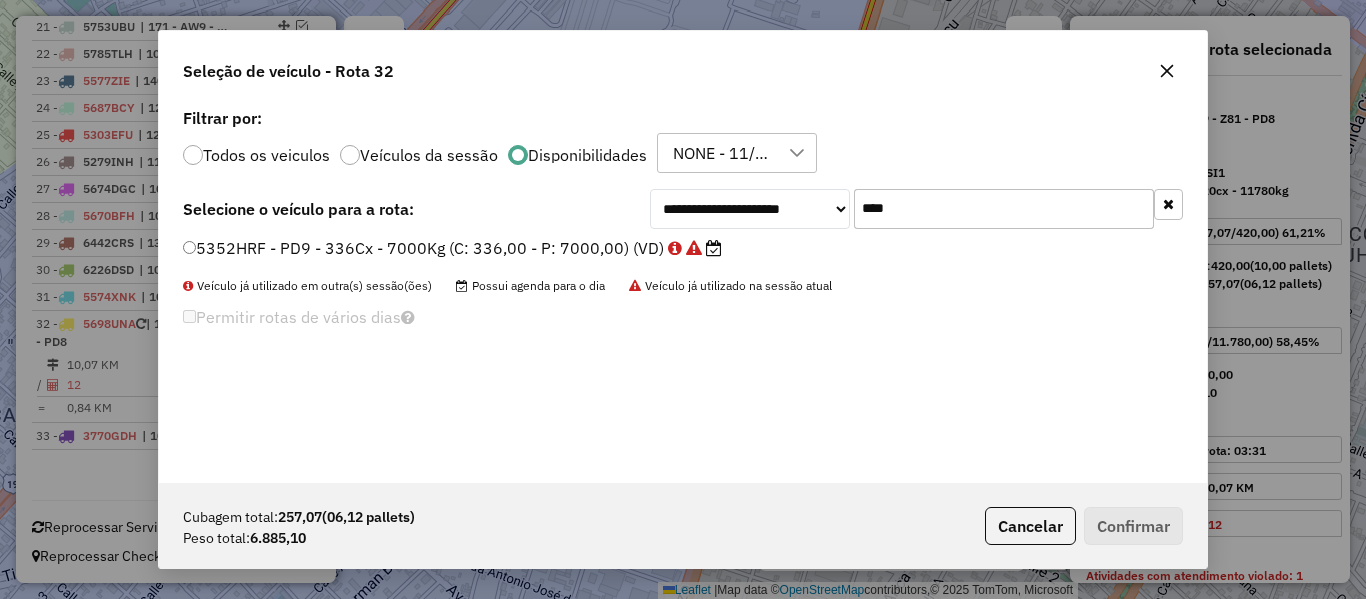 type on "****" 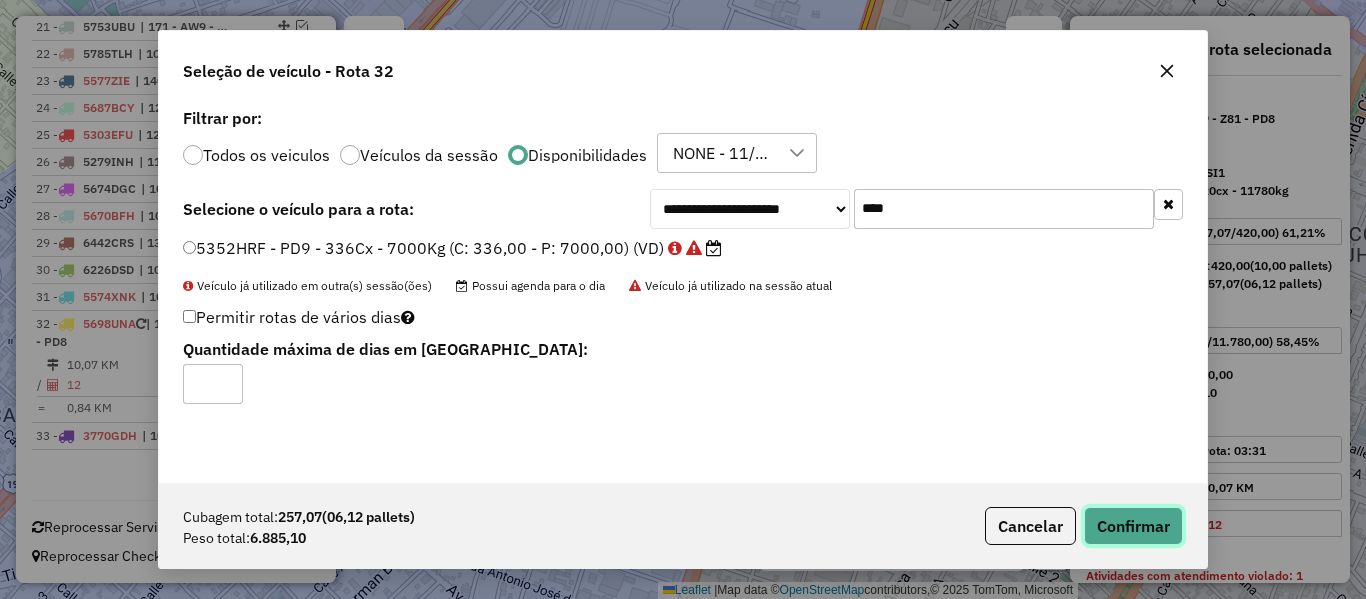 click on "Confirmar" 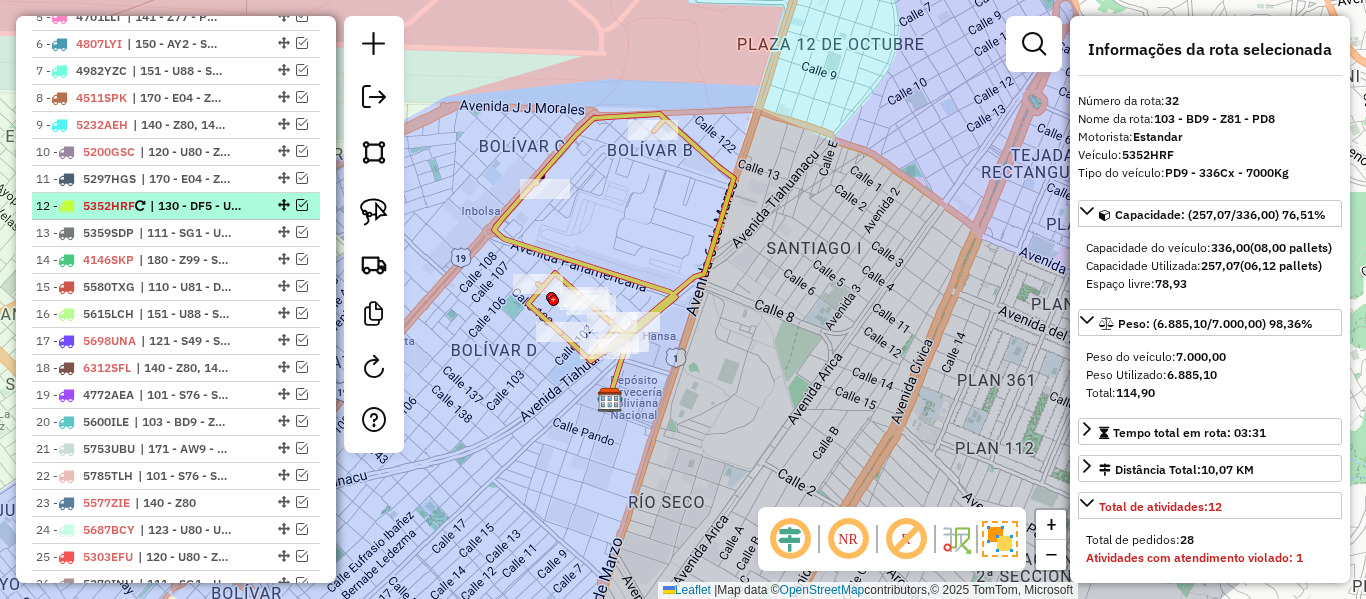 scroll, scrollTop: 798, scrollLeft: 0, axis: vertical 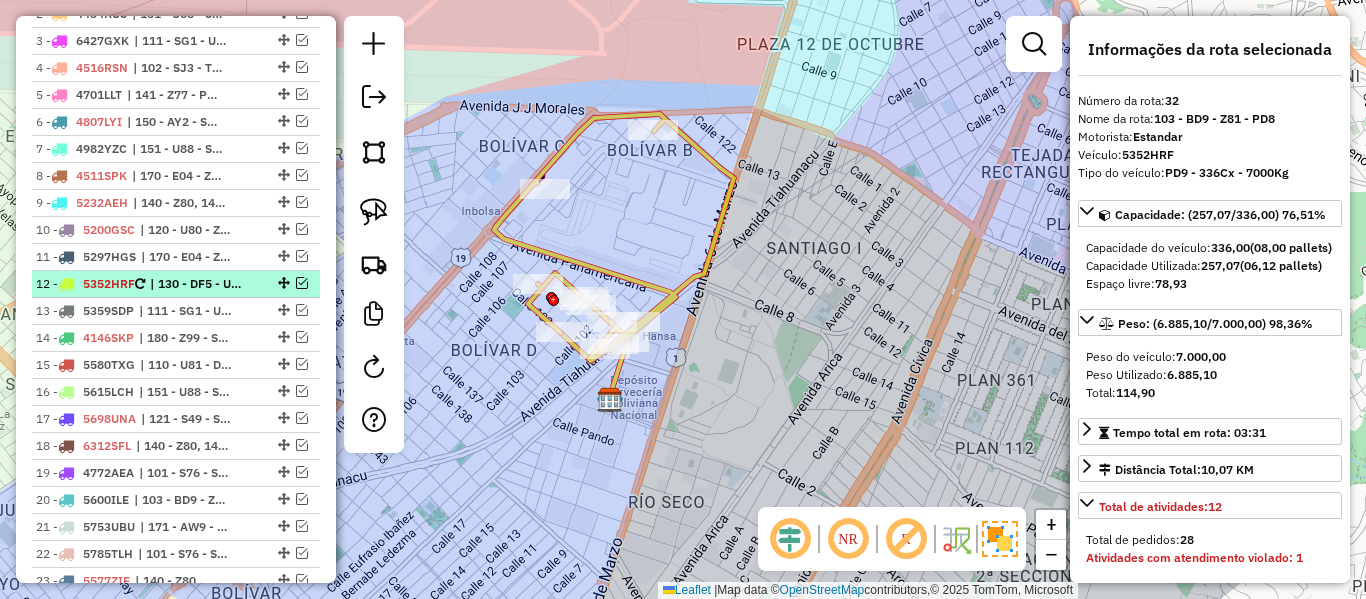 click at bounding box center [302, 283] 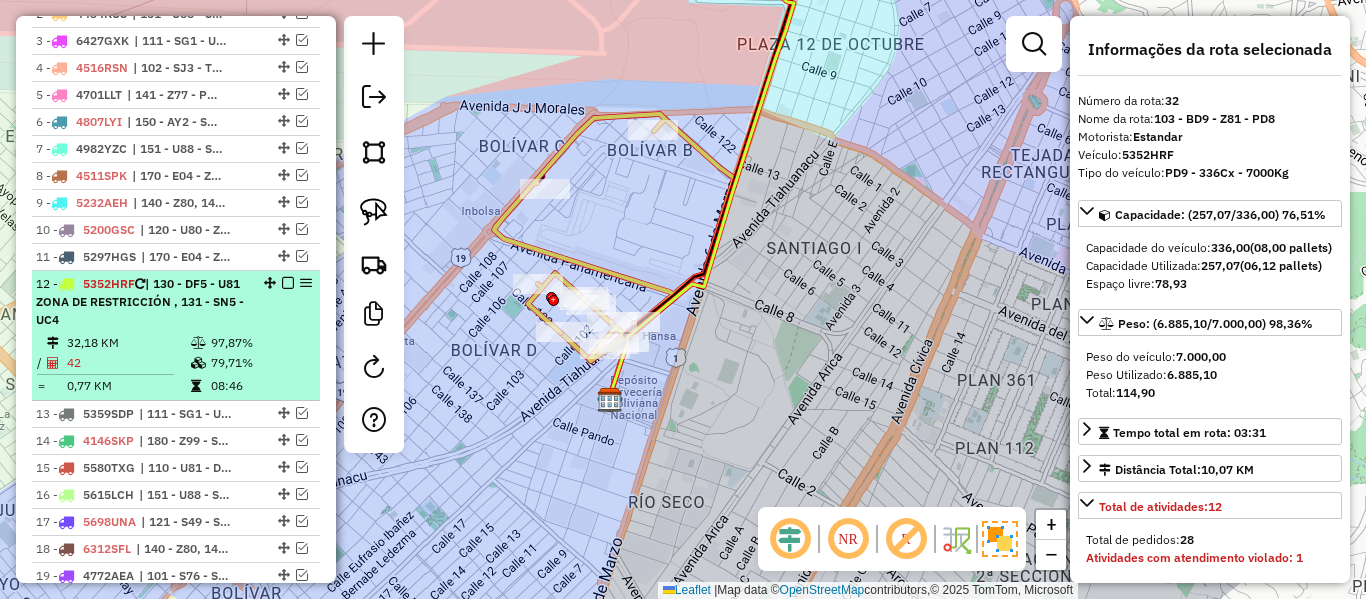 click on "| 130 - DF5 - U81  ZONA DE RESTRICCIÓN , 131 - SN5 - UC4" at bounding box center (140, 301) 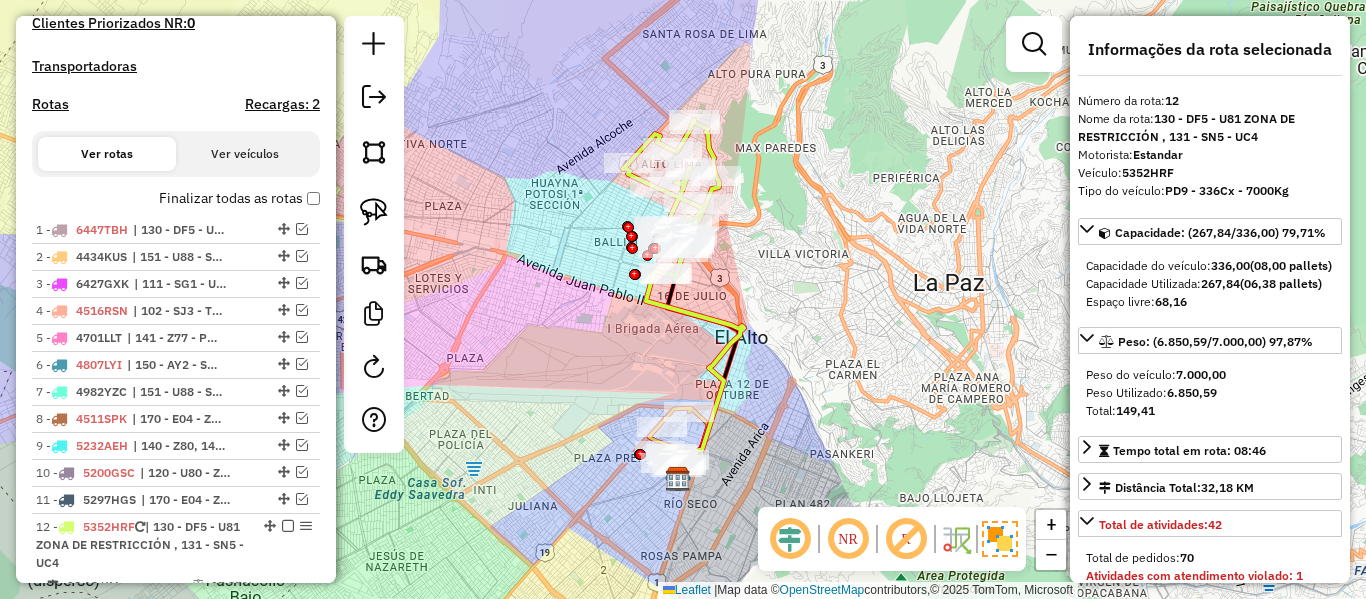scroll, scrollTop: 398, scrollLeft: 0, axis: vertical 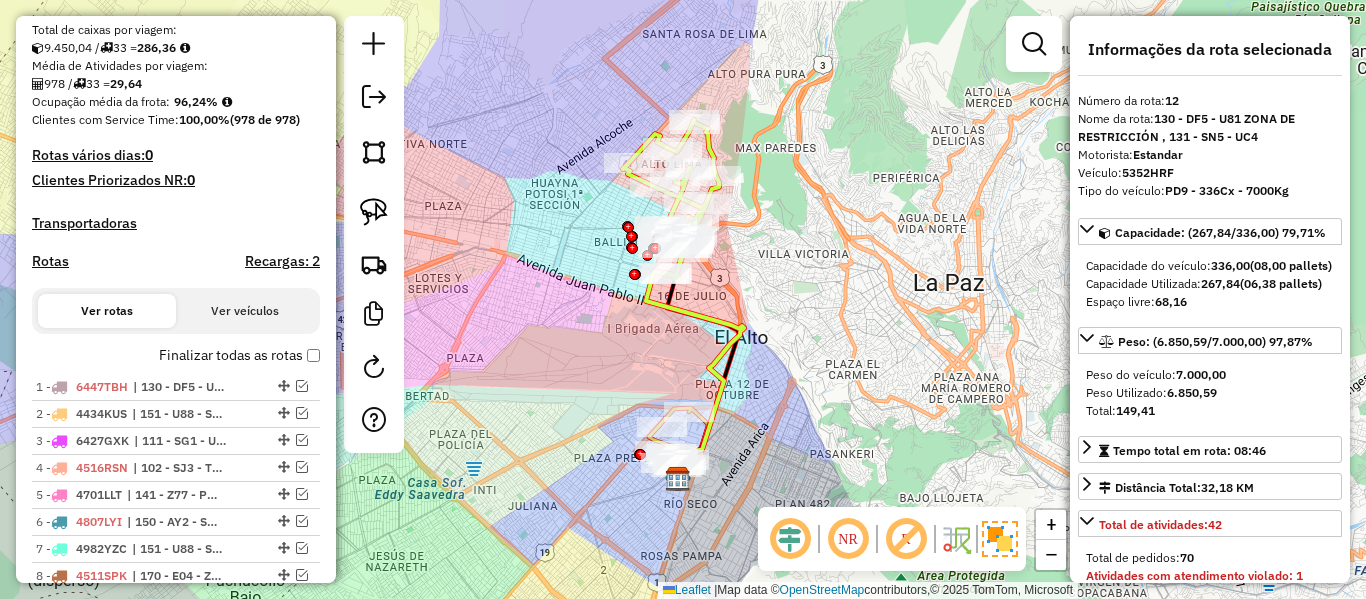 click on "Finalizar todas as rotas" at bounding box center (239, 355) 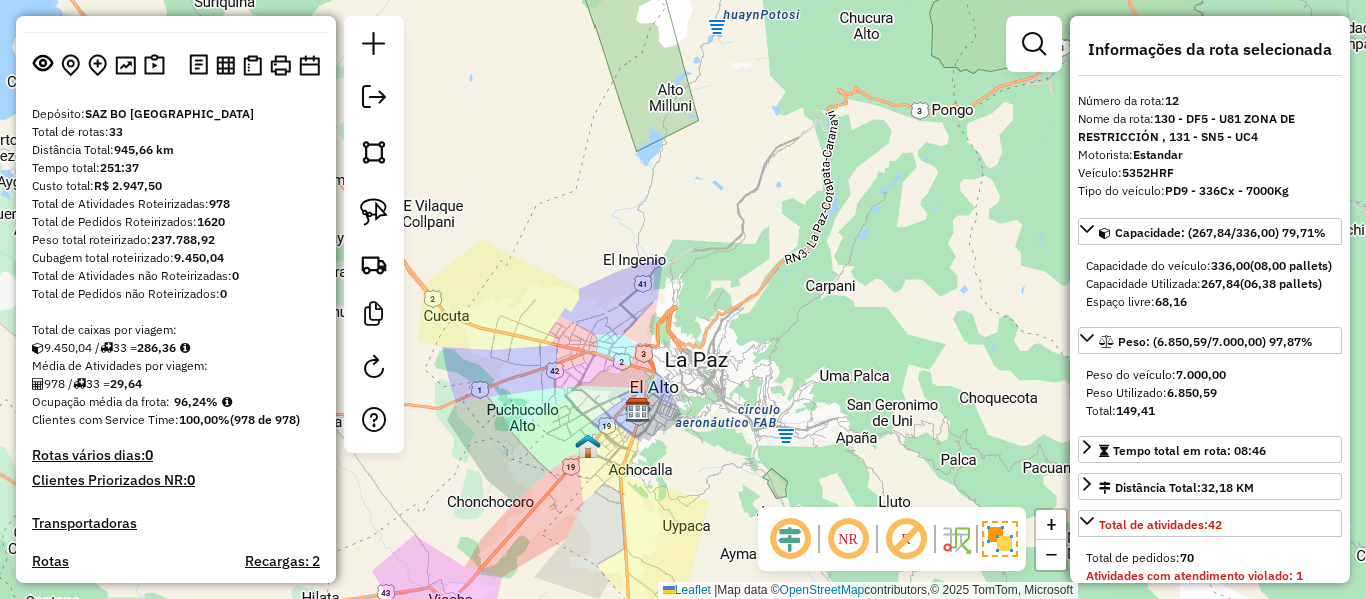 scroll, scrollTop: 0, scrollLeft: 0, axis: both 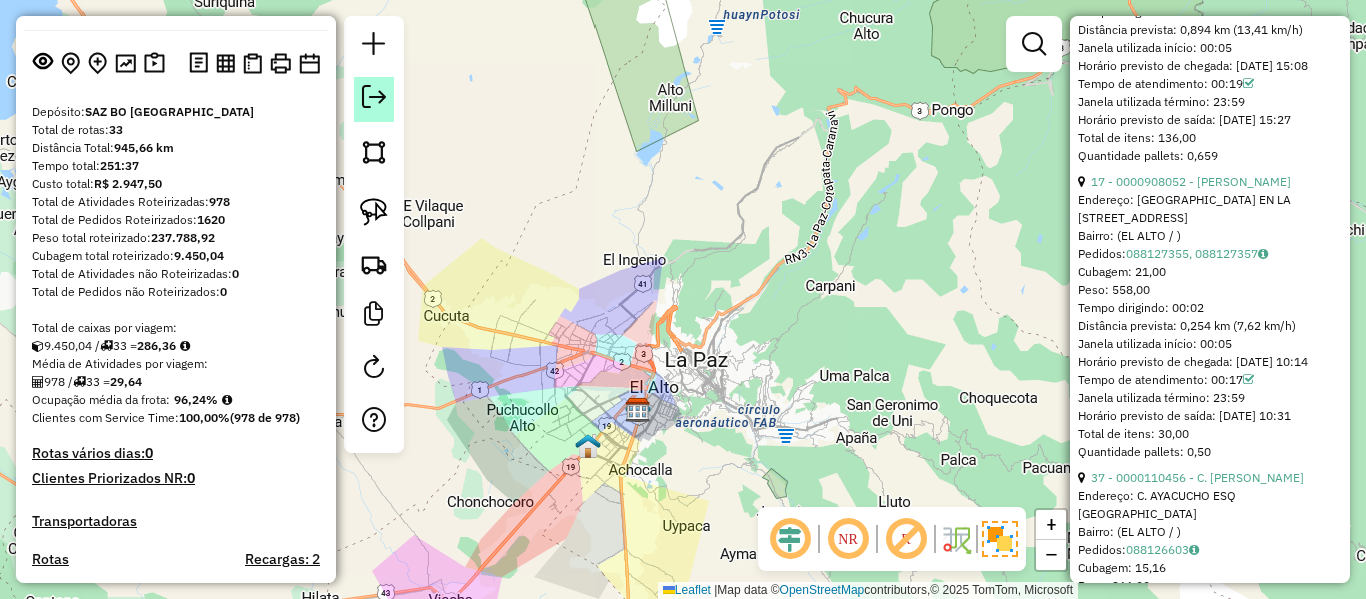 click 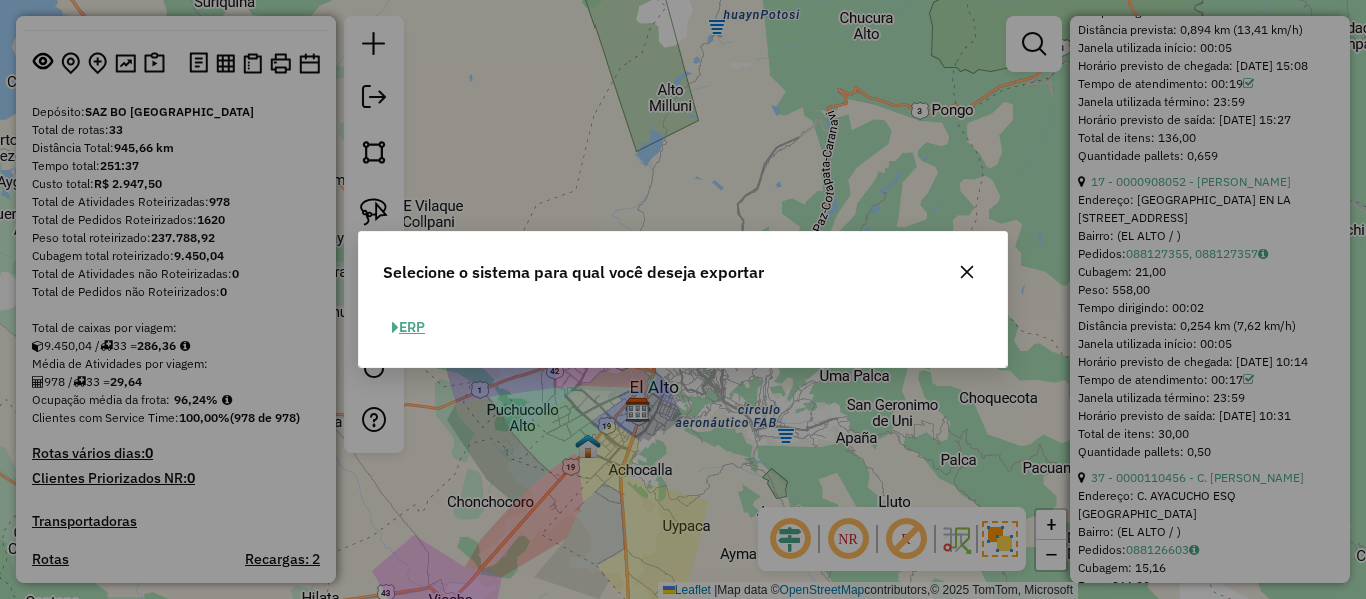 click on "ERP" 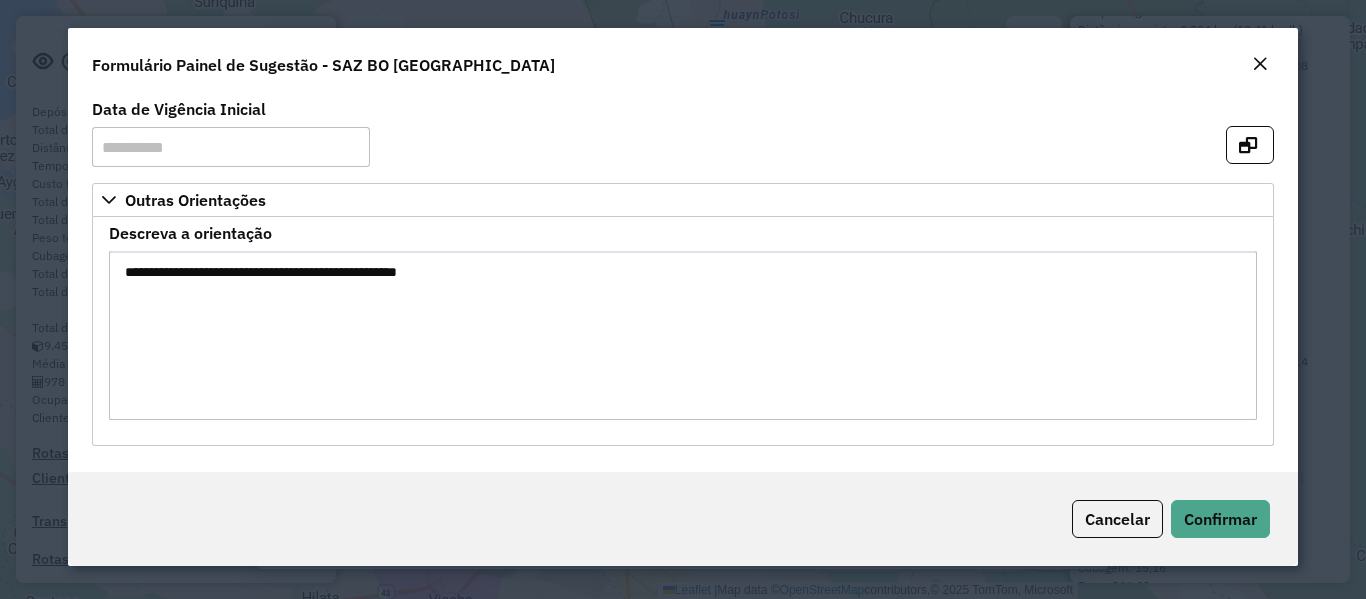 click 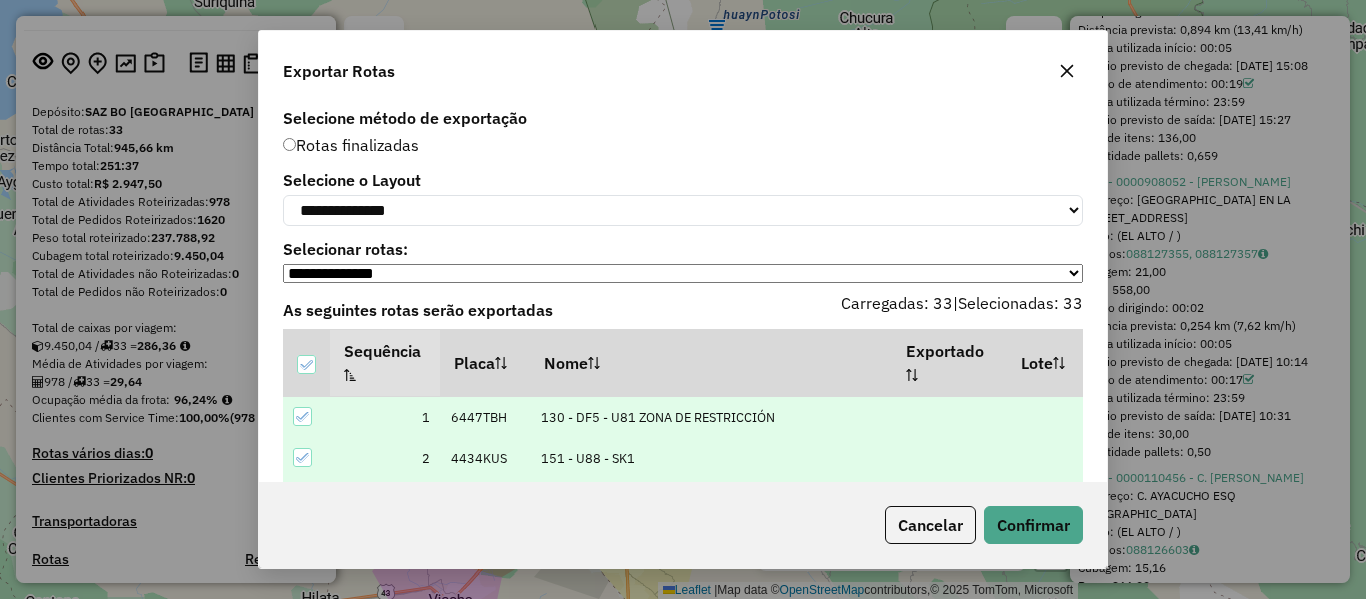click on "Selecionar rotas:" 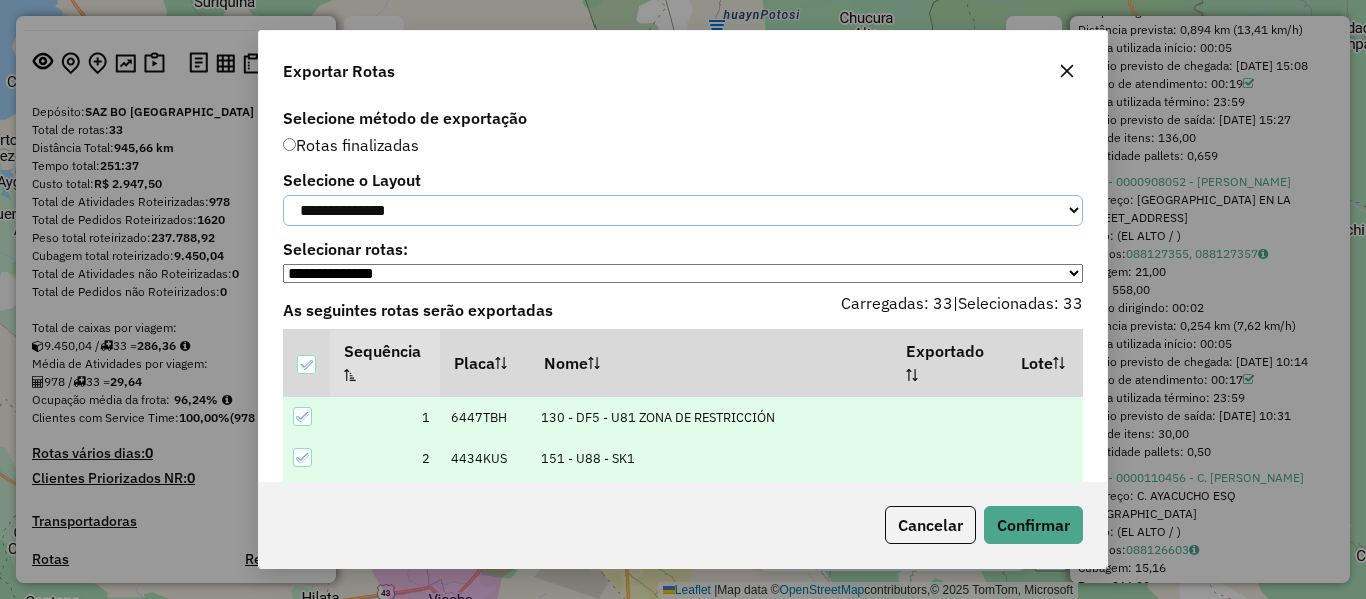 click on "**********" 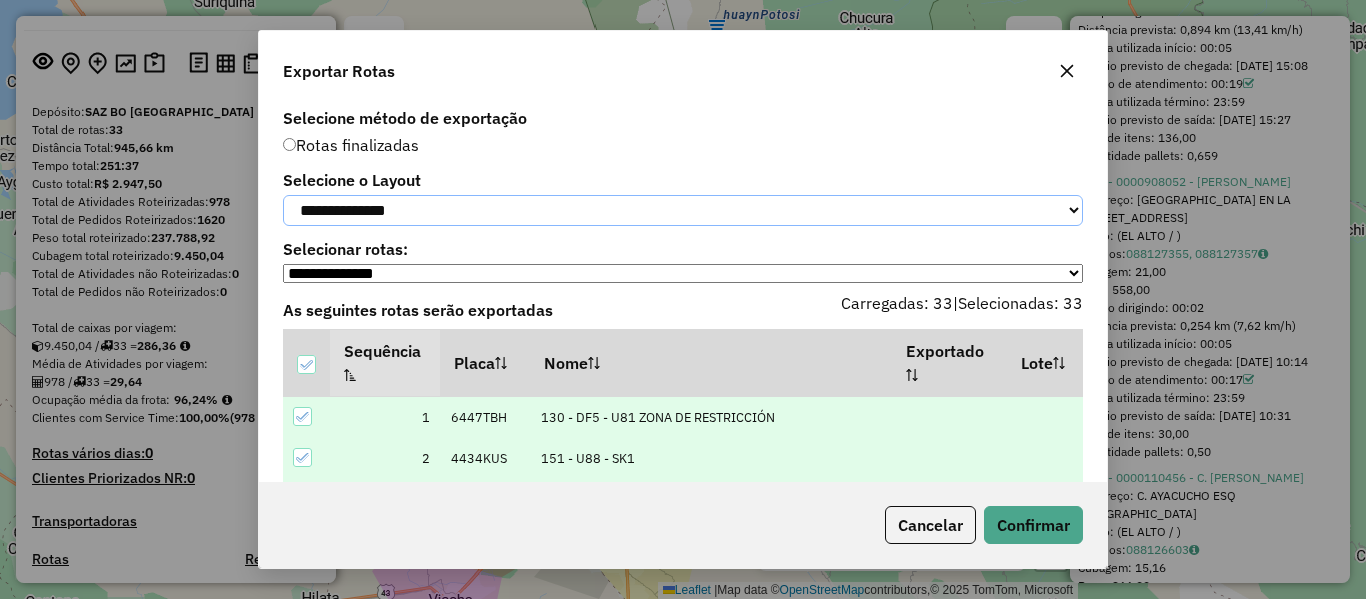 drag, startPoint x: 562, startPoint y: 206, endPoint x: 554, endPoint y: 198, distance: 11.313708 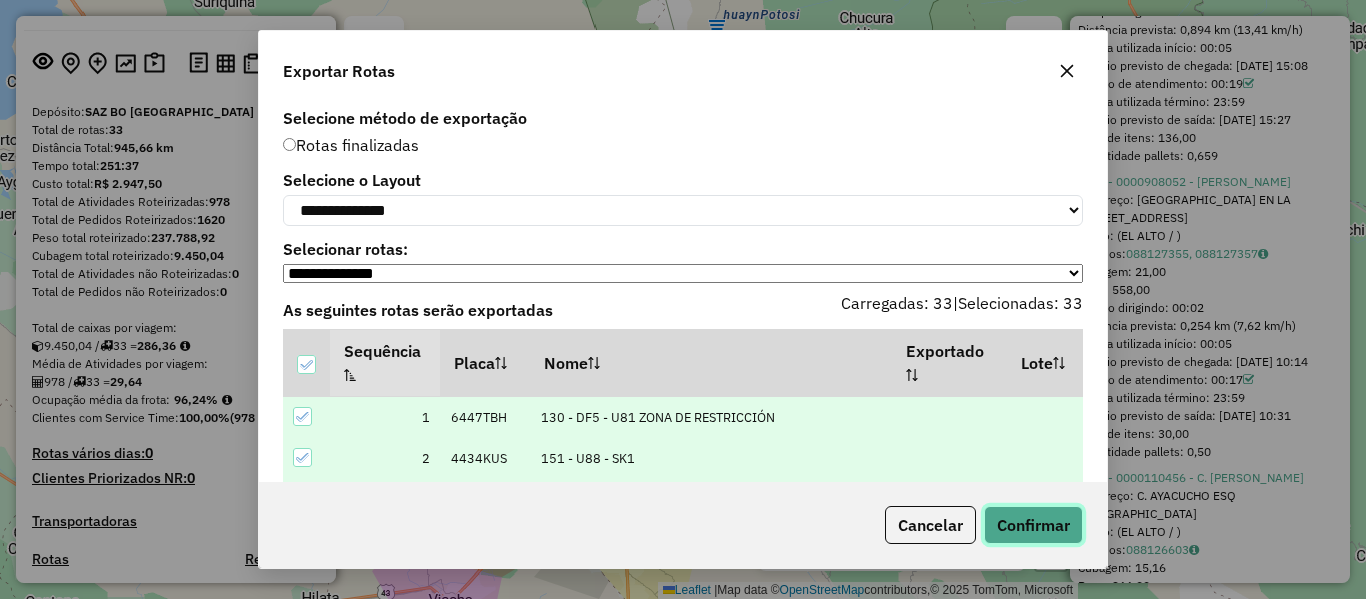 click on "Confirmar" 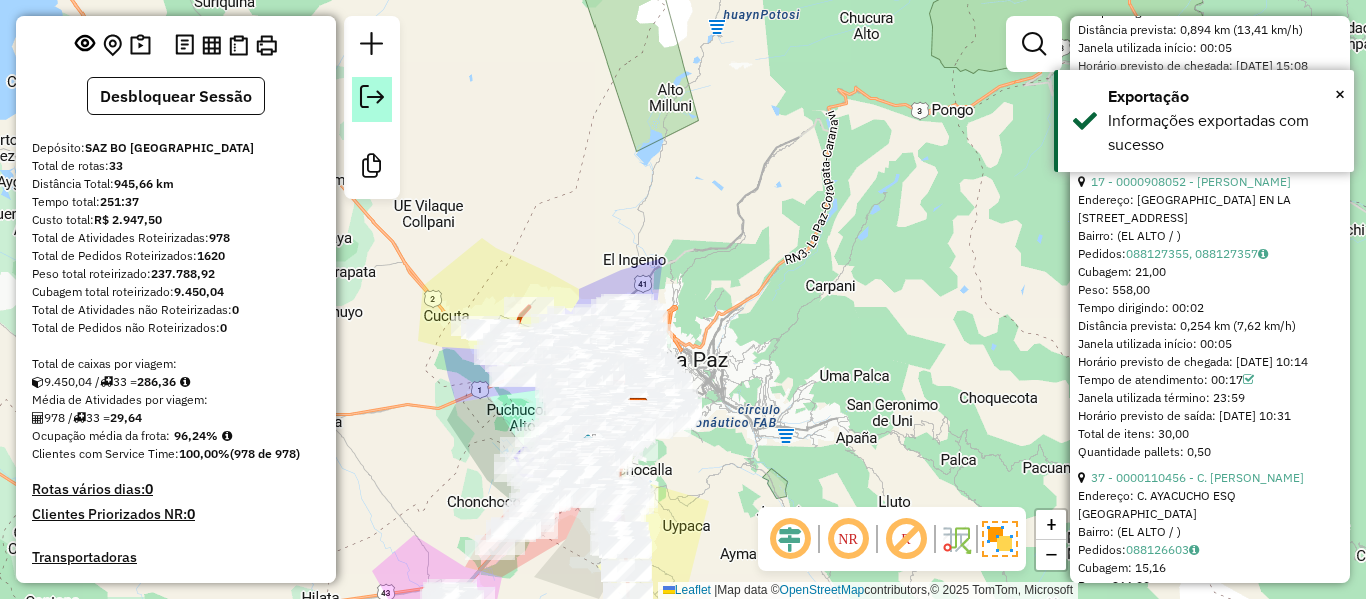 click 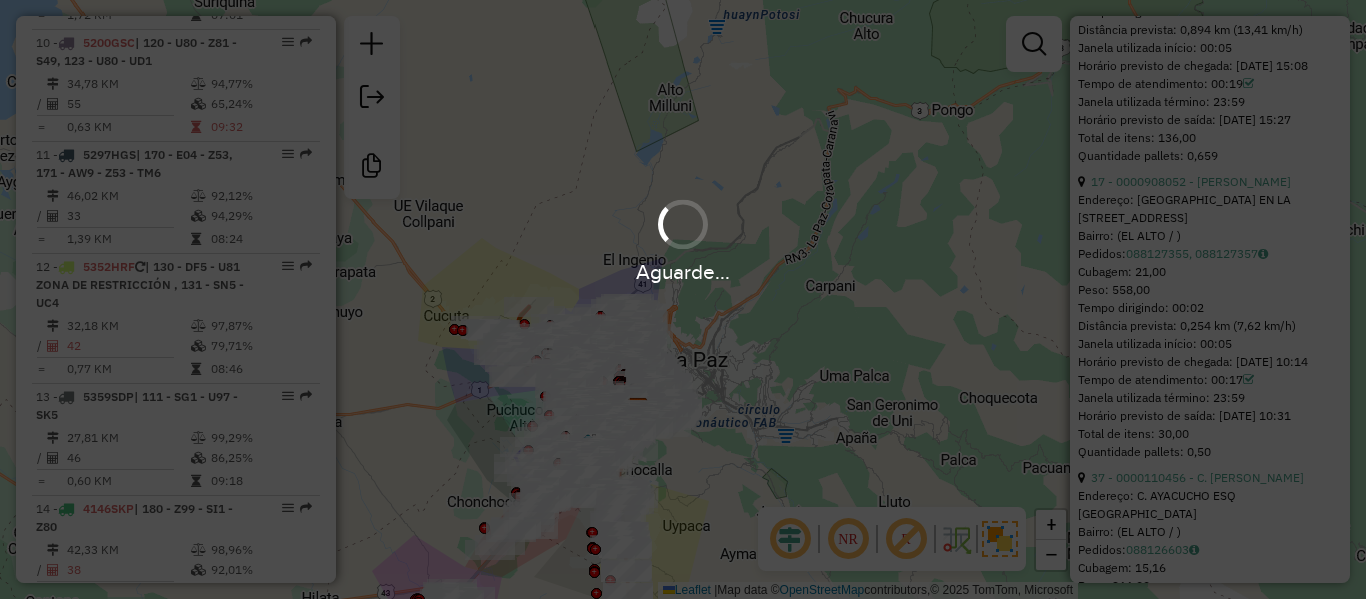 scroll, scrollTop: 1930, scrollLeft: 0, axis: vertical 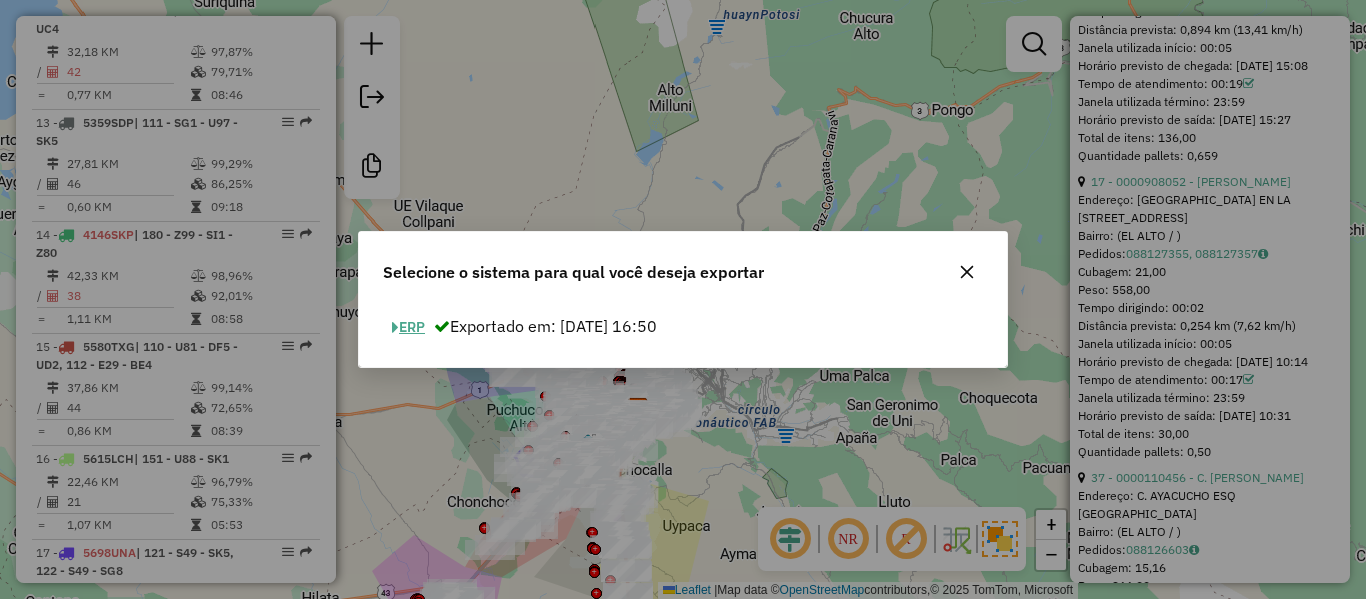 click on "ERP" 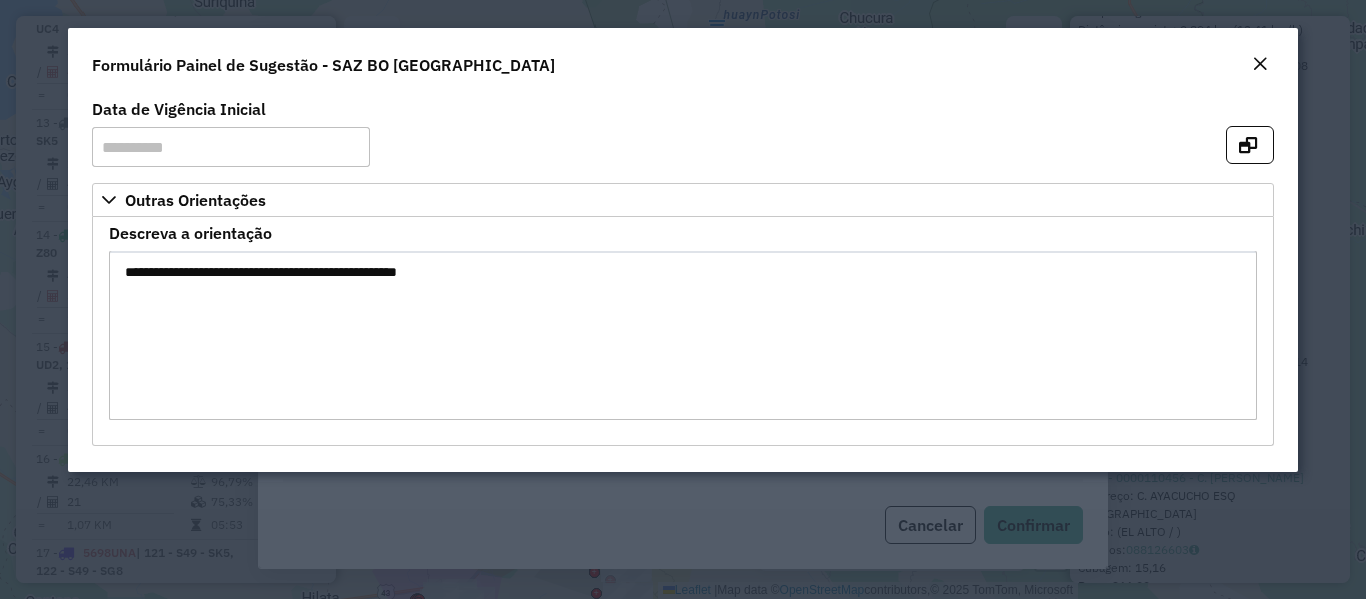 click 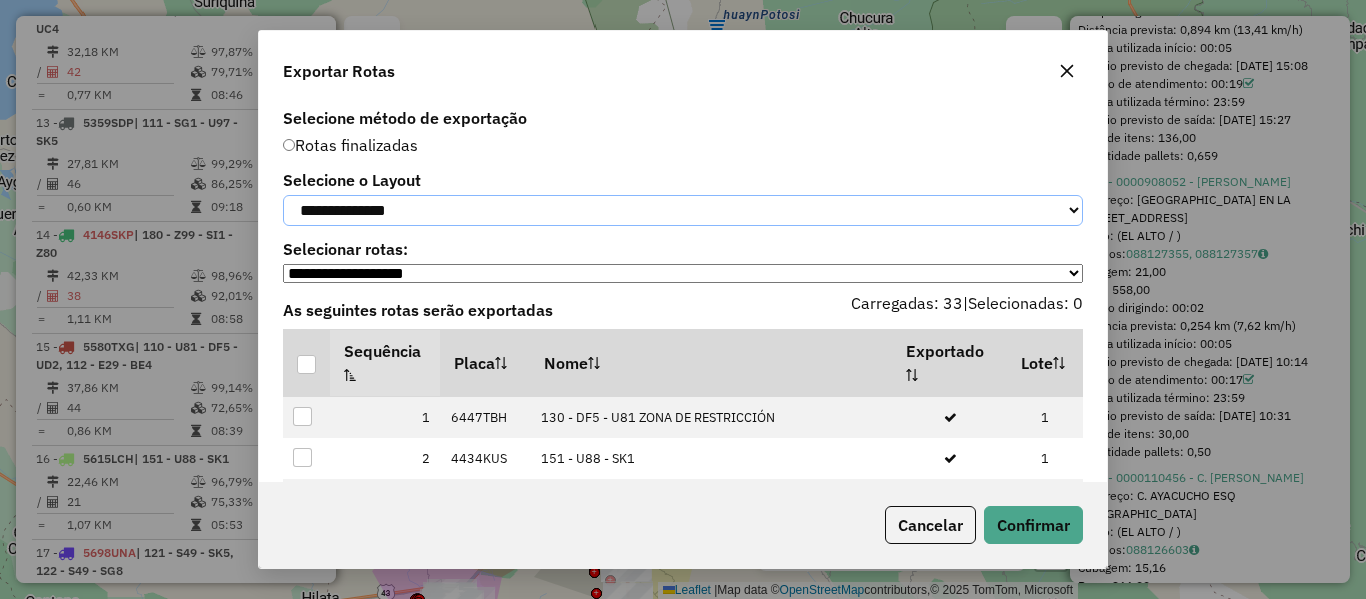 click on "**********" 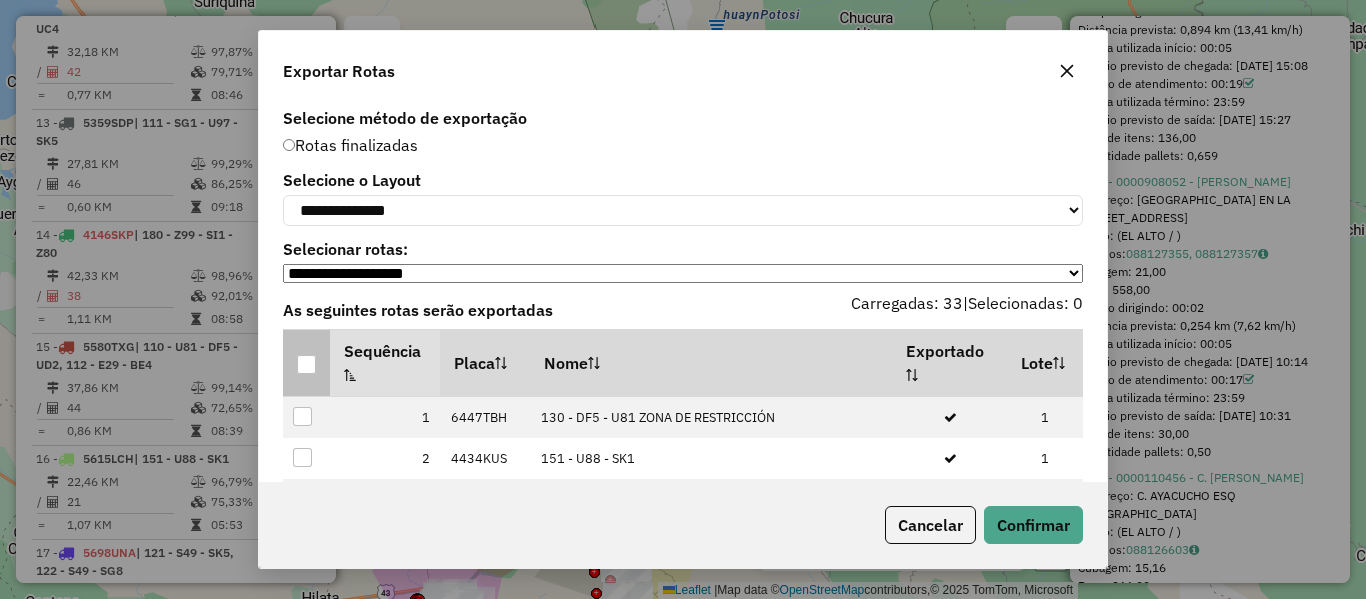 click at bounding box center (306, 364) 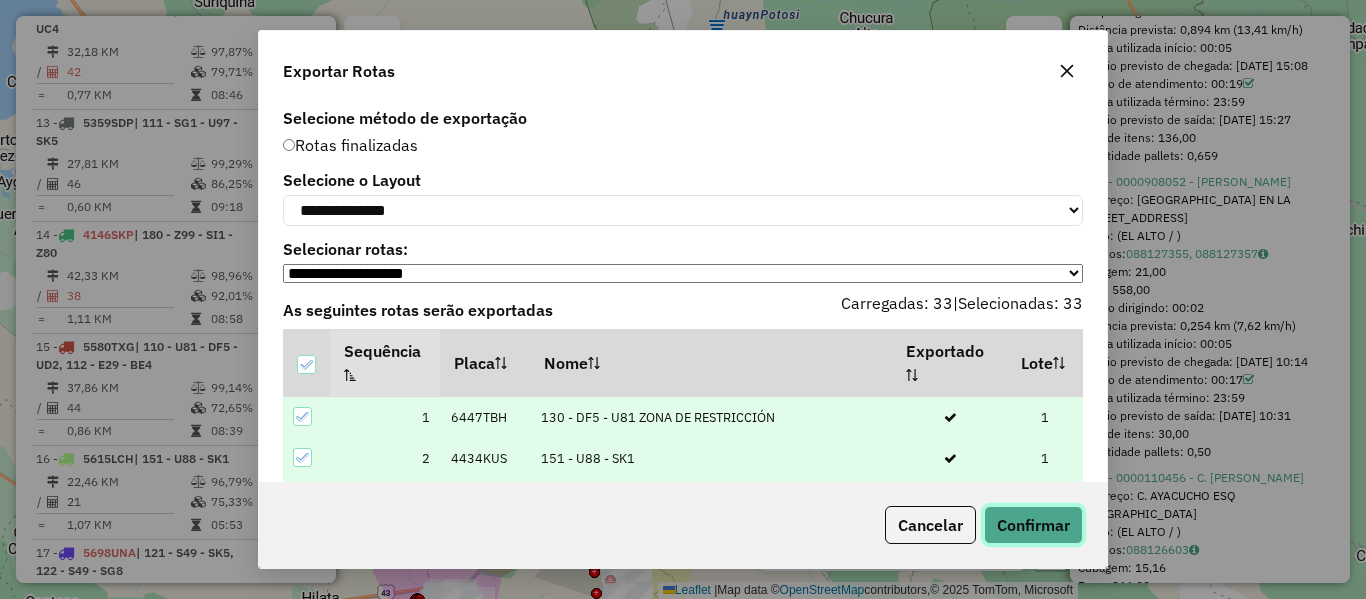 click on "Confirmar" 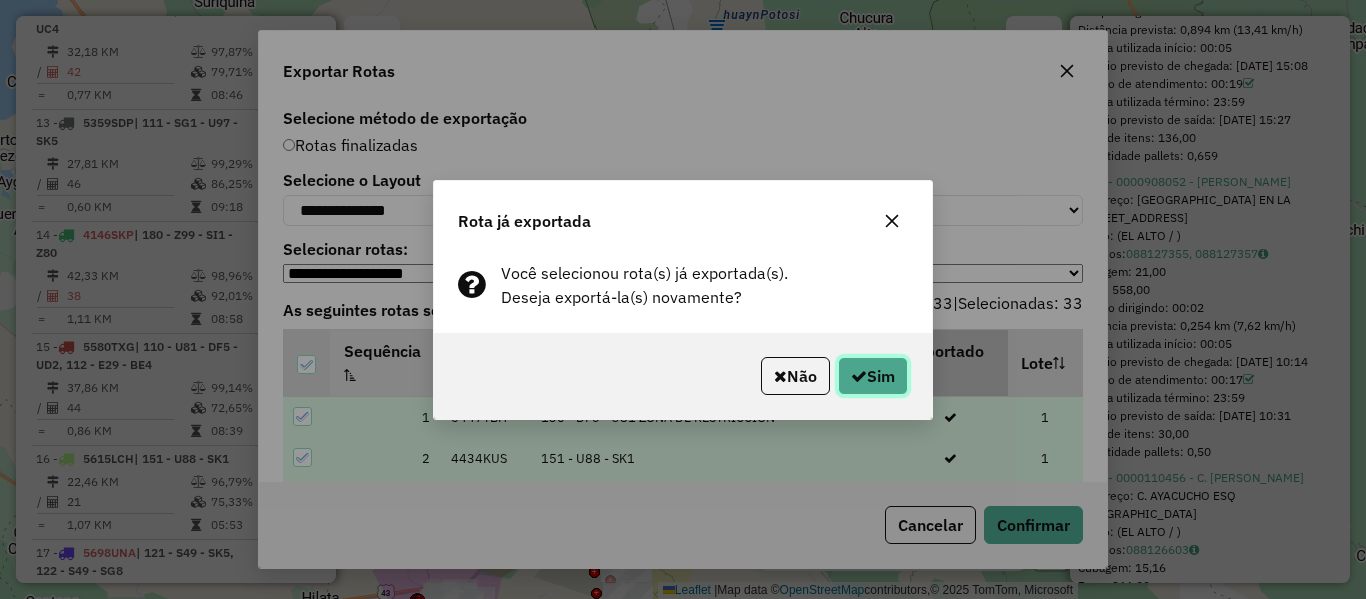 click on "Sim" 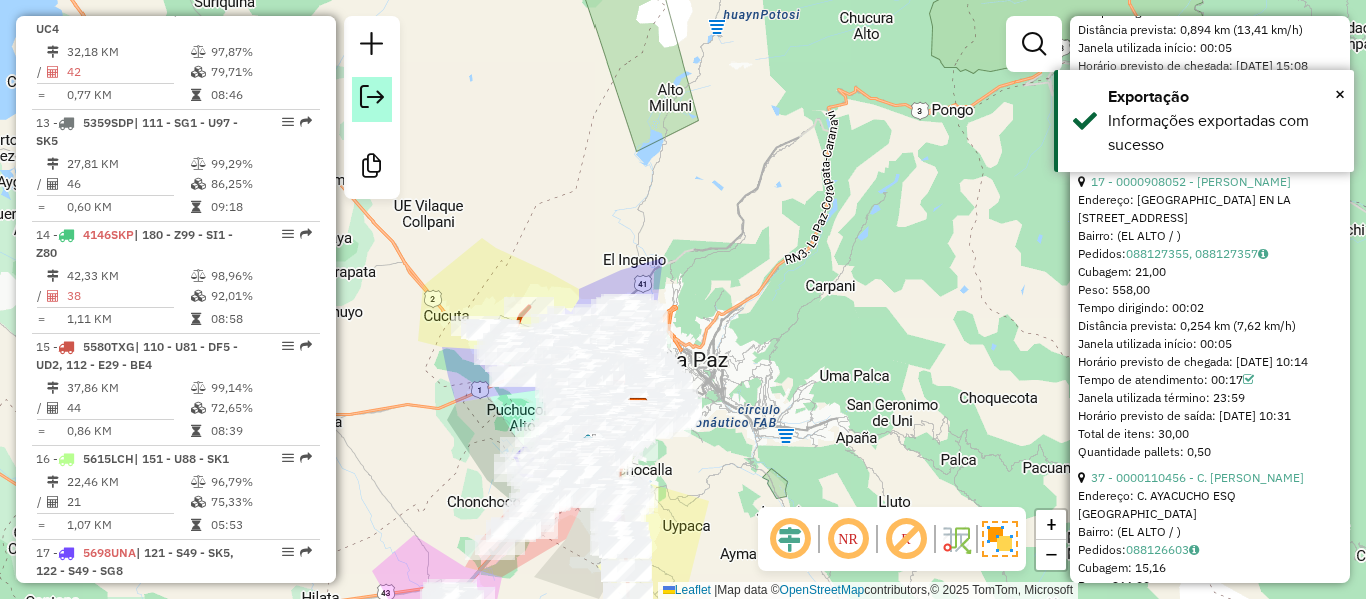 click 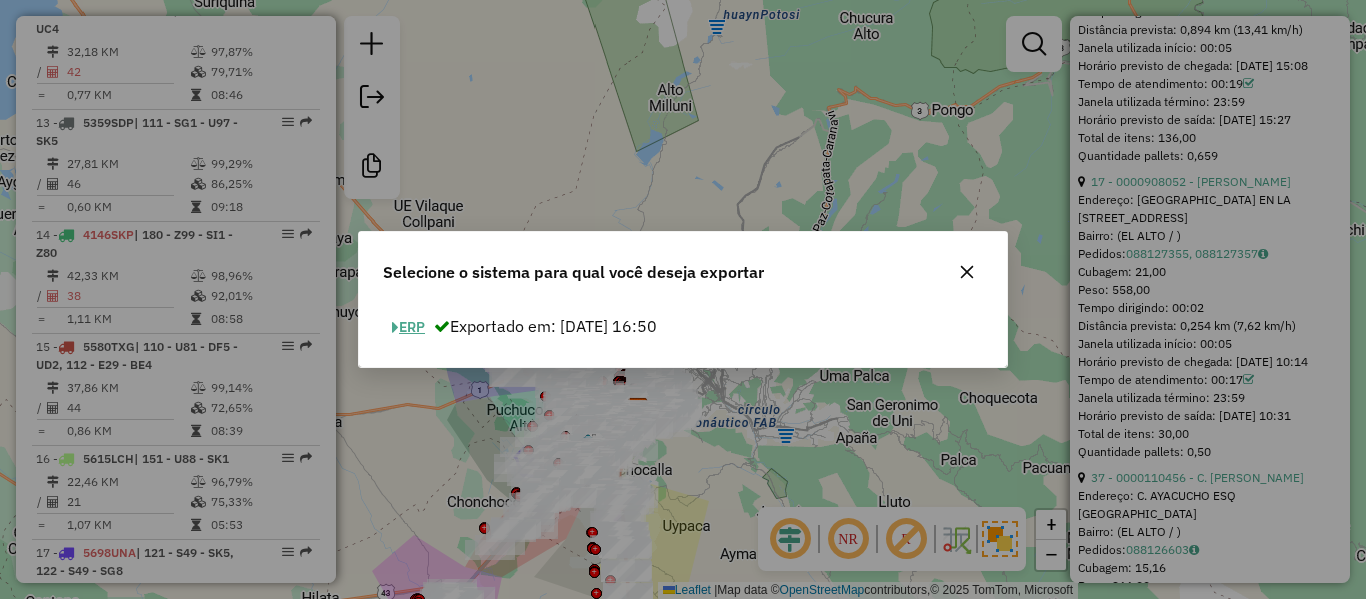 click on "ERP" 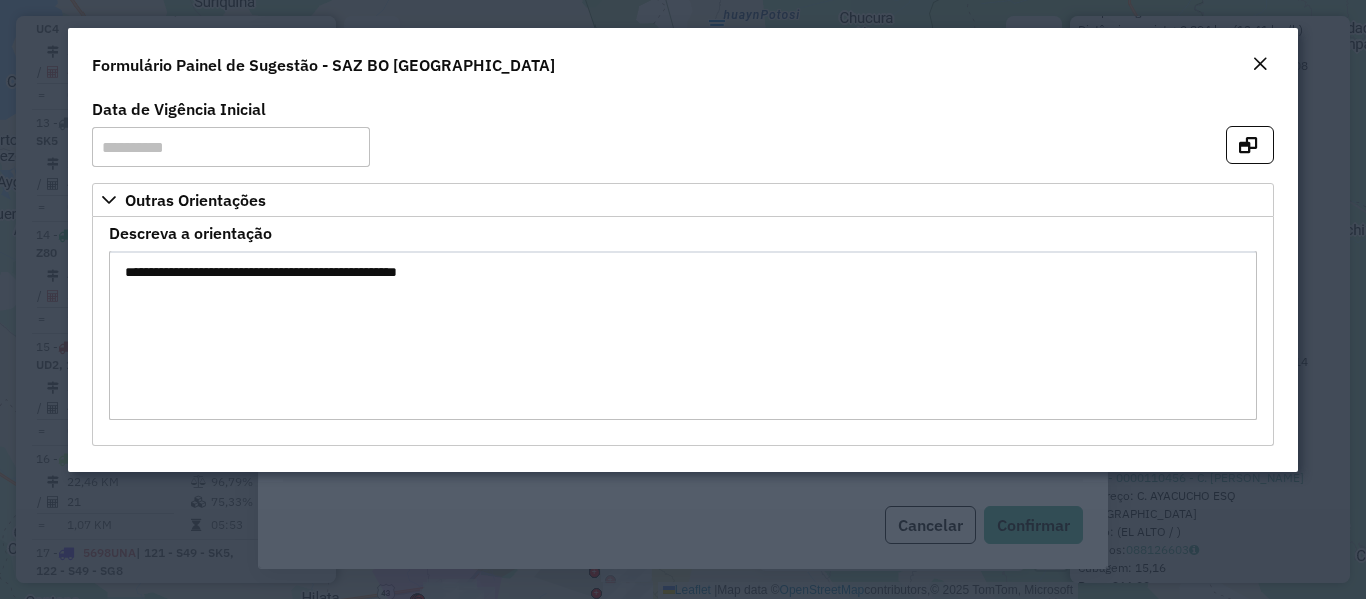 click 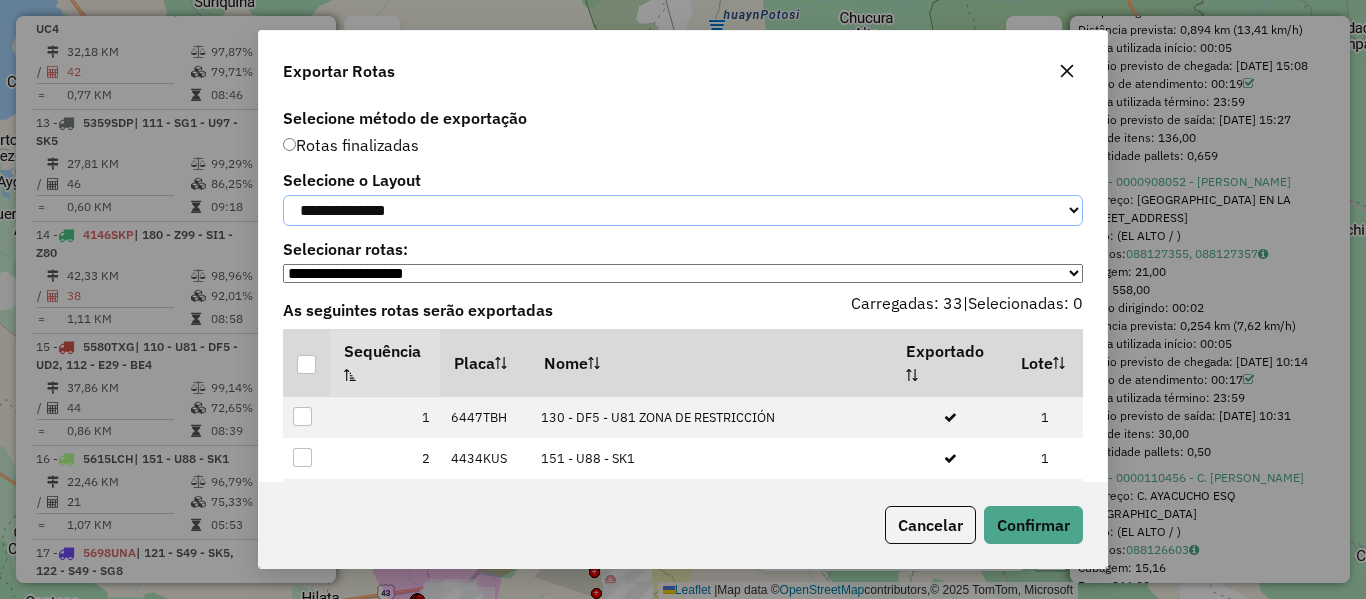 drag, startPoint x: 434, startPoint y: 194, endPoint x: 434, endPoint y: 210, distance: 16 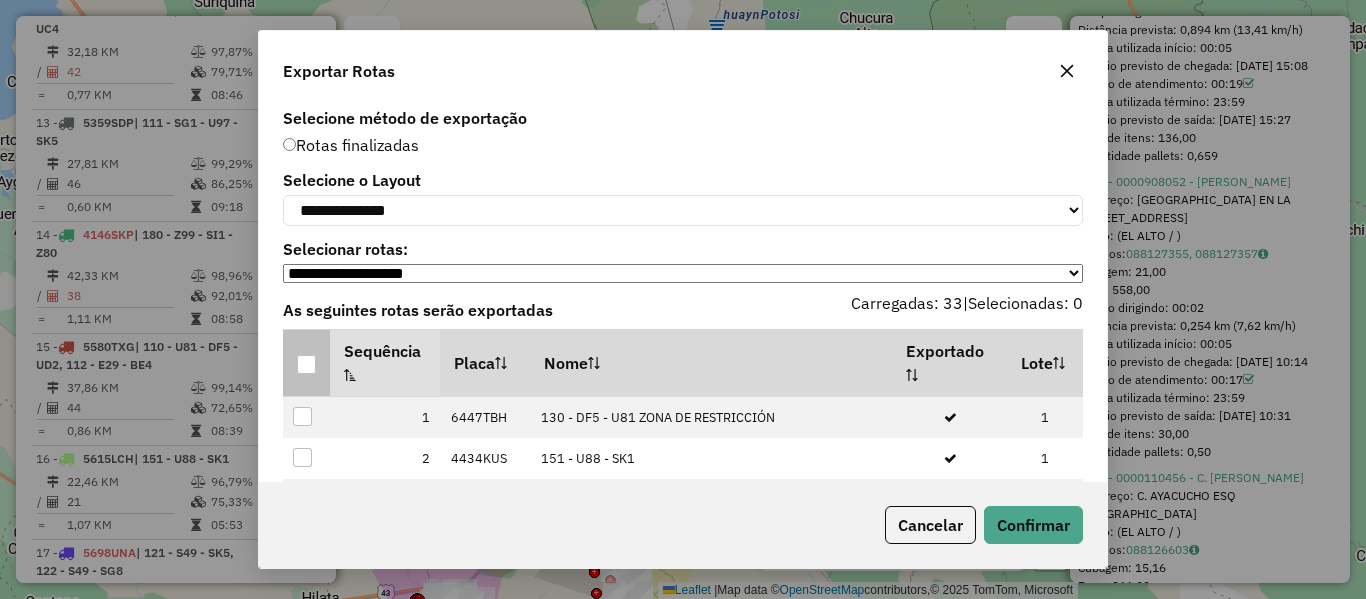 click at bounding box center [307, 365] 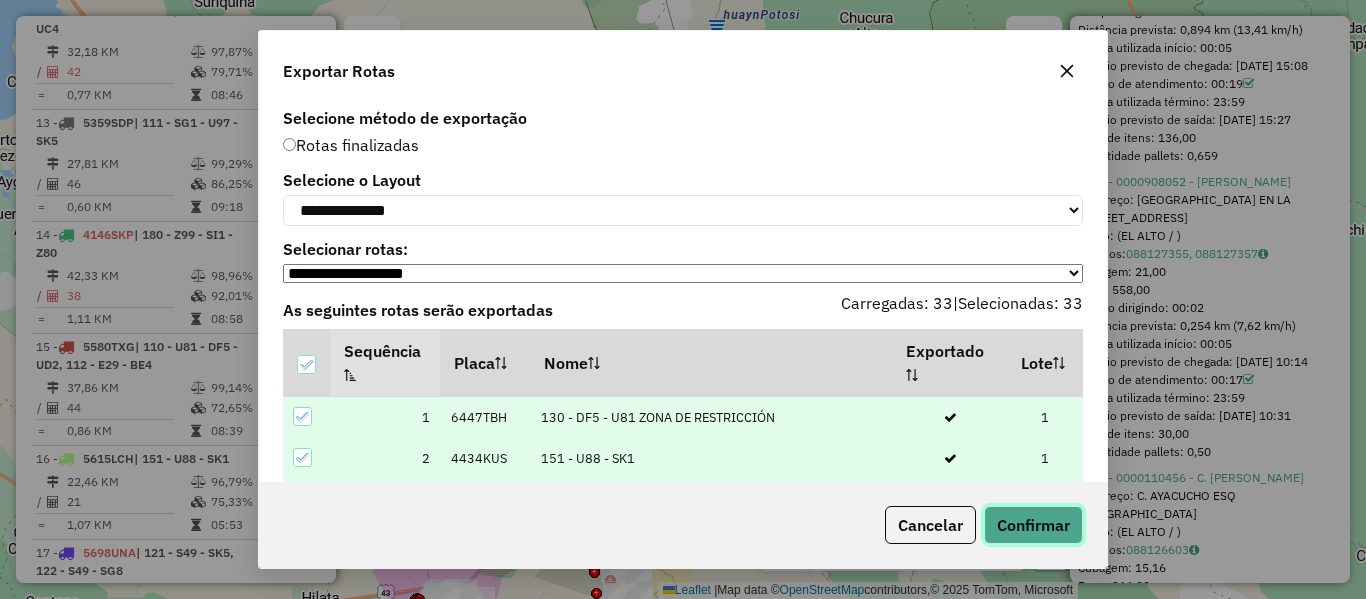 click on "Confirmar" 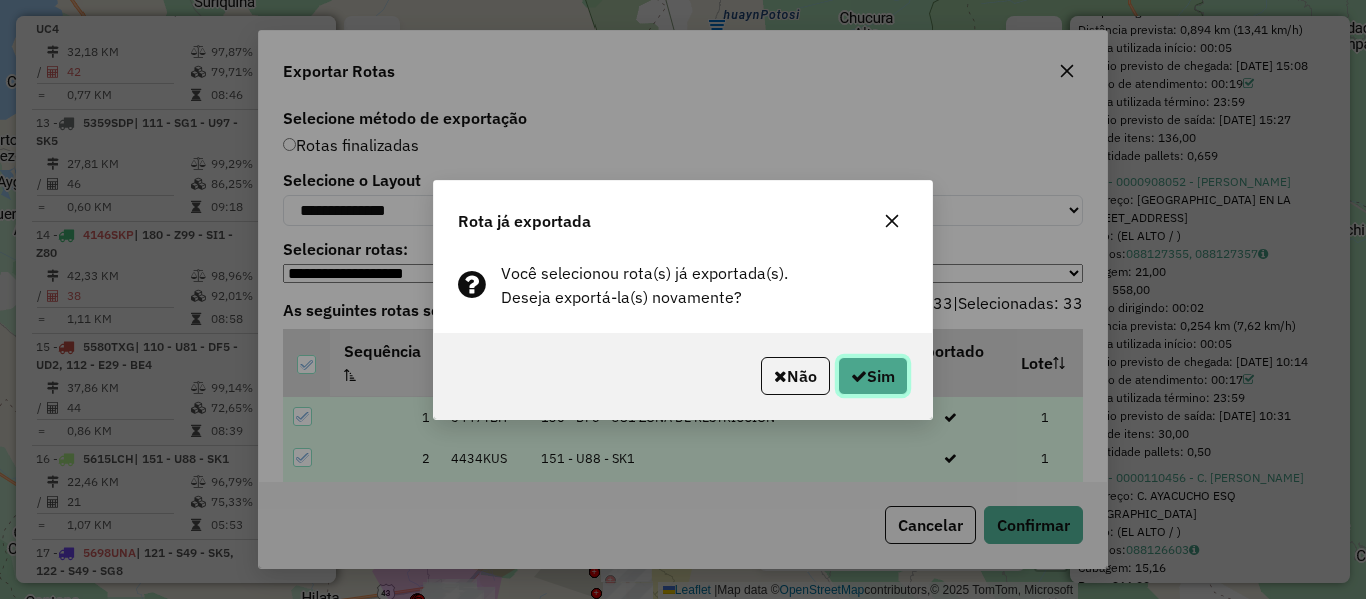 click on "Sim" 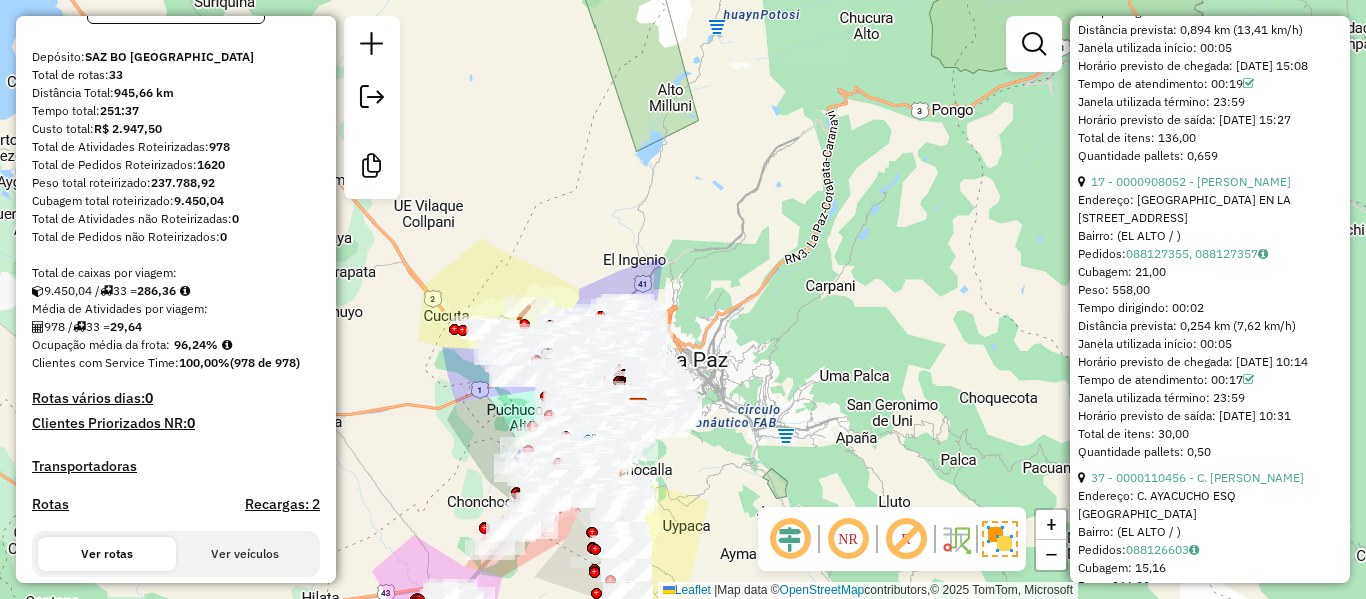 scroll, scrollTop: 0, scrollLeft: 0, axis: both 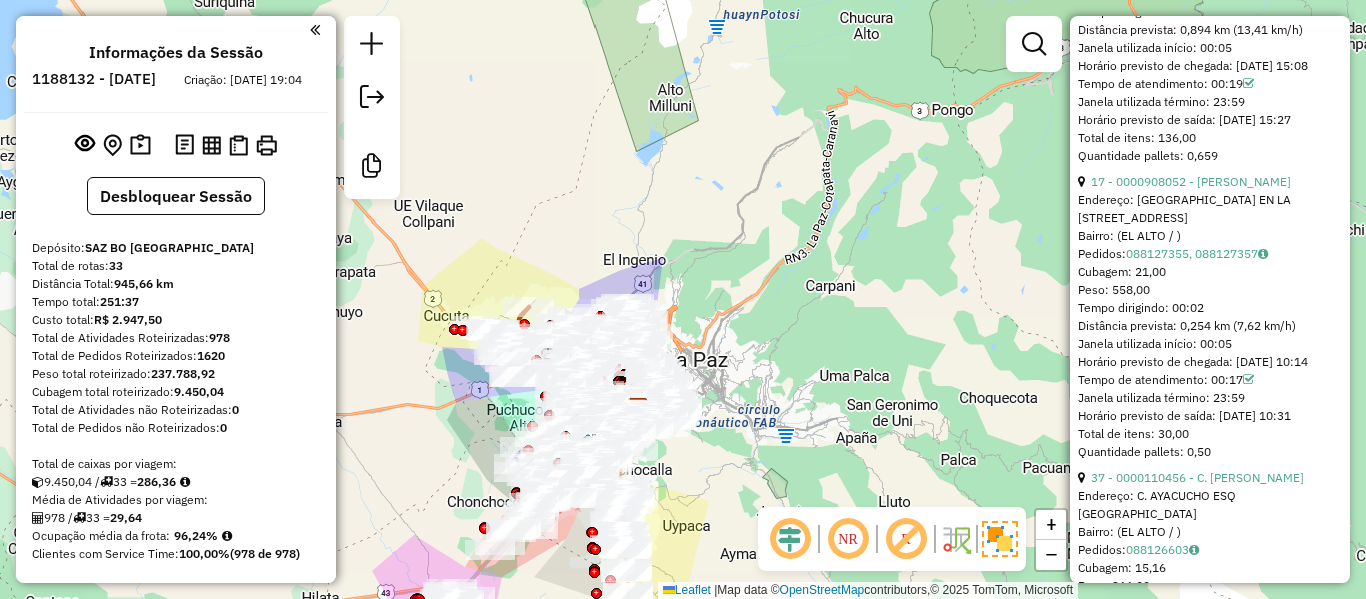 click on "1188132 - [DATE]" at bounding box center [94, 79] 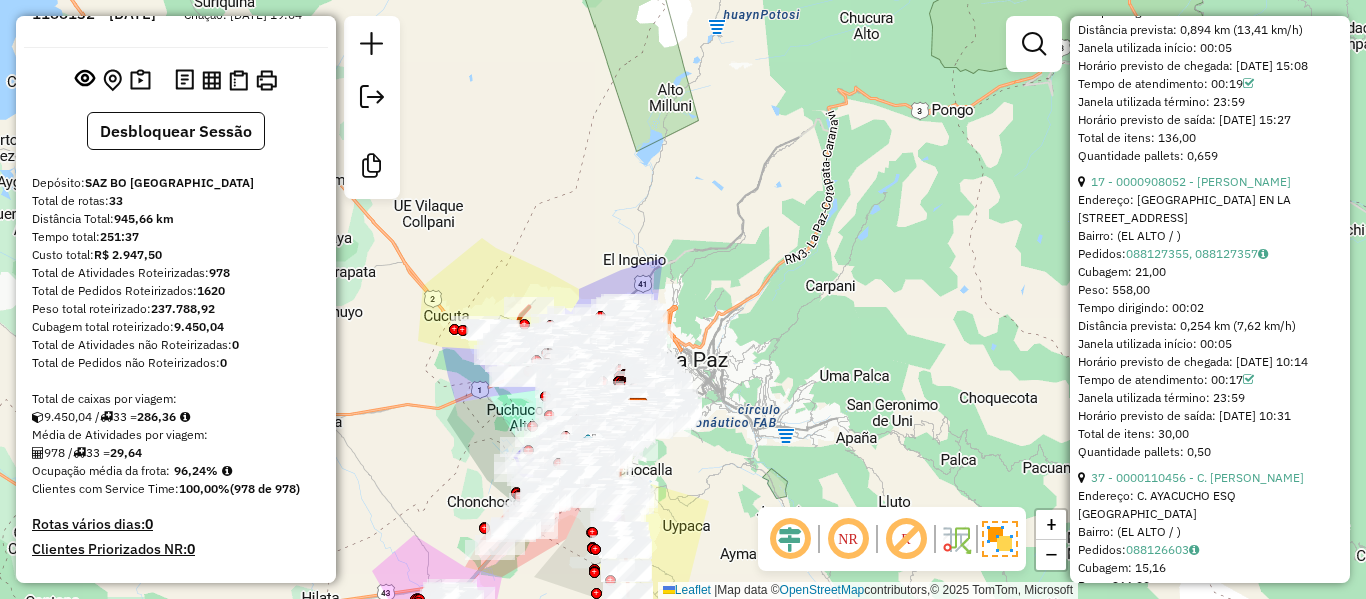scroll, scrollTop: 100, scrollLeft: 0, axis: vertical 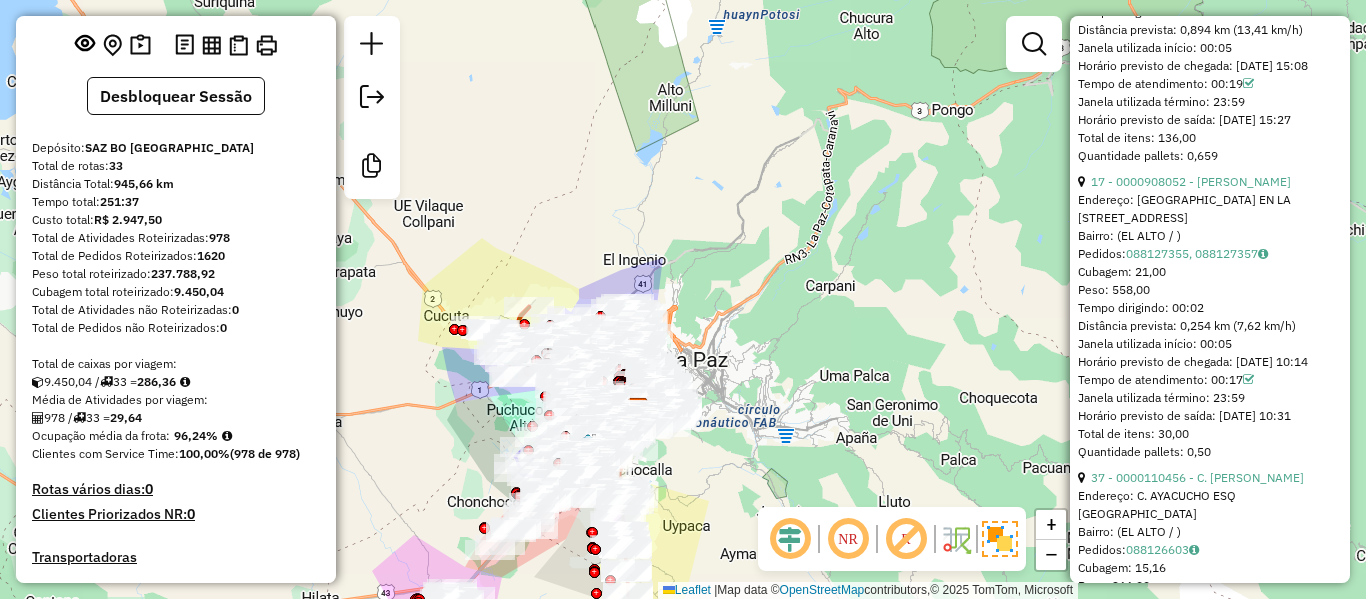 click on "96,24%" at bounding box center (196, 435) 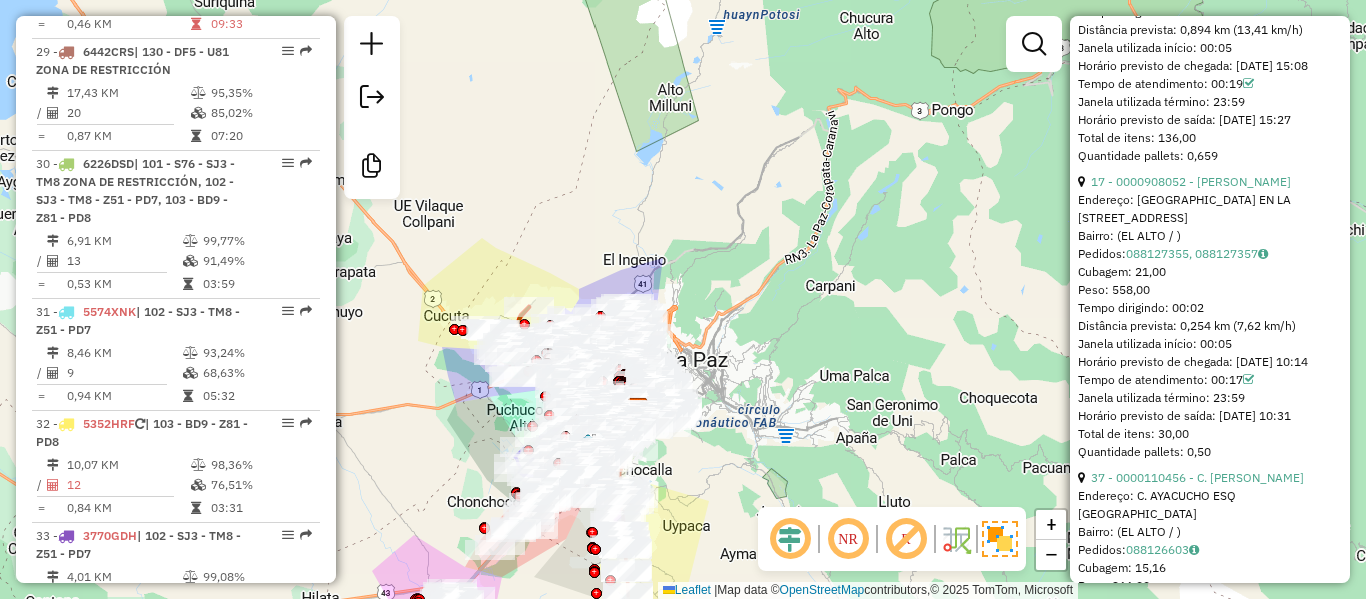 scroll, scrollTop: 3897, scrollLeft: 0, axis: vertical 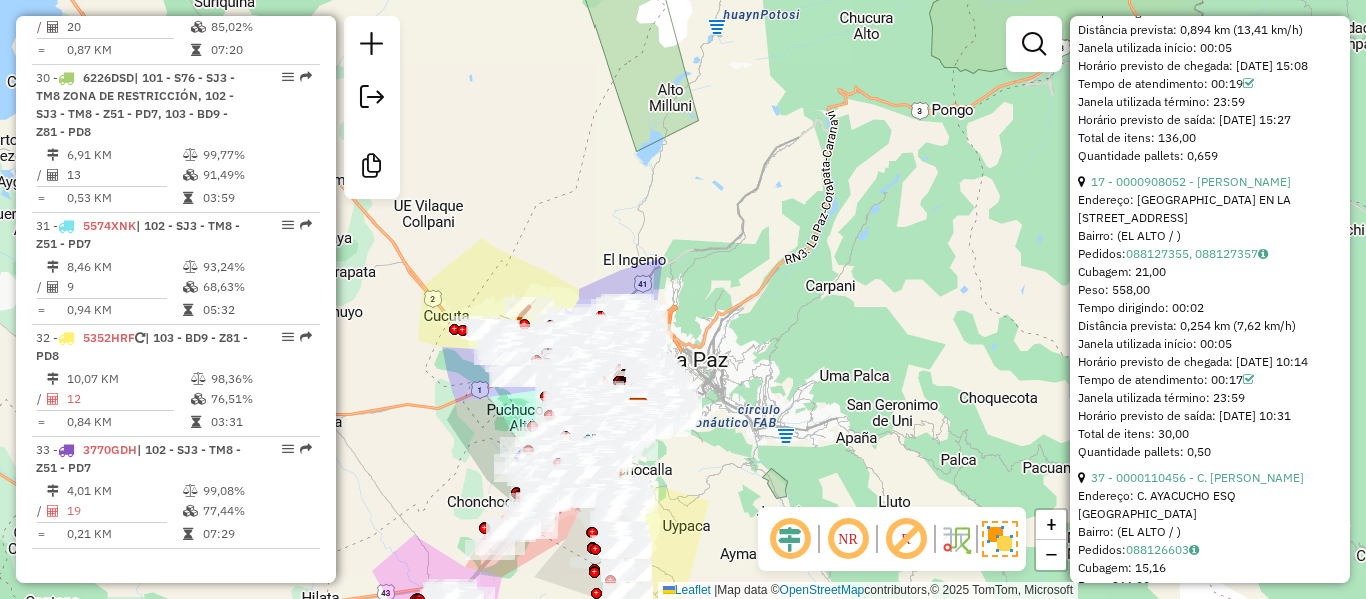 click on "Janela de atendimento Grade de atendimento Capacidade Transportadoras Veículos Cliente Pedidos  Rotas Selecione os dias de semana para filtrar as janelas de atendimento  Seg   Ter   Qua   Qui   Sex   Sáb   Dom  Informe o período da janela de atendimento: De: Até:  Filtrar exatamente a janela do cliente  Considerar janela de atendimento padrão  Selecione os dias de semana para filtrar as grades de atendimento  Seg   Ter   Qua   Qui   Sex   Sáb   Dom   Considerar clientes sem dia de atendimento cadastrado  Clientes fora do dia de atendimento selecionado Filtrar as atividades entre os valores definidos abaixo:  Peso mínimo:   Peso máximo:   Cubagem mínima:   Cubagem máxima:   De:   Até:  Filtrar as atividades entre o tempo de atendimento definido abaixo:  De:   Até:   Considerar capacidade total dos clientes não roteirizados Transportadora: Selecione um ou mais itens Tipo de veículo: Selecione um ou mais itens Veículo: Selecione um ou mais itens Motorista: Selecione um ou mais itens Nome: Rótulo:" 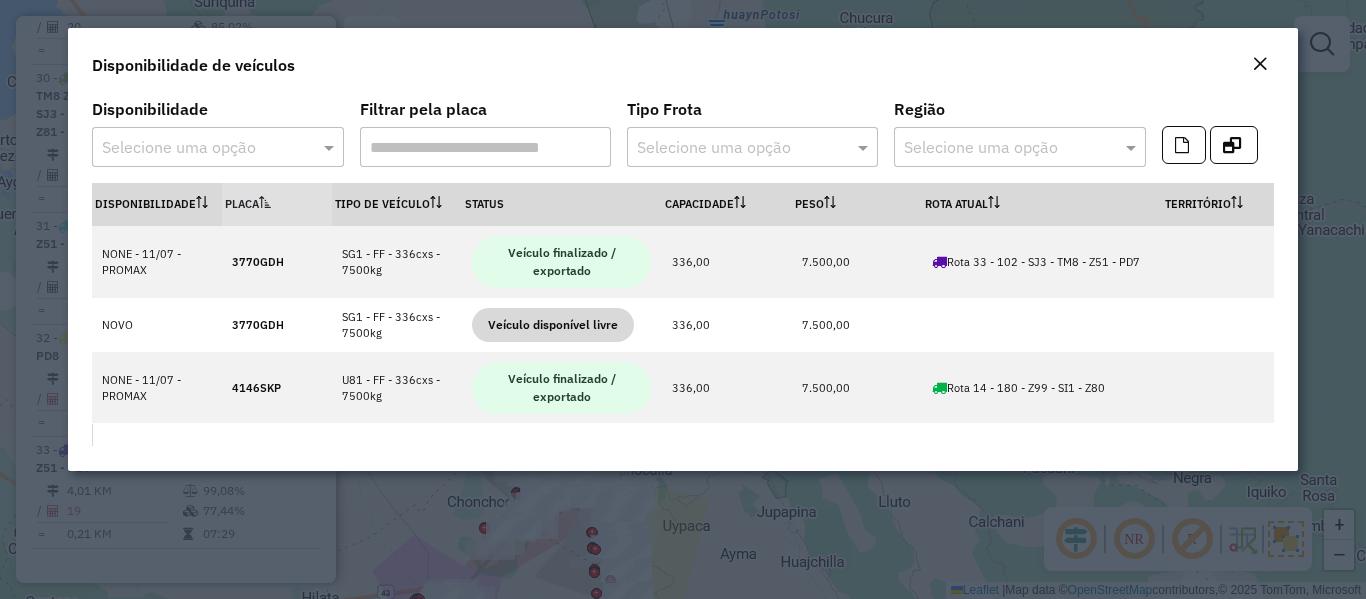 click at bounding box center [197, 148] 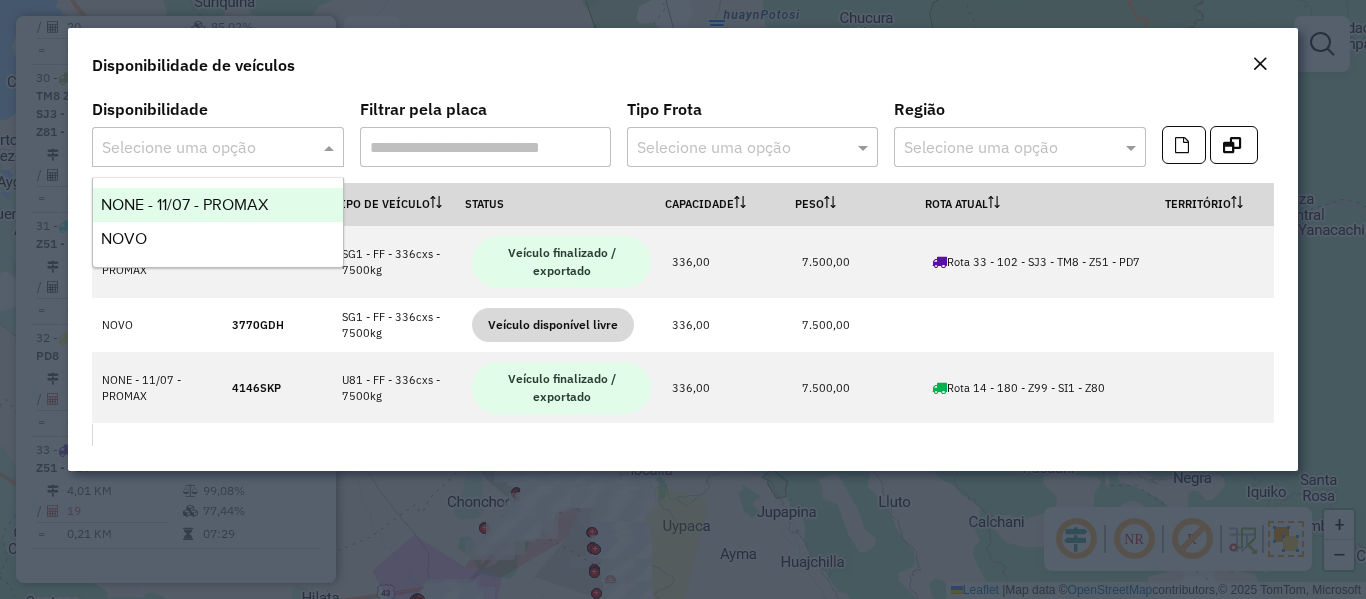 click on "NOVO" at bounding box center [217, 239] 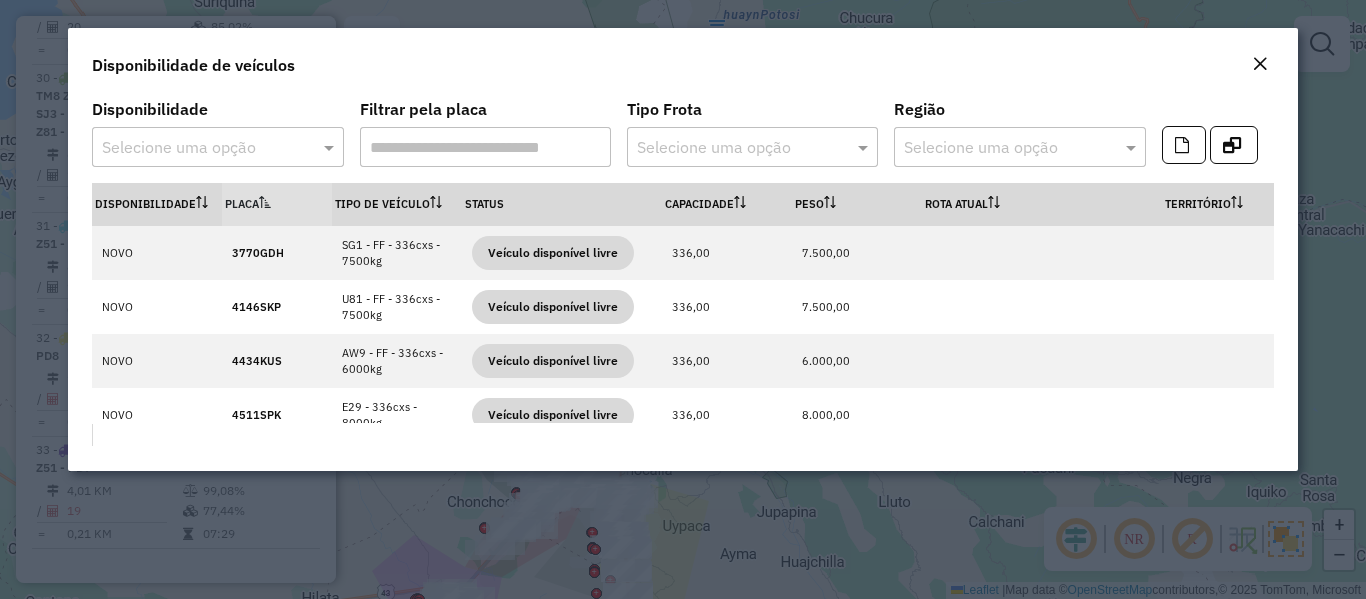 click at bounding box center (197, 148) 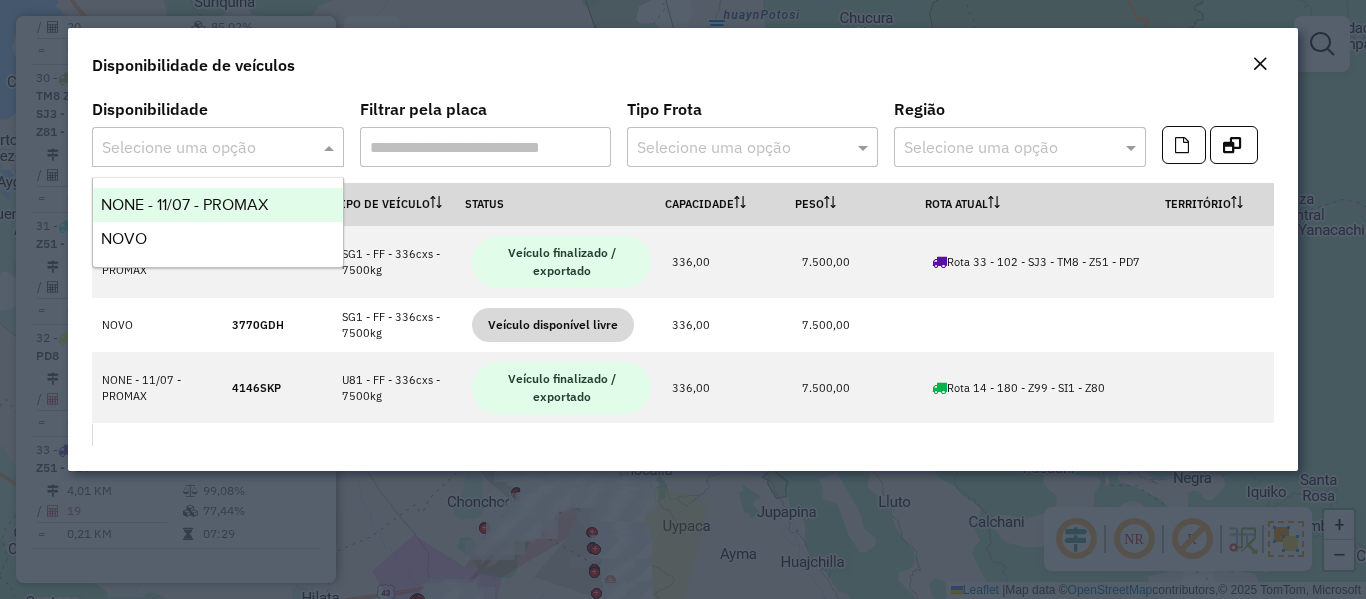 click on "NONE - 11/07 - PROMAX" at bounding box center [184, 204] 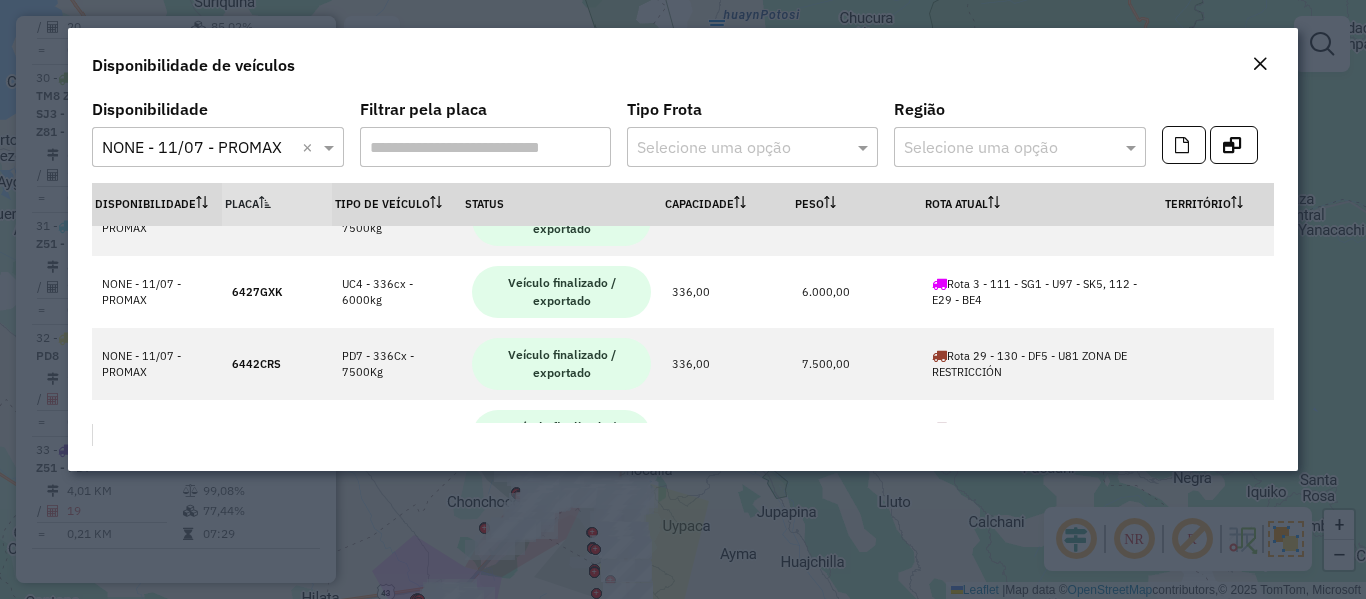 scroll, scrollTop: 2113, scrollLeft: 0, axis: vertical 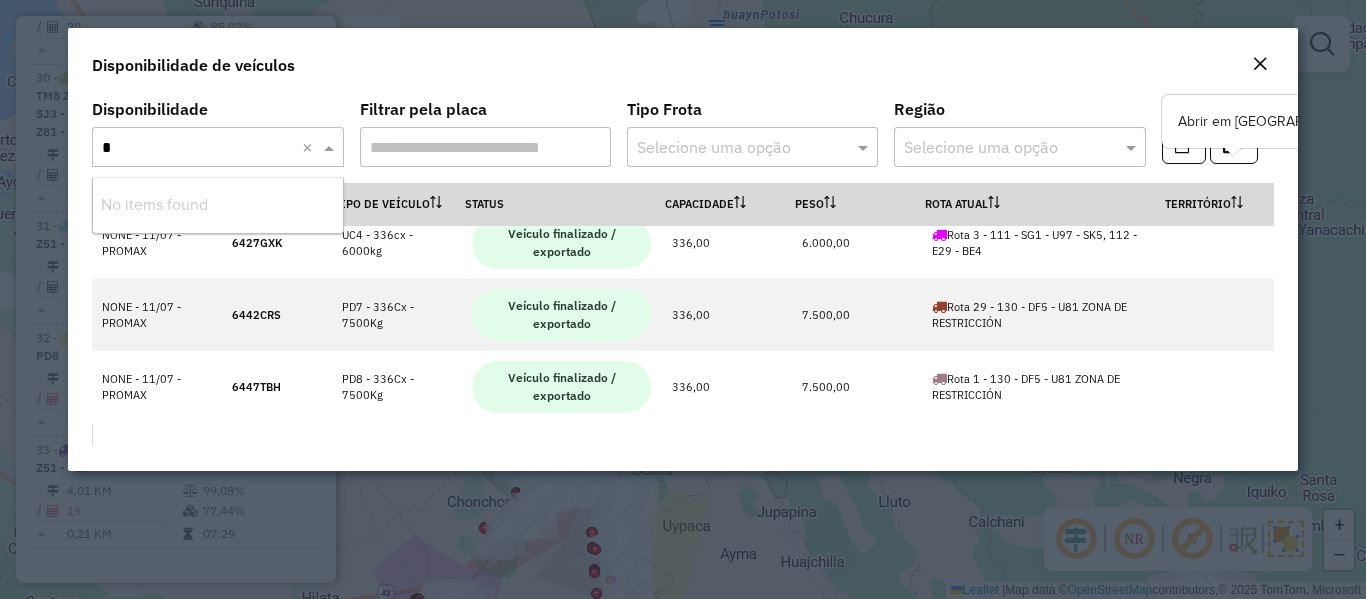 type on "*" 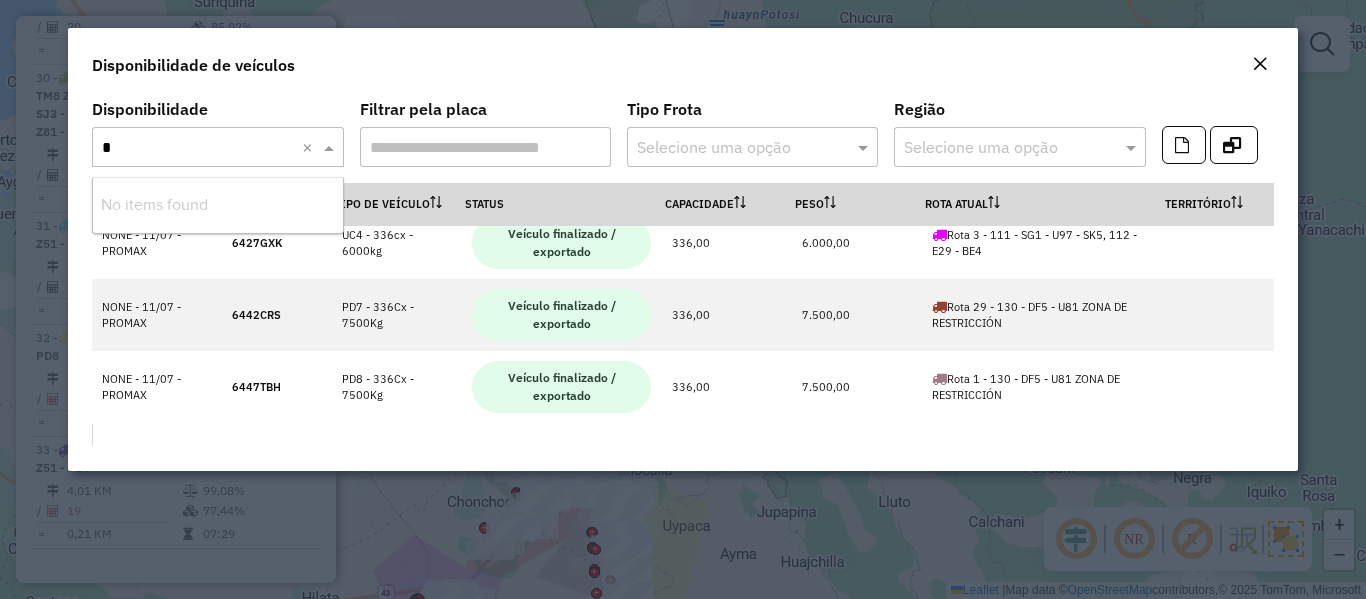 click on "Disponibilidade de veículos" 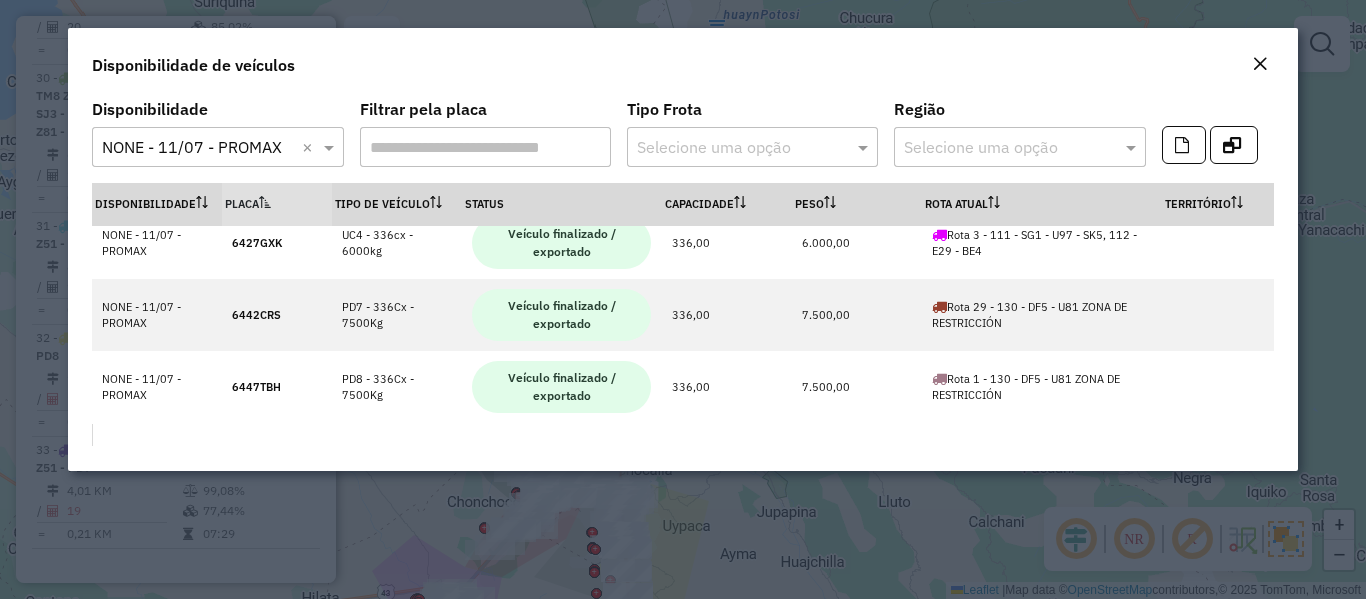 click 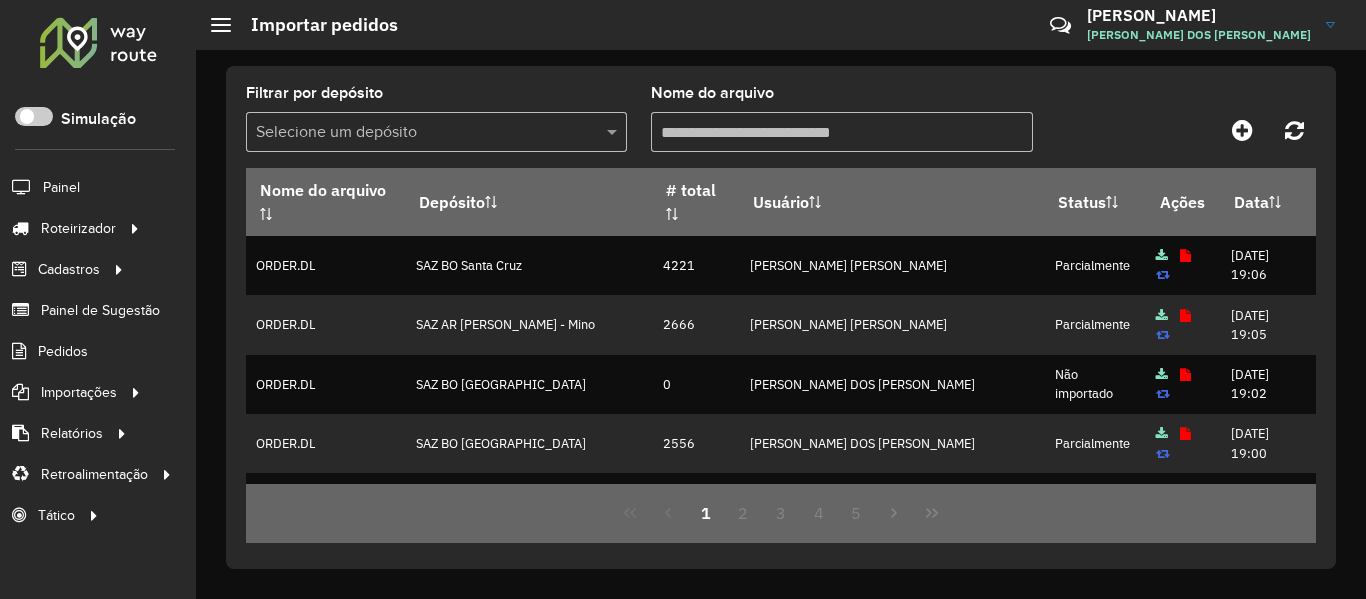 scroll, scrollTop: 0, scrollLeft: 0, axis: both 